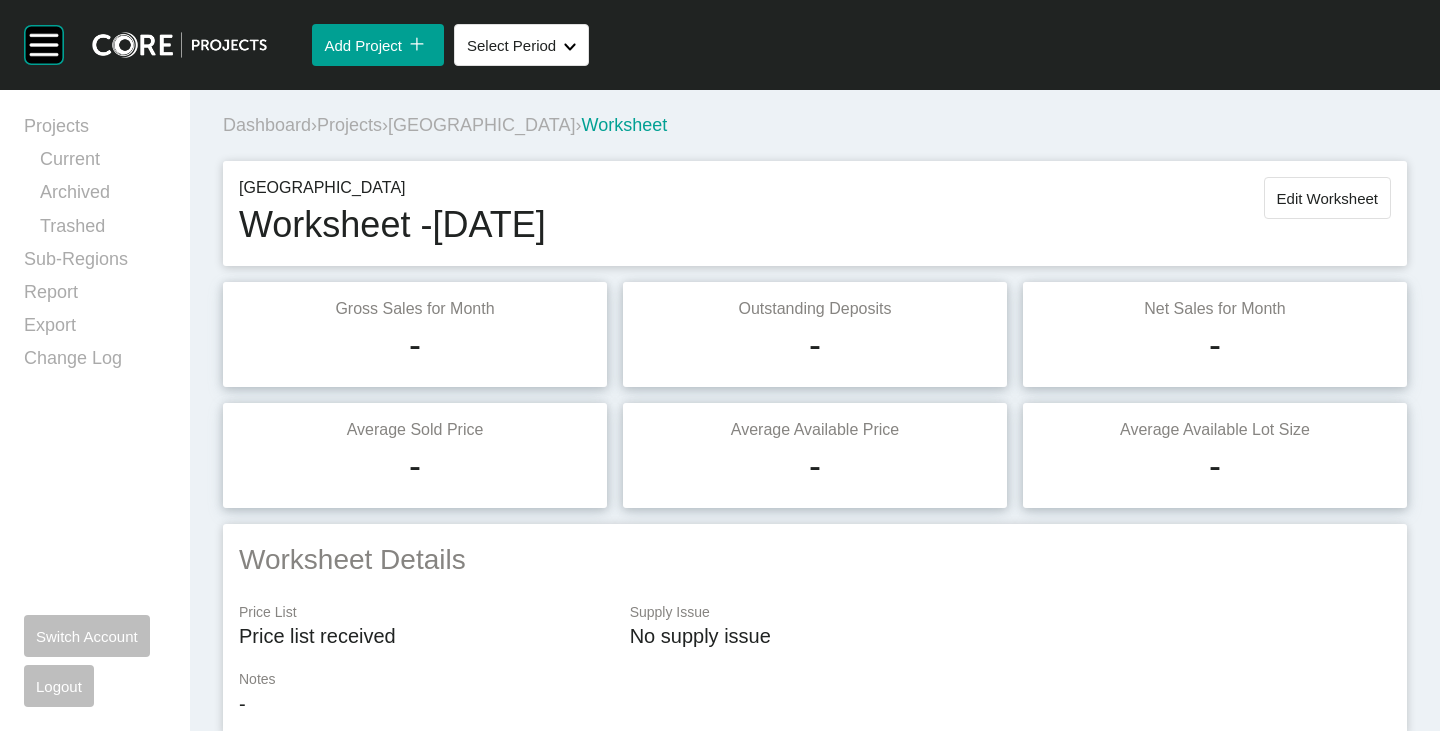 scroll, scrollTop: 0, scrollLeft: 0, axis: both 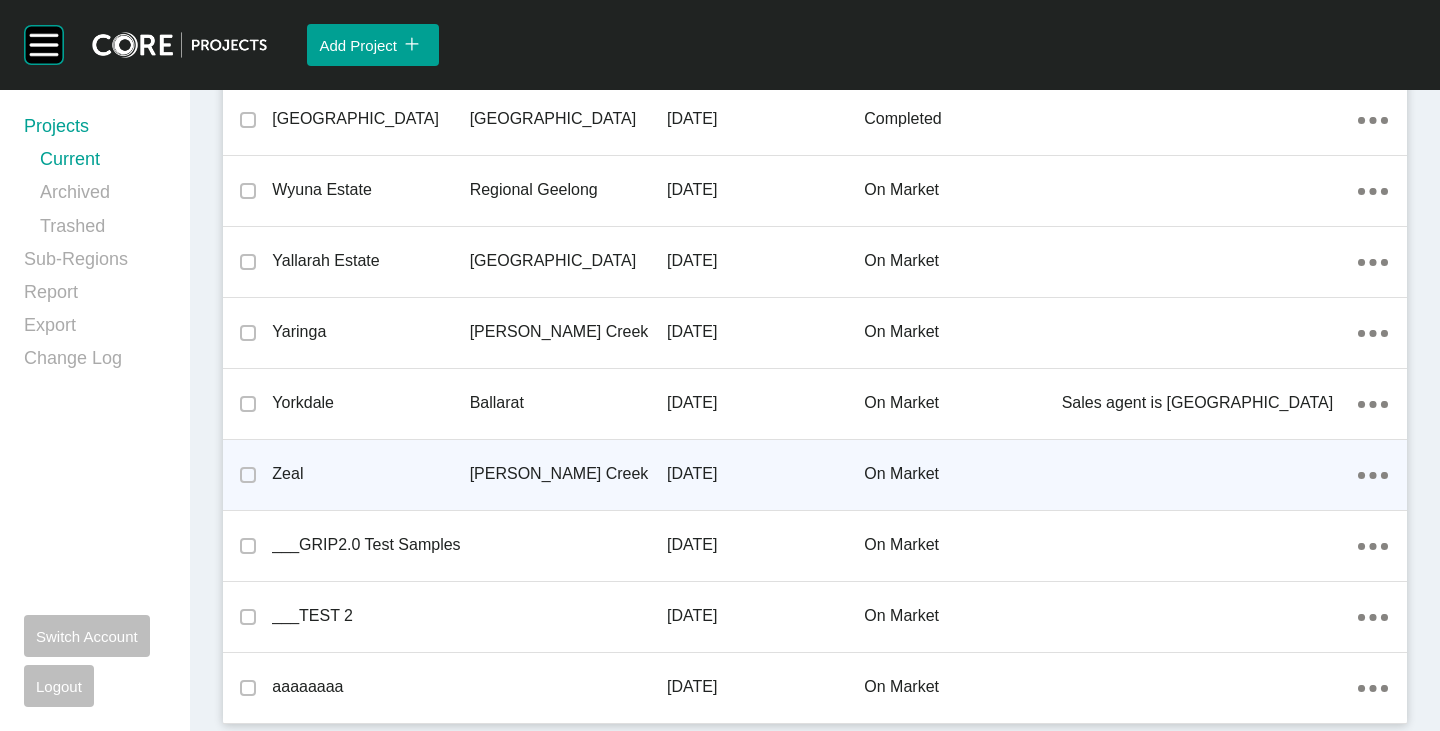 click on "Zeal" at bounding box center [370, 474] 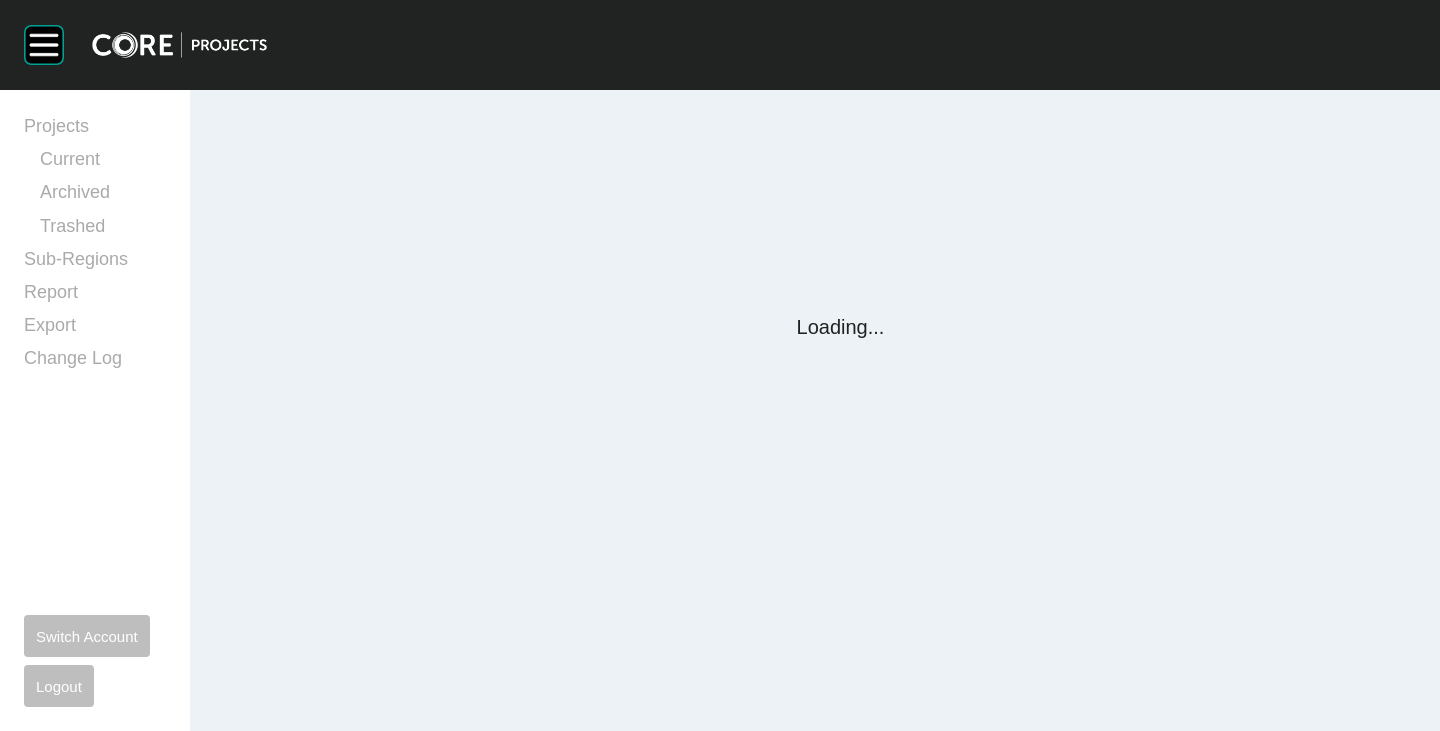 scroll, scrollTop: 0, scrollLeft: 0, axis: both 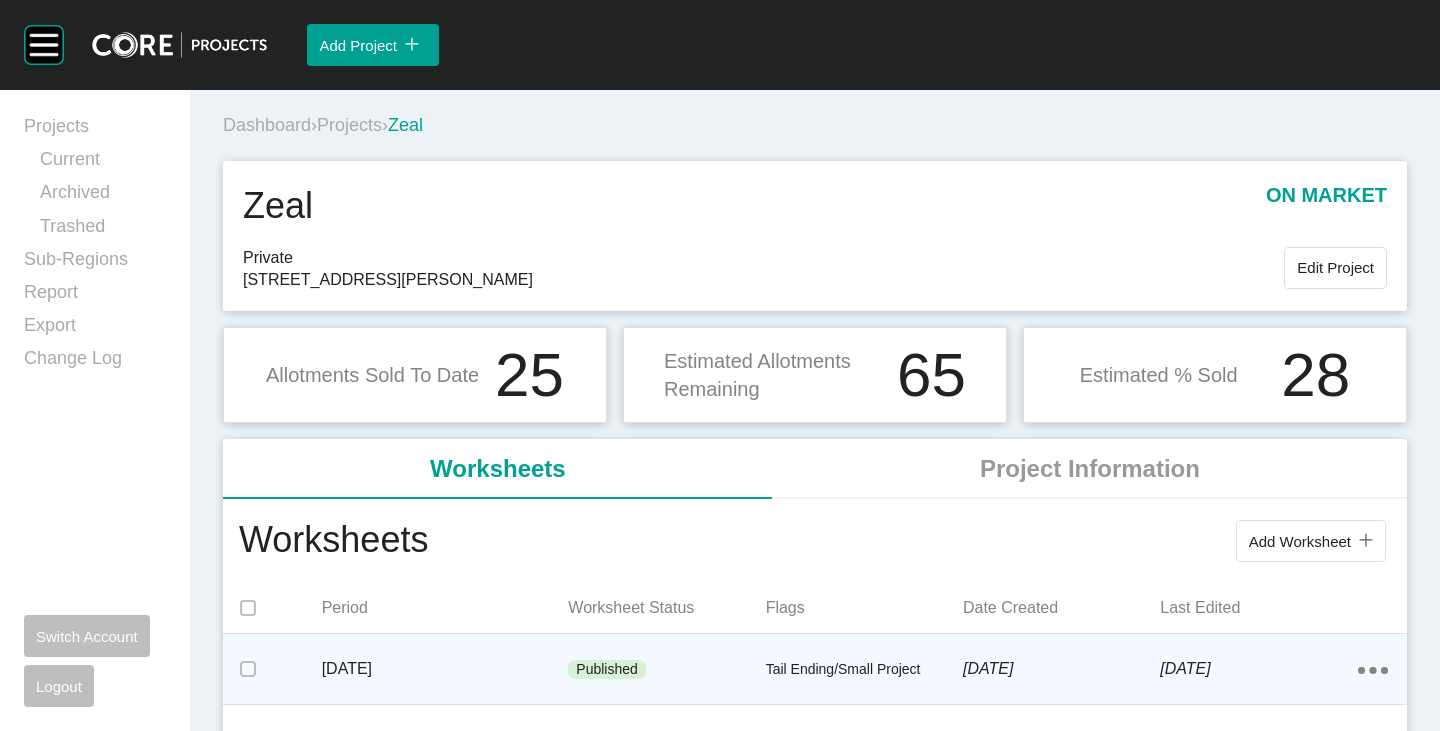 click on "[DATE]" at bounding box center (445, 669) 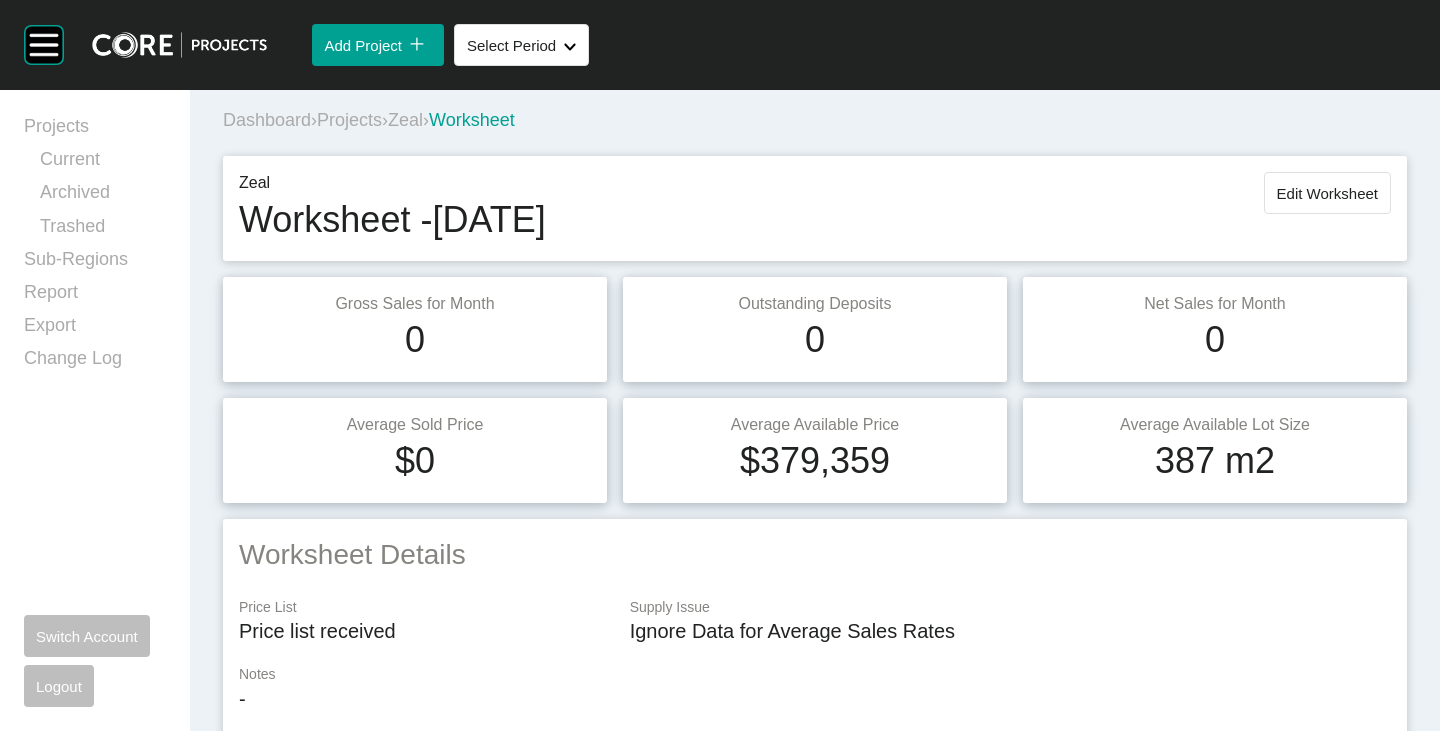 scroll, scrollTop: 0, scrollLeft: 0, axis: both 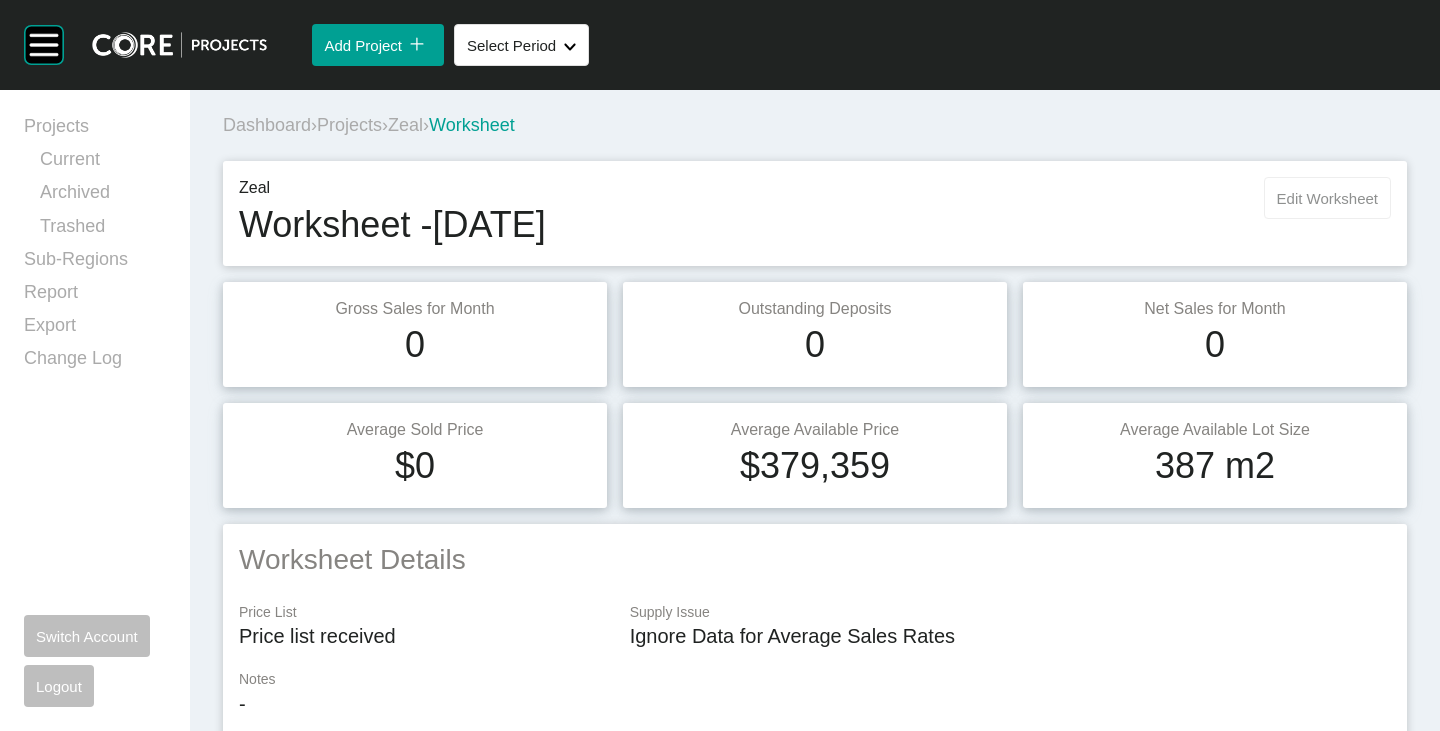 click on "Edit Worksheet" at bounding box center (1327, 198) 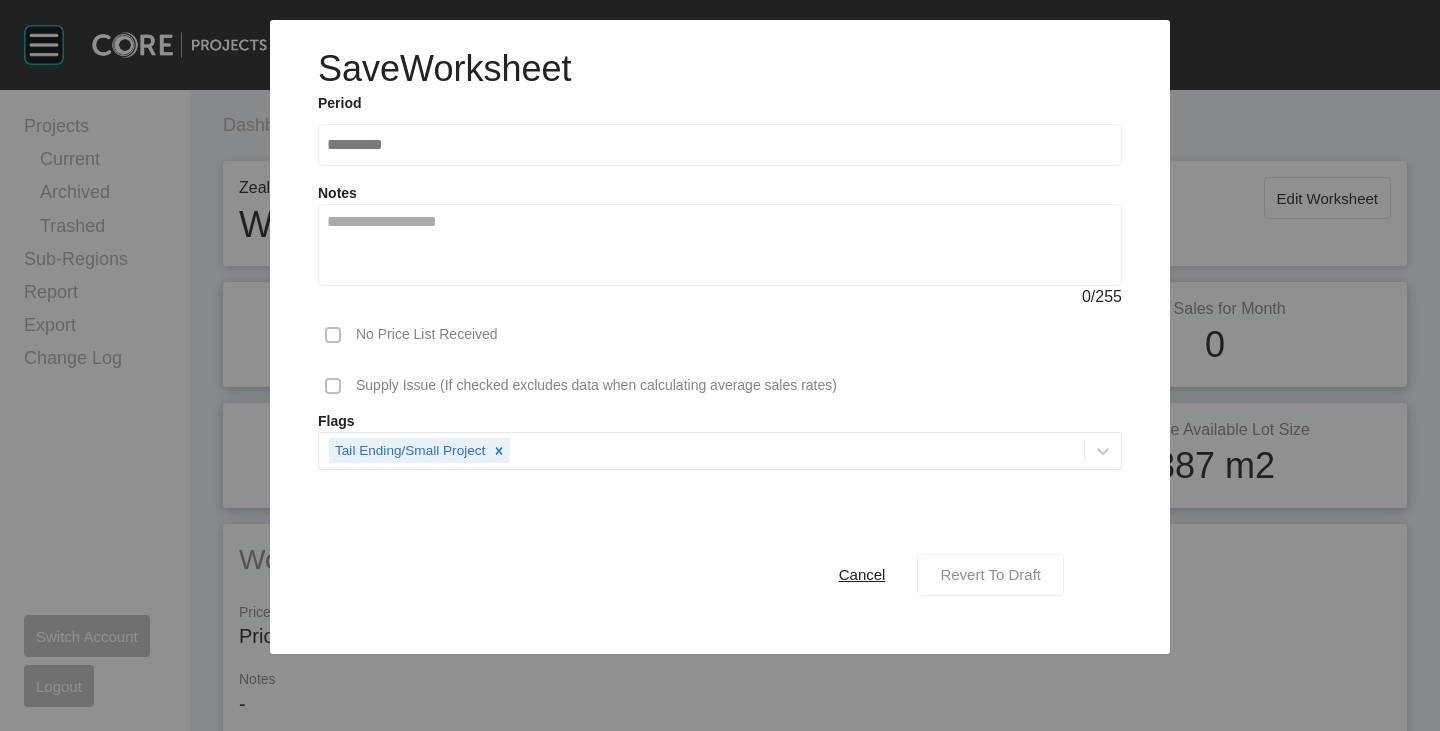 click on "Revert To Draft" at bounding box center (990, 574) 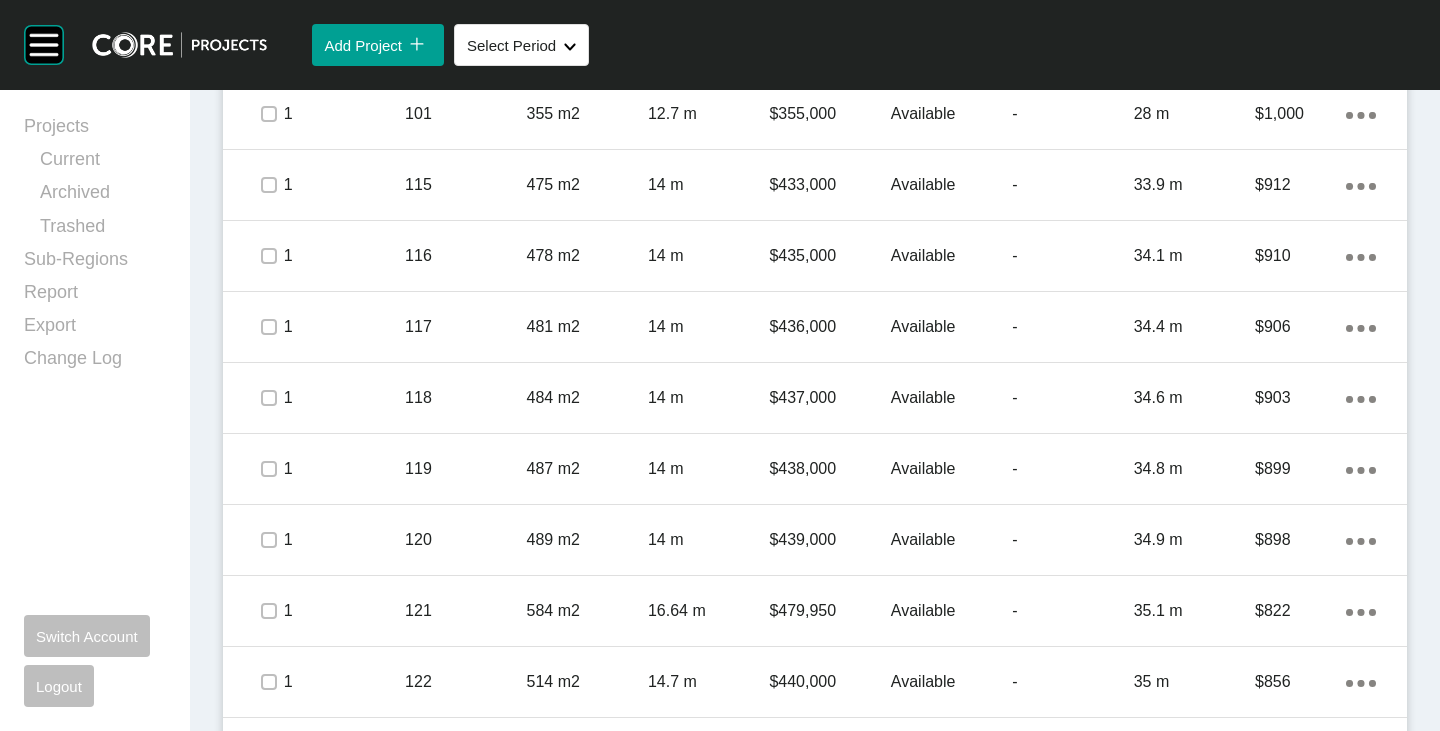 scroll, scrollTop: 1000, scrollLeft: 0, axis: vertical 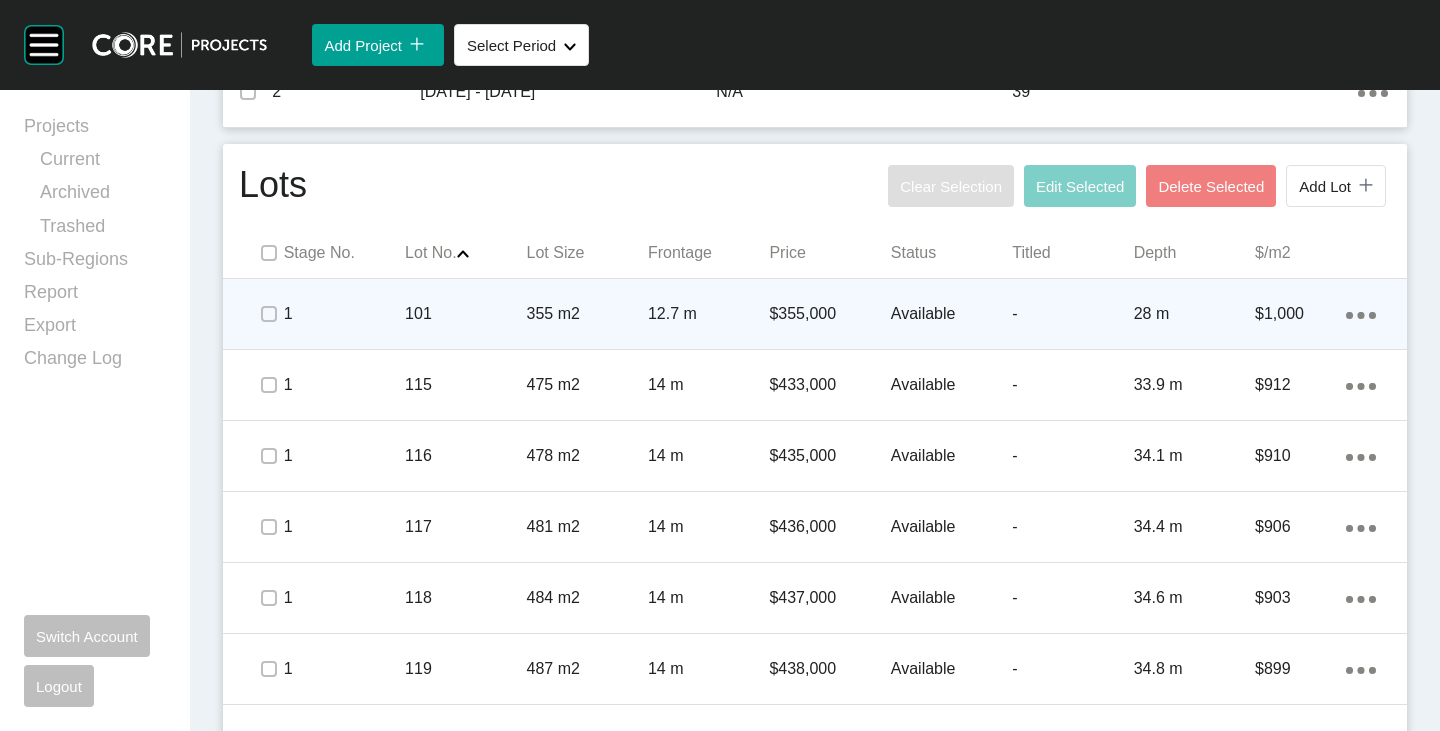 click on "$355,000" at bounding box center (829, 314) 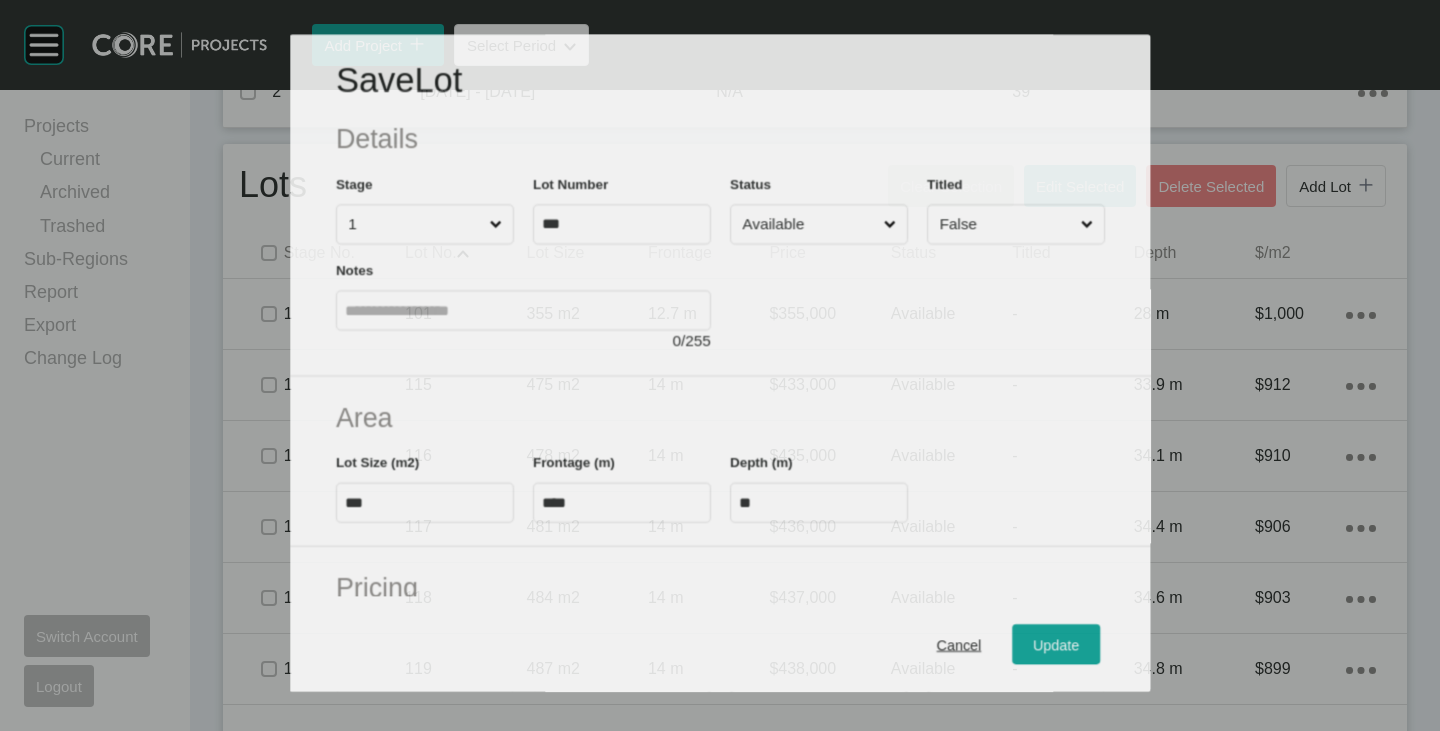 scroll, scrollTop: 200, scrollLeft: 0, axis: vertical 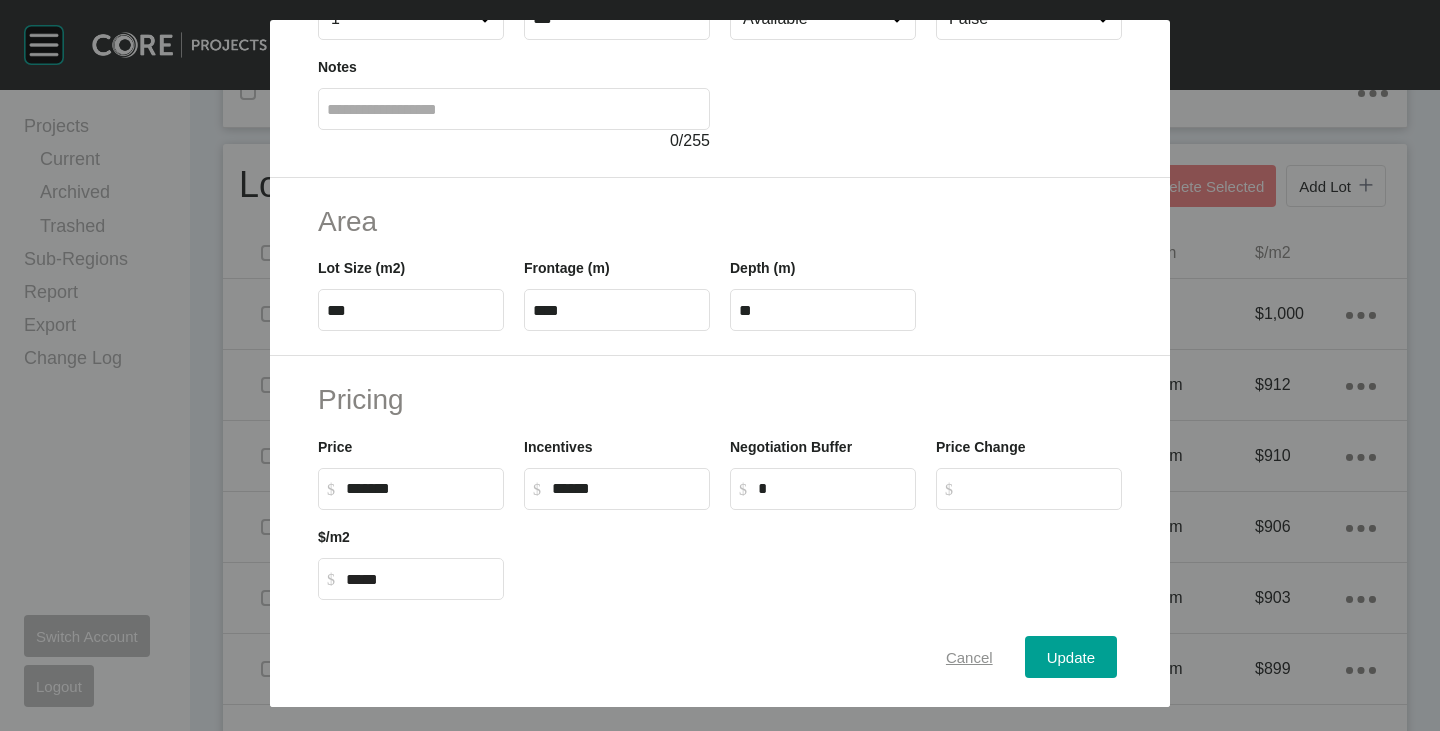 click on "Cancel" at bounding box center [969, 657] 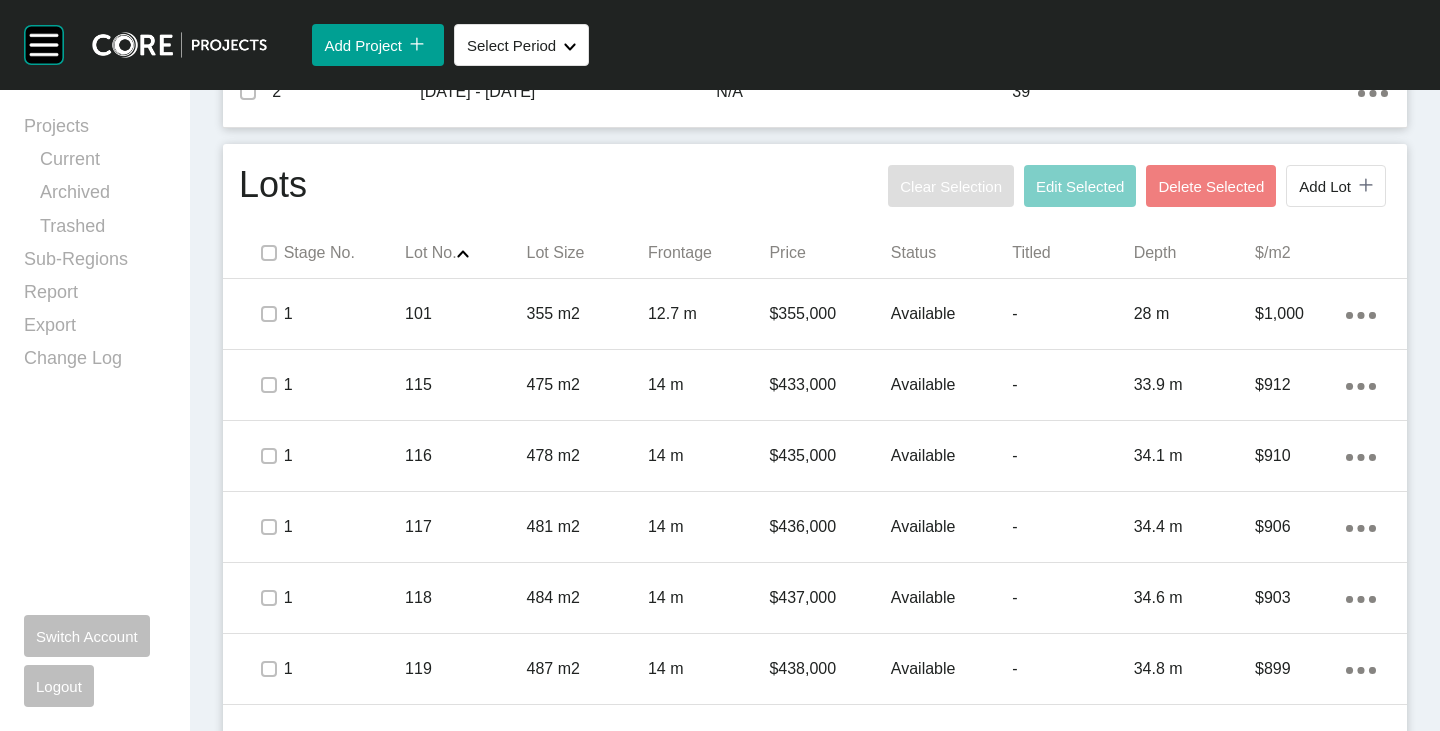 click at bounding box center (268, 253) 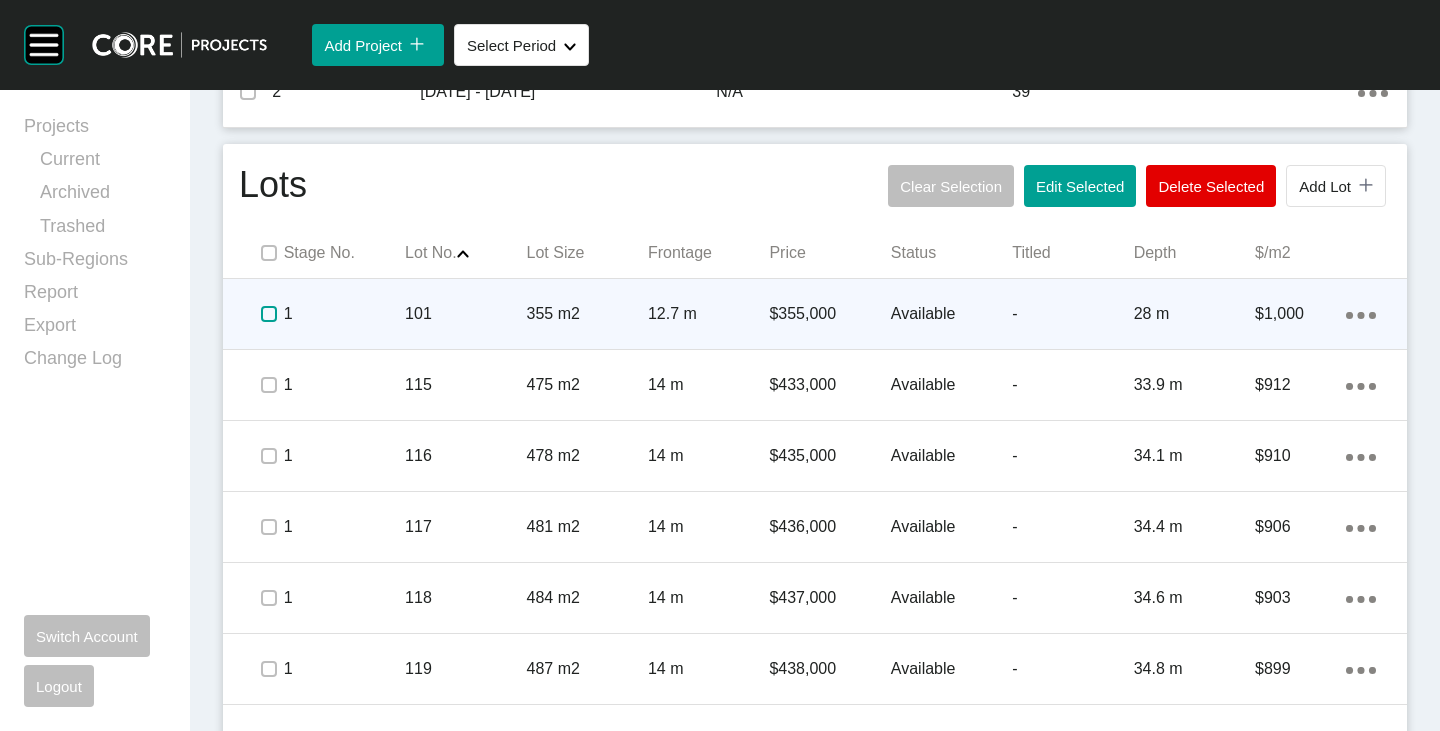 click at bounding box center [269, 314] 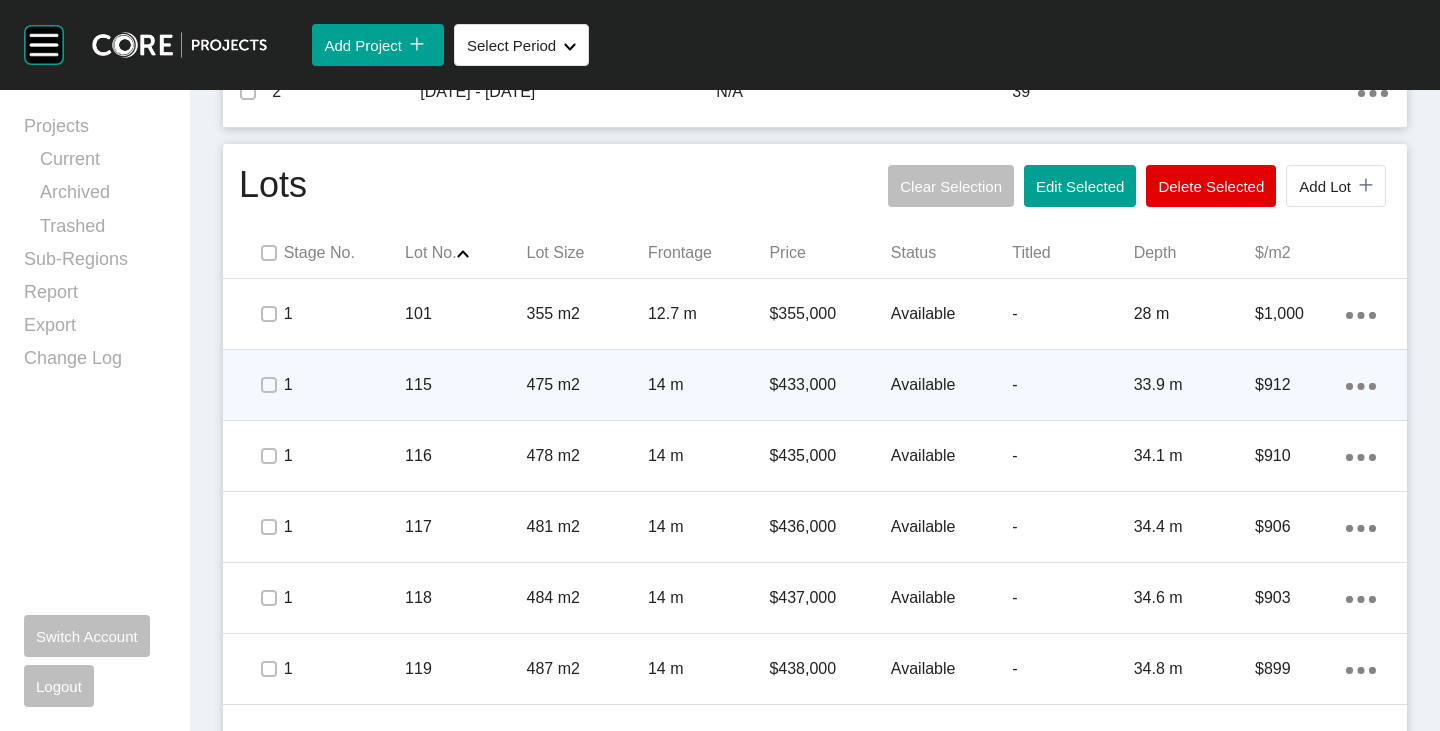 click at bounding box center [268, 385] 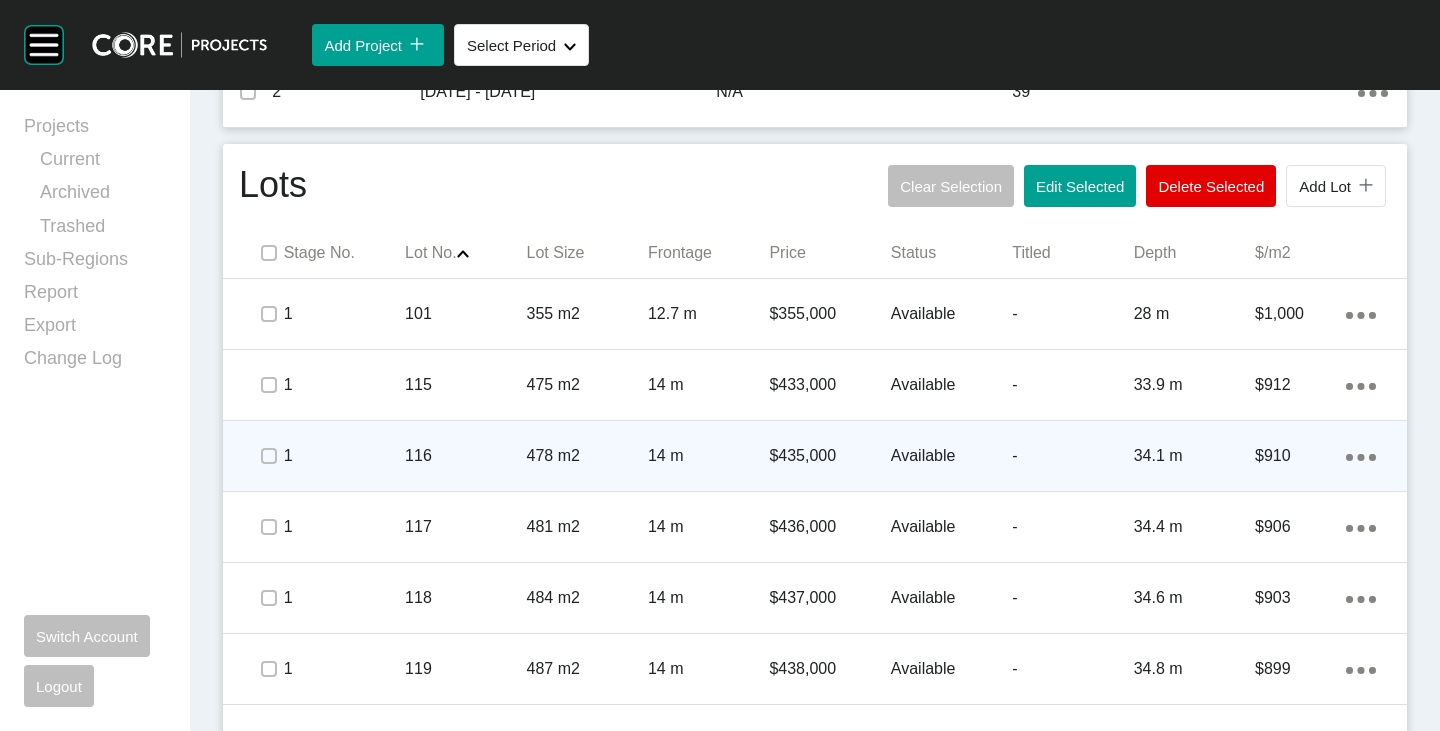 click at bounding box center [268, 456] 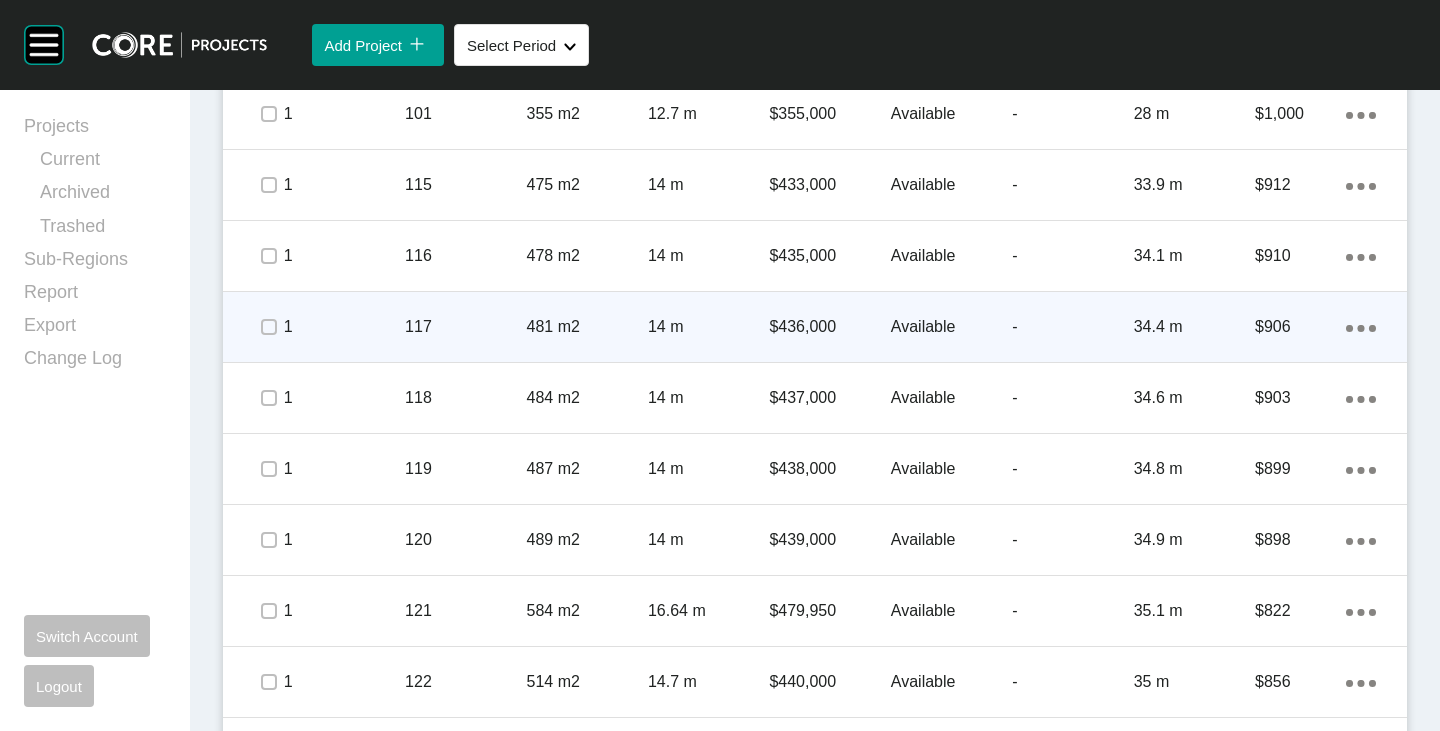 click at bounding box center (268, 327) 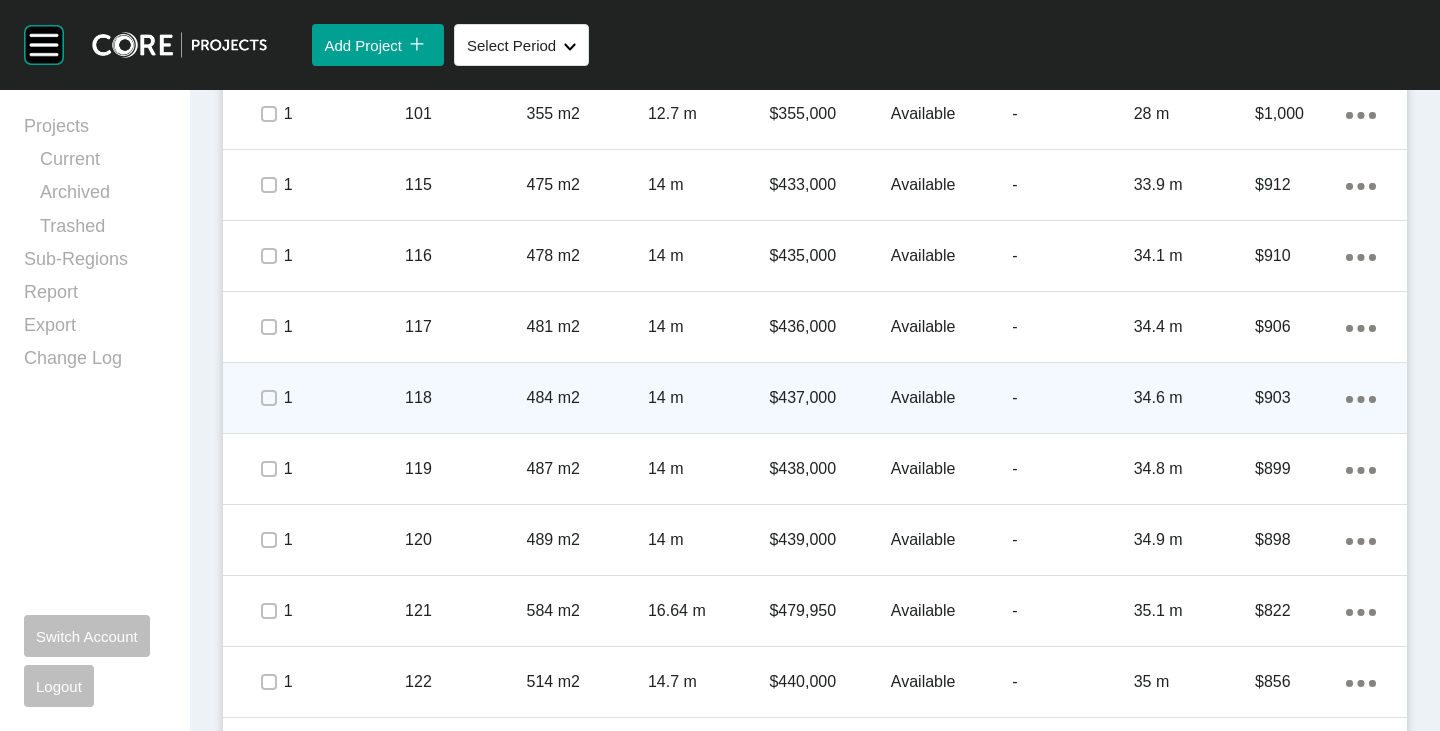 click at bounding box center [268, 398] 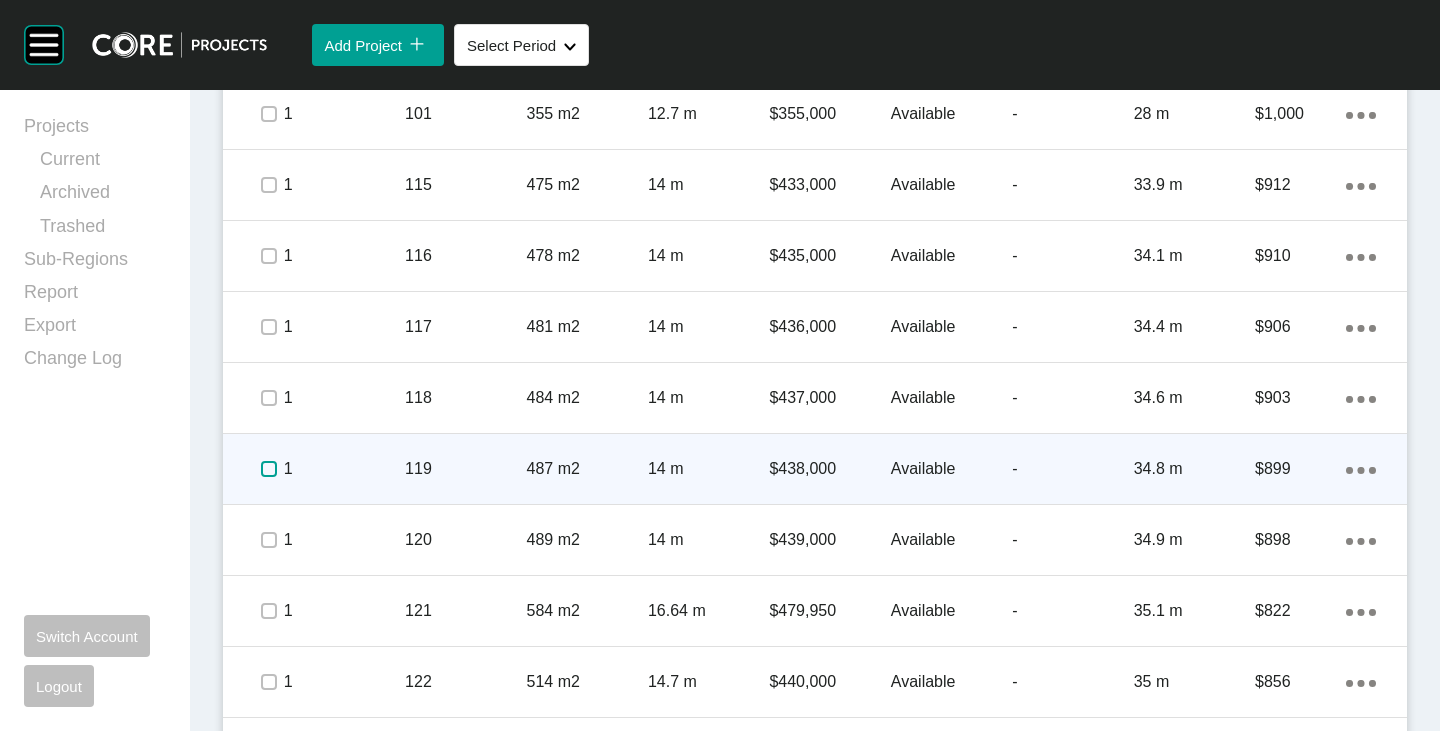 click at bounding box center (269, 469) 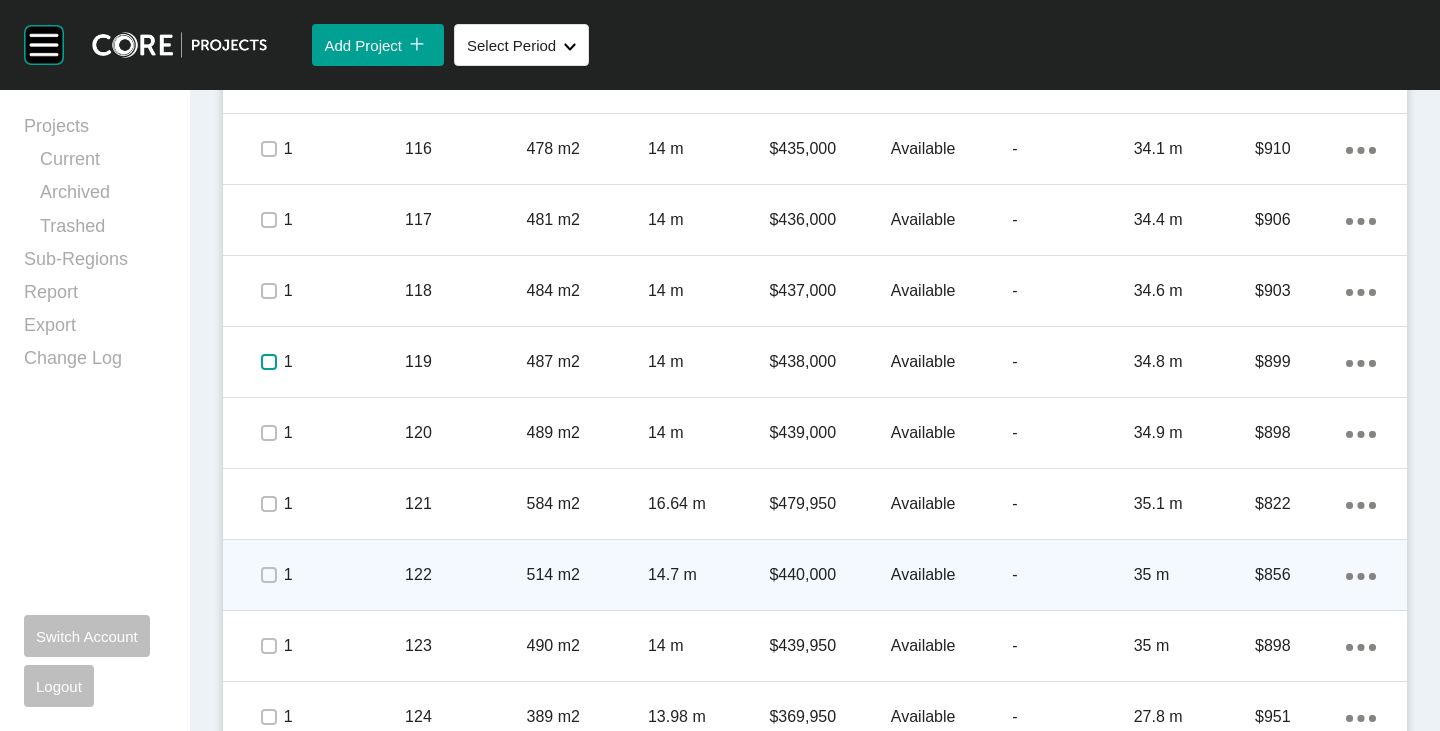 scroll, scrollTop: 1400, scrollLeft: 0, axis: vertical 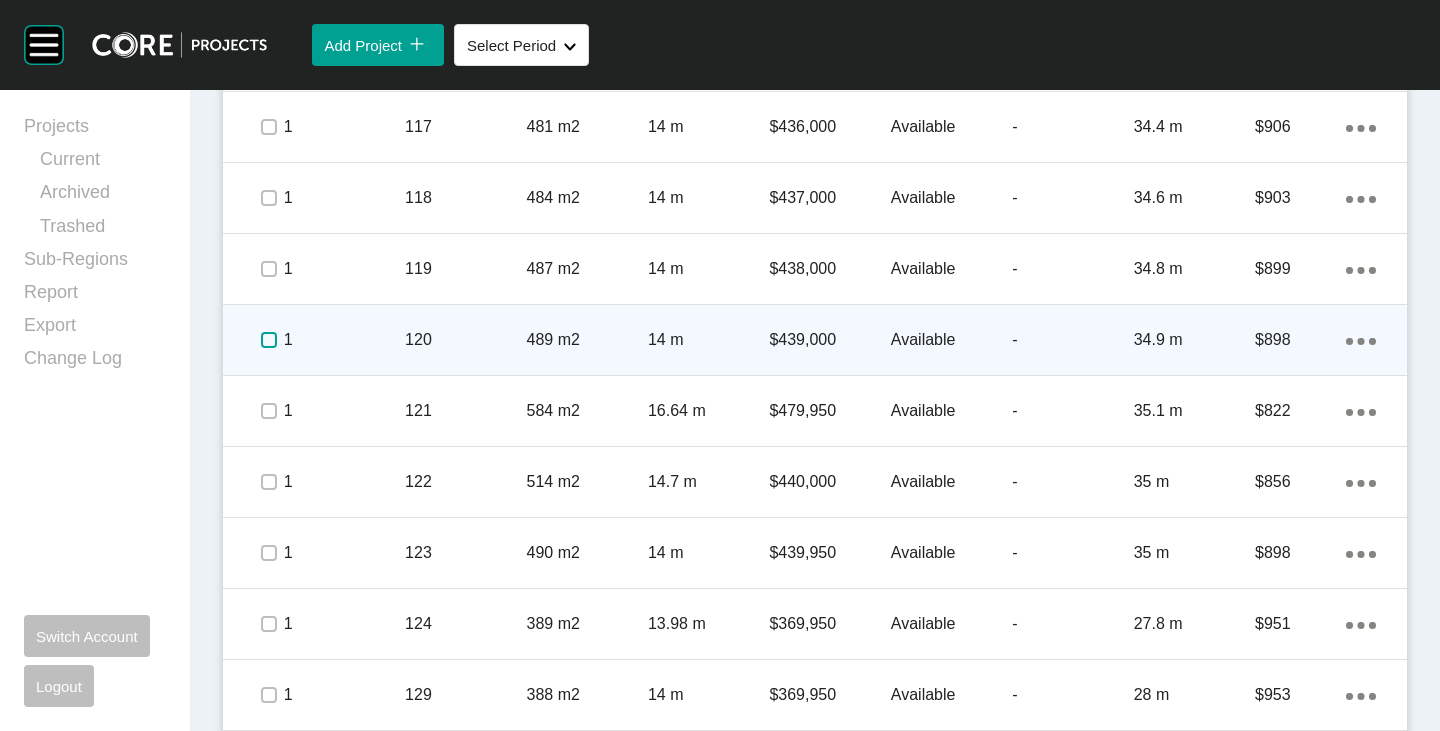 click at bounding box center (269, 340) 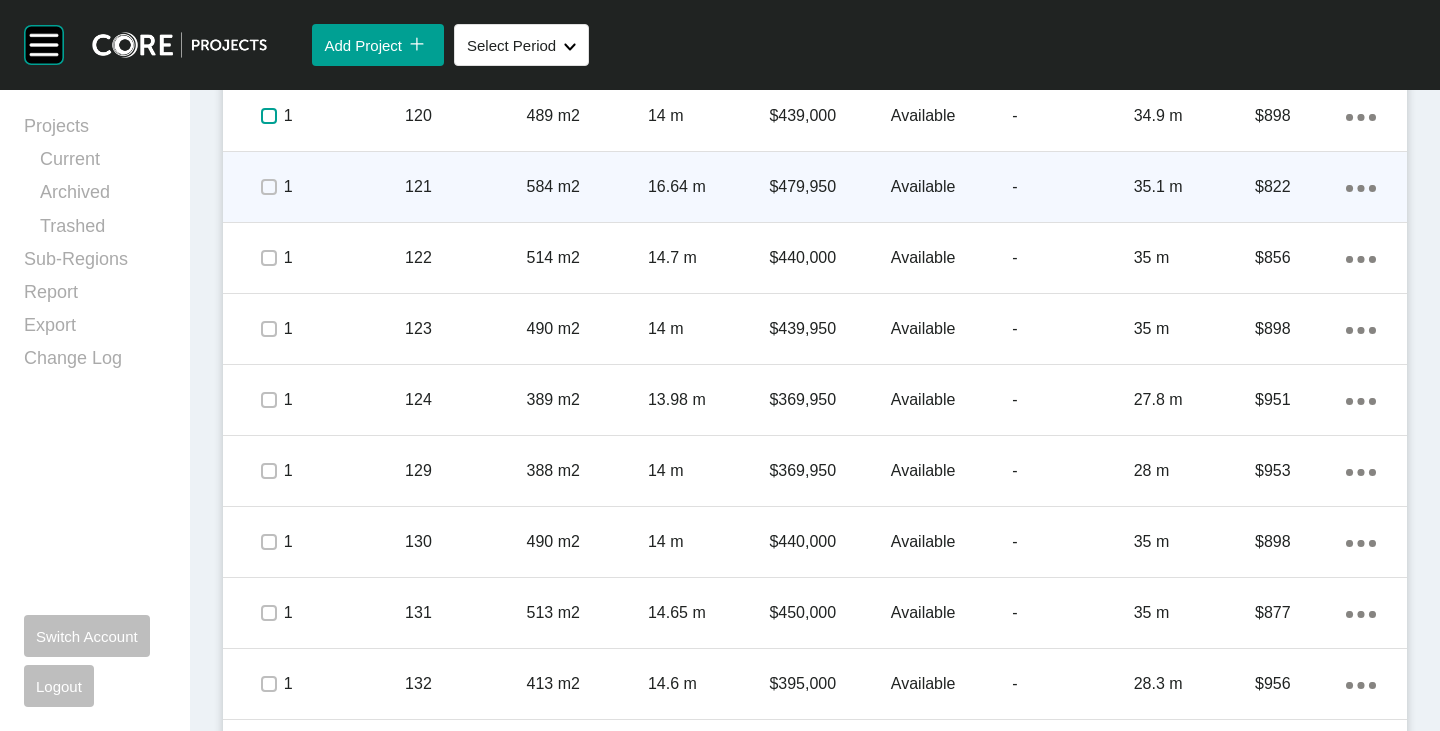 scroll, scrollTop: 1600, scrollLeft: 0, axis: vertical 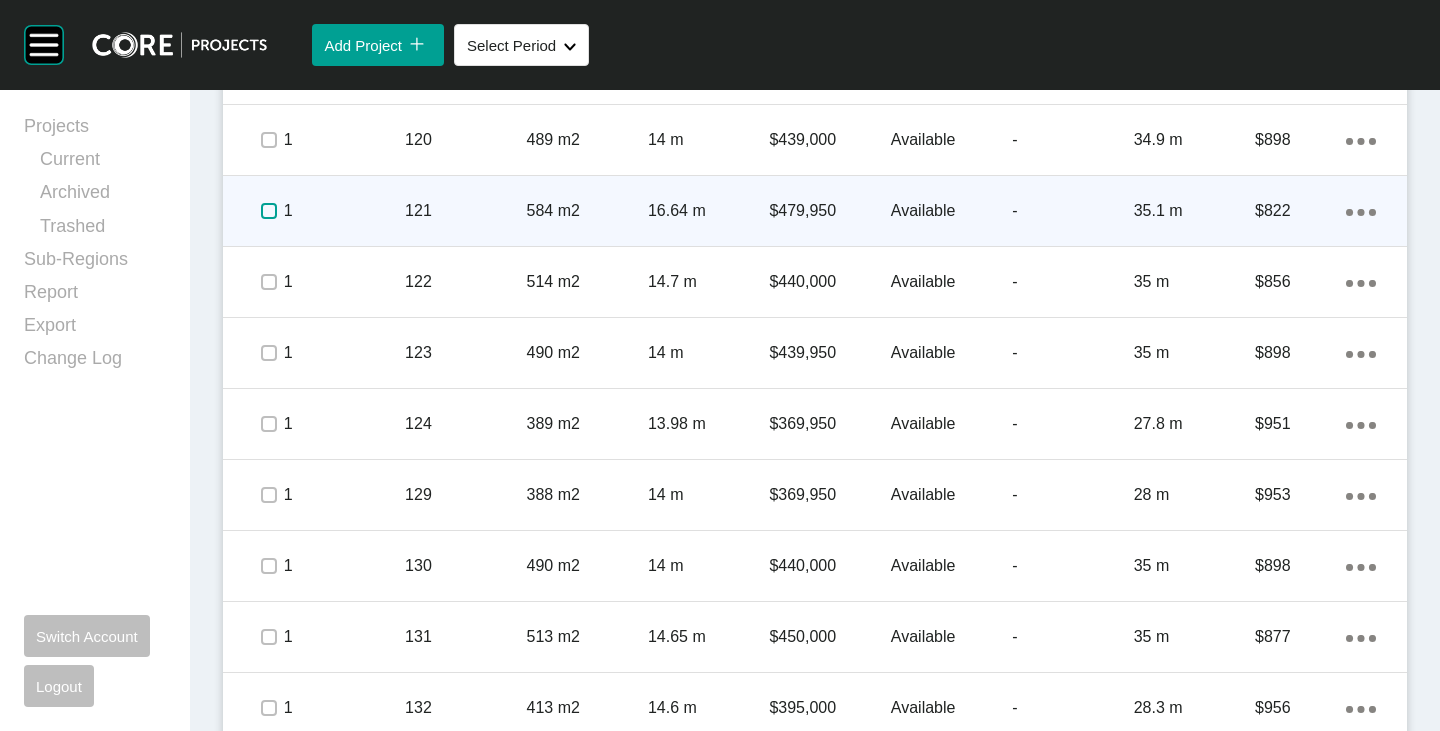 click at bounding box center [269, 211] 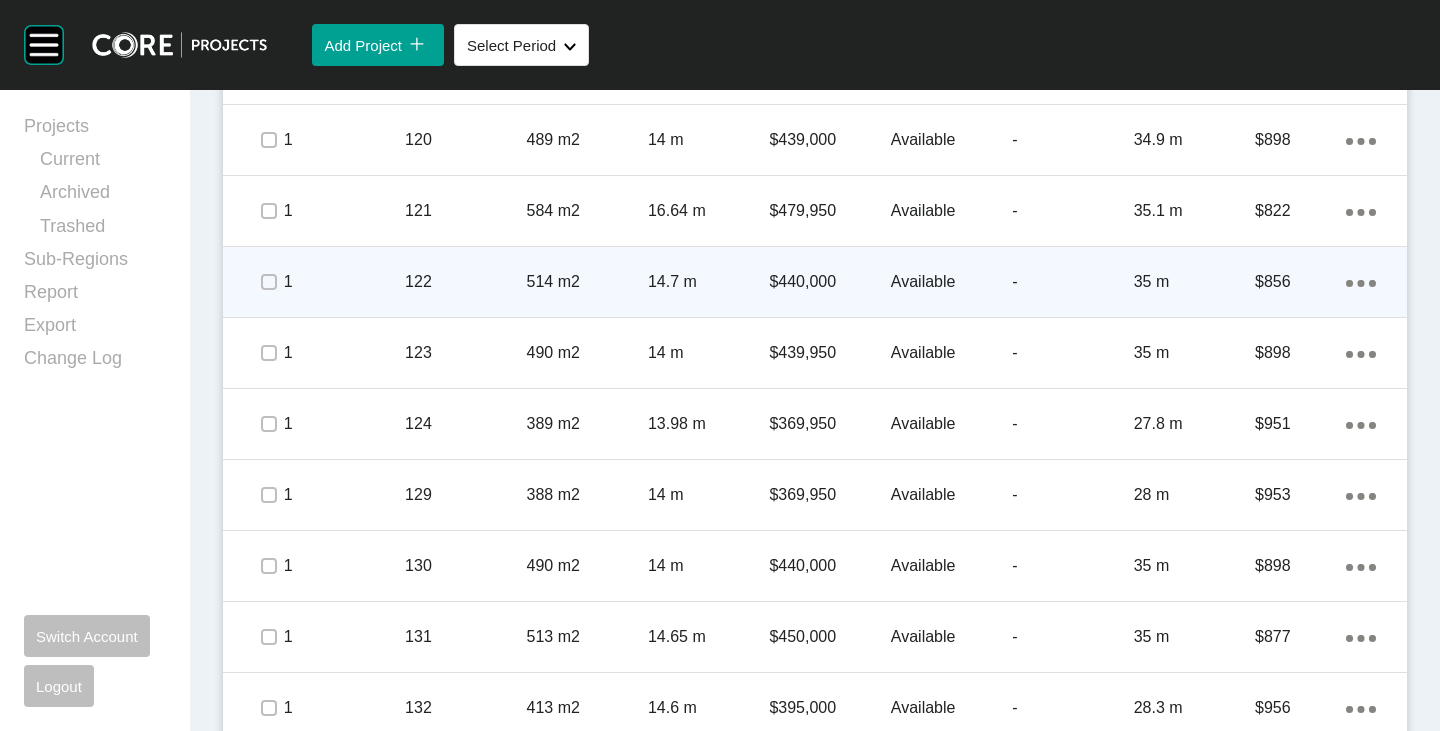 click at bounding box center [268, 282] 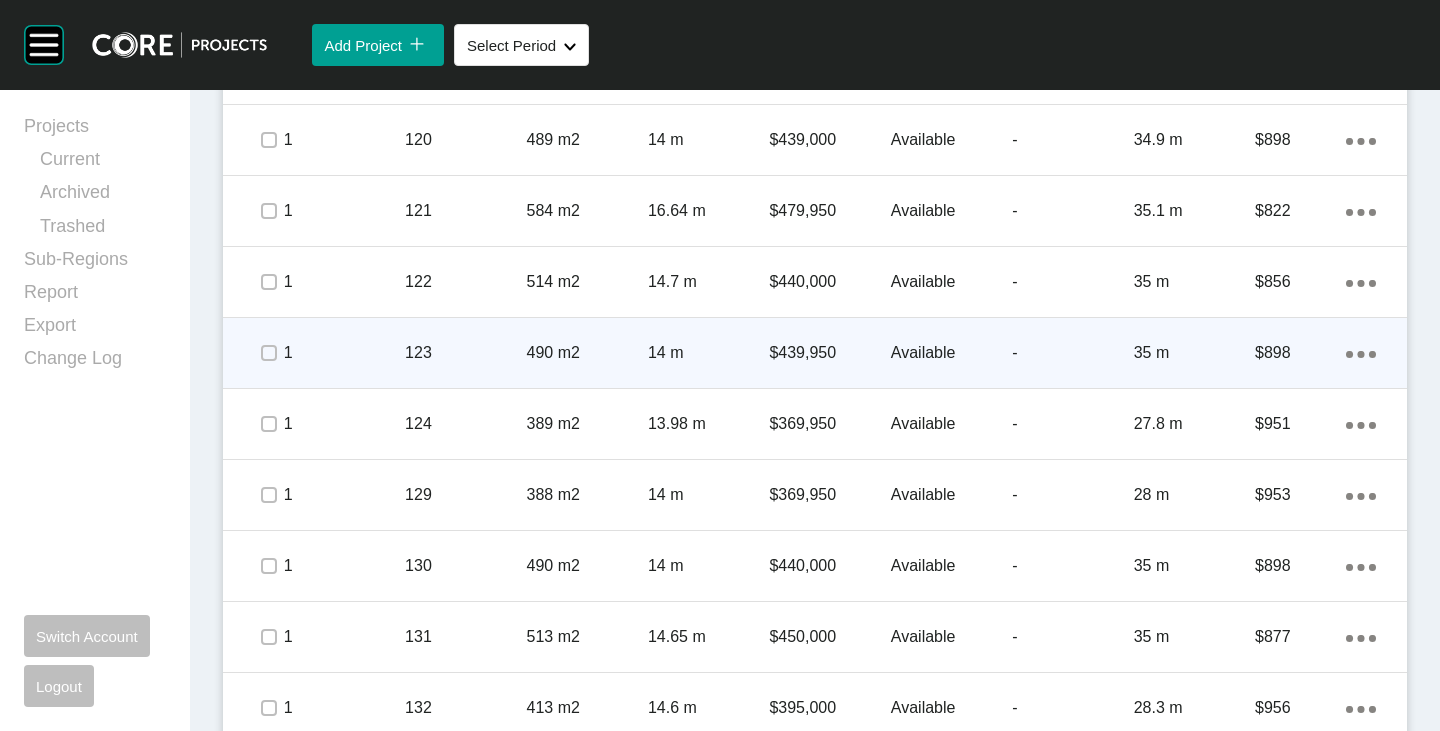 click at bounding box center [268, 353] 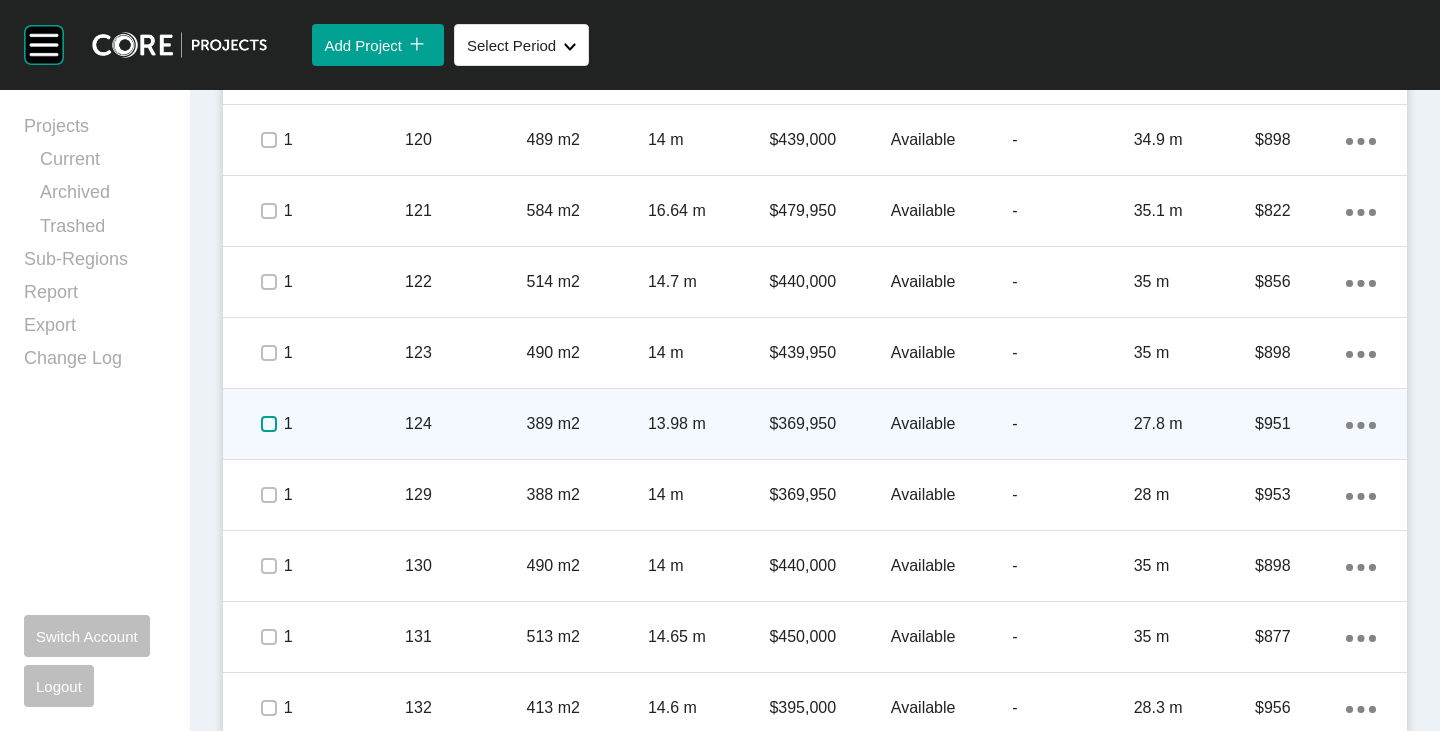 click at bounding box center (269, 424) 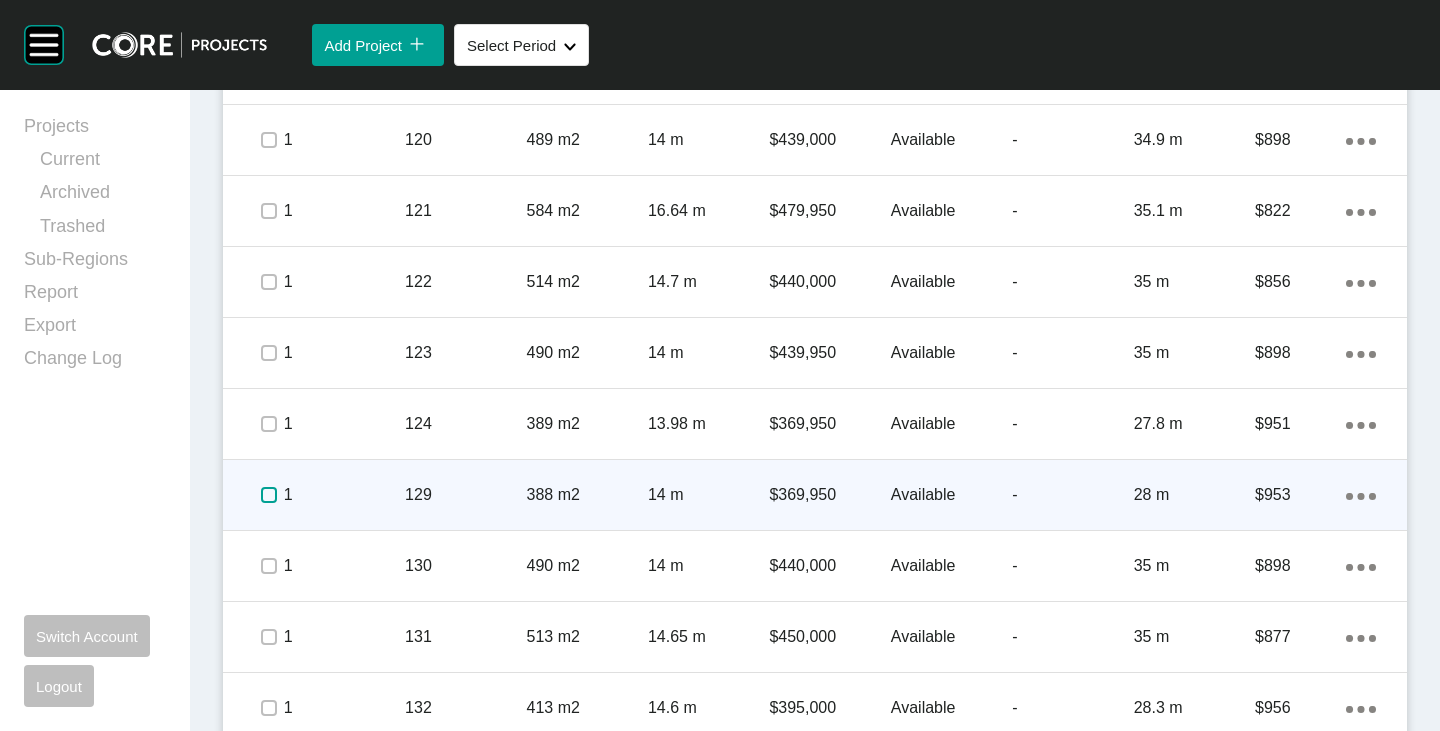 click at bounding box center [269, 495] 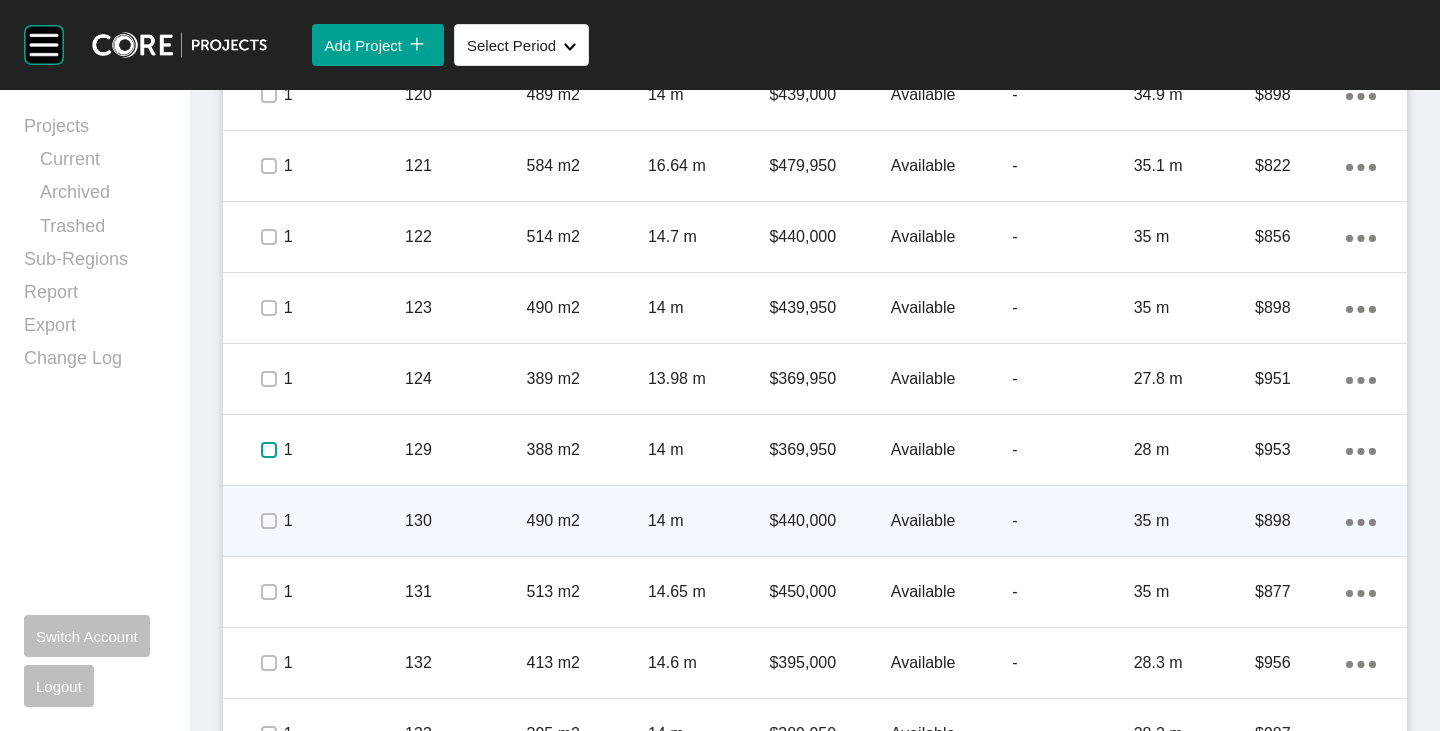 scroll, scrollTop: 1700, scrollLeft: 0, axis: vertical 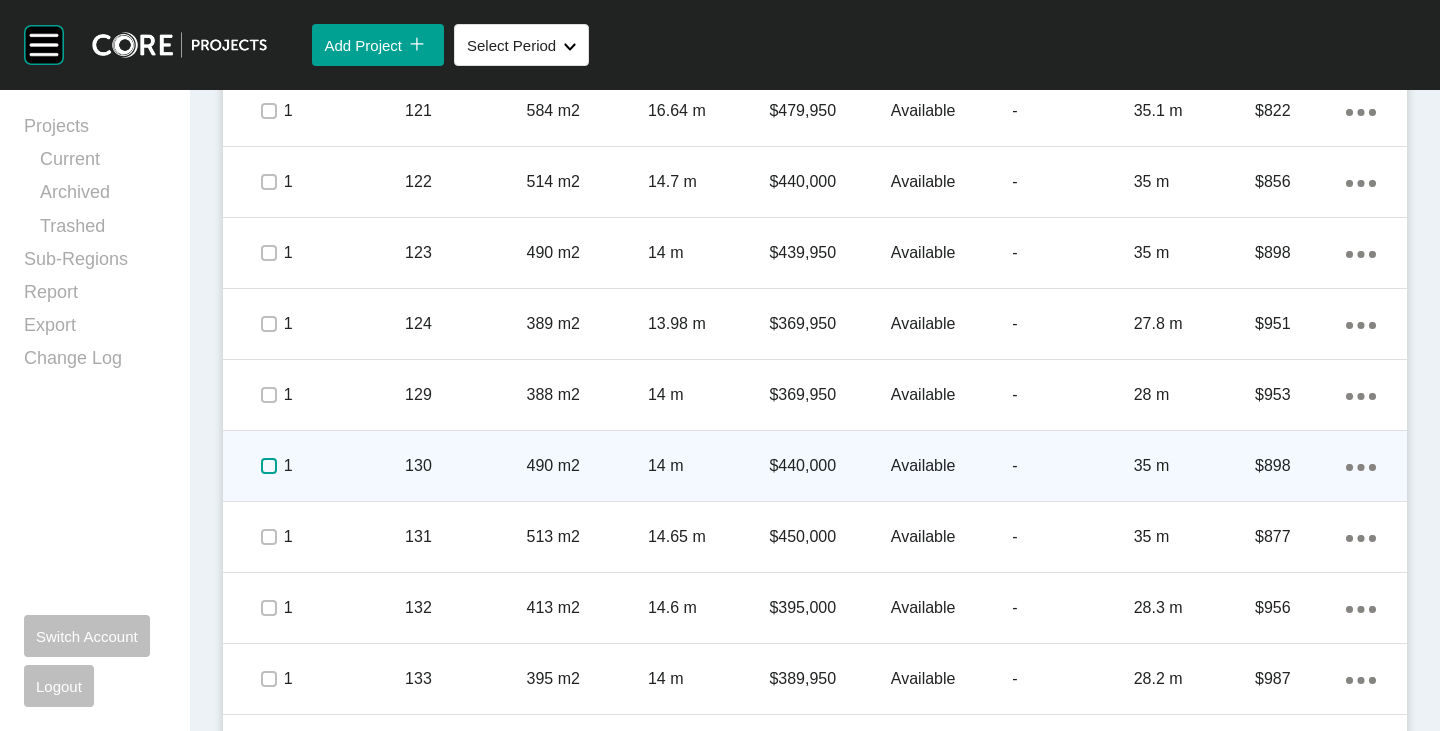 click at bounding box center [269, 466] 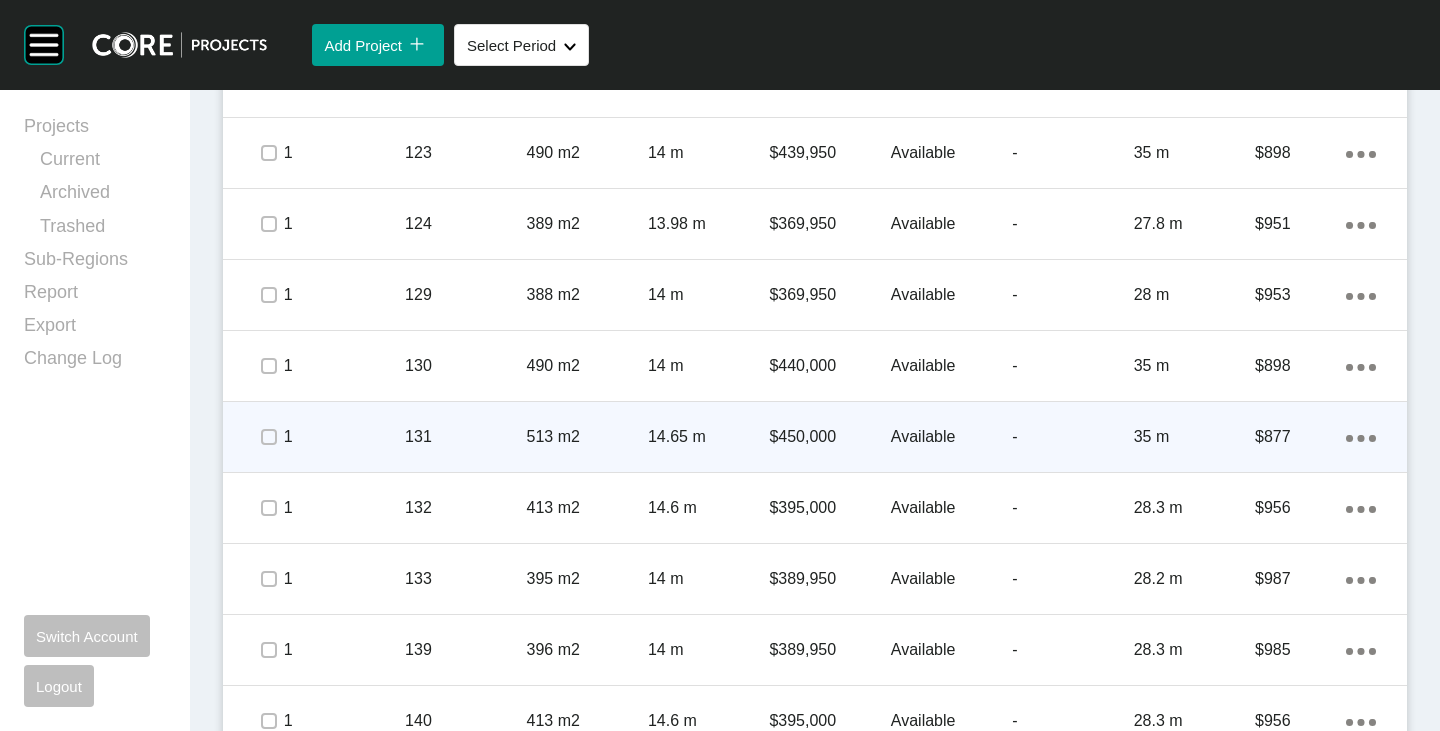 click at bounding box center [268, 437] 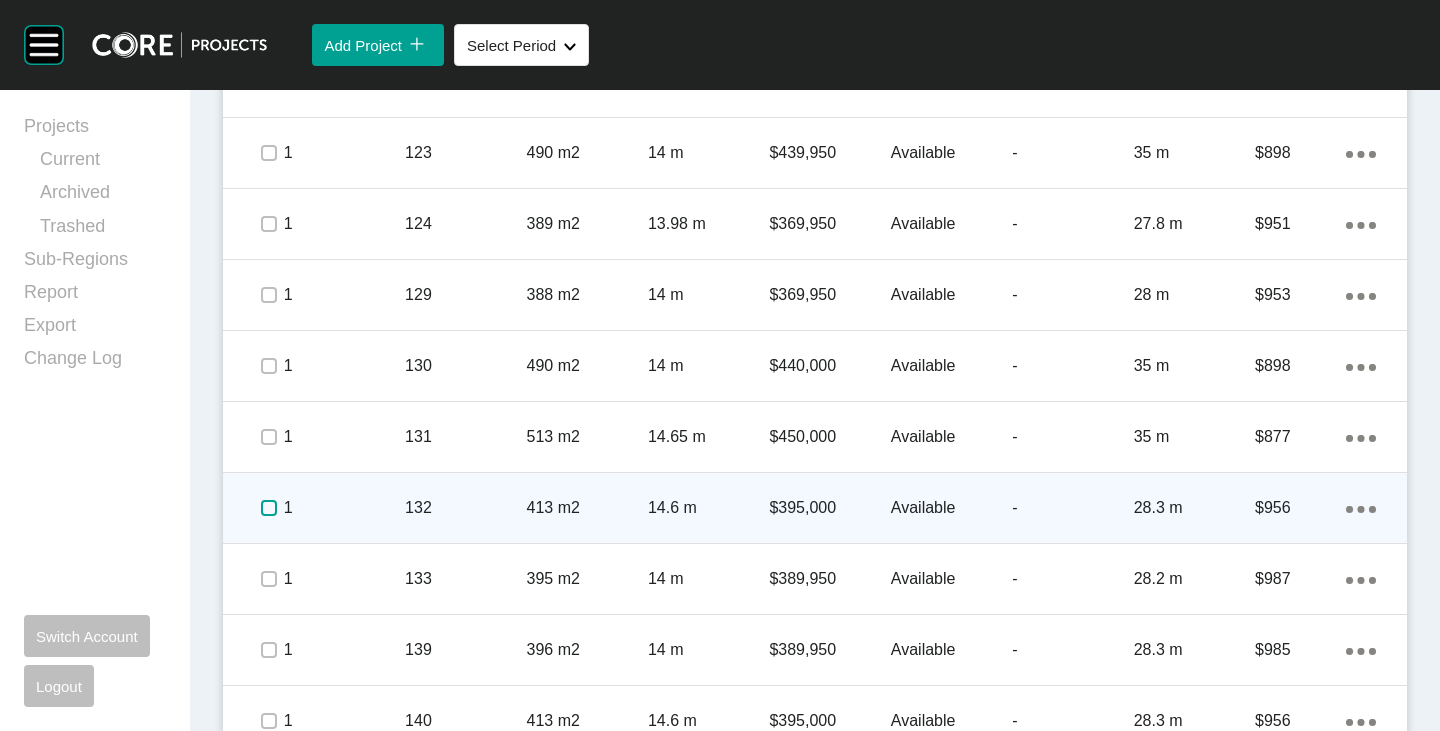 click at bounding box center [269, 508] 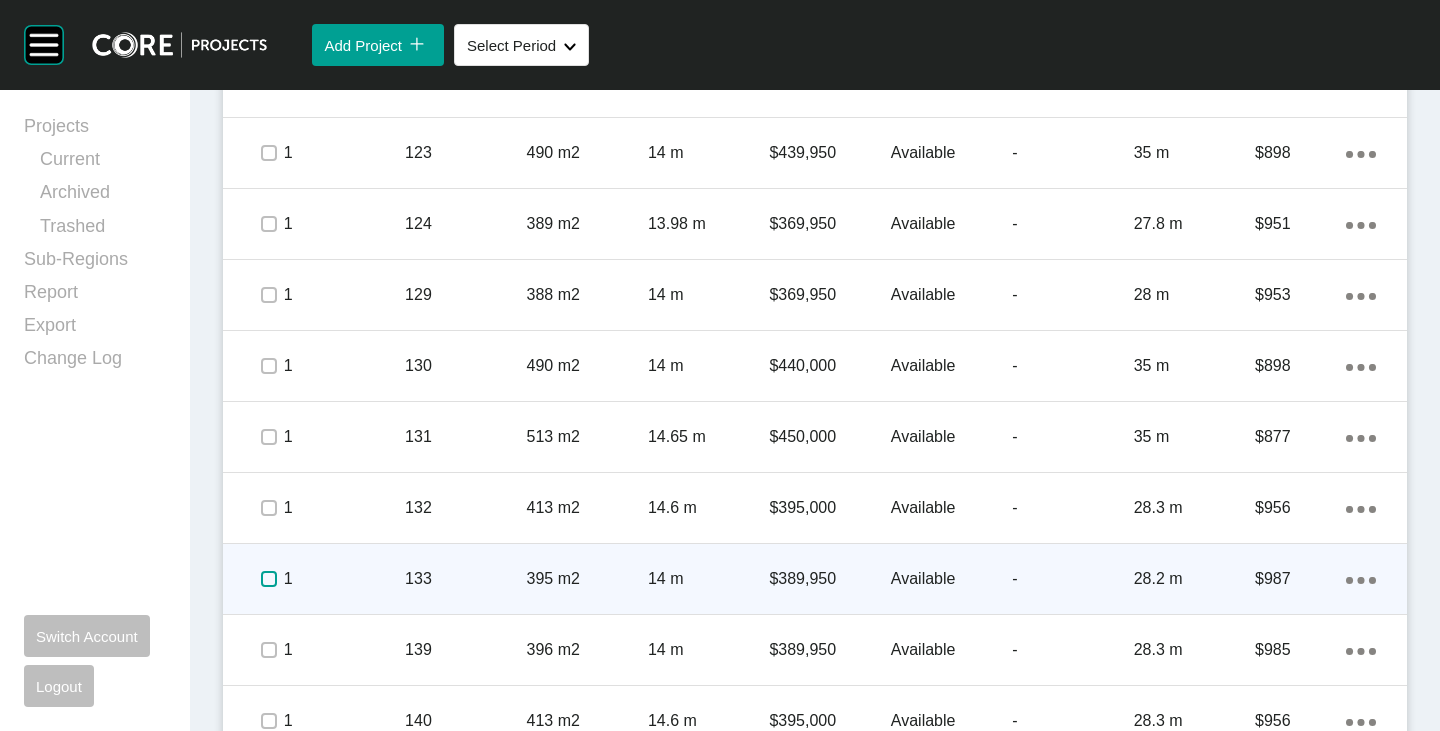 click at bounding box center [269, 579] 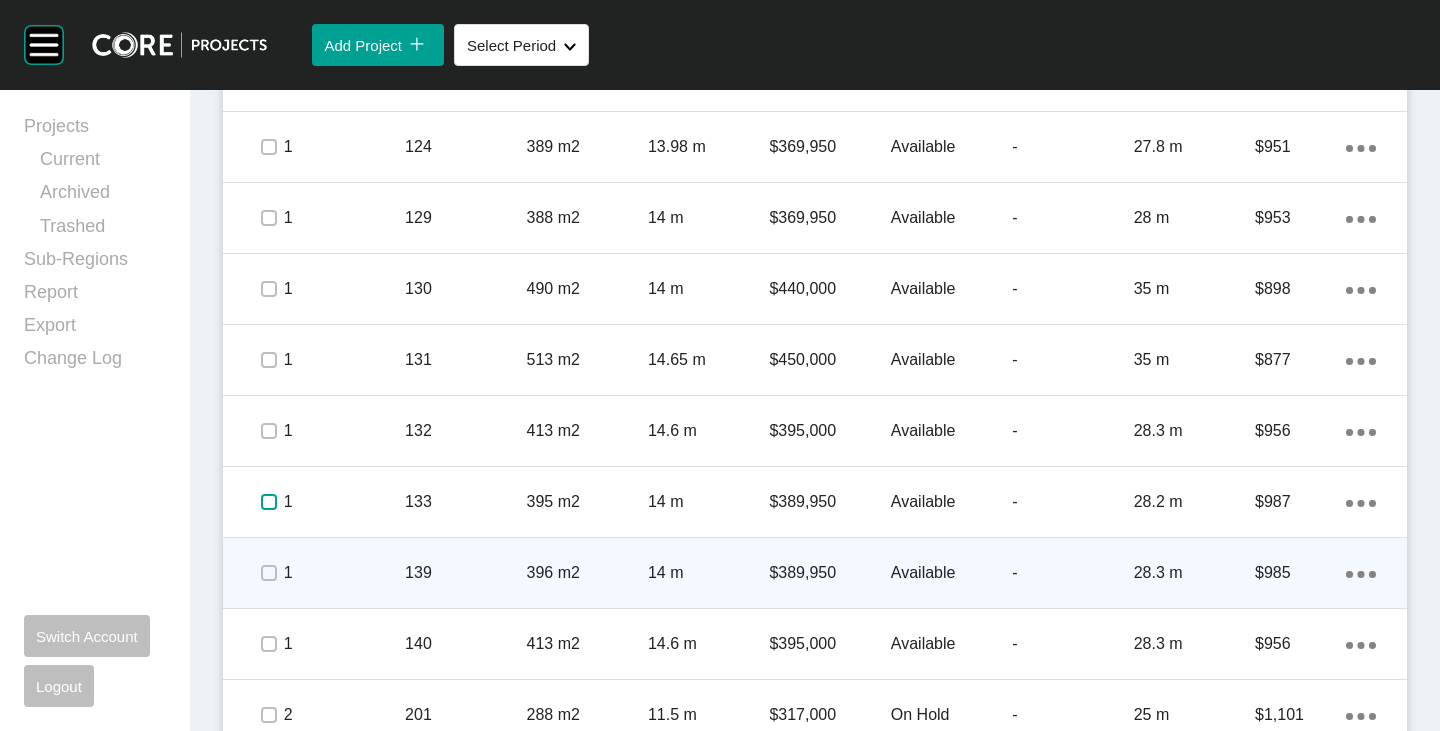scroll, scrollTop: 1900, scrollLeft: 0, axis: vertical 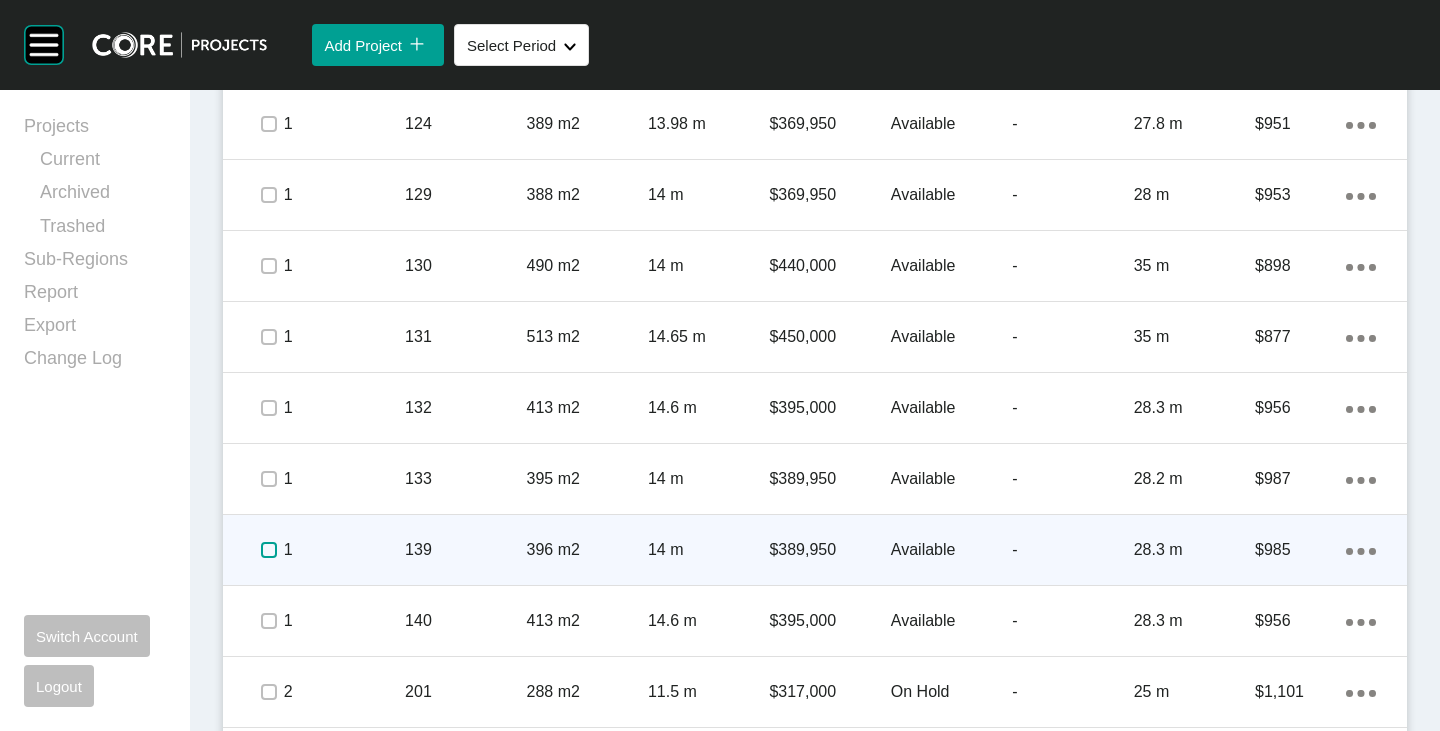click at bounding box center [269, 550] 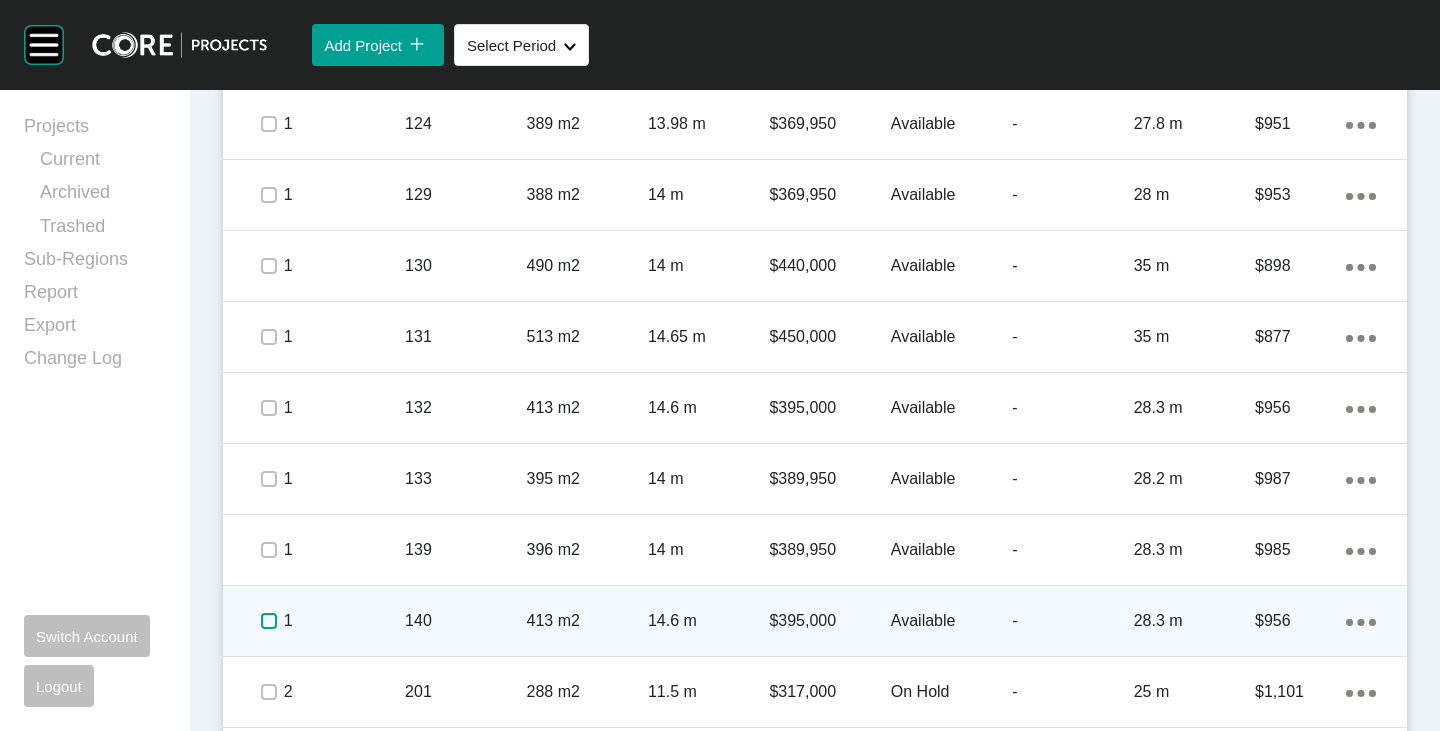 click at bounding box center (269, 621) 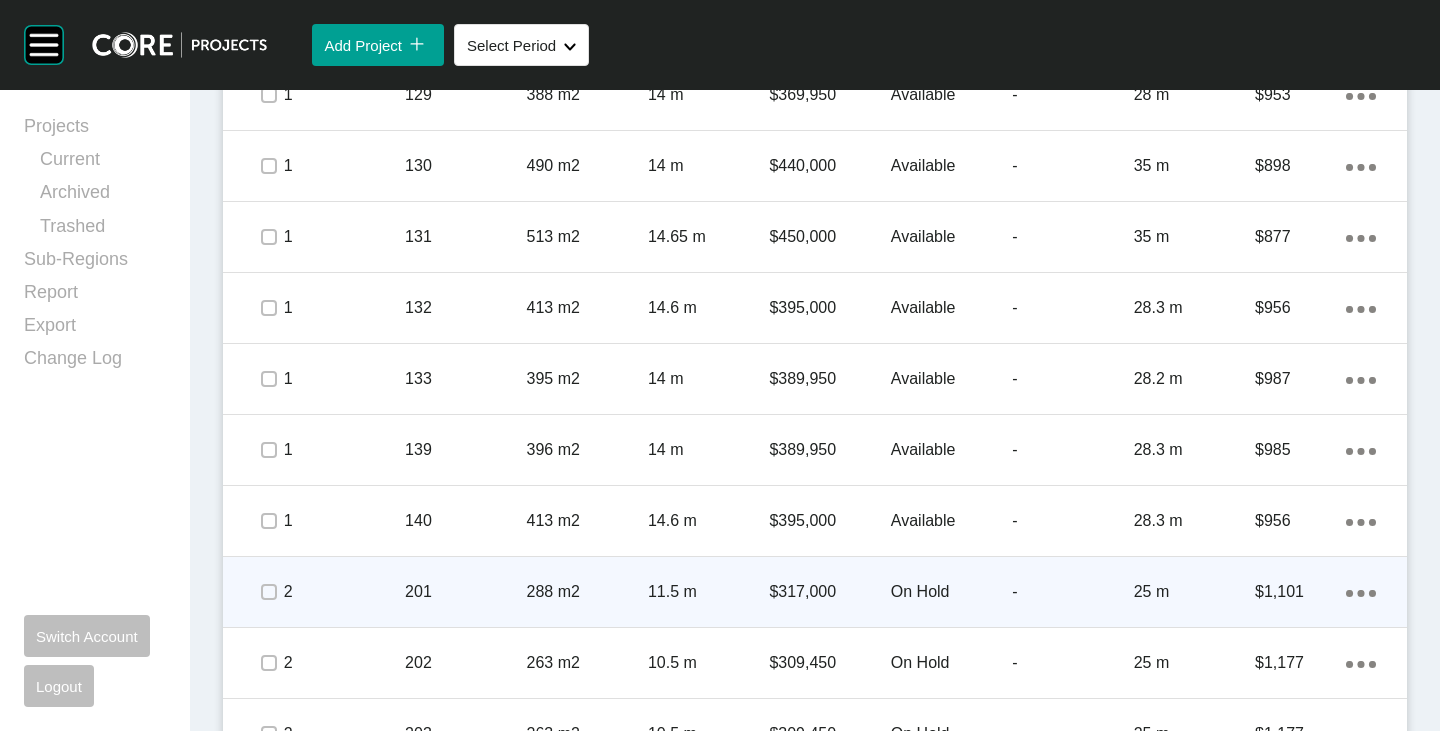 scroll, scrollTop: 2100, scrollLeft: 0, axis: vertical 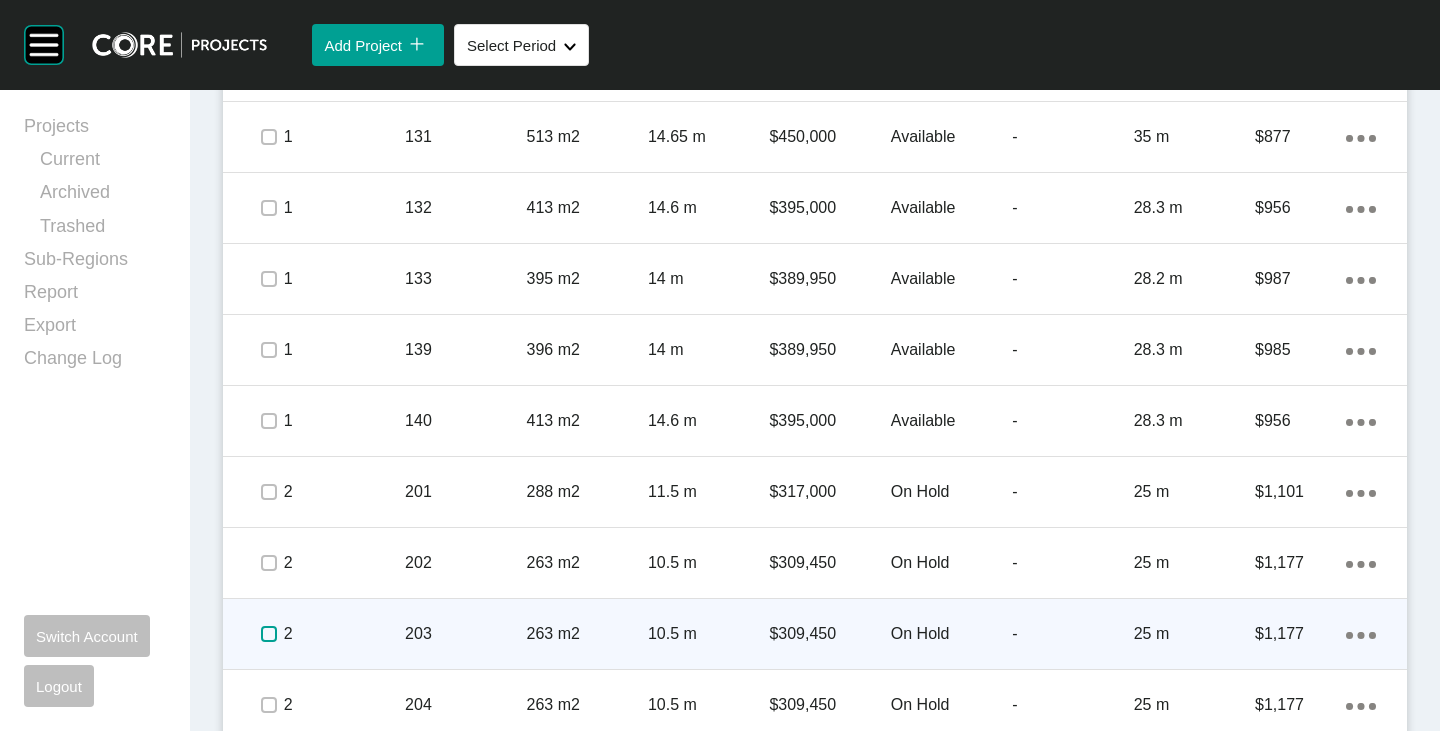 click at bounding box center (269, 634) 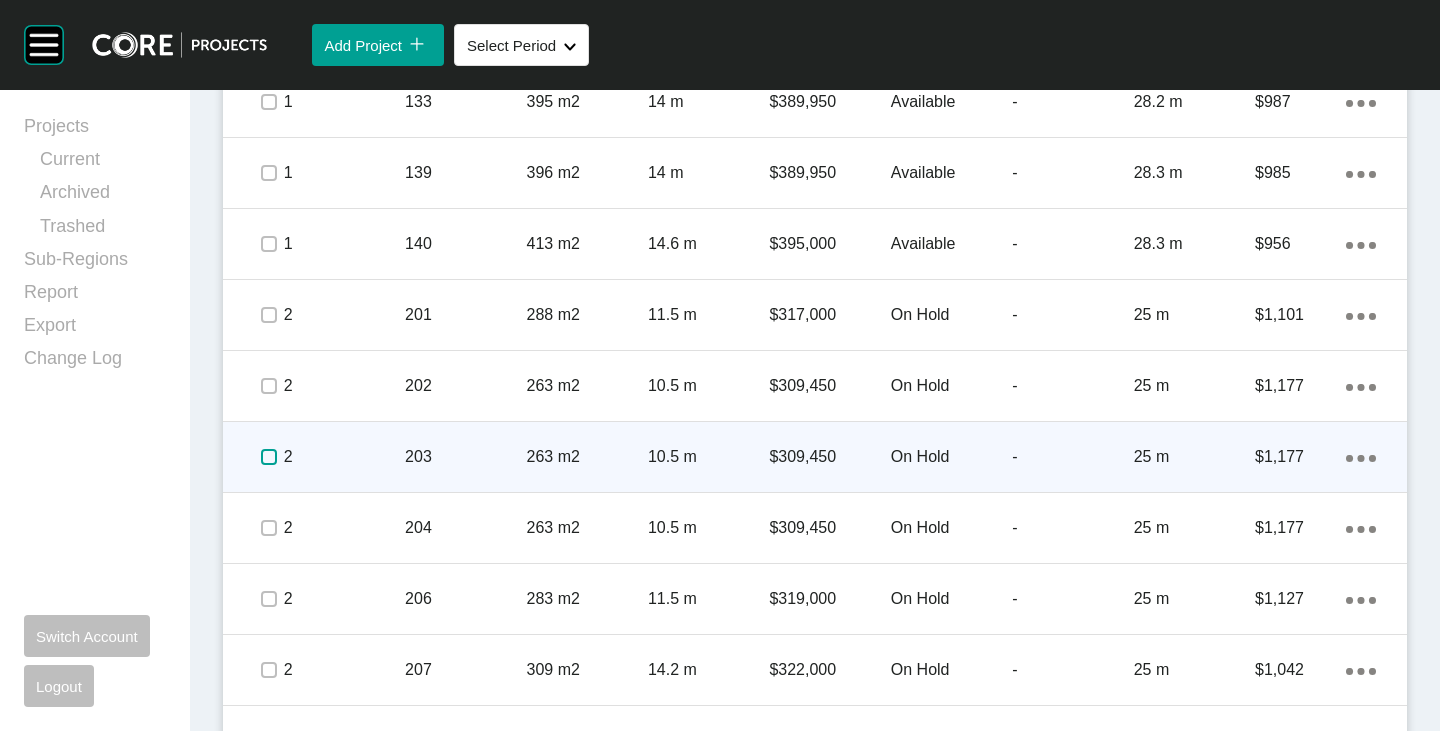 scroll, scrollTop: 2300, scrollLeft: 0, axis: vertical 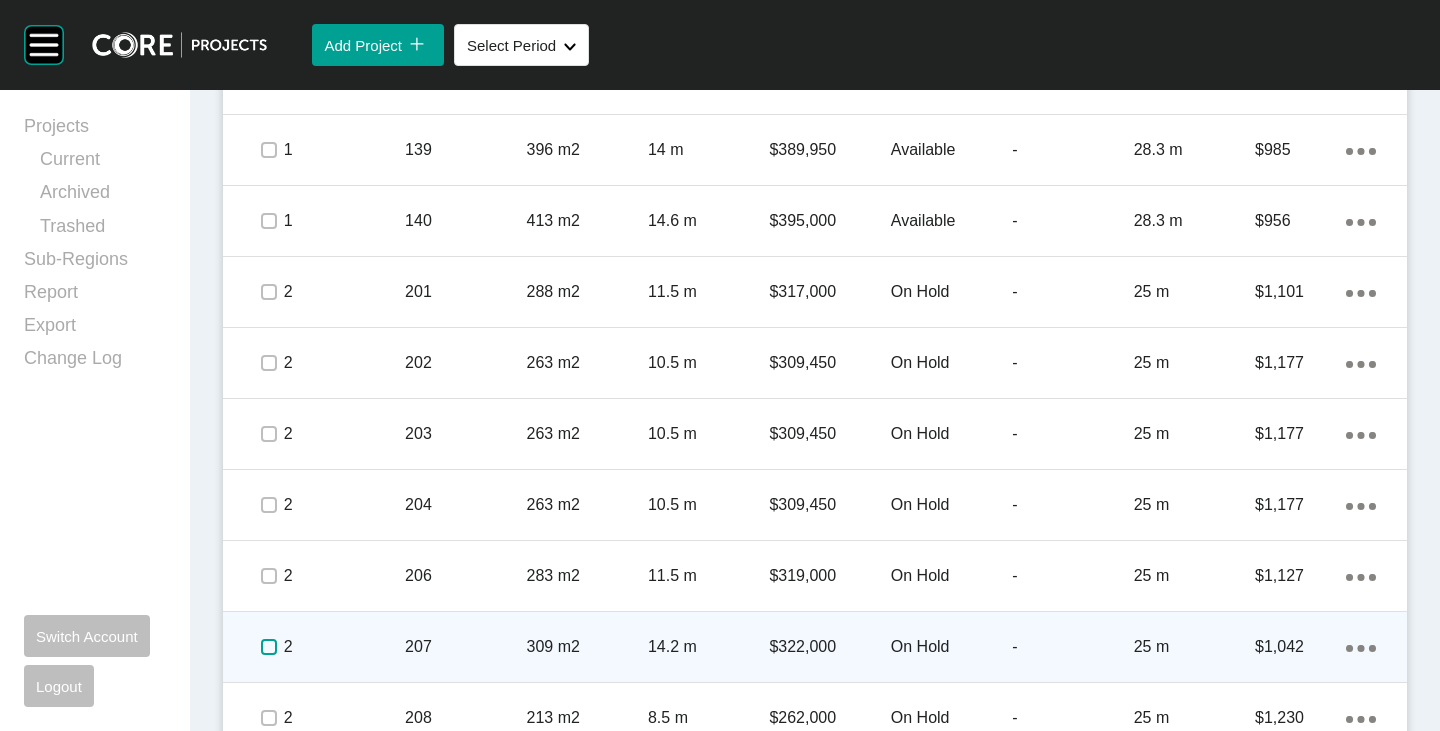 click at bounding box center (269, 647) 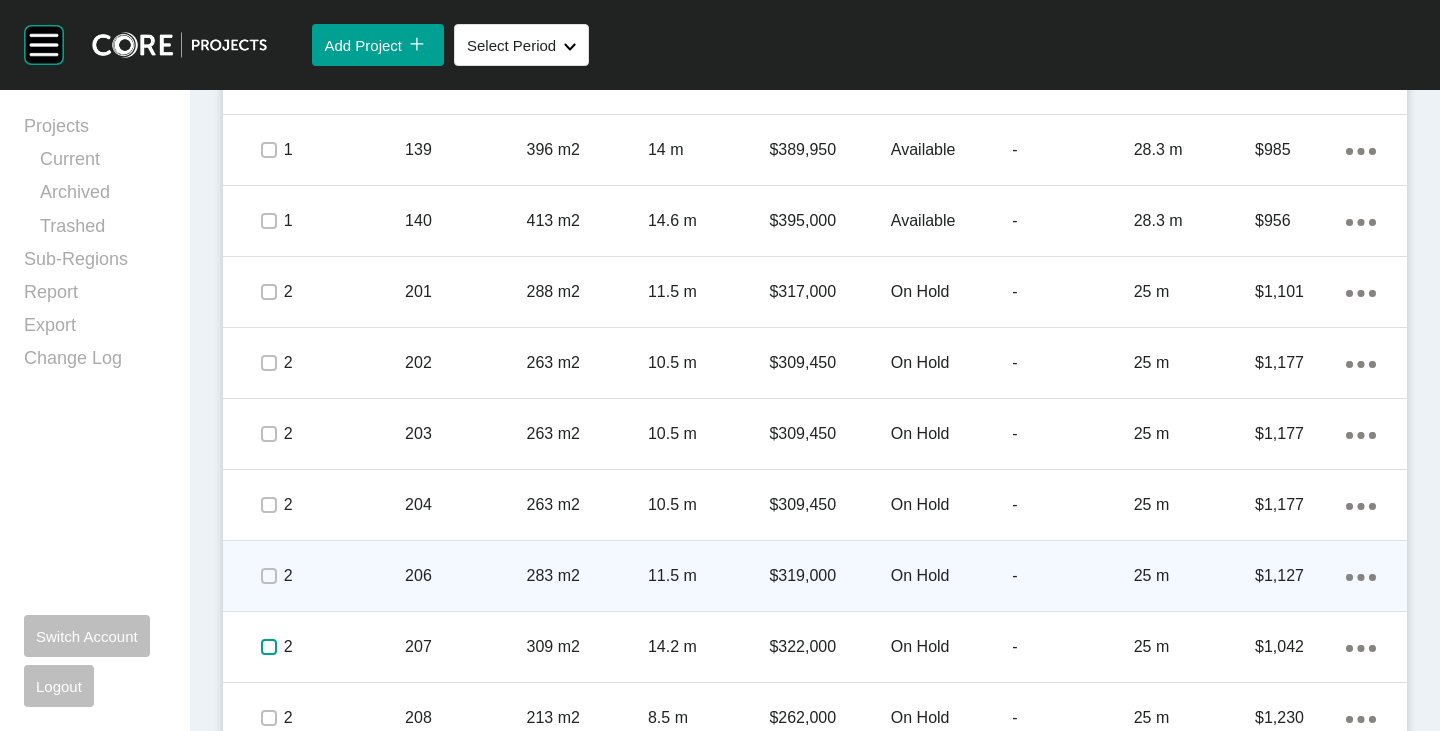 scroll, scrollTop: 2400, scrollLeft: 0, axis: vertical 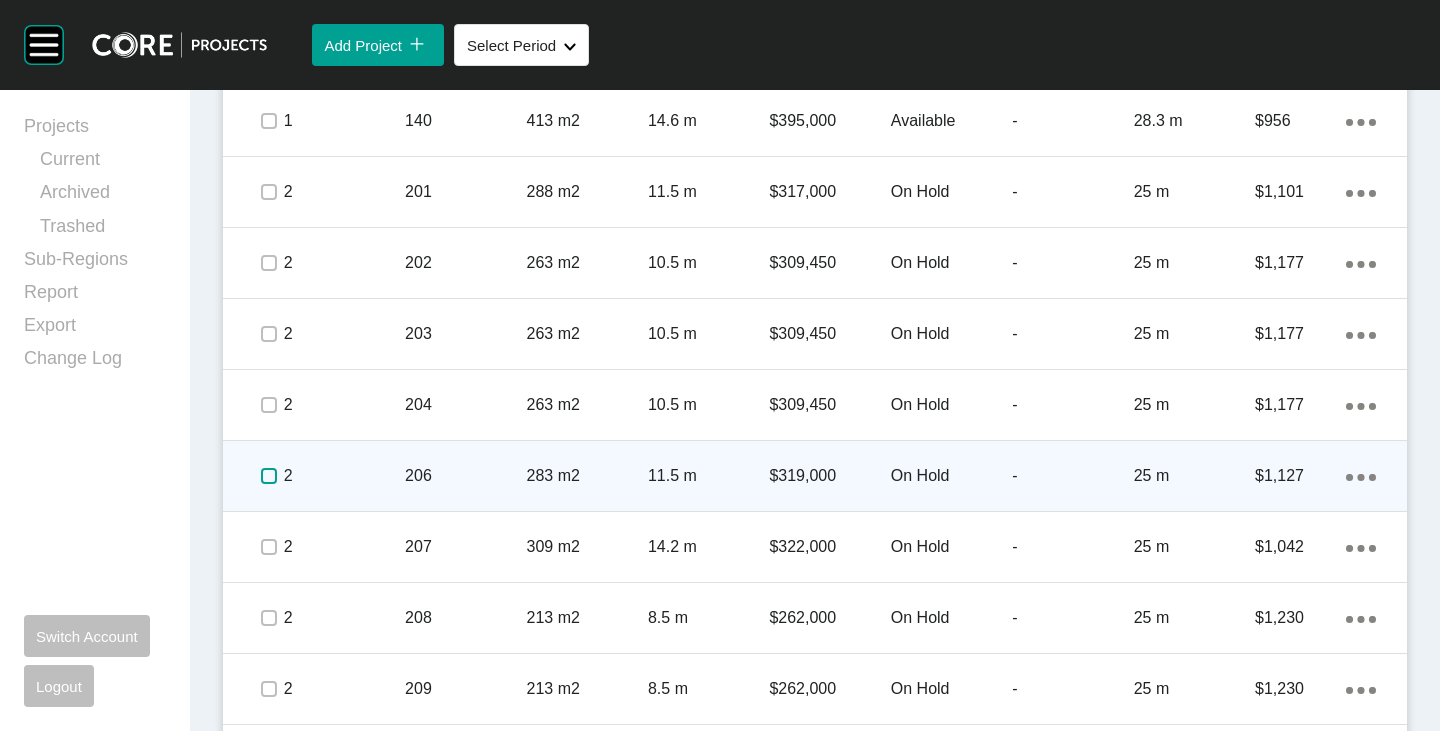 click at bounding box center (269, 476) 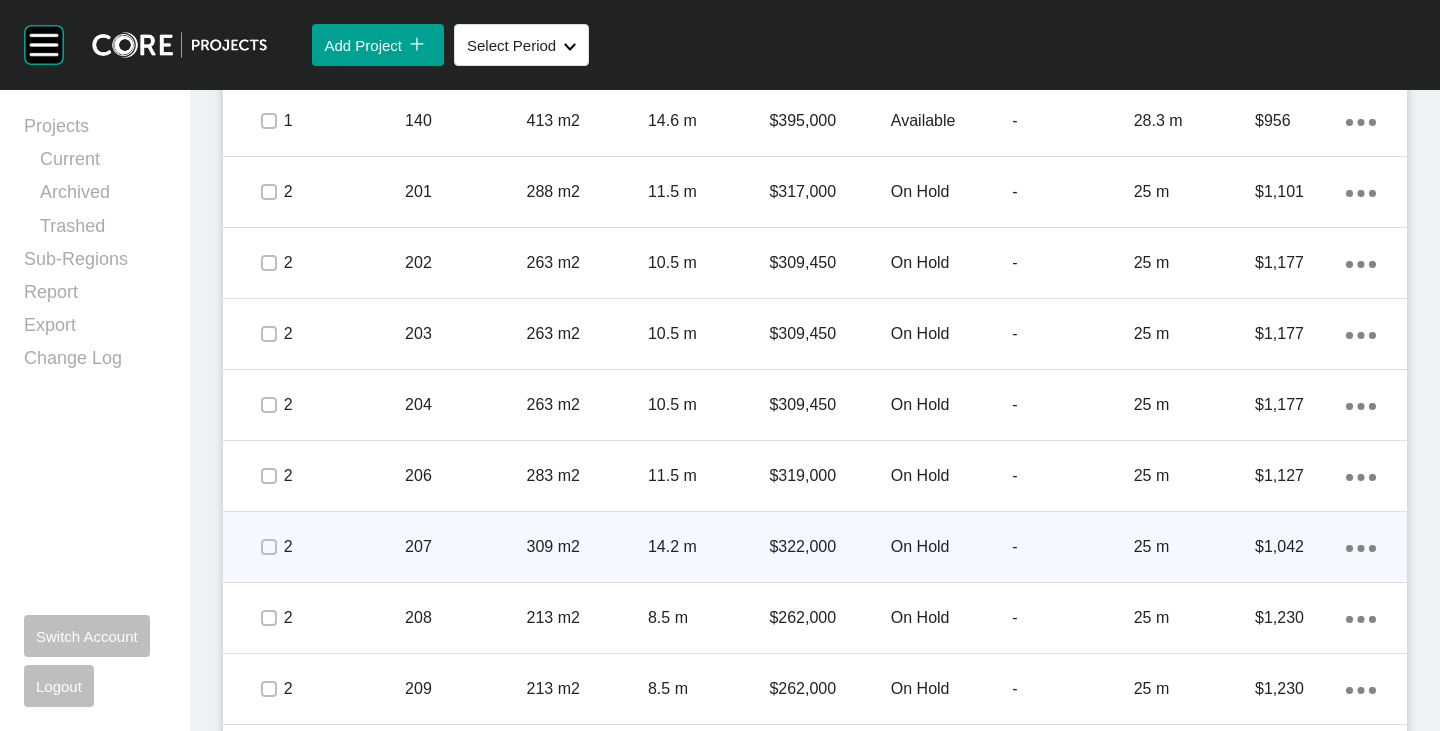 click on "On Hold" at bounding box center (951, 547) 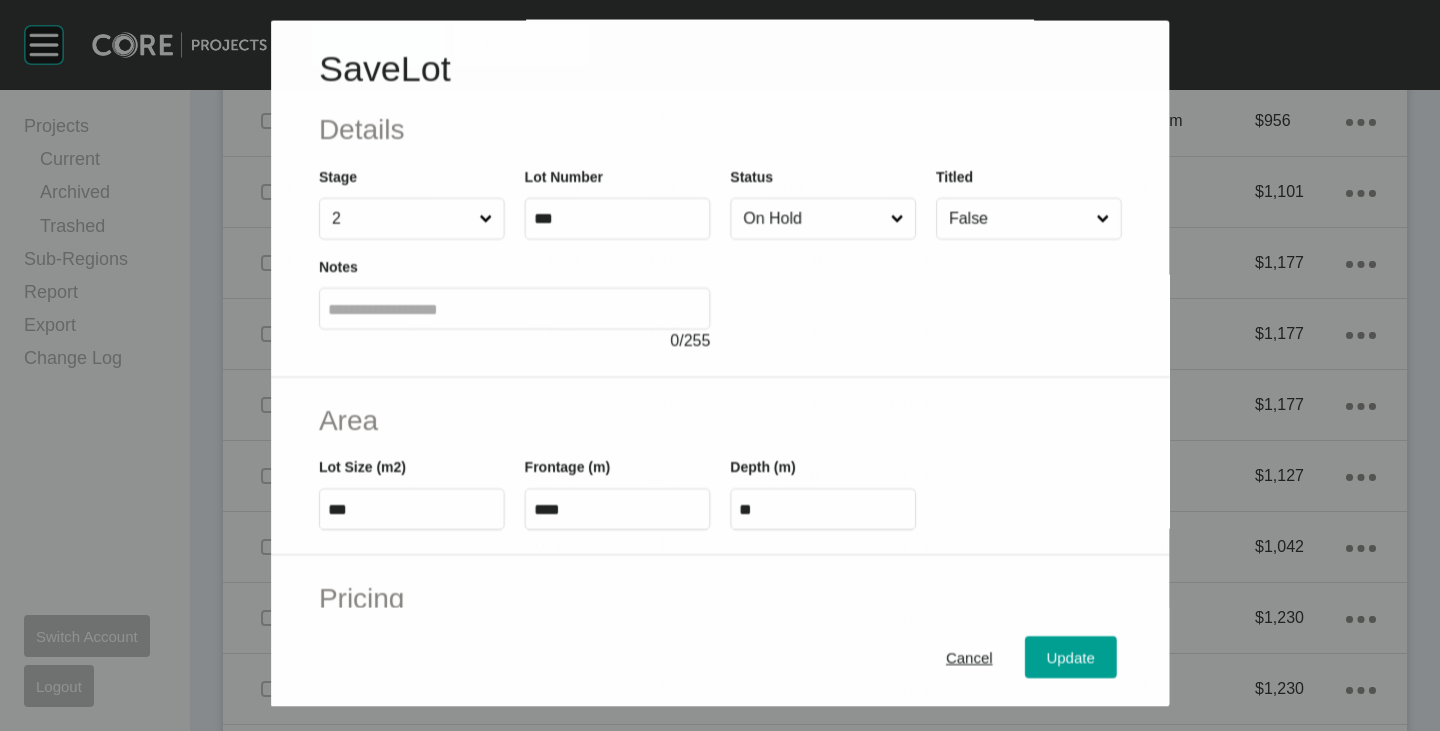 click on "On Hold" at bounding box center [812, 219] 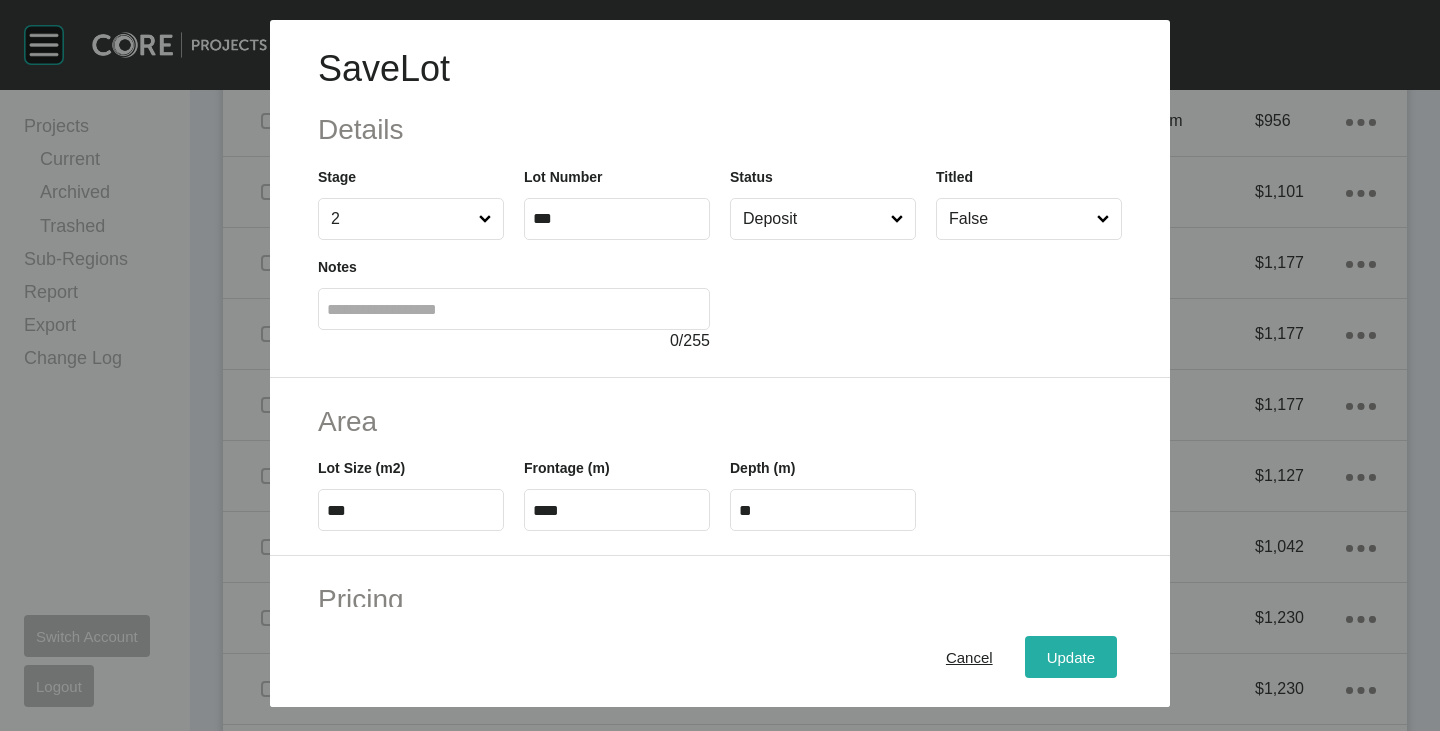 click on "Update" at bounding box center (1071, 657) 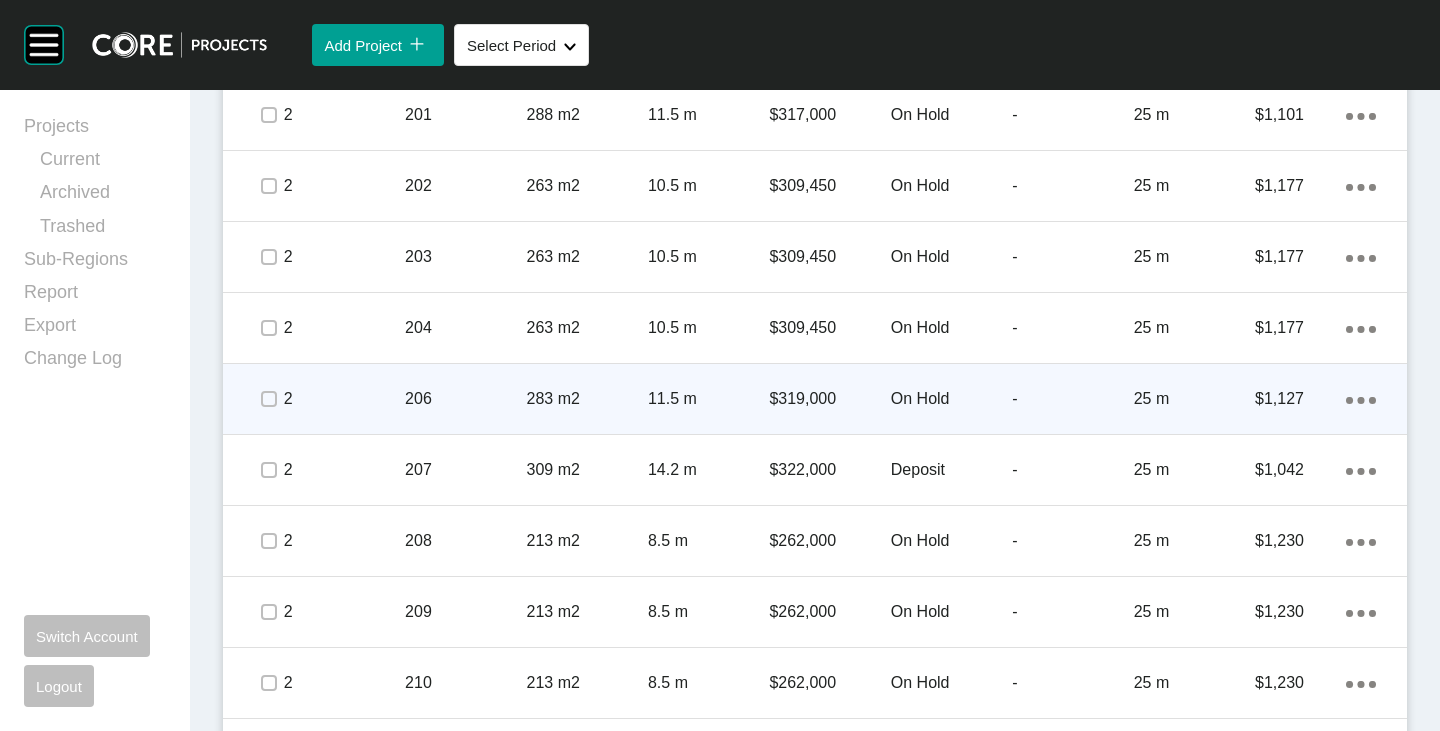 scroll, scrollTop: 2500, scrollLeft: 0, axis: vertical 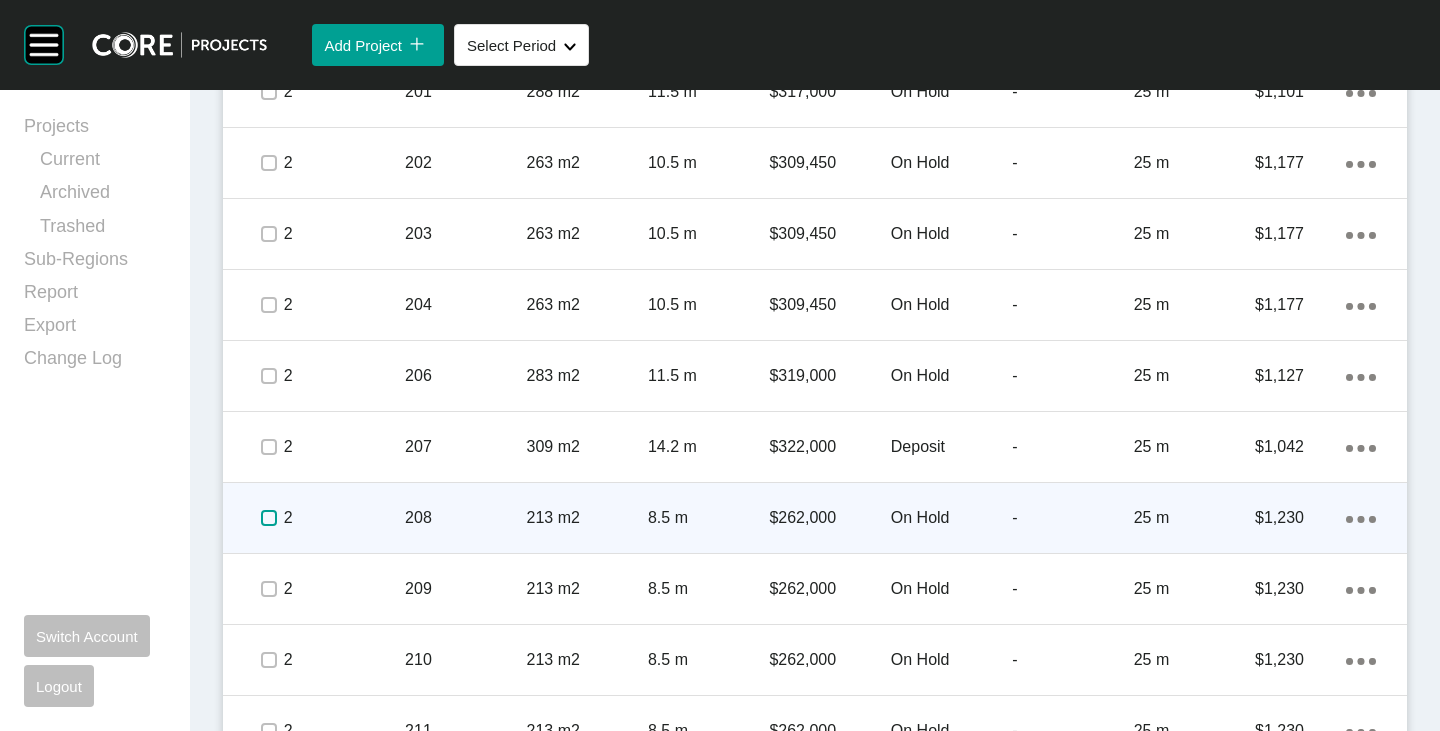 click at bounding box center (269, 518) 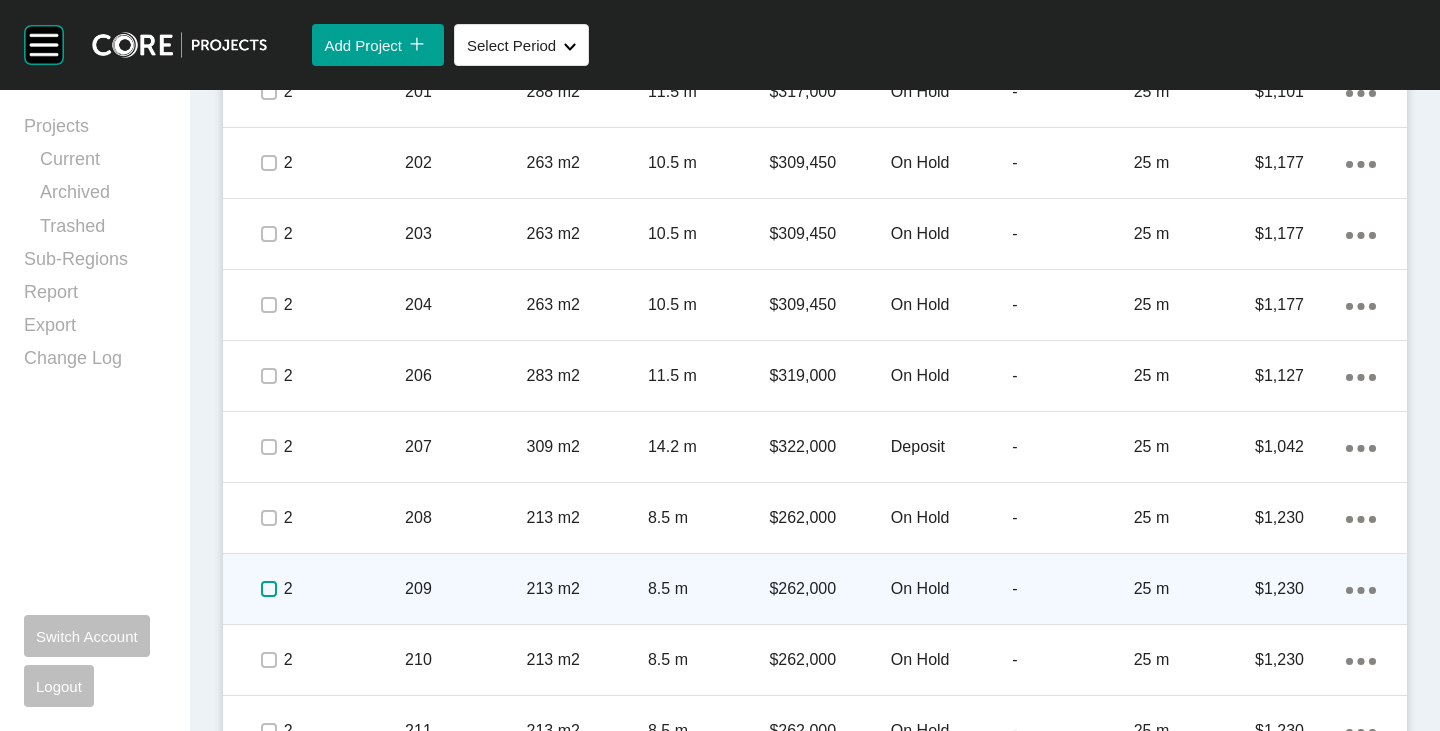 click at bounding box center (269, 589) 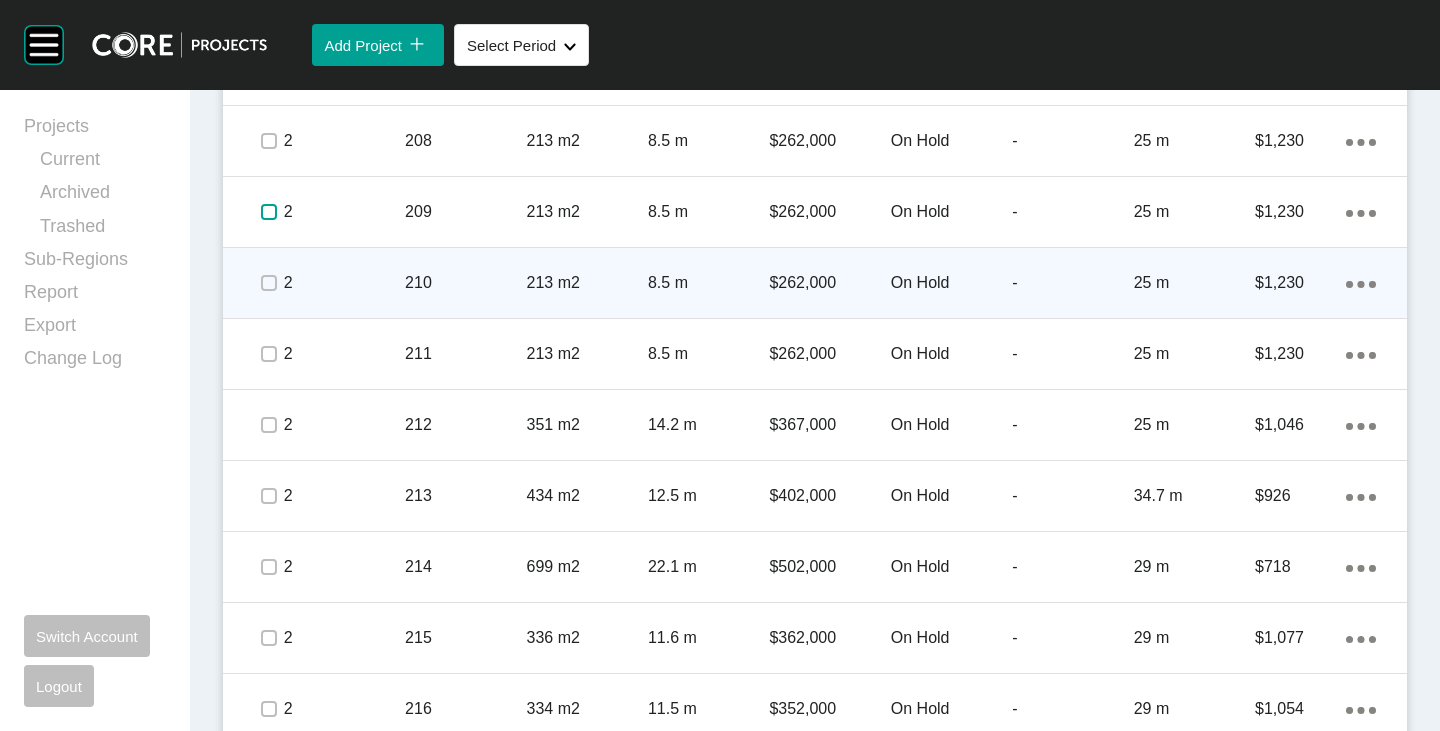 scroll, scrollTop: 2900, scrollLeft: 0, axis: vertical 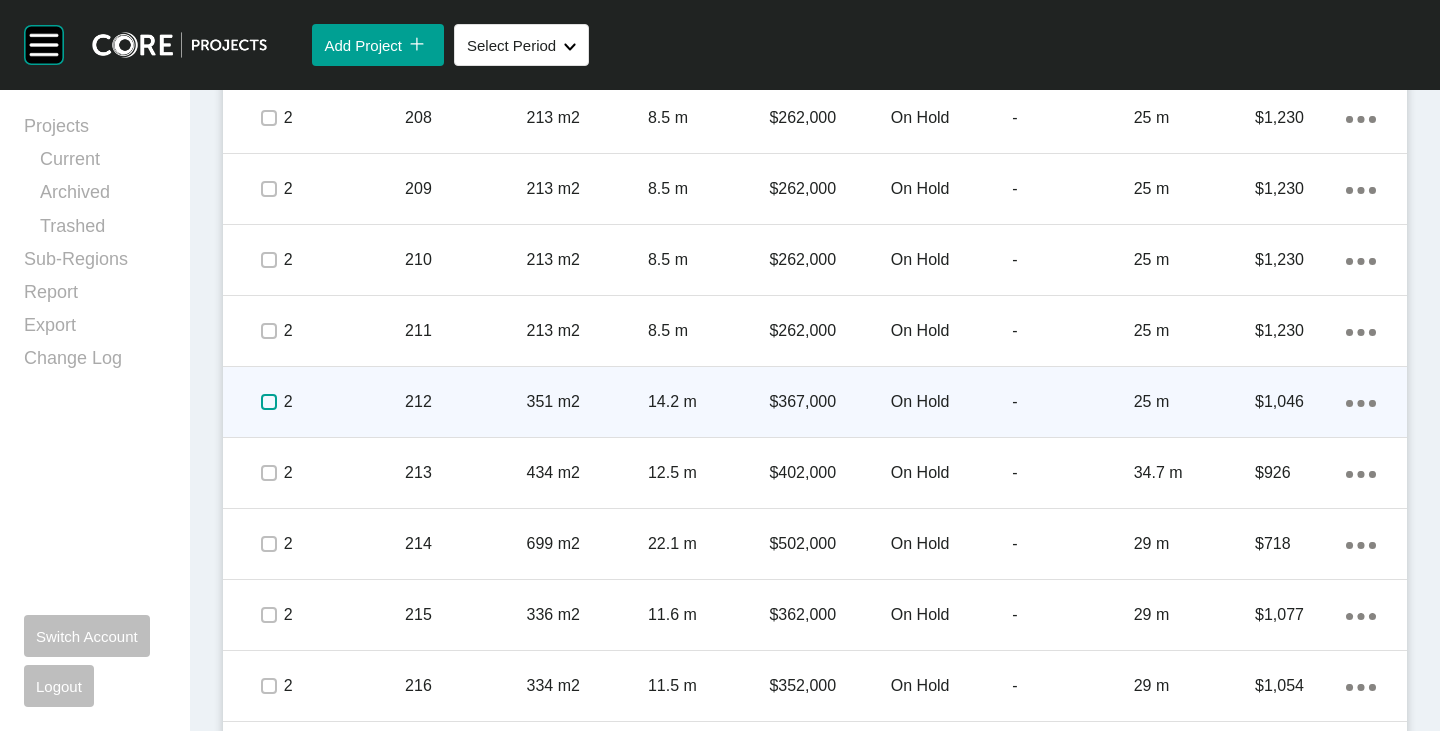 click at bounding box center [269, 402] 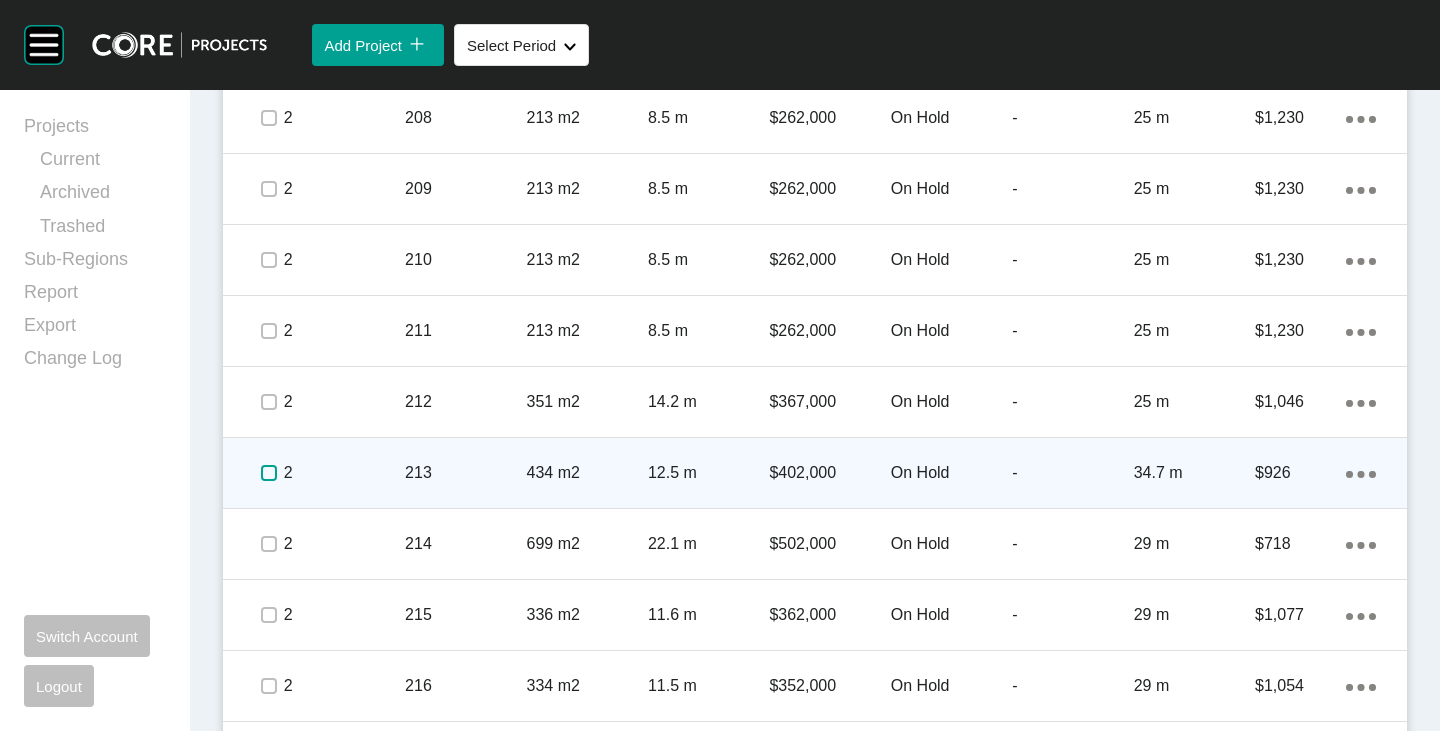 click at bounding box center (269, 473) 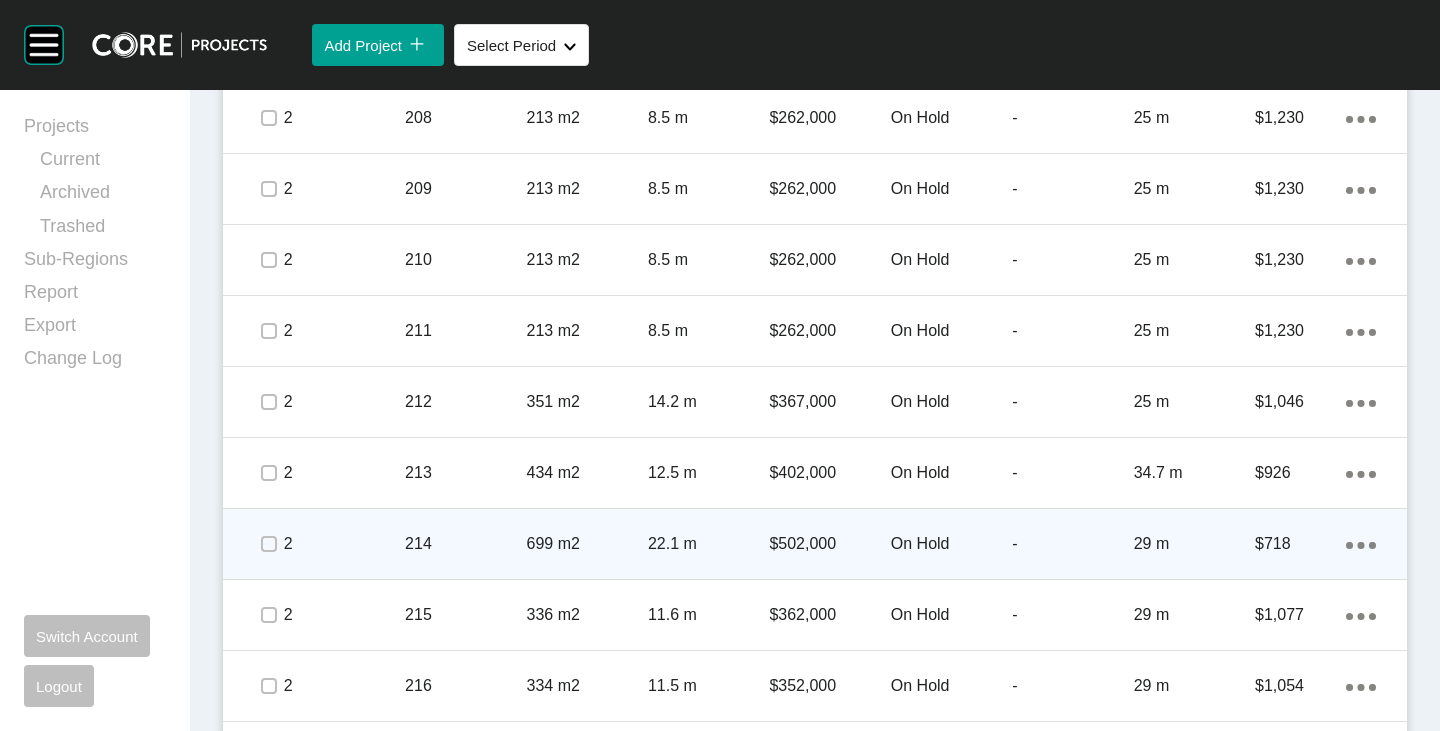 click at bounding box center (268, 544) 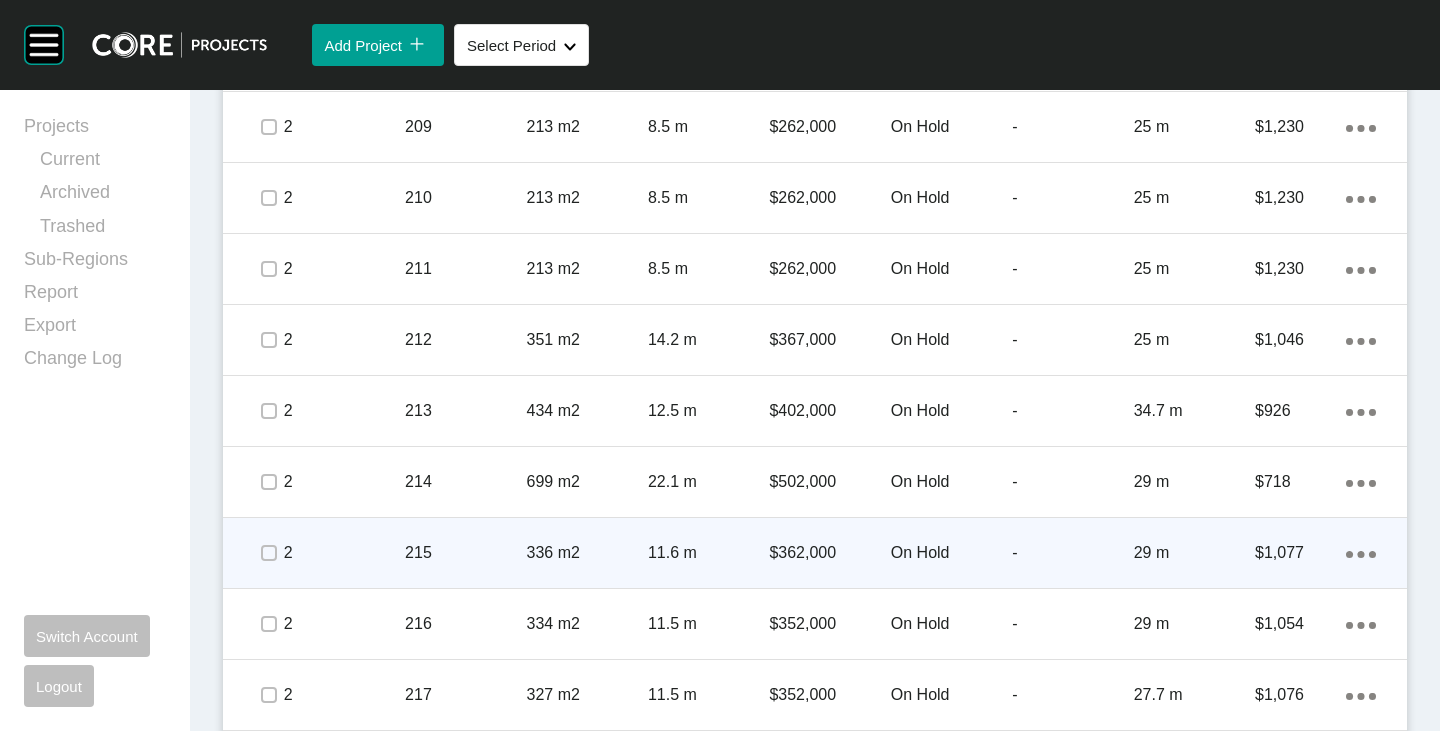 scroll, scrollTop: 3000, scrollLeft: 0, axis: vertical 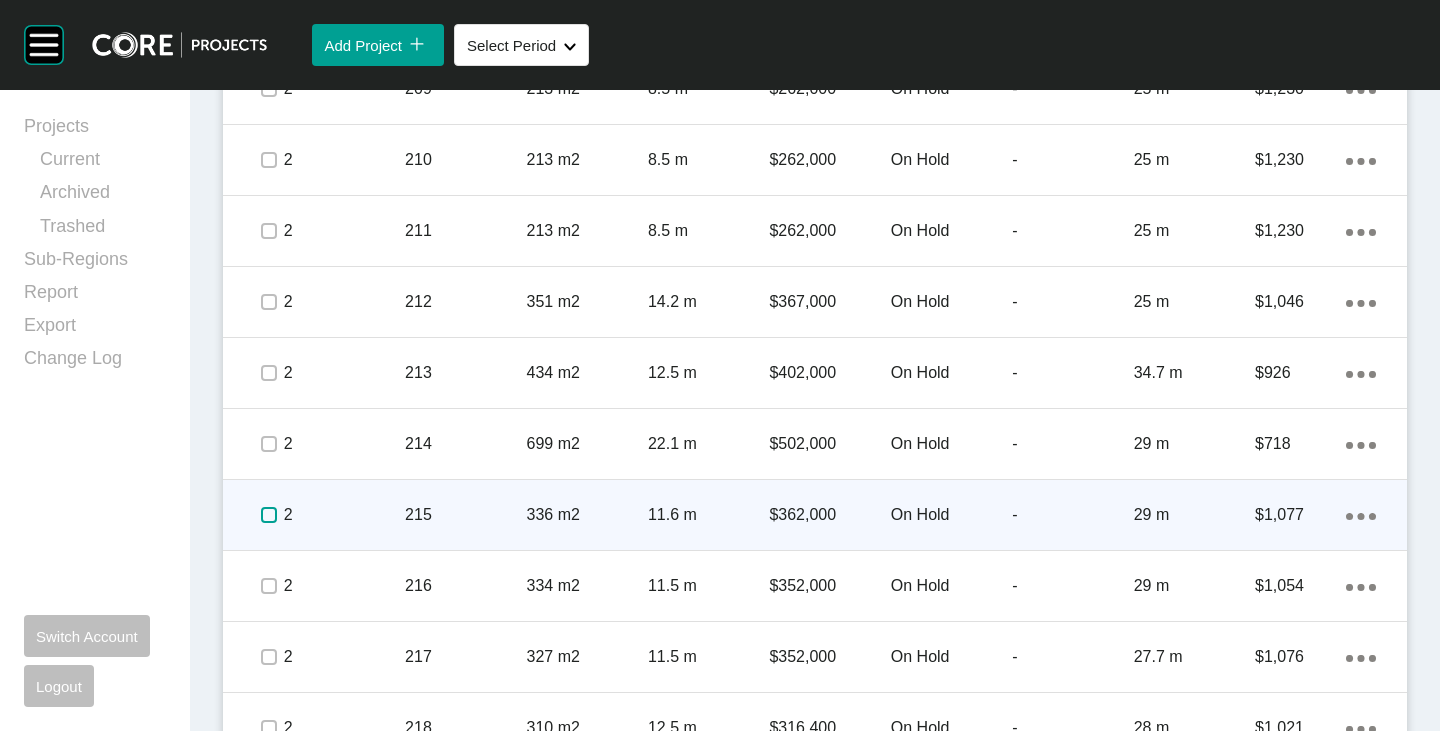 click at bounding box center [269, 515] 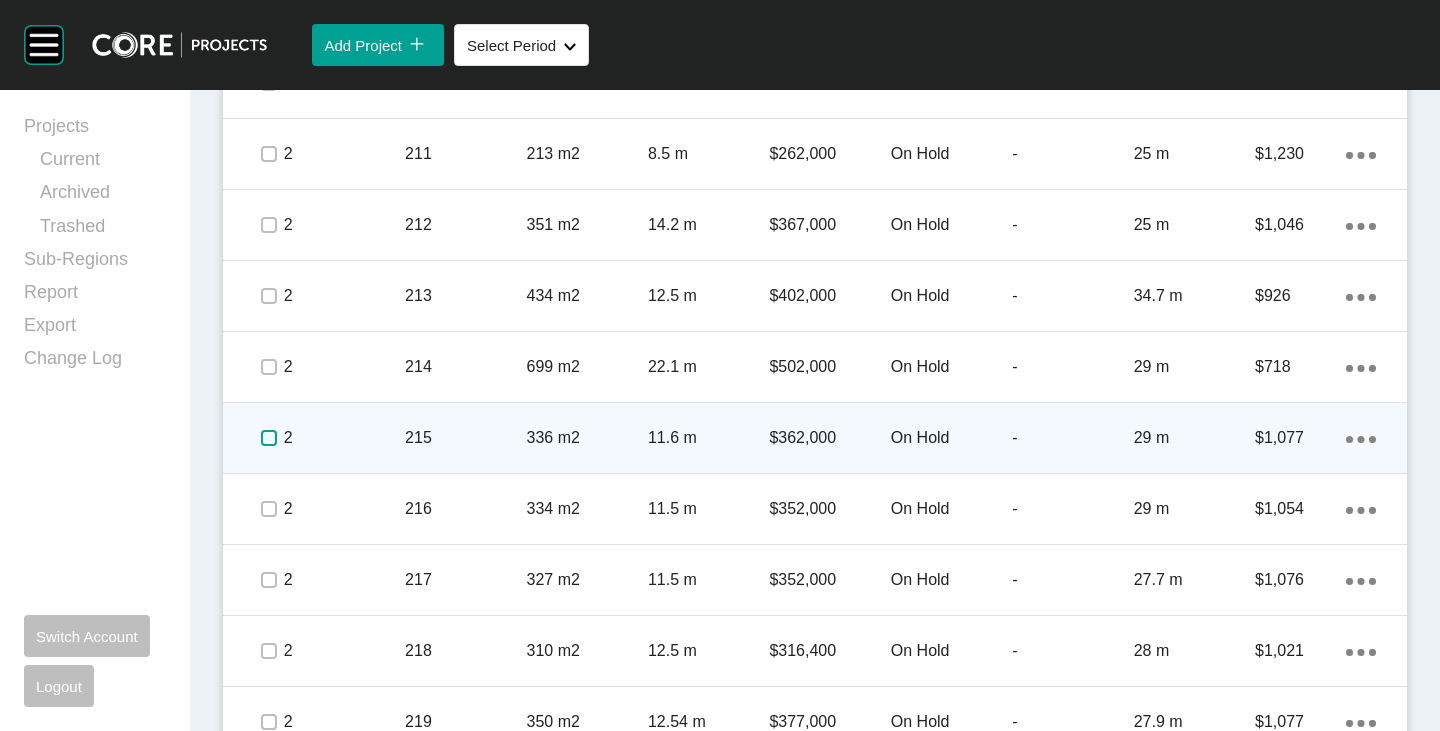 scroll, scrollTop: 3100, scrollLeft: 0, axis: vertical 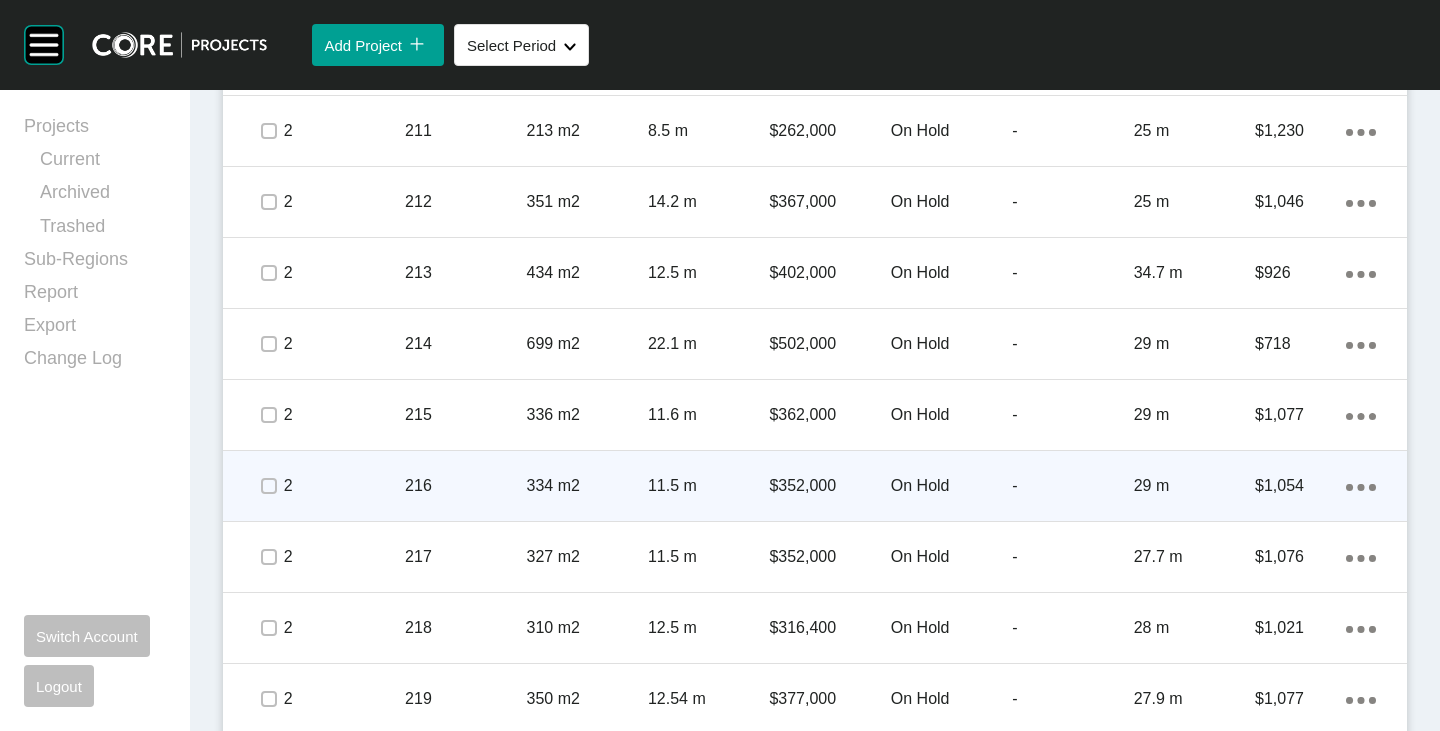 click at bounding box center (268, 486) 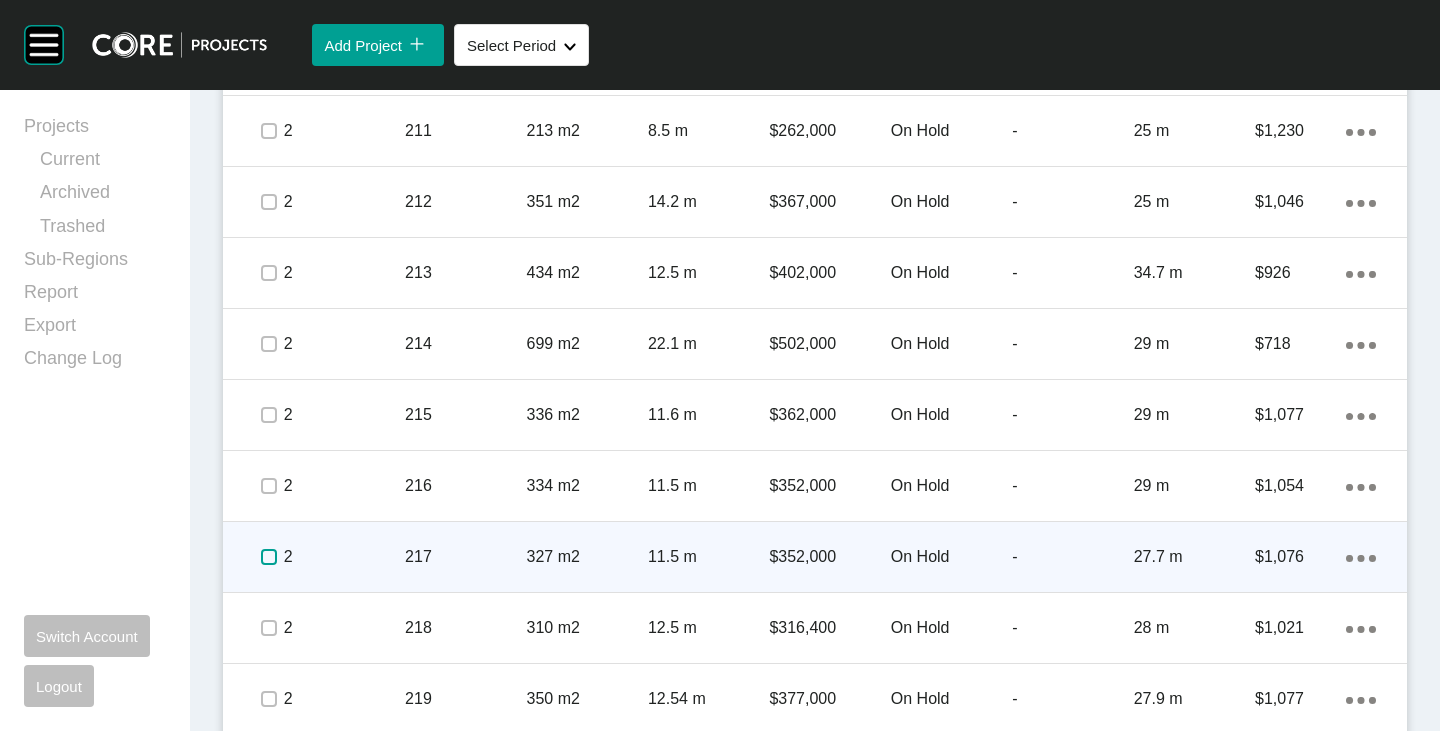 click at bounding box center [269, 557] 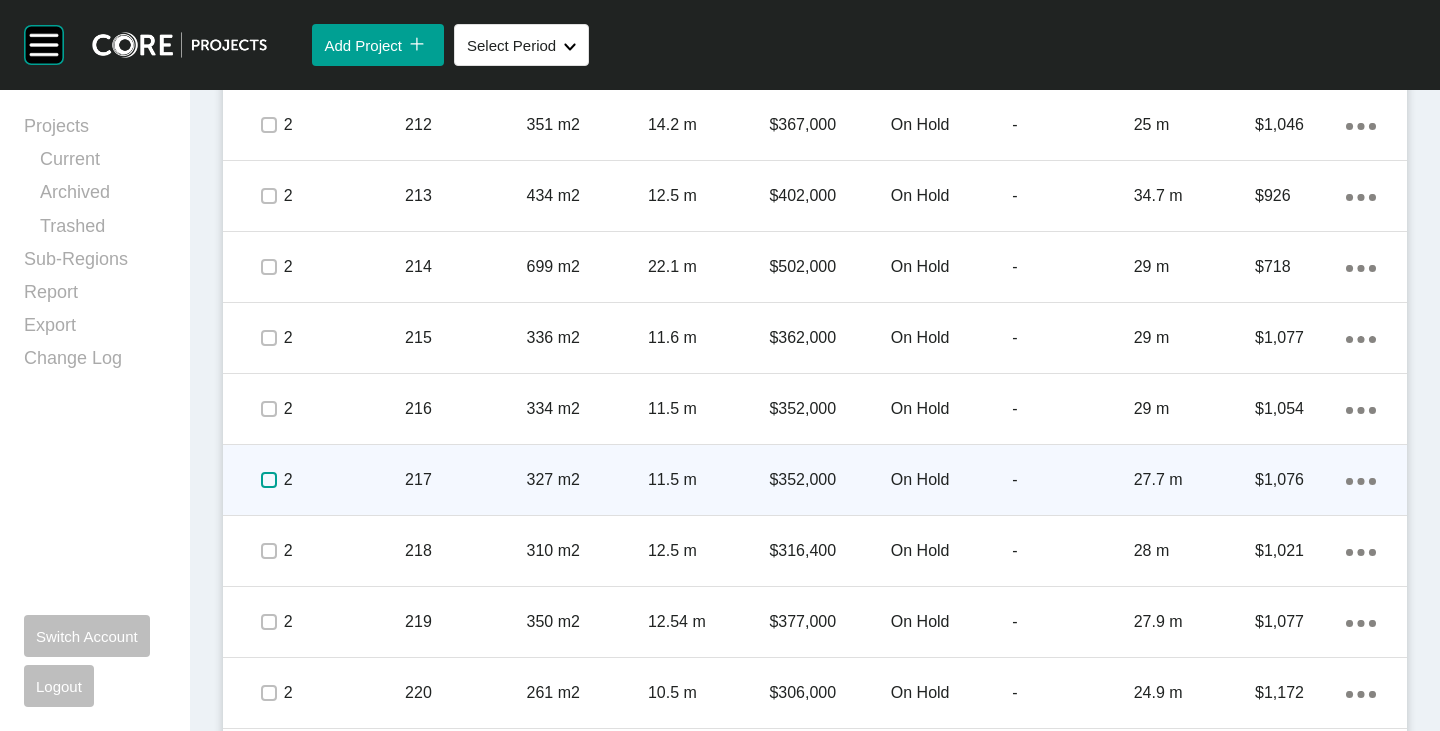 scroll, scrollTop: 3200, scrollLeft: 0, axis: vertical 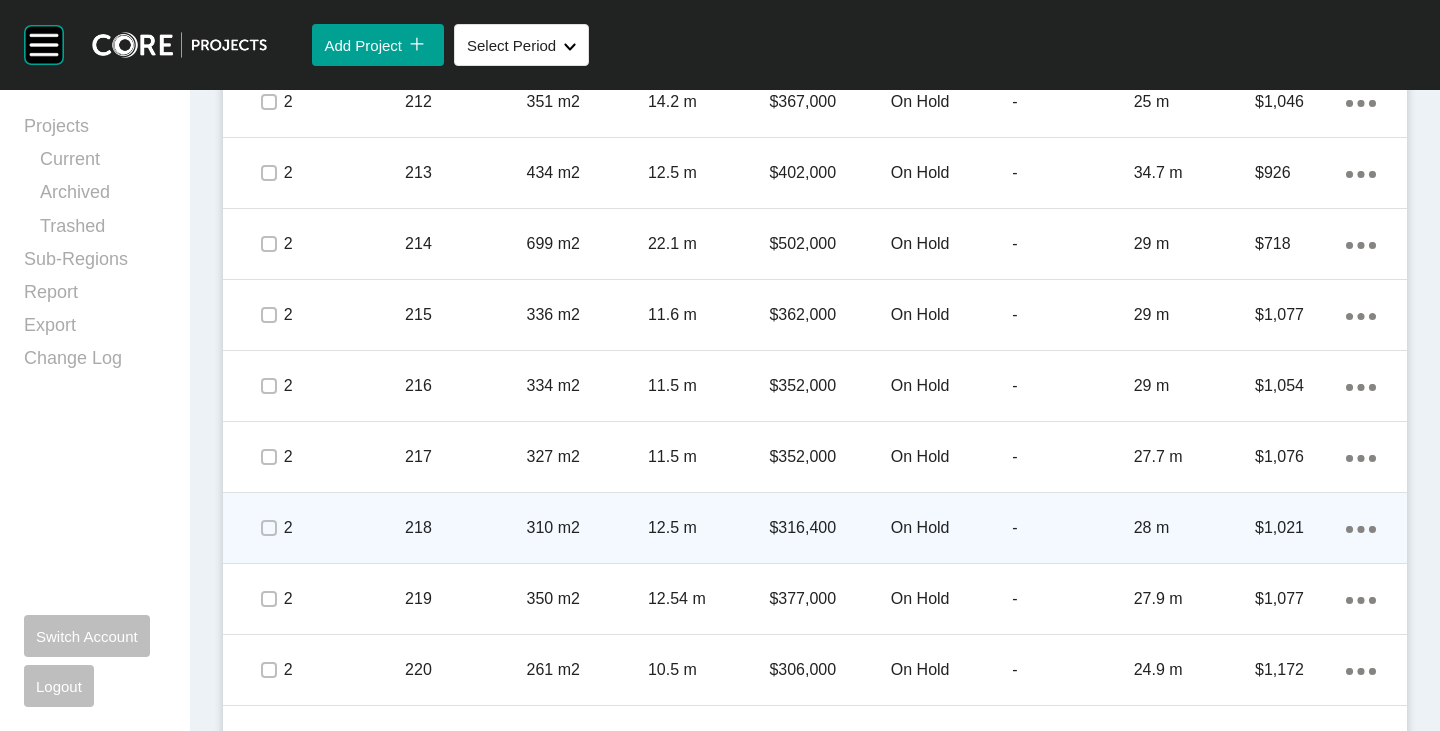 click on "On Hold" at bounding box center [951, 528] 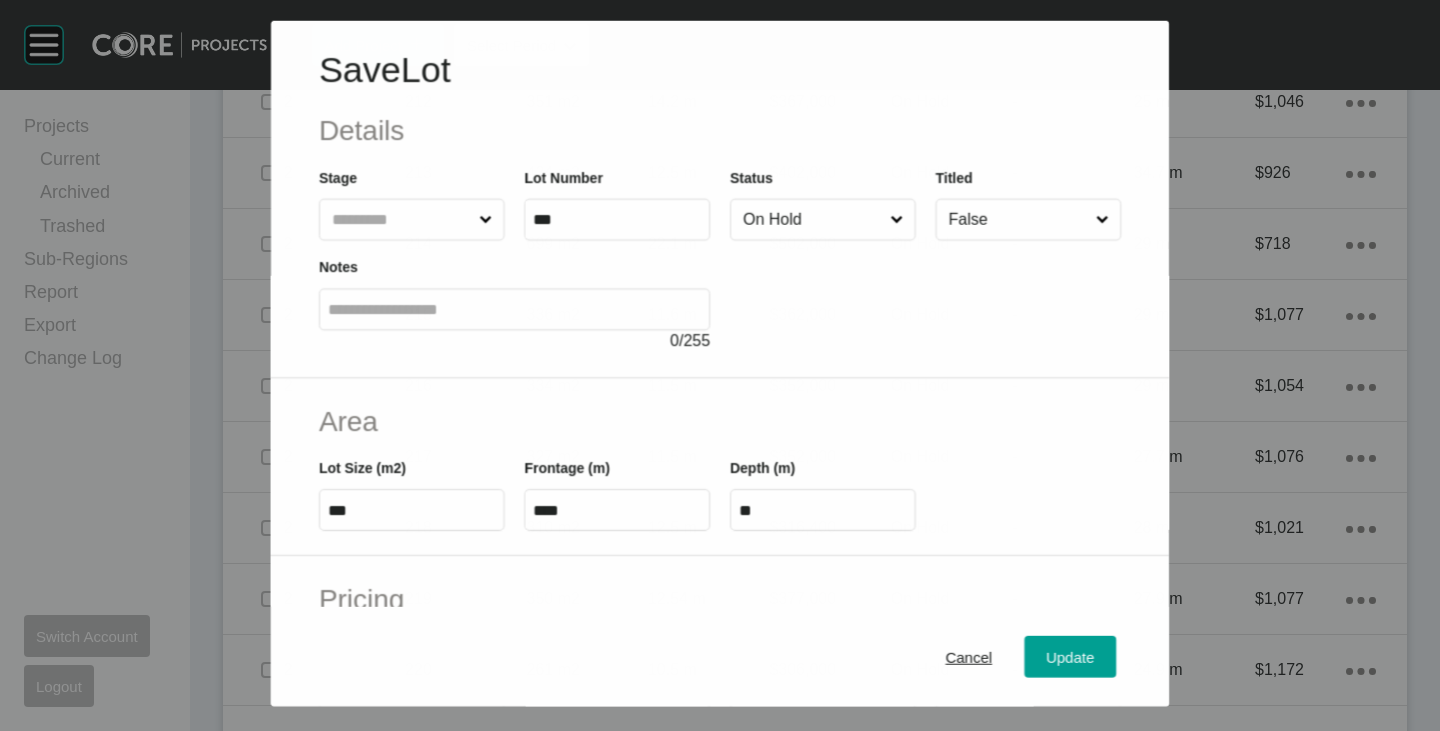 click on "On Hold" at bounding box center [812, 219] 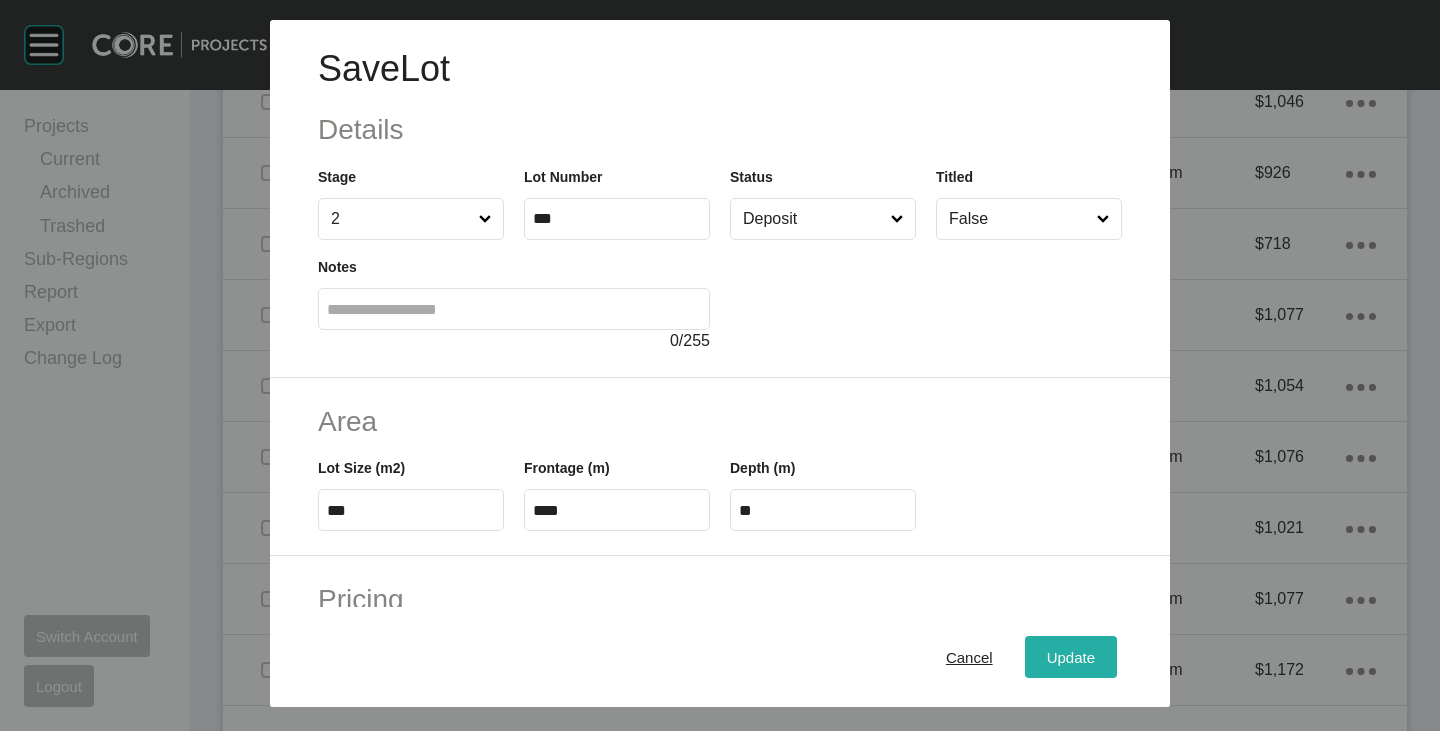 click on "Update" at bounding box center (1071, 657) 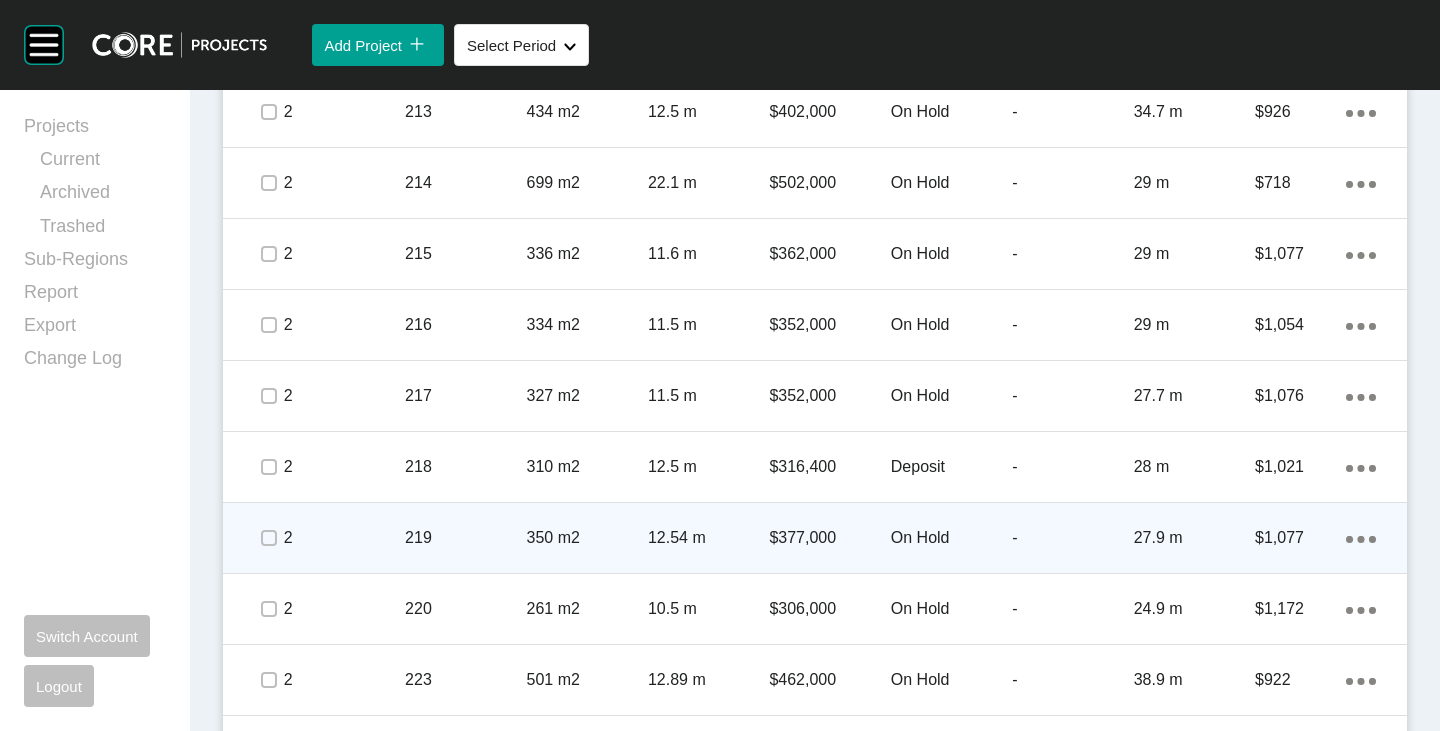 scroll, scrollTop: 3300, scrollLeft: 0, axis: vertical 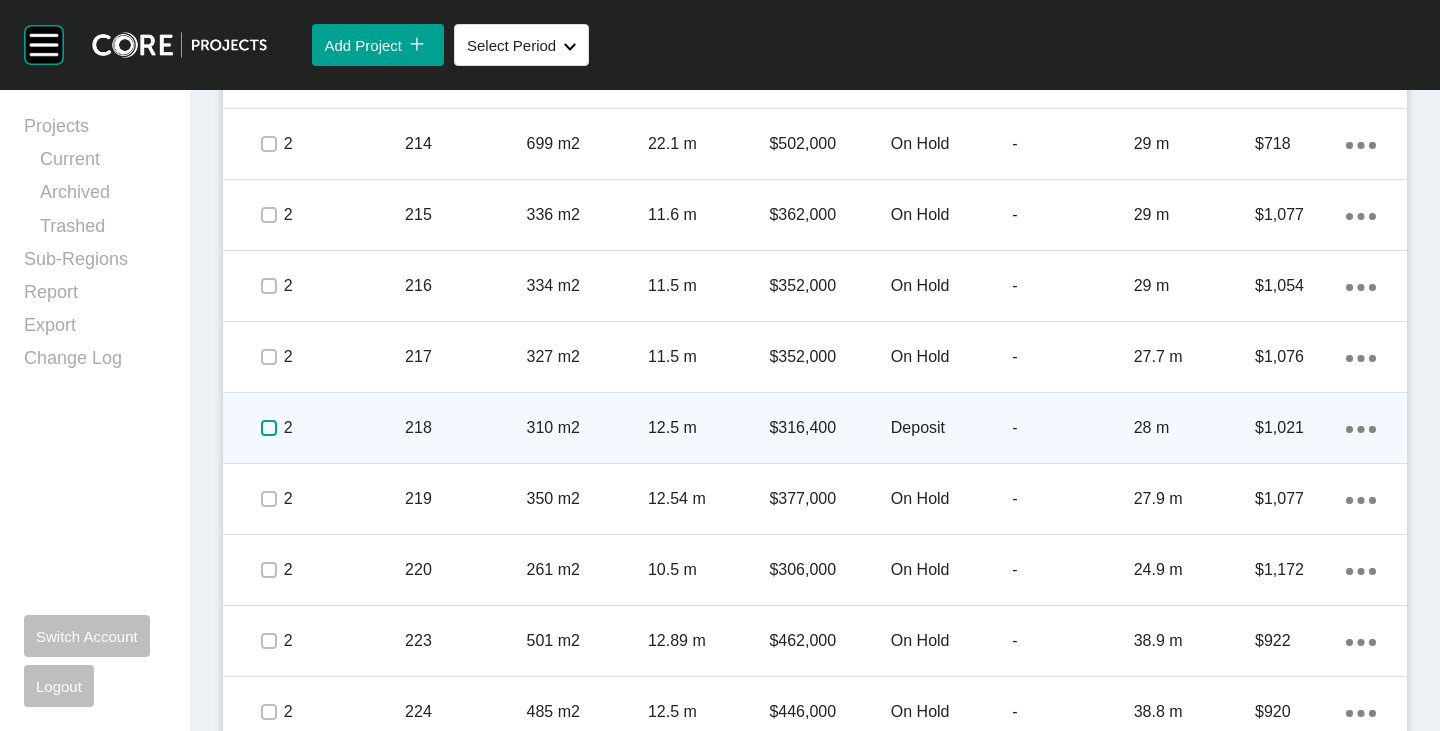 click at bounding box center [269, 428] 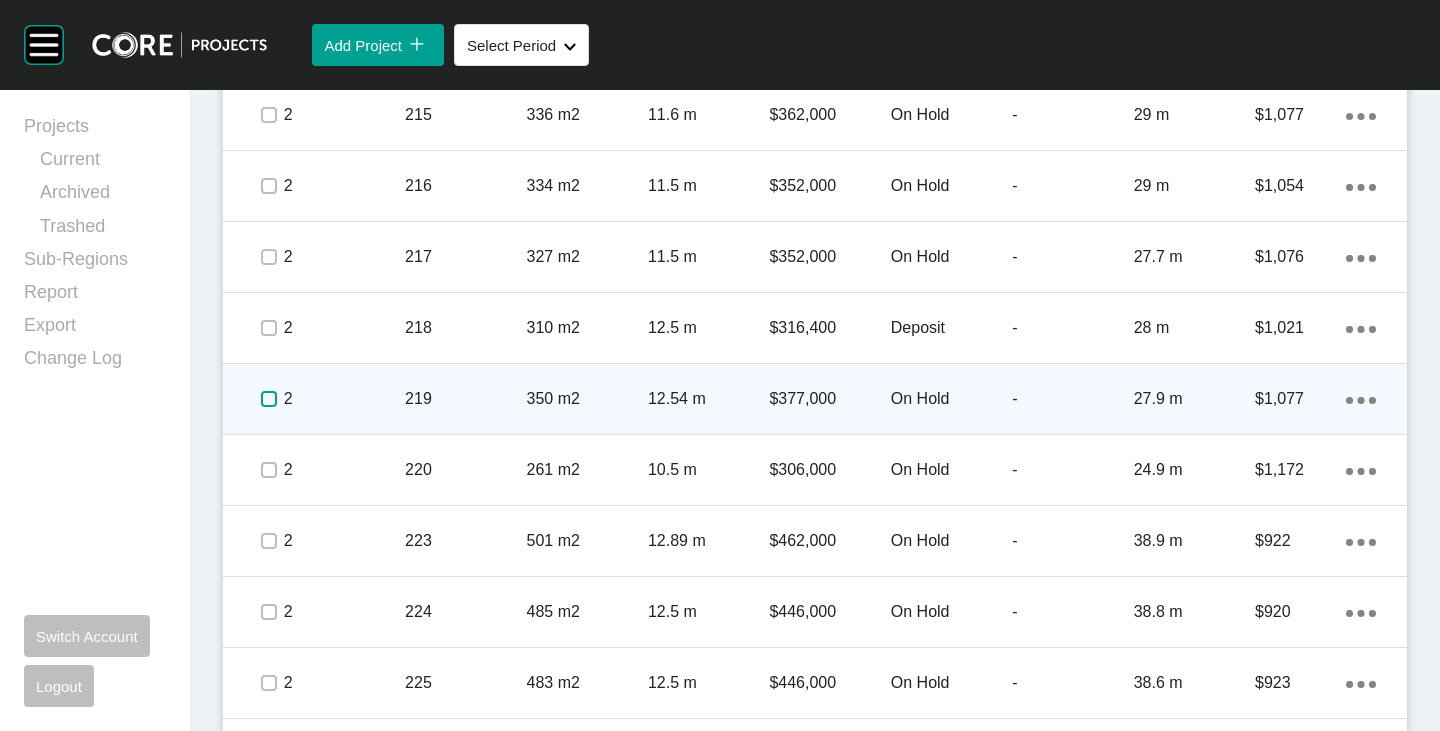 click at bounding box center (269, 399) 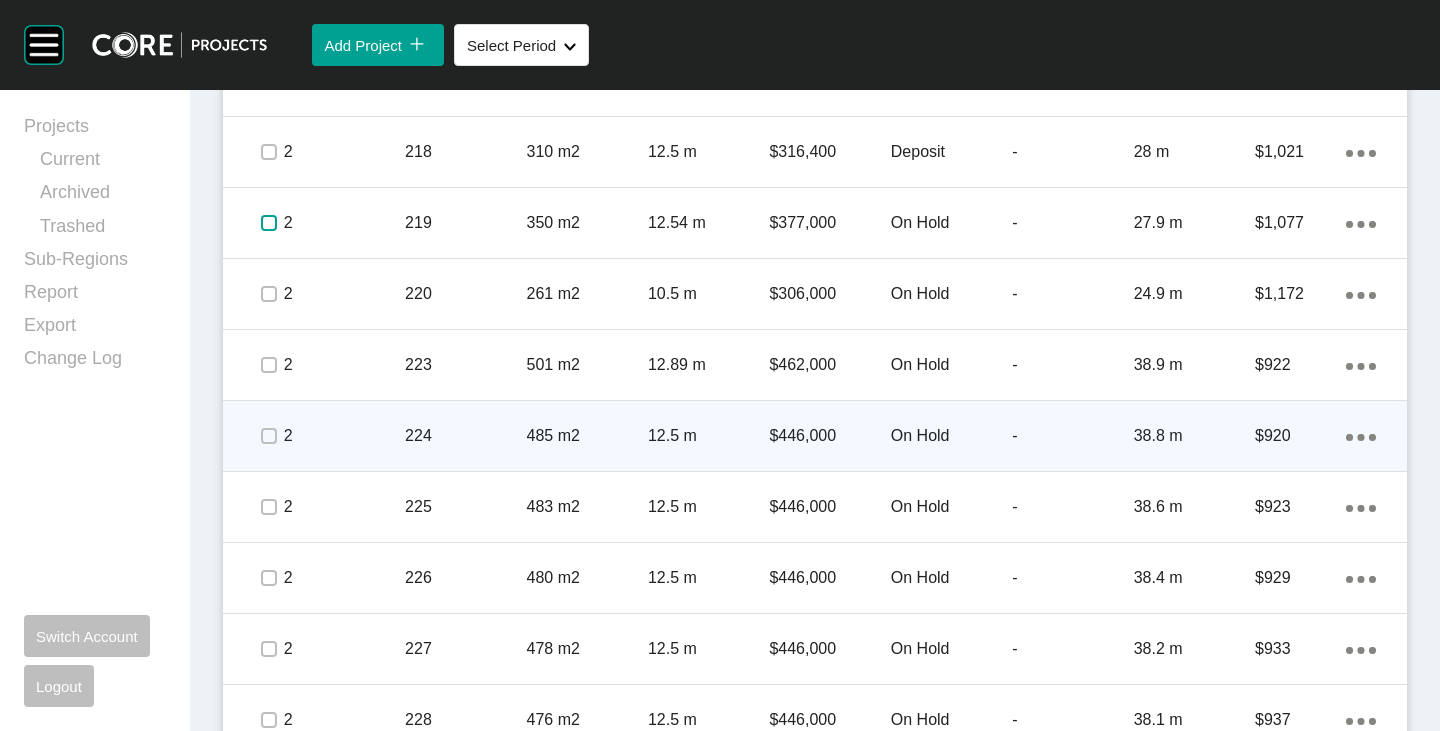 scroll, scrollTop: 3600, scrollLeft: 0, axis: vertical 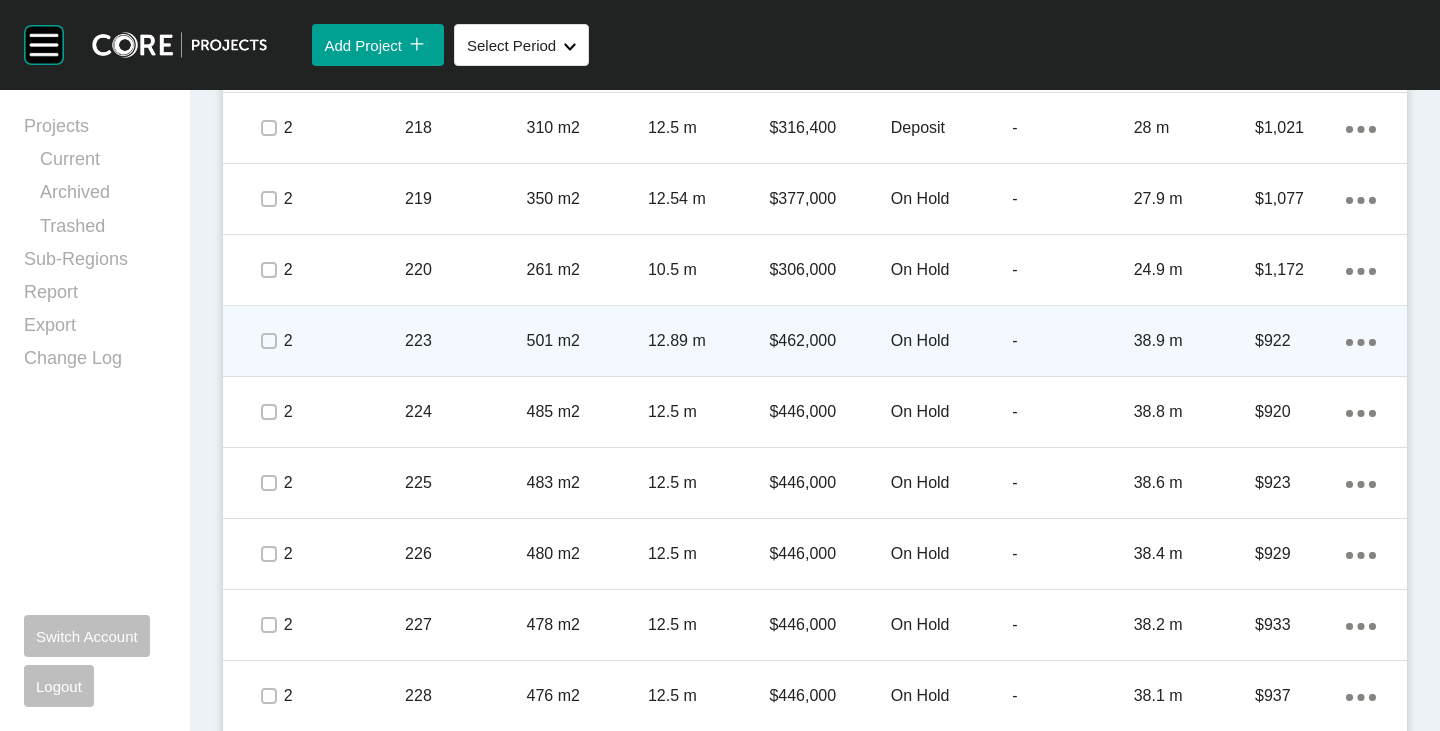 click at bounding box center (268, 341) 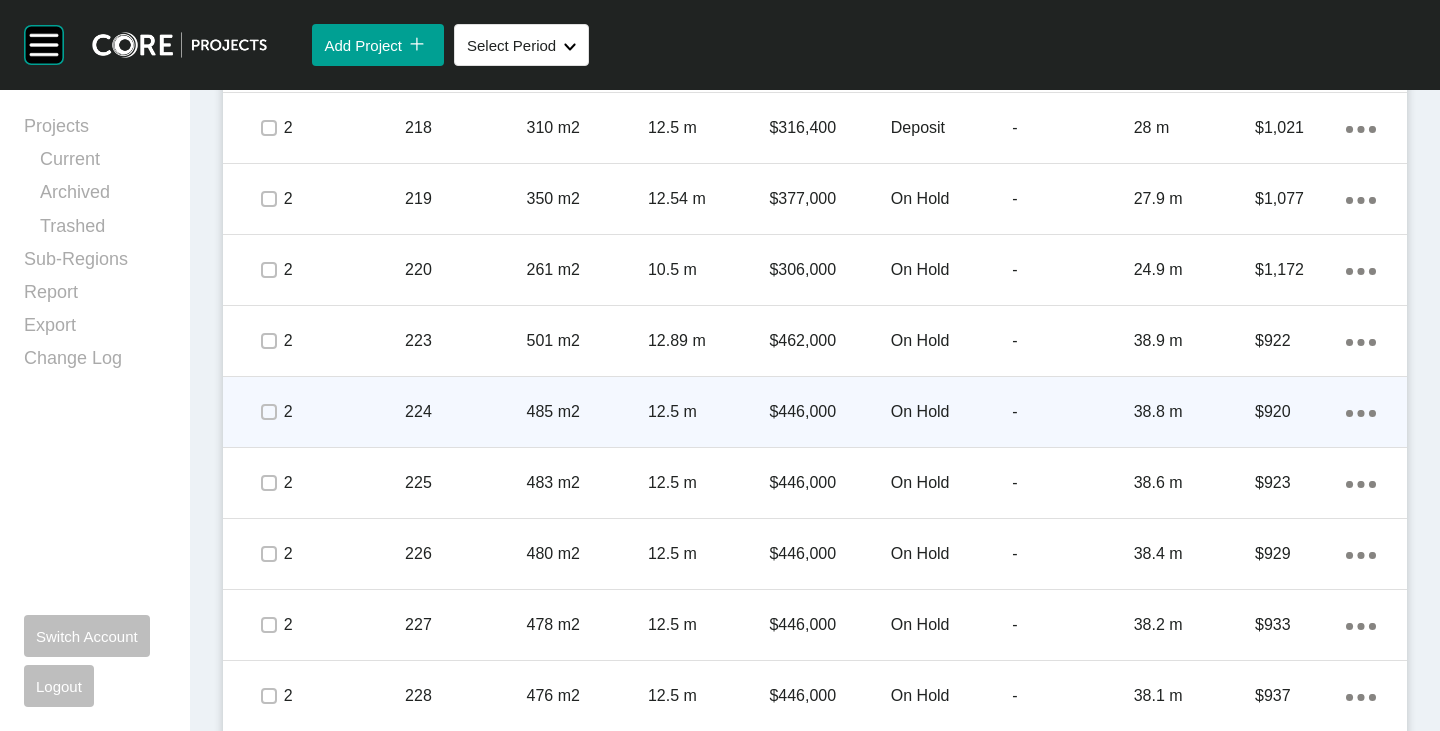 click at bounding box center (268, 412) 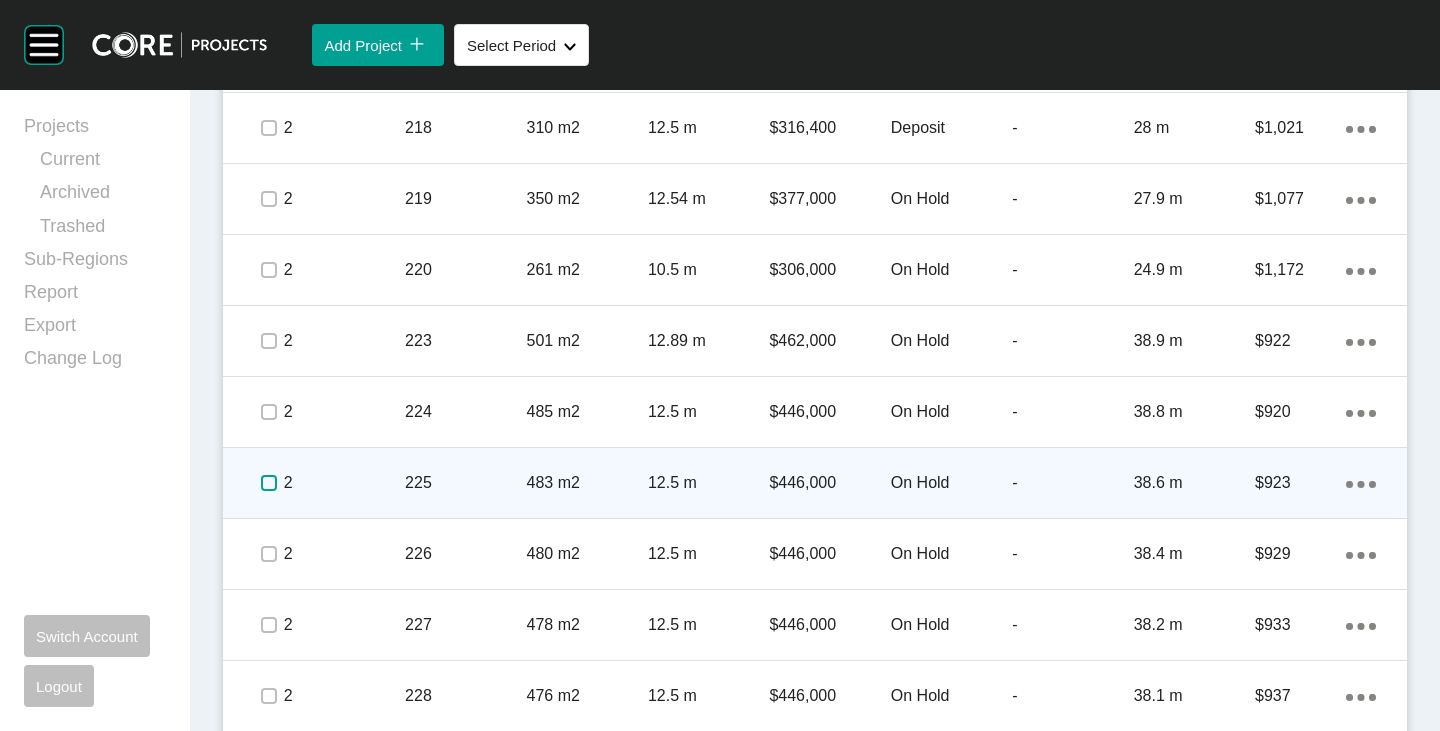 click at bounding box center (269, 483) 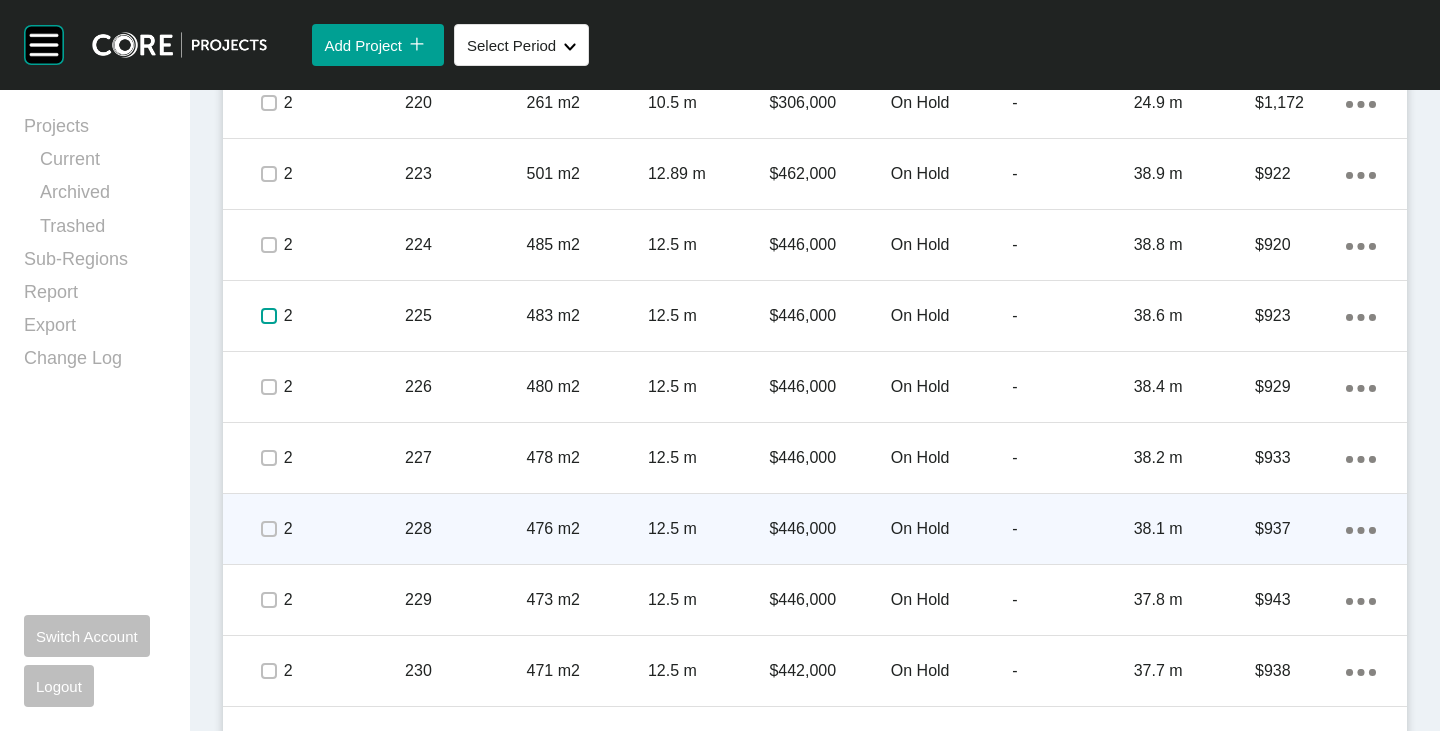 scroll, scrollTop: 3800, scrollLeft: 0, axis: vertical 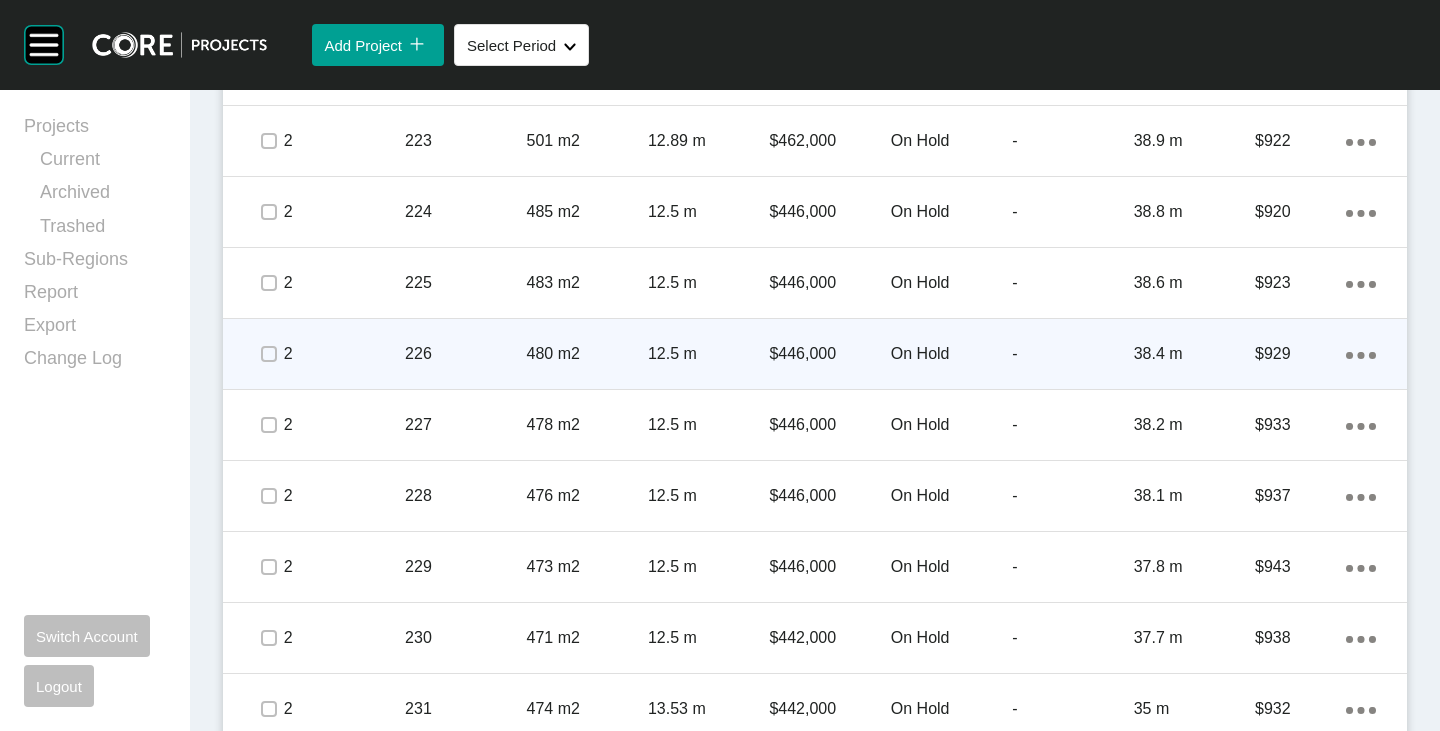 click at bounding box center [268, 354] 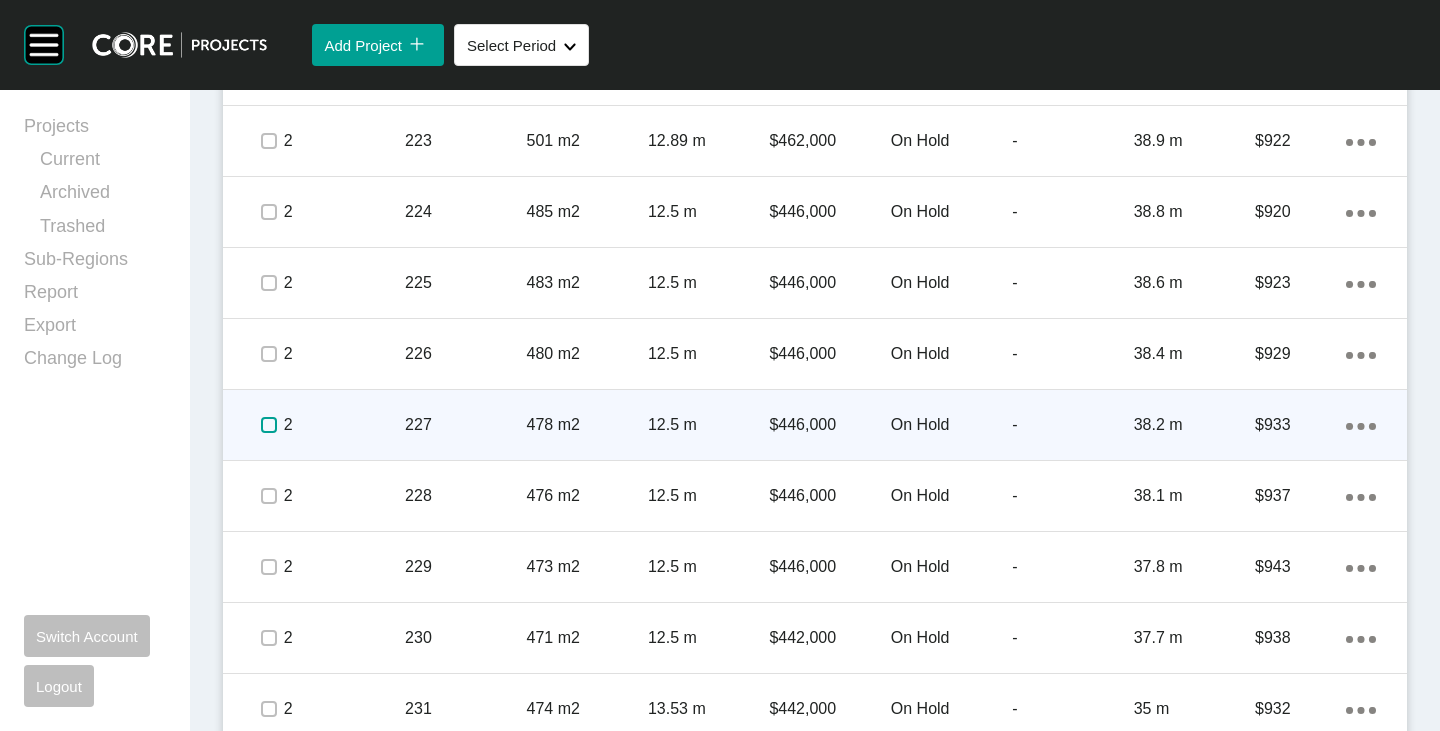 click at bounding box center [269, 425] 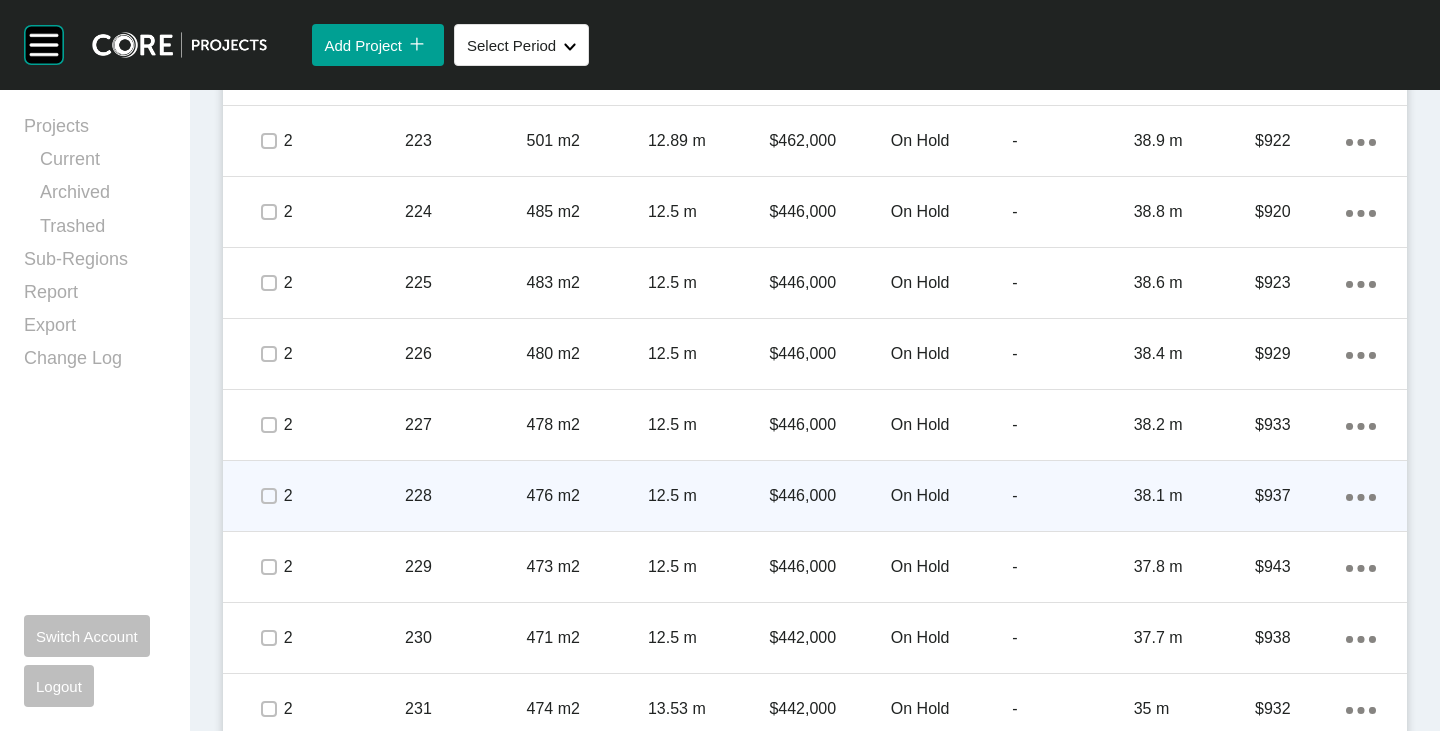 scroll, scrollTop: 4000, scrollLeft: 0, axis: vertical 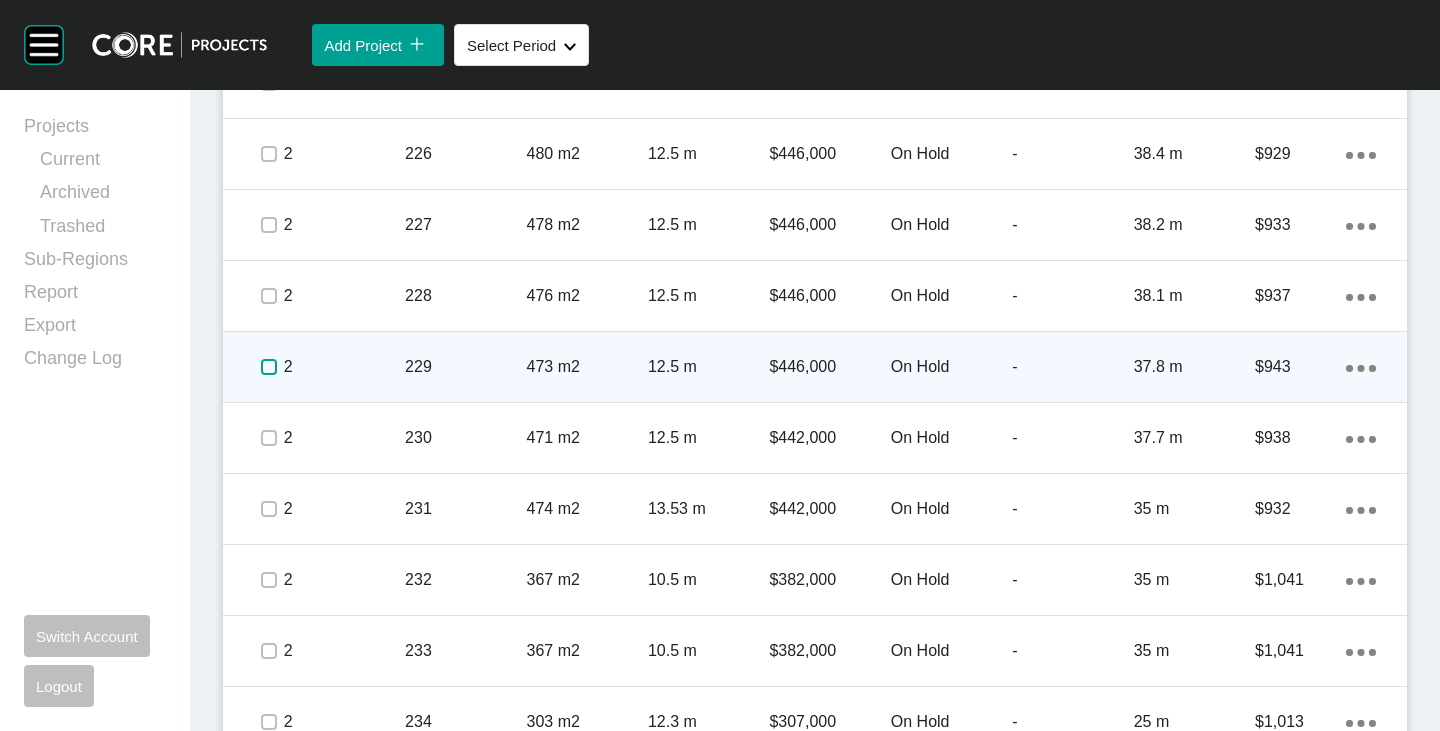 click at bounding box center (269, 367) 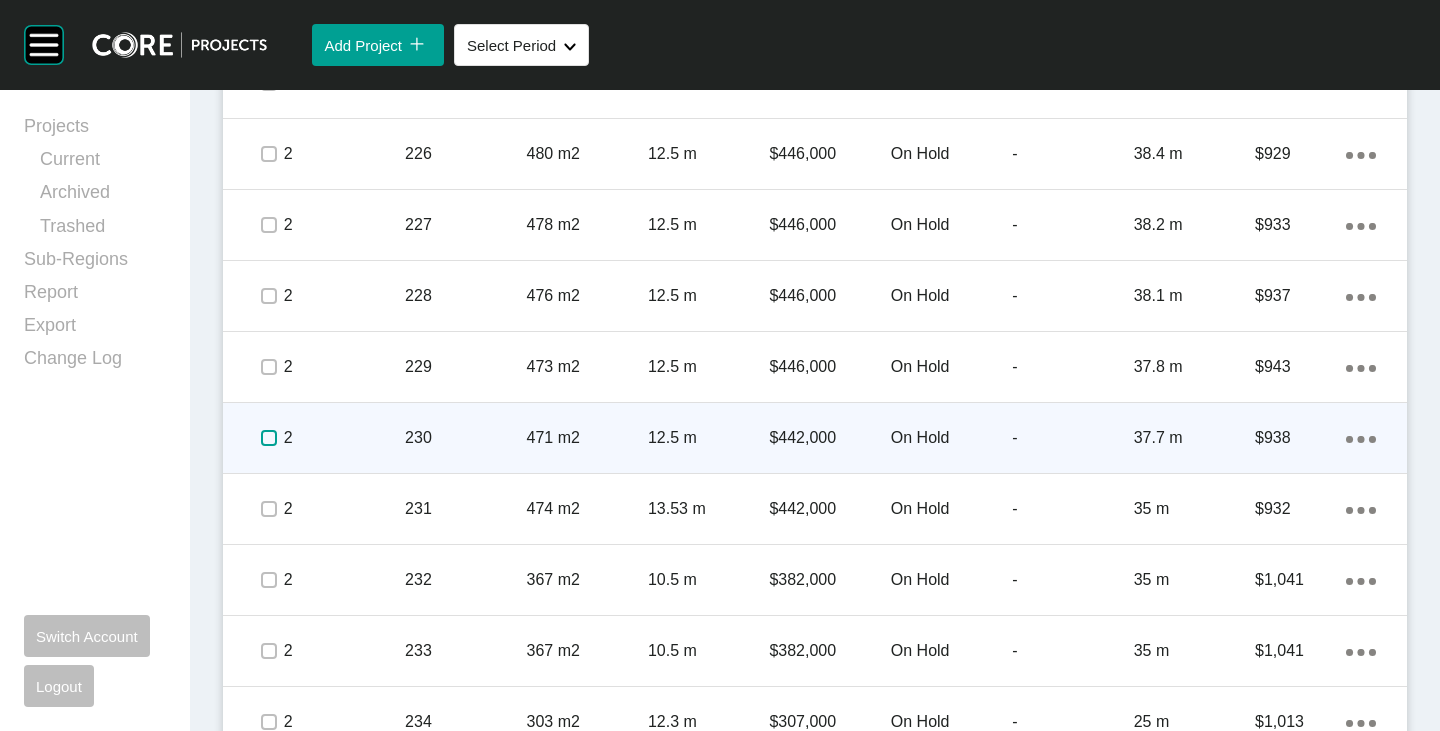 click at bounding box center [269, 438] 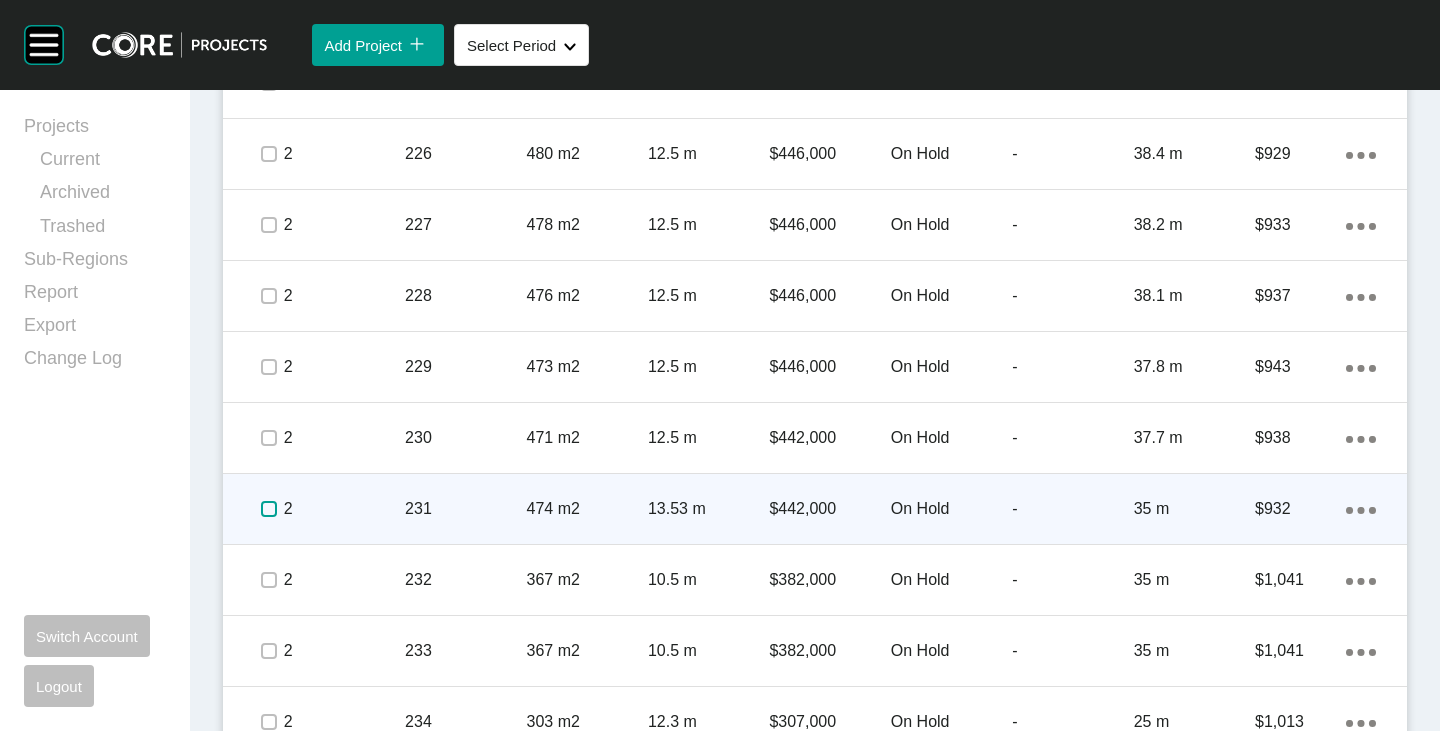 click at bounding box center [269, 509] 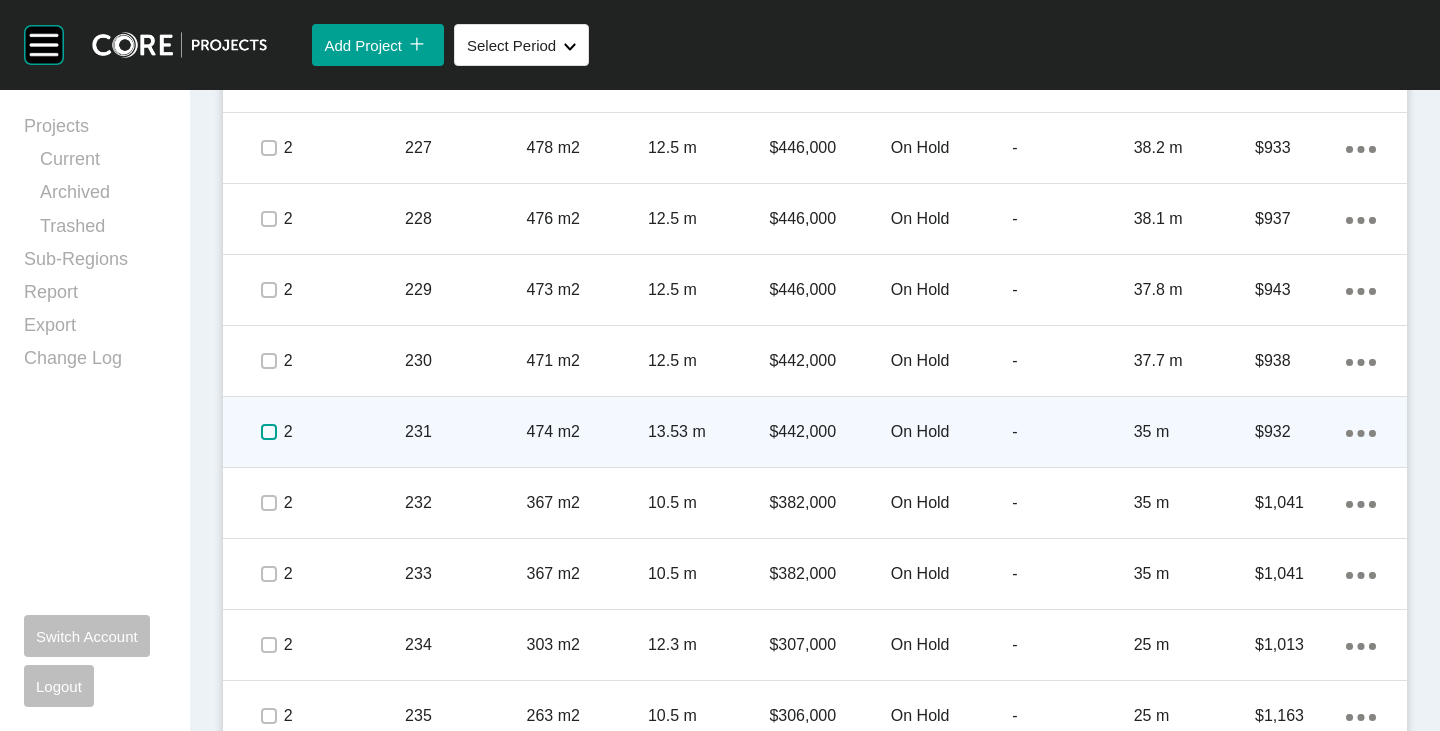 scroll, scrollTop: 4100, scrollLeft: 0, axis: vertical 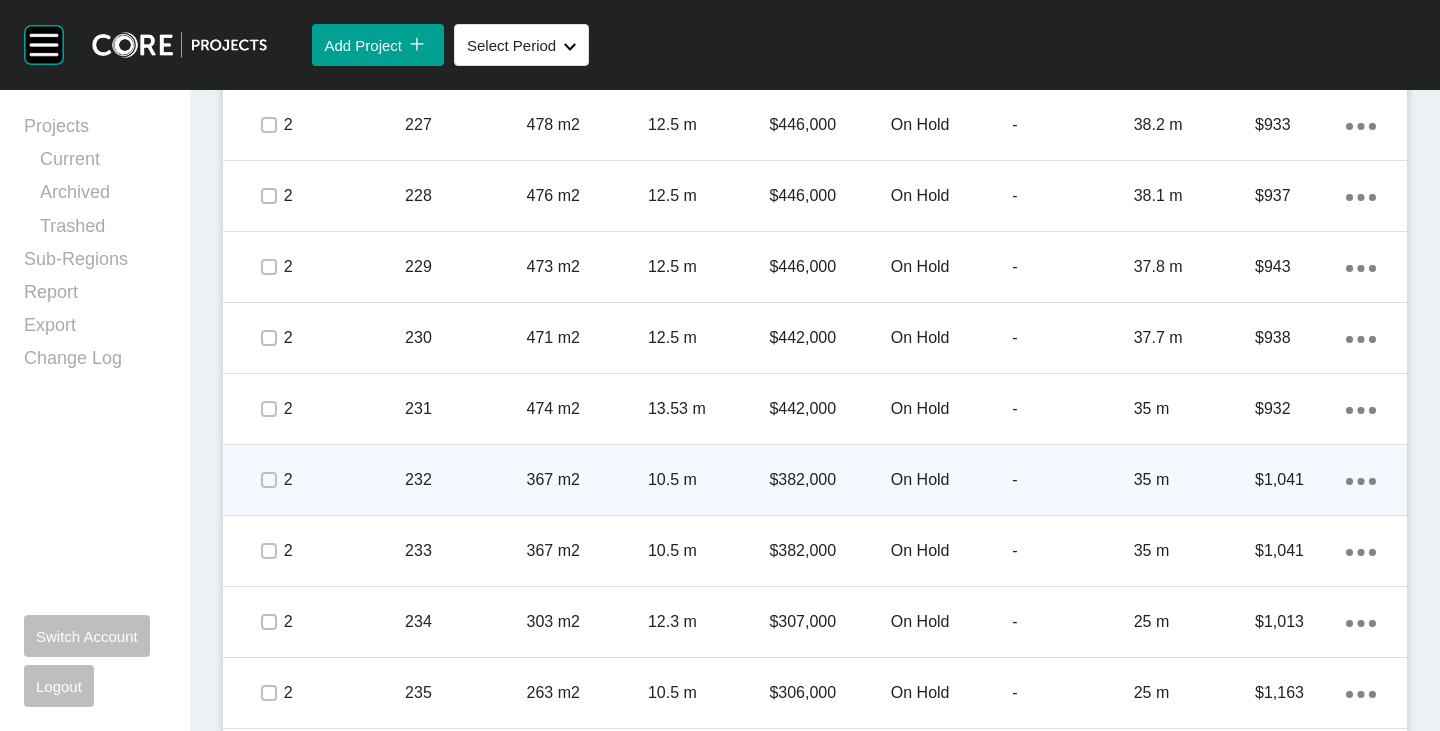 click at bounding box center [268, 480] 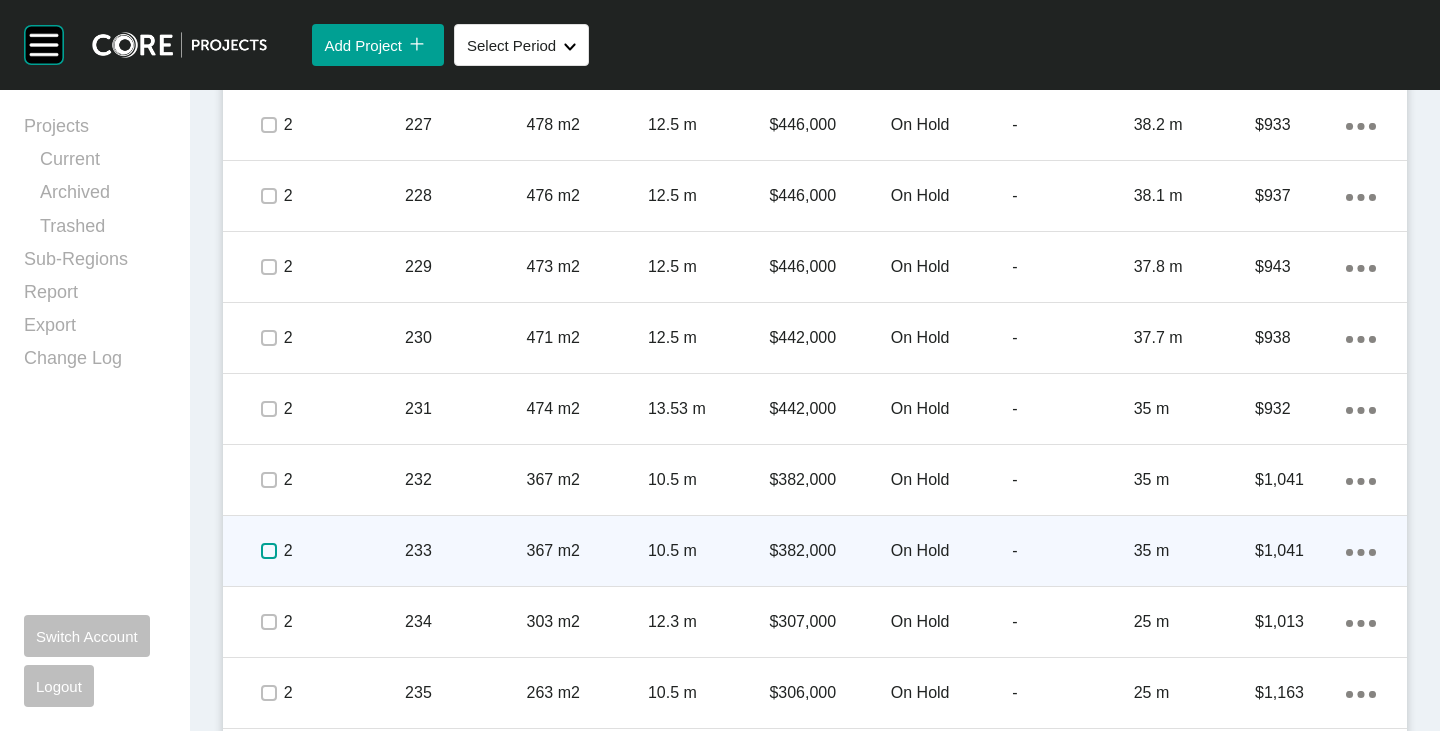 click at bounding box center (269, 551) 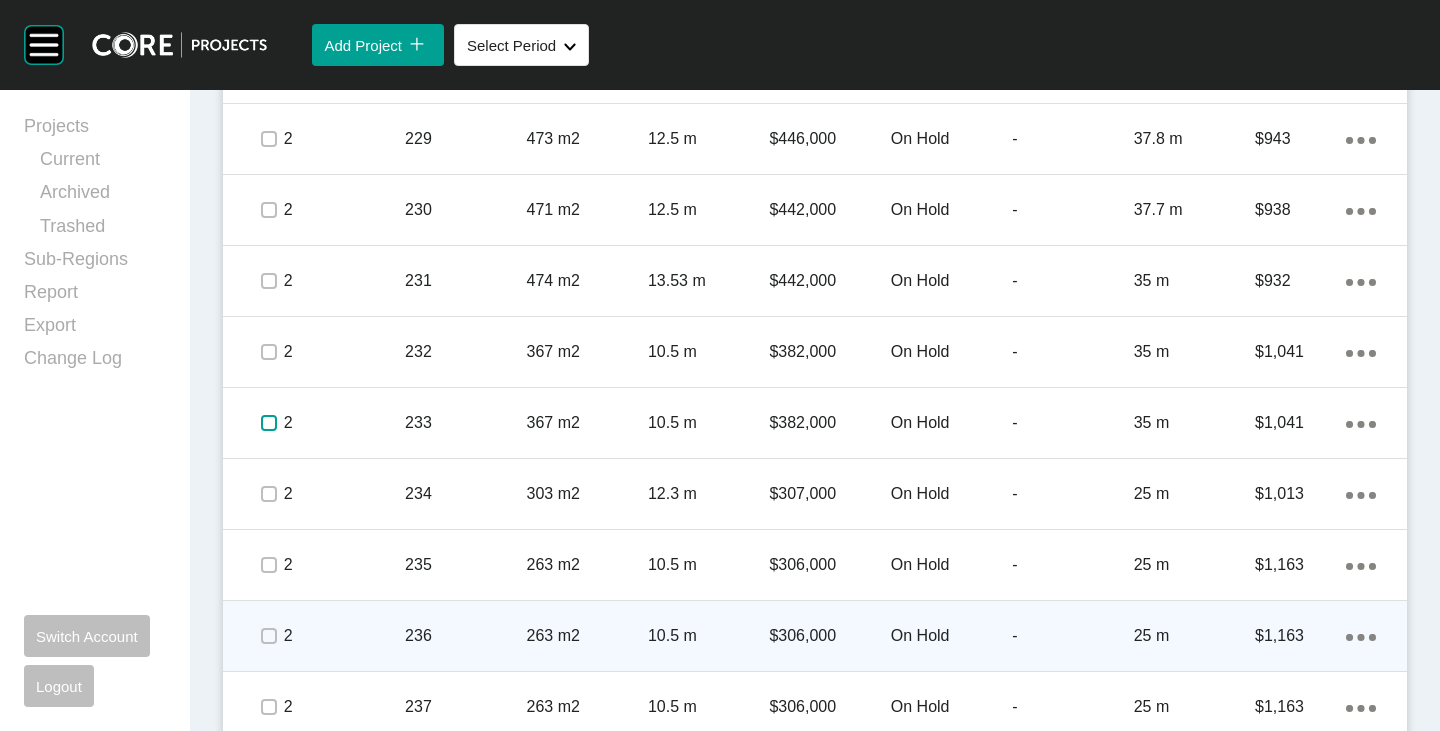 scroll, scrollTop: 4300, scrollLeft: 0, axis: vertical 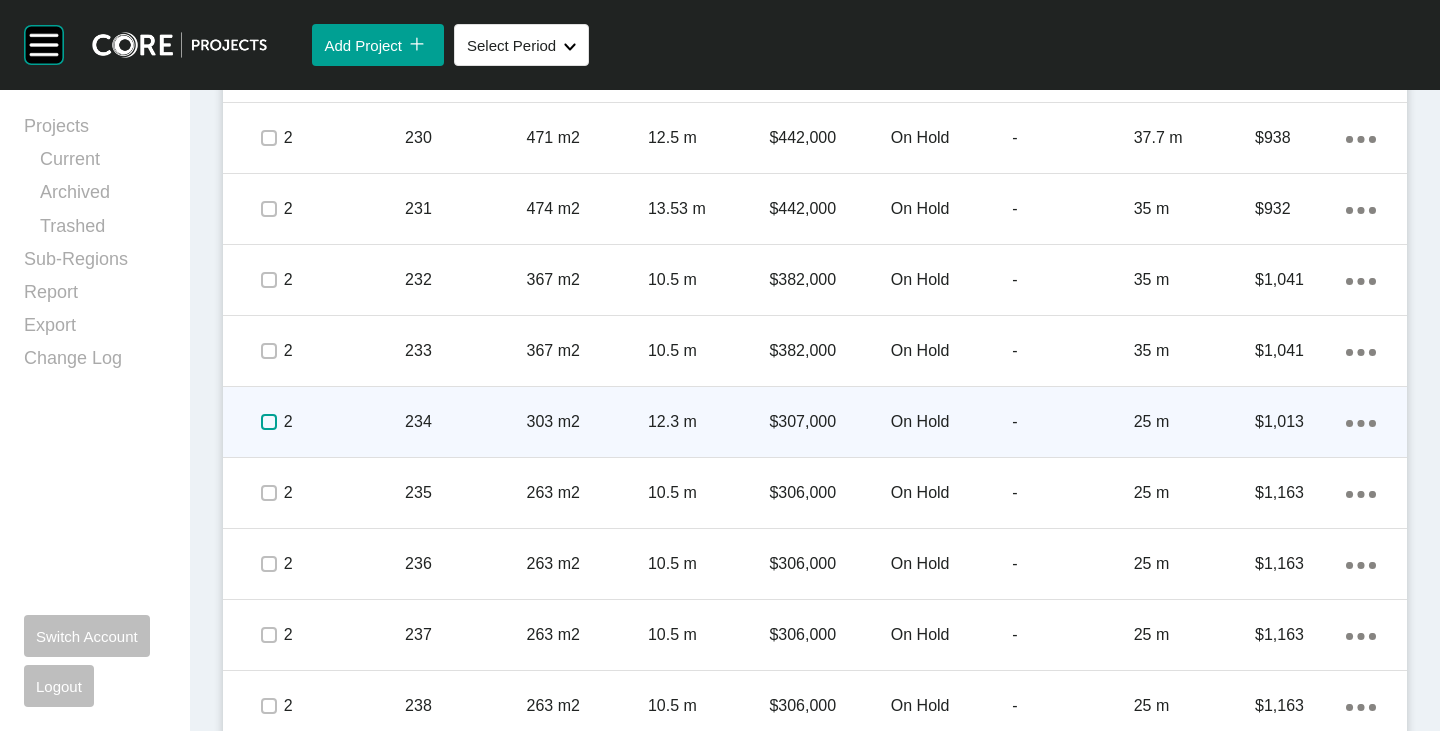 click at bounding box center (269, 422) 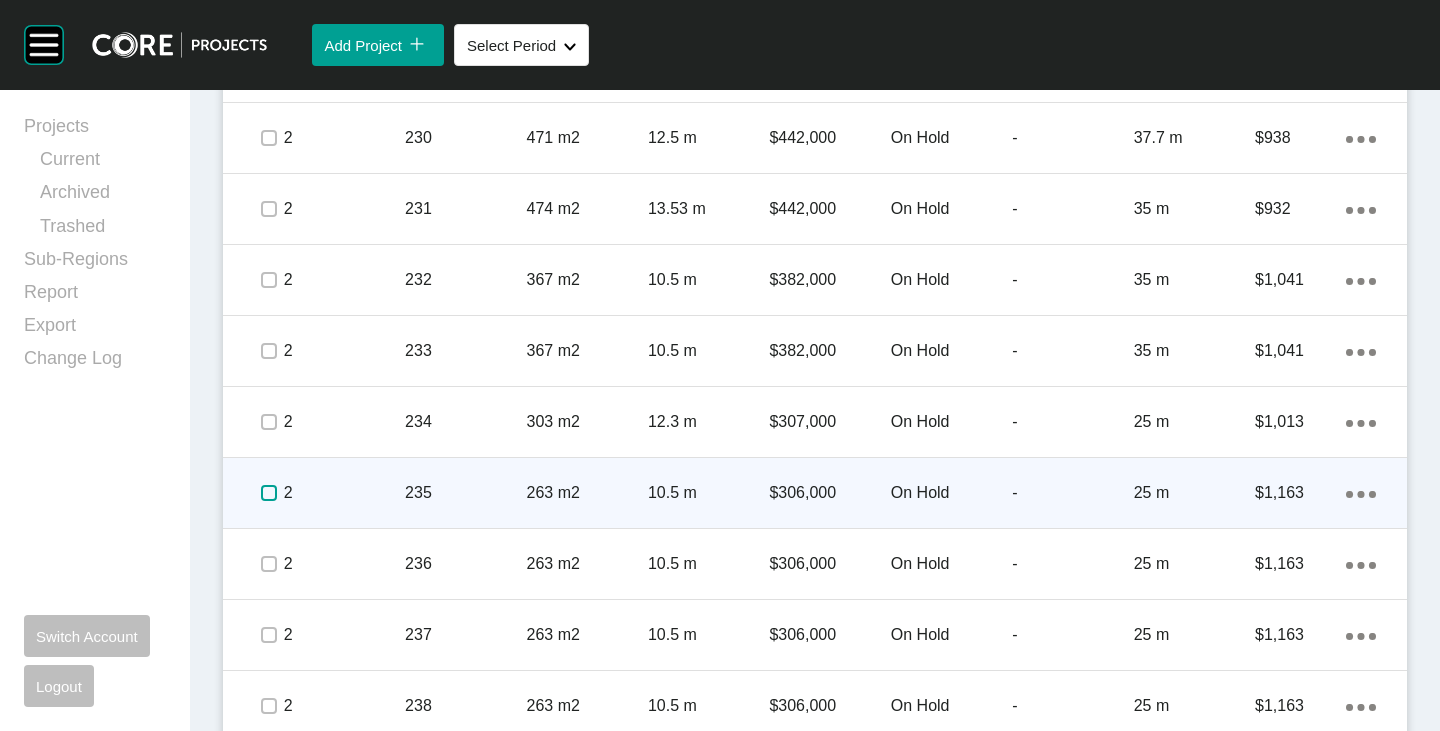 click at bounding box center (269, 493) 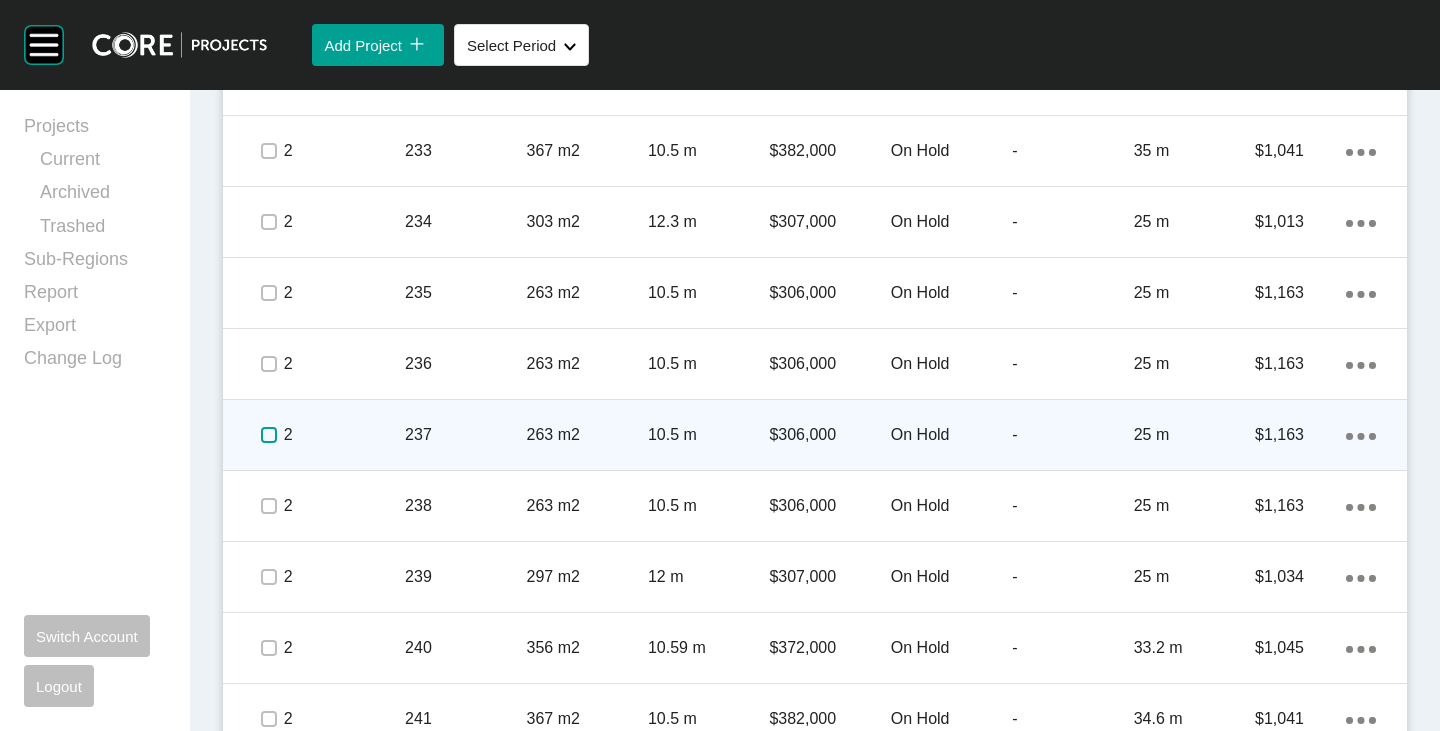 click at bounding box center (269, 435) 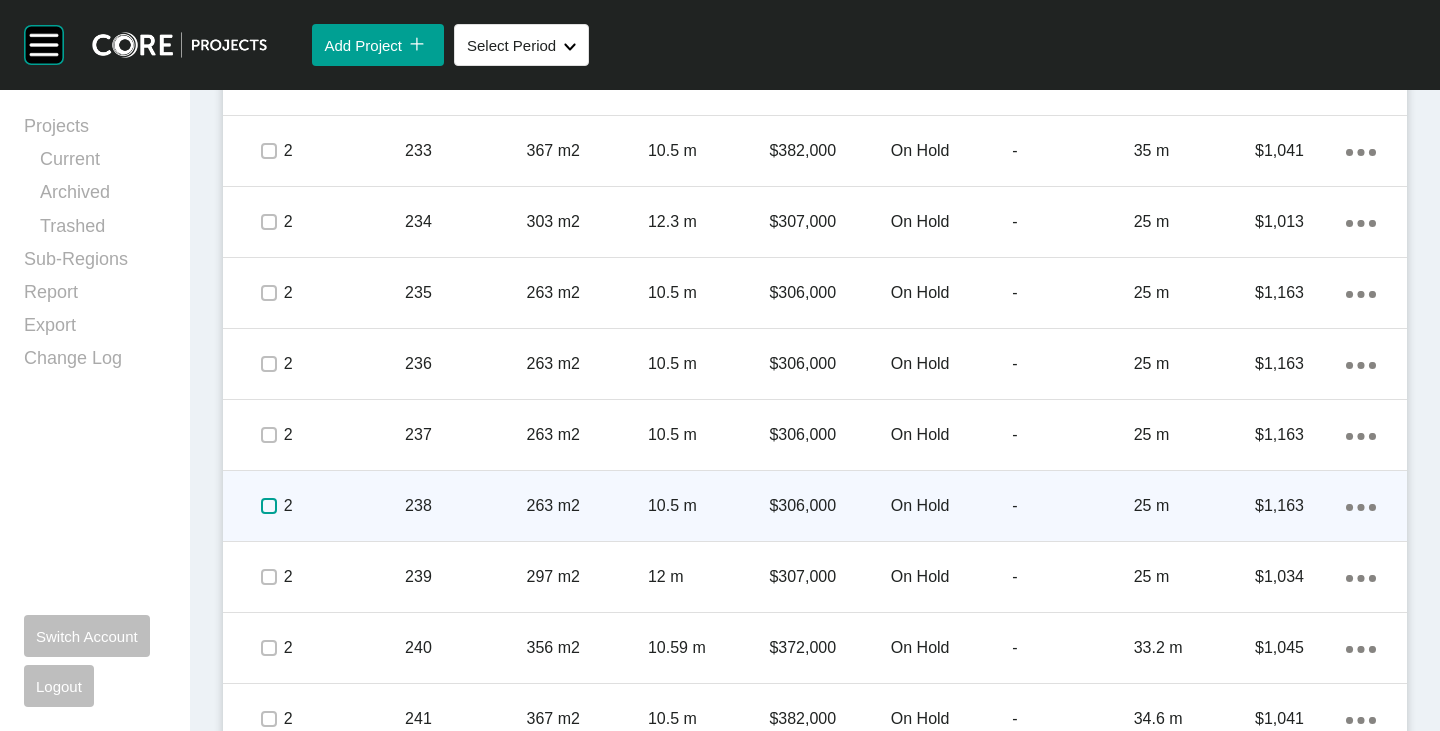 click at bounding box center (269, 506) 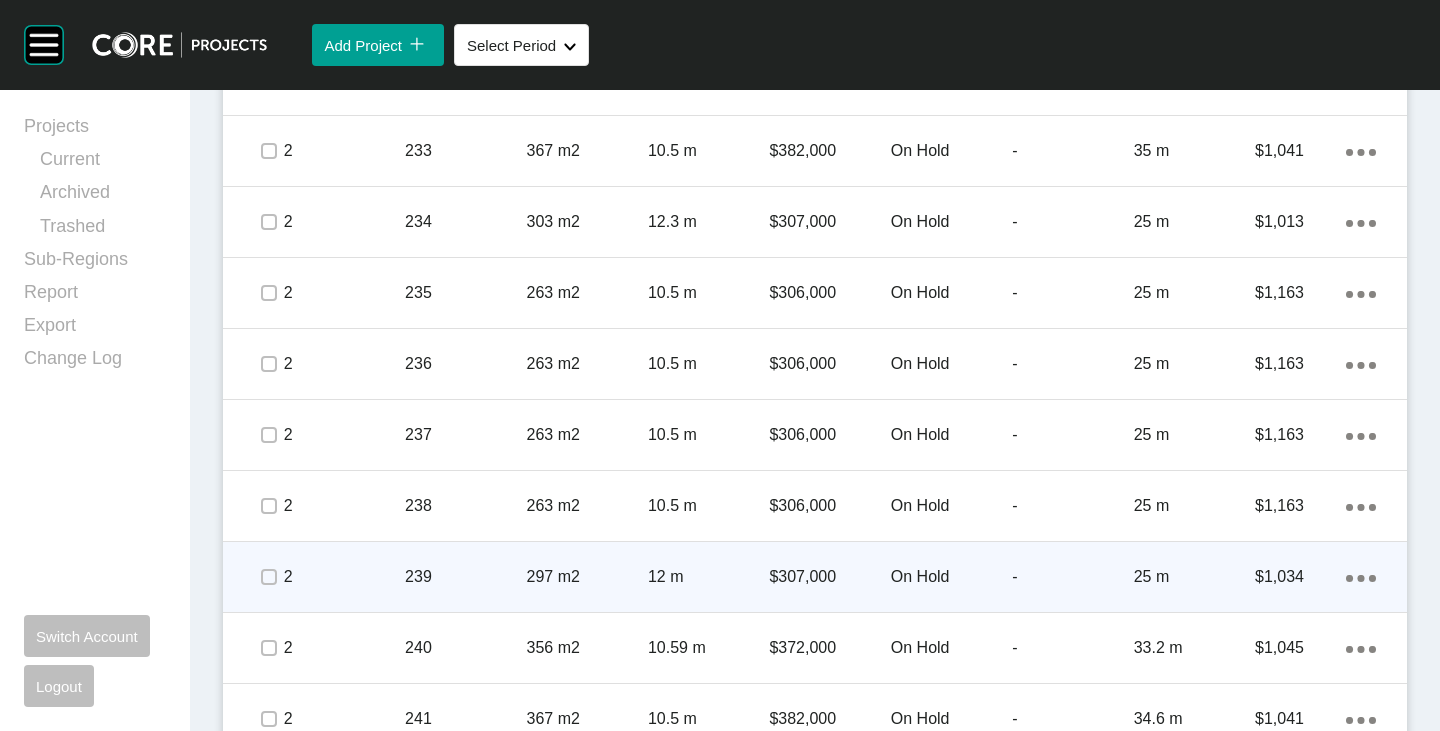 click at bounding box center [268, 577] 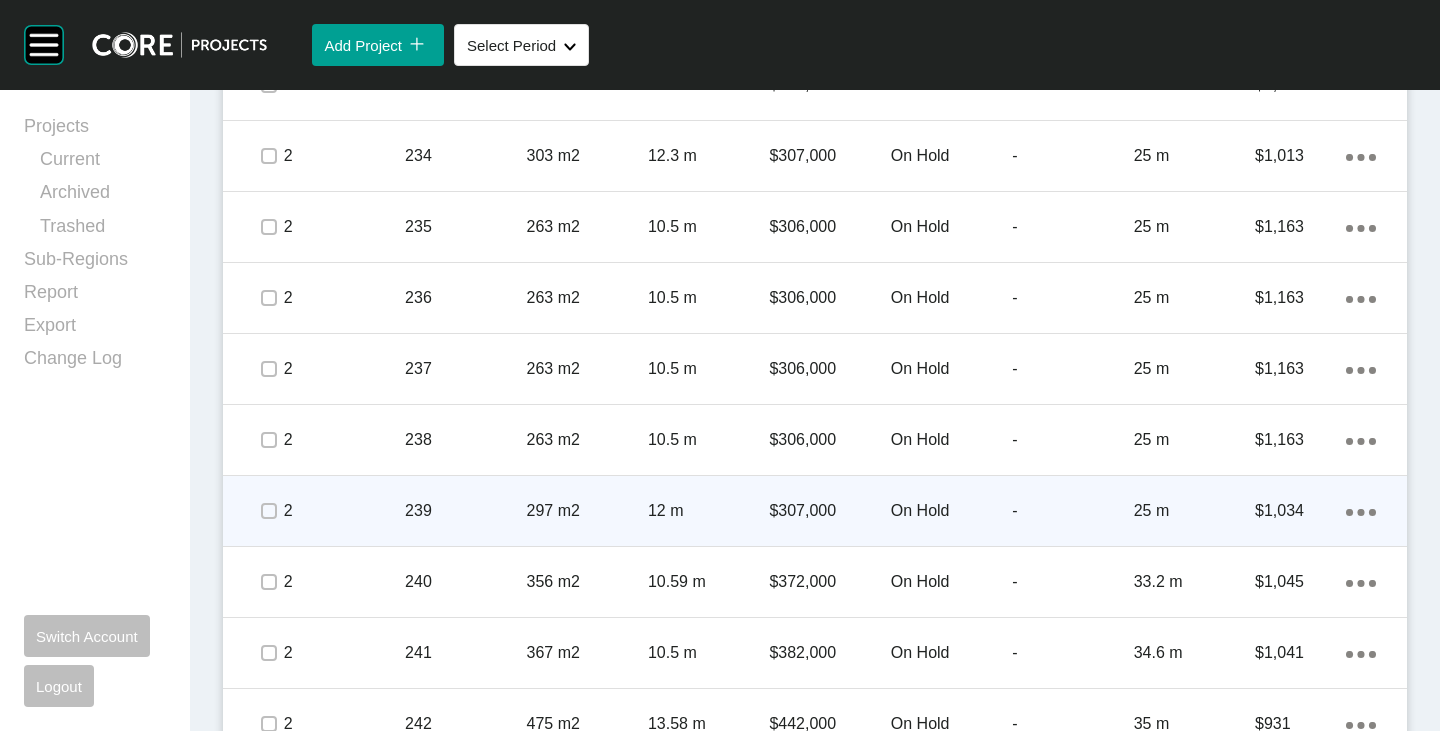 scroll, scrollTop: 4603, scrollLeft: 0, axis: vertical 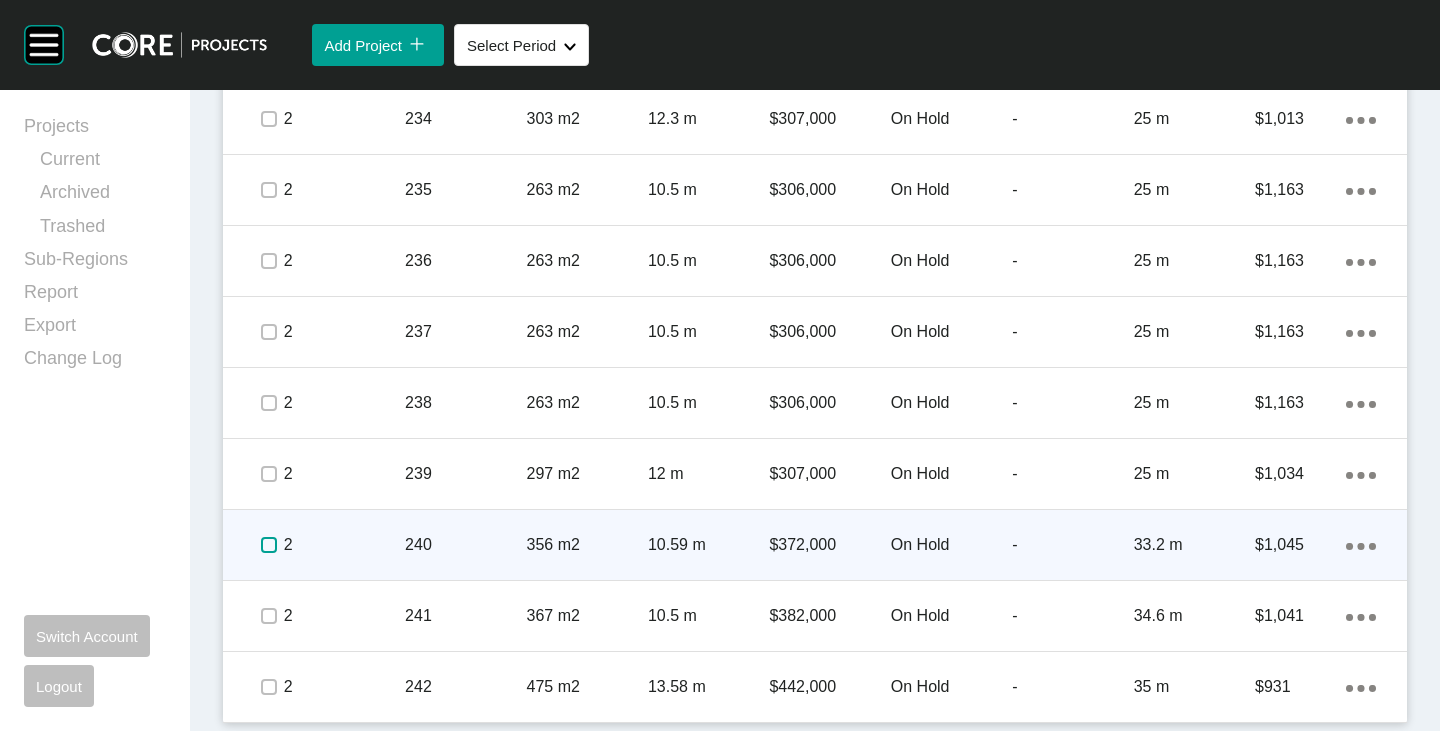click at bounding box center [269, 545] 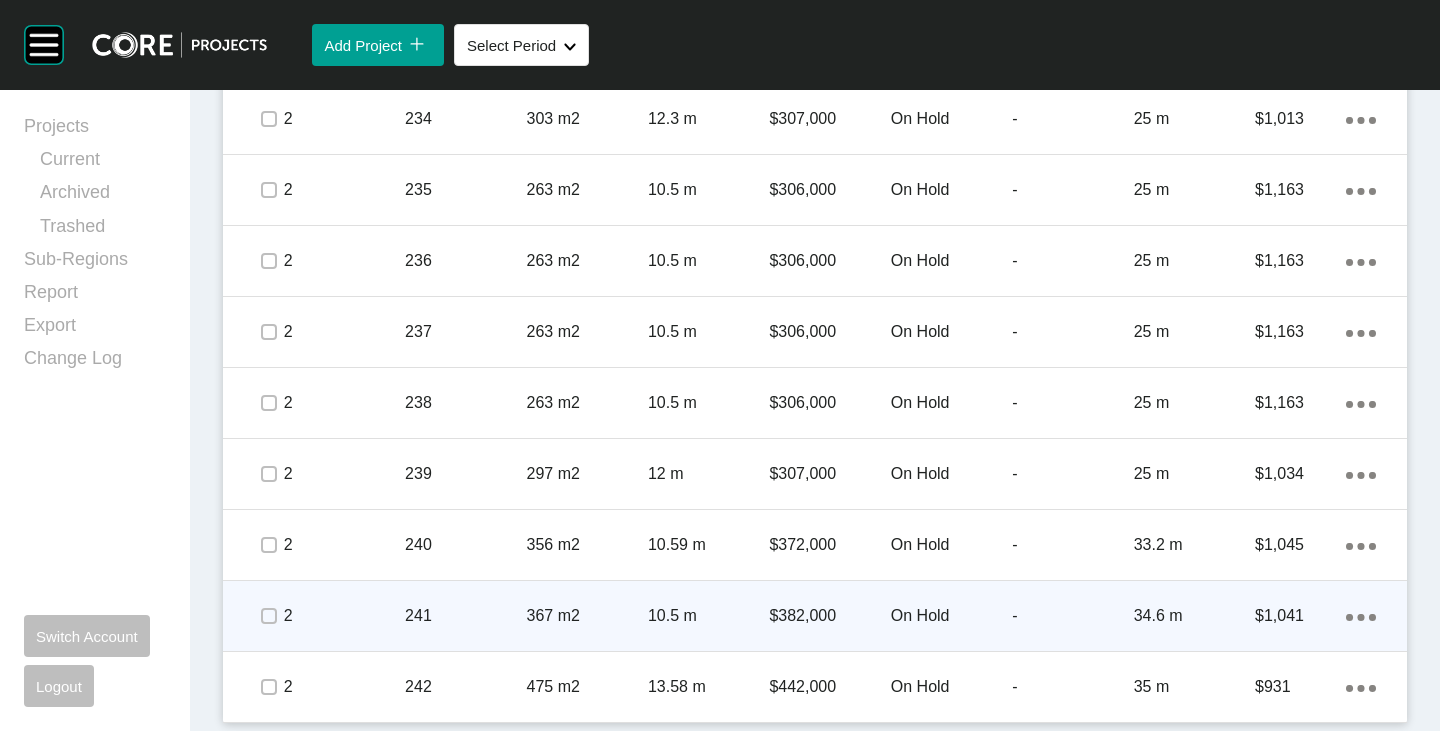 click at bounding box center [268, 616] 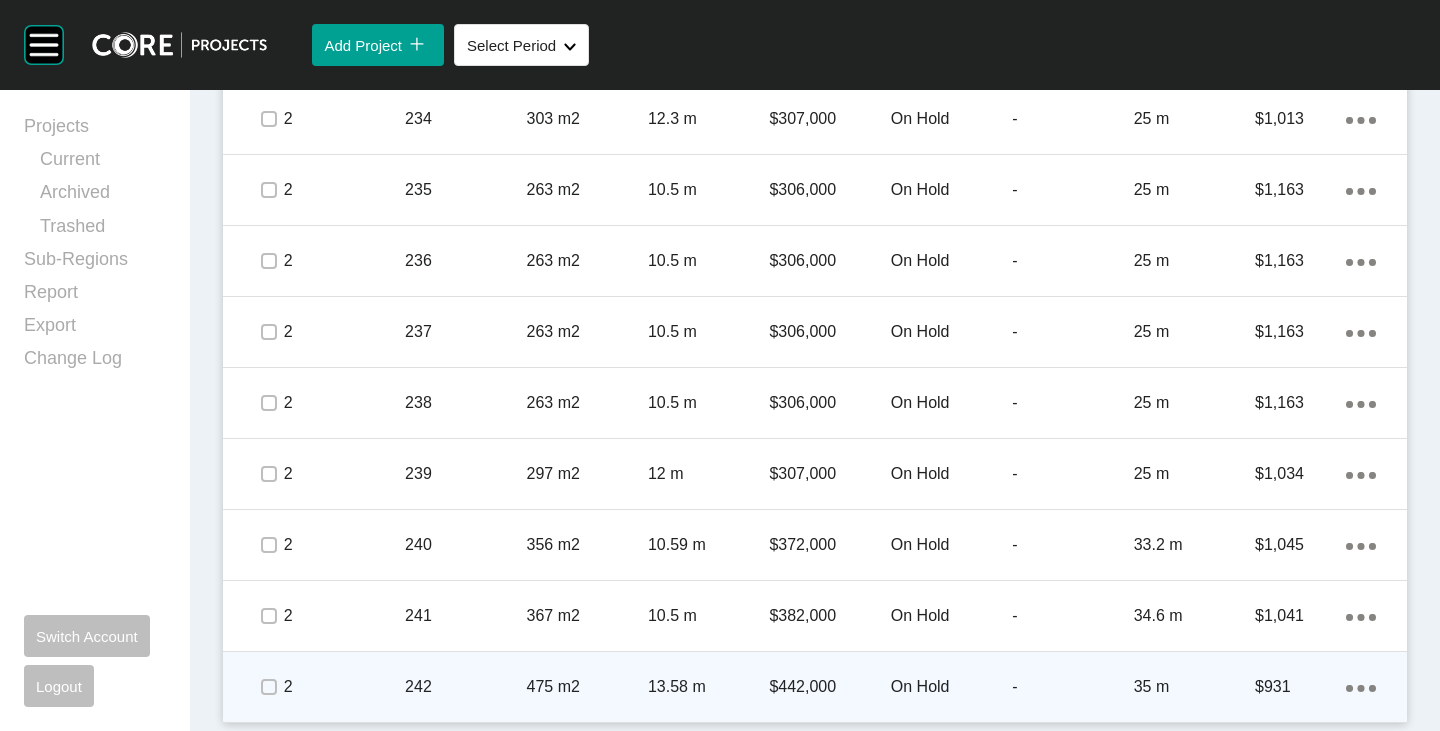 click at bounding box center [268, 687] 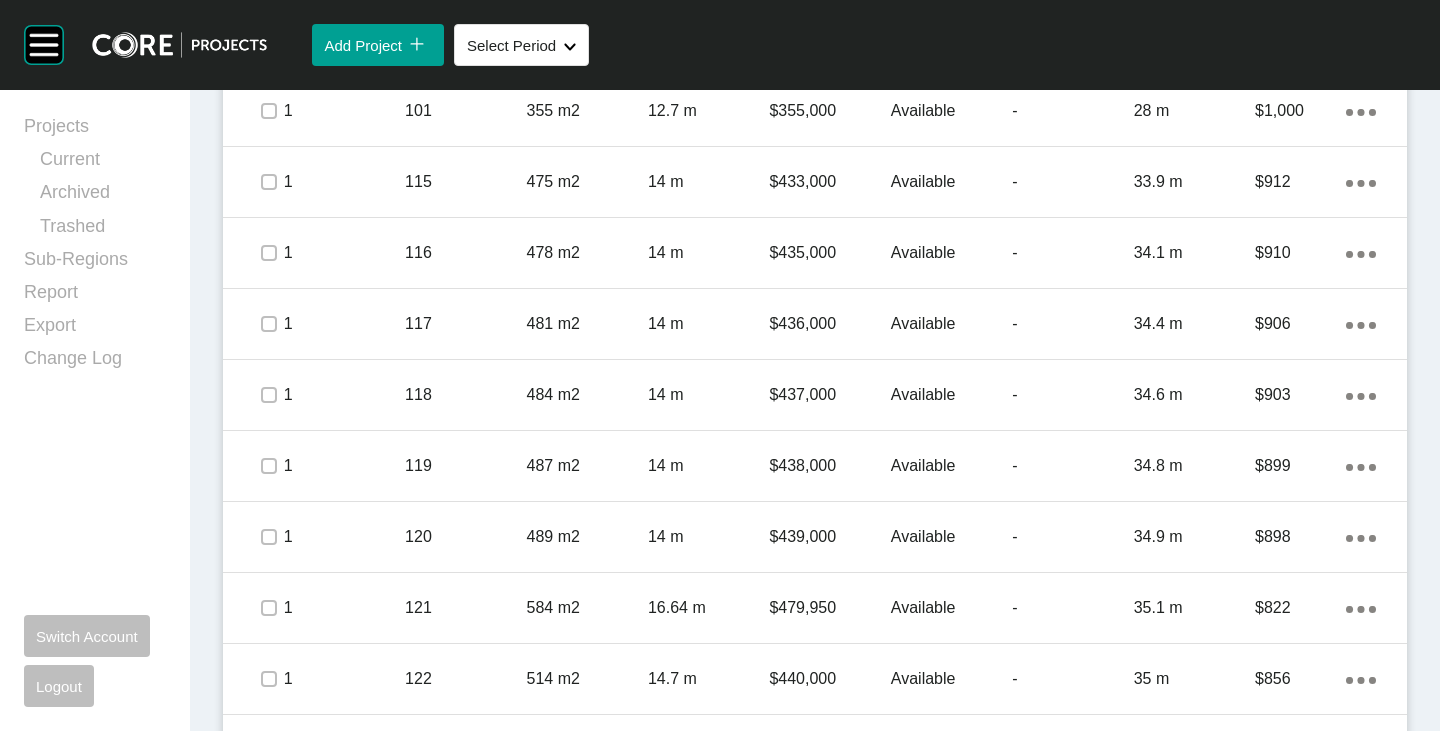 scroll, scrollTop: 603, scrollLeft: 0, axis: vertical 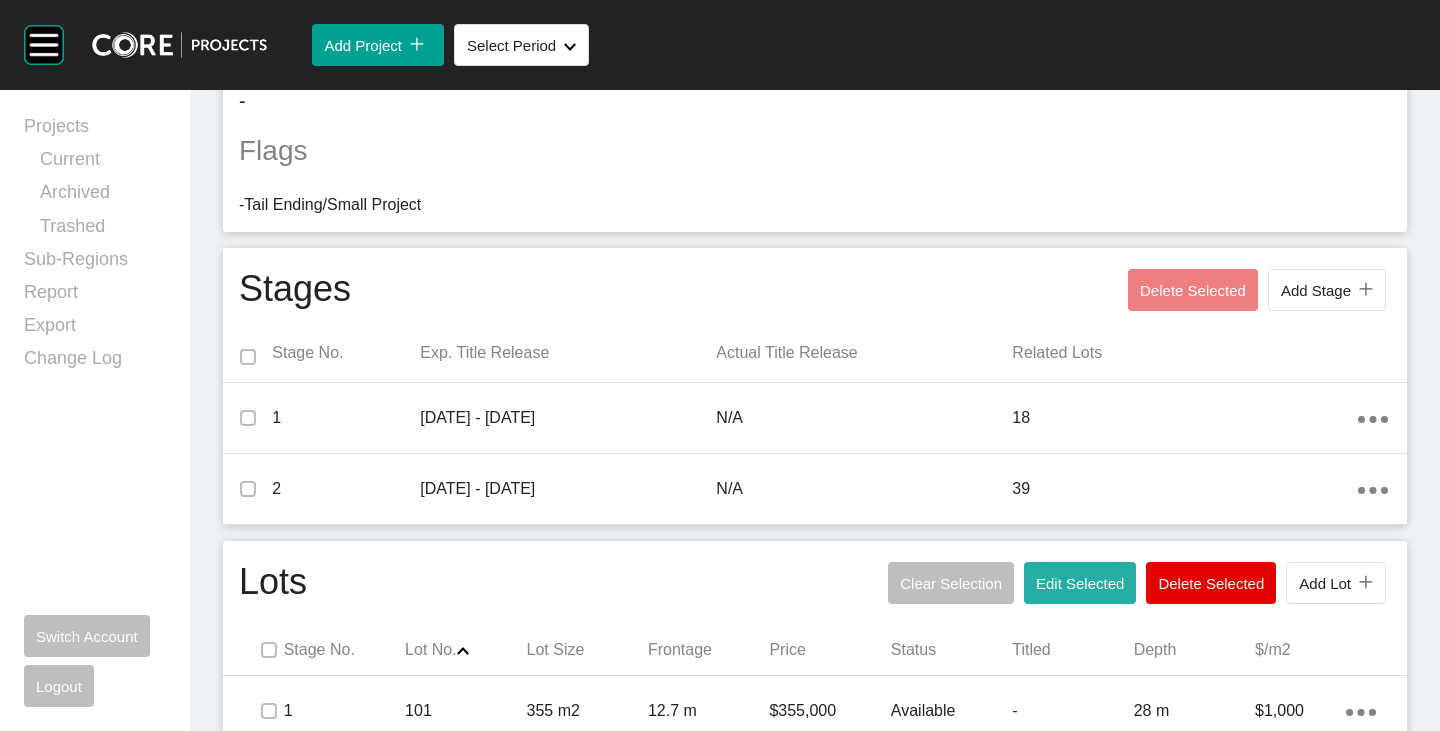 click on "Edit Selected" at bounding box center (1080, 583) 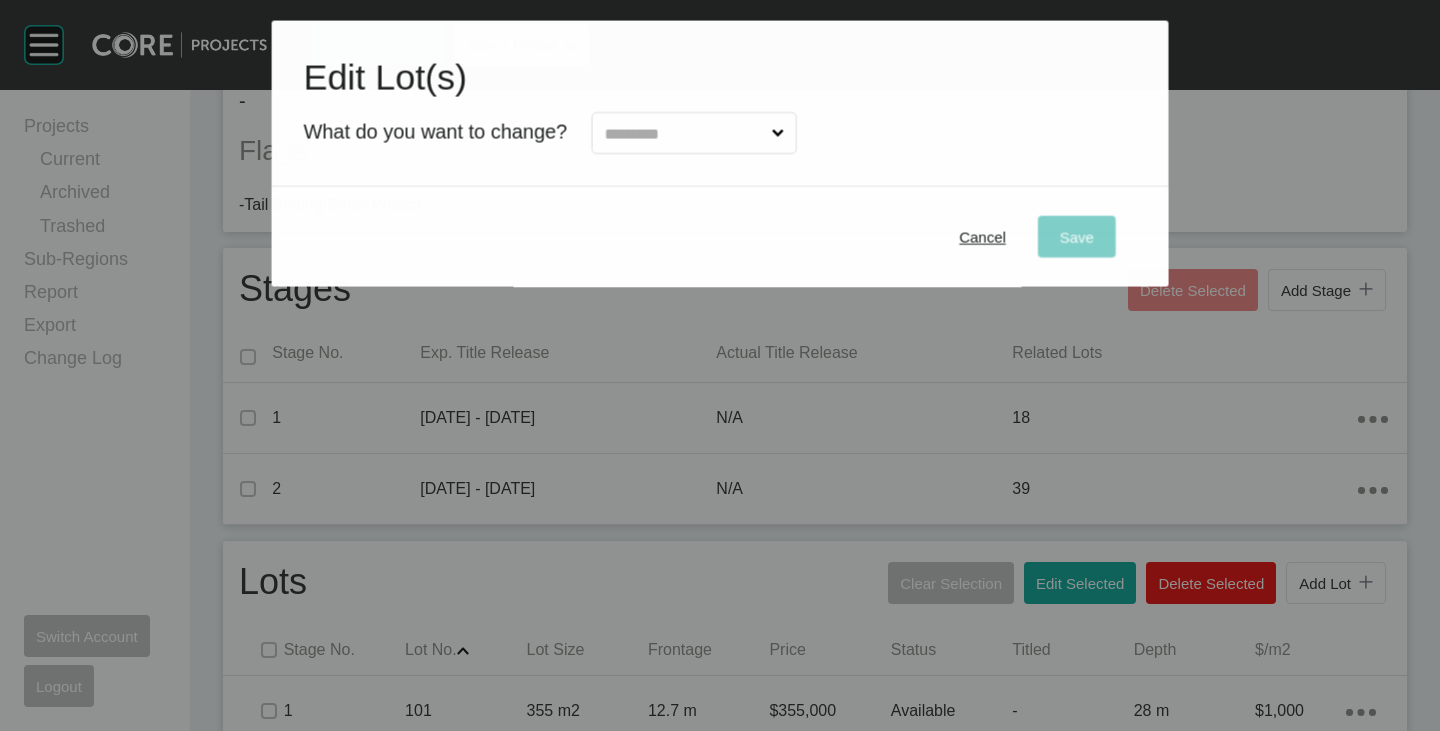 click at bounding box center [683, 133] 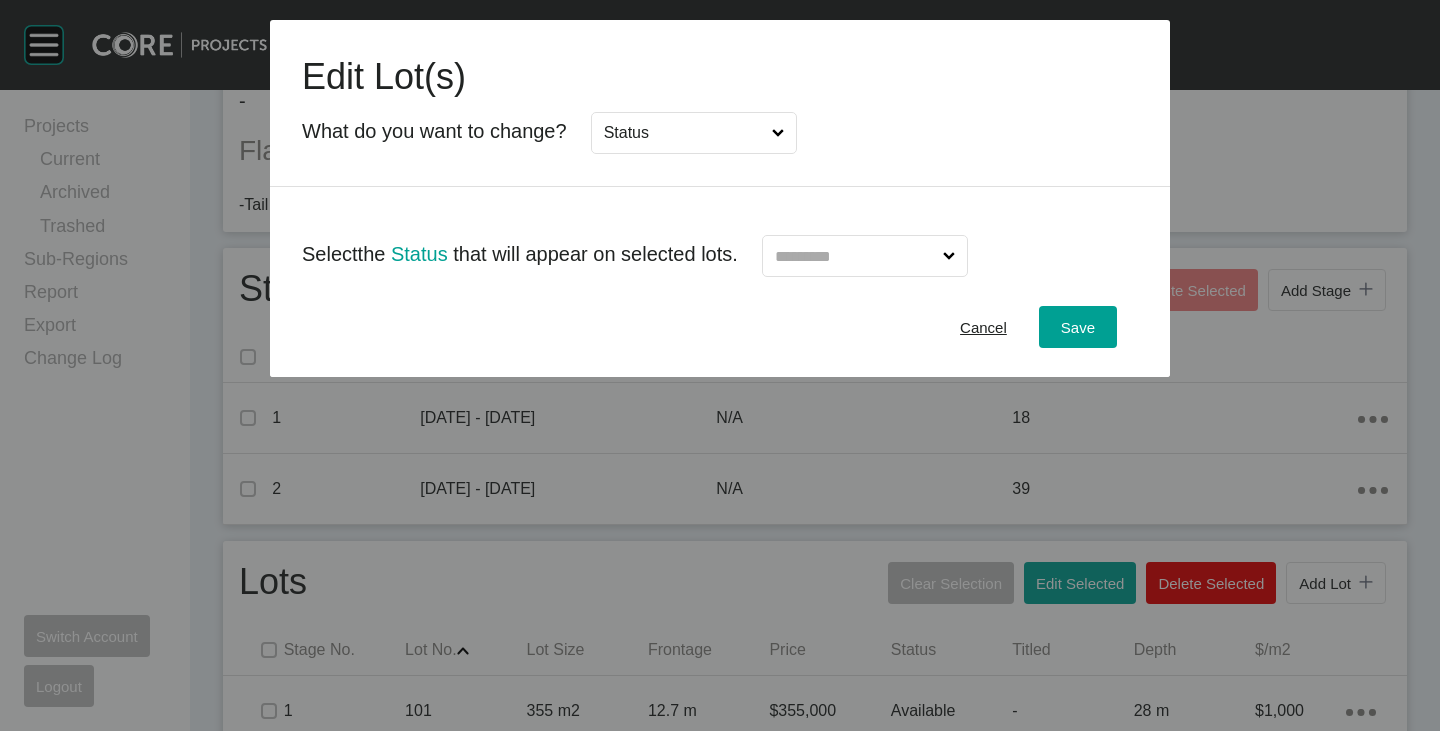 click at bounding box center (855, 256) 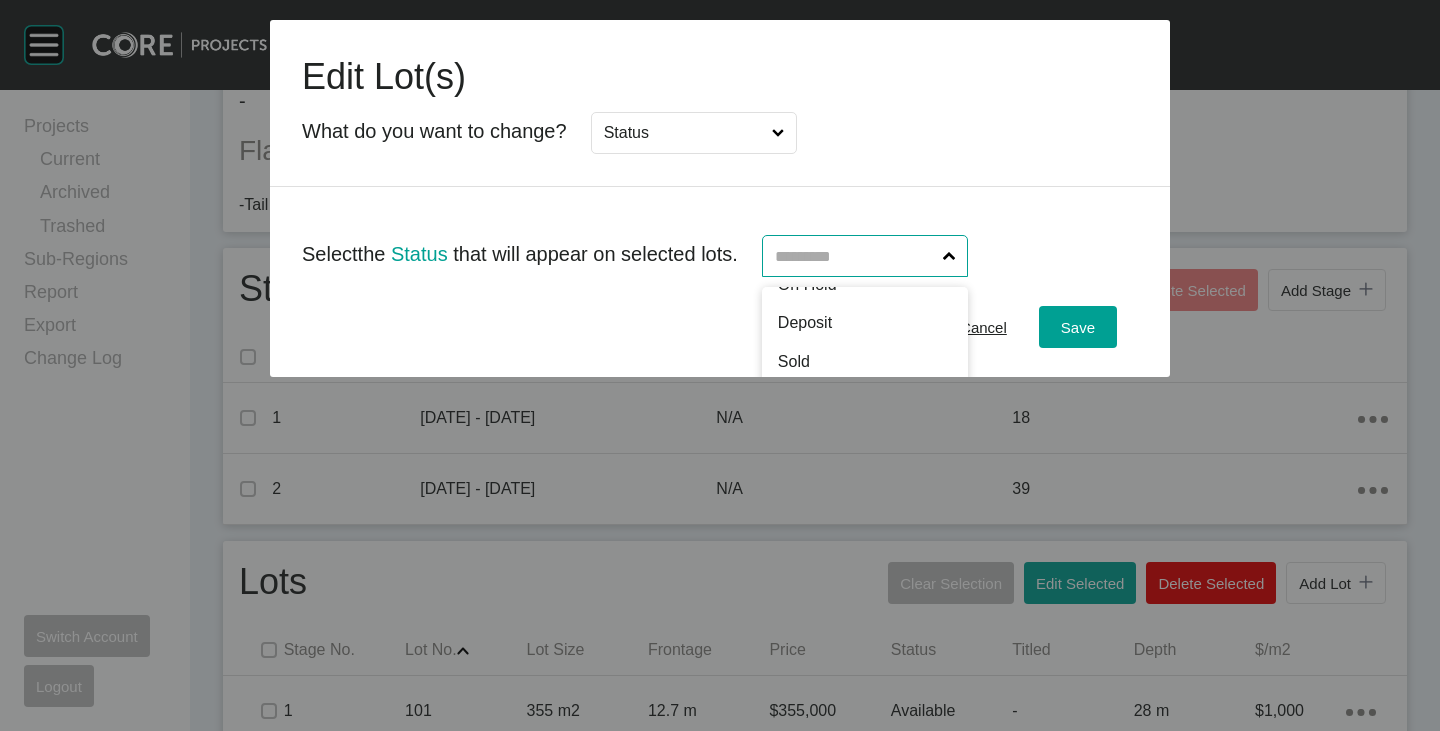 scroll, scrollTop: 85, scrollLeft: 0, axis: vertical 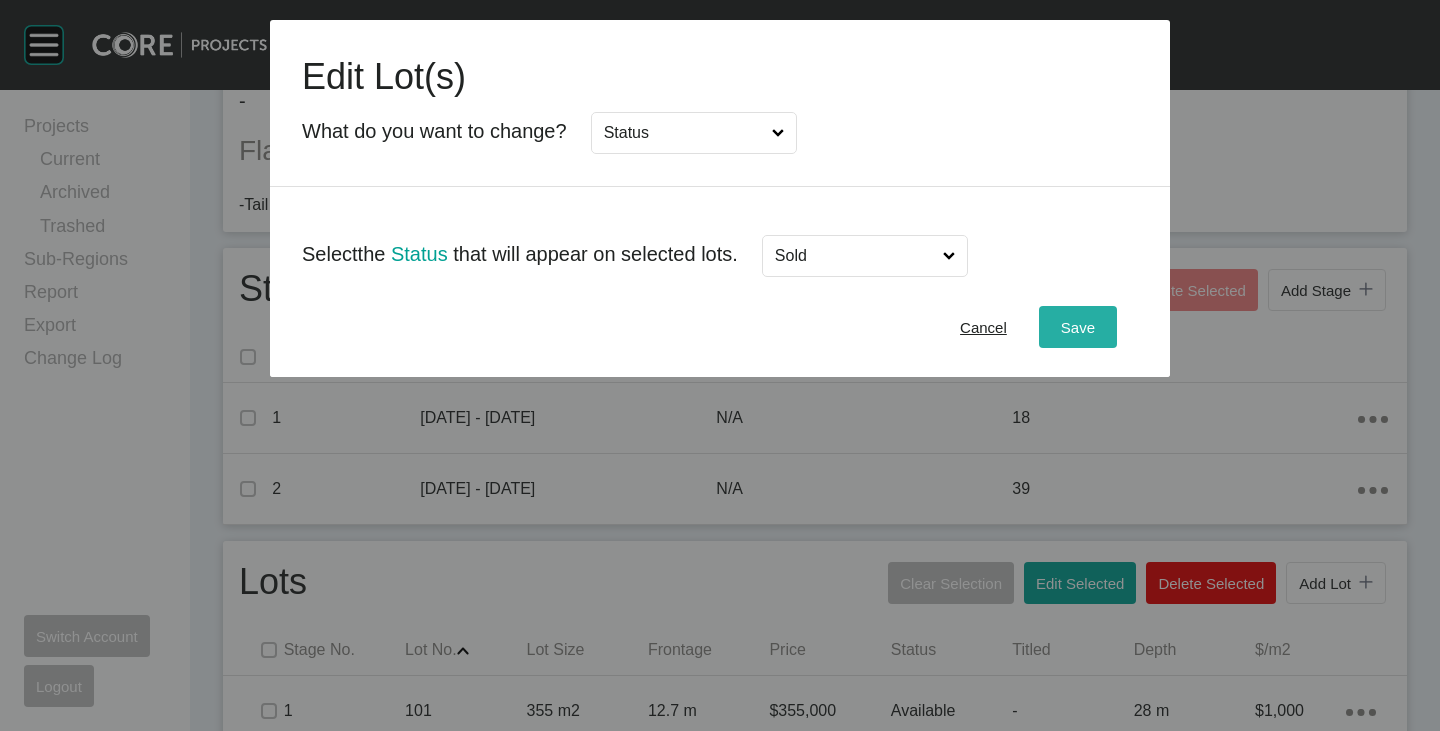 click on "Save" at bounding box center [1078, 327] 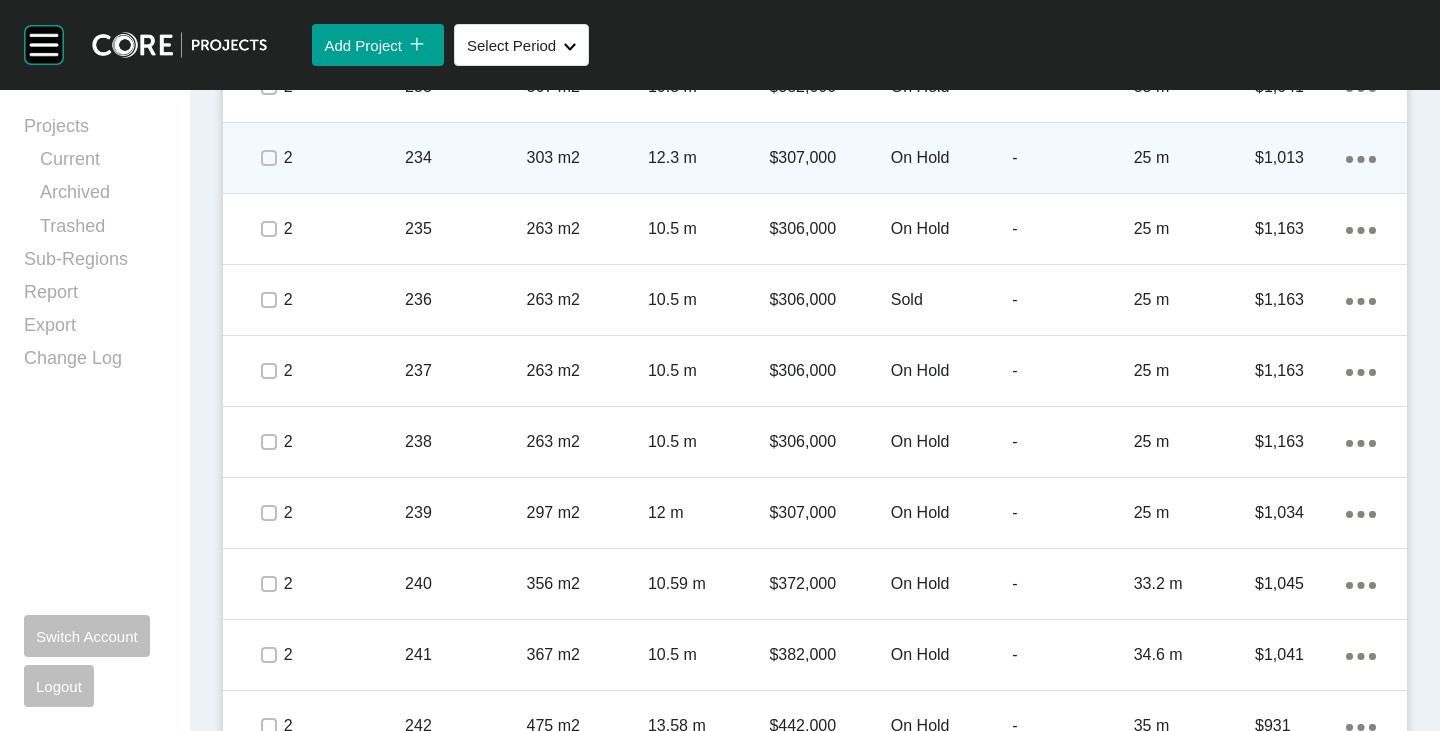 scroll, scrollTop: 4603, scrollLeft: 0, axis: vertical 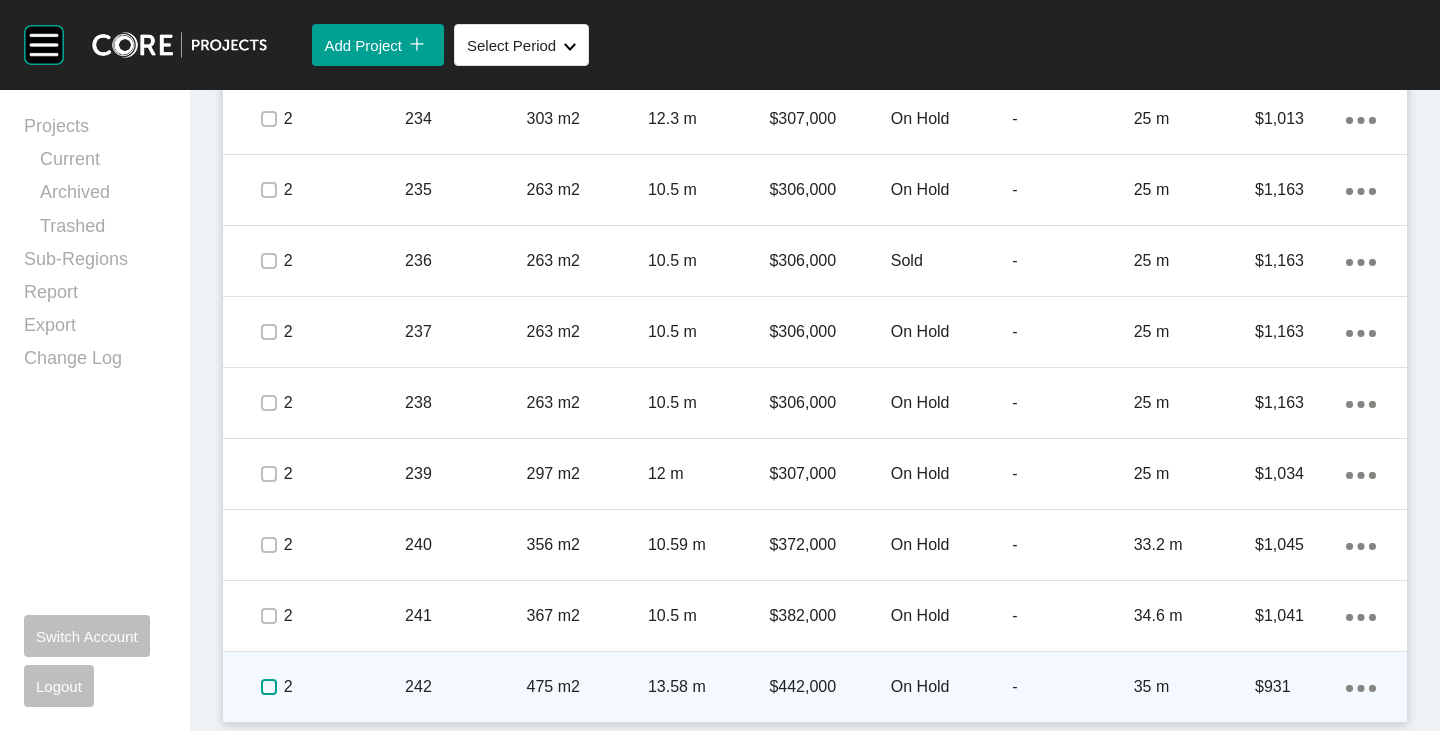 click at bounding box center [269, 687] 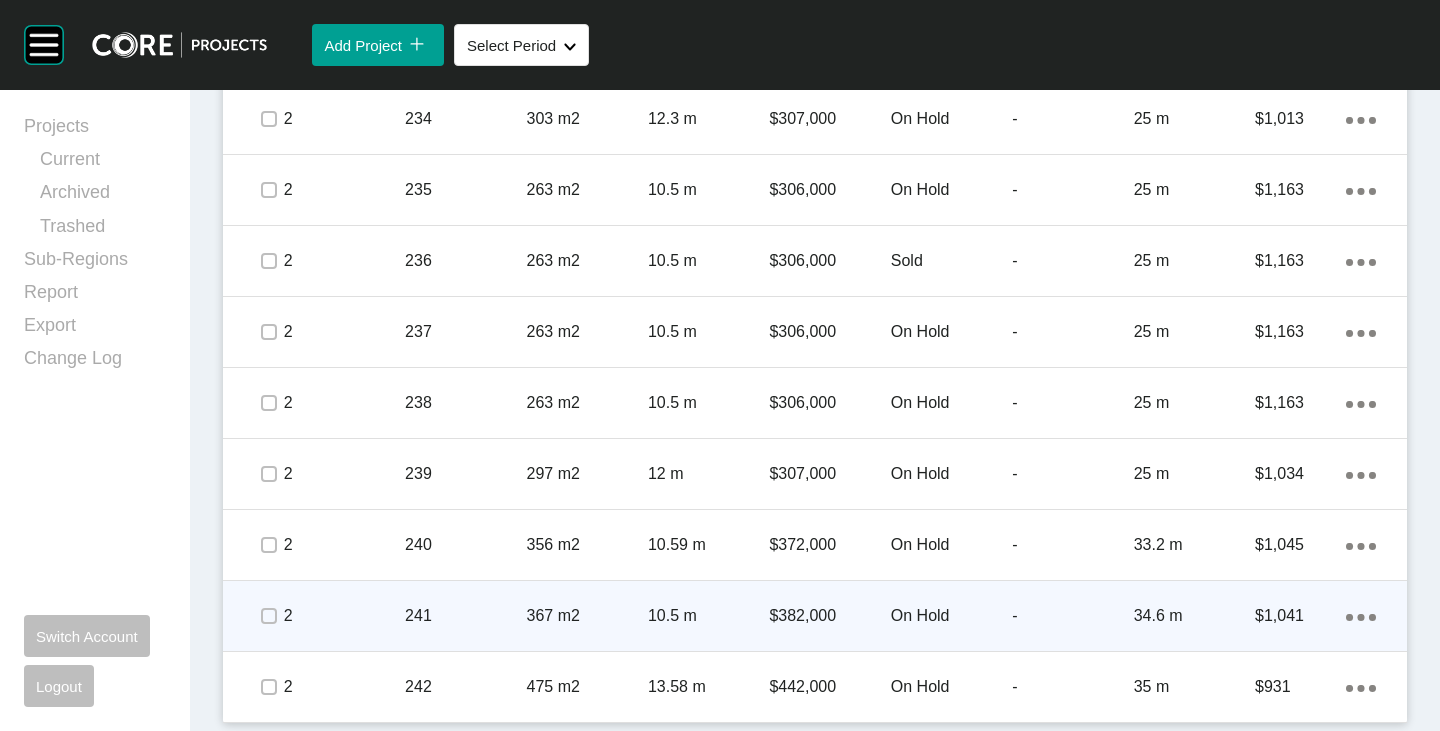 click at bounding box center (268, 616) 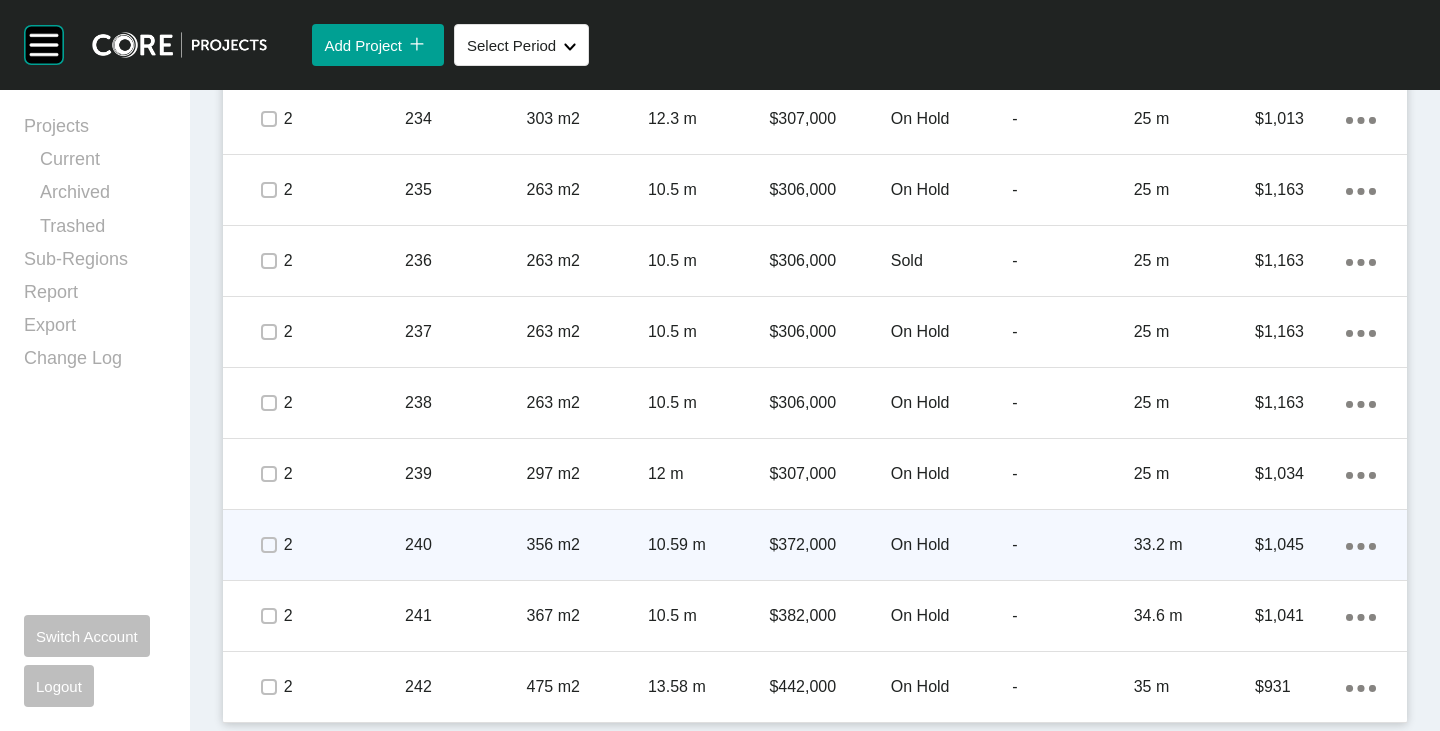 click at bounding box center (268, 545) 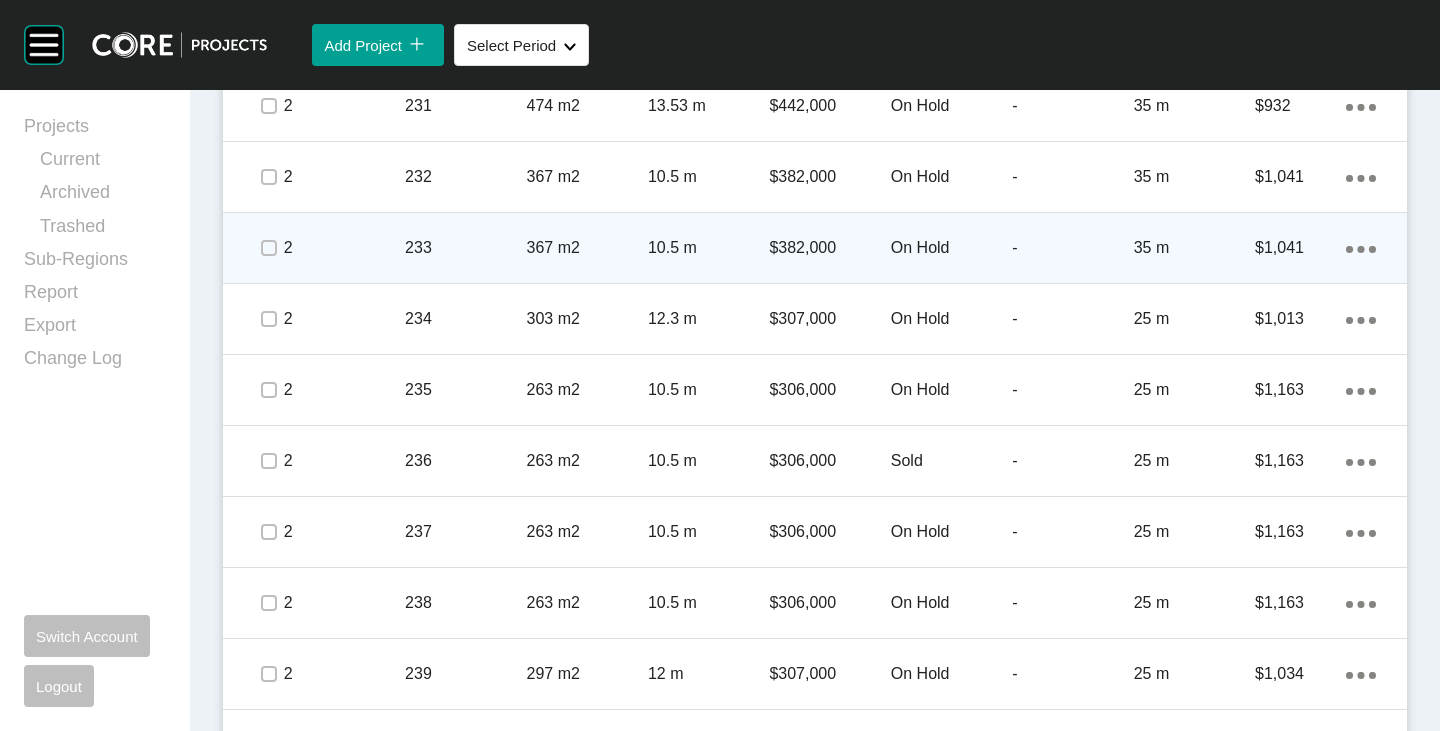 click at bounding box center [268, 248] 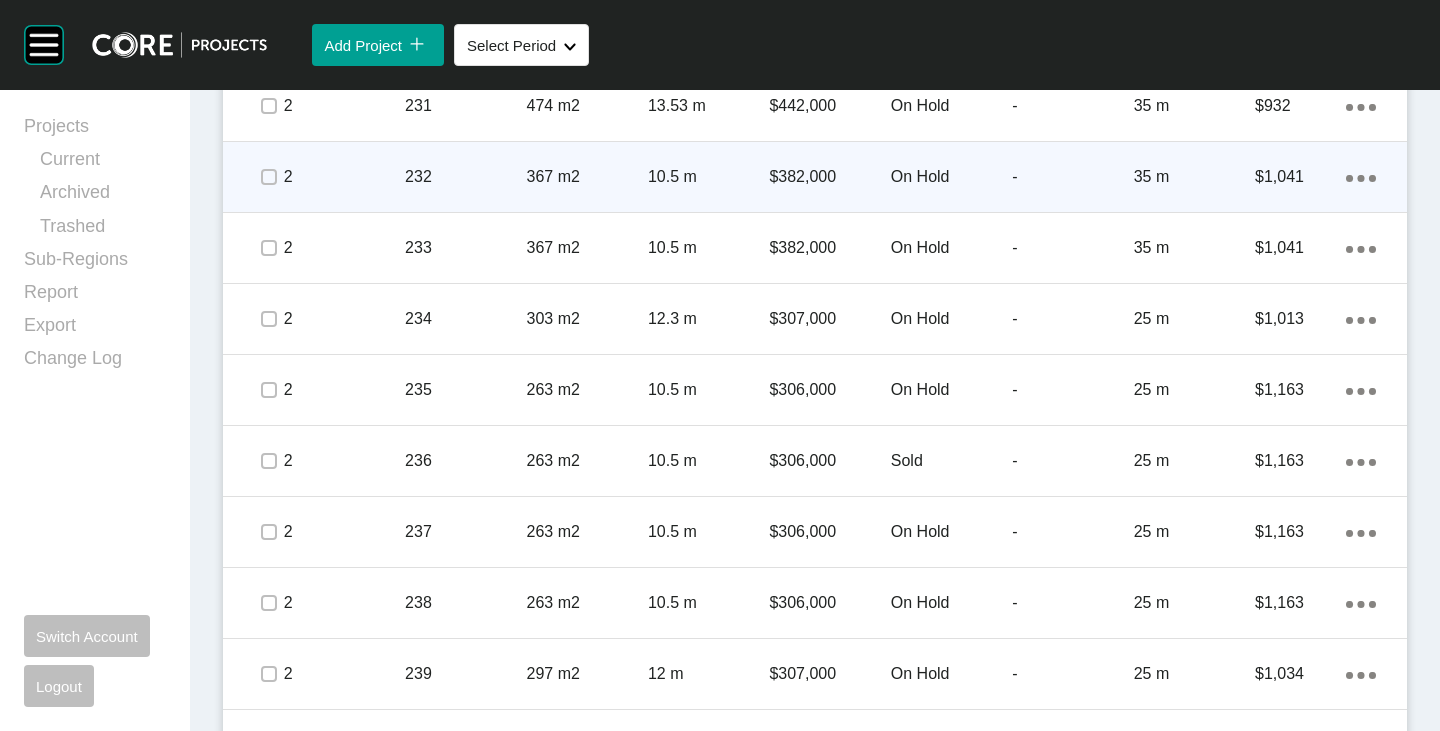 scroll, scrollTop: 4203, scrollLeft: 0, axis: vertical 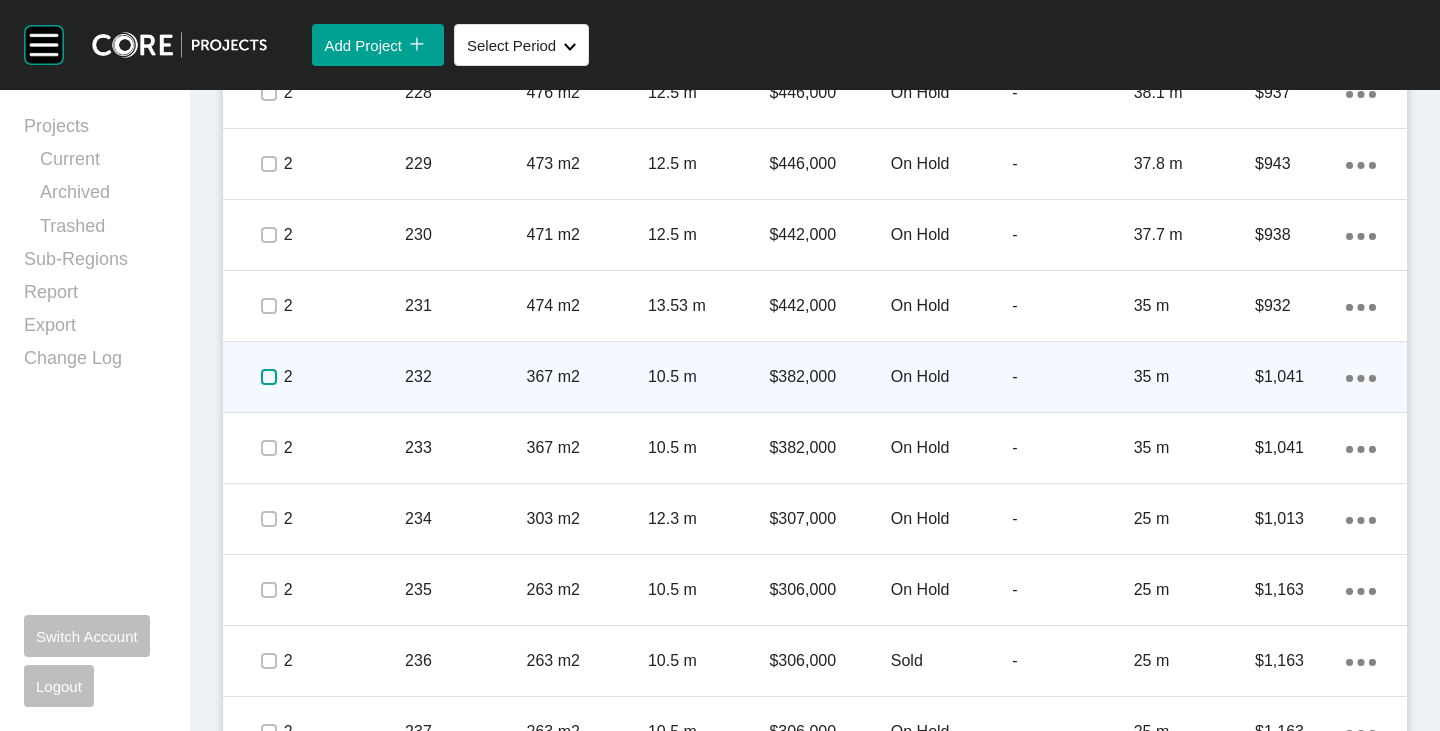 click at bounding box center (269, 377) 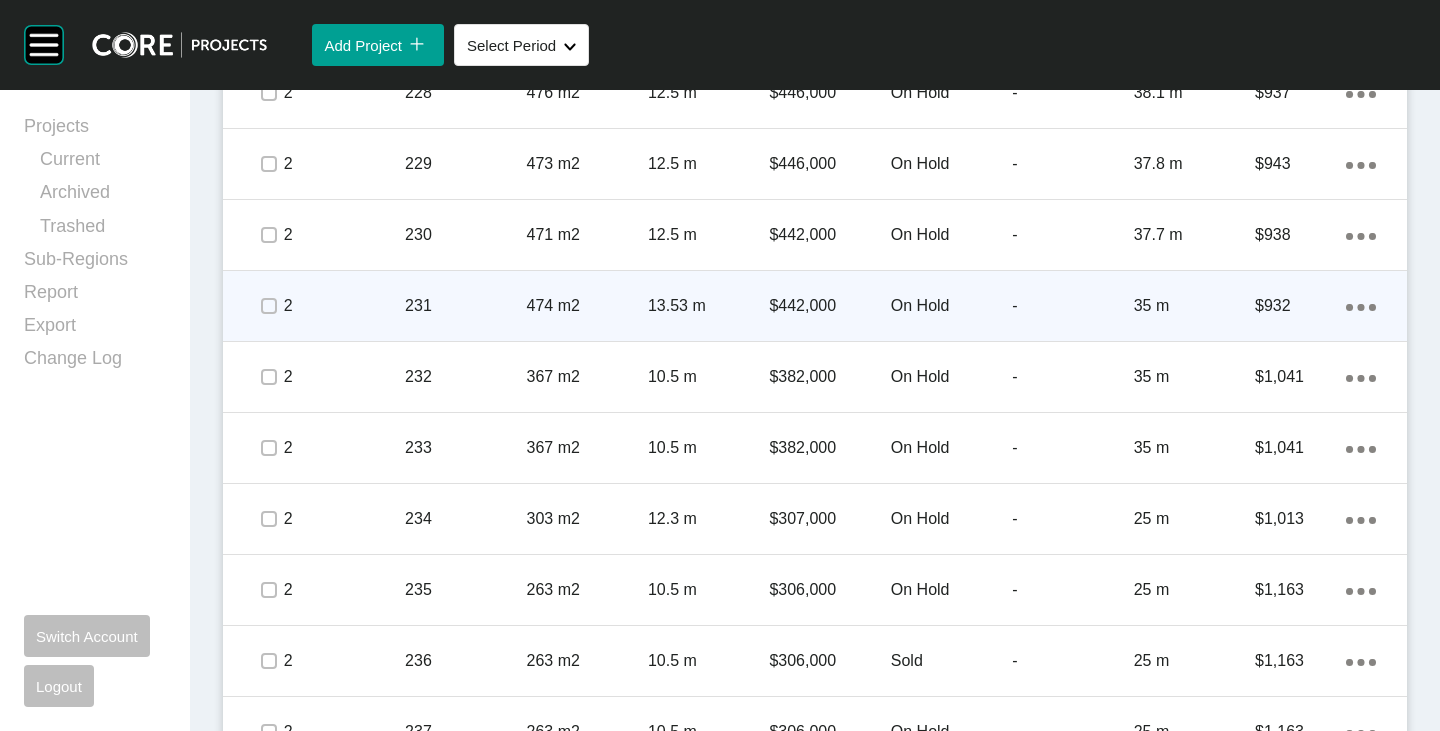 click at bounding box center (268, 306) 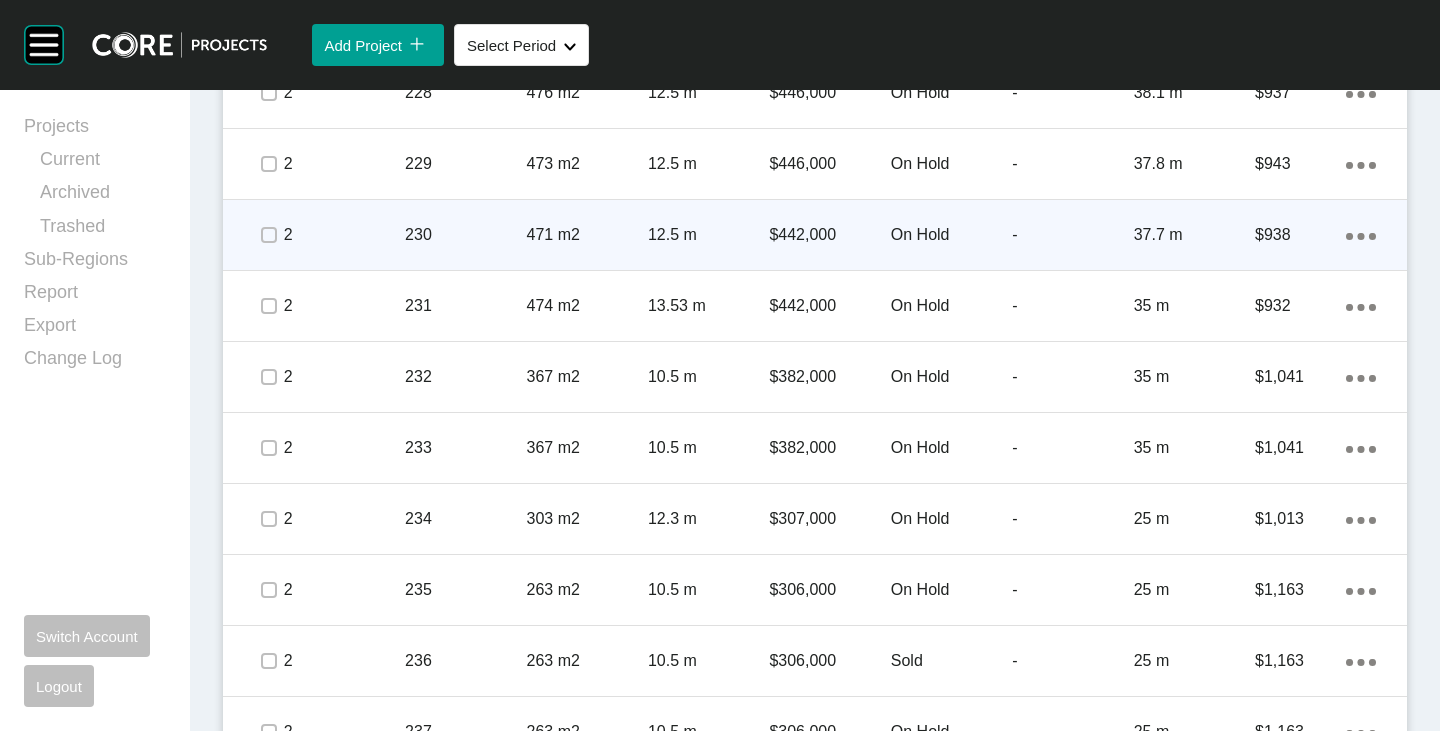 click at bounding box center [268, 235] 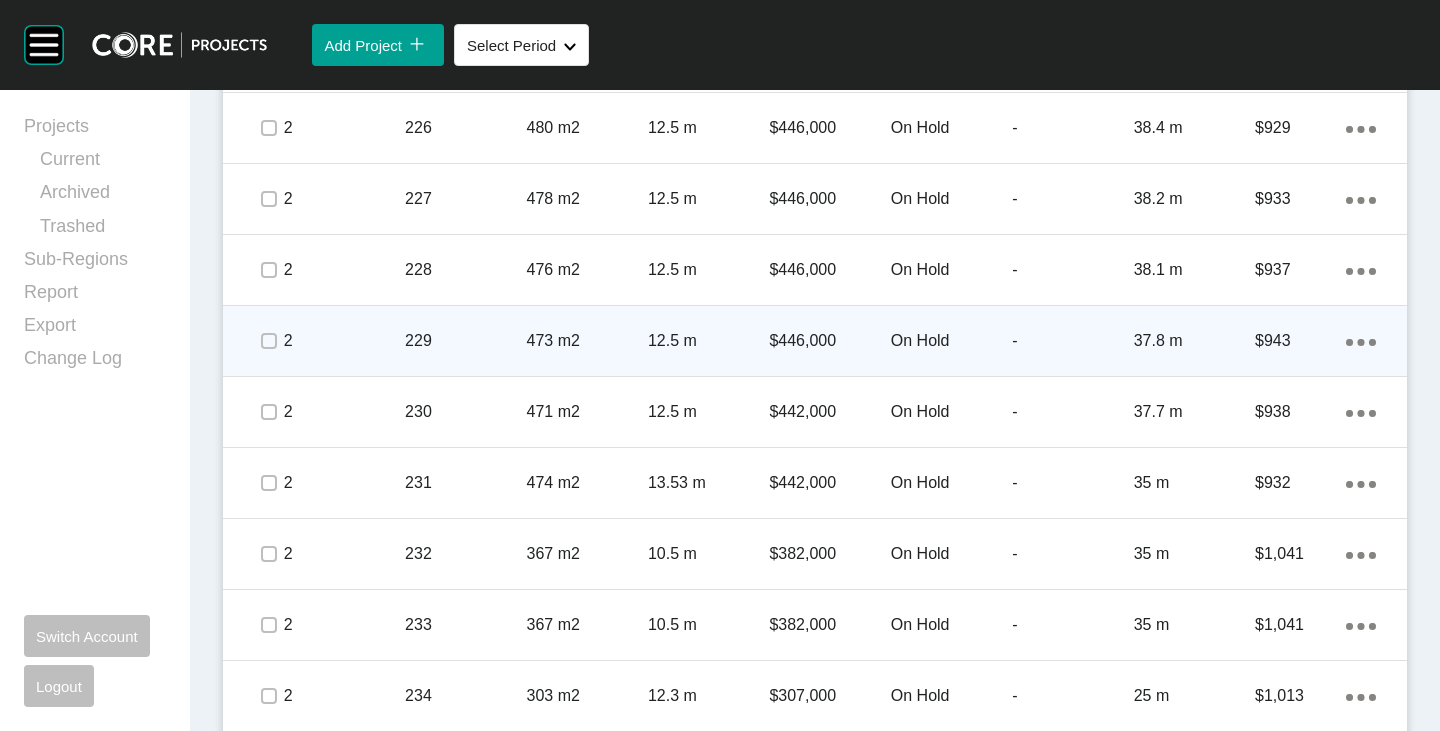 scroll, scrollTop: 4003, scrollLeft: 0, axis: vertical 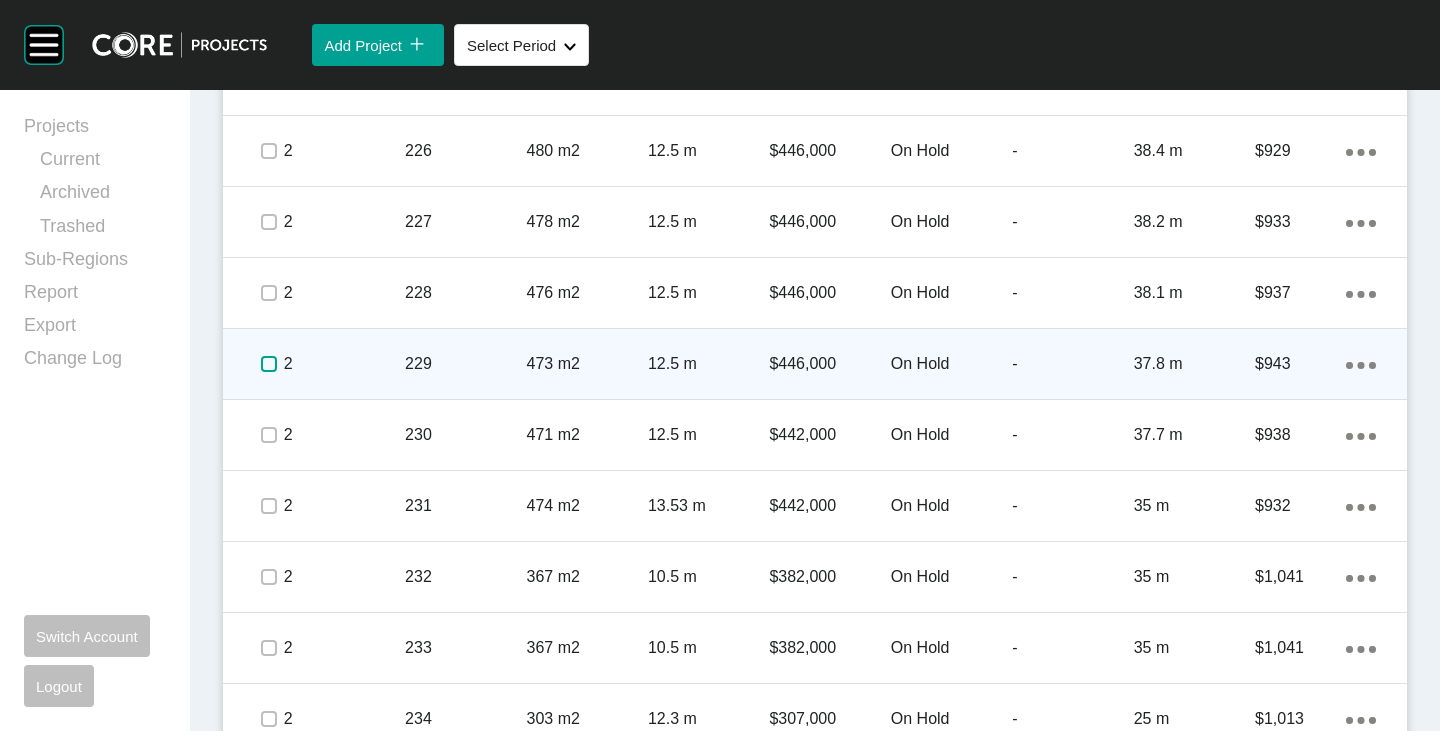 click at bounding box center (269, 364) 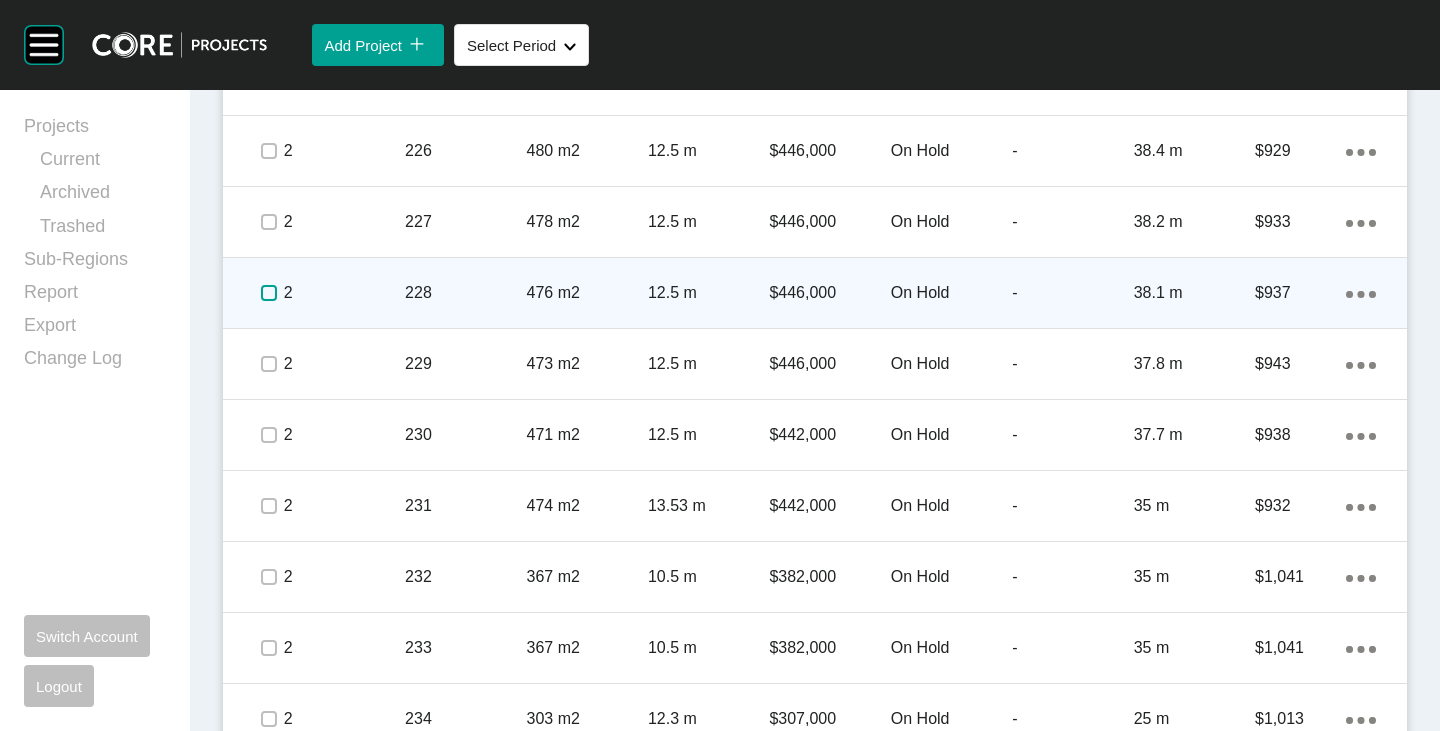 click at bounding box center [269, 293] 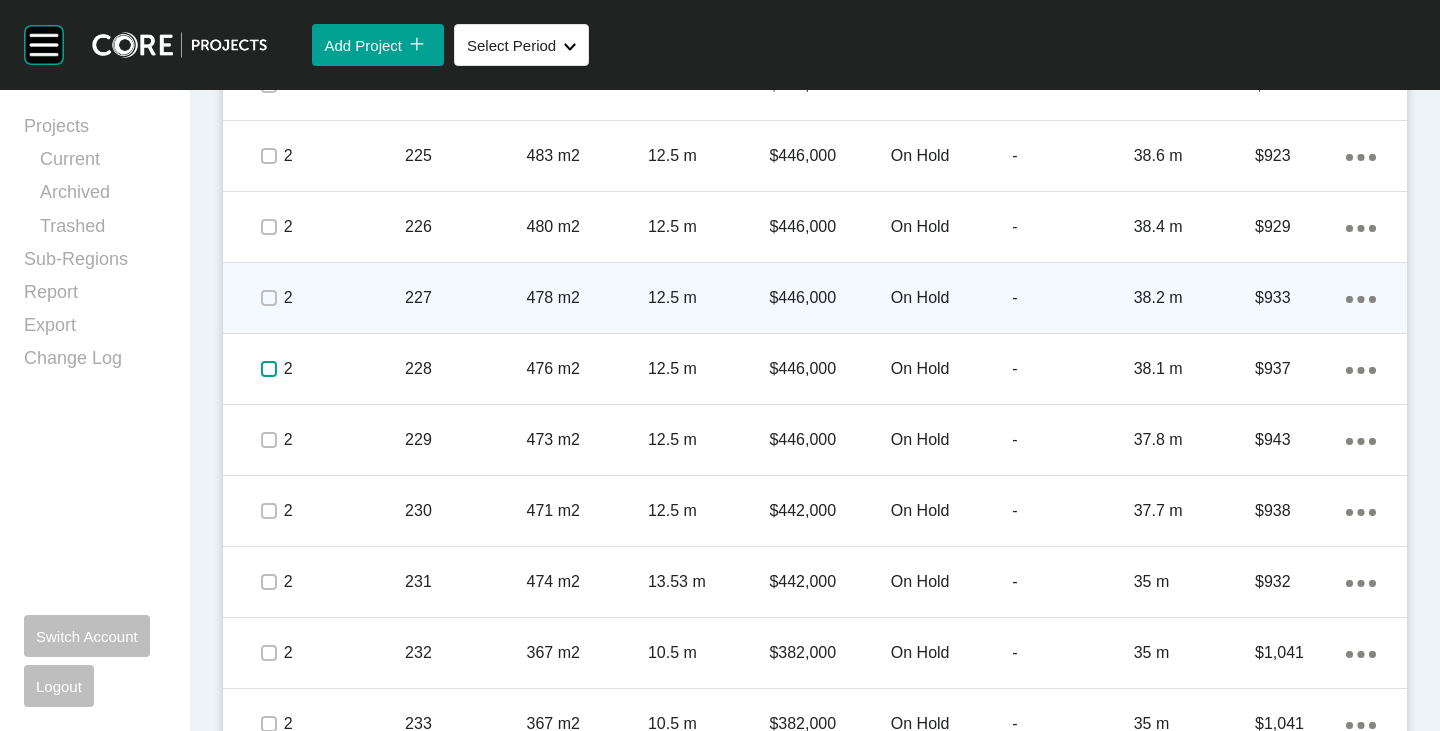 scroll, scrollTop: 3903, scrollLeft: 0, axis: vertical 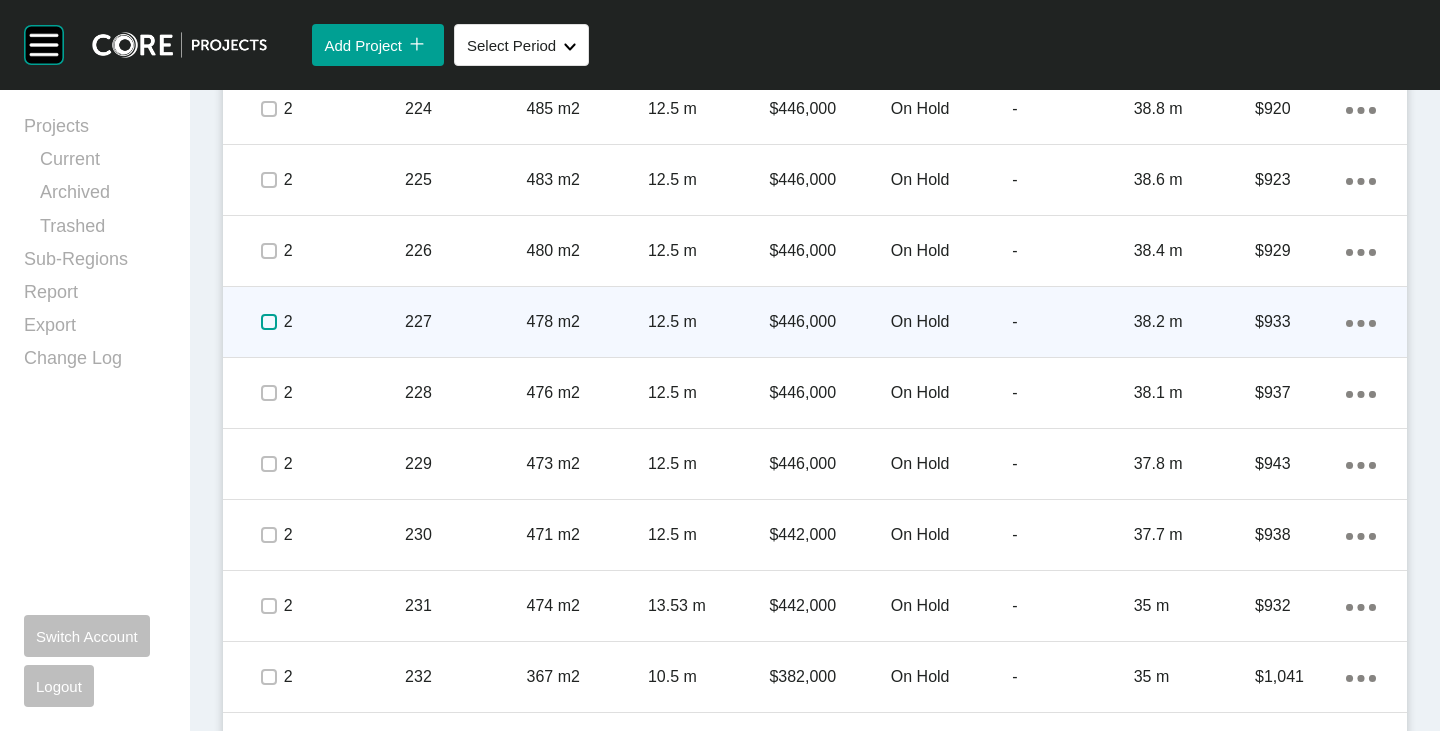 click at bounding box center (269, 322) 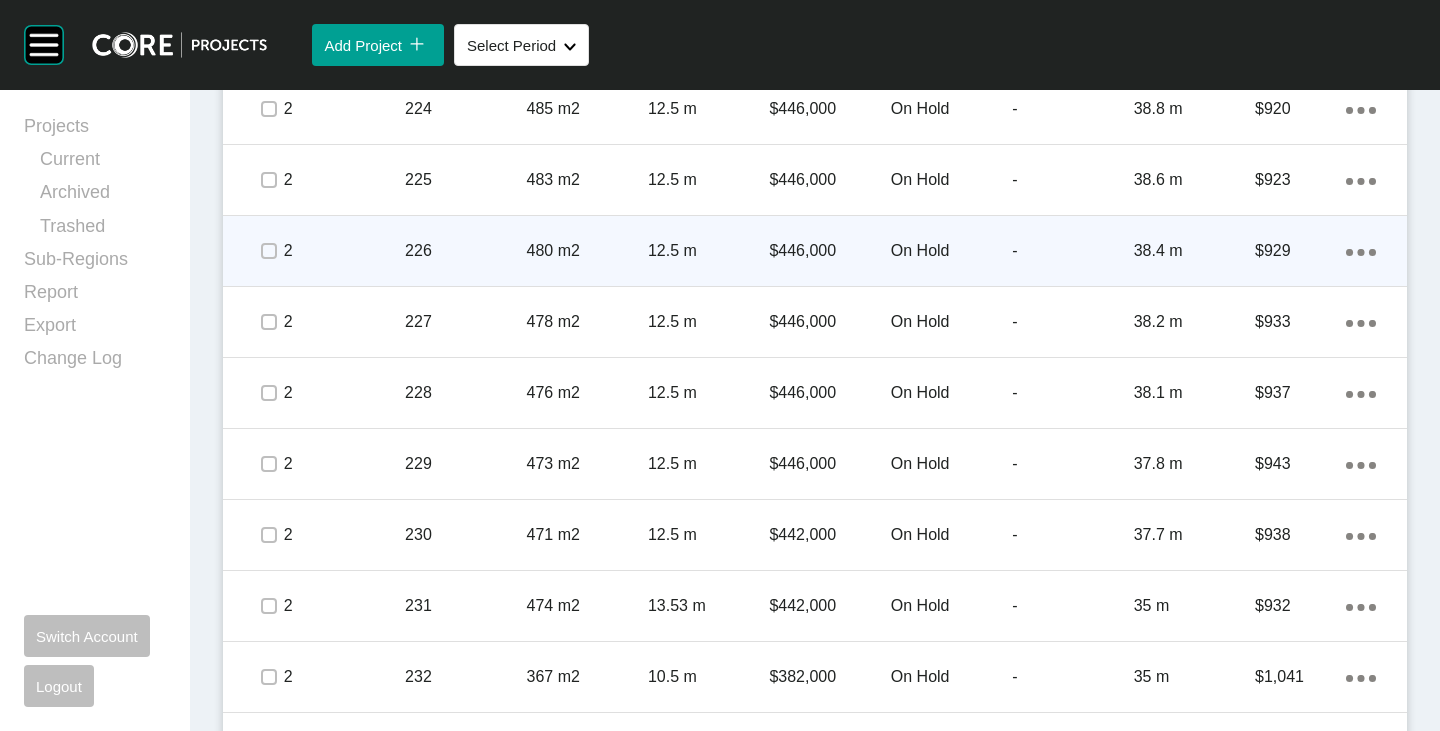 click at bounding box center [268, 251] 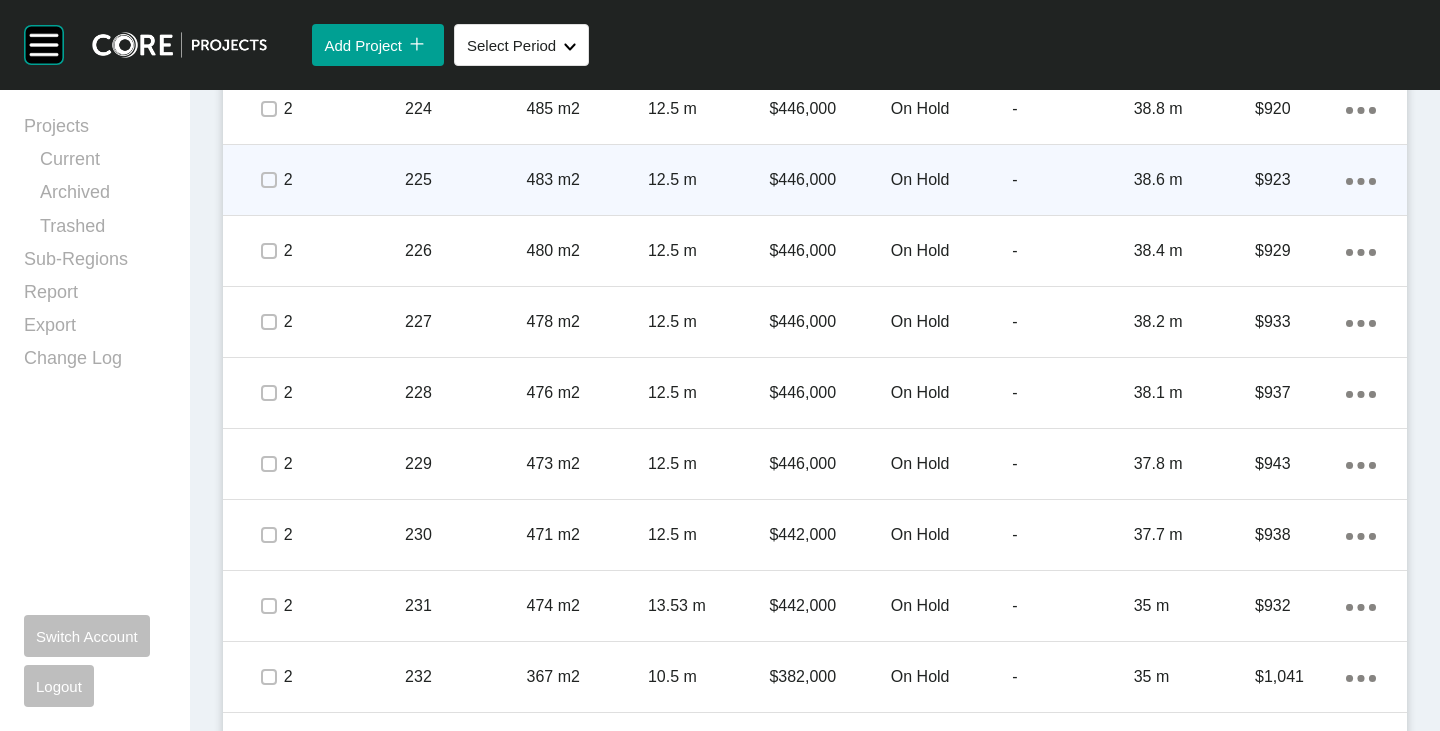 click at bounding box center (268, 180) 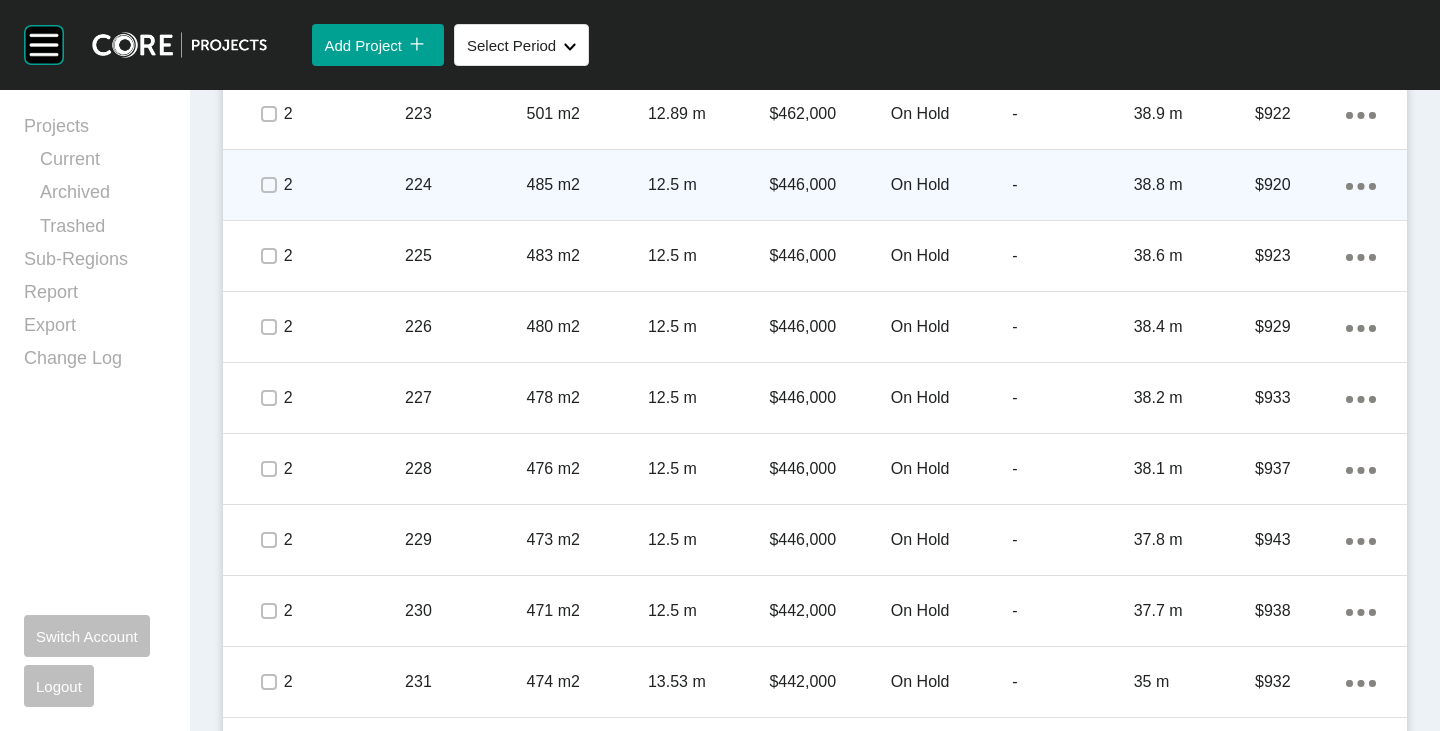scroll, scrollTop: 3803, scrollLeft: 0, axis: vertical 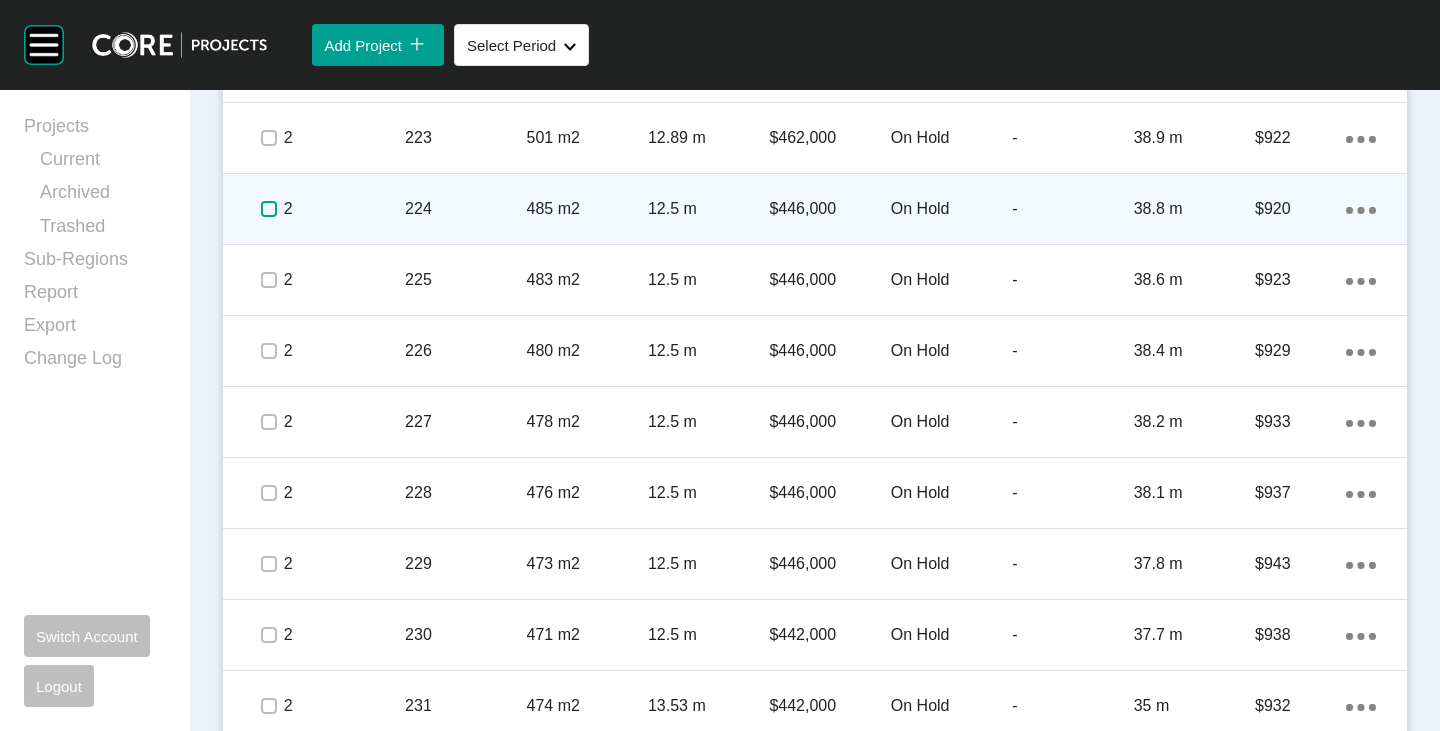 click at bounding box center [269, 209] 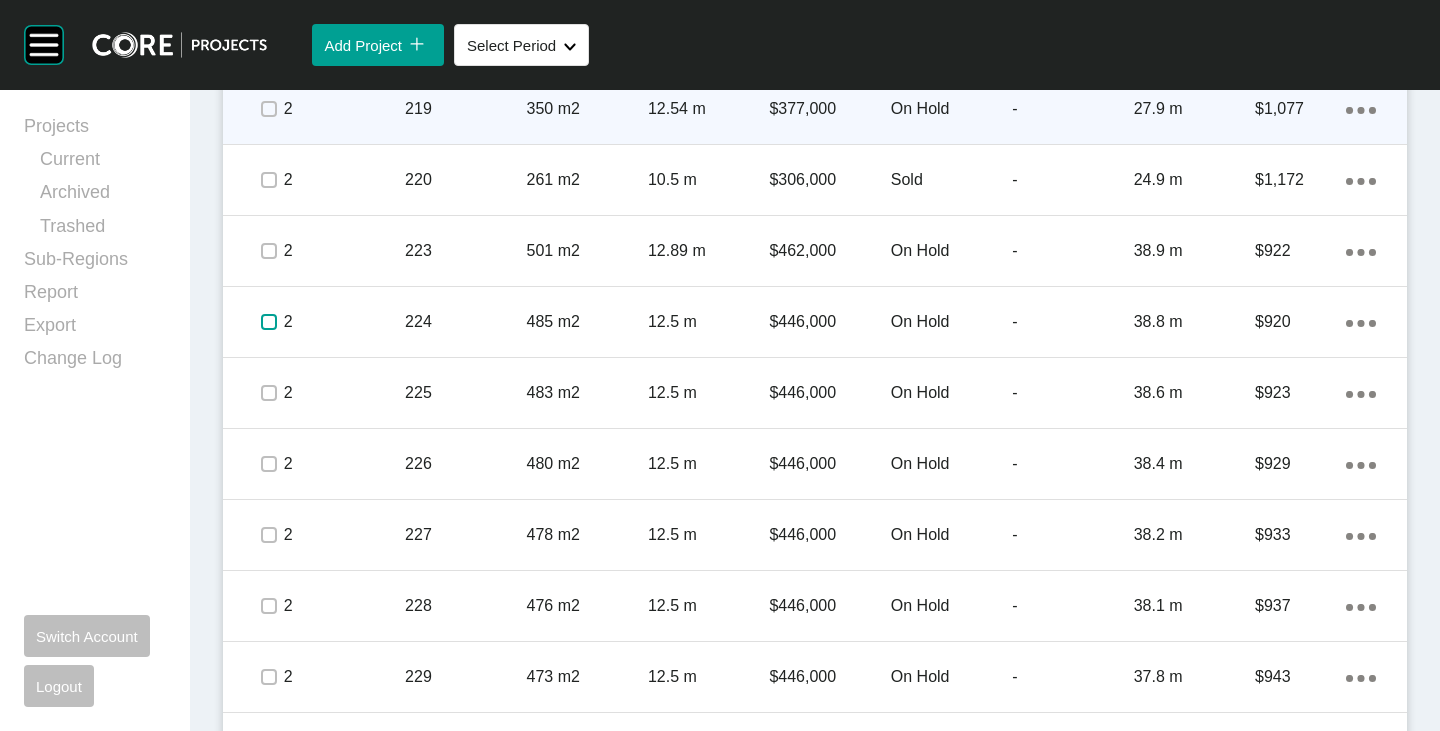 scroll, scrollTop: 3603, scrollLeft: 0, axis: vertical 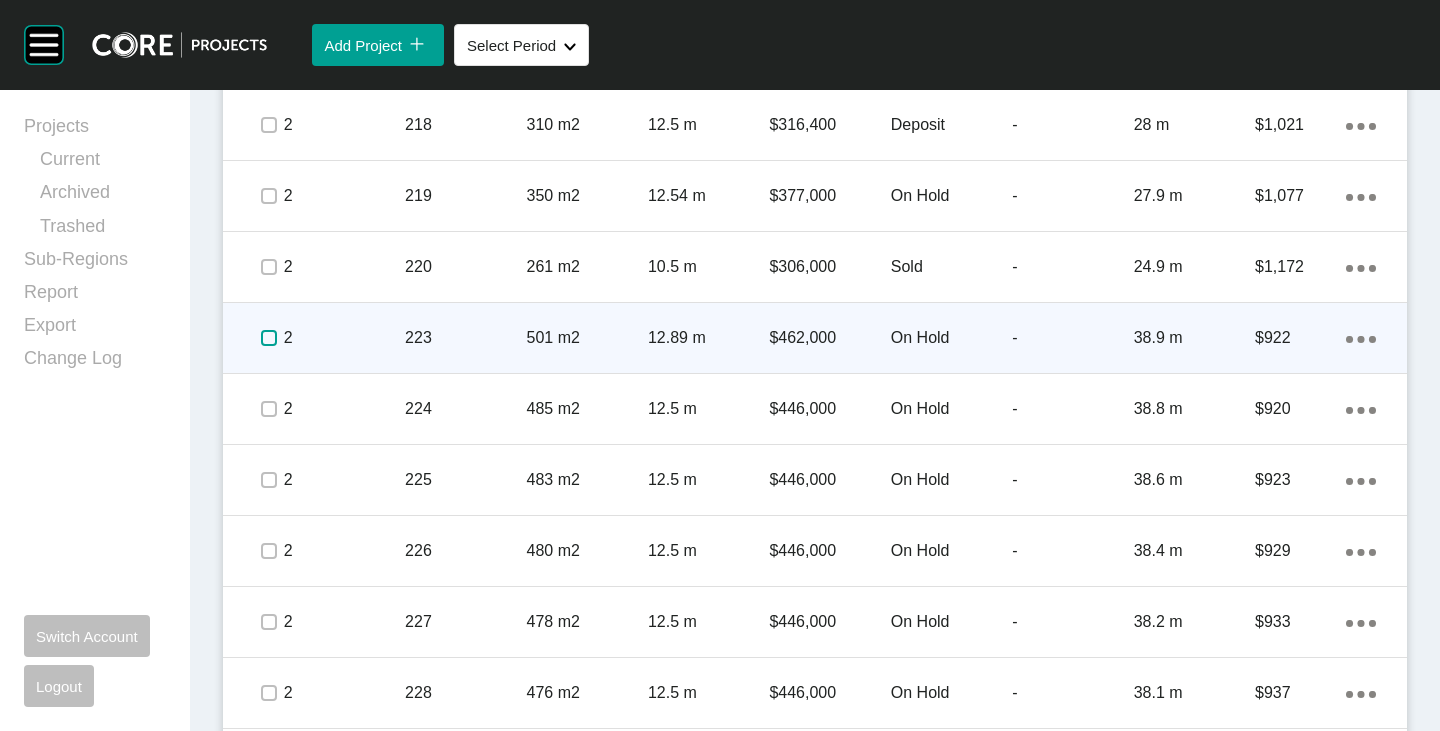 click at bounding box center (269, 338) 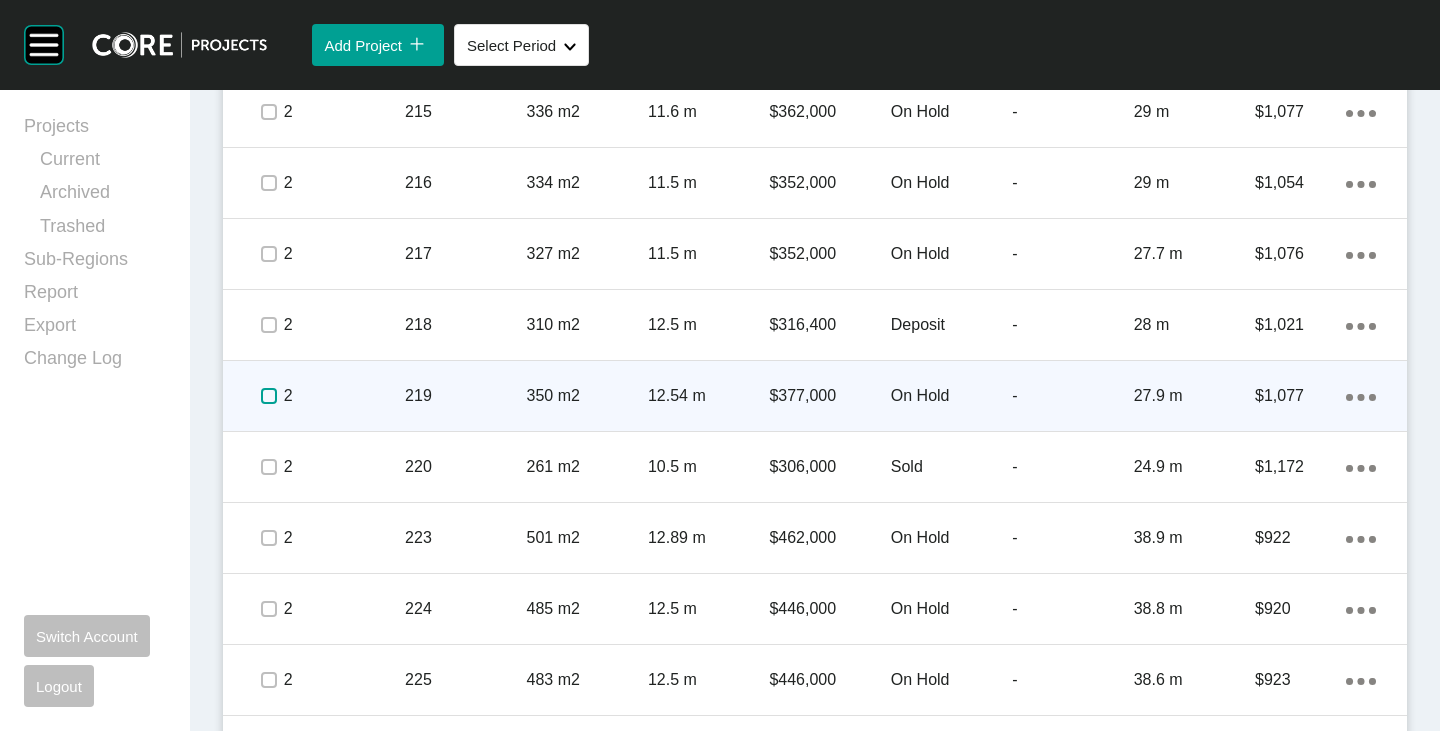 click at bounding box center (269, 396) 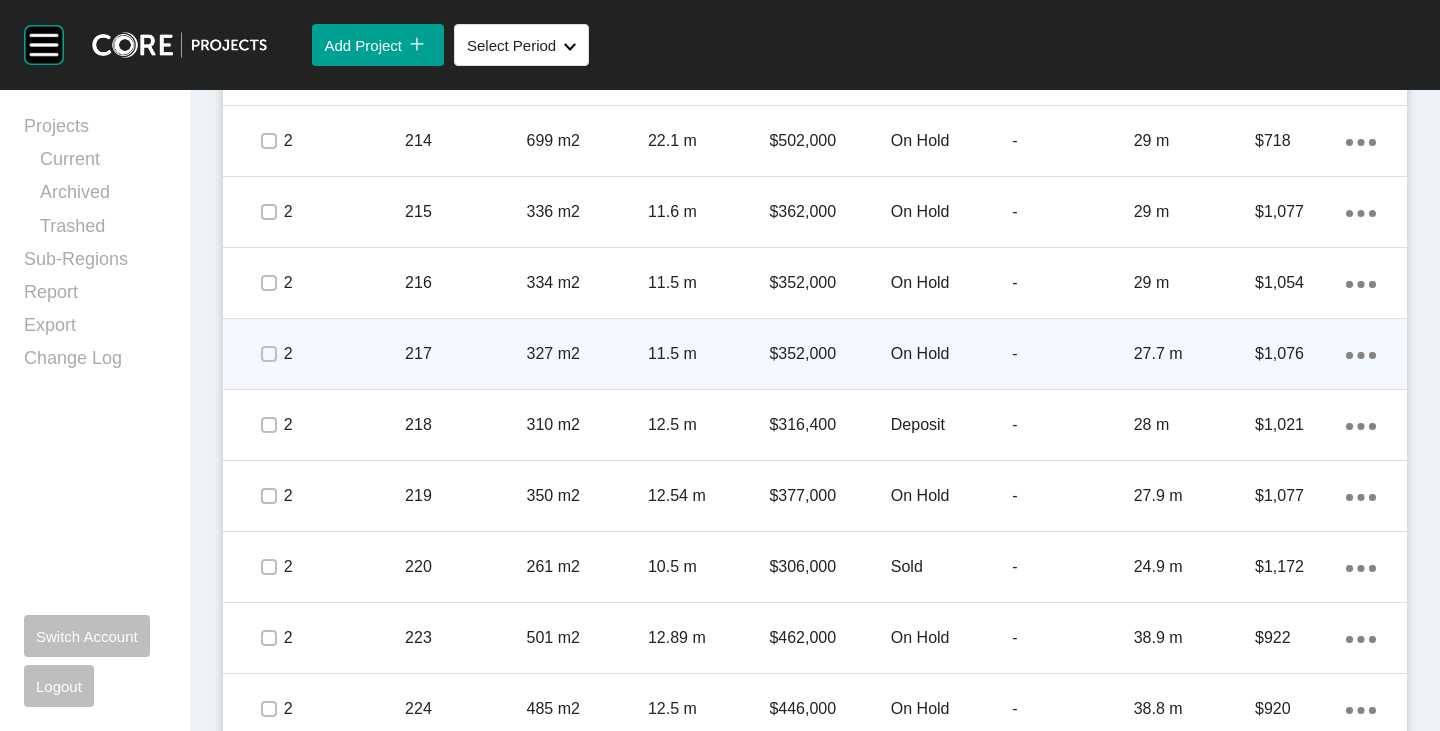click at bounding box center [268, 354] 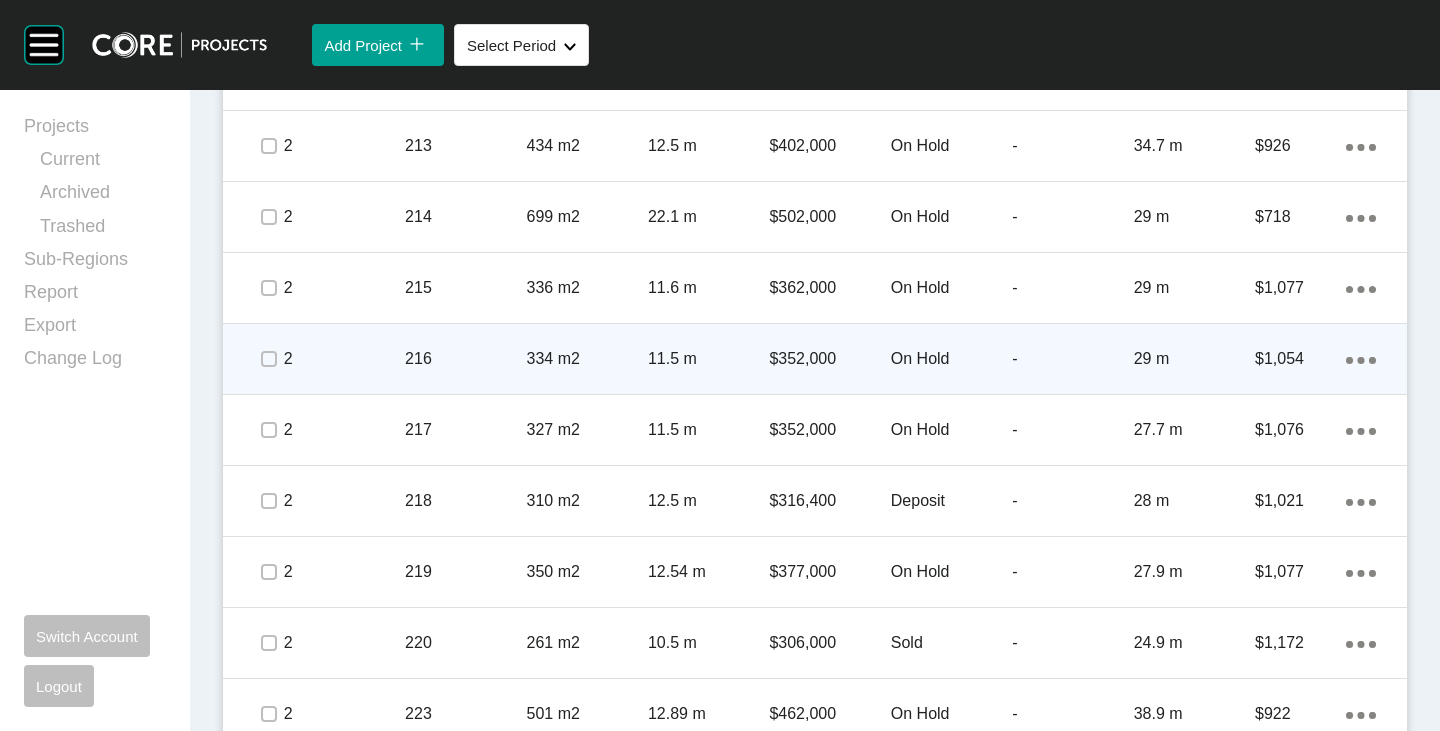 scroll, scrollTop: 3203, scrollLeft: 0, axis: vertical 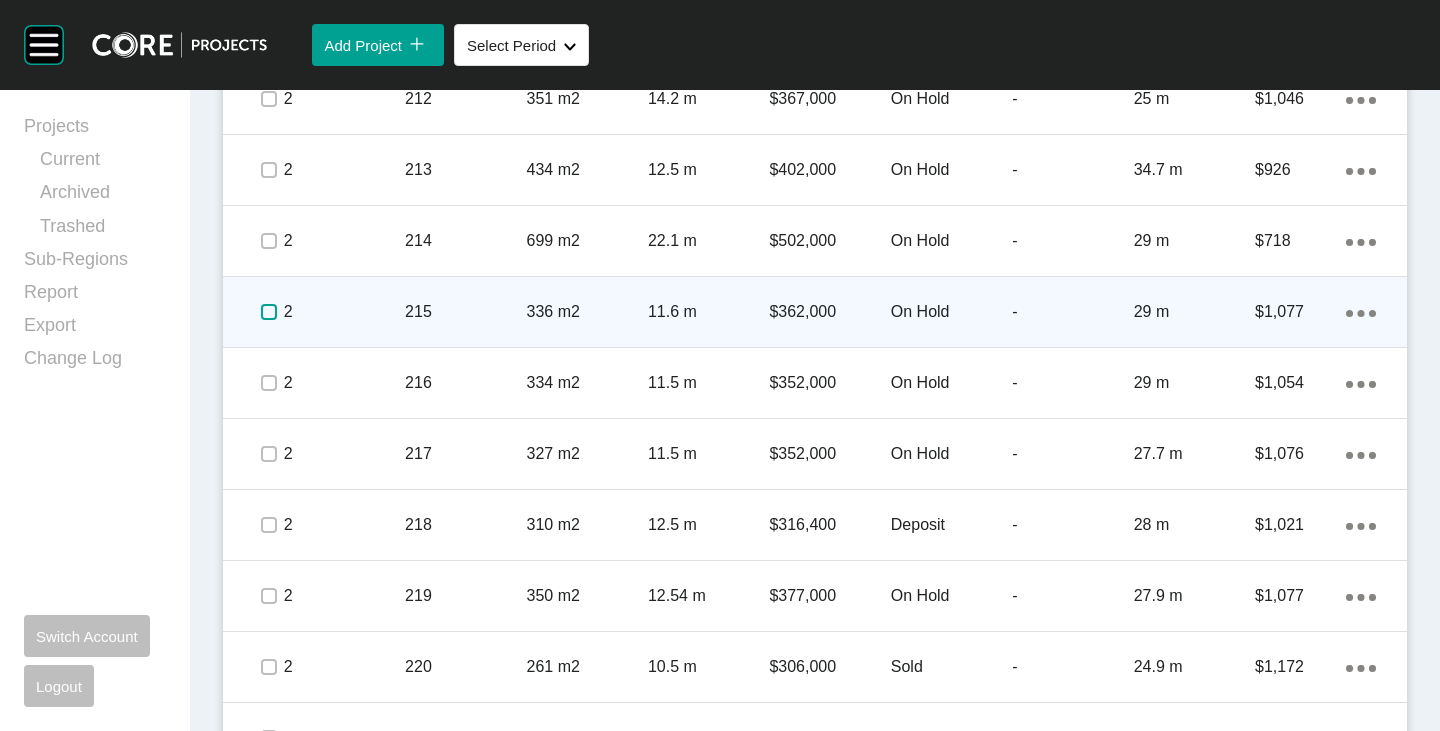 click at bounding box center [269, 312] 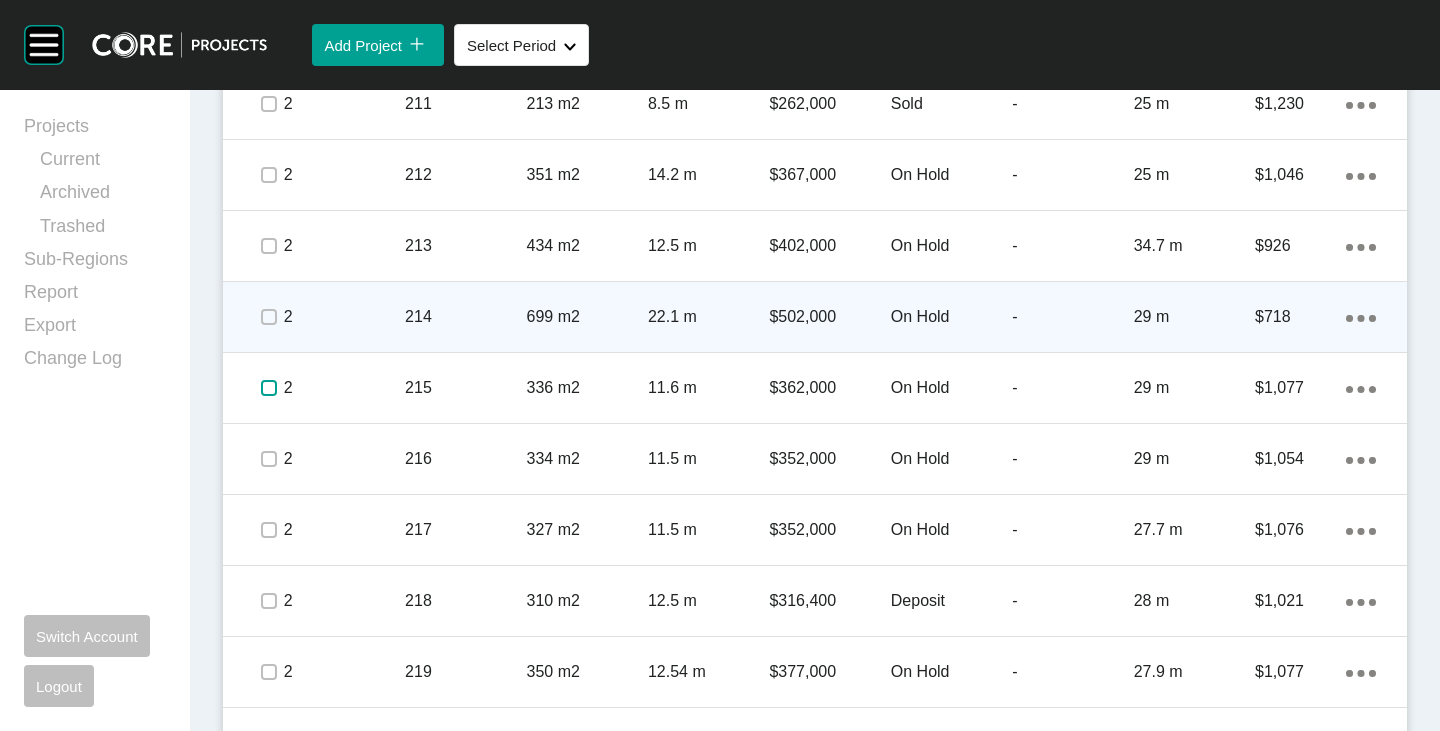 scroll, scrollTop: 3103, scrollLeft: 0, axis: vertical 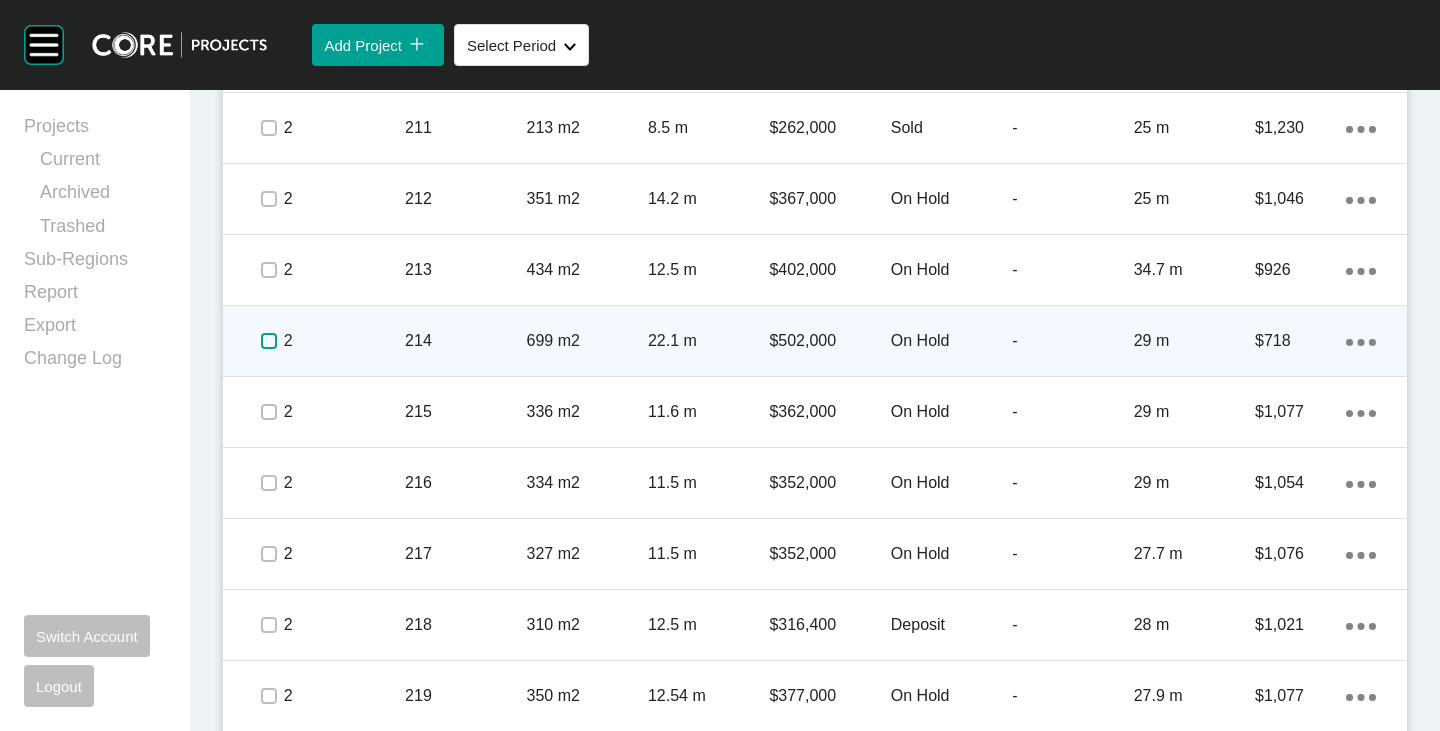 click at bounding box center (269, 341) 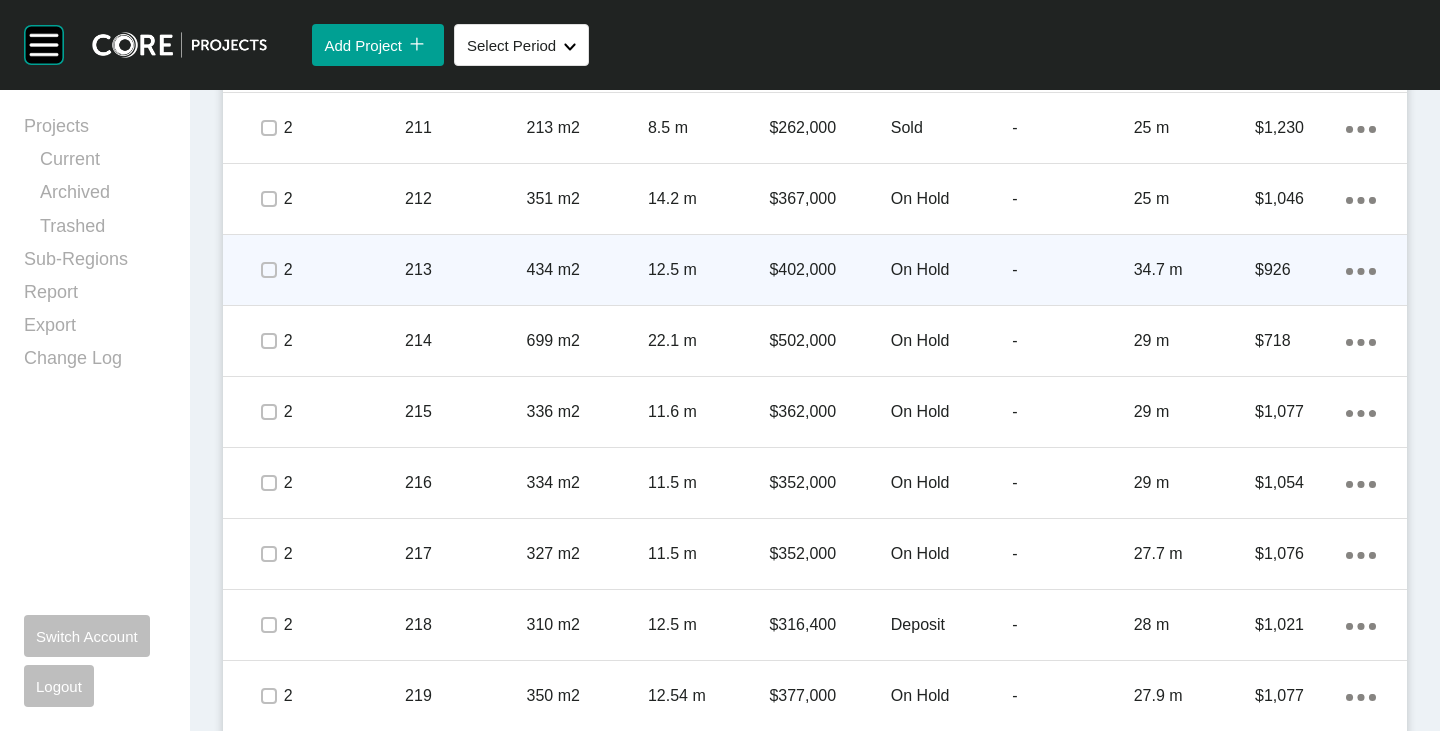 click at bounding box center [268, 270] 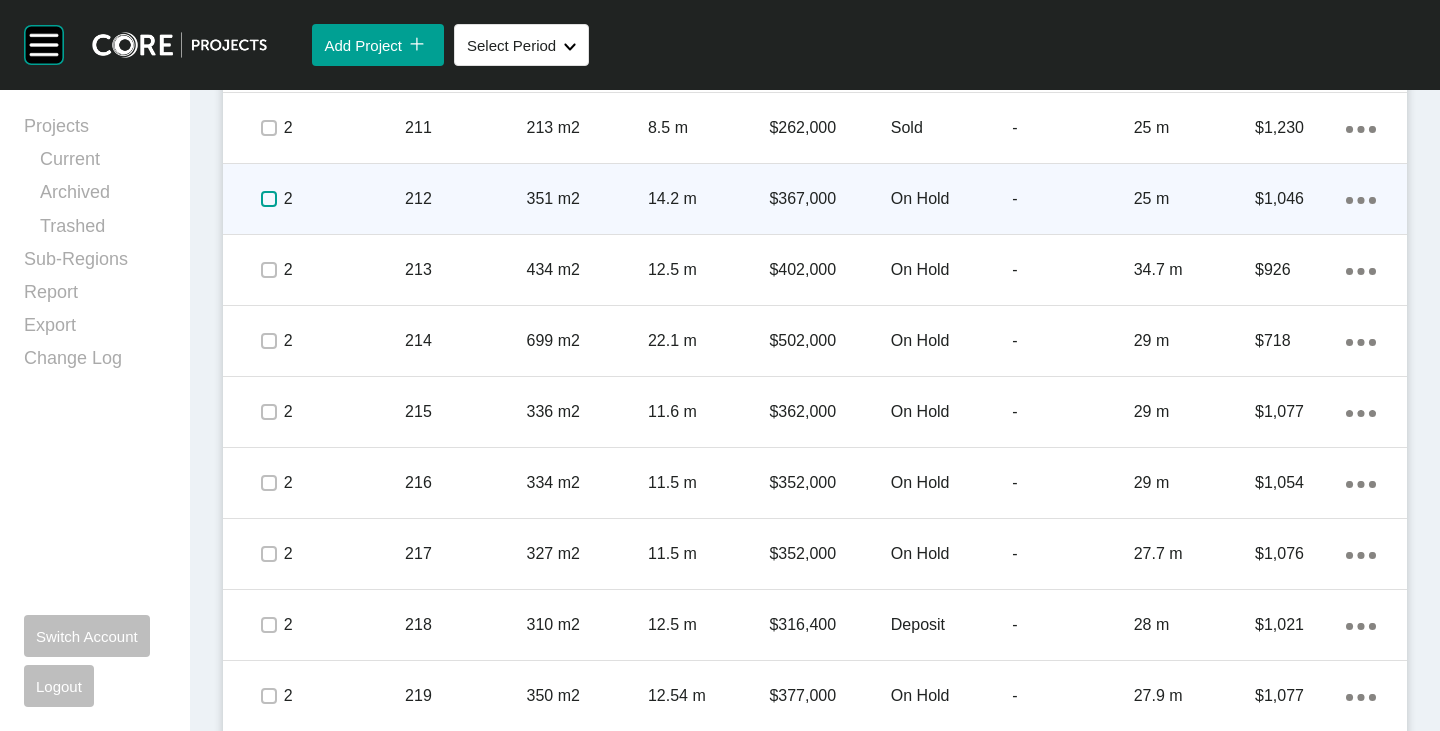 click at bounding box center (269, 199) 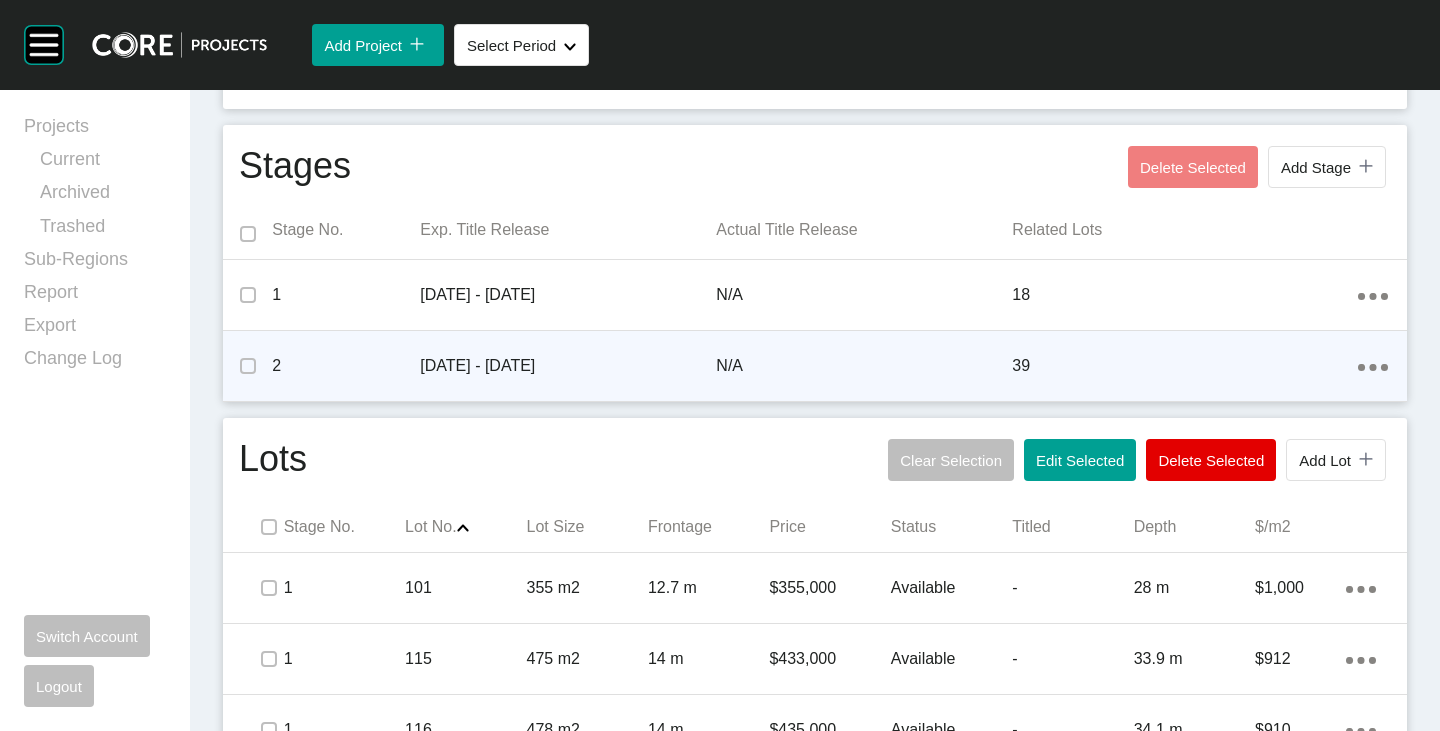 scroll, scrollTop: 703, scrollLeft: 0, axis: vertical 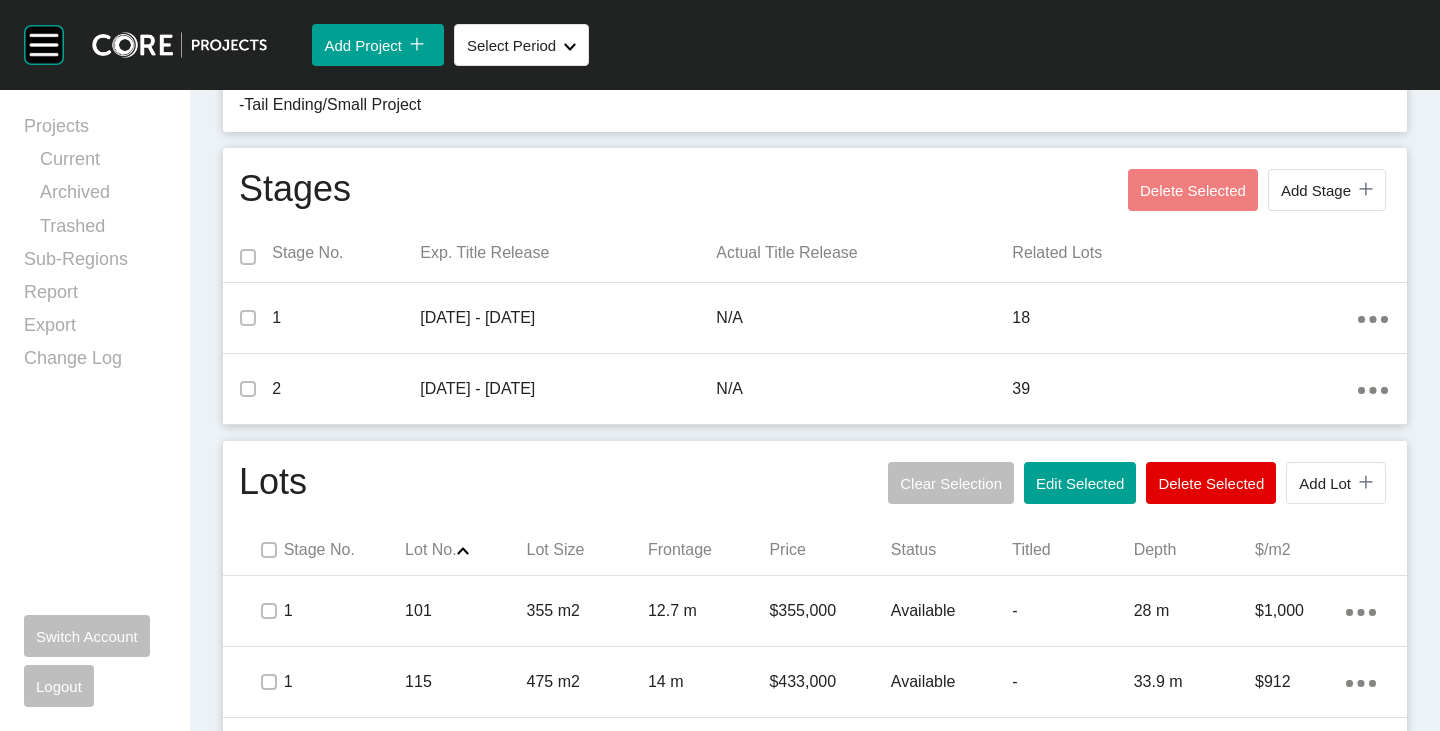 click on "Clear Selection Edit Selected Delete Selected Add Lot icon/tick copy 11 Created with Sketch." at bounding box center (1137, 483) 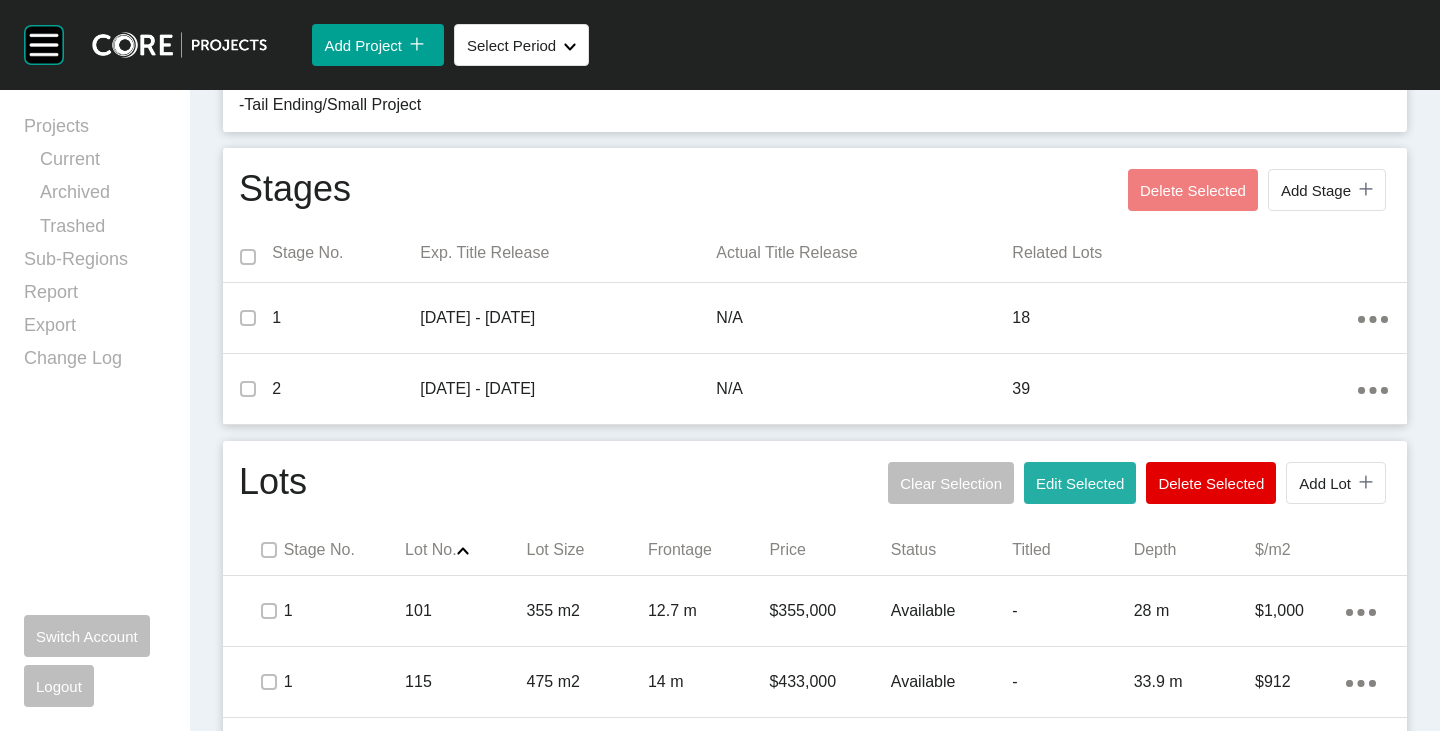 click on "Edit Selected" at bounding box center (1080, 483) 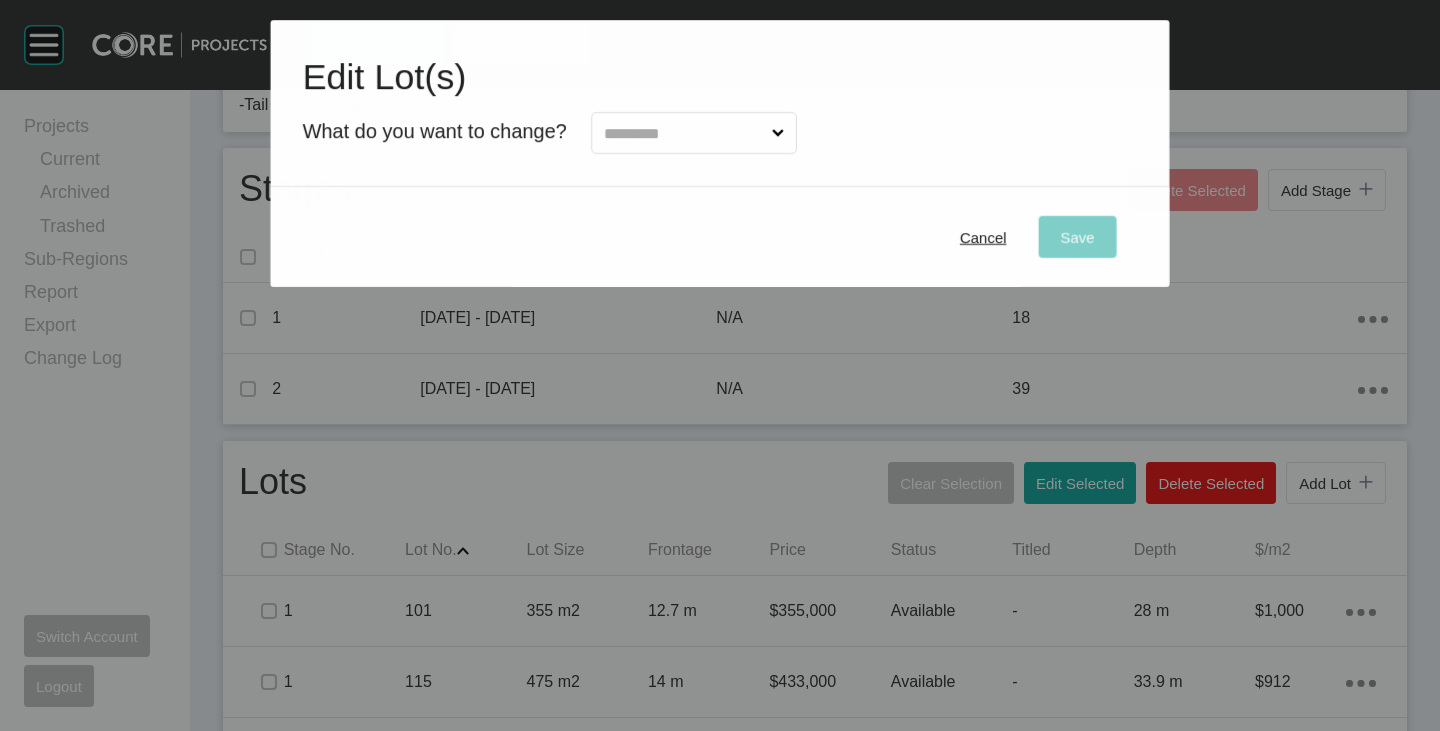 click at bounding box center [684, 133] 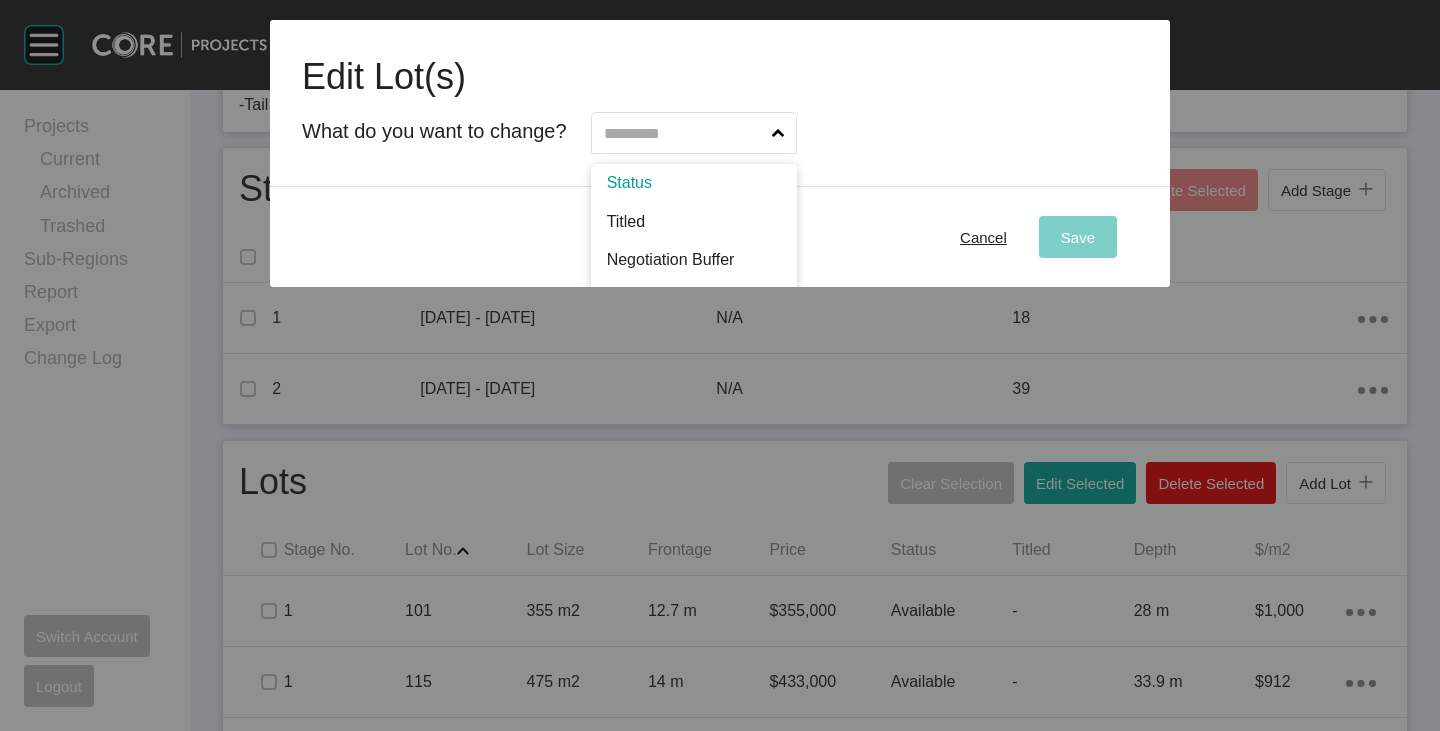 scroll, scrollTop: 102, scrollLeft: 0, axis: vertical 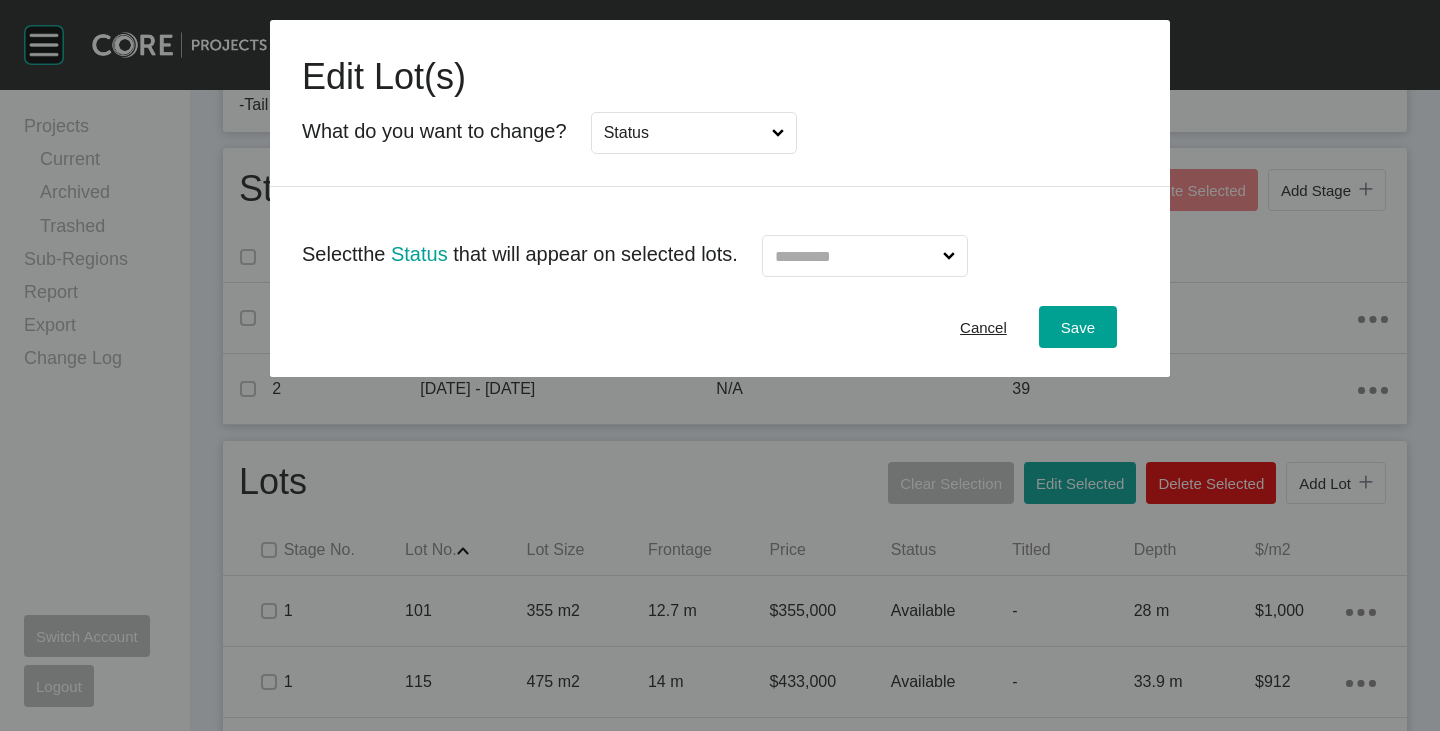 click at bounding box center (855, 256) 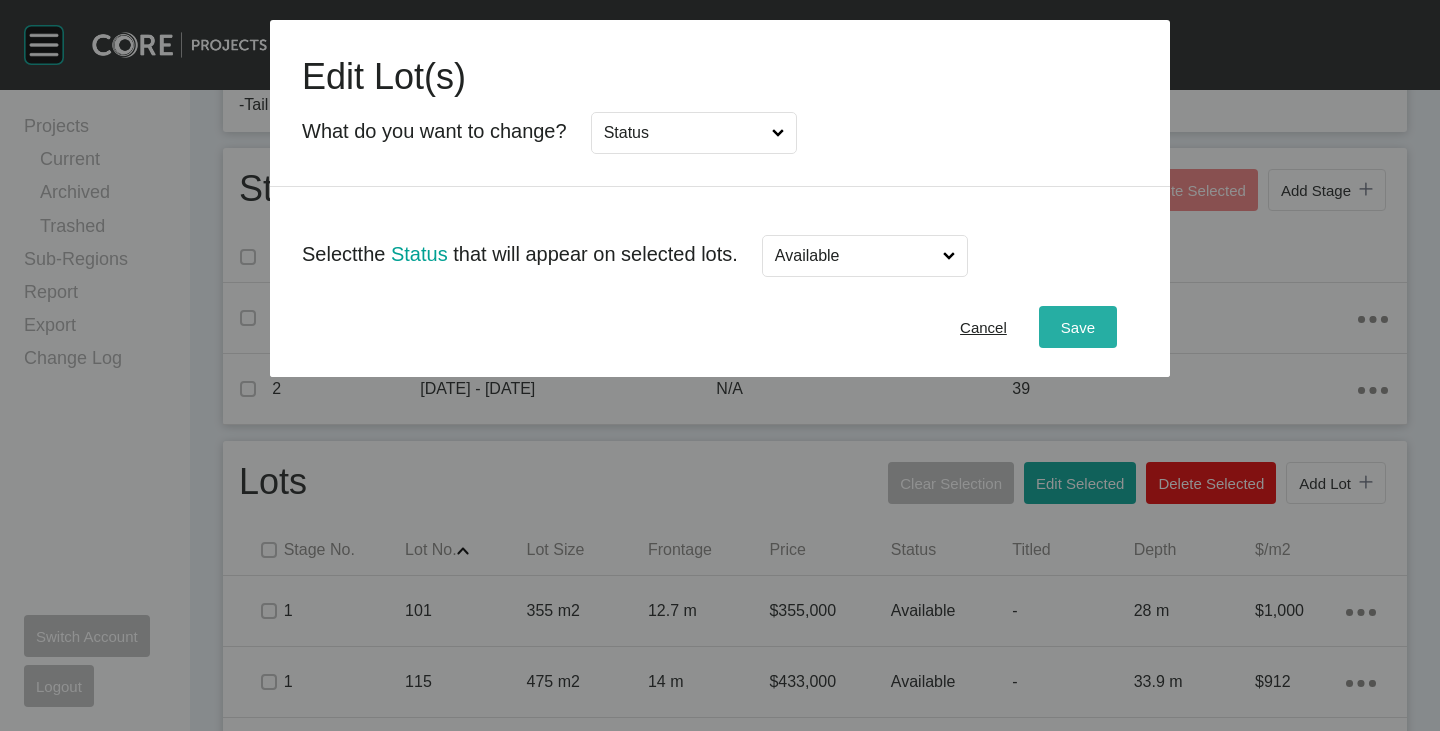 click on "Save" at bounding box center (1078, 327) 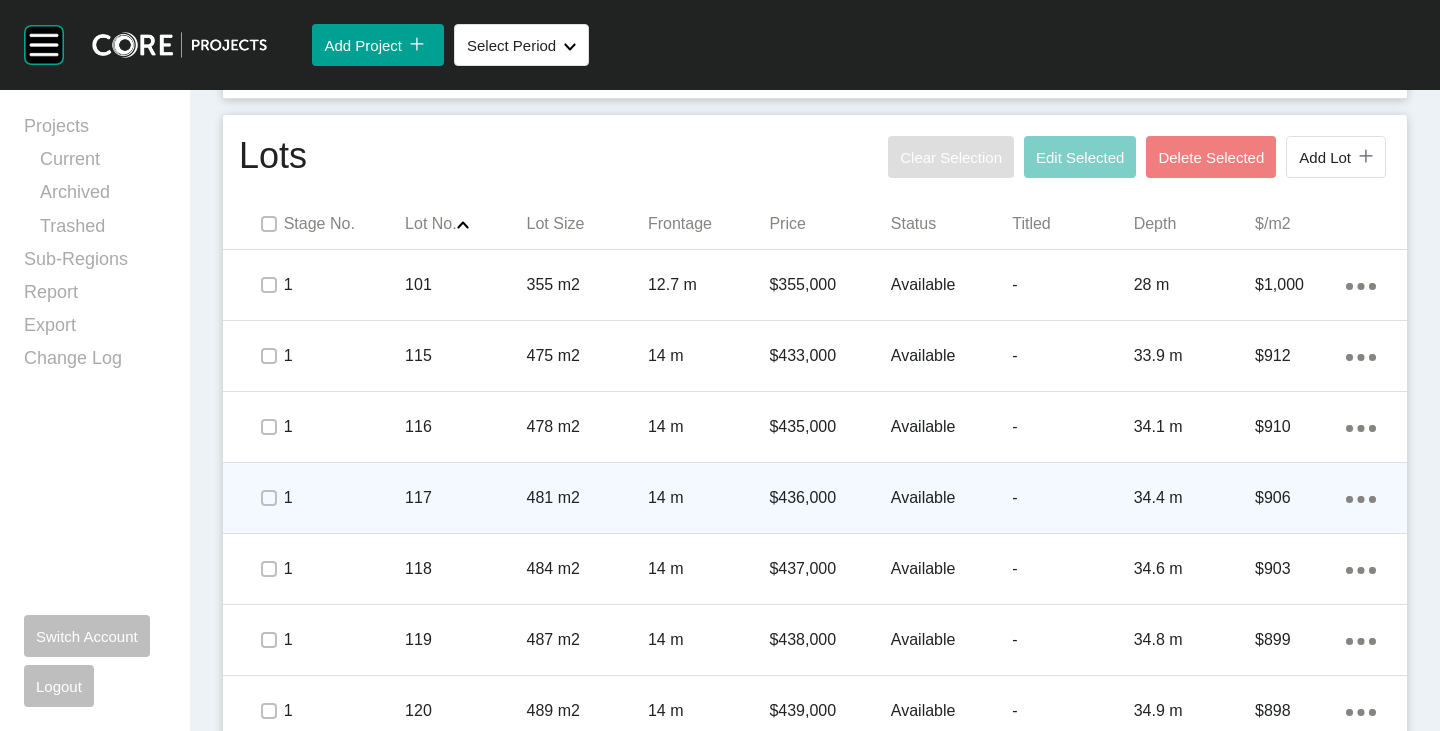 scroll, scrollTop: 1103, scrollLeft: 0, axis: vertical 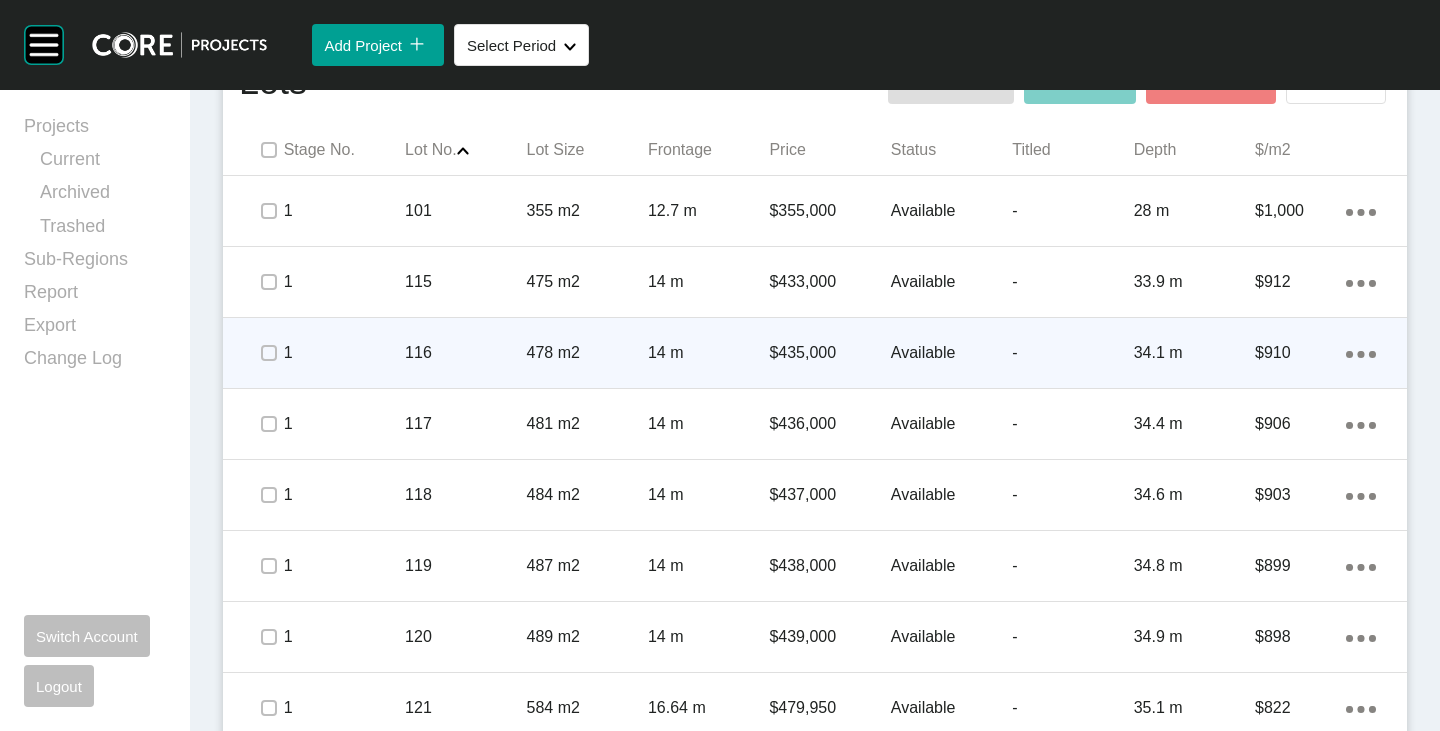 click on "Available" at bounding box center (951, 353) 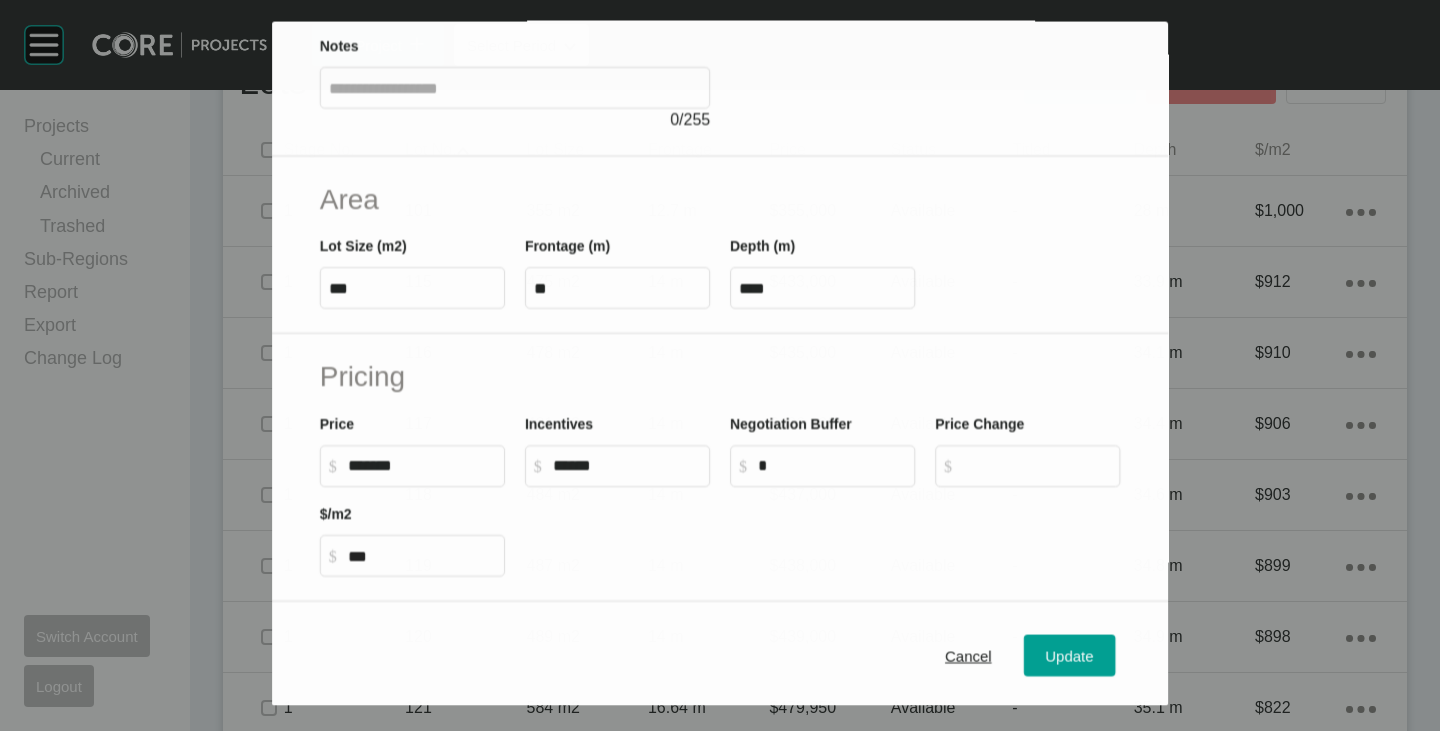scroll, scrollTop: 300, scrollLeft: 0, axis: vertical 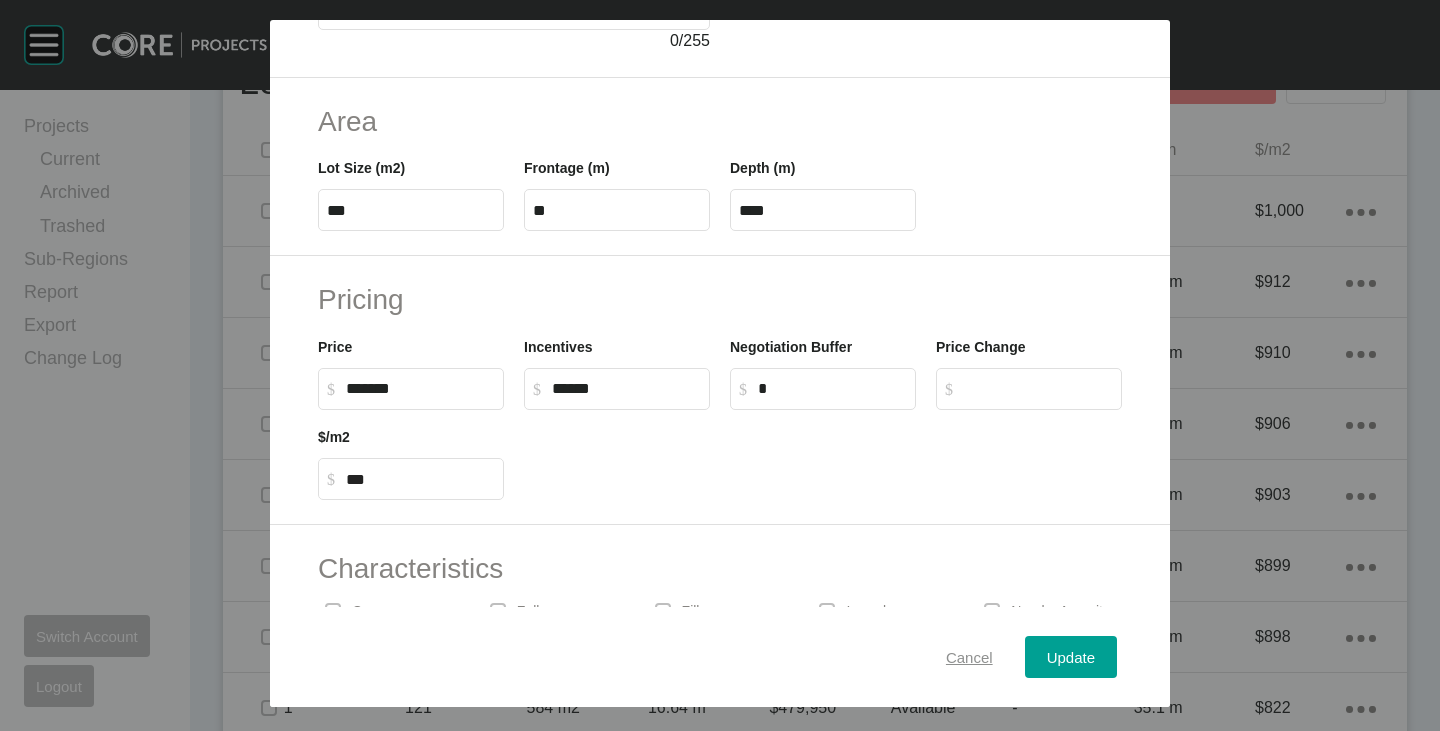 click on "Cancel" at bounding box center (969, 657) 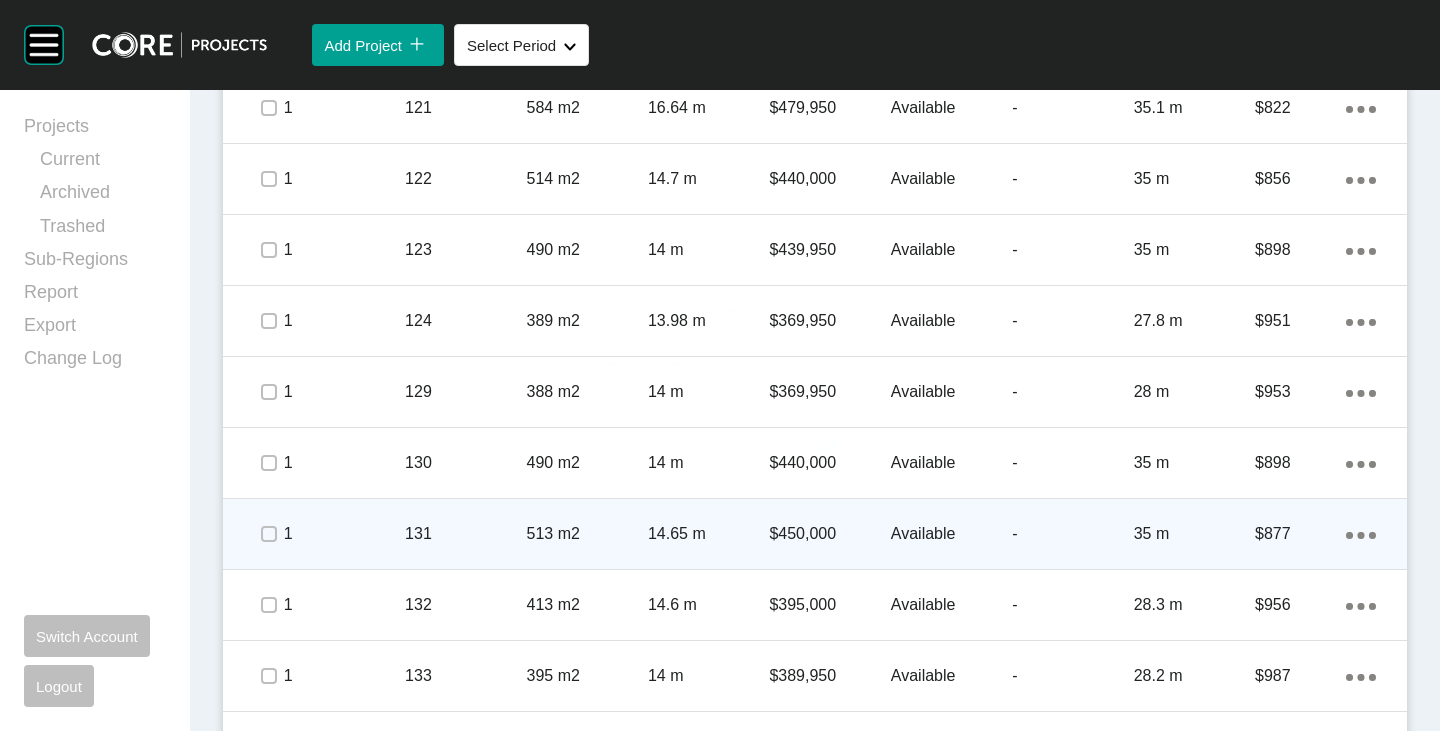 scroll, scrollTop: 2303, scrollLeft: 0, axis: vertical 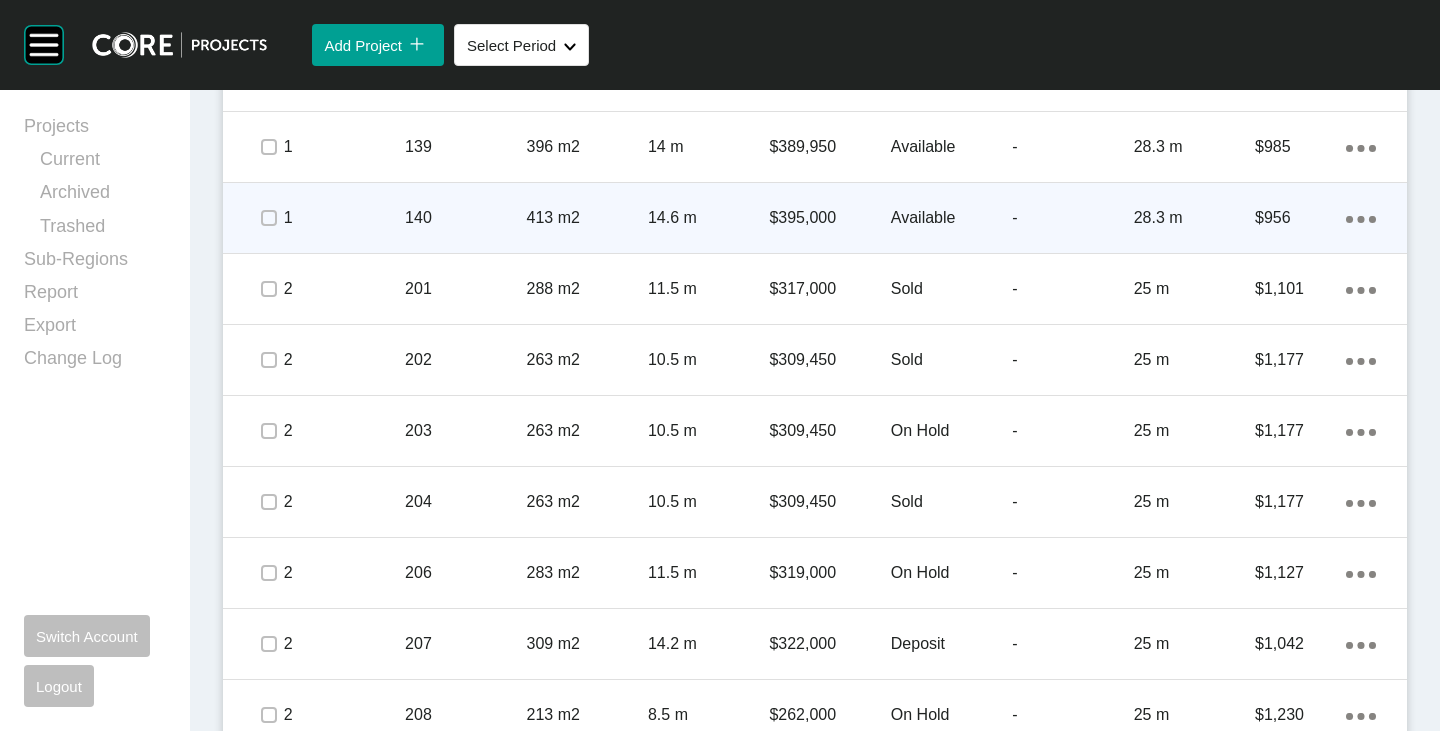 click on "Available" at bounding box center (951, 218) 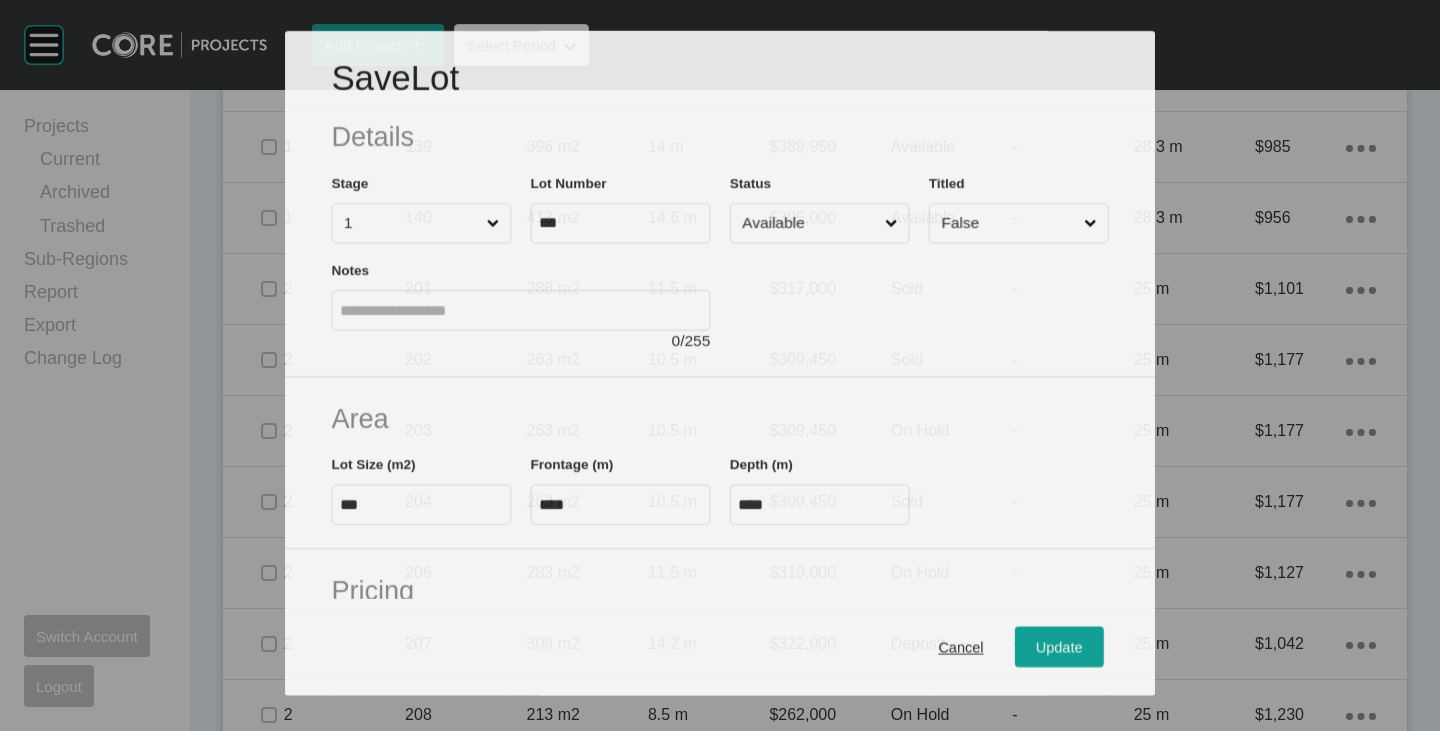scroll, scrollTop: 200, scrollLeft: 0, axis: vertical 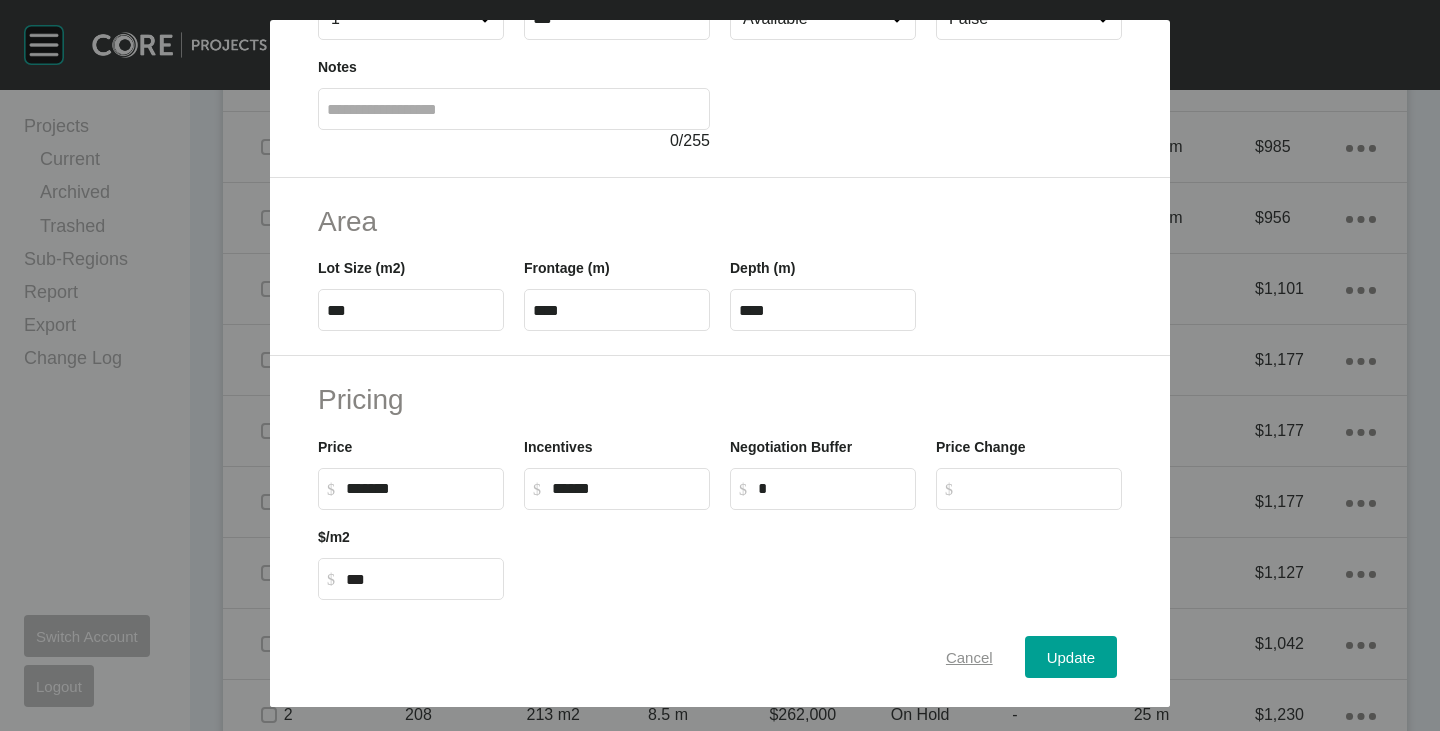 click on "Cancel" at bounding box center (969, 657) 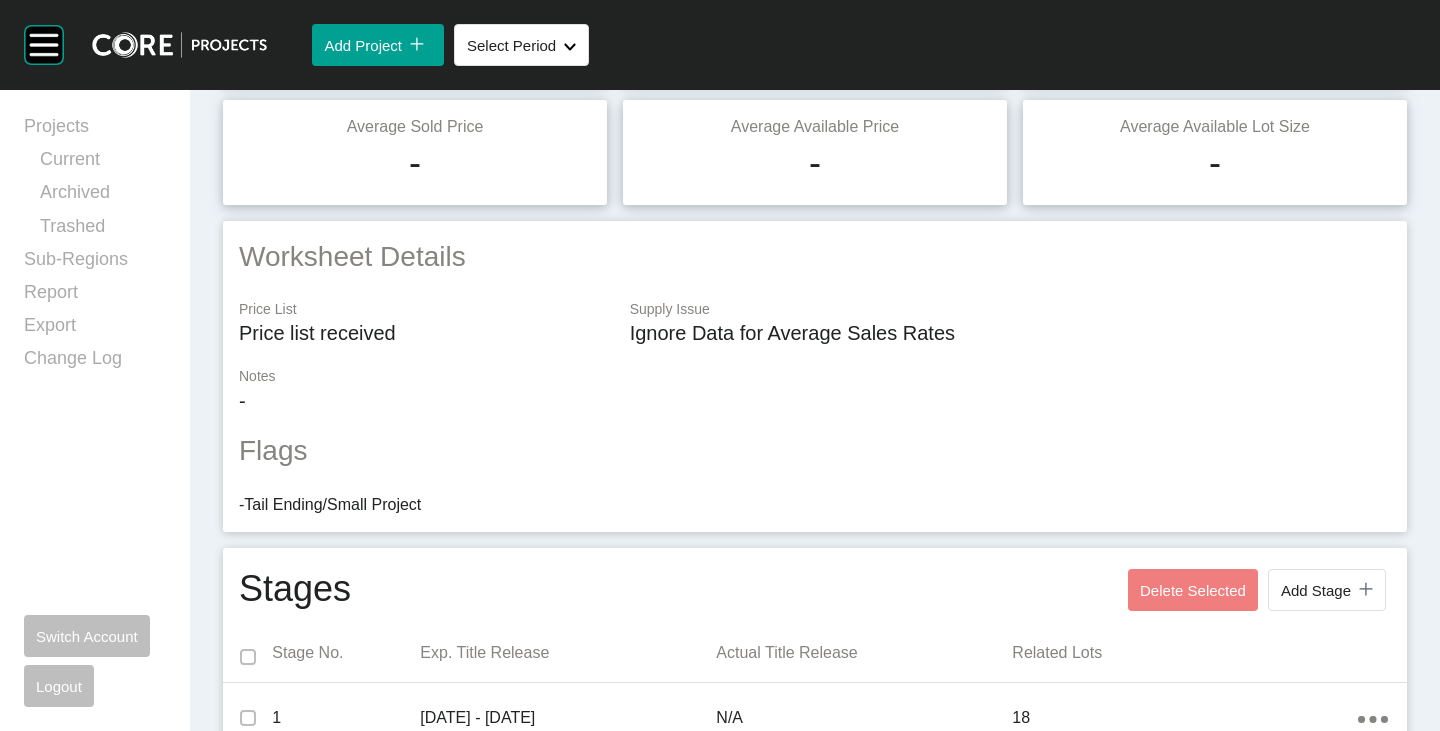 scroll, scrollTop: 0, scrollLeft: 0, axis: both 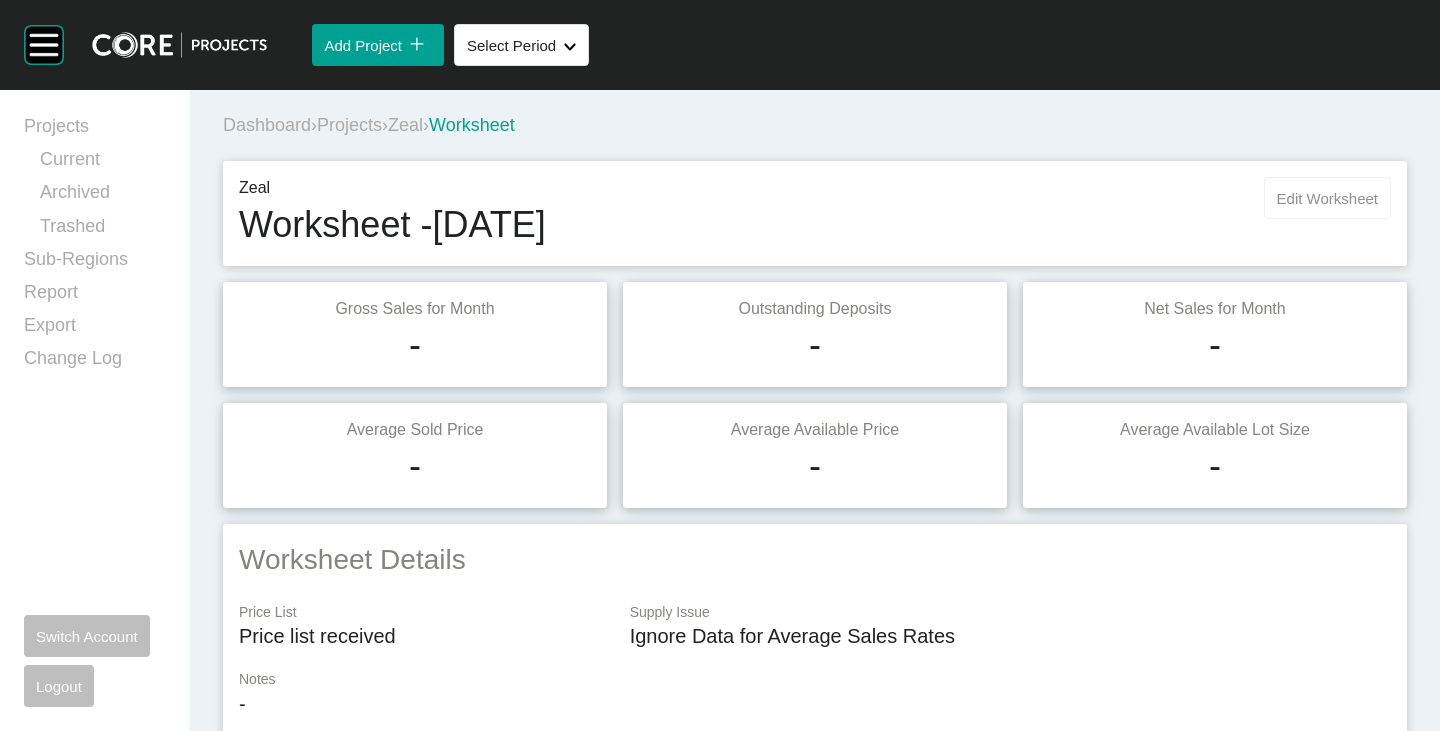 click on "Edit Worksheet" at bounding box center [1327, 198] 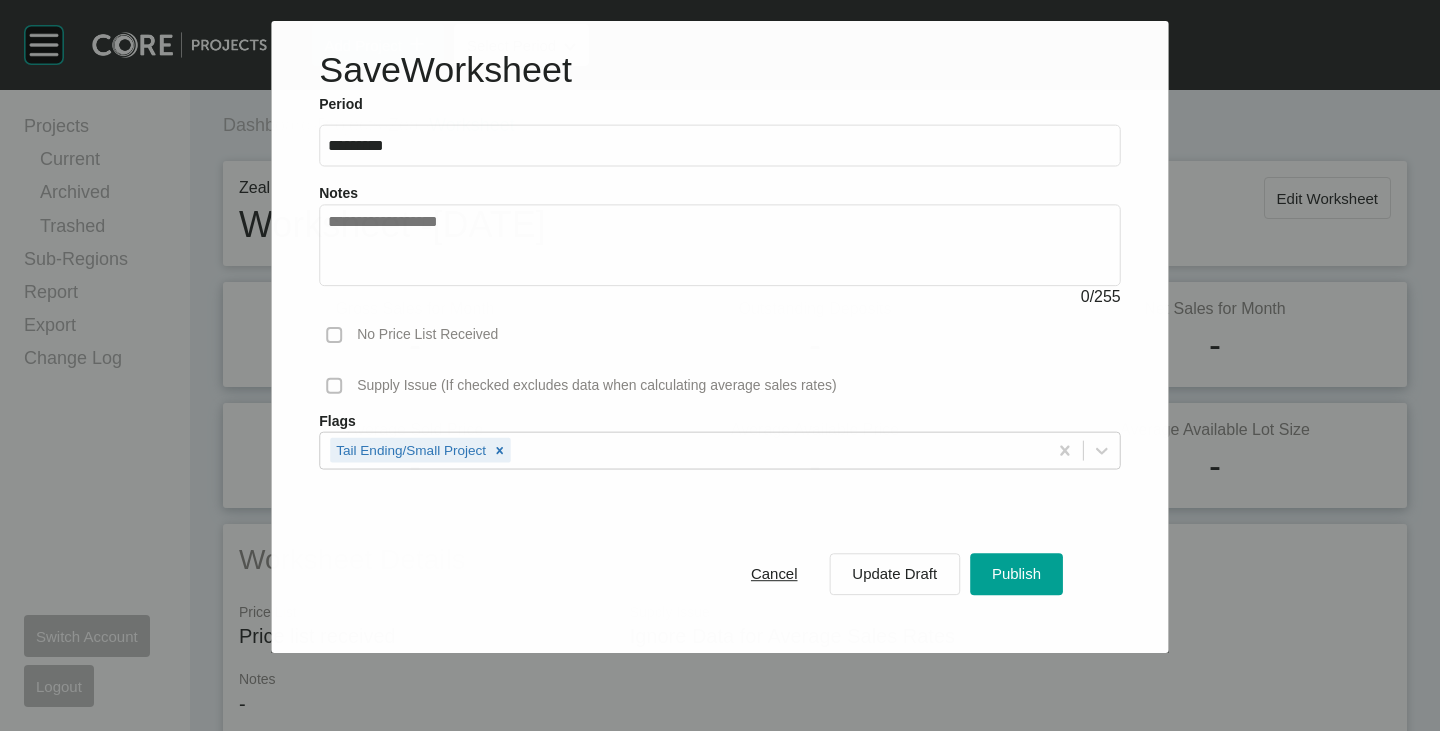 click at bounding box center [720, 246] 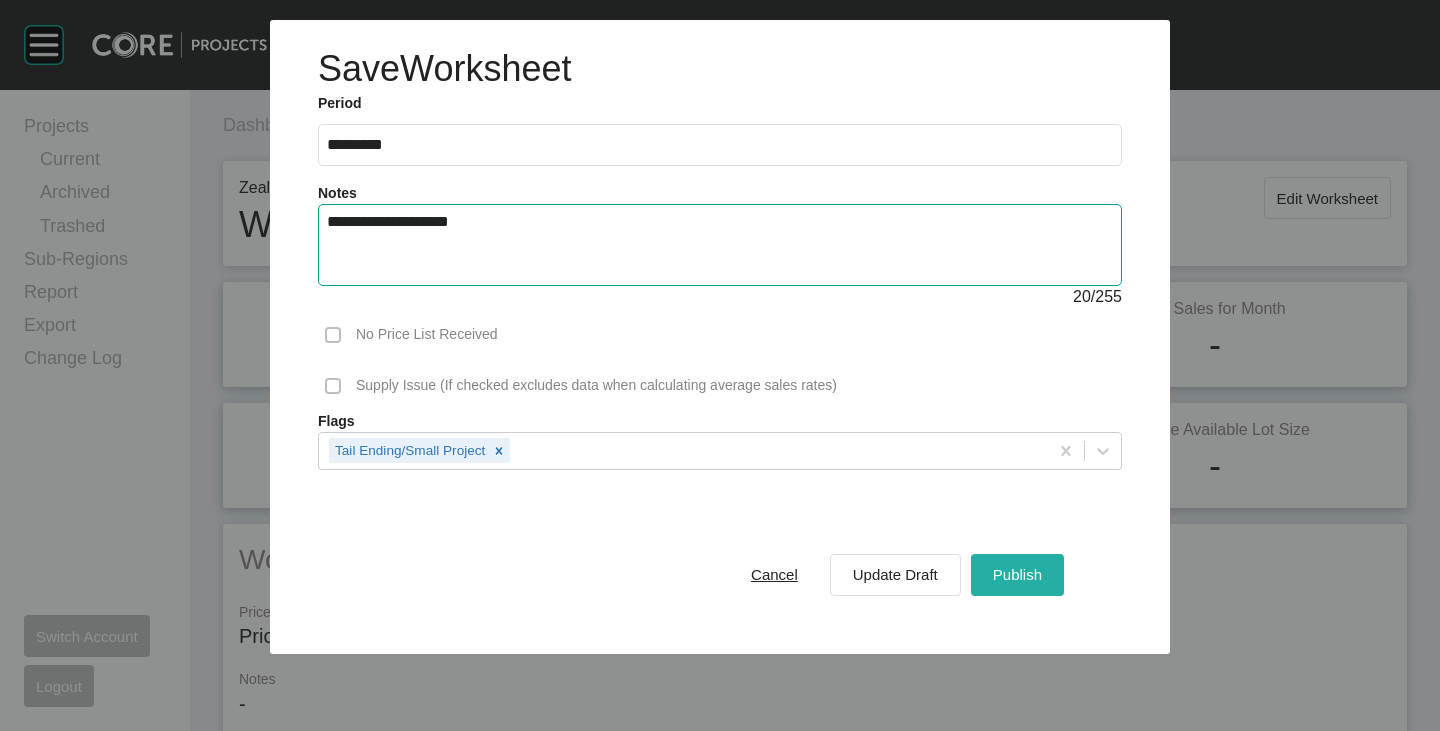 type on "**********" 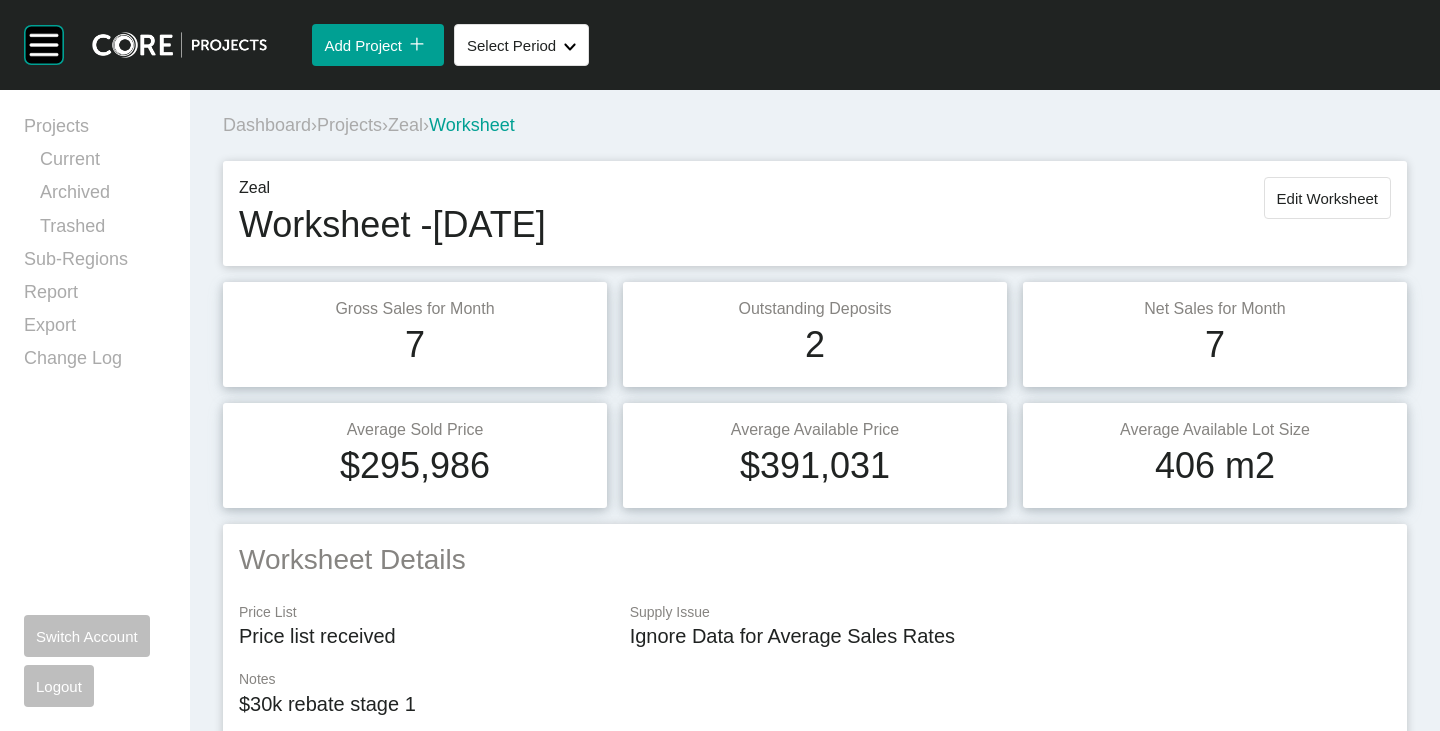 click on "Zeal" at bounding box center (405, 125) 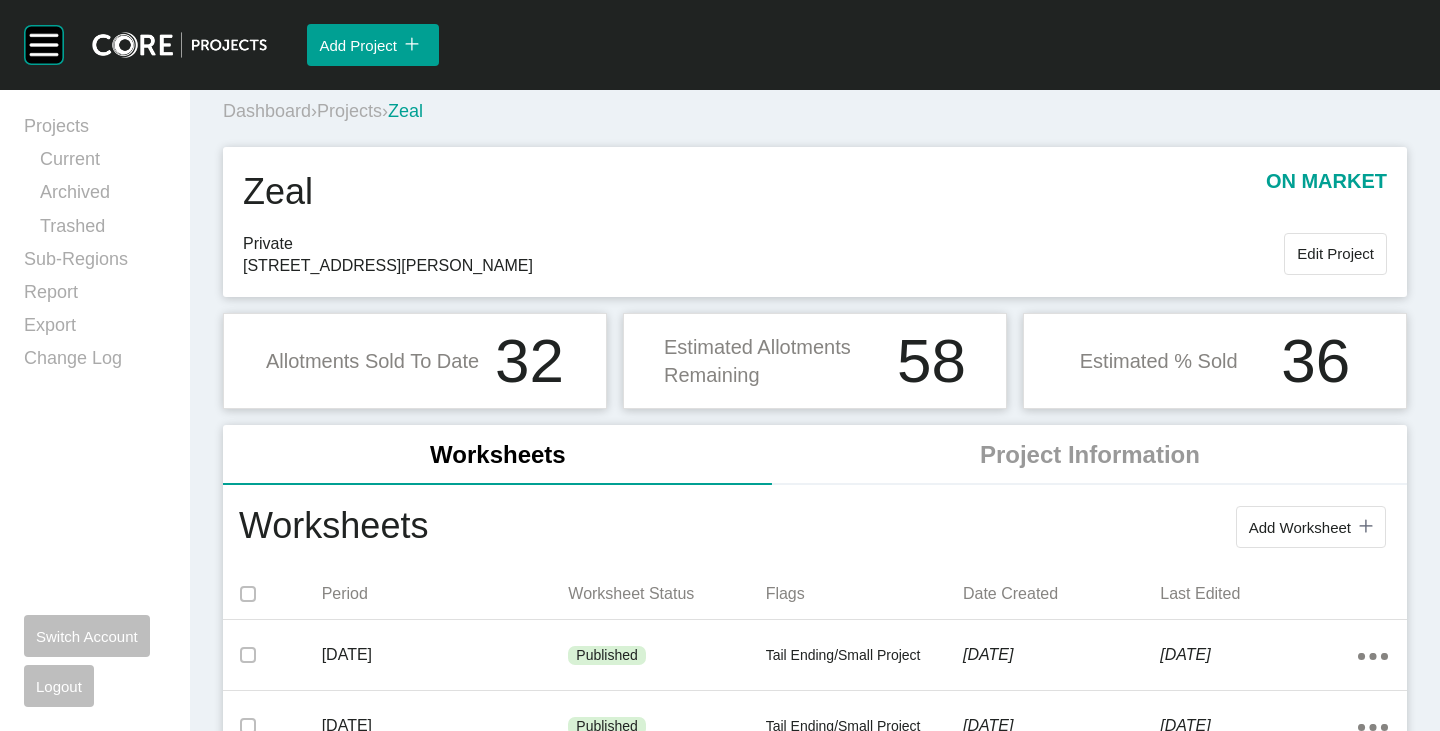 scroll, scrollTop: 0, scrollLeft: 0, axis: both 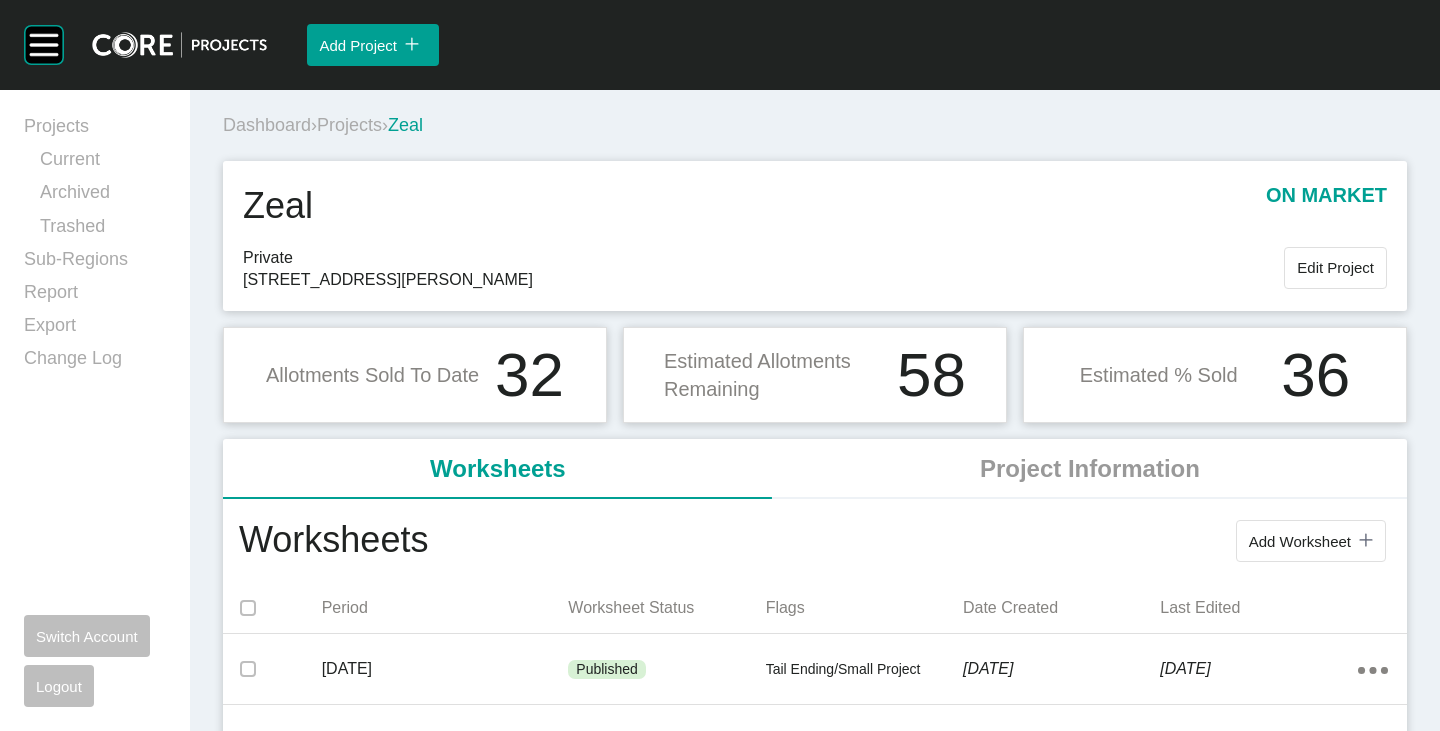 click on "Projects" at bounding box center (349, 125) 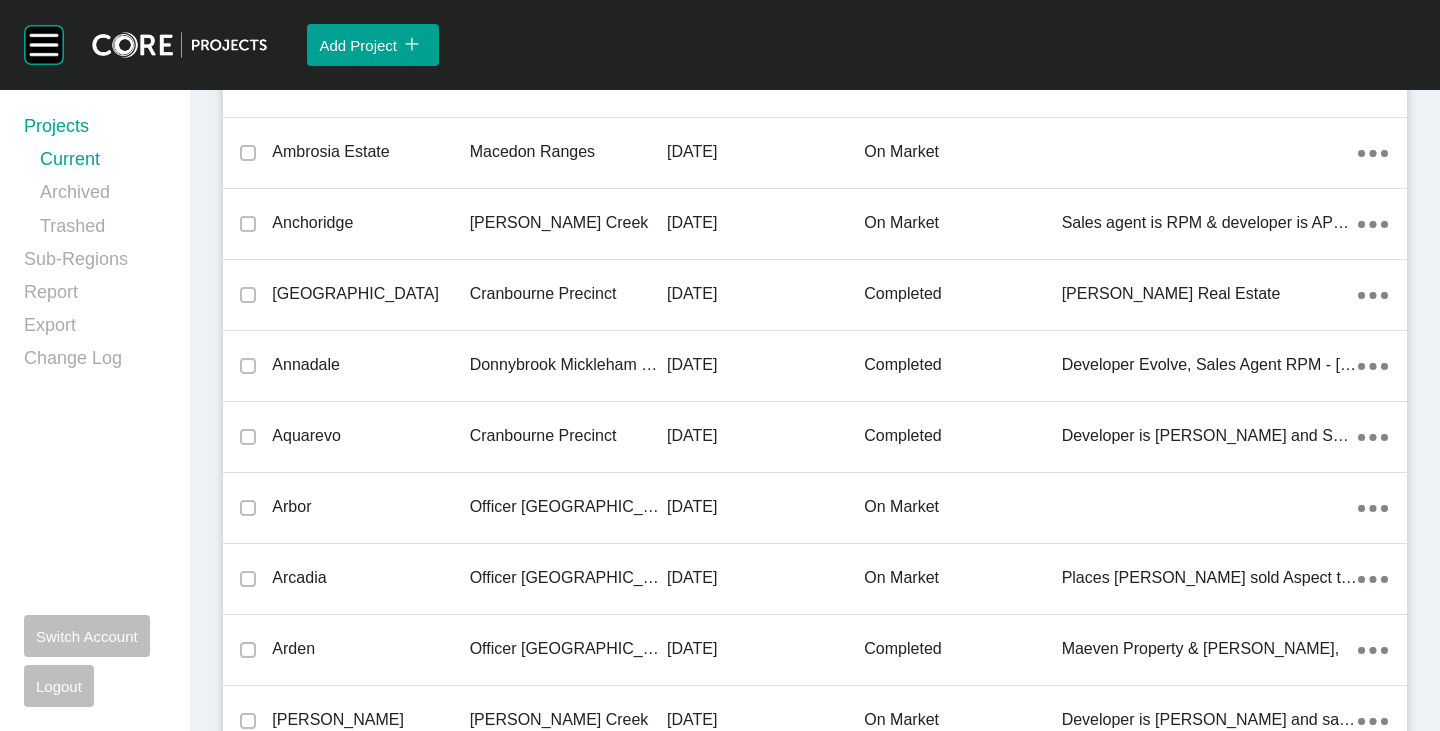 scroll, scrollTop: 22266, scrollLeft: 0, axis: vertical 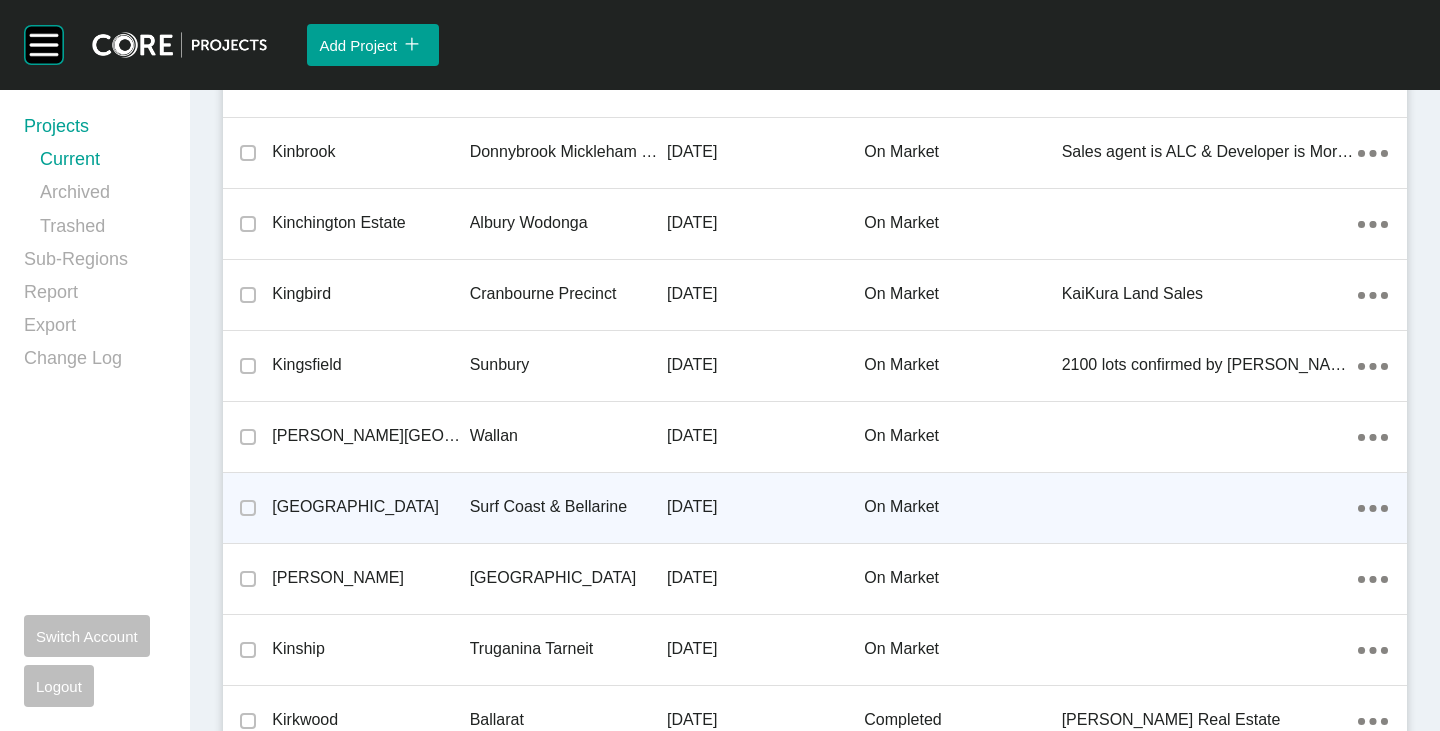 click on "[GEOGRAPHIC_DATA]" at bounding box center (370, 507) 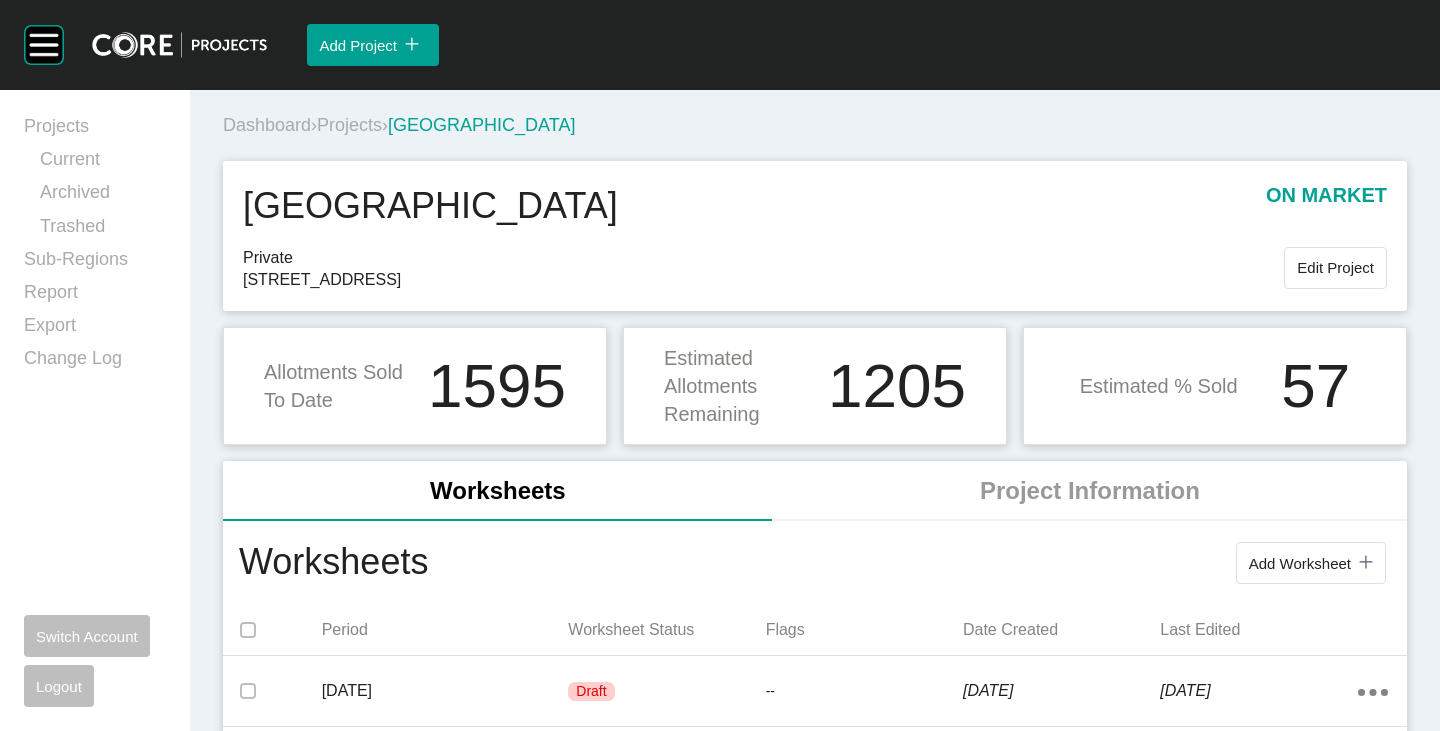 scroll, scrollTop: 100, scrollLeft: 0, axis: vertical 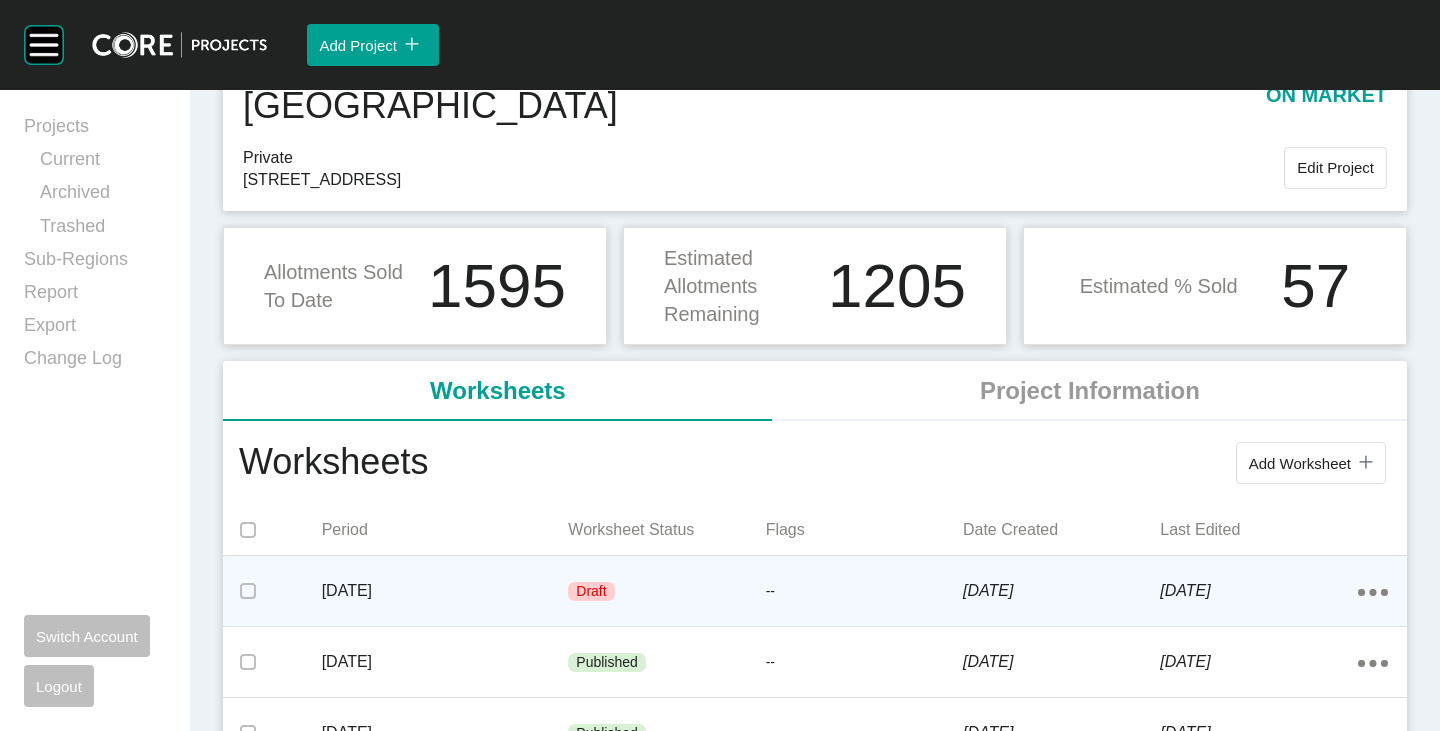 click on "[DATE]" at bounding box center (445, 591) 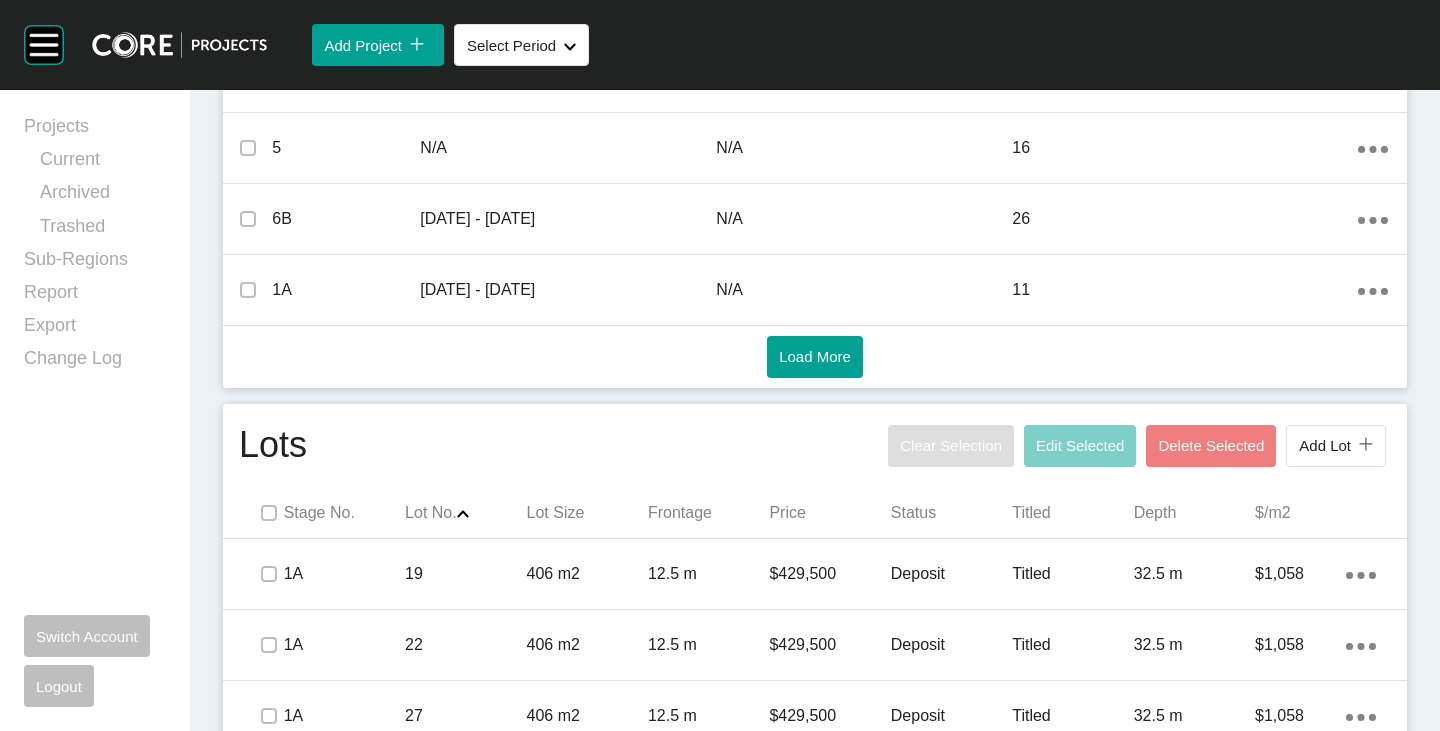scroll, scrollTop: 1000, scrollLeft: 0, axis: vertical 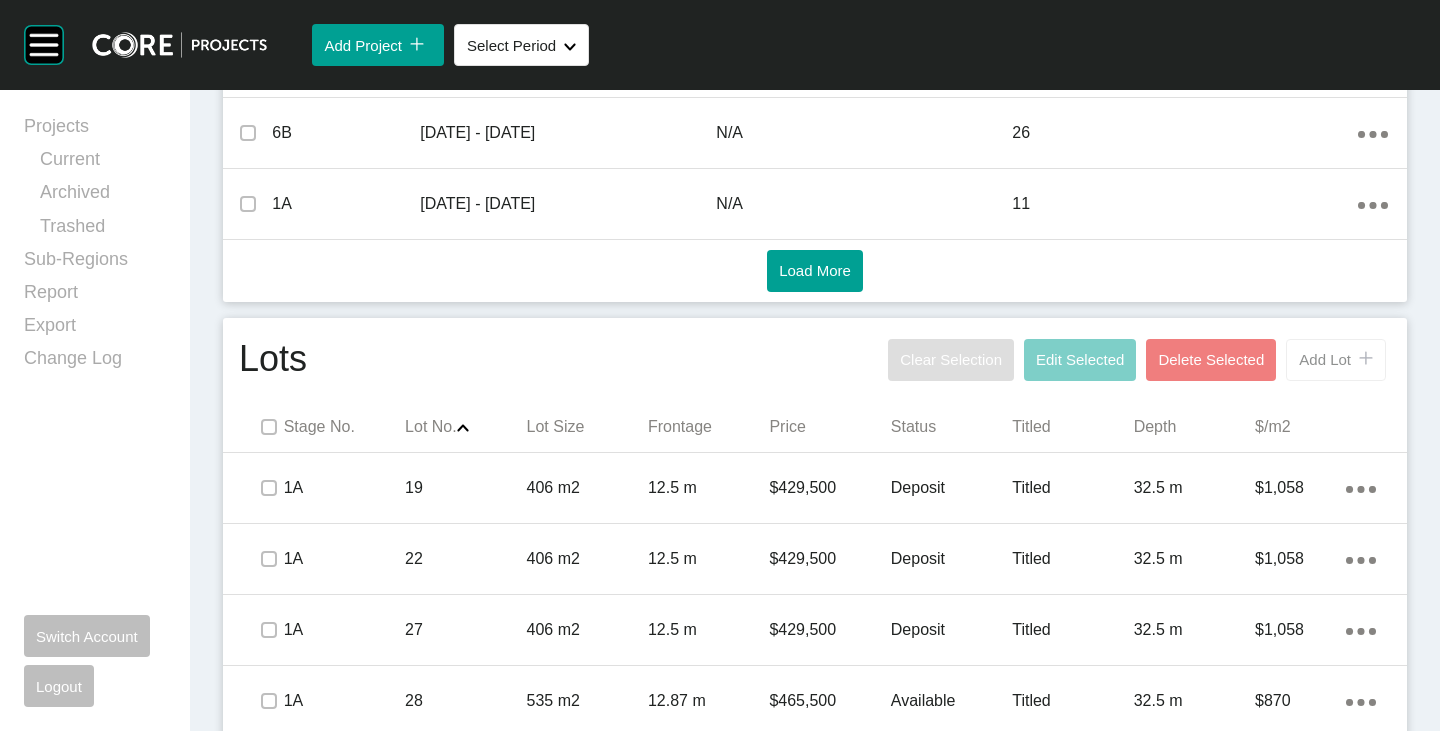 click on "Add Lot" at bounding box center [1325, 359] 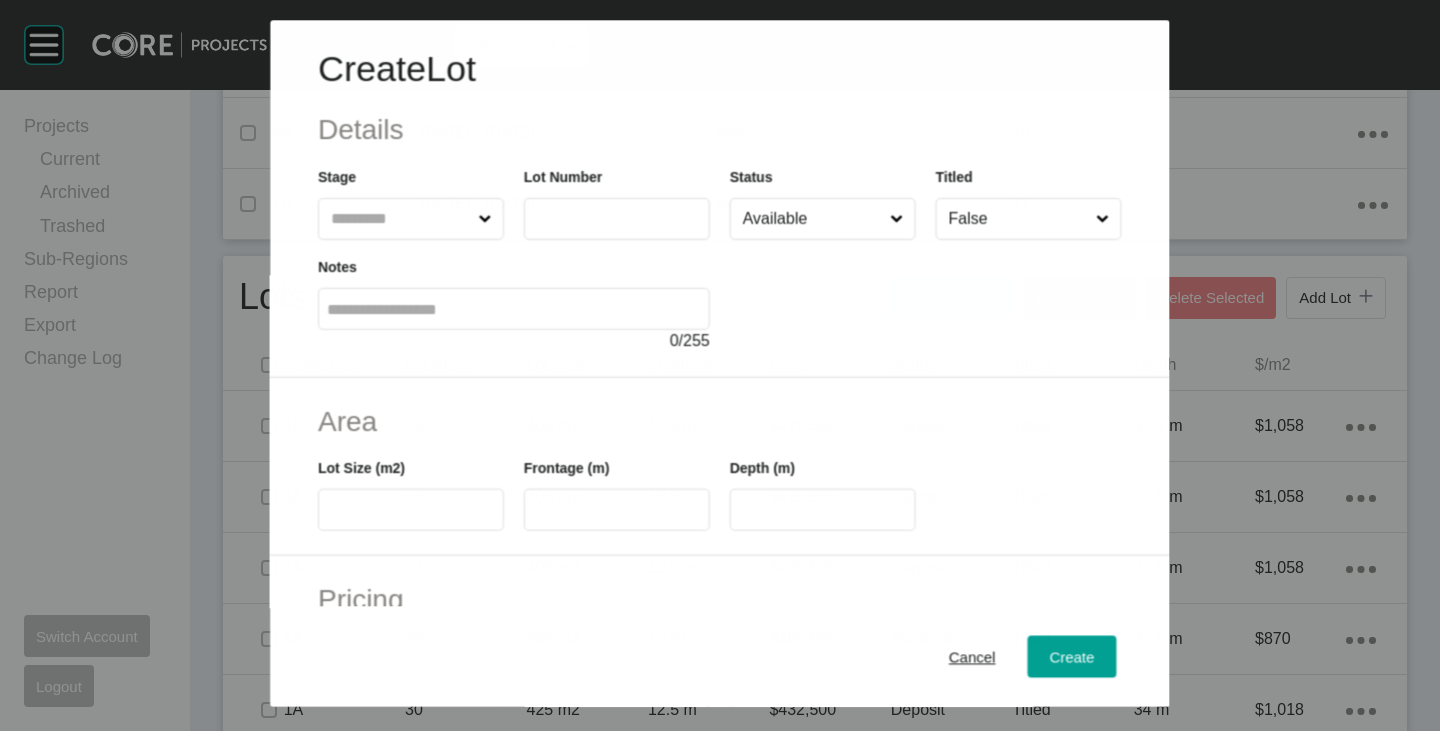 click at bounding box center [400, 219] 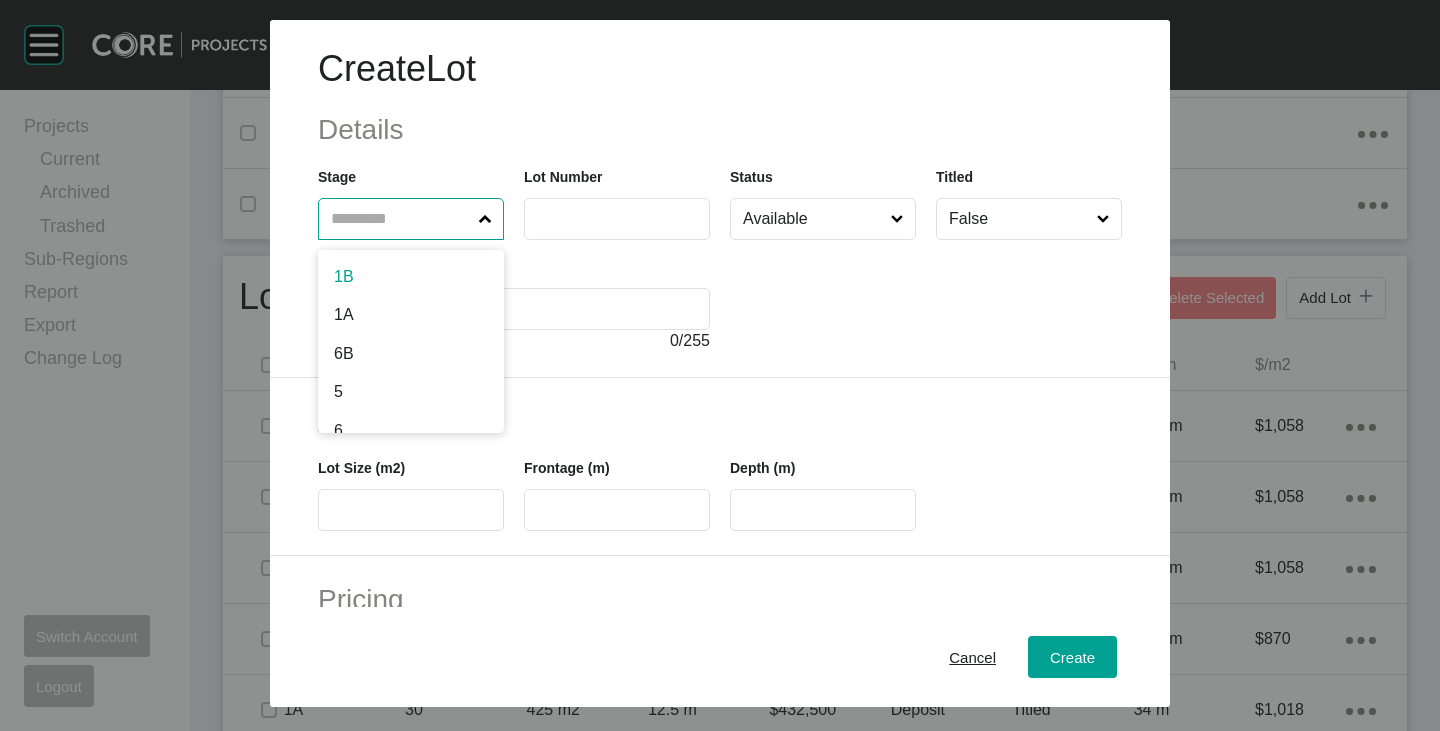 drag, startPoint x: 379, startPoint y: 278, endPoint x: 488, endPoint y: 254, distance: 111.61093 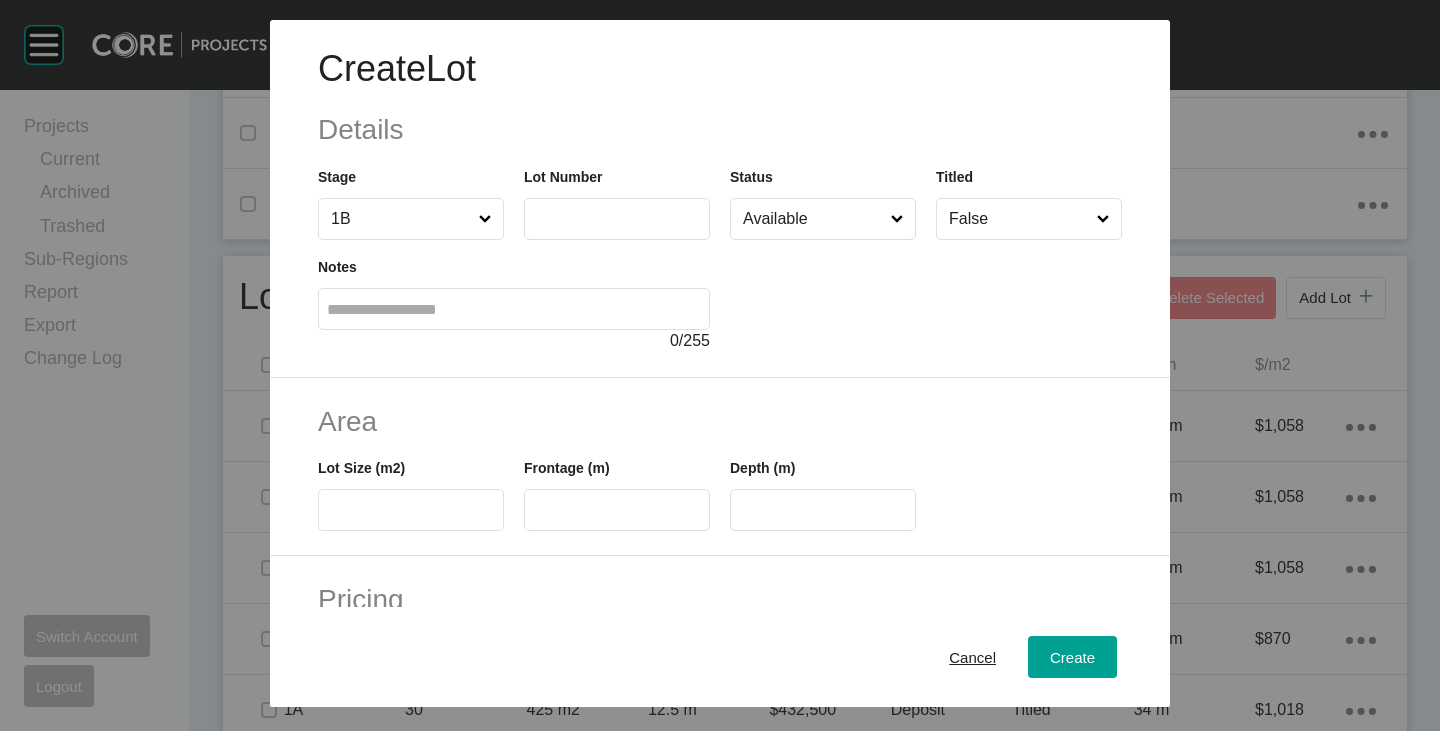 click at bounding box center (617, 219) 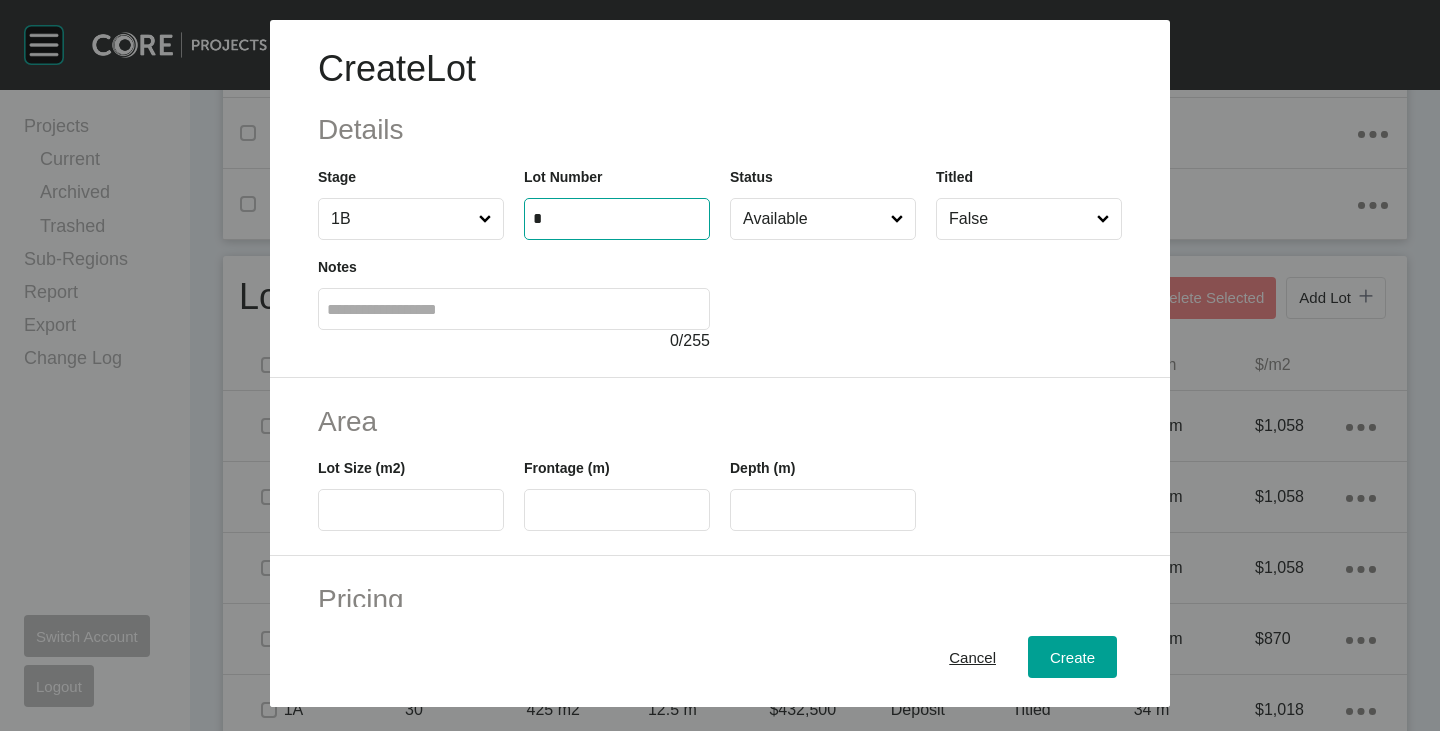 type on "*" 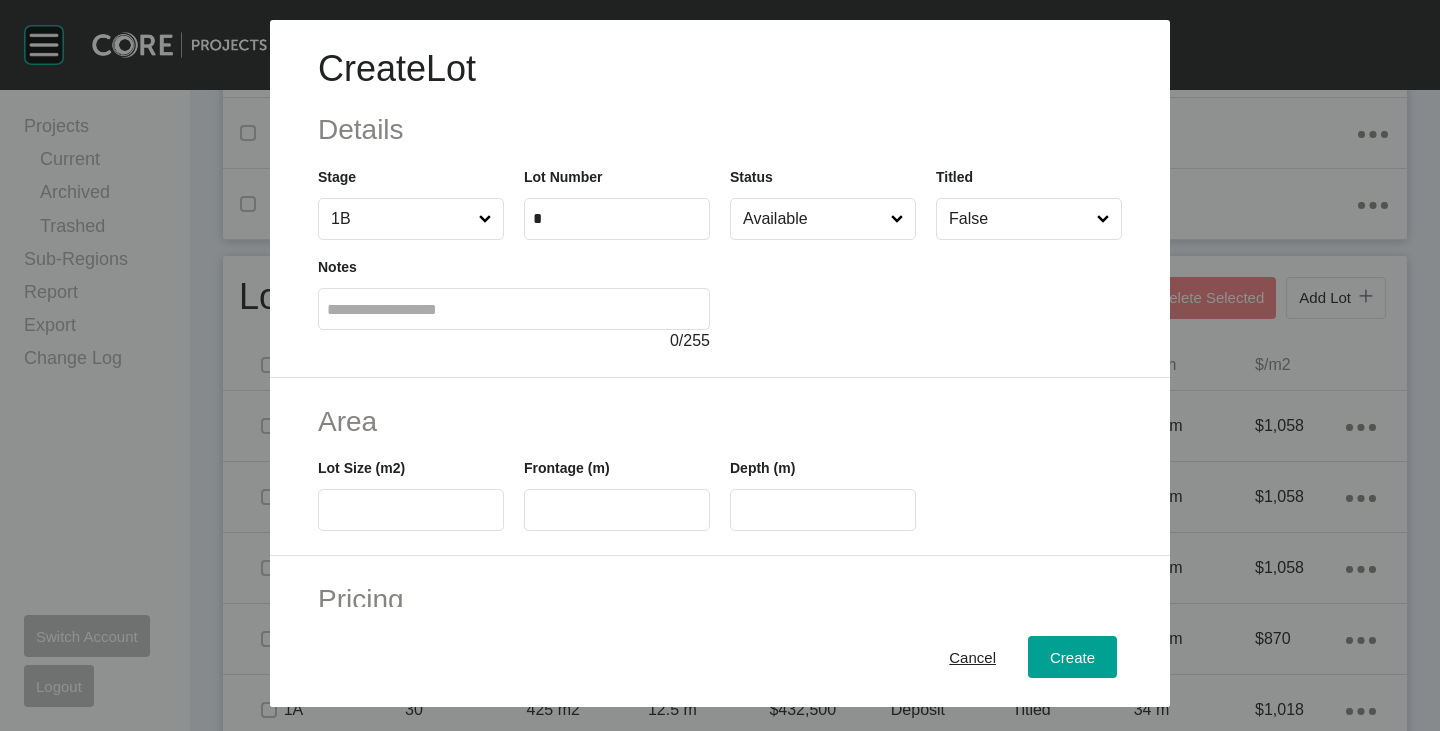 click at bounding box center [411, 510] 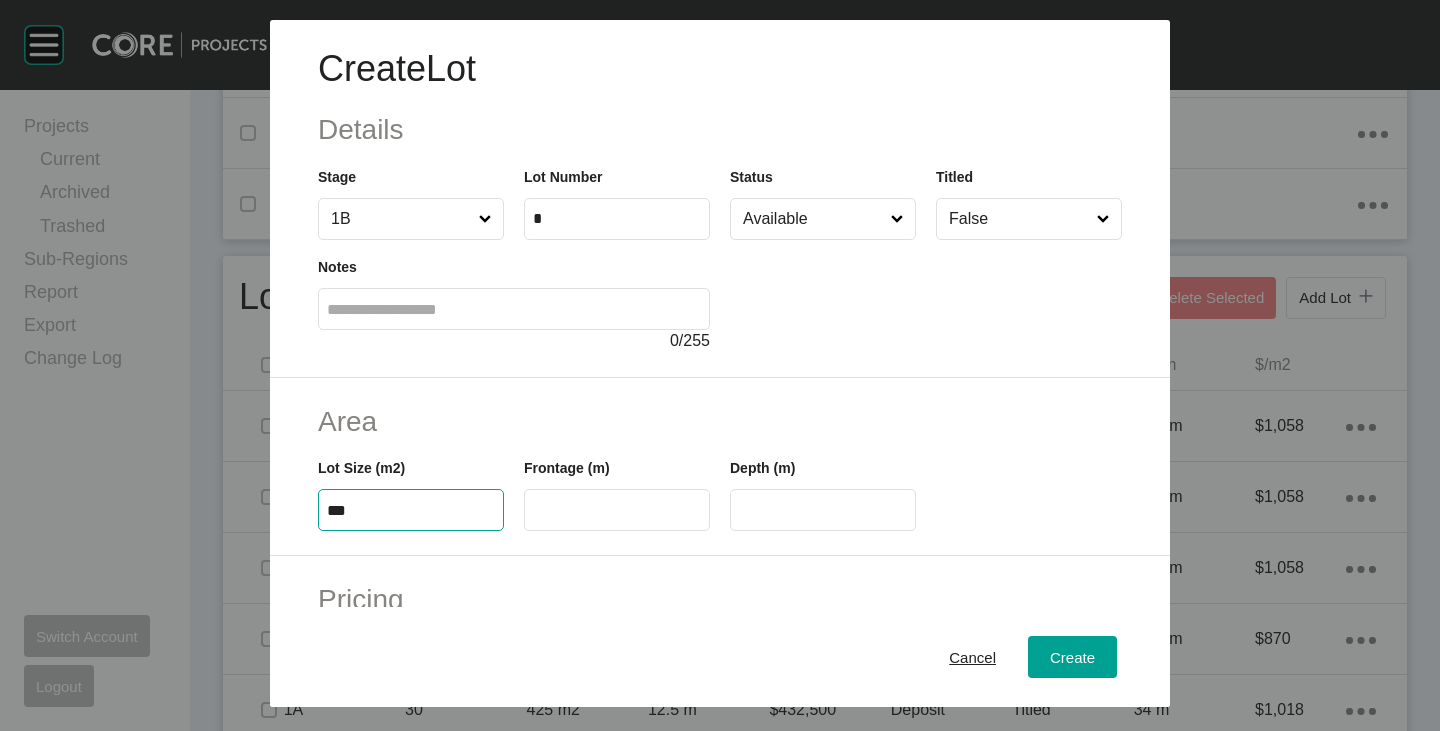 type on "***" 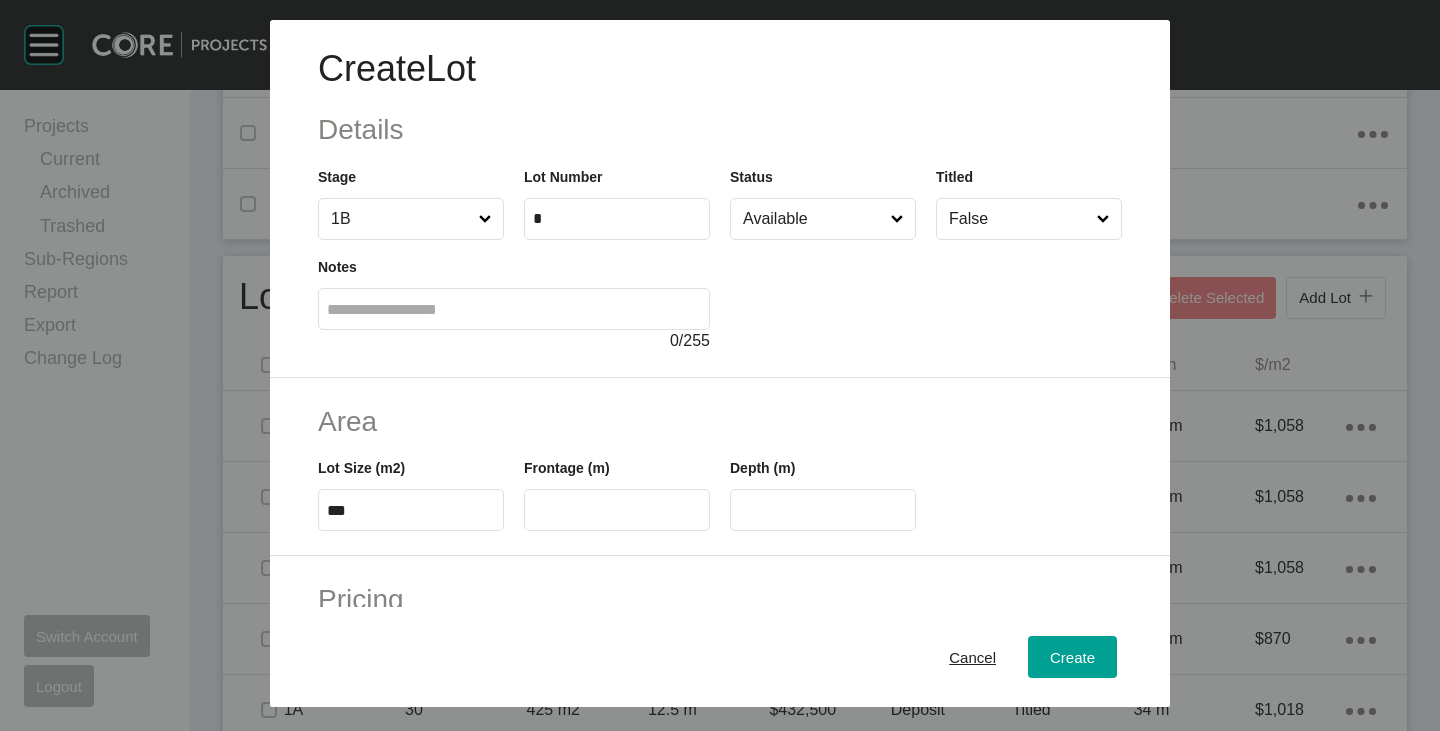 click at bounding box center [617, 510] 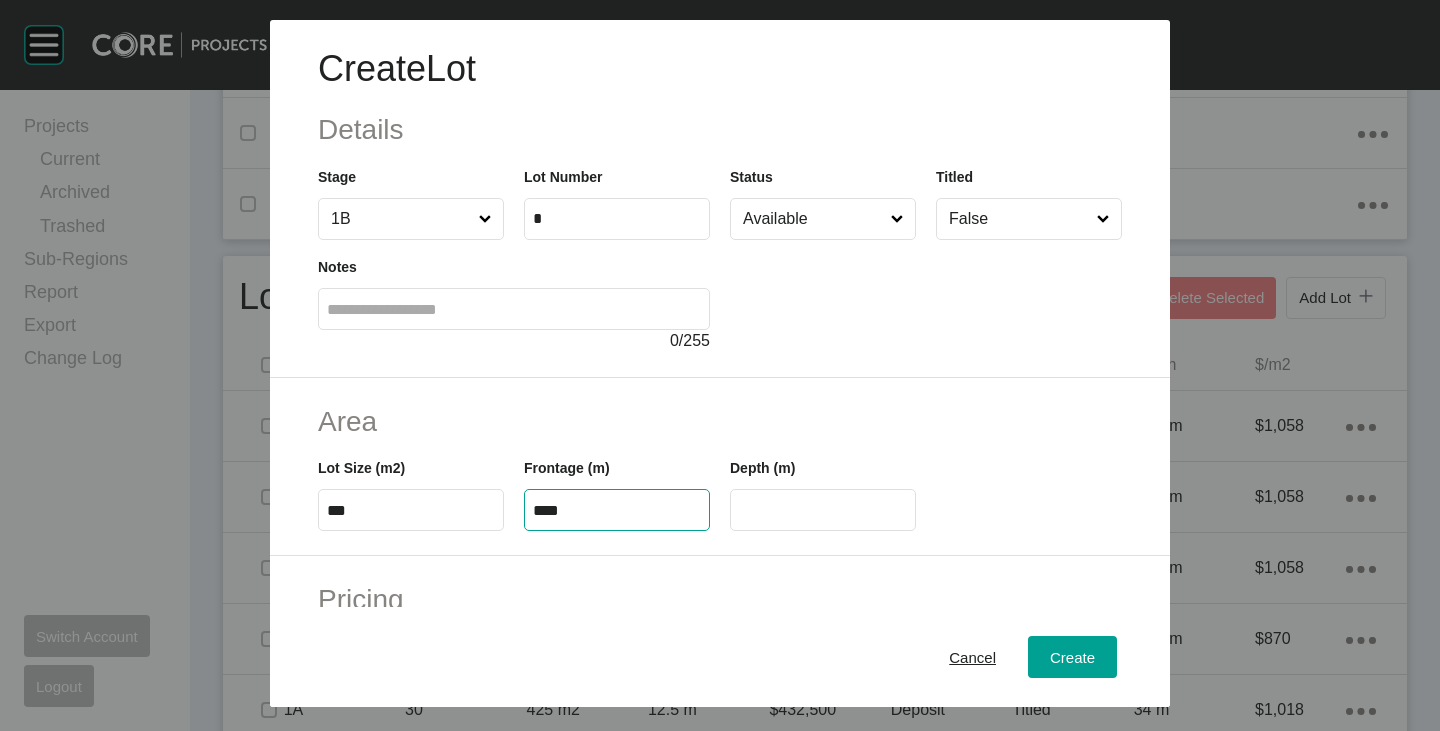 type on "****" 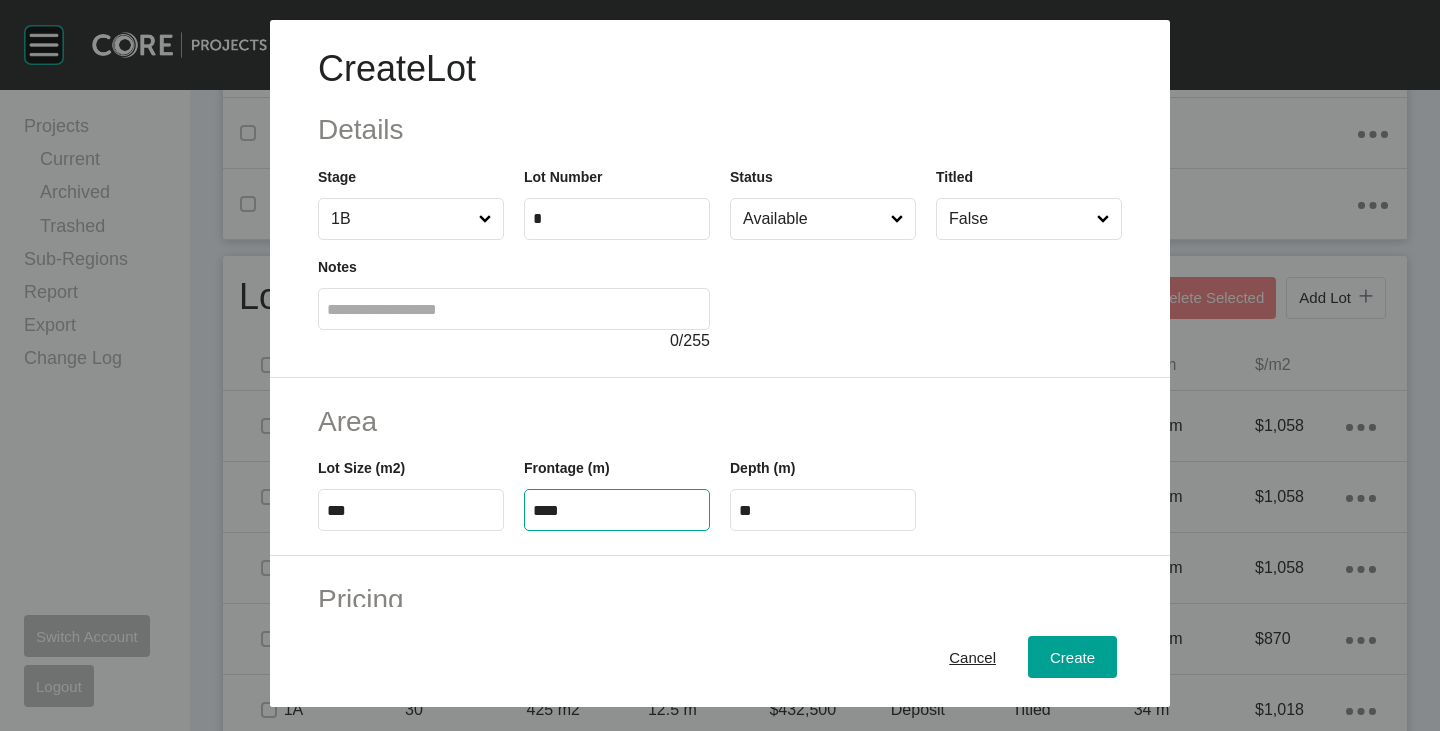 click on "Area Lot Size (m2) *** Frontage (m) **** Depth (m) **" at bounding box center (720, 467) 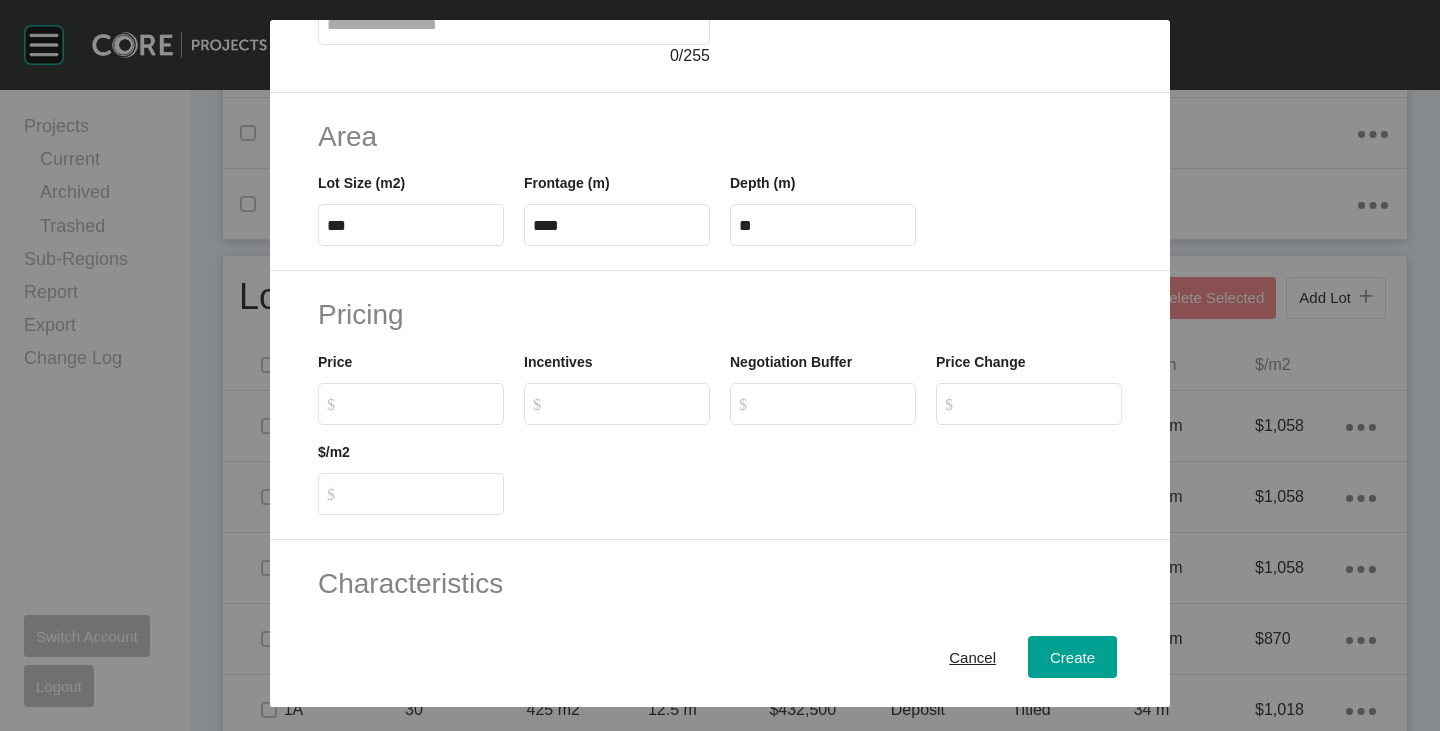 scroll, scrollTop: 300, scrollLeft: 0, axis: vertical 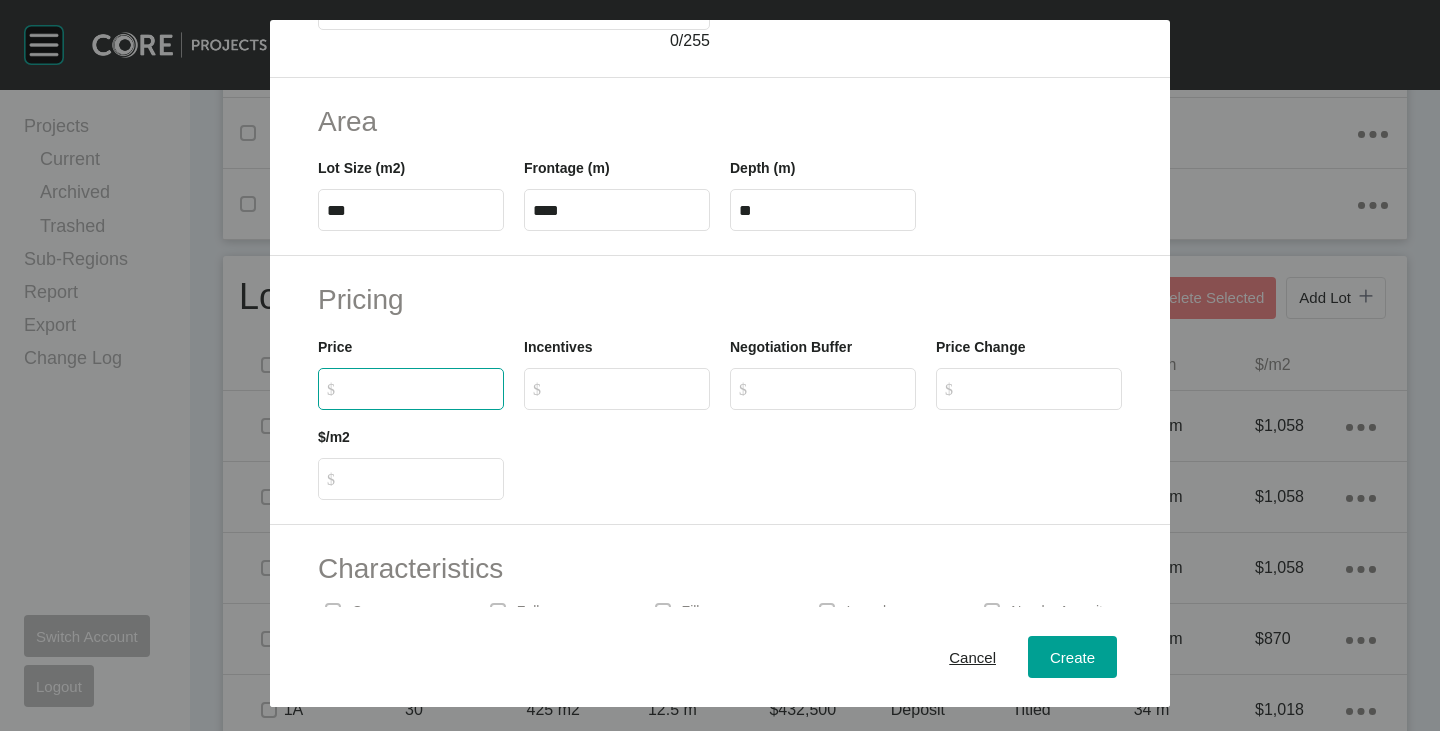 click on "$ Created with Sketch. $" at bounding box center [420, 388] 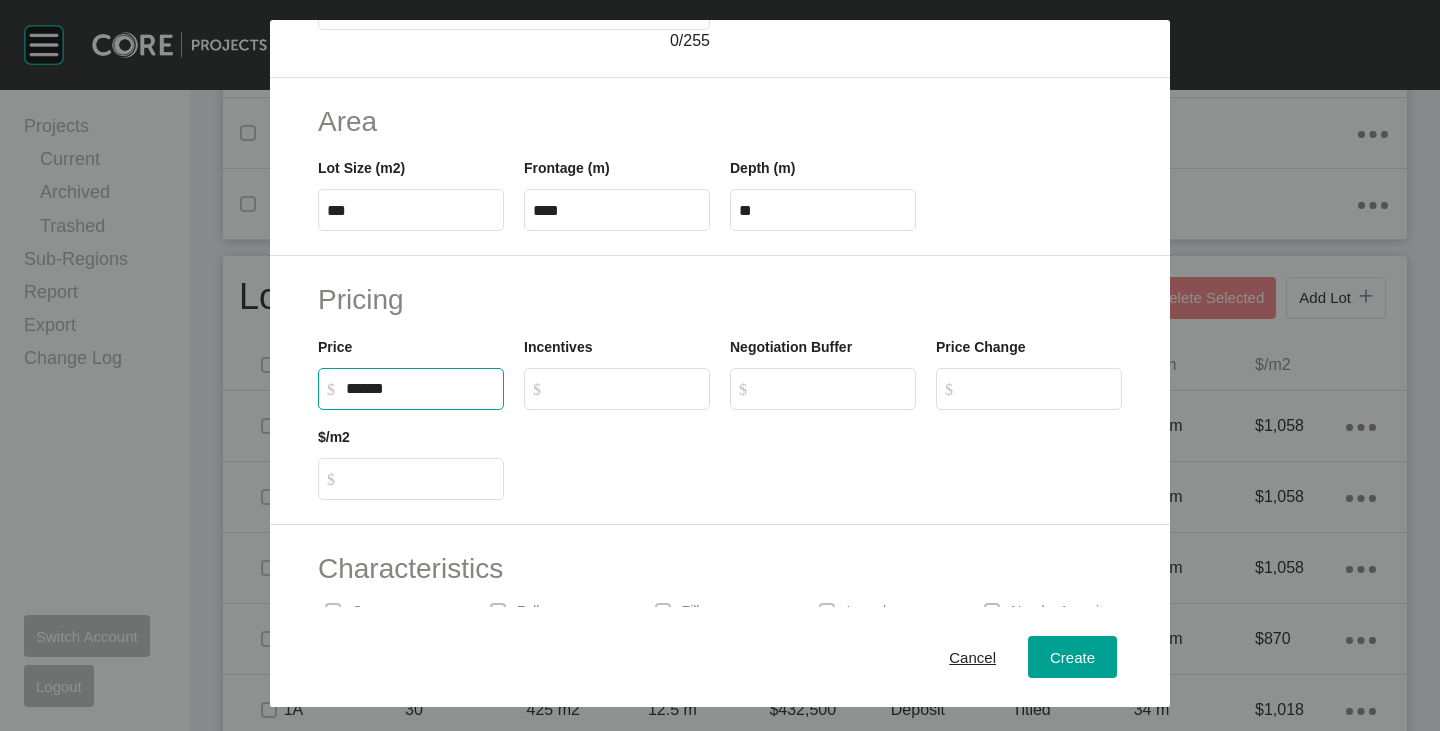 type on "*******" 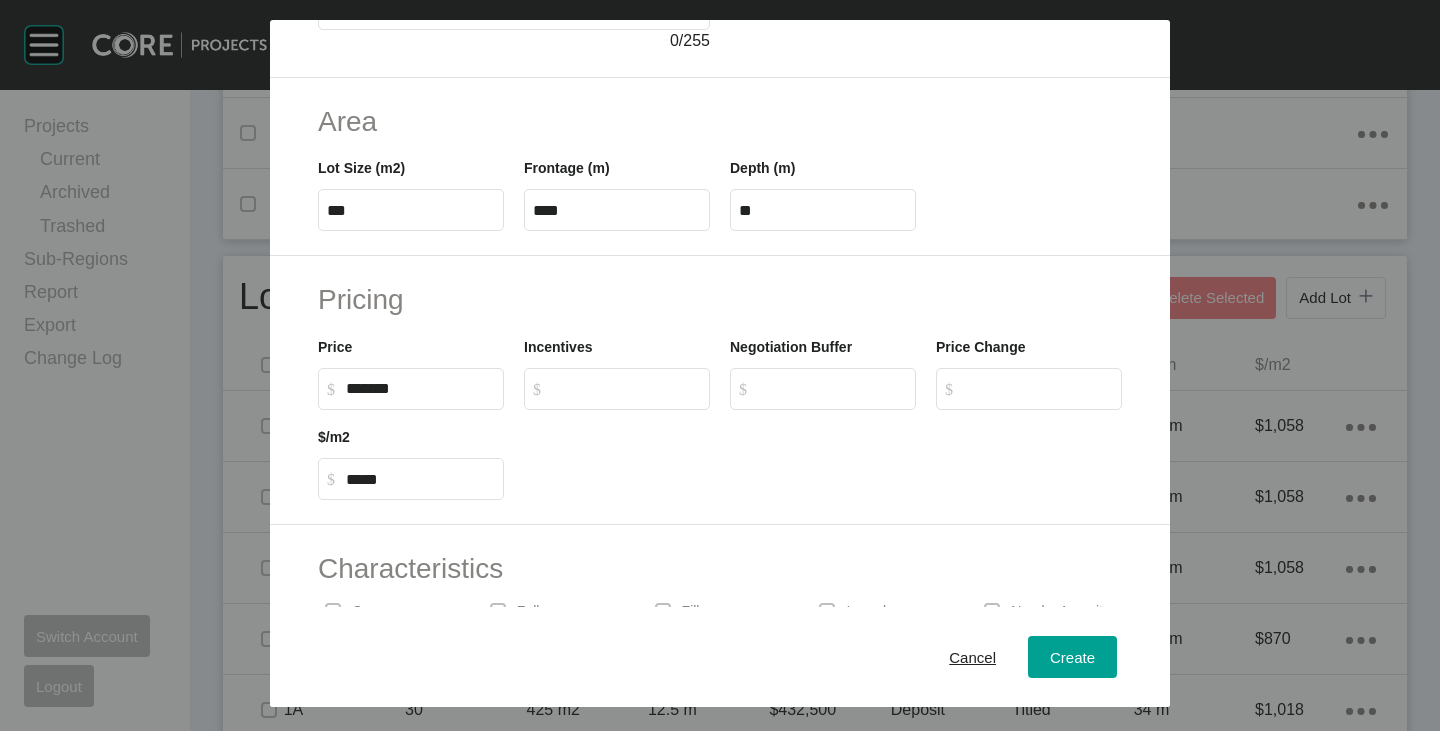 click at bounding box center (823, 455) 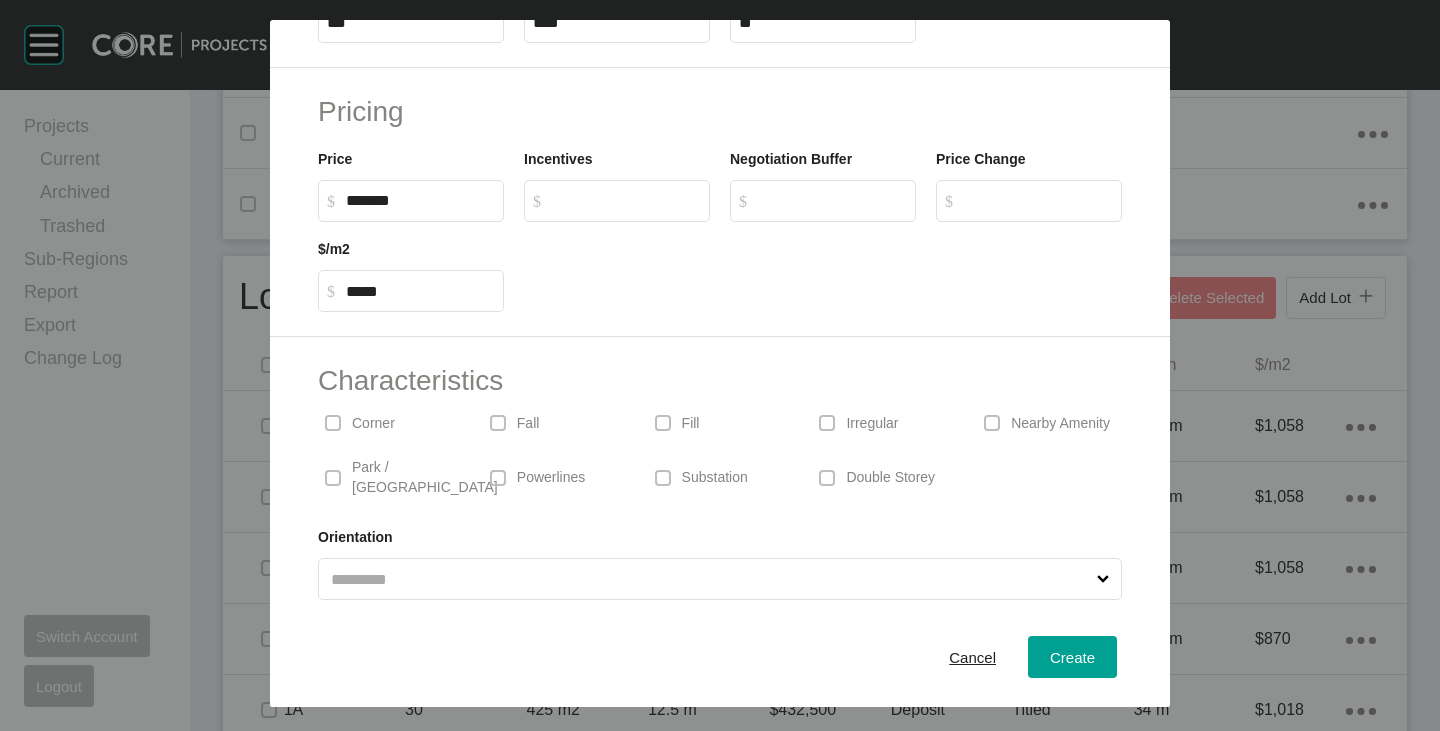 scroll, scrollTop: 489, scrollLeft: 0, axis: vertical 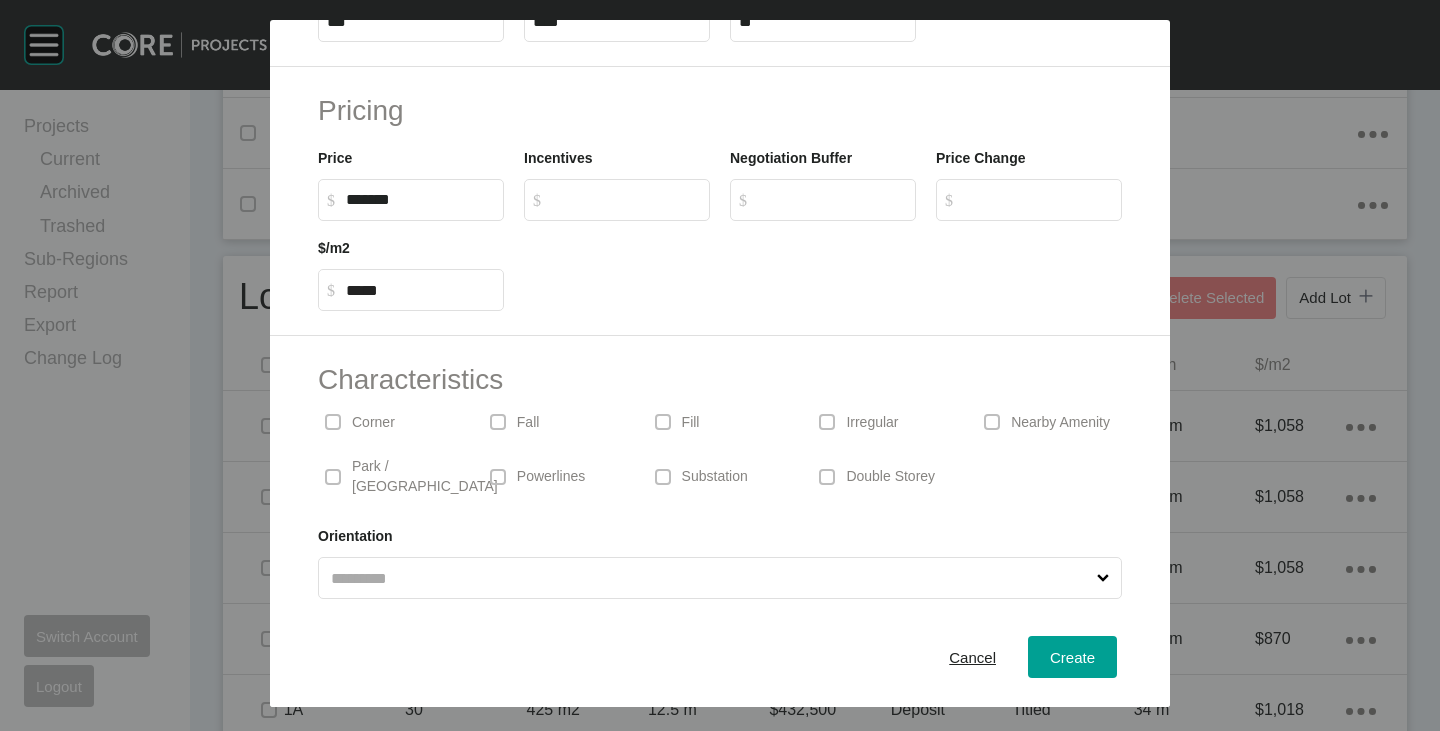 click at bounding box center [710, 578] 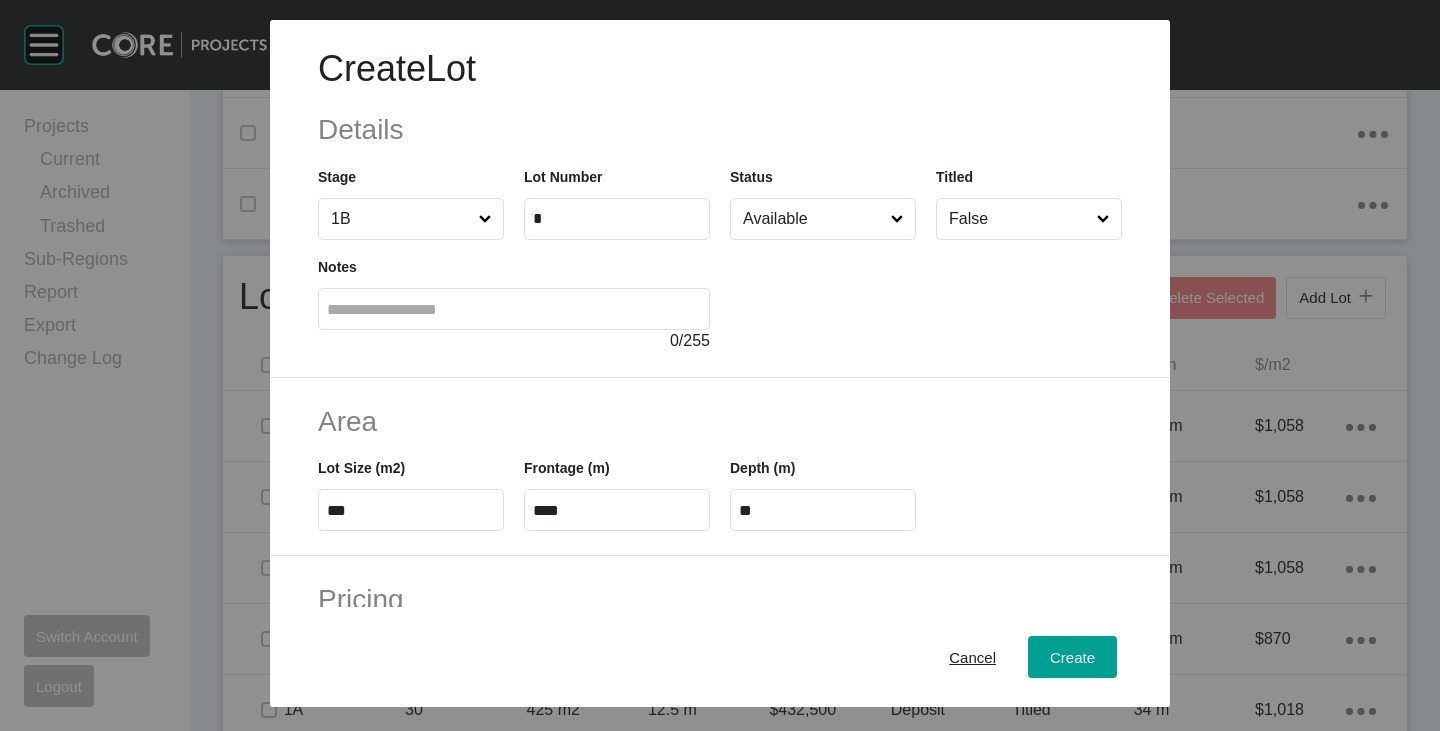 scroll, scrollTop: 489, scrollLeft: 0, axis: vertical 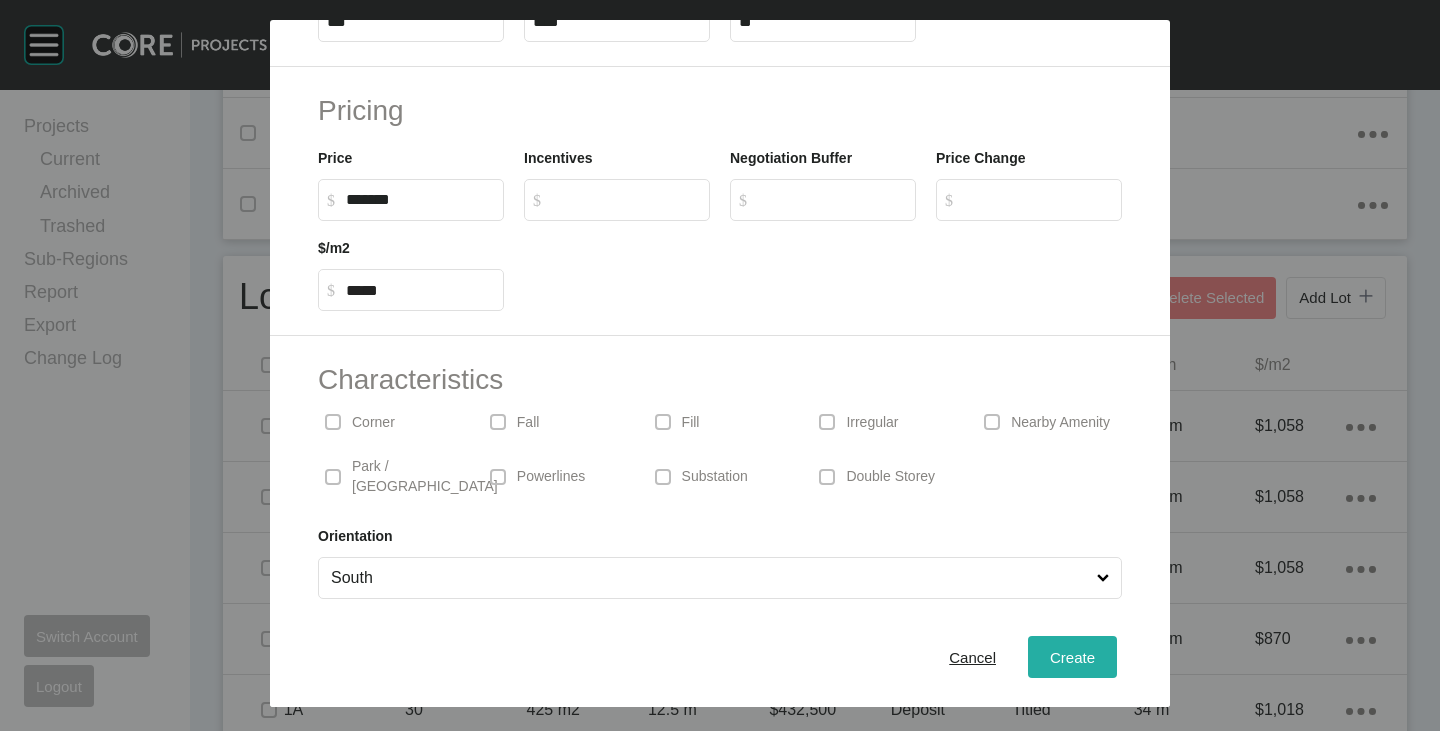 click on "Create" at bounding box center (1072, 657) 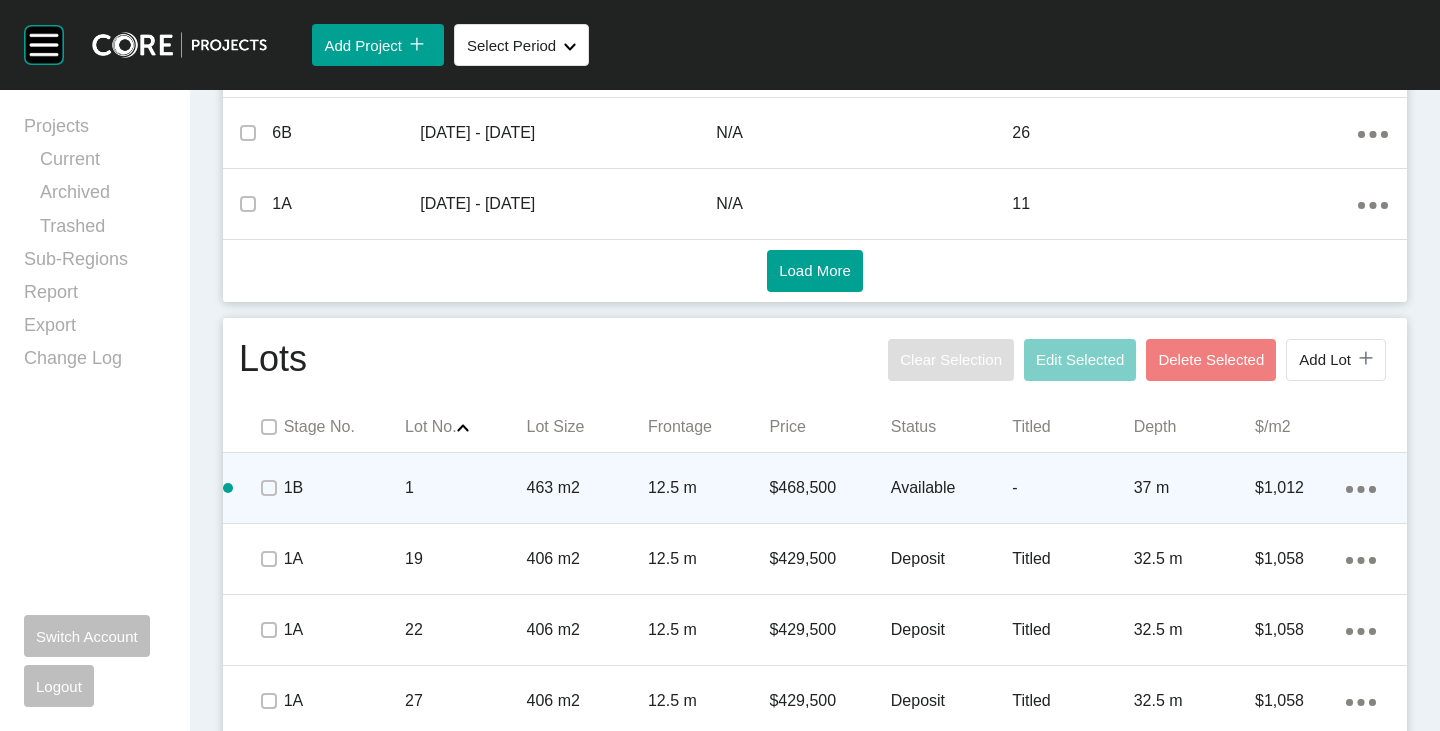 click on "Action Menu Dots Copy 6 Created with Sketch." at bounding box center (1361, 488) 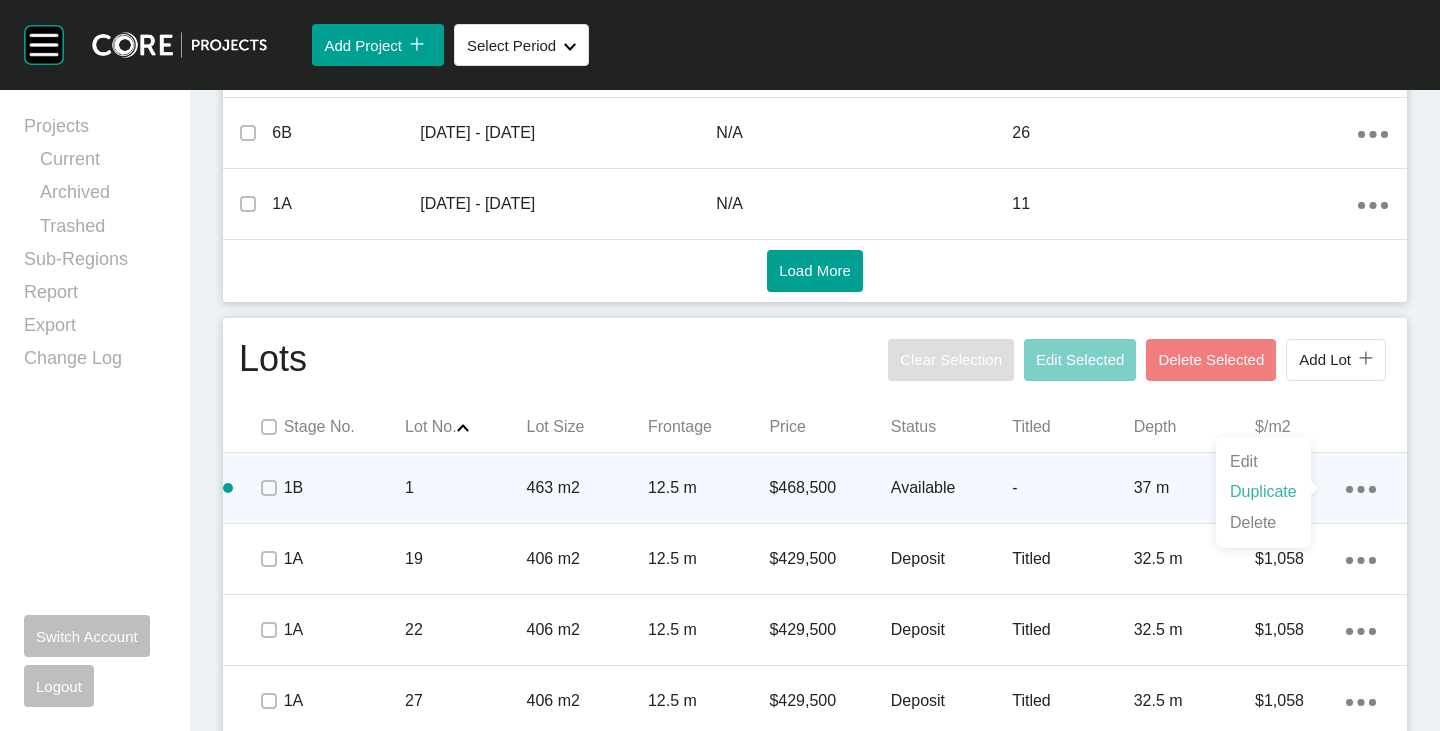 click on "Duplicate" at bounding box center (1263, 492) 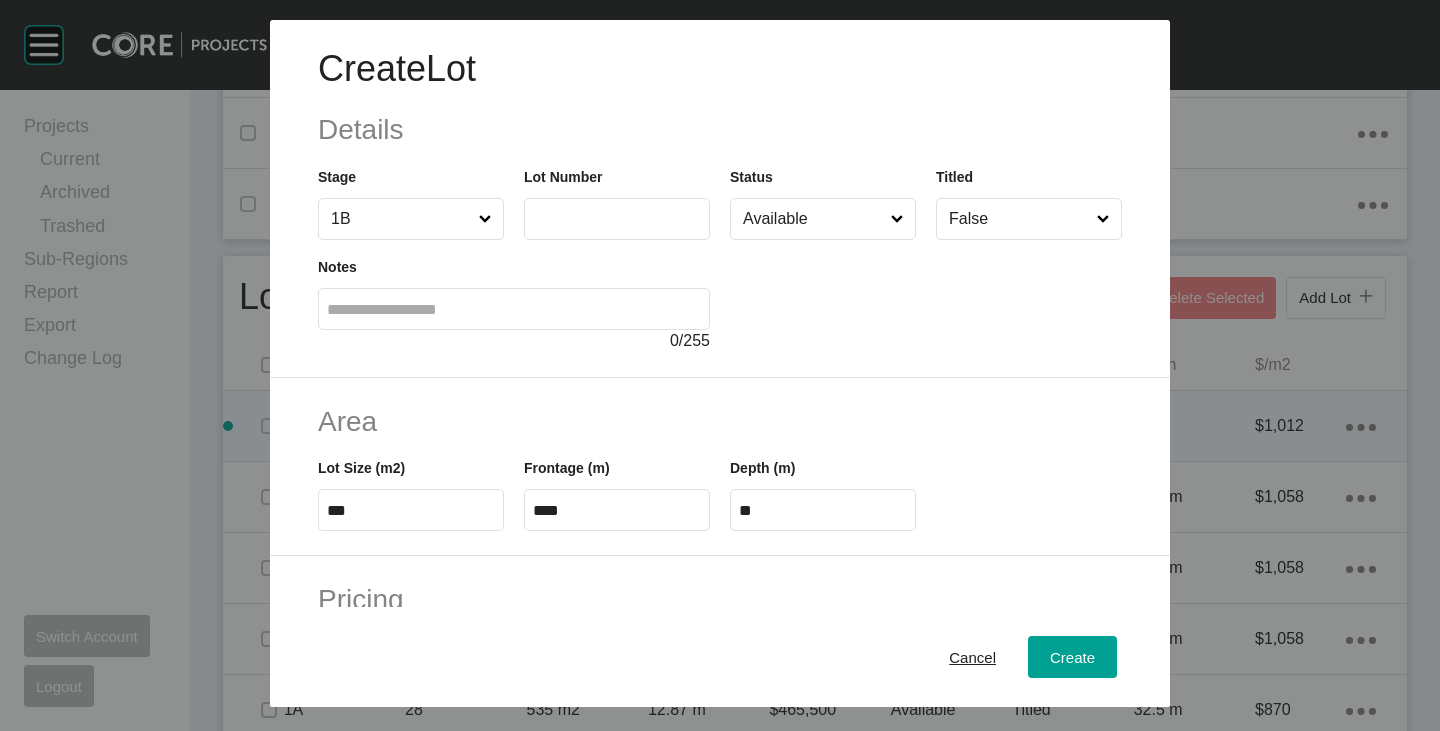 click at bounding box center (617, 218) 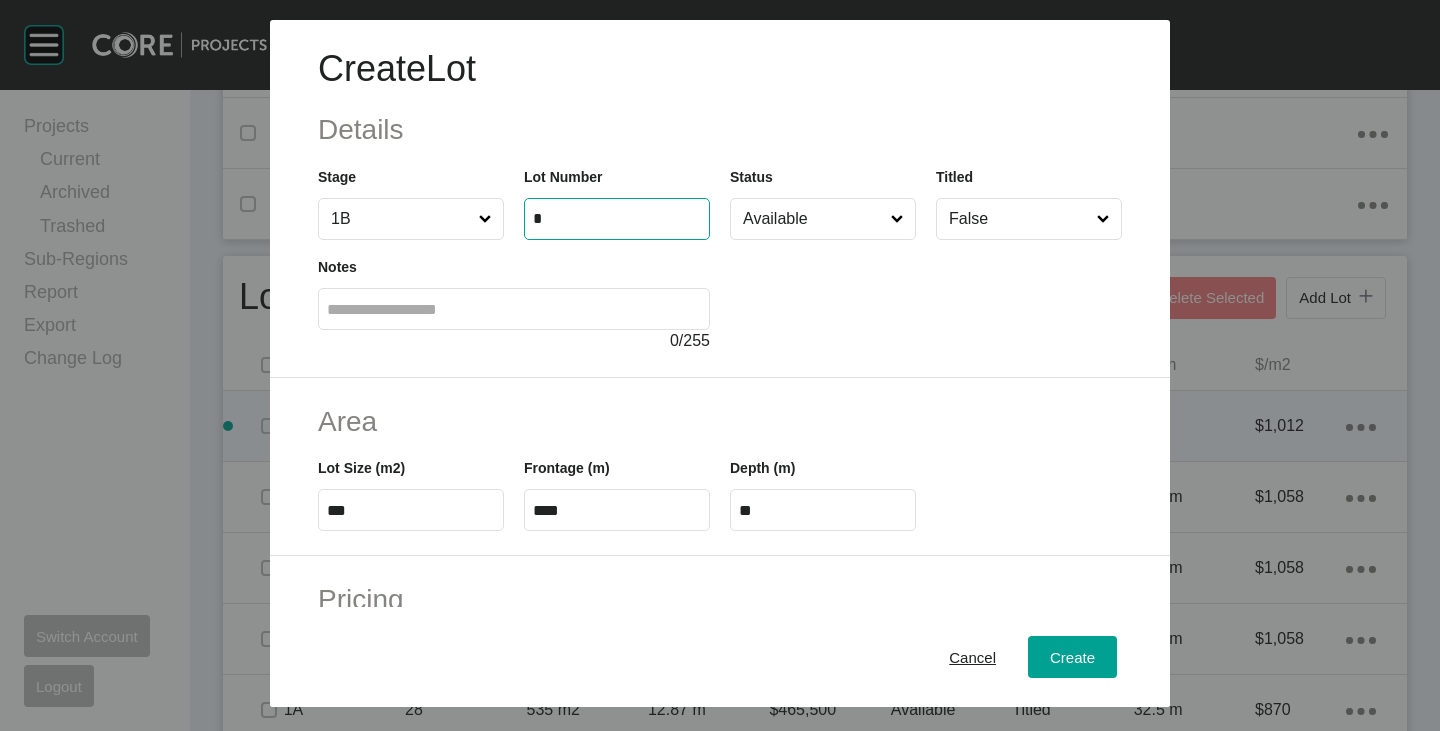 type on "*" 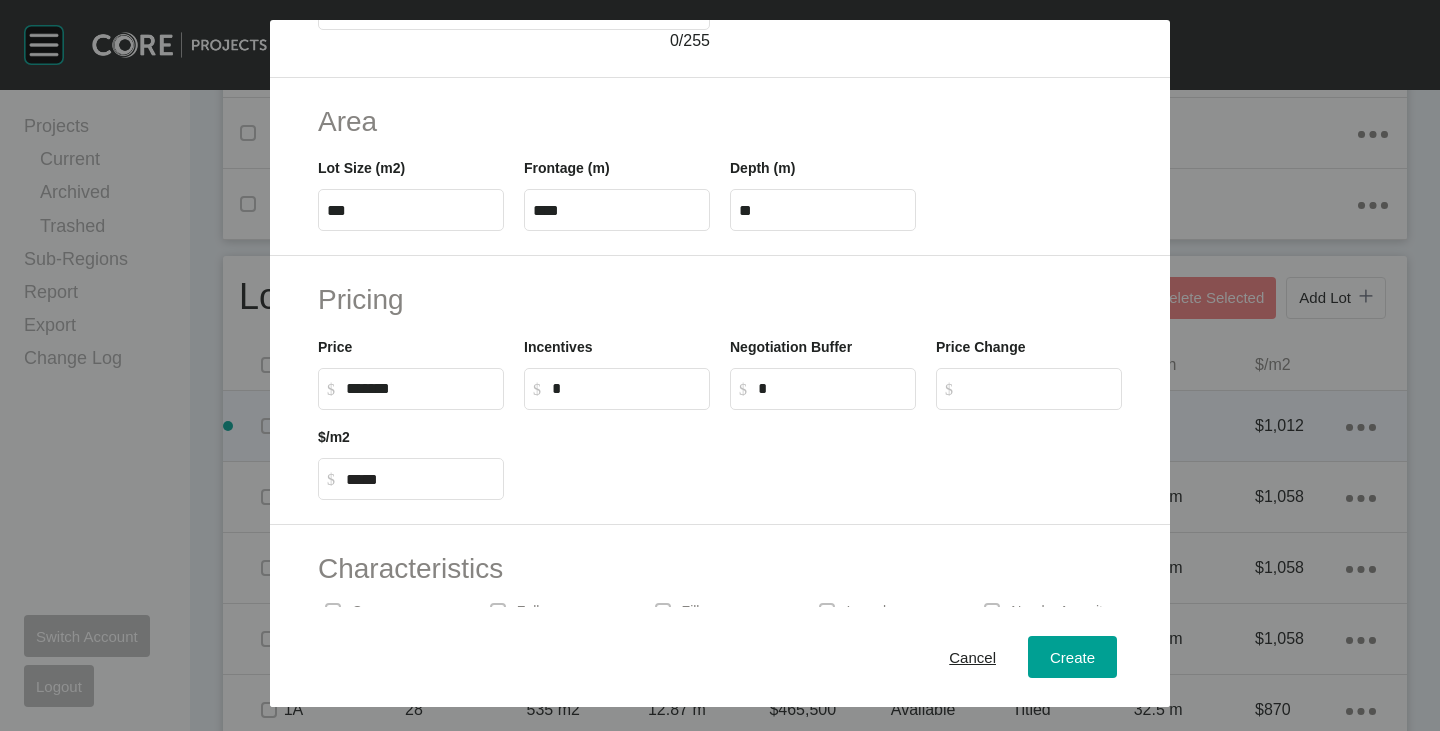 scroll, scrollTop: 489, scrollLeft: 0, axis: vertical 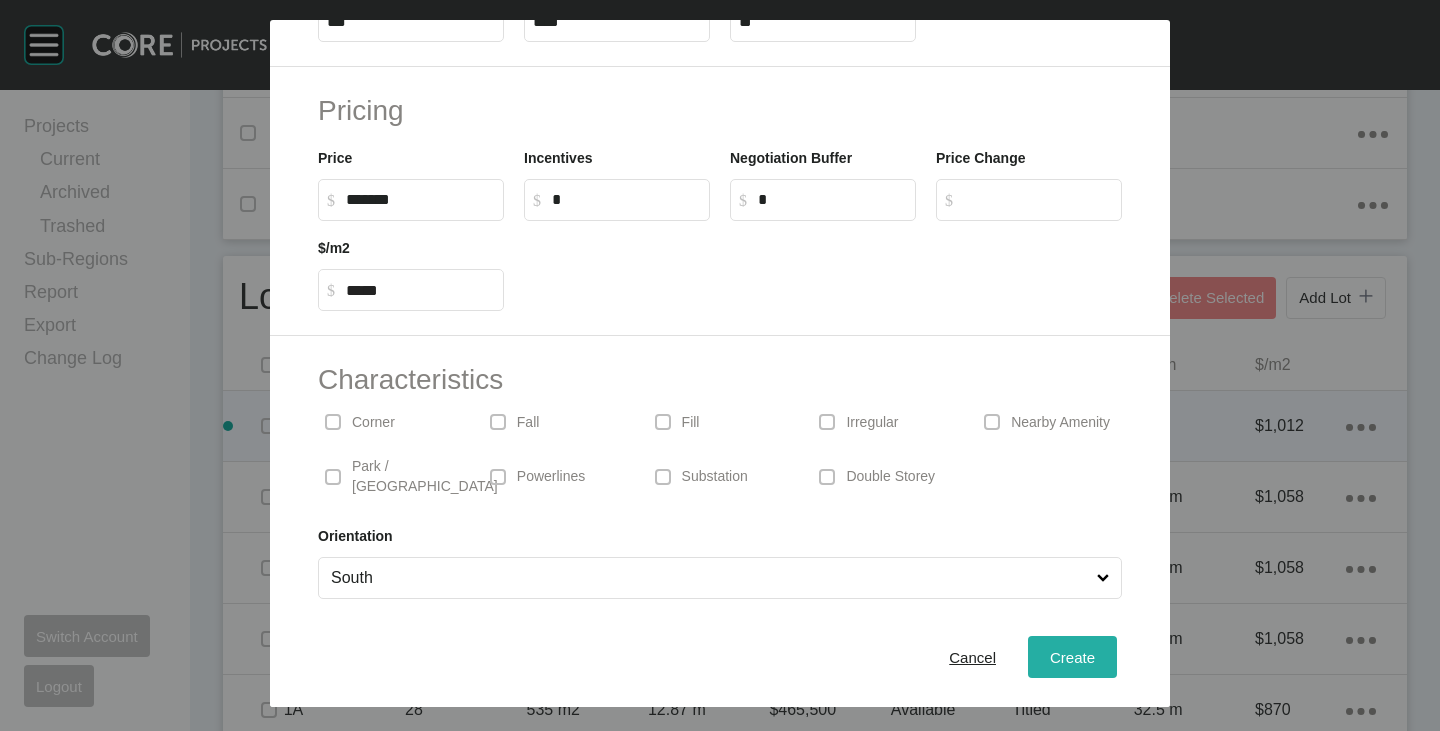 click on "Create" at bounding box center [1072, 657] 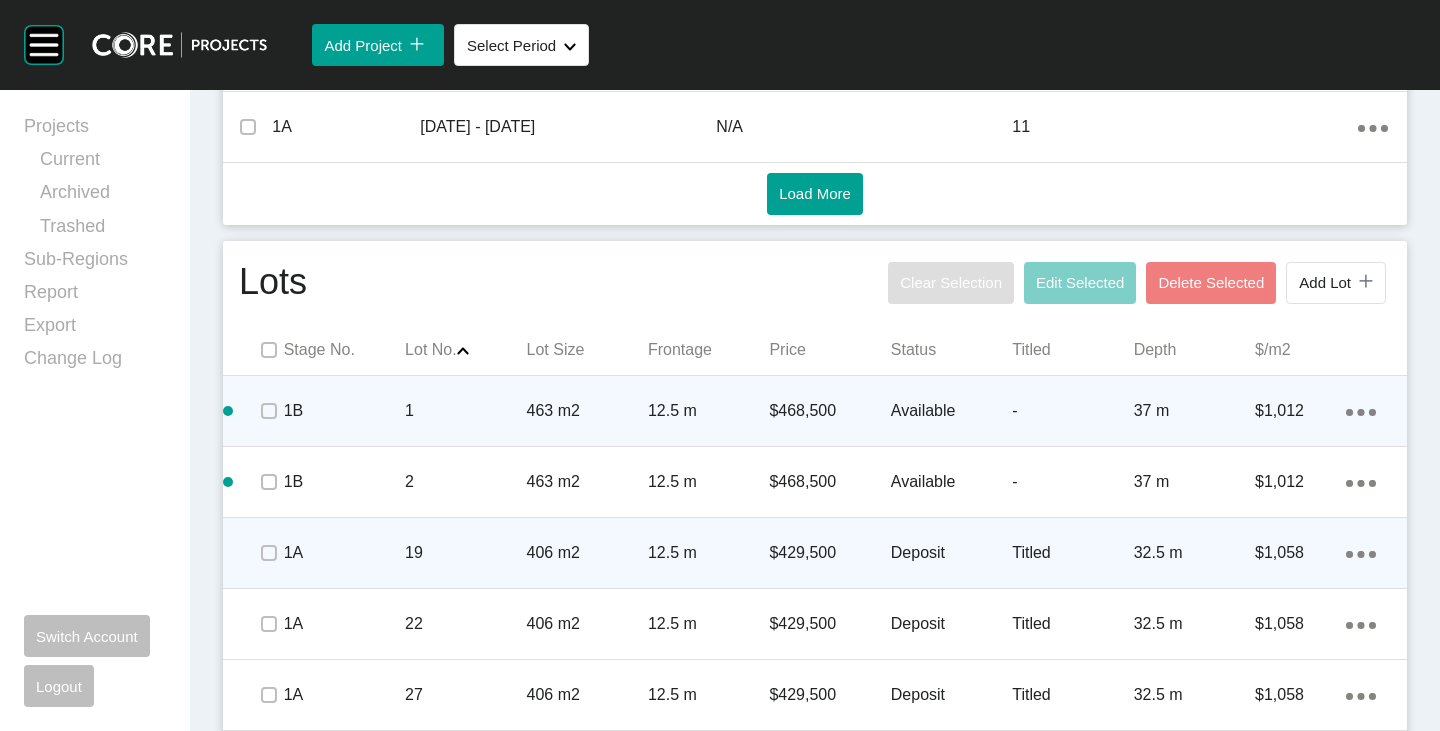 scroll, scrollTop: 1100, scrollLeft: 0, axis: vertical 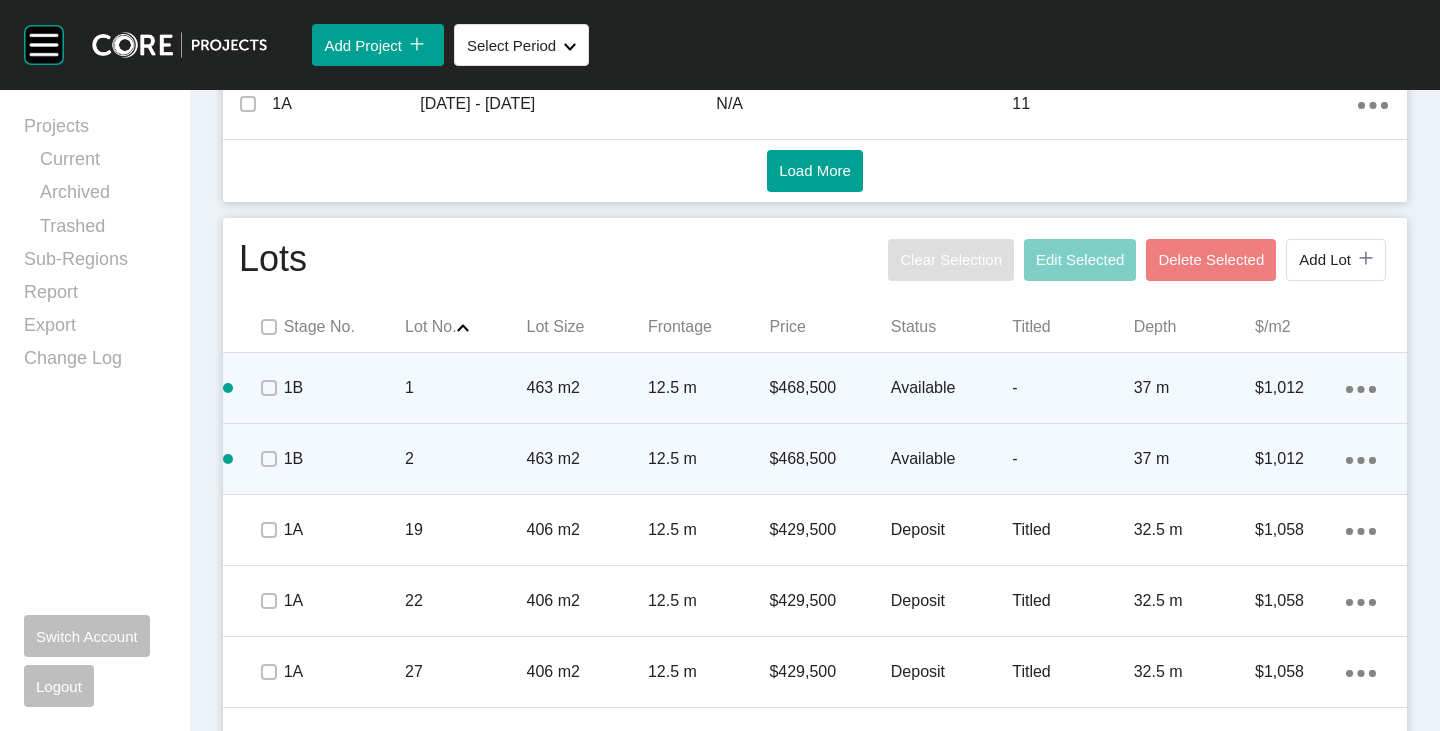 click 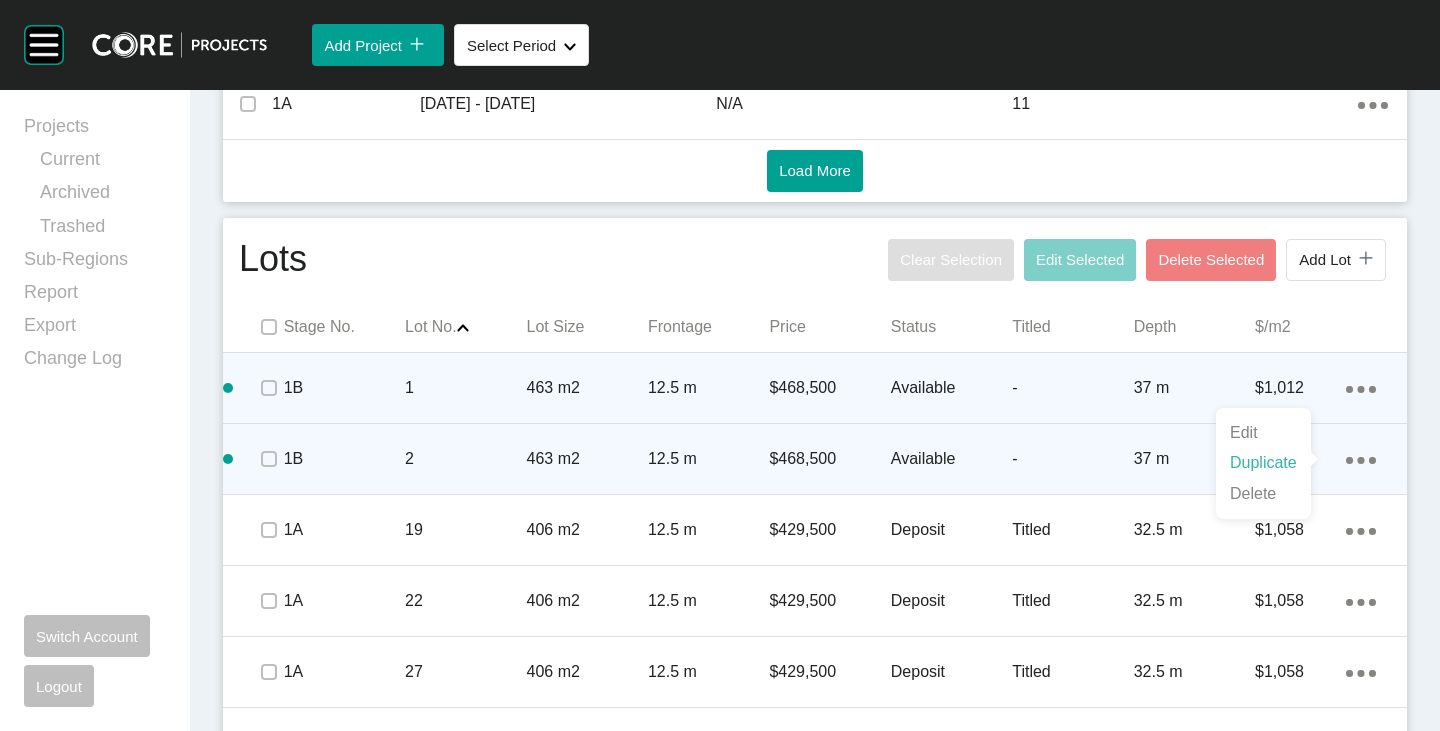 click on "Duplicate" at bounding box center (1263, 463) 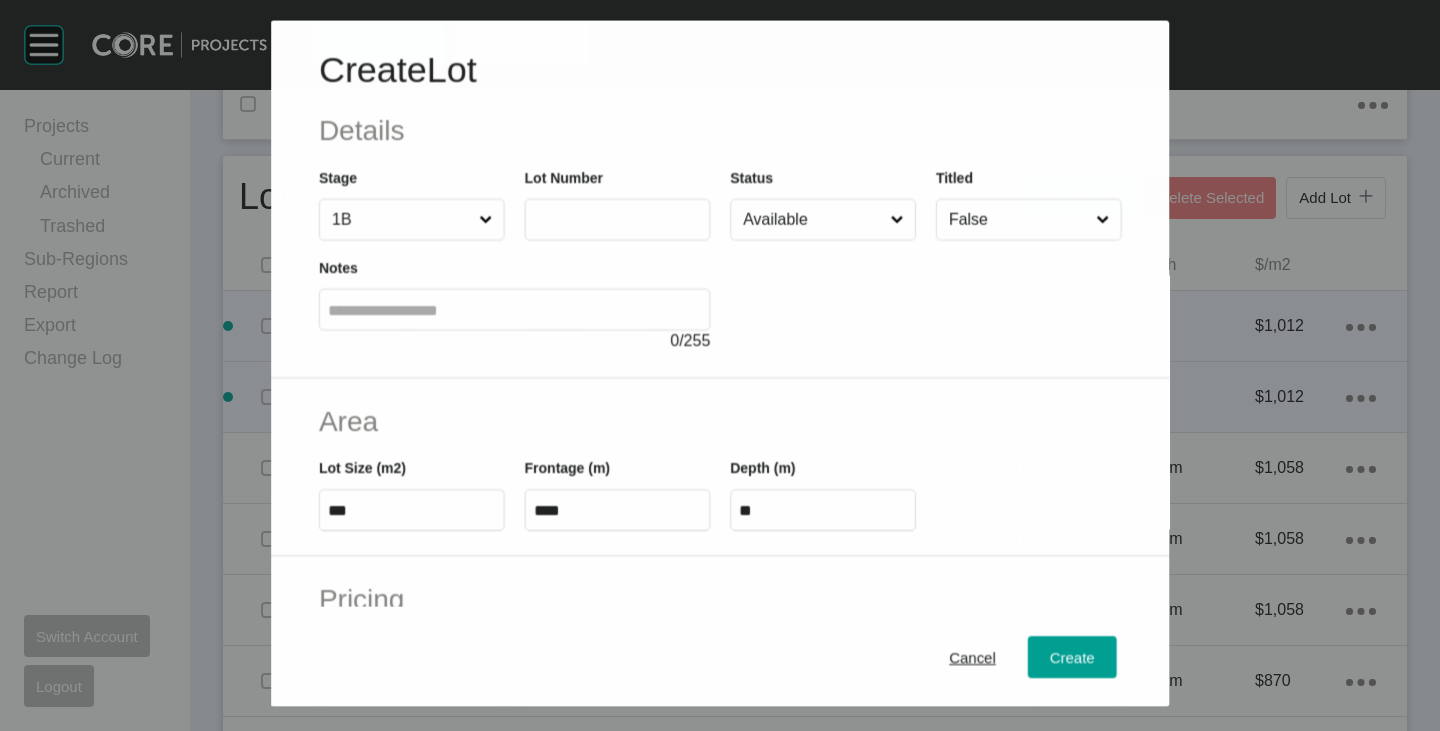 click at bounding box center (617, 219) 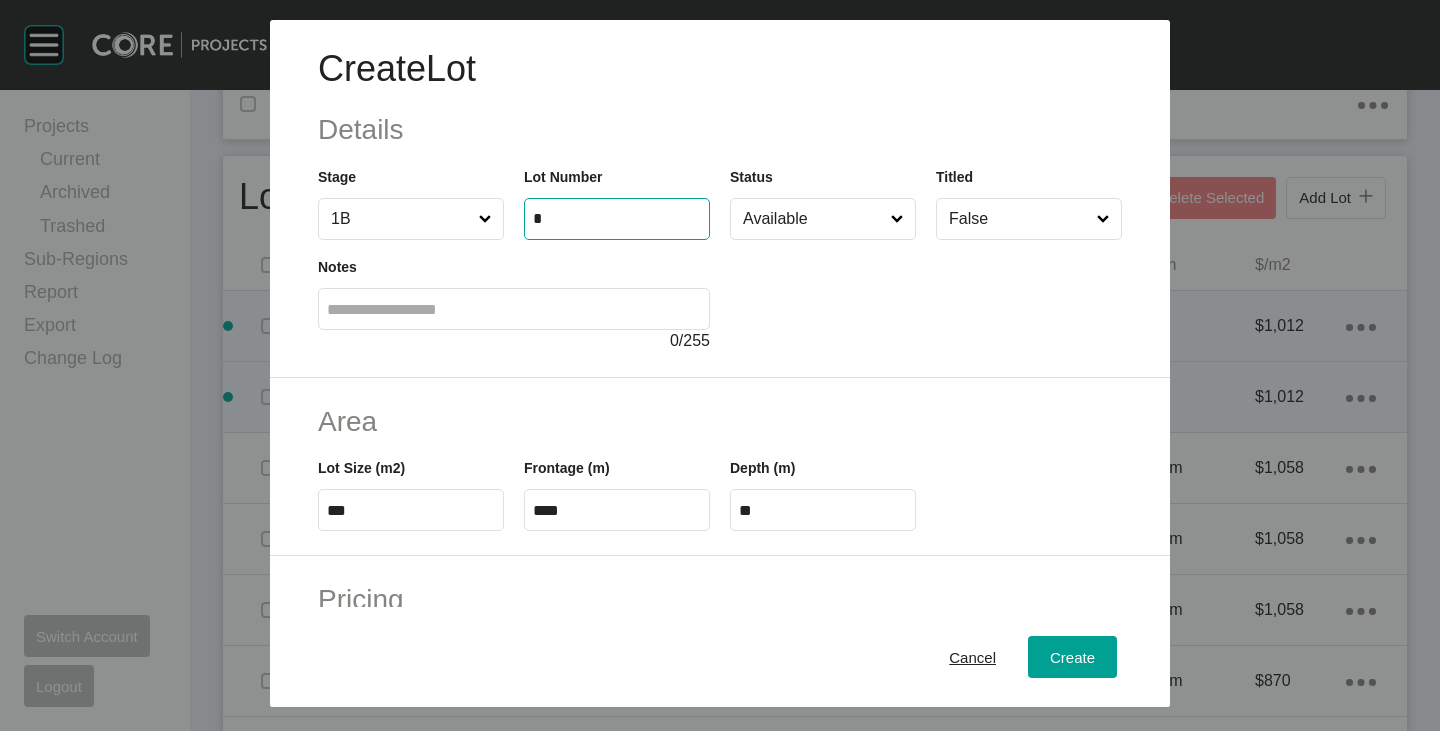 type on "*" 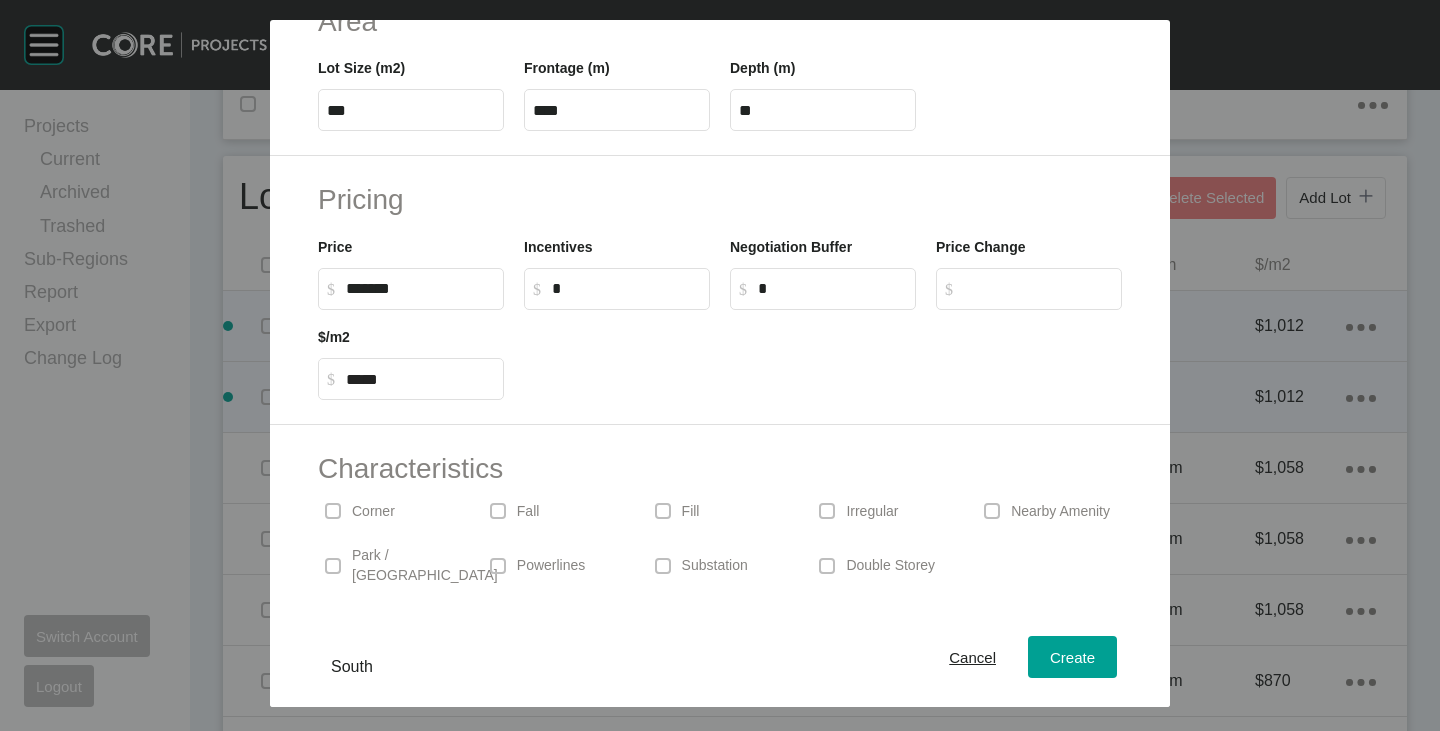 scroll, scrollTop: 489, scrollLeft: 0, axis: vertical 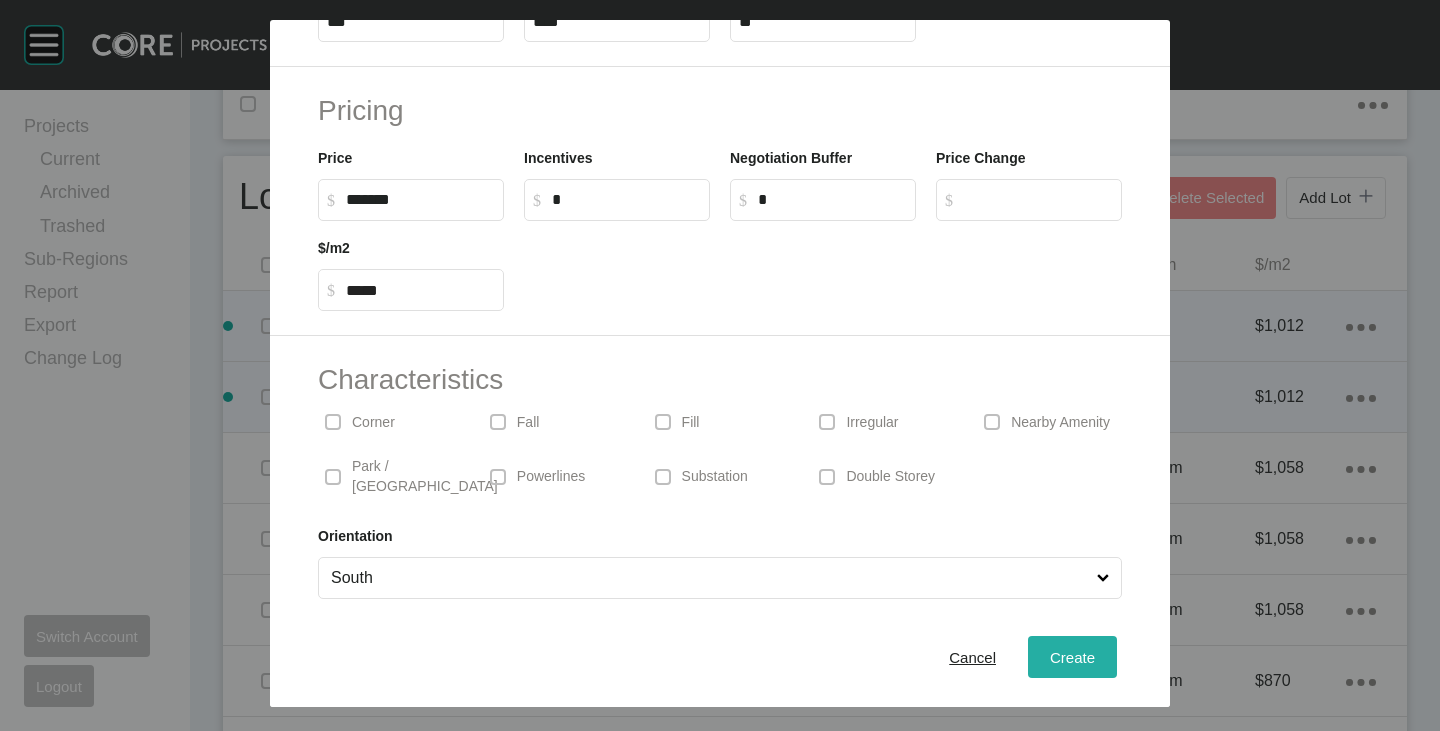 click on "Create" at bounding box center [1072, 657] 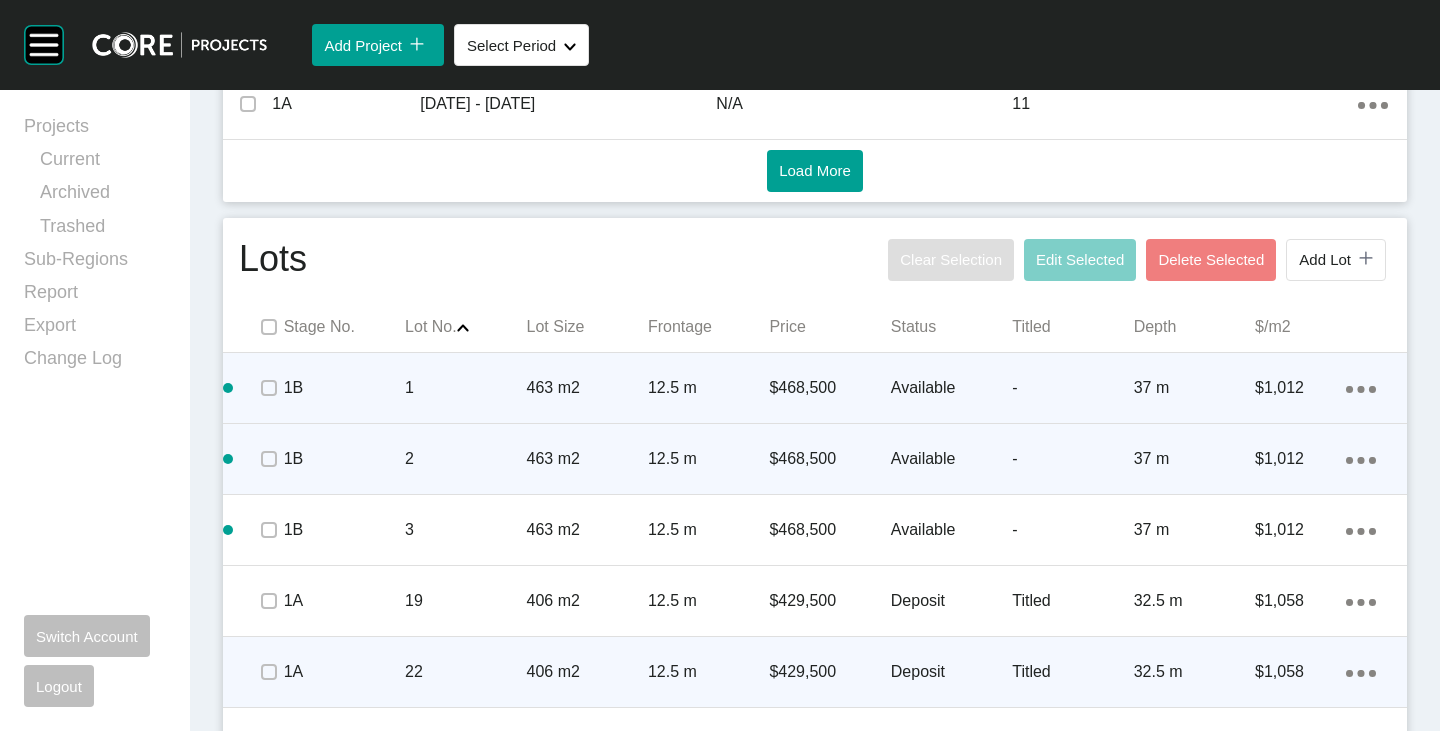 scroll, scrollTop: 1200, scrollLeft: 0, axis: vertical 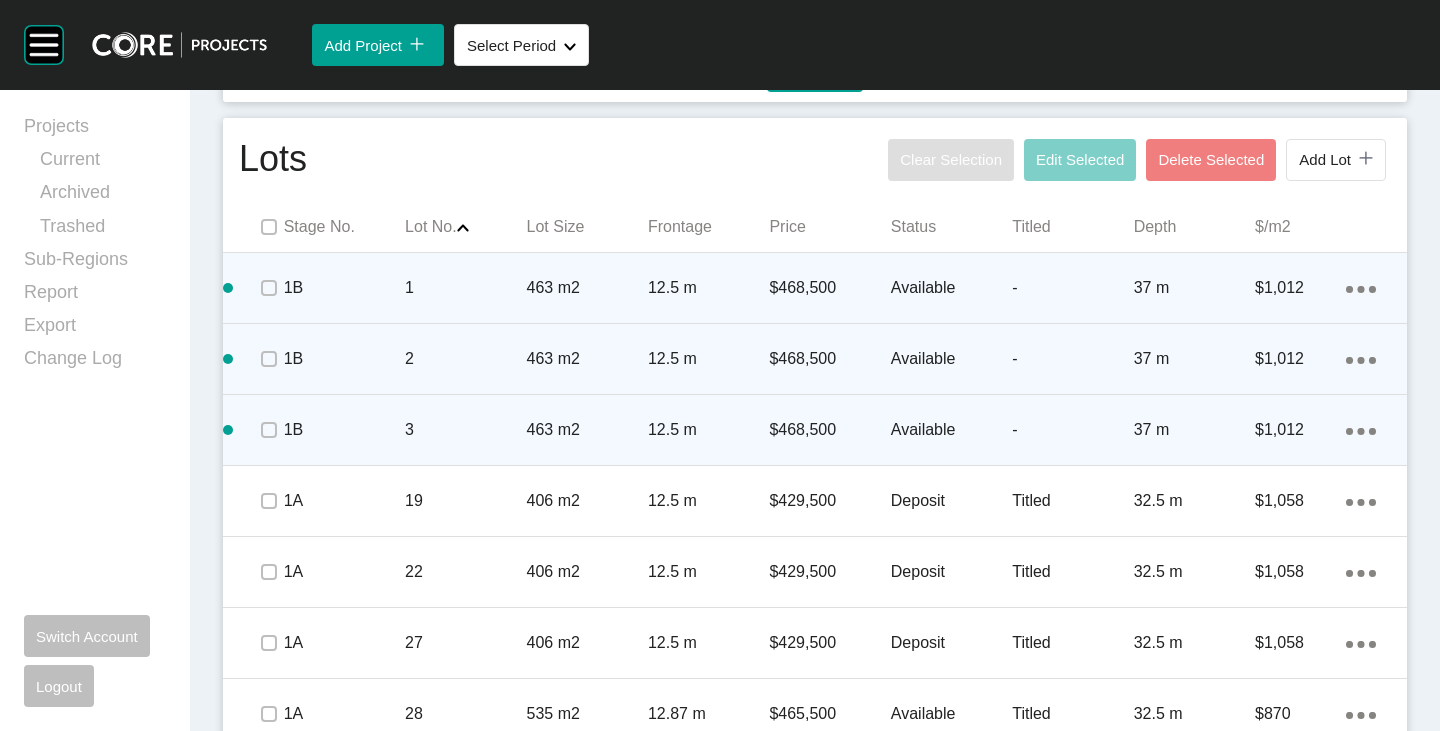 click on "Action Menu Dots Copy 6 Created with Sketch." 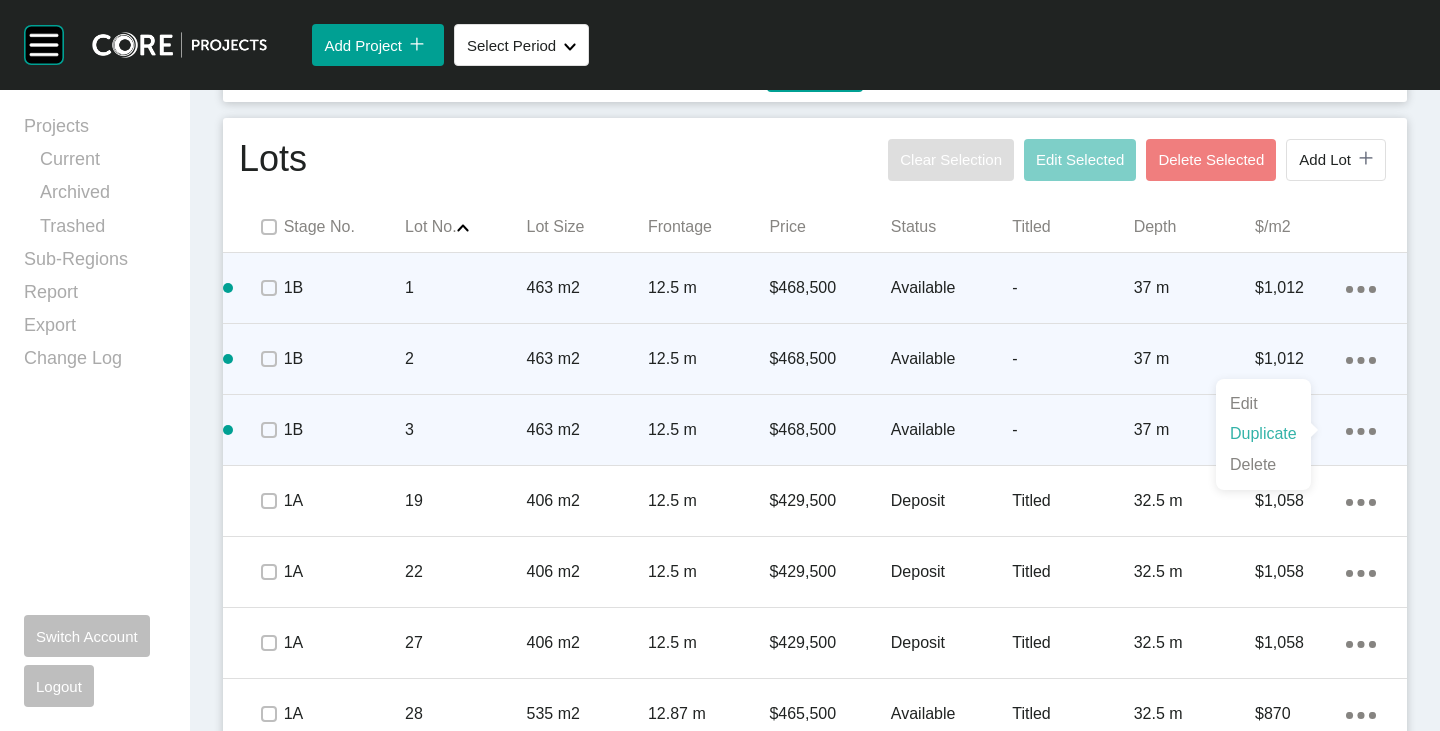 click on "Duplicate" at bounding box center (1263, 434) 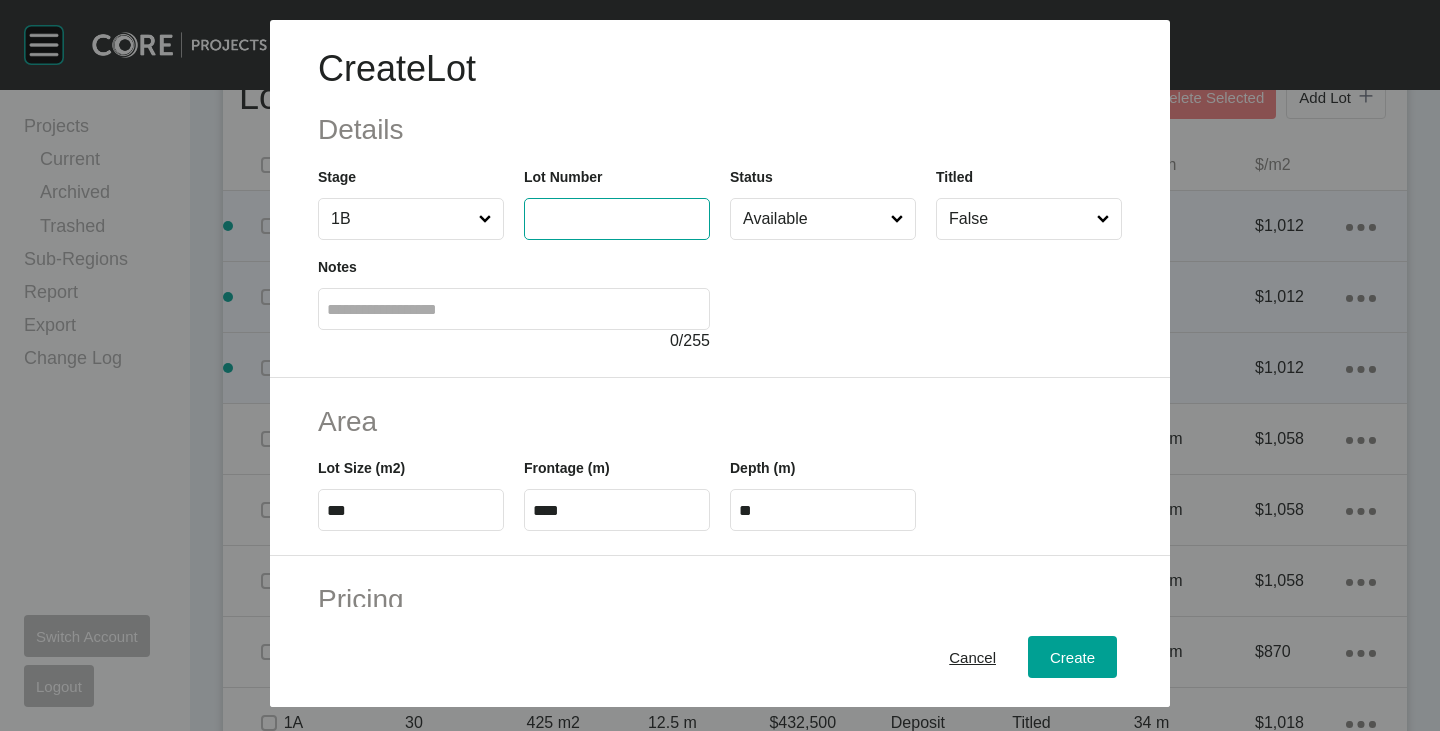 click at bounding box center (617, 218) 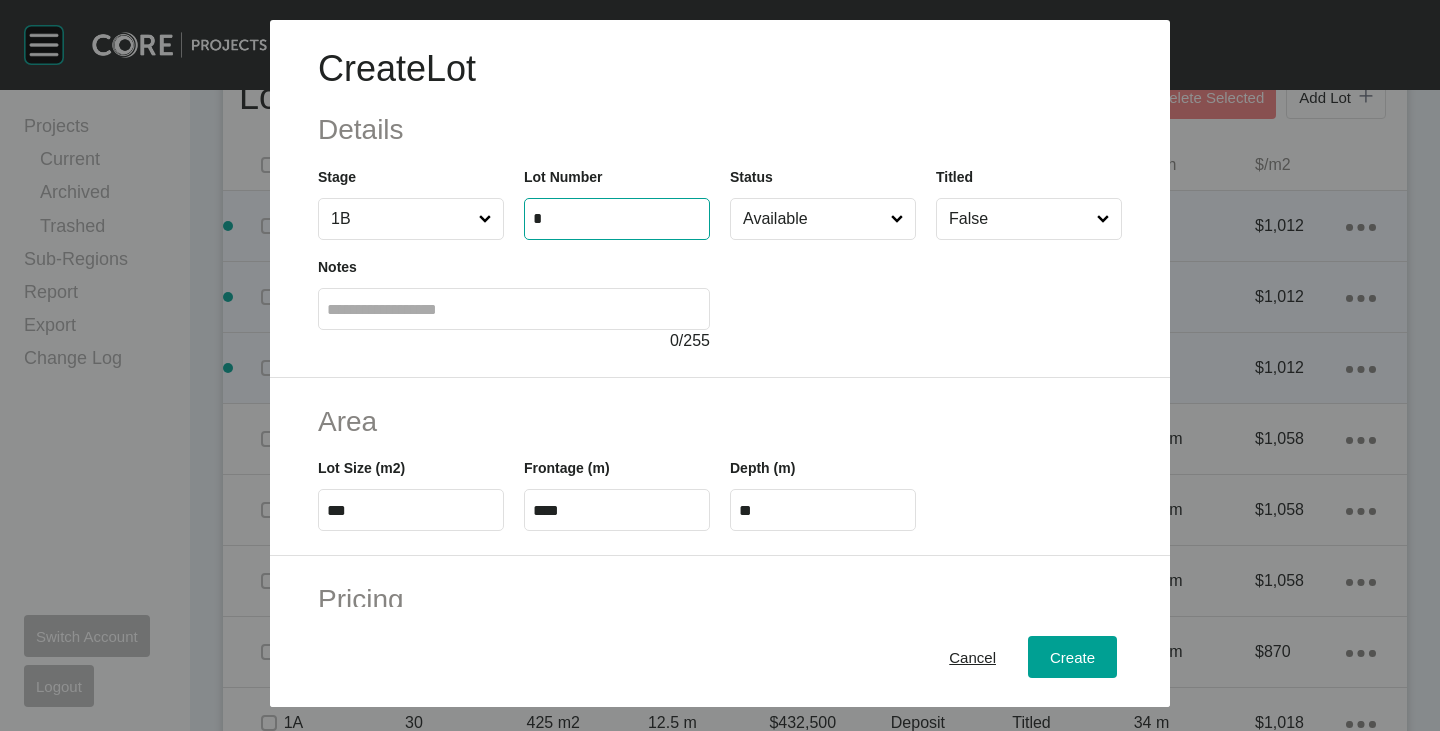 type on "*" 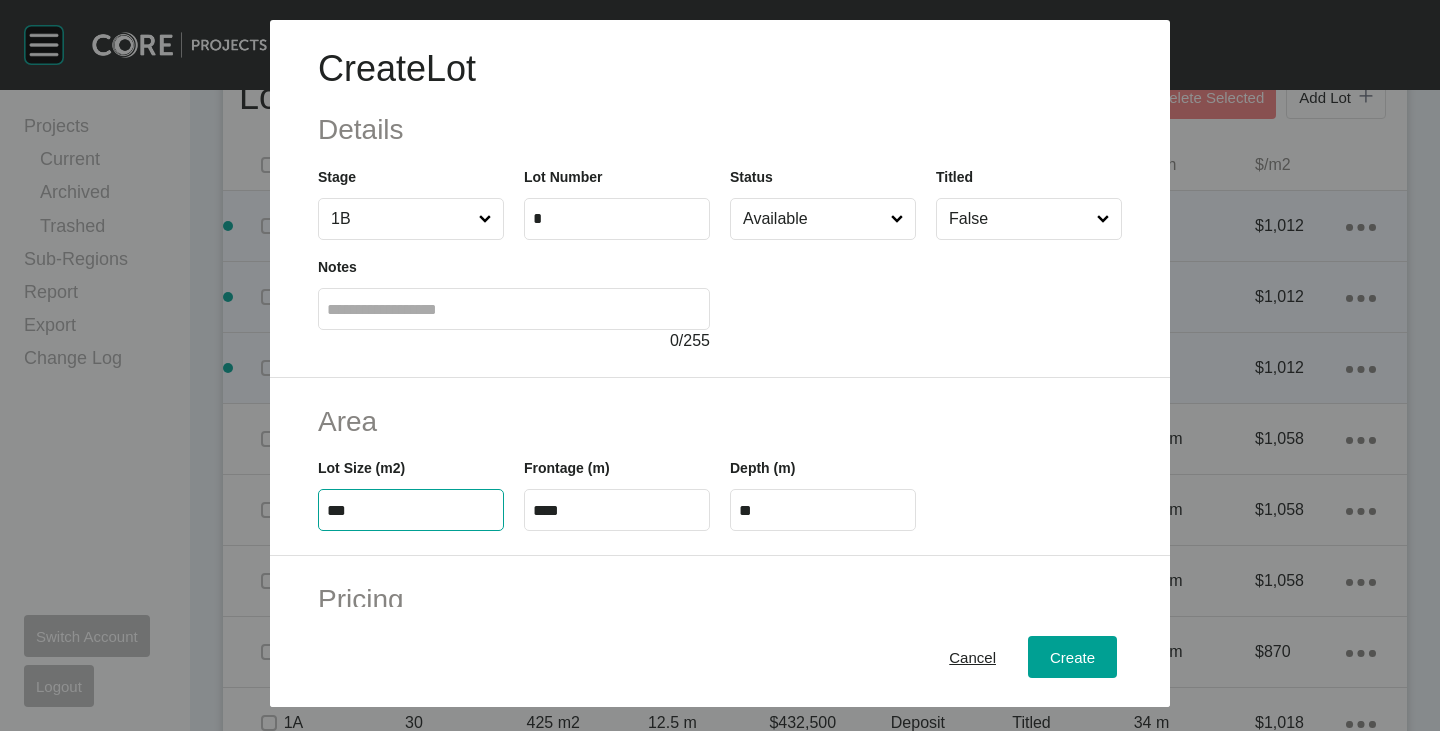 click on "***" at bounding box center (411, 510) 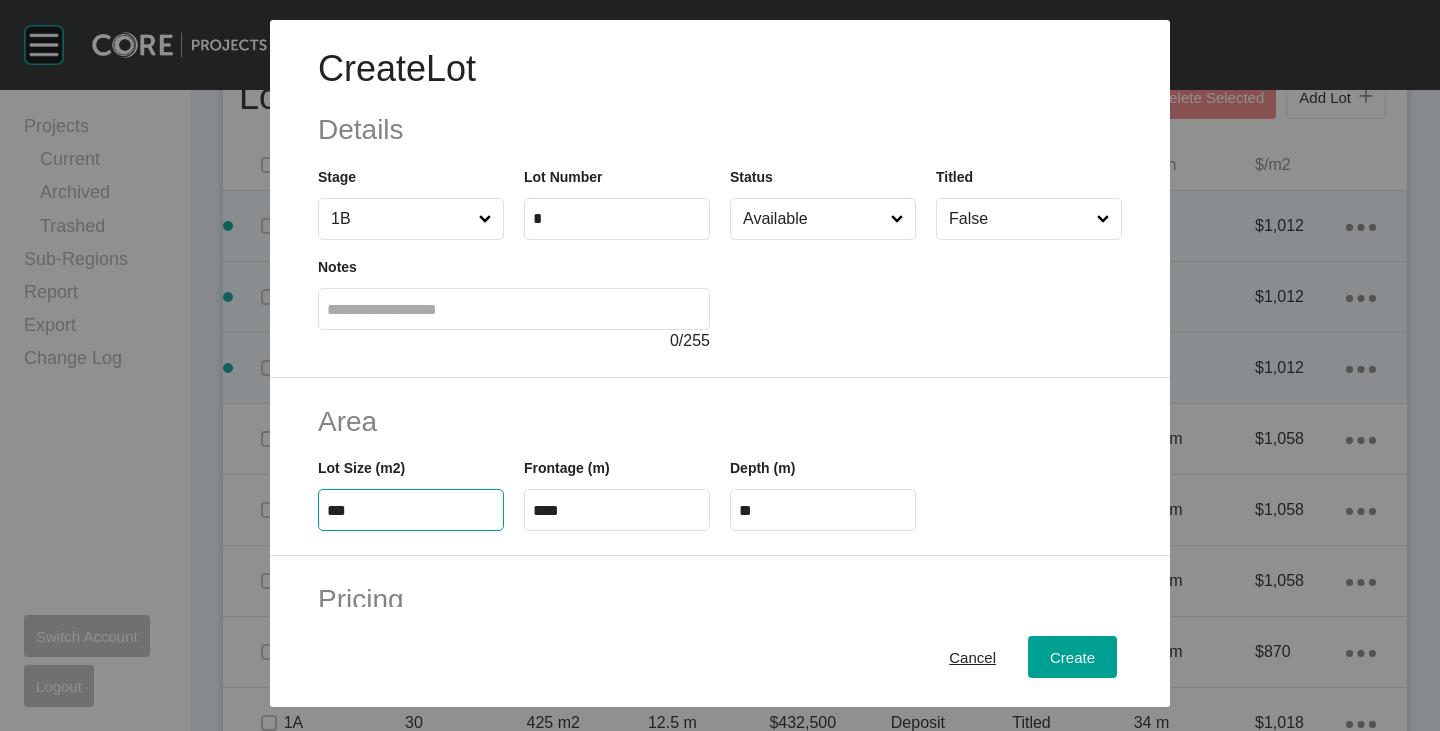 type on "***" 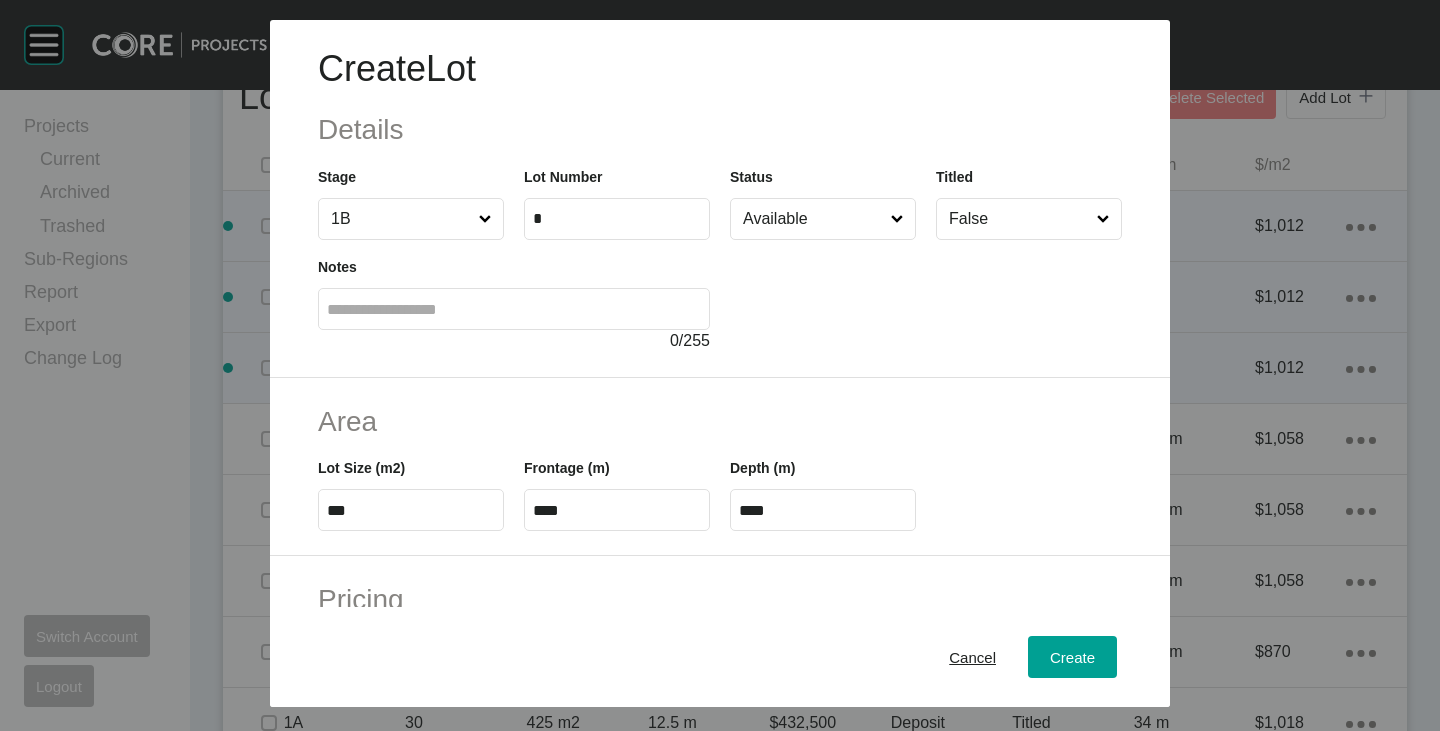 click on "Area" at bounding box center [720, 421] 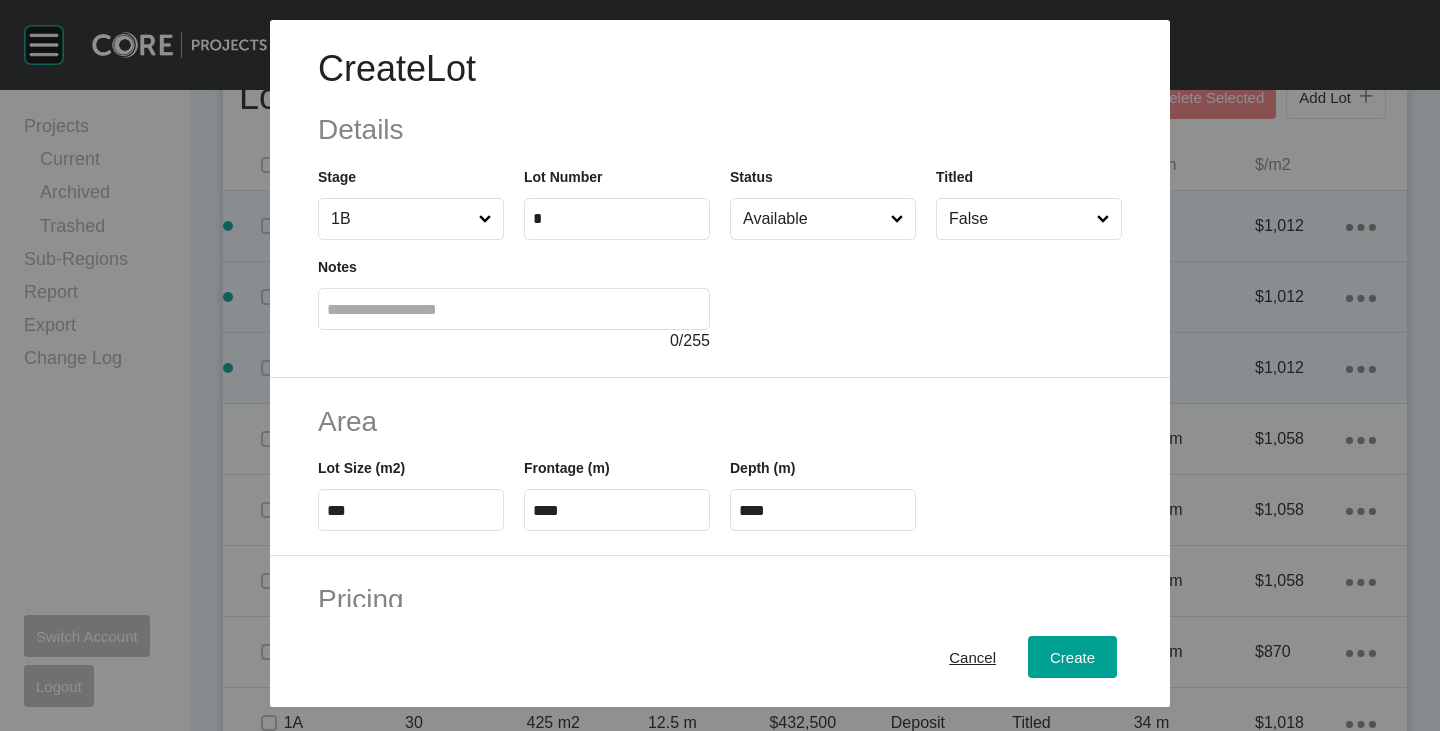 click on "****" at bounding box center (617, 510) 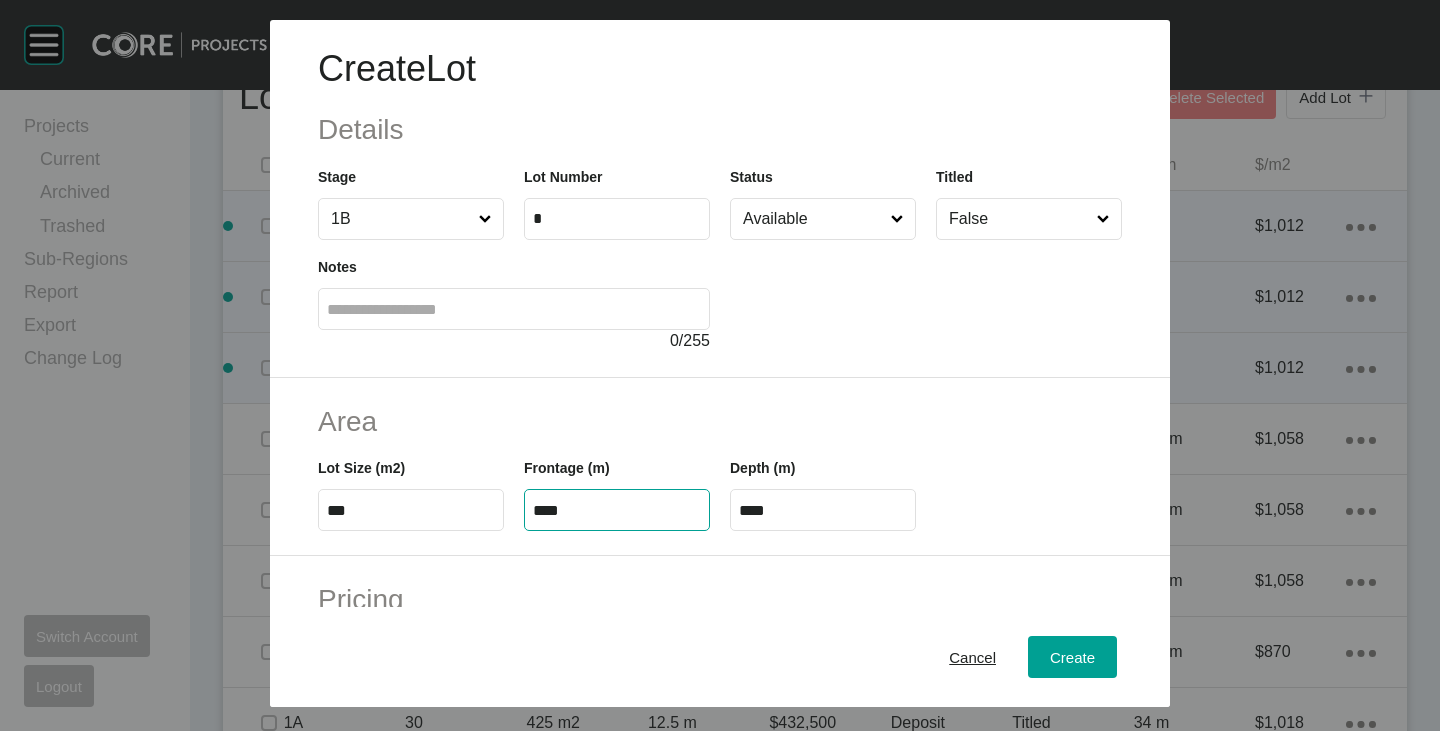 click on "****" at bounding box center (617, 510) 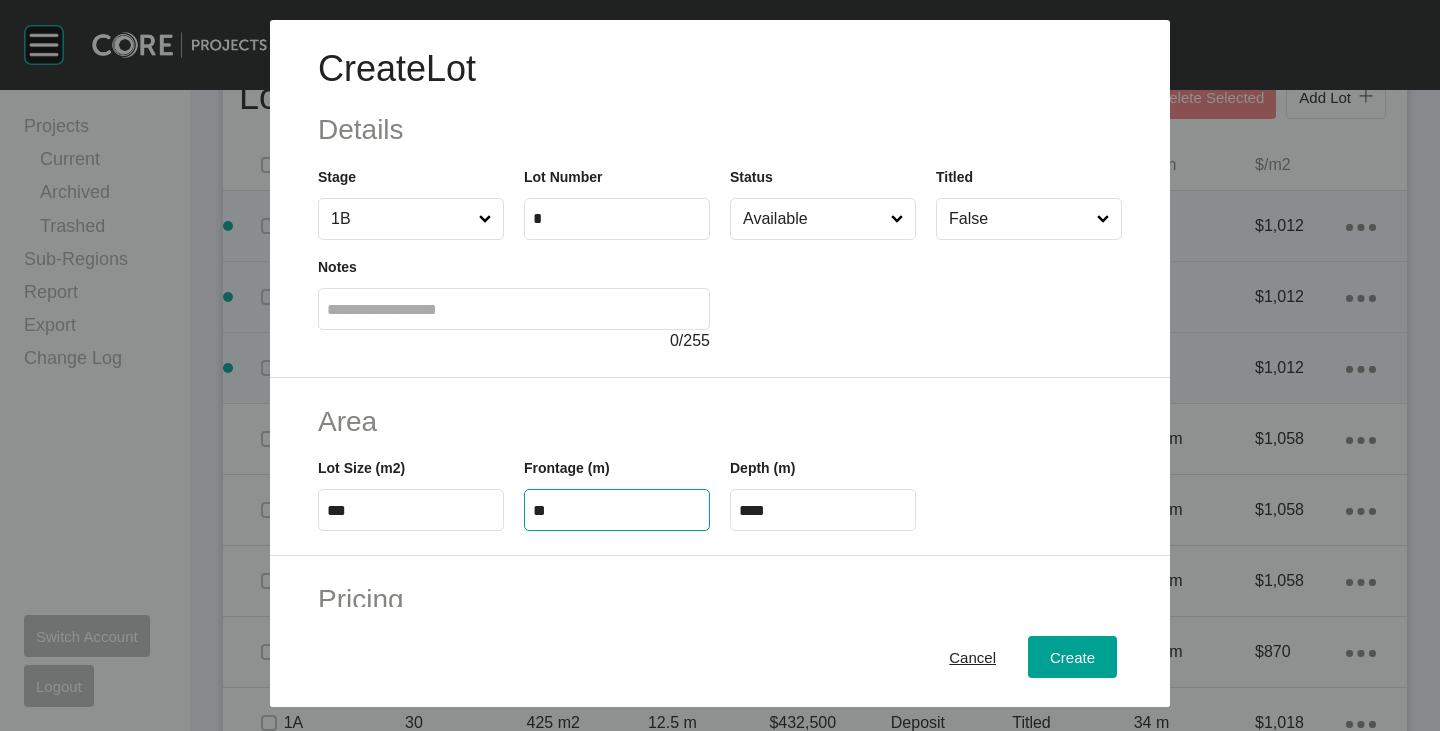 type on "**" 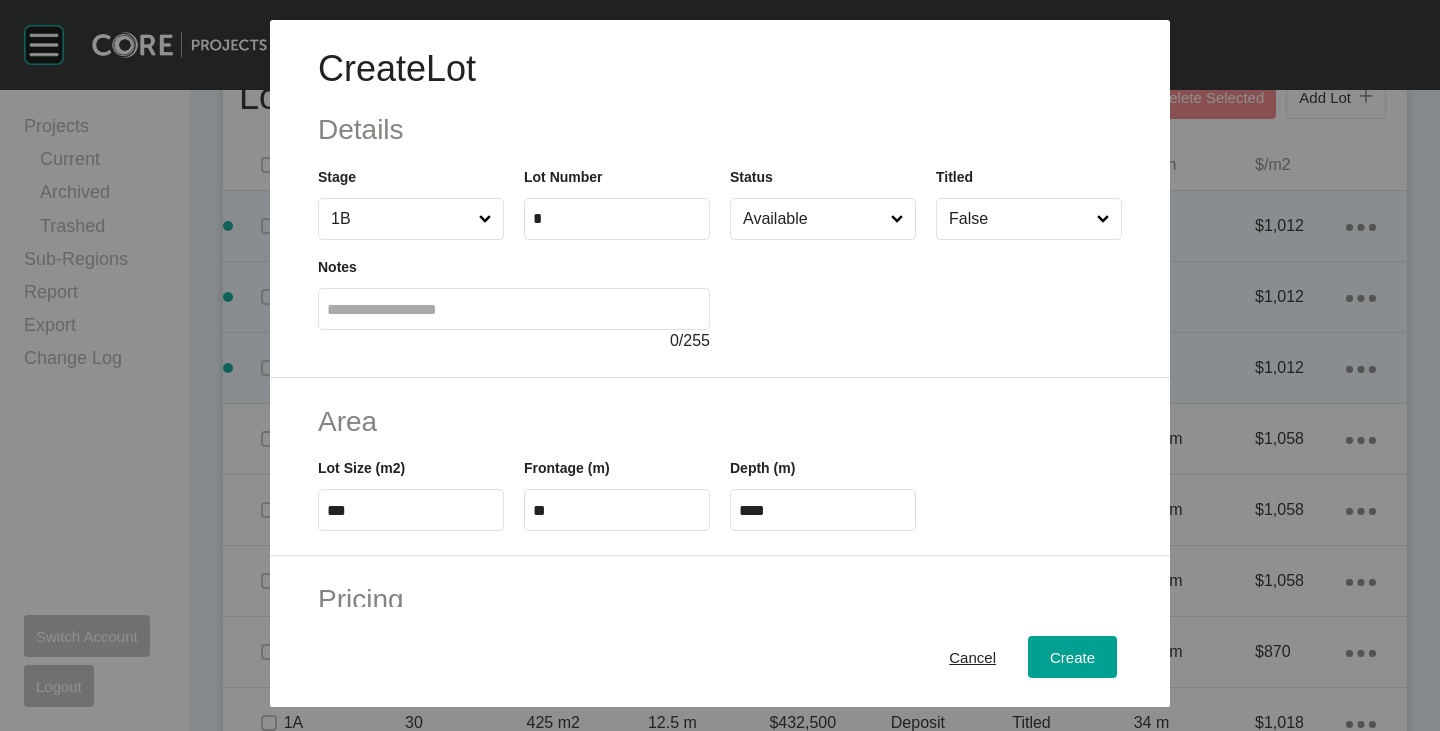 scroll, scrollTop: 200, scrollLeft: 0, axis: vertical 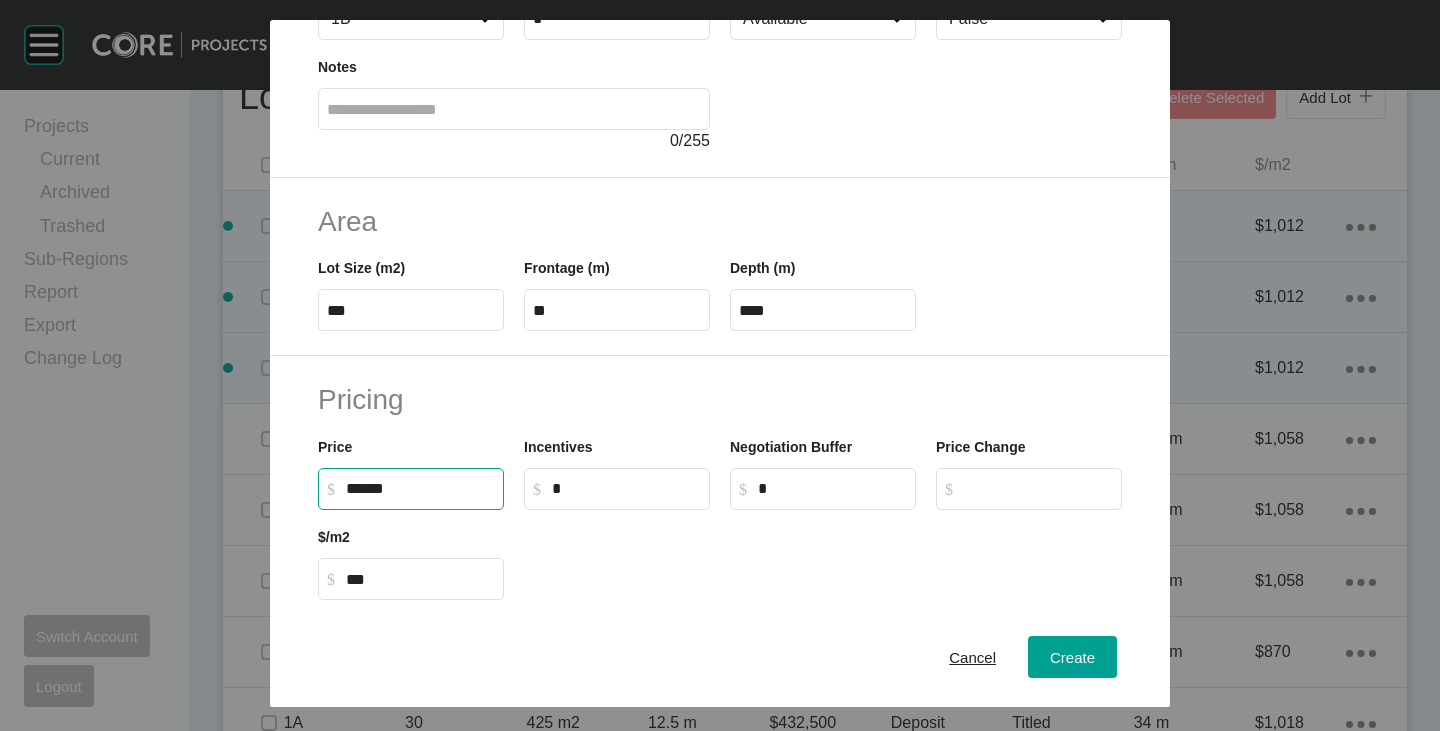 drag, startPoint x: 349, startPoint y: 486, endPoint x: 366, endPoint y: 499, distance: 21.400934 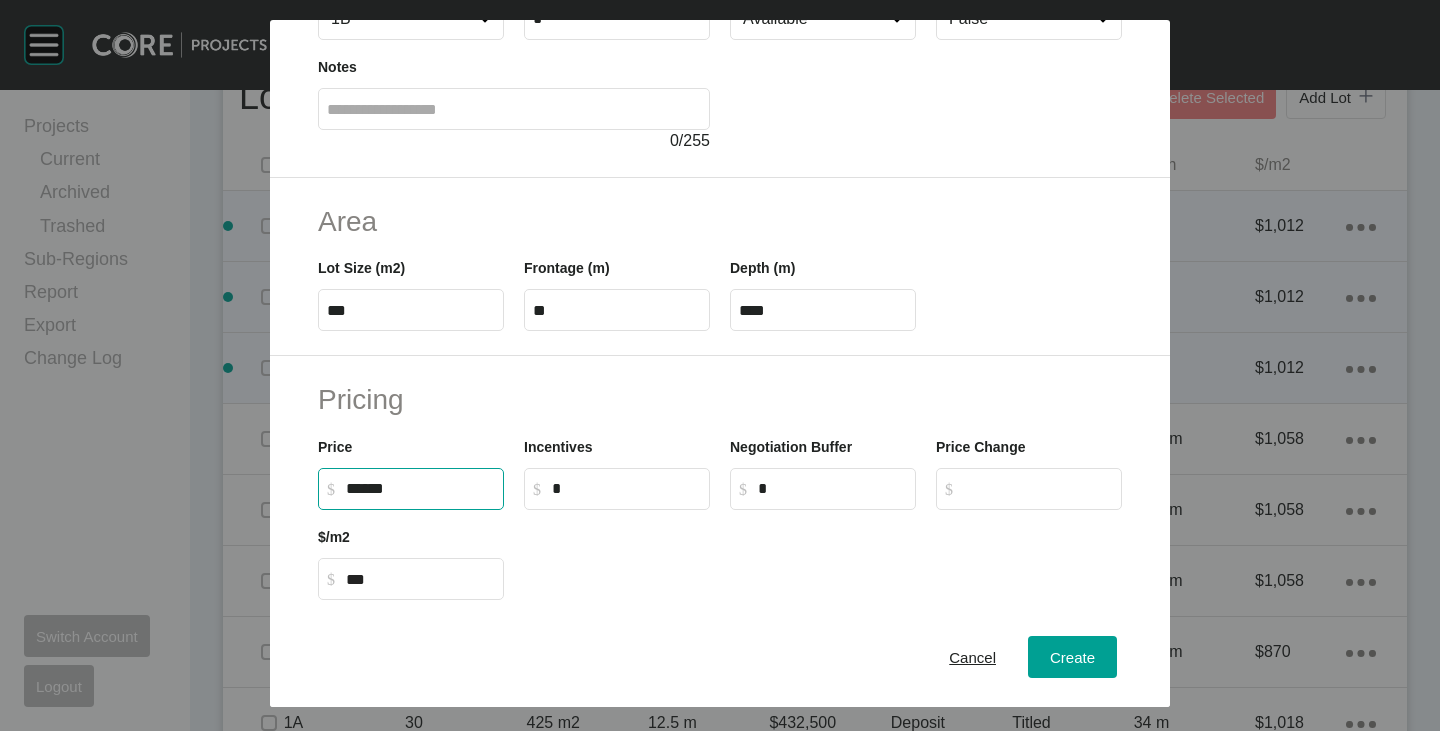 type on "*******" 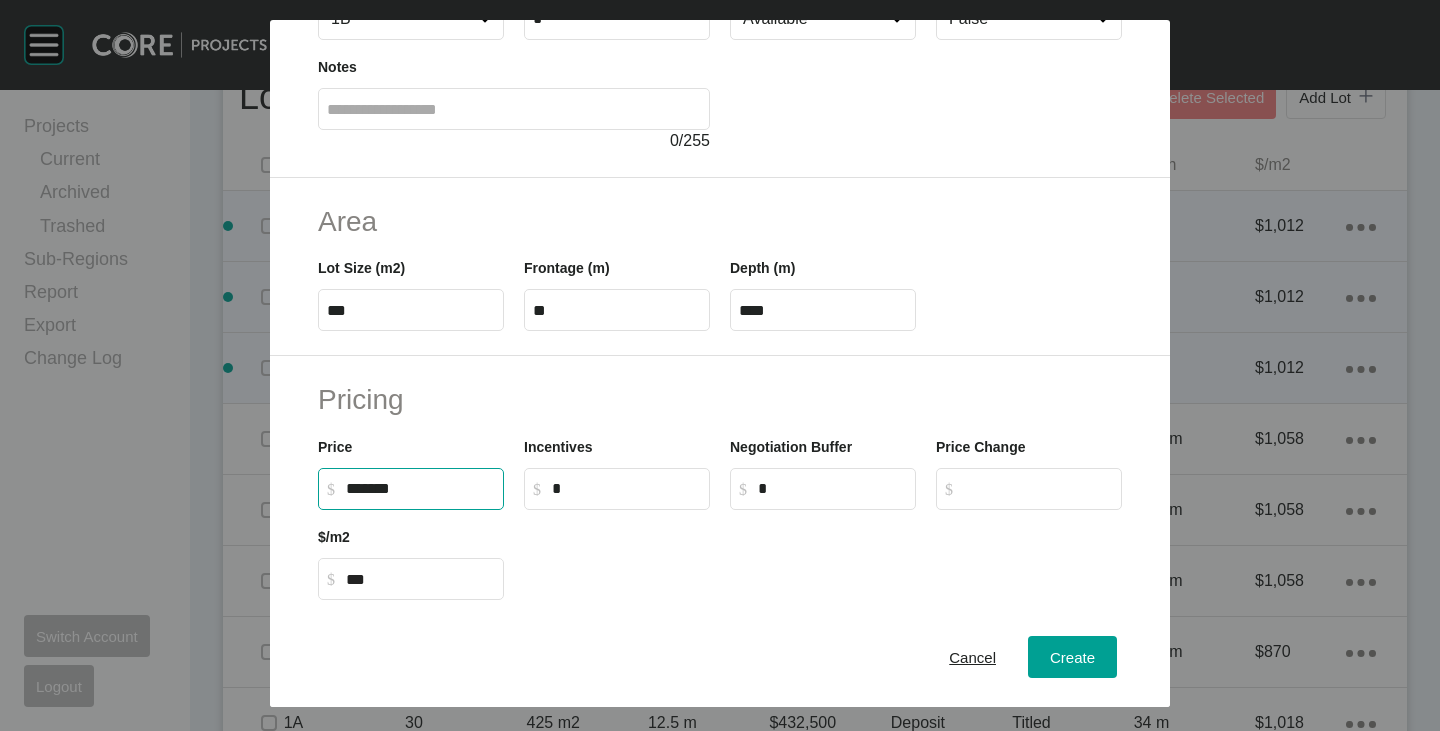 click on "Pricing" at bounding box center (720, 399) 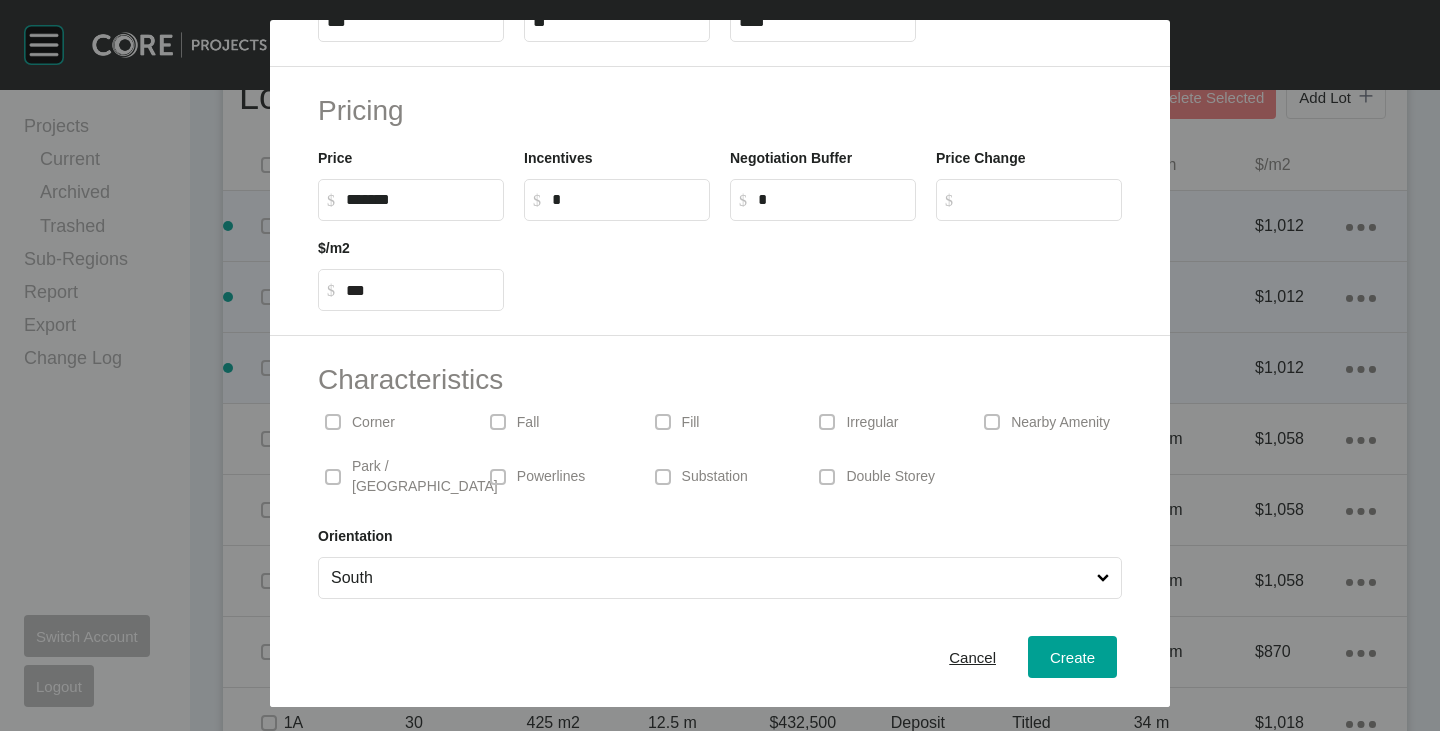 scroll, scrollTop: 0, scrollLeft: 0, axis: both 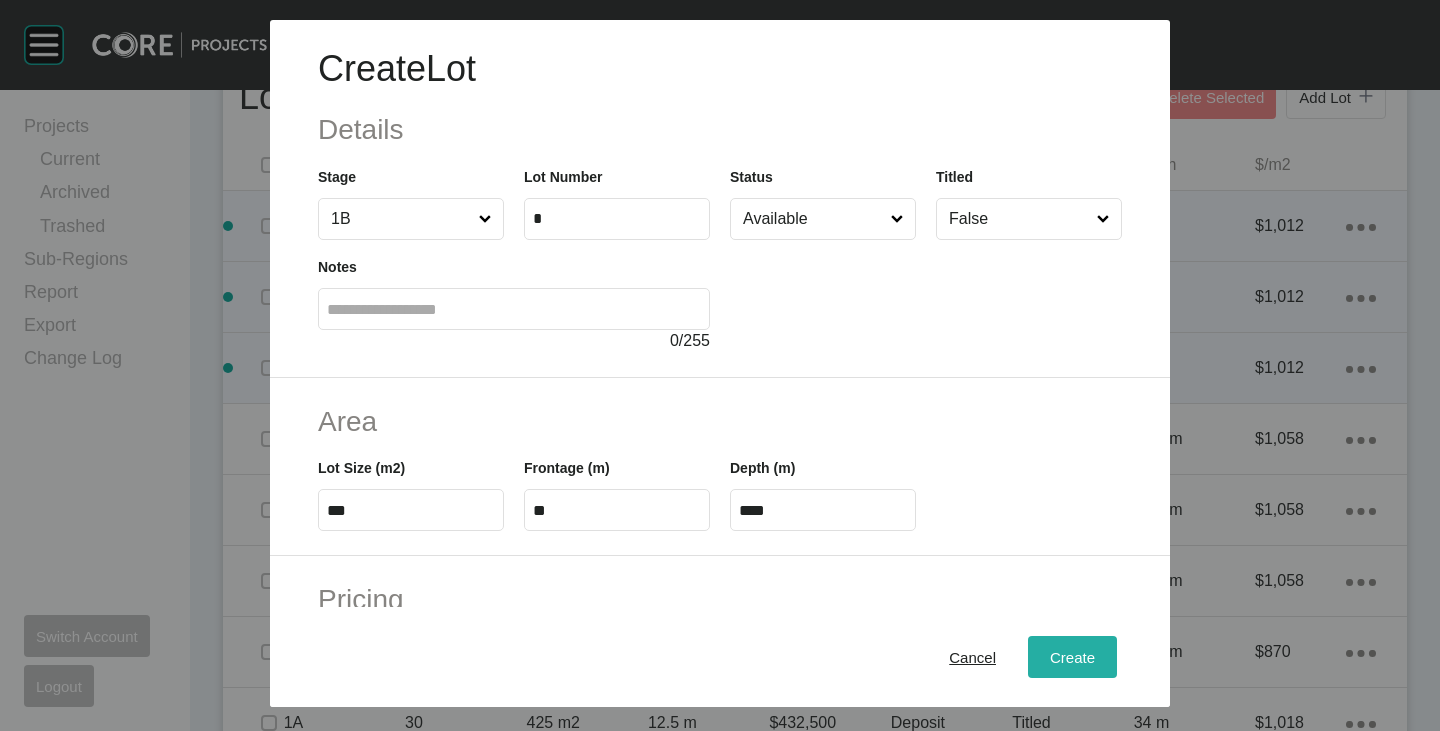 click on "Create" at bounding box center [1072, 657] 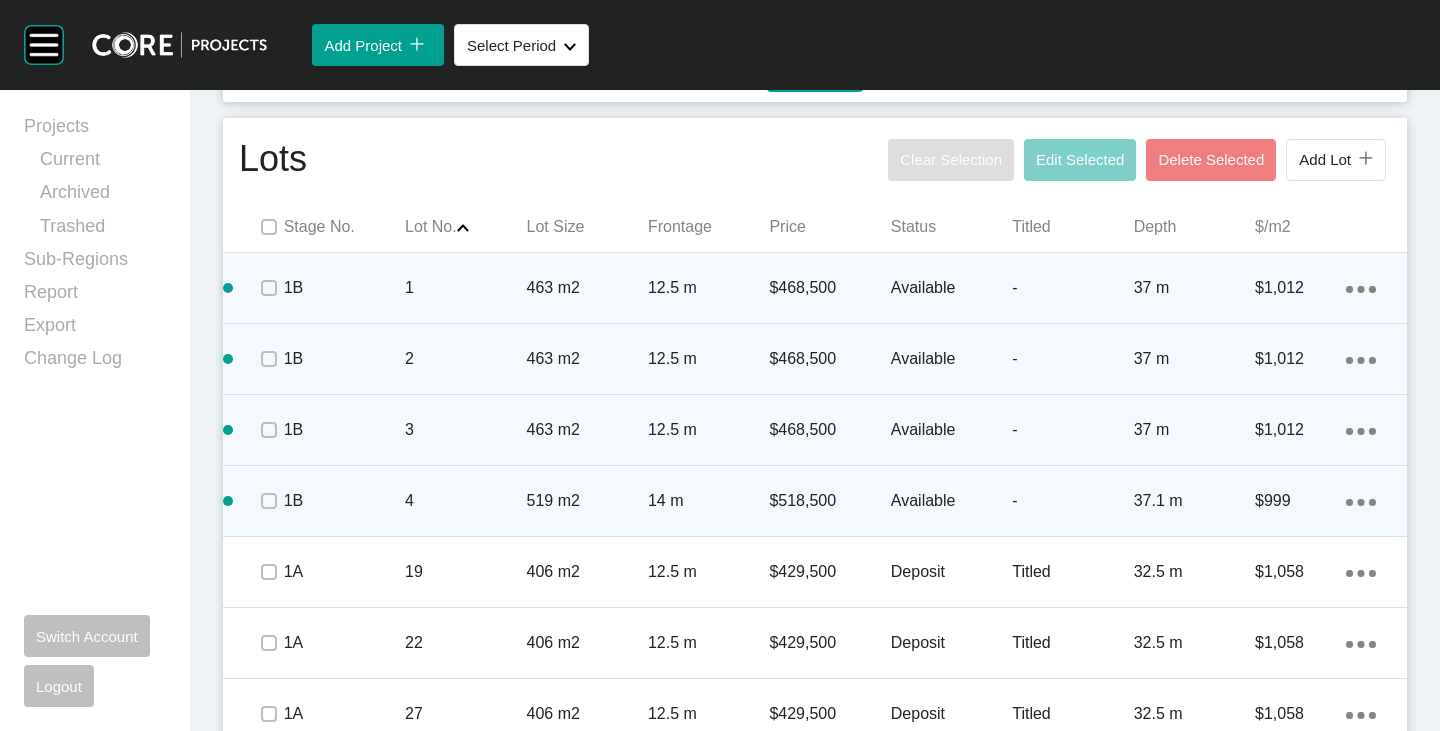 click 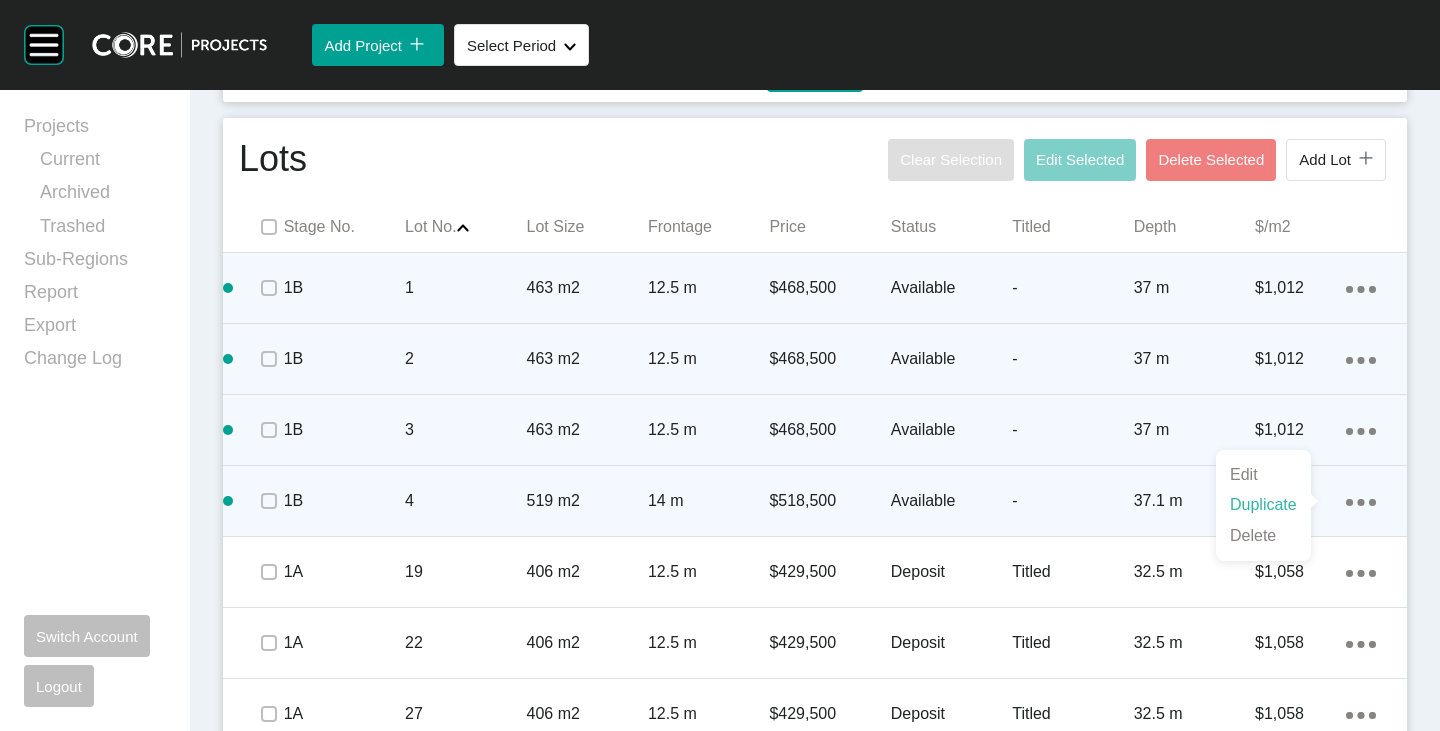 click on "Duplicate" at bounding box center [1263, 505] 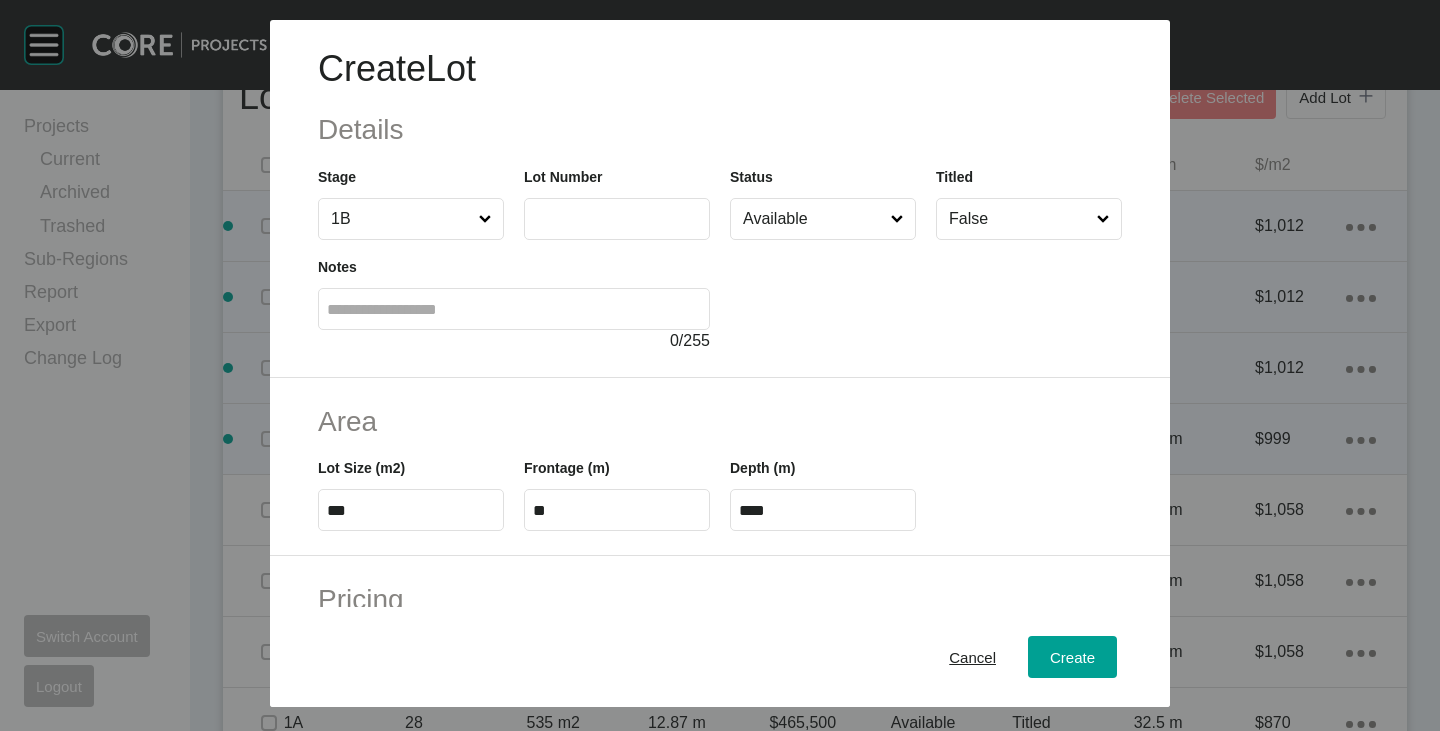 click at bounding box center (617, 218) 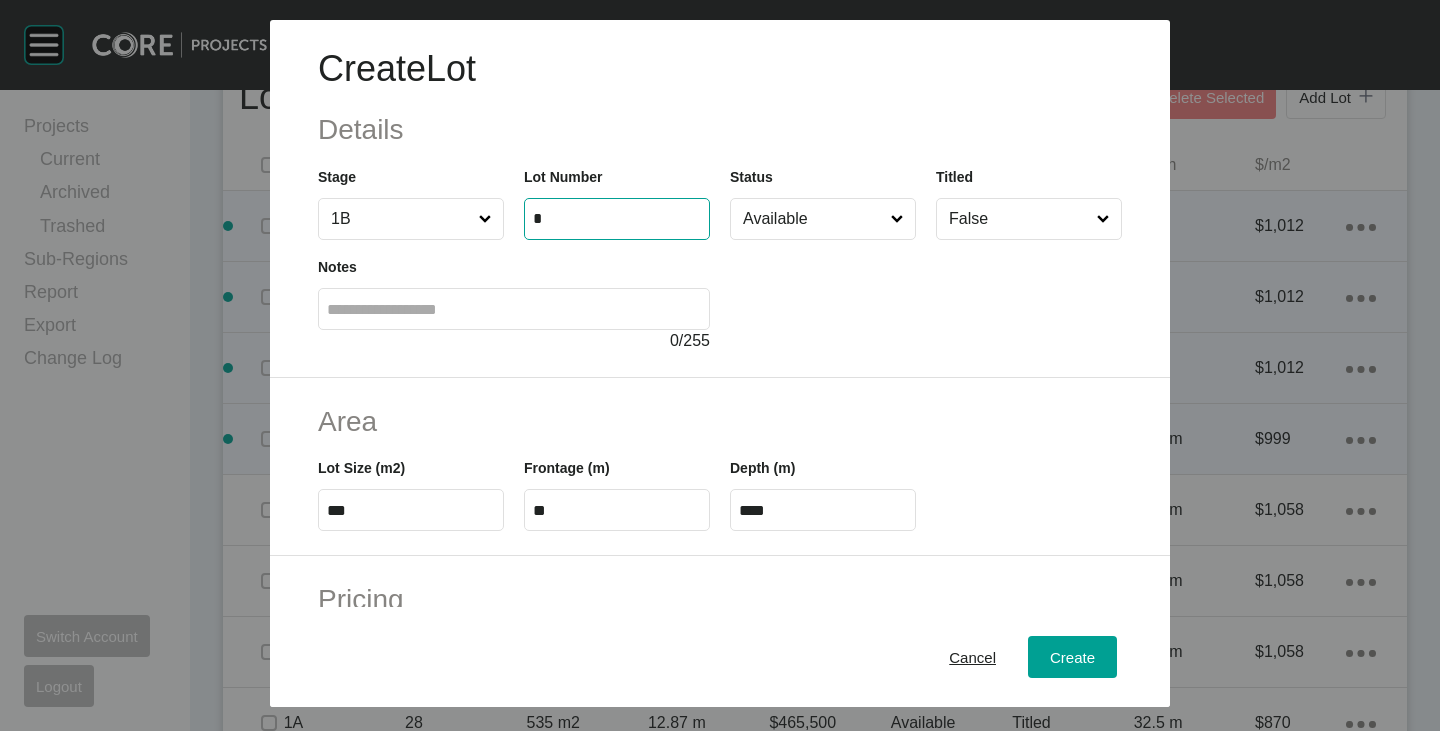type on "*" 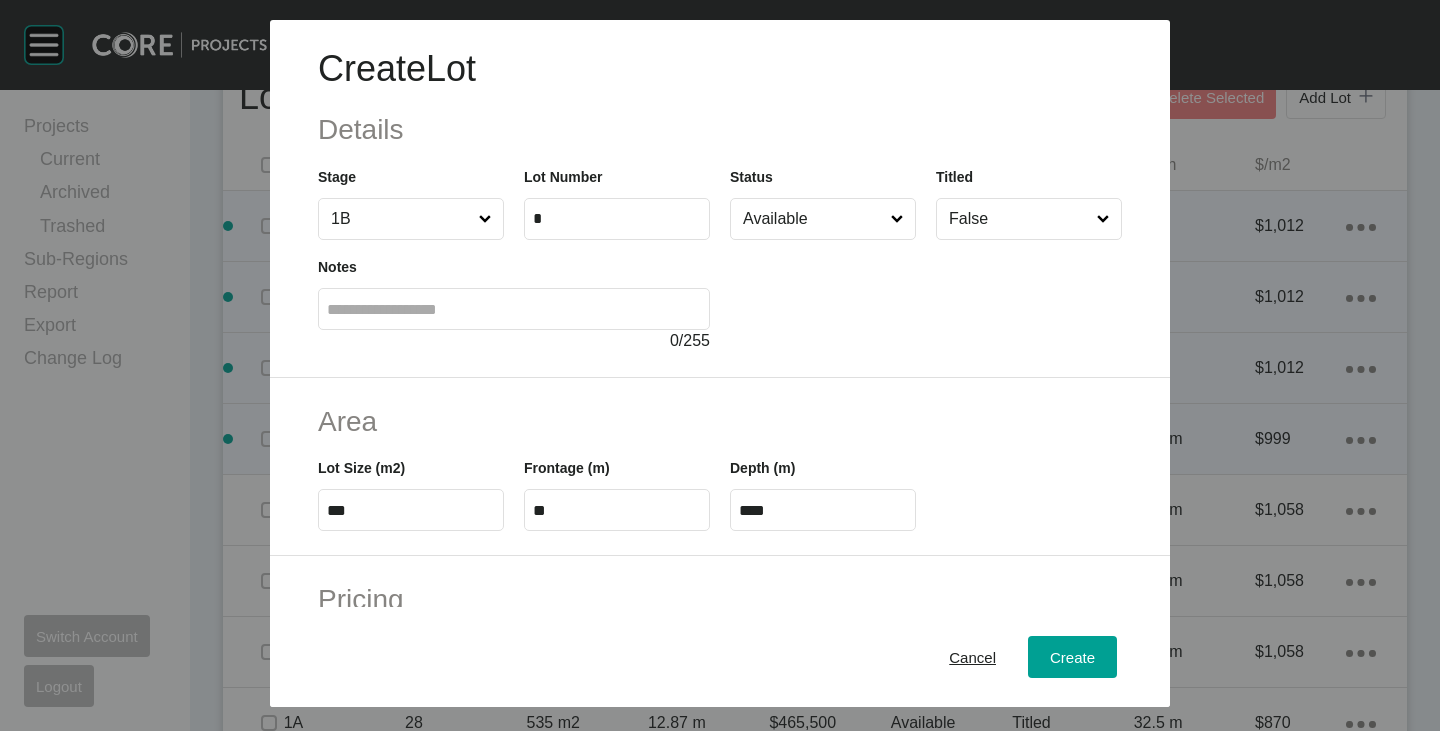 drag, startPoint x: 821, startPoint y: 318, endPoint x: 808, endPoint y: 322, distance: 13.601471 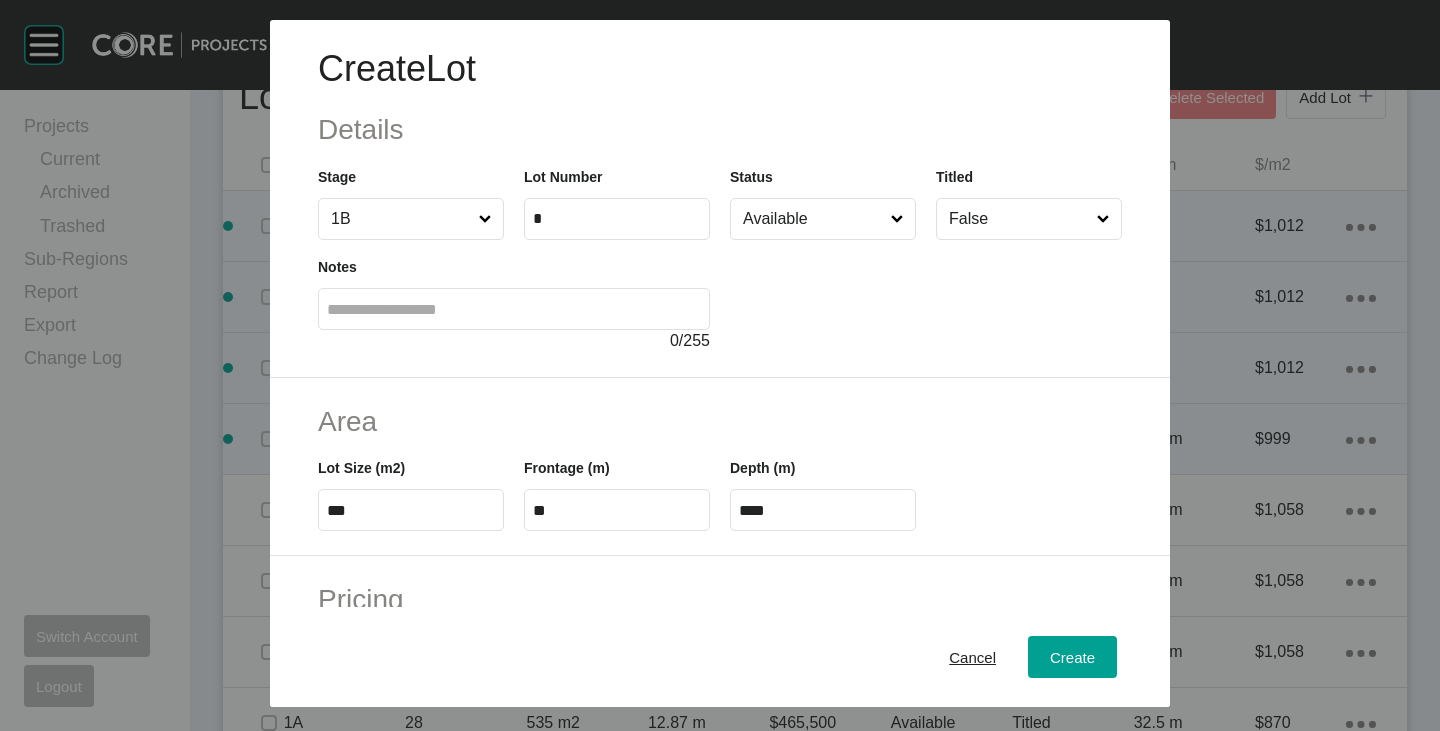 click at bounding box center [926, 296] 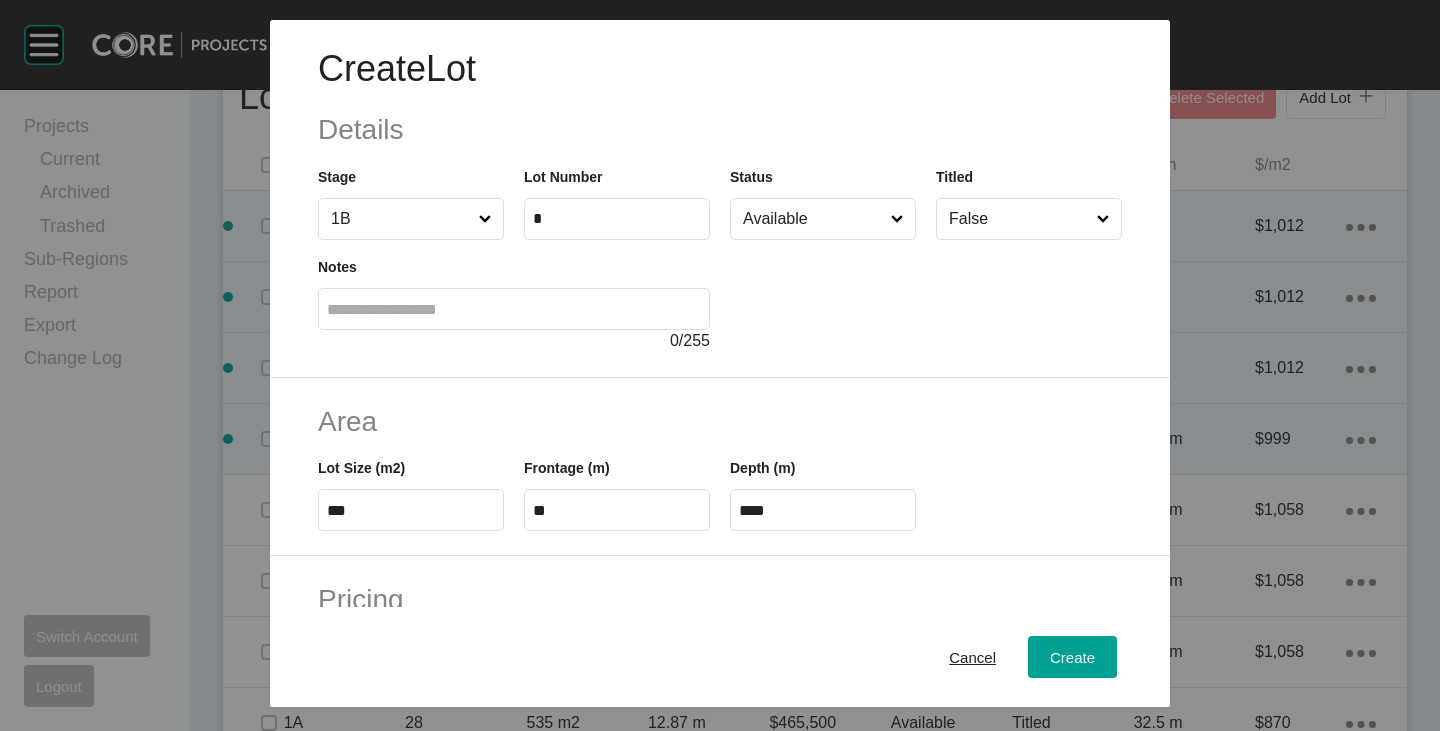 scroll, scrollTop: 489, scrollLeft: 0, axis: vertical 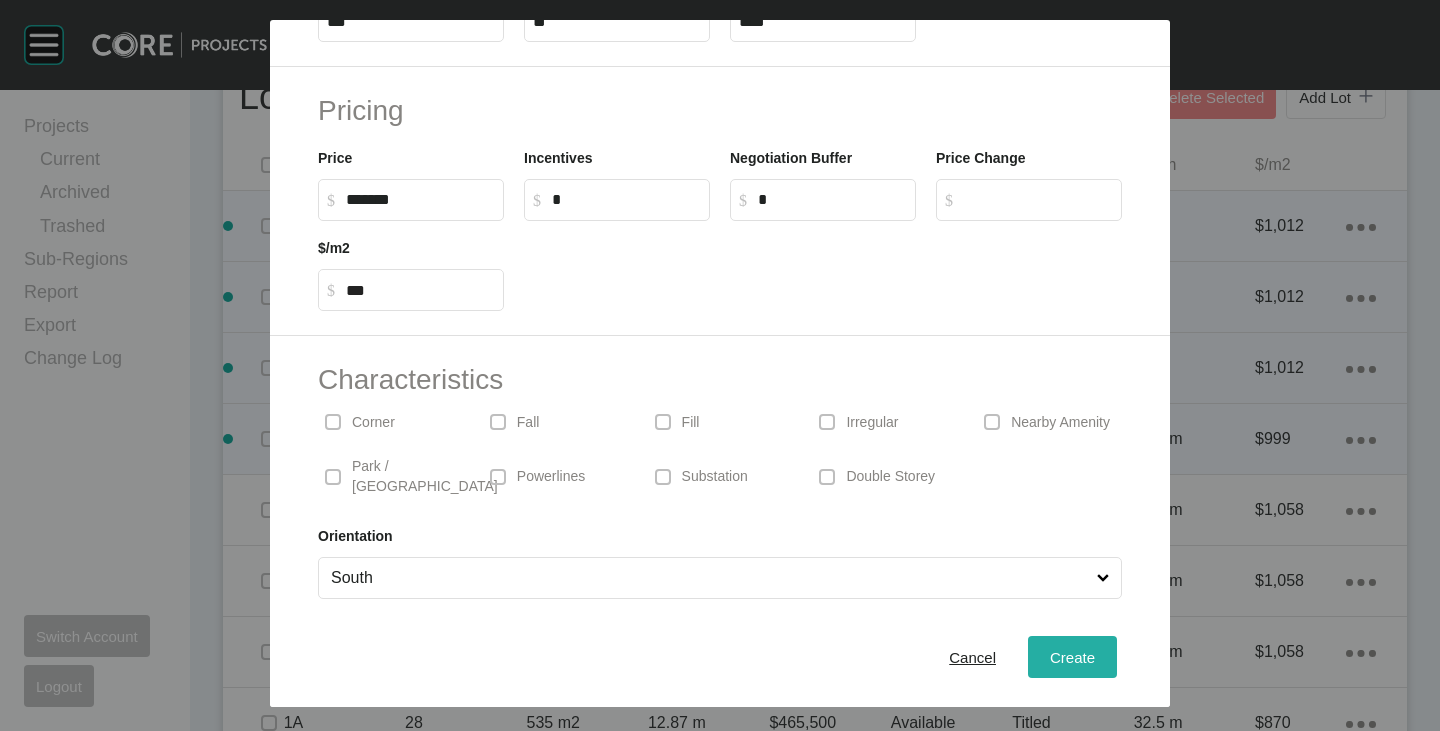 click on "Create" at bounding box center [1072, 657] 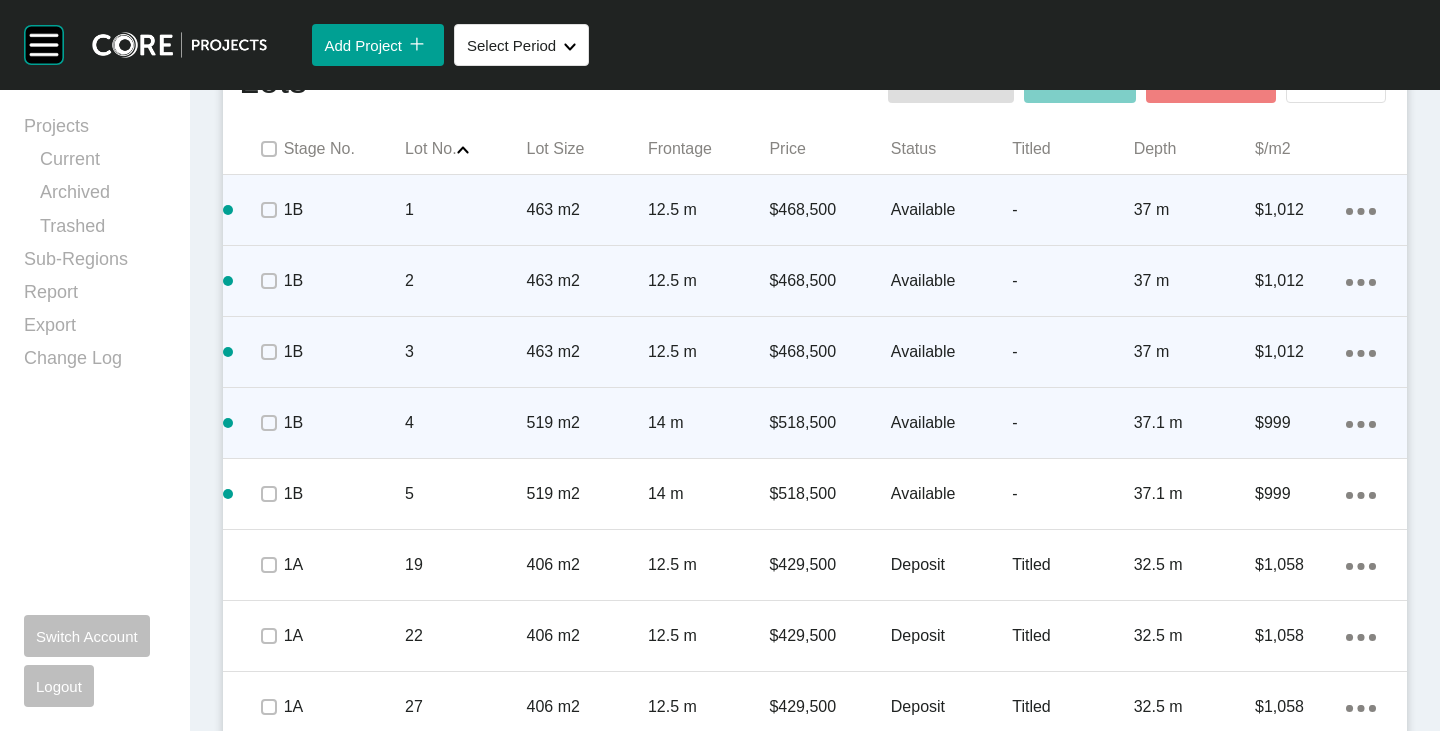 scroll, scrollTop: 1300, scrollLeft: 0, axis: vertical 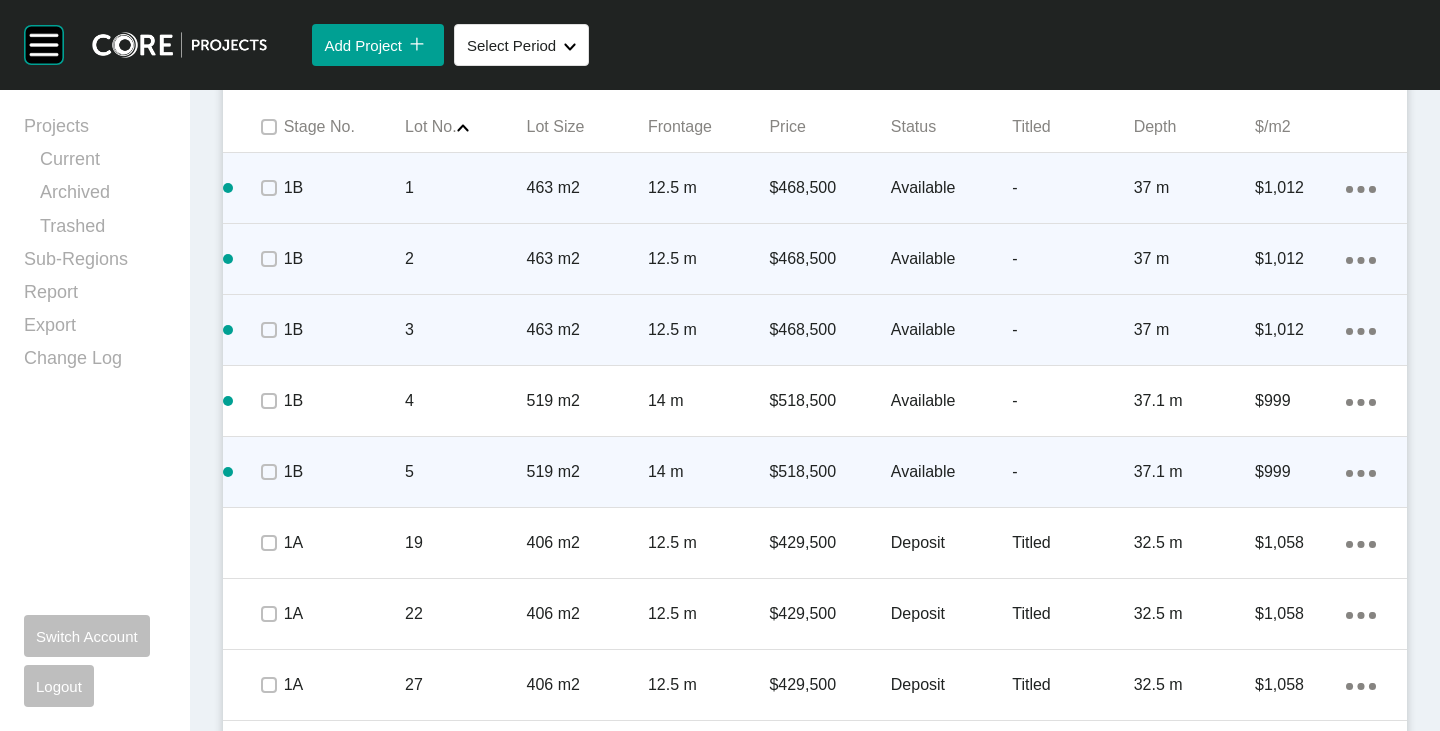 click on "Action Menu Dots Copy 6 Created with Sketch." 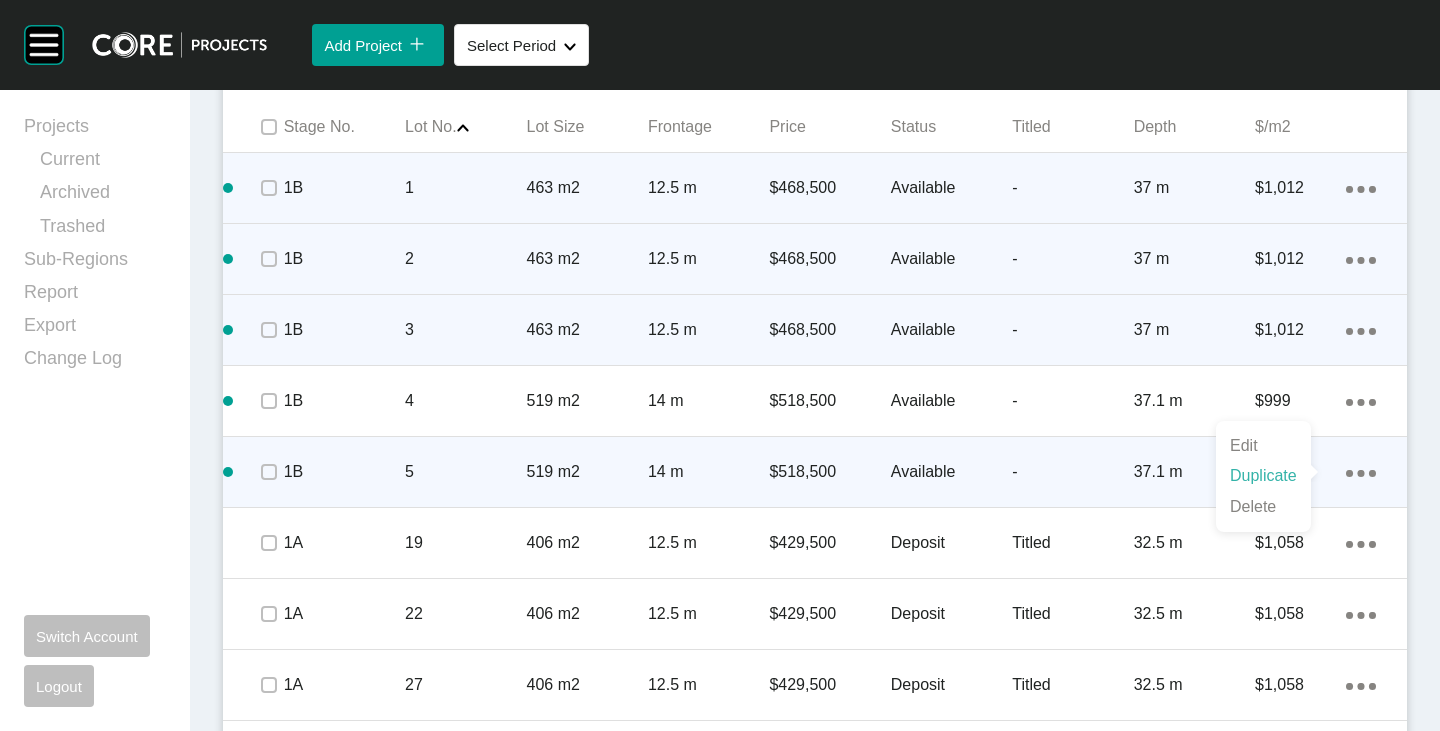 click on "Duplicate" at bounding box center (1263, 476) 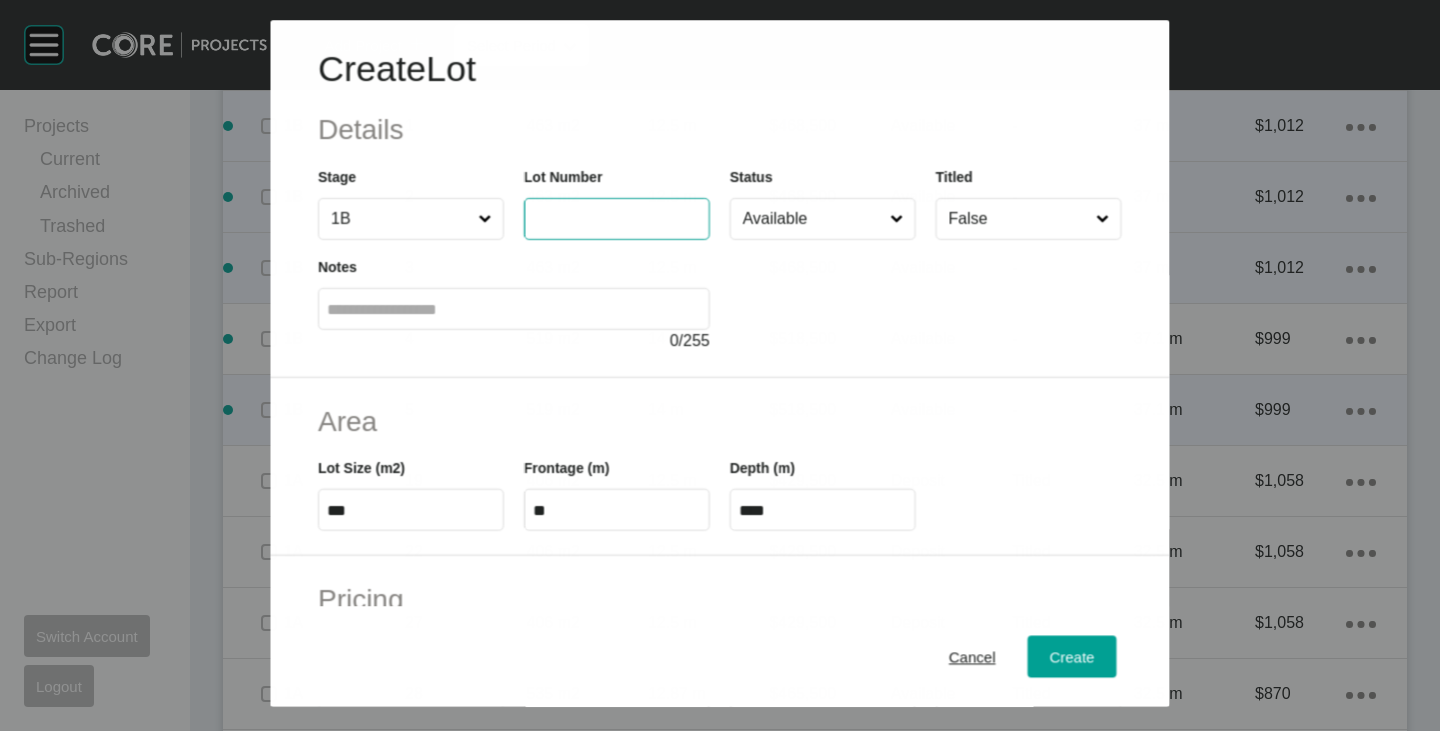click at bounding box center (617, 219) 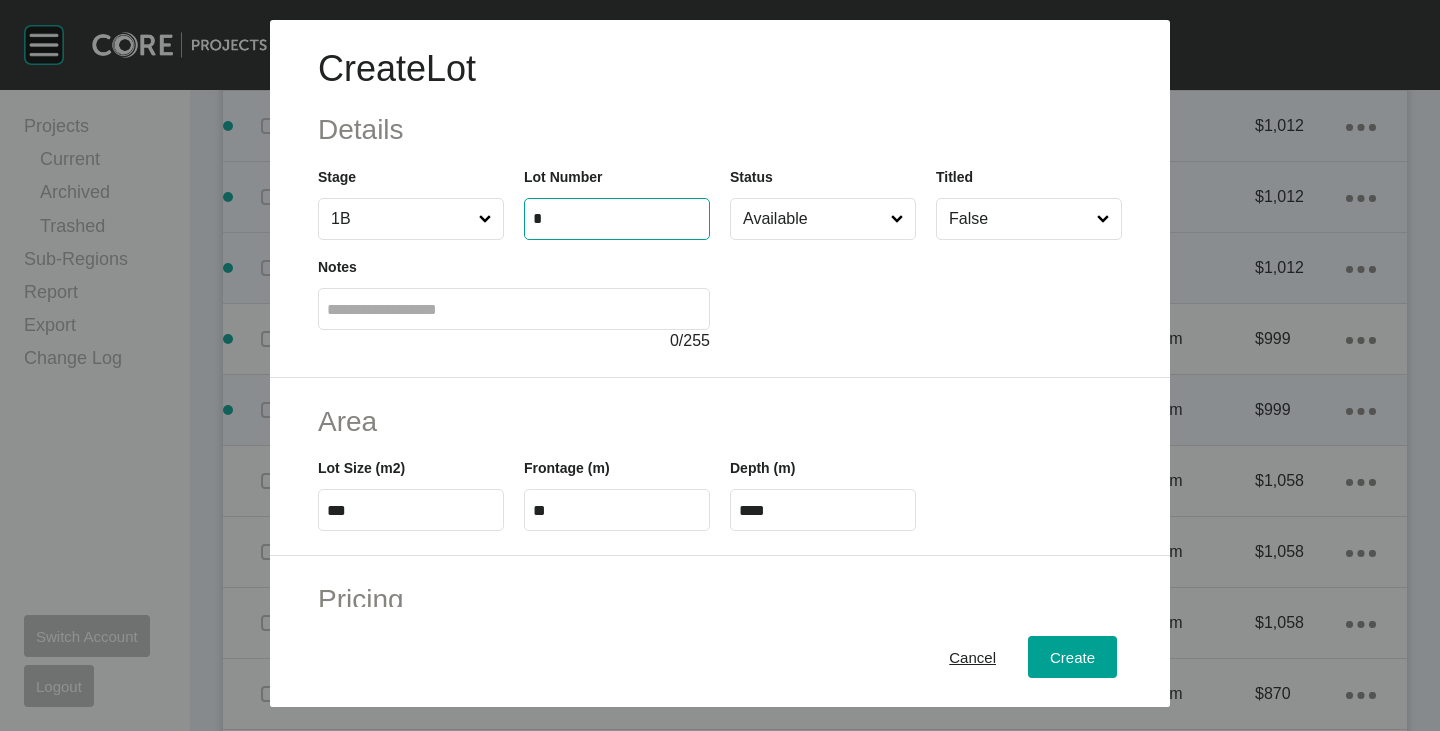 type on "*" 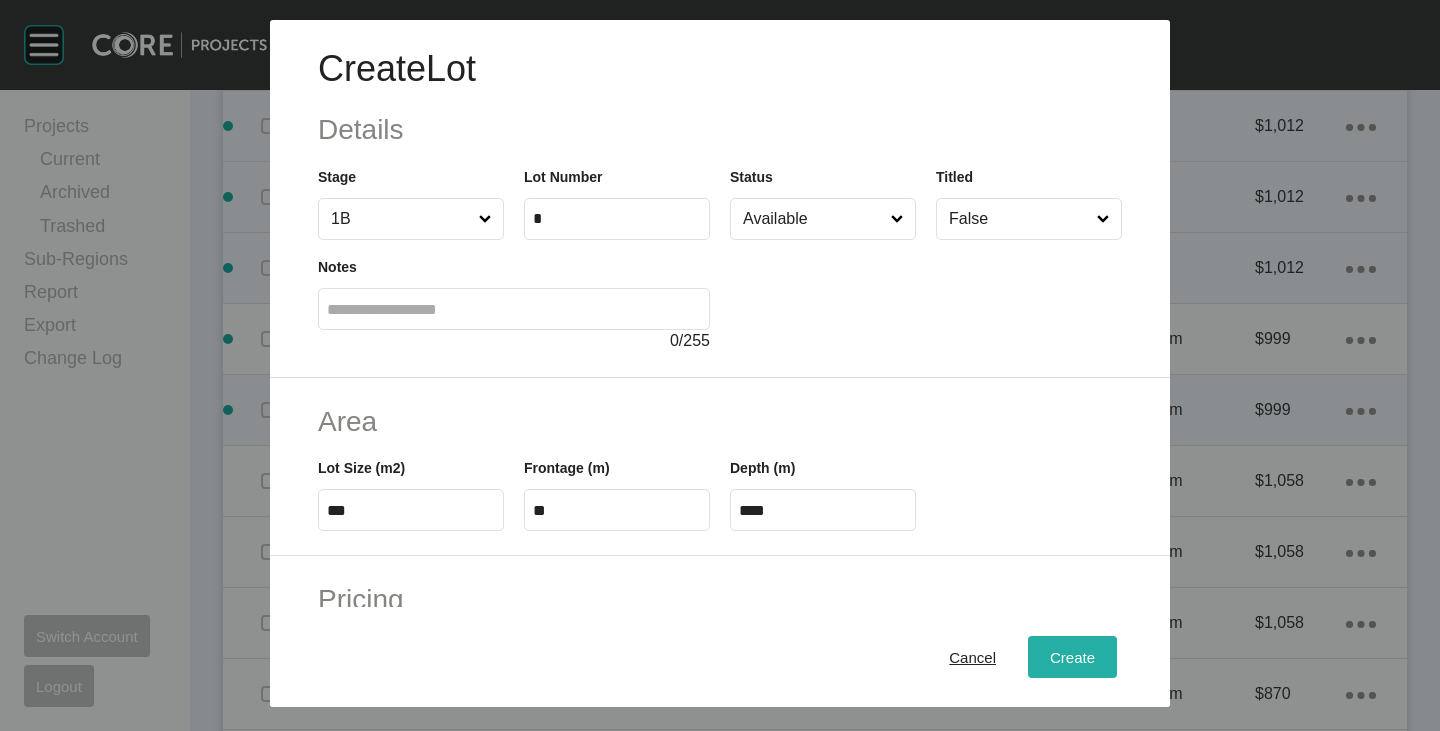 click on "Create" at bounding box center [1072, 657] 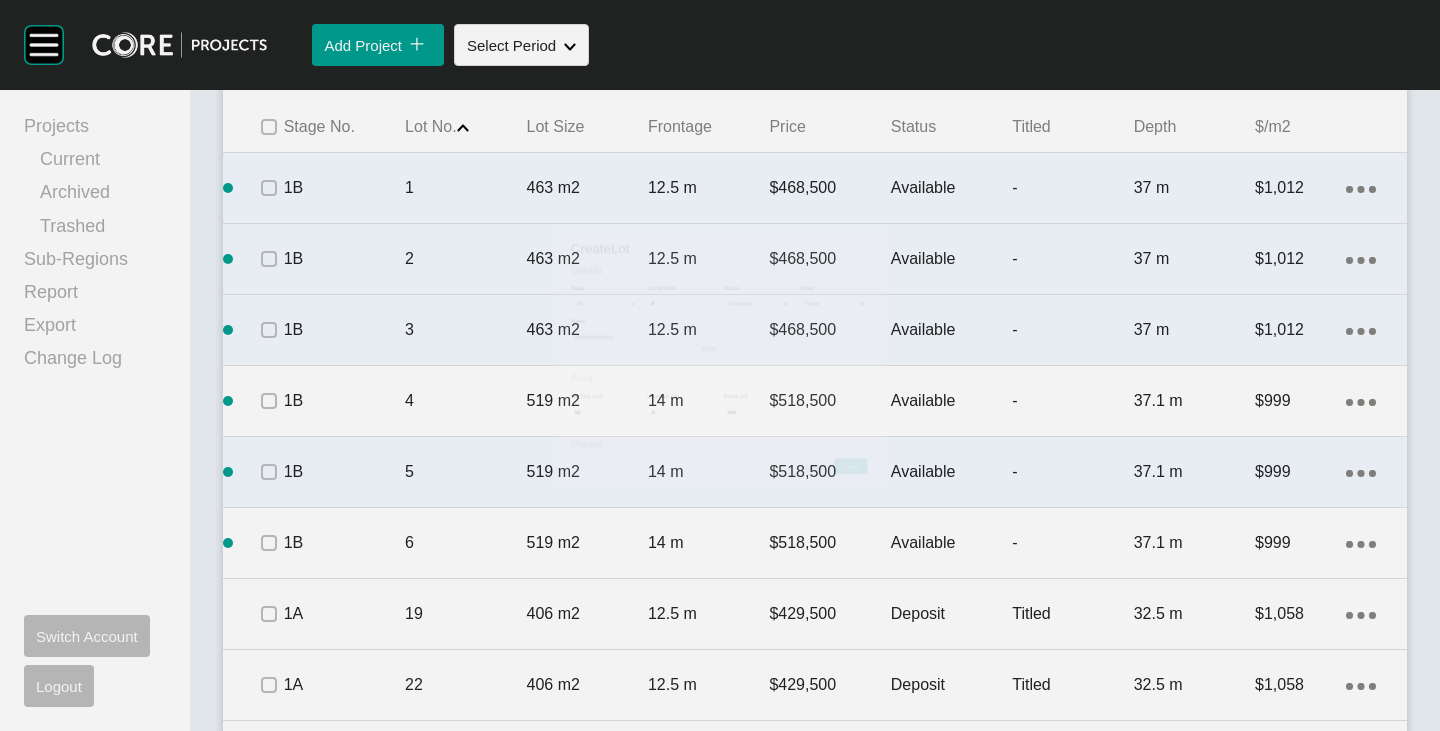 scroll, scrollTop: 1362, scrollLeft: 0, axis: vertical 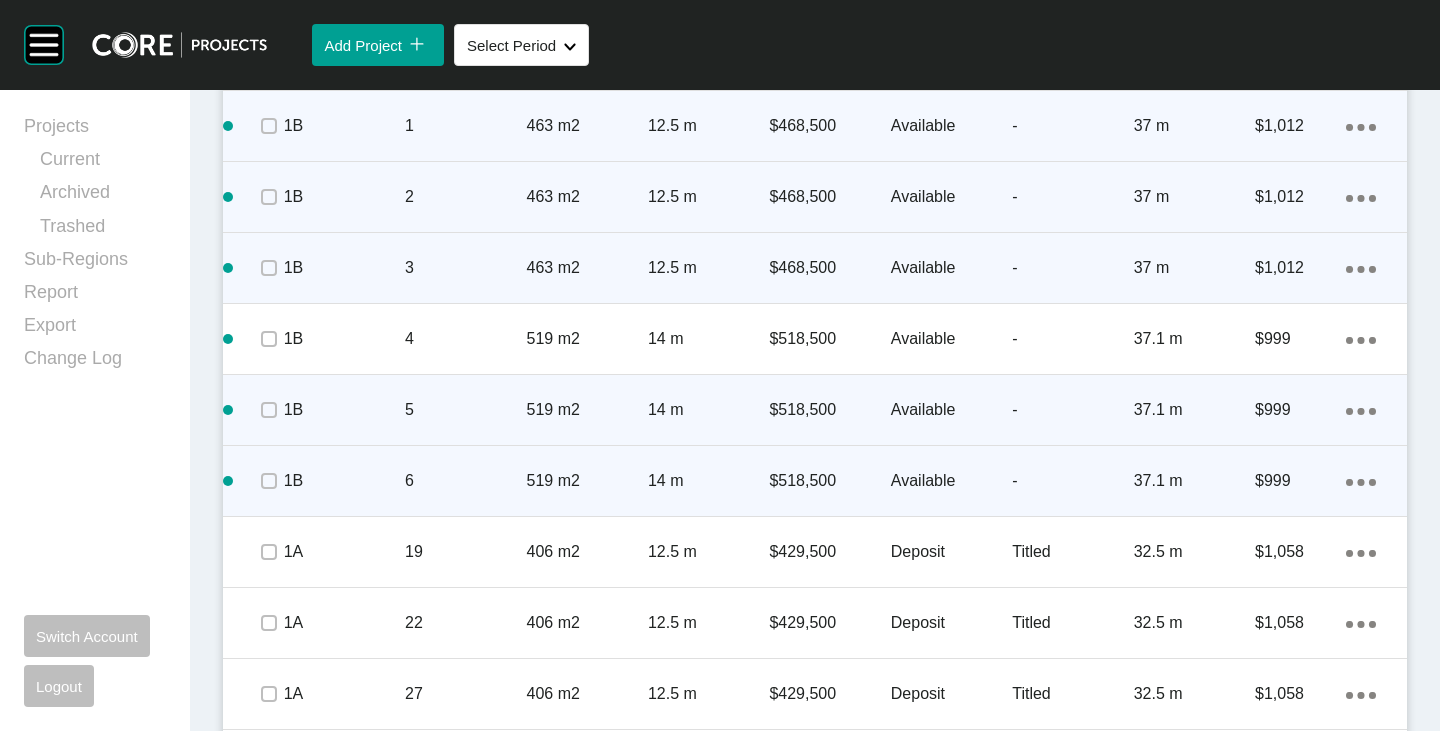 click on "Action Menu Dots Copy 6 Created with Sketch." at bounding box center [1361, 481] 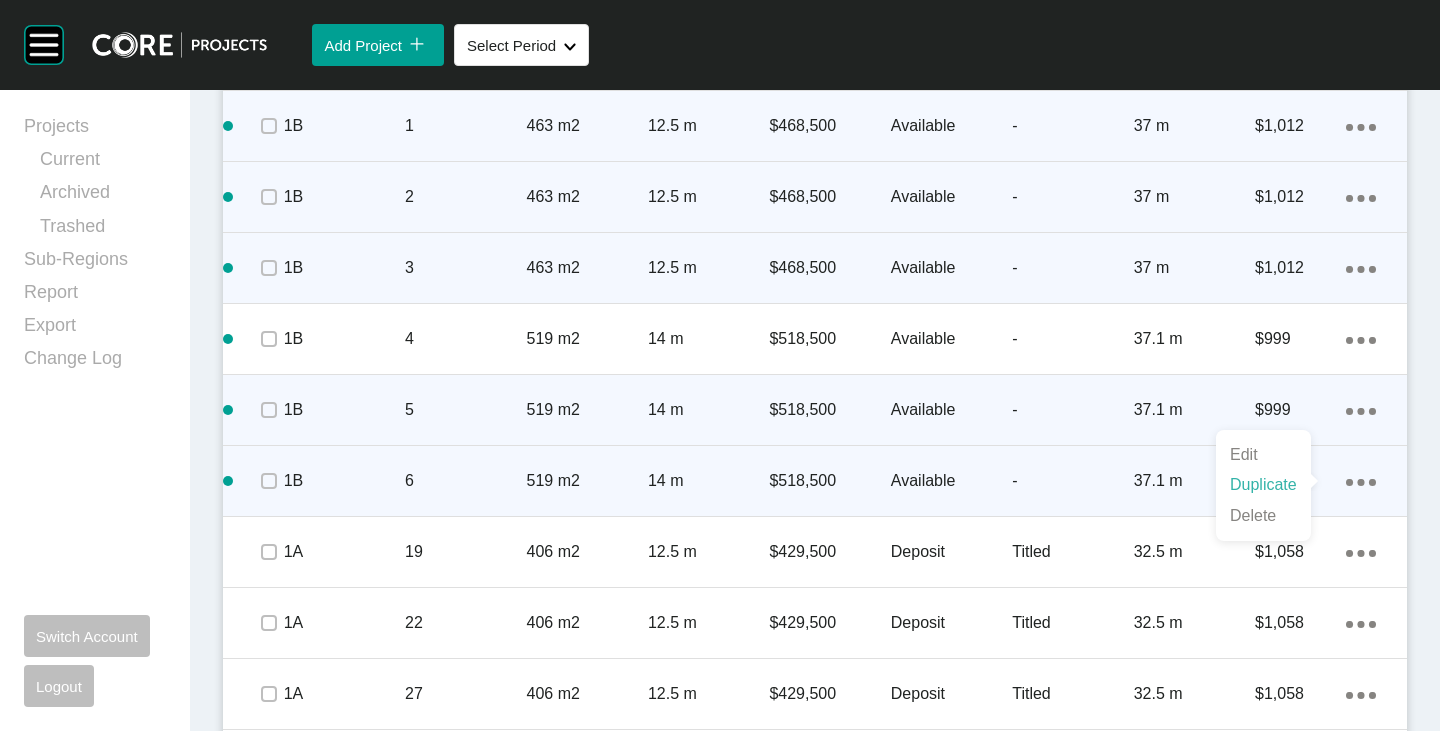 click on "Duplicate" at bounding box center [1263, 485] 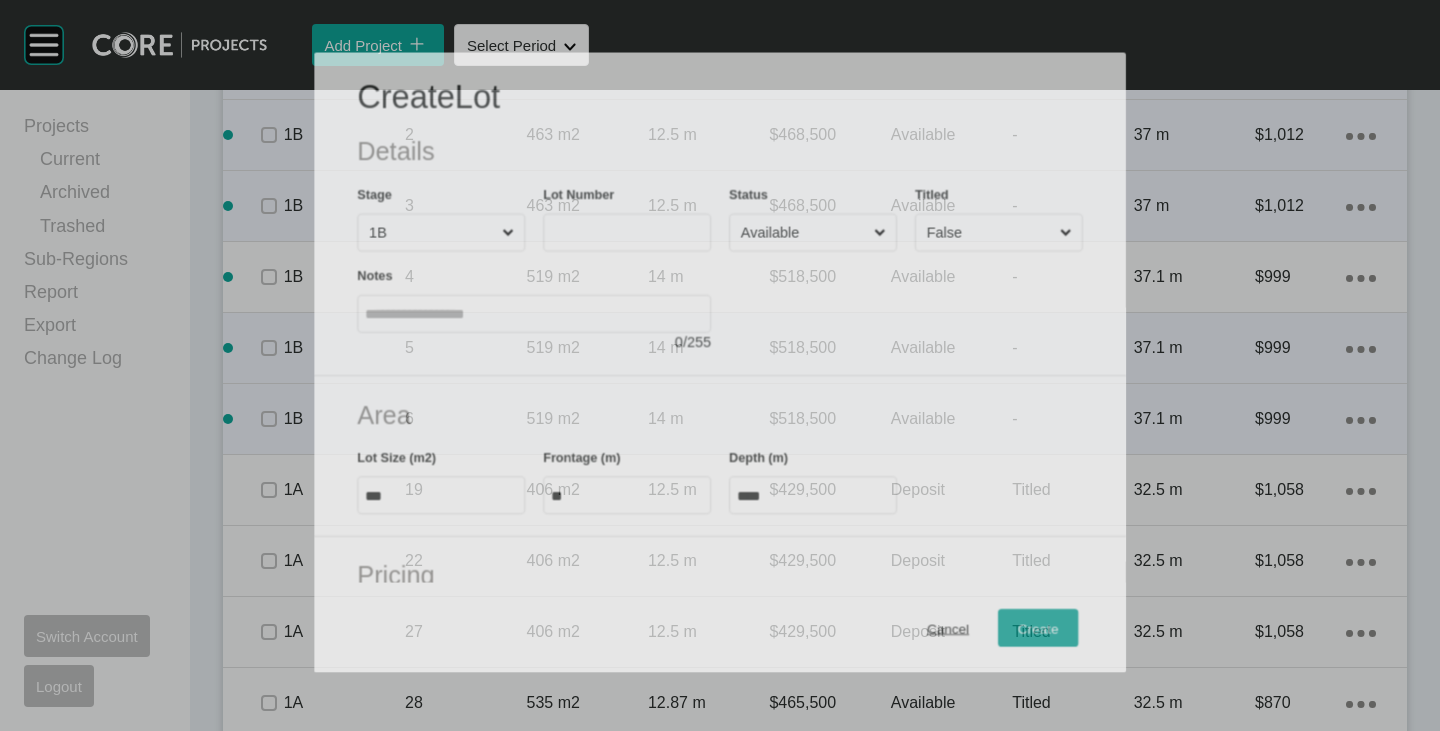 scroll, scrollTop: 1300, scrollLeft: 0, axis: vertical 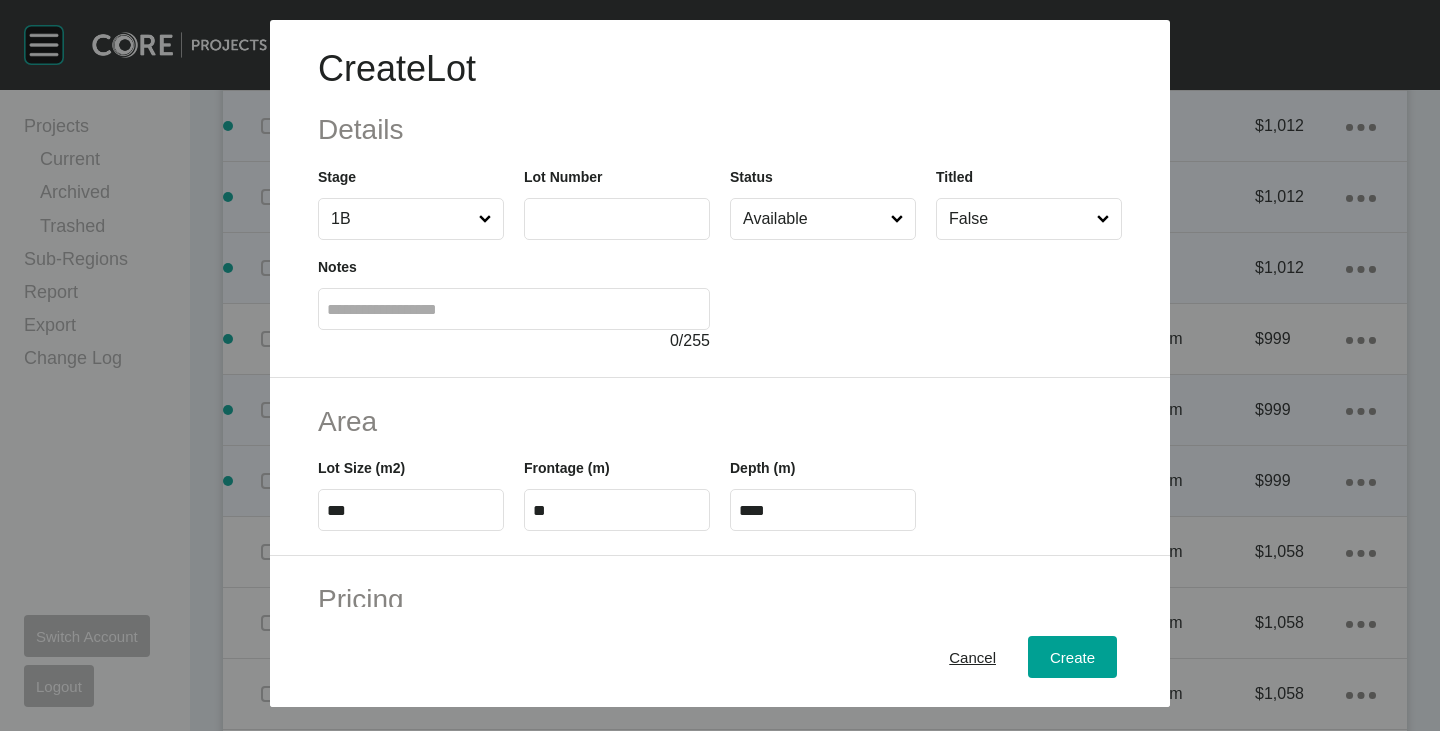 click at bounding box center (617, 218) 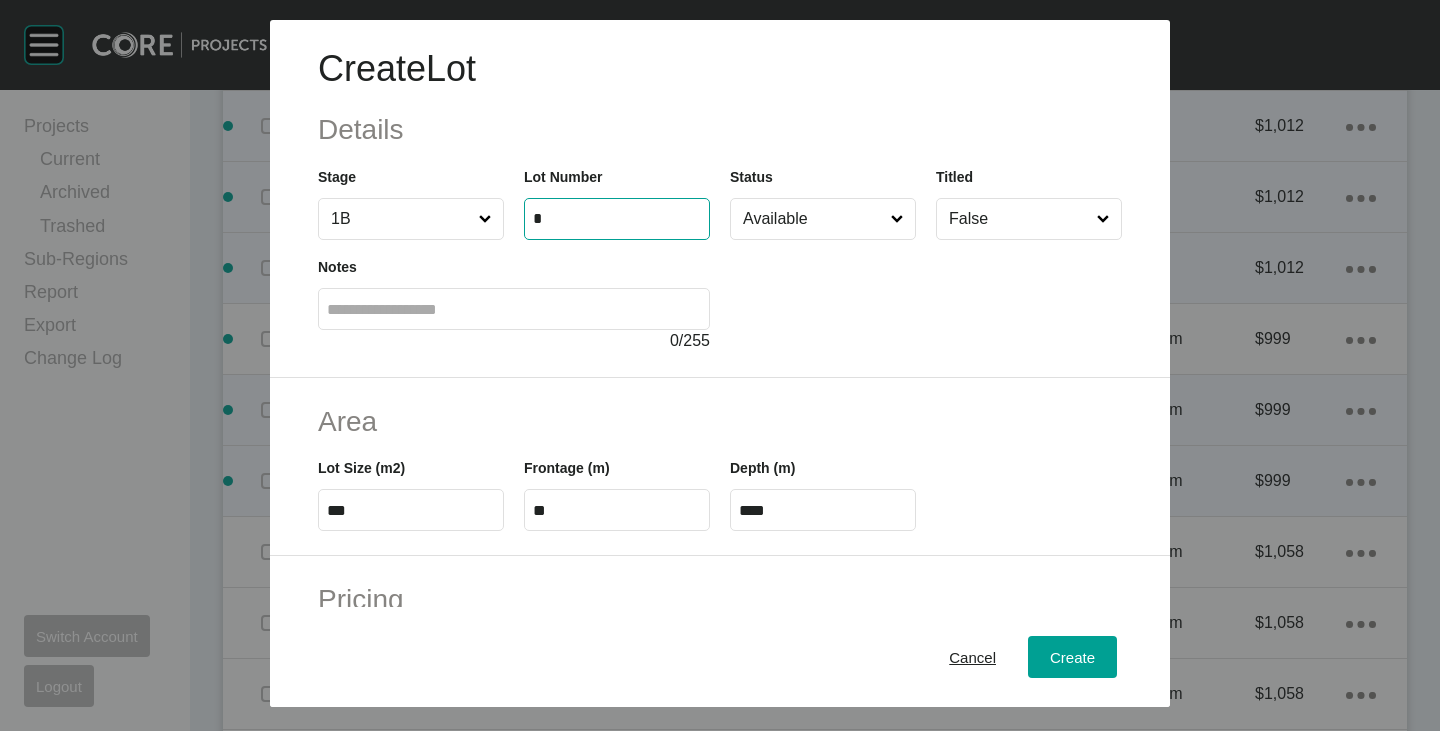 type on "*" 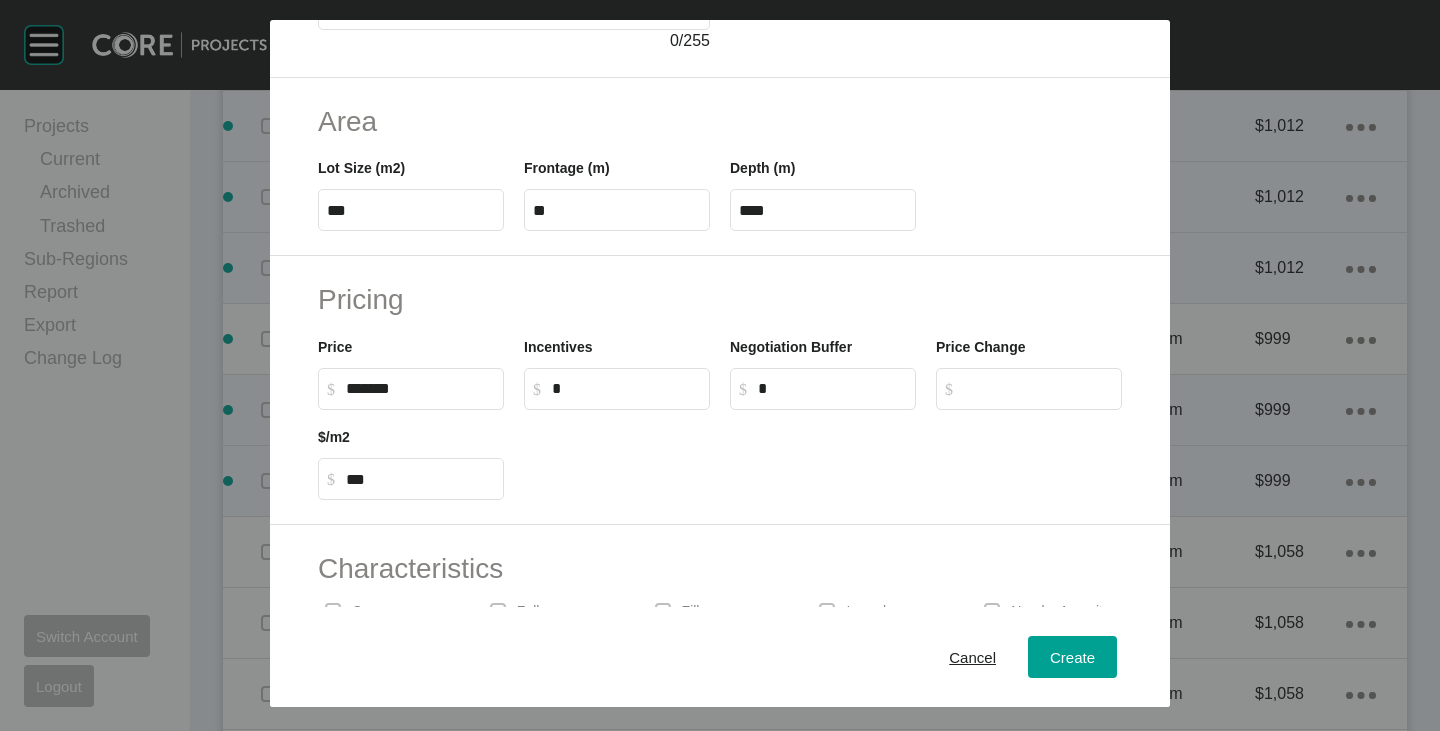 scroll, scrollTop: 489, scrollLeft: 0, axis: vertical 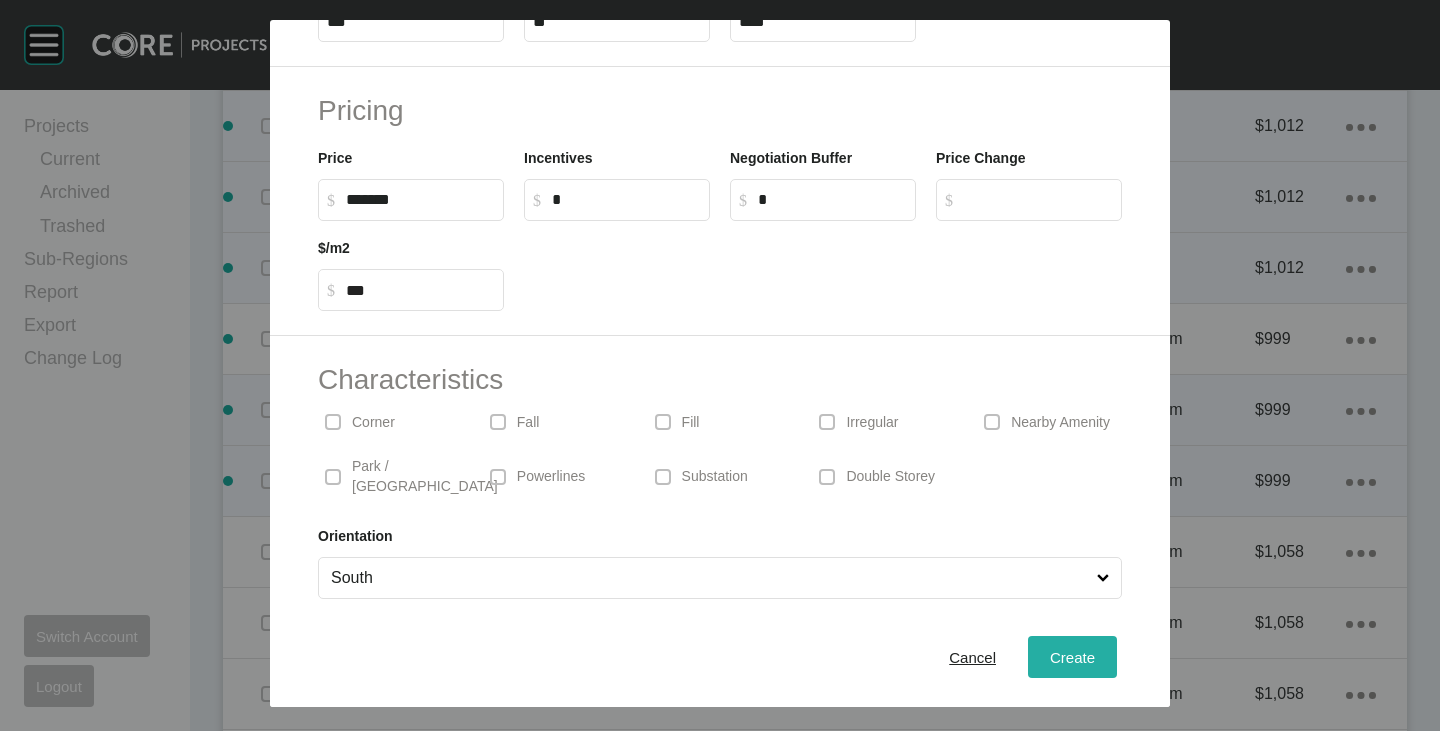 click on "Create" at bounding box center [1072, 657] 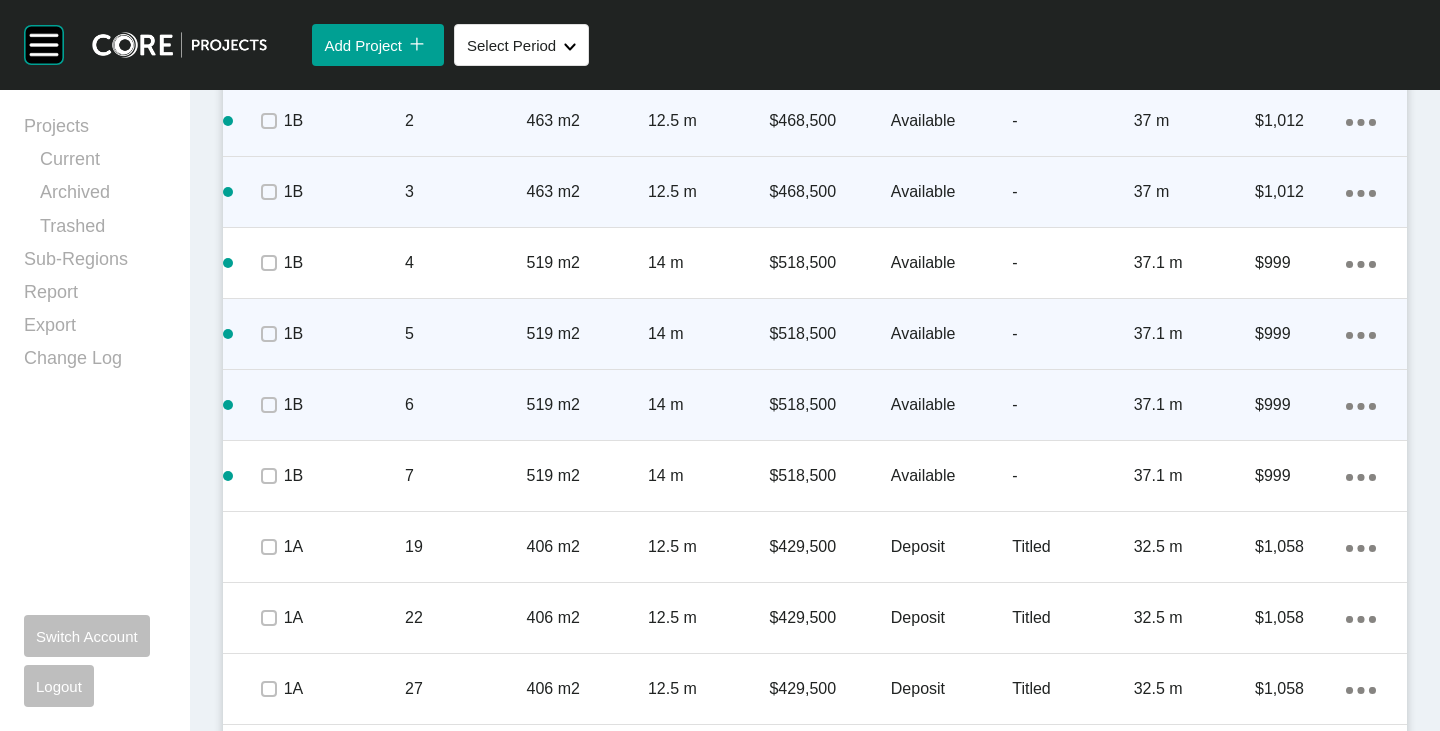 scroll, scrollTop: 1462, scrollLeft: 0, axis: vertical 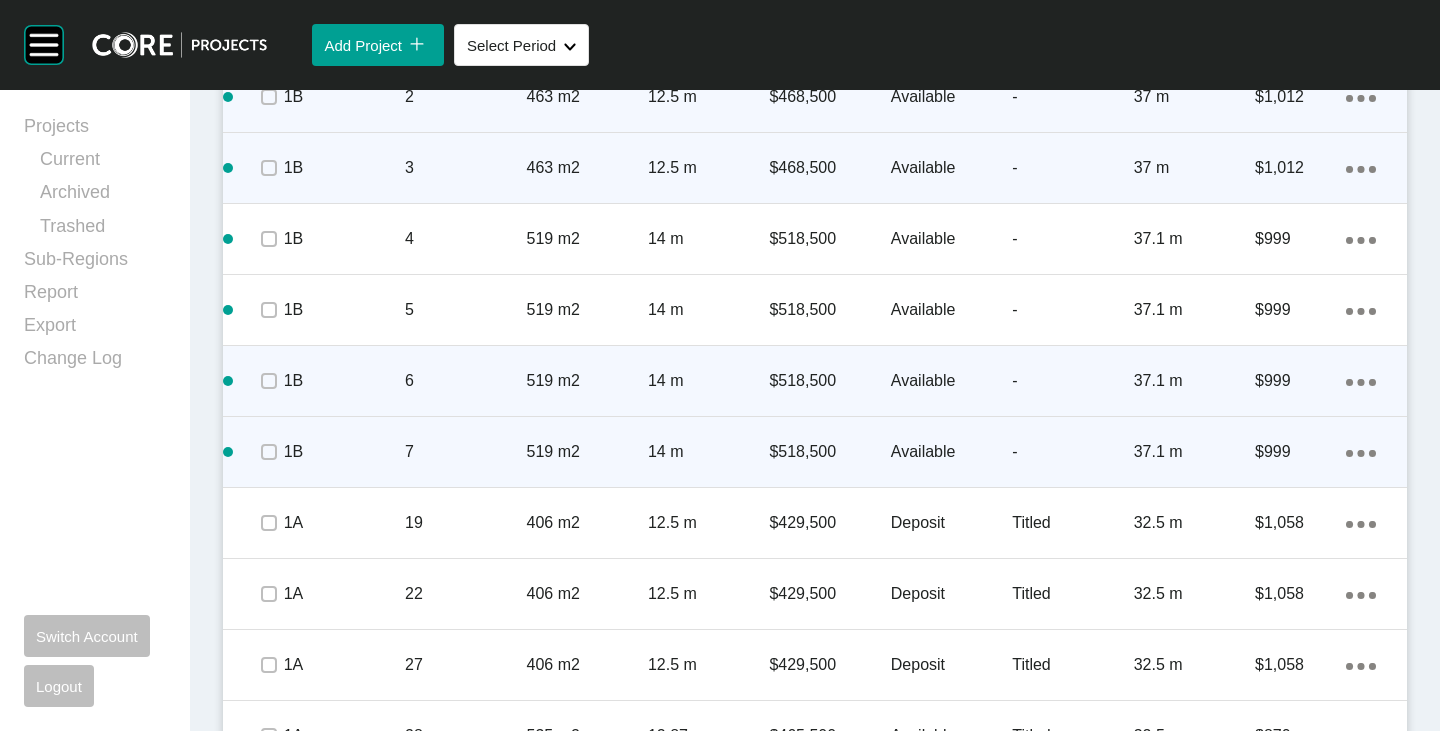 click 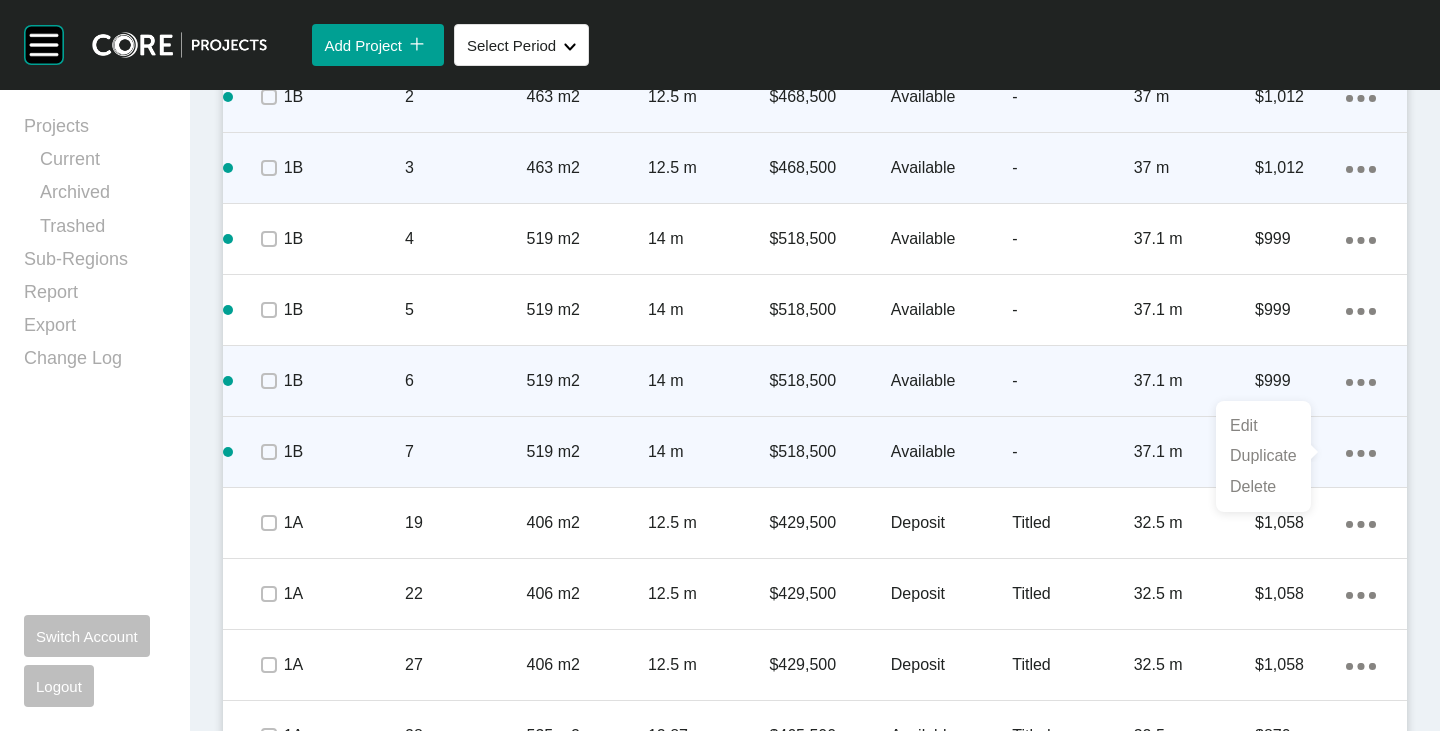 click on "Duplicate" at bounding box center [1263, 456] 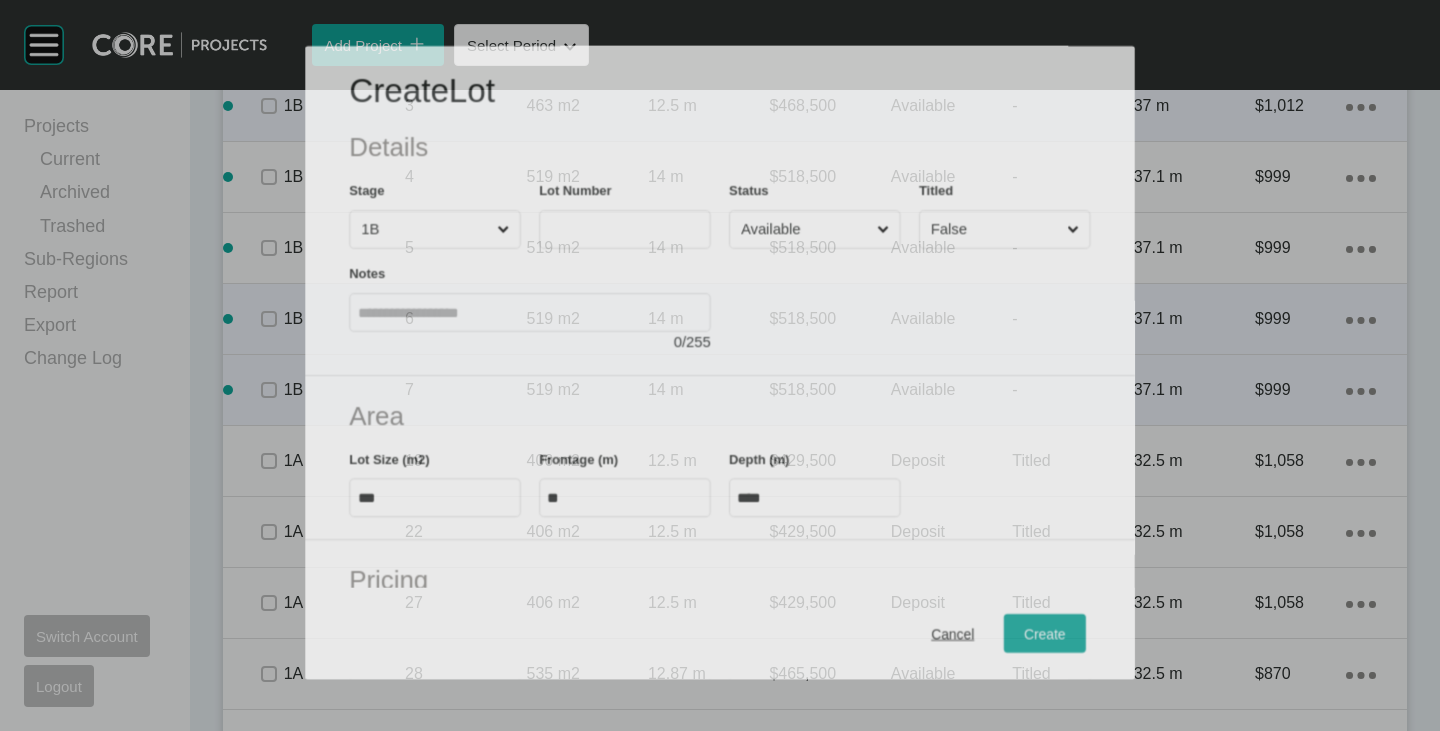 scroll, scrollTop: 1400, scrollLeft: 0, axis: vertical 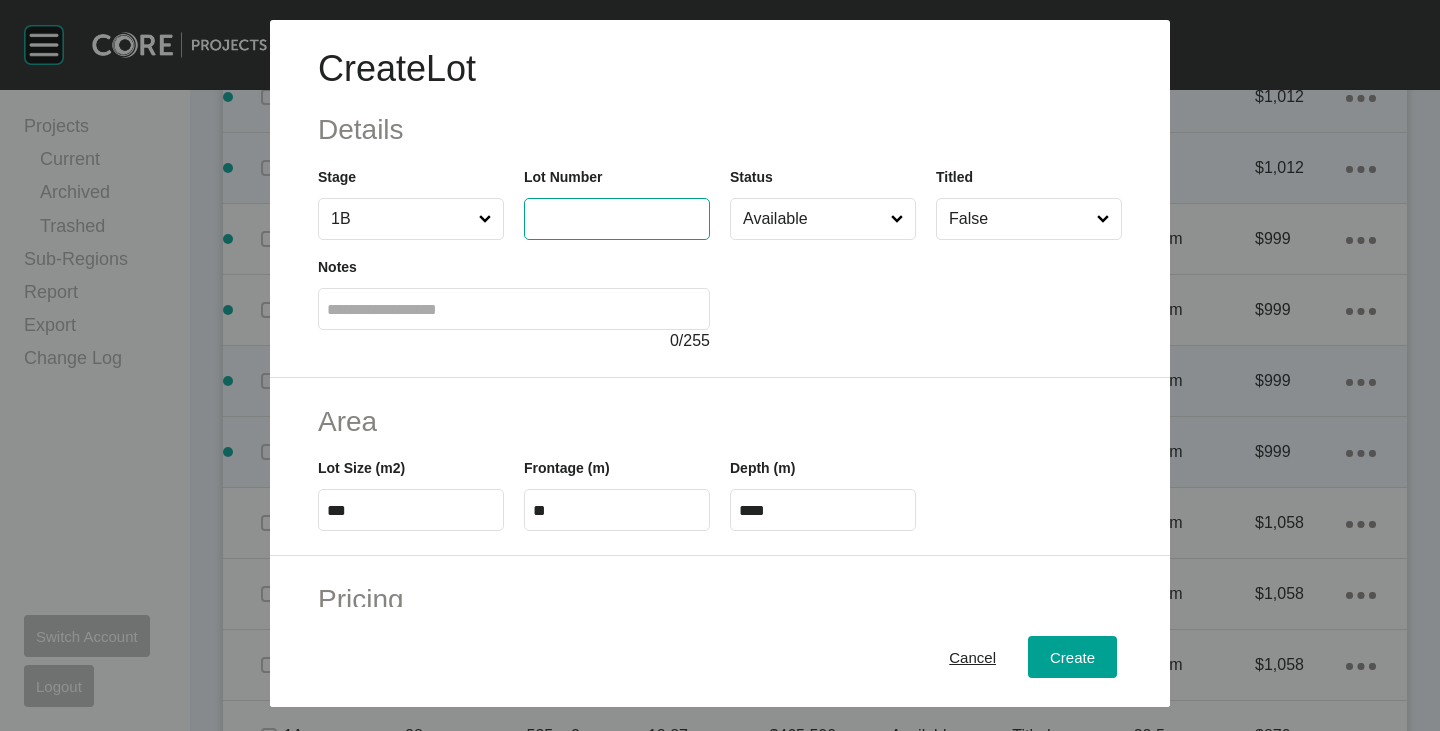 click at bounding box center (617, 218) 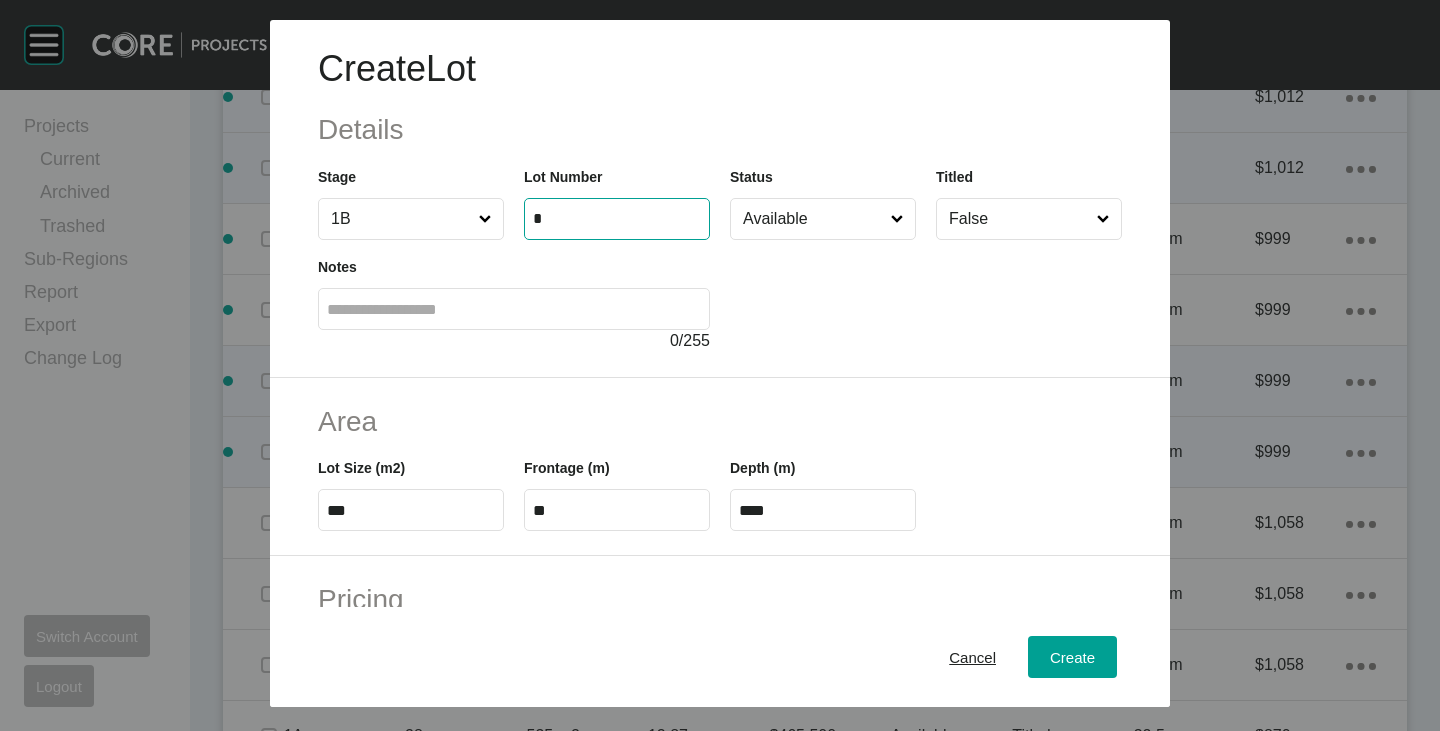 type on "*" 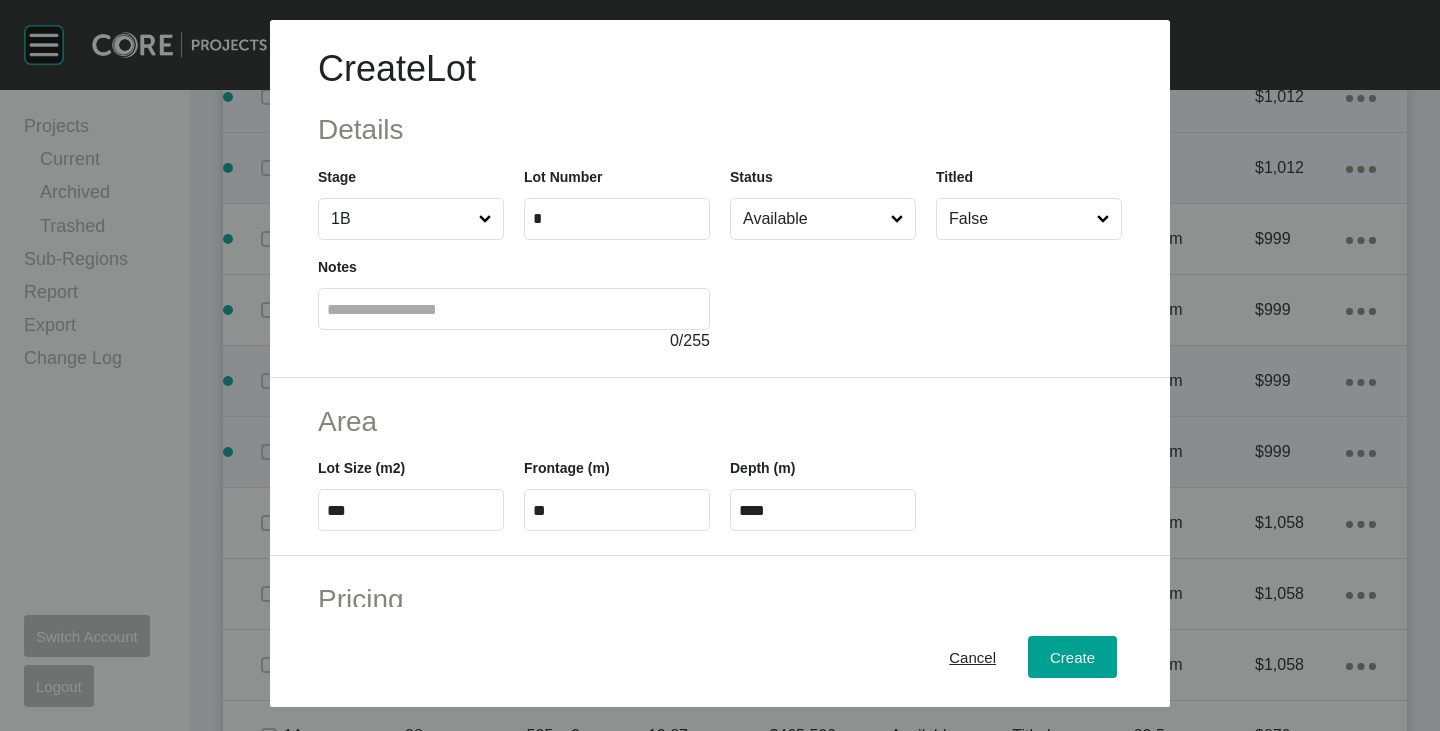 drag, startPoint x: 398, startPoint y: 495, endPoint x: 354, endPoint y: 496, distance: 44.011364 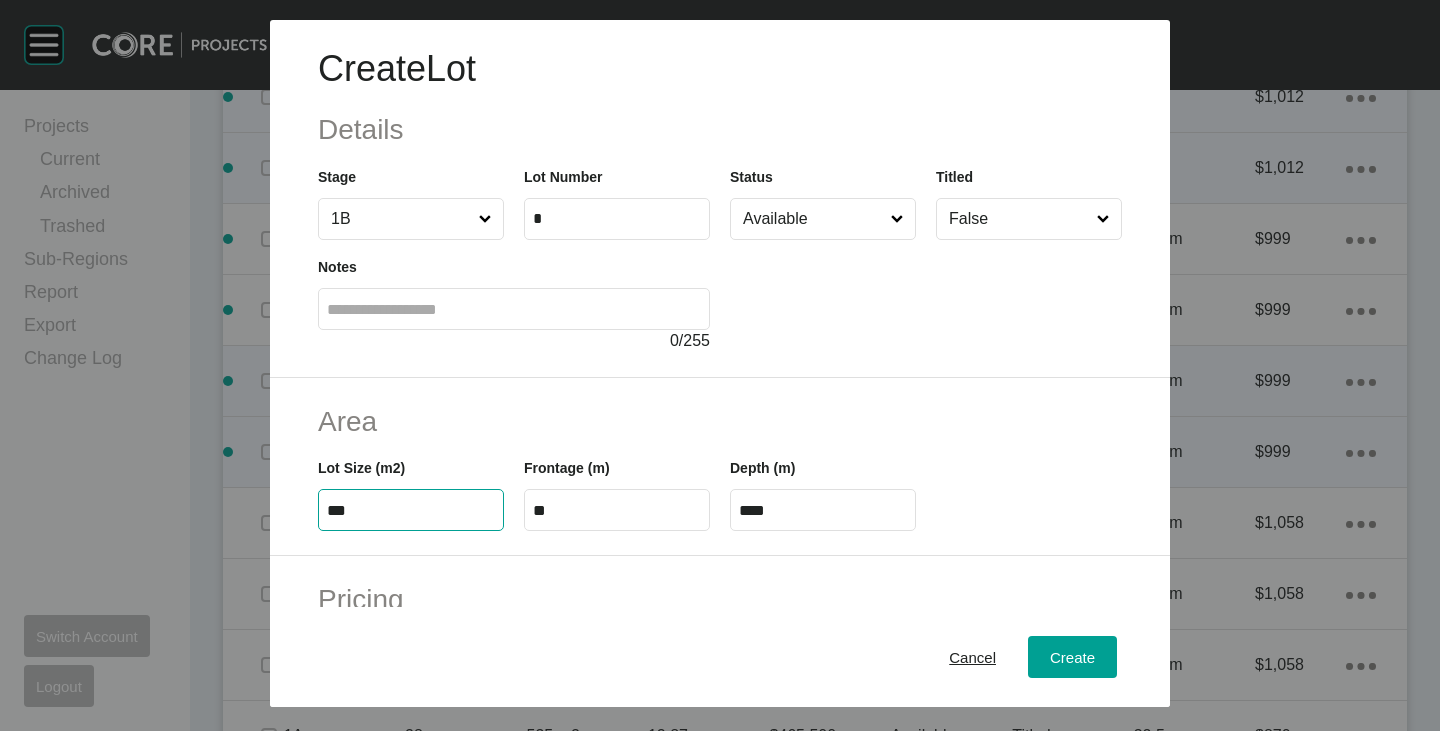 drag, startPoint x: 354, startPoint y: 502, endPoint x: 338, endPoint y: 502, distance: 16 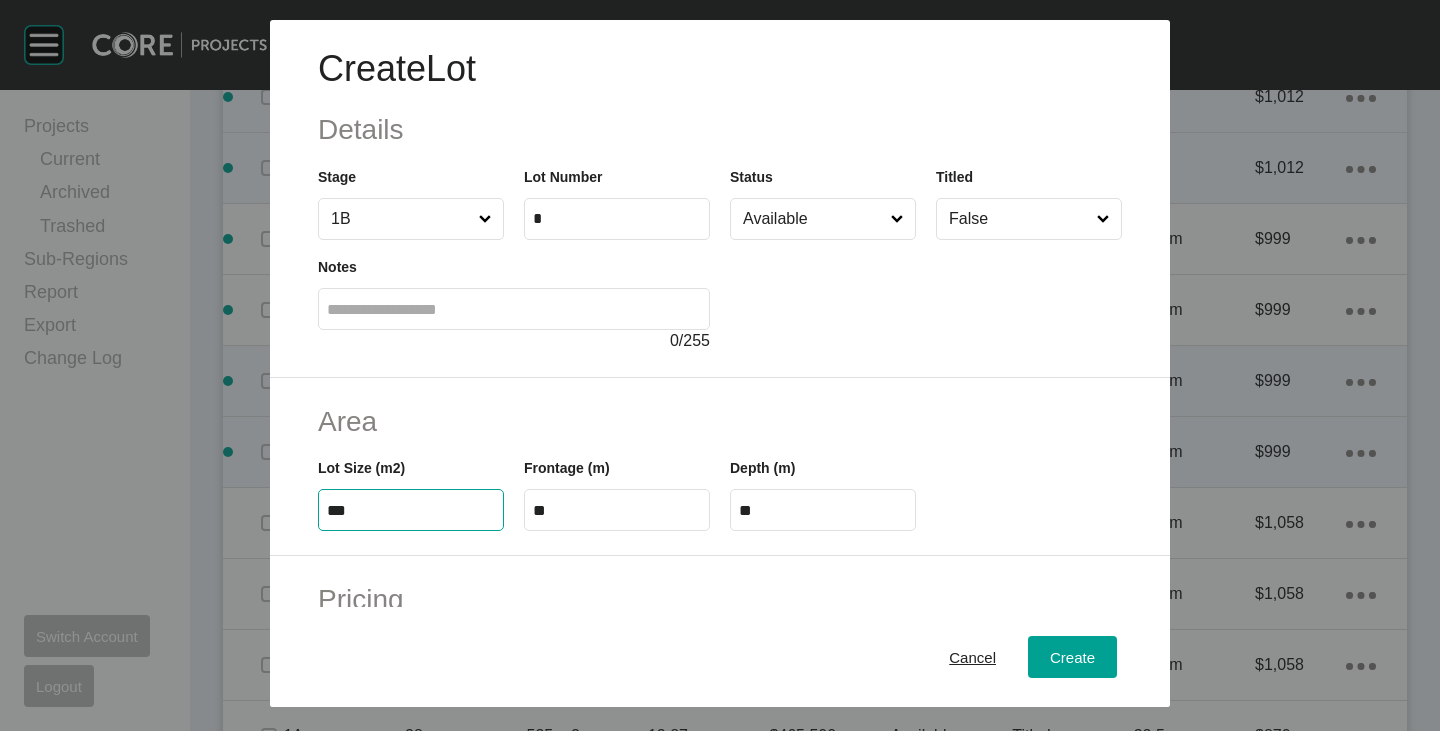 click on "Area Lot Size (m2) *** Frontage (m) ** Depth (m) **" at bounding box center [720, 467] 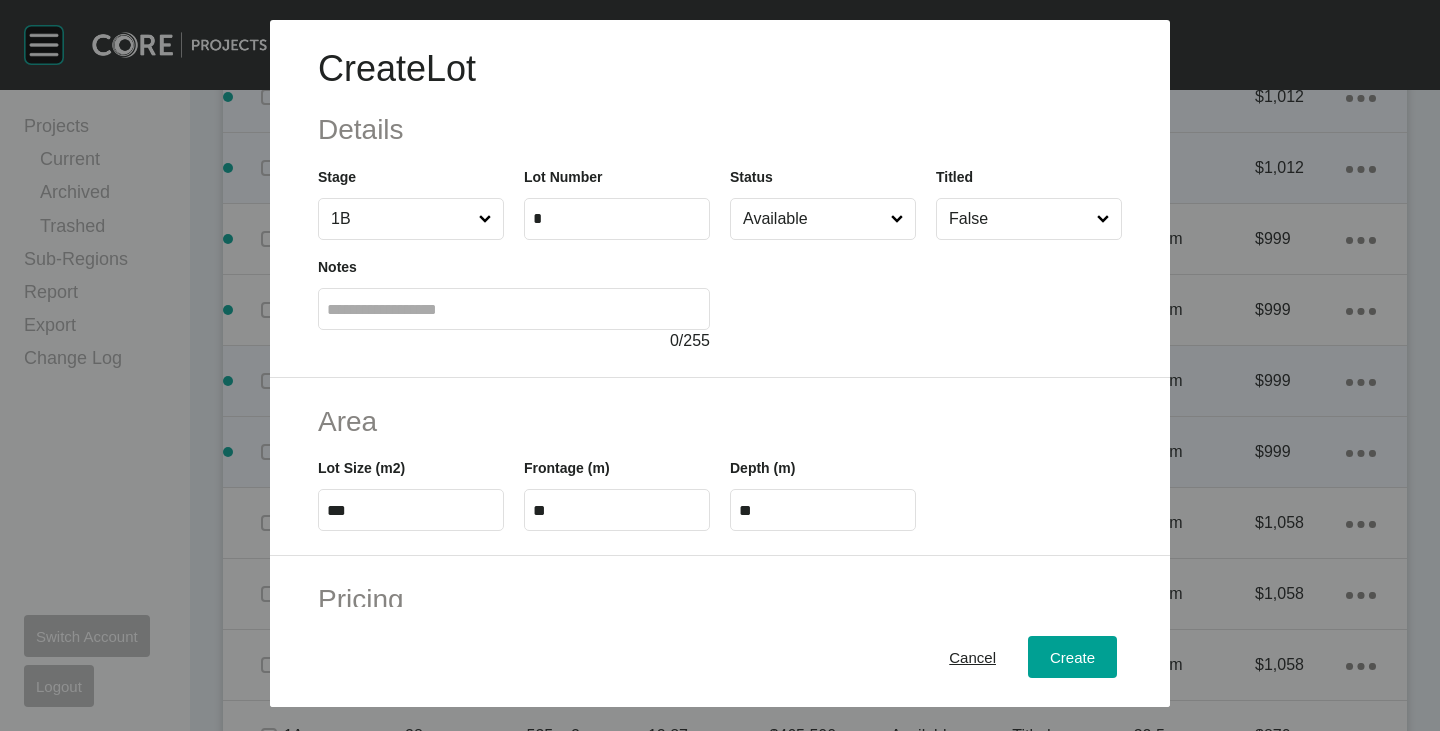 click on "**" at bounding box center (617, 510) 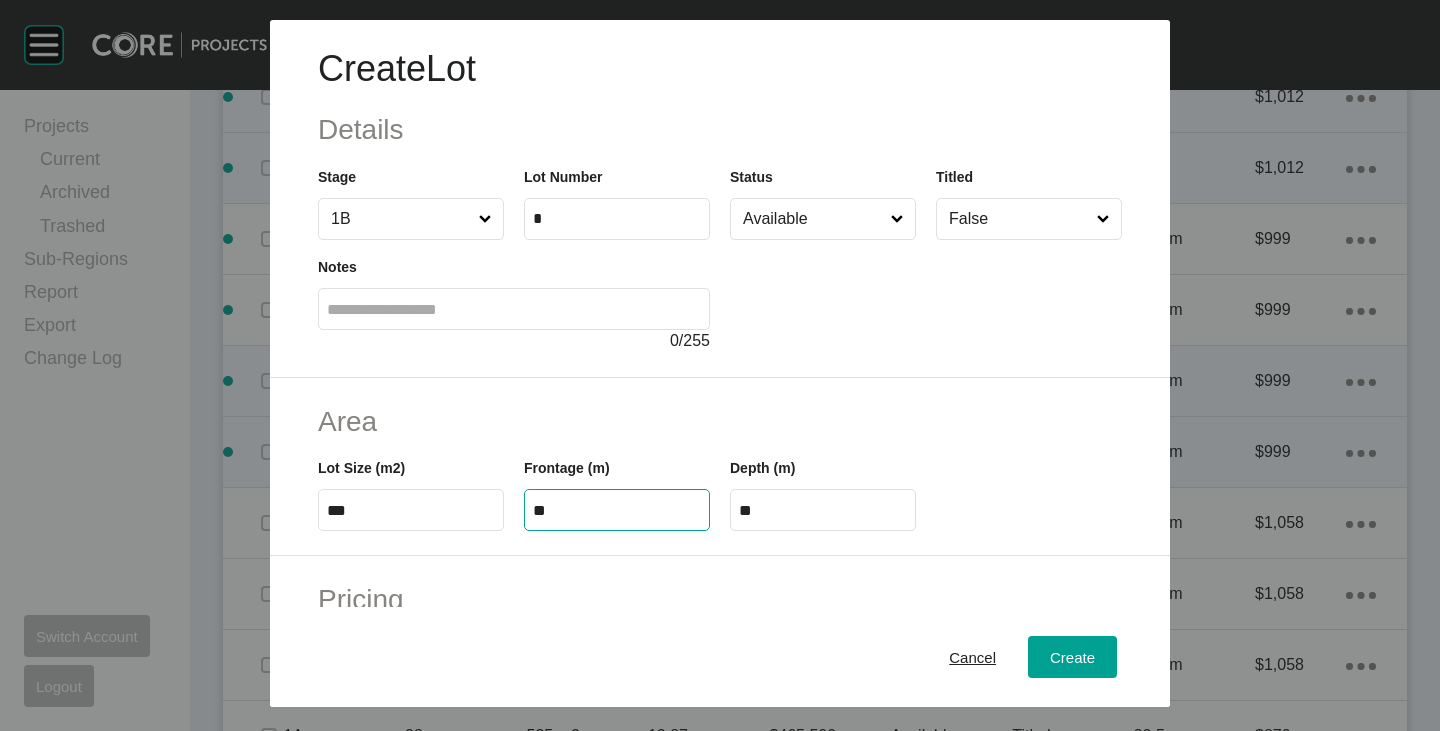 click on "**" at bounding box center [617, 510] 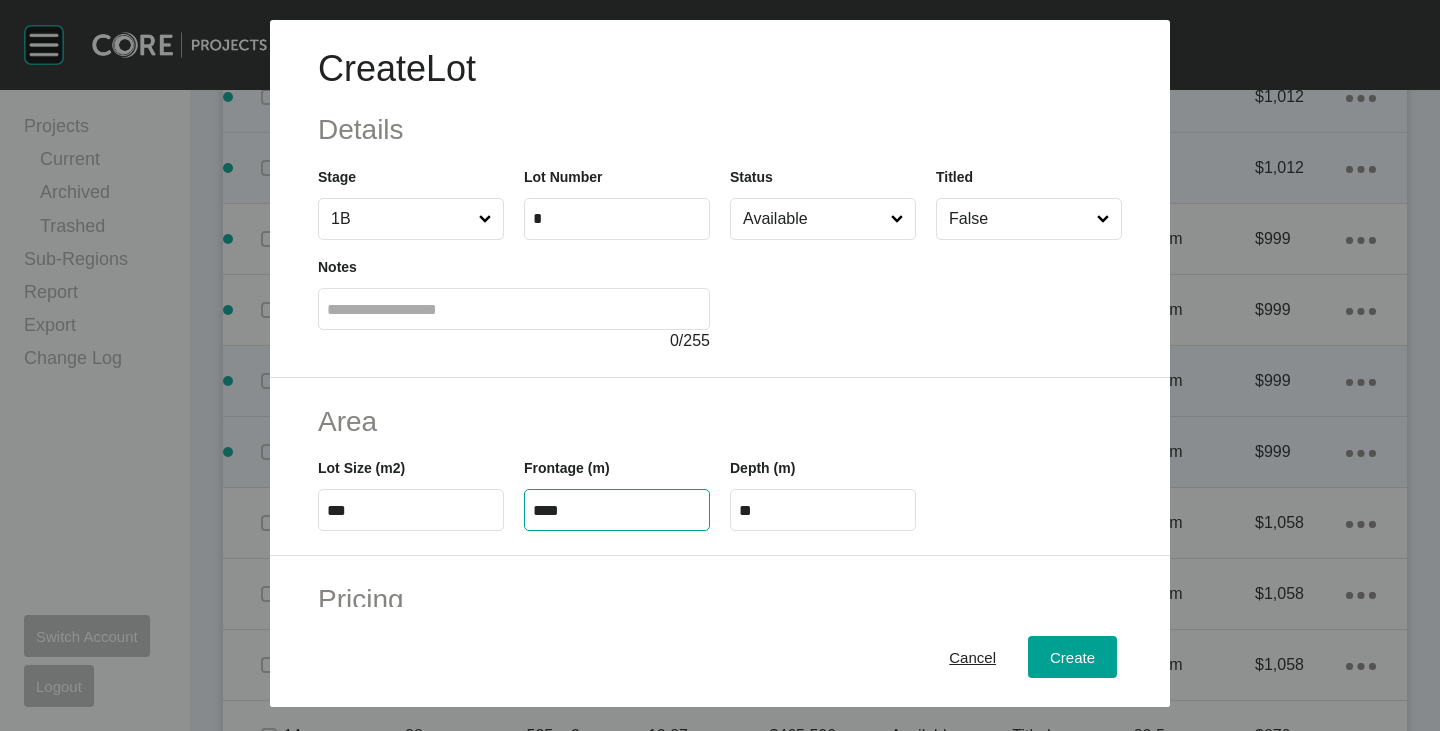 type on "****" 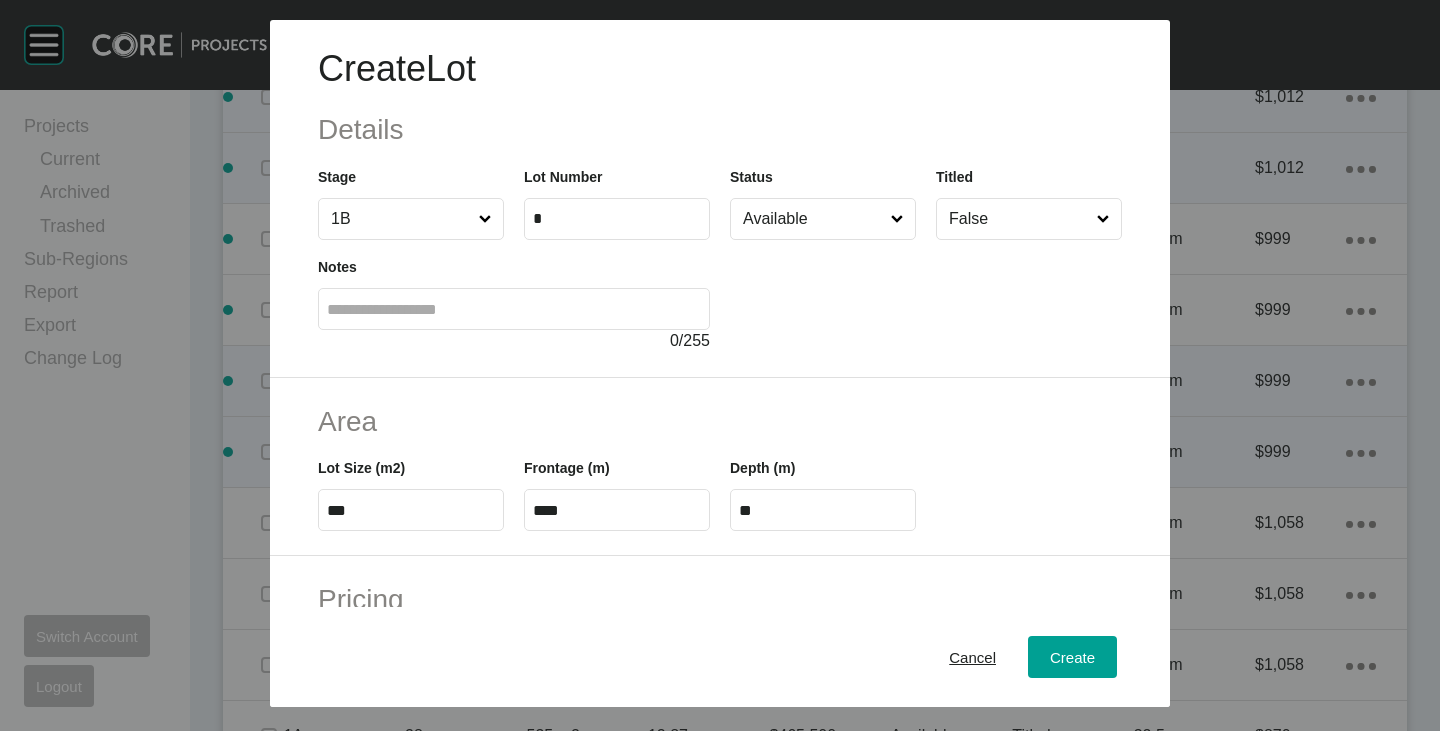 click on "Area Lot Size (m2) *** Frontage (m) **** Depth (m) **" at bounding box center [720, 467] 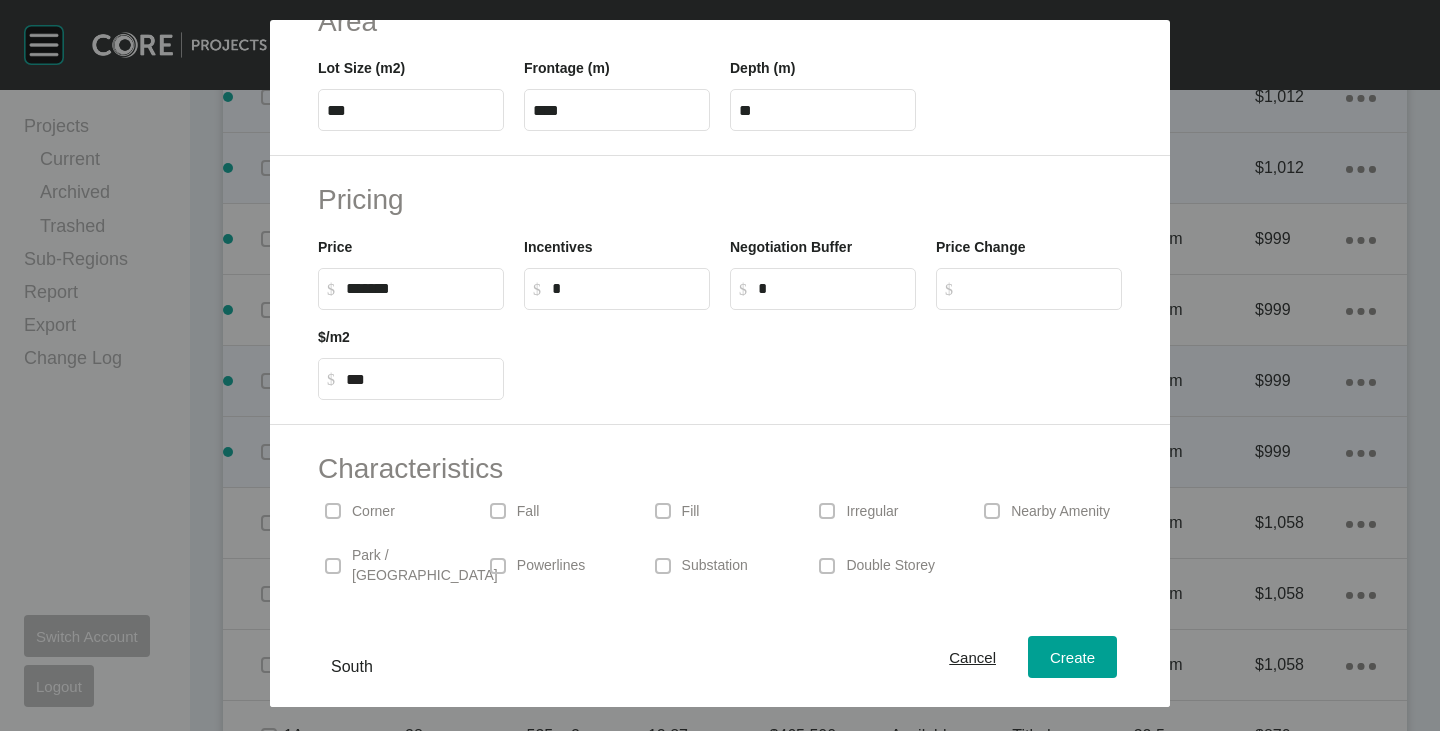 scroll, scrollTop: 489, scrollLeft: 0, axis: vertical 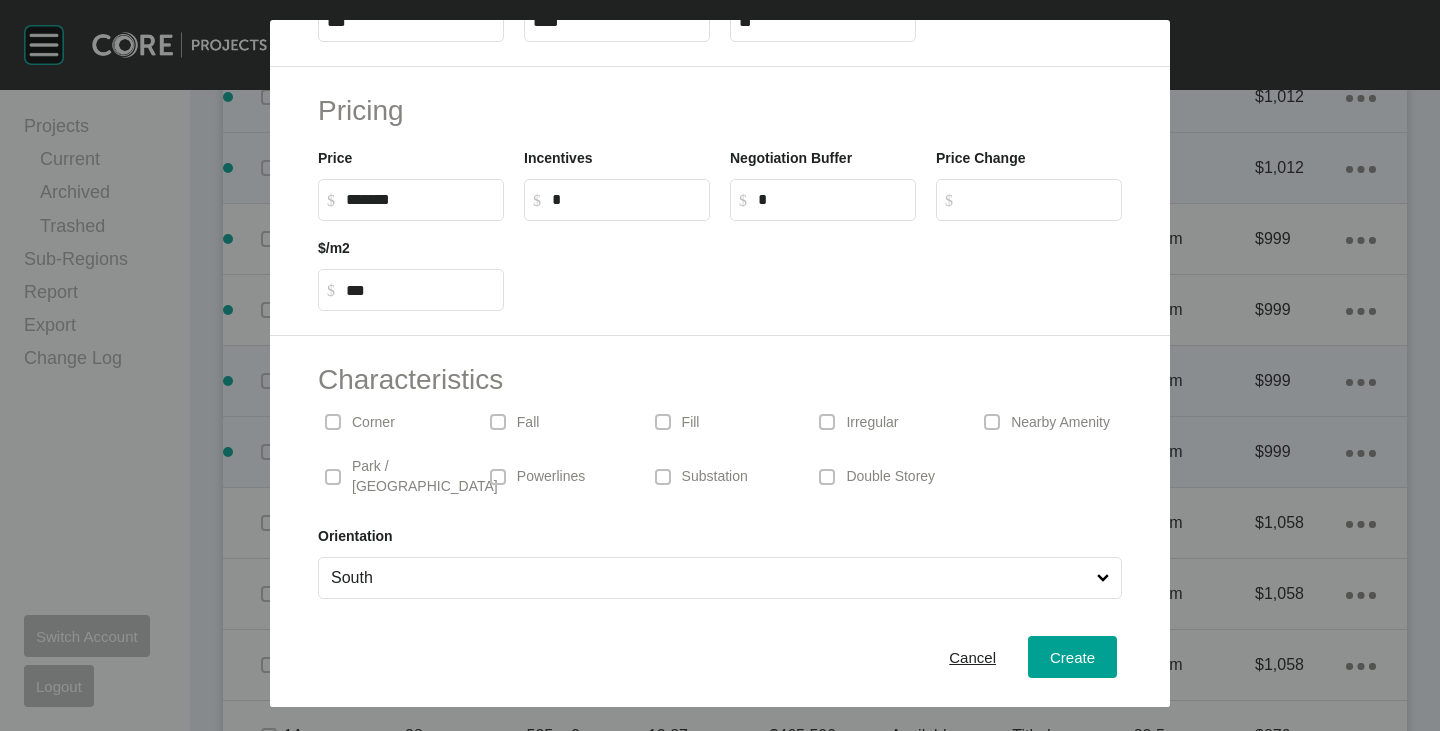 type on "******" 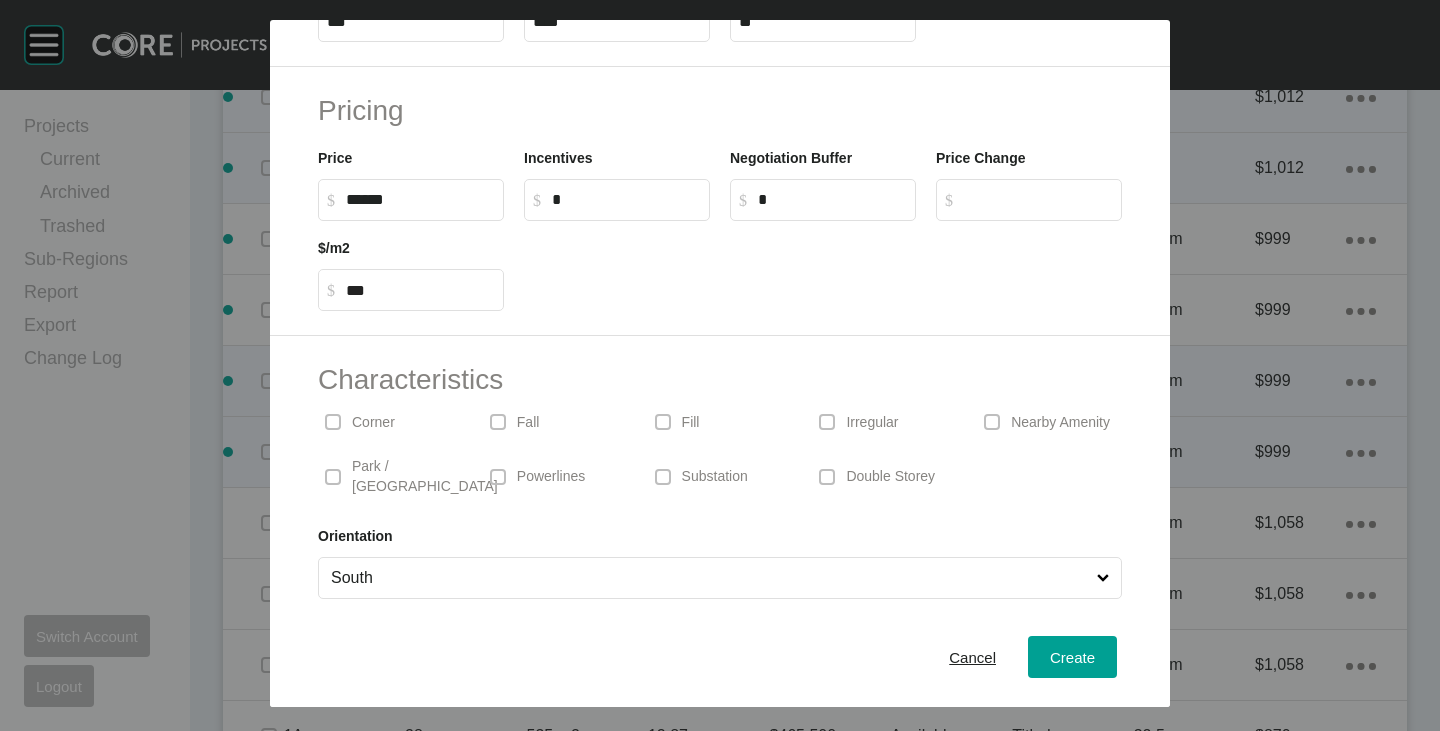 click on "******" at bounding box center [420, 199] 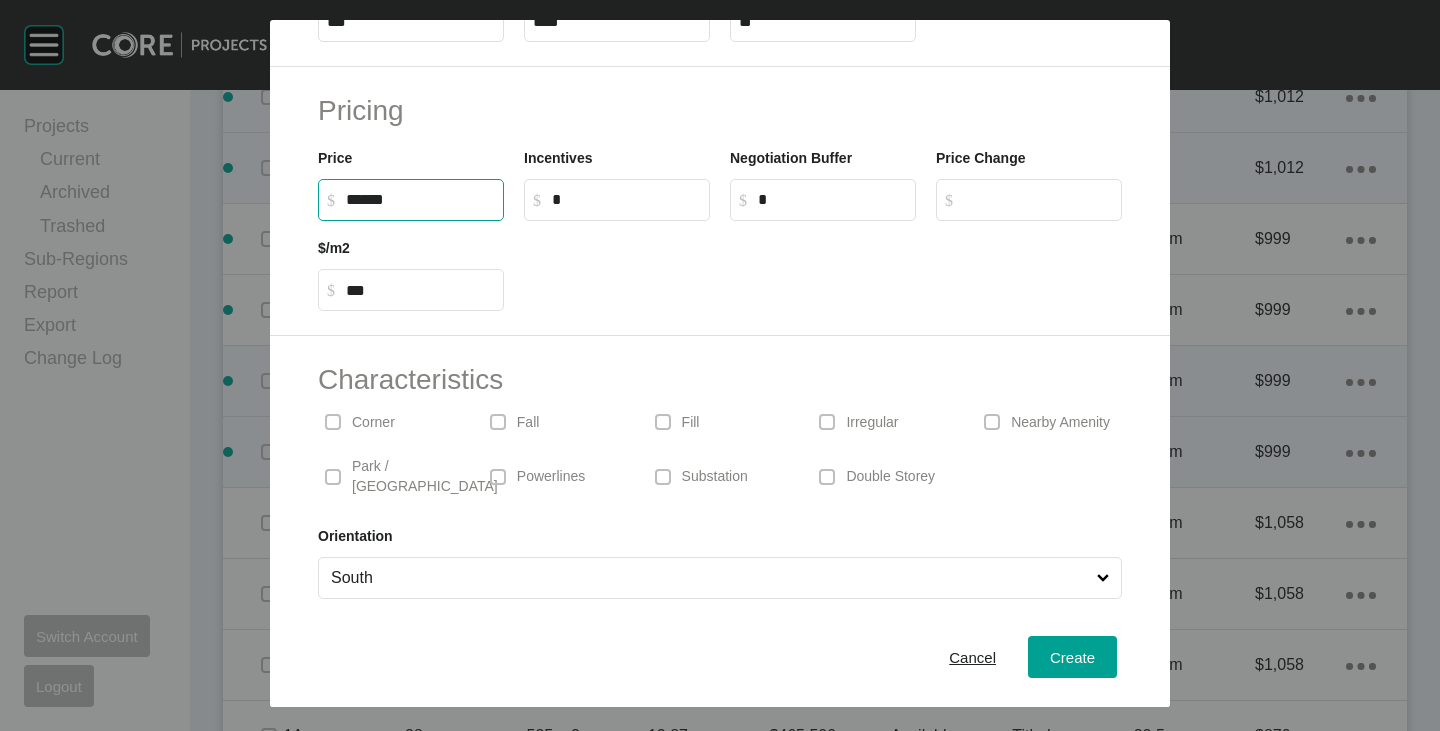 click on "******" at bounding box center [420, 199] 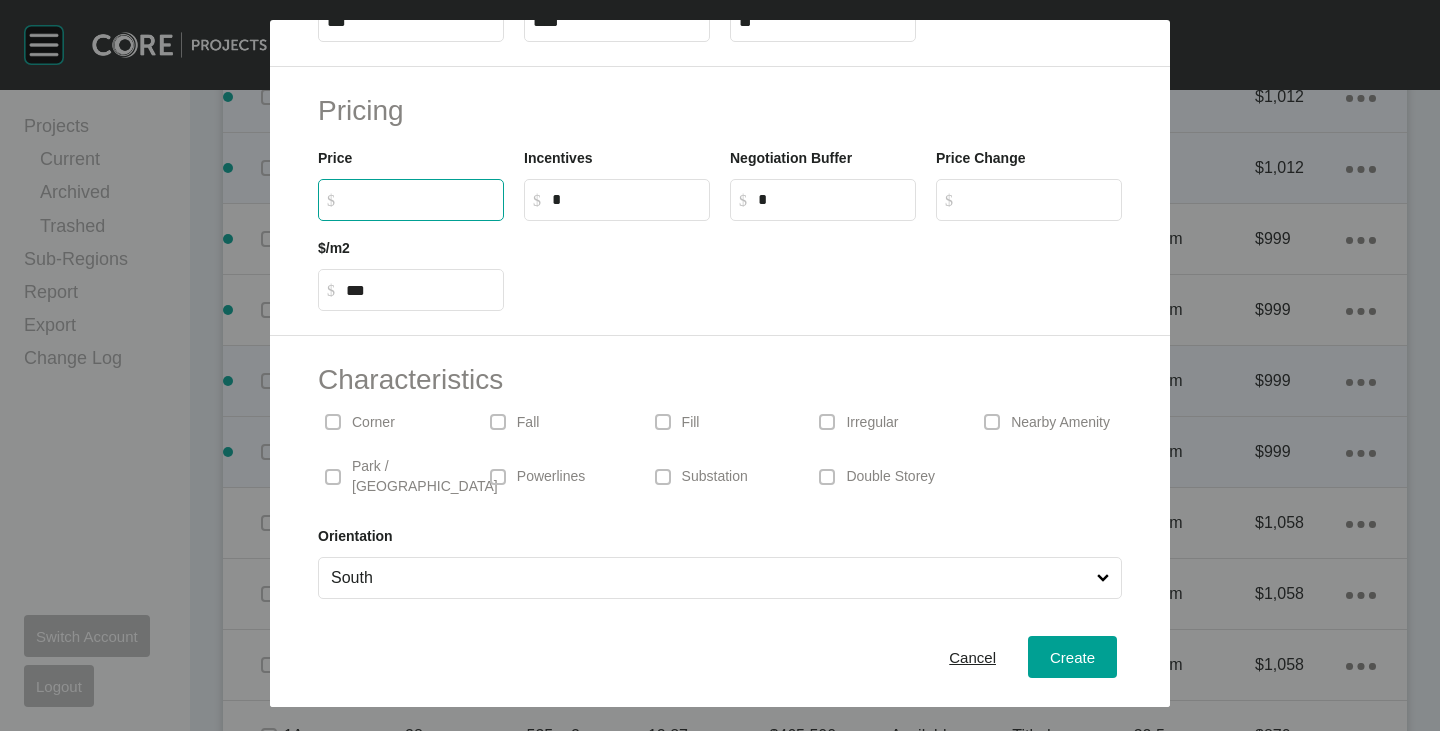type 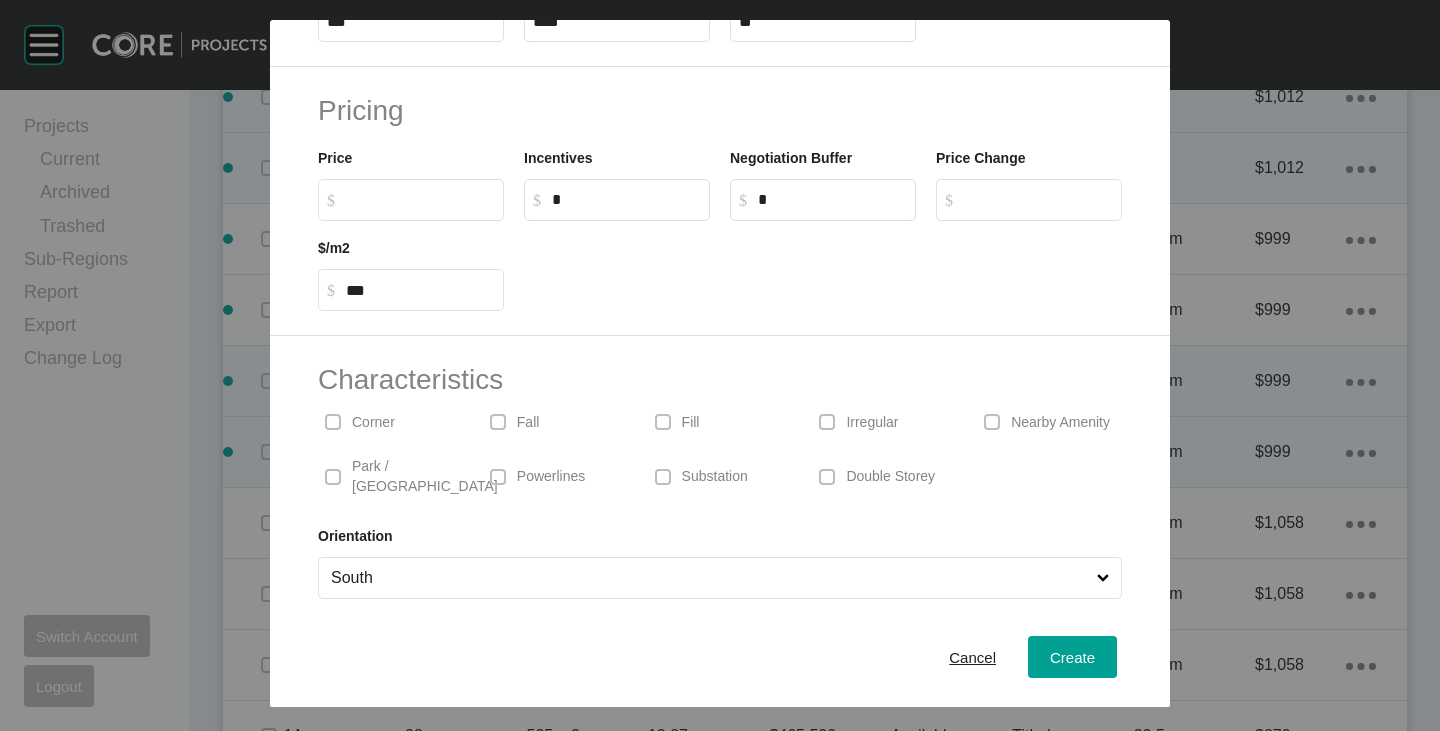 scroll, scrollTop: 0, scrollLeft: 0, axis: both 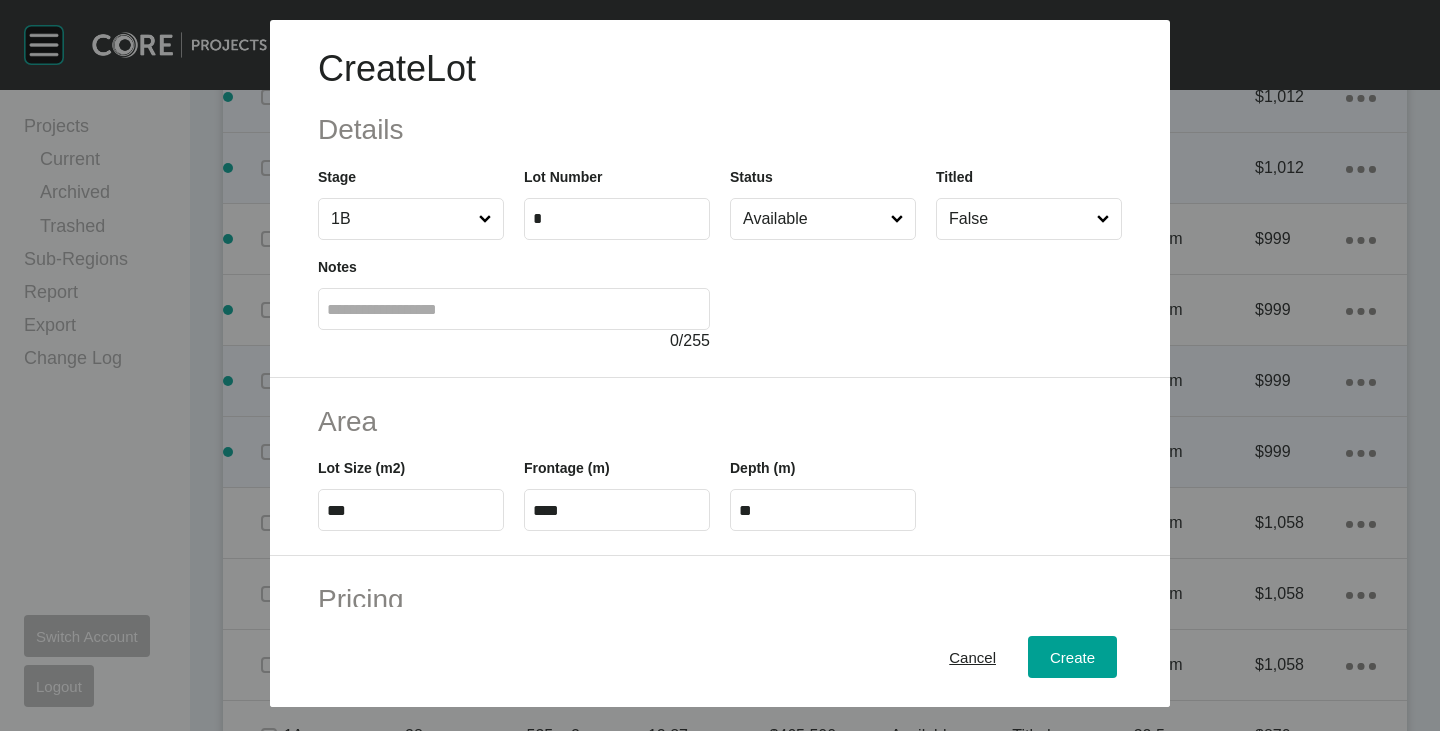 click on "Available" at bounding box center (813, 219) 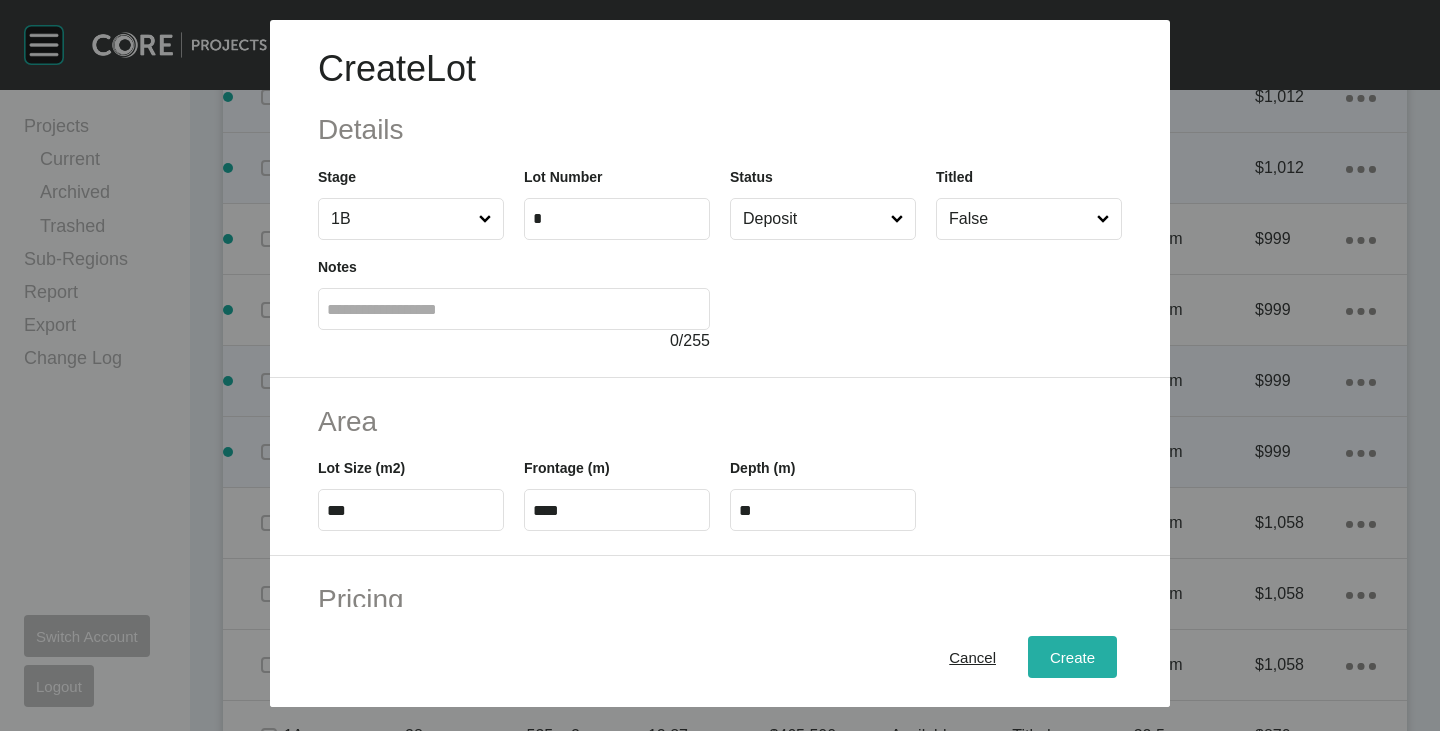 click on "Create" at bounding box center (1072, 657) 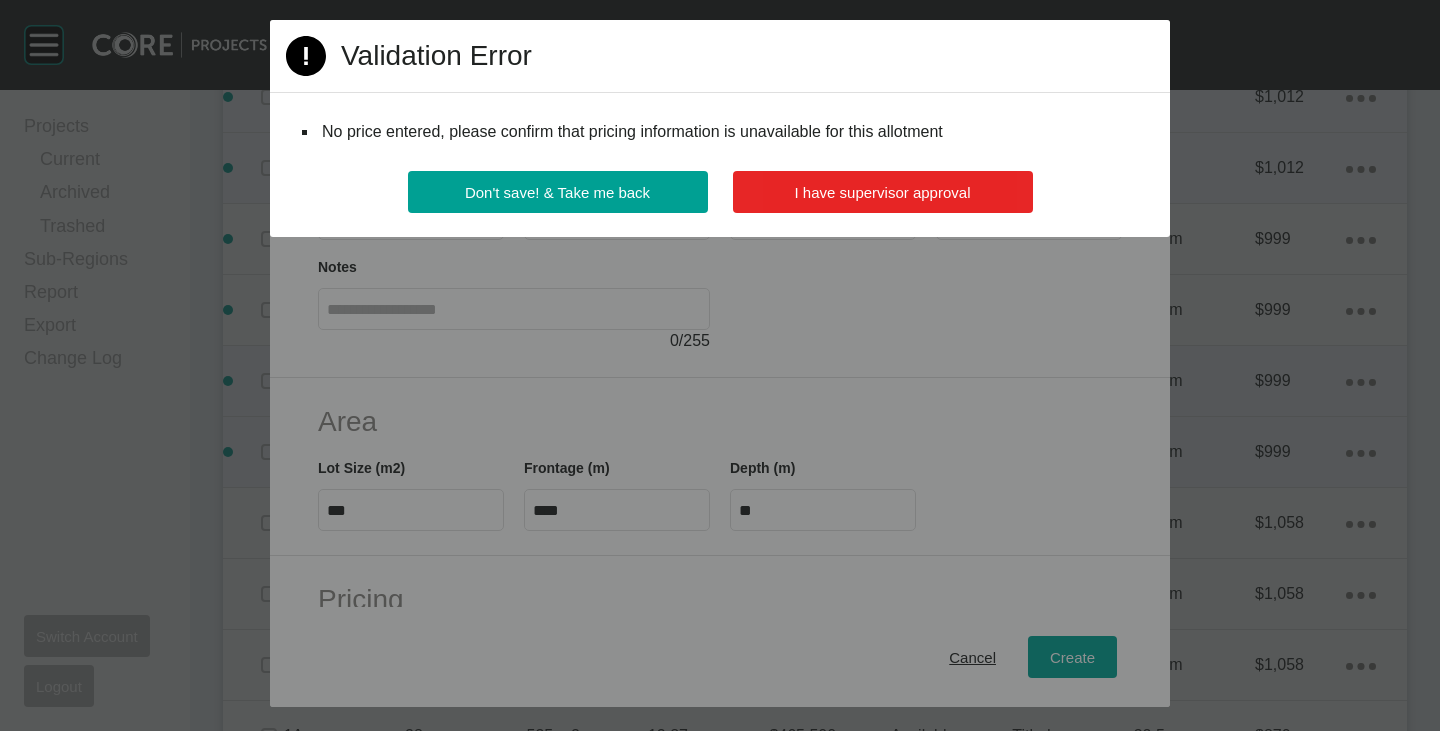 click on "I have supervisor approval" at bounding box center (883, 192) 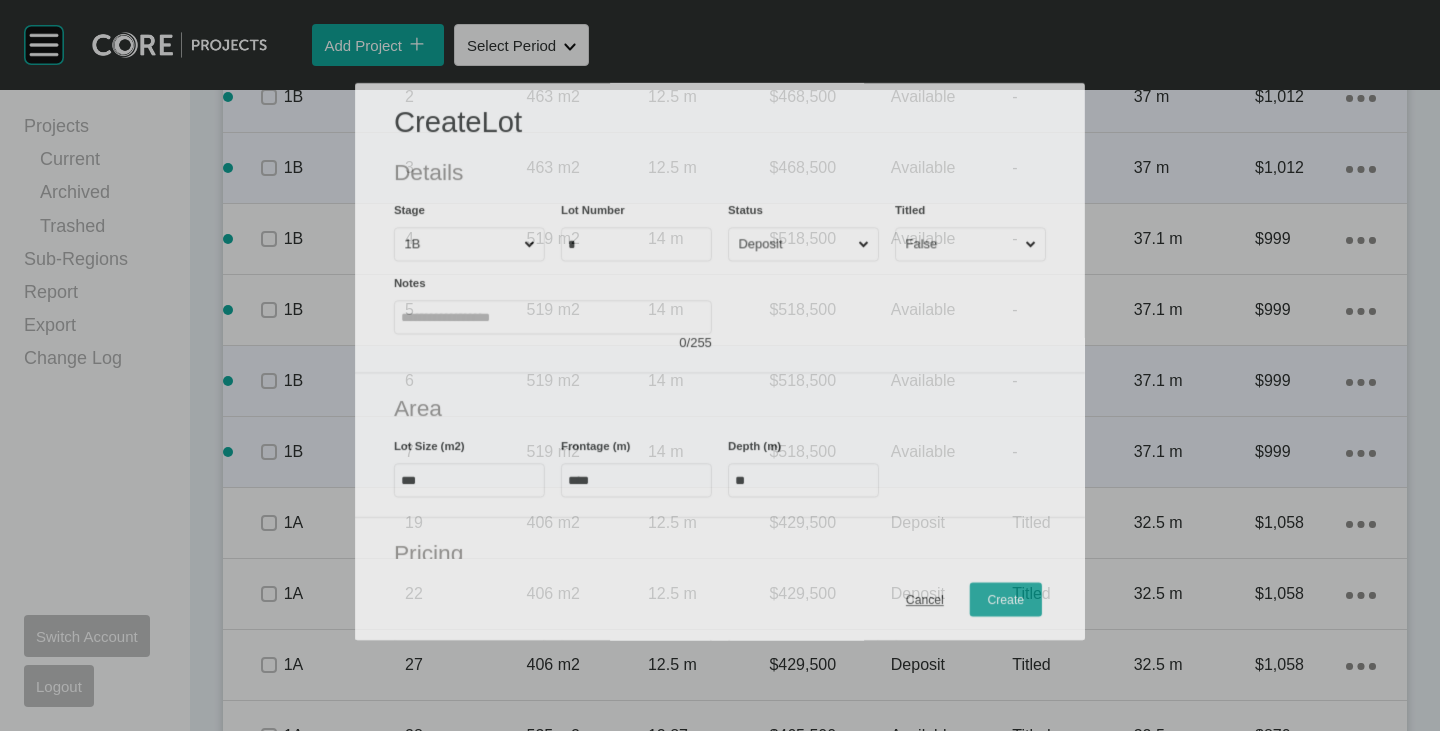 scroll, scrollTop: 1462, scrollLeft: 0, axis: vertical 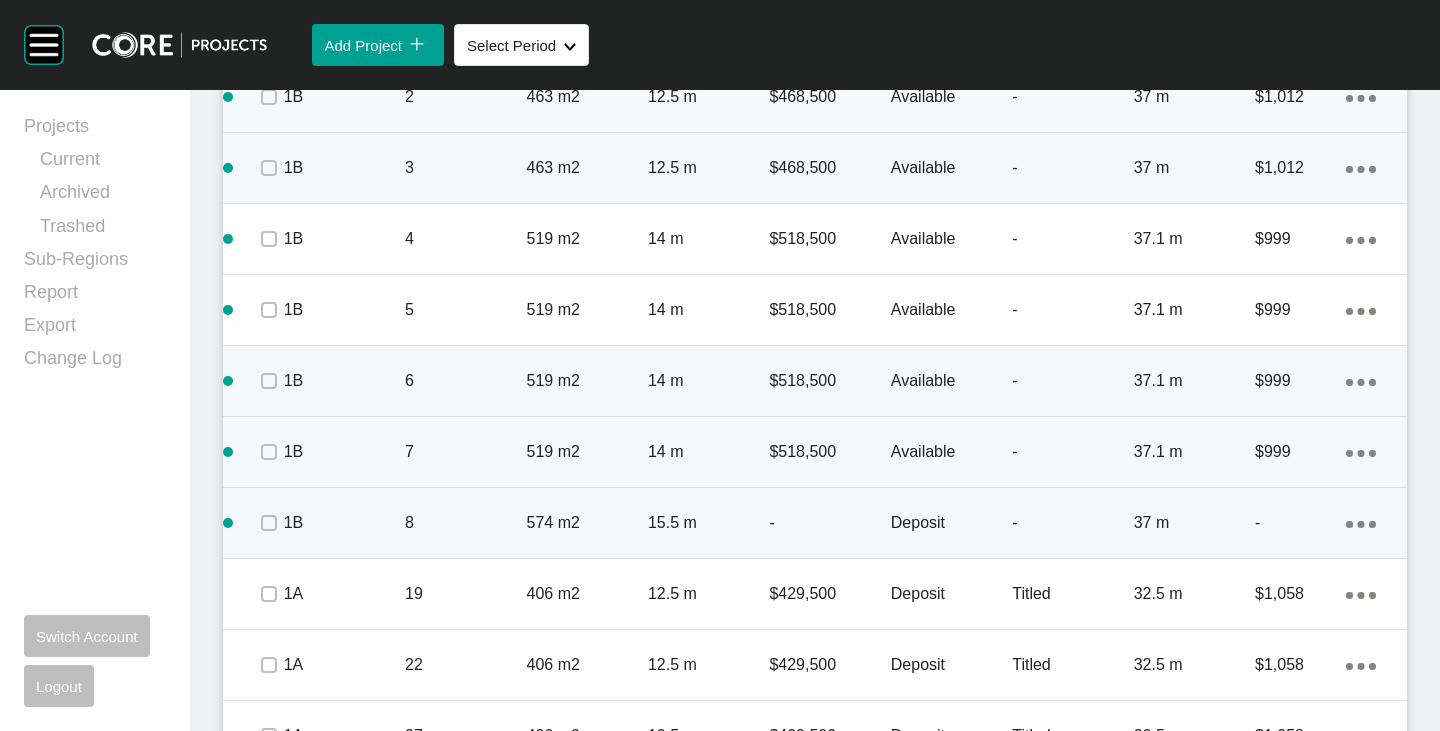 click 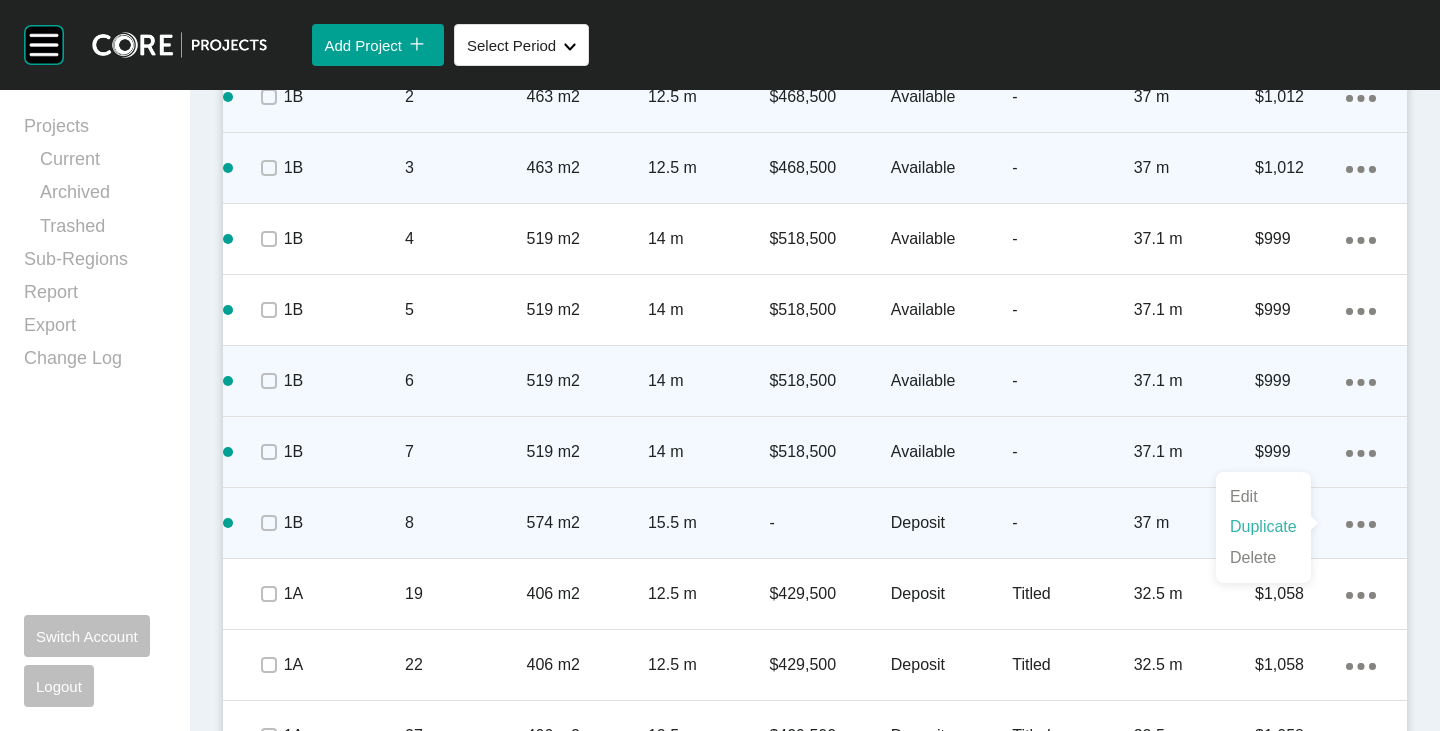 click on "Duplicate" at bounding box center (1263, 527) 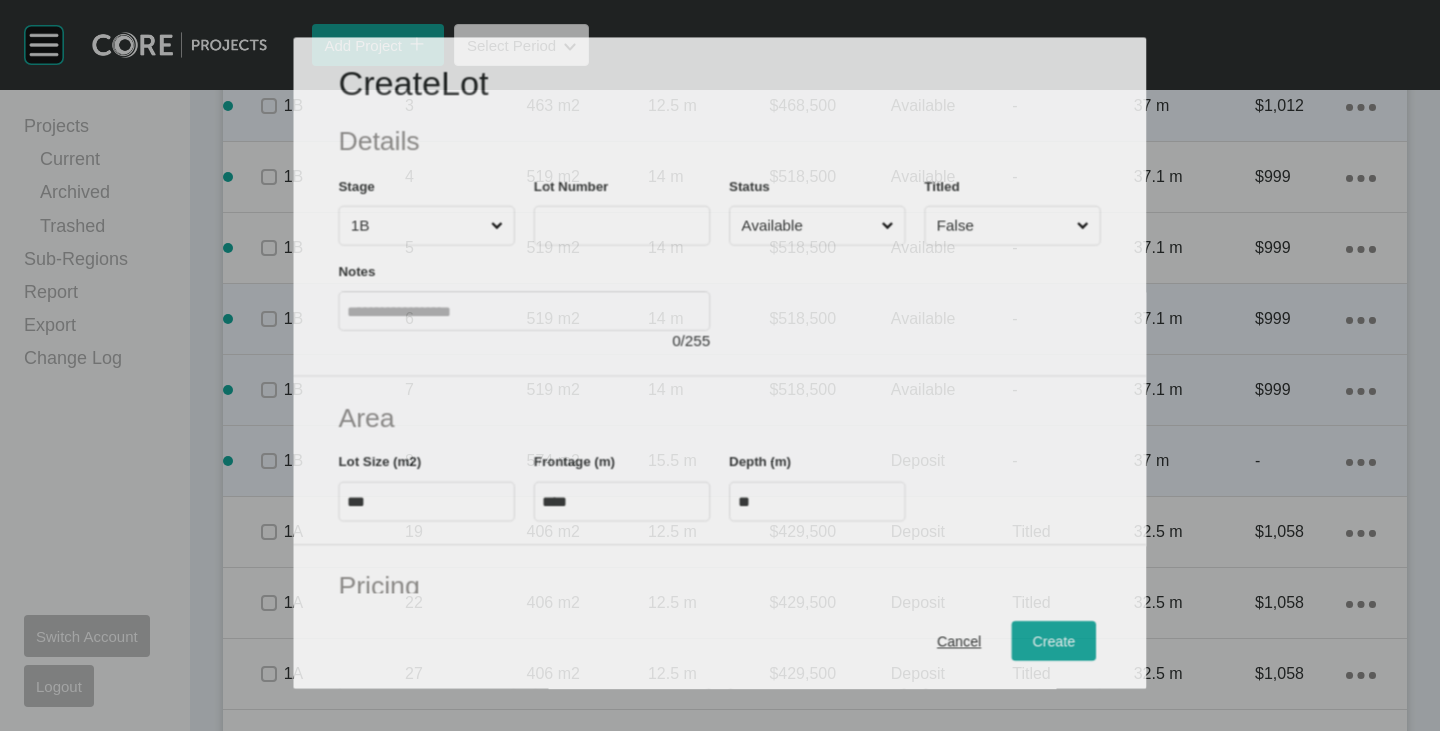 scroll, scrollTop: 1400, scrollLeft: 0, axis: vertical 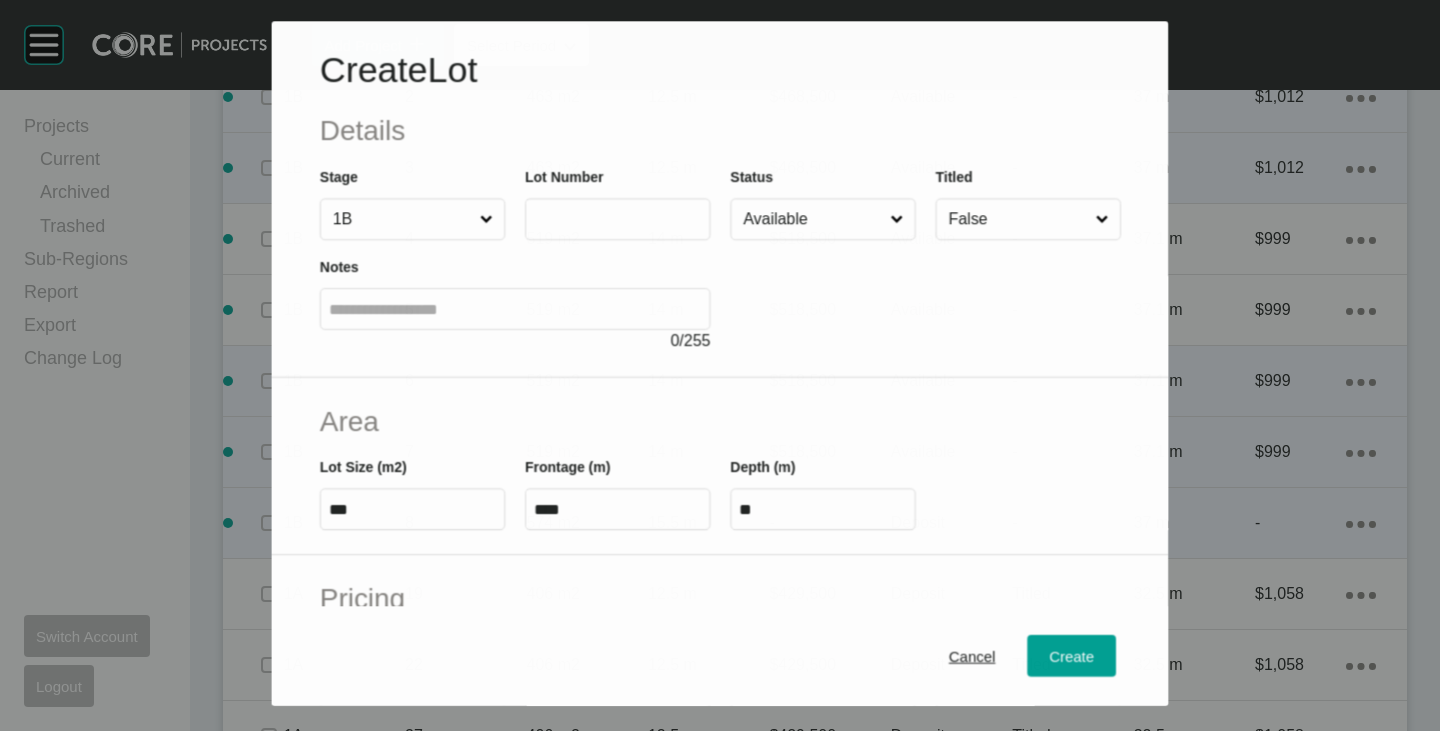 click at bounding box center (617, 220) 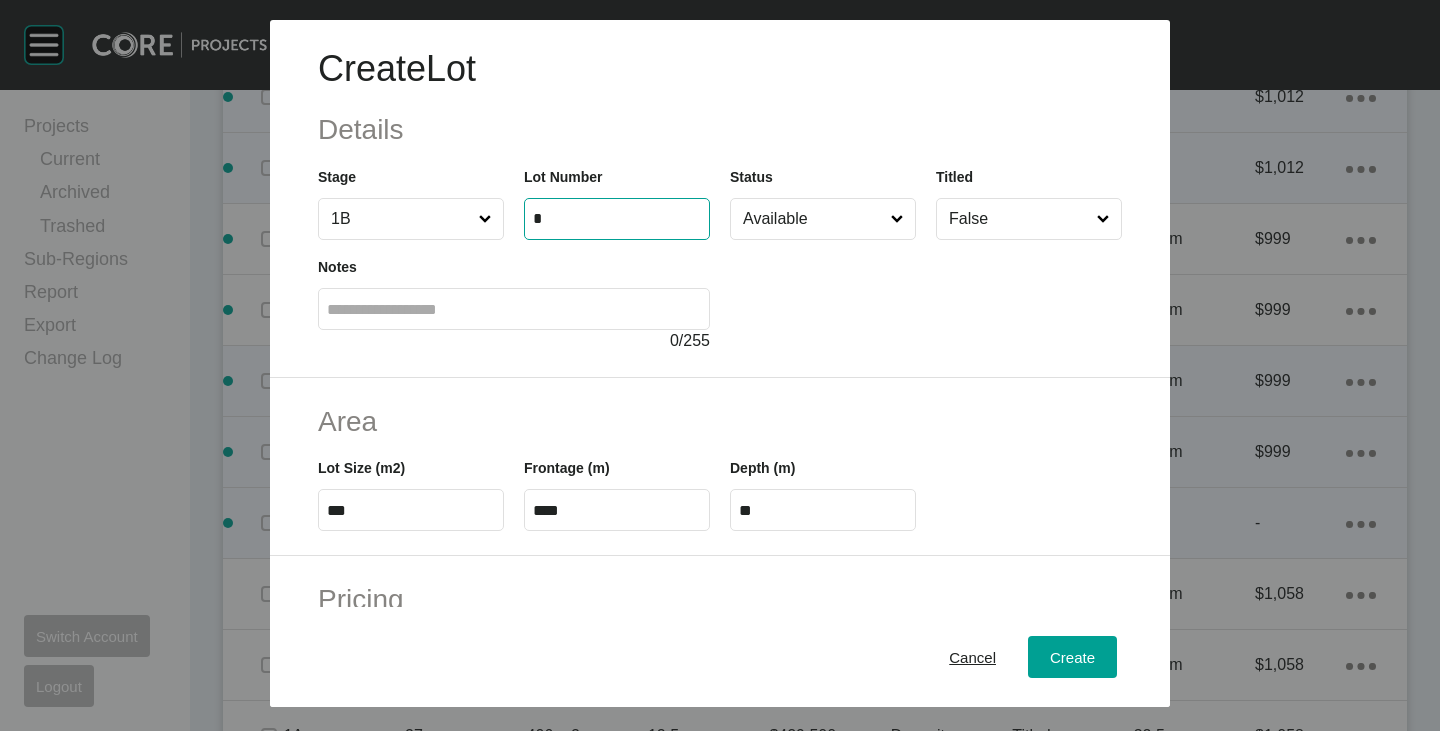 type on "*" 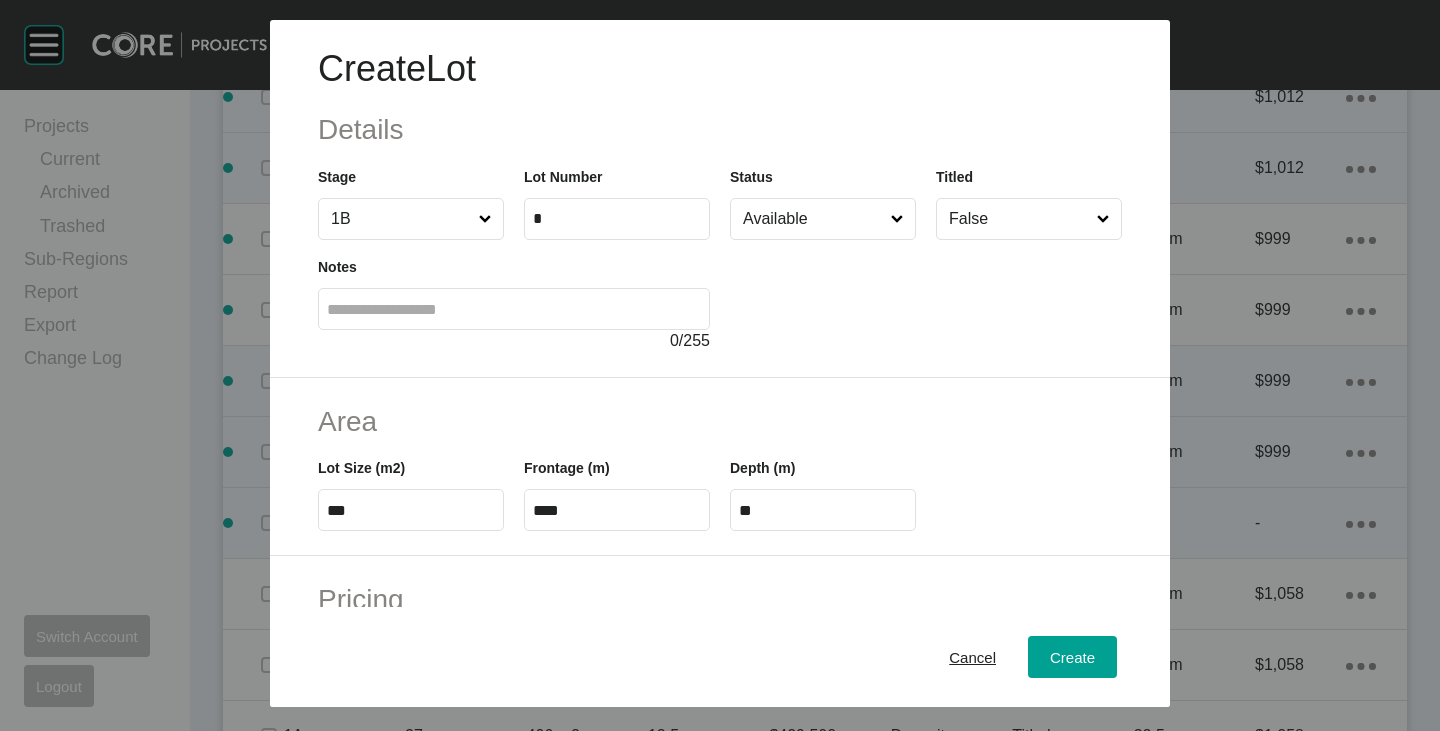 click on "***" at bounding box center (411, 510) 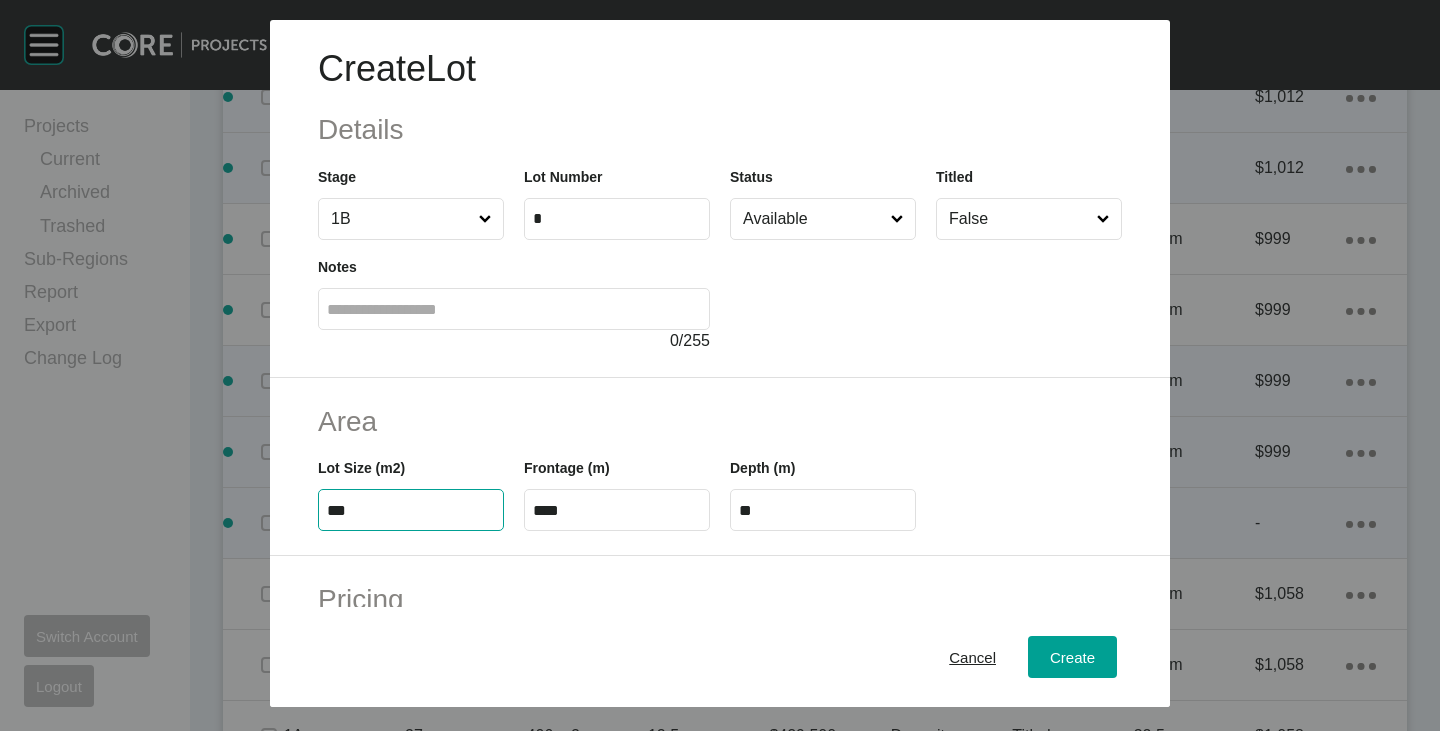 click on "***" at bounding box center [411, 510] 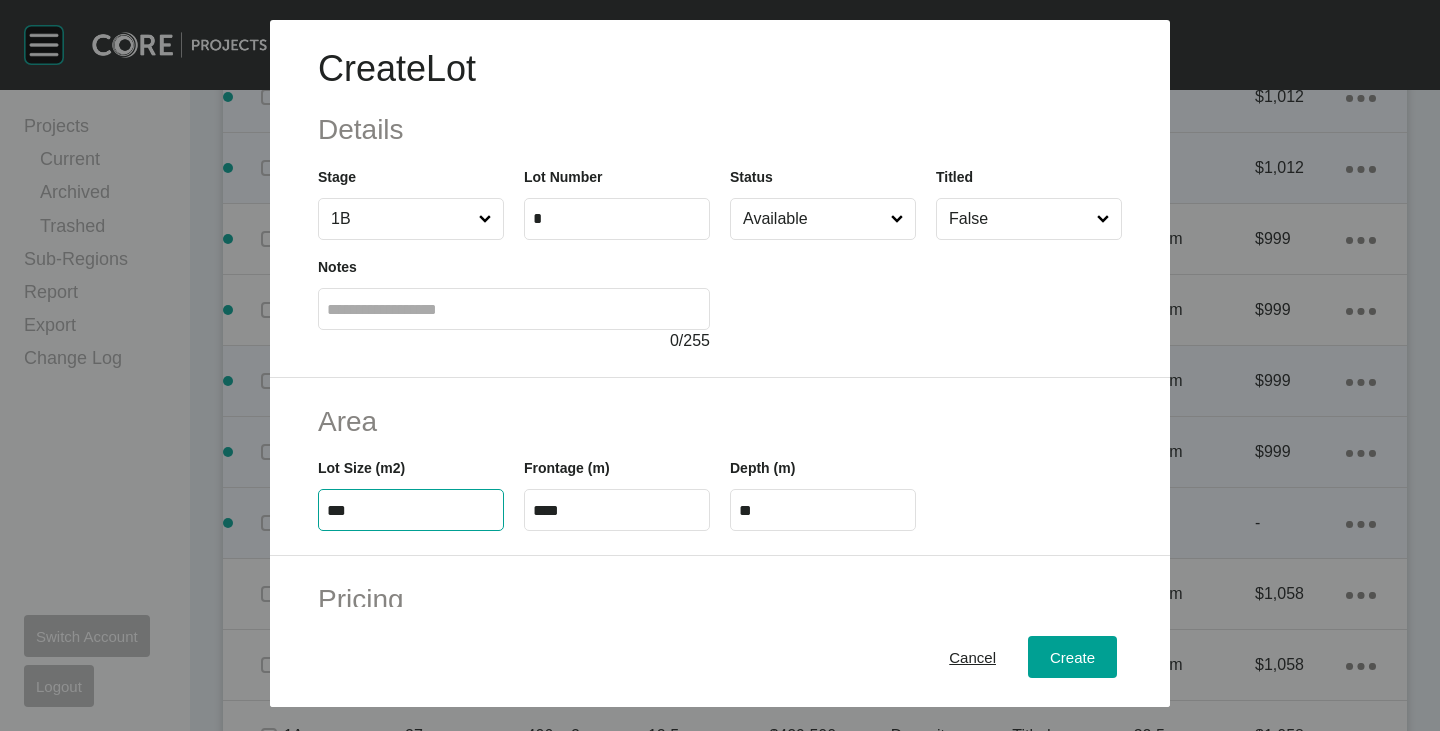 type on "***" 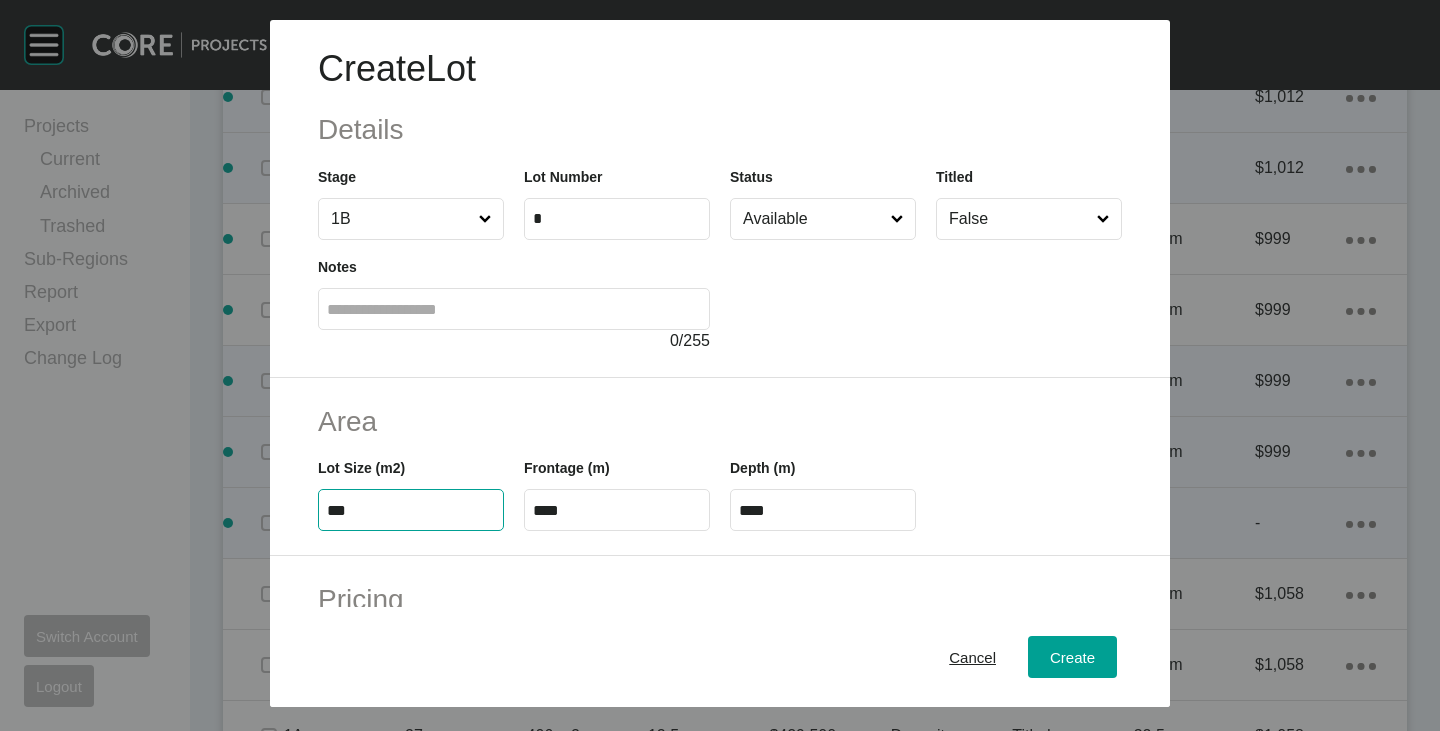 click on "Area Lot Size (m2) *** Frontage (m) **** Depth (m) ****" at bounding box center [720, 467] 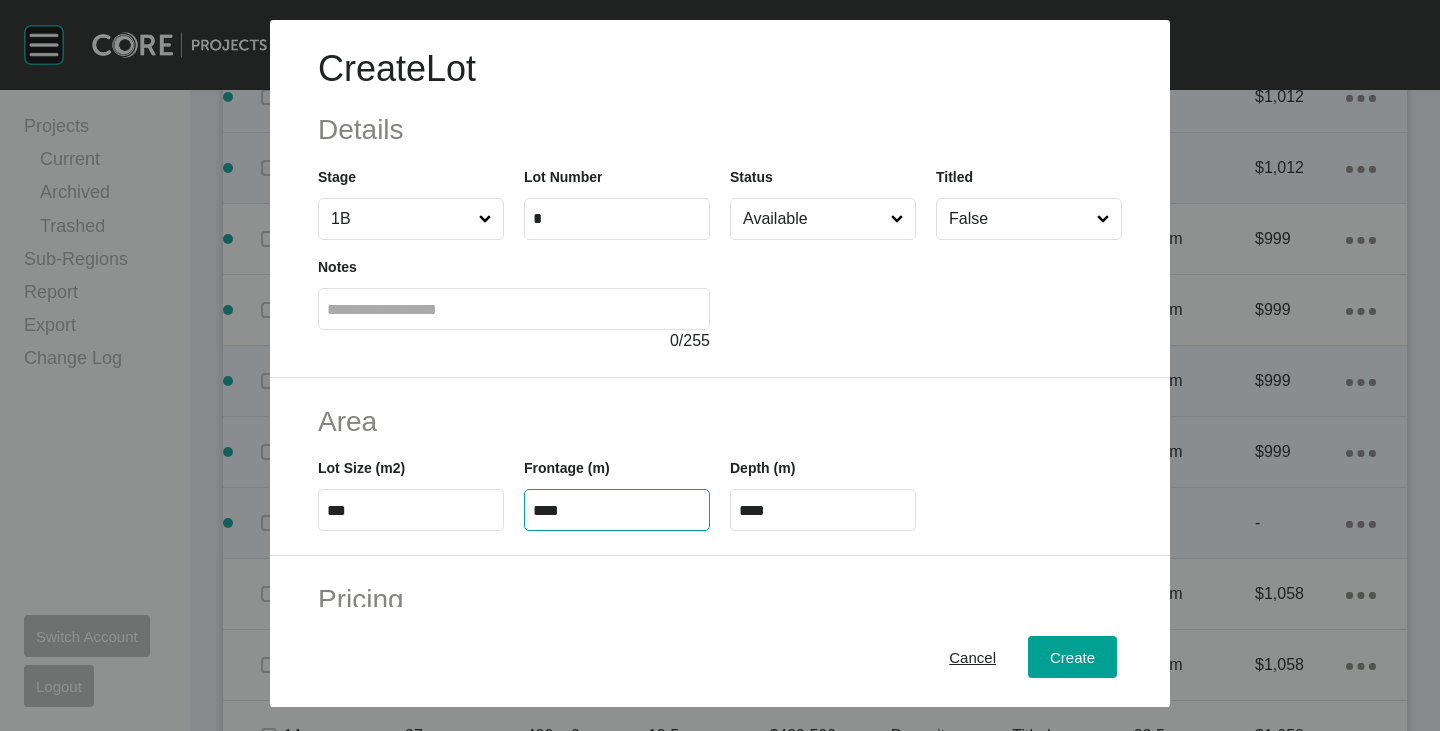 click on "****" at bounding box center [617, 510] 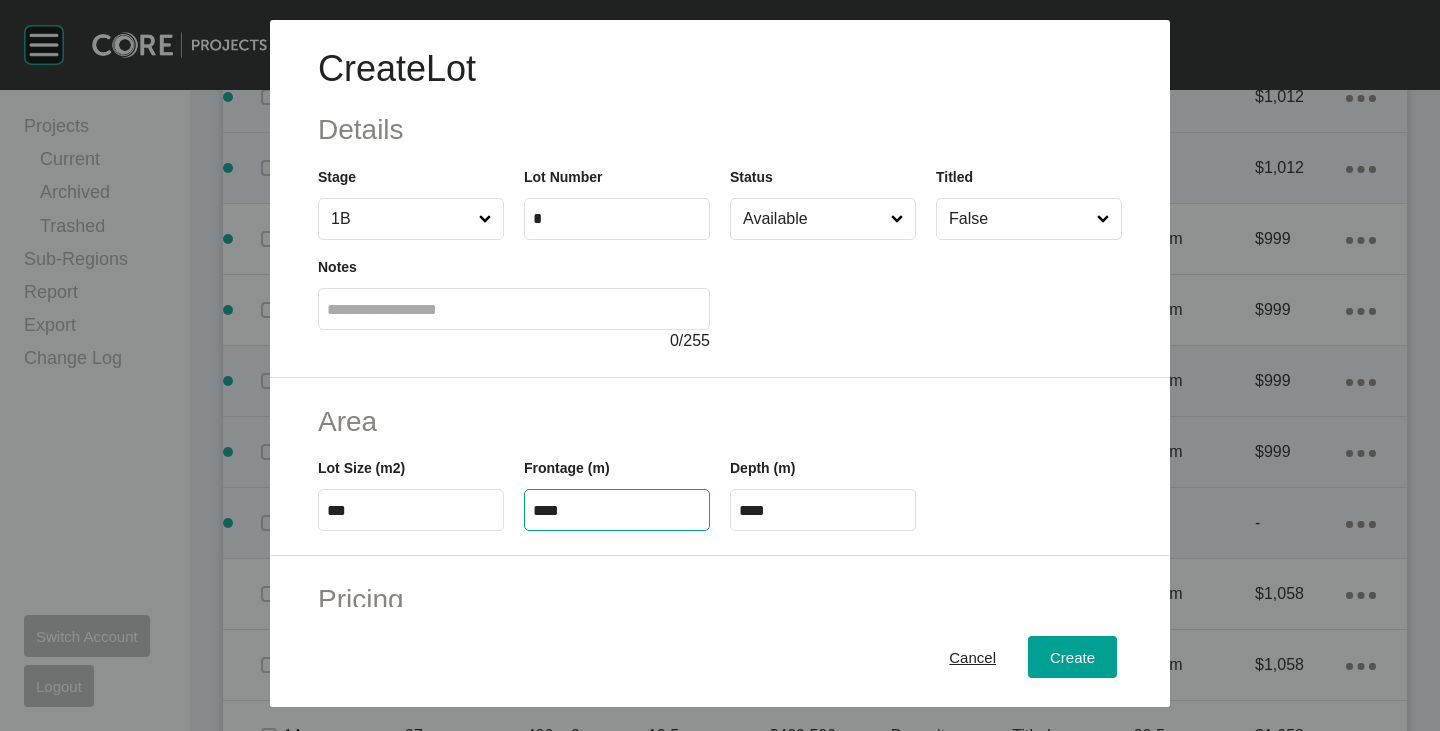 type on "****" 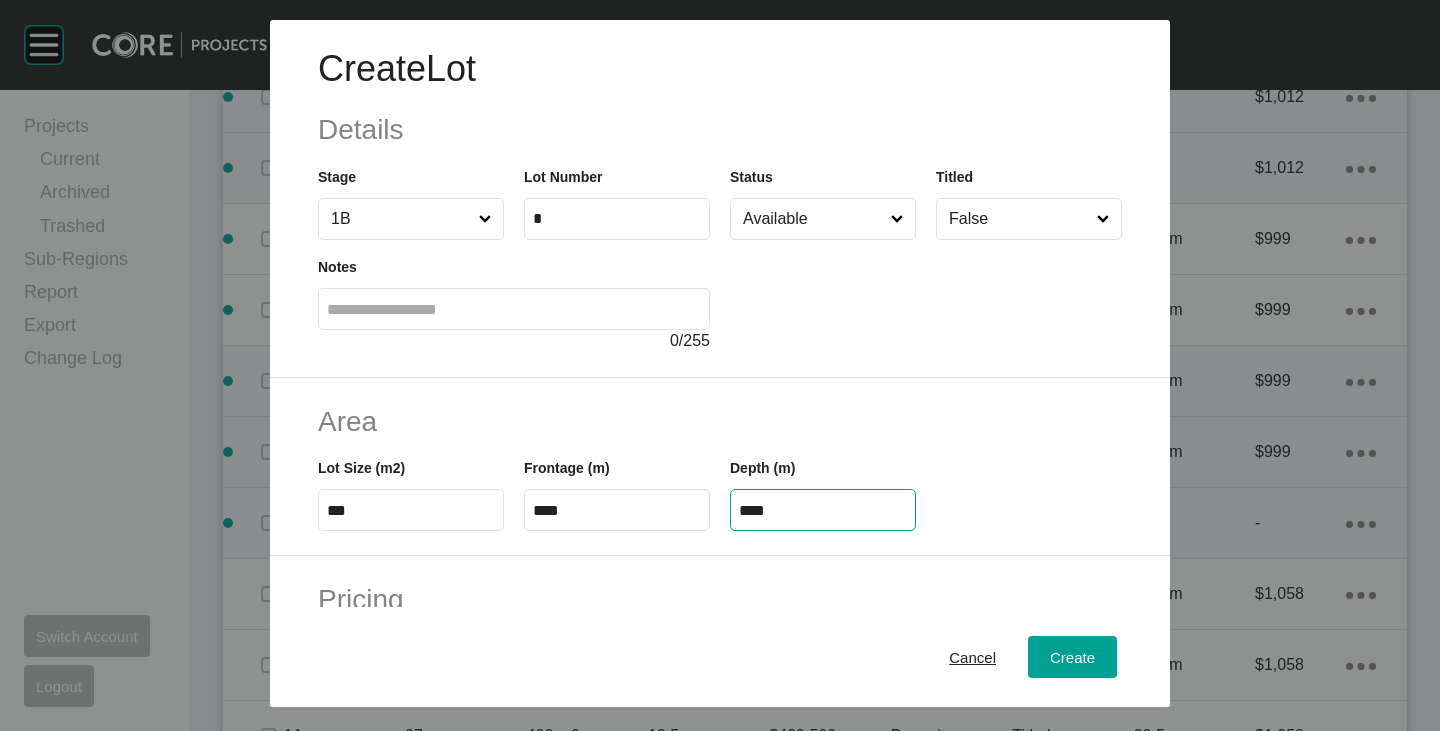 click on "****" at bounding box center [823, 510] 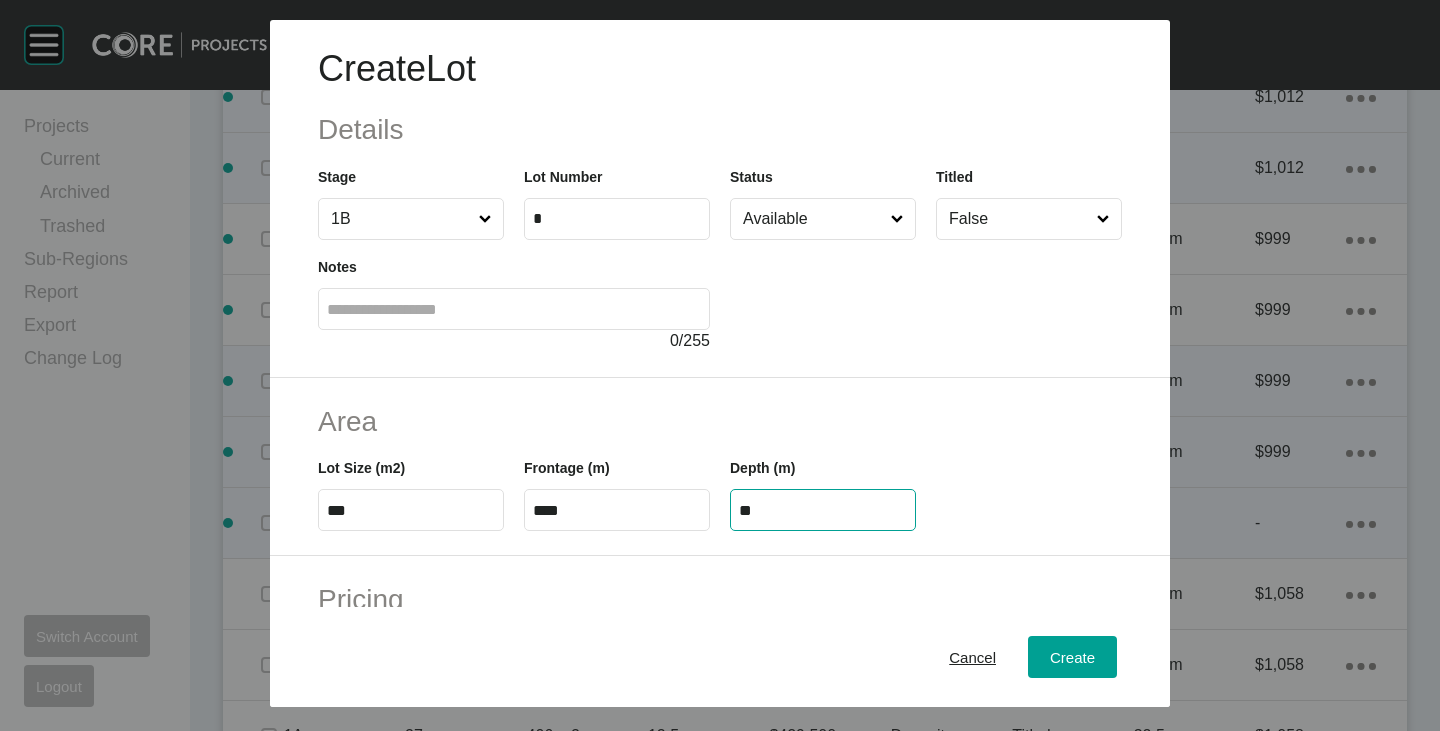 type on "**" 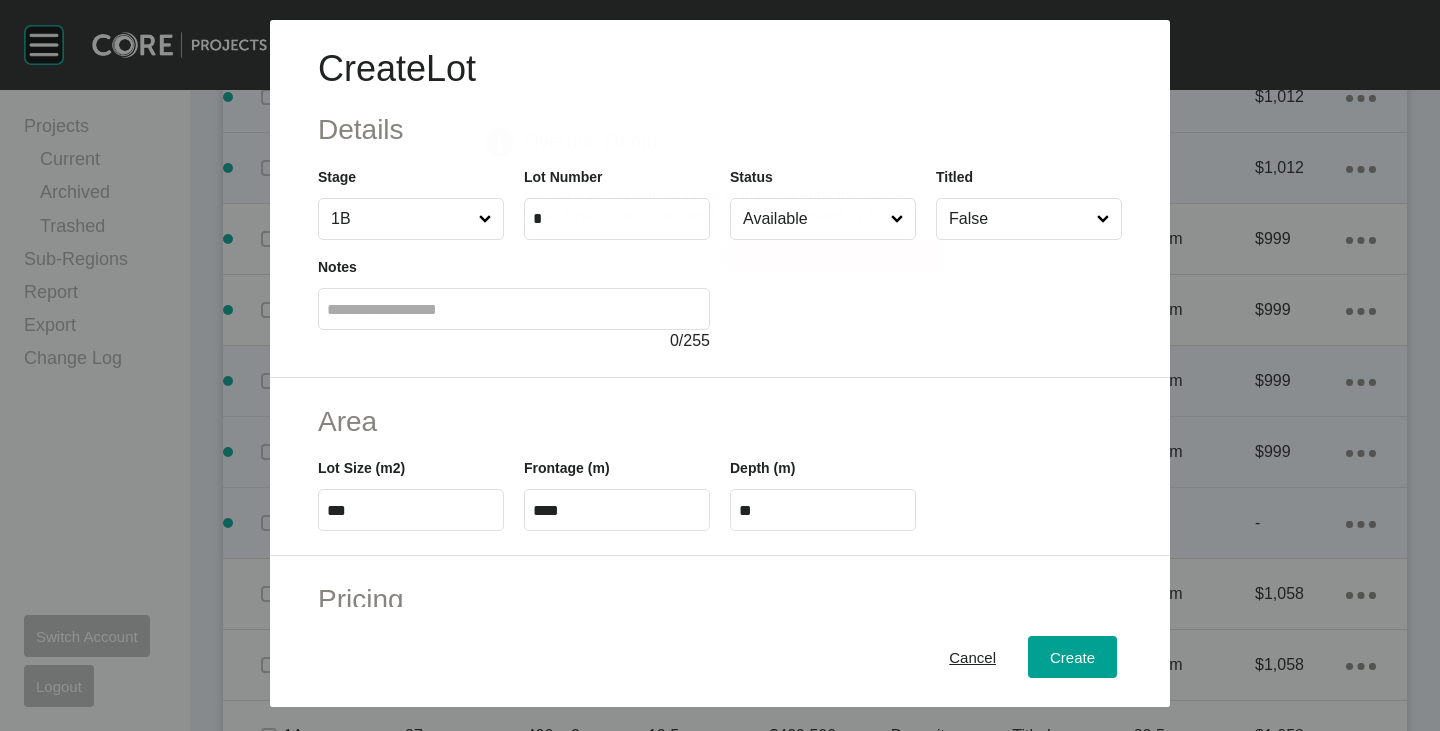 click on "Create  Lot Details Stage 1B Lot Number * Status Available Titled False Notes 0 / 255 Area Lot Size (m2) *** Frontage (m) **** Depth (m) ** Pricing Price $ Created with Sketch. $ Incentives $ Created with Sketch. $ * Negotiation Buffer $ Created with Sketch. $ * Price Change $ Created with Sketch. $ $/m2 $ Created with Sketch. $ Characteristics Corner Fall Fill Irregular Nearby [GEOGRAPHIC_DATA] / Wetlands Powerlines Substation Double Storey Orientation South Cancel Create Page 1 Created with Sketch.   Override Depth Are you sure that you would like to manually enter the allotment depth? Depth is auto-calculated by dividing Frontage by Lot Size. Cancel Confirm" at bounding box center [720, 365] 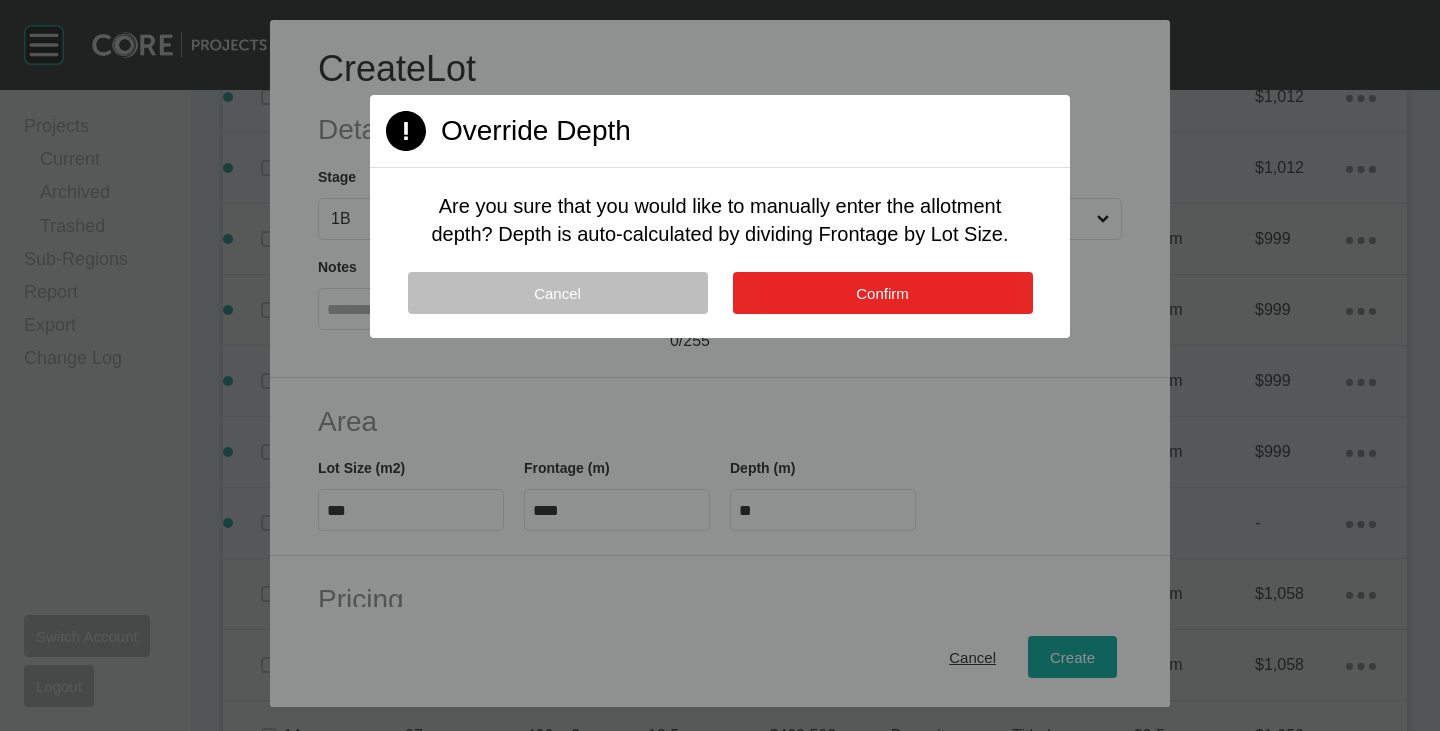 click on "Confirm" at bounding box center [882, 293] 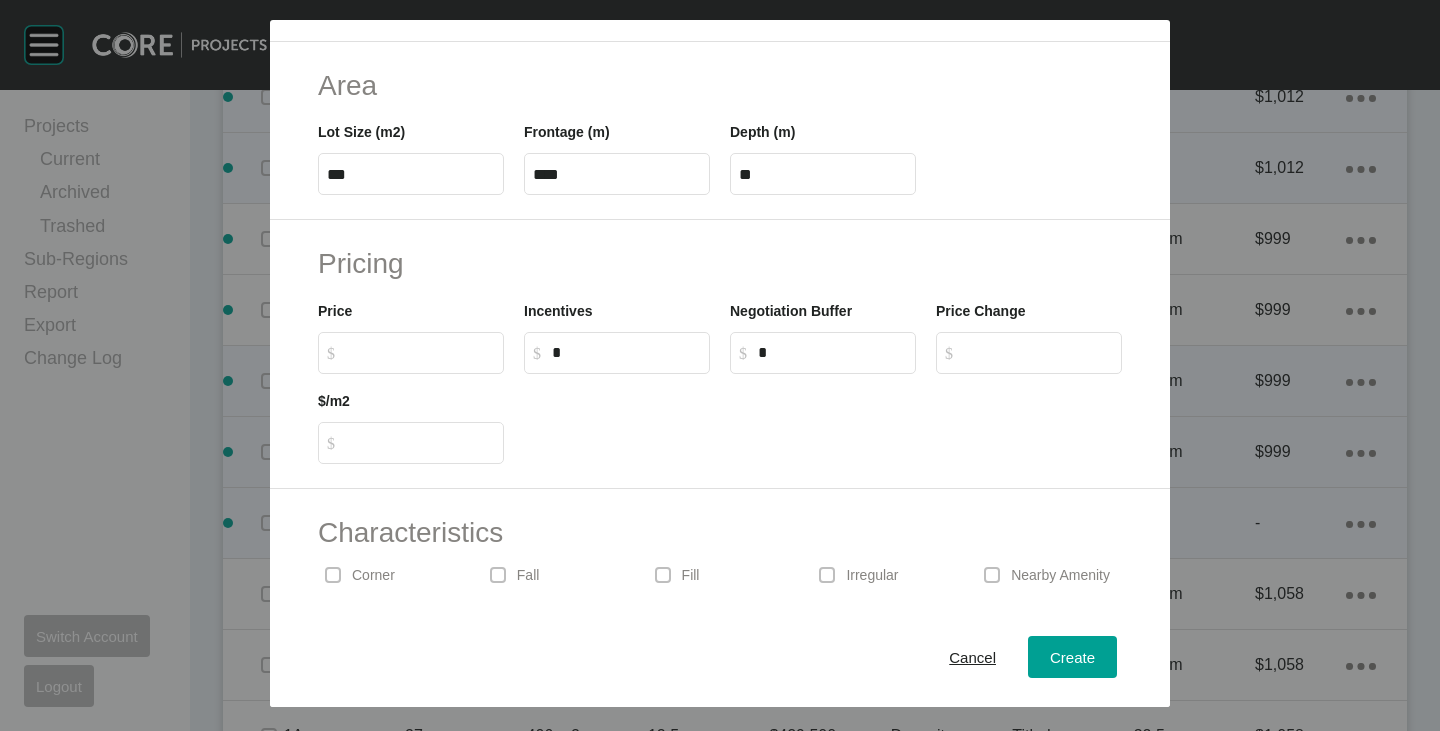 scroll, scrollTop: 489, scrollLeft: 0, axis: vertical 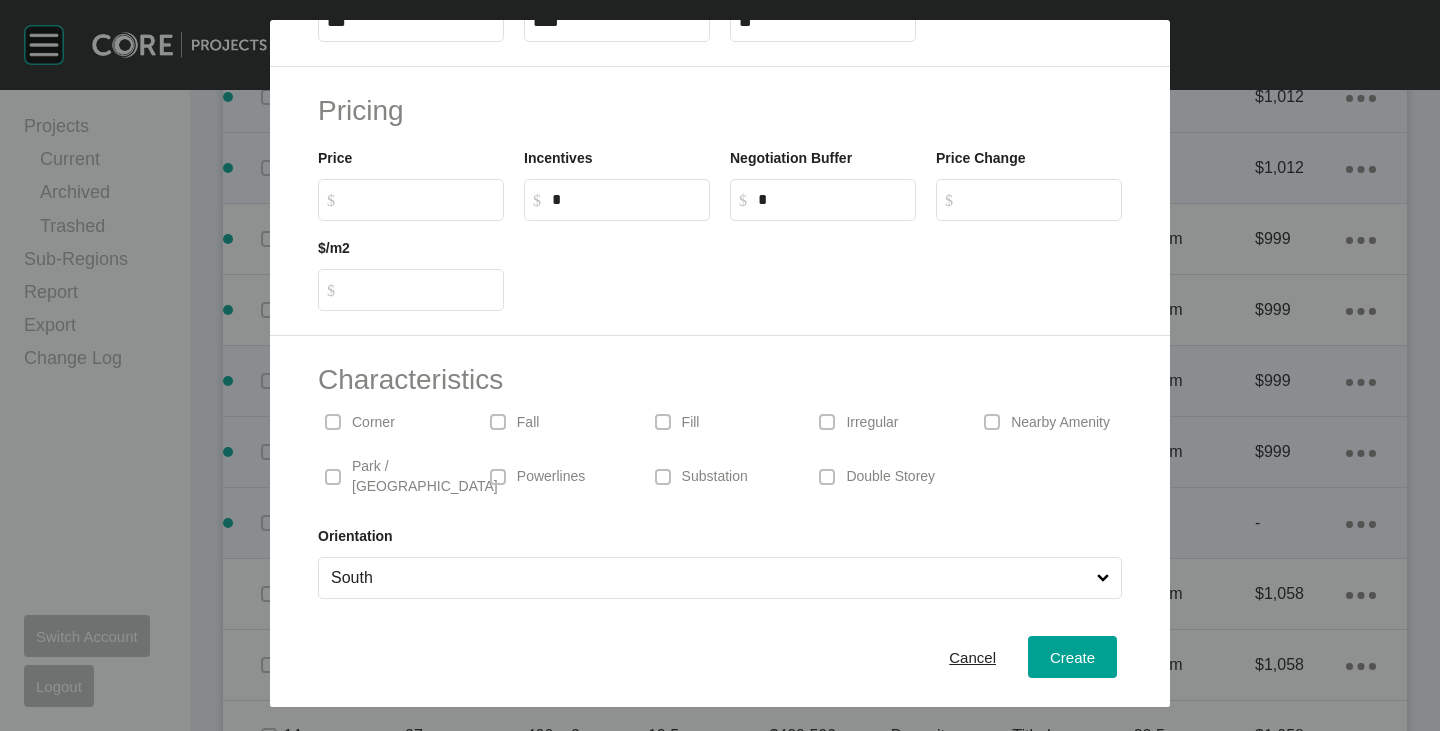 click at bounding box center (827, 422) 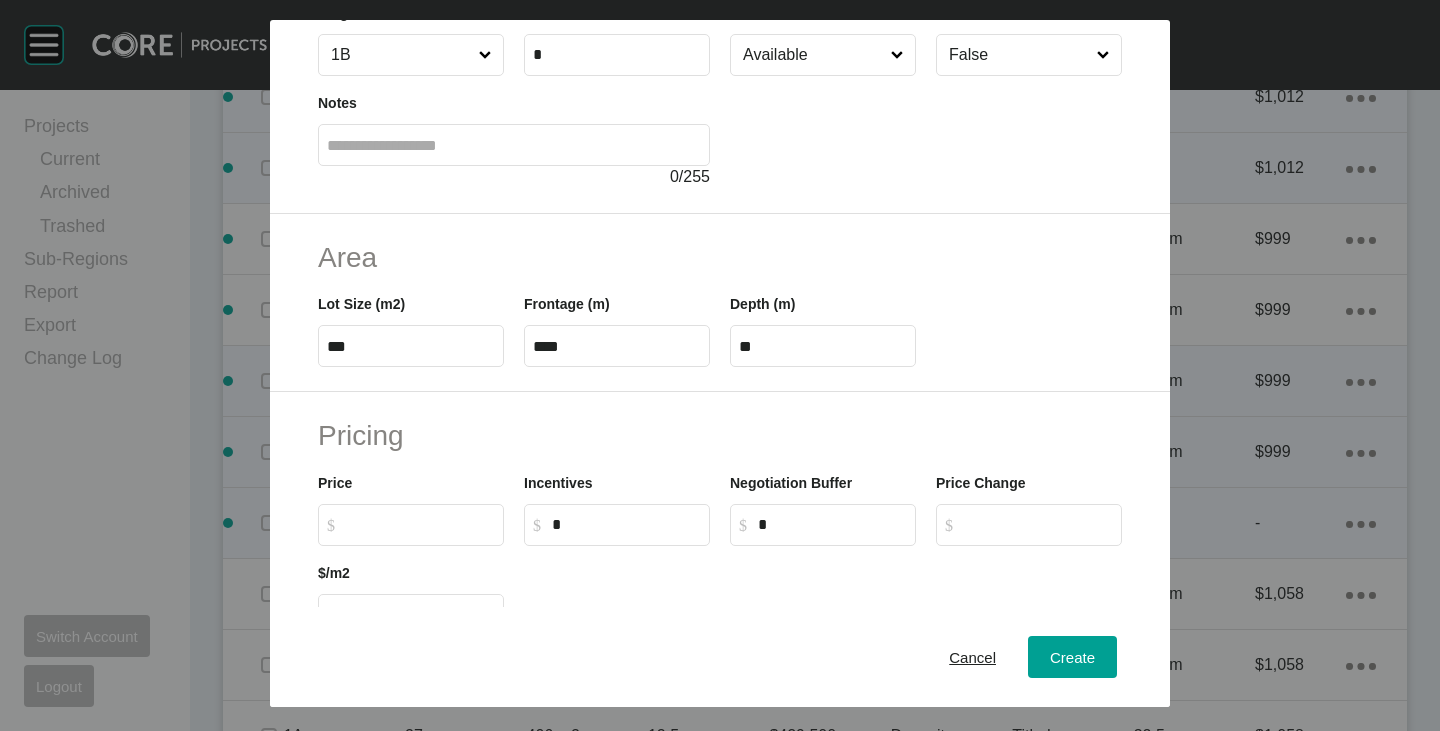scroll, scrollTop: 89, scrollLeft: 0, axis: vertical 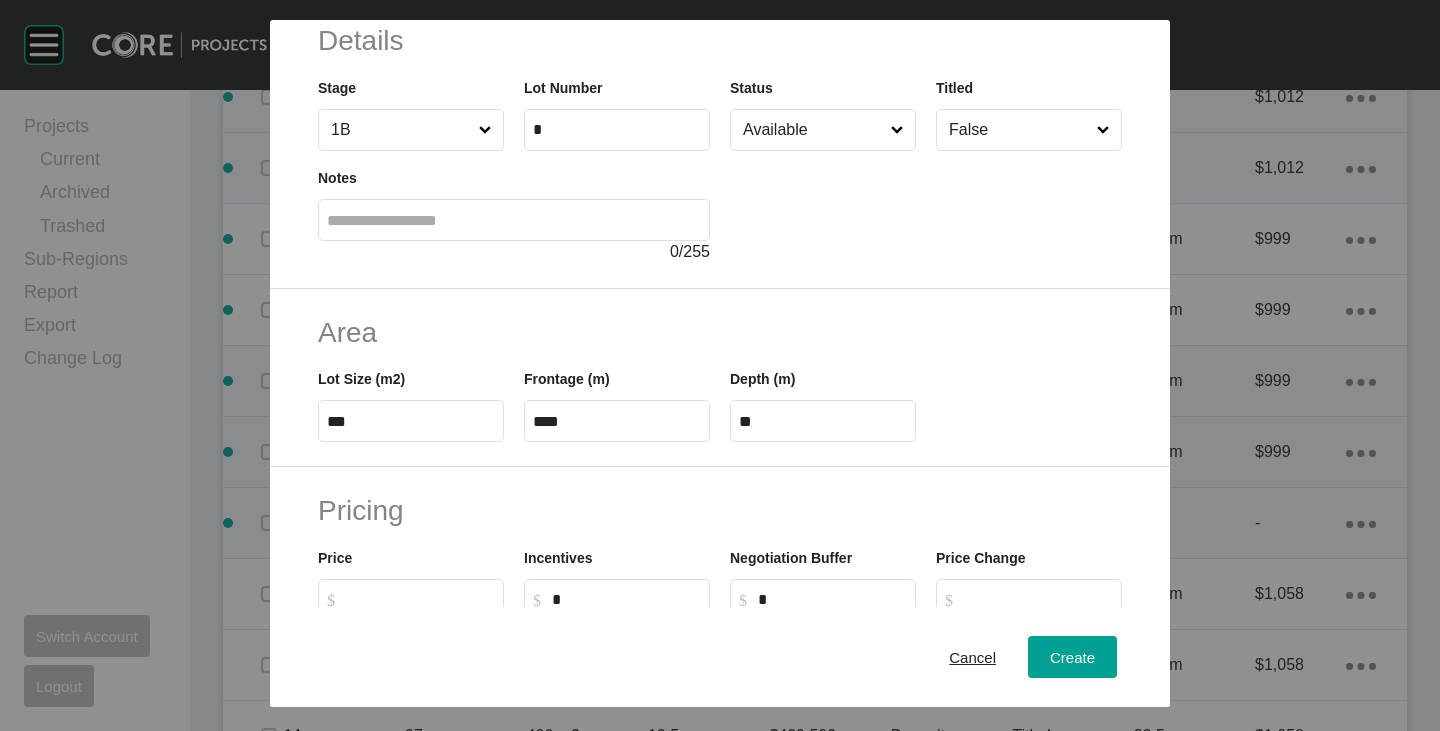 click on "Available" at bounding box center (813, 130) 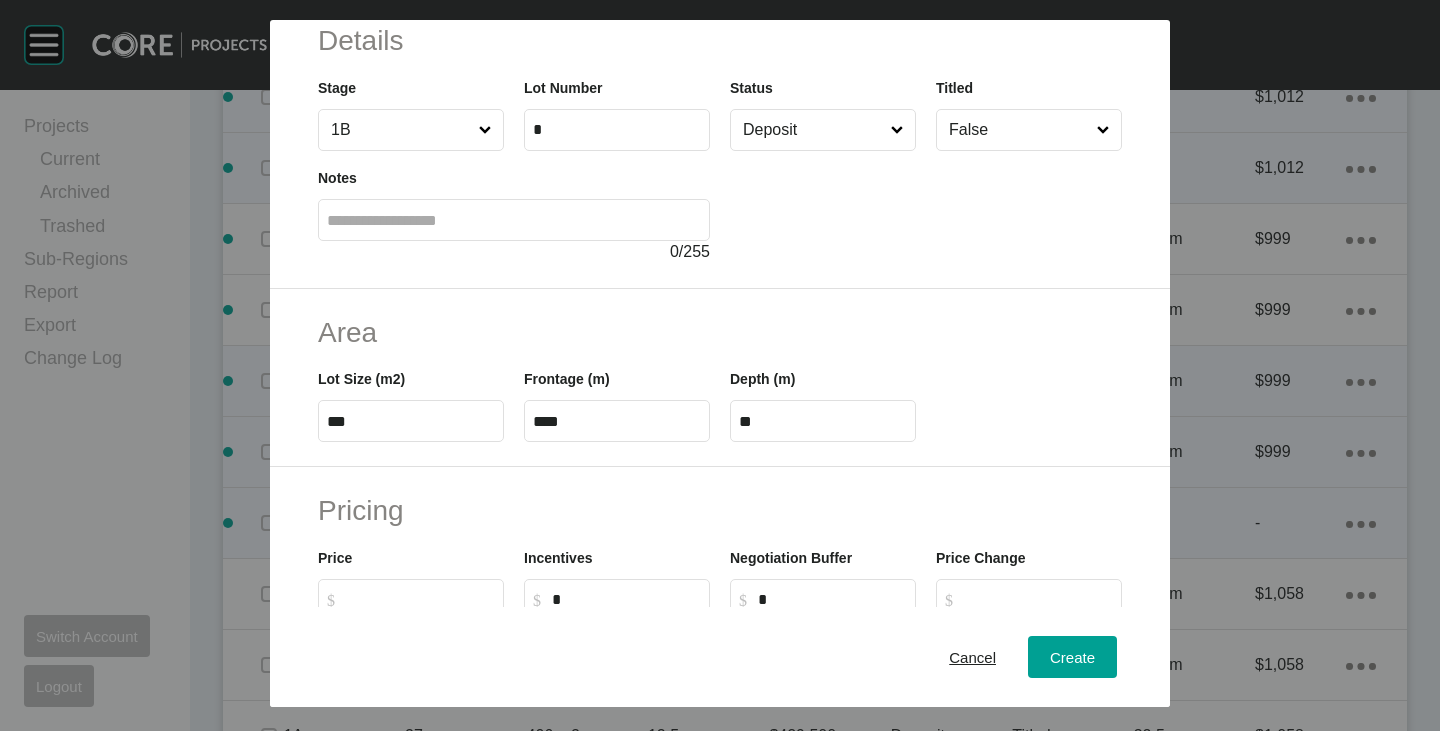 scroll, scrollTop: 489, scrollLeft: 0, axis: vertical 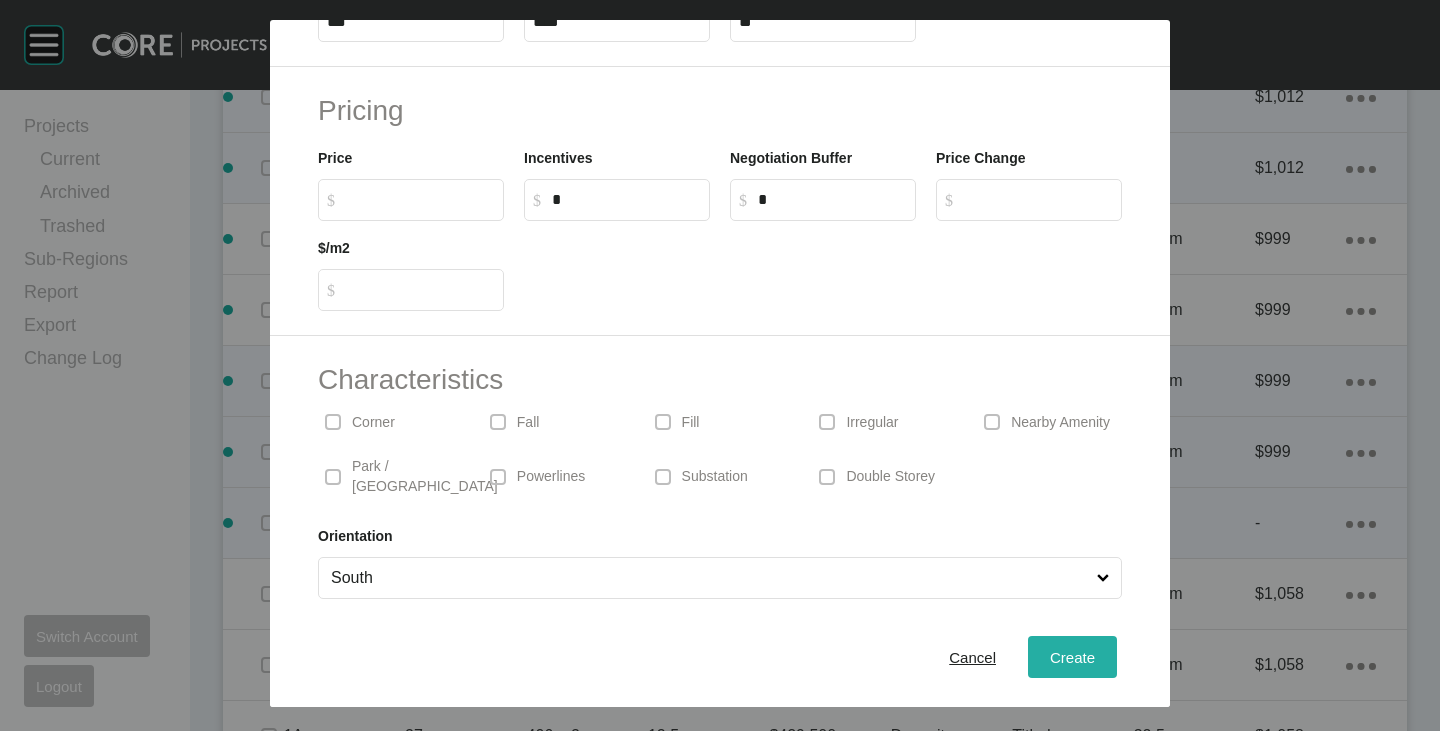 click on "Create" at bounding box center (1072, 657) 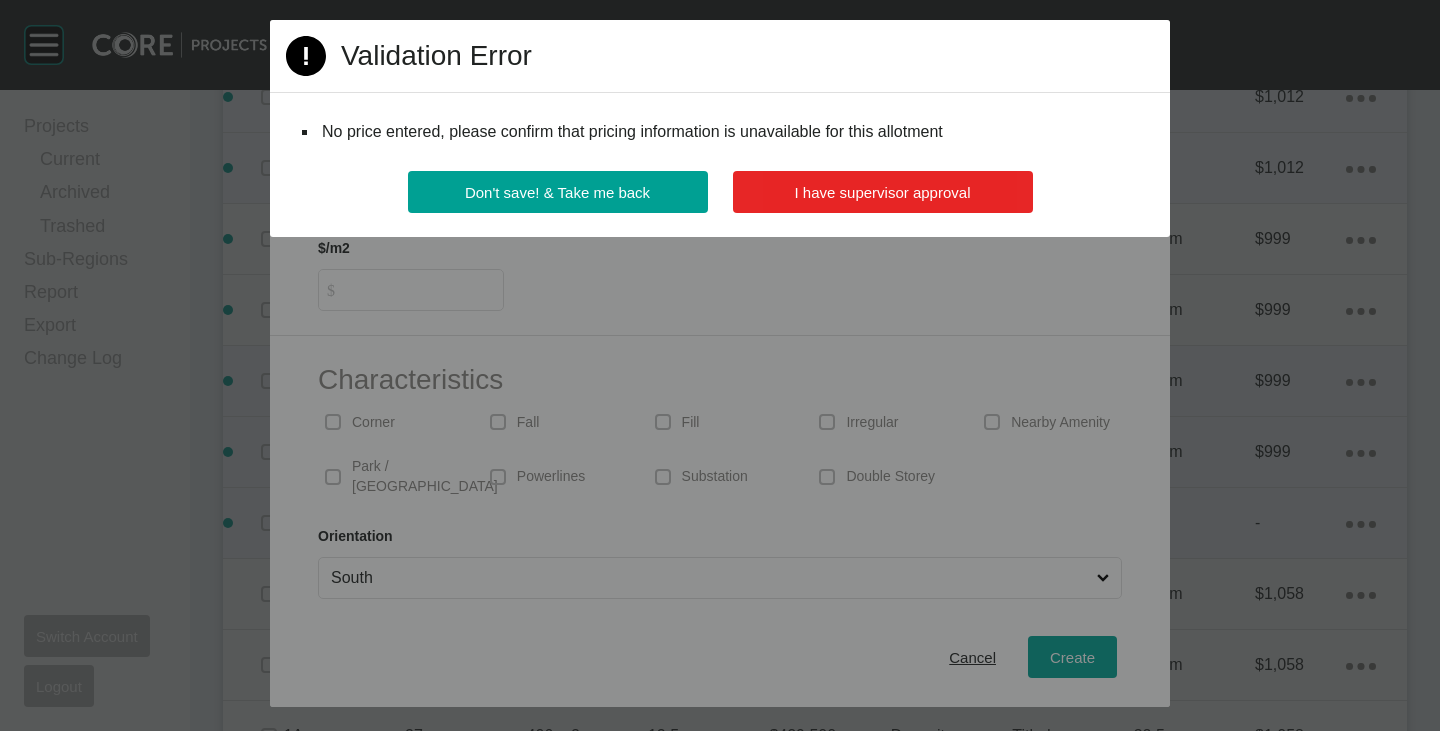 click on "I have supervisor approval" at bounding box center [883, 192] 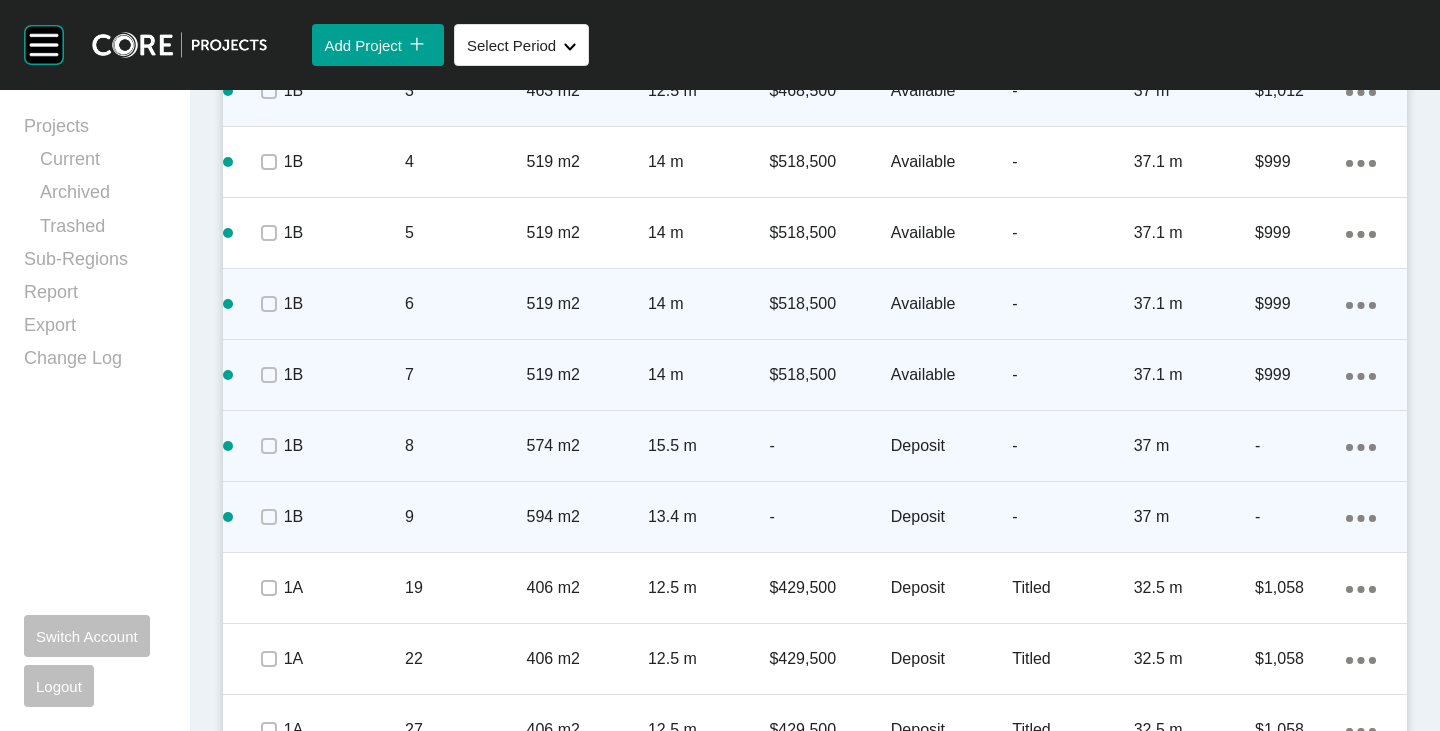 scroll, scrollTop: 1562, scrollLeft: 0, axis: vertical 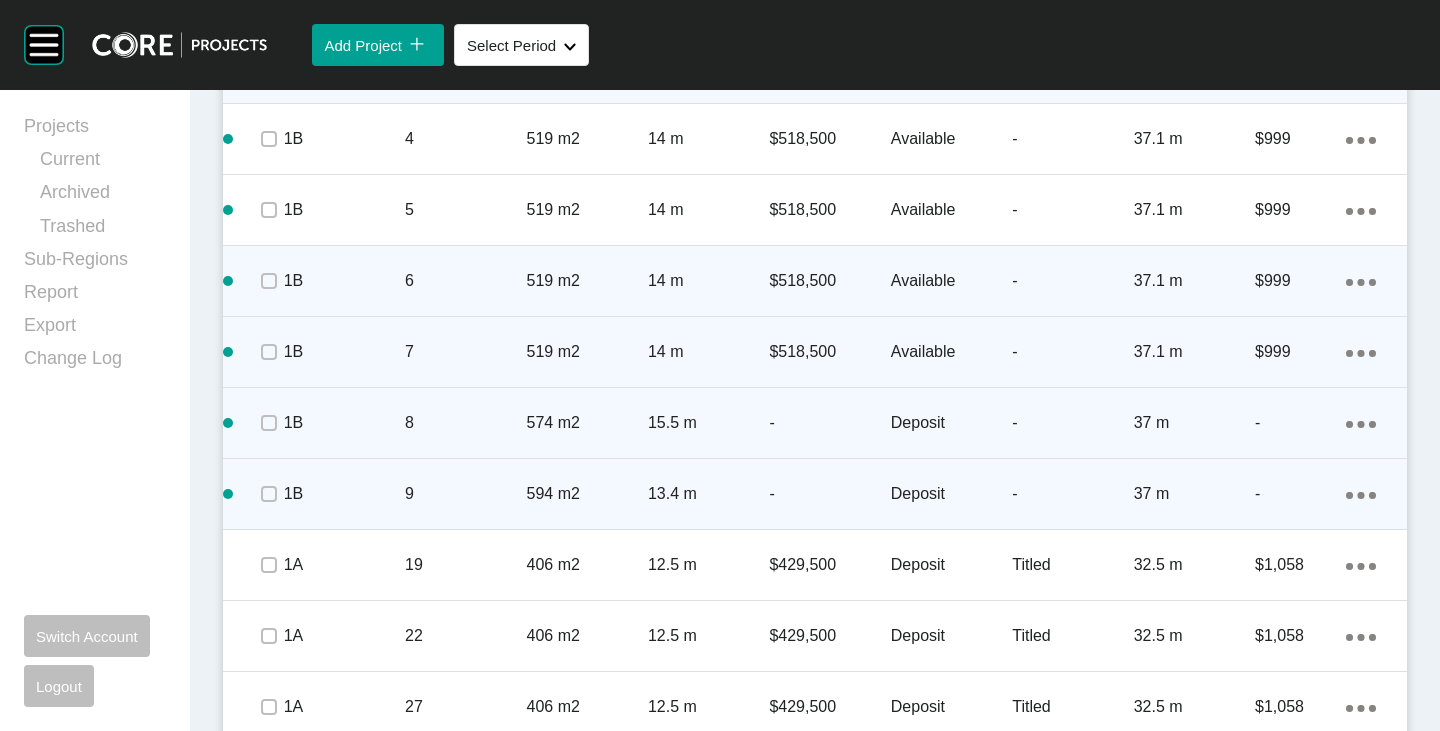 click 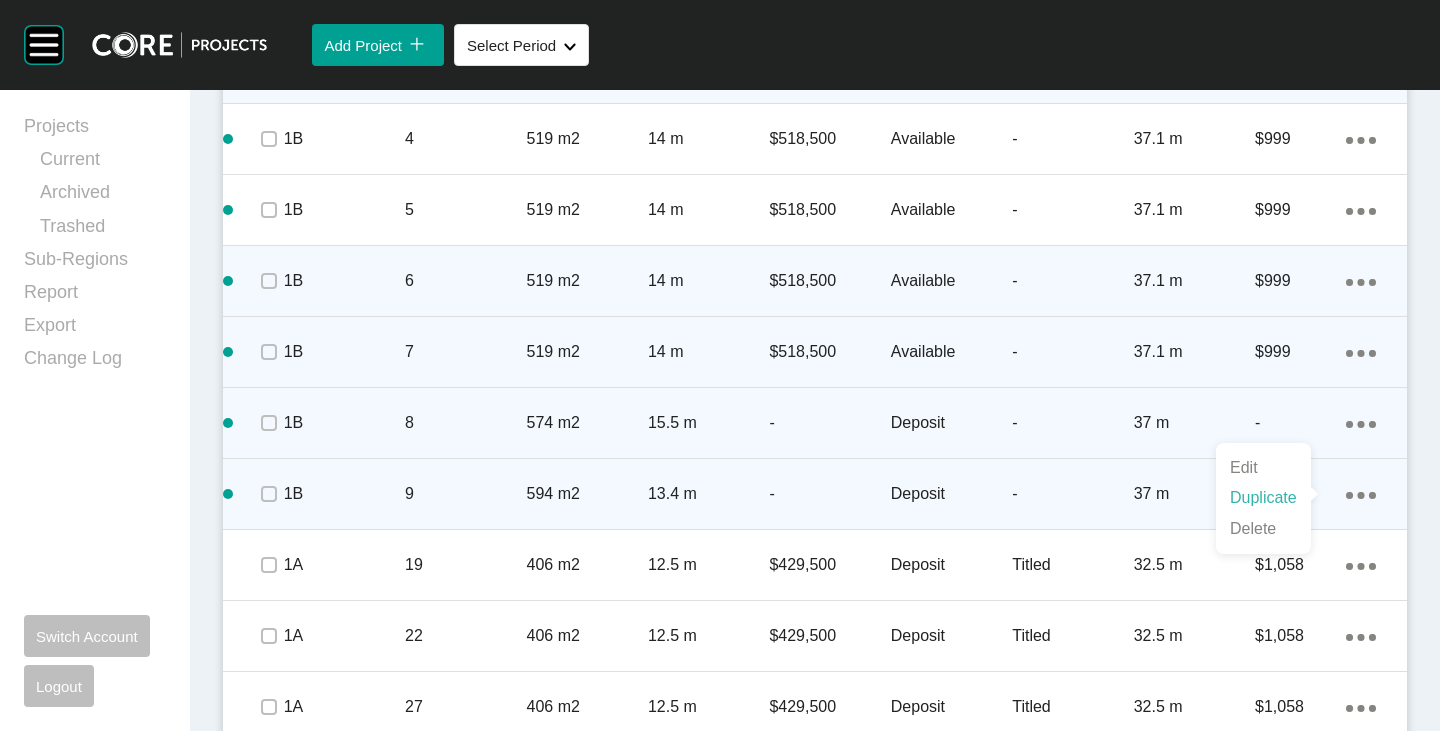 click on "Duplicate" at bounding box center [1263, 498] 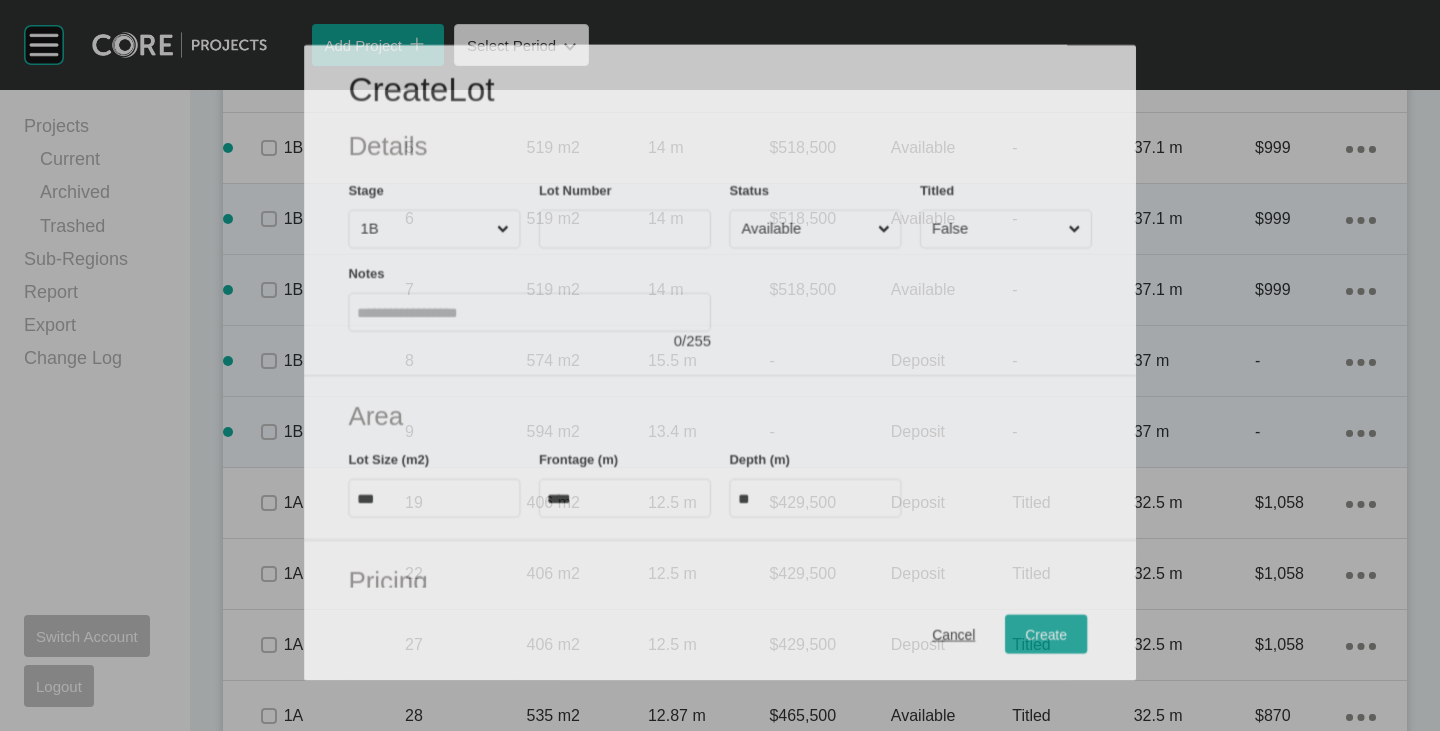 scroll, scrollTop: 1500, scrollLeft: 0, axis: vertical 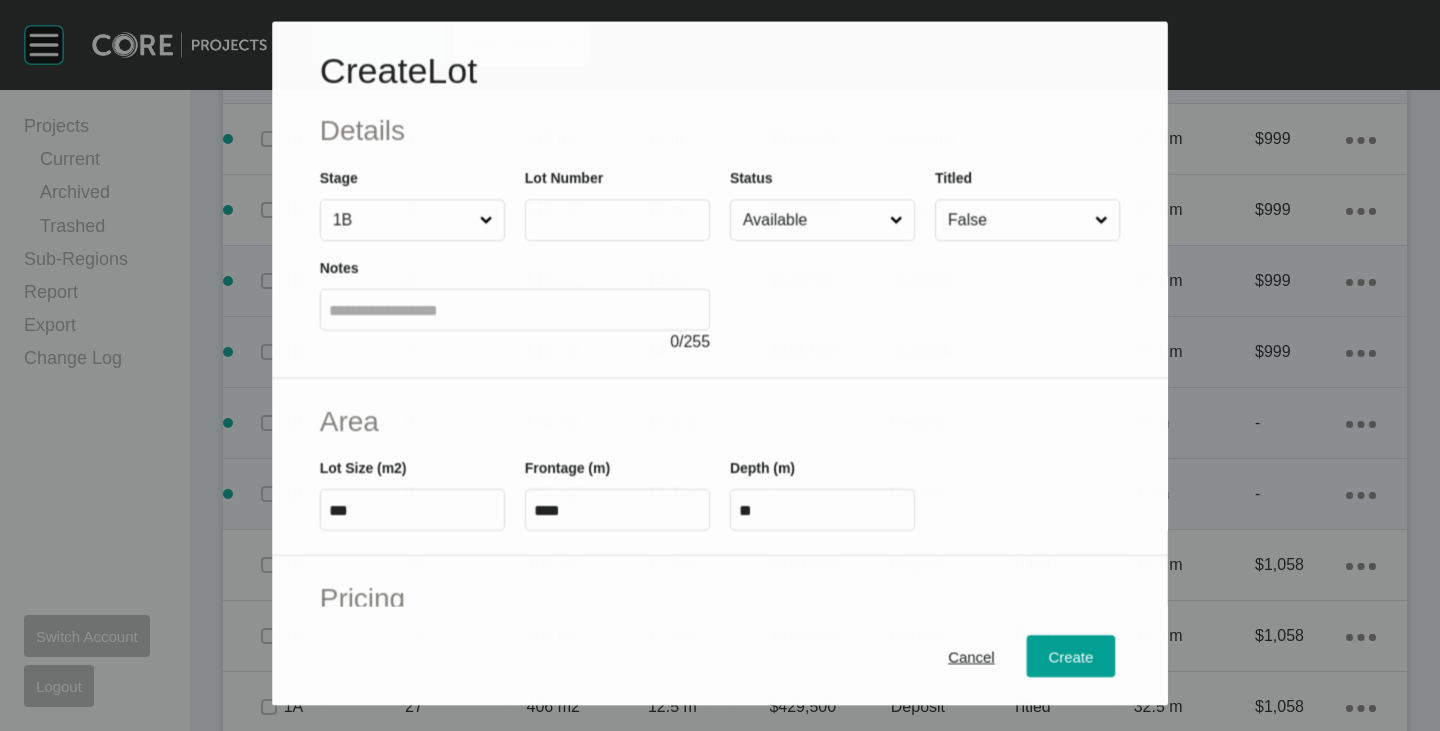 click at bounding box center [617, 219] 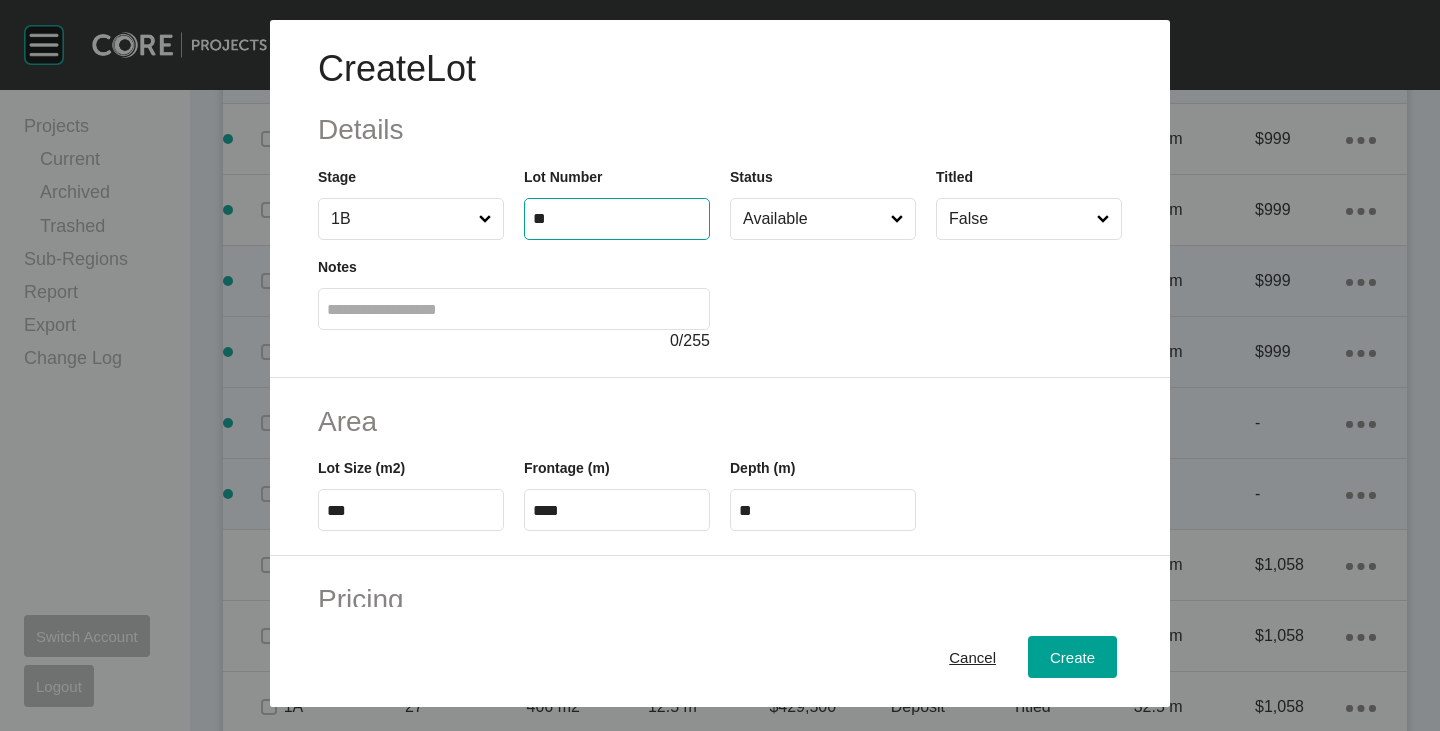 type on "**" 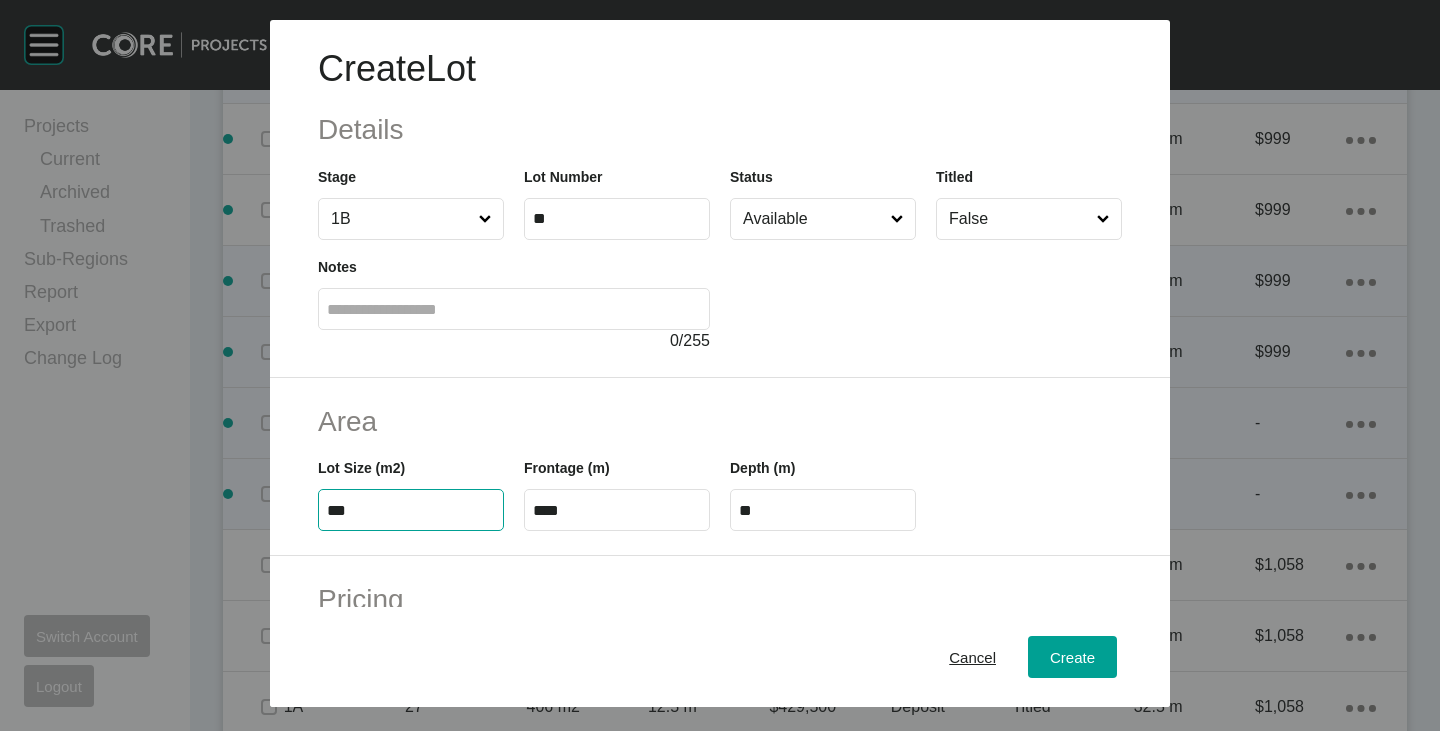 click on "***" at bounding box center [411, 510] 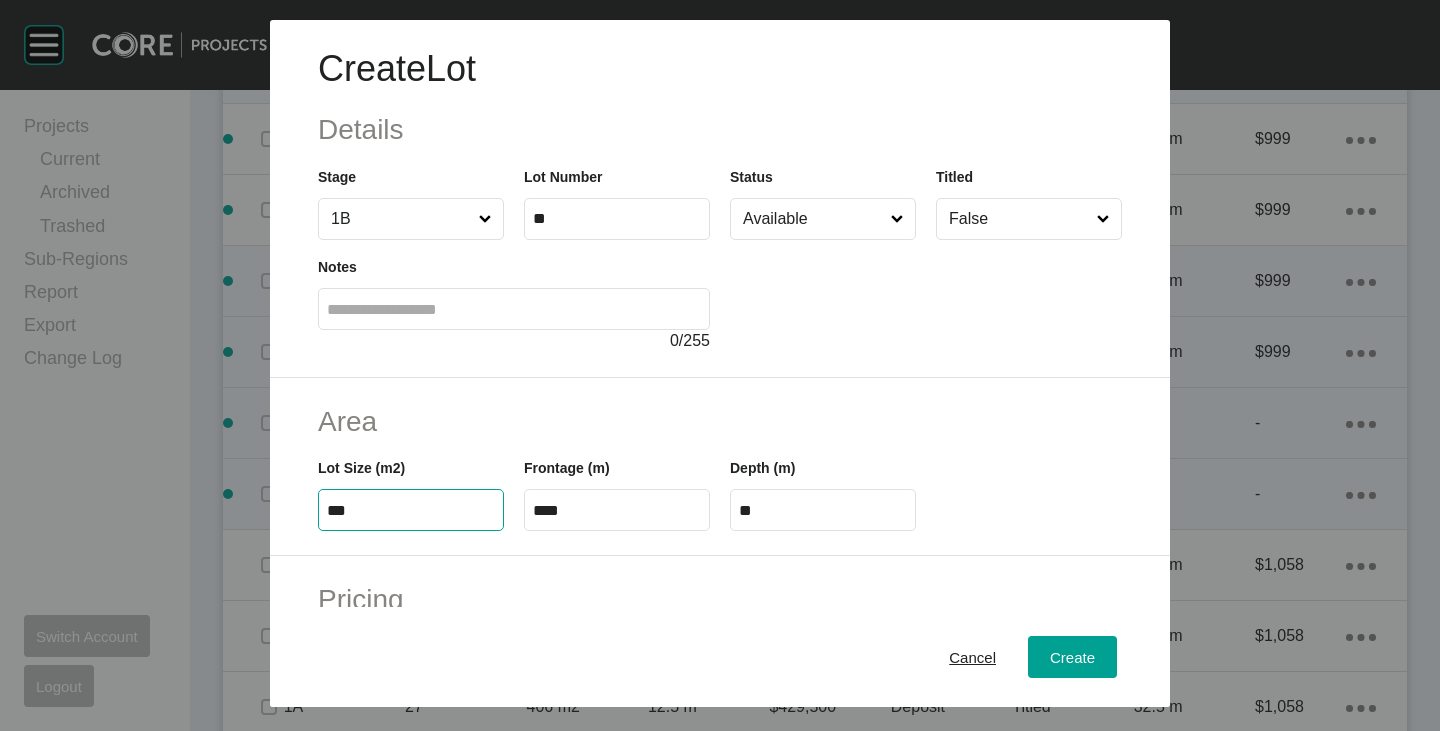 type on "***" 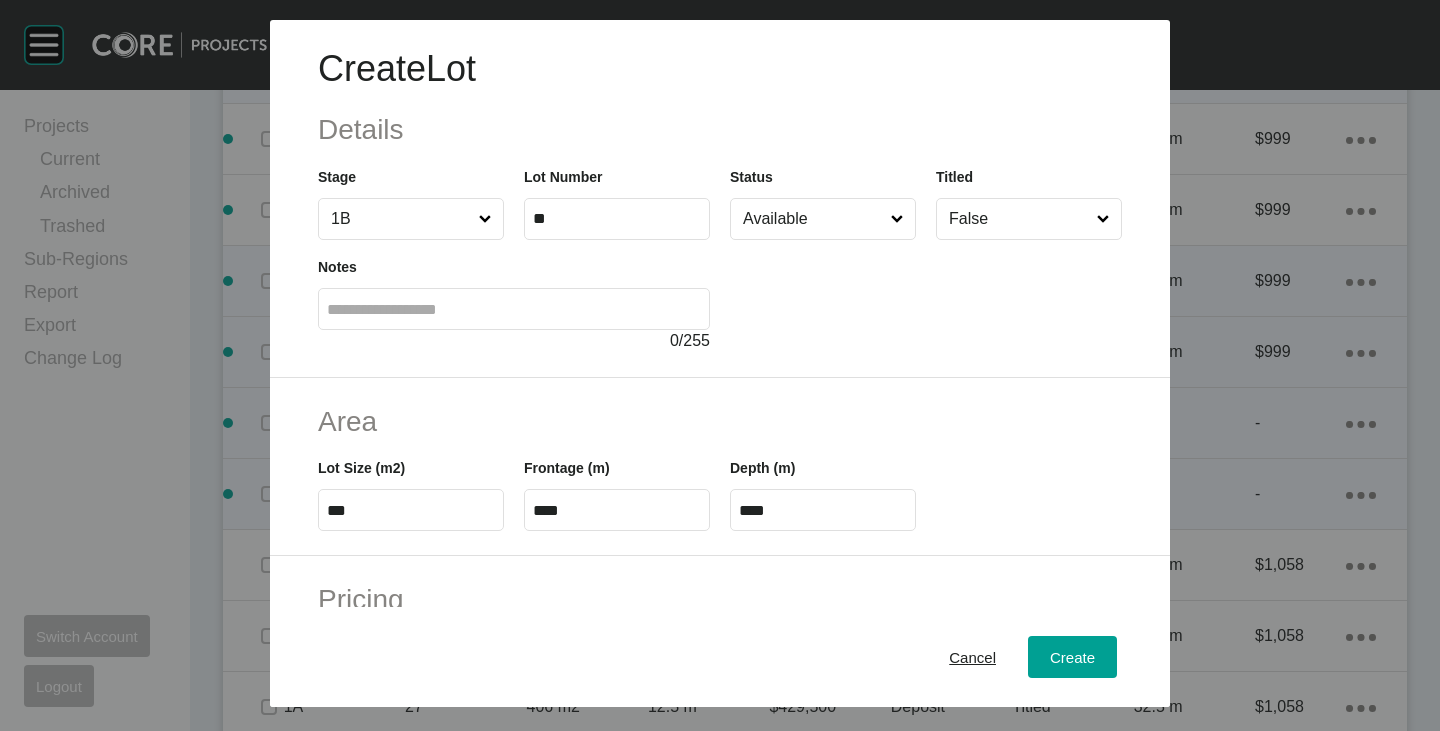 click on "Area" at bounding box center (720, 421) 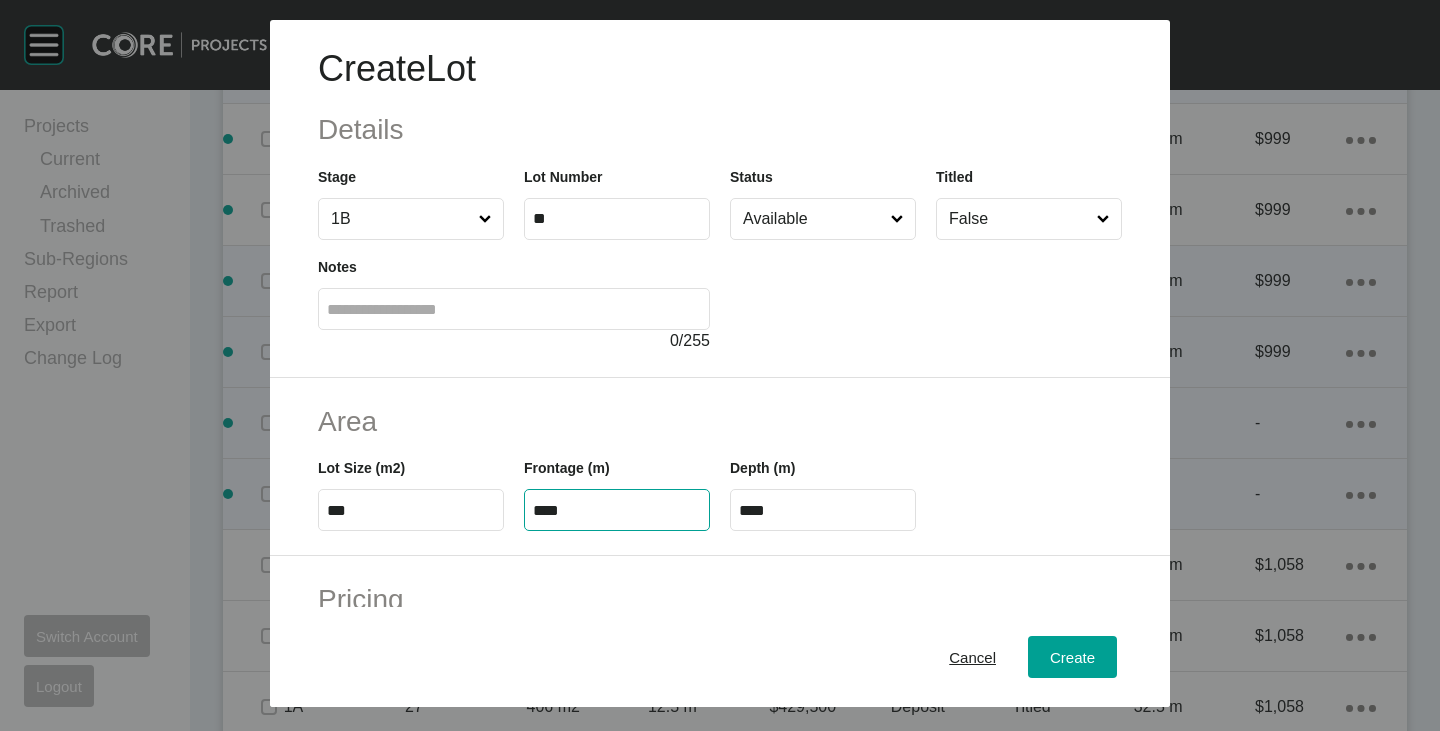 click on "****" at bounding box center [617, 510] 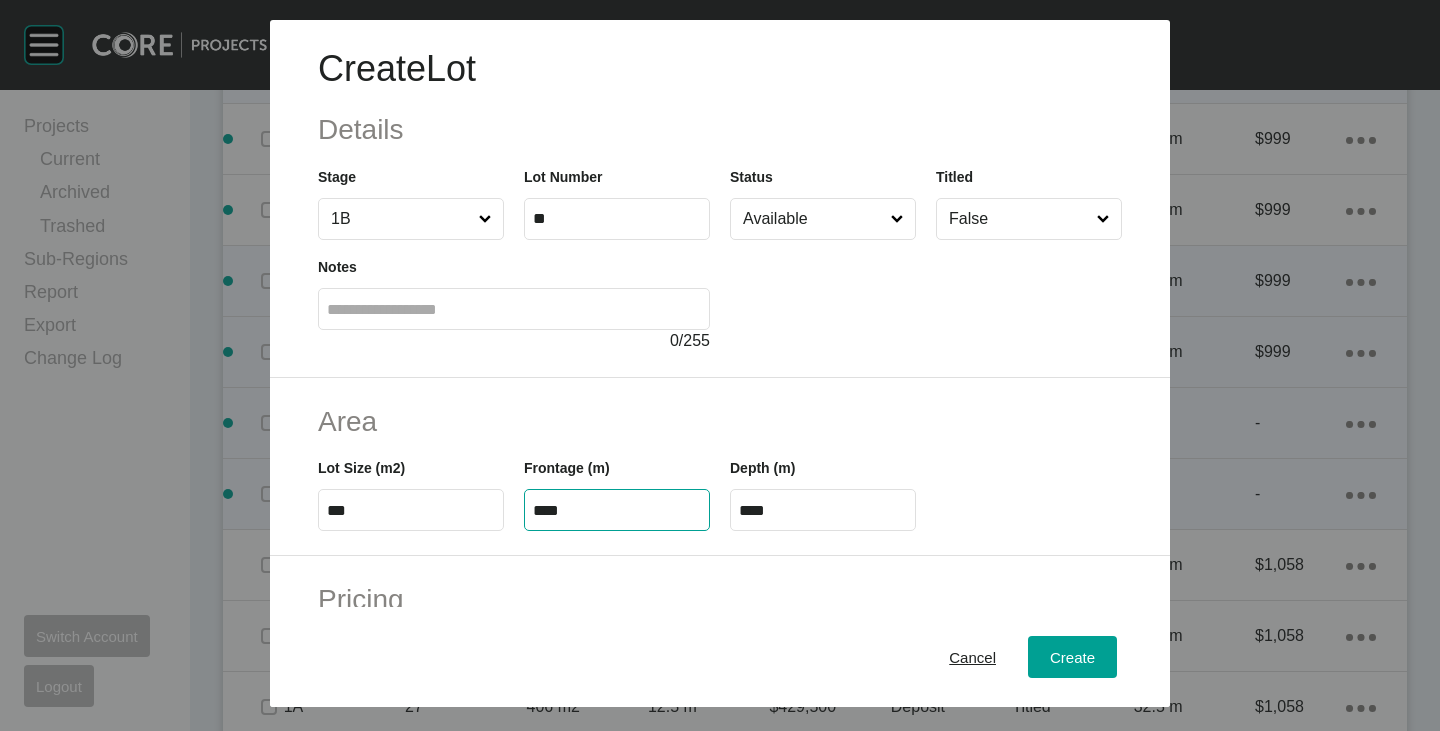 type on "****" 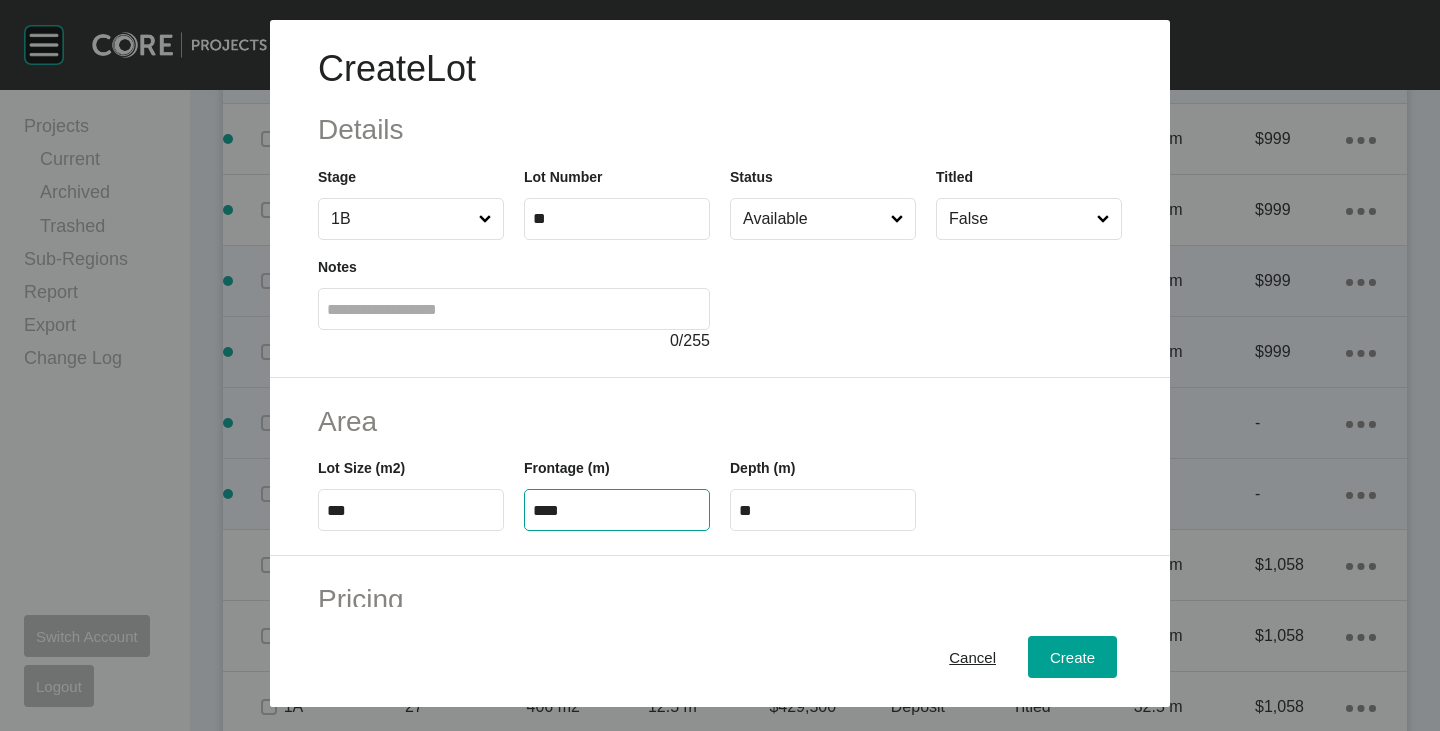 click on "Area Lot Size (m2) *** Frontage (m) **** Depth (m) **" at bounding box center [720, 467] 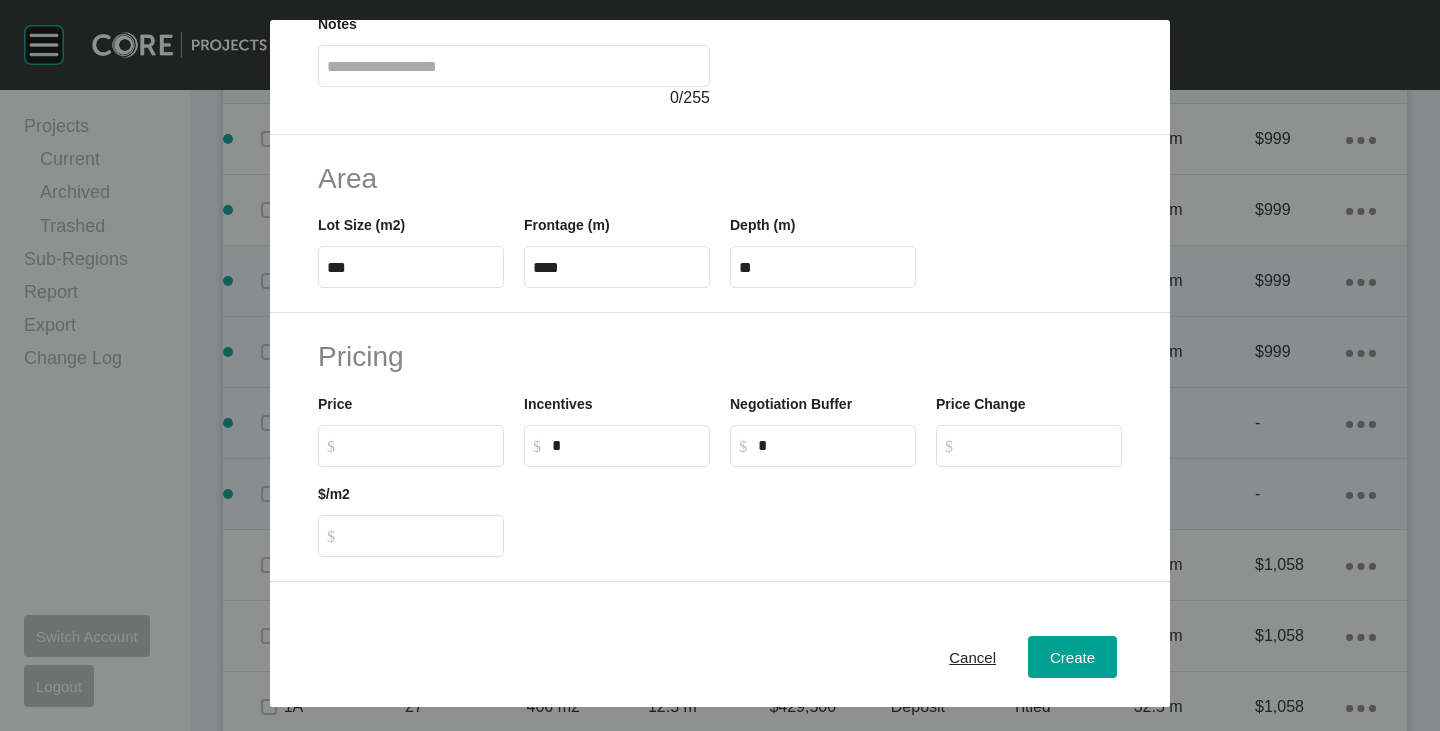 scroll, scrollTop: 300, scrollLeft: 0, axis: vertical 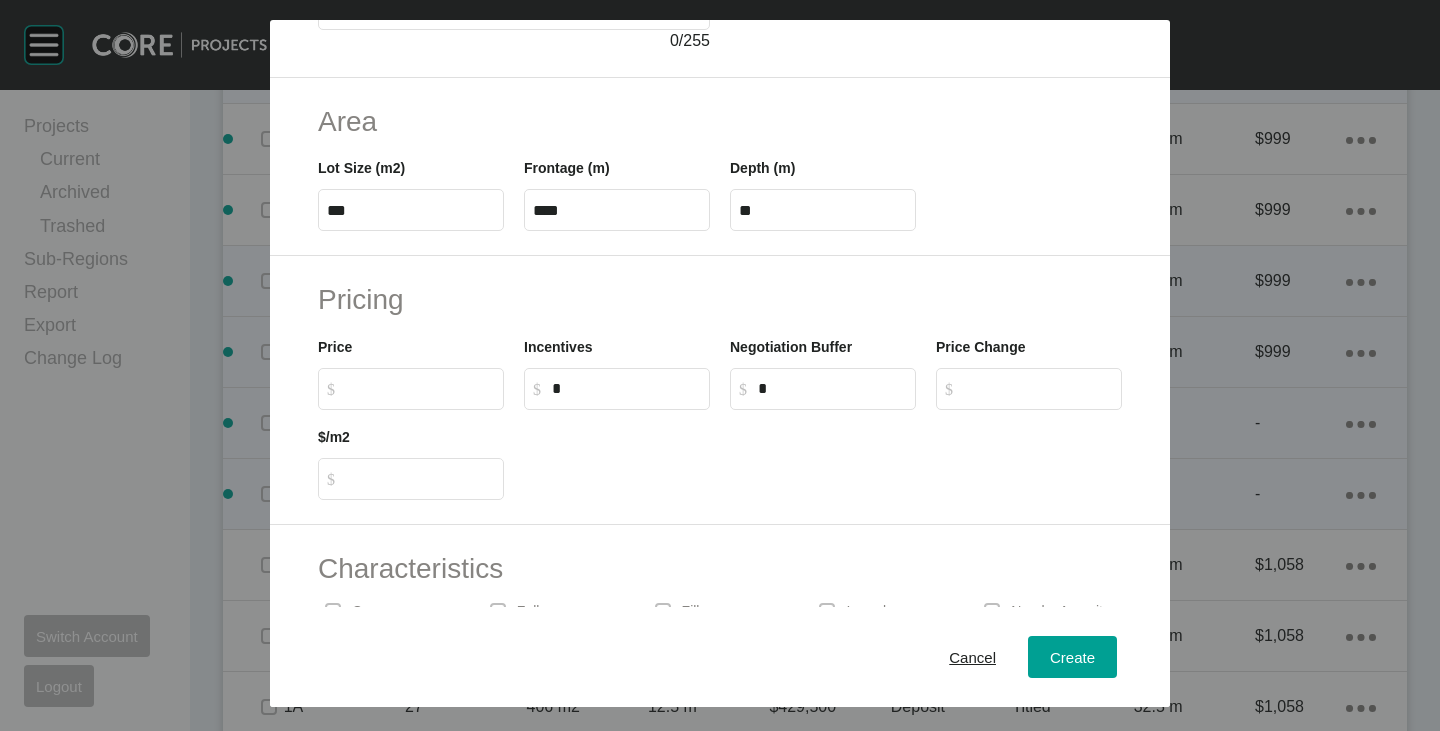 click on "$ Created with Sketch. $" at bounding box center (420, 388) 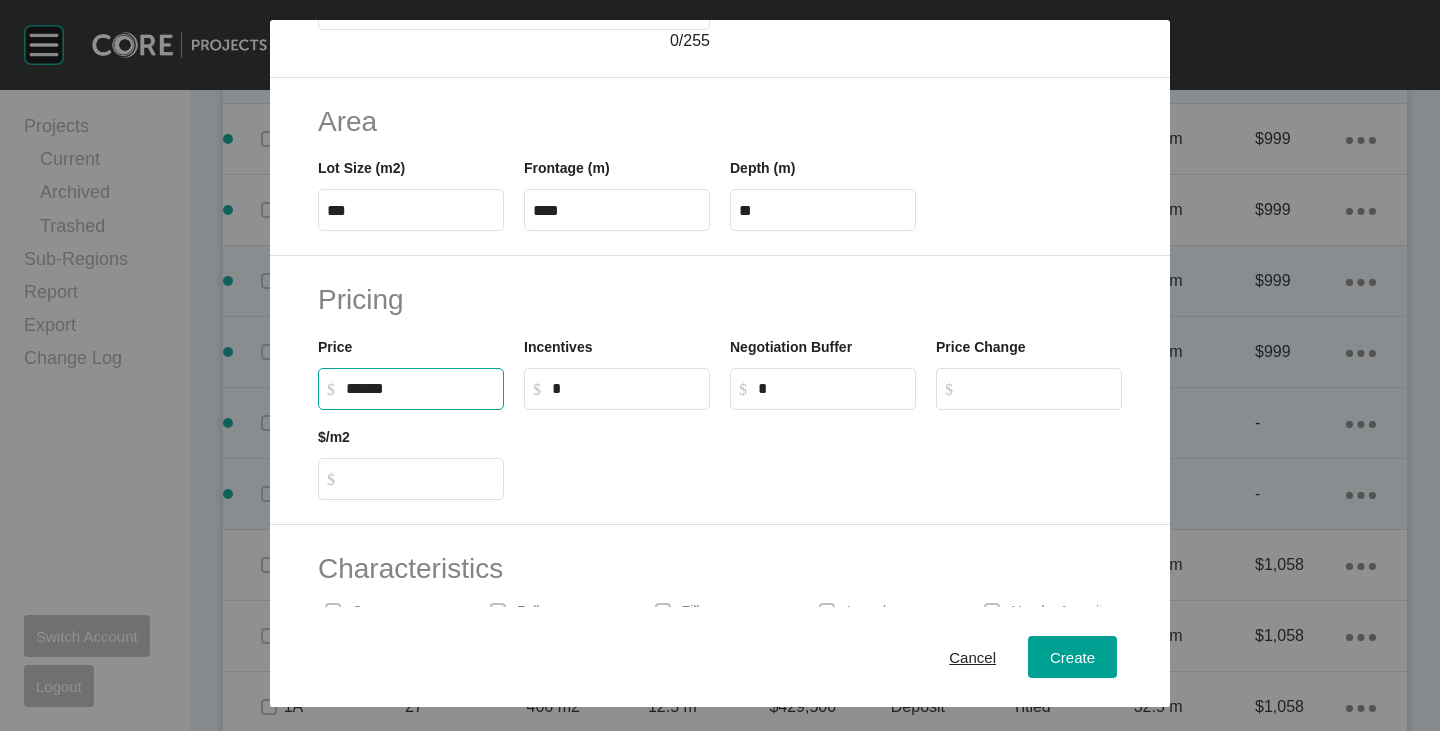 type on "*******" 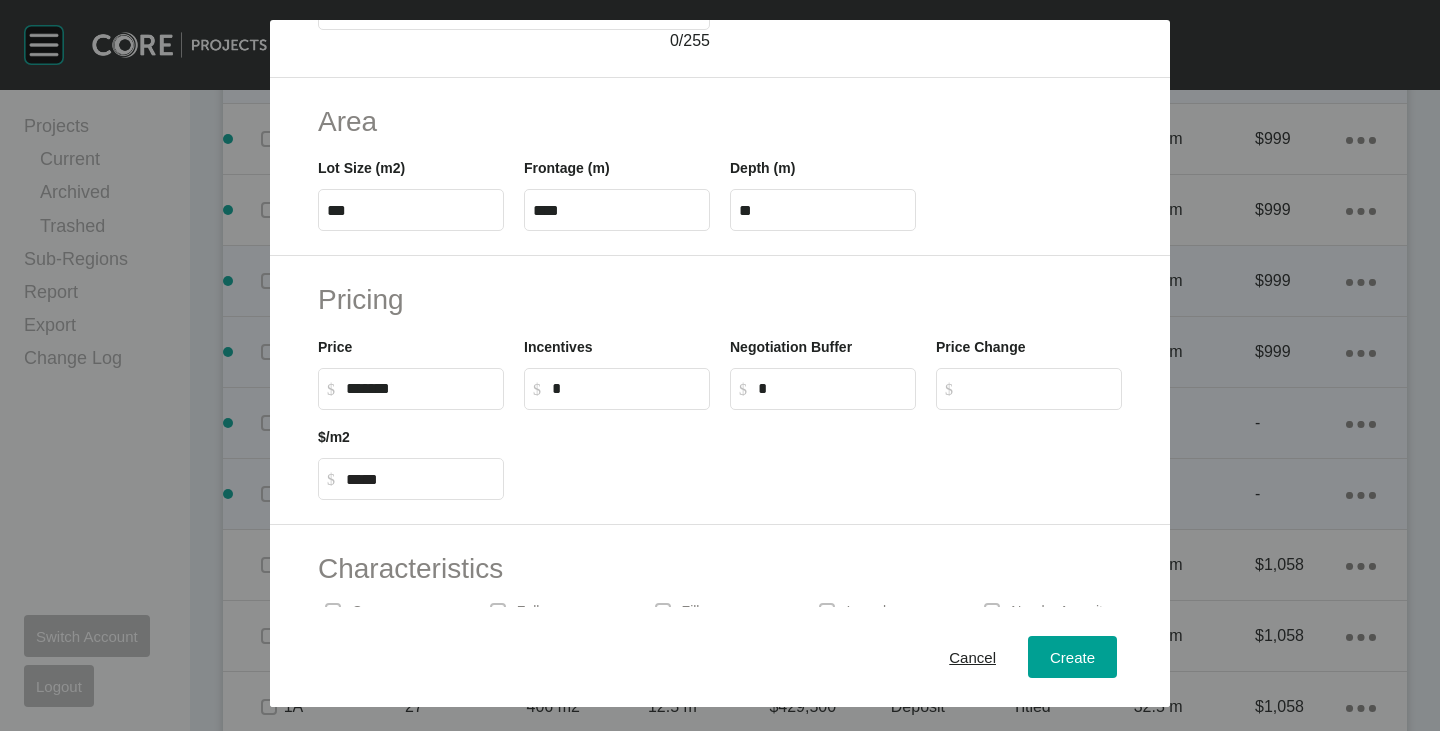 click at bounding box center (823, 455) 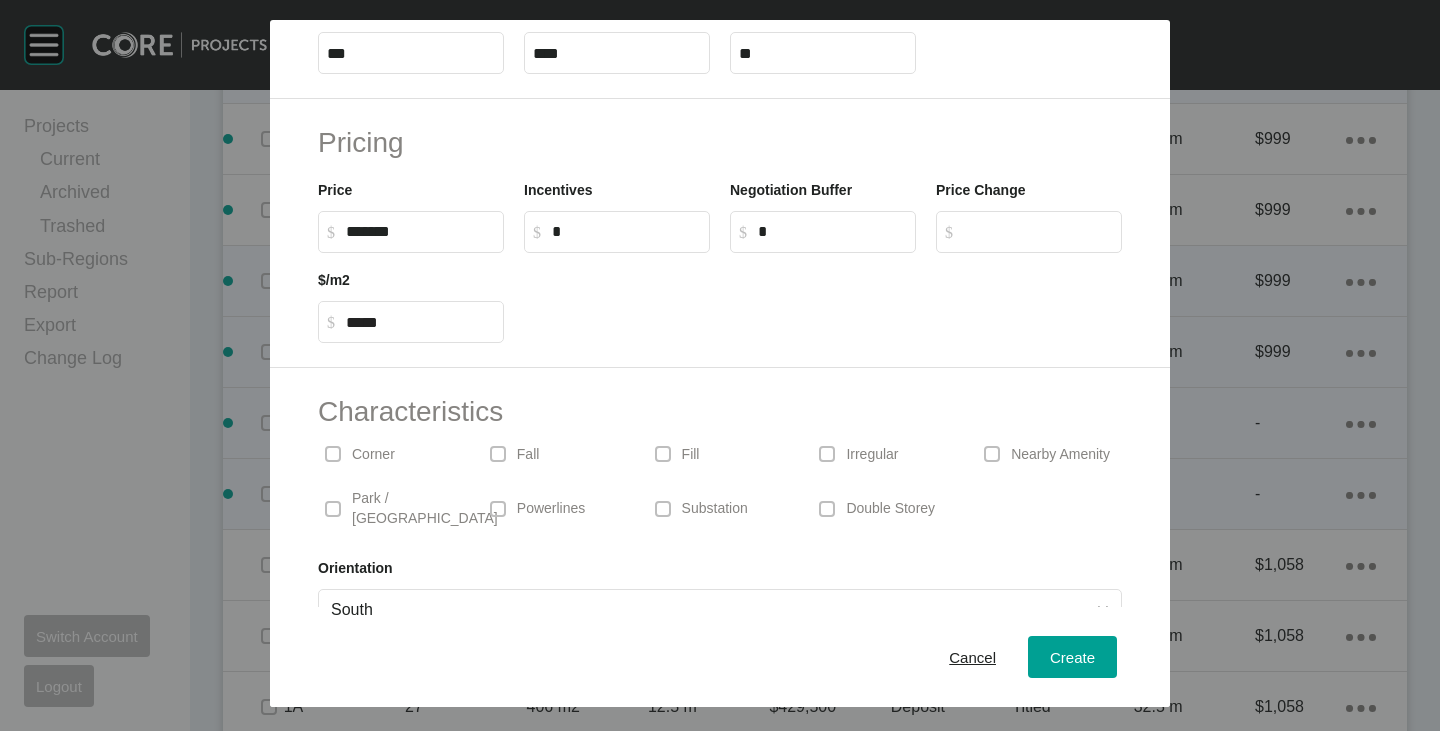scroll, scrollTop: 489, scrollLeft: 0, axis: vertical 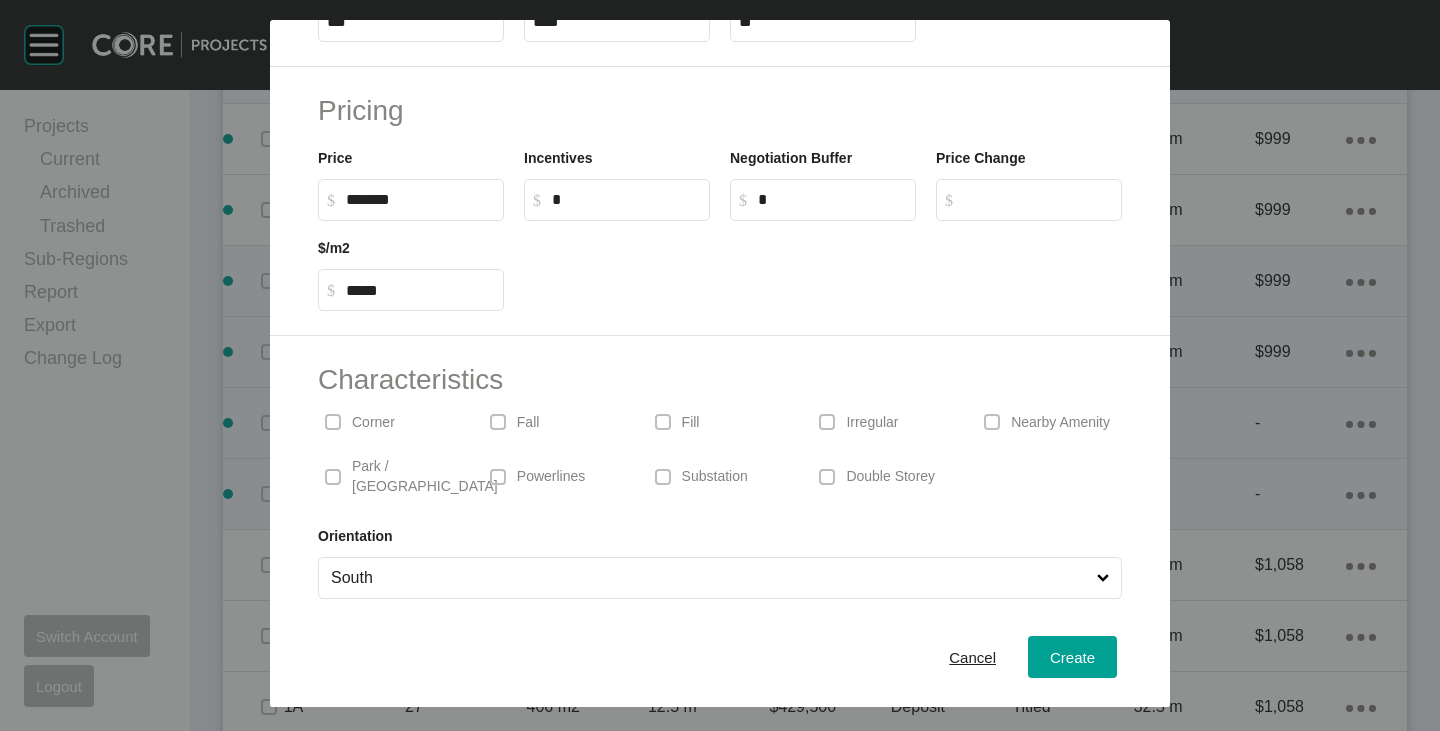 click on "Irregular" at bounding box center (872, 423) 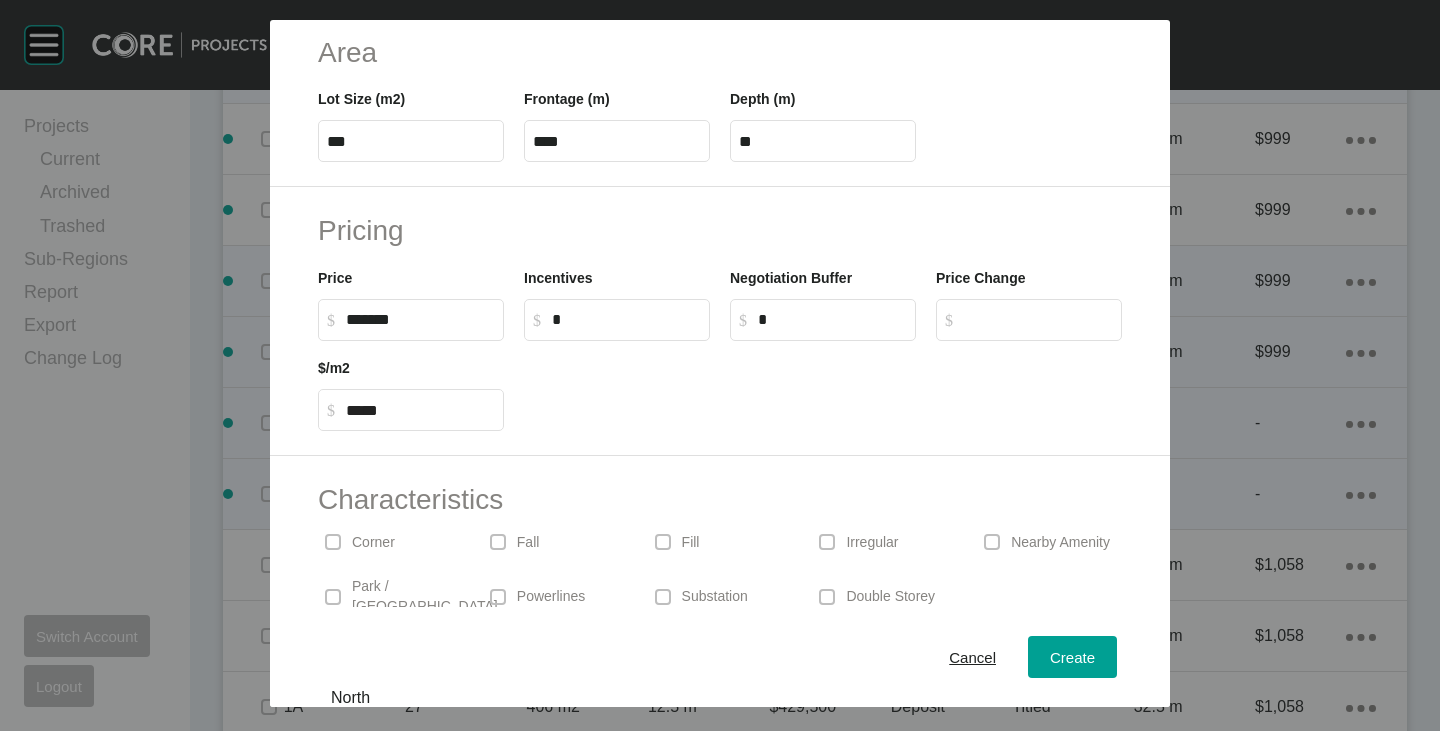 scroll, scrollTop: 489, scrollLeft: 0, axis: vertical 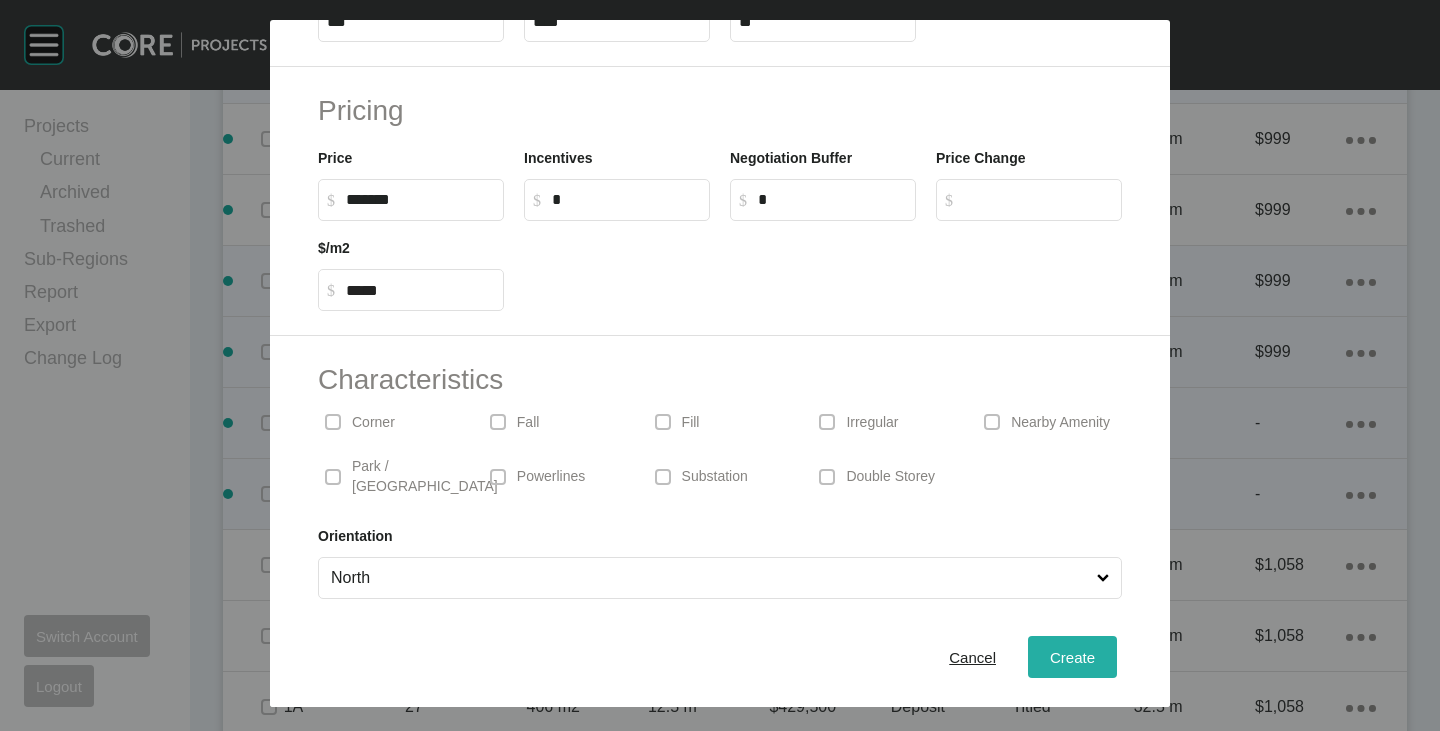 click on "Create" at bounding box center (1072, 657) 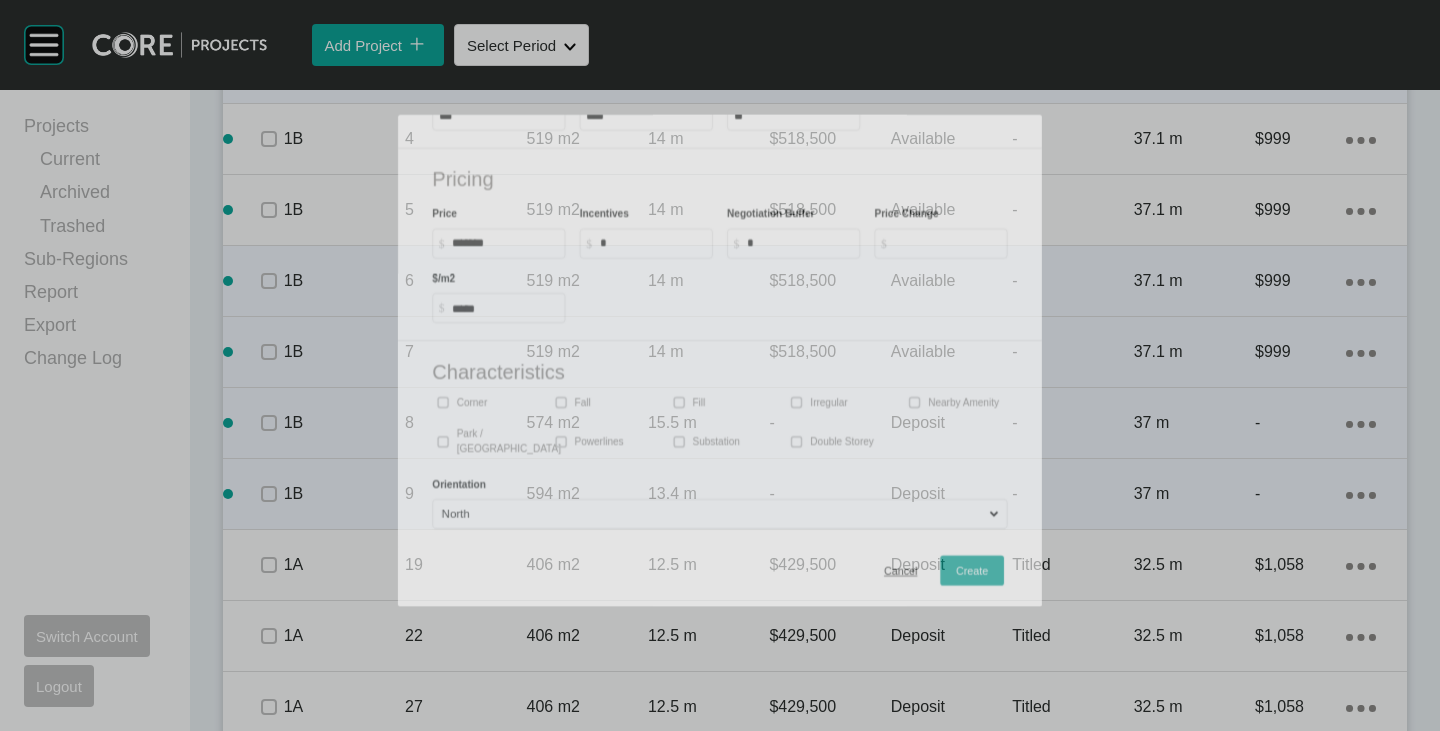 scroll, scrollTop: 1562, scrollLeft: 0, axis: vertical 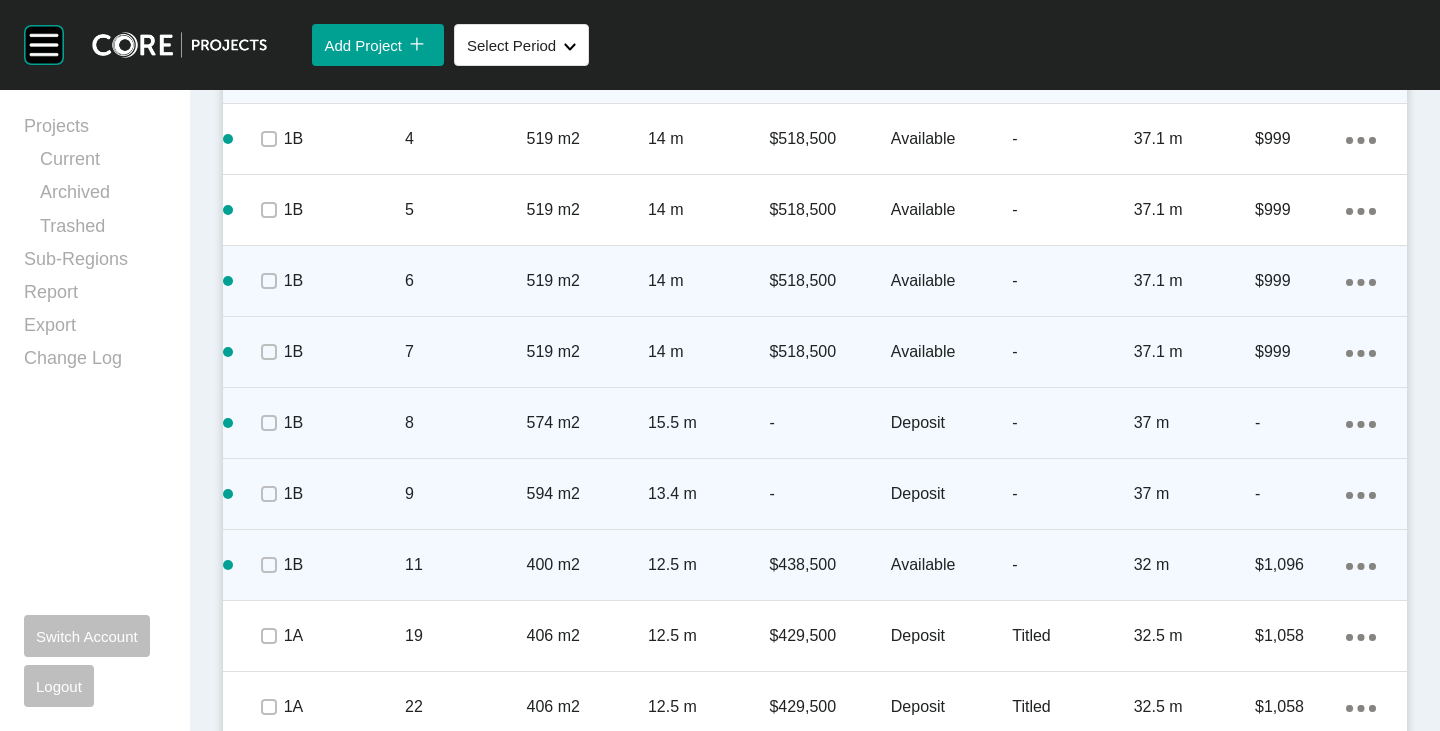 click 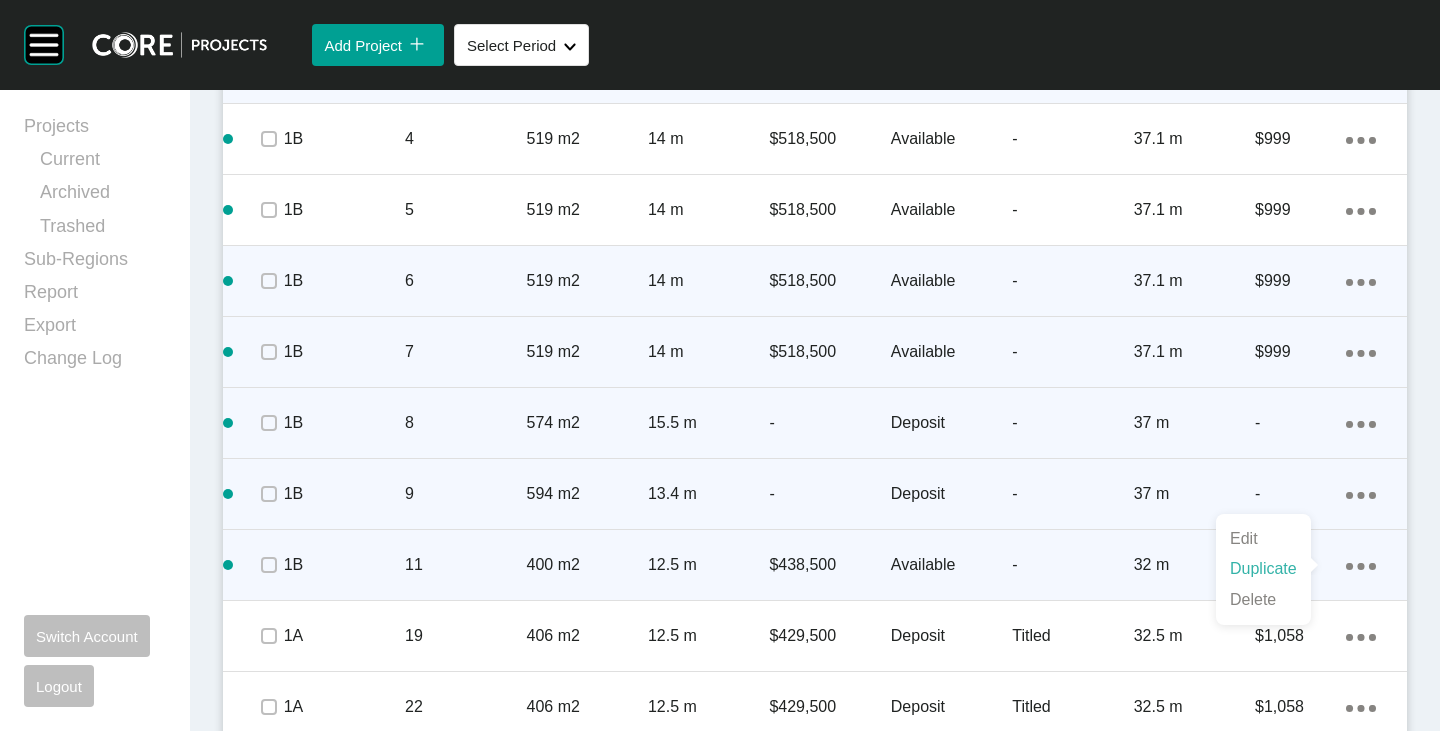 click on "Duplicate" at bounding box center [1263, 569] 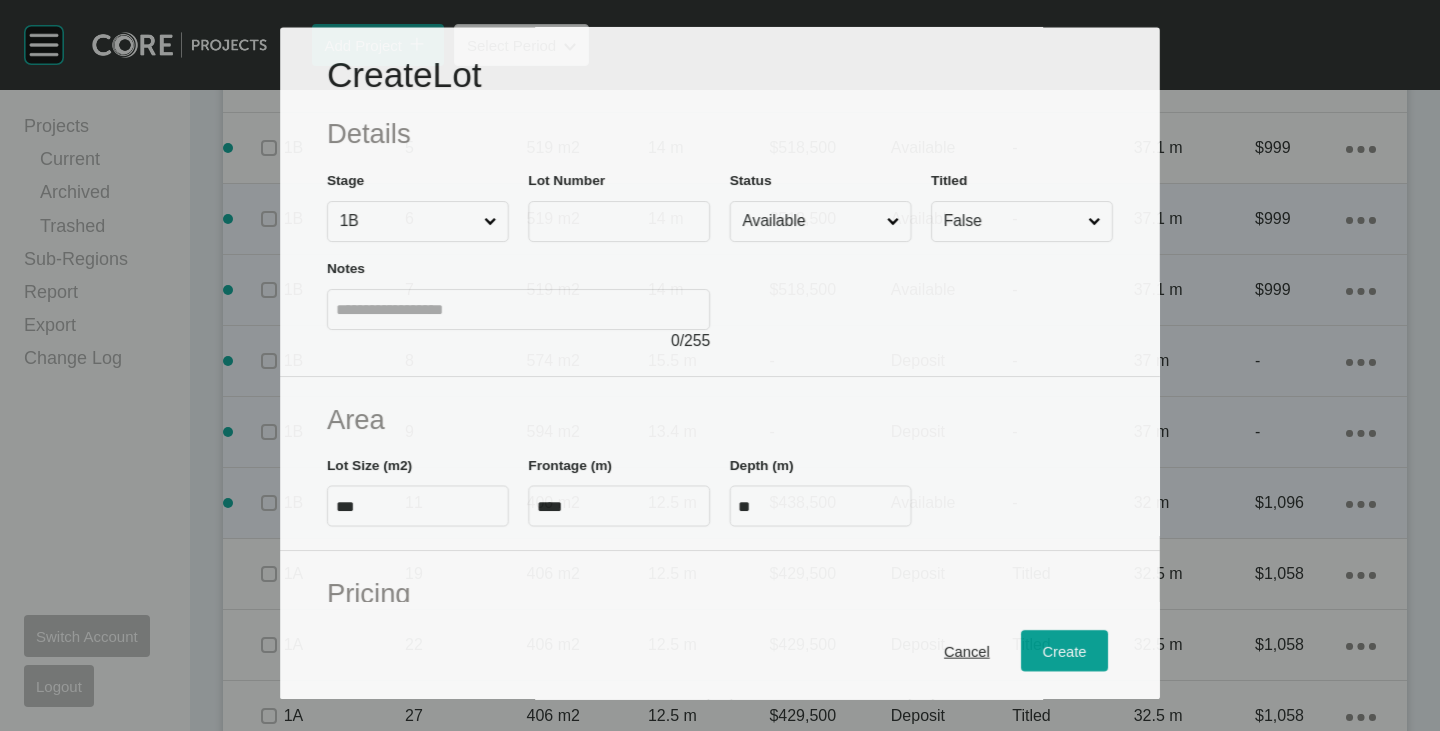 scroll, scrollTop: 1500, scrollLeft: 0, axis: vertical 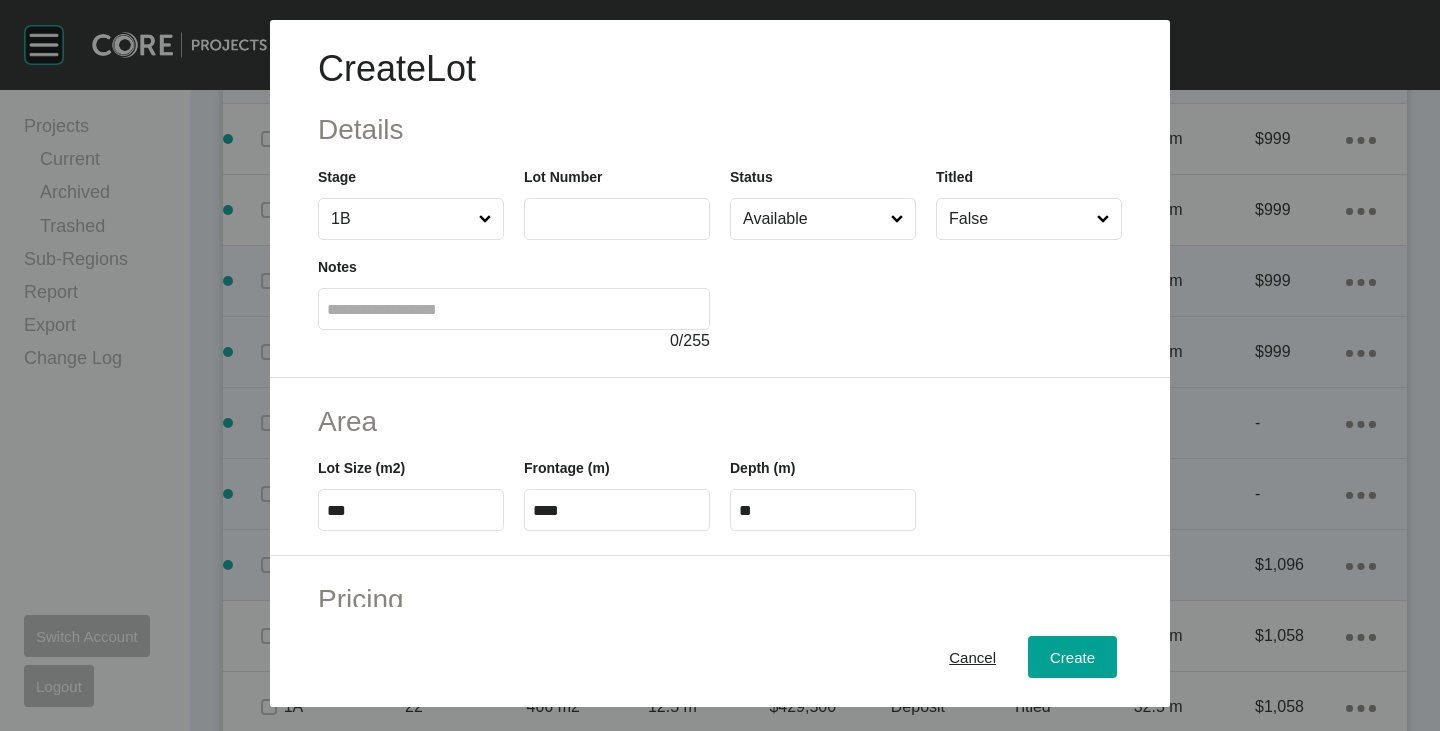 click at bounding box center [617, 219] 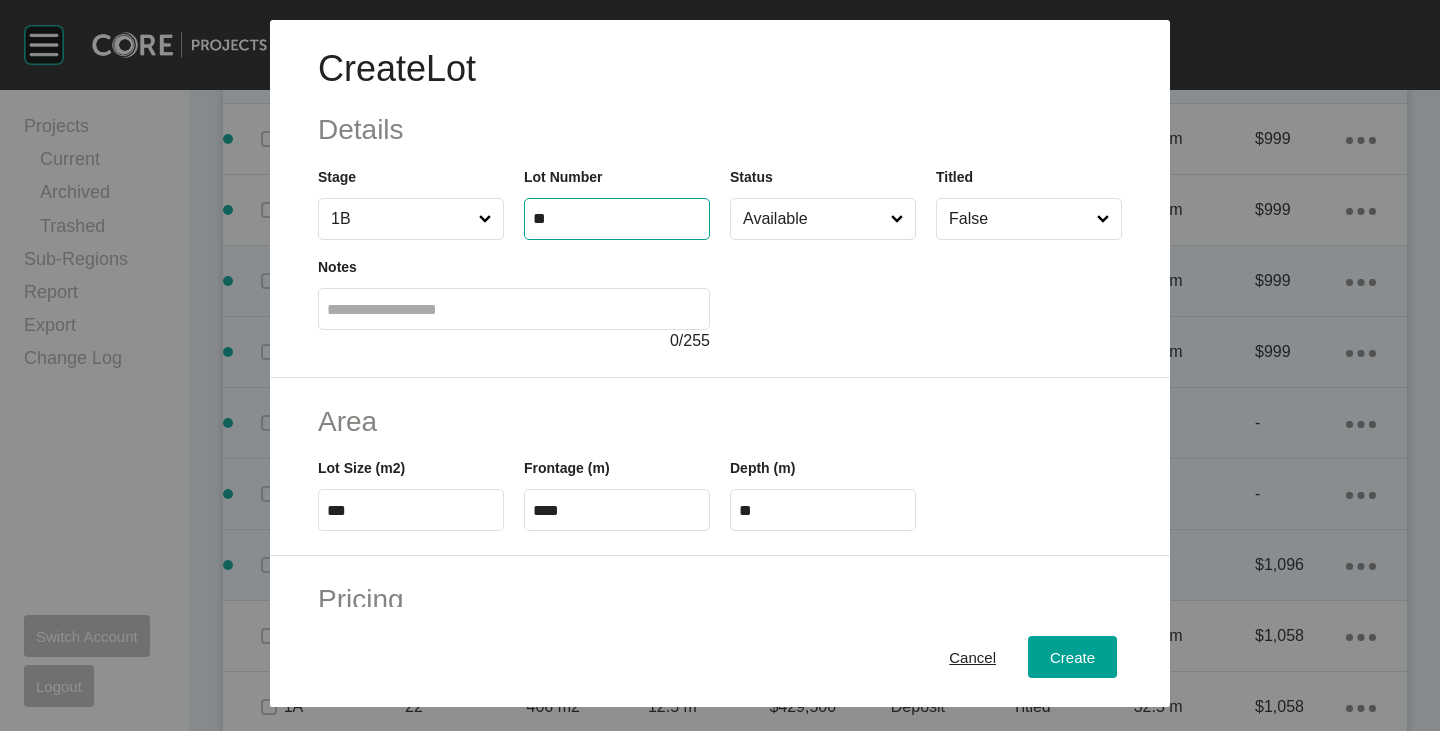 type on "**" 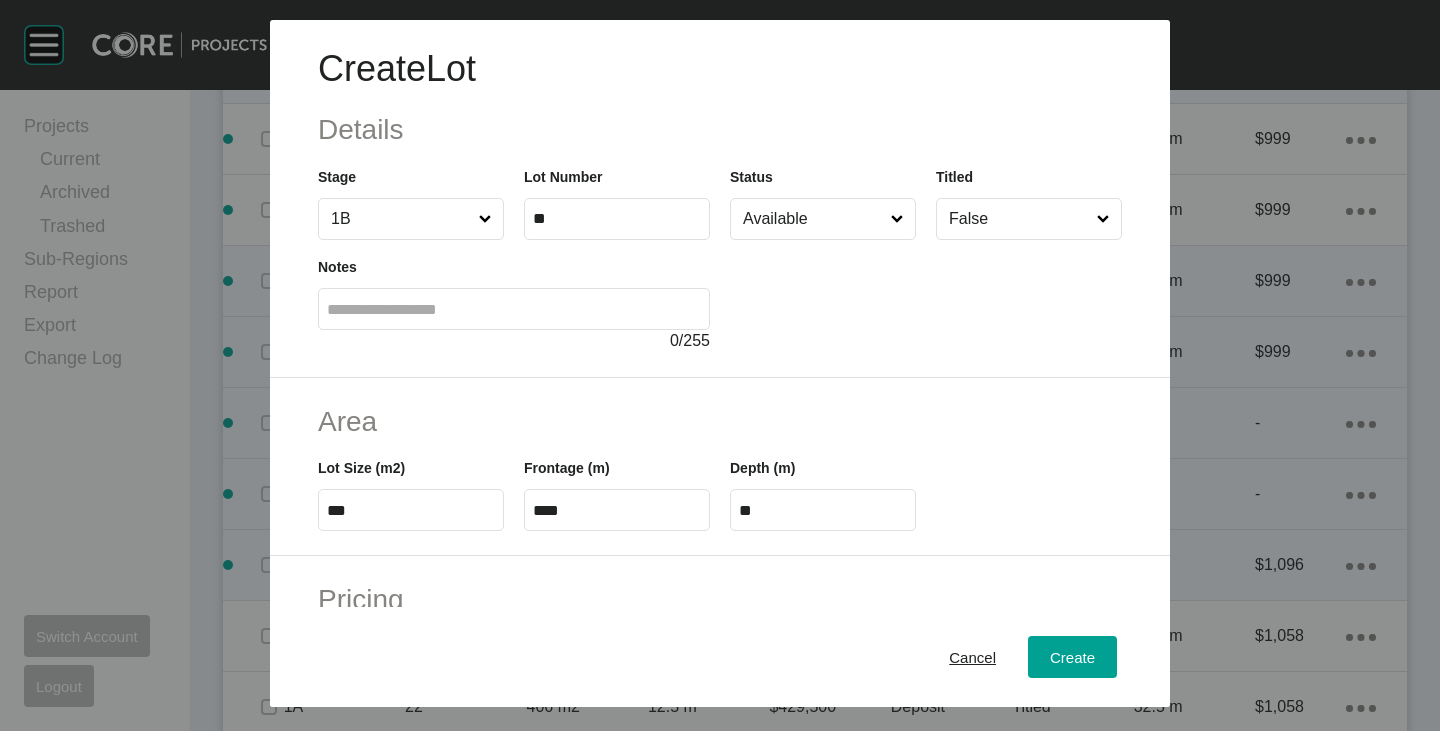 click on "Create  Lot Details Stage 1B Lot Number ** Status Available Titled False Notes 0 / 255" at bounding box center [720, 199] 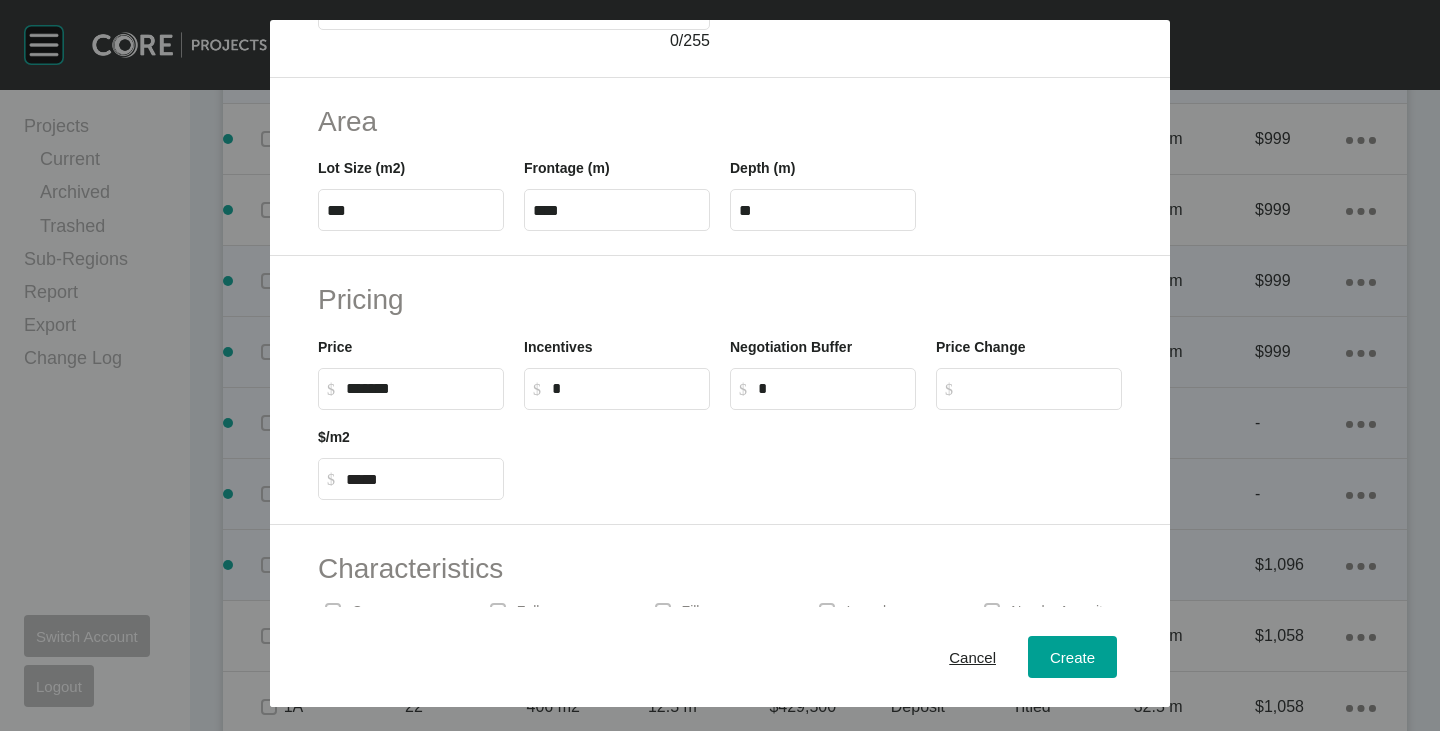 scroll, scrollTop: 489, scrollLeft: 0, axis: vertical 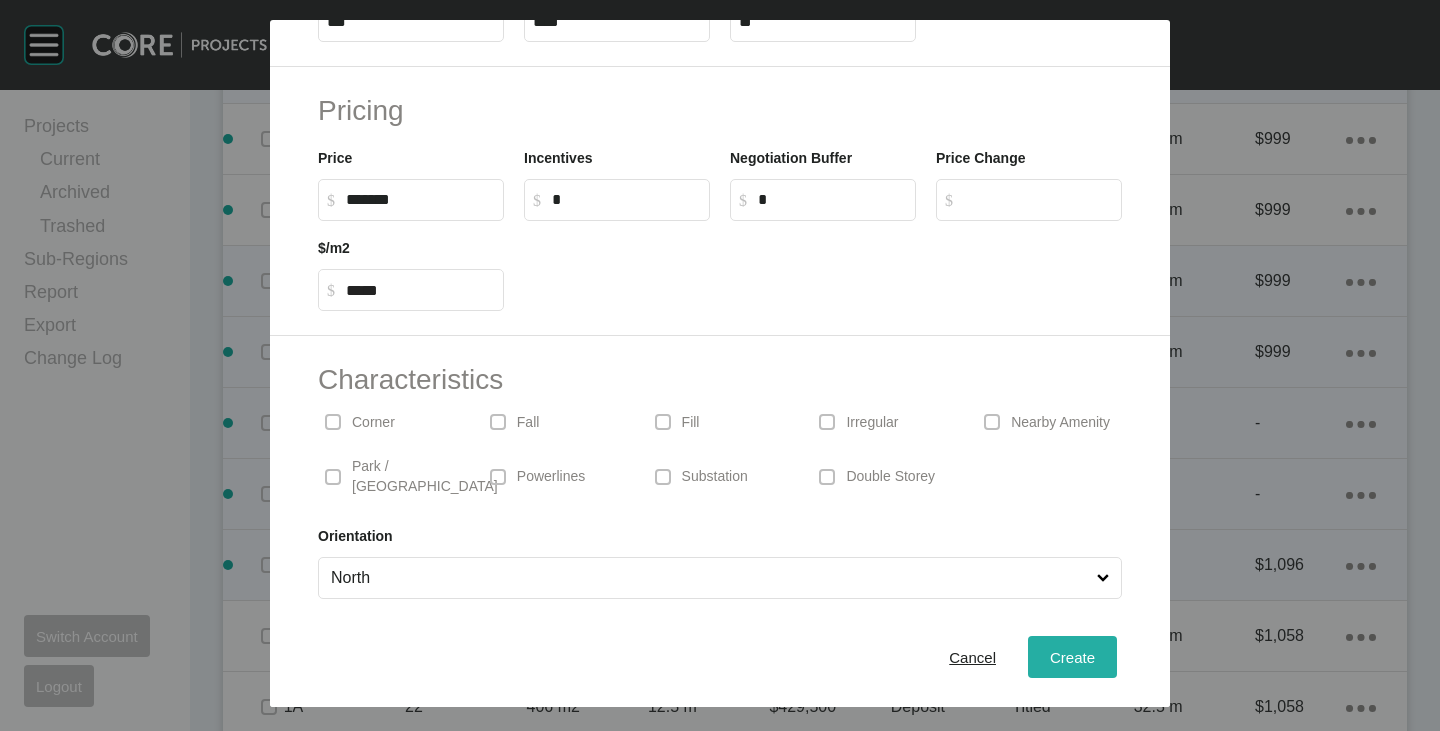 click on "Create" at bounding box center (1072, 657) 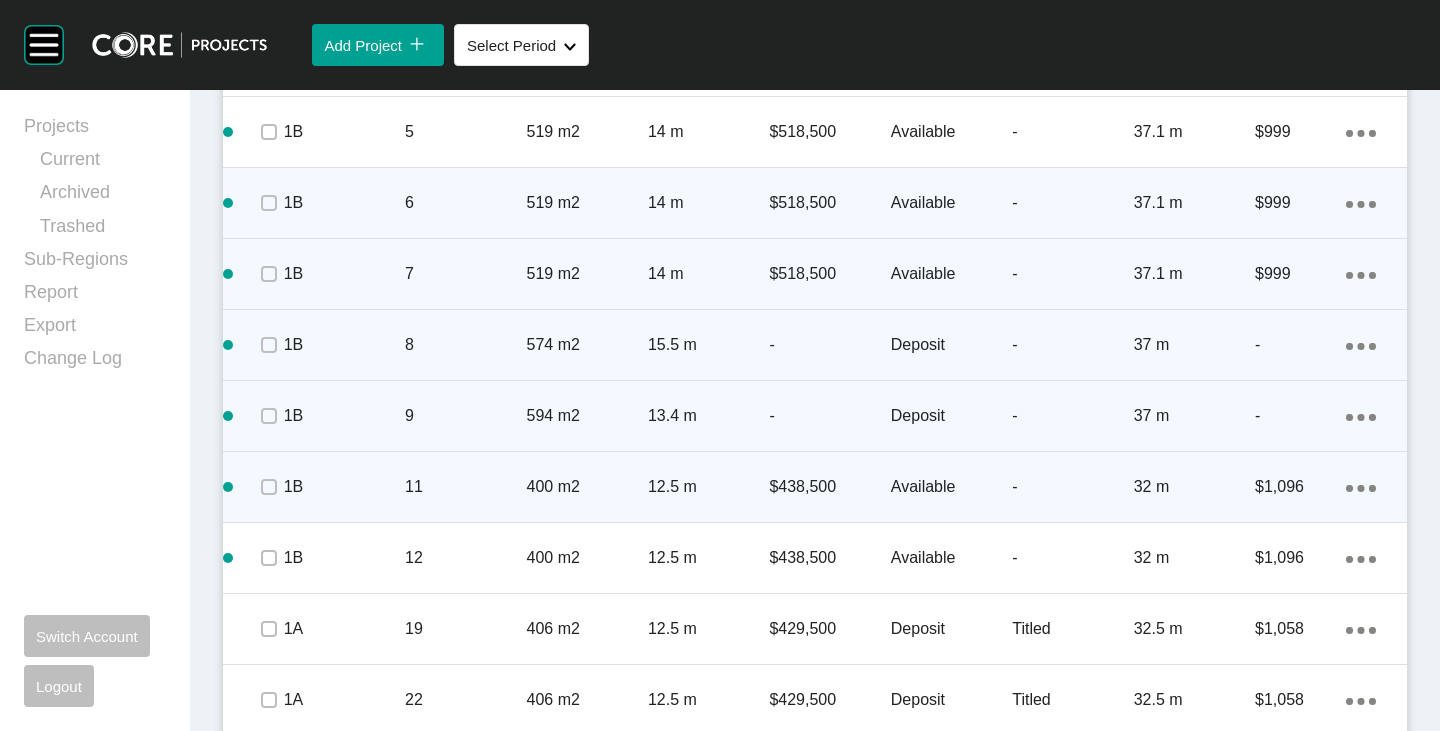 scroll, scrollTop: 1662, scrollLeft: 0, axis: vertical 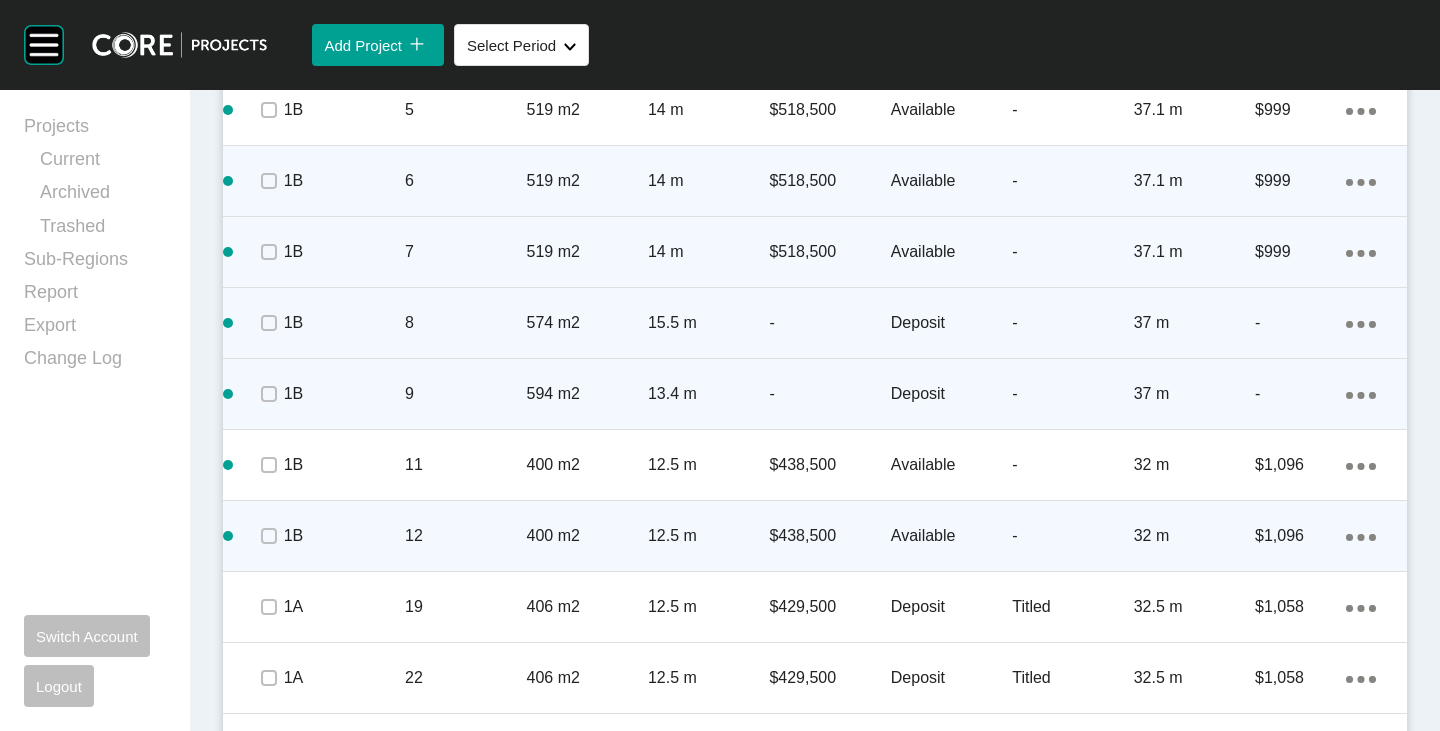 click 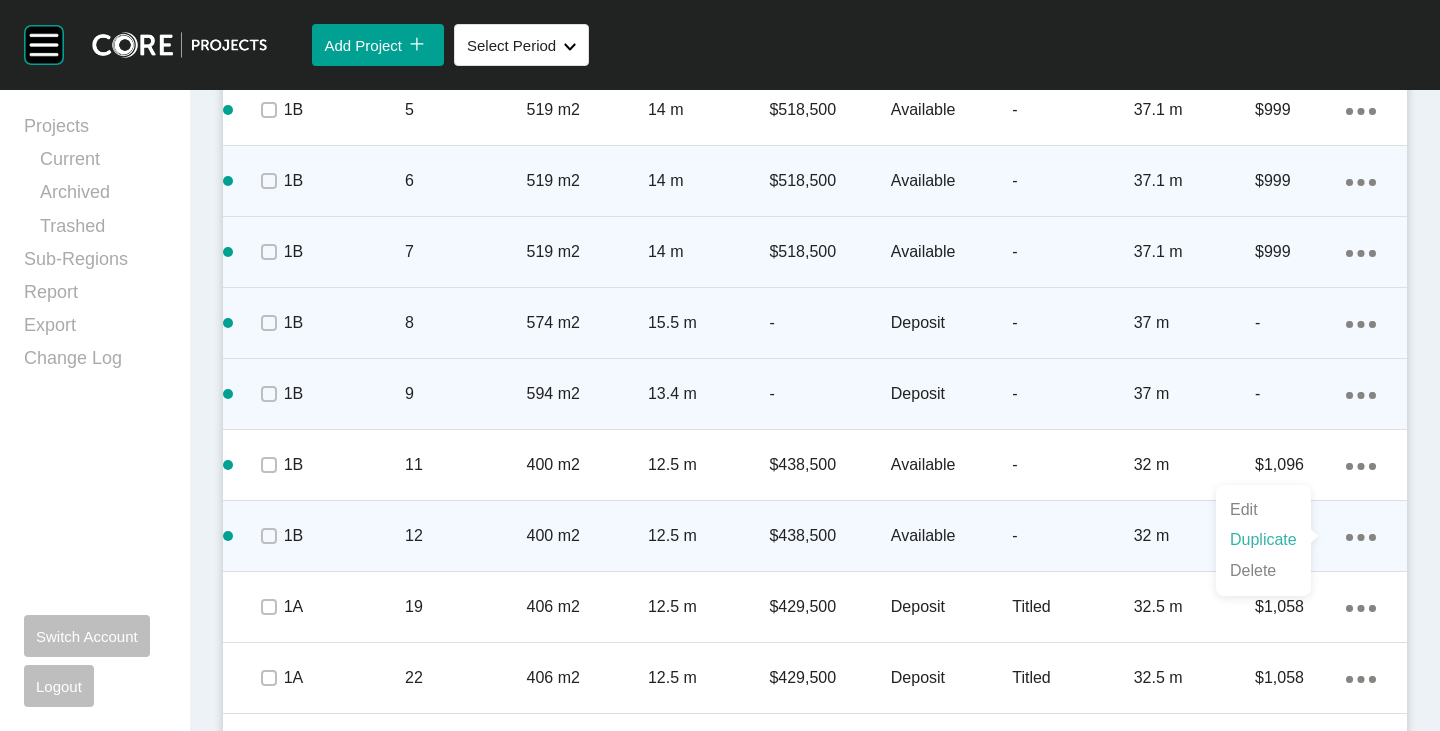 click on "Duplicate" at bounding box center [1263, 540] 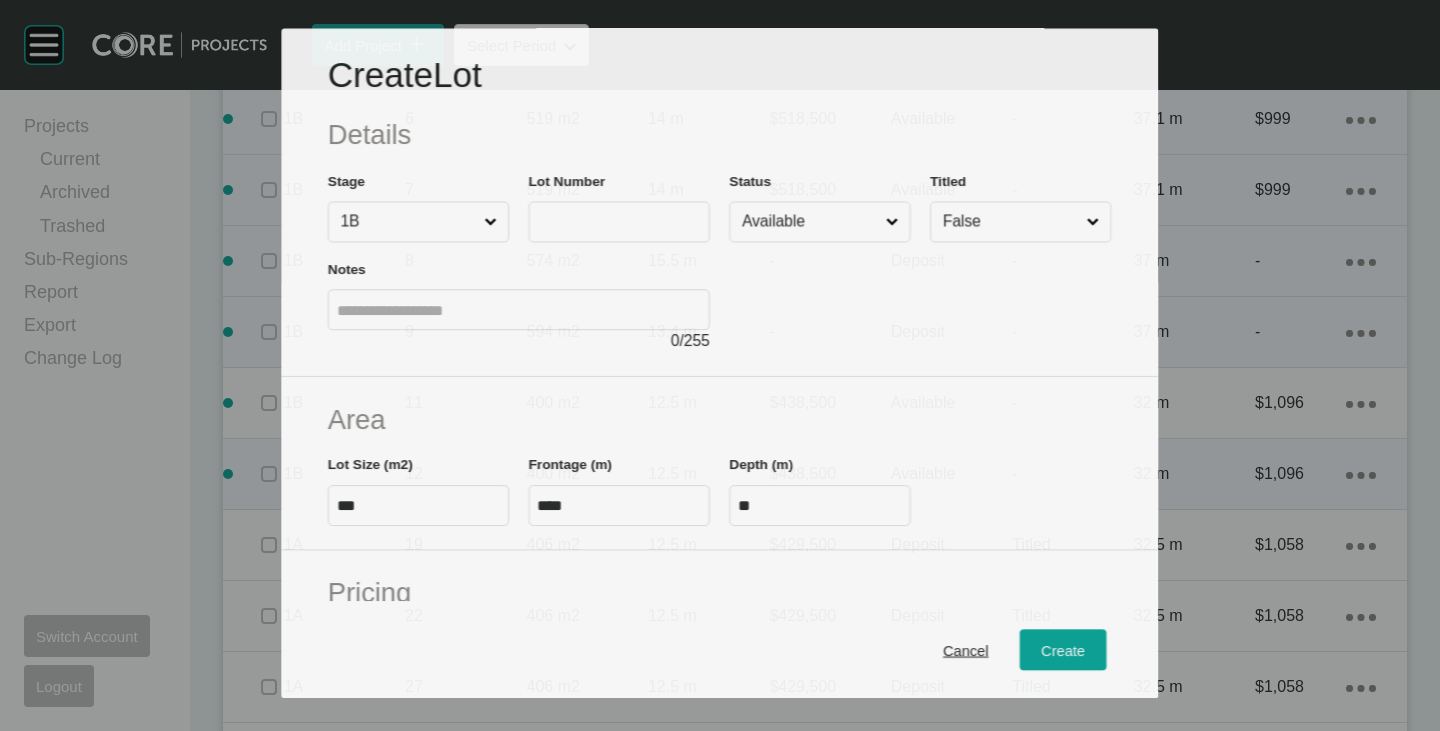 scroll, scrollTop: 1600, scrollLeft: 0, axis: vertical 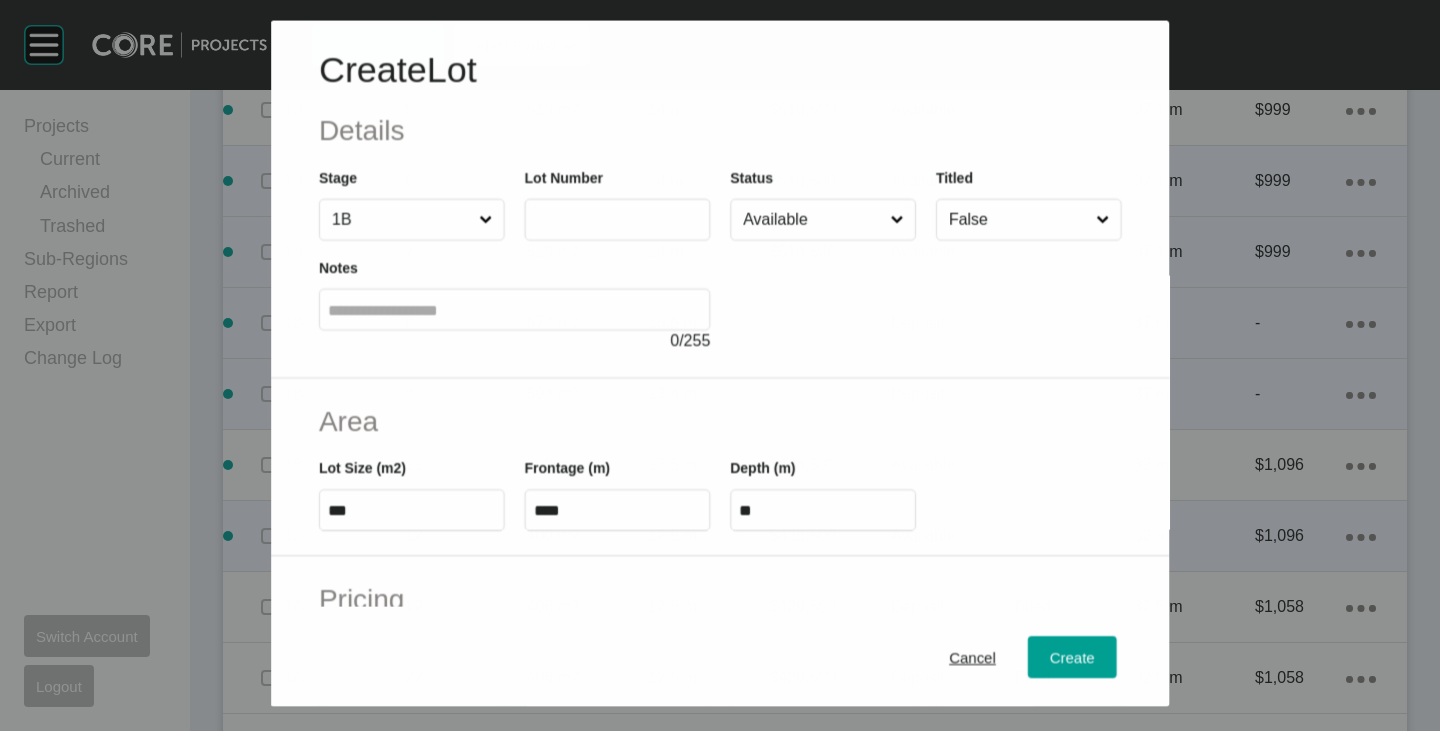 click at bounding box center (617, 219) 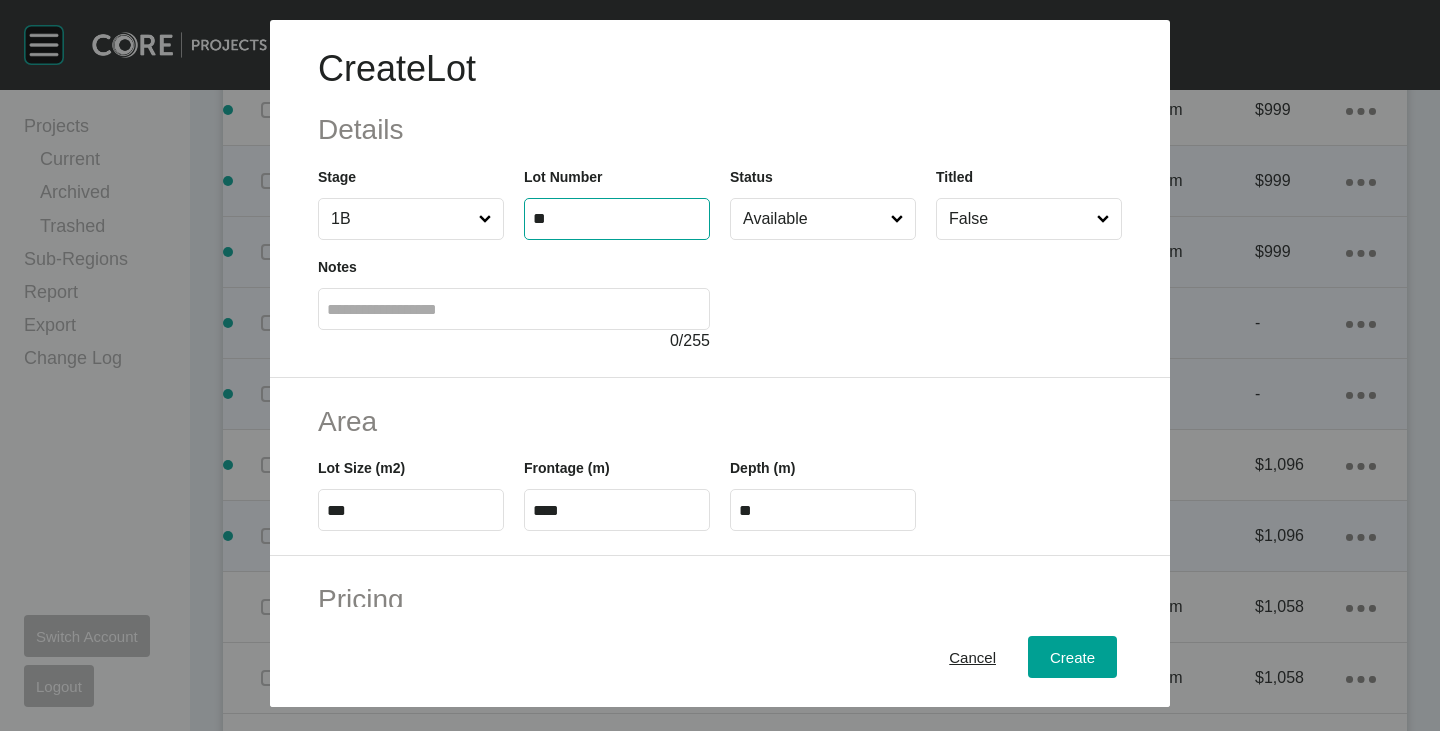 type on "**" 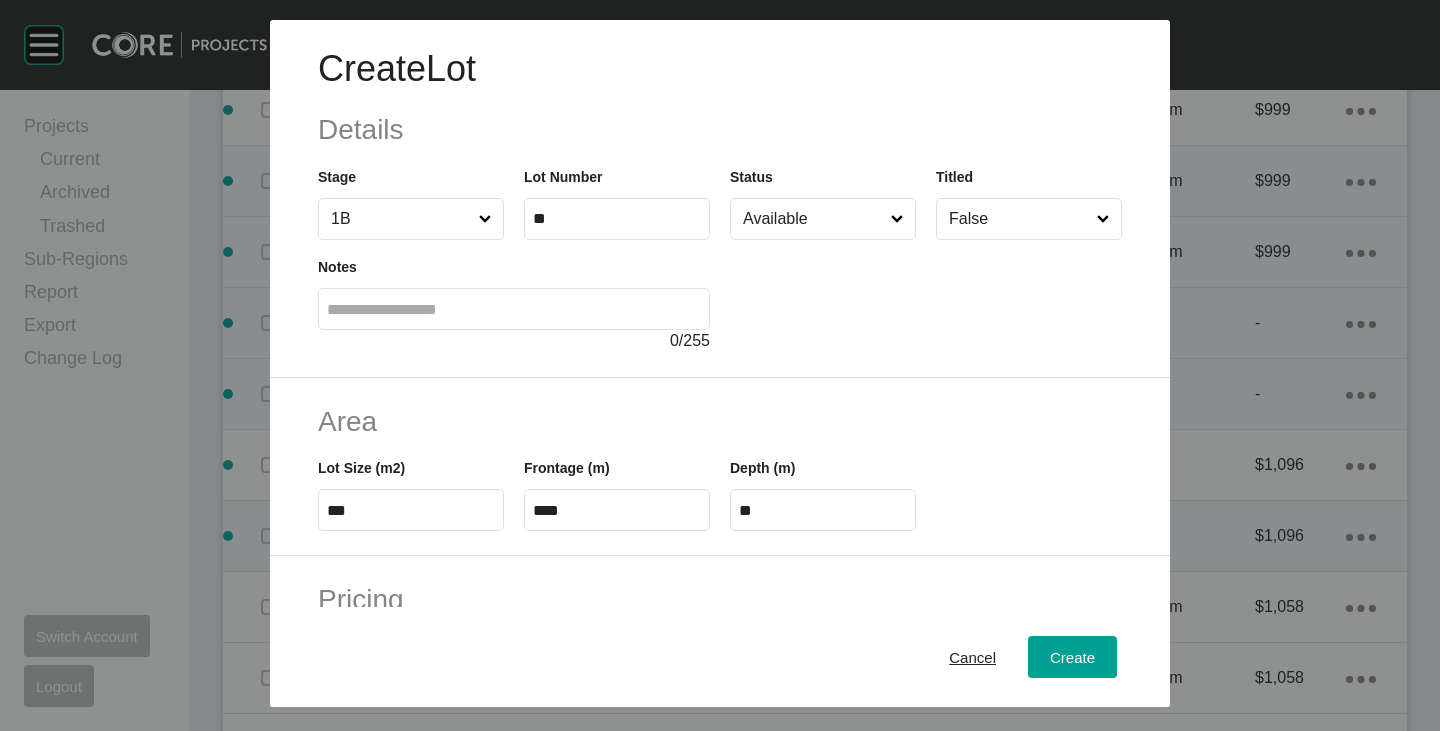 click at bounding box center (926, 296) 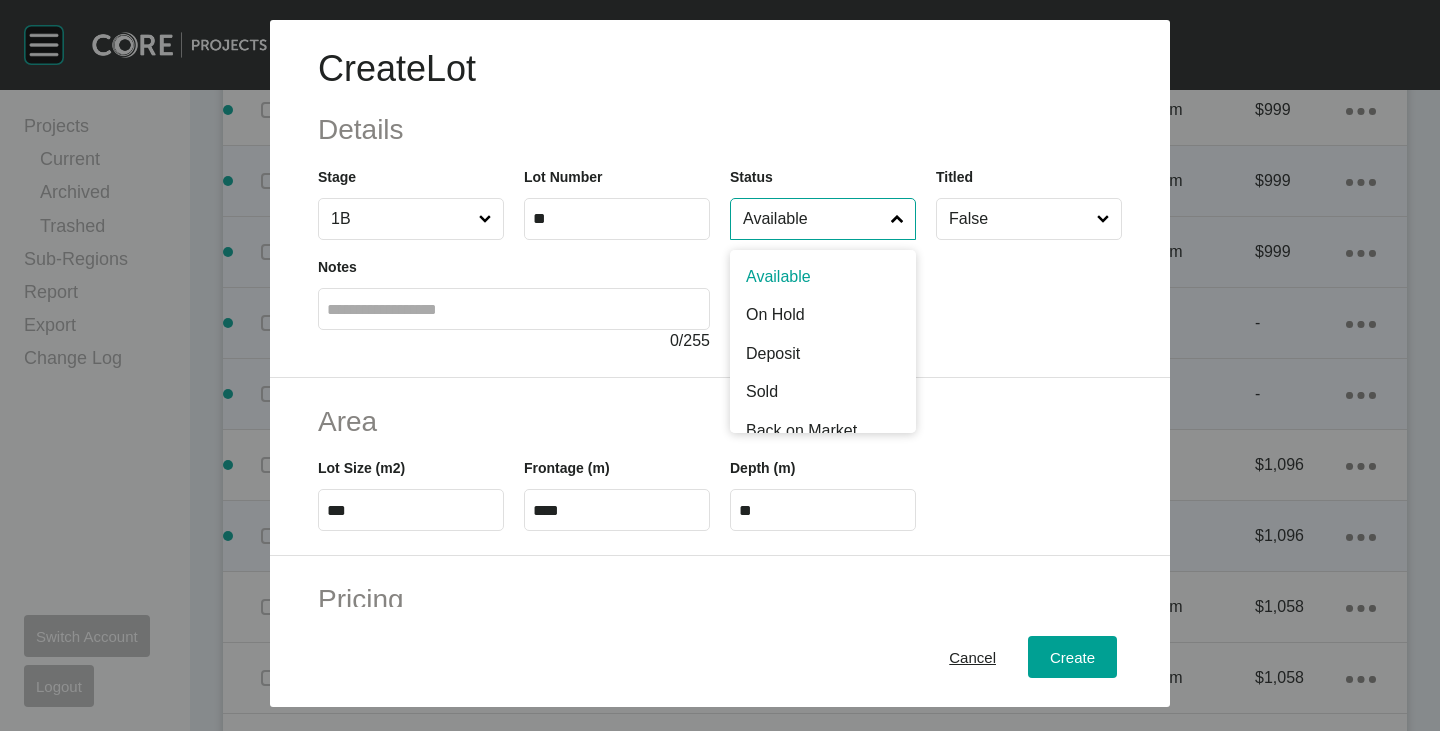 click on "Available" at bounding box center (813, 219) 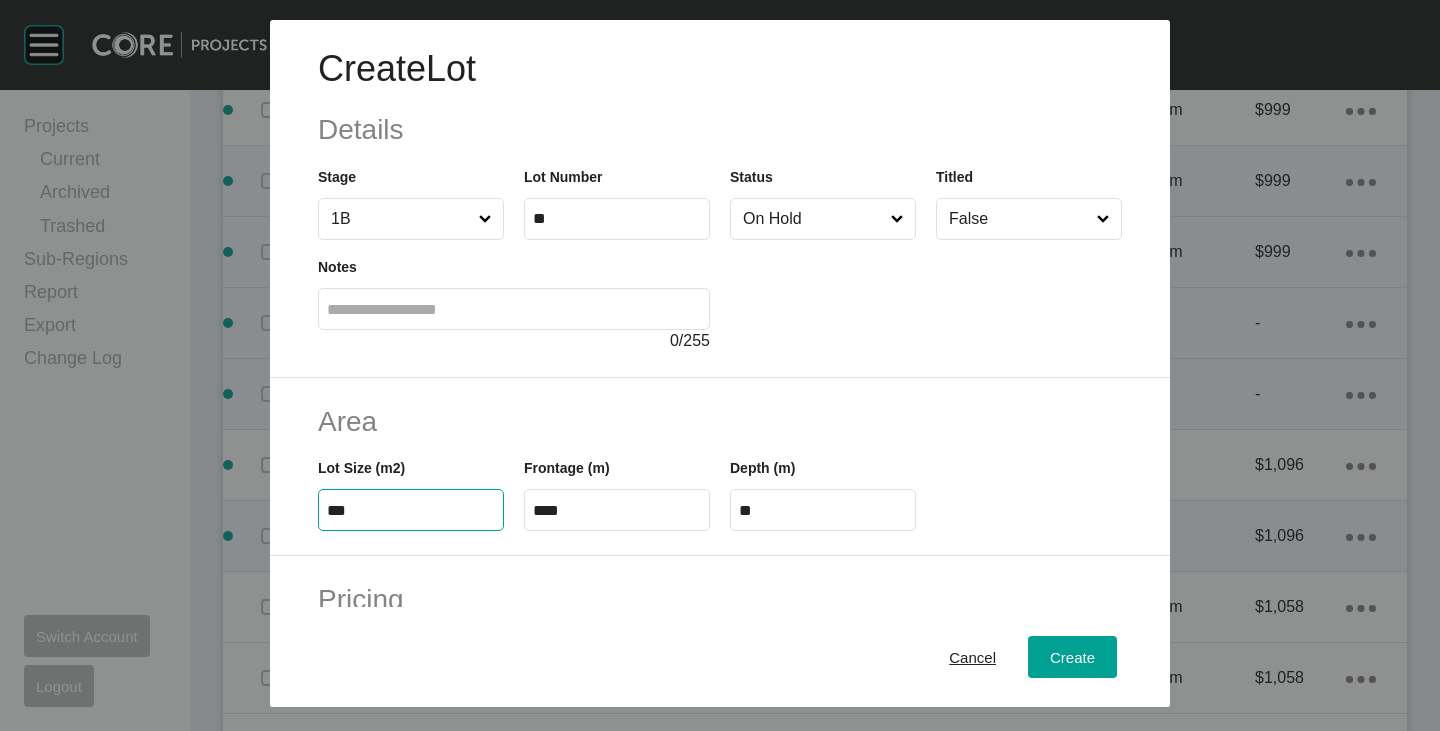 click on "***" at bounding box center [411, 510] 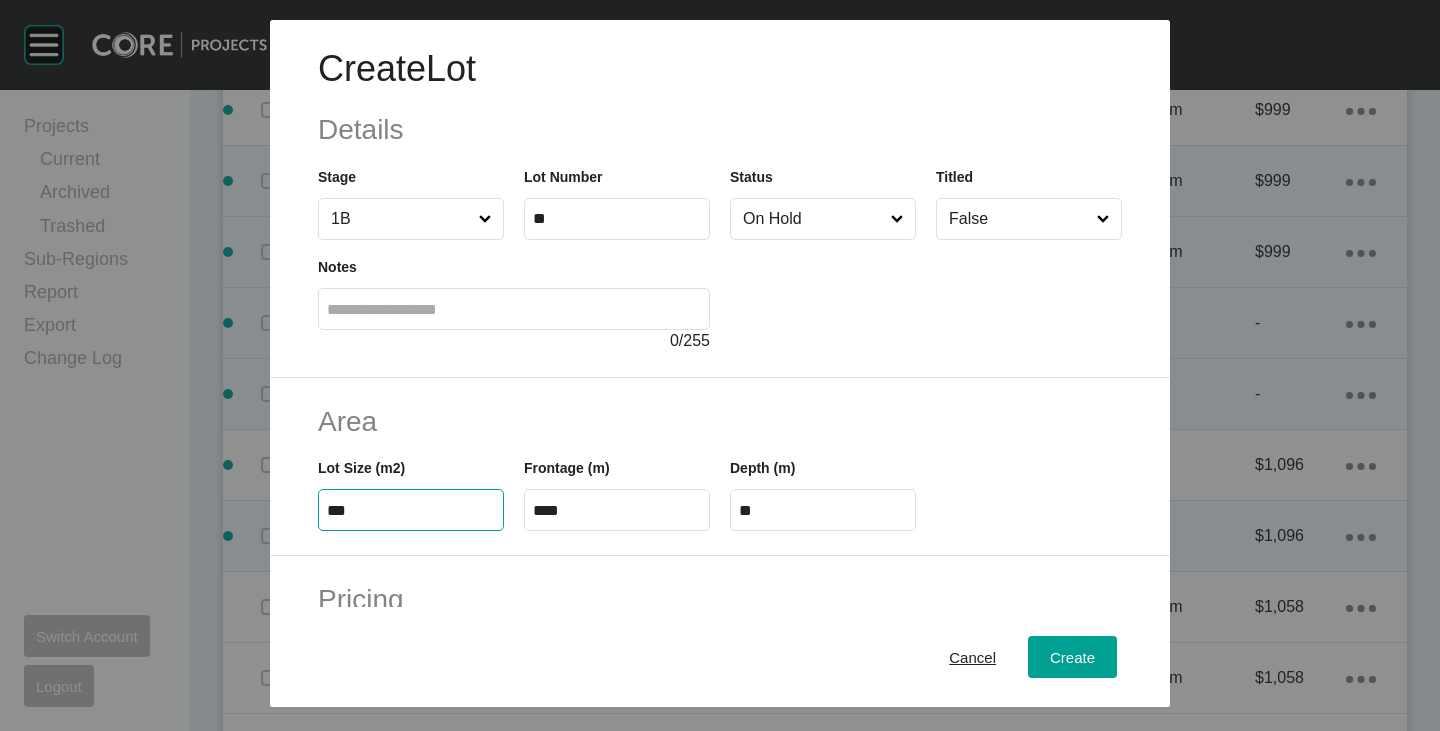 type on "***" 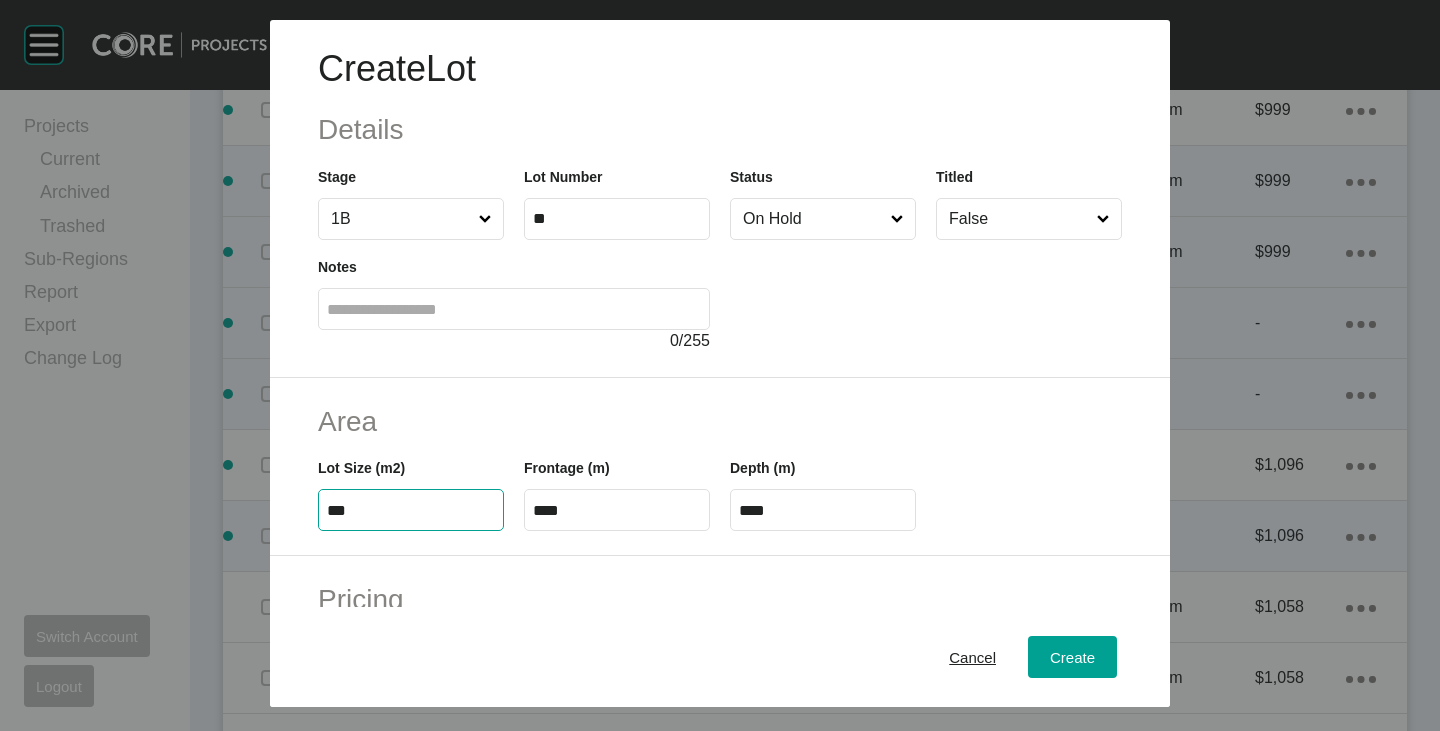 click on "Area" at bounding box center [720, 421] 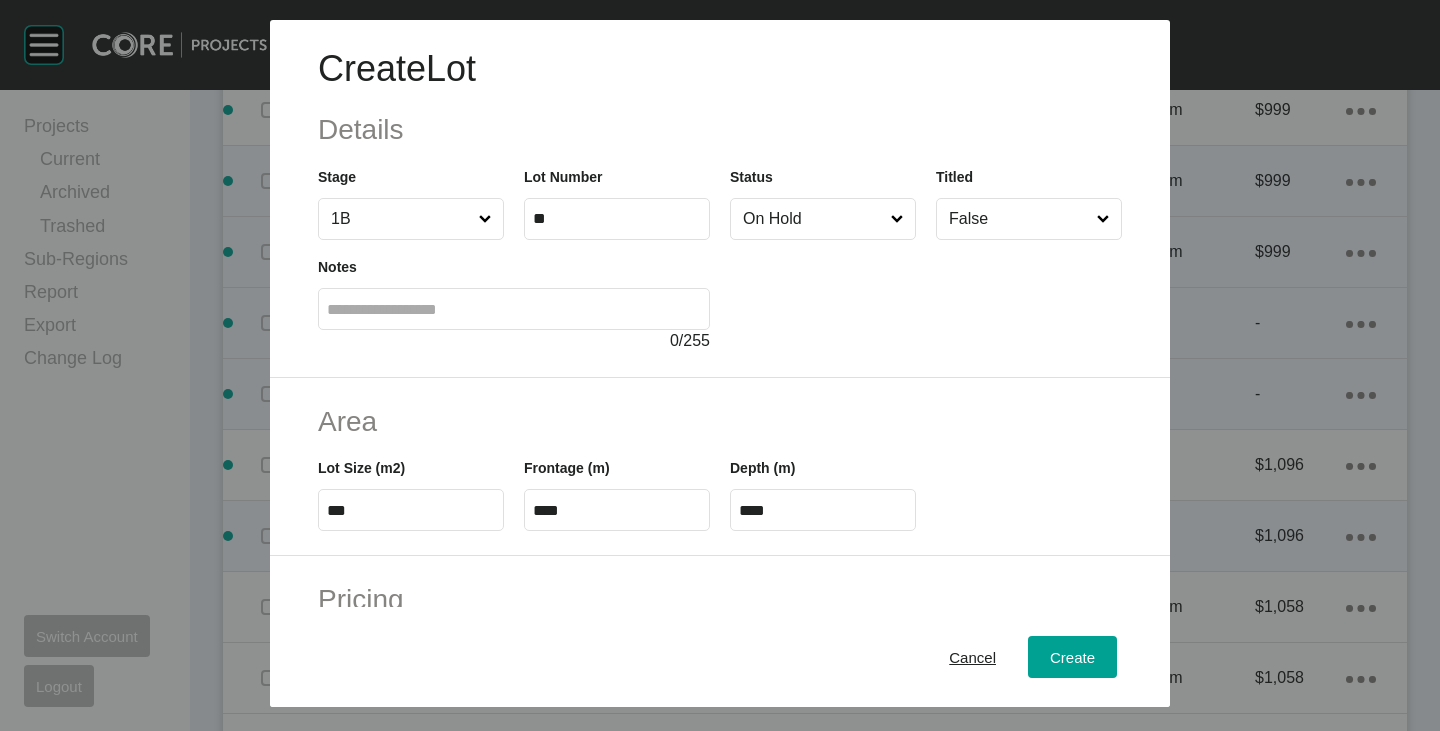 click on "****" at bounding box center (617, 510) 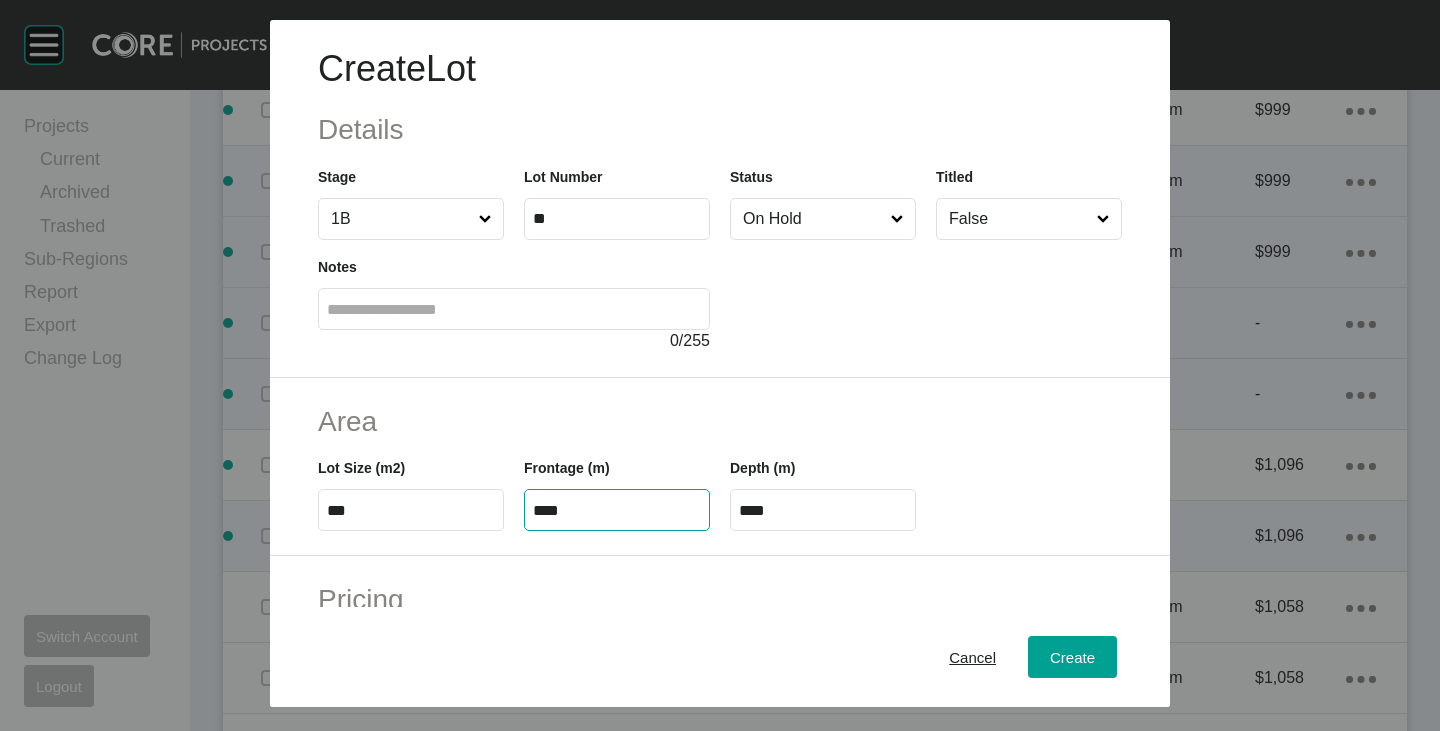 click on "****" at bounding box center [617, 510] 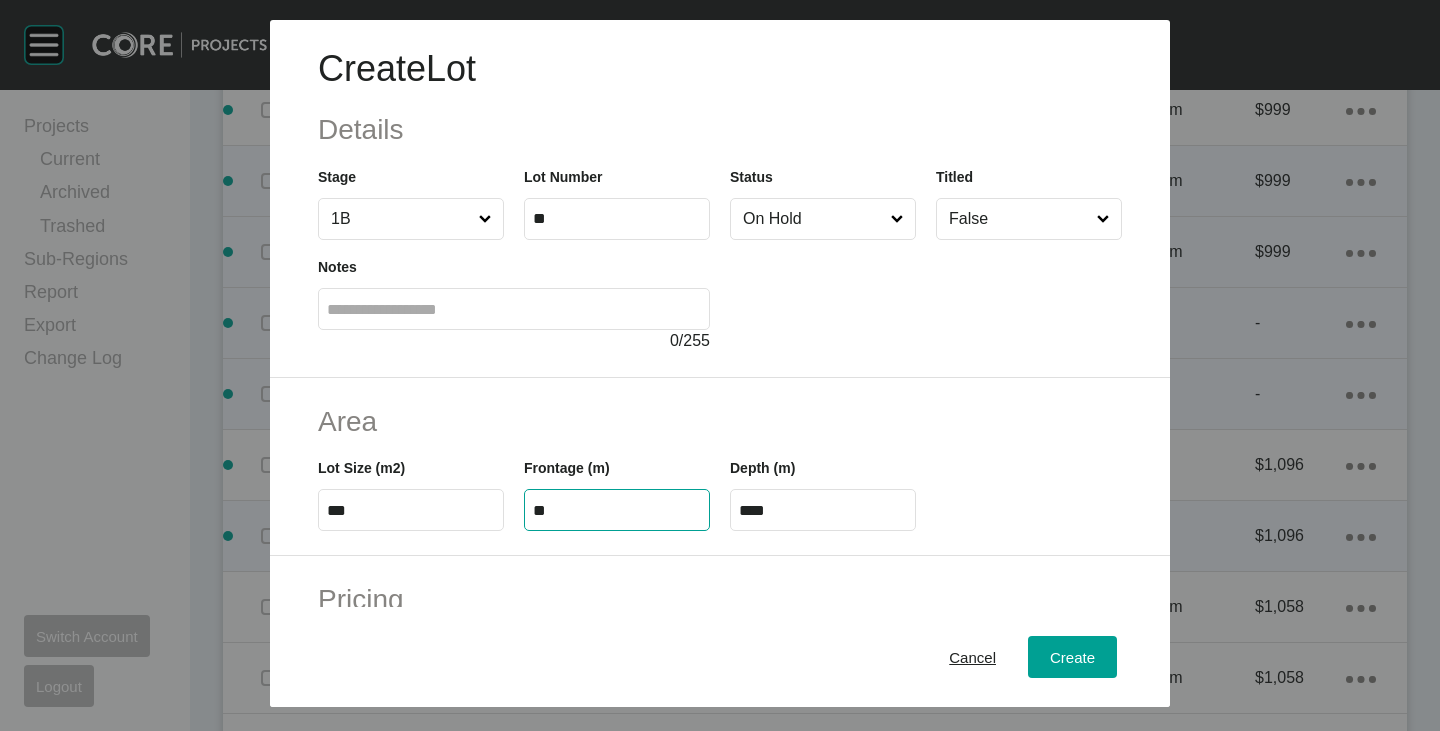type on "**" 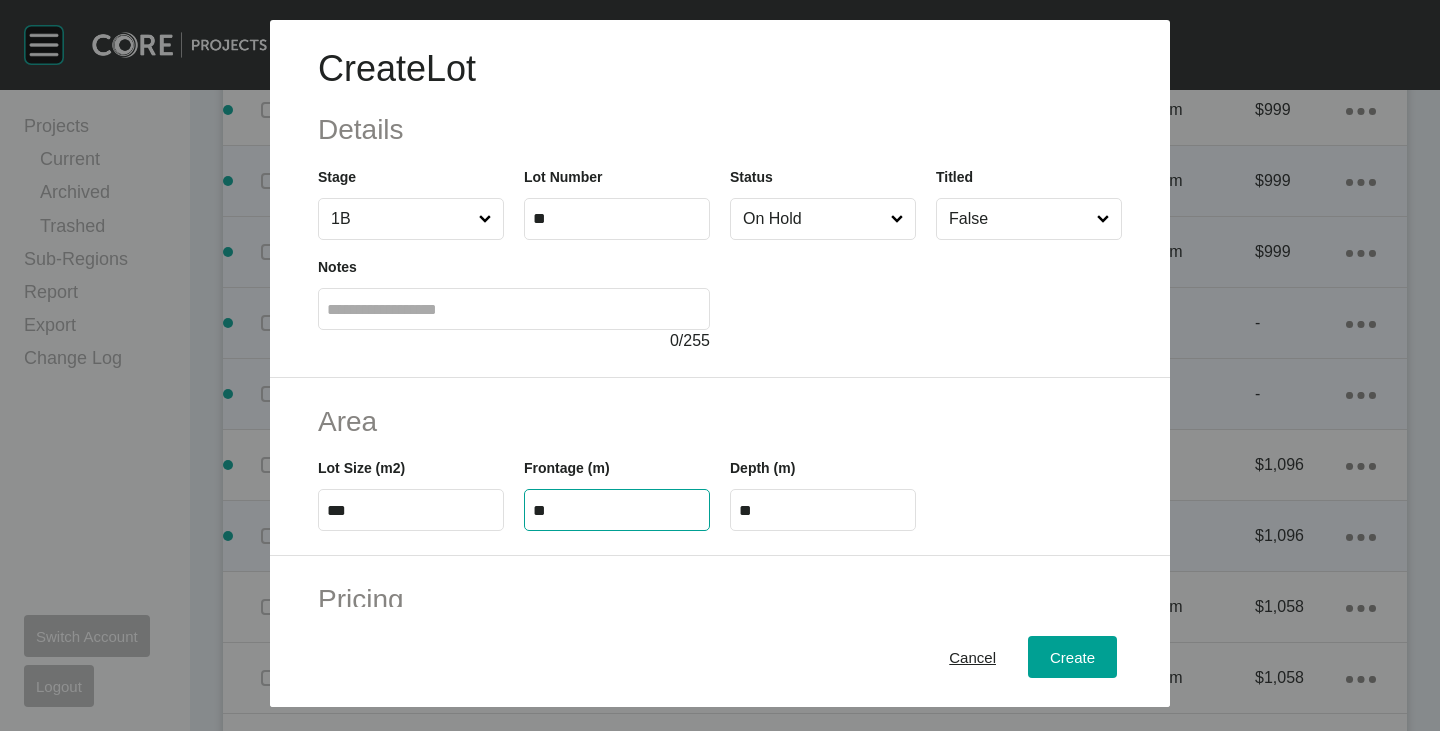 click on "Area" at bounding box center [720, 421] 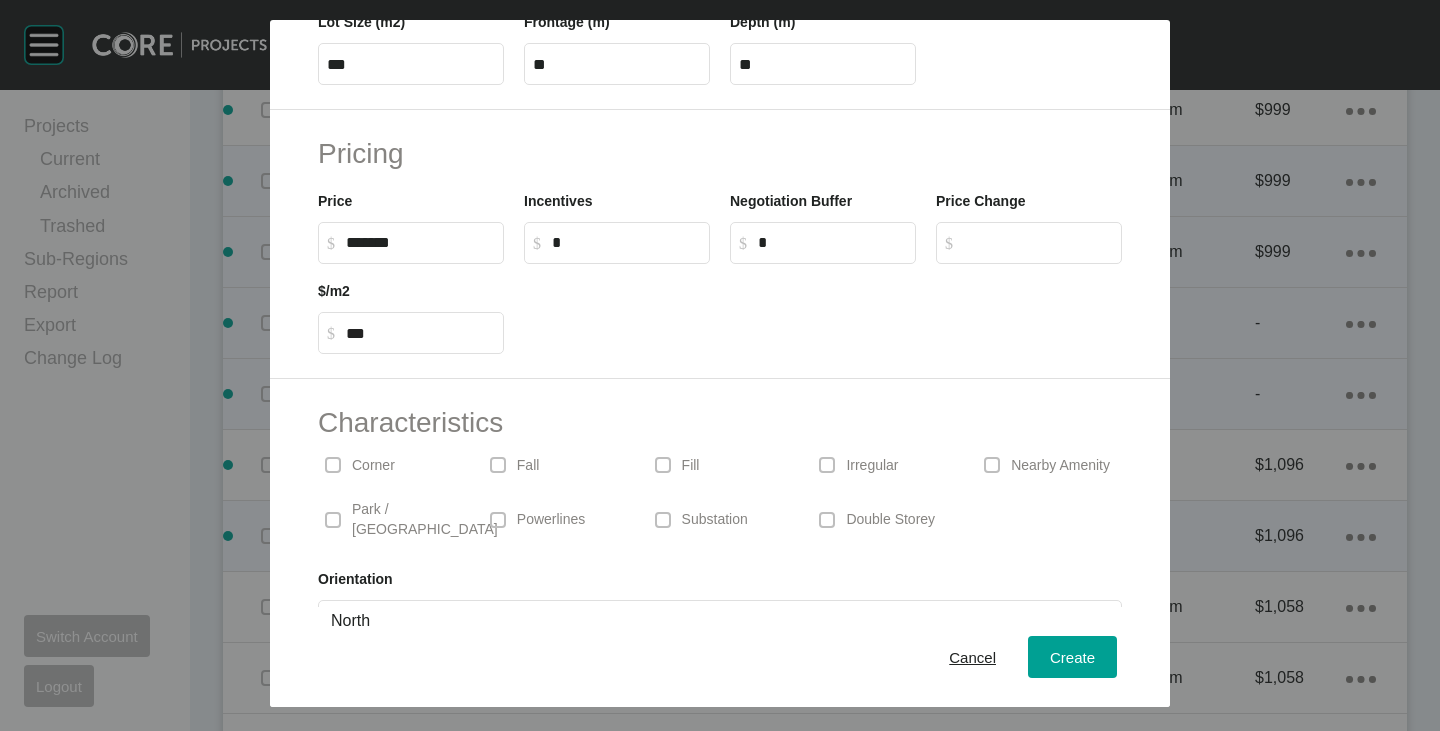 scroll, scrollTop: 489, scrollLeft: 0, axis: vertical 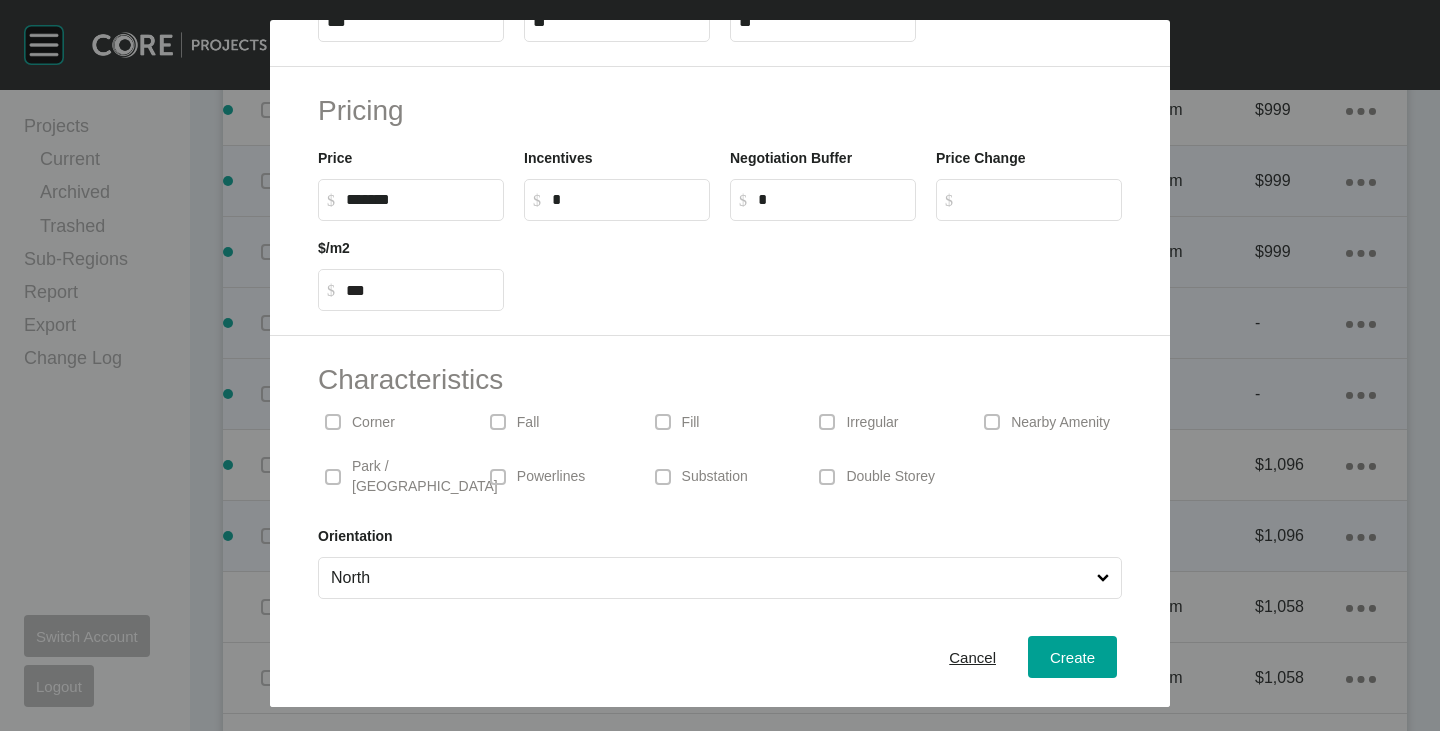 type on "******" 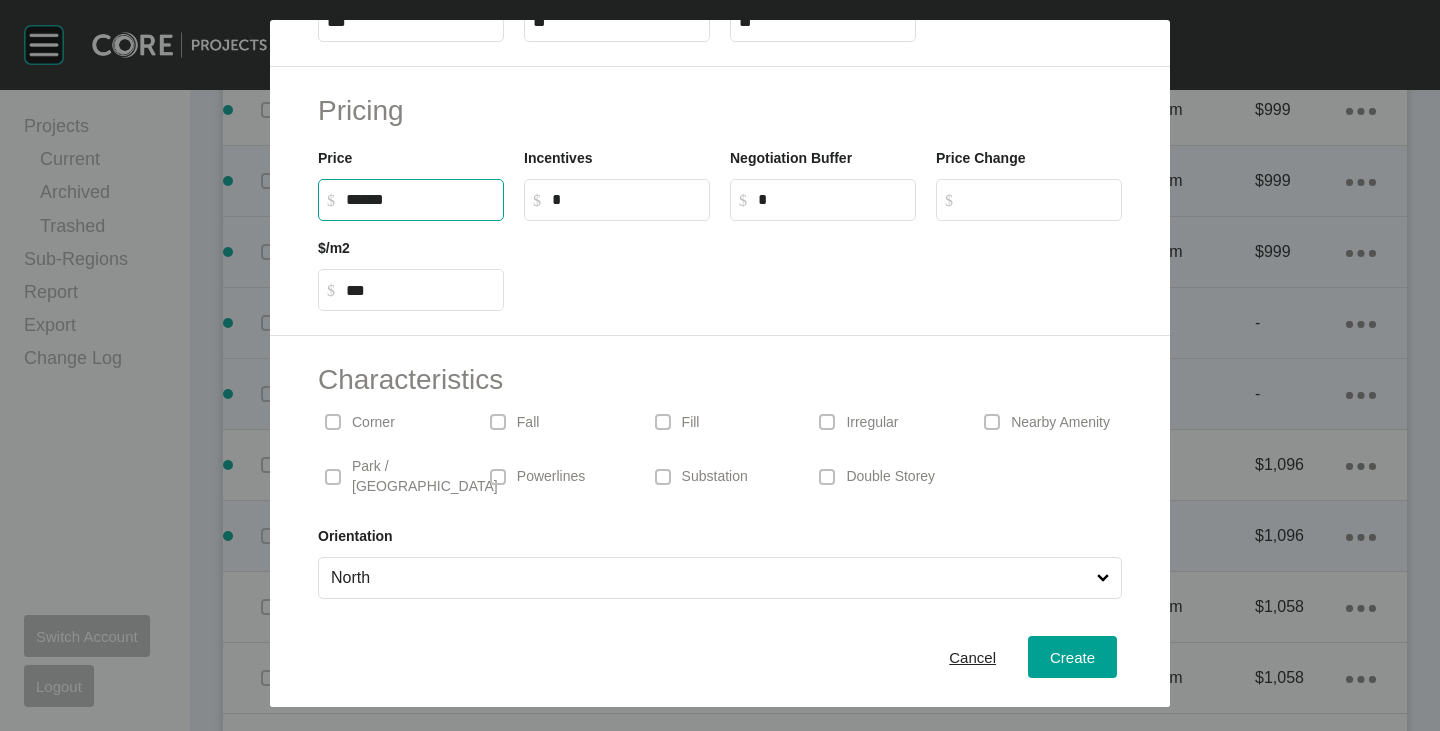 click on "******" at bounding box center [420, 199] 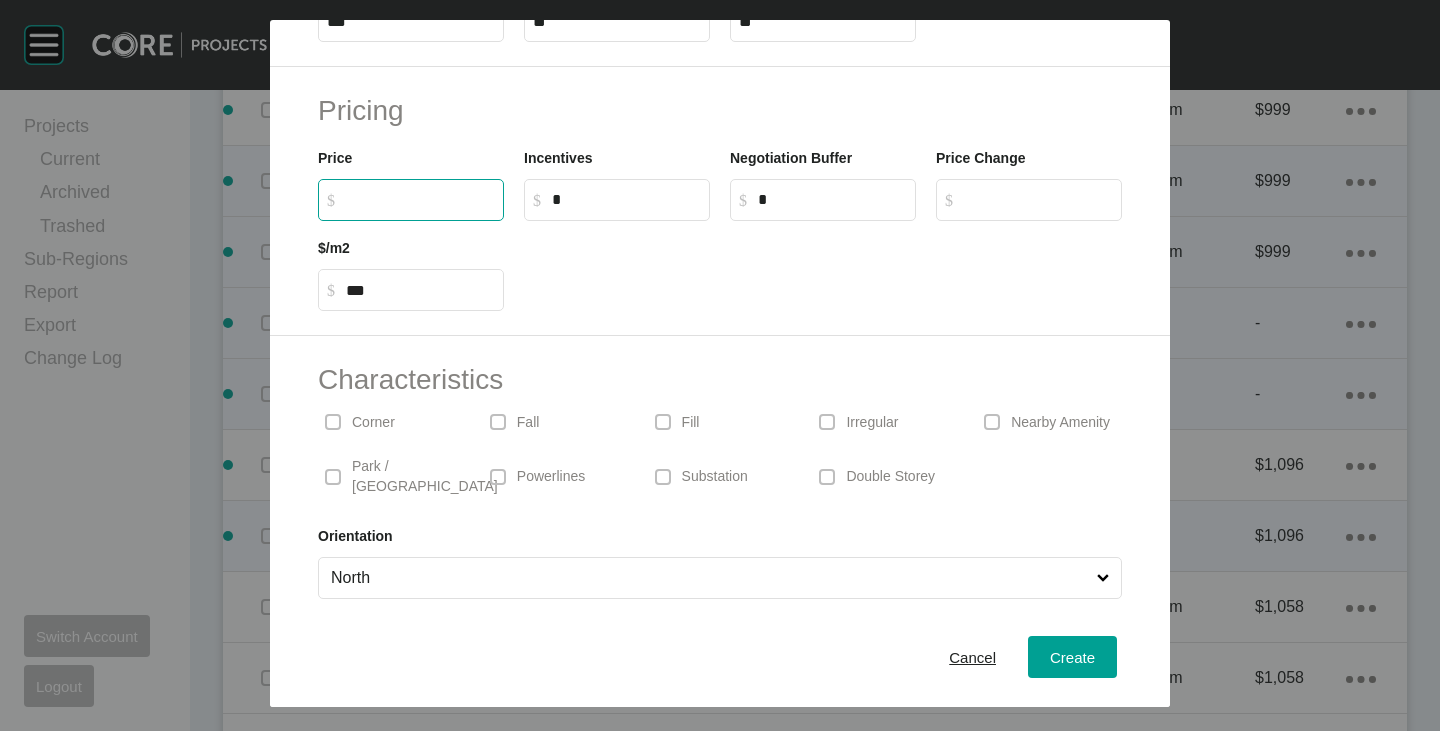 type 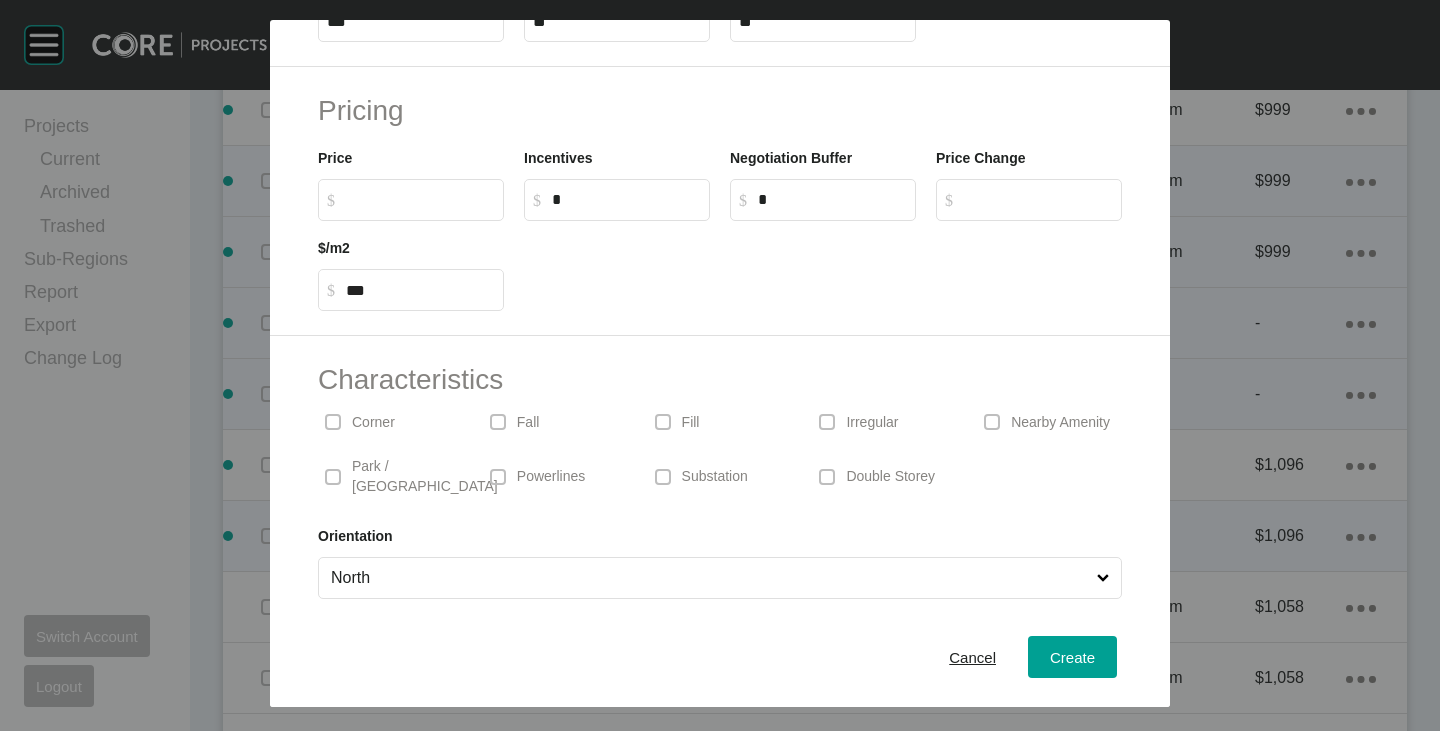click at bounding box center [823, 266] 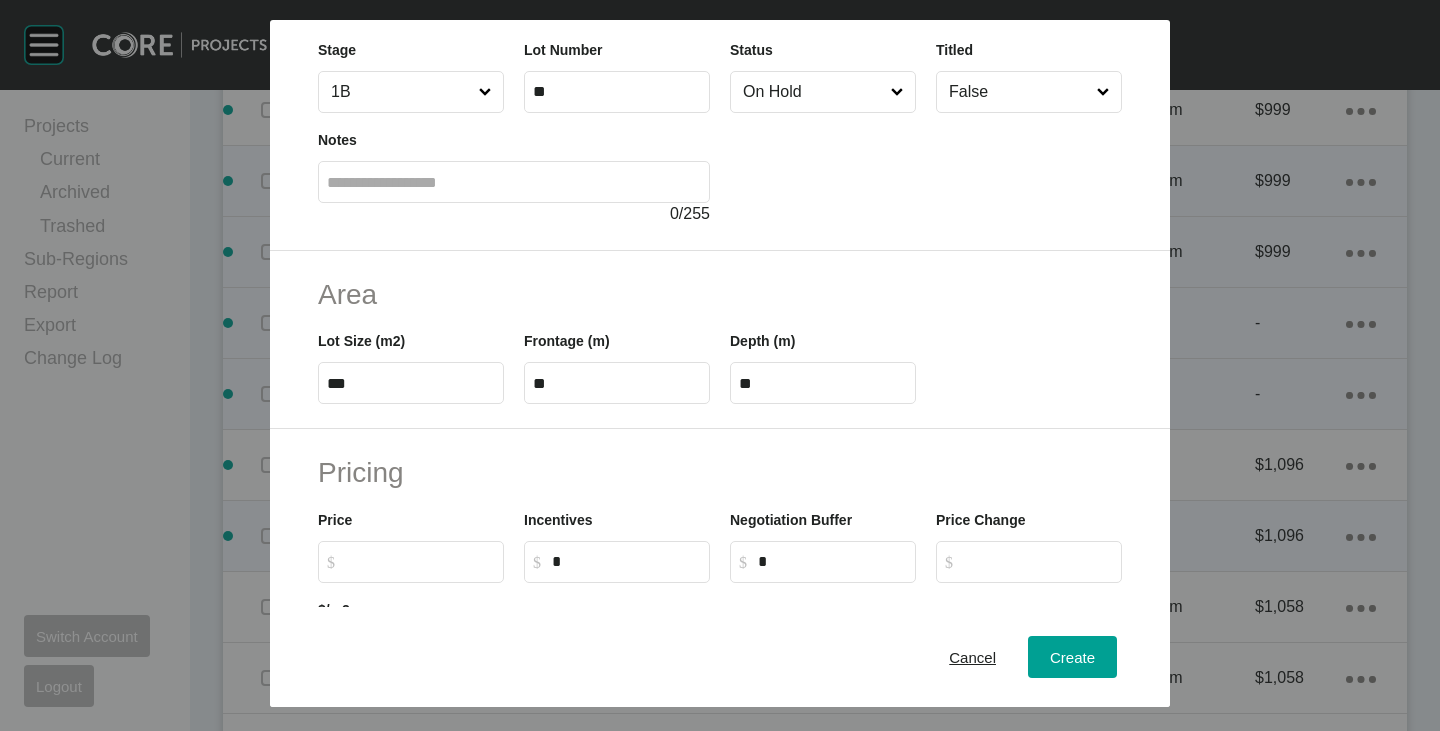scroll, scrollTop: 0, scrollLeft: 0, axis: both 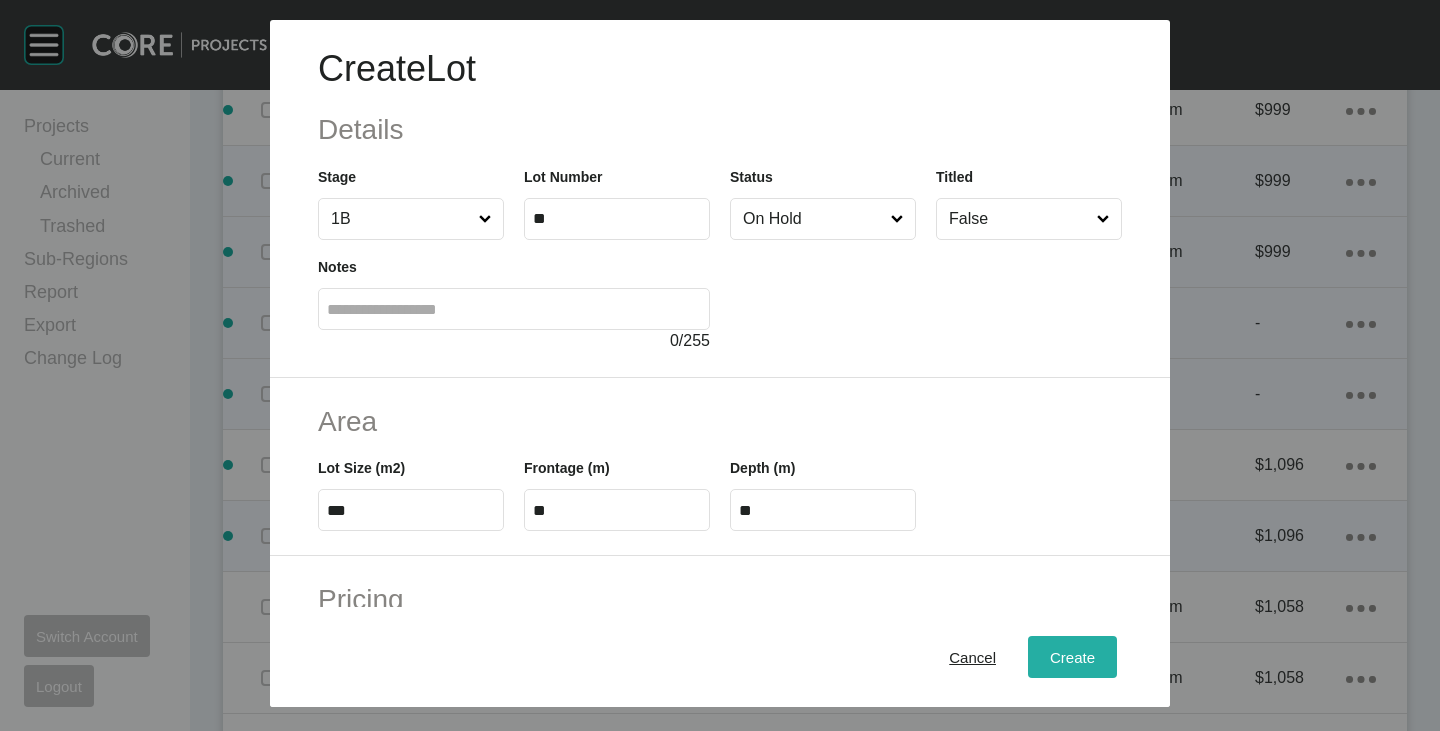 click on "Create" at bounding box center [1072, 657] 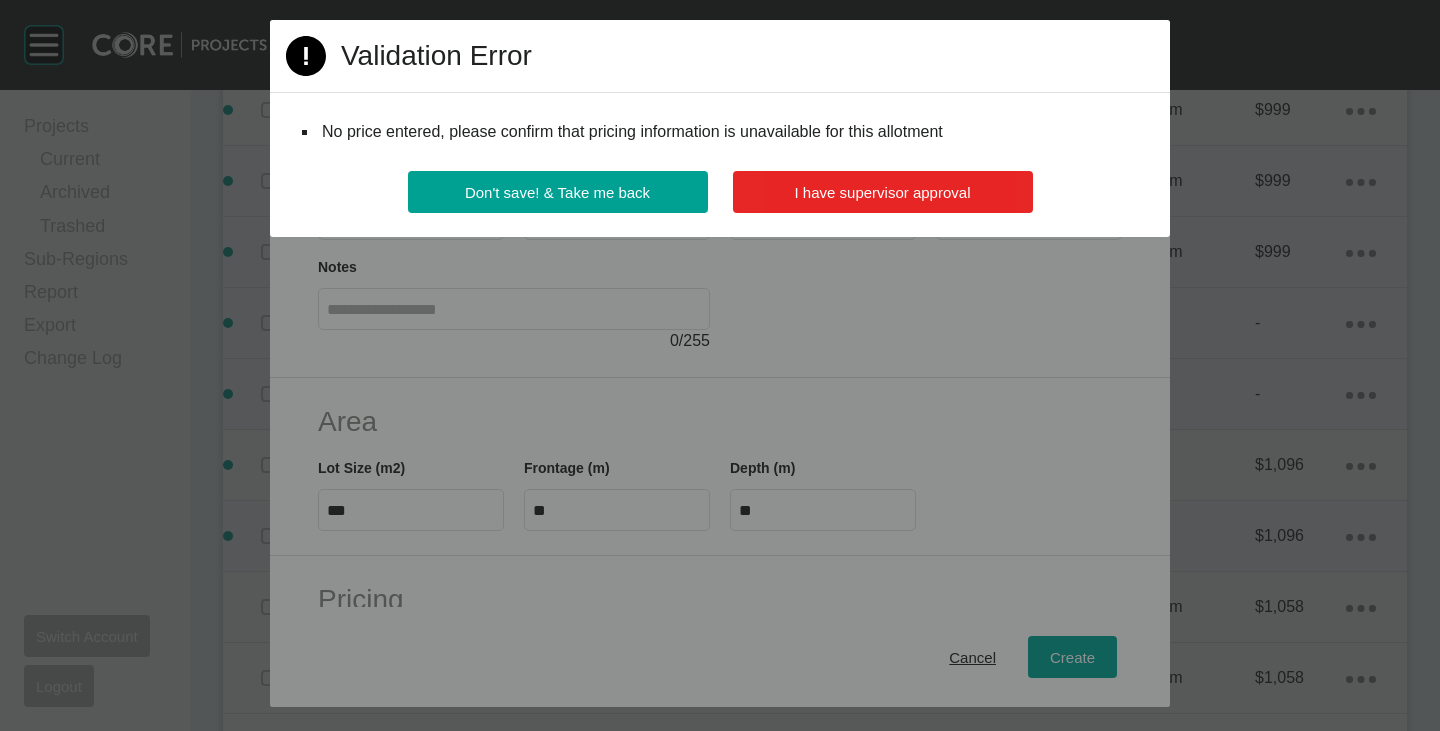 click on "I have supervisor approval" at bounding box center [883, 192] 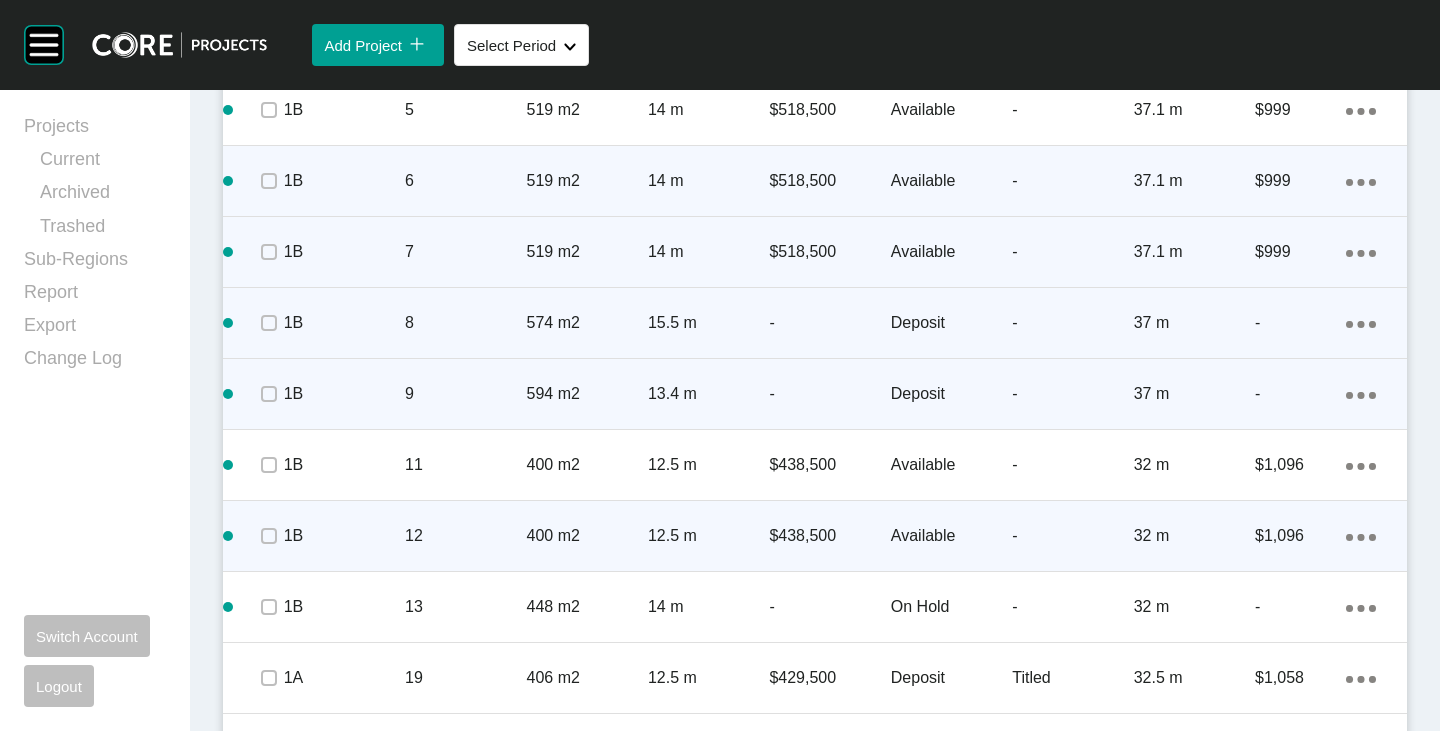 scroll, scrollTop: 1762, scrollLeft: 0, axis: vertical 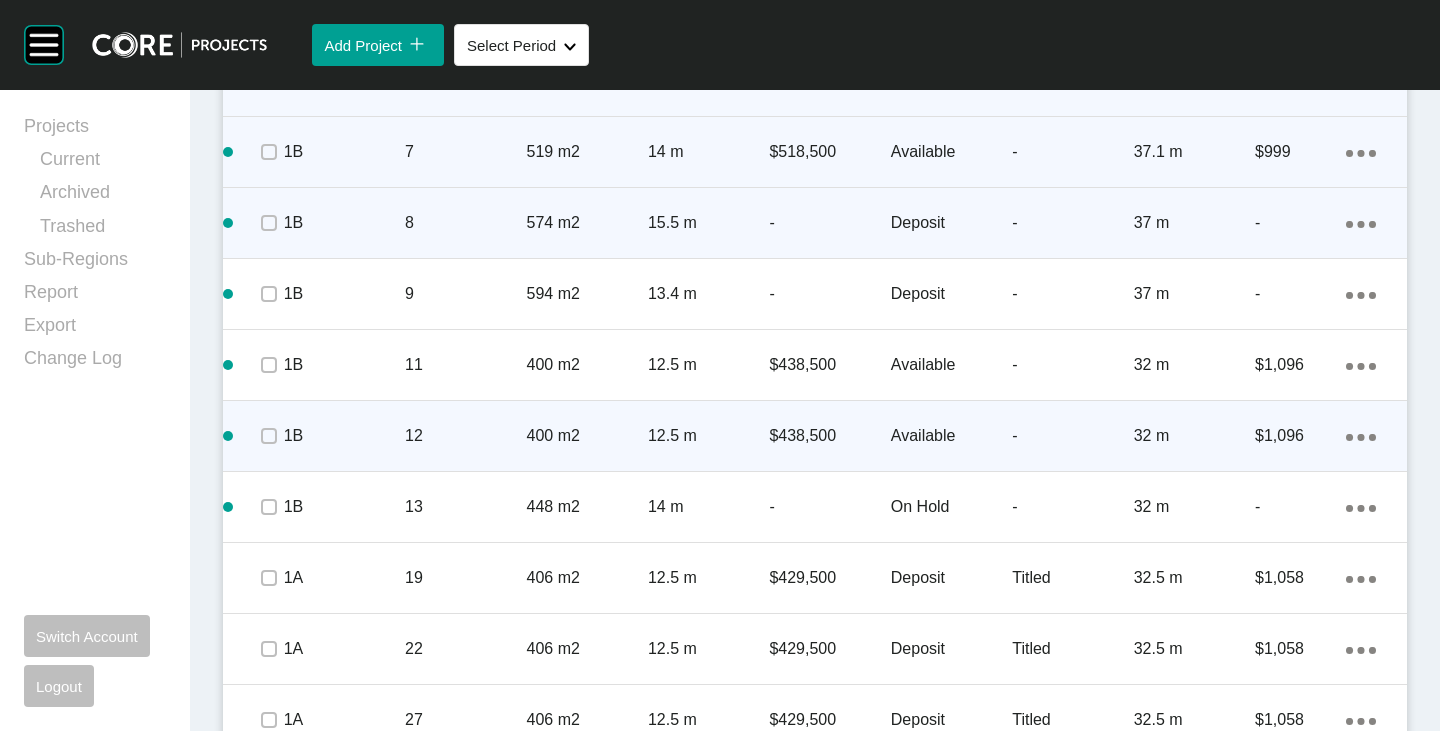 click 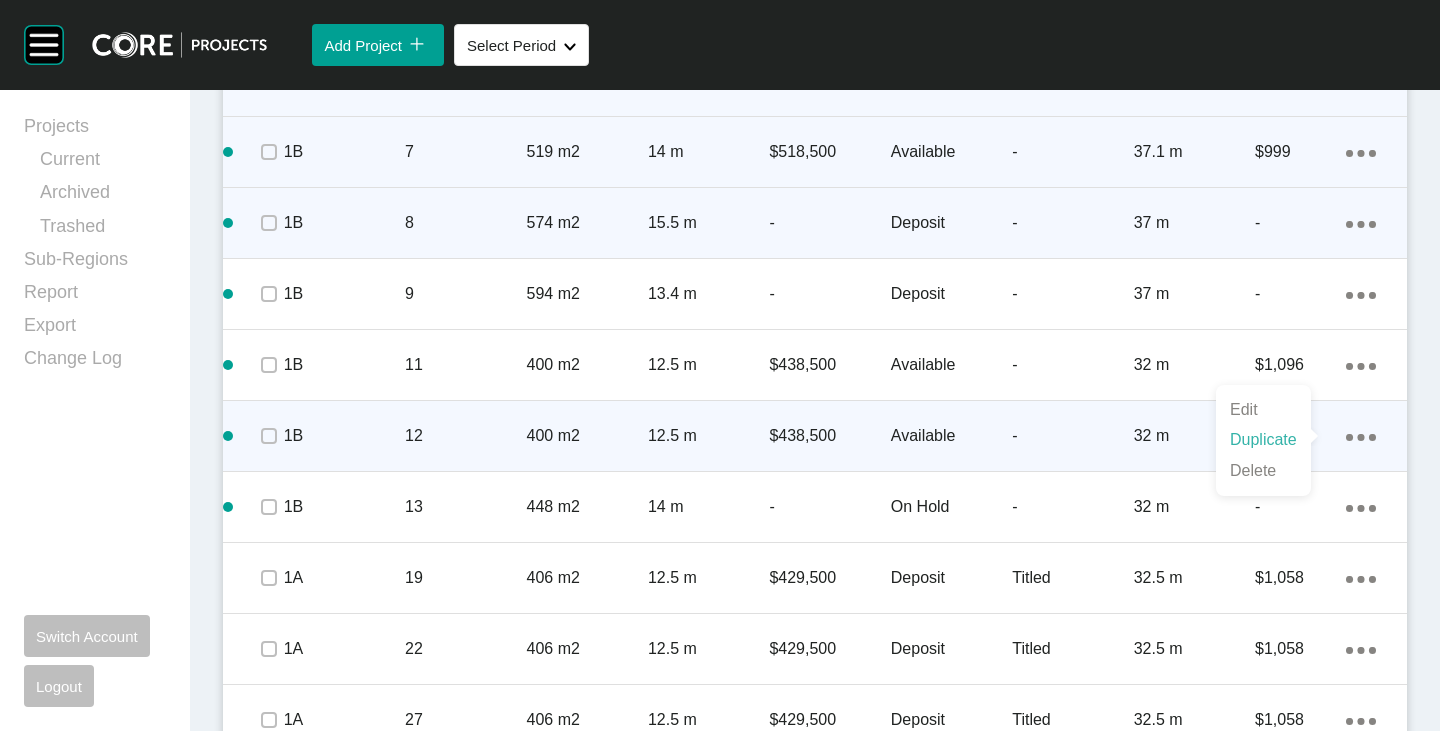 click on "Duplicate" at bounding box center [1263, 440] 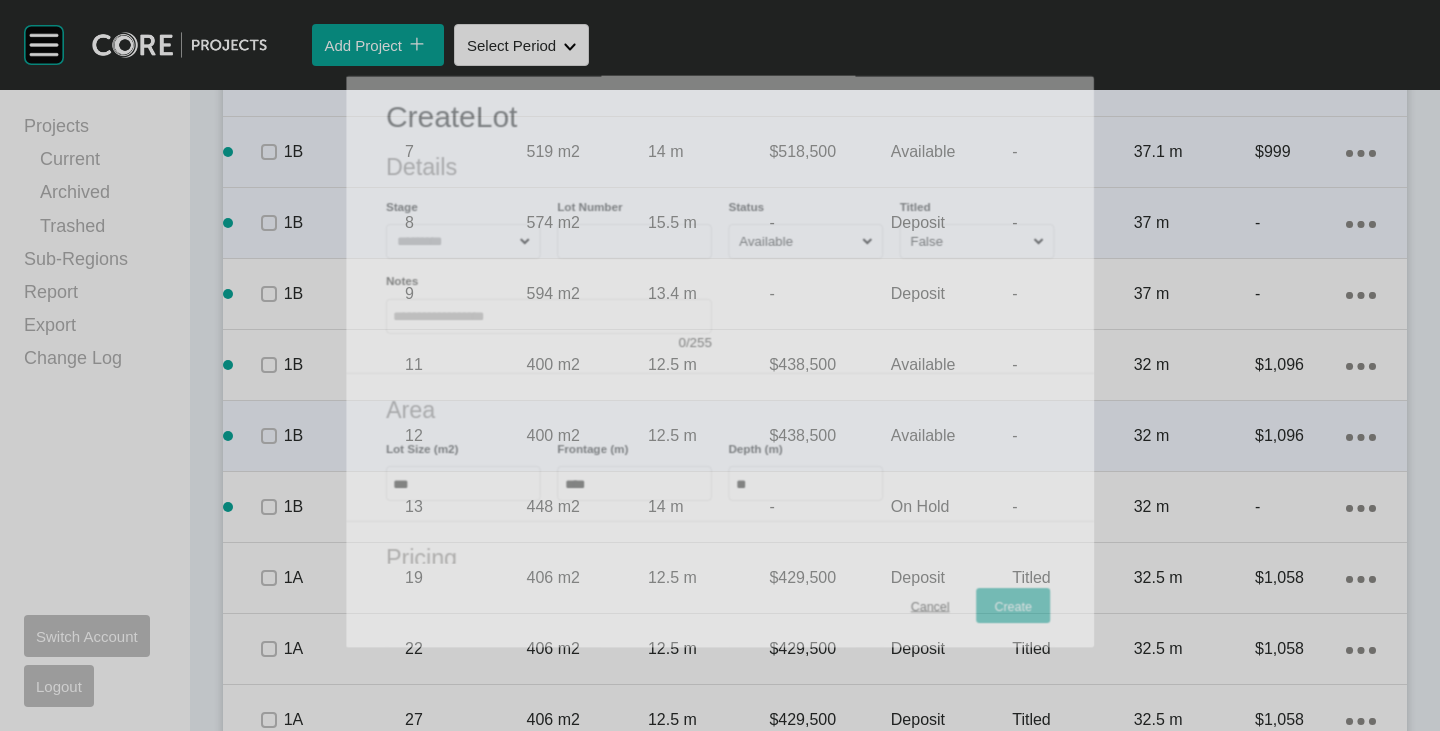 scroll, scrollTop: 1700, scrollLeft: 0, axis: vertical 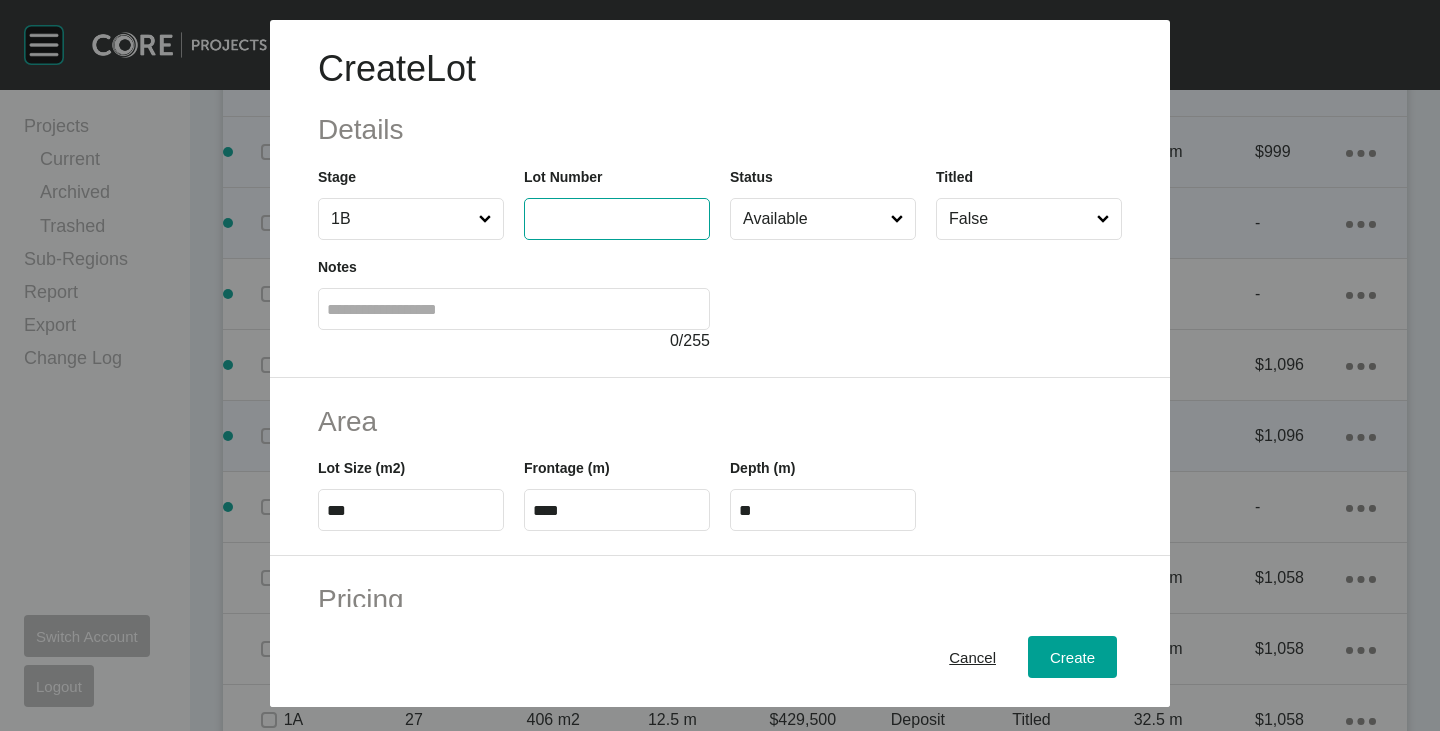 click at bounding box center (617, 218) 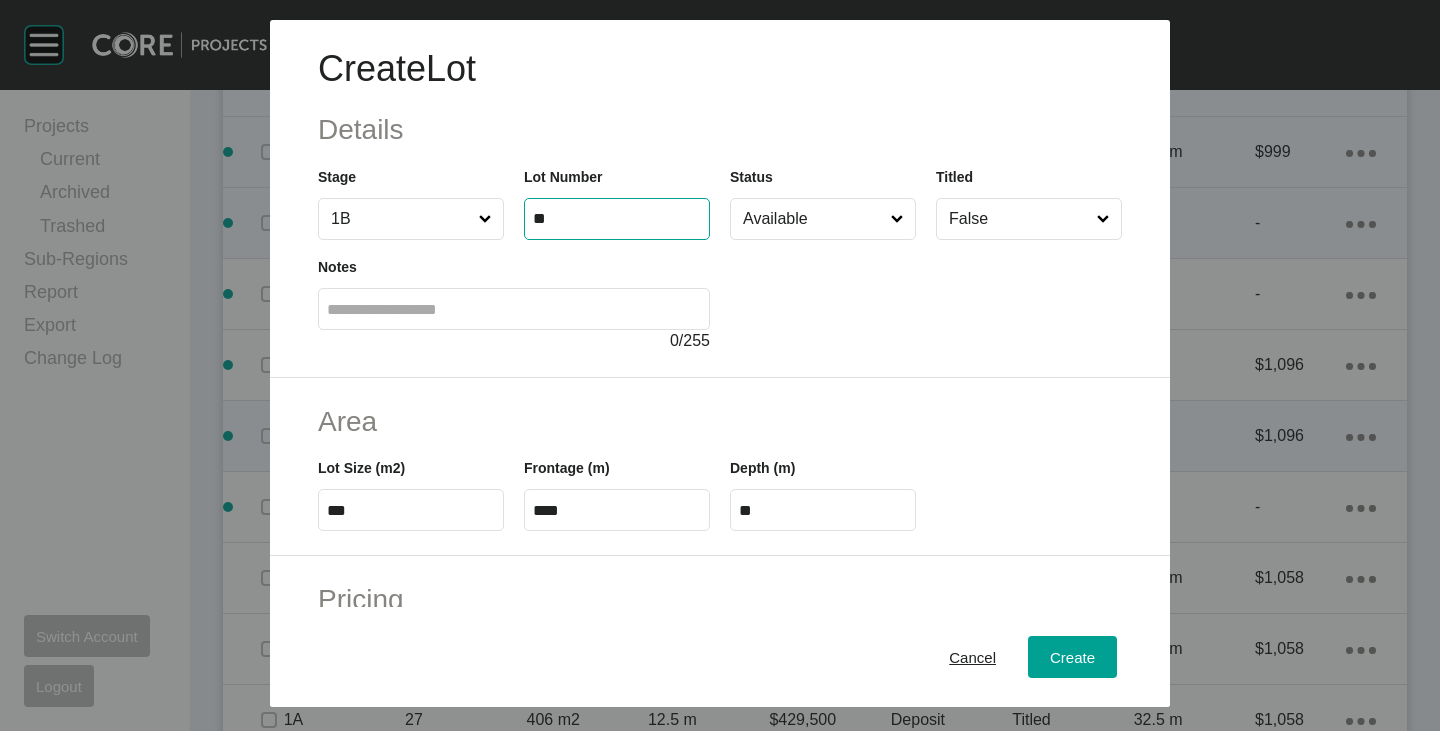 type on "**" 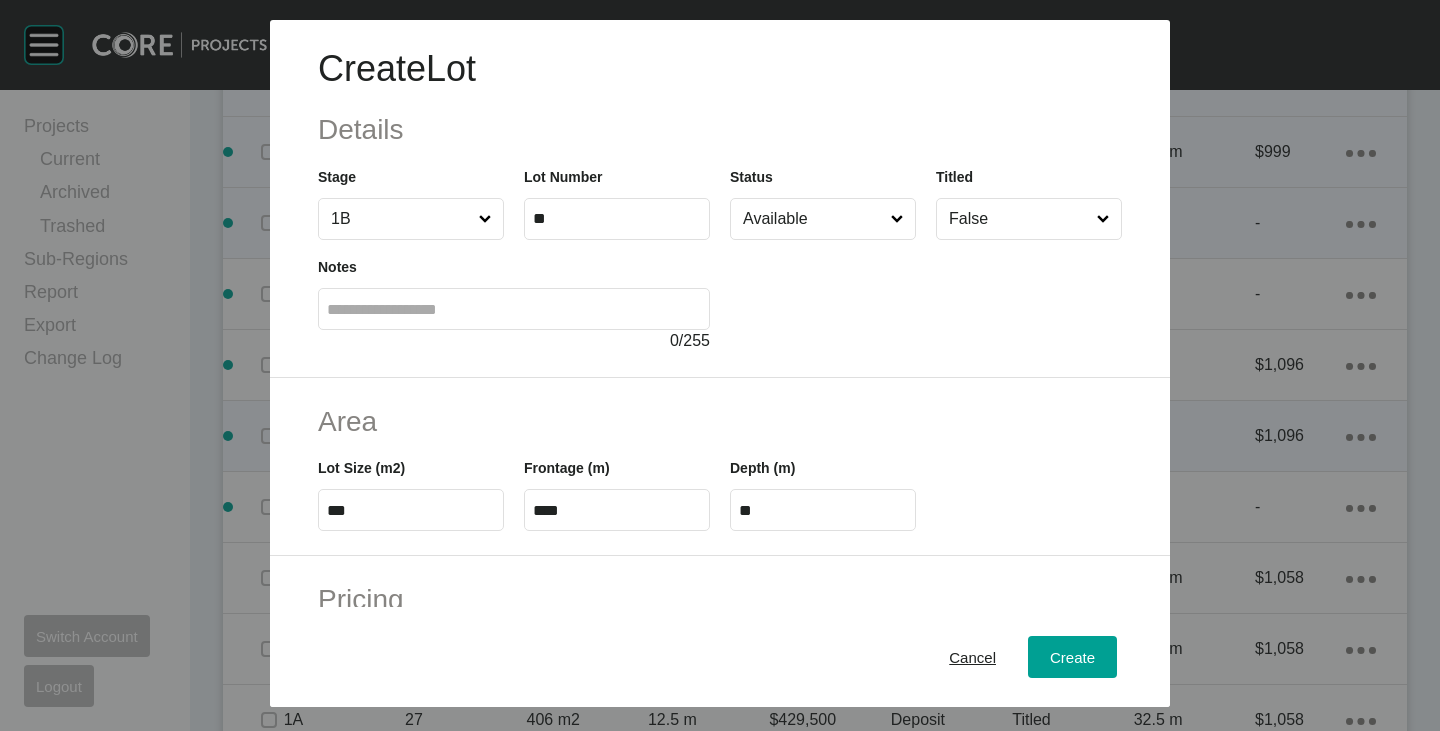 click at bounding box center (926, 296) 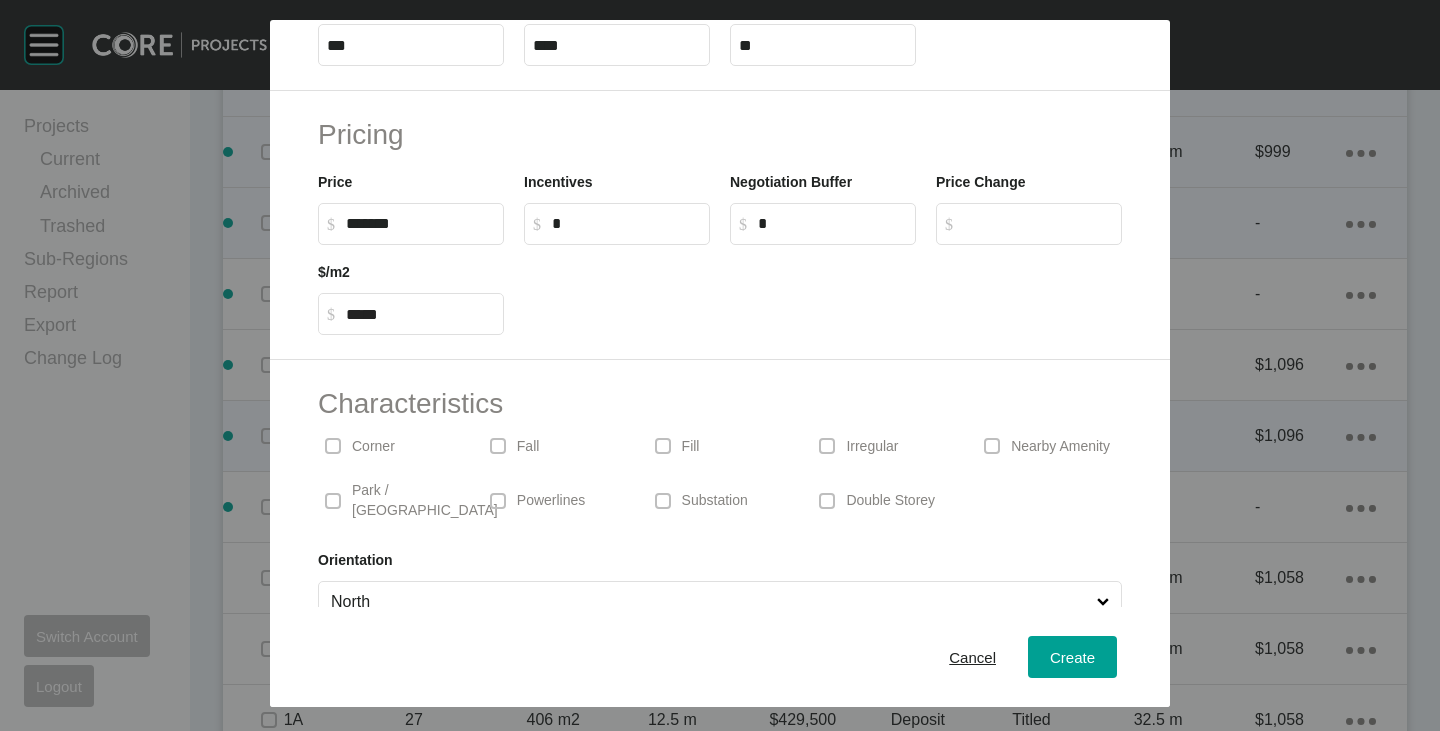 scroll, scrollTop: 489, scrollLeft: 0, axis: vertical 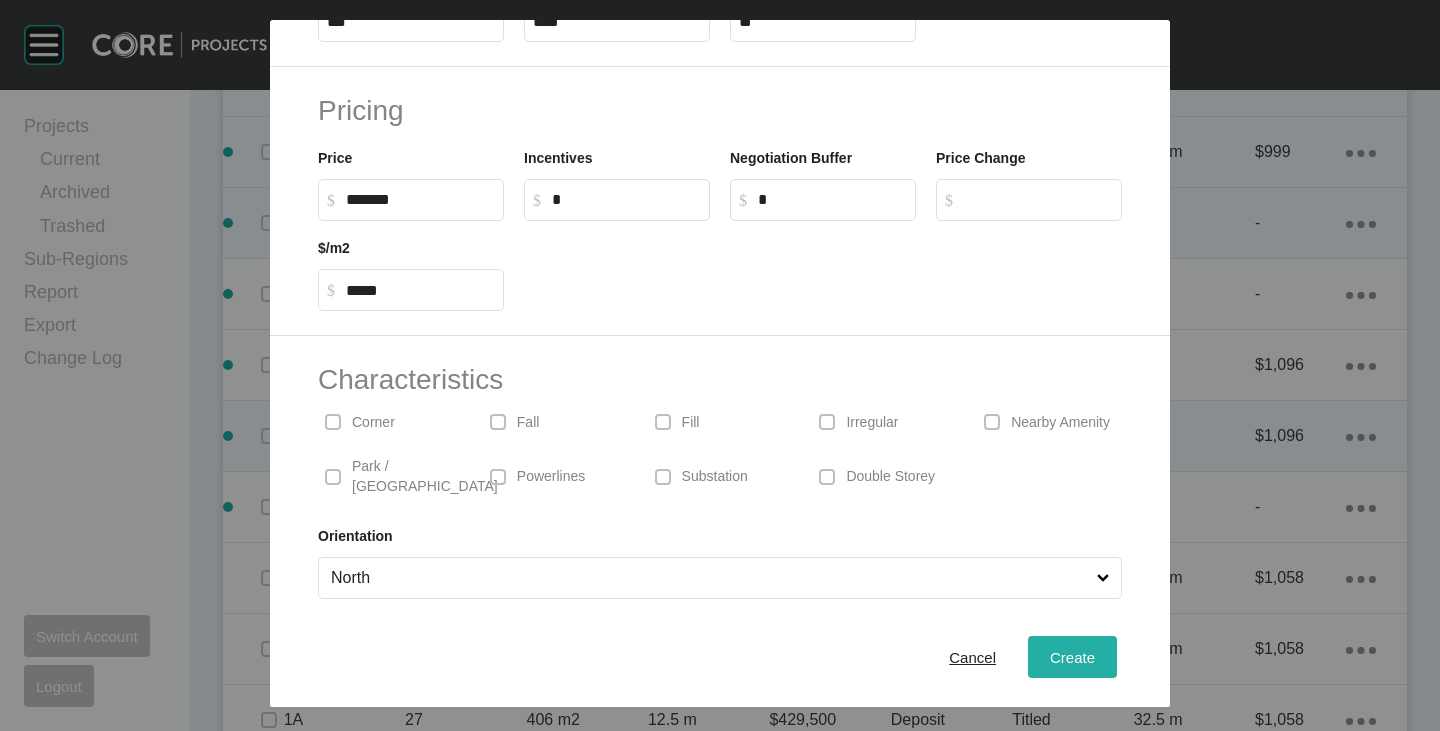 click on "Create" at bounding box center [1072, 657] 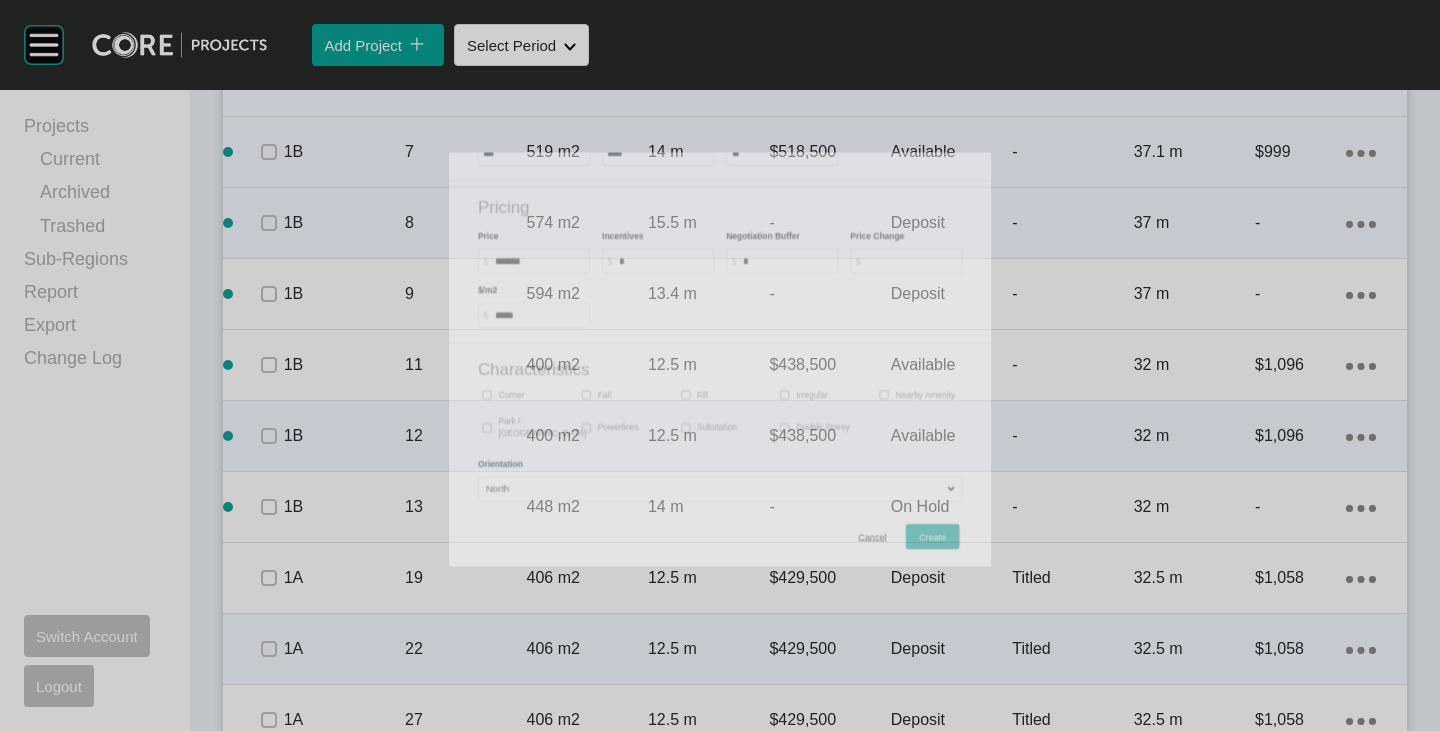 scroll, scrollTop: 1762, scrollLeft: 0, axis: vertical 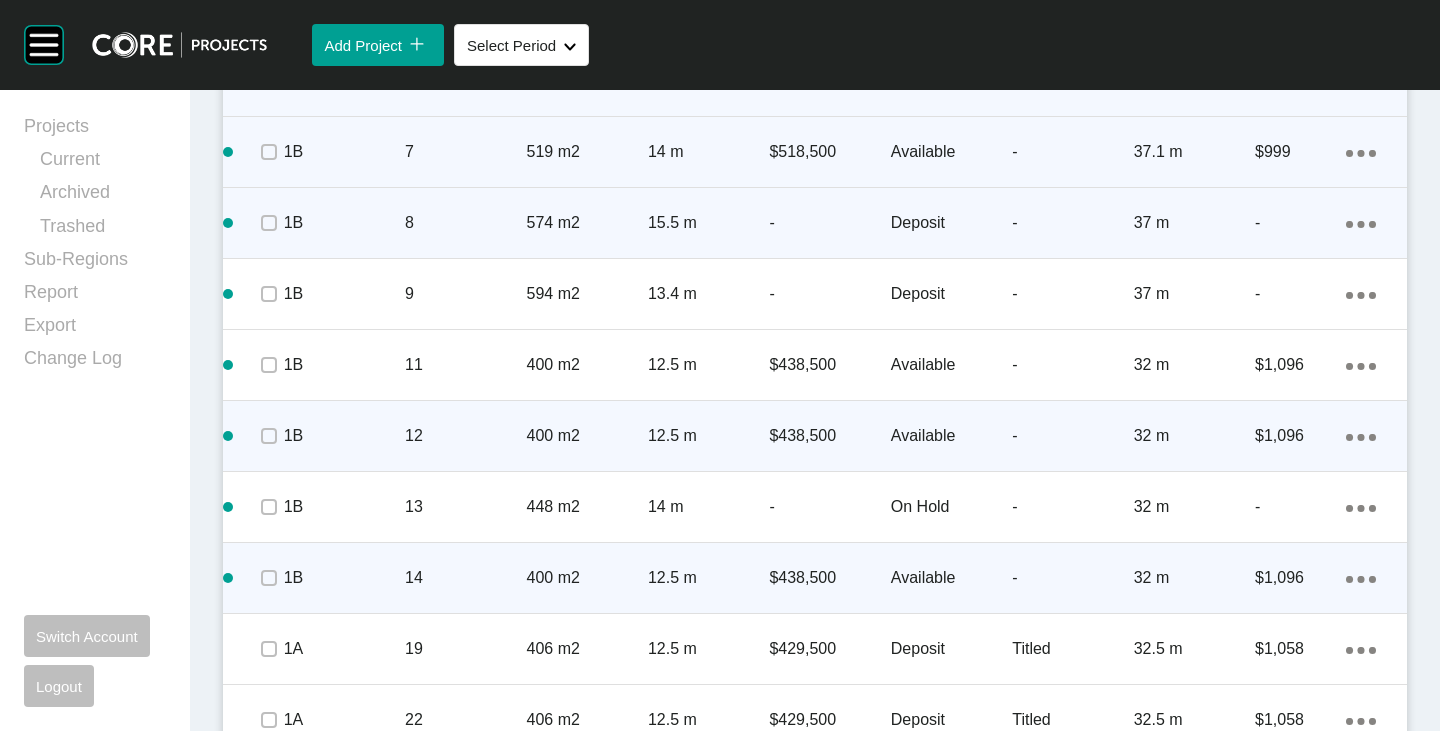 click 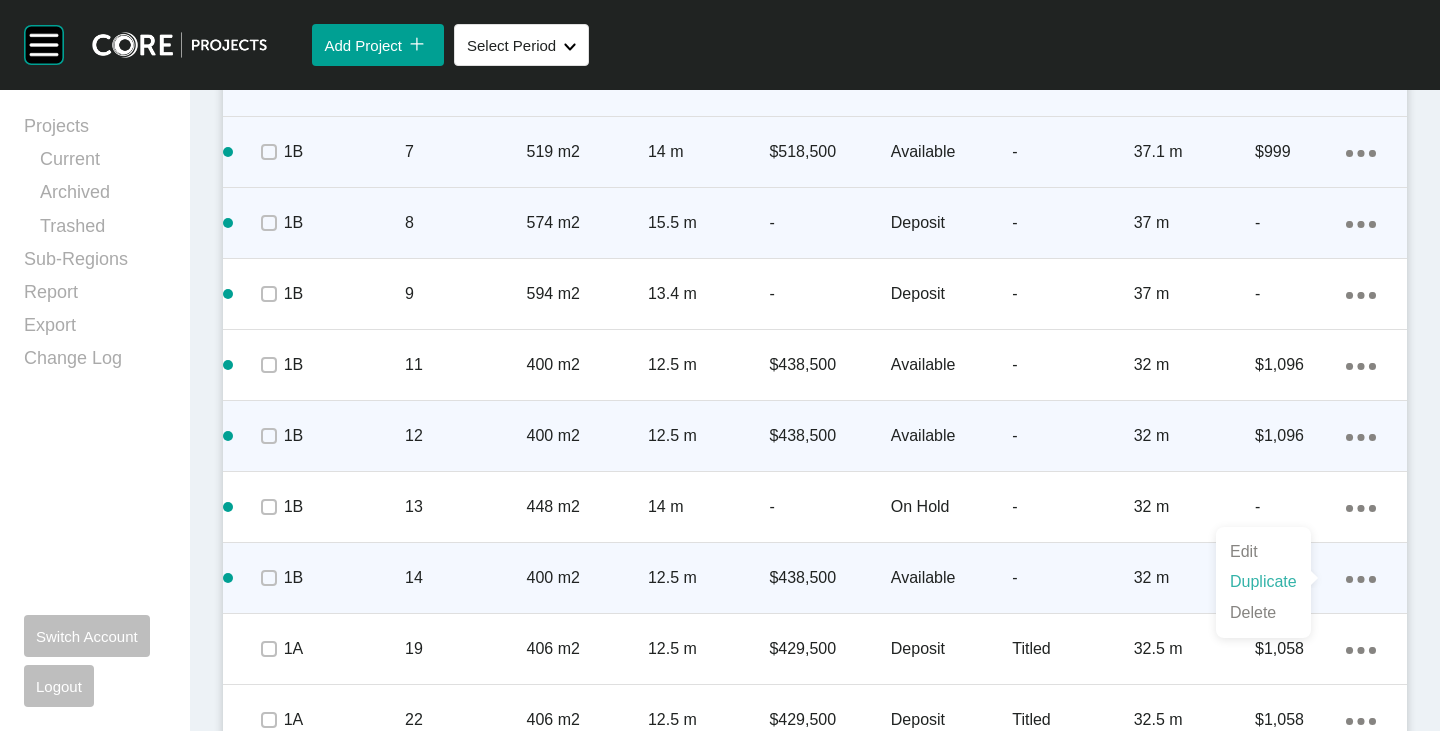 click on "Duplicate" at bounding box center (1263, 582) 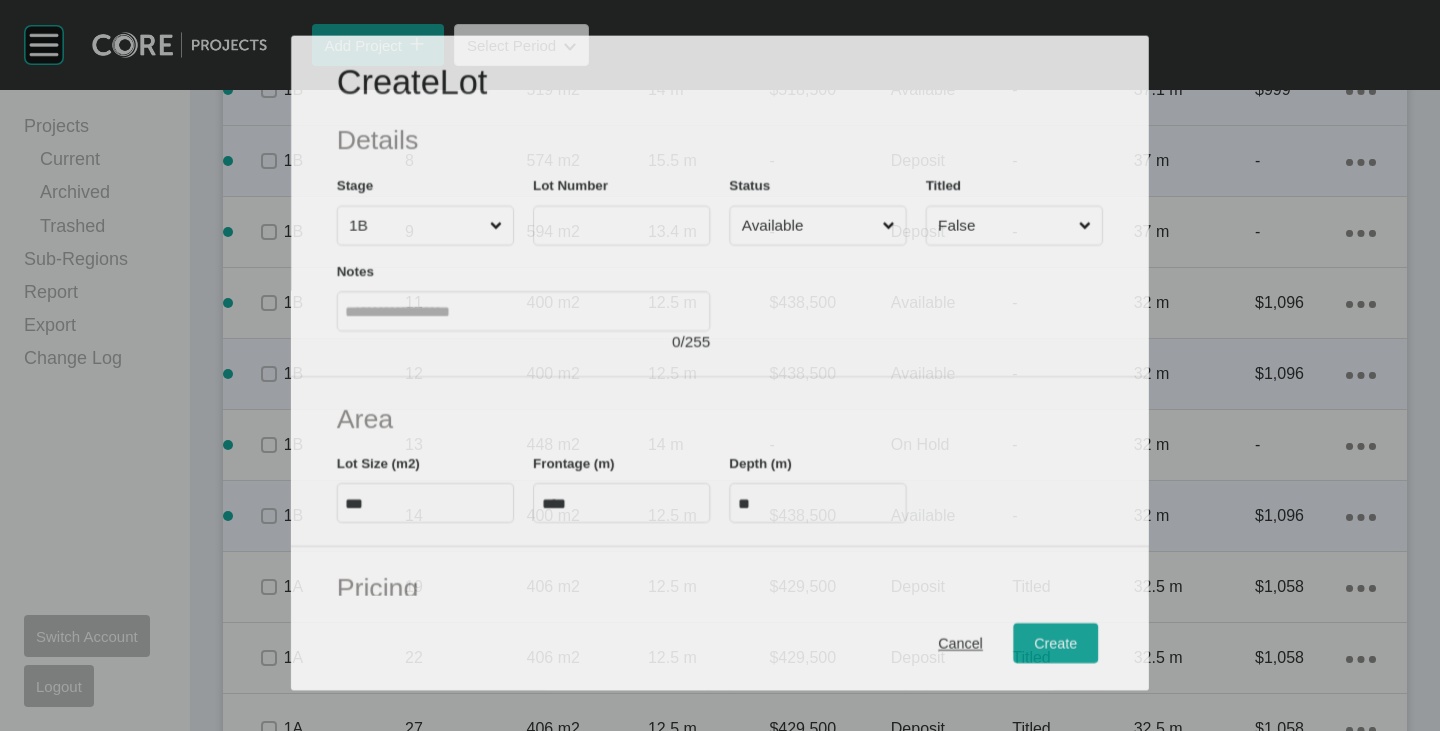 scroll, scrollTop: 1700, scrollLeft: 0, axis: vertical 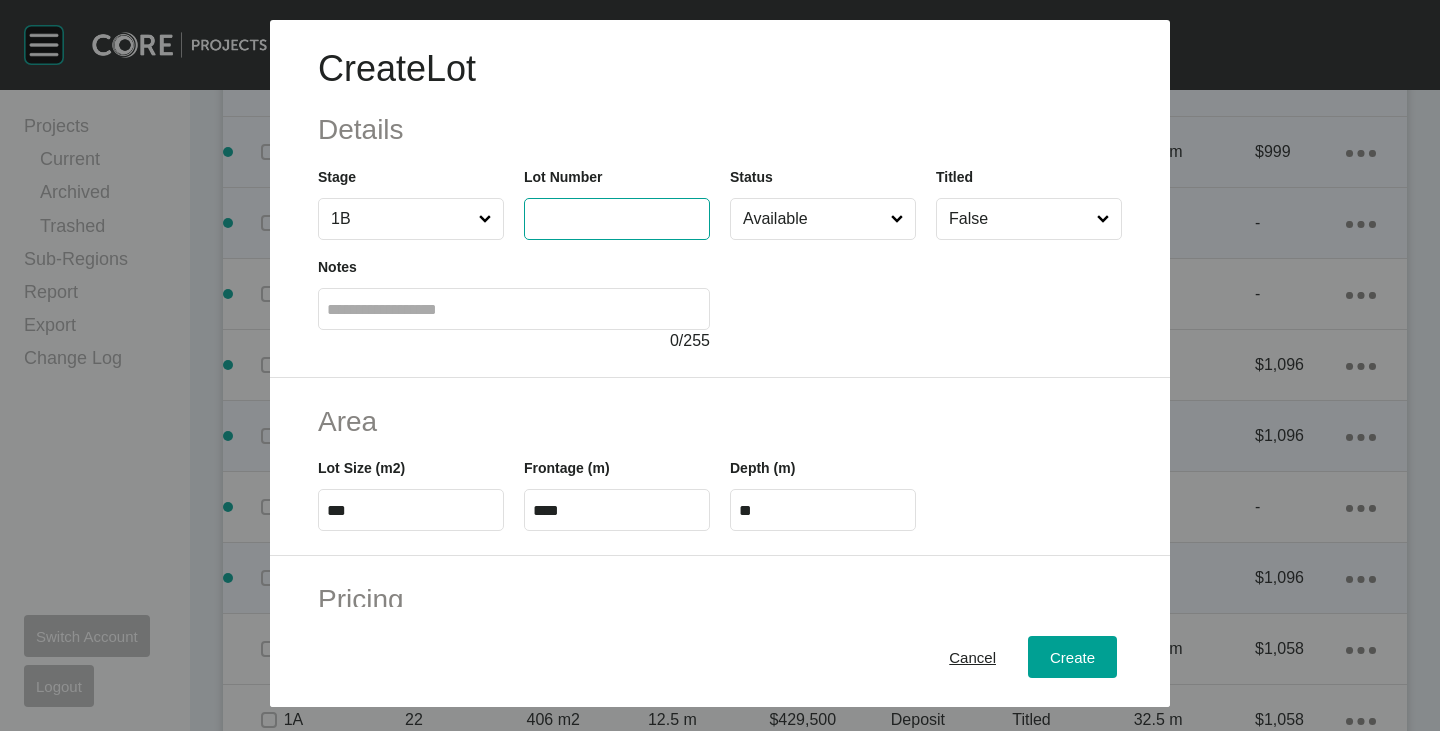 click at bounding box center (617, 218) 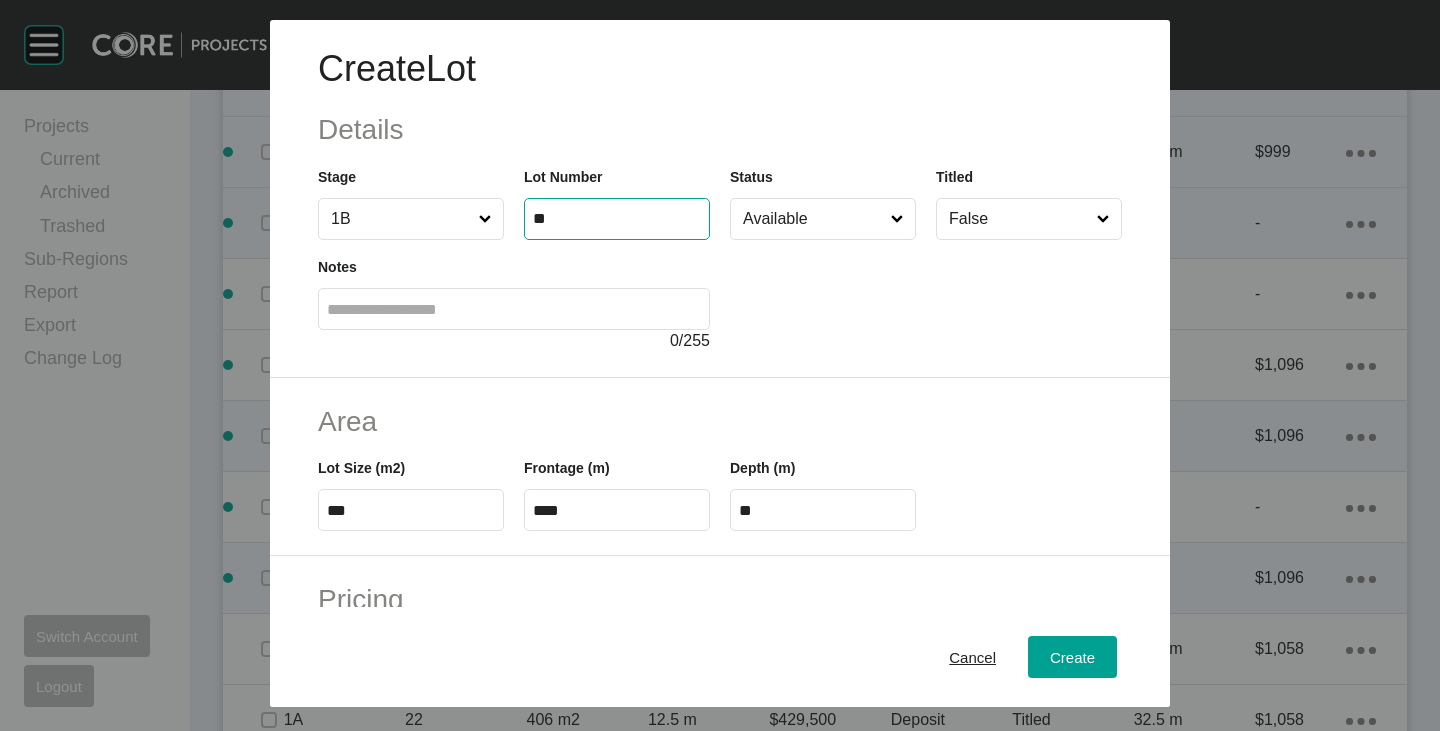 type on "**" 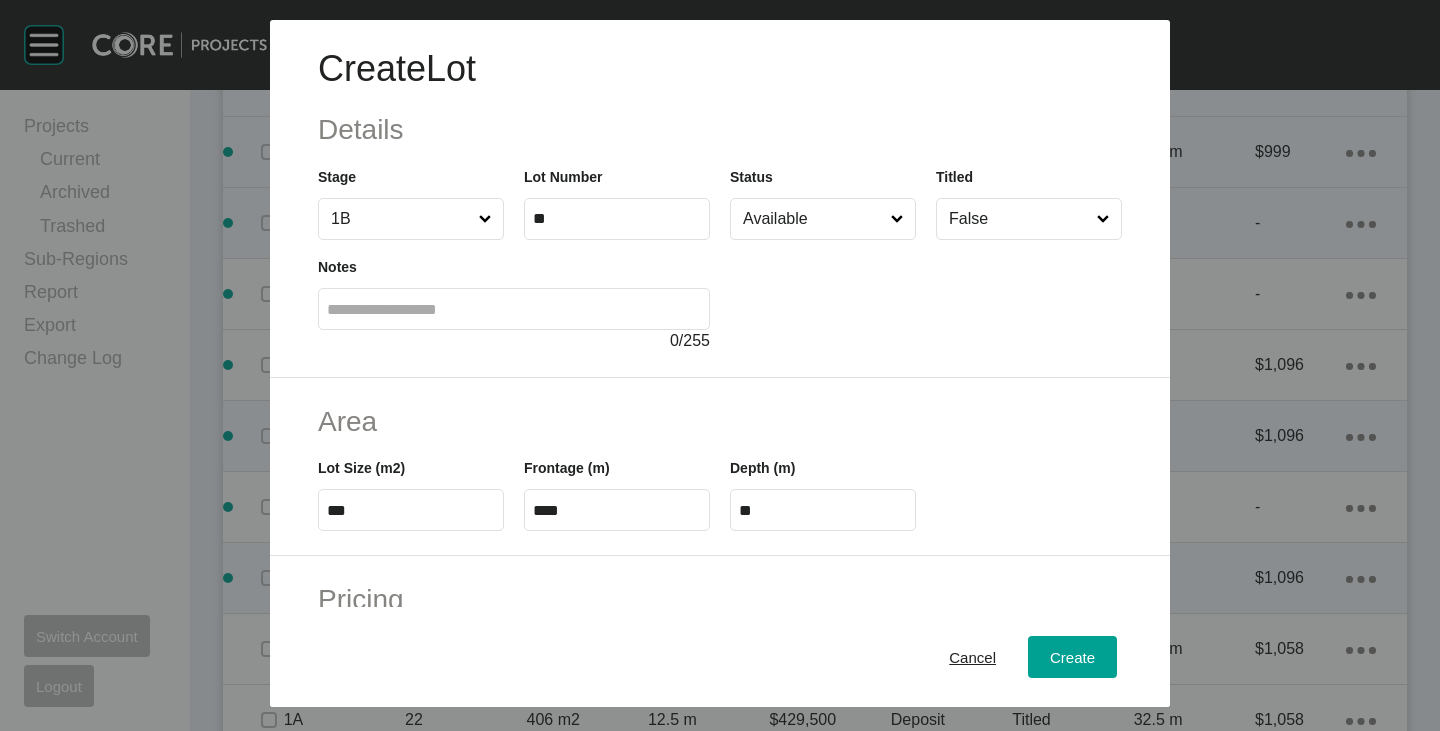 click at bounding box center (926, 296) 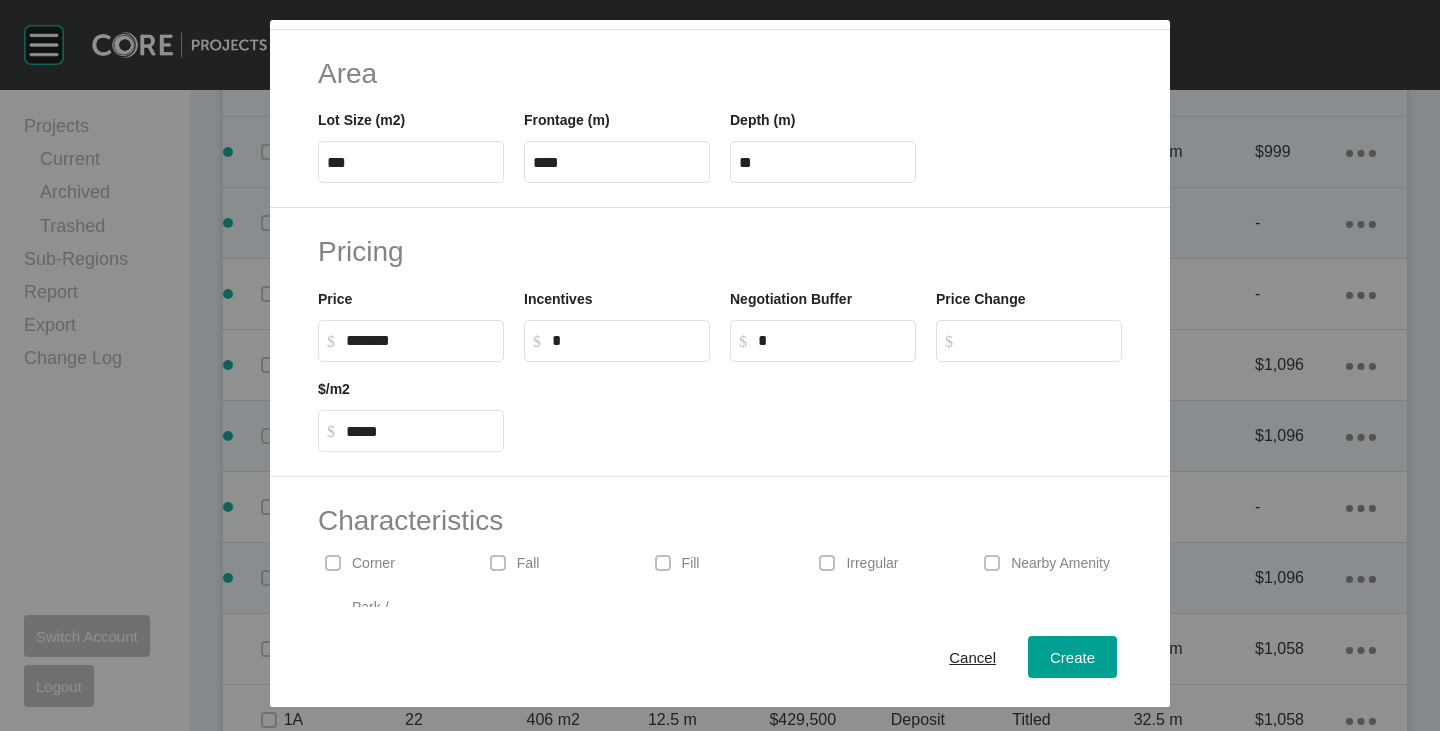 scroll, scrollTop: 489, scrollLeft: 0, axis: vertical 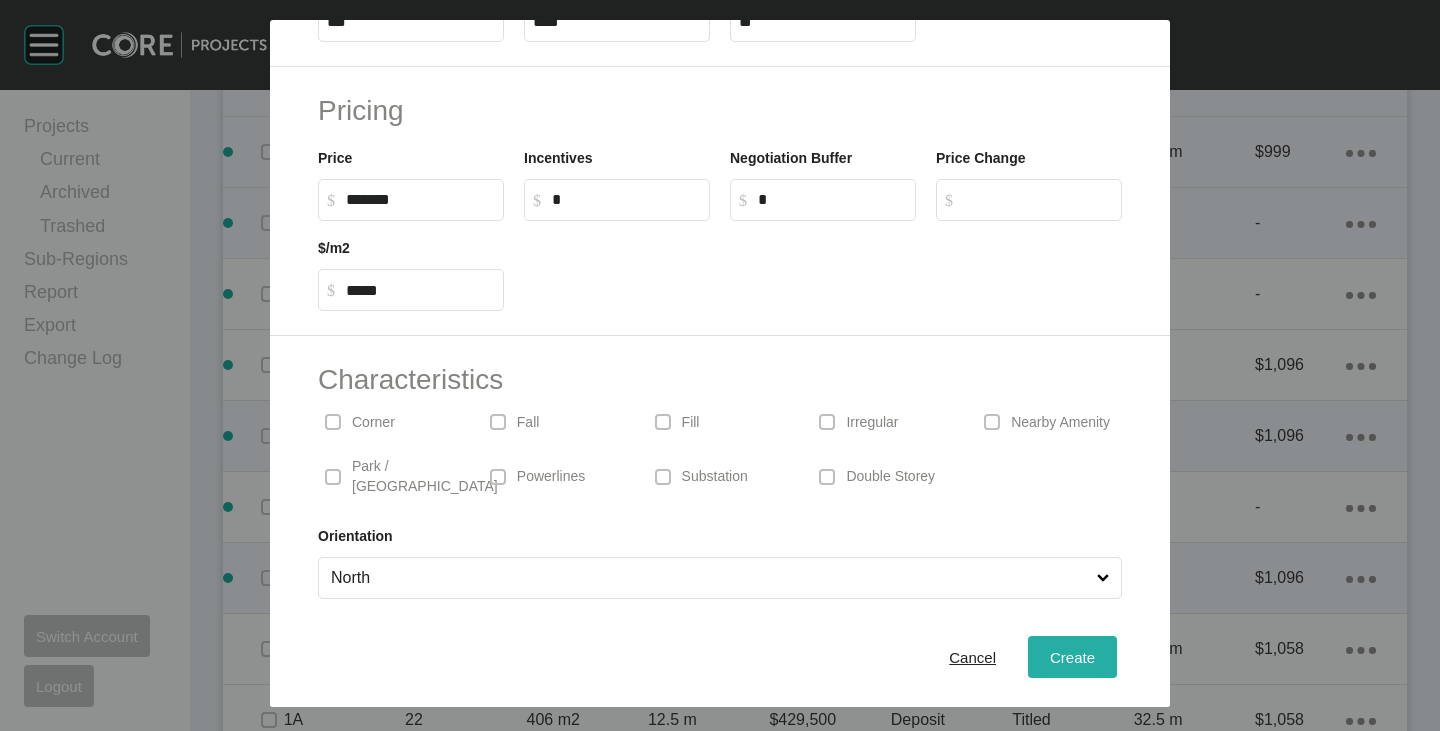 click on "Create" at bounding box center (1072, 657) 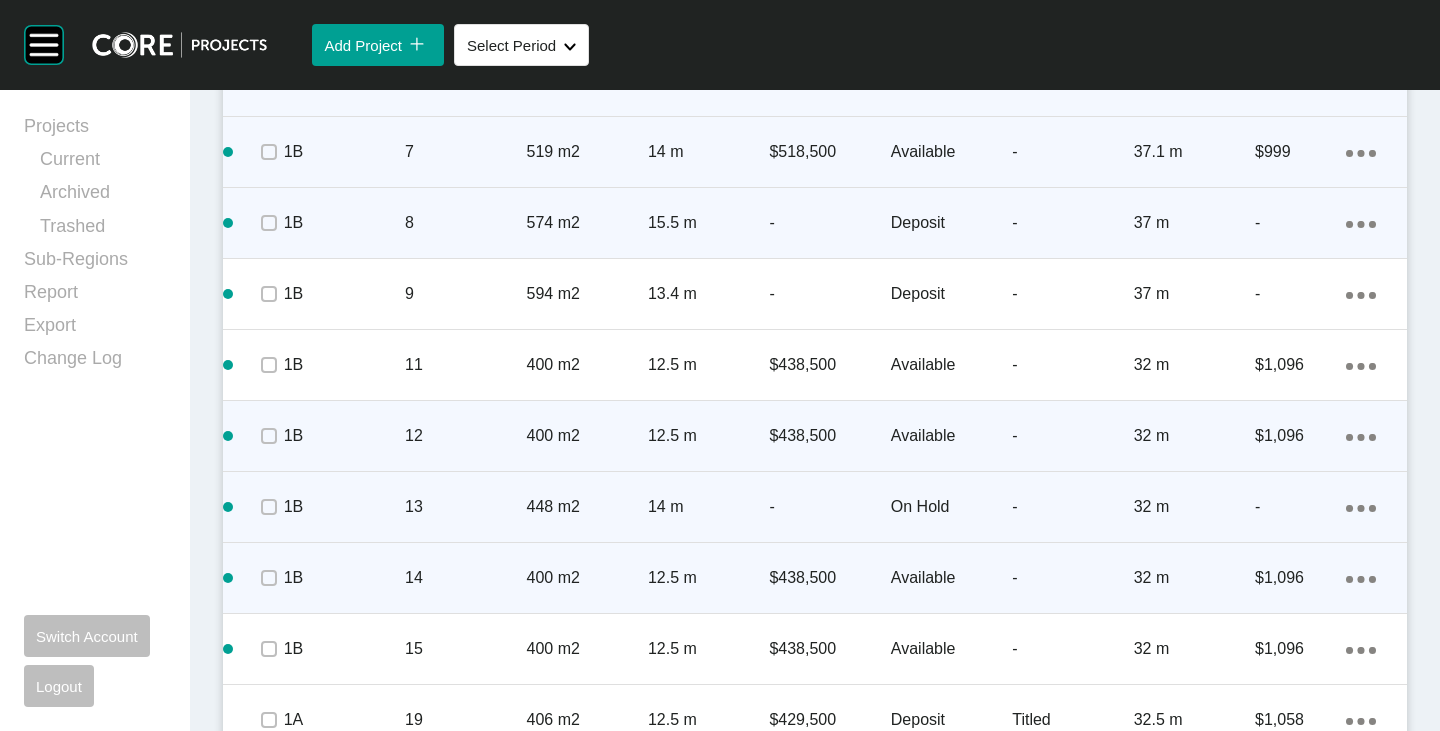 scroll, scrollTop: 1862, scrollLeft: 0, axis: vertical 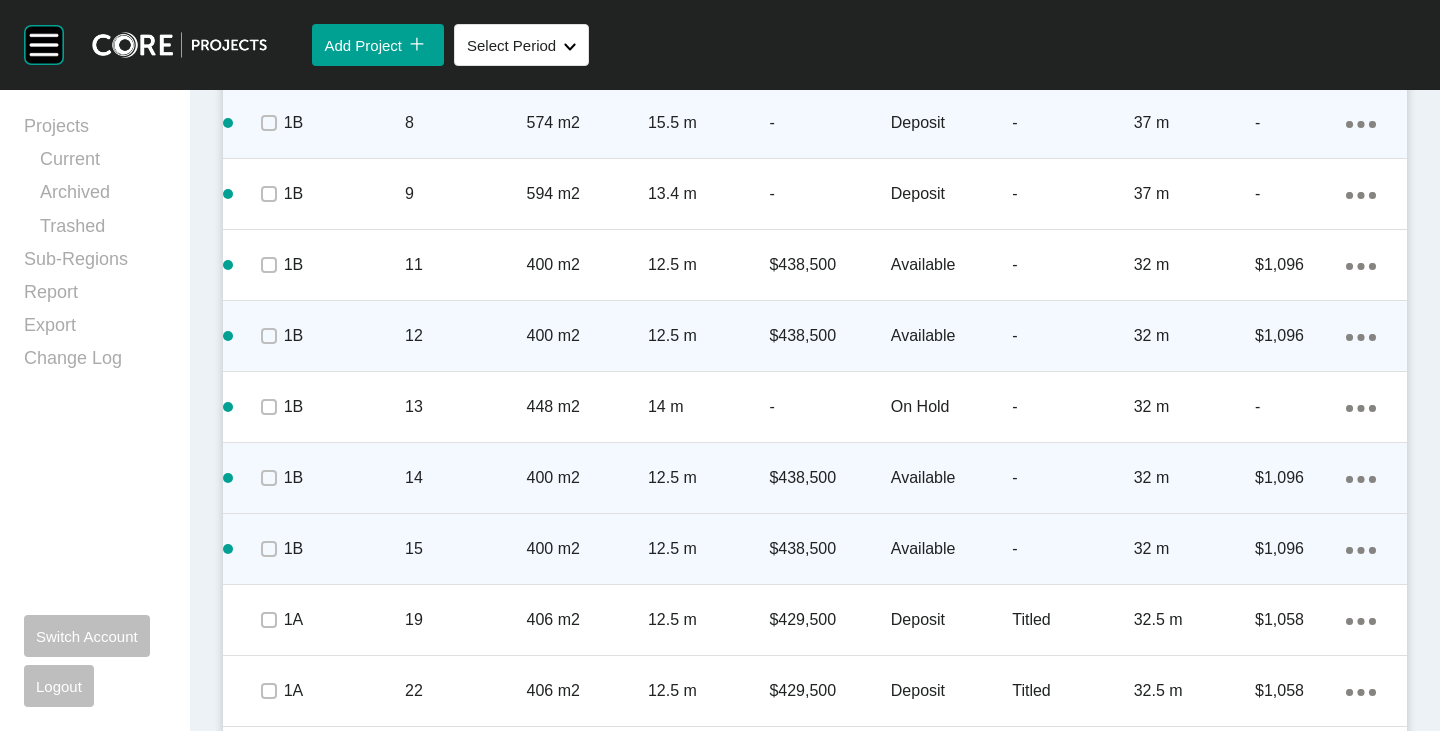 click on "Action Menu Dots Copy 6 Created with Sketch." 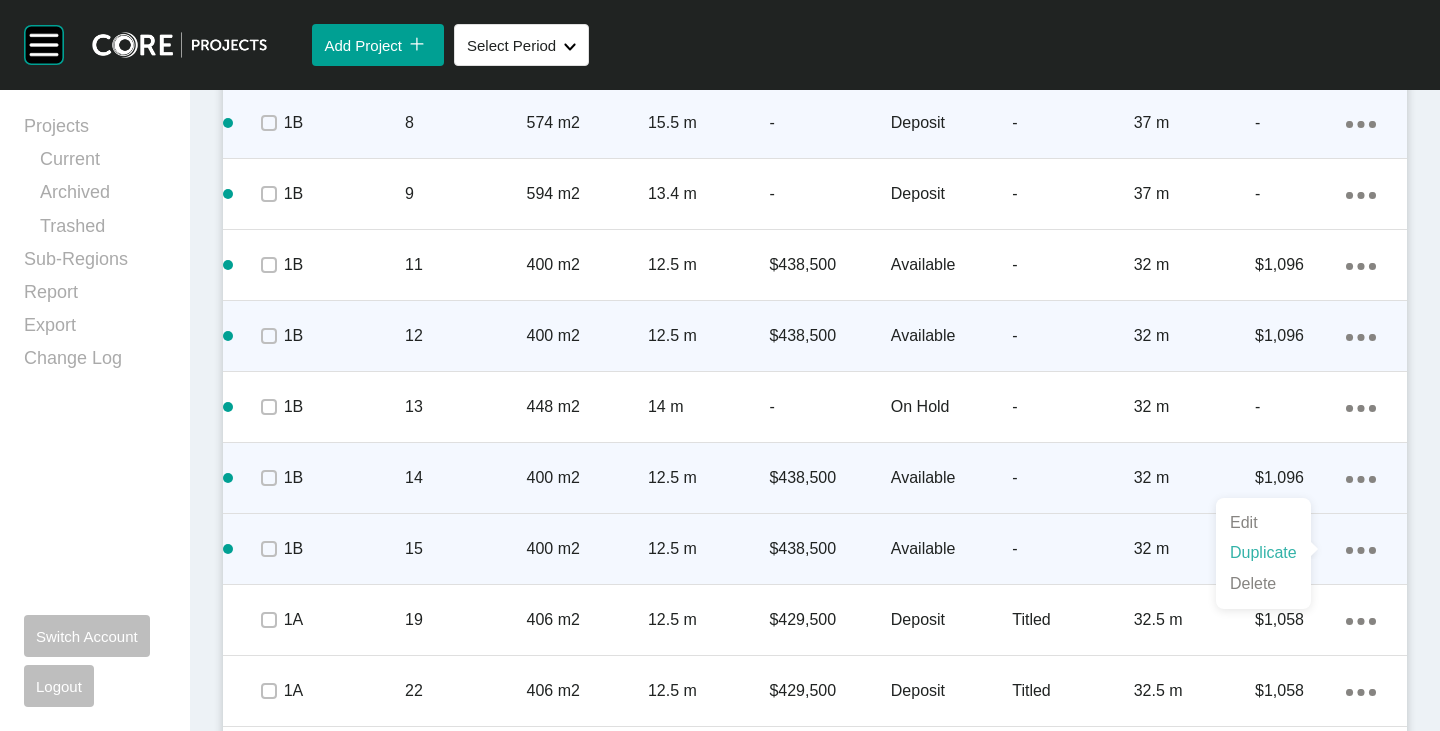 click on "Duplicate" at bounding box center [1263, 553] 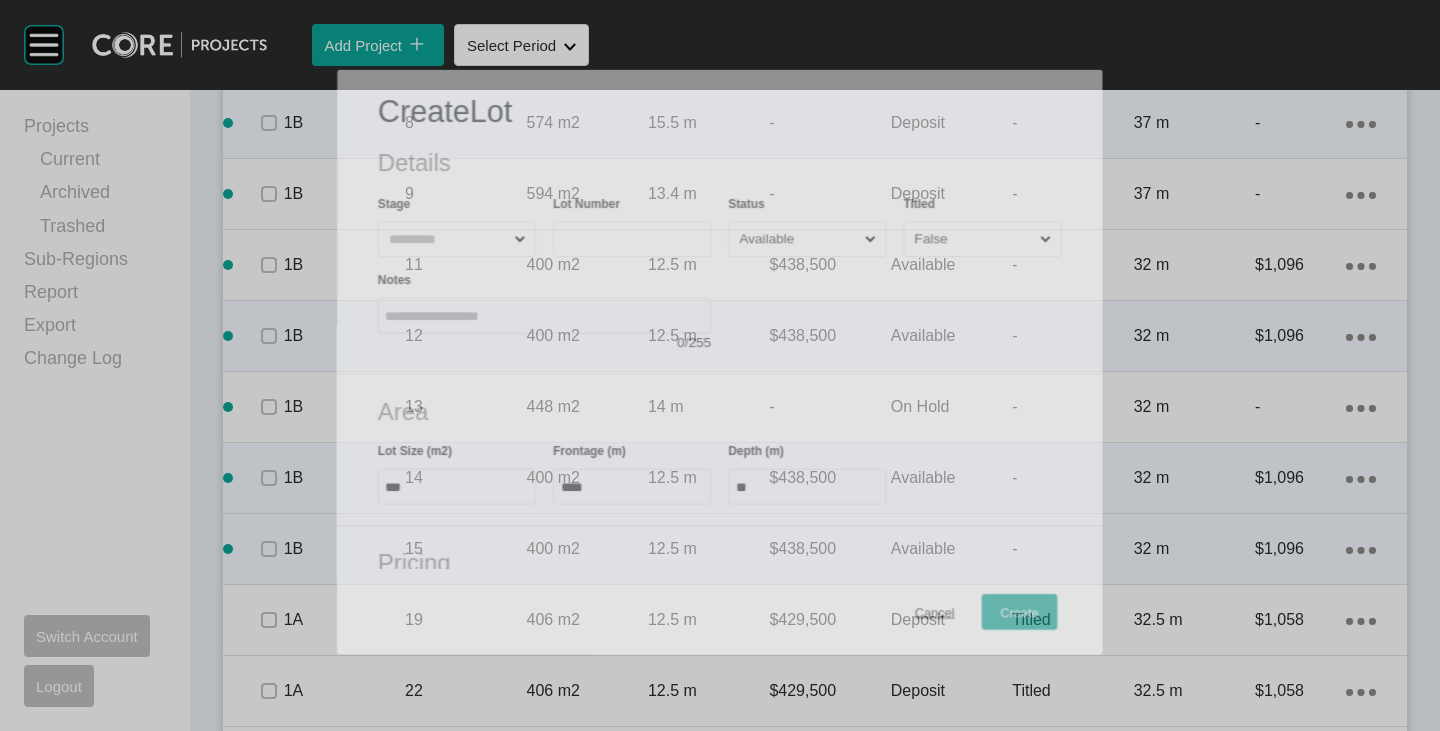 scroll, scrollTop: 1800, scrollLeft: 0, axis: vertical 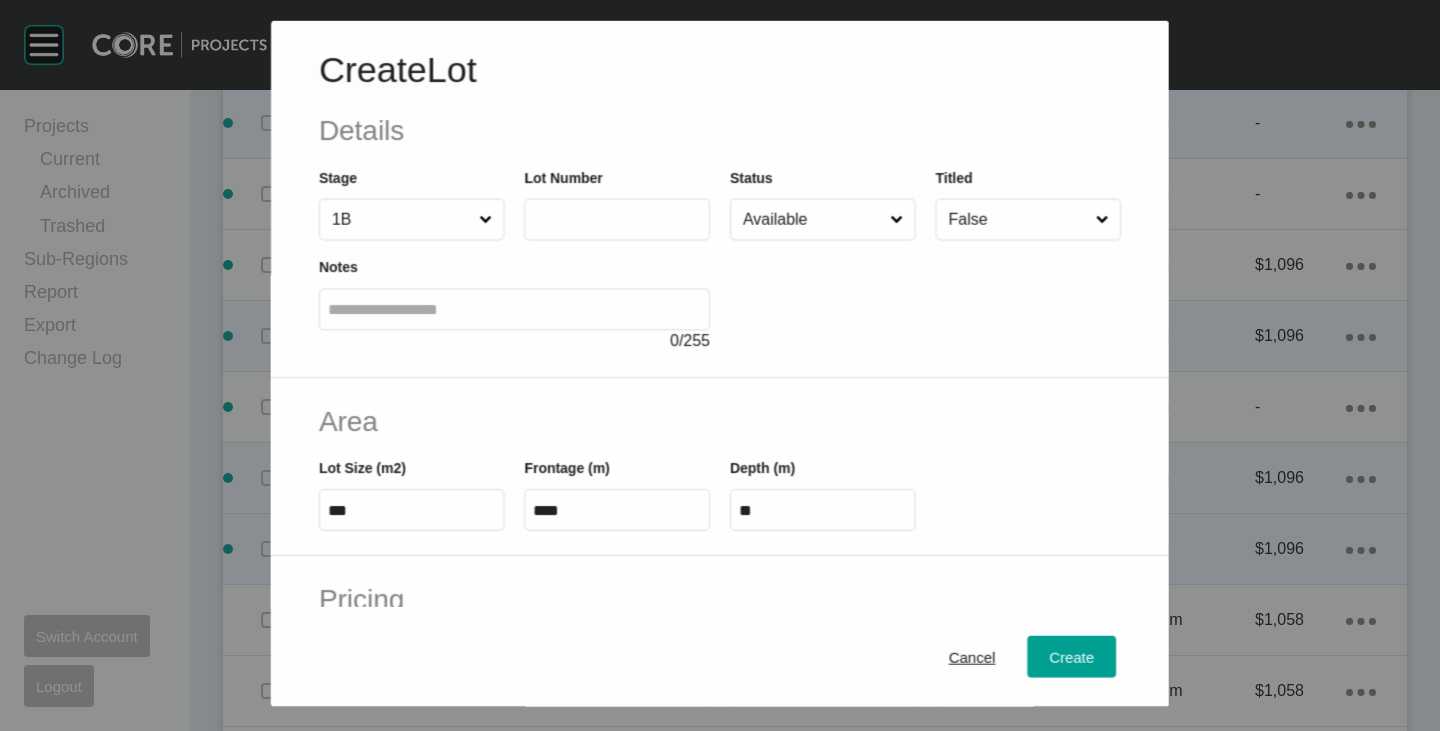 click at bounding box center (617, 219) 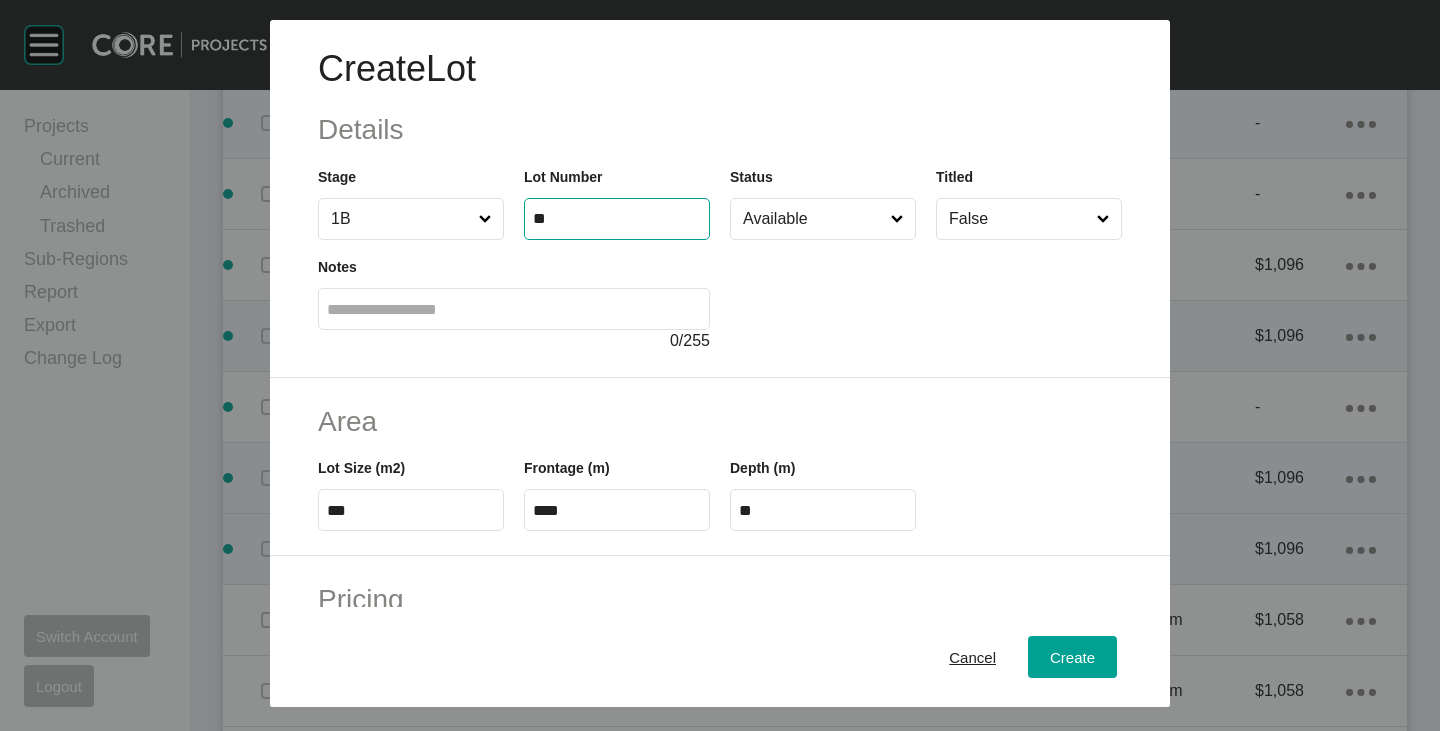 type on "**" 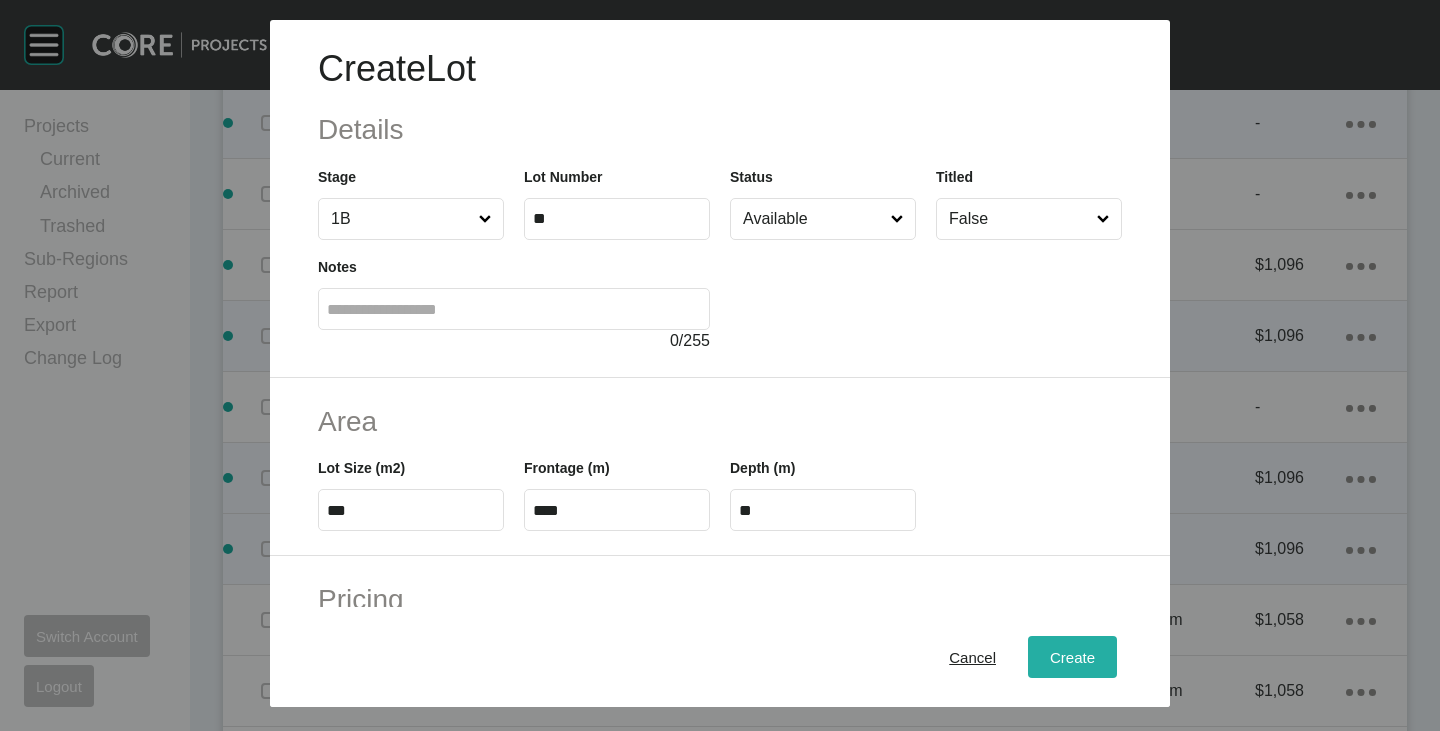 click on "Create" at bounding box center [1072, 657] 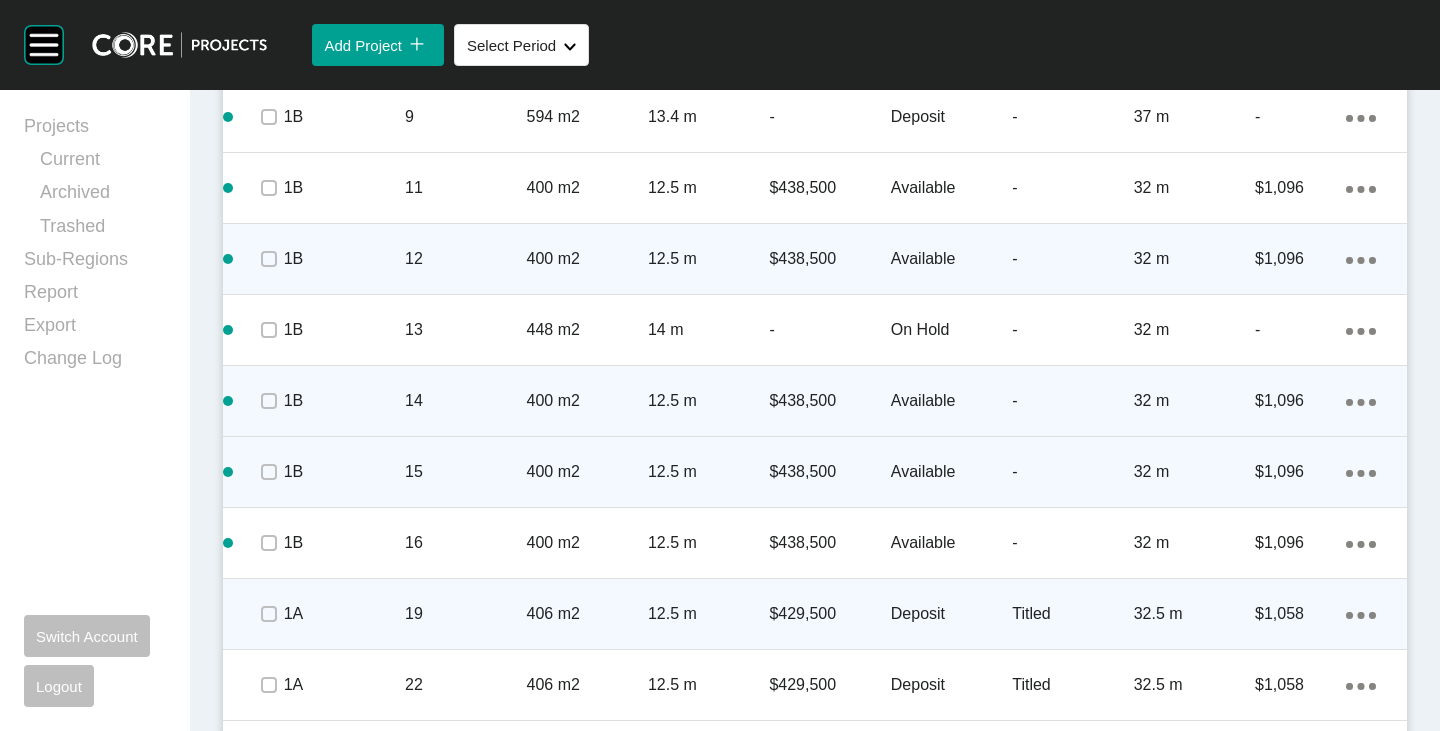 scroll, scrollTop: 1962, scrollLeft: 0, axis: vertical 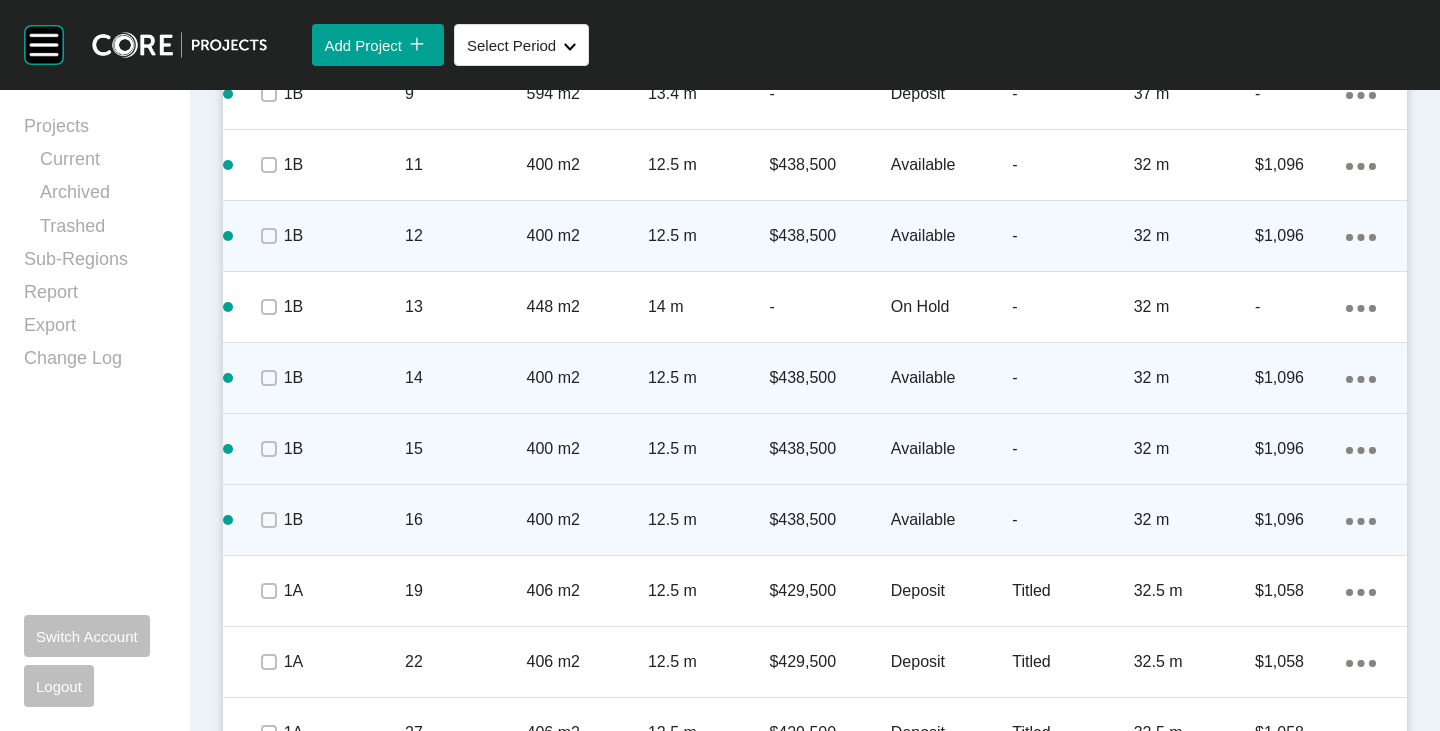 click 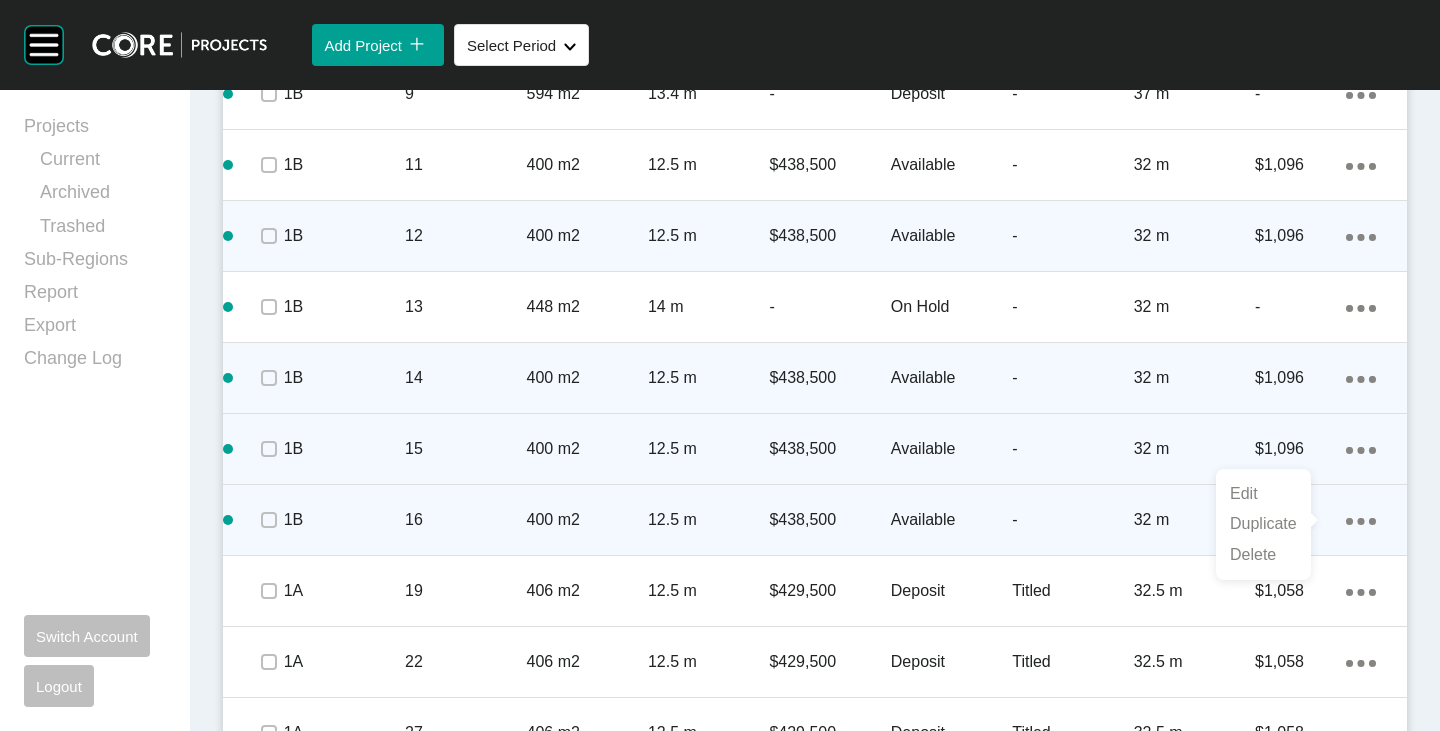 click on "Duplicate" at bounding box center (1263, 524) 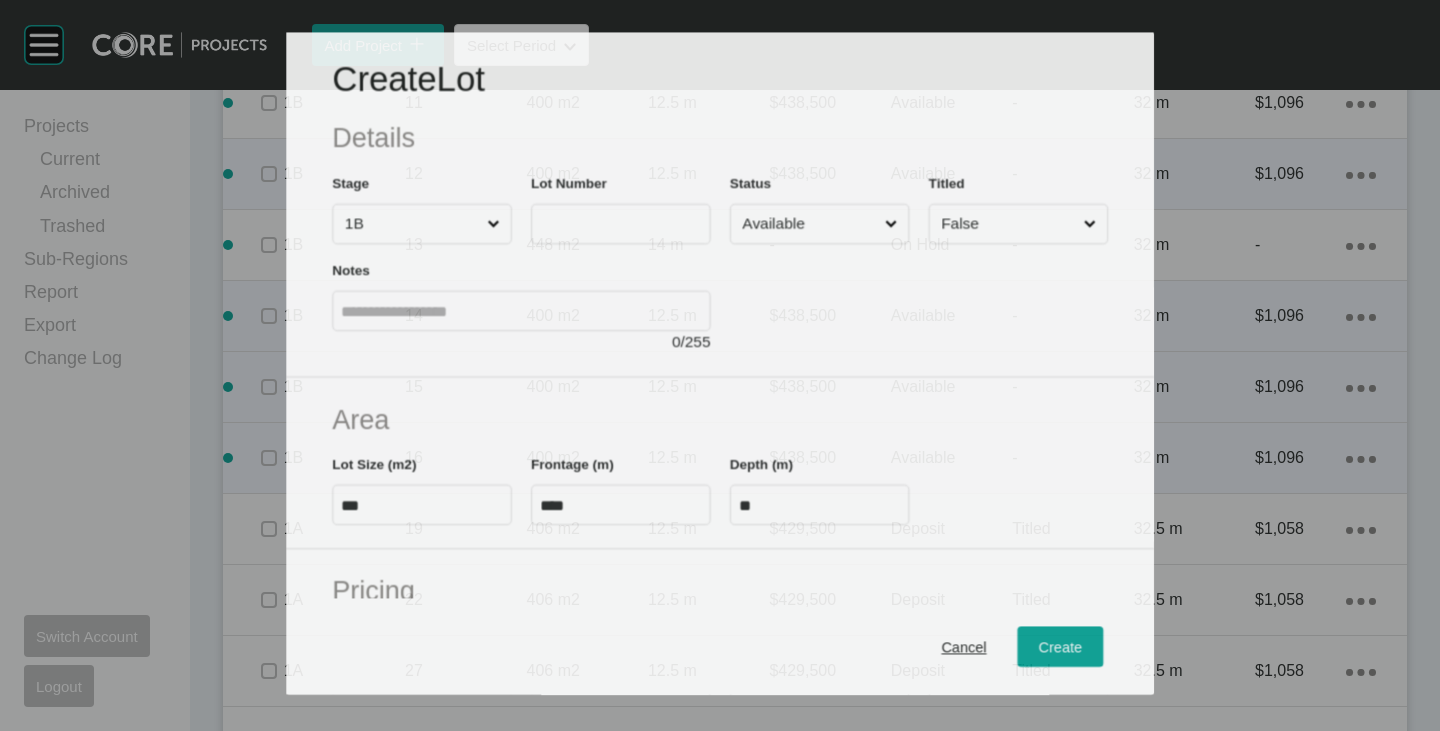 scroll, scrollTop: 1900, scrollLeft: 0, axis: vertical 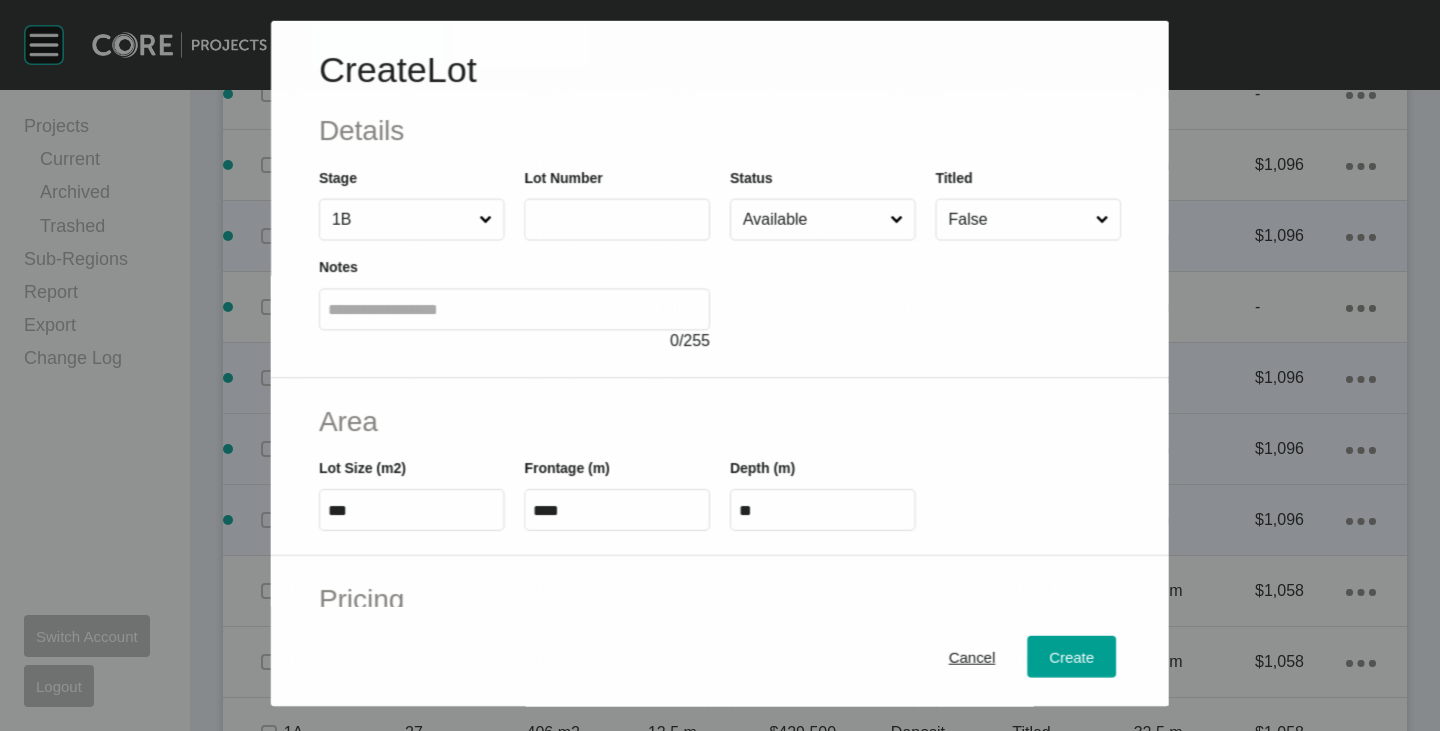 click at bounding box center (617, 219) 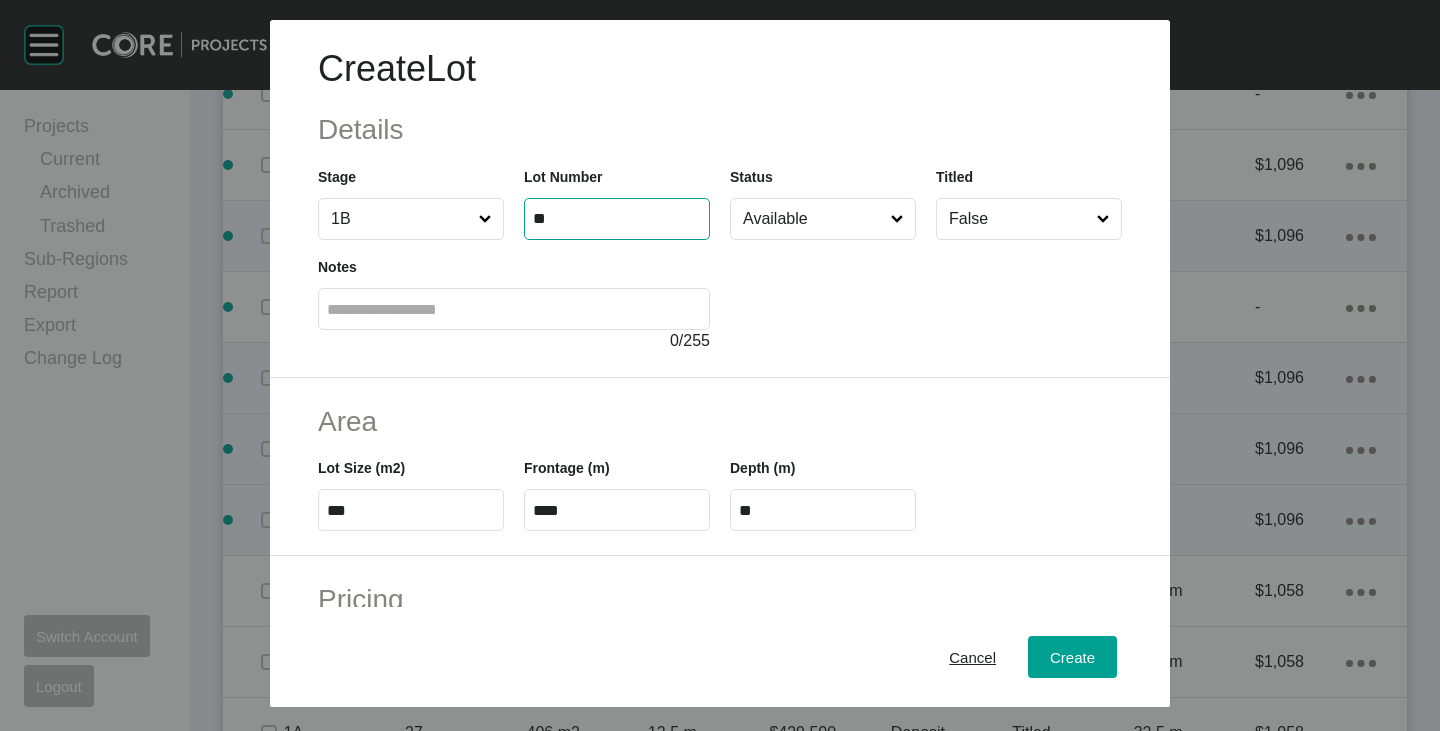type on "**" 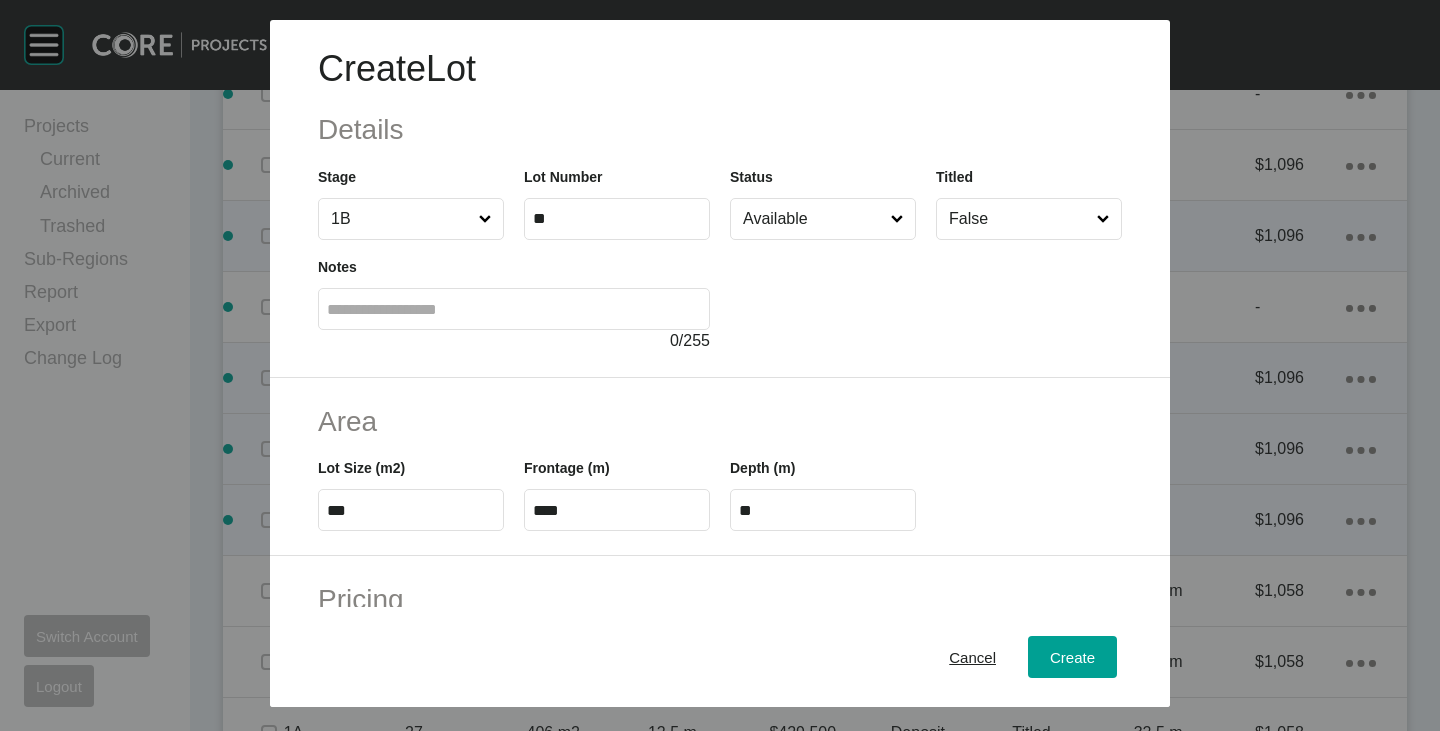 click on "***" at bounding box center (411, 510) 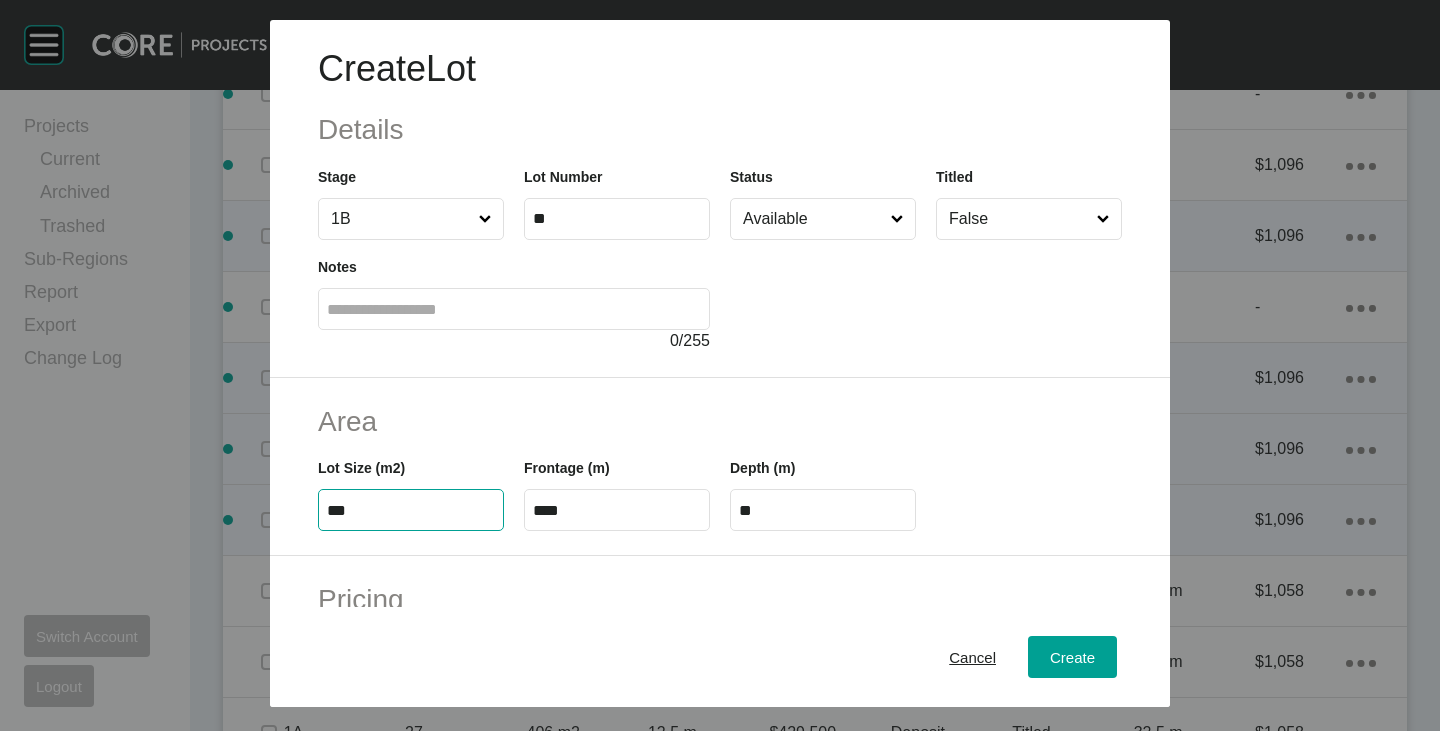 click on "***" at bounding box center [411, 510] 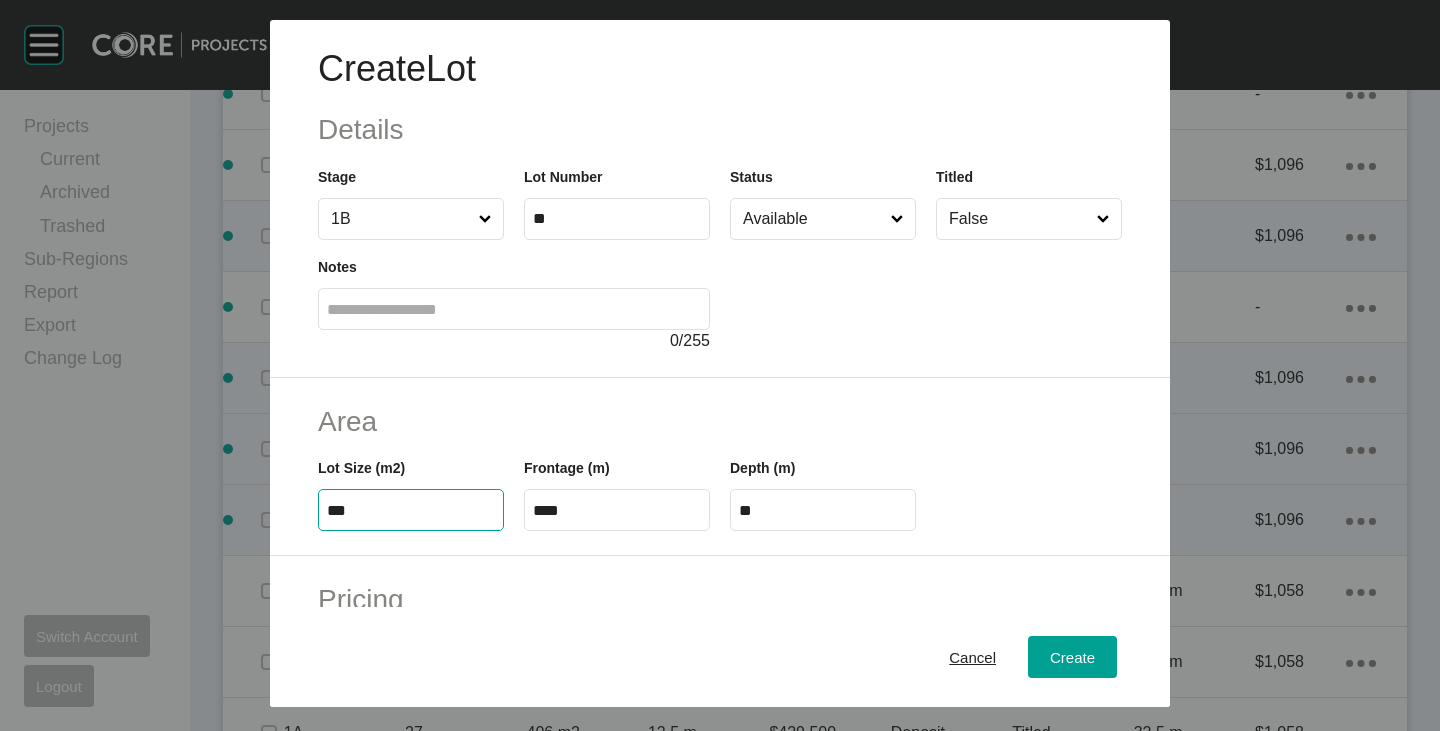 type on "***" 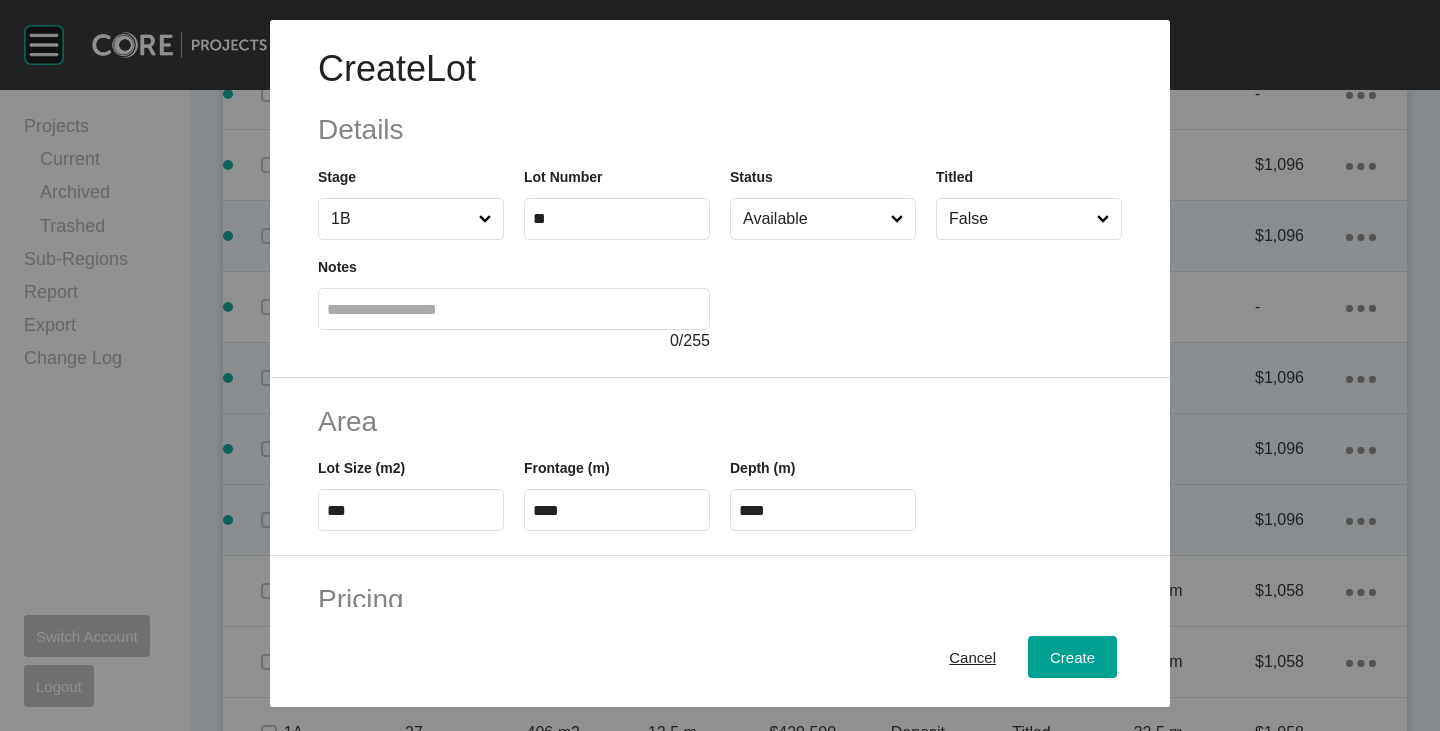 drag, startPoint x: 463, startPoint y: 396, endPoint x: 474, endPoint y: 409, distance: 17.029387 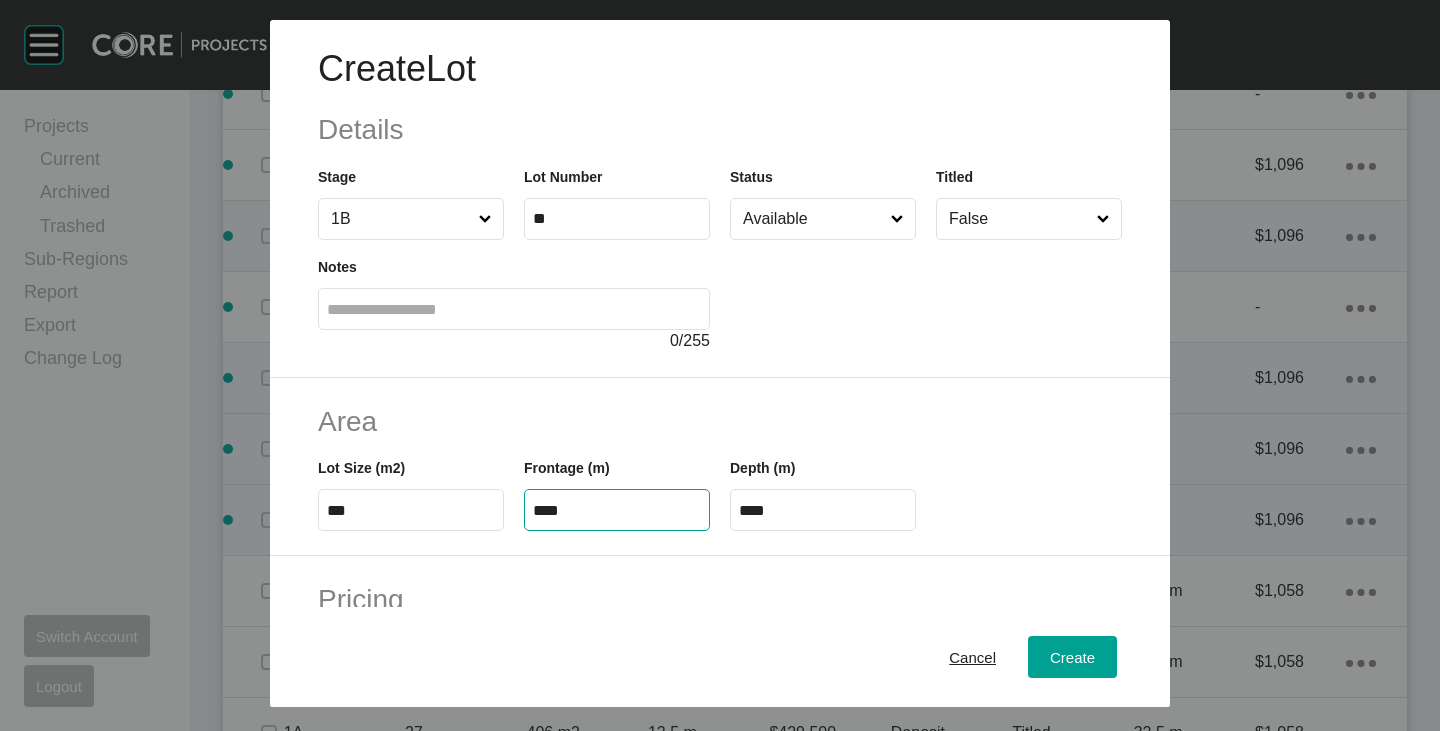 click on "****" at bounding box center (617, 510) 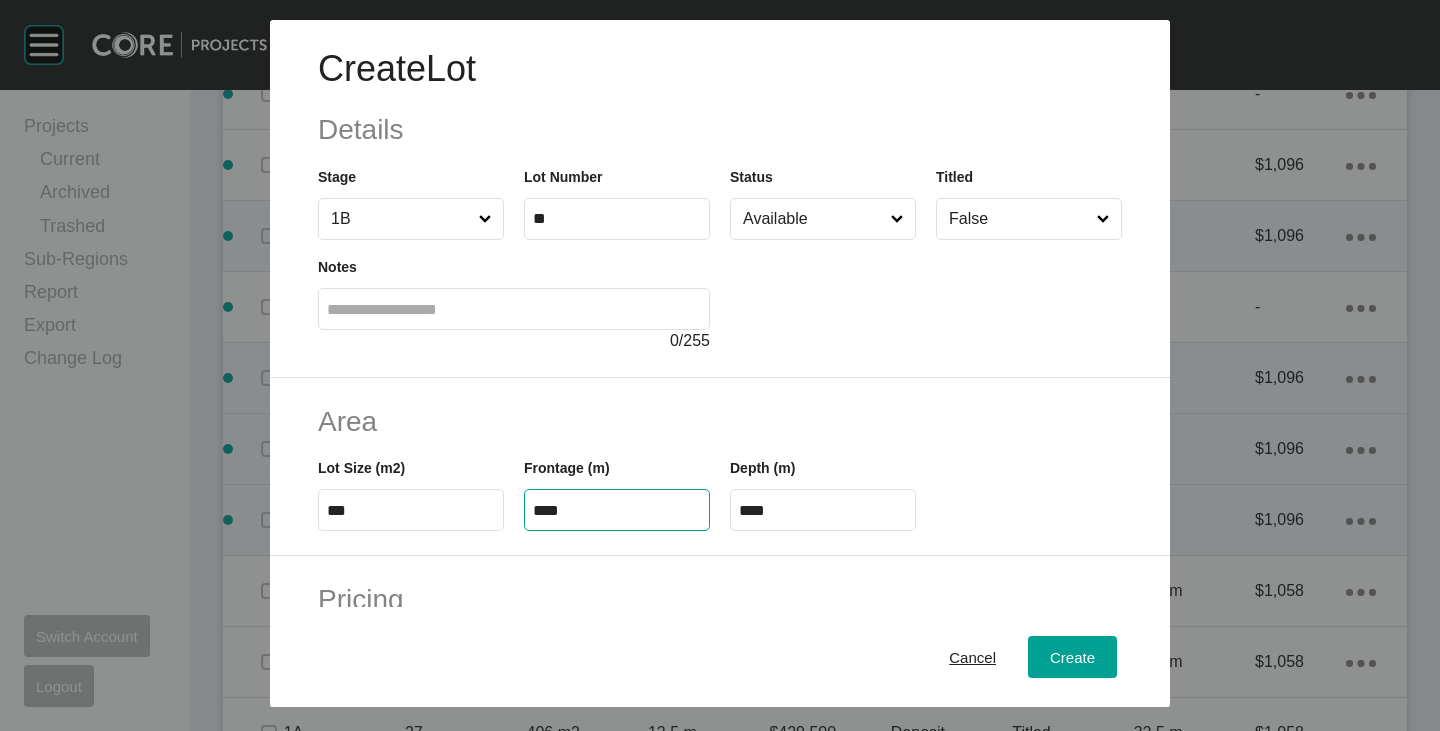 type on "****" 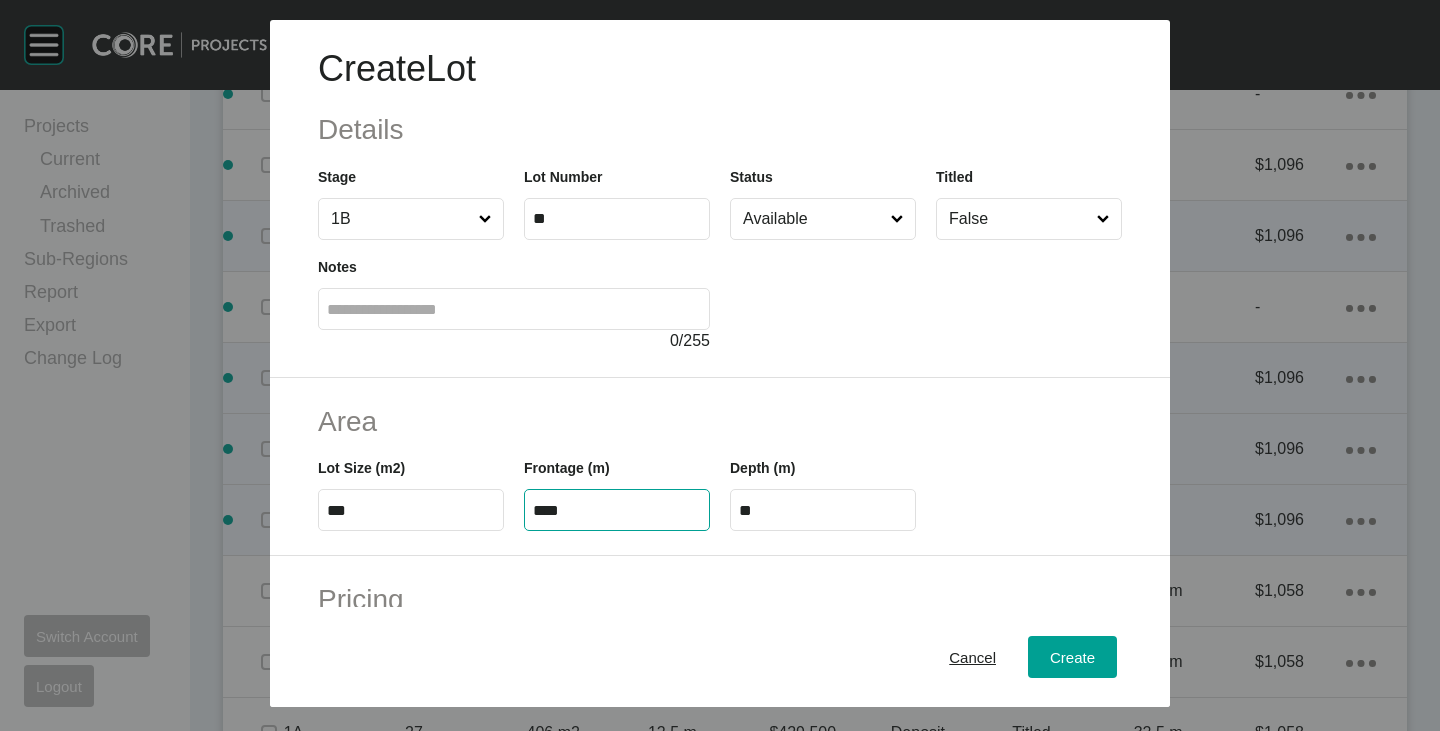 click on "Area" at bounding box center [720, 421] 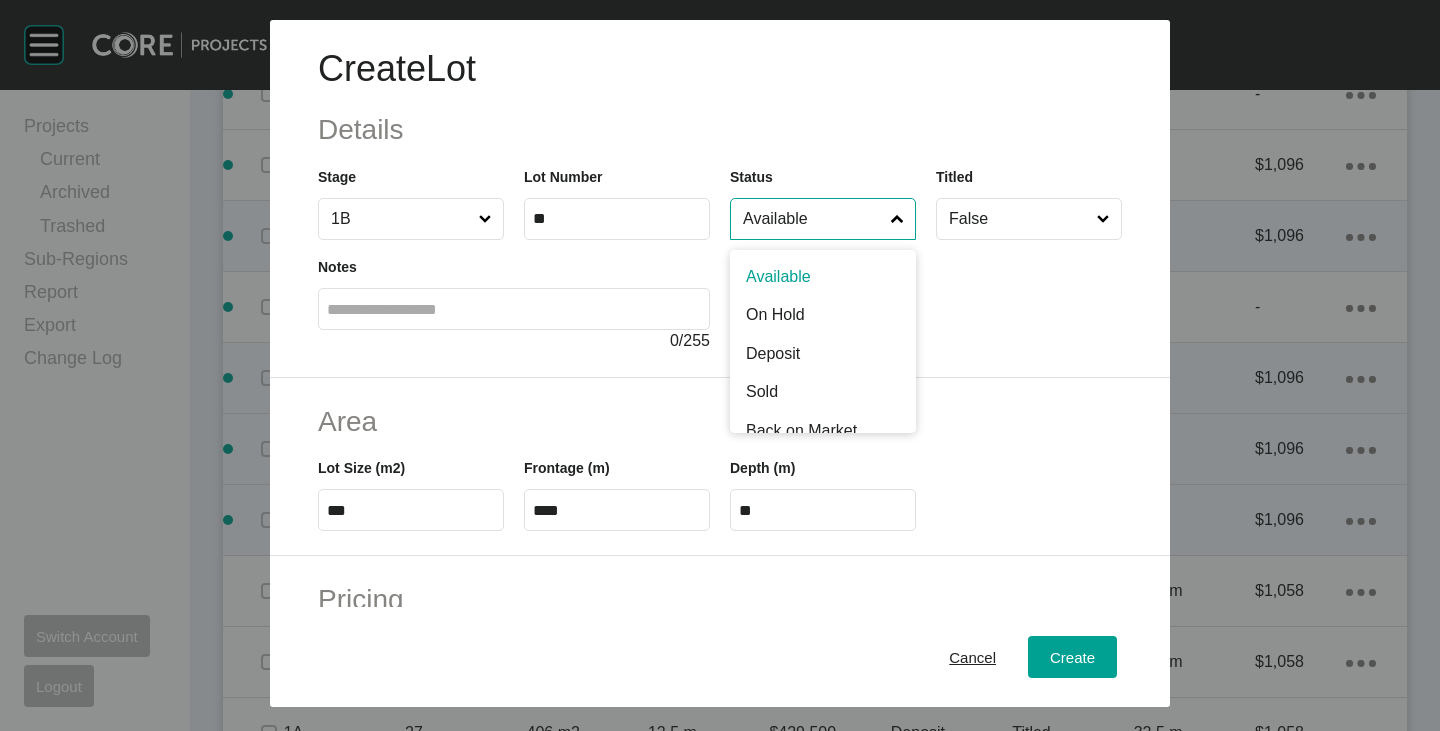 click on "Available" at bounding box center (813, 219) 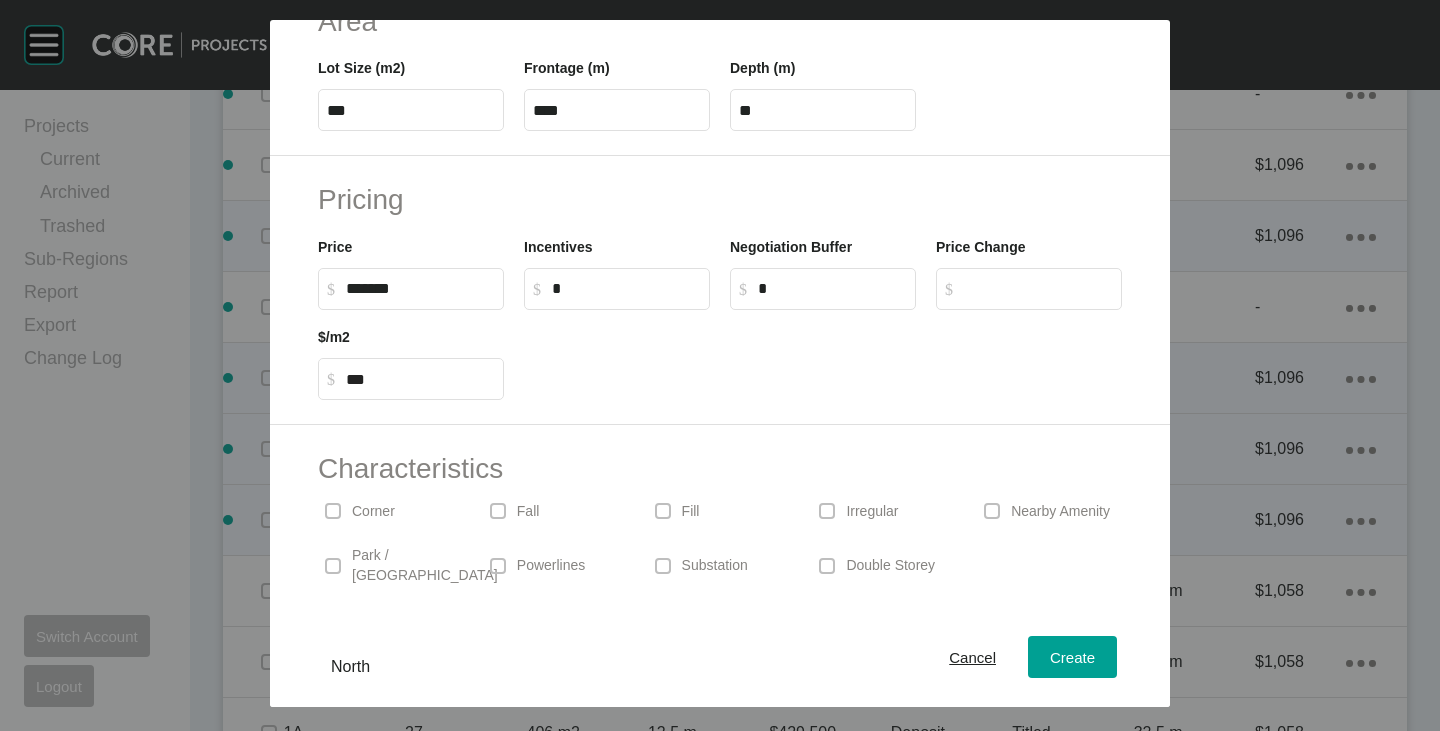 scroll, scrollTop: 489, scrollLeft: 0, axis: vertical 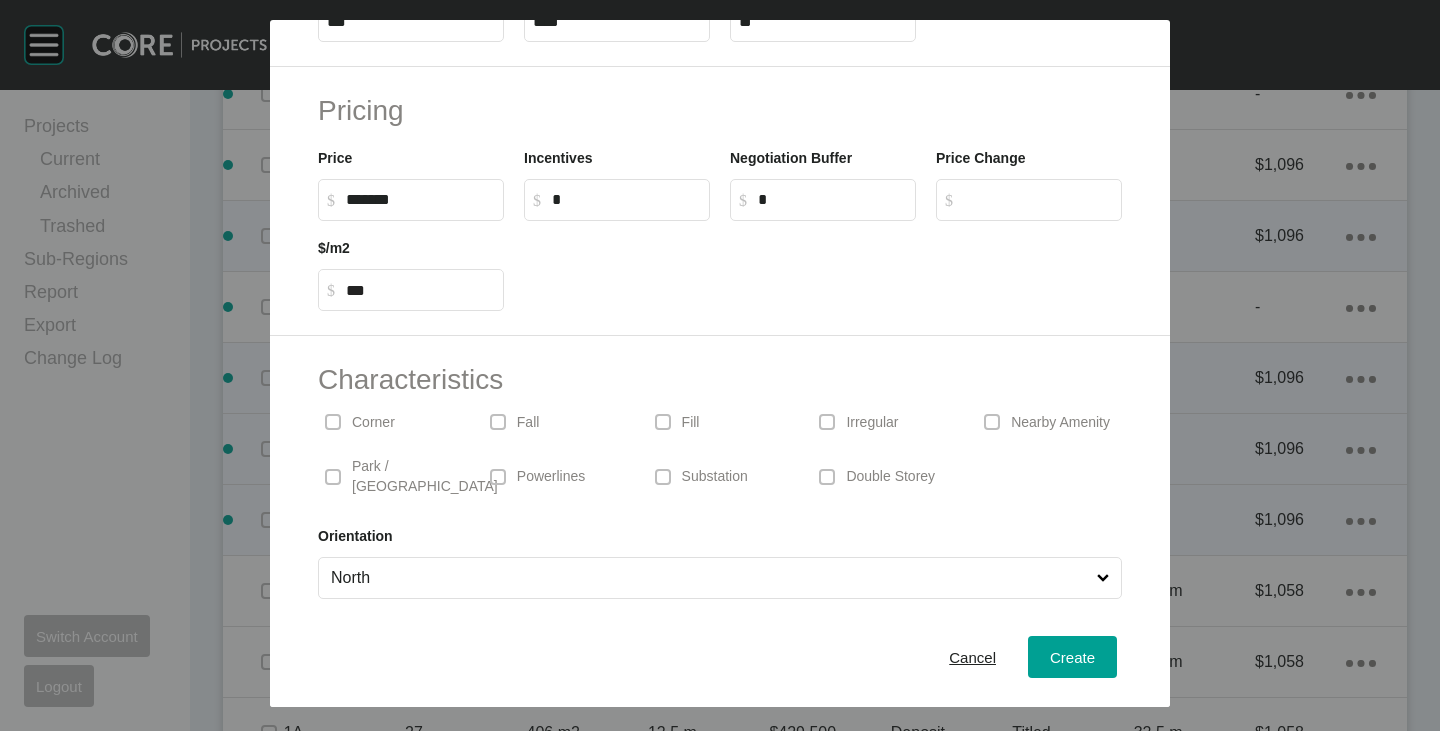 type on "******" 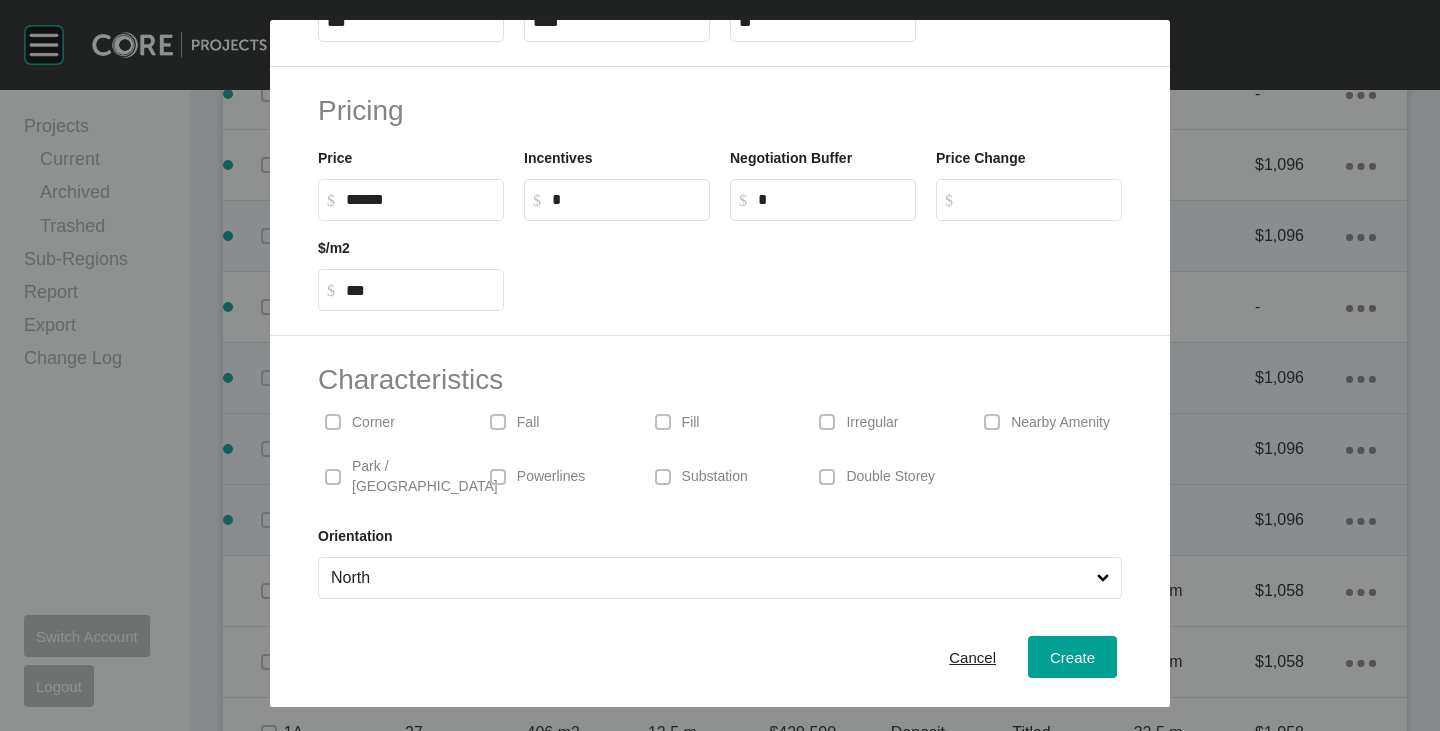 click on "******" at bounding box center [420, 199] 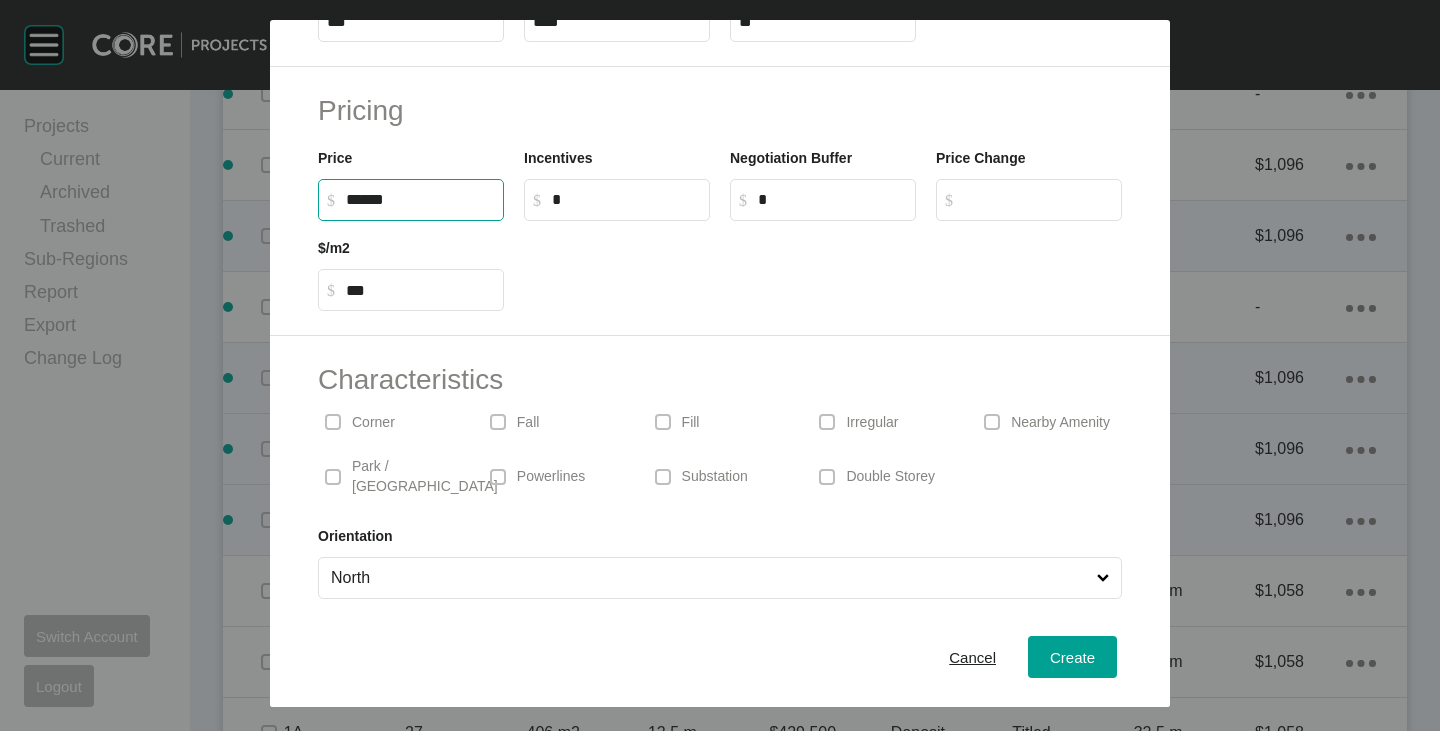 click on "******" at bounding box center (420, 199) 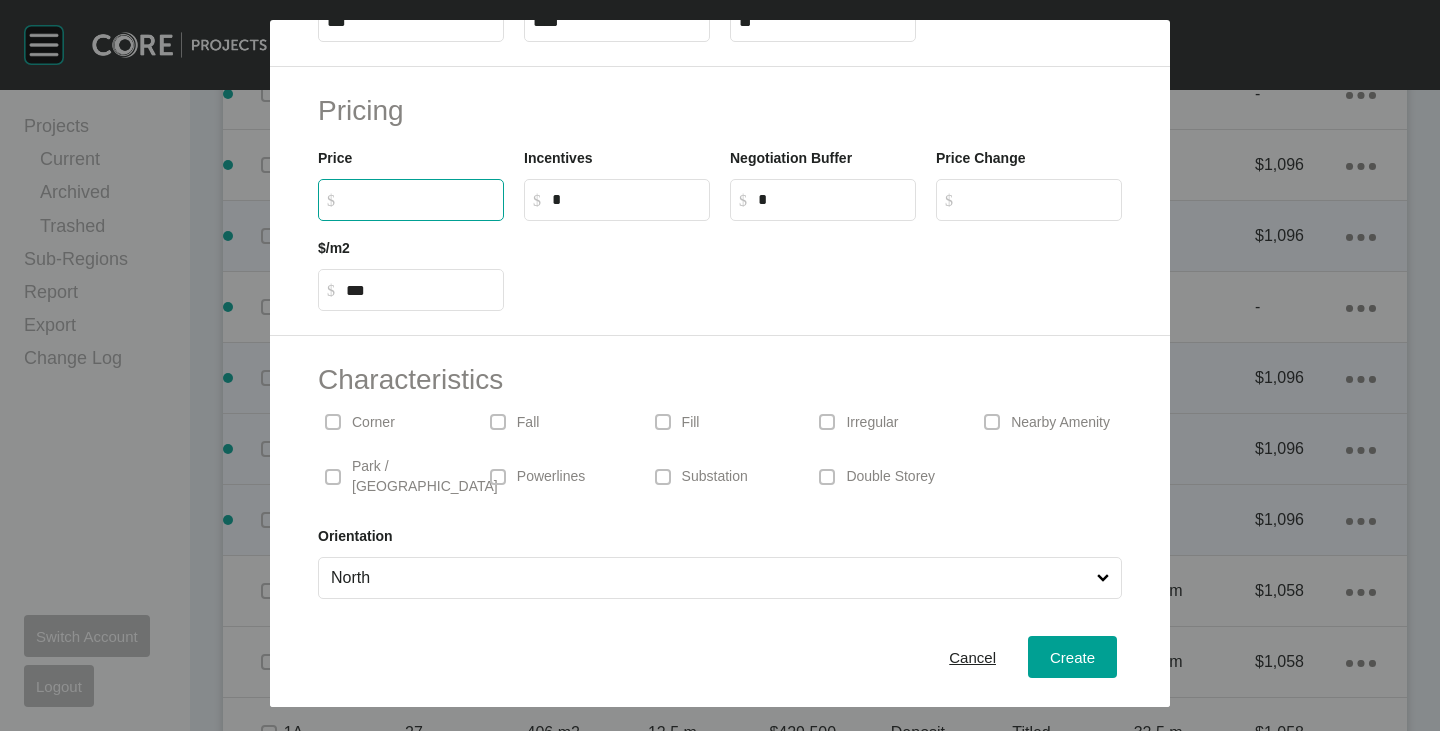 type 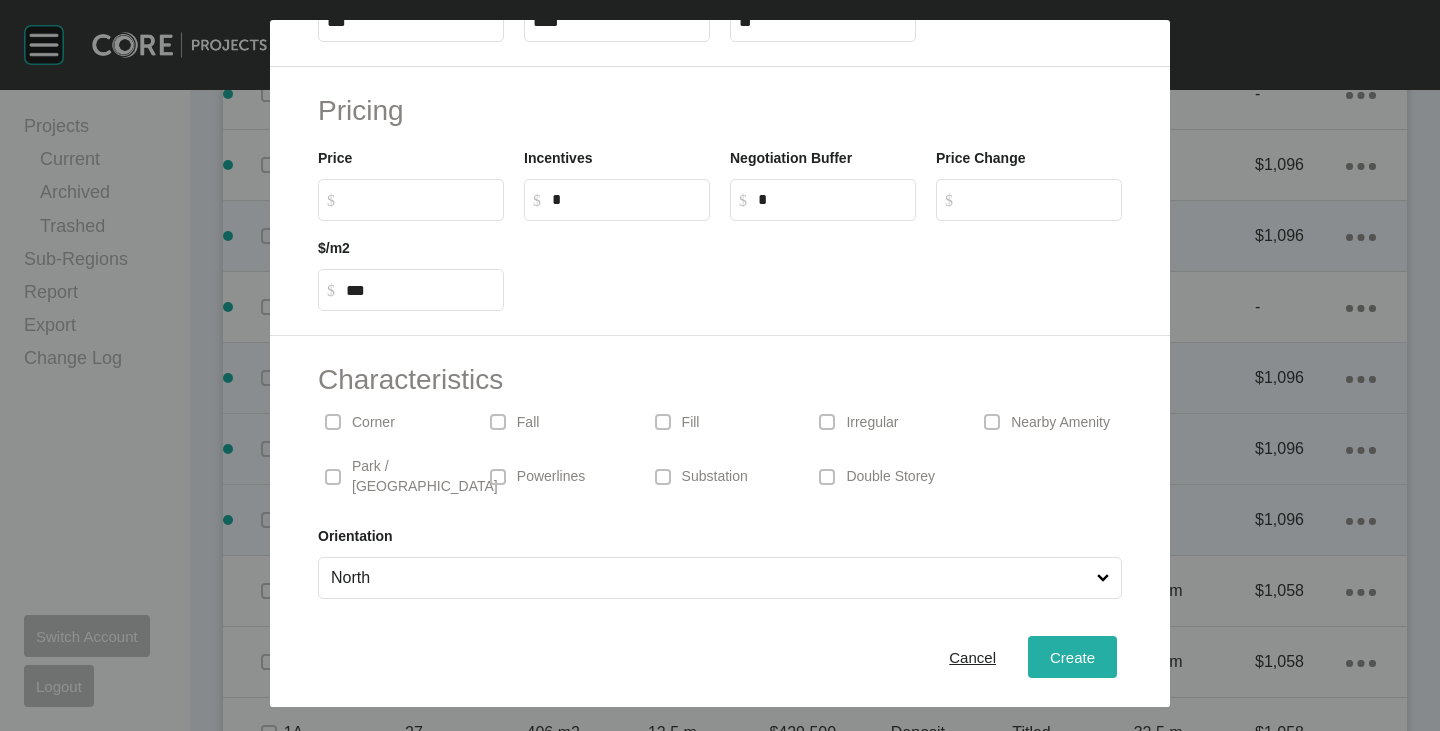 click on "Create" at bounding box center [1072, 657] 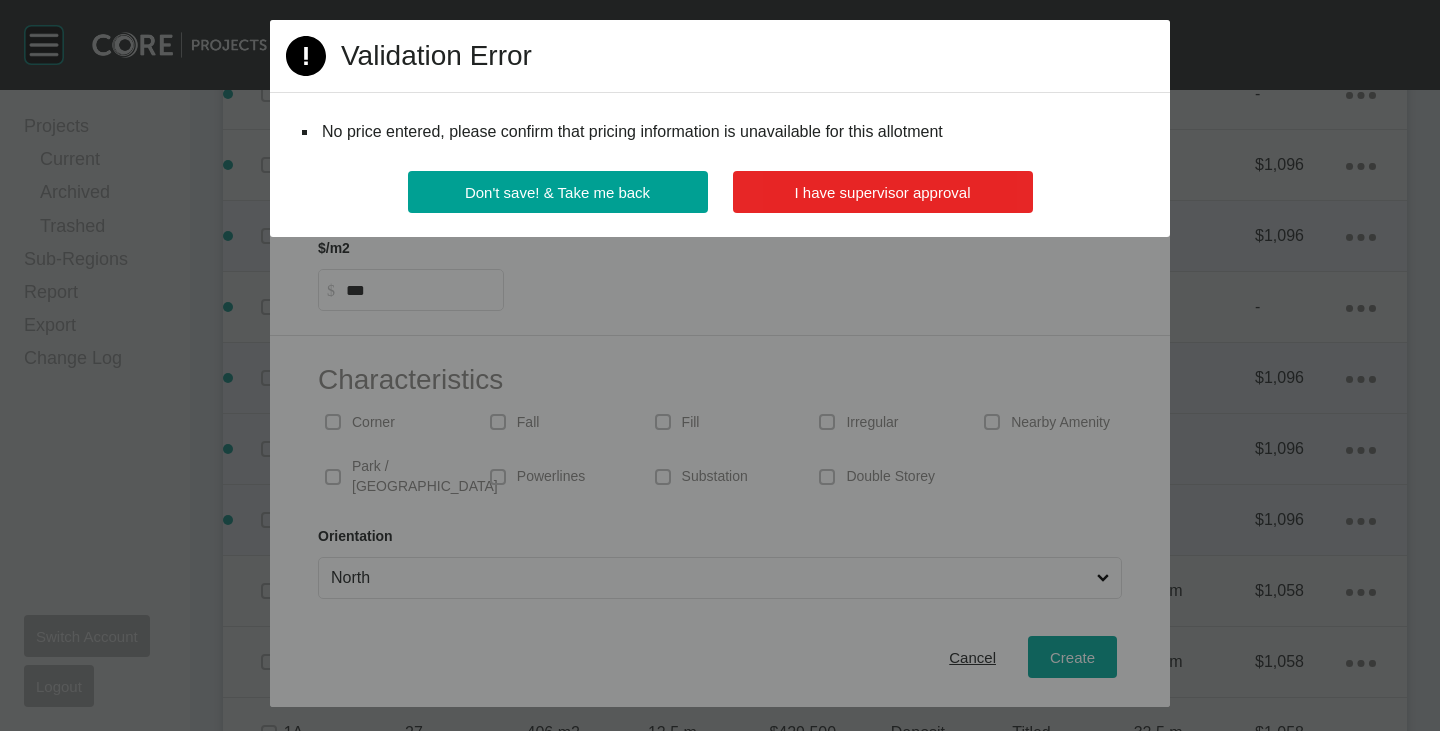 click on "I have supervisor approval" at bounding box center [883, 192] 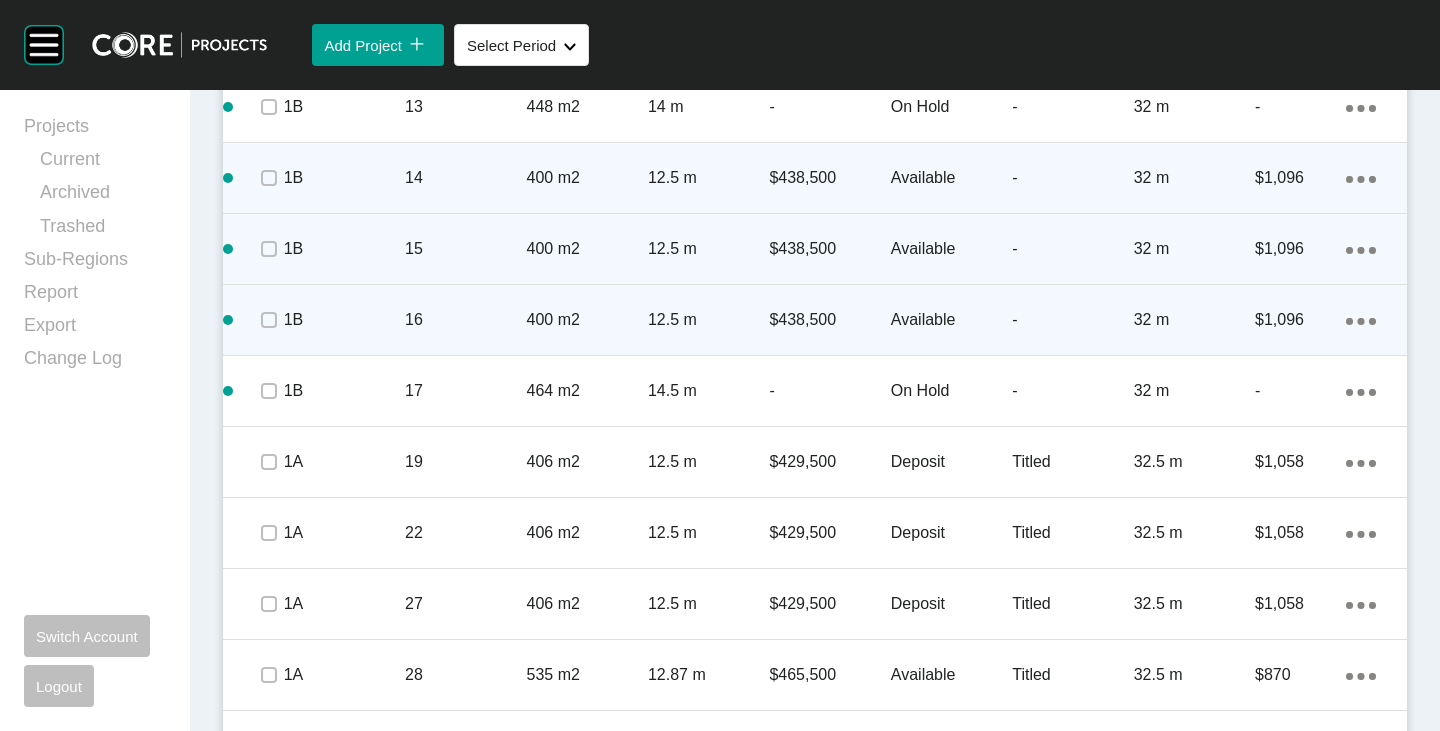 scroll, scrollTop: 2262, scrollLeft: 0, axis: vertical 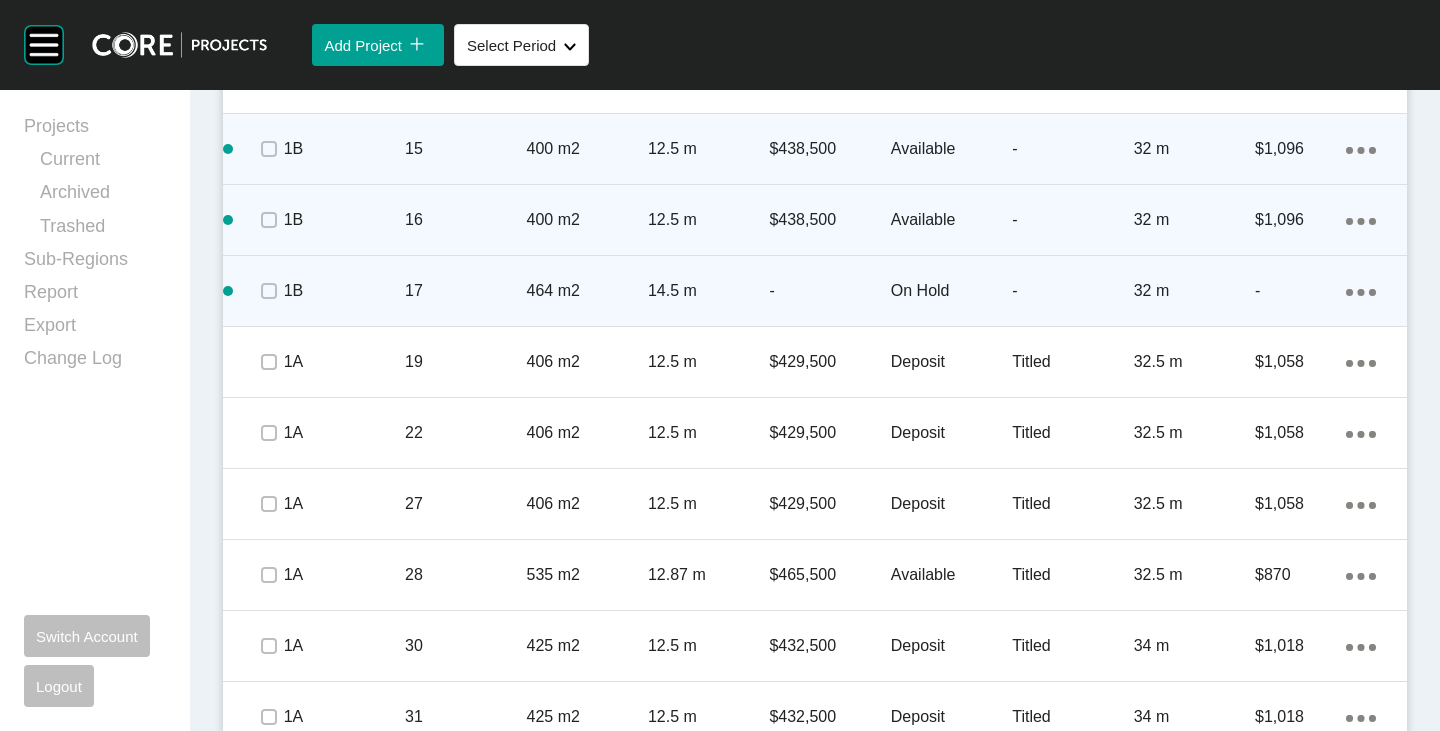 click 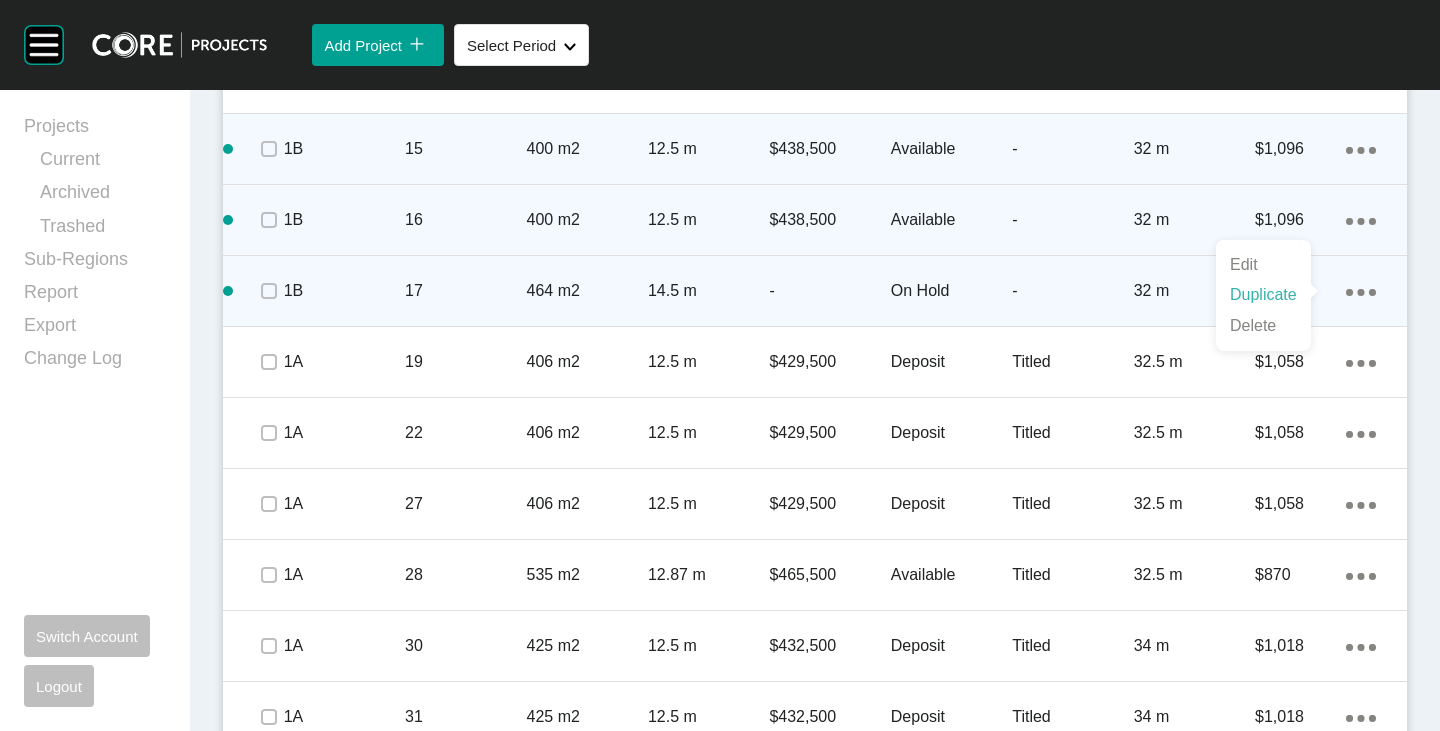 click on "Duplicate" at bounding box center [1263, 295] 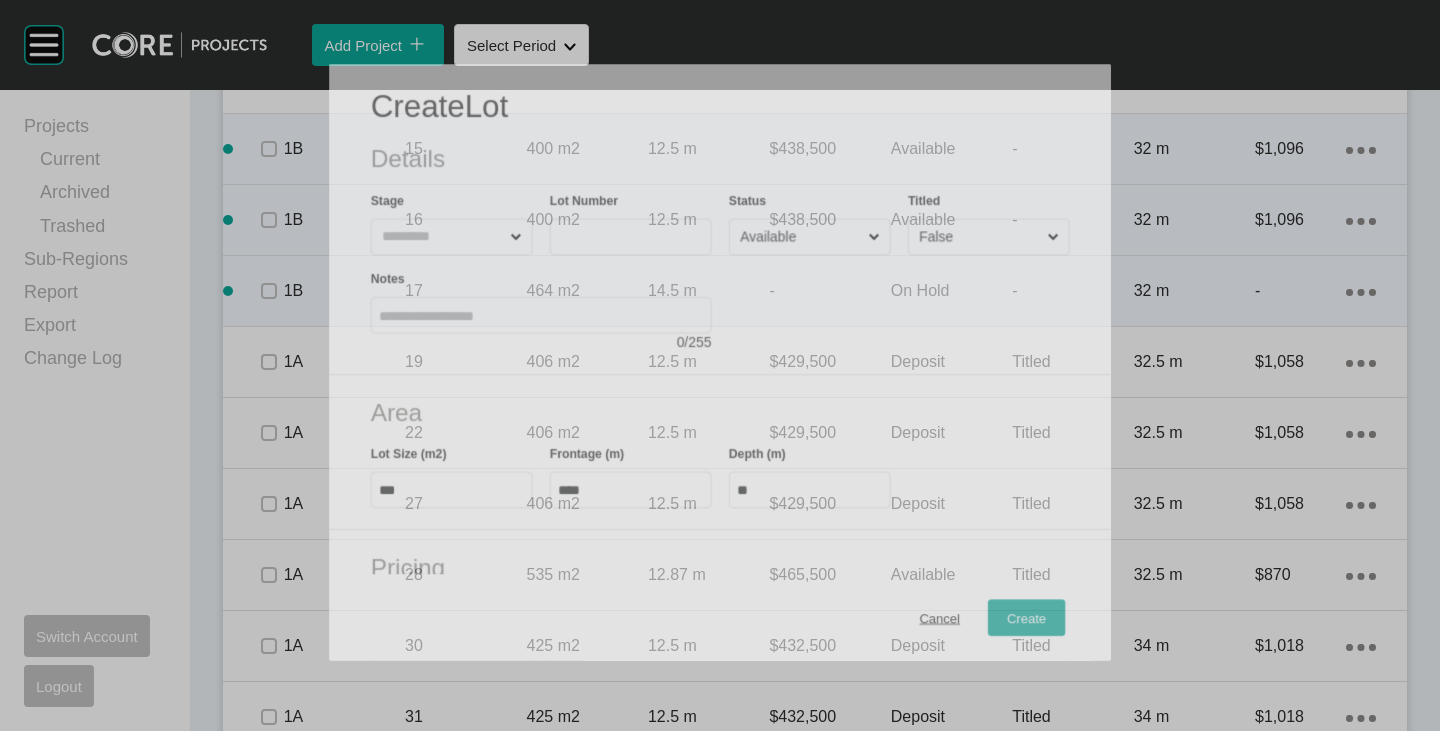 scroll, scrollTop: 2200, scrollLeft: 0, axis: vertical 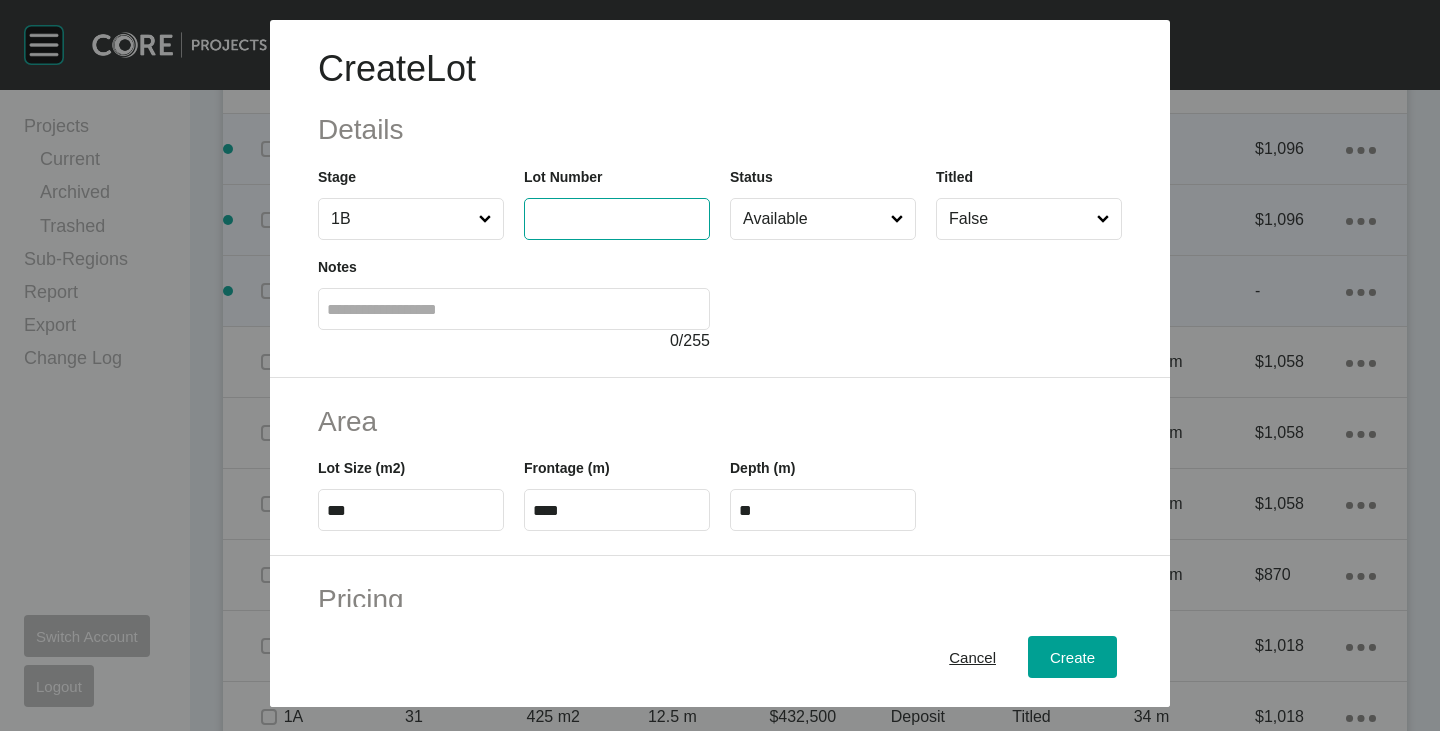 click at bounding box center (617, 218) 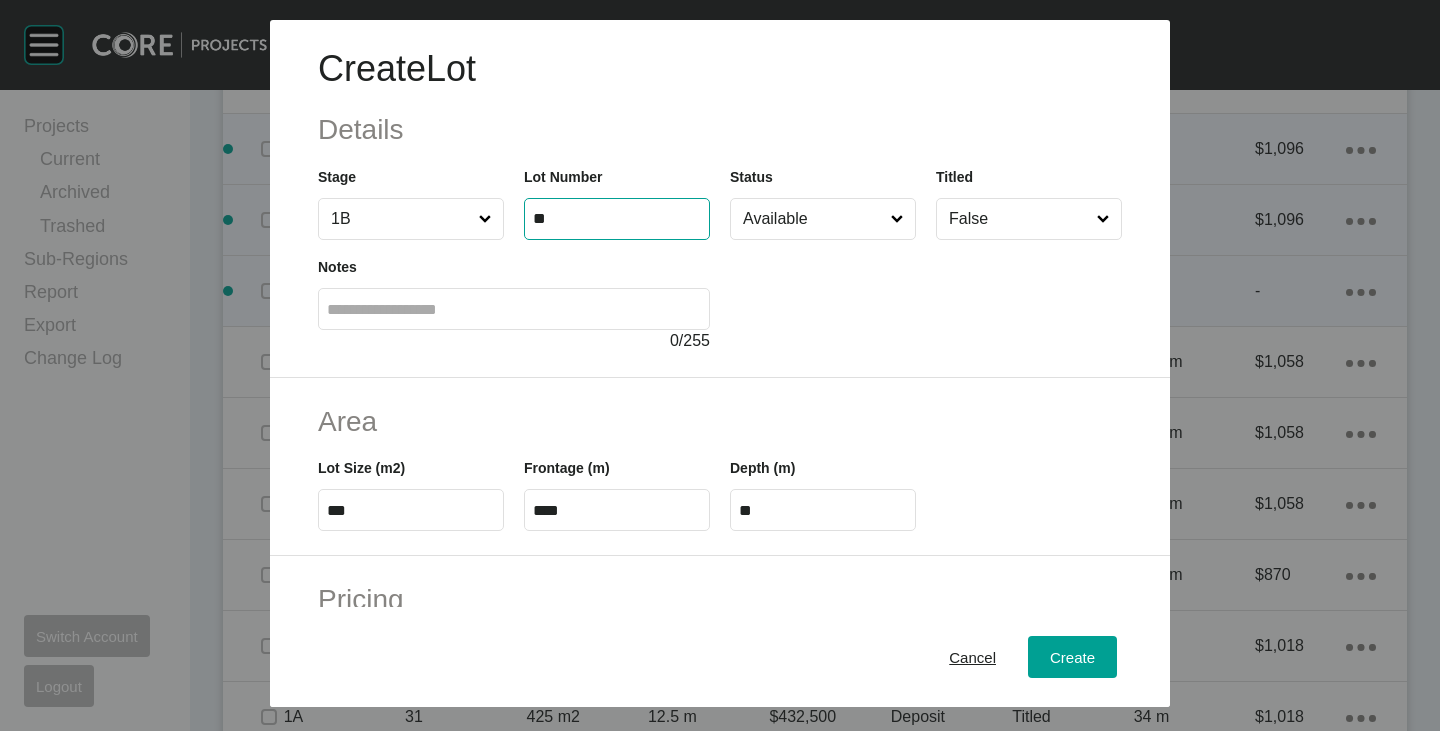 type on "**" 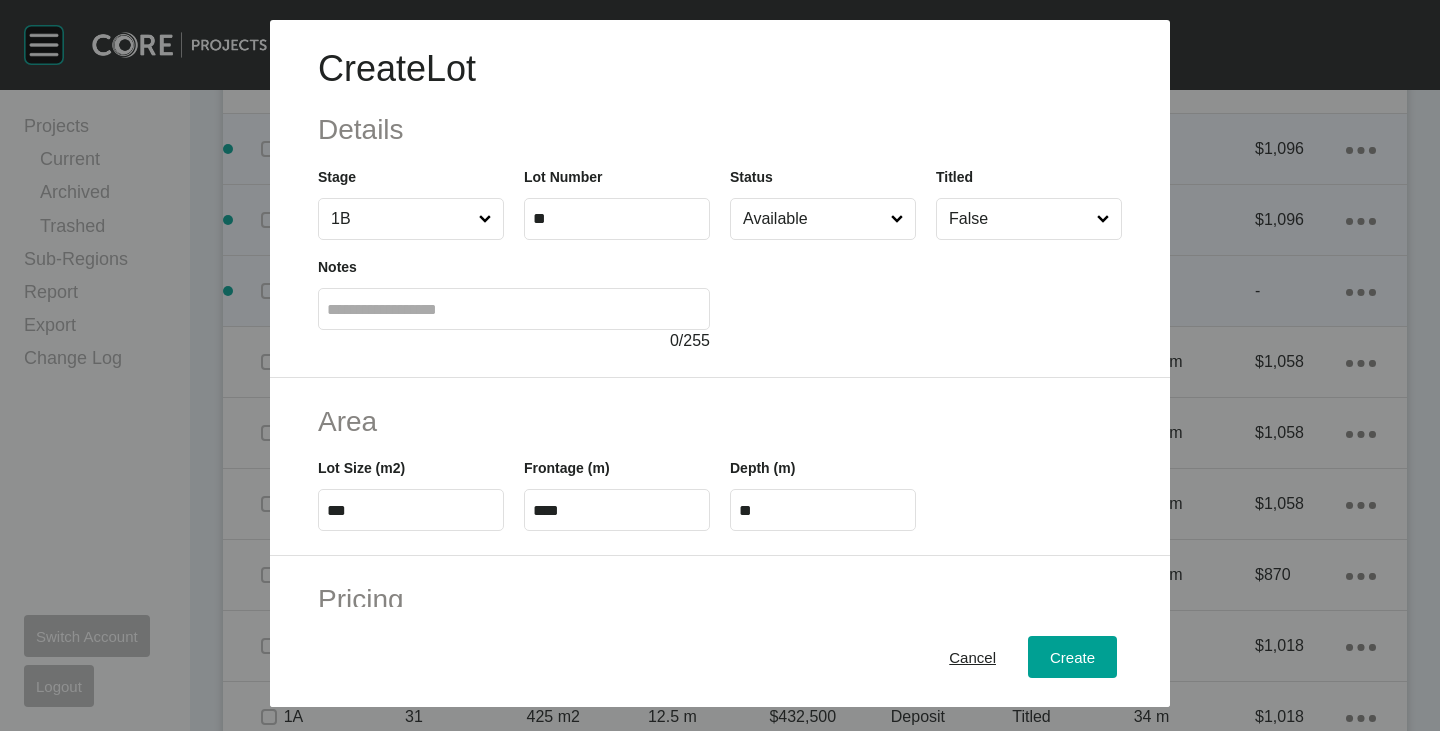 click at bounding box center [926, 296] 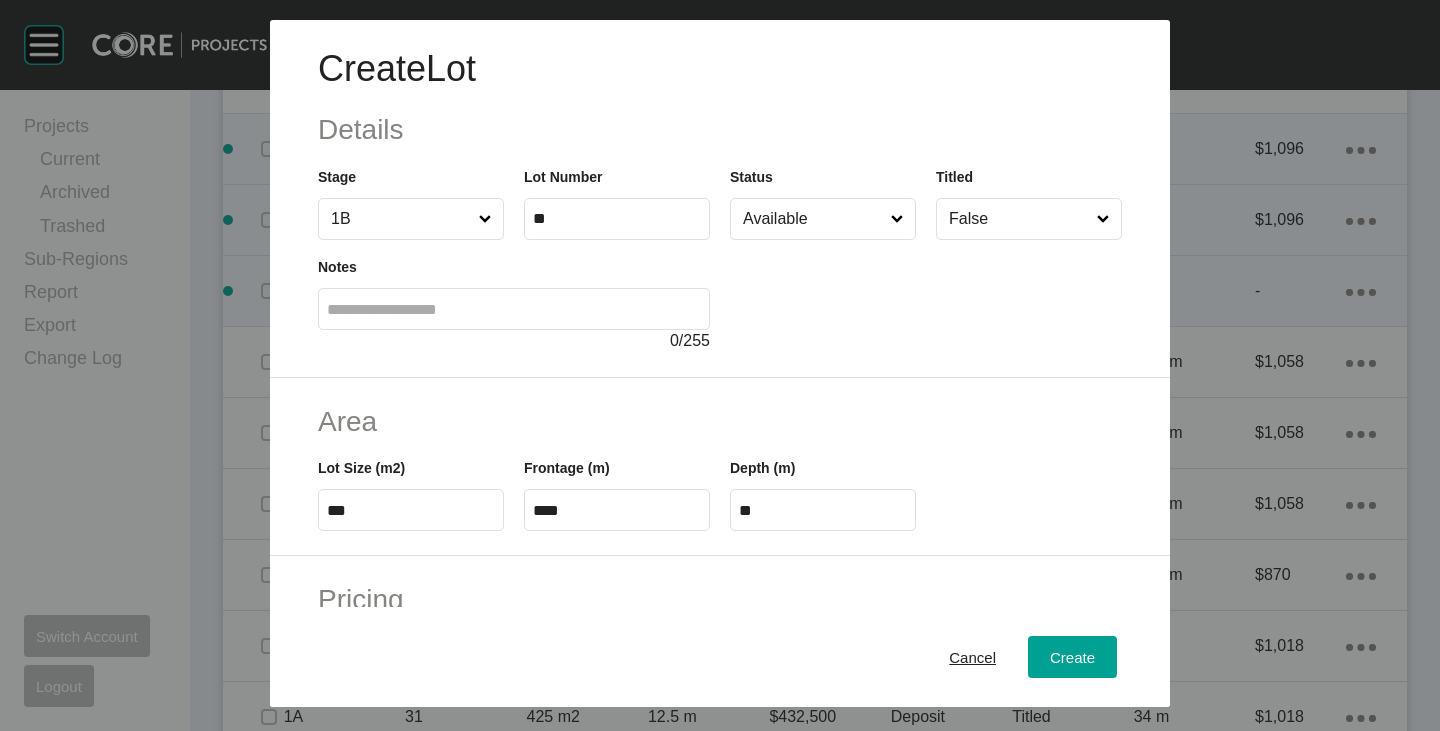 click on "***" at bounding box center [411, 510] 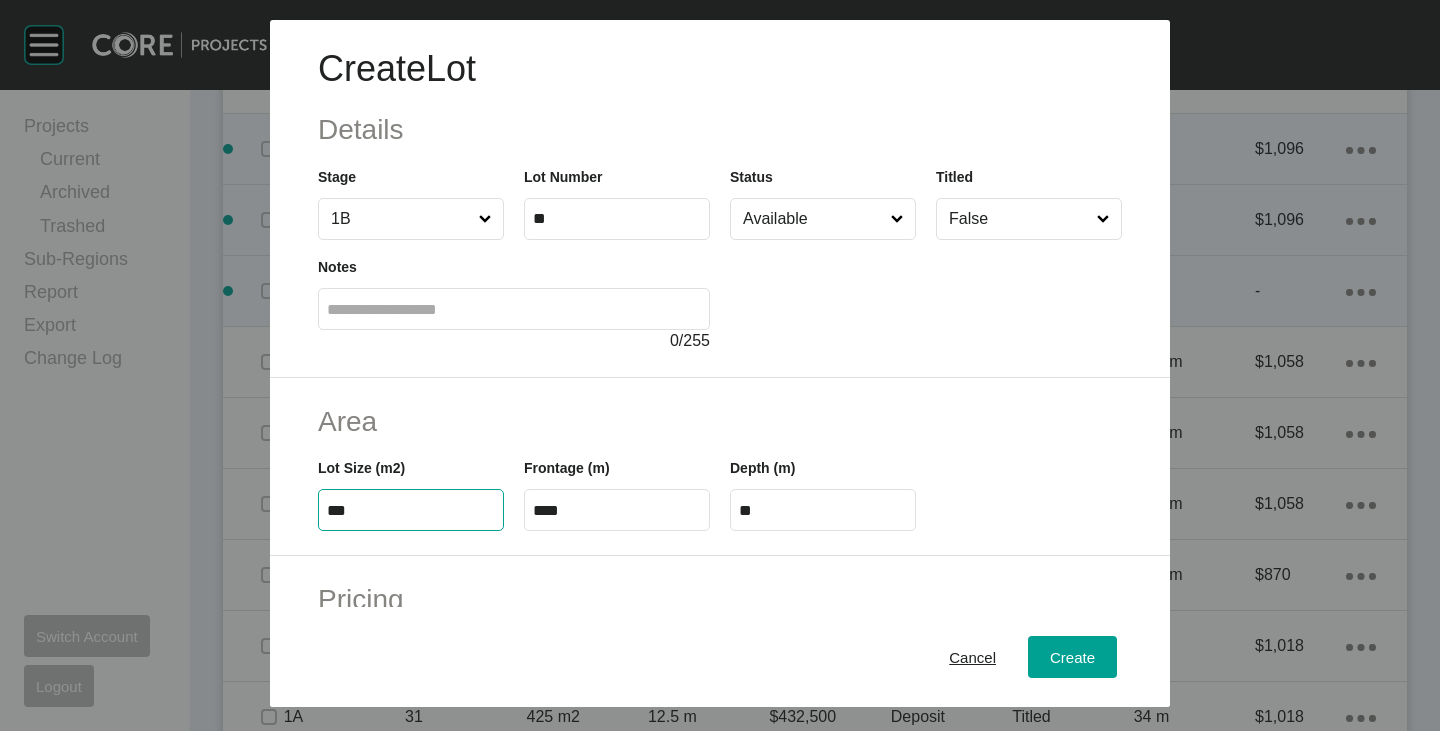 click on "***" at bounding box center (411, 510) 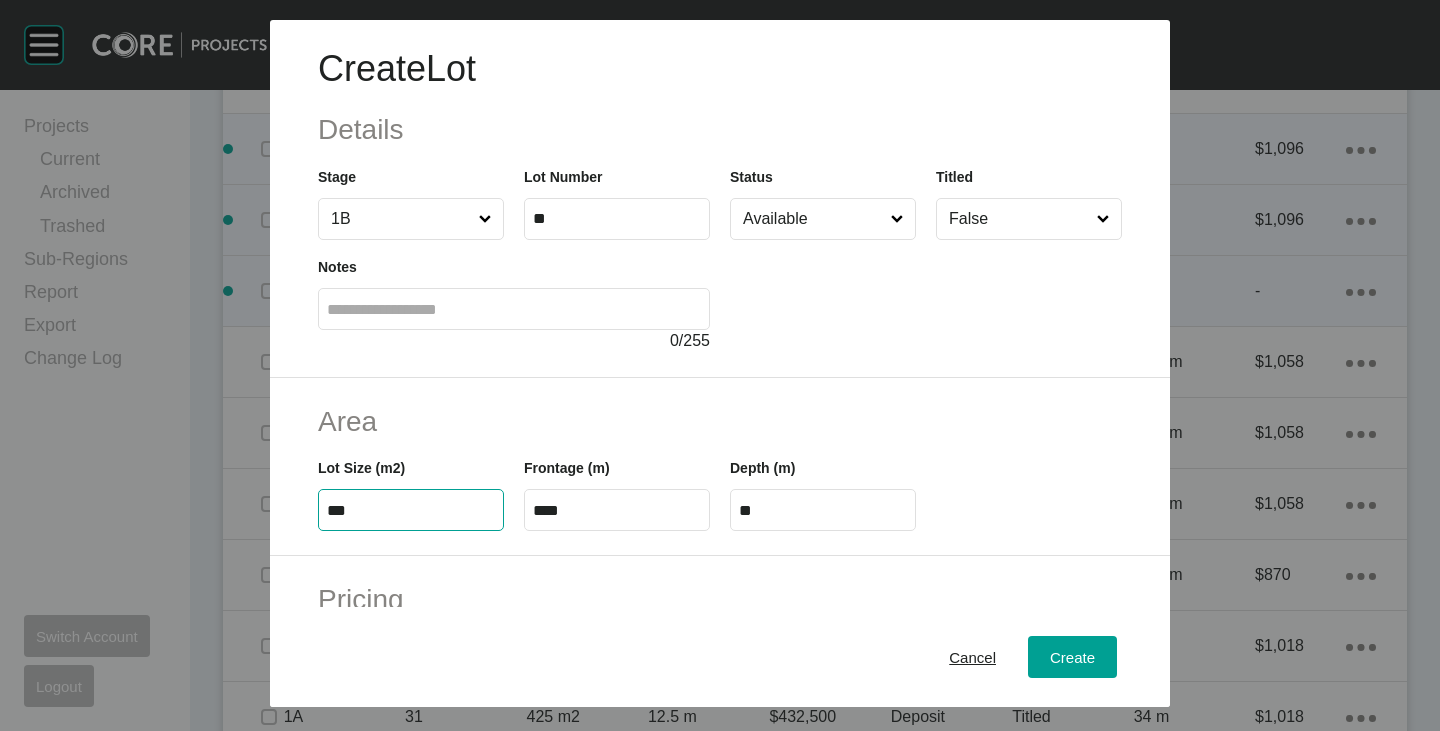 type on "***" 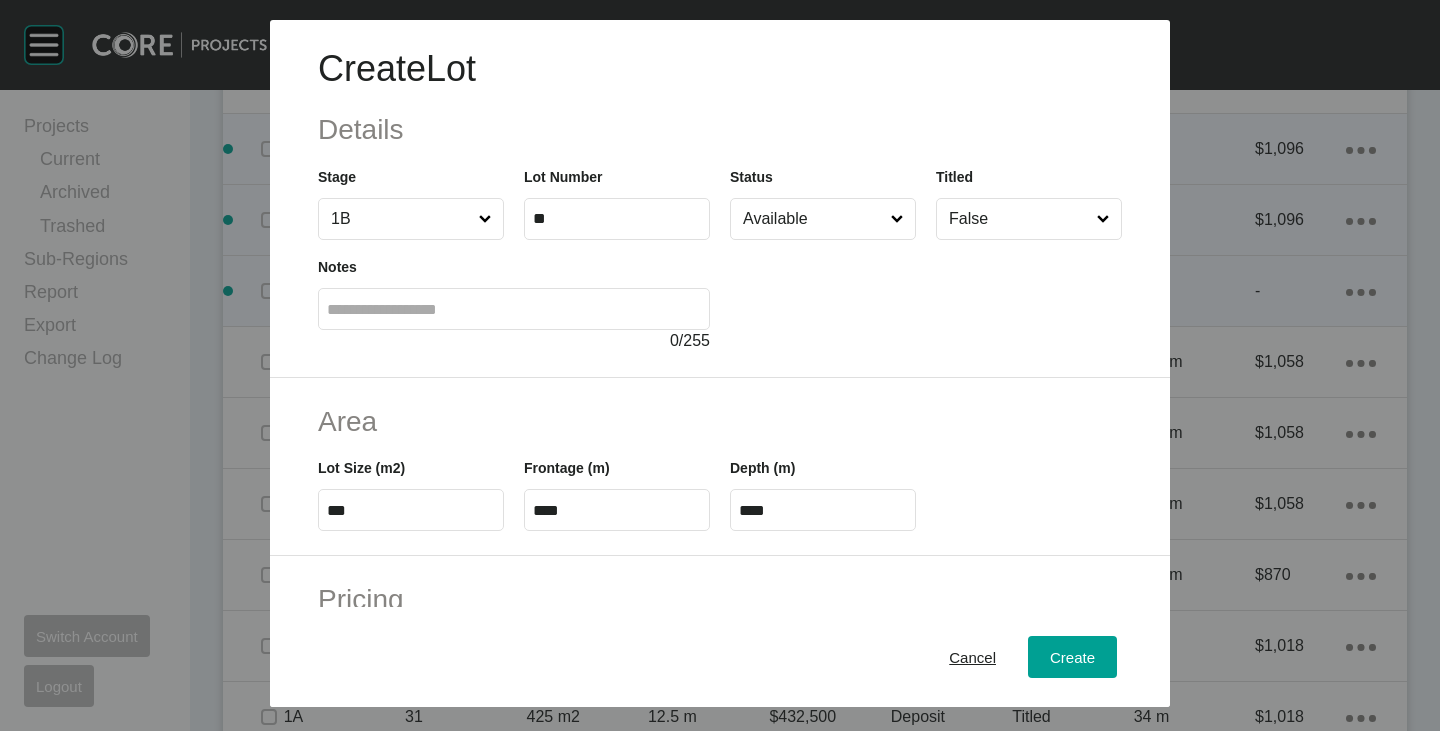 click on "Area Lot Size (m2) *** Frontage (m) **** Depth (m) ****" at bounding box center [720, 467] 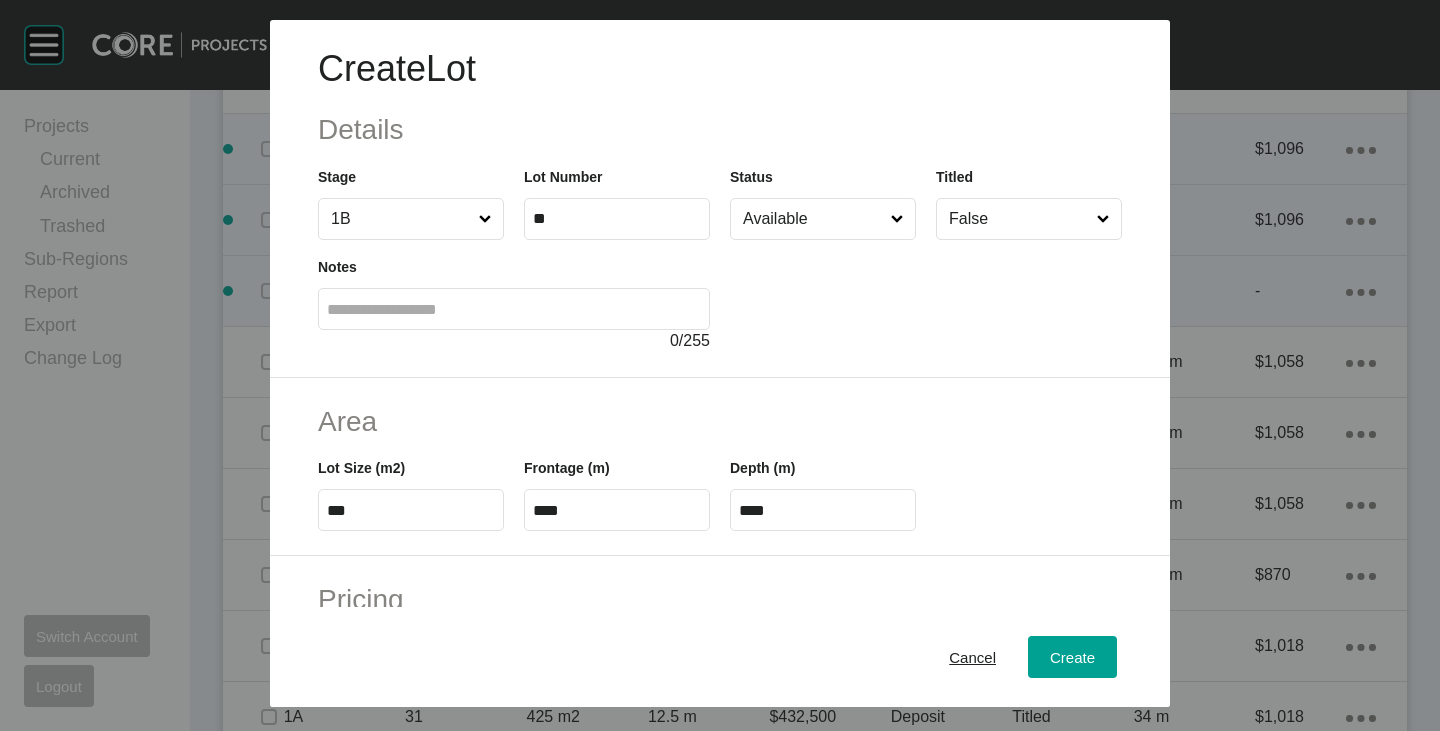 click on "****" at bounding box center (617, 510) 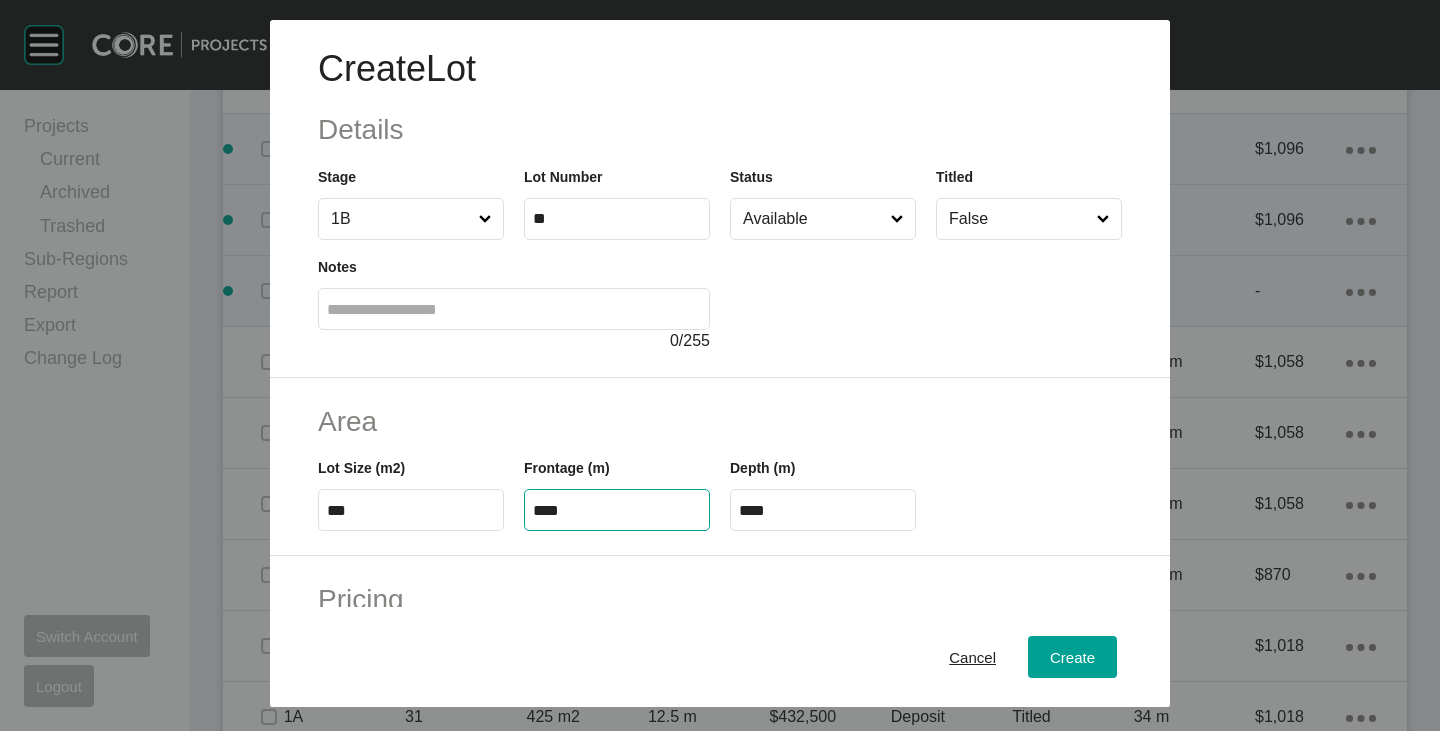 click on "****" at bounding box center [617, 510] 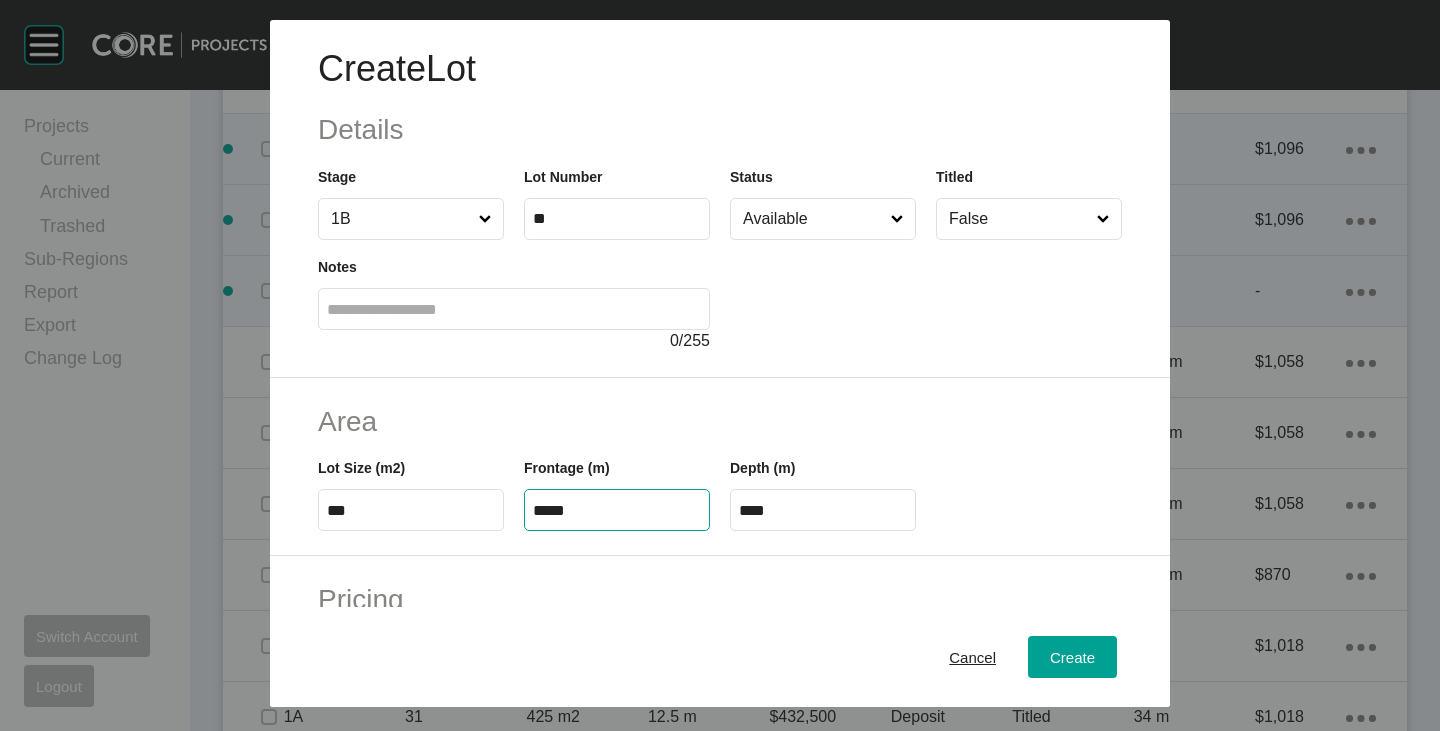 type on "*****" 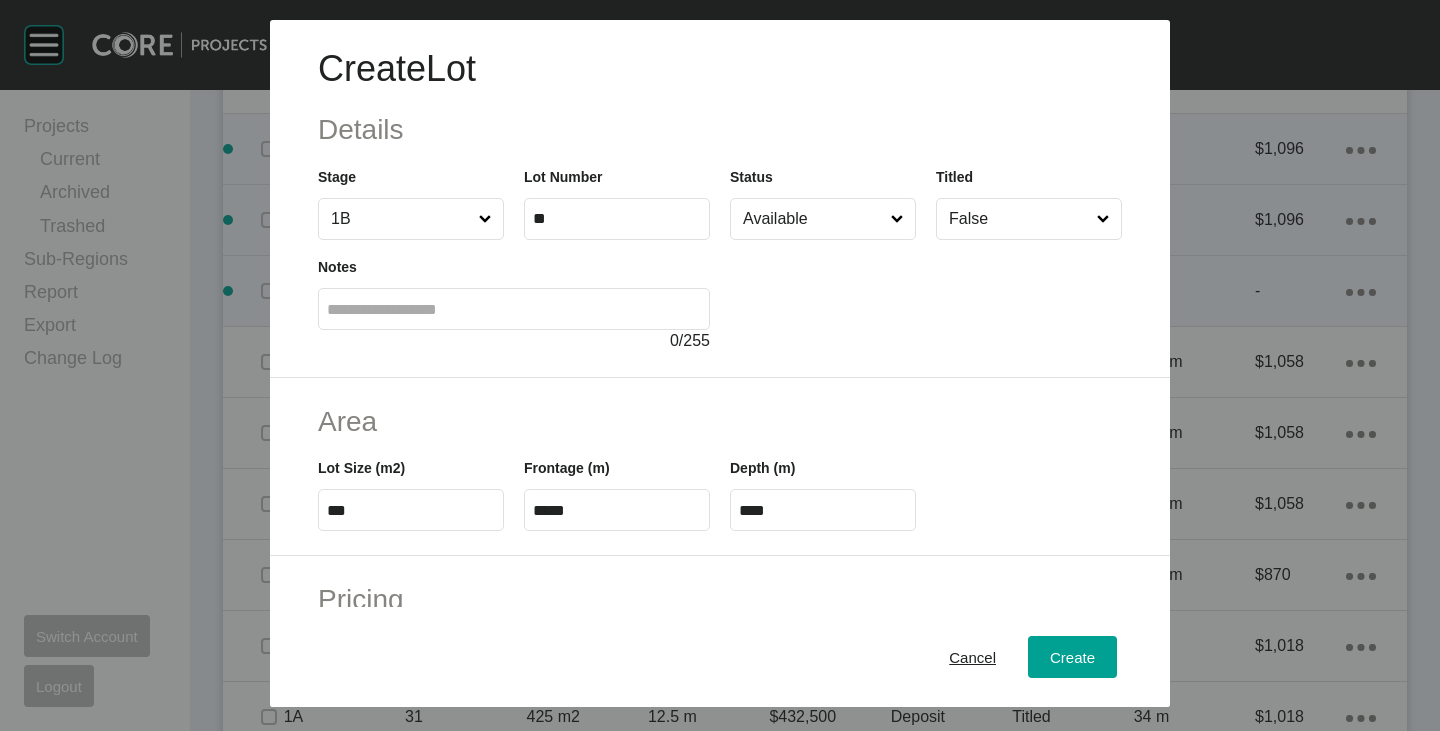 click on "****" at bounding box center (823, 510) 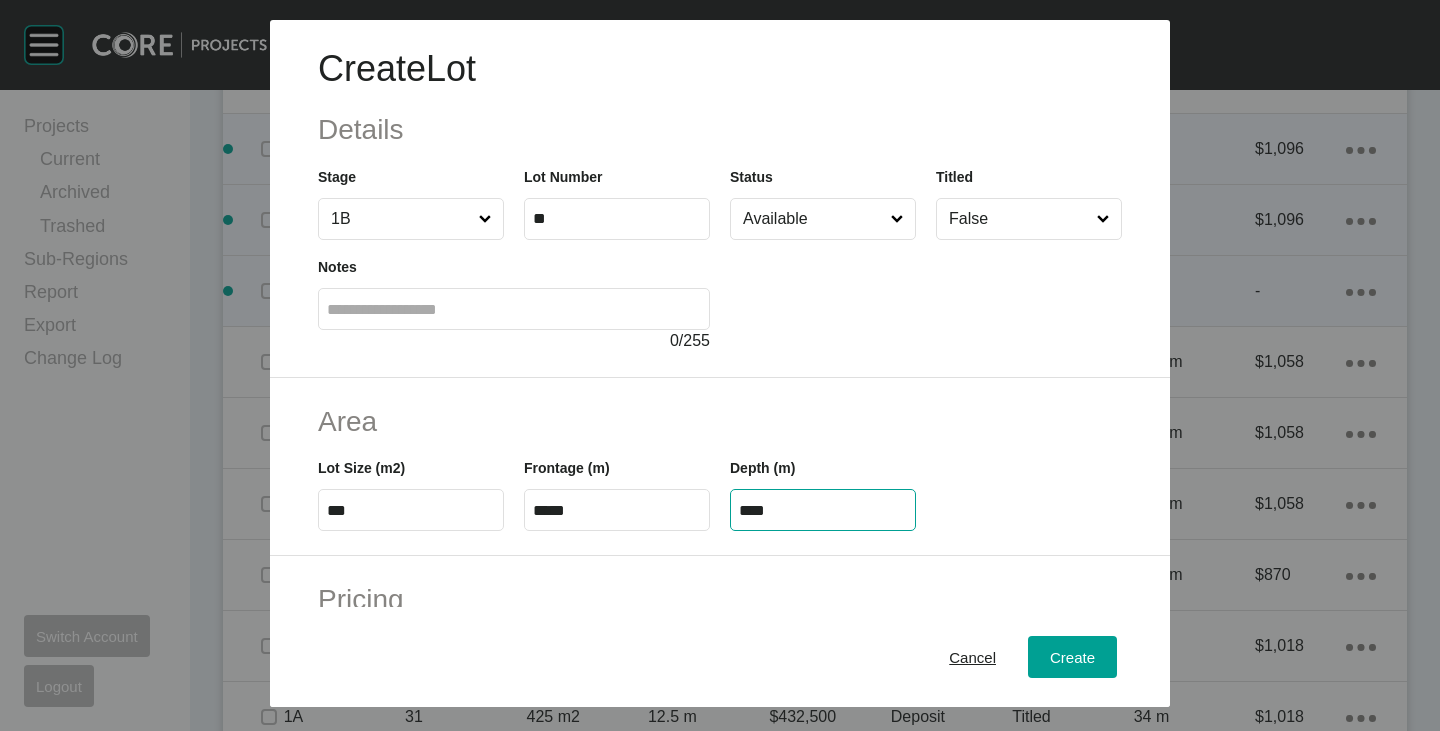 click on "****" at bounding box center (823, 510) 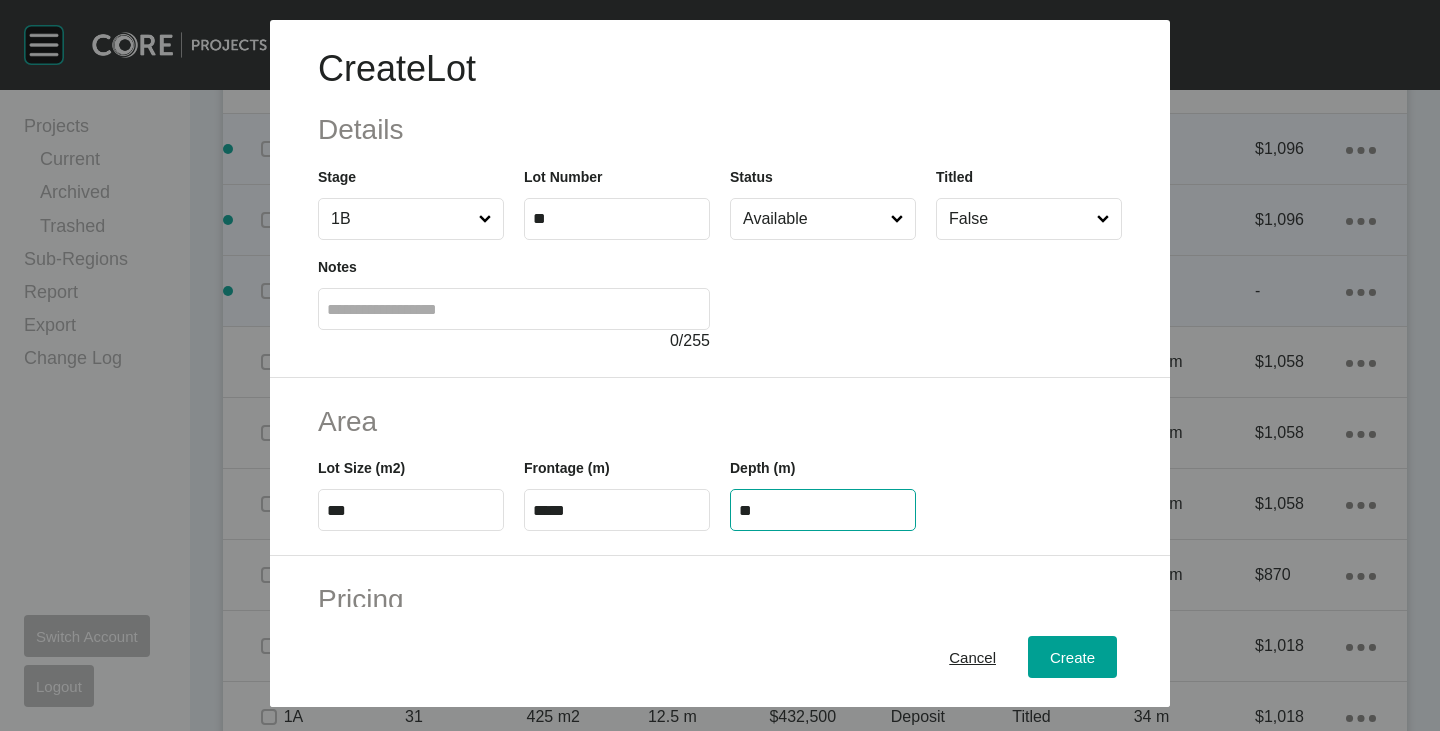type on "**" 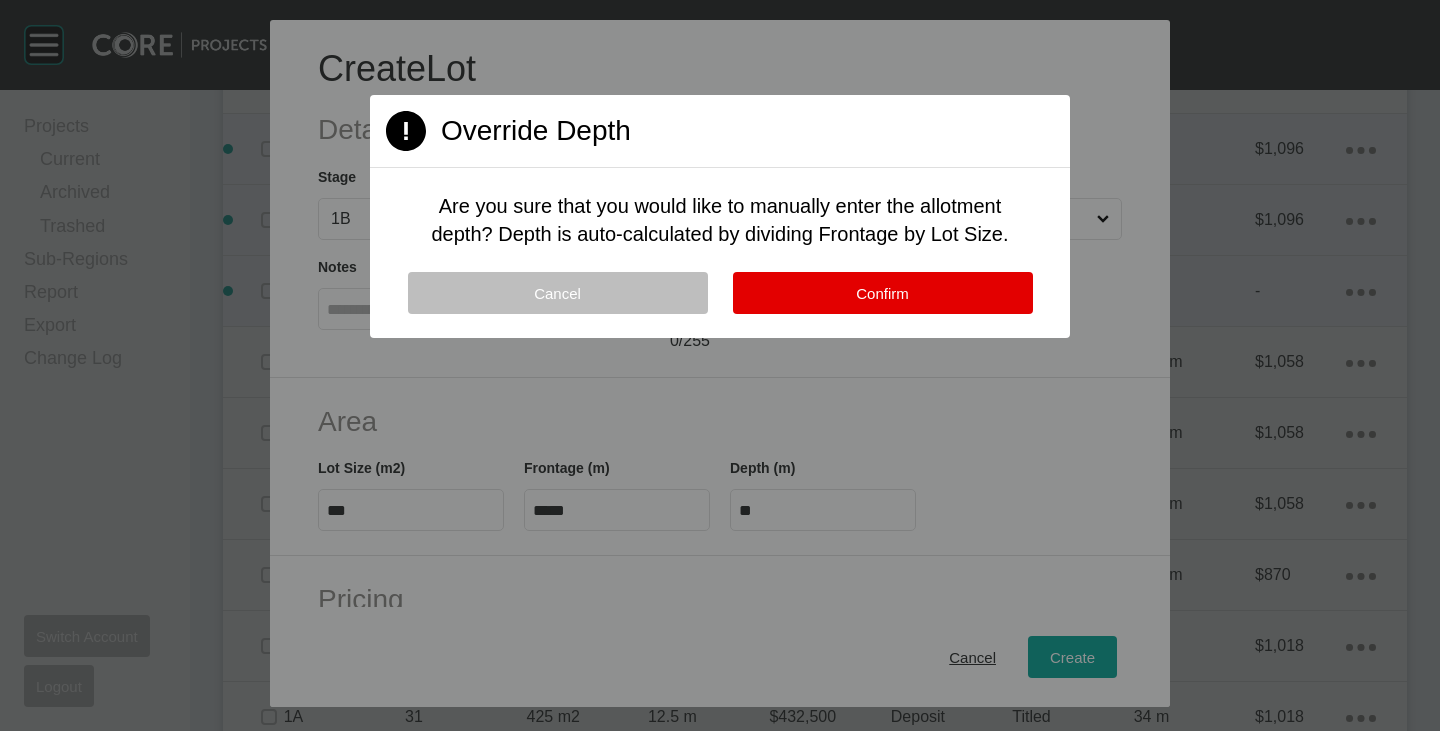 click on "Cancel Confirm" at bounding box center [720, 305] 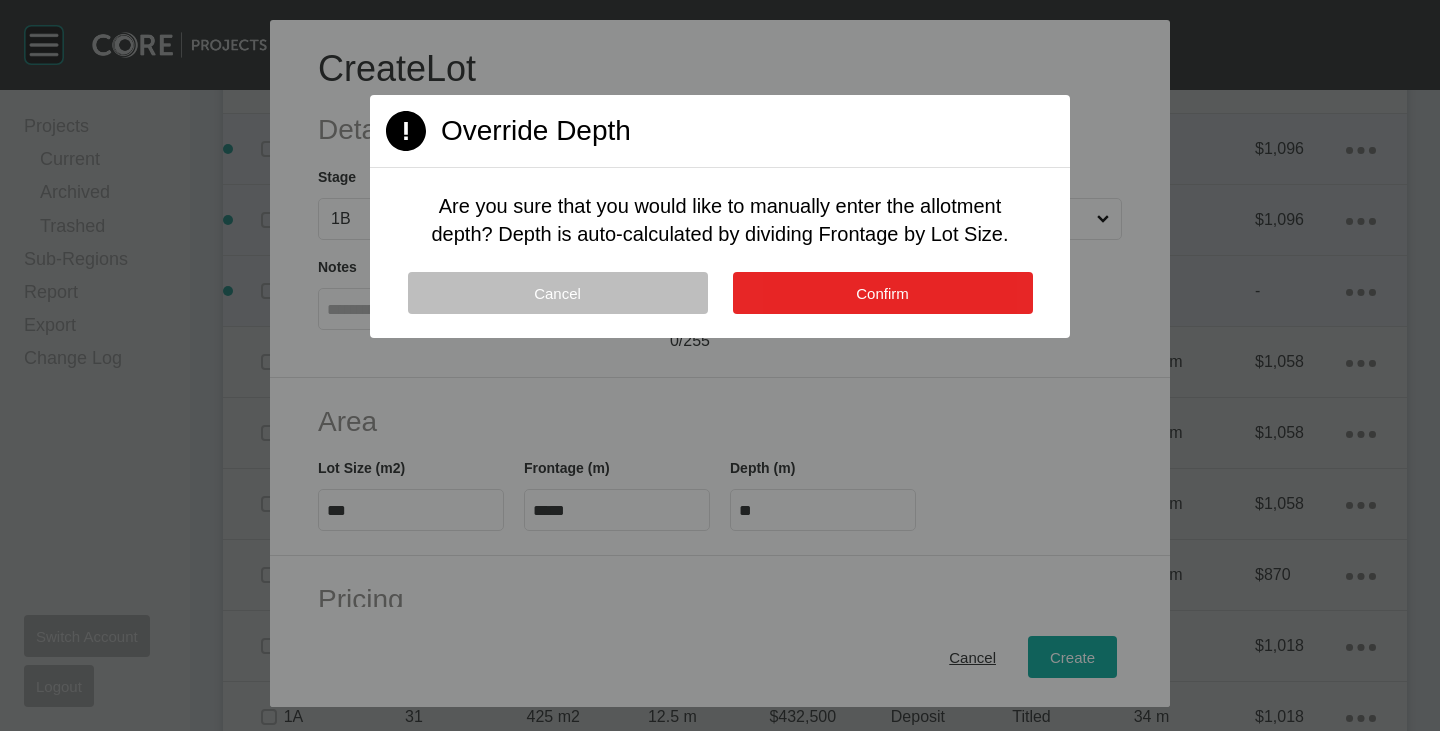 click on "Confirm" at bounding box center [883, 293] 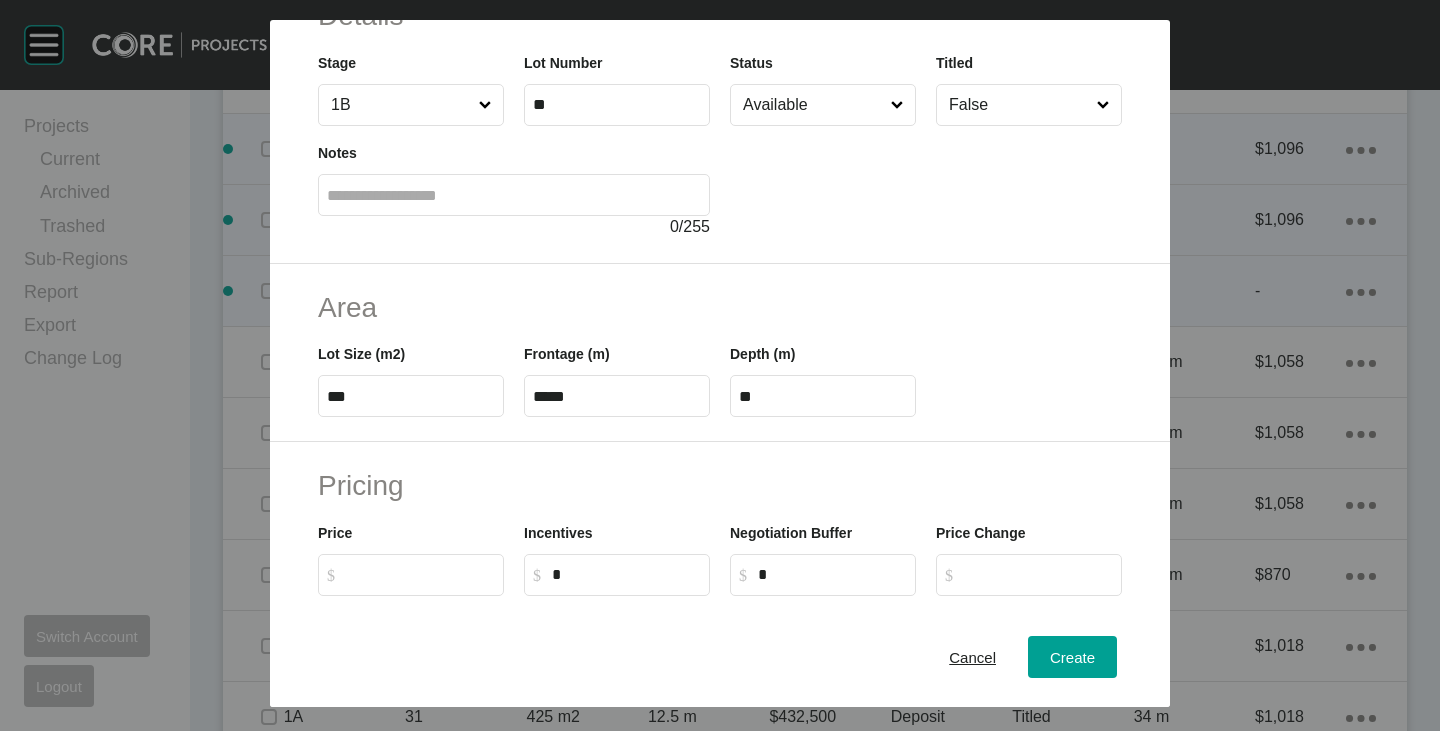 scroll, scrollTop: 200, scrollLeft: 0, axis: vertical 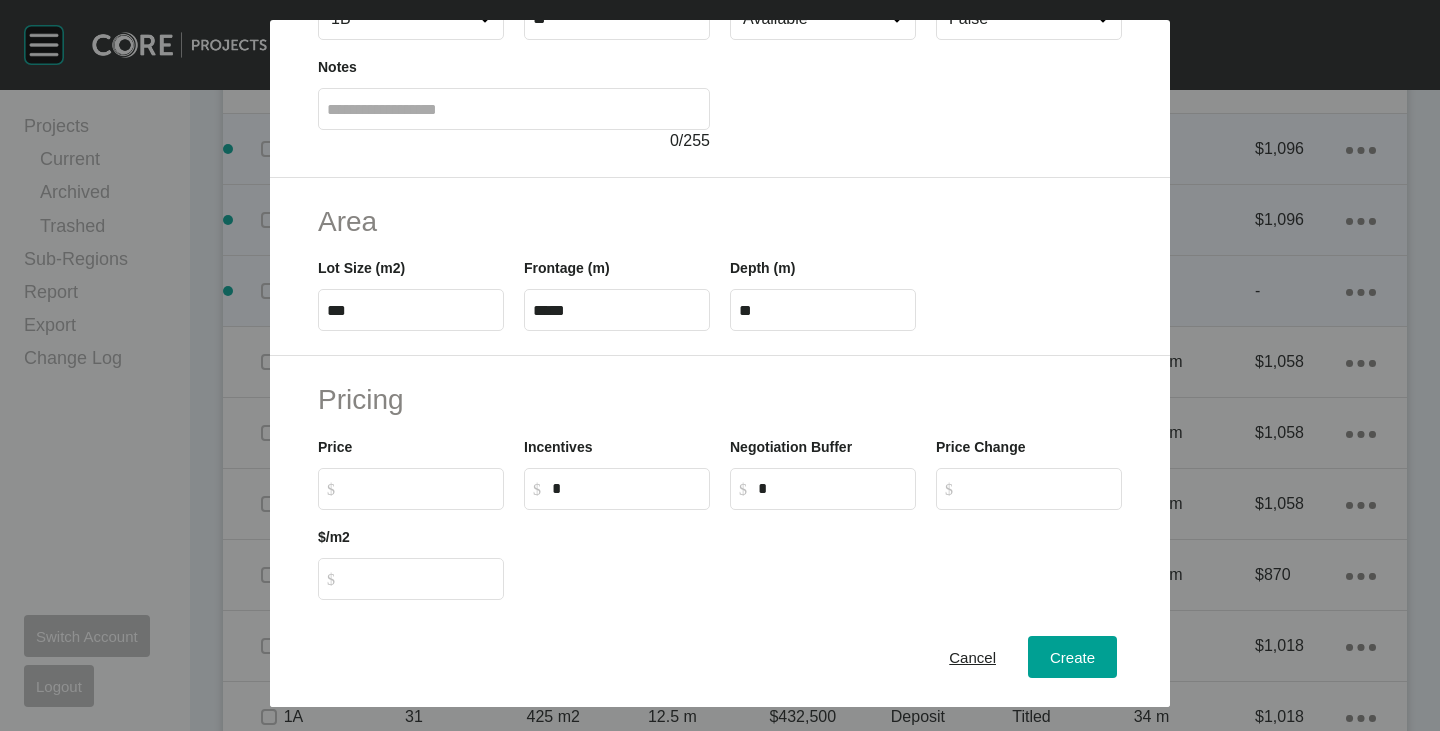 click on "$ Created with Sketch. $" at bounding box center (420, 488) 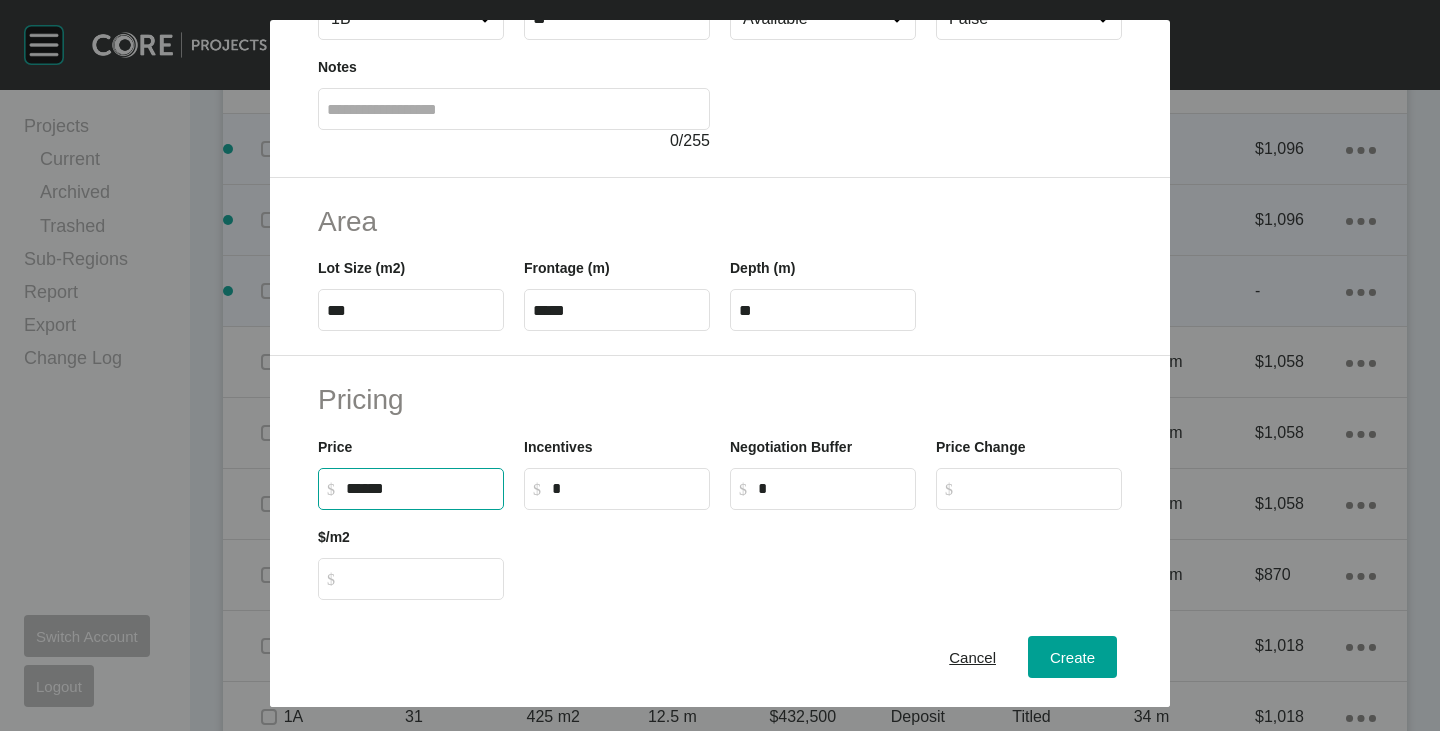 type on "*******" 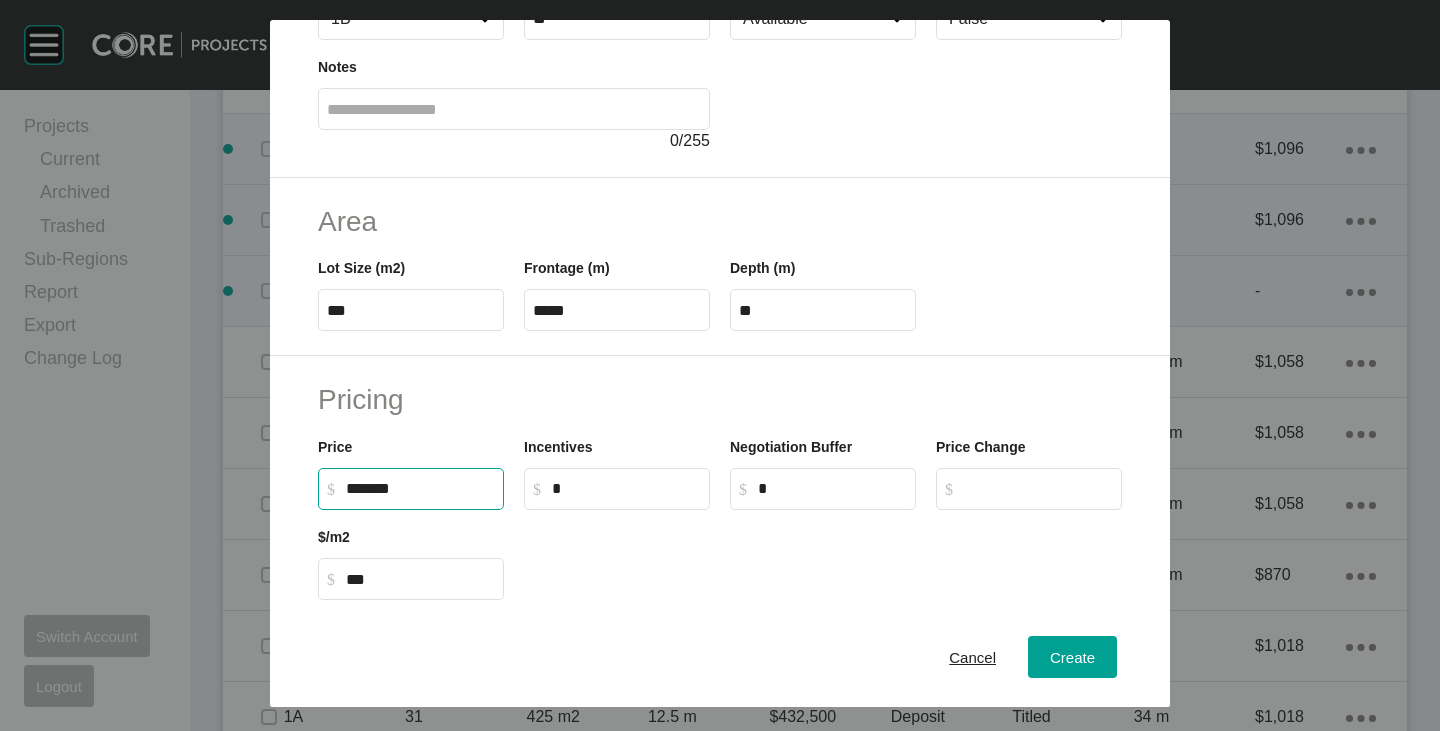 click on "Pricing" at bounding box center [720, 399] 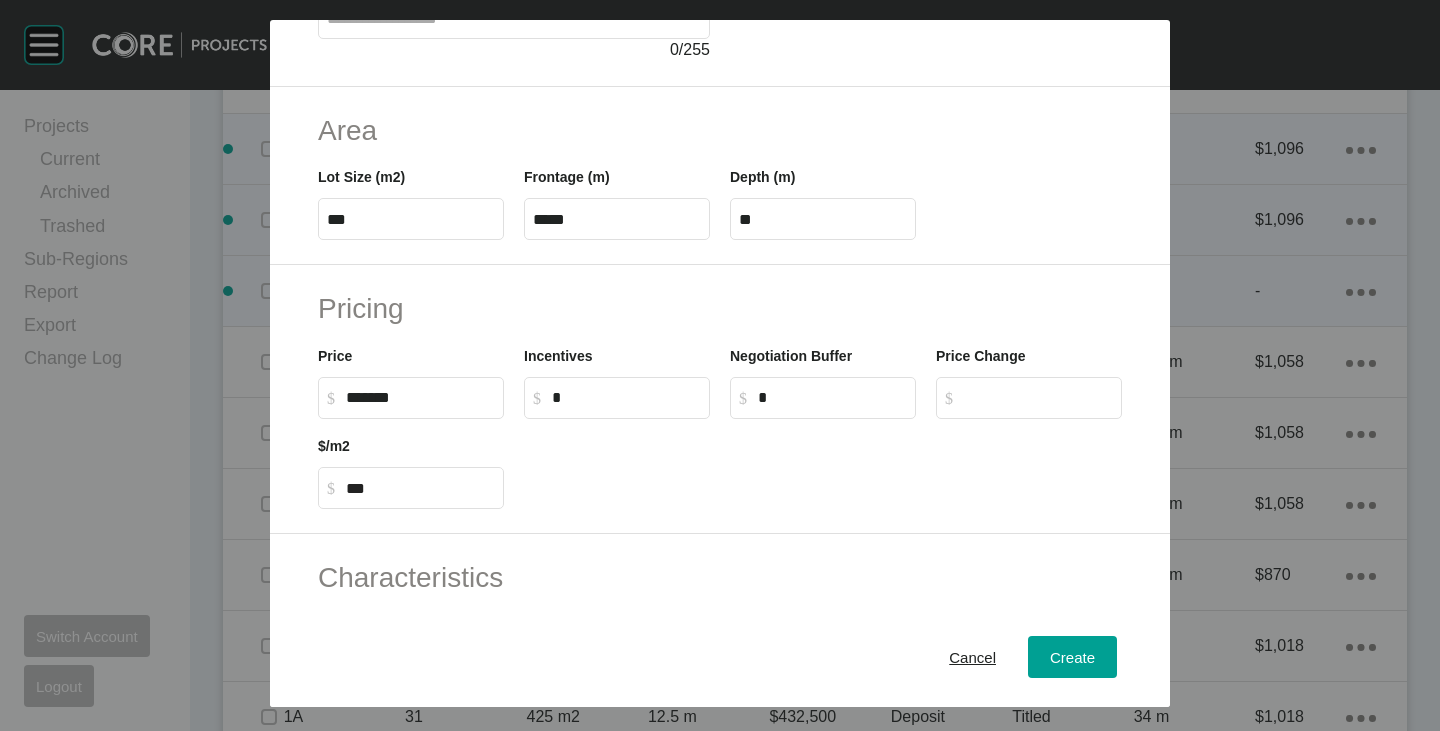 scroll, scrollTop: 489, scrollLeft: 0, axis: vertical 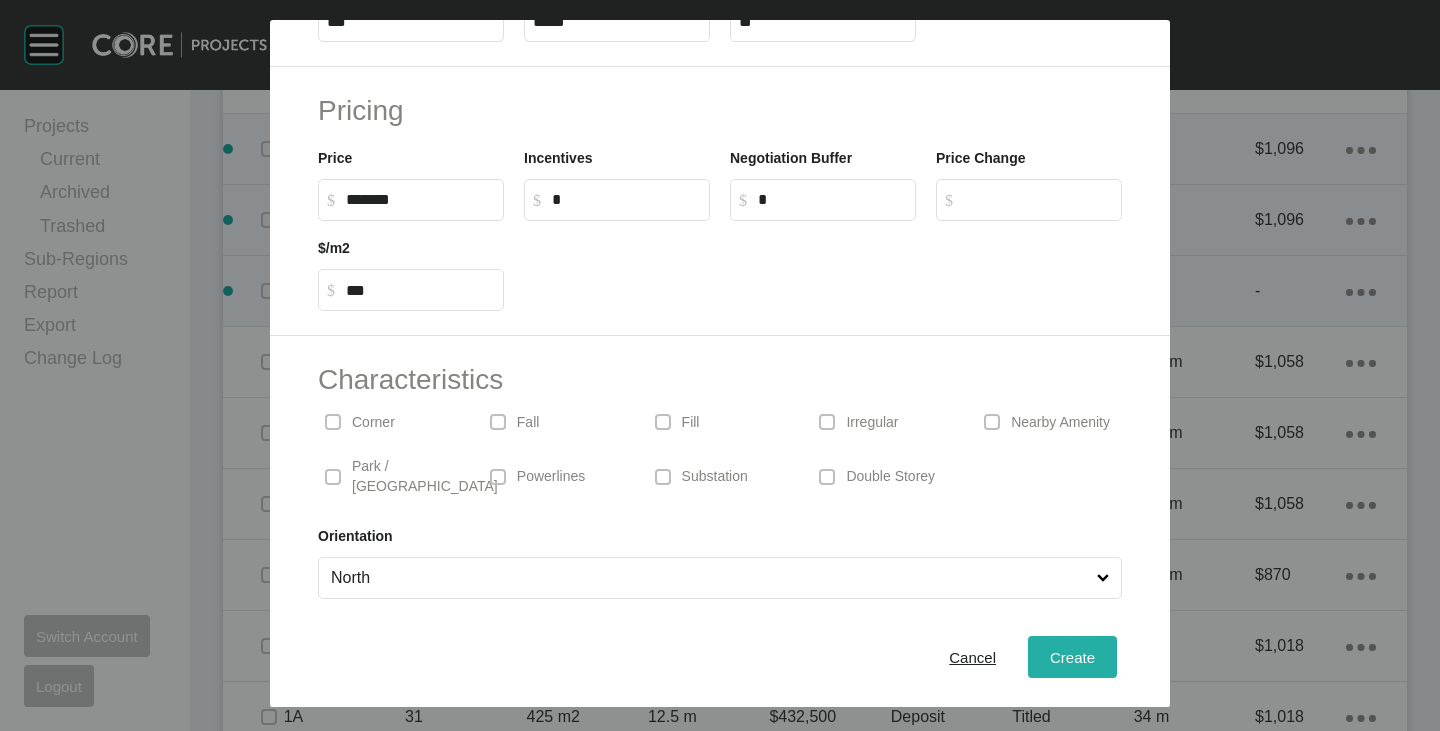 click on "Create" at bounding box center [1072, 657] 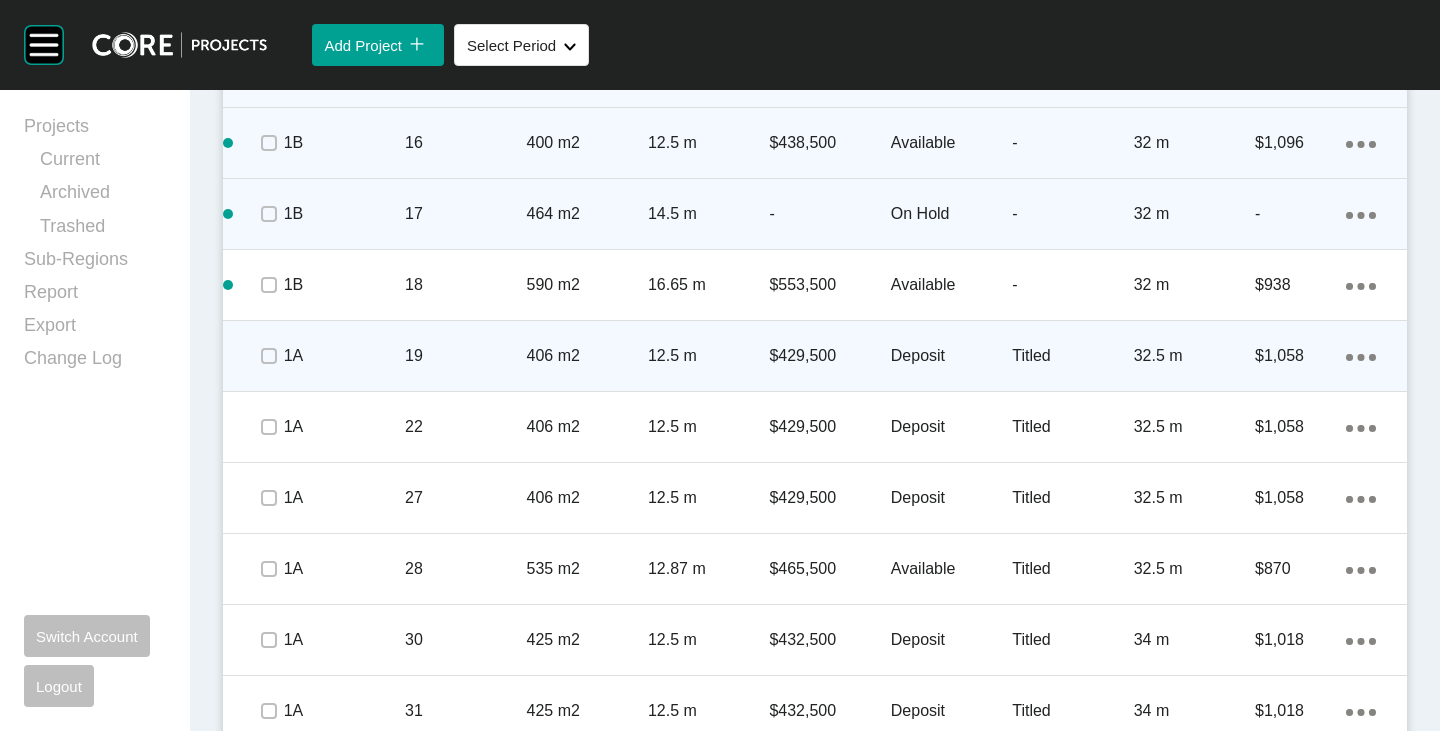 scroll, scrollTop: 2362, scrollLeft: 0, axis: vertical 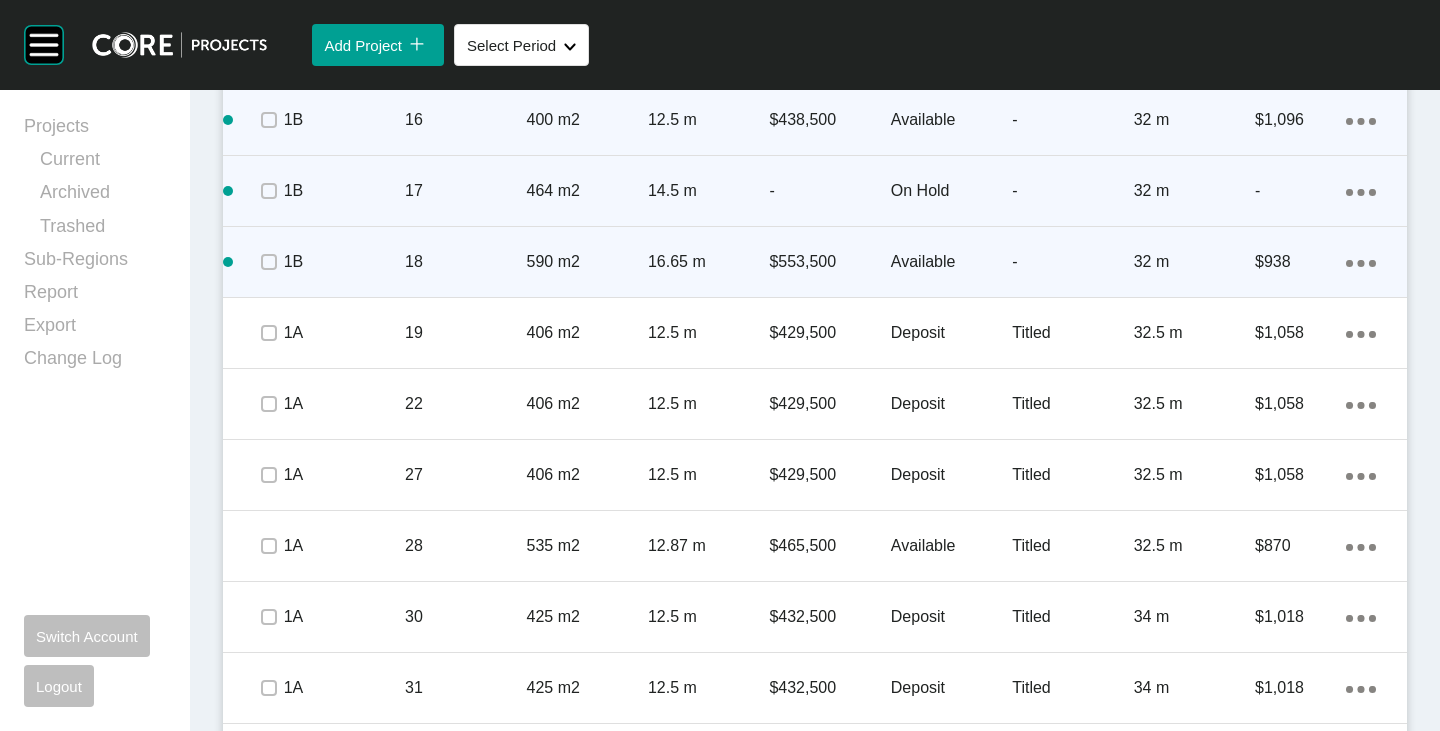 click 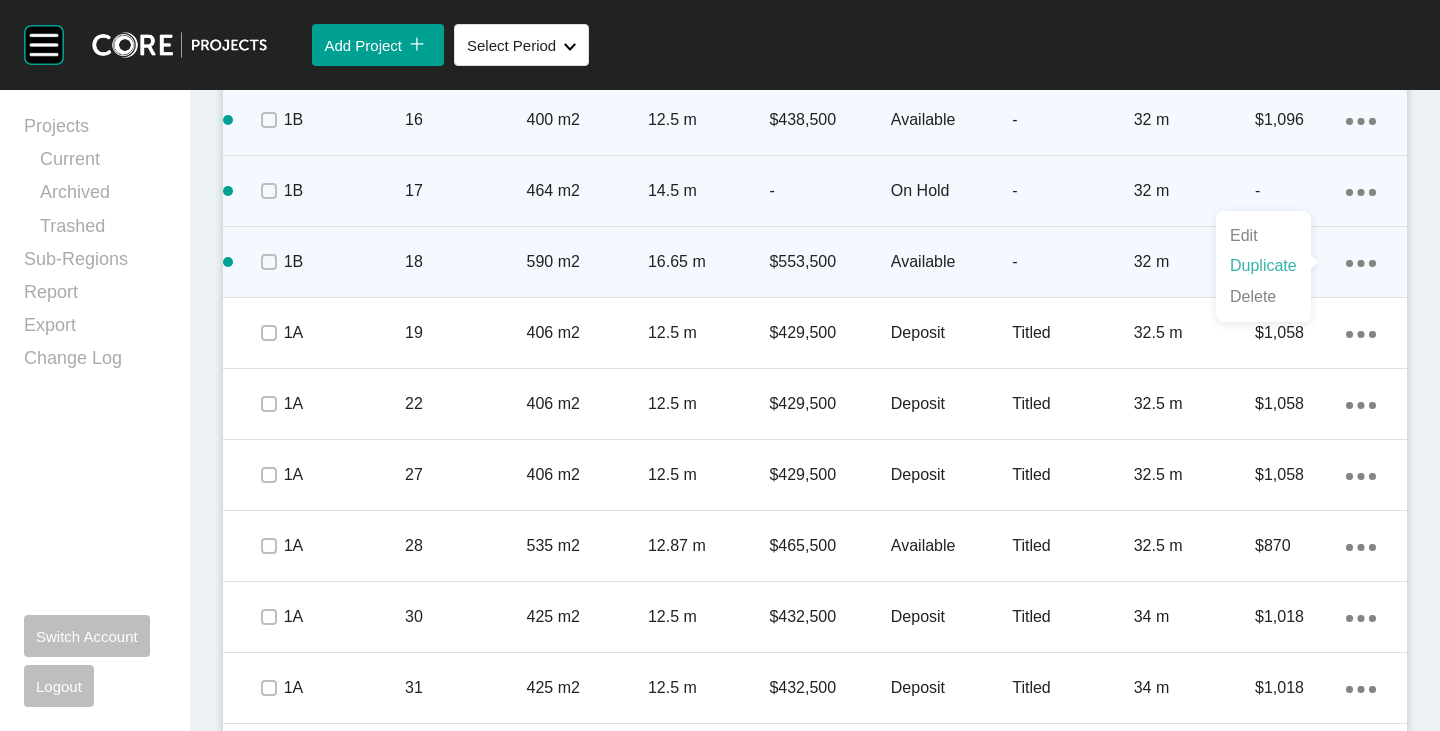 click on "Duplicate" at bounding box center [1263, 266] 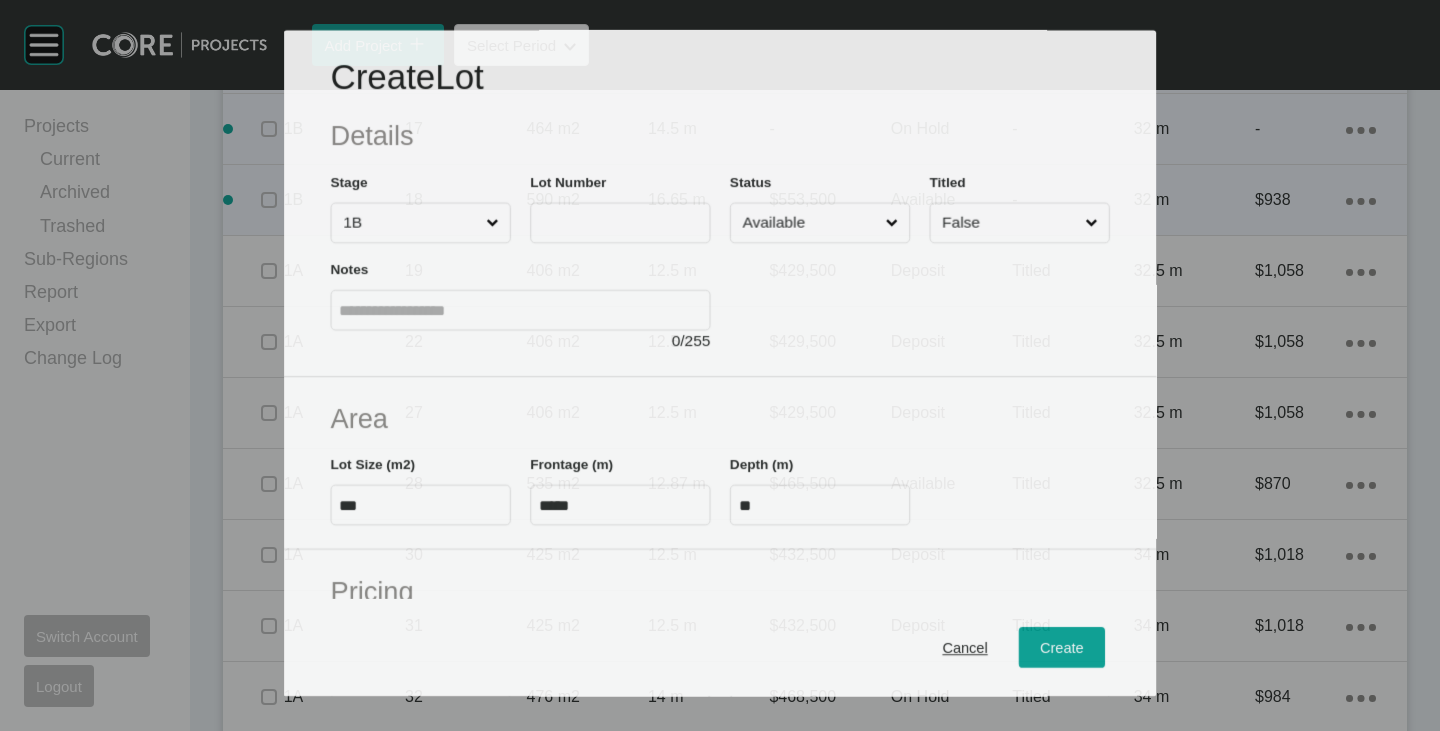 scroll, scrollTop: 2300, scrollLeft: 0, axis: vertical 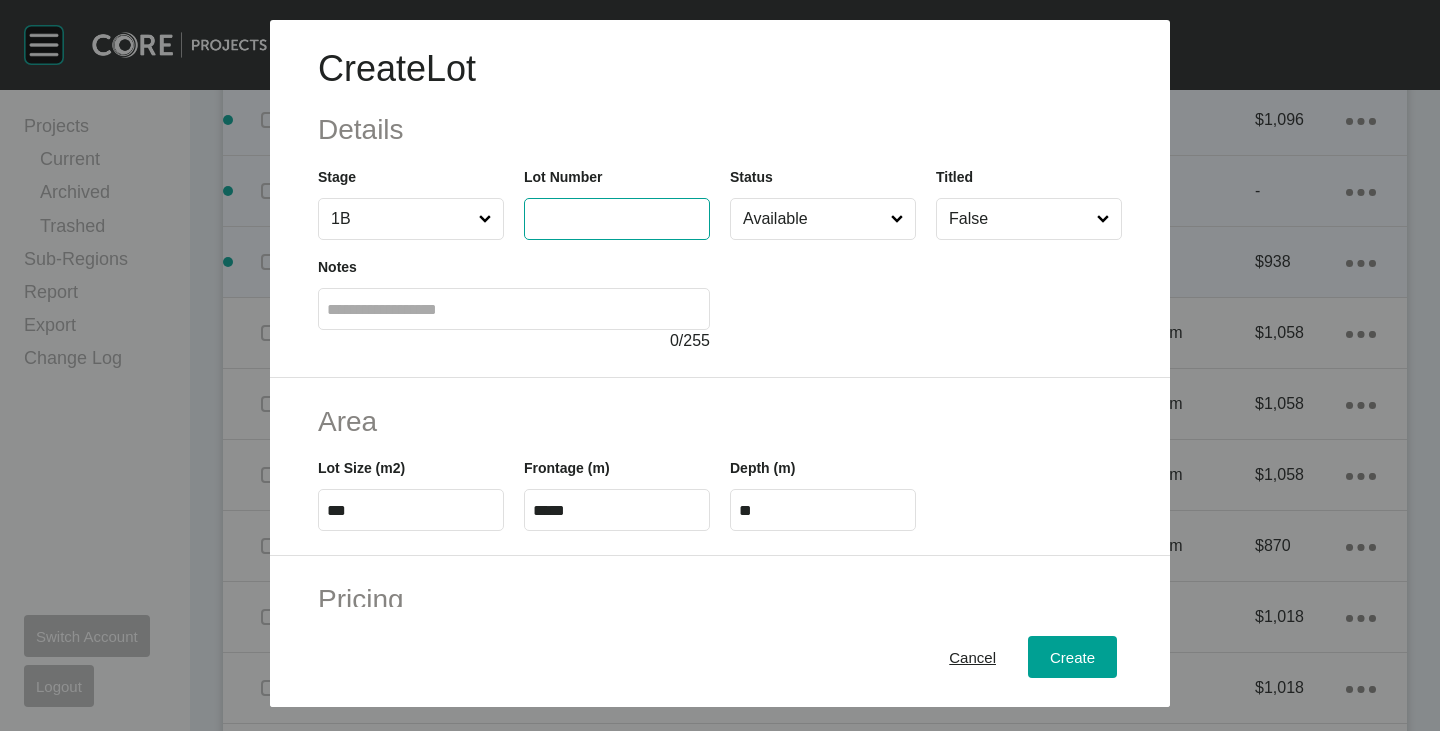 click at bounding box center [617, 218] 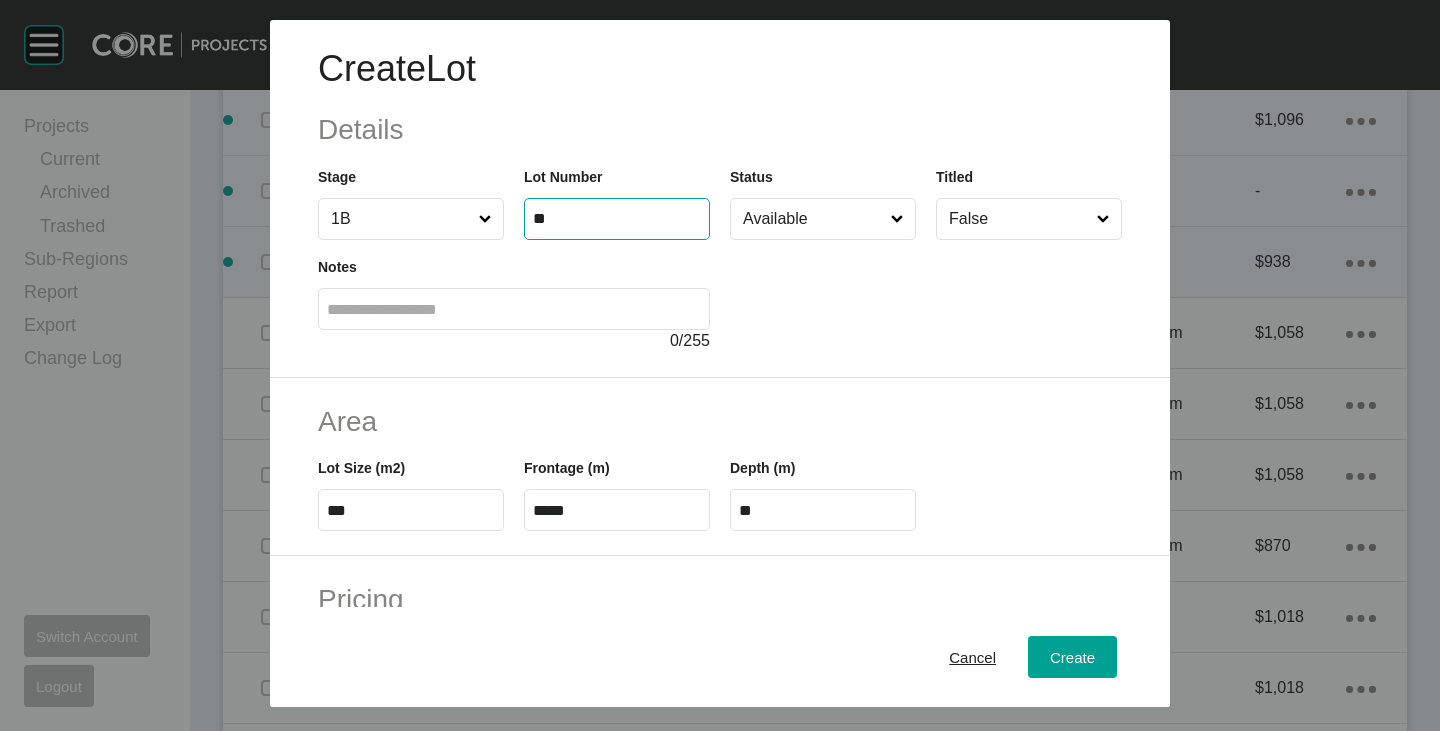 type on "**" 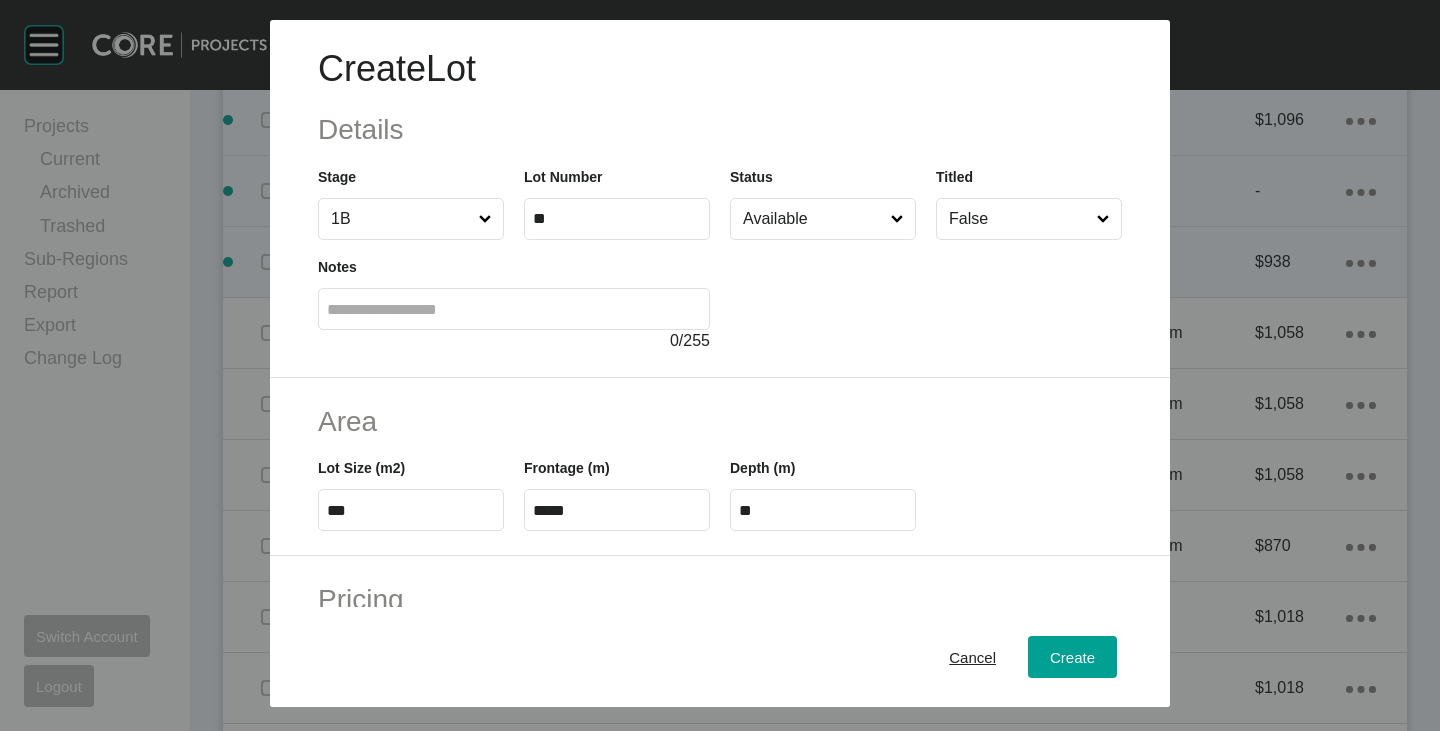 click on "***" at bounding box center [411, 510] 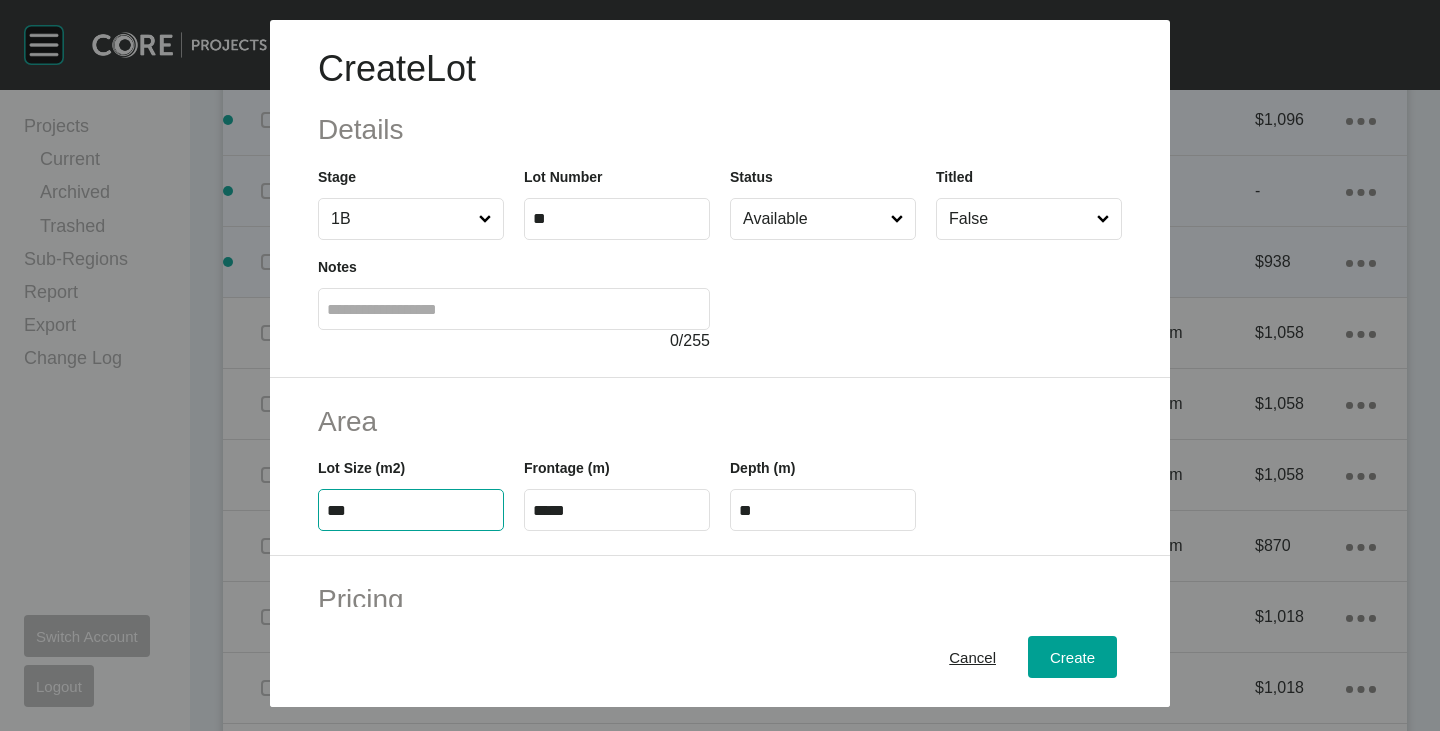 click on "***" at bounding box center (411, 510) 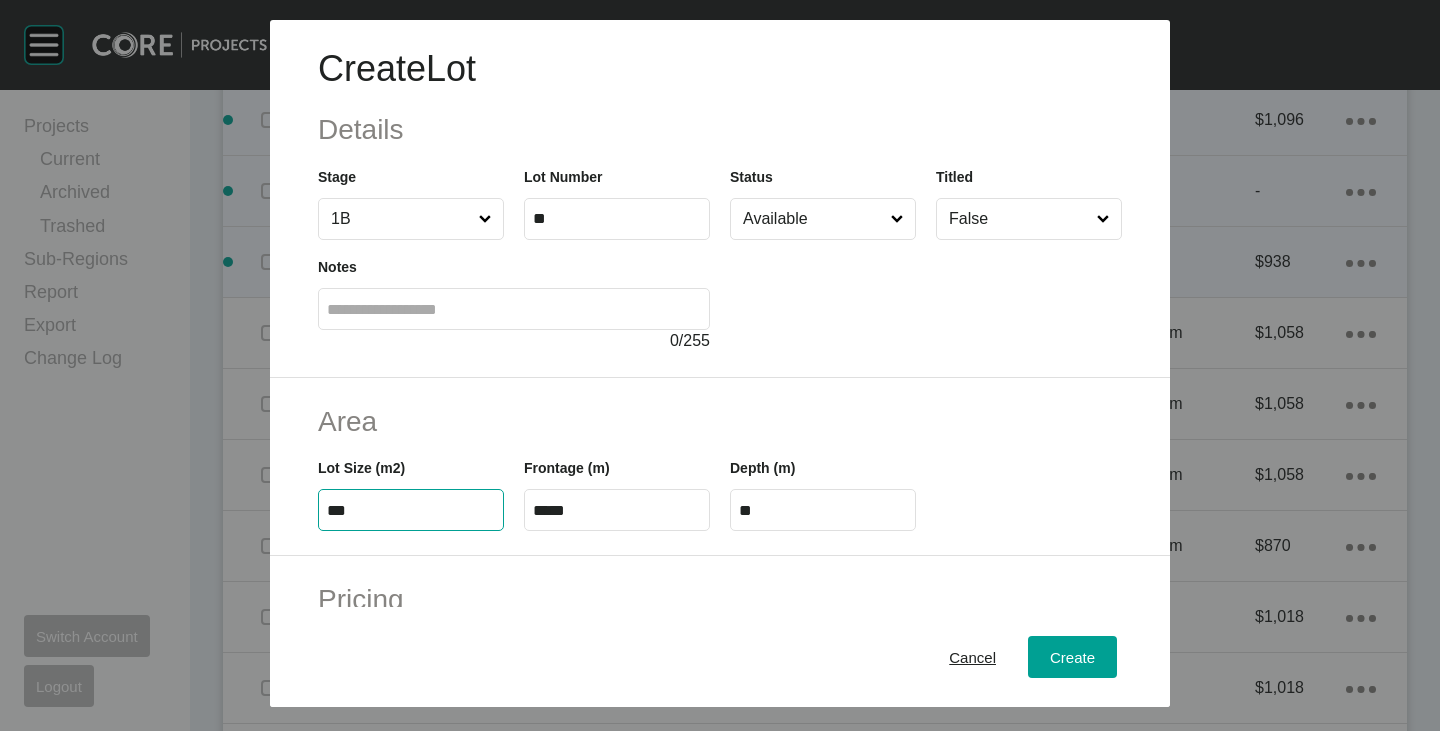 type on "***" 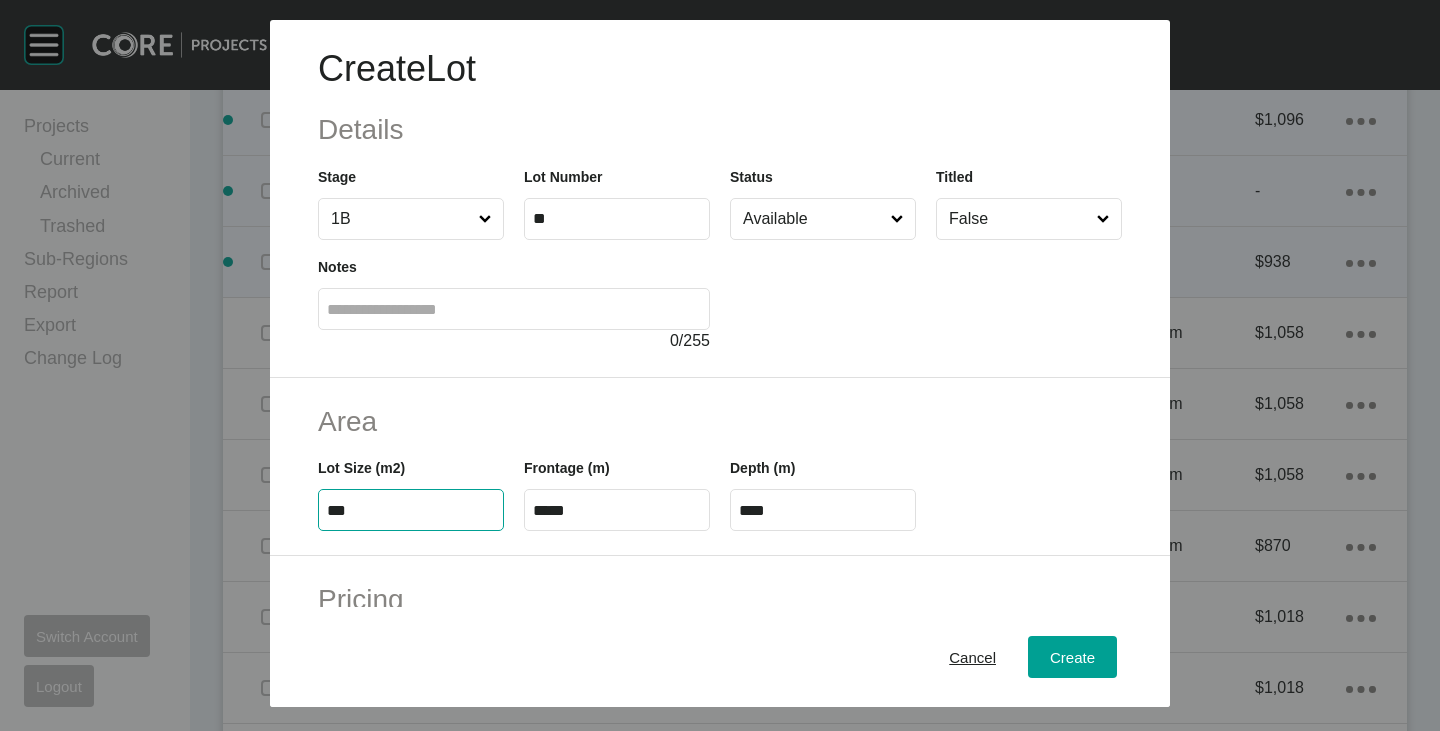 click on "Area" at bounding box center (720, 421) 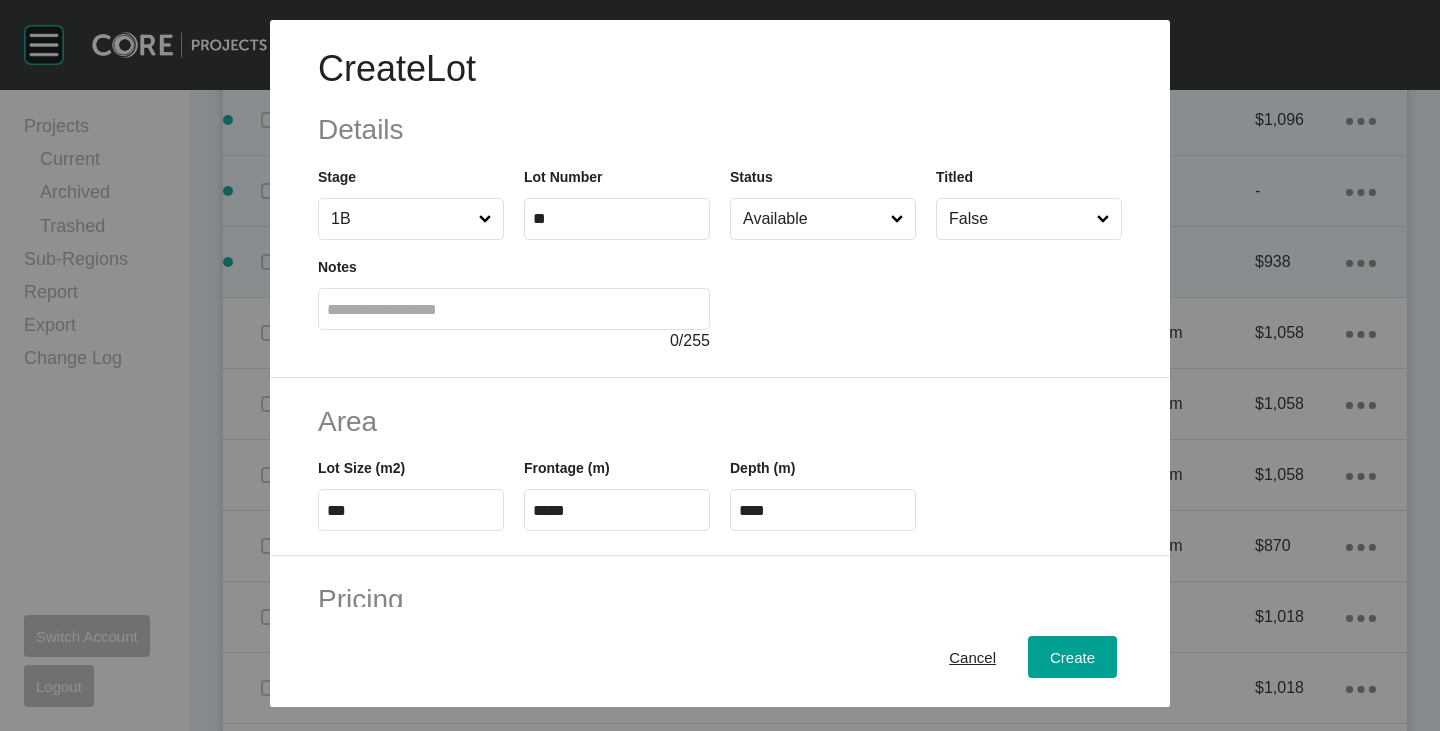 click on "*****" at bounding box center (617, 510) 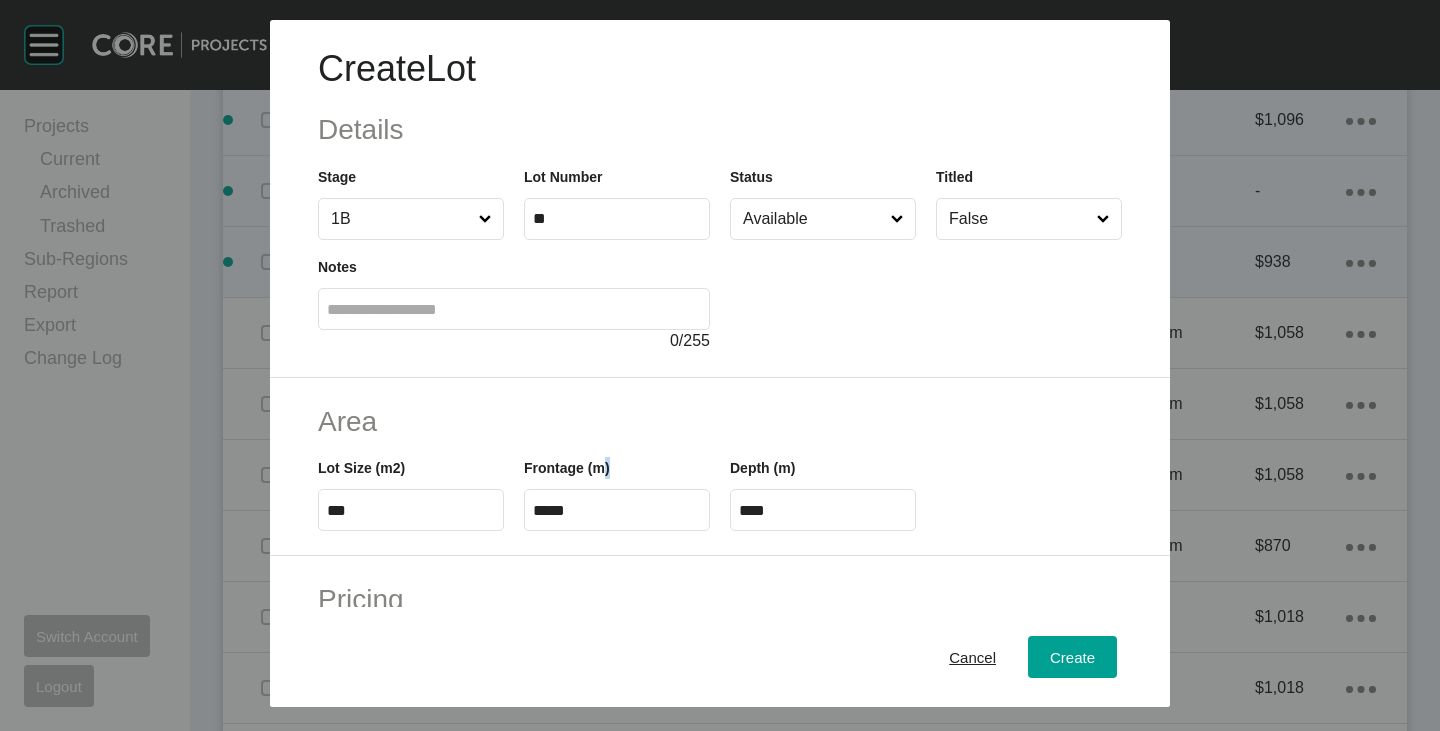 click on "*****" at bounding box center [617, 510] 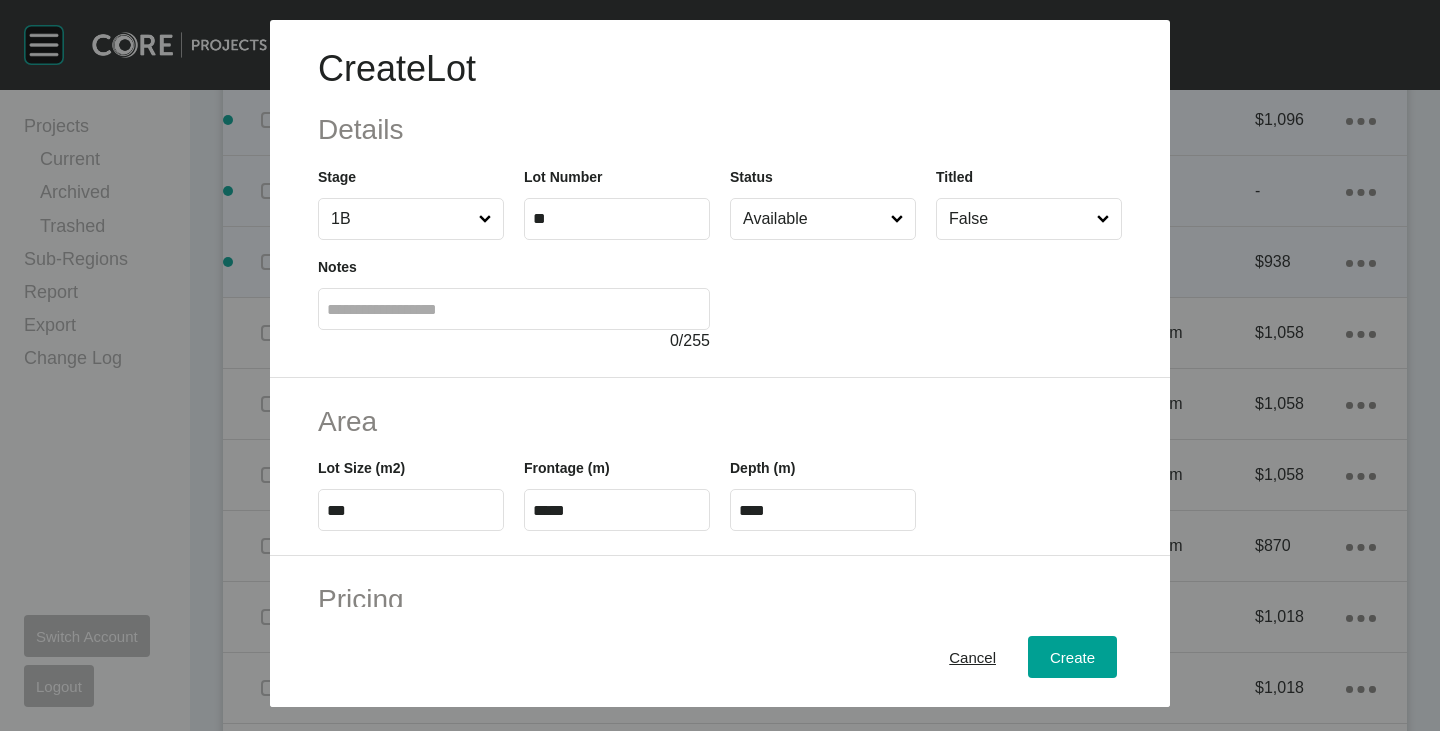 click on "*****" at bounding box center (617, 510) 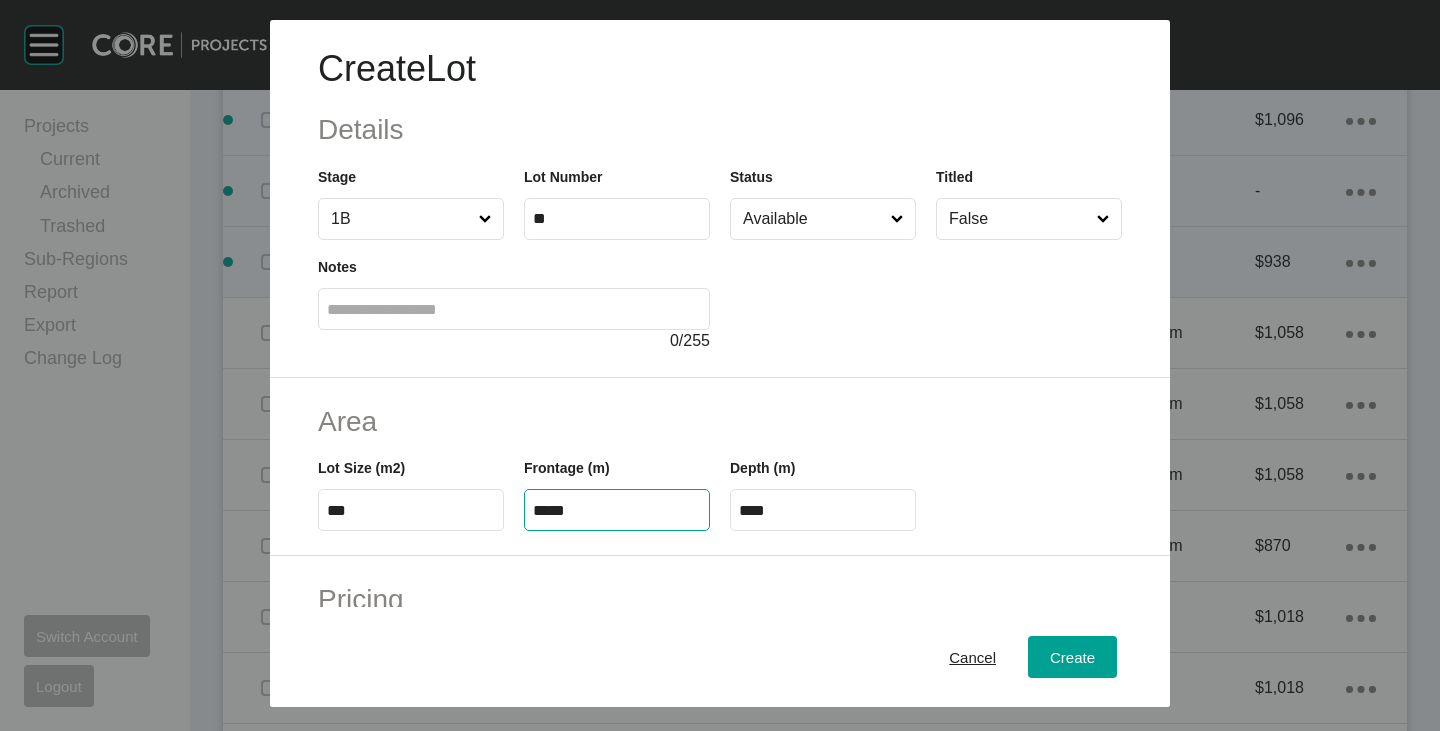 click on "*****" at bounding box center (617, 510) 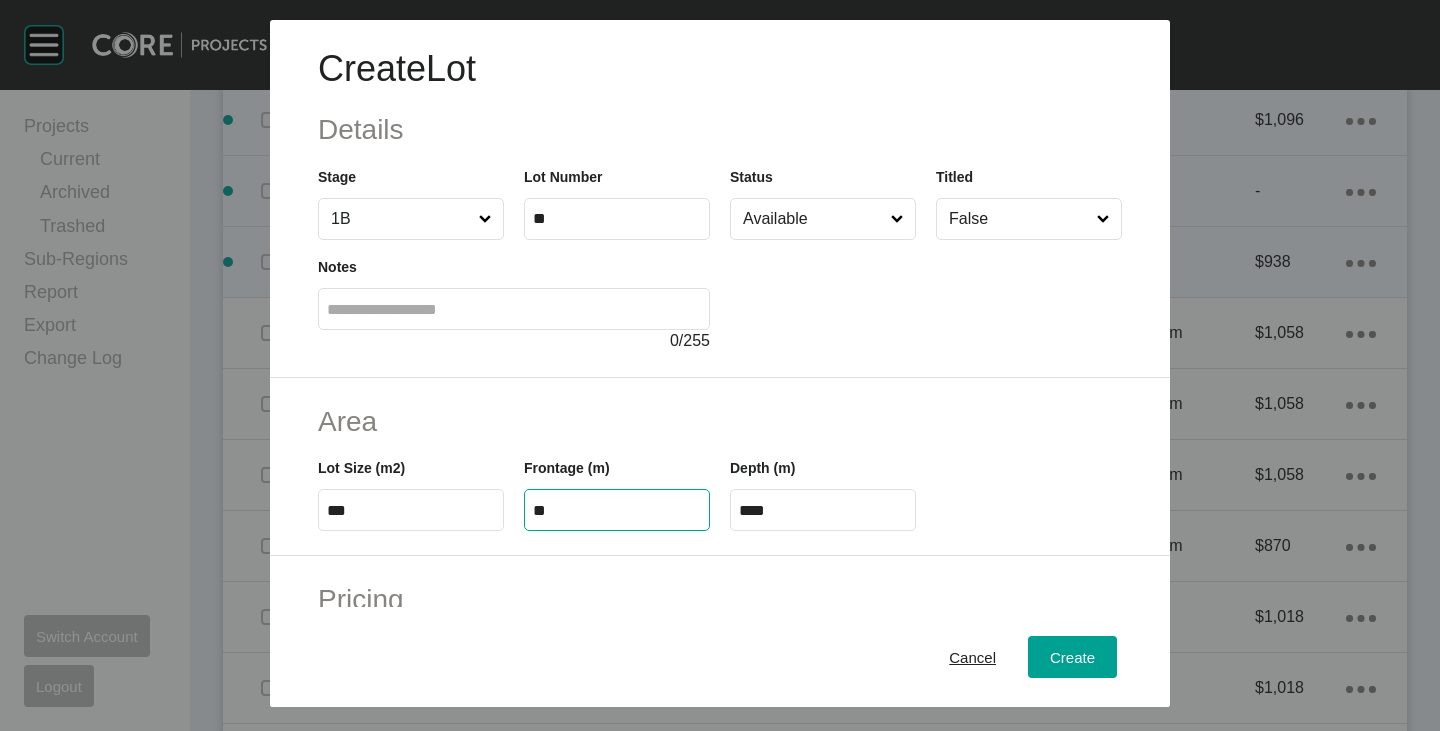 type on "**" 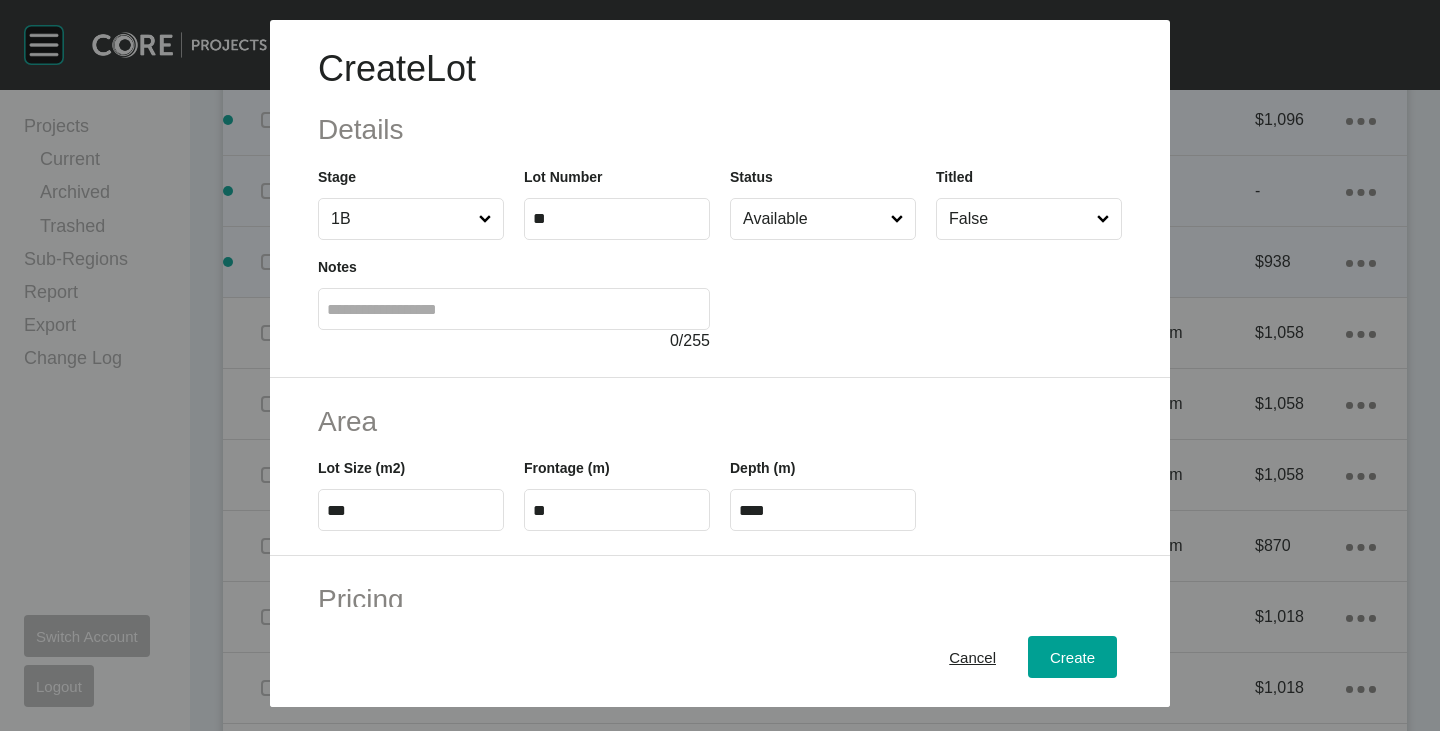 click on "Area" at bounding box center (720, 421) 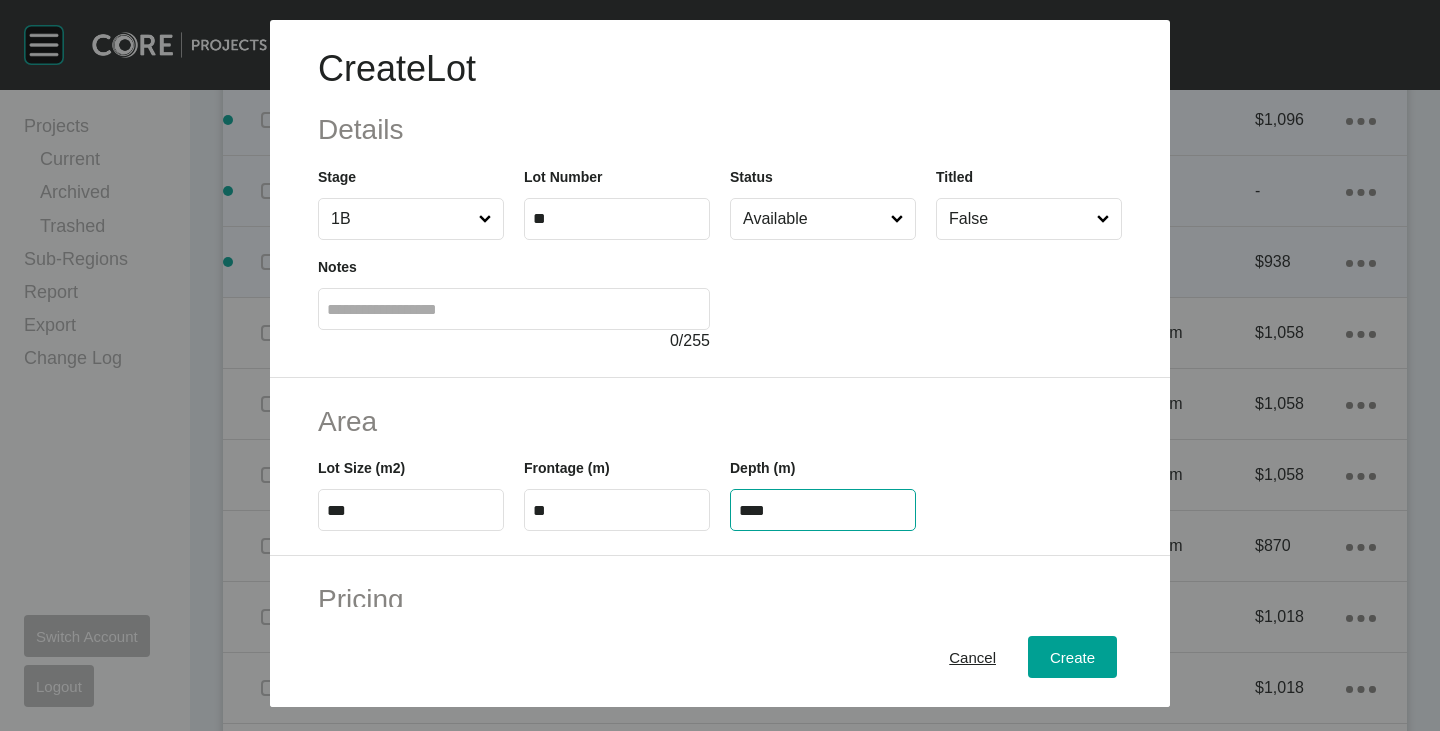 click on "****" at bounding box center [823, 510] 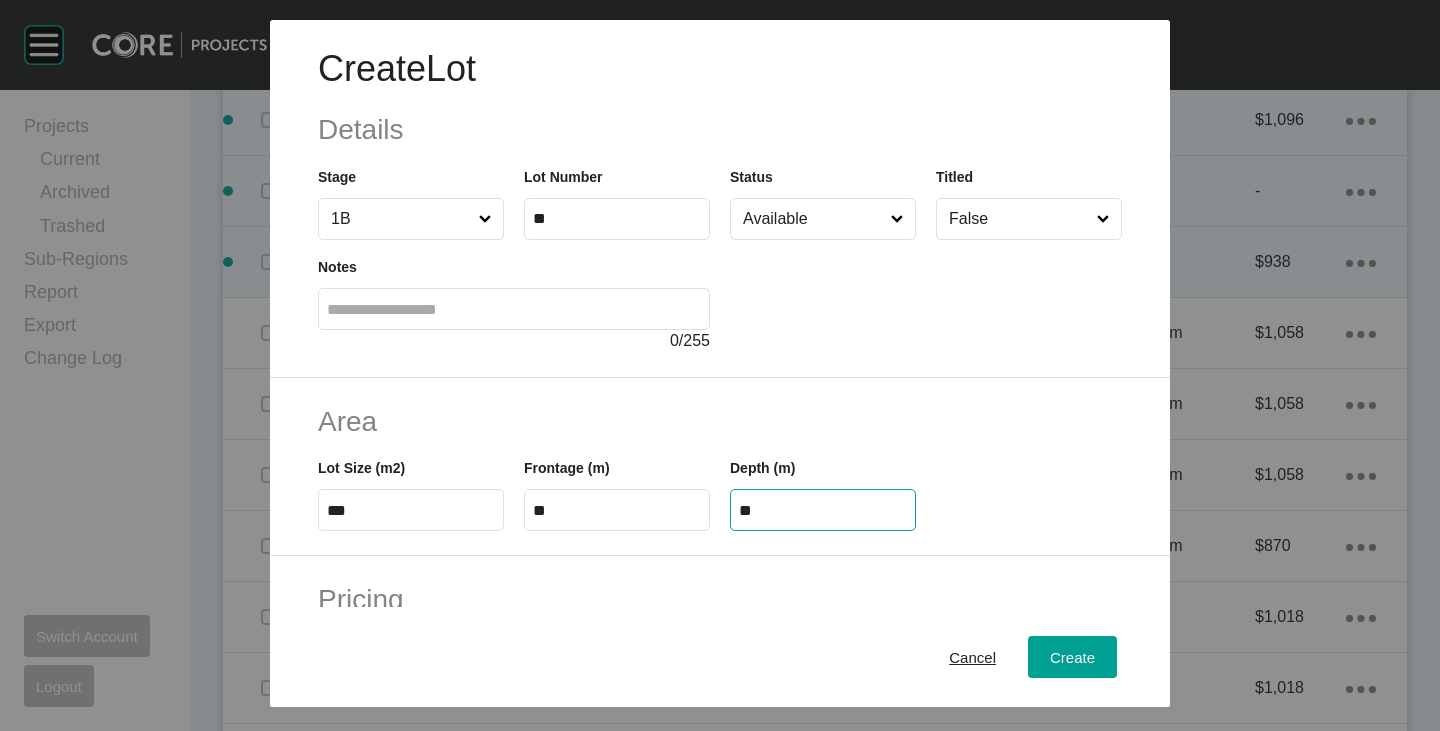 type on "**" 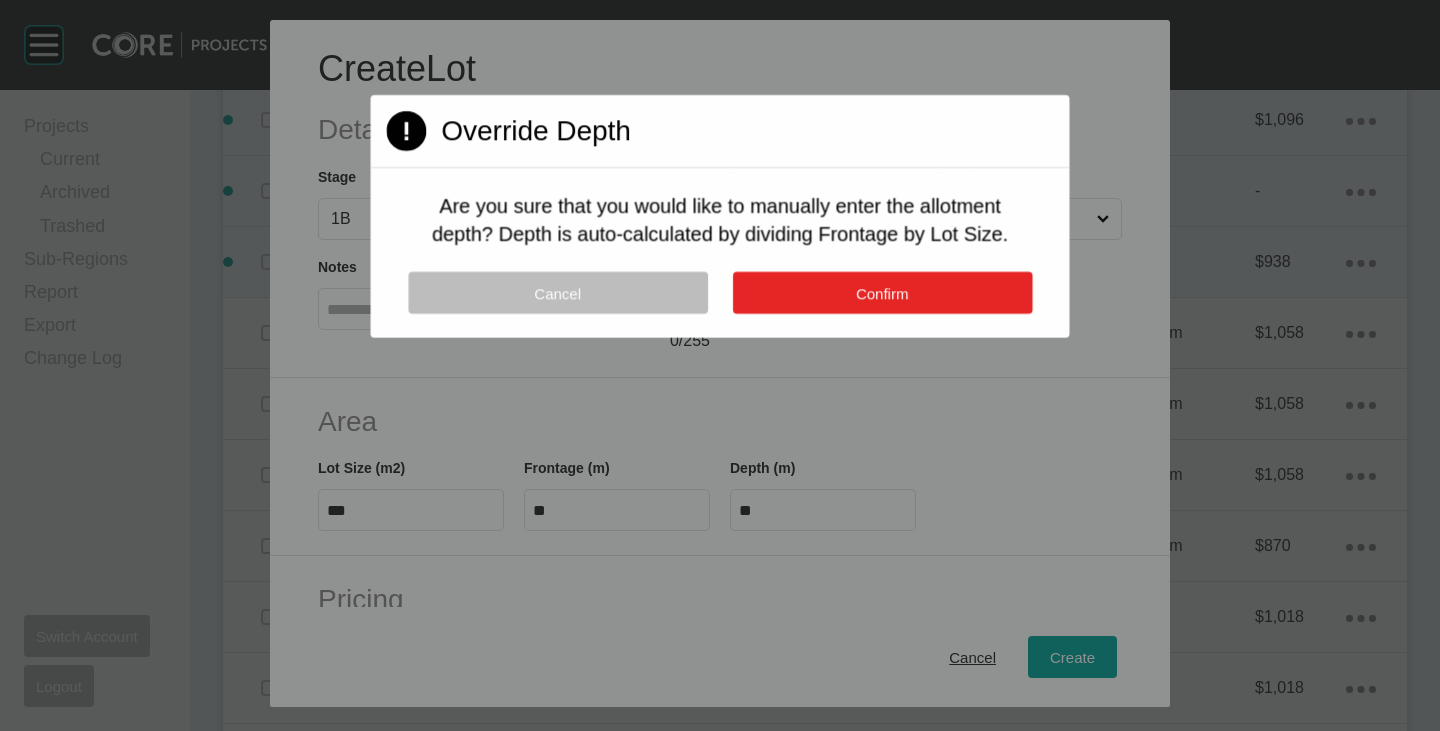 click on "Confirm" at bounding box center [882, 293] 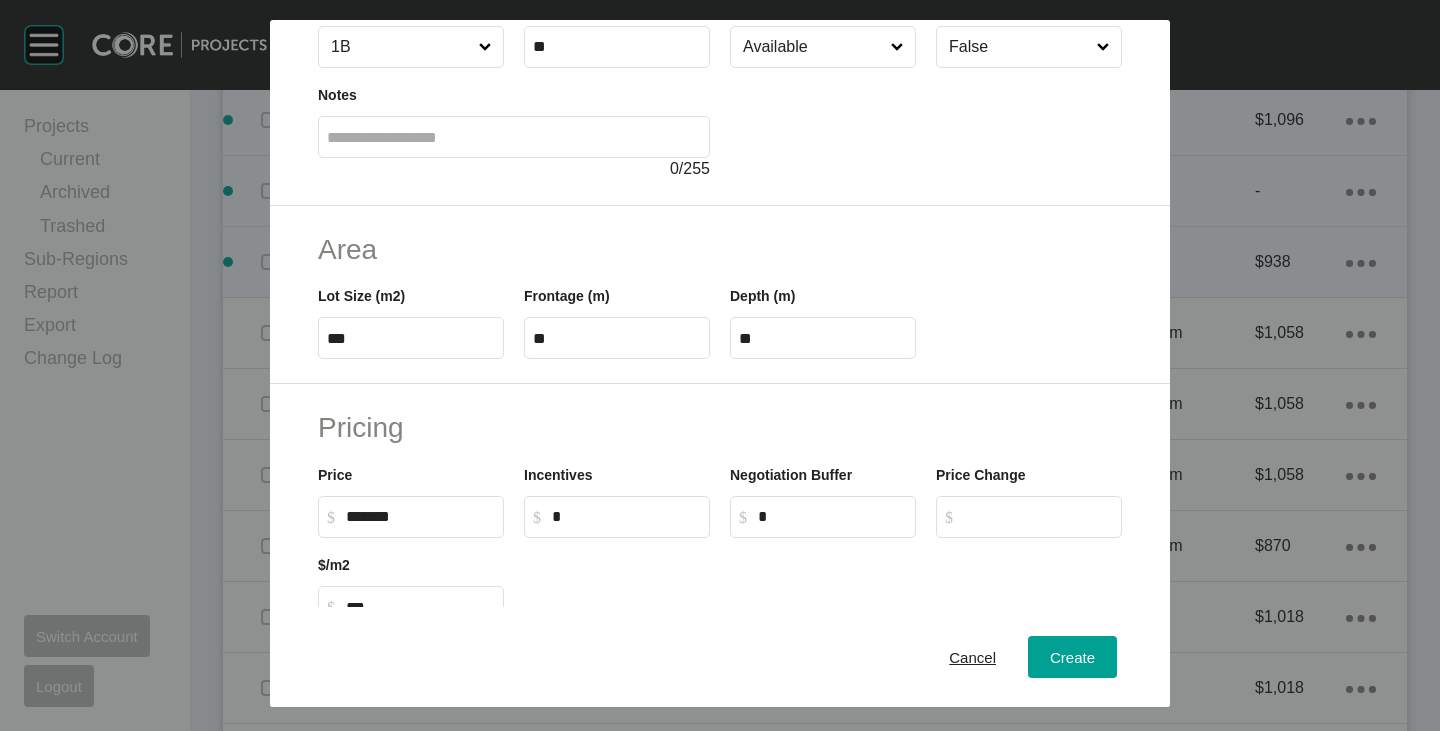 scroll, scrollTop: 300, scrollLeft: 0, axis: vertical 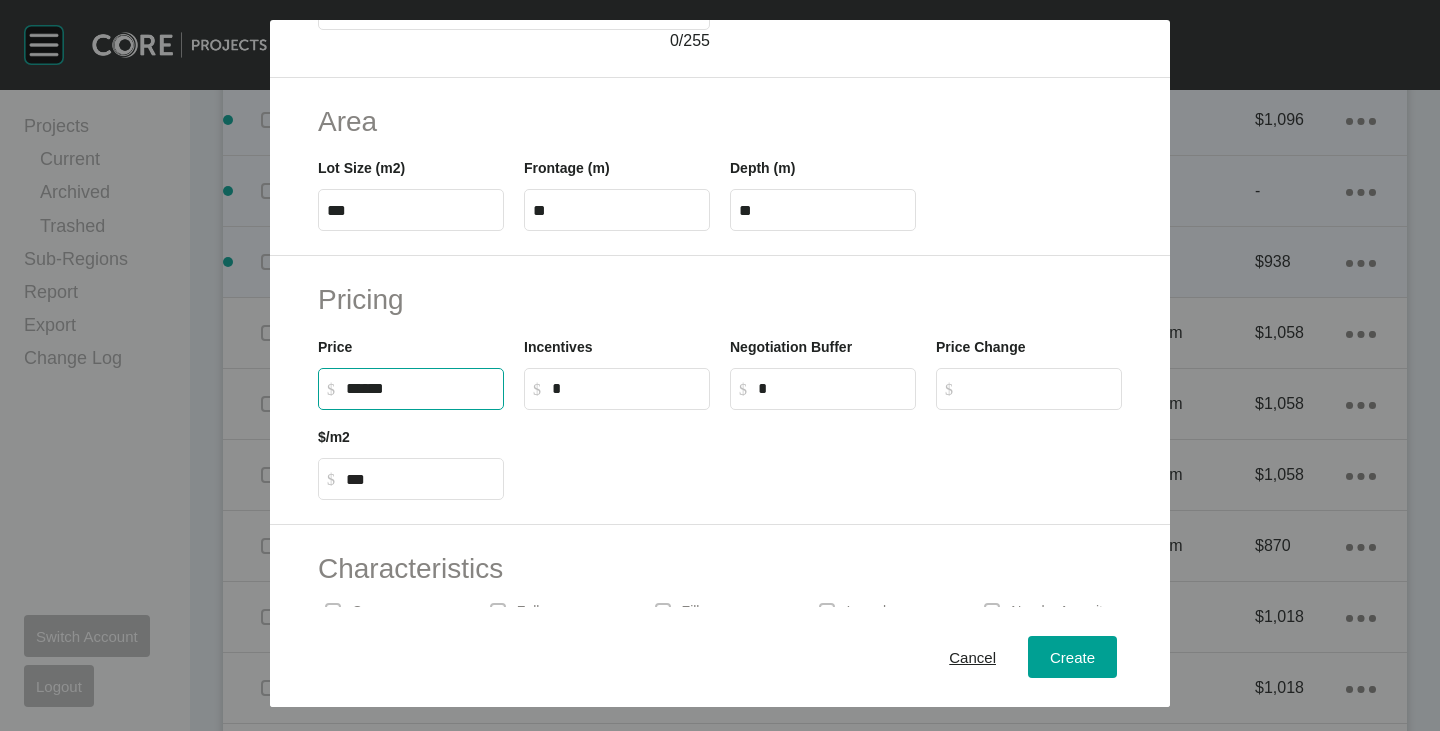 drag, startPoint x: 354, startPoint y: 390, endPoint x: 371, endPoint y: 395, distance: 17.720045 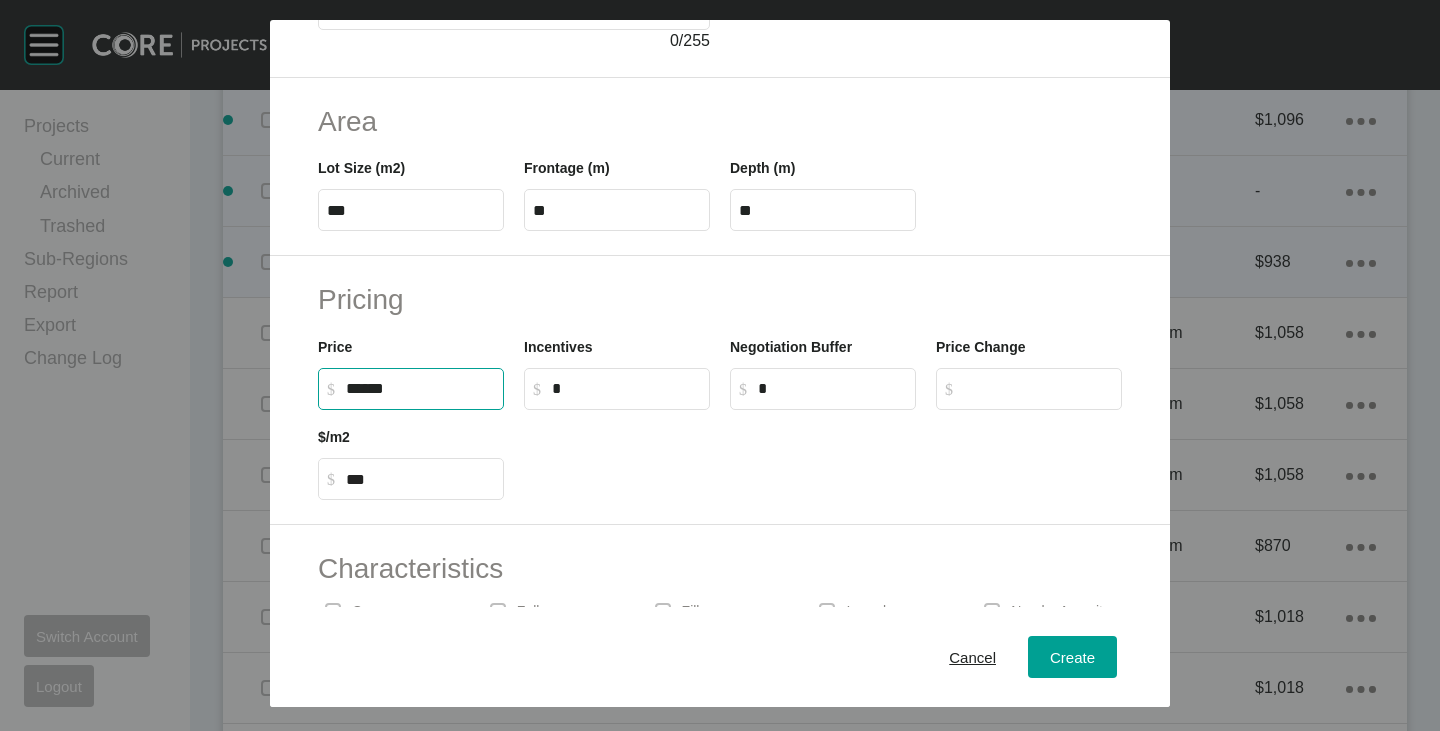 type on "*******" 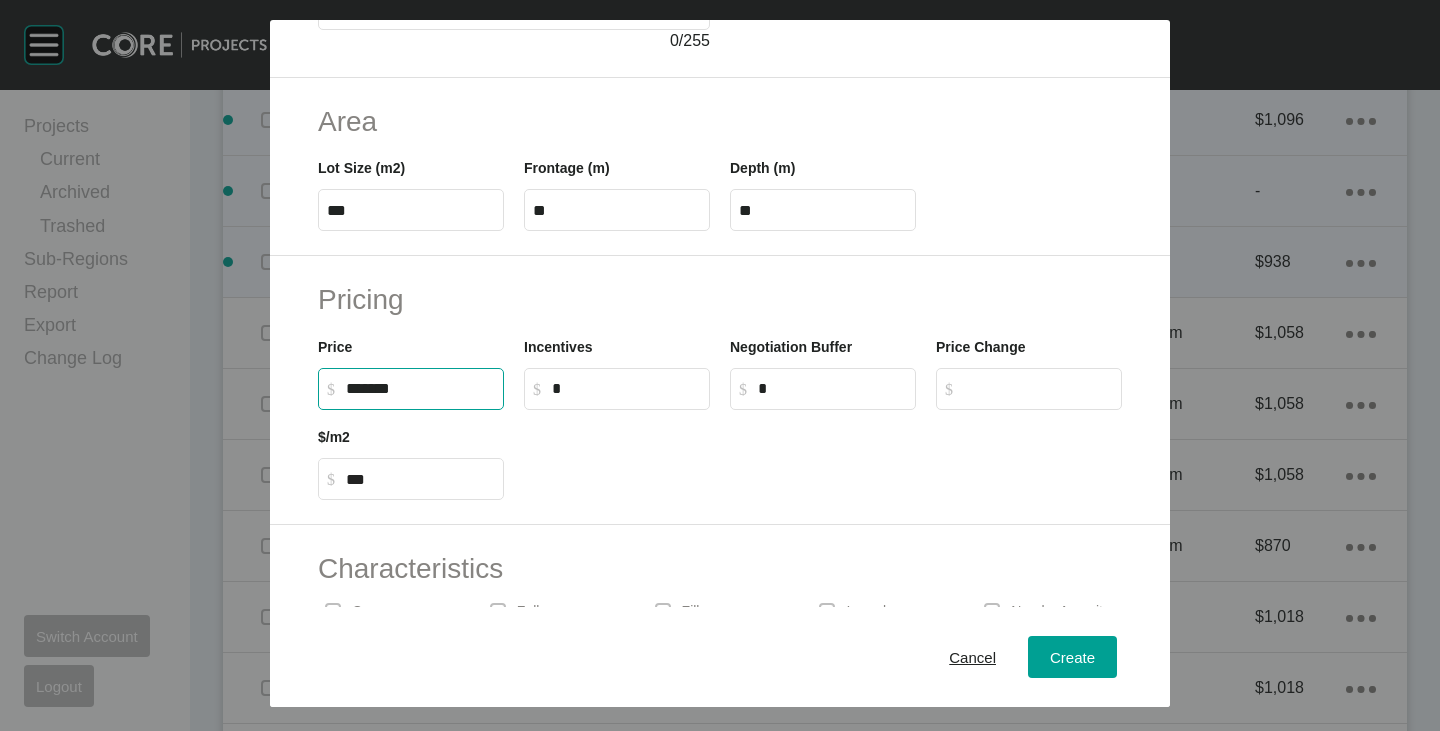 click at bounding box center (823, 455) 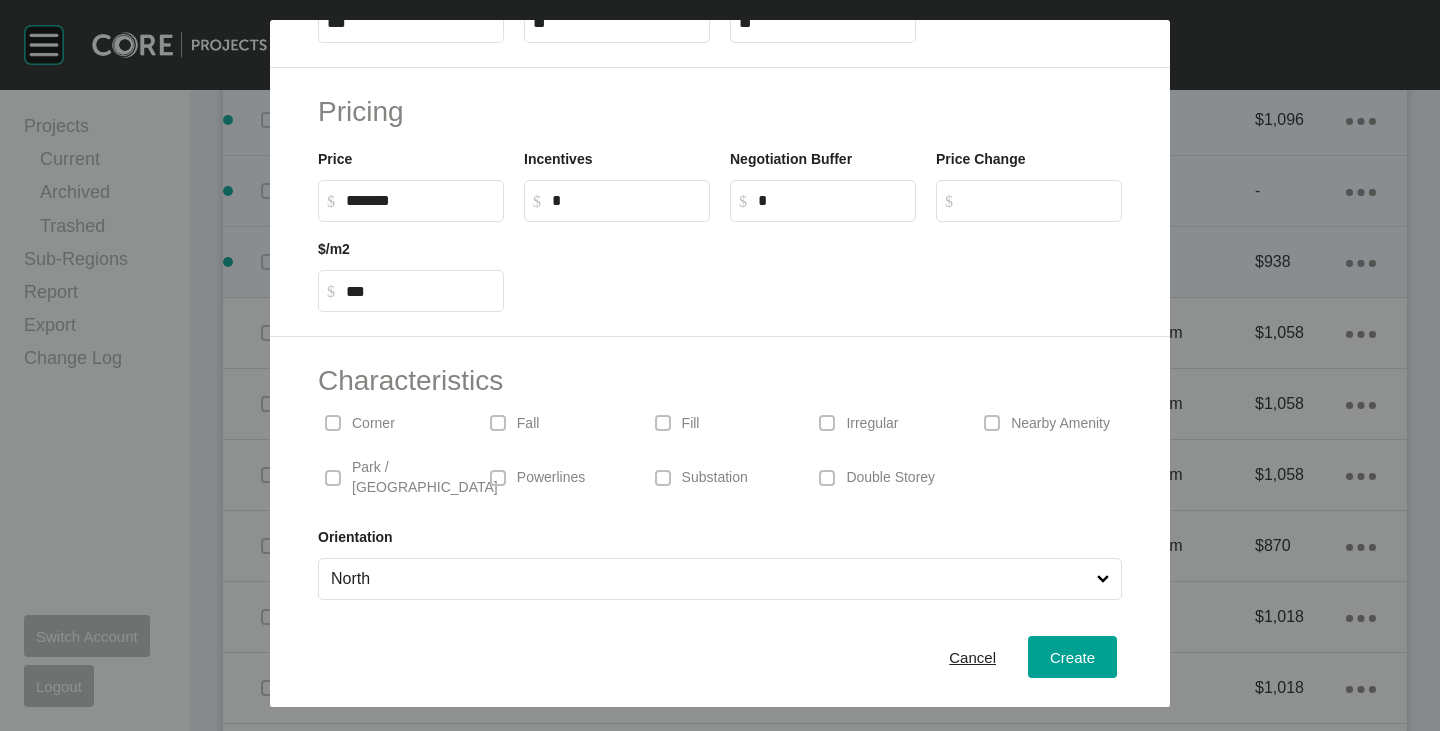 scroll, scrollTop: 489, scrollLeft: 0, axis: vertical 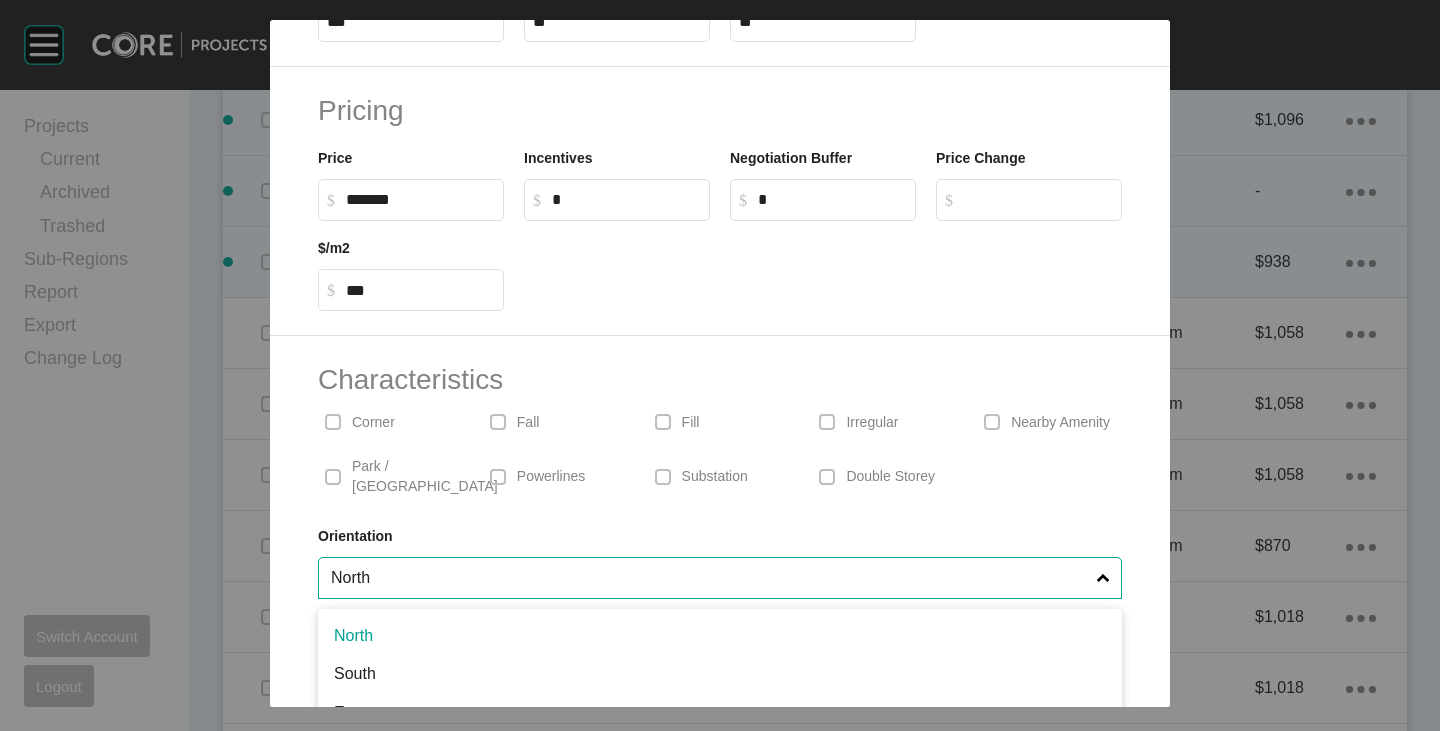 click on "North" at bounding box center (710, 578) 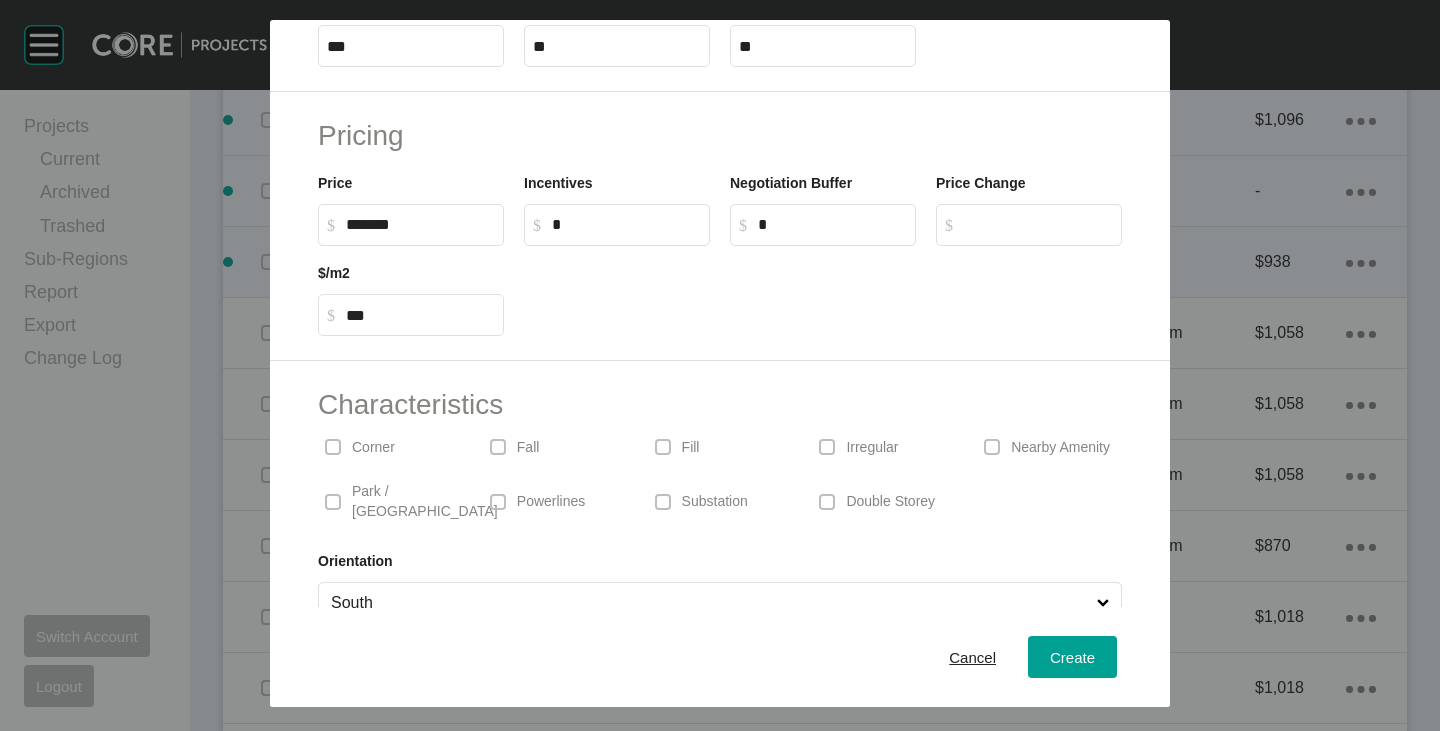 scroll, scrollTop: 489, scrollLeft: 0, axis: vertical 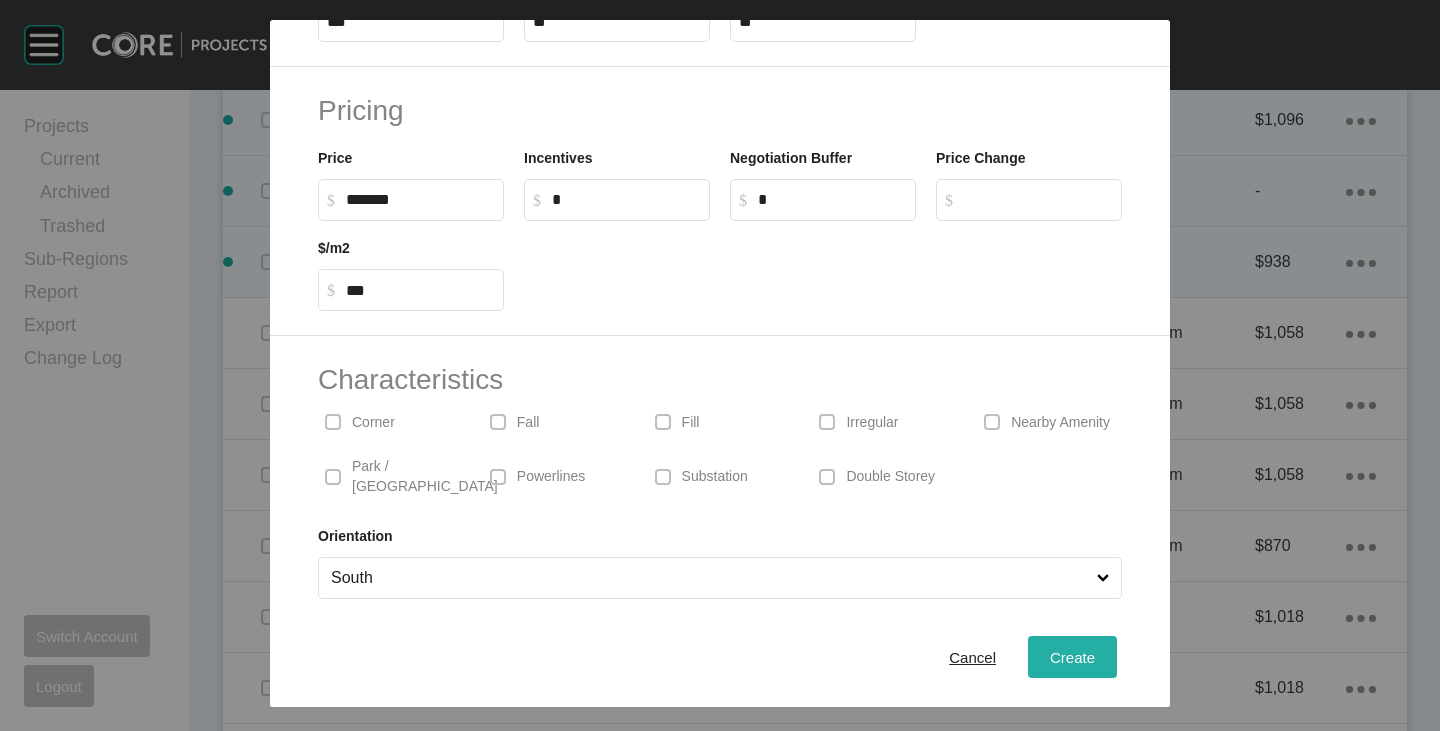 click on "Create" at bounding box center (1072, 657) 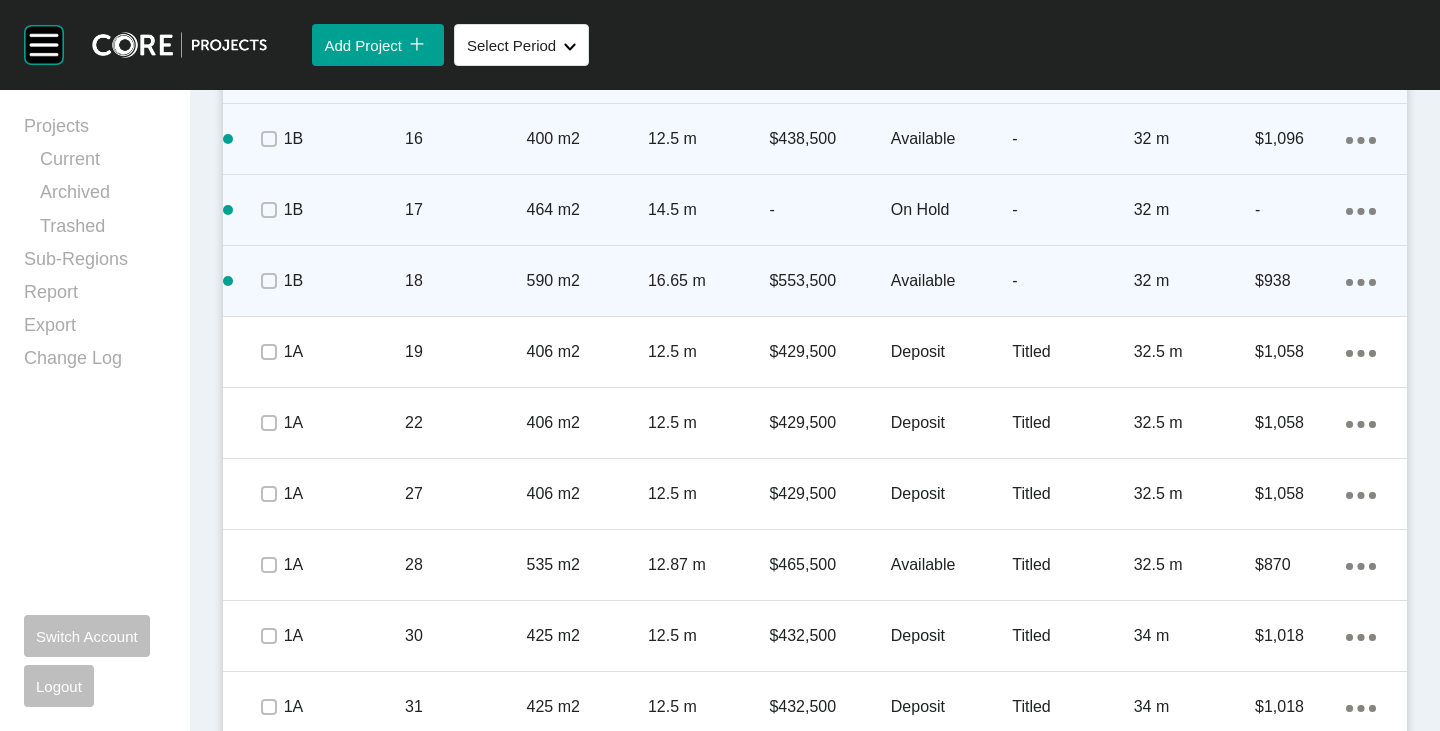 scroll, scrollTop: 2262, scrollLeft: 0, axis: vertical 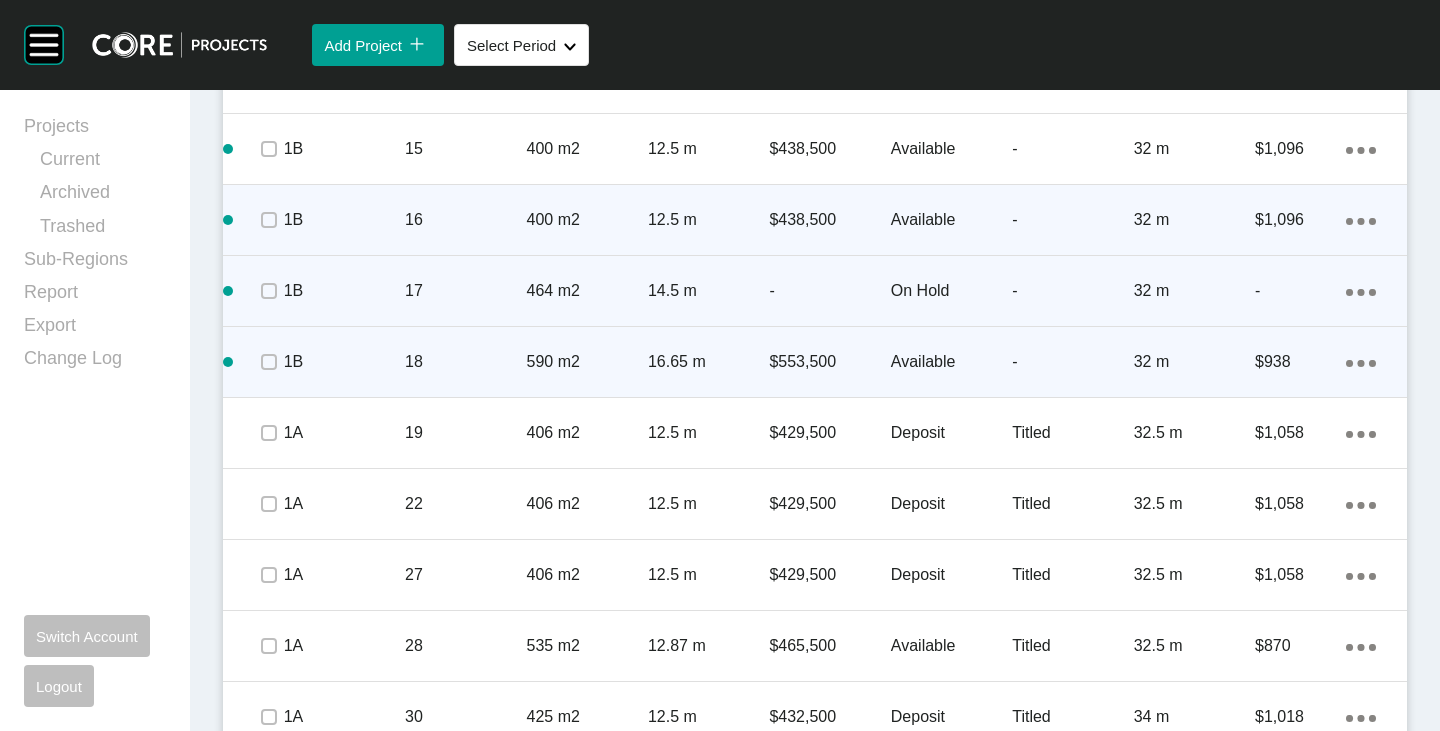 click 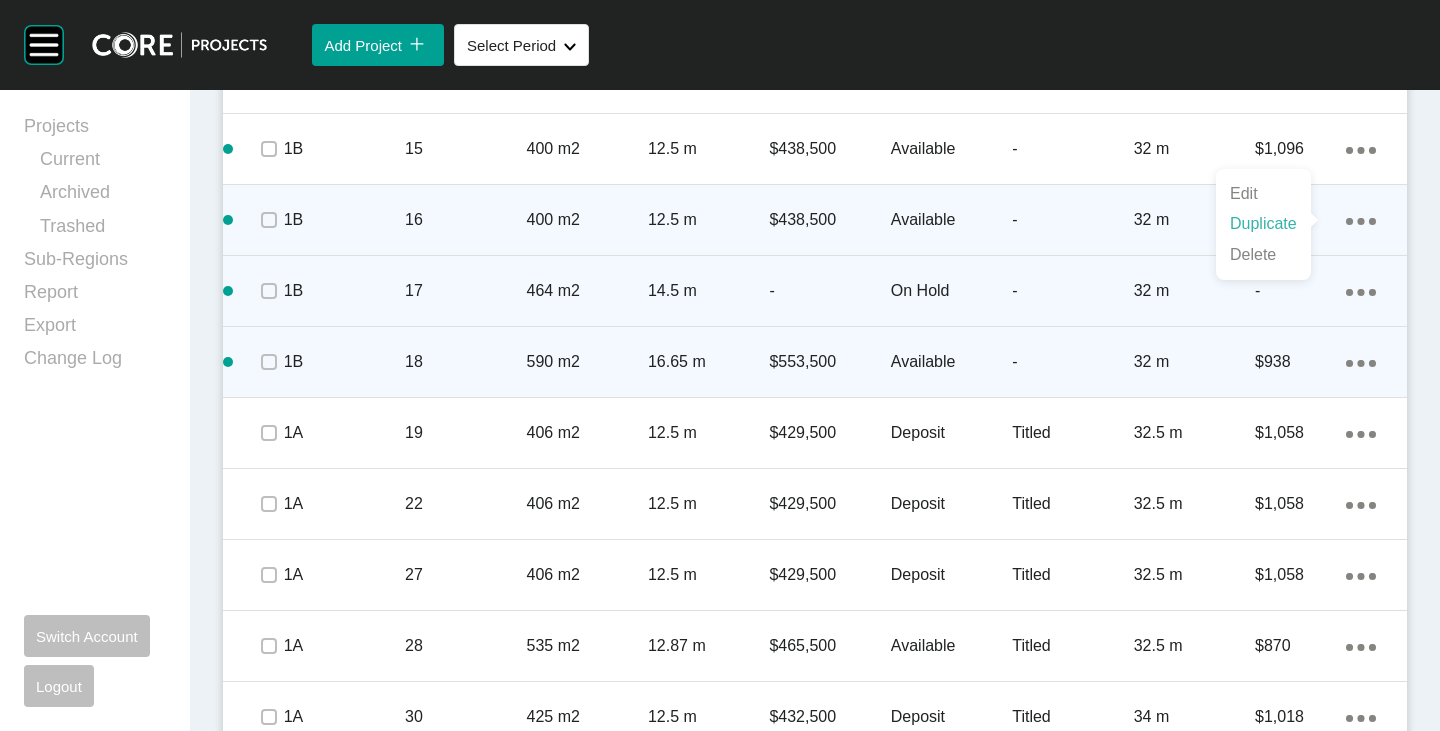 click on "Duplicate" at bounding box center [1263, 224] 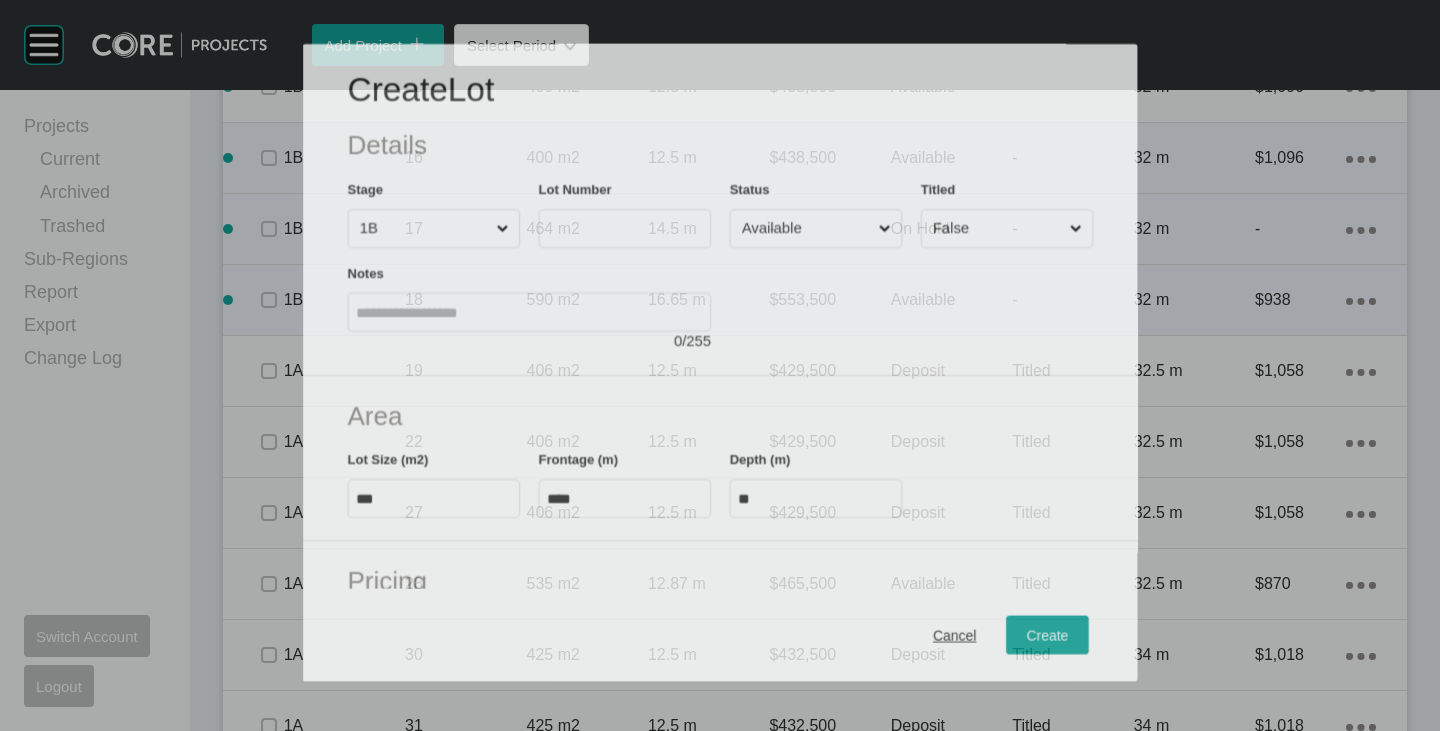 scroll, scrollTop: 2200, scrollLeft: 0, axis: vertical 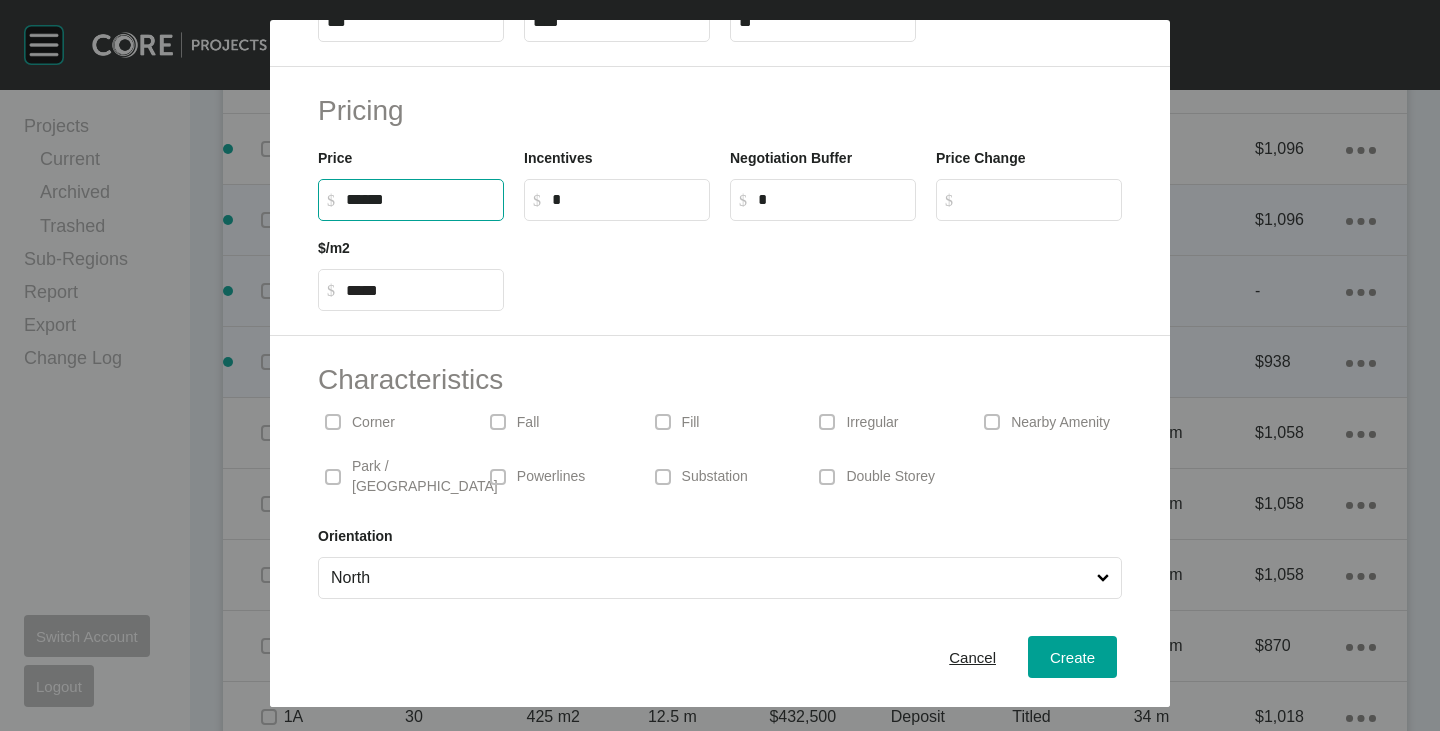 click on "******" at bounding box center [420, 199] 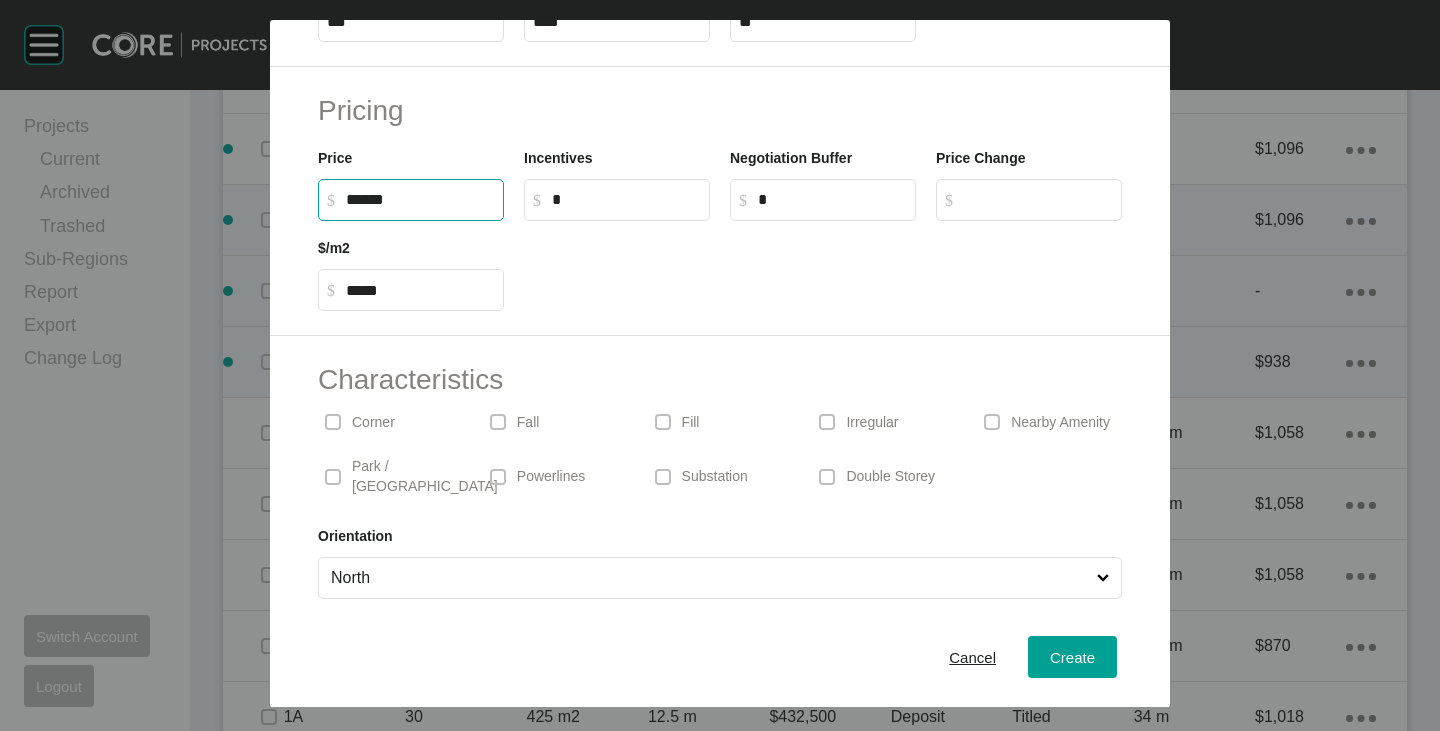 type on "*******" 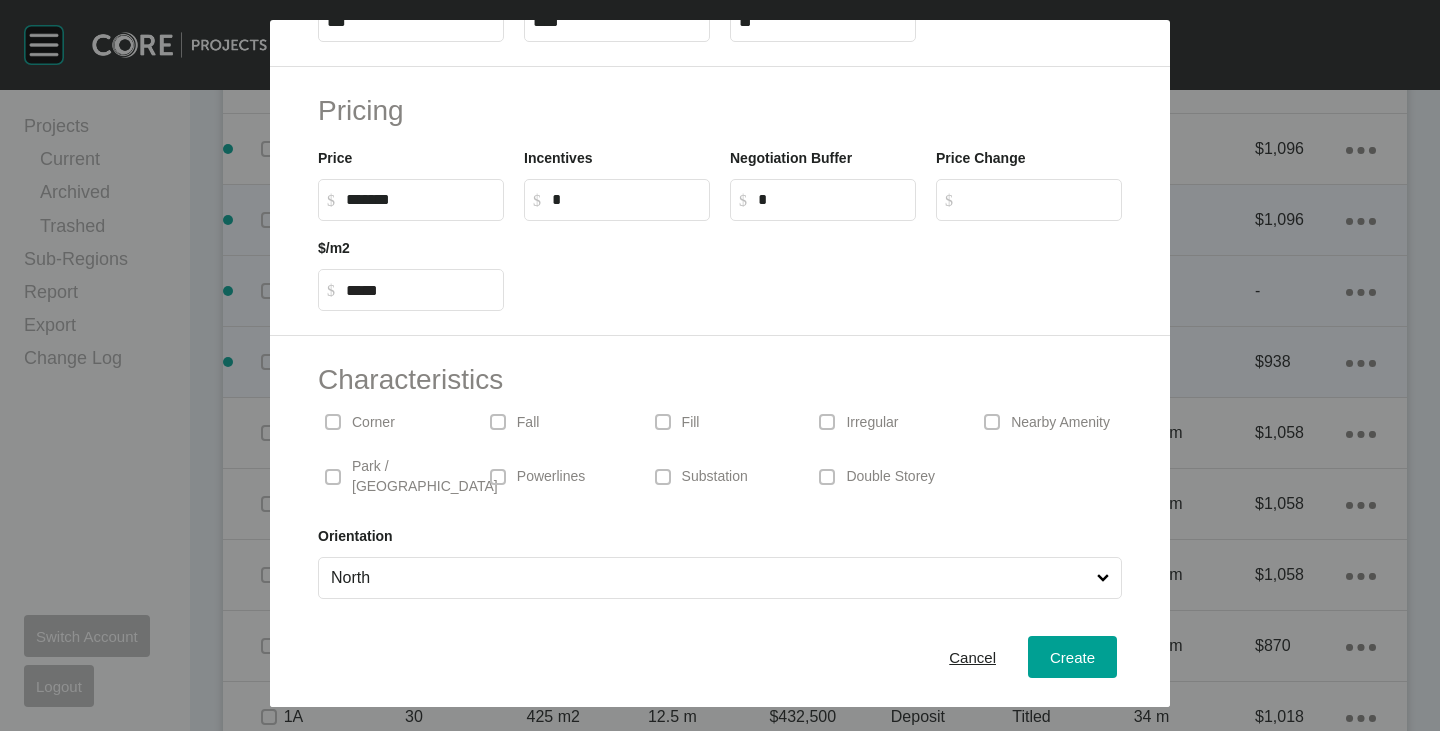 click at bounding box center (823, 266) 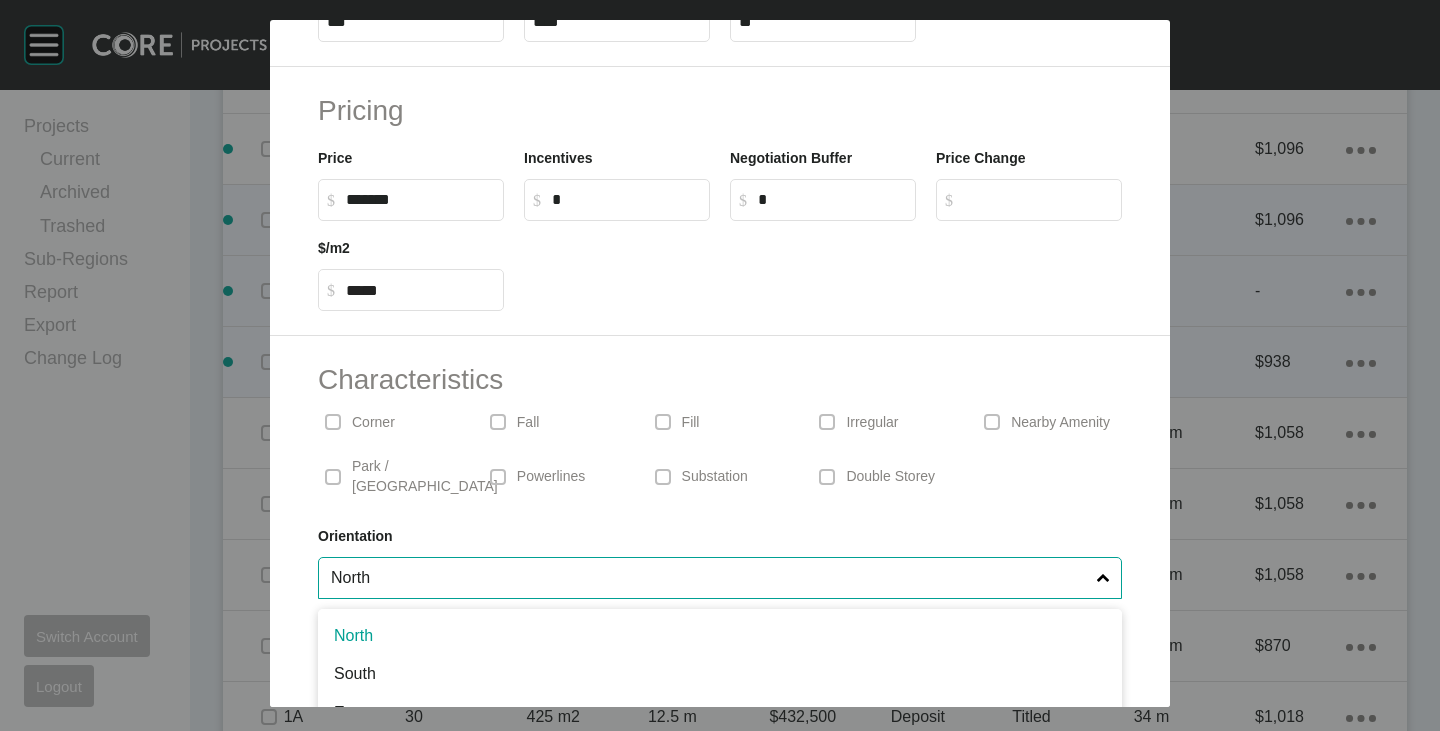 click on "North" at bounding box center [710, 578] 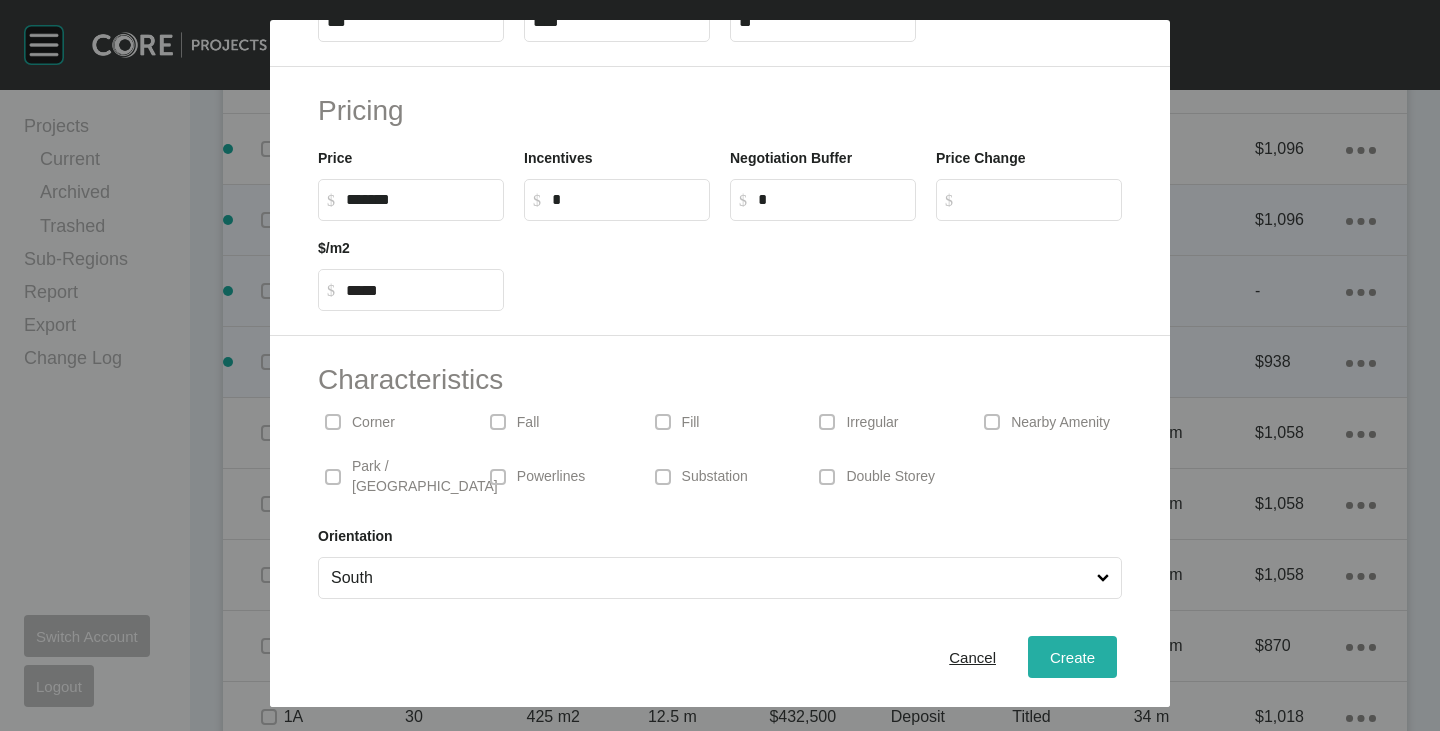click on "Create" at bounding box center [1072, 657] 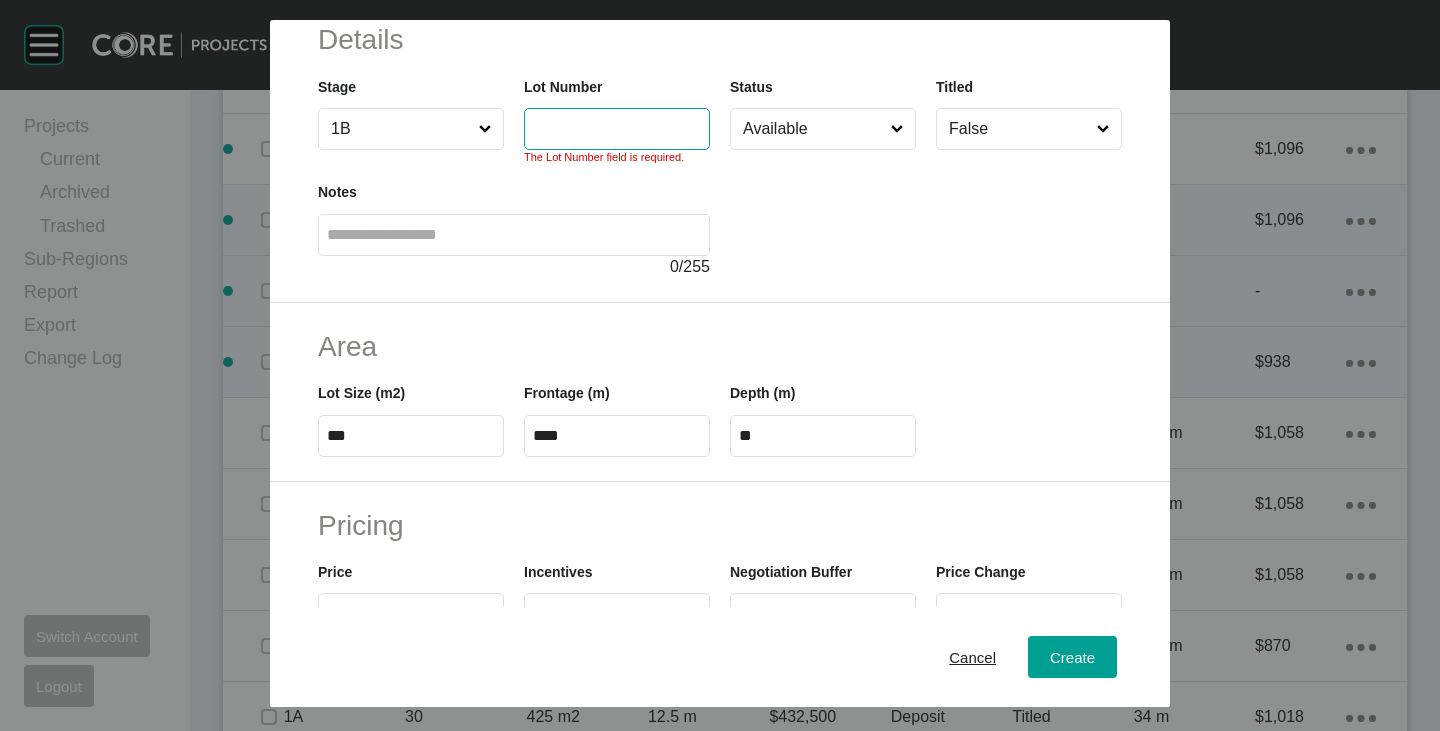 click at bounding box center [617, 128] 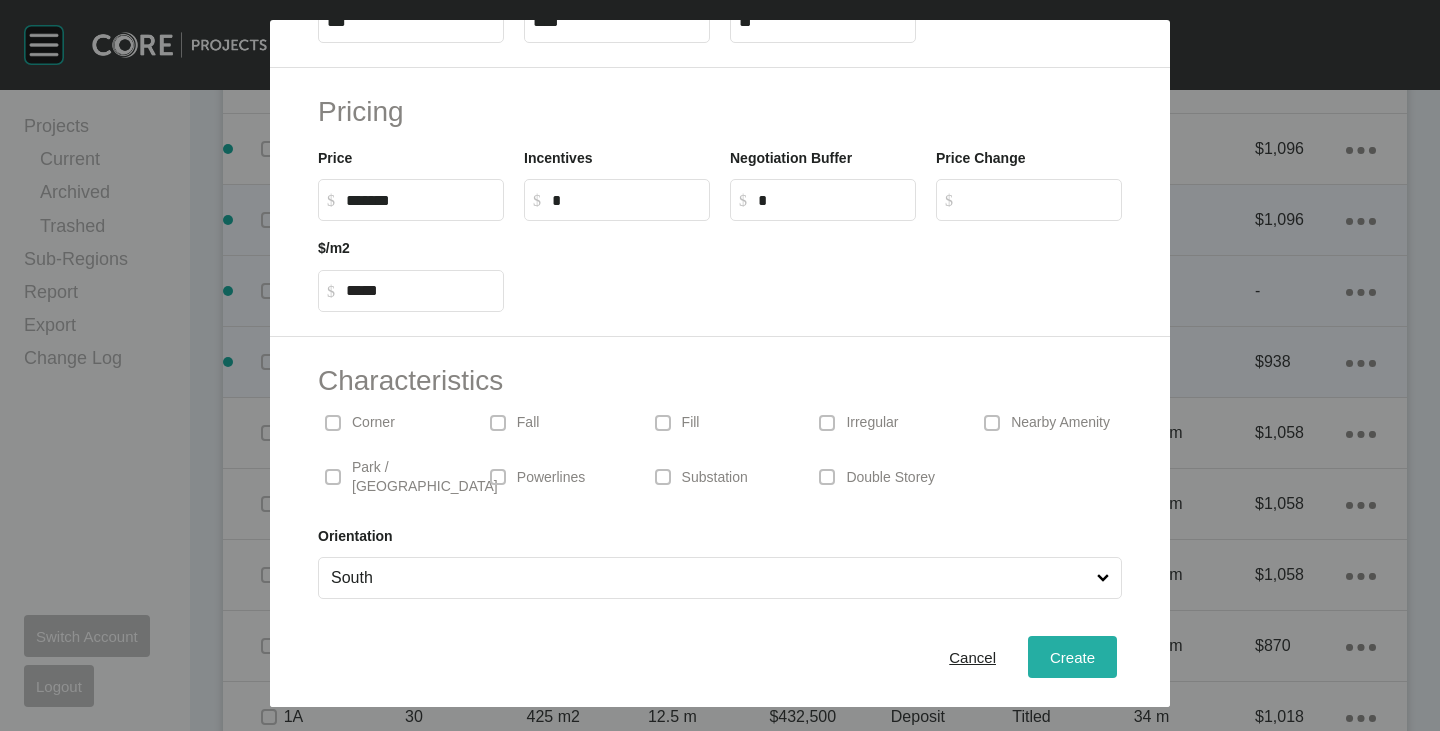 type on "**" 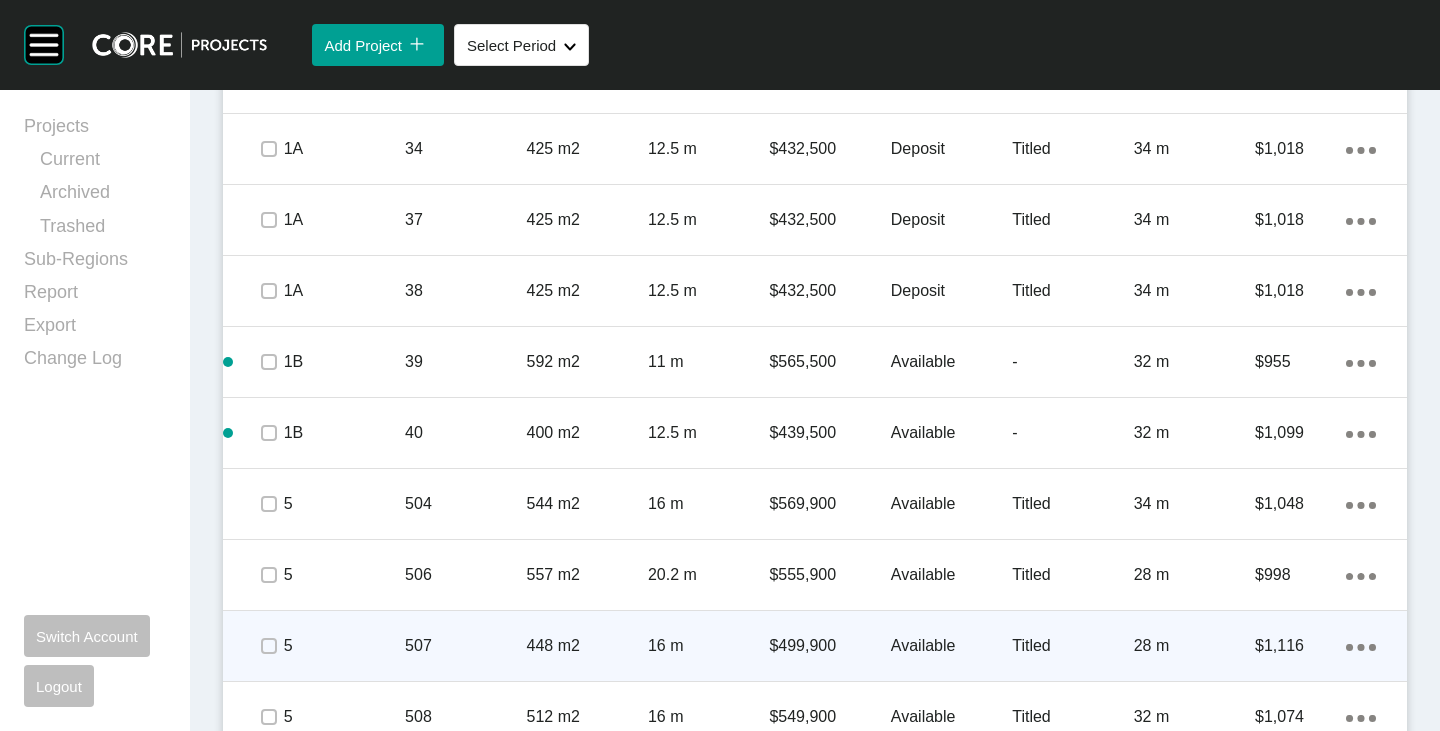 scroll, scrollTop: 3162, scrollLeft: 0, axis: vertical 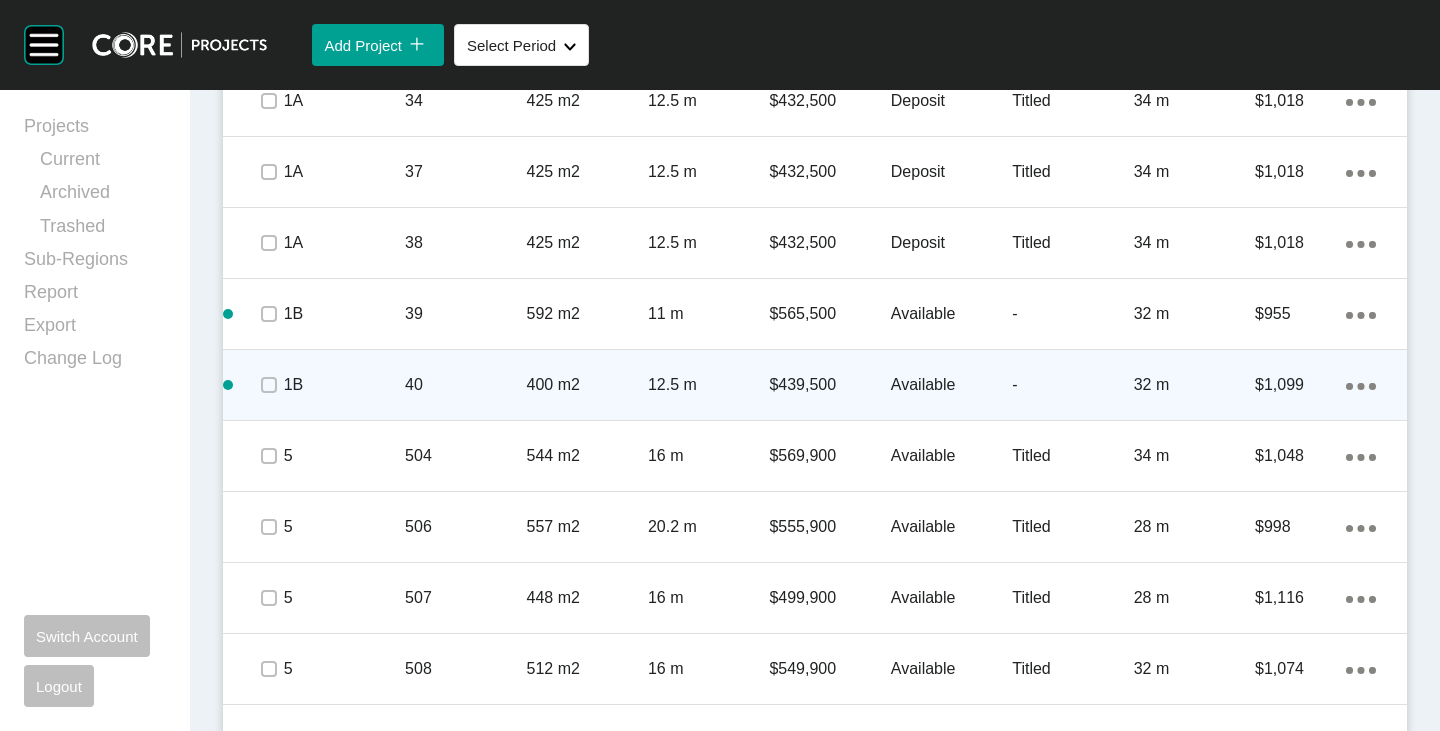 click on "Action Menu Dots Copy 6 Created with Sketch." at bounding box center [1361, 385] 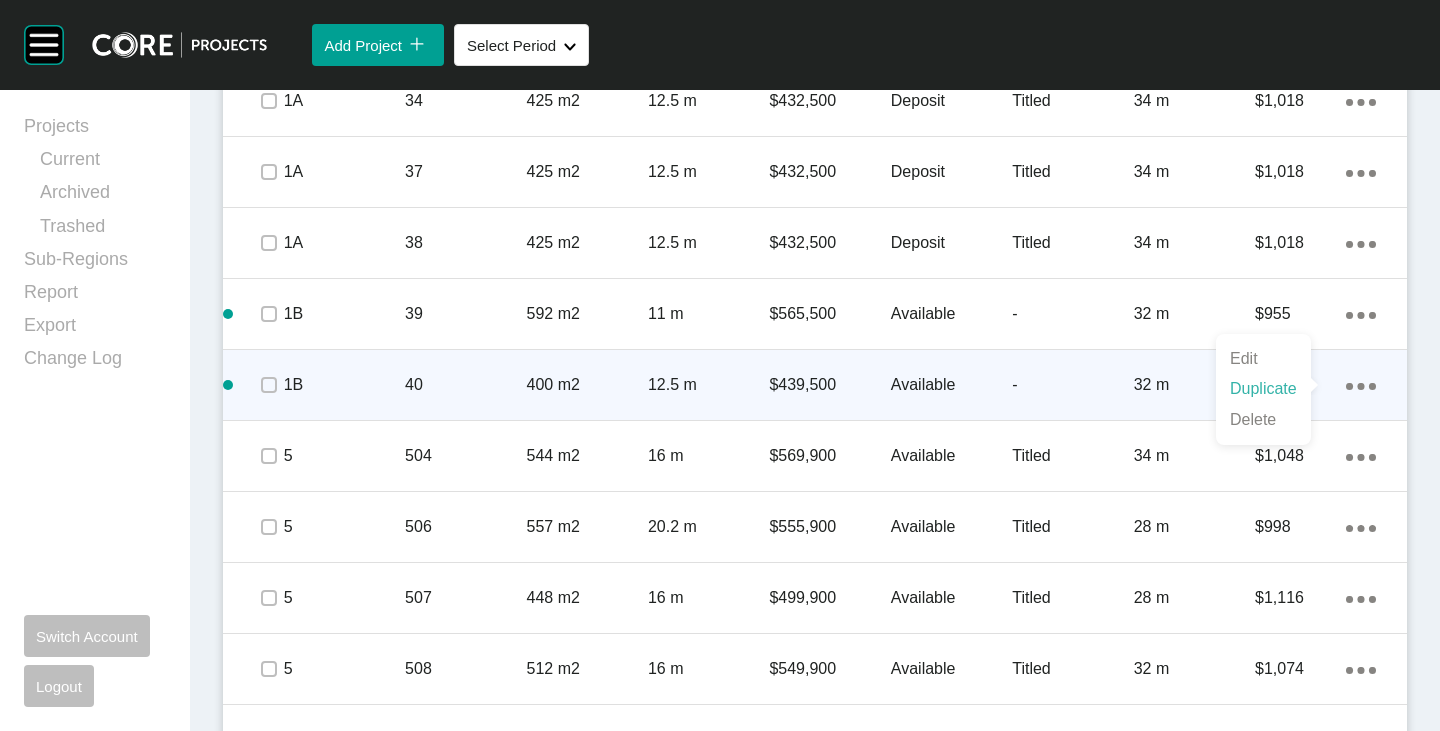 click on "Duplicate" at bounding box center [1263, 389] 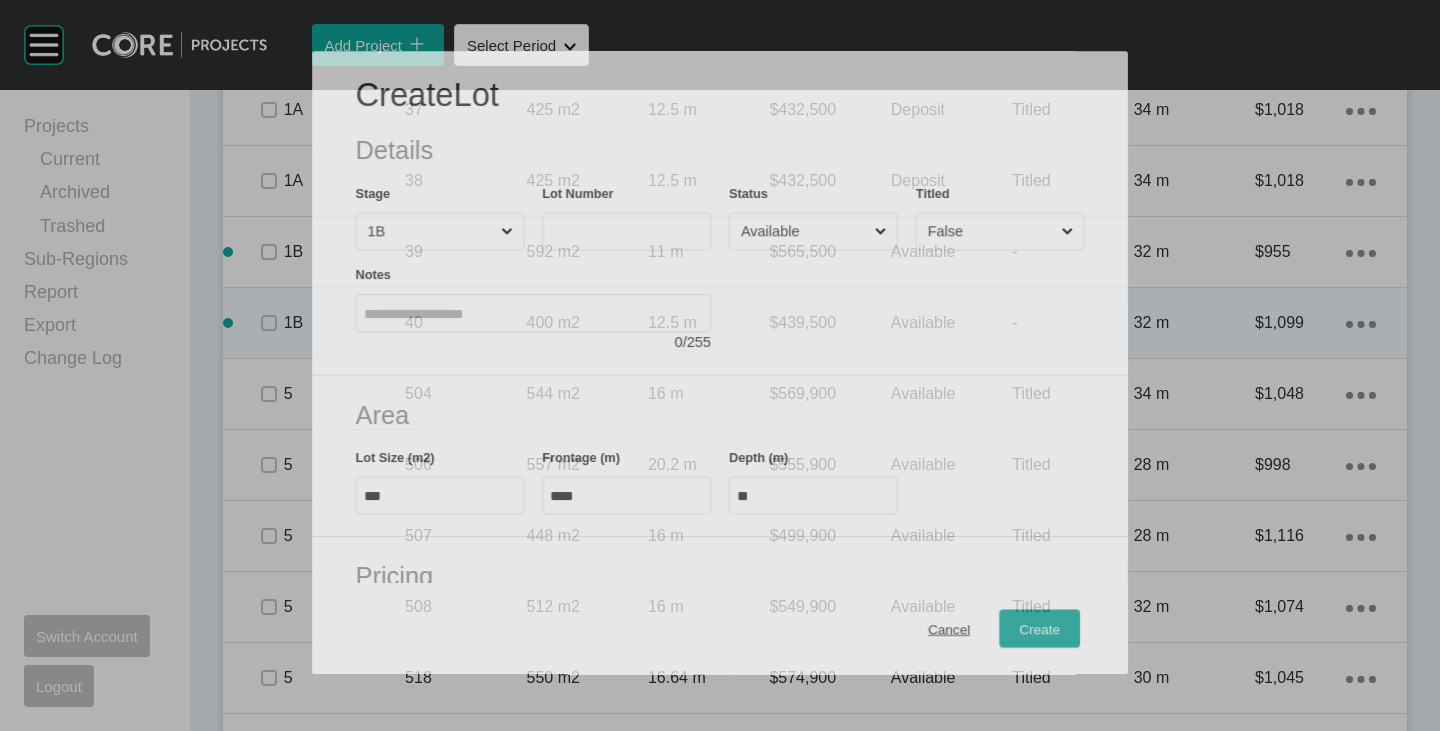 scroll, scrollTop: 3100, scrollLeft: 0, axis: vertical 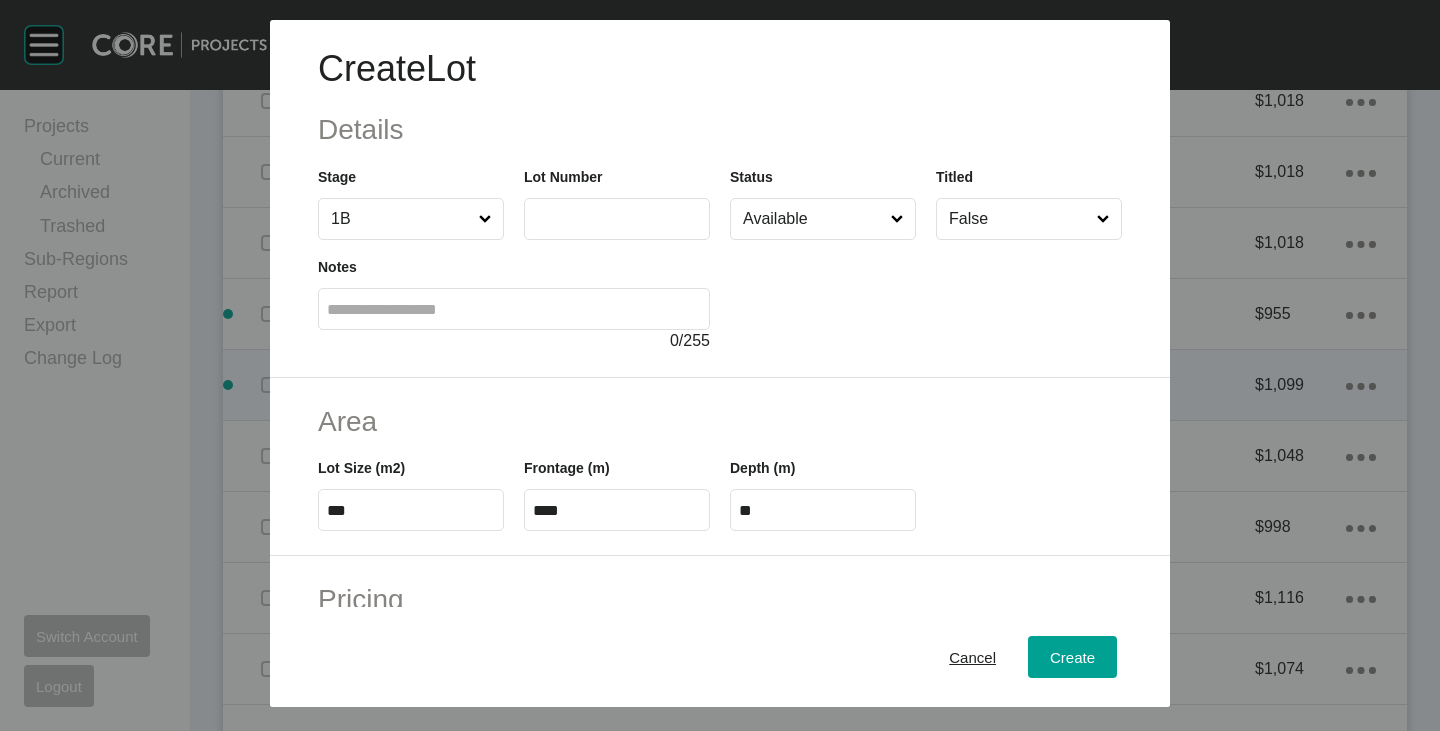 click at bounding box center (617, 218) 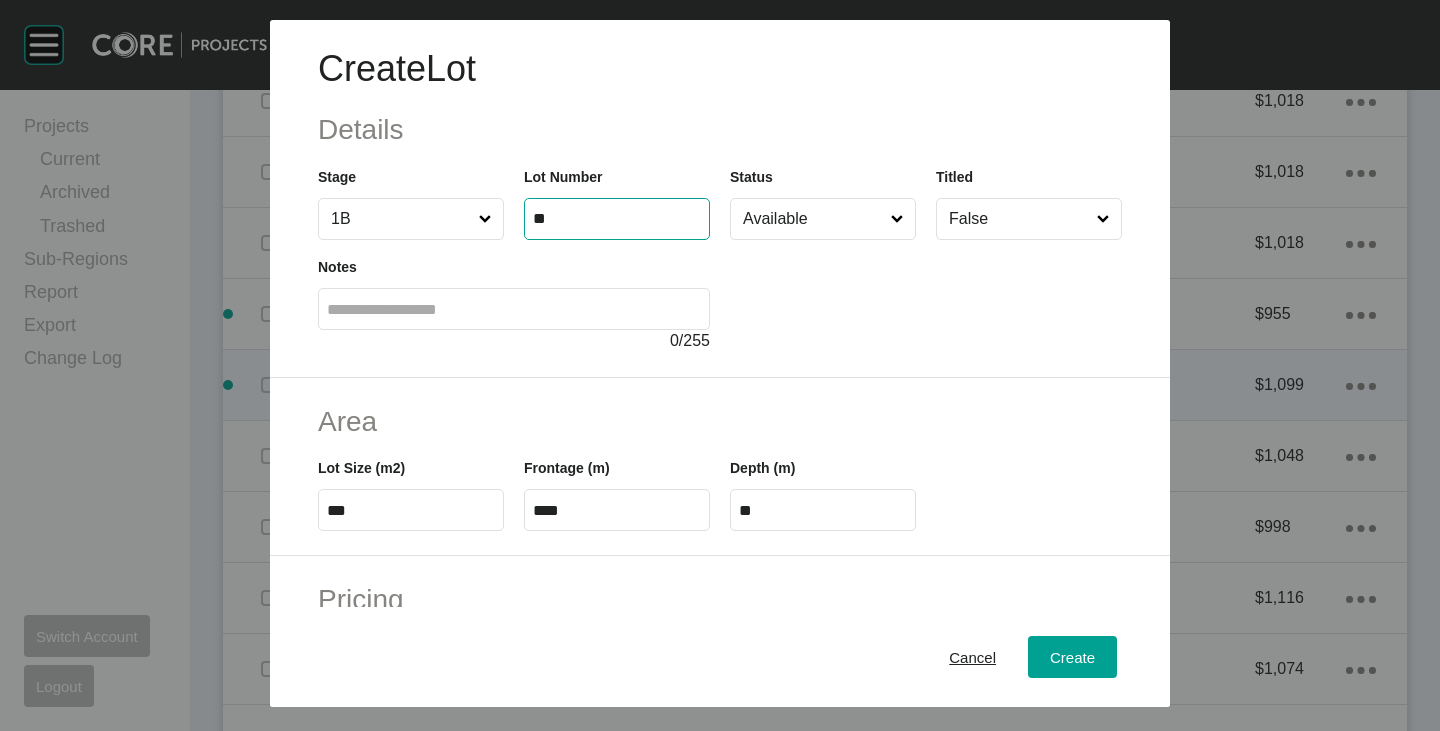 type on "**" 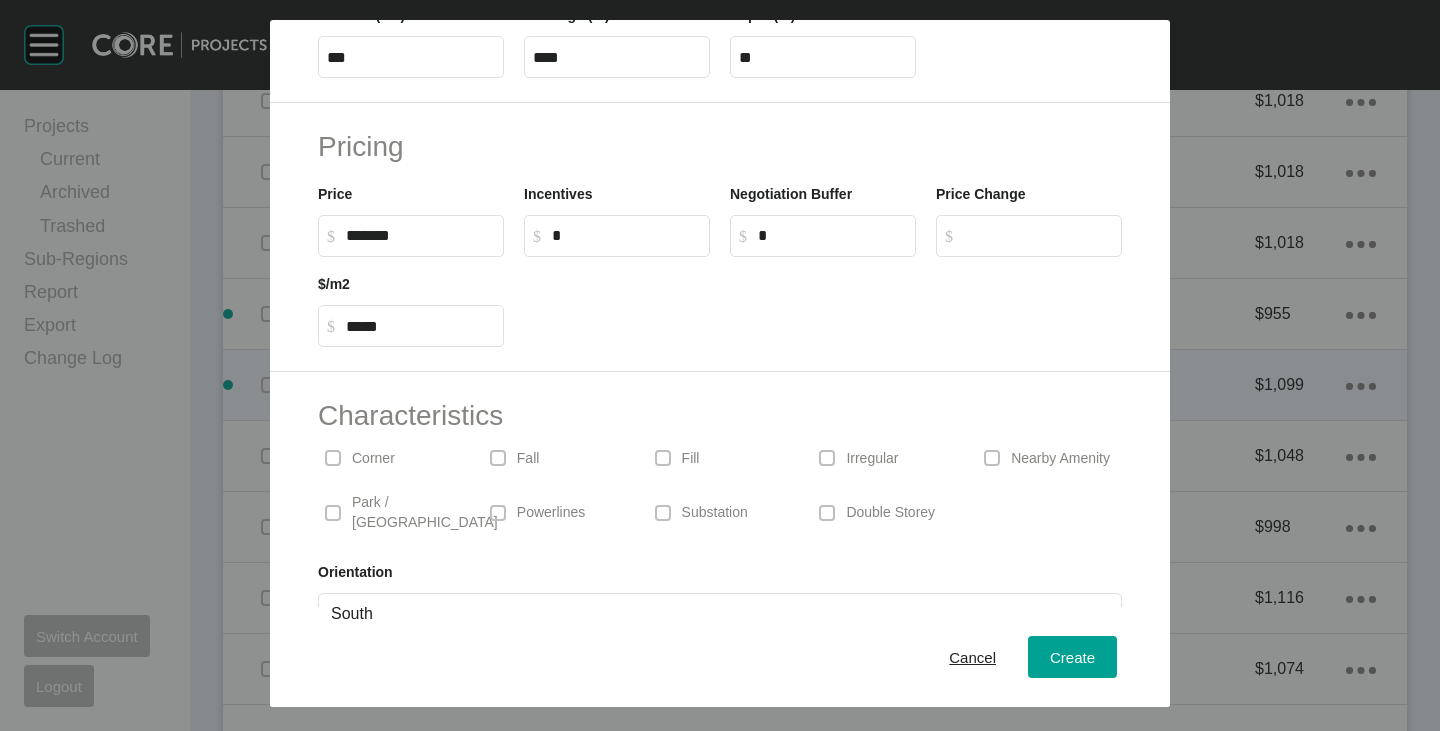scroll, scrollTop: 489, scrollLeft: 0, axis: vertical 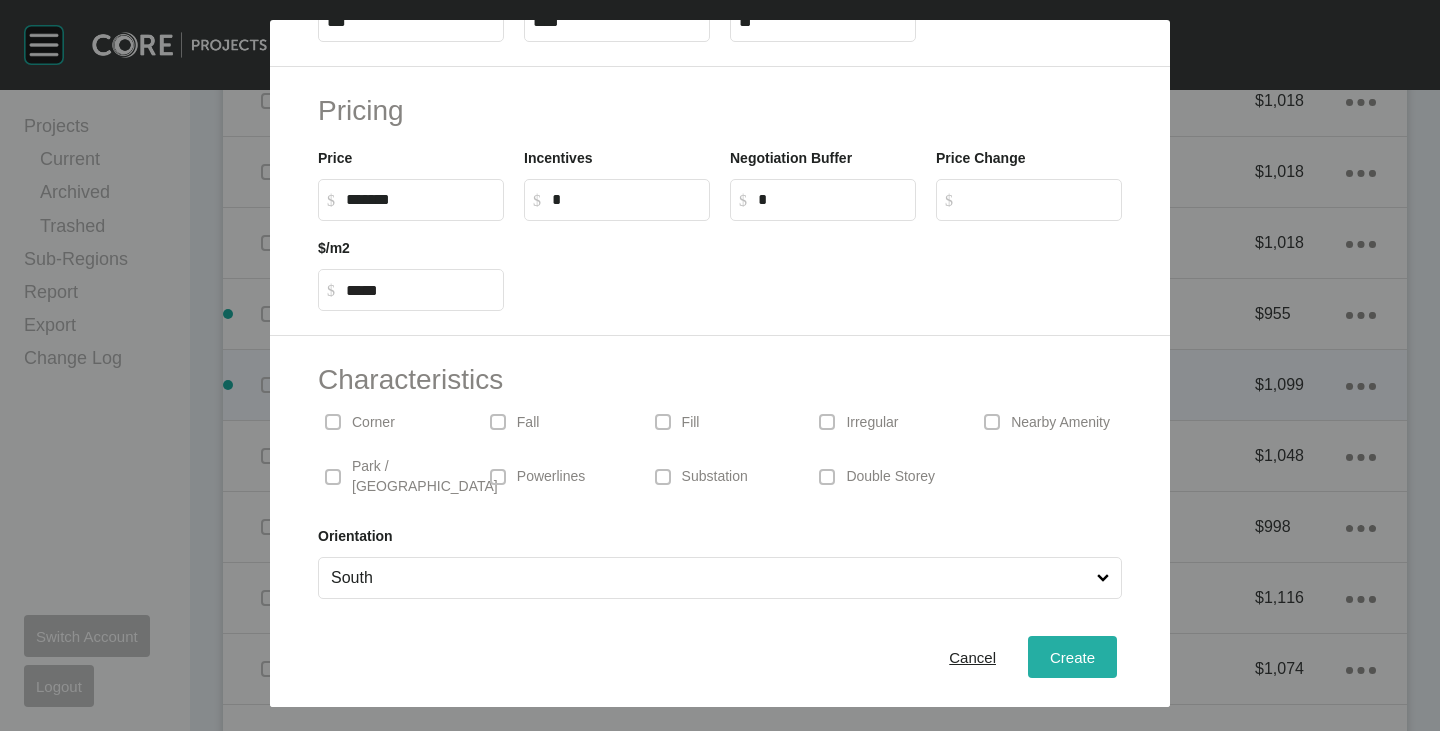 click on "Create" at bounding box center (1072, 657) 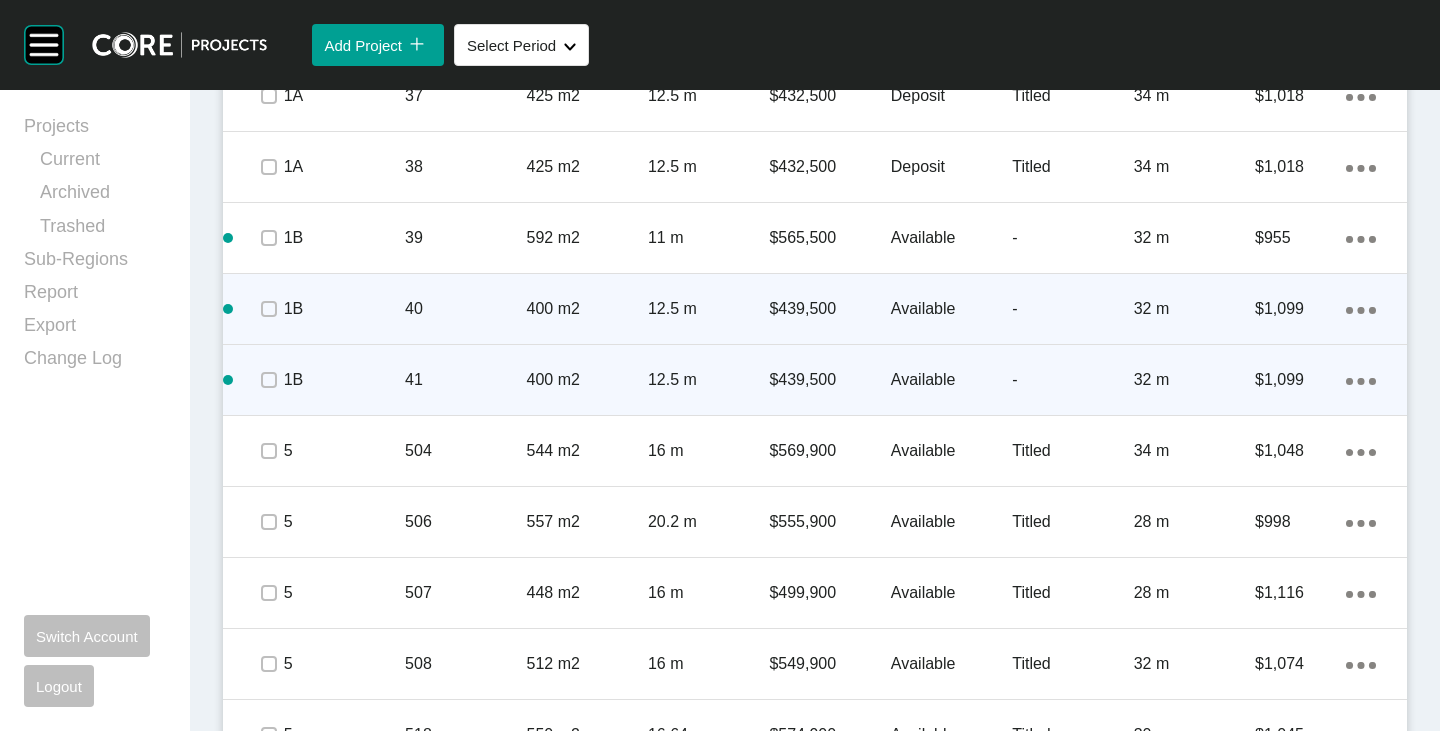 scroll, scrollTop: 3262, scrollLeft: 0, axis: vertical 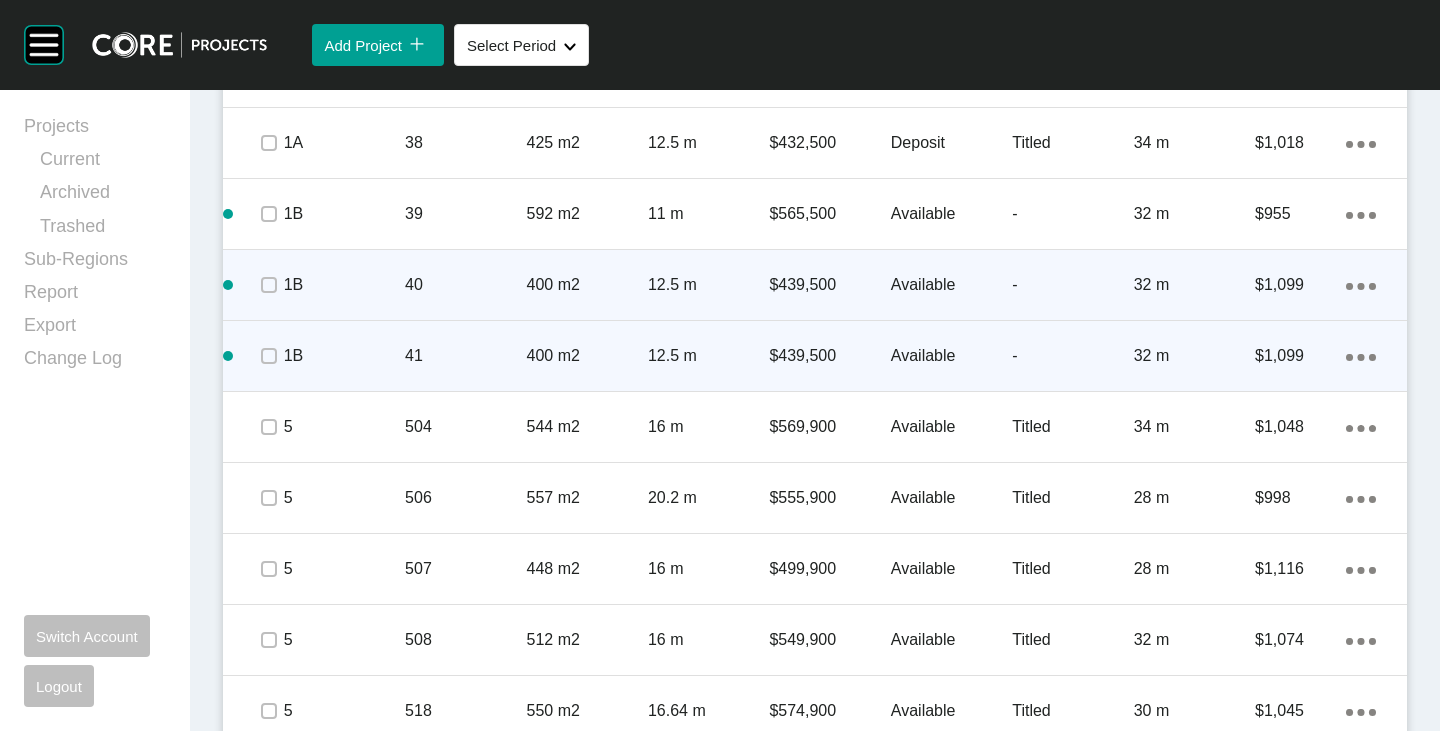 click on "Action Menu Dots Copy 6 Created with Sketch." at bounding box center [1361, 356] 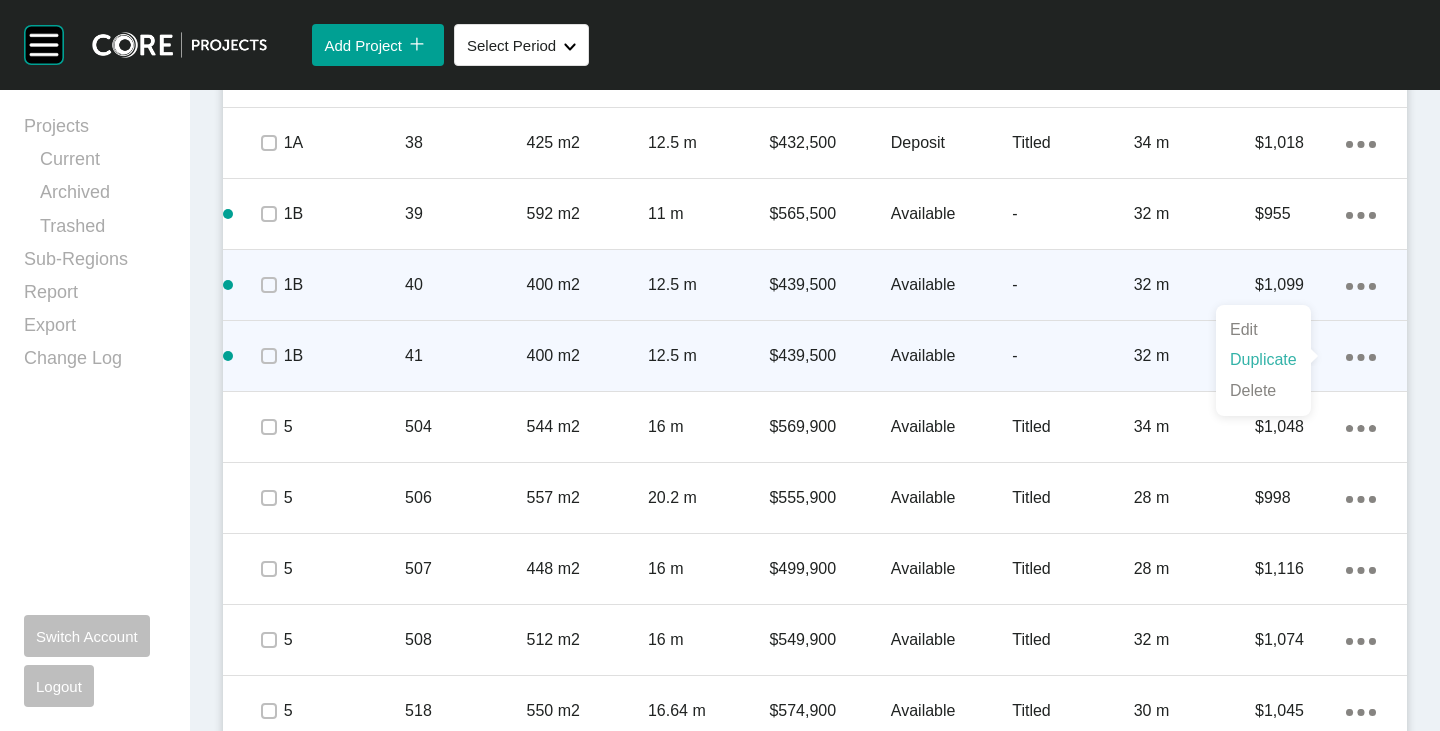 click on "Duplicate" at bounding box center [1263, 360] 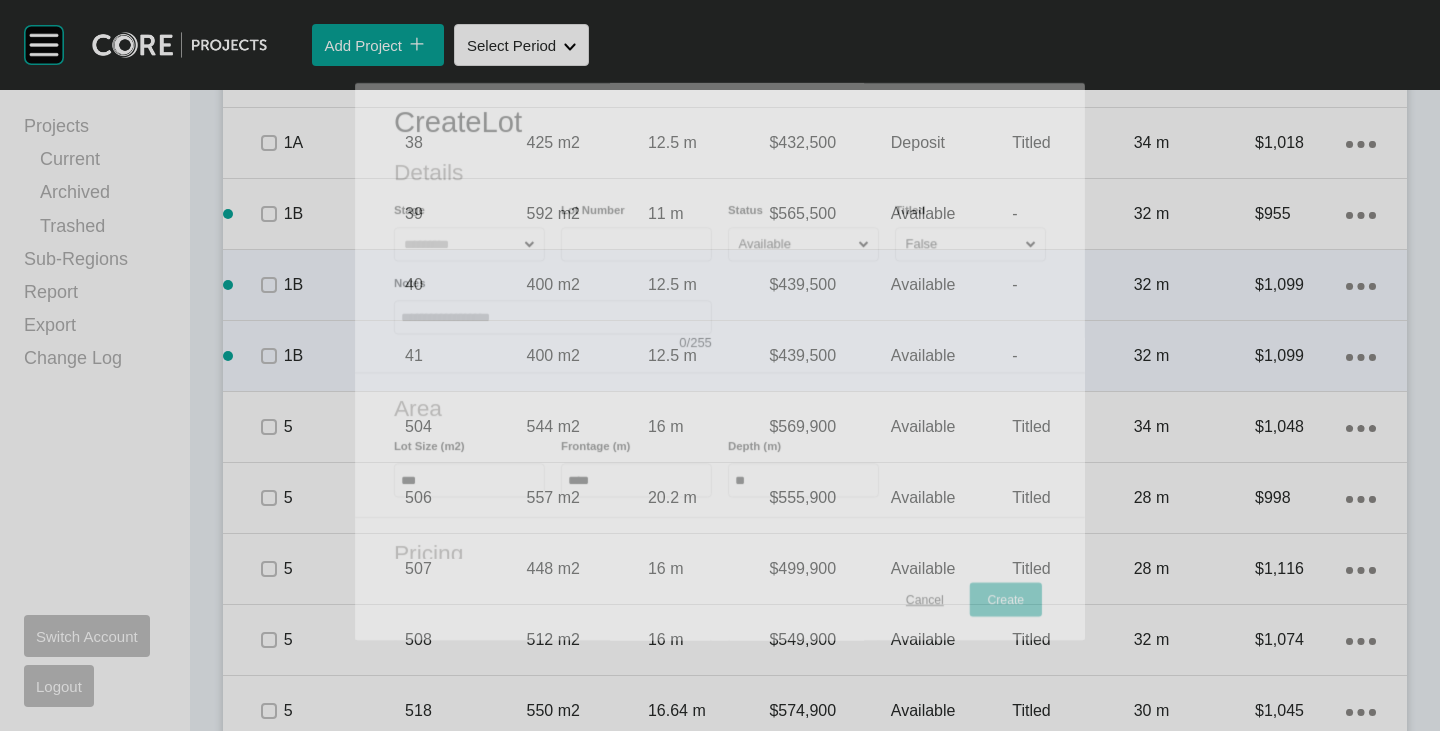 scroll, scrollTop: 3200, scrollLeft: 0, axis: vertical 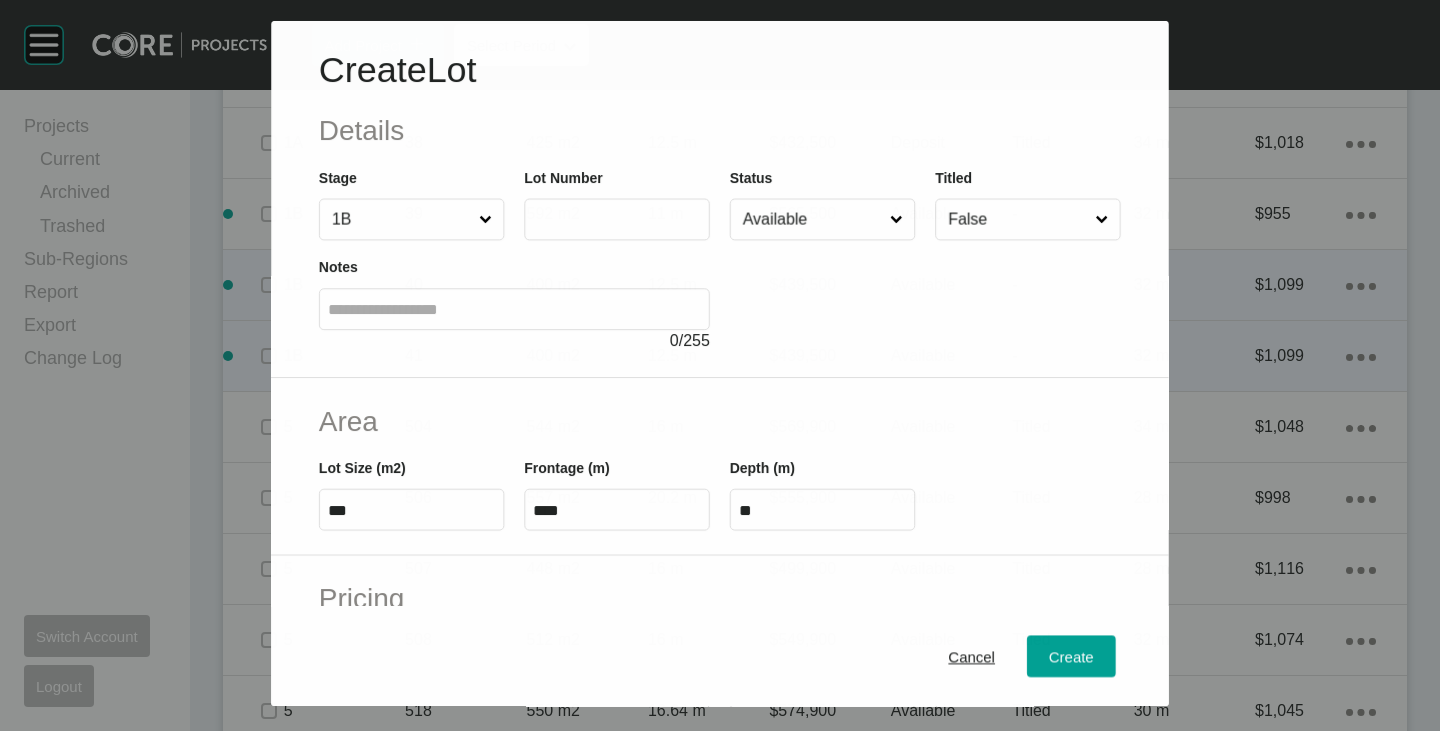 click at bounding box center (618, 219) 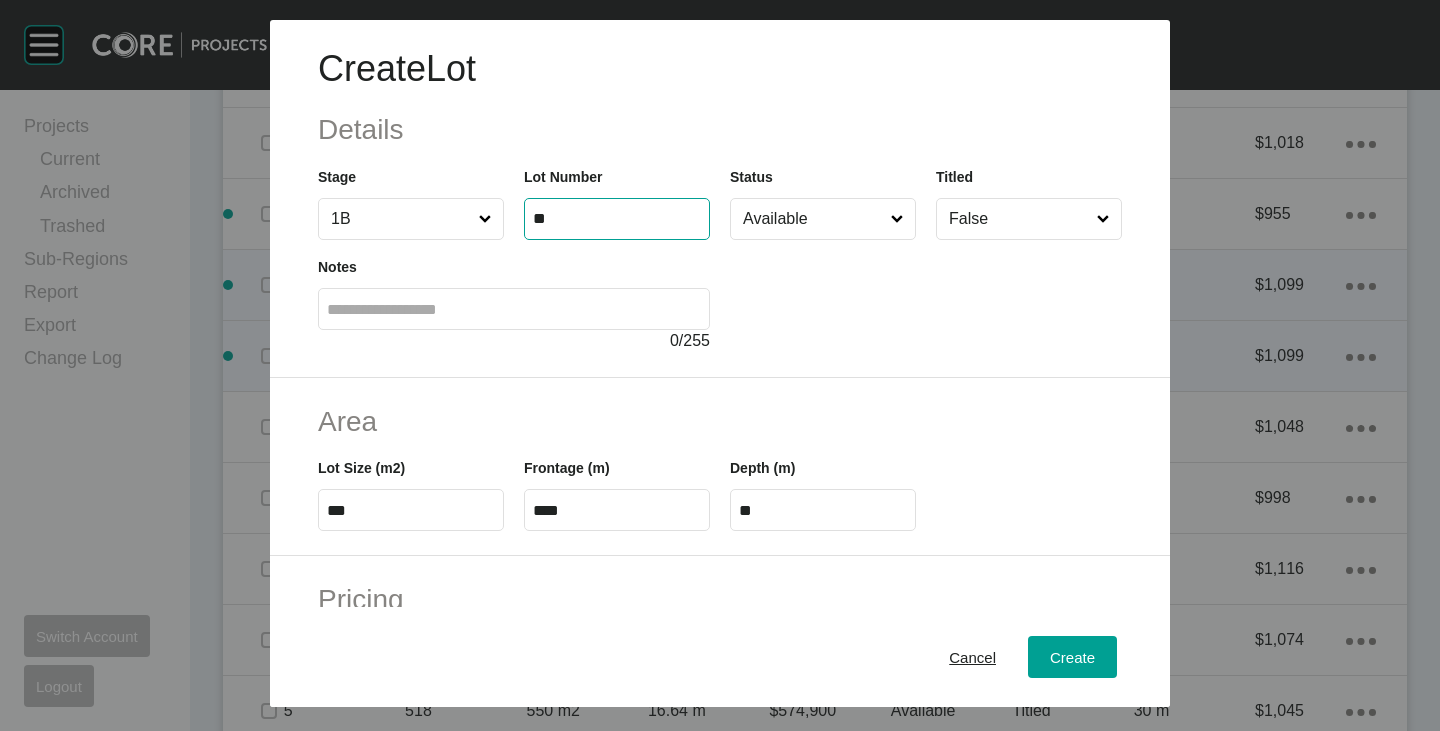 type on "**" 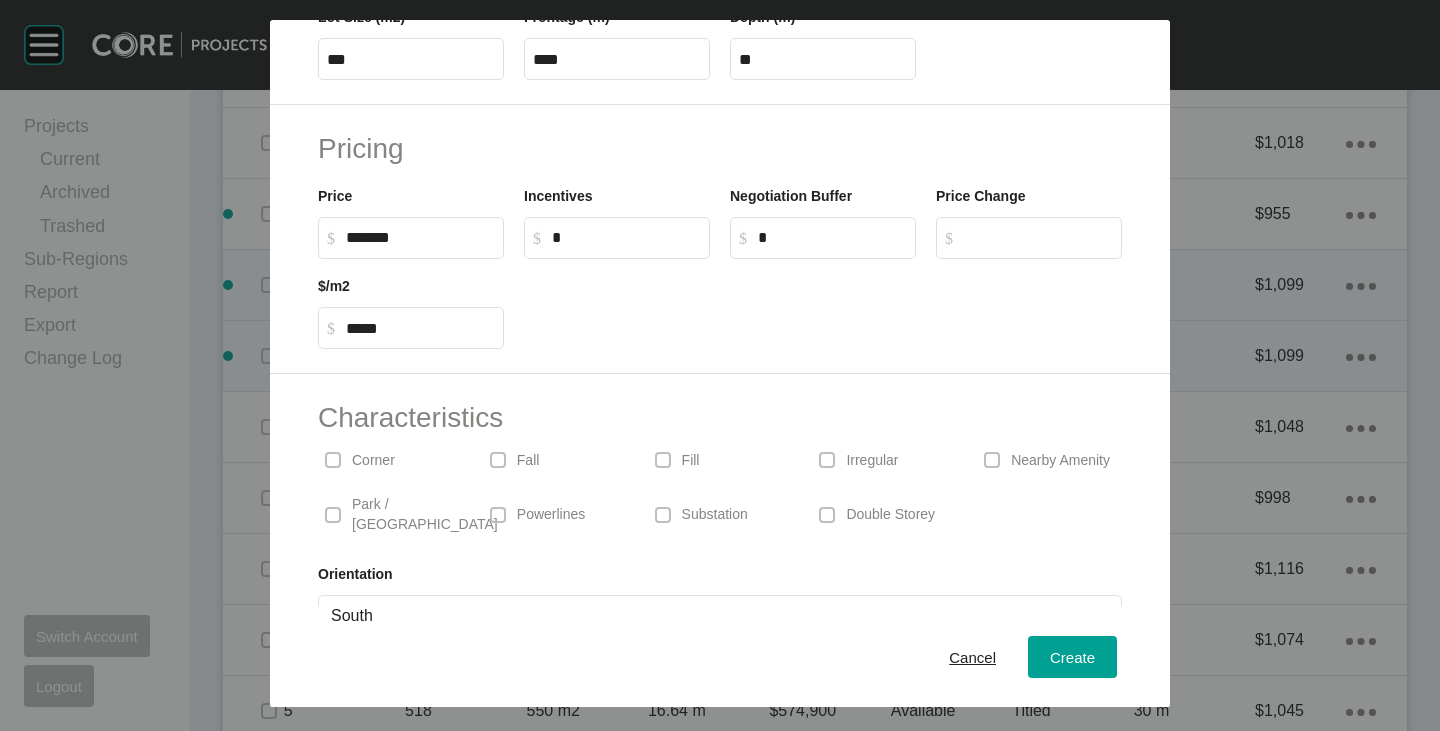 scroll, scrollTop: 489, scrollLeft: 0, axis: vertical 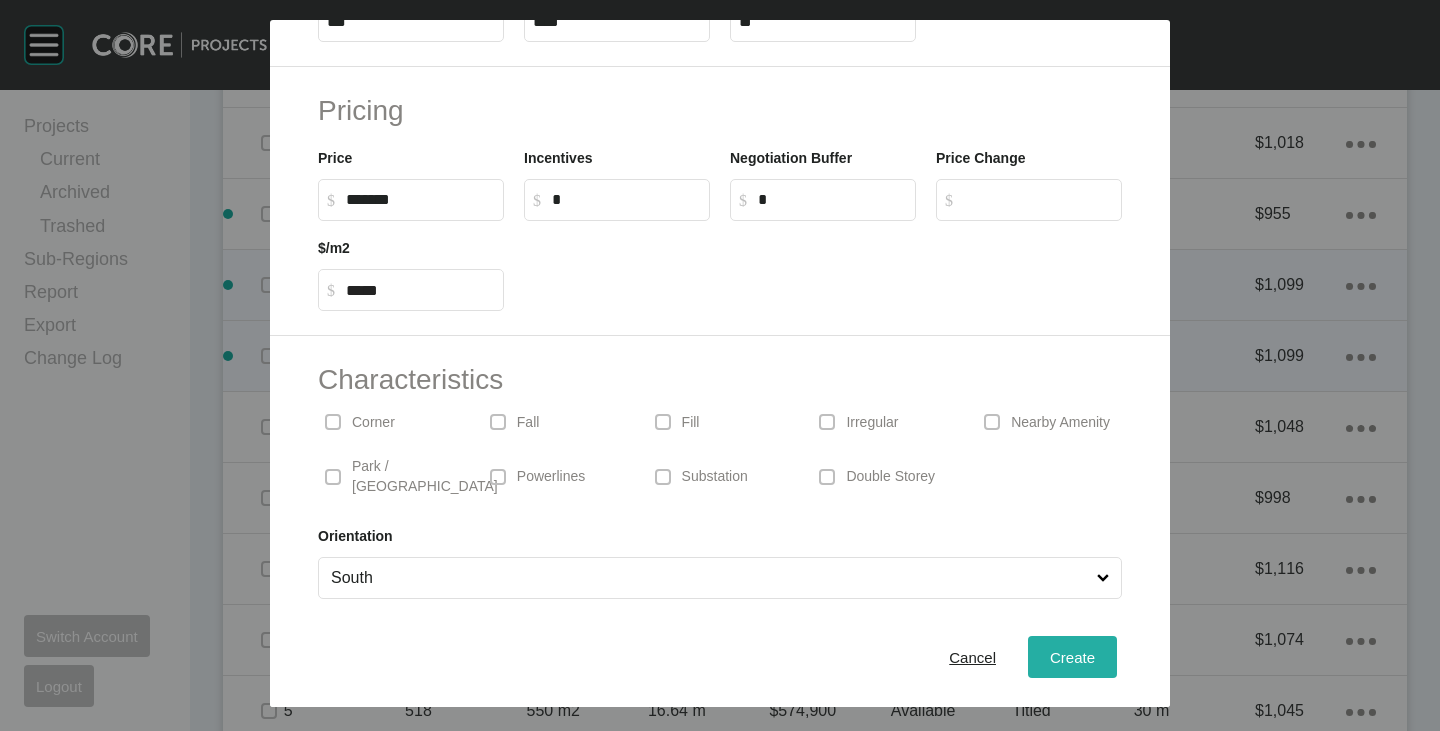 click on "Create" at bounding box center [1072, 657] 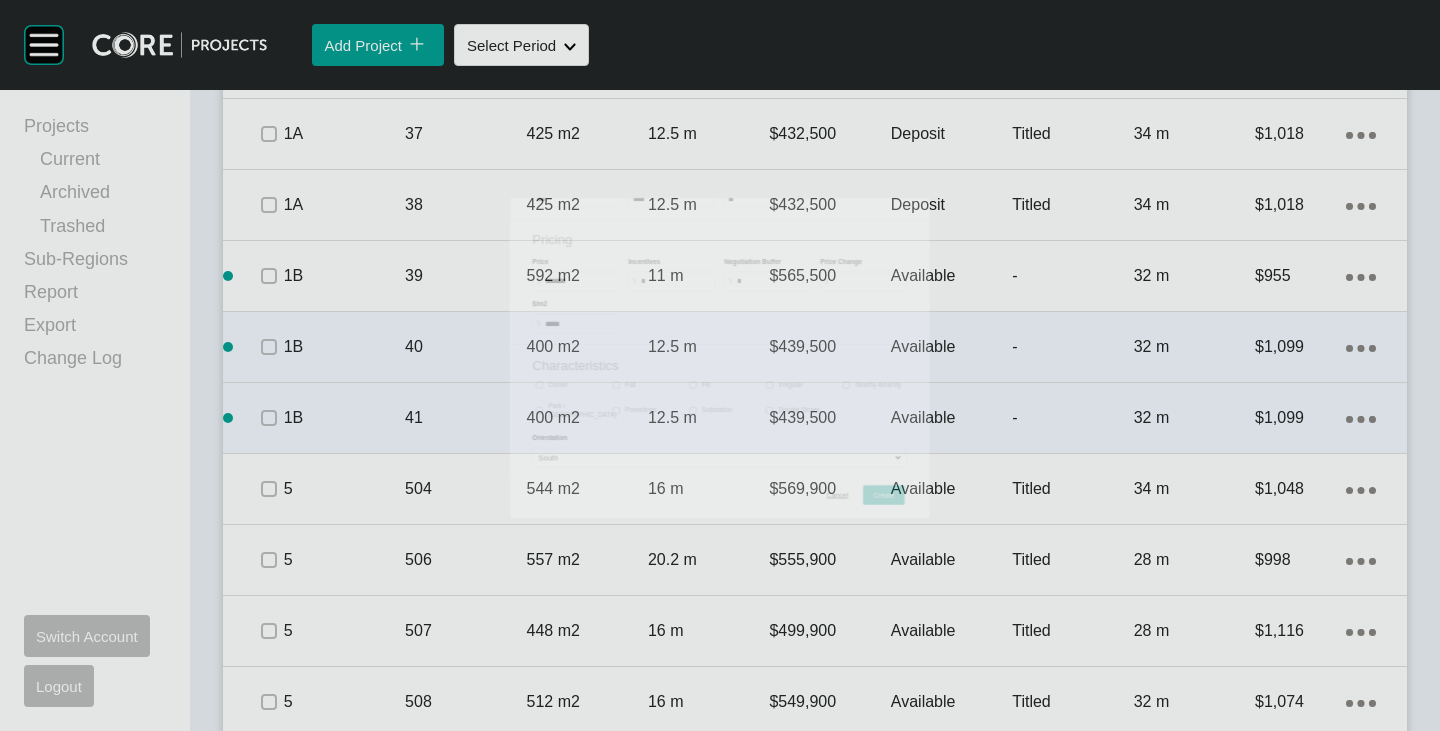 scroll, scrollTop: 3262, scrollLeft: 0, axis: vertical 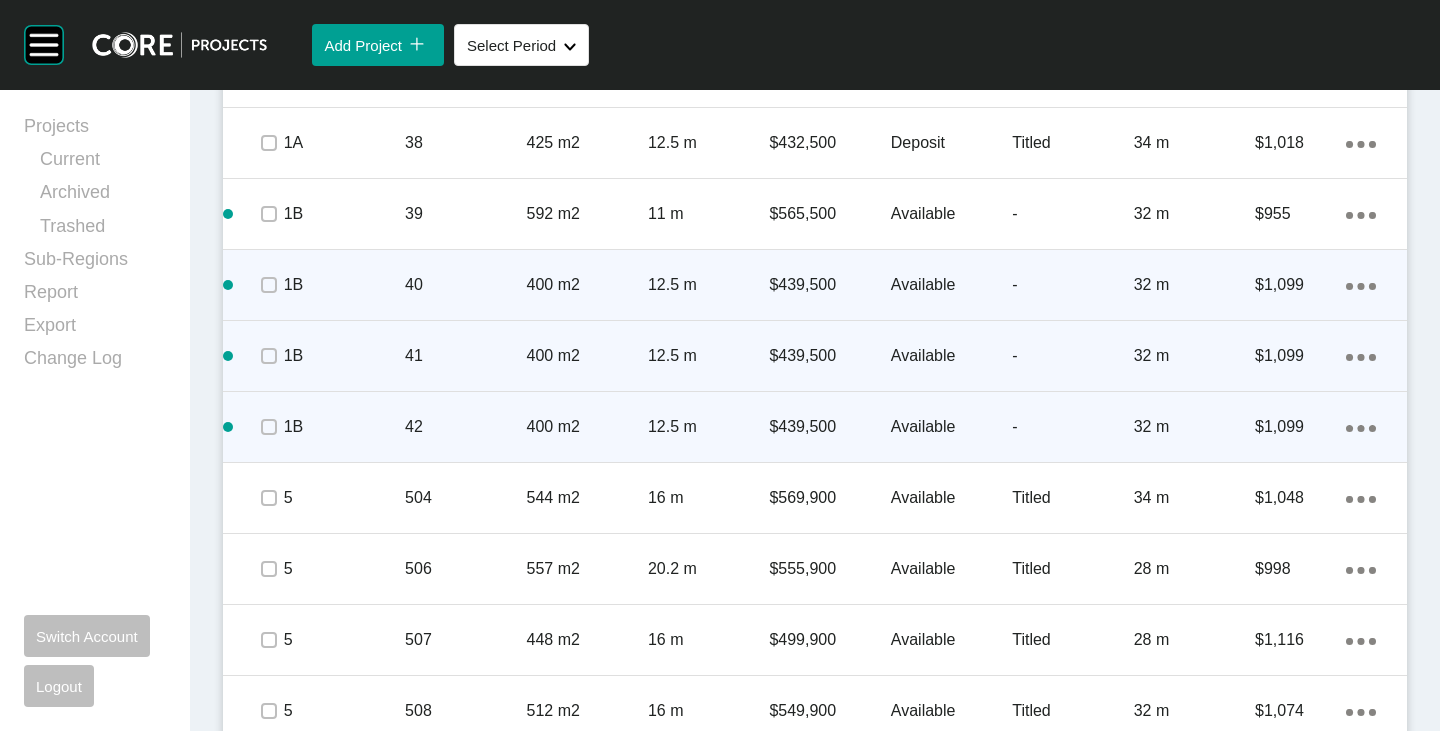 click on "Action Menu Dots Copy 6 Created with Sketch." 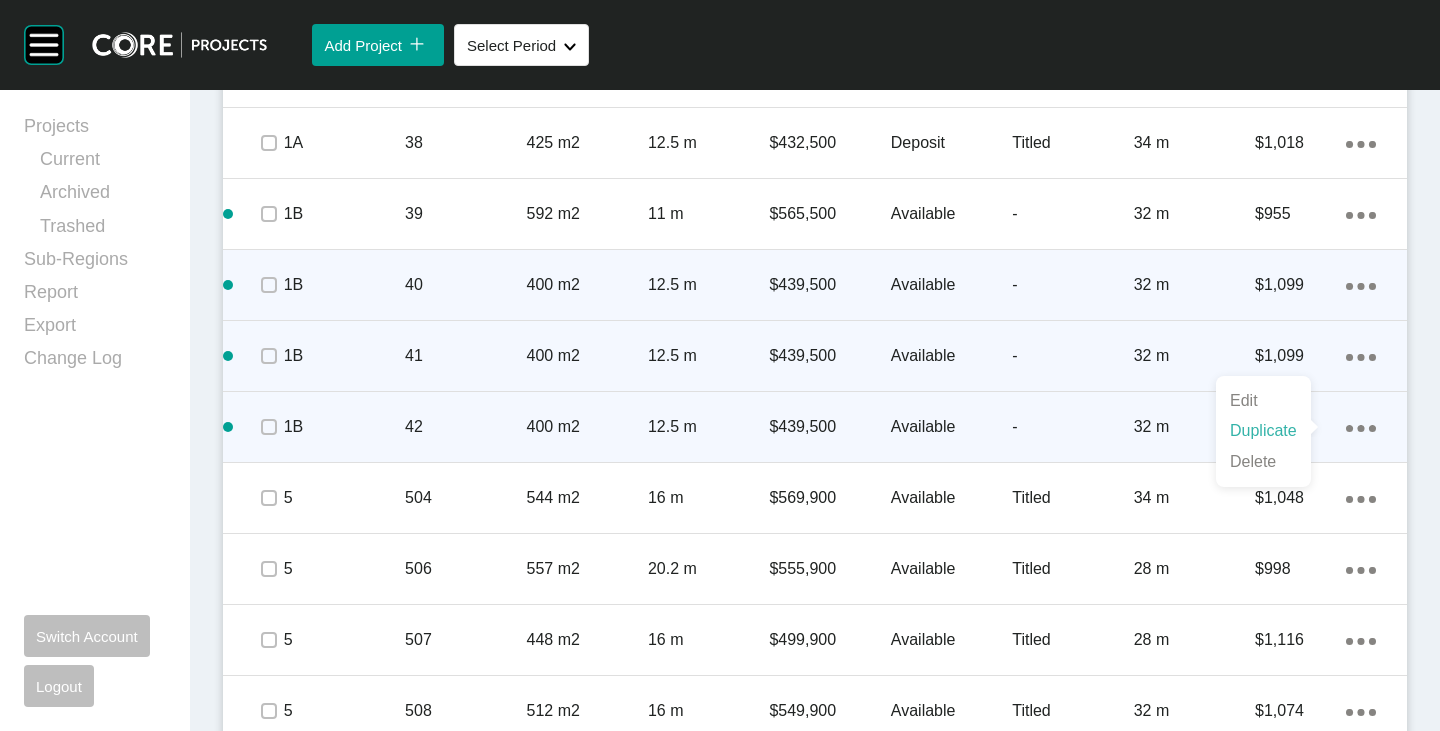 click on "Duplicate" at bounding box center (1263, 431) 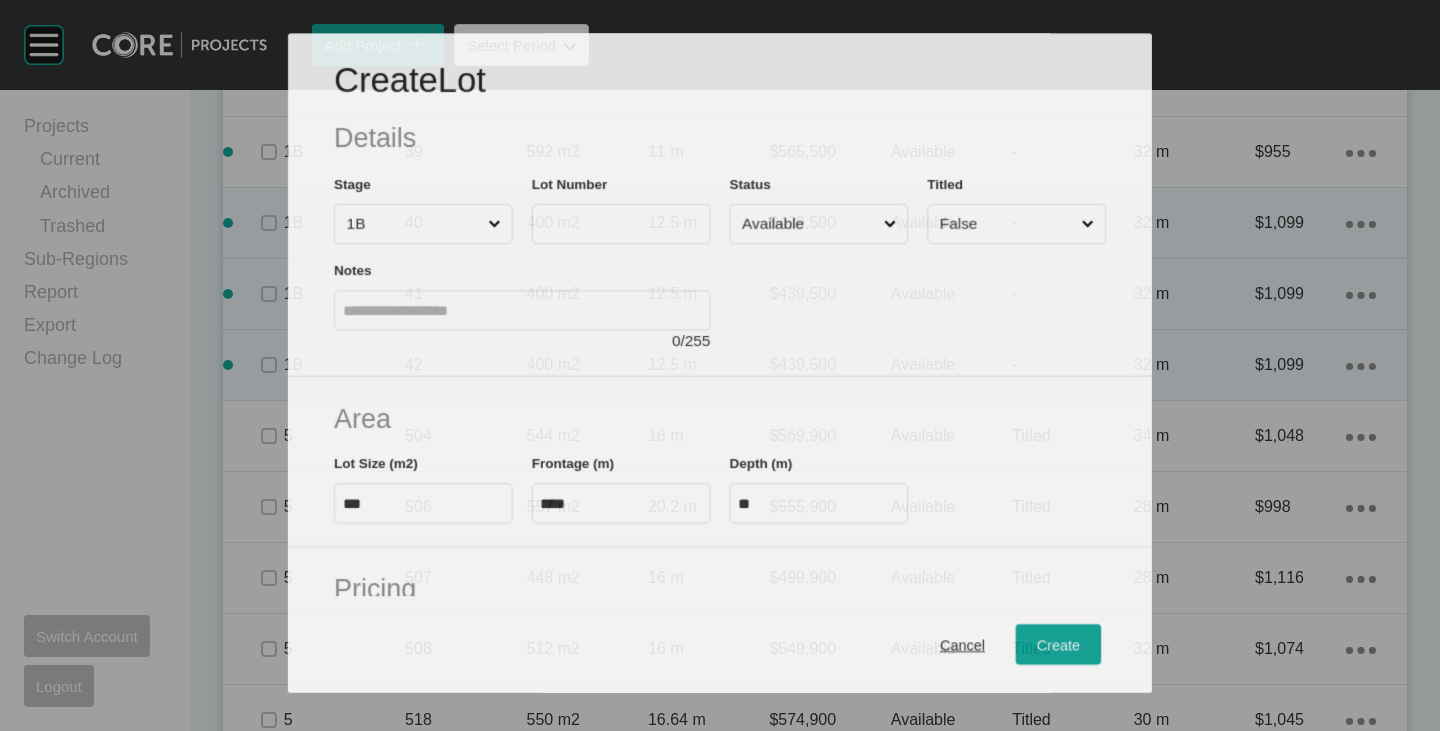 scroll, scrollTop: 3200, scrollLeft: 0, axis: vertical 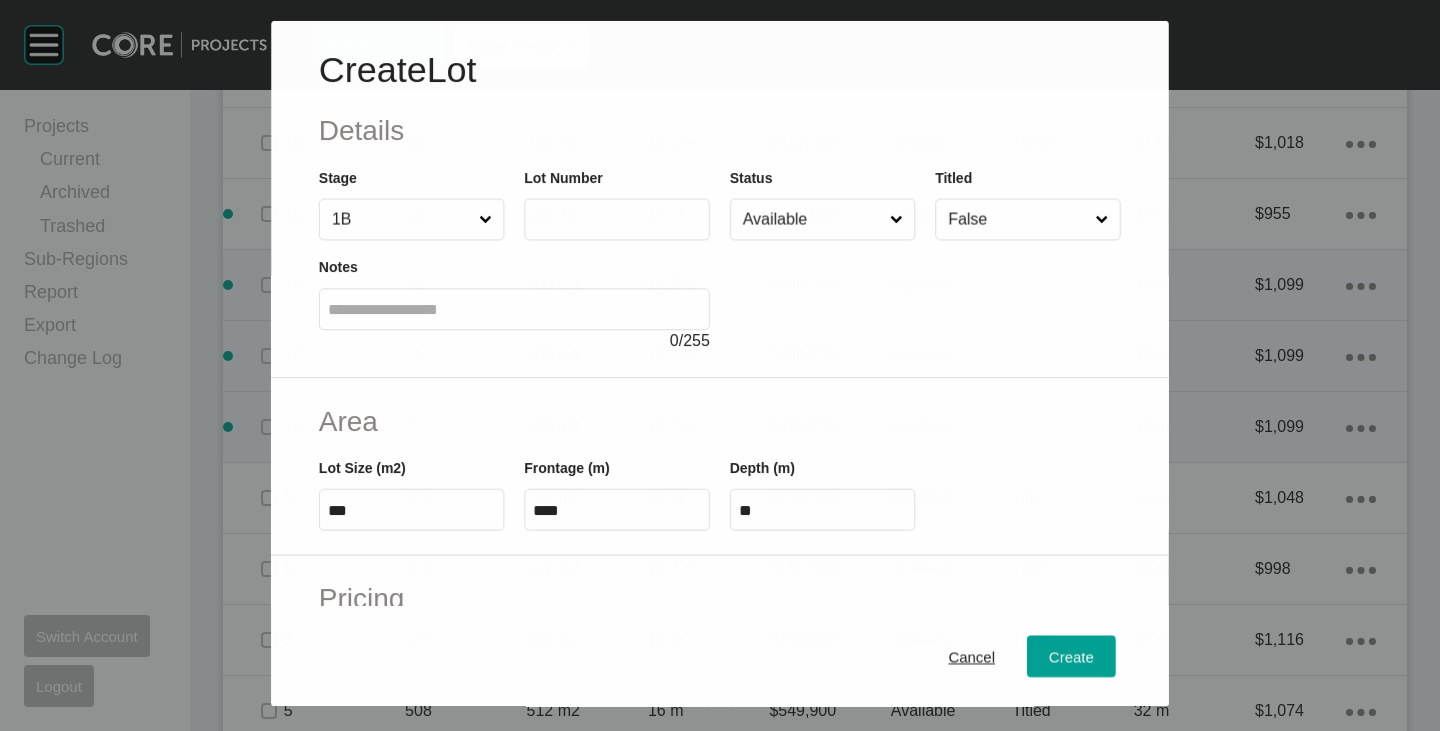 click at bounding box center (618, 219) 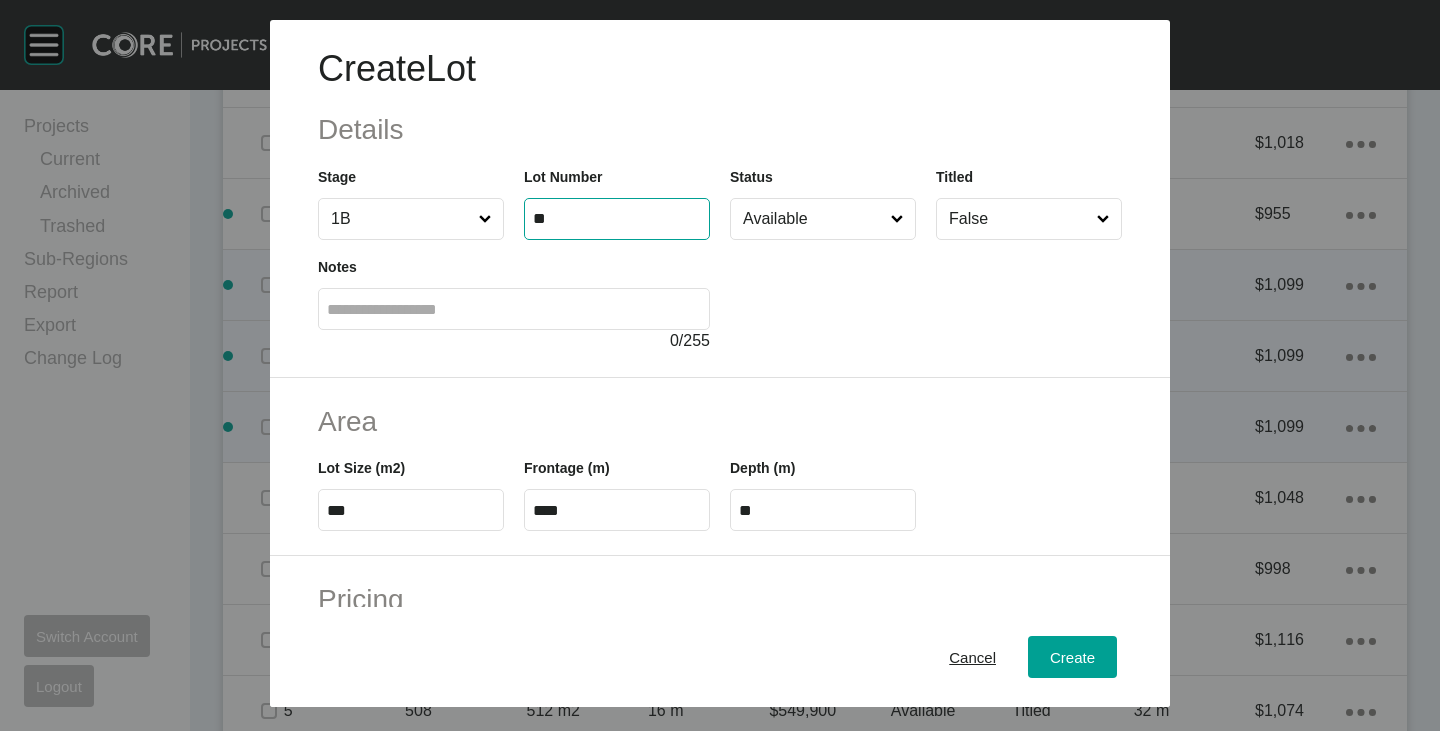 type on "**" 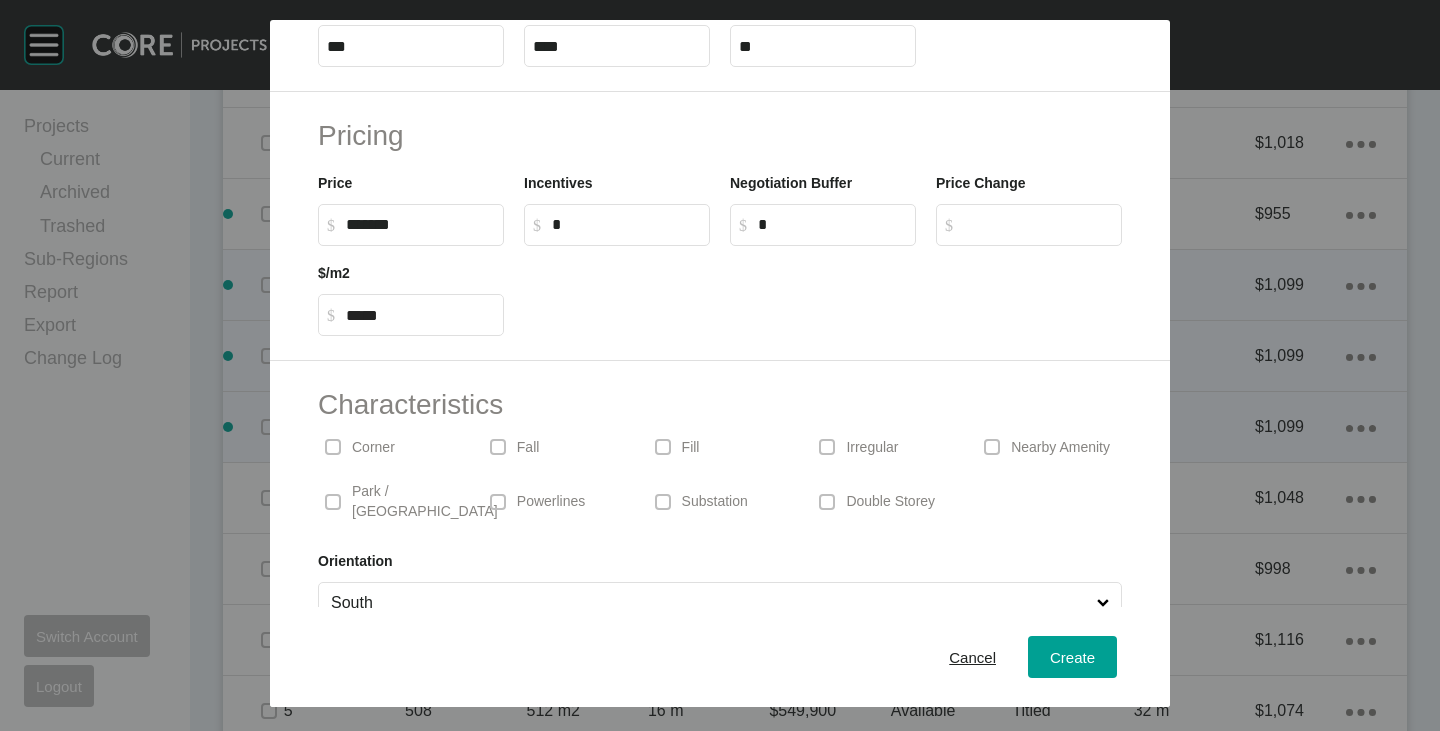 scroll, scrollTop: 489, scrollLeft: 0, axis: vertical 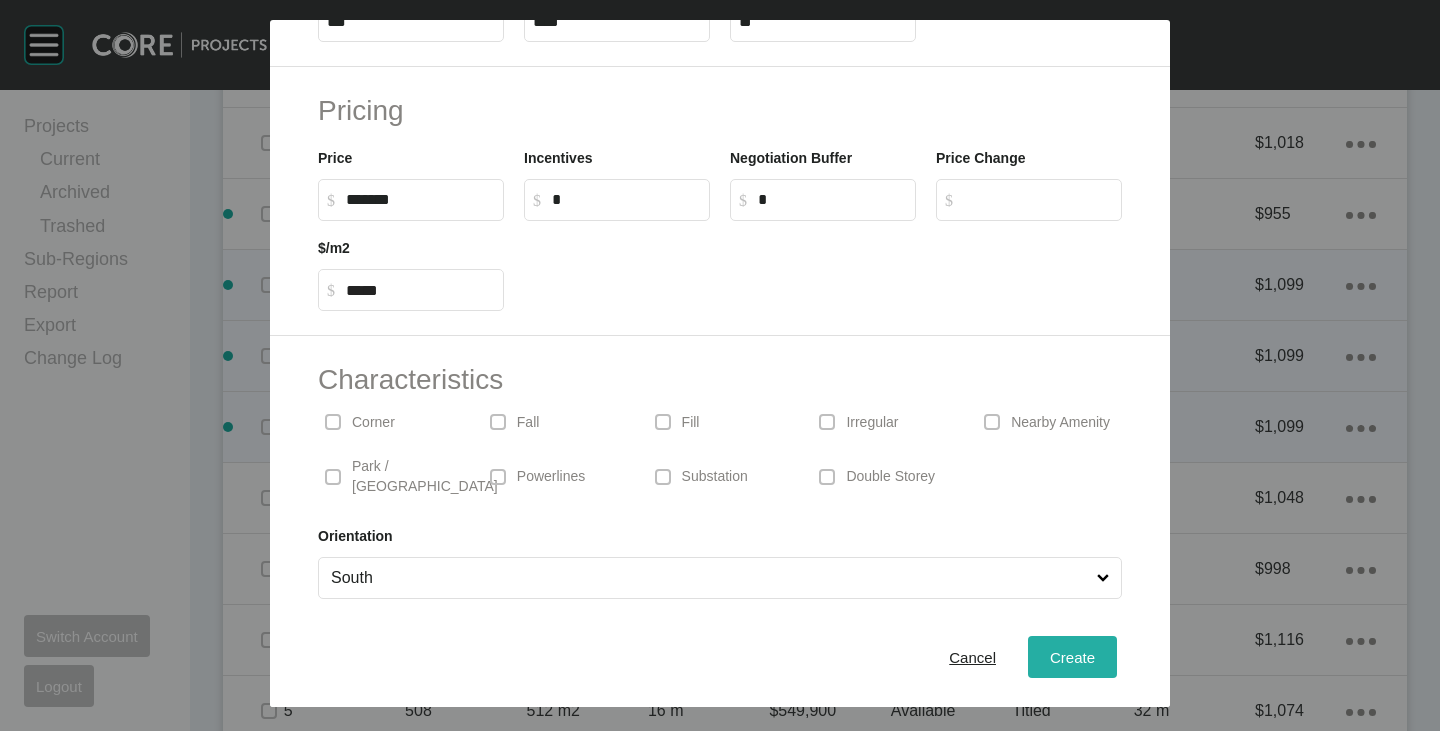 click on "Create" at bounding box center [1072, 657] 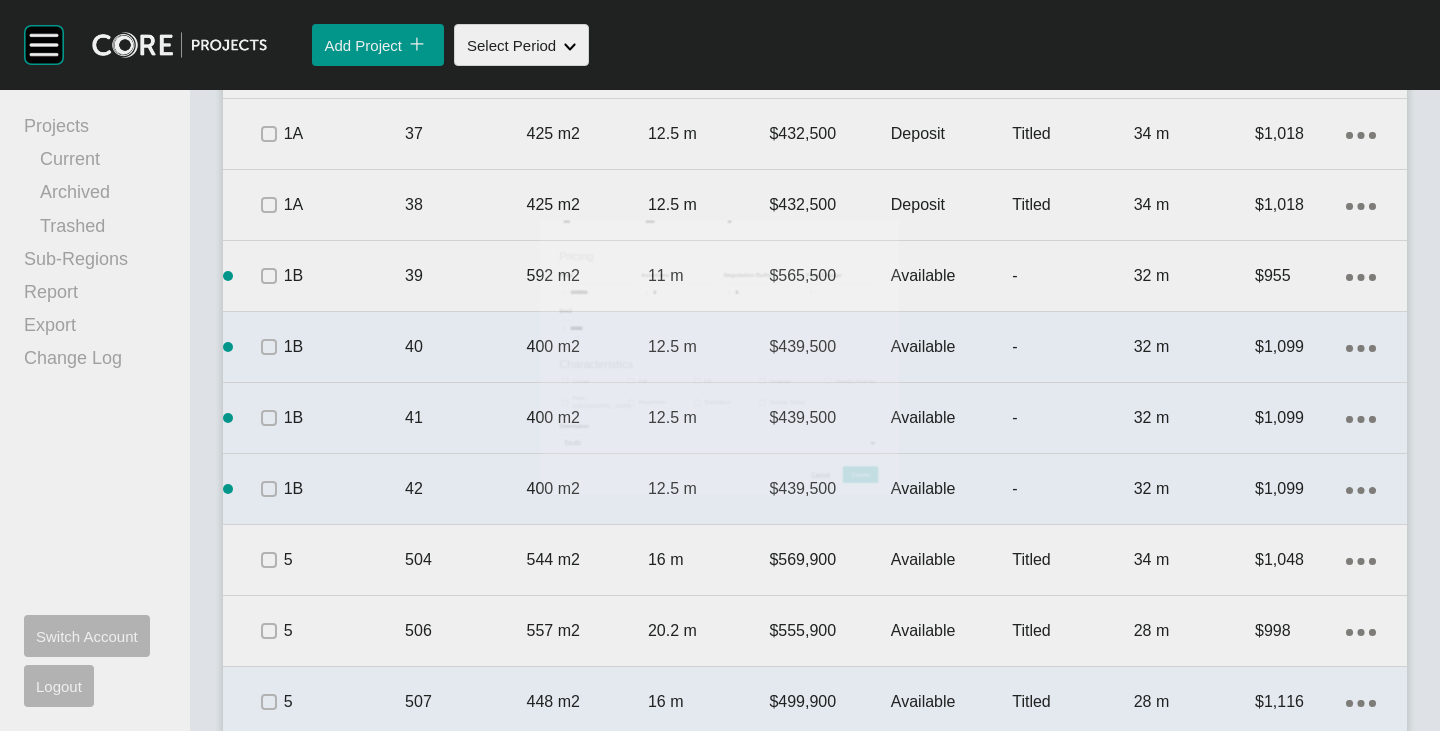scroll, scrollTop: 3262, scrollLeft: 0, axis: vertical 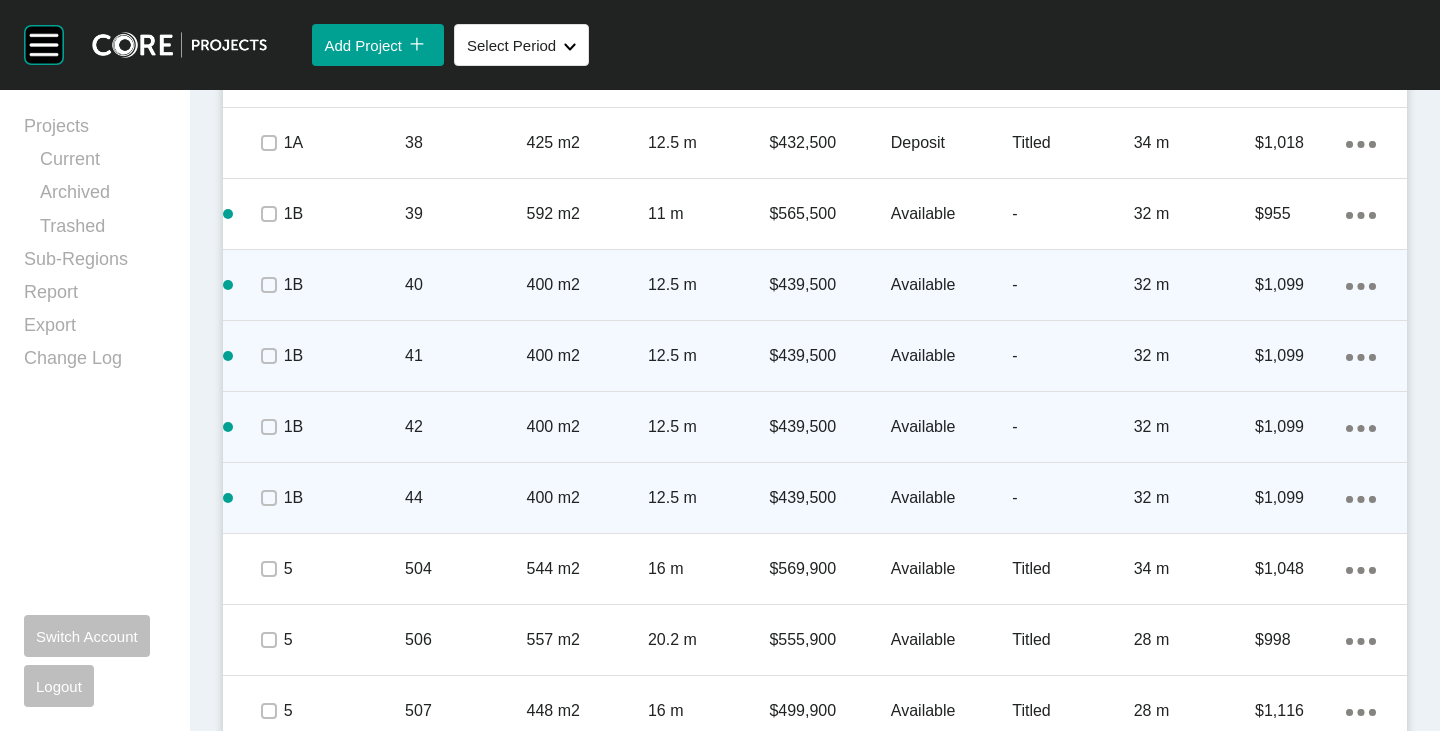 click 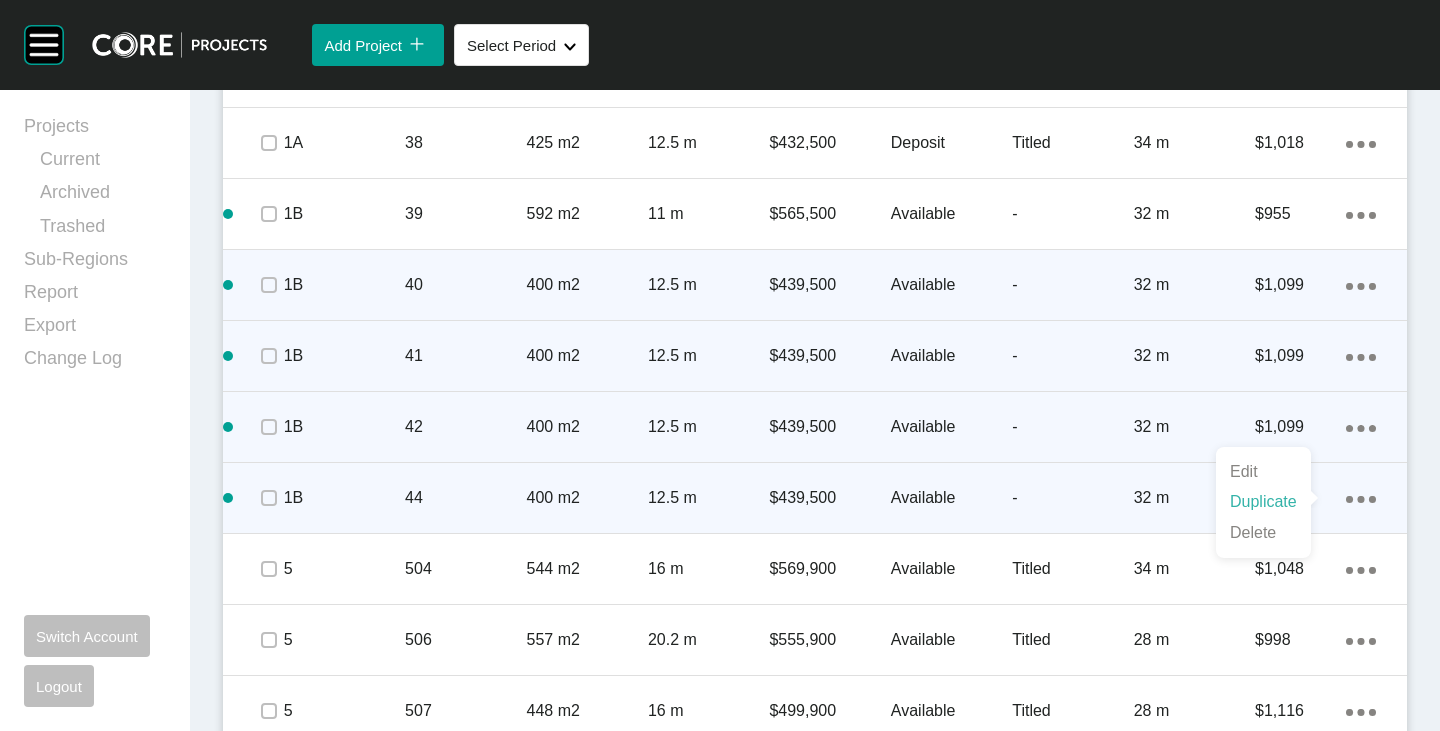 click on "Duplicate" at bounding box center (1263, 502) 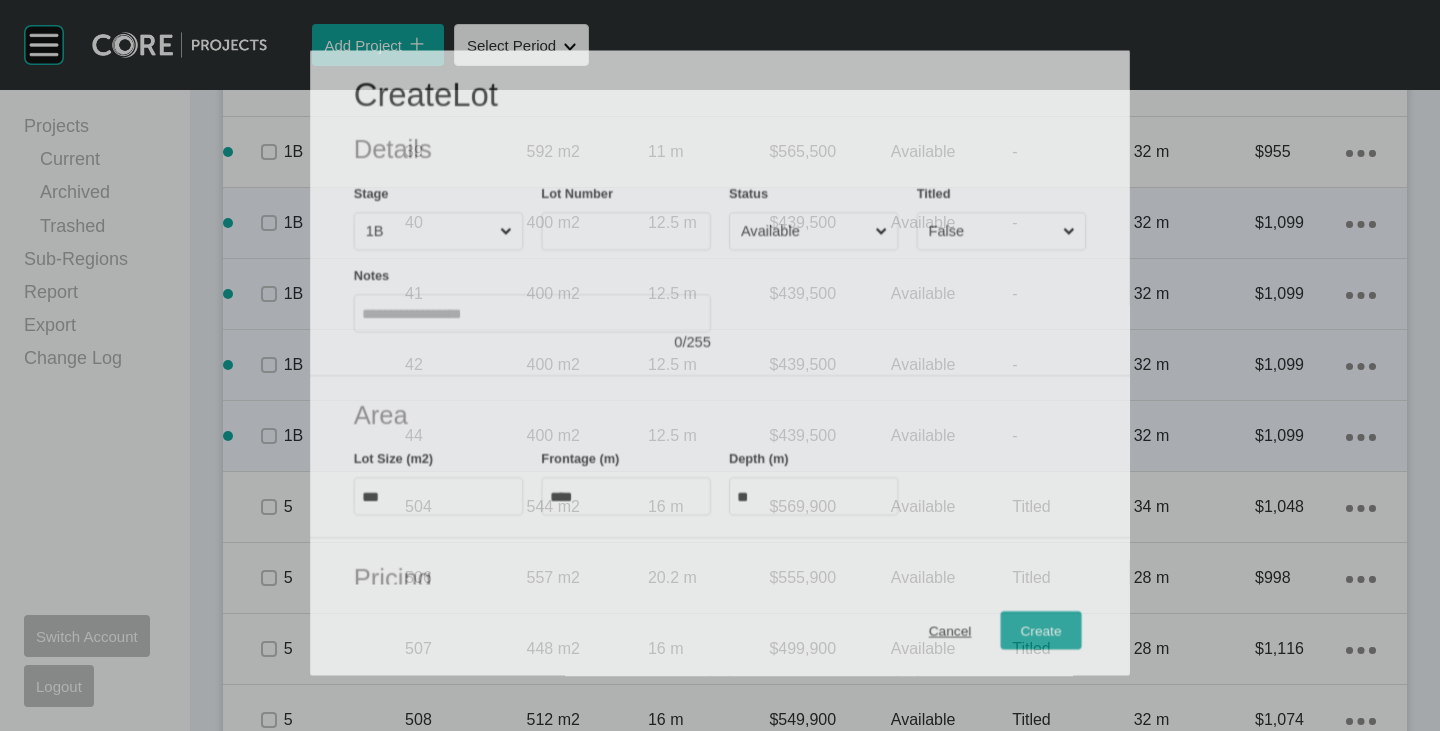 scroll, scrollTop: 3200, scrollLeft: 0, axis: vertical 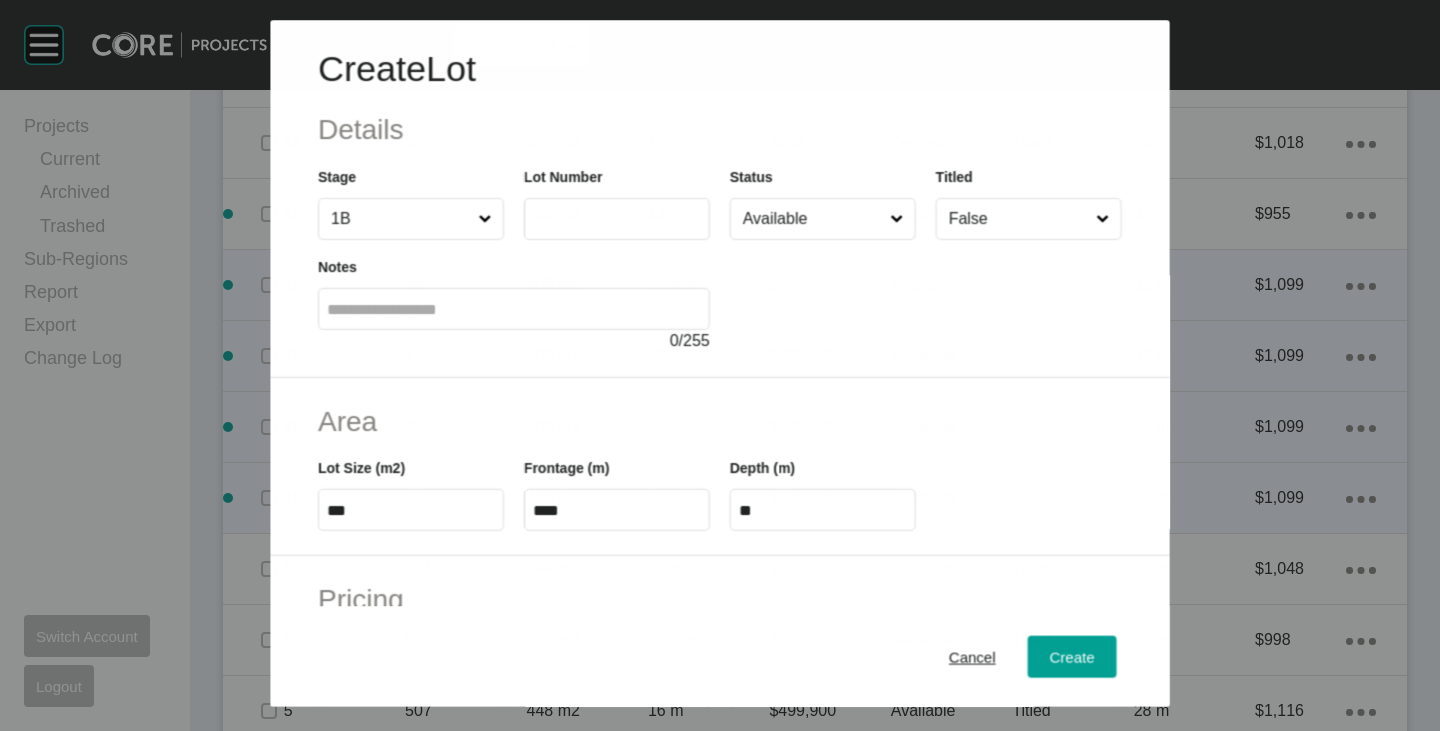 click at bounding box center [617, 219] 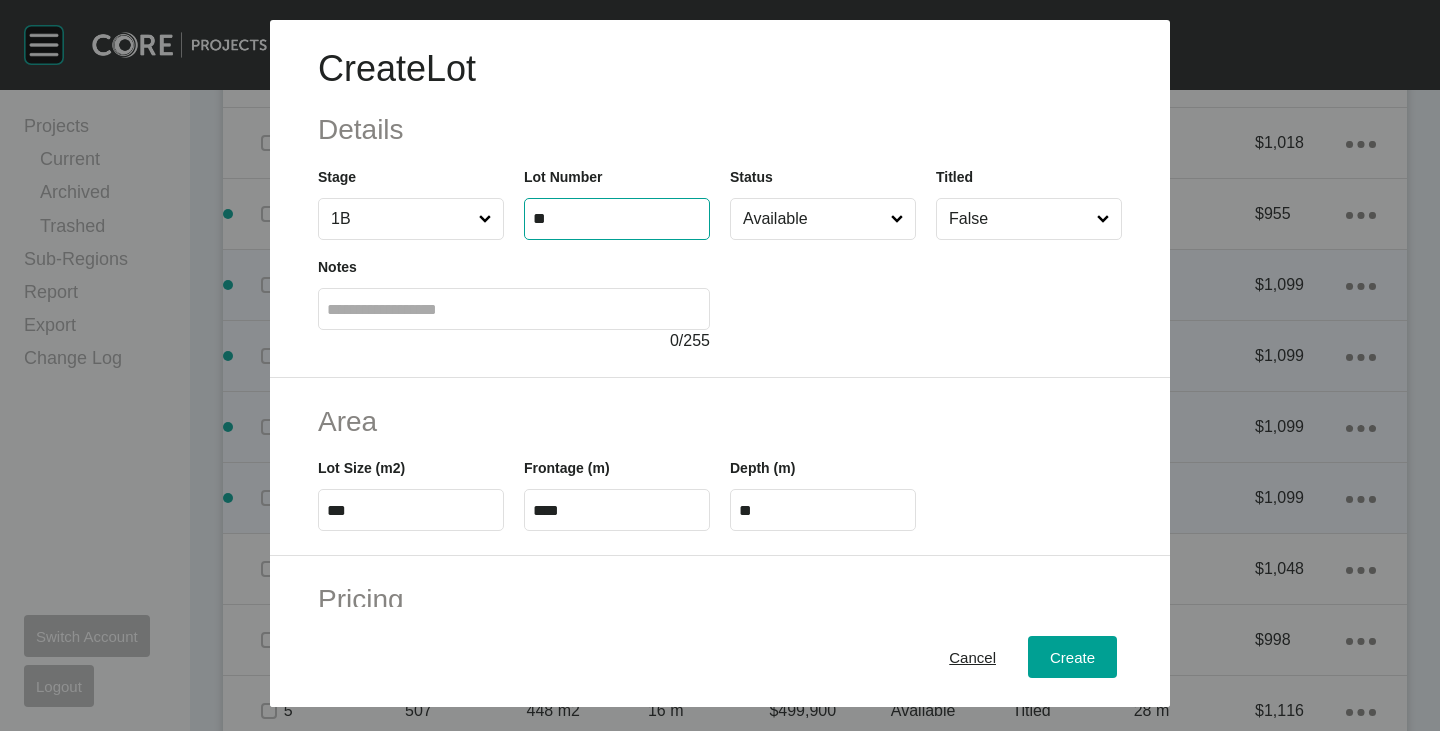 type on "**" 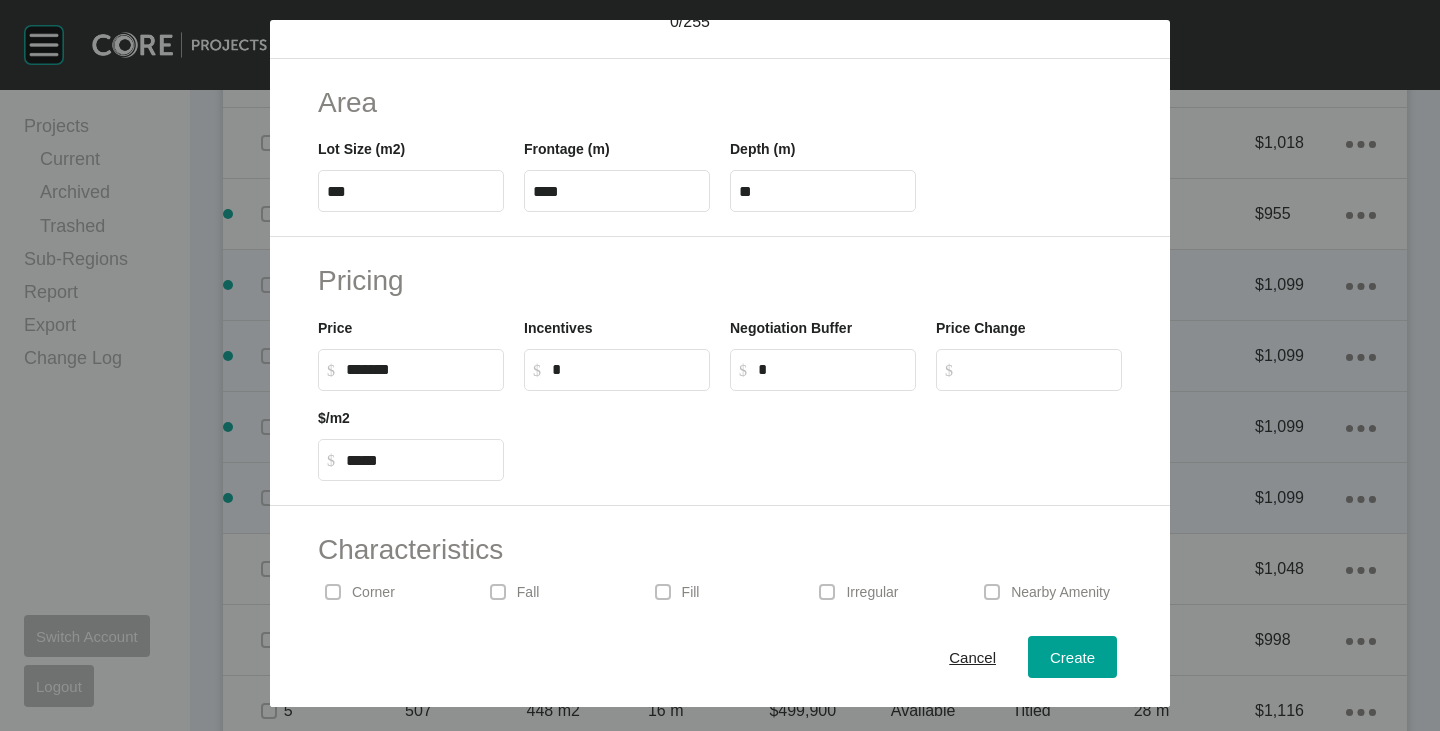 scroll, scrollTop: 489, scrollLeft: 0, axis: vertical 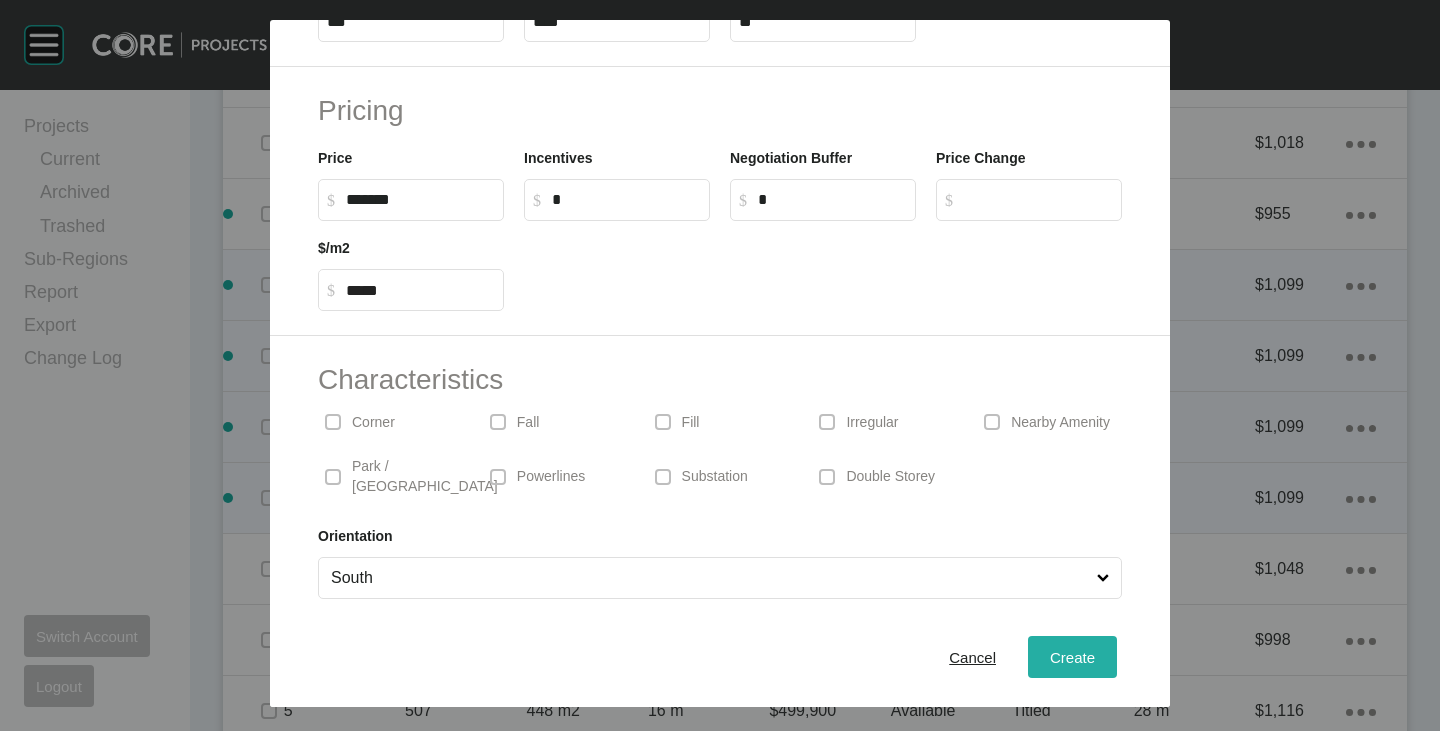 click on "Create" at bounding box center [1072, 657] 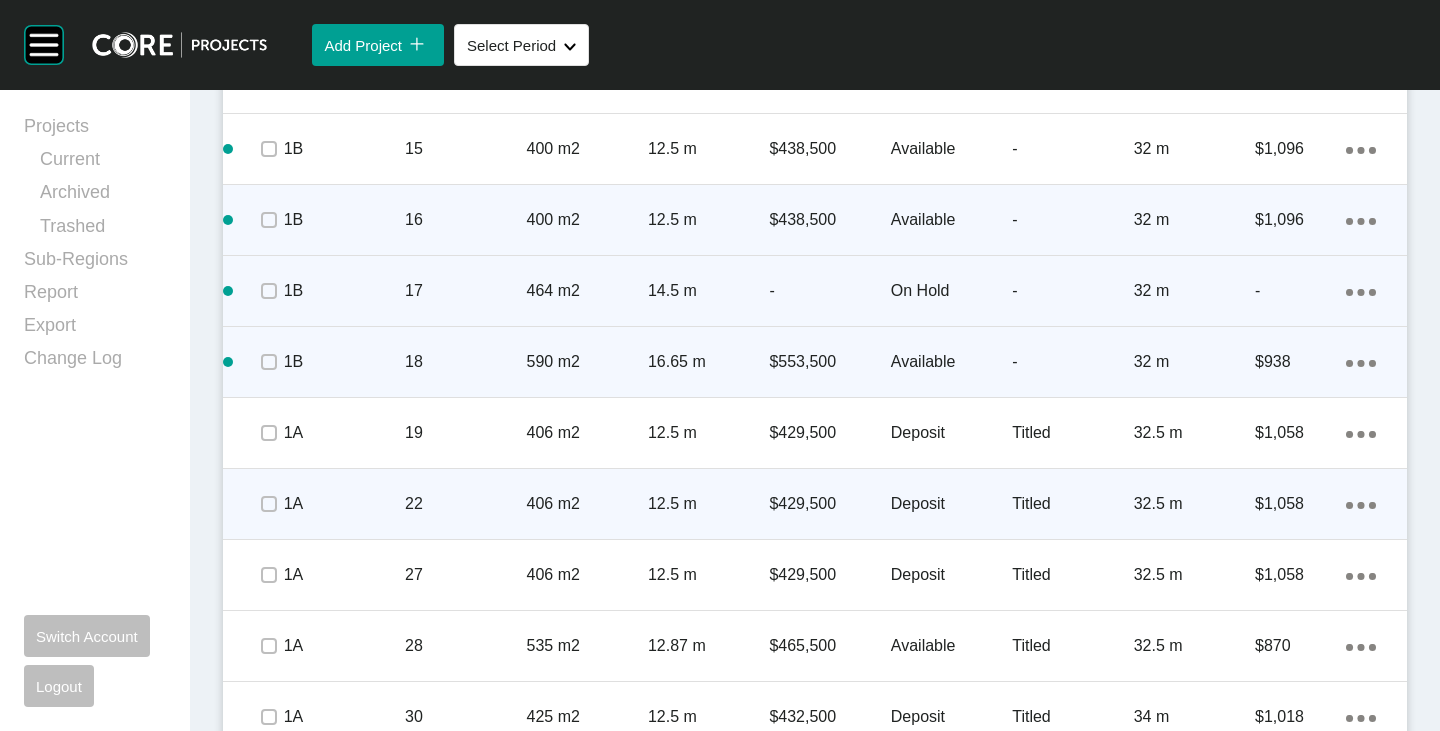 scroll, scrollTop: 1962, scrollLeft: 0, axis: vertical 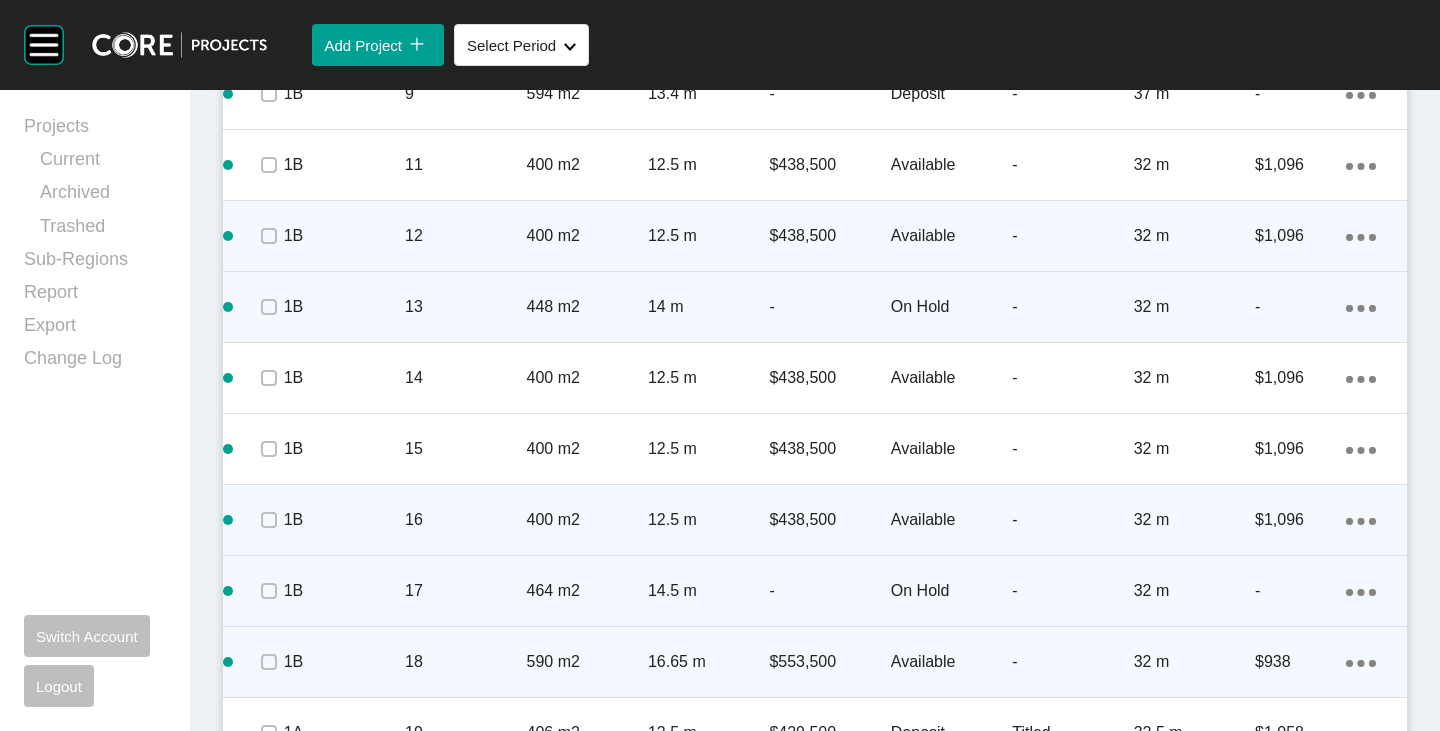 click on "Action Menu Dots Copy 6 Created with Sketch." at bounding box center [1361, 307] 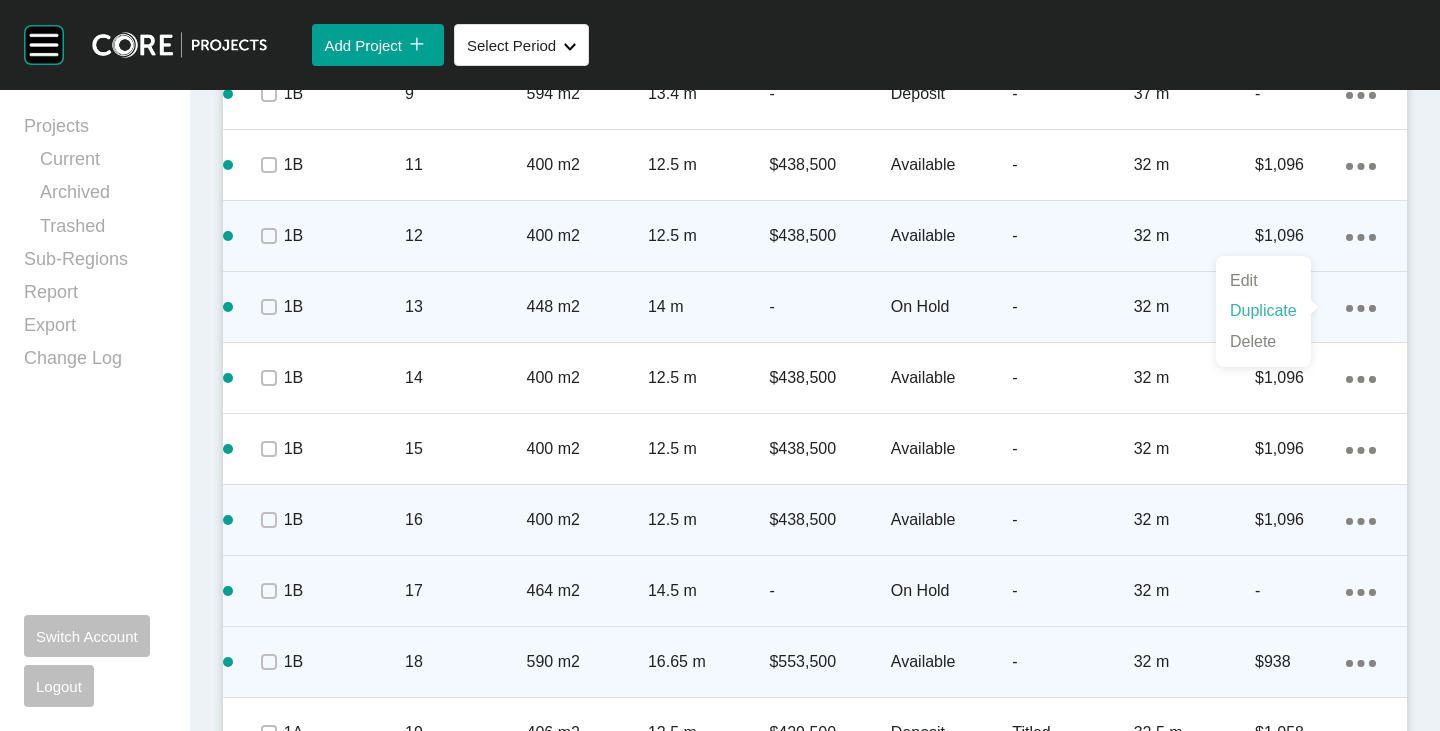 click on "Duplicate" at bounding box center [1263, 311] 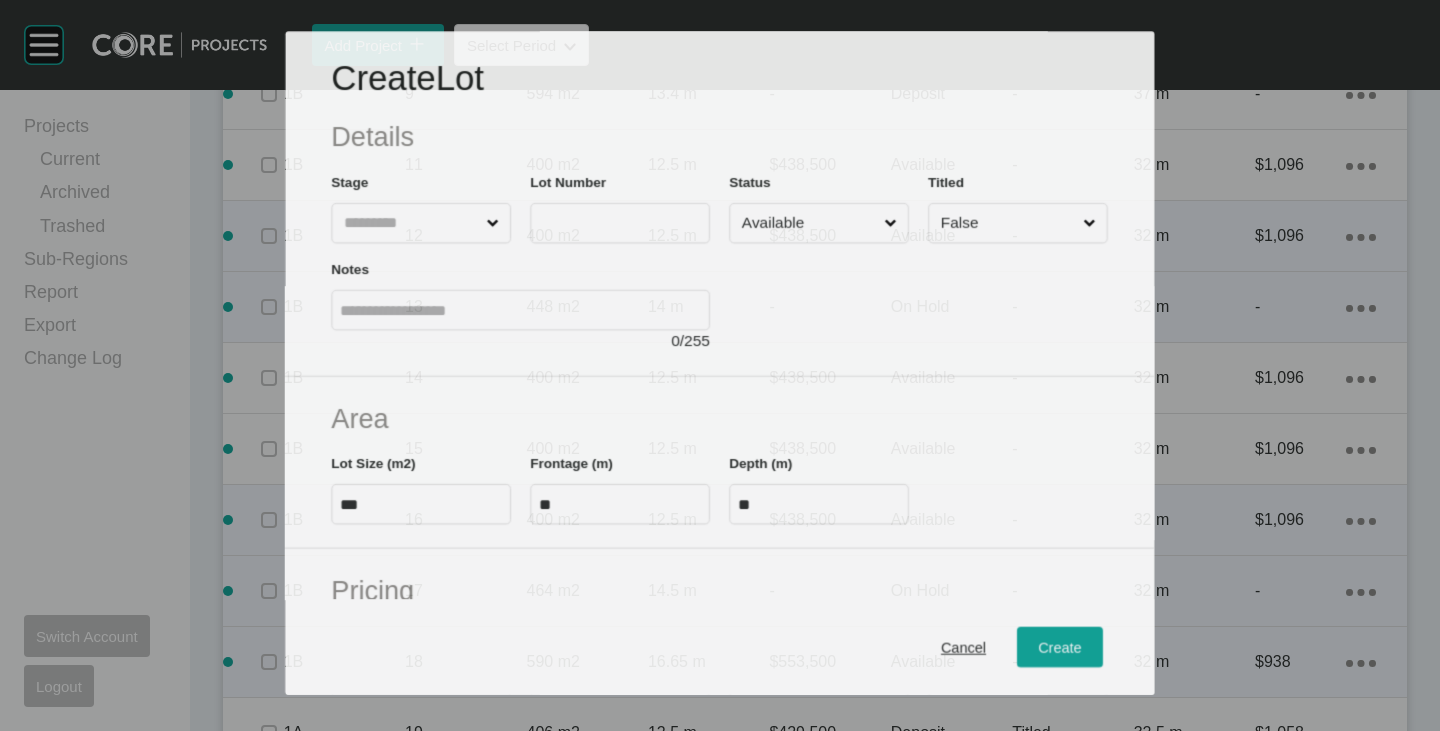 scroll, scrollTop: 1900, scrollLeft: 0, axis: vertical 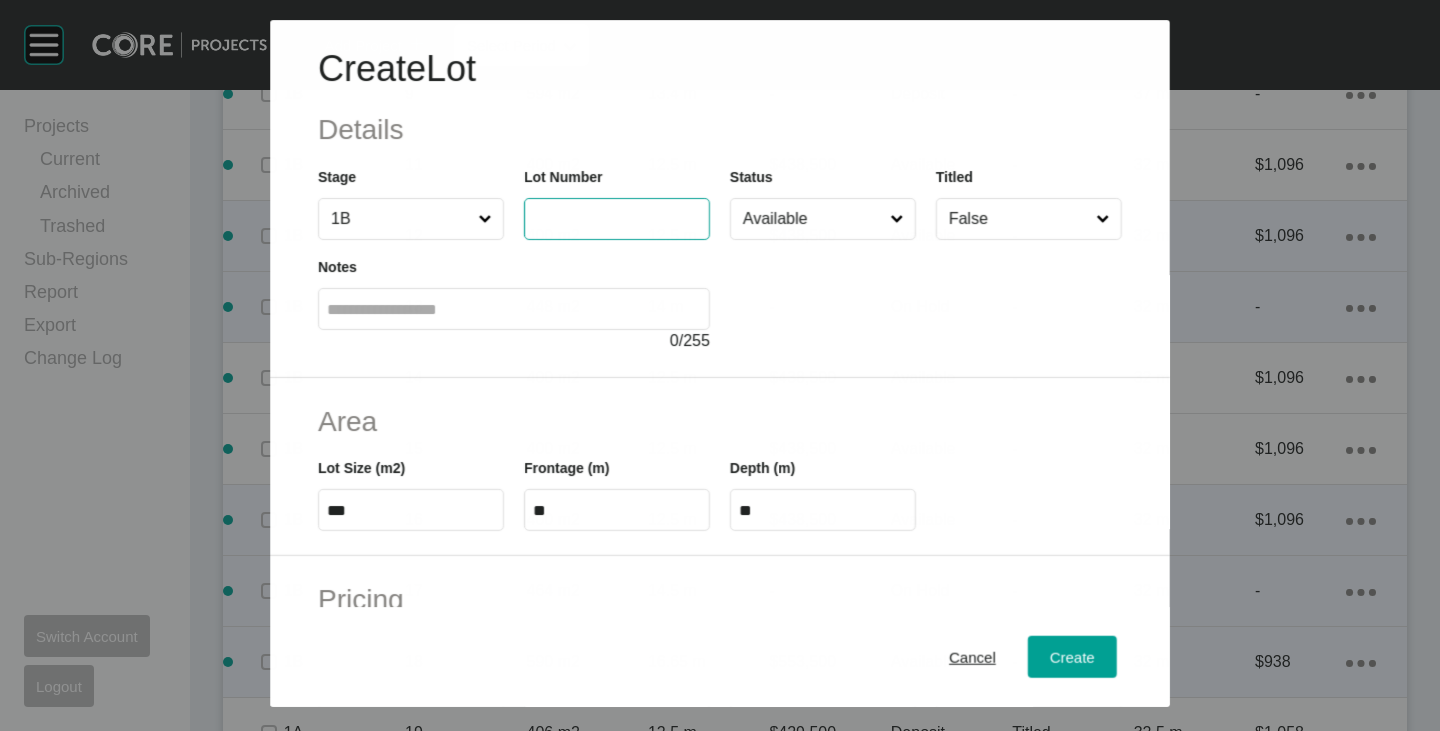 click at bounding box center [617, 219] 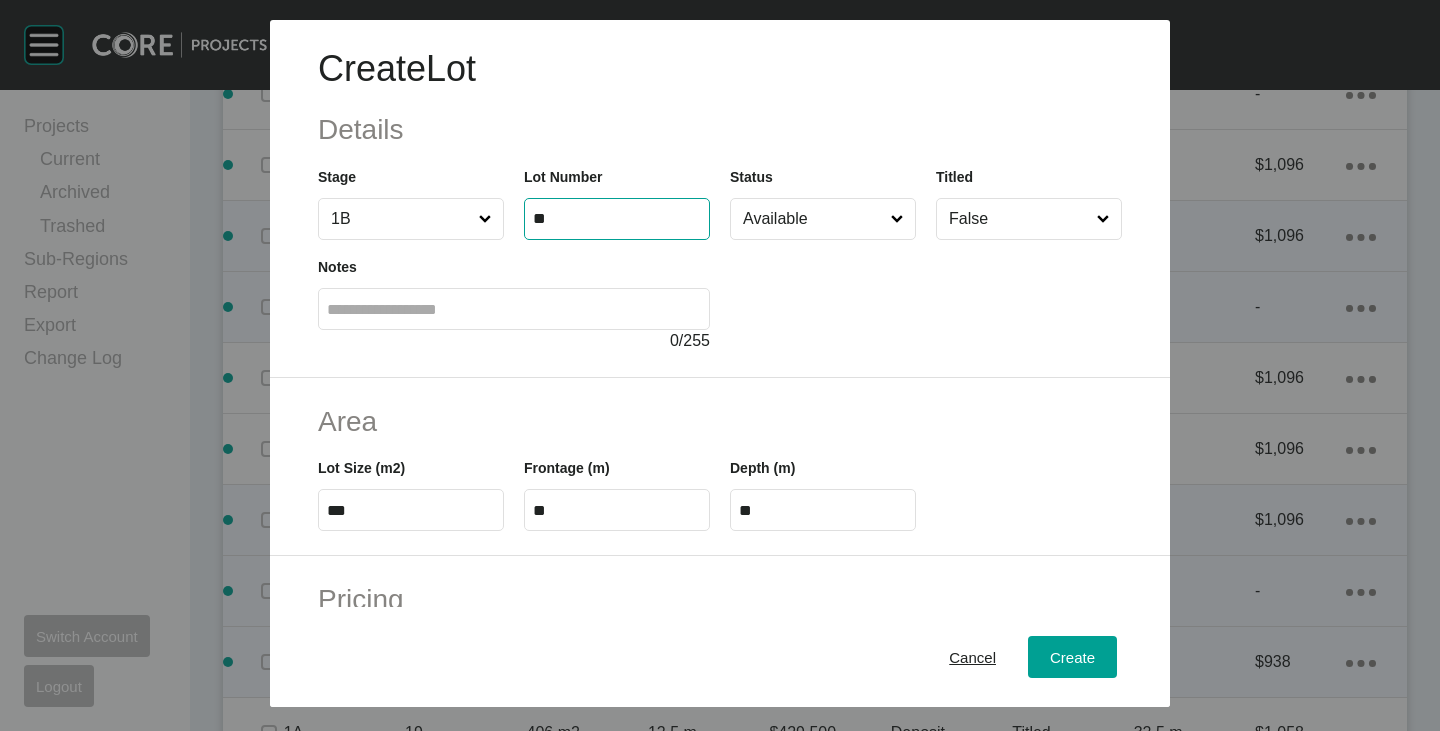 type on "**" 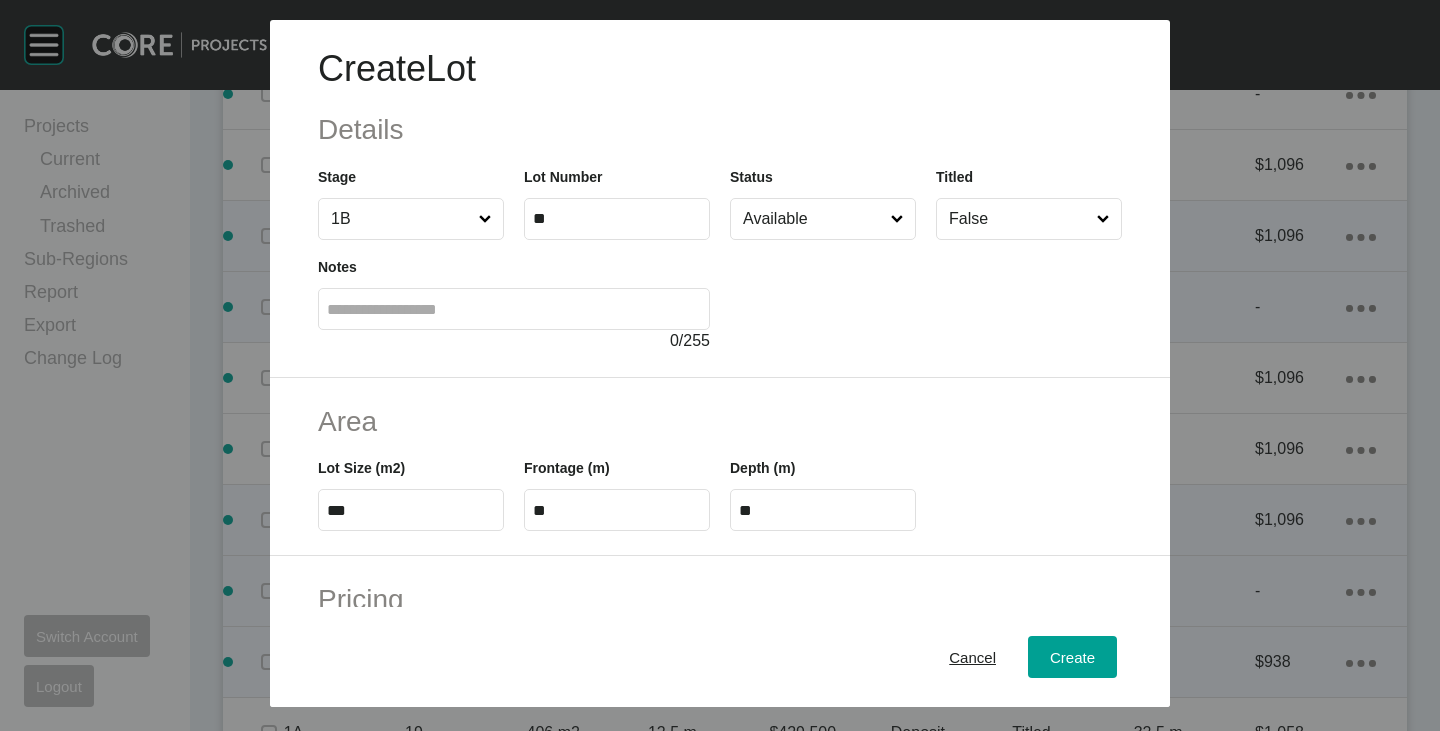 click on "Available" at bounding box center (813, 219) 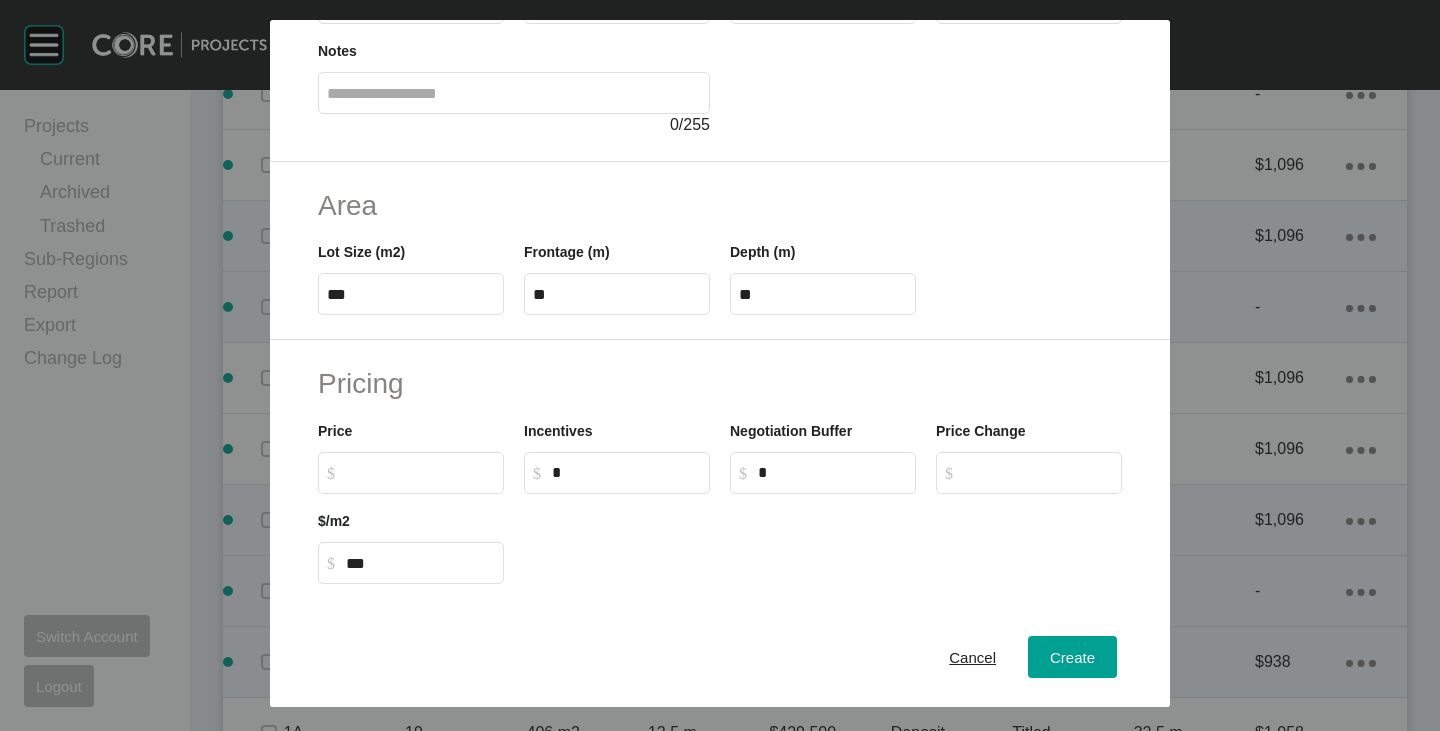 scroll, scrollTop: 489, scrollLeft: 0, axis: vertical 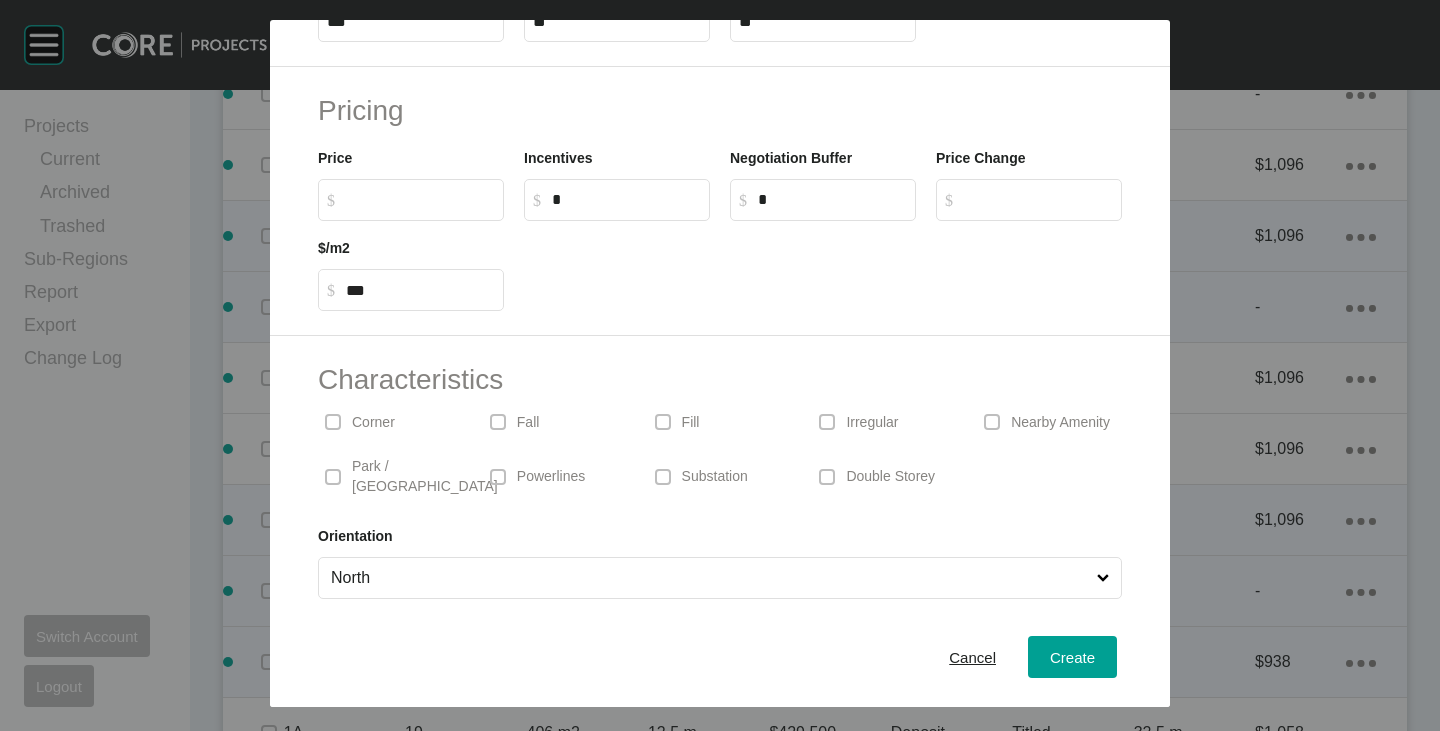 click on "North" at bounding box center (710, 578) 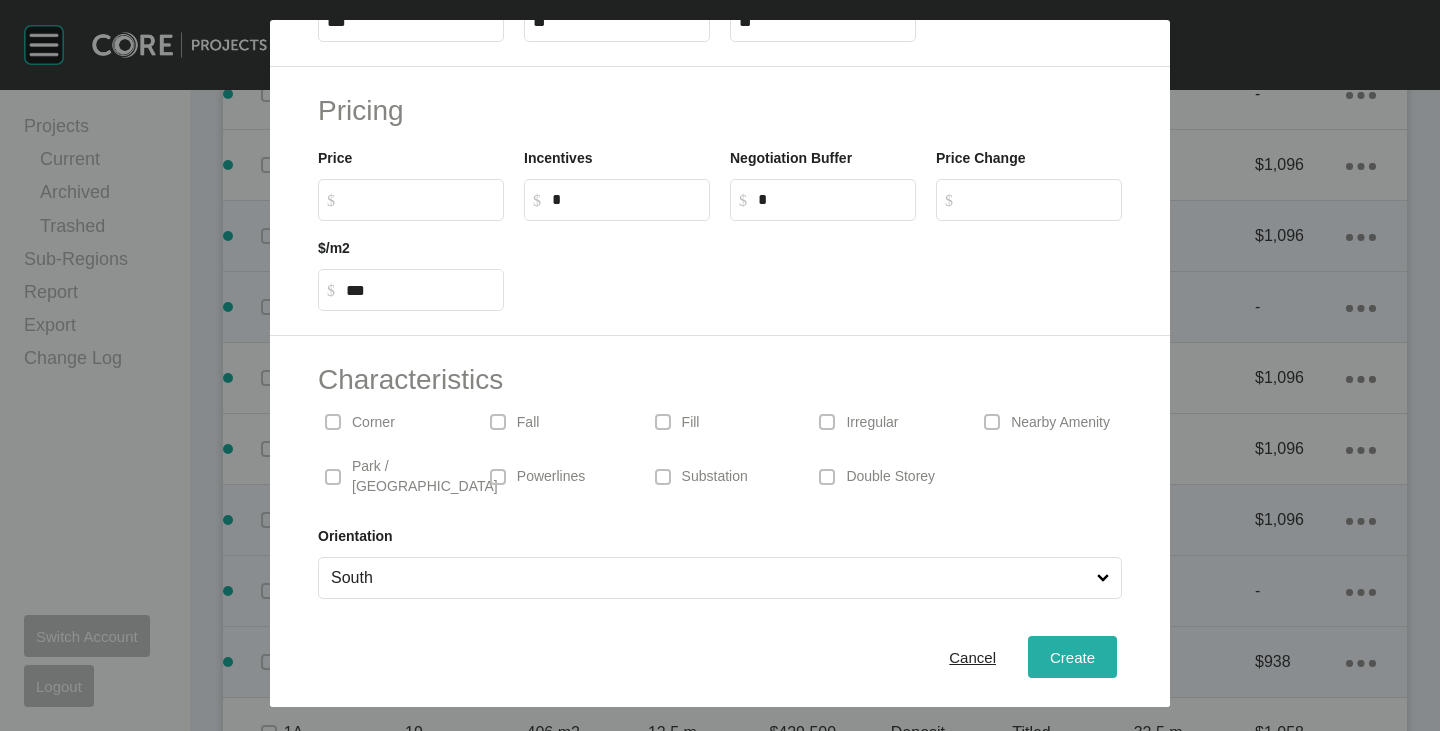 click on "Create" at bounding box center (1072, 657) 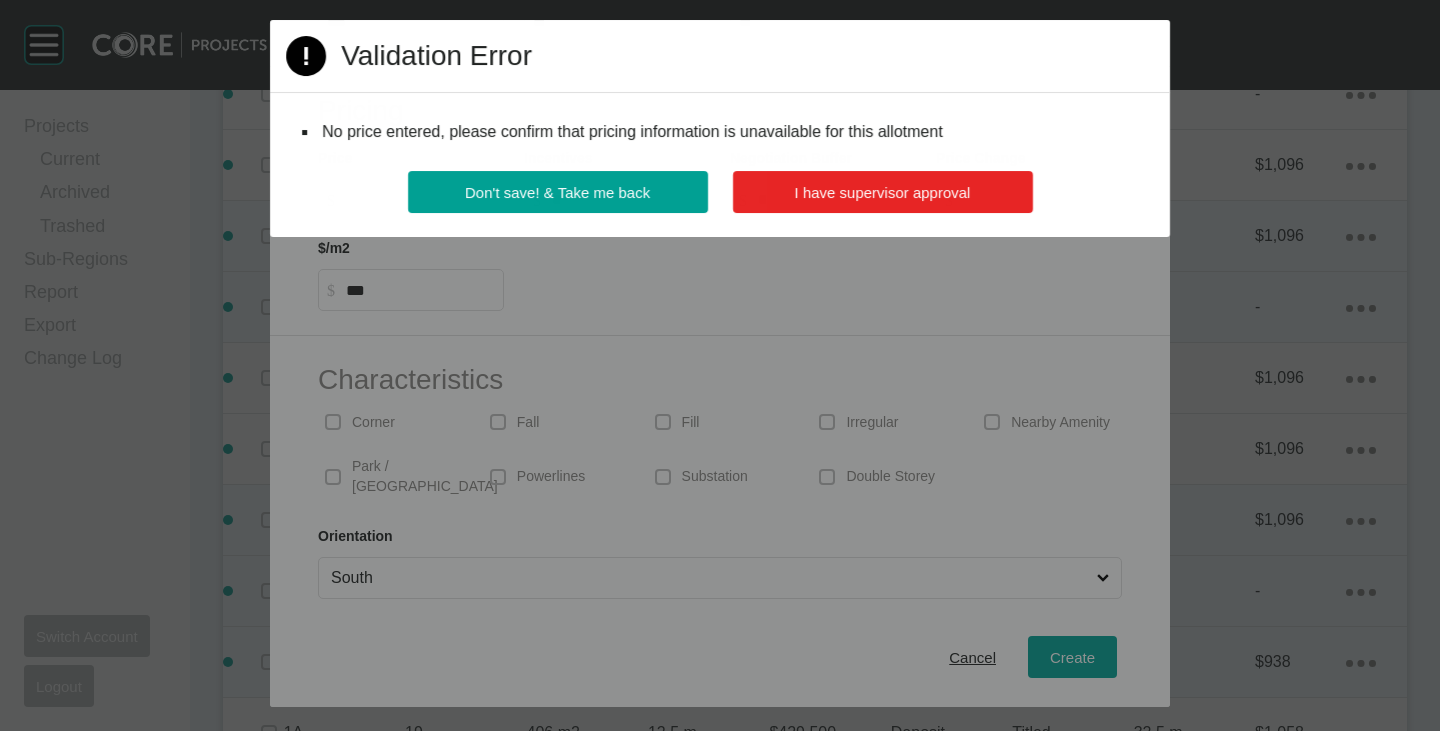 click on "I have supervisor approval" at bounding box center (883, 192) 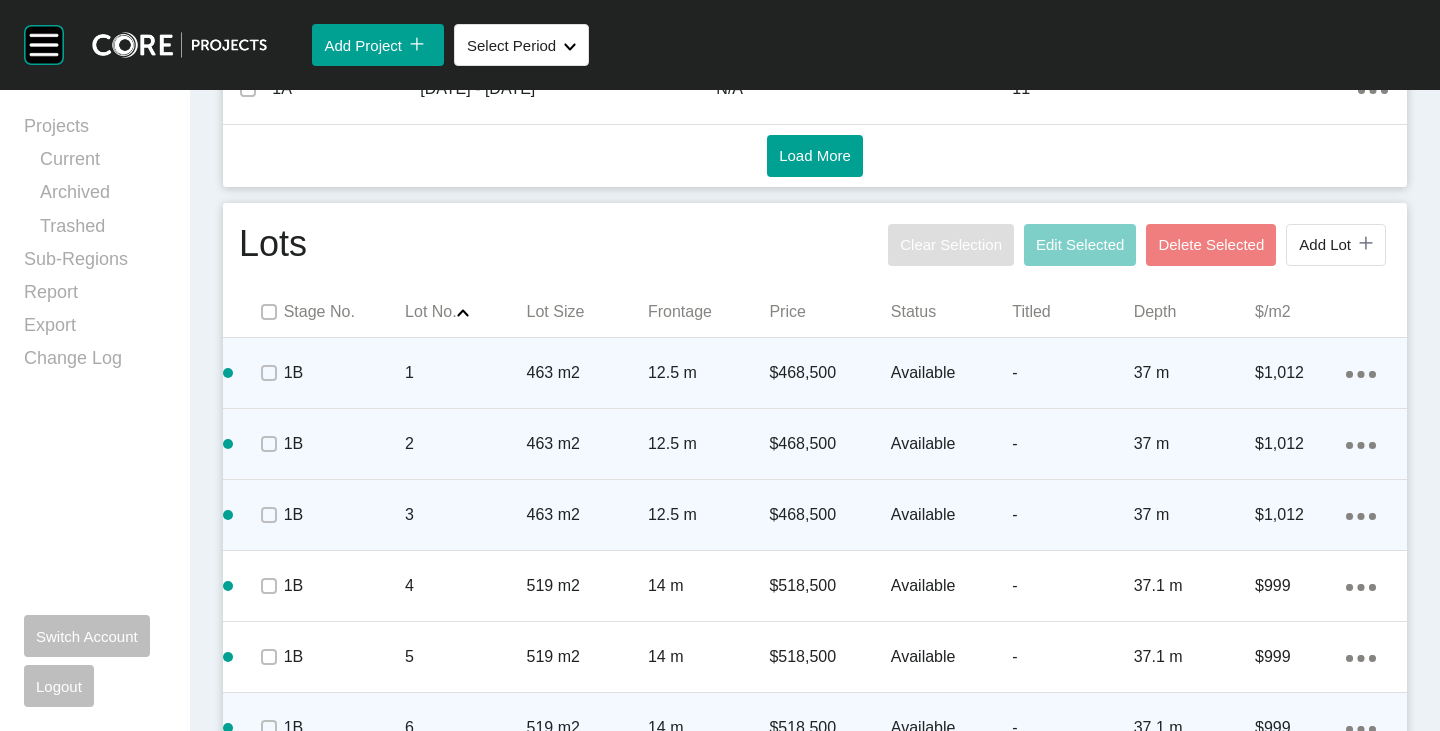 scroll, scrollTop: 1062, scrollLeft: 0, axis: vertical 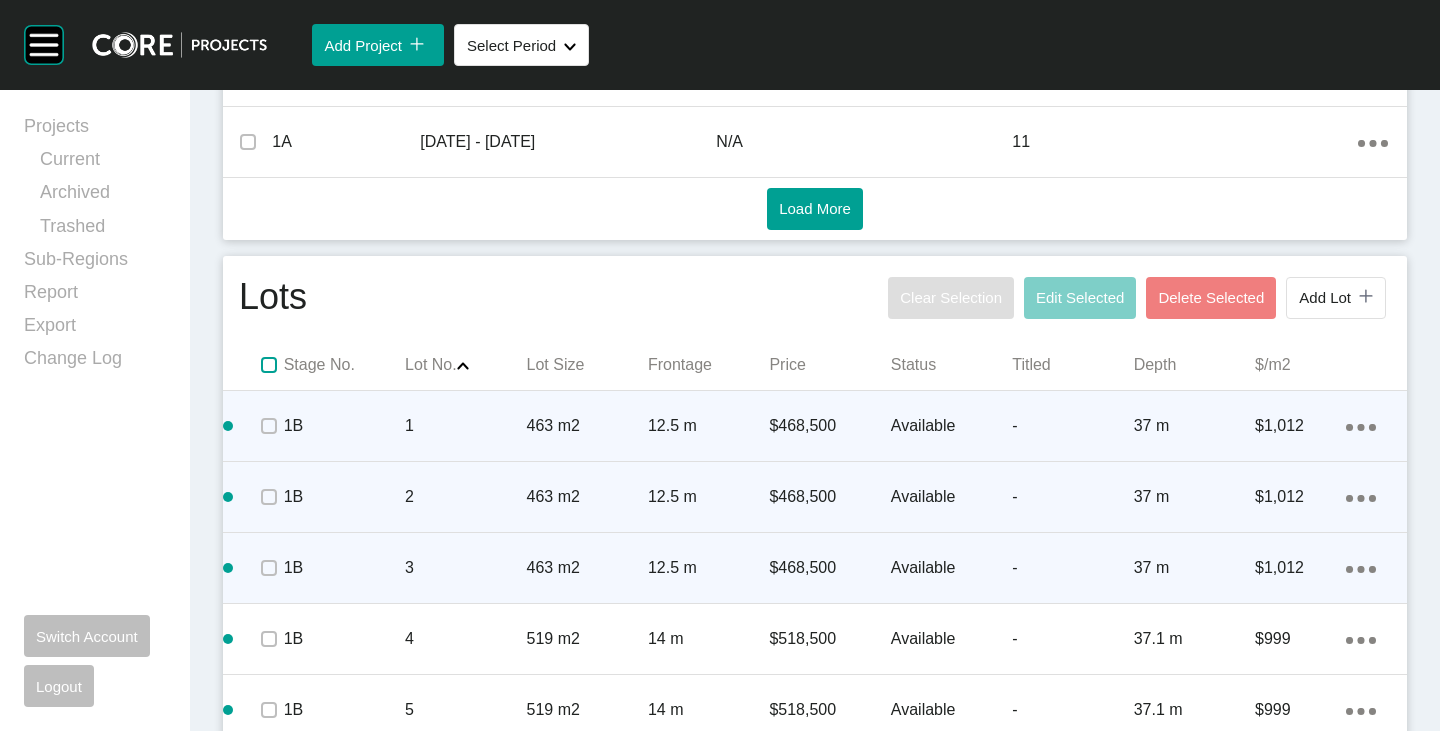 click at bounding box center [269, 365] 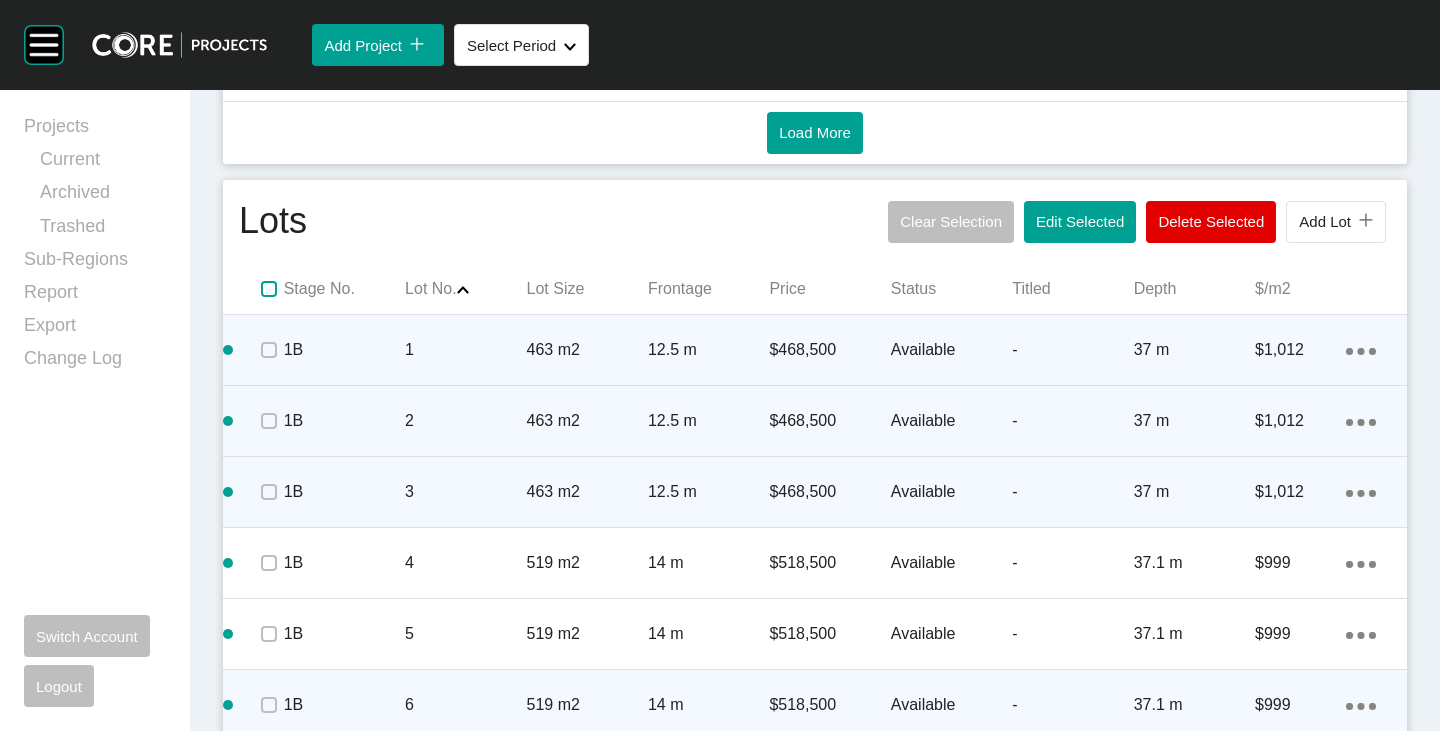scroll, scrollTop: 1162, scrollLeft: 0, axis: vertical 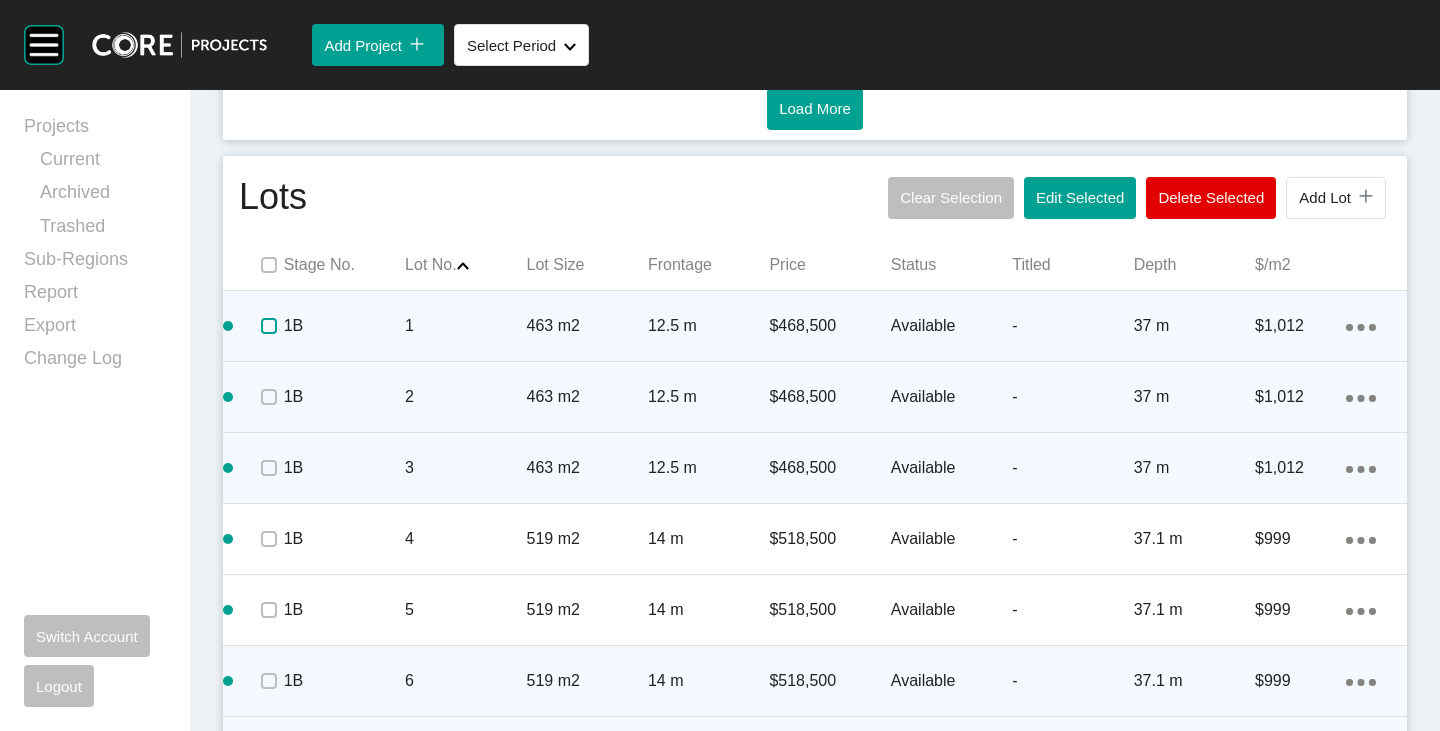 click at bounding box center (269, 326) 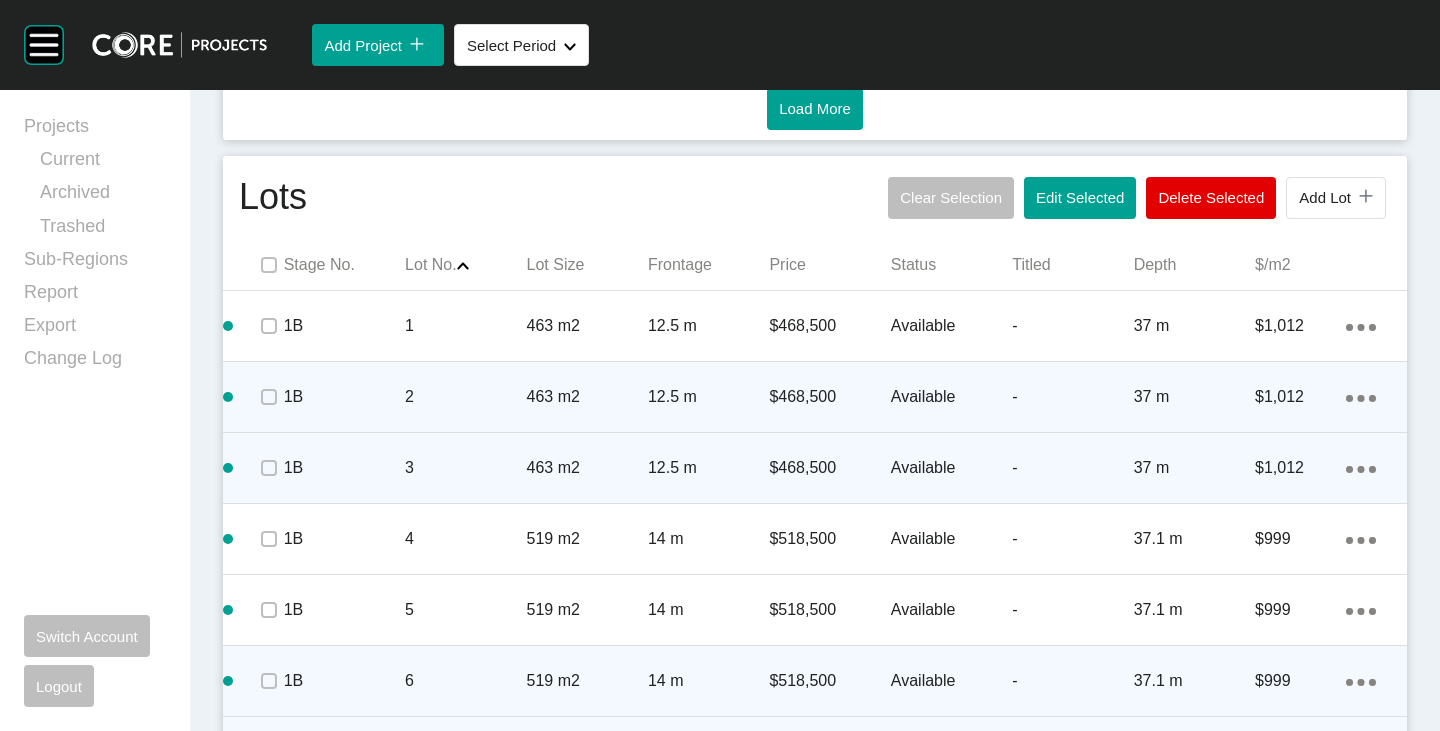 click at bounding box center (238, 397) 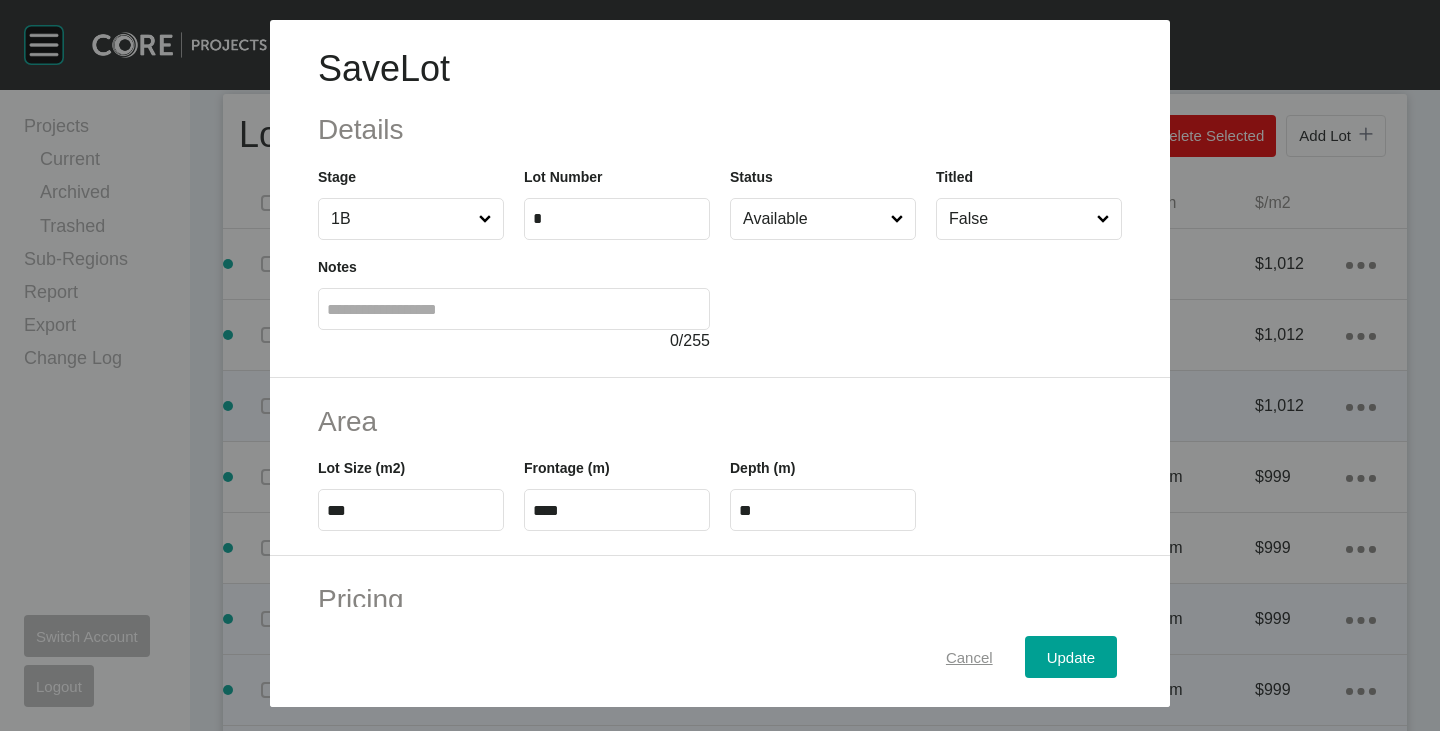 click on "Cancel" at bounding box center [969, 657] 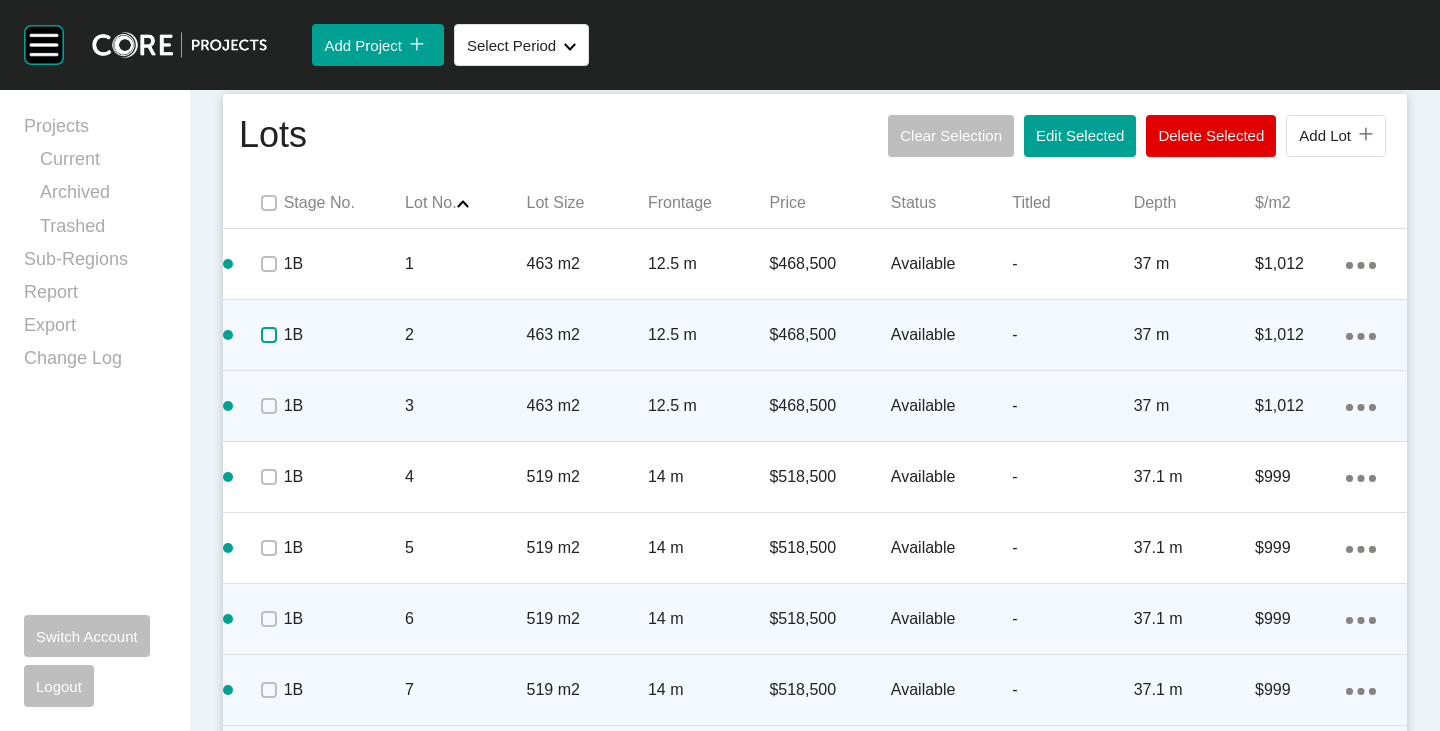 click at bounding box center (269, 335) 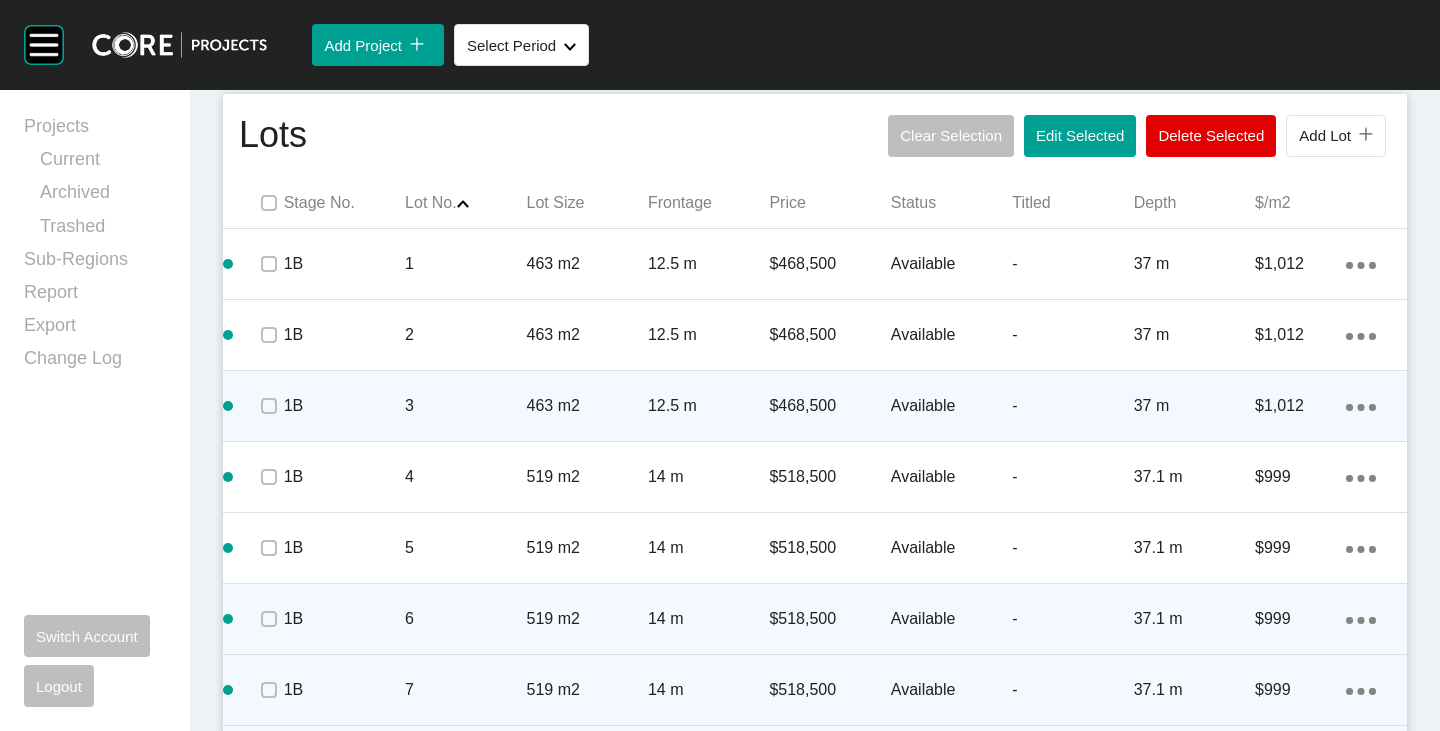 click at bounding box center (268, 406) 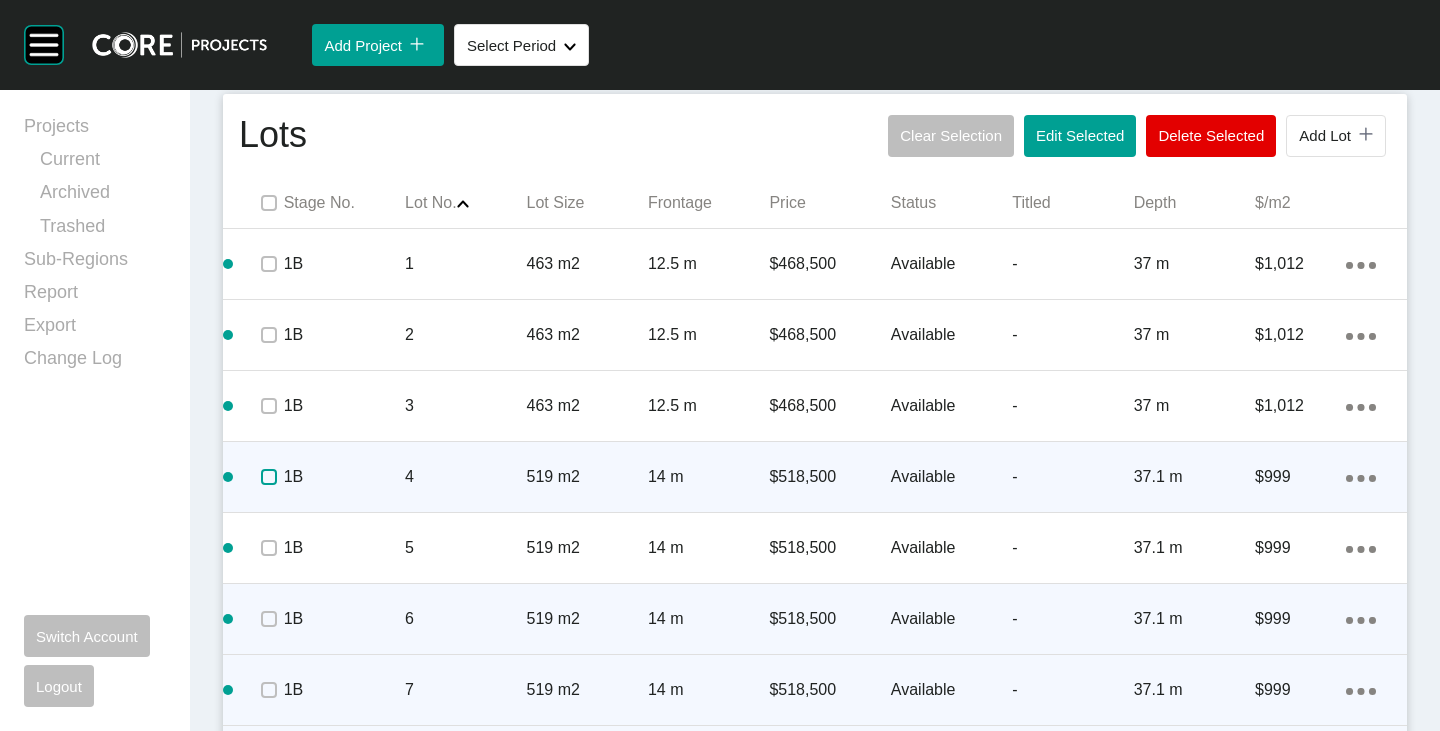 click at bounding box center (269, 477) 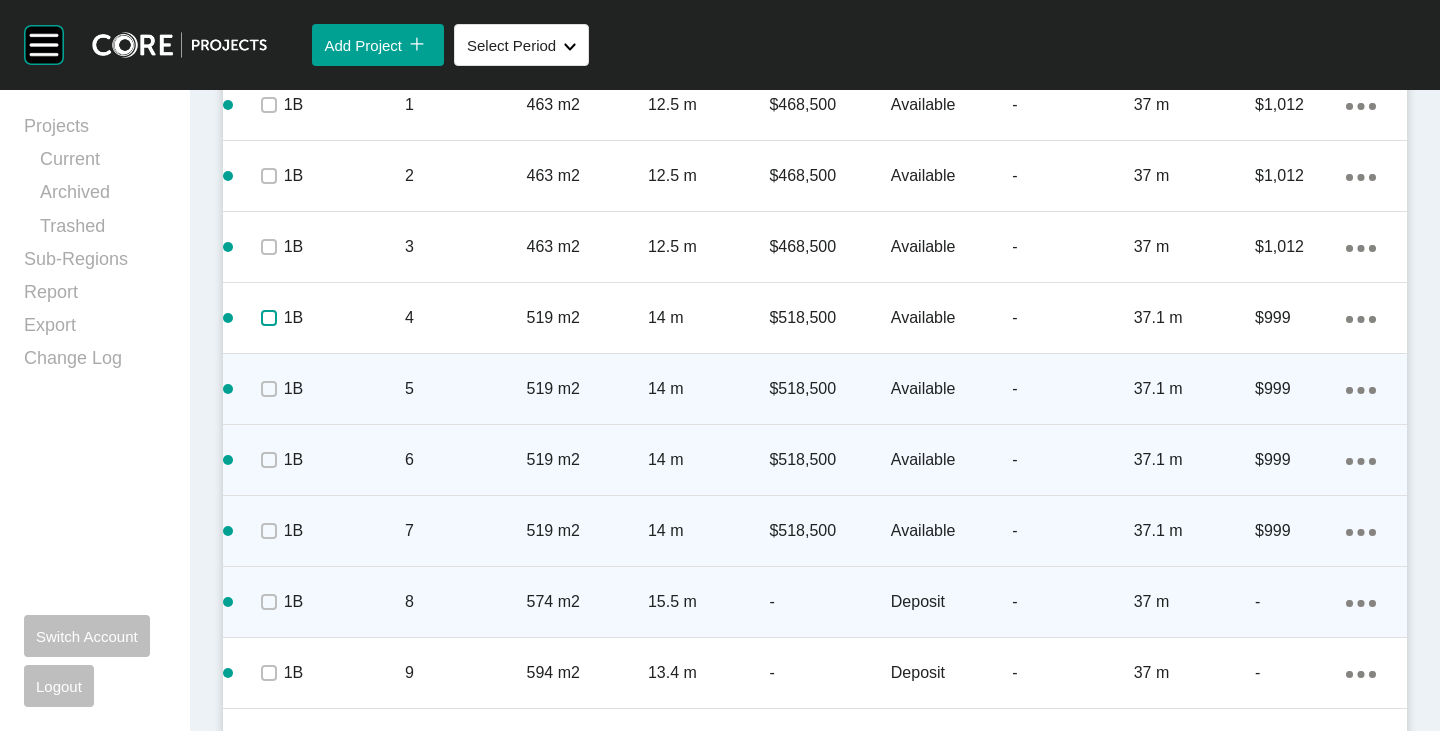 scroll, scrollTop: 1362, scrollLeft: 0, axis: vertical 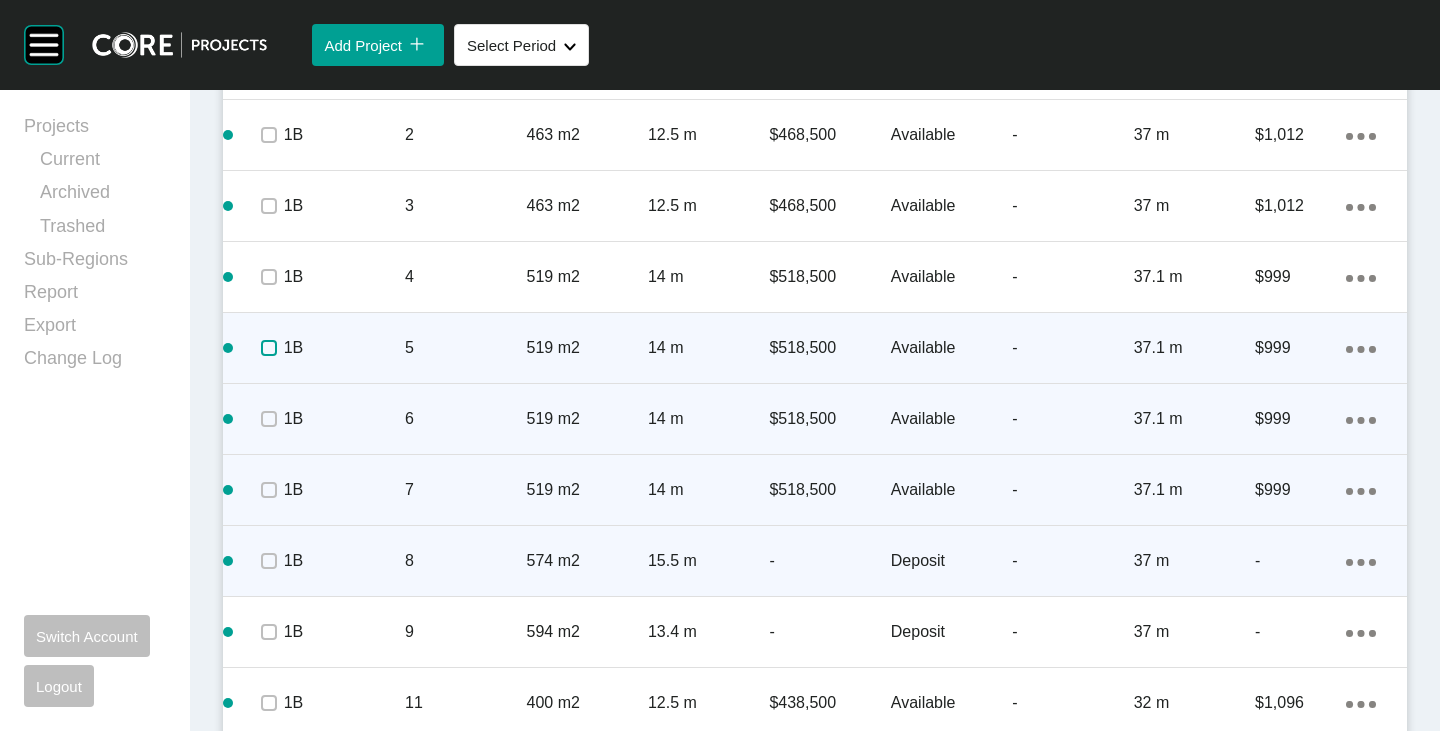 click at bounding box center [269, 348] 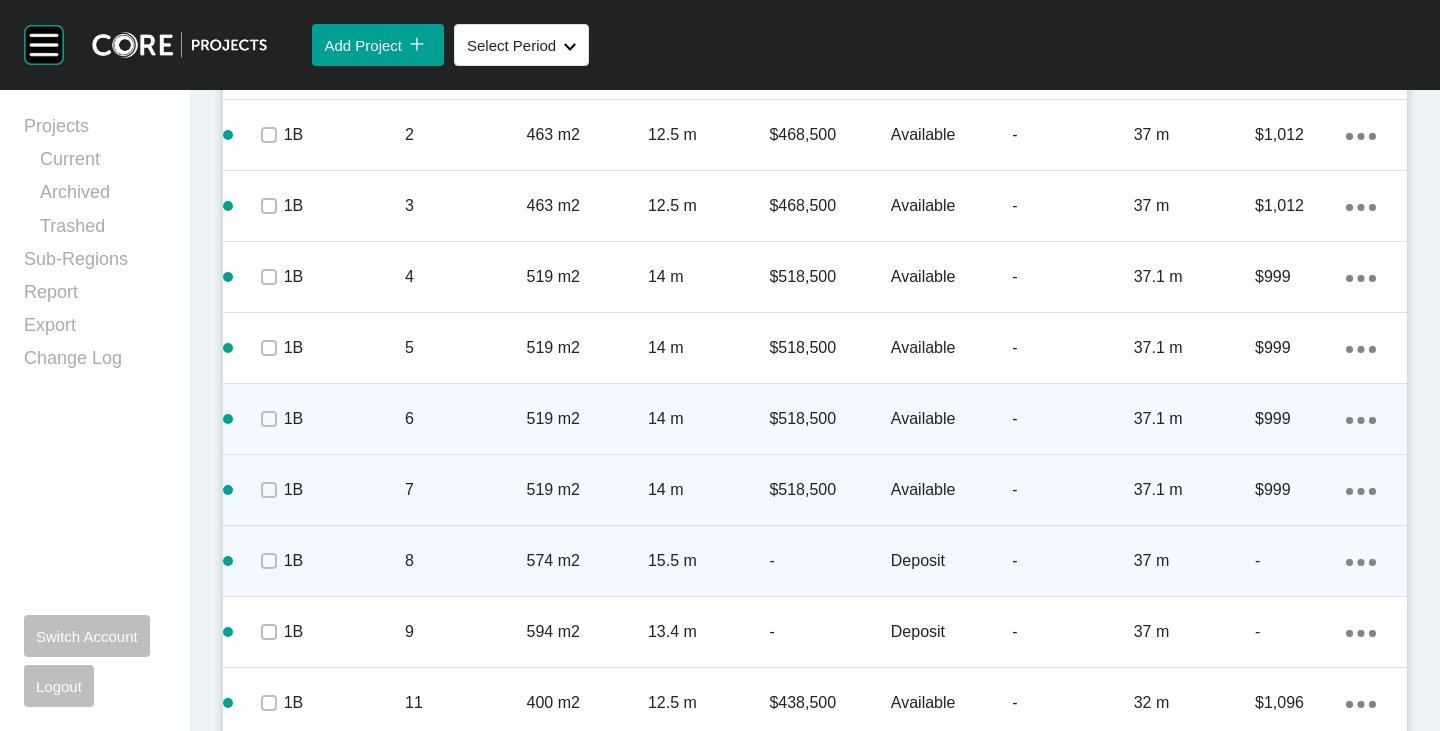 click at bounding box center (268, 419) 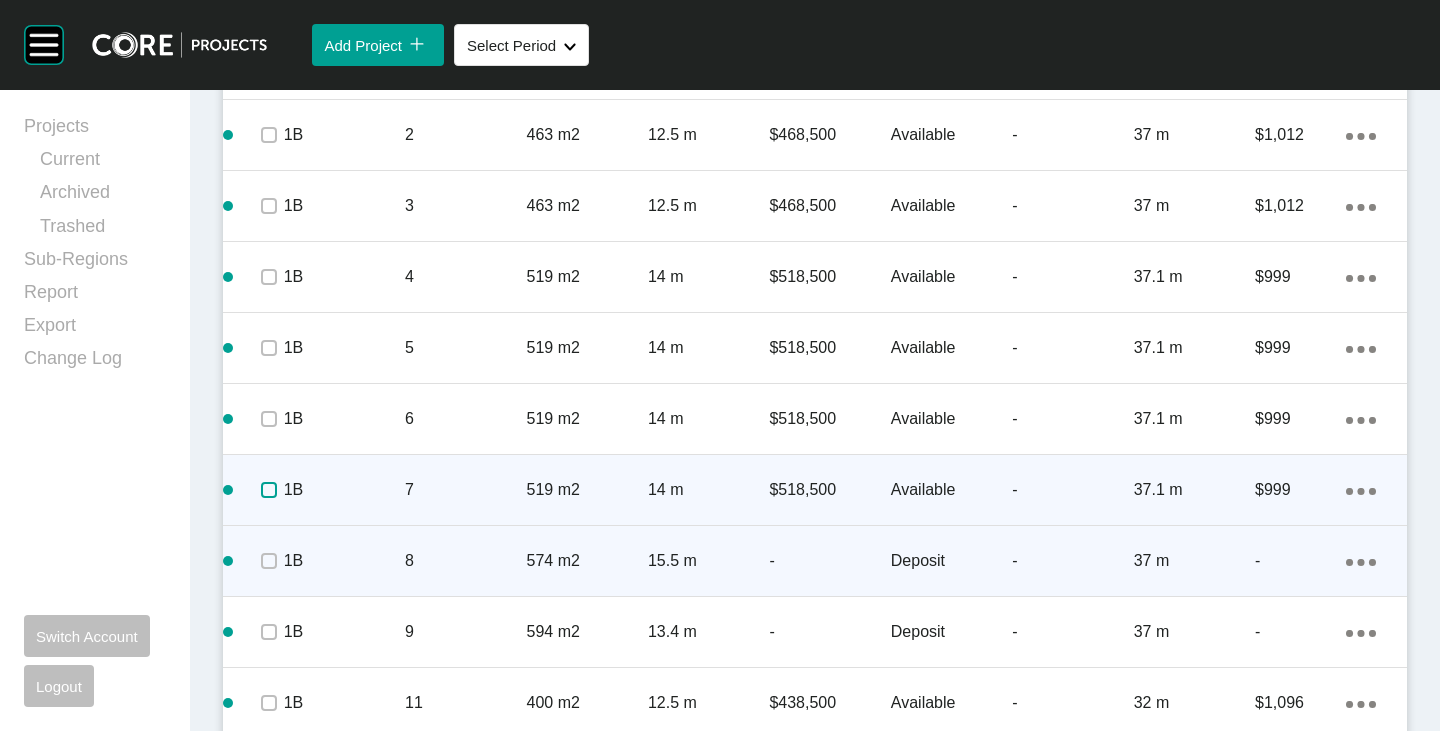 click at bounding box center [269, 490] 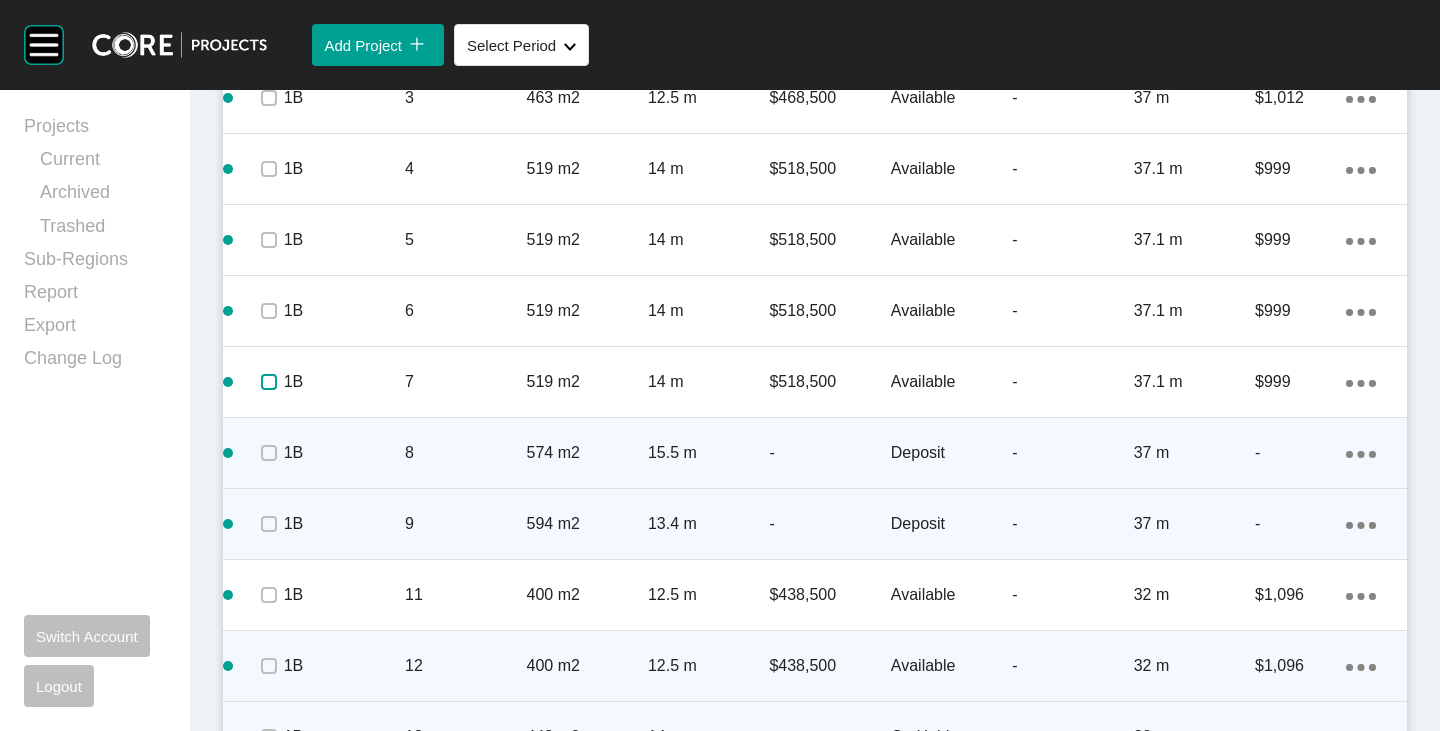 scroll, scrollTop: 1562, scrollLeft: 0, axis: vertical 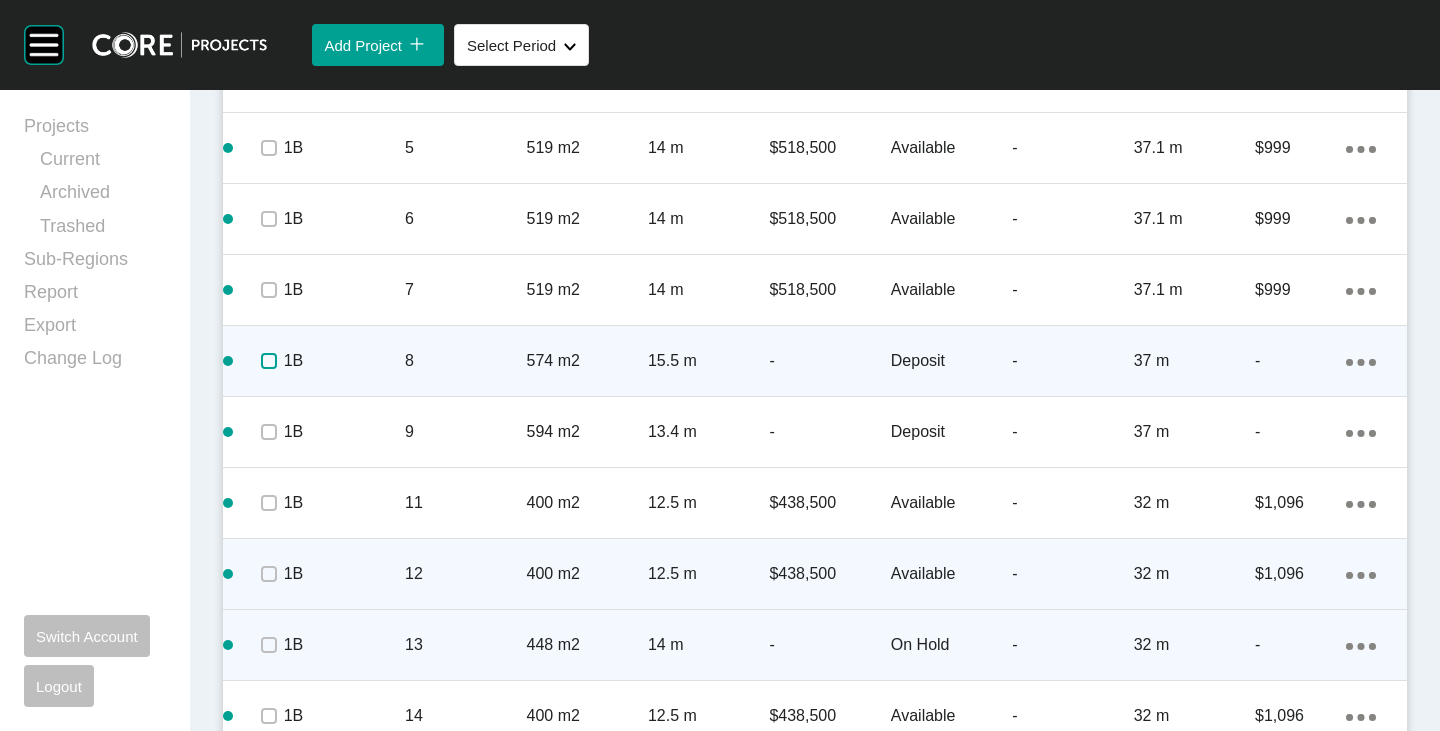 click at bounding box center (269, 361) 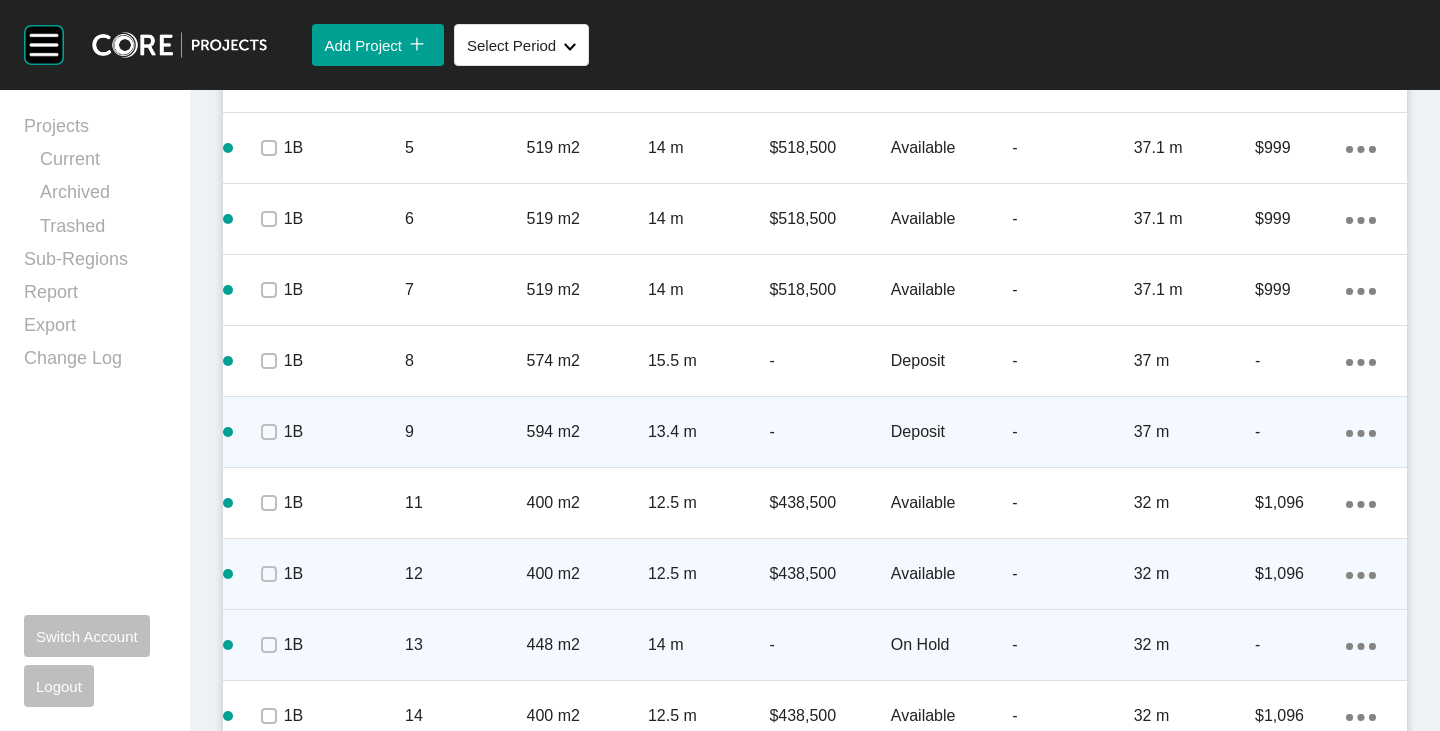 click at bounding box center [268, 432] 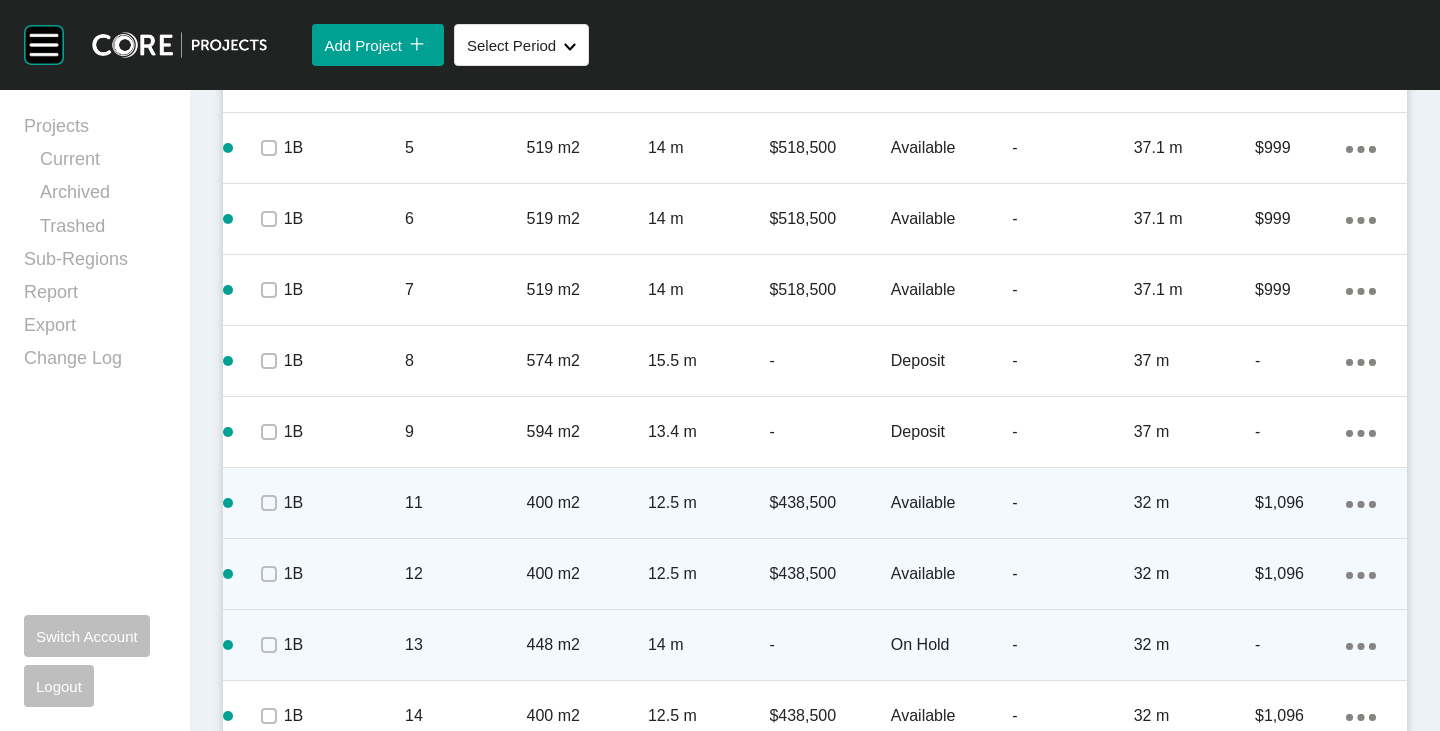 click at bounding box center [268, 503] 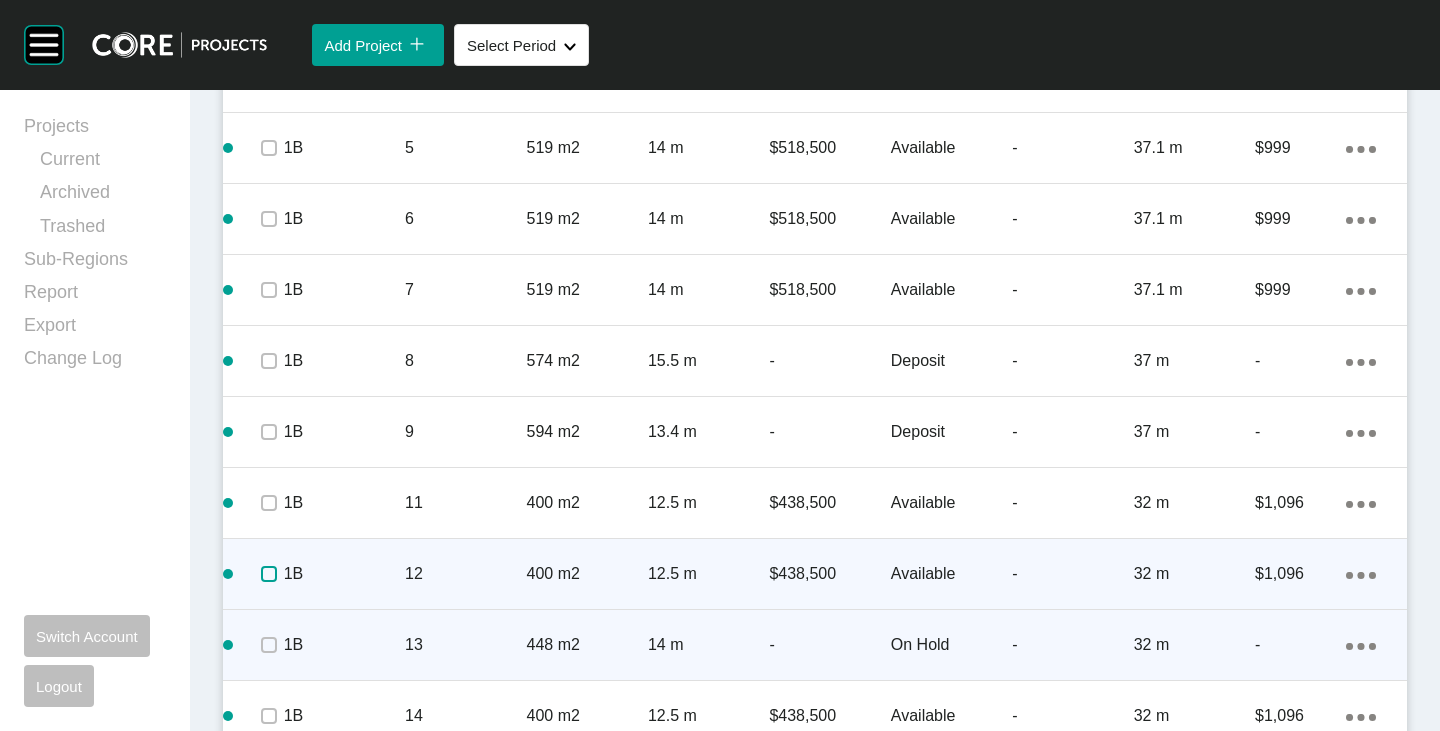 click at bounding box center [269, 574] 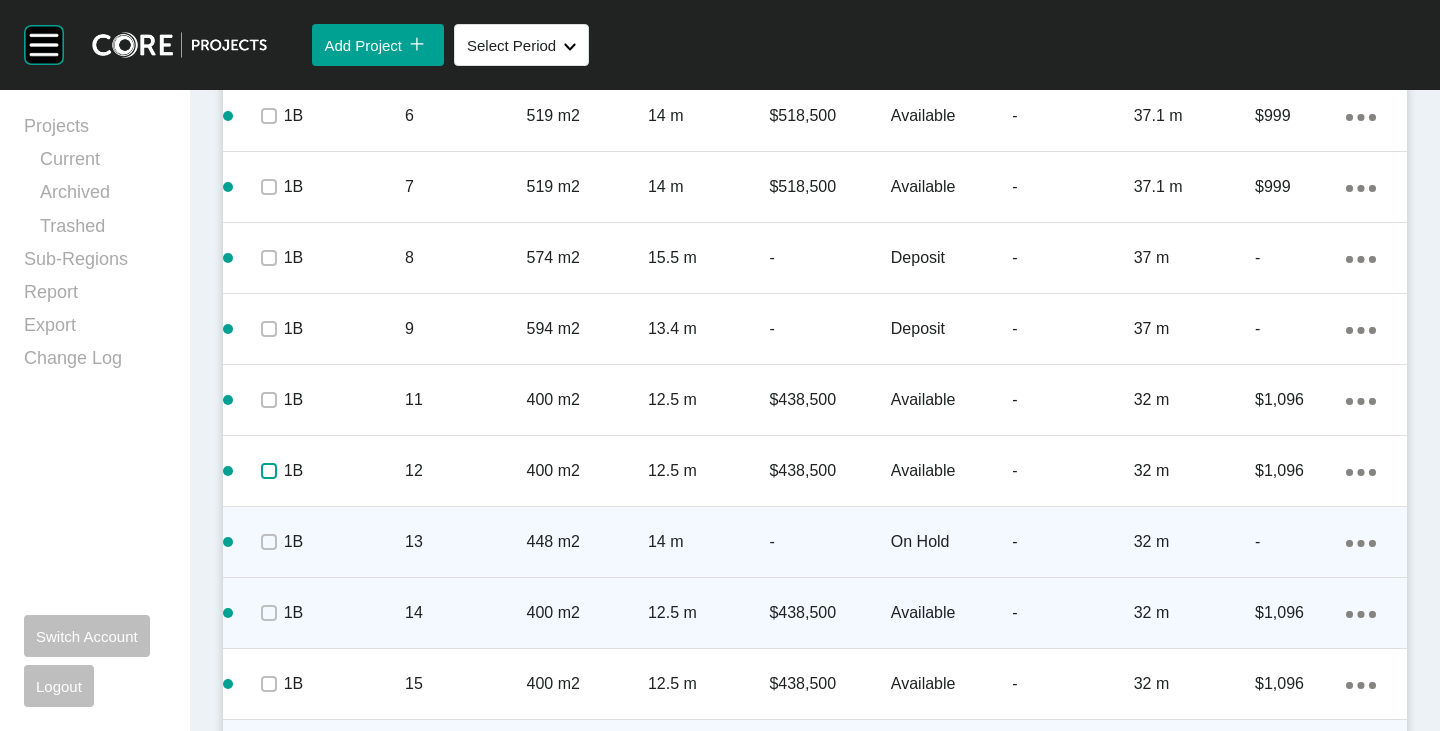 scroll, scrollTop: 1762, scrollLeft: 0, axis: vertical 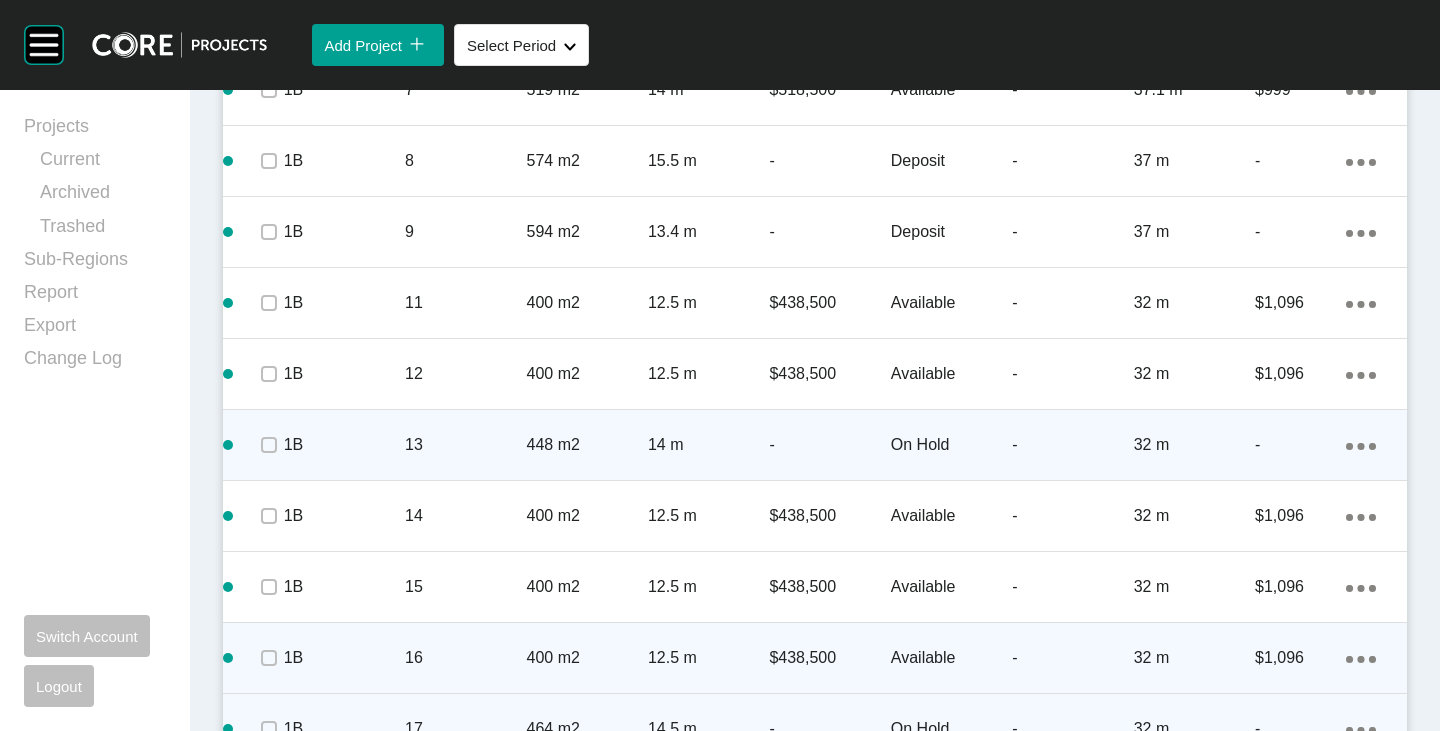 click at bounding box center [268, 445] 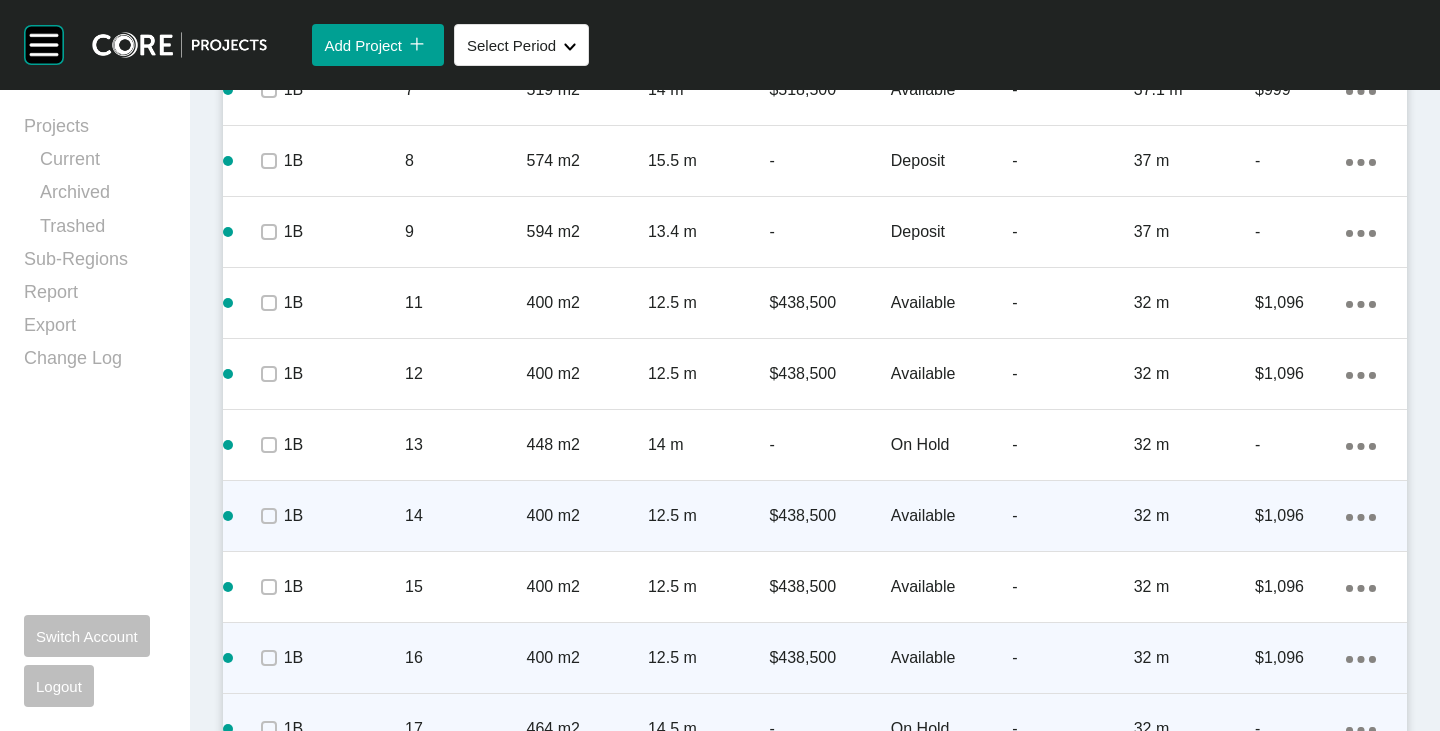 click at bounding box center [268, 516] 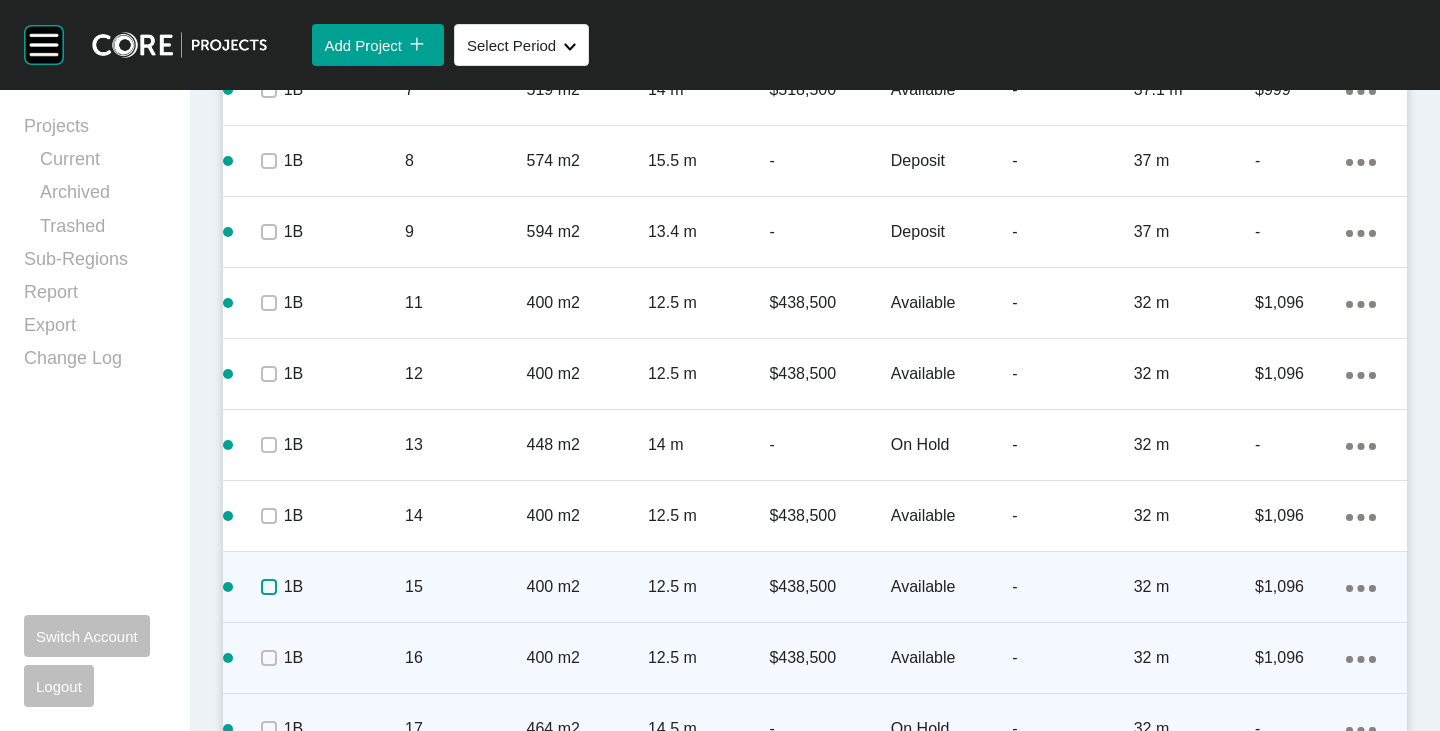 click at bounding box center [269, 587] 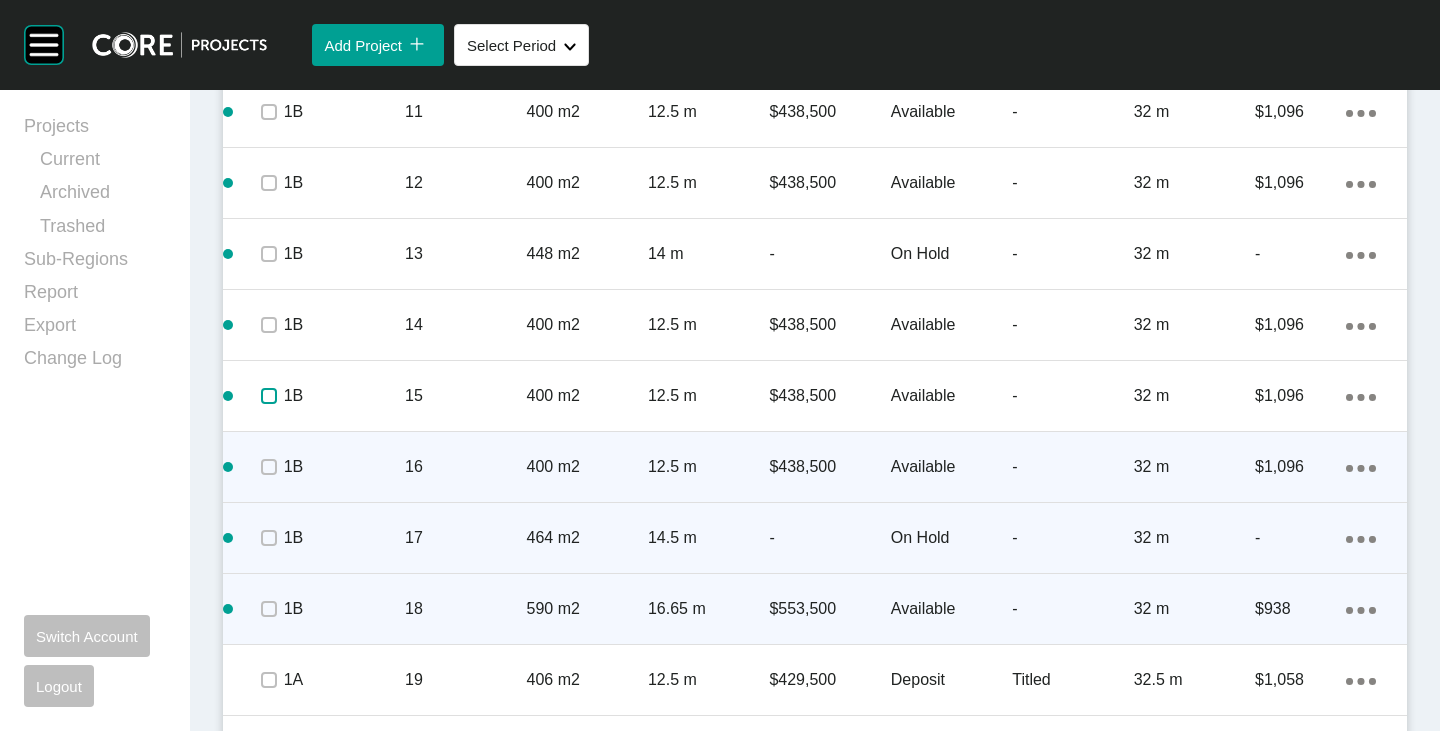scroll, scrollTop: 2062, scrollLeft: 0, axis: vertical 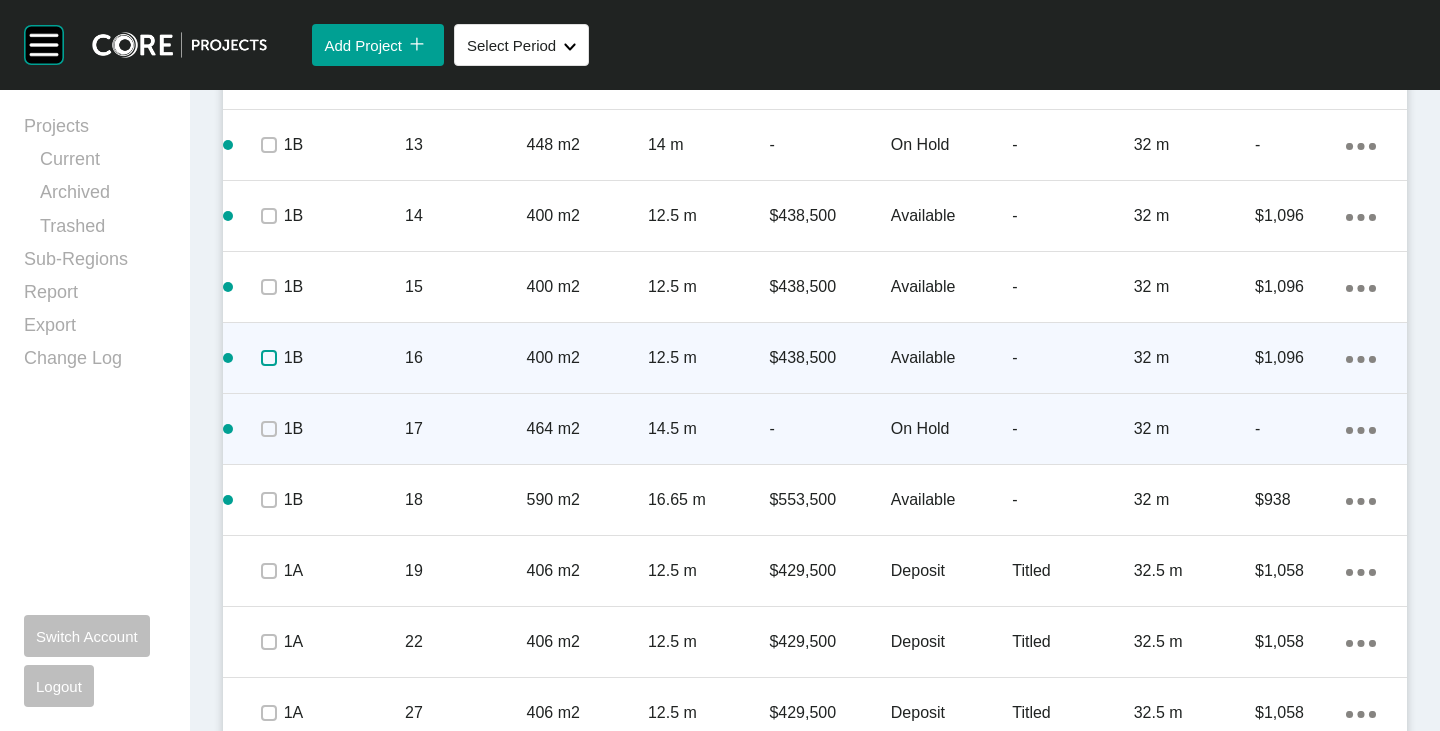 click at bounding box center [269, 358] 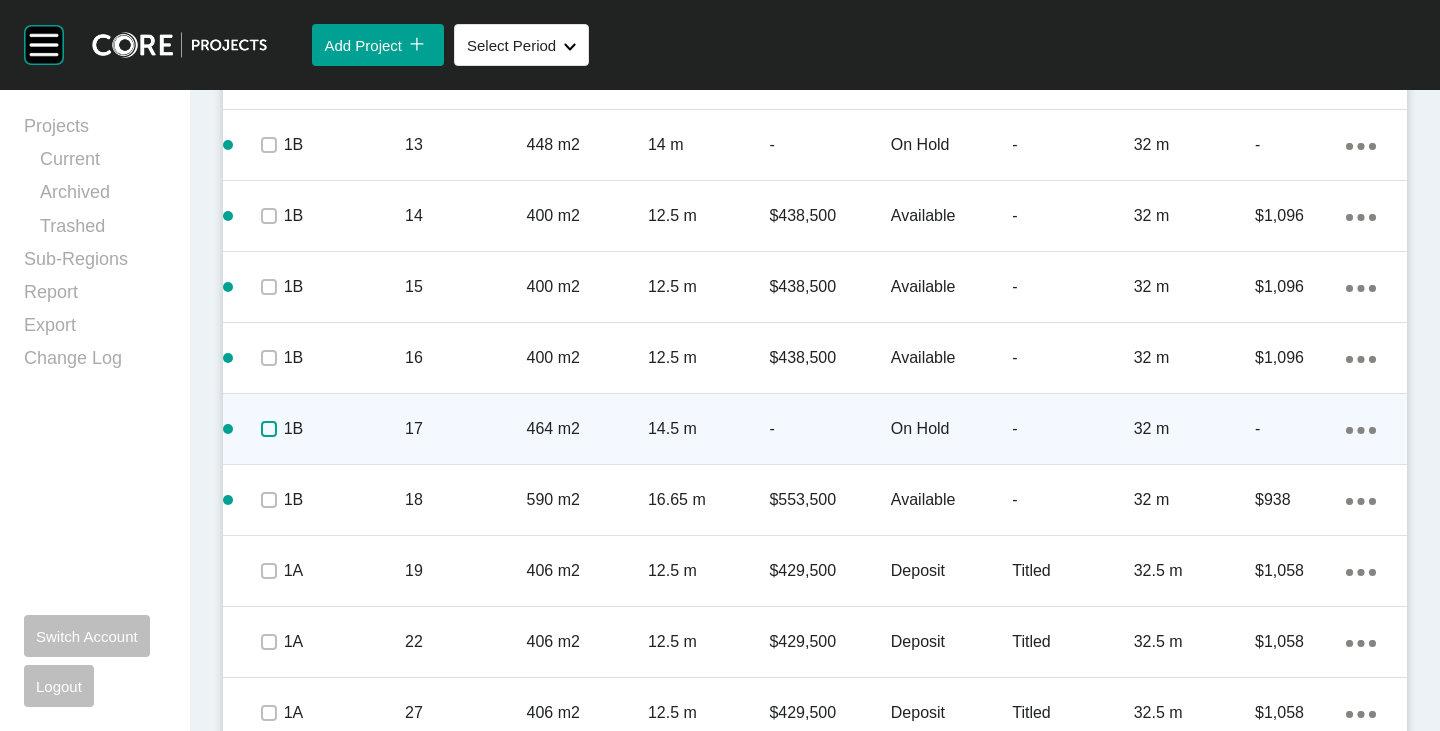 click at bounding box center (269, 429) 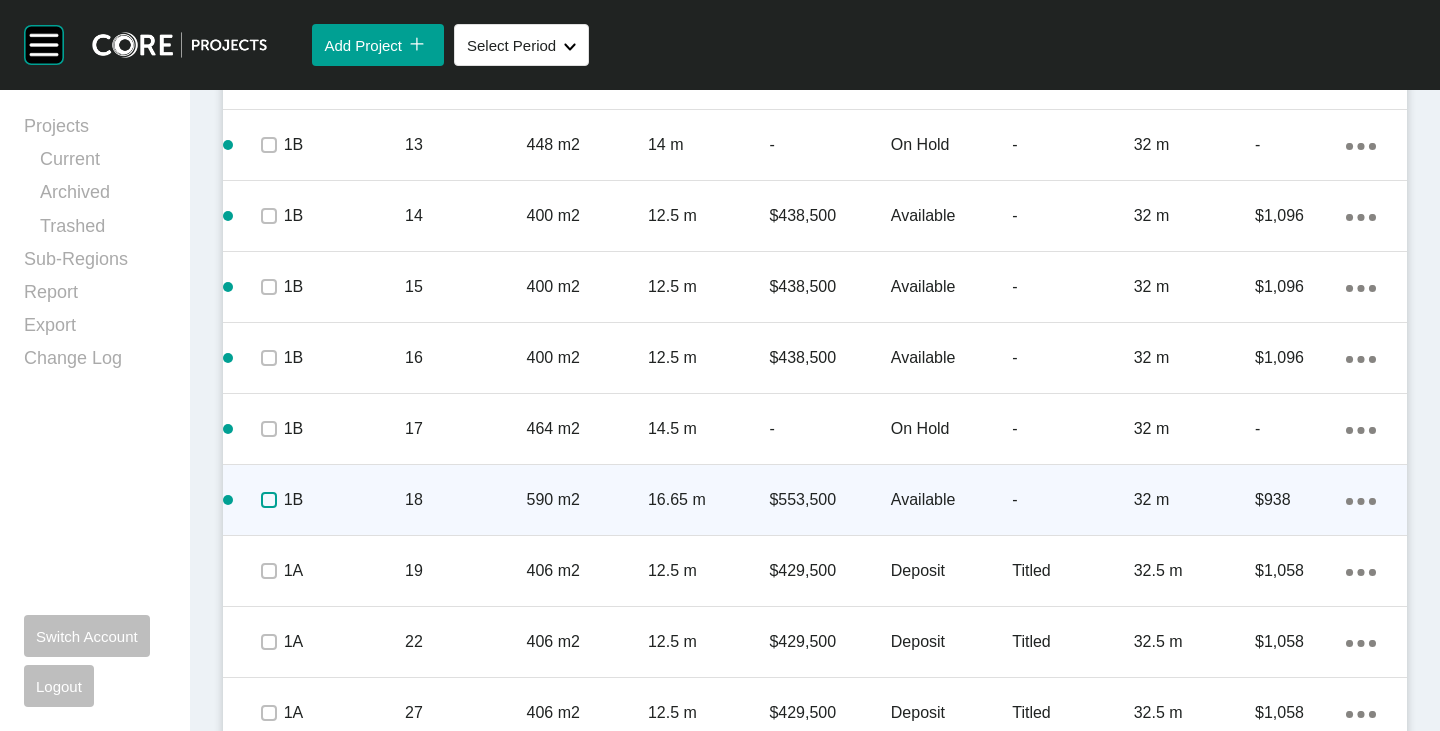 click at bounding box center [269, 500] 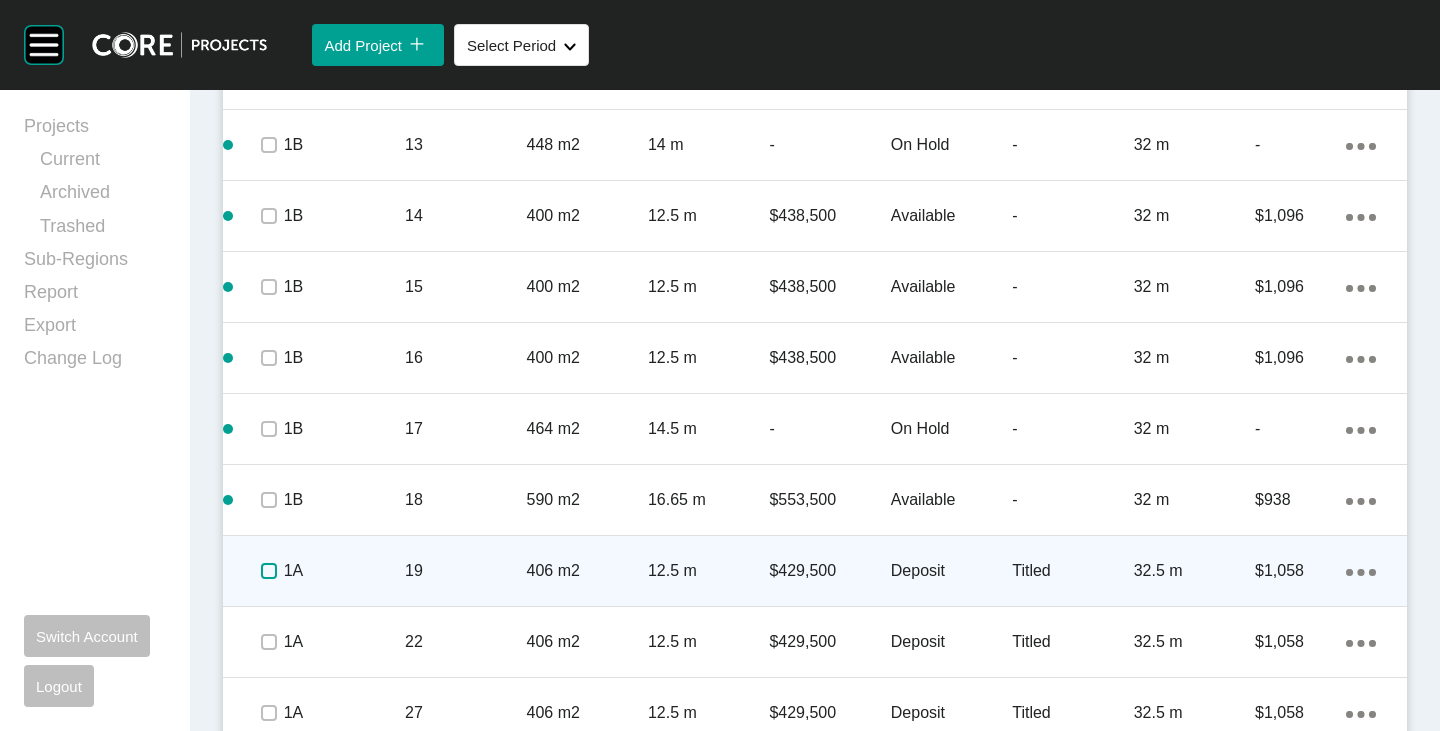 click at bounding box center (269, 571) 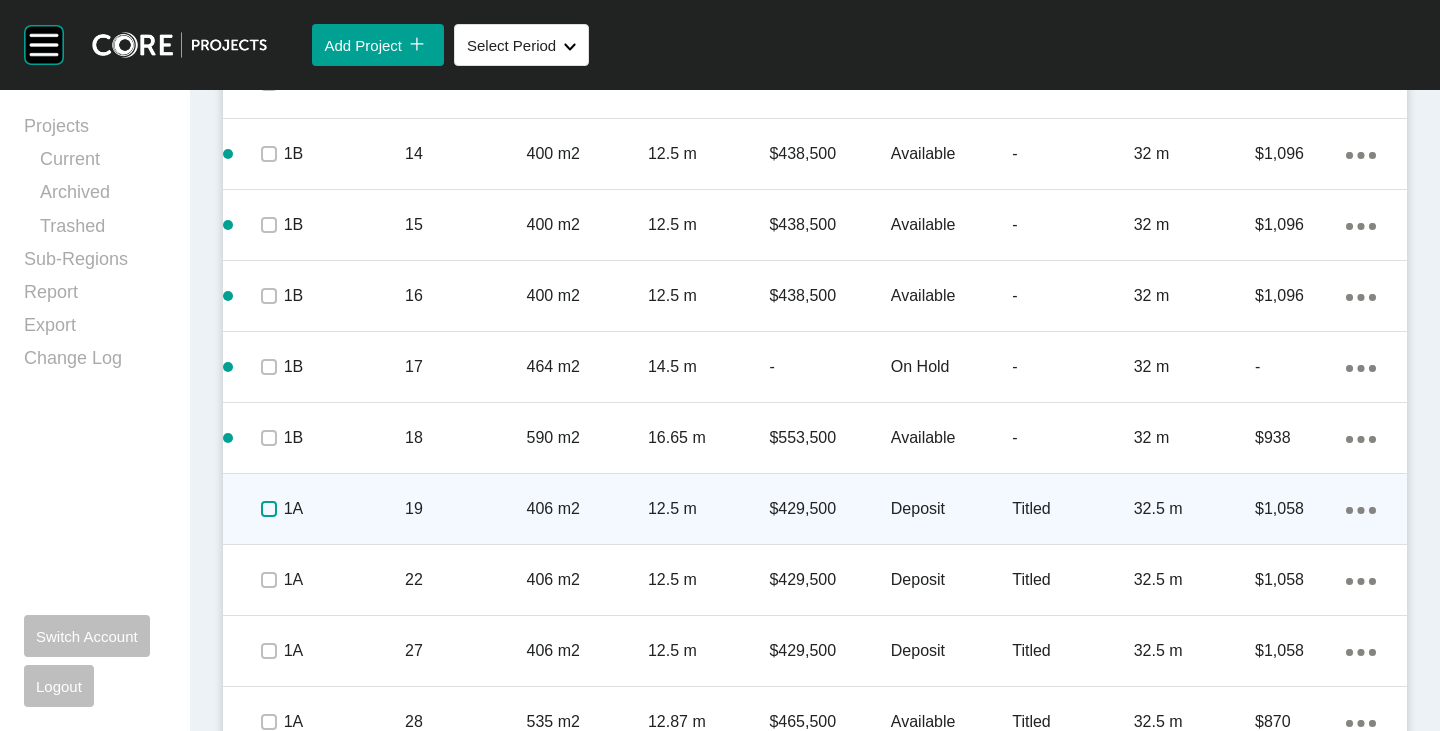 scroll, scrollTop: 2162, scrollLeft: 0, axis: vertical 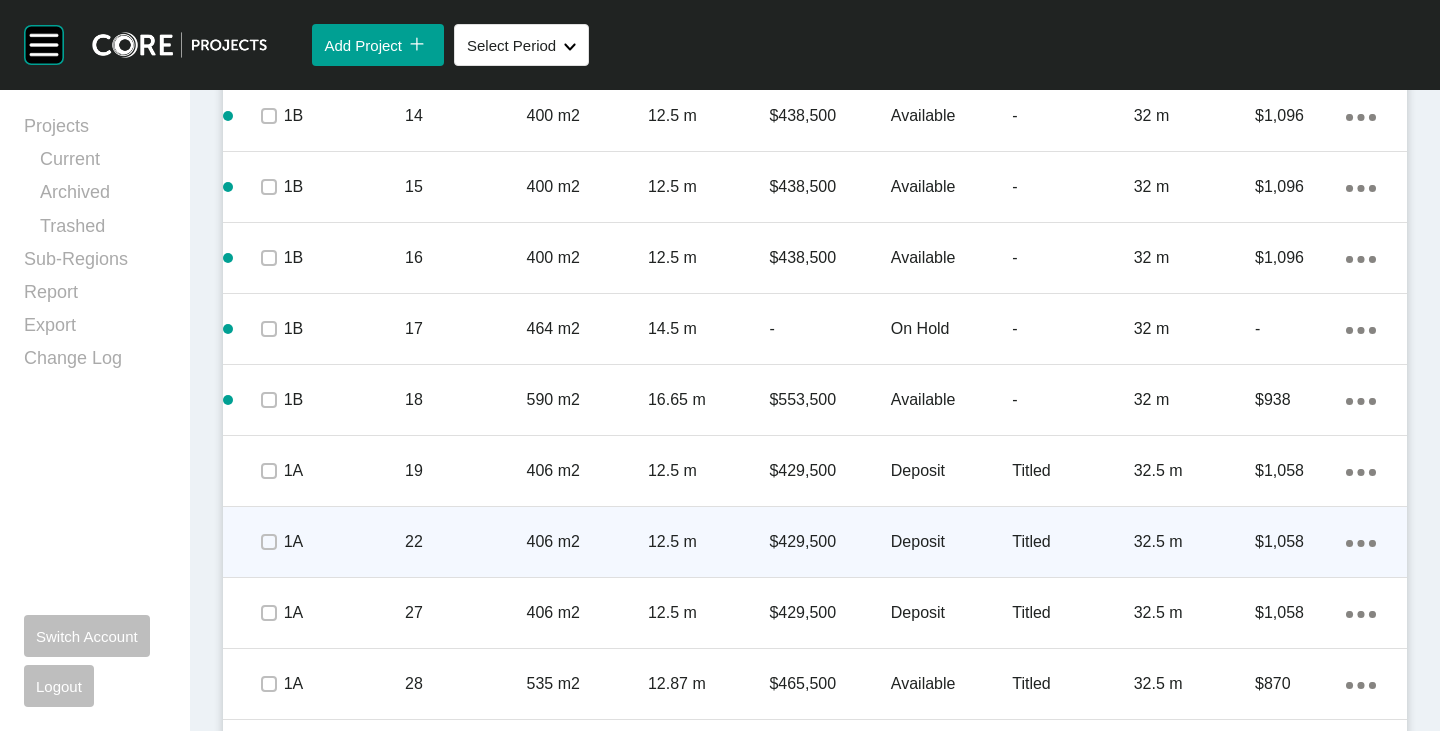 click on "Deposit" at bounding box center (951, 542) 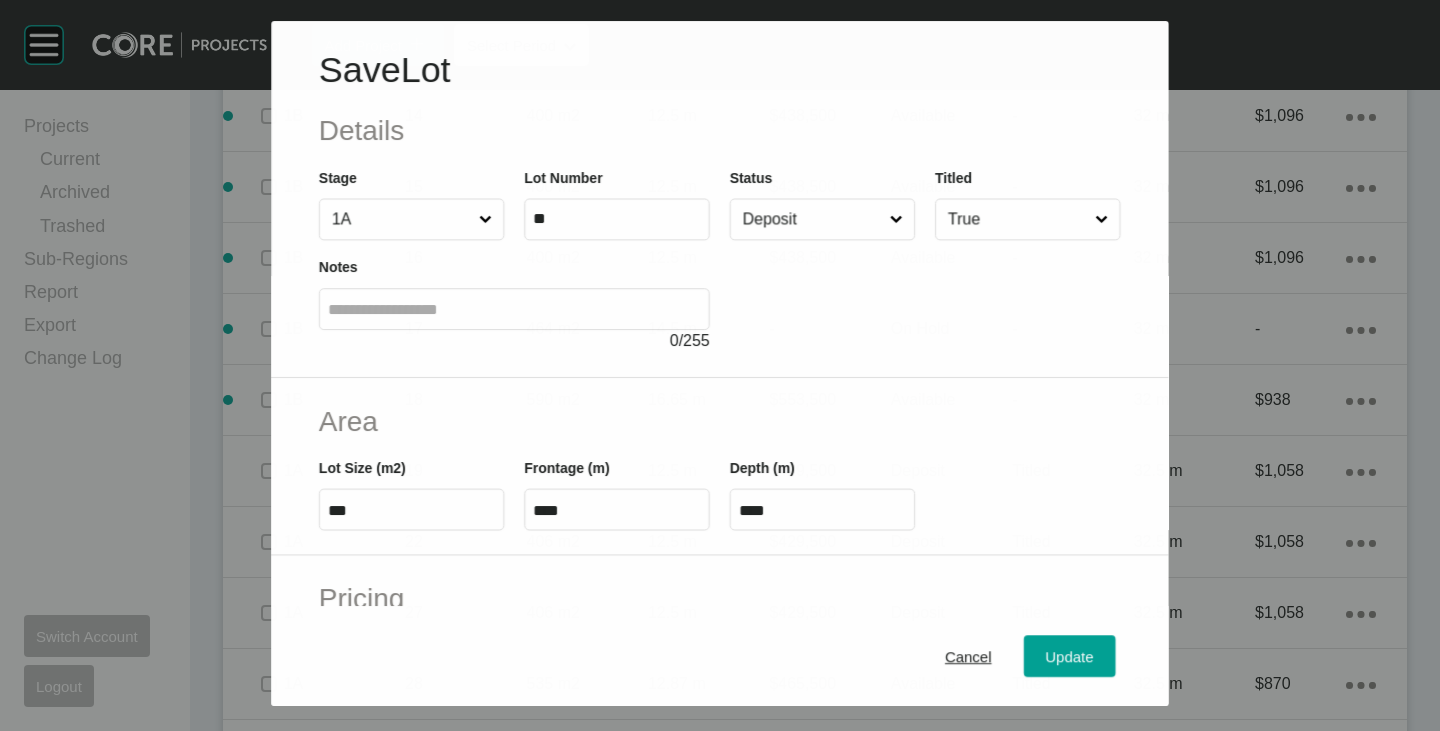 click on "Deposit" at bounding box center (812, 219) 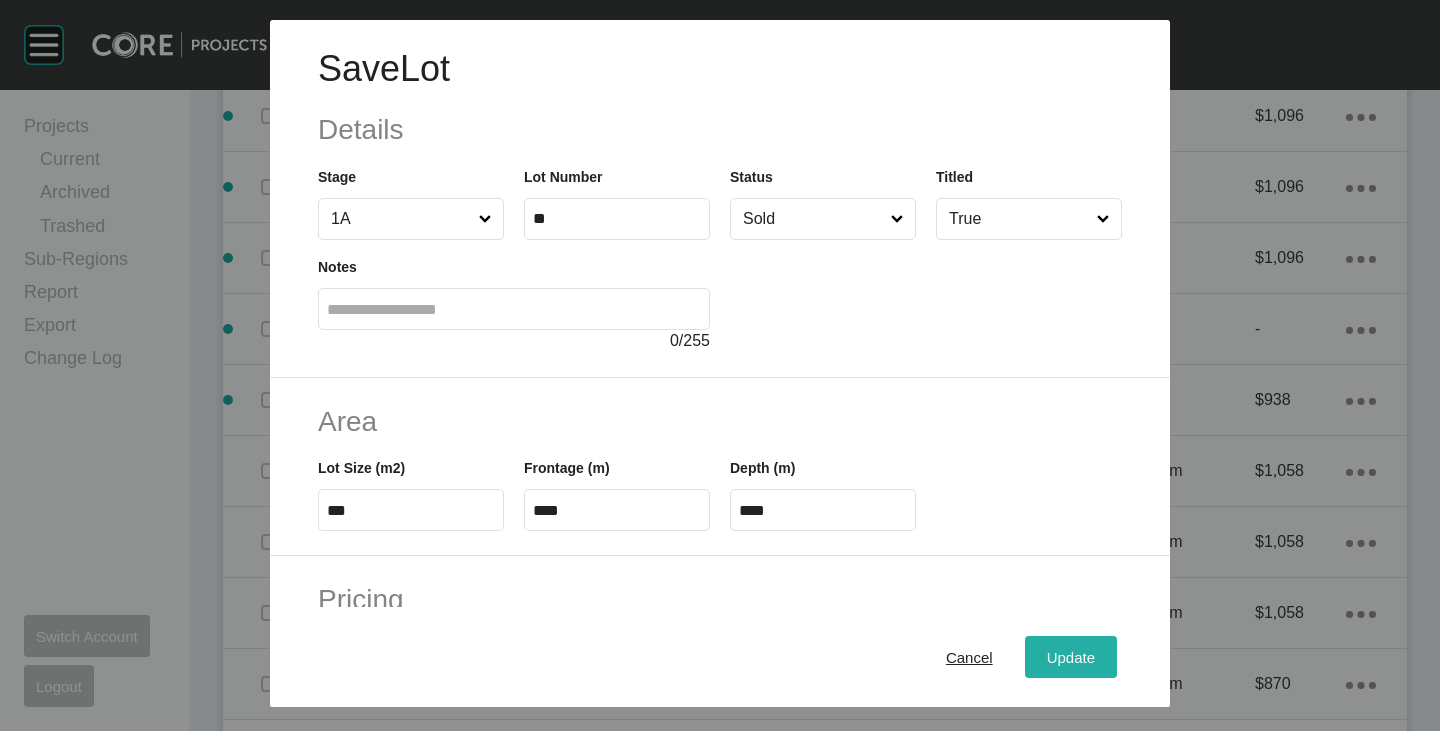click on "Update" at bounding box center [1071, 657] 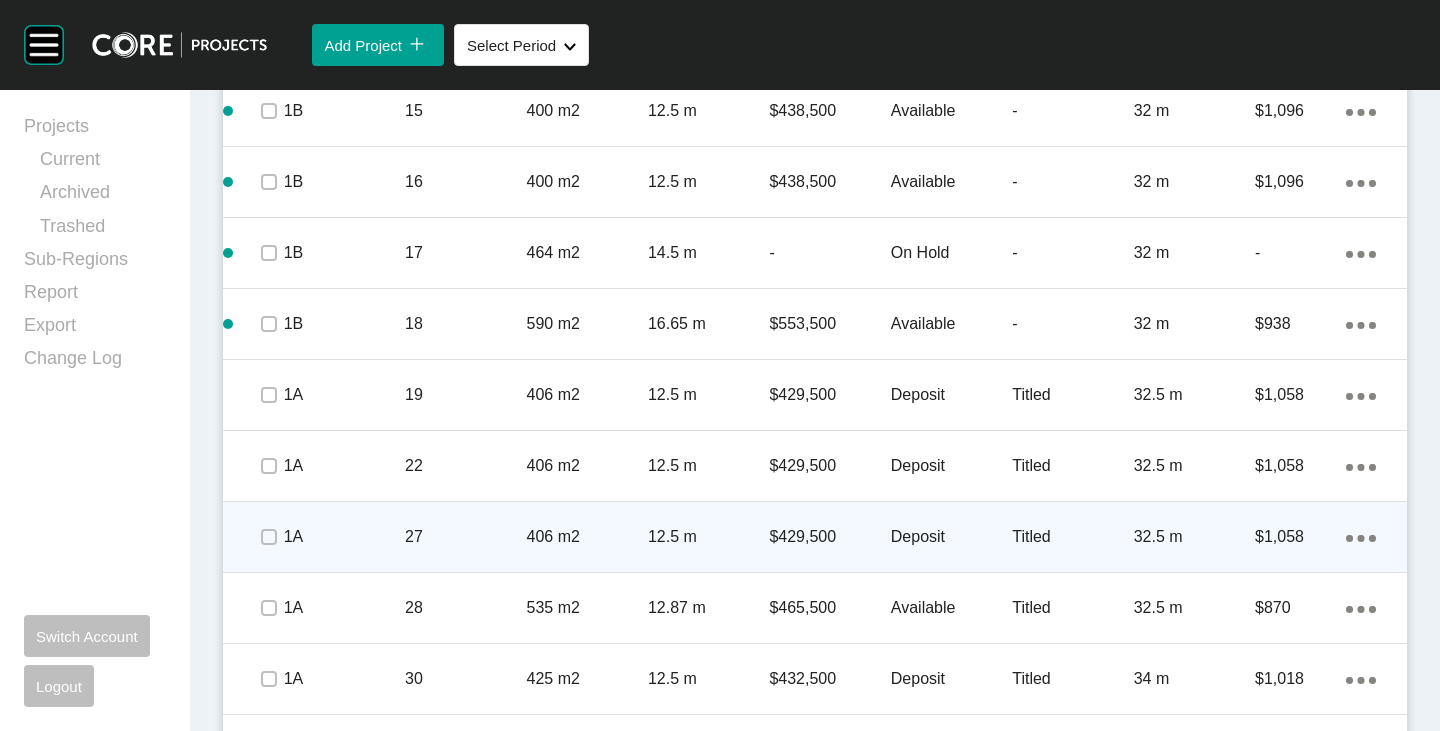 scroll, scrollTop: 2324, scrollLeft: 0, axis: vertical 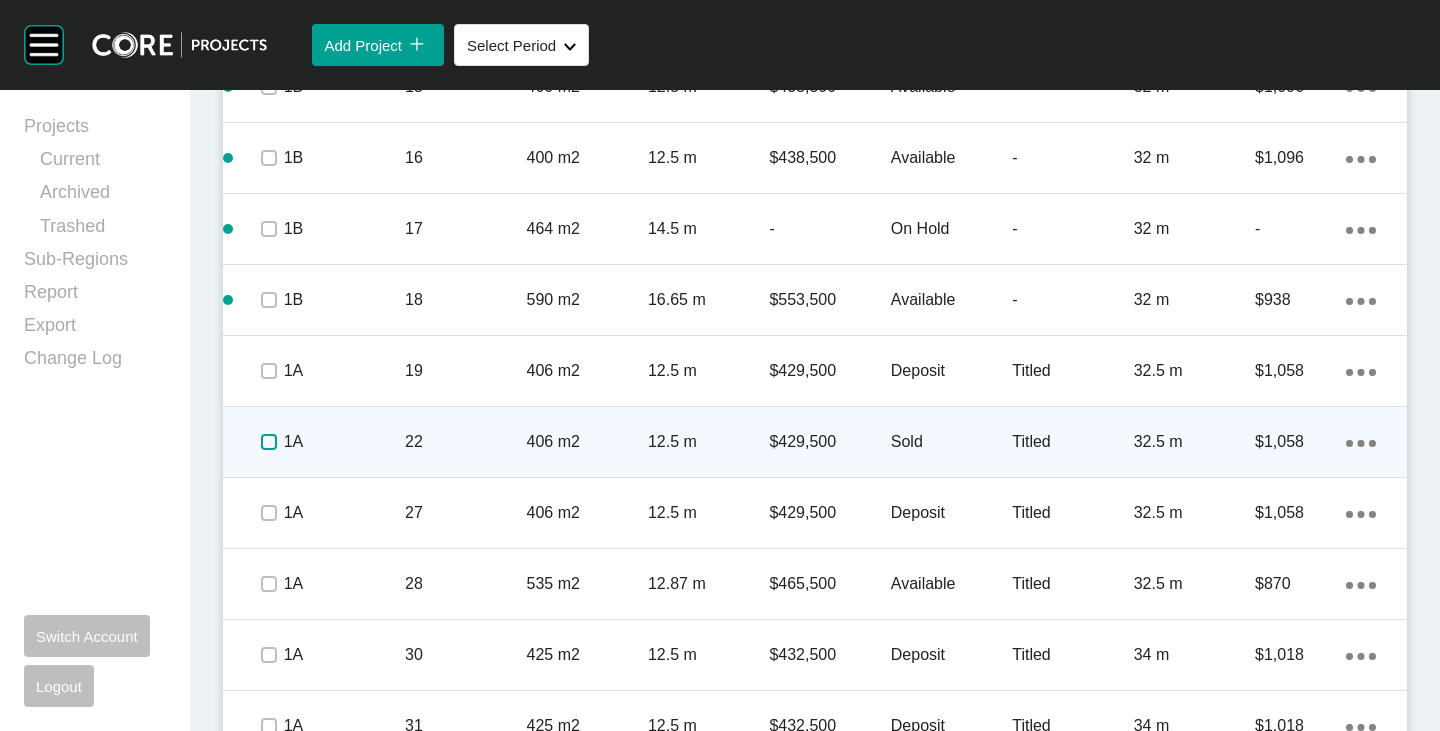 click at bounding box center [269, 442] 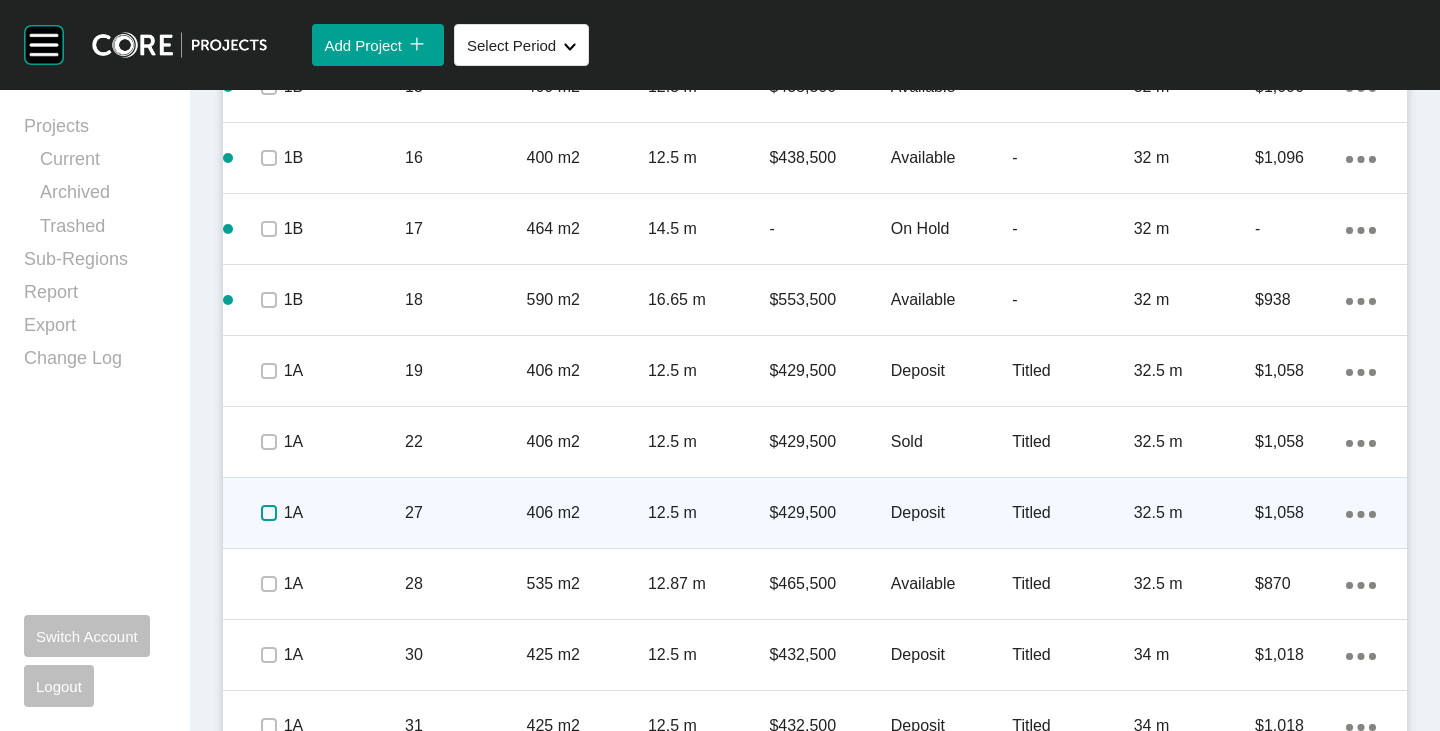 click at bounding box center (269, 513) 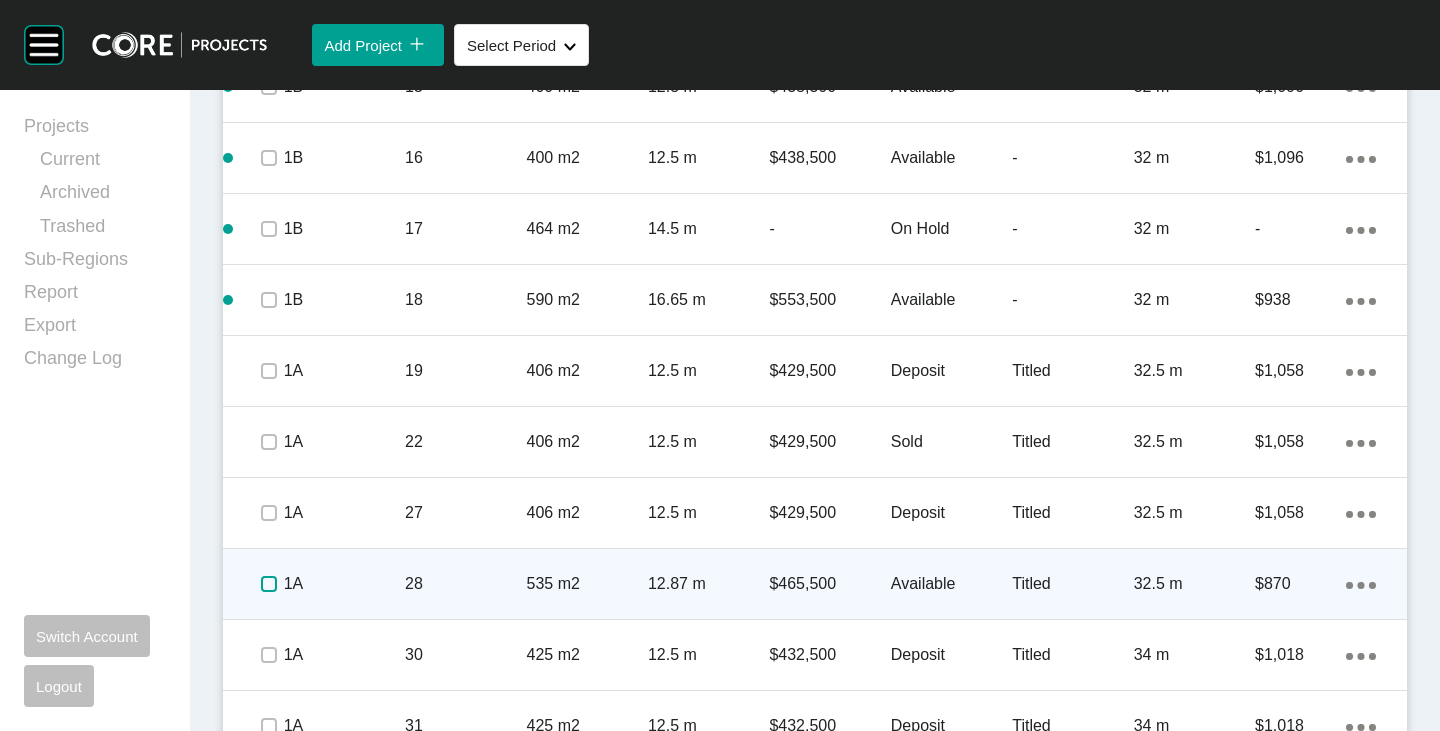 click at bounding box center [269, 584] 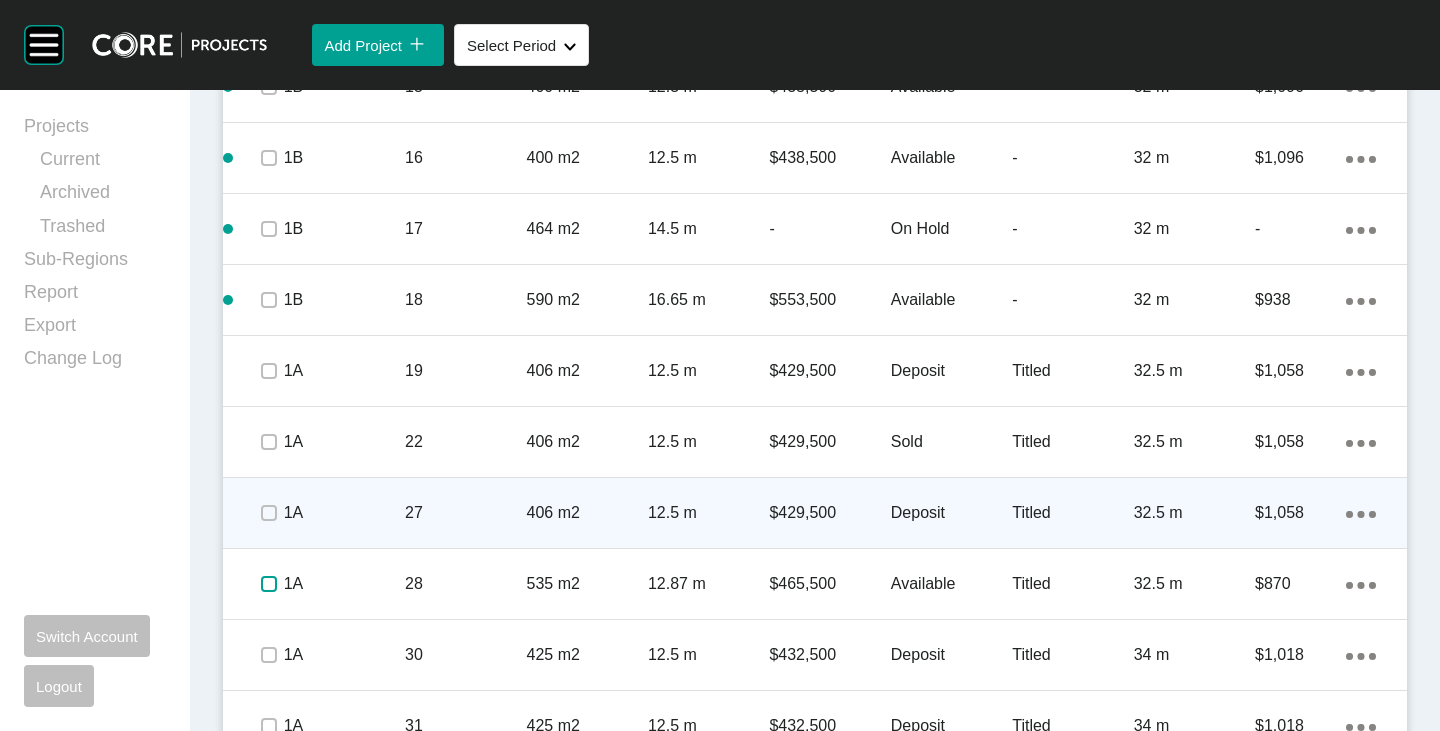 scroll, scrollTop: 2424, scrollLeft: 0, axis: vertical 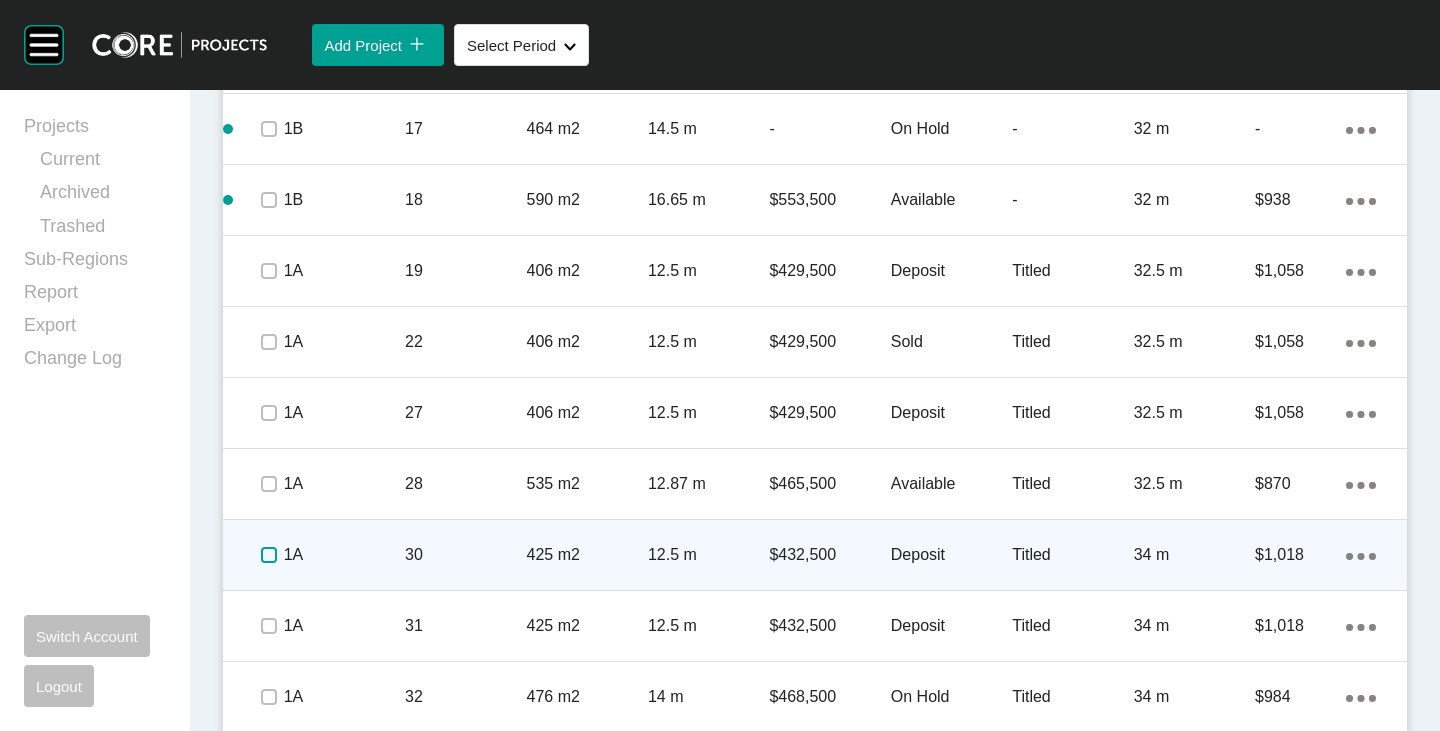 click at bounding box center (269, 555) 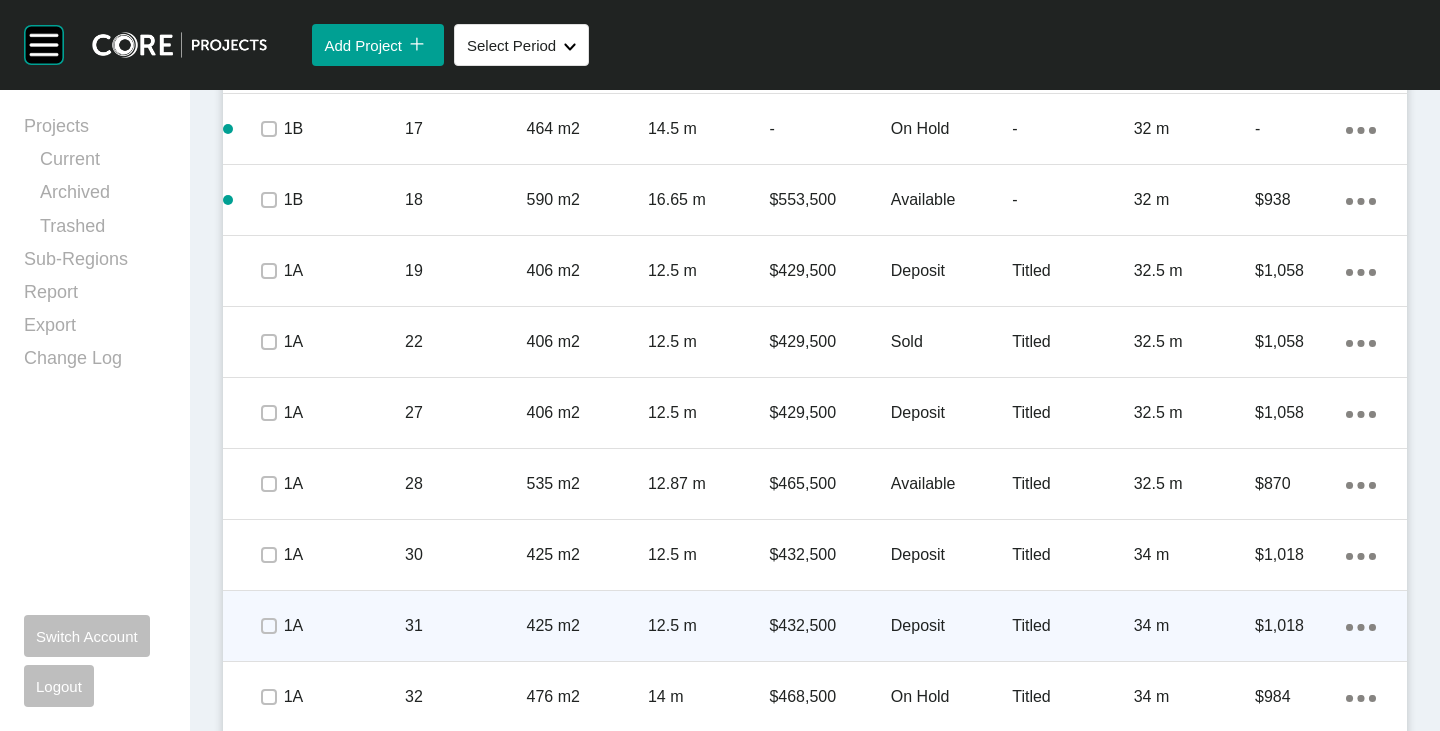 click on "Deposit" at bounding box center [951, 626] 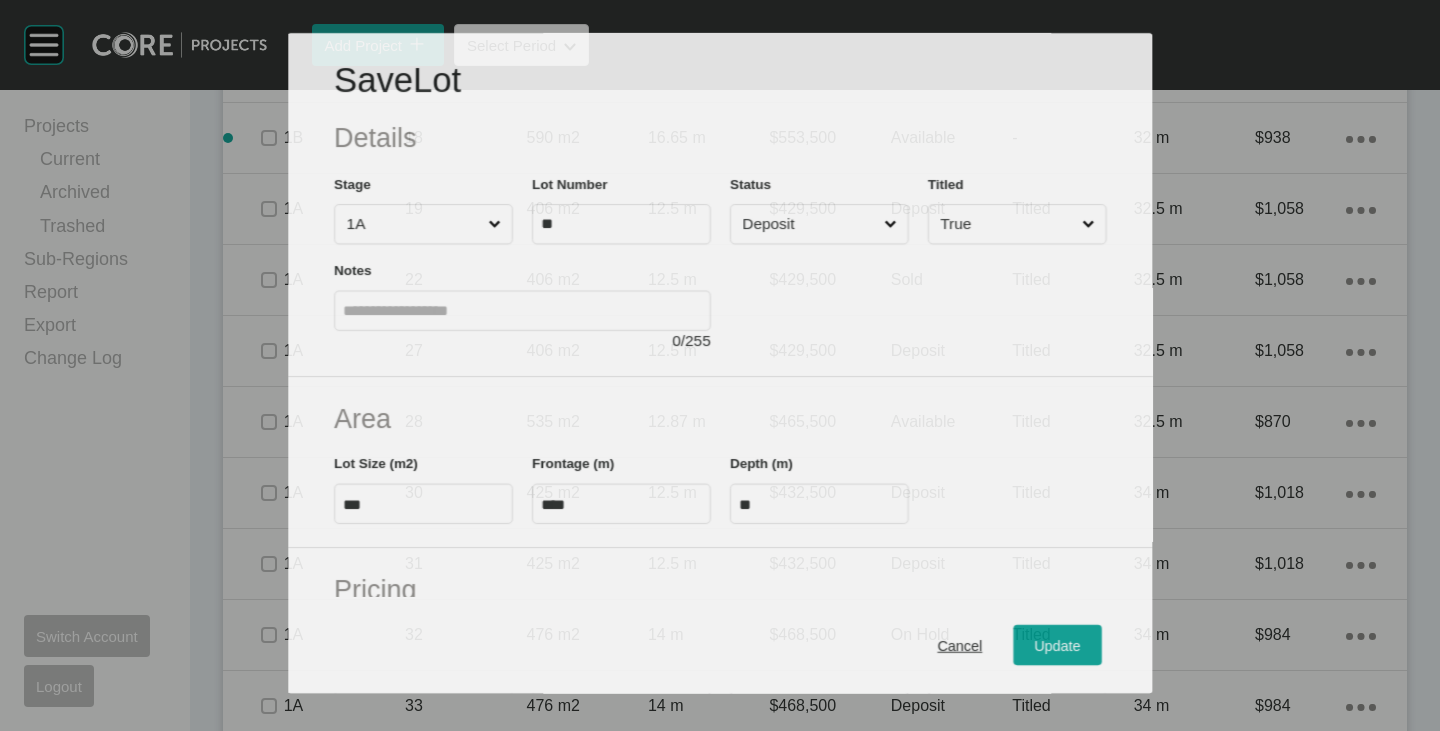 scroll, scrollTop: 2362, scrollLeft: 0, axis: vertical 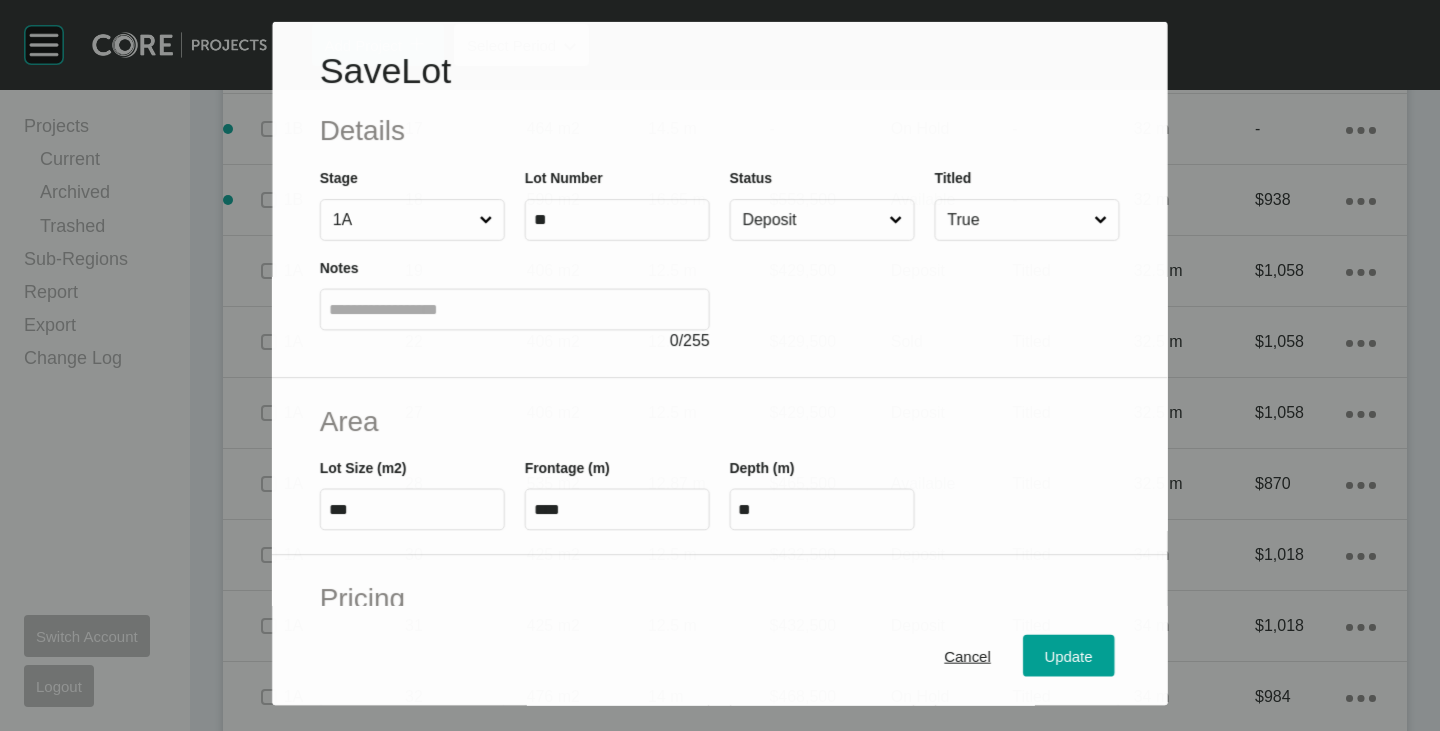 click on "Deposit" at bounding box center (812, 220) 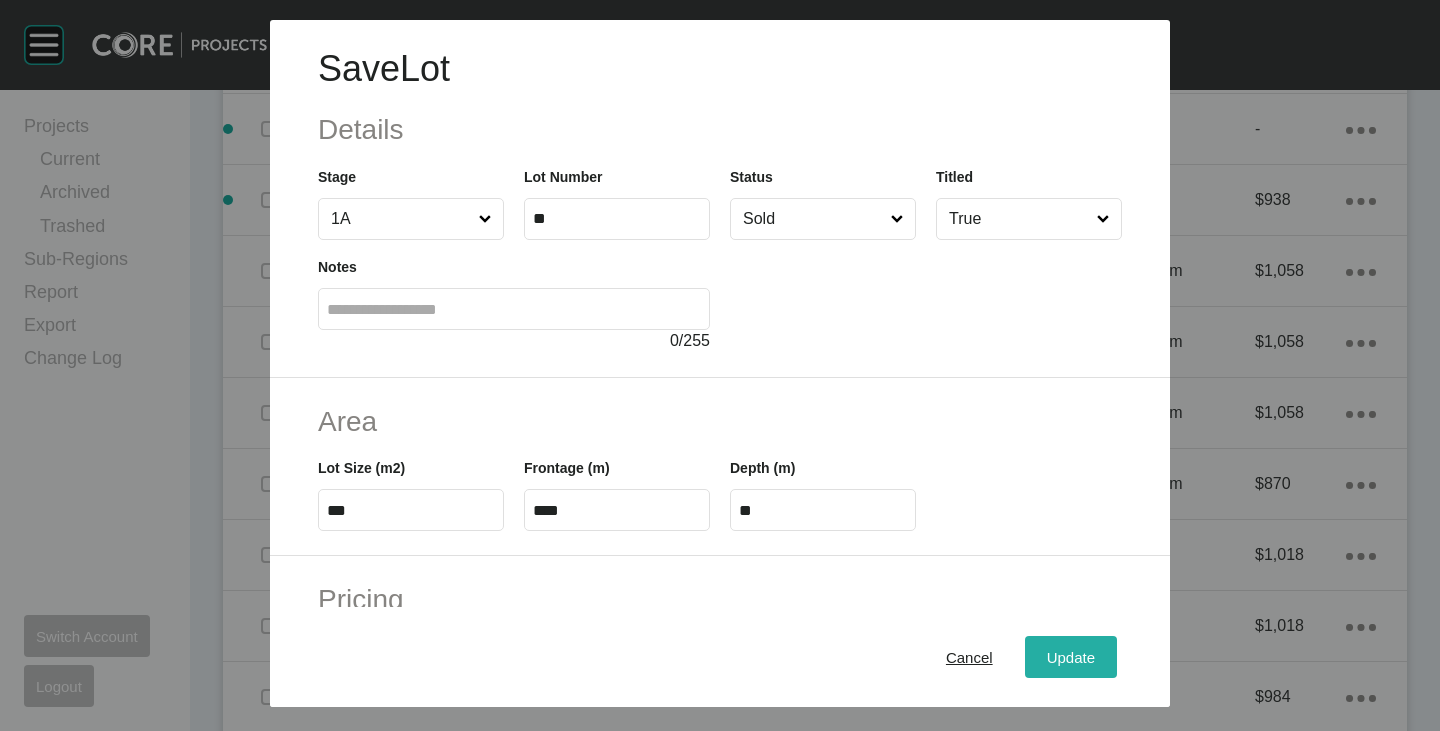 click on "Update" at bounding box center [1071, 657] 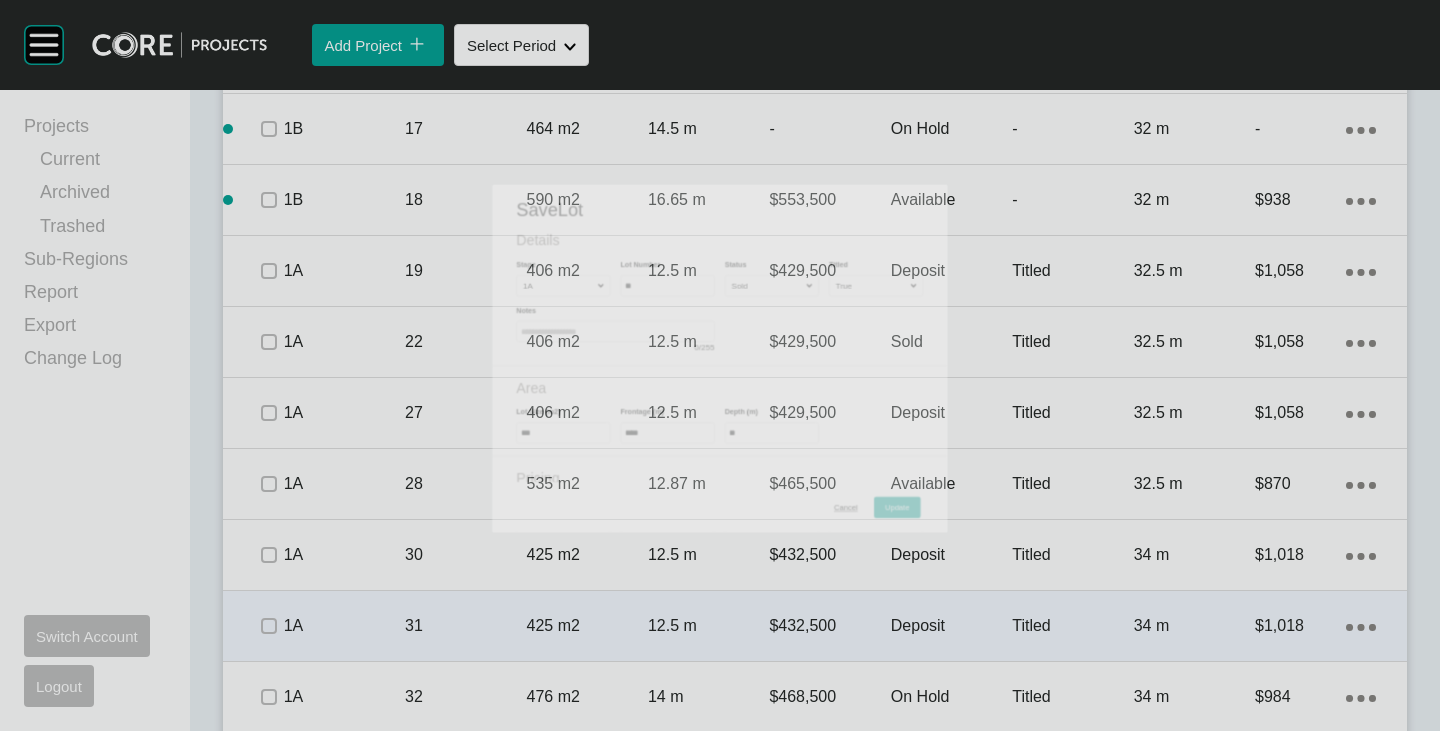 scroll, scrollTop: 2424, scrollLeft: 0, axis: vertical 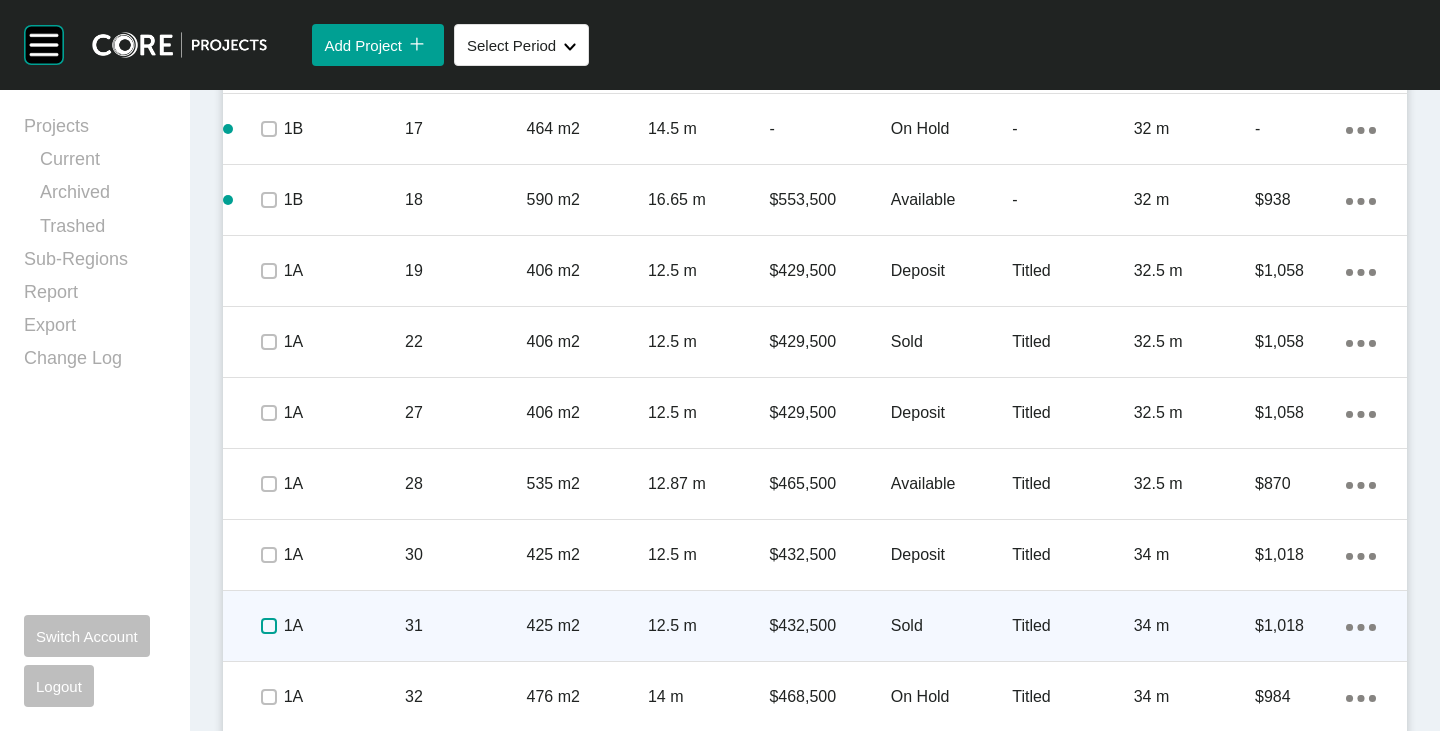 click at bounding box center (269, 626) 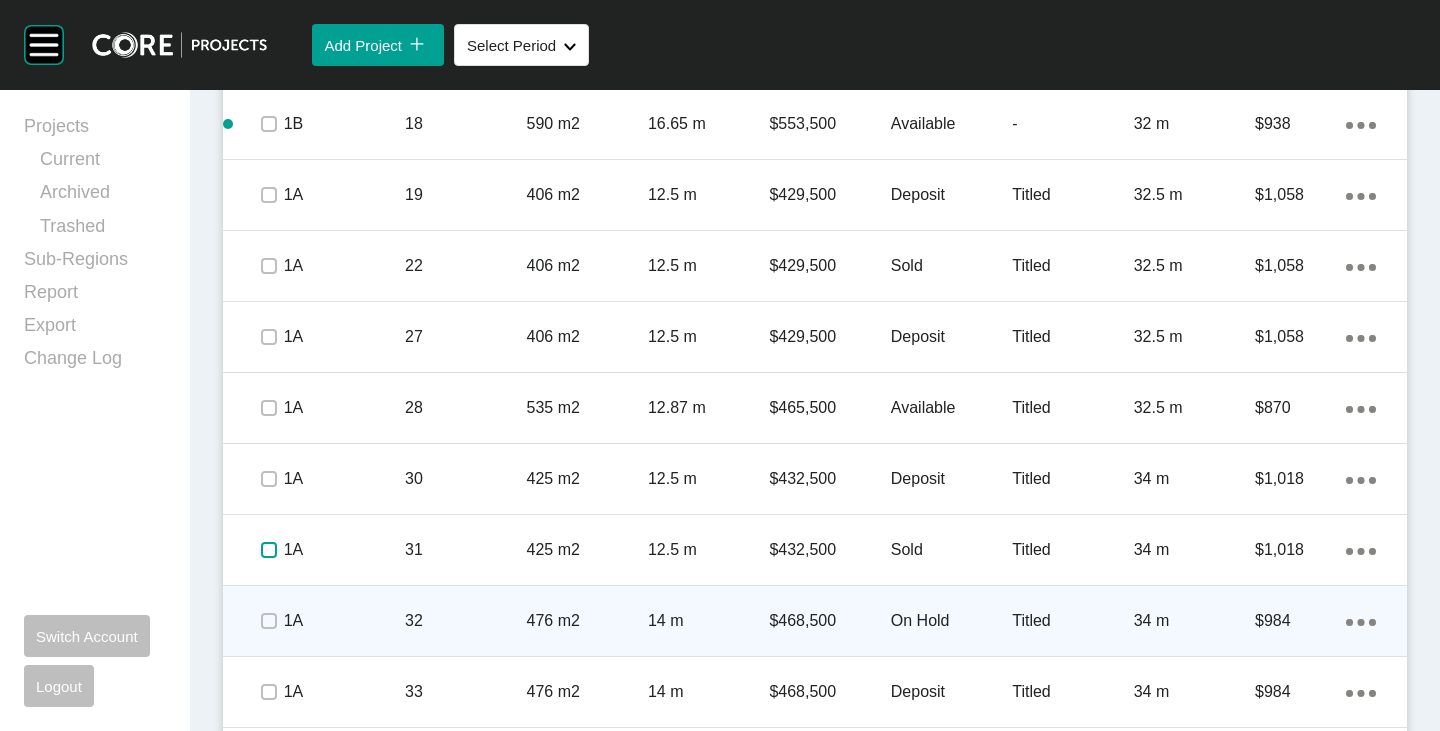 scroll, scrollTop: 2524, scrollLeft: 0, axis: vertical 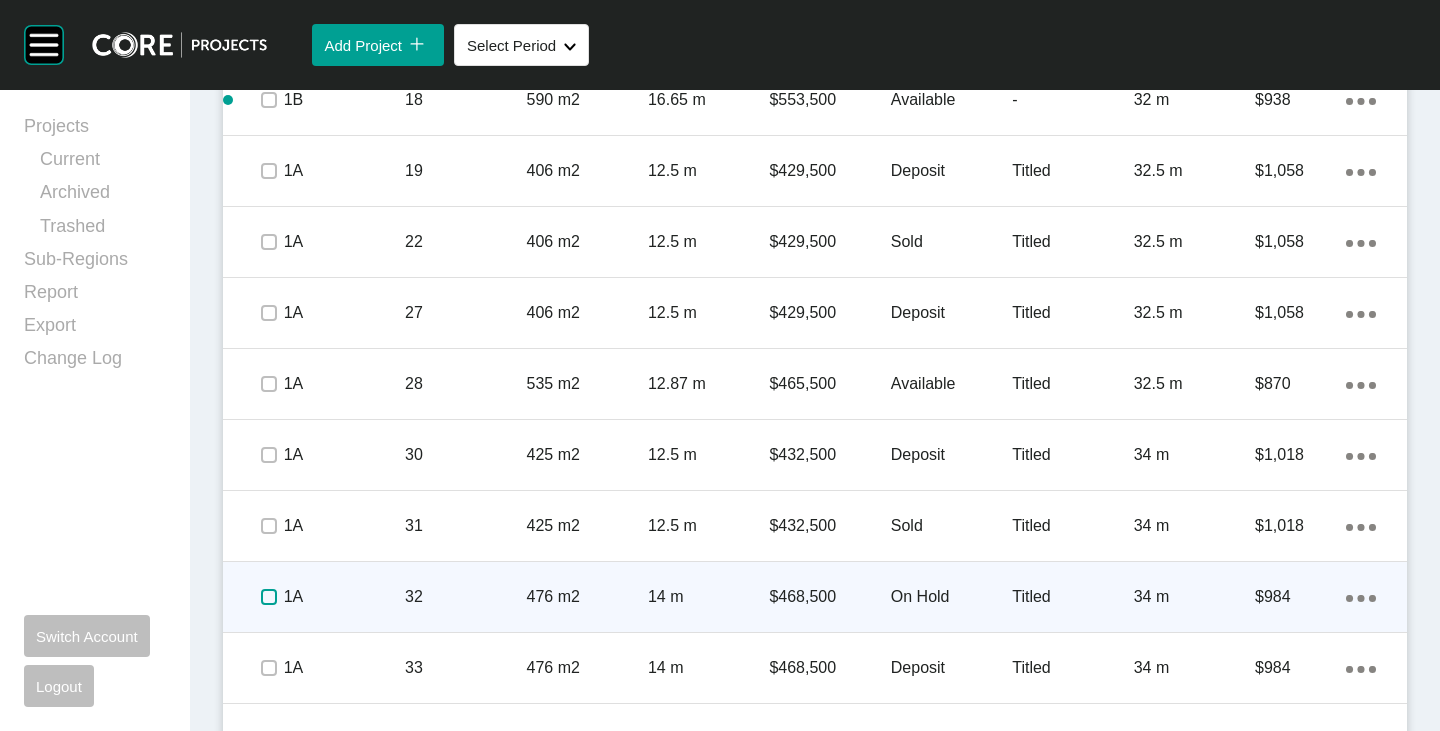 click at bounding box center [269, 597] 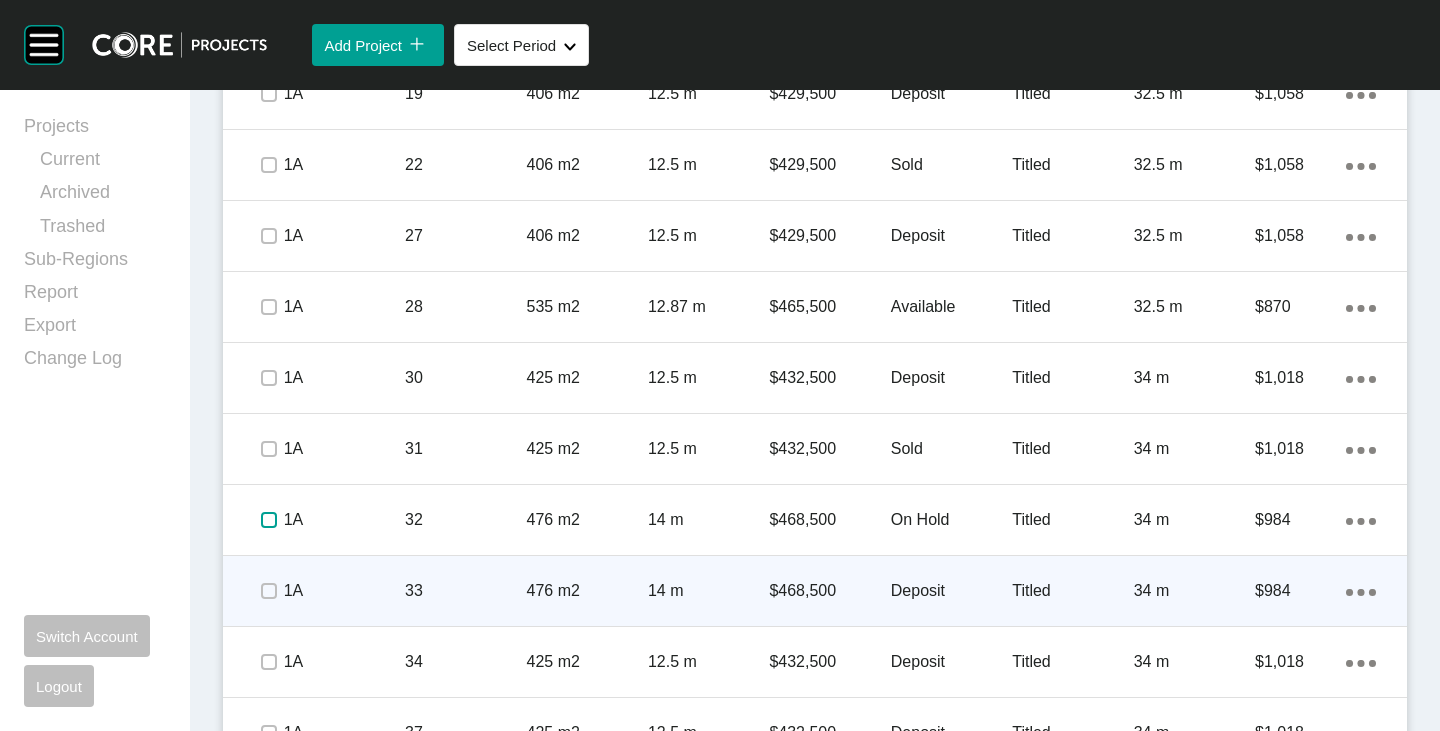 scroll, scrollTop: 2624, scrollLeft: 0, axis: vertical 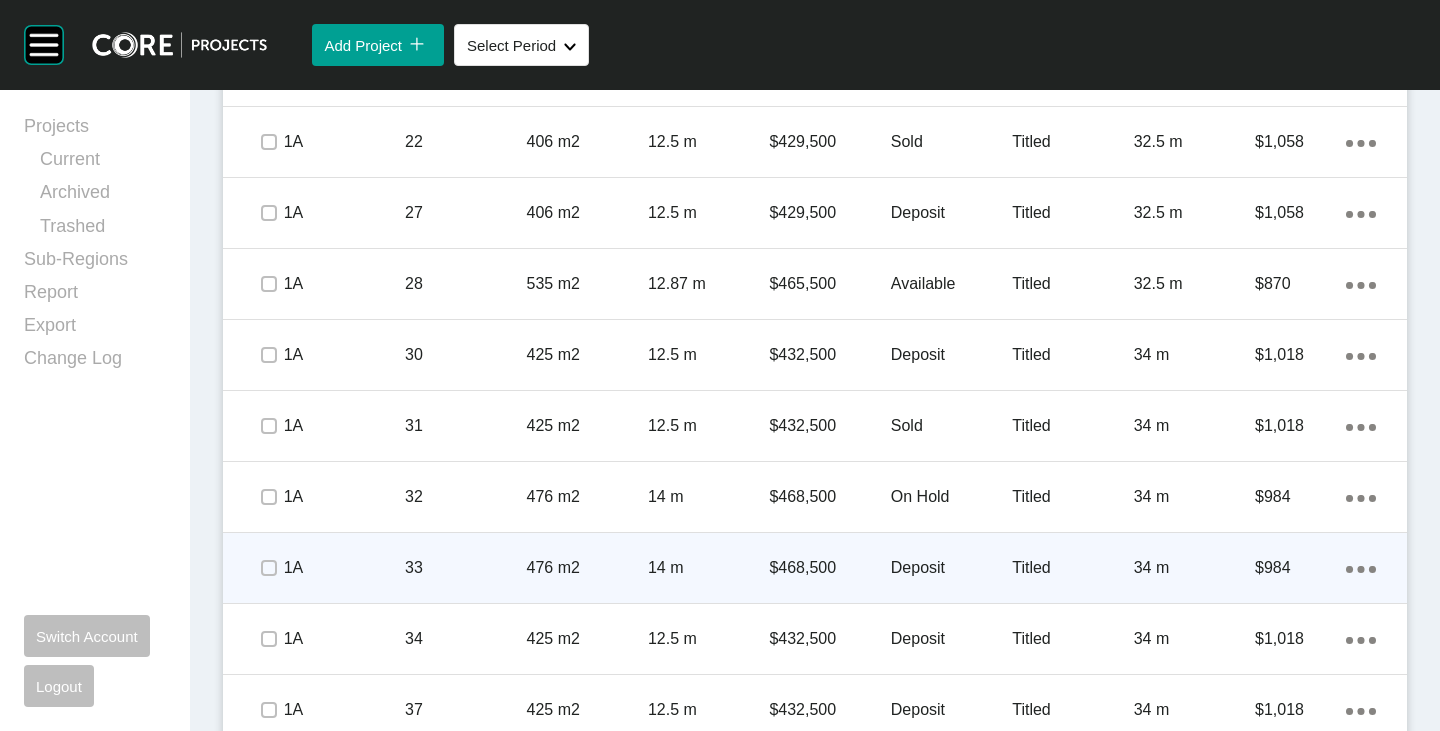 click on "Deposit" at bounding box center [951, 568] 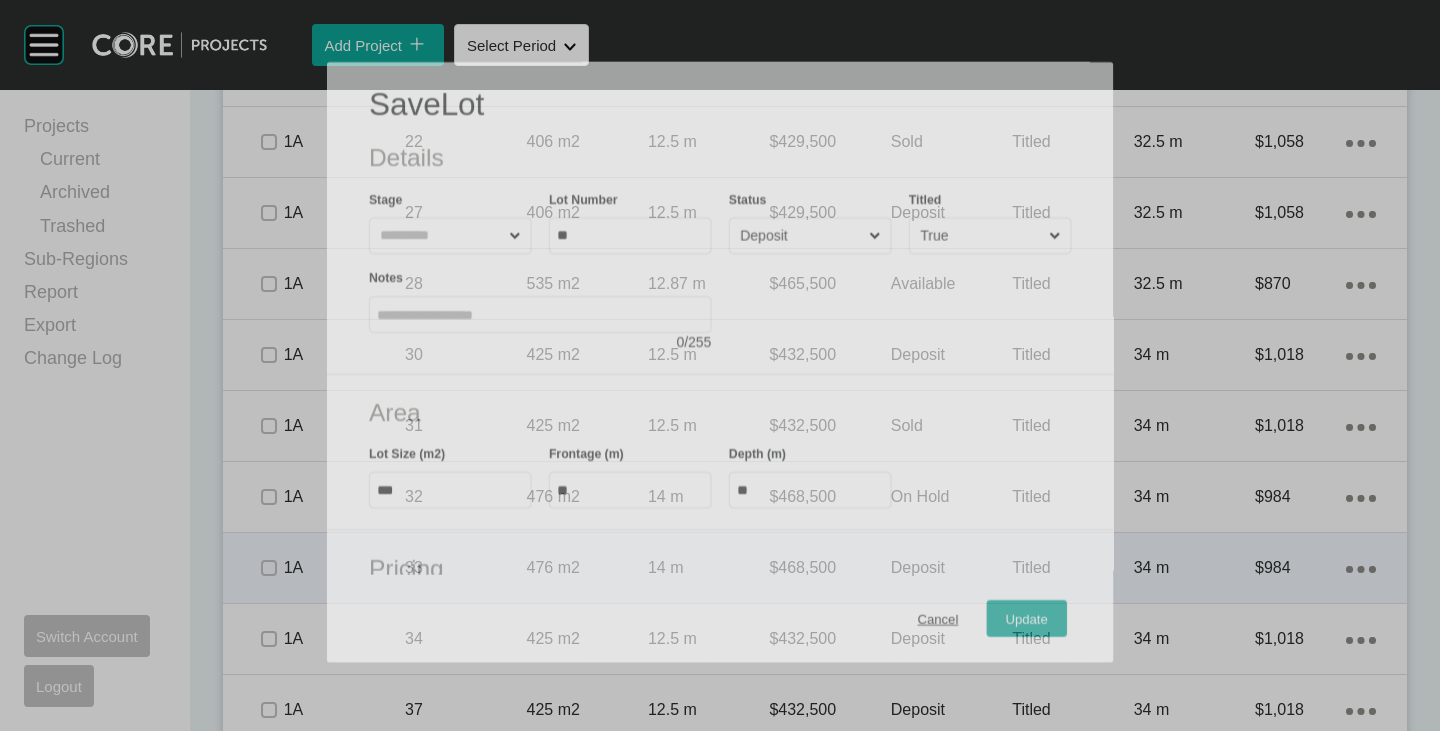 scroll, scrollTop: 2562, scrollLeft: 0, axis: vertical 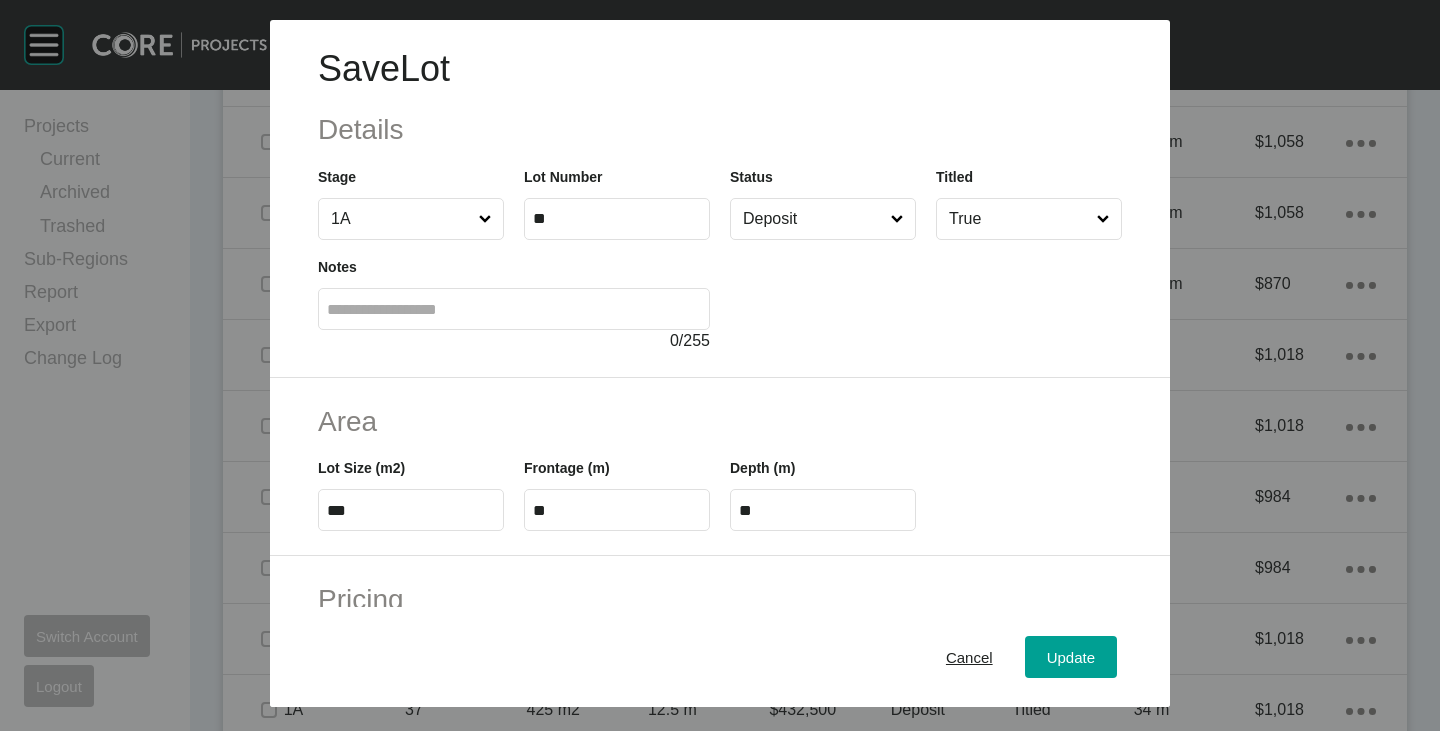 click on "Deposit" at bounding box center (813, 219) 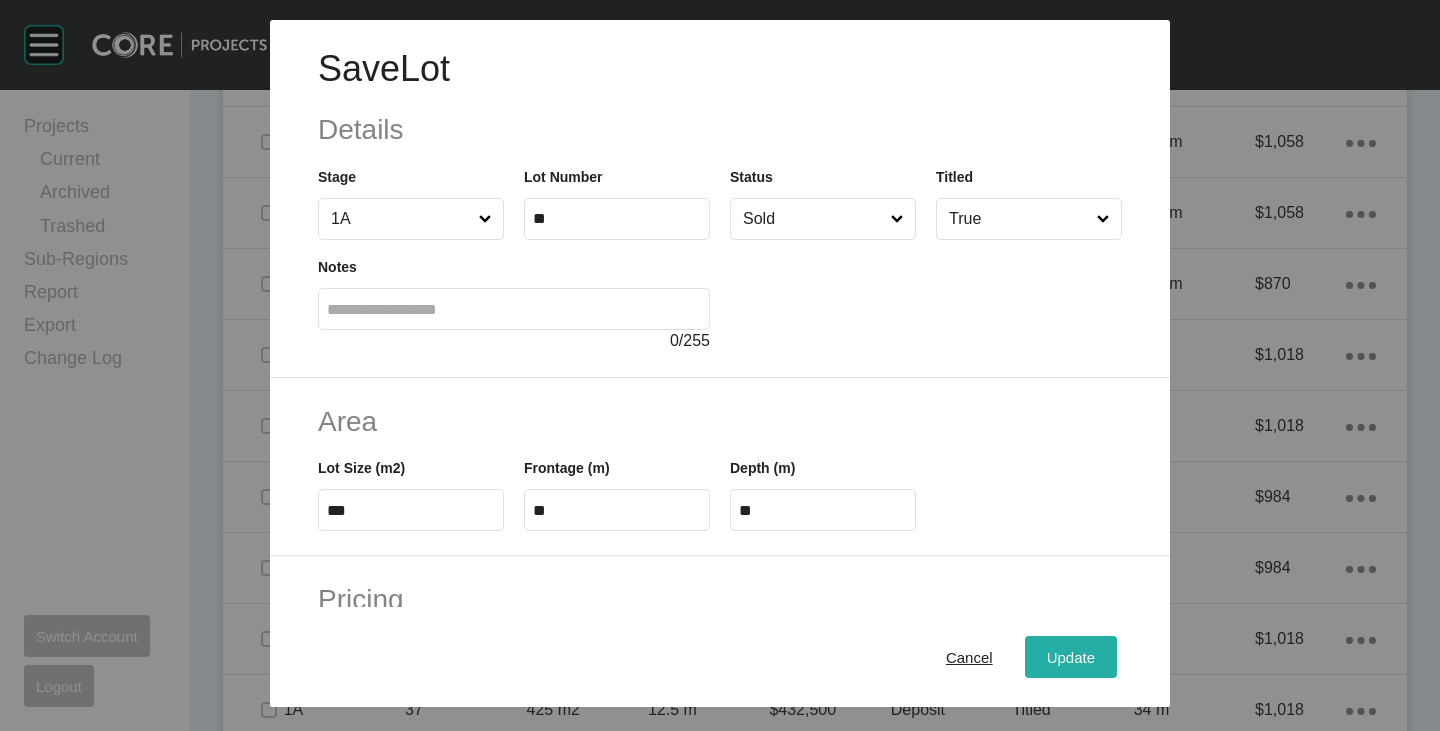 click on "Update" at bounding box center (1071, 657) 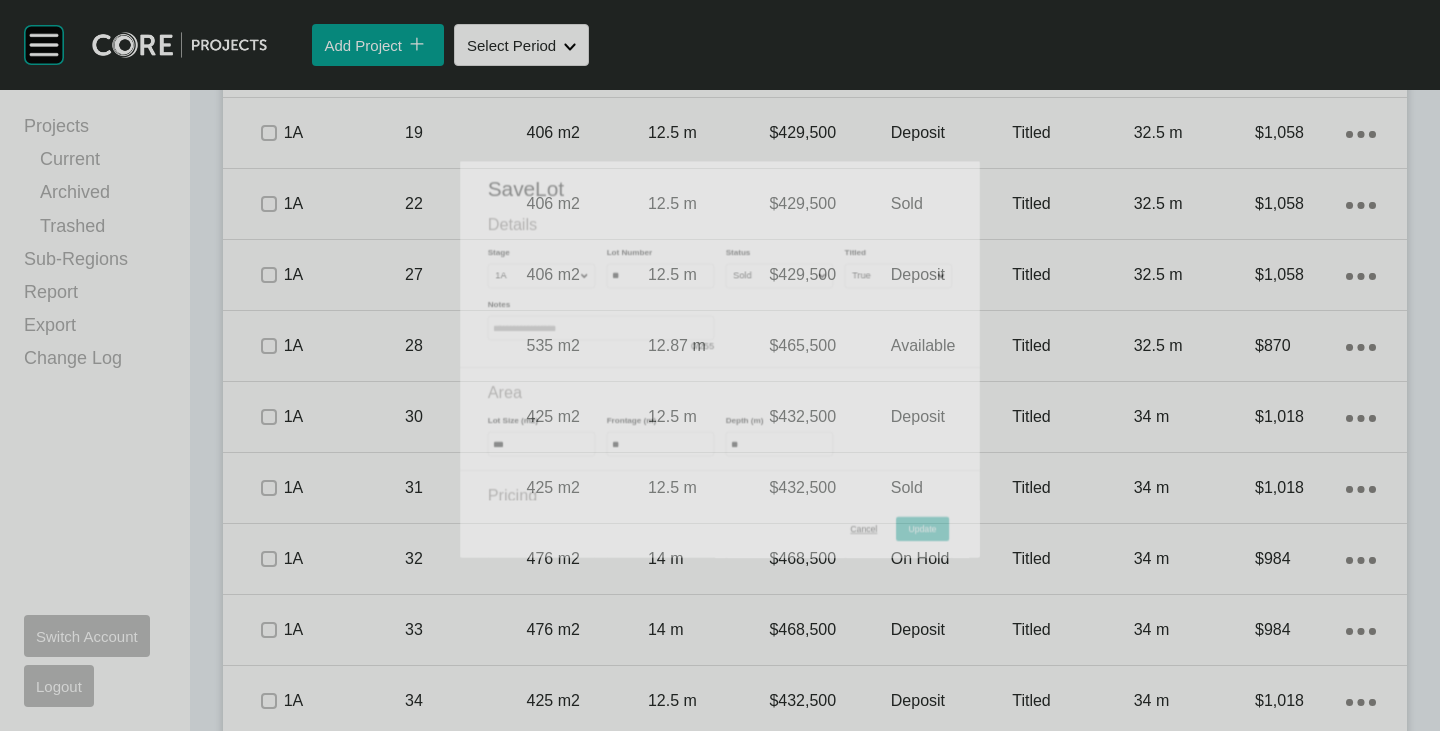 scroll, scrollTop: 2624, scrollLeft: 0, axis: vertical 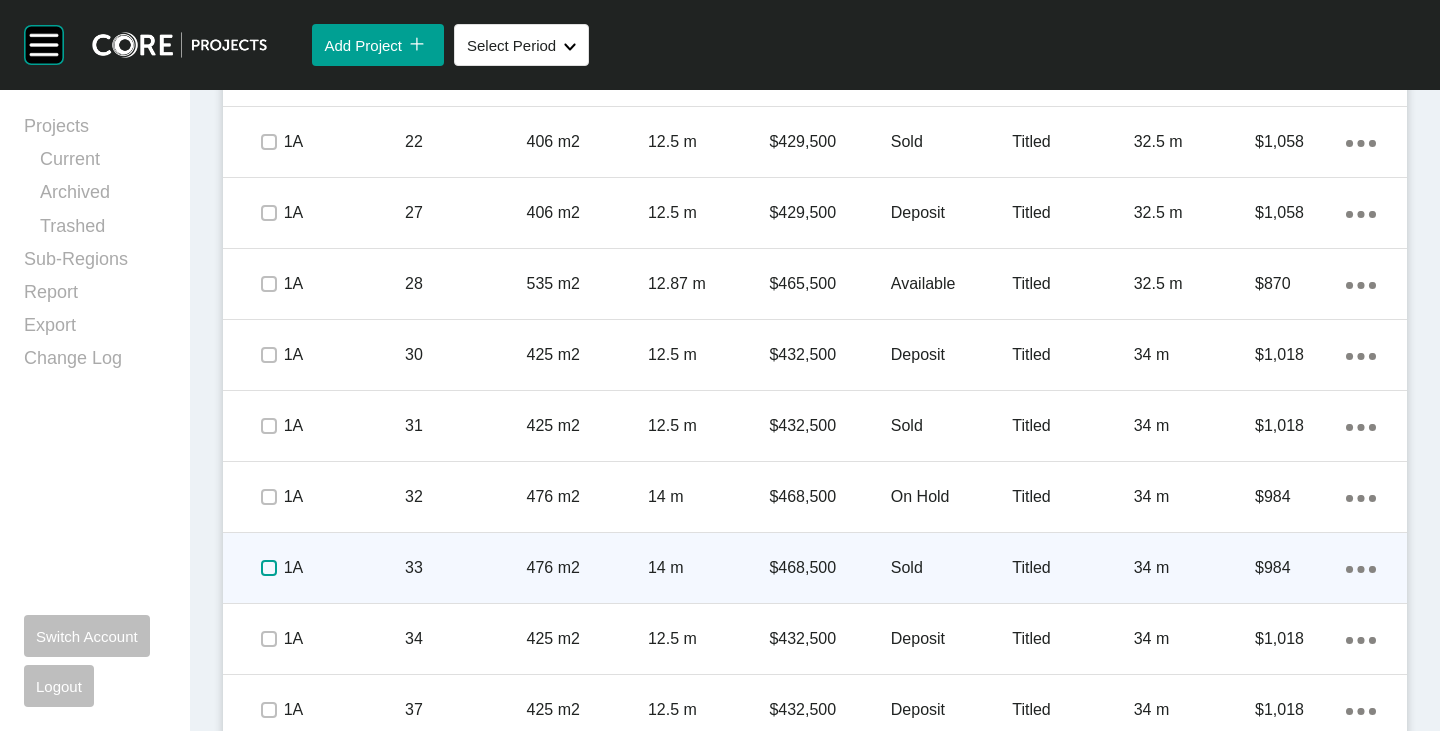 click at bounding box center (269, 568) 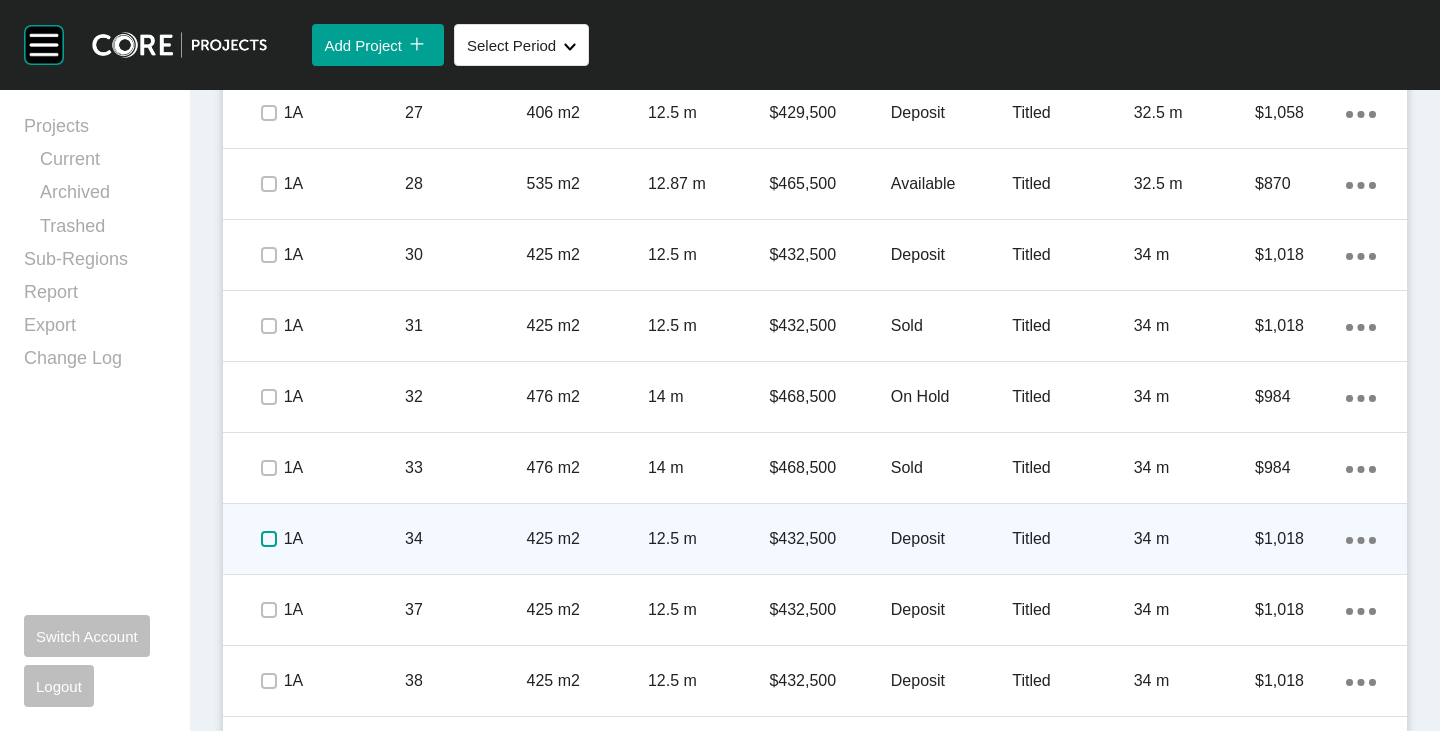 click at bounding box center [269, 539] 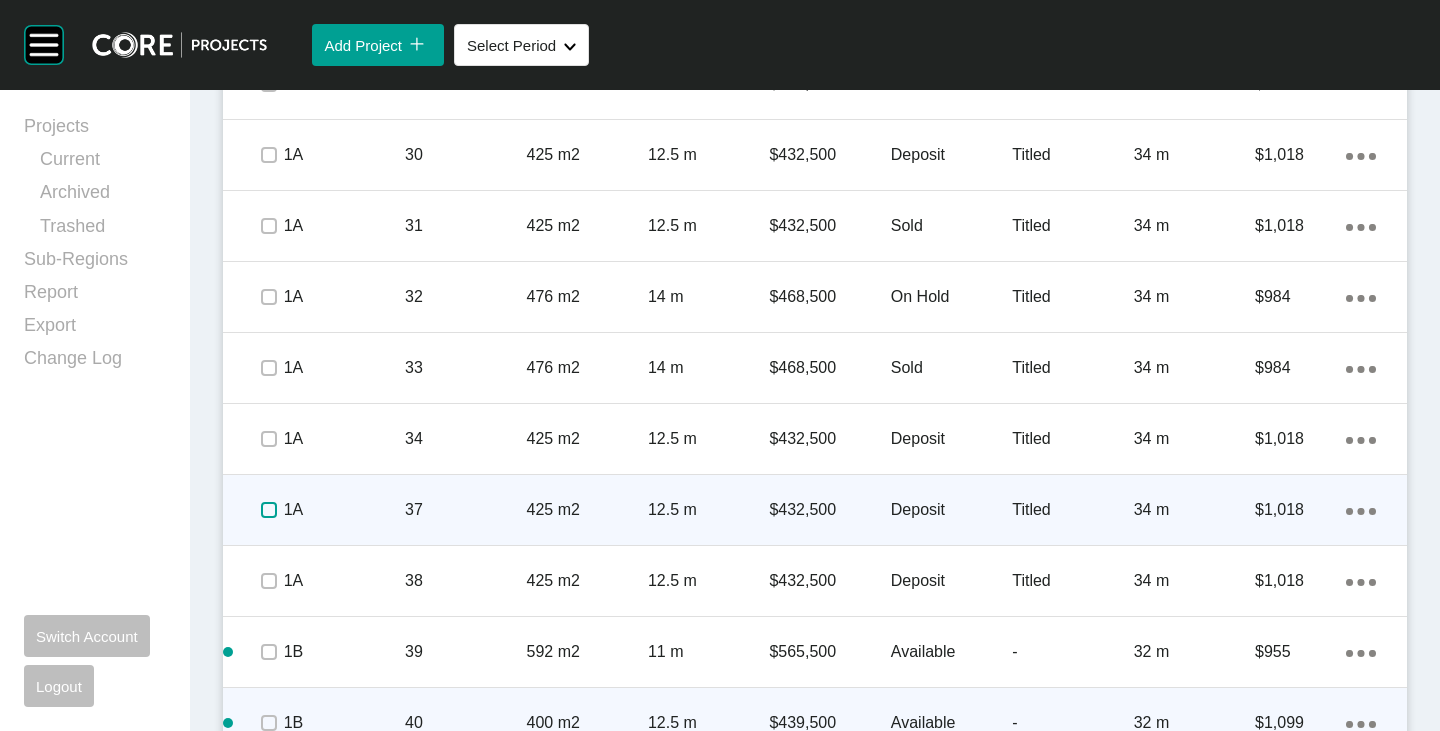 click at bounding box center (269, 510) 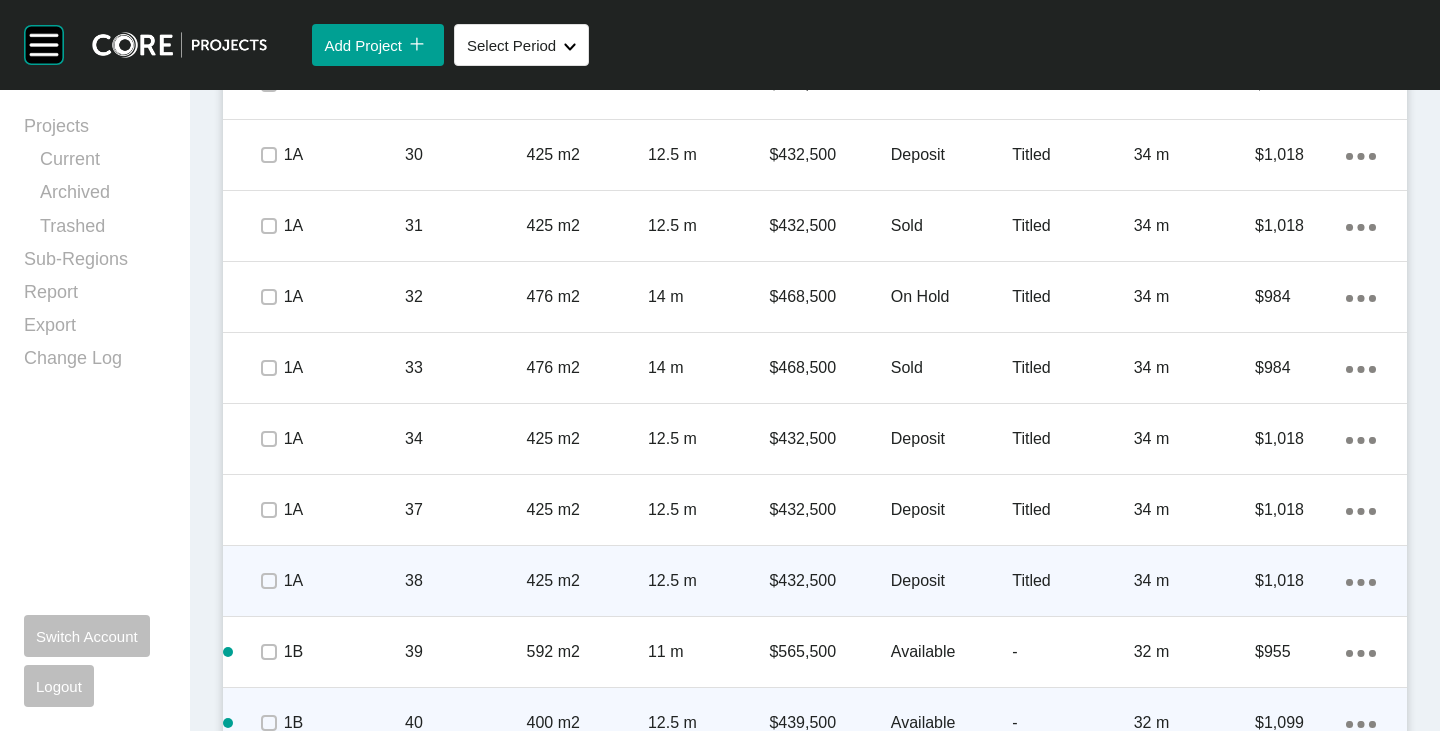 click on "Deposit" at bounding box center [951, 581] 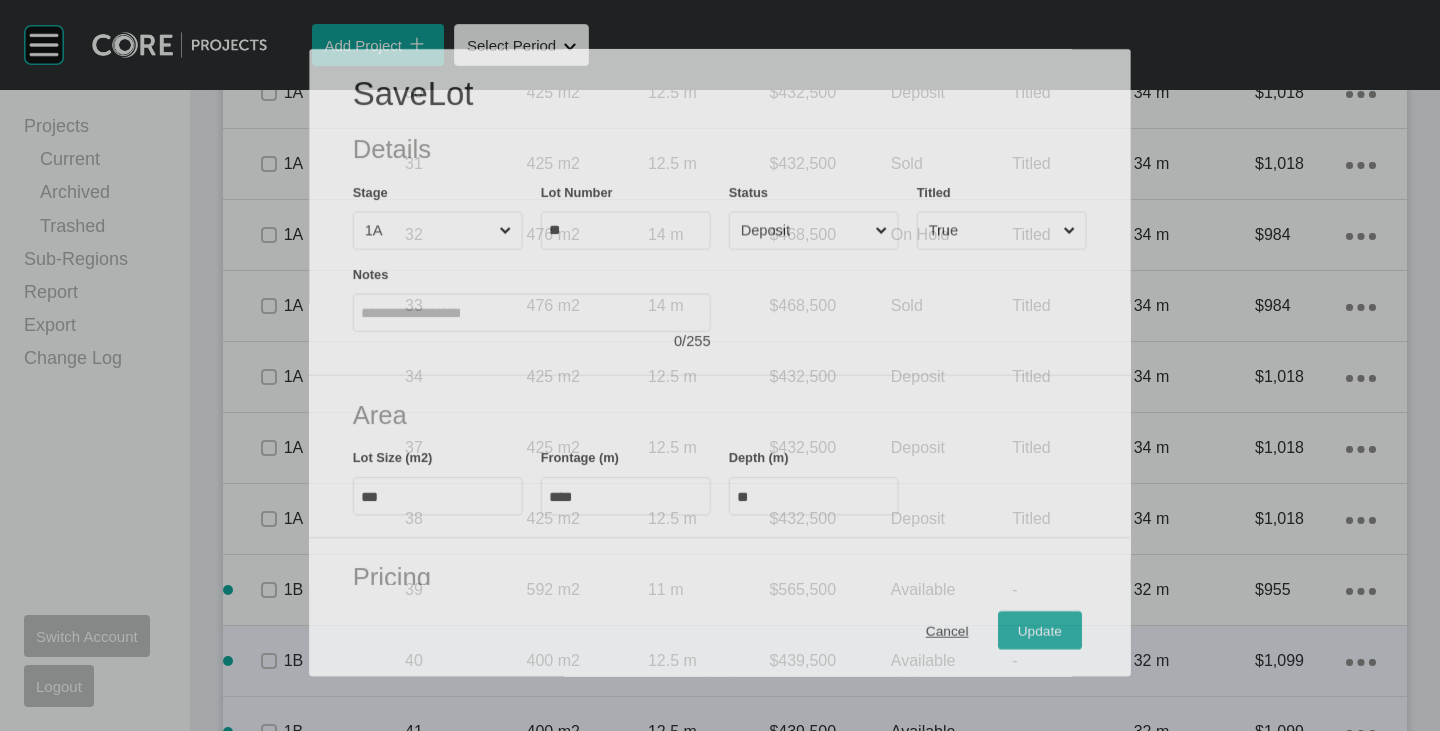 scroll, scrollTop: 2762, scrollLeft: 0, axis: vertical 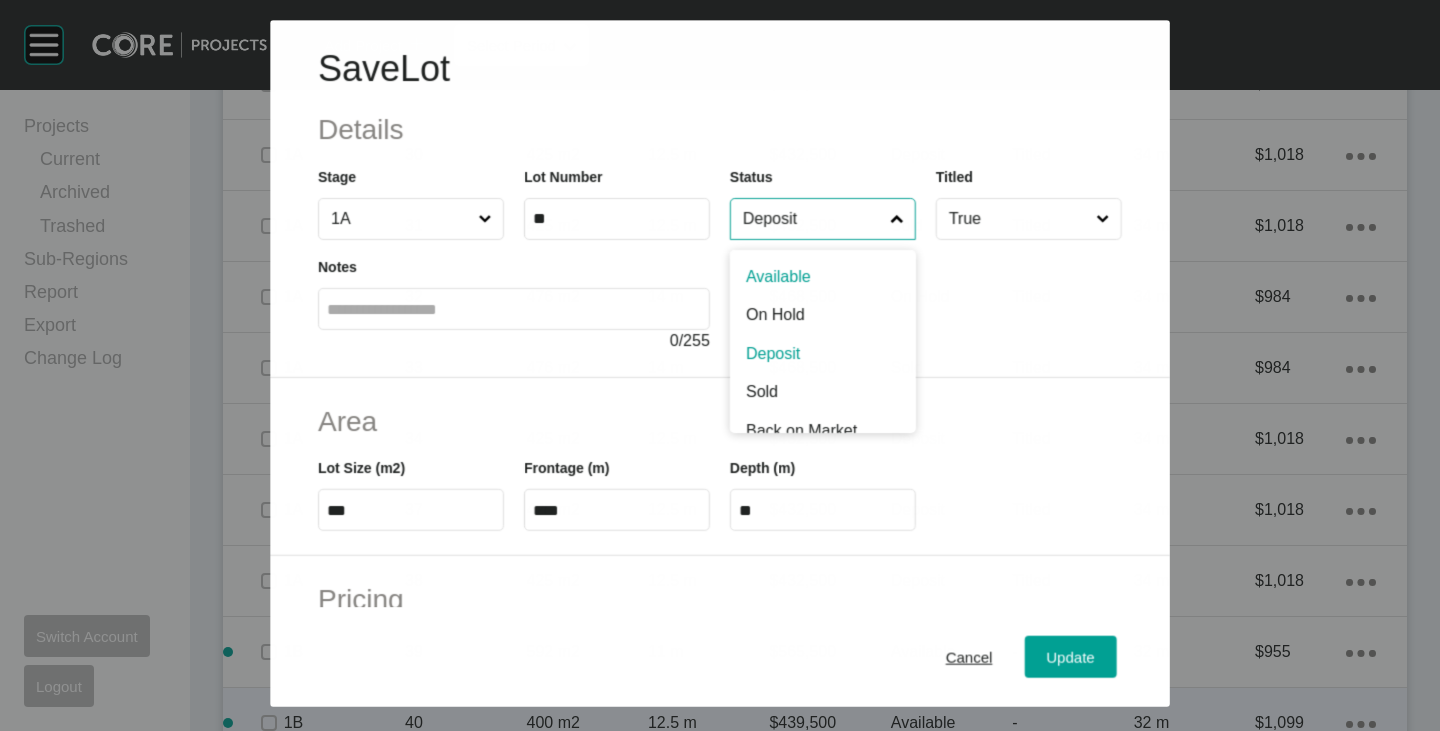 click on "Deposit" at bounding box center (812, 219) 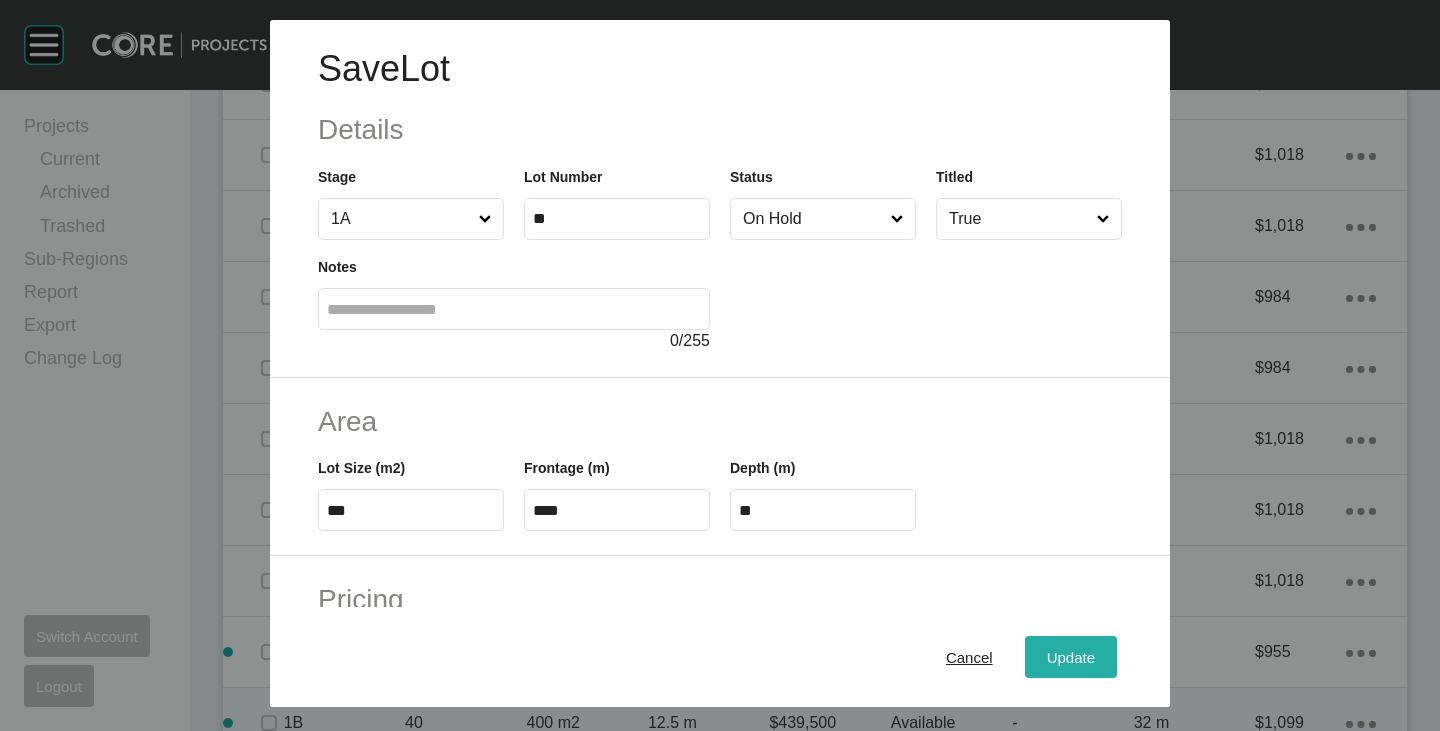 click on "Update" at bounding box center [1071, 657] 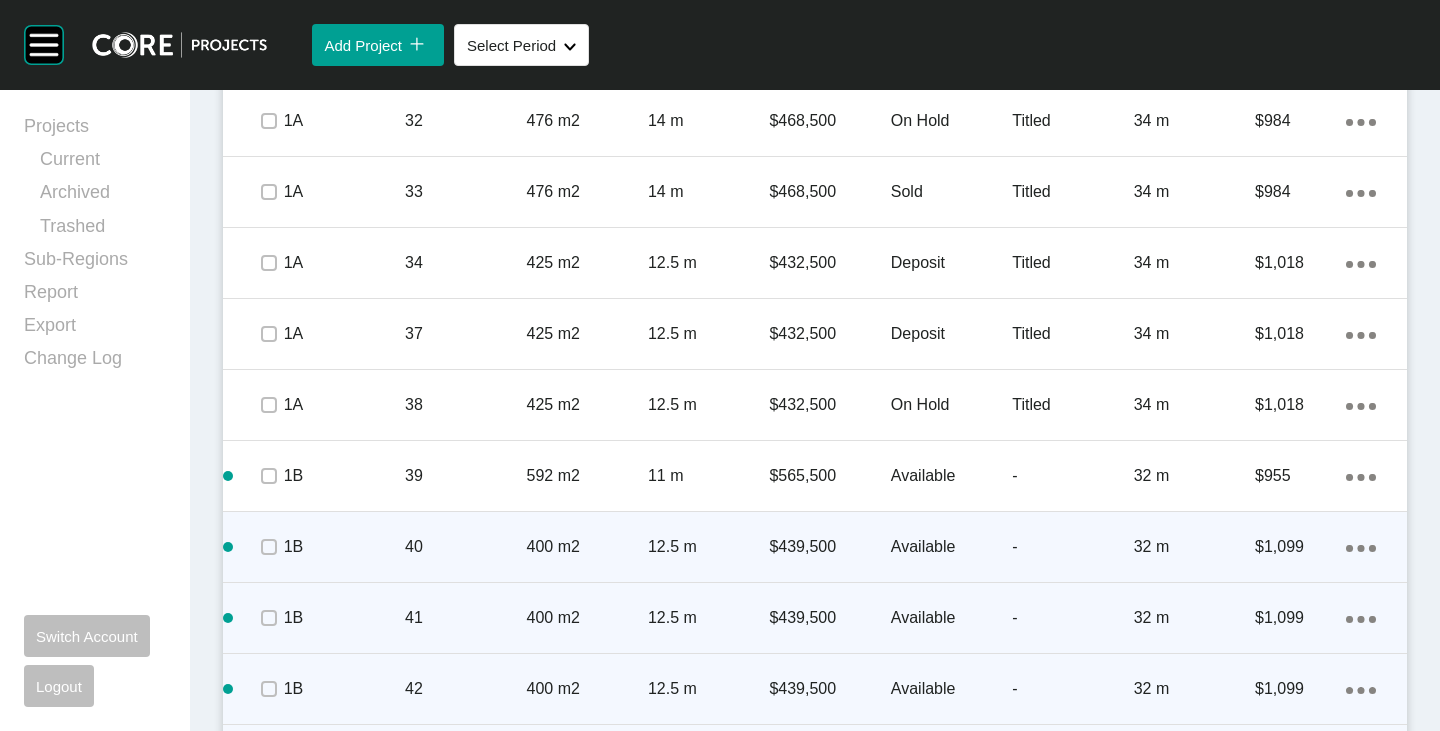 scroll, scrollTop: 3024, scrollLeft: 0, axis: vertical 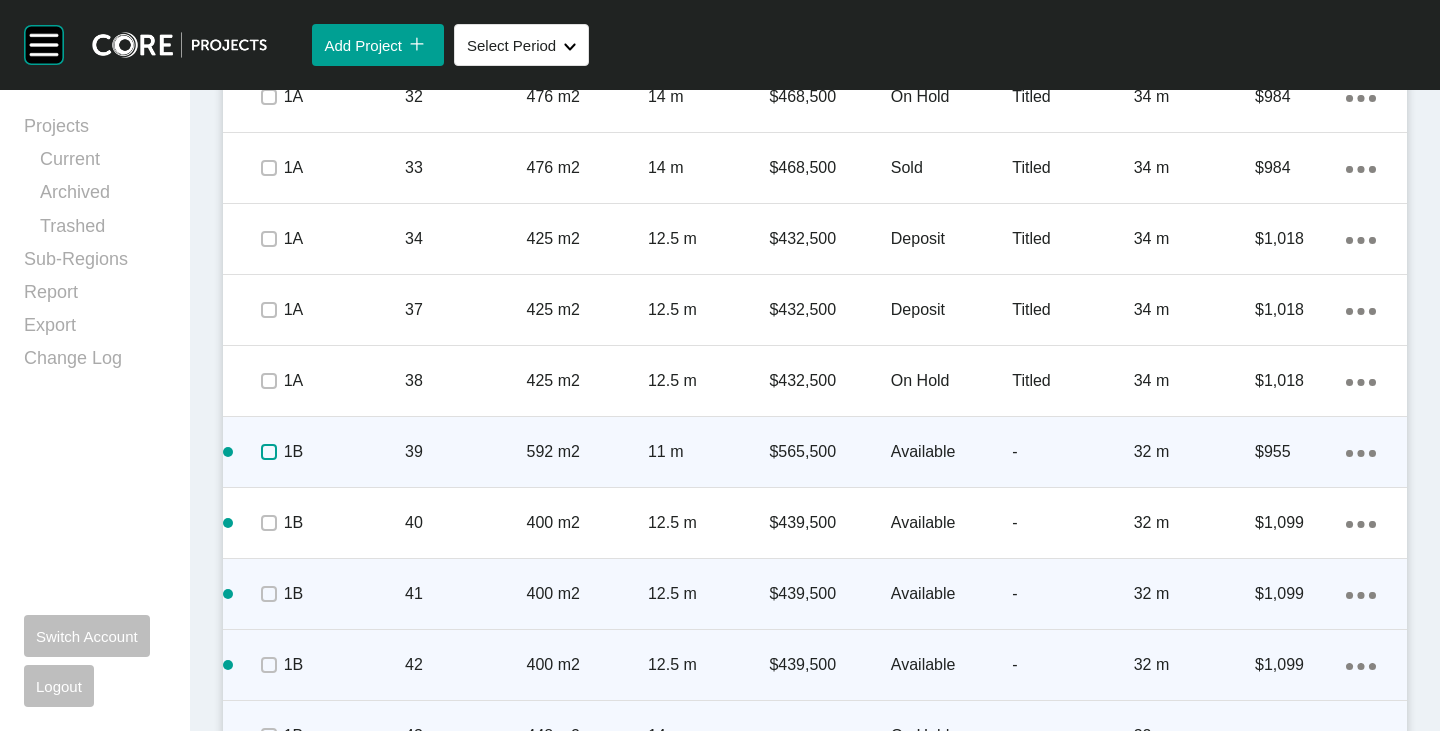 click at bounding box center [269, 452] 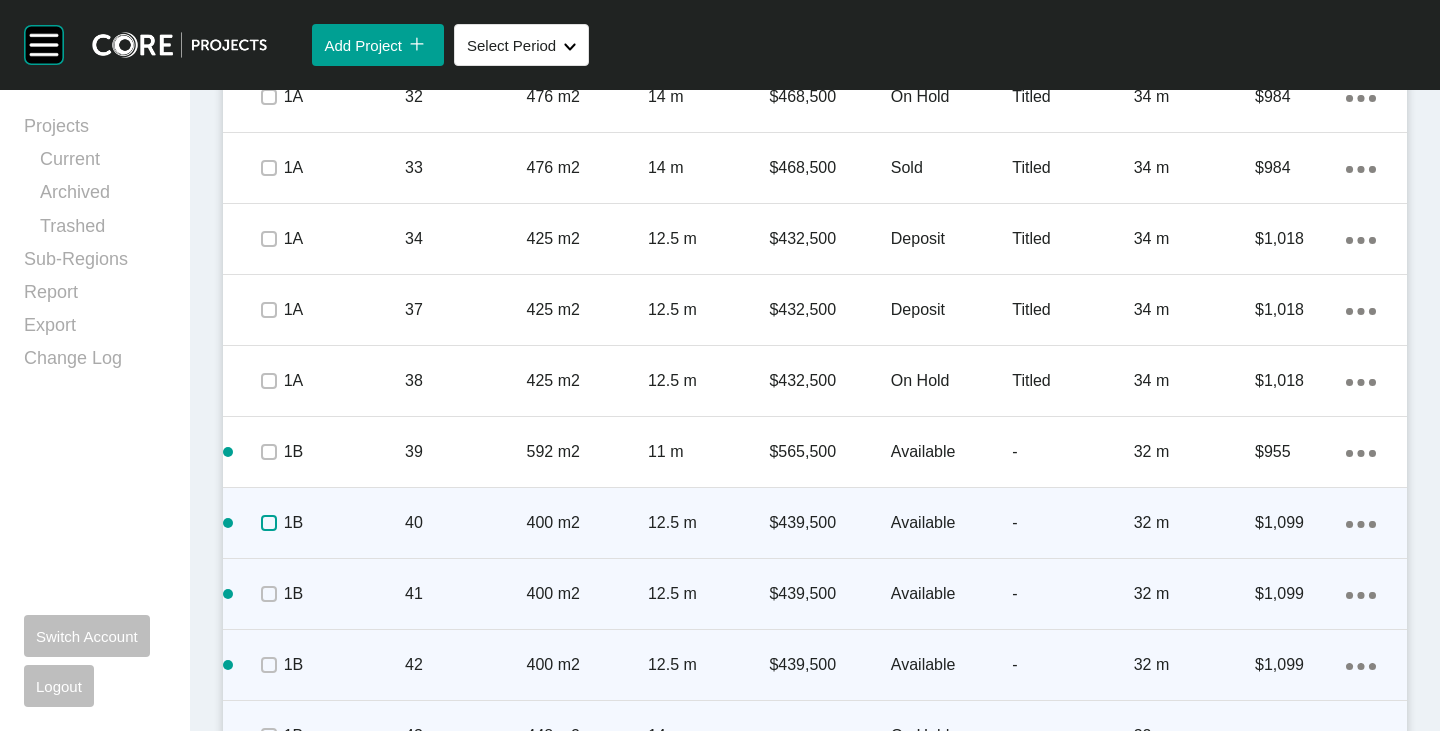 click at bounding box center (269, 523) 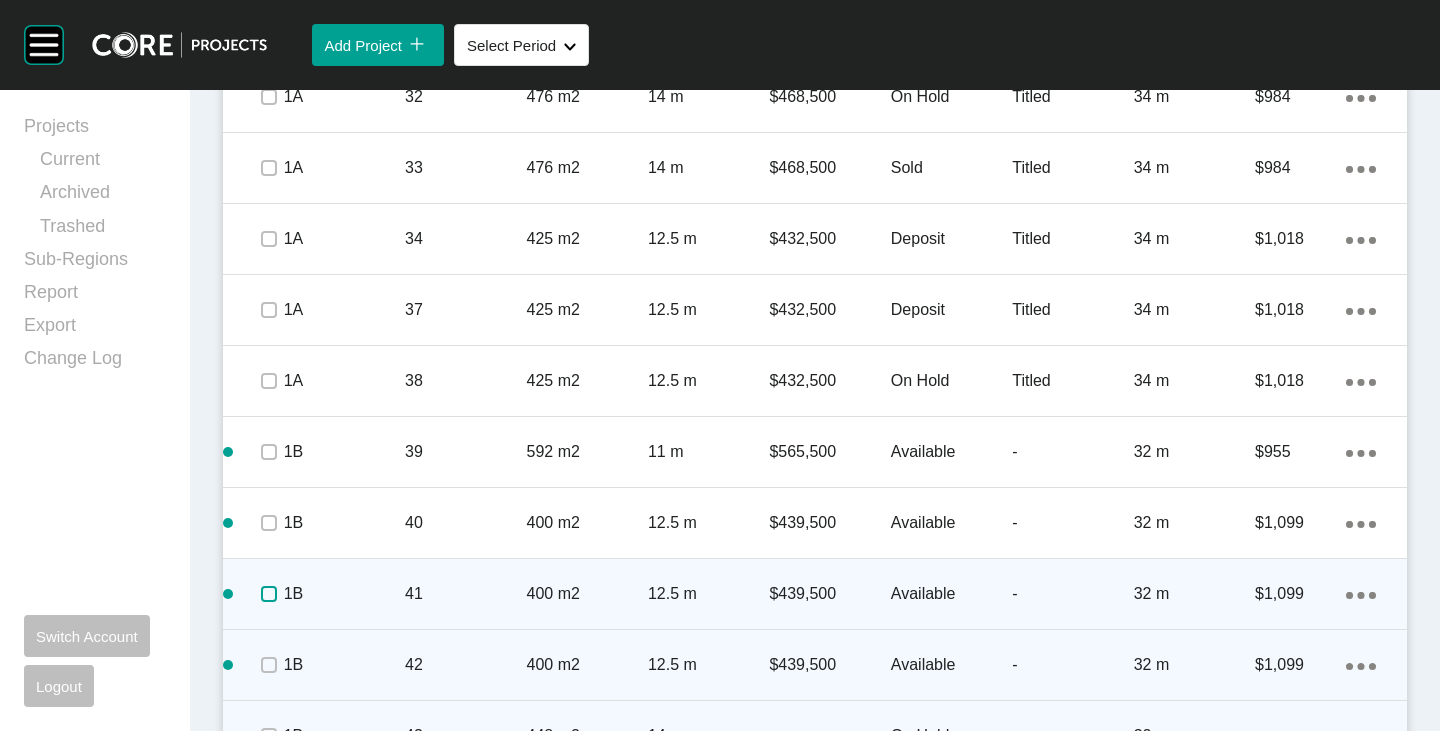 click at bounding box center (269, 594) 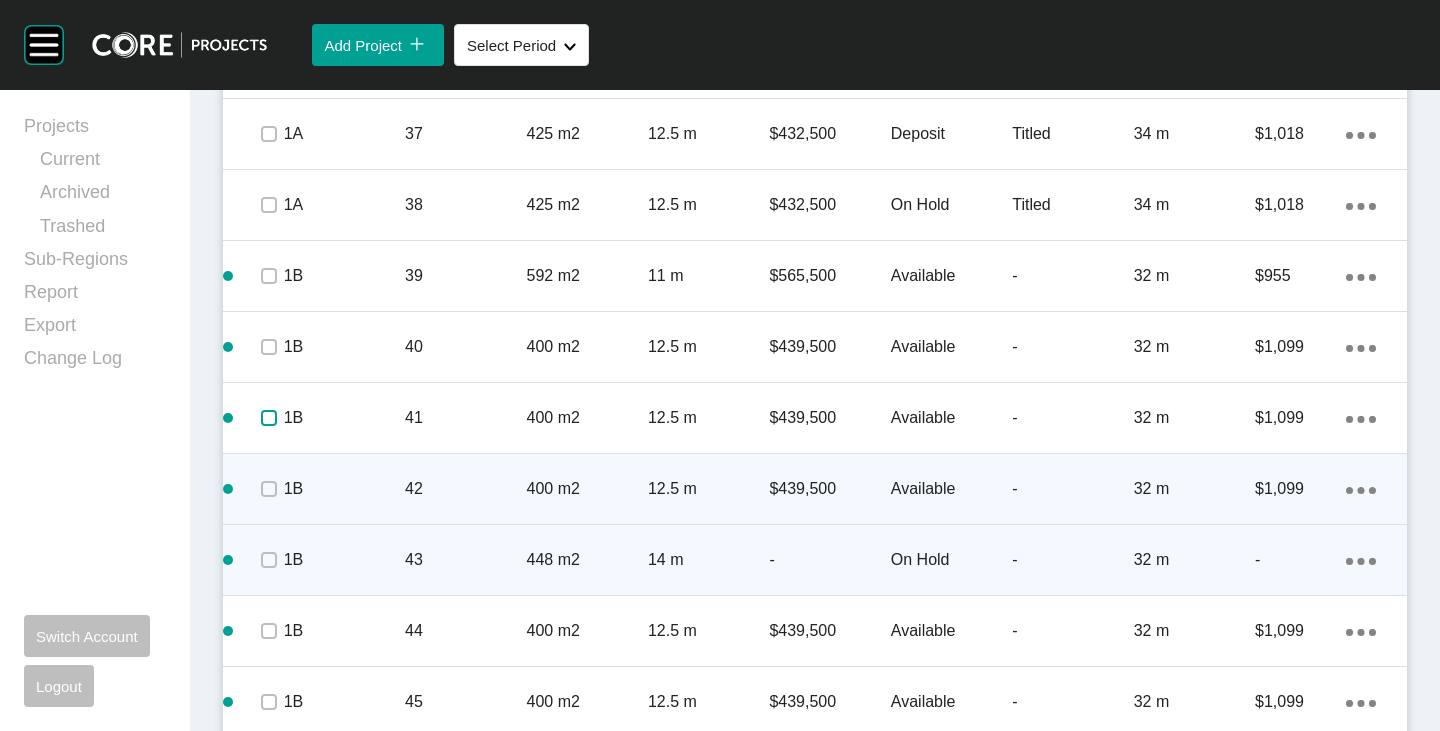 scroll, scrollTop: 3224, scrollLeft: 0, axis: vertical 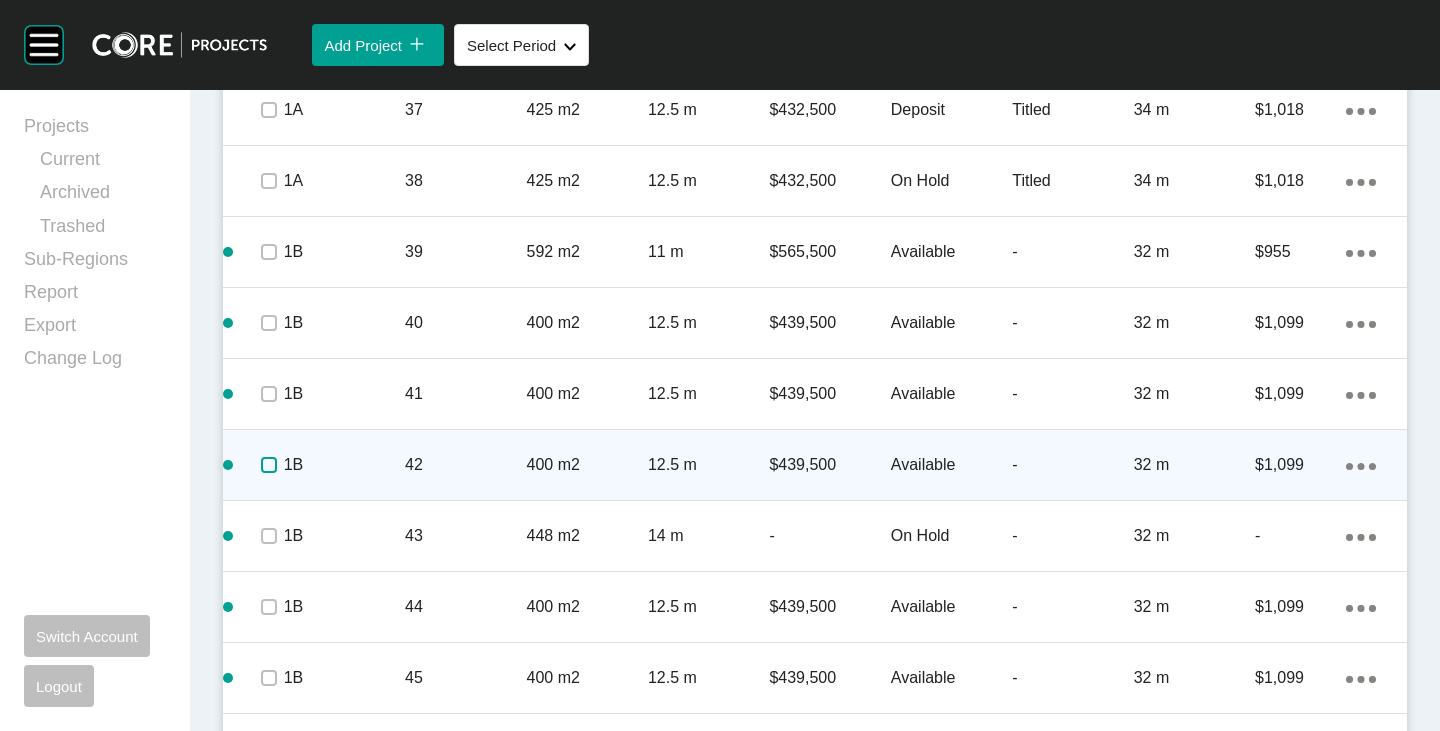click at bounding box center [269, 465] 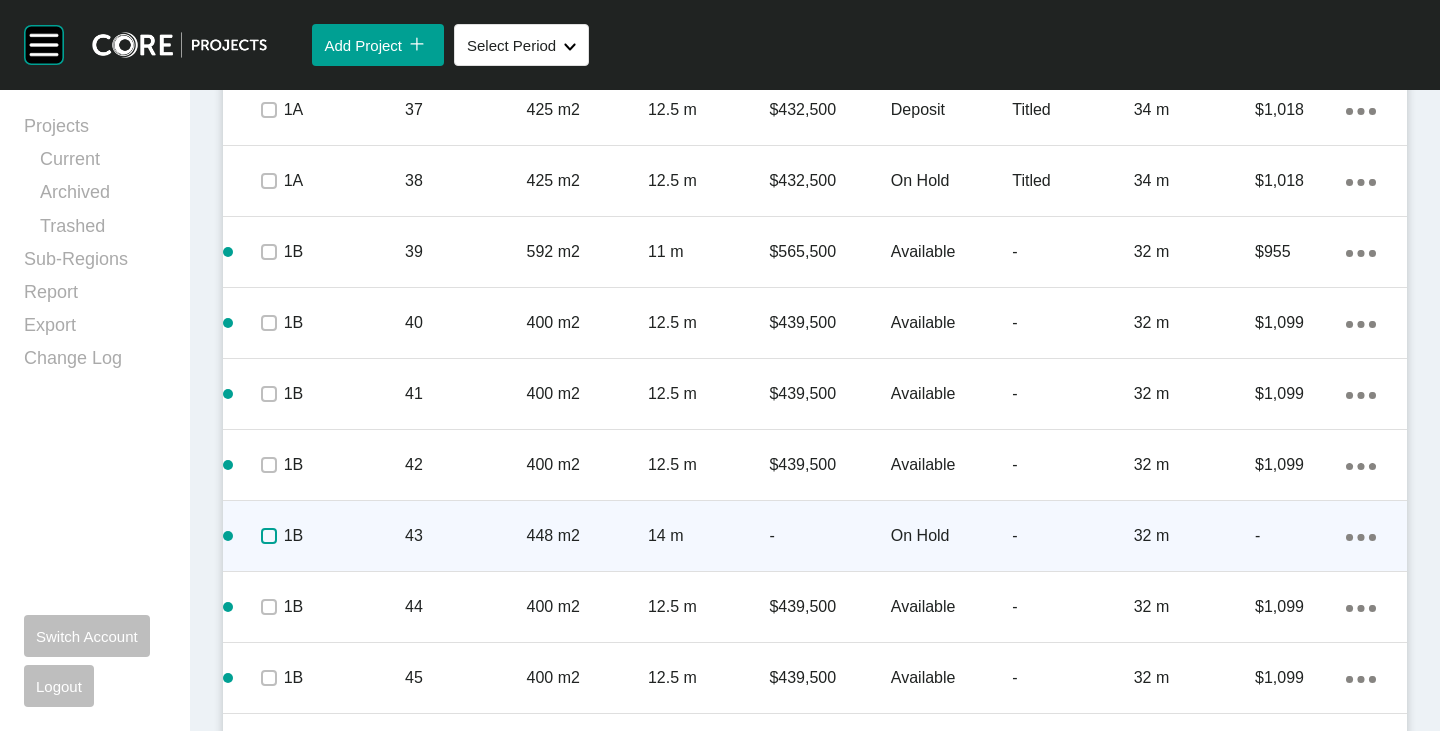 click at bounding box center [269, 536] 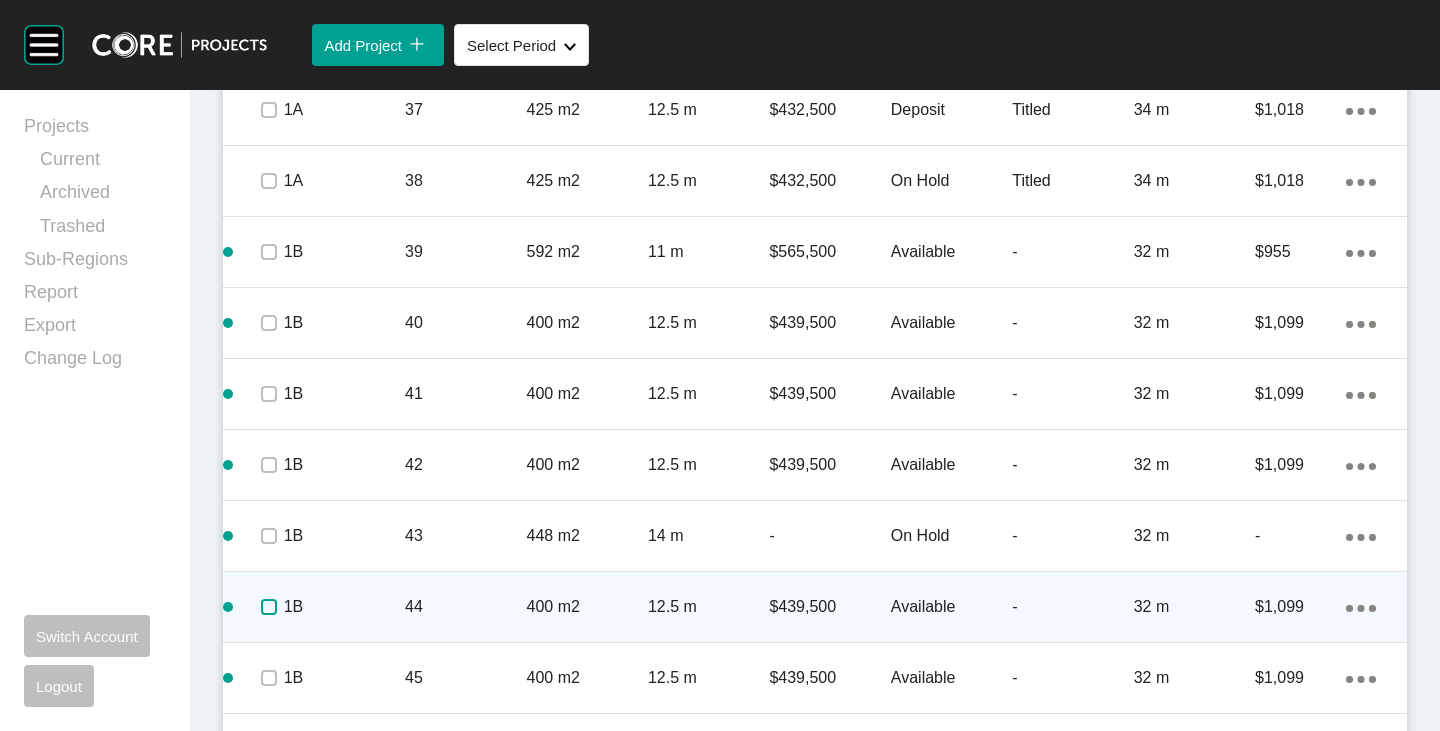 click at bounding box center [269, 607] 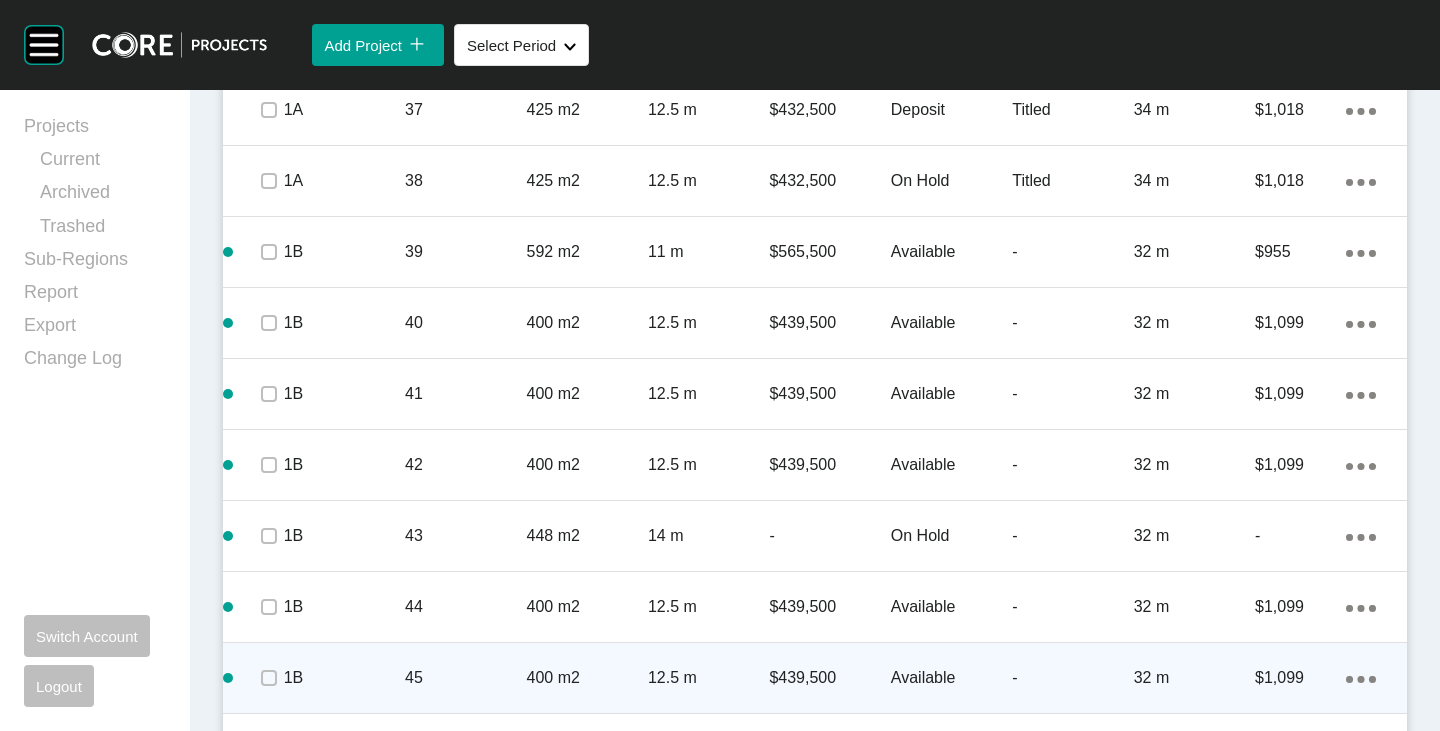 click at bounding box center [268, 678] 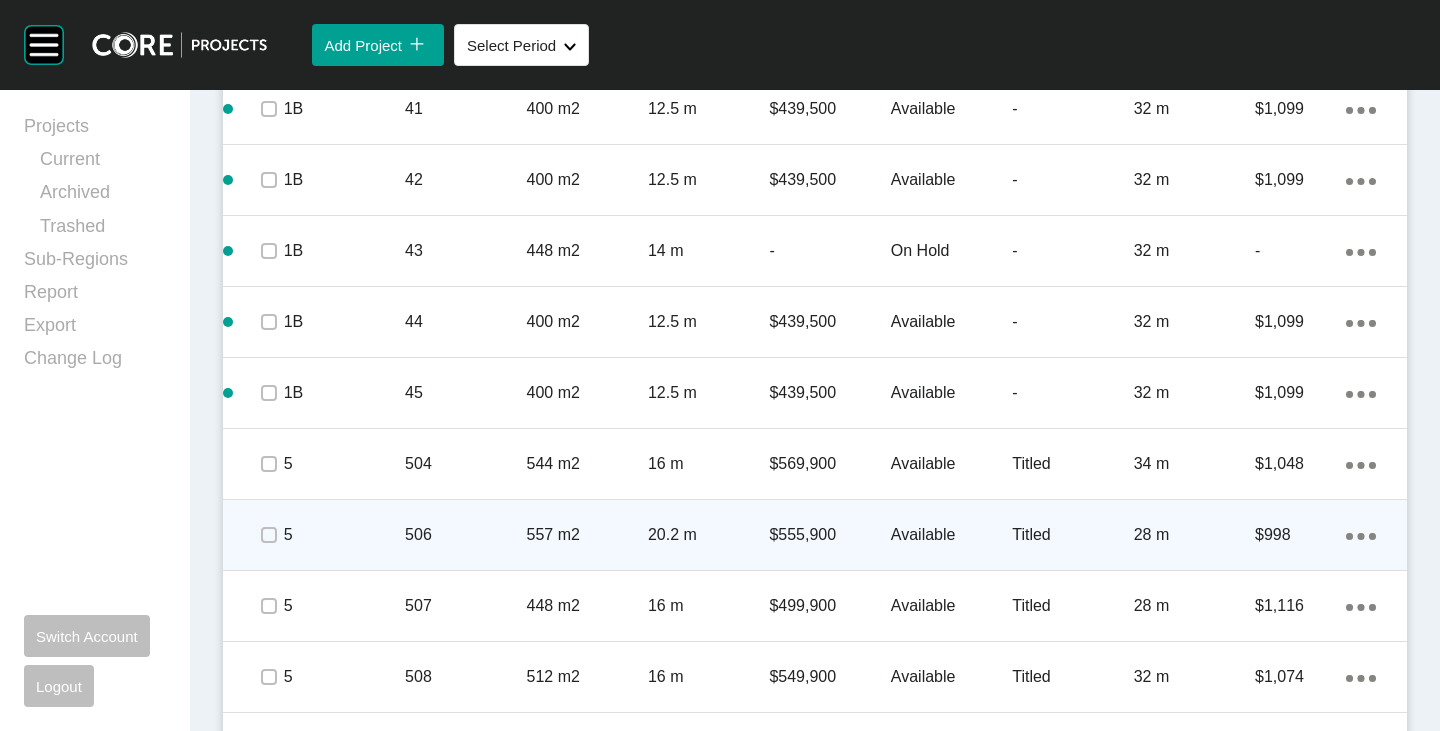 scroll, scrollTop: 3624, scrollLeft: 0, axis: vertical 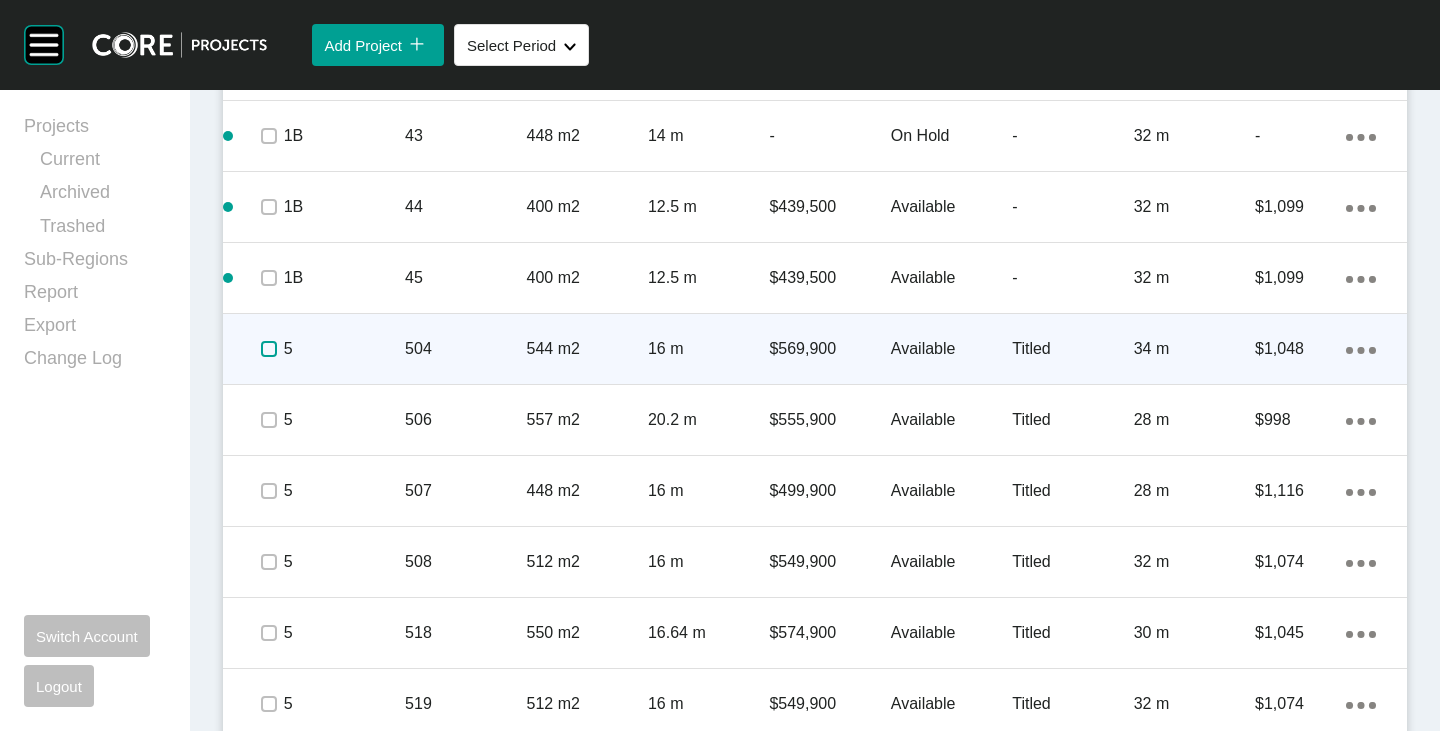 click at bounding box center (269, 349) 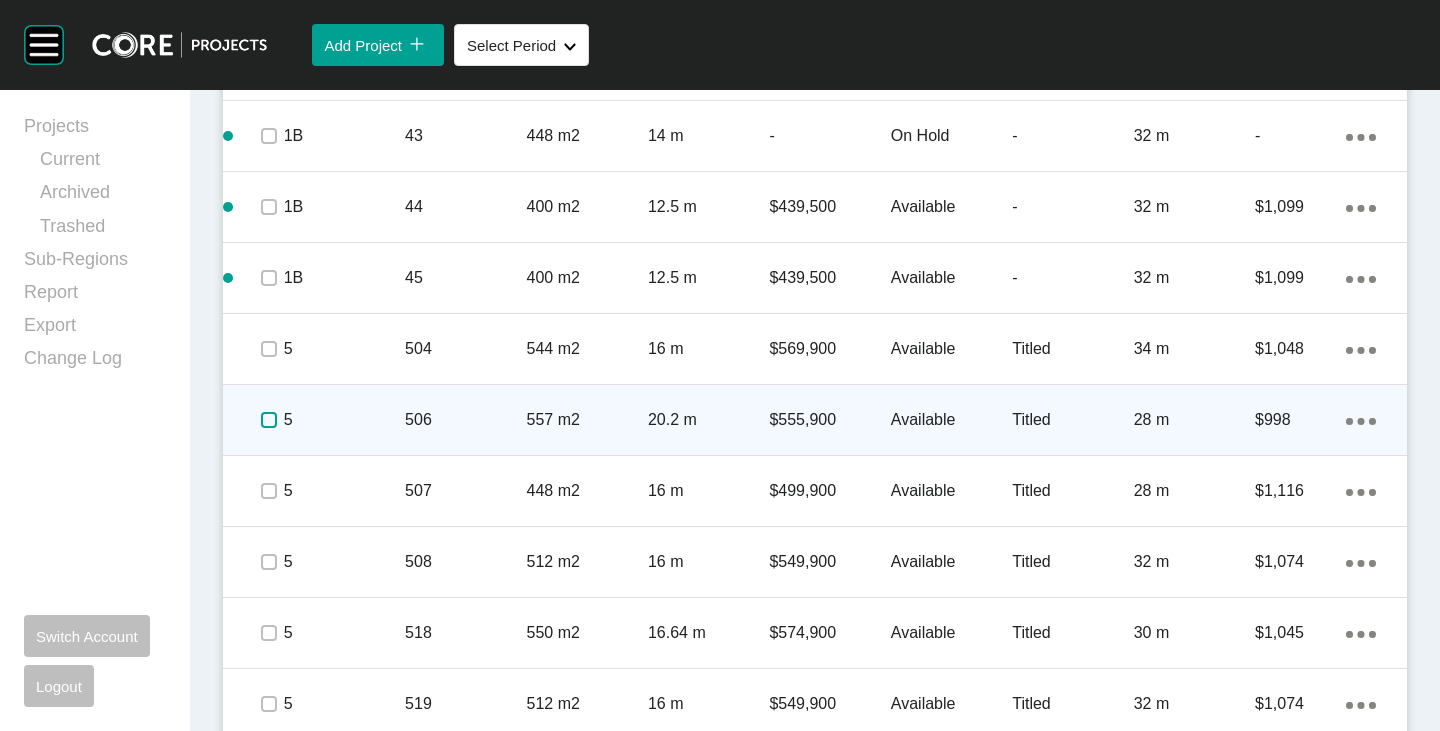 click at bounding box center [269, 420] 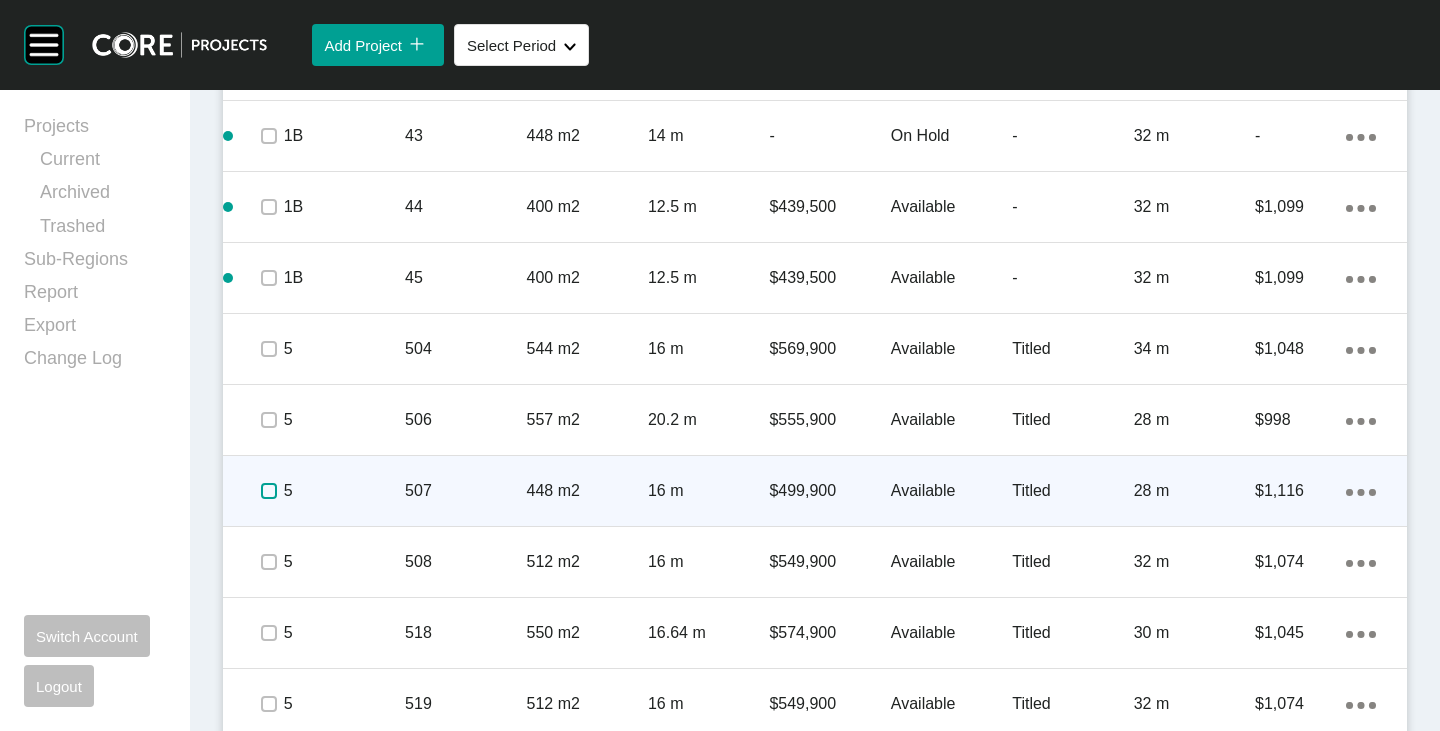 click at bounding box center (269, 491) 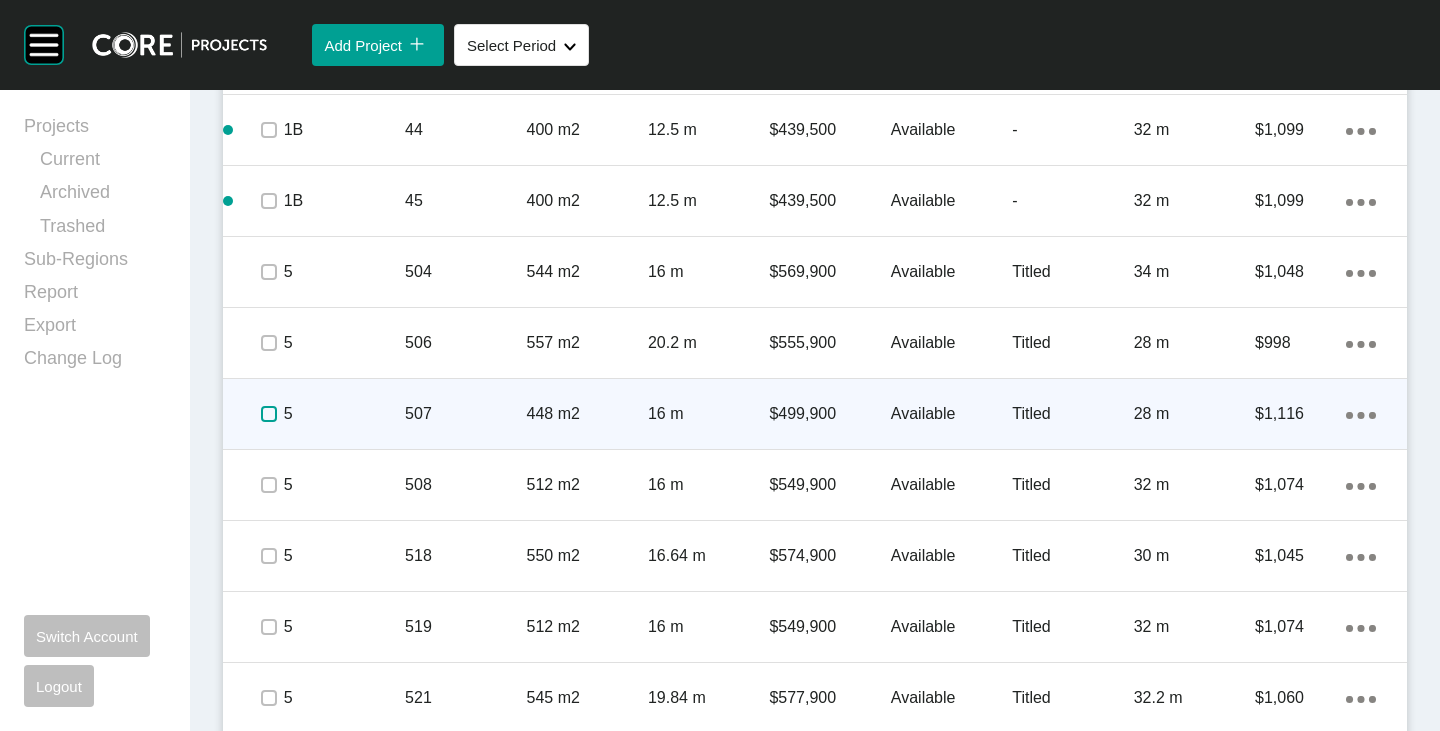 scroll, scrollTop: 3724, scrollLeft: 0, axis: vertical 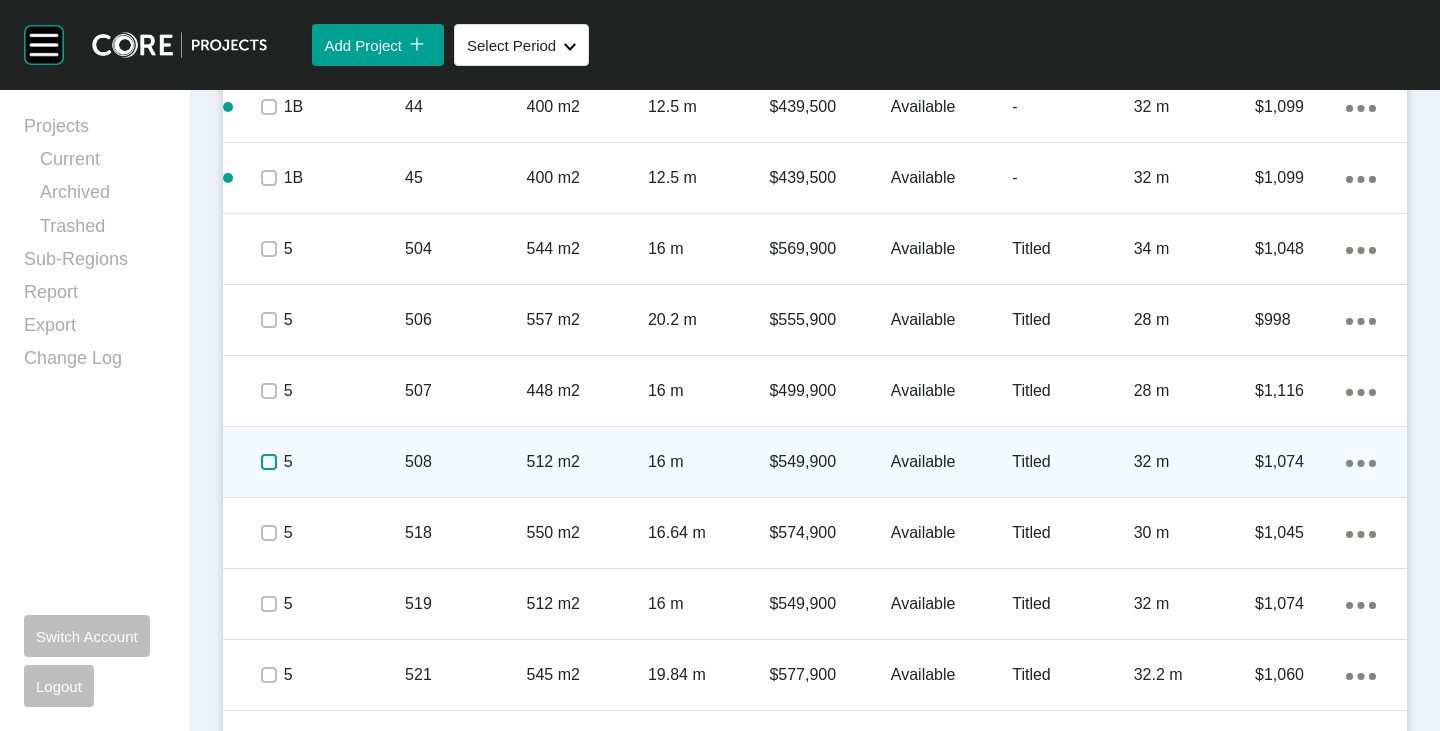click at bounding box center [269, 462] 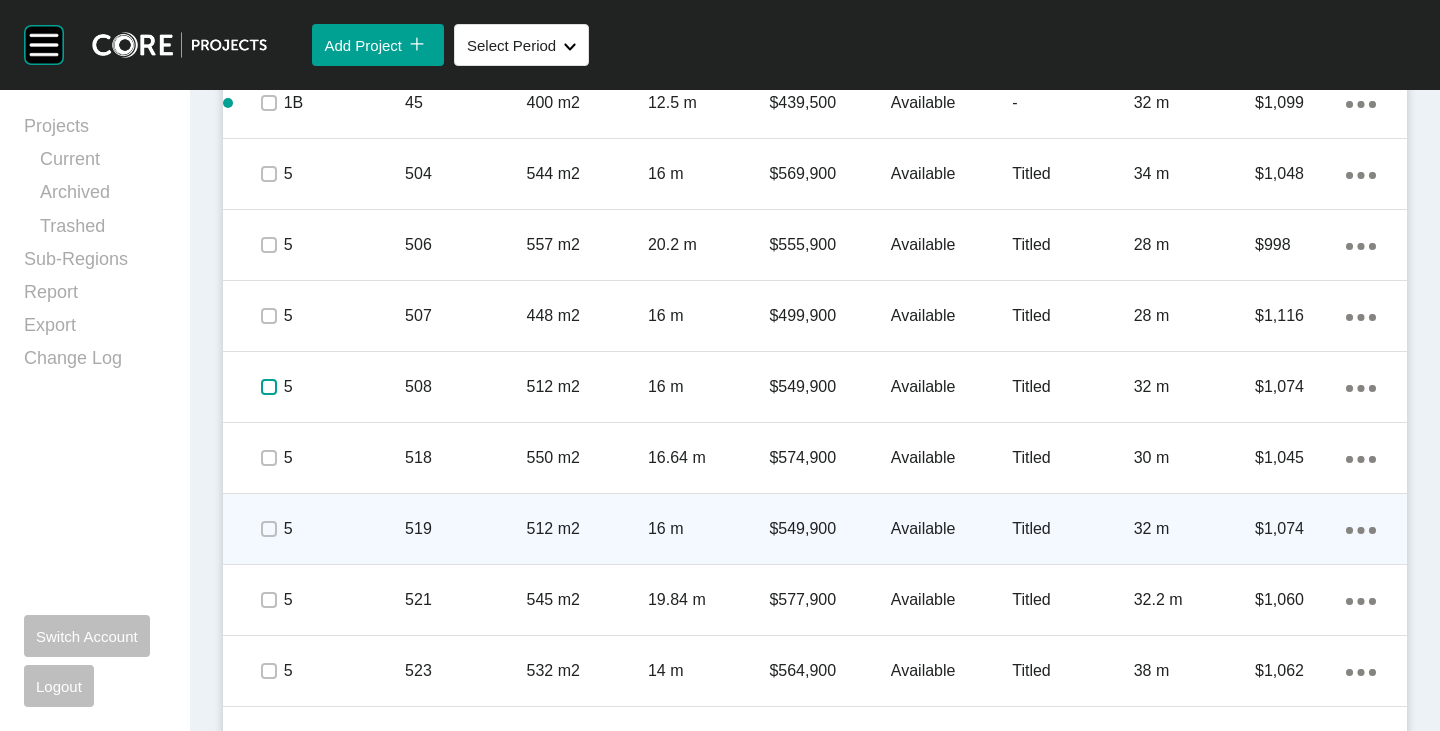scroll, scrollTop: 3824, scrollLeft: 0, axis: vertical 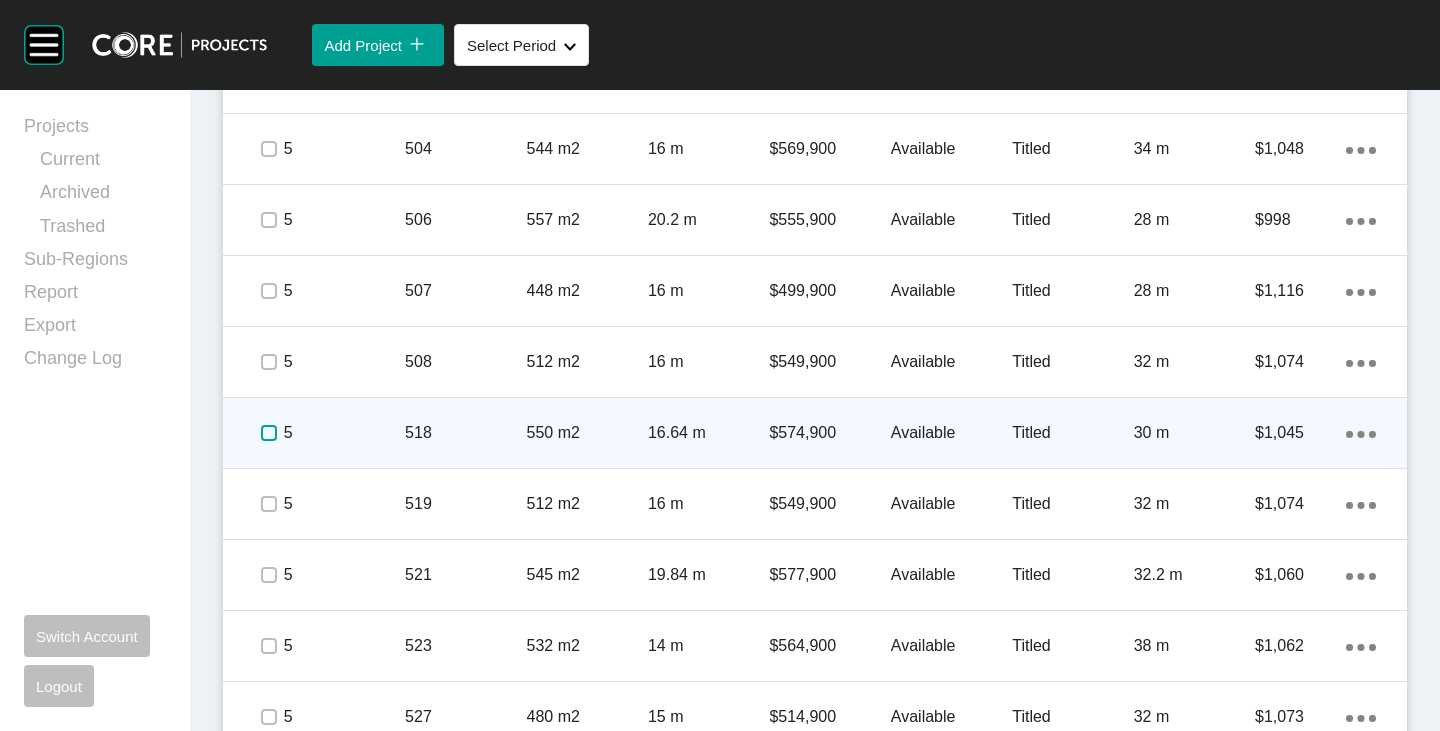 click at bounding box center (269, 433) 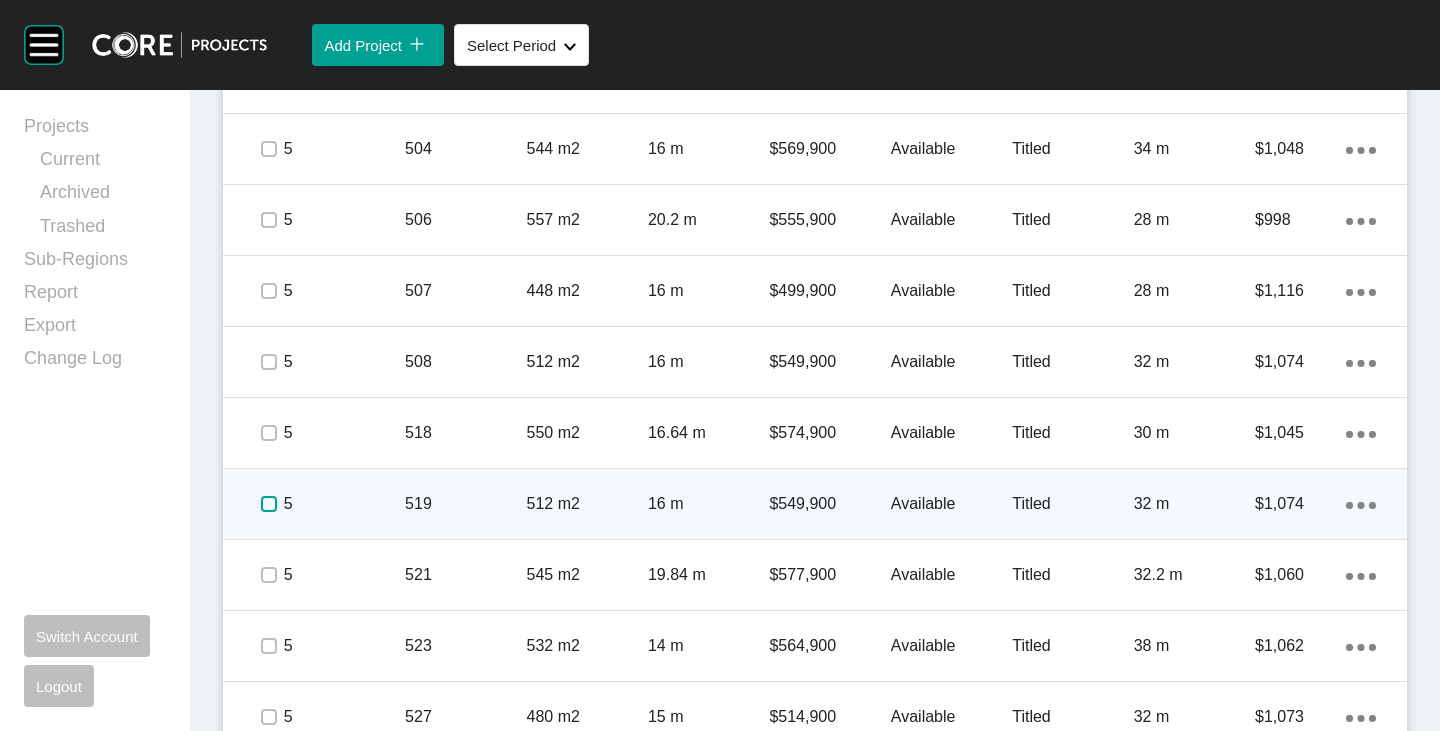 click at bounding box center [269, 504] 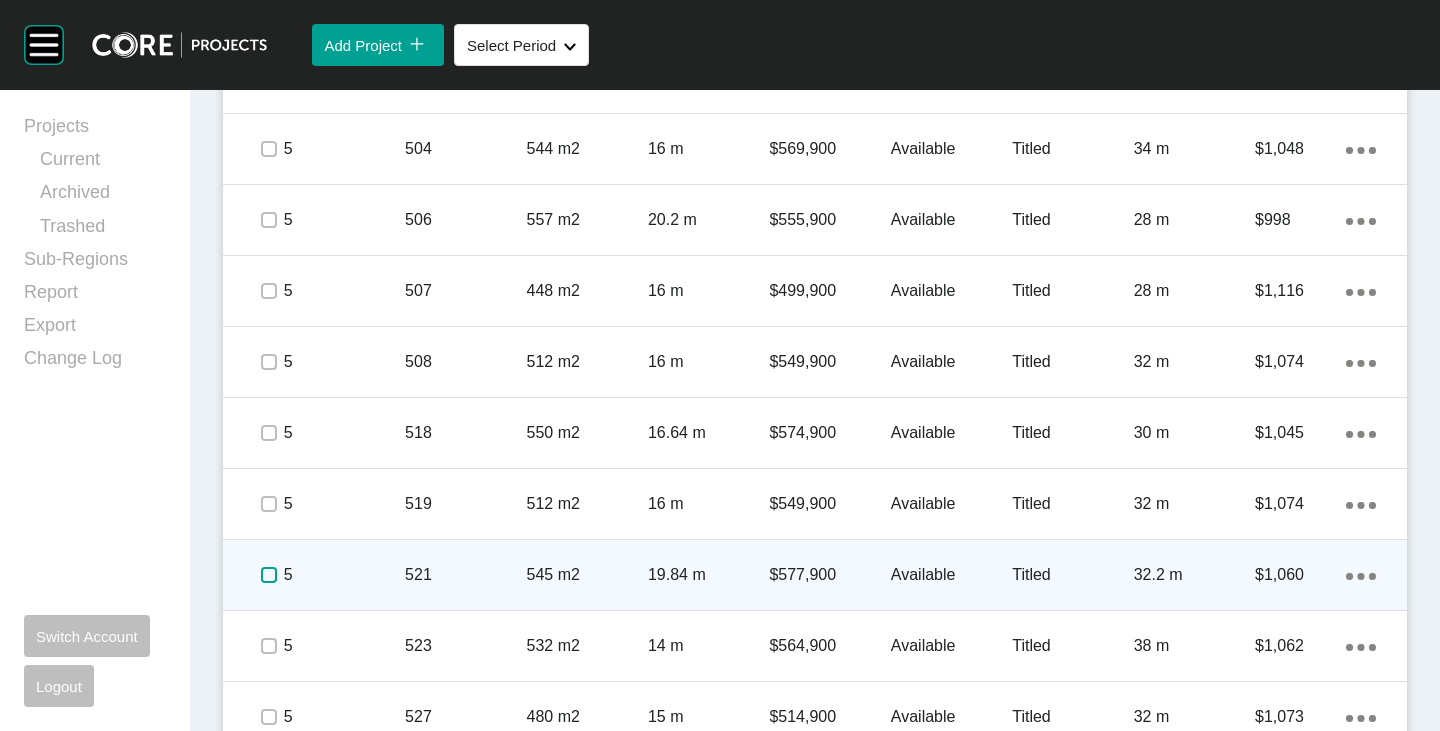 click at bounding box center (269, 575) 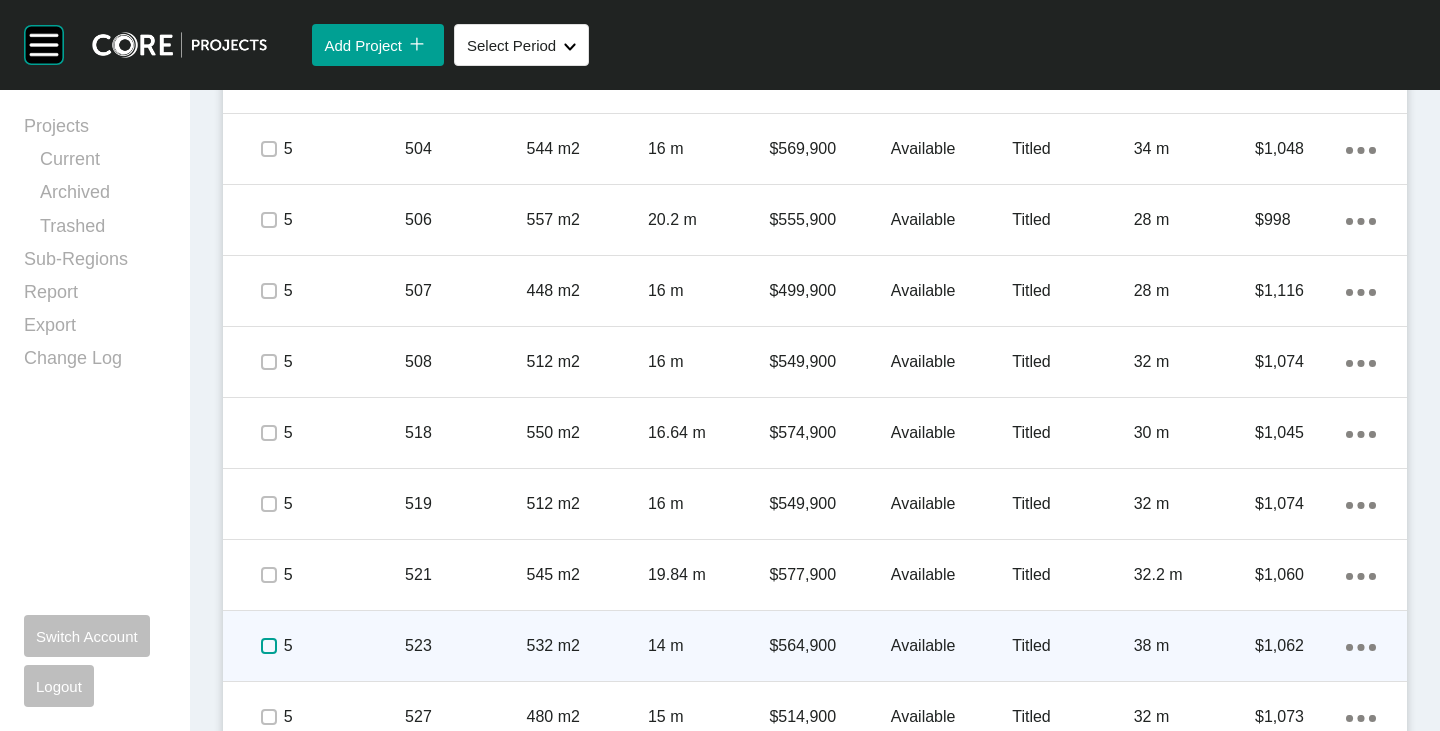 click at bounding box center (269, 646) 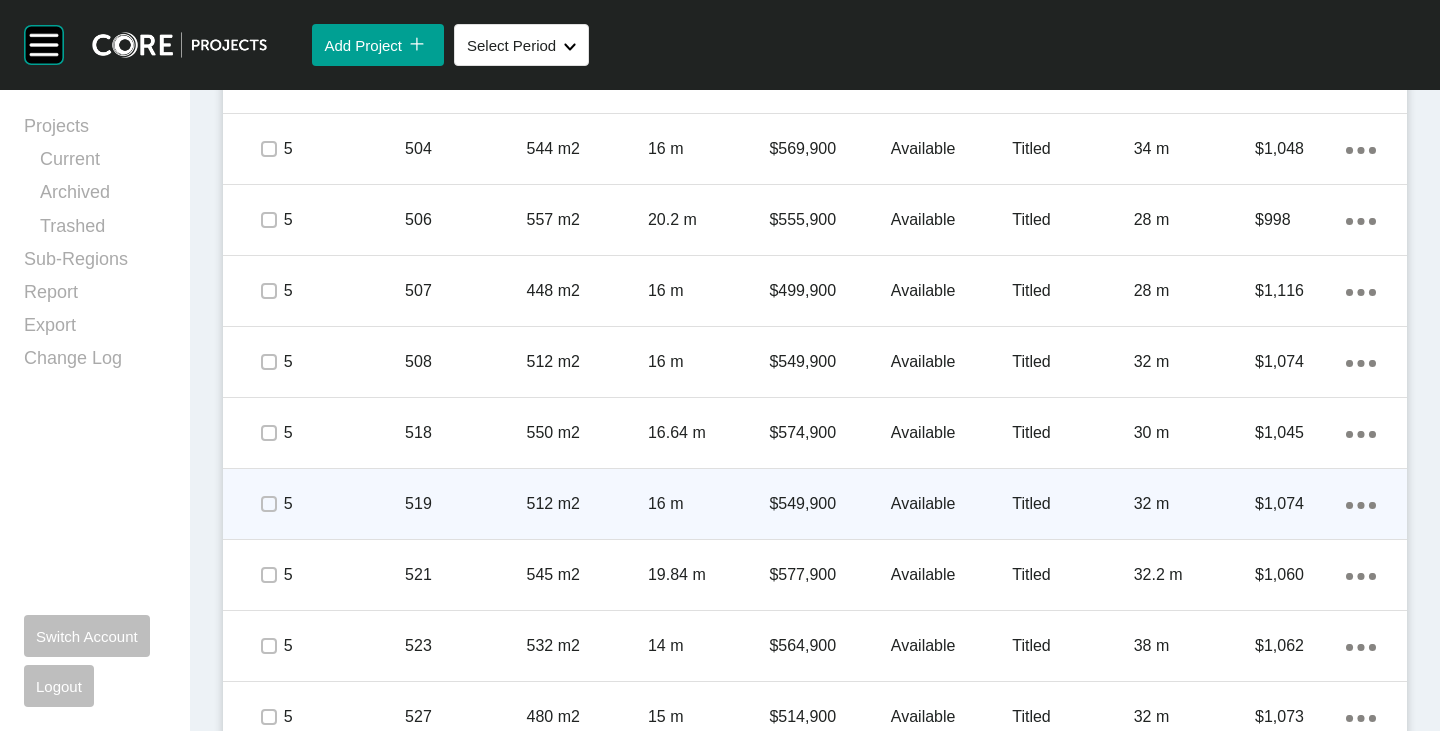 scroll, scrollTop: 3924, scrollLeft: 0, axis: vertical 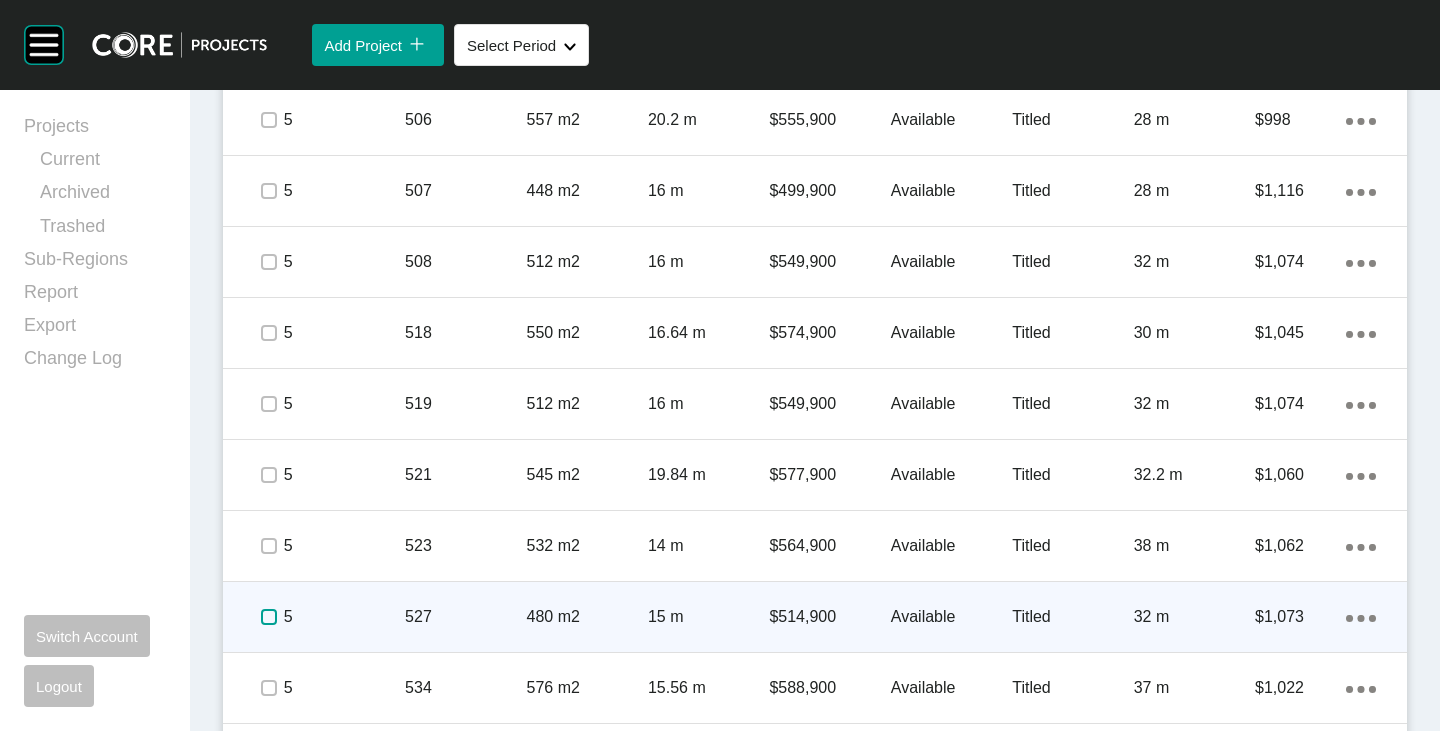 click at bounding box center (269, 617) 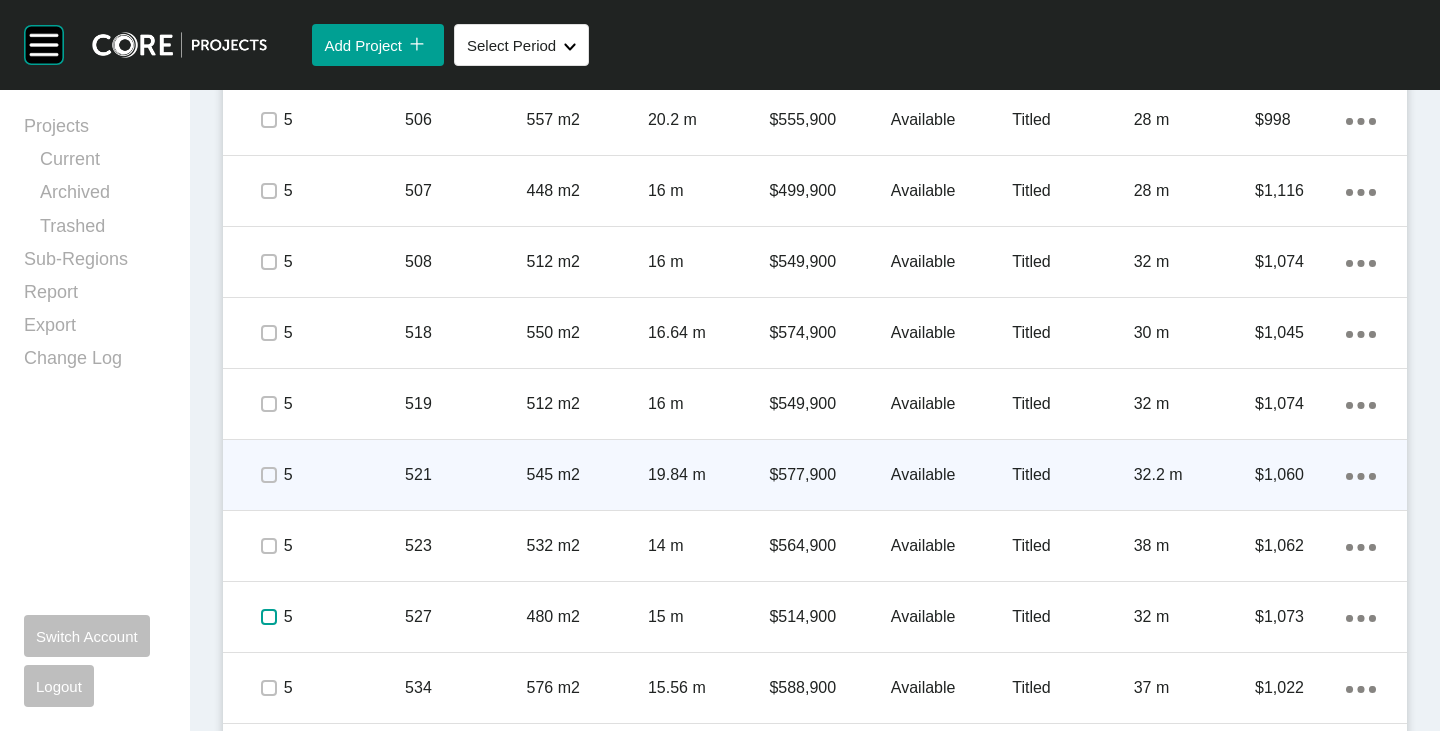 scroll, scrollTop: 4024, scrollLeft: 0, axis: vertical 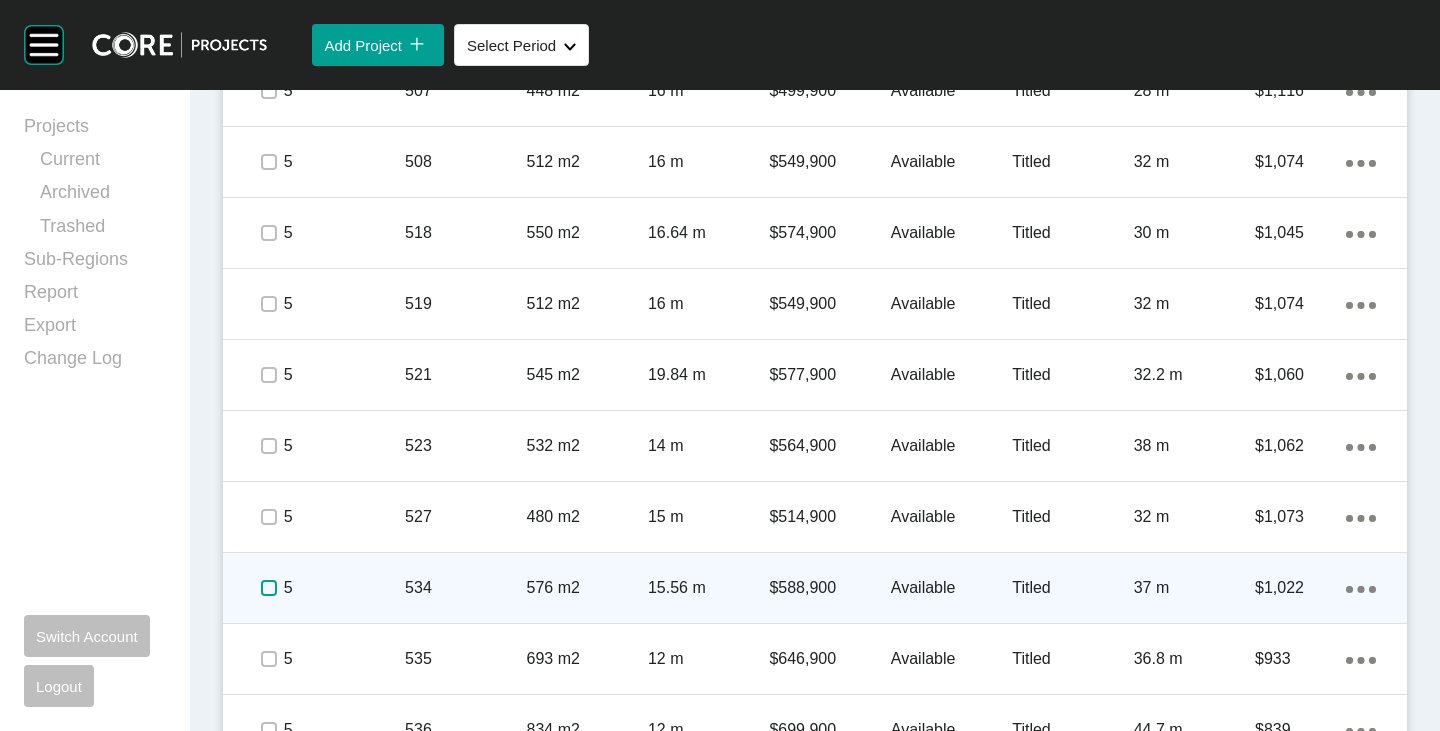click at bounding box center (269, 588) 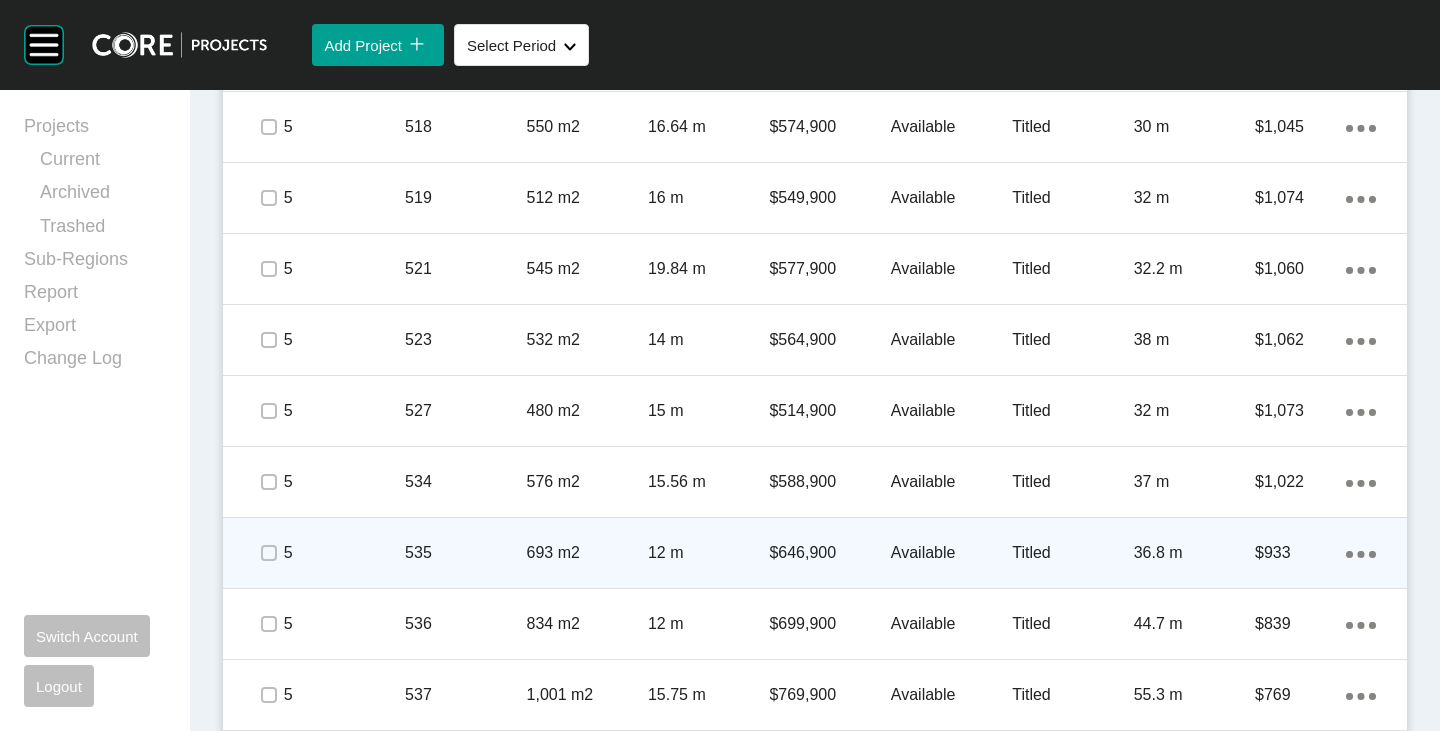 scroll, scrollTop: 4324, scrollLeft: 0, axis: vertical 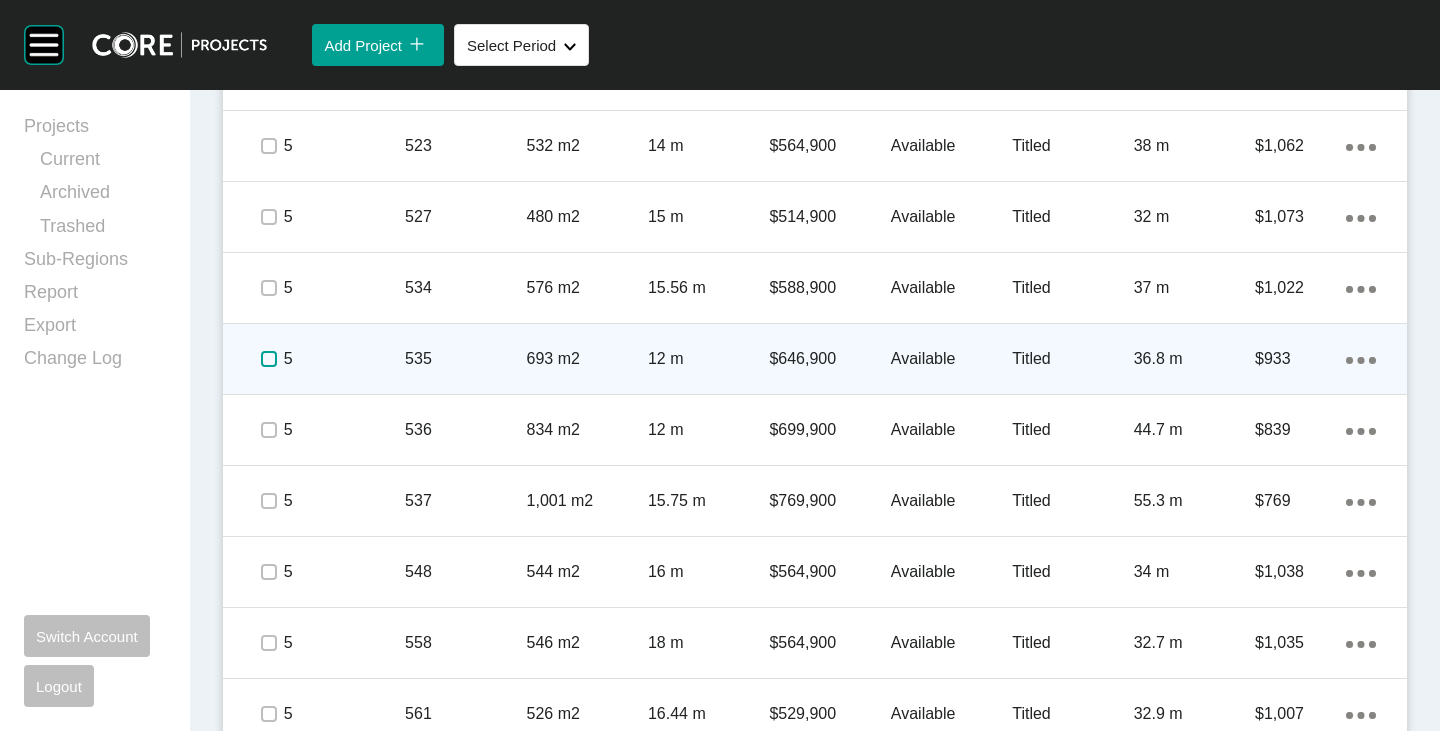 click at bounding box center (269, 359) 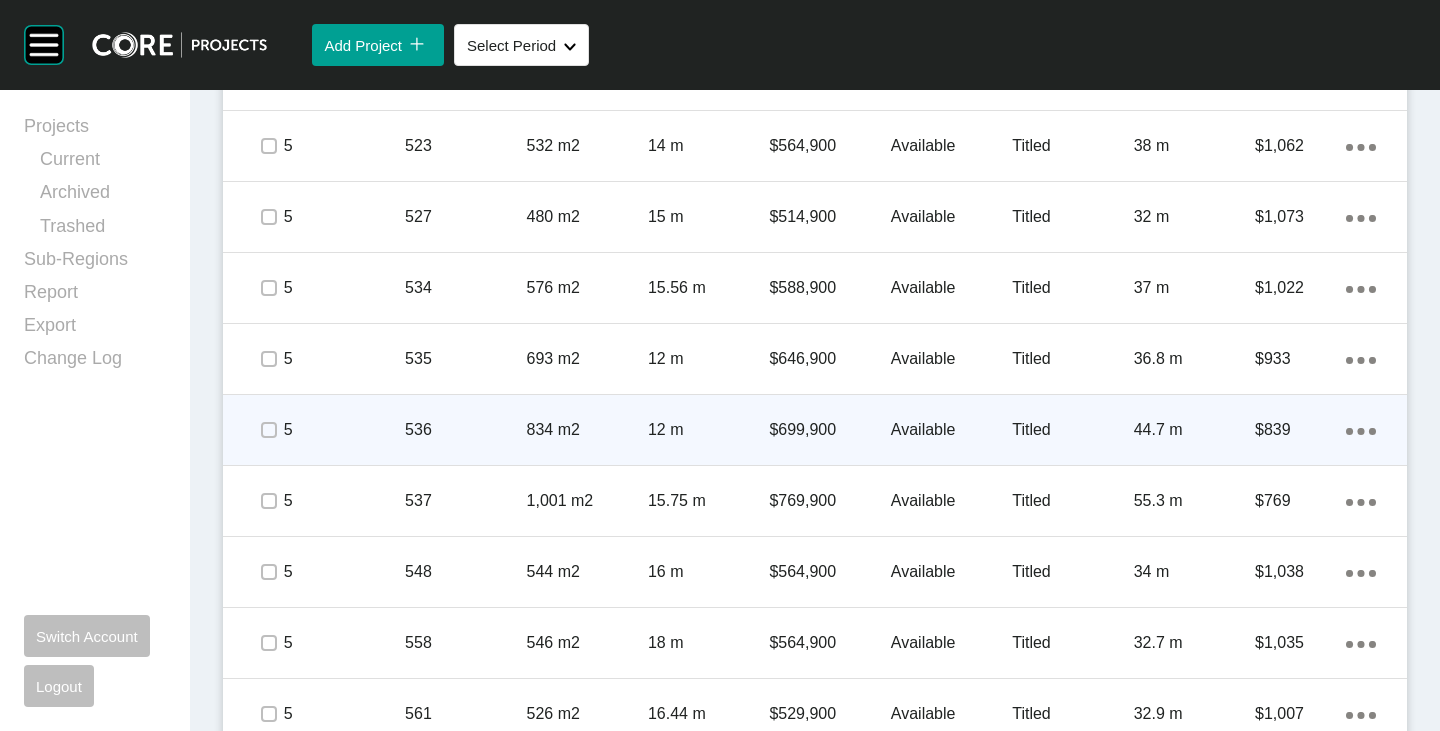 click at bounding box center [268, 430] 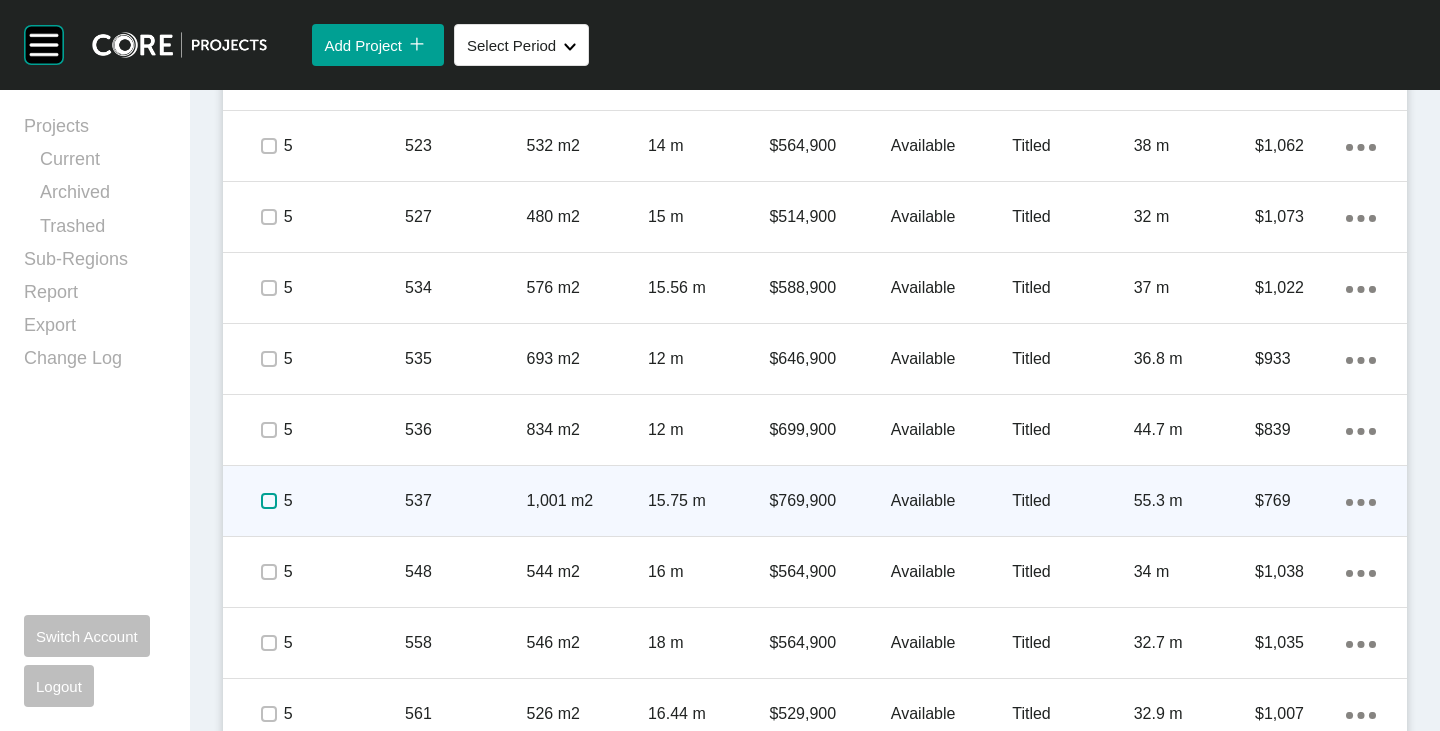 click at bounding box center (269, 501) 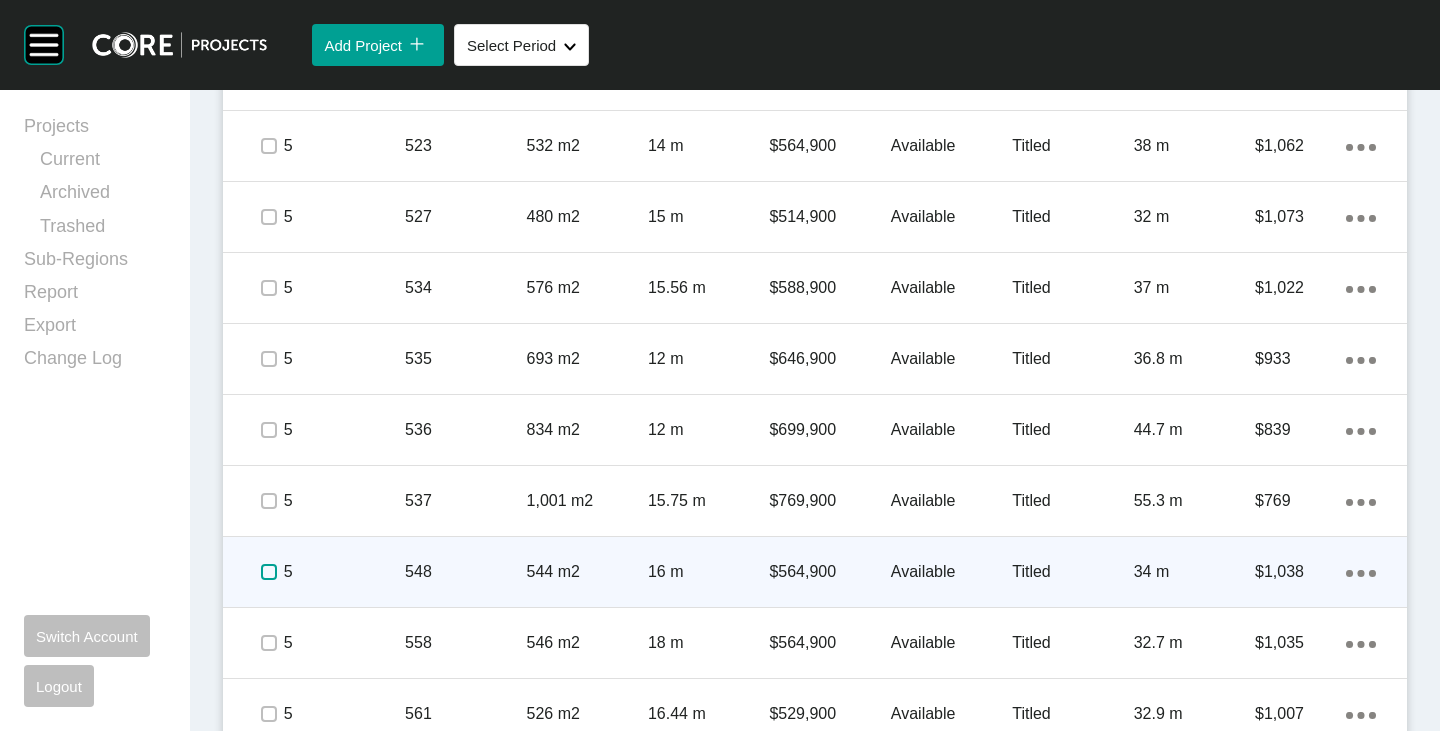 click at bounding box center [269, 572] 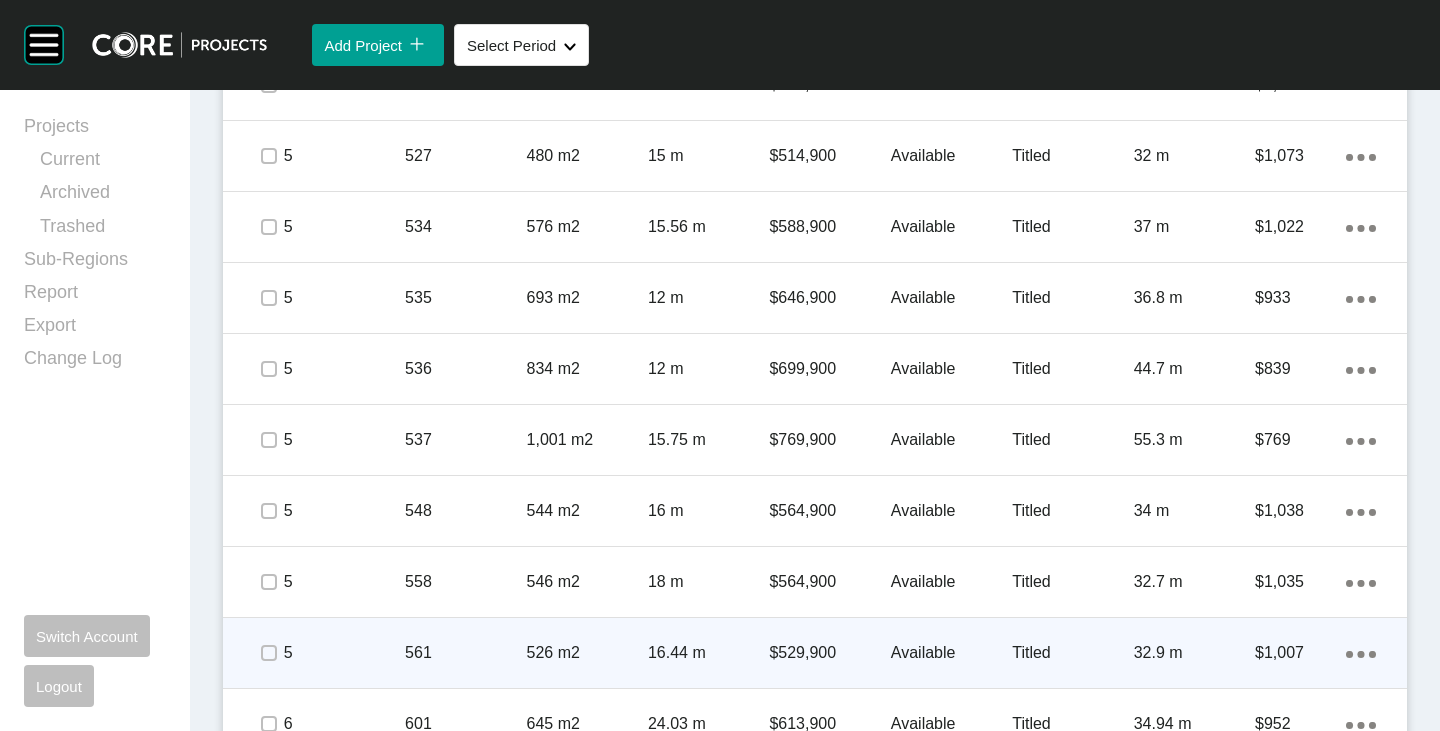 scroll, scrollTop: 4424, scrollLeft: 0, axis: vertical 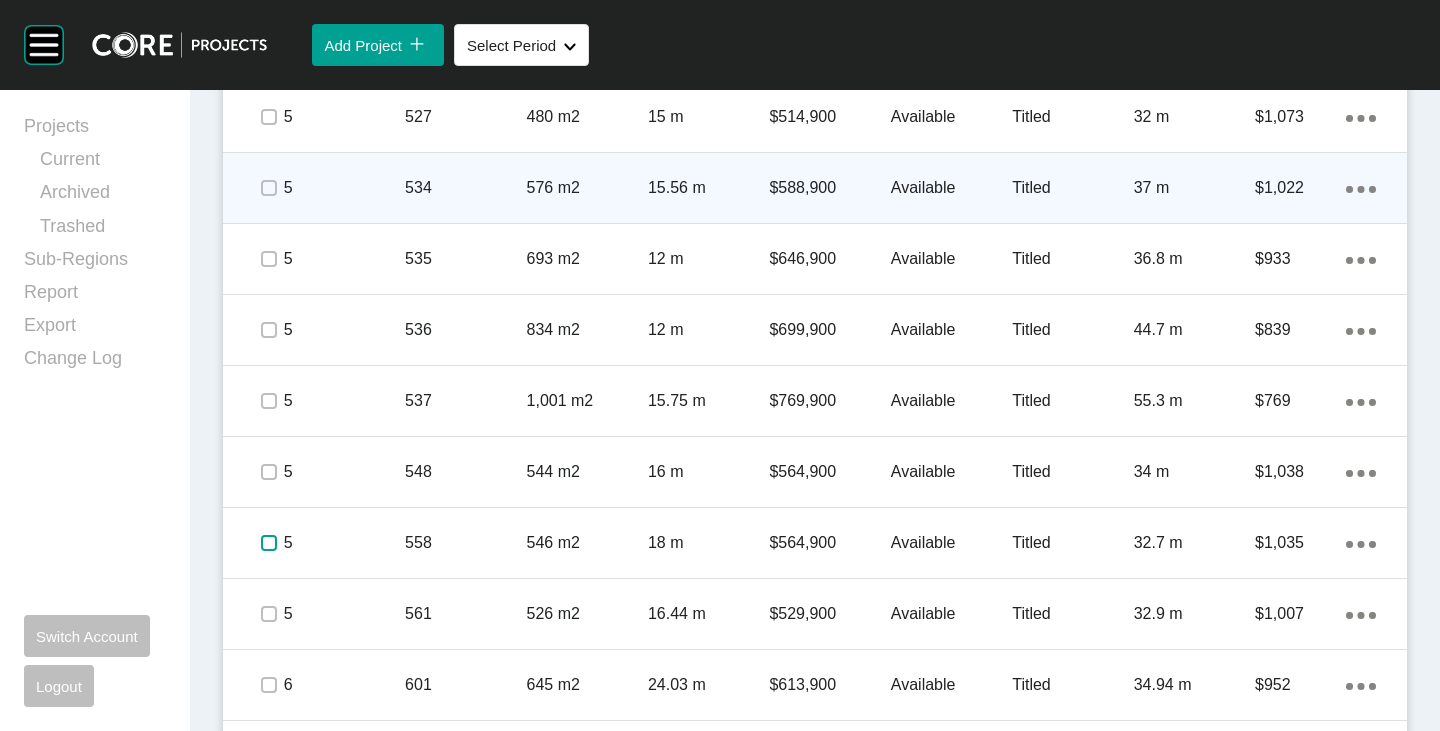 drag, startPoint x: 264, startPoint y: 539, endPoint x: 509, endPoint y: 203, distance: 415.8377 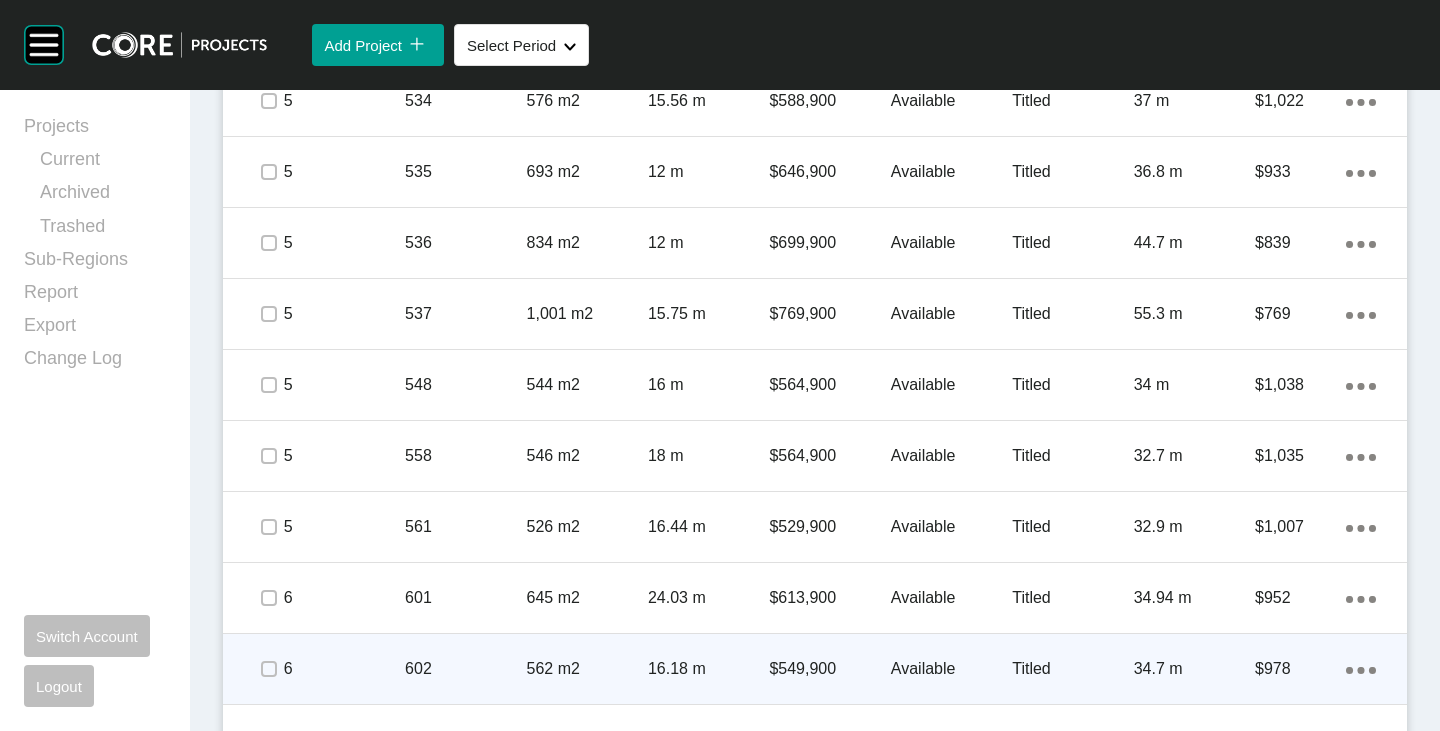 scroll, scrollTop: 4524, scrollLeft: 0, axis: vertical 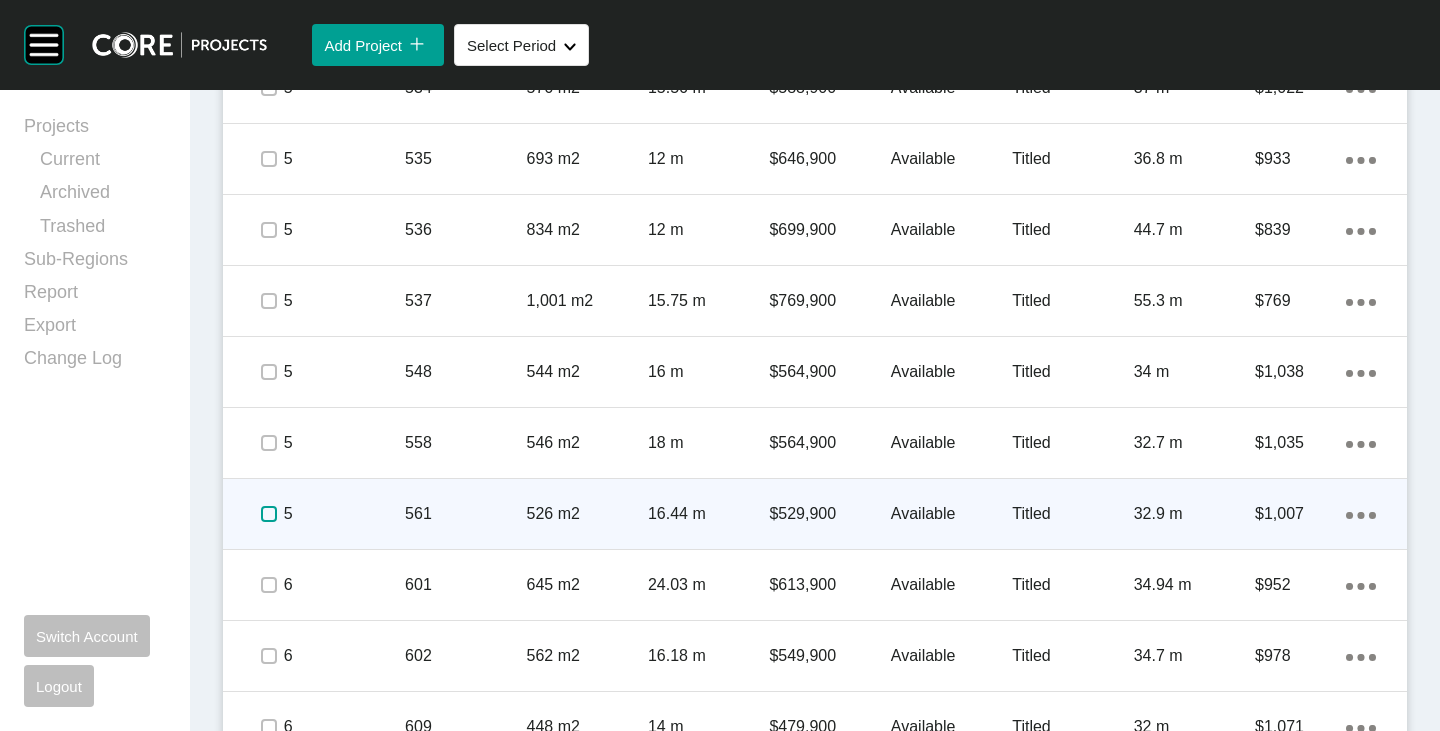 click at bounding box center [269, 514] 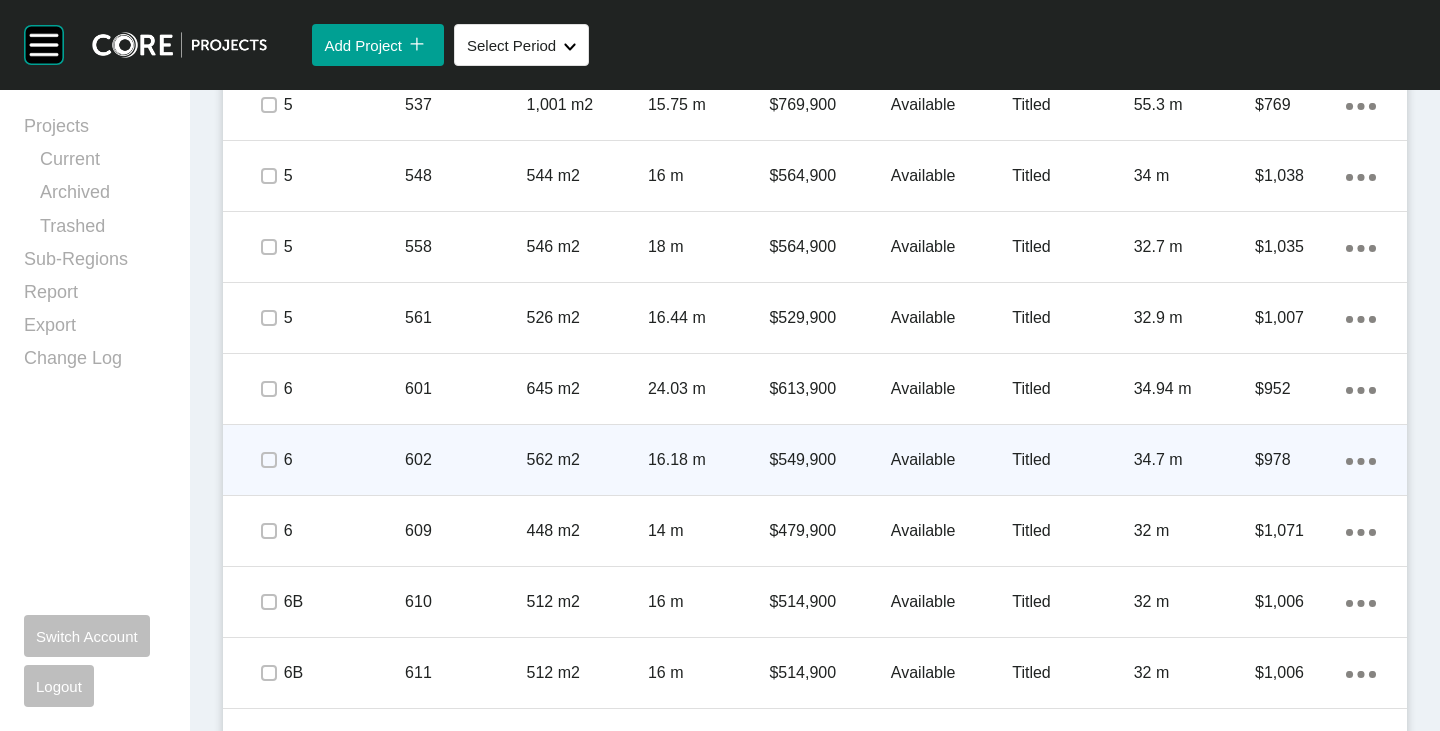 scroll, scrollTop: 4724, scrollLeft: 0, axis: vertical 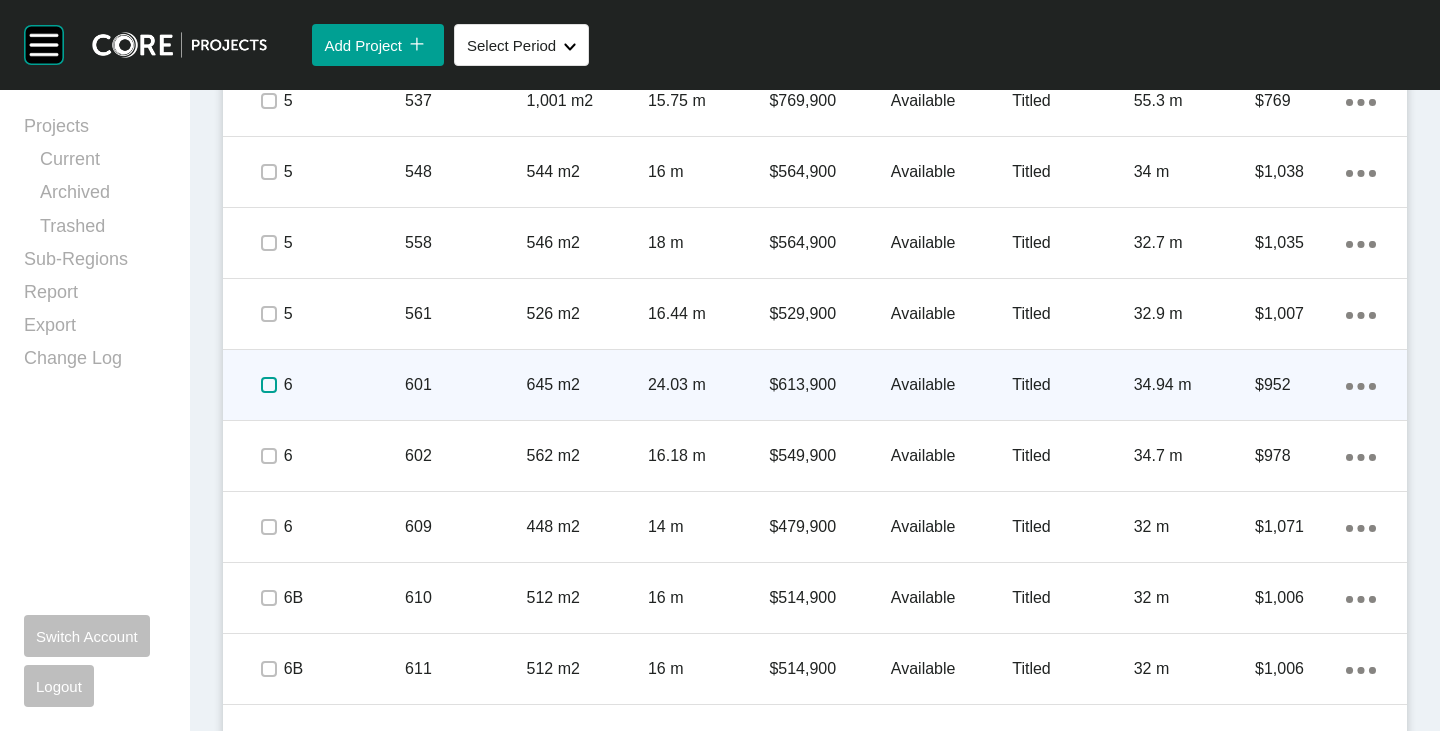 click at bounding box center (269, 385) 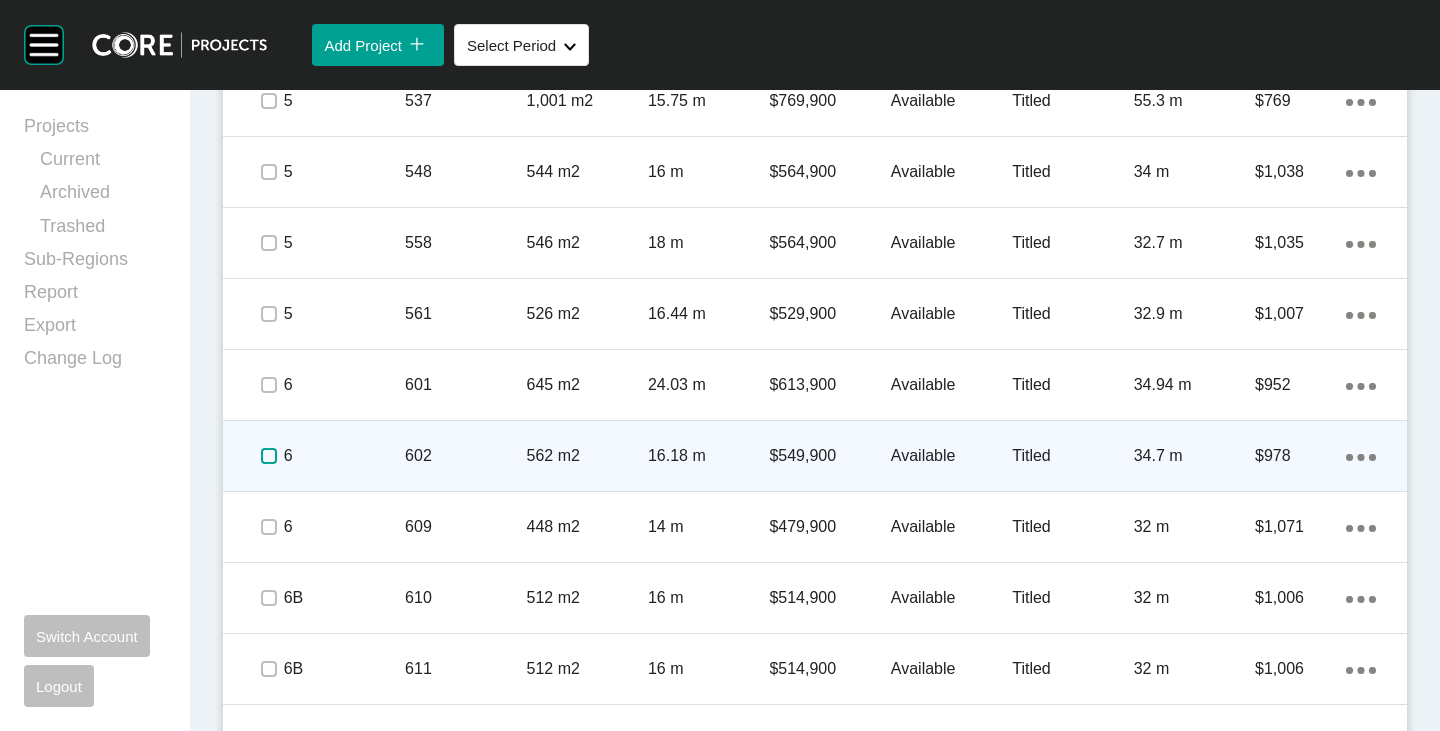 click at bounding box center [269, 456] 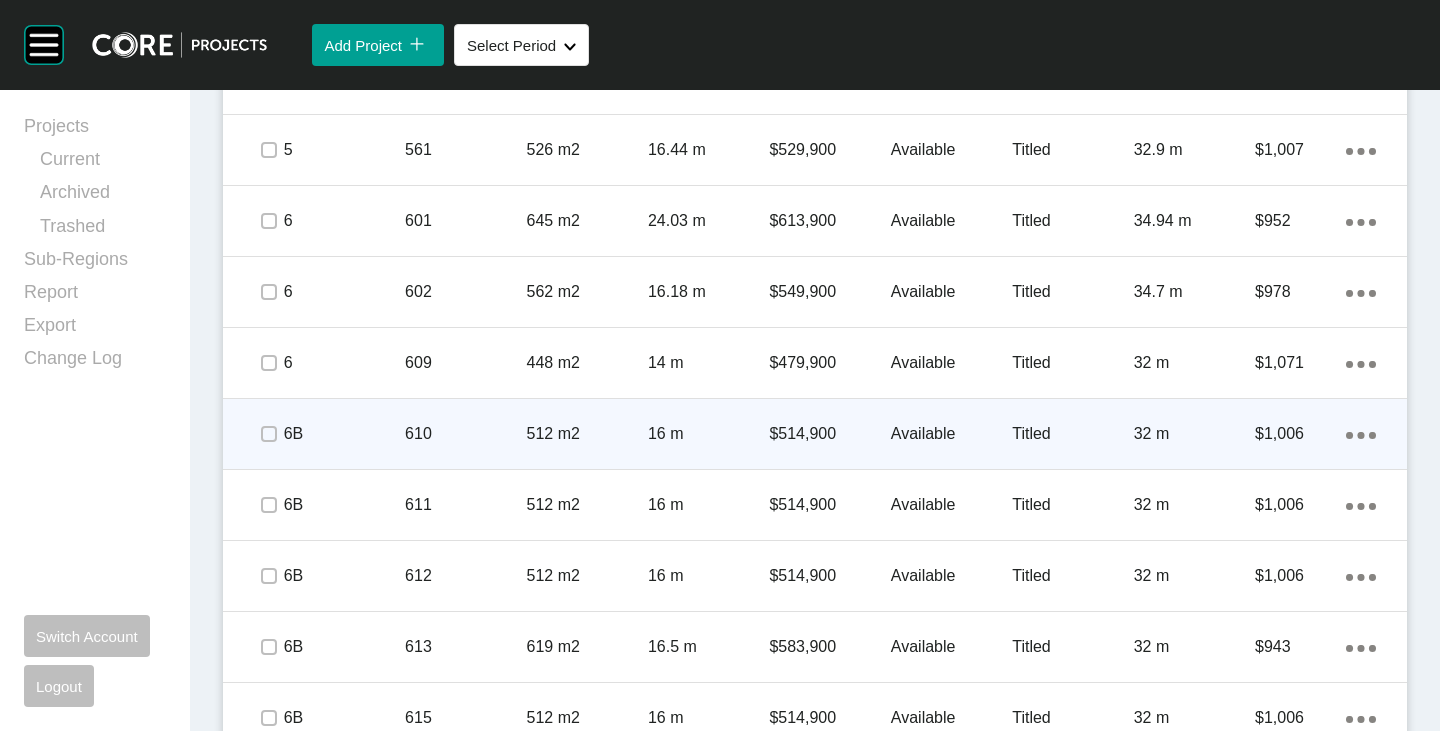 scroll, scrollTop: 4924, scrollLeft: 0, axis: vertical 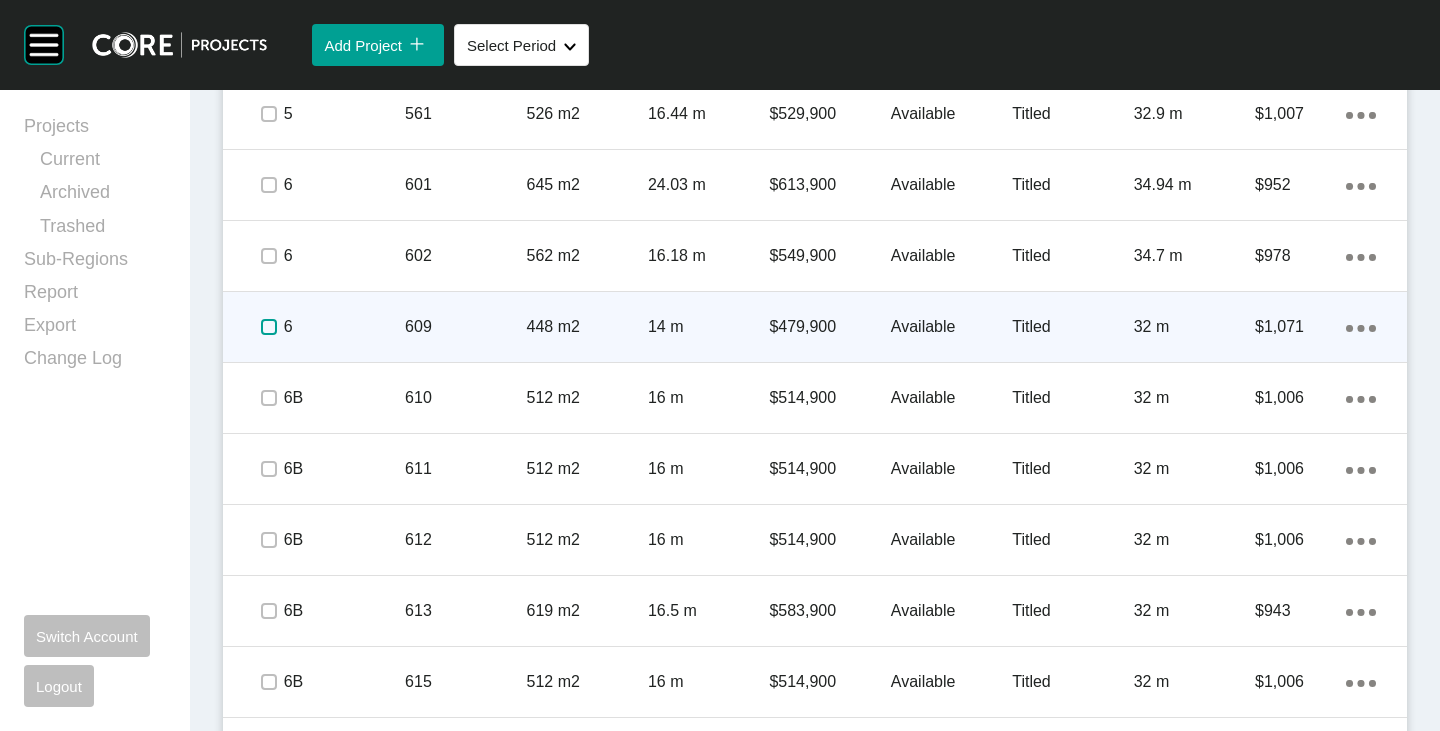 click at bounding box center [269, 327] 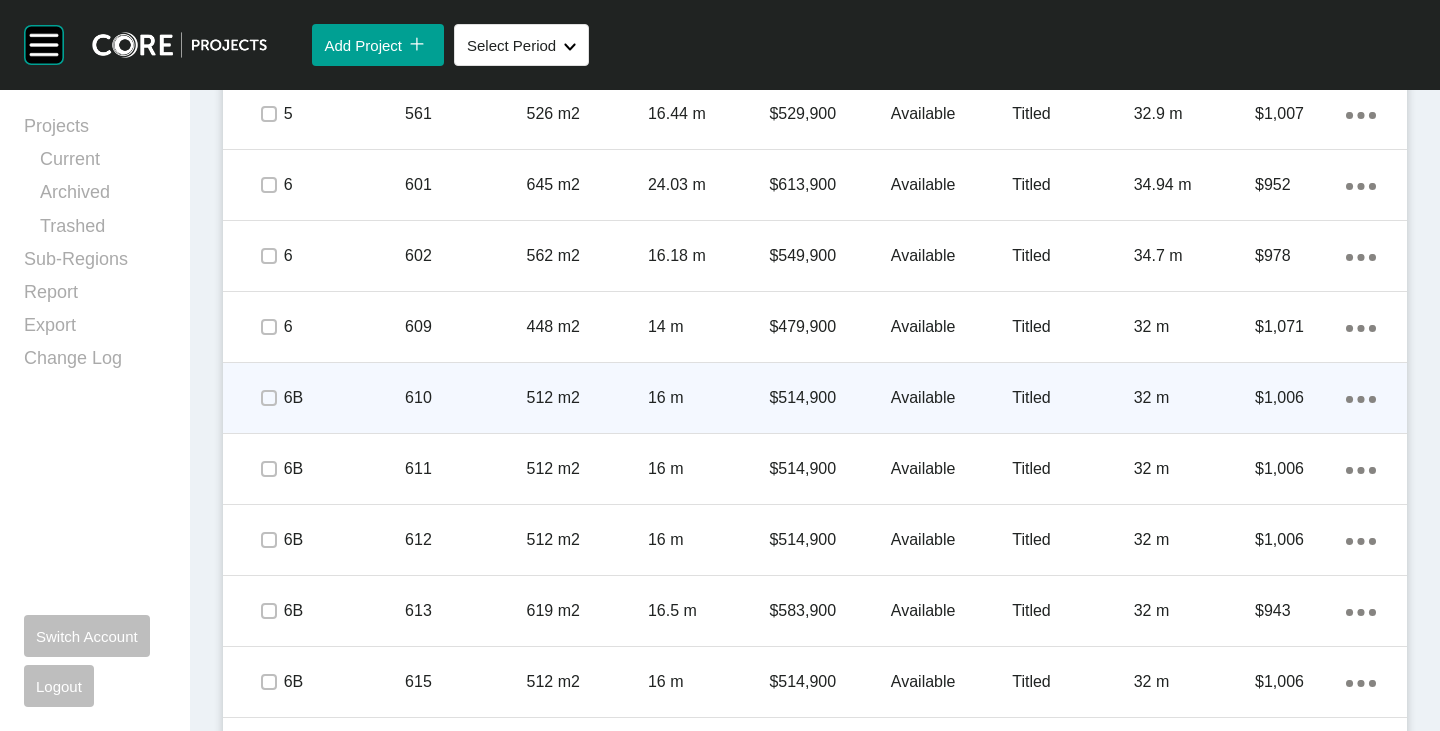 click at bounding box center (268, 398) 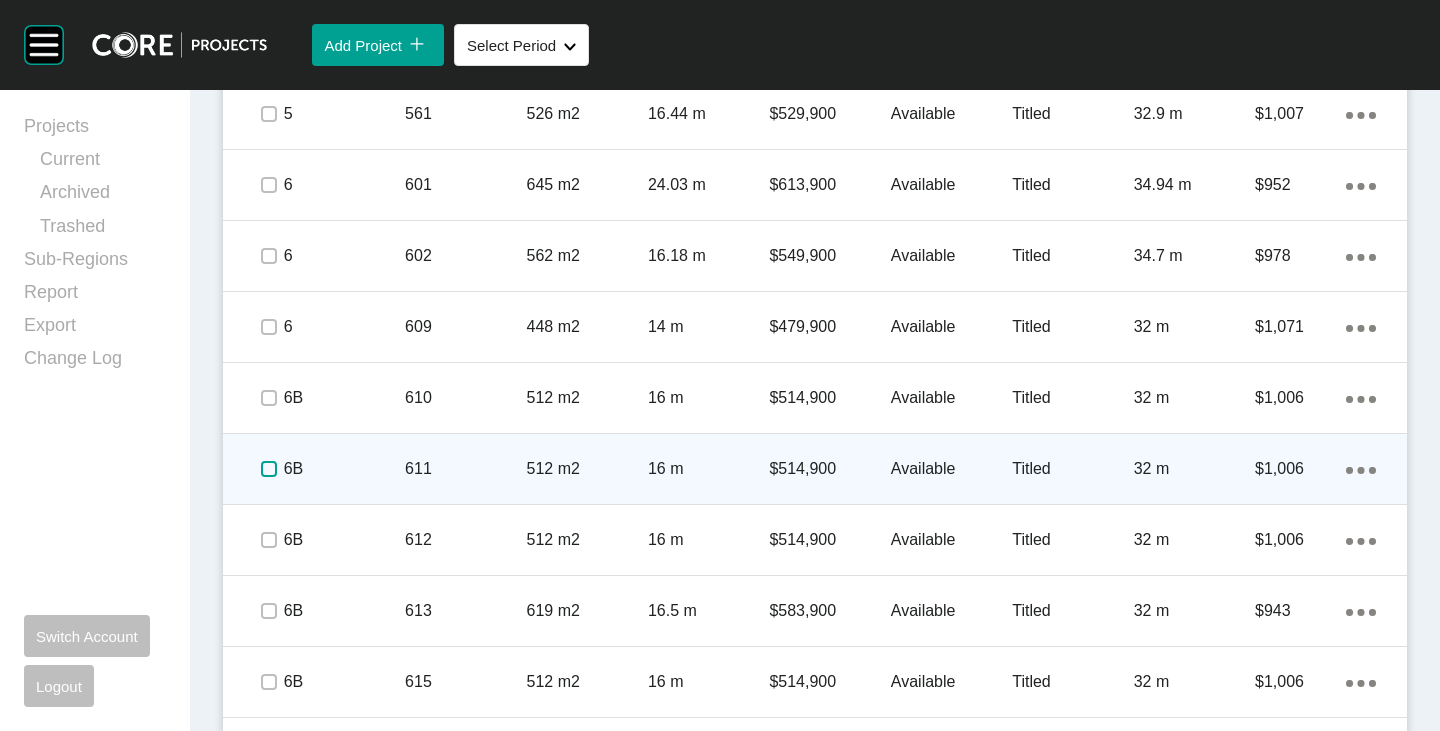 click at bounding box center [269, 469] 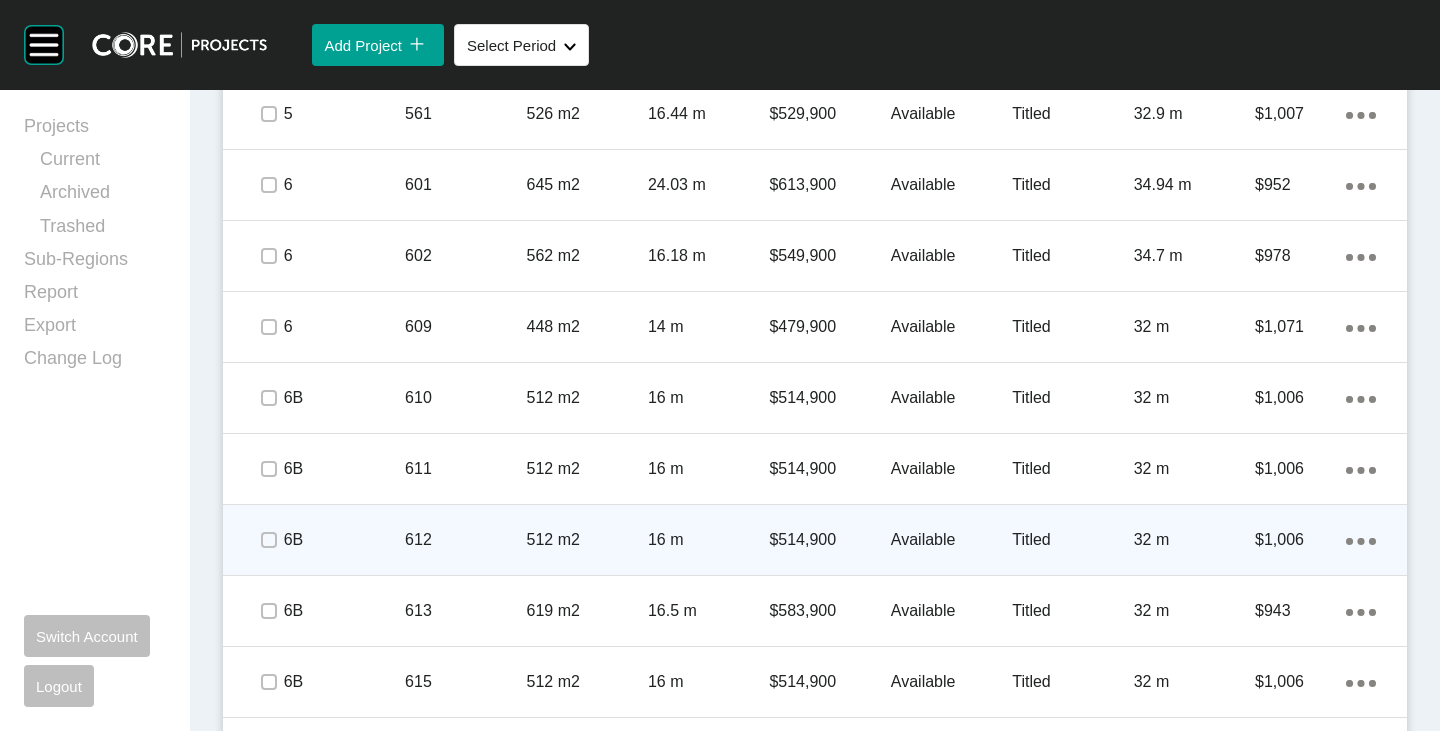 click at bounding box center [268, 540] 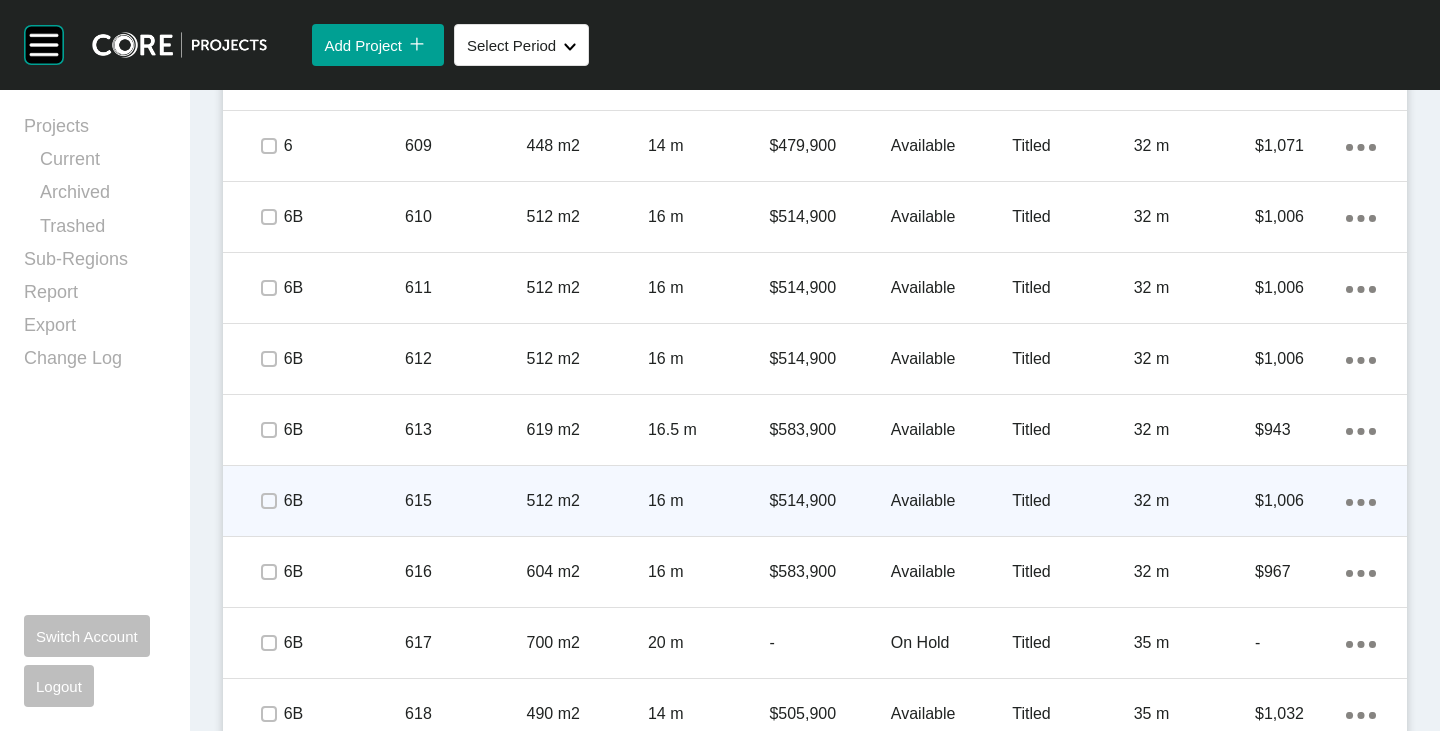 scroll, scrollTop: 5124, scrollLeft: 0, axis: vertical 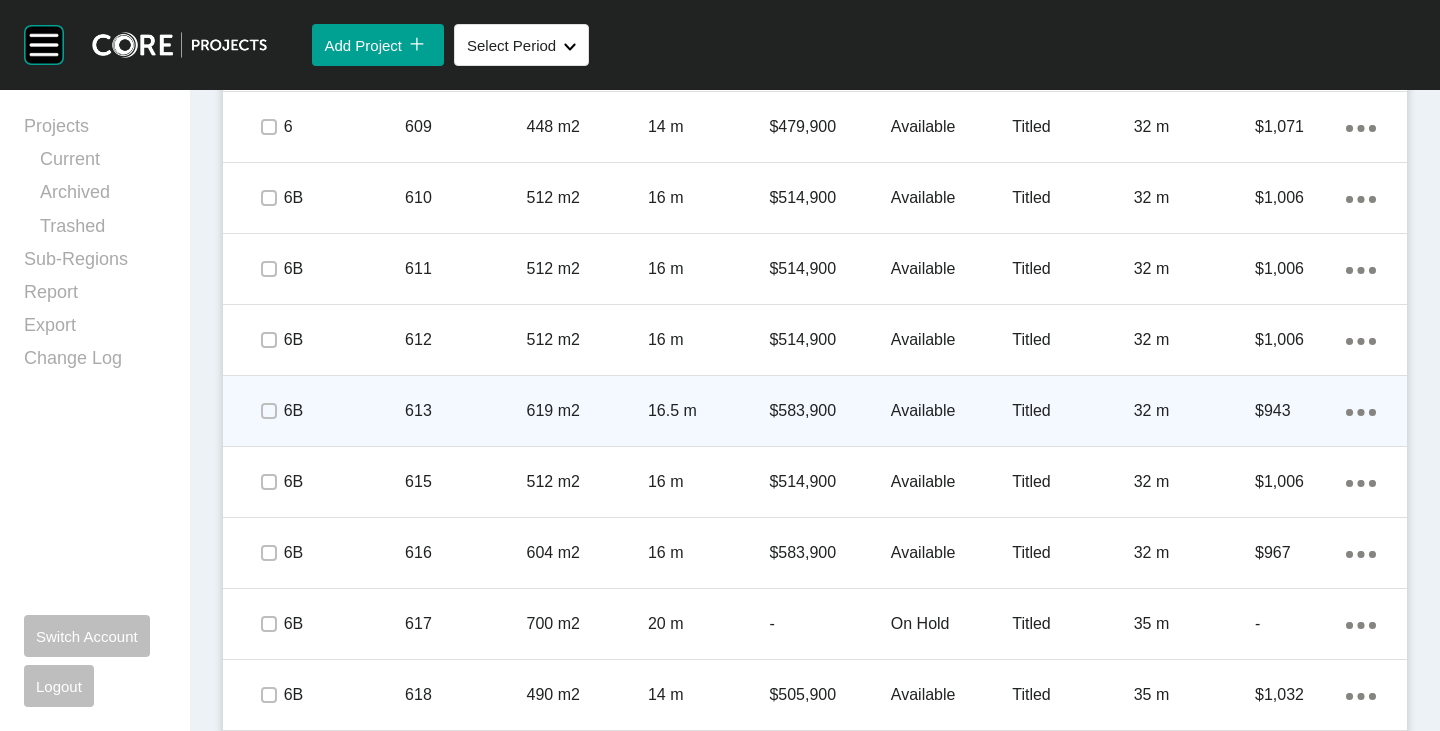 click at bounding box center (268, 411) 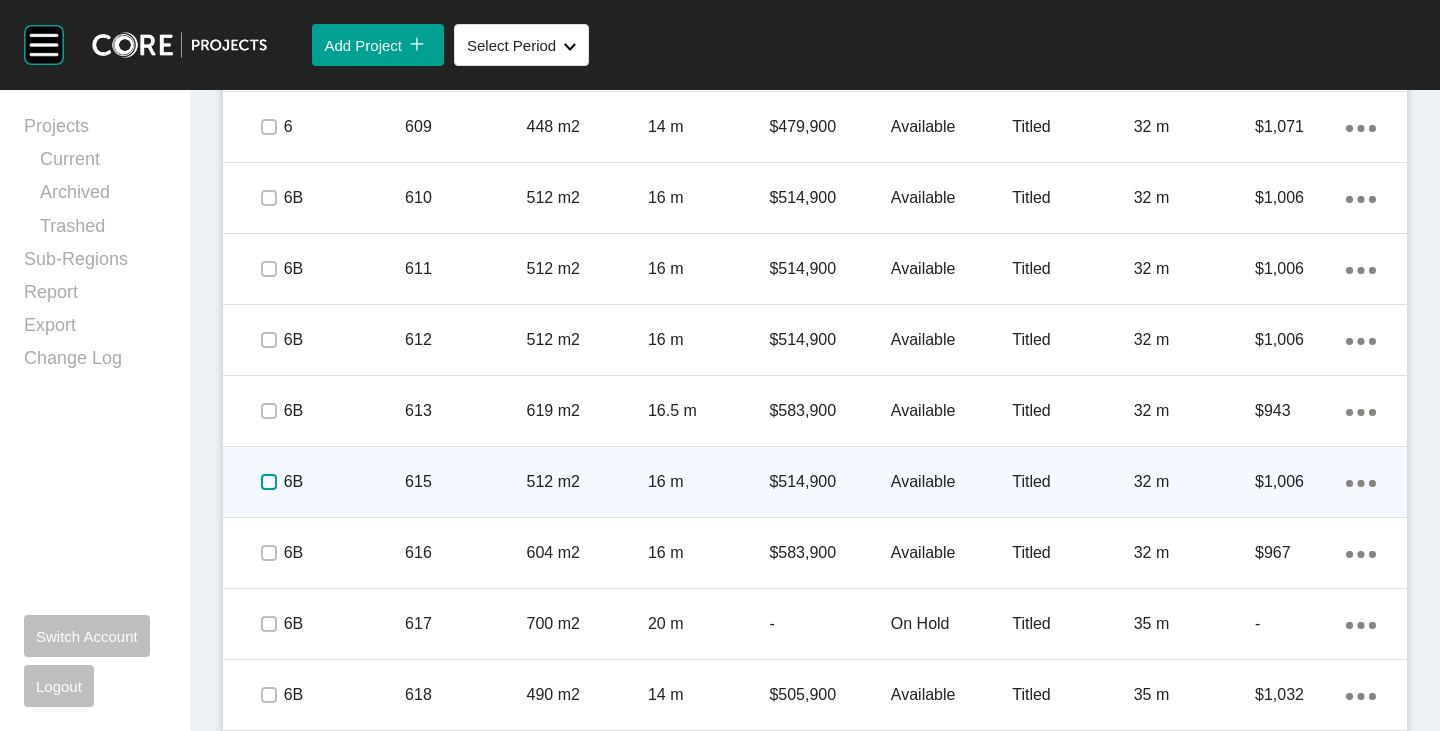 click at bounding box center [269, 482] 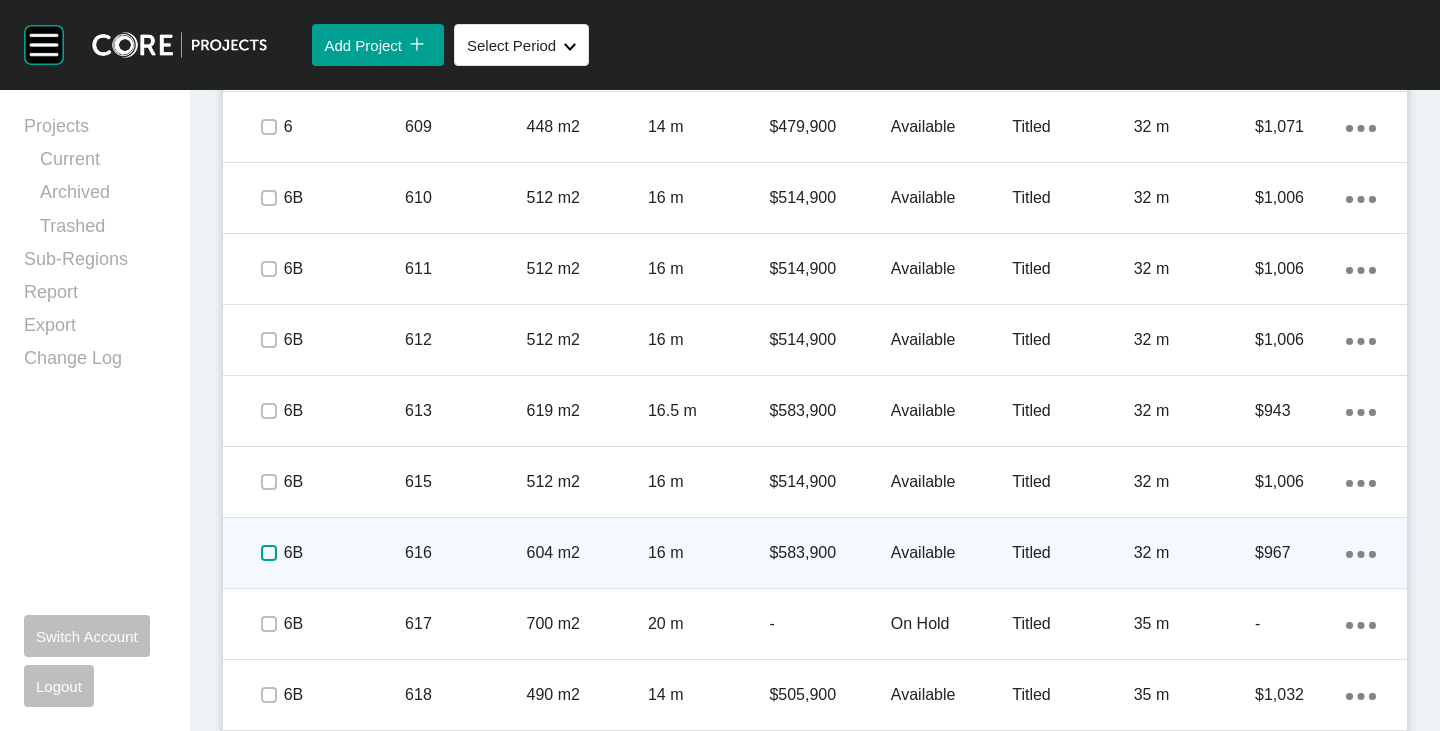 click at bounding box center [269, 553] 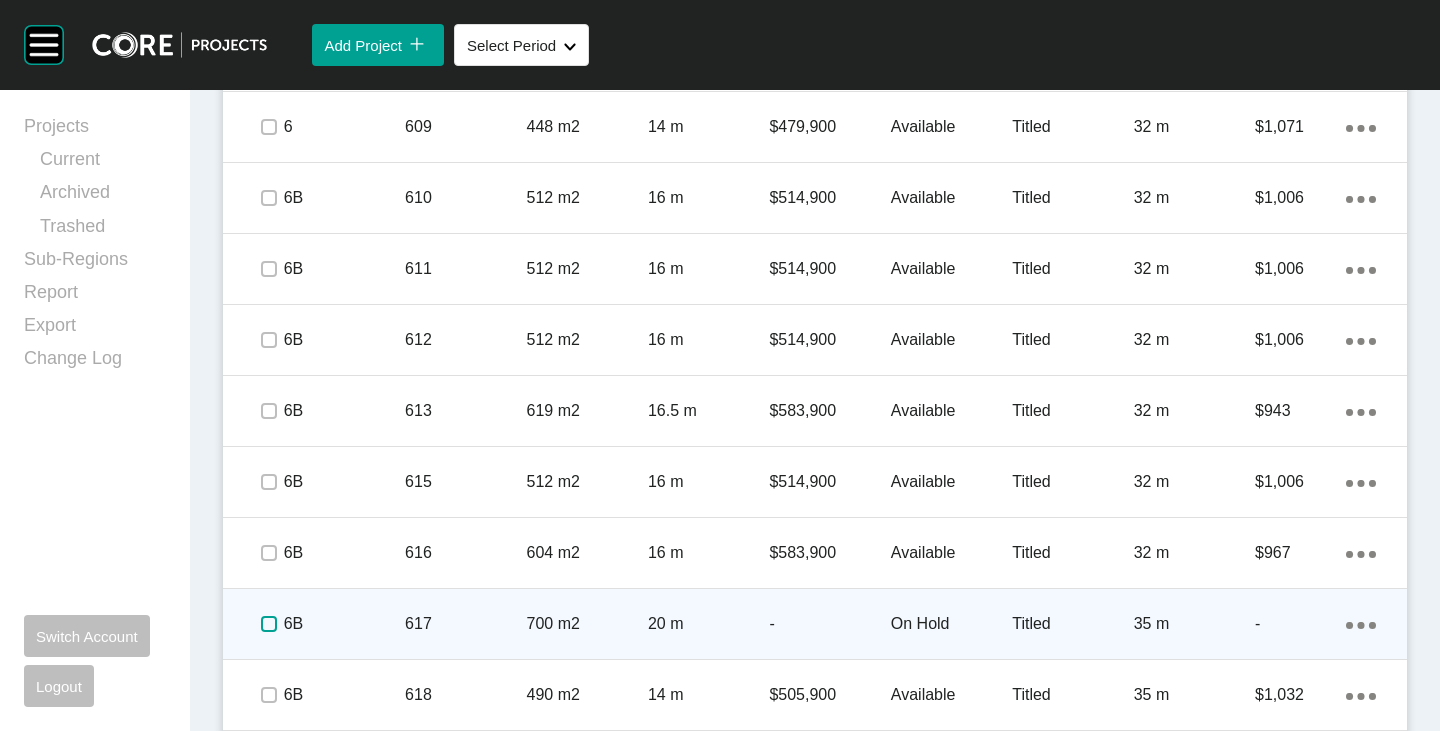 click at bounding box center [269, 624] 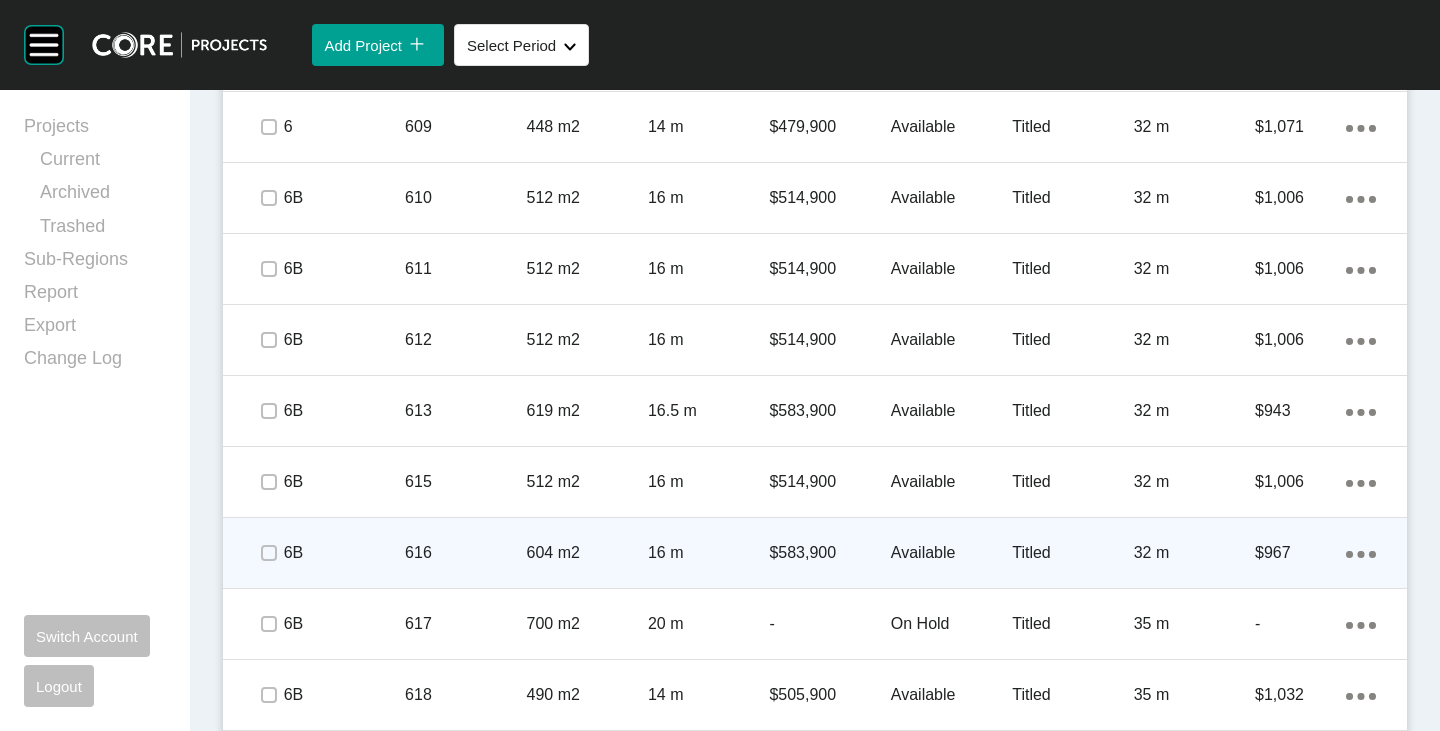scroll, scrollTop: 5324, scrollLeft: 0, axis: vertical 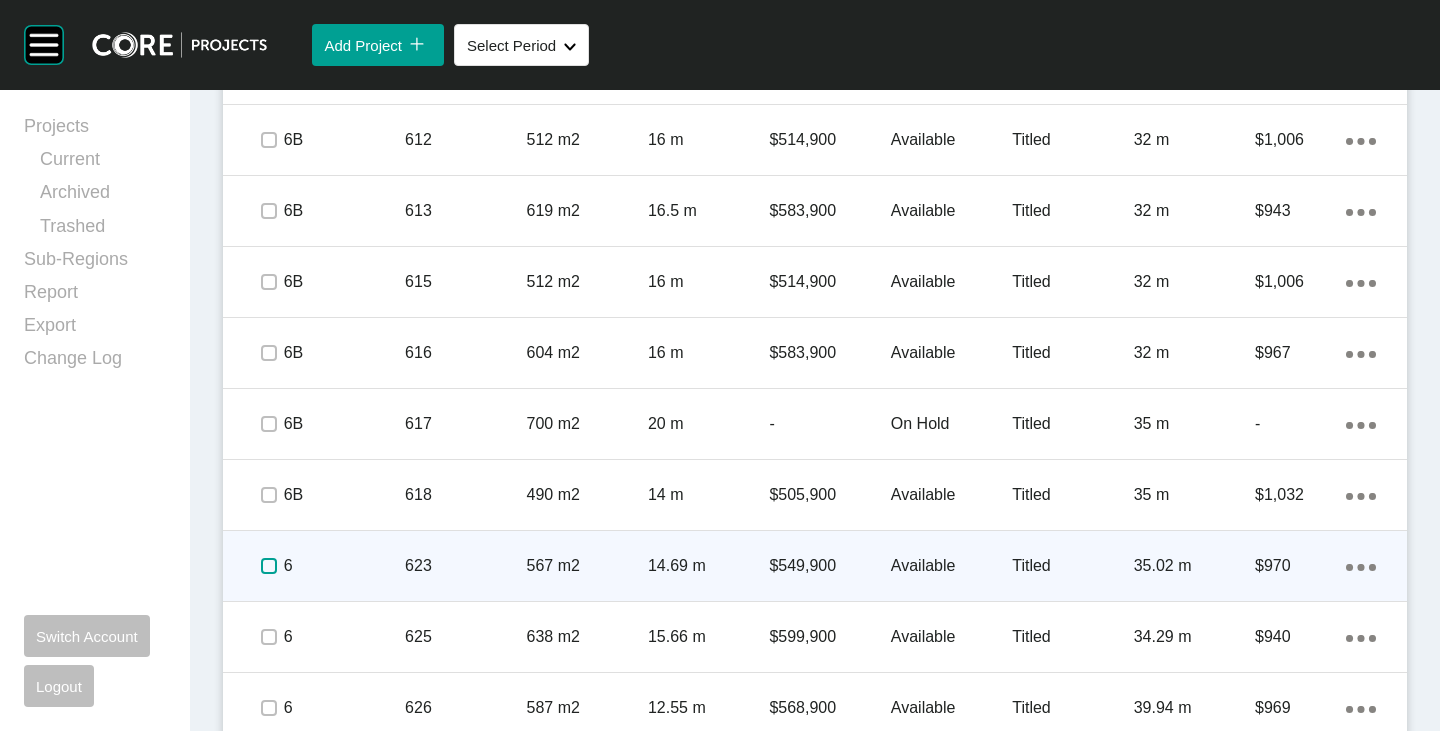 click at bounding box center (269, 566) 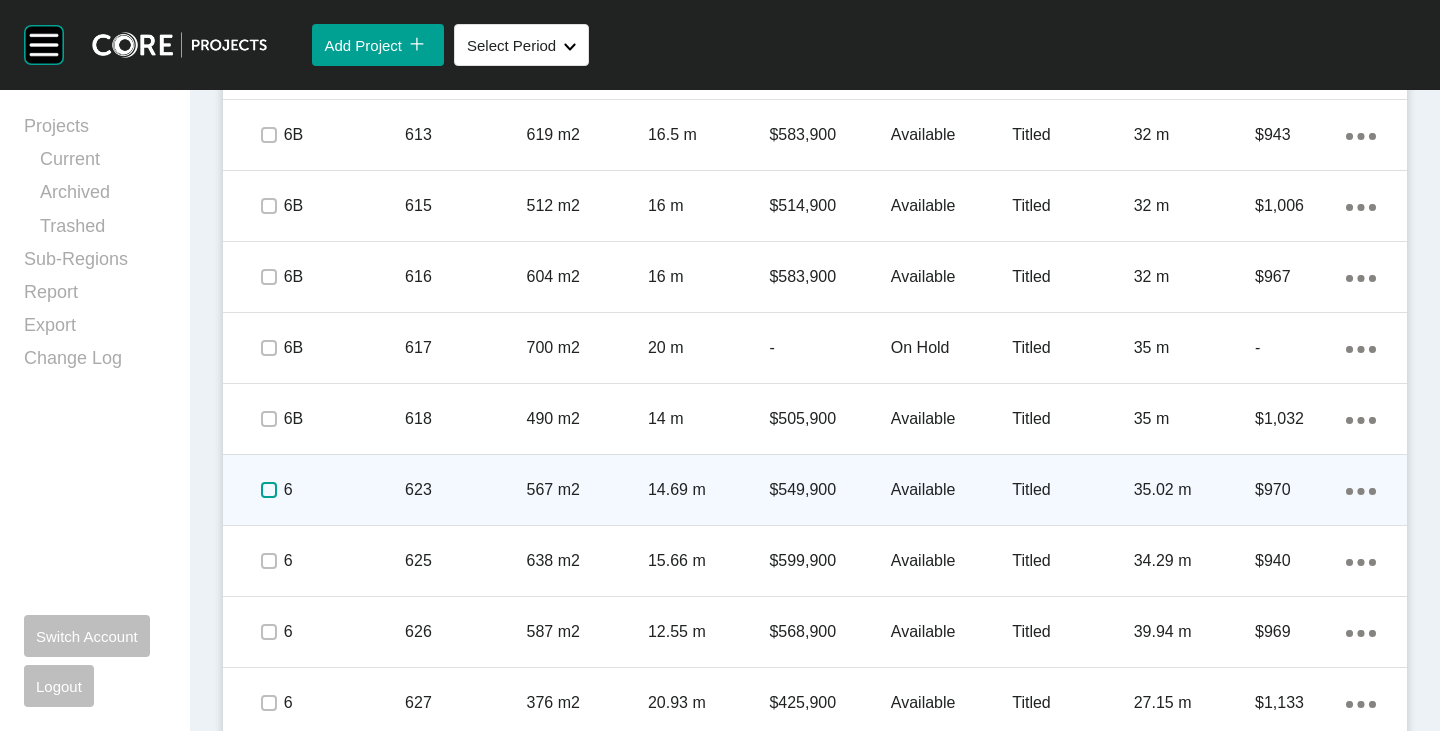 scroll, scrollTop: 5424, scrollLeft: 0, axis: vertical 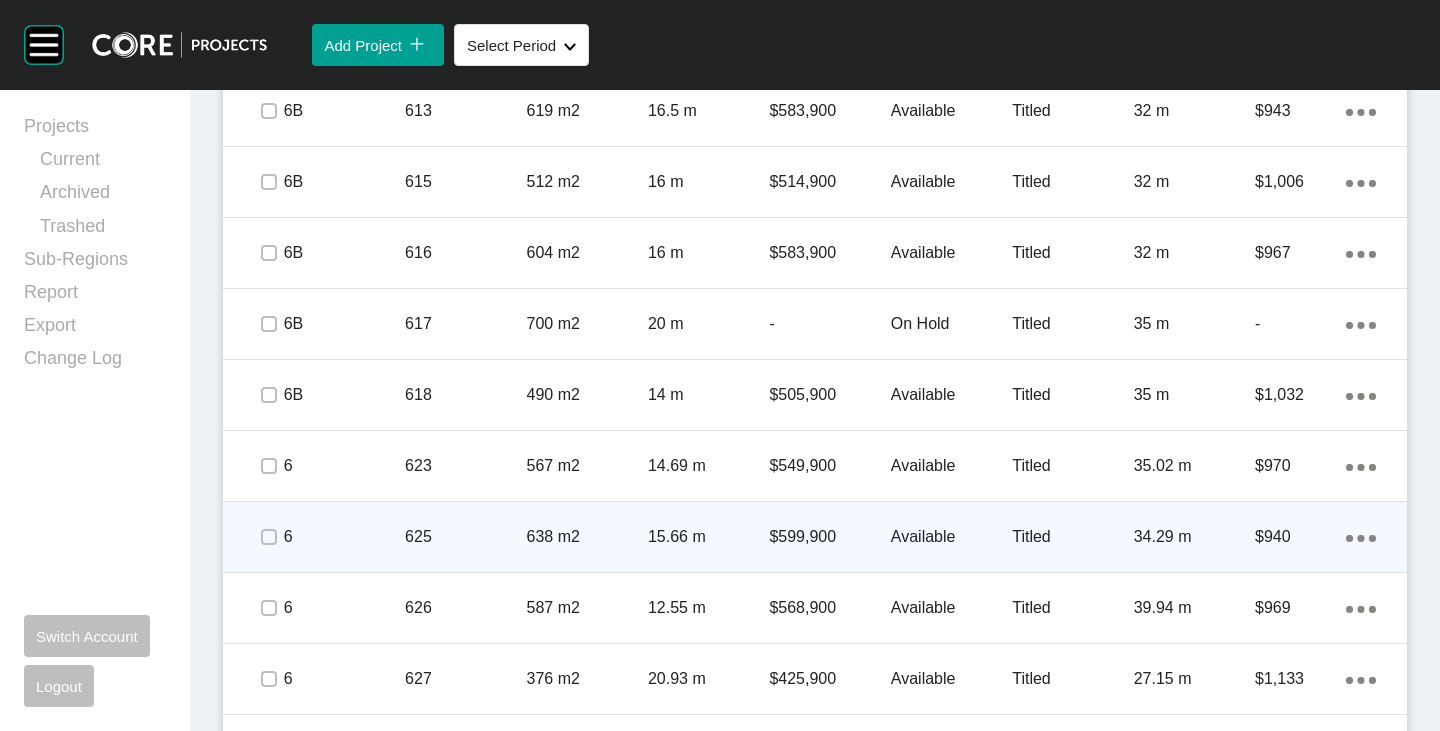 click at bounding box center (268, 537) 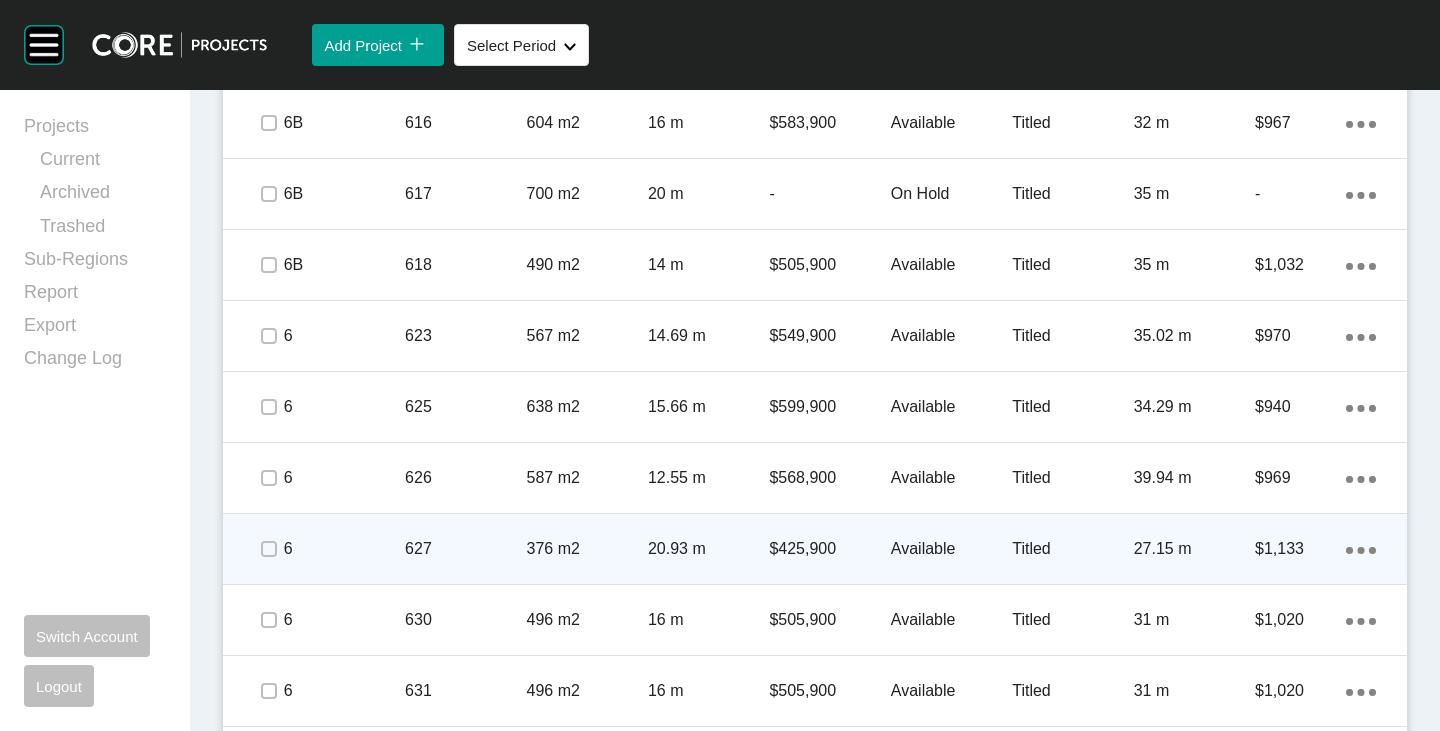 scroll, scrollTop: 5624, scrollLeft: 0, axis: vertical 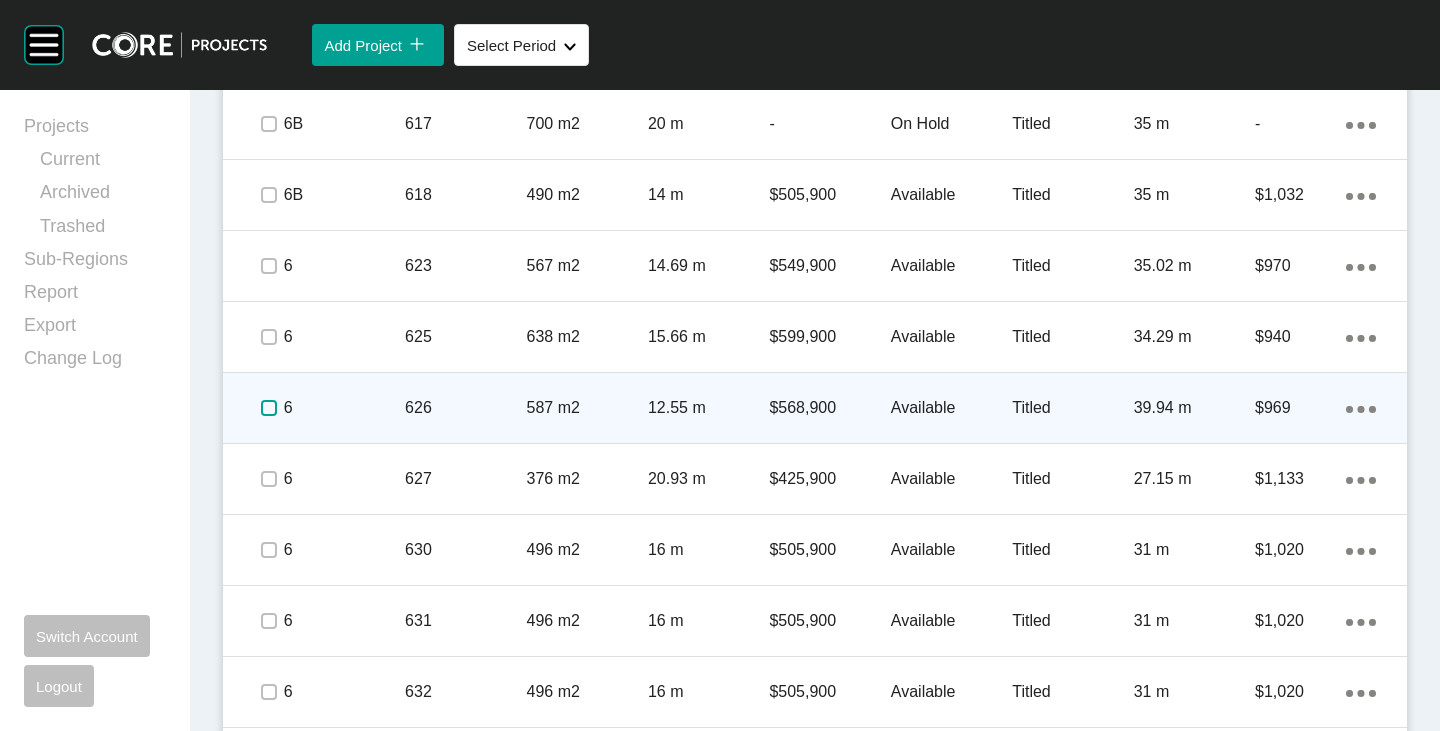 click at bounding box center (269, 408) 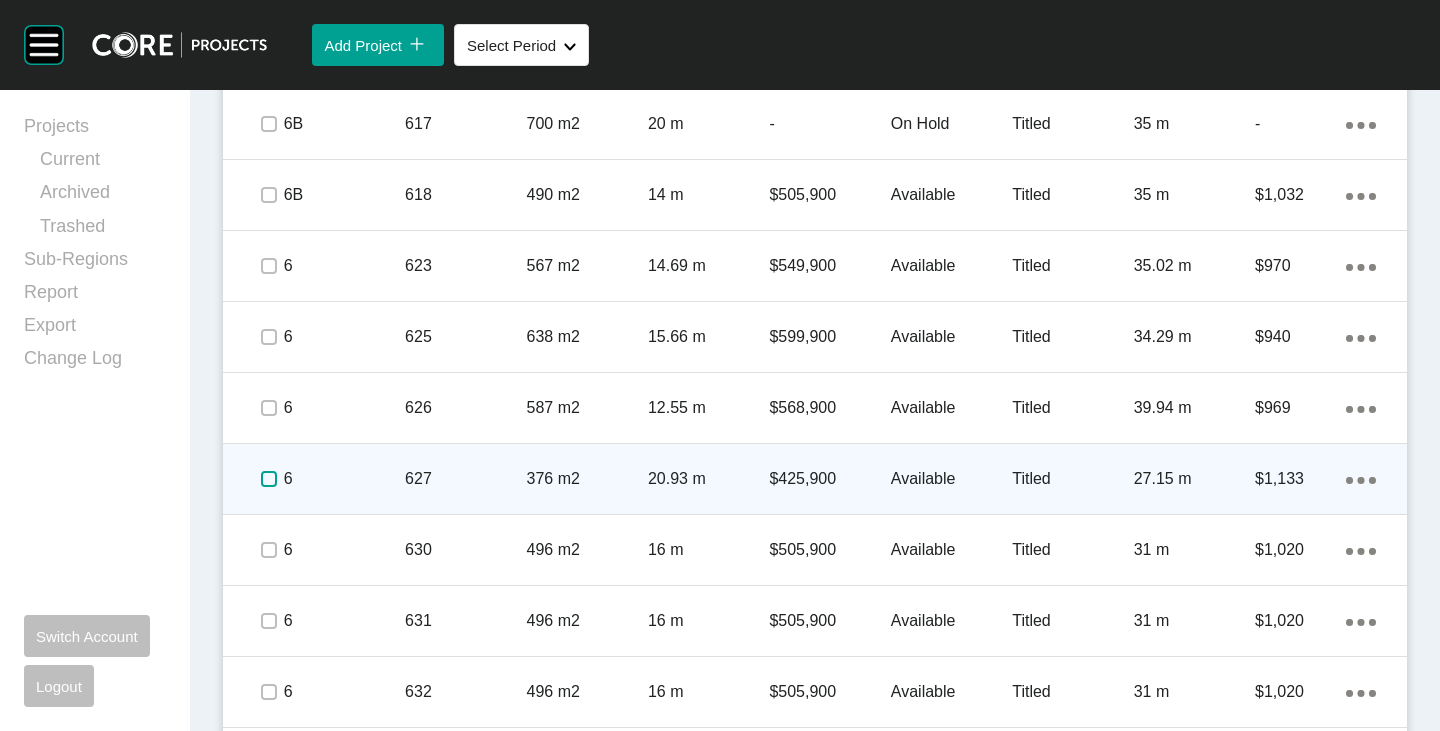 click at bounding box center (269, 479) 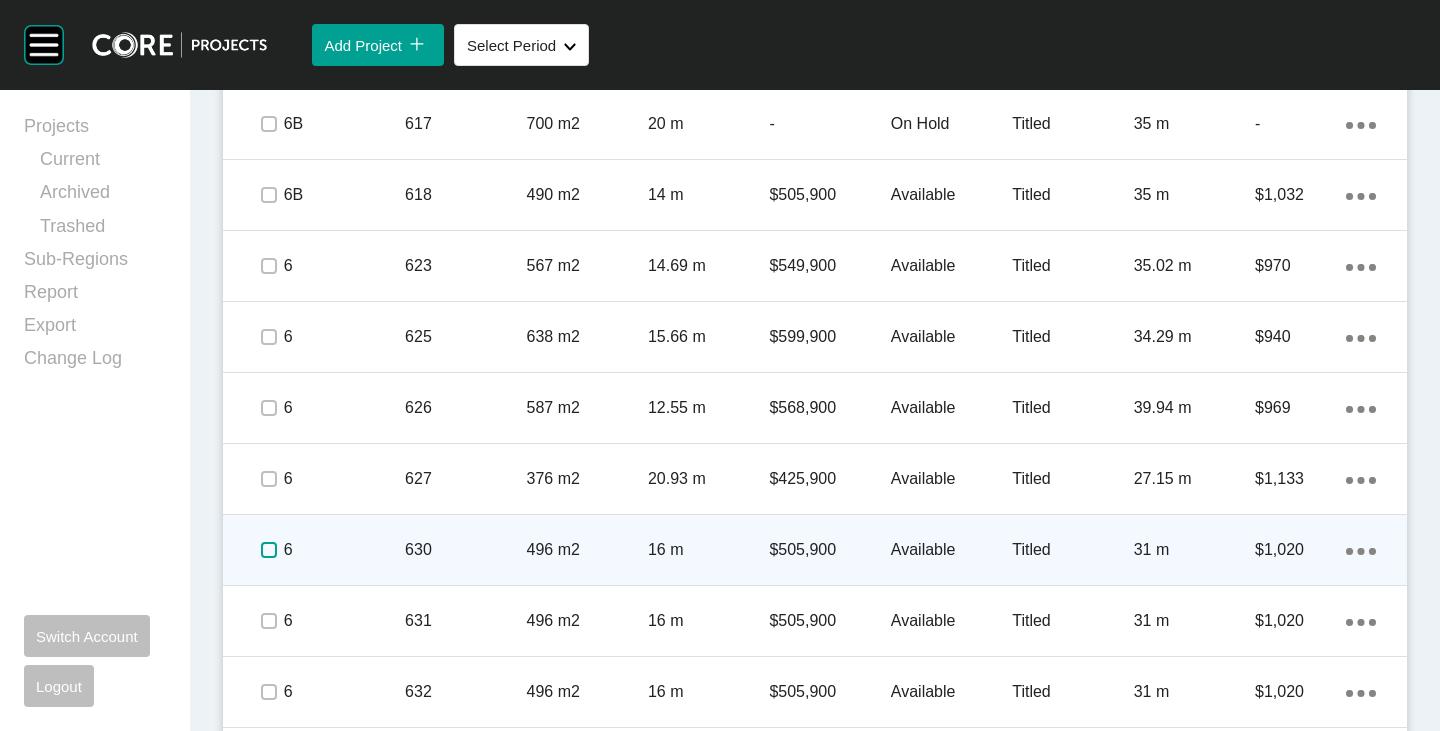 click at bounding box center (269, 550) 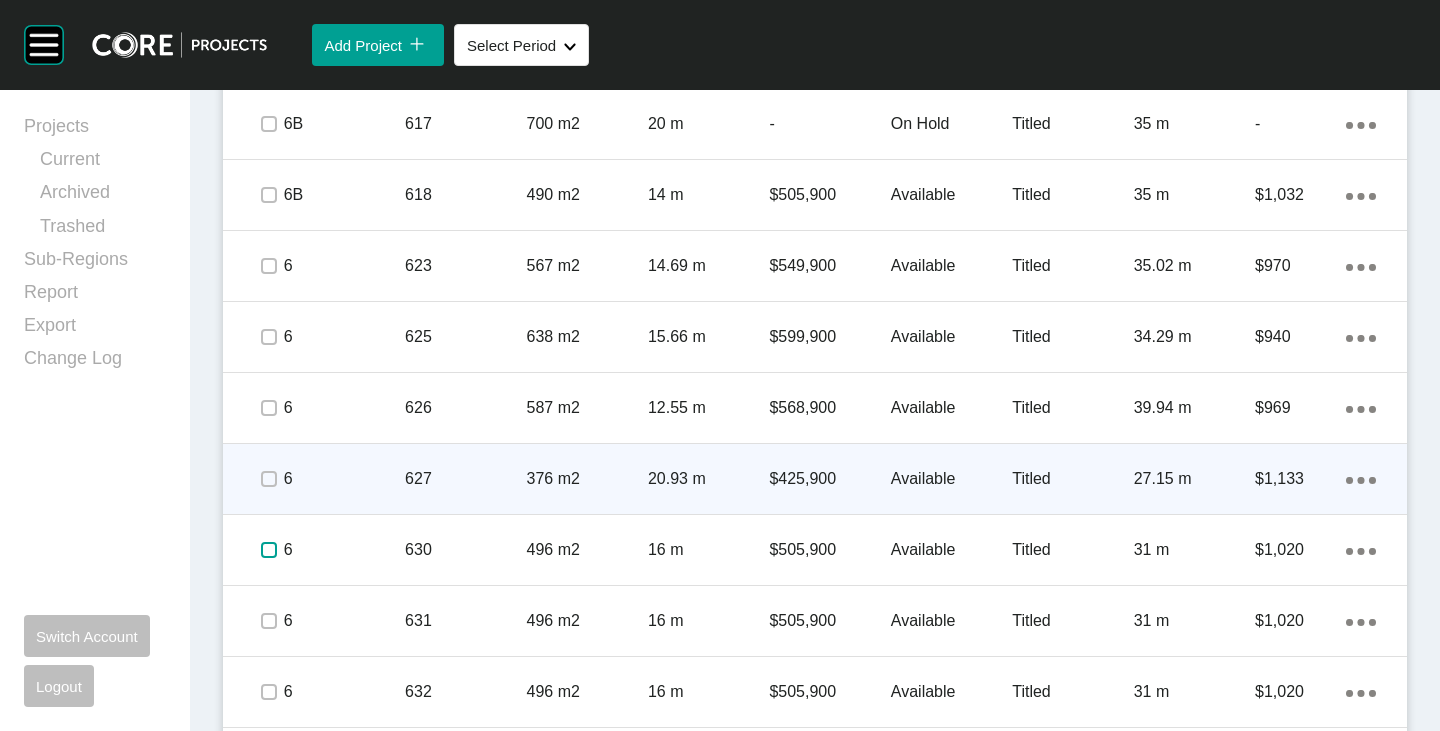 scroll, scrollTop: 5724, scrollLeft: 0, axis: vertical 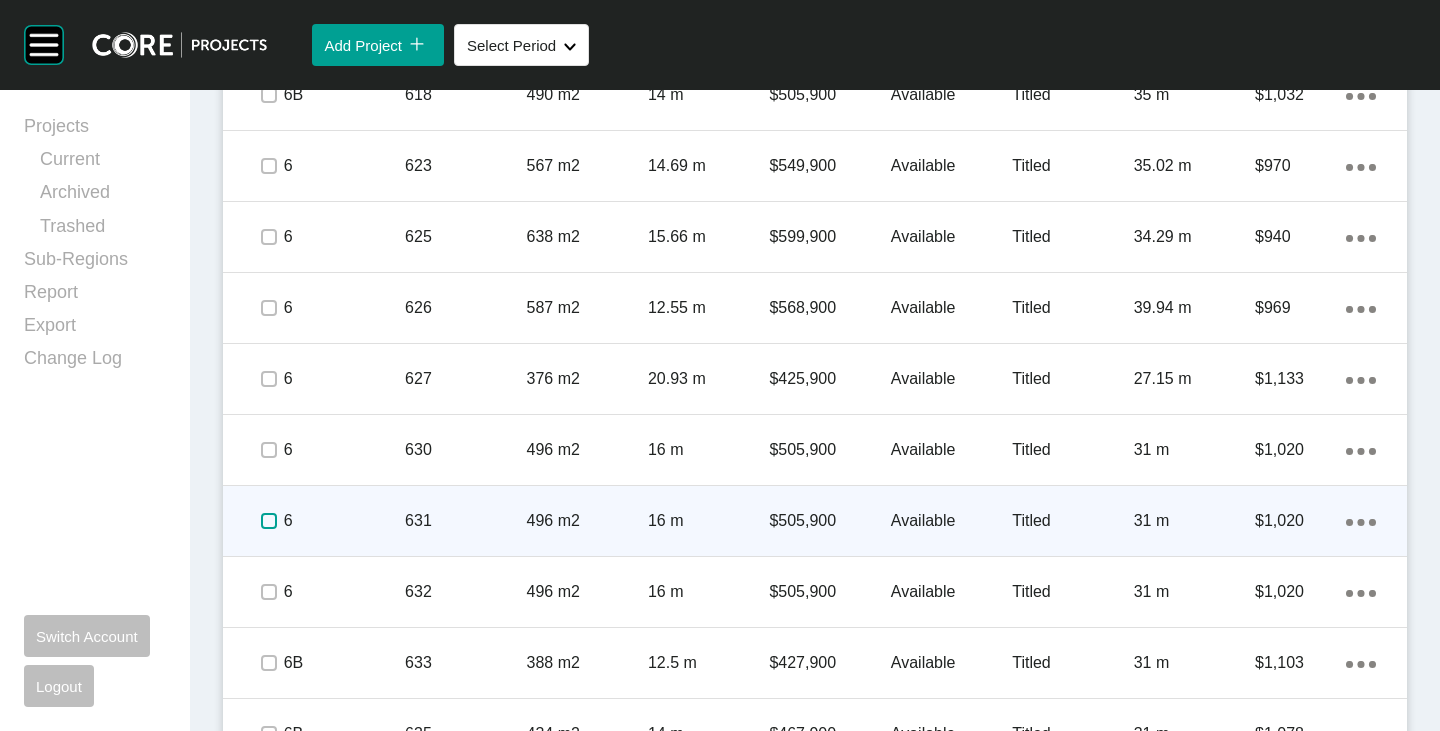 click at bounding box center [269, 521] 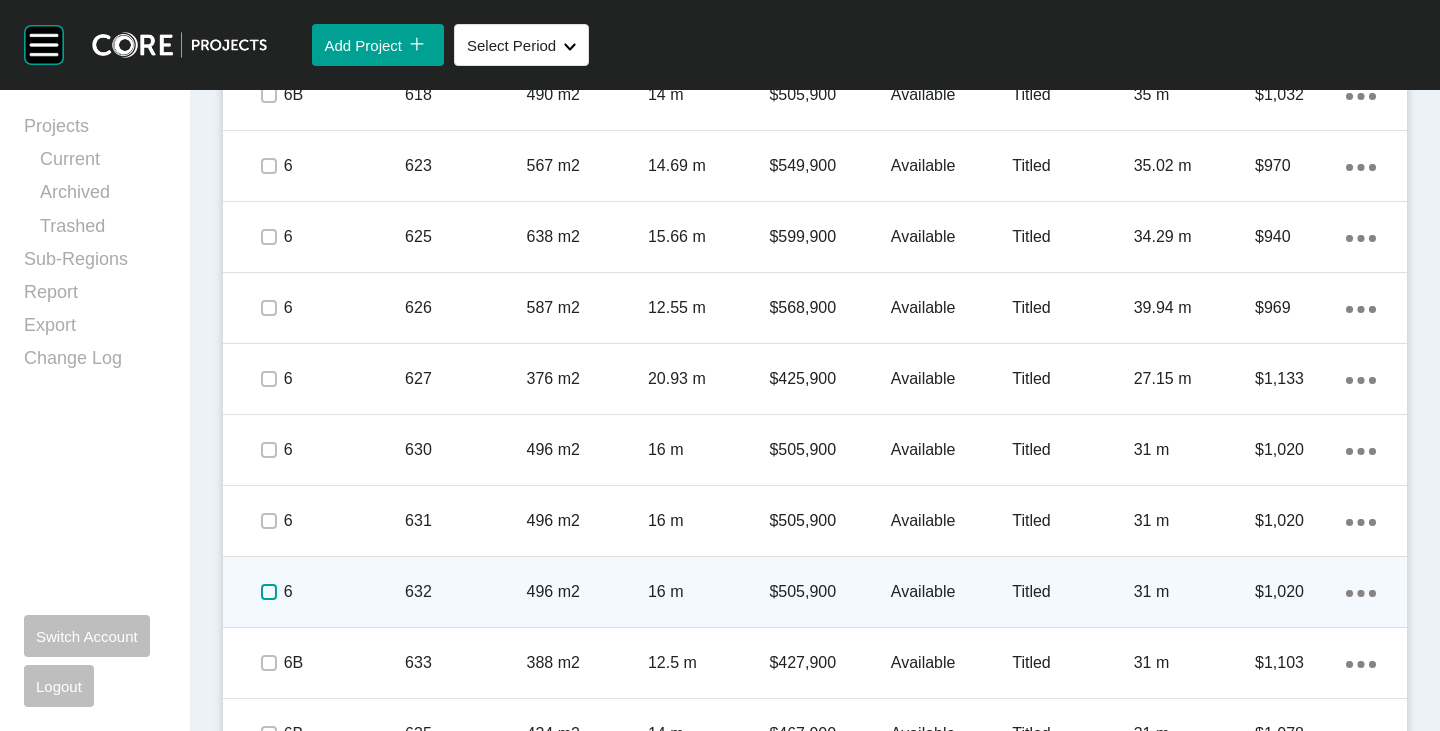 click at bounding box center [269, 592] 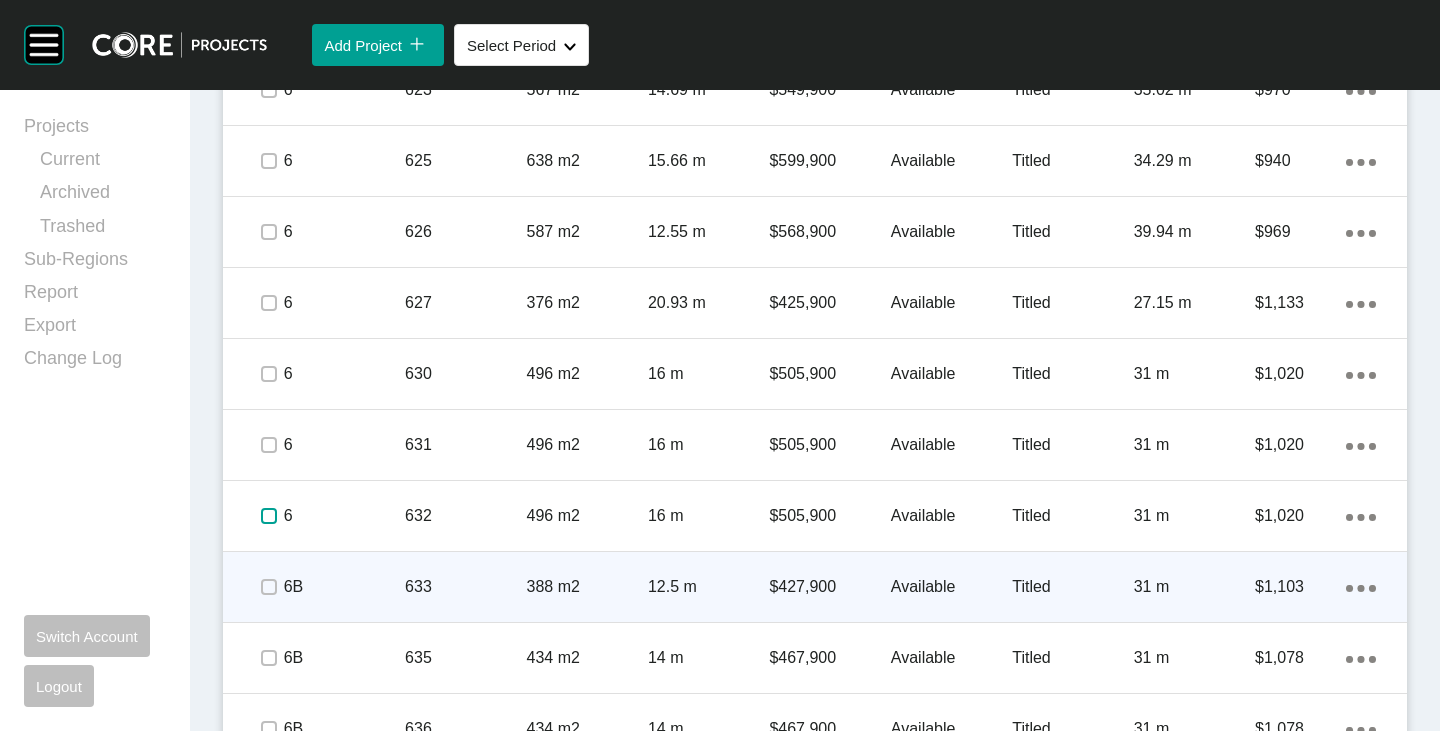 scroll, scrollTop: 5824, scrollLeft: 0, axis: vertical 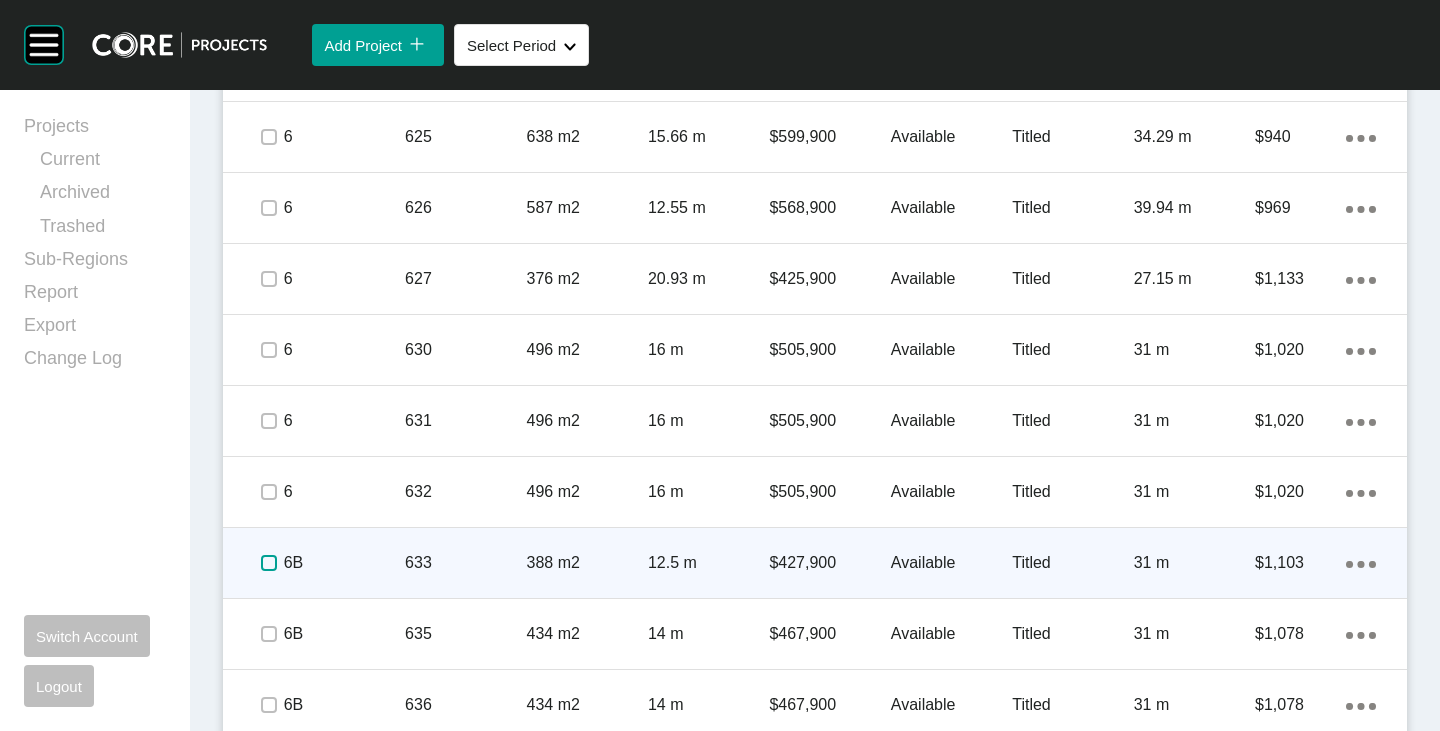 click at bounding box center [269, 563] 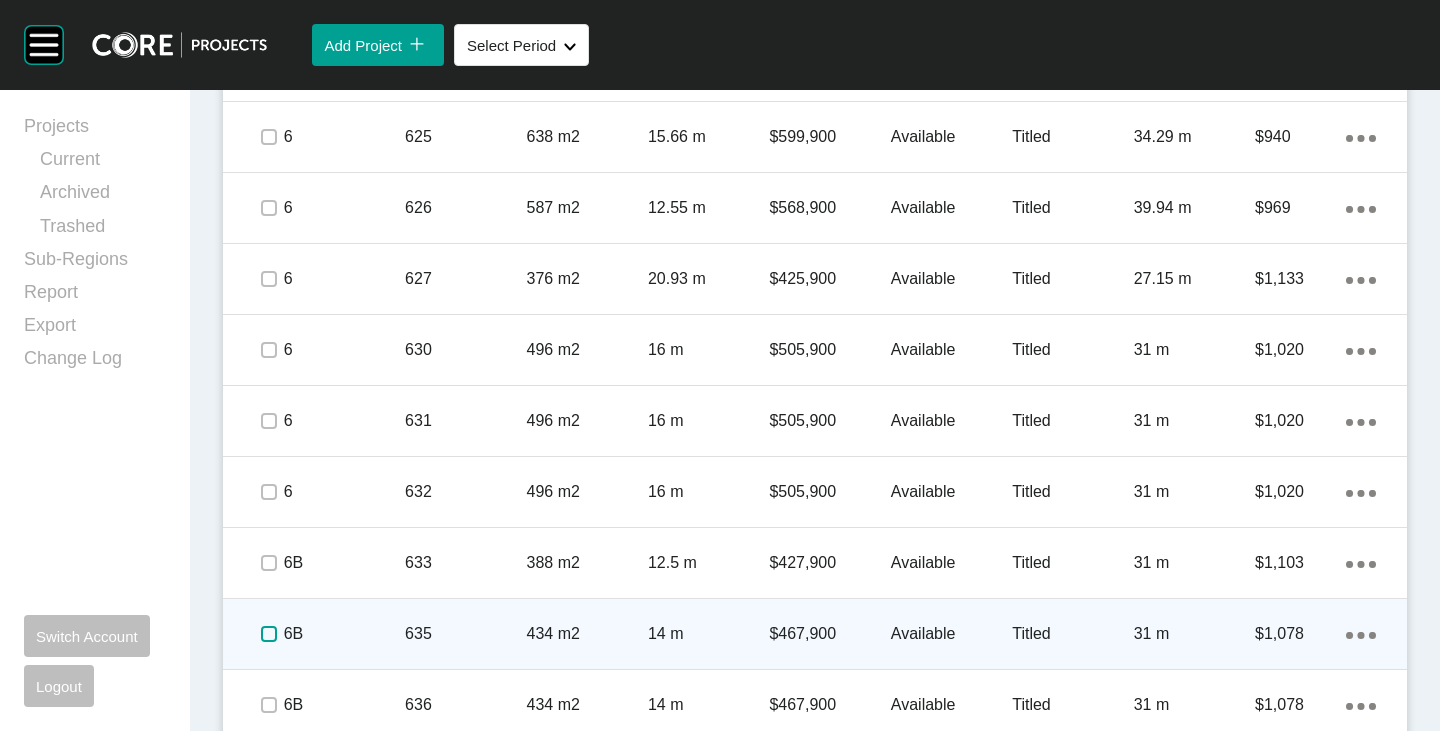 click at bounding box center (269, 634) 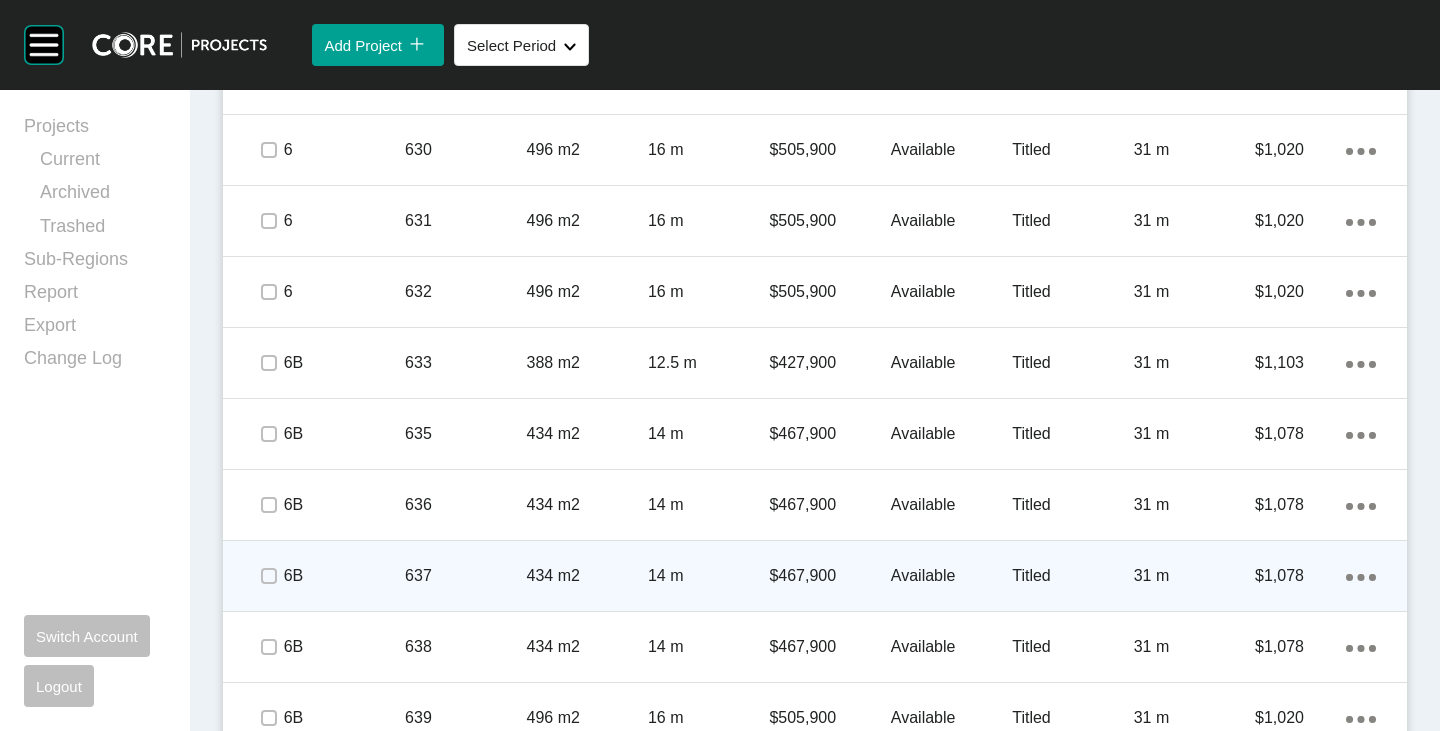 scroll, scrollTop: 6124, scrollLeft: 0, axis: vertical 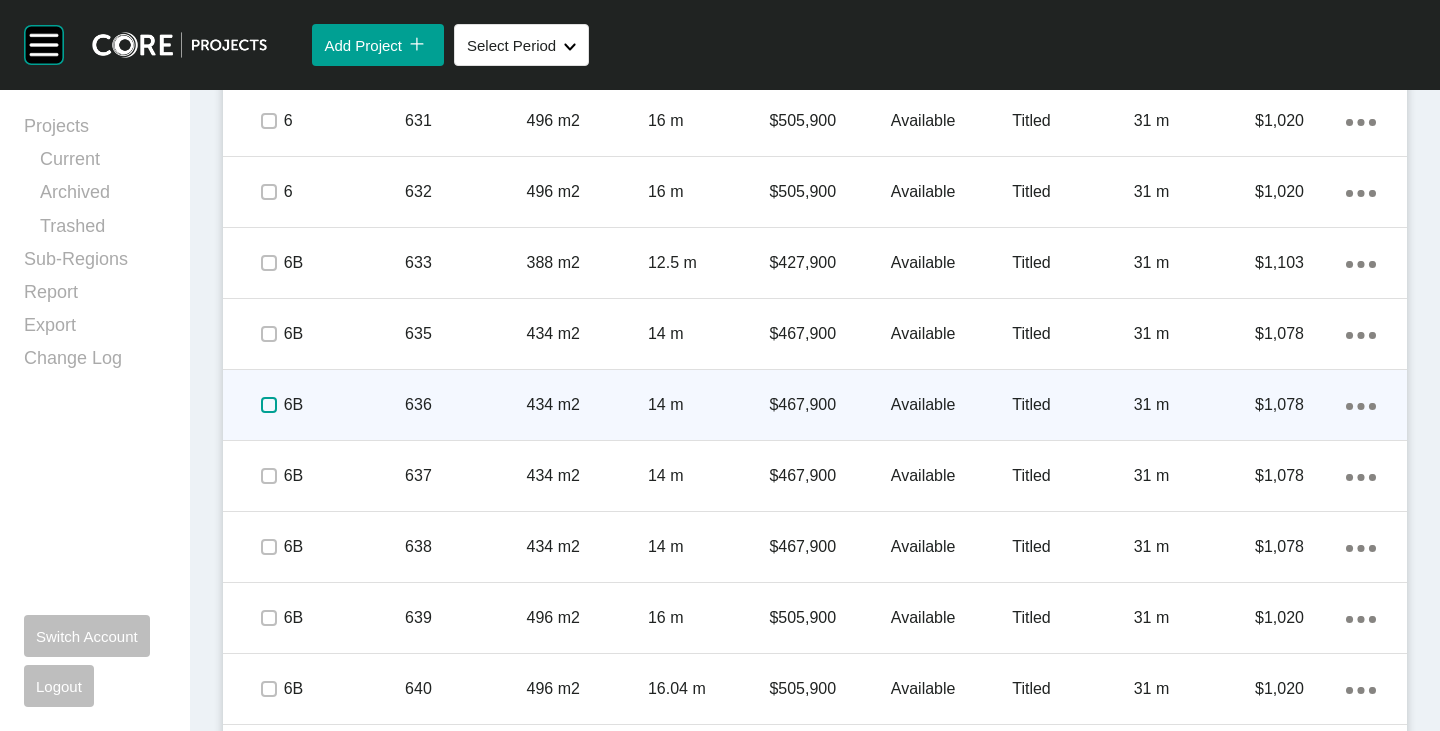 click at bounding box center (269, 405) 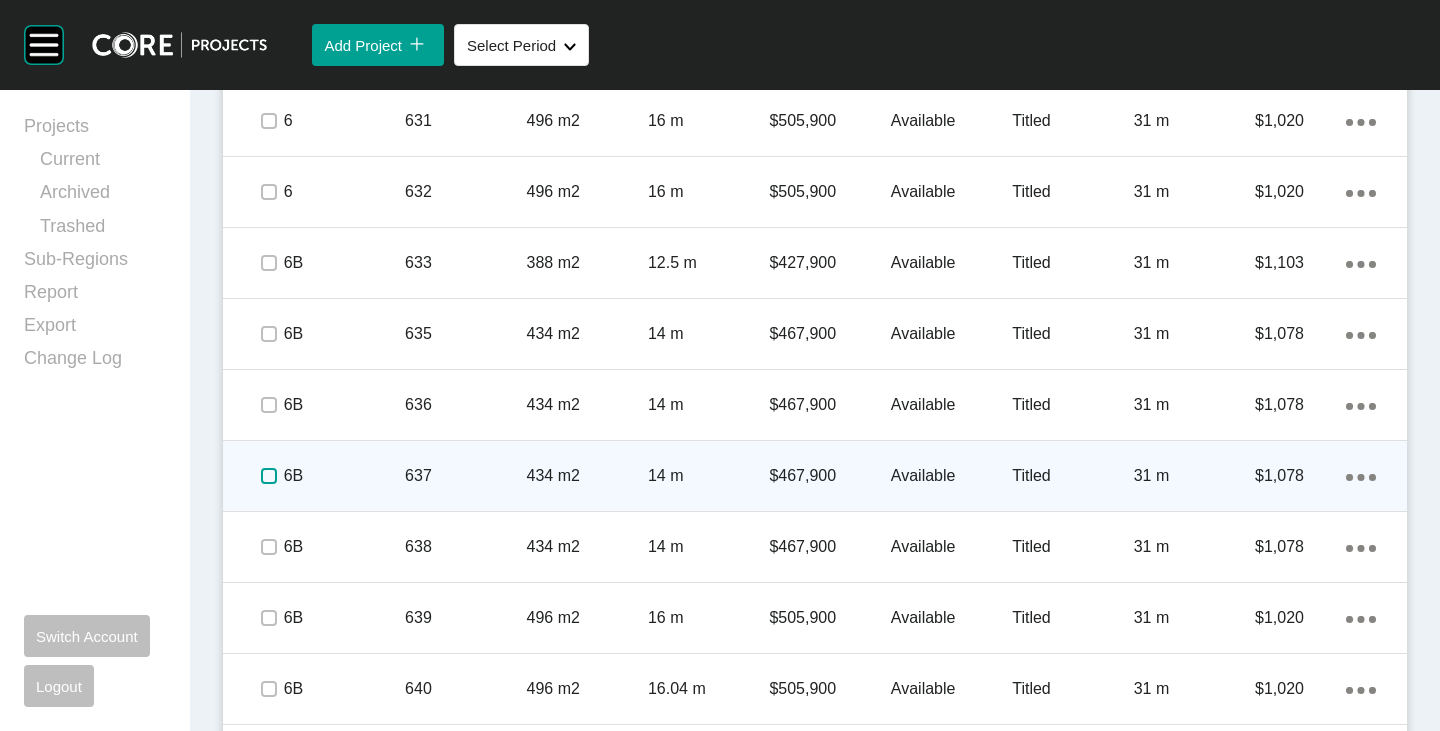 click at bounding box center [269, 476] 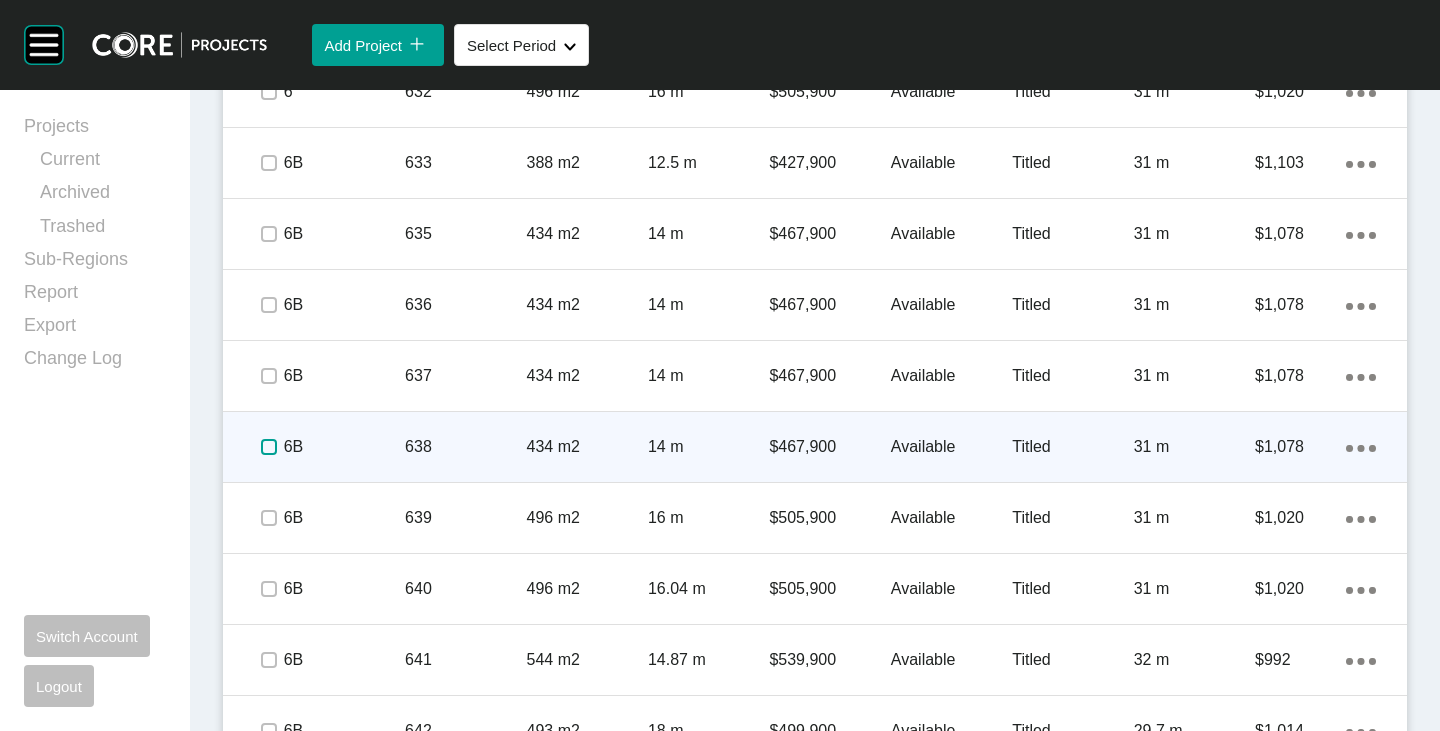 click at bounding box center [269, 447] 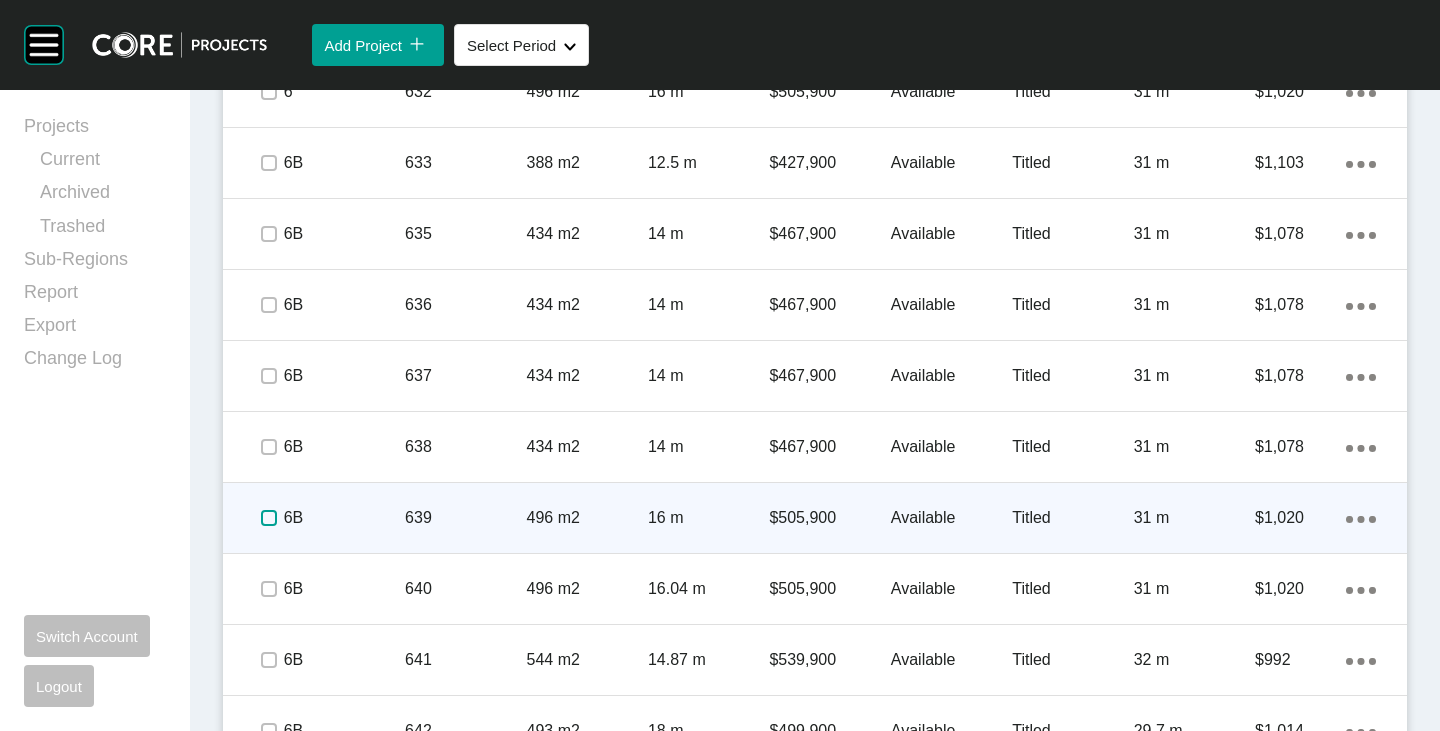click at bounding box center (269, 518) 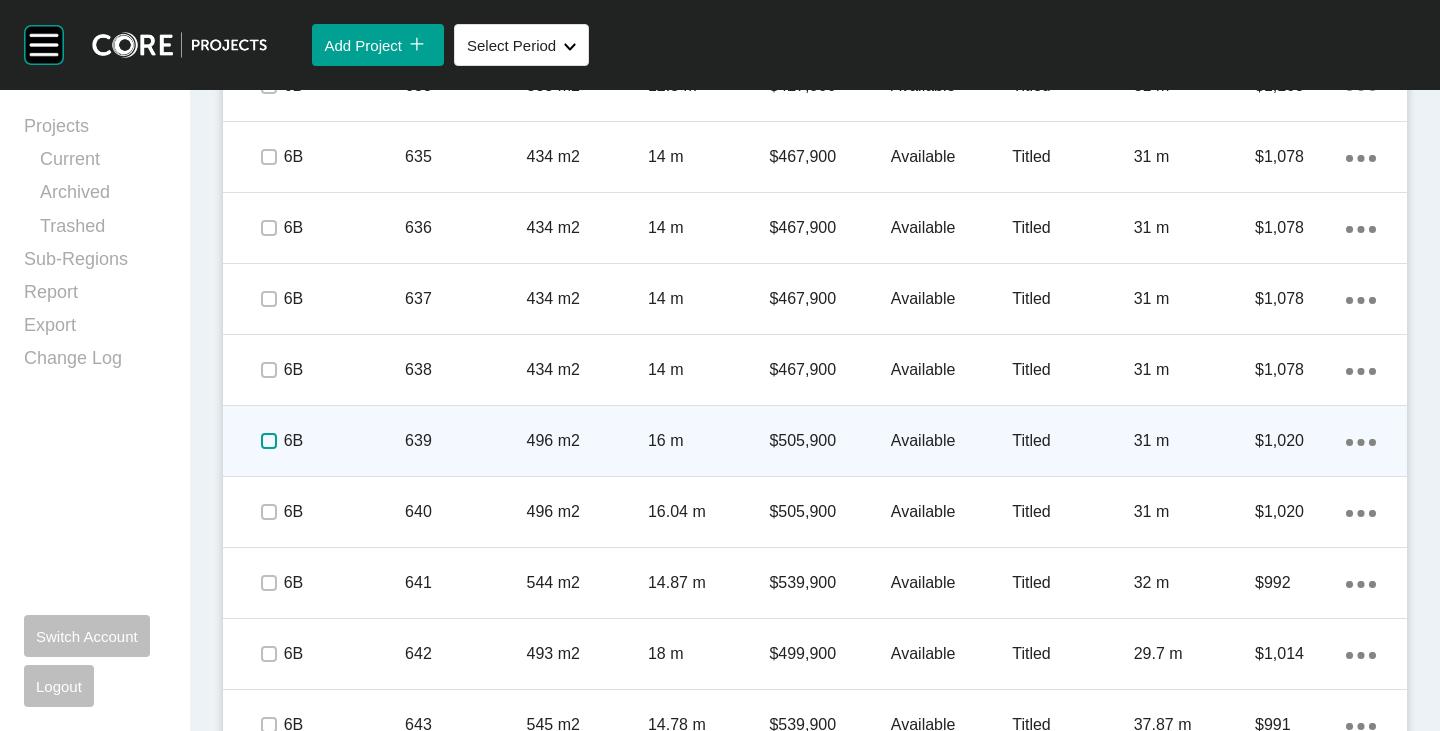 scroll, scrollTop: 6324, scrollLeft: 0, axis: vertical 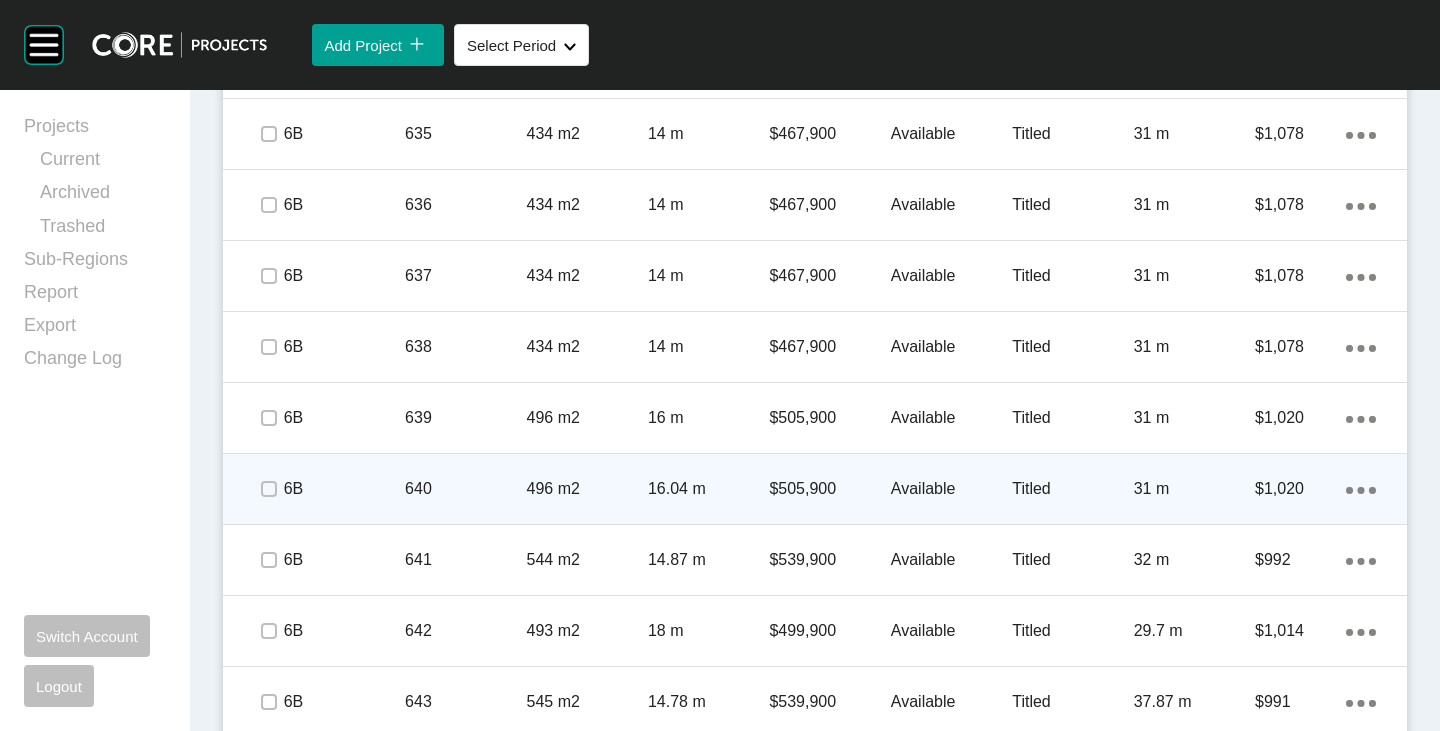 click at bounding box center (268, 489) 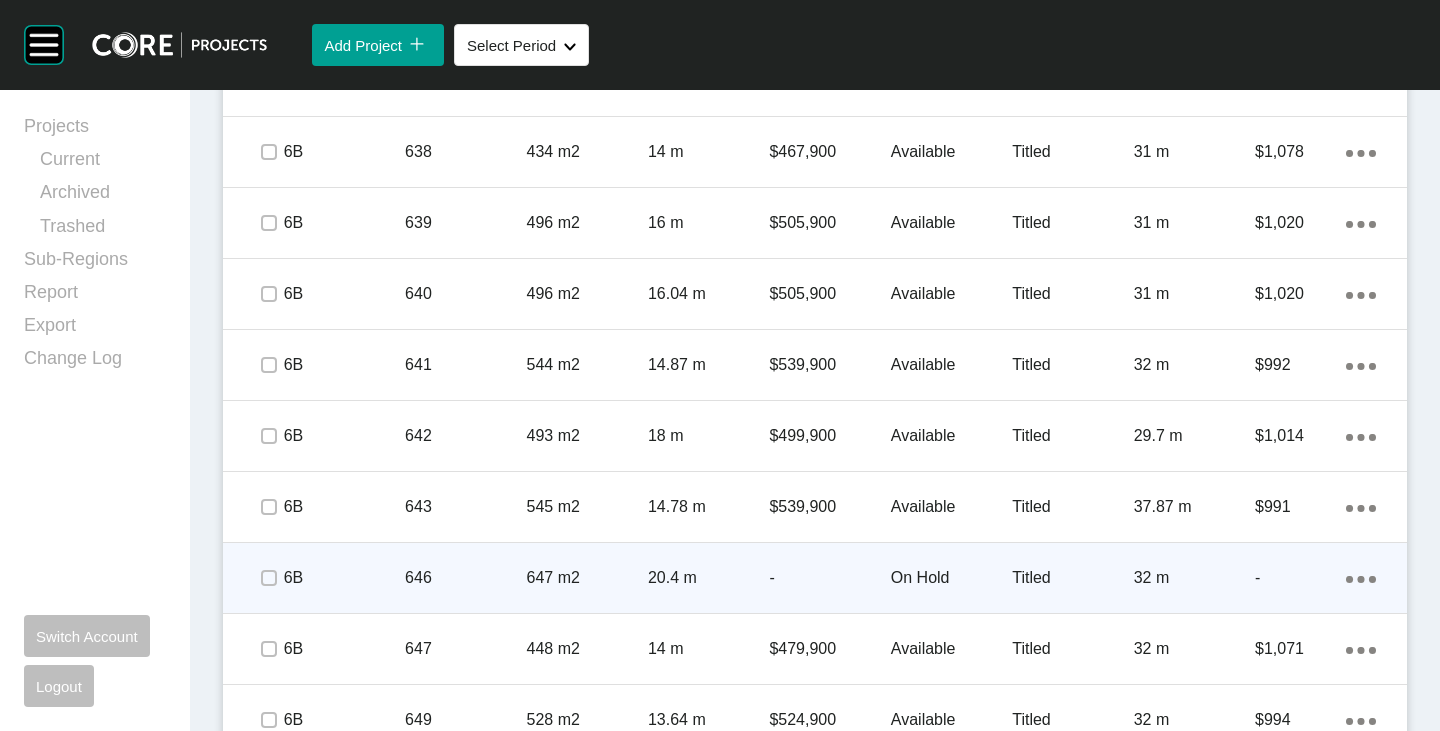 scroll, scrollTop: 6624, scrollLeft: 0, axis: vertical 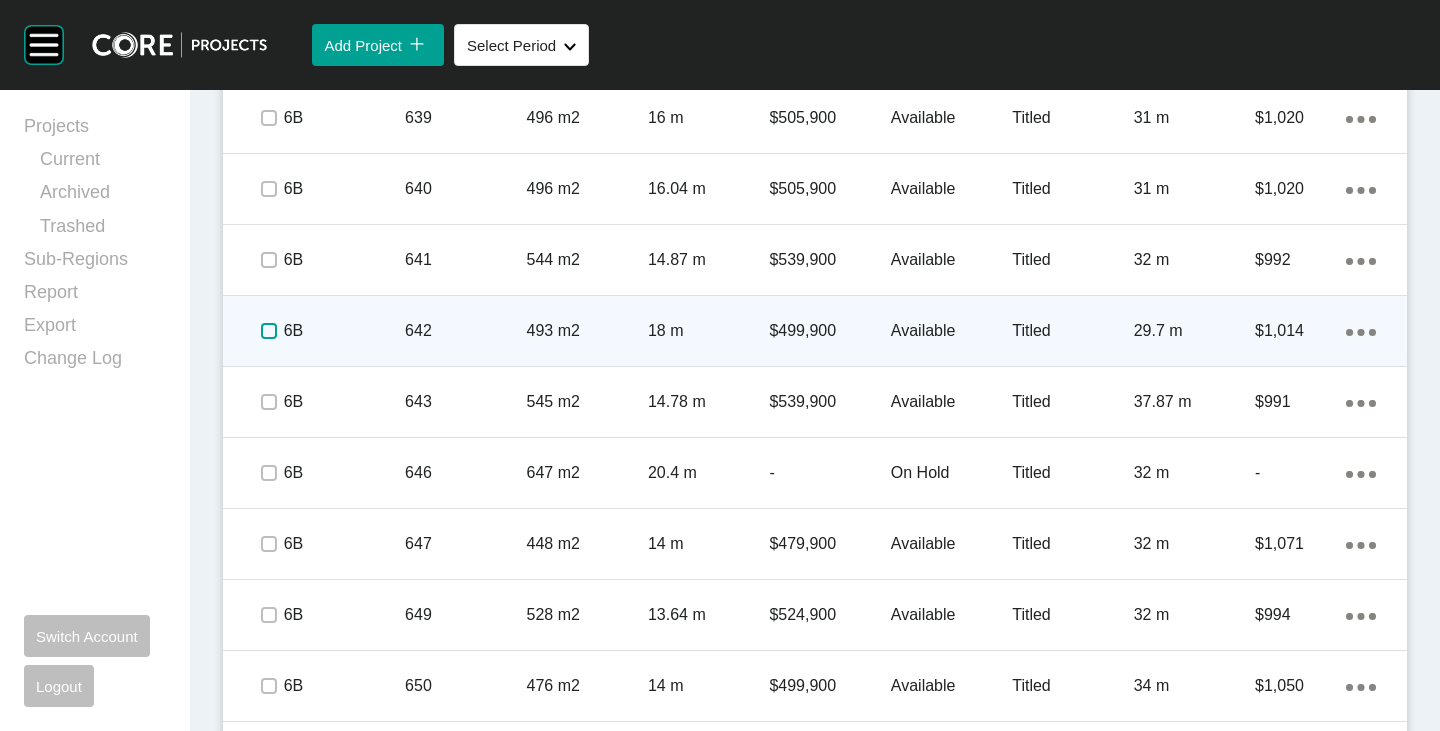 click at bounding box center [269, 331] 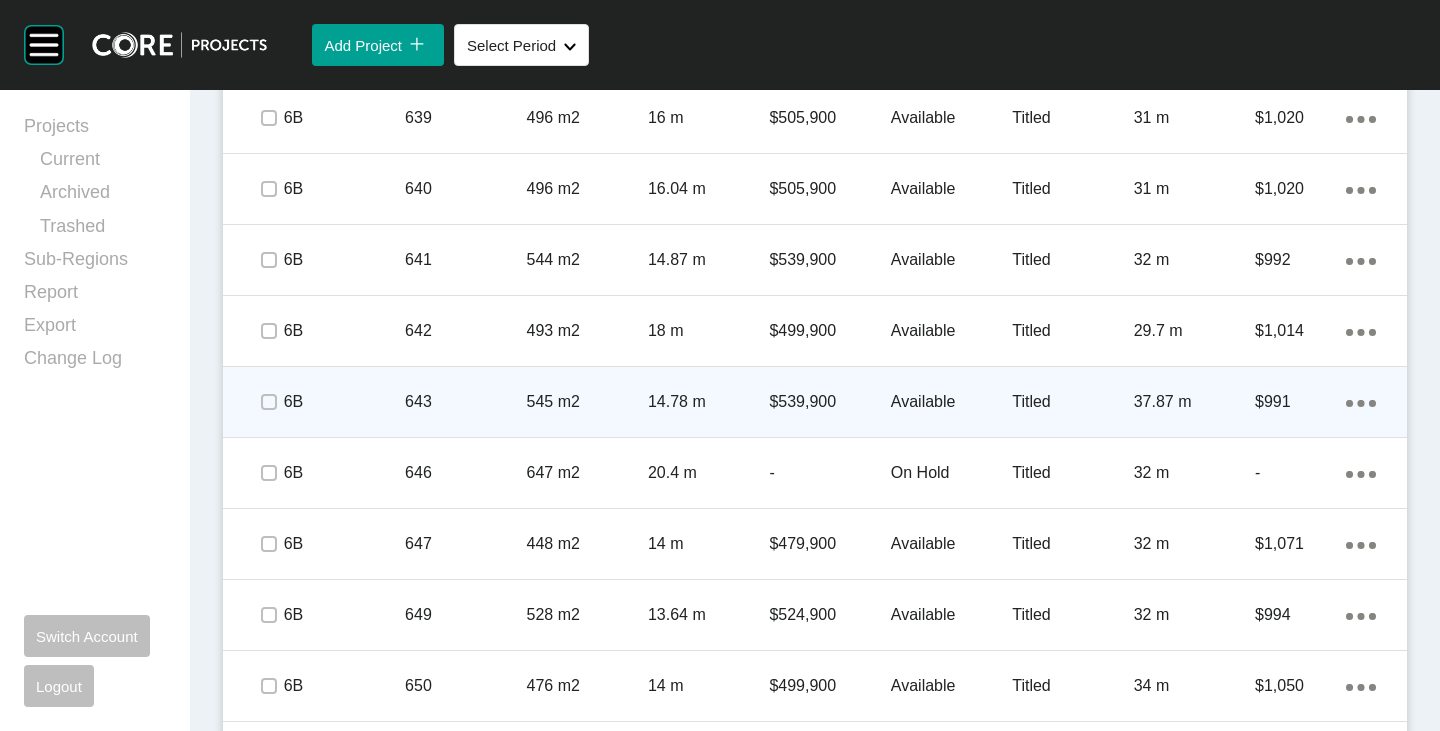 click at bounding box center [268, 402] 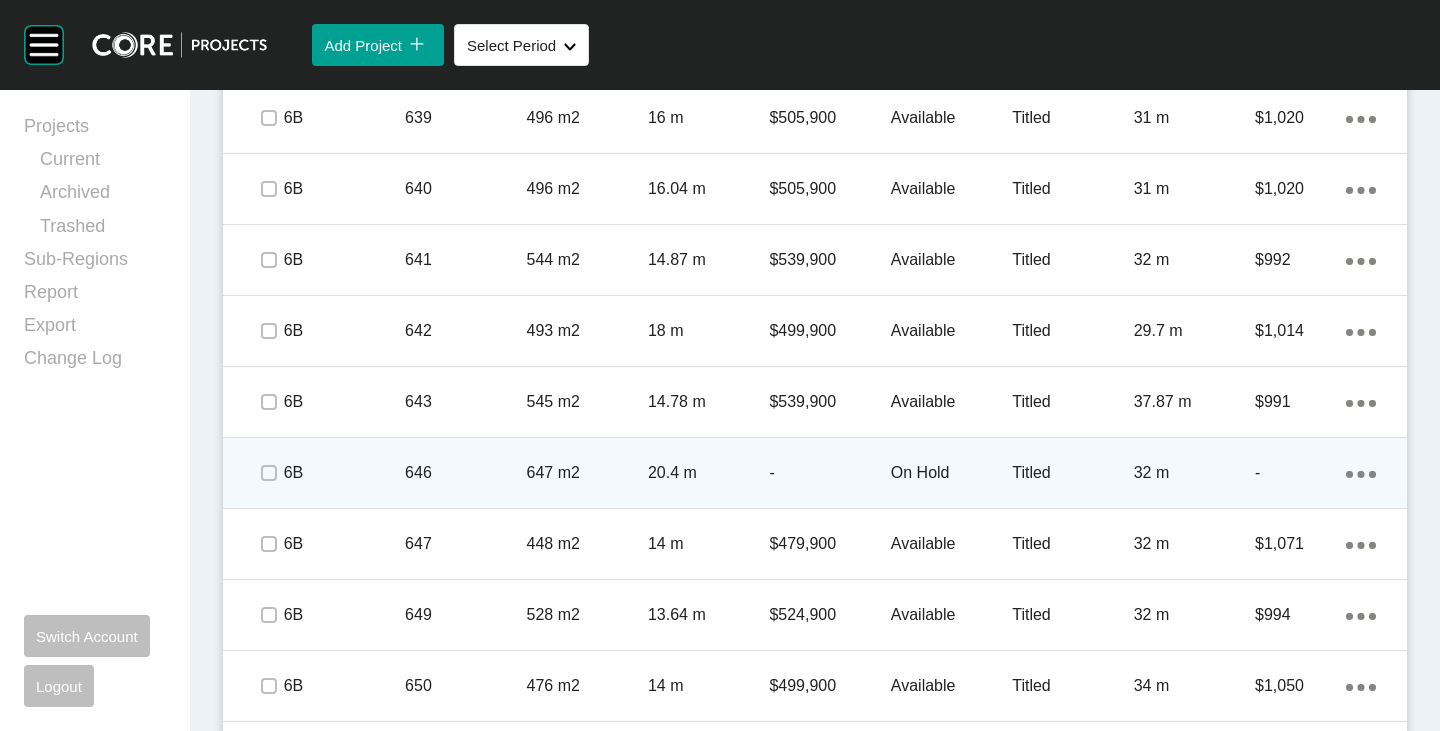 click at bounding box center (268, 473) 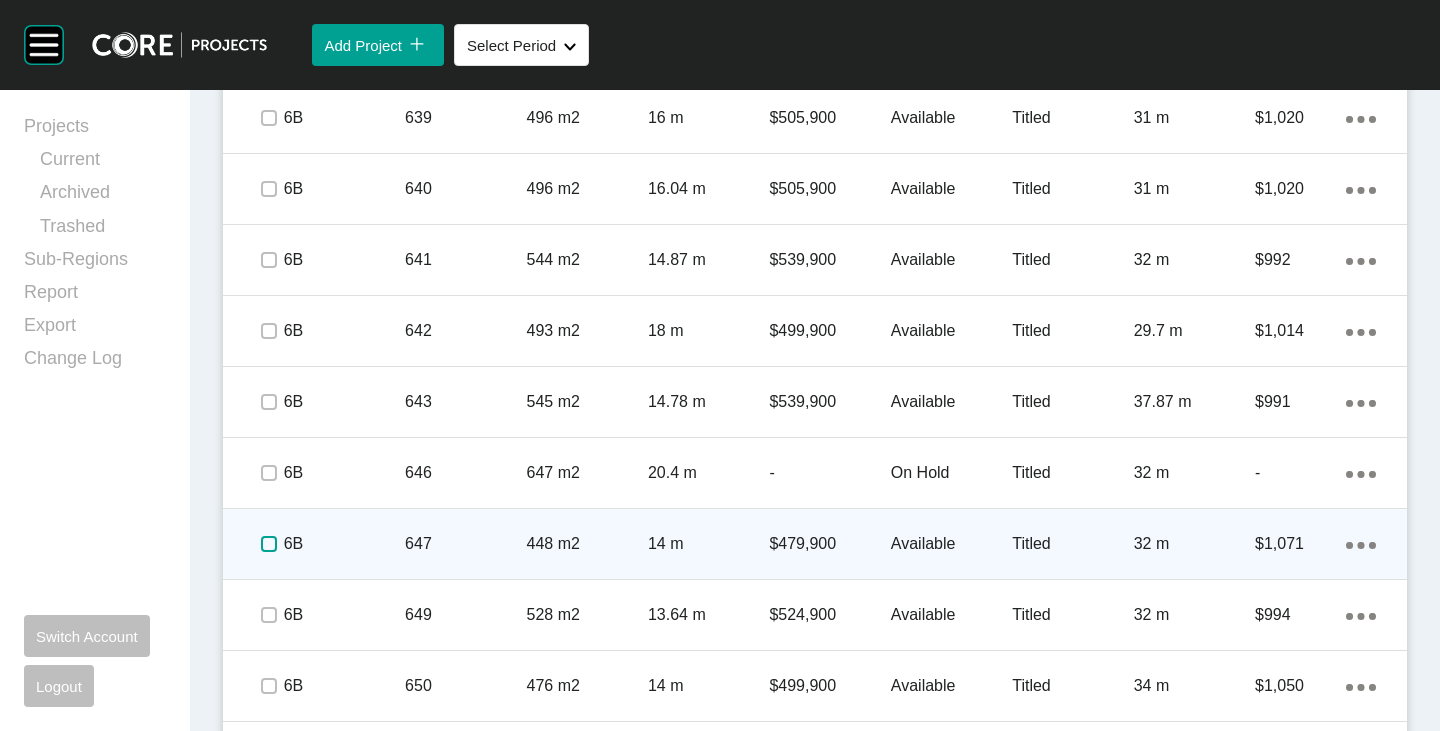 click at bounding box center [269, 544] 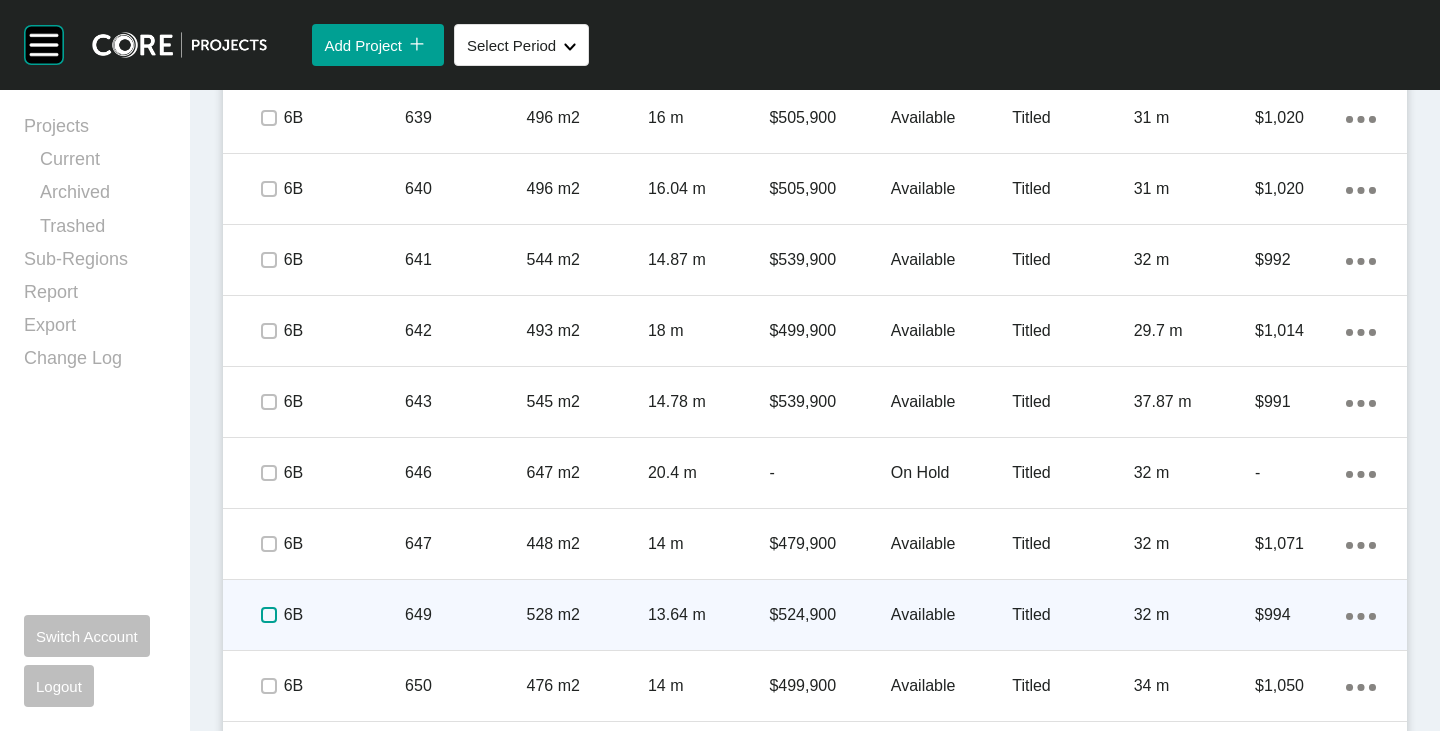 click at bounding box center [269, 615] 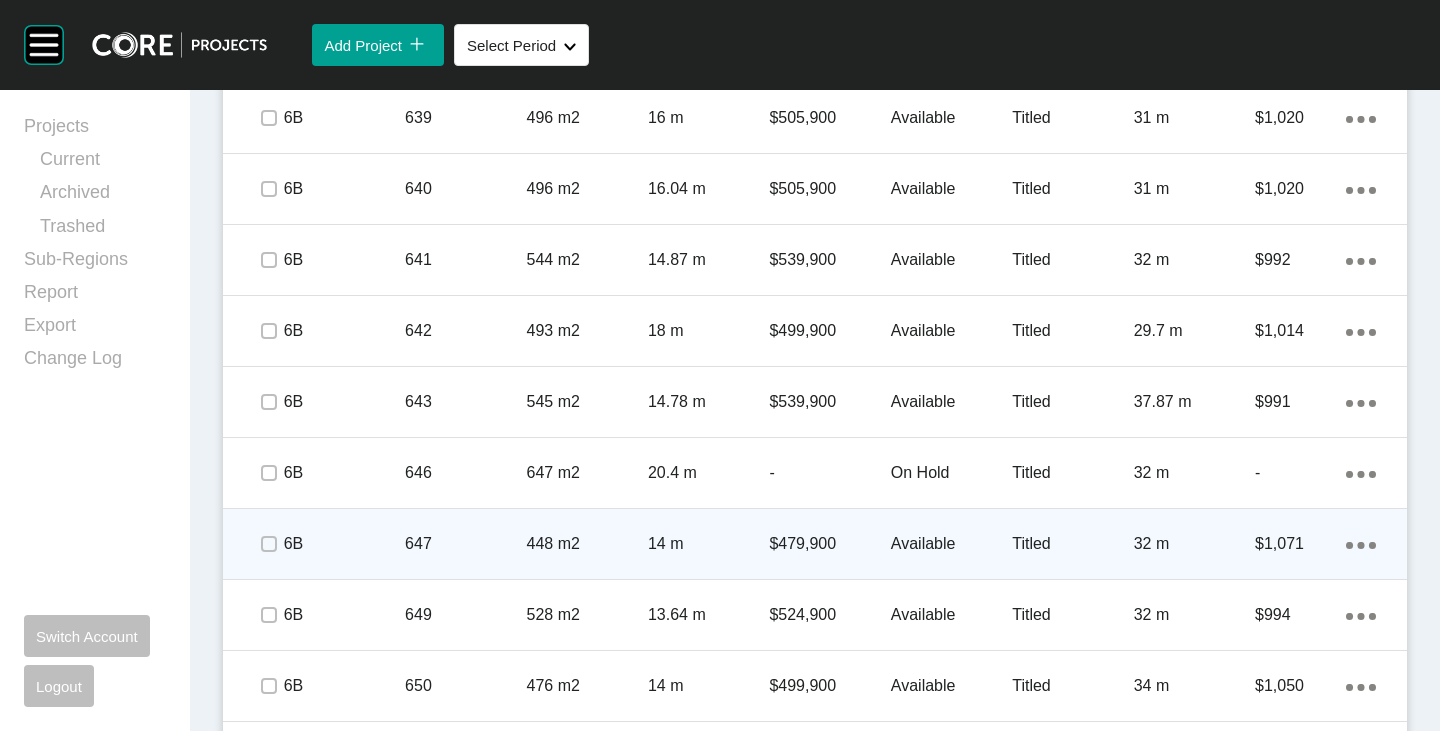 scroll, scrollTop: 6824, scrollLeft: 0, axis: vertical 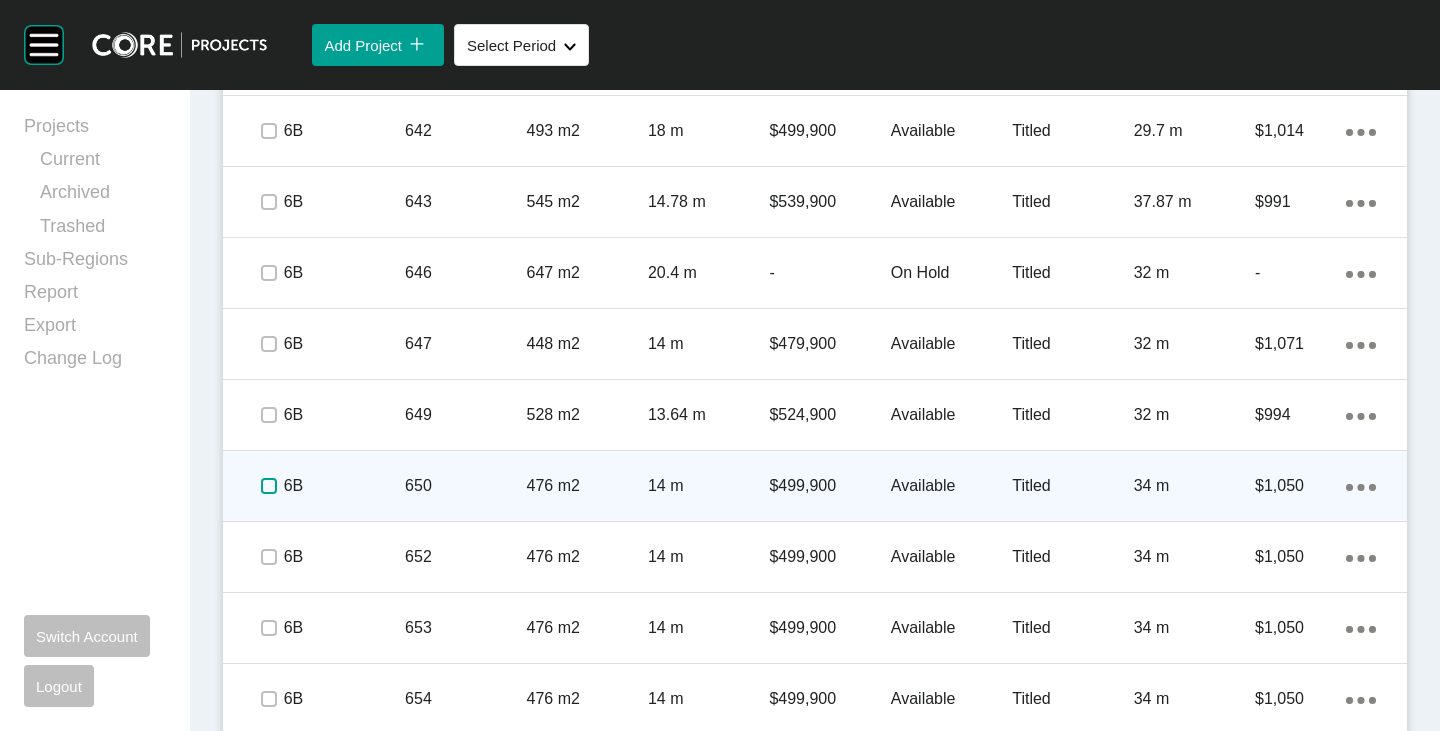 click at bounding box center [269, 486] 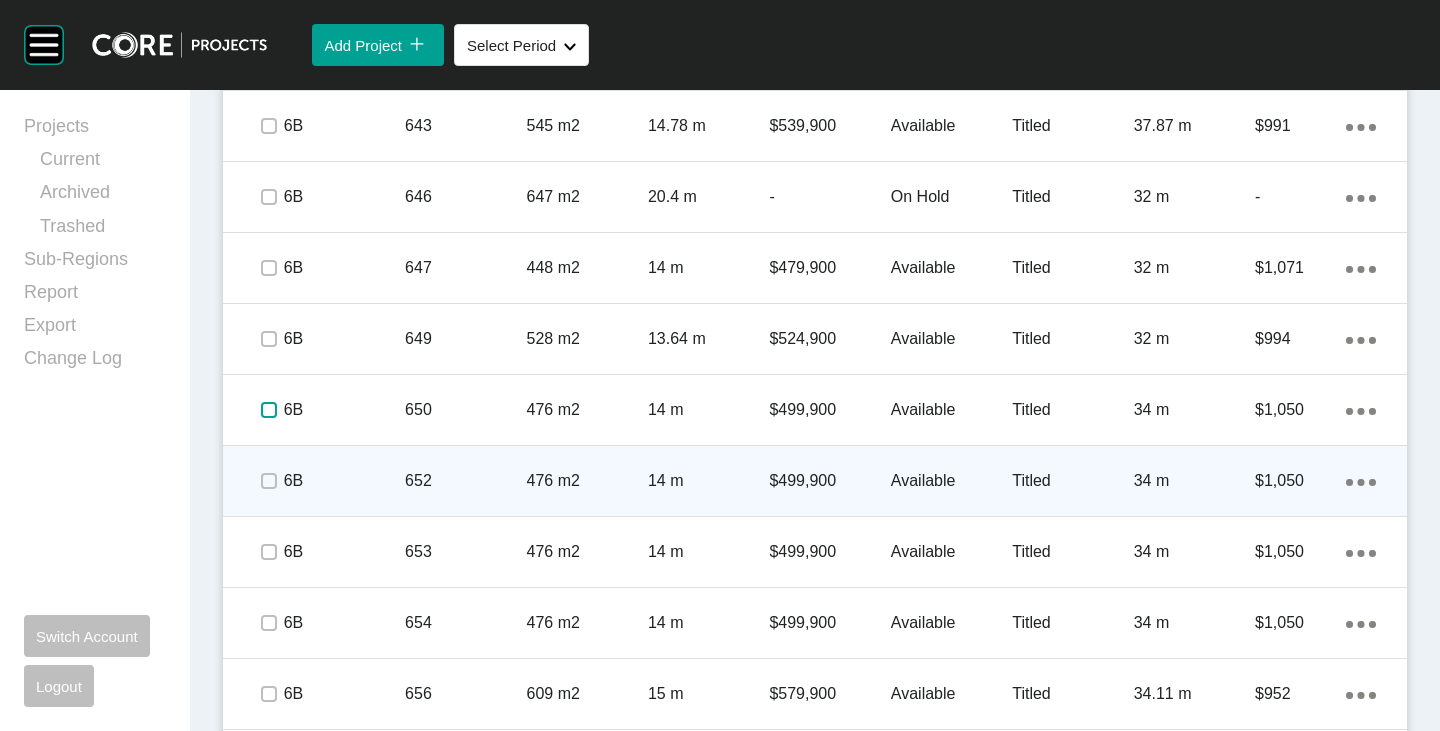 scroll, scrollTop: 6924, scrollLeft: 0, axis: vertical 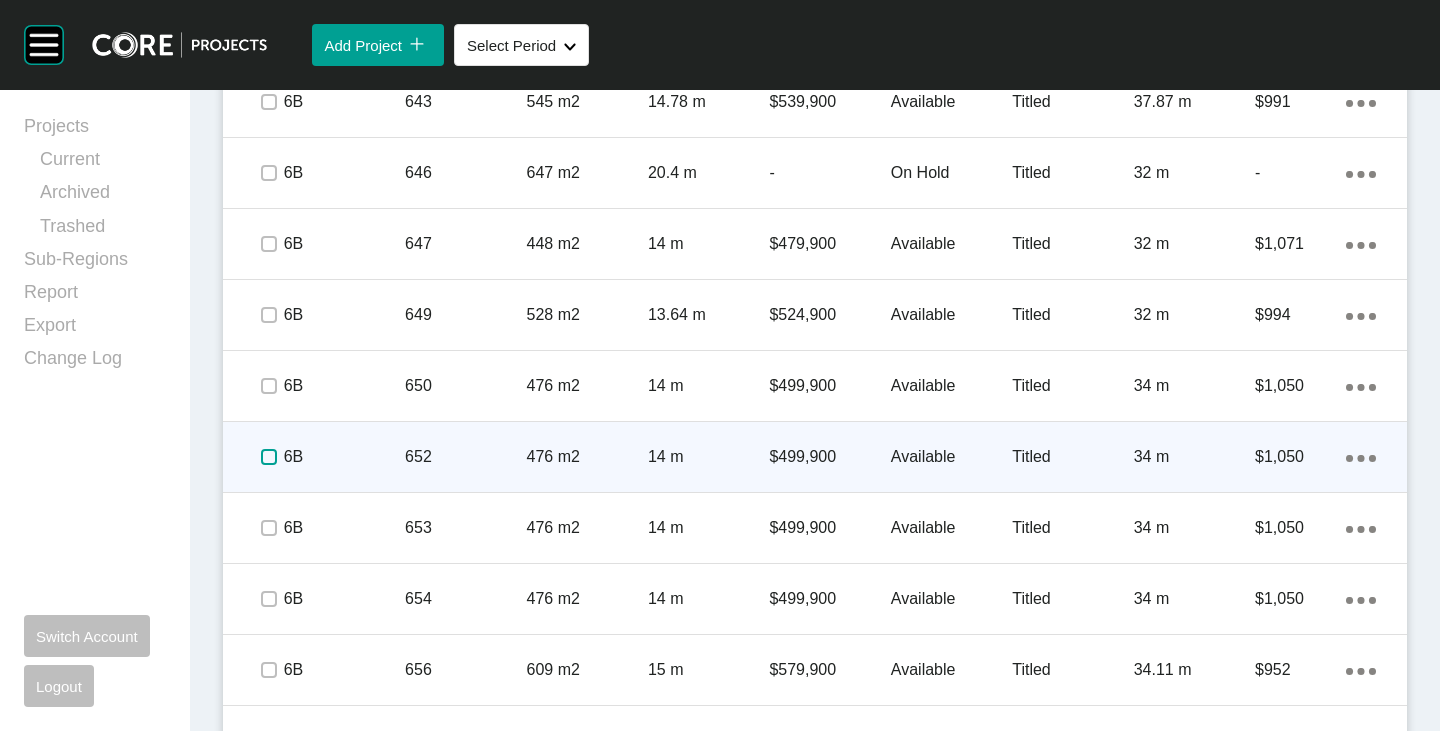 click at bounding box center [269, 457] 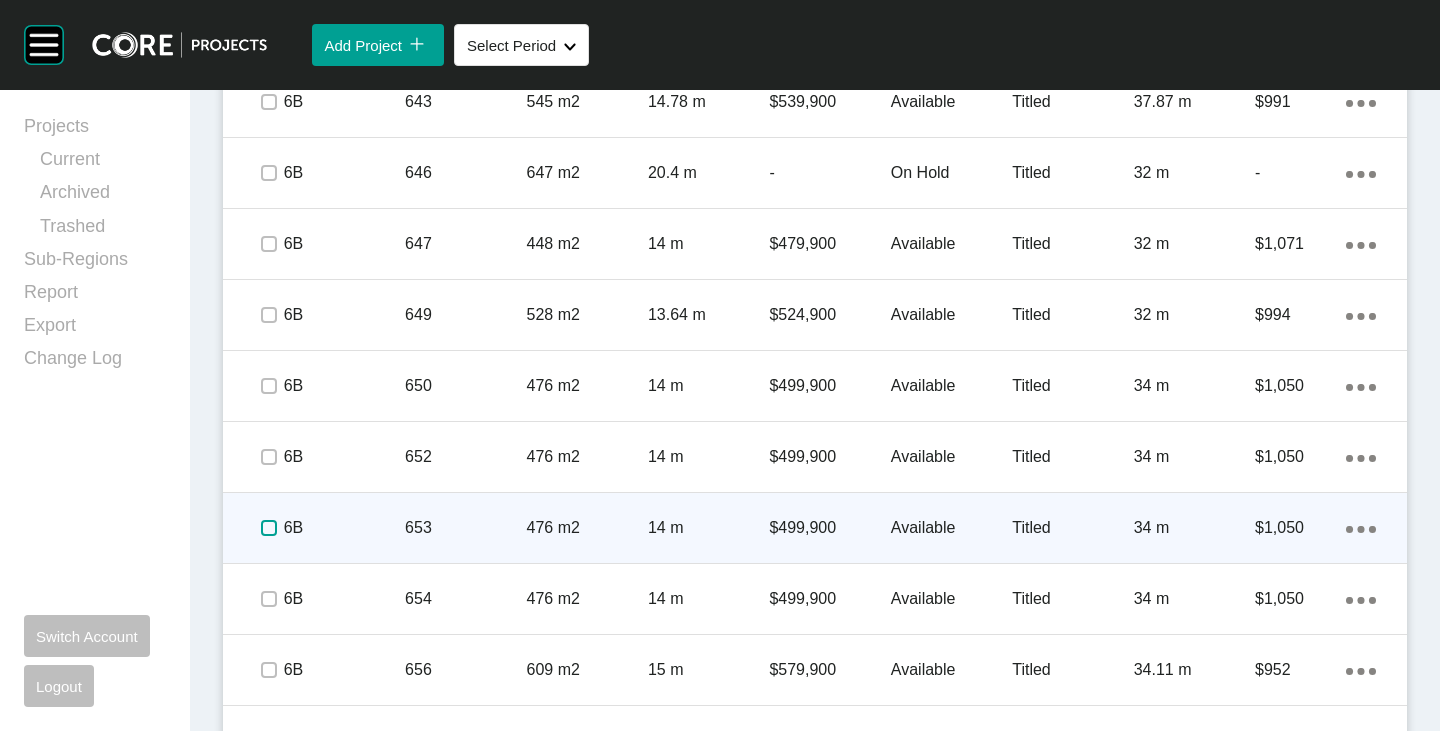 drag, startPoint x: 259, startPoint y: 521, endPoint x: 259, endPoint y: 537, distance: 16 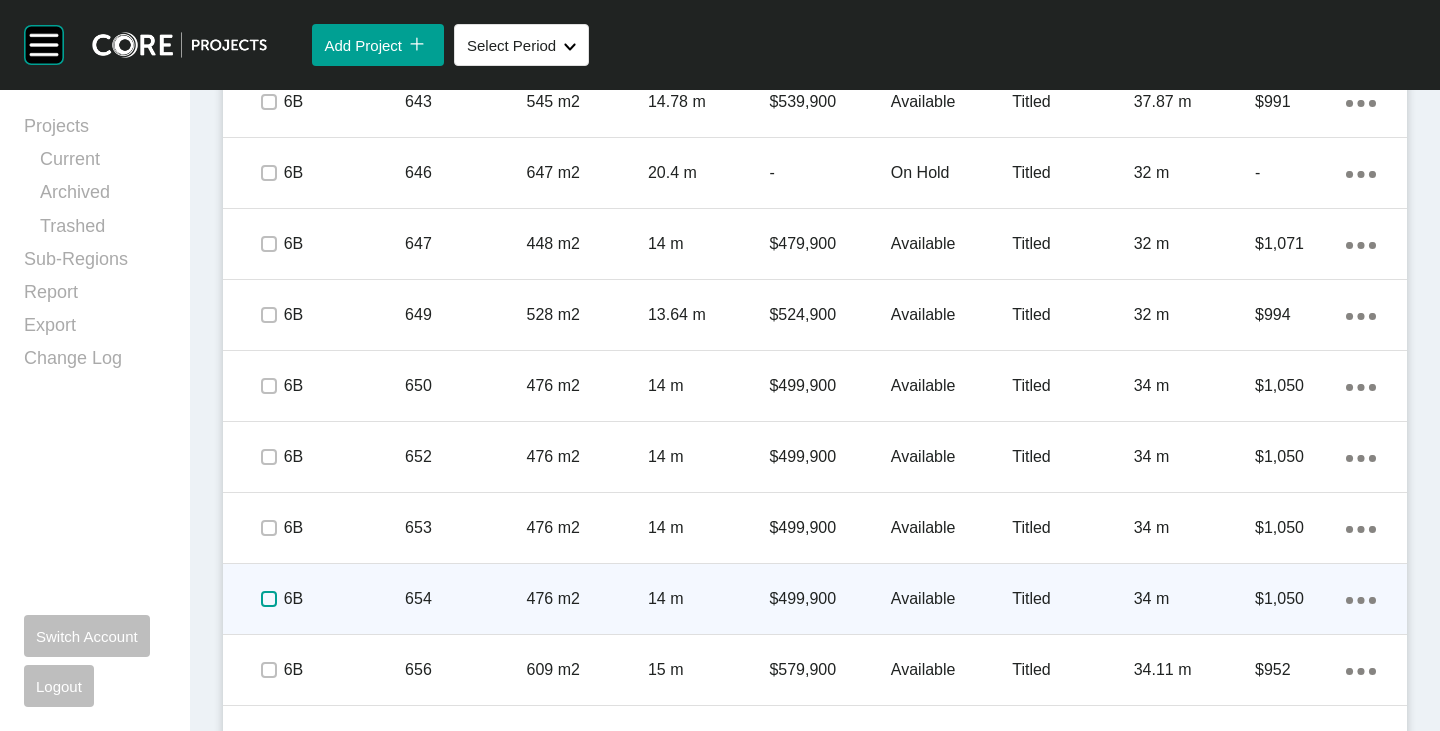 click at bounding box center (269, 599) 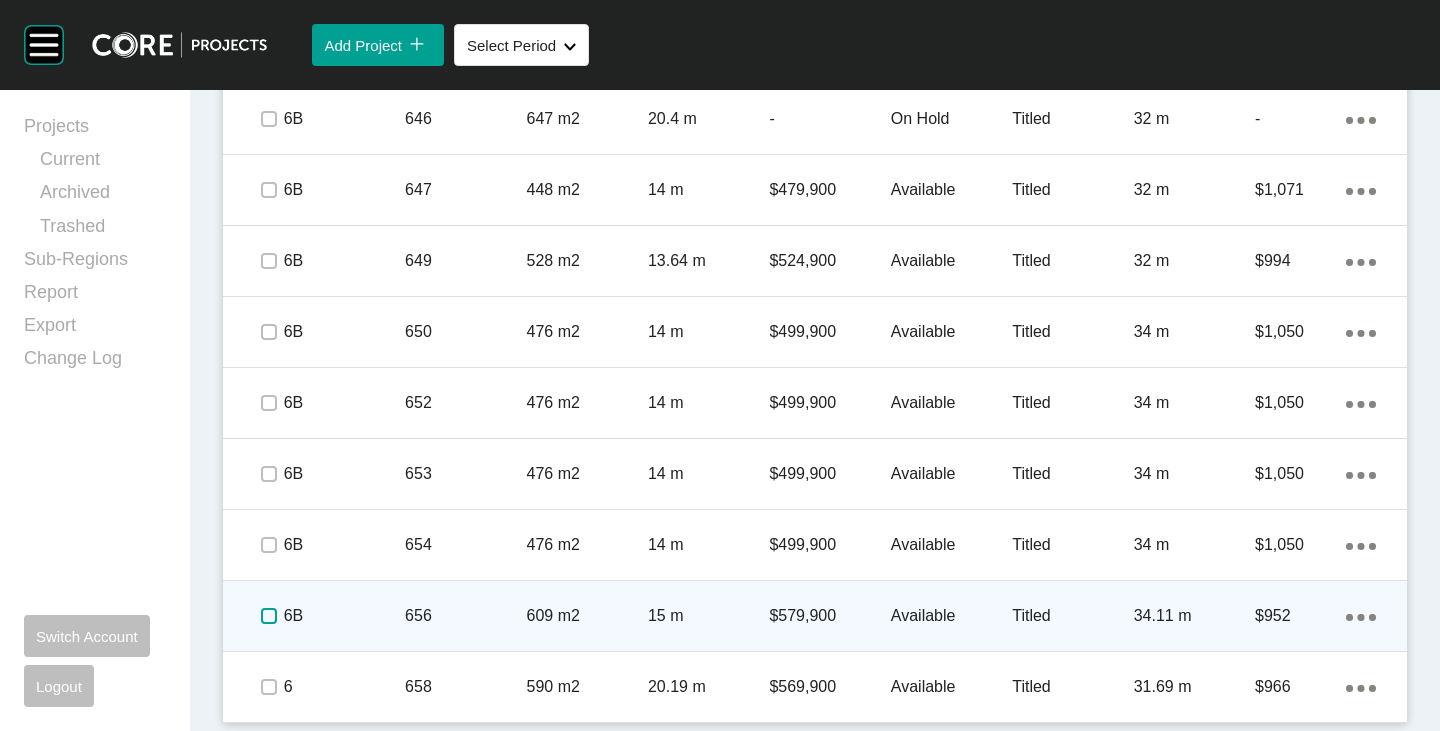 click at bounding box center [269, 616] 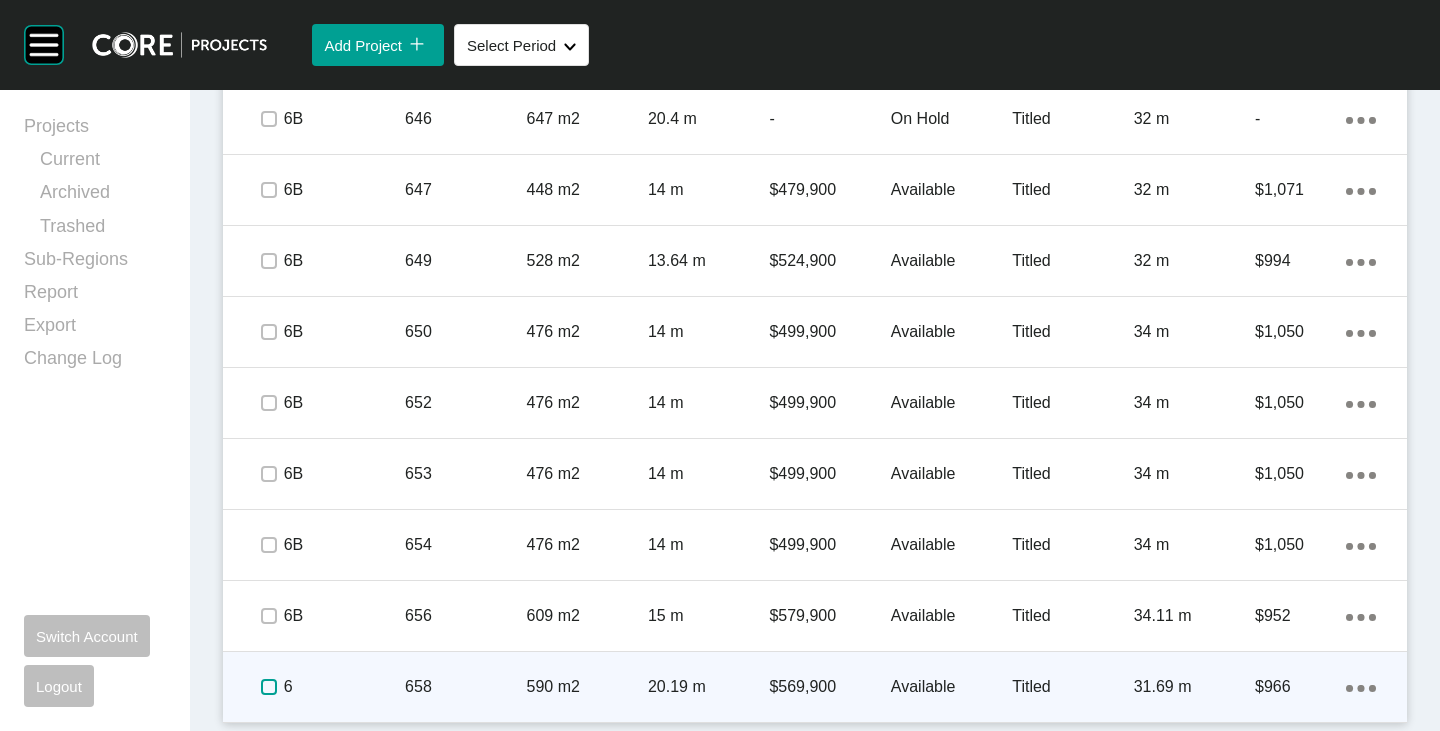 click at bounding box center [269, 687] 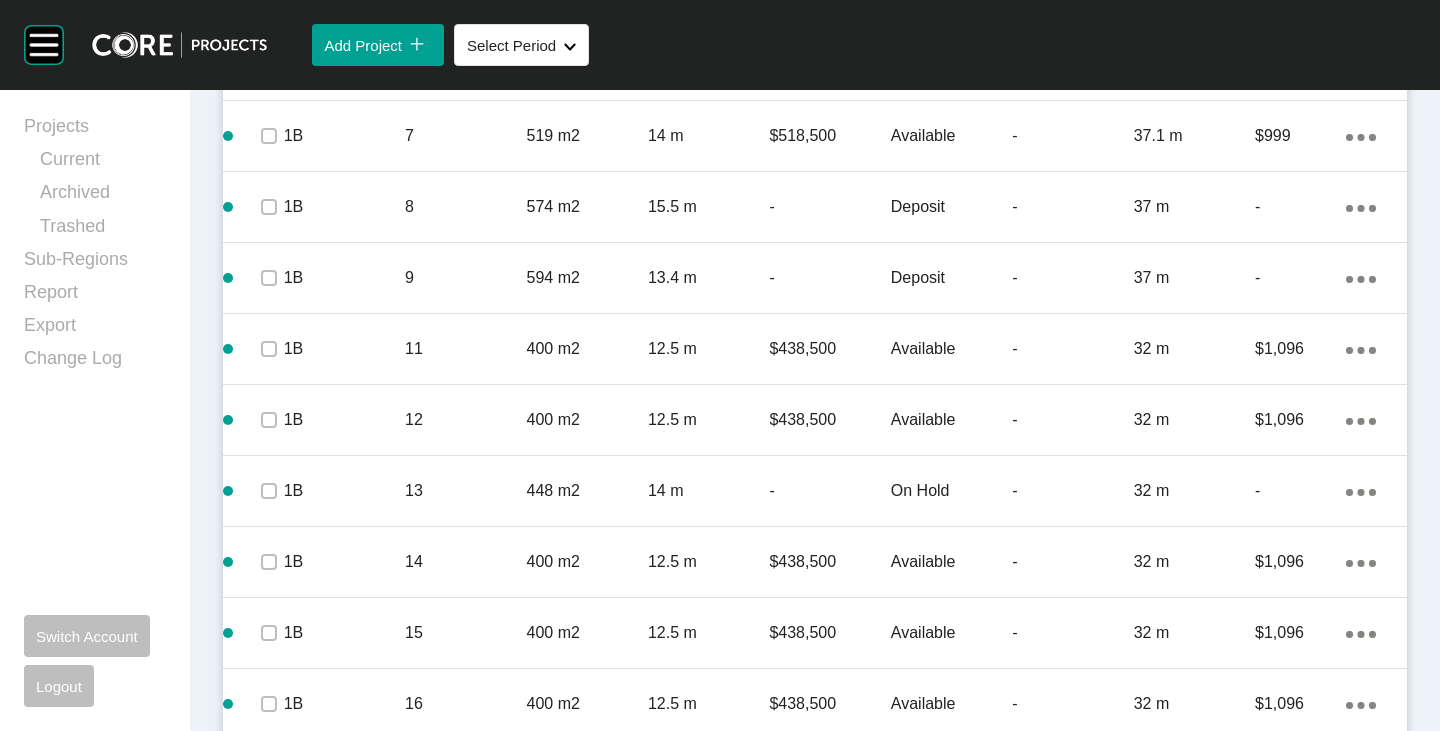 scroll, scrollTop: 2378, scrollLeft: 0, axis: vertical 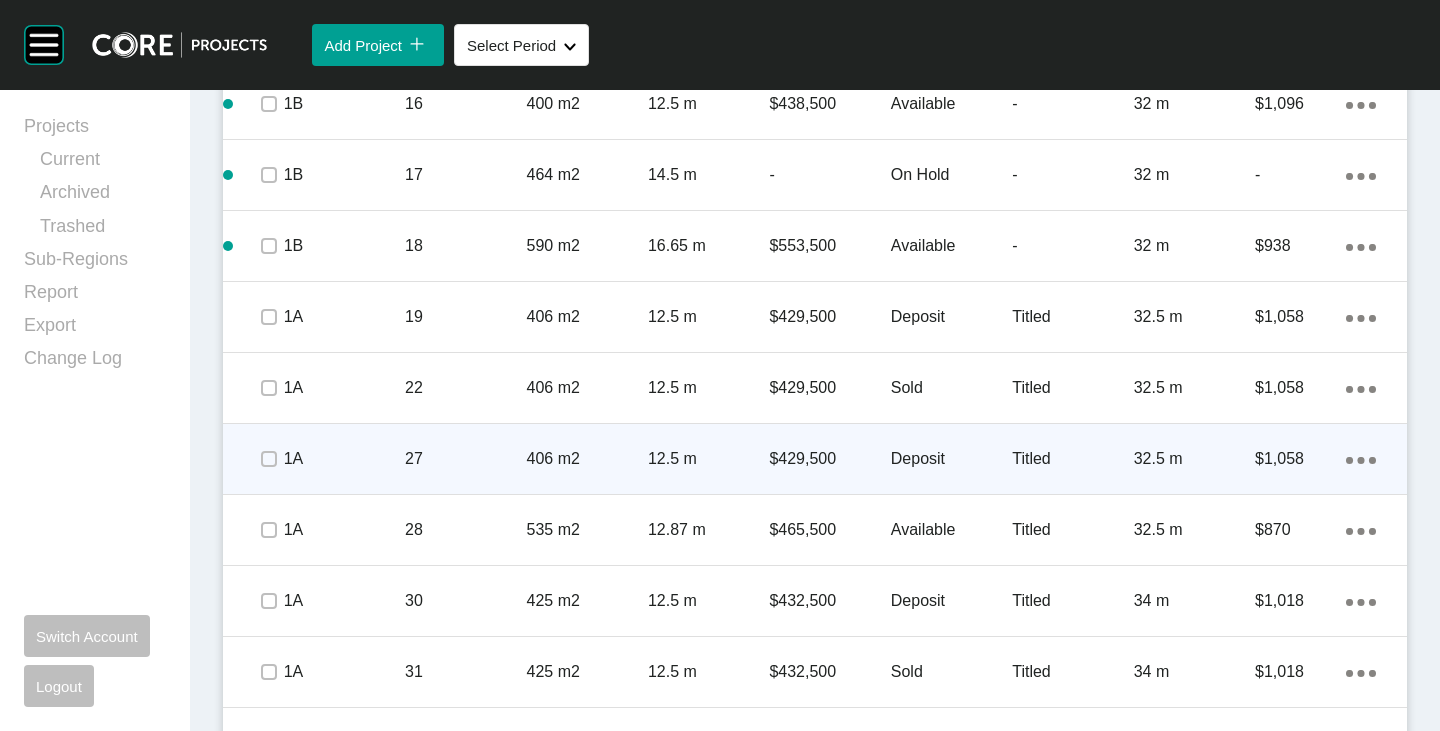 click on "Deposit" at bounding box center (951, 459) 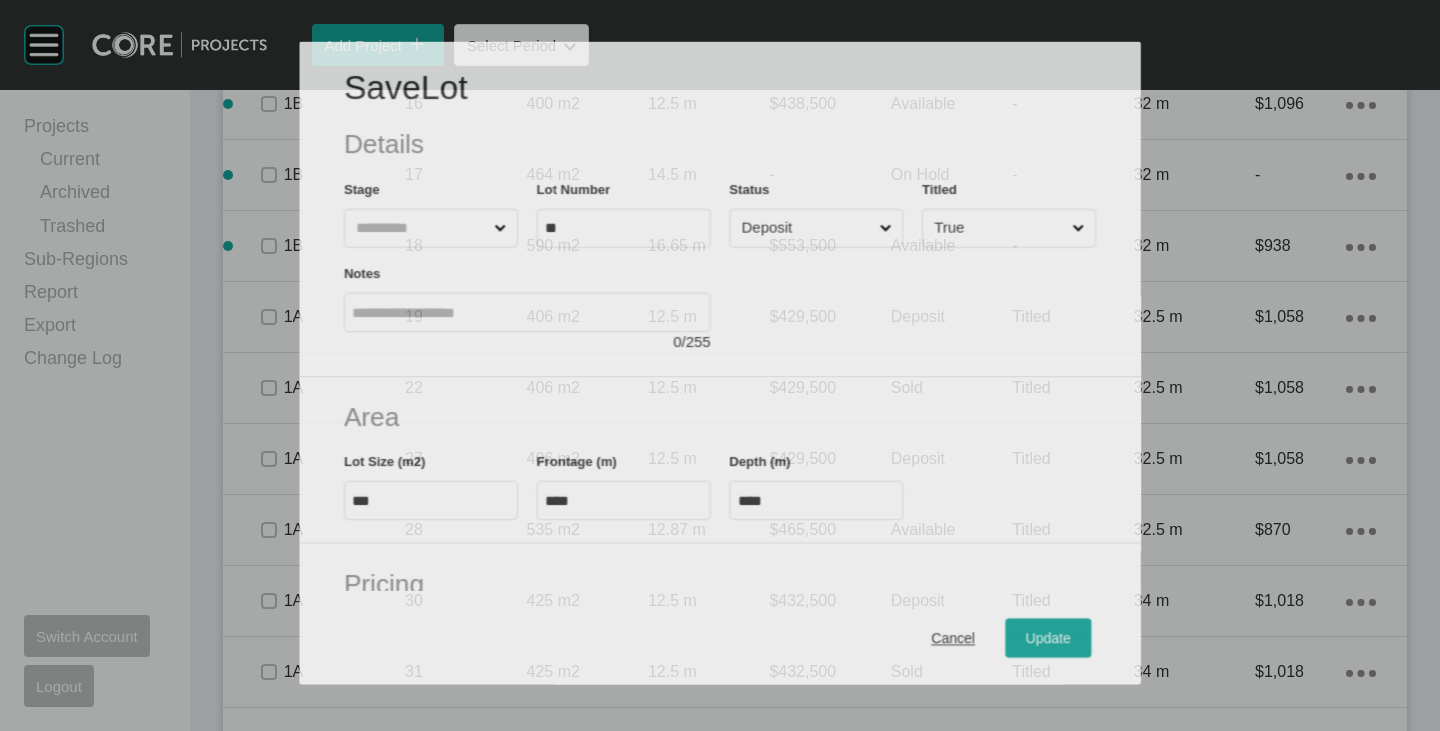 scroll, scrollTop: 2316, scrollLeft: 0, axis: vertical 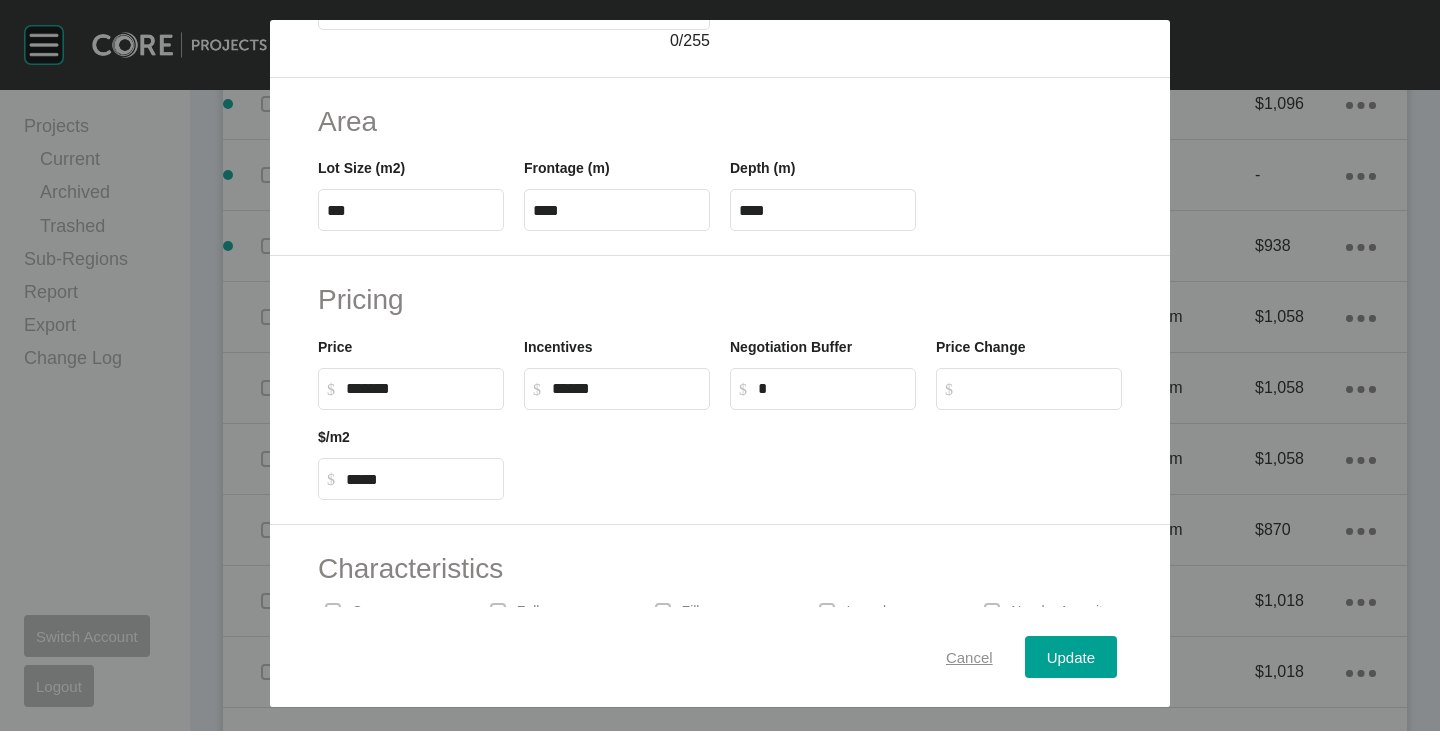 click on "Cancel" at bounding box center [969, 657] 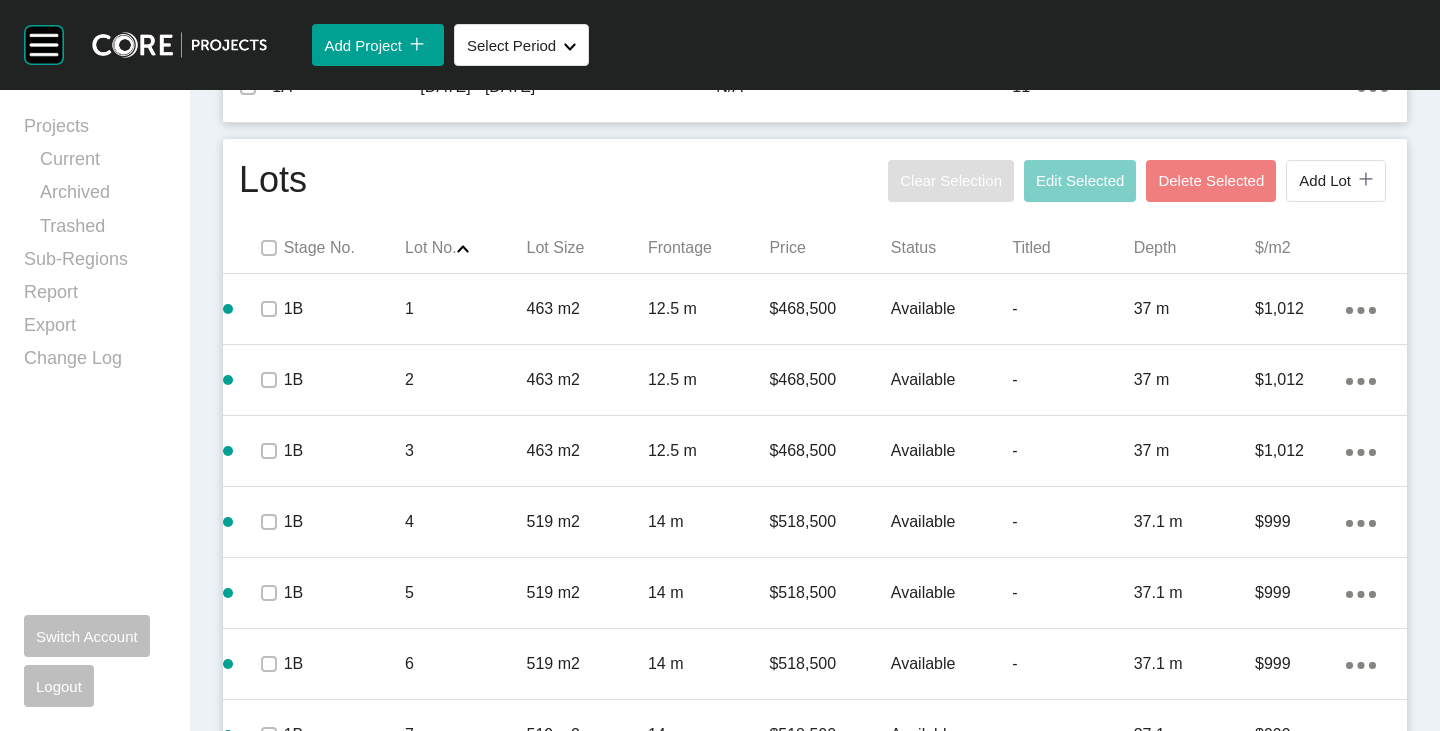 scroll, scrollTop: 1116, scrollLeft: 0, axis: vertical 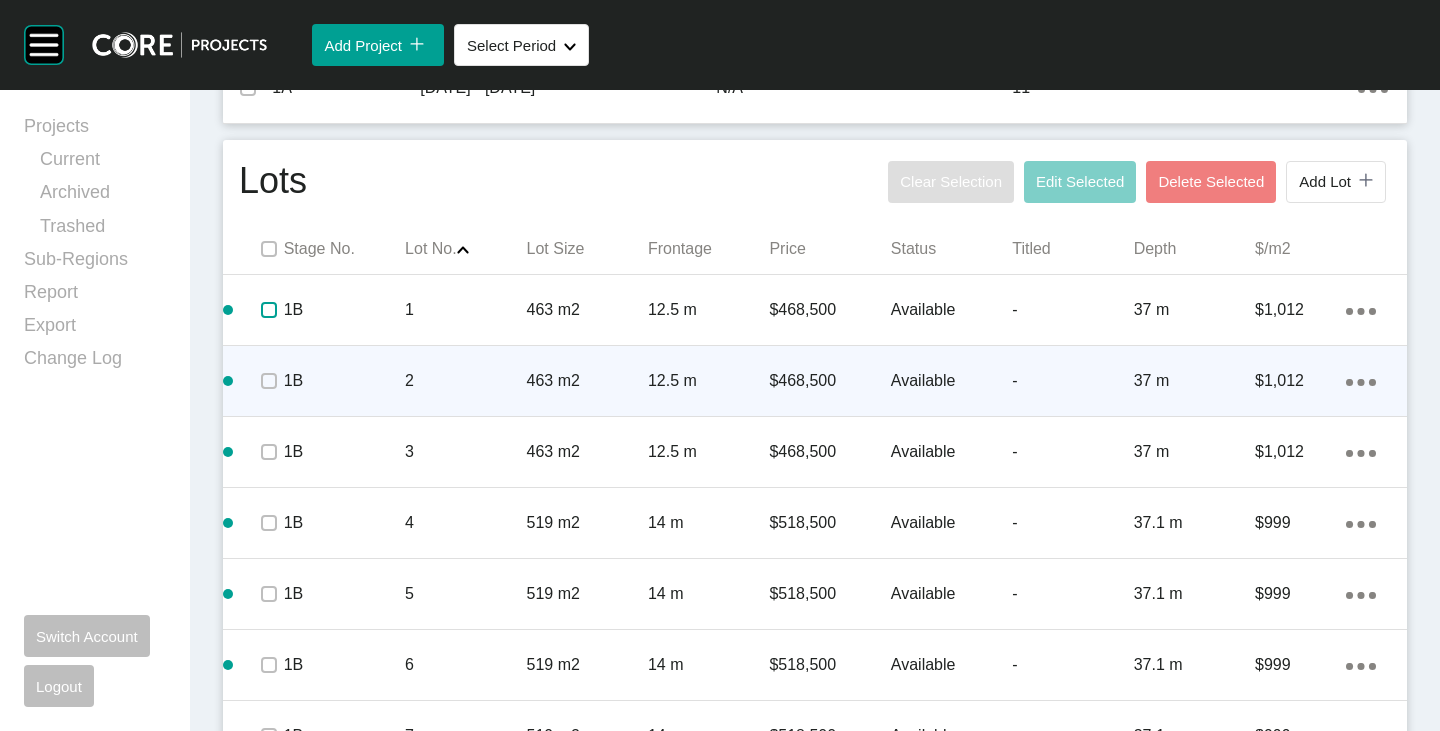 drag, startPoint x: 269, startPoint y: 311, endPoint x: 257, endPoint y: 358, distance: 48.507732 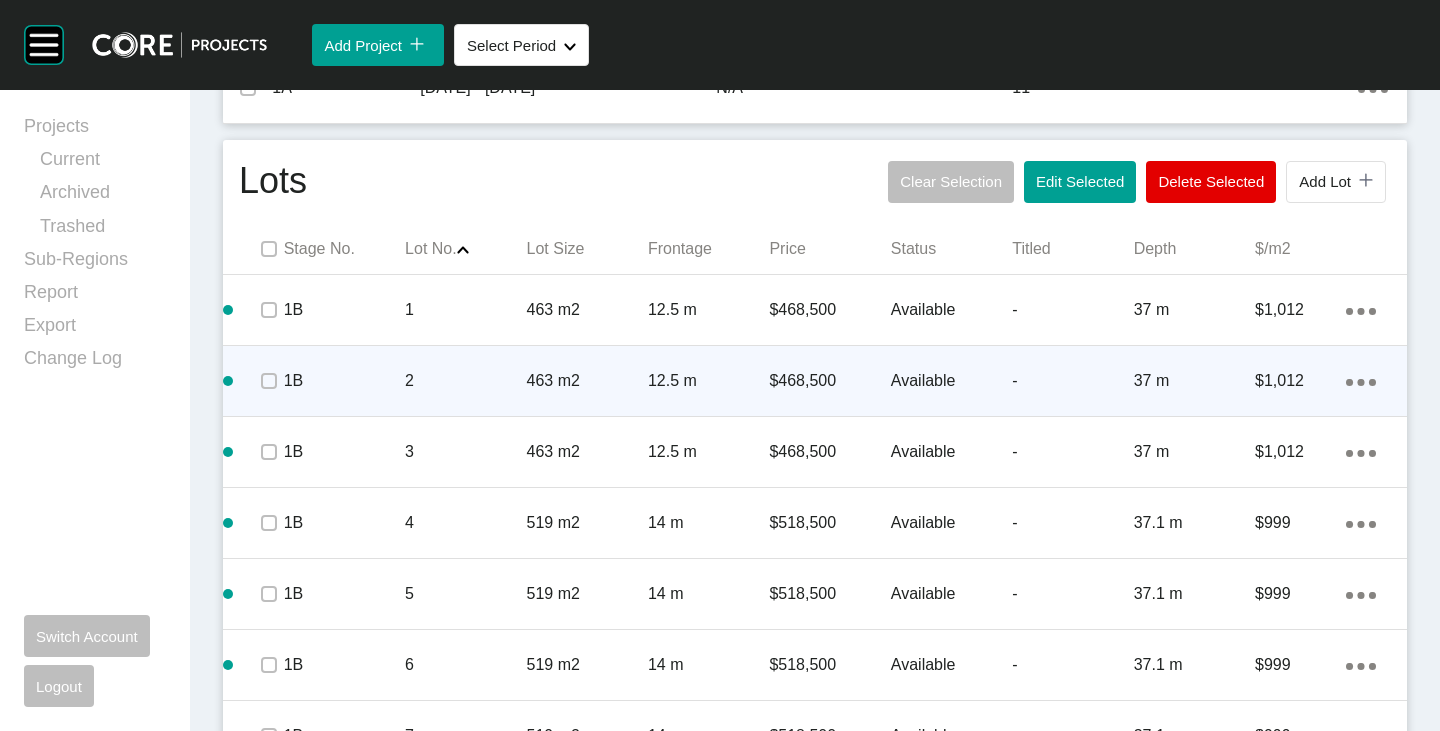 click at bounding box center (268, 381) 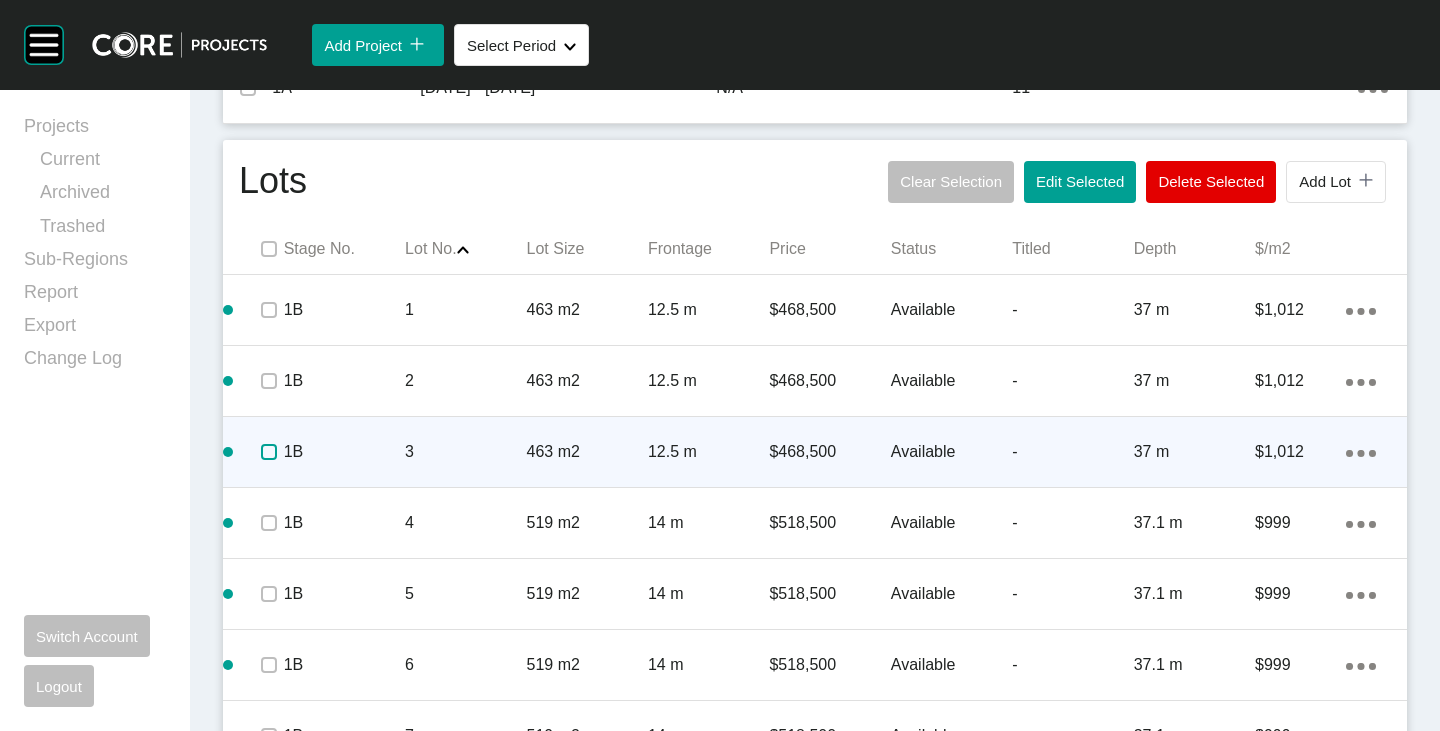 click at bounding box center (269, 452) 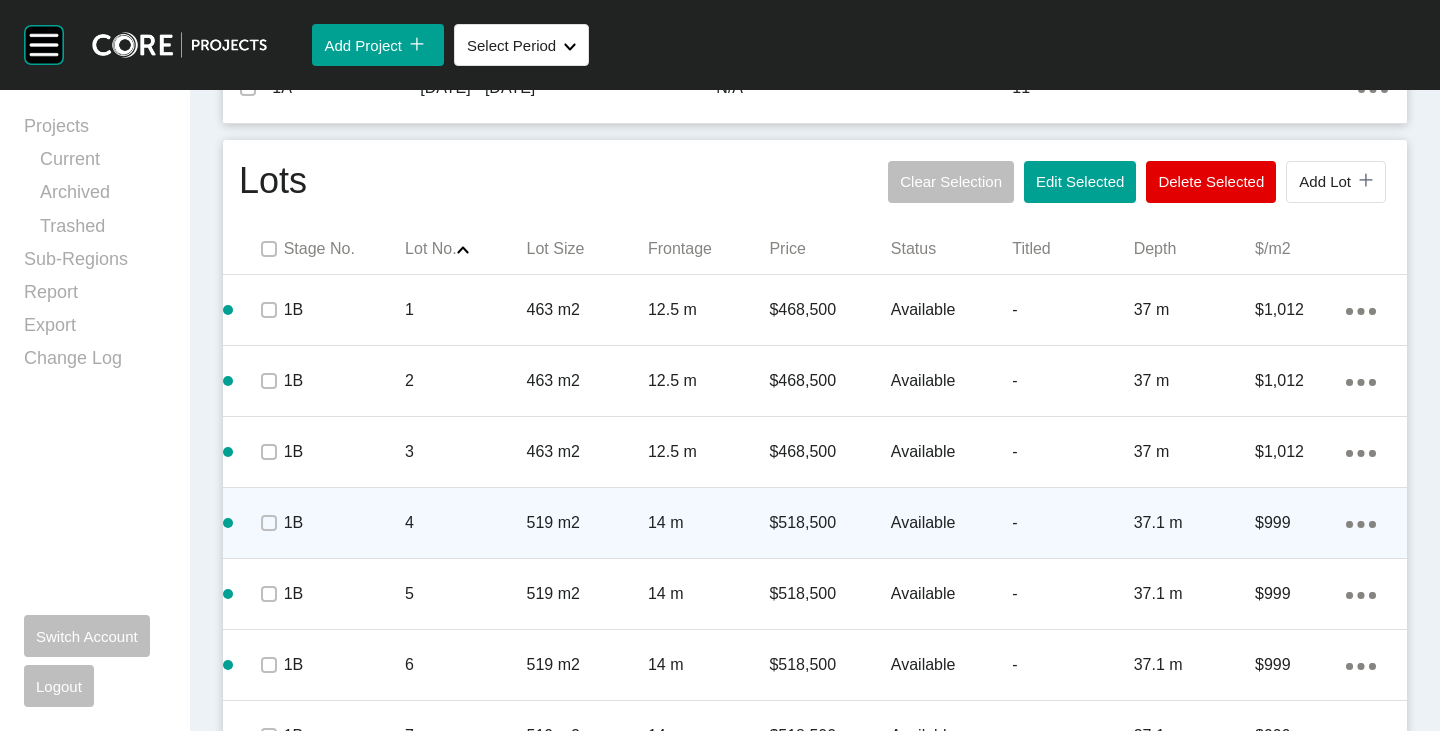 click at bounding box center [268, 523] 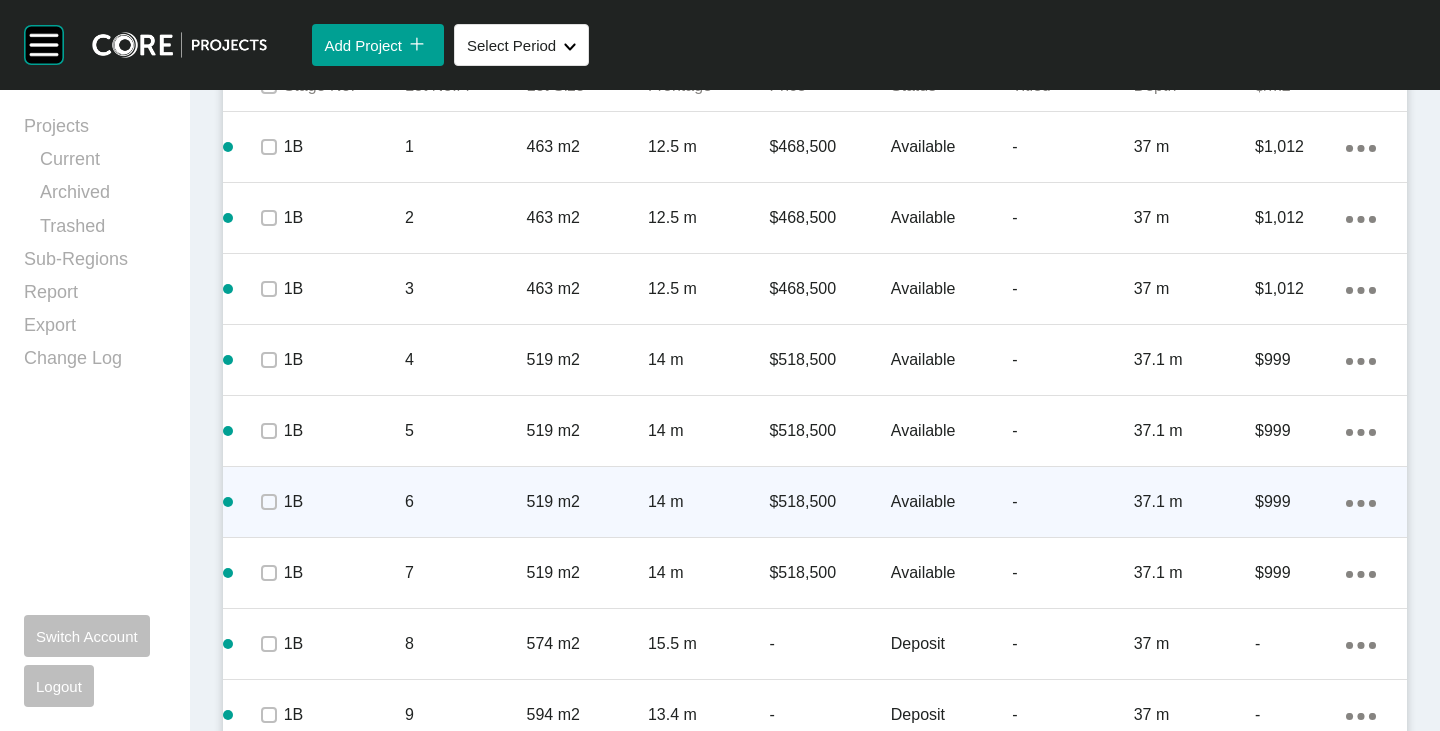 scroll, scrollTop: 1316, scrollLeft: 0, axis: vertical 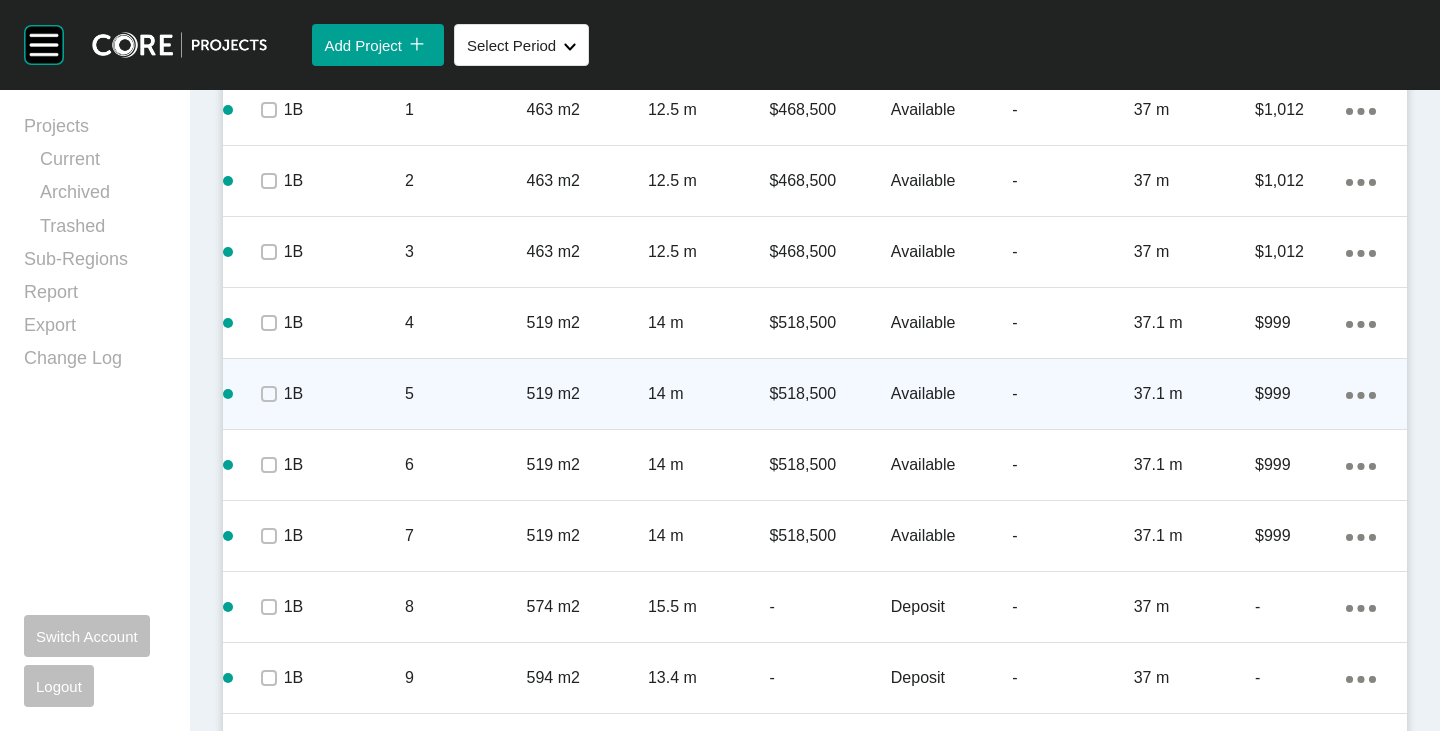 drag, startPoint x: 266, startPoint y: 404, endPoint x: 270, endPoint y: 448, distance: 44.181442 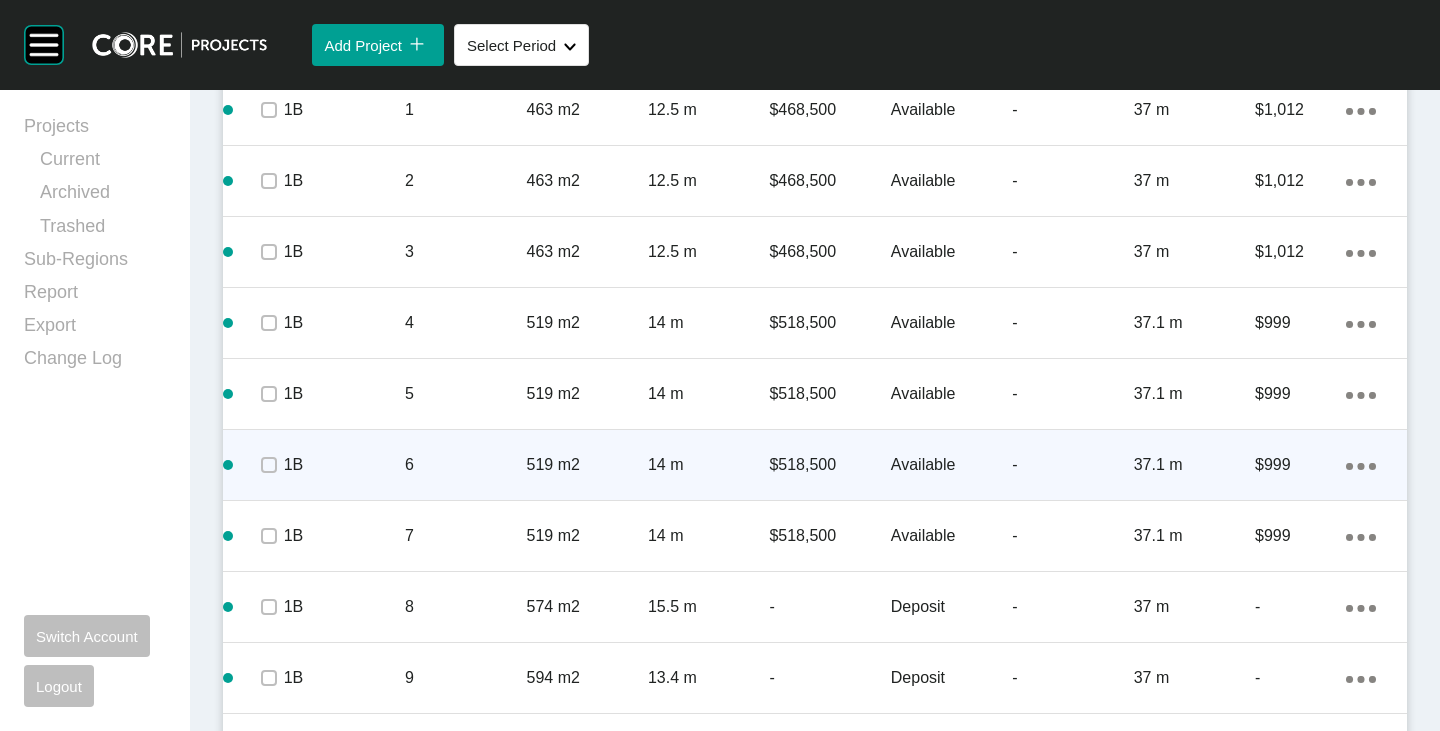 click at bounding box center (268, 465) 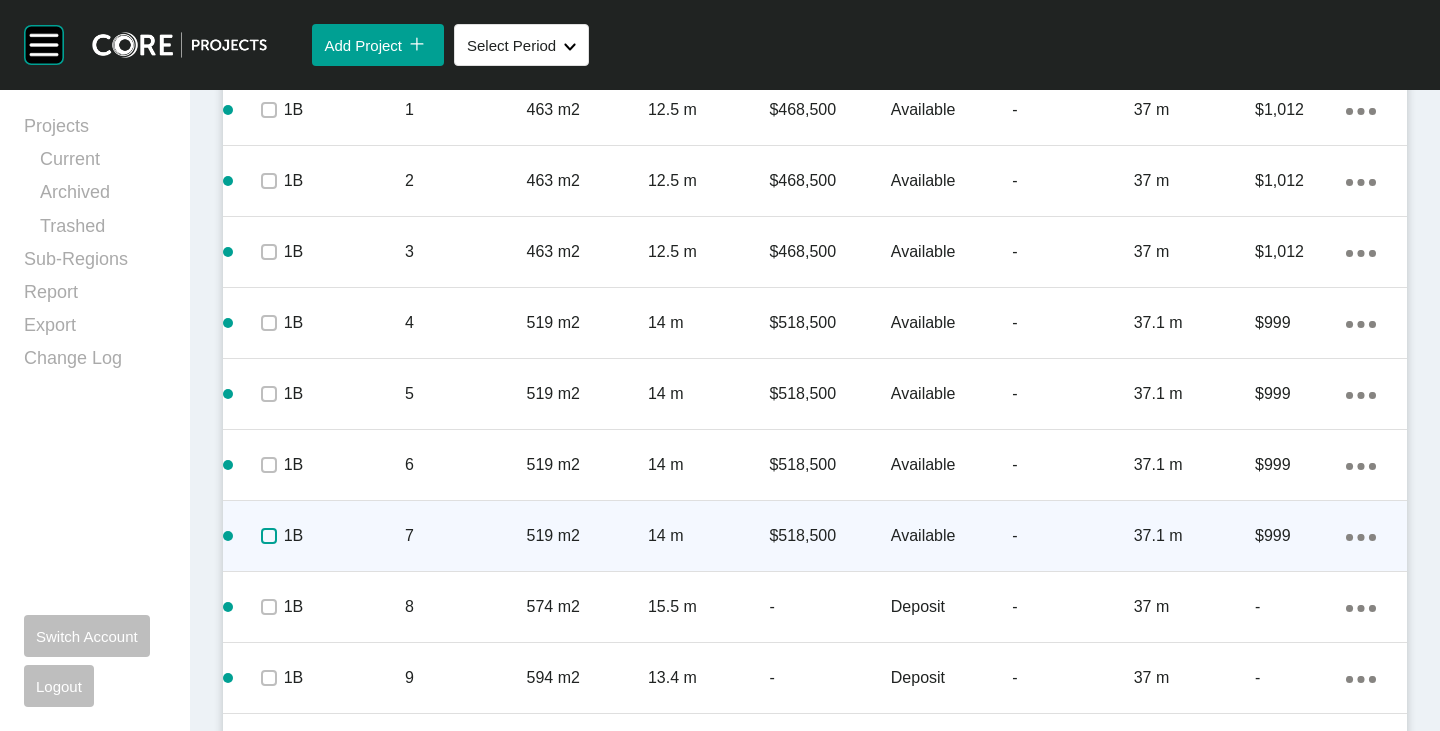 click at bounding box center [269, 536] 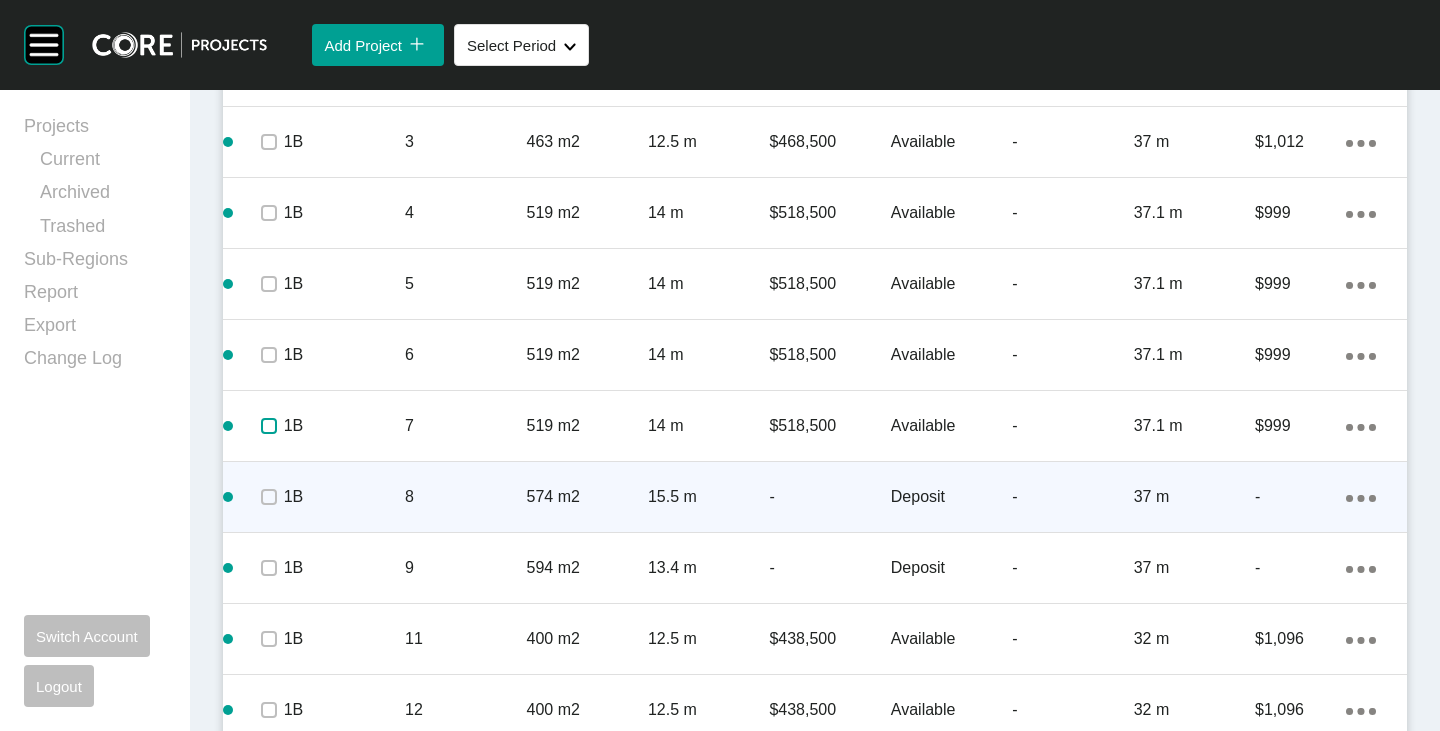 scroll, scrollTop: 1516, scrollLeft: 0, axis: vertical 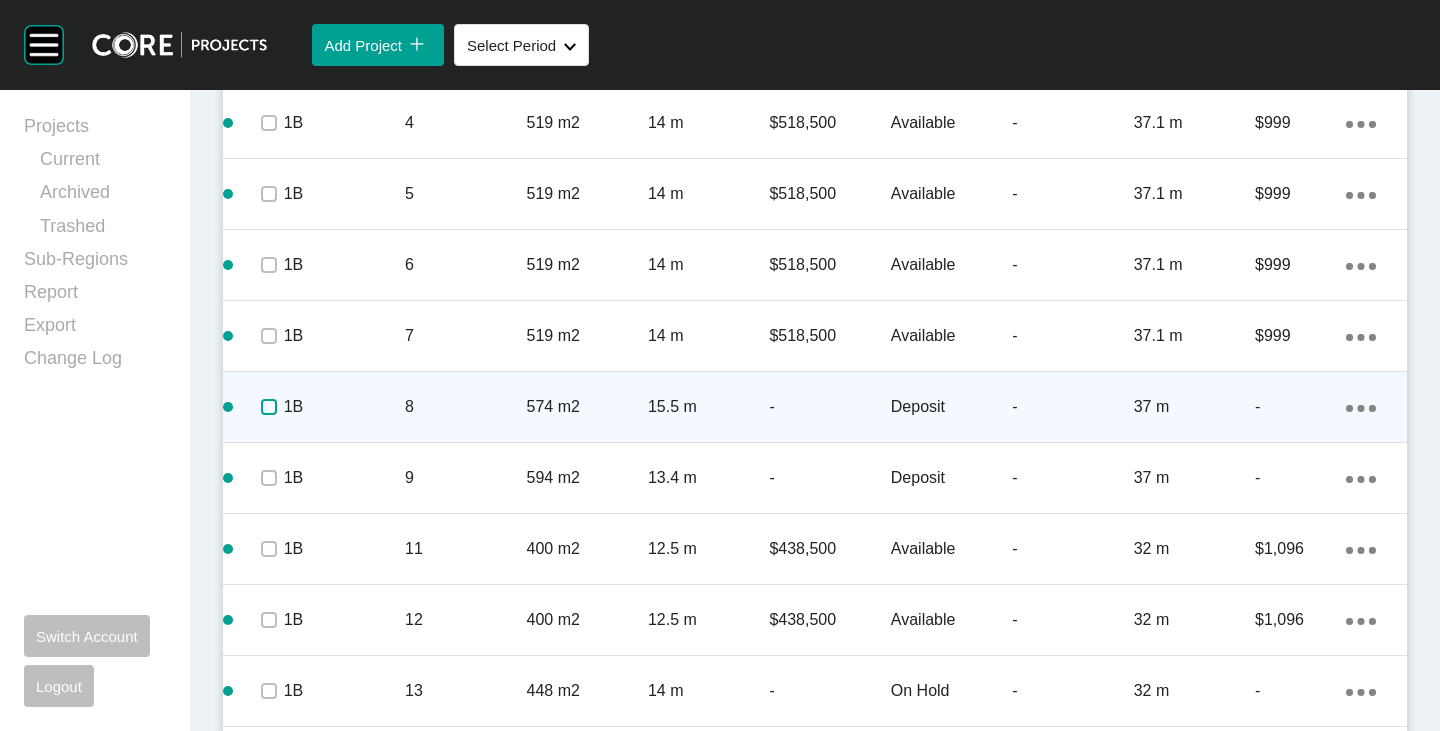 click at bounding box center (269, 407) 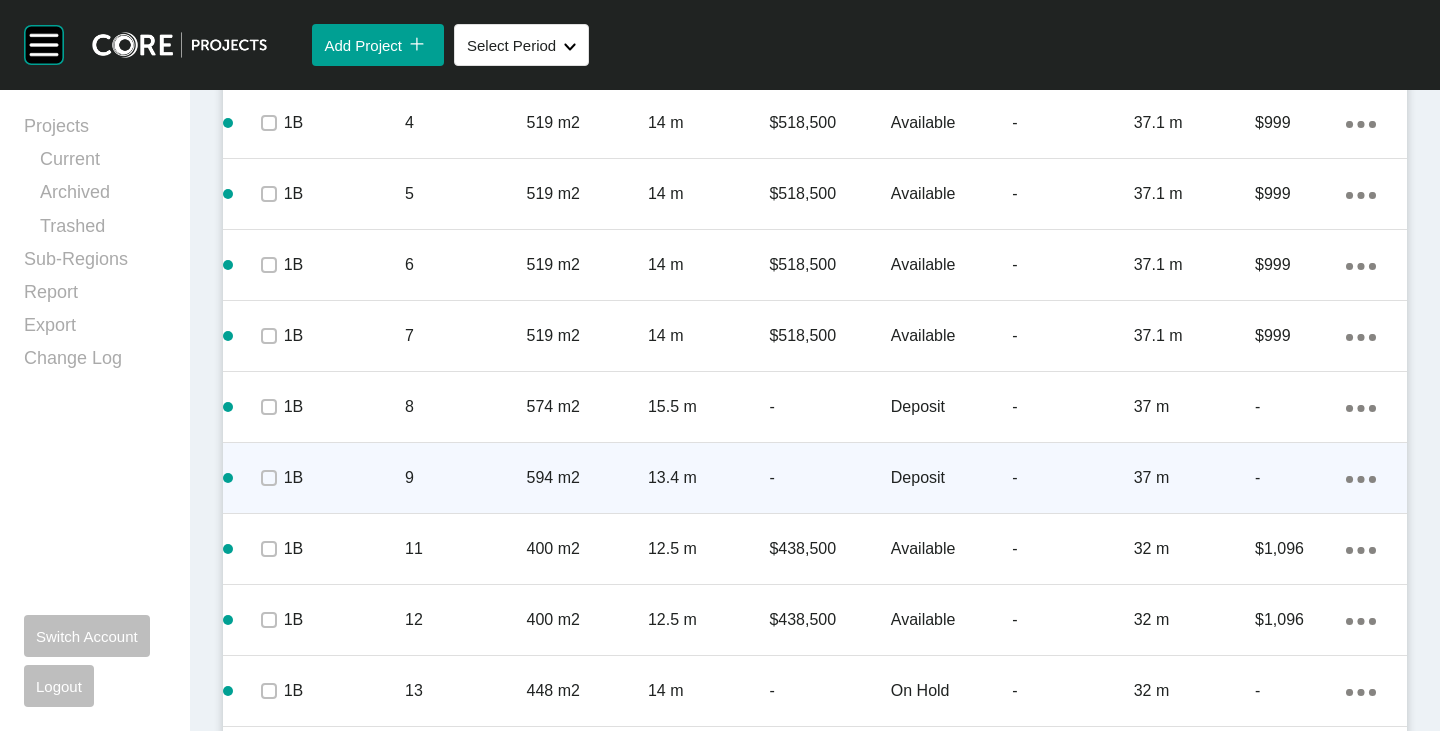 click at bounding box center (268, 478) 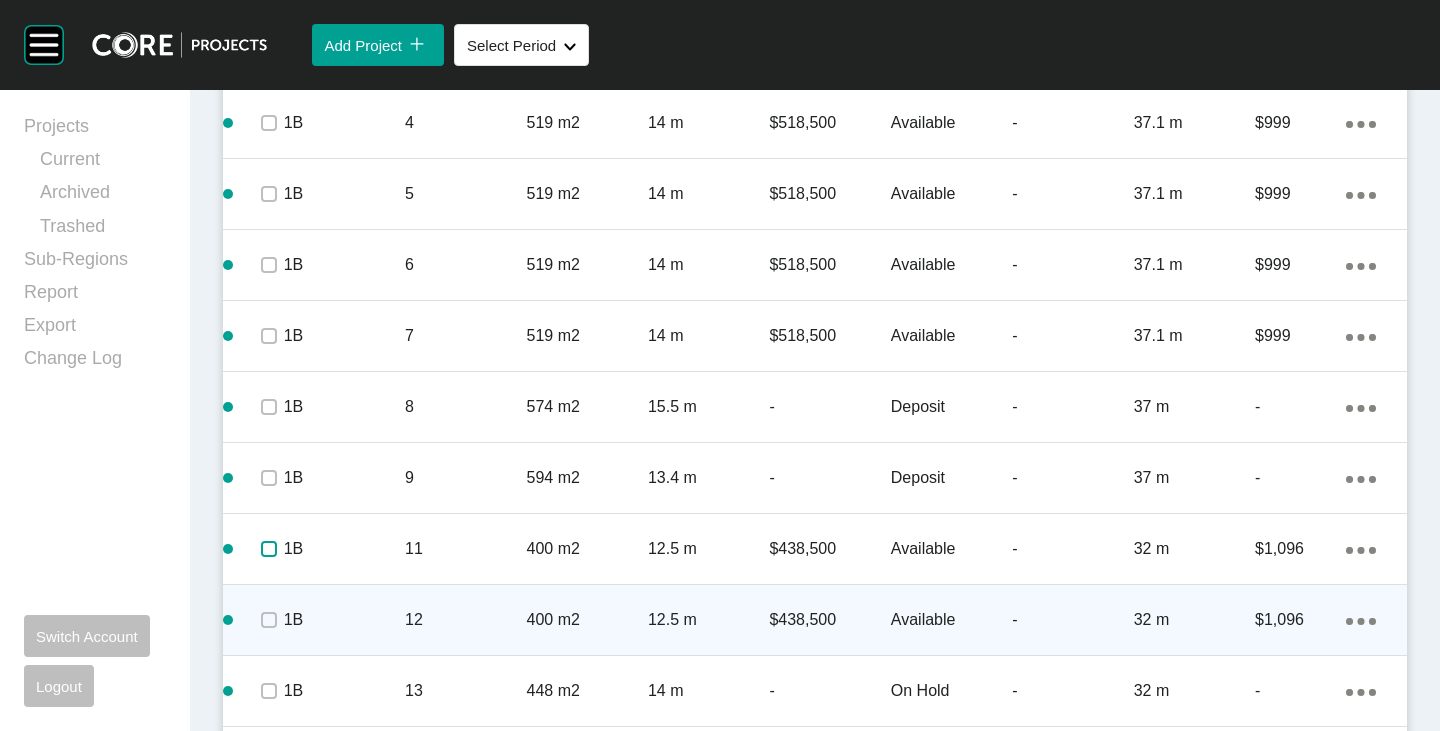 drag, startPoint x: 269, startPoint y: 545, endPoint x: 264, endPoint y: 606, distance: 61.204575 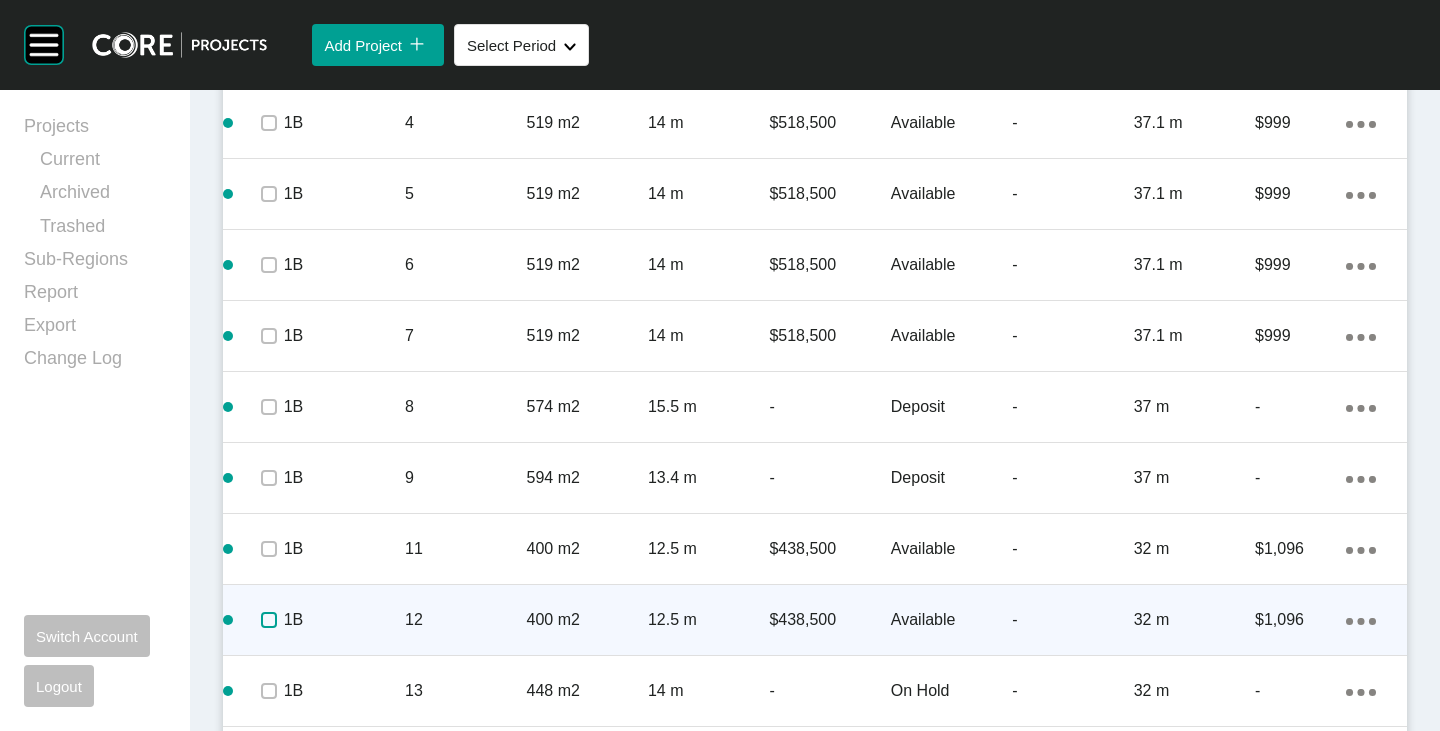 drag, startPoint x: 266, startPoint y: 617, endPoint x: 293, endPoint y: 584, distance: 42.638012 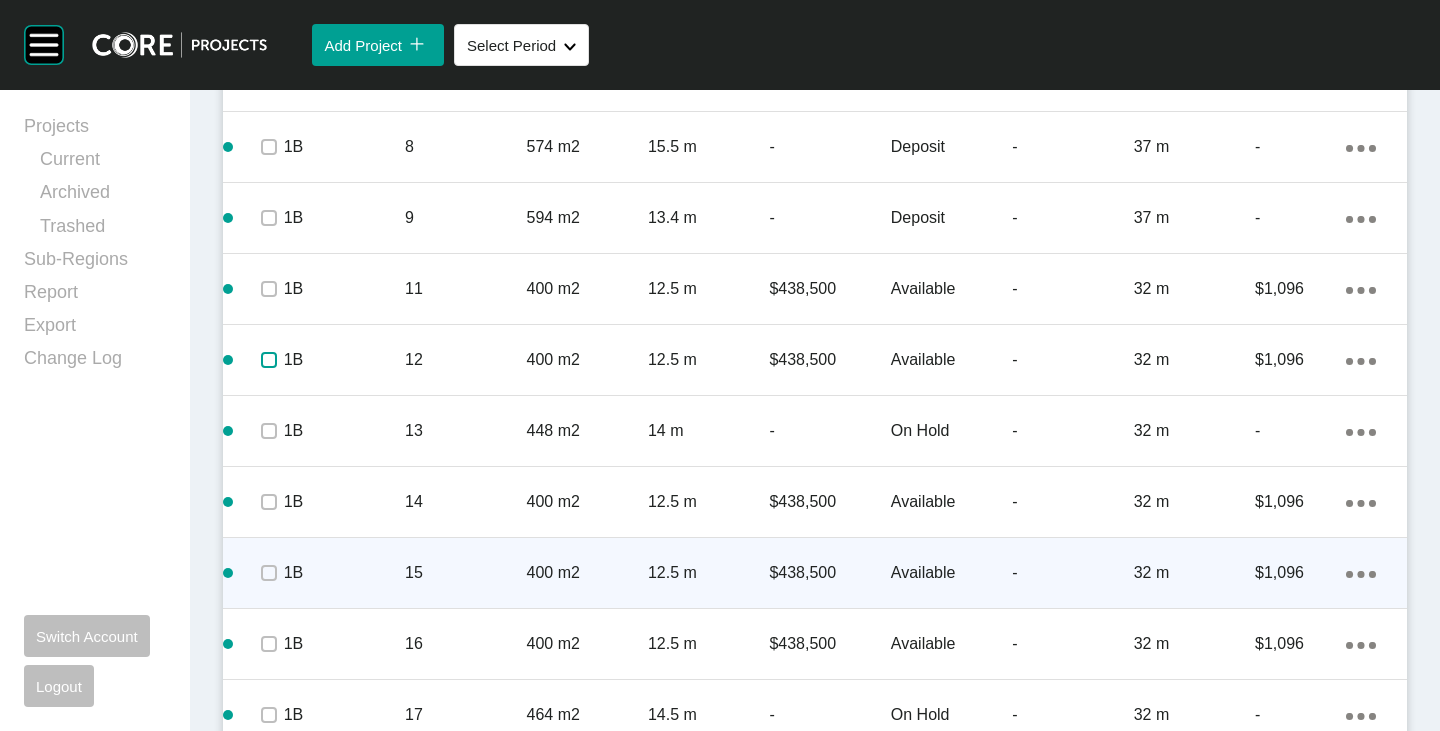 scroll, scrollTop: 1916, scrollLeft: 0, axis: vertical 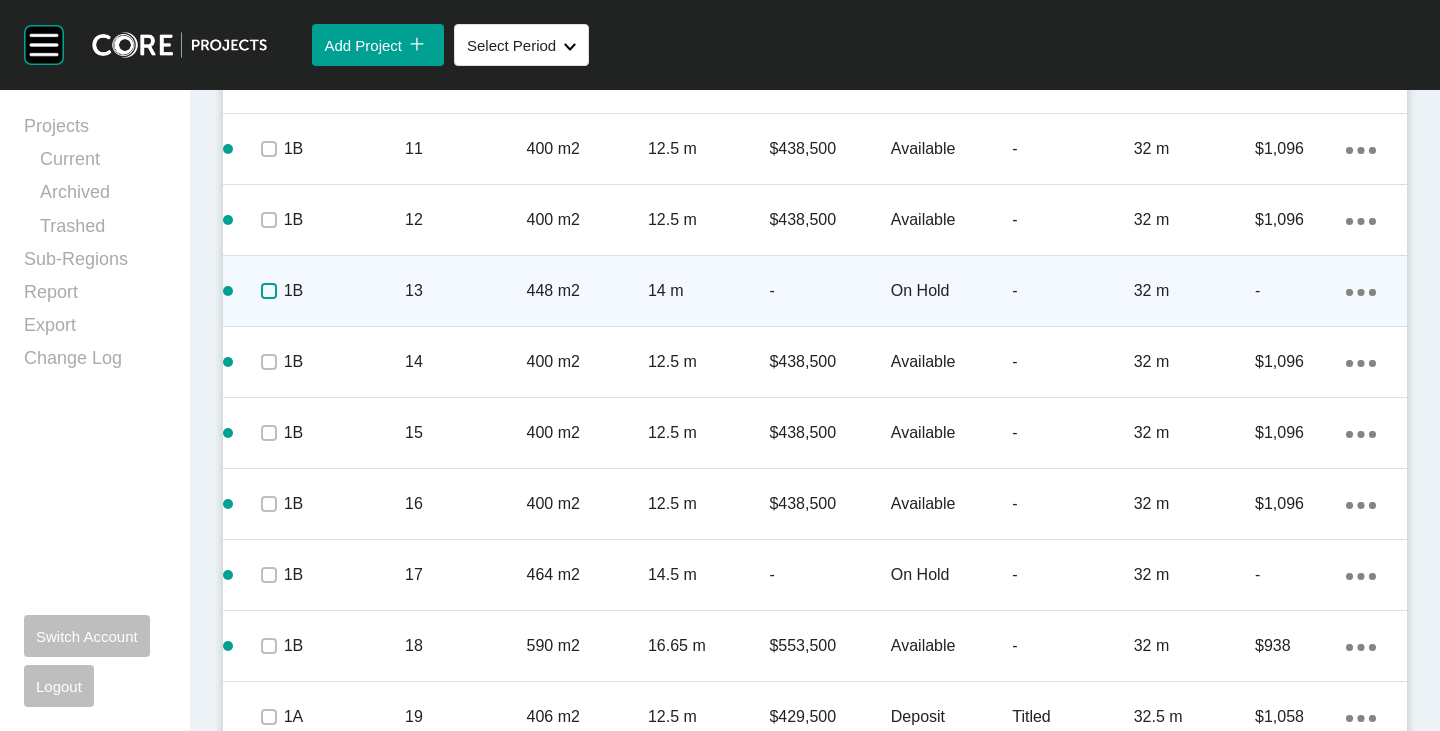 click at bounding box center (269, 291) 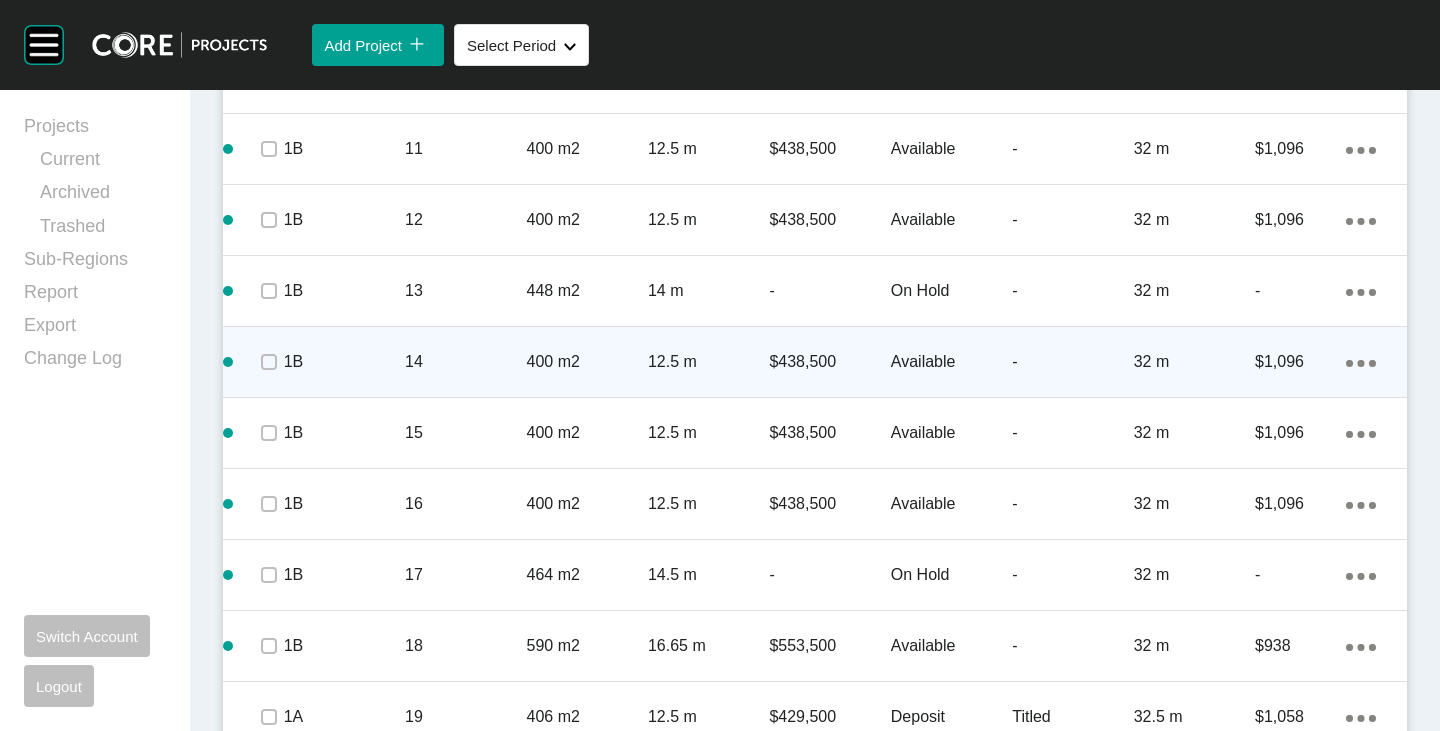 click at bounding box center [268, 362] 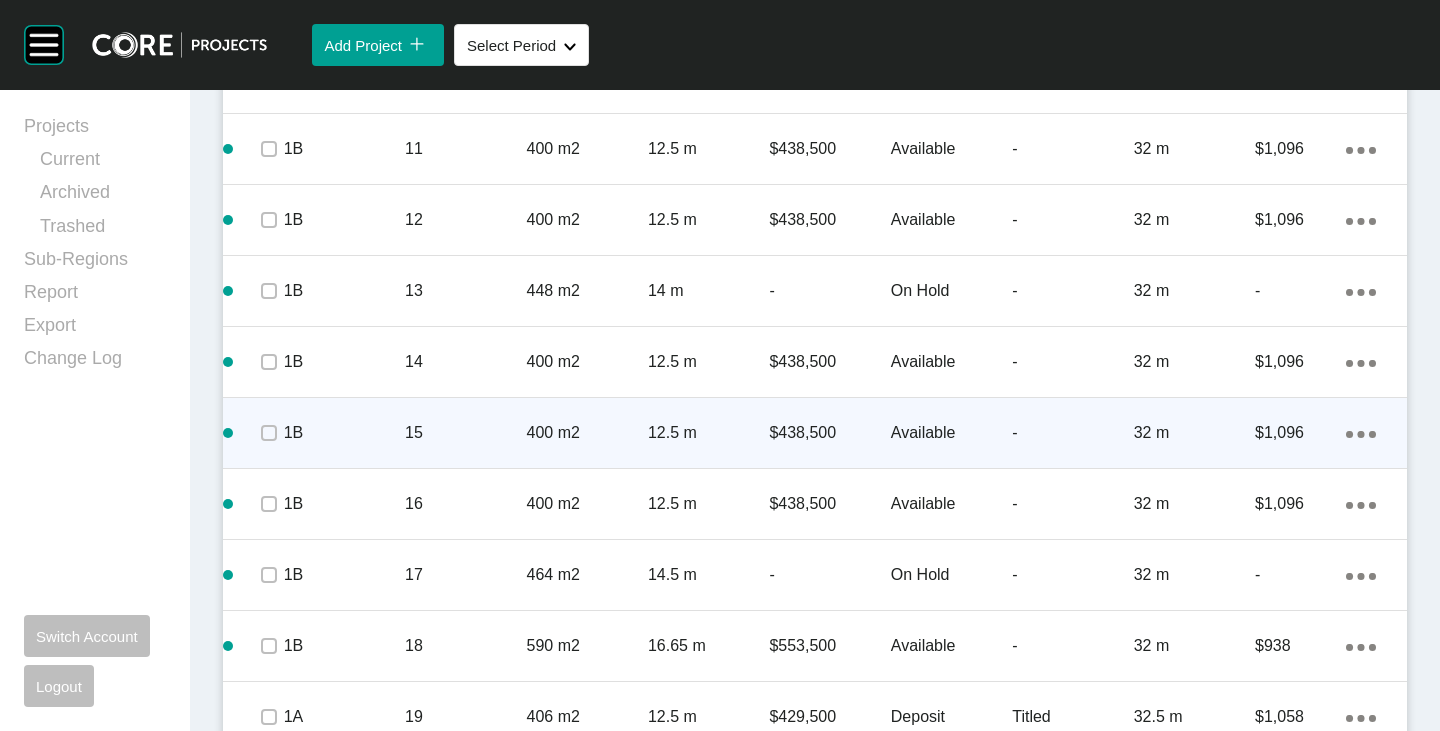click at bounding box center [268, 433] 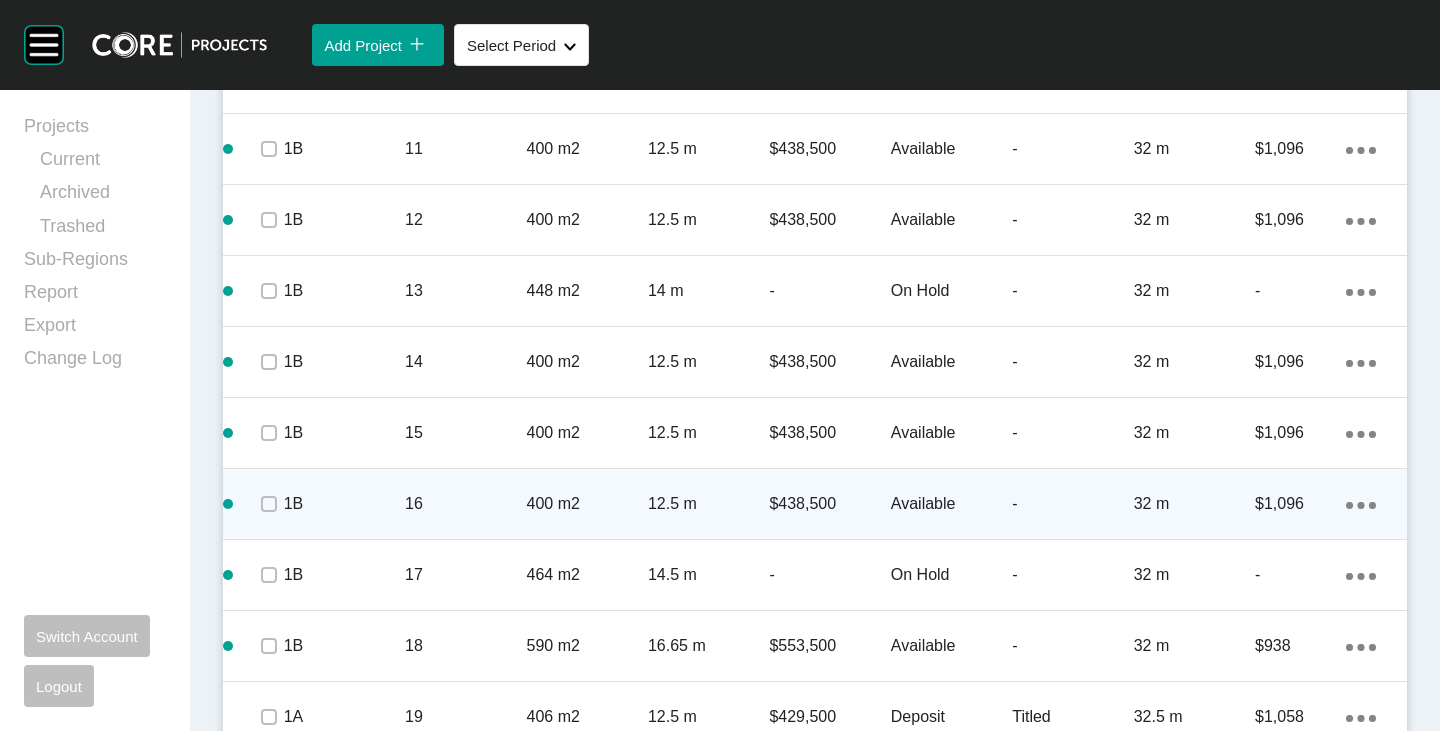 click at bounding box center [268, 504] 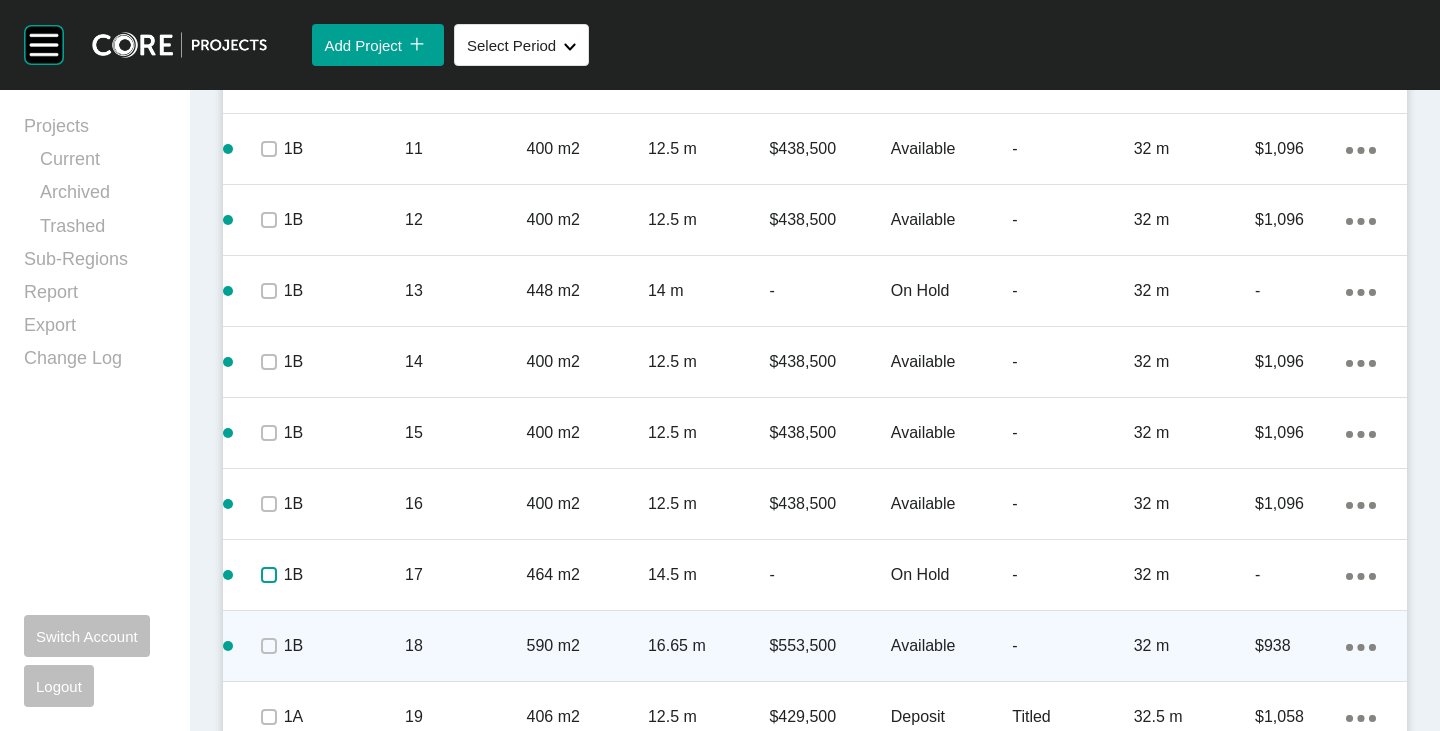 drag, startPoint x: 274, startPoint y: 572, endPoint x: 271, endPoint y: 615, distance: 43.104523 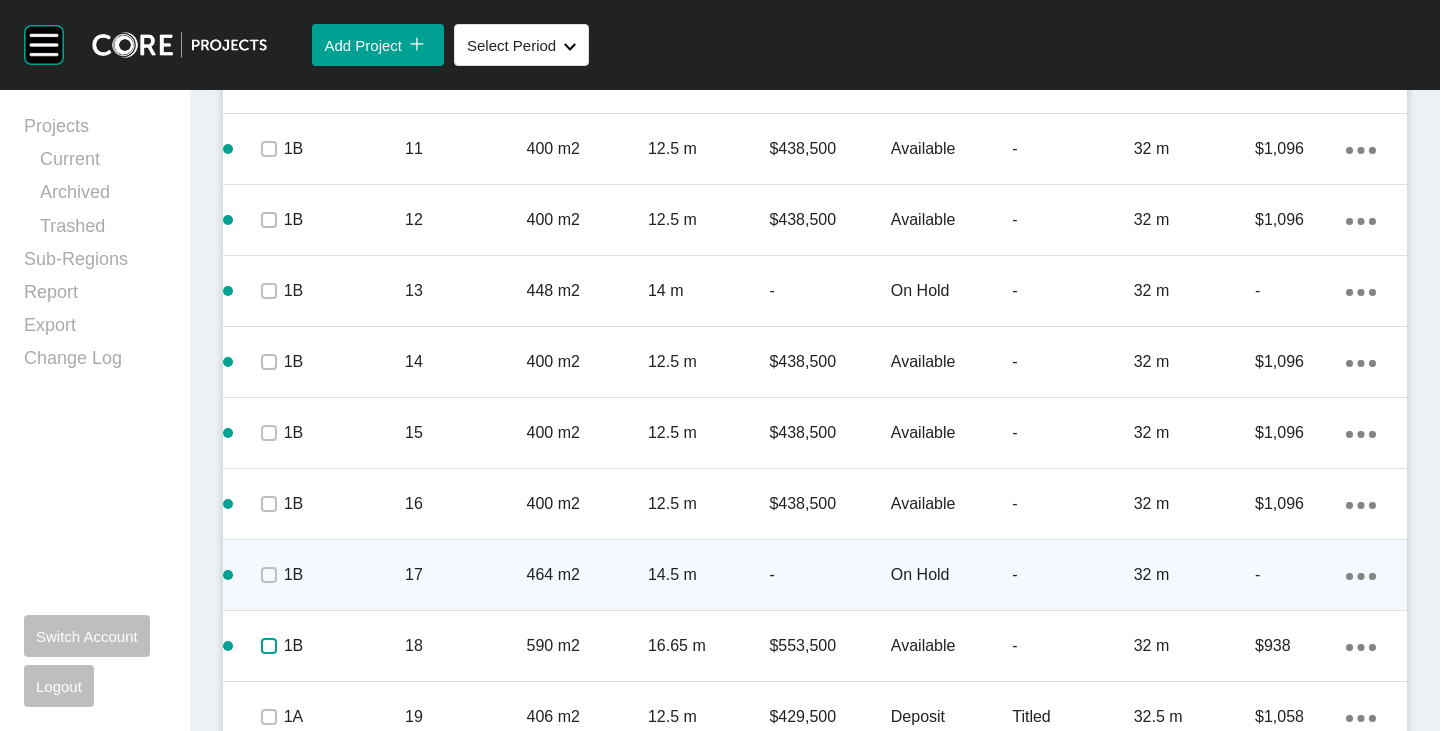 drag, startPoint x: 273, startPoint y: 650, endPoint x: 310, endPoint y: 601, distance: 61.400326 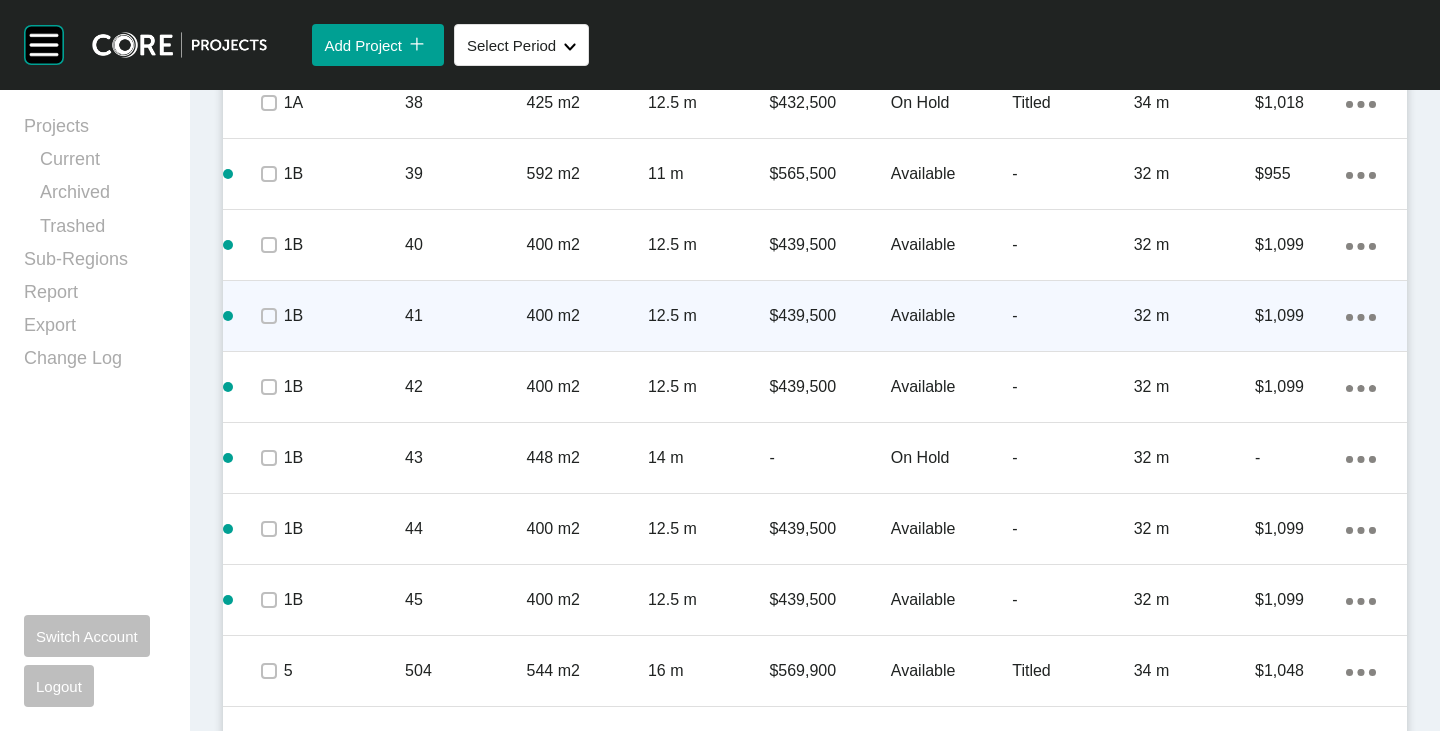 scroll, scrollTop: 3216, scrollLeft: 0, axis: vertical 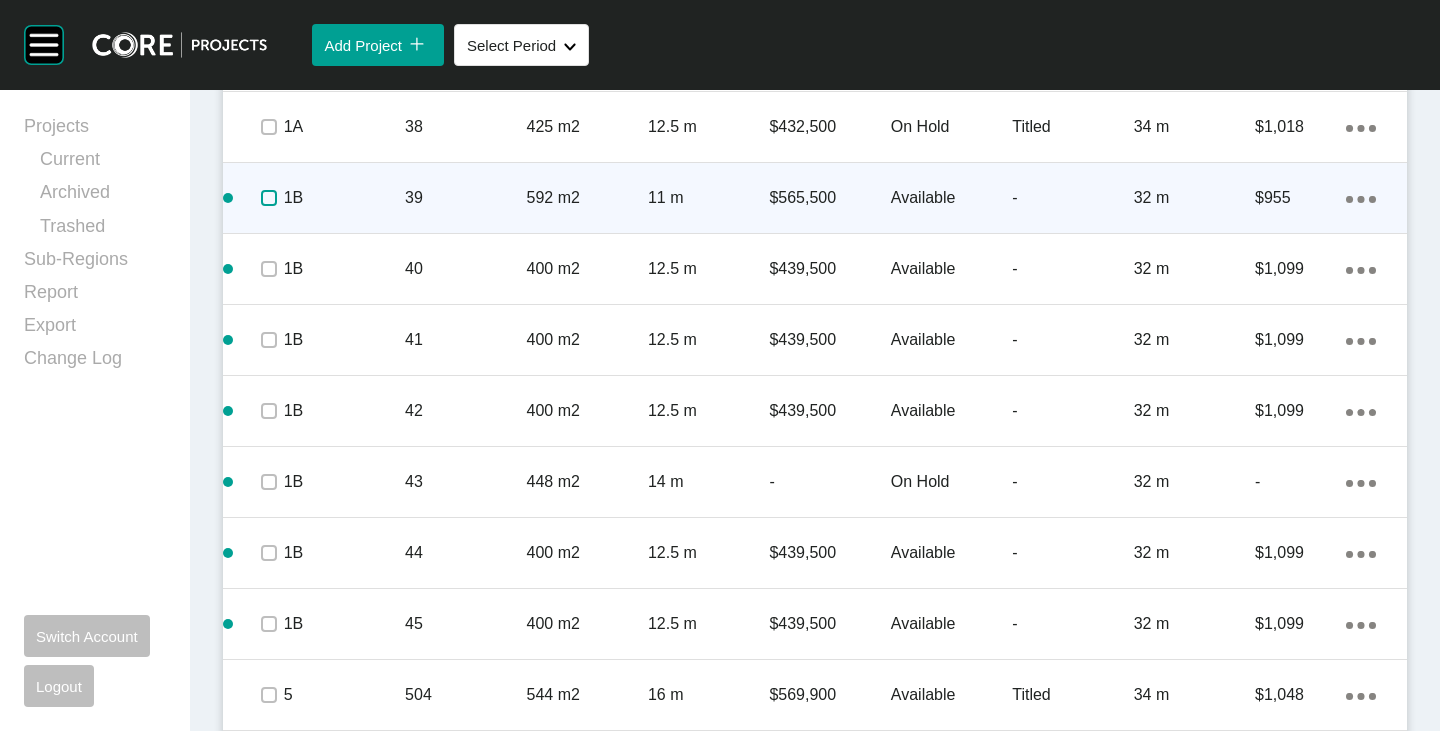 click at bounding box center (269, 198) 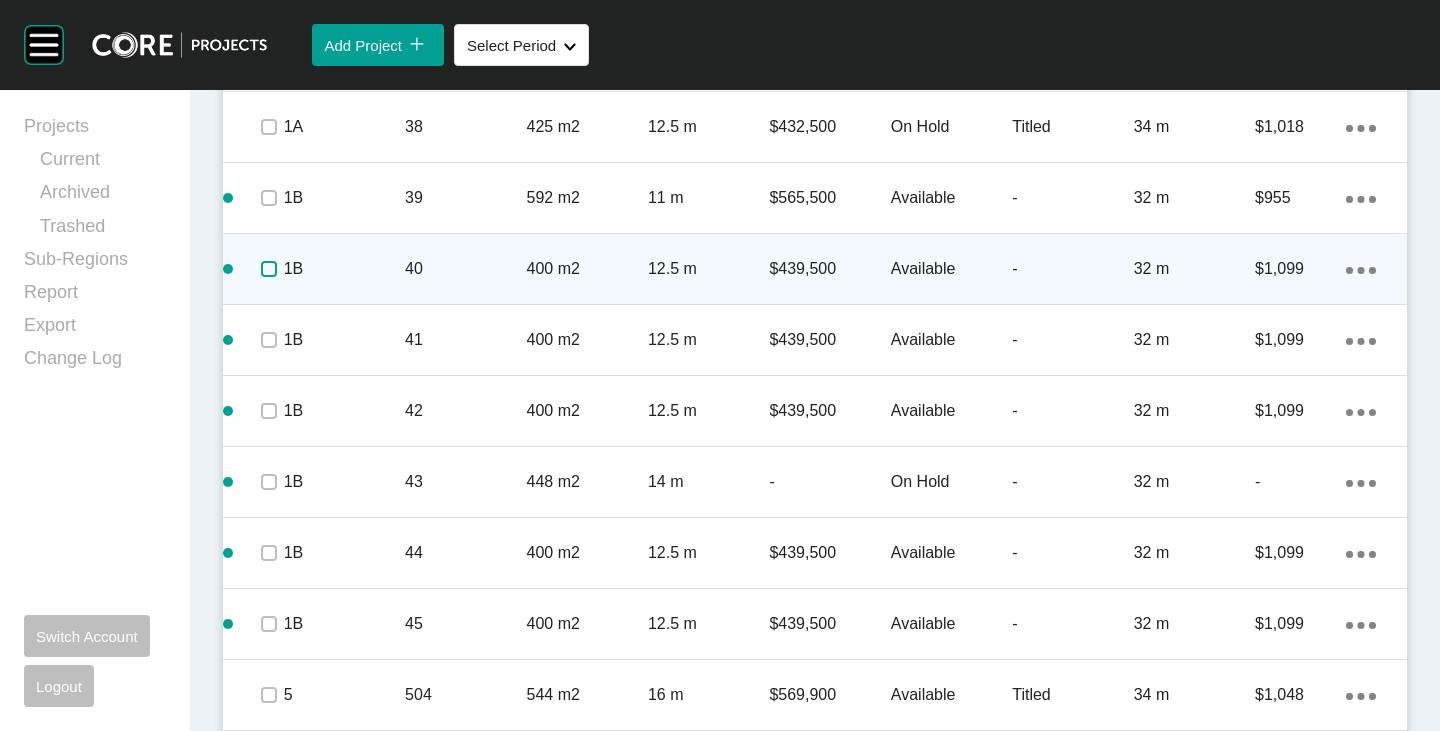 click at bounding box center [269, 269] 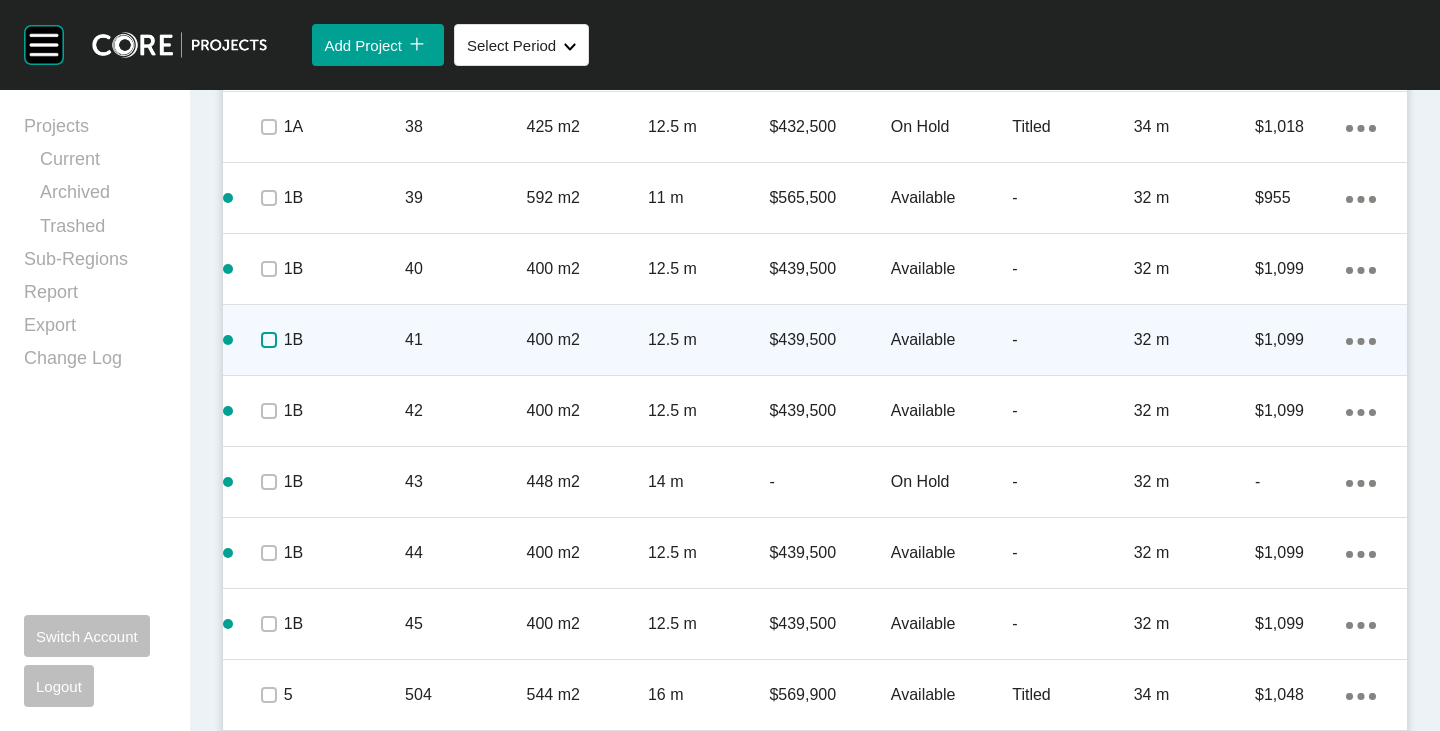 click at bounding box center [269, 340] 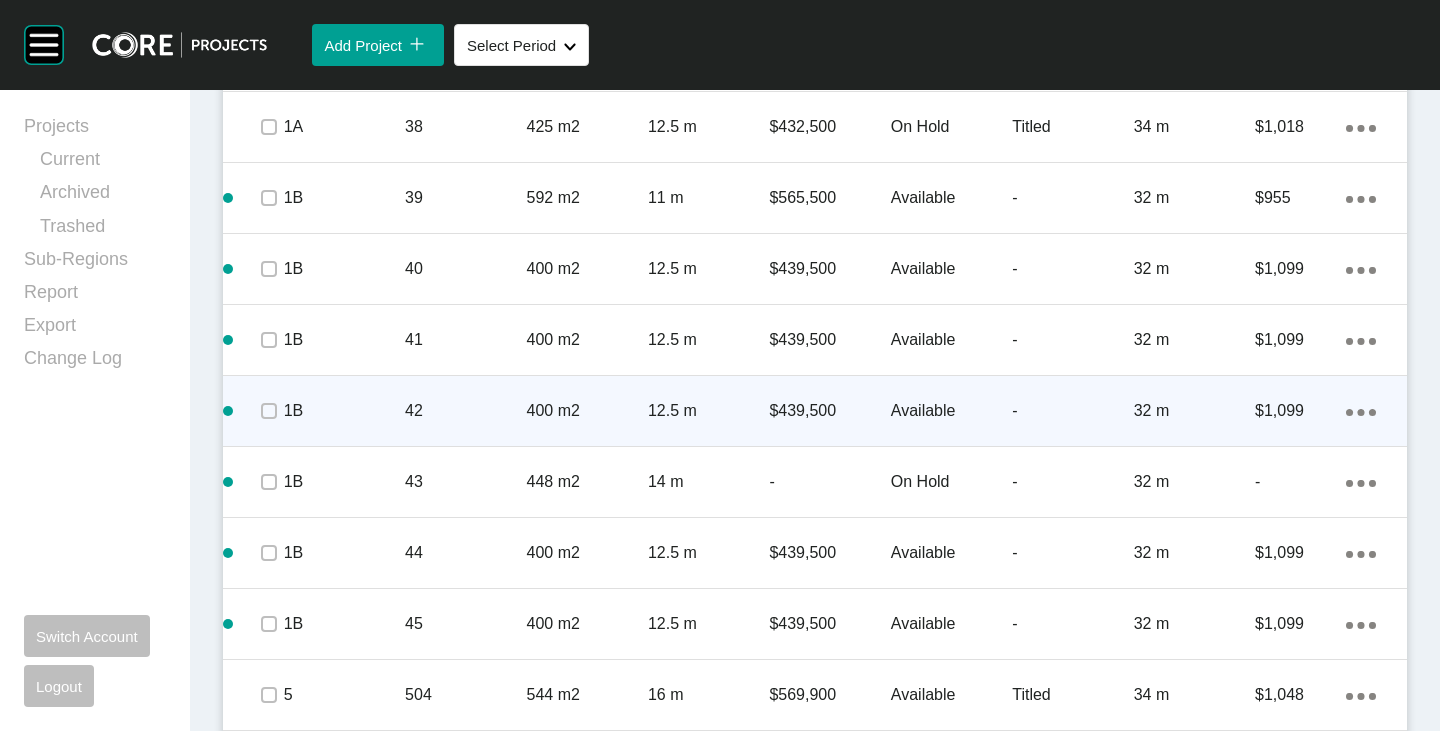 click at bounding box center [268, 411] 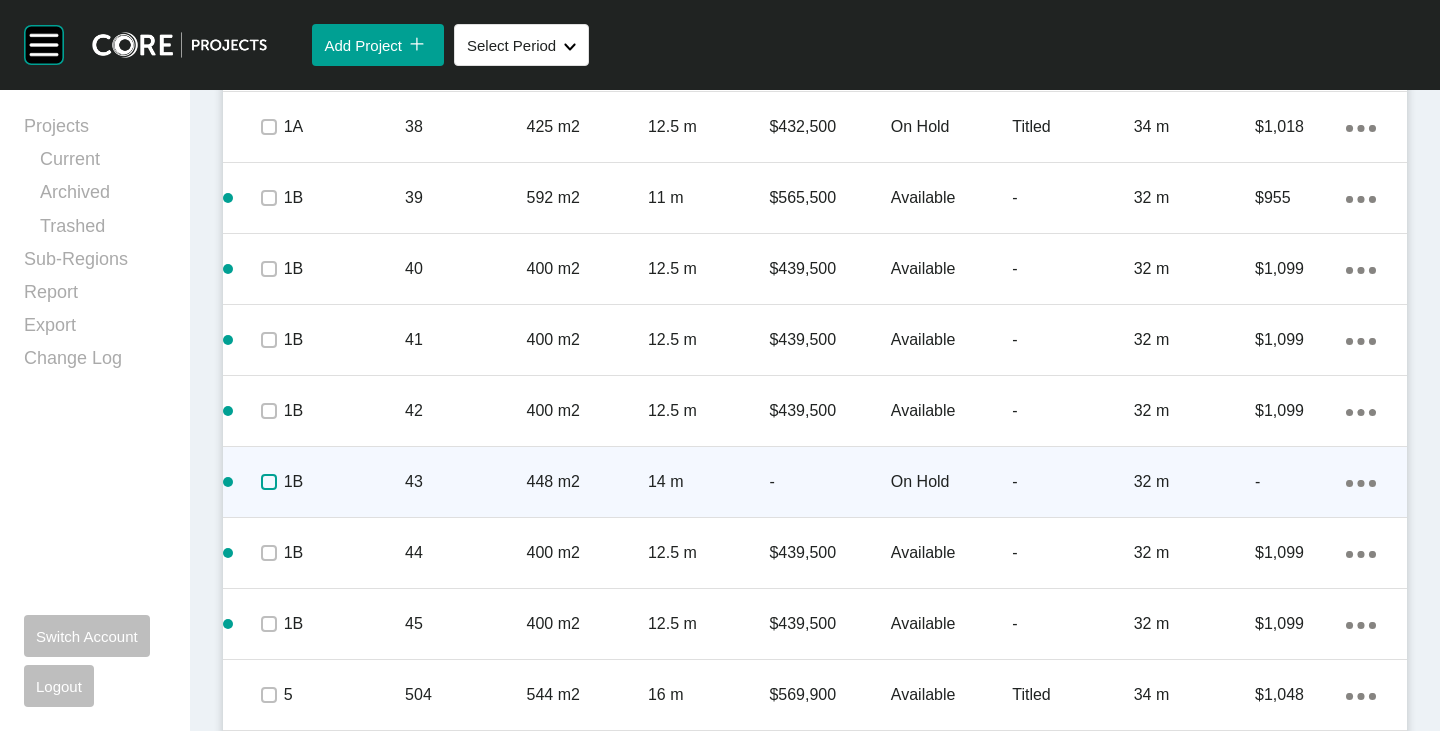click at bounding box center (269, 482) 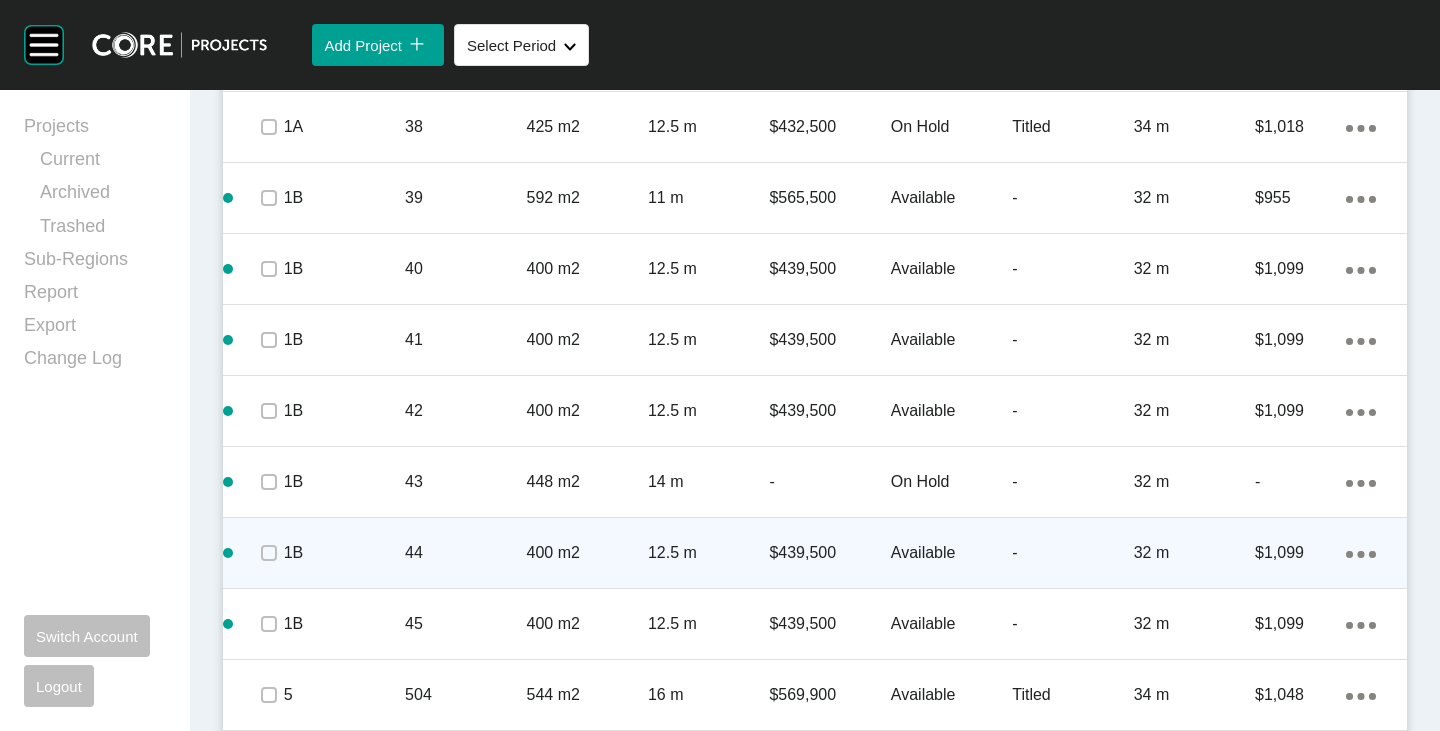 click at bounding box center [268, 553] 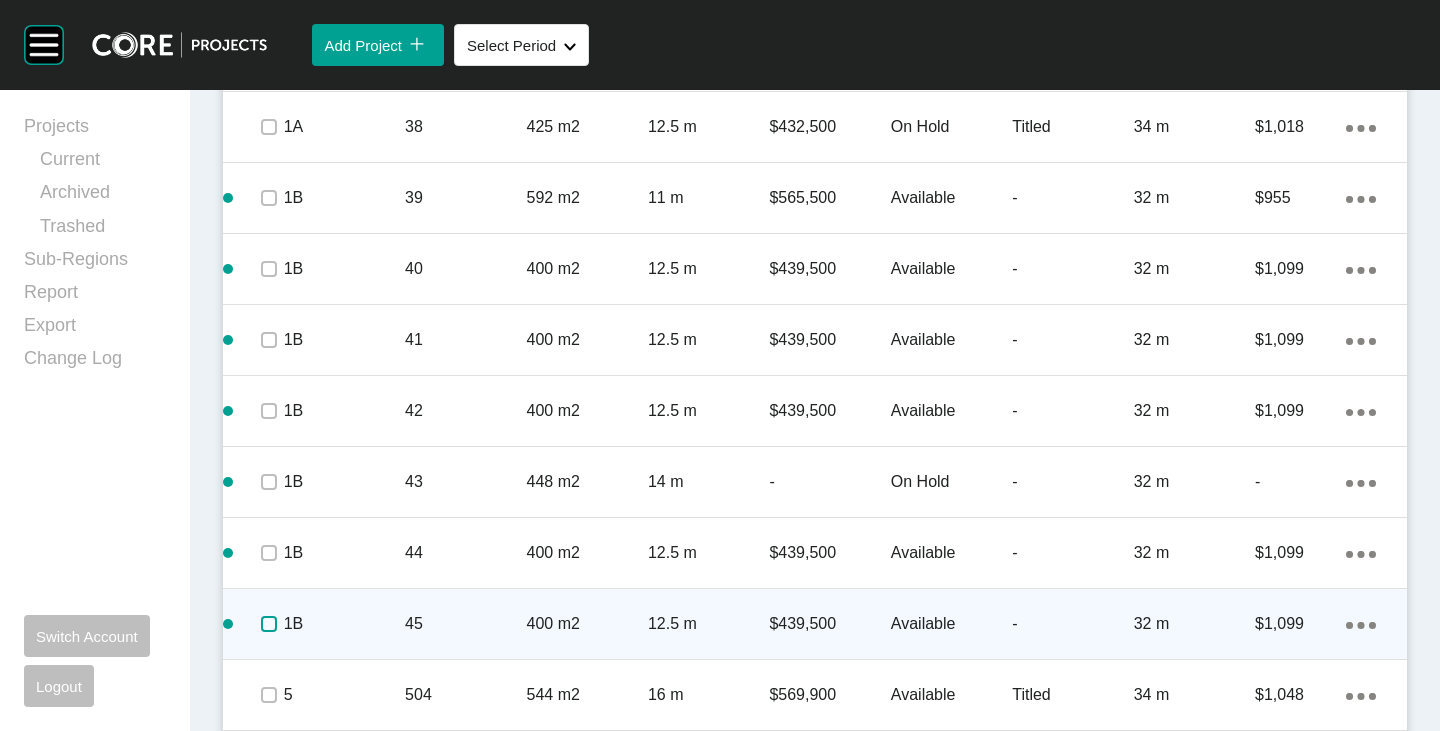 drag, startPoint x: 263, startPoint y: 615, endPoint x: 339, endPoint y: 570, distance: 88.32327 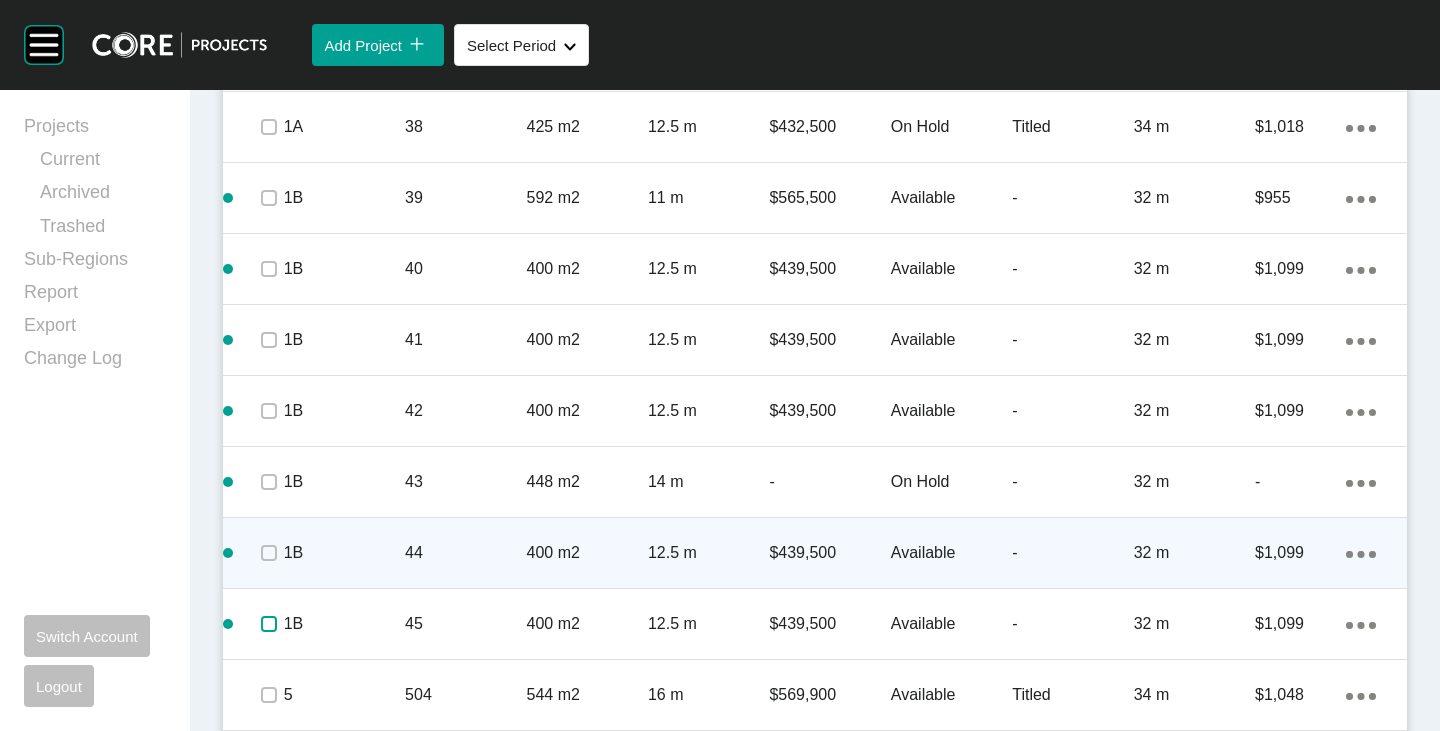 click at bounding box center [269, 624] 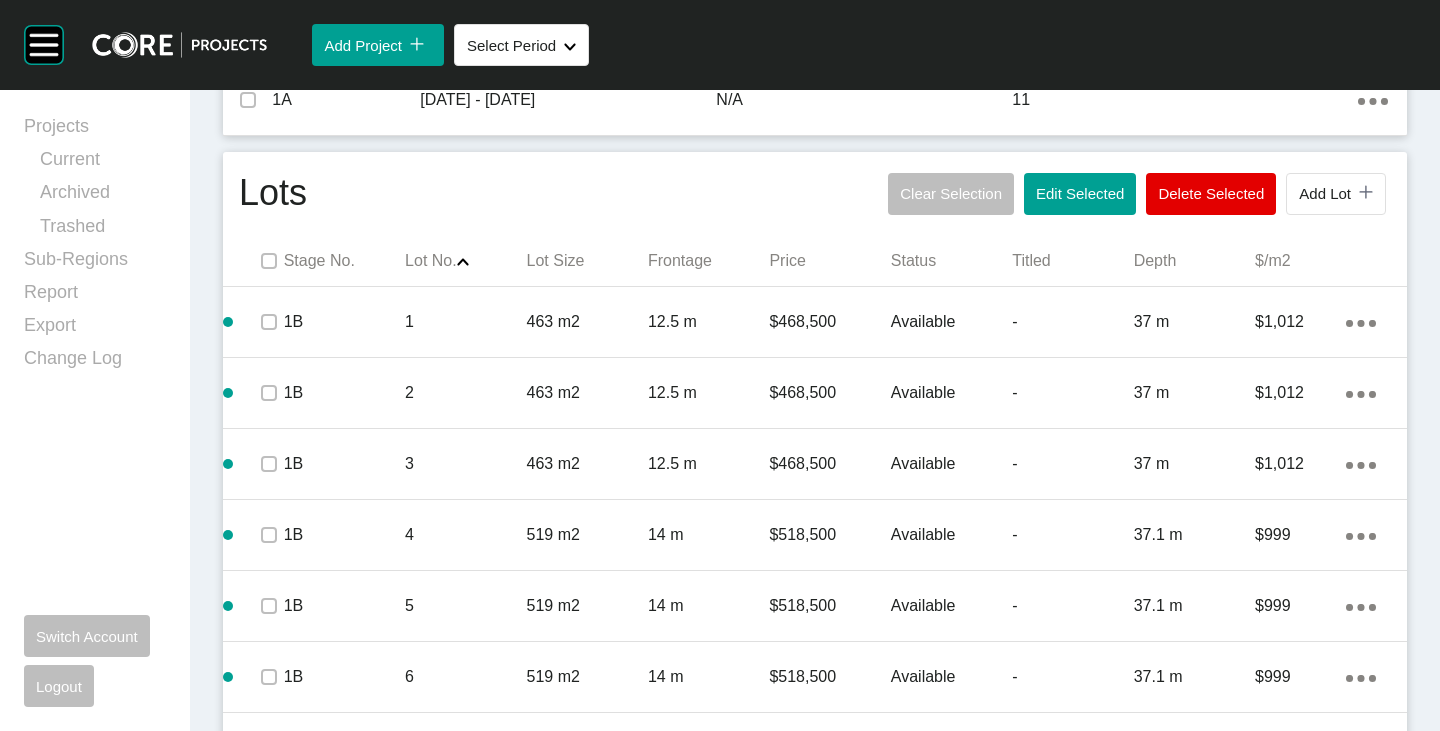 scroll, scrollTop: 1016, scrollLeft: 0, axis: vertical 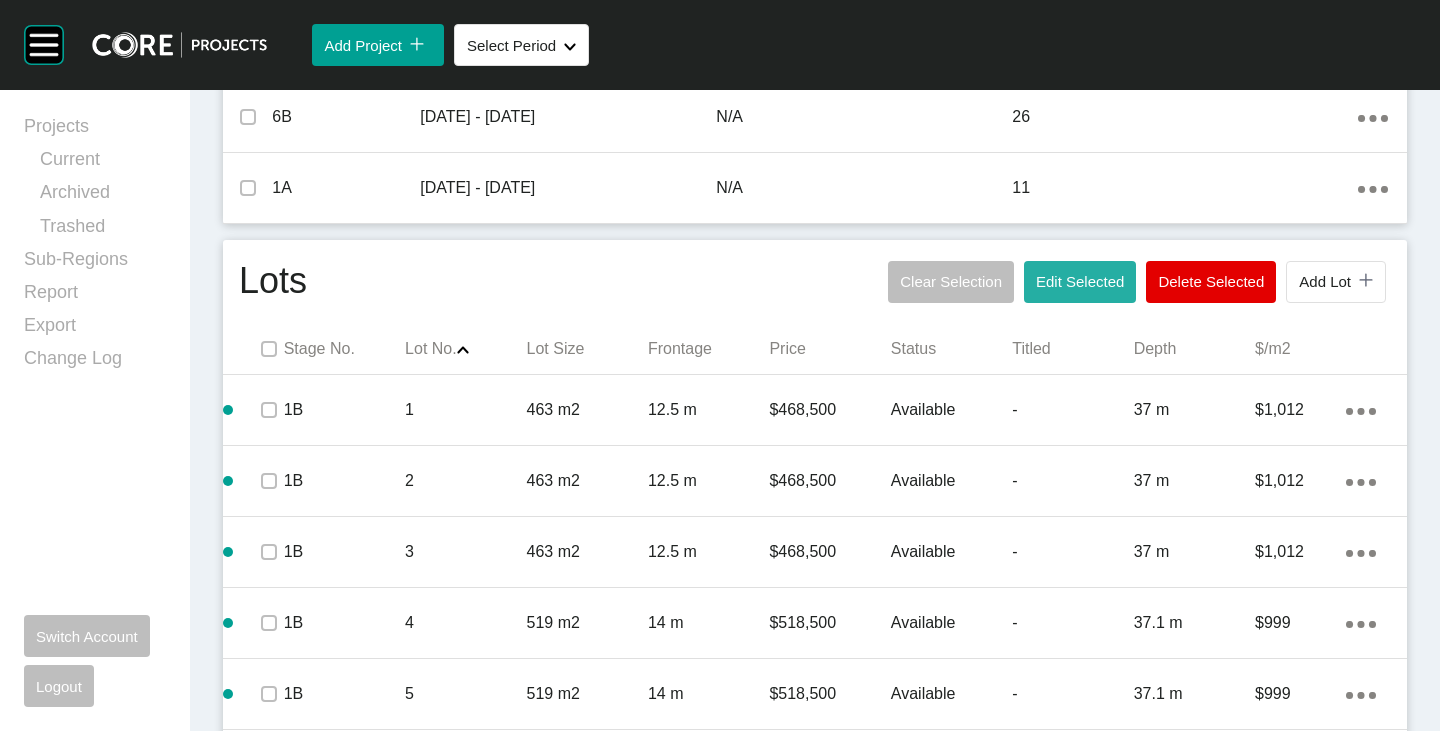 click on "Edit Selected" at bounding box center [1080, 282] 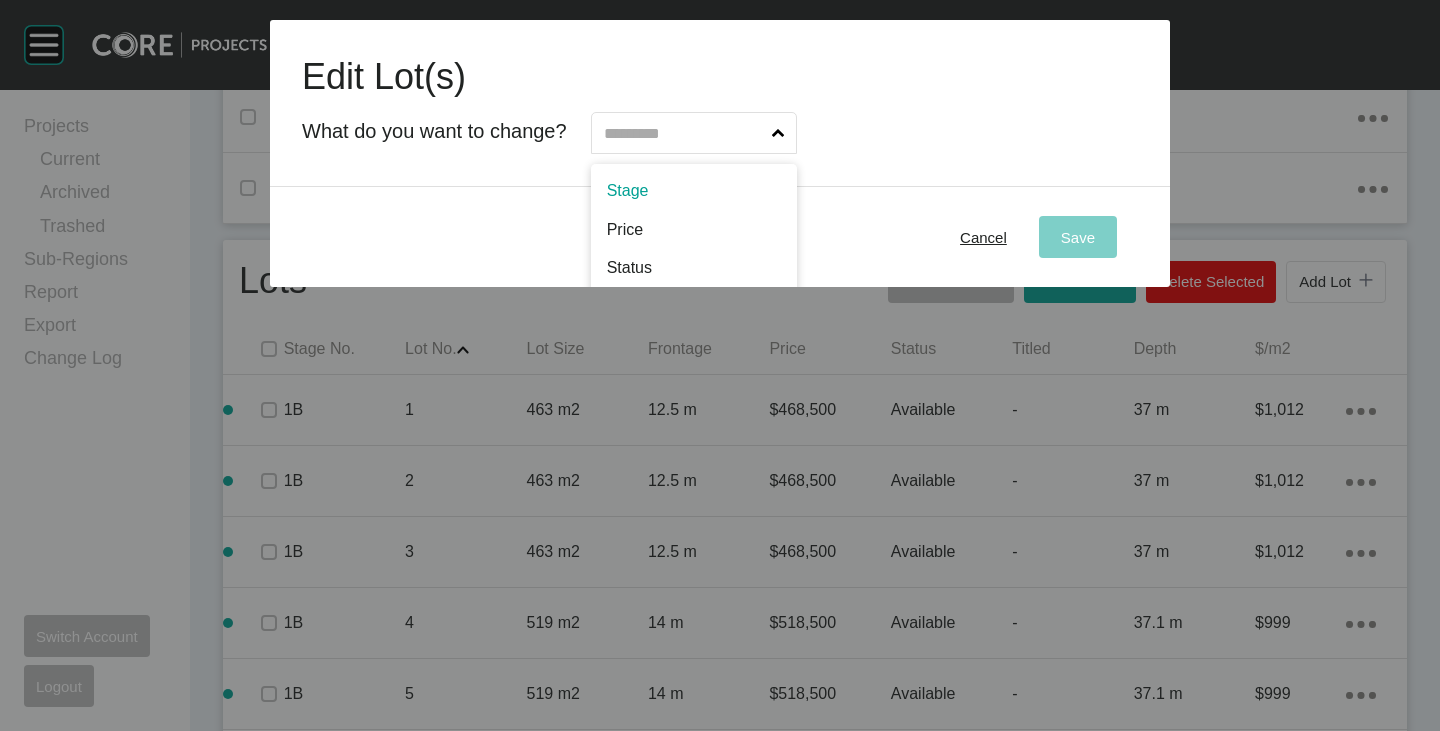 click at bounding box center (684, 133) 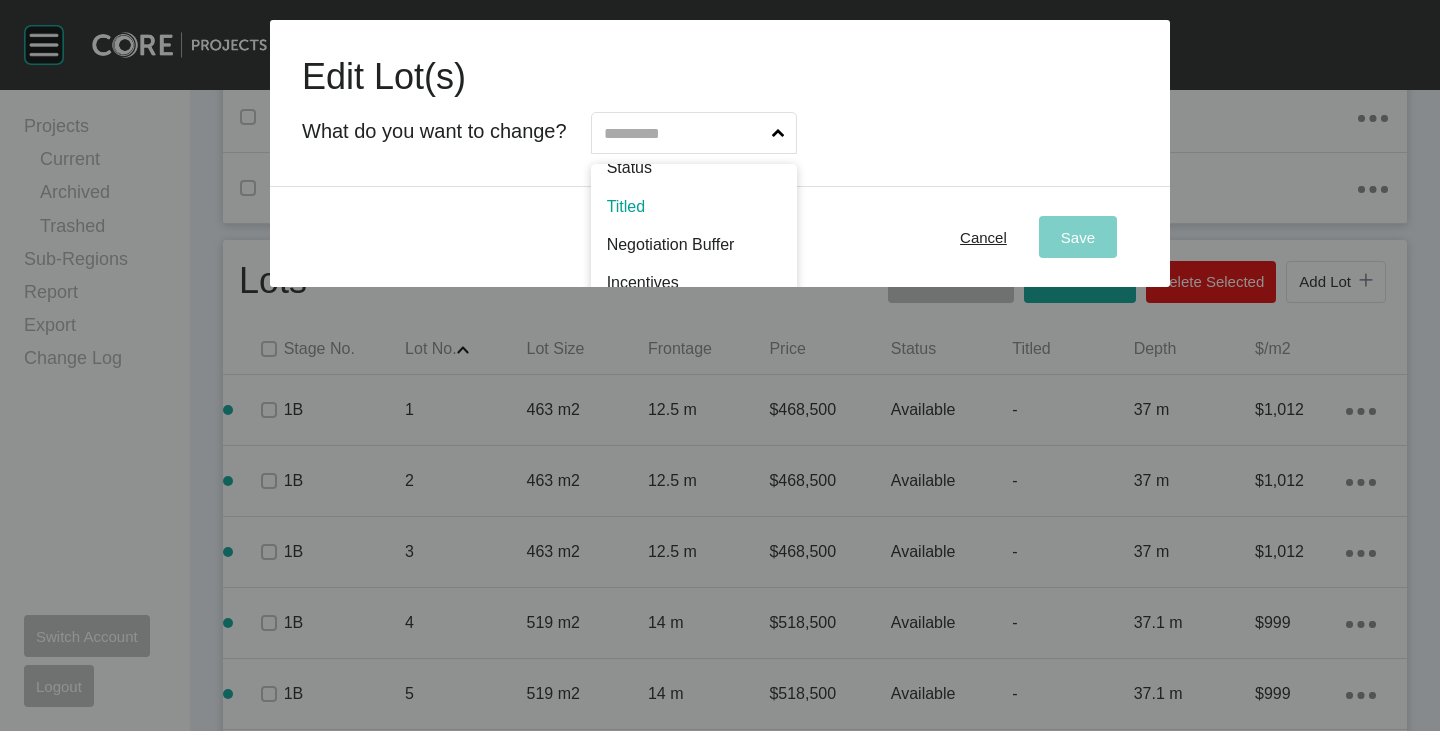scroll, scrollTop: 102, scrollLeft: 0, axis: vertical 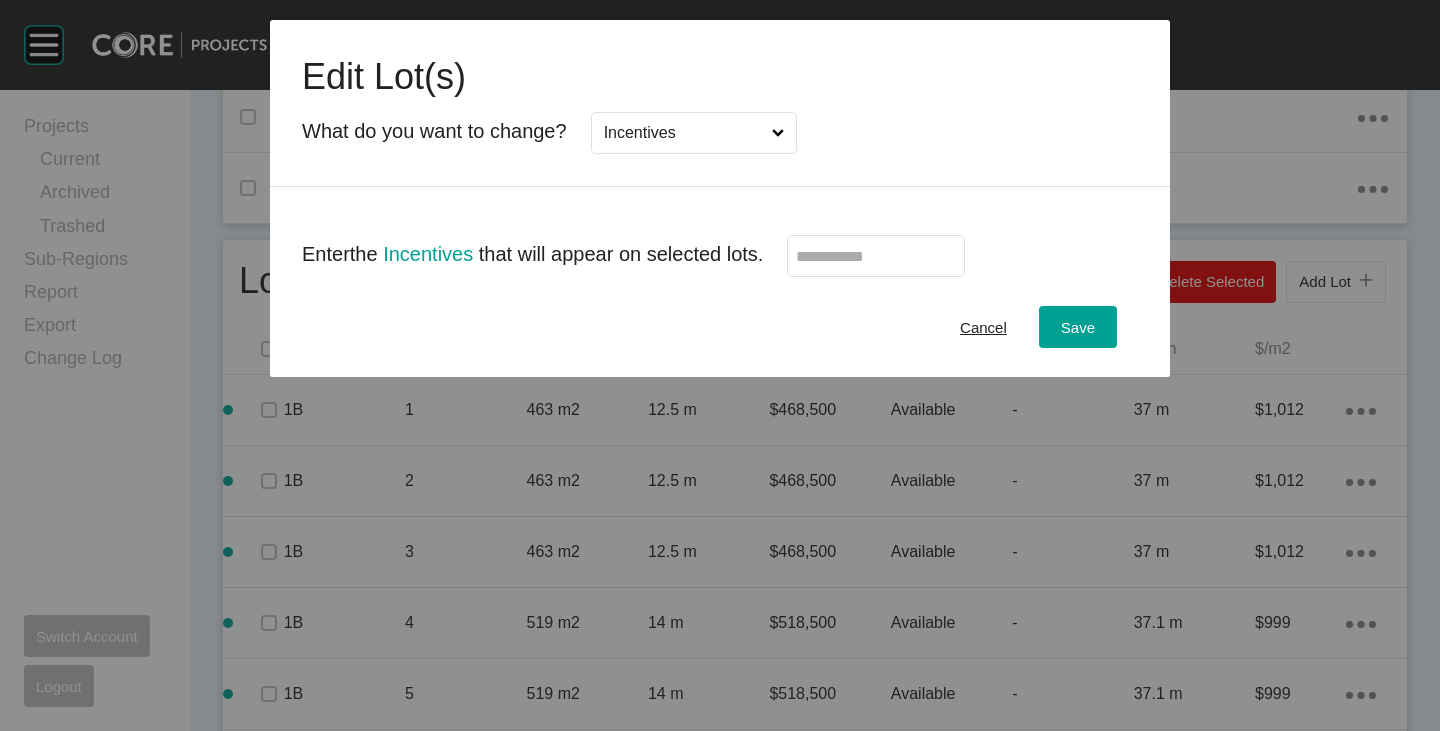 click at bounding box center (876, 256) 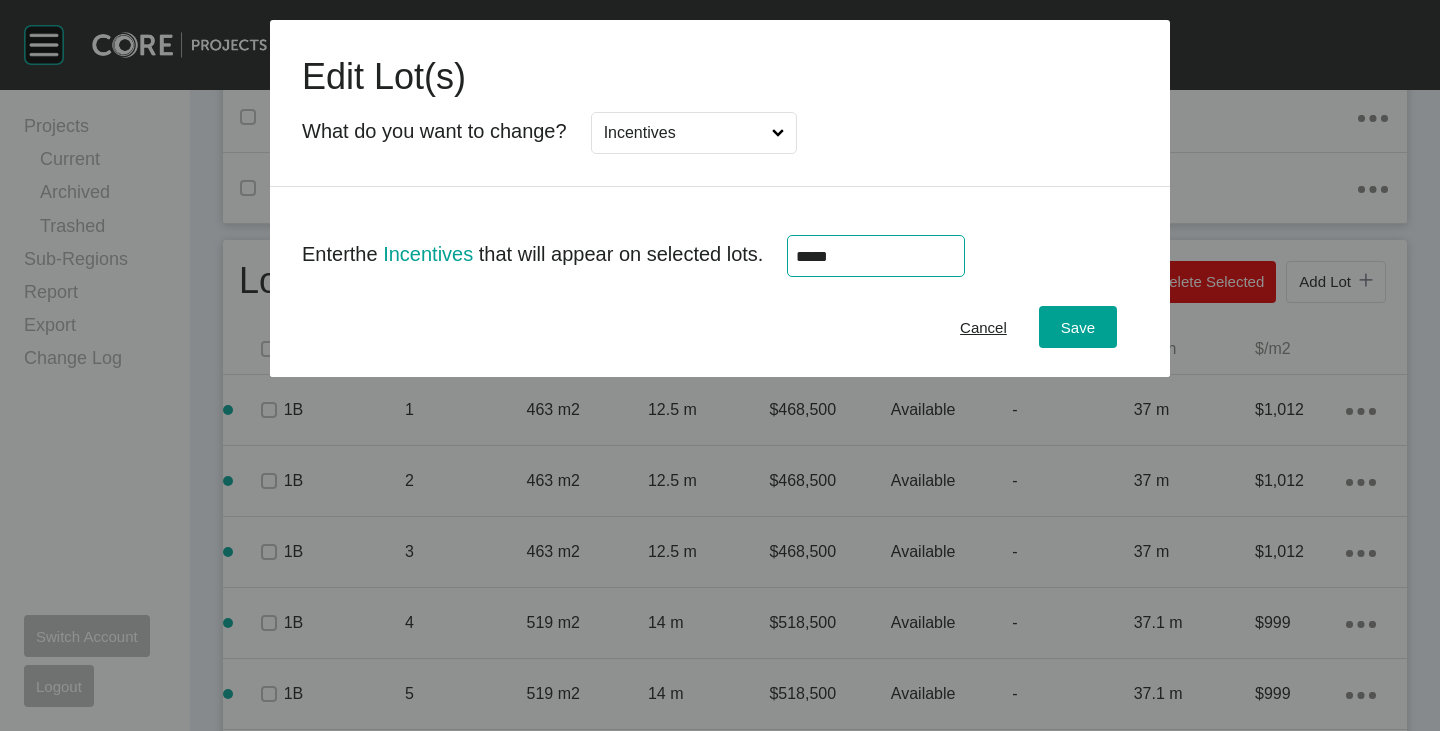 type on "******" 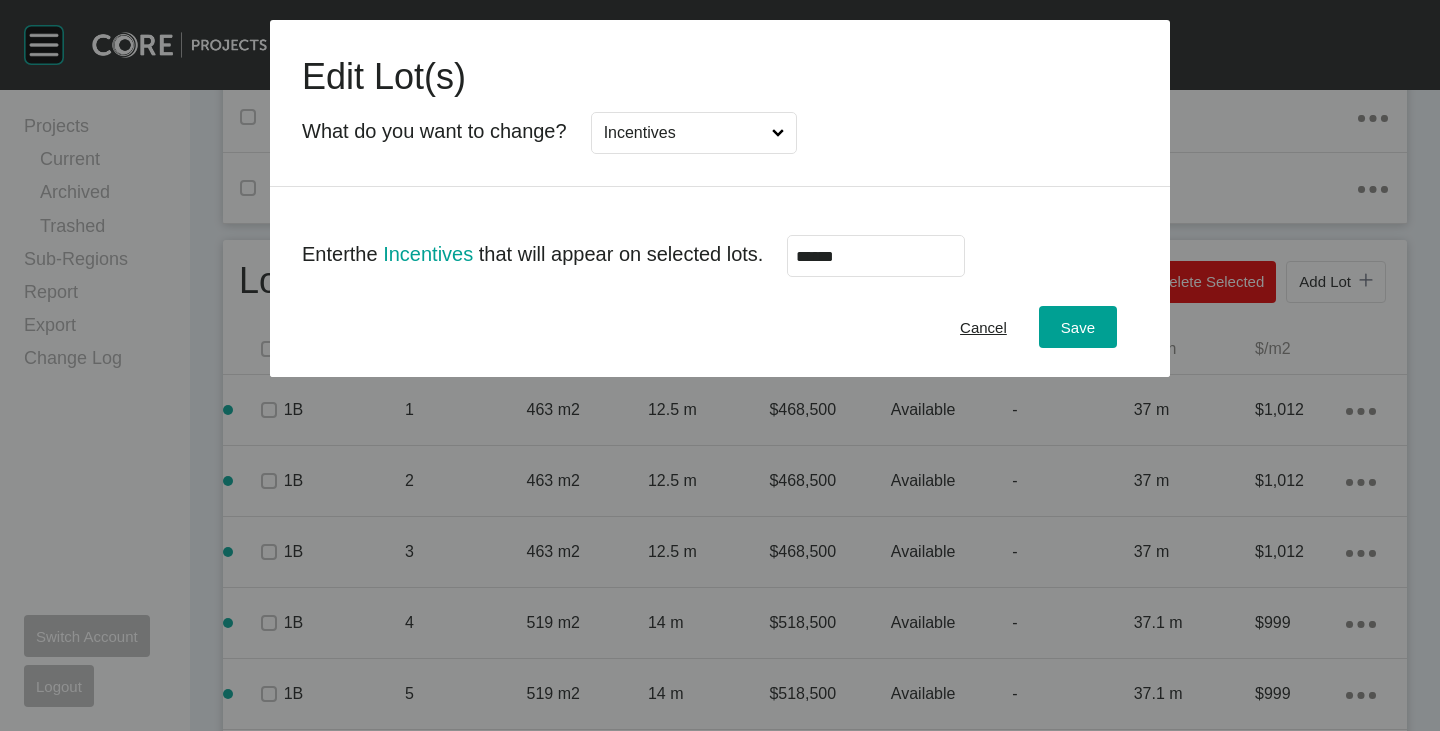 click on "Cancel Save" at bounding box center [720, 327] 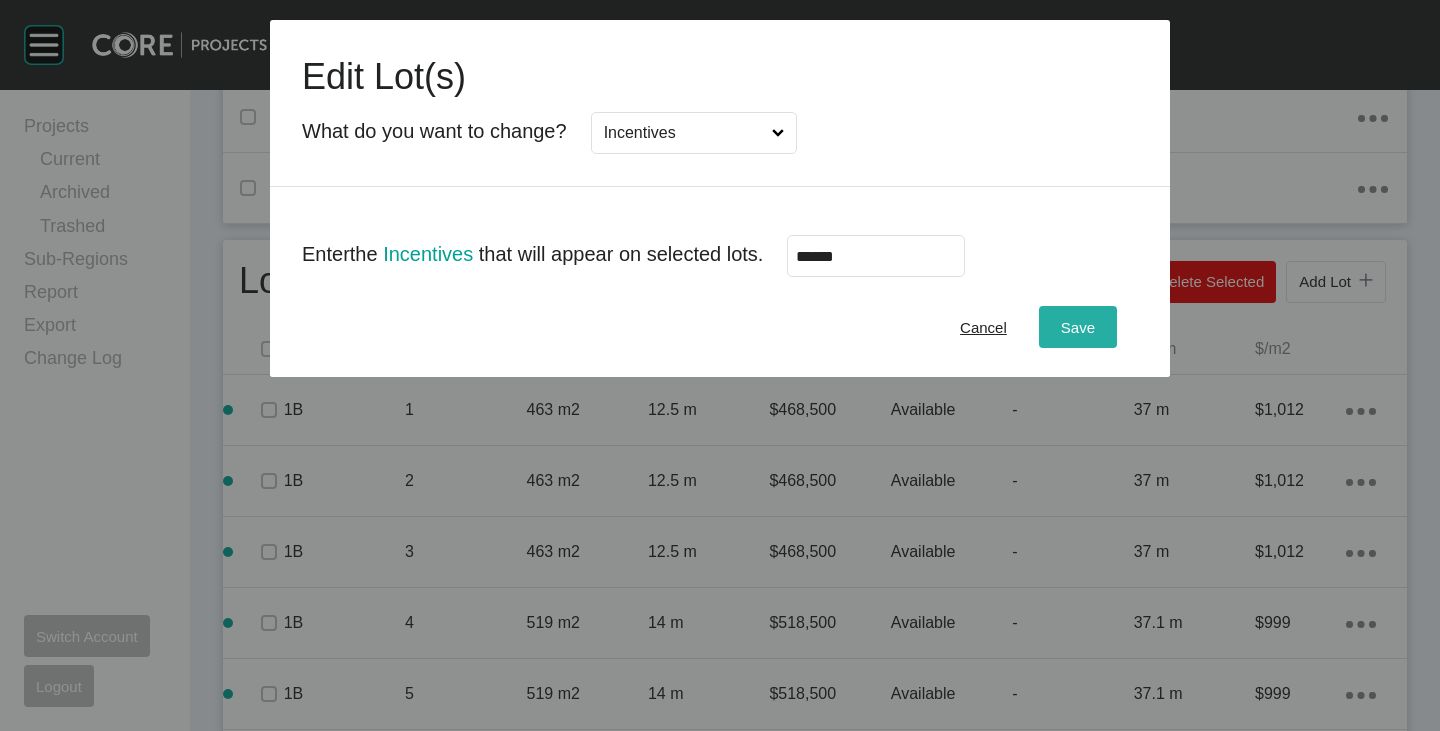 click on "Save" at bounding box center (1078, 327) 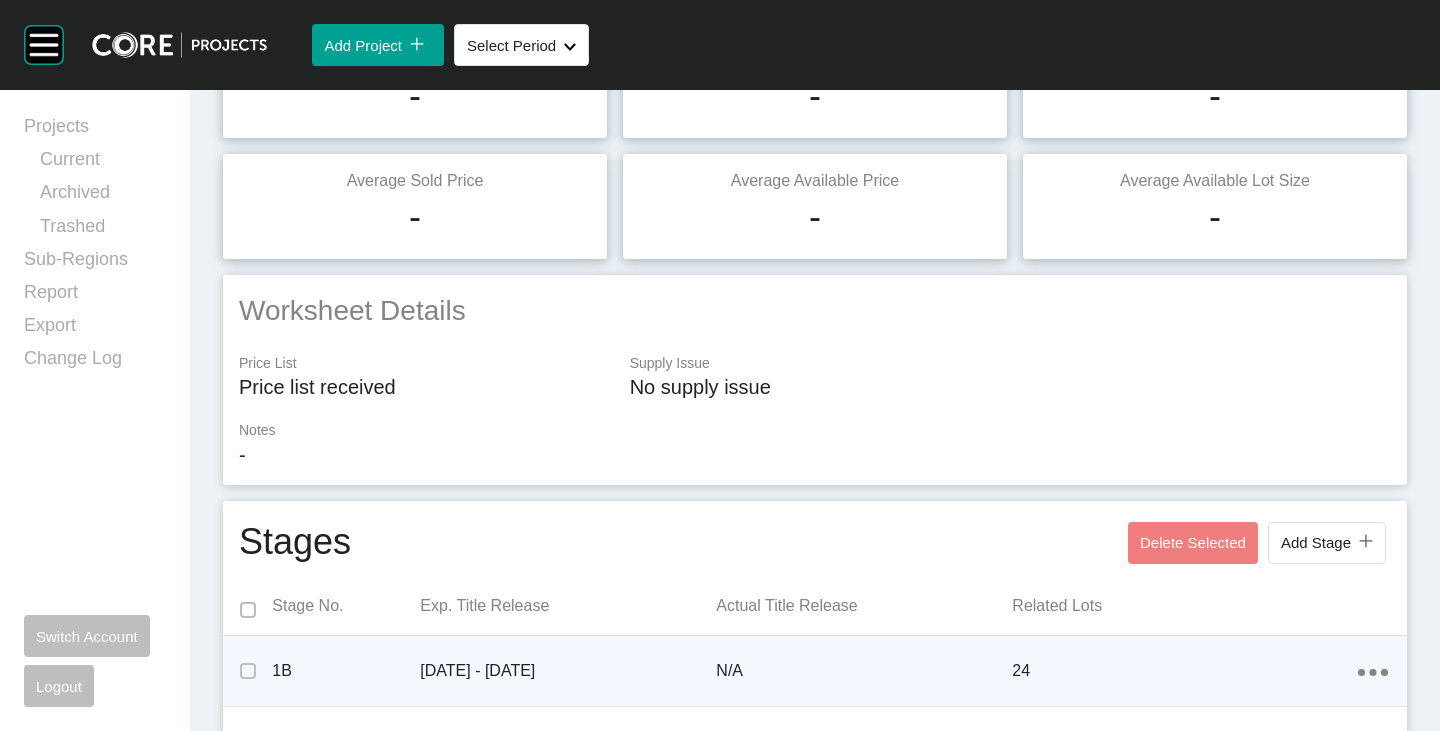 scroll, scrollTop: 0, scrollLeft: 0, axis: both 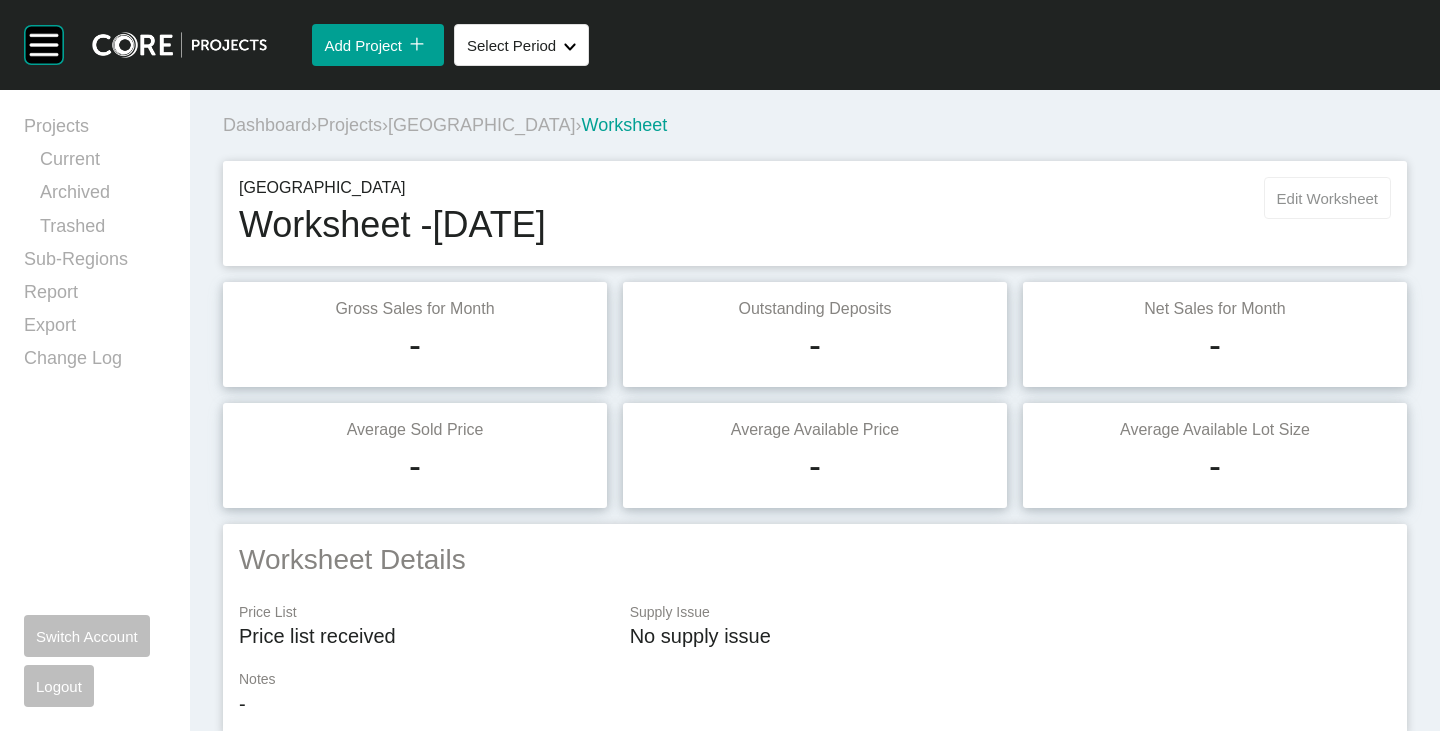 click on "Edit Worksheet" at bounding box center [1327, 198] 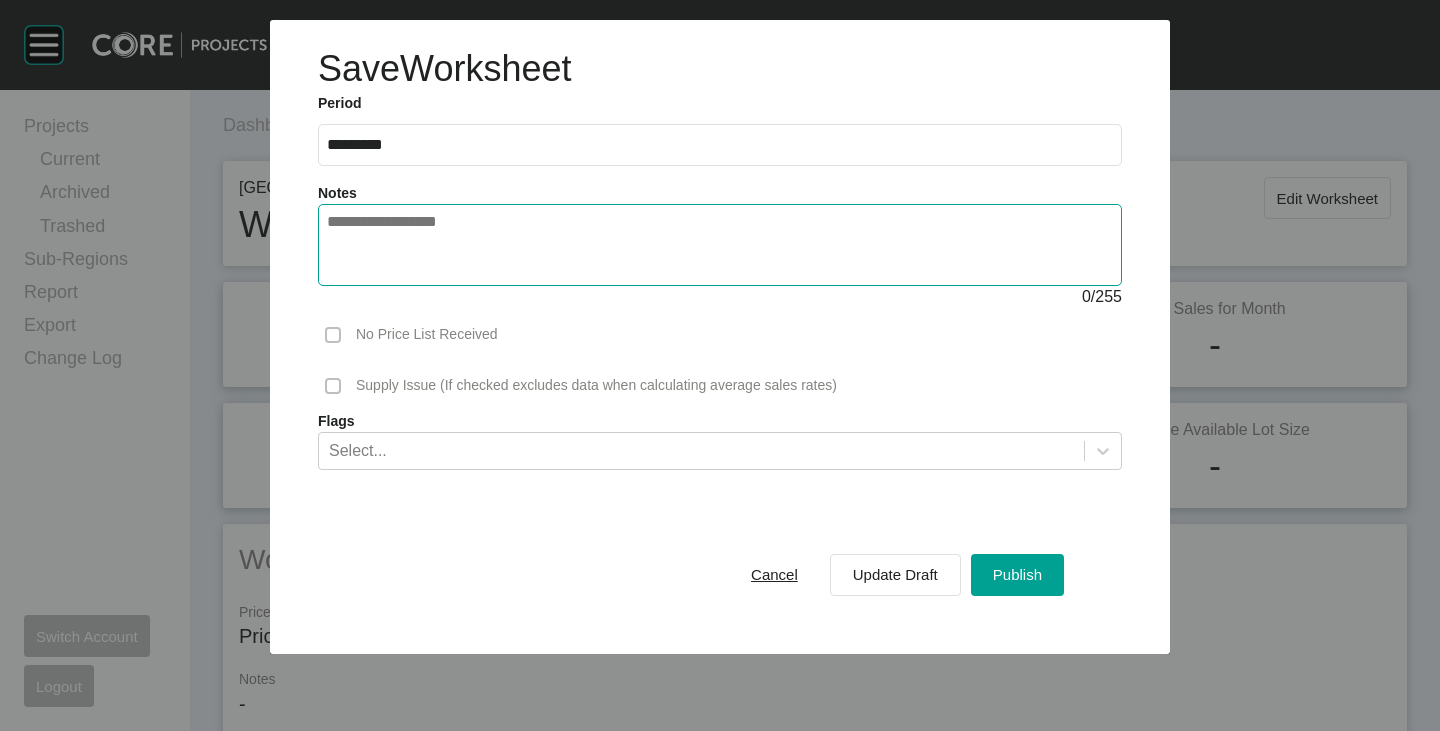 click at bounding box center (720, 245) 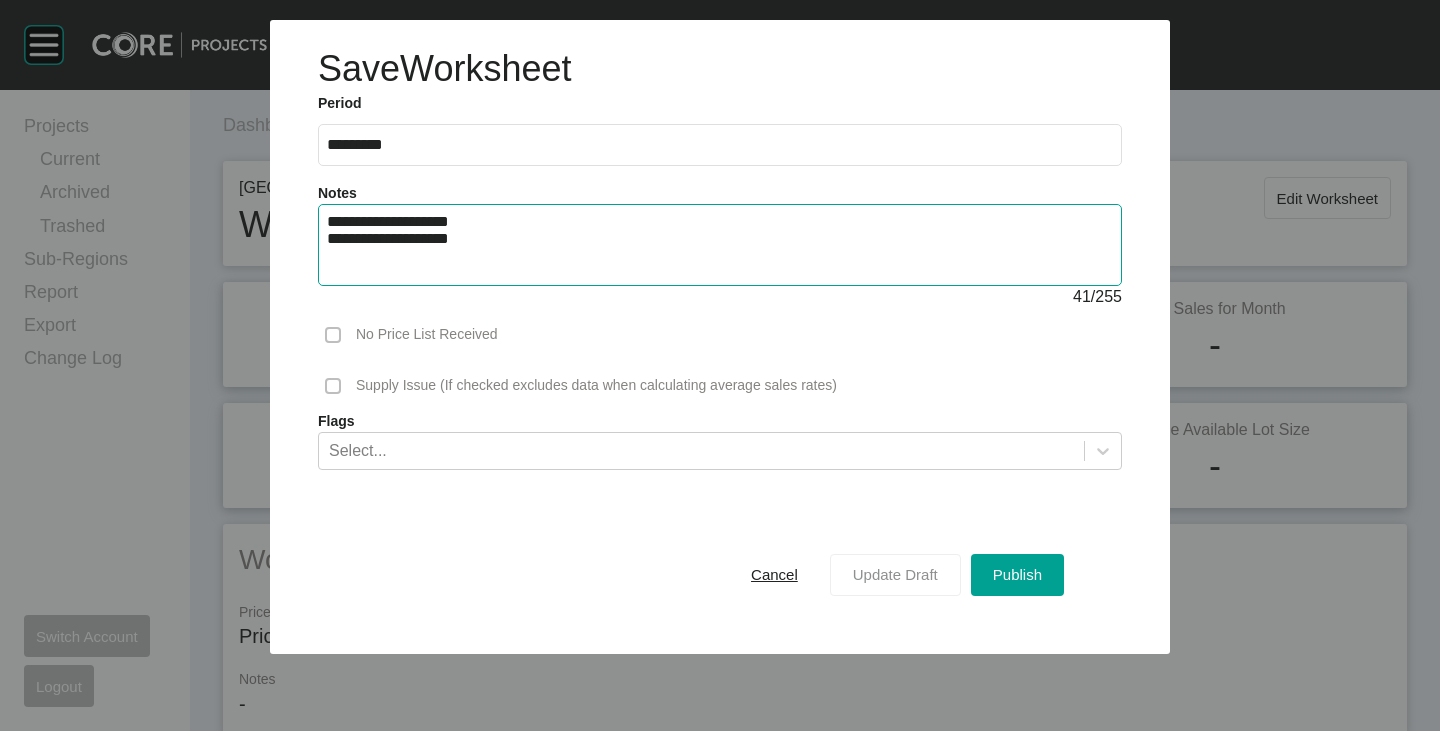 type on "**********" 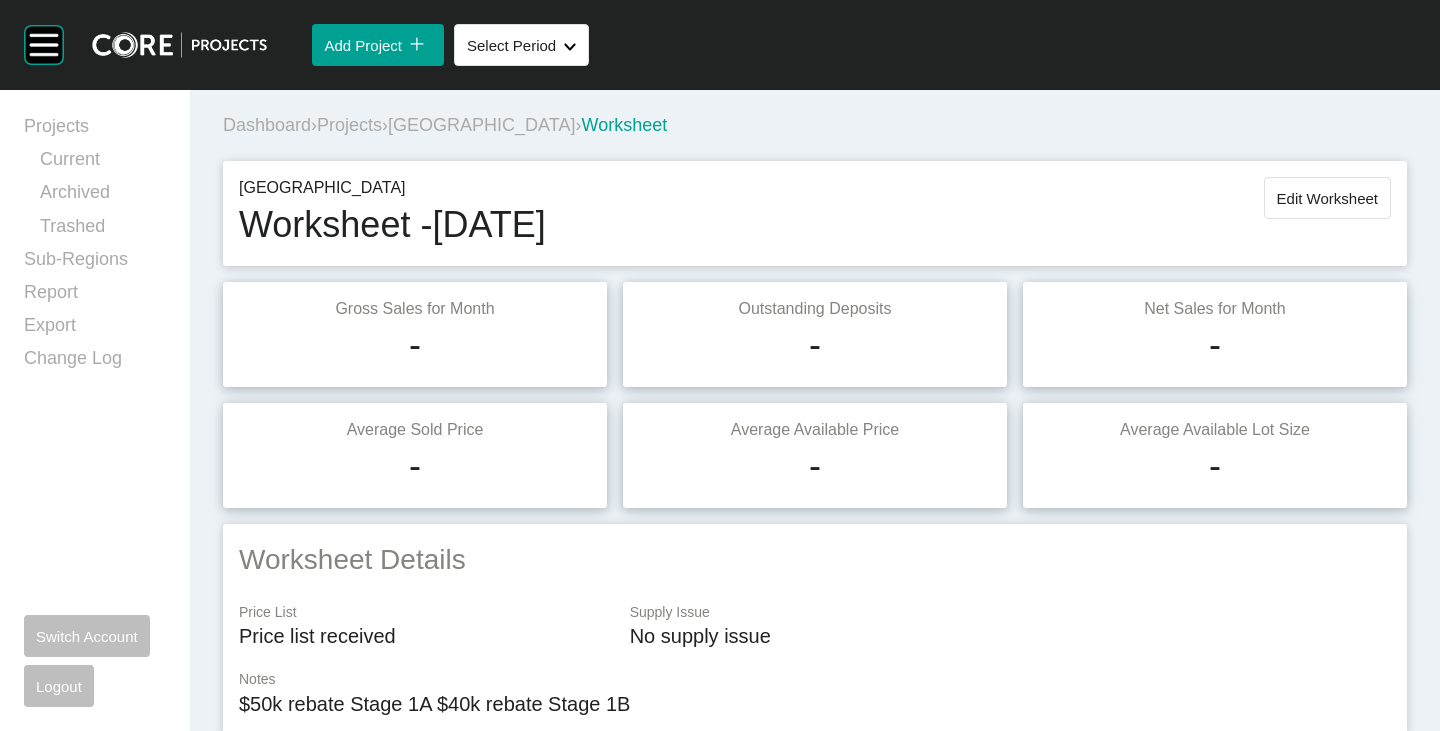click on "[GEOGRAPHIC_DATA]" at bounding box center [481, 125] 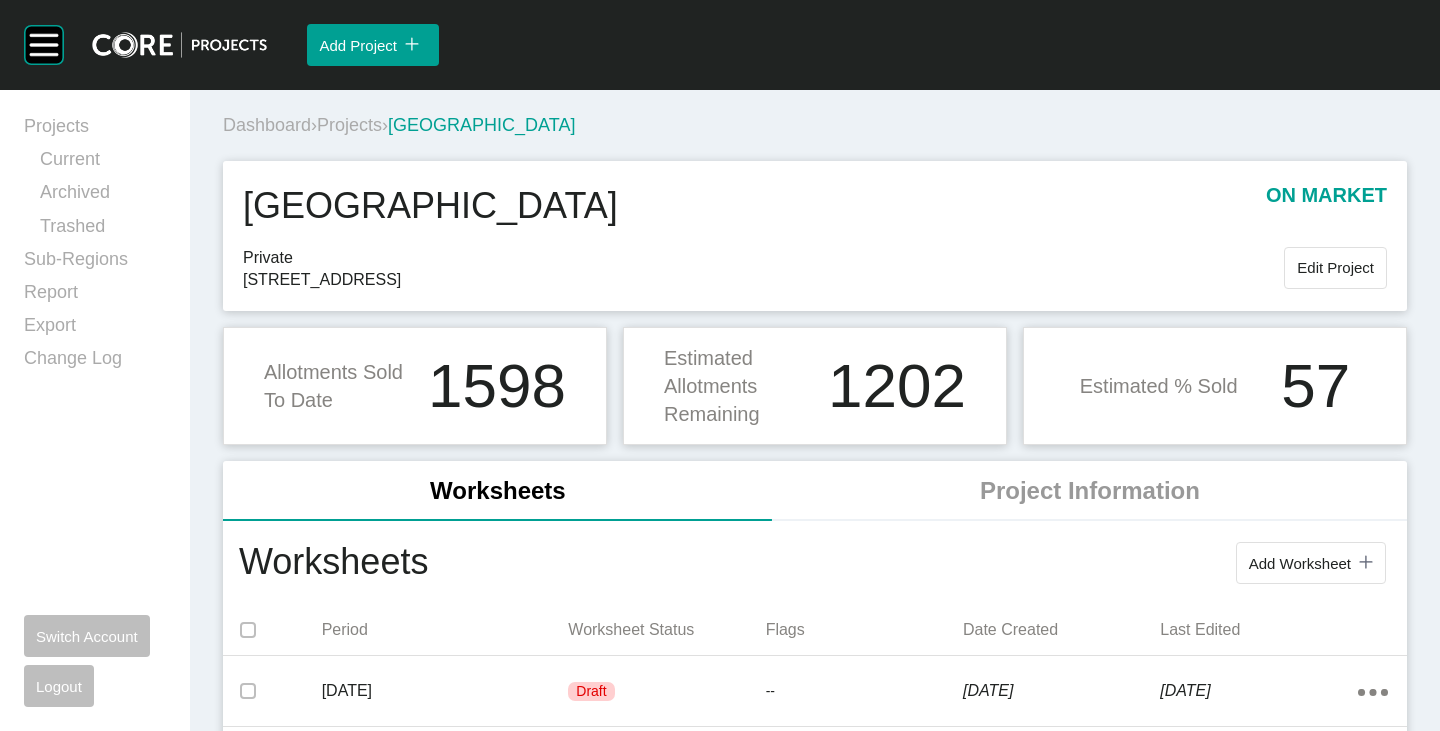 scroll, scrollTop: 300, scrollLeft: 0, axis: vertical 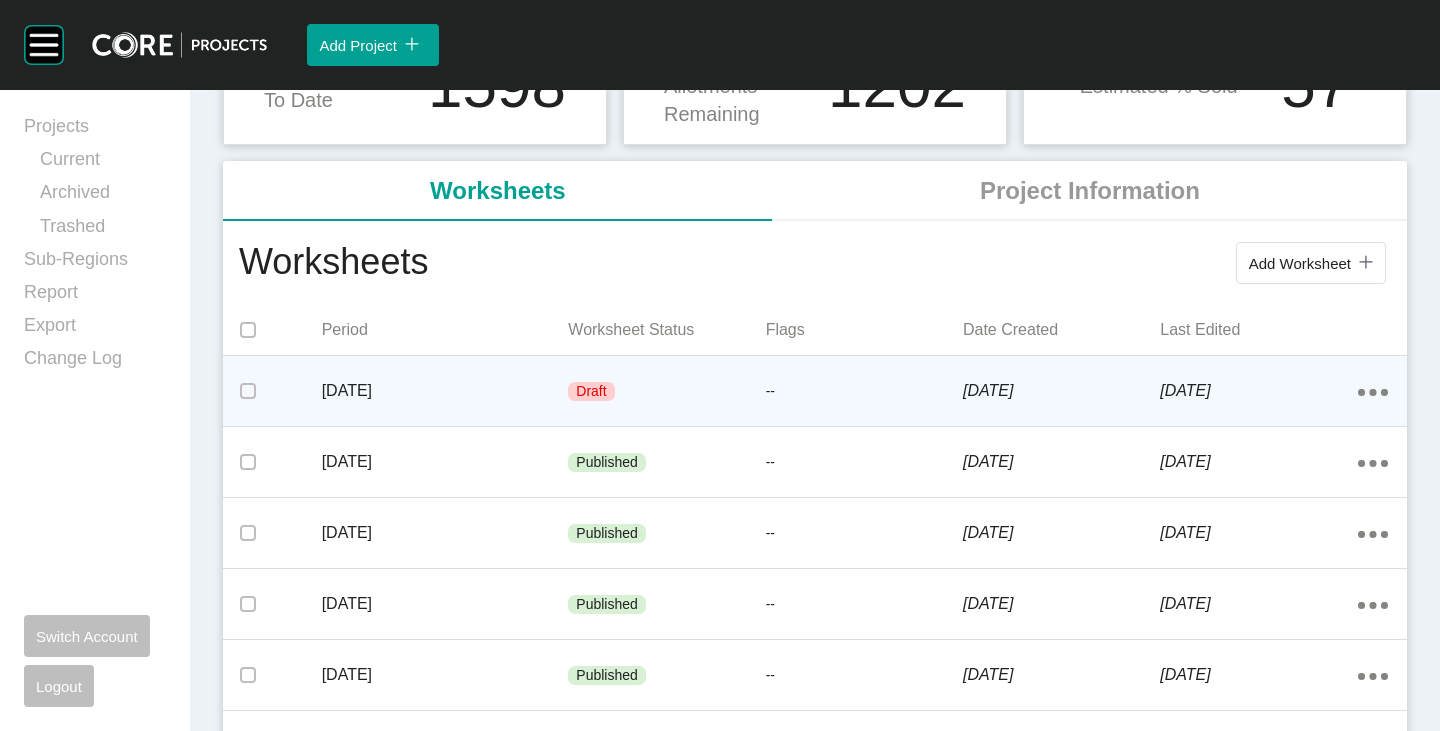 click on "[DATE]" at bounding box center [445, 391] 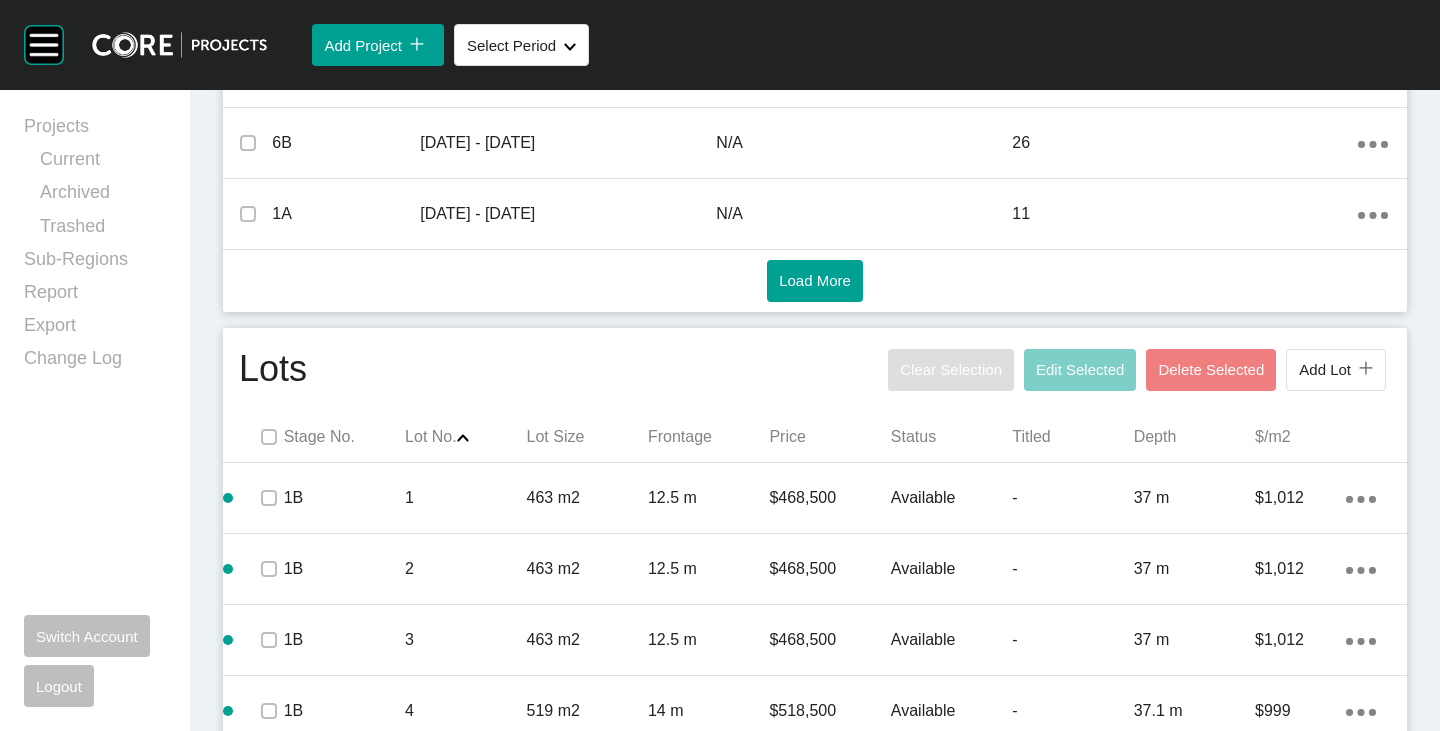 scroll, scrollTop: 1100, scrollLeft: 0, axis: vertical 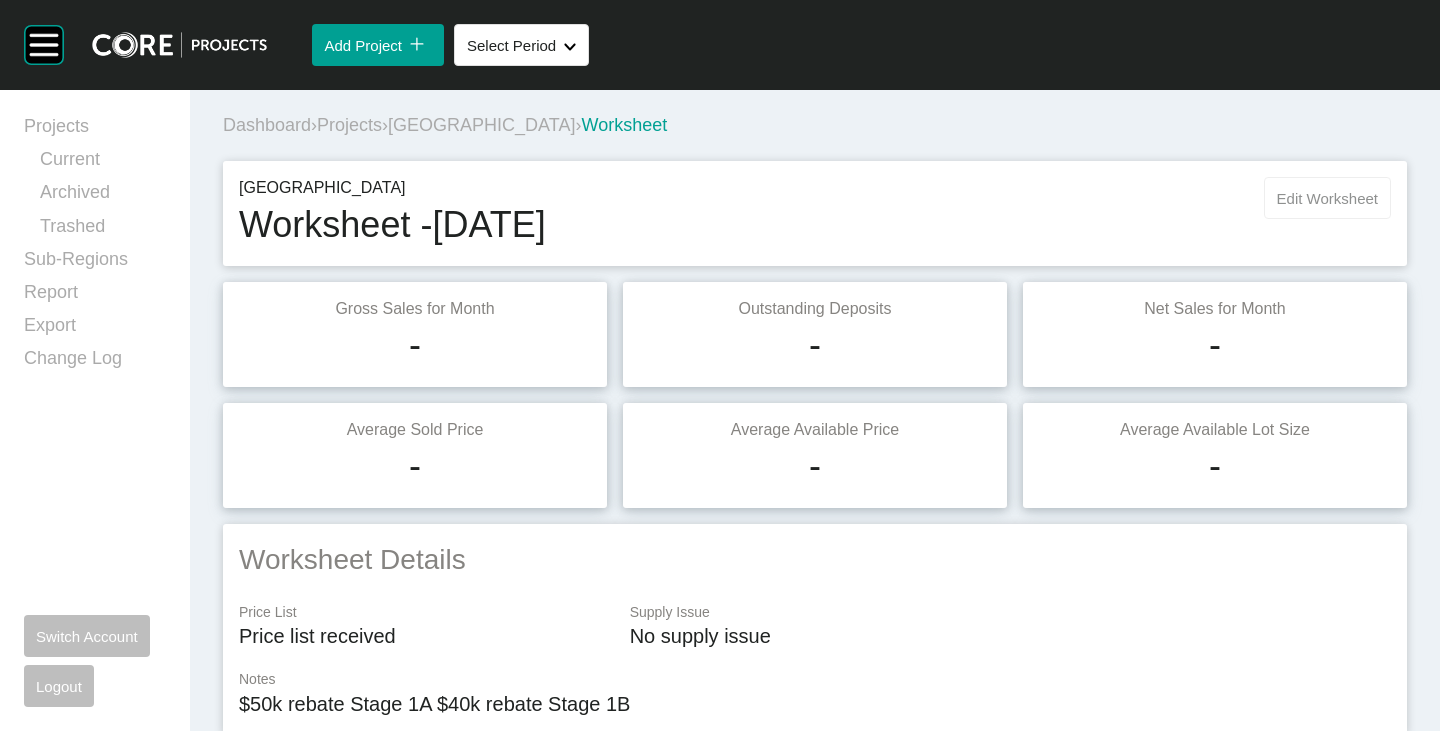 click on "Edit Worksheet" at bounding box center [1327, 198] 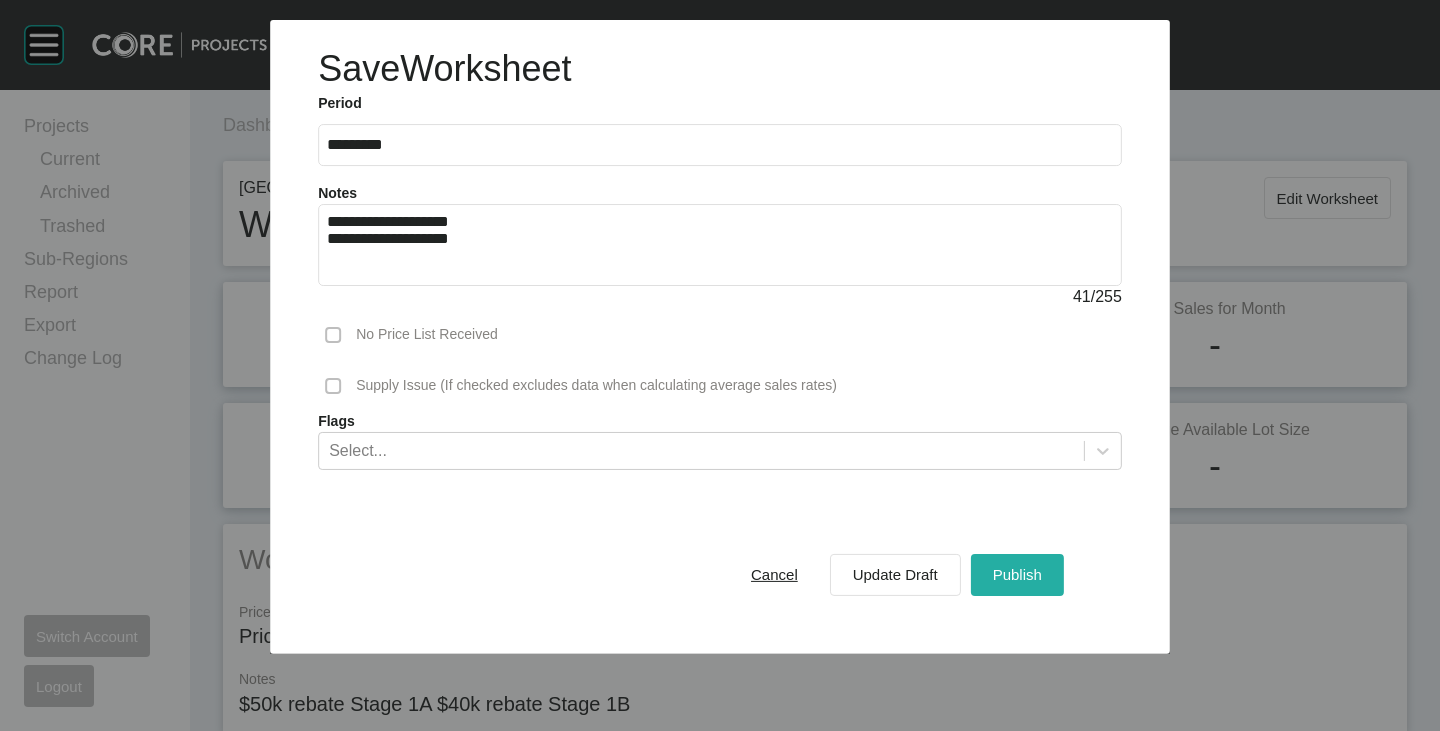 click on "Publish" at bounding box center [1017, 574] 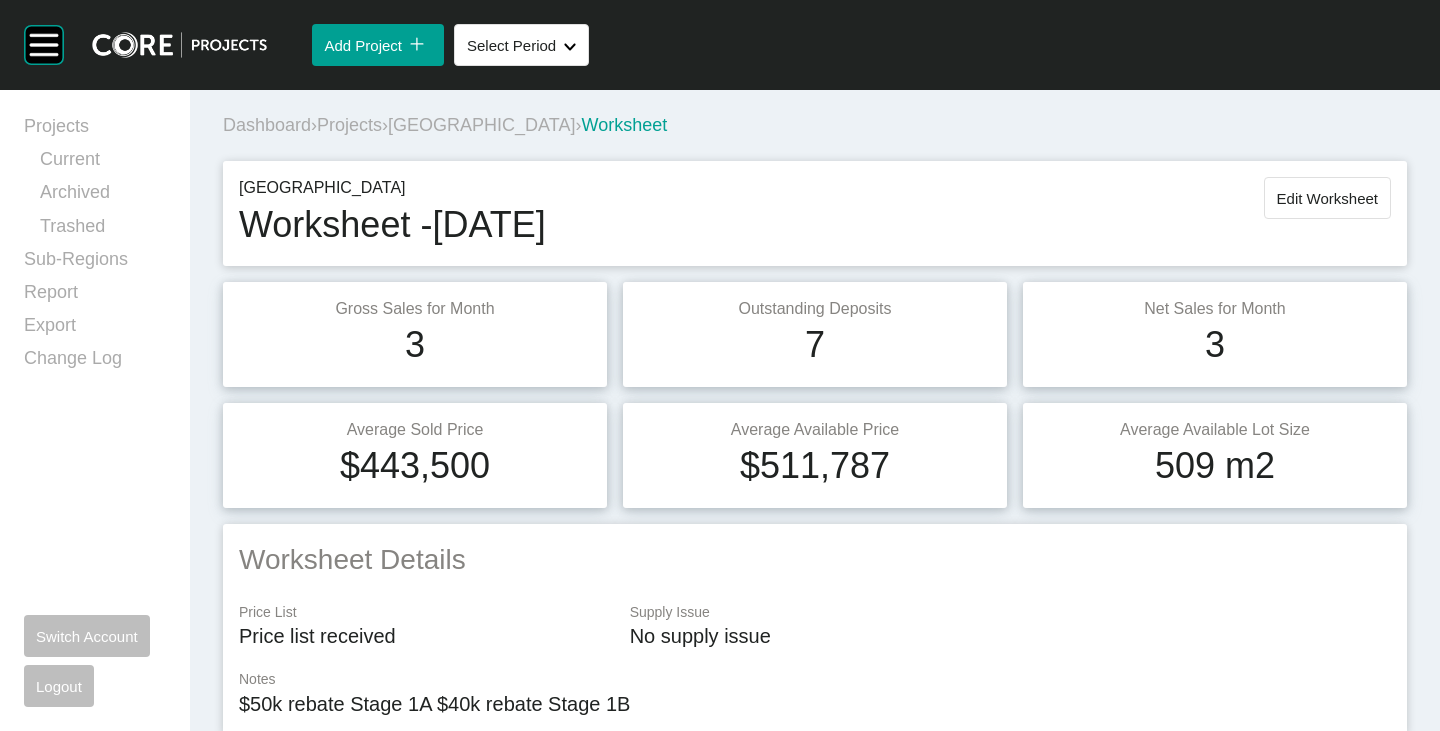 click on "[GEOGRAPHIC_DATA]" at bounding box center (481, 125) 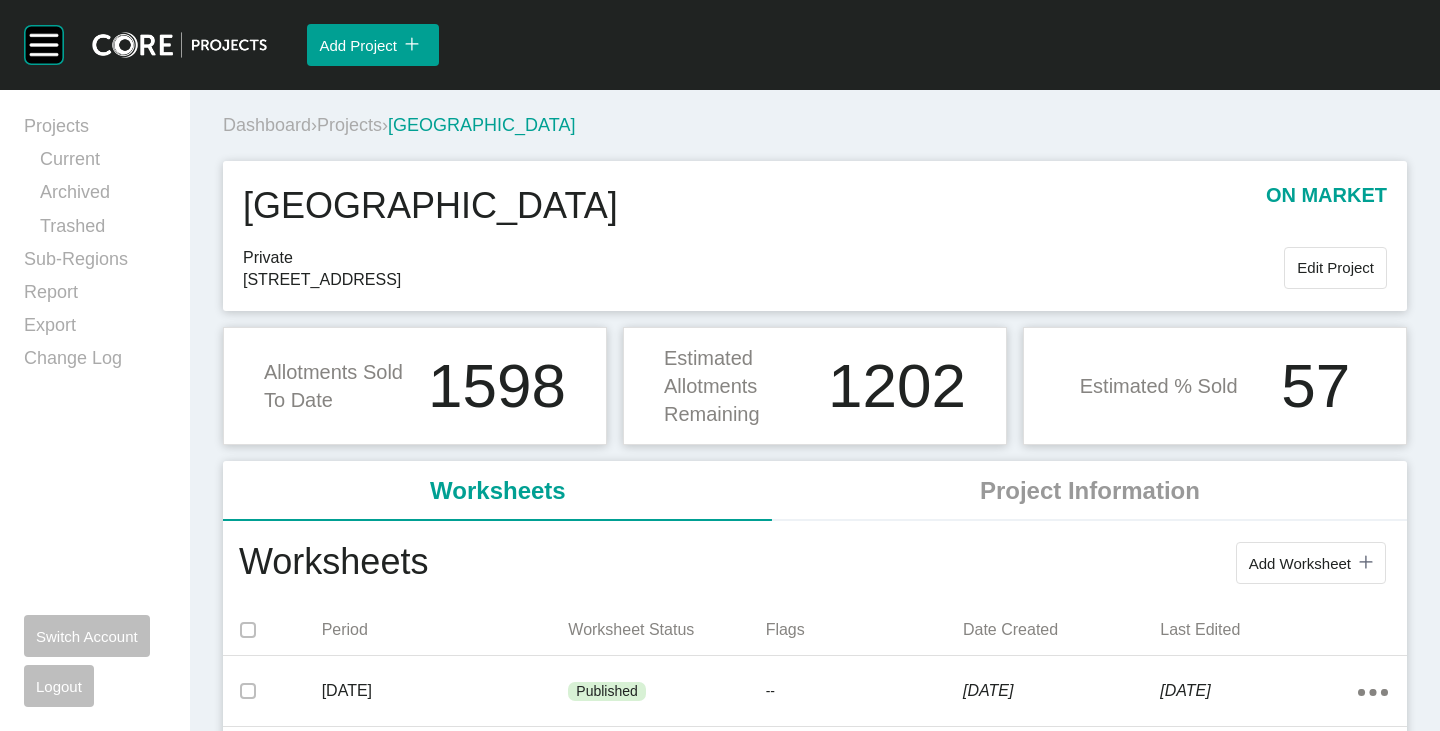 click on "Projects" at bounding box center [349, 125] 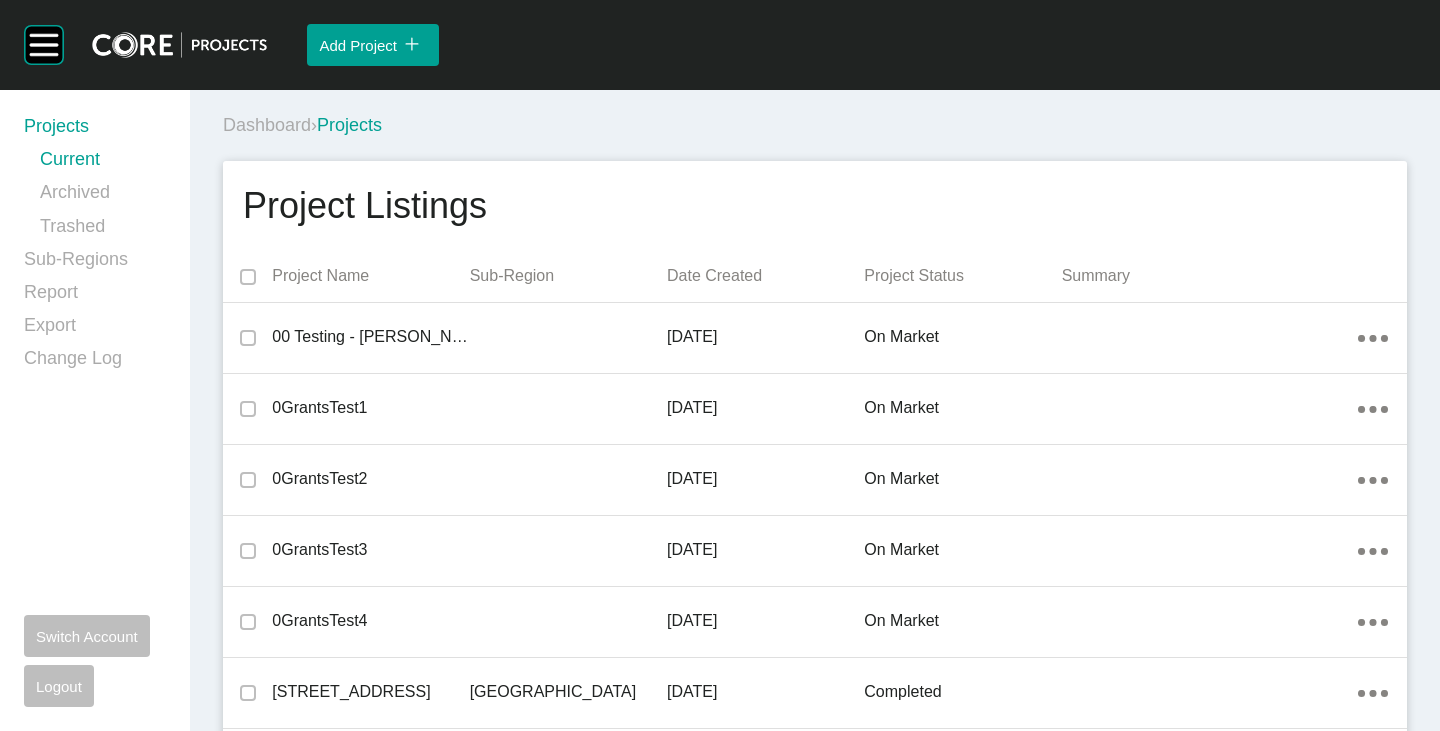 scroll, scrollTop: 35827, scrollLeft: 0, axis: vertical 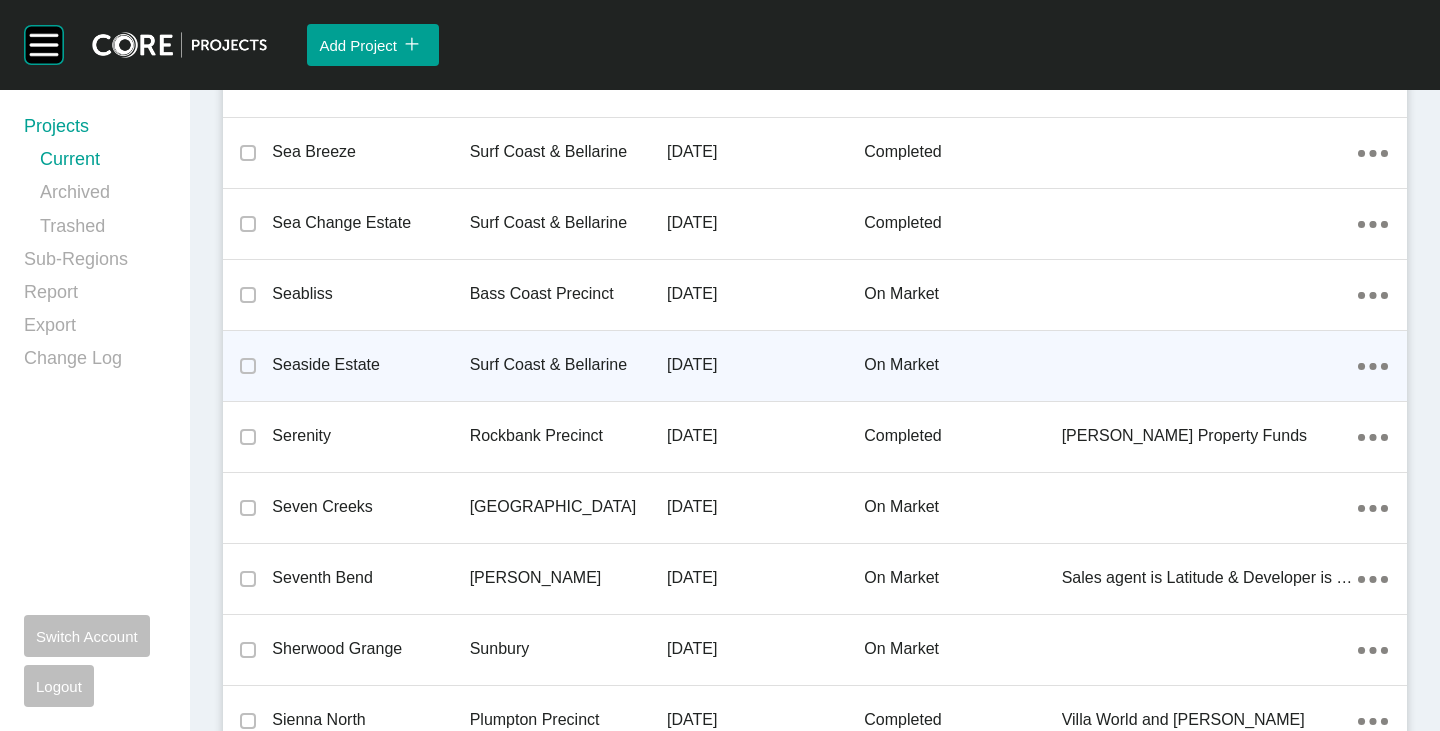 click on "Seaside Estate" at bounding box center (370, 365) 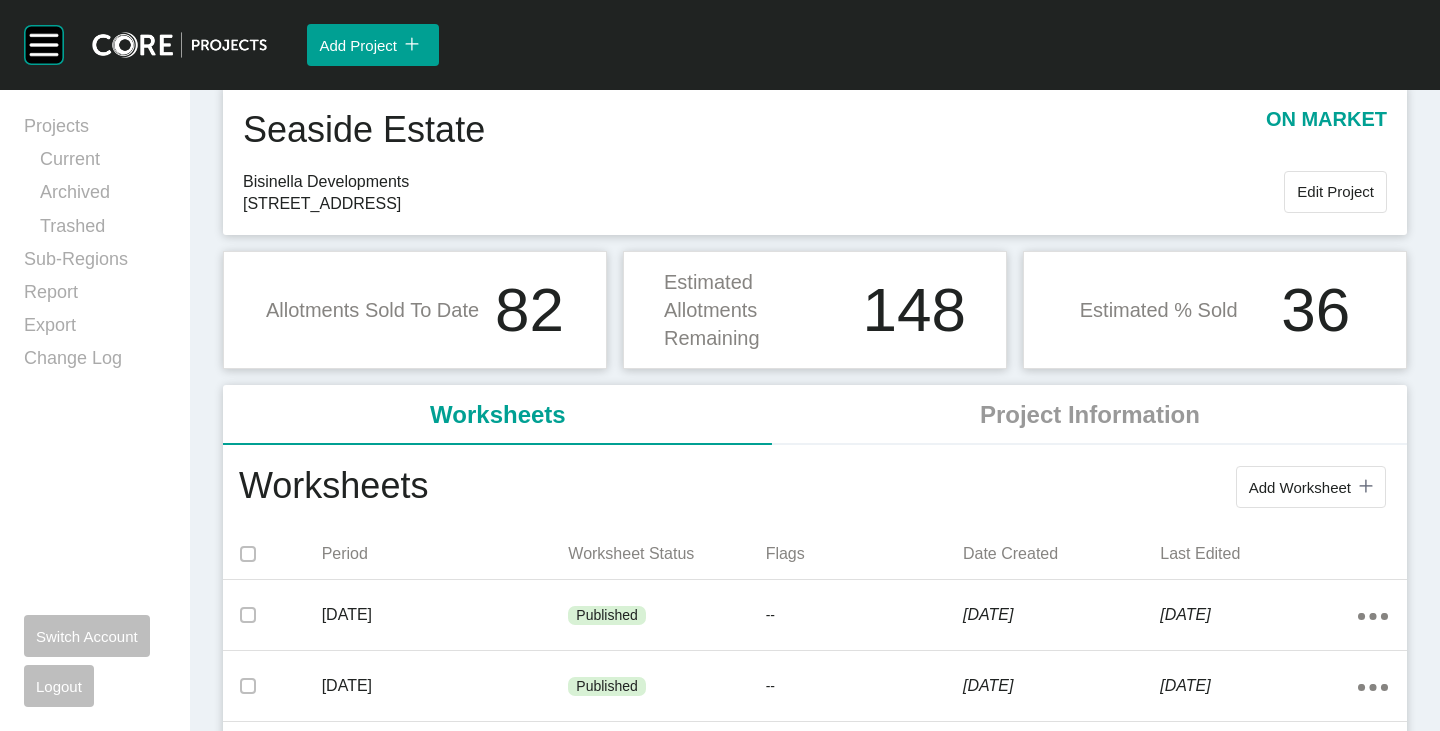 scroll, scrollTop: 100, scrollLeft: 0, axis: vertical 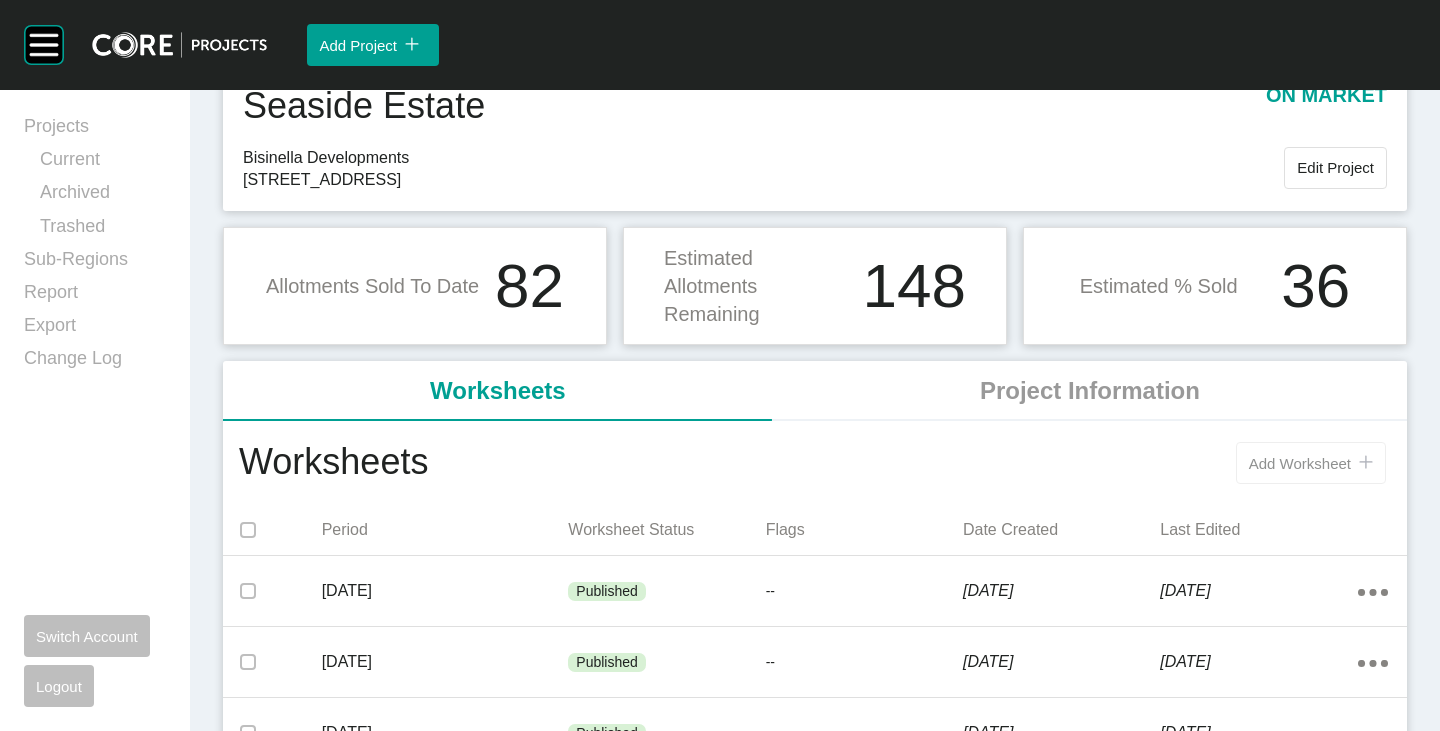click on "Add Worksheet icon/tick copy 11 Created with Sketch." at bounding box center (1311, 463) 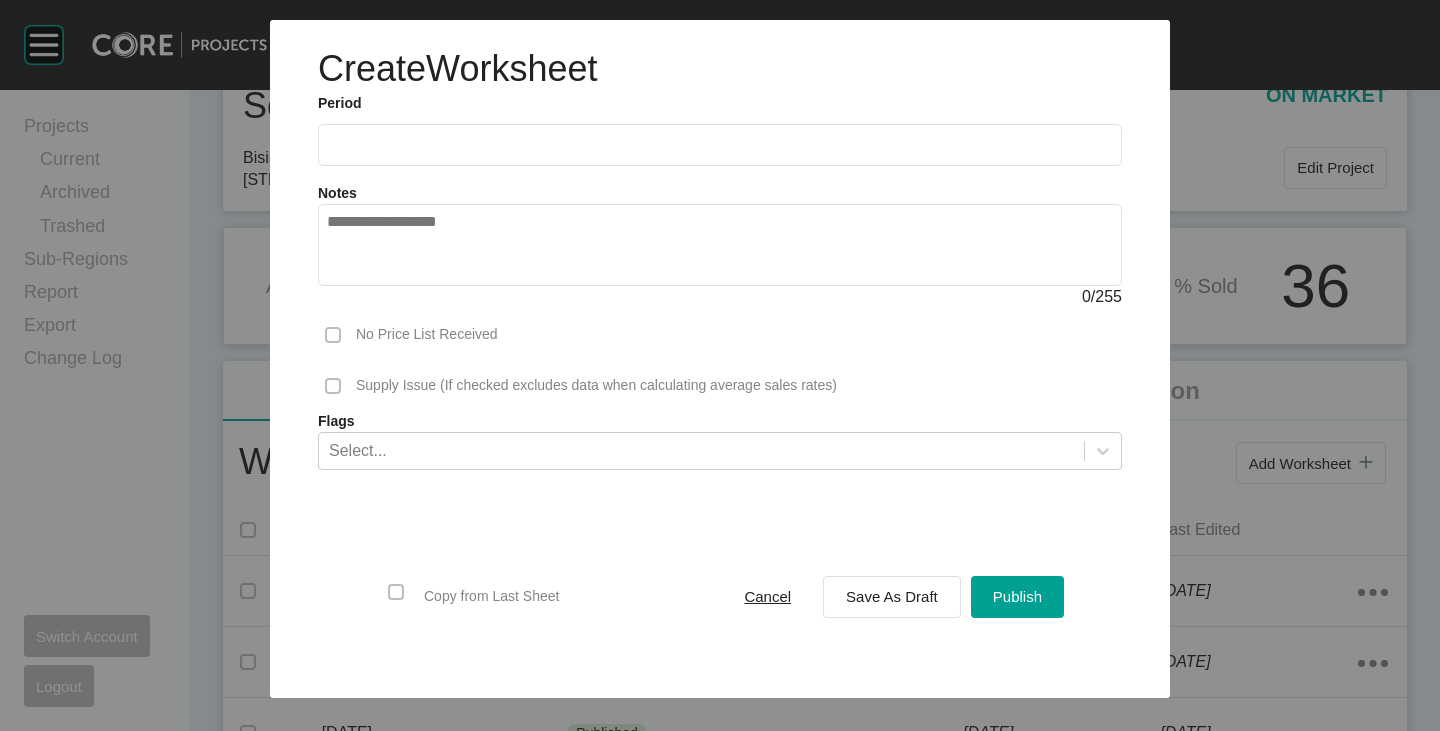 click at bounding box center [720, 144] 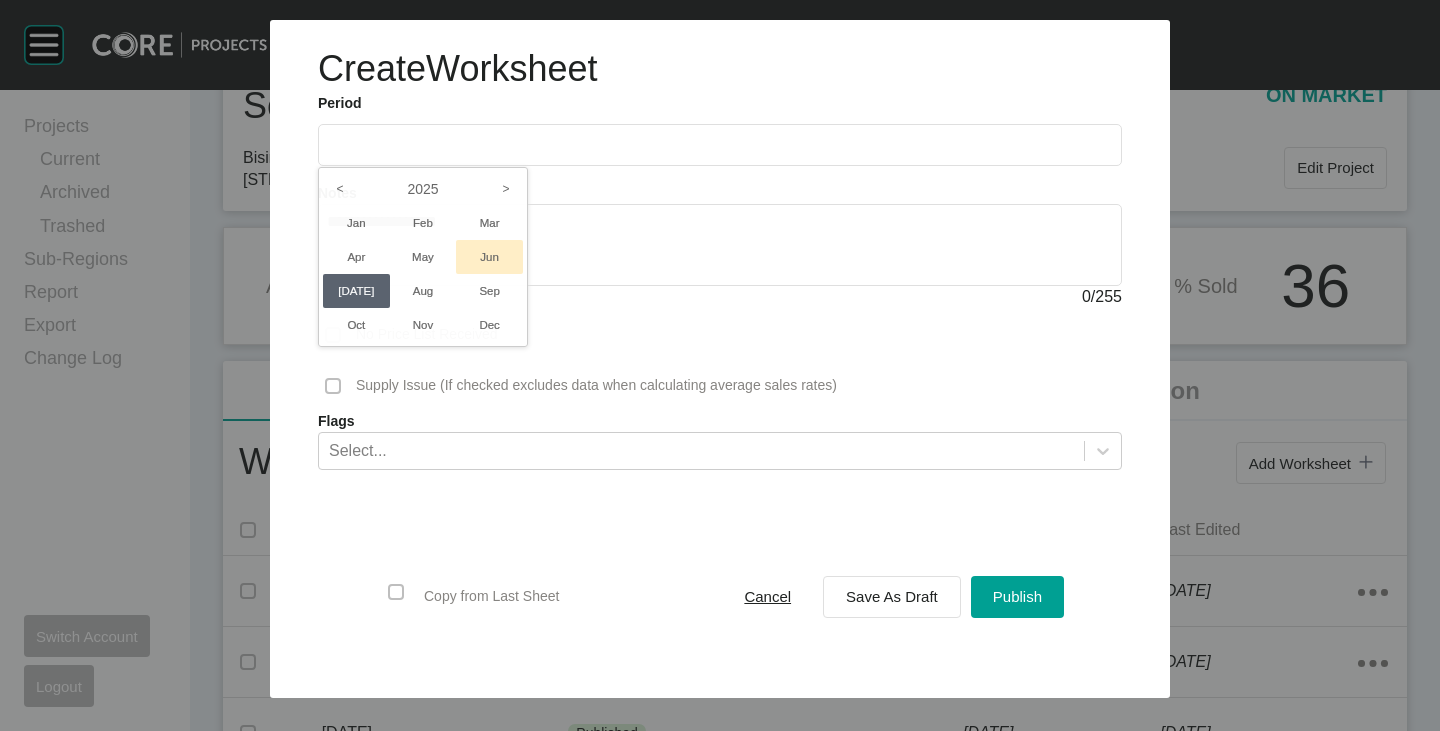click on "Jun" at bounding box center [489, 257] 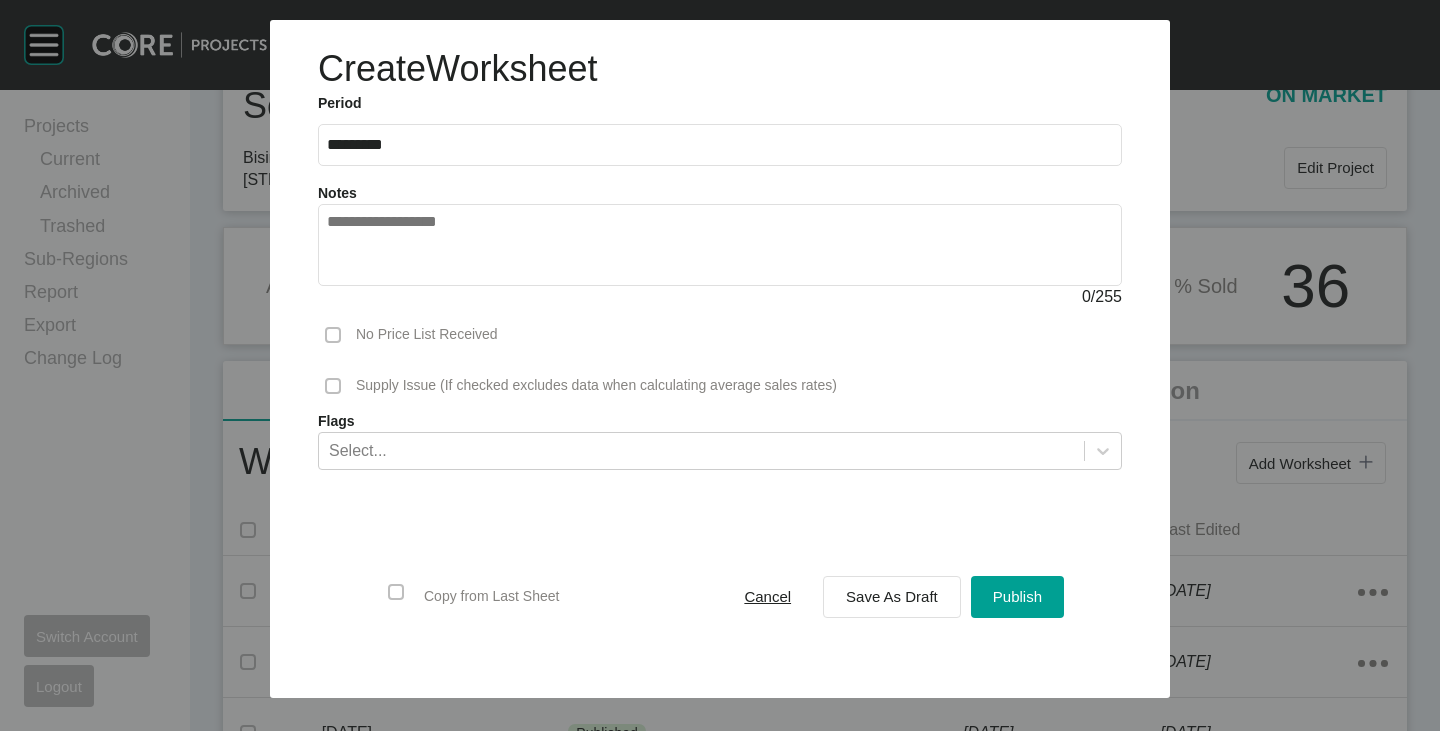 type on "*********" 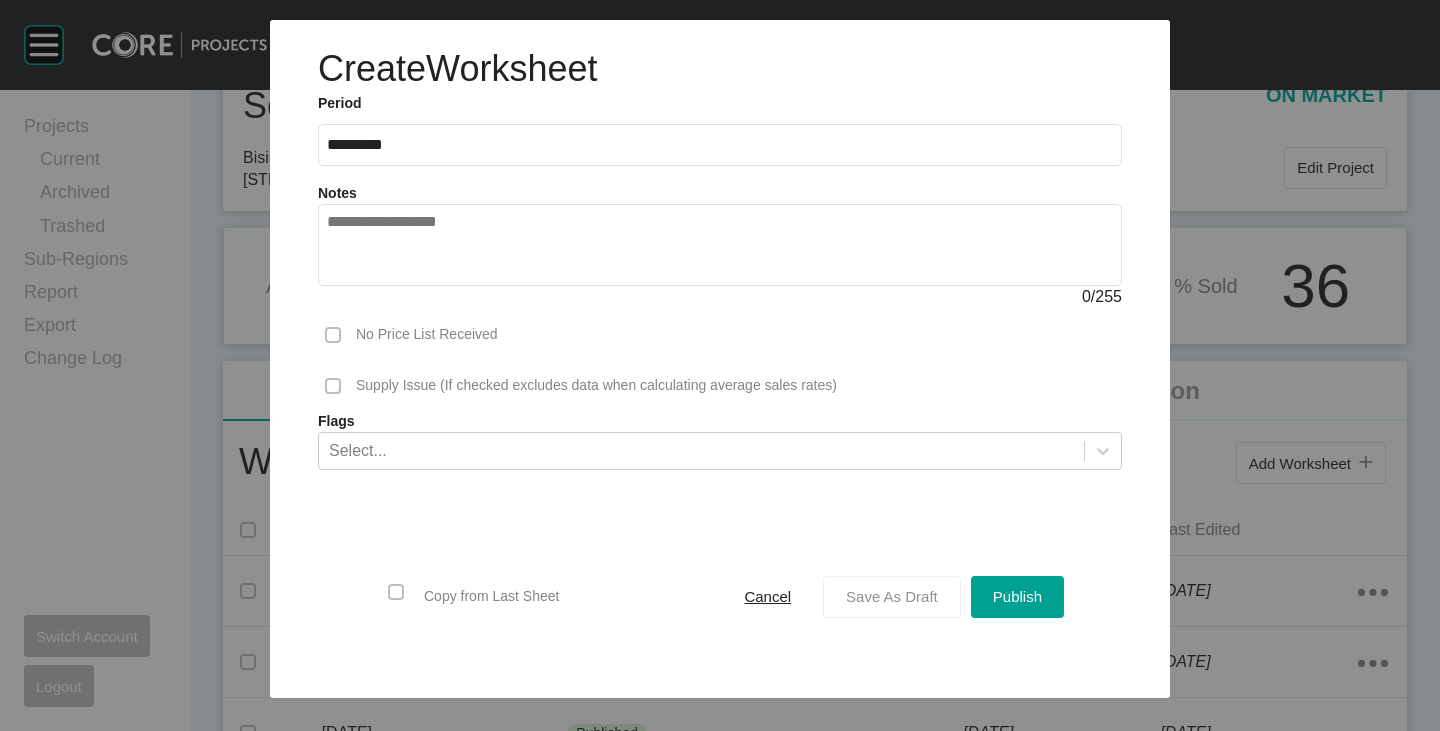 click on "Save As Draft" at bounding box center (892, 596) 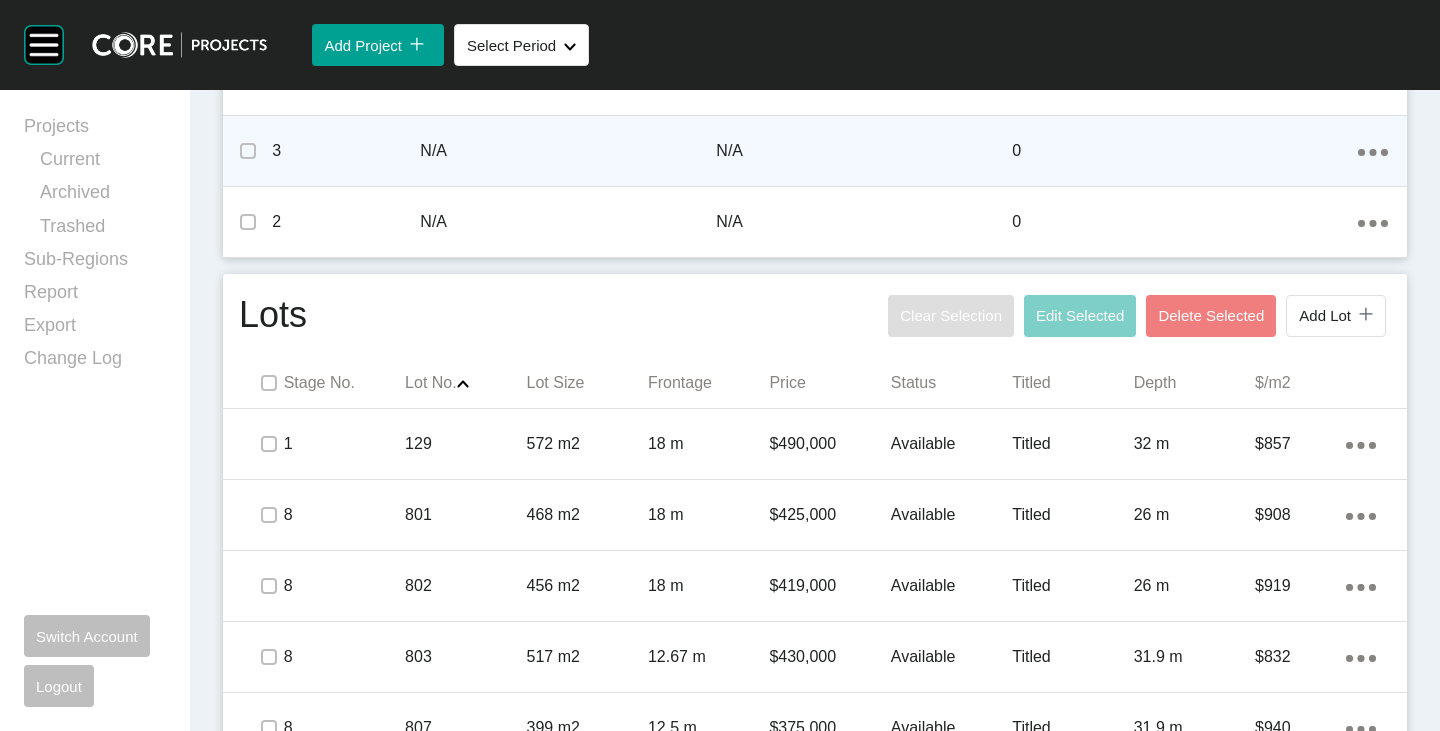 scroll, scrollTop: 1000, scrollLeft: 0, axis: vertical 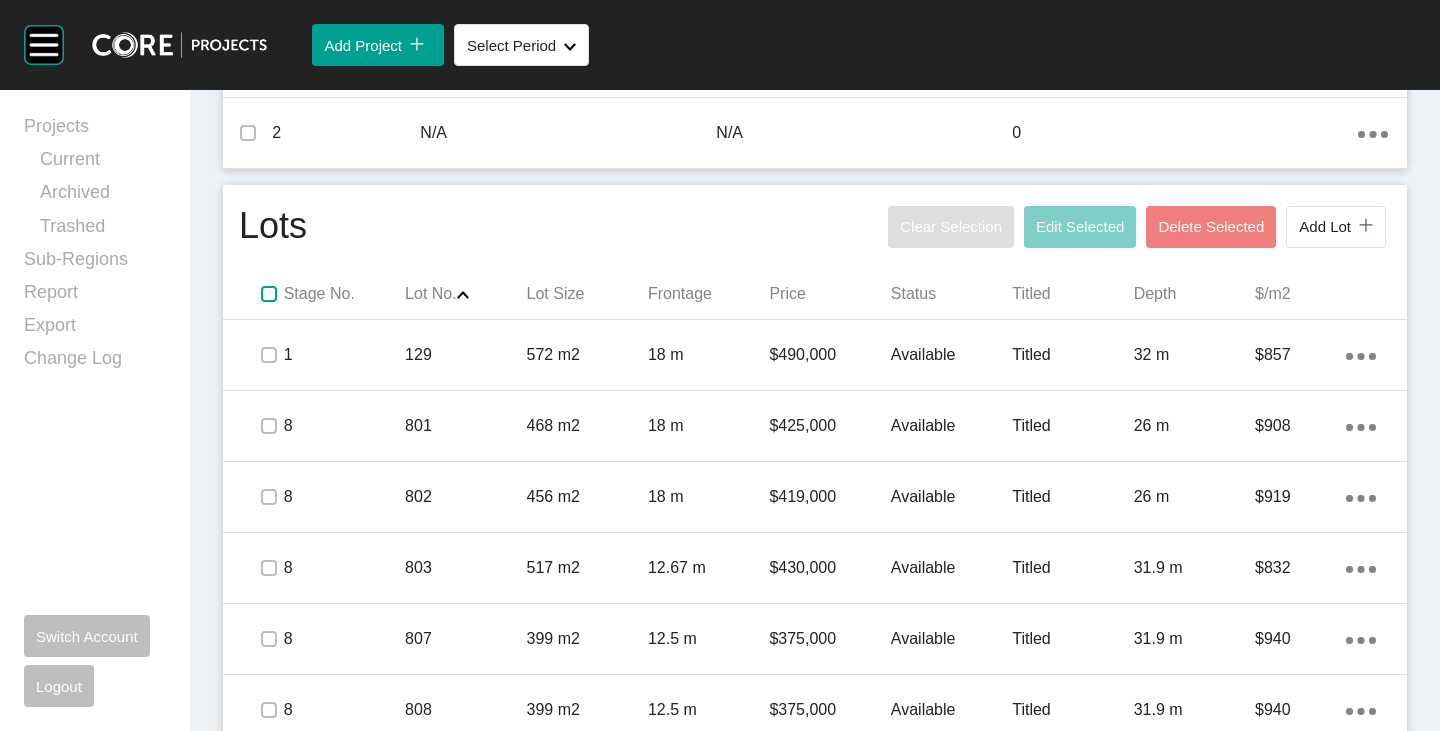 click at bounding box center (269, 294) 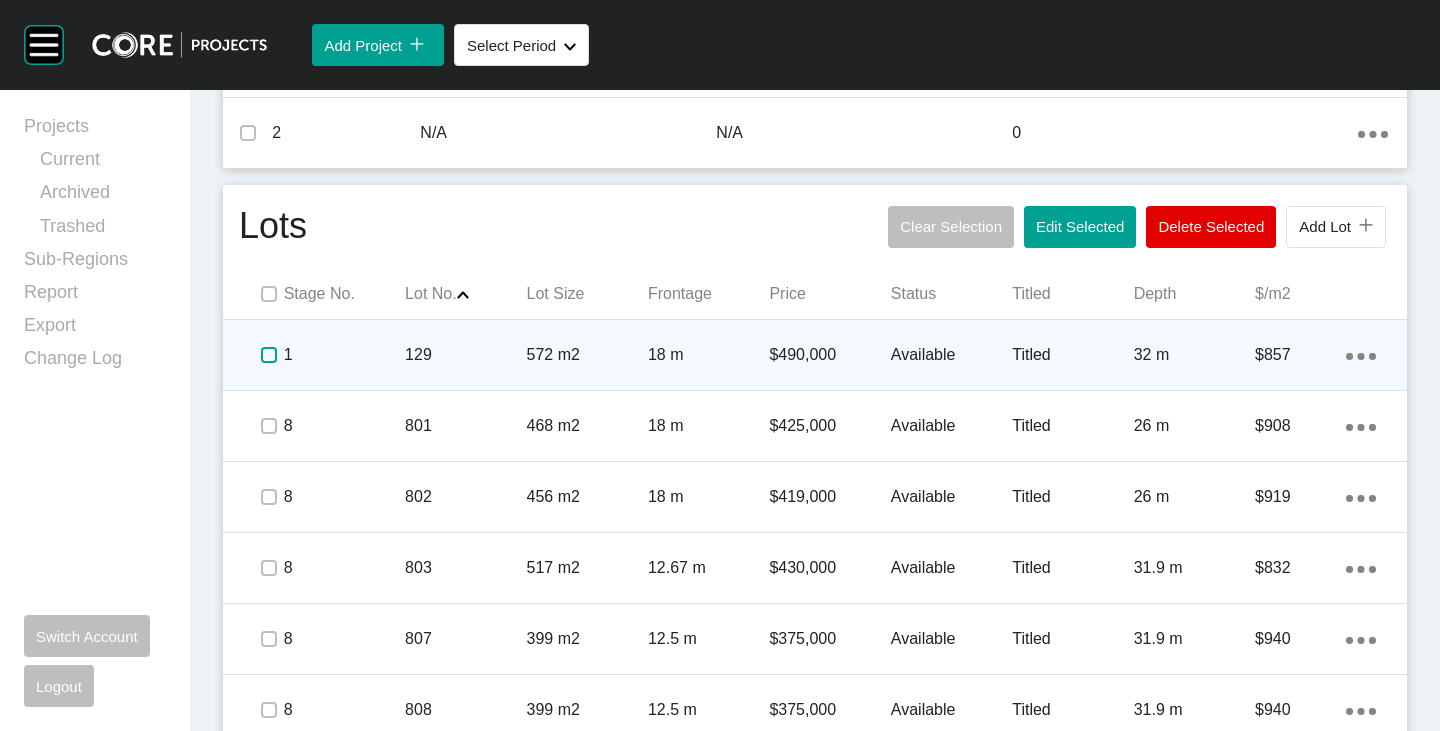 click at bounding box center (269, 355) 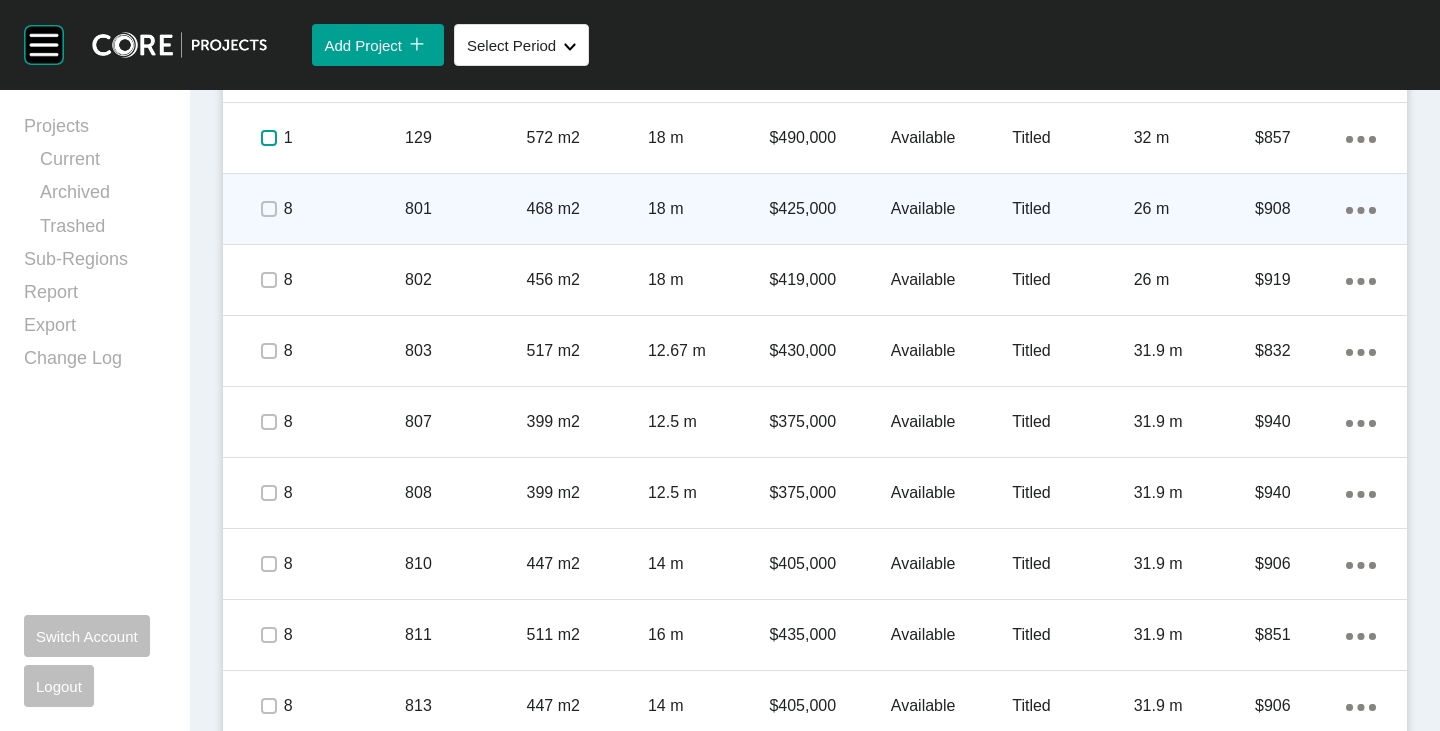 scroll, scrollTop: 917, scrollLeft: 0, axis: vertical 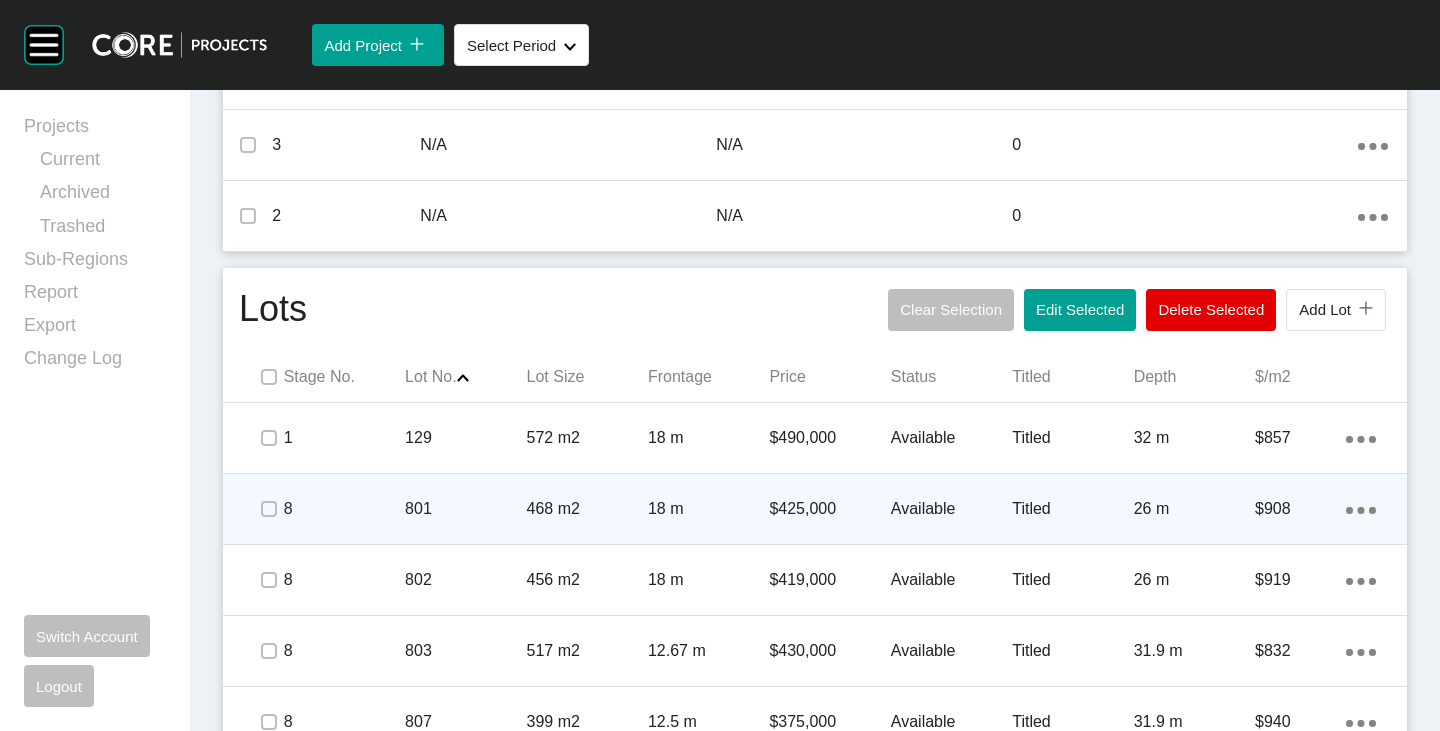 click on "$425,000" at bounding box center [829, 509] 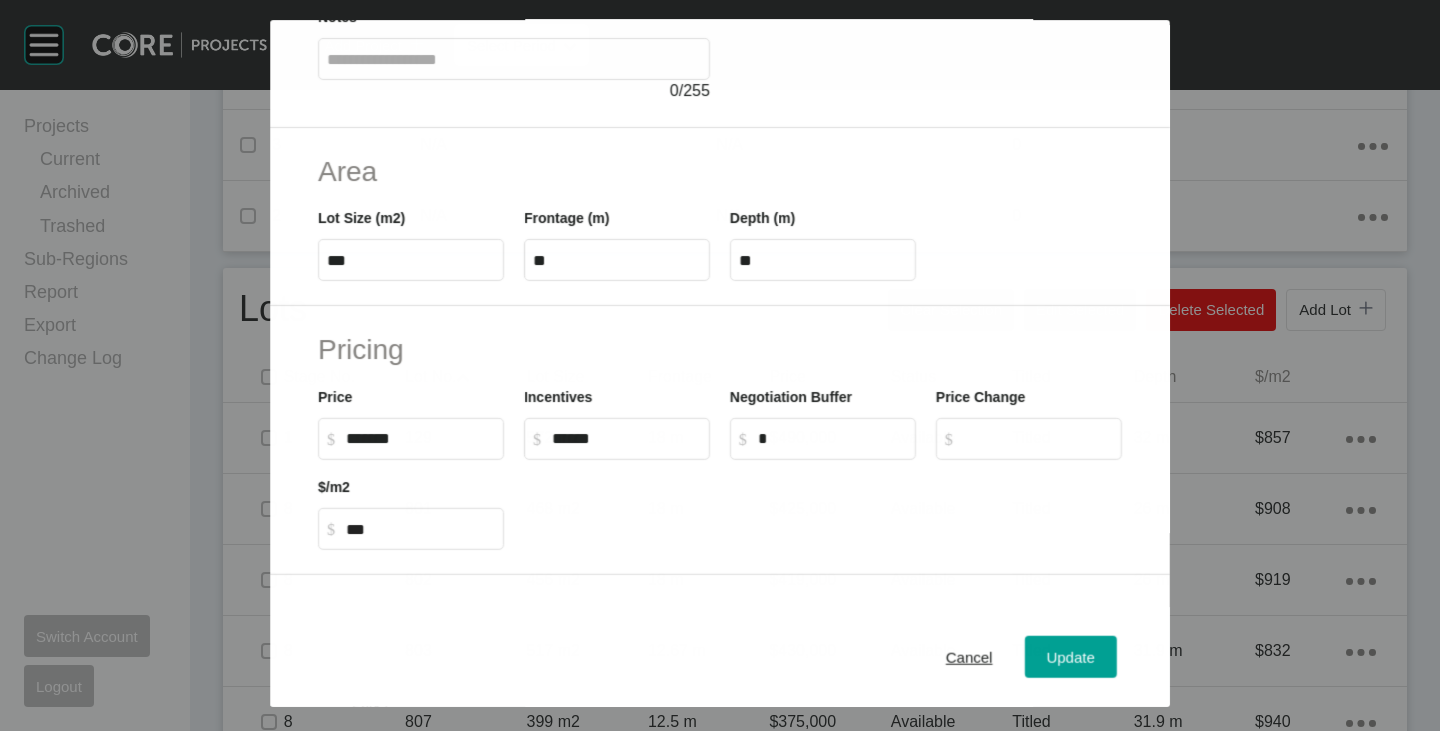 scroll, scrollTop: 300, scrollLeft: 0, axis: vertical 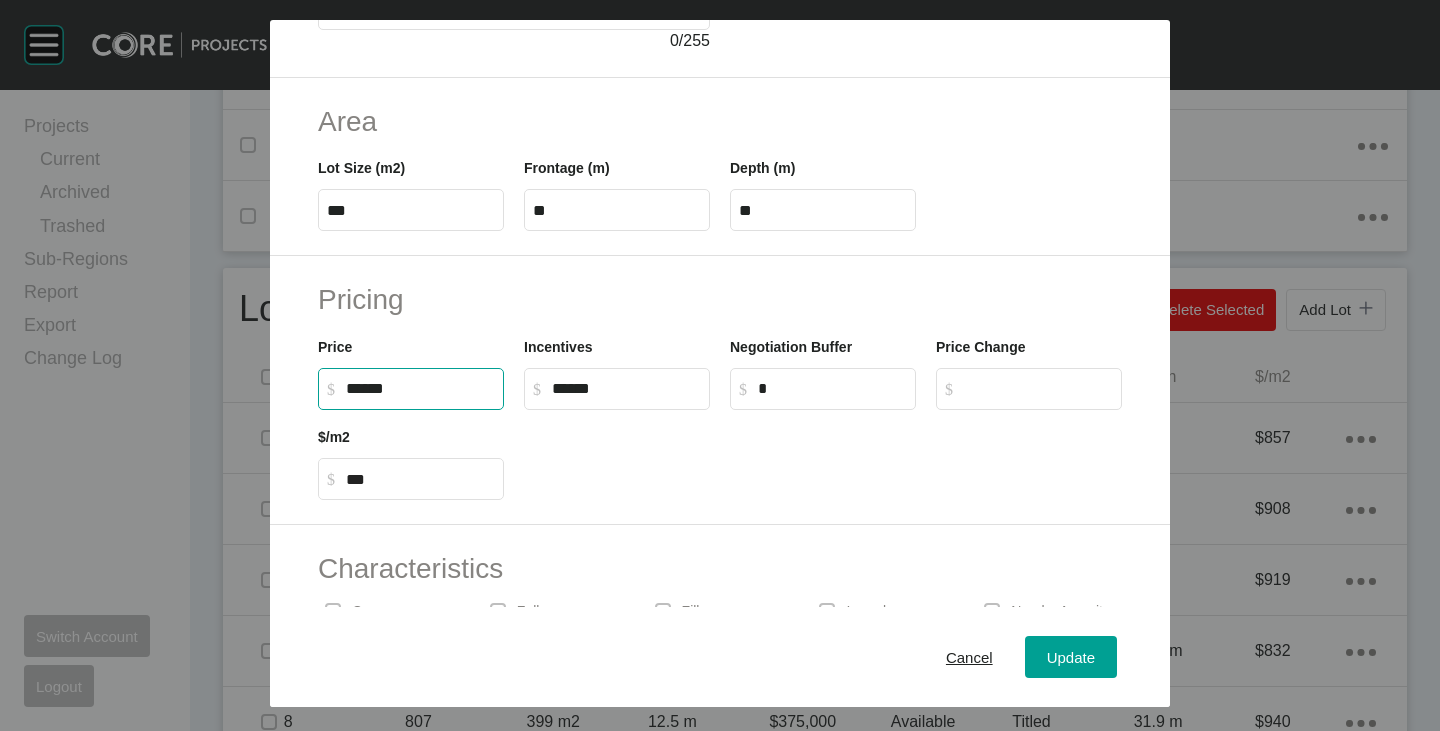 drag, startPoint x: 349, startPoint y: 392, endPoint x: 372, endPoint y: 393, distance: 23.021729 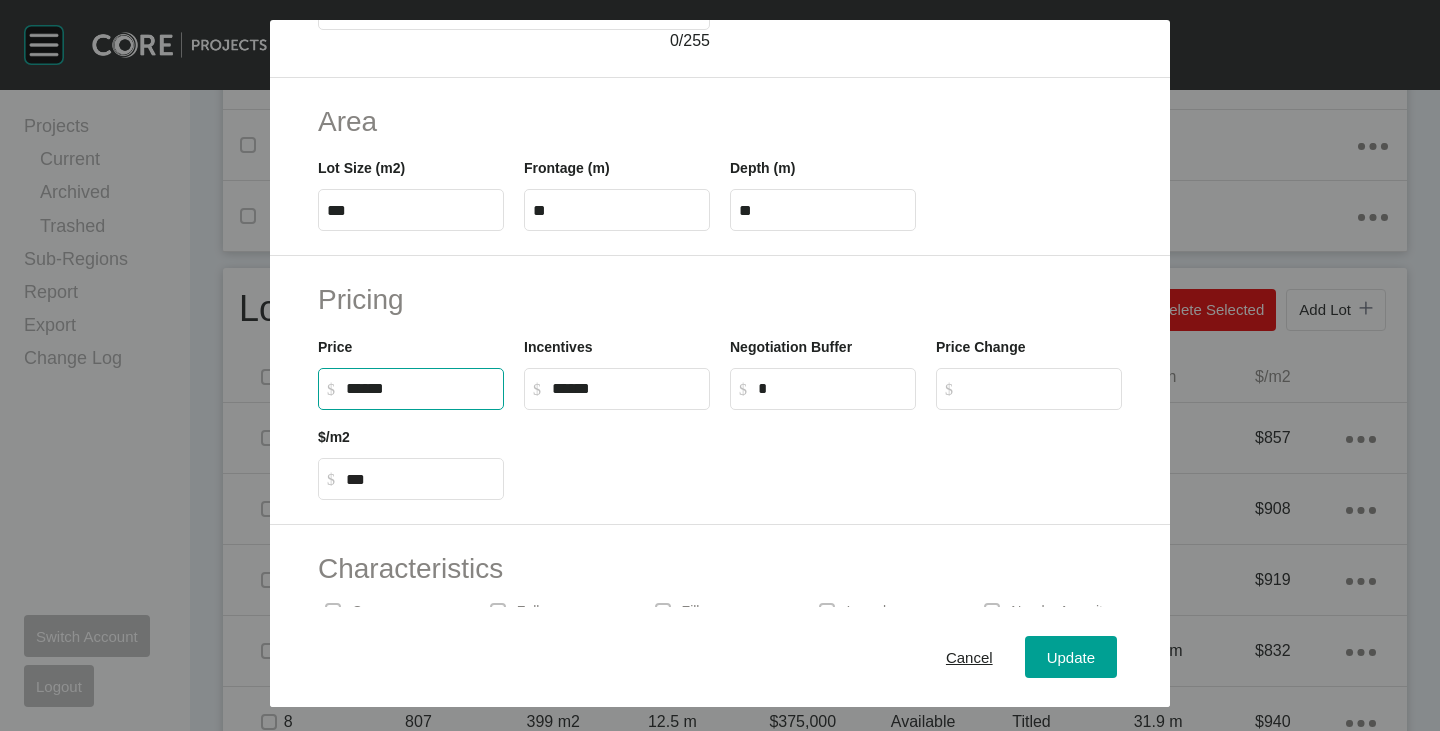 type on "*******" 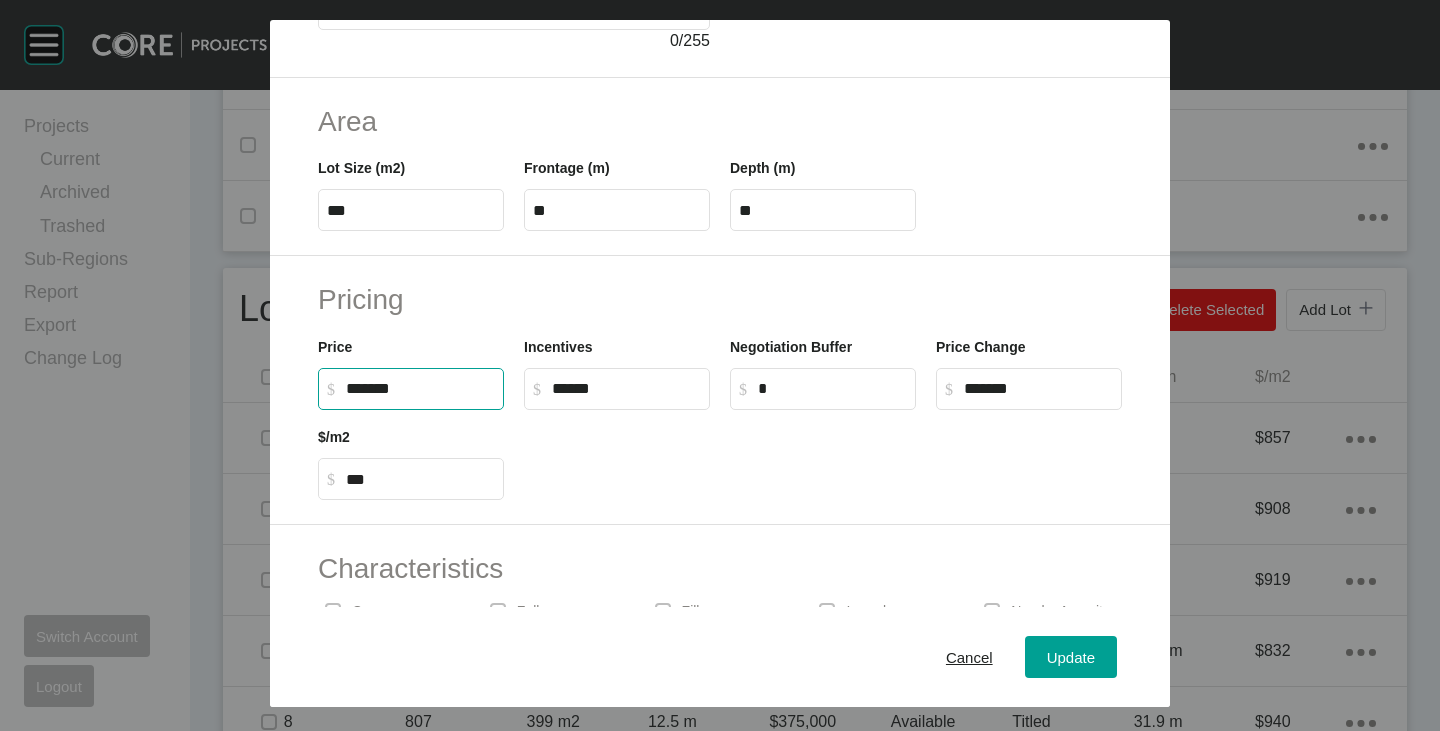 click at bounding box center (823, 455) 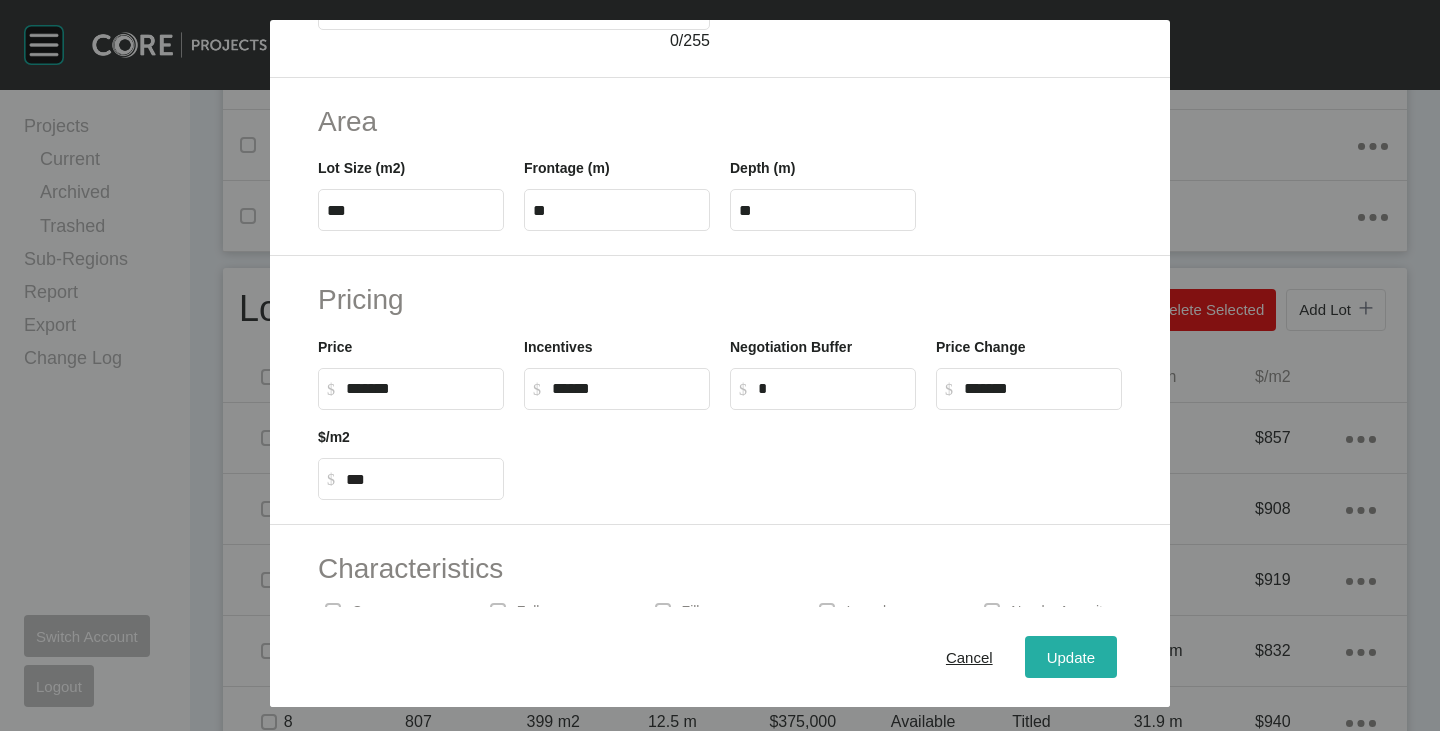 click on "Update" at bounding box center [1071, 657] 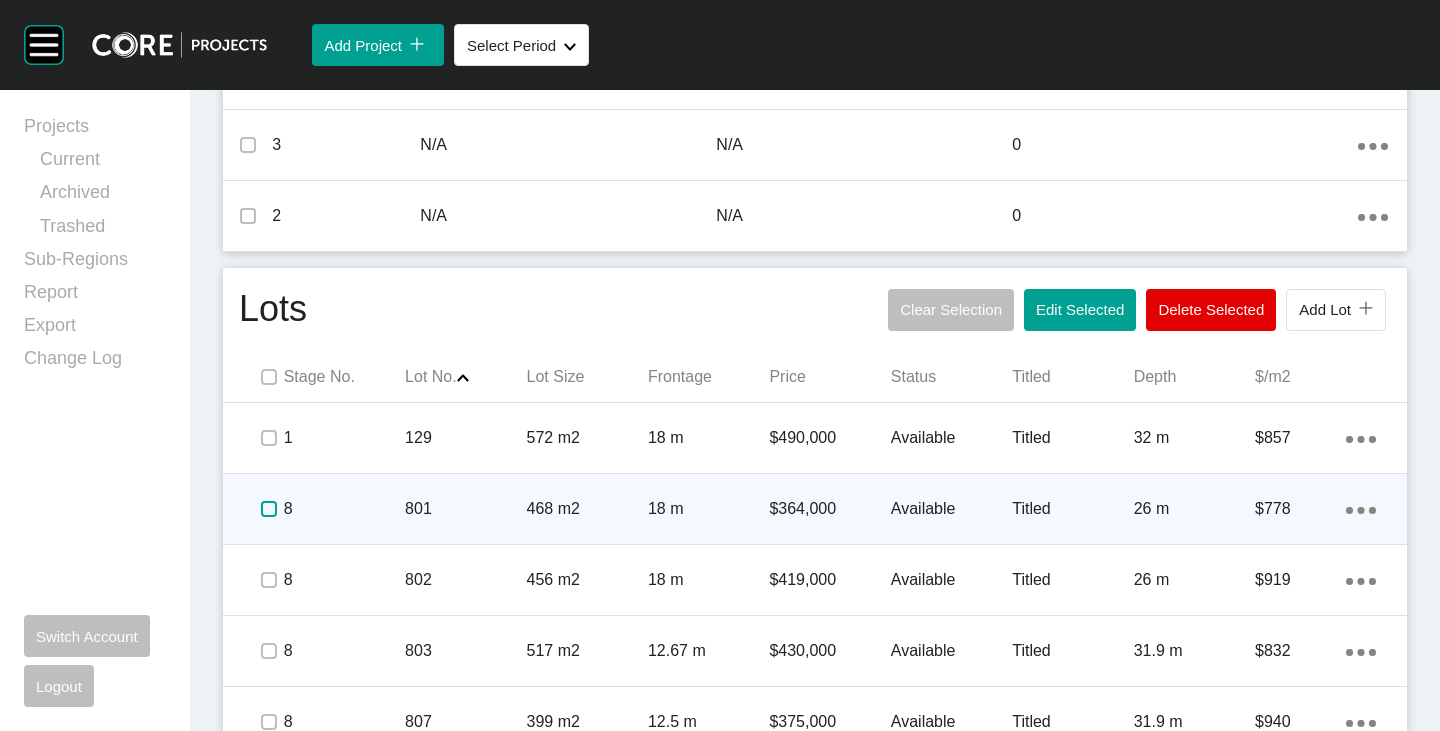 click at bounding box center [269, 509] 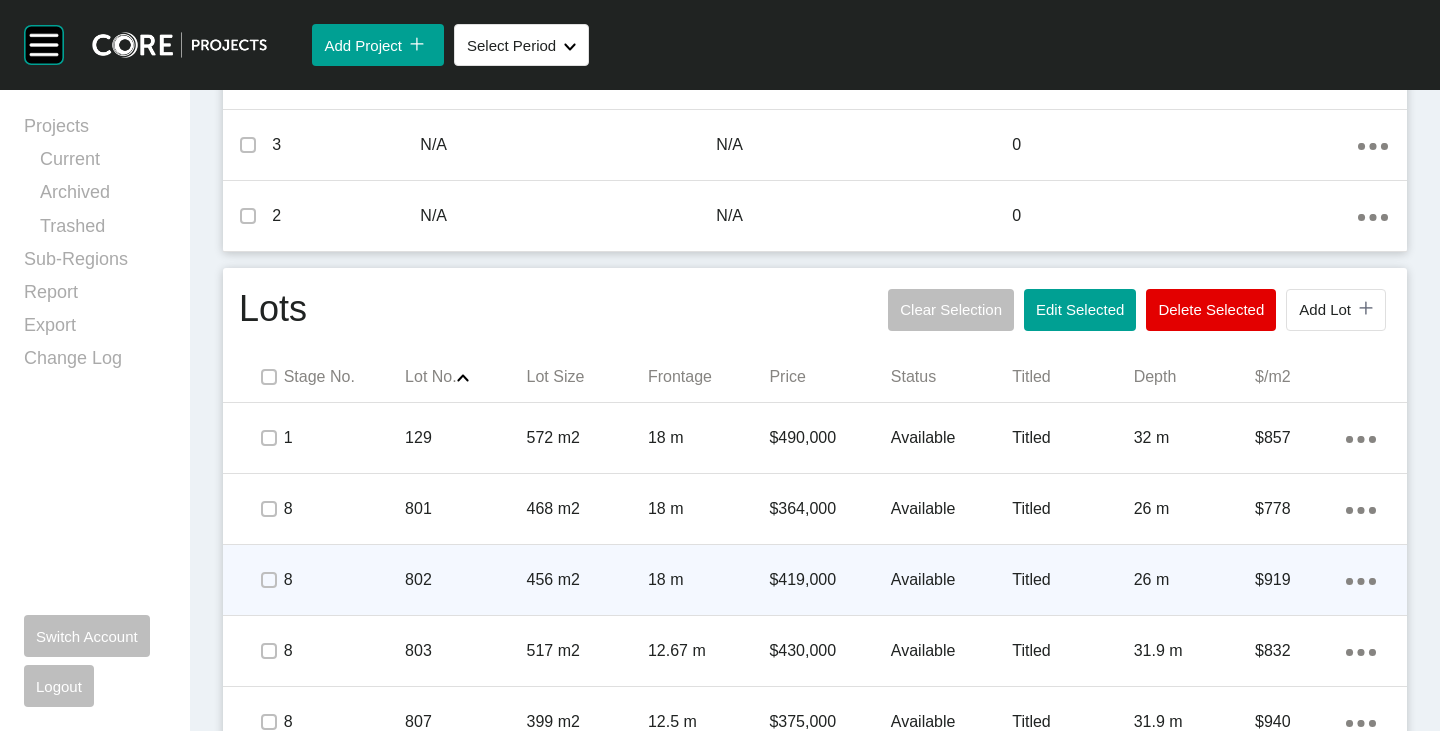 click on "$419,000" at bounding box center [829, 580] 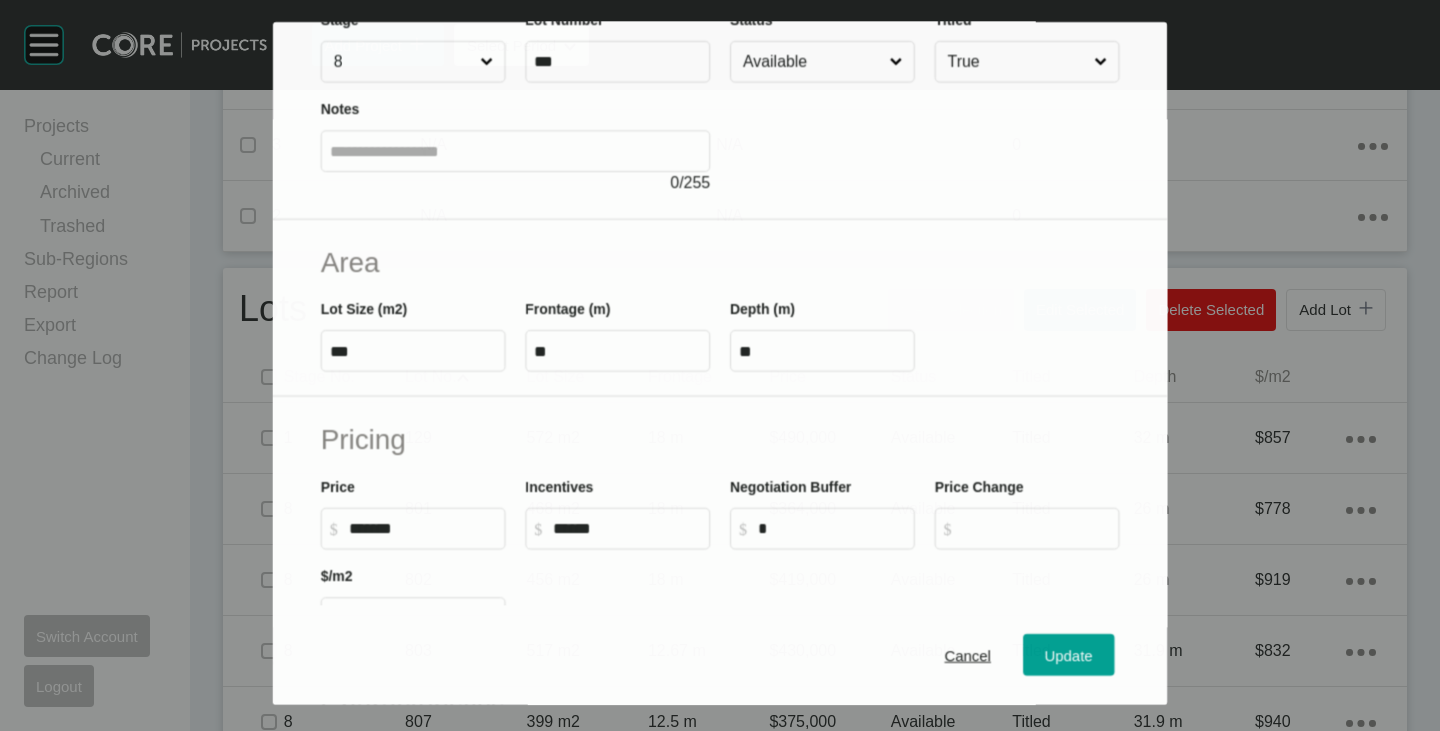 scroll, scrollTop: 200, scrollLeft: 0, axis: vertical 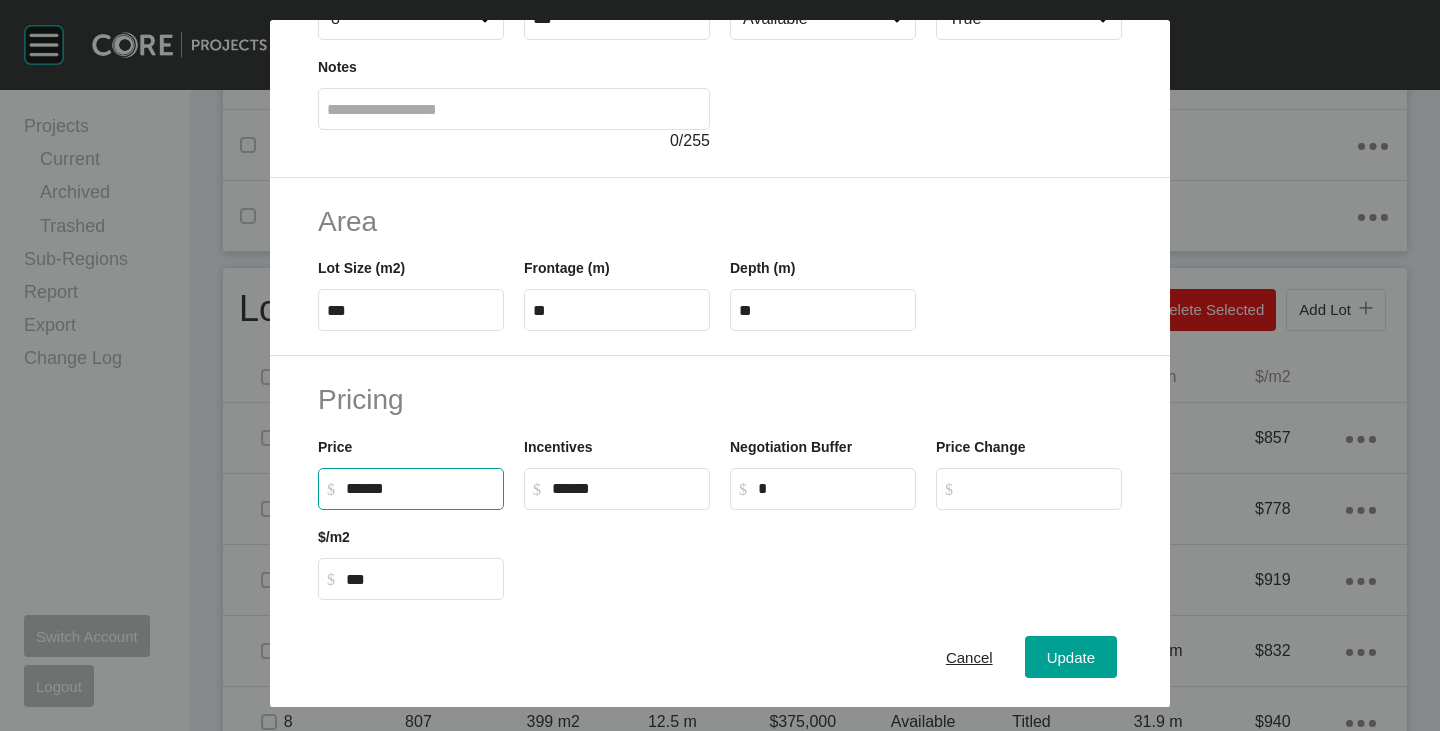 drag, startPoint x: 347, startPoint y: 487, endPoint x: 359, endPoint y: 489, distance: 12.165525 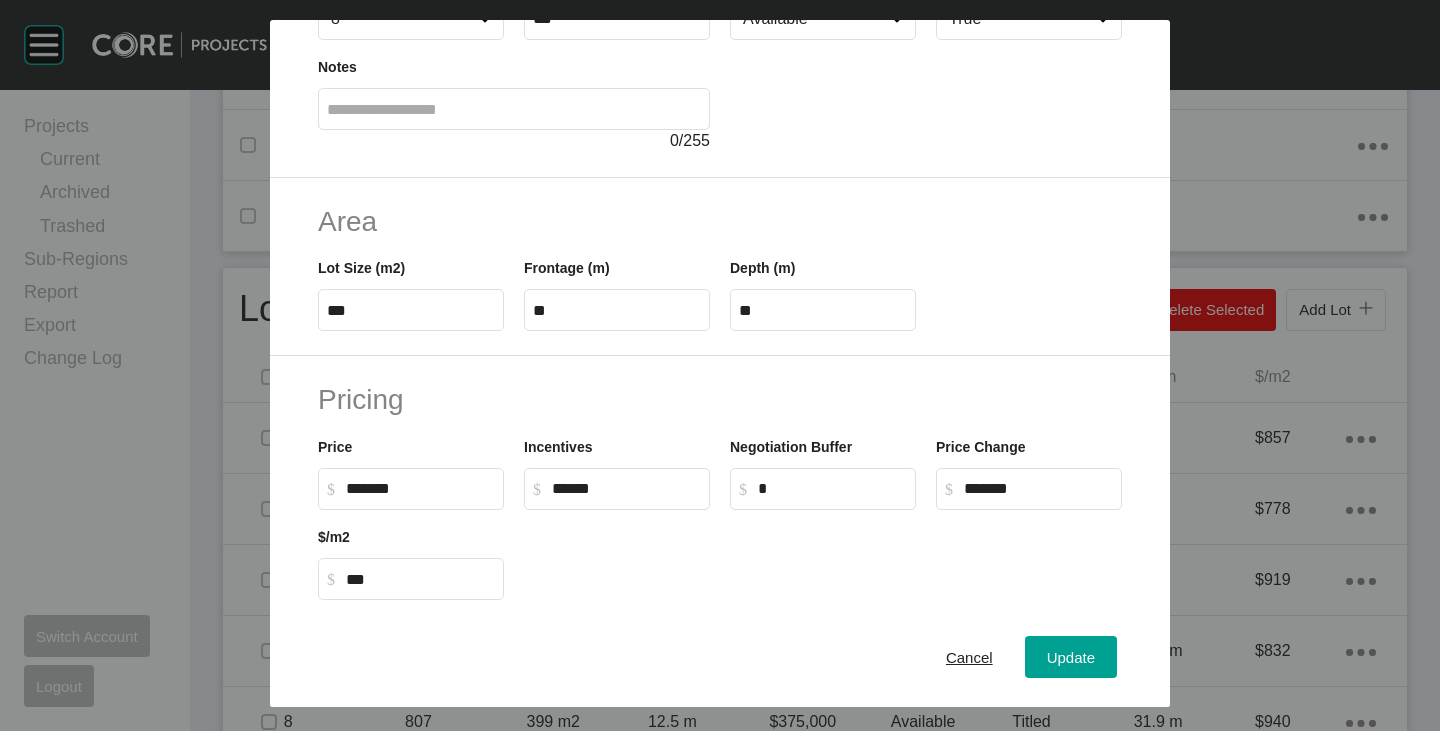 click at bounding box center (823, 555) 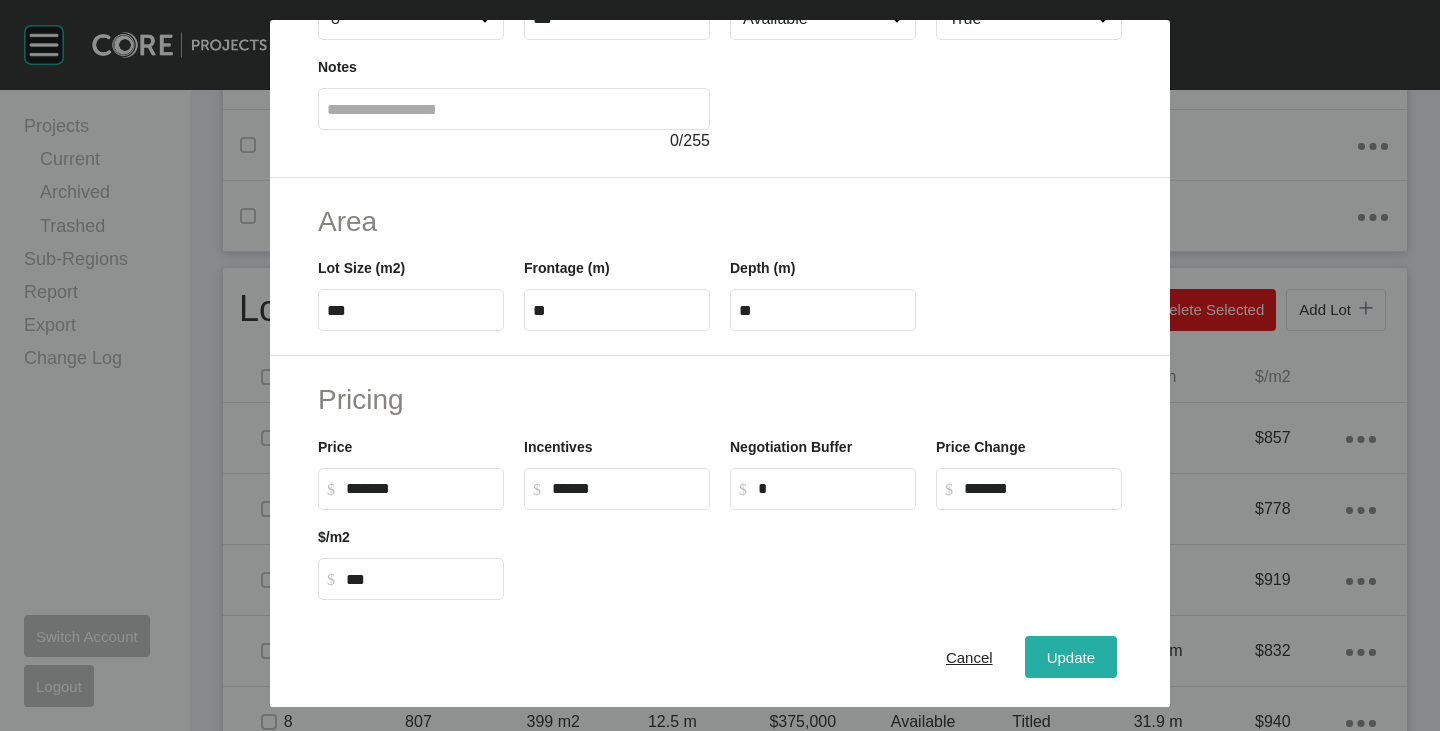 click on "Update" at bounding box center (1071, 657) 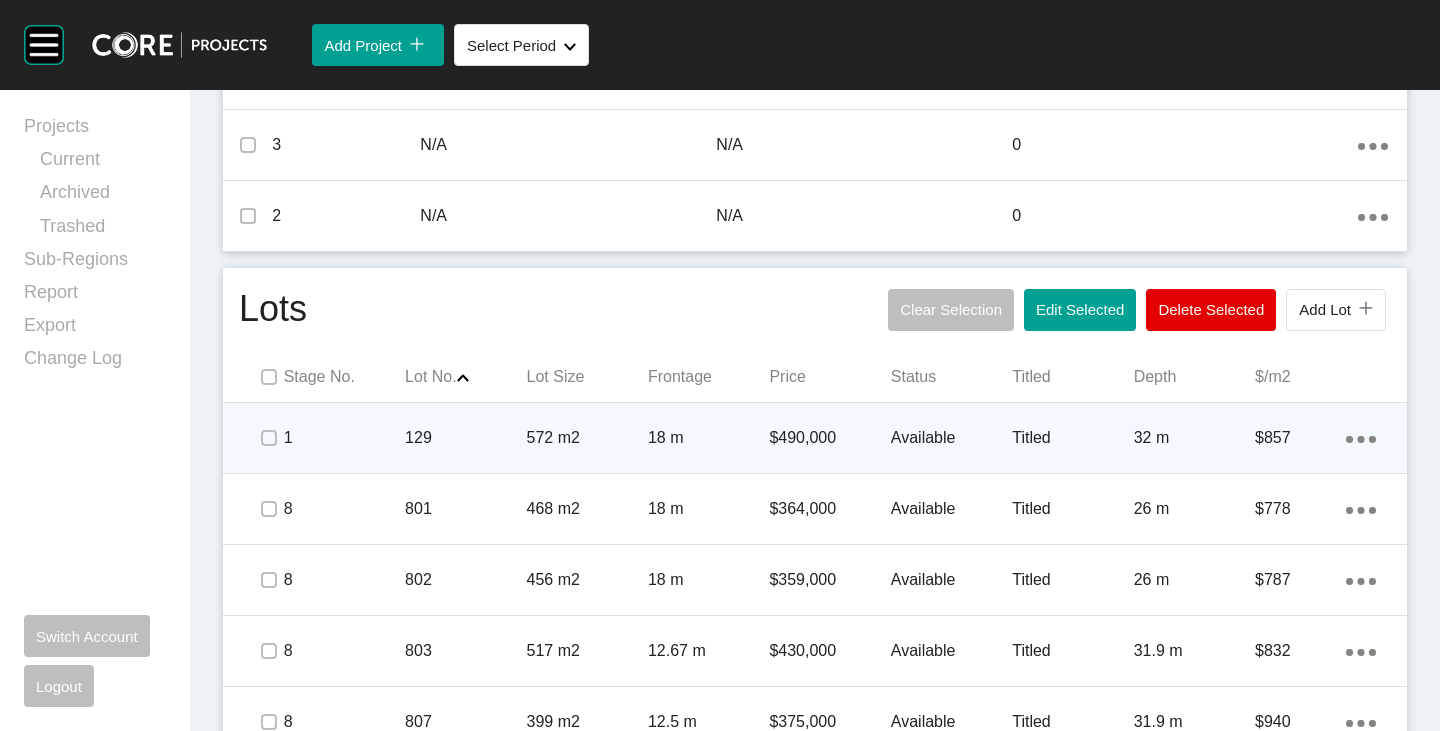 scroll, scrollTop: 1017, scrollLeft: 0, axis: vertical 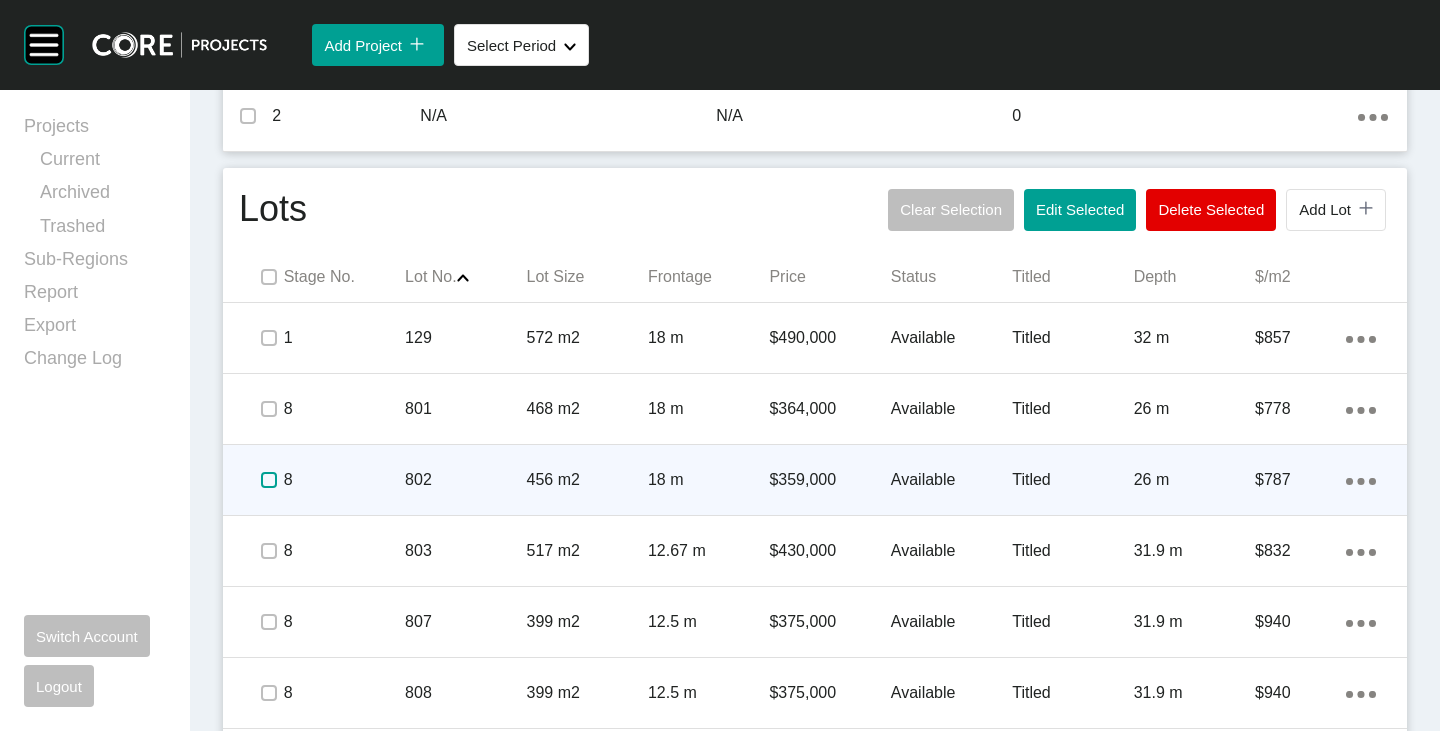 click at bounding box center [269, 480] 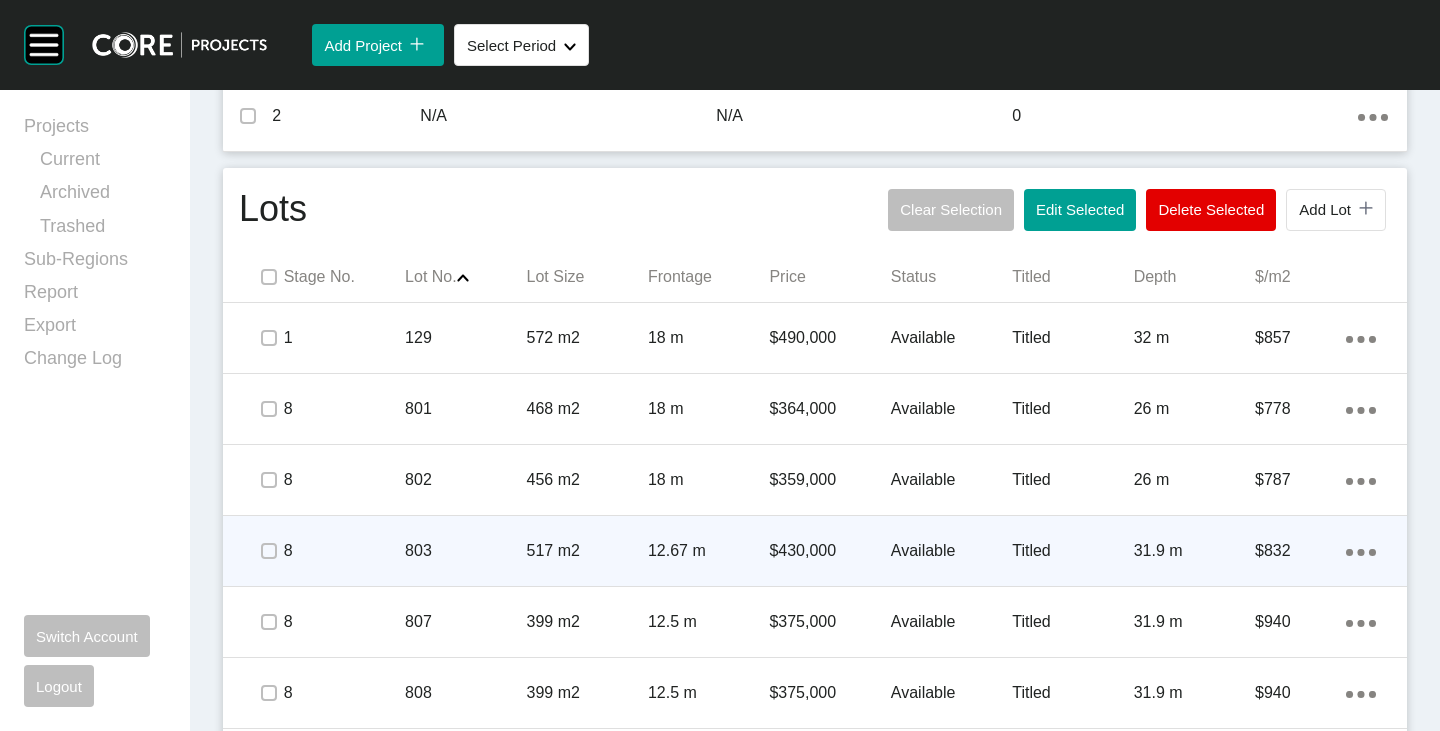 click on "$430,000" at bounding box center (829, 551) 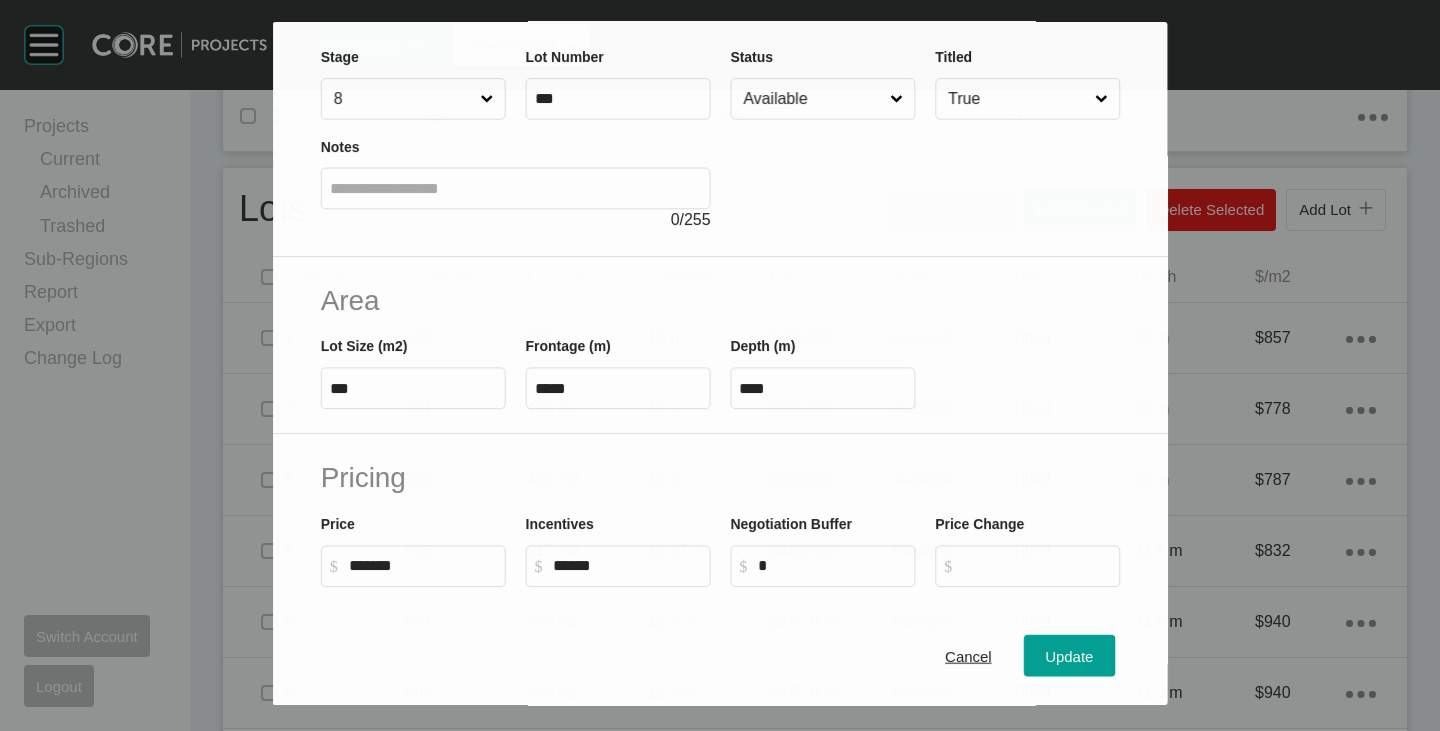 scroll, scrollTop: 300, scrollLeft: 0, axis: vertical 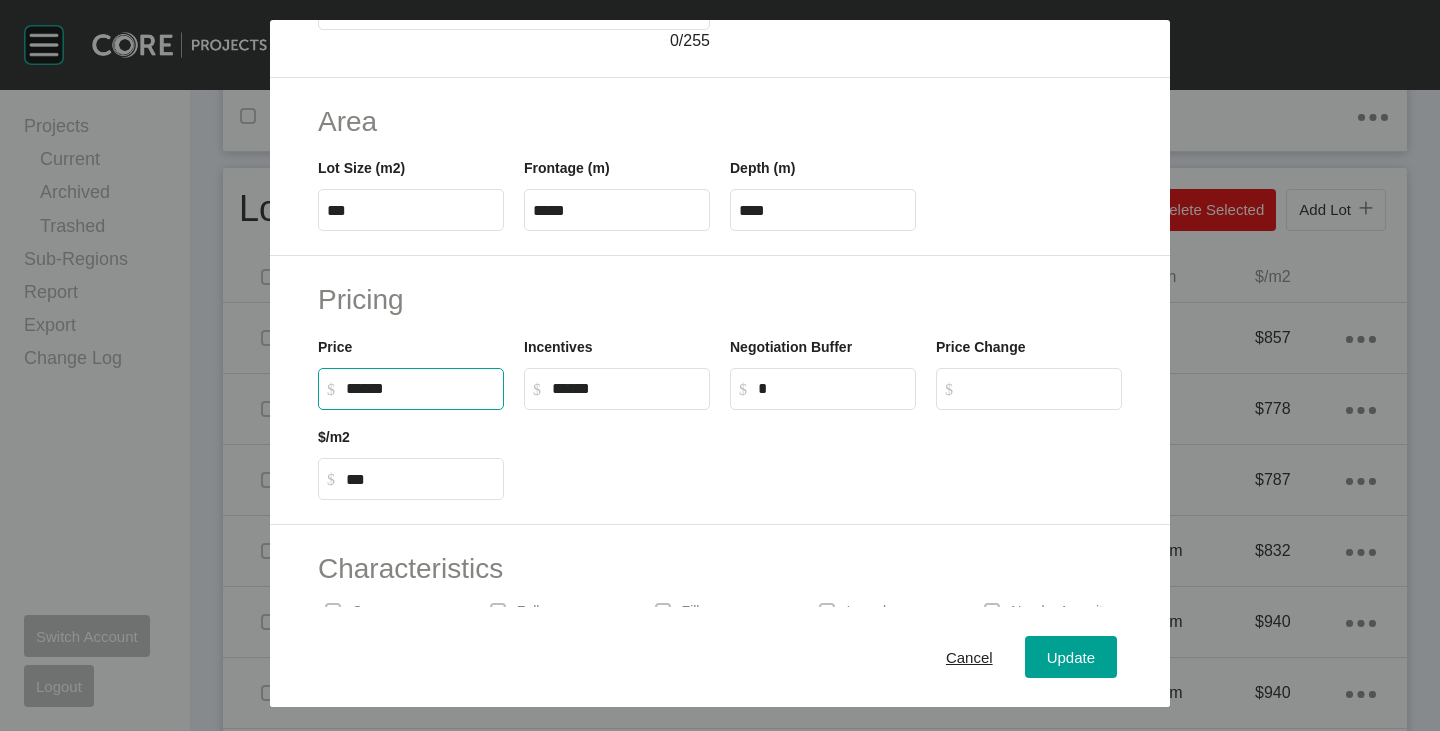 drag, startPoint x: 349, startPoint y: 387, endPoint x: 371, endPoint y: 389, distance: 22.090721 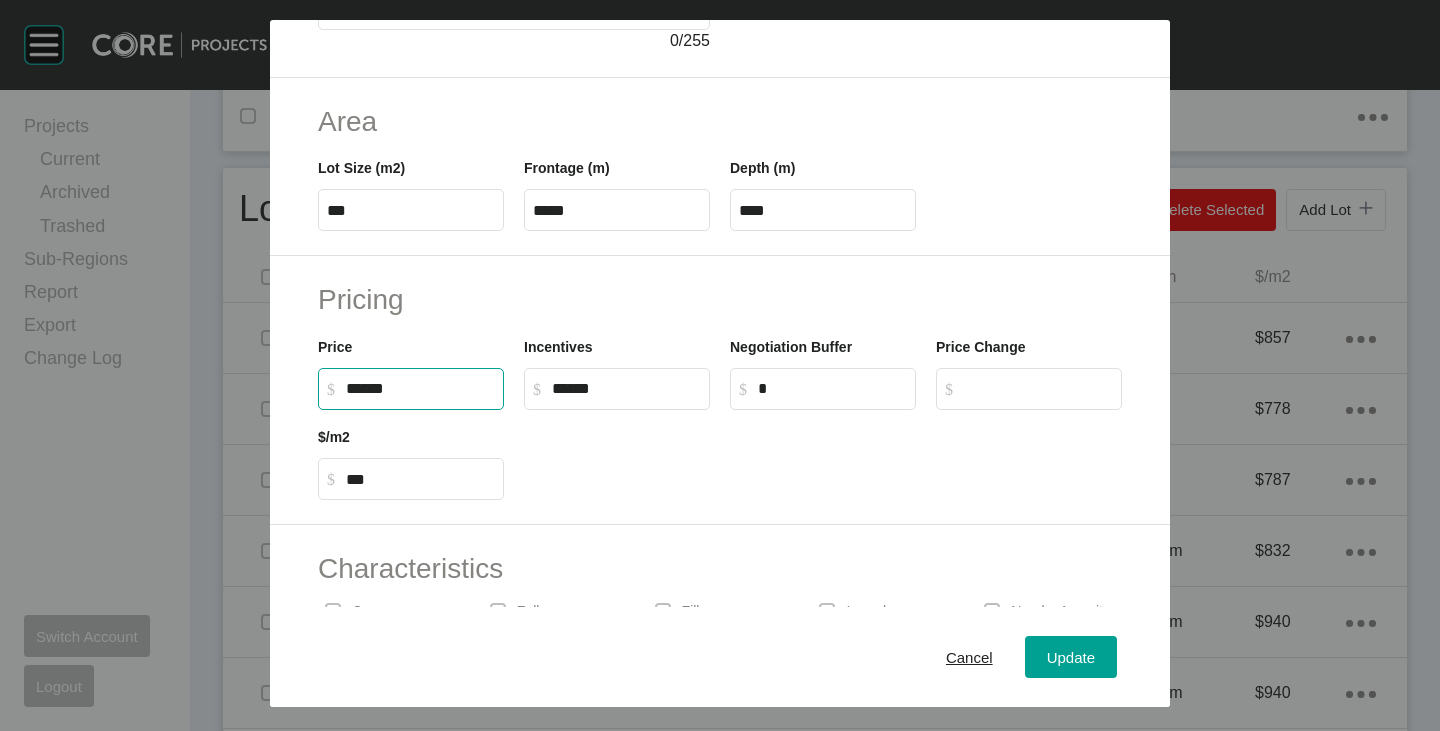 type on "*******" 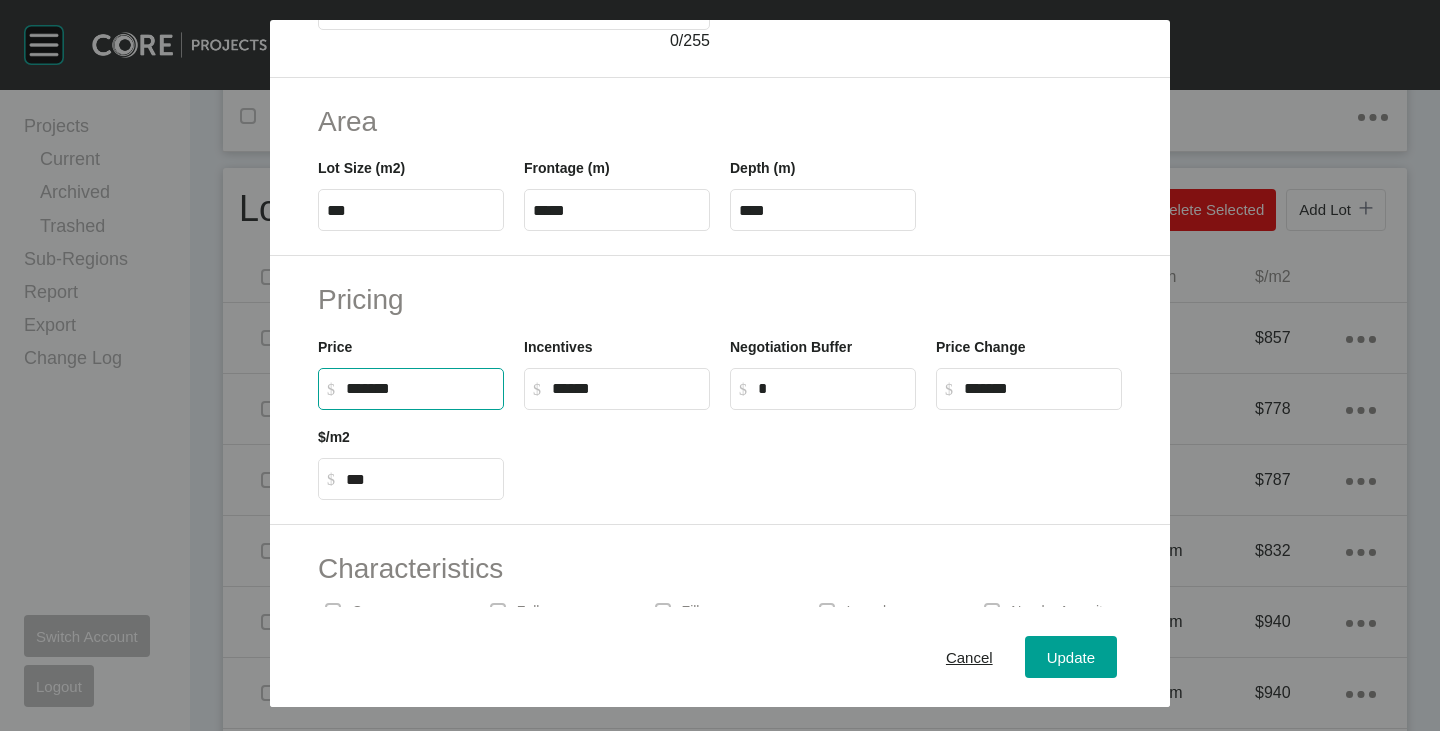 click on "Pricing Price $ Created with Sketch. $ ******* Incentives $ Created with Sketch. $ ****** Negotiation Buffer $ Created with Sketch. $ * Price Change $ Created with Sketch. $ ******* $/m2 $ Created with Sketch. $ ***" at bounding box center [720, 390] 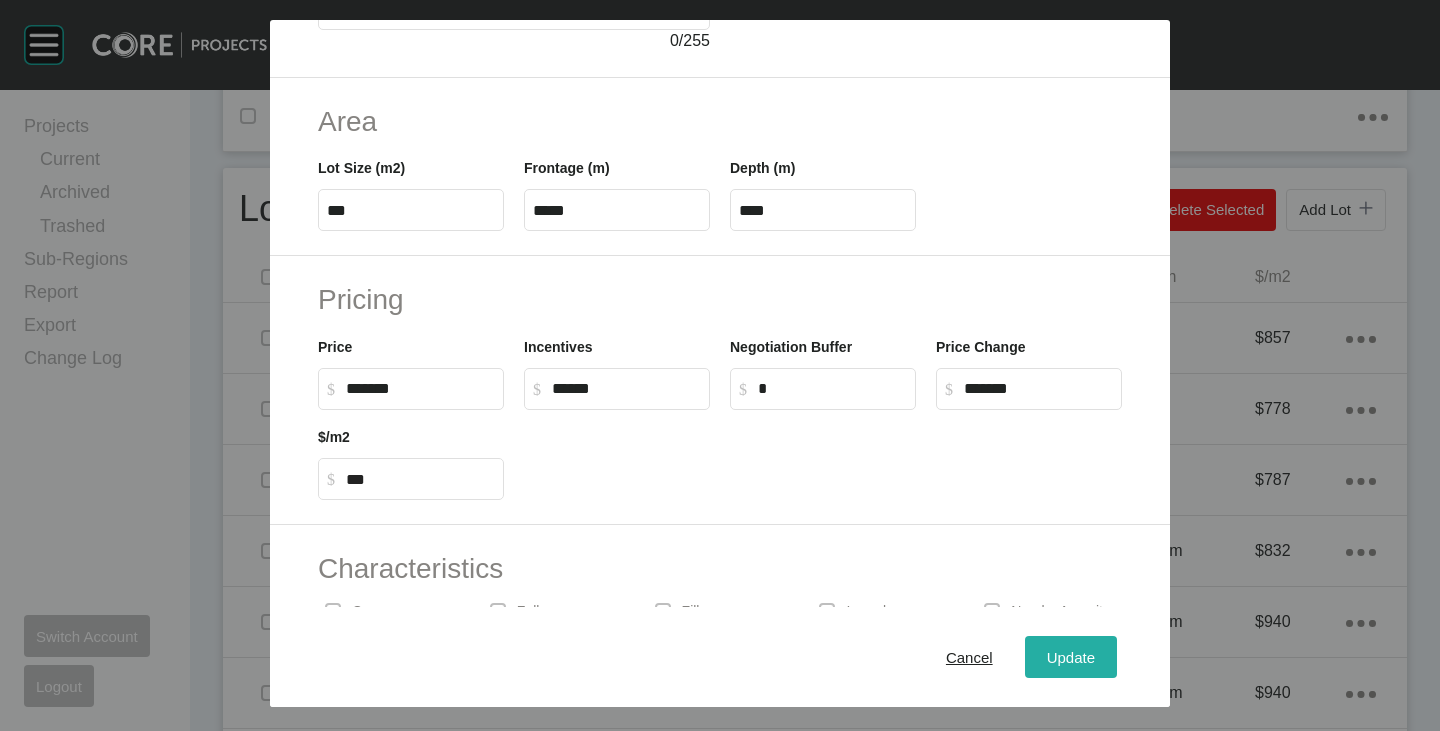 click on "Update" at bounding box center (1071, 657) 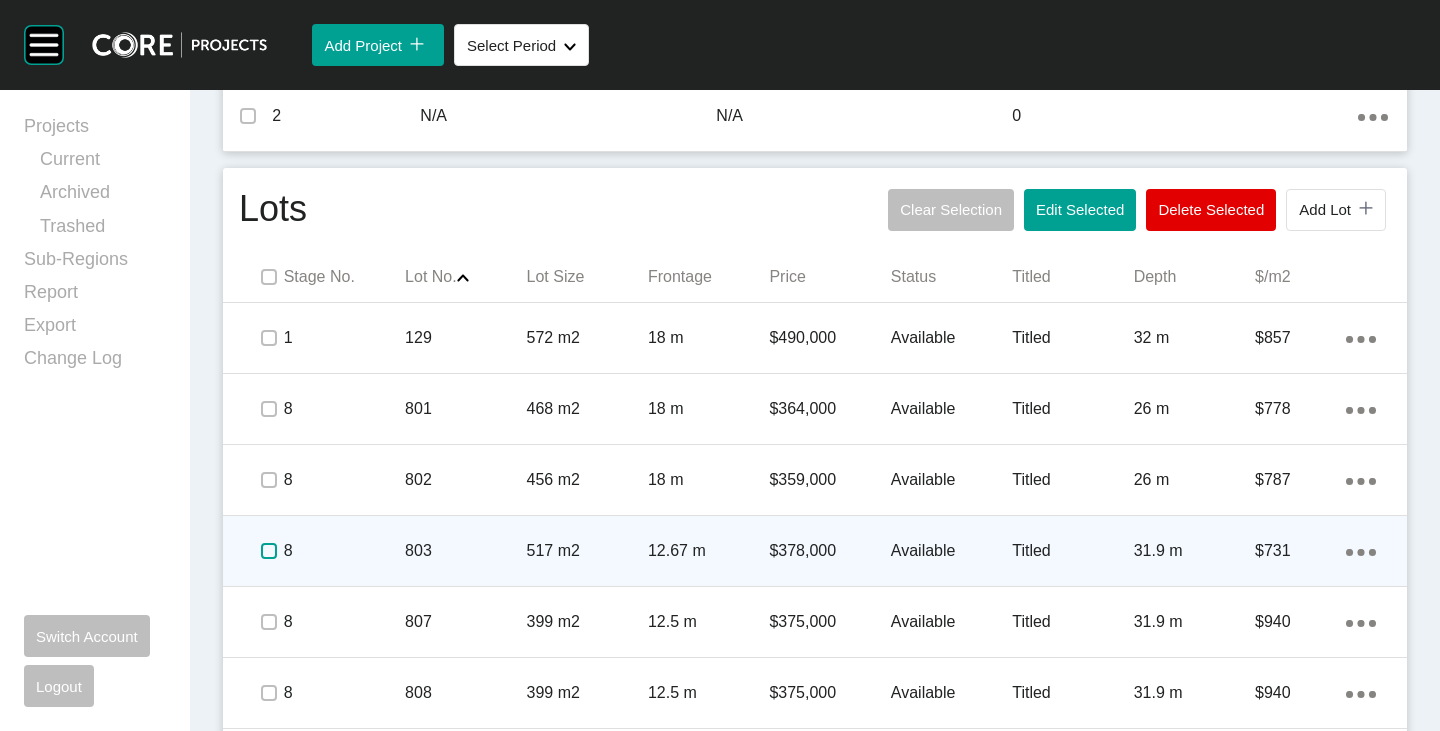 click at bounding box center (269, 551) 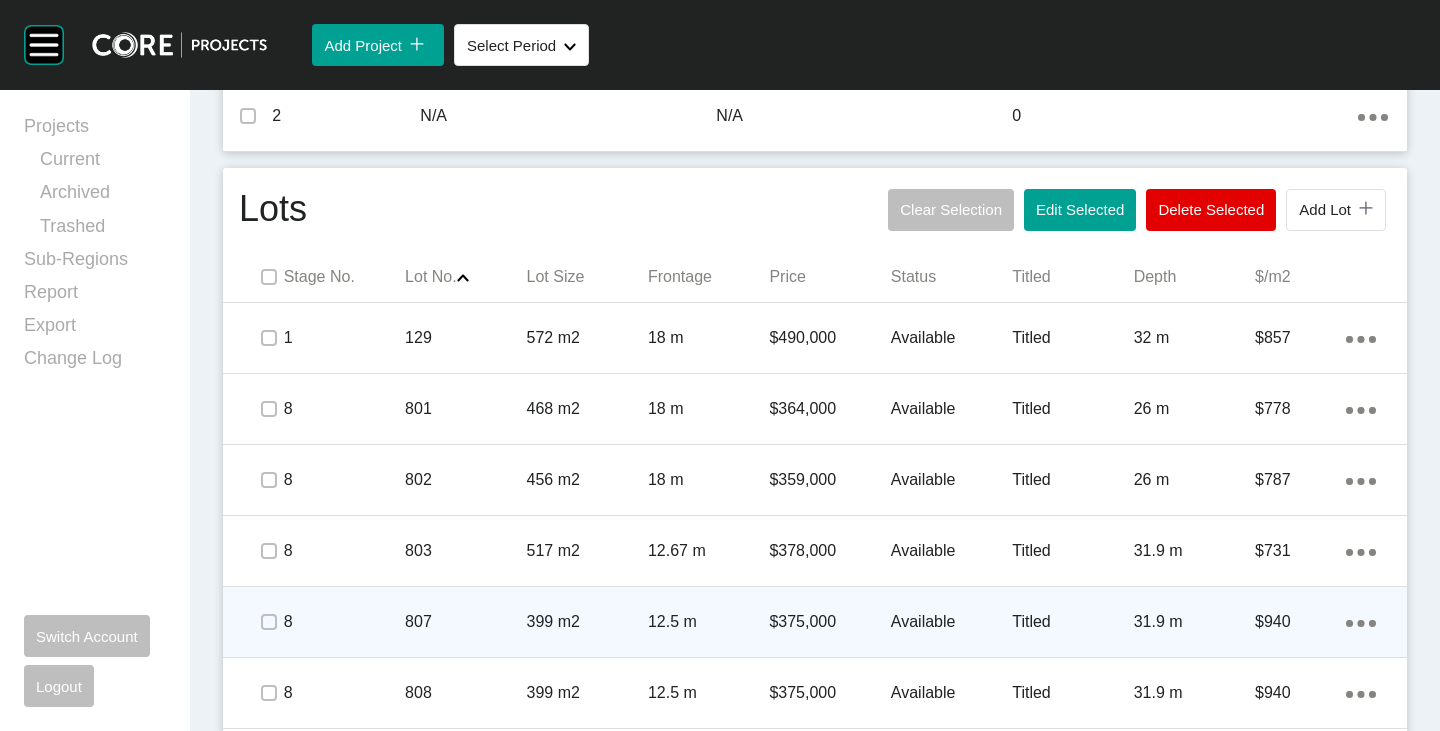 click on "$375,000" at bounding box center (829, 622) 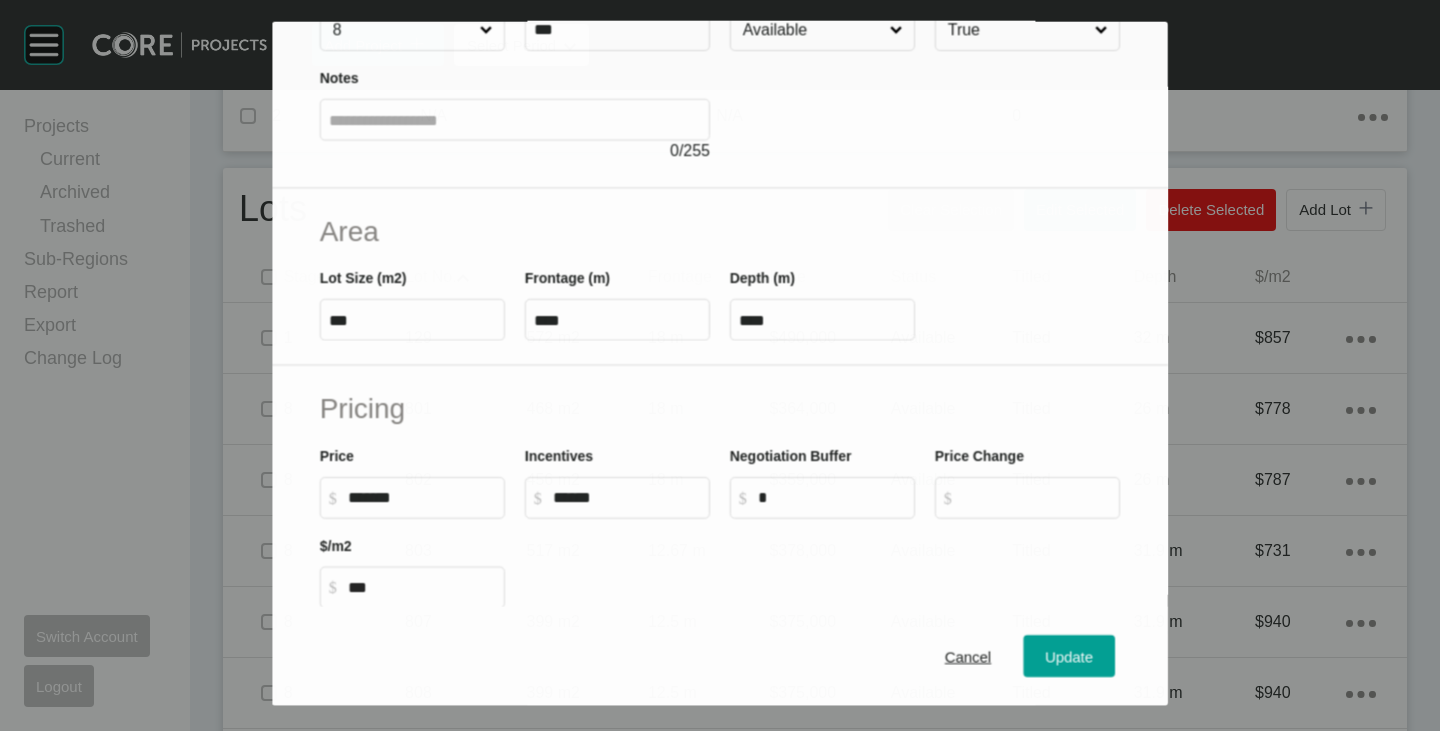scroll, scrollTop: 200, scrollLeft: 0, axis: vertical 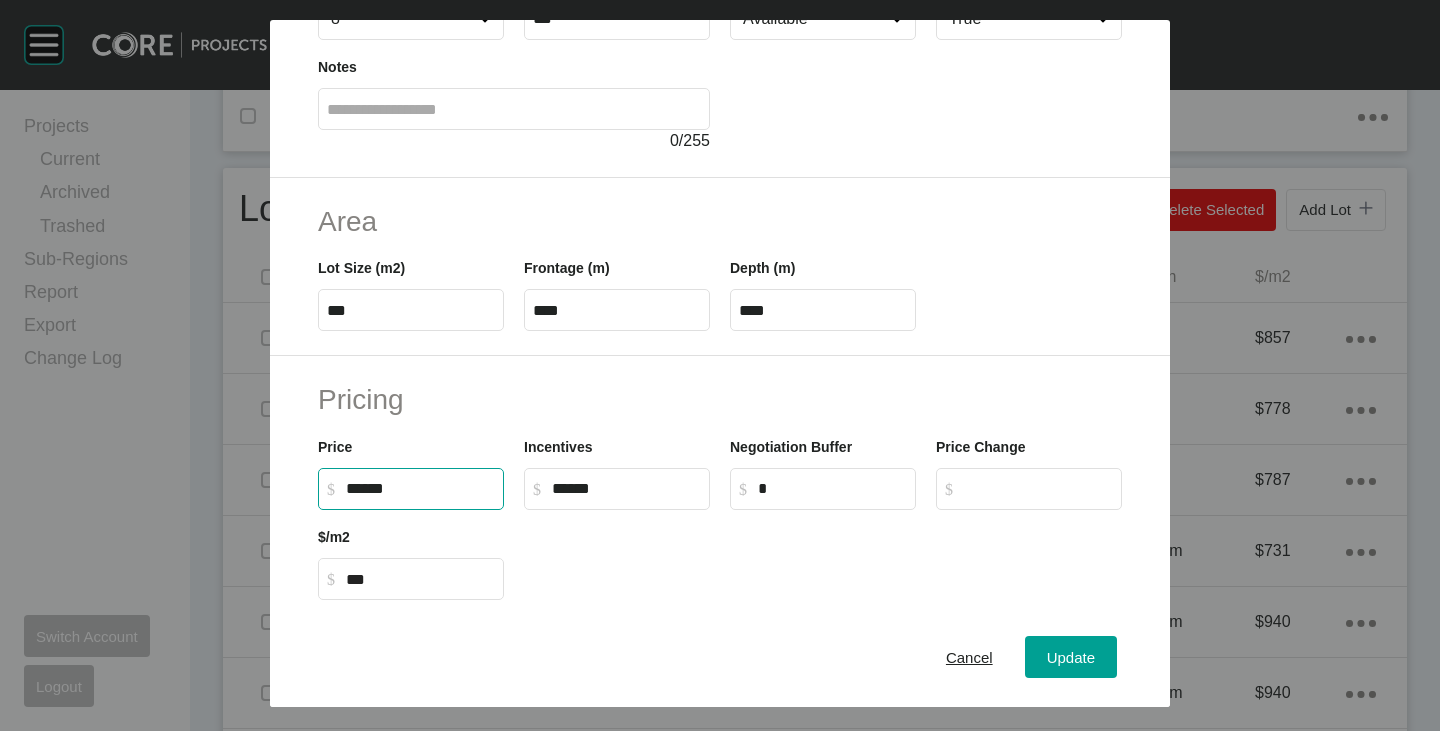 drag, startPoint x: 352, startPoint y: 486, endPoint x: 372, endPoint y: 493, distance: 21.189621 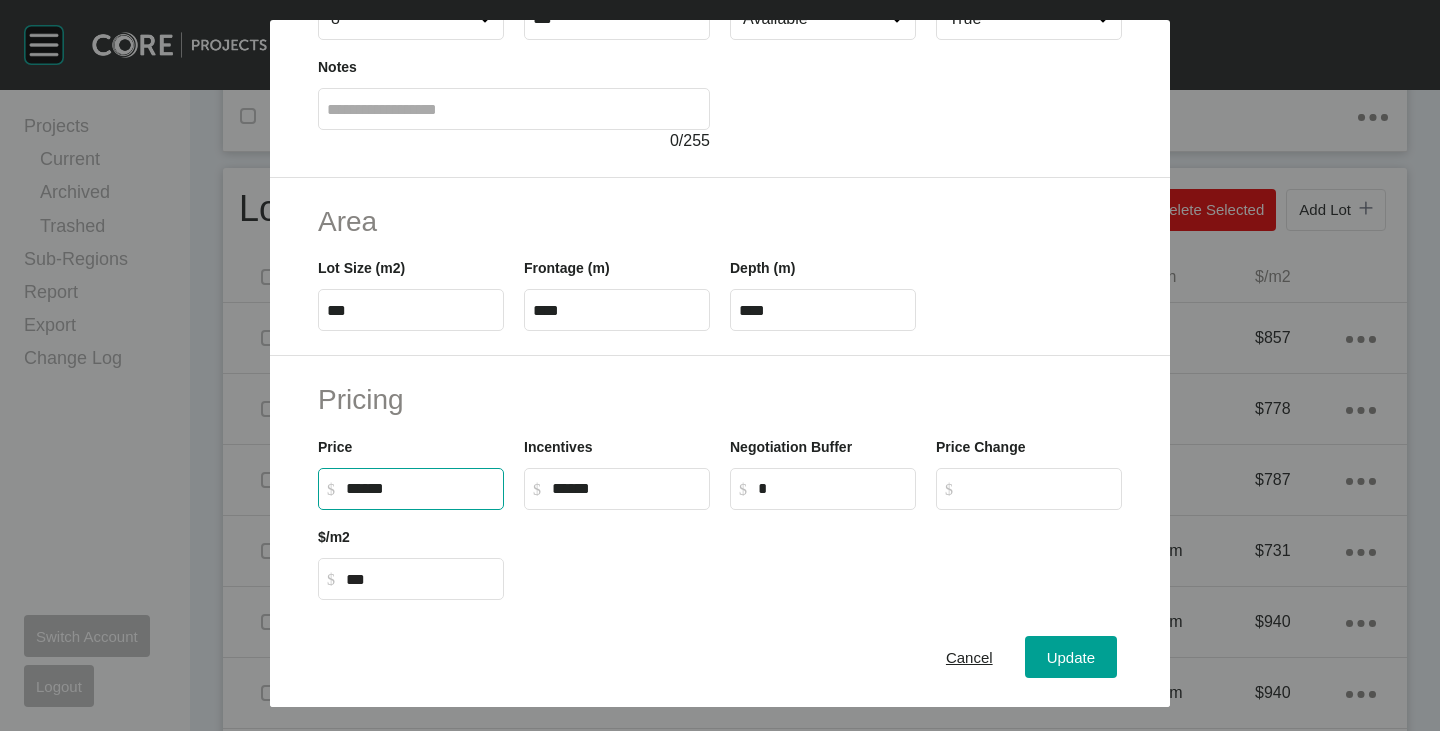 type on "*******" 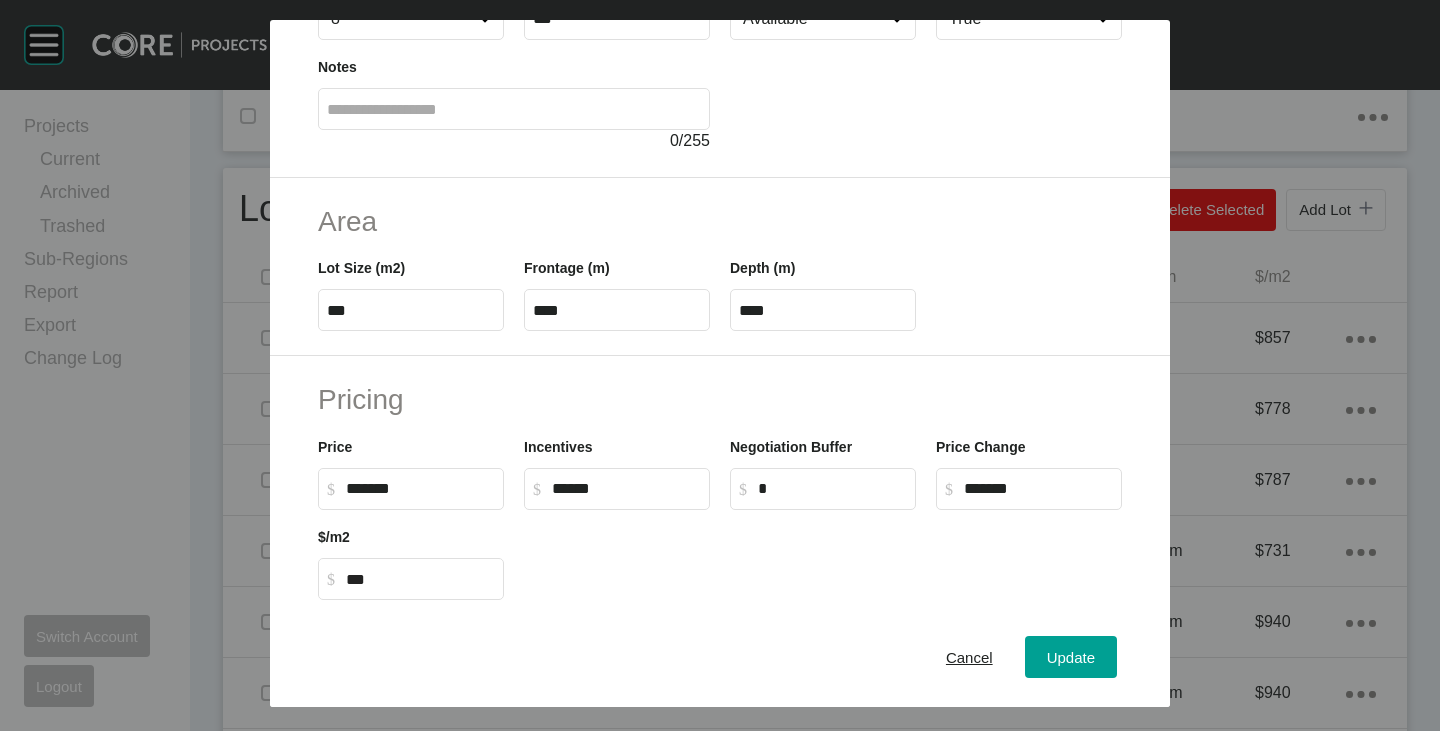 click at bounding box center (823, 555) 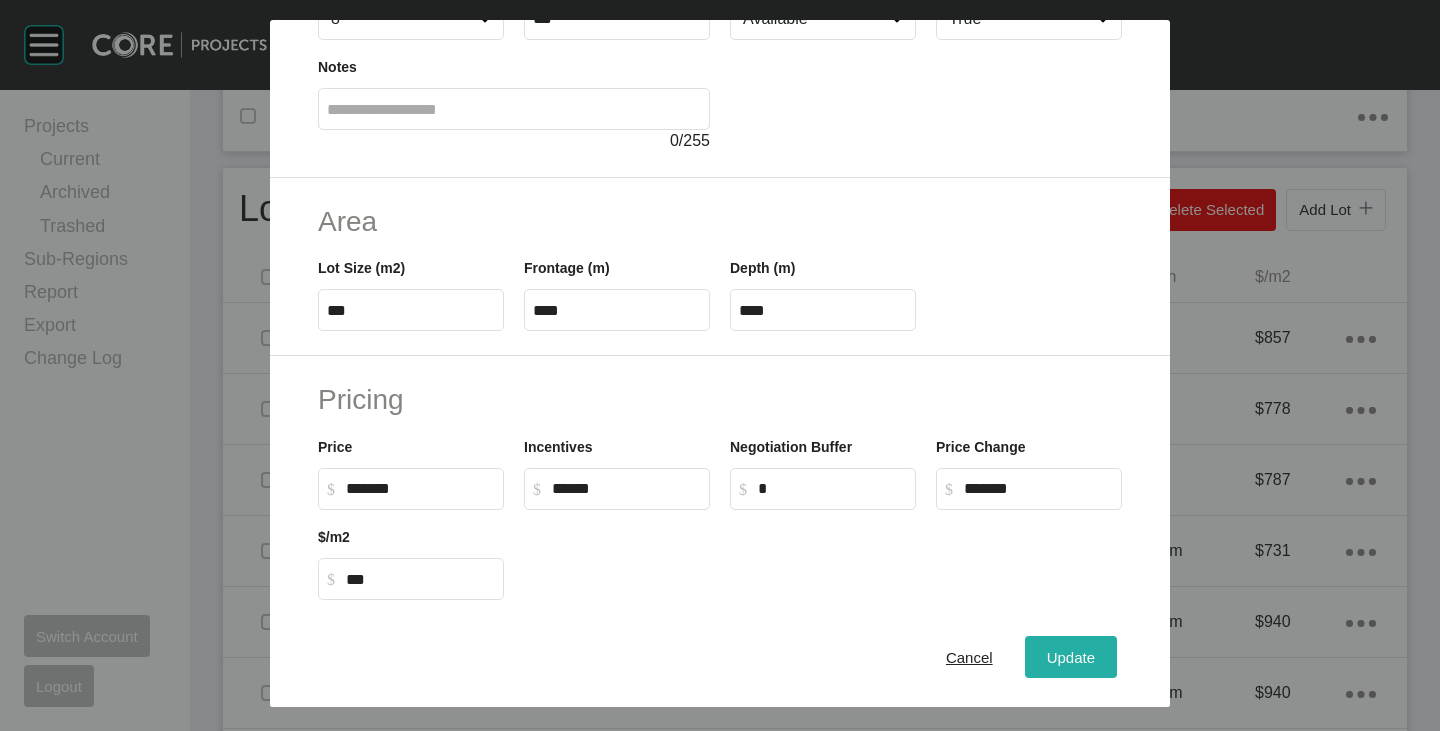 click on "Update" at bounding box center (1071, 657) 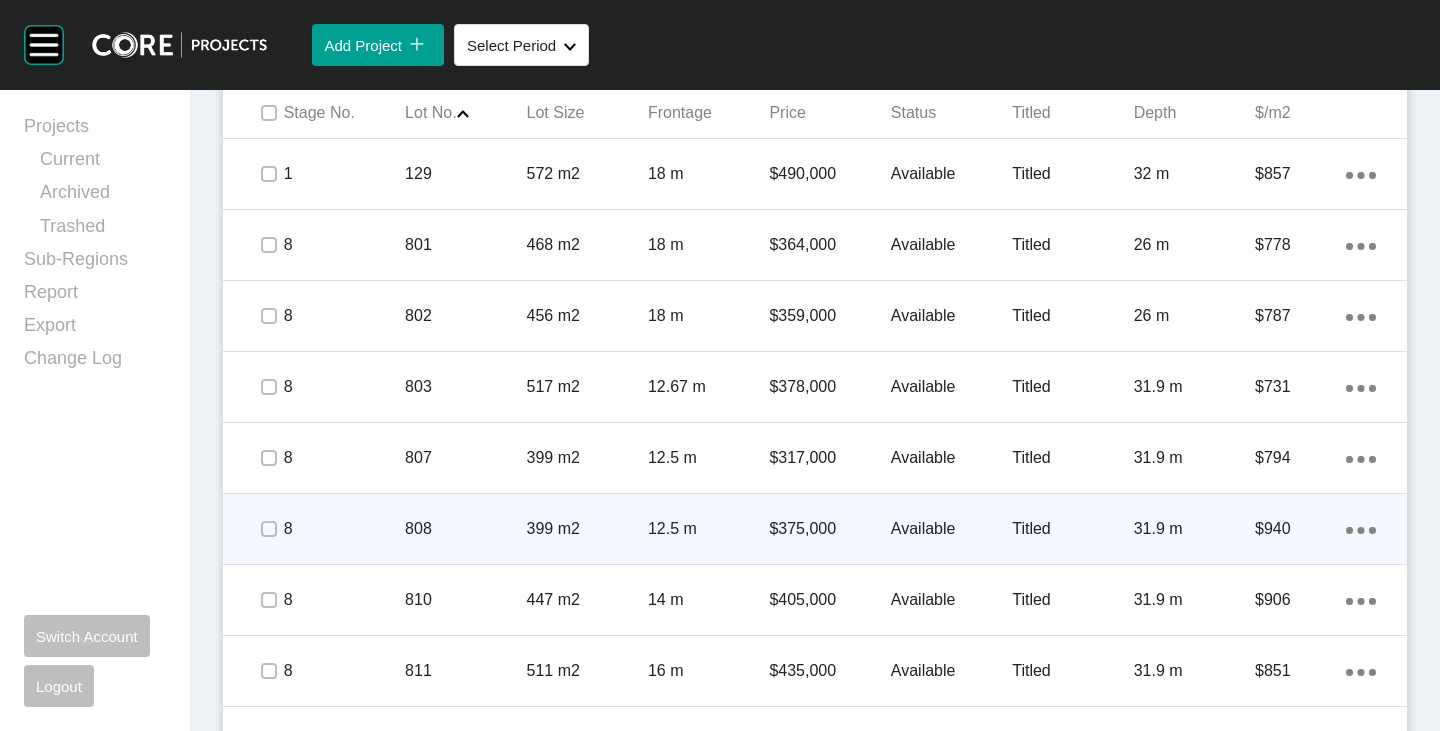 scroll, scrollTop: 1217, scrollLeft: 0, axis: vertical 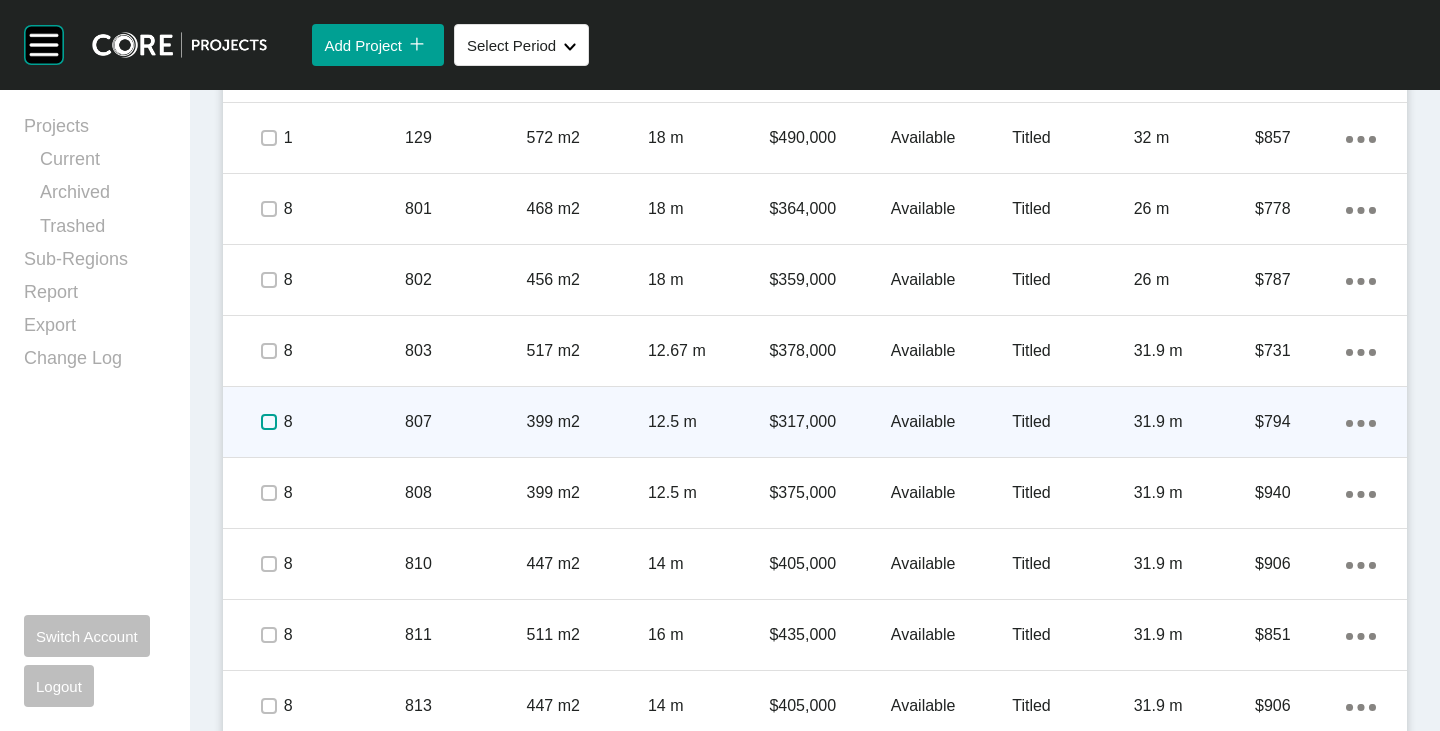 click at bounding box center [269, 422] 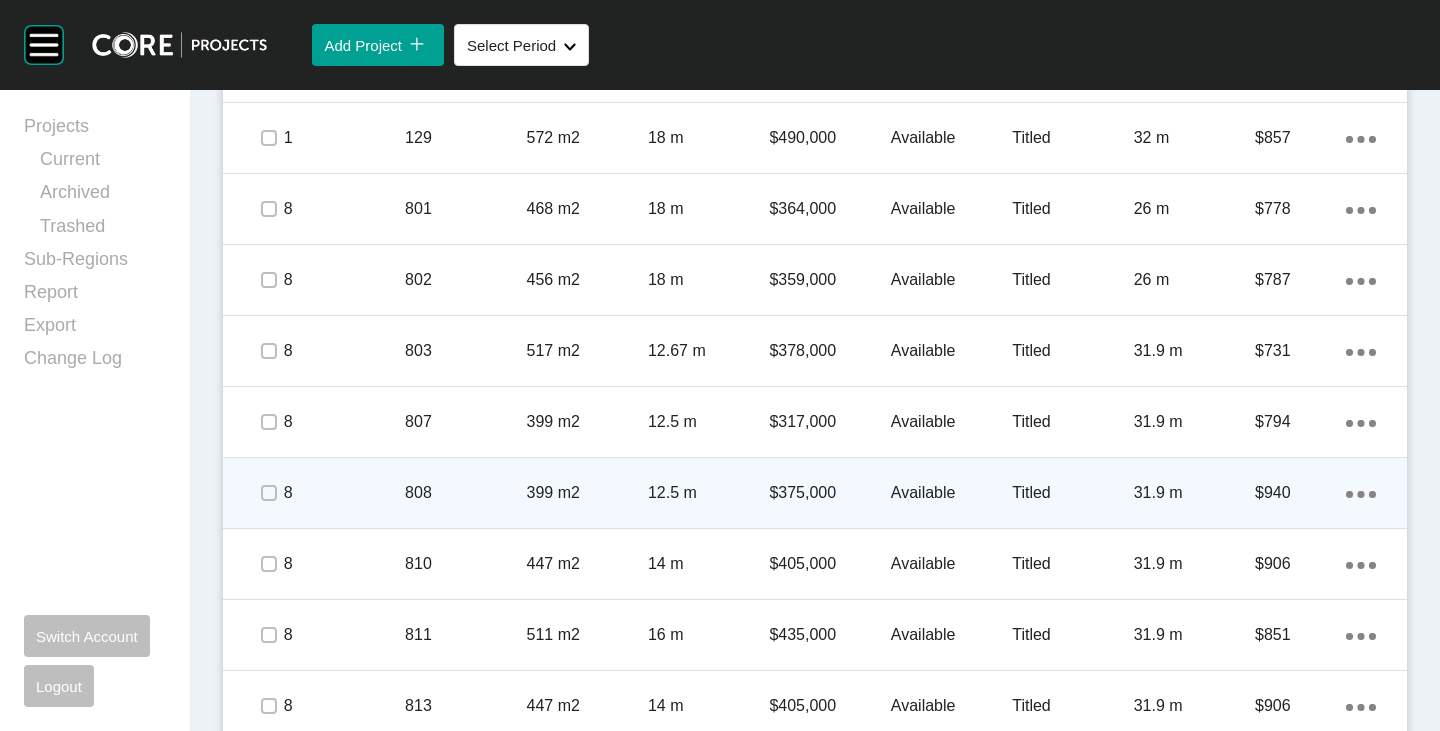 click on "$375,000" at bounding box center [829, 493] 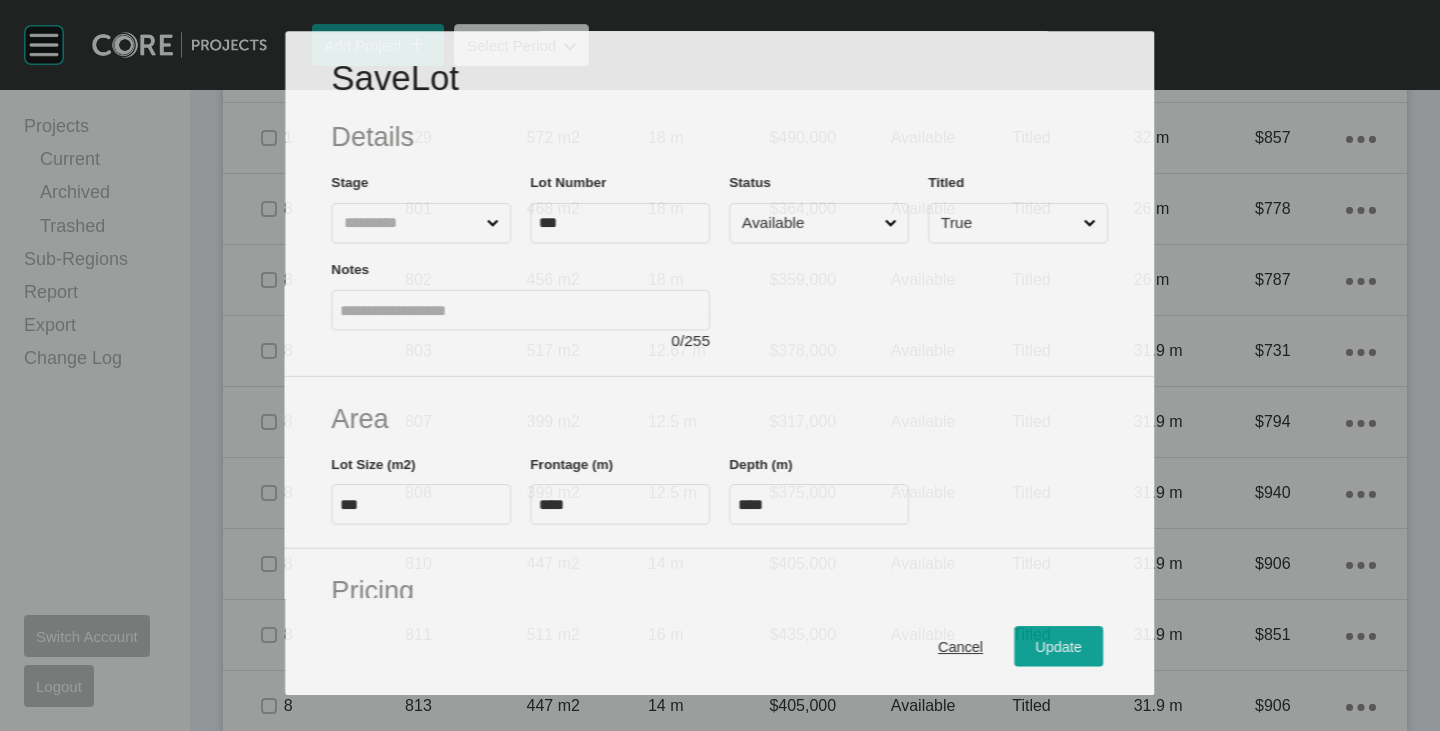 scroll, scrollTop: 200, scrollLeft: 0, axis: vertical 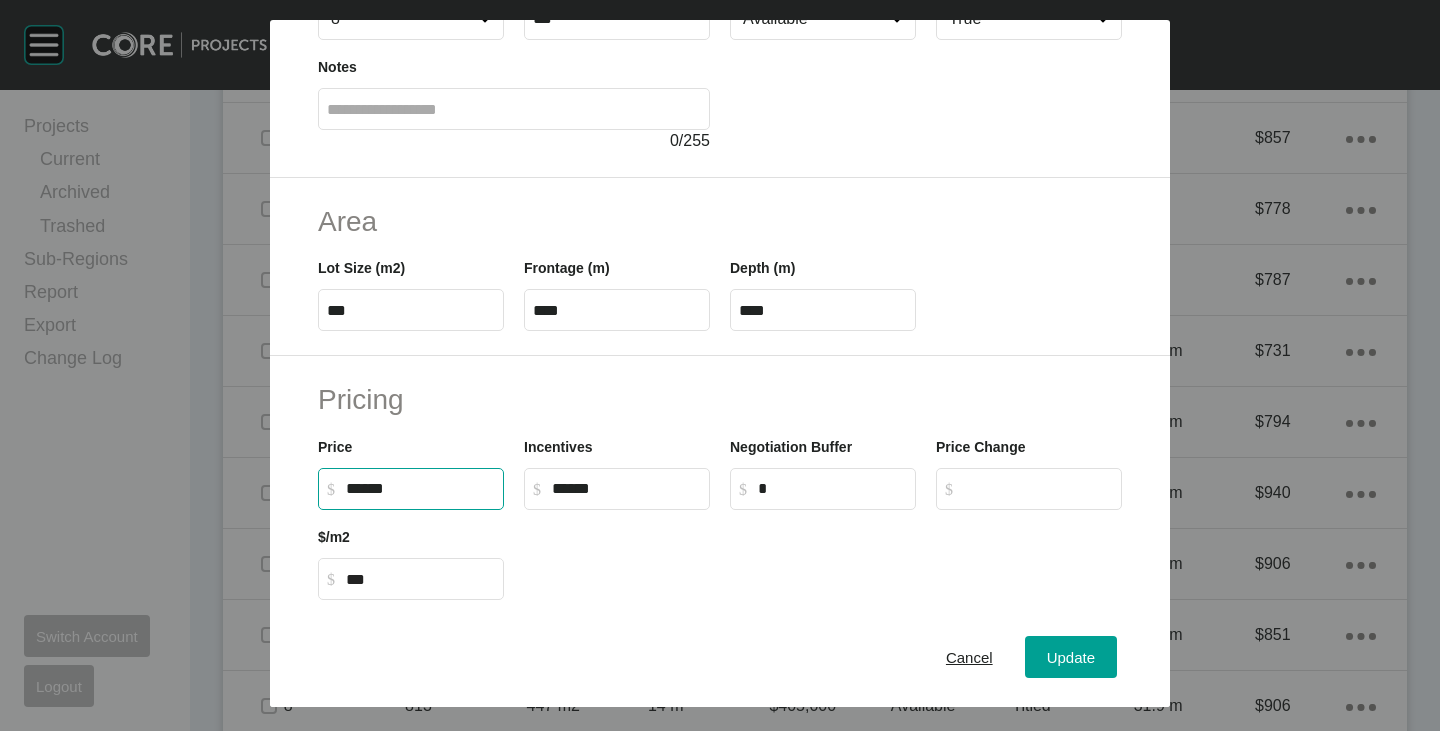 drag, startPoint x: 355, startPoint y: 485, endPoint x: 370, endPoint y: 489, distance: 15.524175 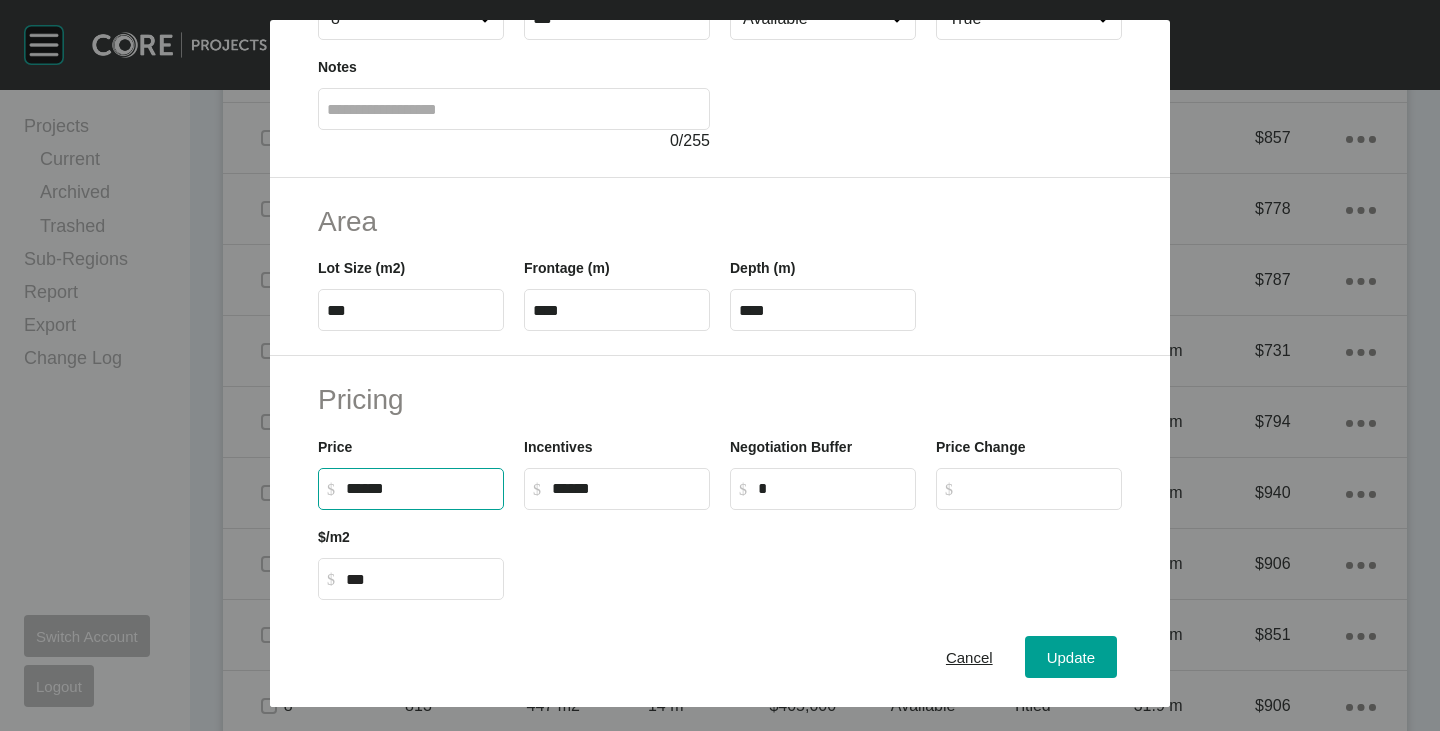 type on "*******" 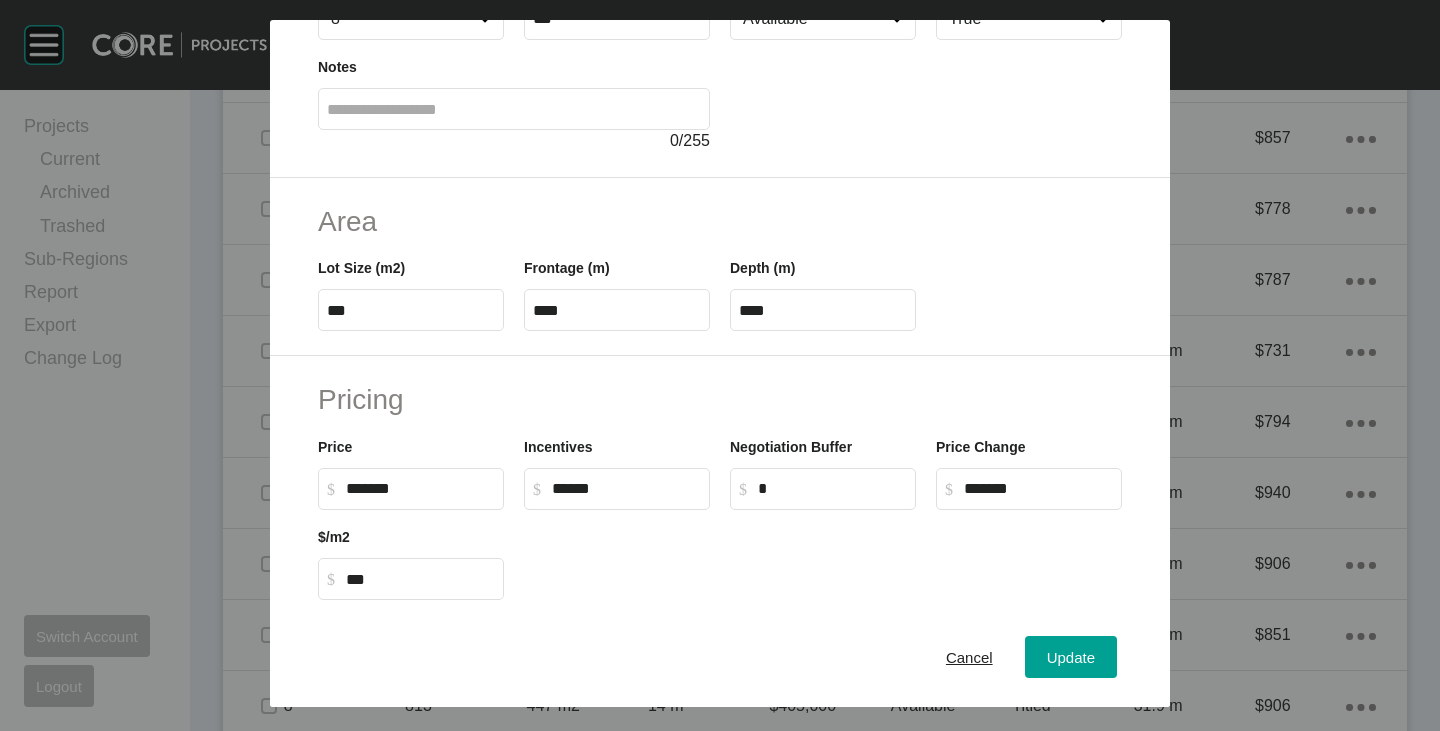 click at bounding box center [823, 555] 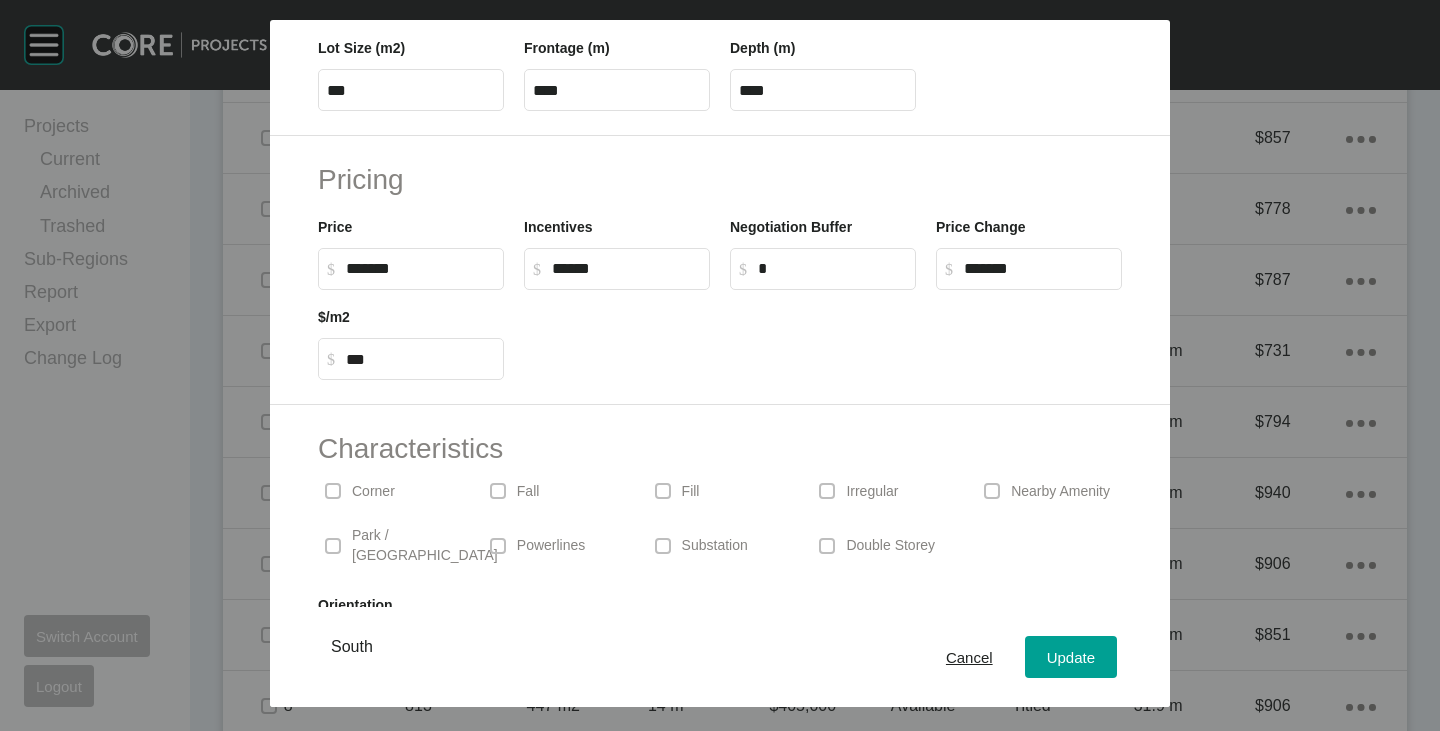 scroll, scrollTop: 489, scrollLeft: 0, axis: vertical 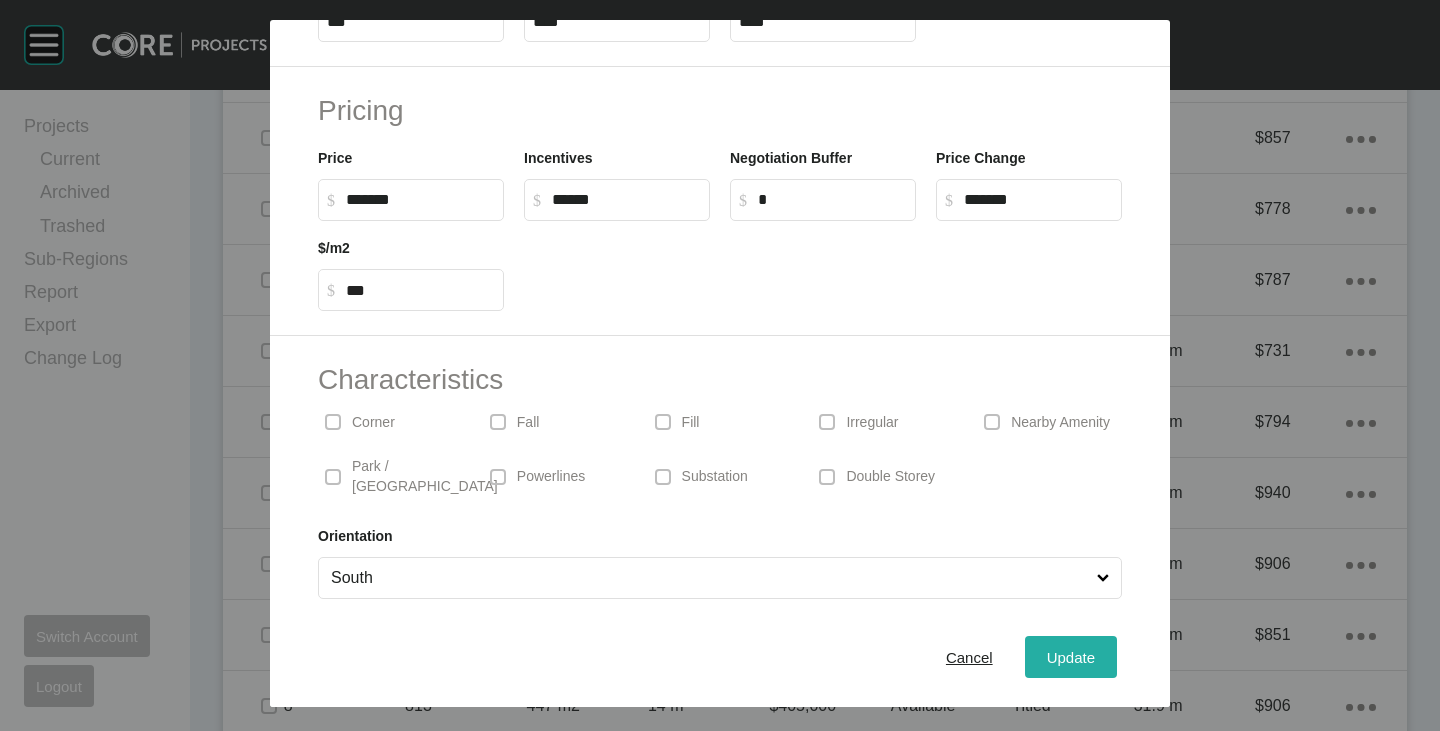 click on "Update" at bounding box center (1071, 657) 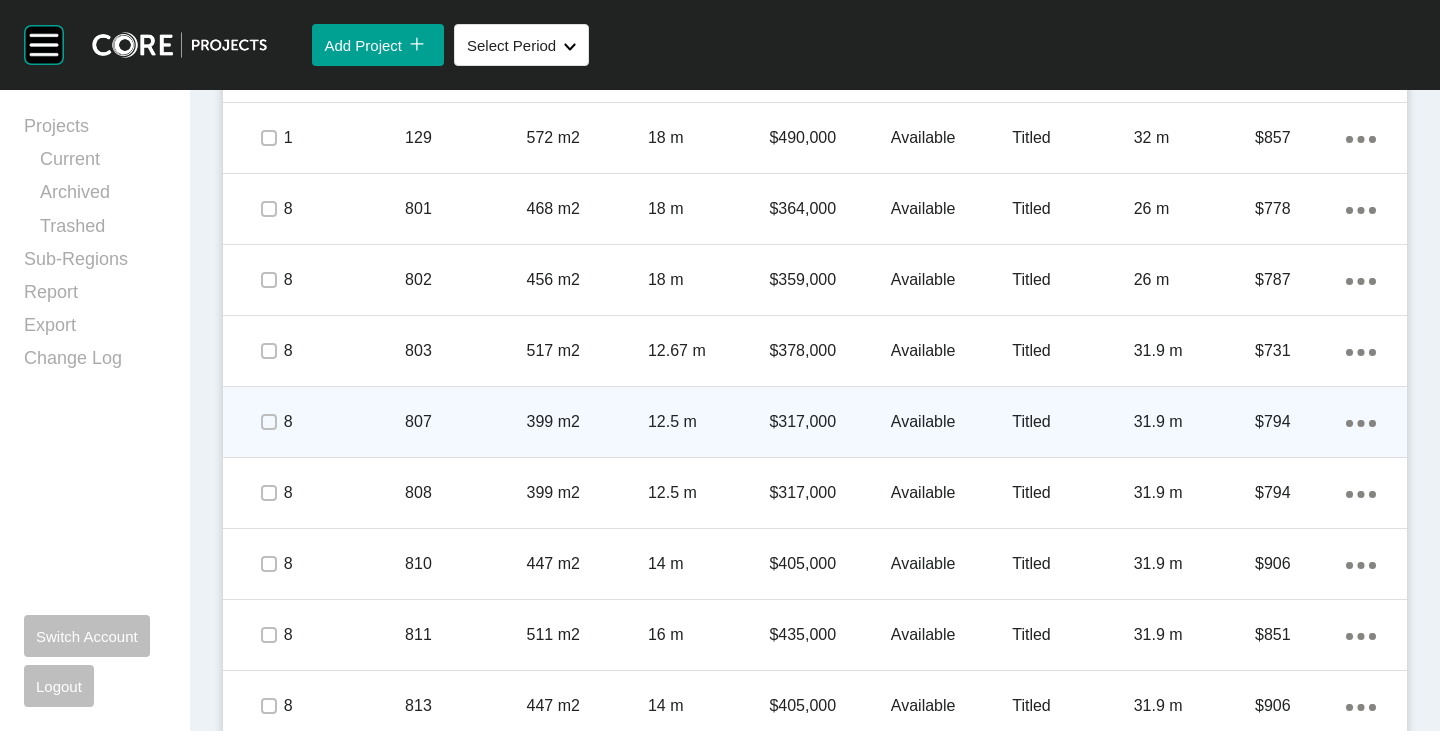 scroll, scrollTop: 1317, scrollLeft: 0, axis: vertical 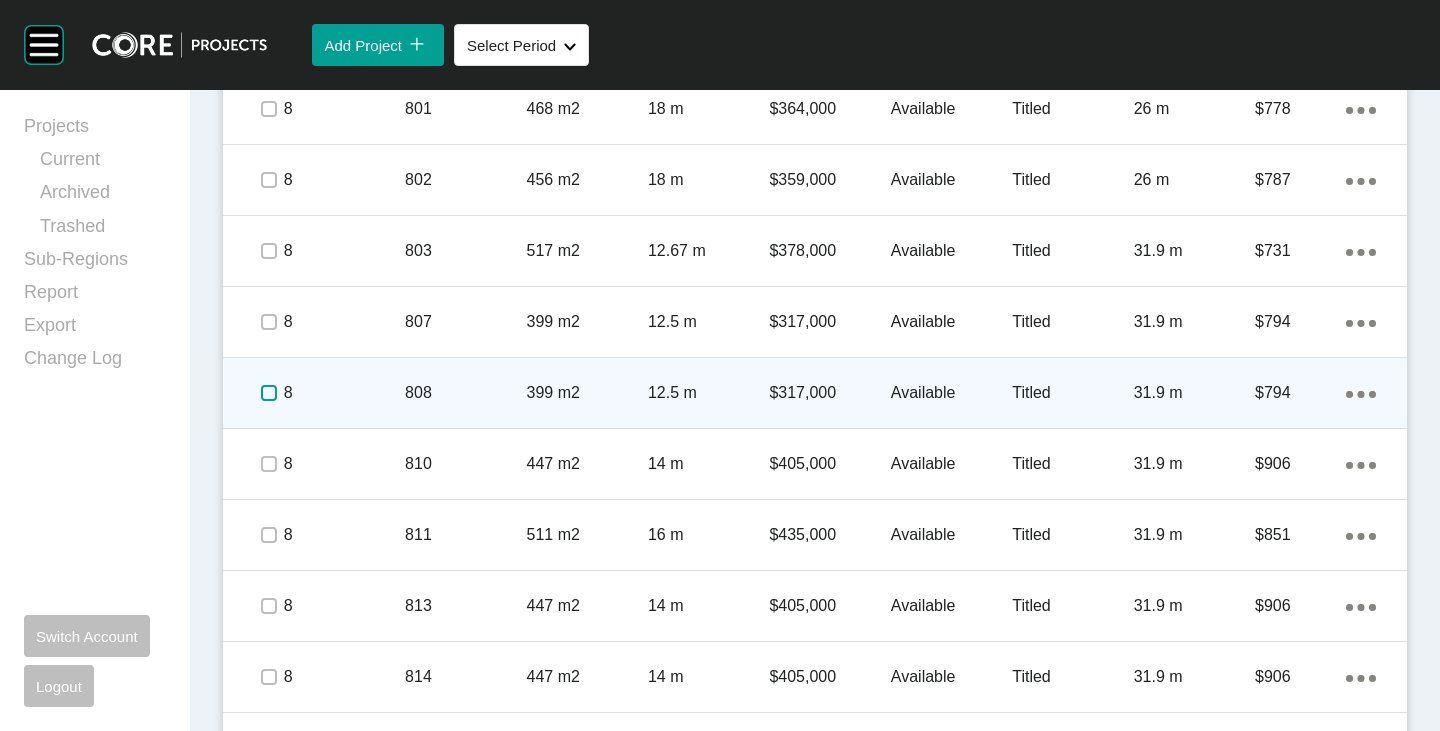click at bounding box center [269, 393] 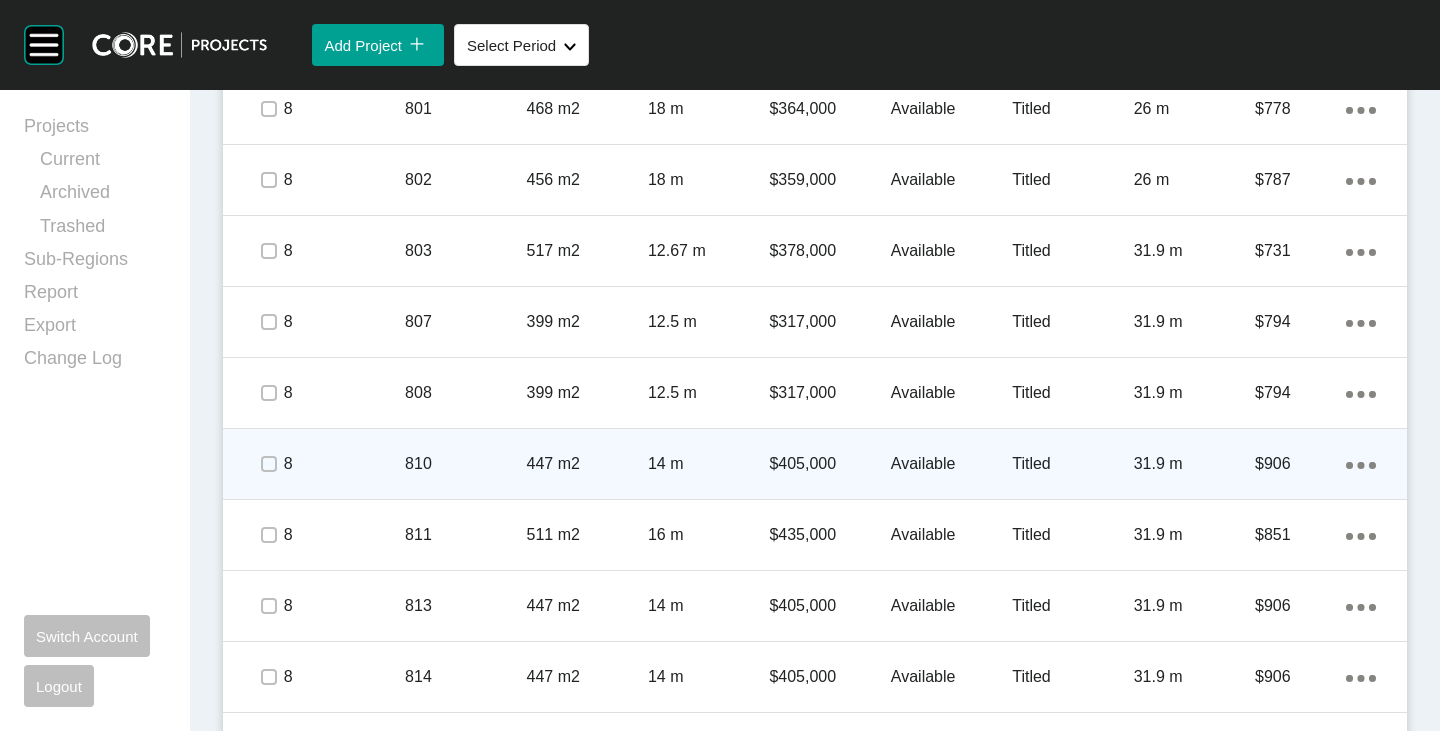 click on "$405,000" at bounding box center (829, 464) 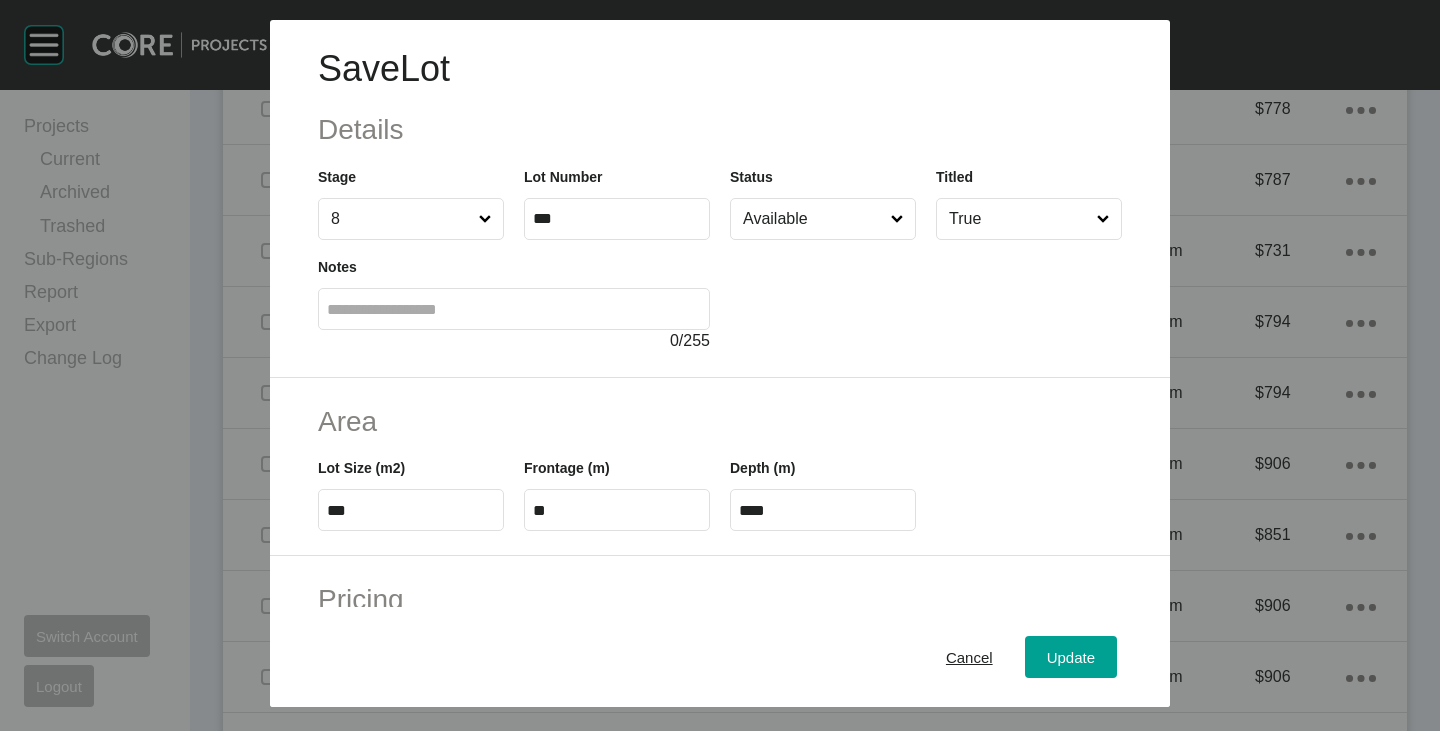 scroll, scrollTop: 300, scrollLeft: 0, axis: vertical 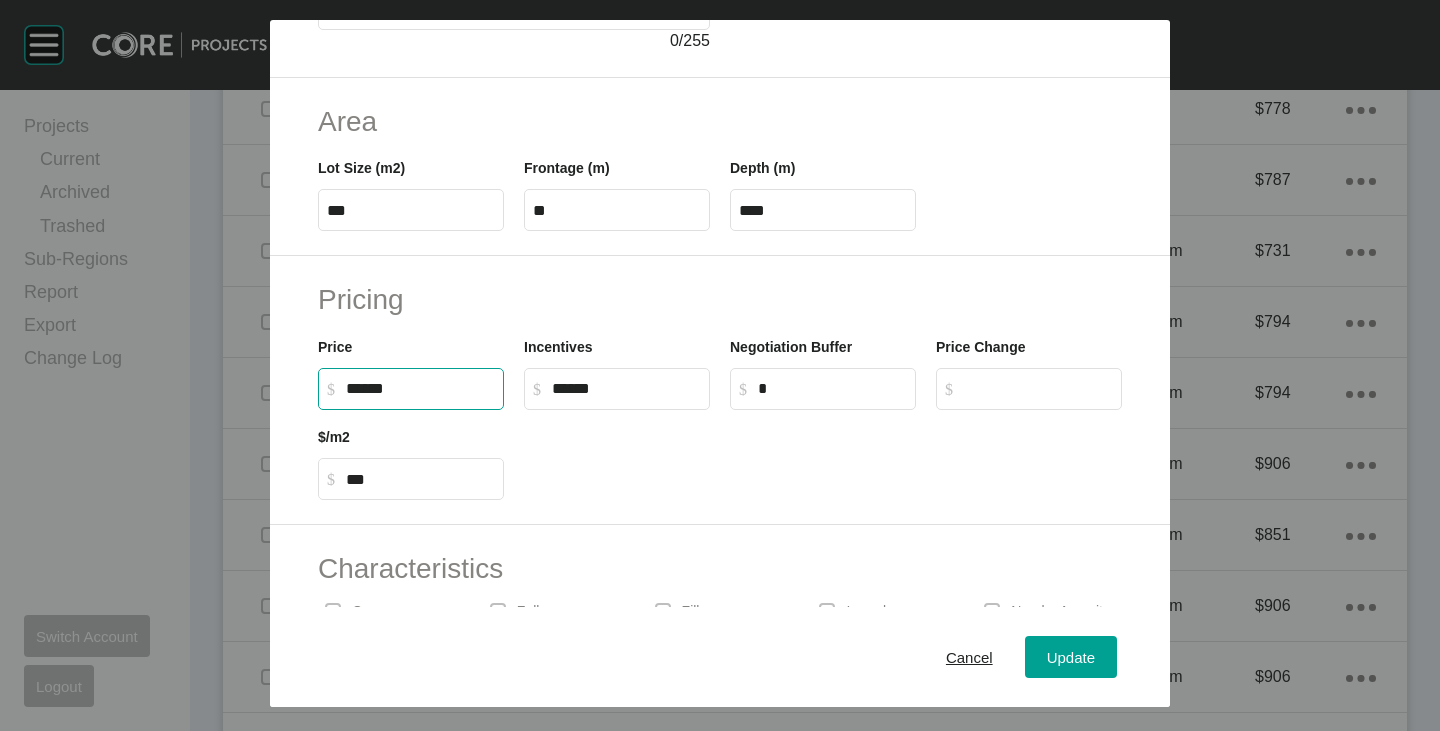 drag, startPoint x: 349, startPoint y: 384, endPoint x: 371, endPoint y: 387, distance: 22.203604 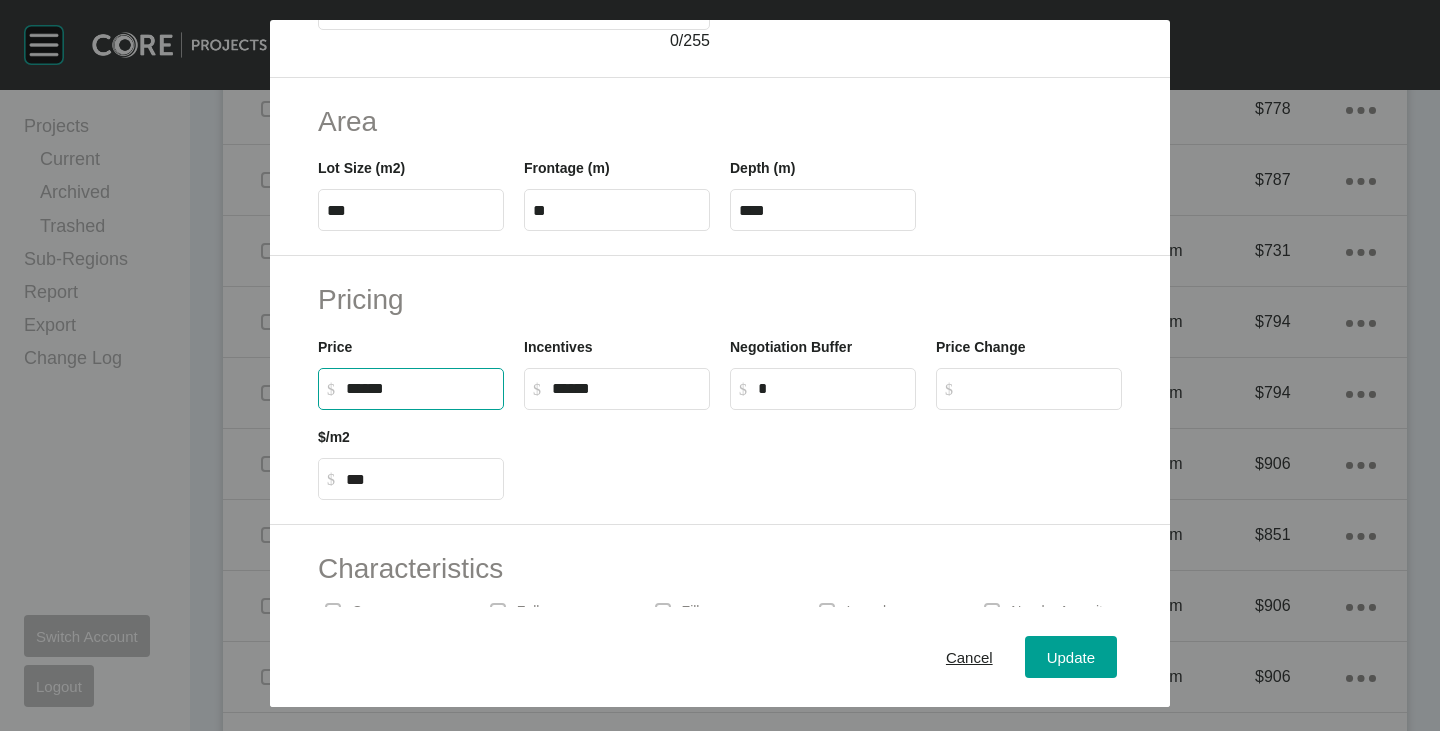 type on "*******" 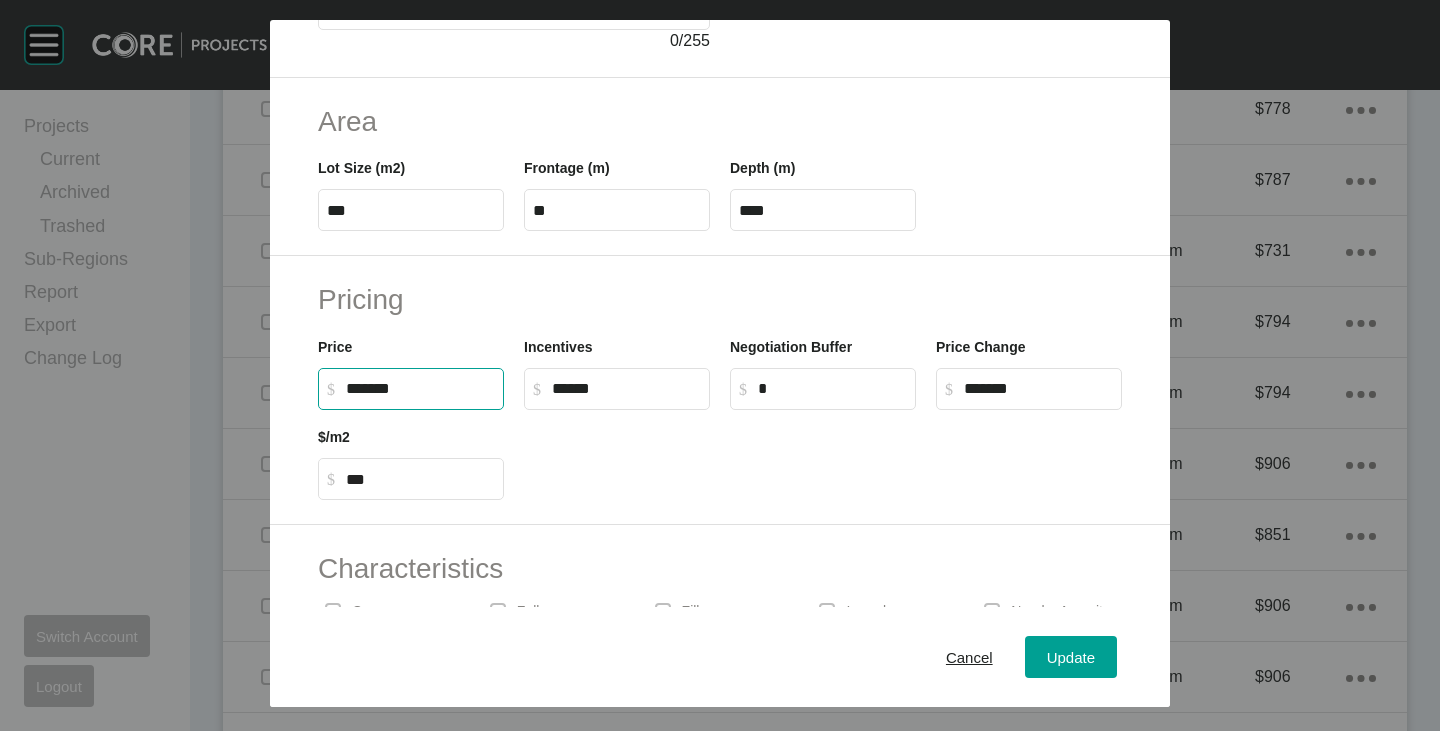 click at bounding box center [823, 455] 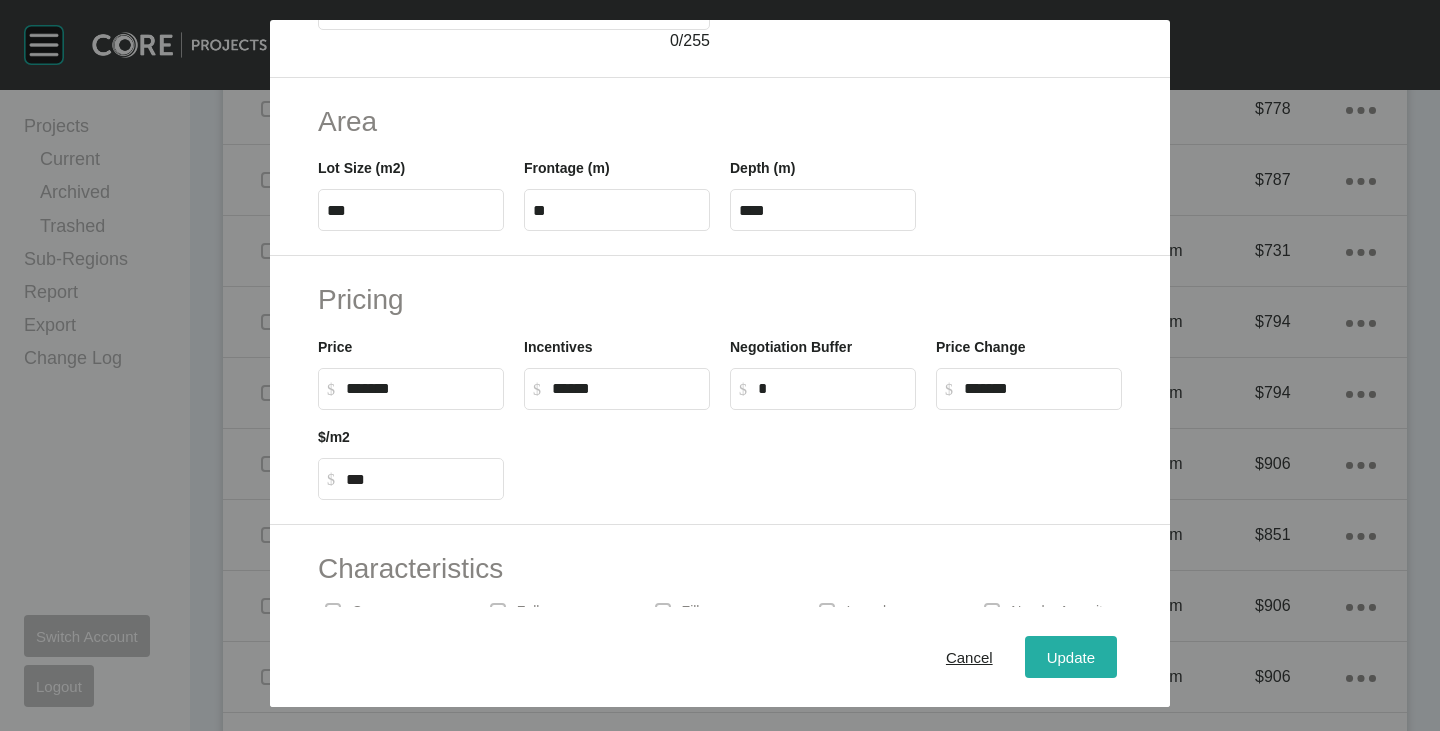 click on "Update" at bounding box center (1071, 657) 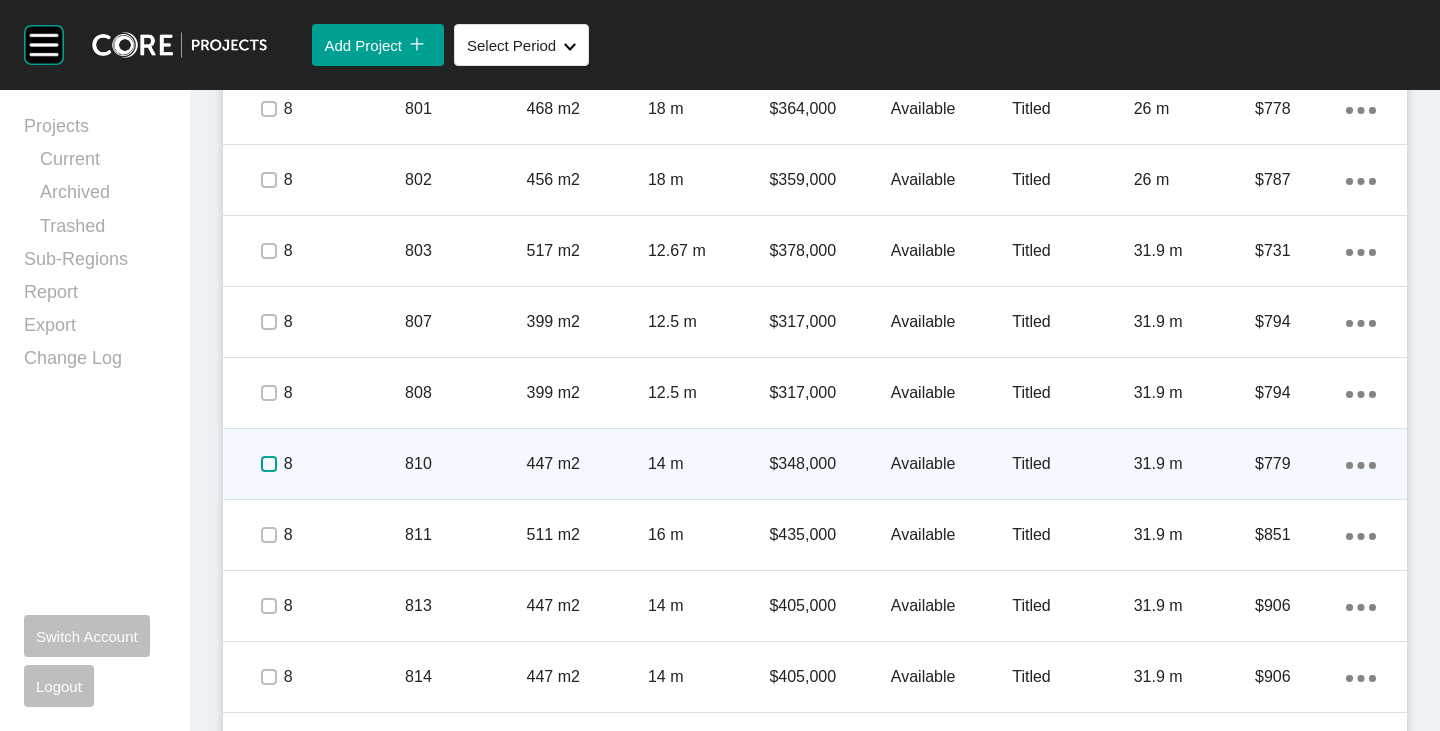 click at bounding box center [269, 464] 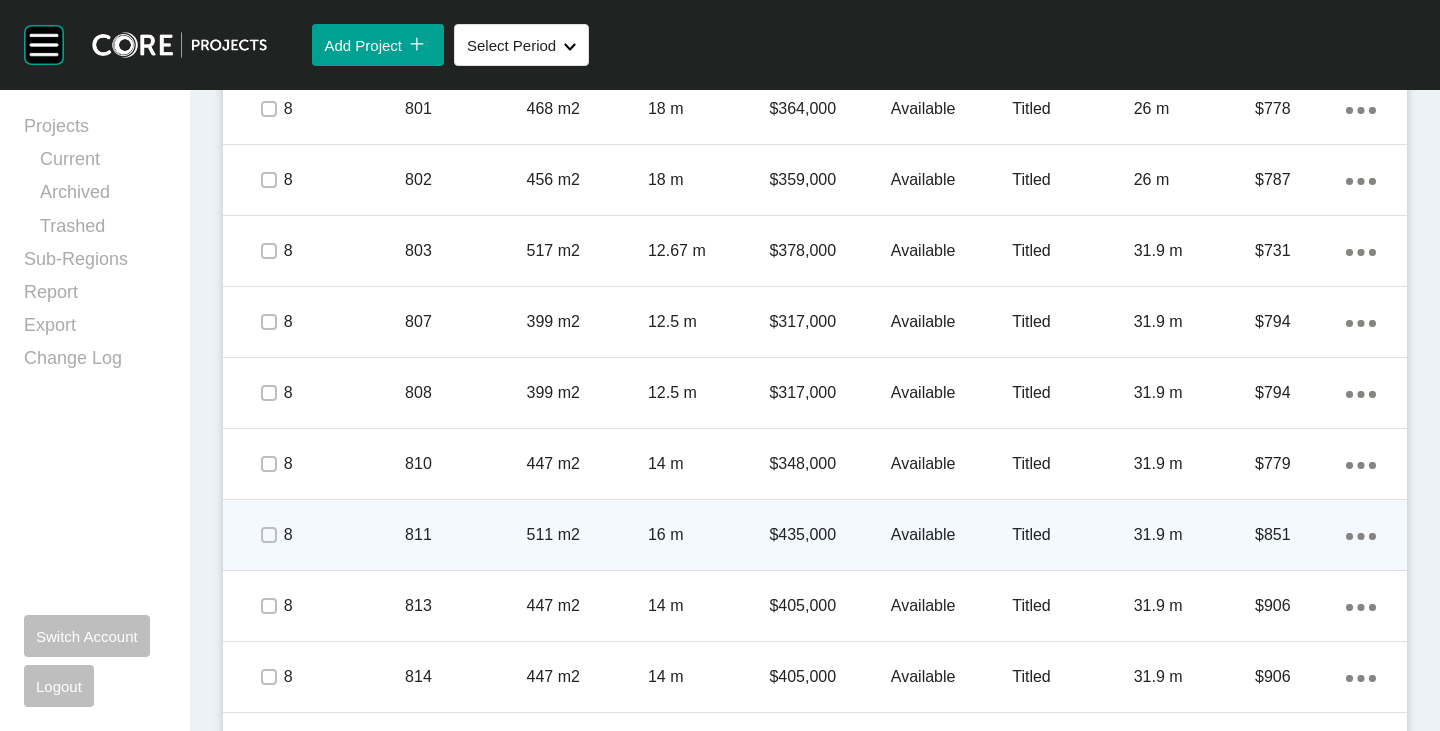click on "$435,000" at bounding box center [829, 535] 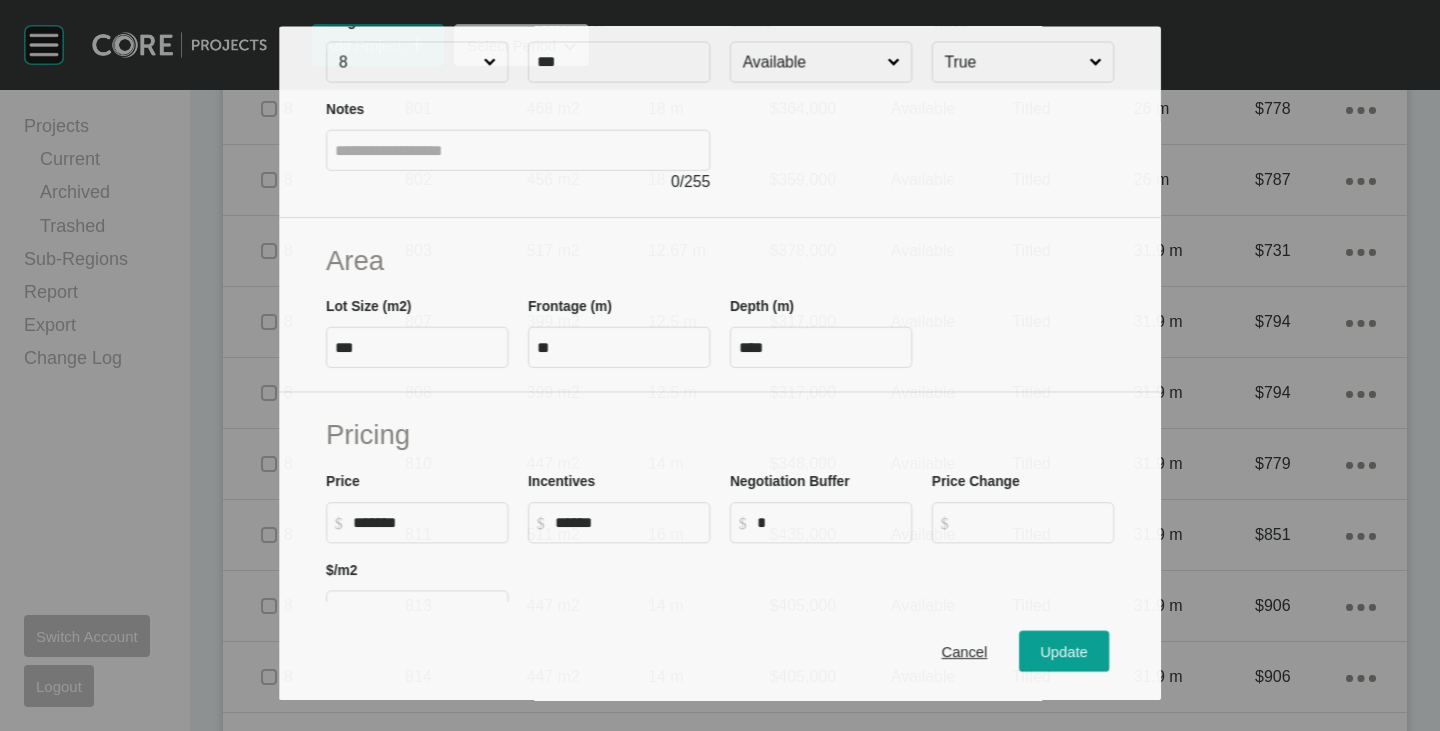 scroll, scrollTop: 200, scrollLeft: 0, axis: vertical 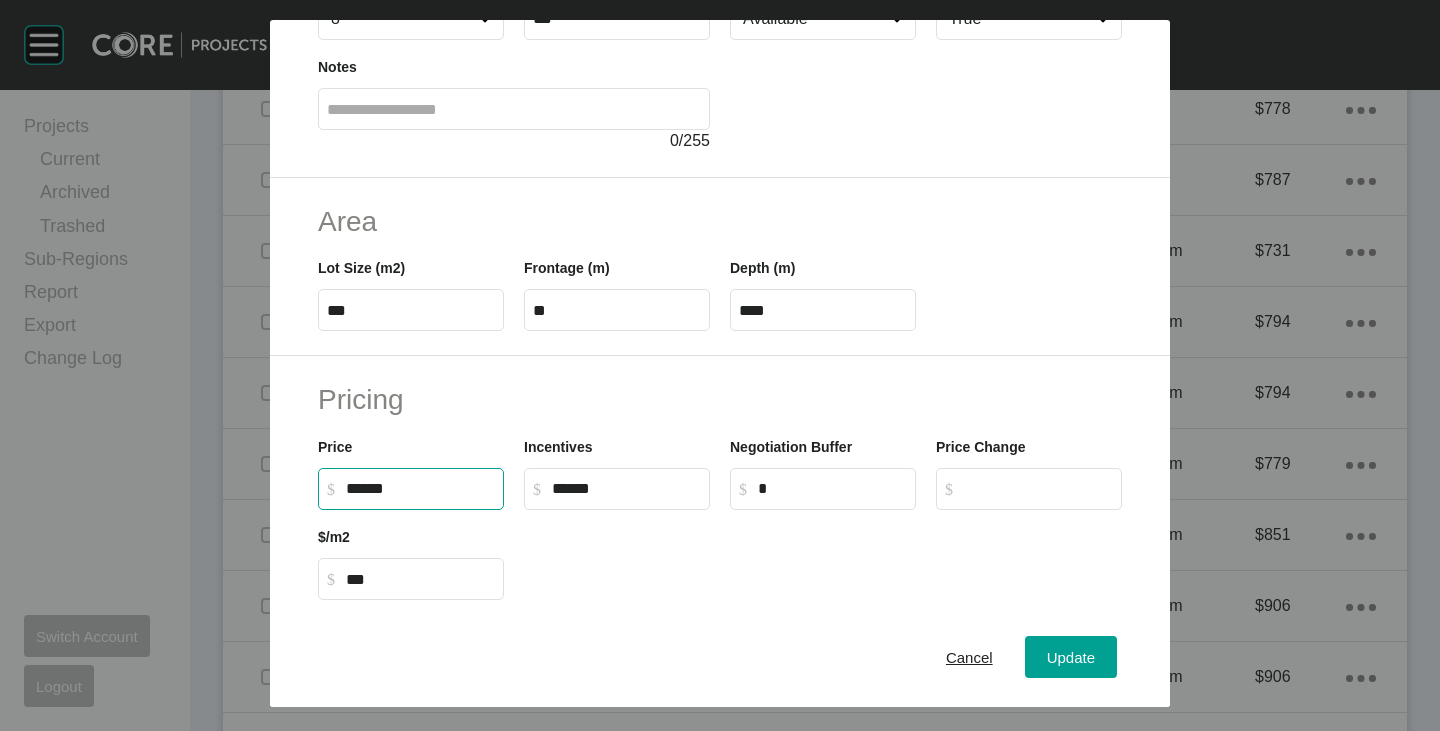 drag, startPoint x: 350, startPoint y: 491, endPoint x: 370, endPoint y: 496, distance: 20.615528 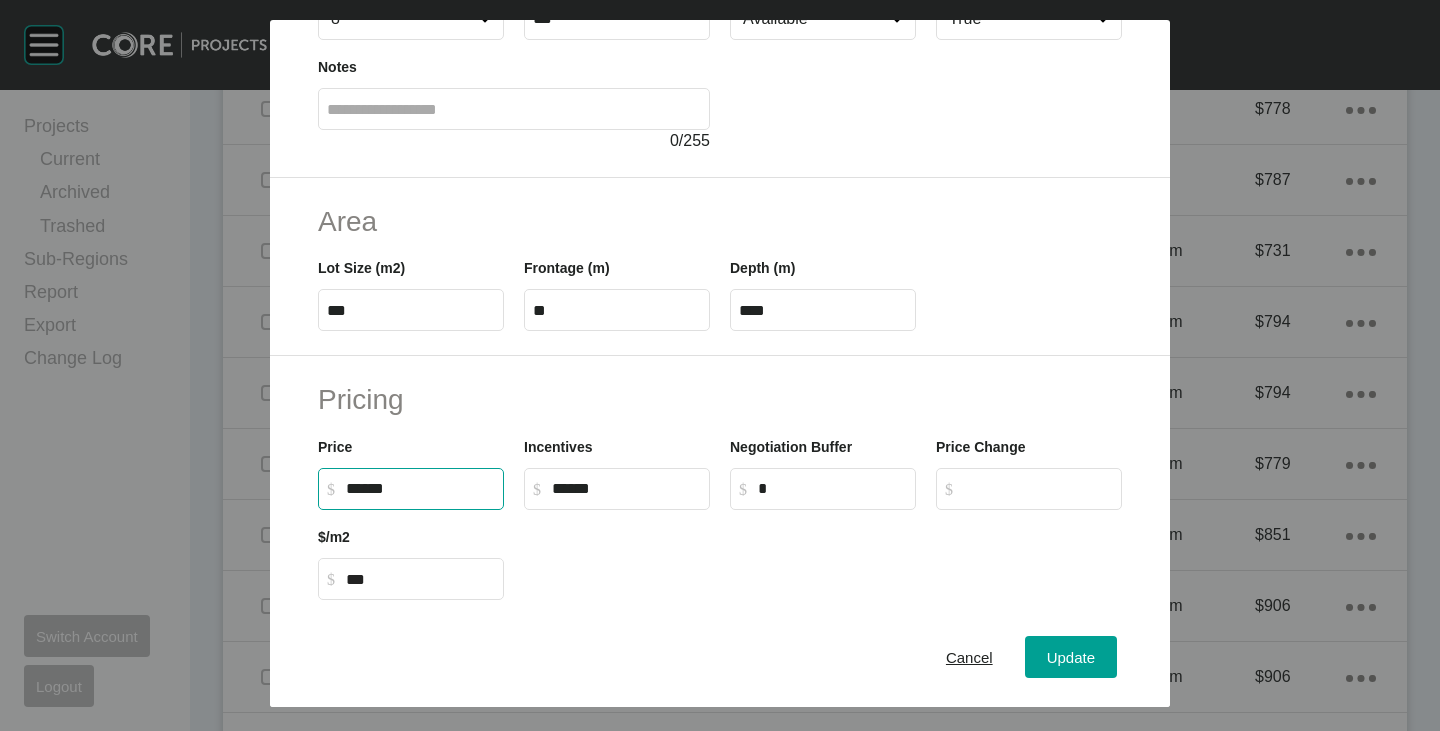 type on "*******" 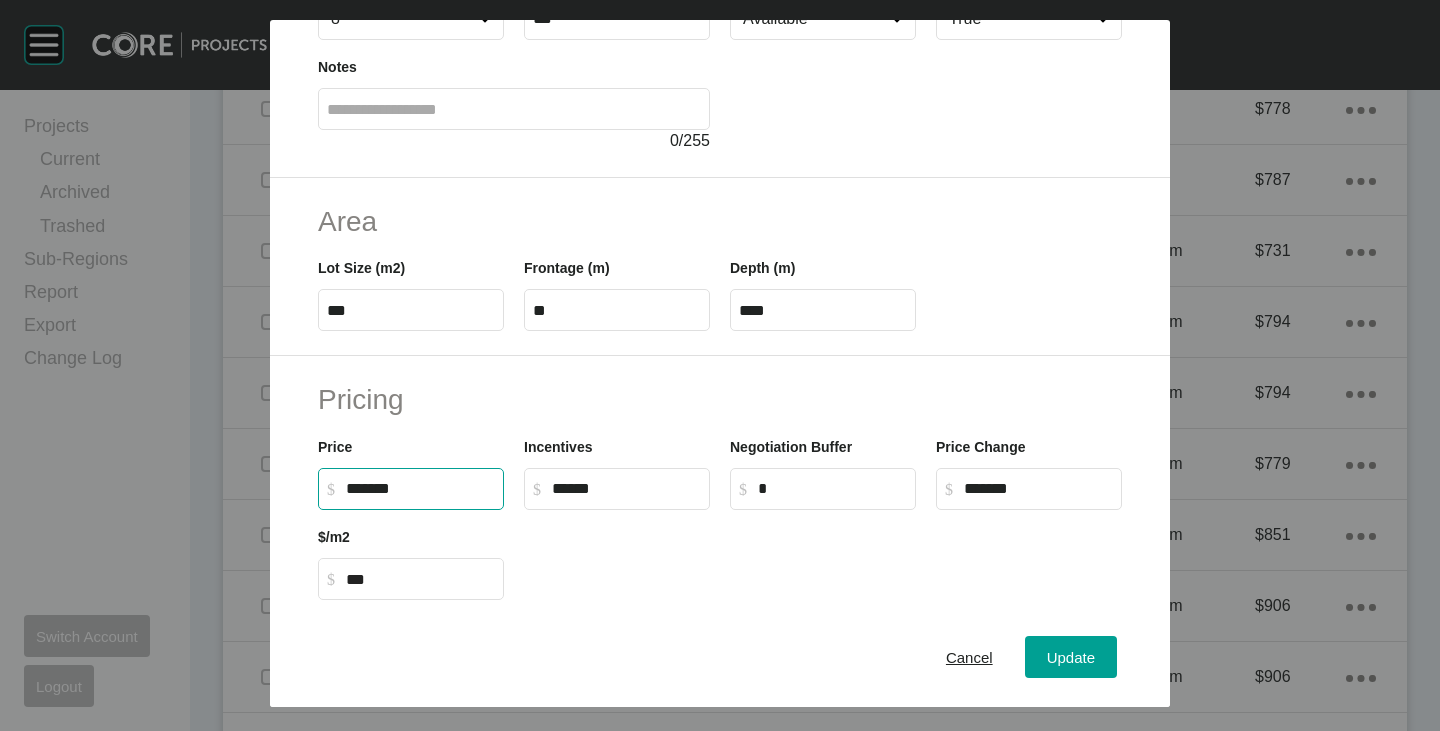 click at bounding box center [823, 555] 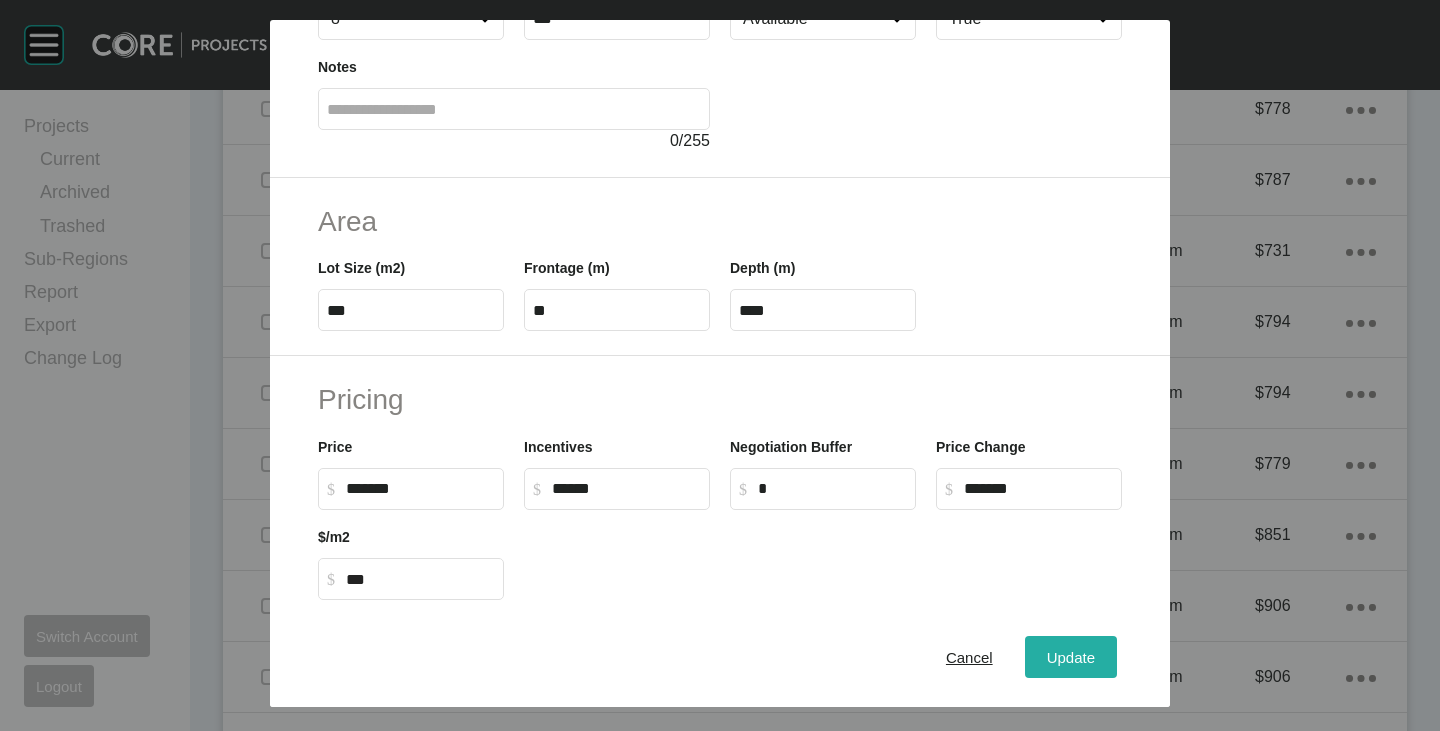 click on "Update" at bounding box center (1071, 657) 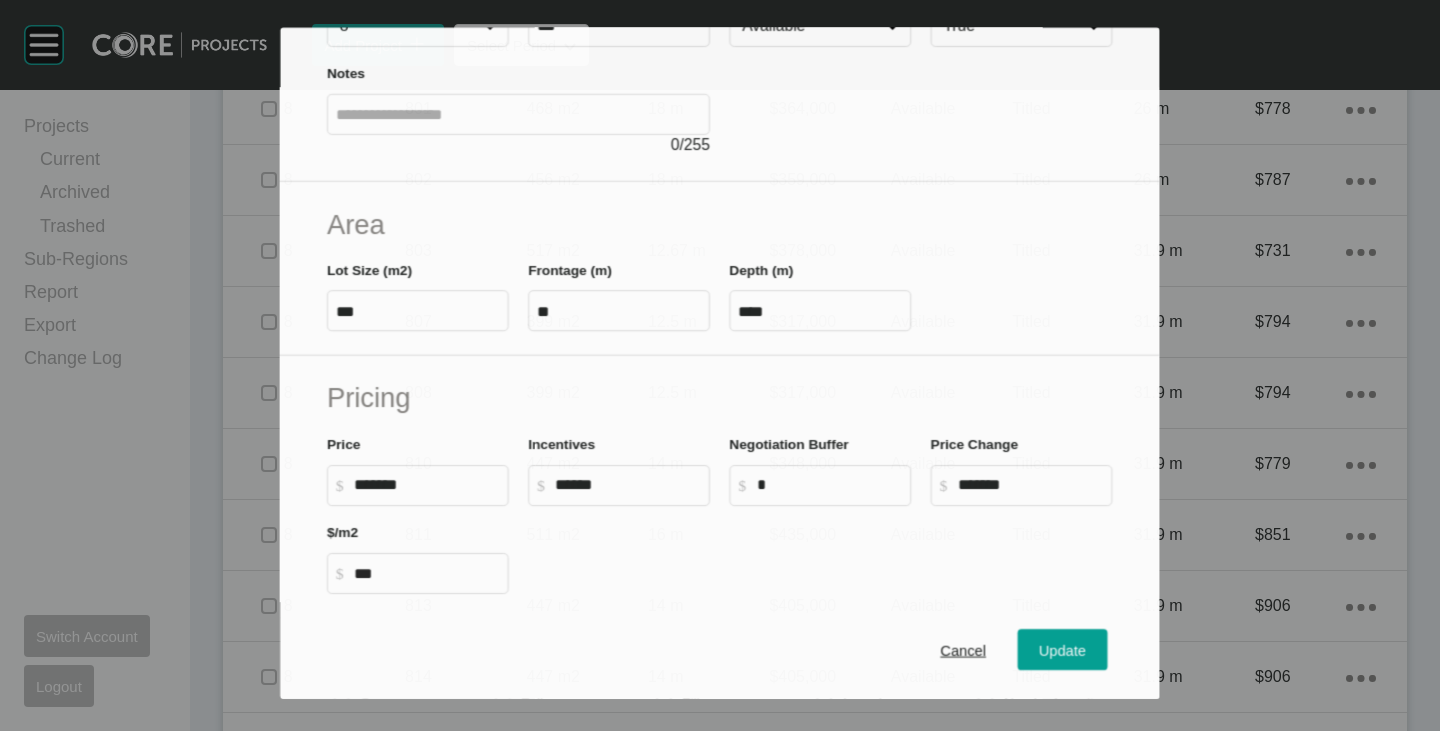 scroll, scrollTop: 0, scrollLeft: 0, axis: both 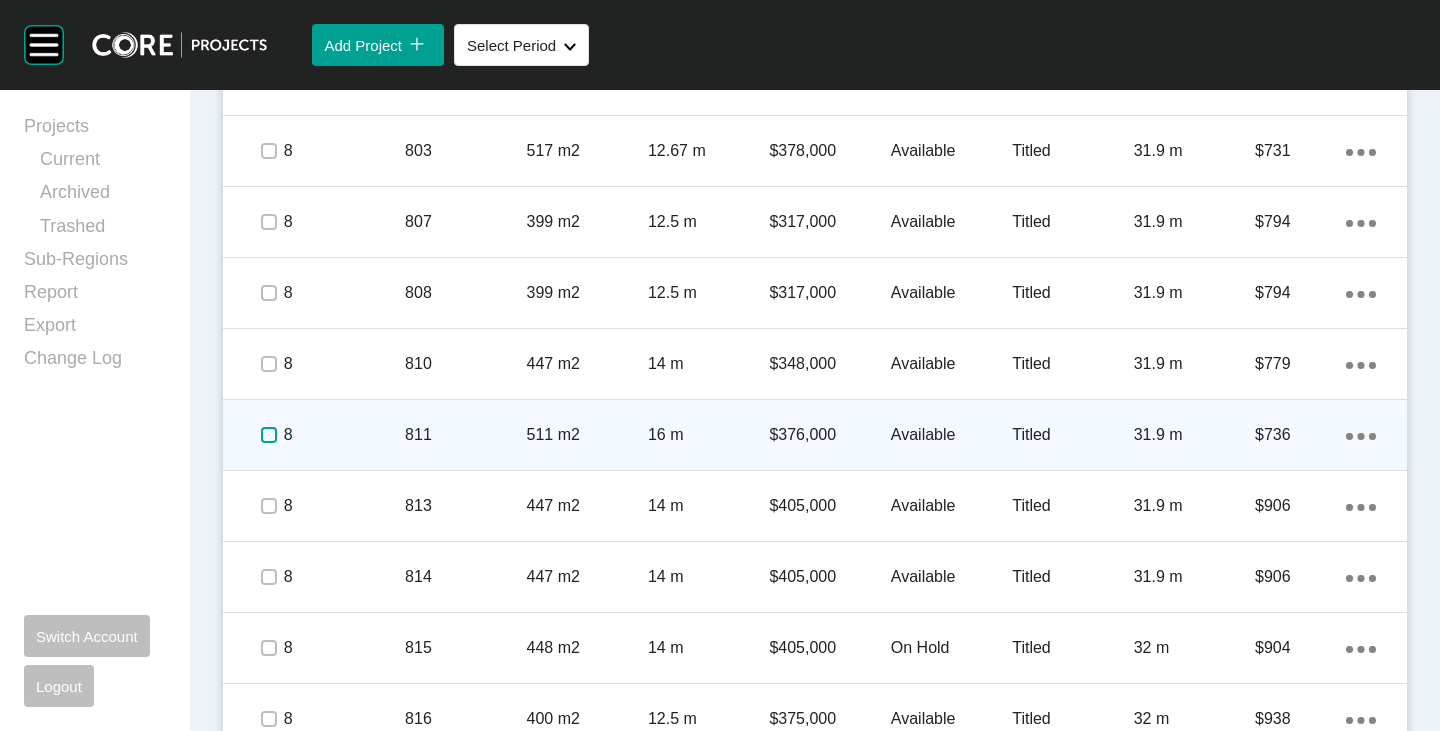 click at bounding box center [269, 435] 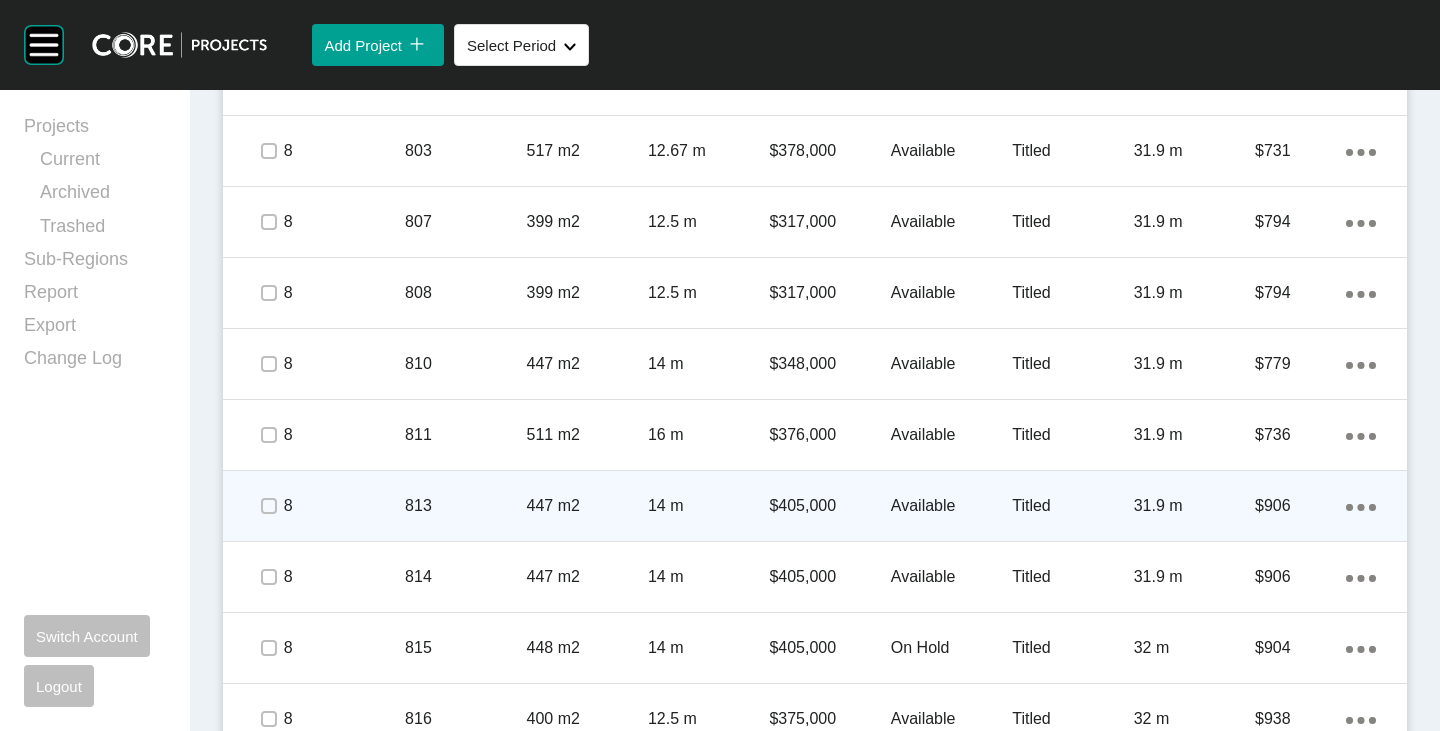 click on "$405,000" at bounding box center [829, 506] 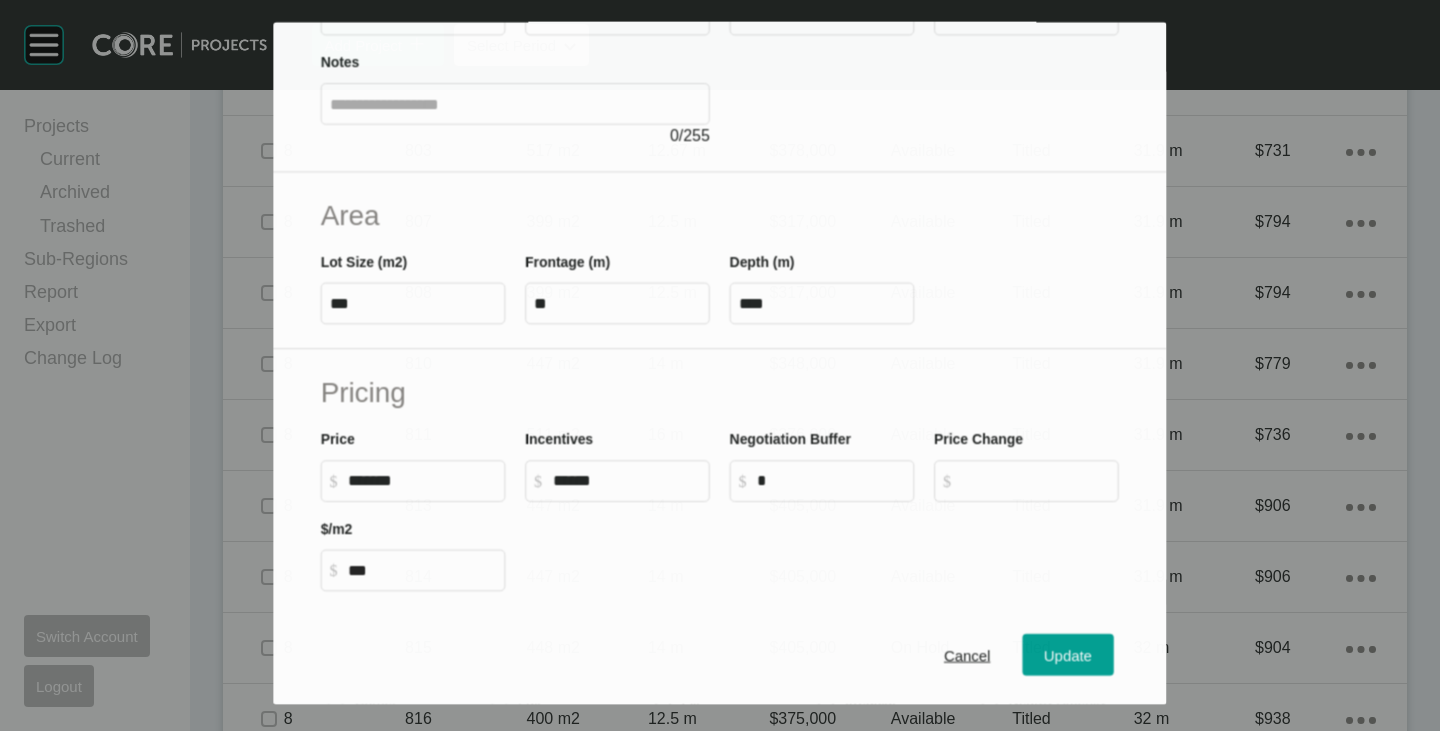 scroll, scrollTop: 300, scrollLeft: 0, axis: vertical 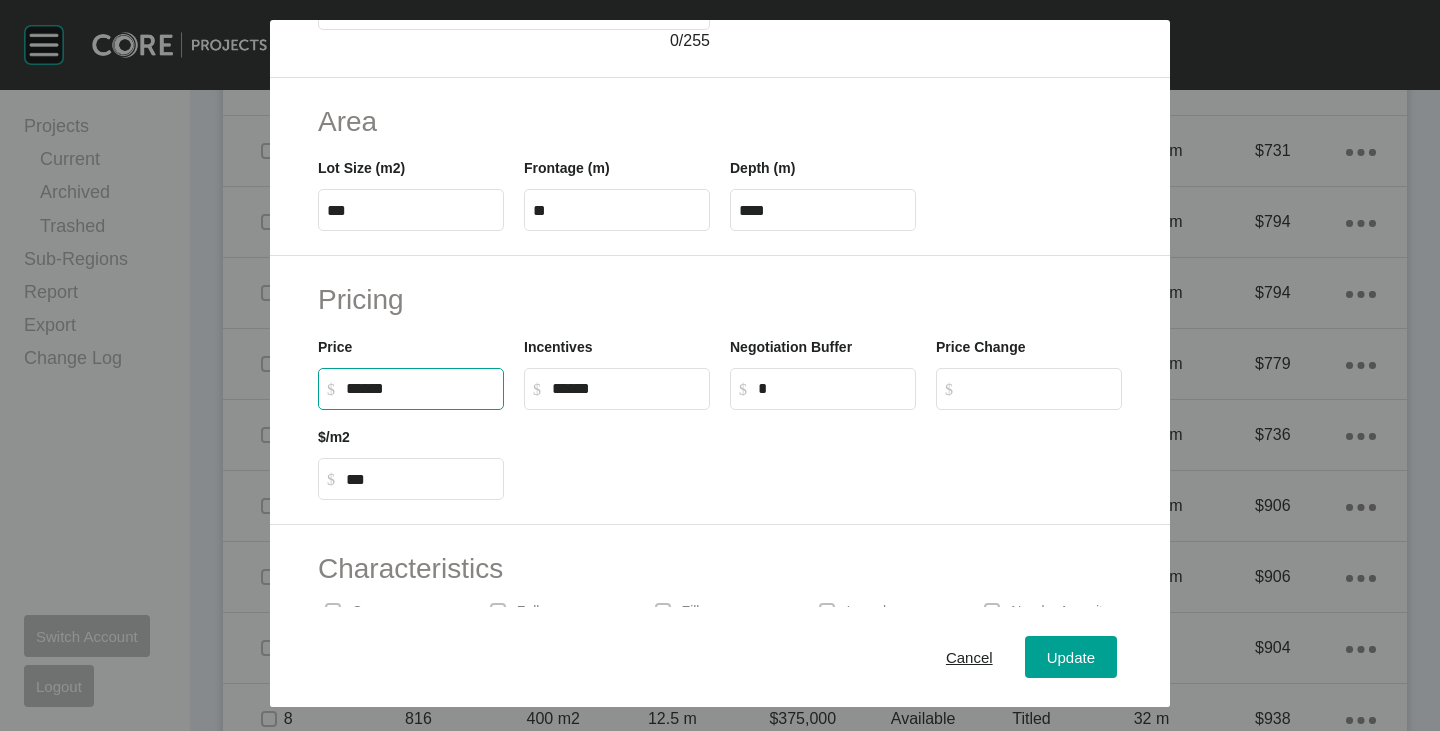 drag, startPoint x: 348, startPoint y: 385, endPoint x: 371, endPoint y: 391, distance: 23.769728 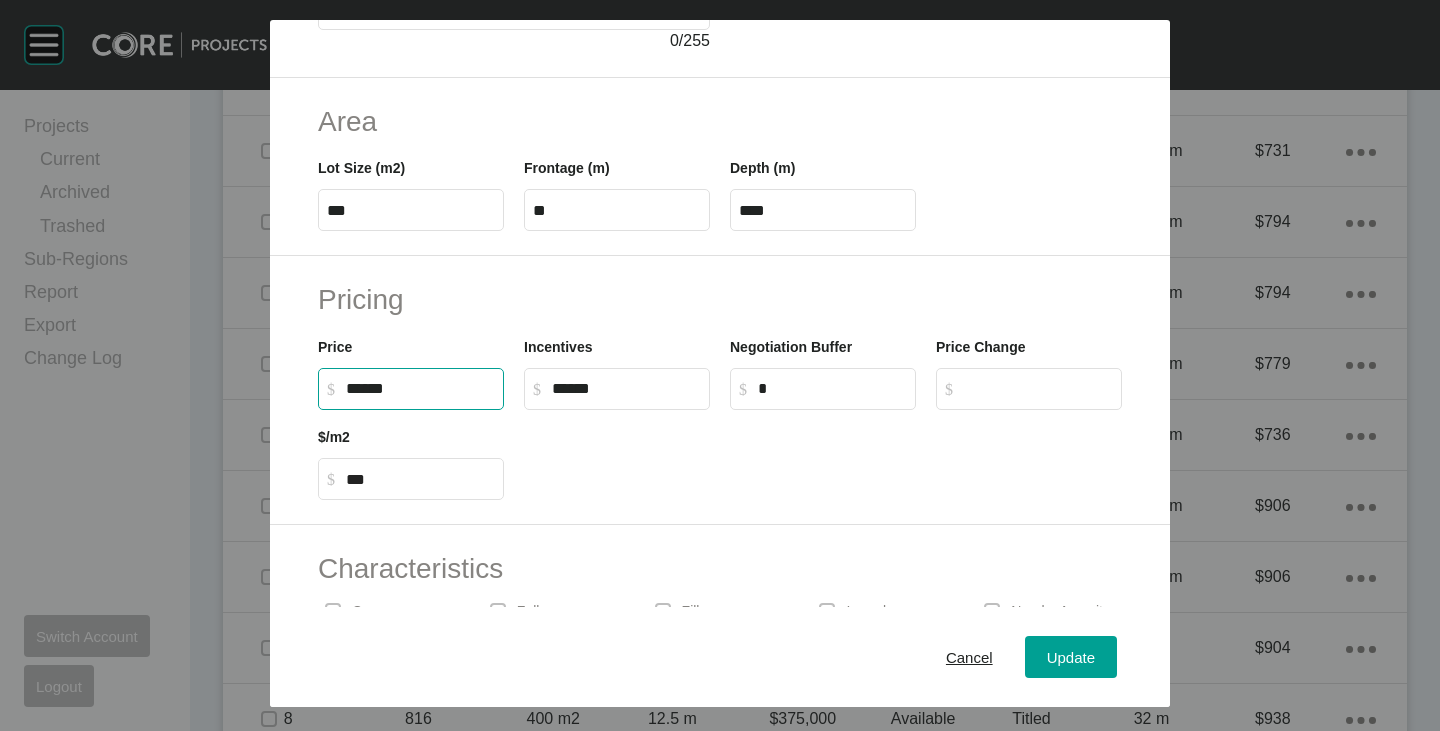 type on "*******" 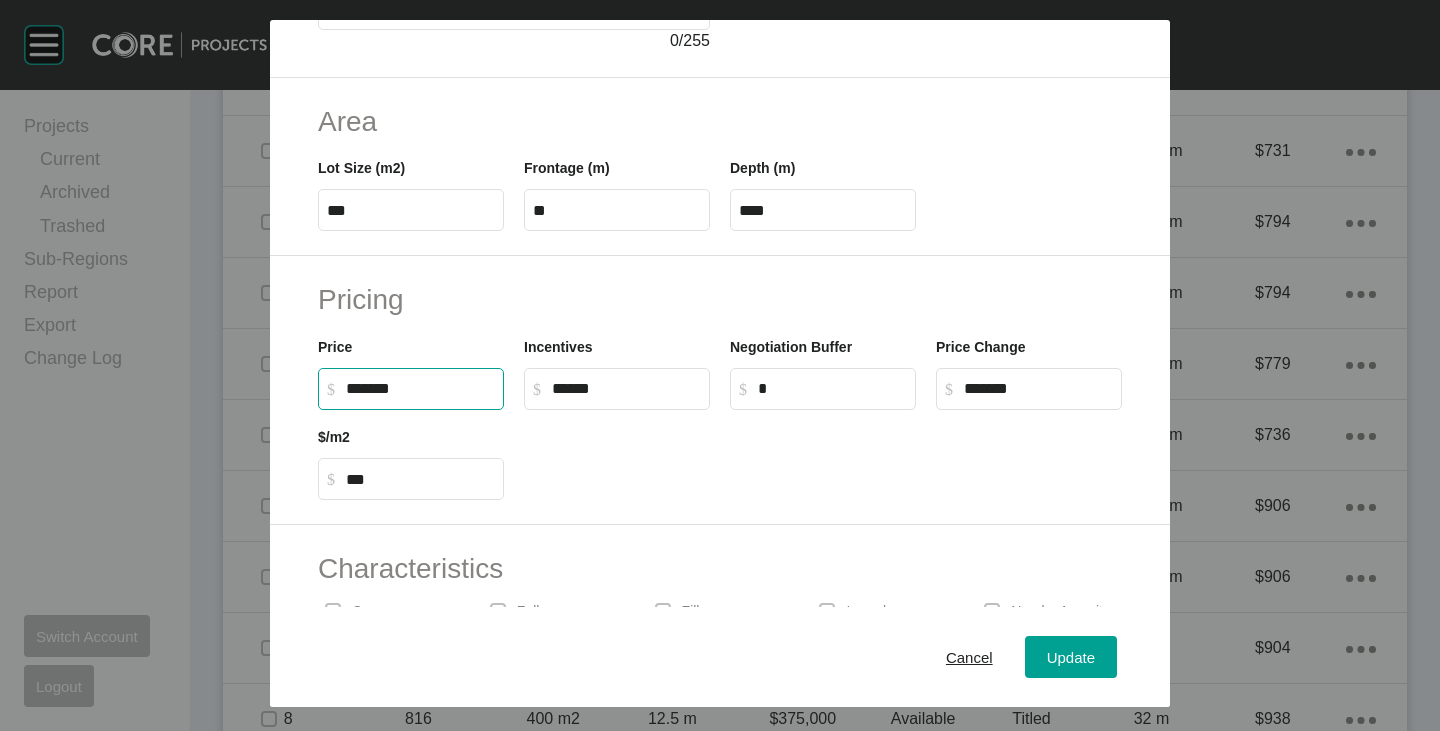 click at bounding box center (823, 455) 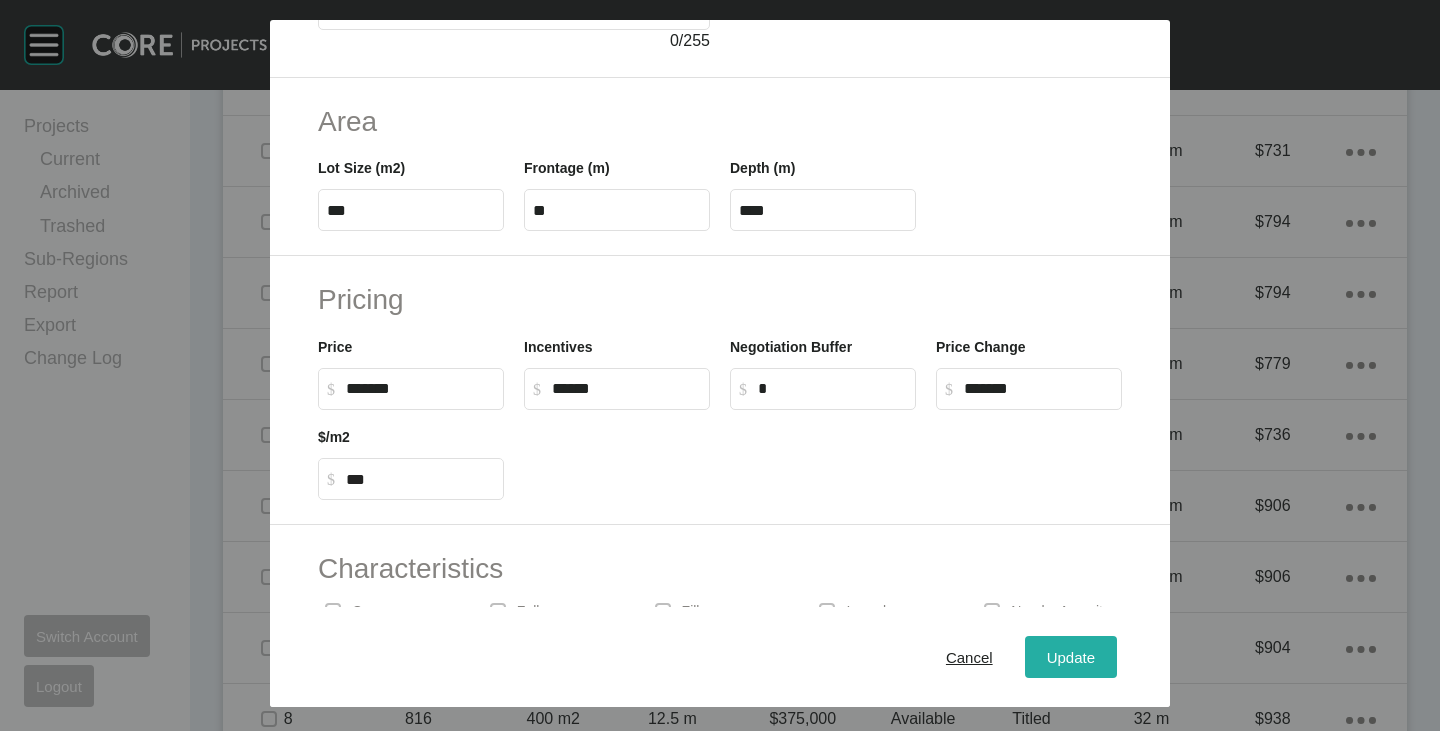click on "Update" at bounding box center [1071, 657] 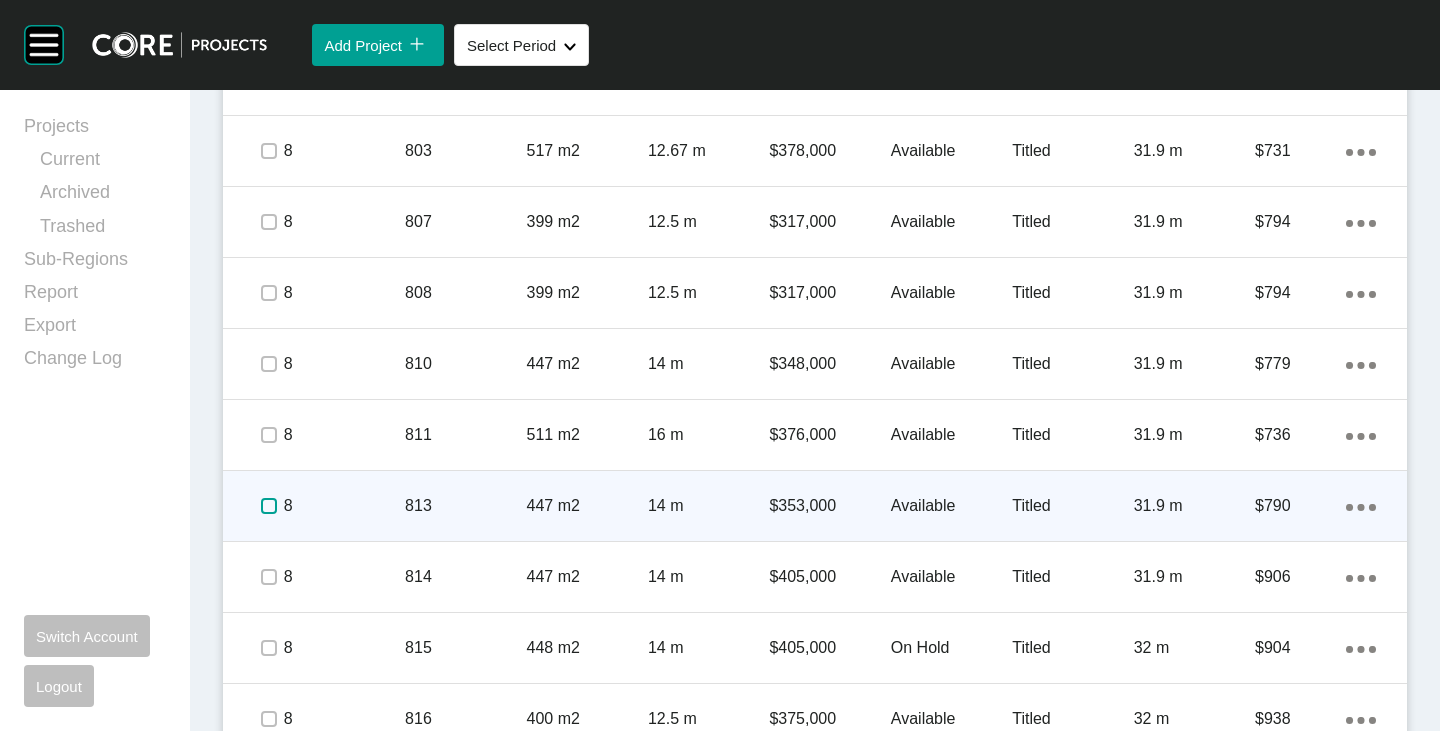 click at bounding box center (269, 506) 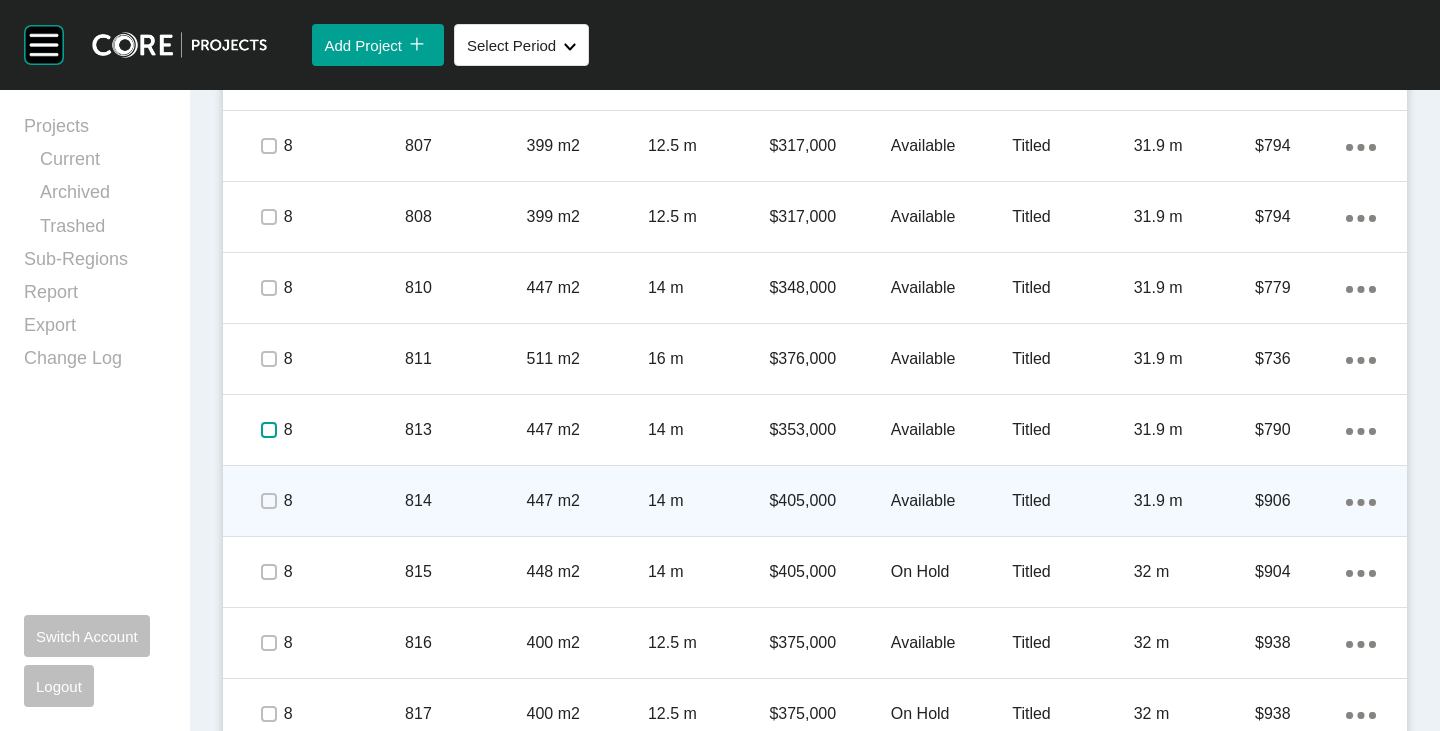 scroll, scrollTop: 1517, scrollLeft: 0, axis: vertical 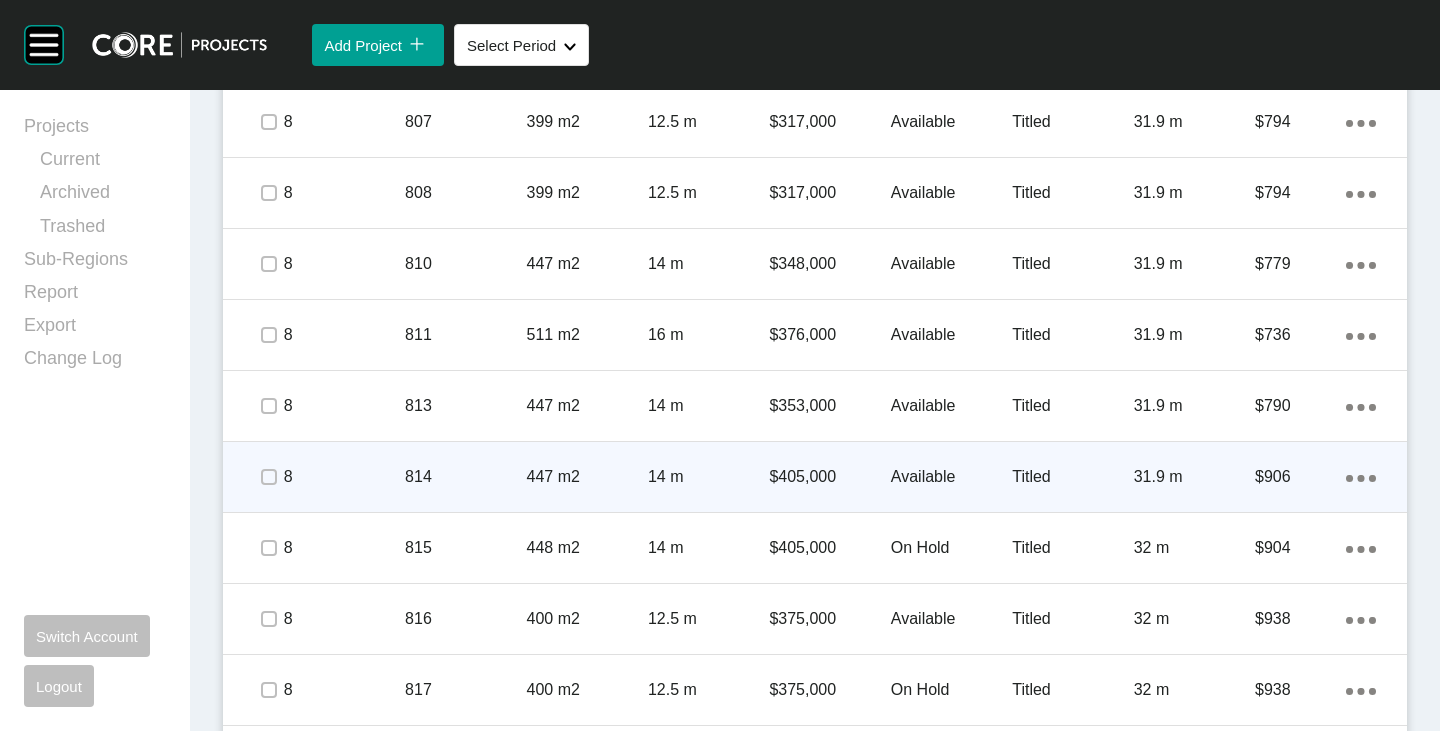 click on "$405,000" at bounding box center (829, 477) 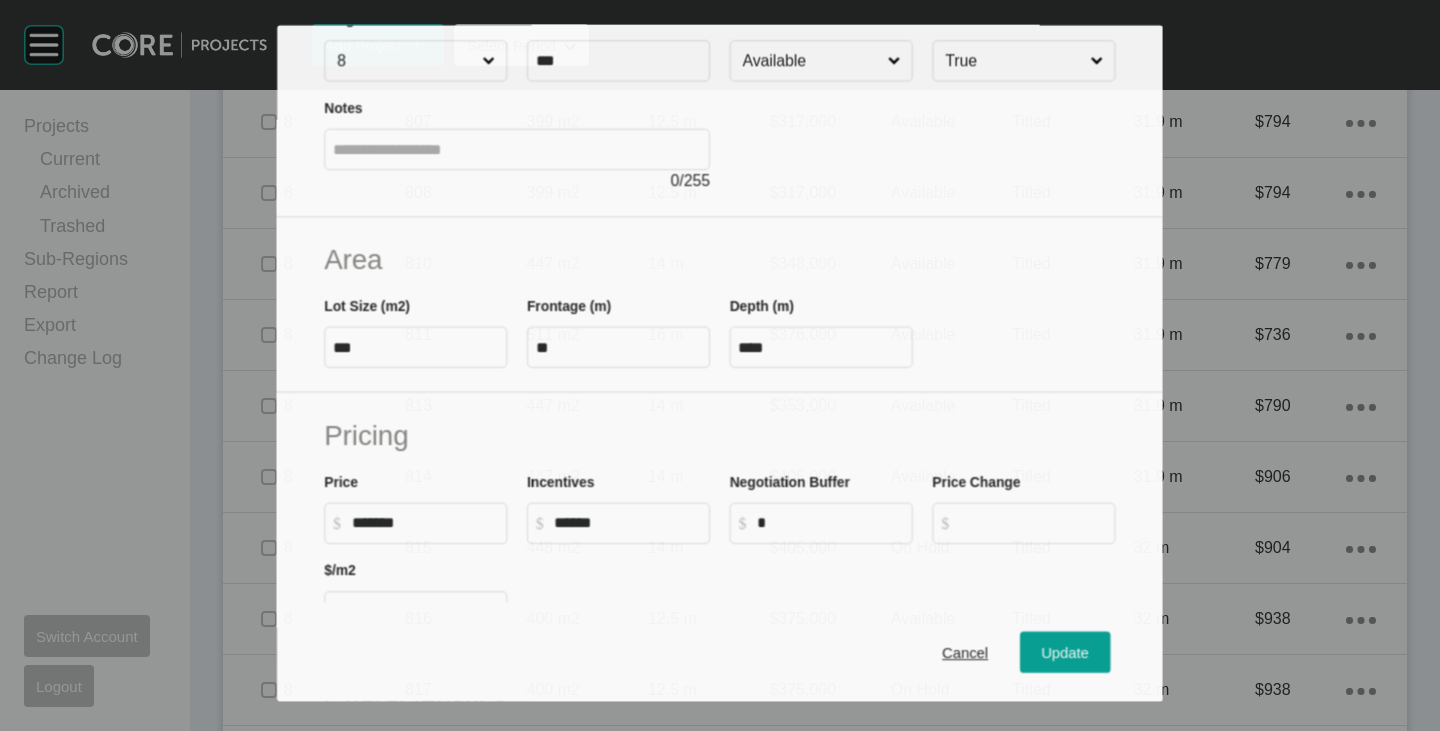 scroll, scrollTop: 200, scrollLeft: 0, axis: vertical 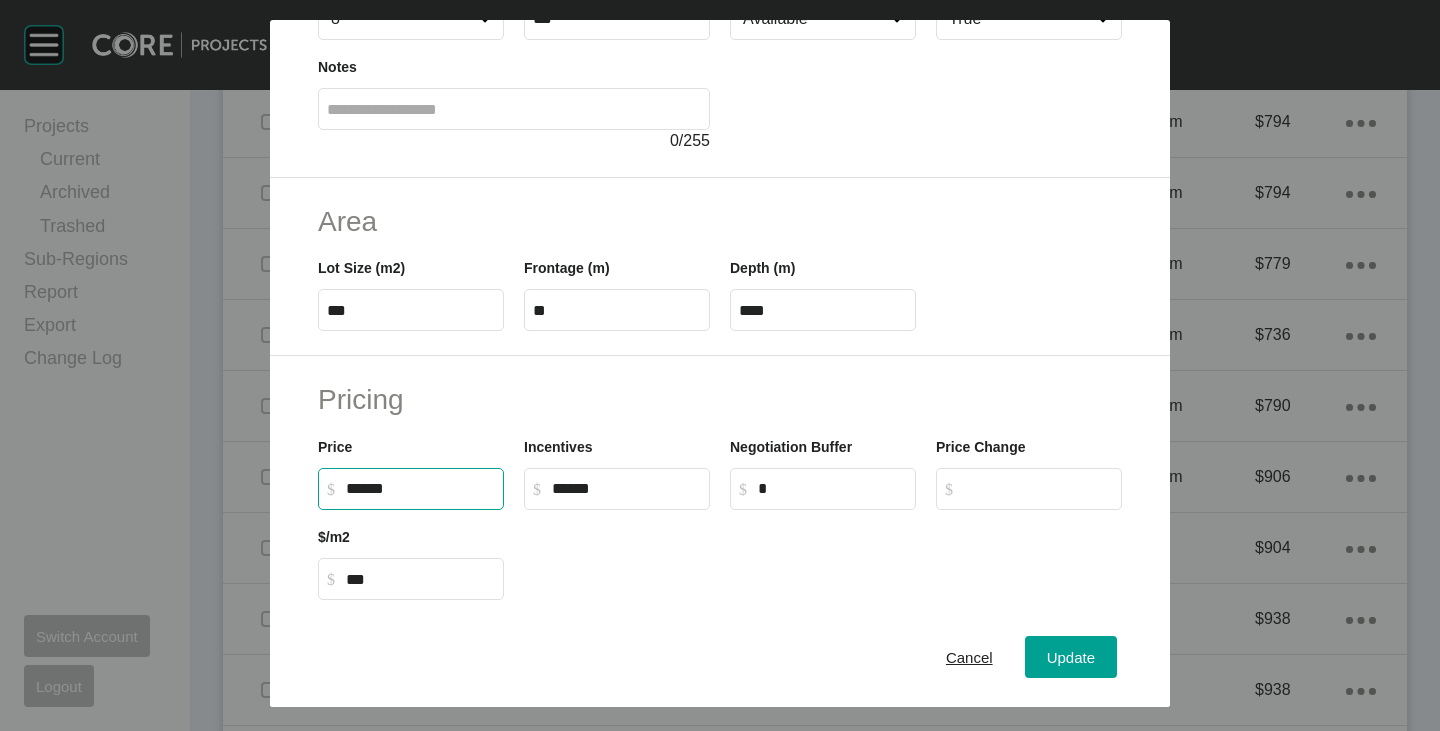 drag, startPoint x: 348, startPoint y: 488, endPoint x: 370, endPoint y: 492, distance: 22.36068 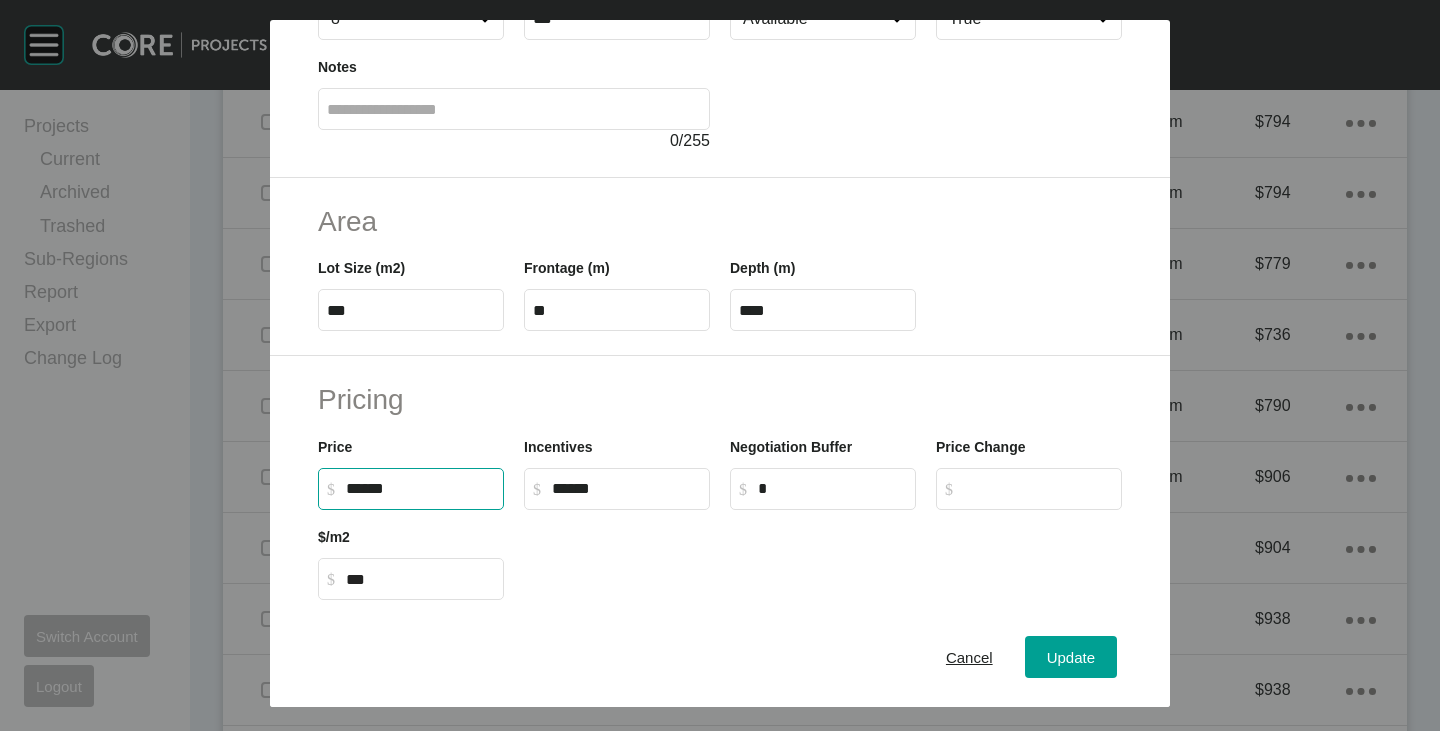 type on "*******" 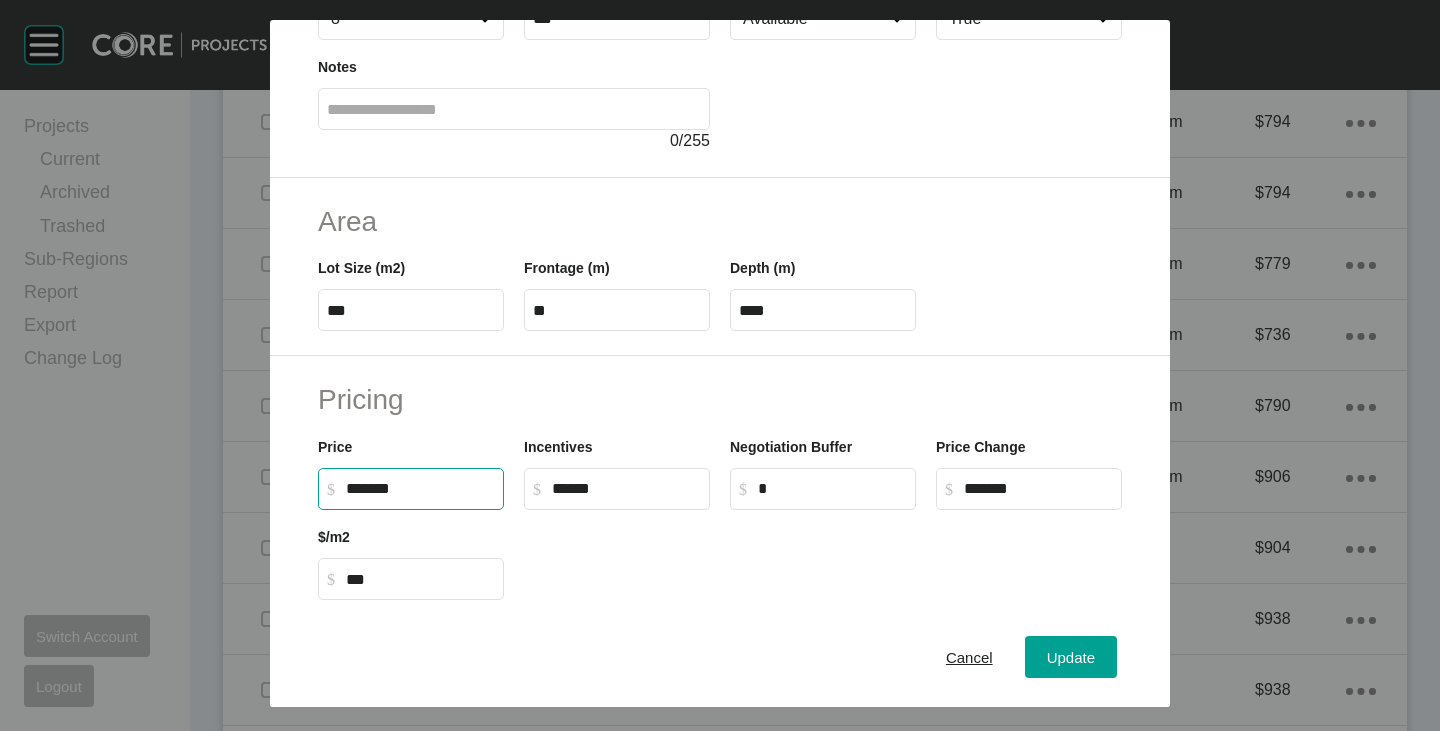 click at bounding box center [823, 555] 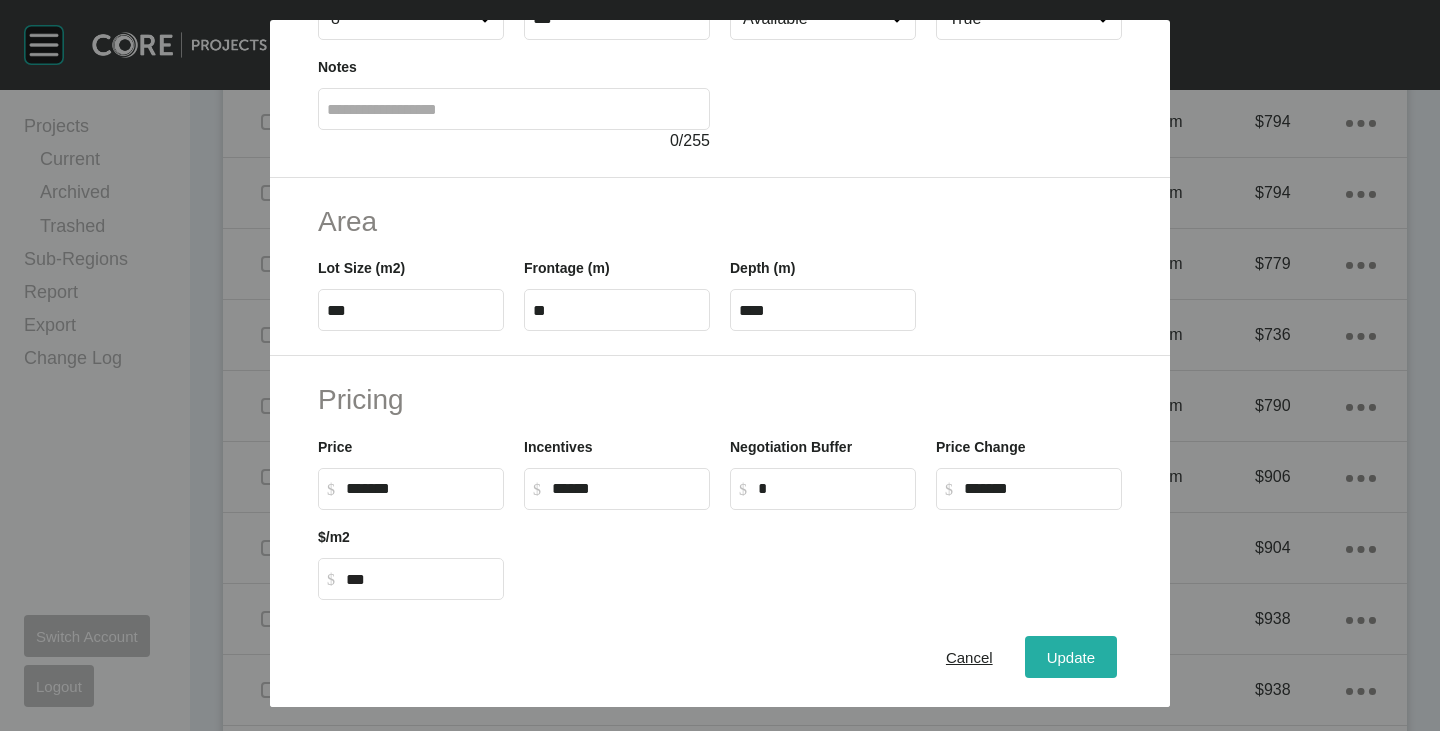 click on "Update" at bounding box center (1071, 657) 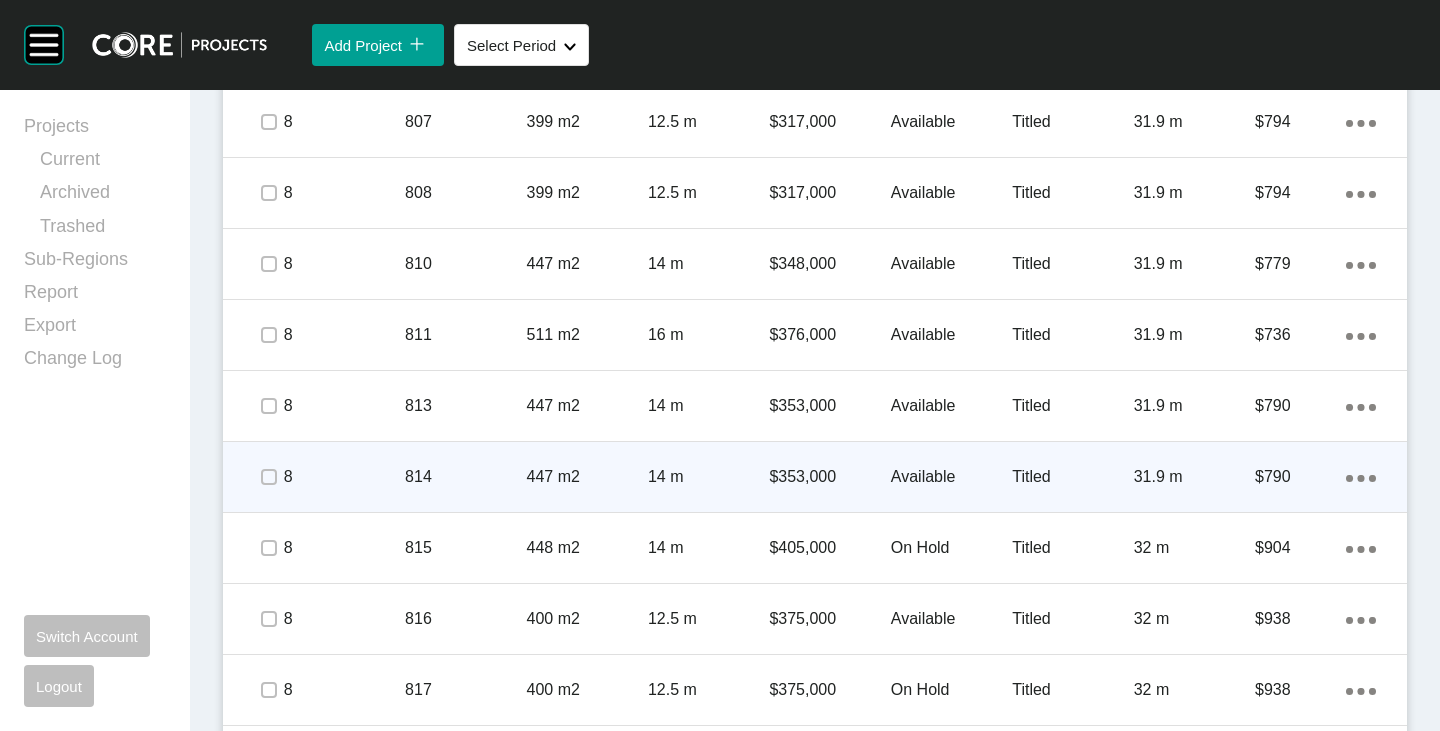 scroll, scrollTop: 1717, scrollLeft: 0, axis: vertical 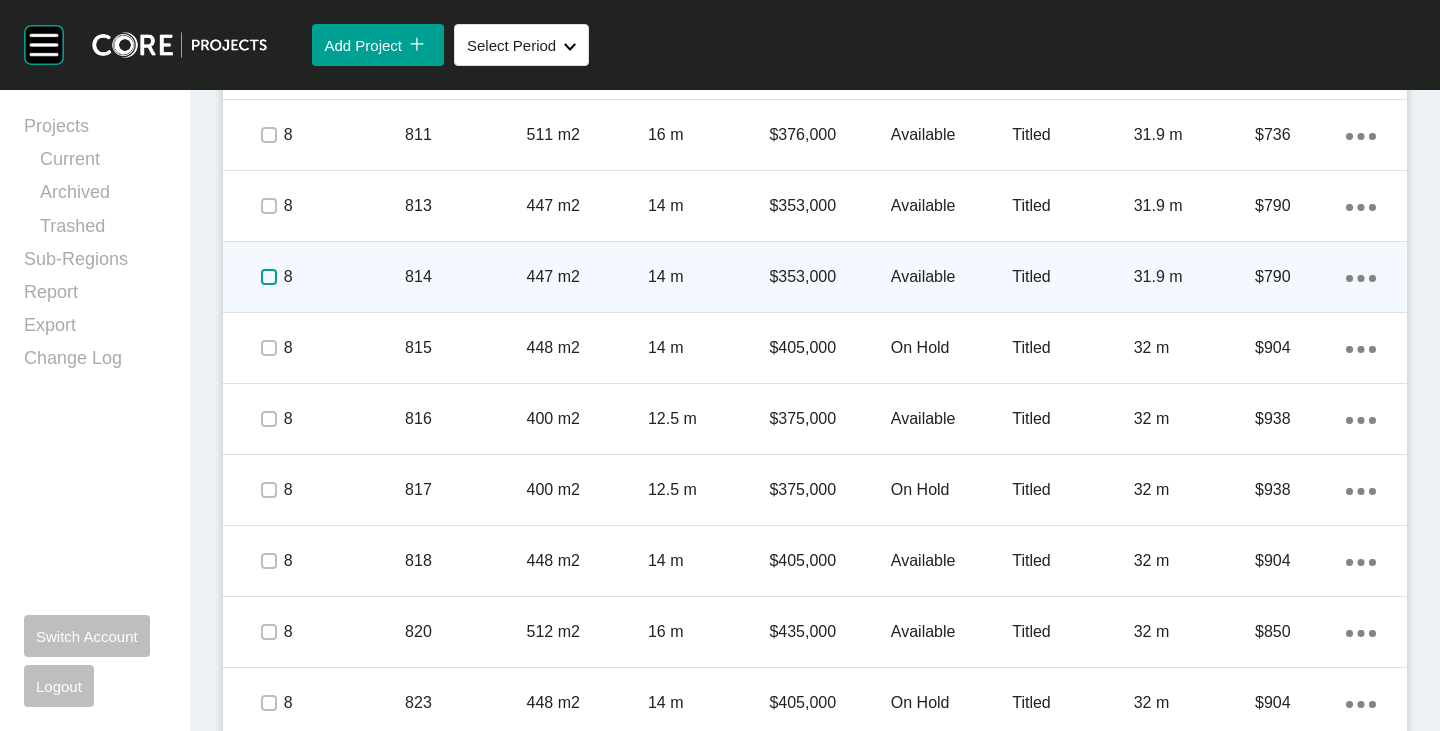 click at bounding box center [269, 277] 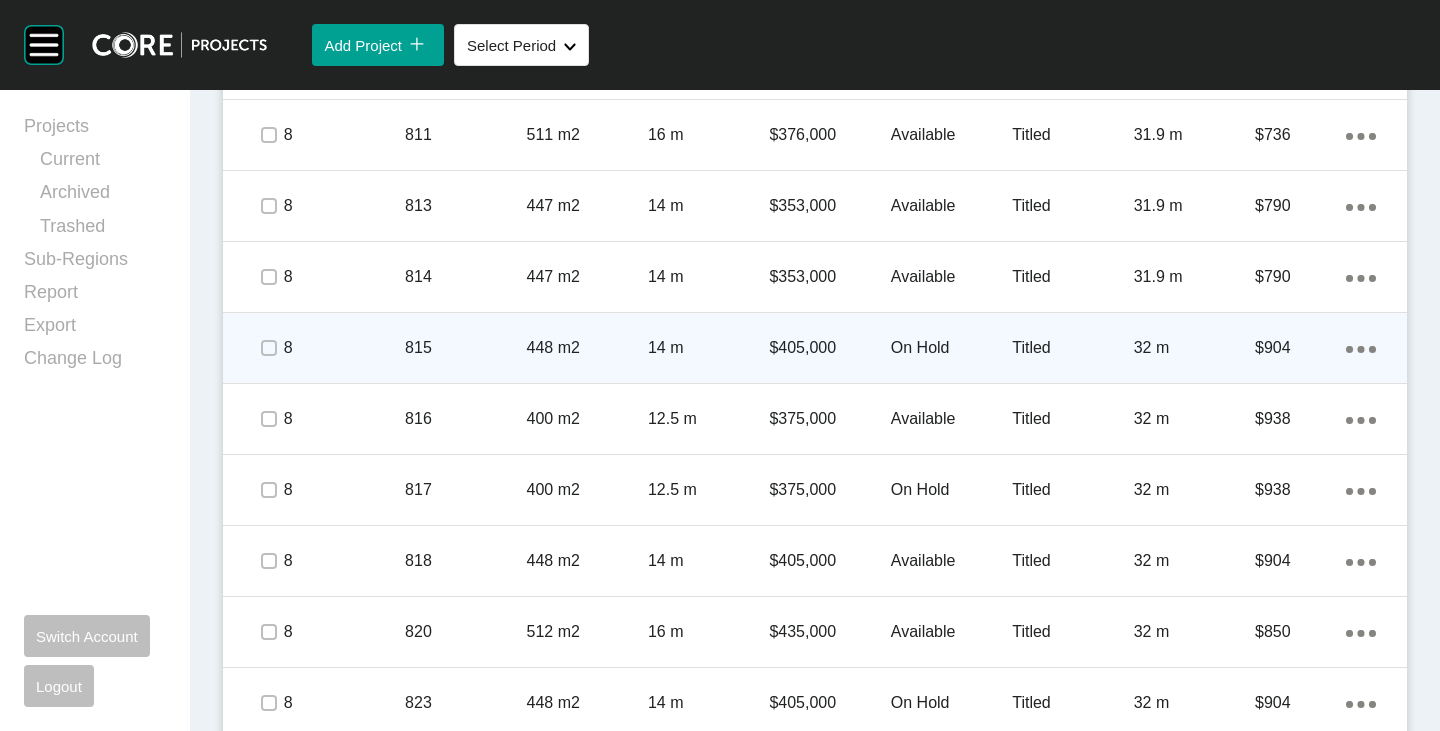 click on "$405,000" at bounding box center (829, 348) 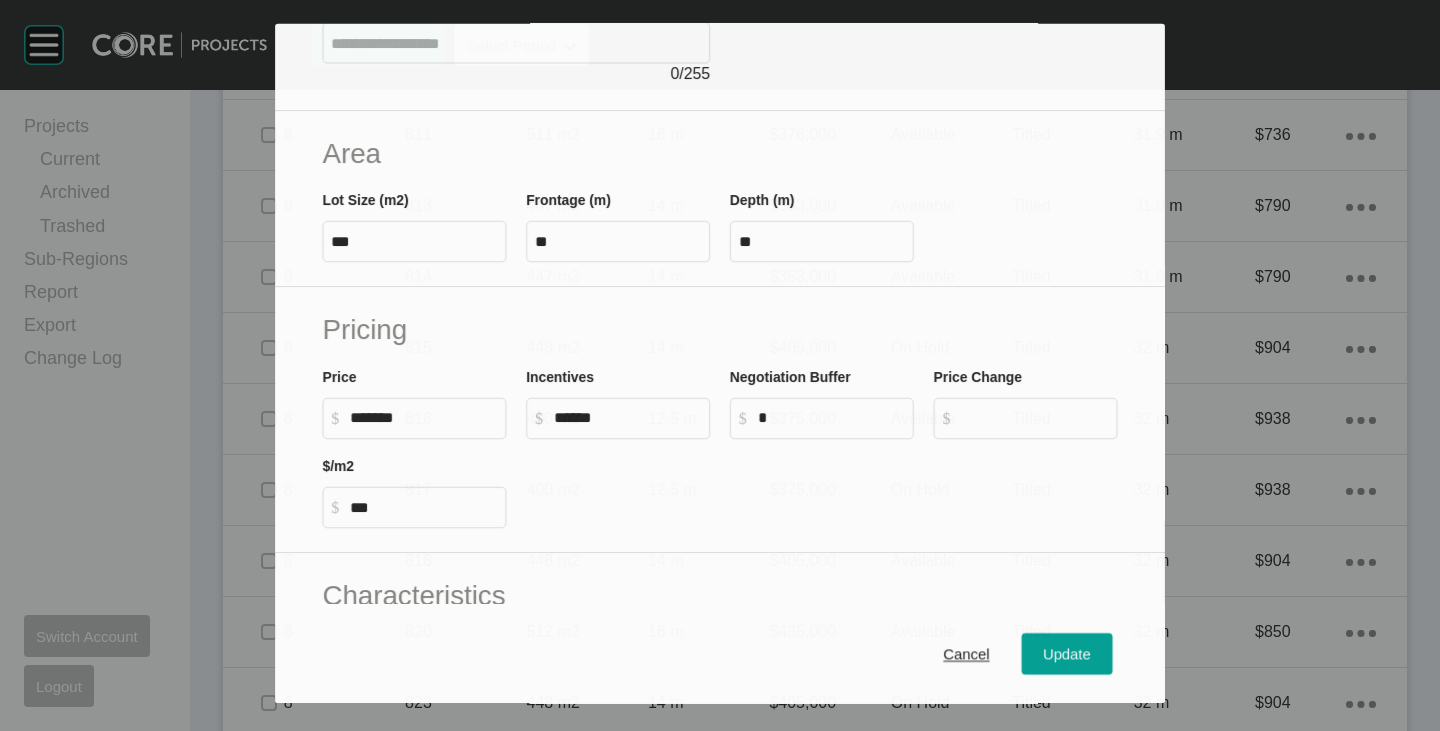 scroll, scrollTop: 400, scrollLeft: 0, axis: vertical 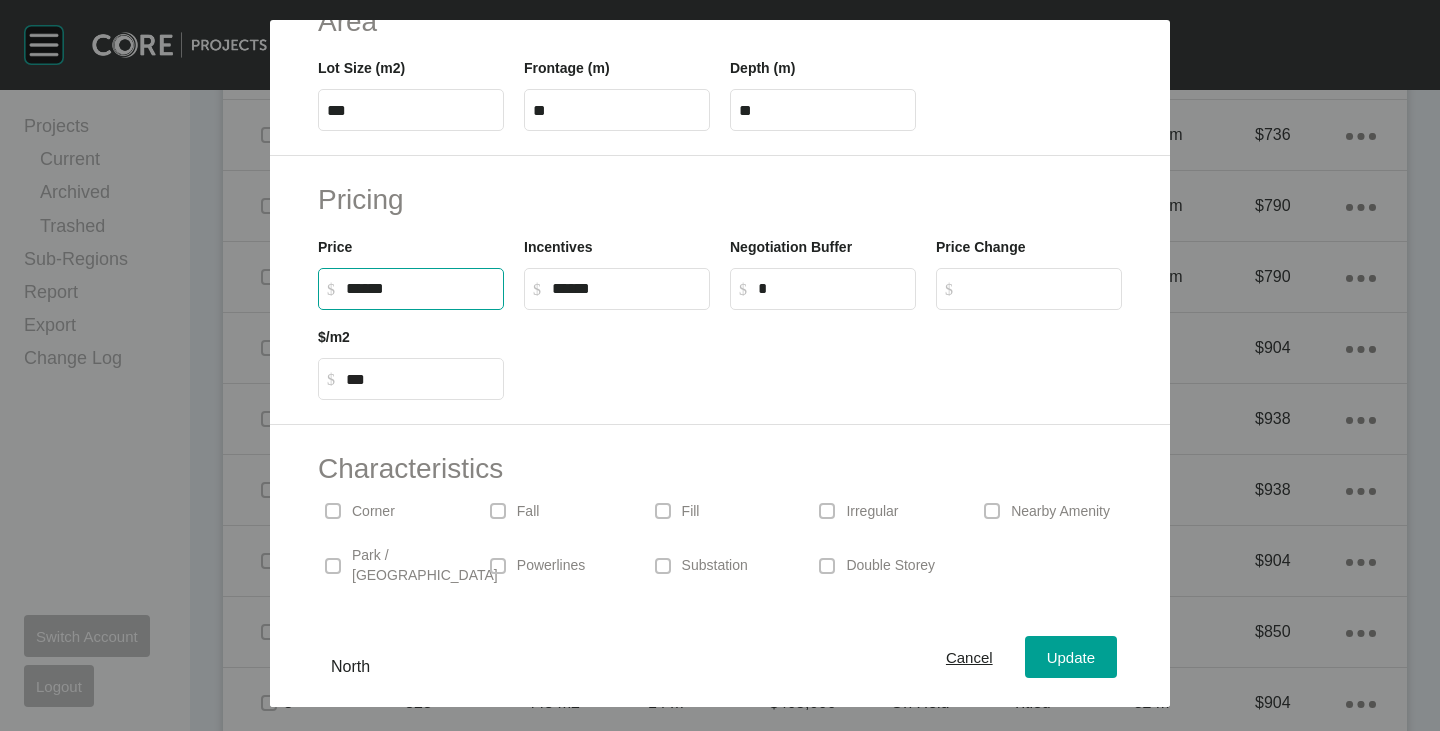 drag, startPoint x: 349, startPoint y: 288, endPoint x: 370, endPoint y: 290, distance: 21.095022 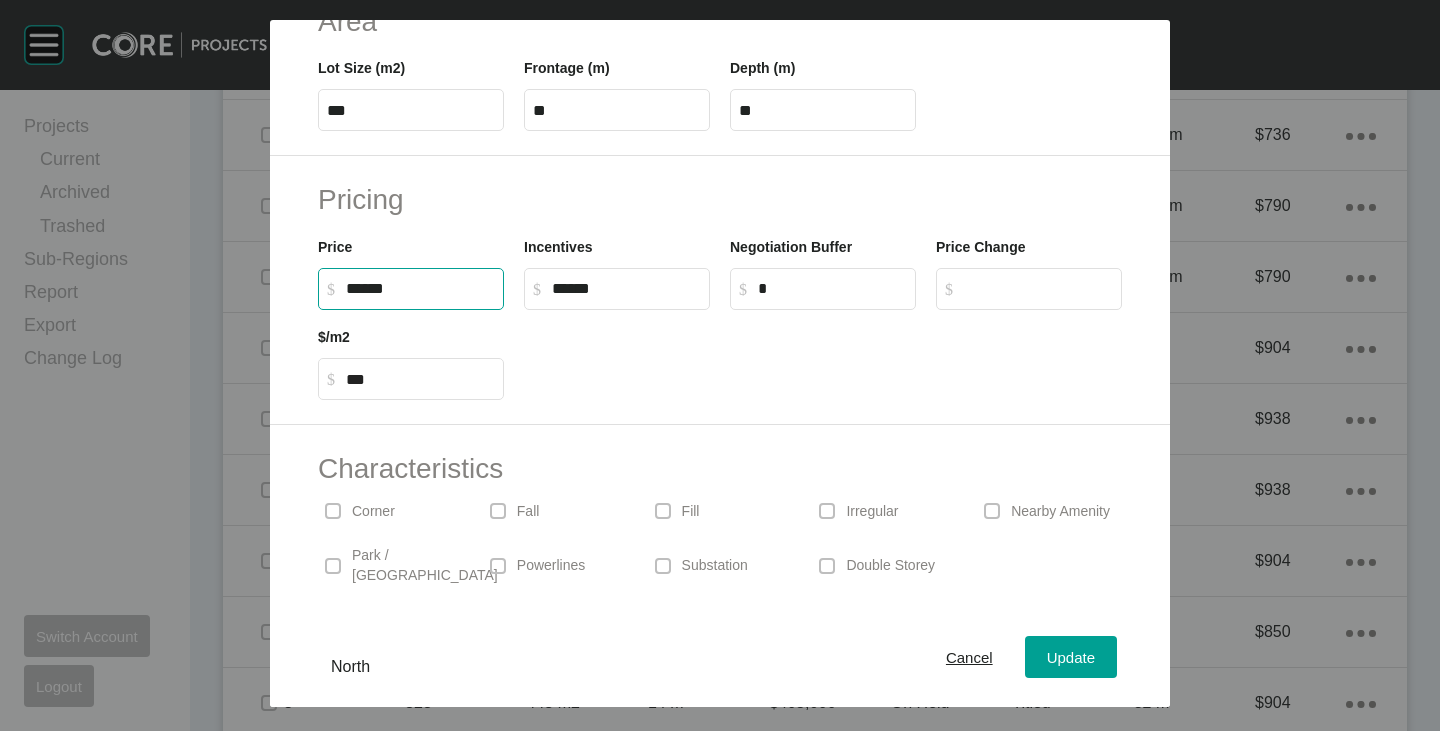 type on "*******" 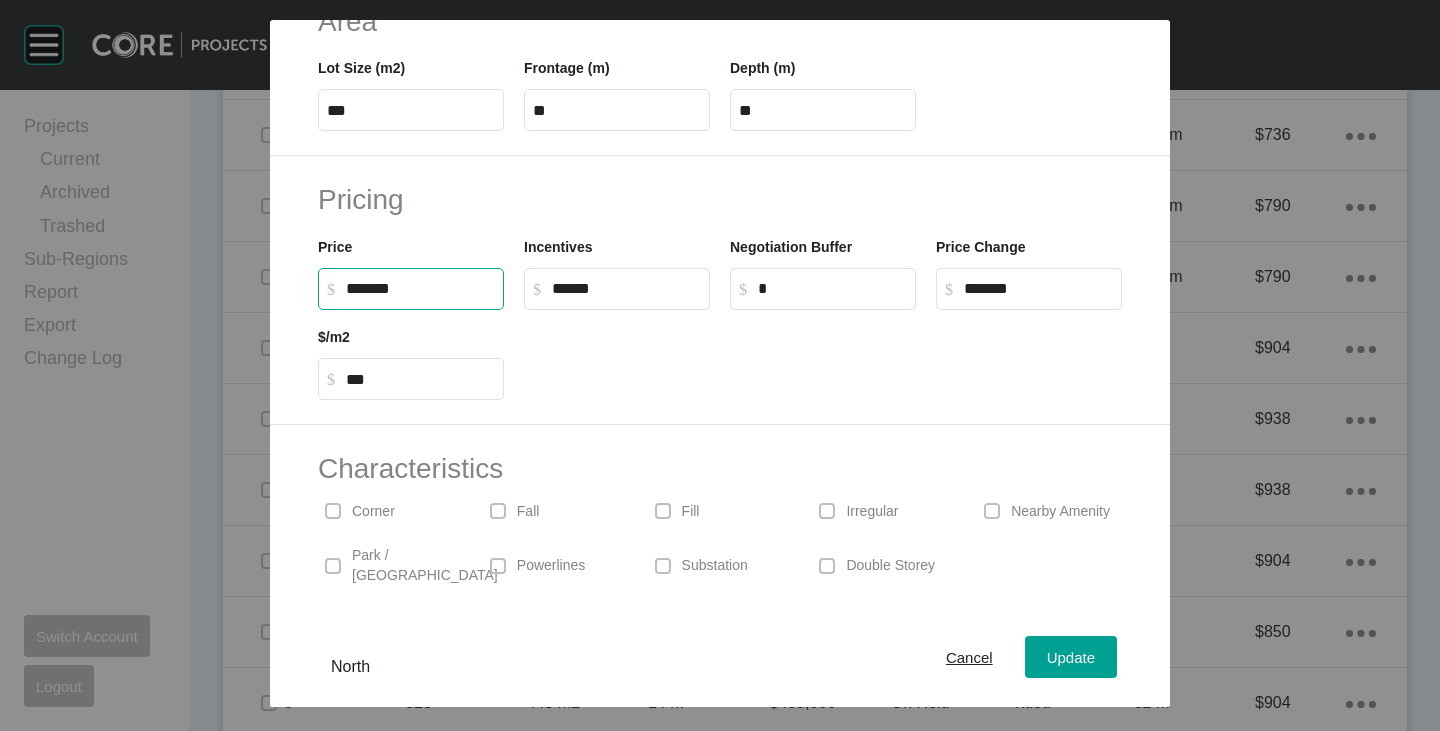 click at bounding box center (823, 355) 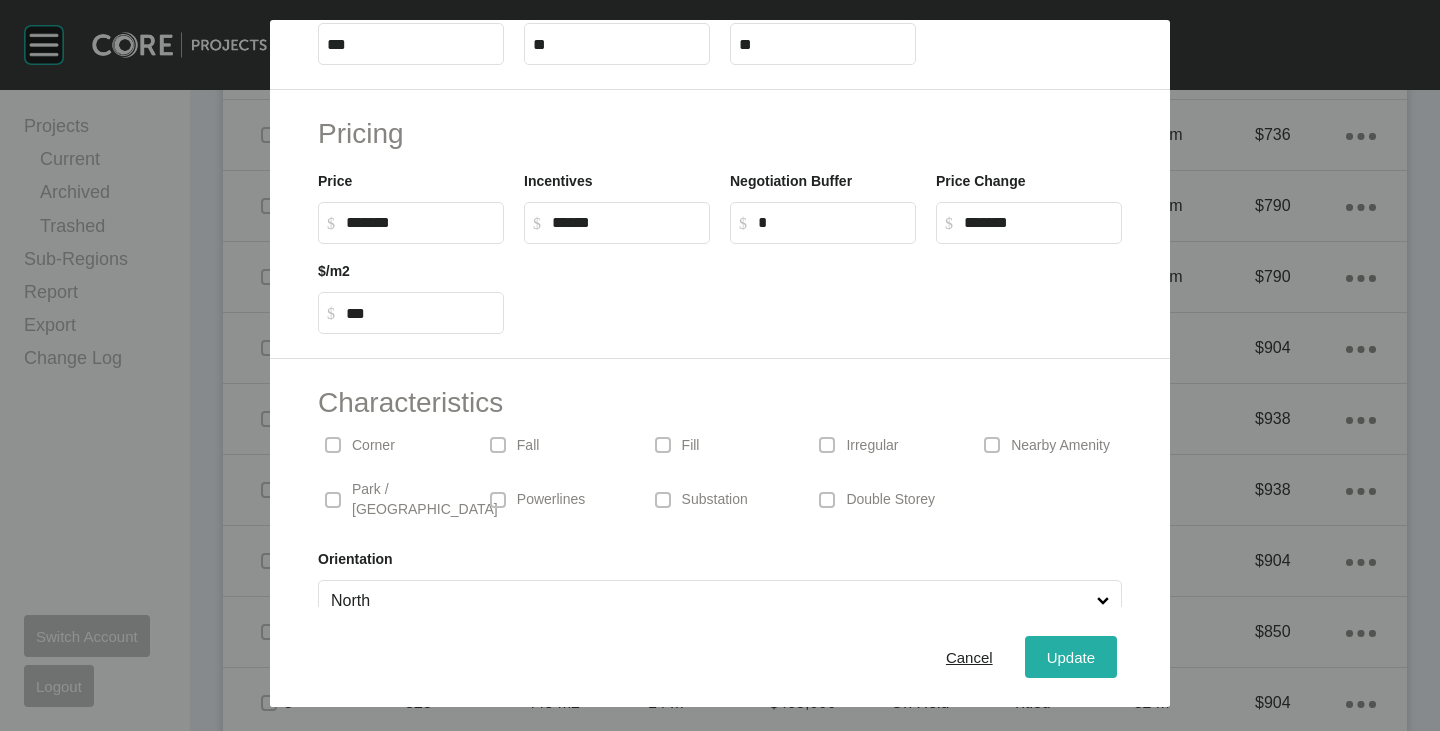 scroll, scrollTop: 489, scrollLeft: 0, axis: vertical 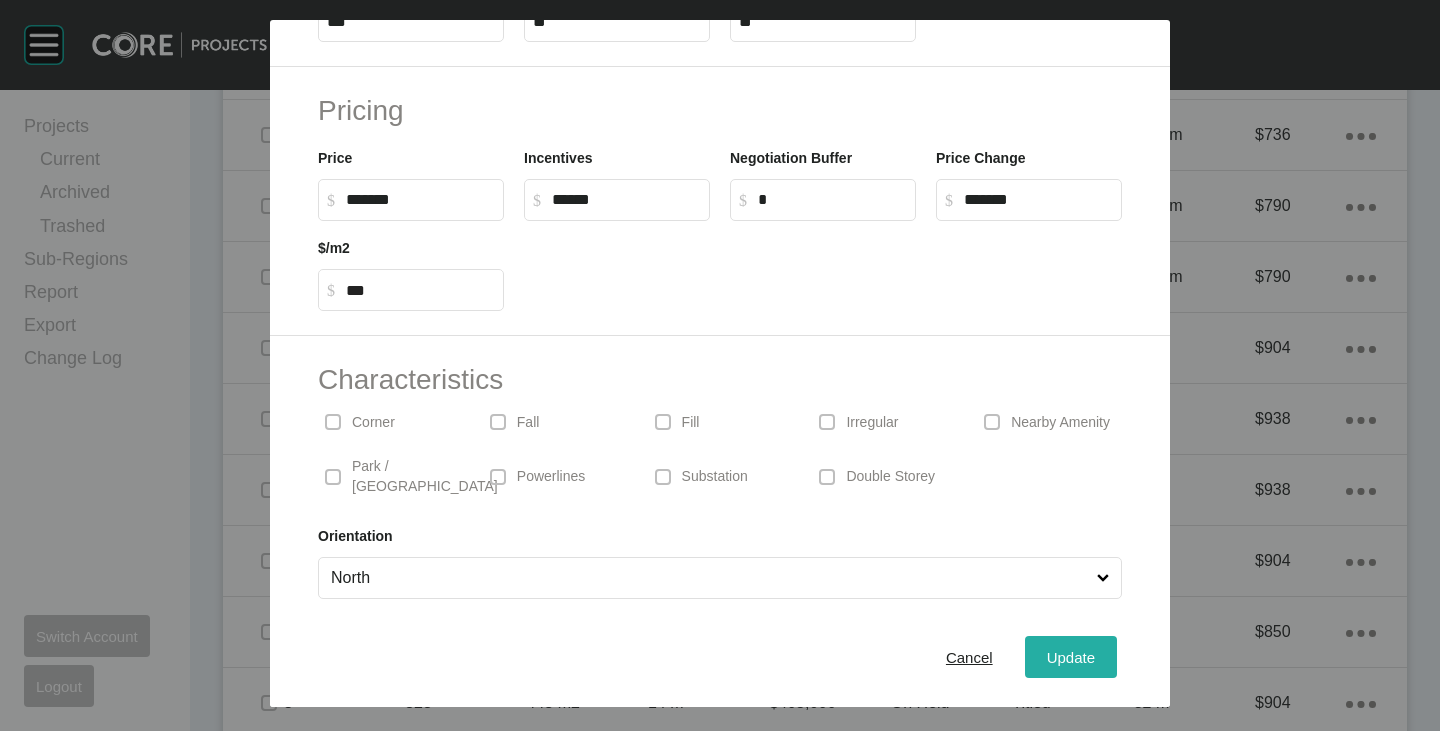 click on "Update" at bounding box center [1071, 657] 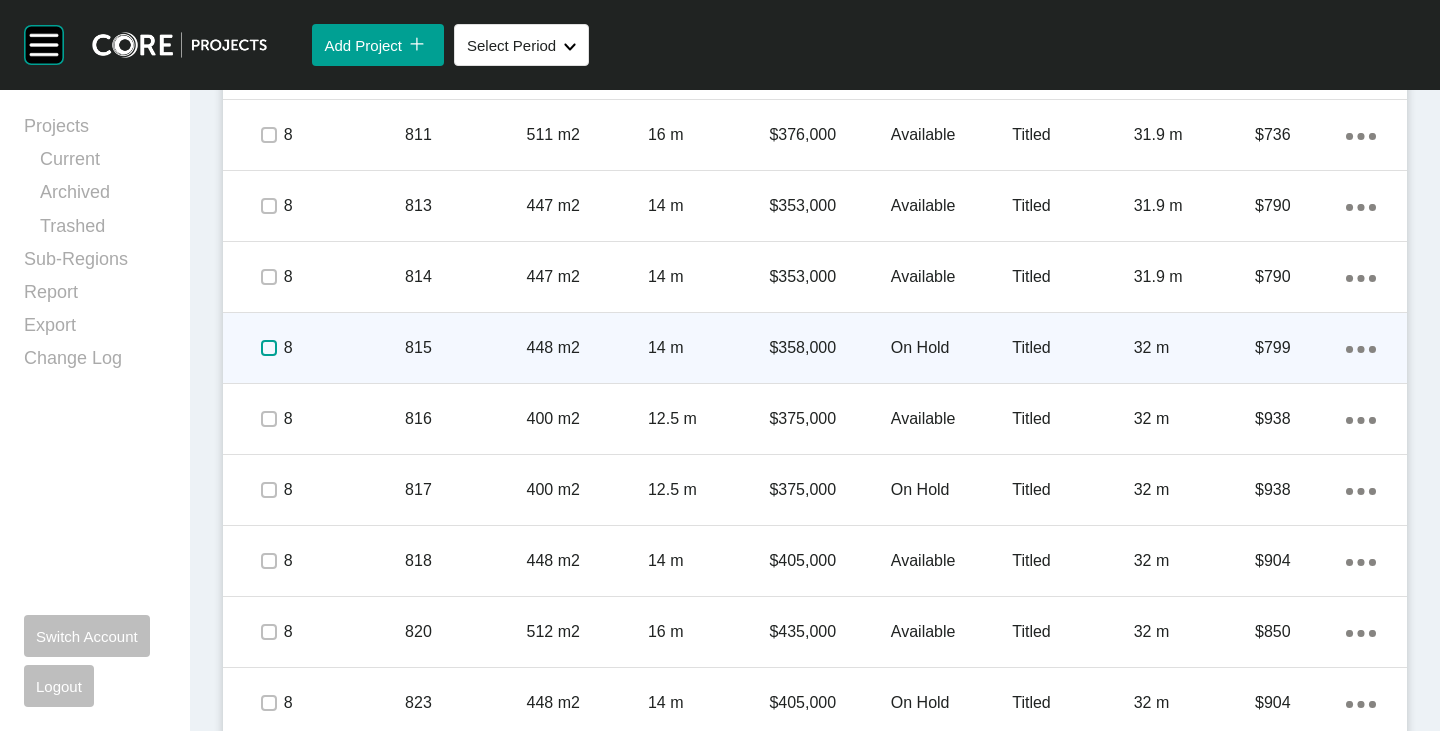 click at bounding box center [269, 348] 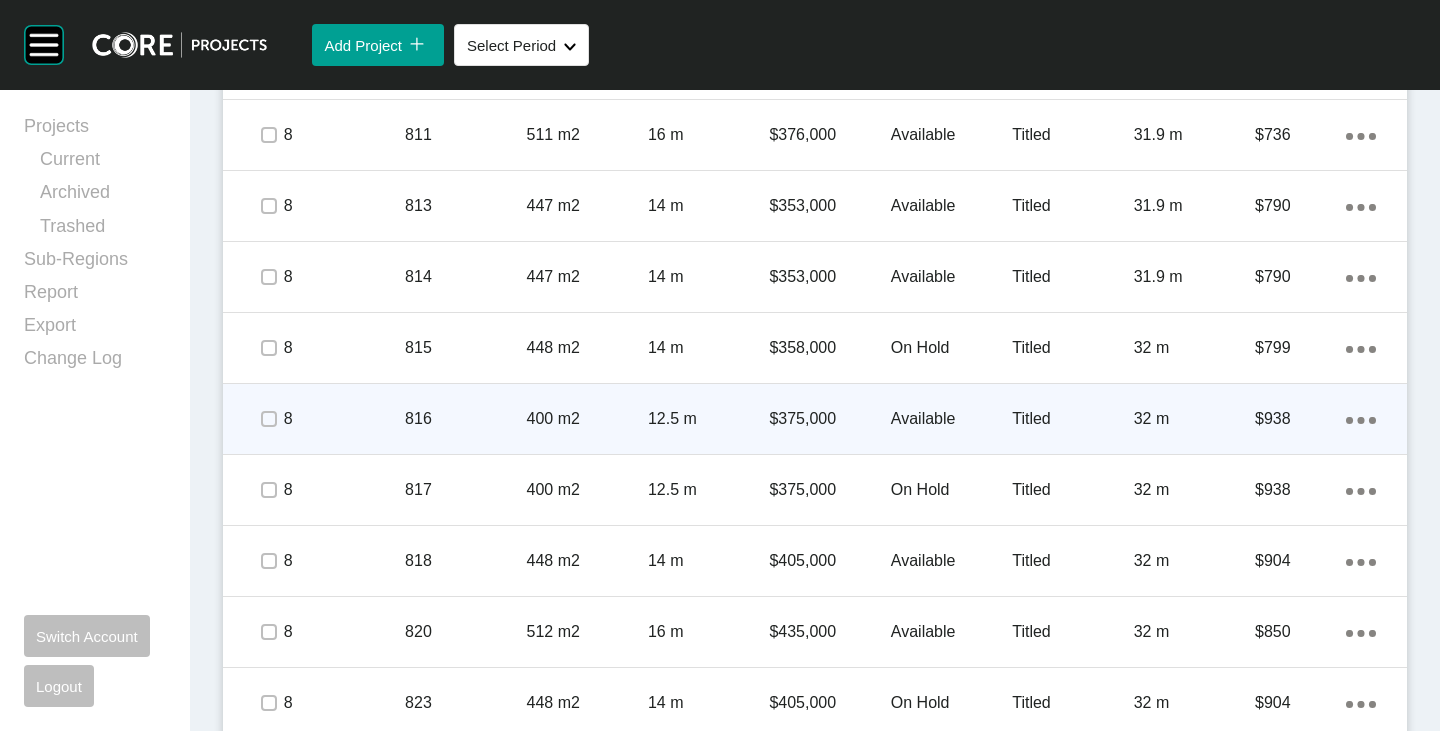 click on "$375,000" at bounding box center (829, 419) 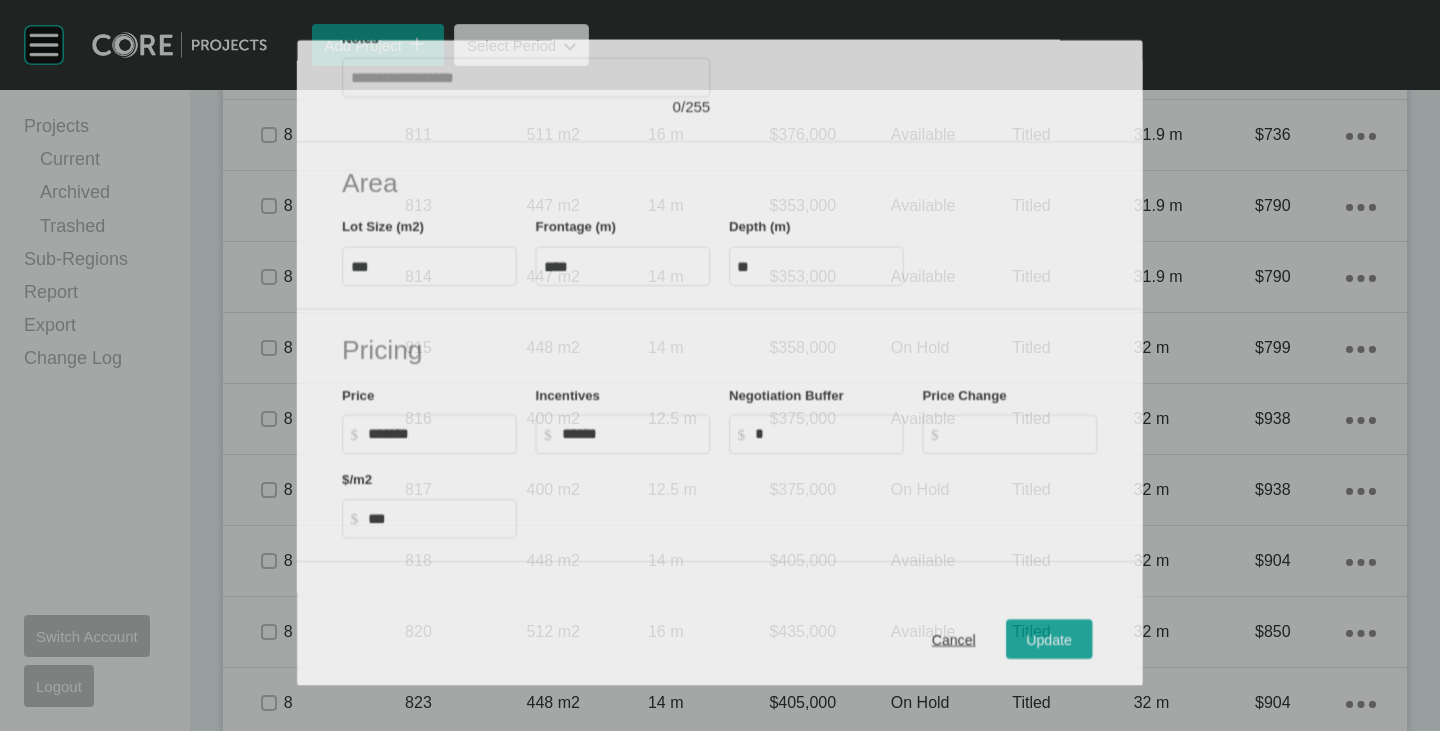 scroll, scrollTop: 300, scrollLeft: 0, axis: vertical 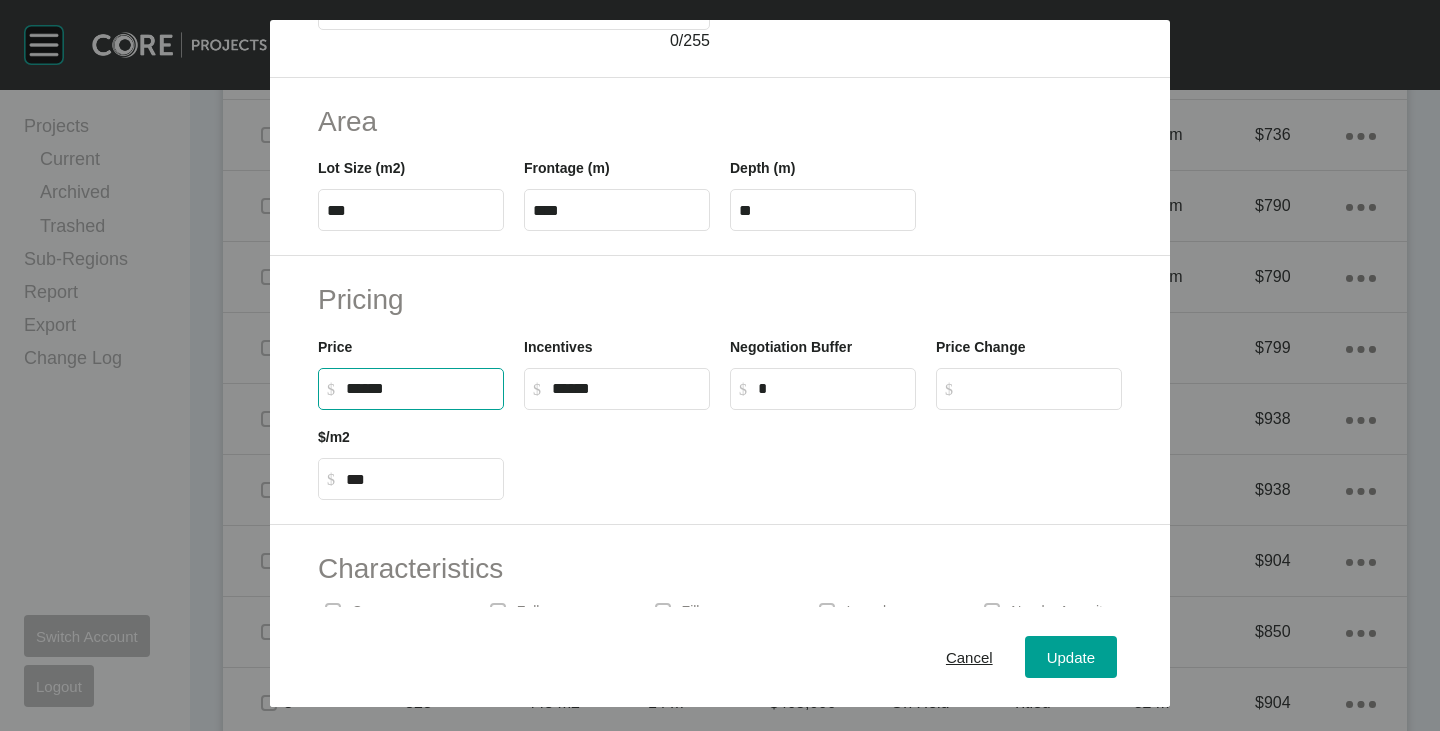 drag, startPoint x: 359, startPoint y: 382, endPoint x: 371, endPoint y: 386, distance: 12.649111 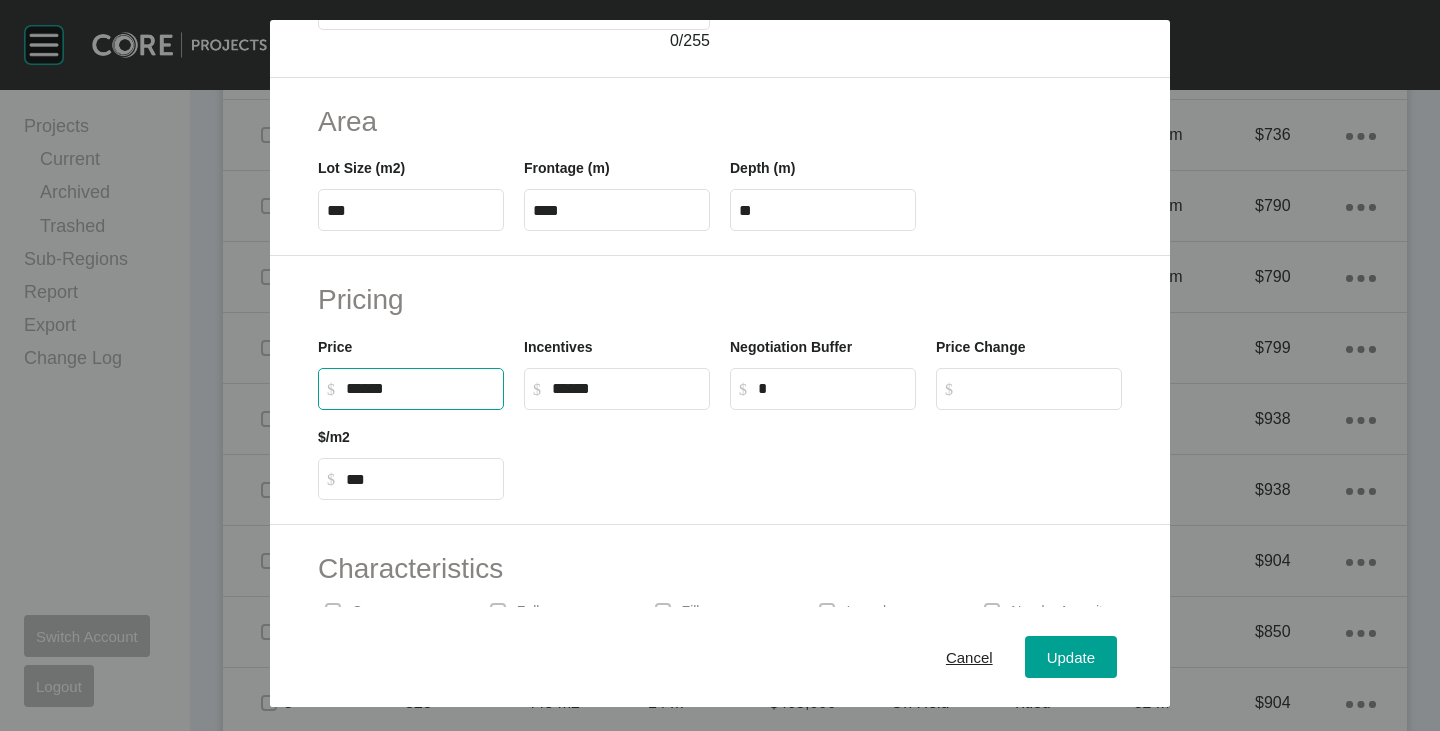 type on "*******" 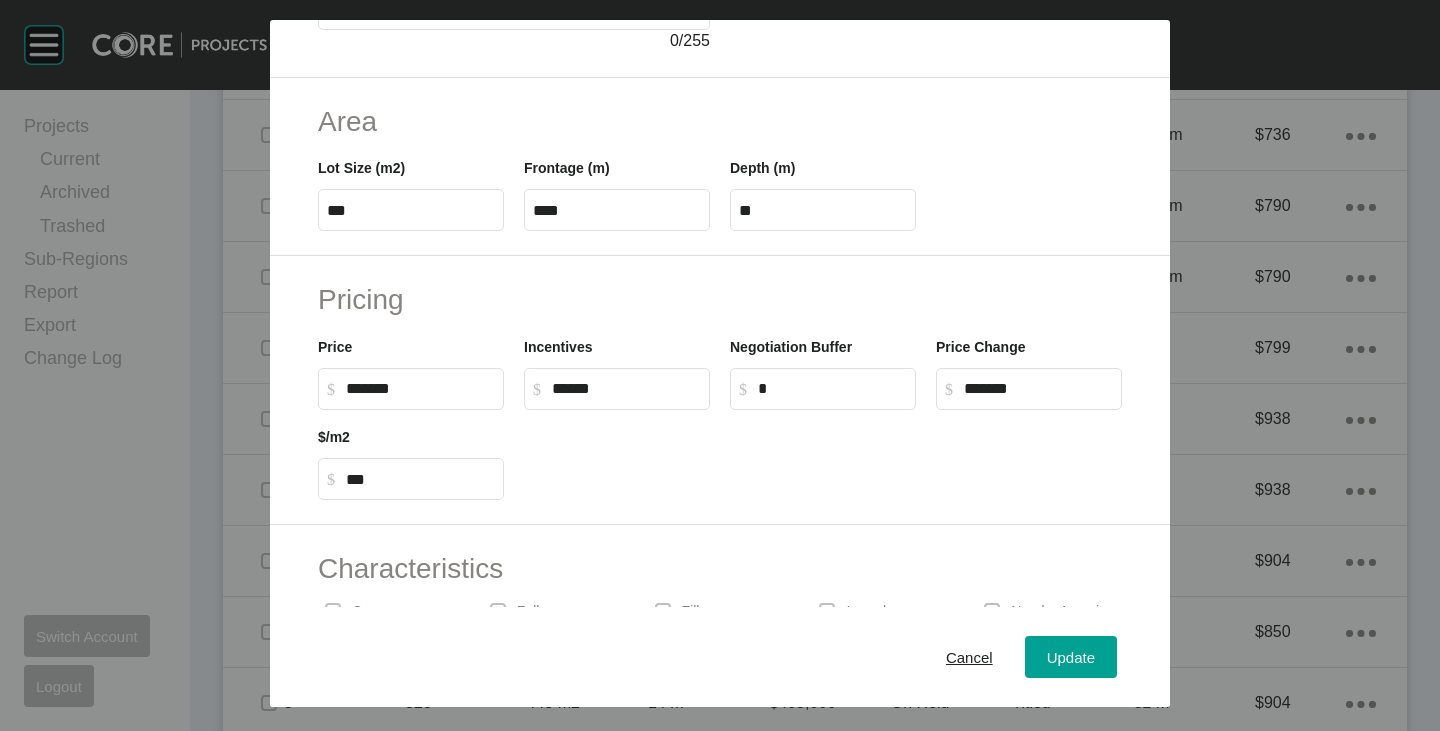 click at bounding box center (823, 455) 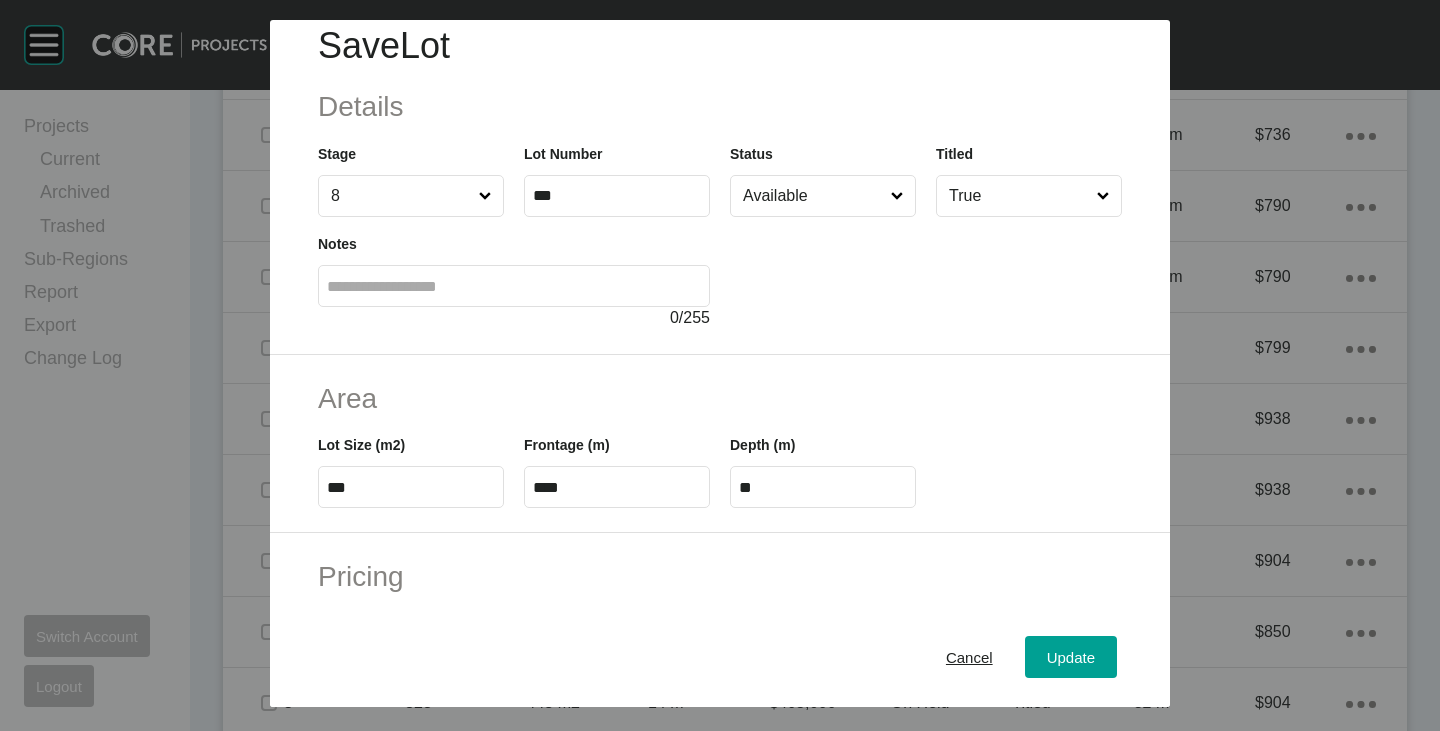 scroll, scrollTop: 0, scrollLeft: 0, axis: both 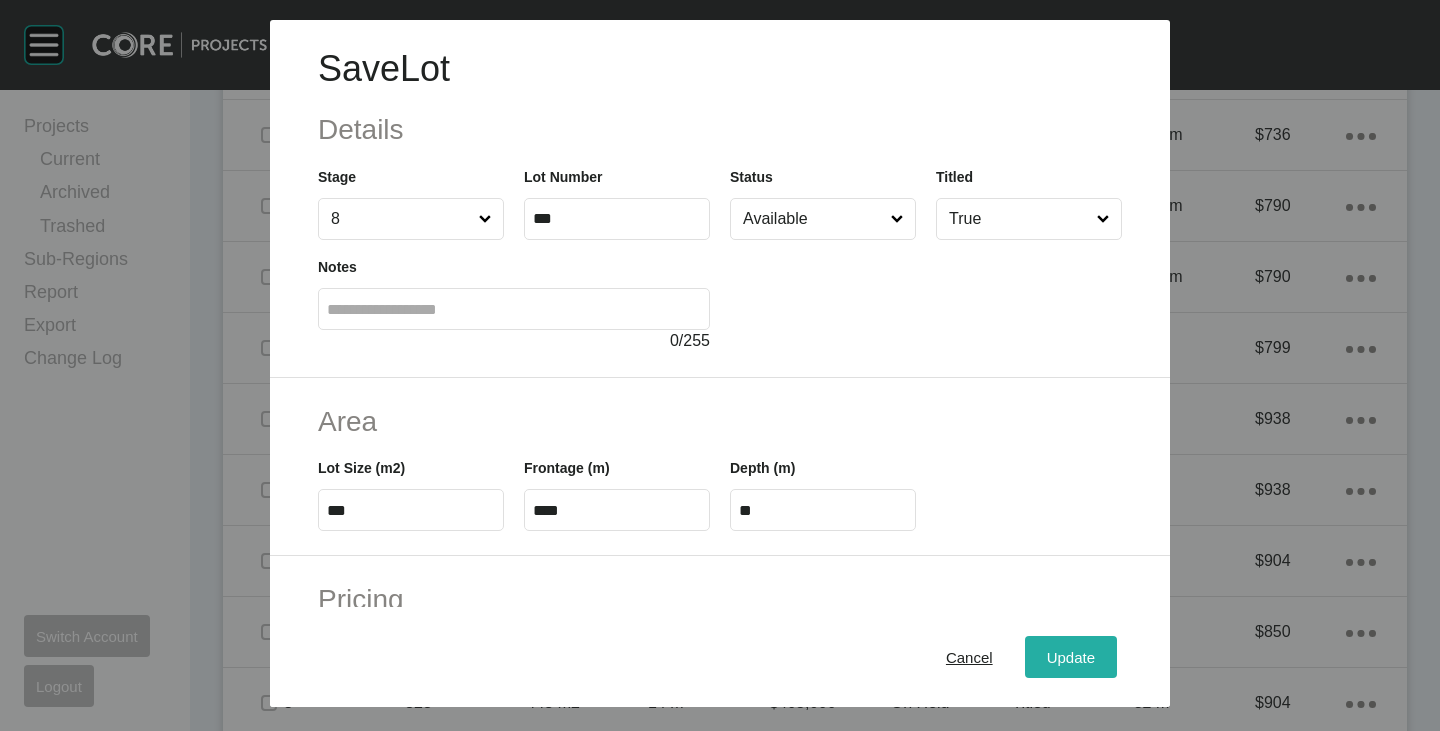 click on "Update" at bounding box center [1071, 657] 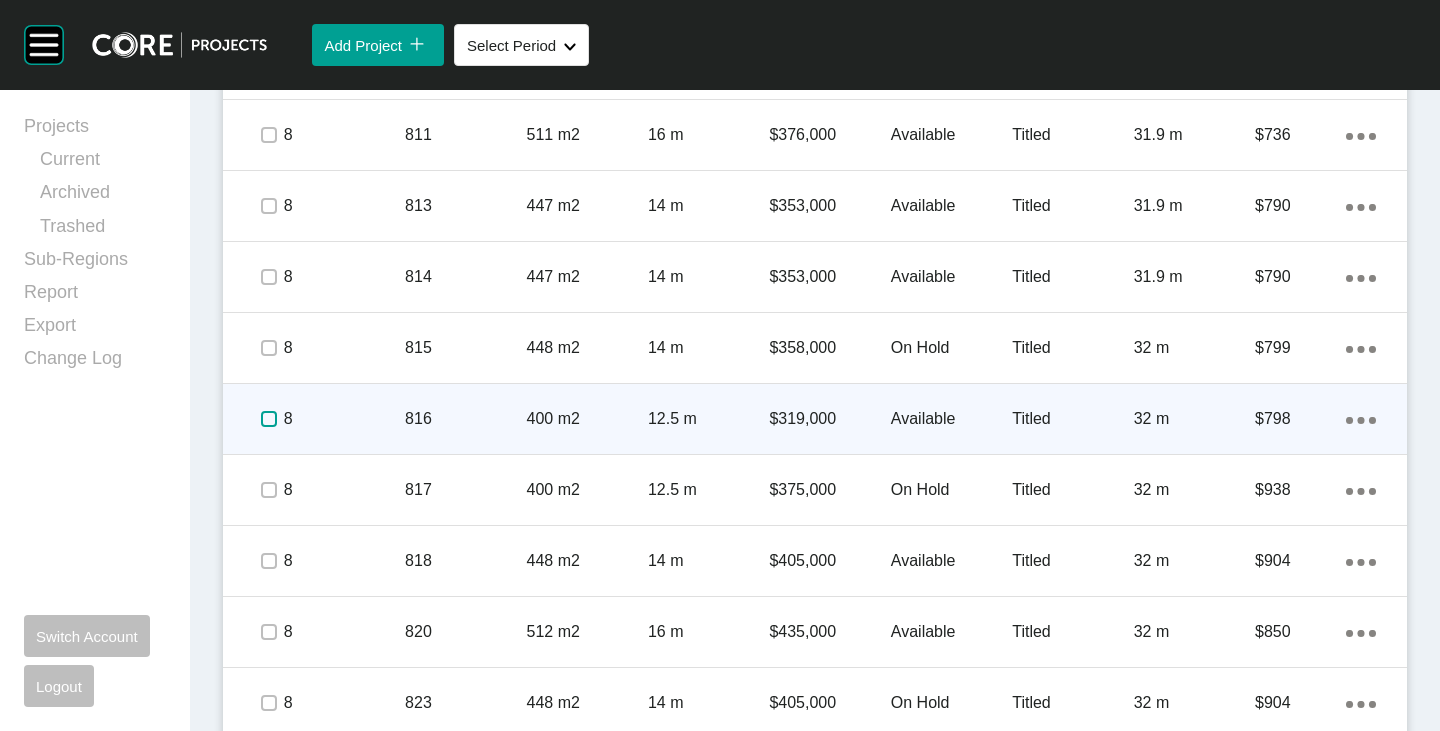 click at bounding box center [269, 419] 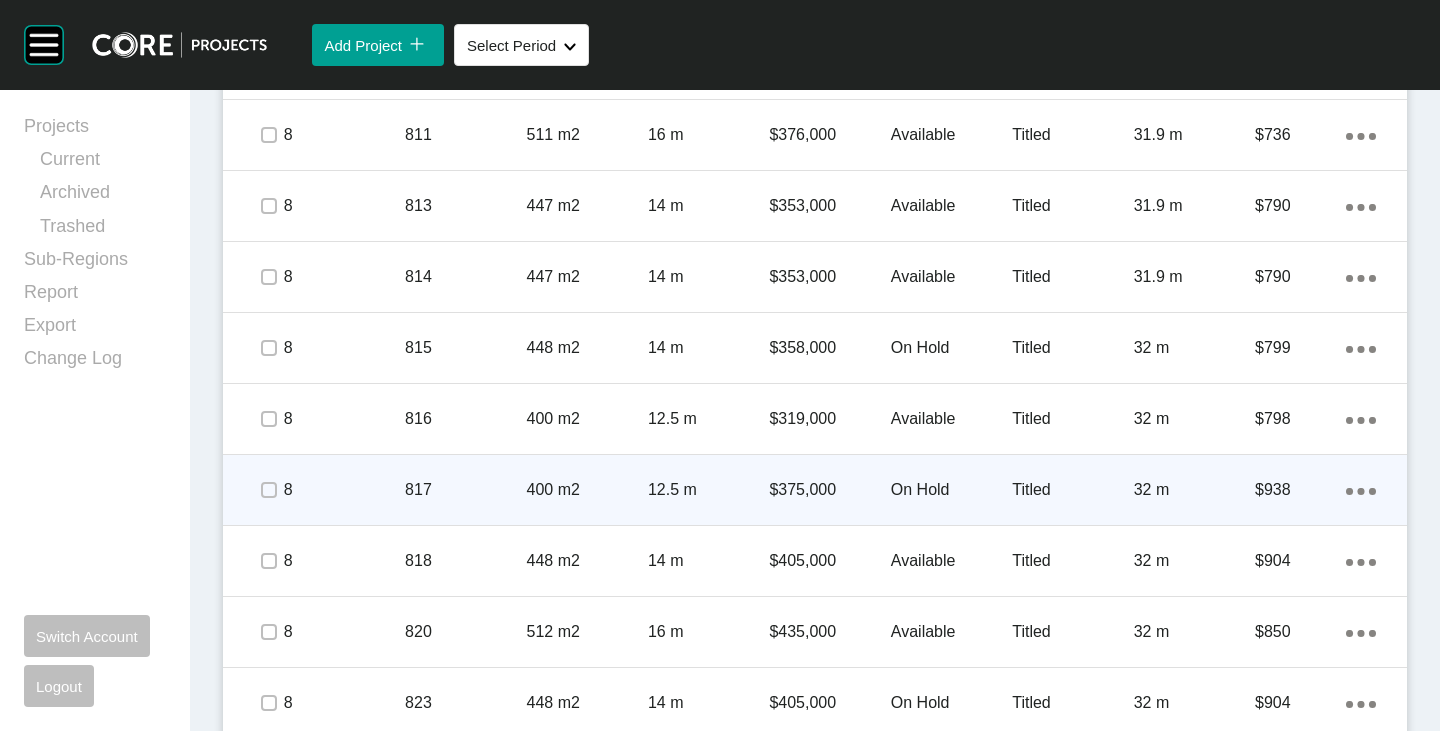 click on "$375,000" at bounding box center [829, 490] 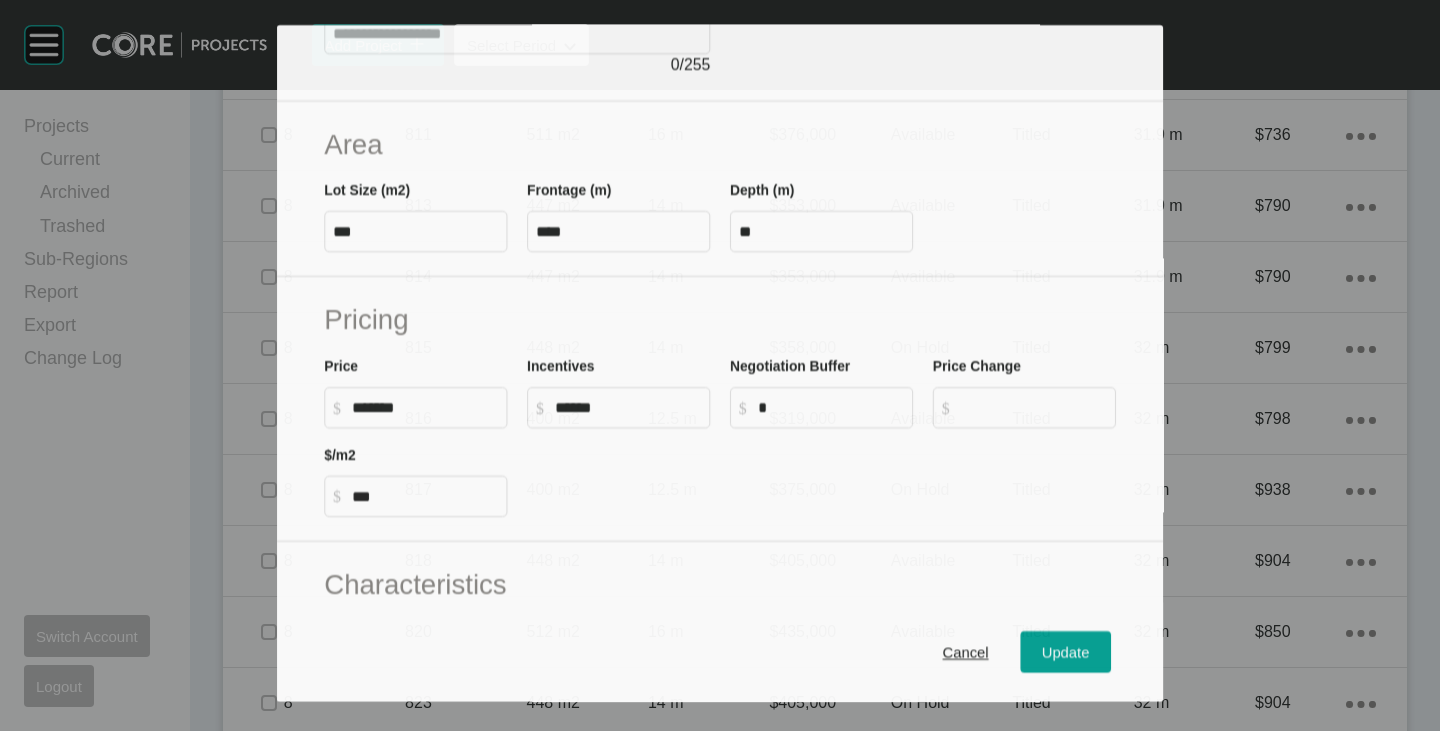 scroll, scrollTop: 300, scrollLeft: 0, axis: vertical 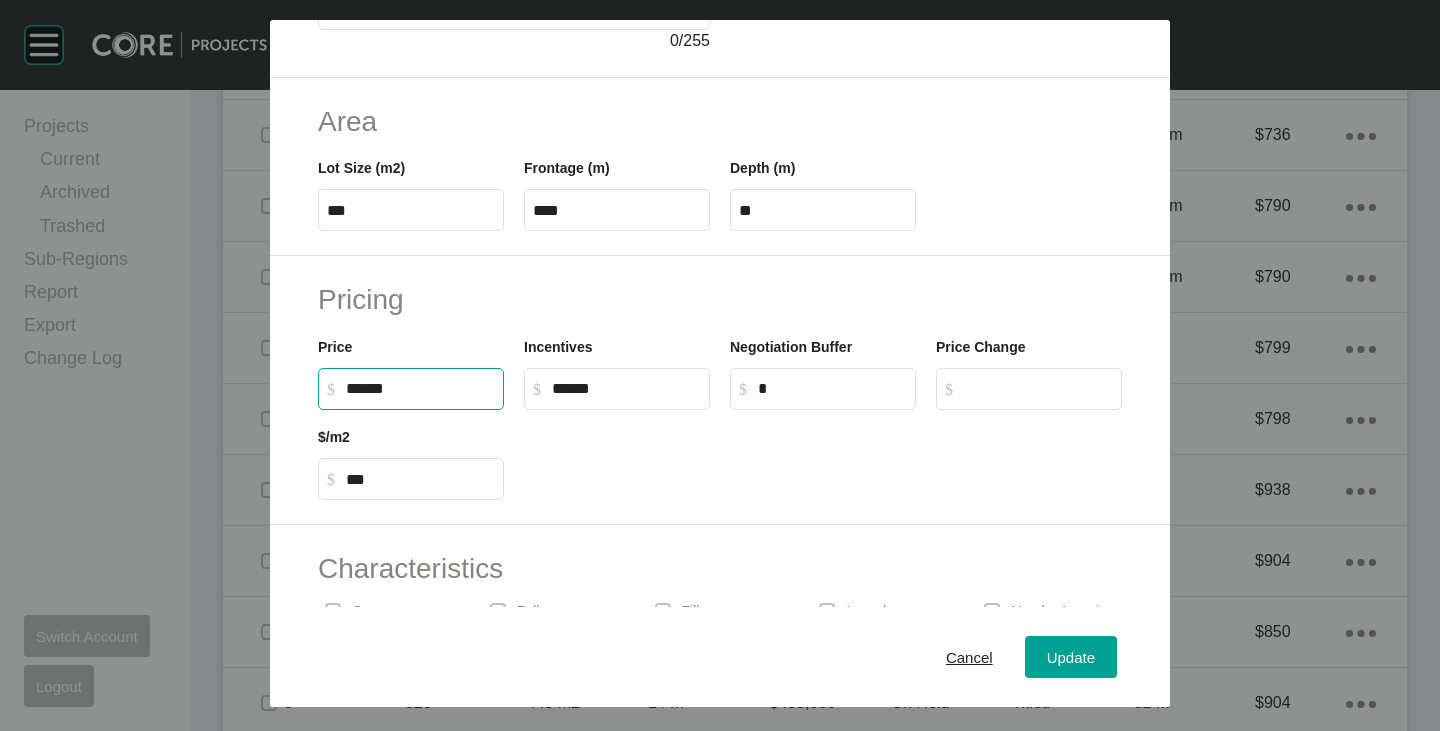 drag, startPoint x: 358, startPoint y: 384, endPoint x: 370, endPoint y: 386, distance: 12.165525 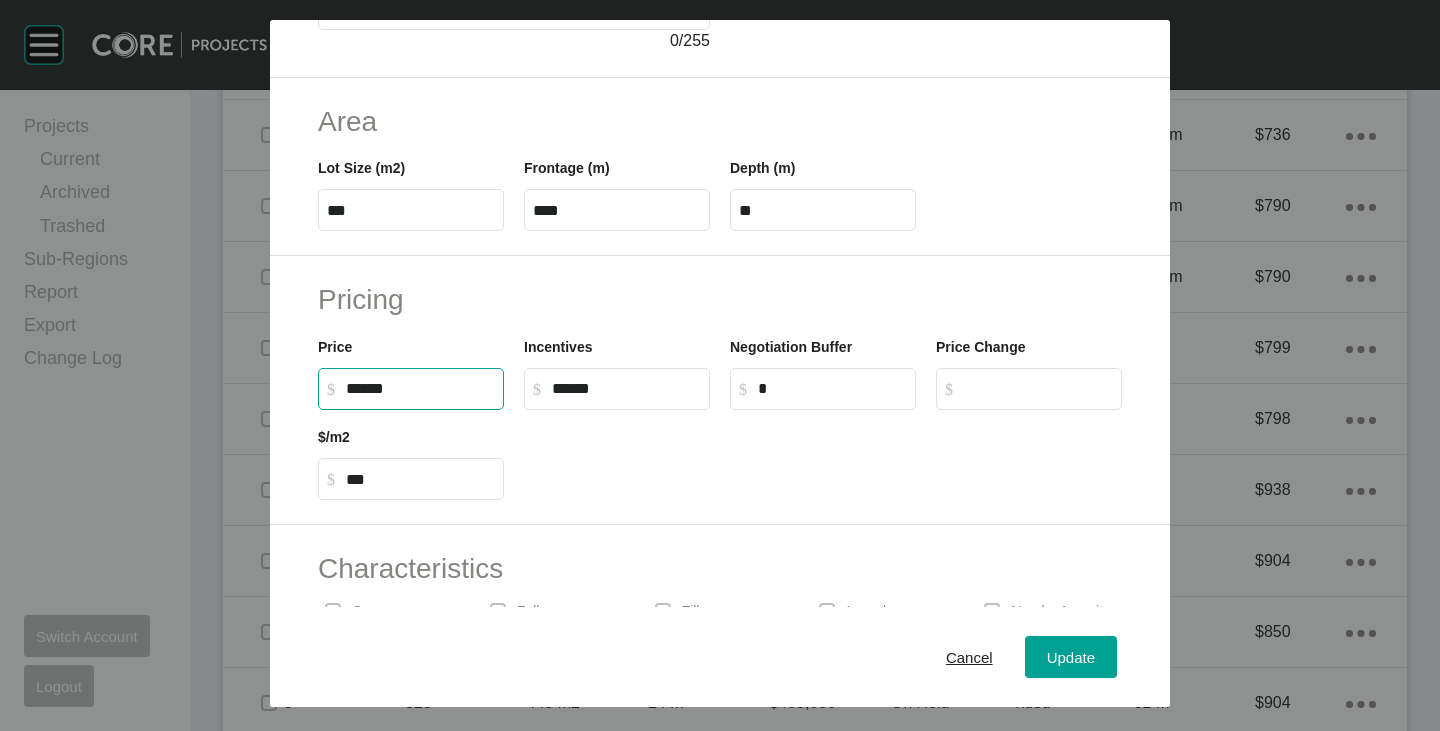 type on "*******" 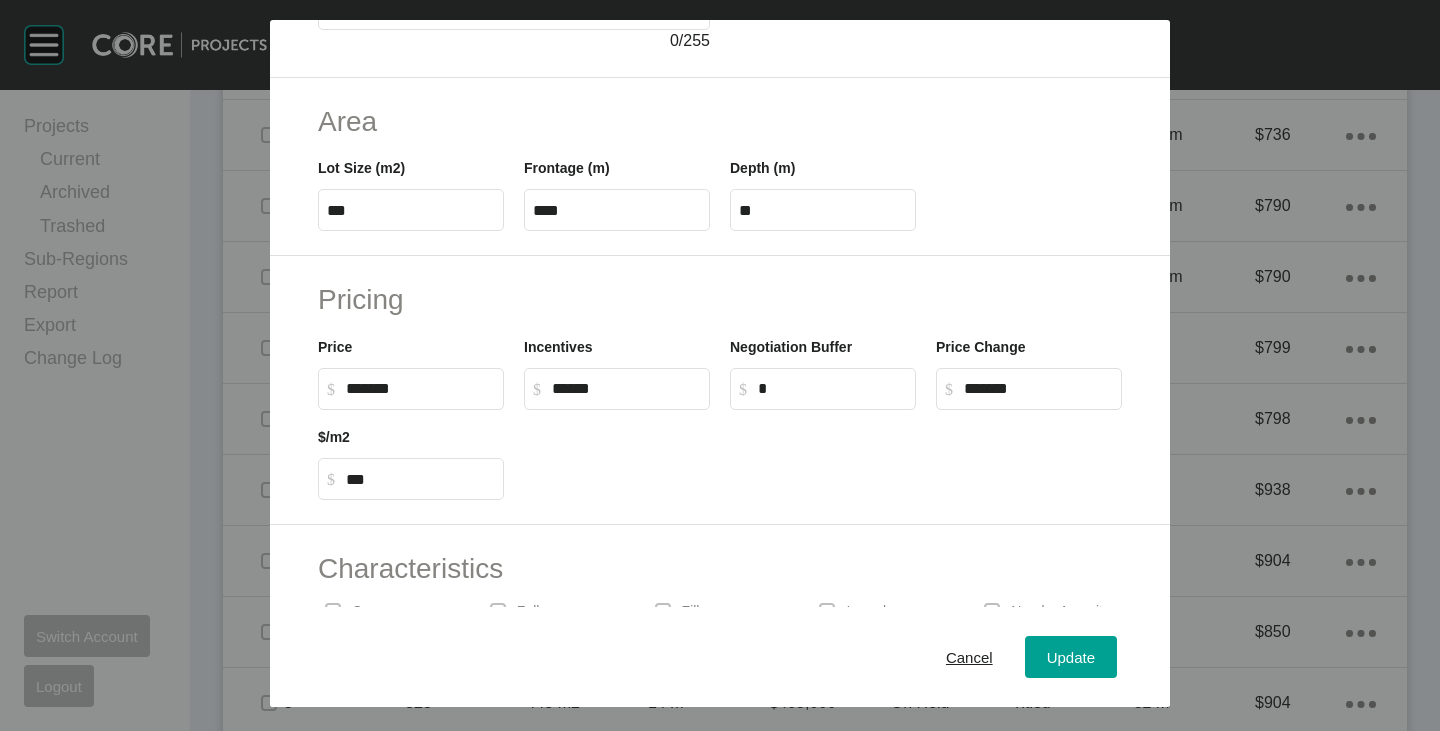 click at bounding box center (823, 455) 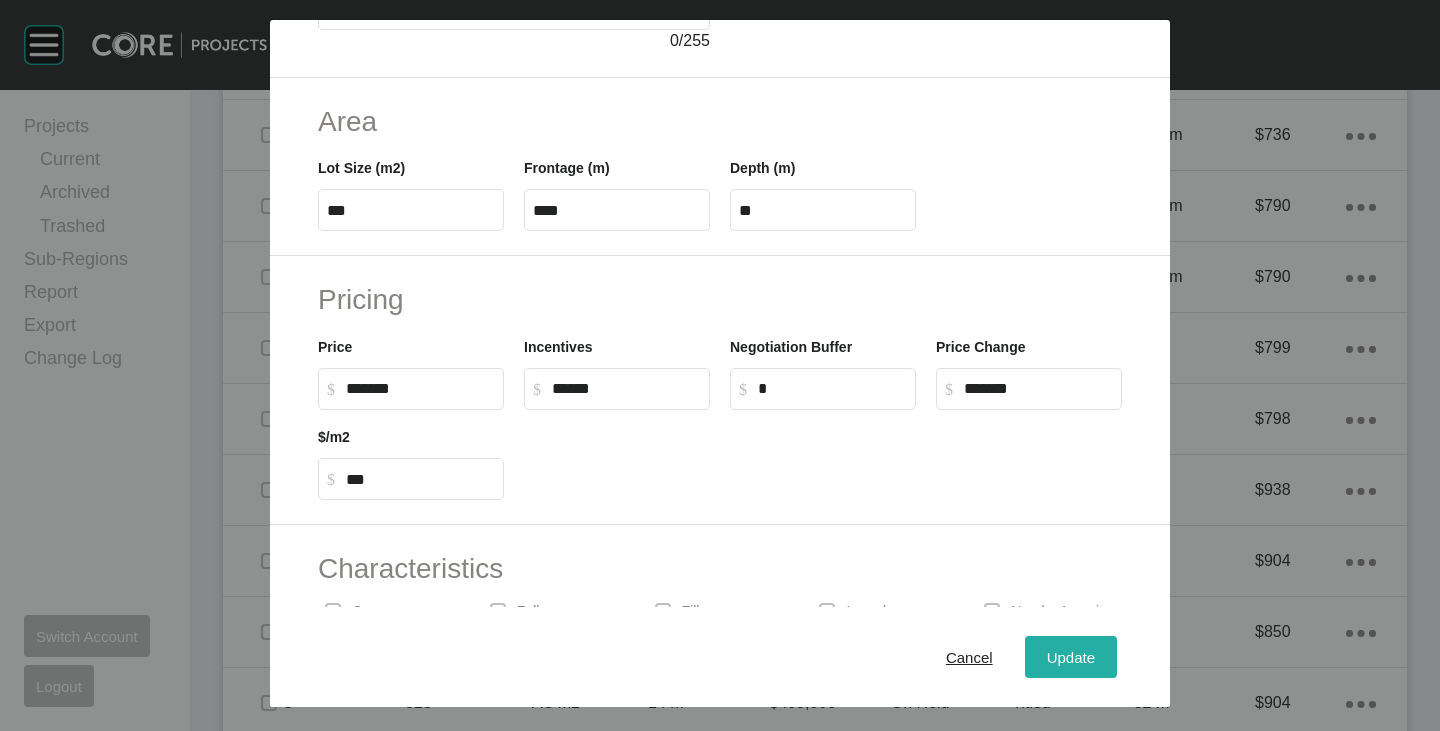 click on "Update" at bounding box center [1071, 657] 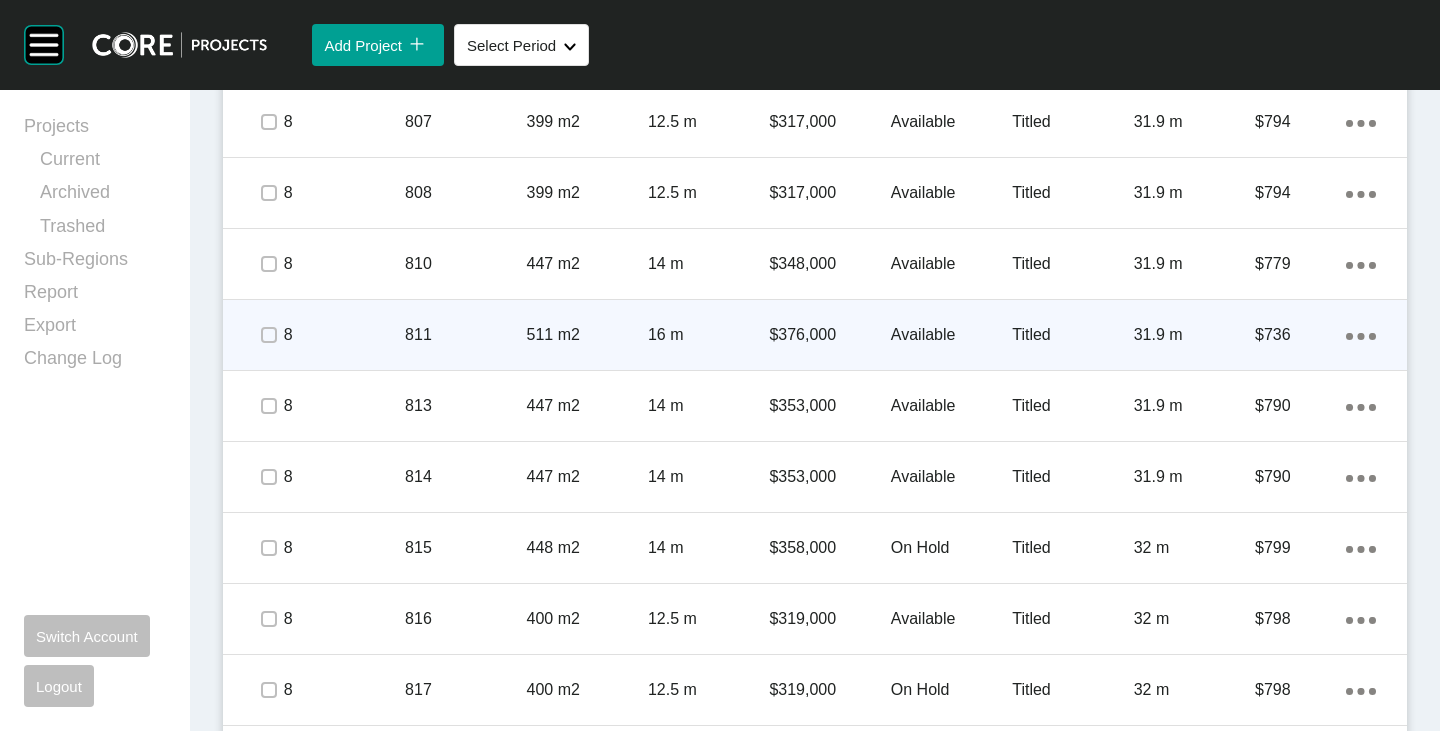 scroll, scrollTop: 1617, scrollLeft: 0, axis: vertical 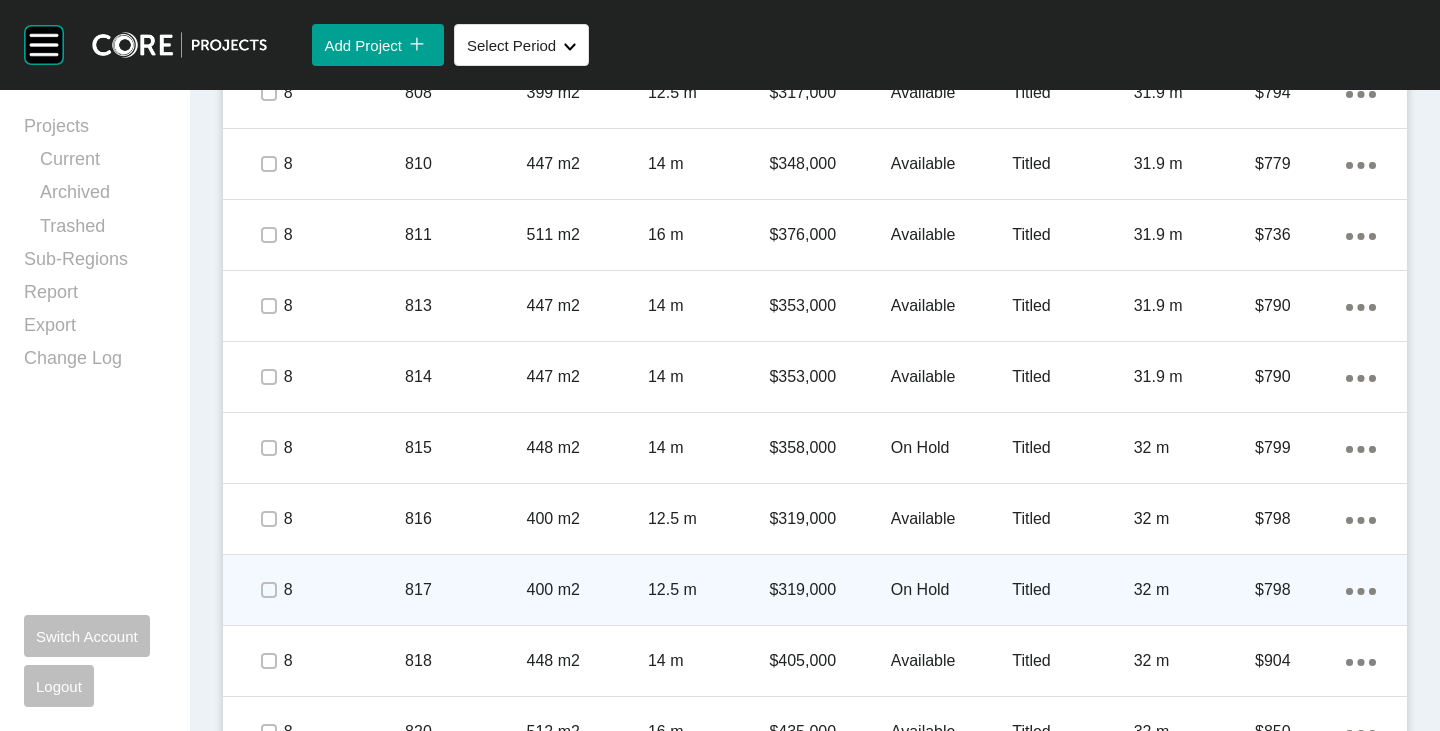 click on "On Hold" at bounding box center [951, 590] 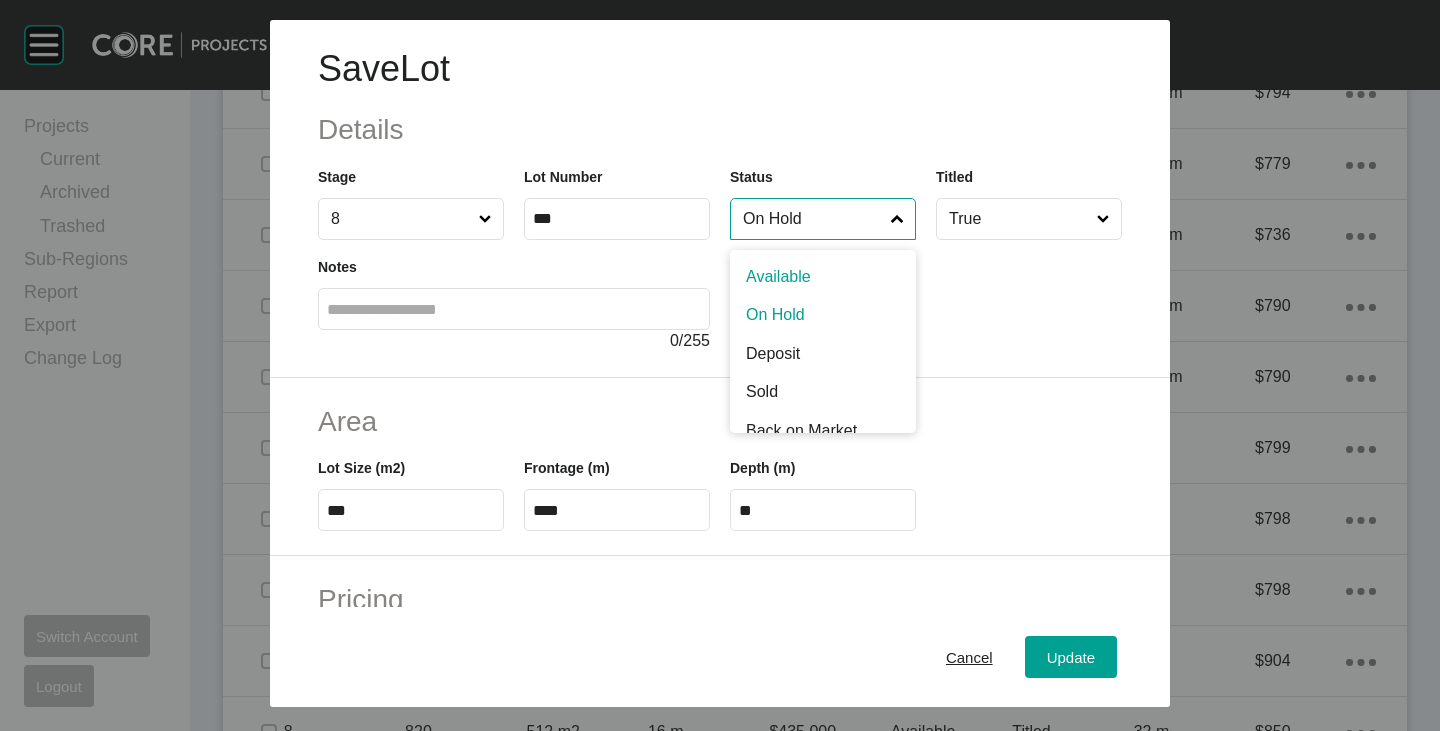click on "On Hold" at bounding box center (813, 219) 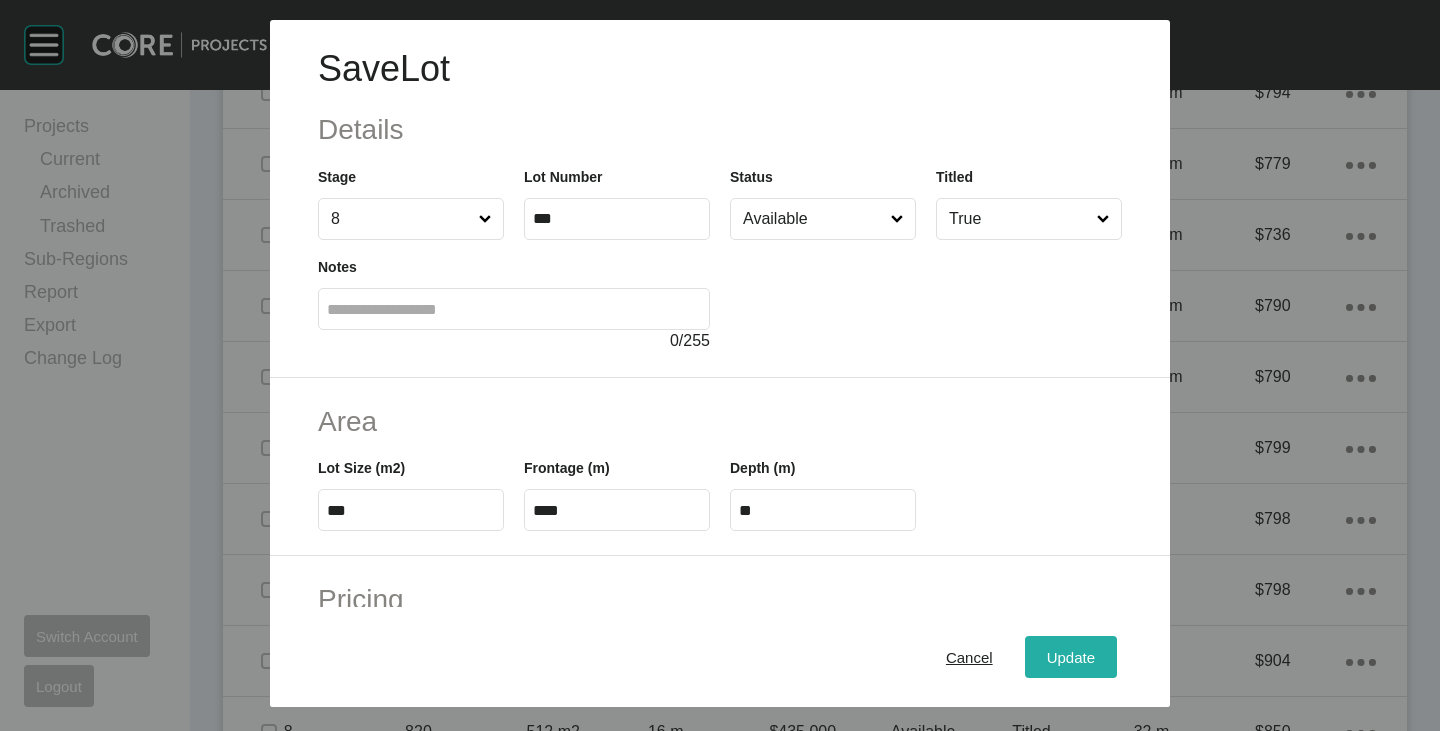 click on "Update" at bounding box center [1071, 657] 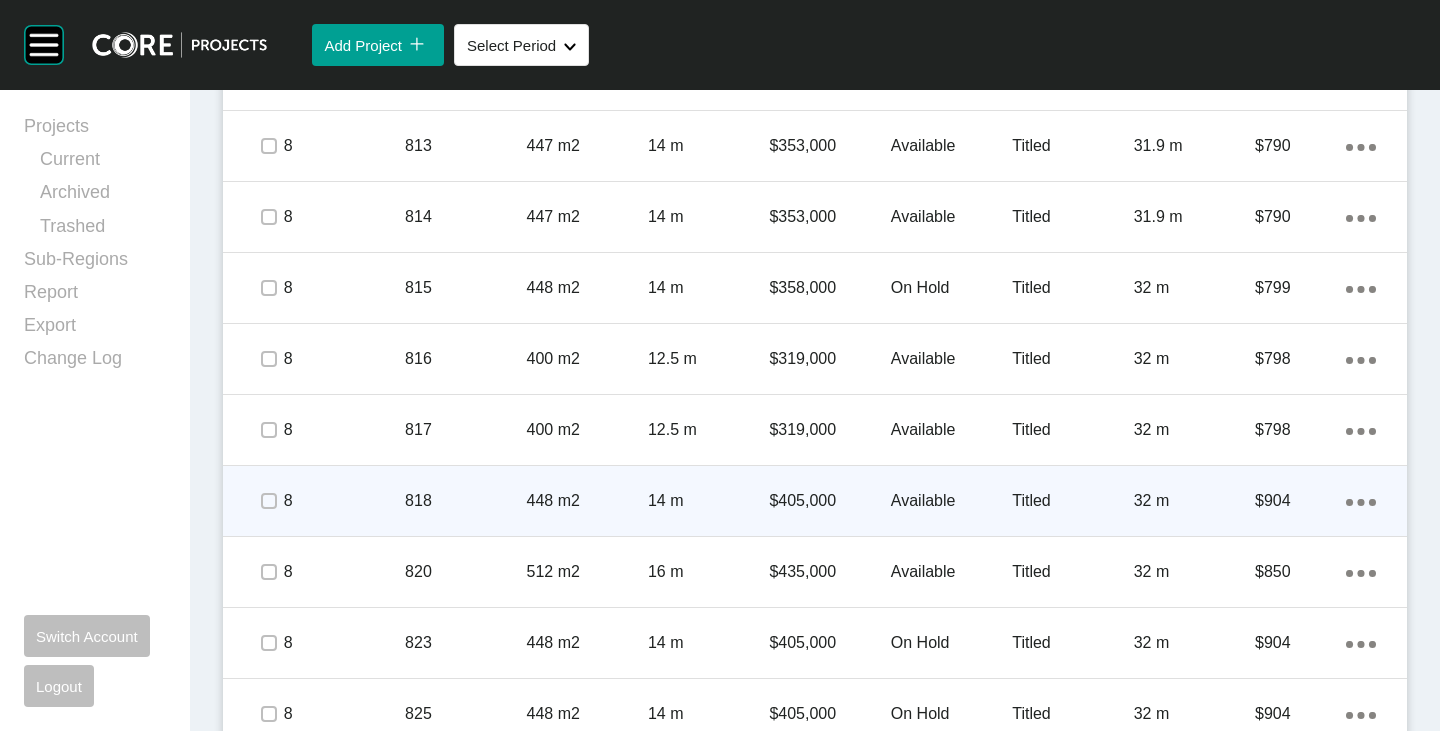scroll, scrollTop: 1817, scrollLeft: 0, axis: vertical 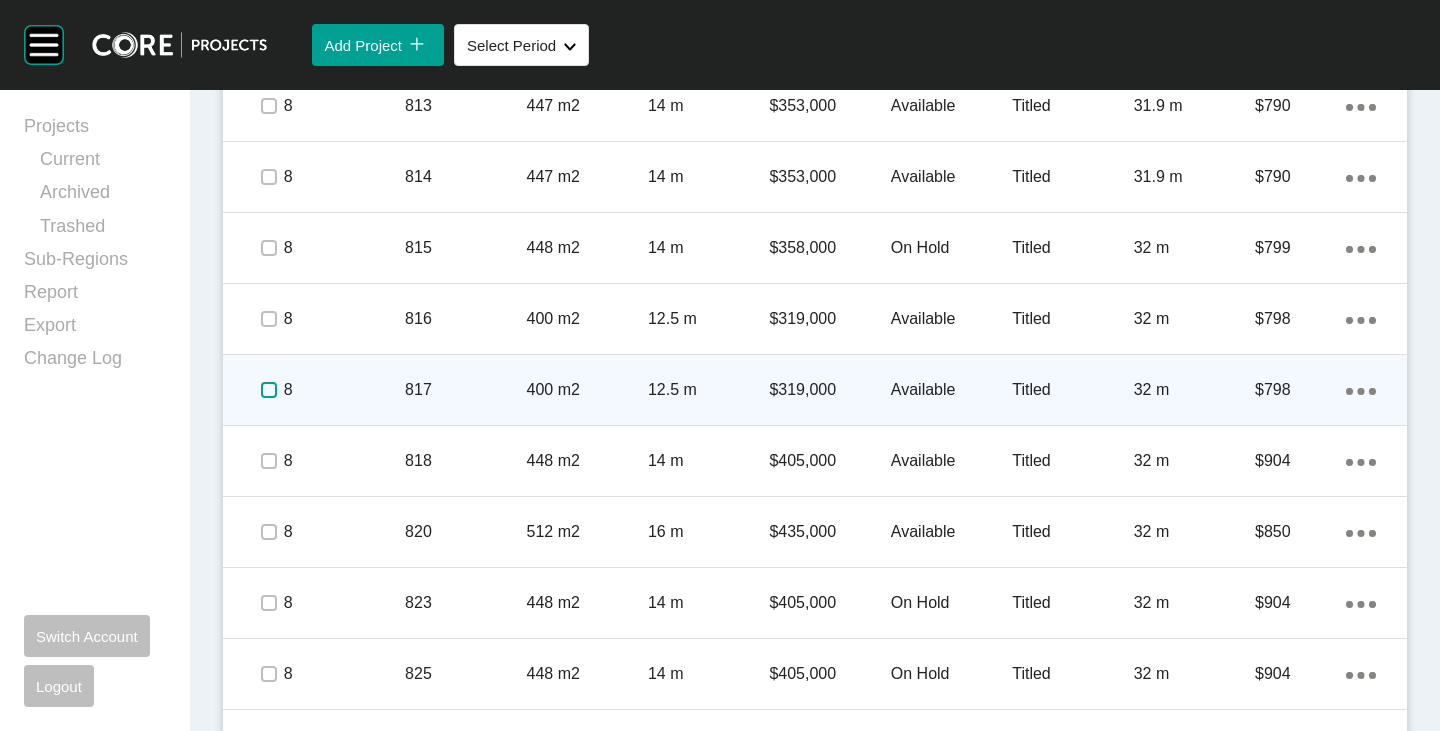 click at bounding box center [269, 390] 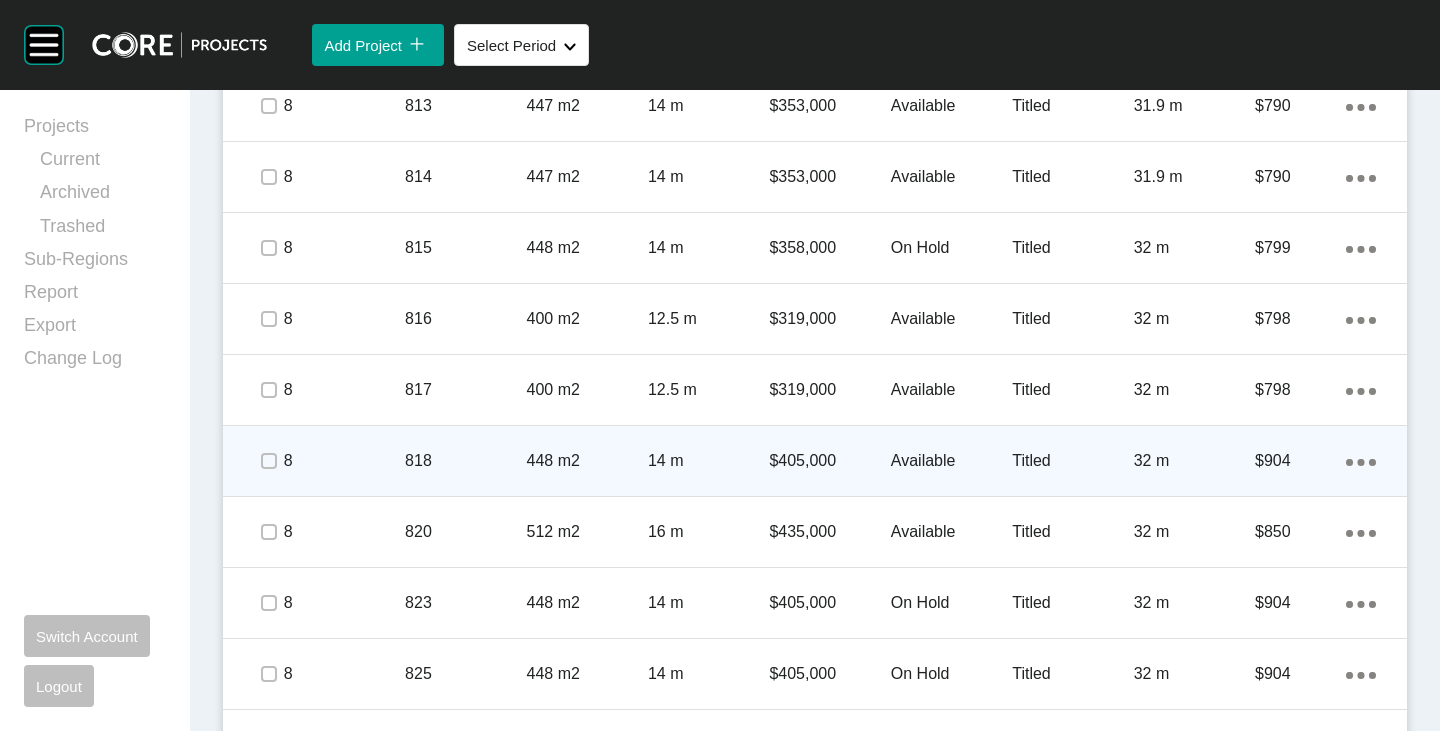 click on "$405,000" at bounding box center [829, 461] 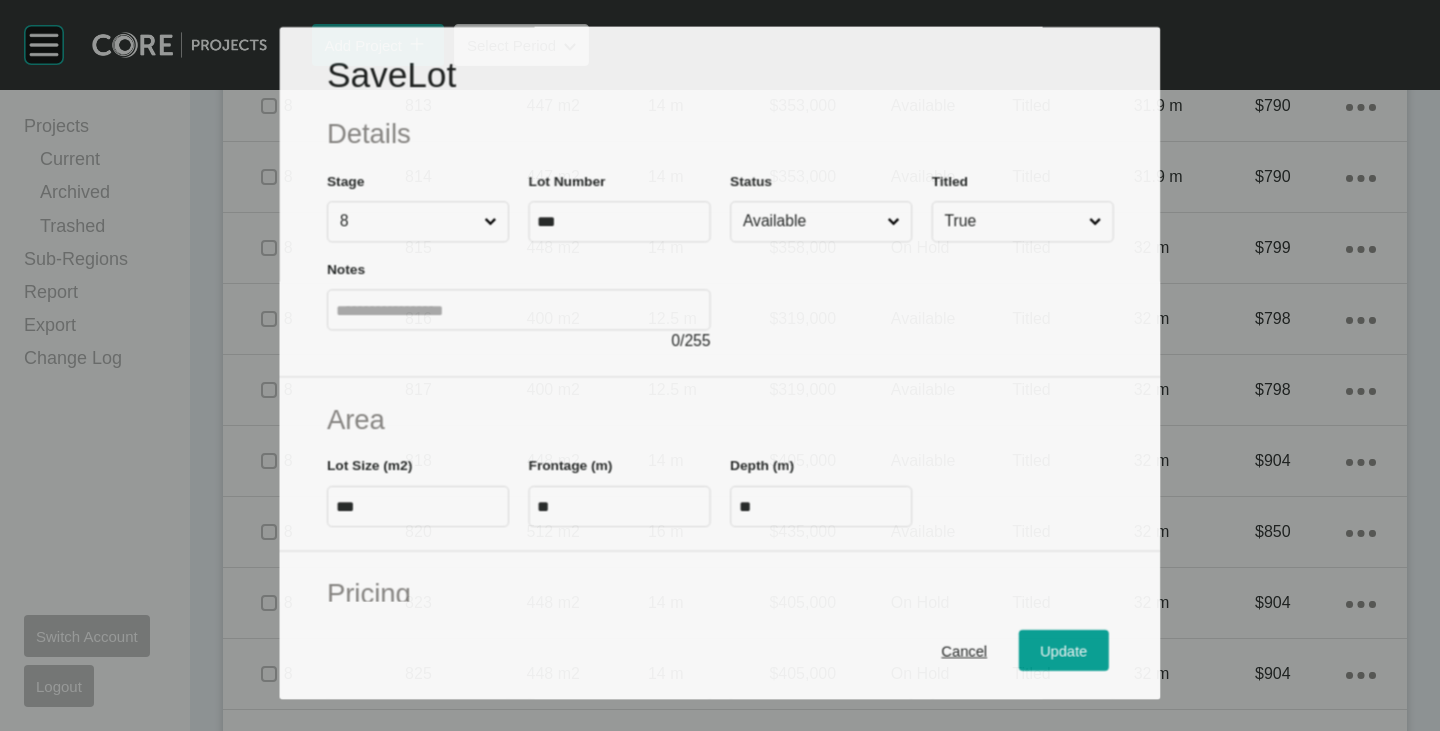 scroll, scrollTop: 400, scrollLeft: 0, axis: vertical 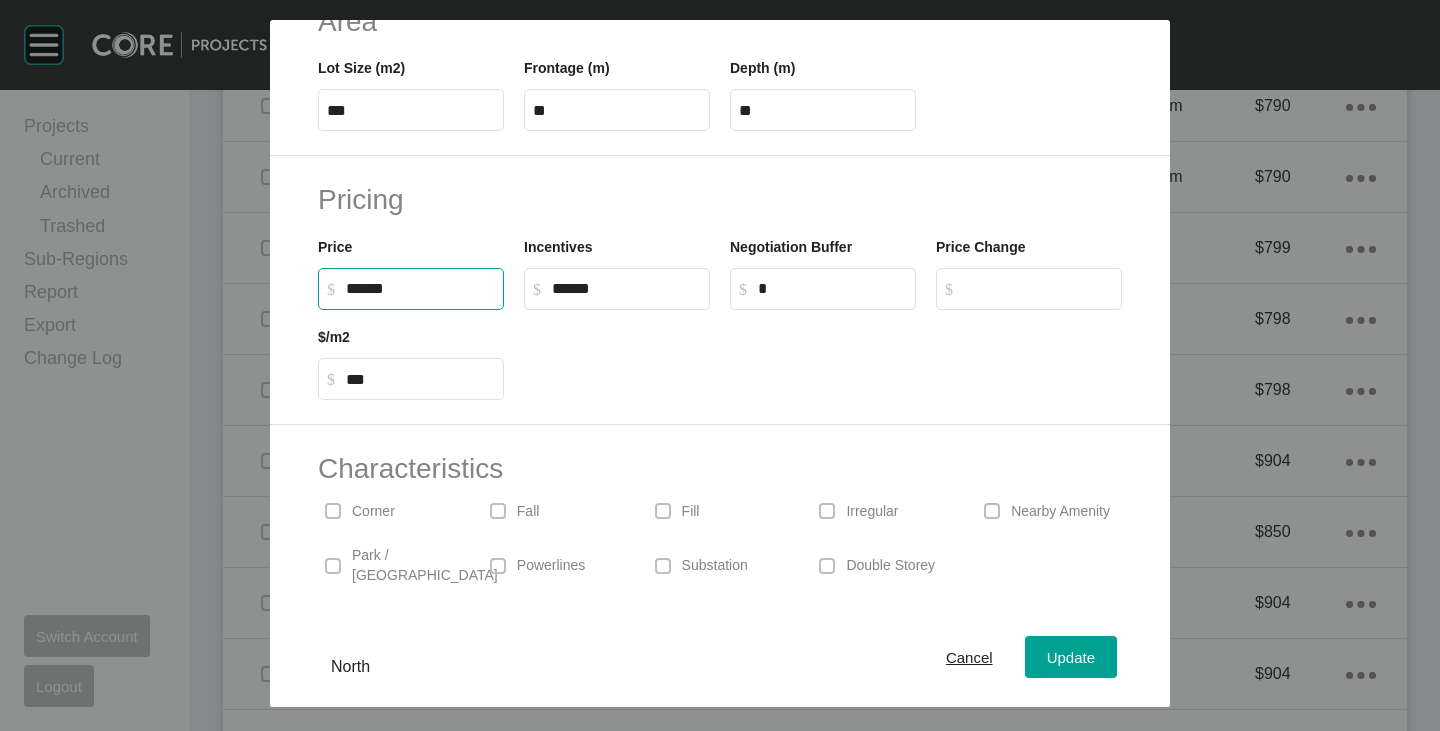 drag, startPoint x: 349, startPoint y: 284, endPoint x: 371, endPoint y: 284, distance: 22 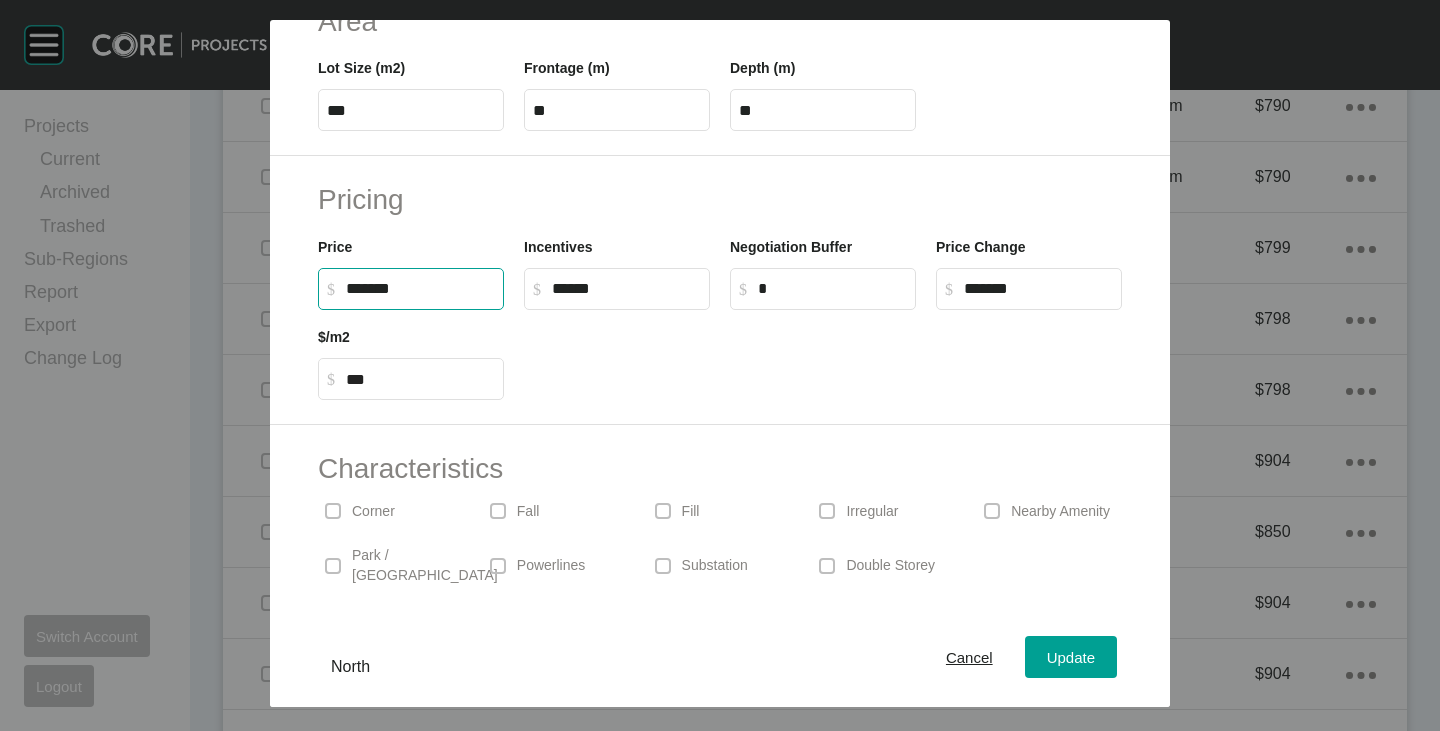 click on "Characteristics Corner Fall Fill Irregular Nearby [GEOGRAPHIC_DATA] / Wetlands Powerlines Substation Double Storey Orientation North" at bounding box center (720, 569) 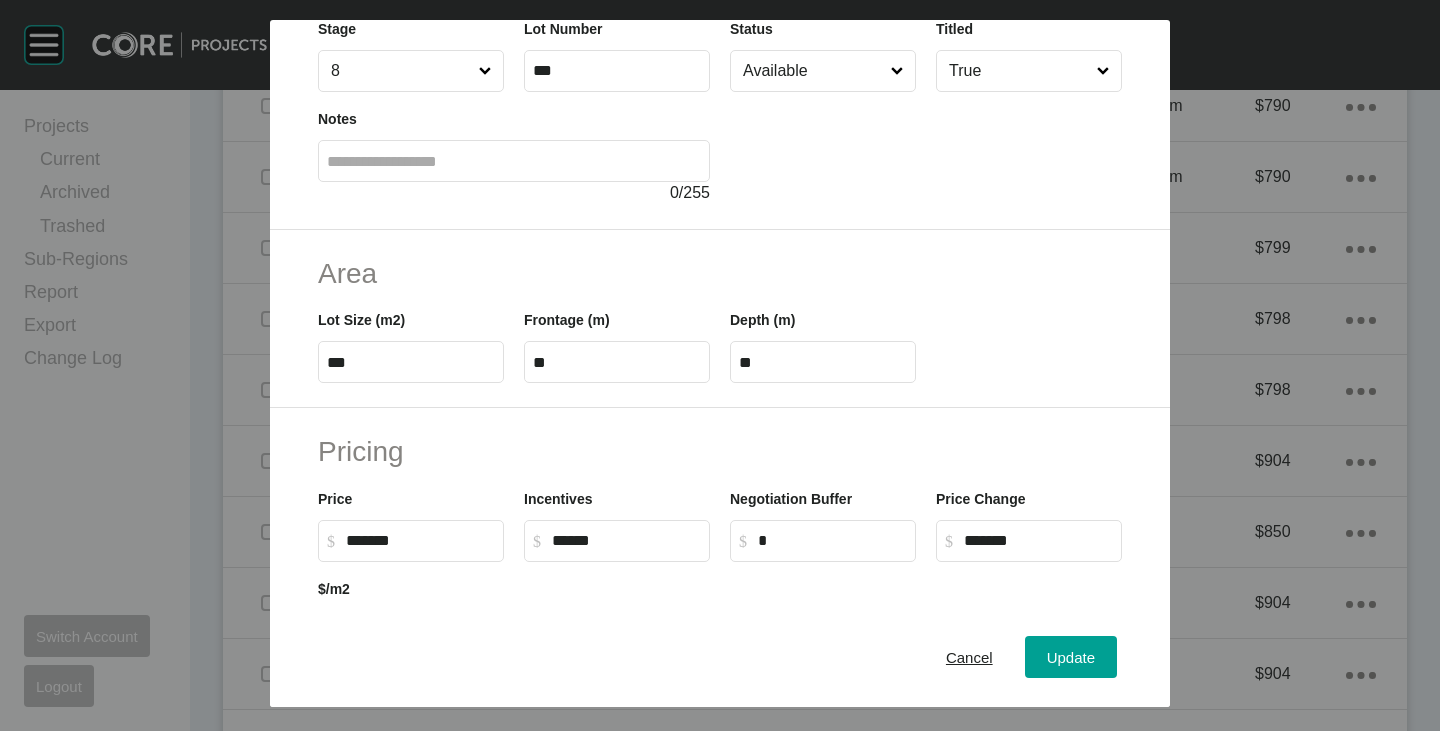 scroll, scrollTop: 100, scrollLeft: 0, axis: vertical 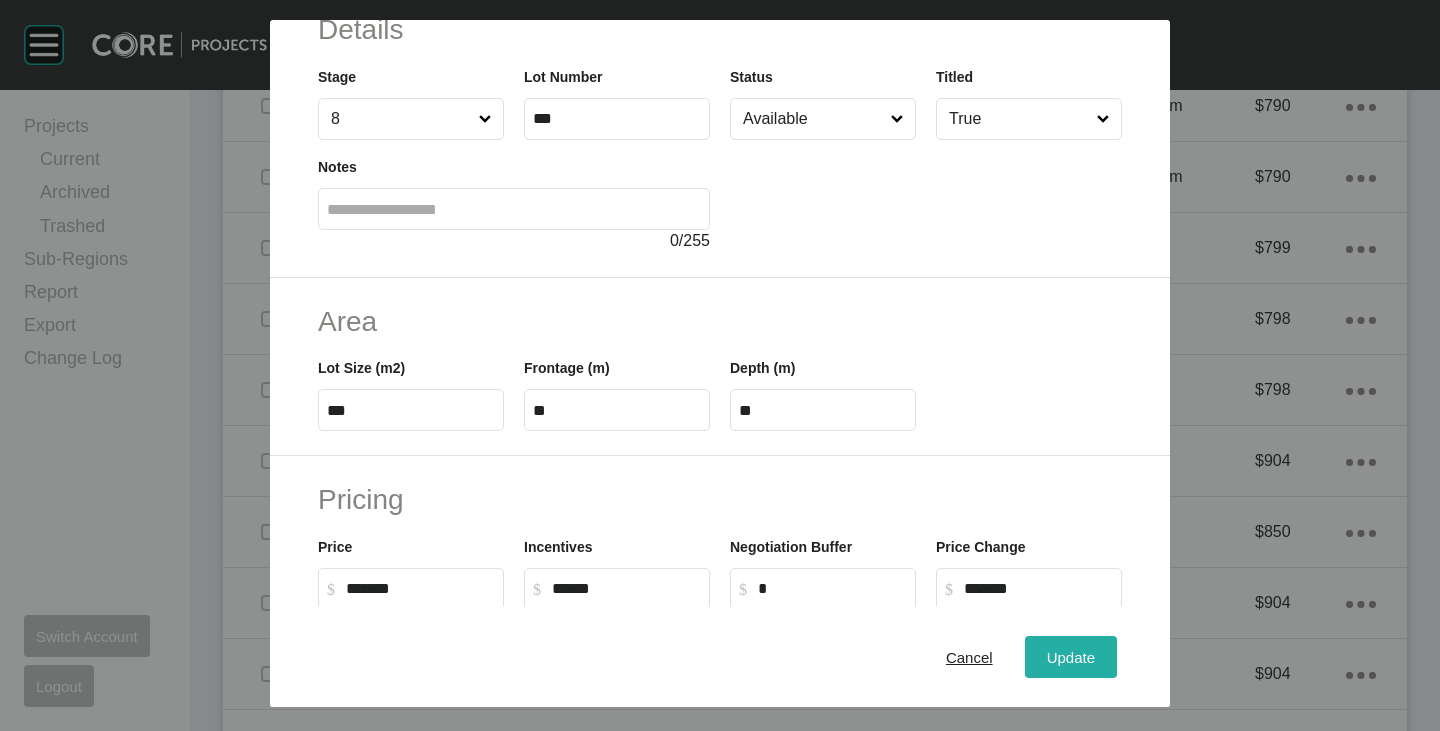 click on "Update" at bounding box center [1071, 657] 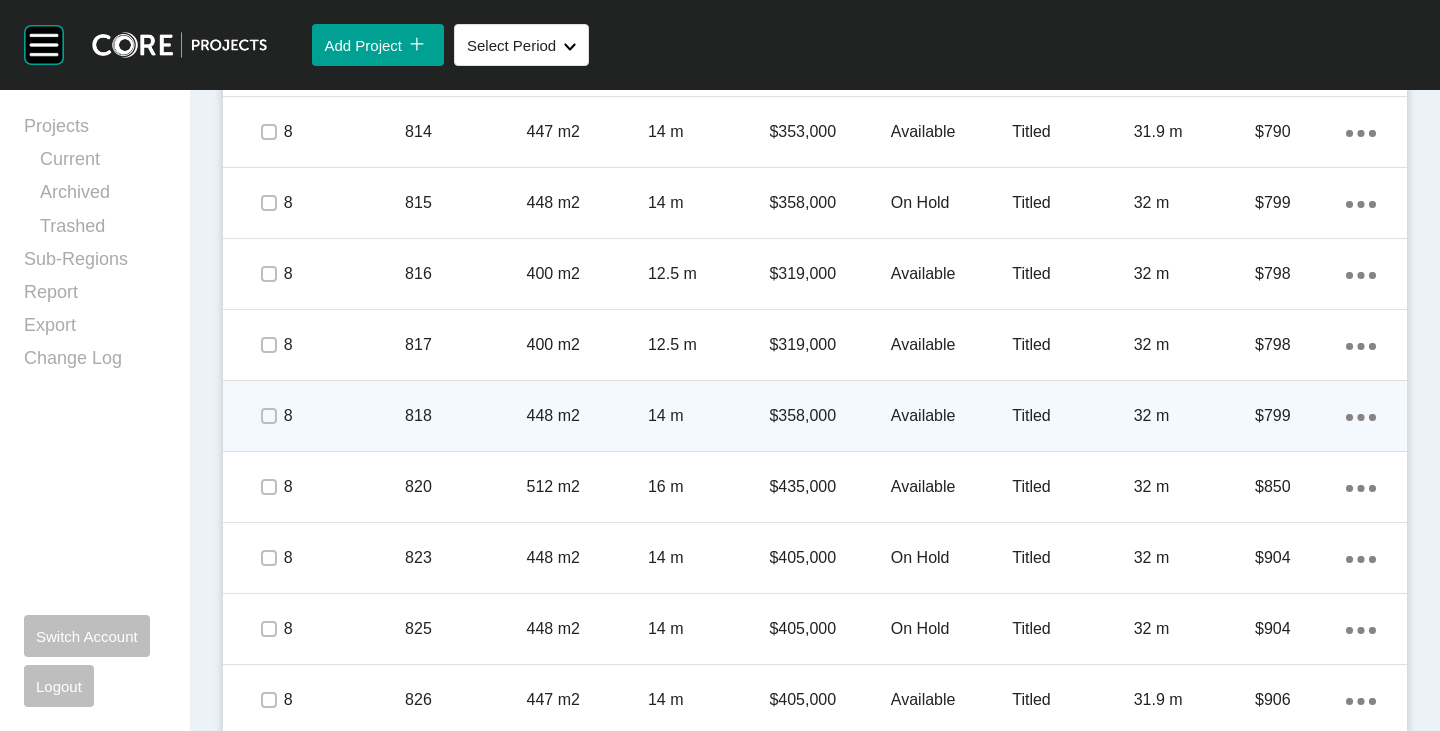 scroll, scrollTop: 1917, scrollLeft: 0, axis: vertical 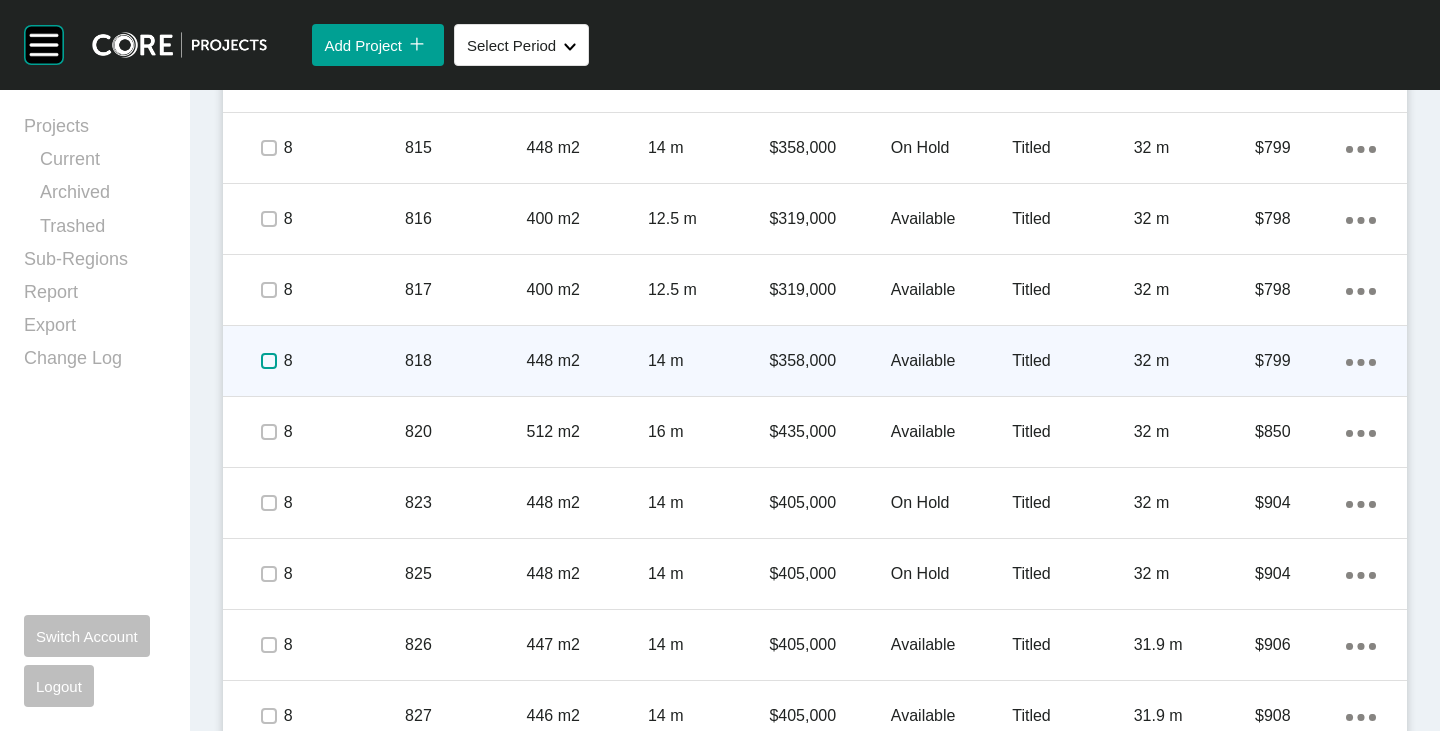 click at bounding box center (269, 361) 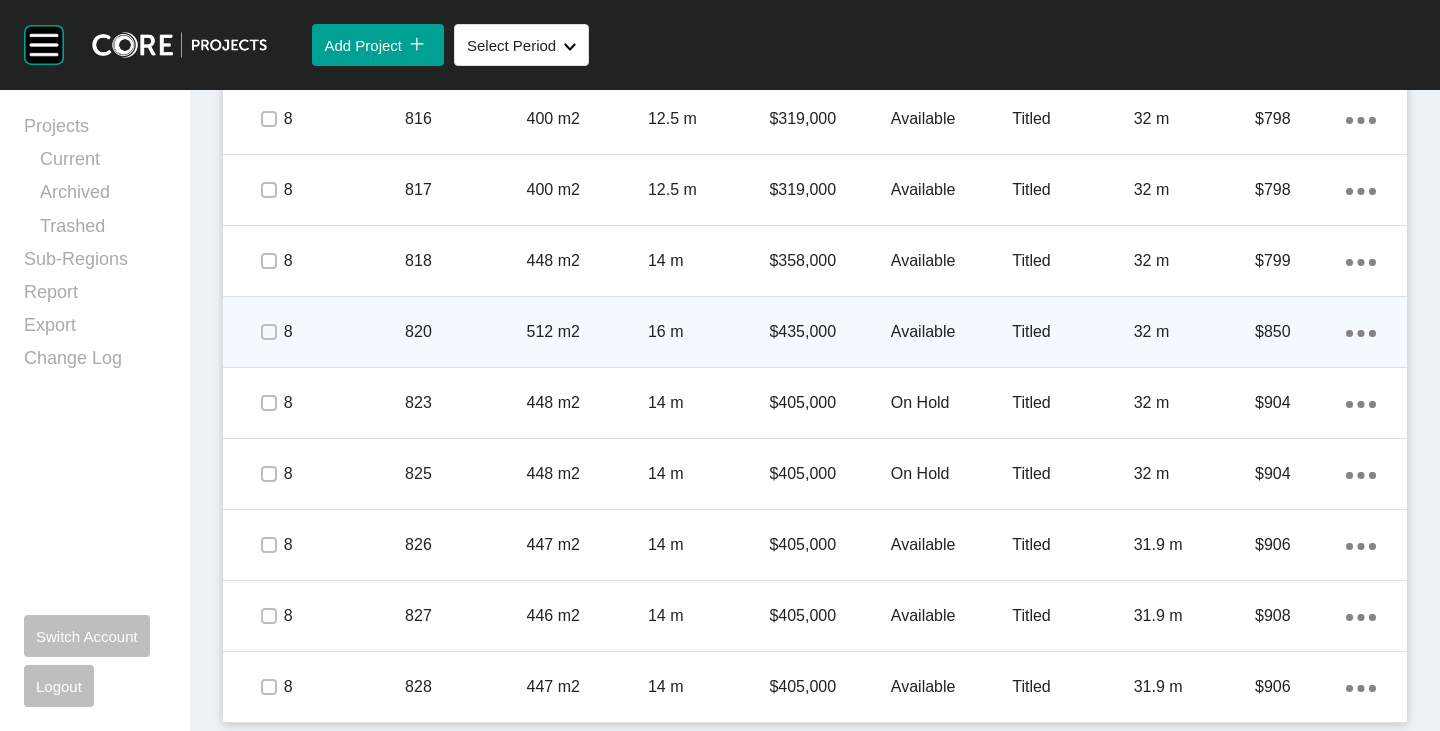 click on "$435,000" at bounding box center [829, 332] 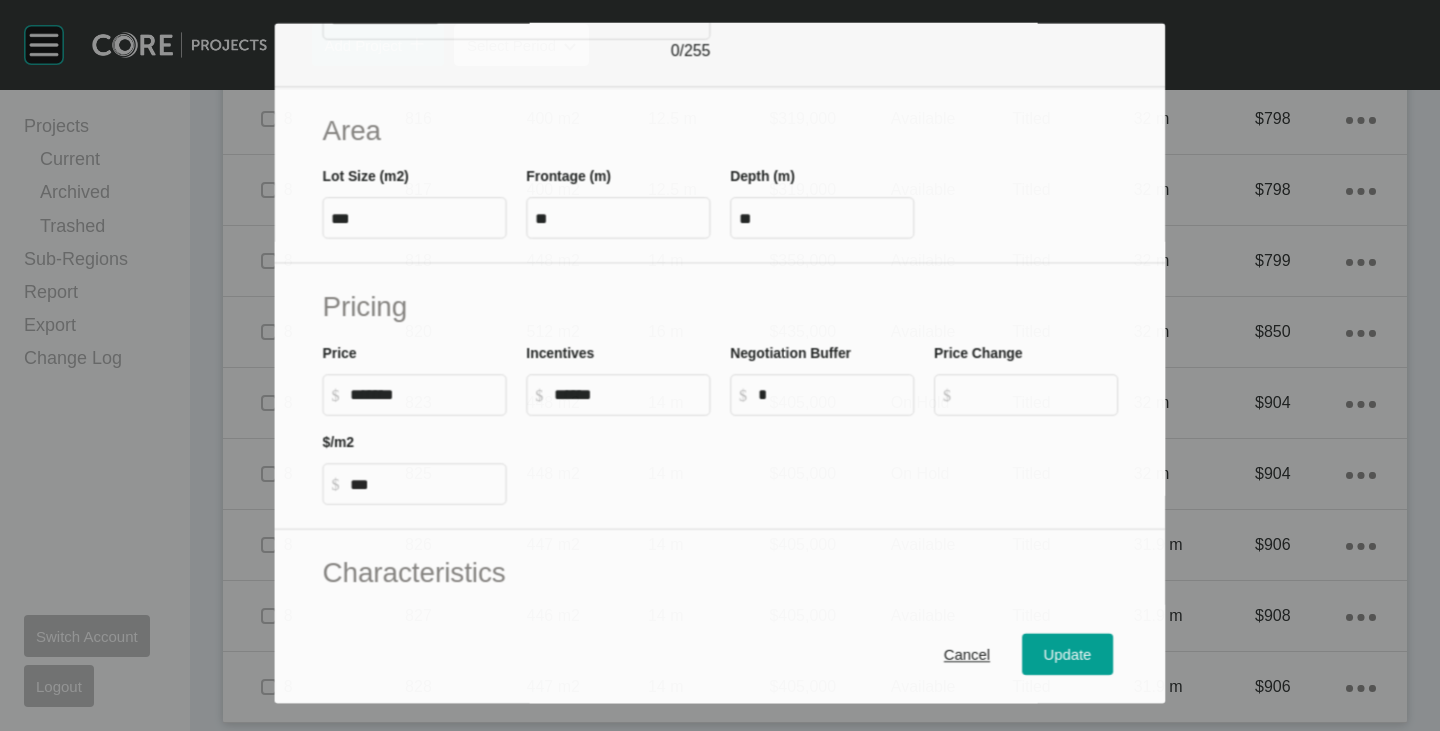 scroll, scrollTop: 300, scrollLeft: 0, axis: vertical 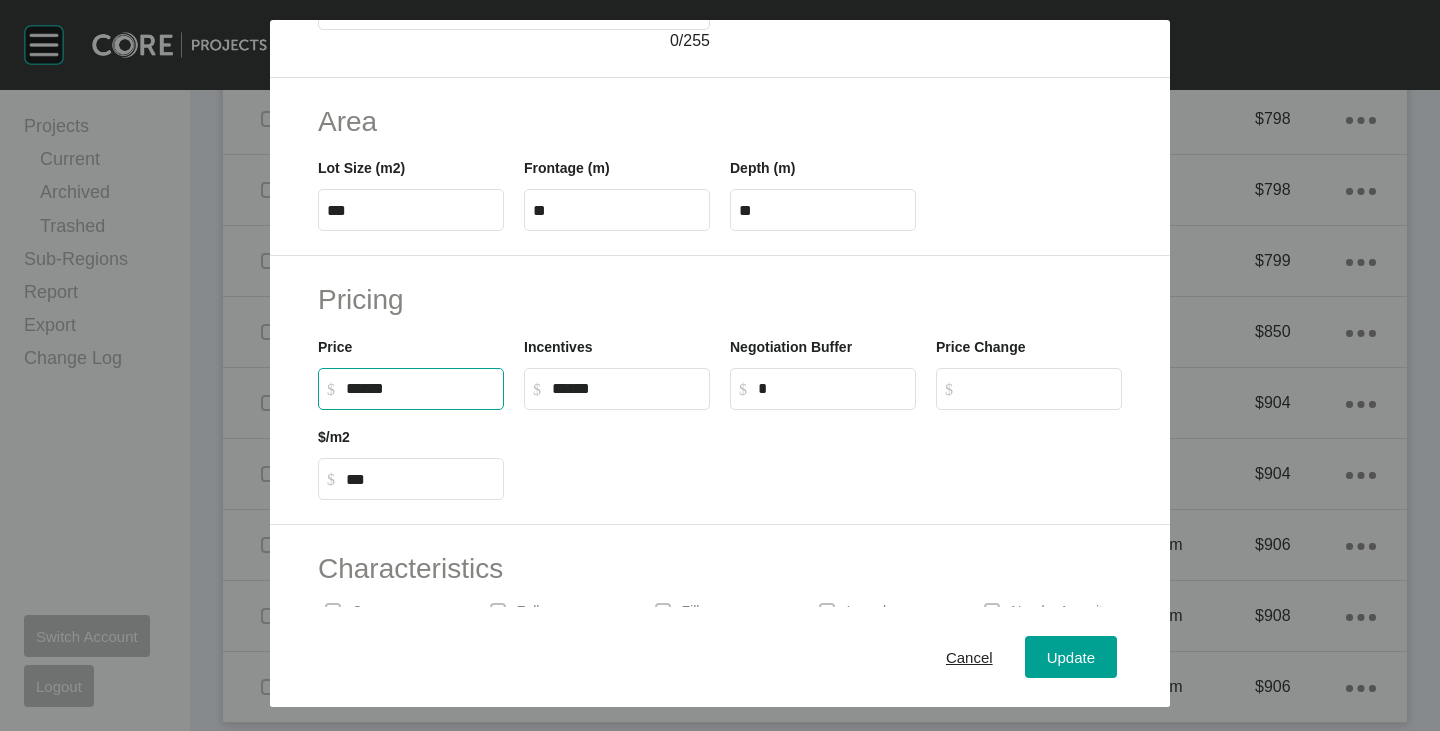 drag, startPoint x: 348, startPoint y: 384, endPoint x: 369, endPoint y: 389, distance: 21.587032 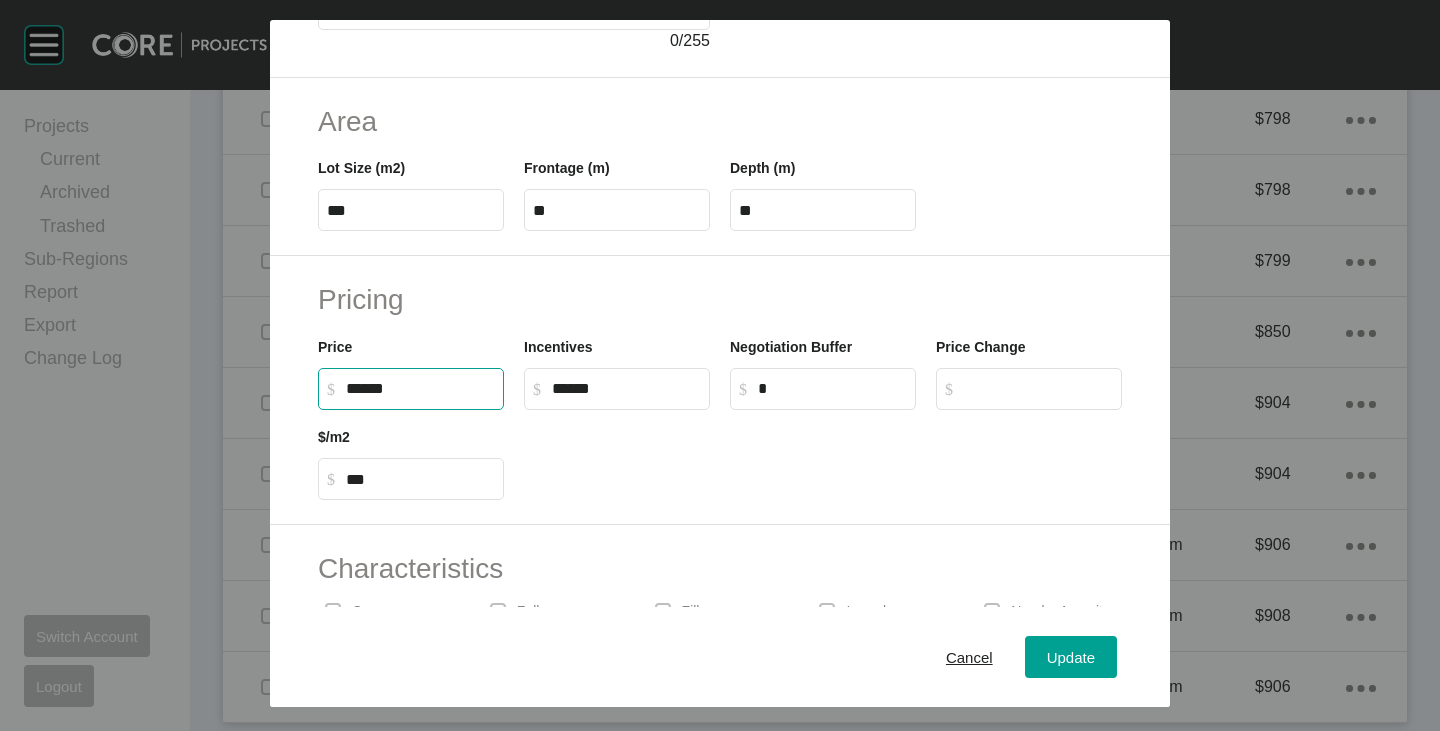 type on "*******" 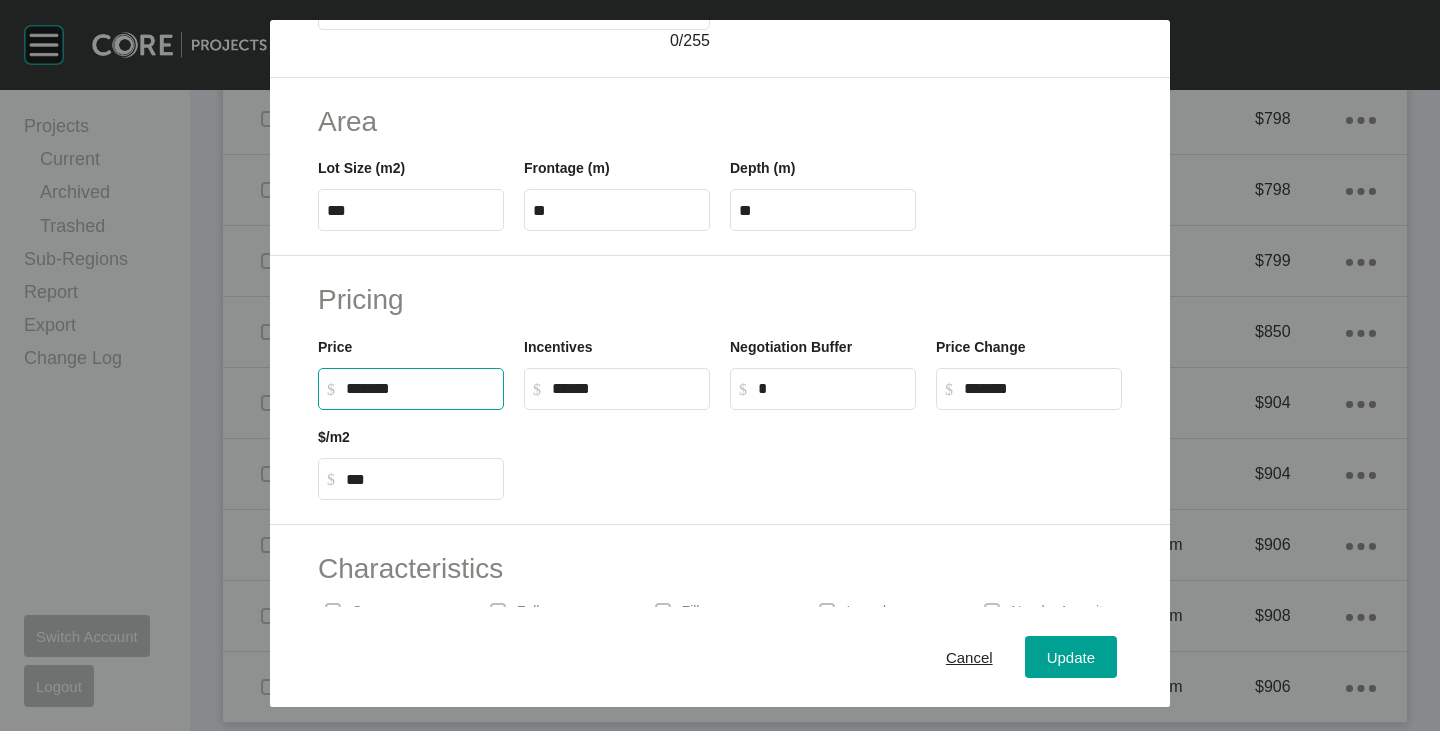 click at bounding box center (823, 455) 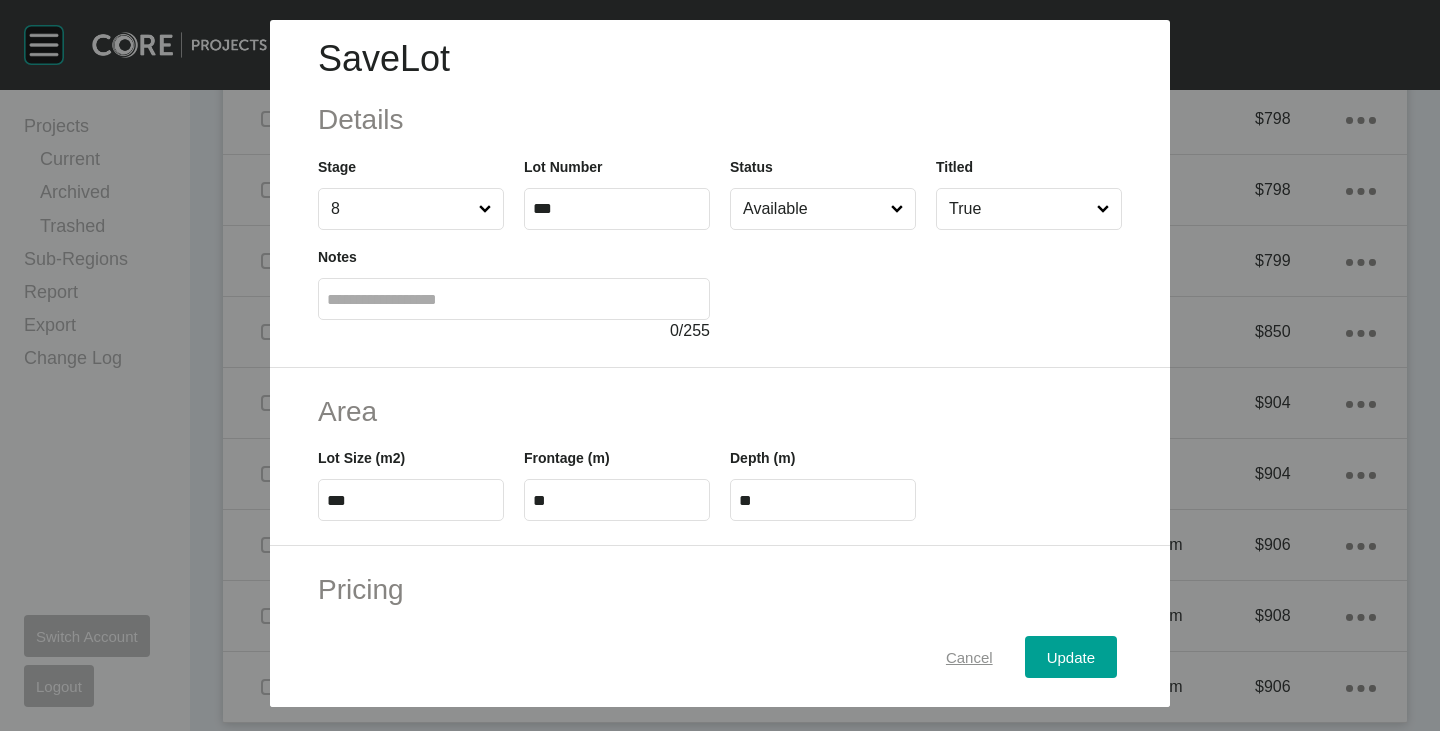 scroll, scrollTop: 0, scrollLeft: 0, axis: both 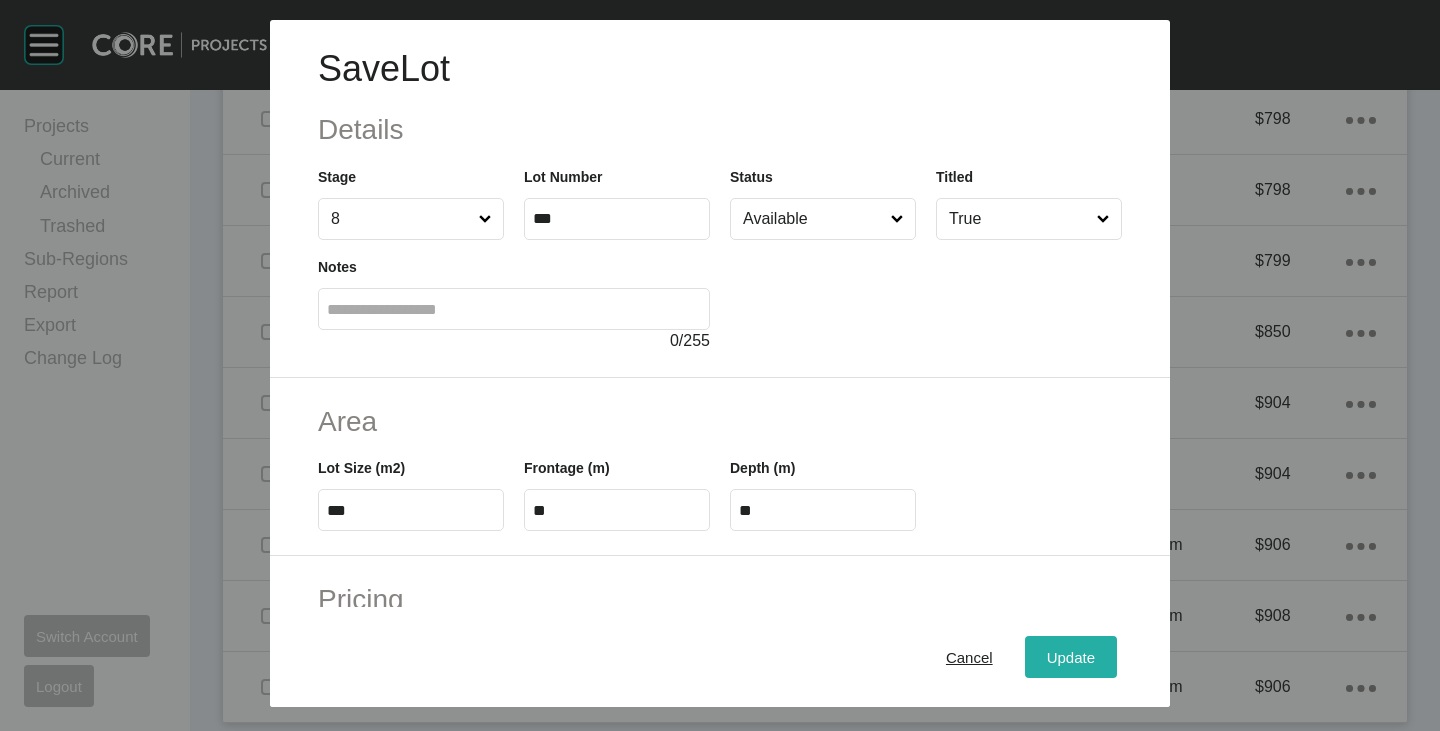 click on "Update" at bounding box center [1071, 657] 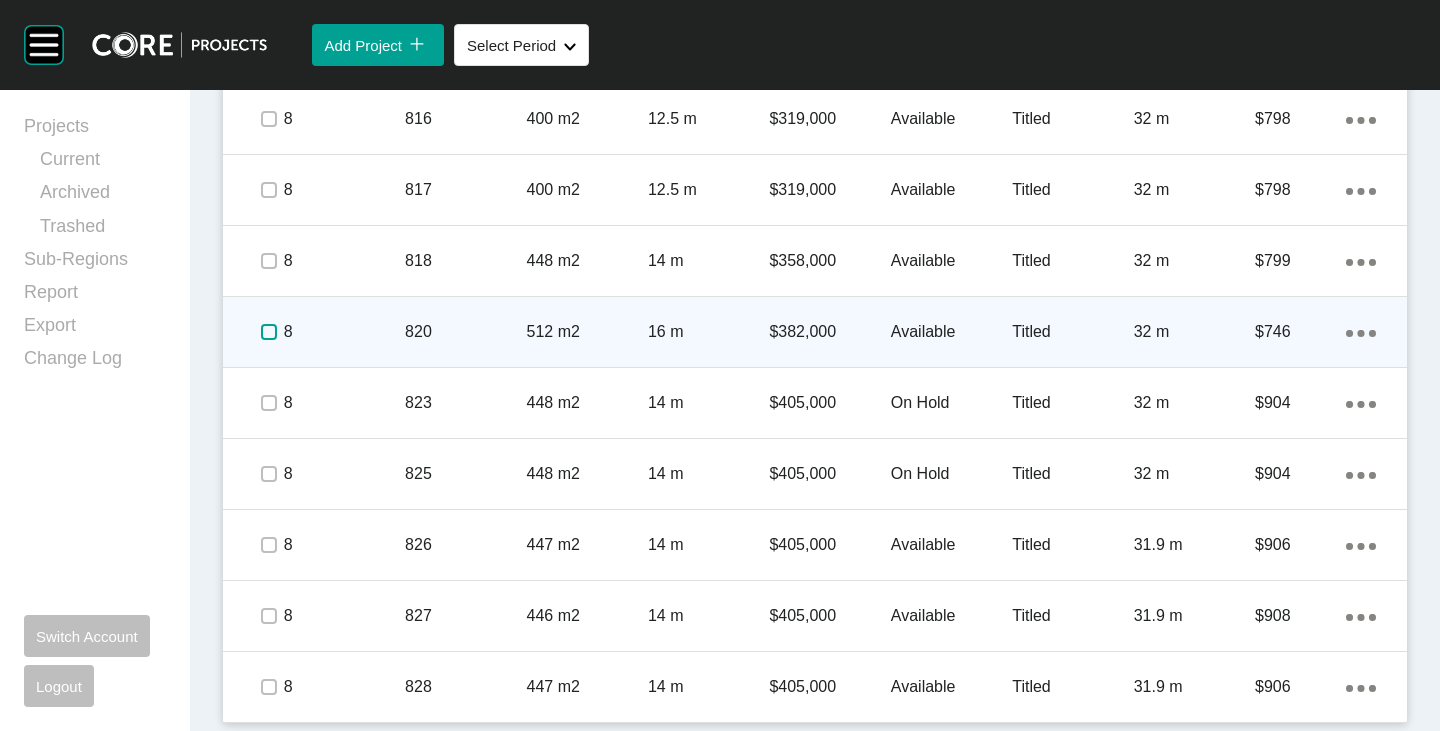 click at bounding box center (269, 332) 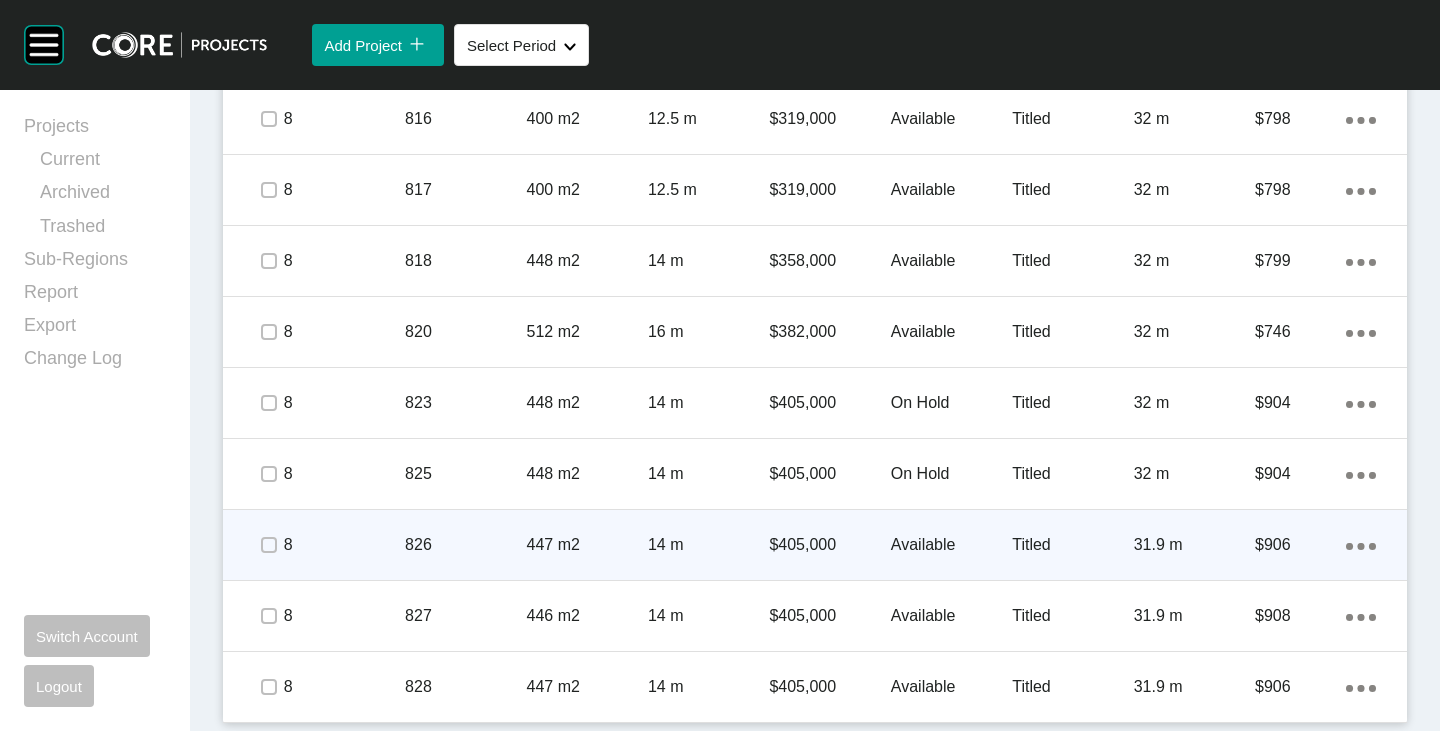 click on "$405,000" at bounding box center (829, 545) 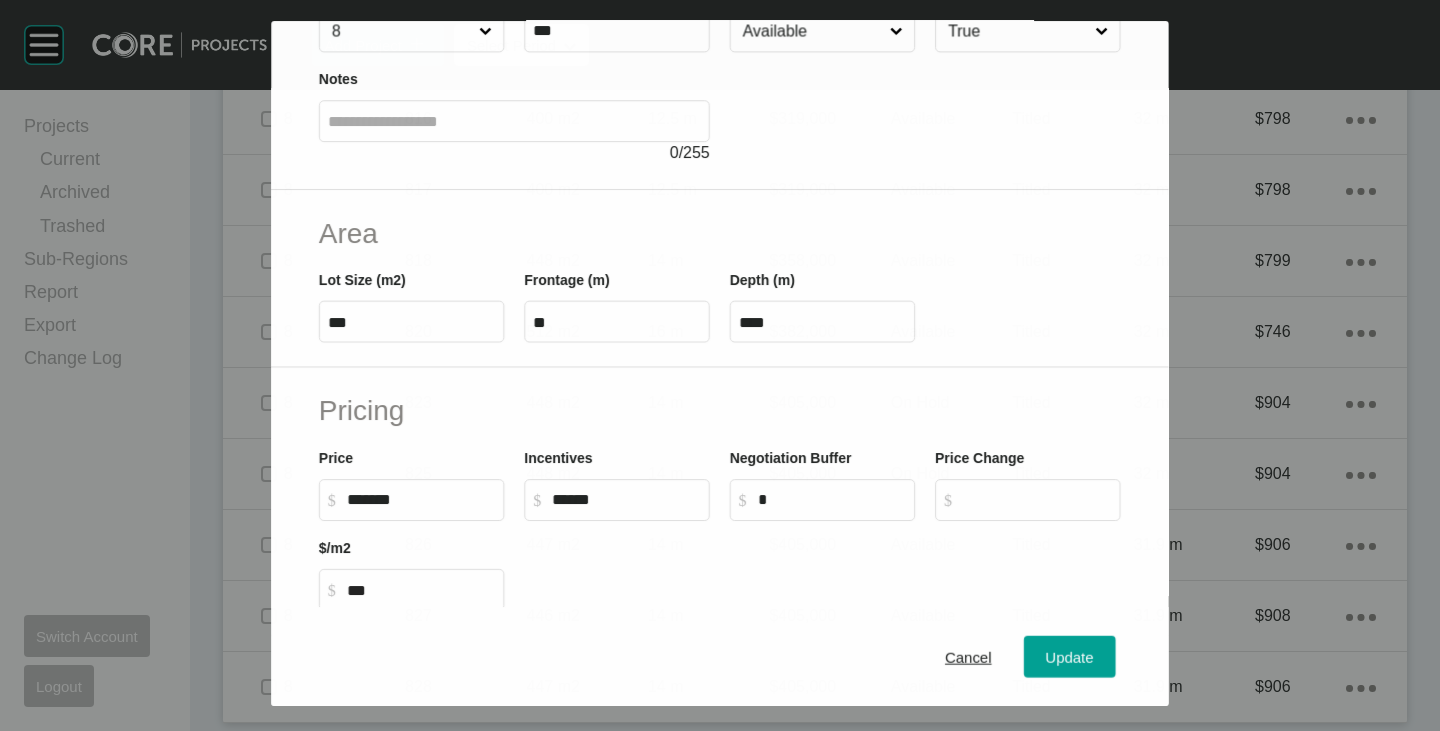 scroll, scrollTop: 200, scrollLeft: 0, axis: vertical 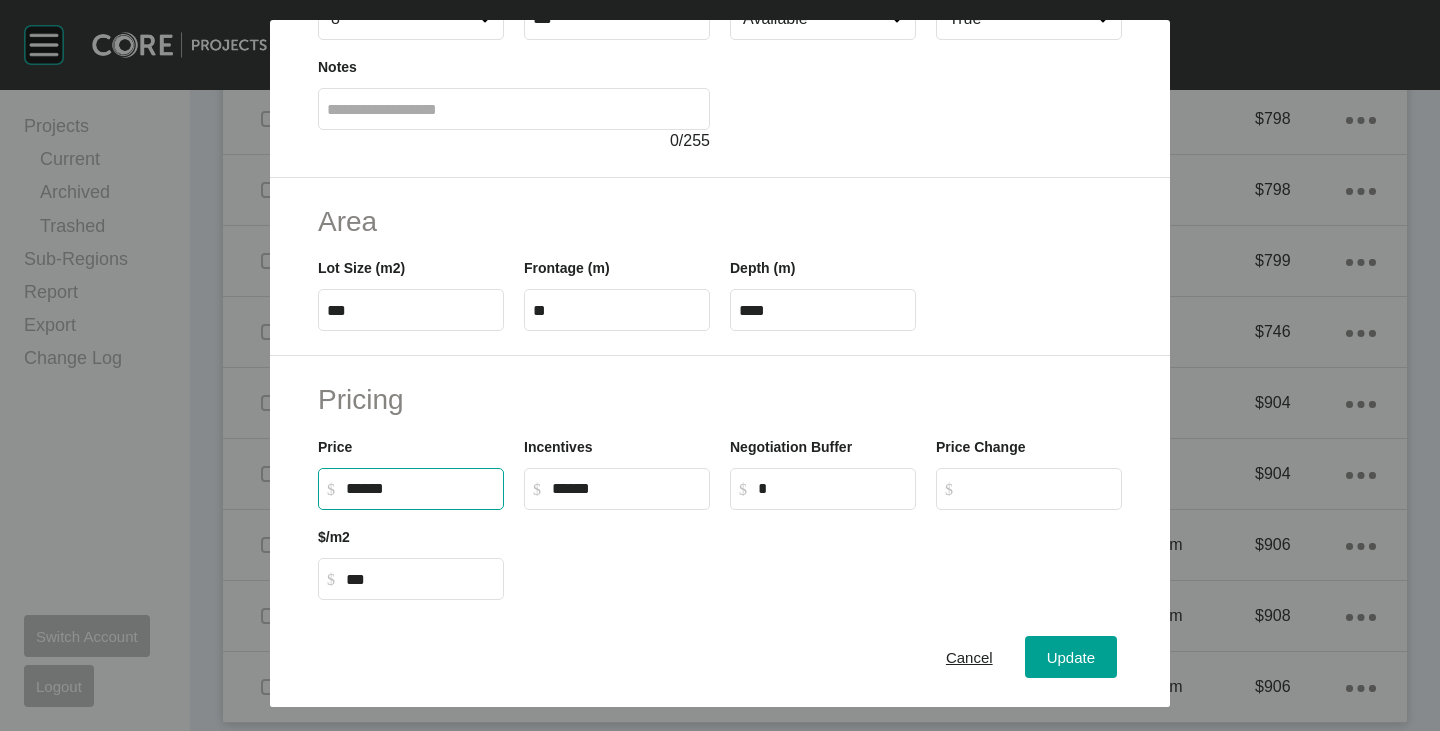 drag, startPoint x: 348, startPoint y: 486, endPoint x: 372, endPoint y: 491, distance: 24.5153 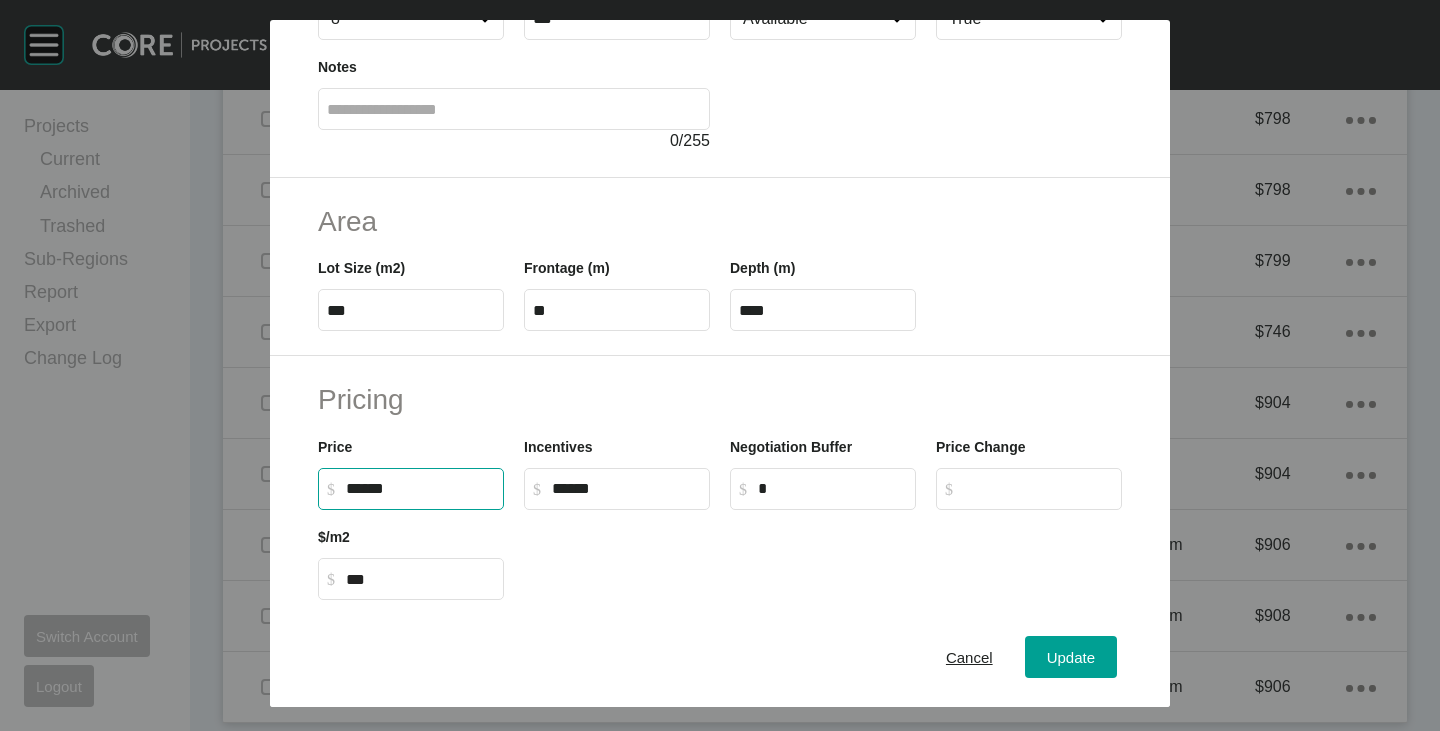 type on "*******" 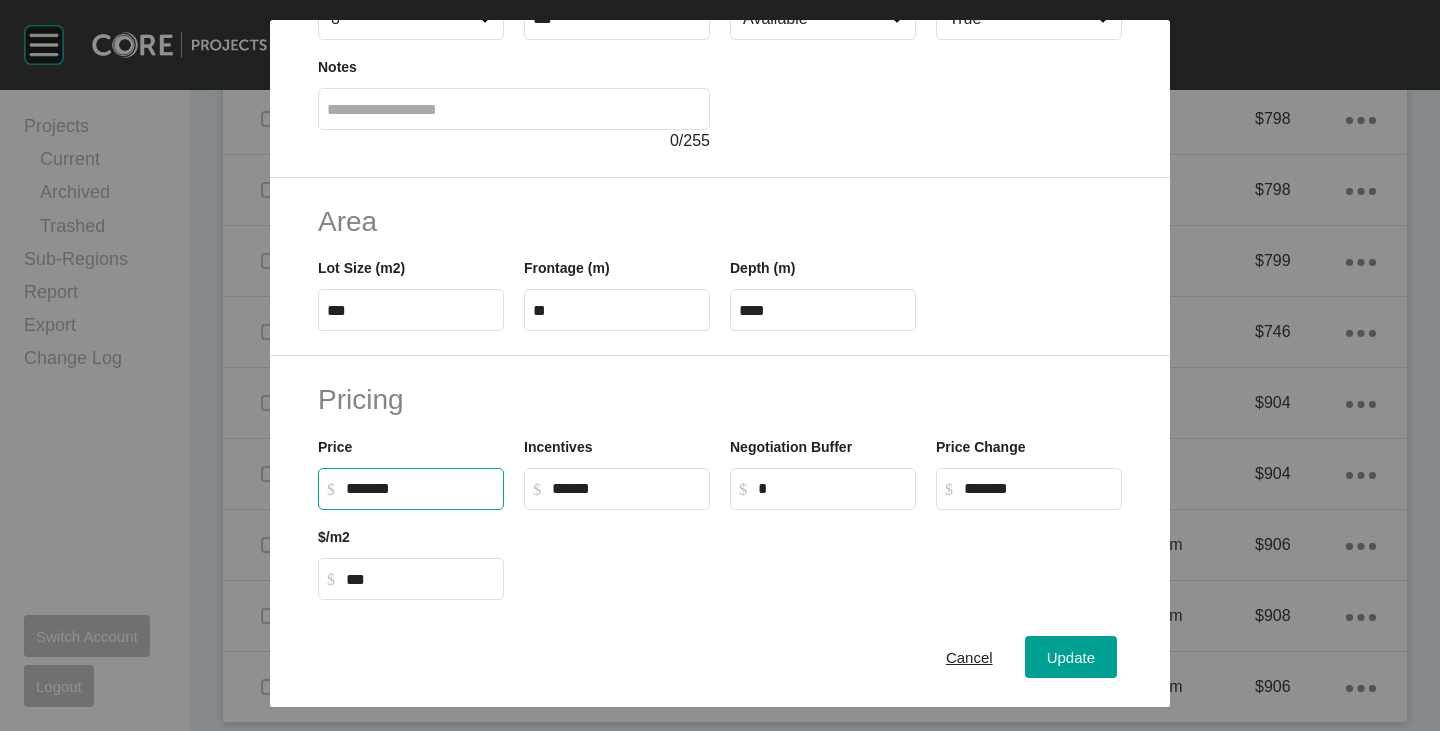 click at bounding box center (823, 555) 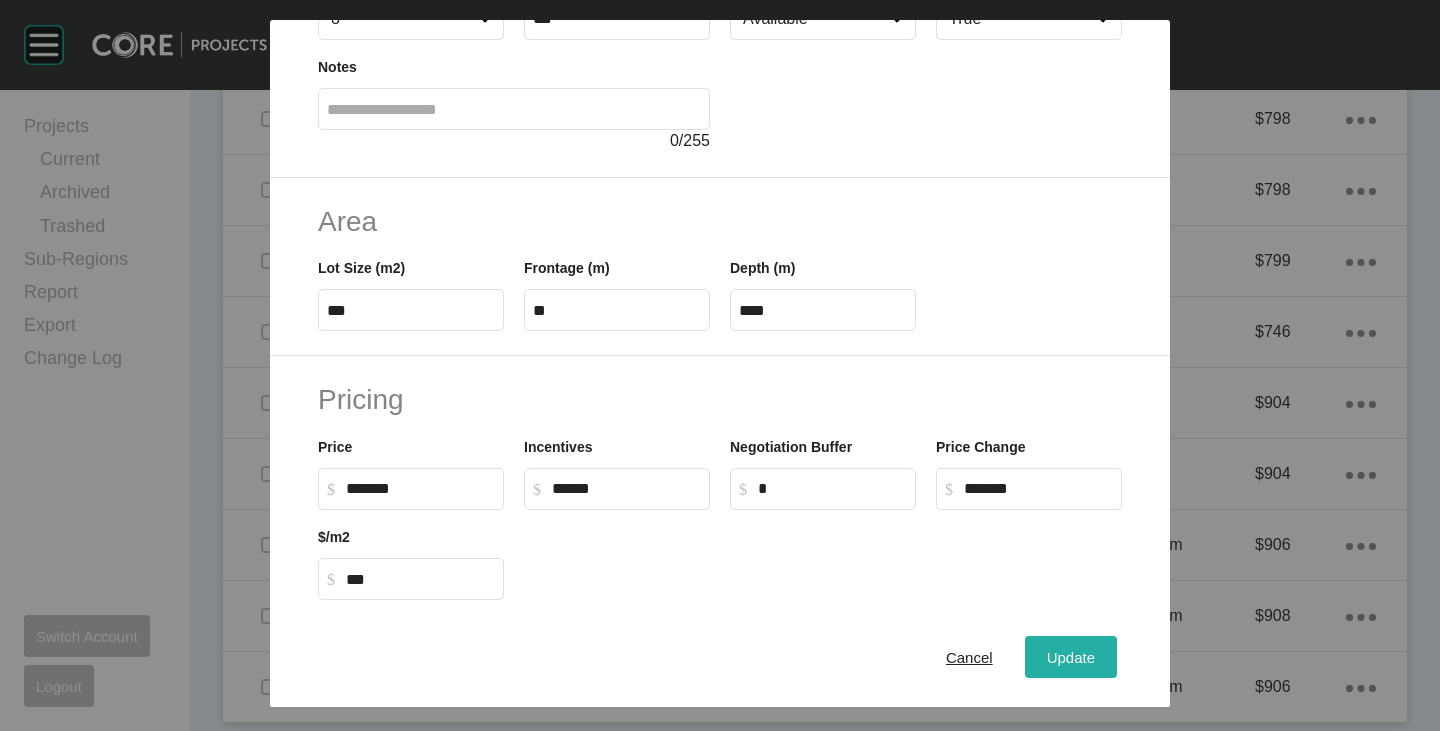 click on "Update" at bounding box center [1071, 657] 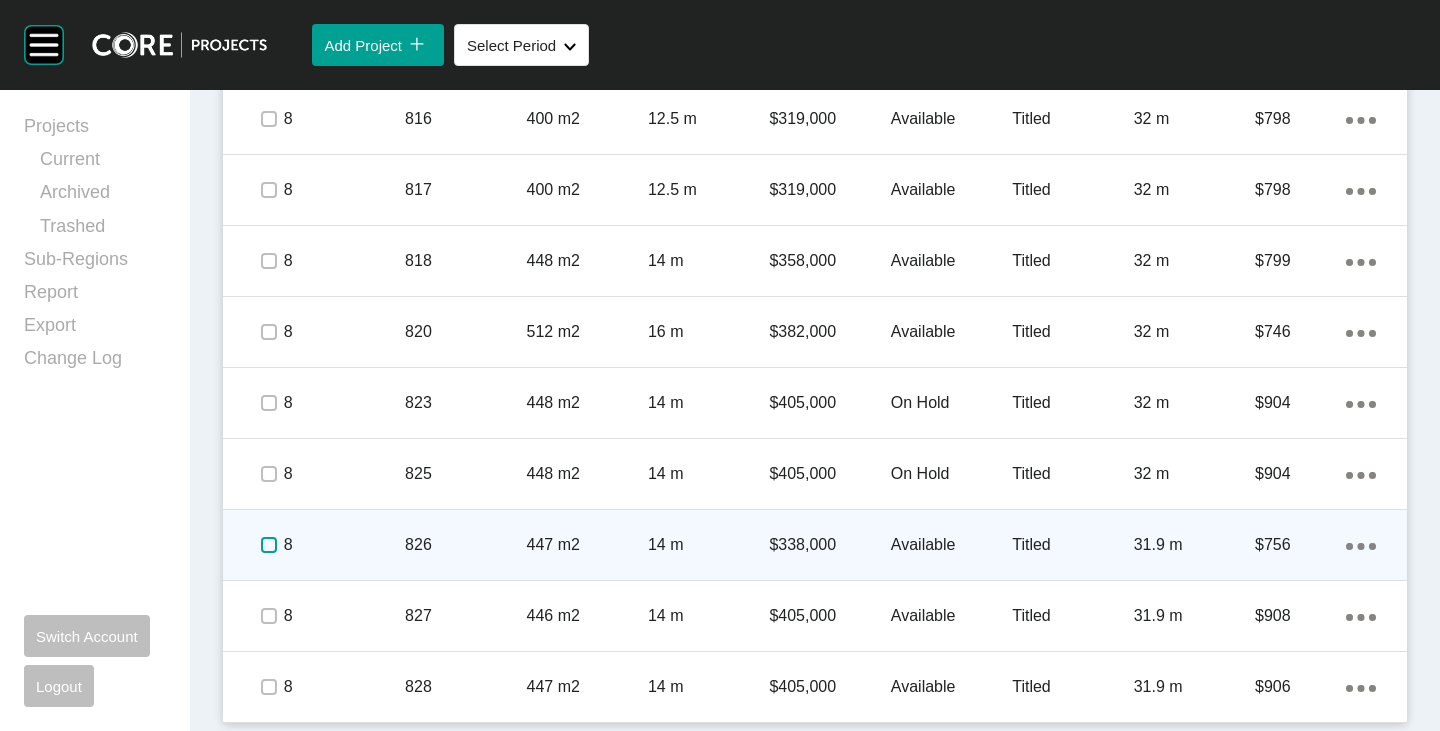 click at bounding box center (269, 545) 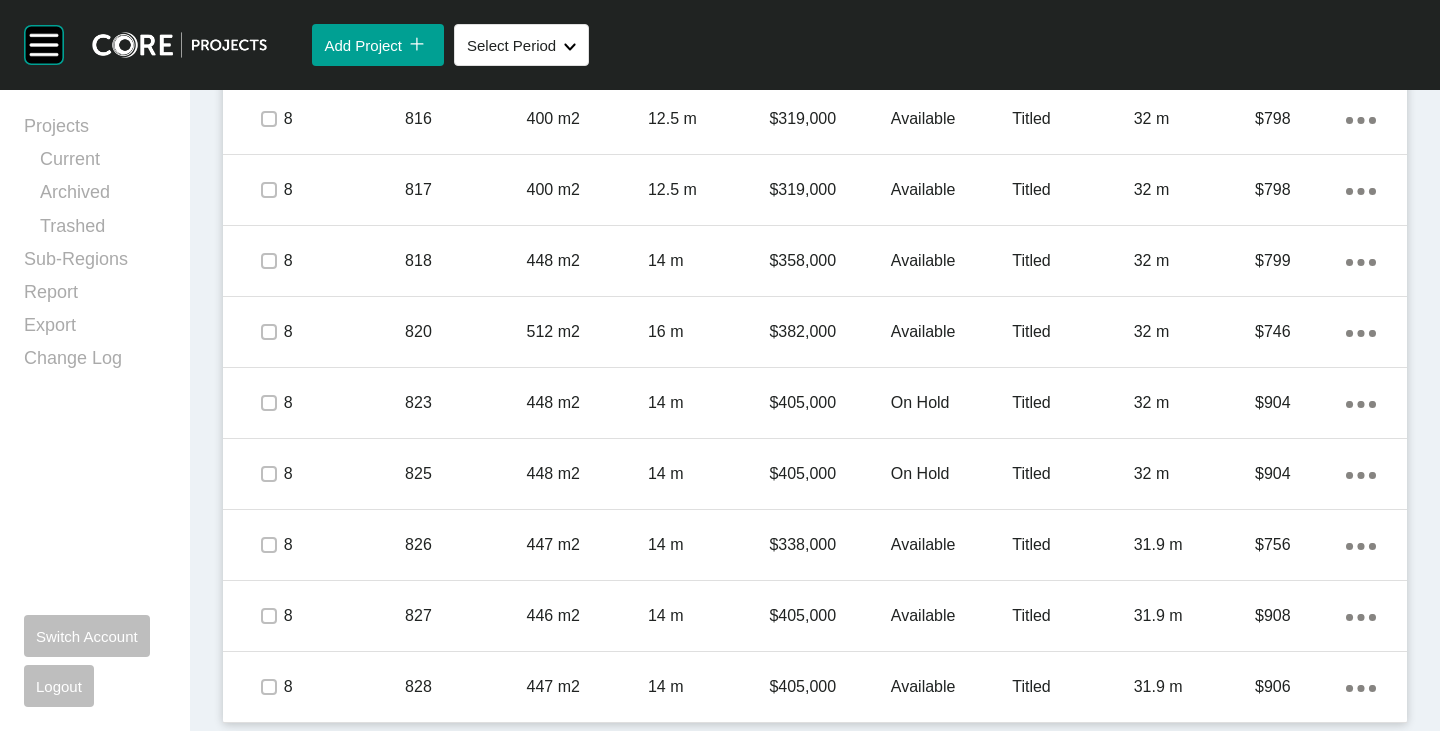 click on "$405,000" at bounding box center (829, 616) 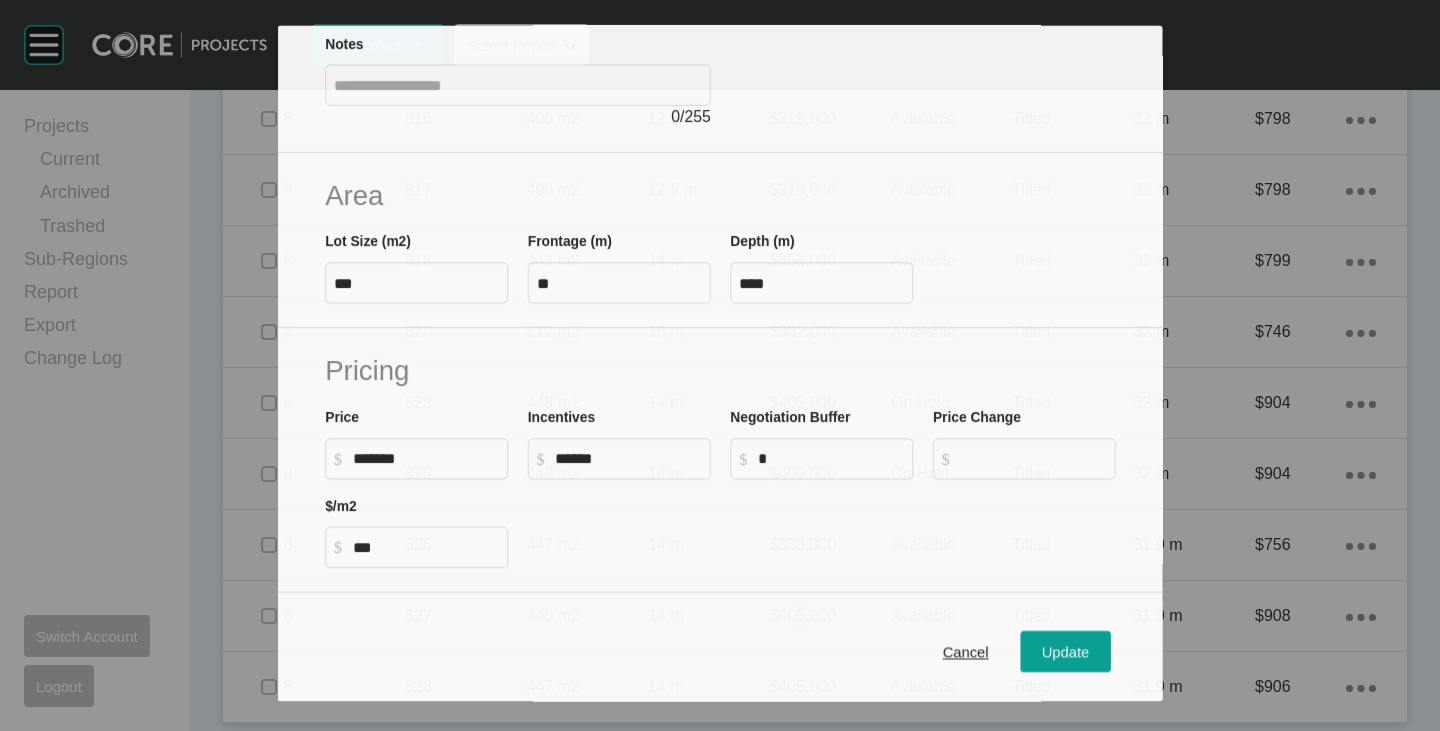 scroll, scrollTop: 400, scrollLeft: 0, axis: vertical 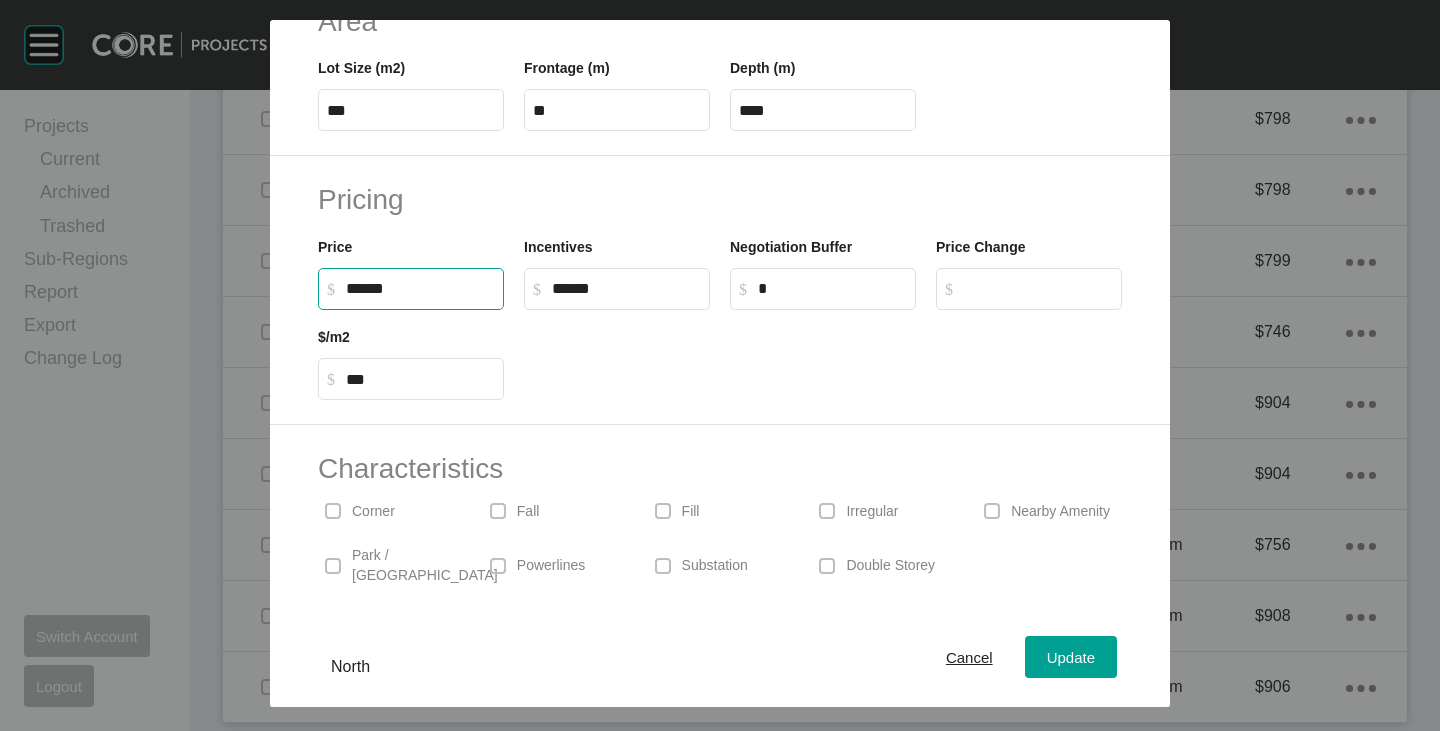 click on "******" at bounding box center [420, 288] 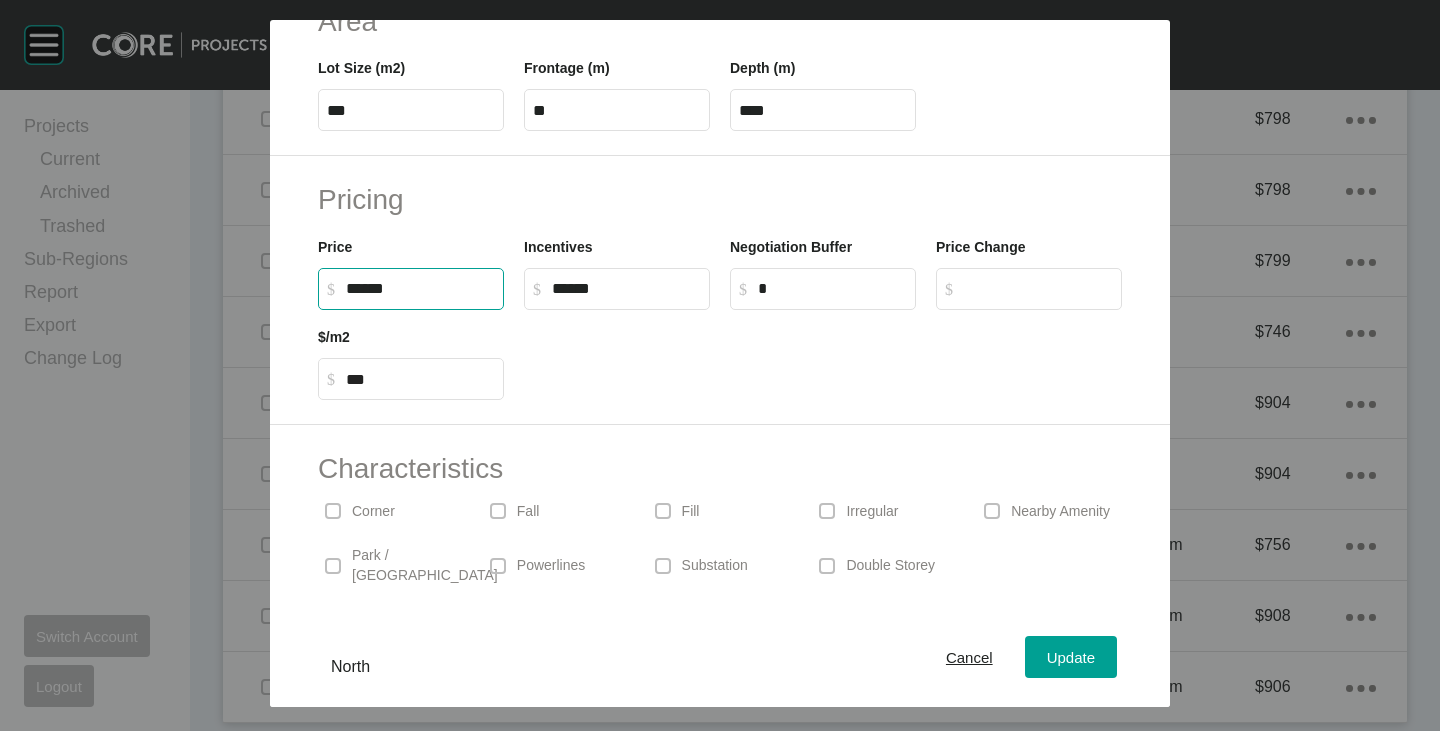 drag, startPoint x: 348, startPoint y: 285, endPoint x: 369, endPoint y: 286, distance: 21.023796 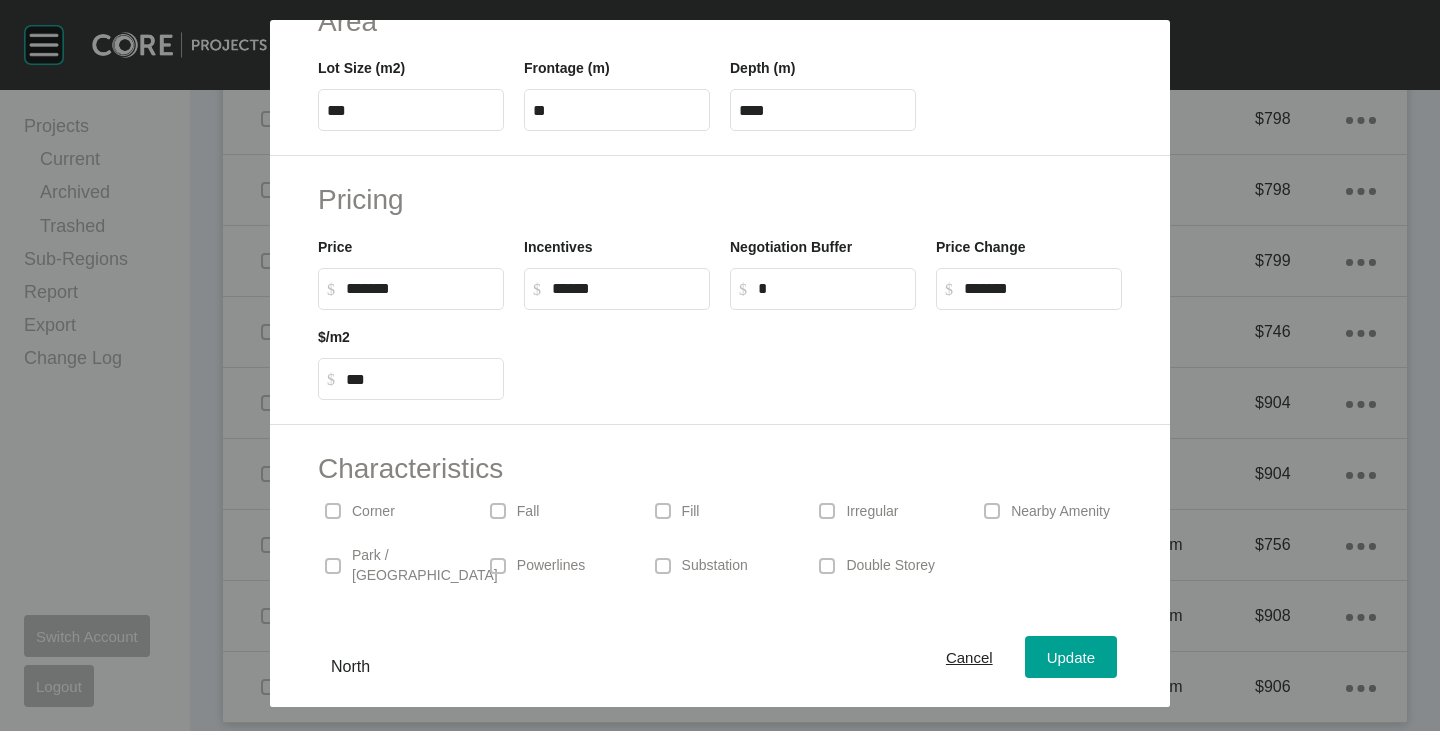 click on "Pricing Price $ Created with Sketch. $ ******* Incentives $ Created with Sketch. $ ****** Negotiation Buffer $ Created with Sketch. $ * Price Change $ Created with Sketch. $ ******* $/m2 $ Created with Sketch. $ ***" at bounding box center [720, 290] 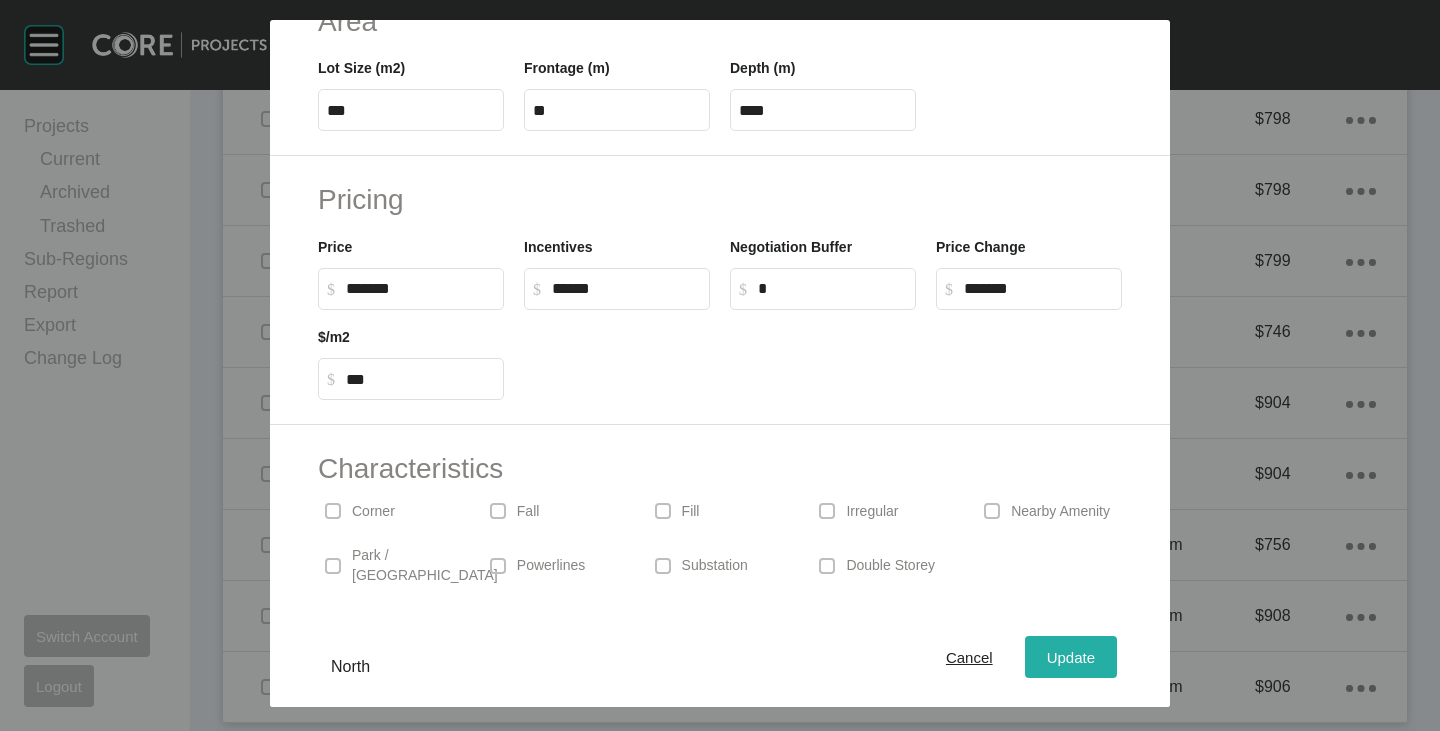 click on "Update" at bounding box center (1071, 657) 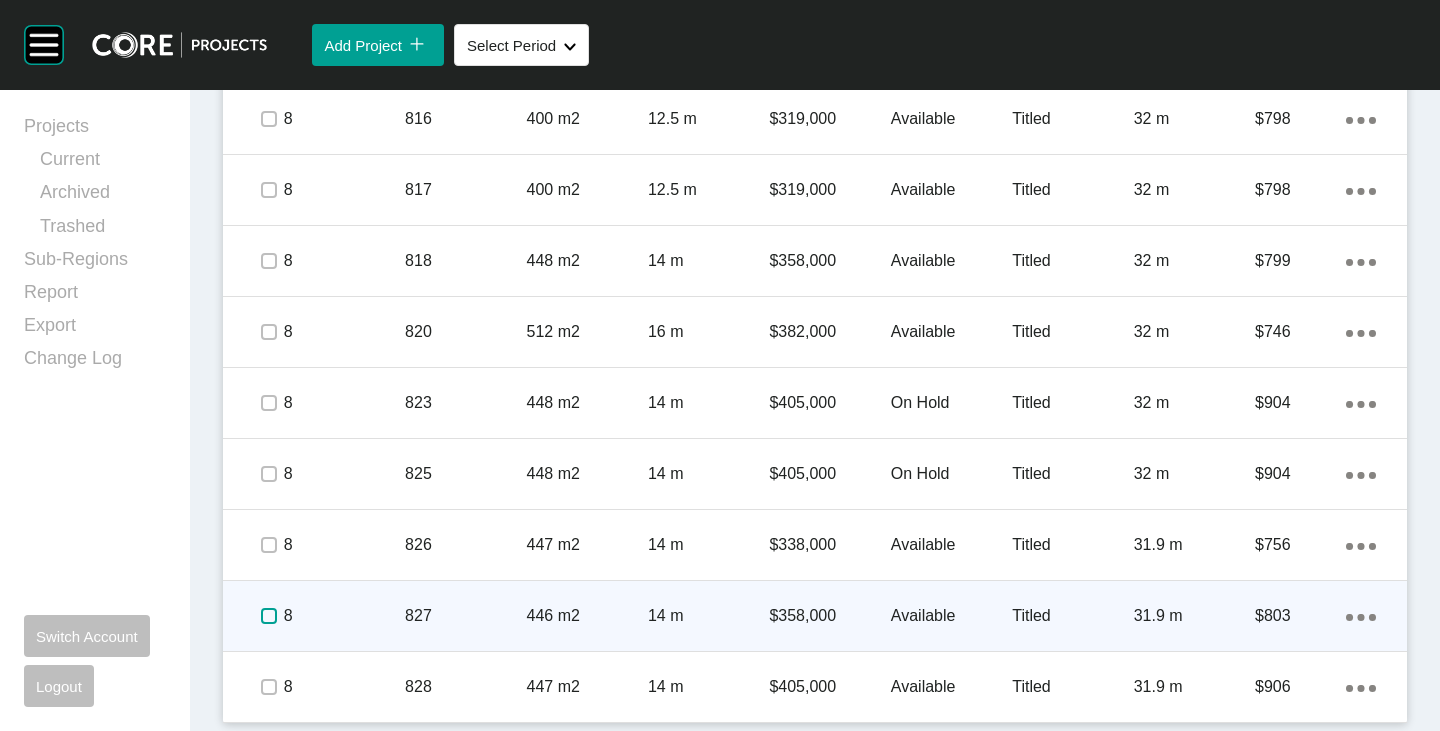 click at bounding box center (269, 616) 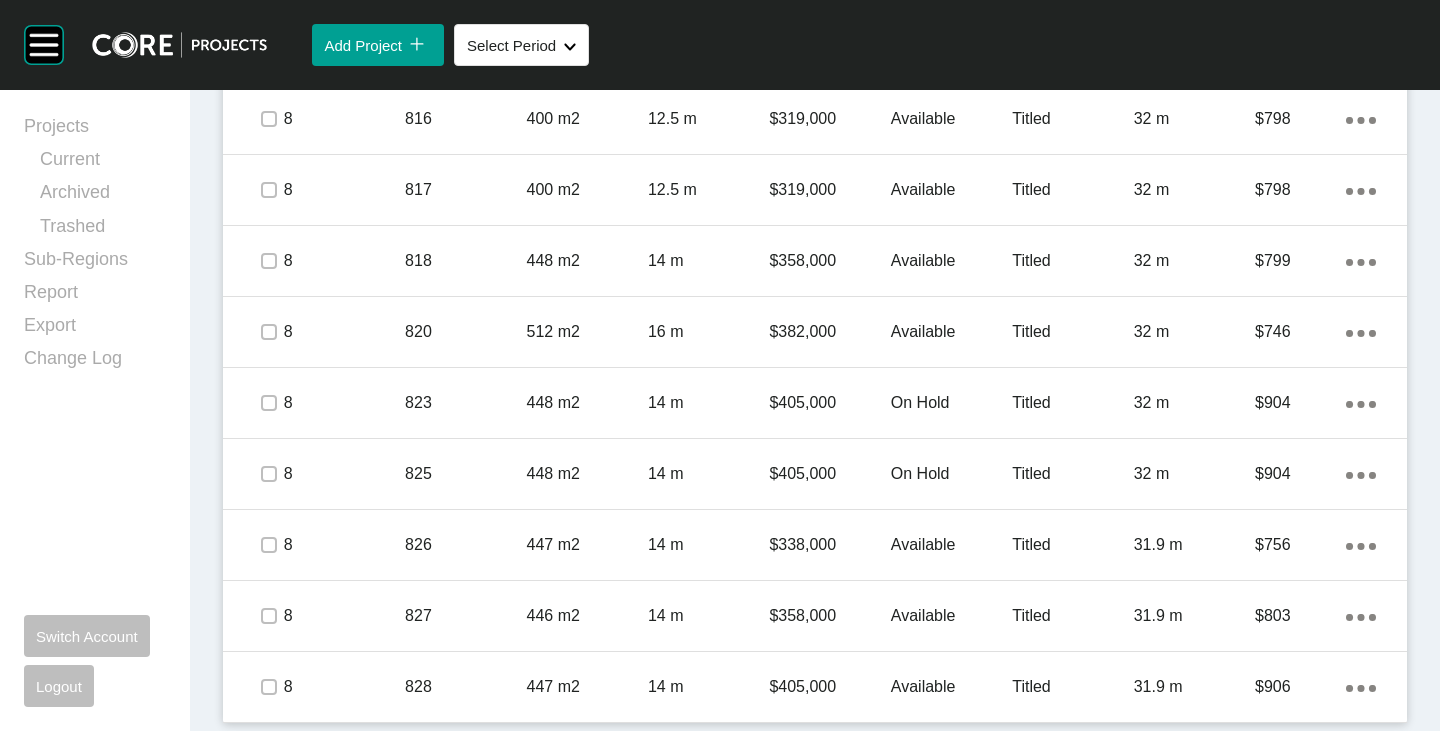click on "$405,000" at bounding box center (829, 687) 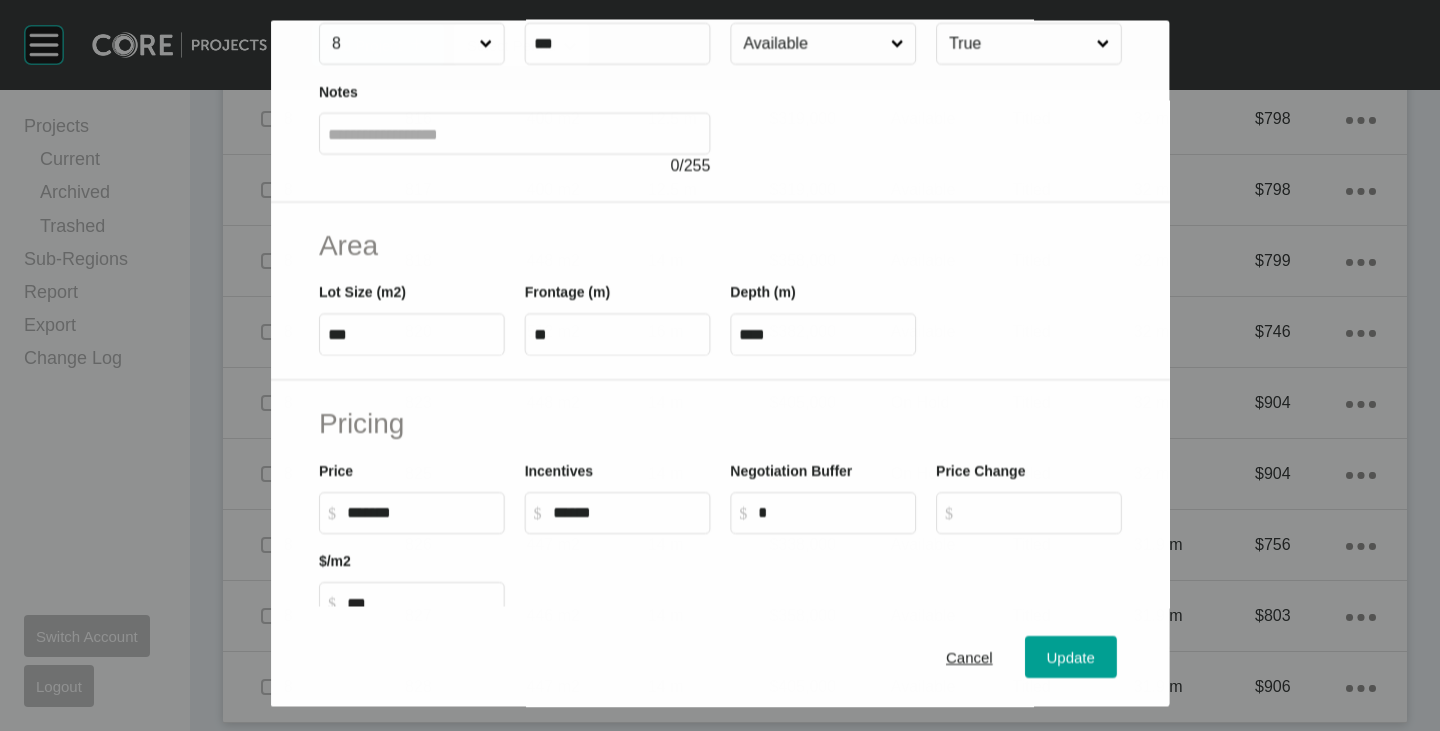 scroll, scrollTop: 200, scrollLeft: 0, axis: vertical 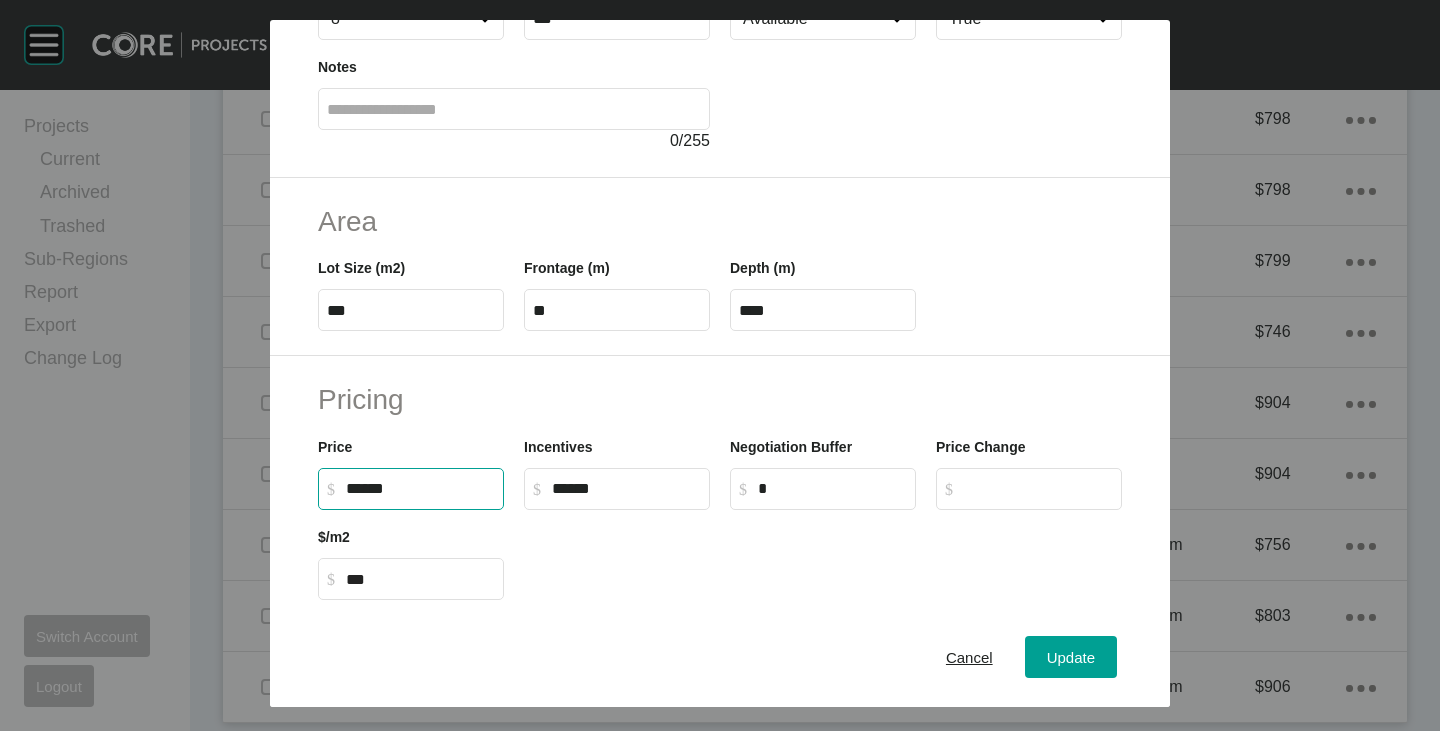 drag, startPoint x: 347, startPoint y: 489, endPoint x: 371, endPoint y: 497, distance: 25.298222 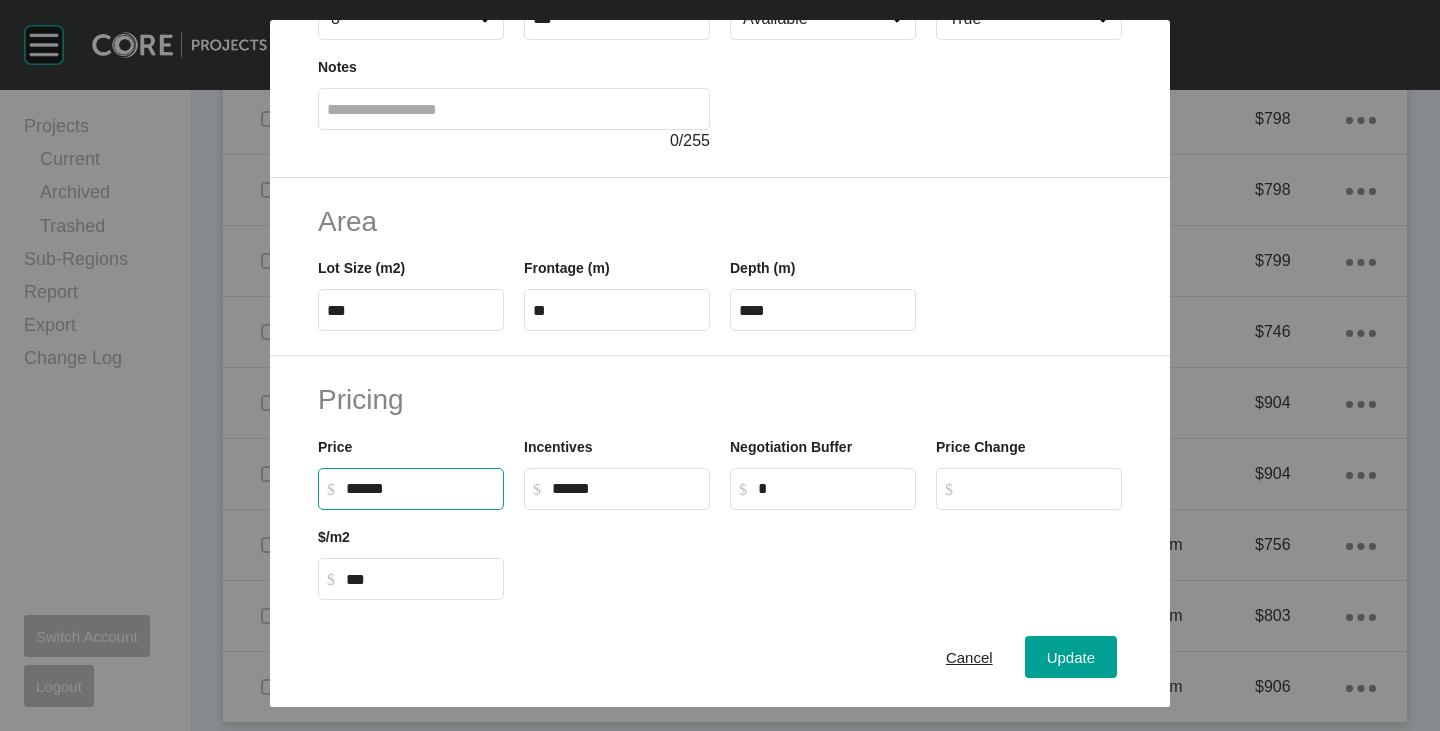type on "*******" 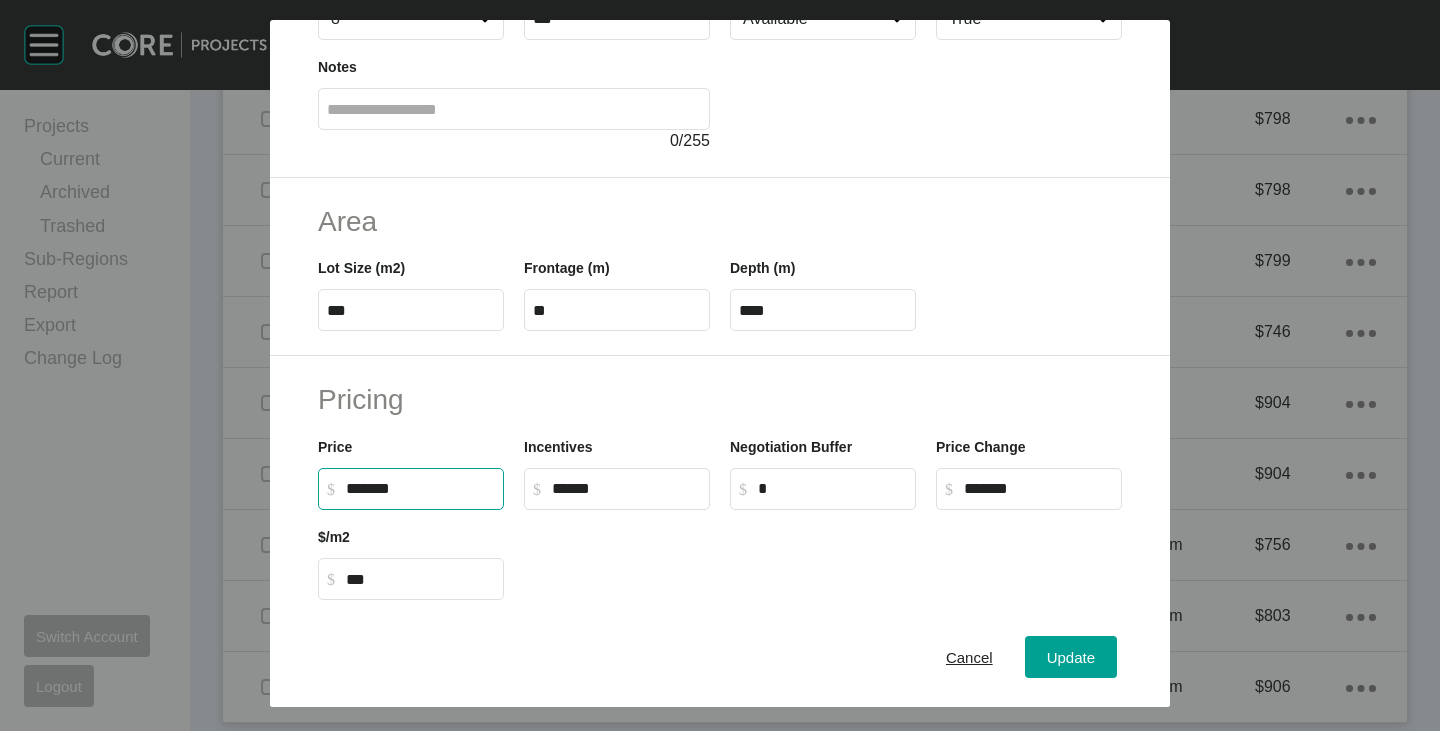 click at bounding box center [823, 555] 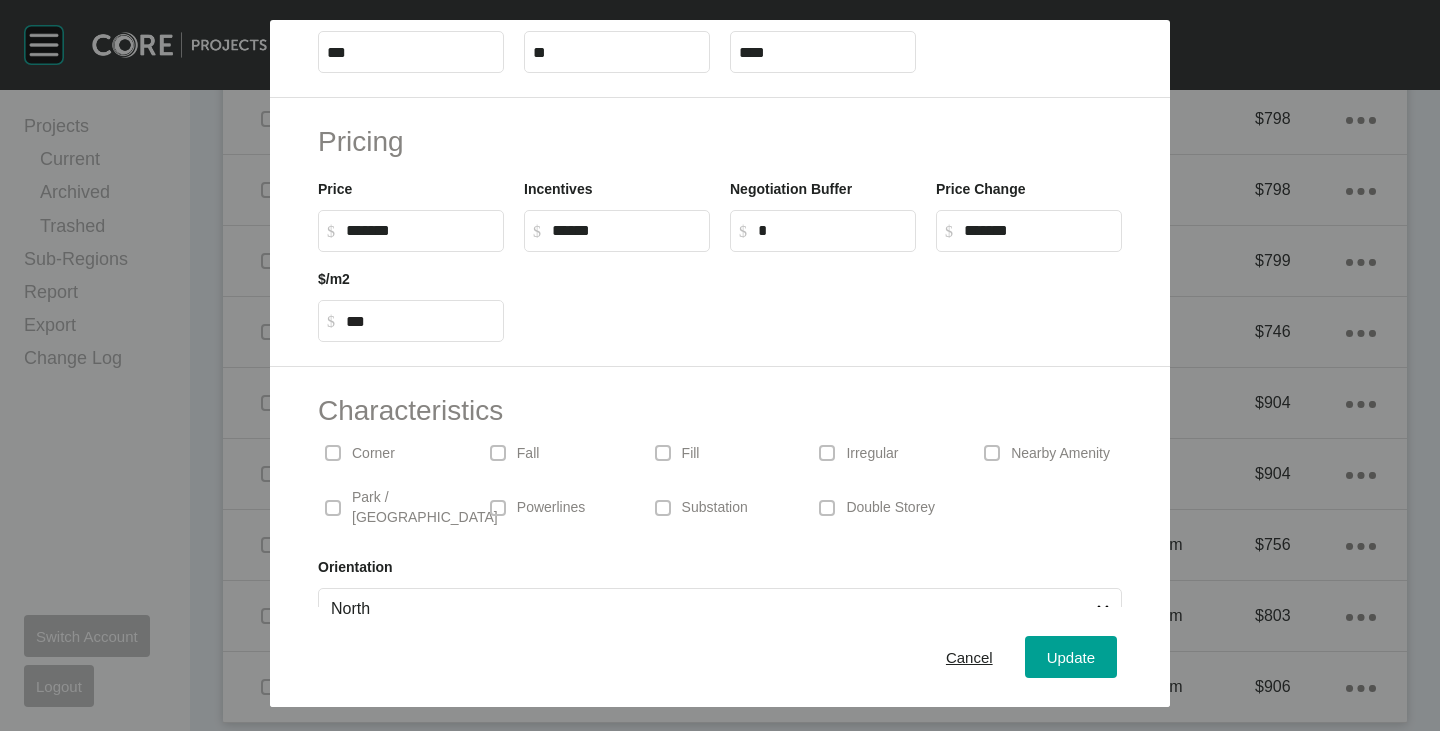 scroll, scrollTop: 489, scrollLeft: 0, axis: vertical 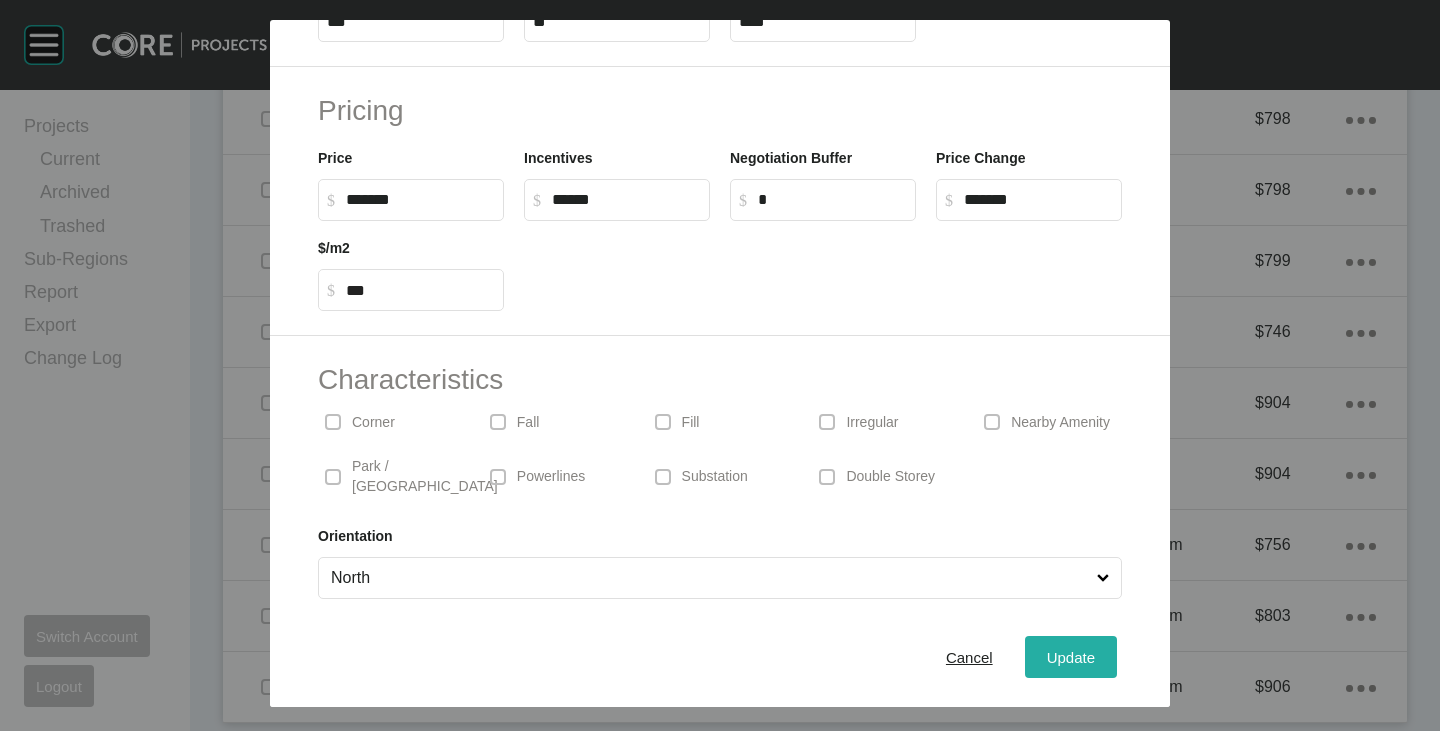click on "Update" at bounding box center (1071, 657) 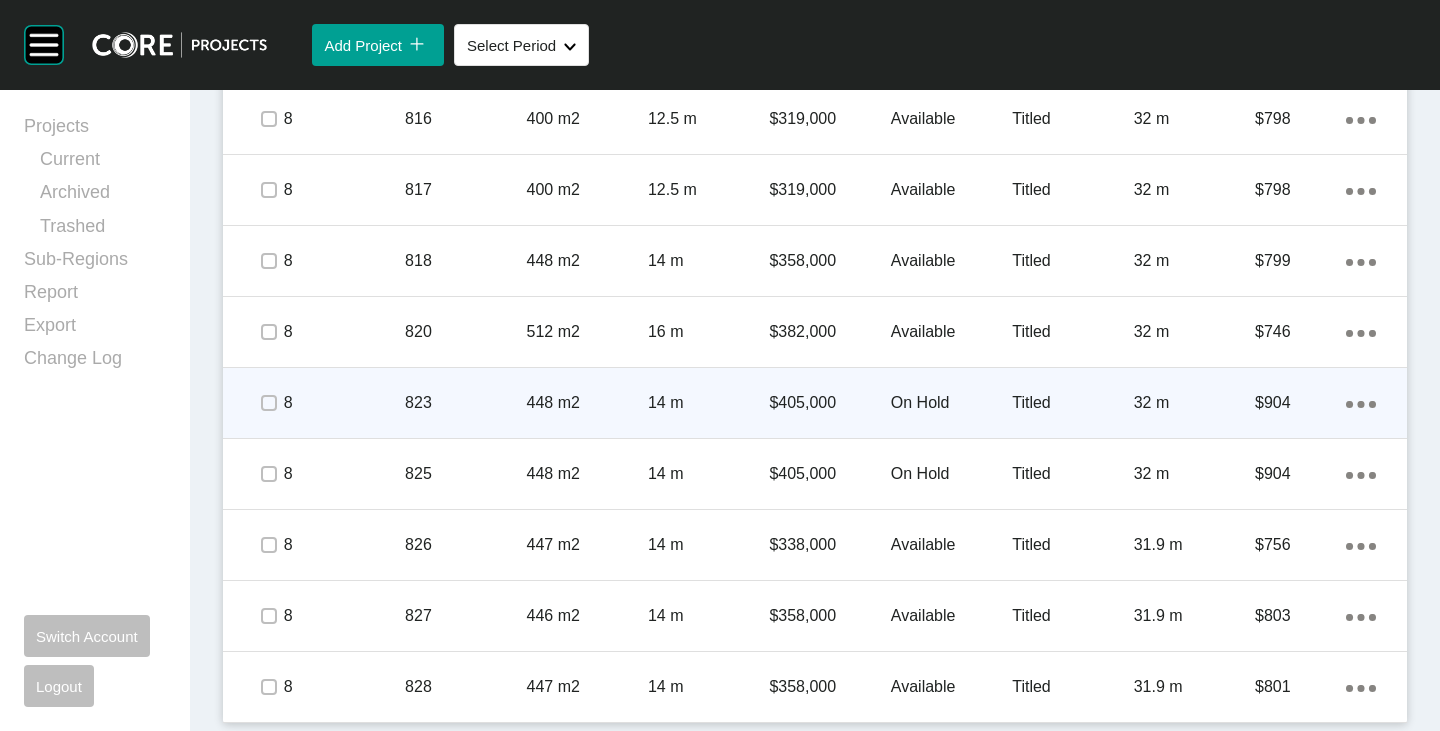 click on "$405,000" at bounding box center (829, 403) 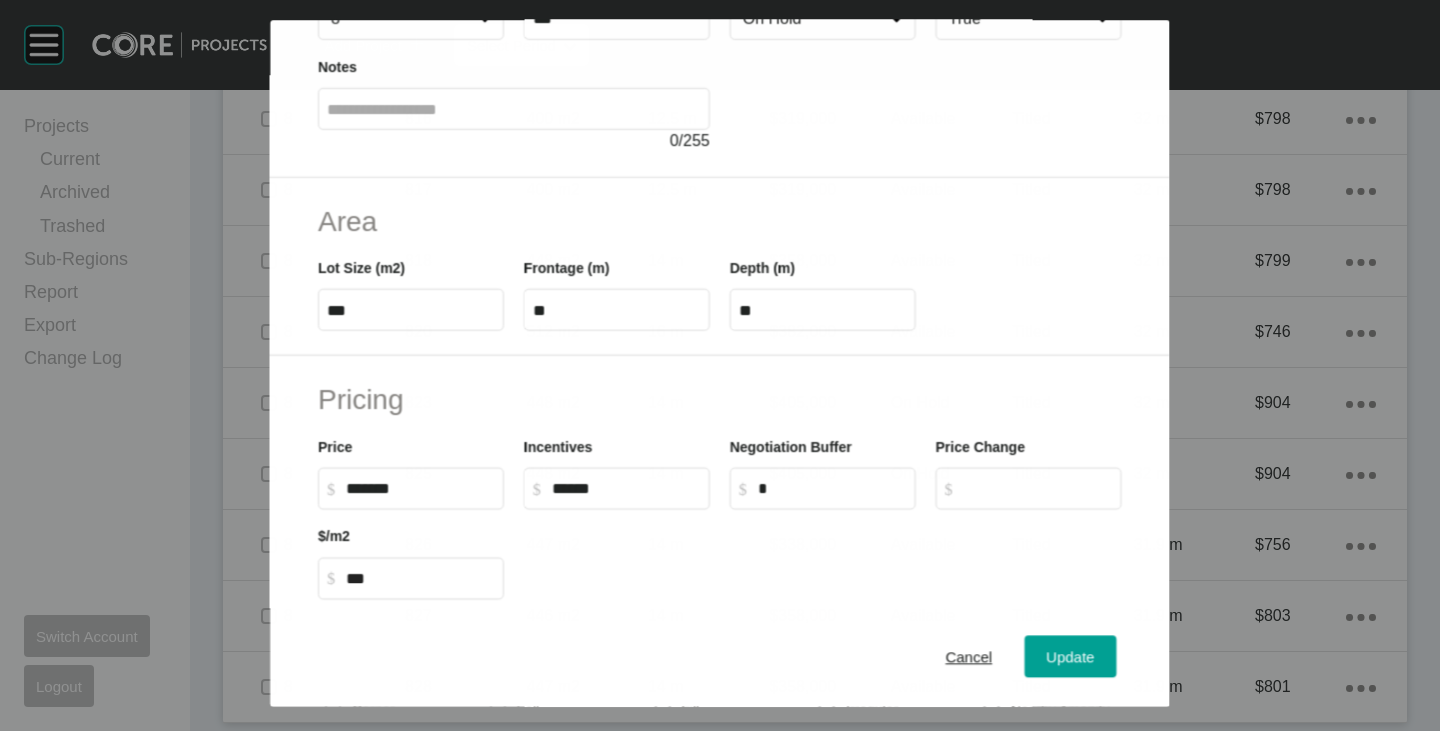 scroll, scrollTop: 400, scrollLeft: 0, axis: vertical 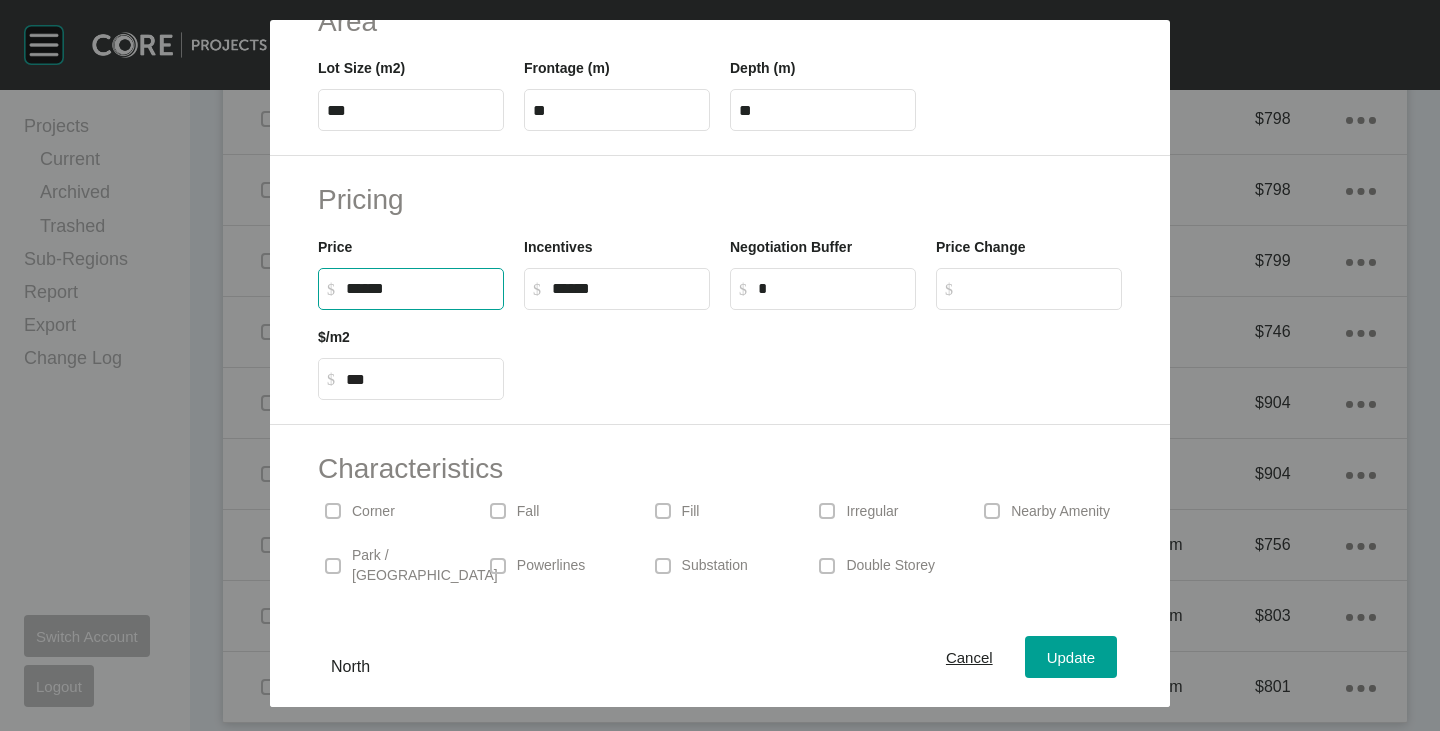 drag, startPoint x: 349, startPoint y: 288, endPoint x: 369, endPoint y: 288, distance: 20 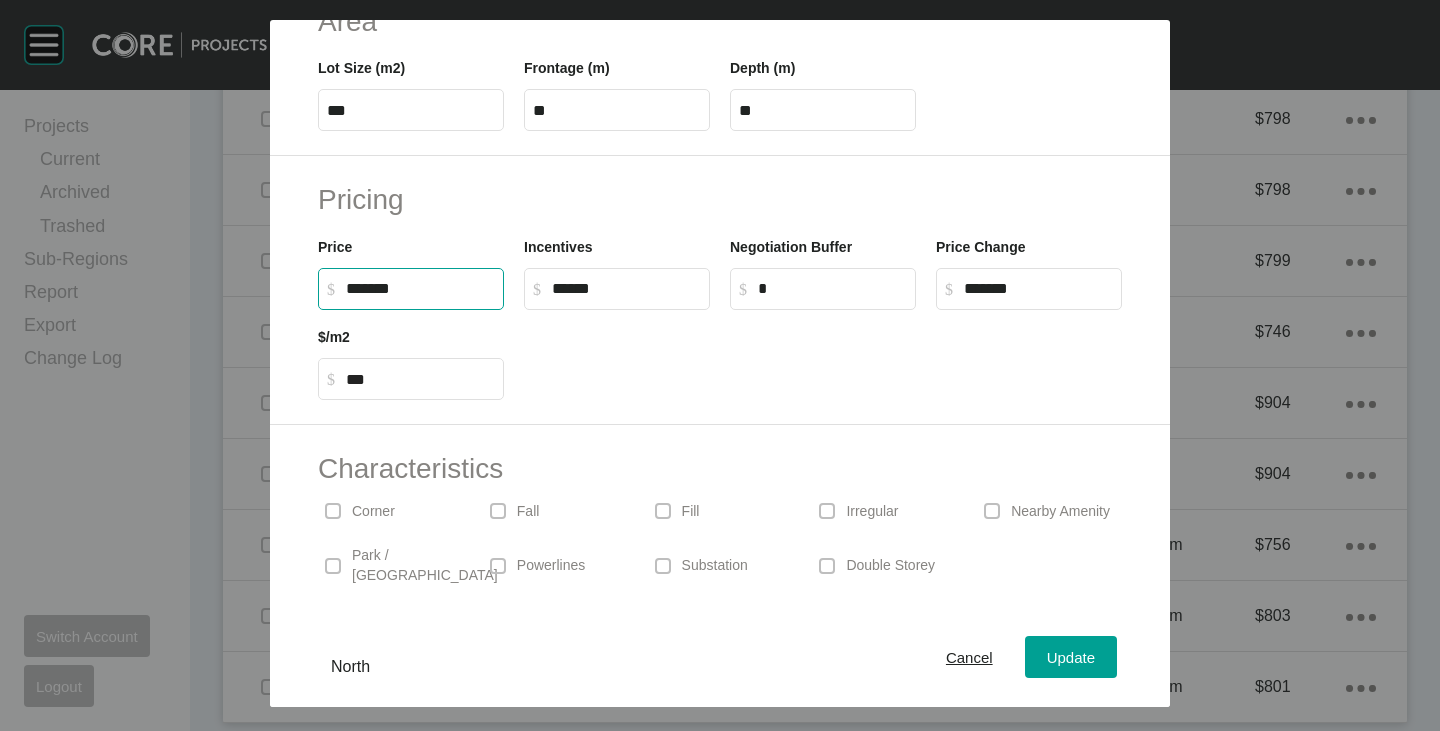 type on "***" 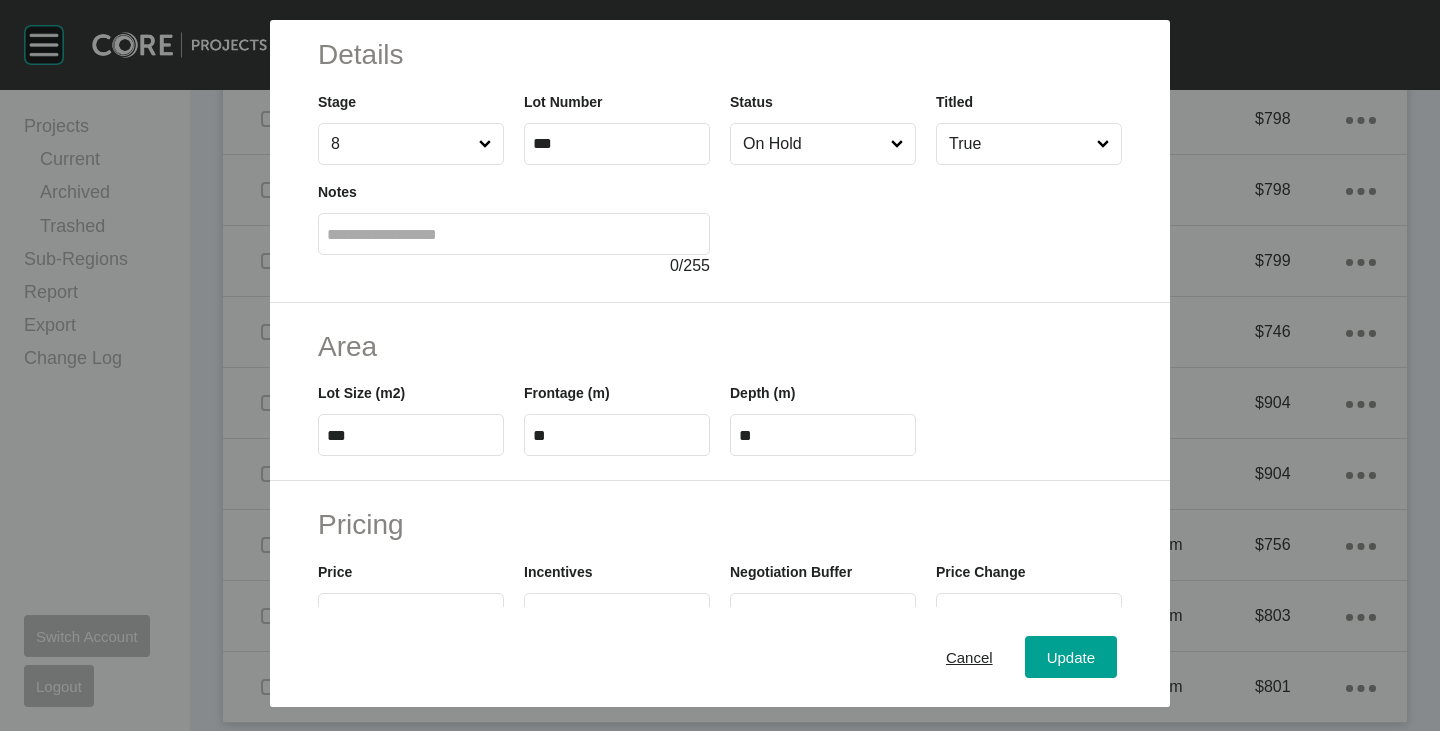 scroll, scrollTop: 0, scrollLeft: 0, axis: both 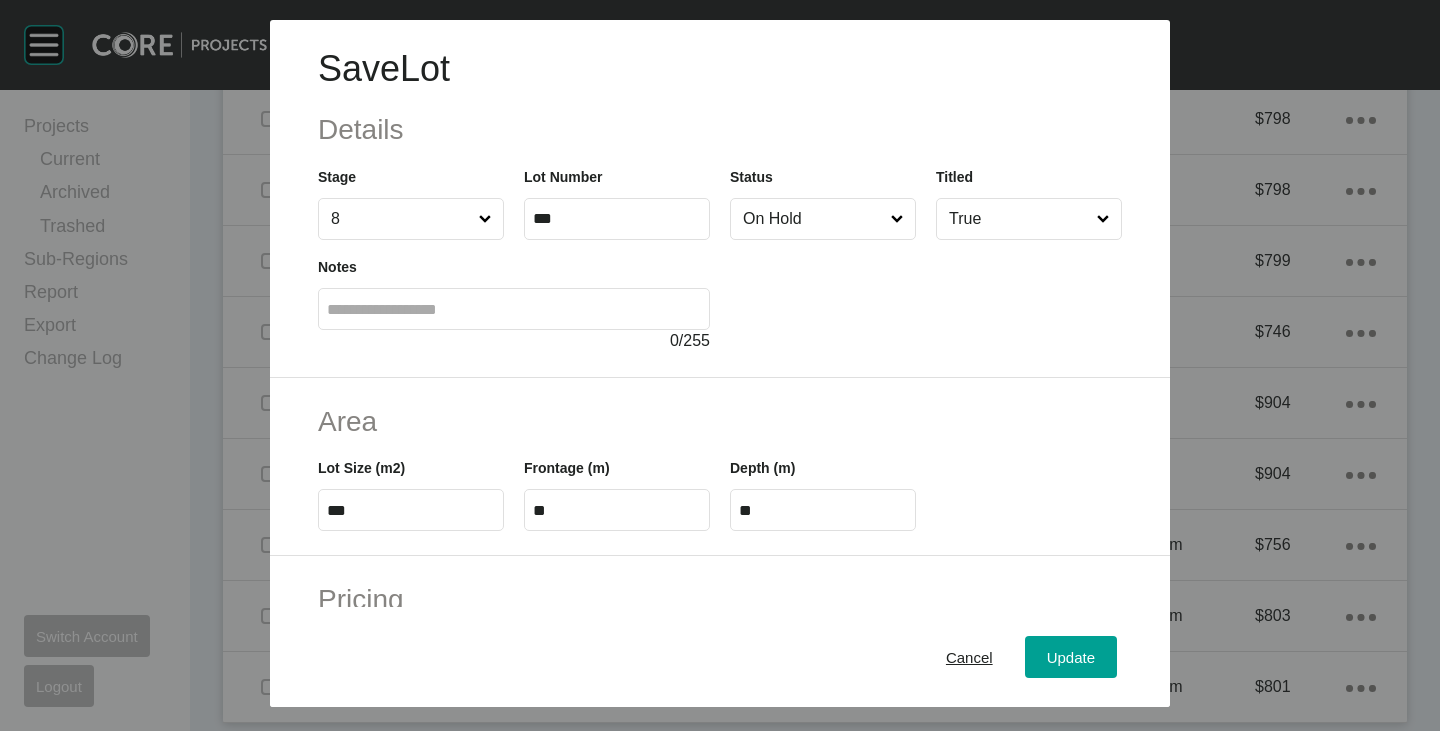 click on "On Hold" at bounding box center [813, 219] 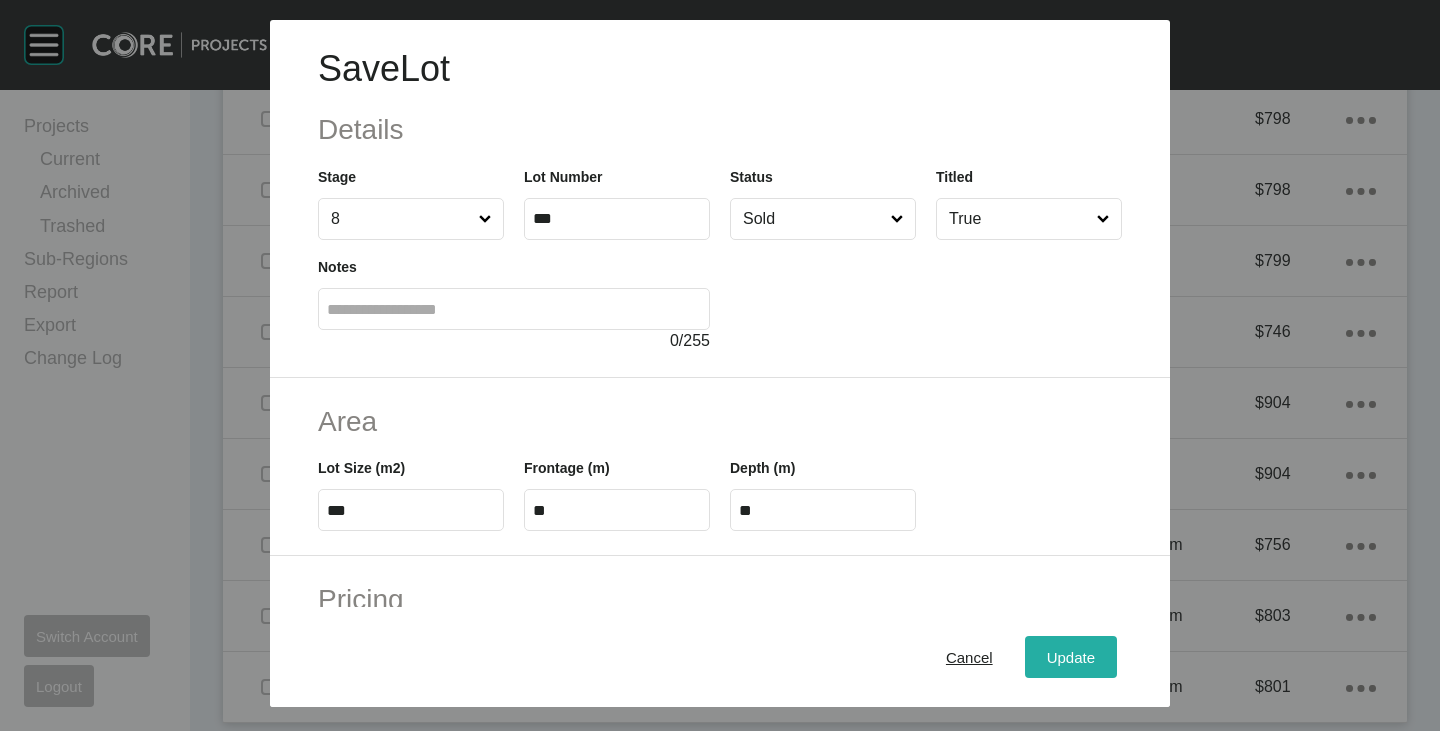 click on "Update" at bounding box center [1071, 657] 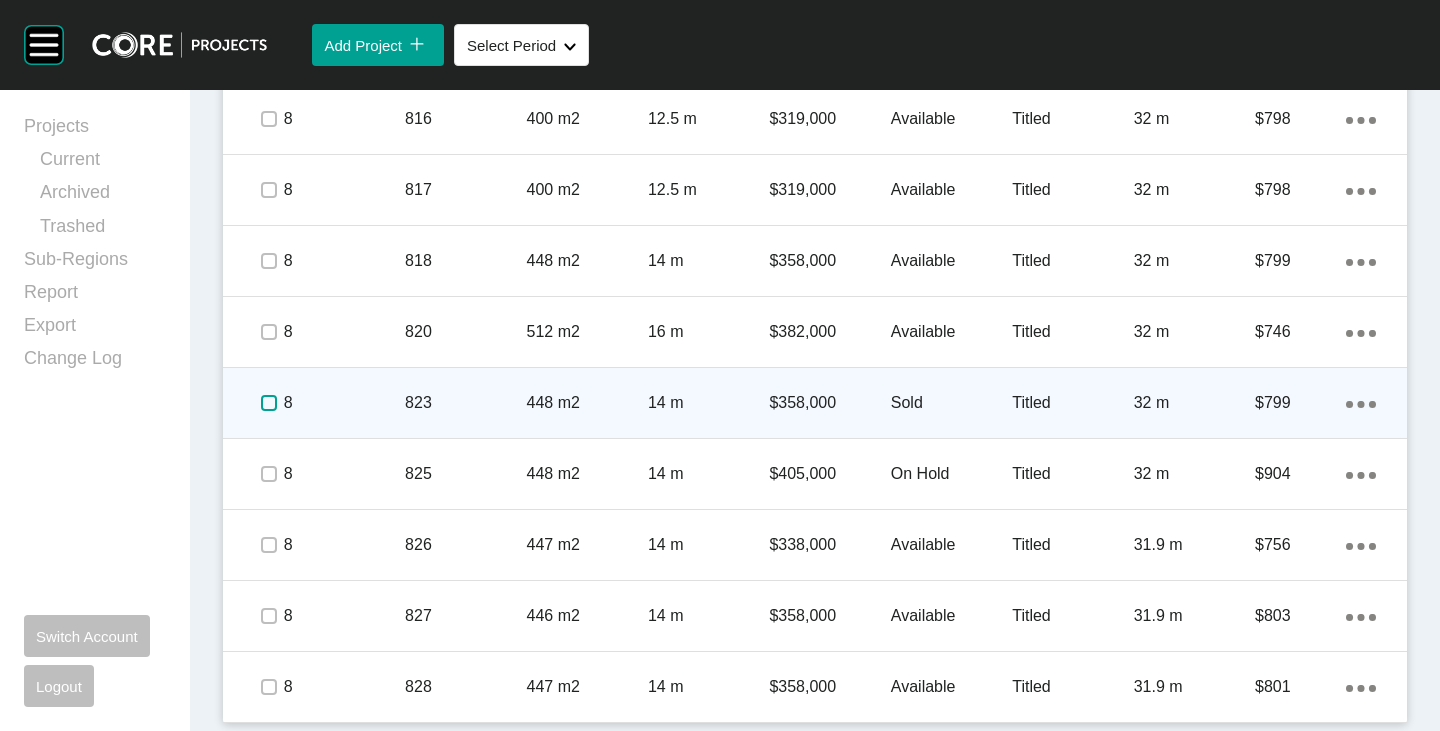 click at bounding box center [269, 403] 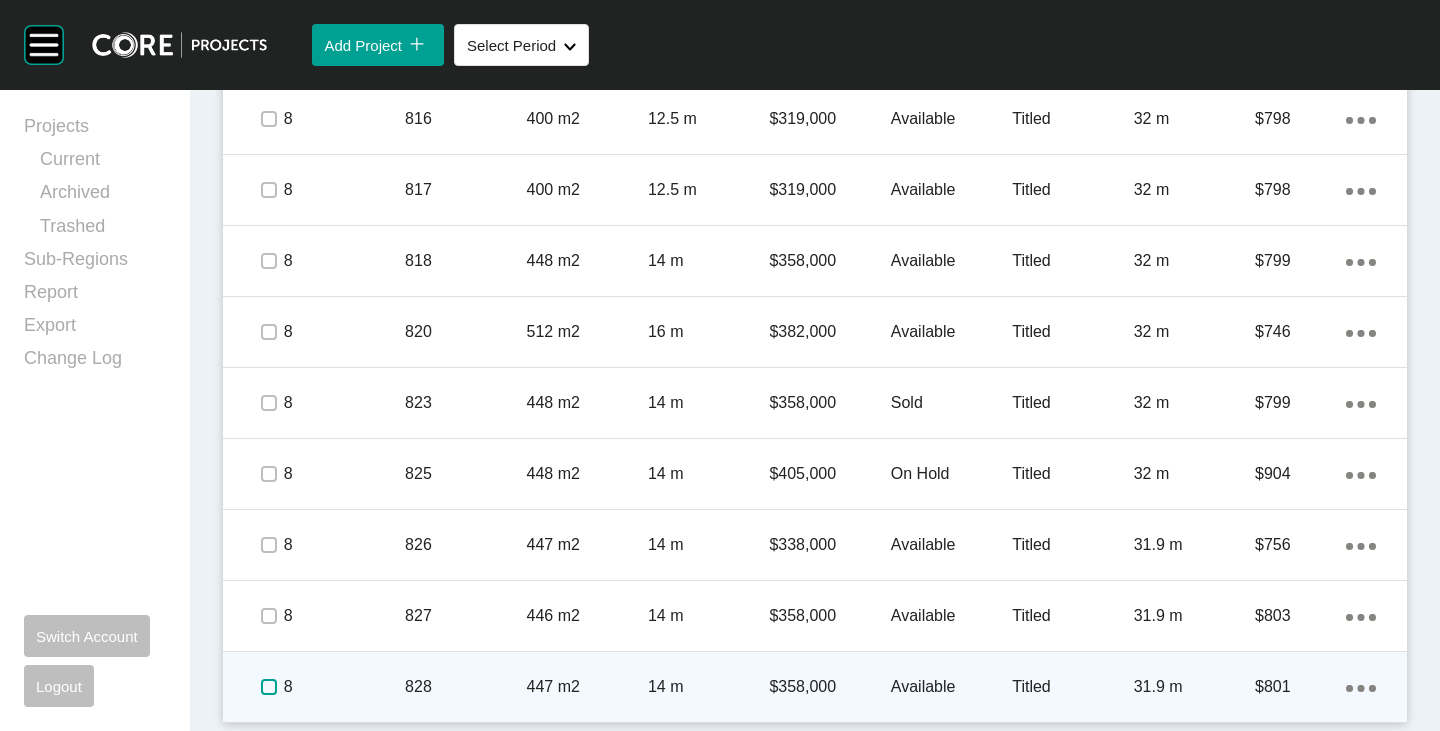 click at bounding box center [269, 687] 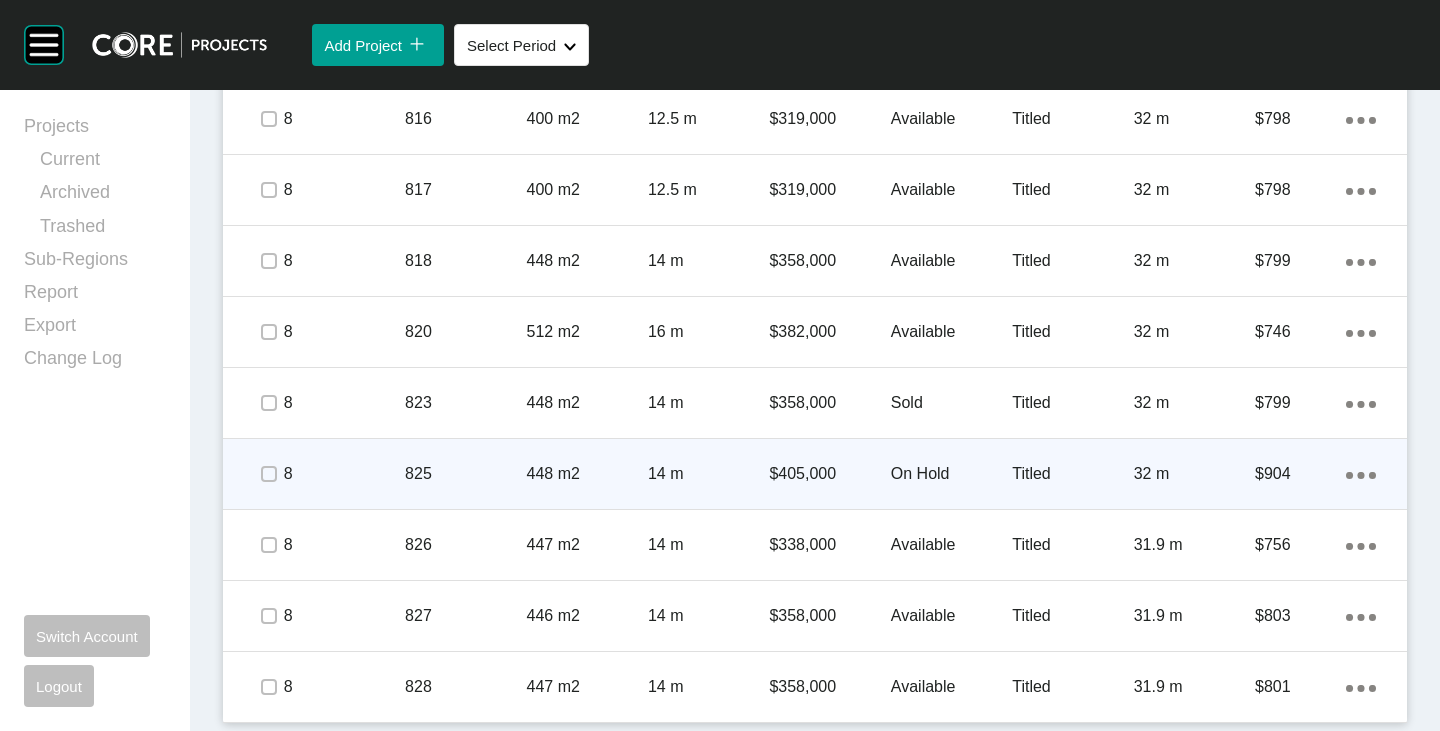 click on "On Hold" at bounding box center [951, 474] 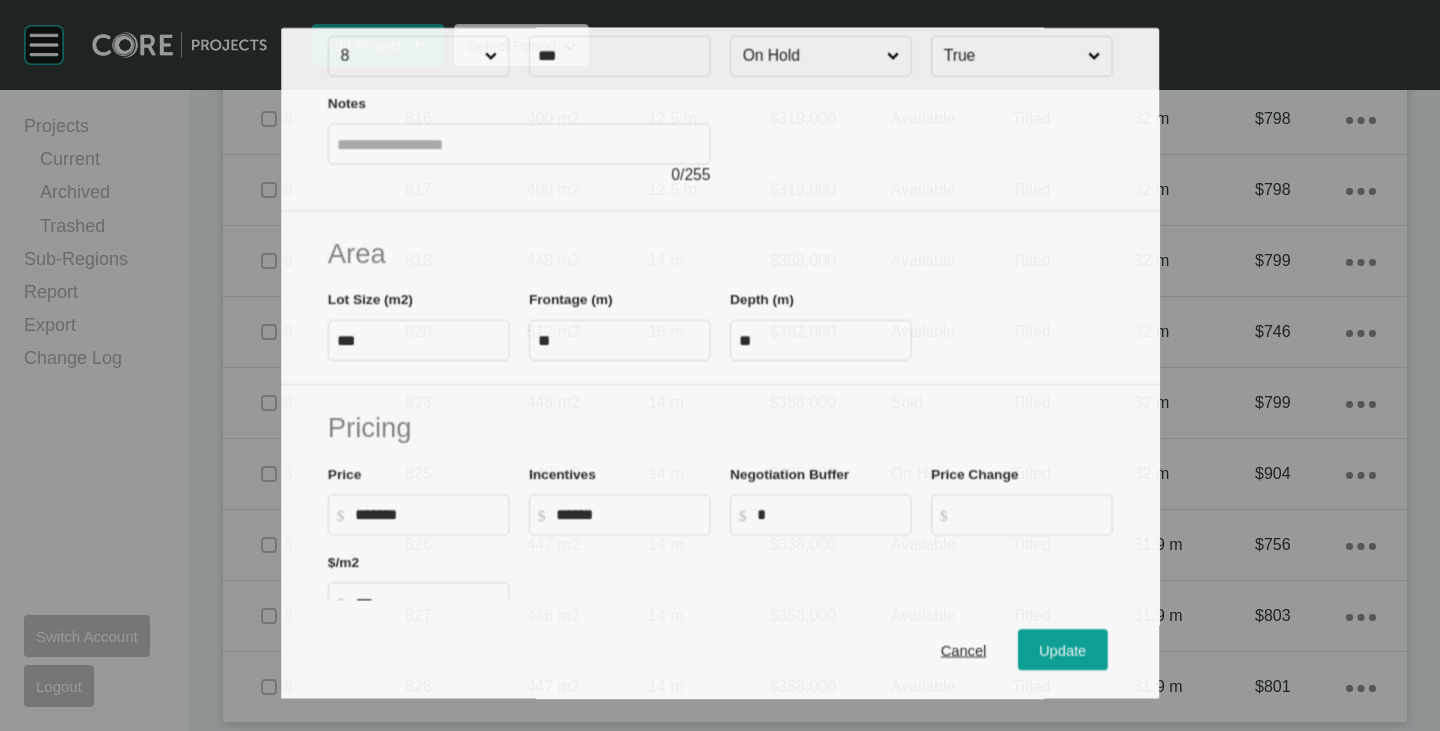 scroll, scrollTop: 200, scrollLeft: 0, axis: vertical 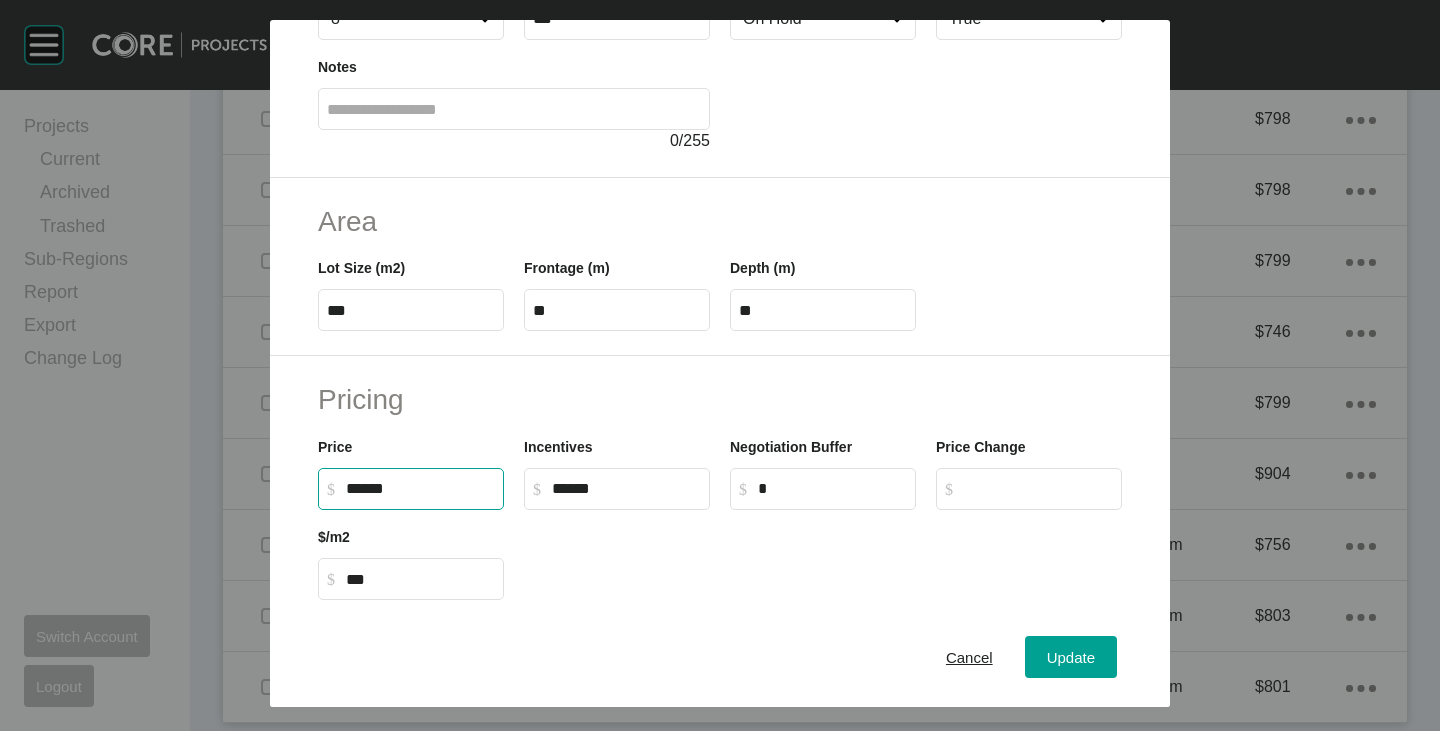 drag, startPoint x: 349, startPoint y: 484, endPoint x: 370, endPoint y: 488, distance: 21.377558 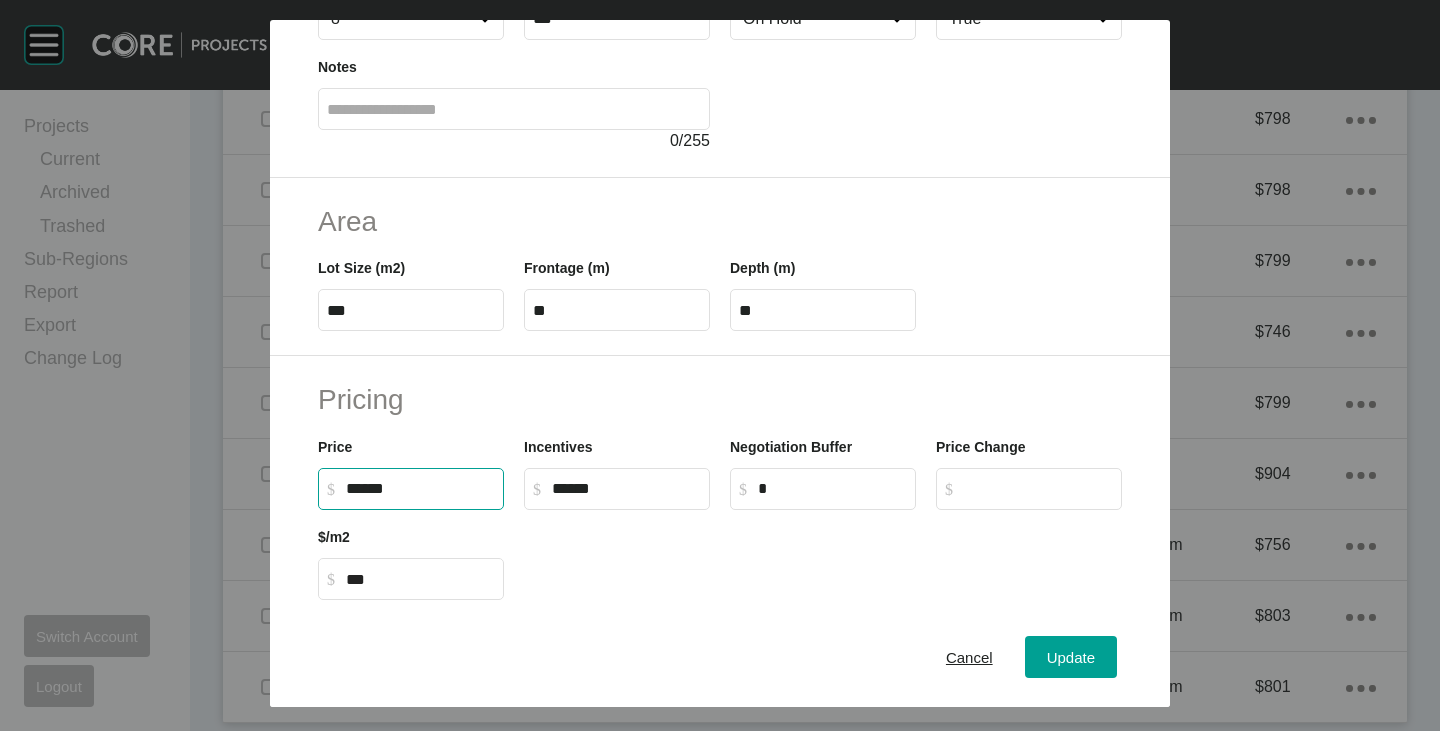 type on "*******" 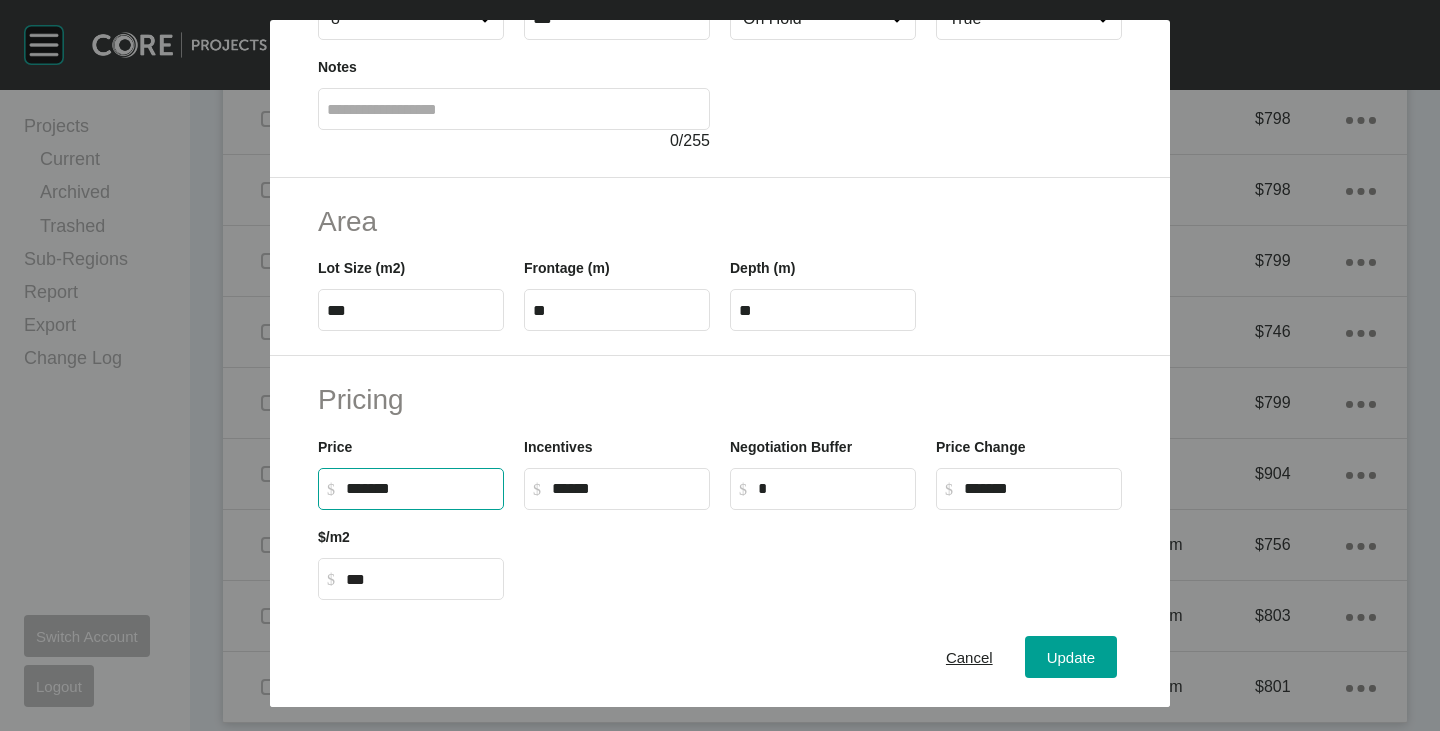 click at bounding box center [823, 555] 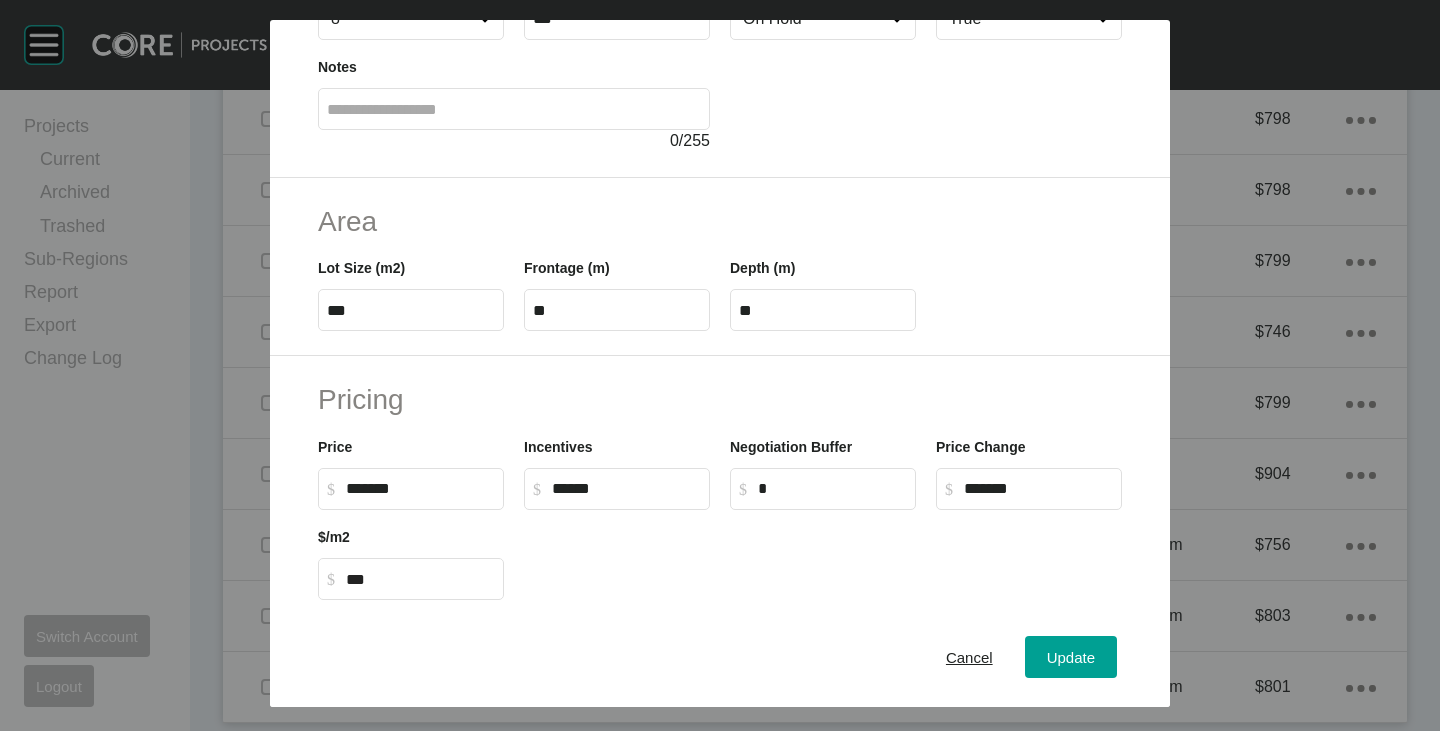 scroll, scrollTop: 0, scrollLeft: 0, axis: both 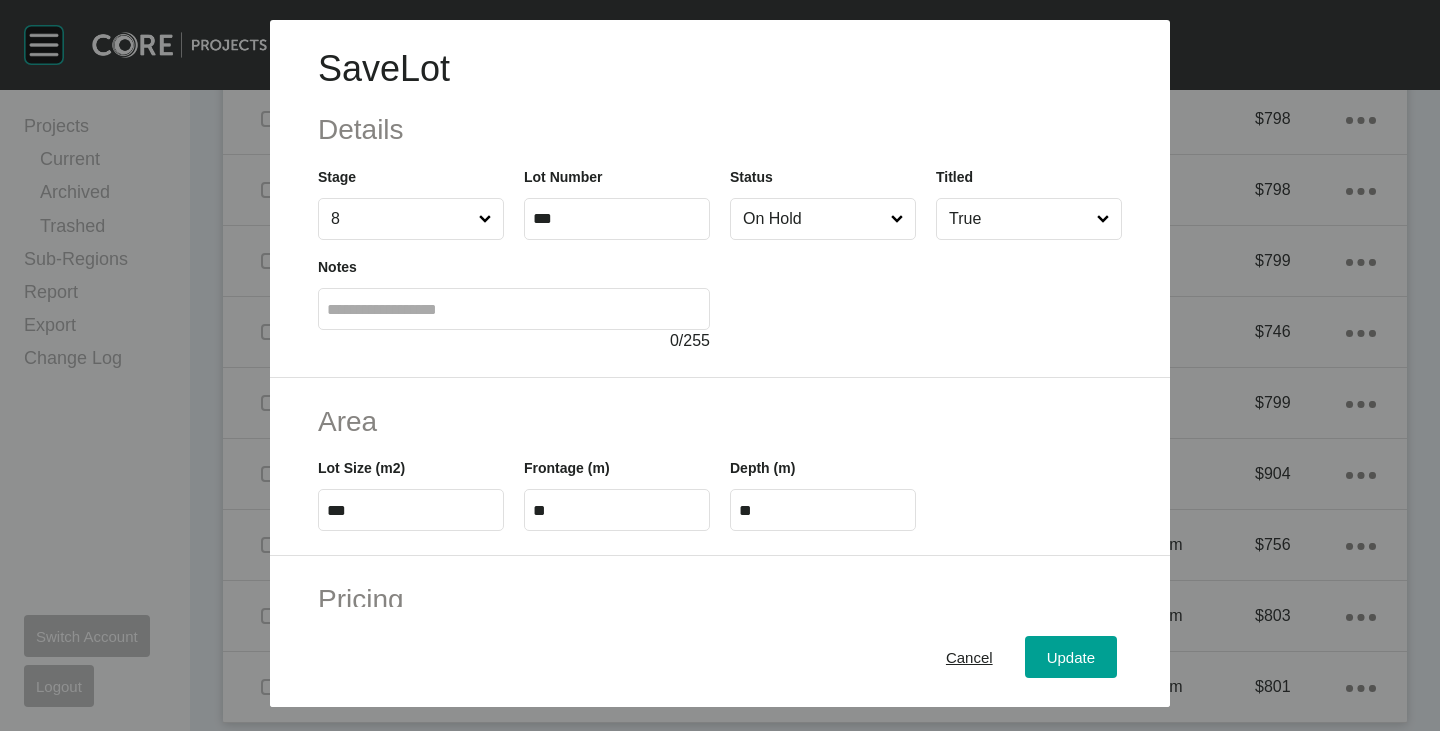 click on "On Hold" at bounding box center (813, 219) 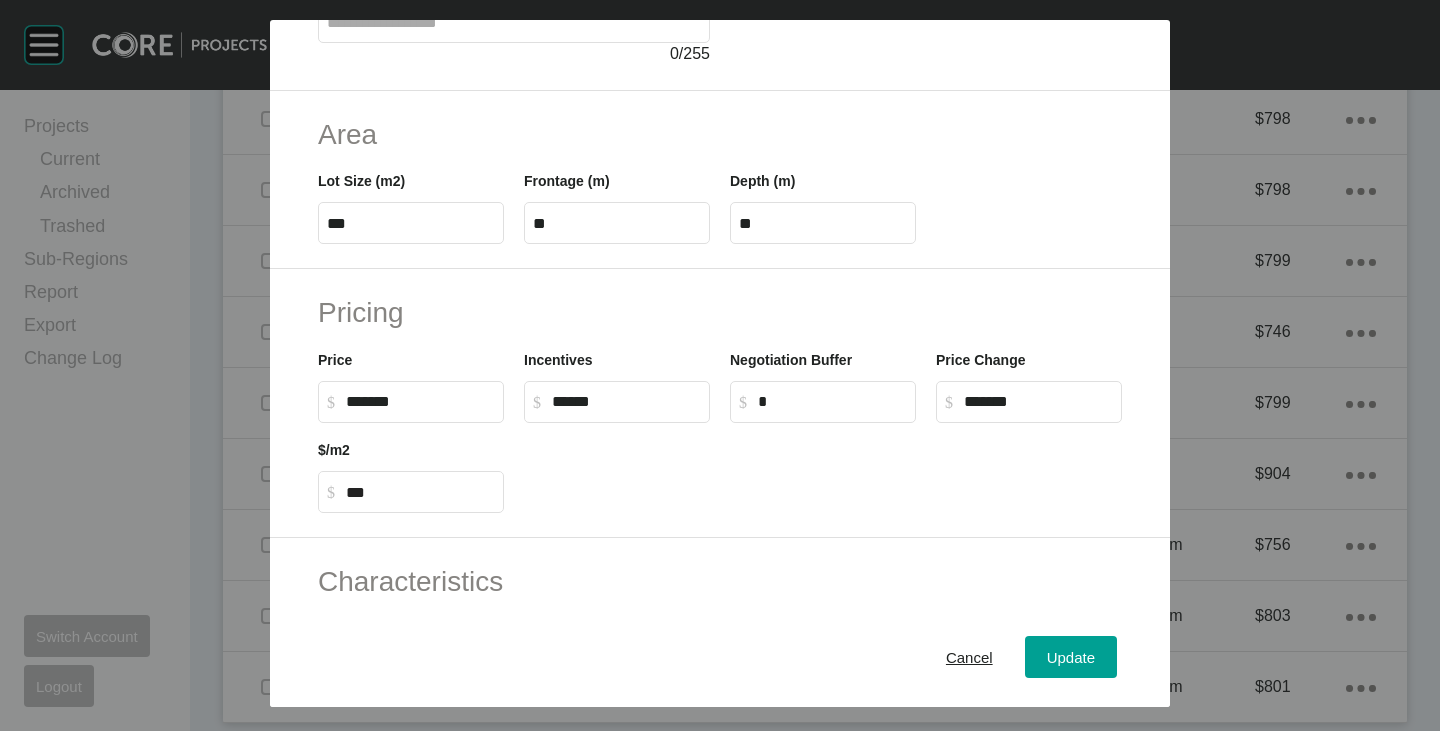 scroll, scrollTop: 489, scrollLeft: 0, axis: vertical 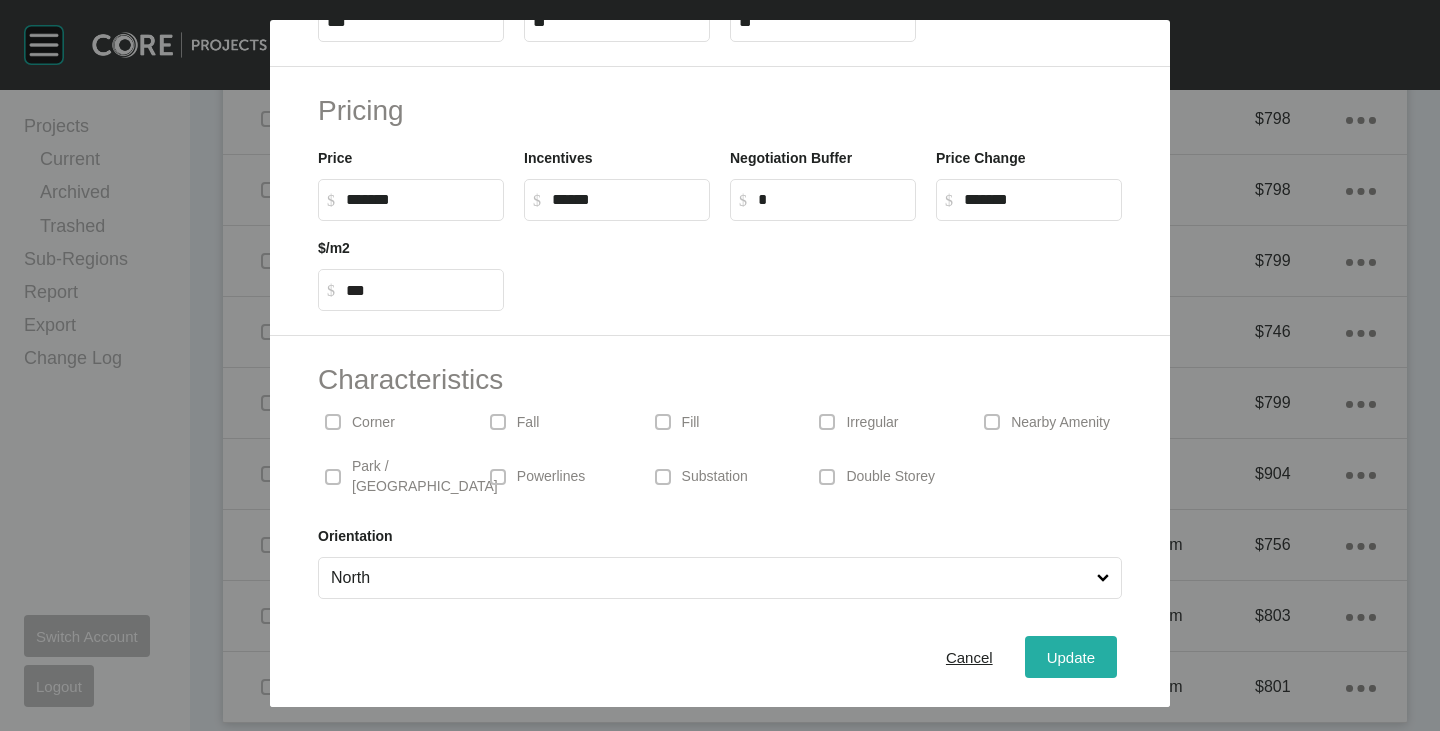 click on "Update" at bounding box center (1071, 657) 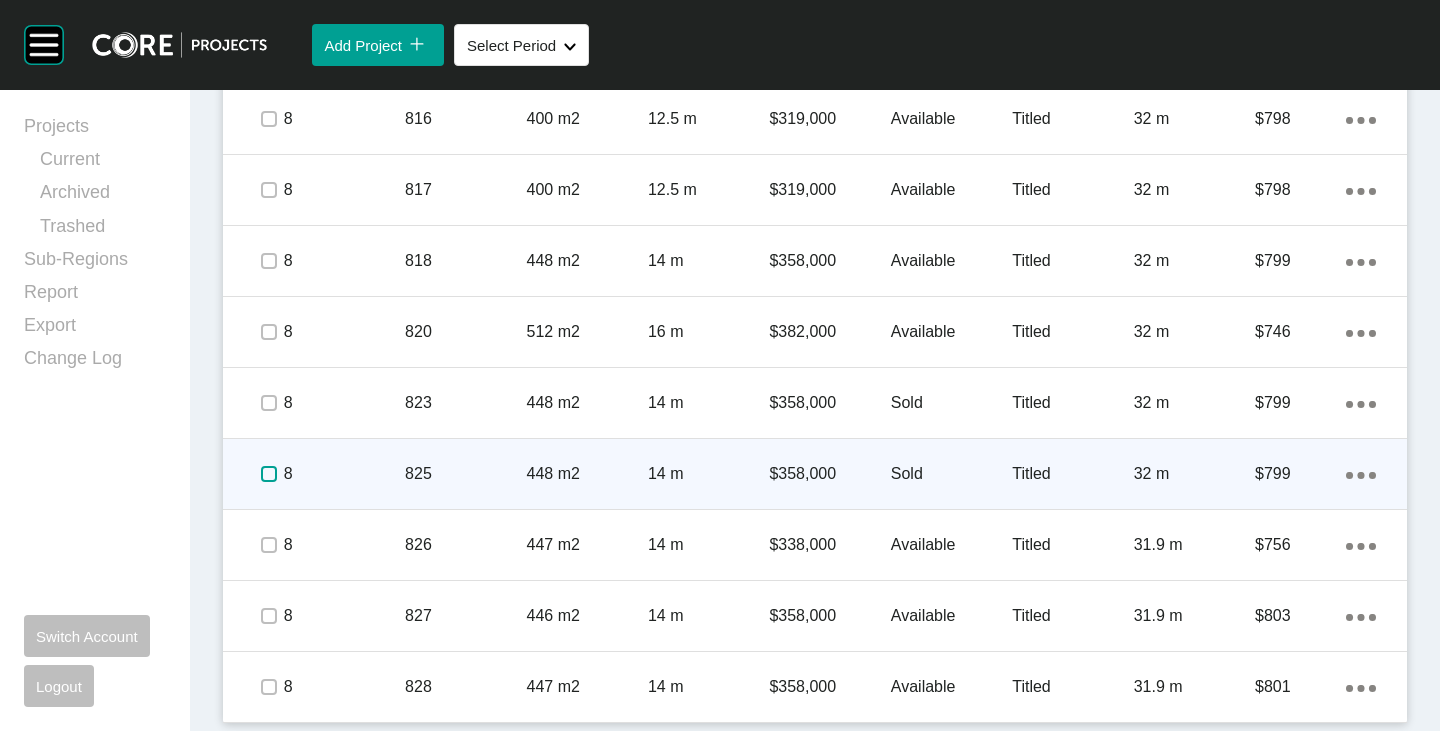 click at bounding box center (269, 474) 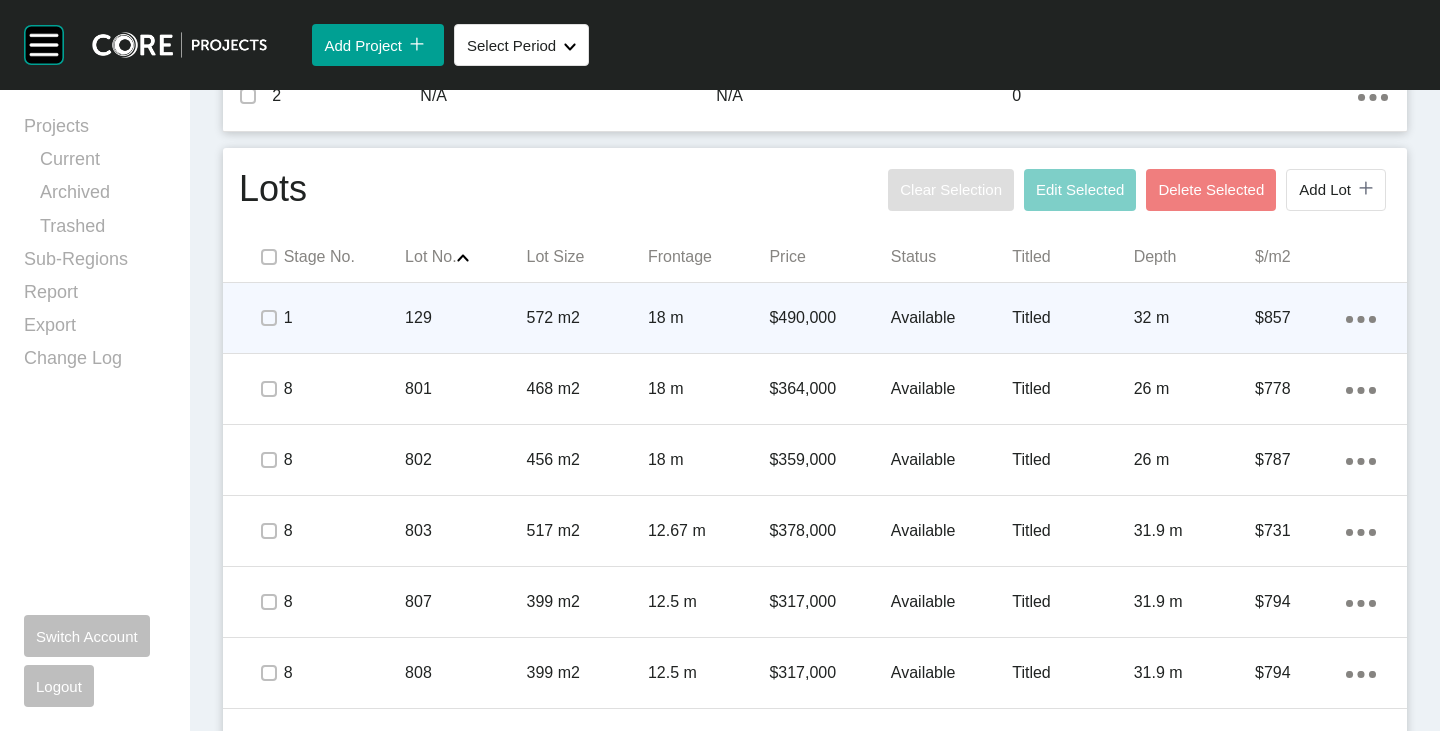 scroll, scrollTop: 1017, scrollLeft: 0, axis: vertical 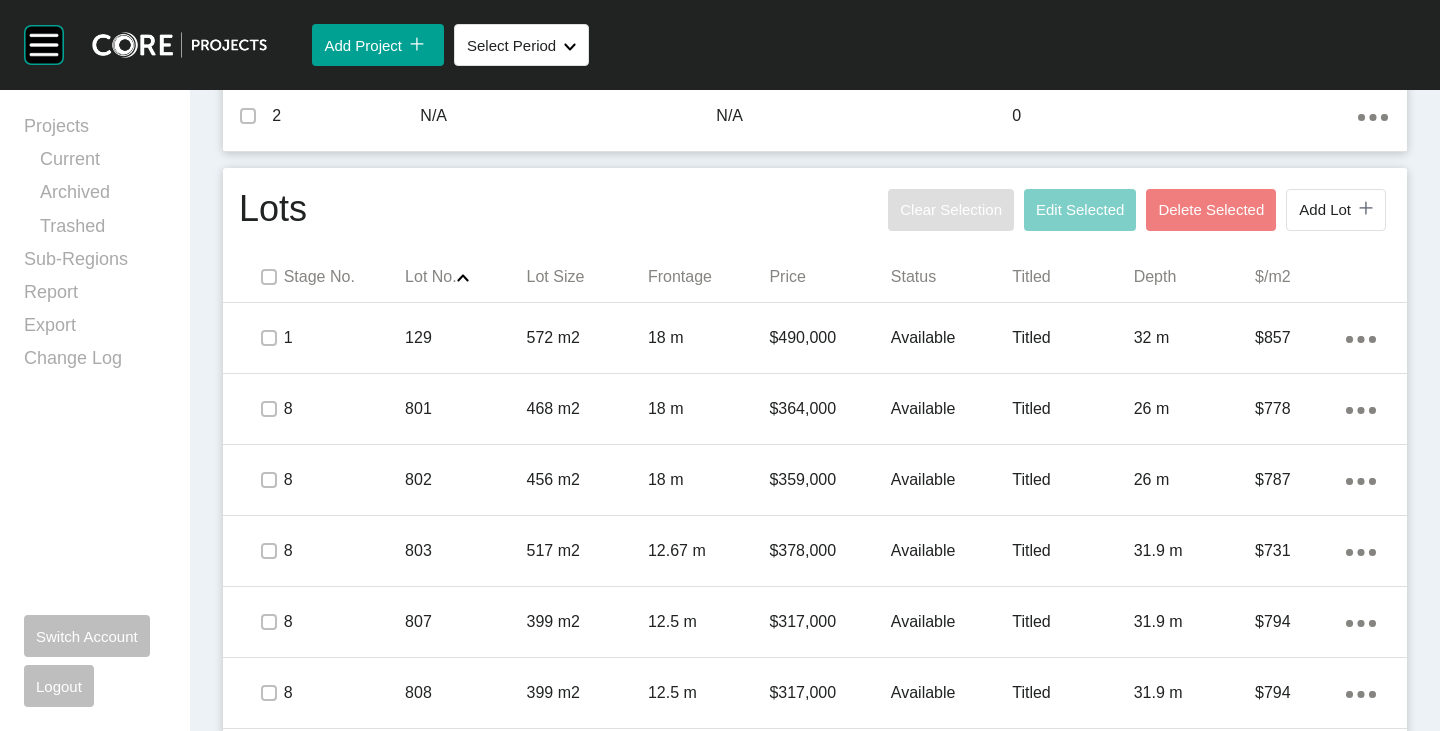 click at bounding box center (268, 277) 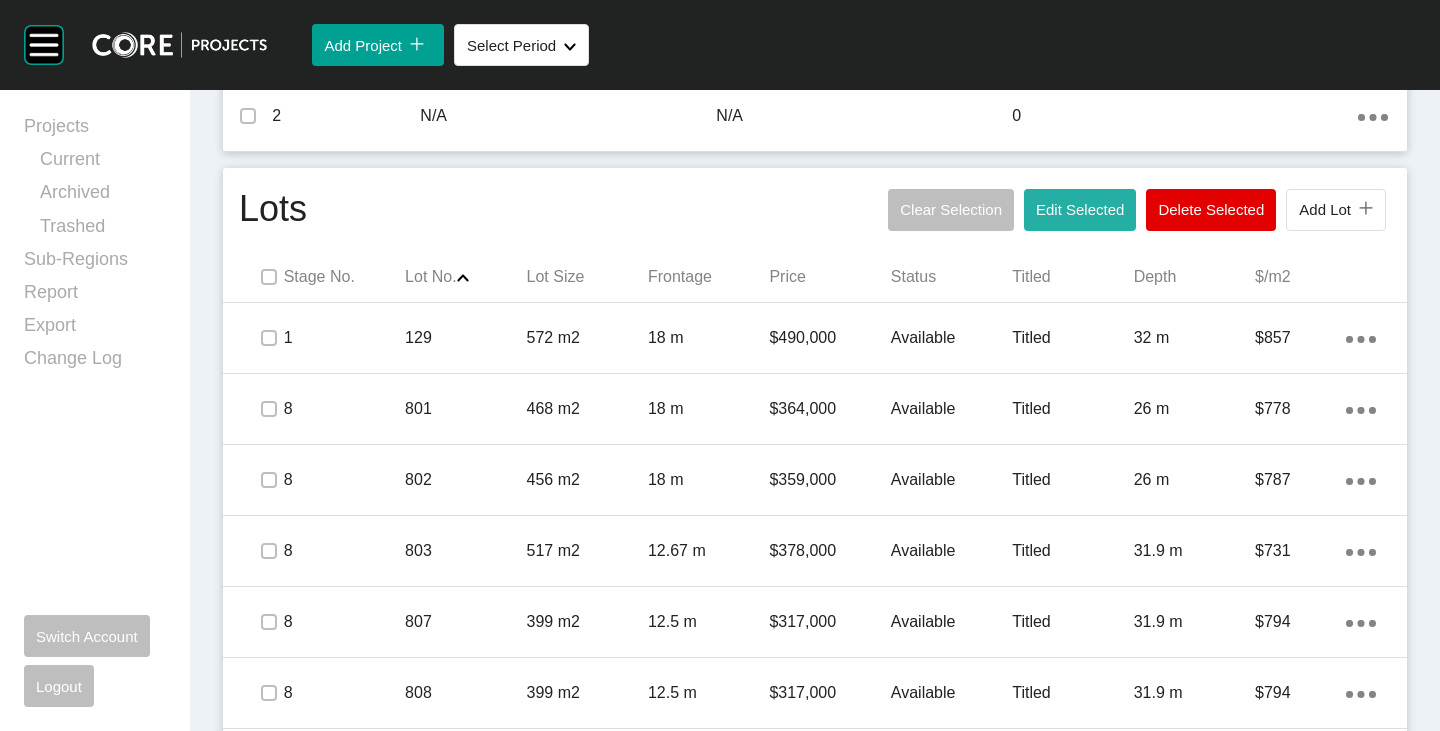 click on "Edit Selected" at bounding box center [1080, 209] 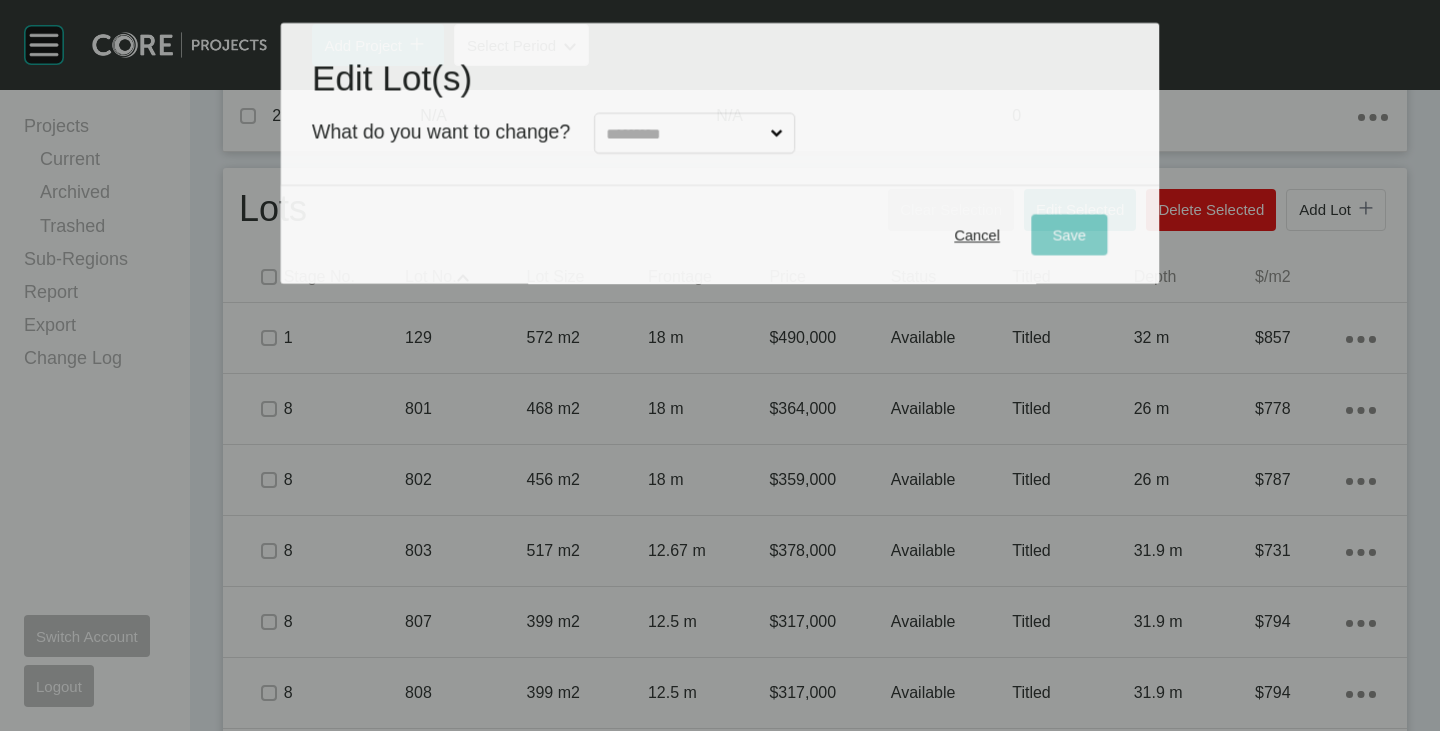 click at bounding box center (685, 133) 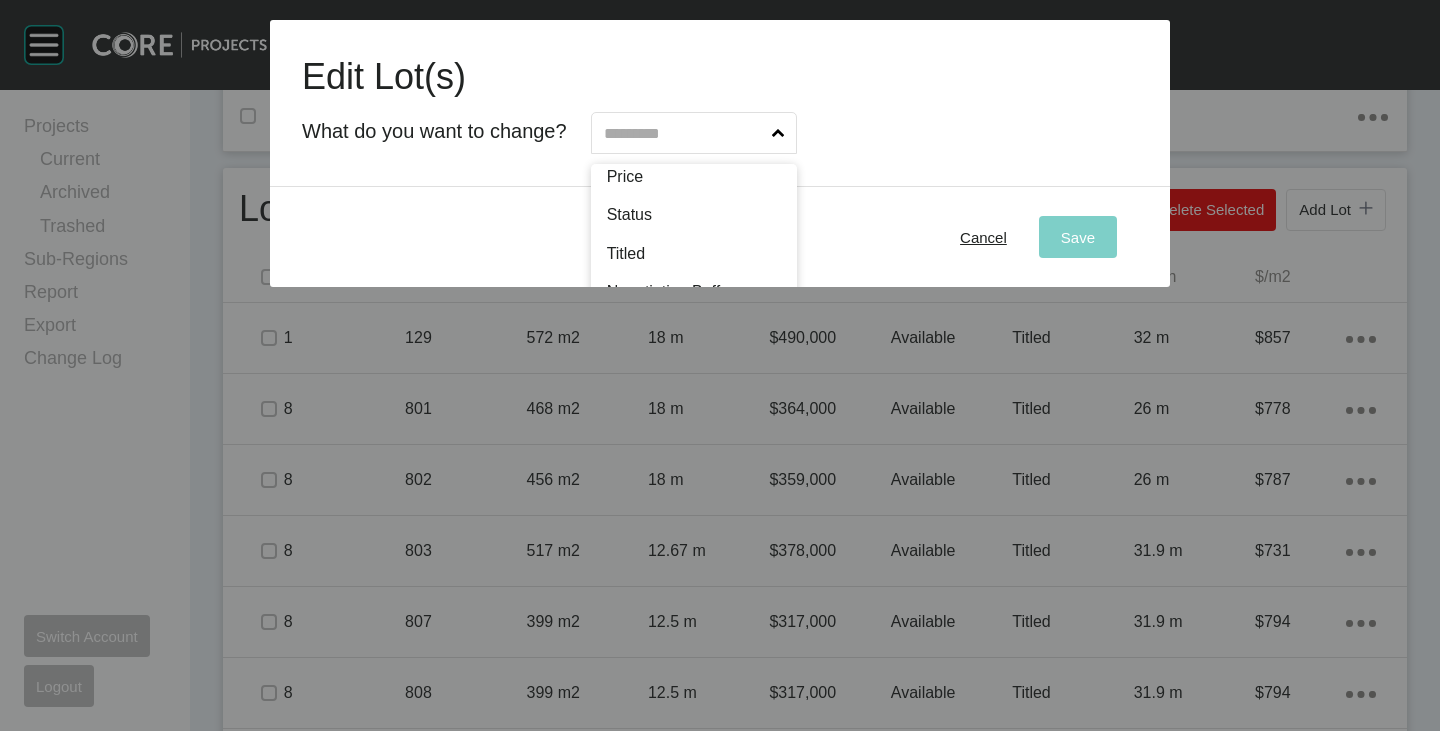 scroll, scrollTop: 96, scrollLeft: 0, axis: vertical 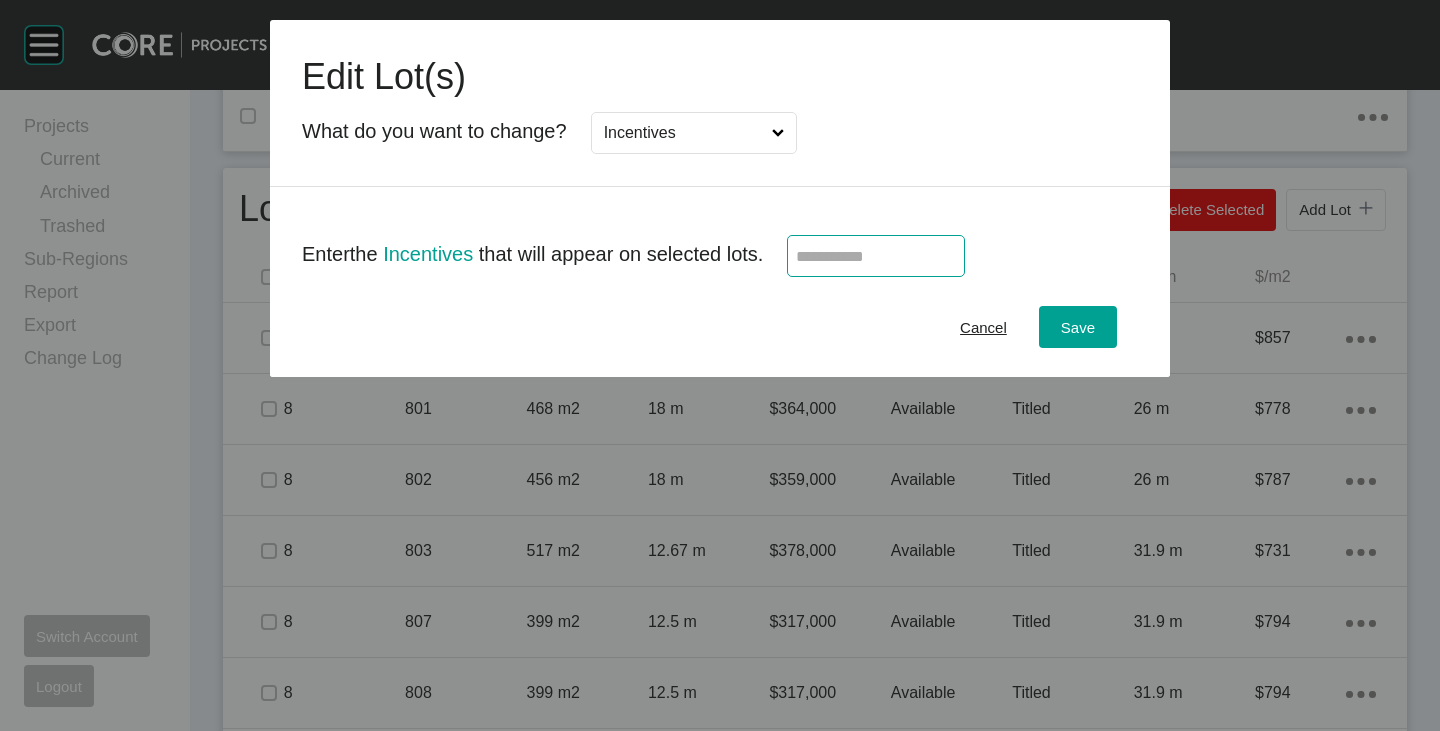 click at bounding box center (876, 256) 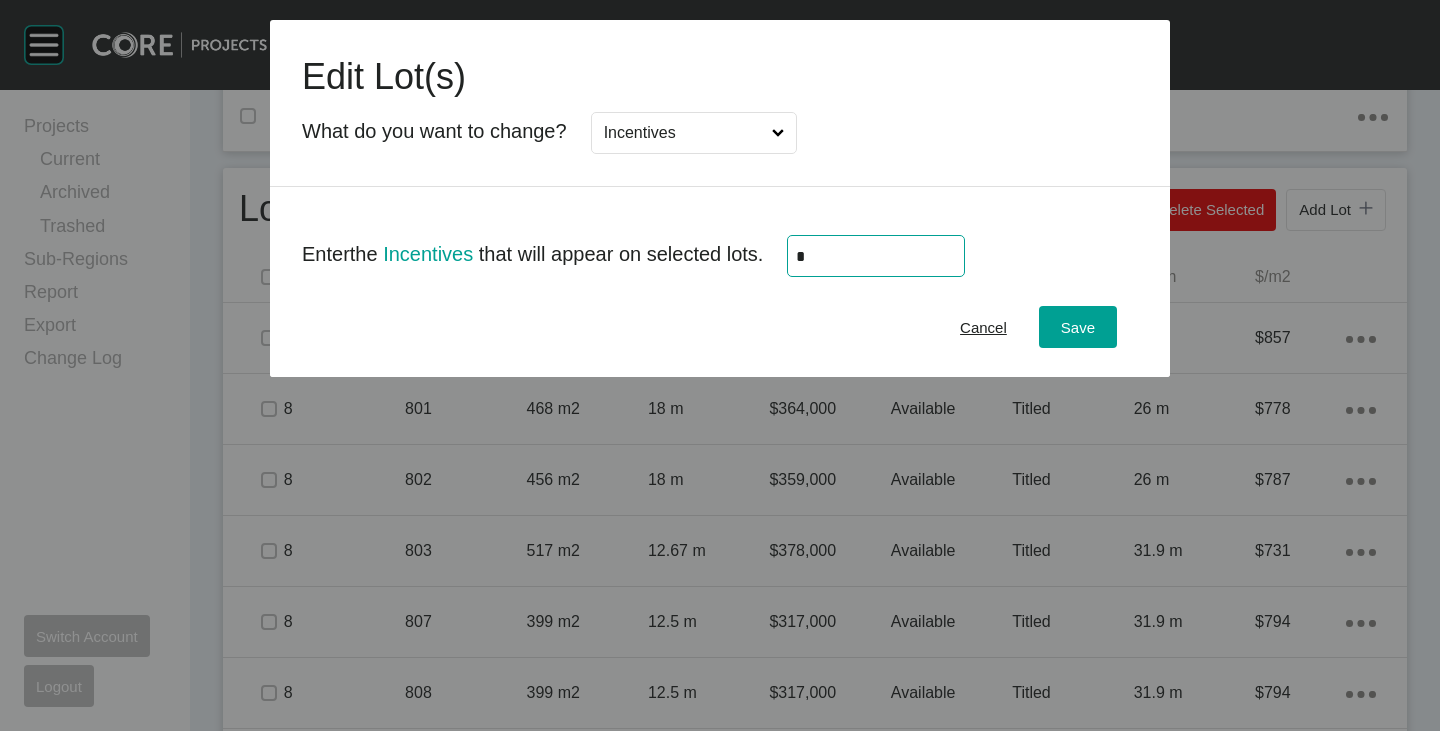 type on "*" 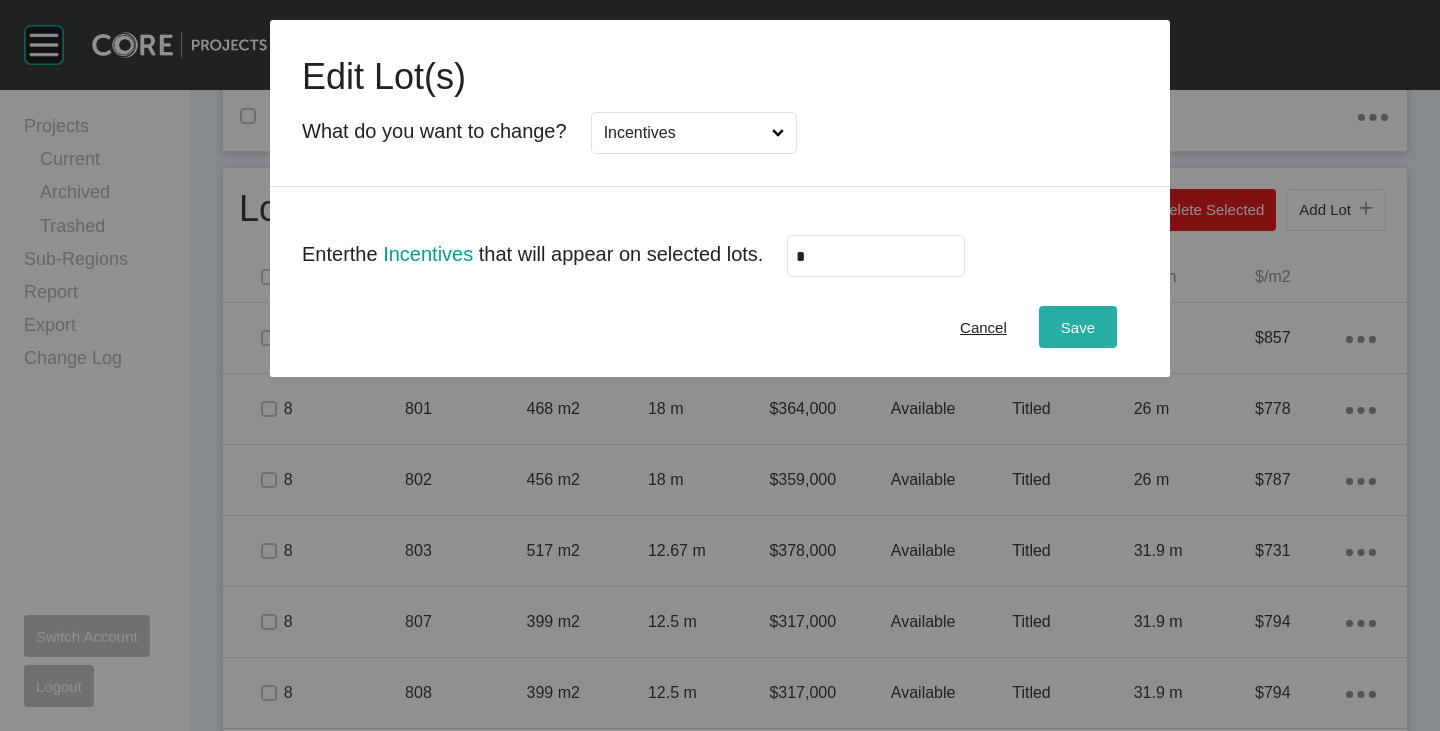 click on "Save" at bounding box center [1078, 327] 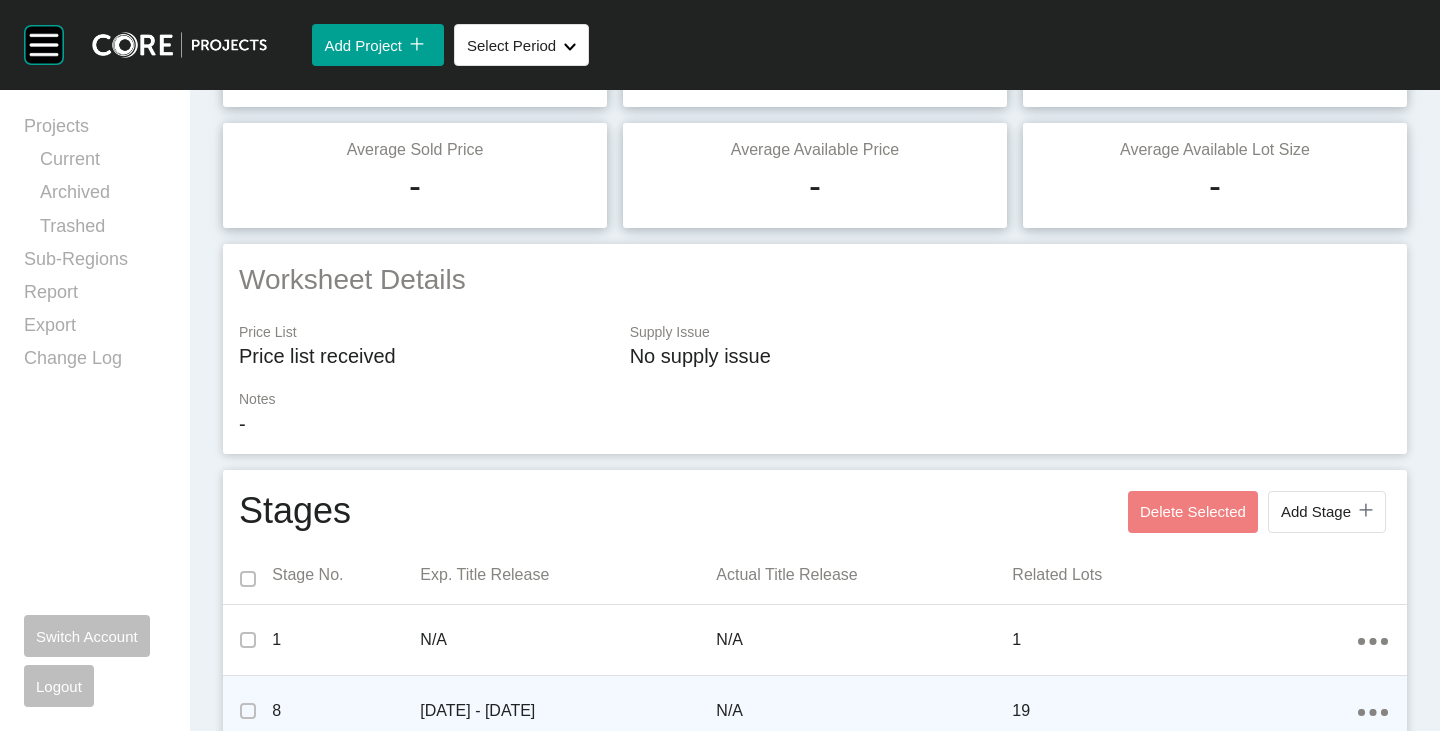 scroll, scrollTop: 0, scrollLeft: 0, axis: both 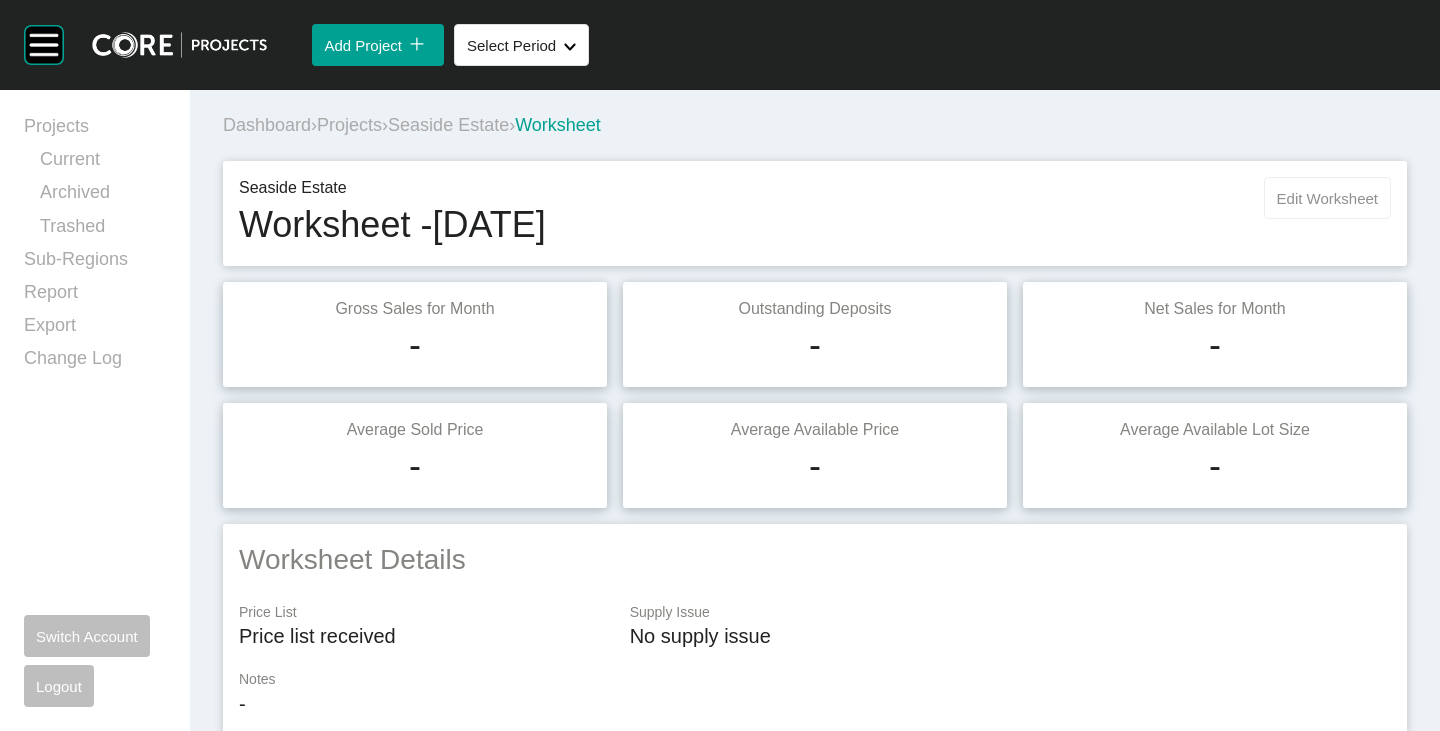 click on "Edit Worksheet" at bounding box center [1327, 198] 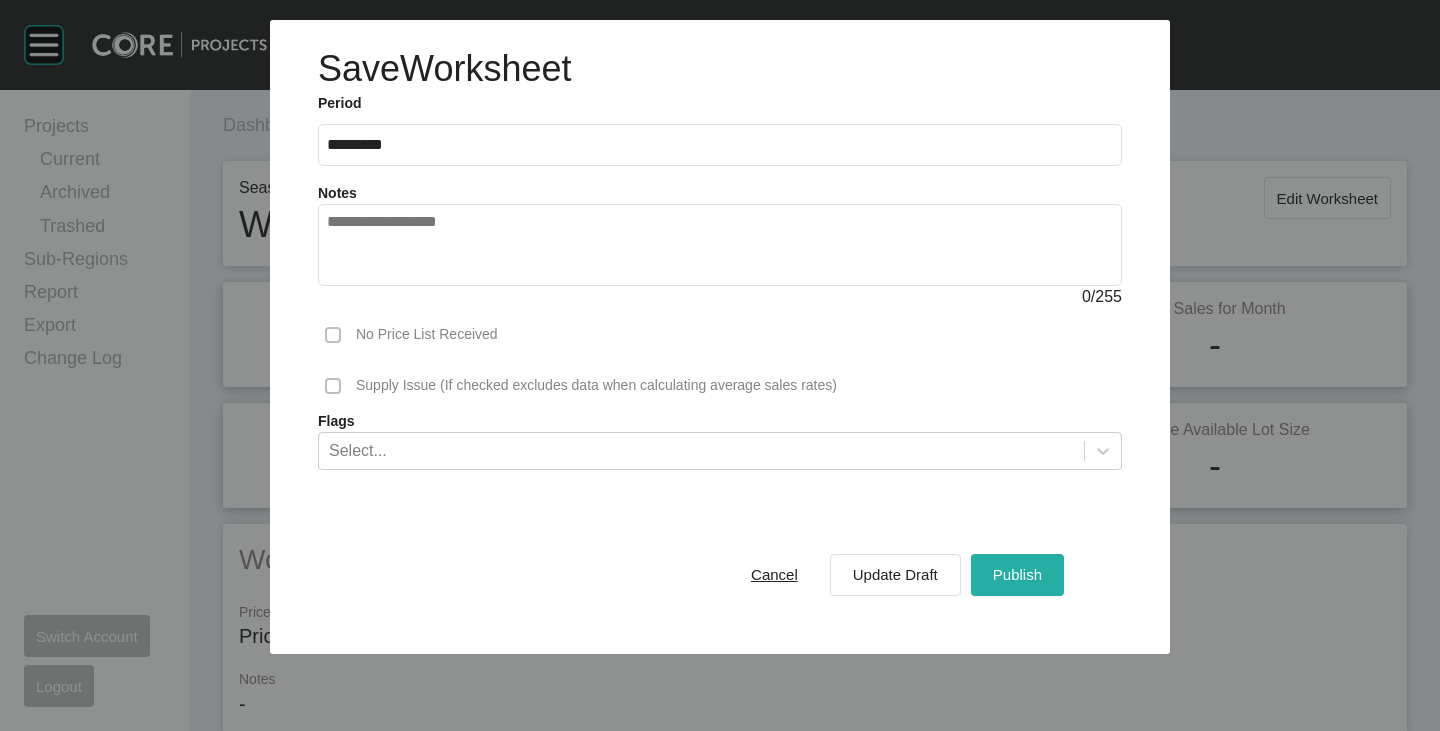 click on "Publish" at bounding box center [1017, 574] 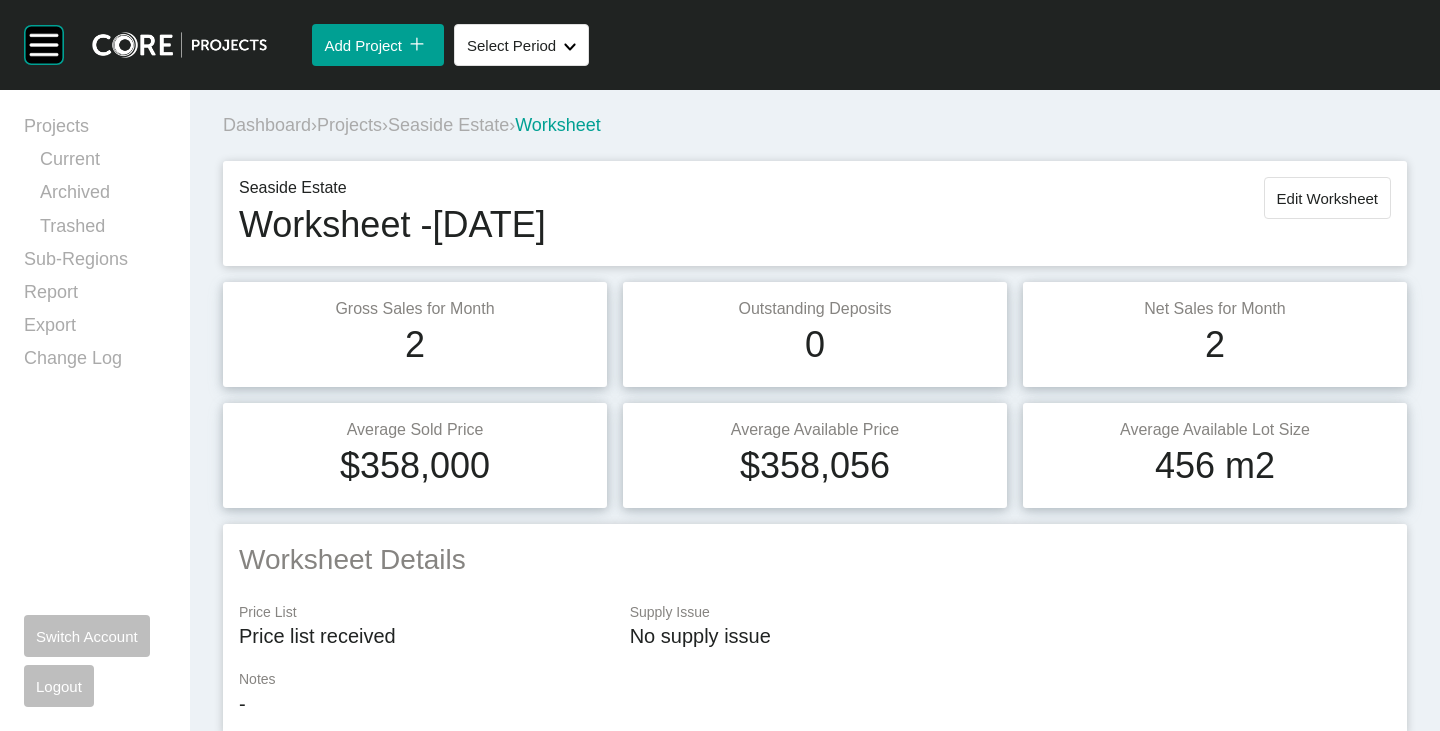 click on "Seaside Estate" at bounding box center (448, 125) 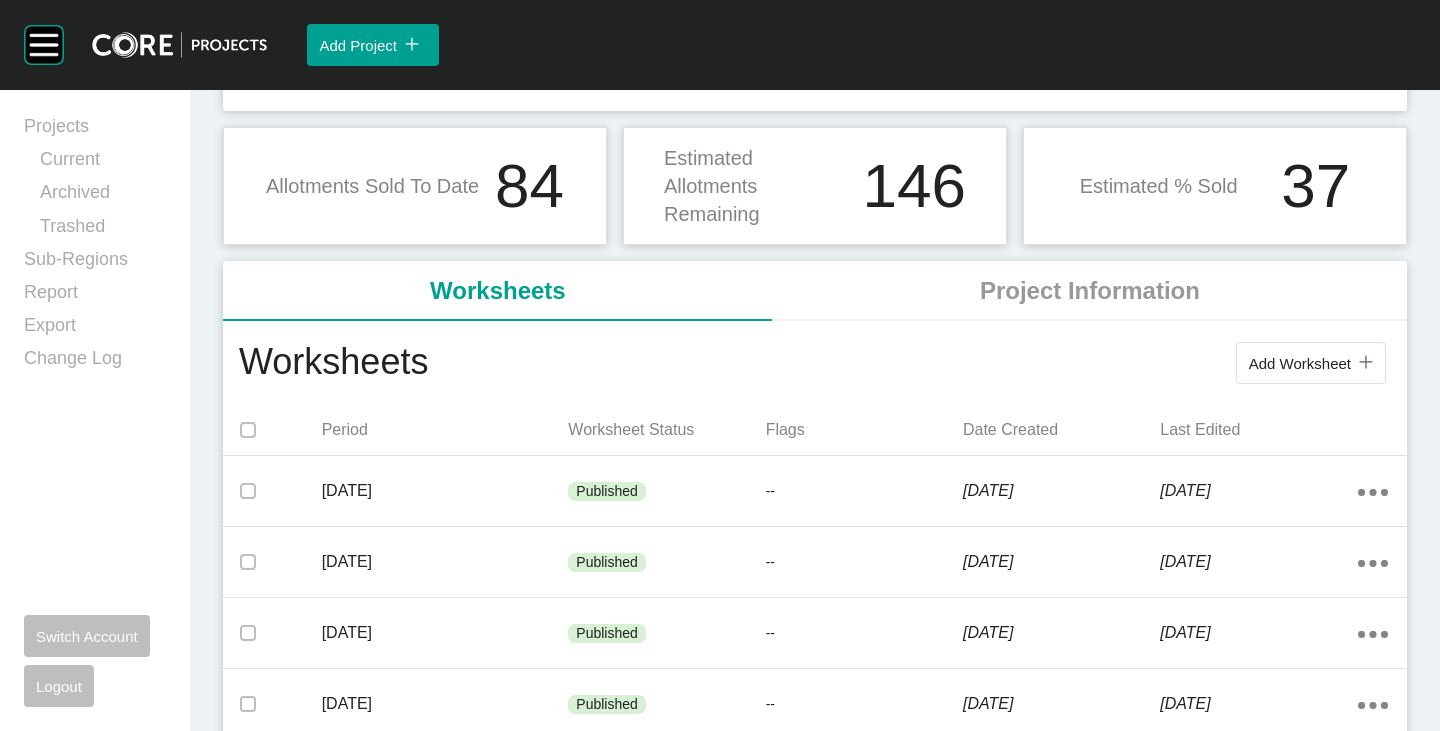 scroll, scrollTop: 0, scrollLeft: 0, axis: both 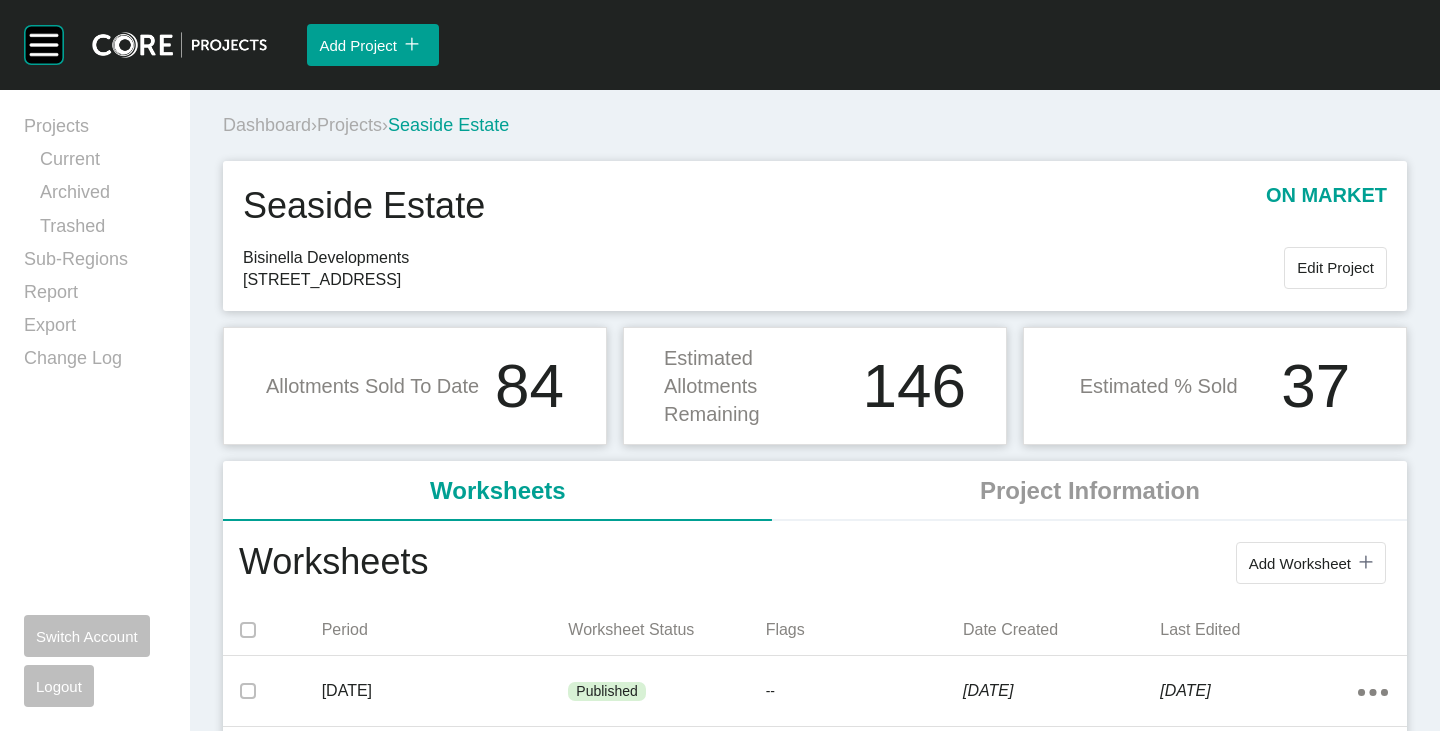 click on "Projects" at bounding box center (349, 125) 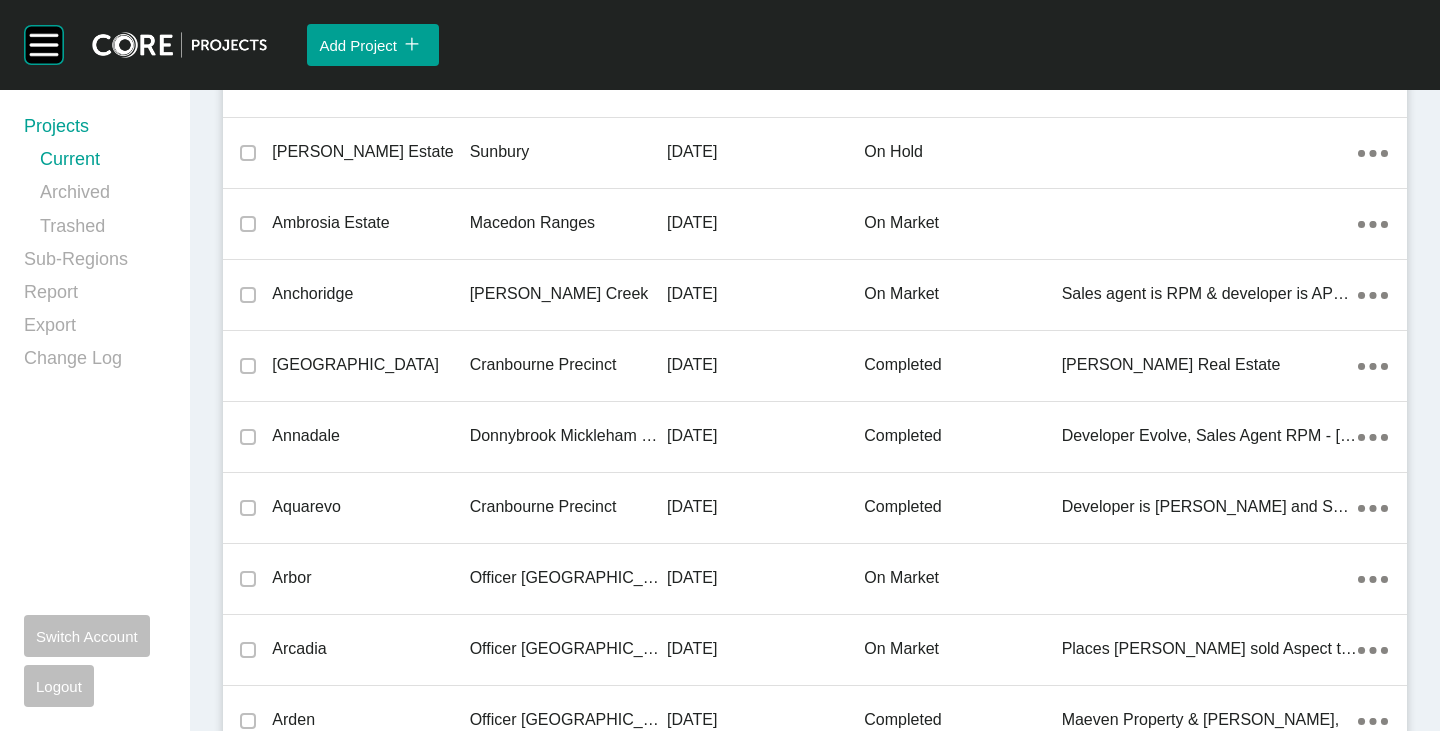 scroll, scrollTop: 38454, scrollLeft: 0, axis: vertical 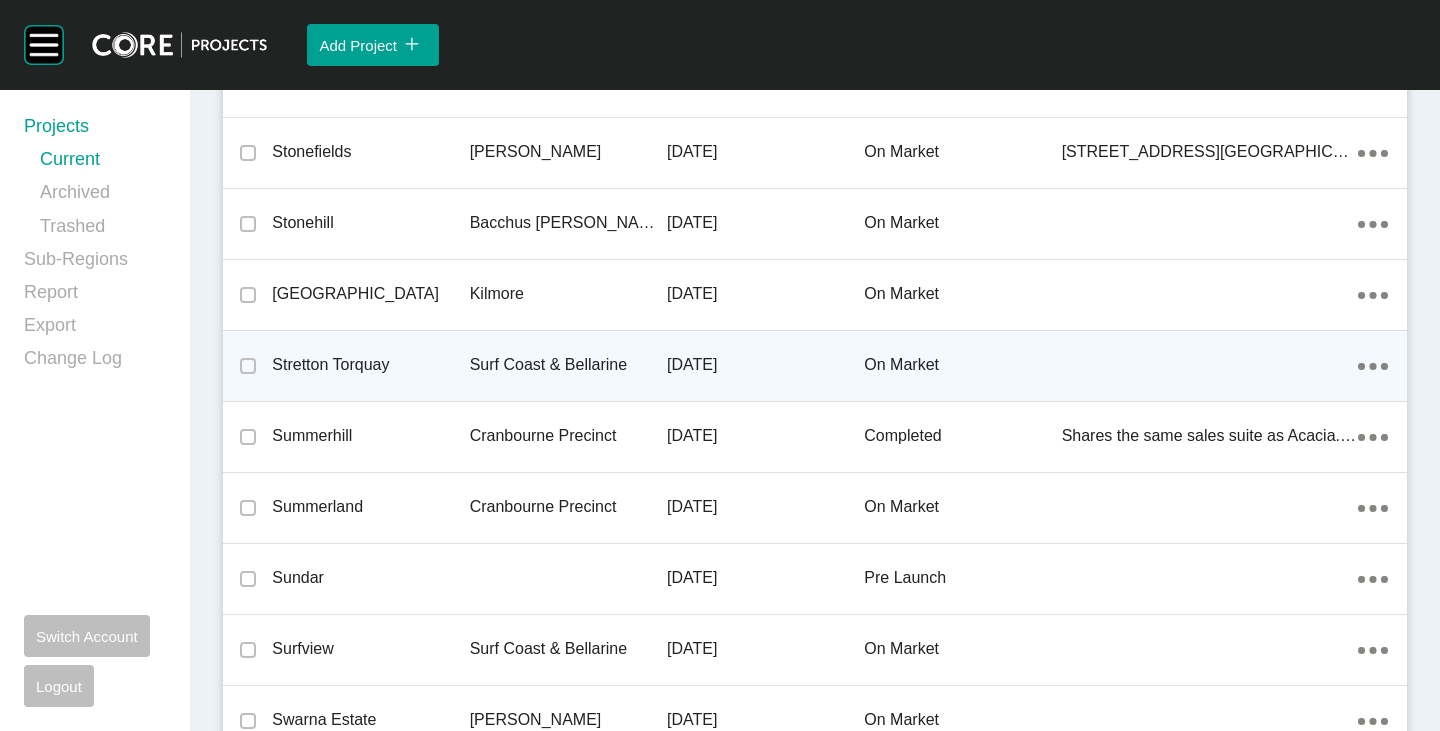 click on "Stretton Torquay" at bounding box center (370, 365) 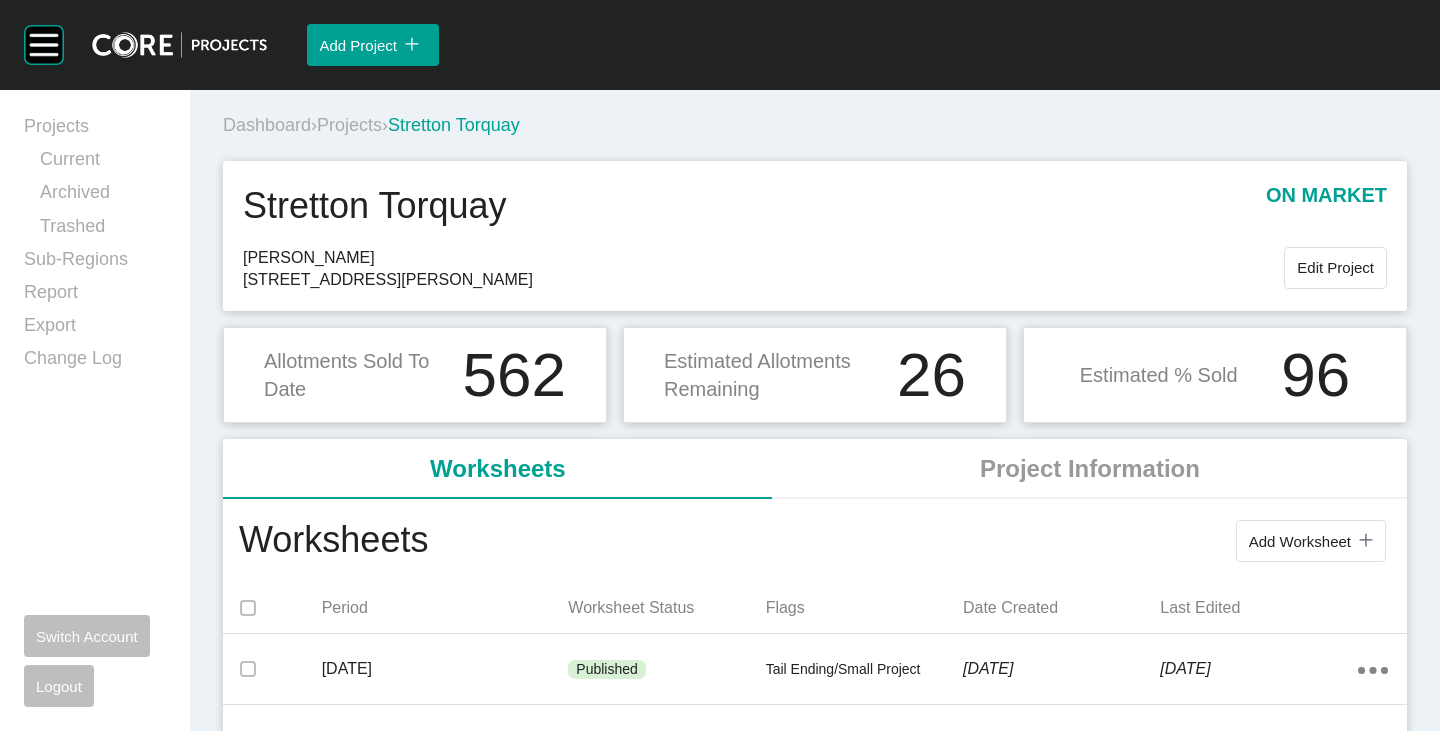 scroll, scrollTop: 100, scrollLeft: 0, axis: vertical 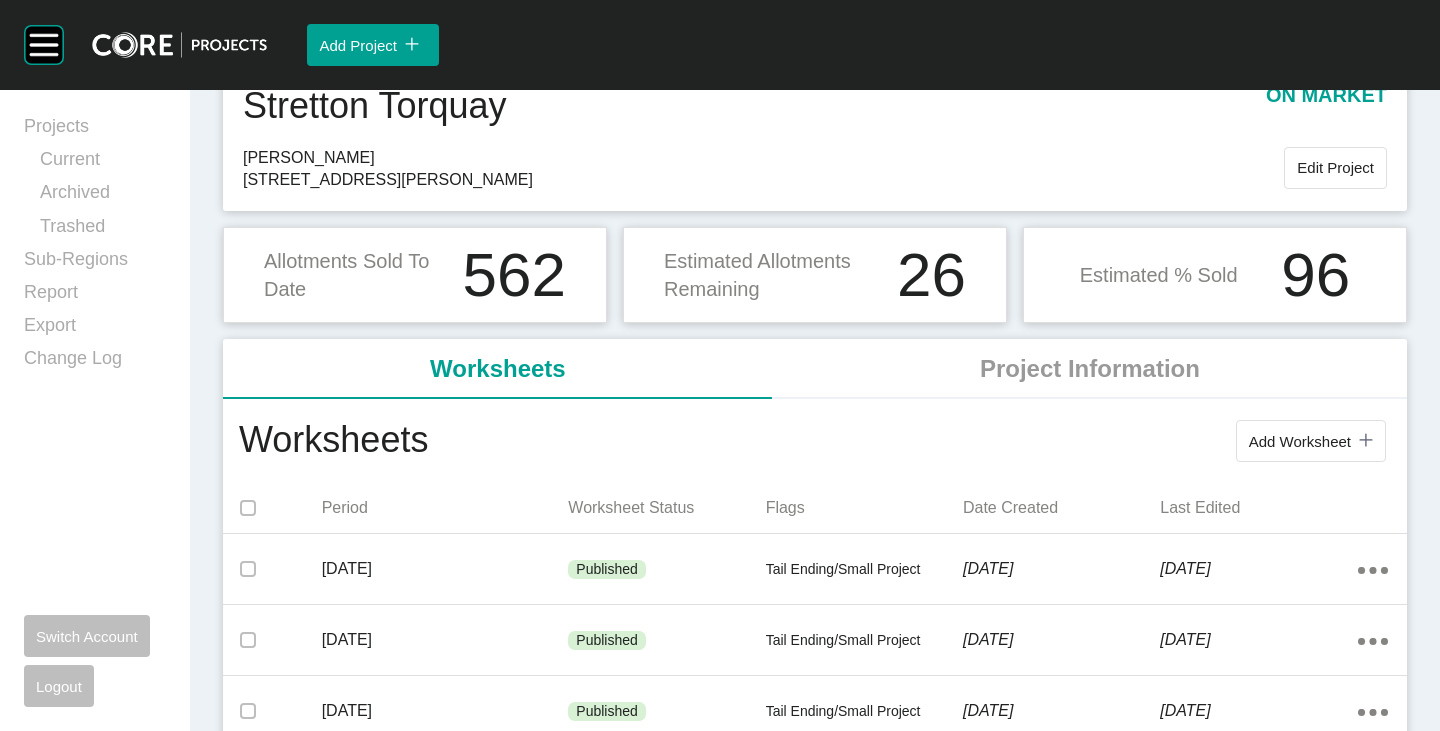 click on "Add Worksheet" at bounding box center (1300, 441) 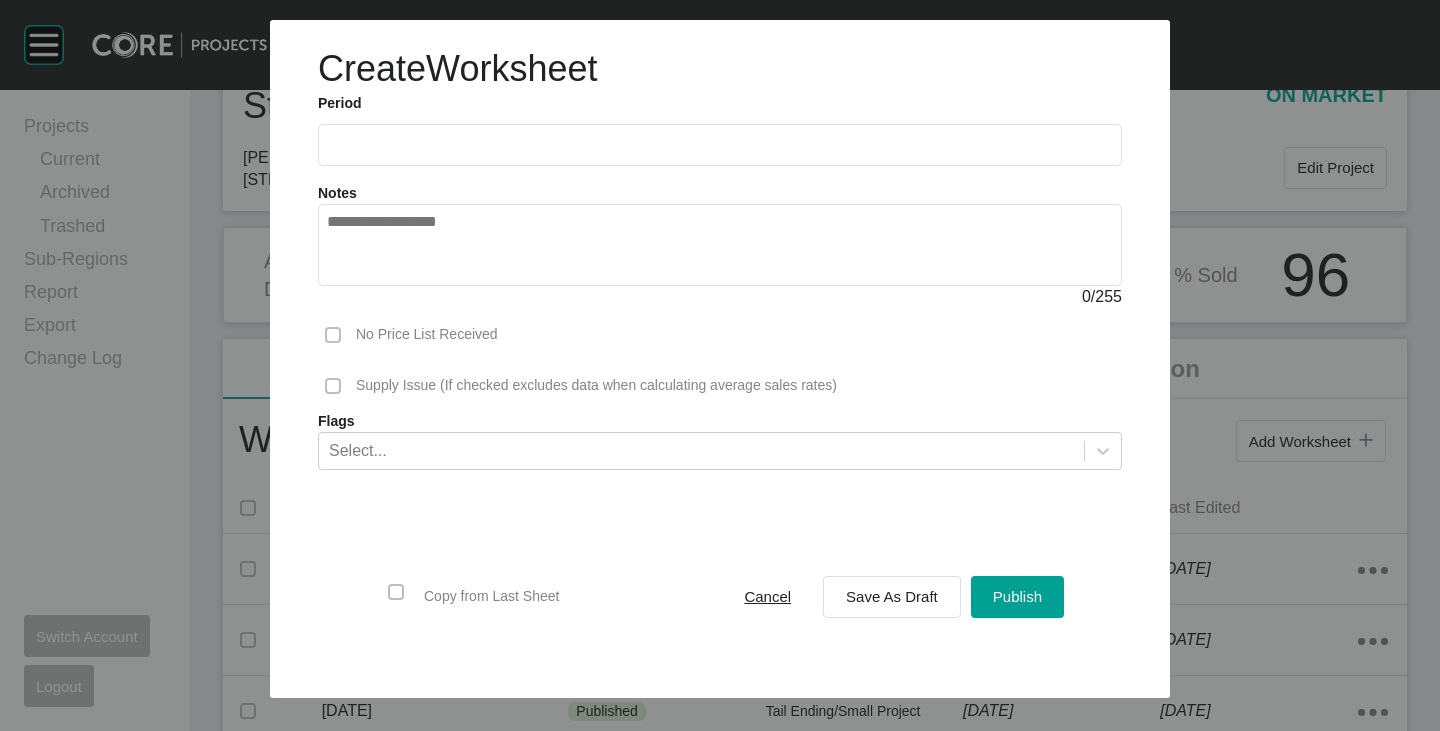 click at bounding box center [720, 144] 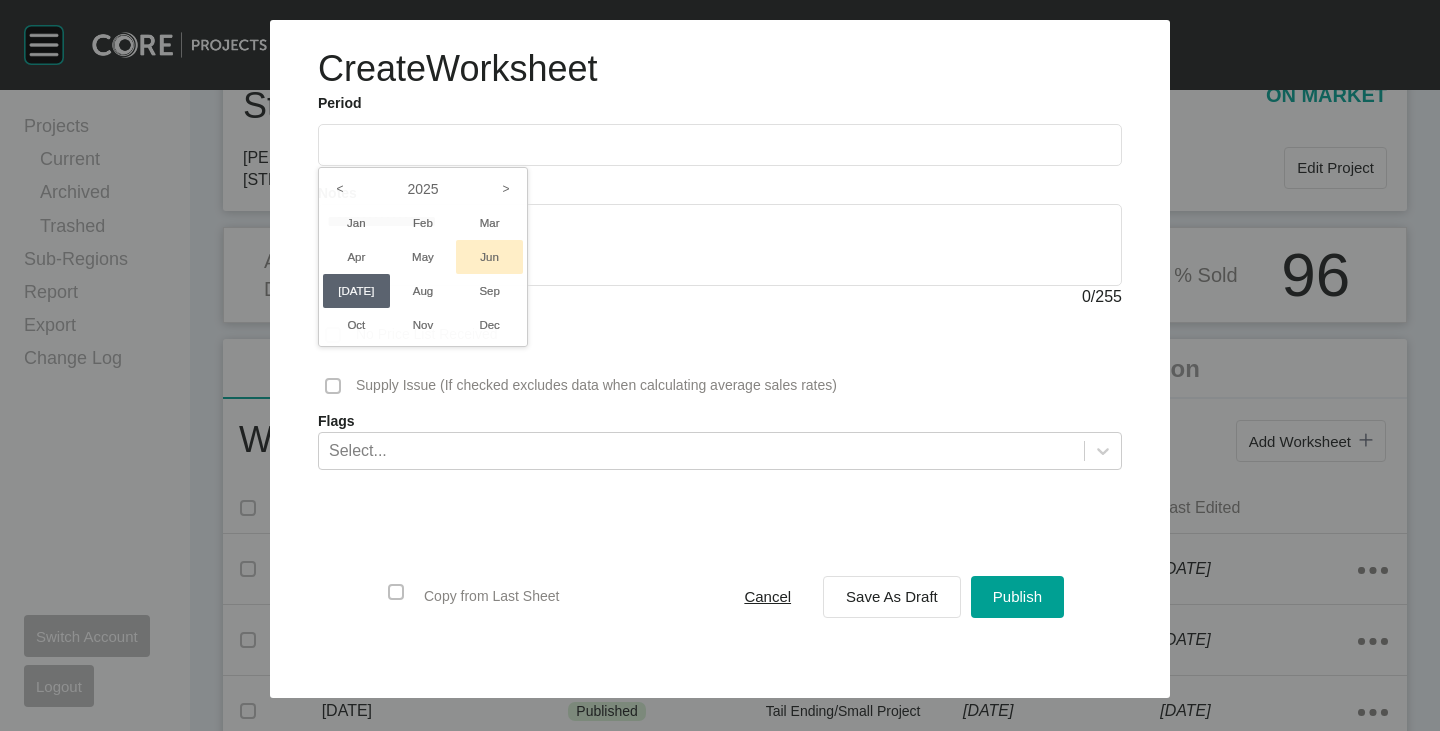 click on "Jun" at bounding box center [489, 257] 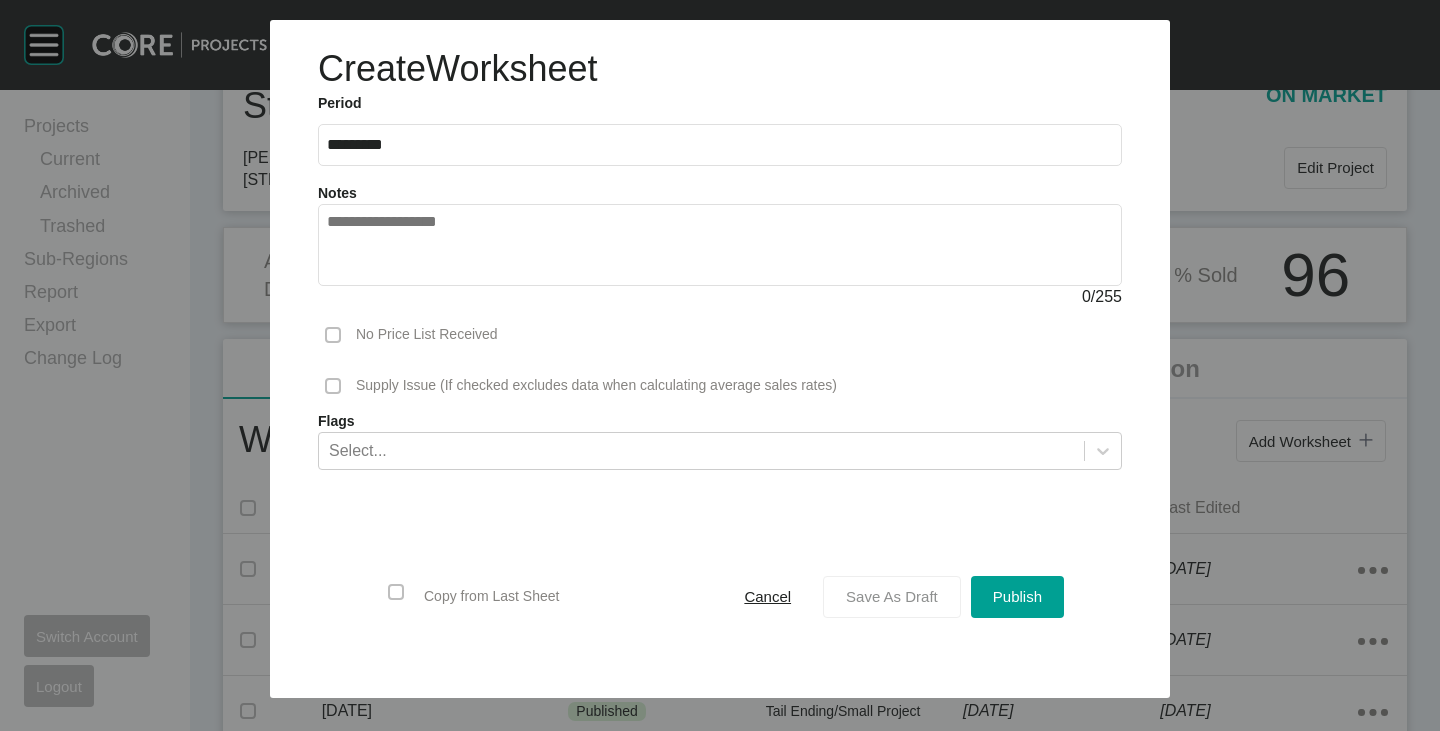 click on "Save As Draft" at bounding box center (892, 596) 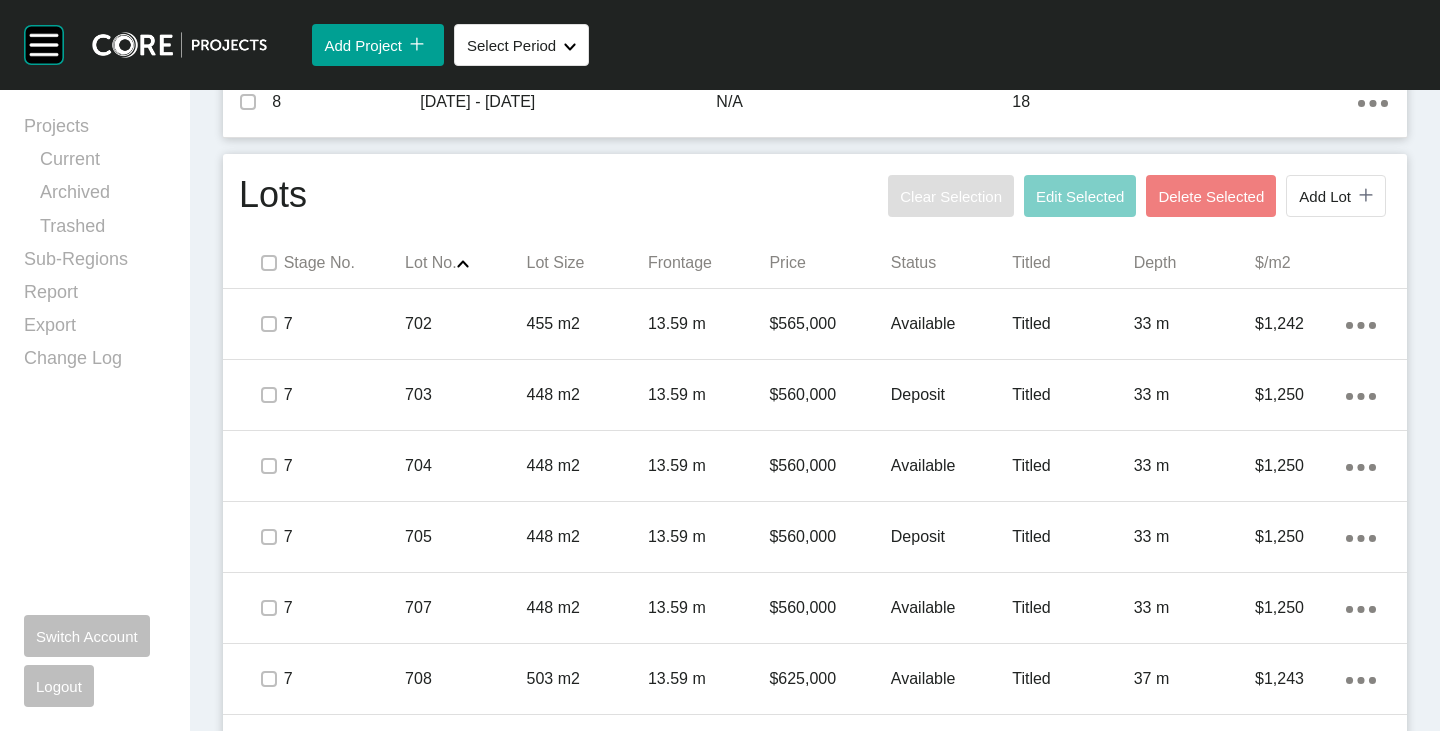 scroll, scrollTop: 873, scrollLeft: 0, axis: vertical 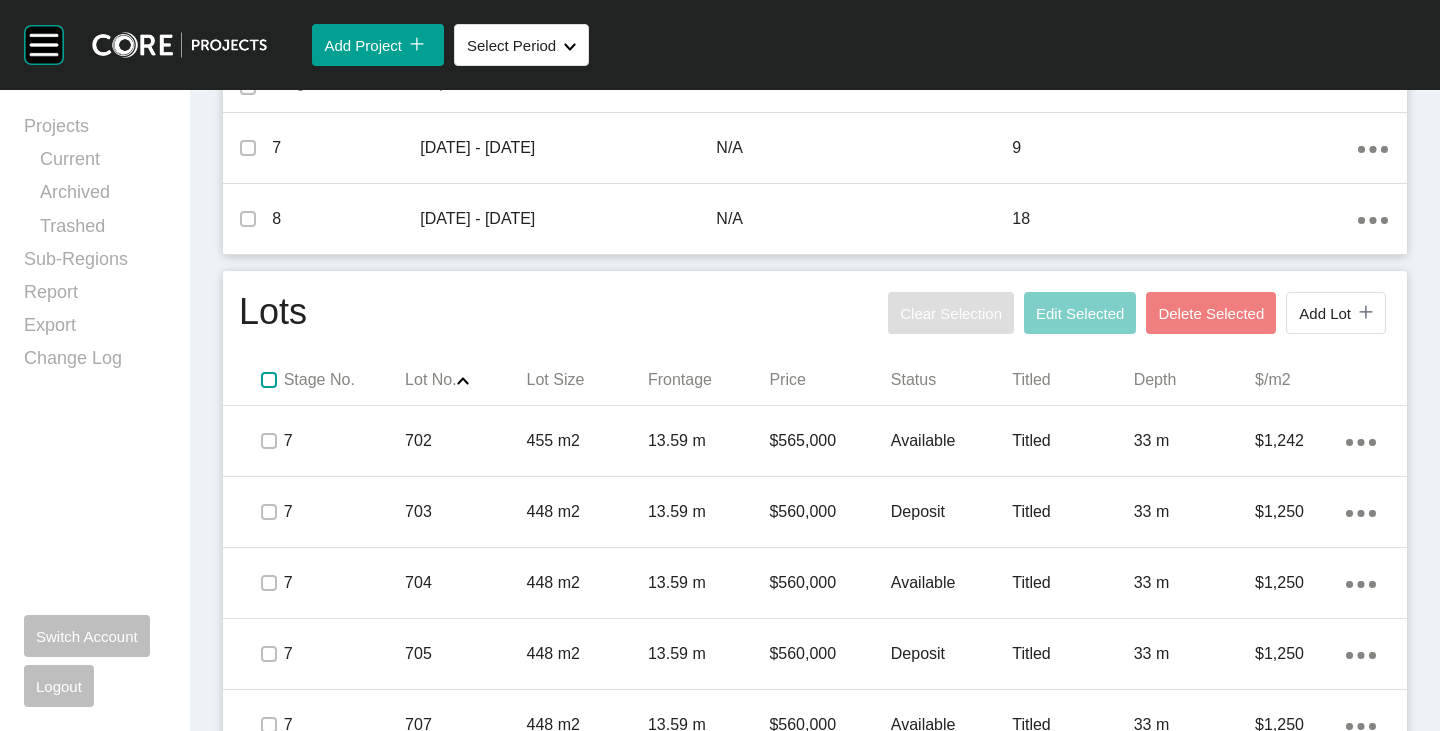 click at bounding box center [269, 380] 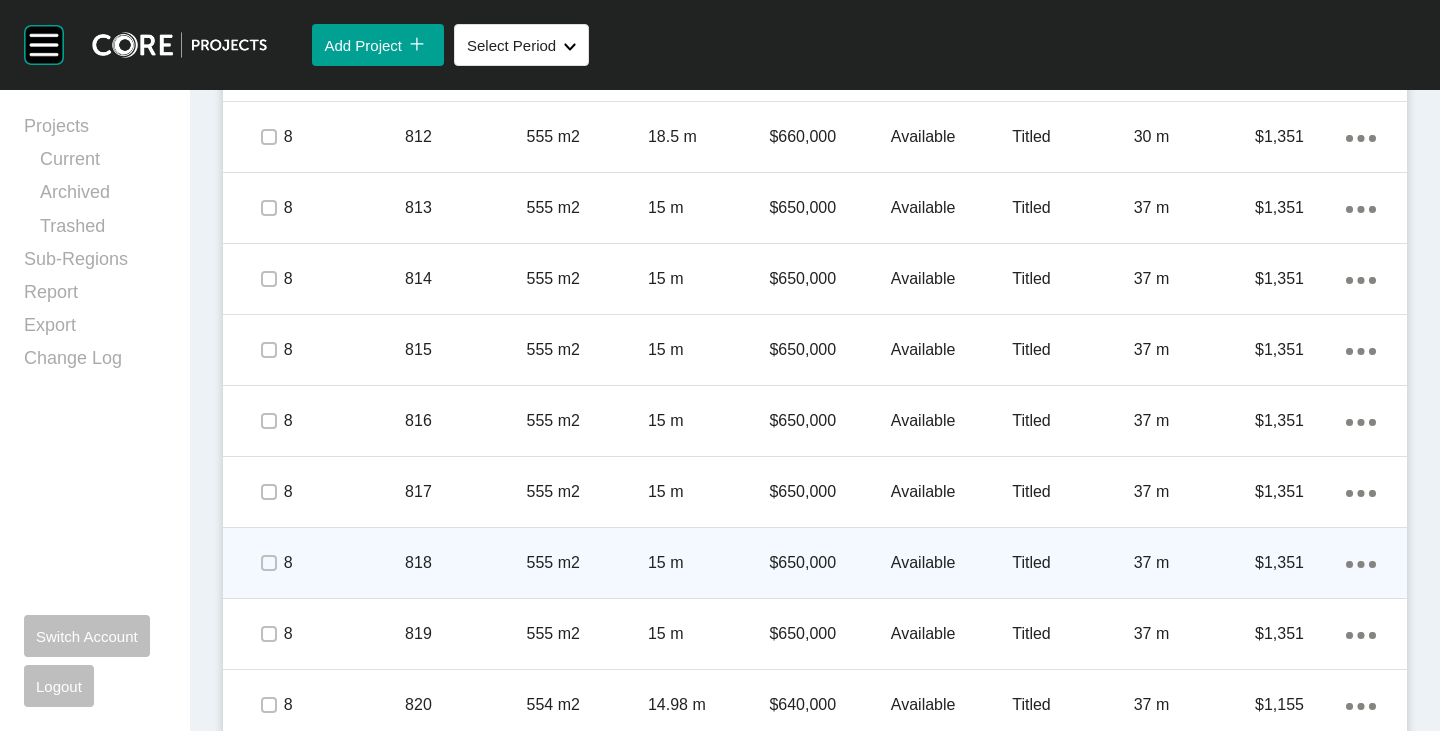scroll, scrollTop: 2473, scrollLeft: 0, axis: vertical 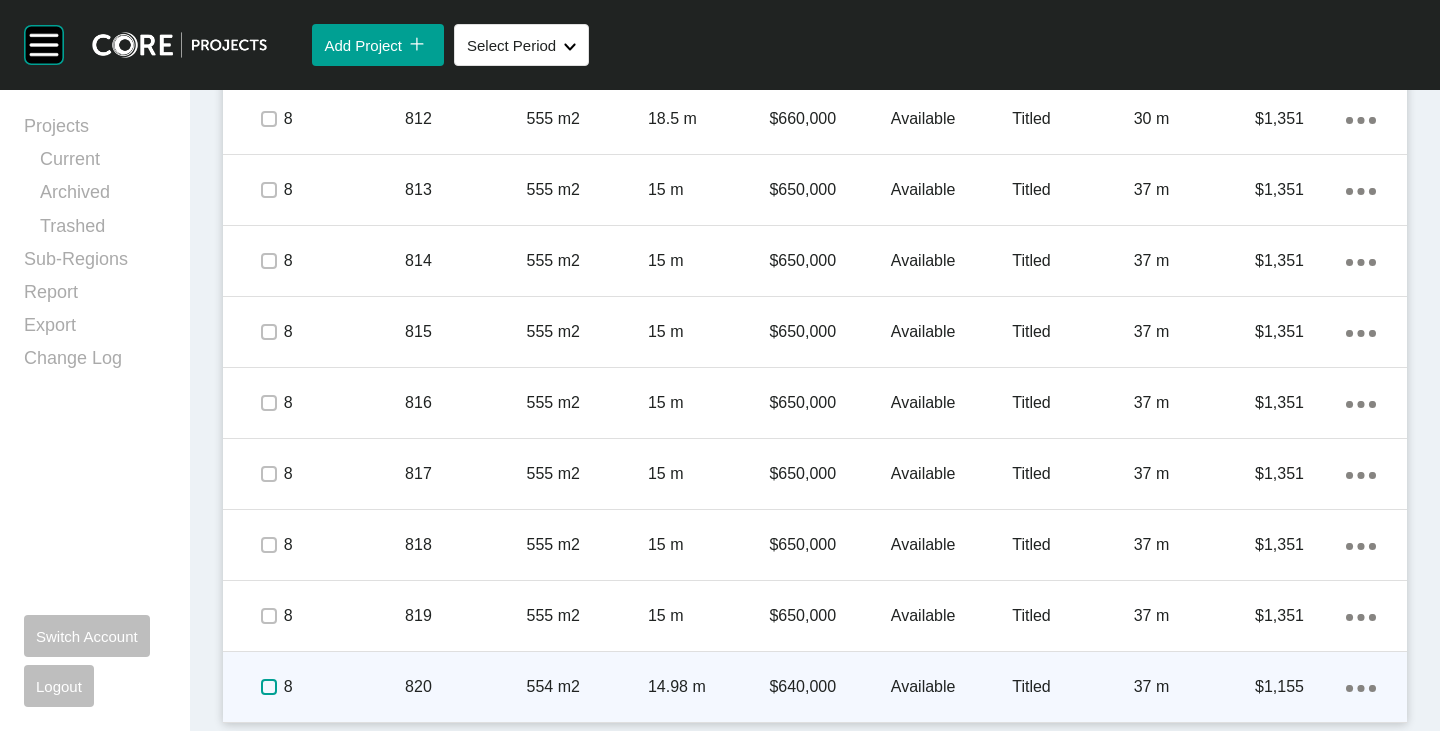 click at bounding box center [269, 687] 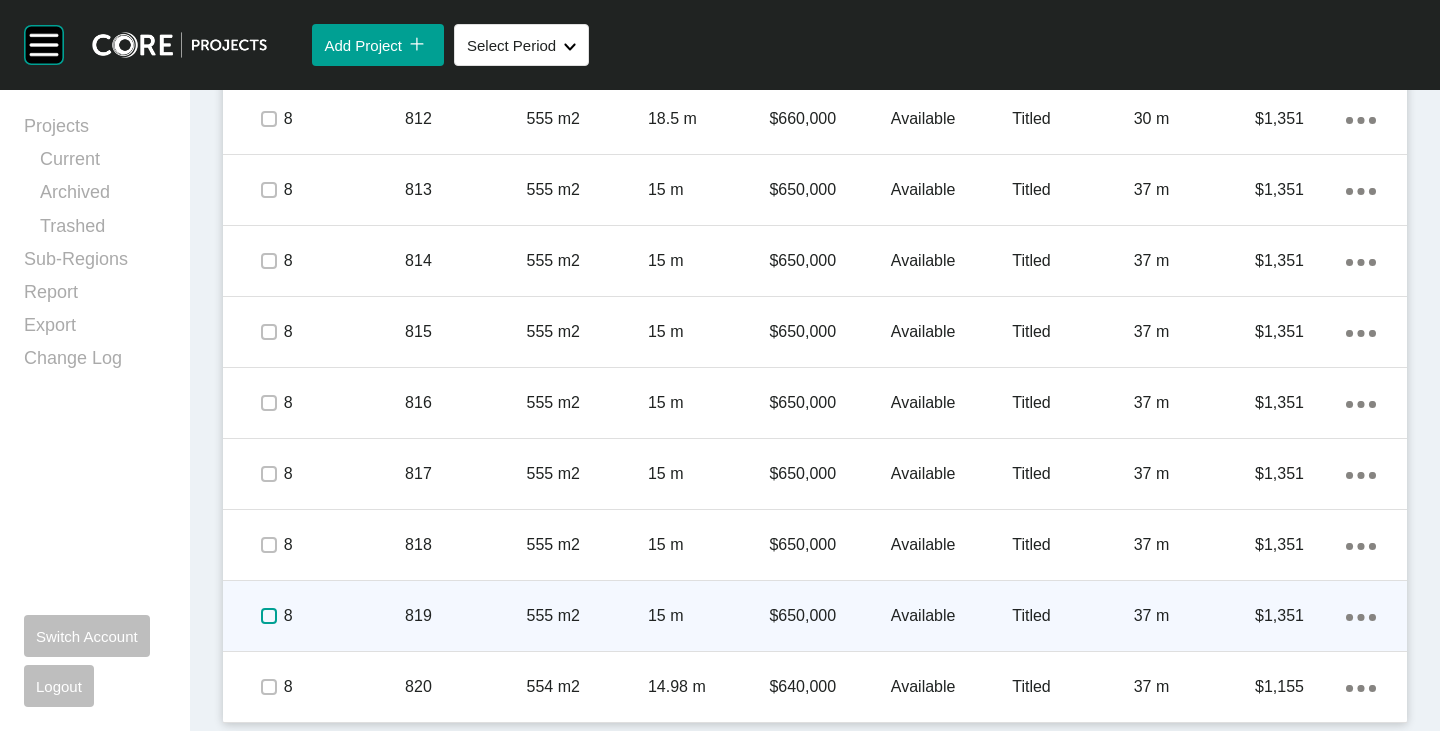 click at bounding box center (269, 616) 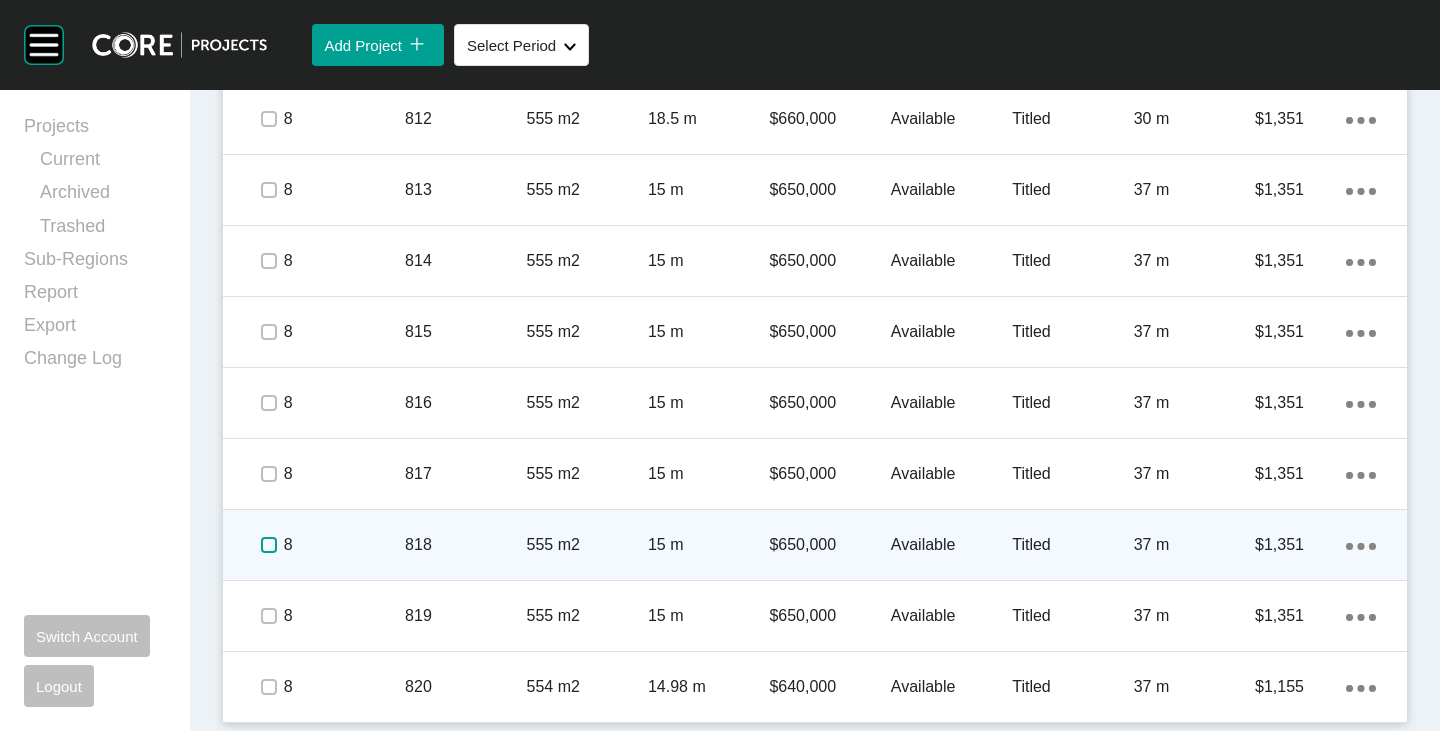 click at bounding box center (269, 545) 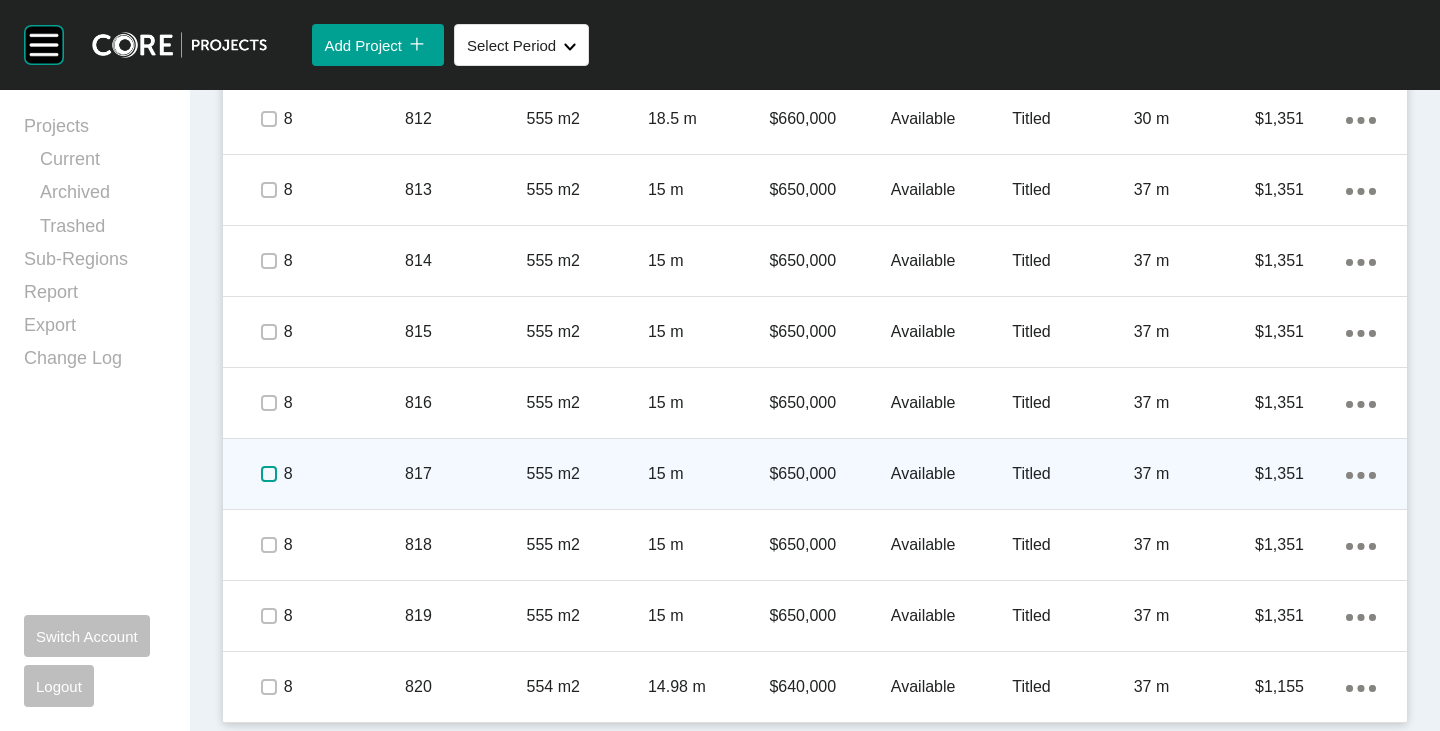 click at bounding box center (269, 474) 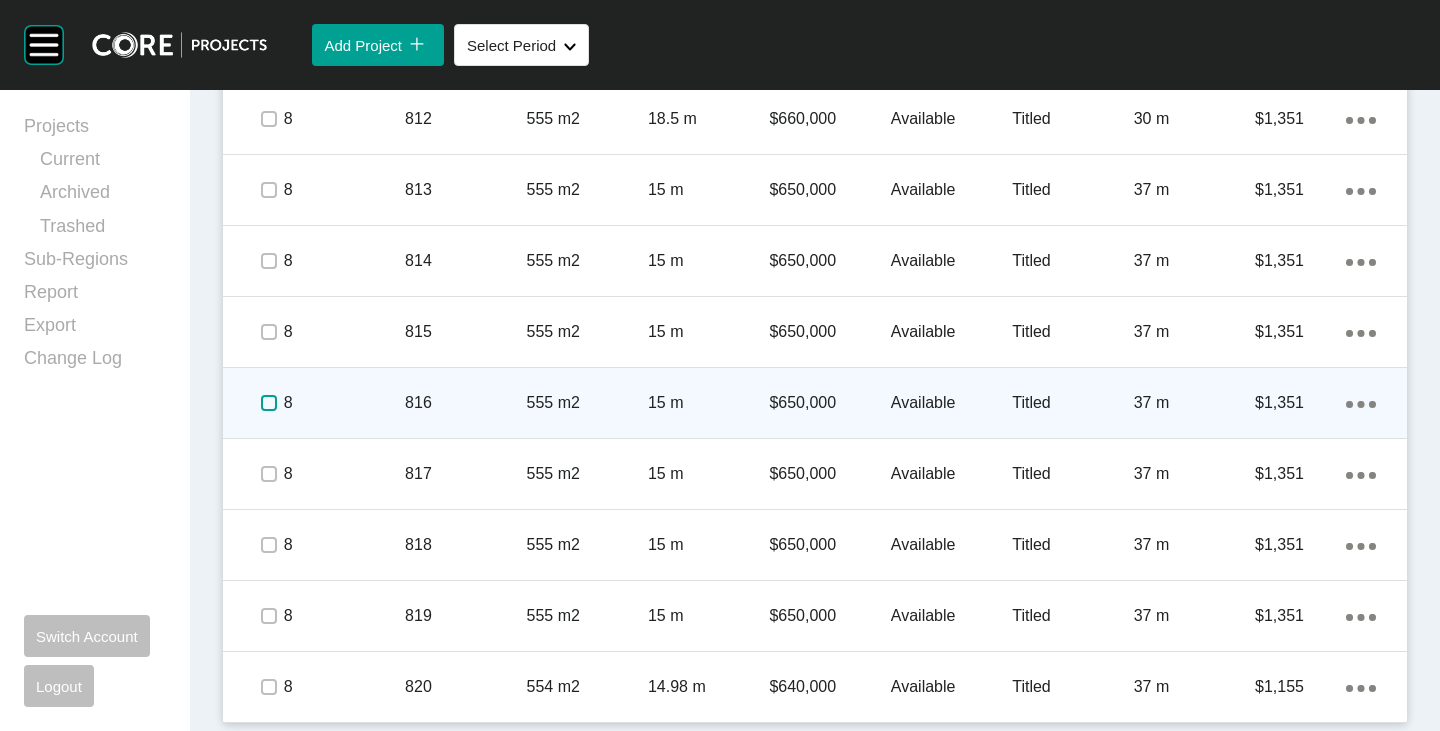 click at bounding box center (269, 403) 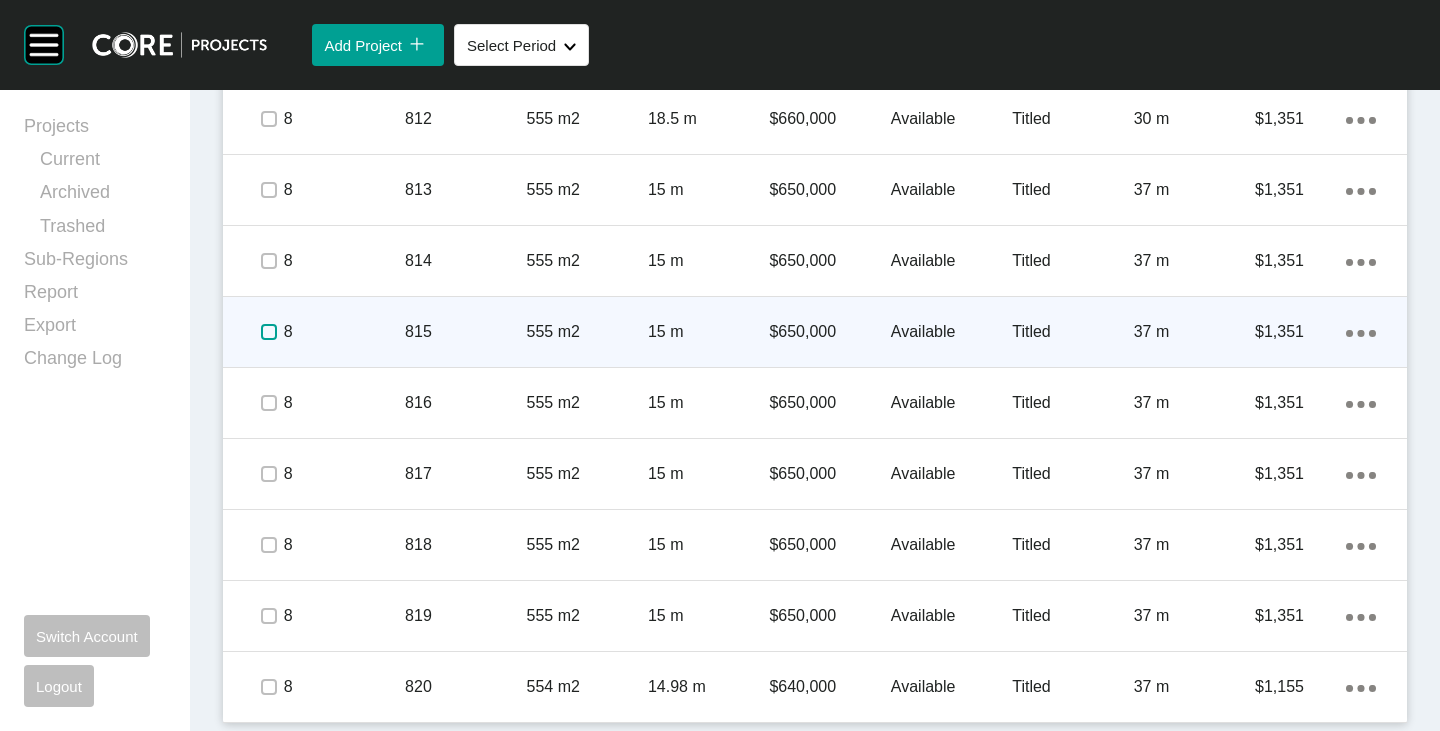 click at bounding box center (269, 332) 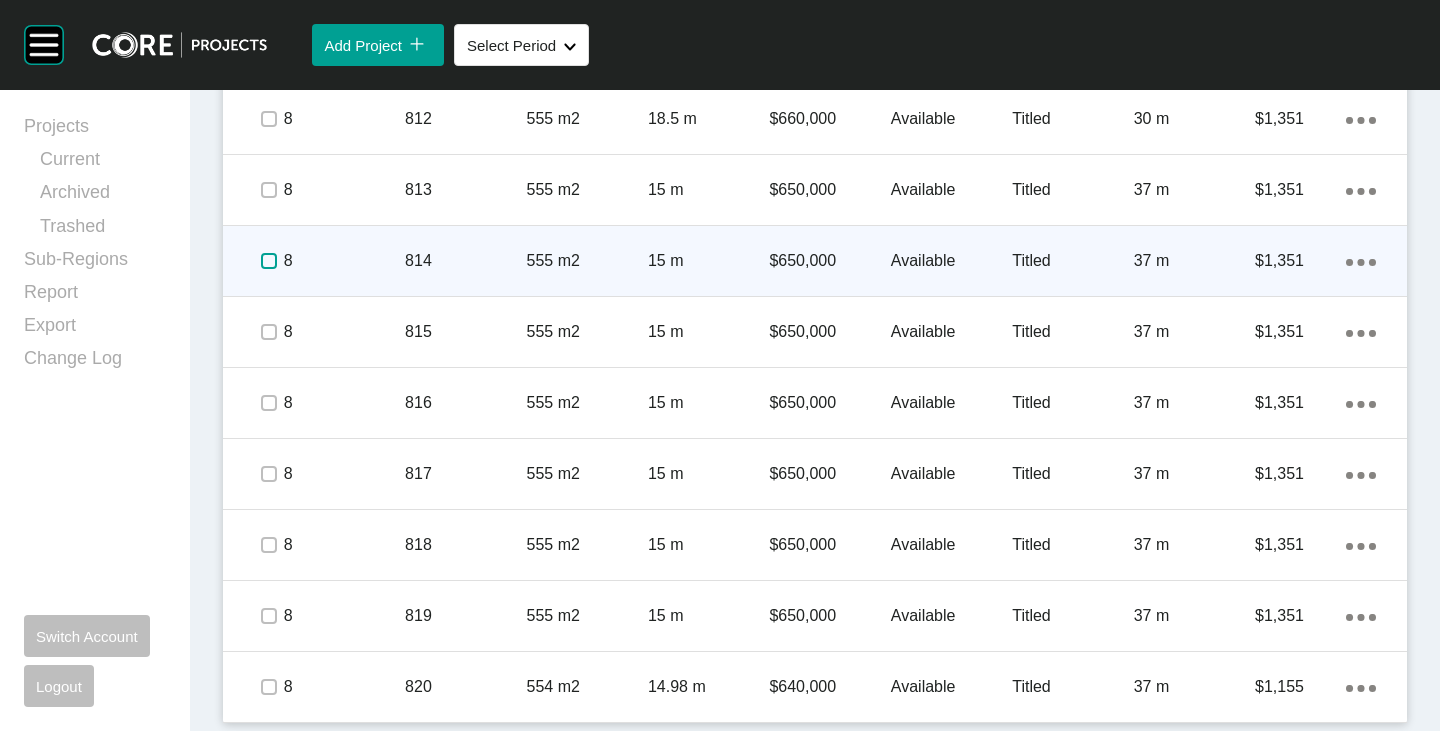 click at bounding box center [269, 261] 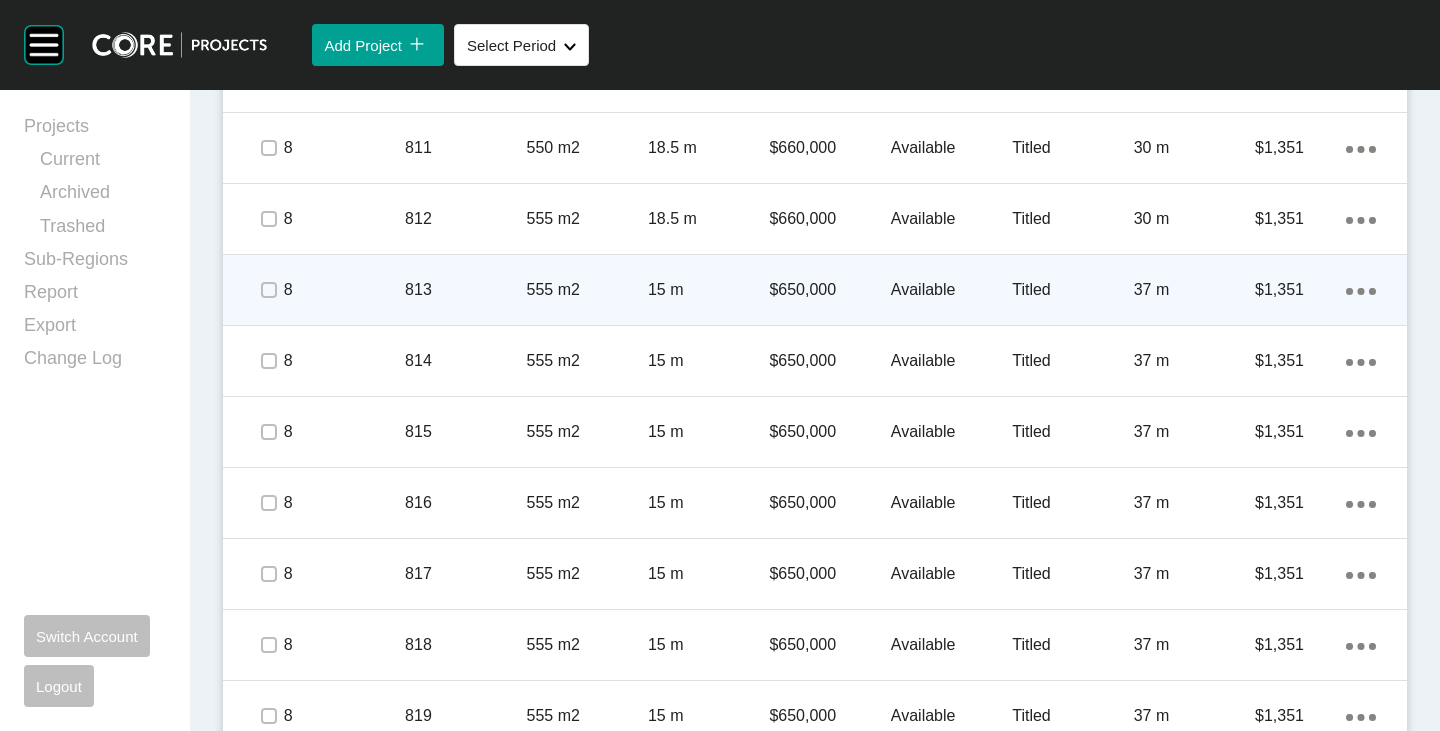 click at bounding box center (268, 290) 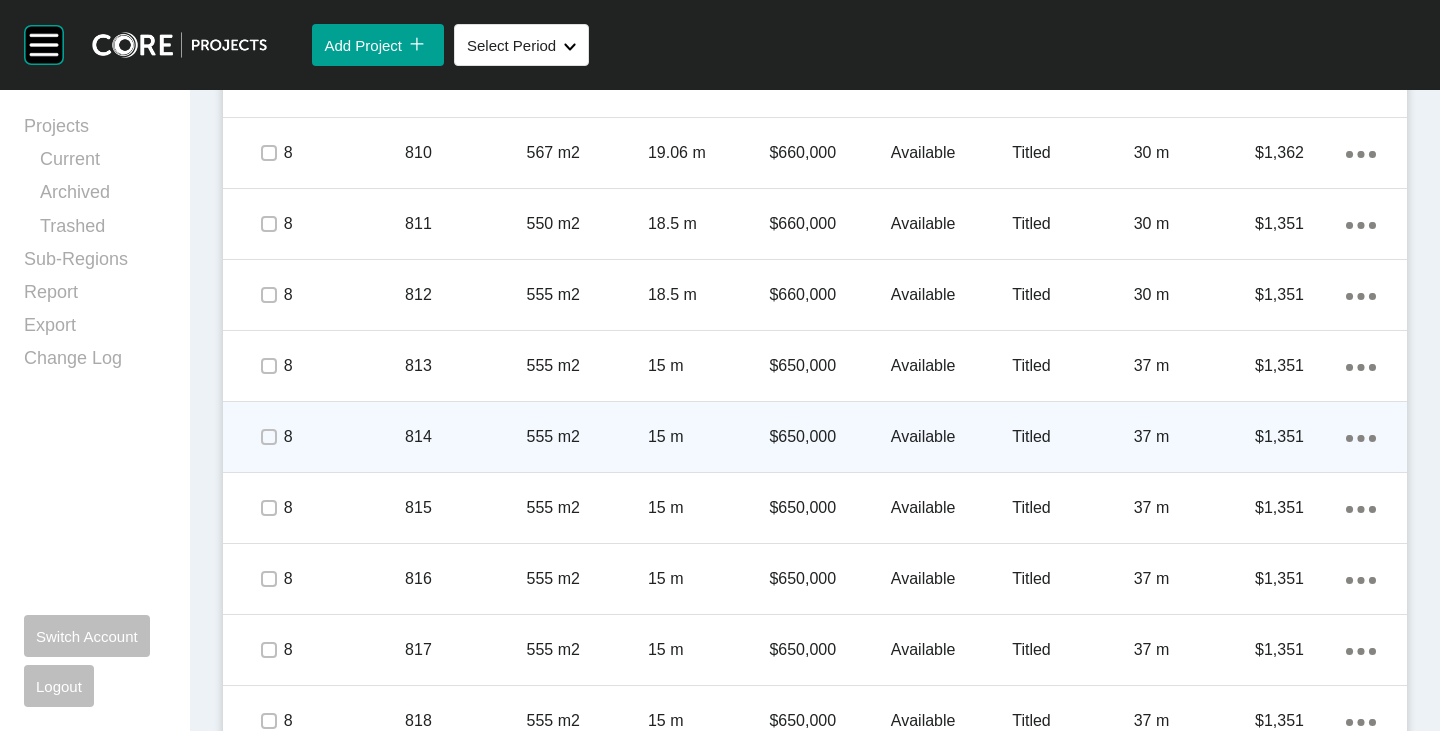 scroll, scrollTop: 2273, scrollLeft: 0, axis: vertical 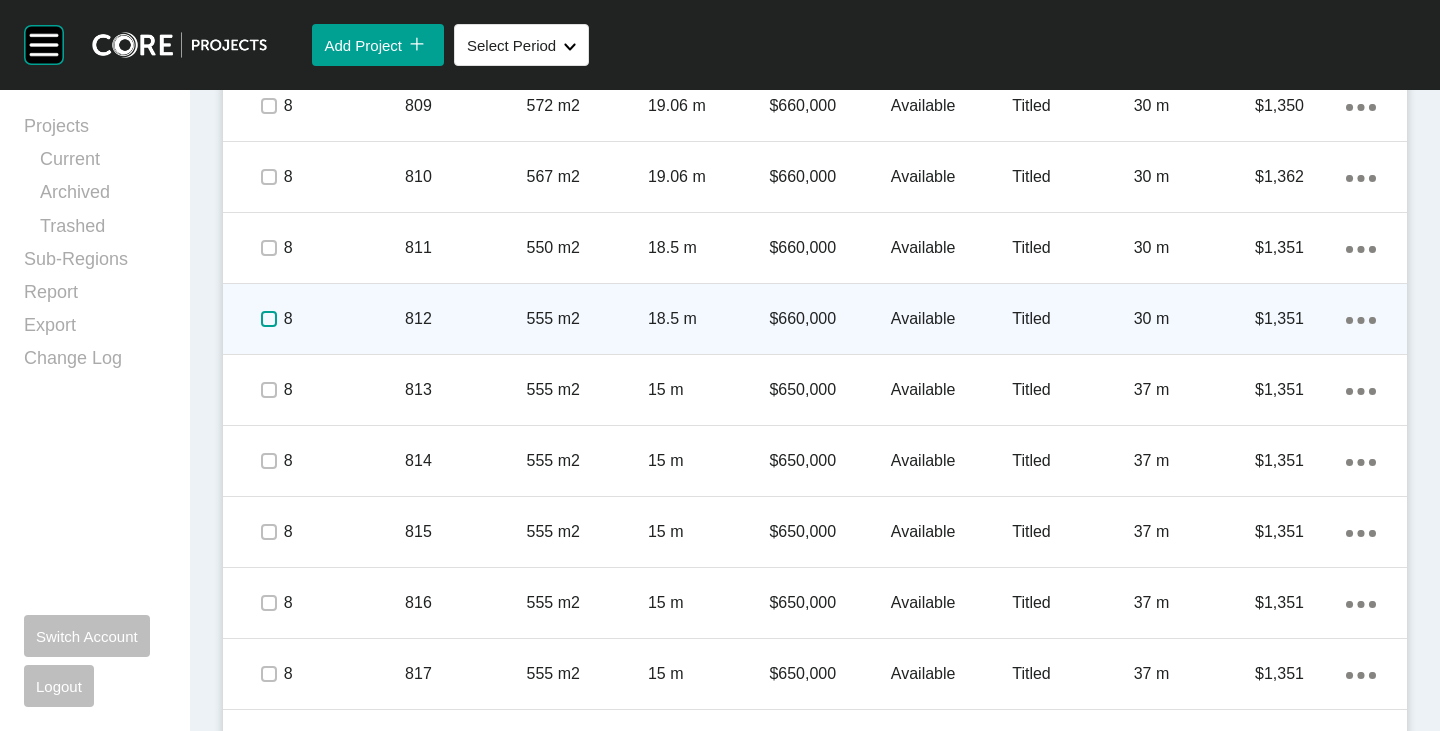 click at bounding box center [269, 319] 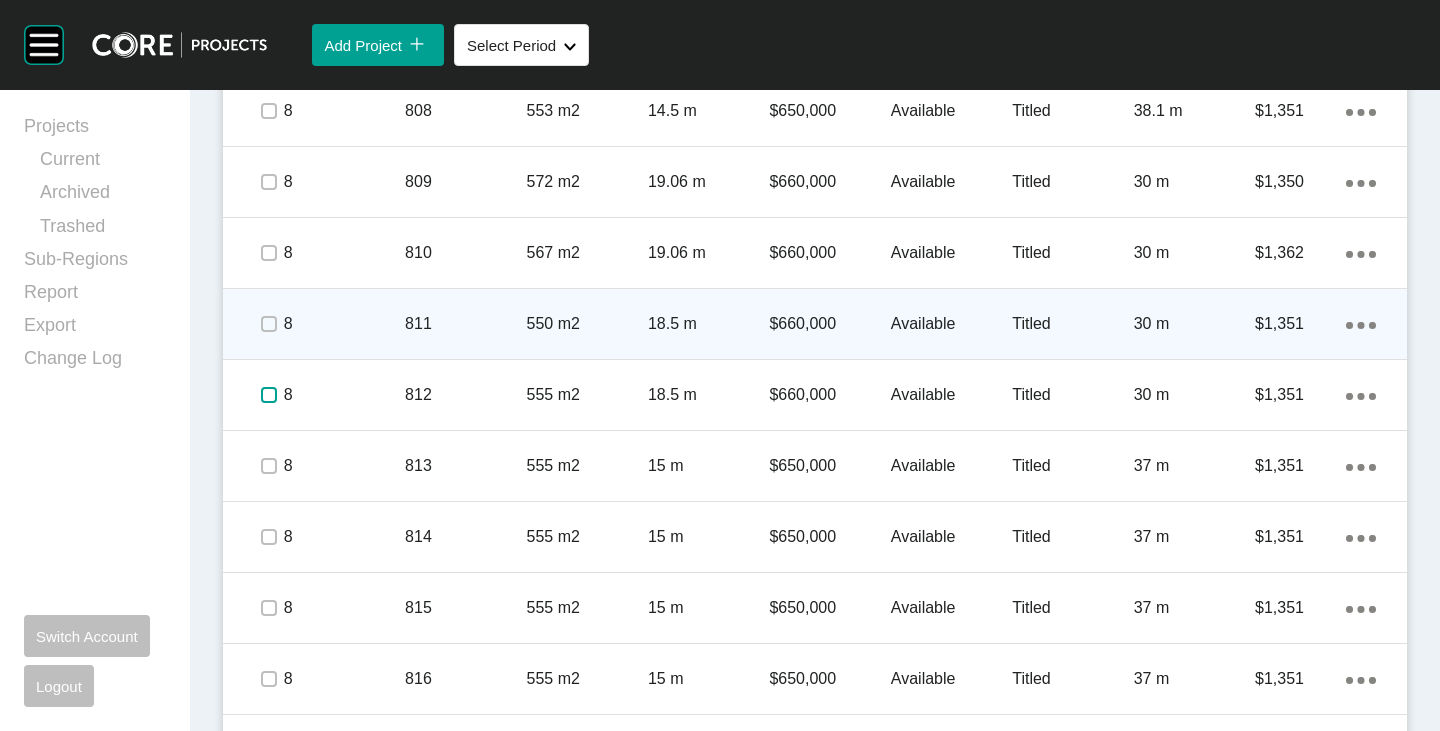 scroll, scrollTop: 2173, scrollLeft: 0, axis: vertical 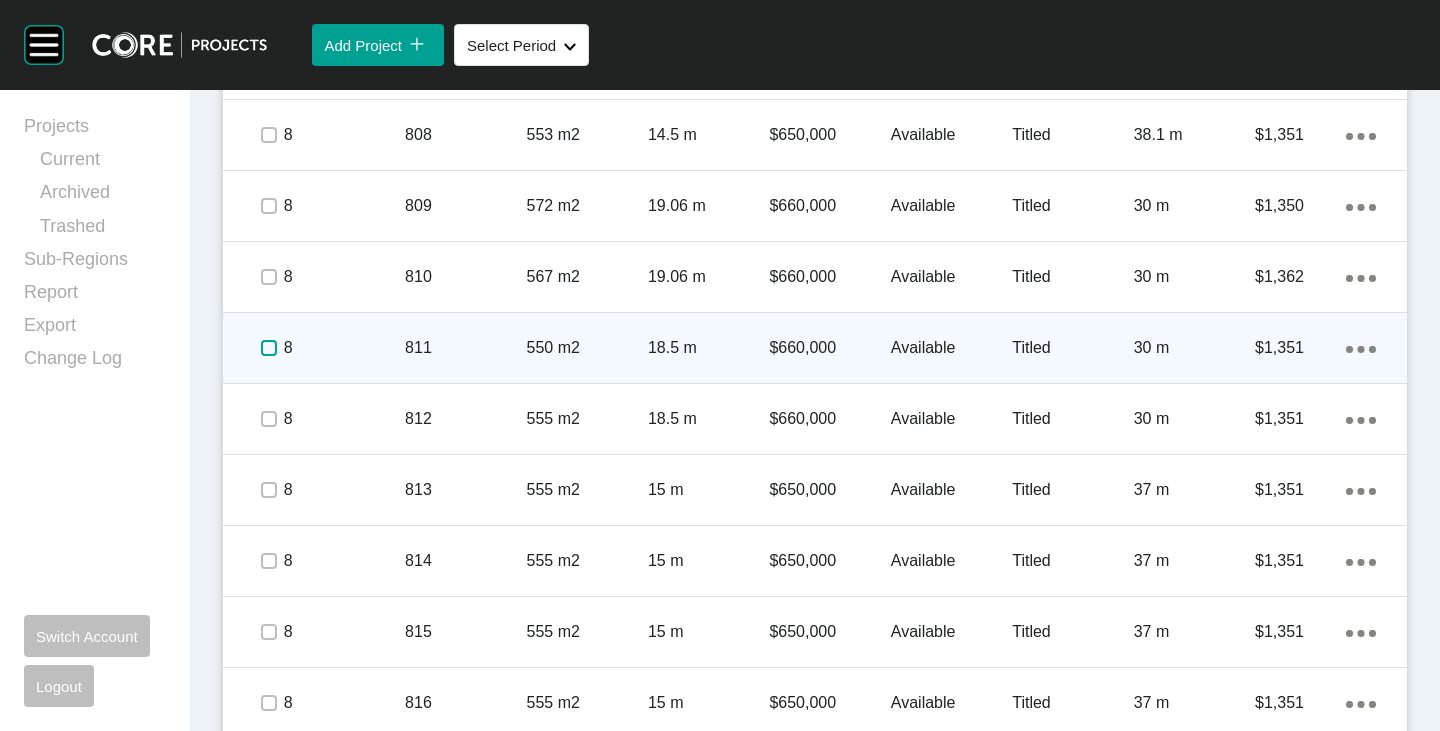 click at bounding box center (269, 348) 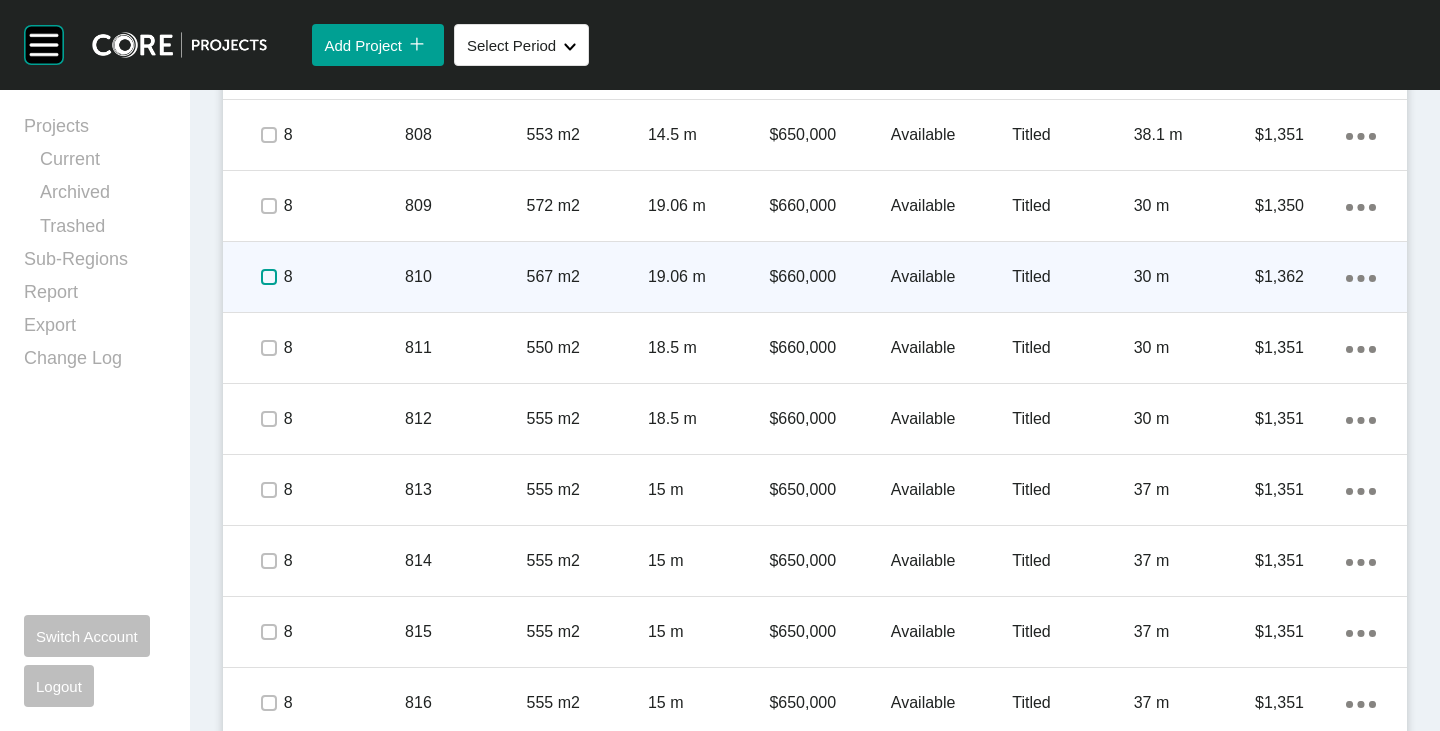 click at bounding box center [269, 277] 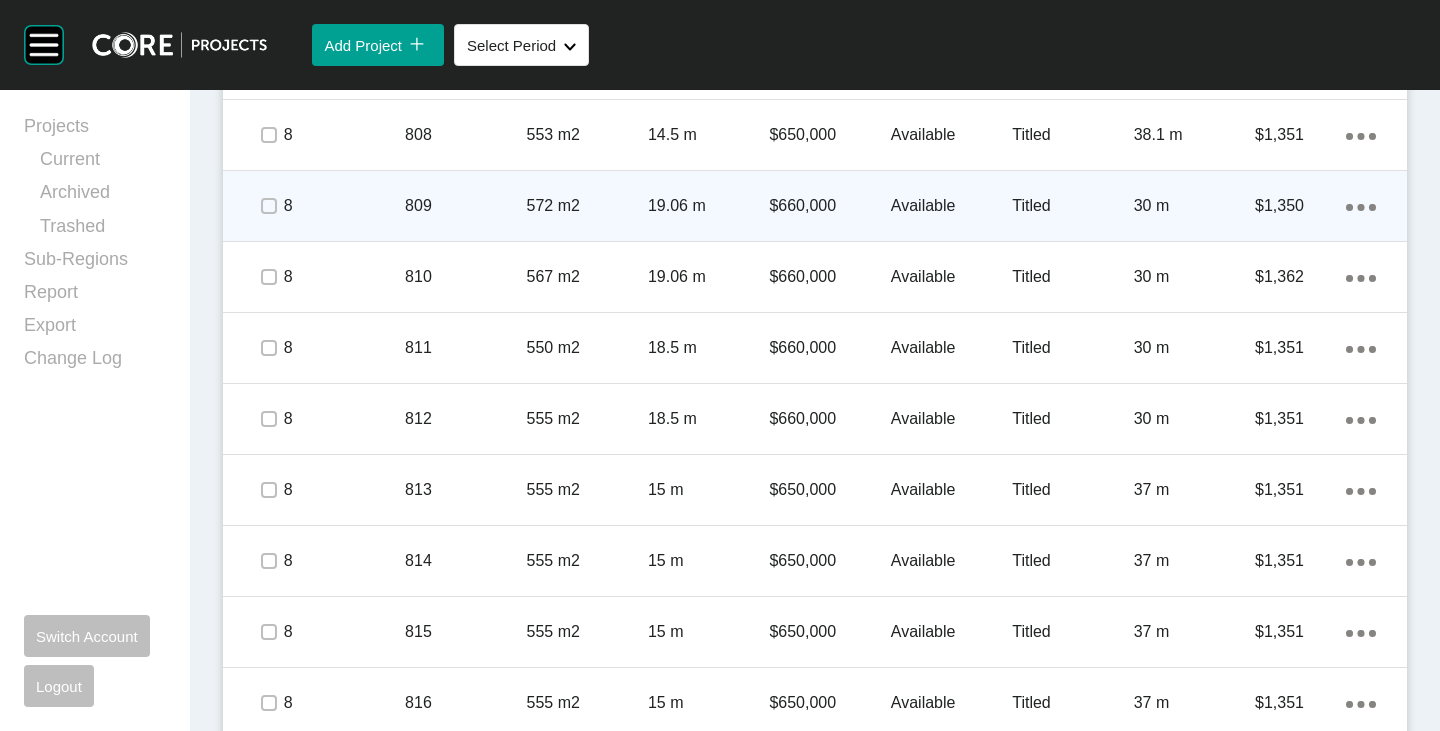 click at bounding box center (268, 206) 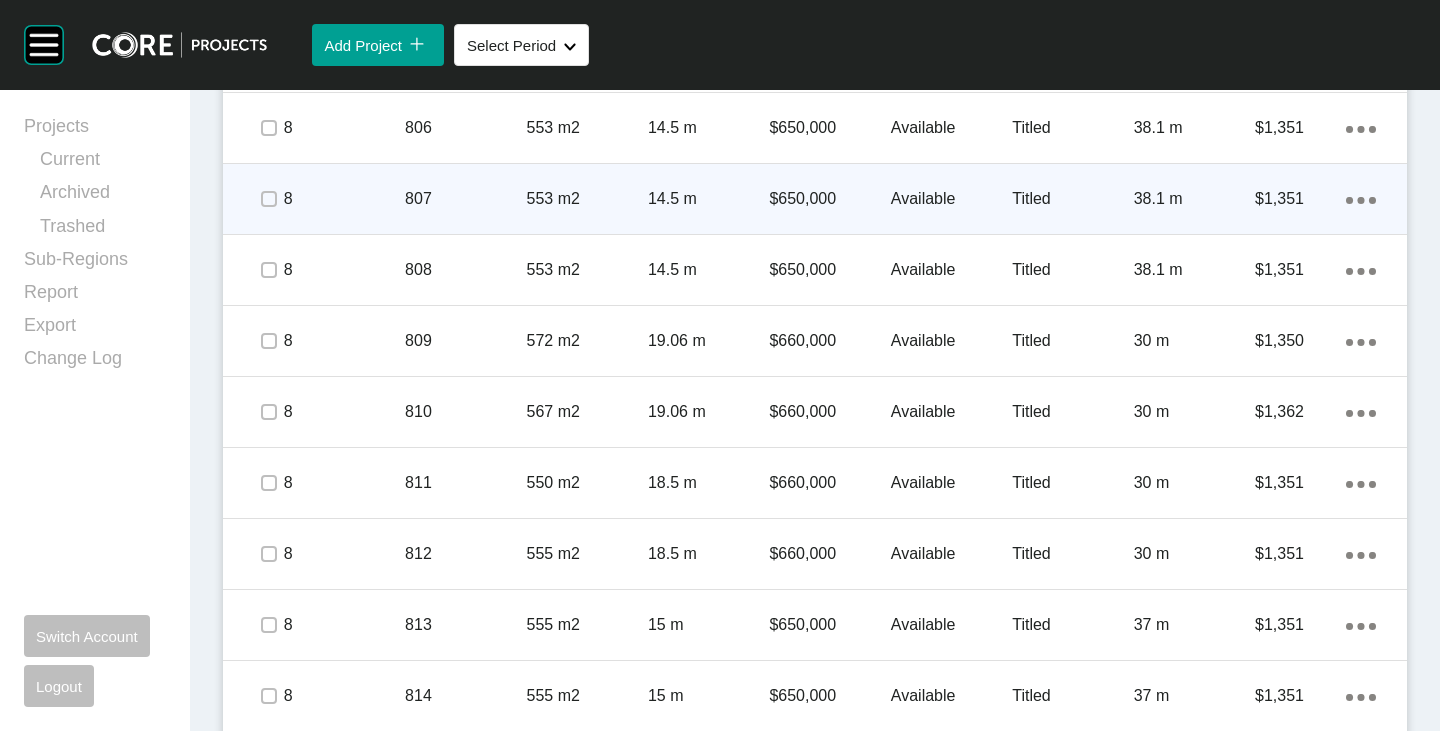 scroll, scrollTop: 1973, scrollLeft: 0, axis: vertical 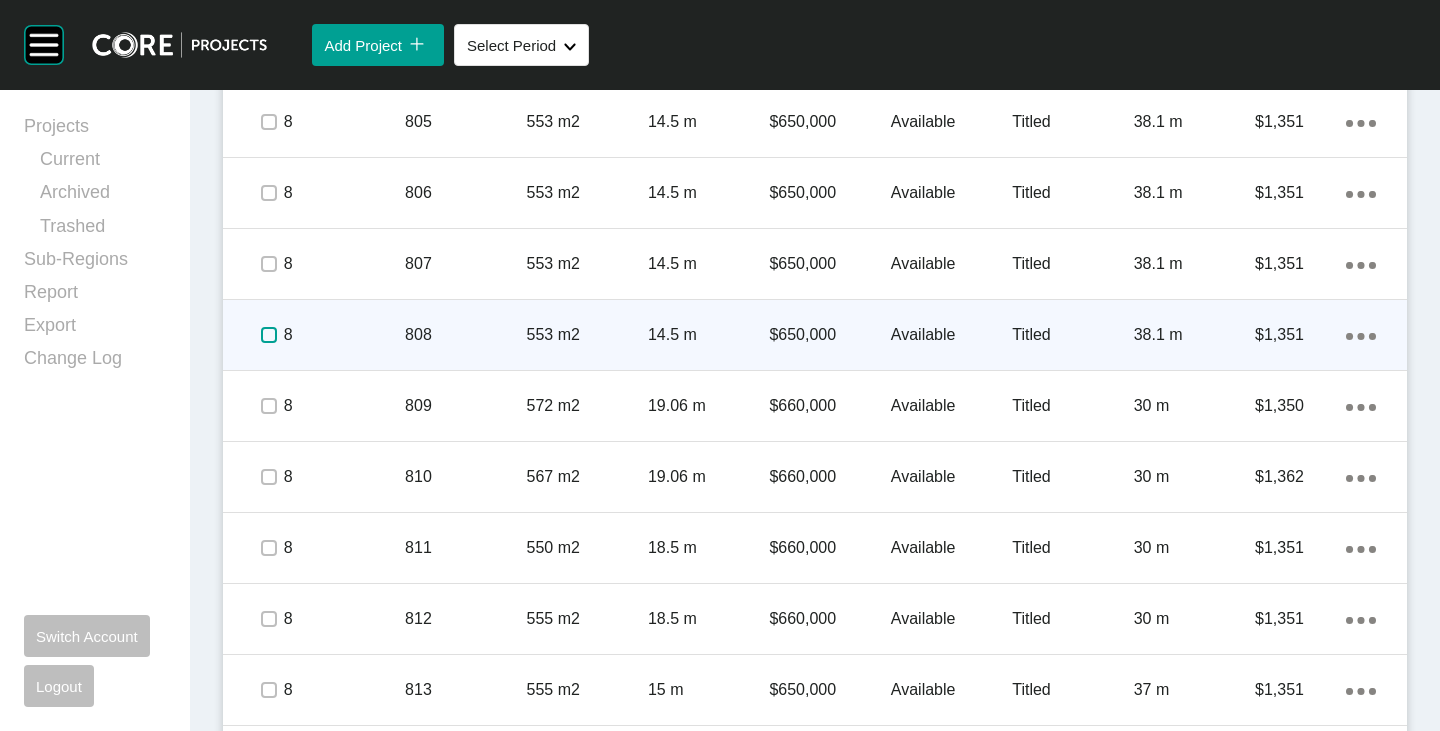 click at bounding box center [269, 335] 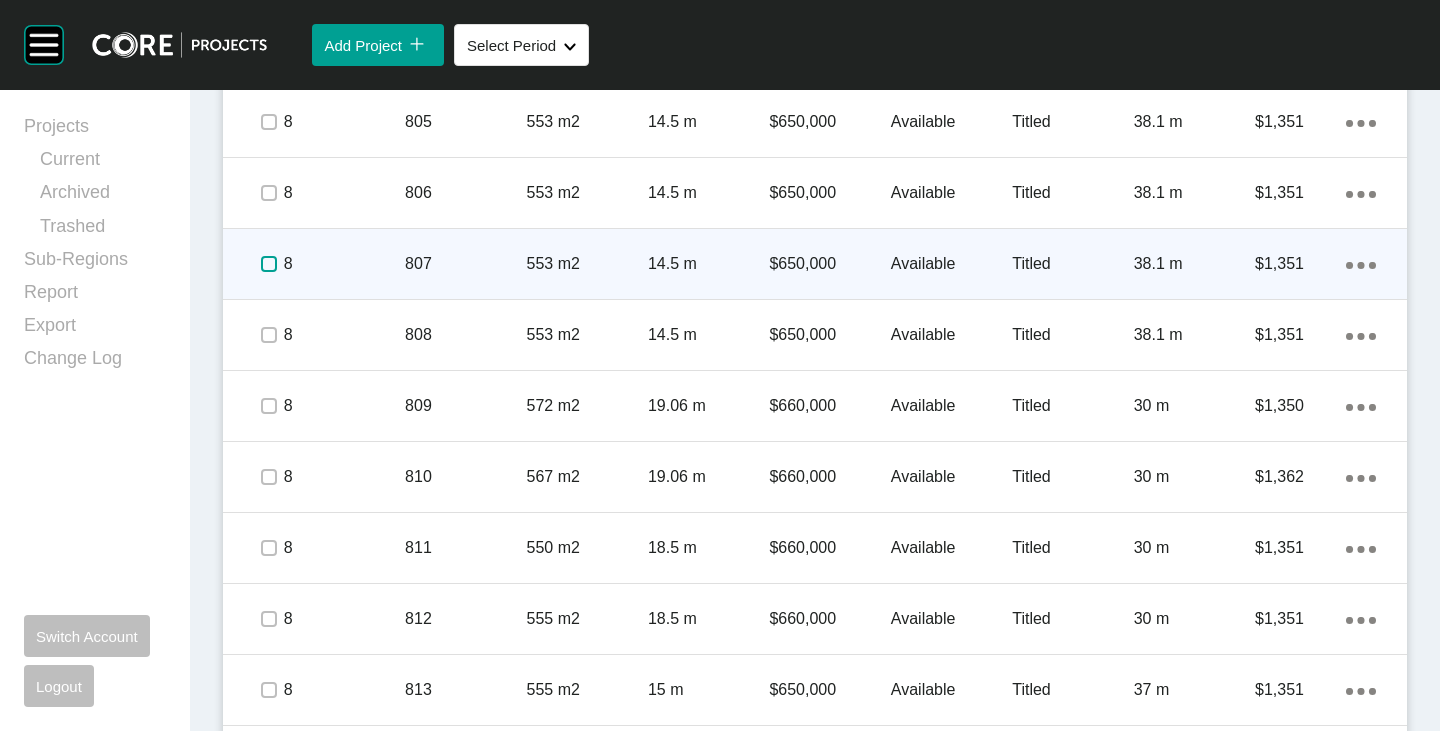 click at bounding box center (269, 264) 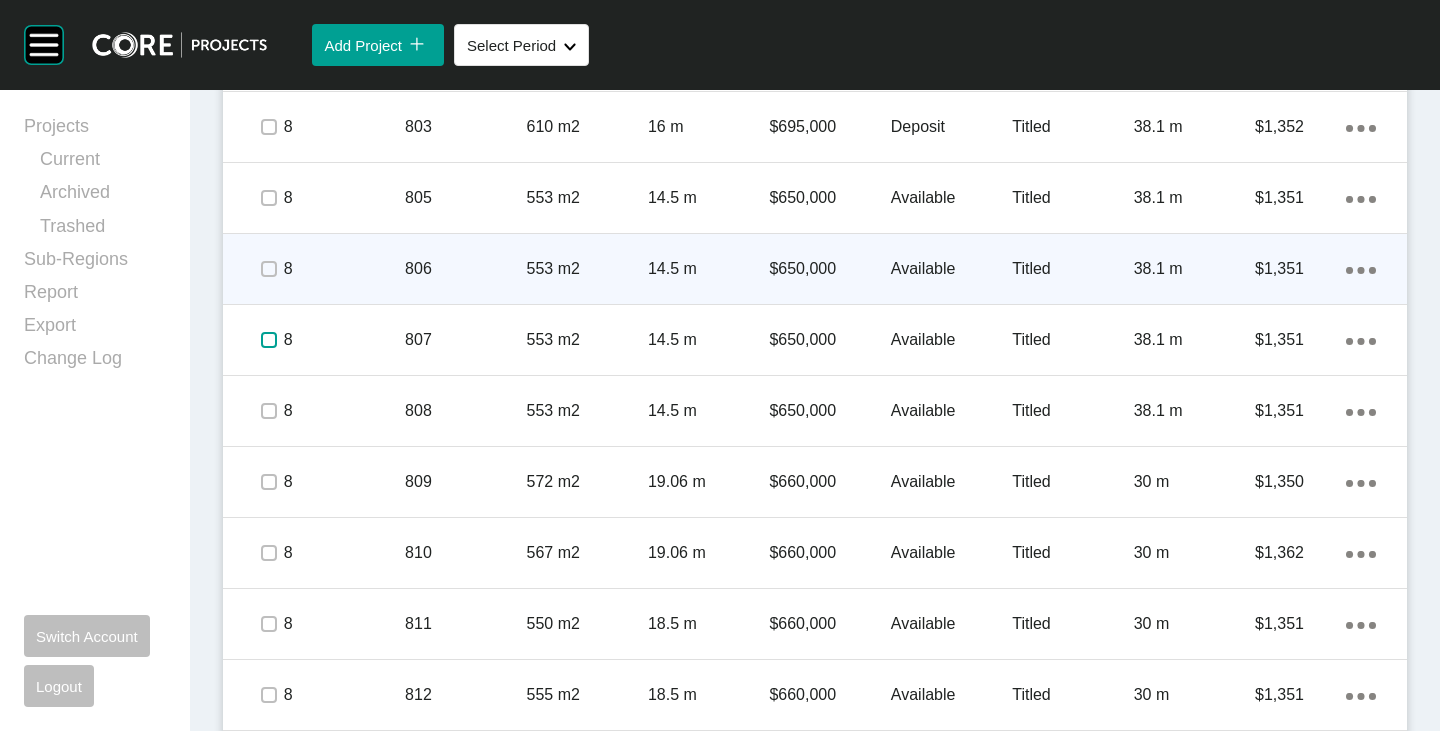 scroll, scrollTop: 1873, scrollLeft: 0, axis: vertical 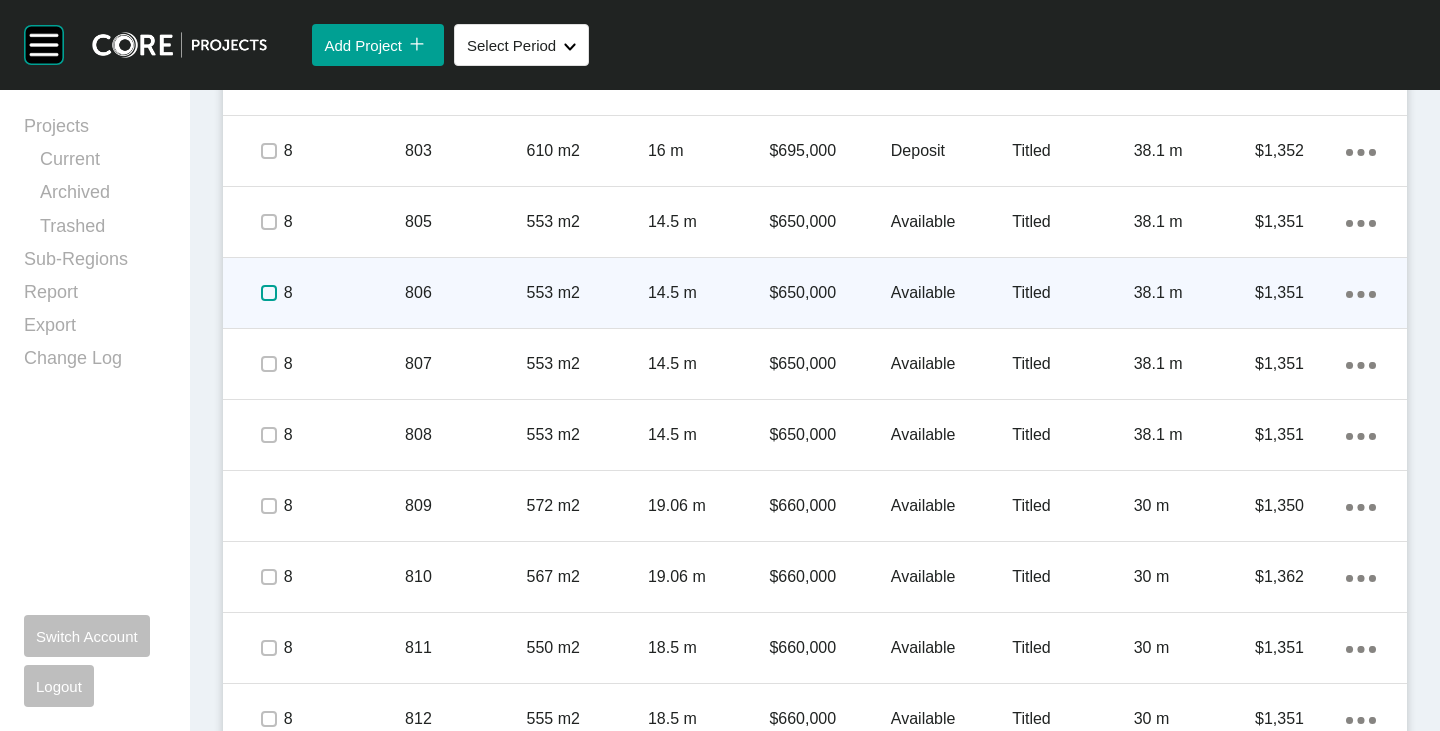 click at bounding box center [269, 293] 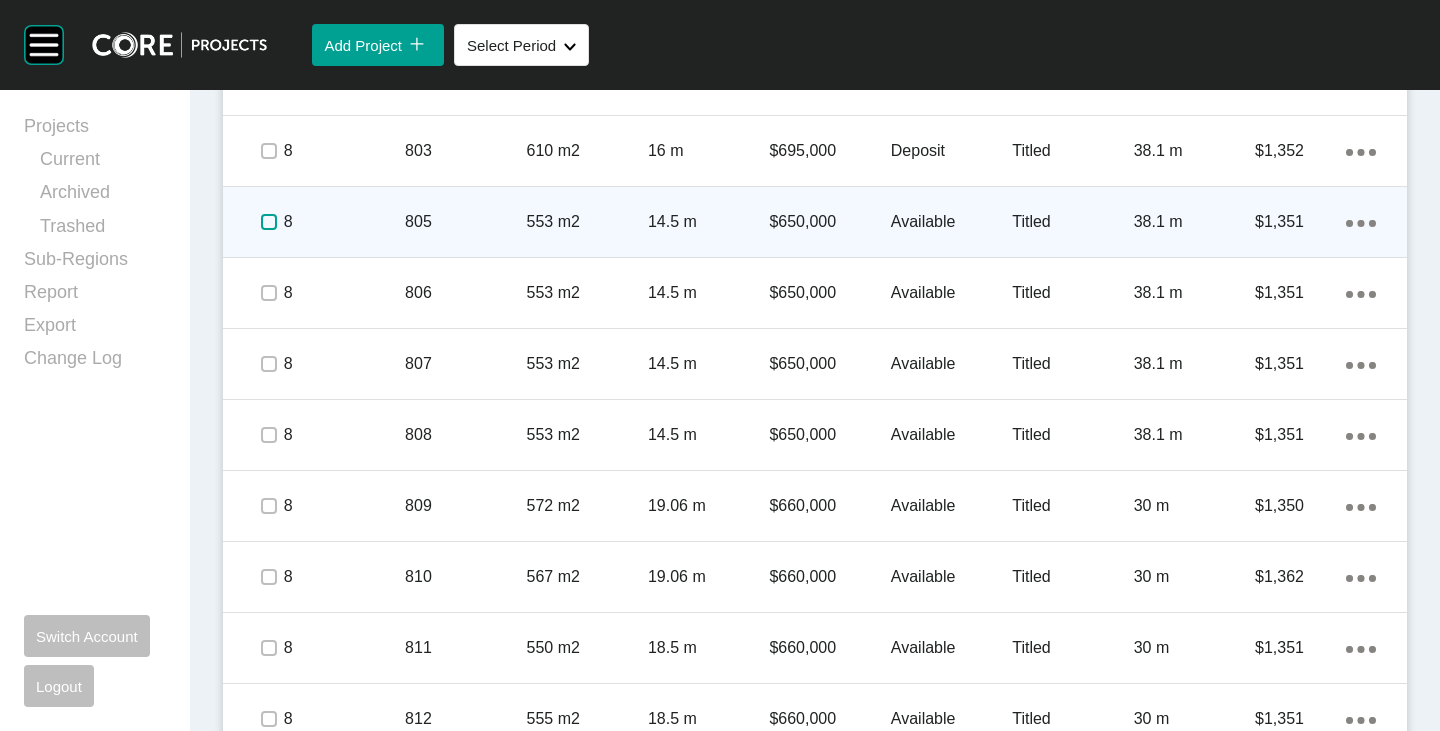 click at bounding box center (269, 222) 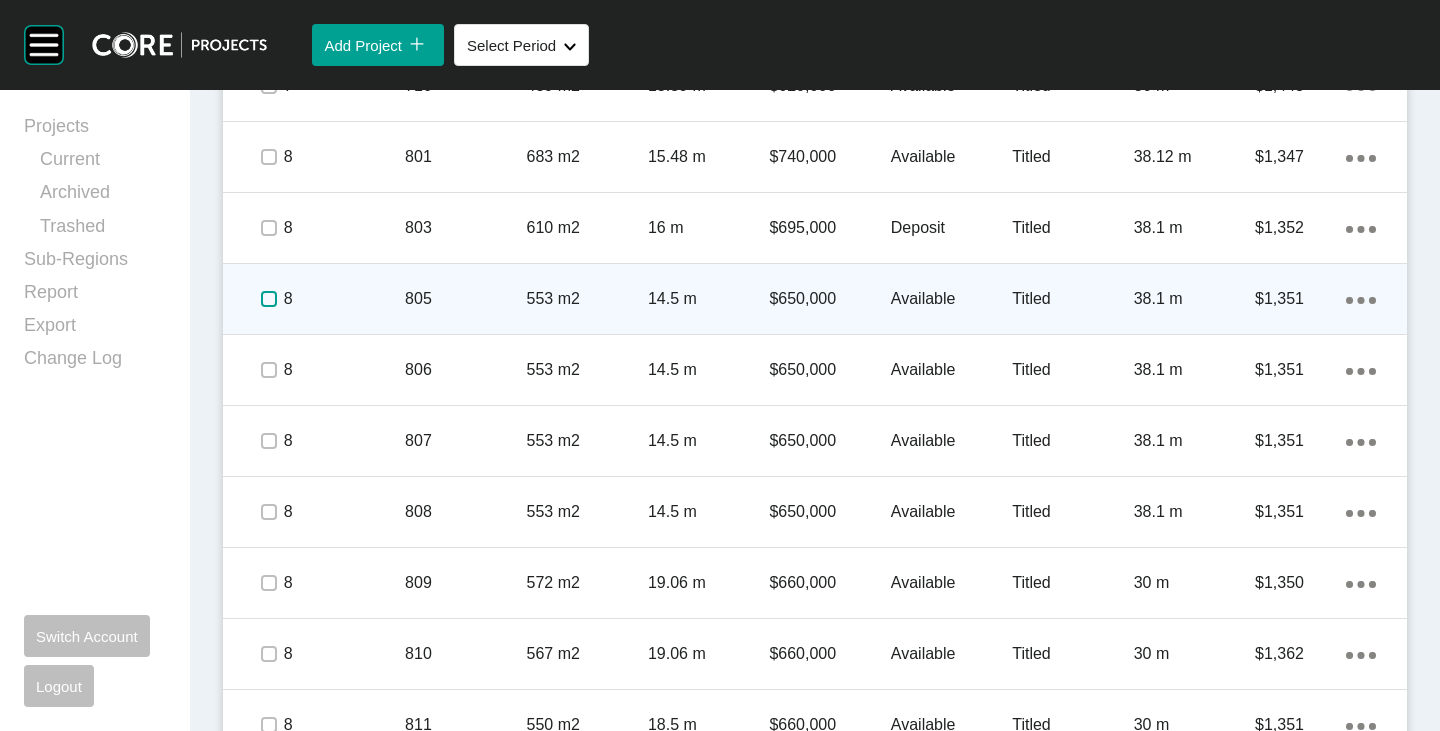 scroll, scrollTop: 1773, scrollLeft: 0, axis: vertical 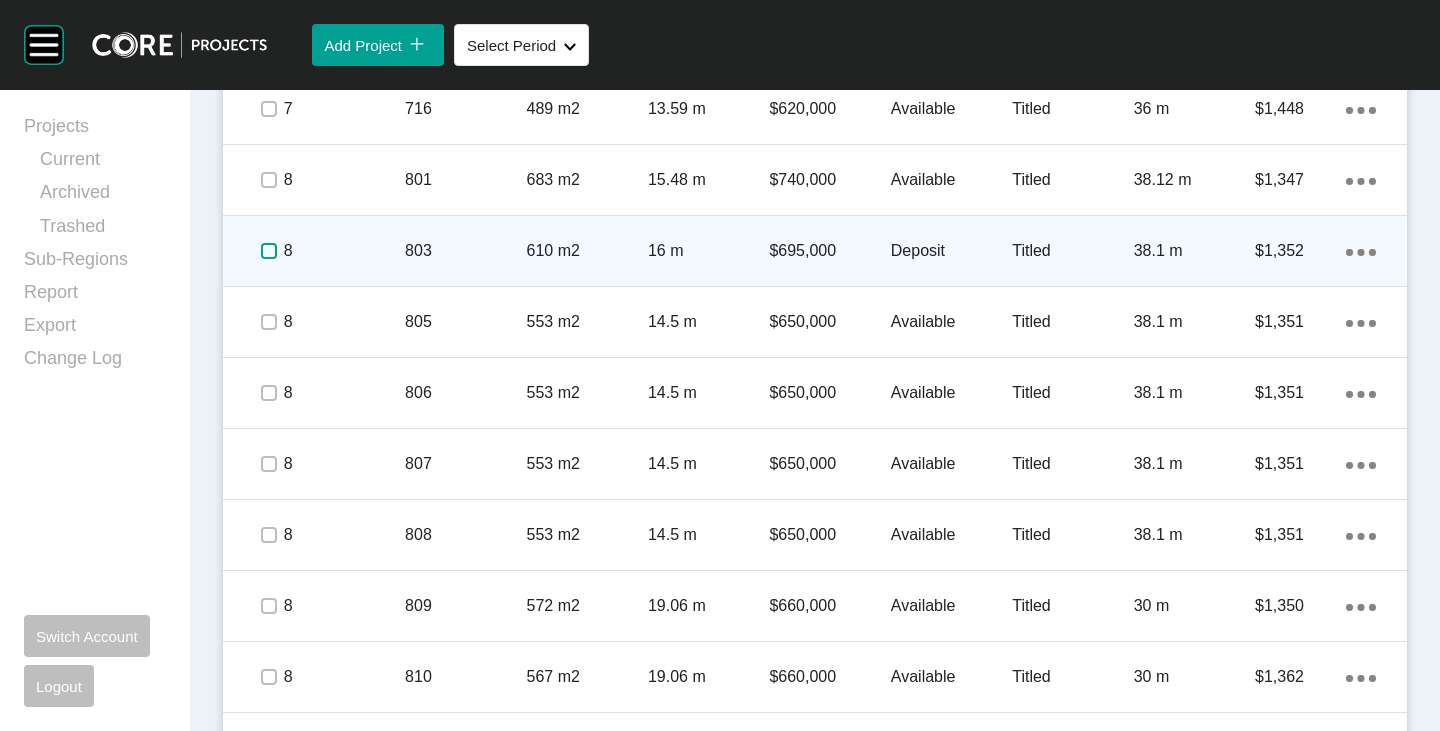 click at bounding box center [269, 251] 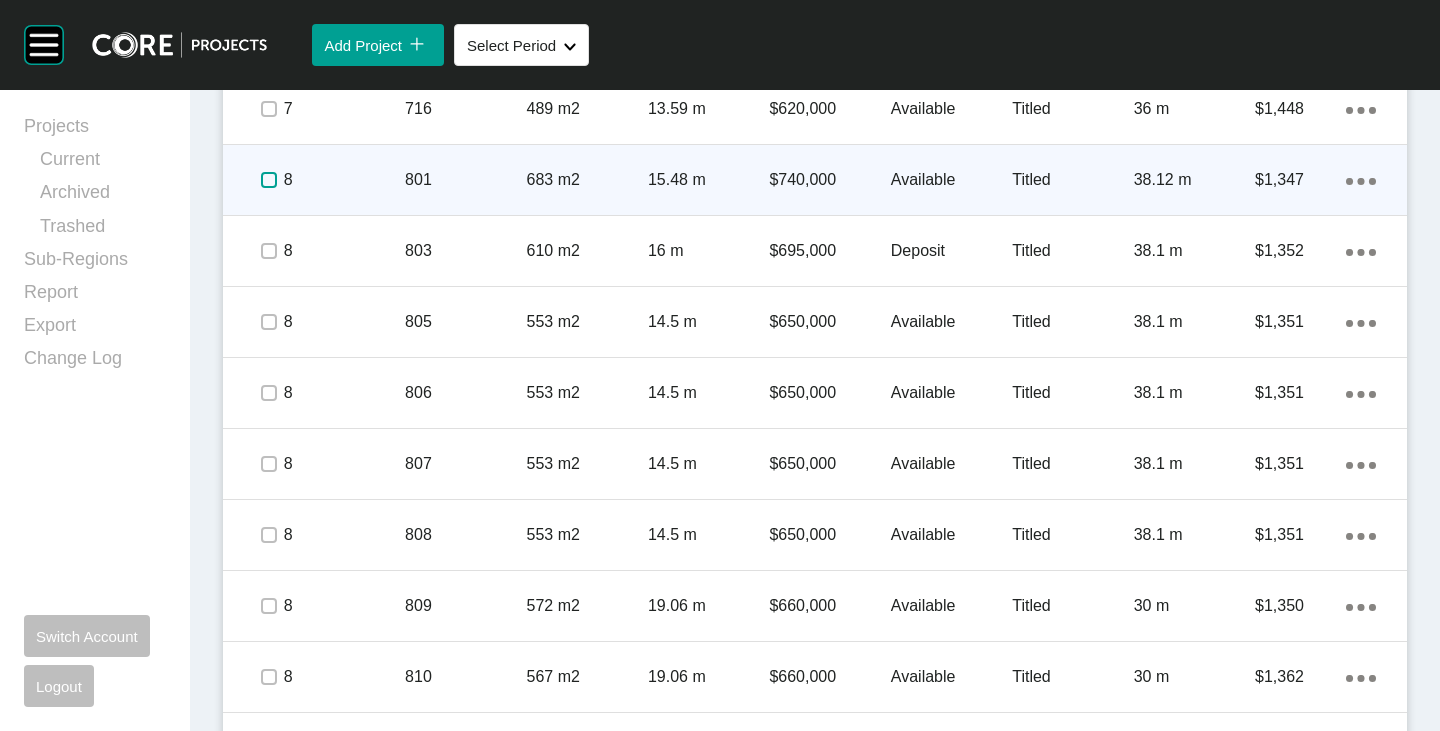 click at bounding box center [269, 180] 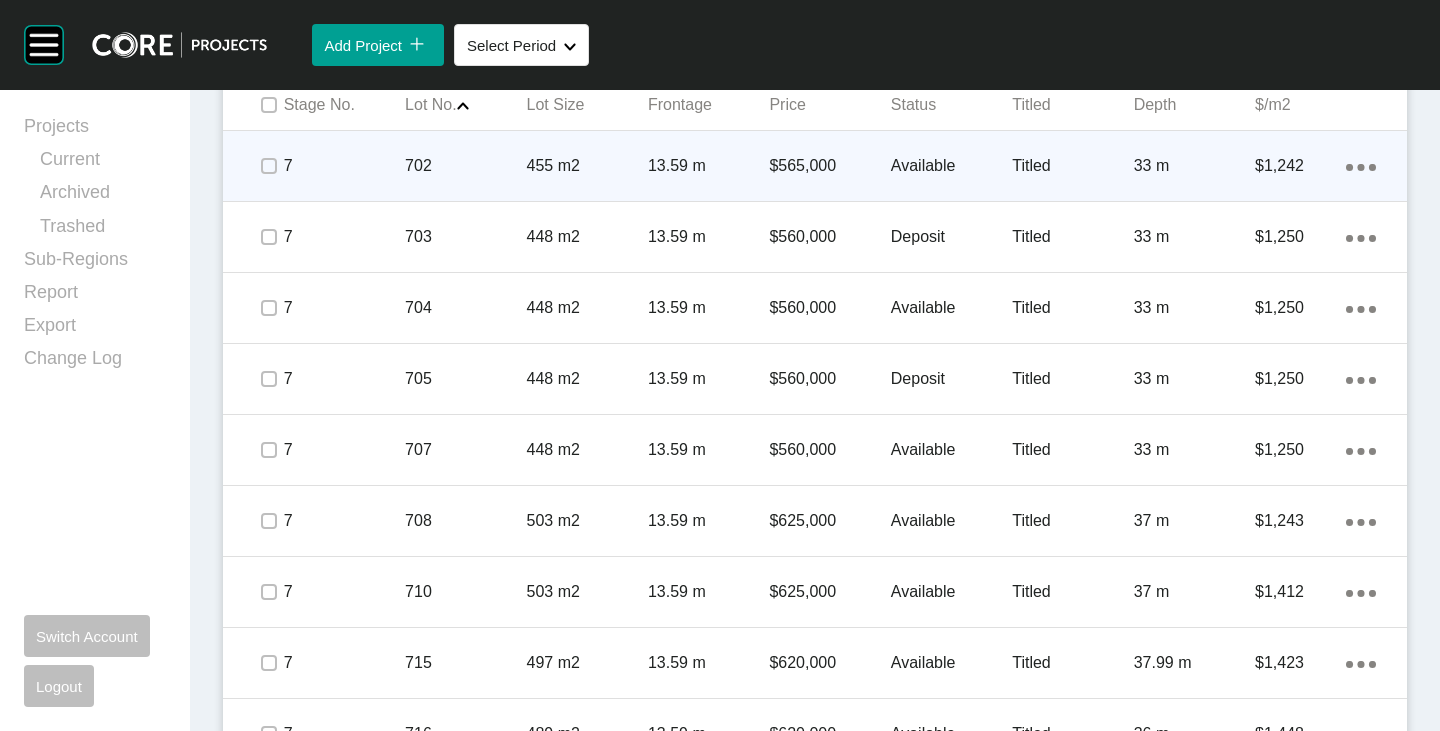 scroll, scrollTop: 1073, scrollLeft: 0, axis: vertical 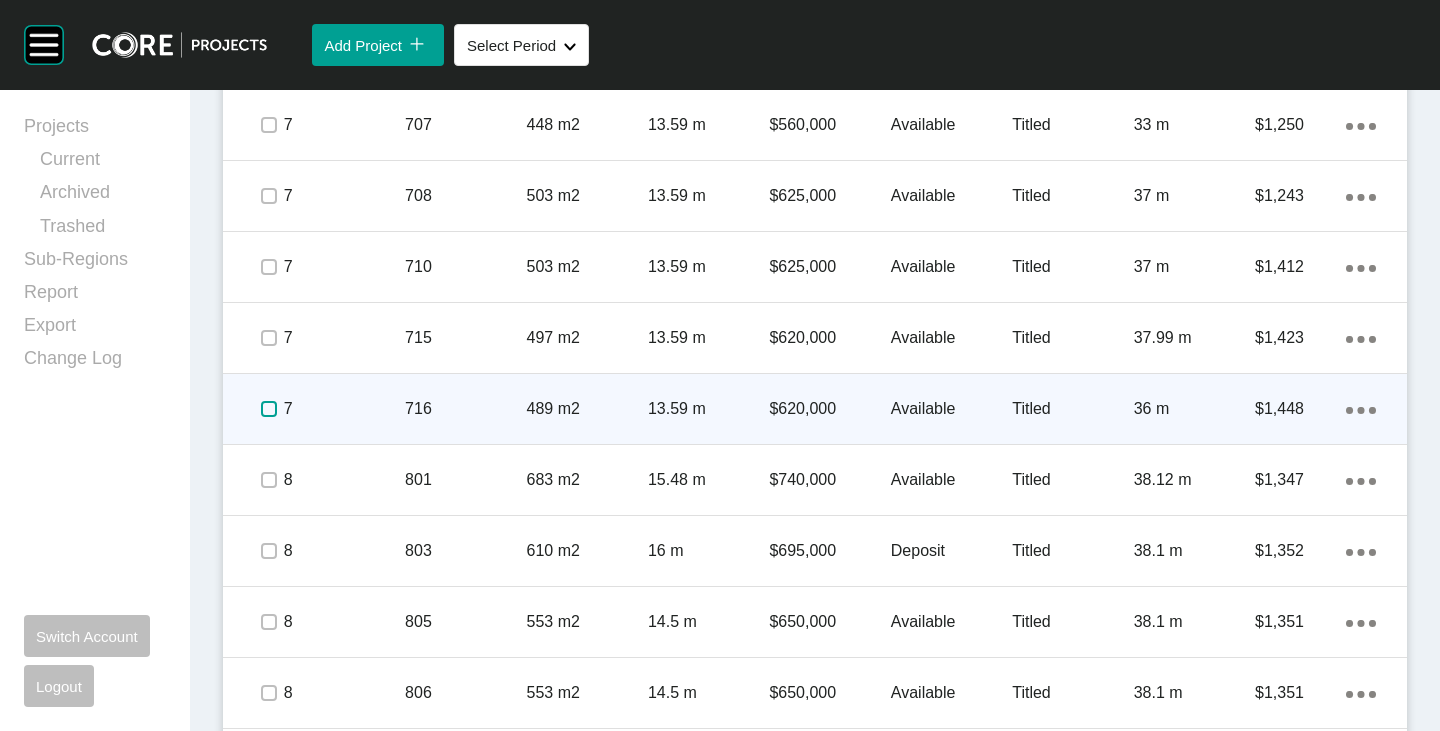 click at bounding box center (269, 409) 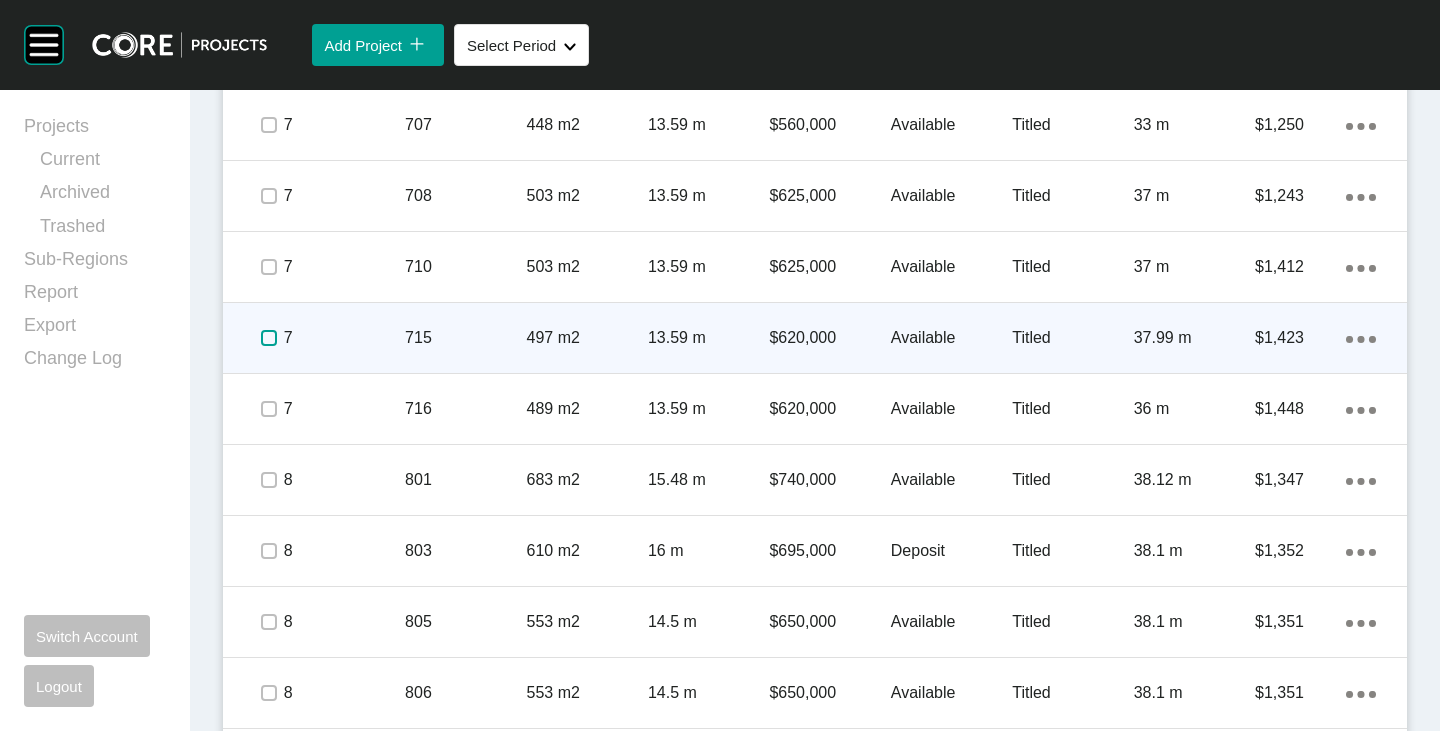 click at bounding box center (269, 338) 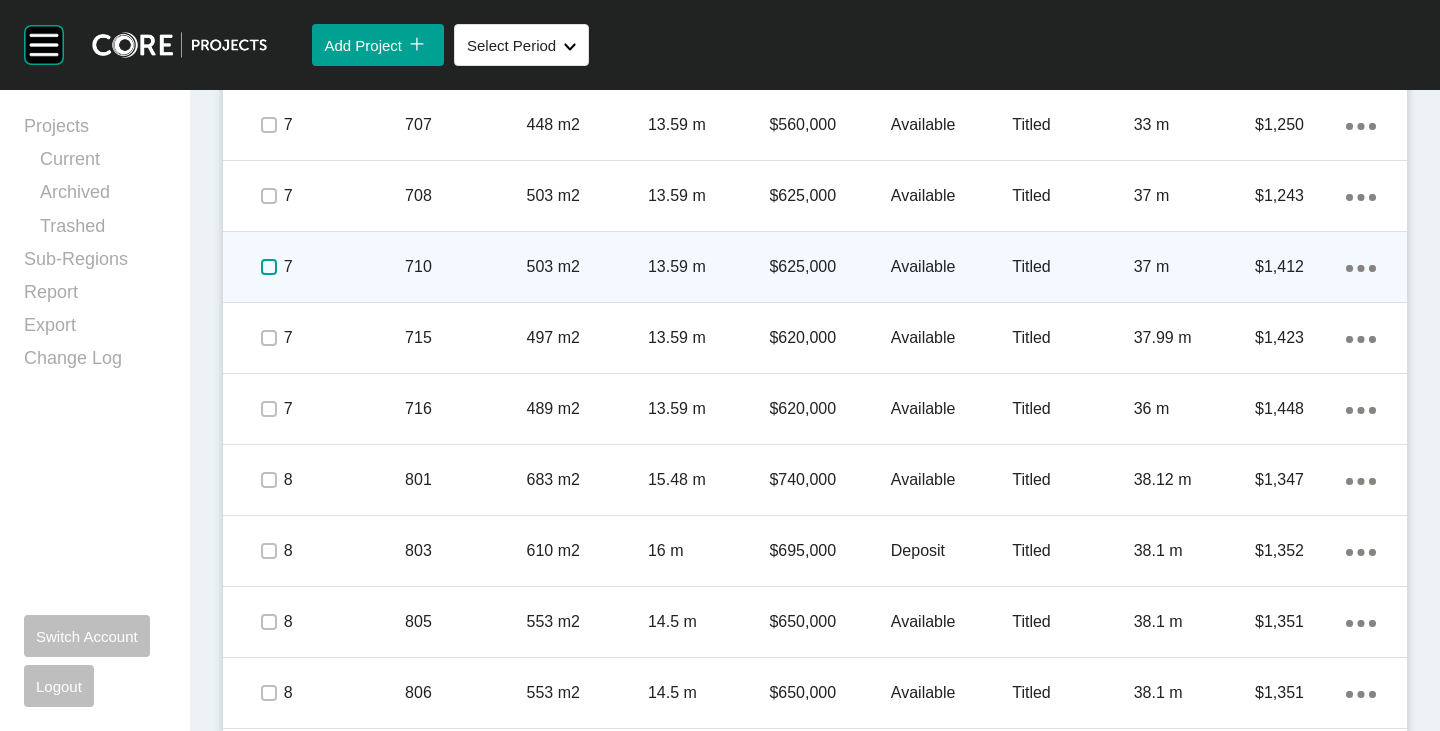 click at bounding box center (269, 267) 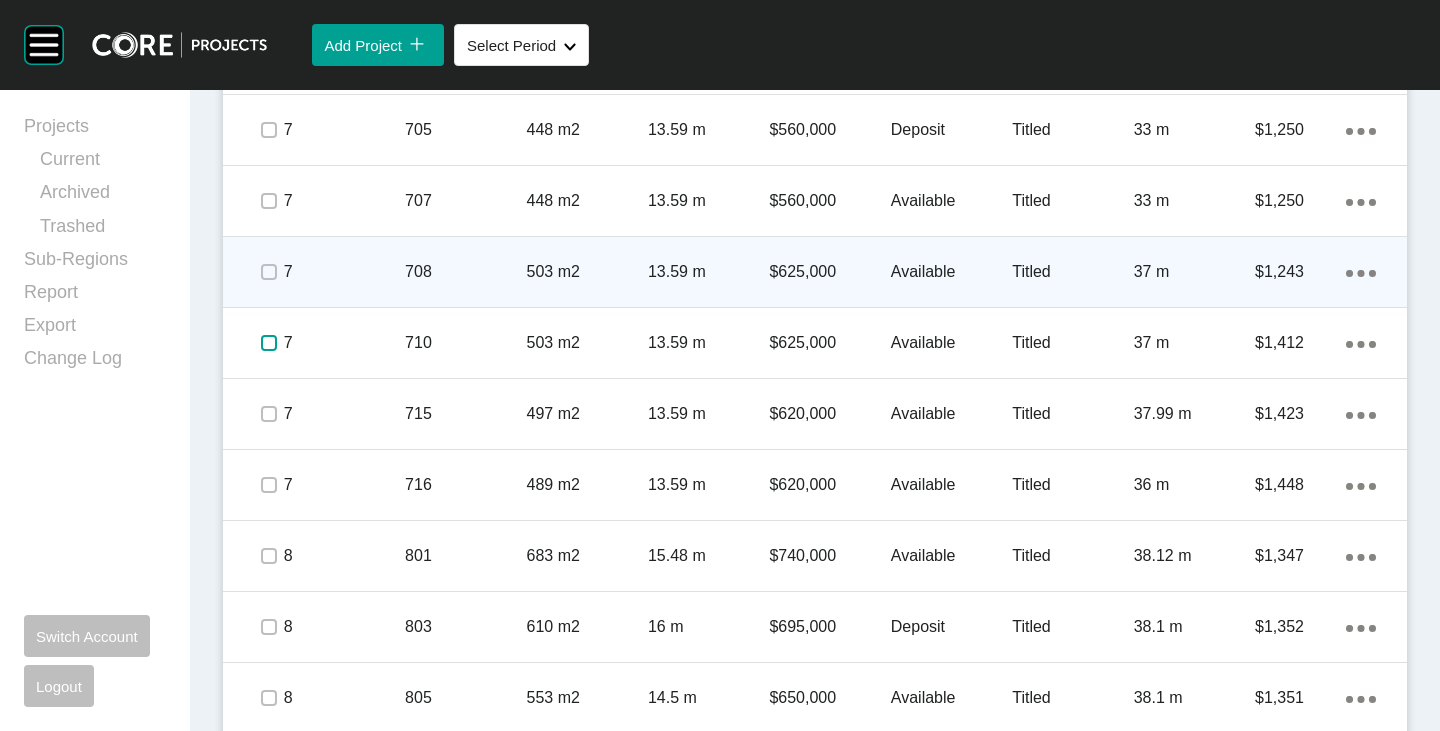 scroll, scrollTop: 1373, scrollLeft: 0, axis: vertical 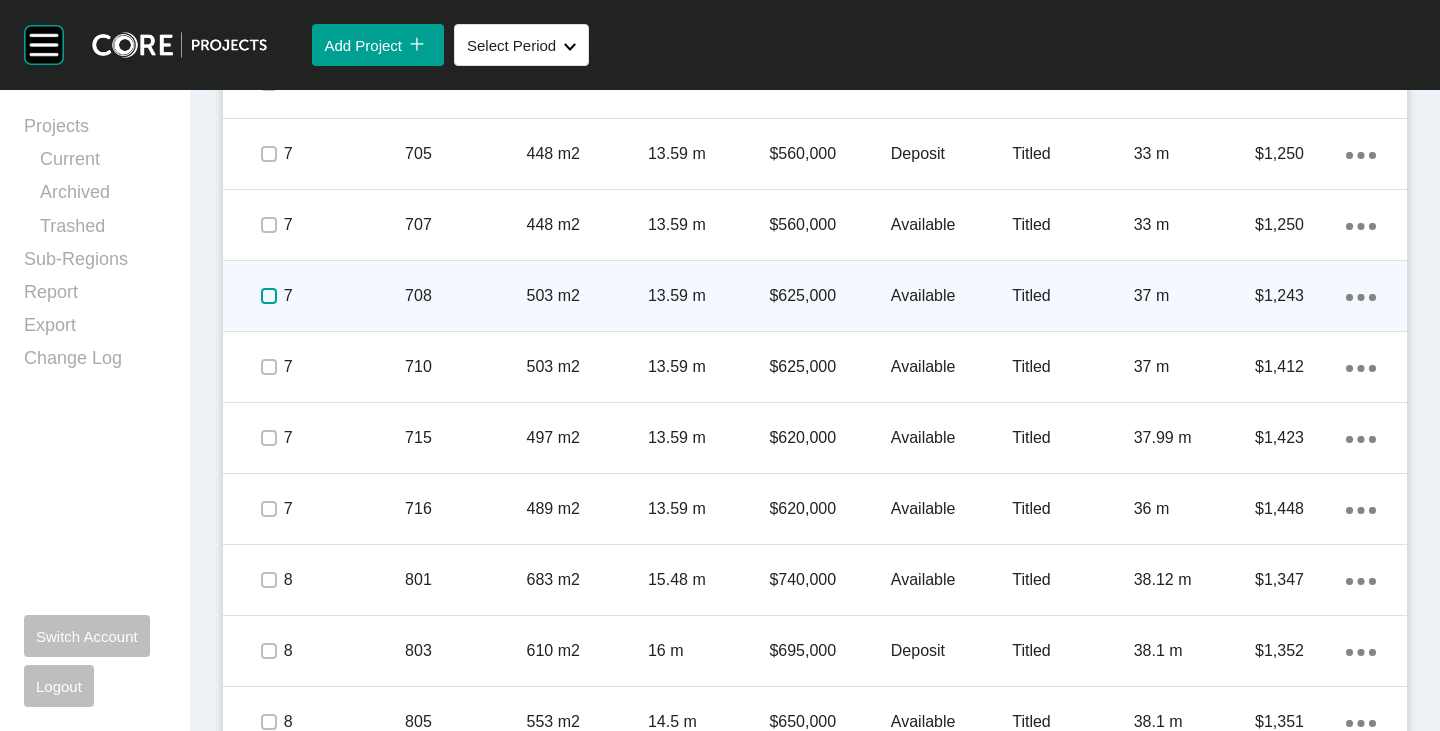 click at bounding box center (269, 296) 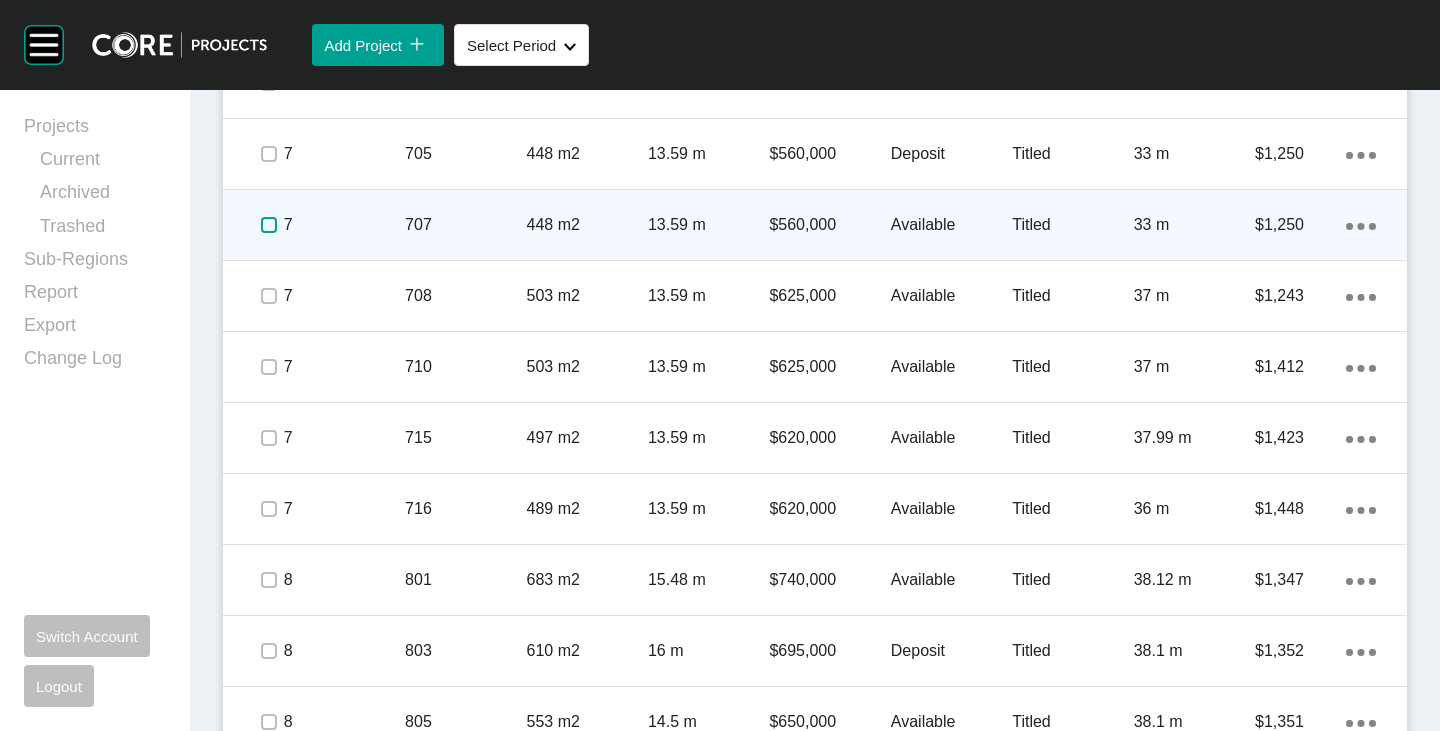 click at bounding box center [269, 225] 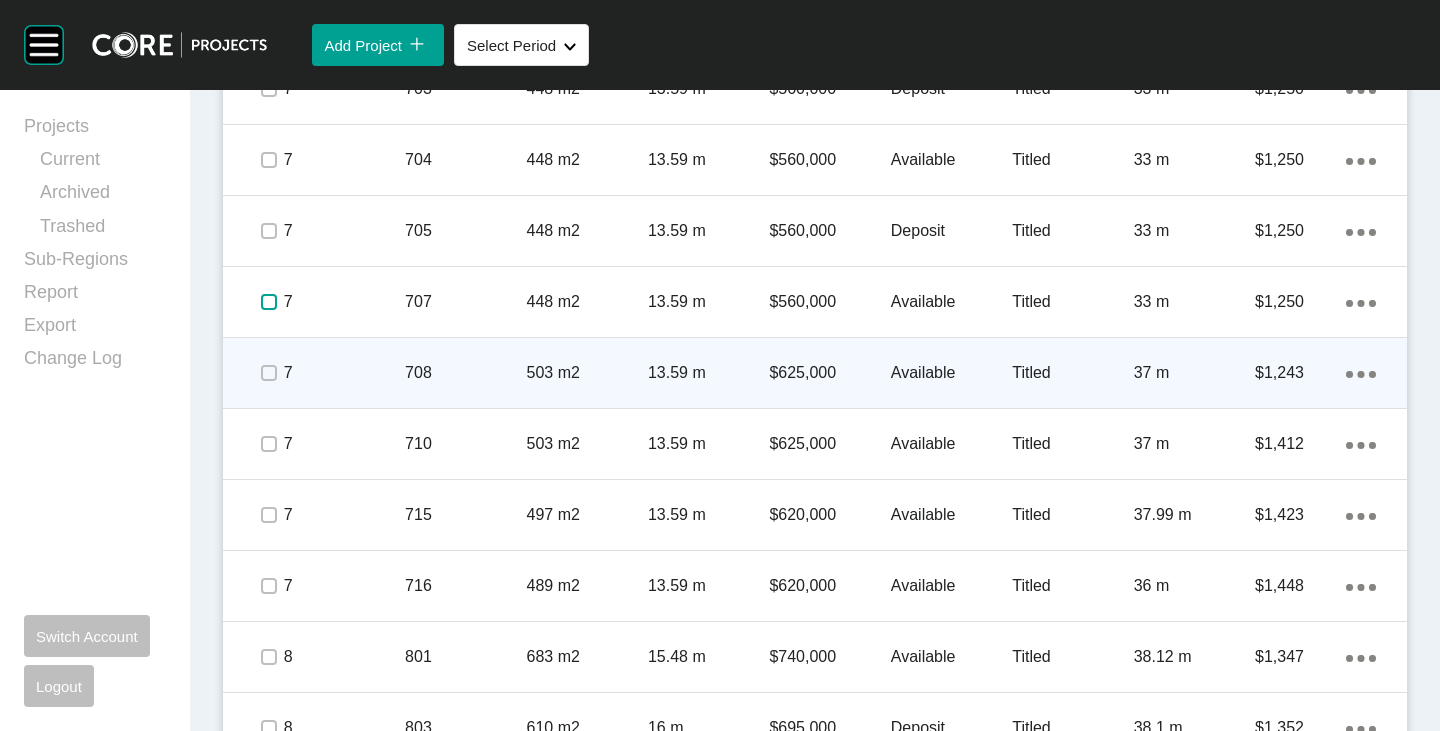 scroll, scrollTop: 1273, scrollLeft: 0, axis: vertical 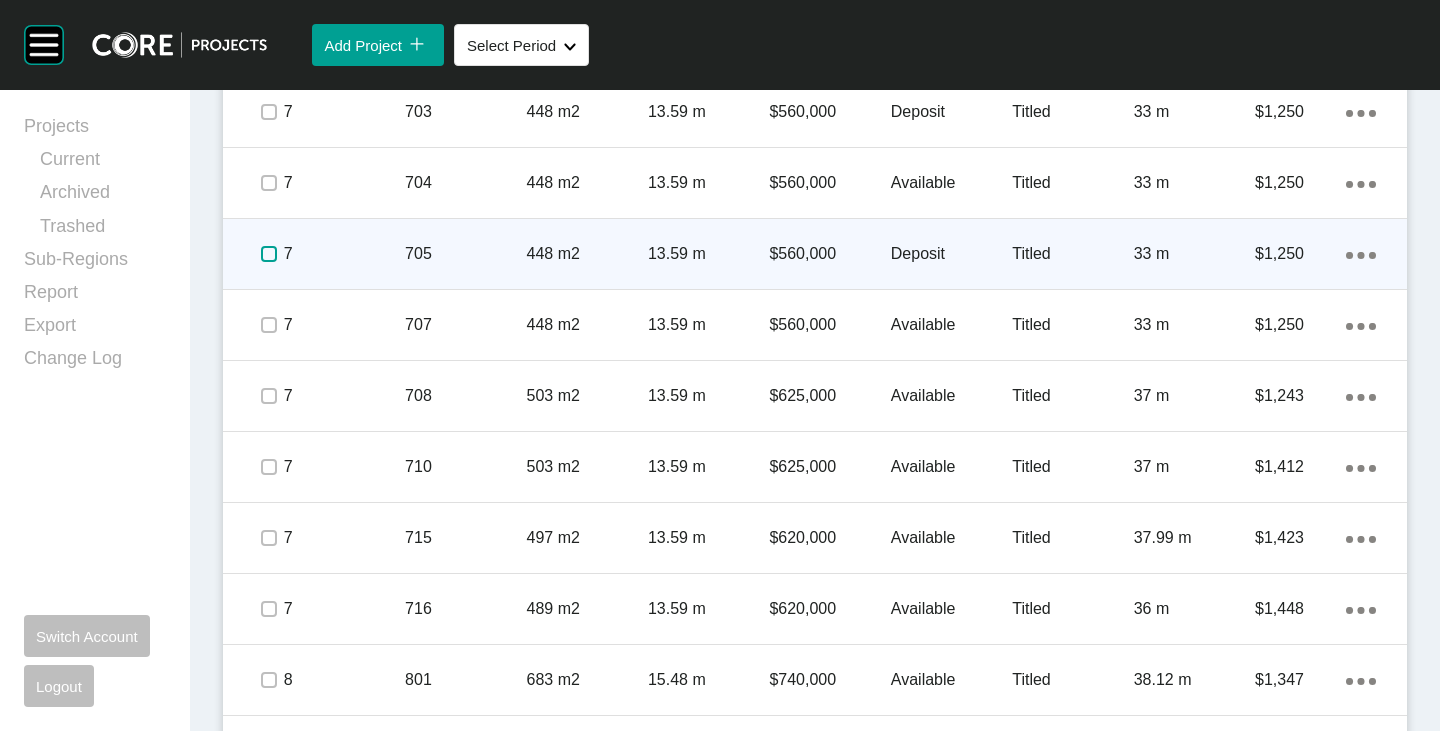 click at bounding box center (269, 254) 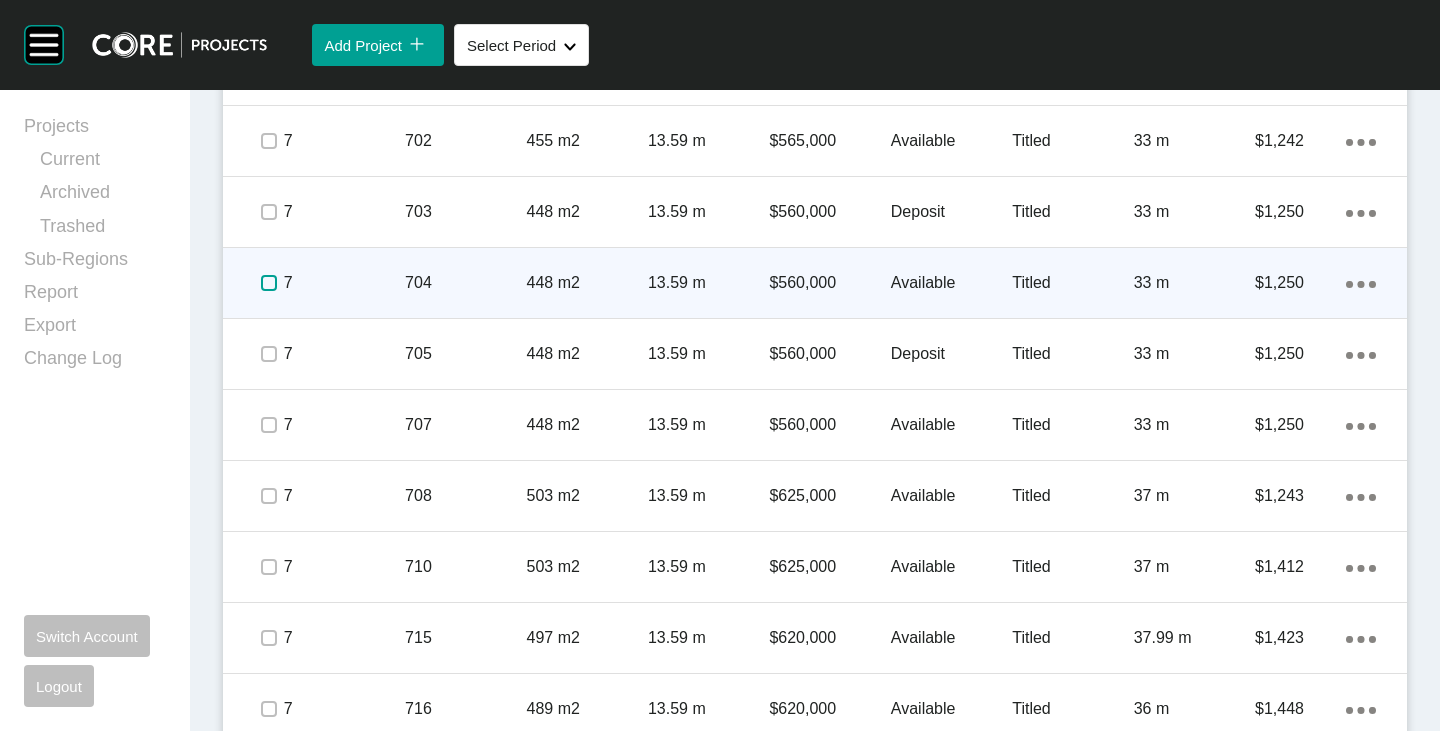 click at bounding box center (269, 283) 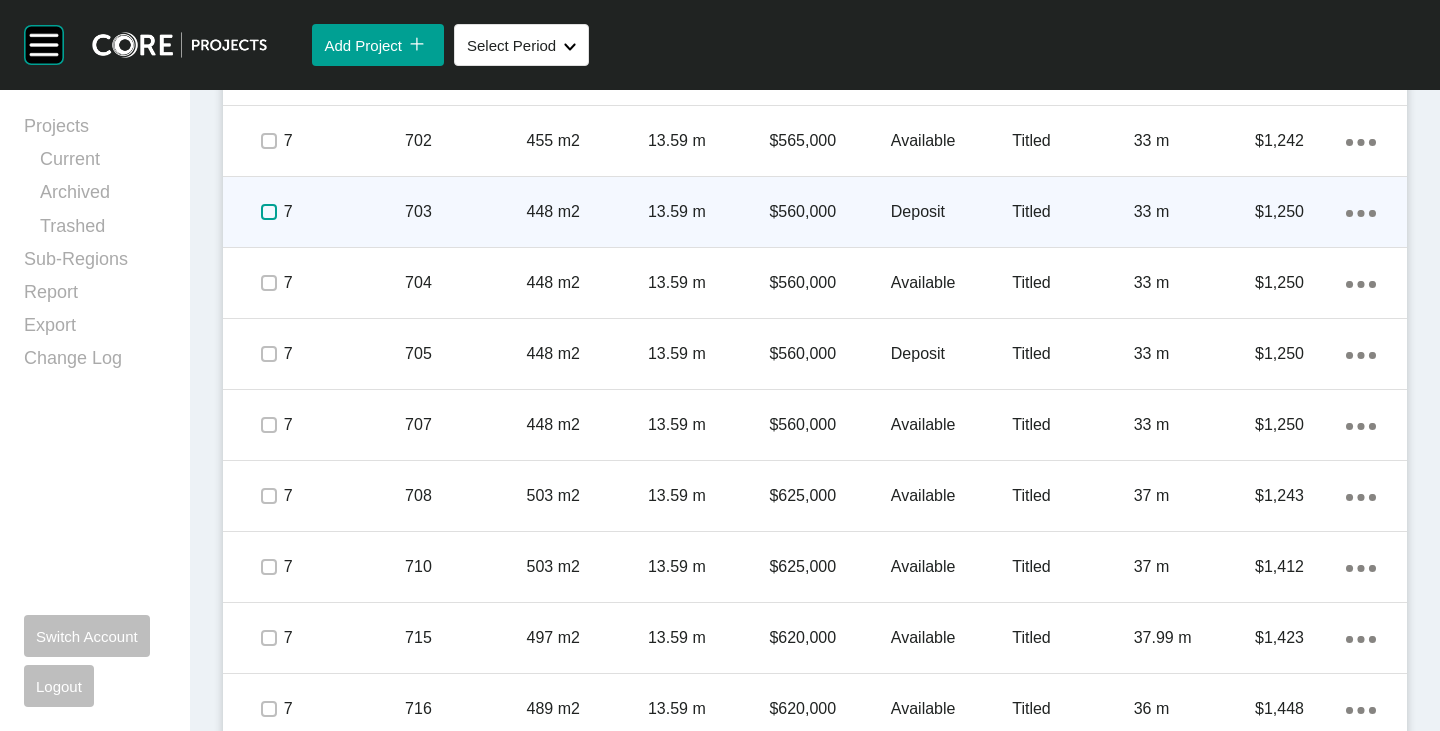 click at bounding box center (269, 212) 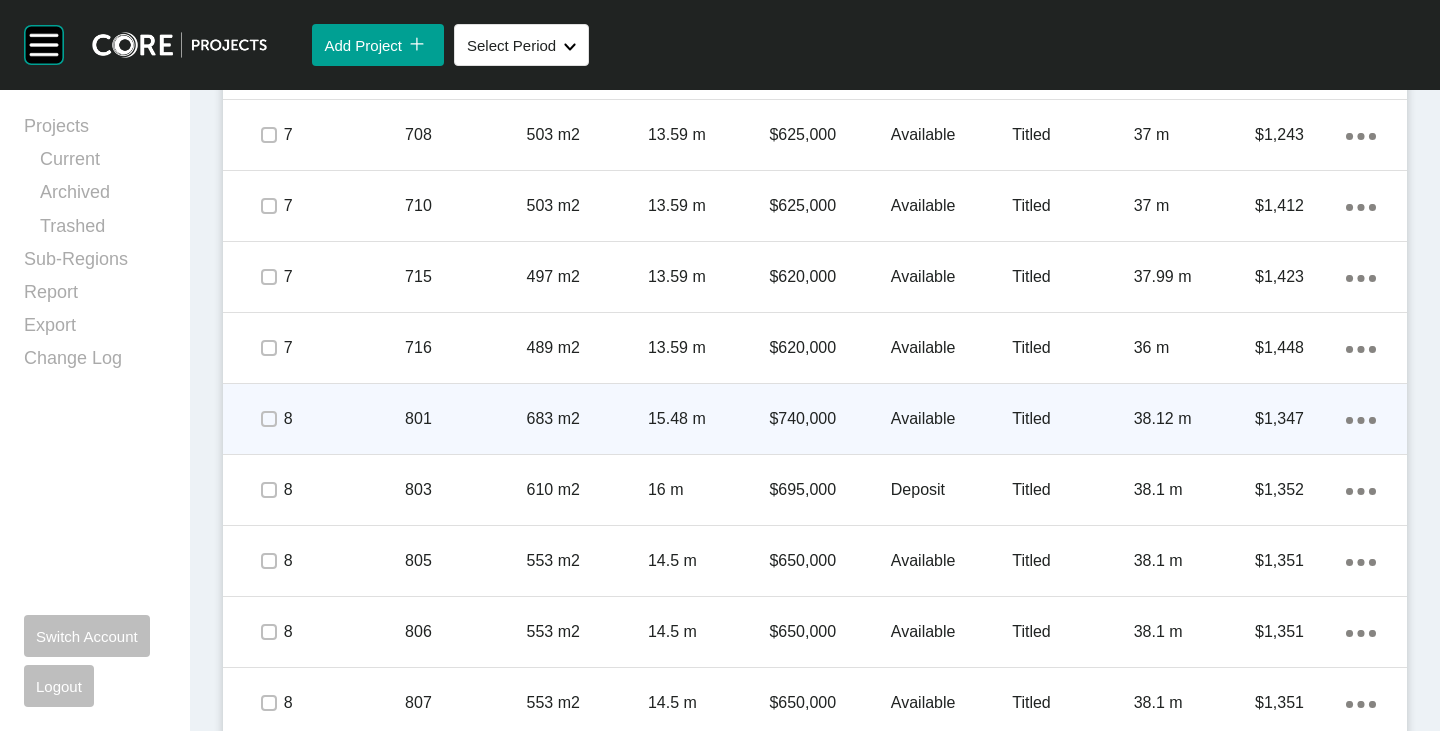 scroll, scrollTop: 1473, scrollLeft: 0, axis: vertical 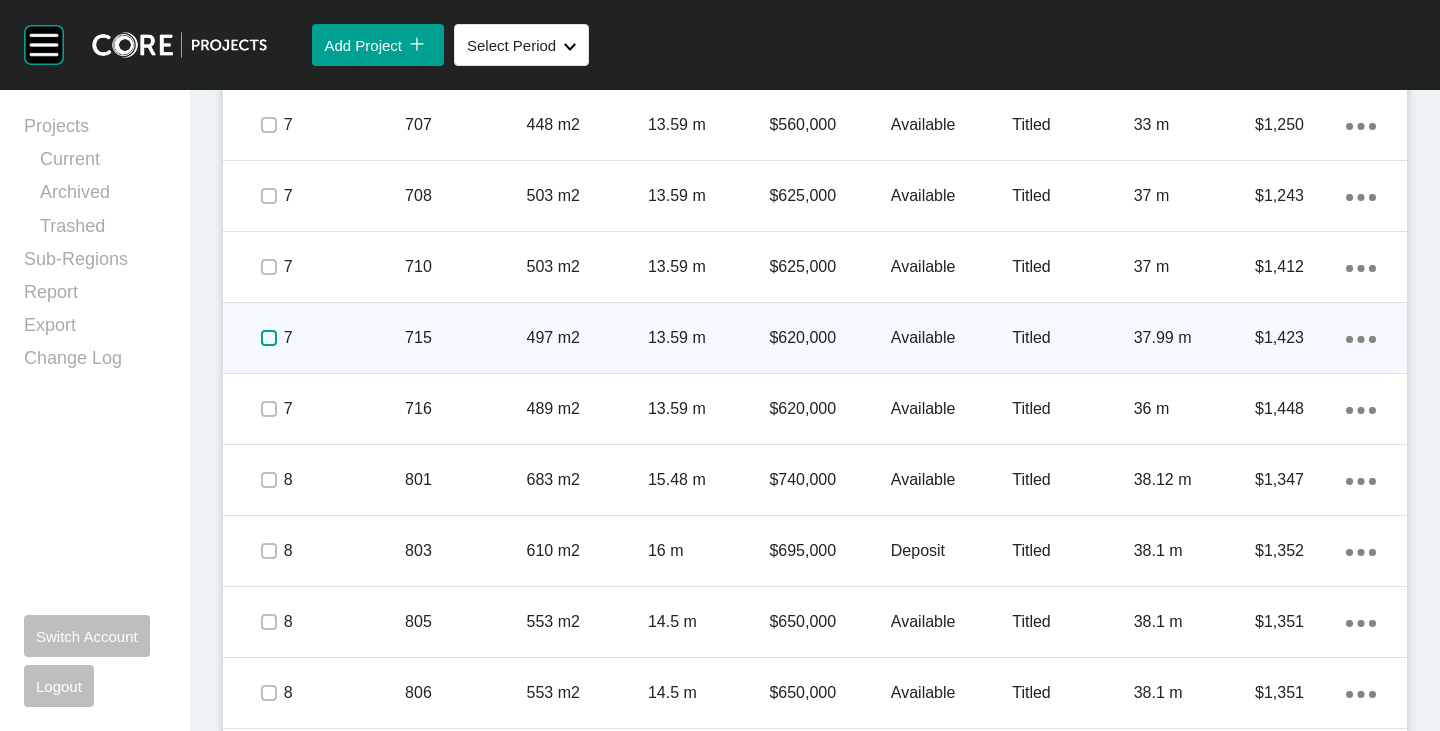 click at bounding box center [269, 338] 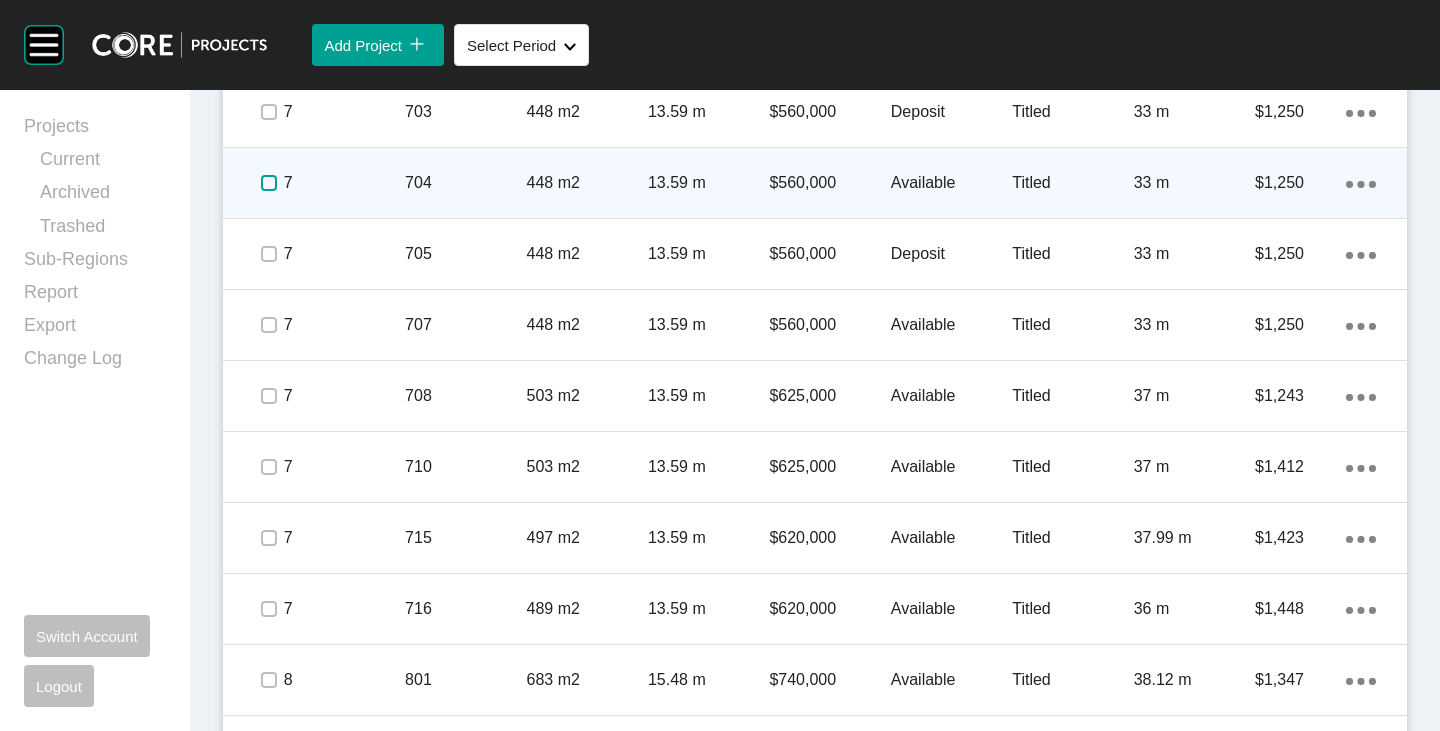 click at bounding box center (269, 183) 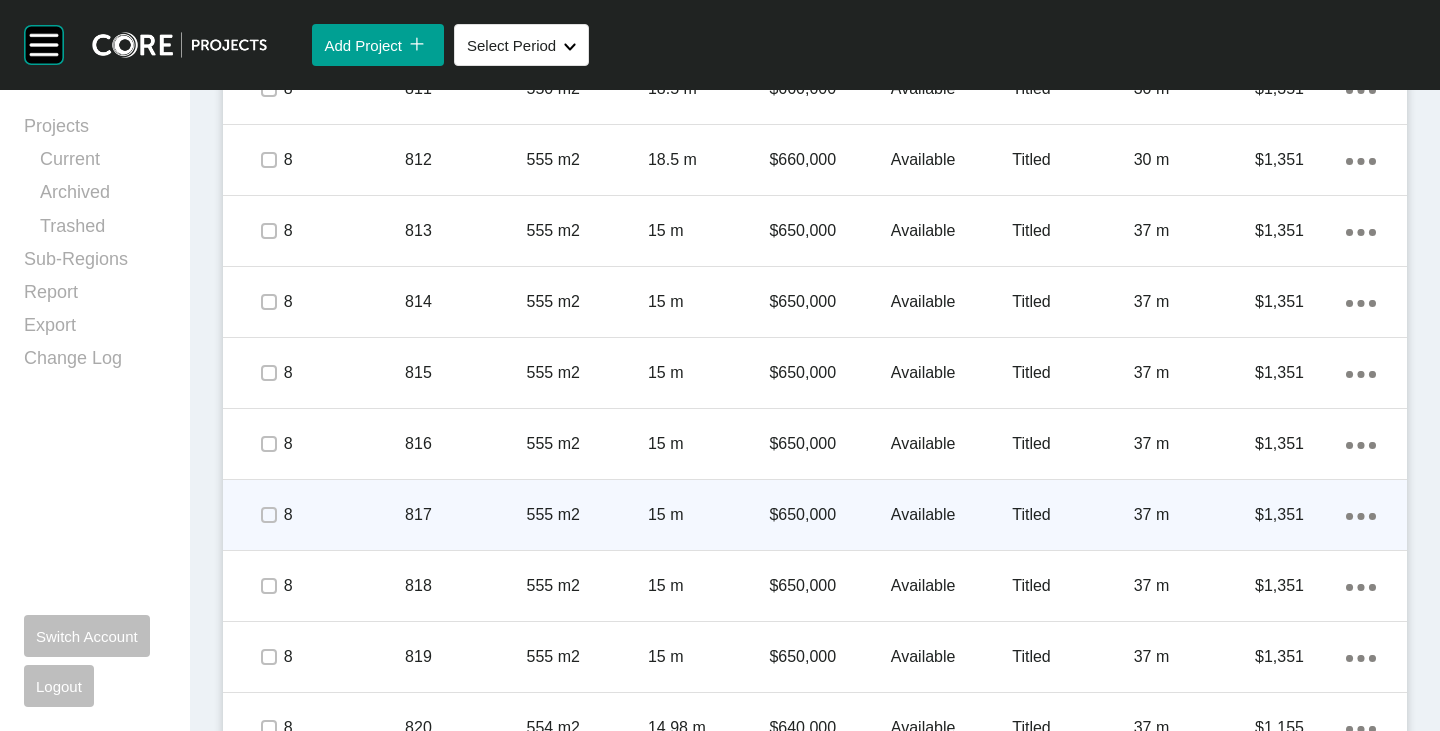 scroll, scrollTop: 2473, scrollLeft: 0, axis: vertical 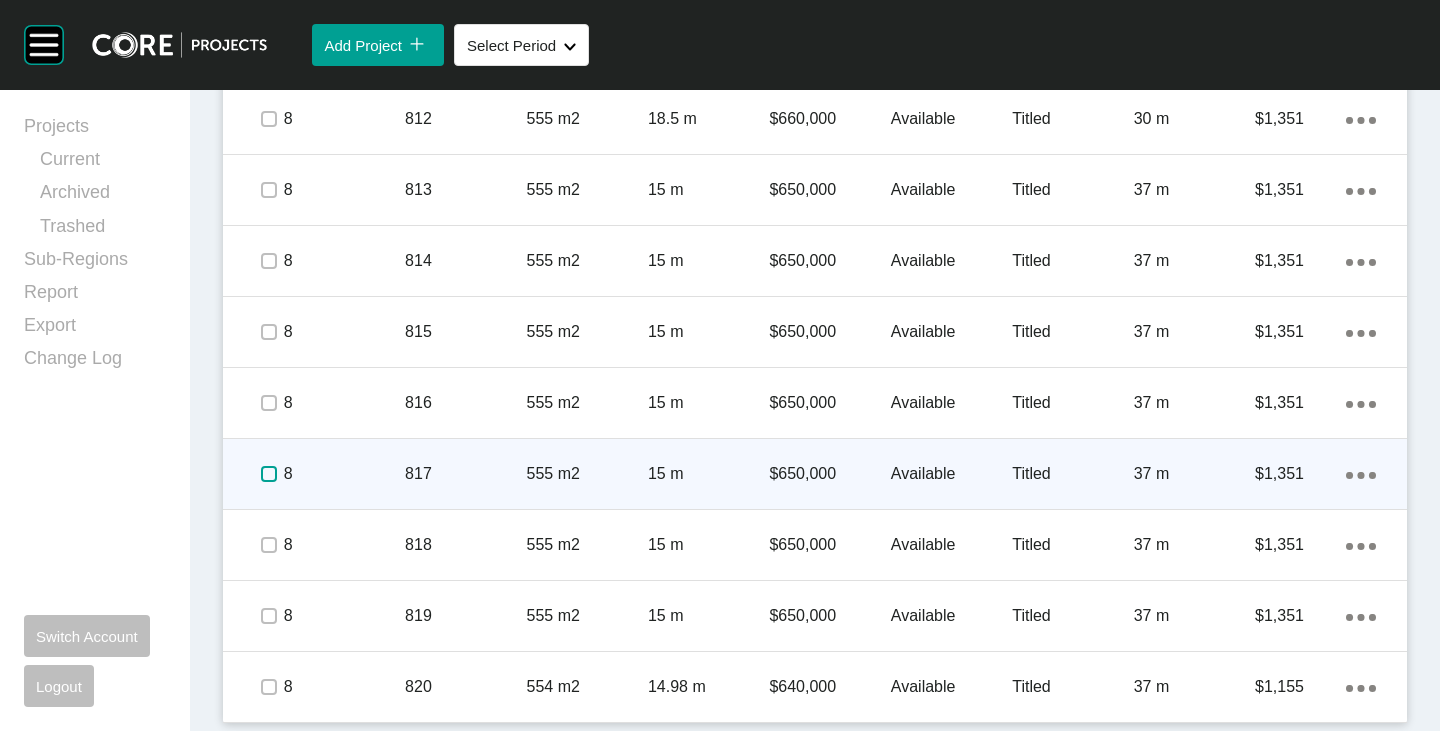 click at bounding box center (269, 474) 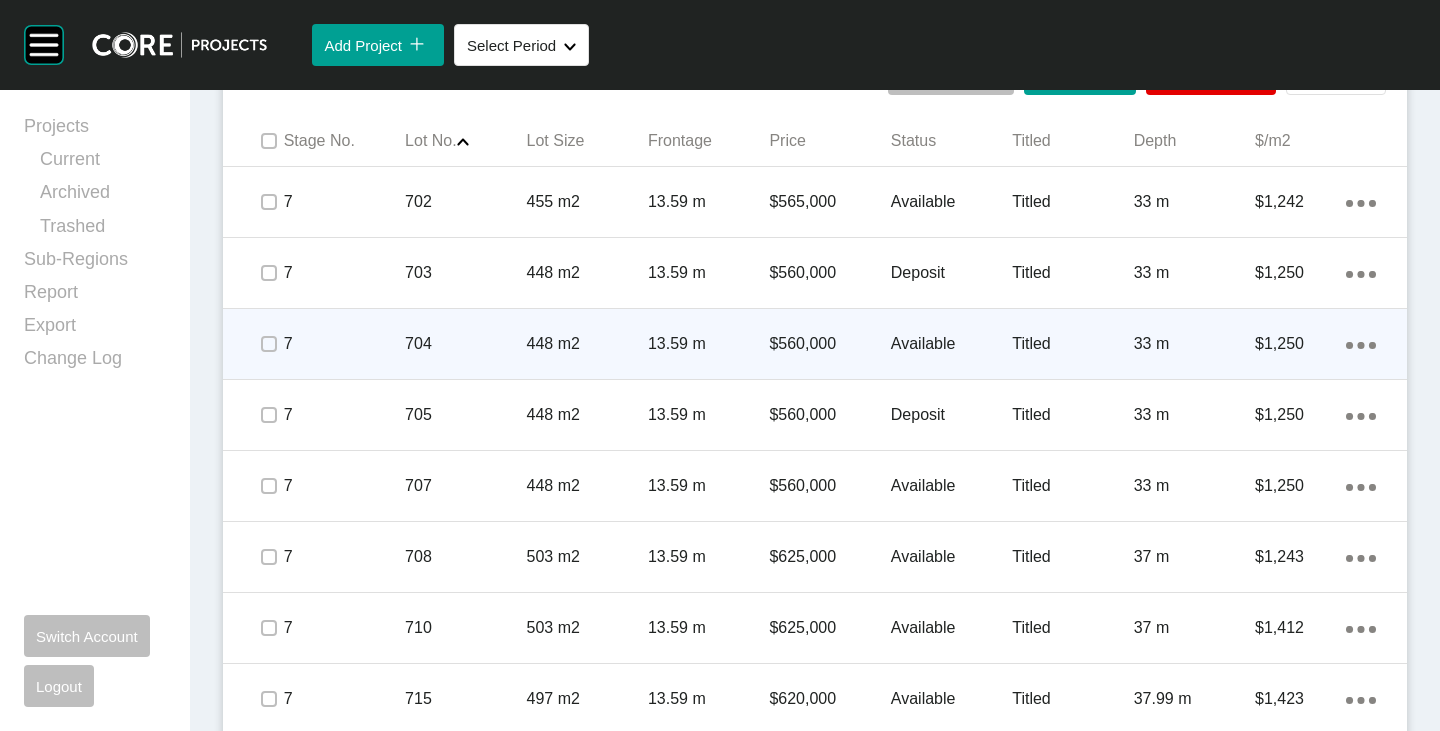 scroll, scrollTop: 1073, scrollLeft: 0, axis: vertical 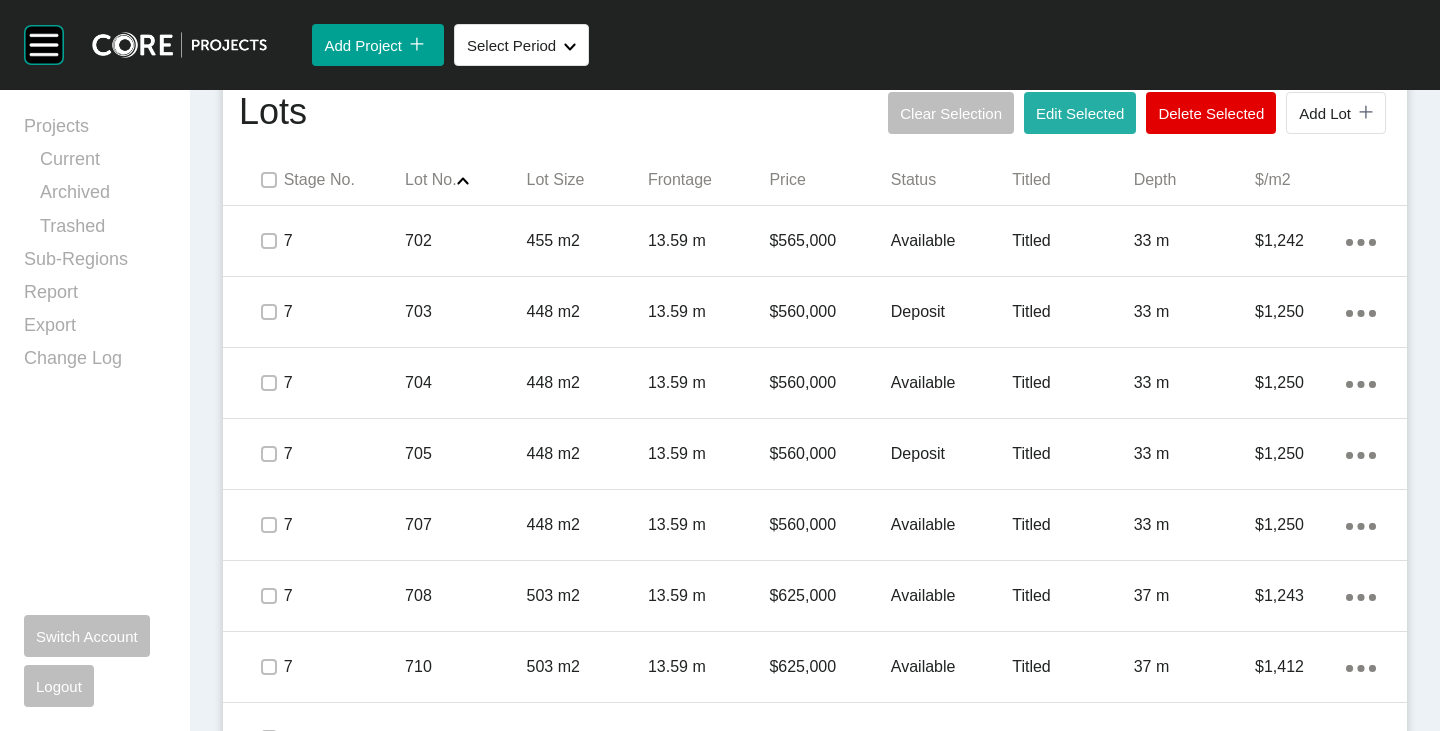 click on "Edit Selected" at bounding box center [1080, 113] 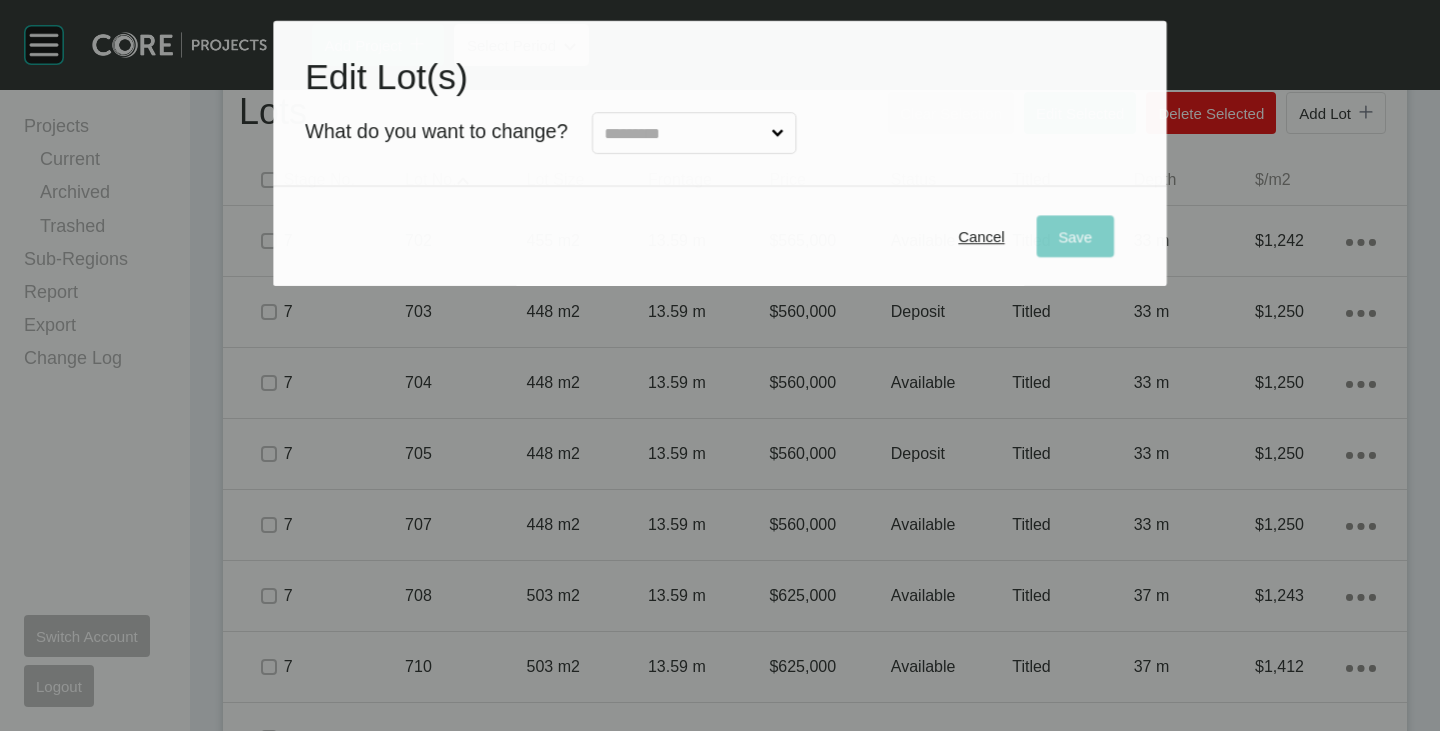 click at bounding box center (684, 134) 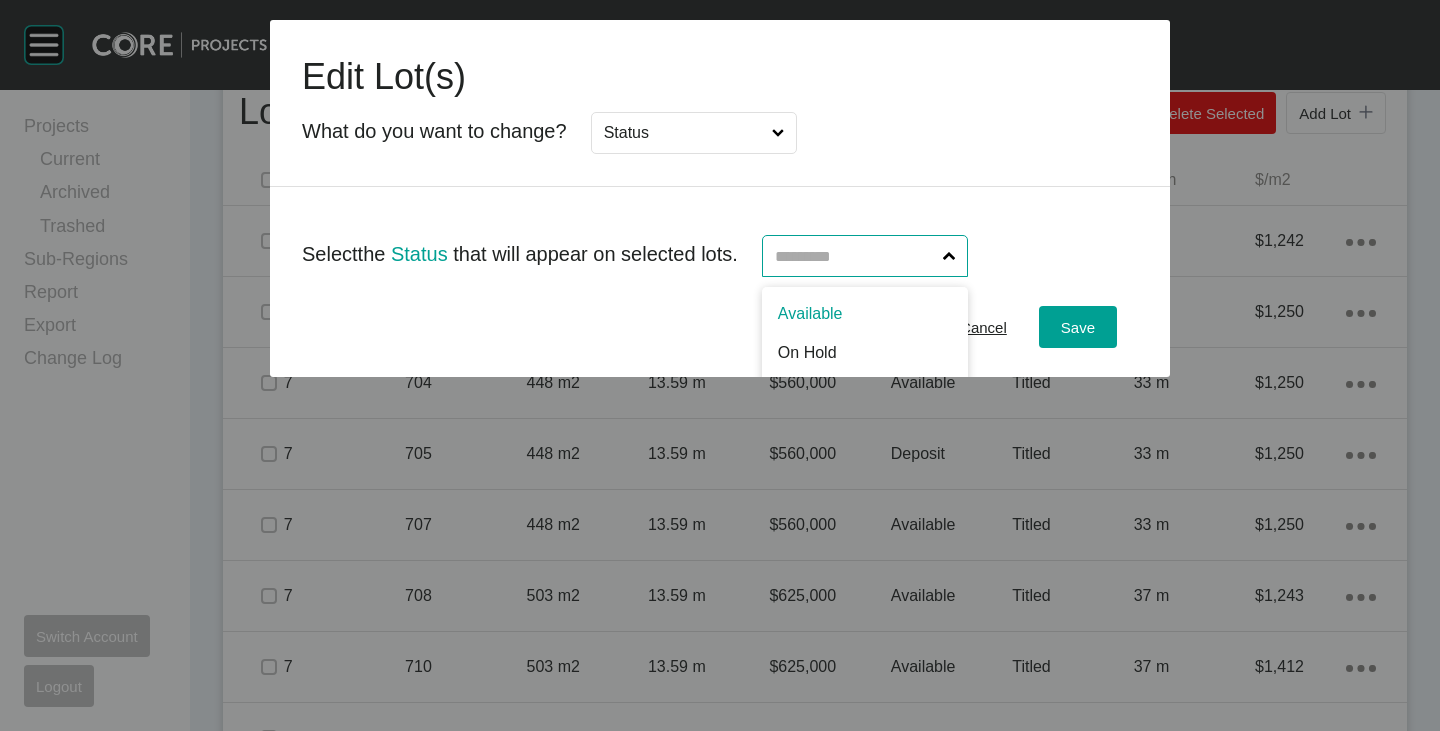 click at bounding box center (855, 256) 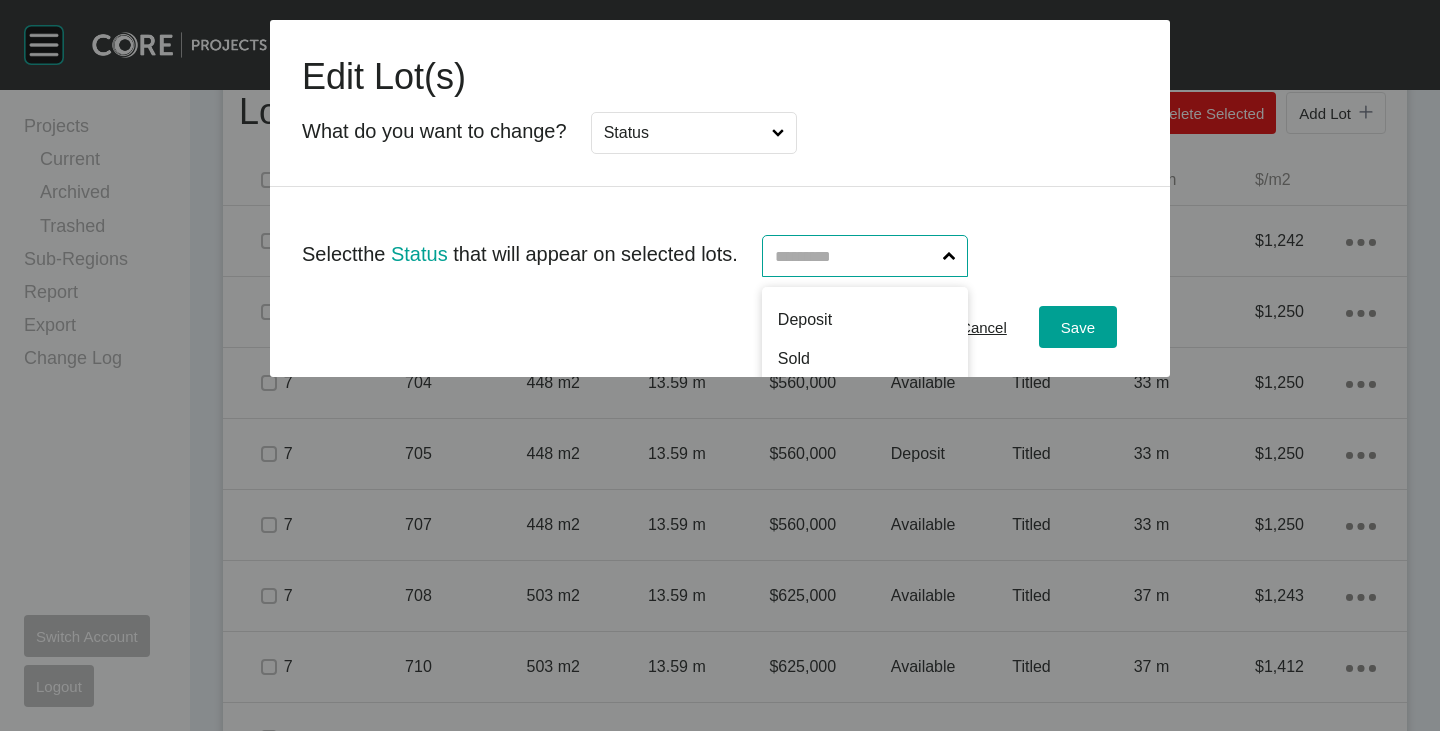 scroll, scrollTop: 102, scrollLeft: 0, axis: vertical 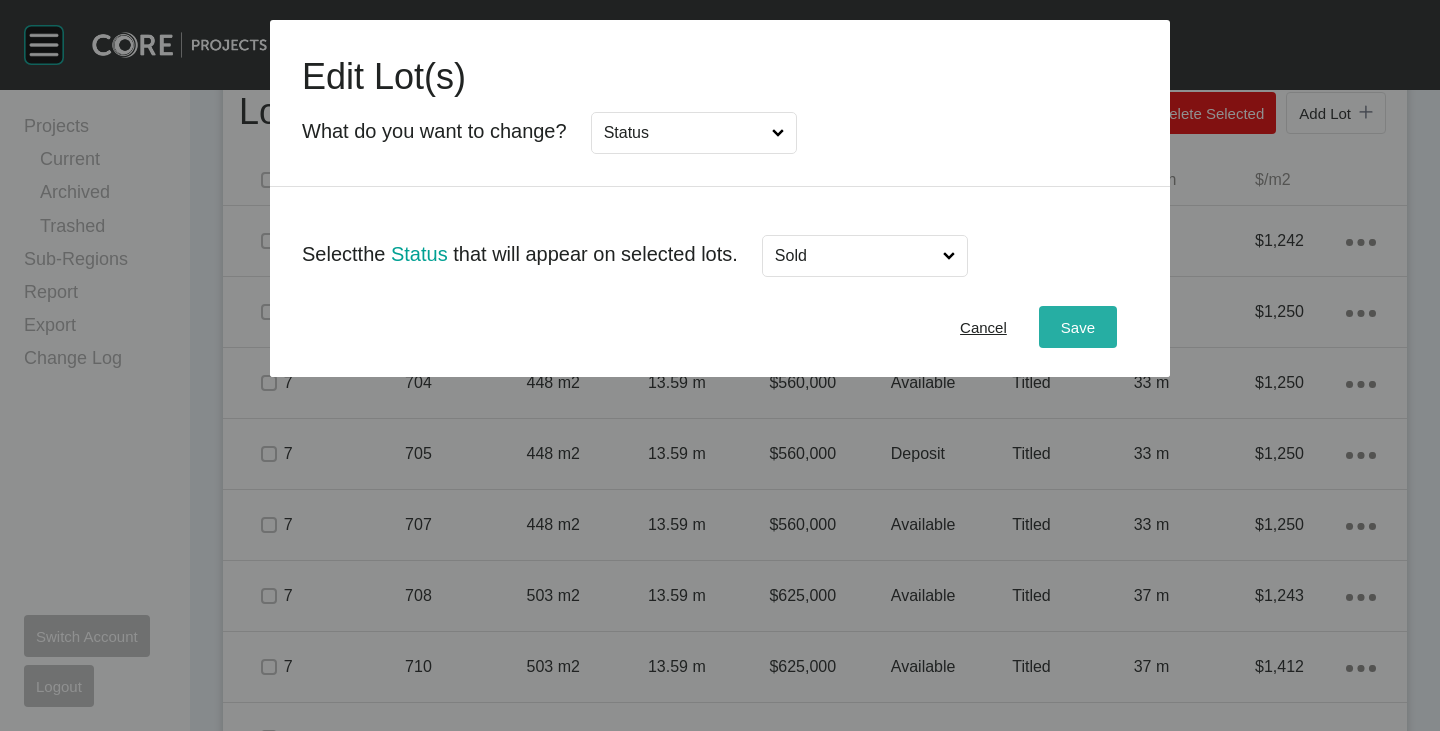 click on "Save" at bounding box center [1078, 327] 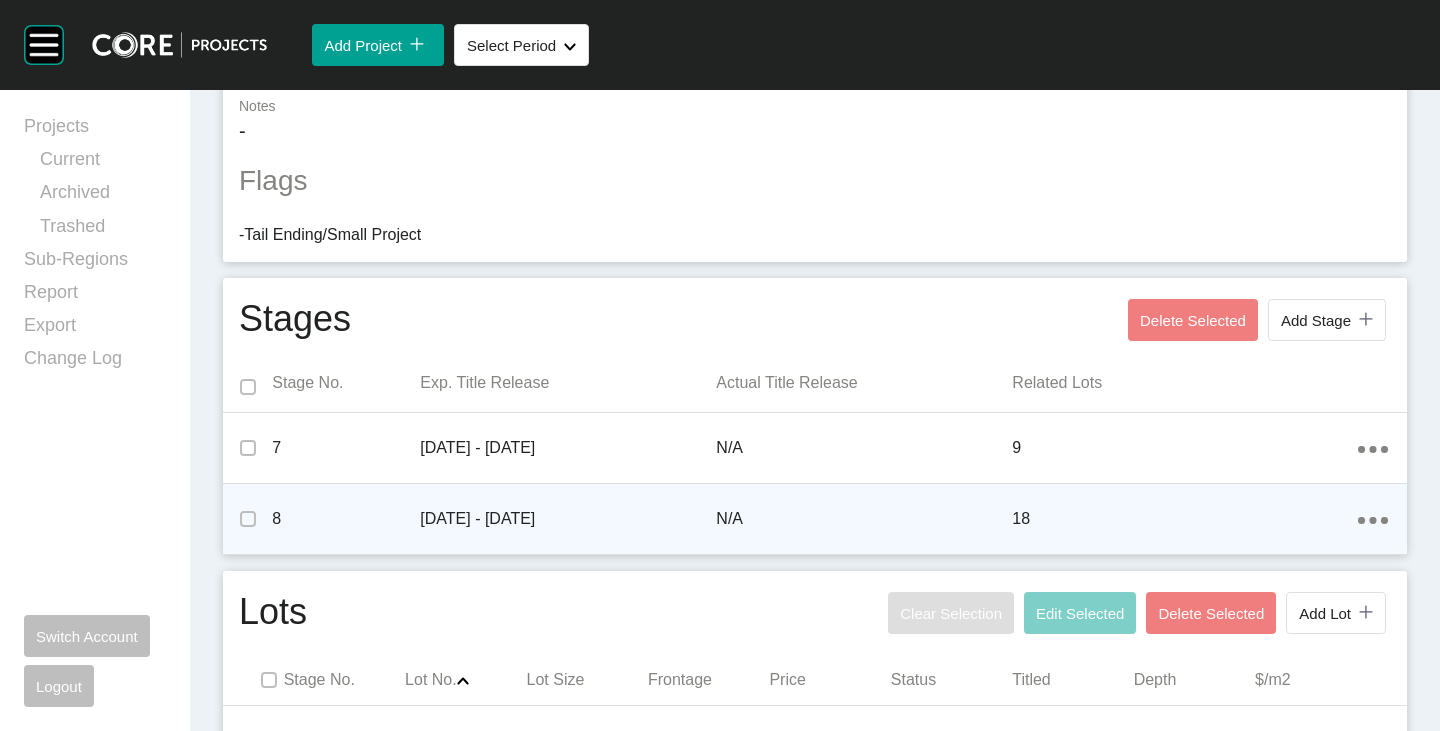 scroll, scrollTop: 873, scrollLeft: 0, axis: vertical 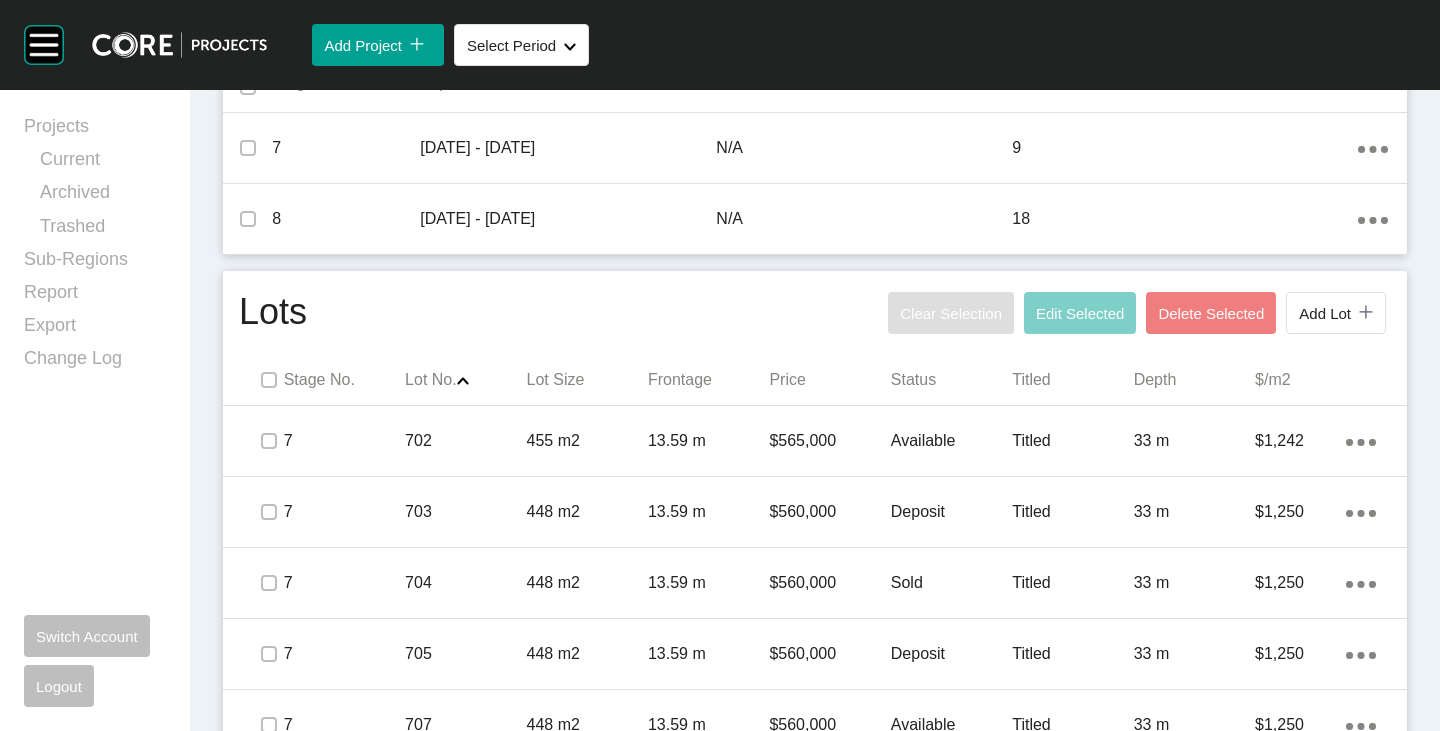 click at bounding box center (268, 380) 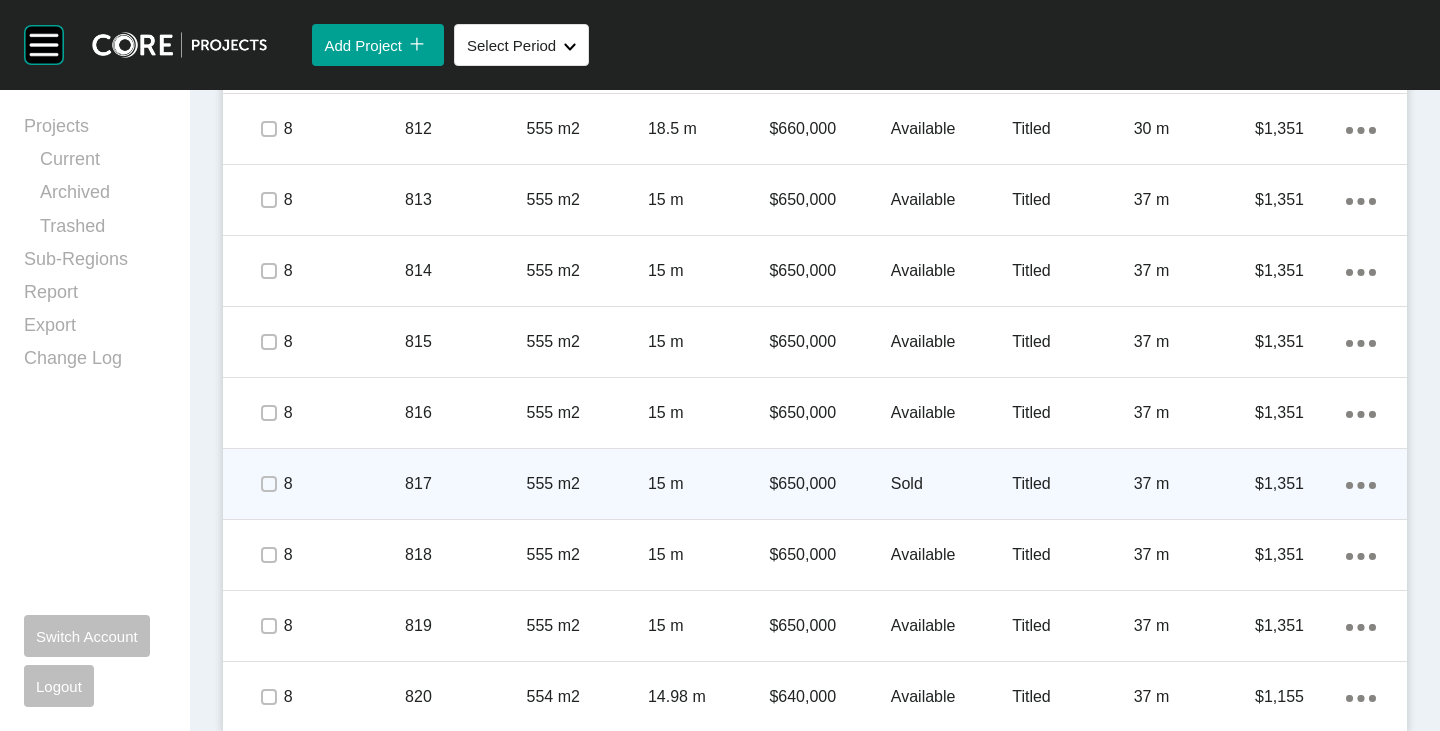 scroll, scrollTop: 2473, scrollLeft: 0, axis: vertical 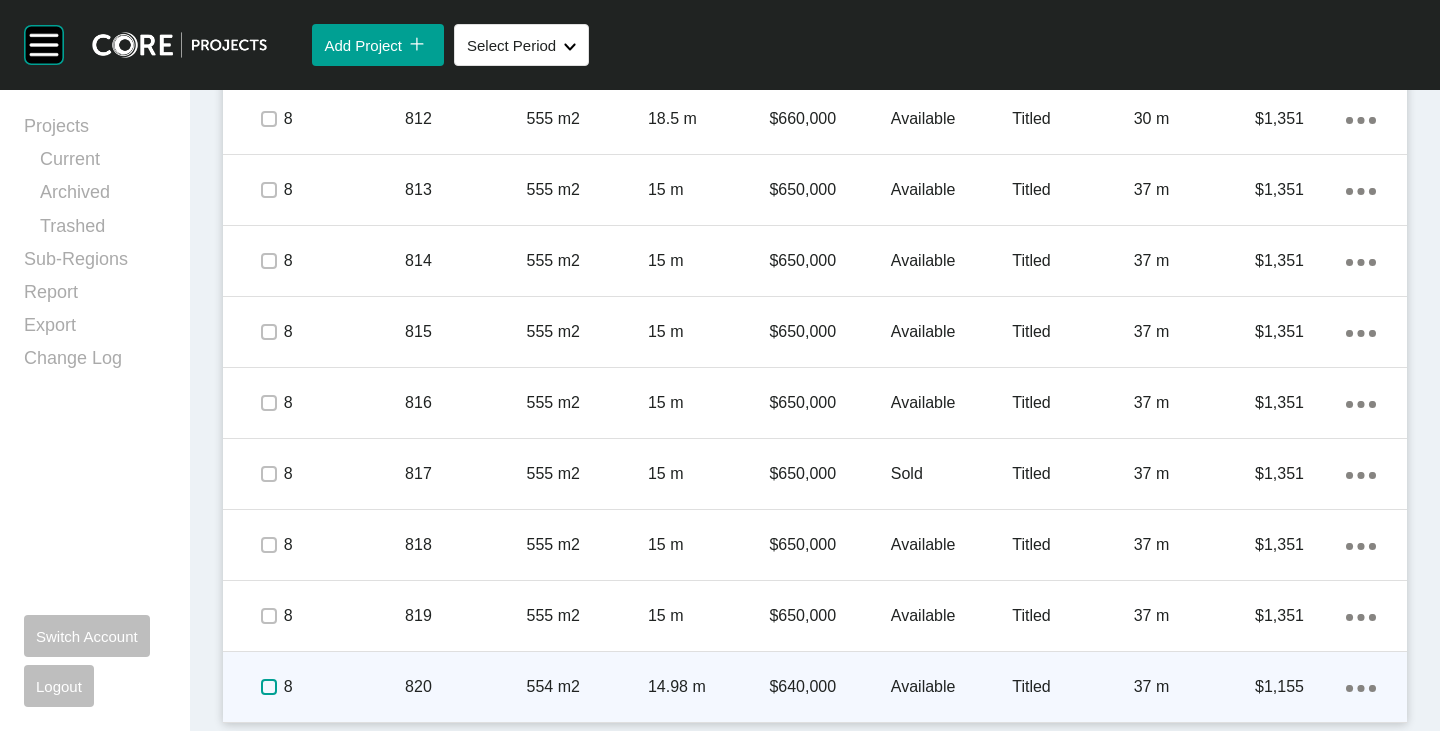 click at bounding box center (269, 687) 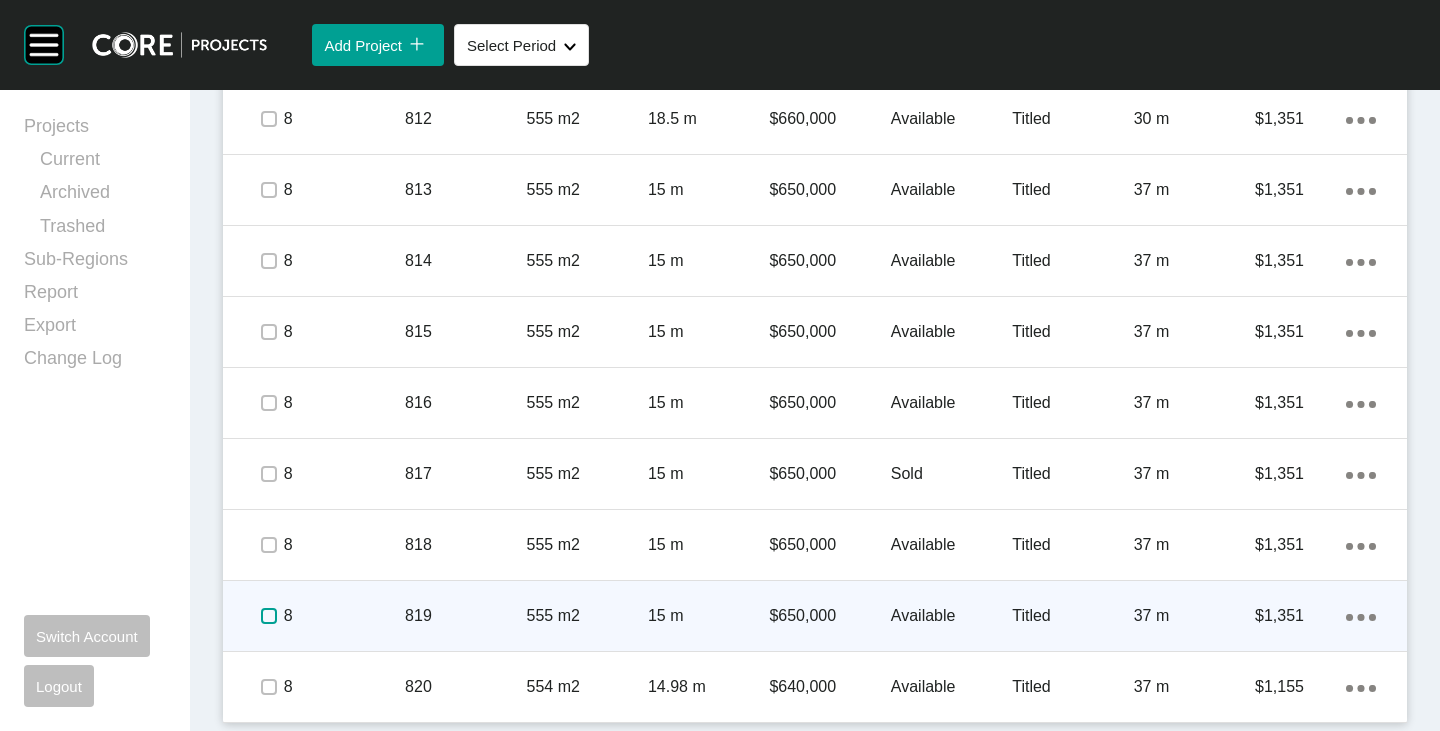 click at bounding box center (269, 616) 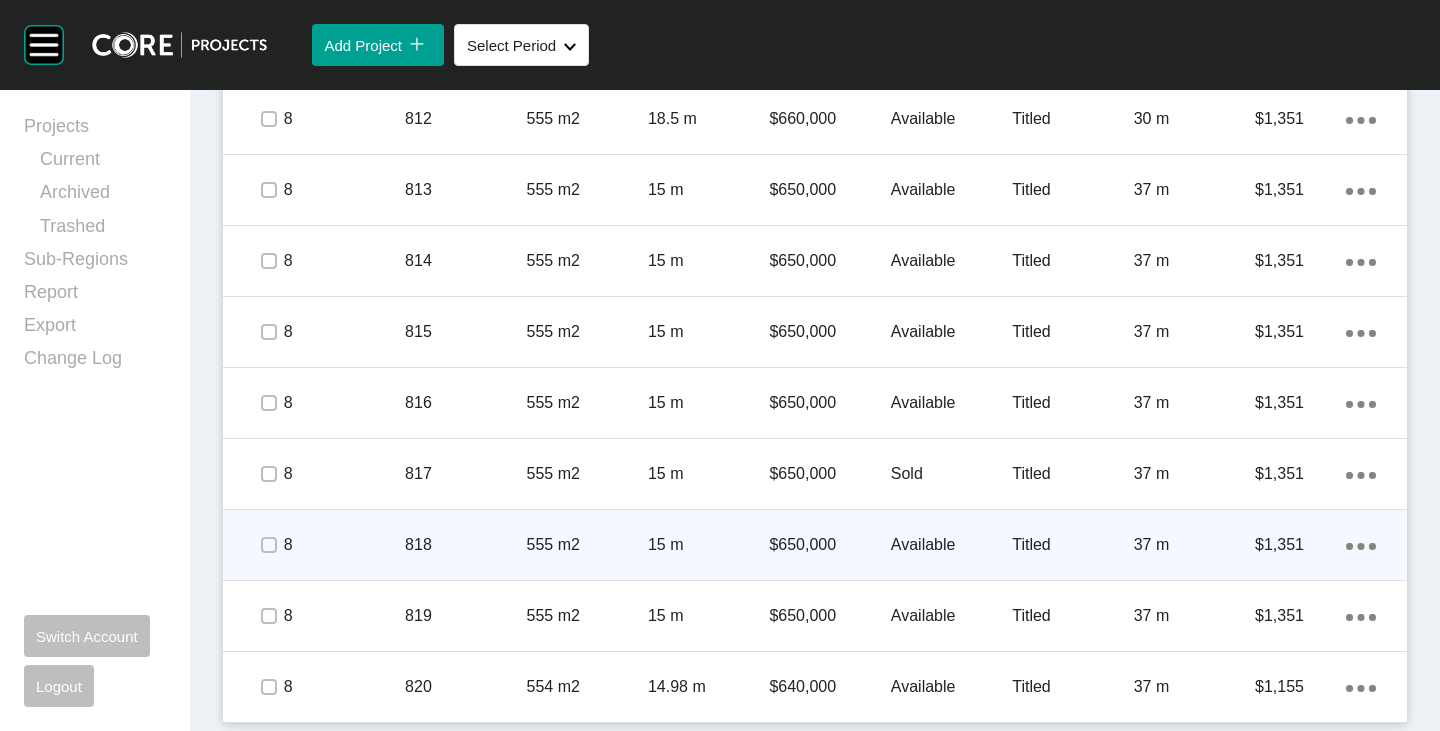 click at bounding box center [268, 545] 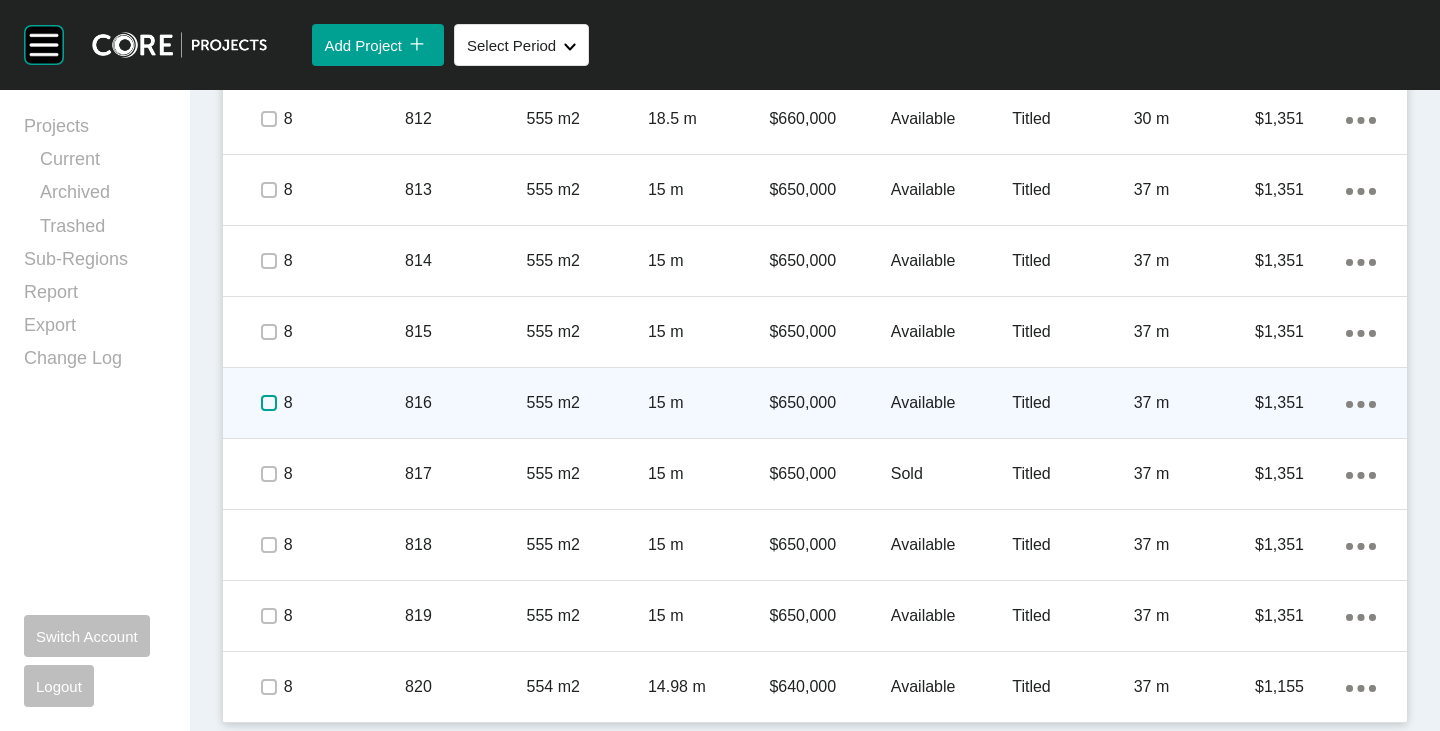 click at bounding box center (269, 403) 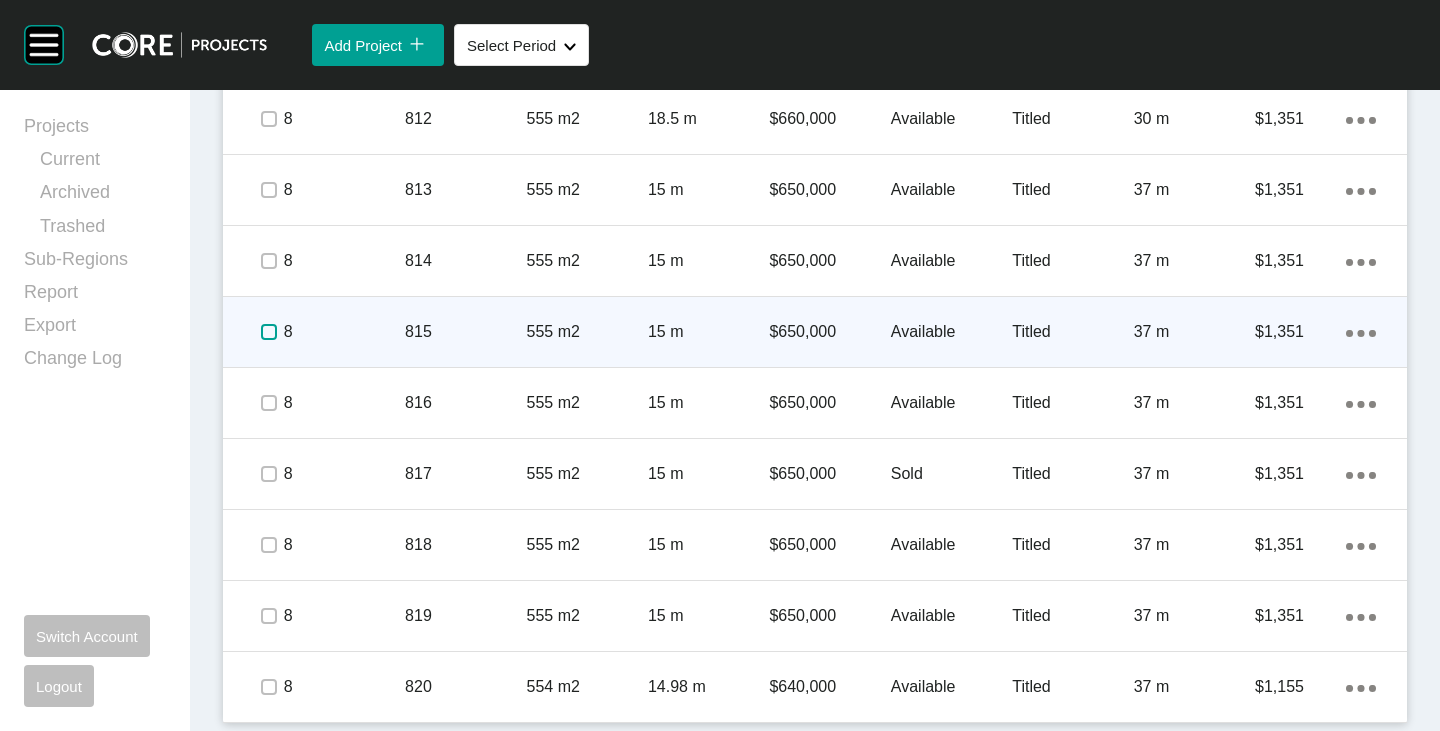 click at bounding box center (269, 332) 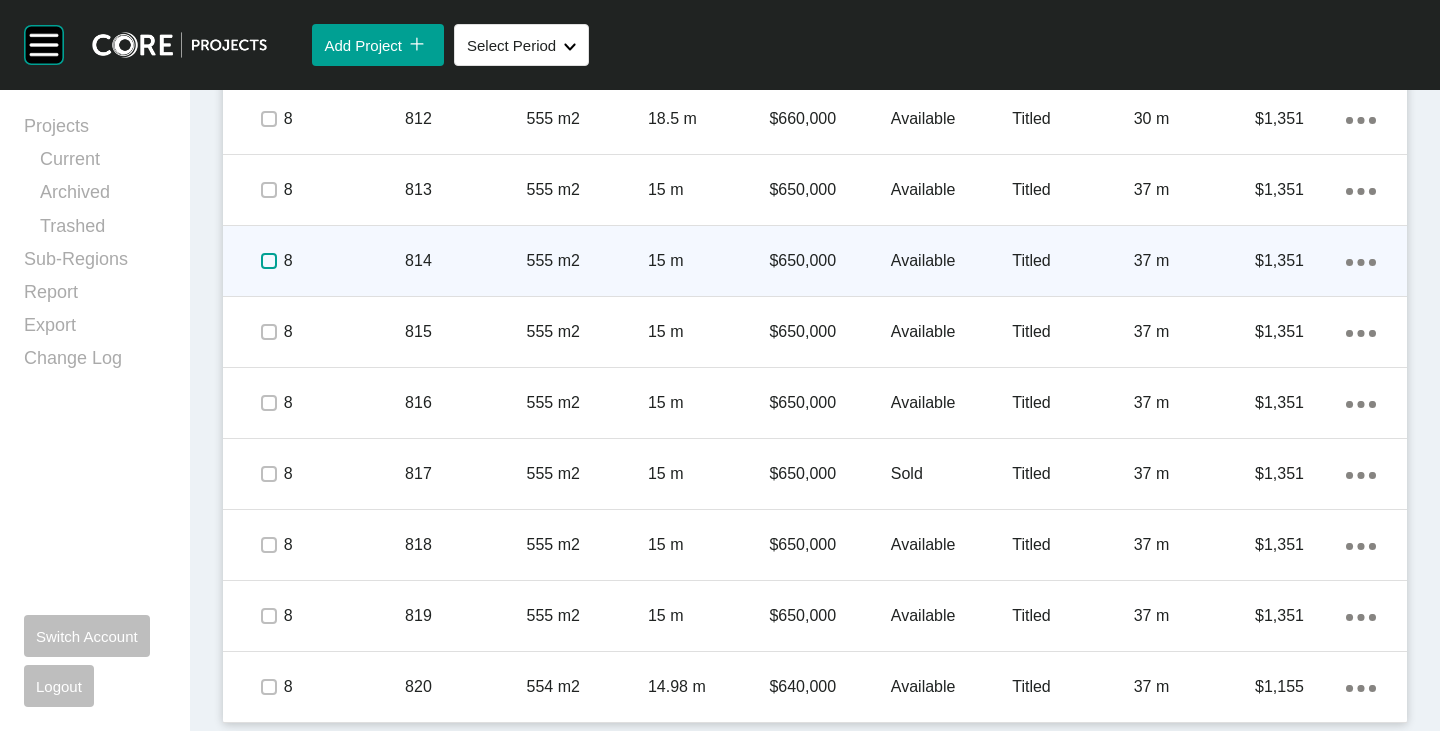 click at bounding box center (269, 261) 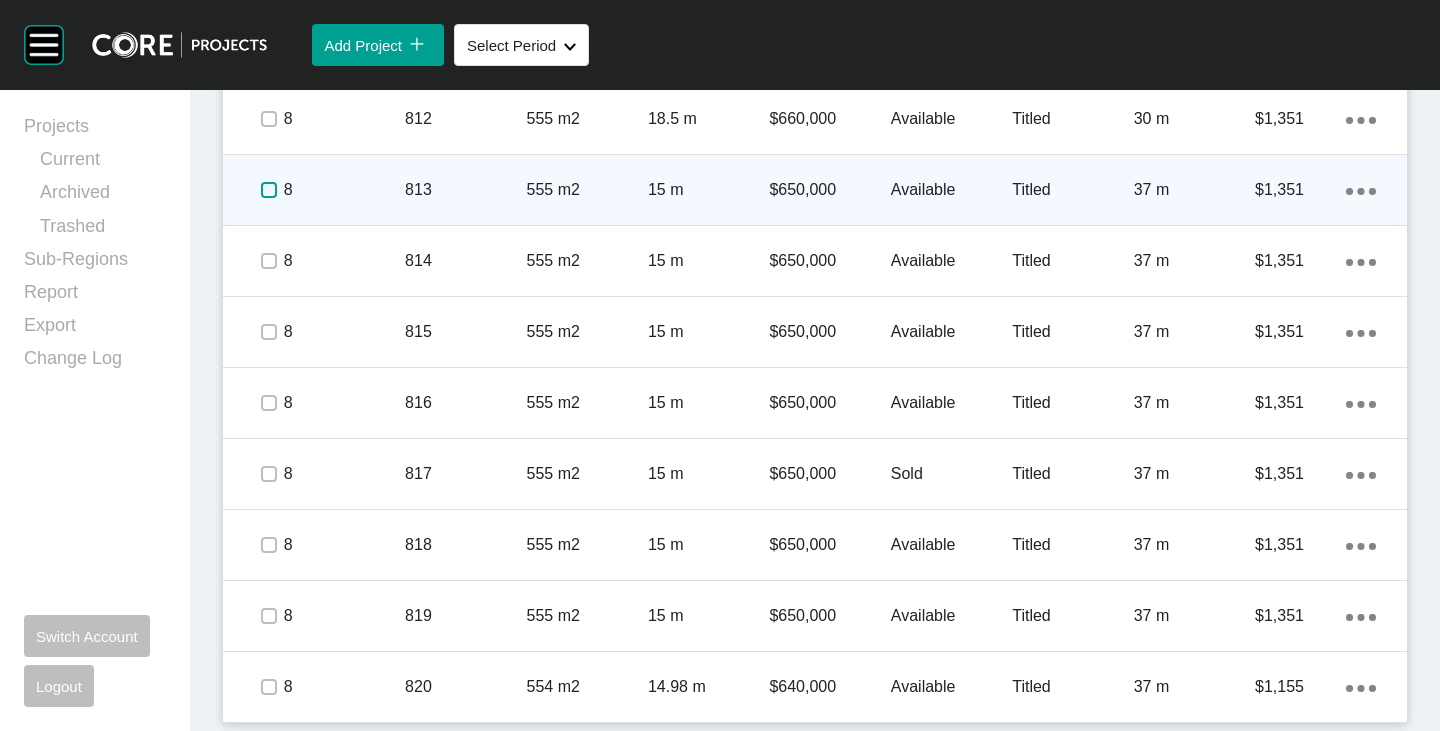click at bounding box center [269, 190] 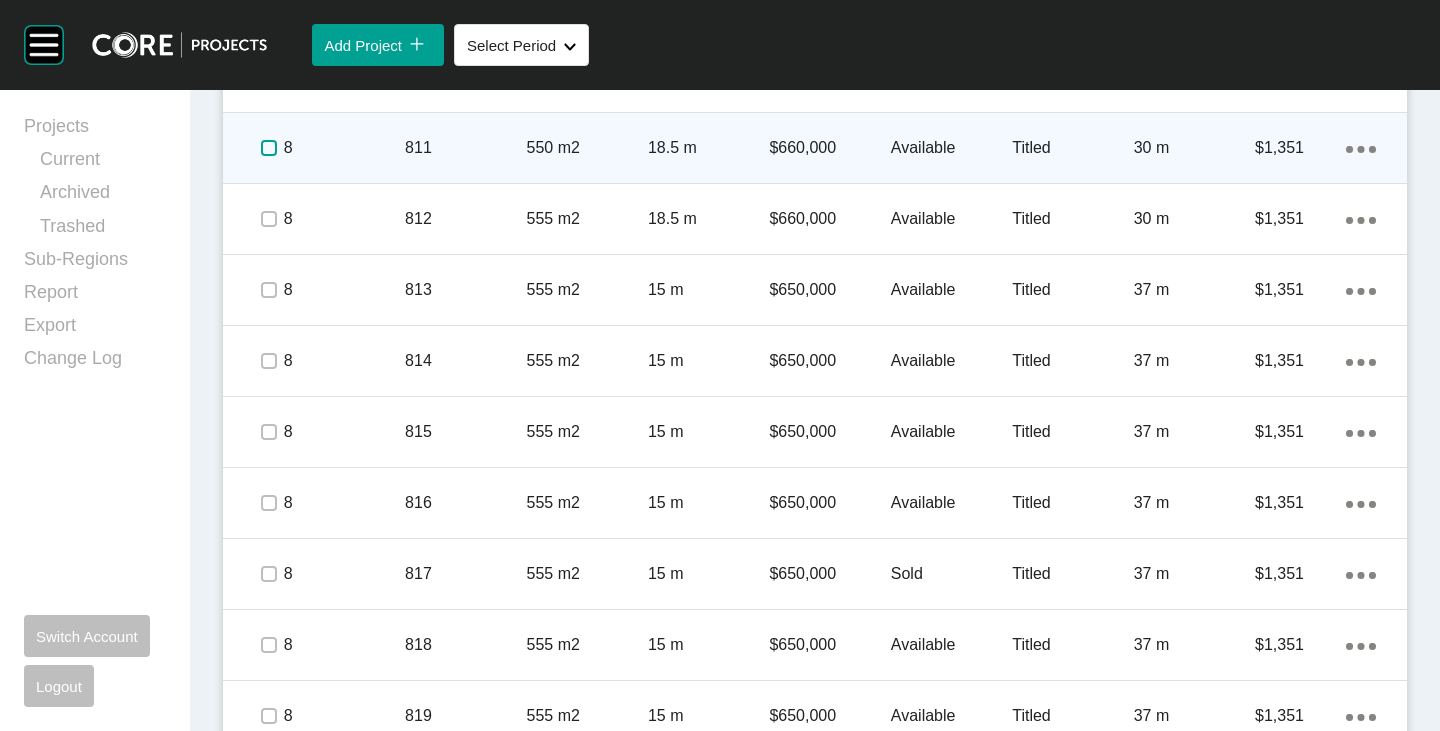 click at bounding box center [269, 148] 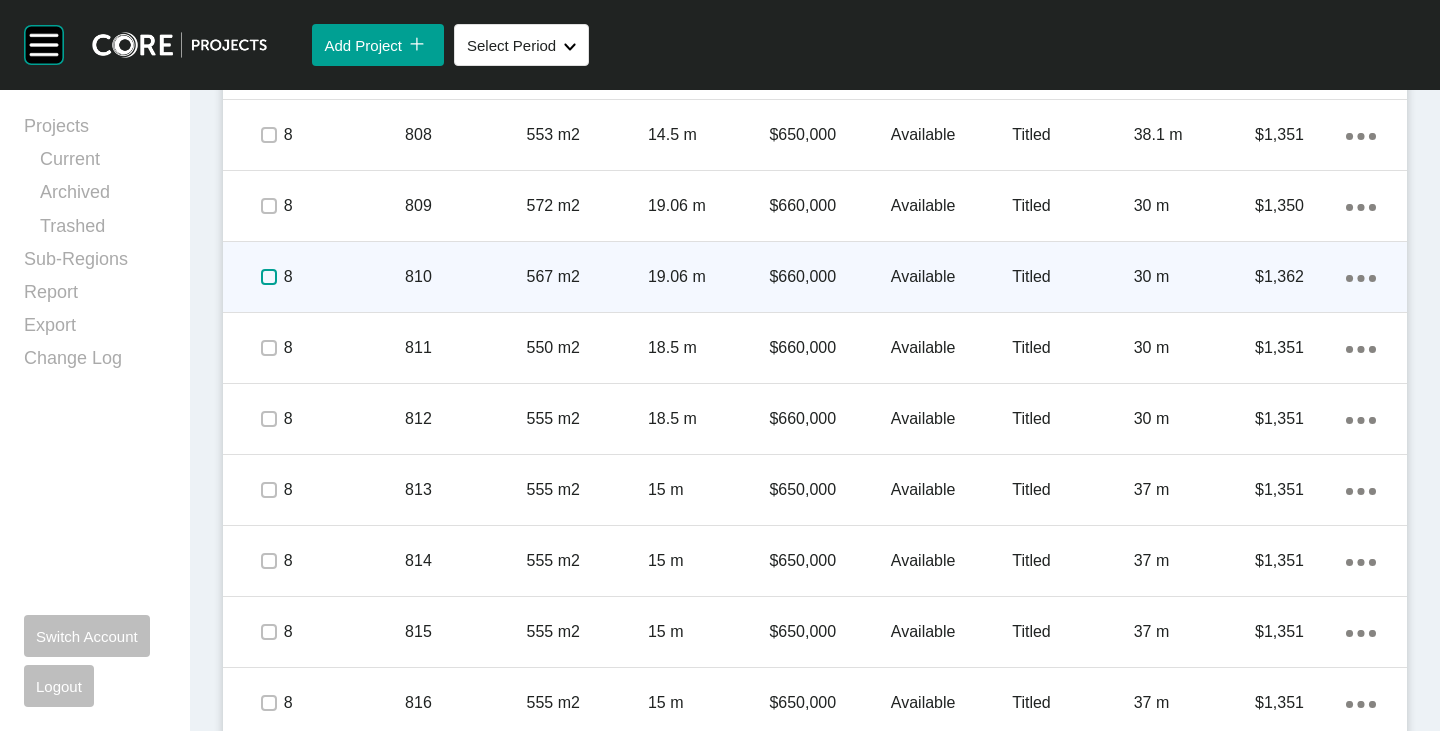 click at bounding box center (269, 277) 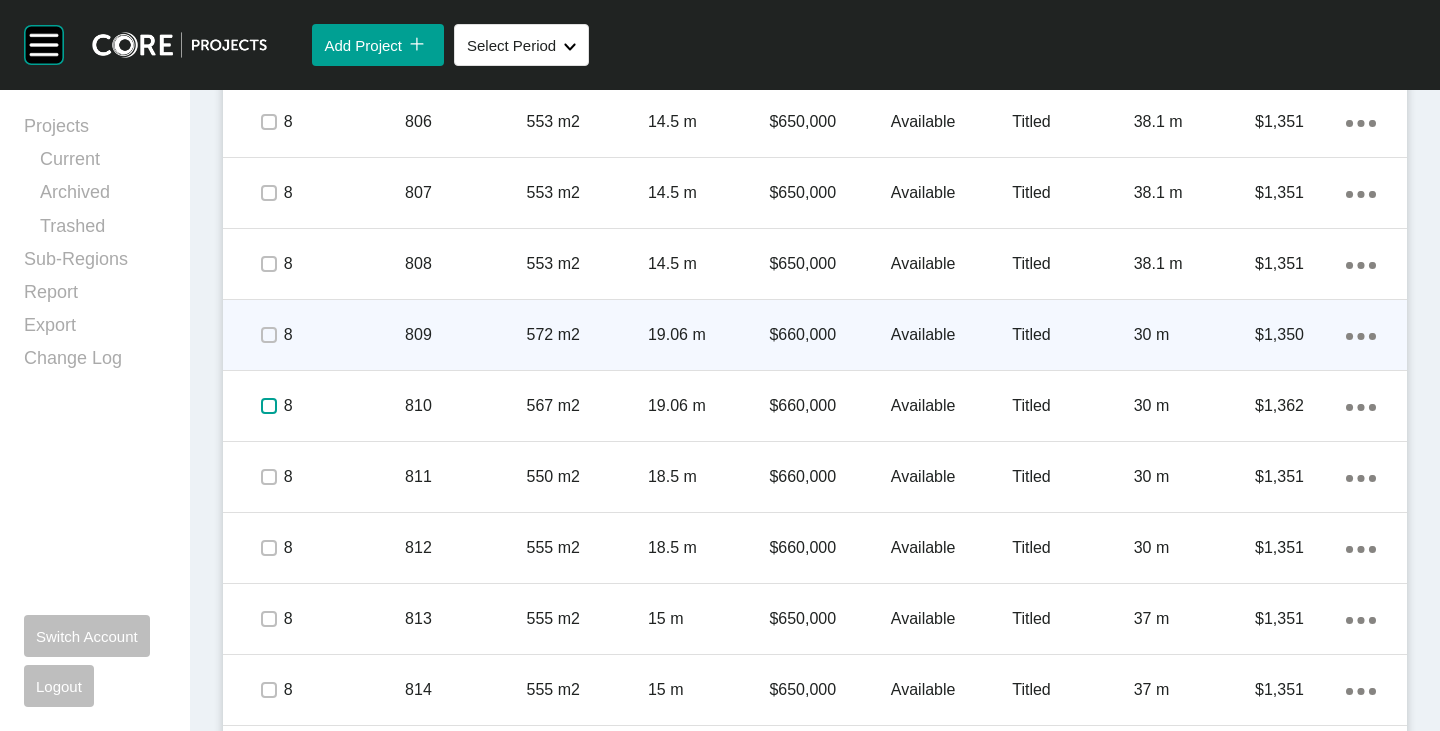 scroll, scrollTop: 1973, scrollLeft: 0, axis: vertical 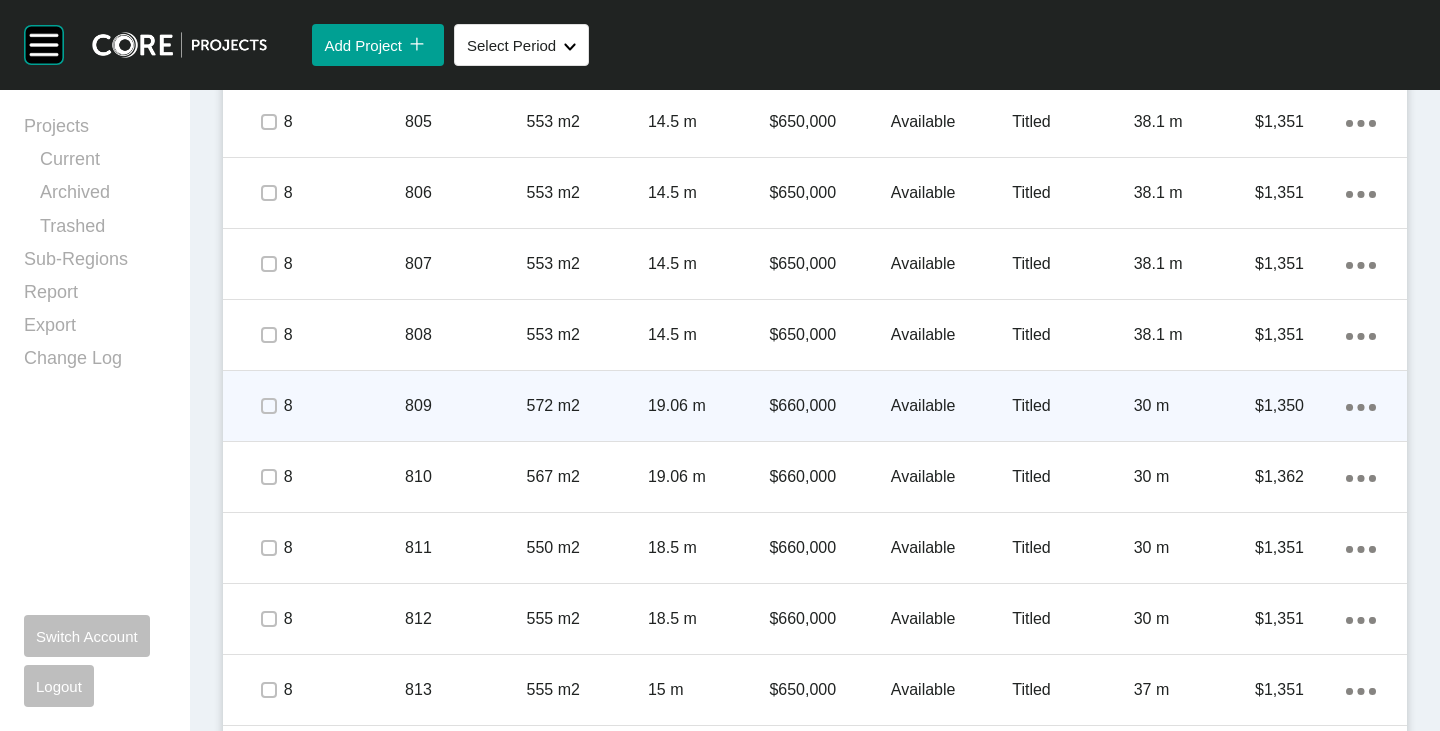 click on "Available" at bounding box center (951, 406) 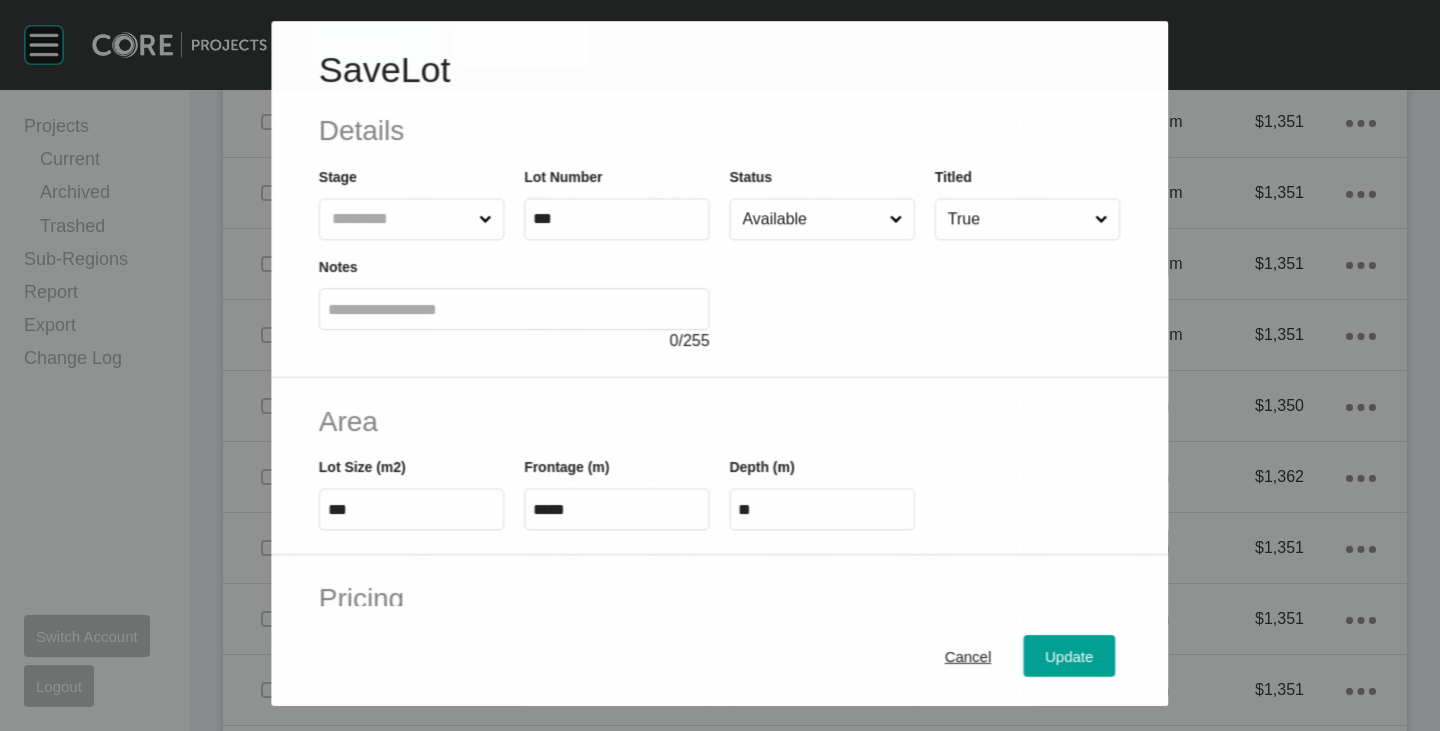 click on "Available" at bounding box center [812, 219] 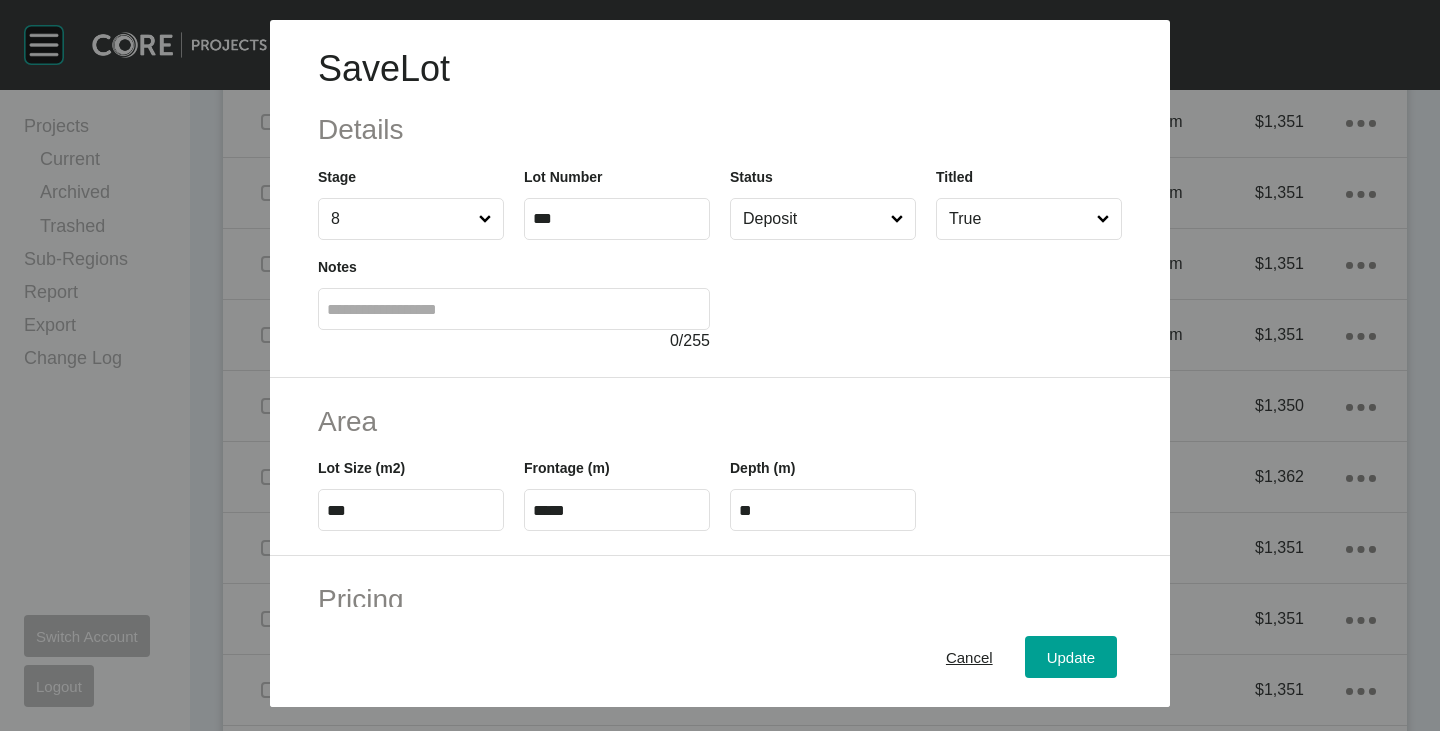 click on "Cancel Update" at bounding box center [720, 657] 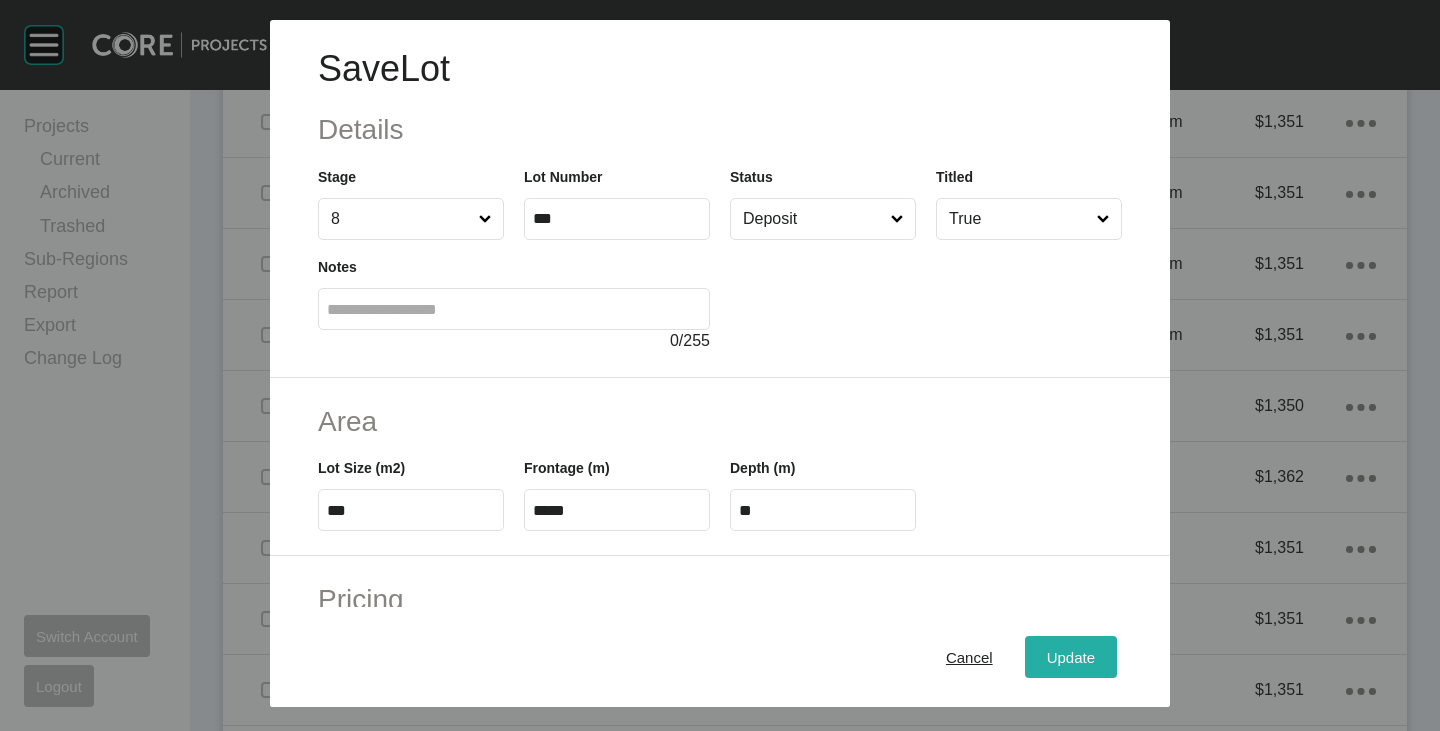 click on "Update" at bounding box center (1071, 657) 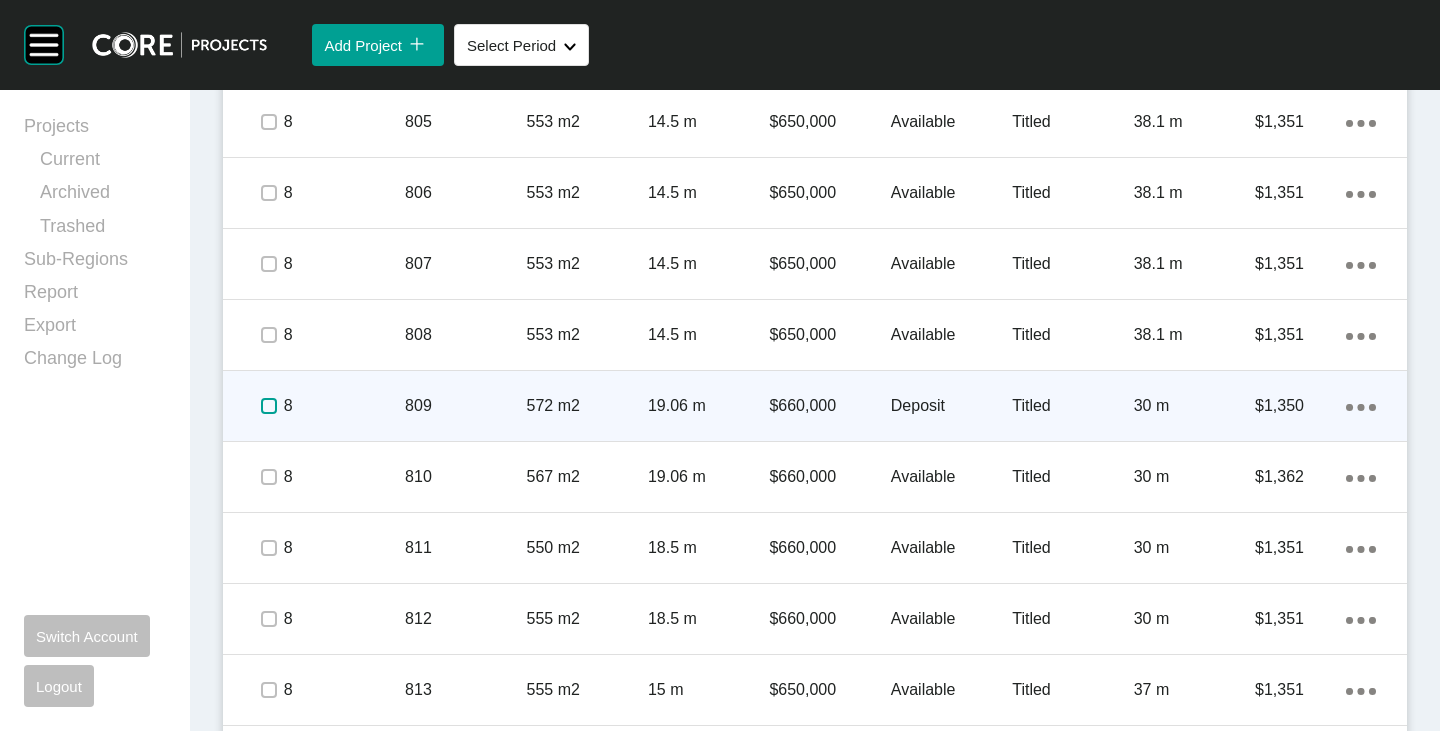 click at bounding box center [269, 406] 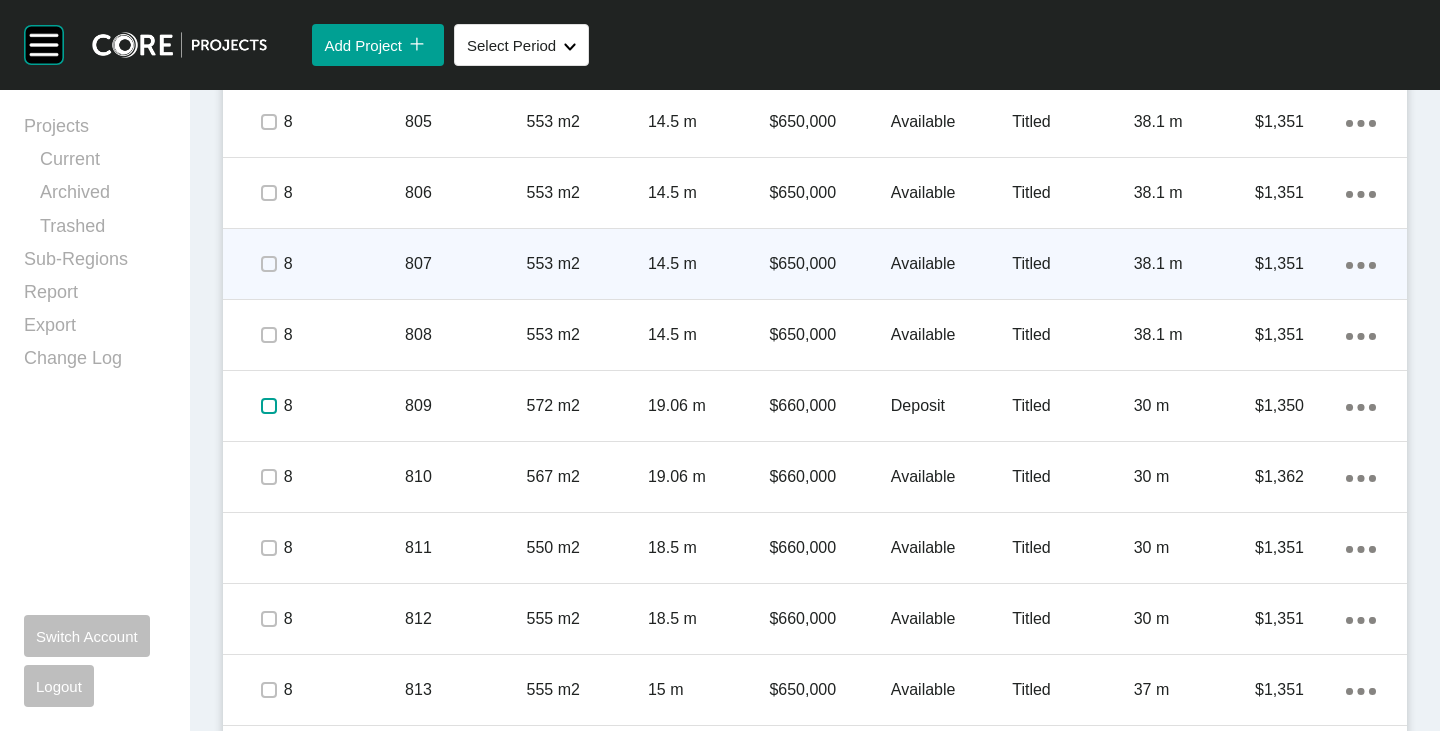 scroll, scrollTop: 1873, scrollLeft: 0, axis: vertical 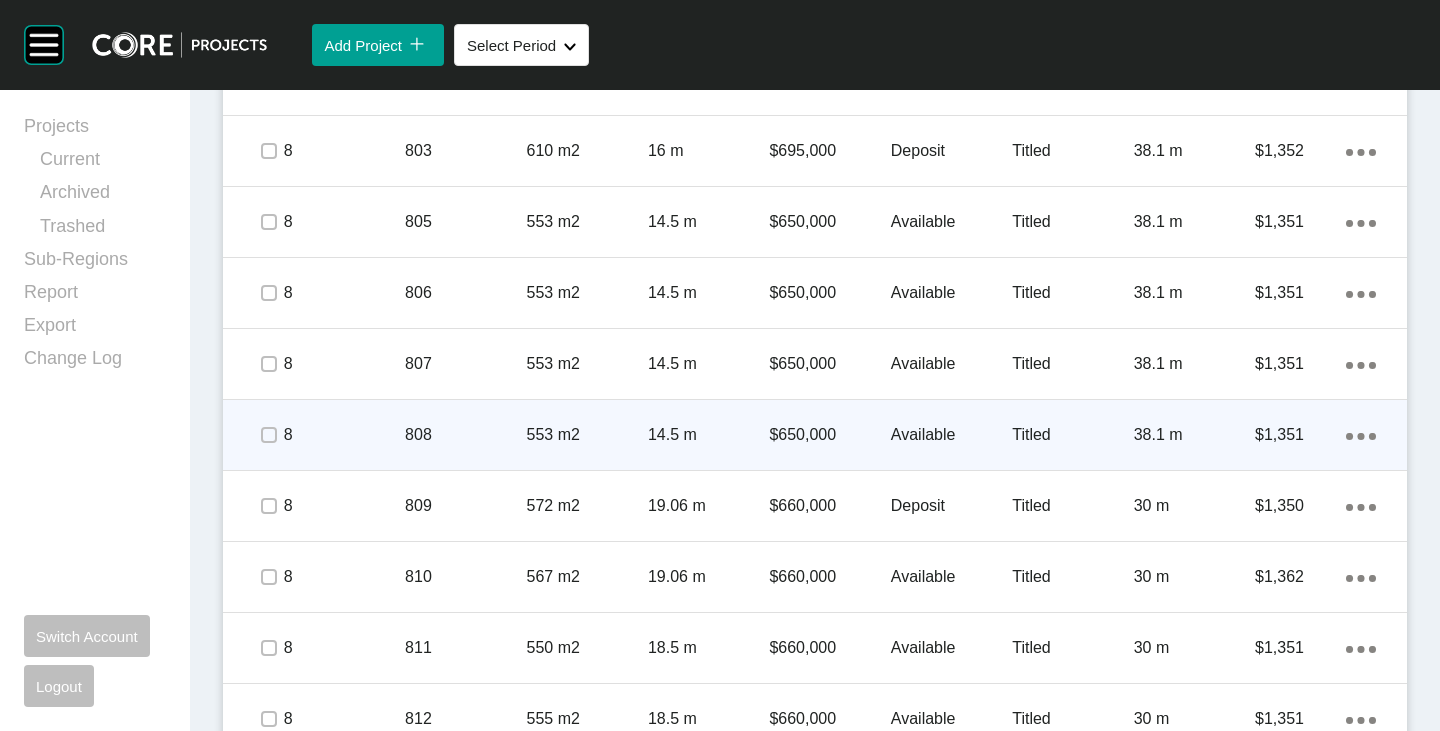 click on "Available" at bounding box center (951, 435) 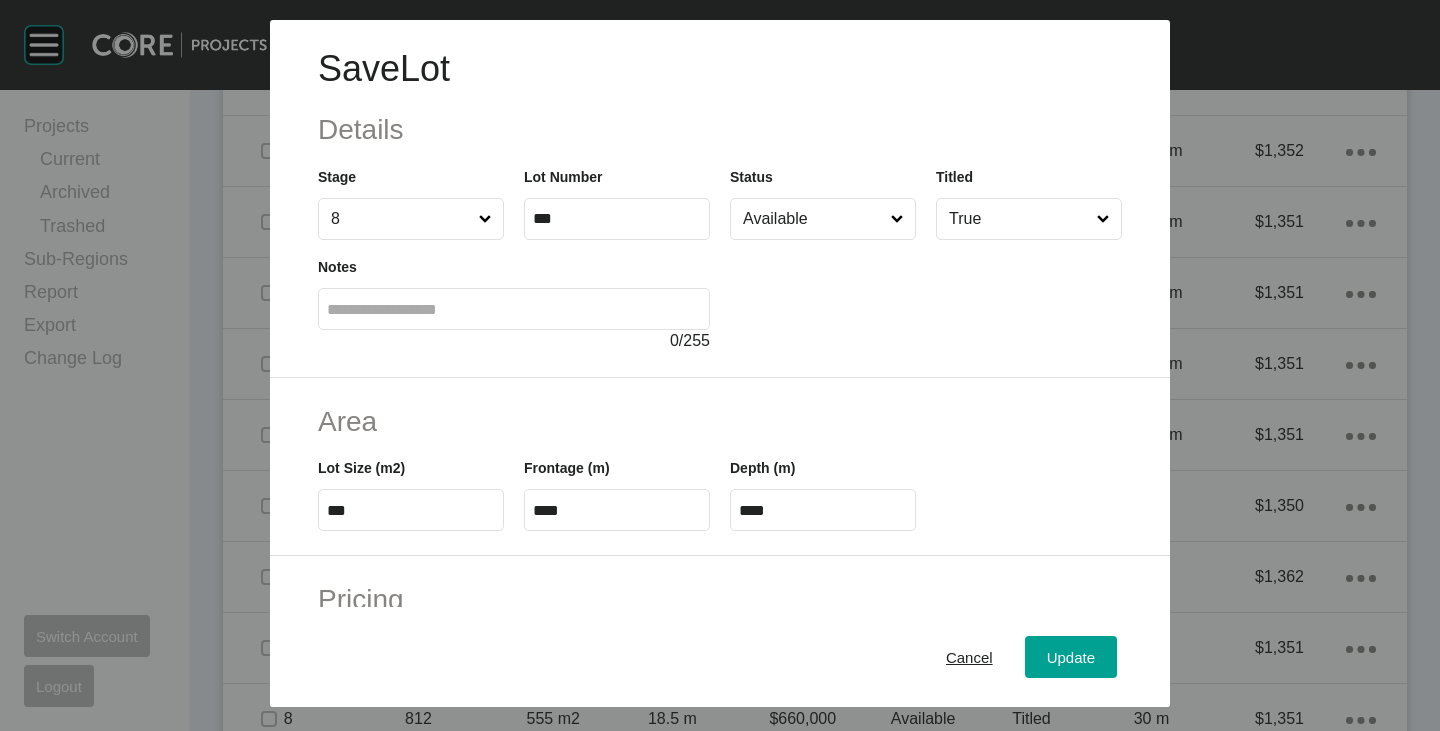 click on "Available" at bounding box center (813, 219) 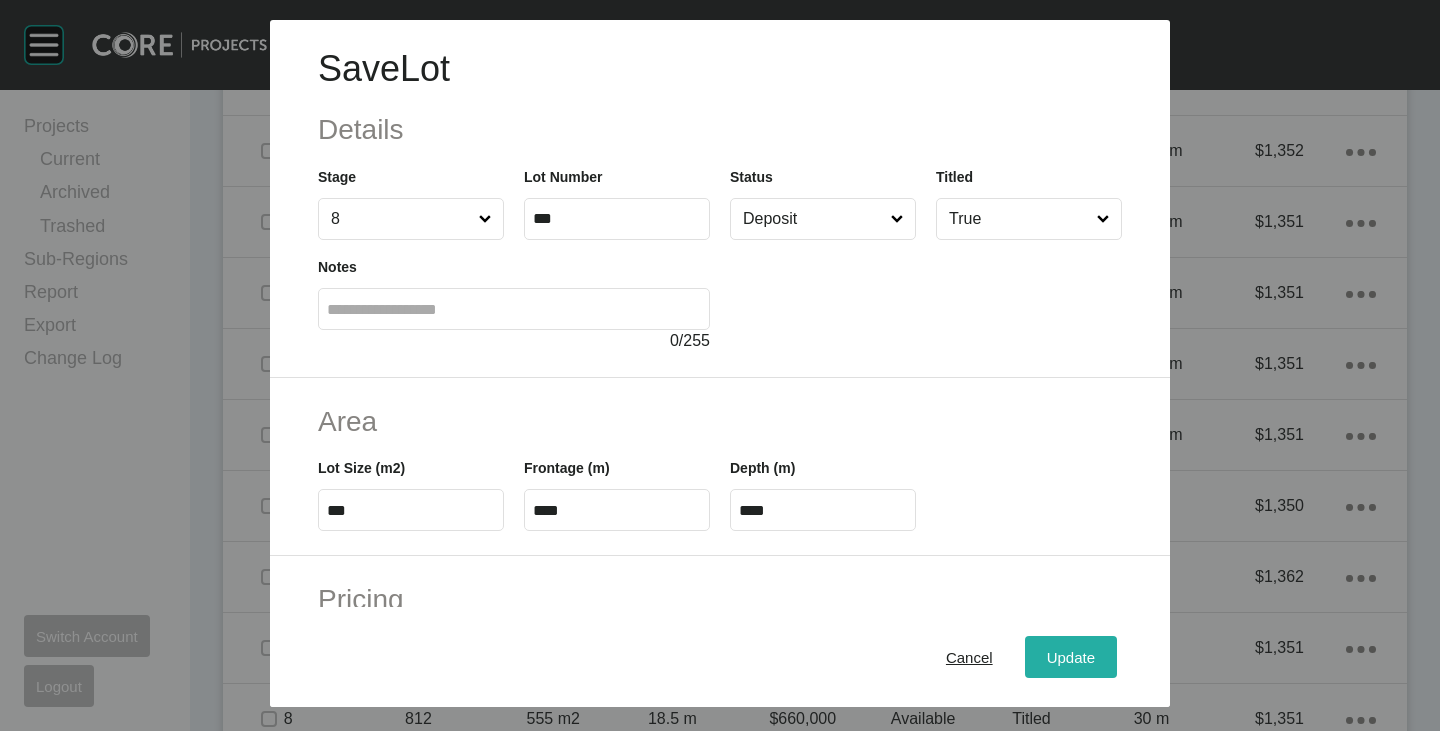 click on "Update" at bounding box center [1071, 657] 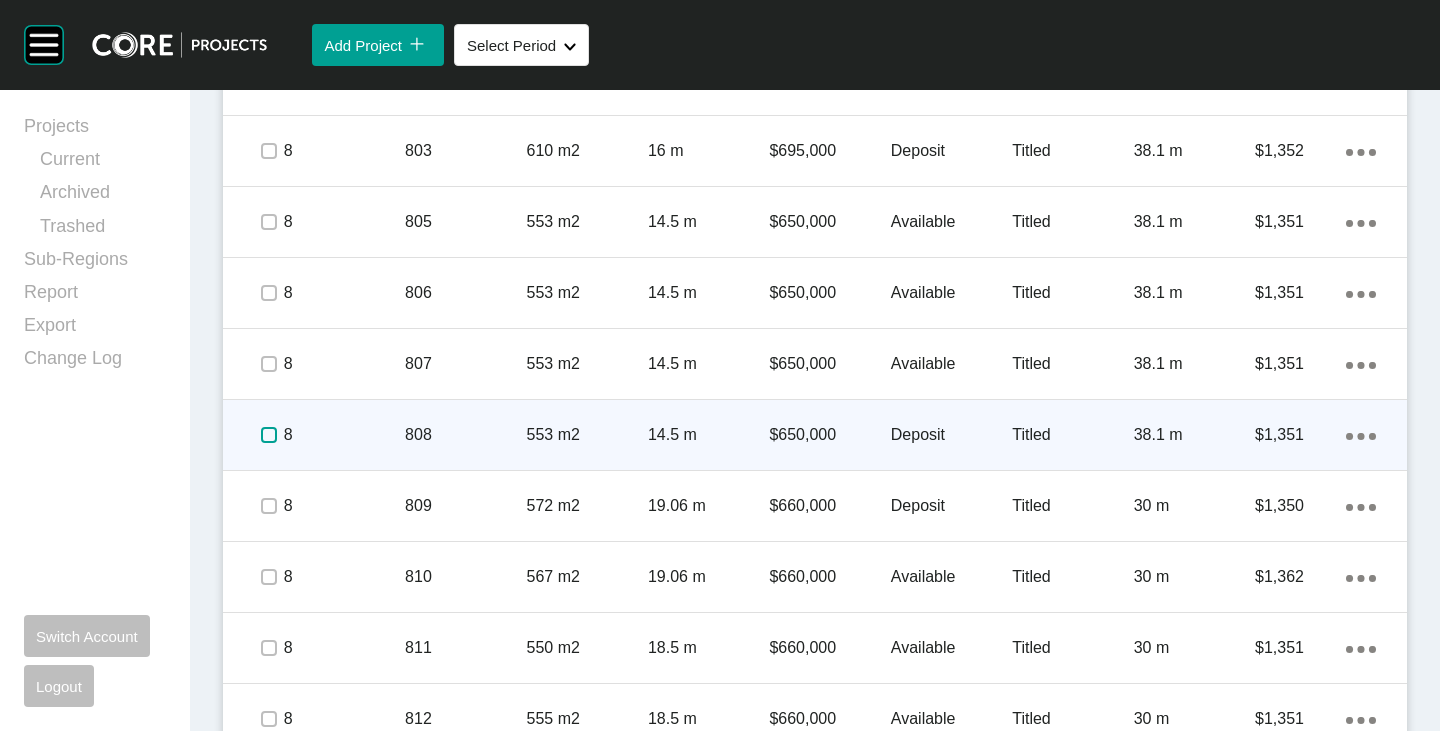 click at bounding box center [269, 435] 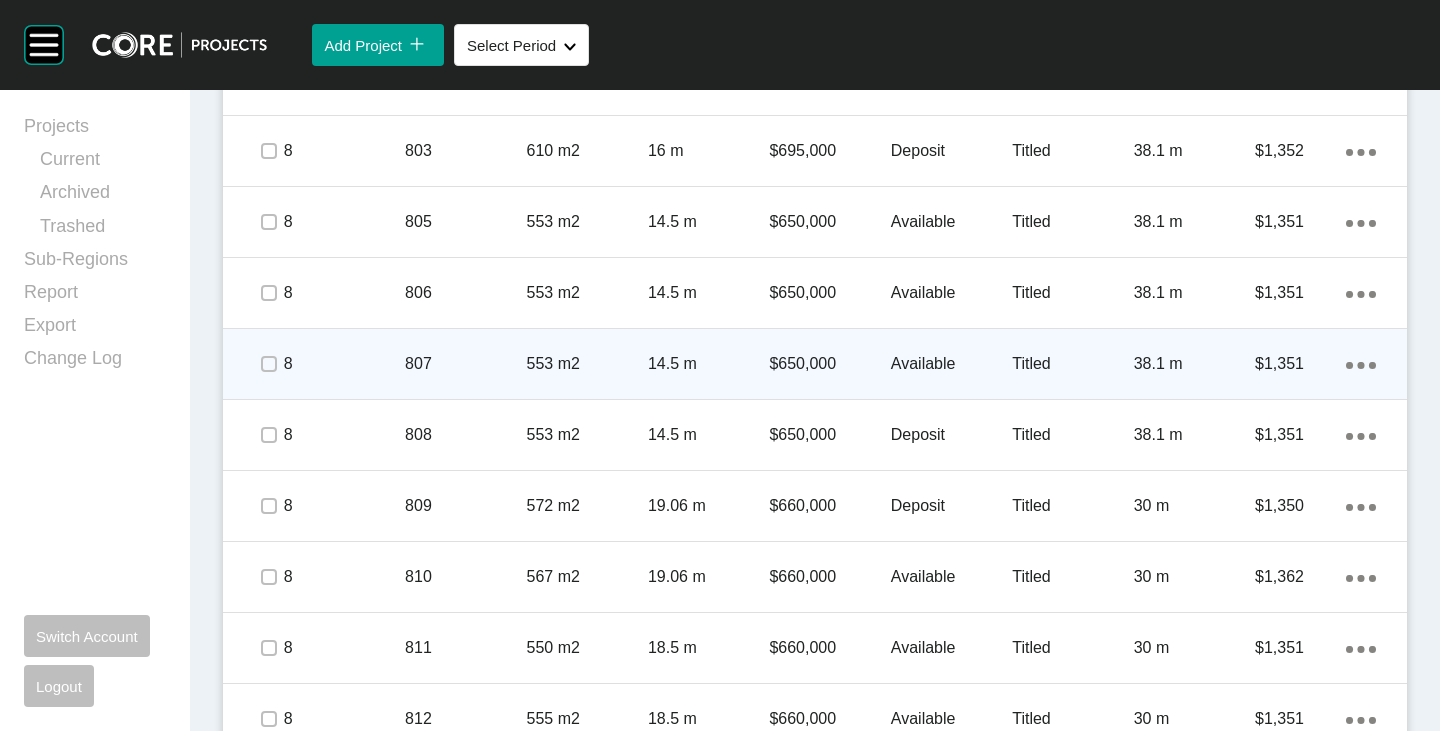 click on "Available" at bounding box center [951, 364] 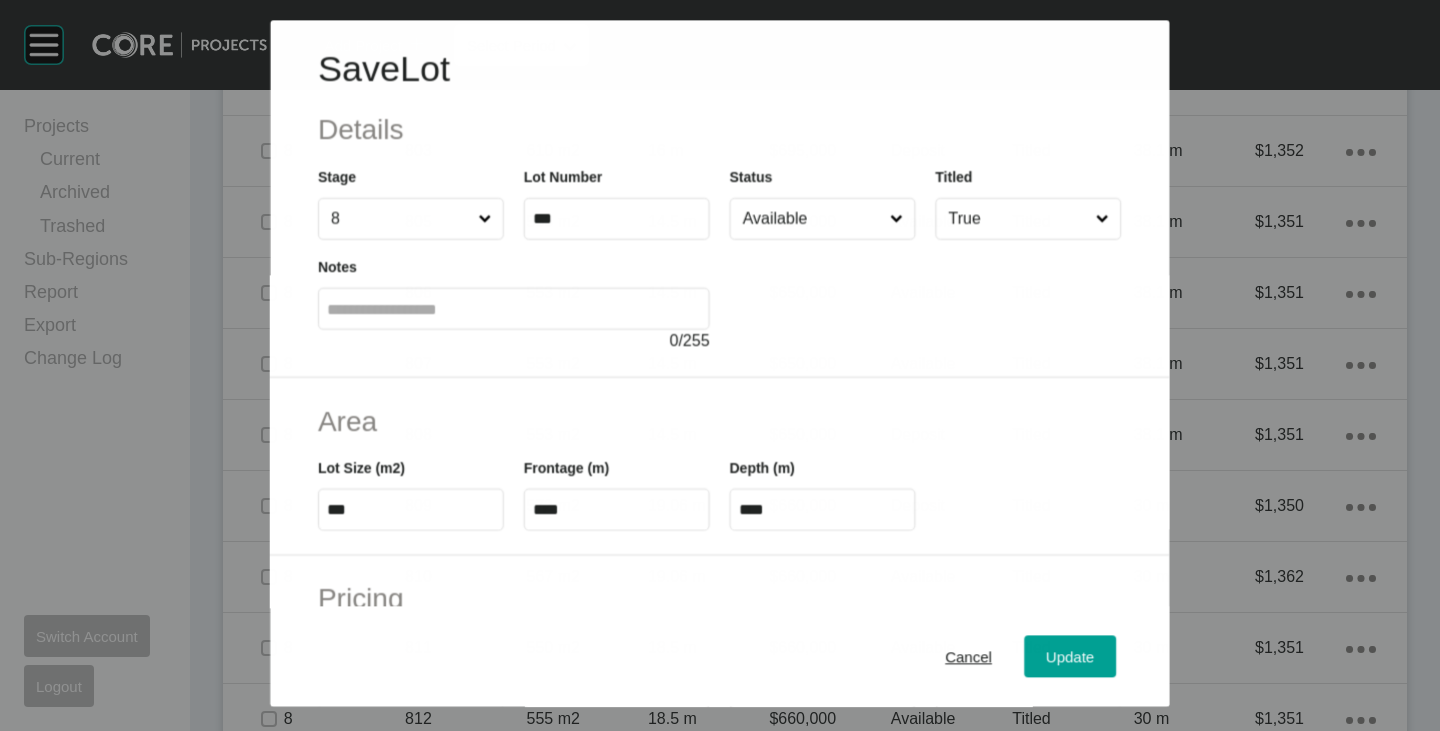 click on "Available" at bounding box center (812, 219) 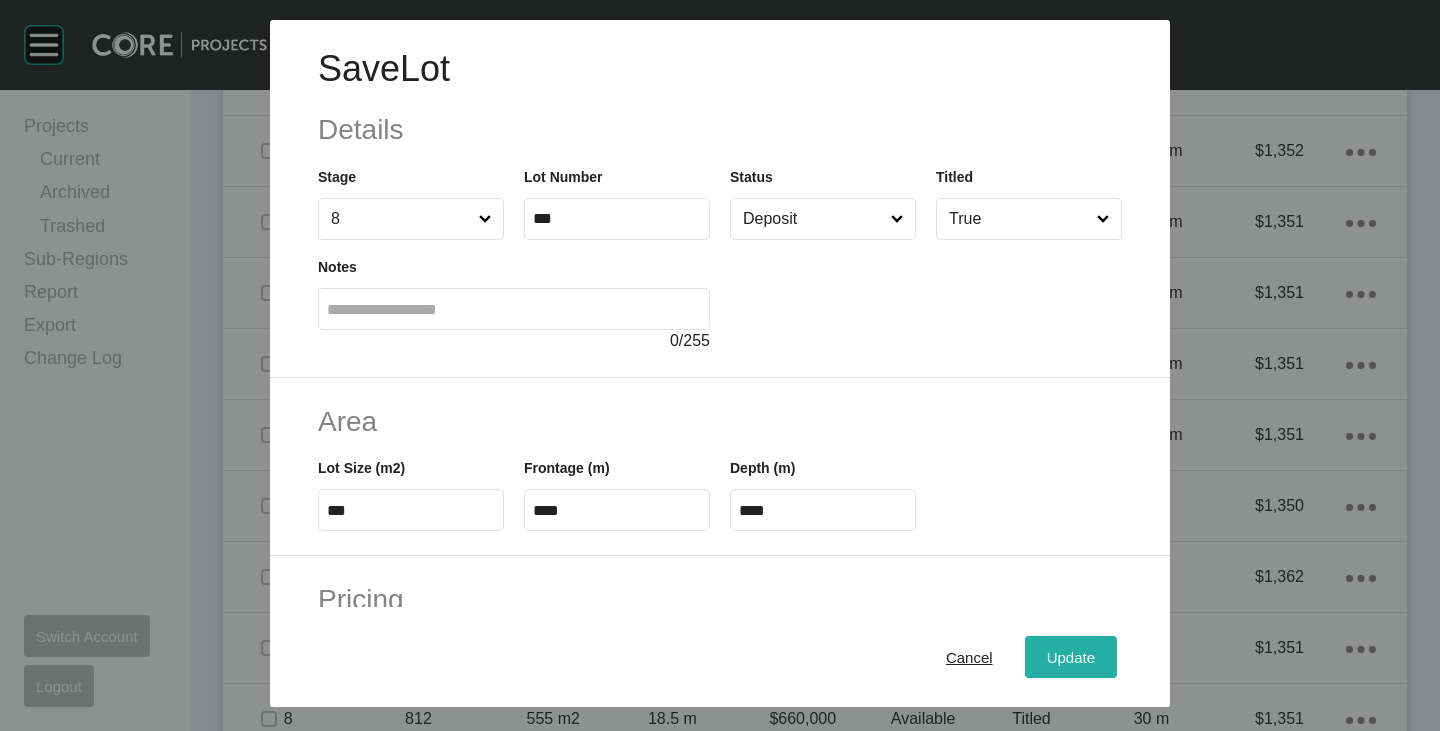 click on "Update" at bounding box center [1071, 657] 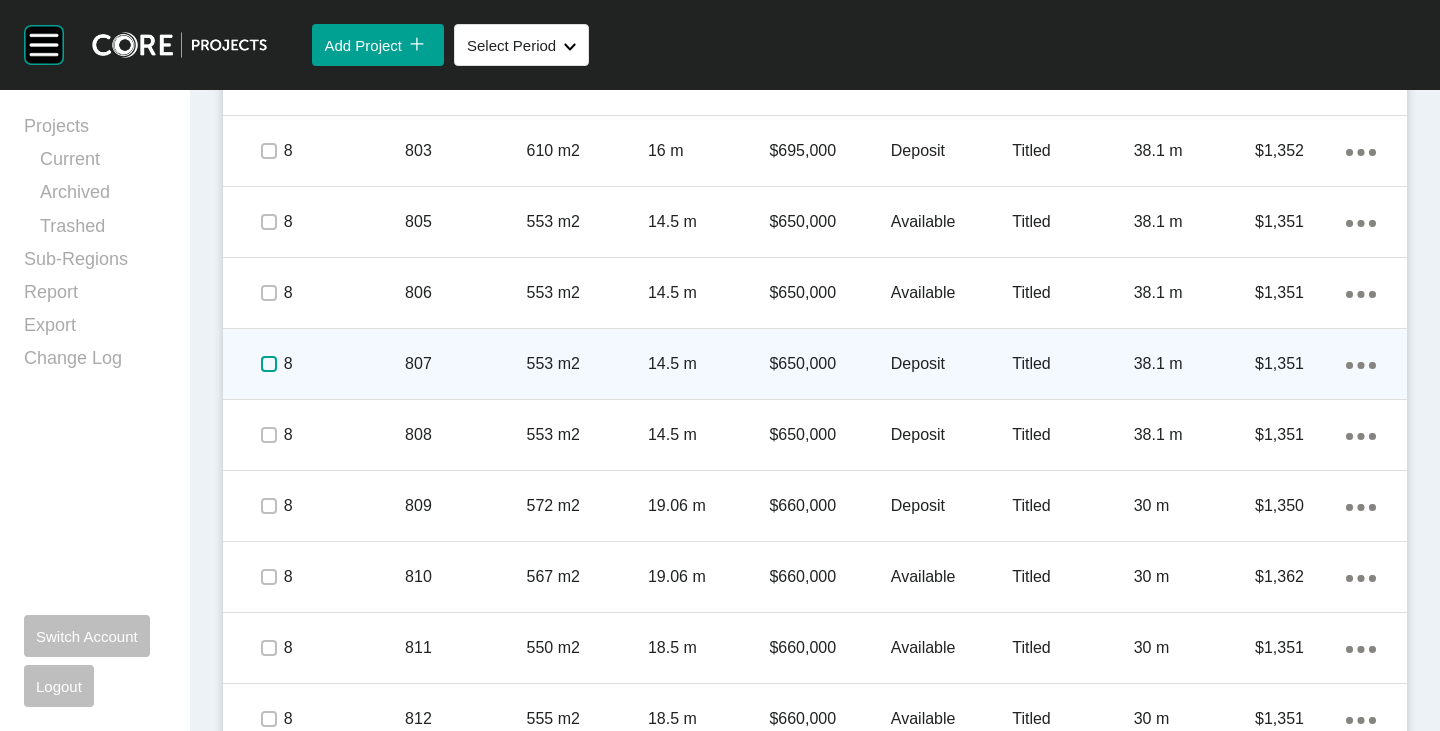 click at bounding box center (269, 364) 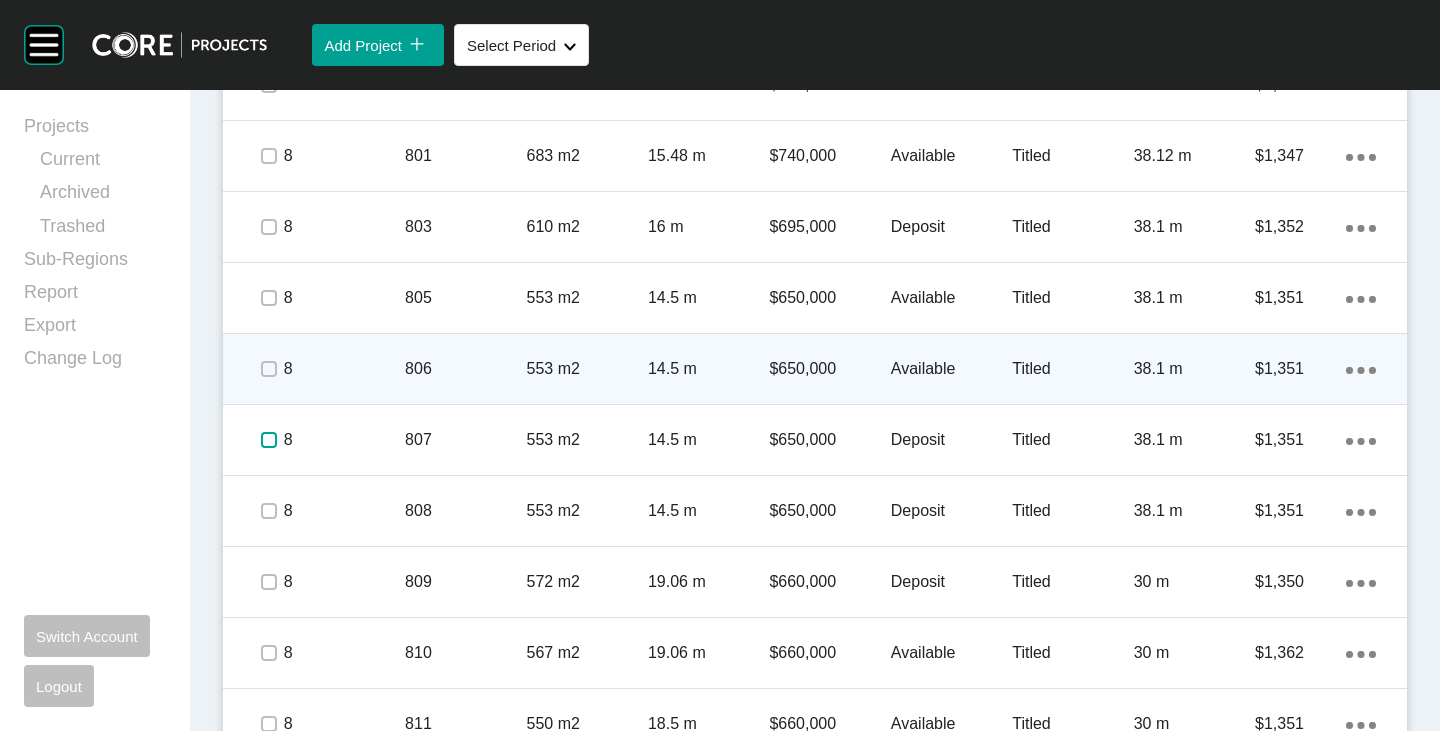 scroll, scrollTop: 1773, scrollLeft: 0, axis: vertical 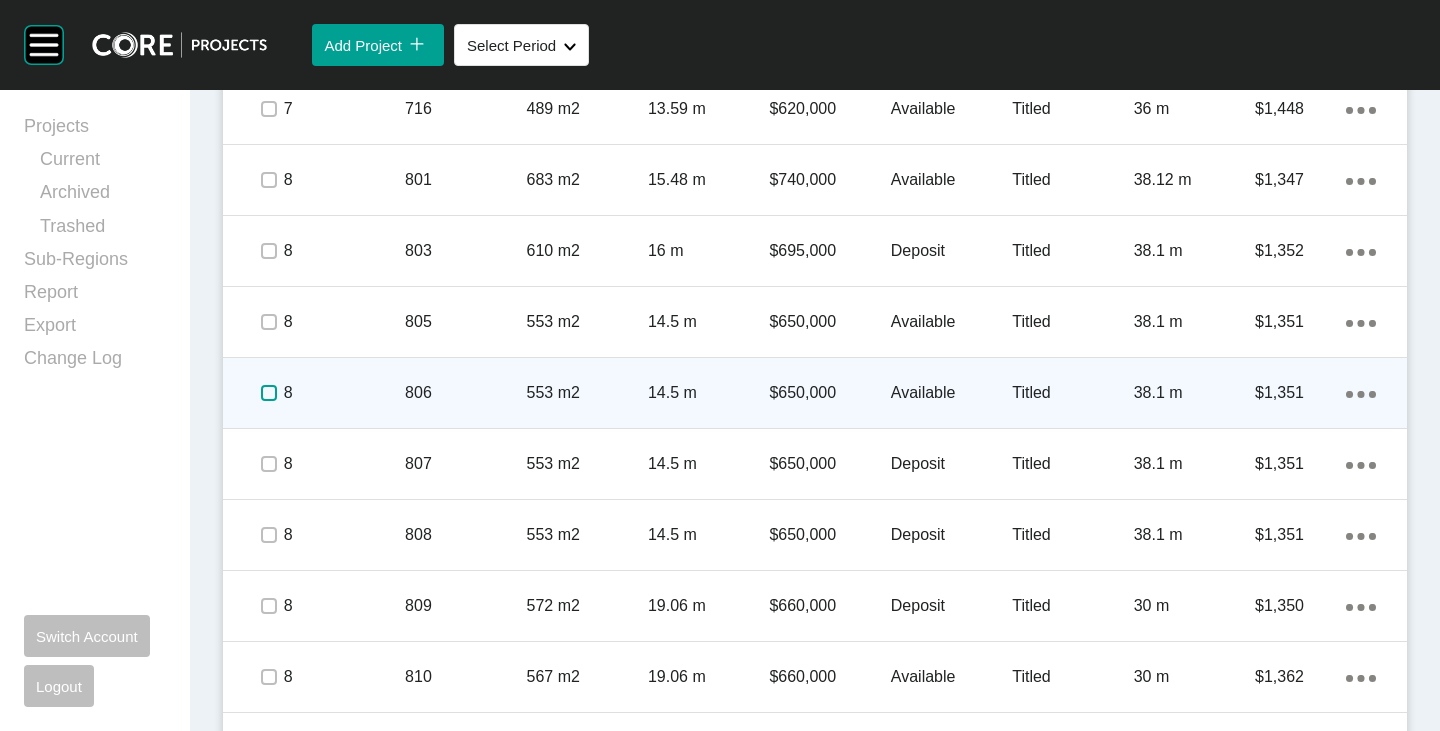 click at bounding box center (269, 393) 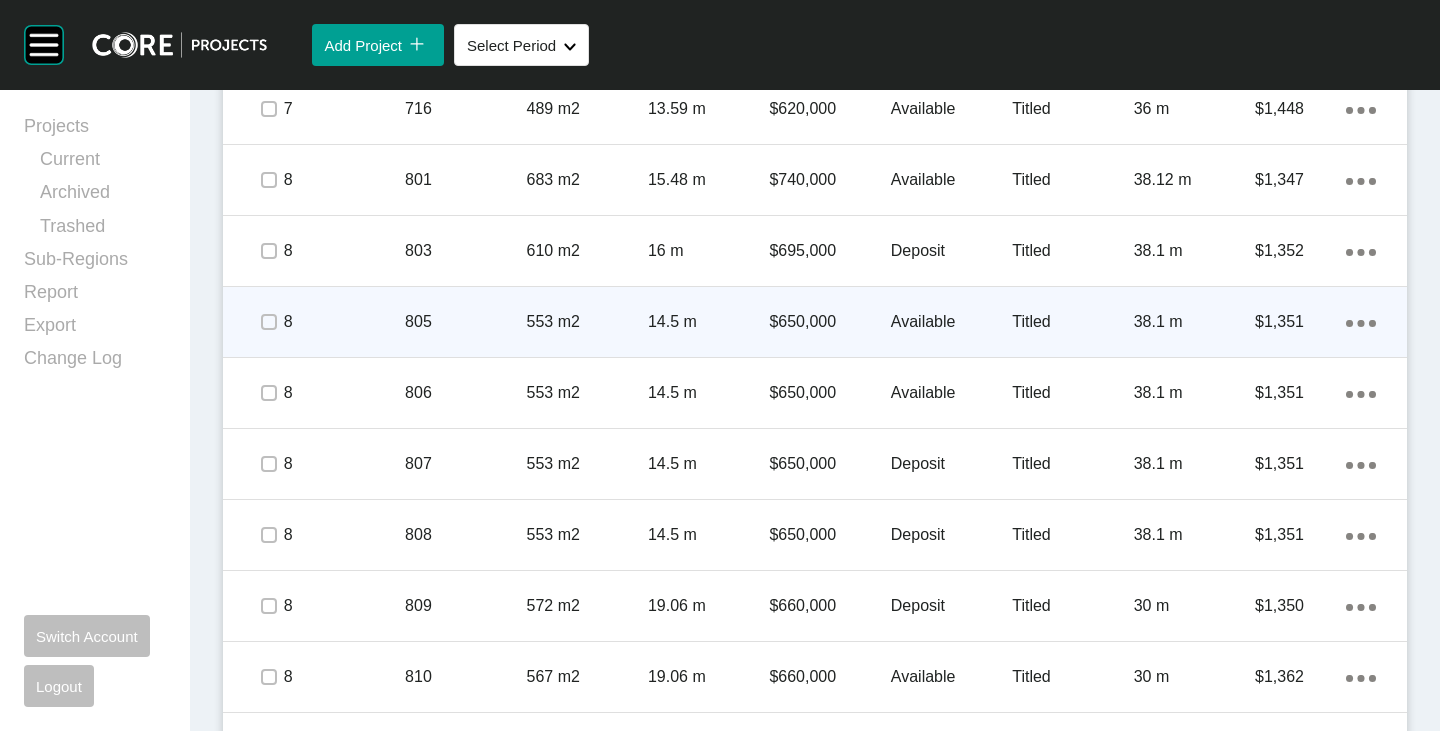 click on "Available" at bounding box center (951, 322) 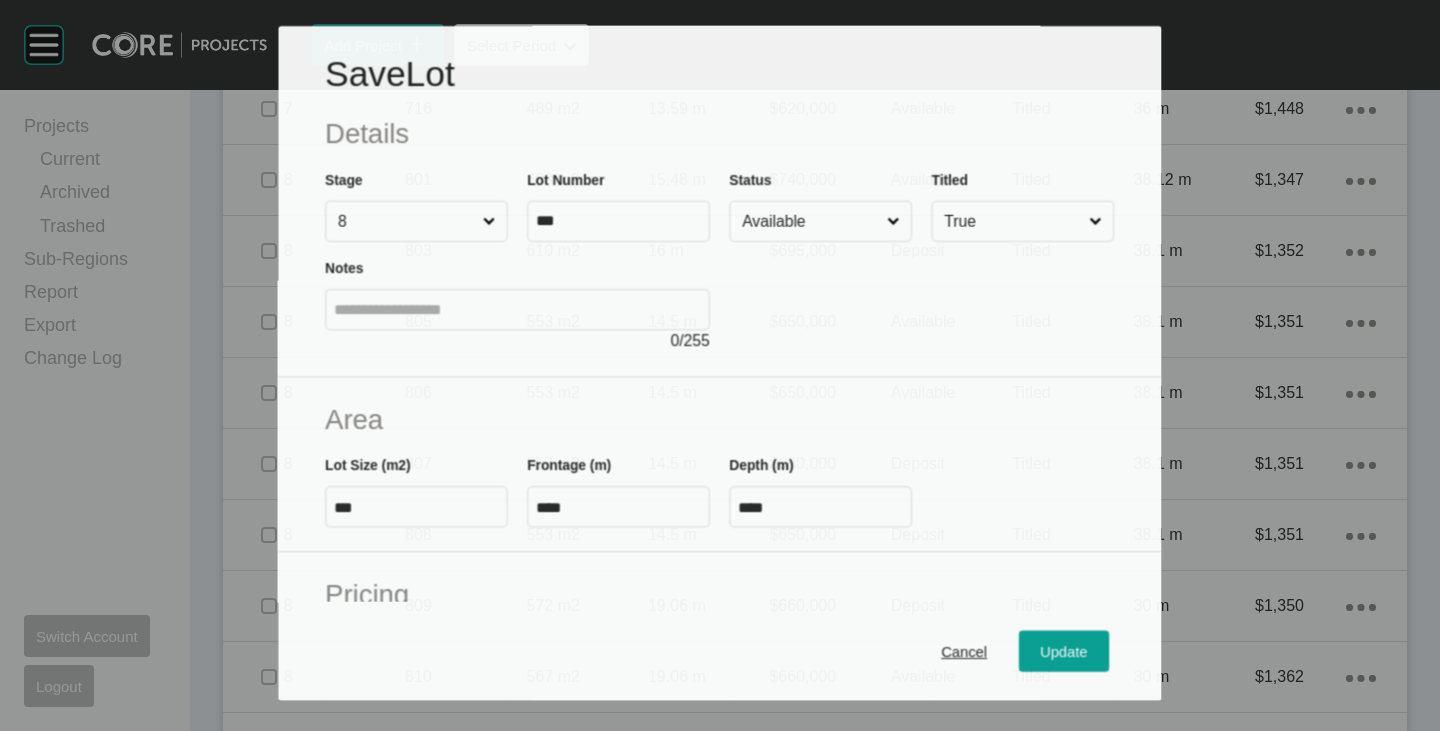 click on "Available" at bounding box center (811, 221) 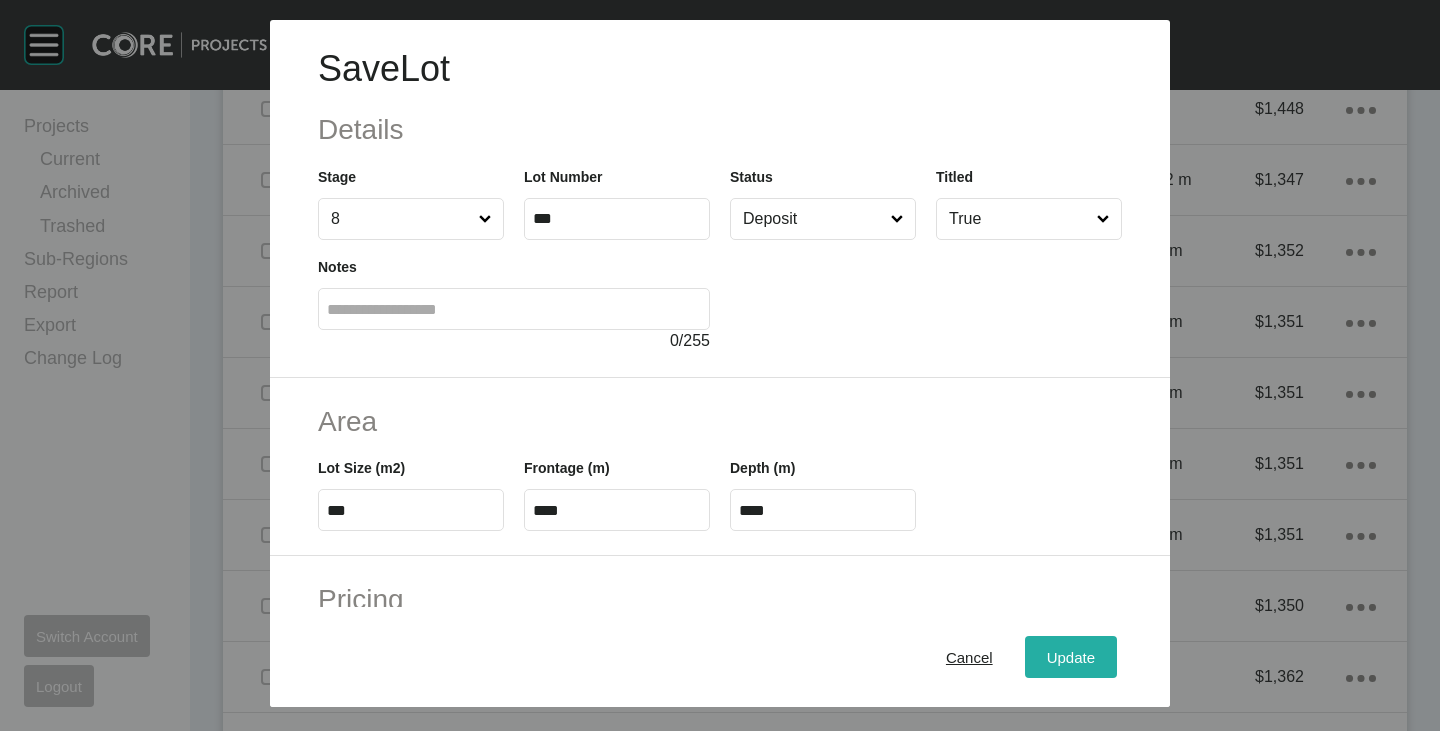 click on "Update" at bounding box center (1071, 657) 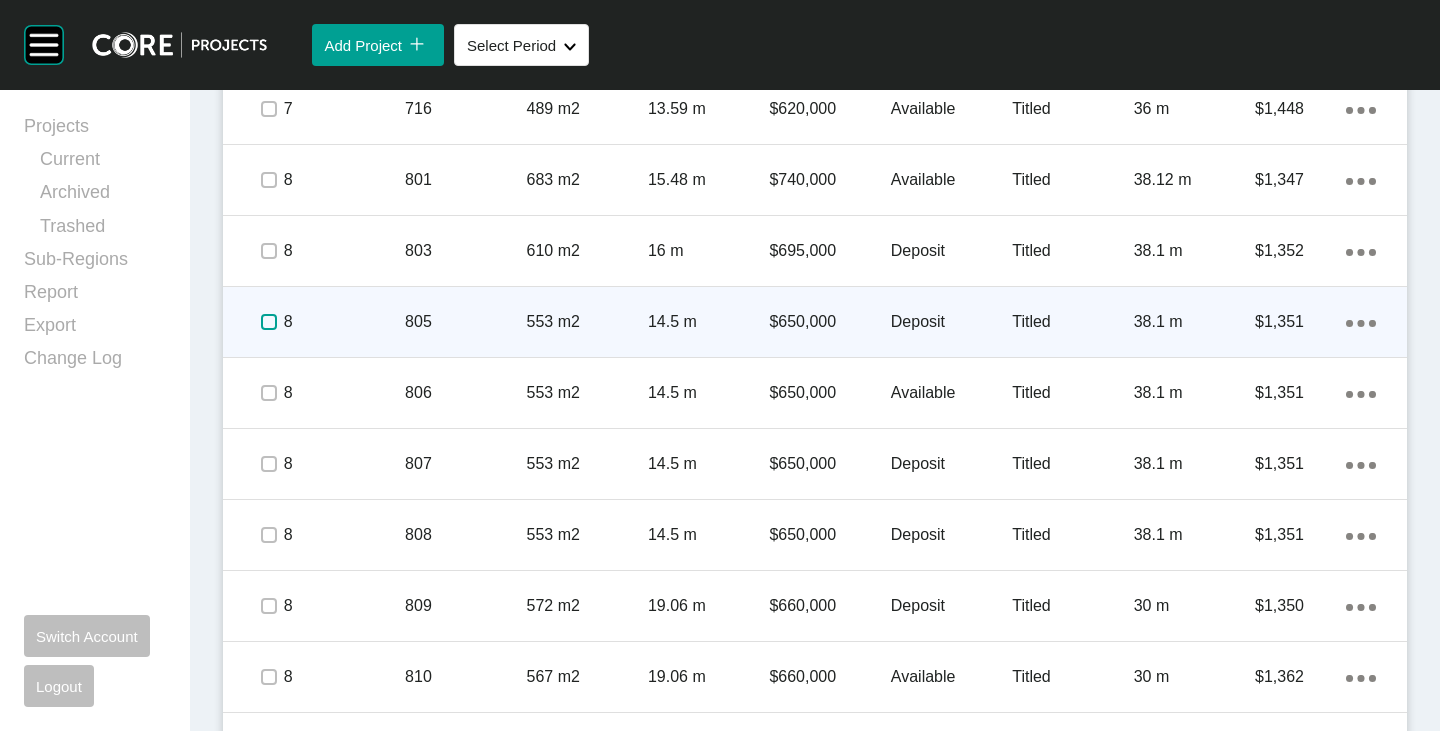 click at bounding box center [269, 322] 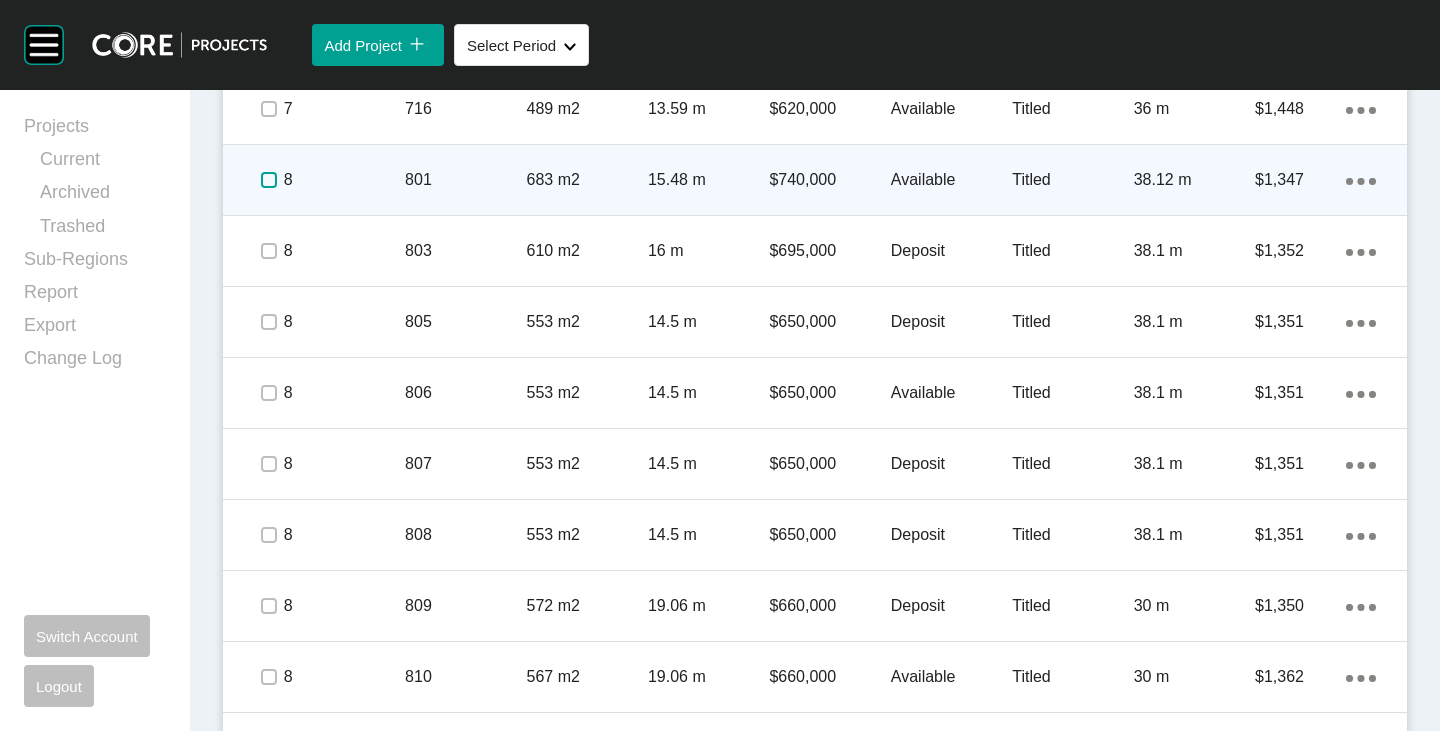 click at bounding box center [269, 180] 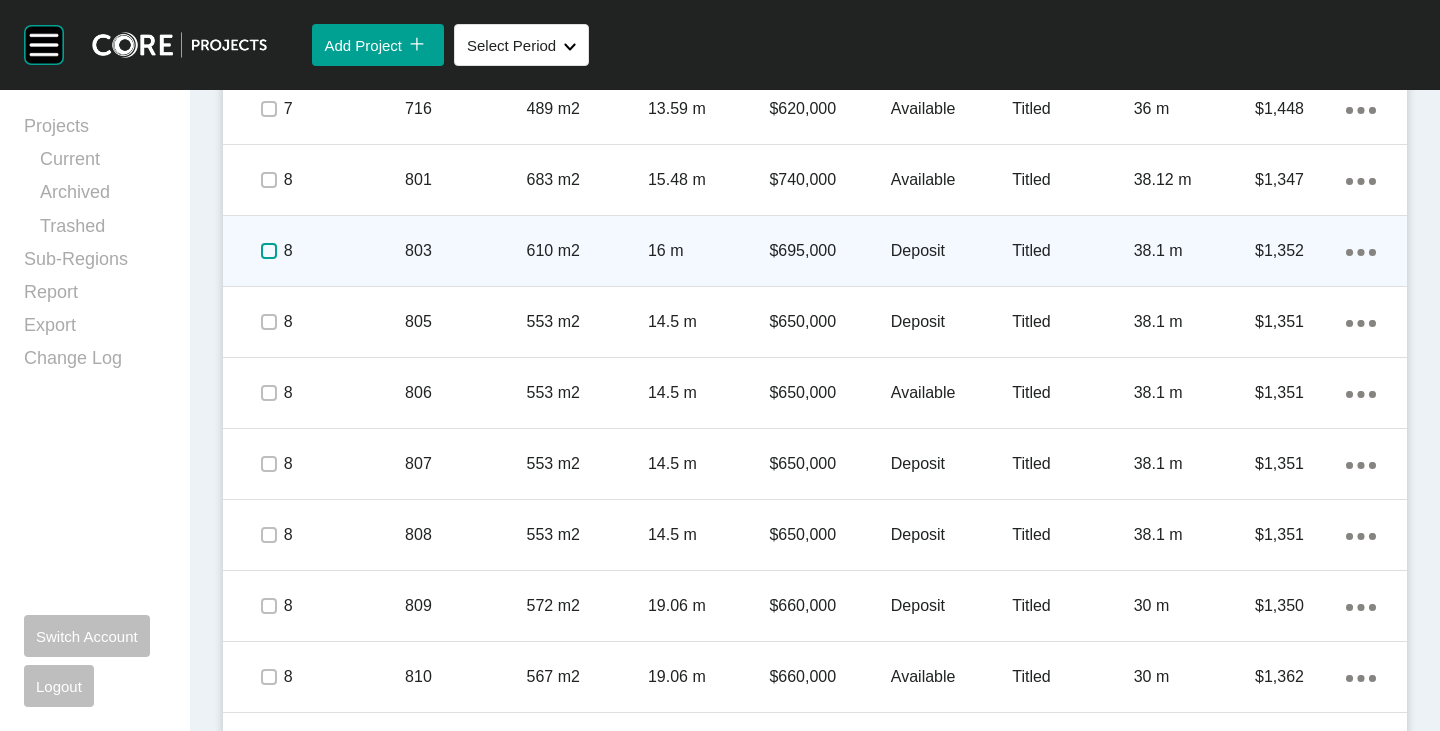 click at bounding box center [269, 251] 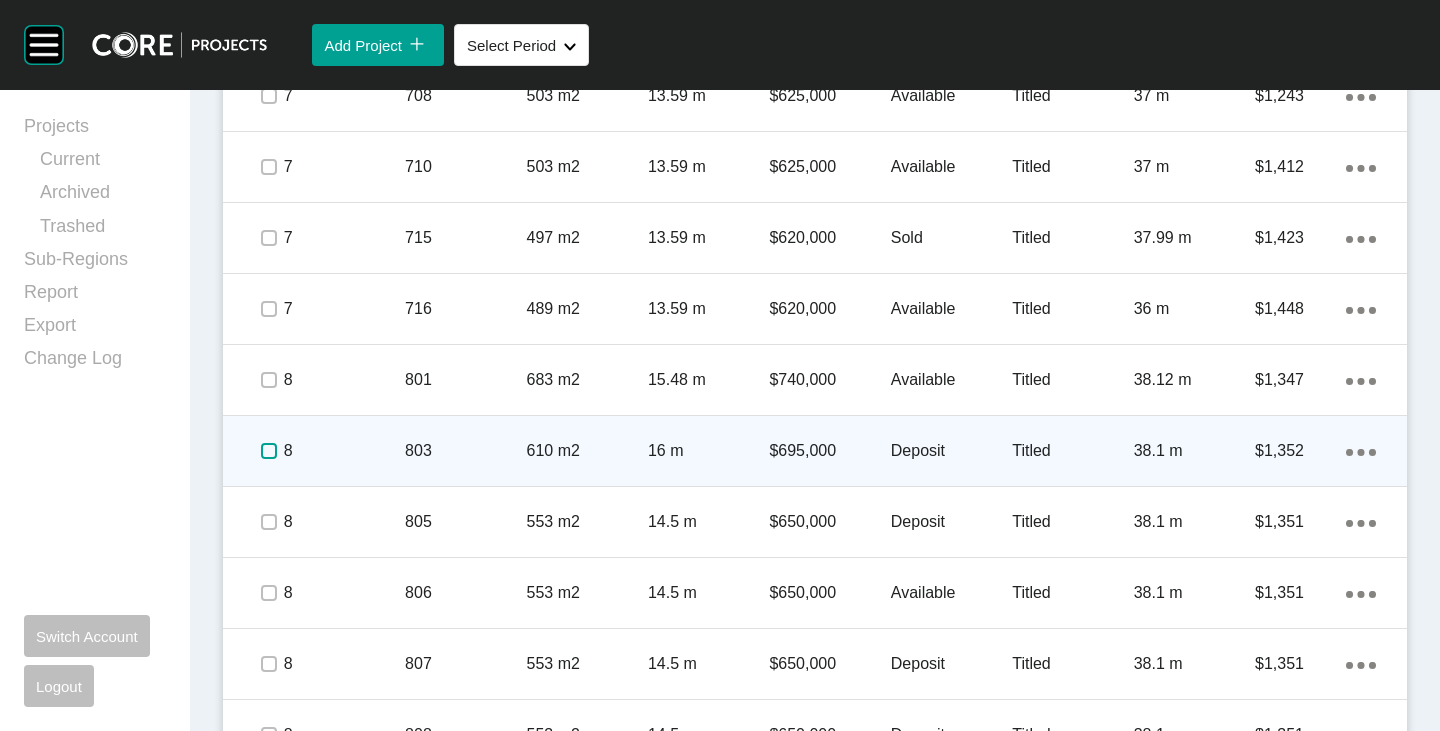 scroll, scrollTop: 1473, scrollLeft: 0, axis: vertical 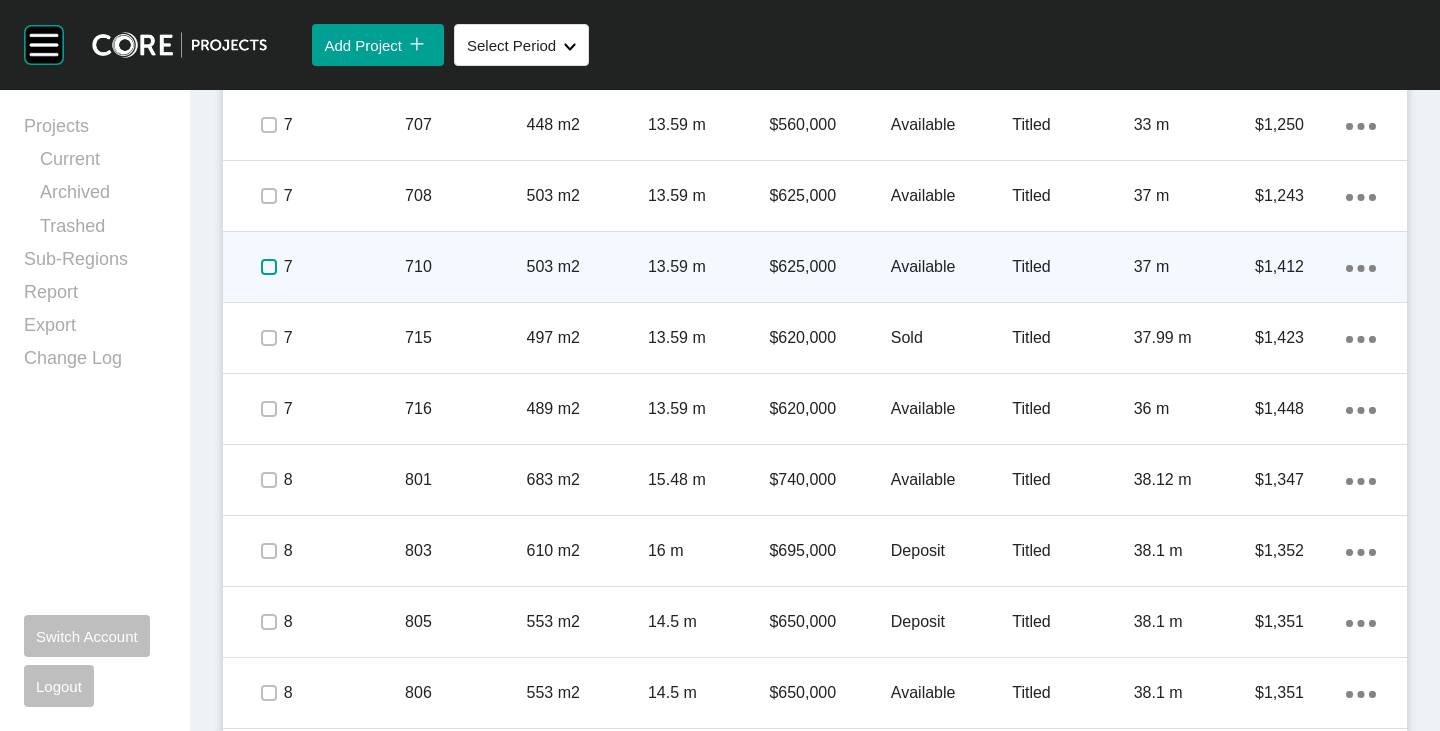 click at bounding box center [269, 267] 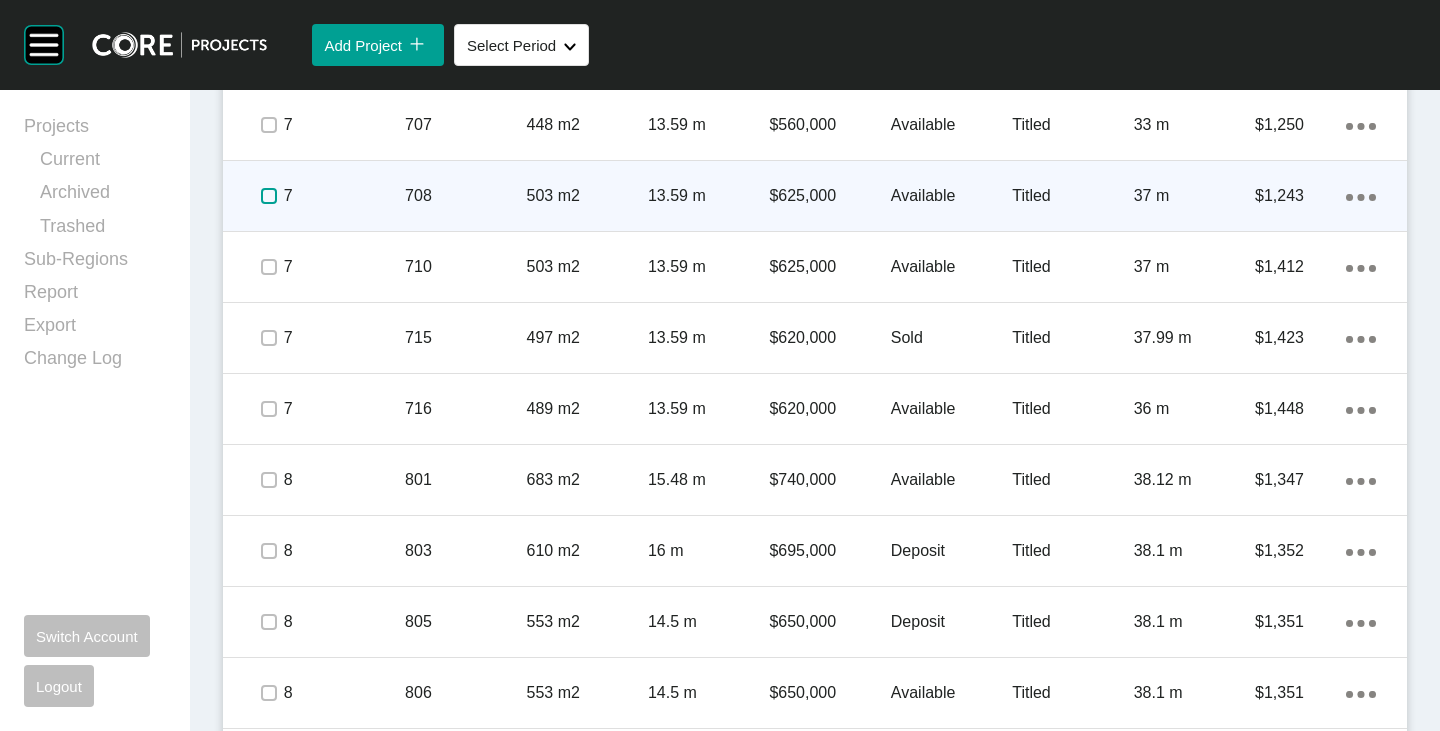 click at bounding box center (269, 196) 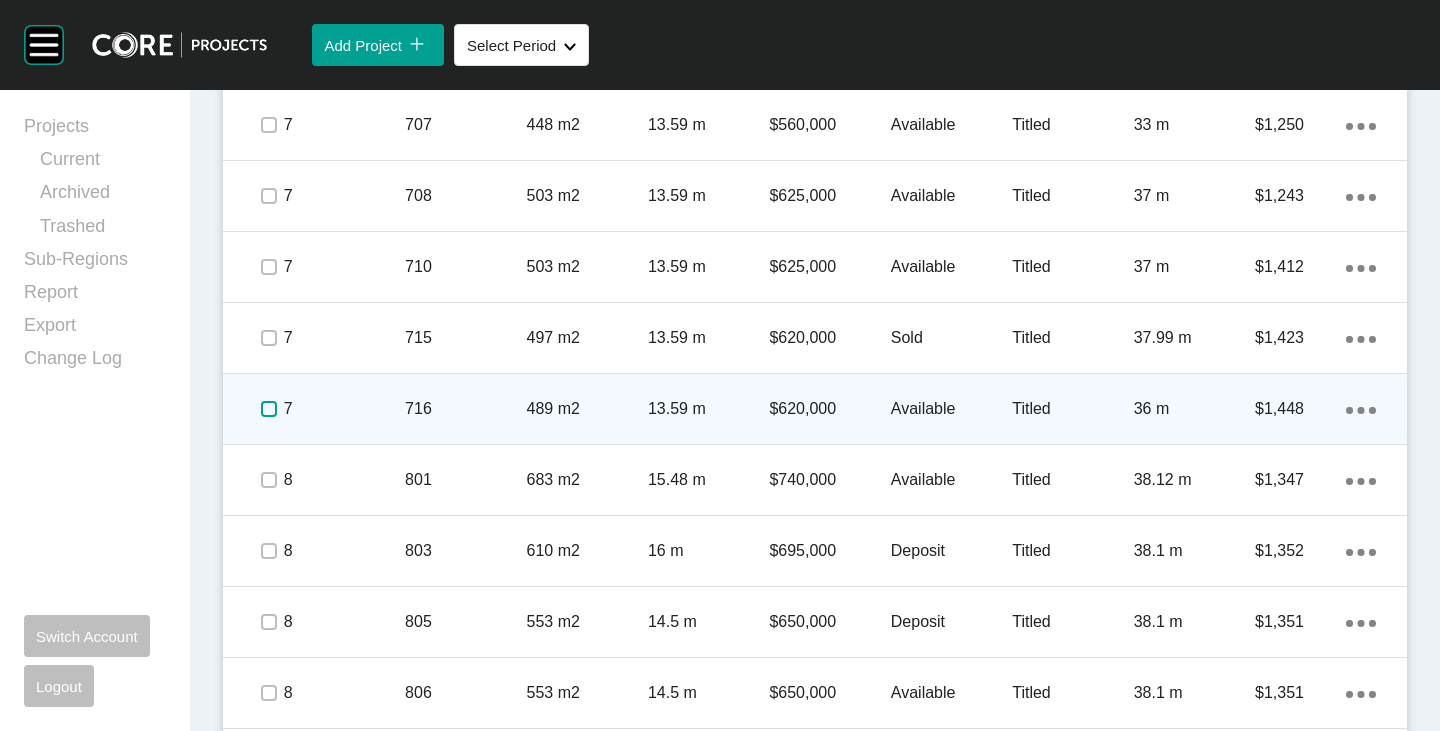 click at bounding box center (269, 409) 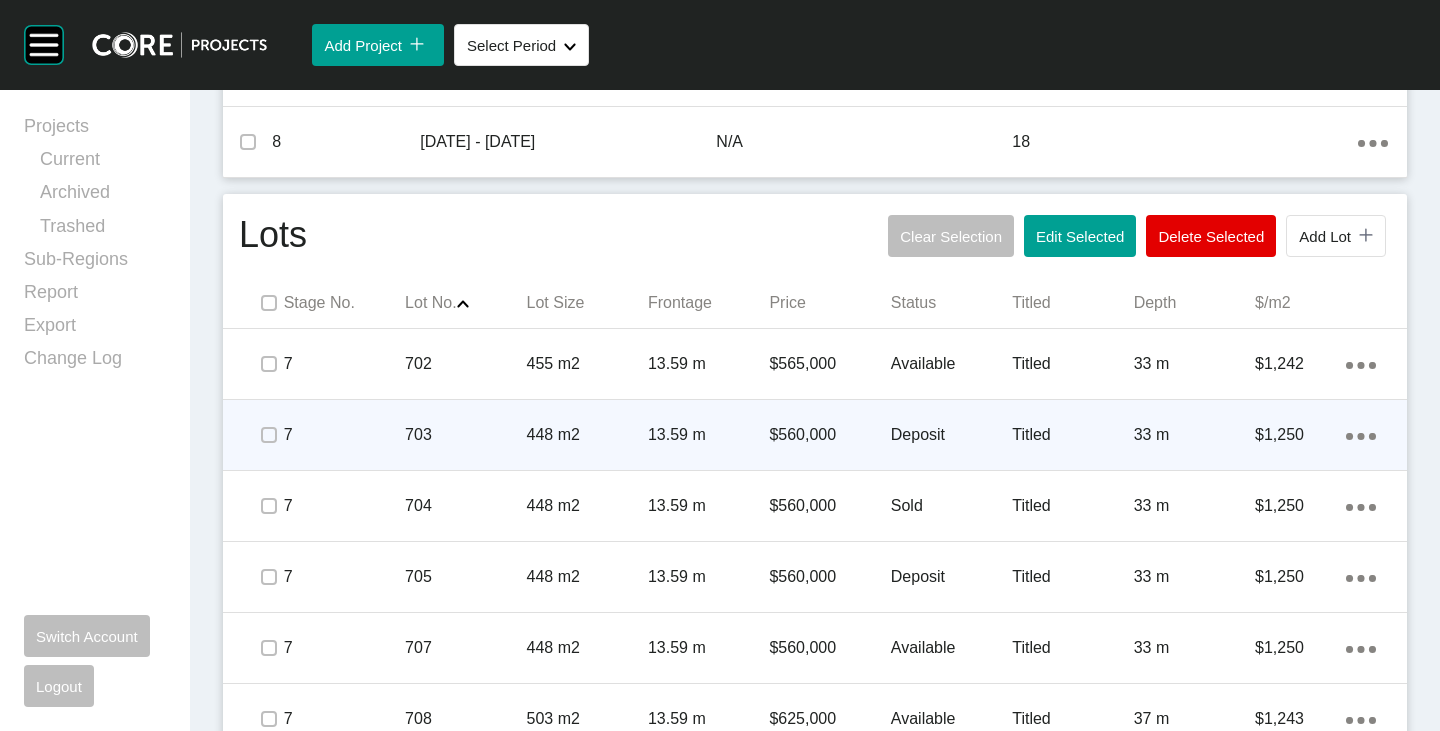 scroll, scrollTop: 973, scrollLeft: 0, axis: vertical 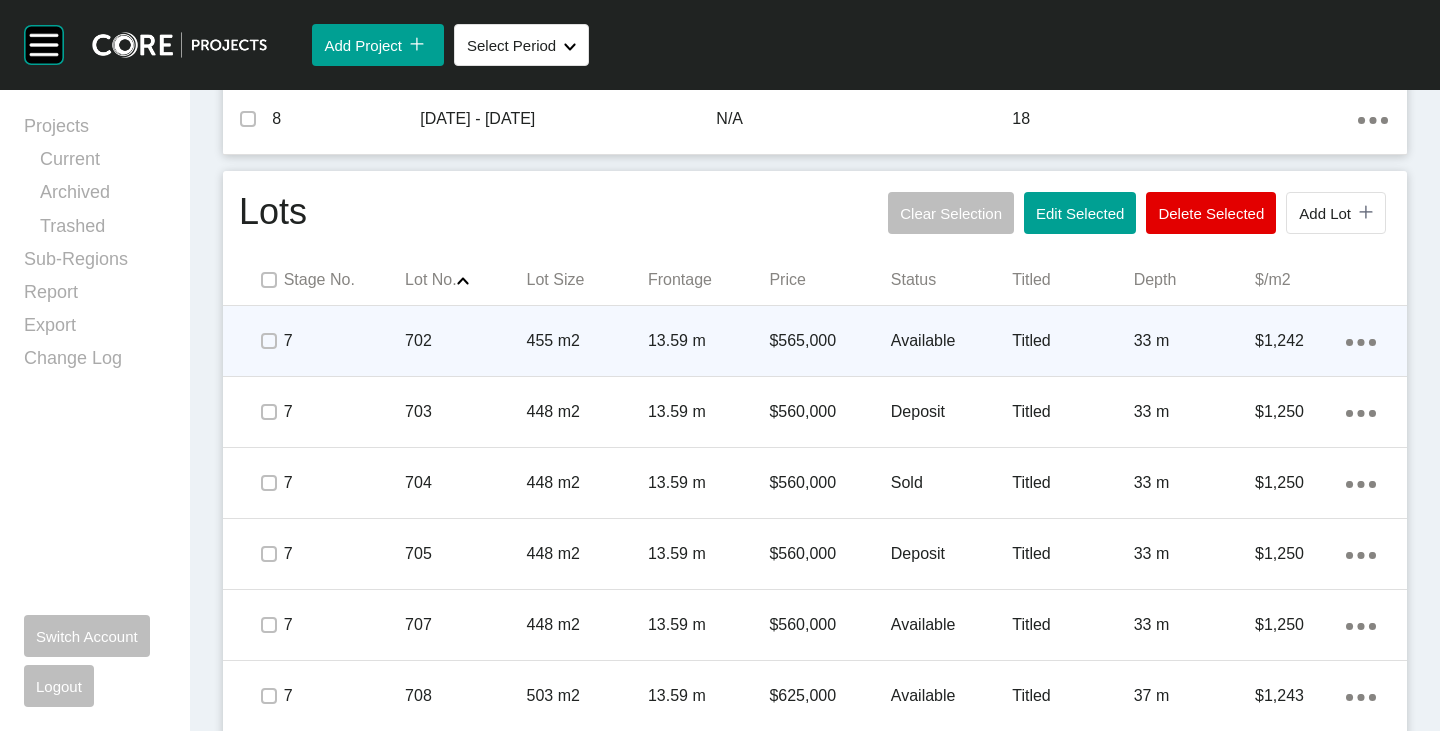 click on "Available" at bounding box center (951, 341) 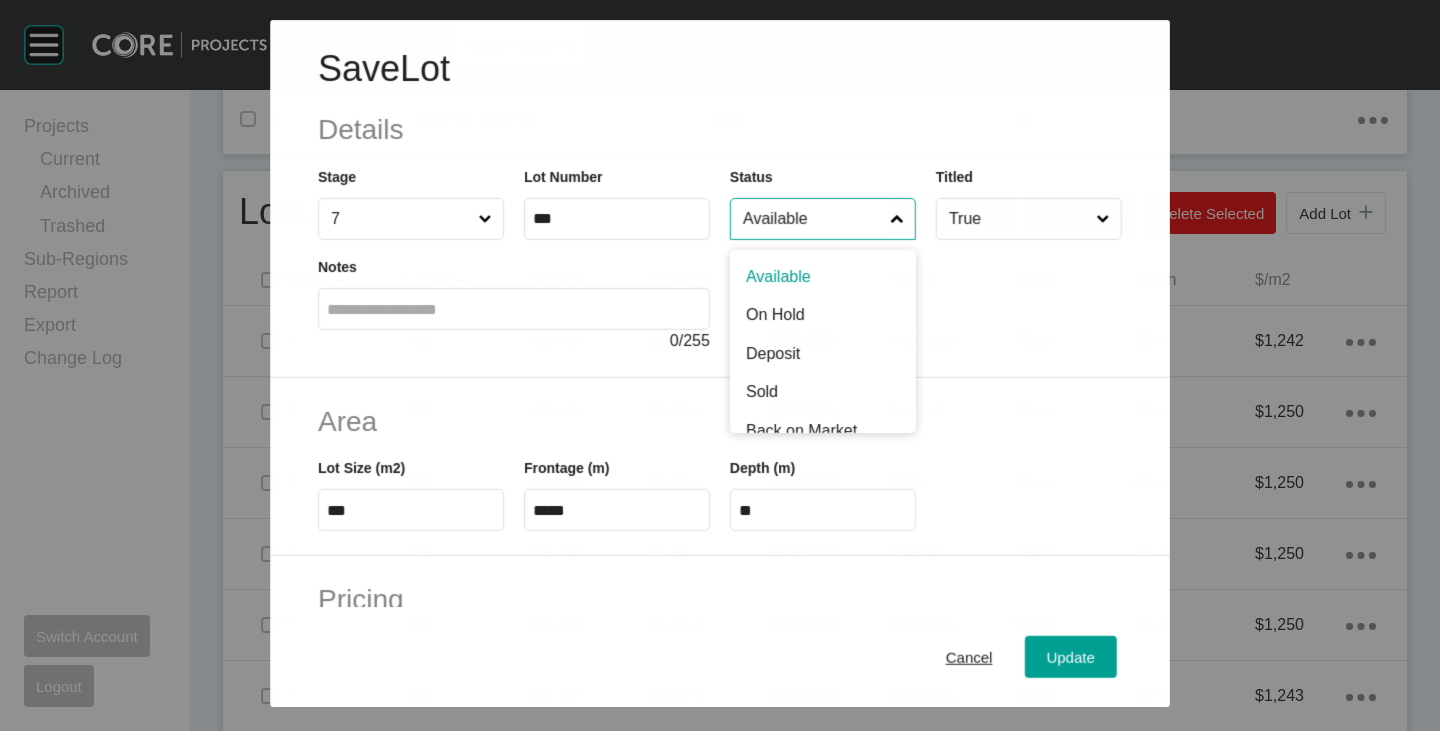 click on "Available" at bounding box center (812, 219) 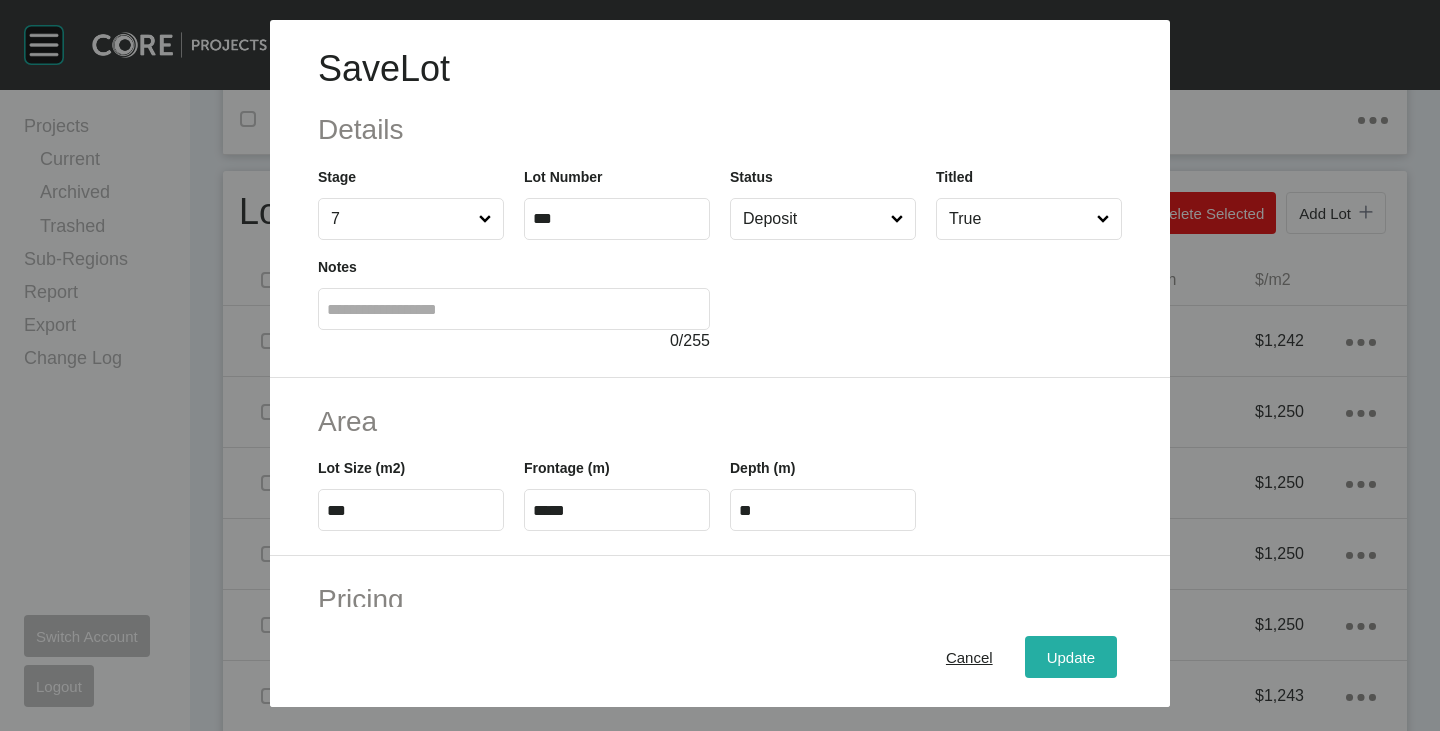 click on "Update" at bounding box center [1071, 657] 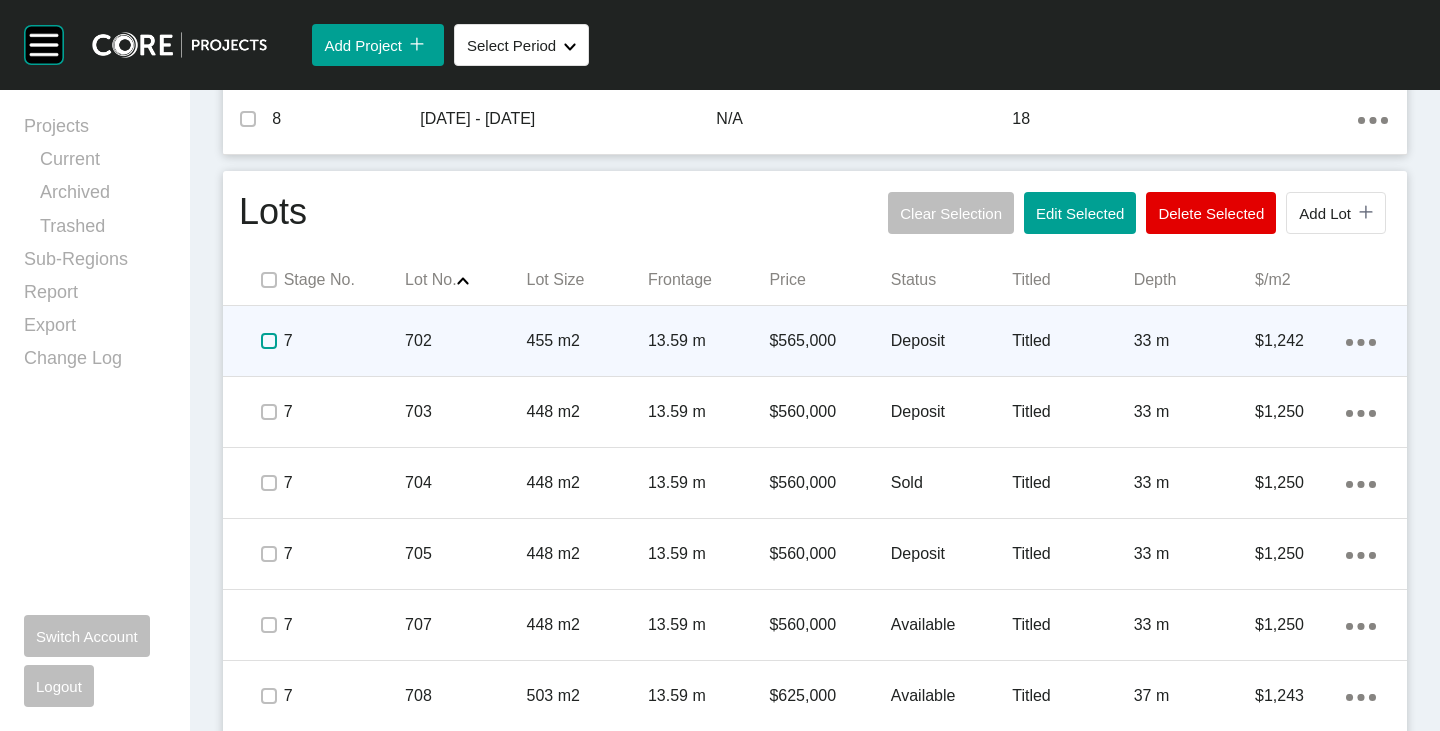 click at bounding box center (269, 341) 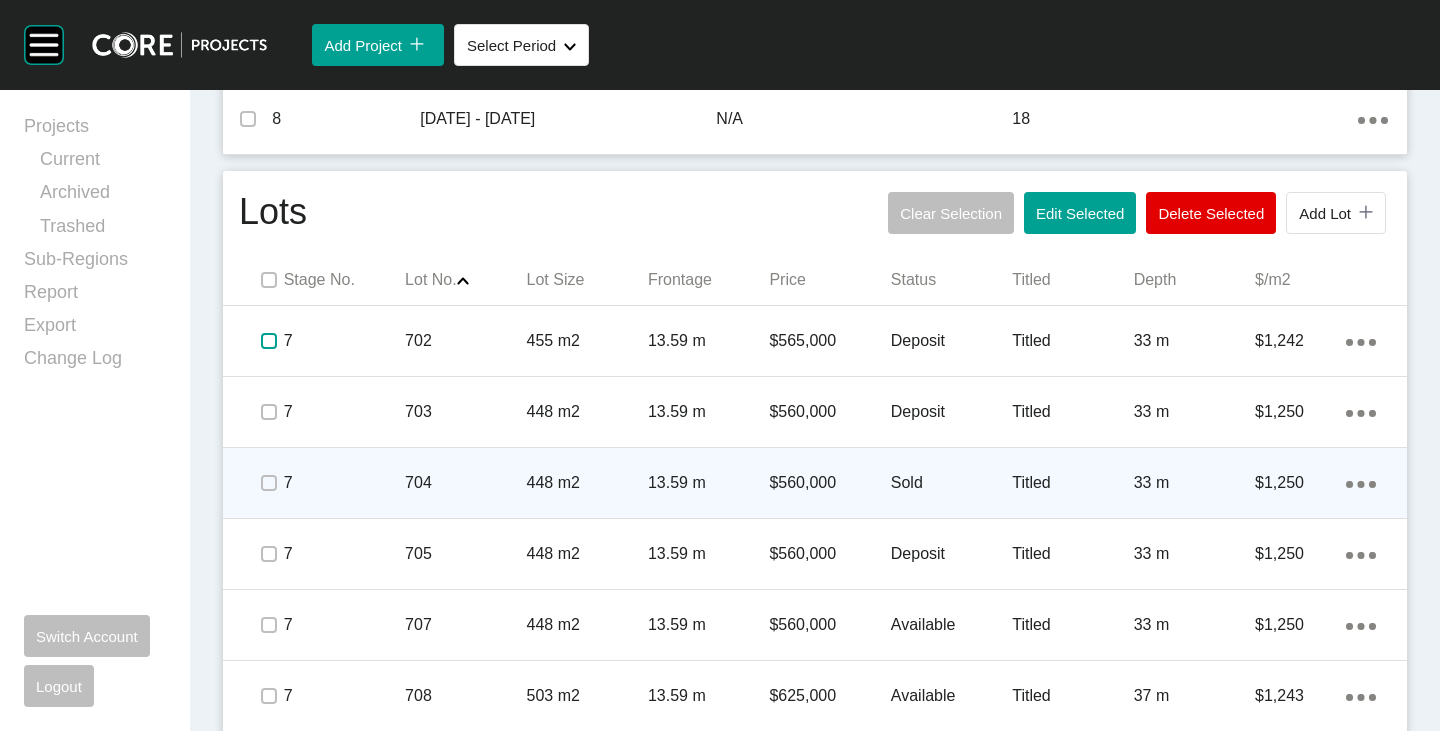 scroll, scrollTop: 1073, scrollLeft: 0, axis: vertical 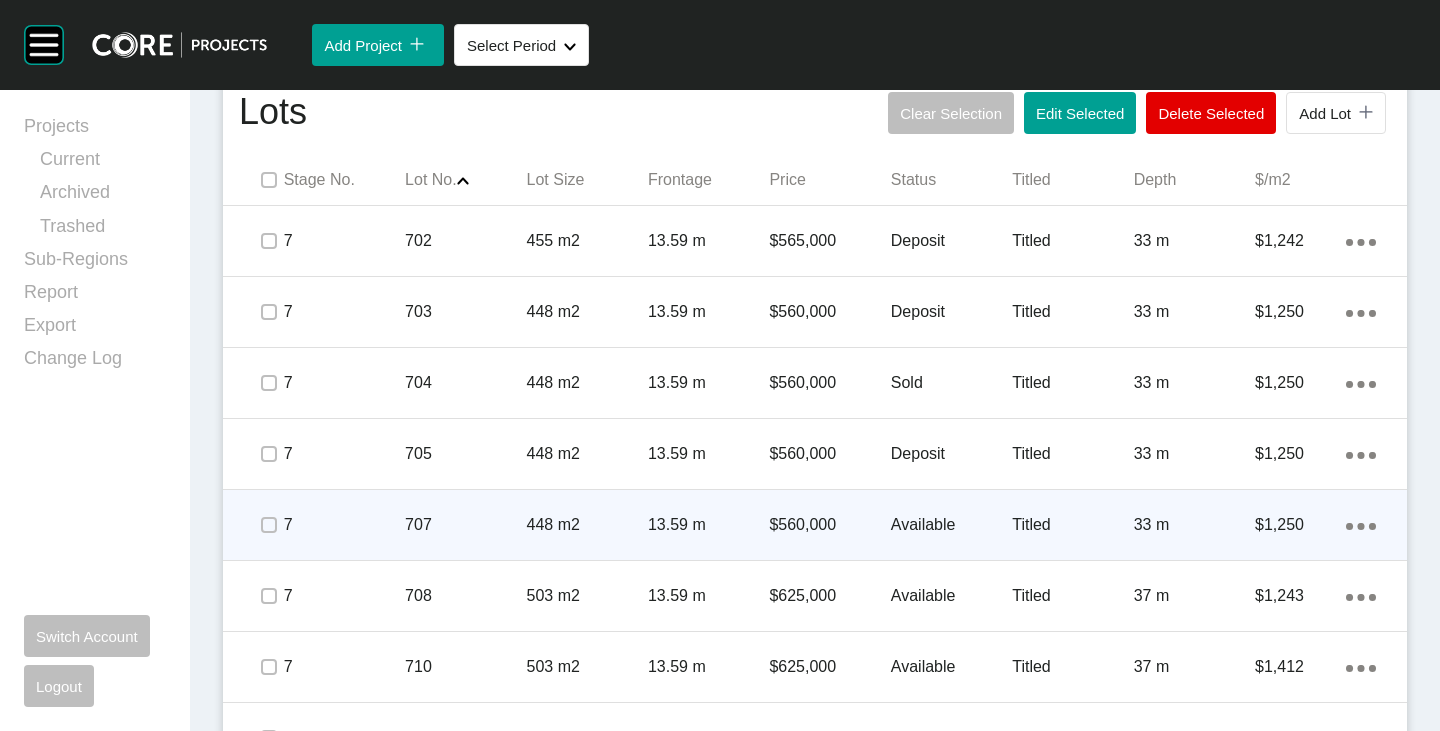 click on "Available" at bounding box center [951, 525] 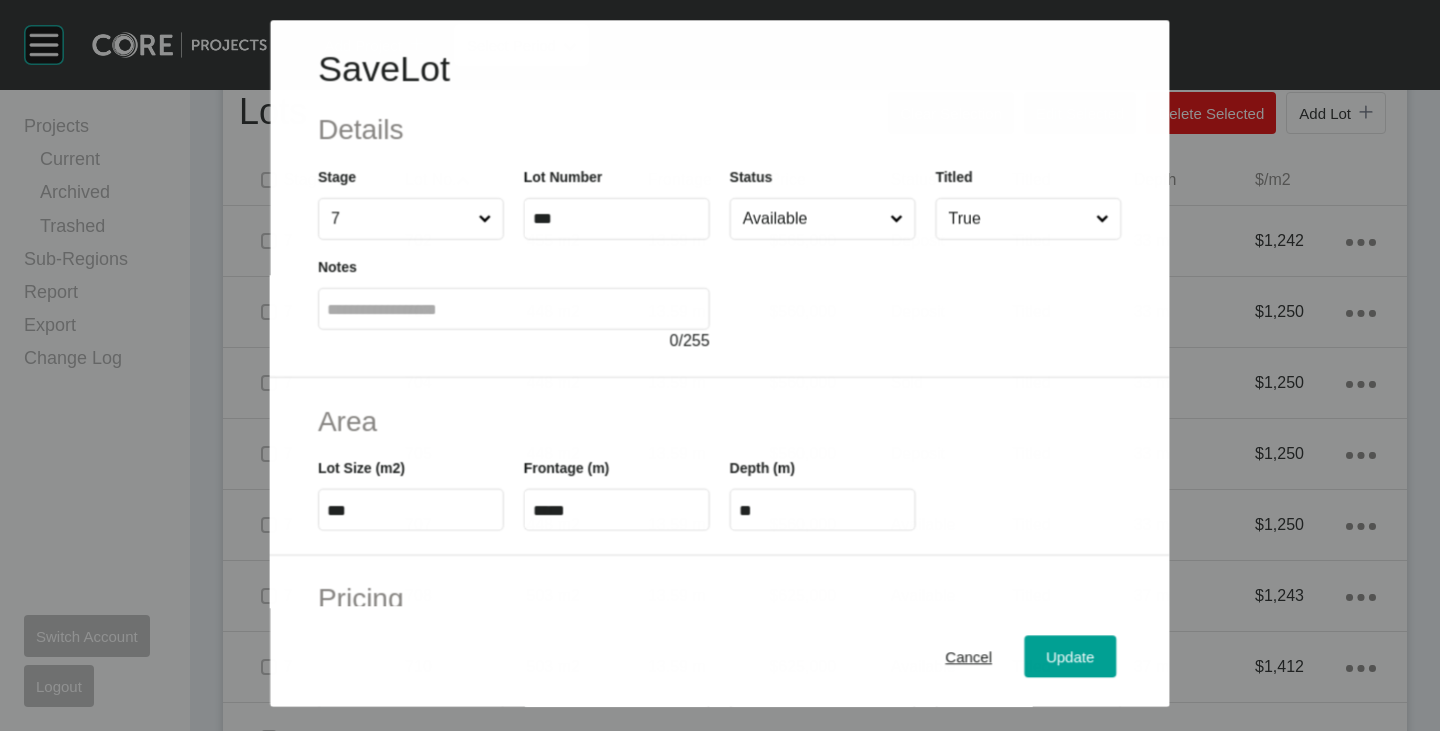 click on "Available" at bounding box center (812, 219) 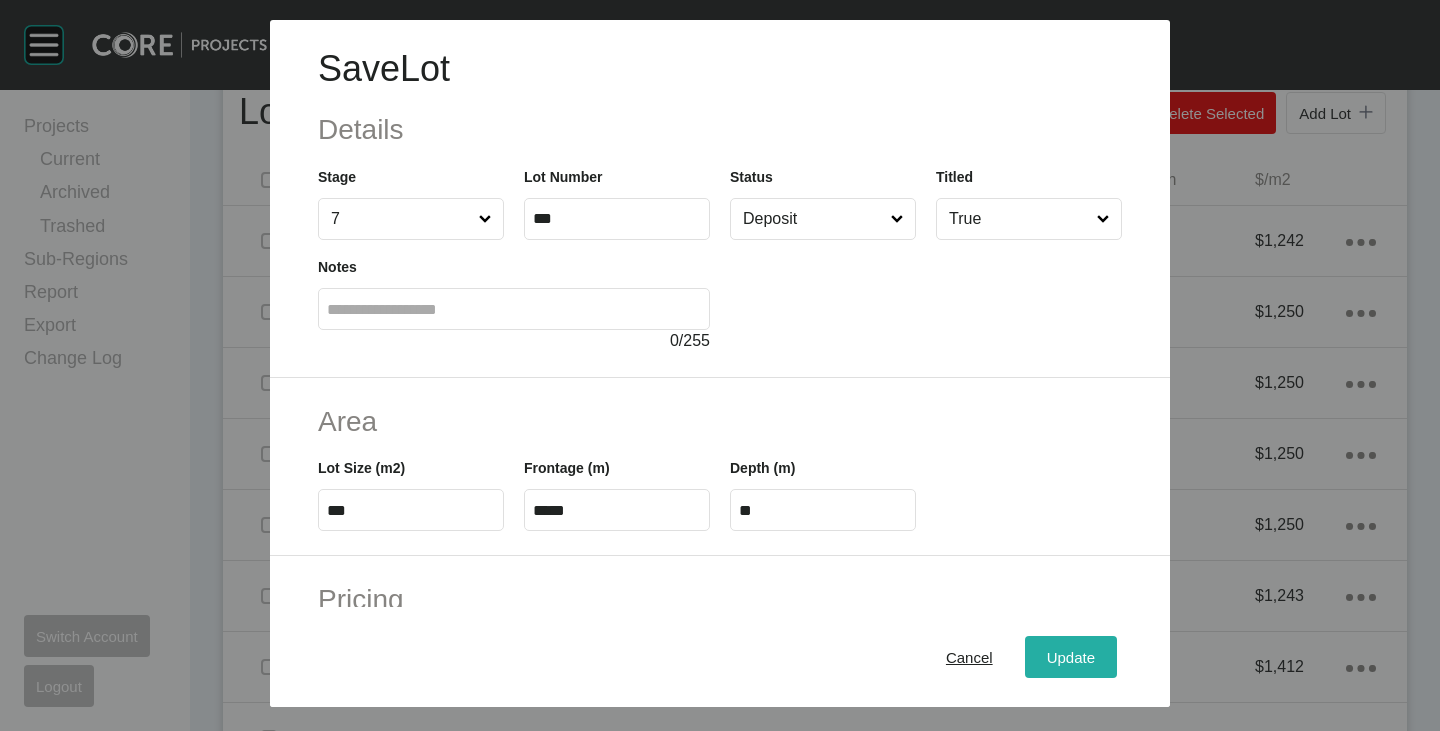click on "Update" at bounding box center [1071, 657] 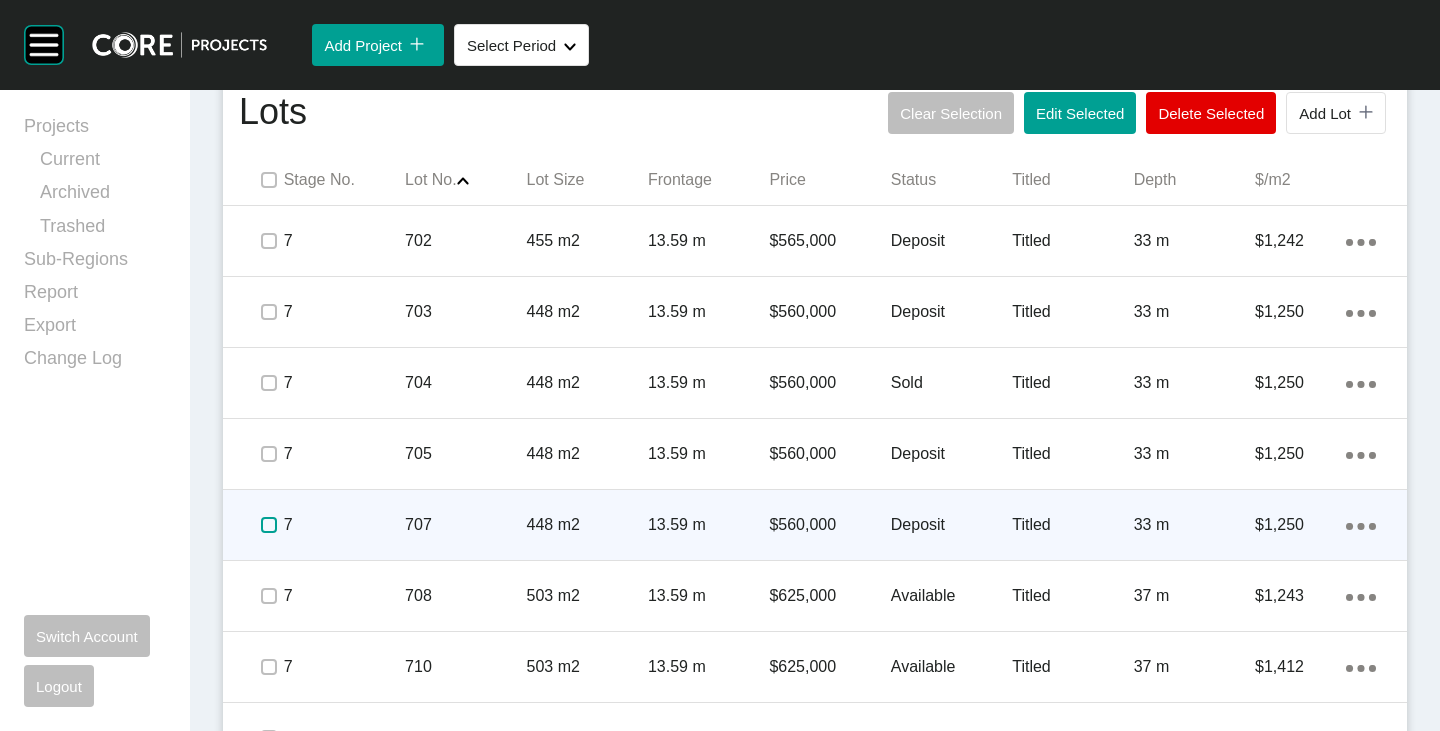 click at bounding box center [269, 525] 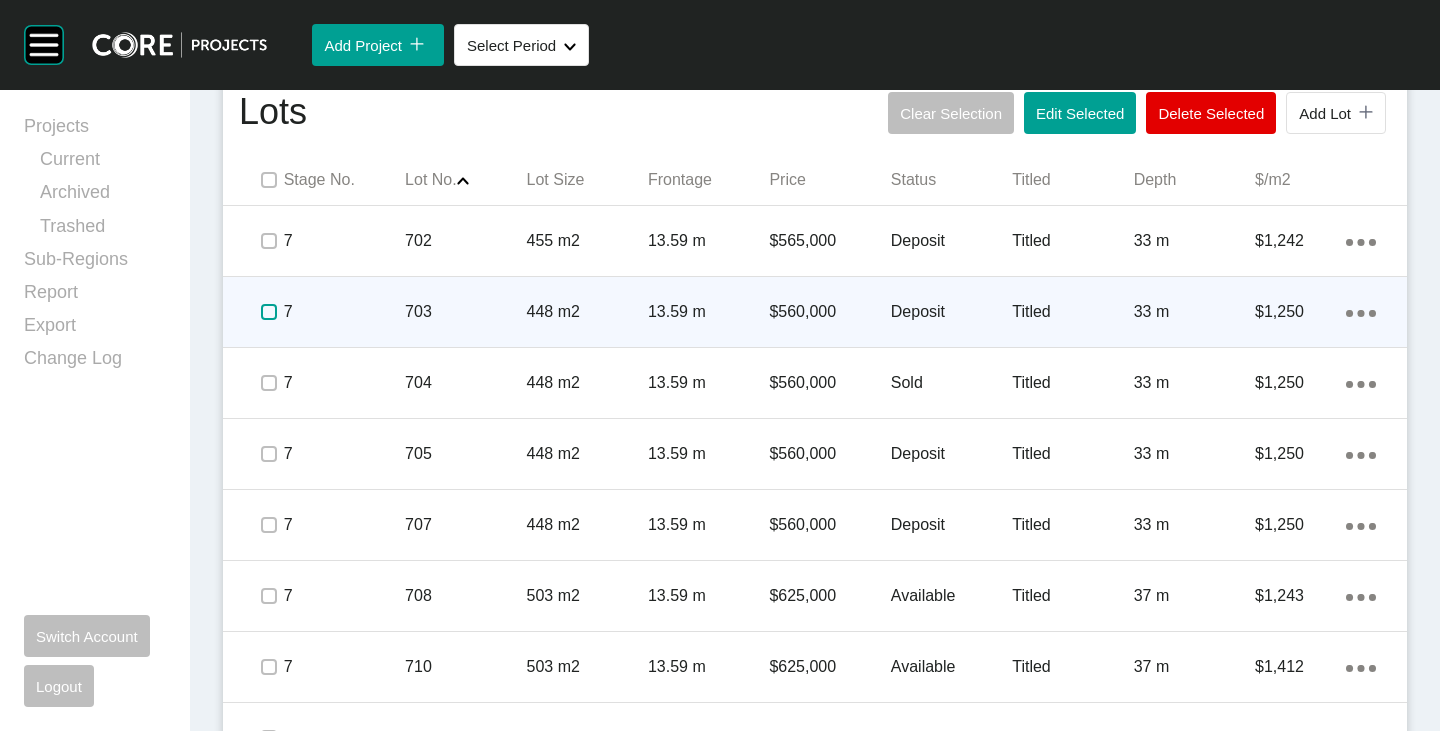 click at bounding box center (269, 312) 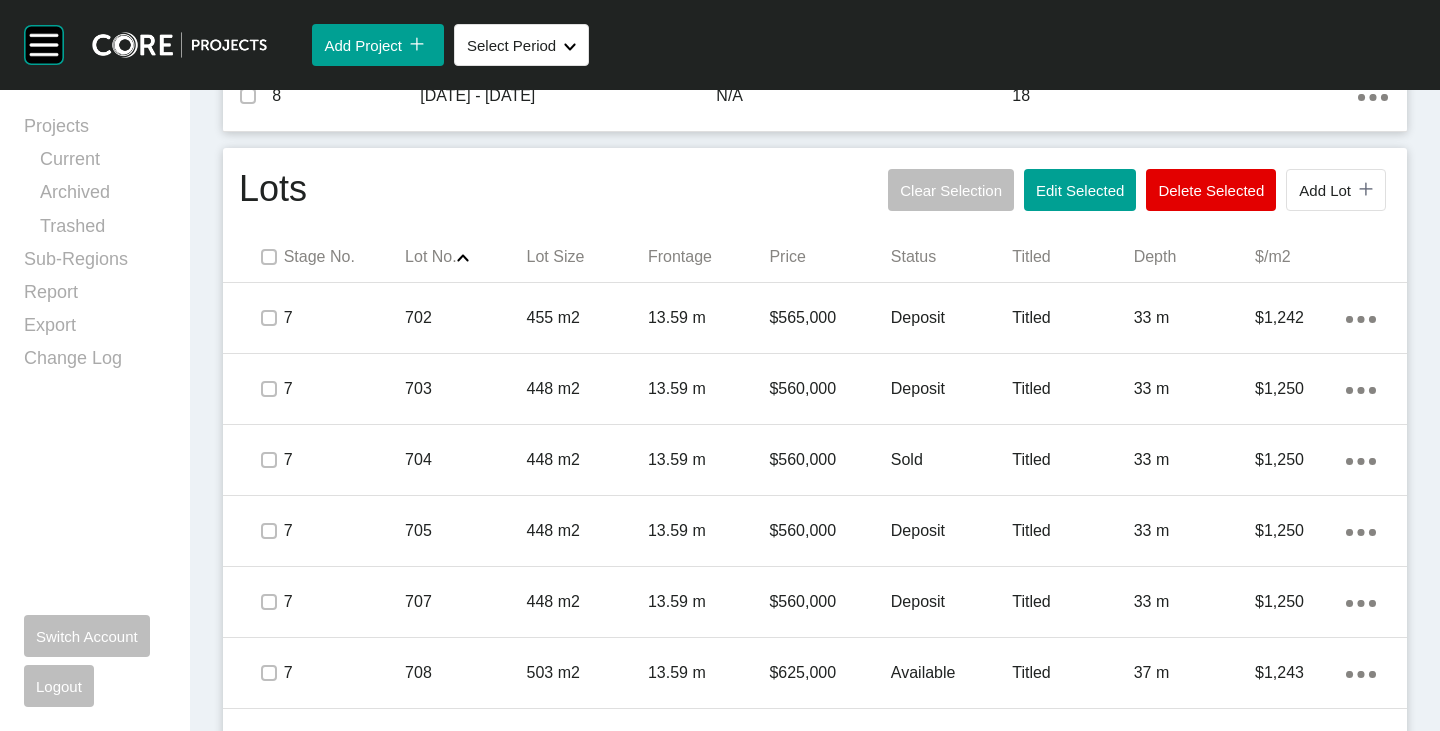 scroll, scrollTop: 973, scrollLeft: 0, axis: vertical 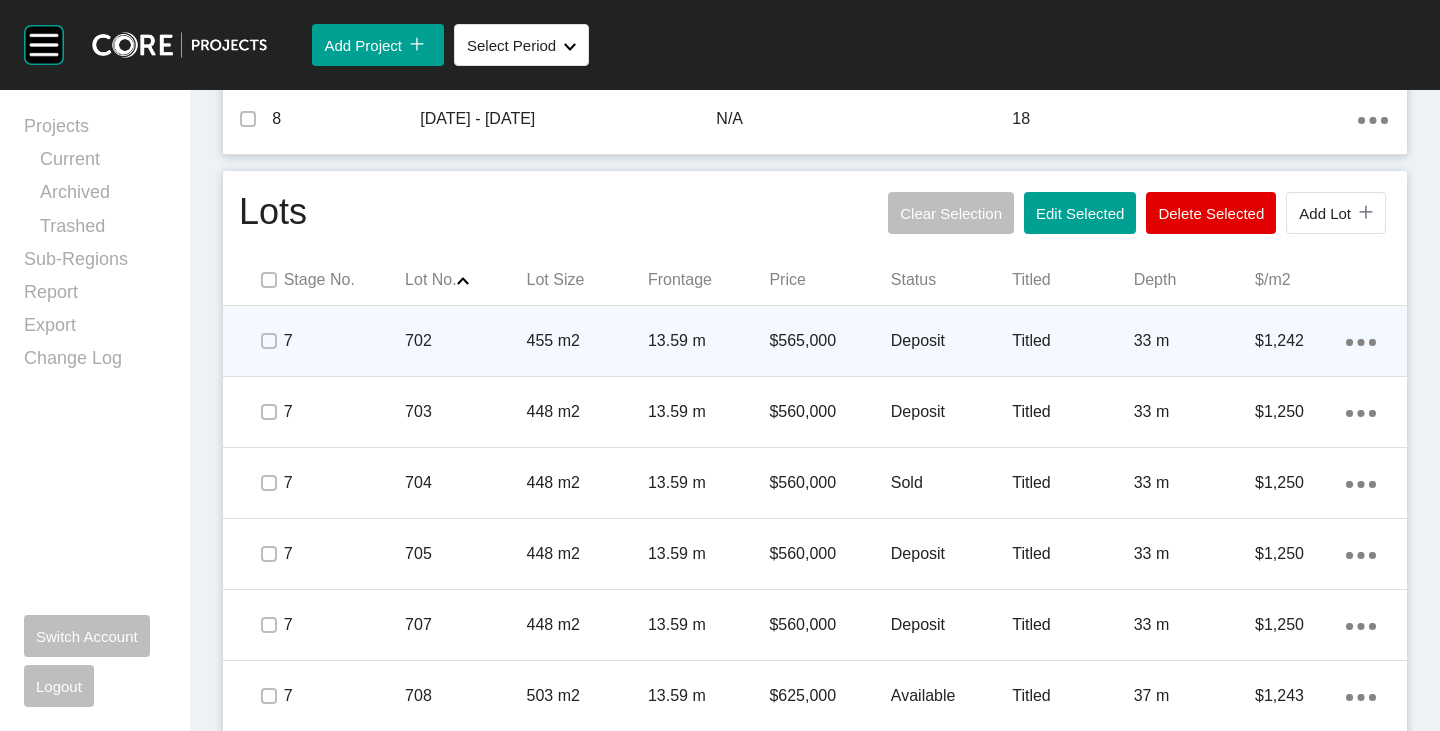 click on "Deposit" at bounding box center (951, 341) 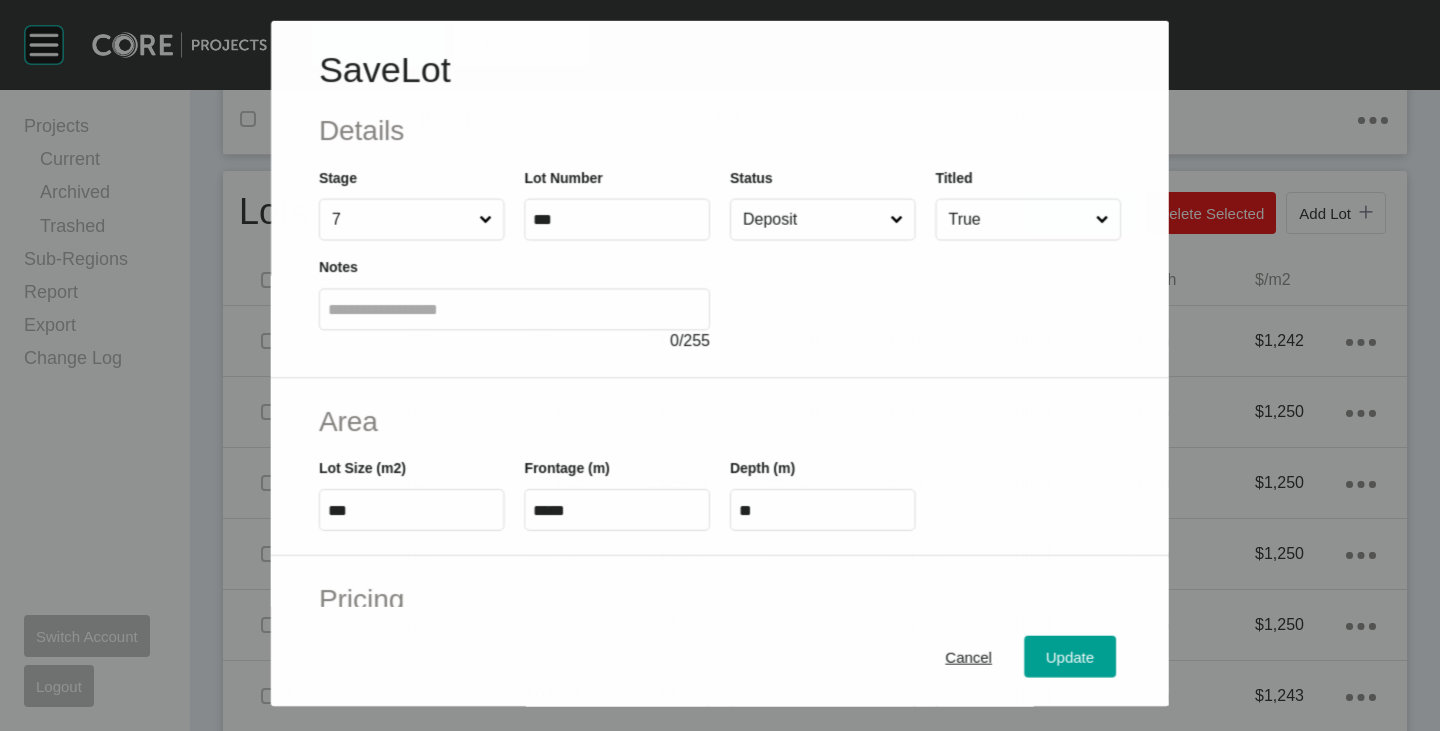 click on "Deposit" at bounding box center (812, 219) 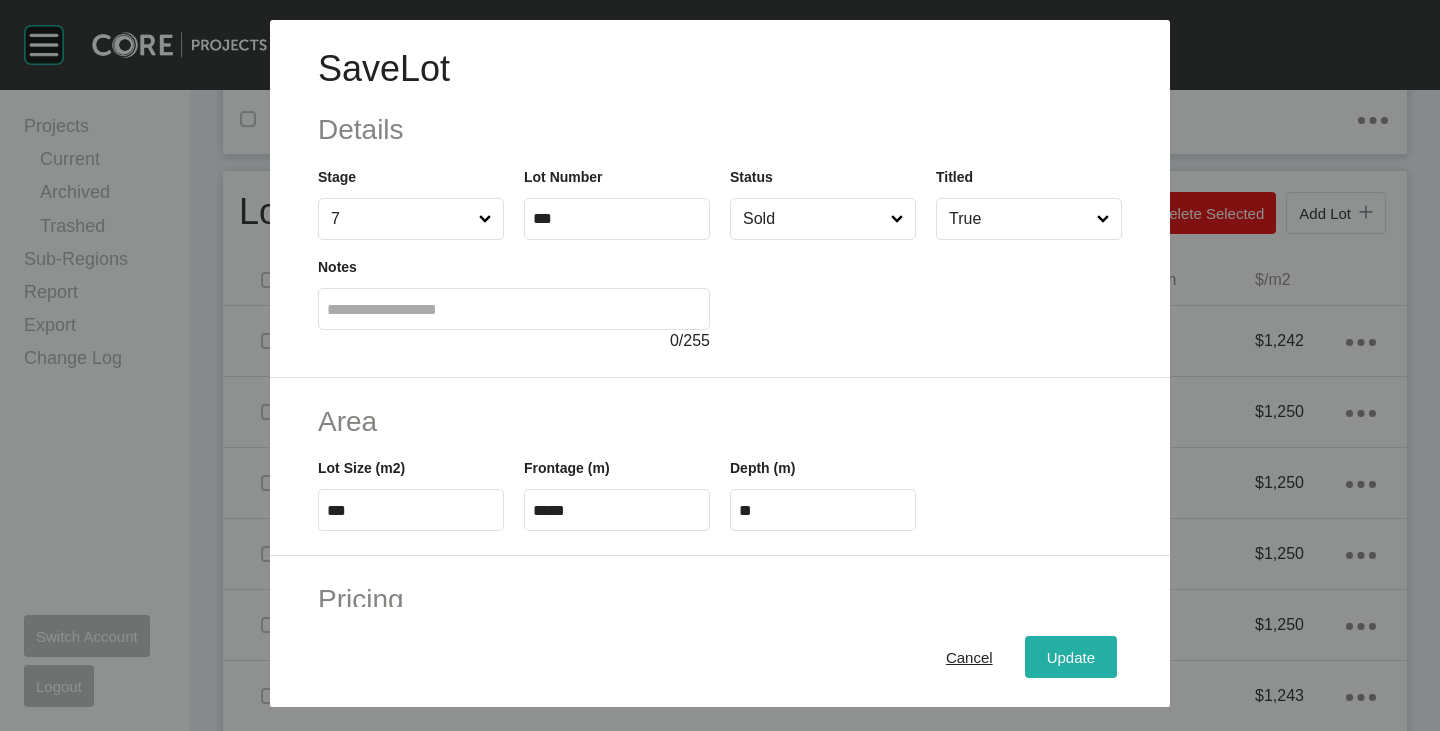 click on "Update" at bounding box center (1071, 657) 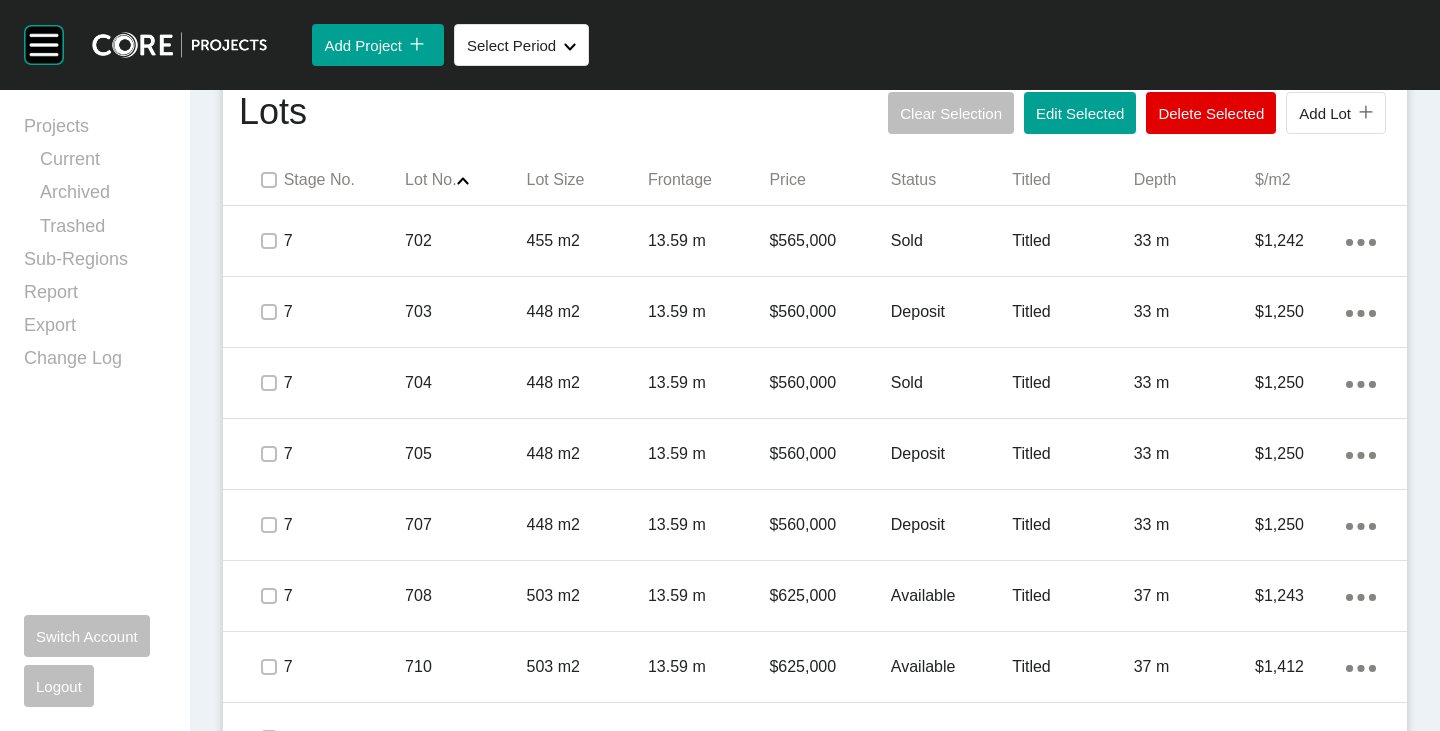 scroll, scrollTop: 973, scrollLeft: 0, axis: vertical 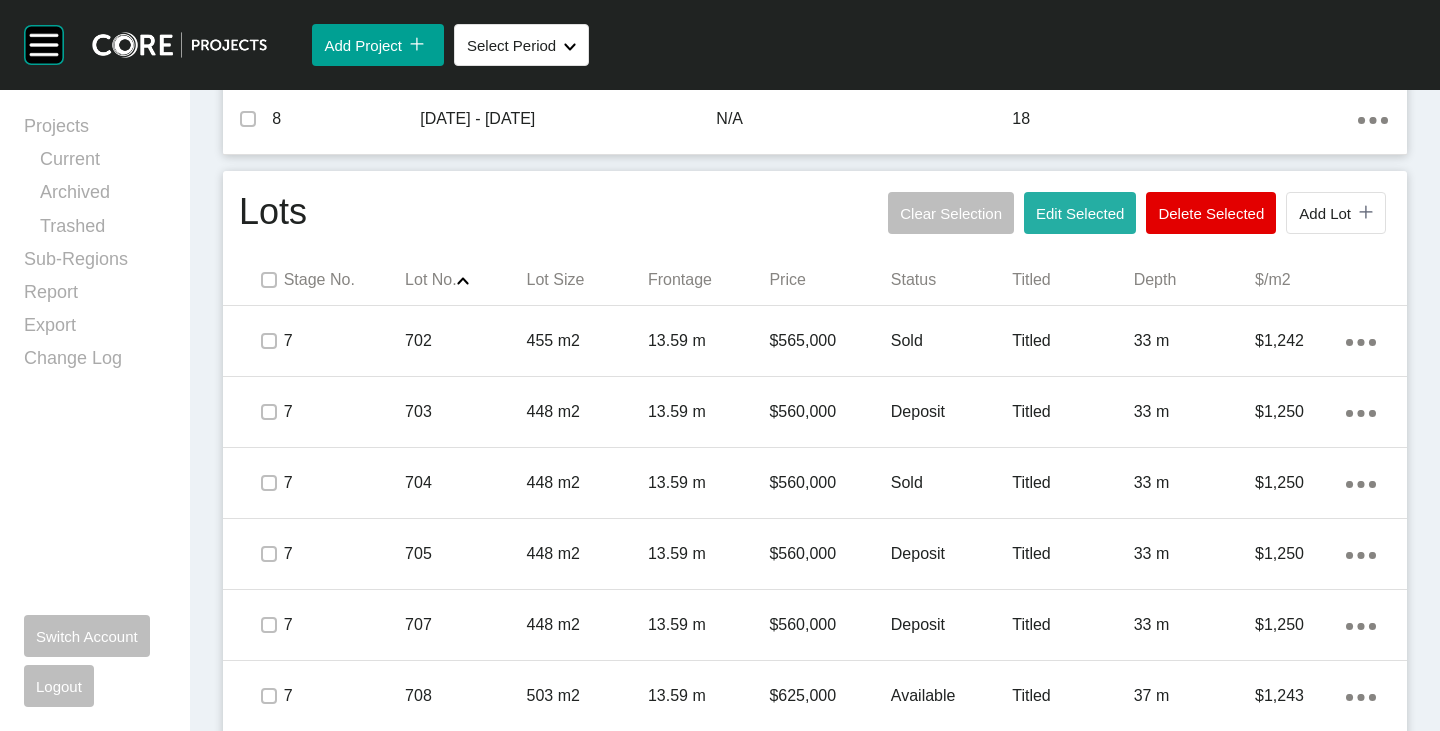 click on "Edit Selected" at bounding box center (1080, 213) 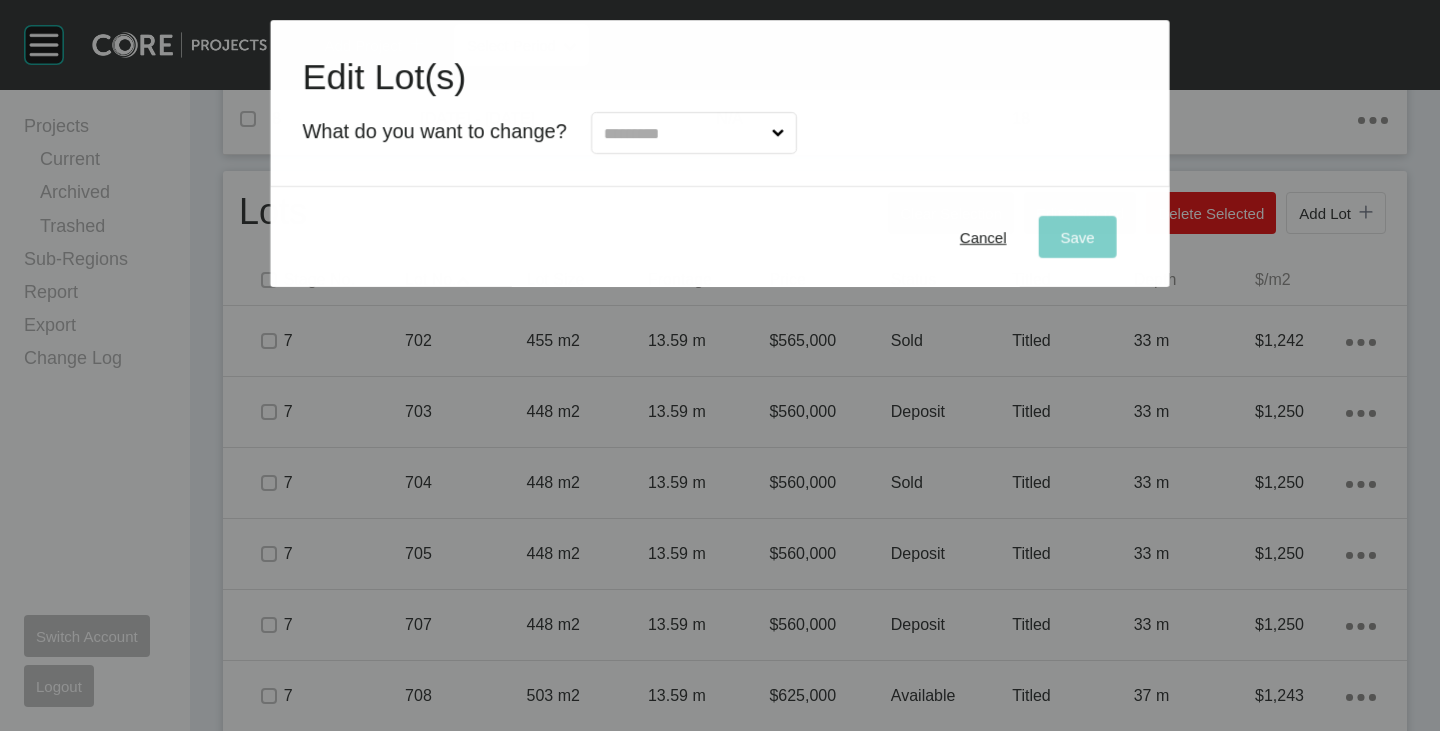 click at bounding box center (684, 133) 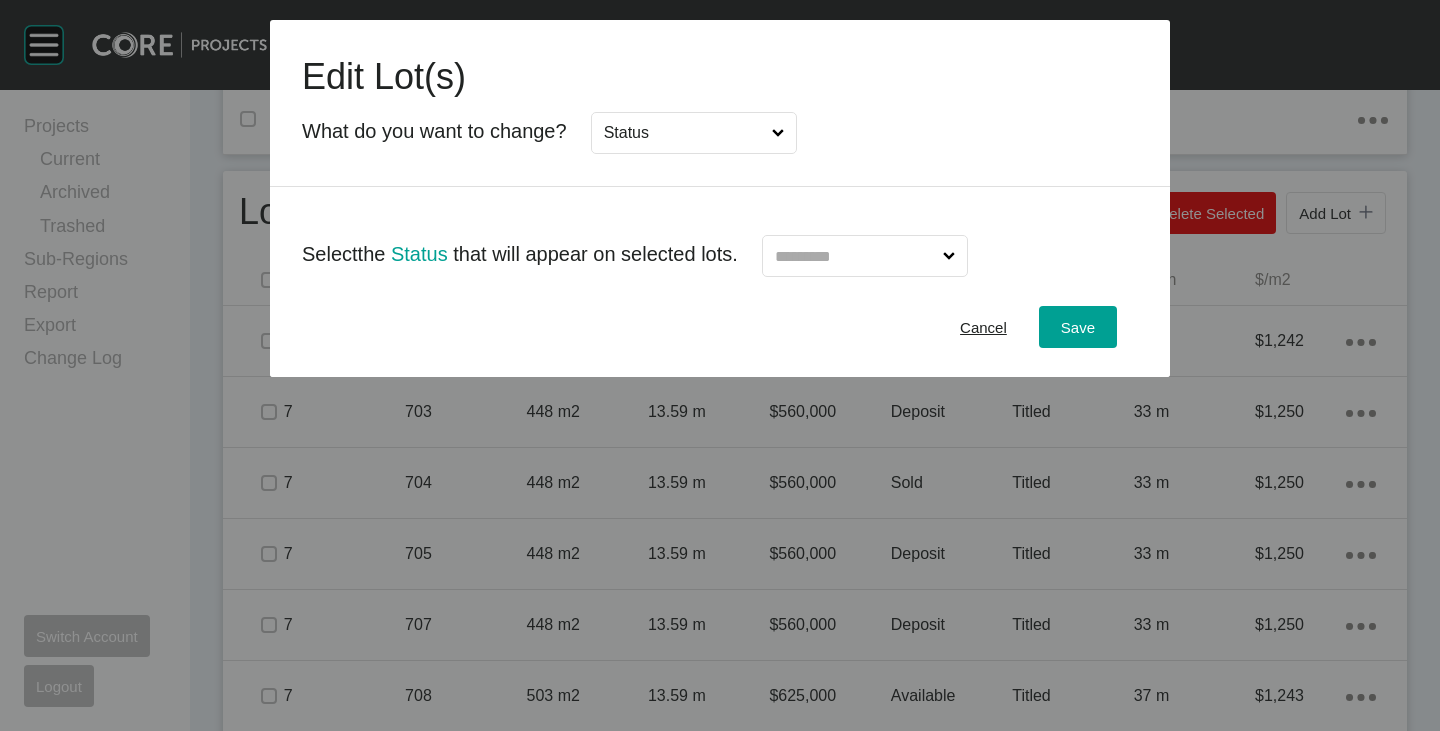 click at bounding box center (855, 256) 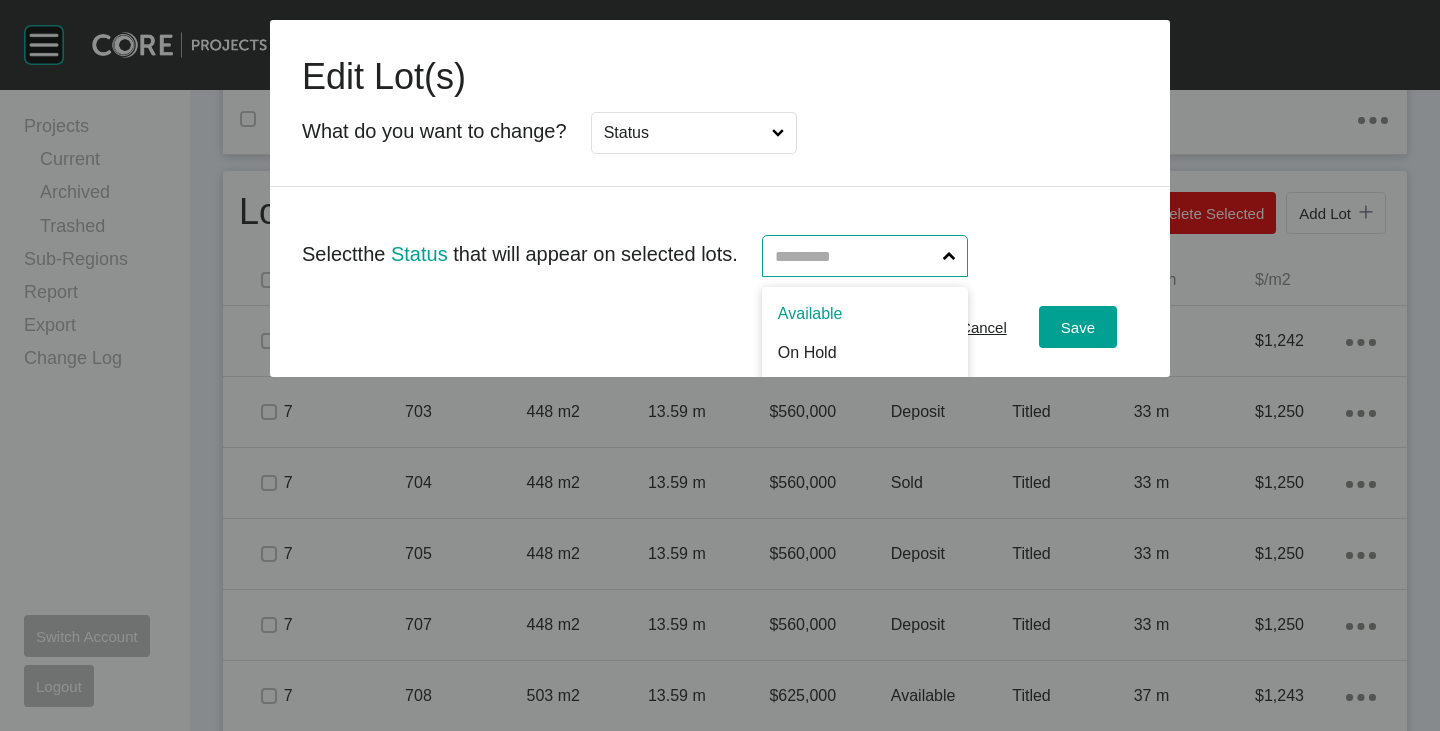scroll, scrollTop: 102, scrollLeft: 0, axis: vertical 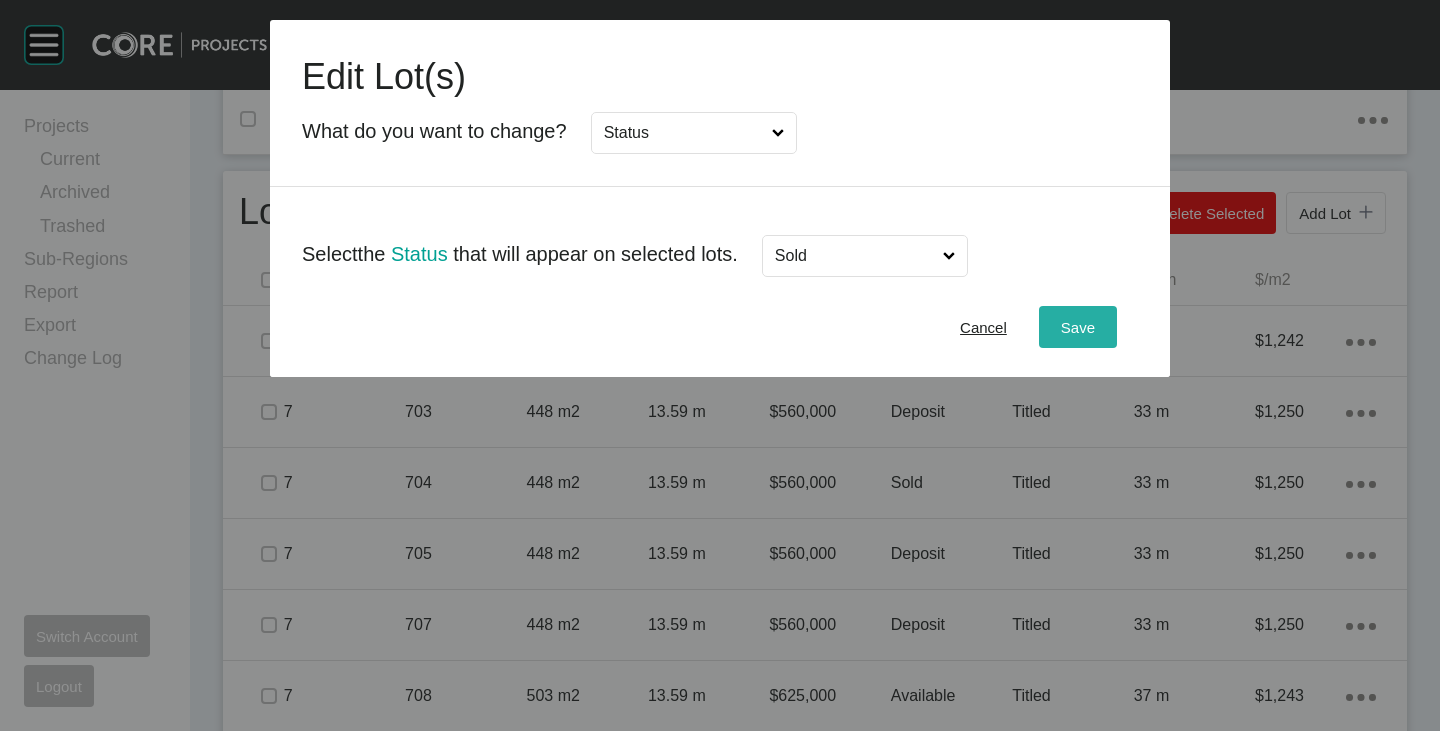 click on "Save" at bounding box center (1078, 327) 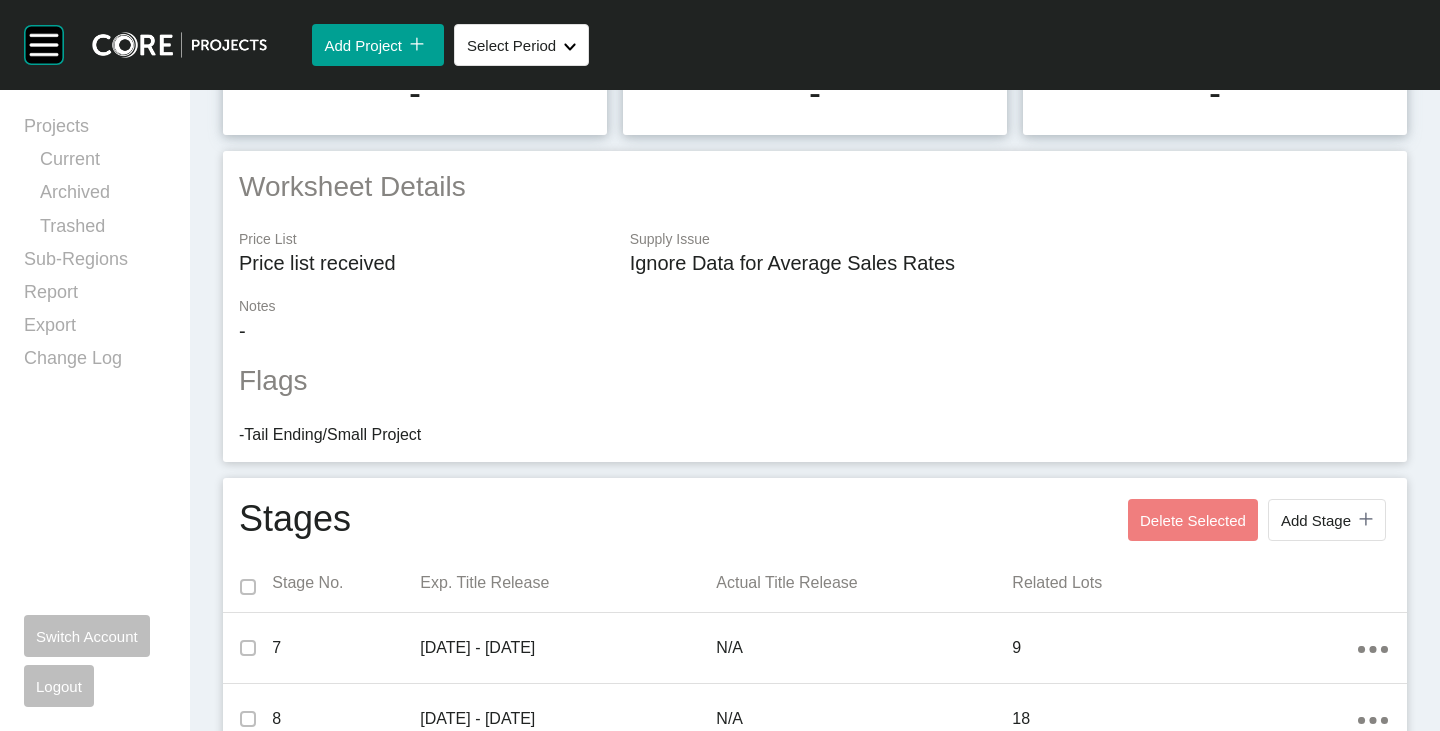 scroll, scrollTop: 0, scrollLeft: 0, axis: both 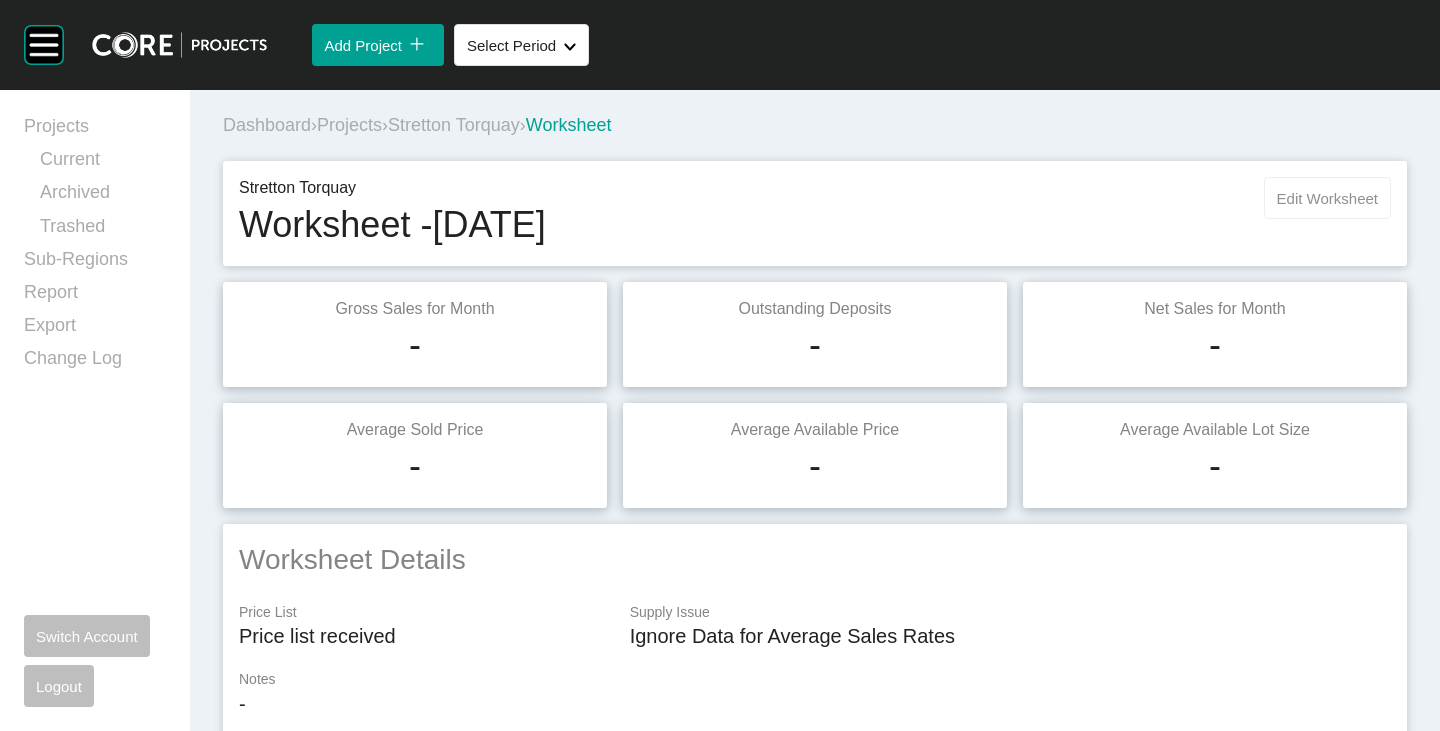 click on "Edit Worksheet" at bounding box center [1327, 198] 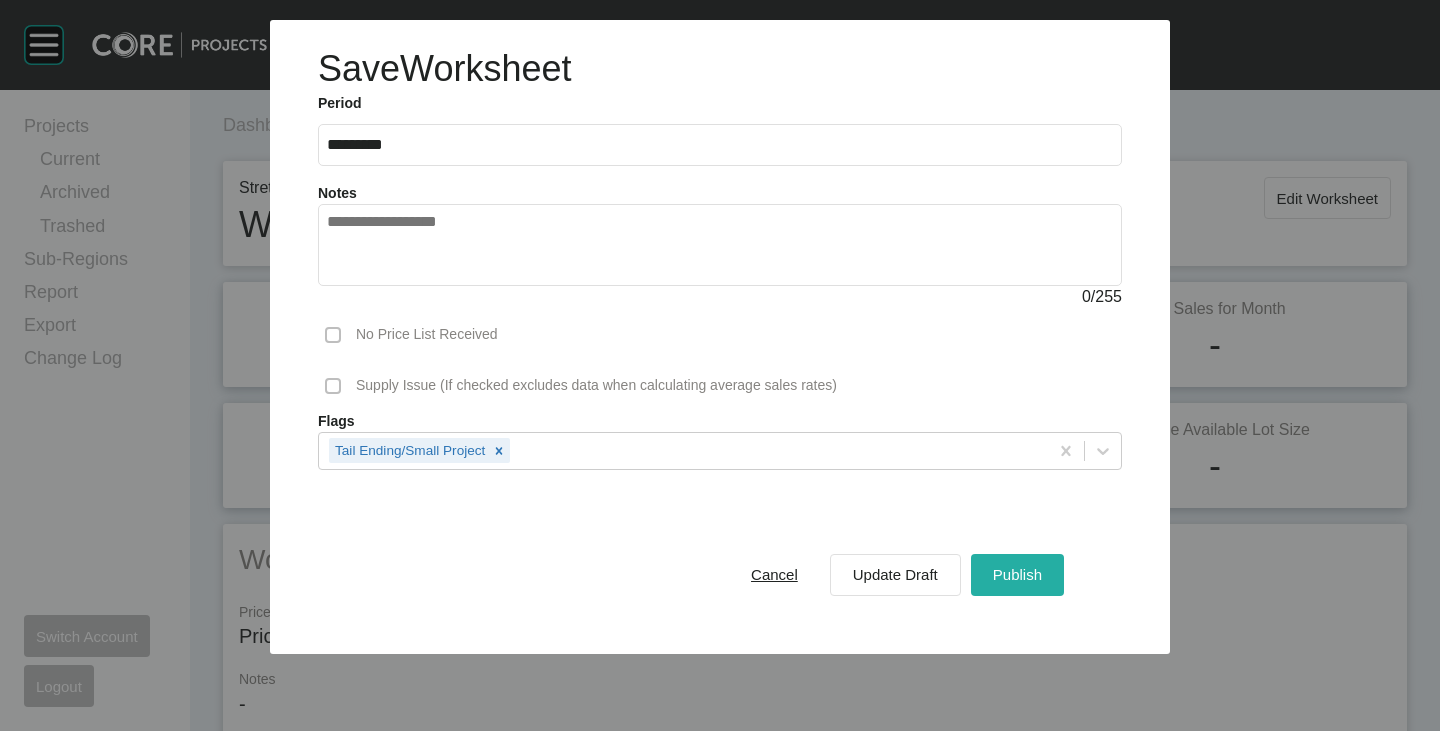 click on "Publish" at bounding box center (1017, 574) 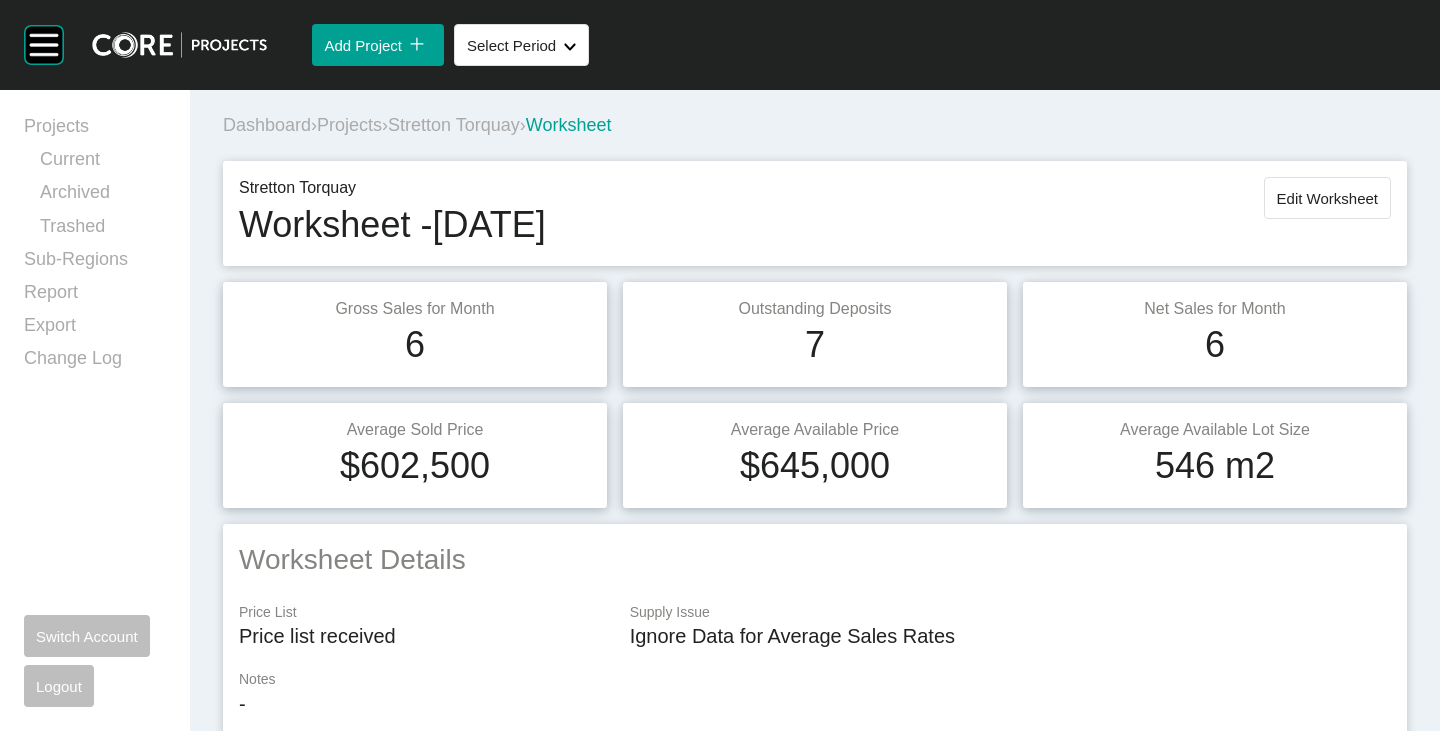 click on "Stretton Torquay" at bounding box center (454, 125) 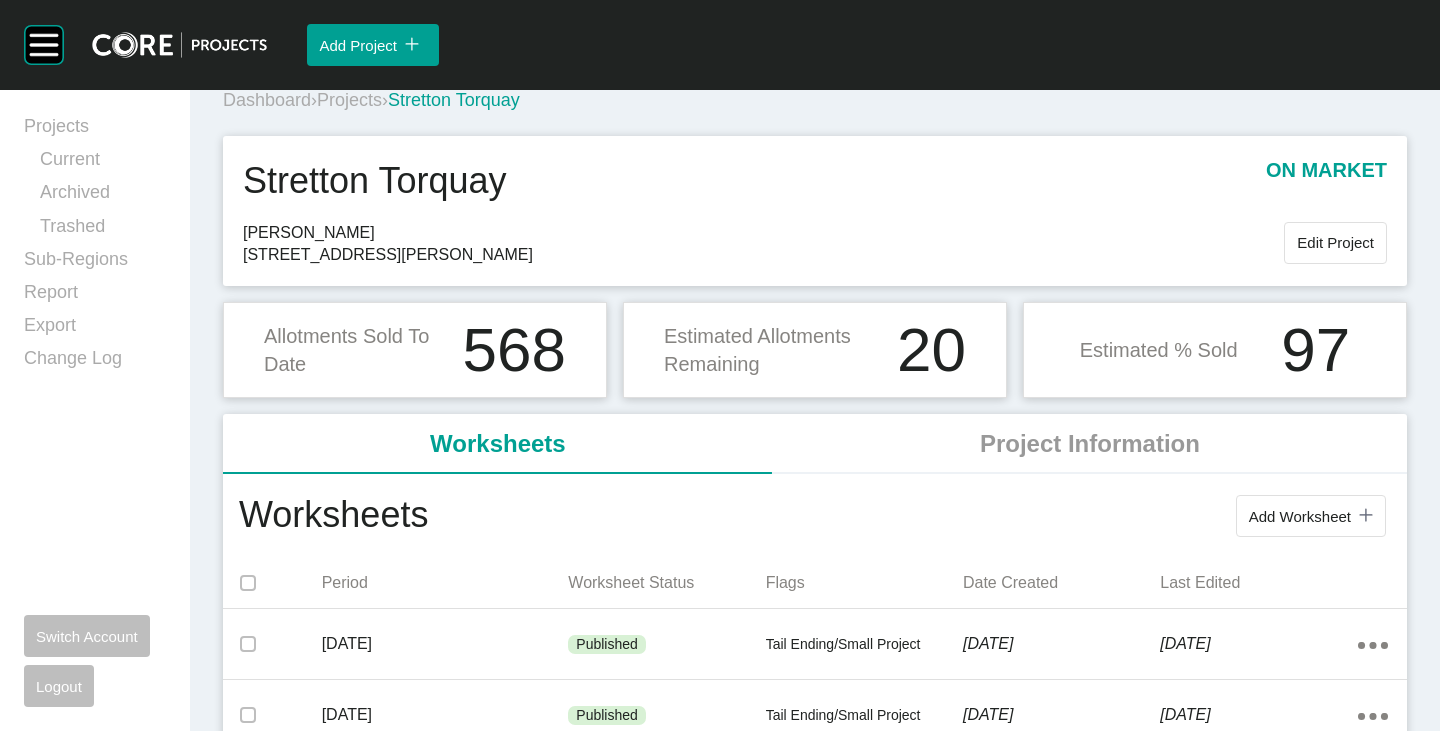 scroll, scrollTop: 0, scrollLeft: 0, axis: both 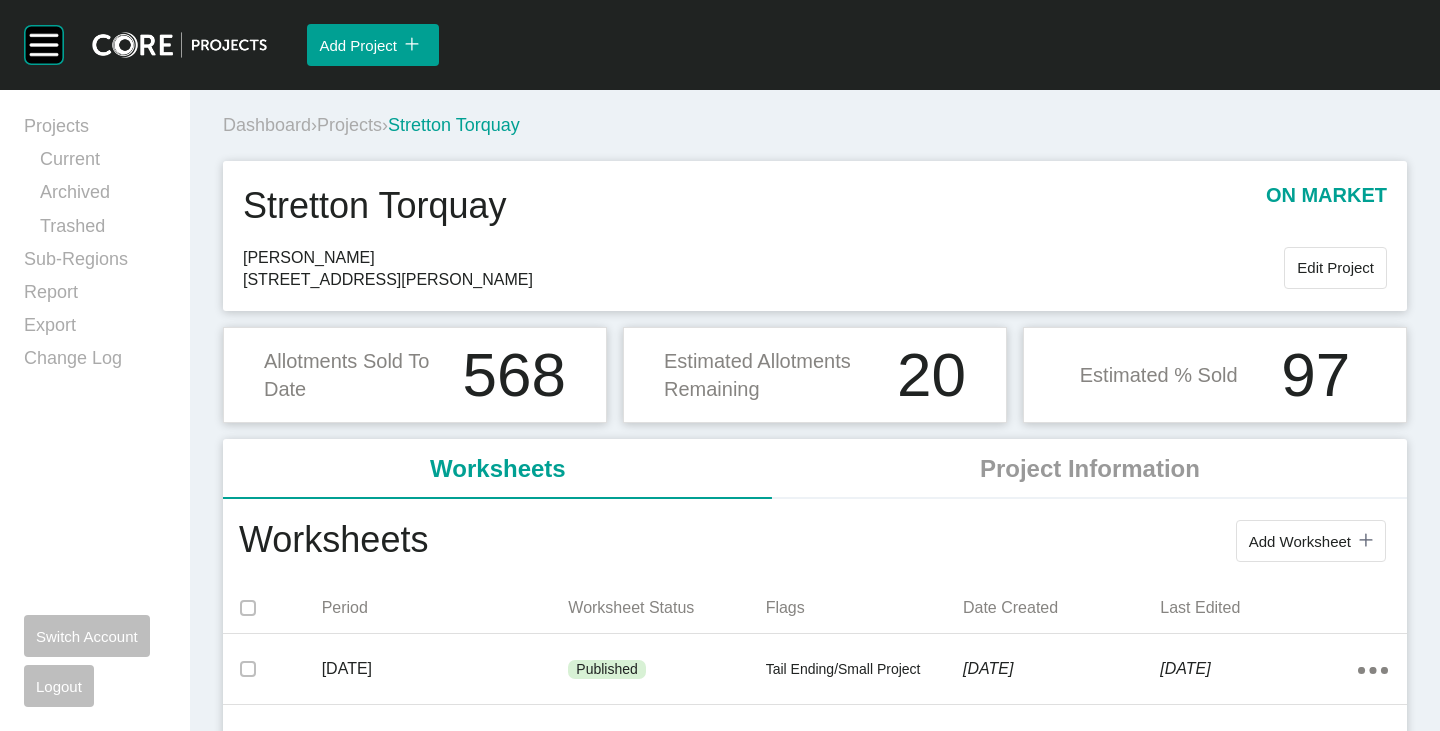 click on "Projects" at bounding box center (349, 125) 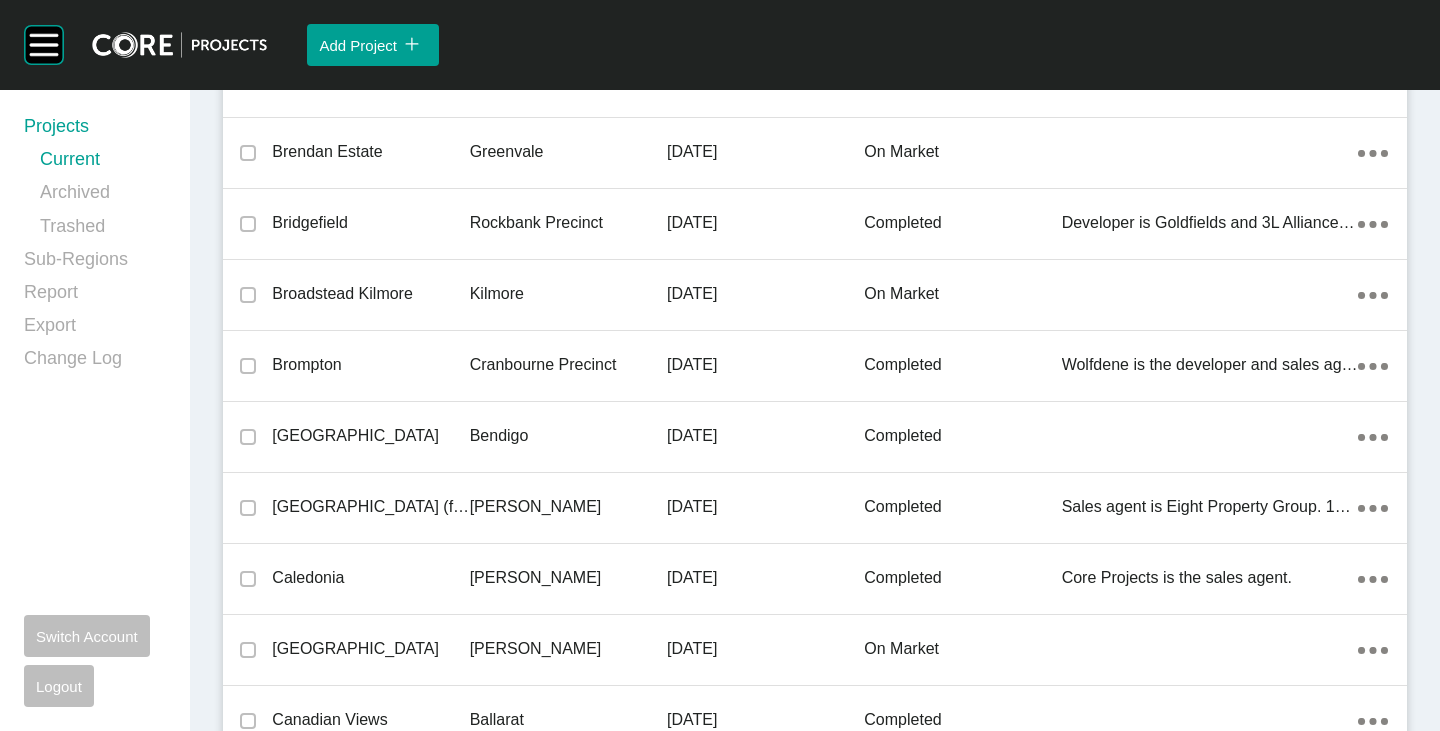 scroll, scrollTop: 41578, scrollLeft: 0, axis: vertical 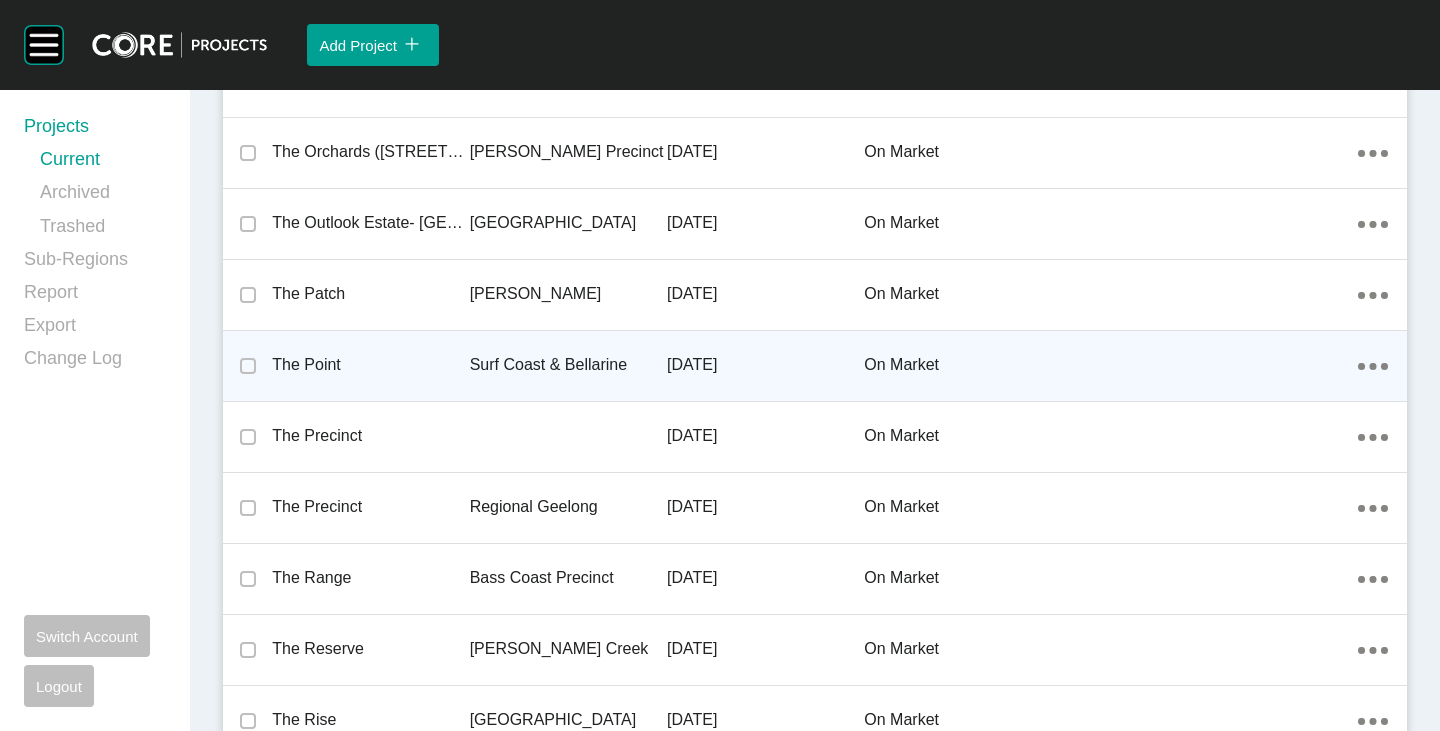click on "The Point" at bounding box center (370, 365) 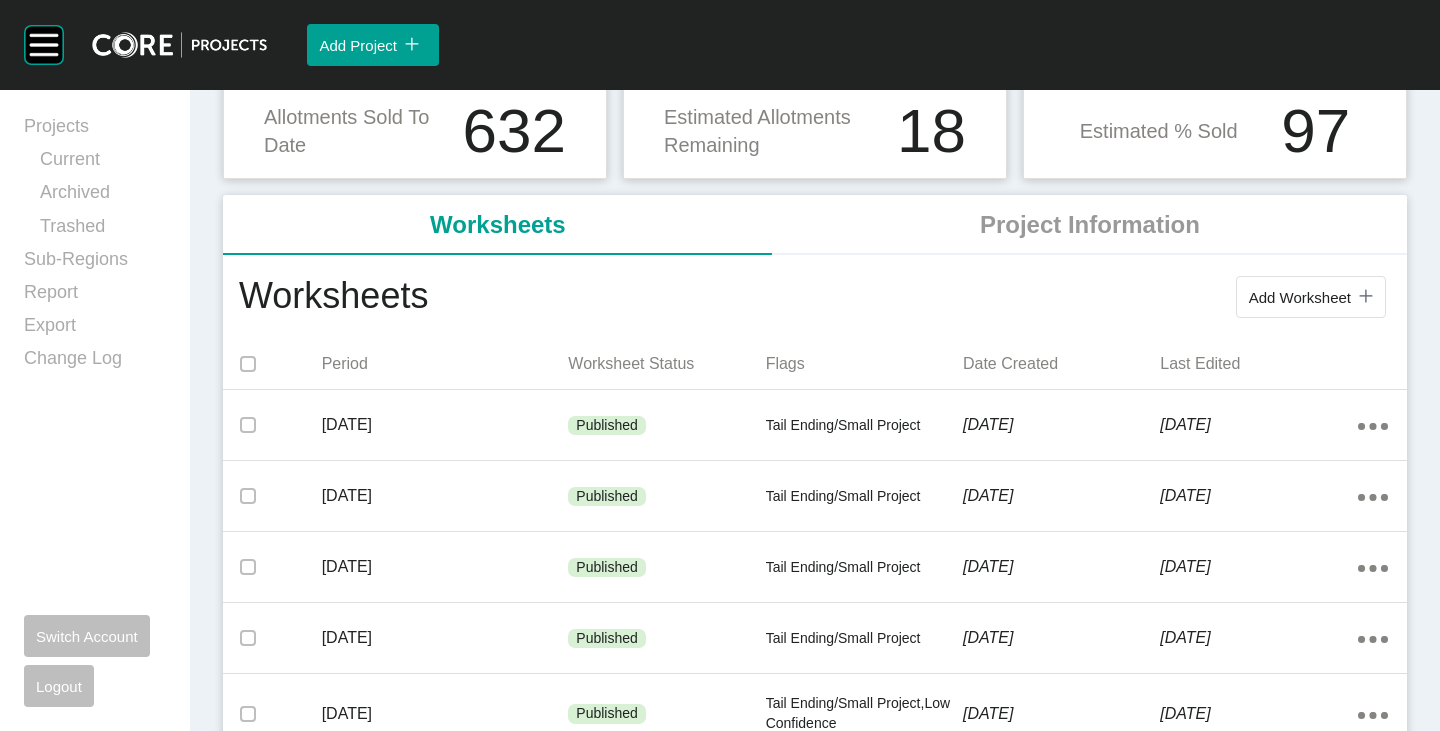 scroll, scrollTop: 300, scrollLeft: 0, axis: vertical 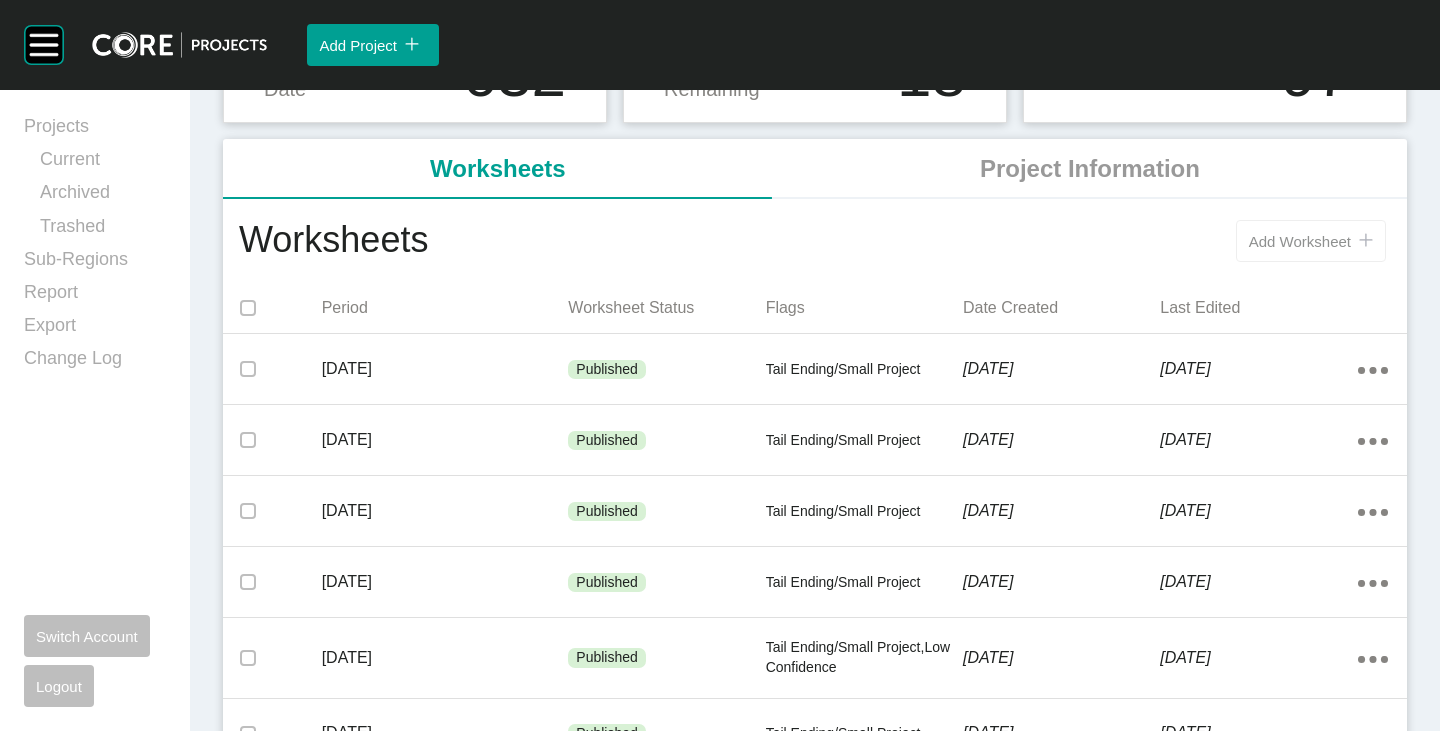 click on "Add Worksheet" at bounding box center [1300, 241] 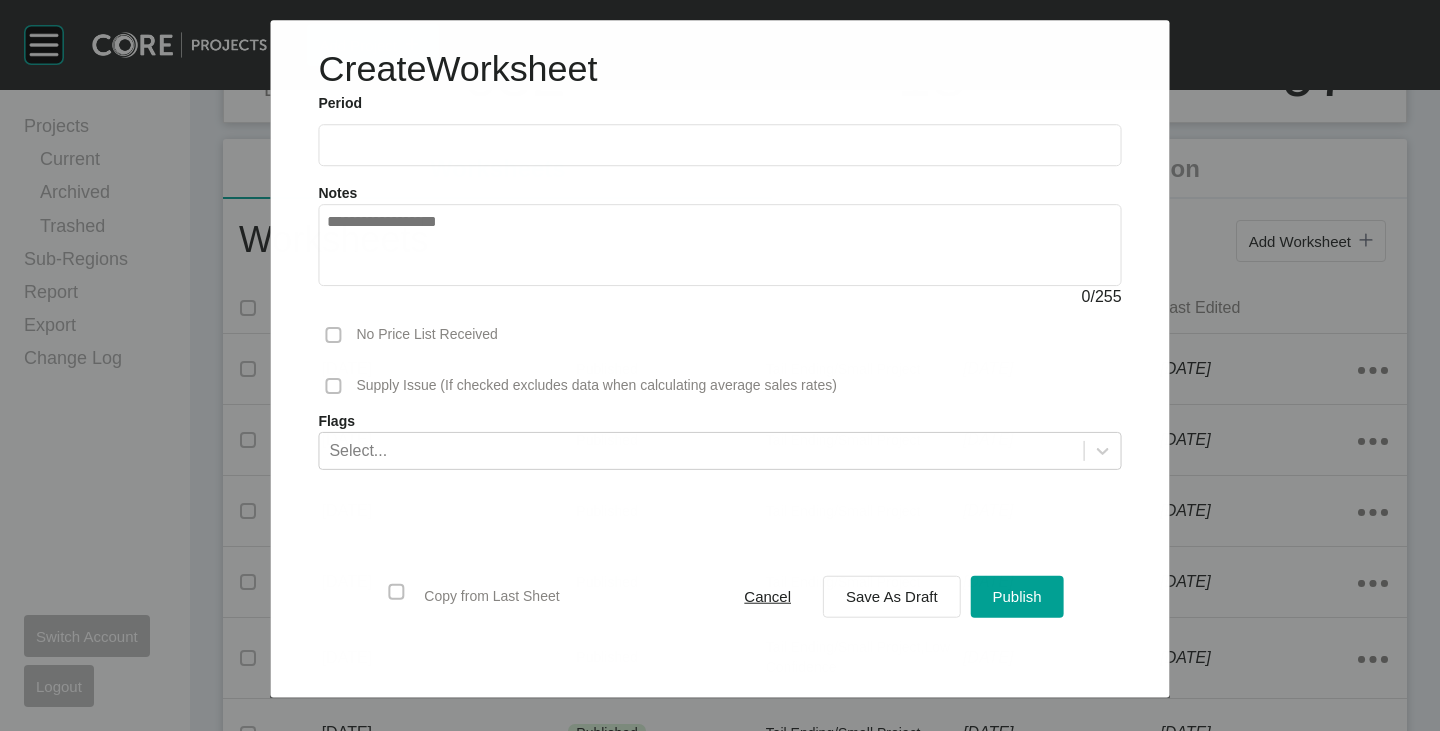 click at bounding box center (719, 145) 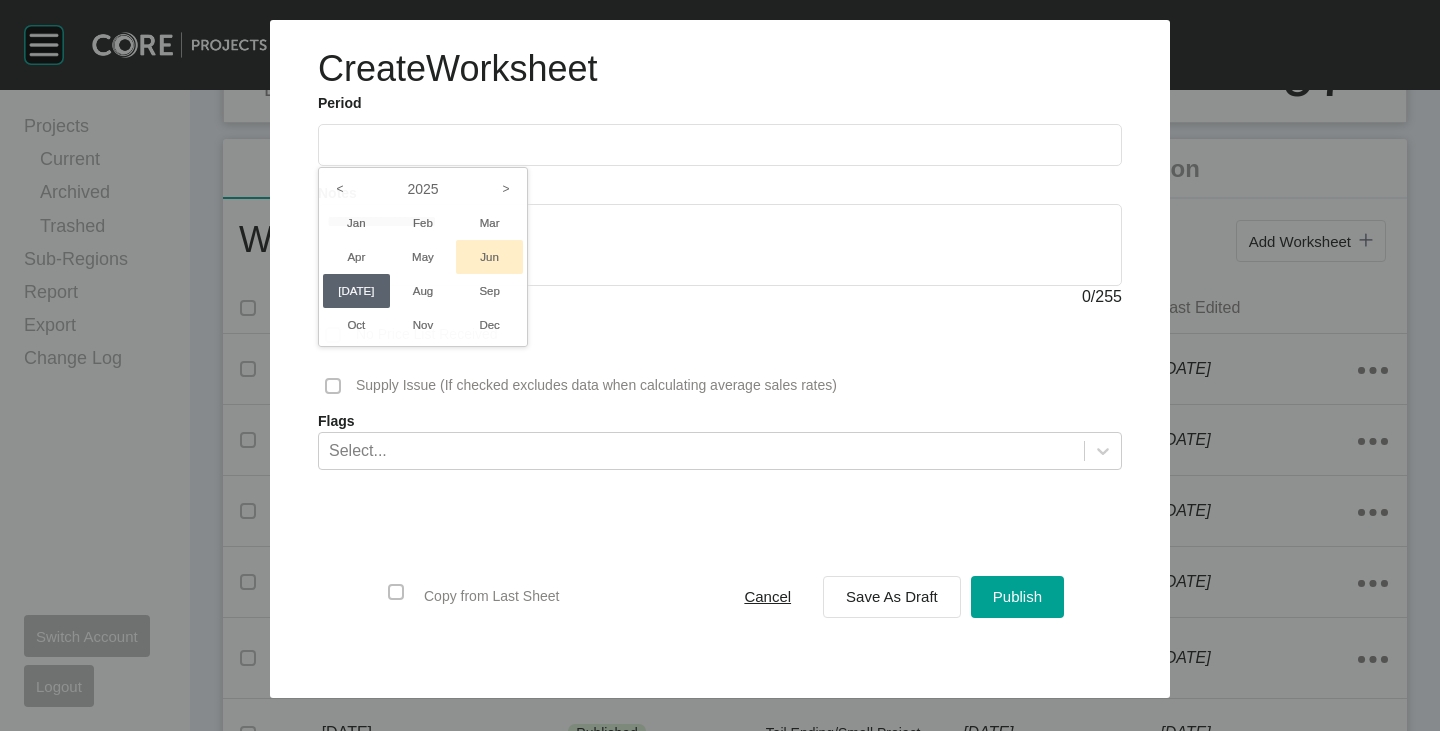 click on "Jun" at bounding box center (489, 257) 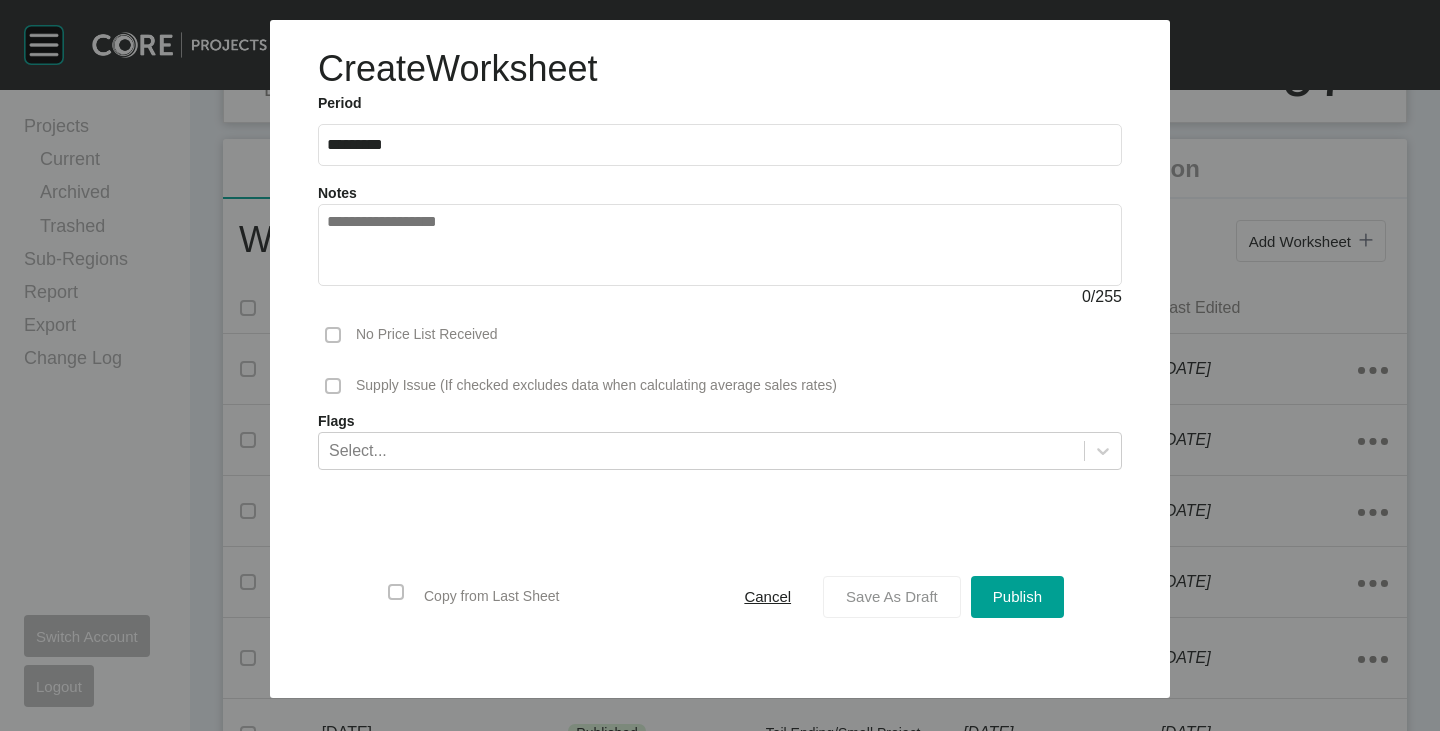 click on "Save As Draft" at bounding box center [892, 597] 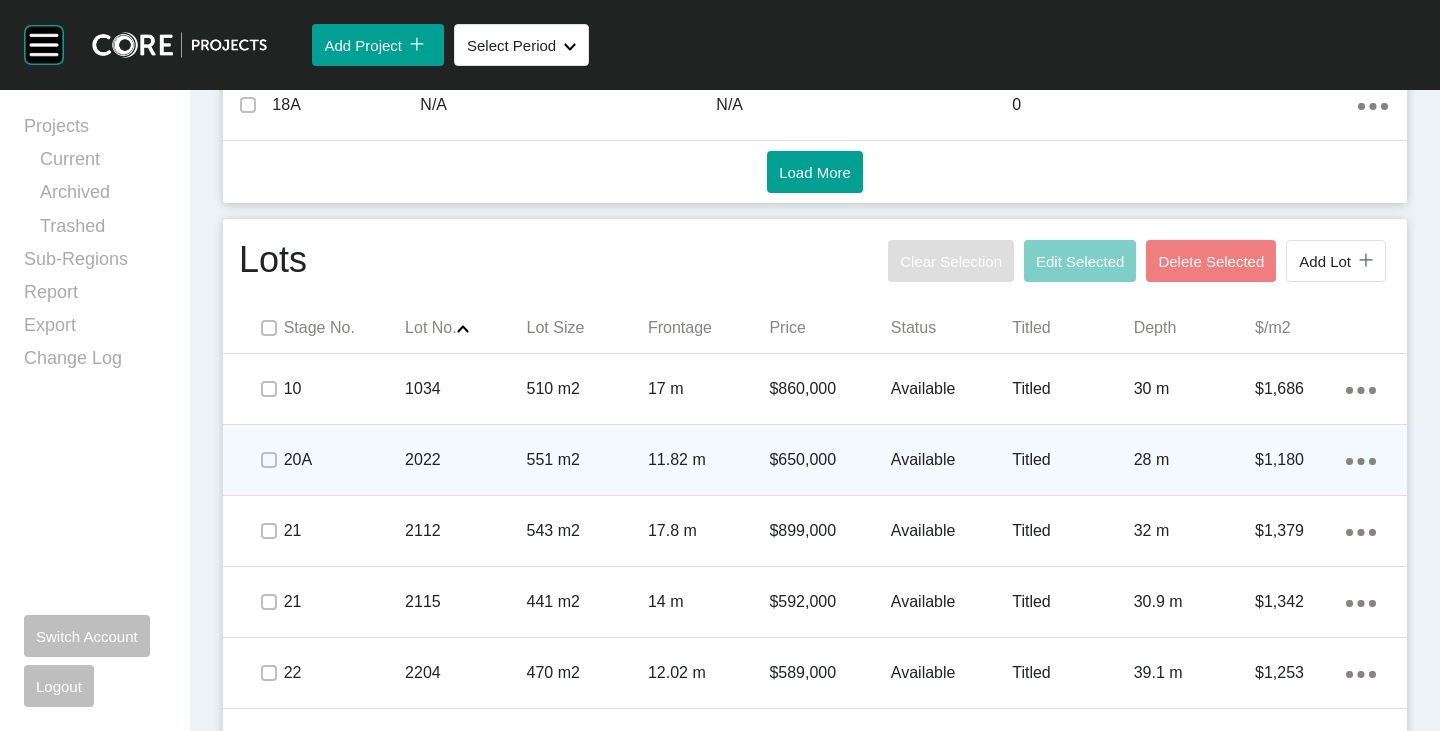 scroll, scrollTop: 1399, scrollLeft: 0, axis: vertical 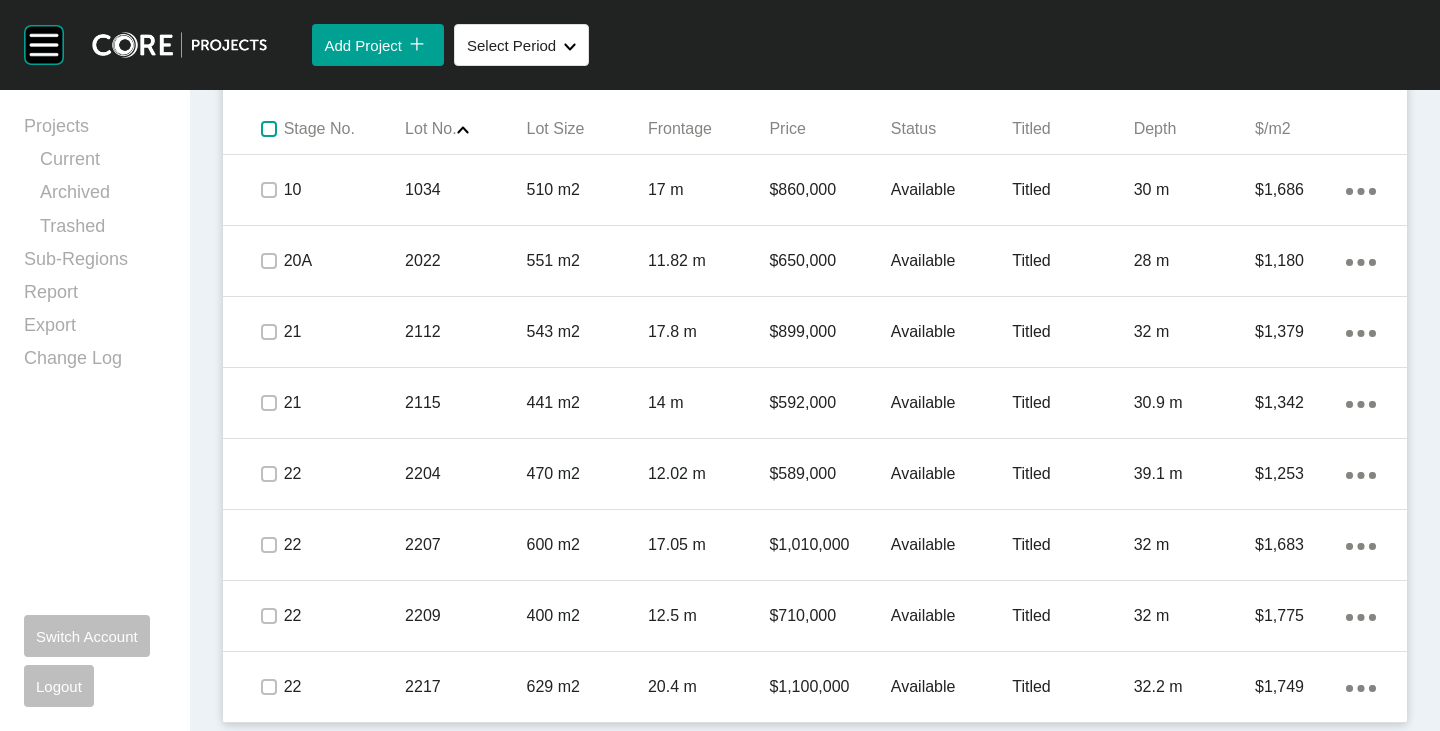 click at bounding box center (269, 129) 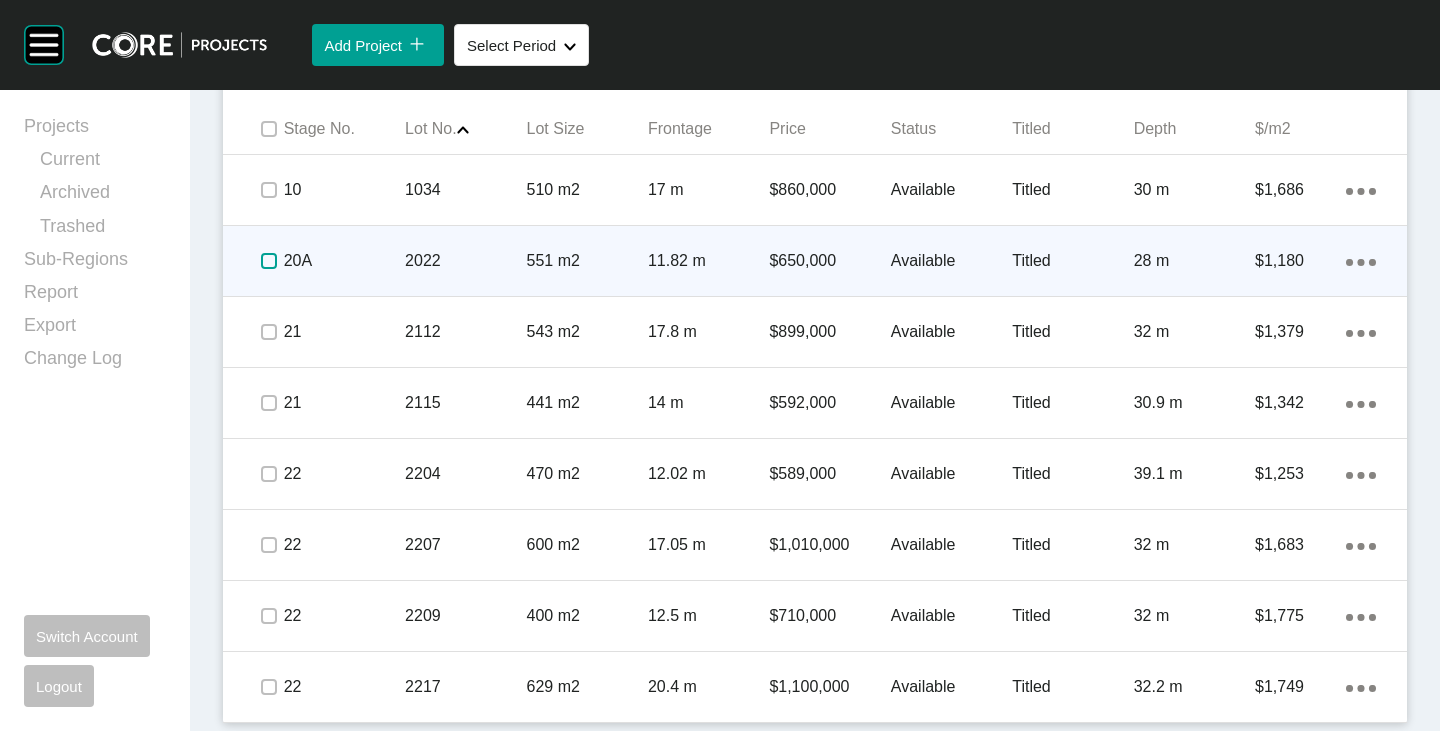 click at bounding box center [269, 261] 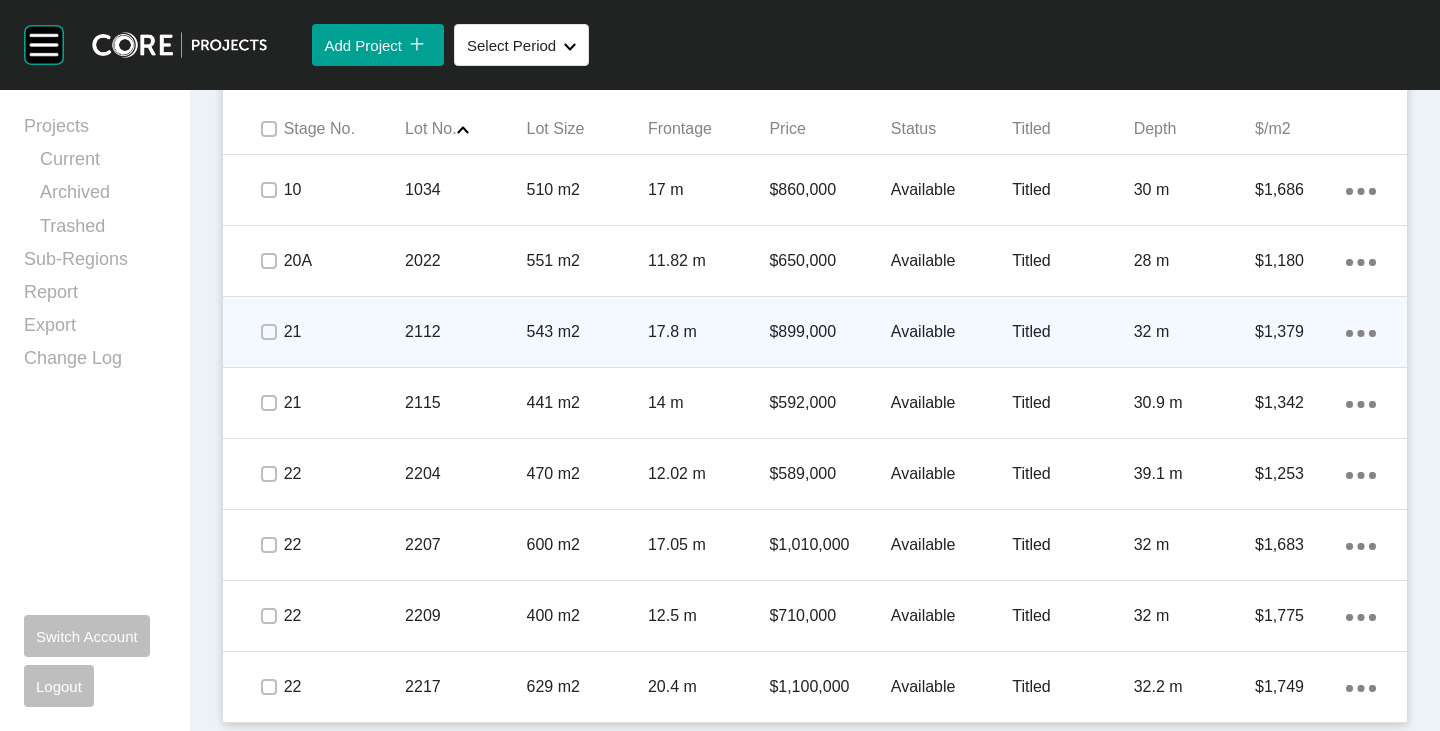 click at bounding box center (268, 332) 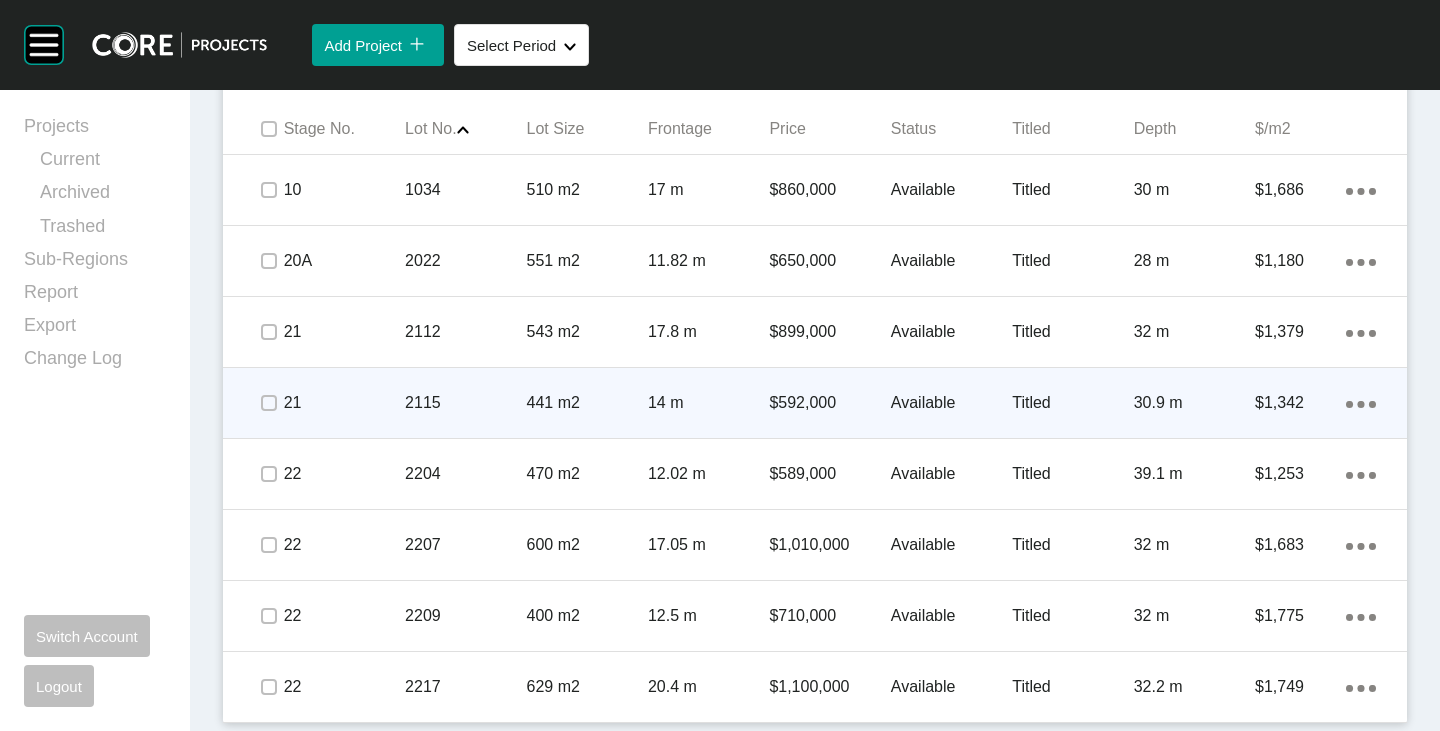 click at bounding box center [268, 403] 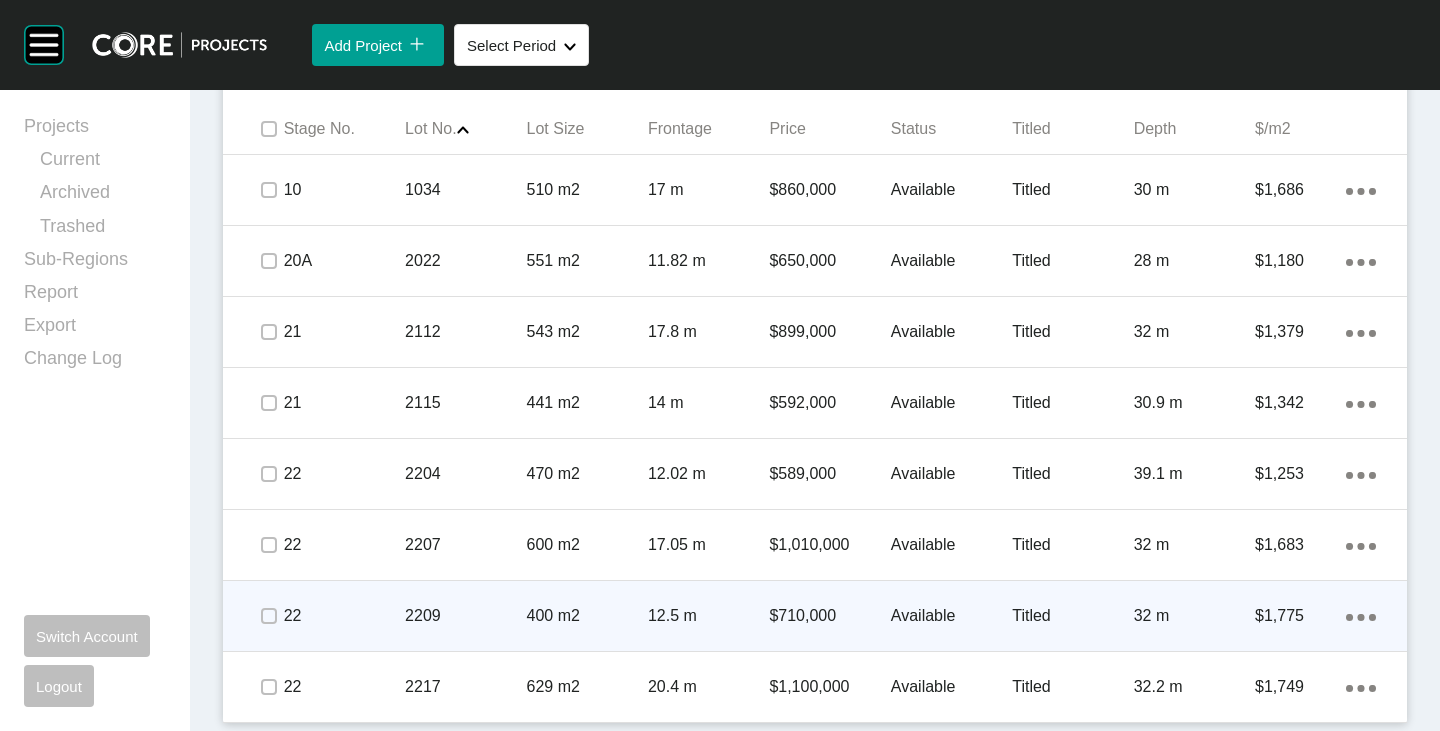 click at bounding box center [268, 616] 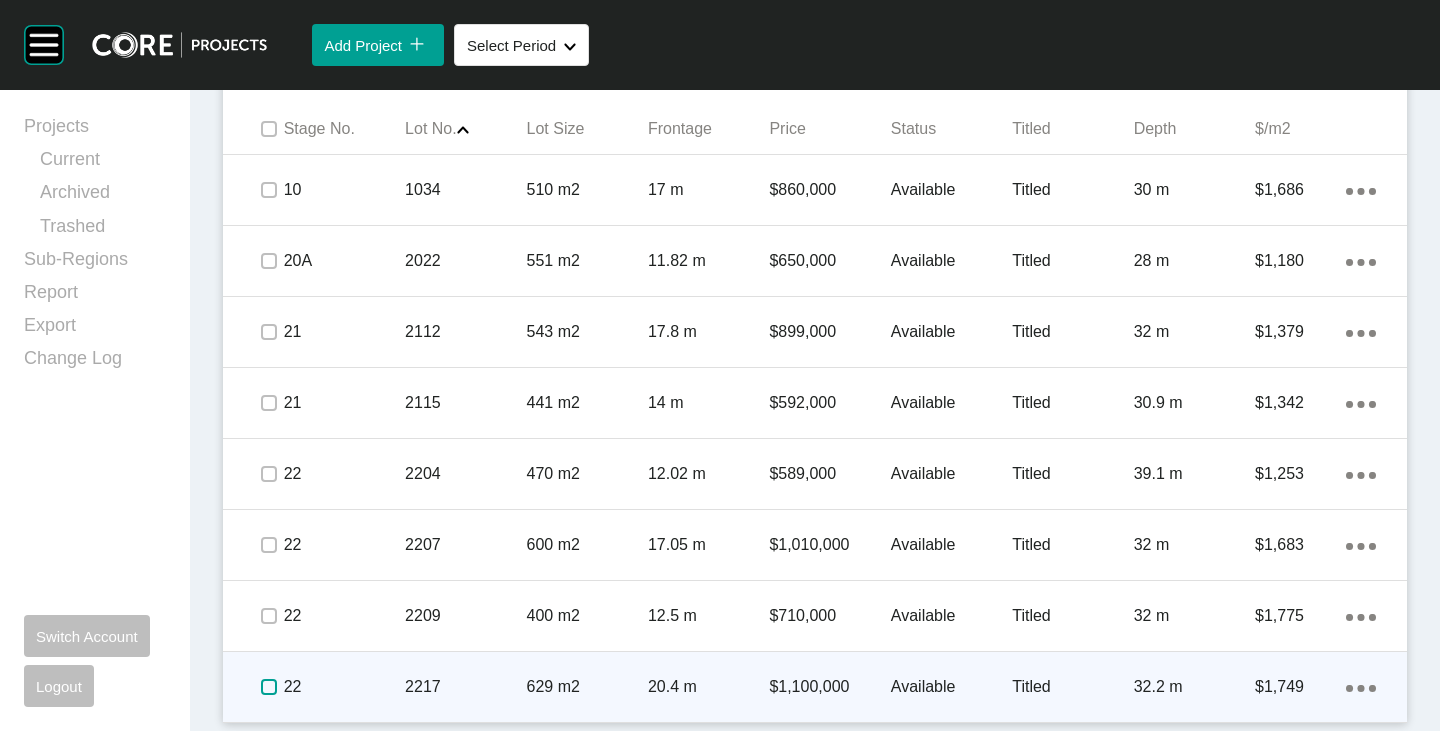 click at bounding box center (269, 687) 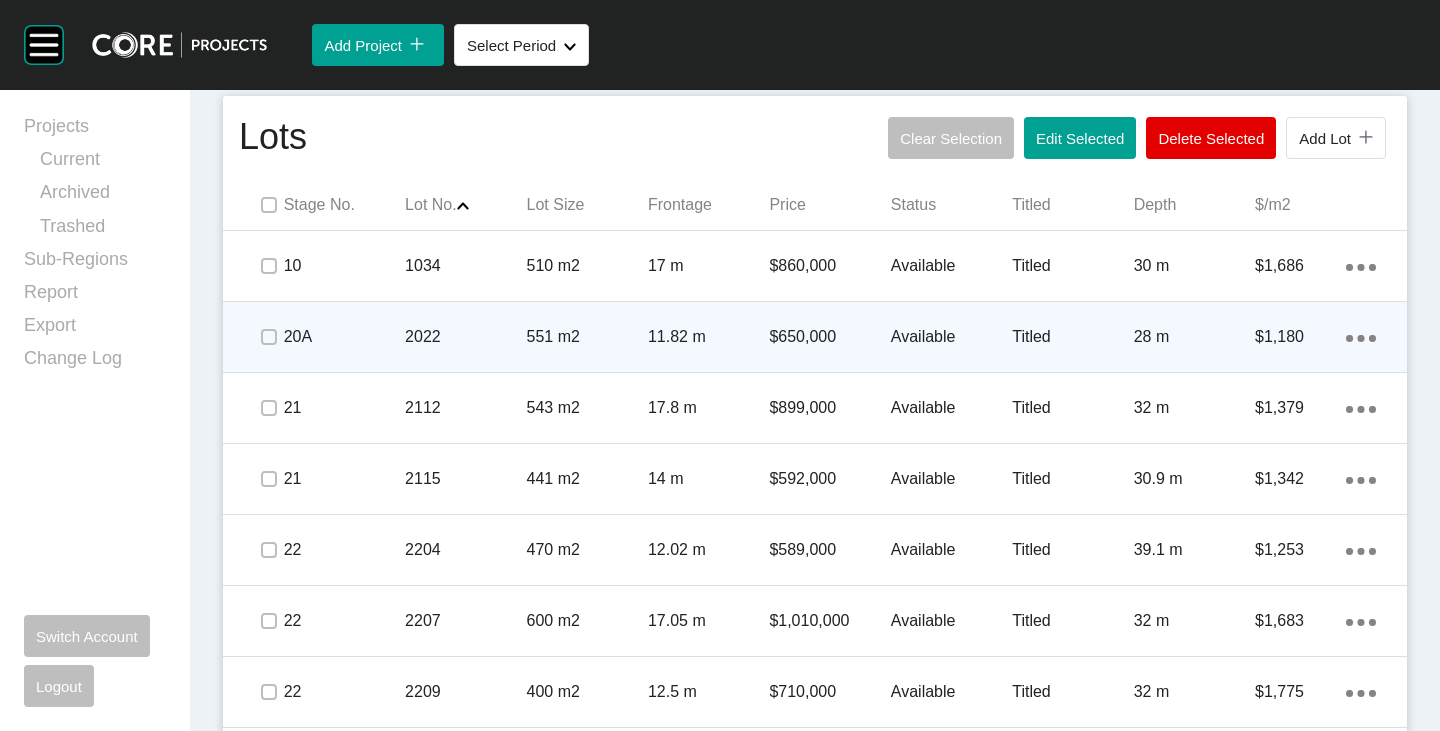 scroll, scrollTop: 1299, scrollLeft: 0, axis: vertical 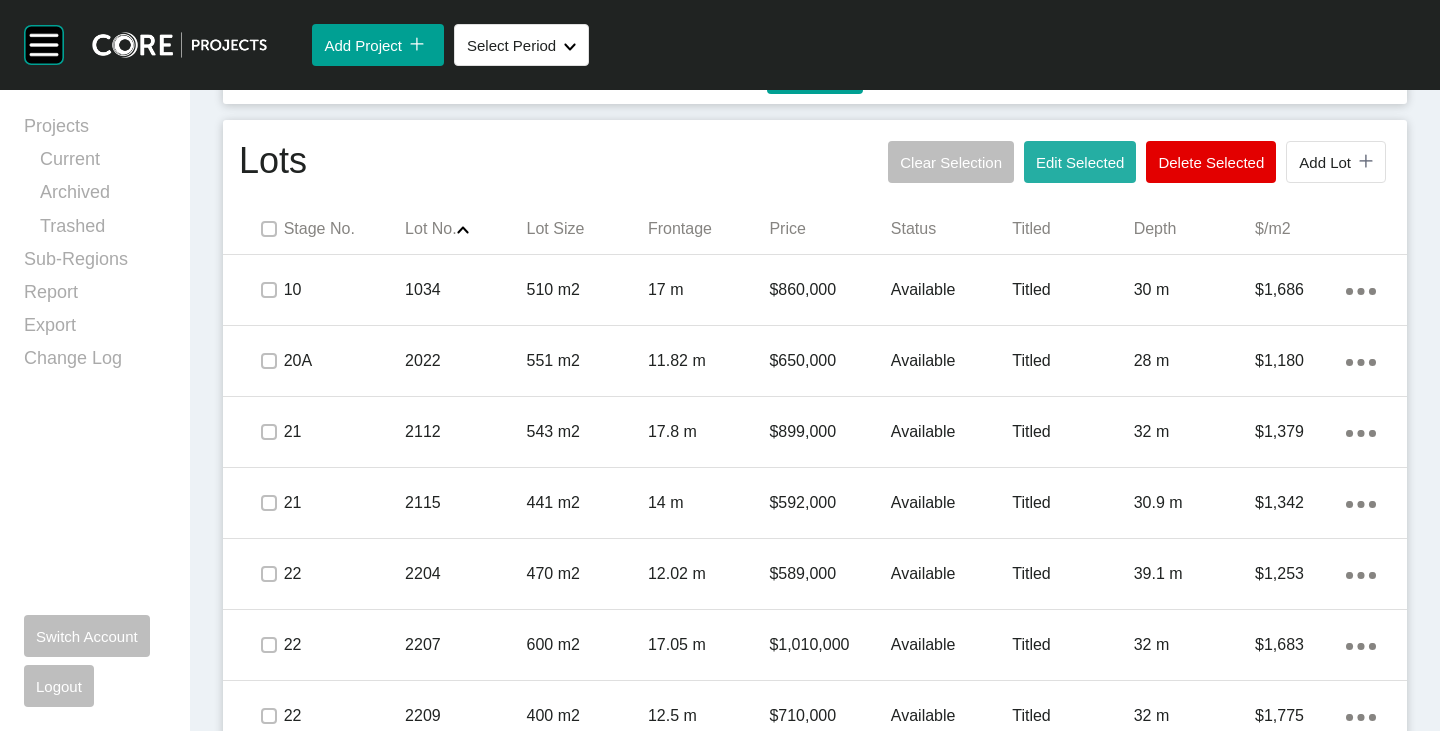 click on "Edit Selected" at bounding box center [1080, 162] 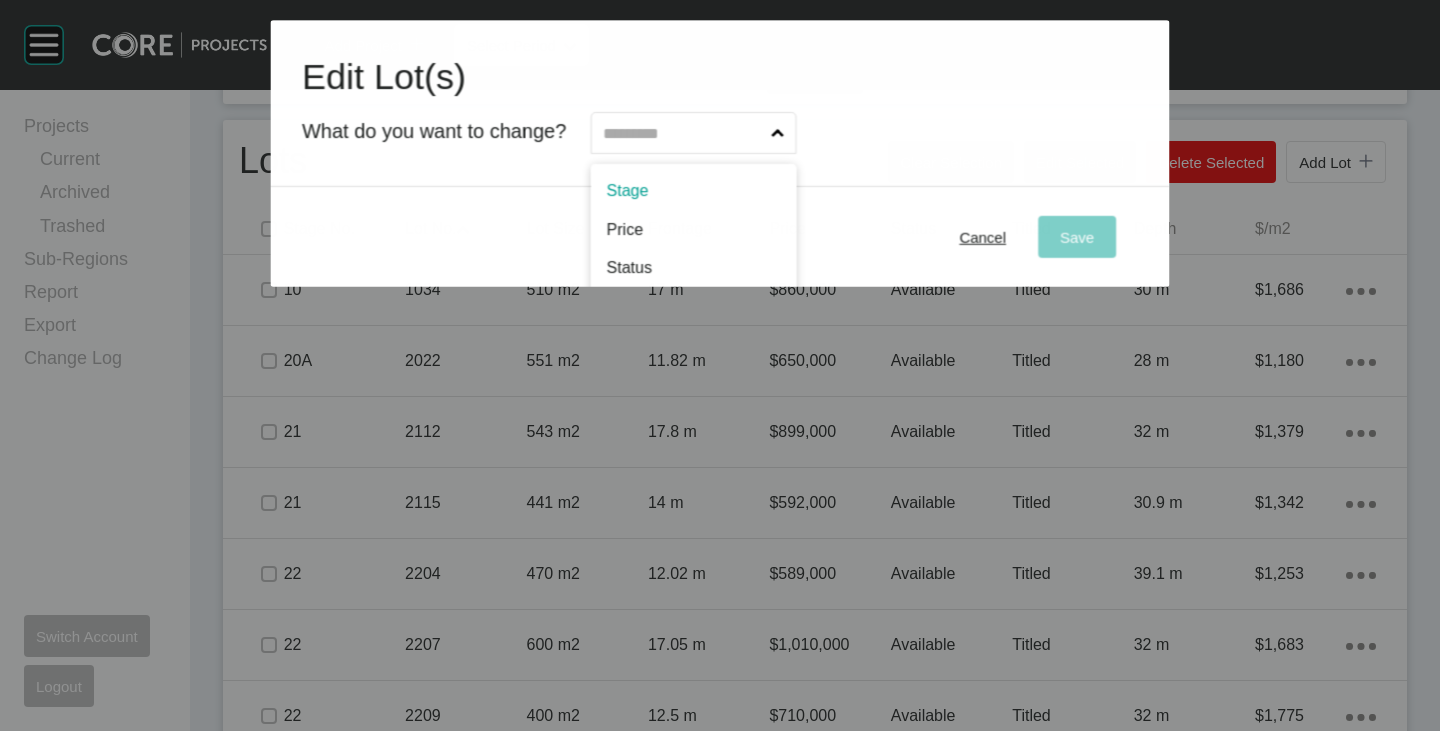 click at bounding box center (684, 133) 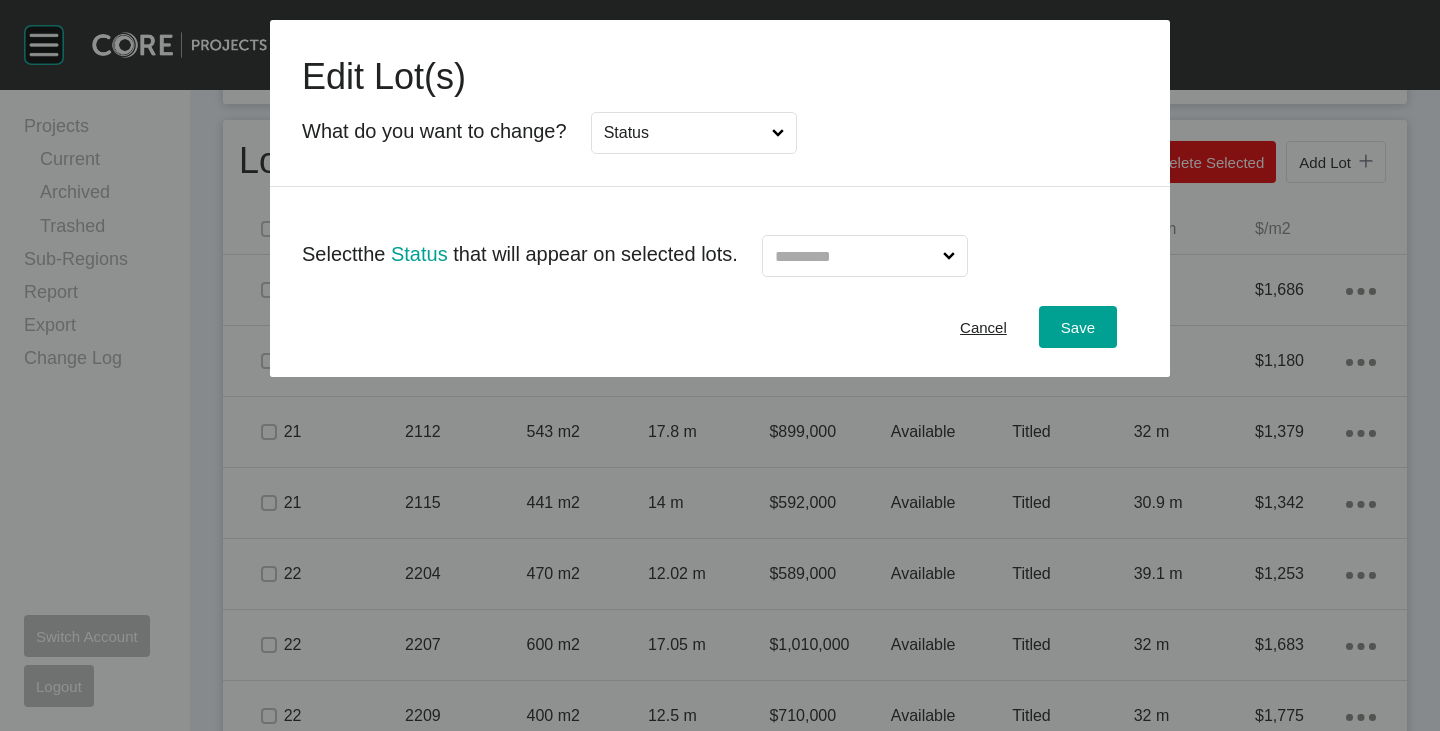 click at bounding box center (855, 256) 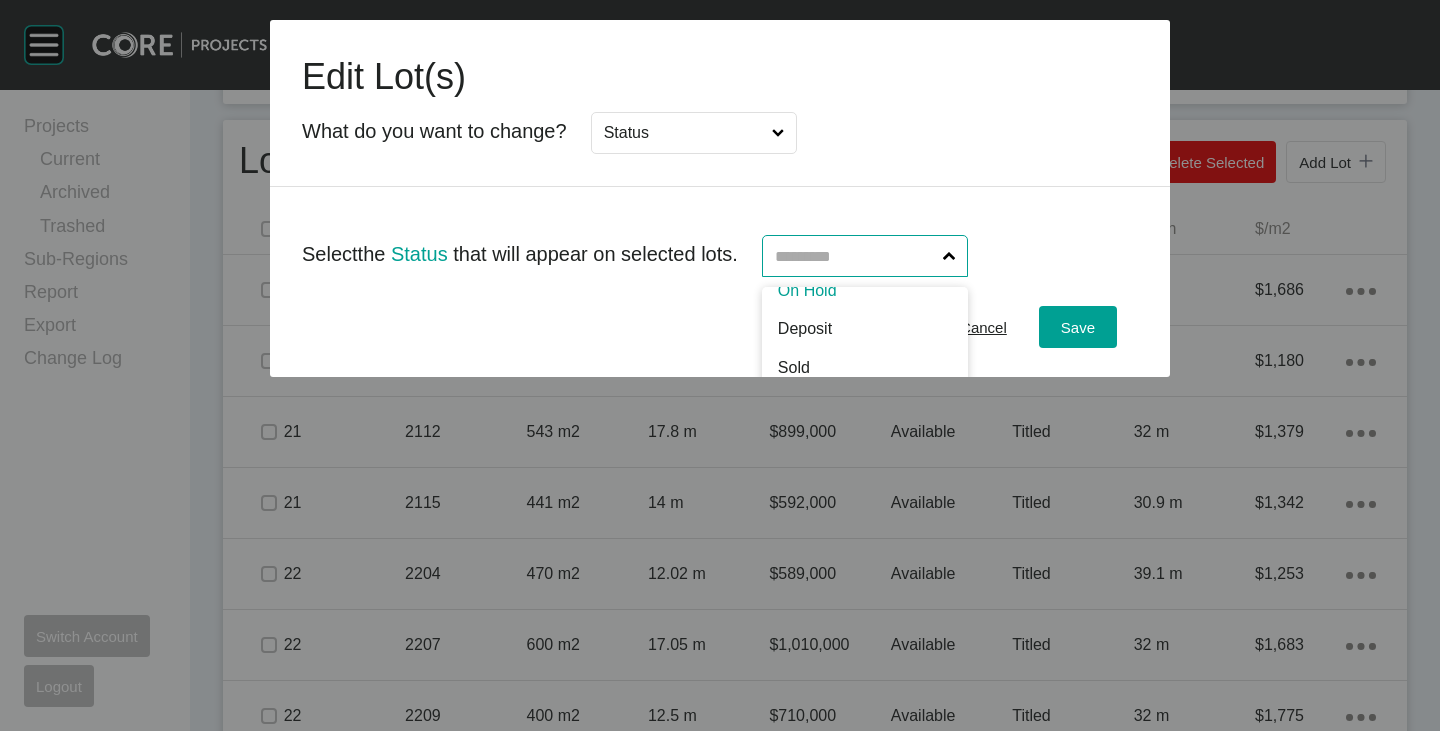 scroll, scrollTop: 102, scrollLeft: 0, axis: vertical 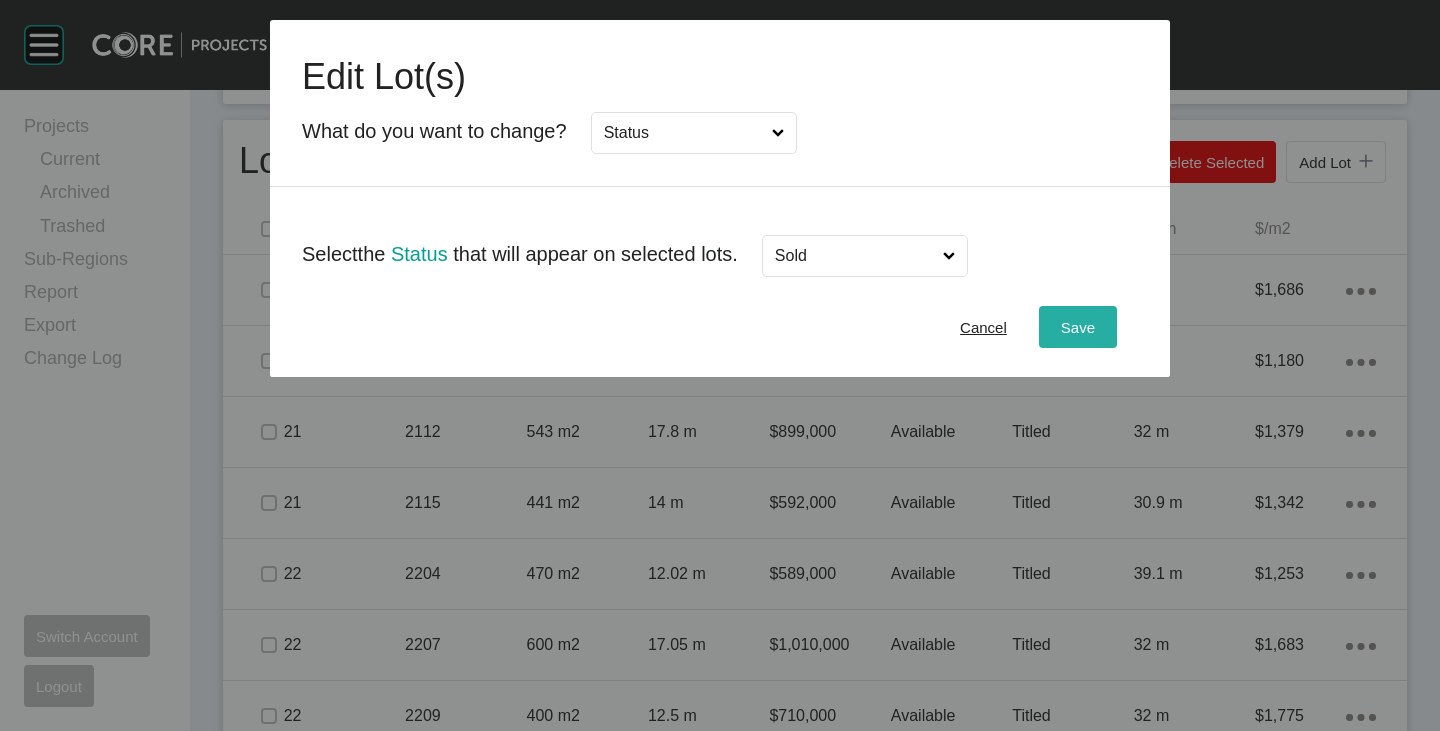 click on "Save" at bounding box center [1078, 327] 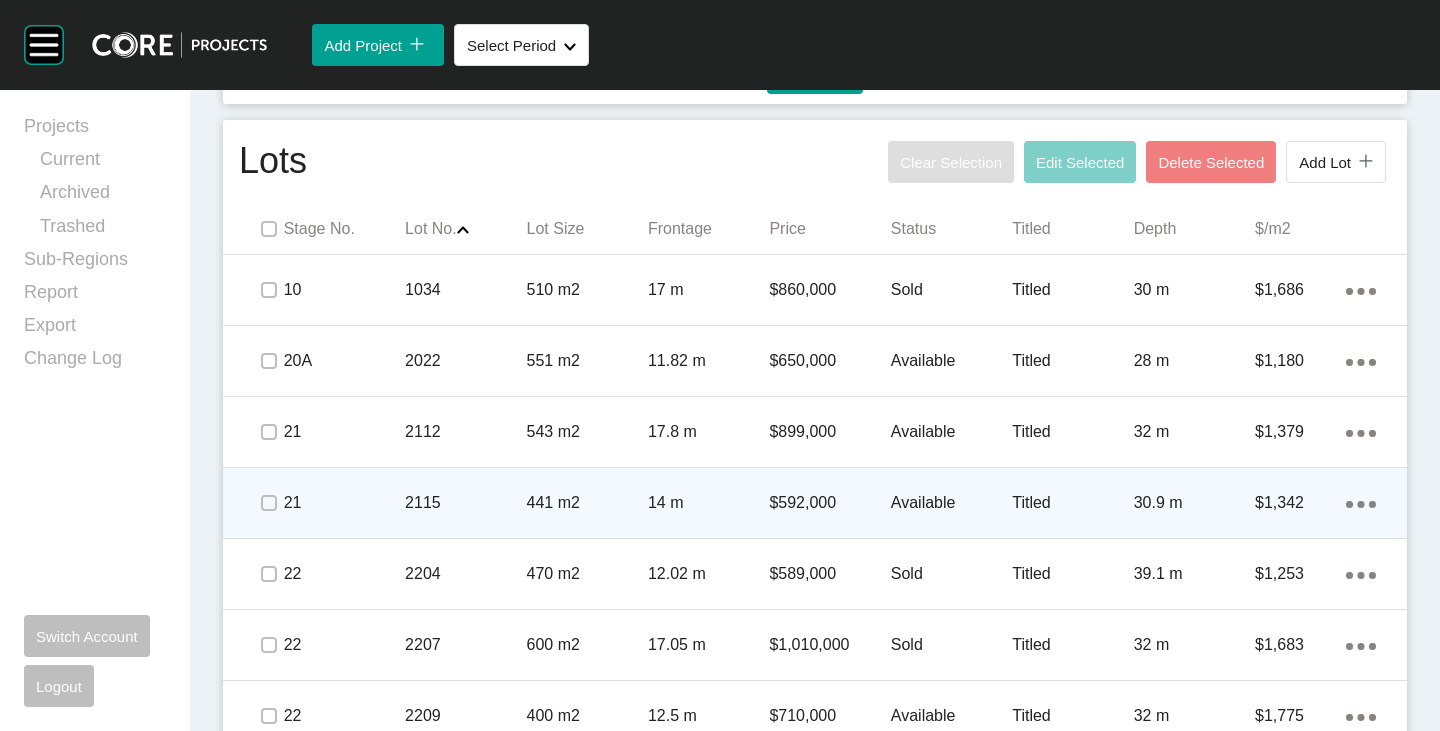 scroll, scrollTop: 1199, scrollLeft: 0, axis: vertical 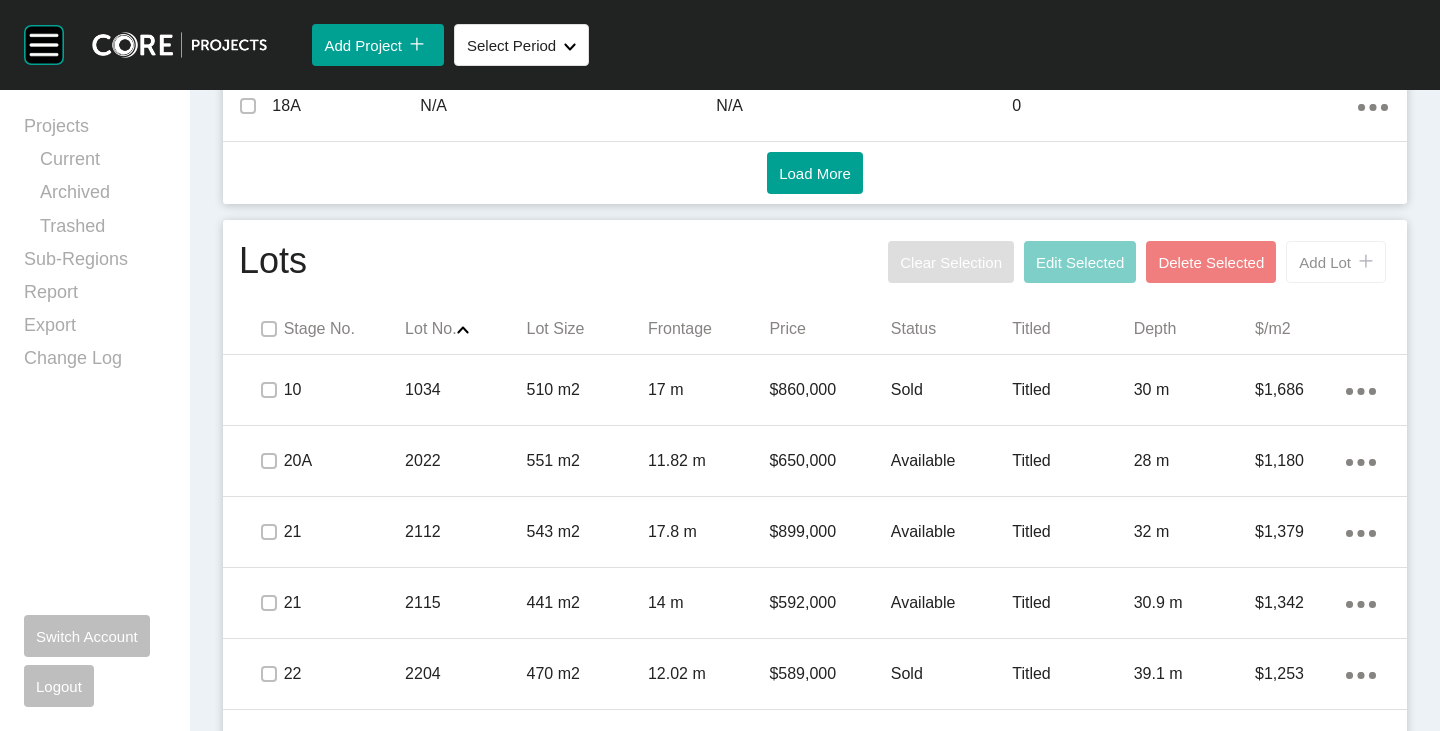 click on "Add Lot" at bounding box center [1325, 262] 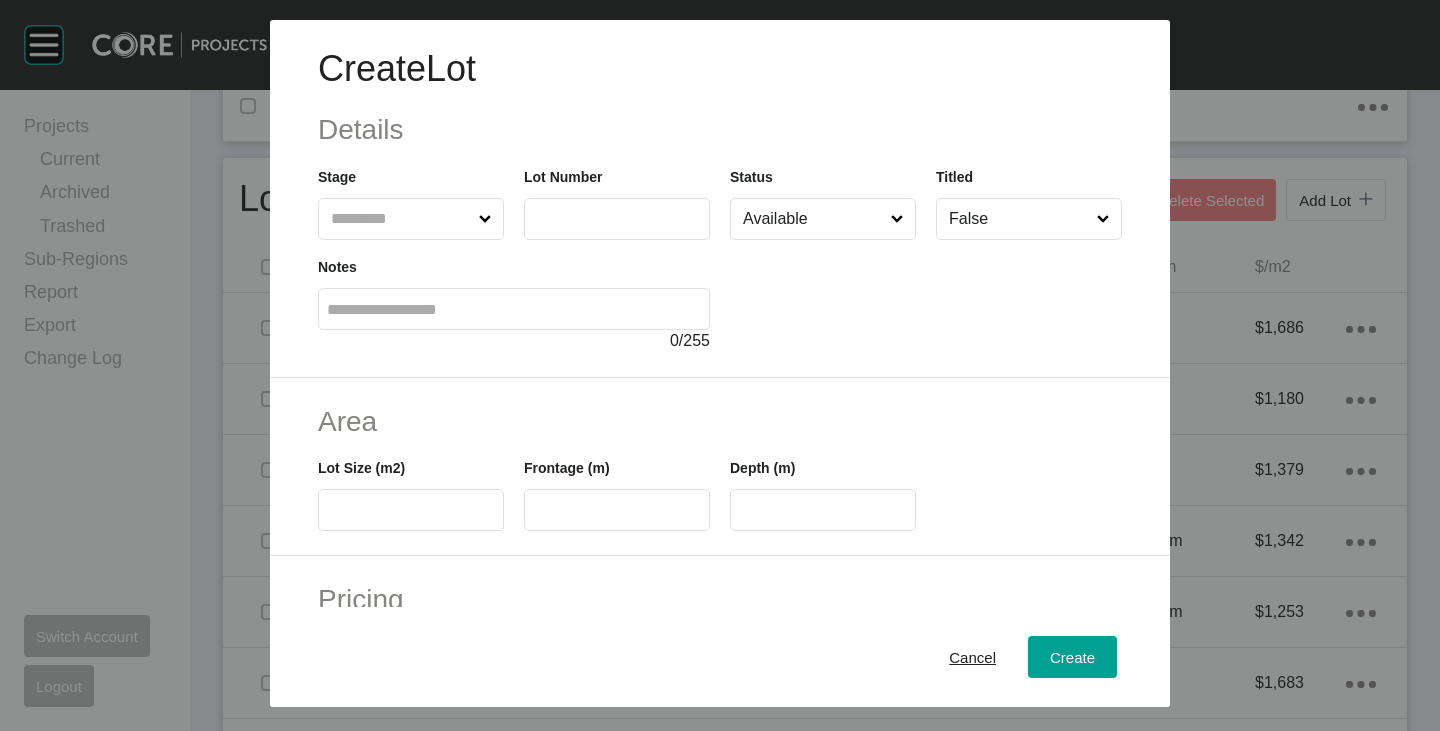click at bounding box center [401, 219] 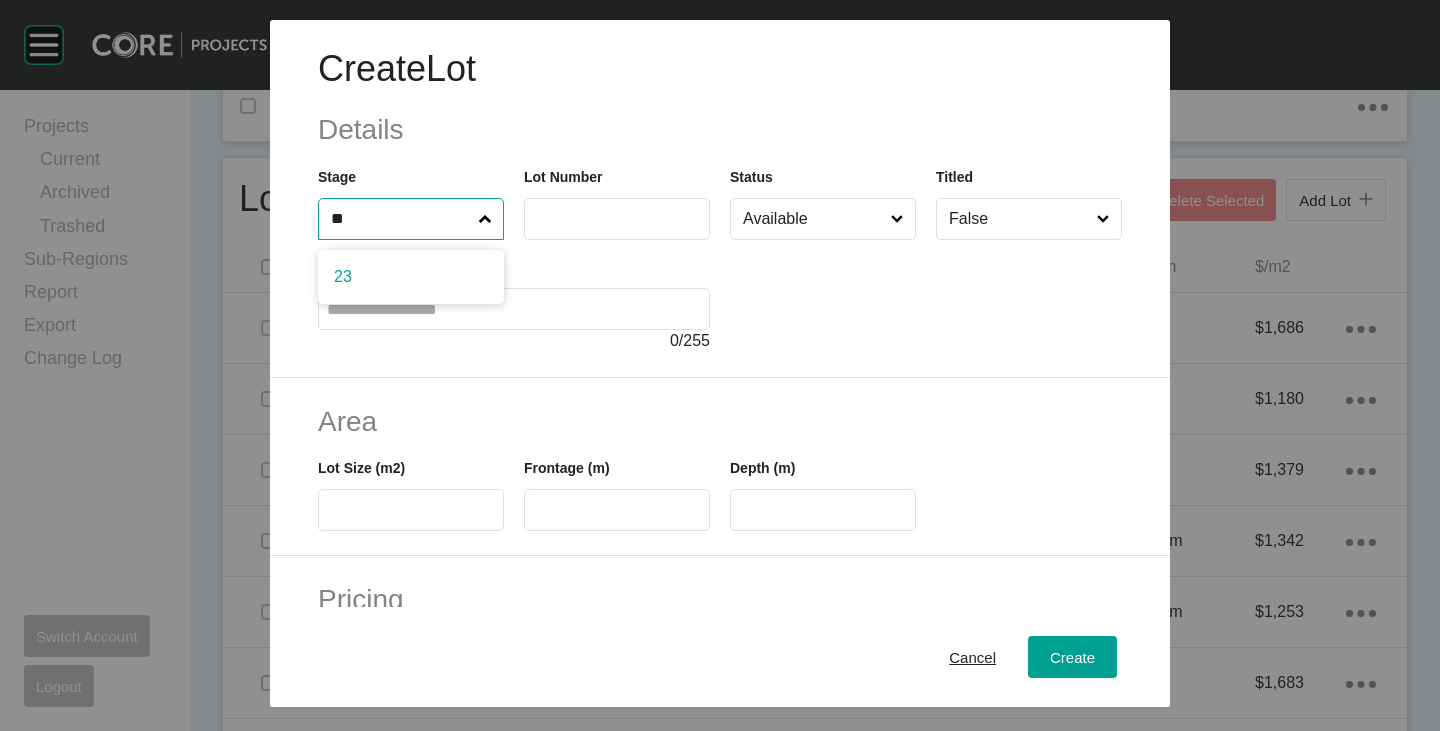 type on "**" 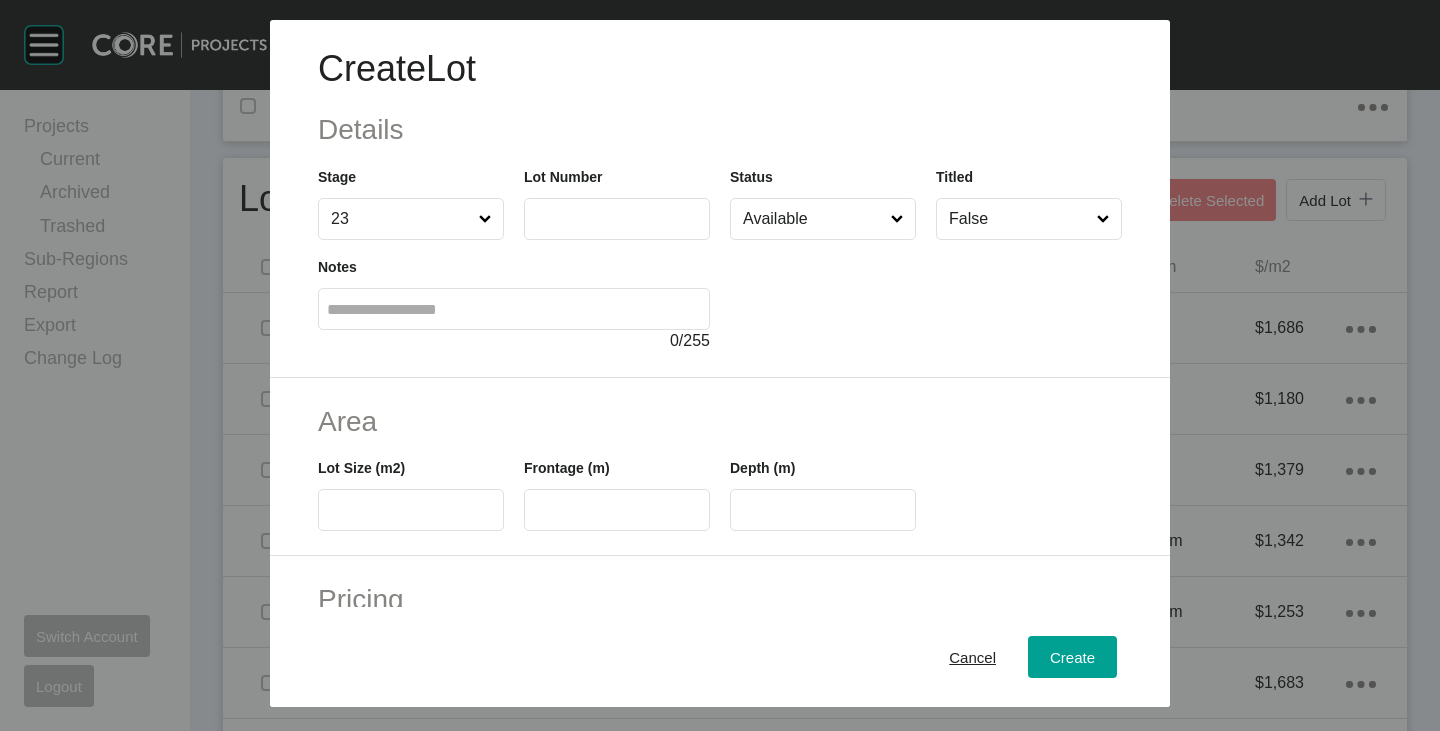 click on "False" at bounding box center (1019, 219) 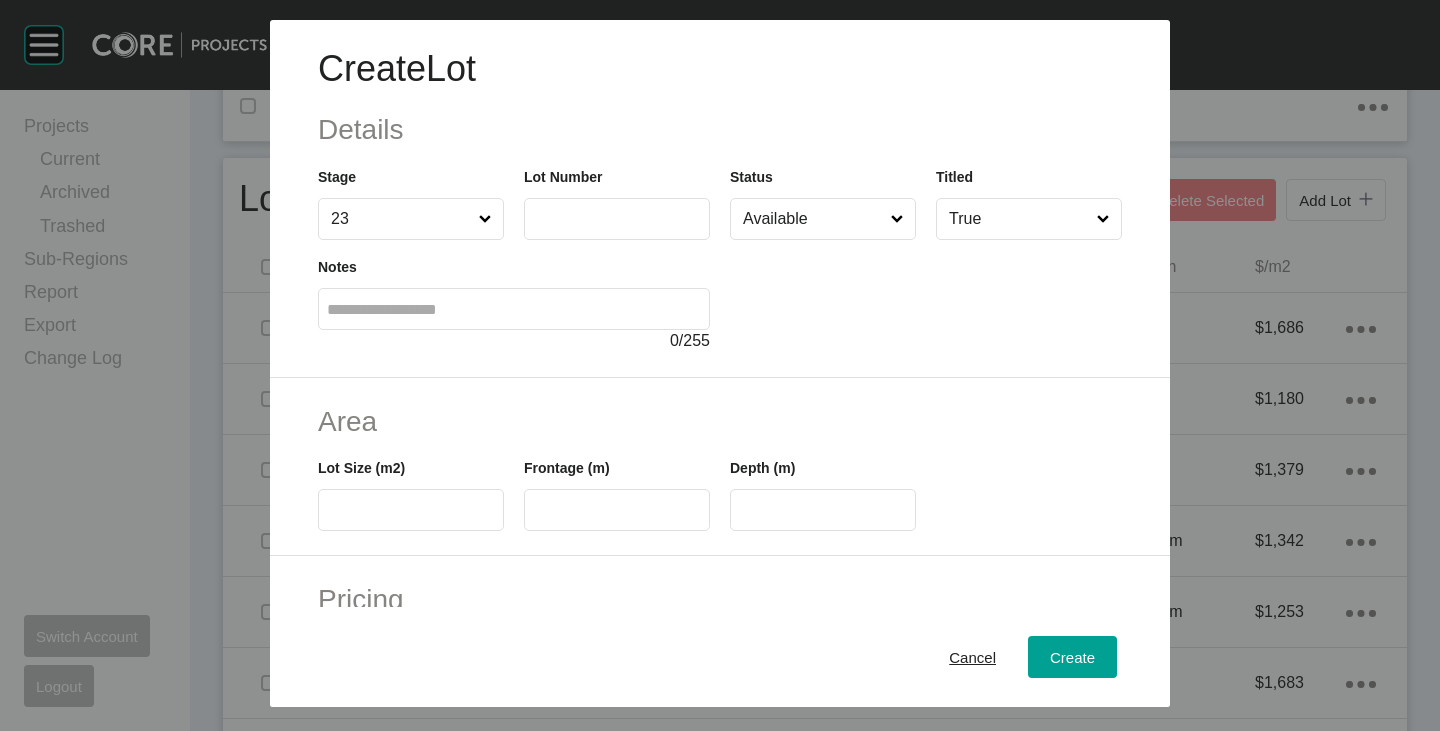 click at bounding box center (411, 510) 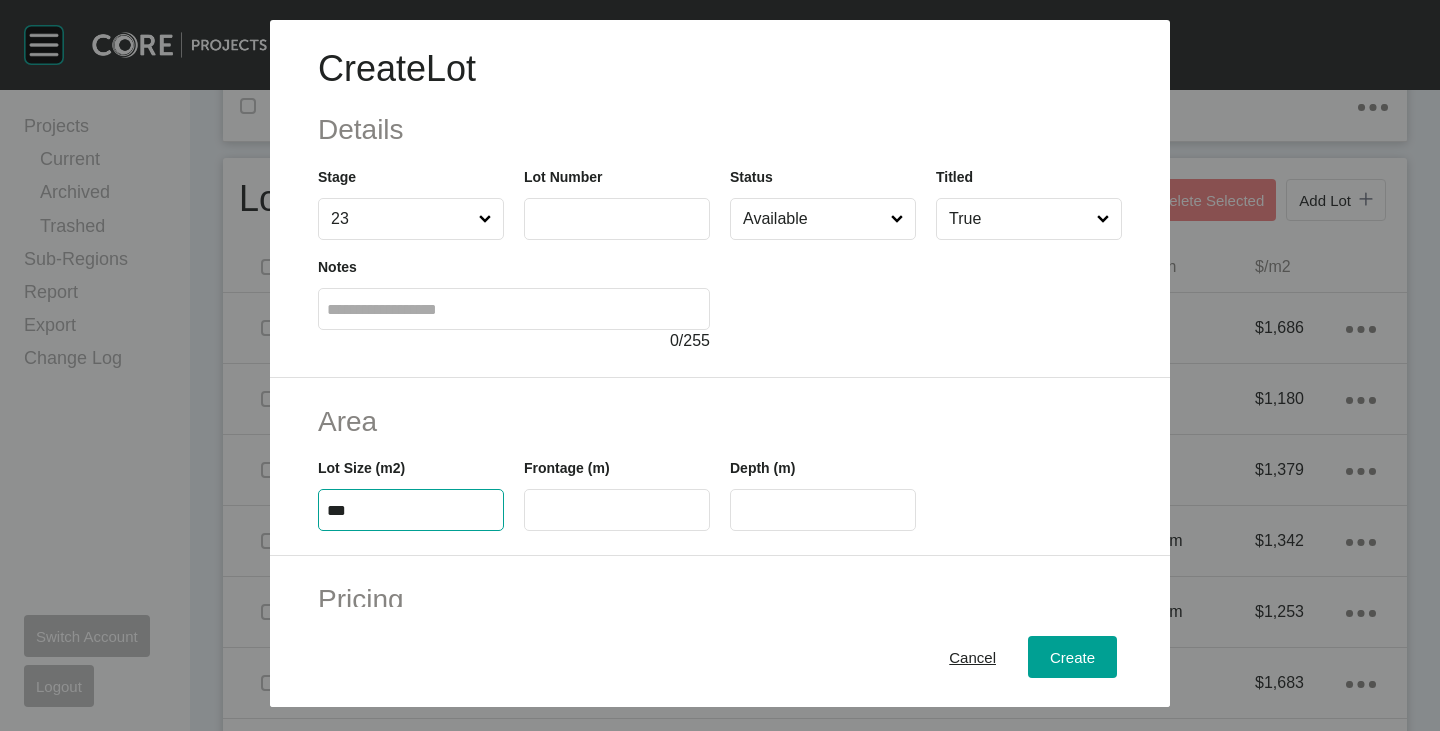 type on "***" 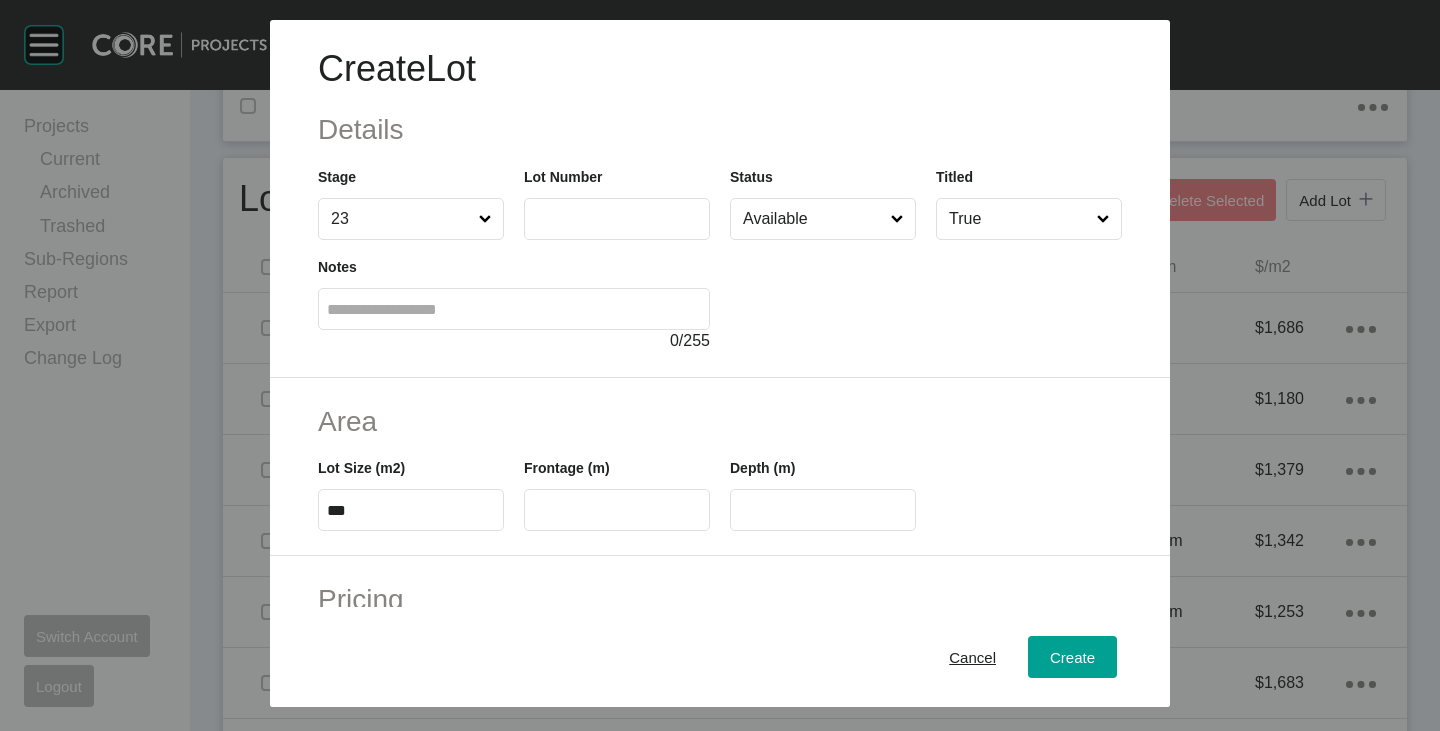 click at bounding box center (617, 510) 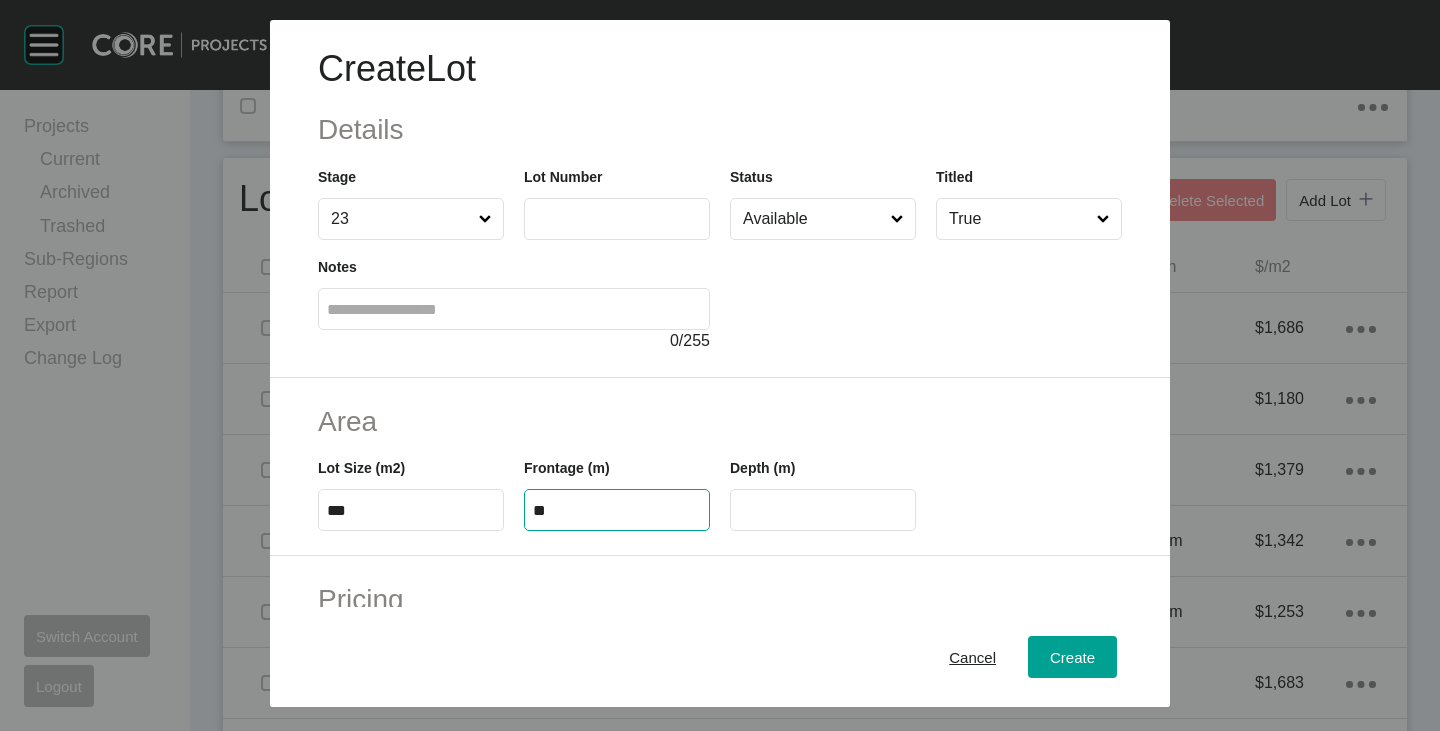 type on "**" 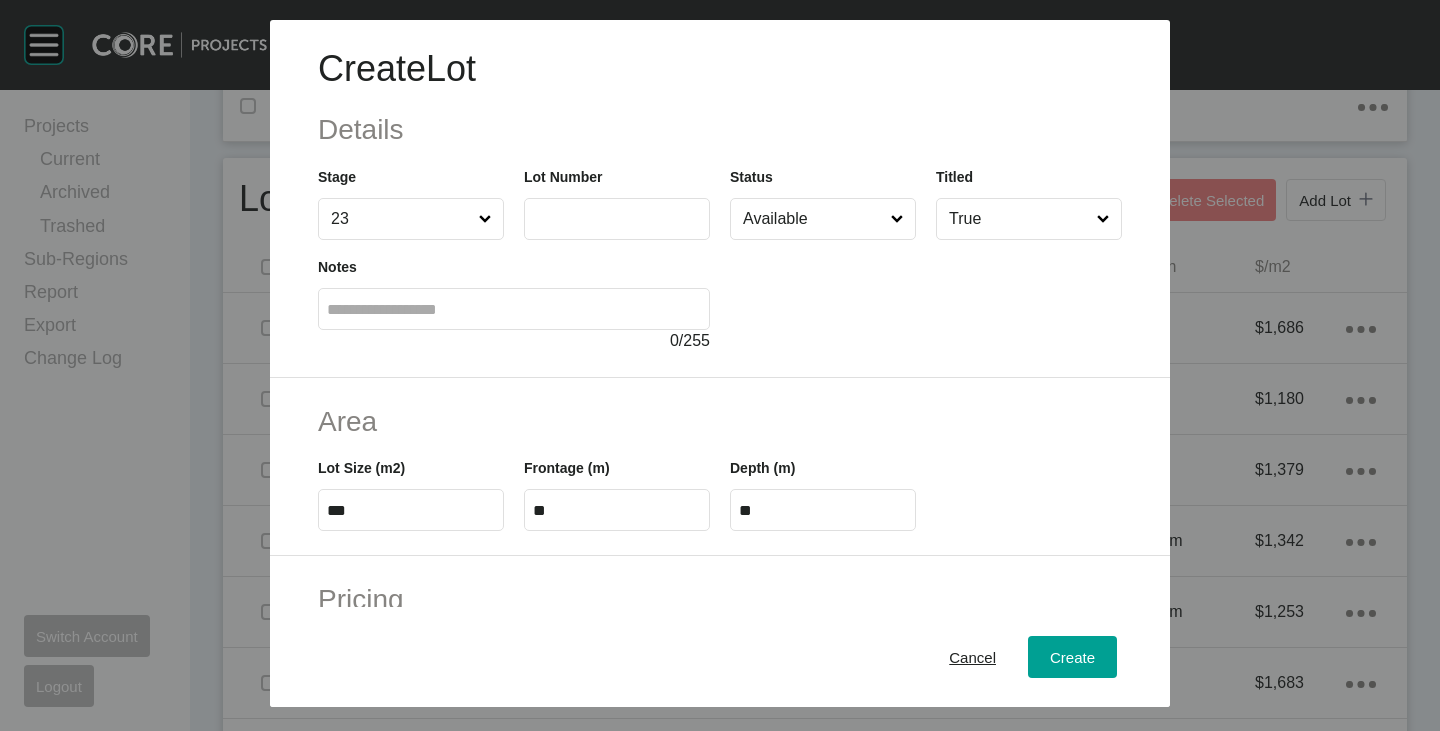 type on "**" 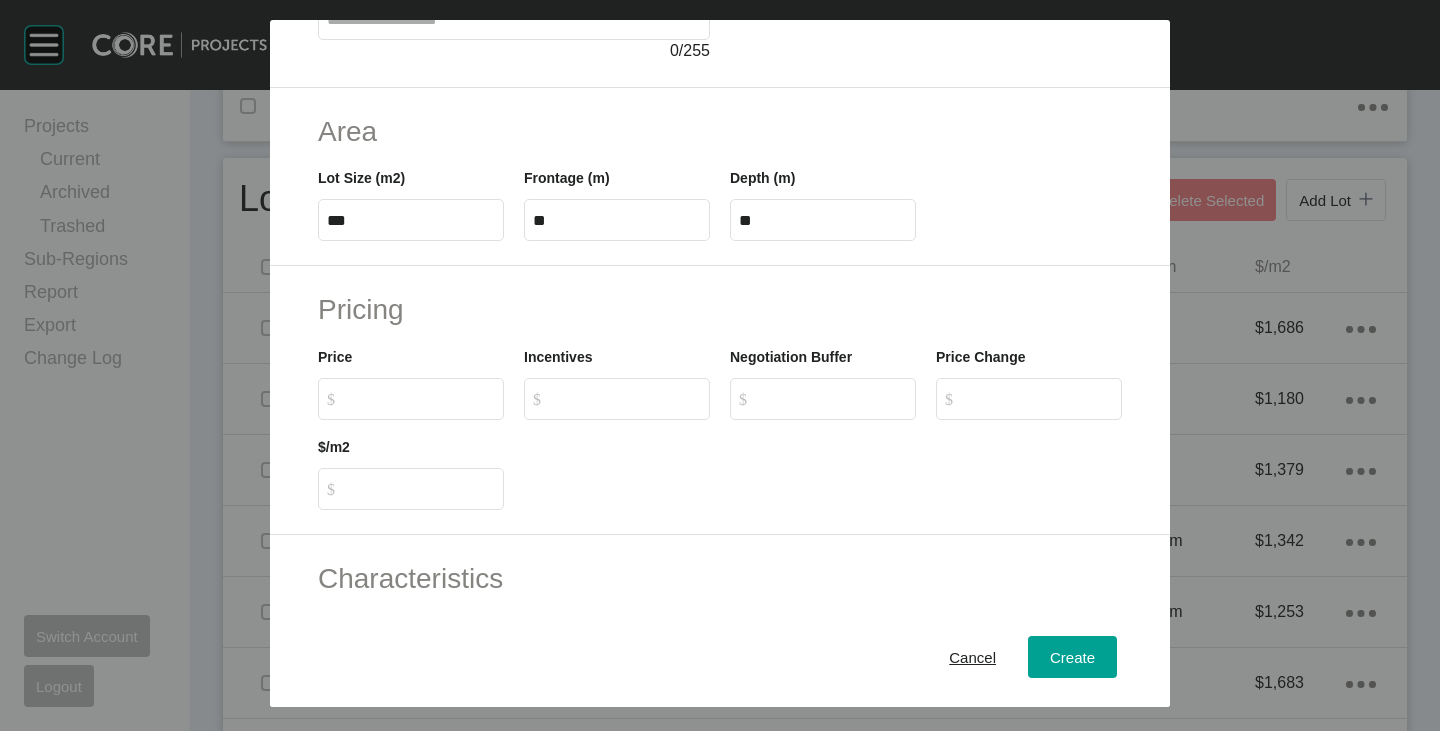 scroll, scrollTop: 300, scrollLeft: 0, axis: vertical 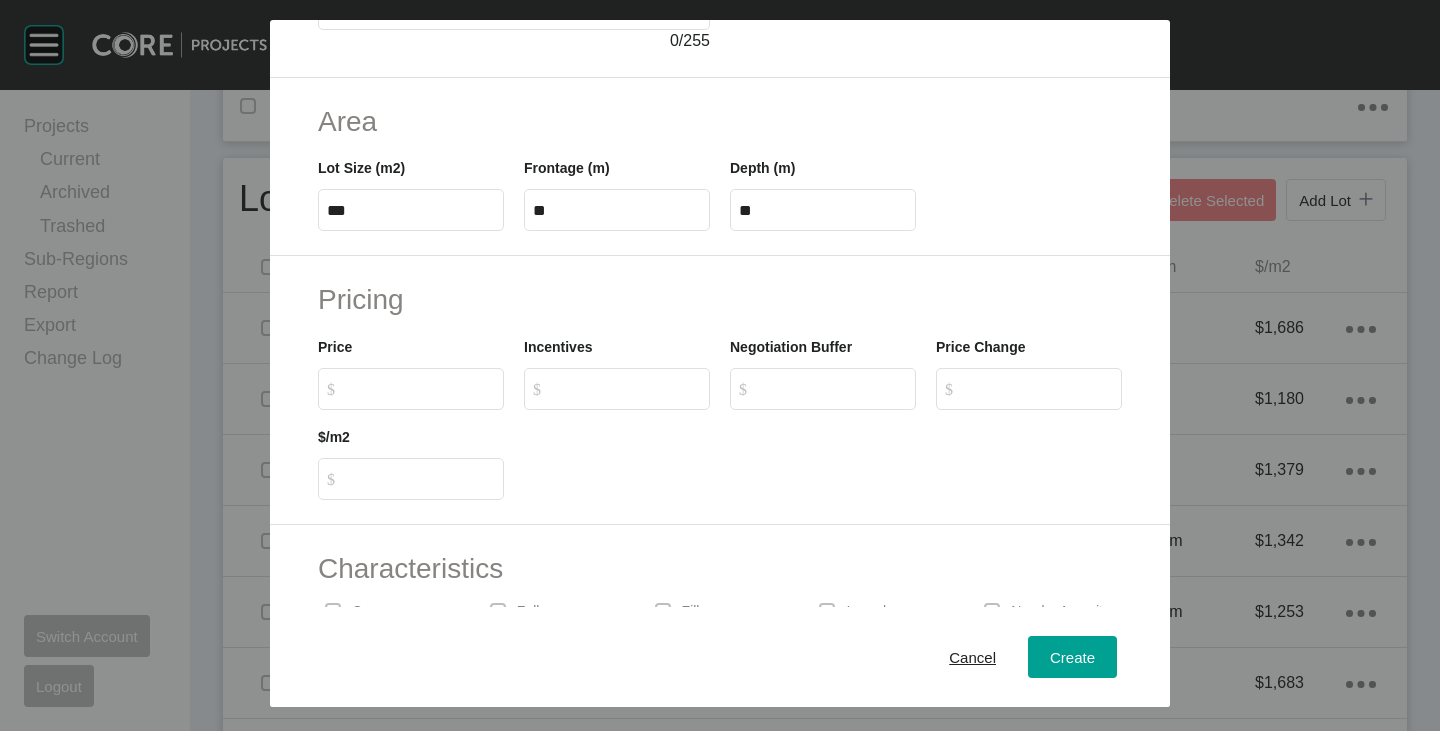 click on "$ Created with Sketch. $" at bounding box center [420, 388] 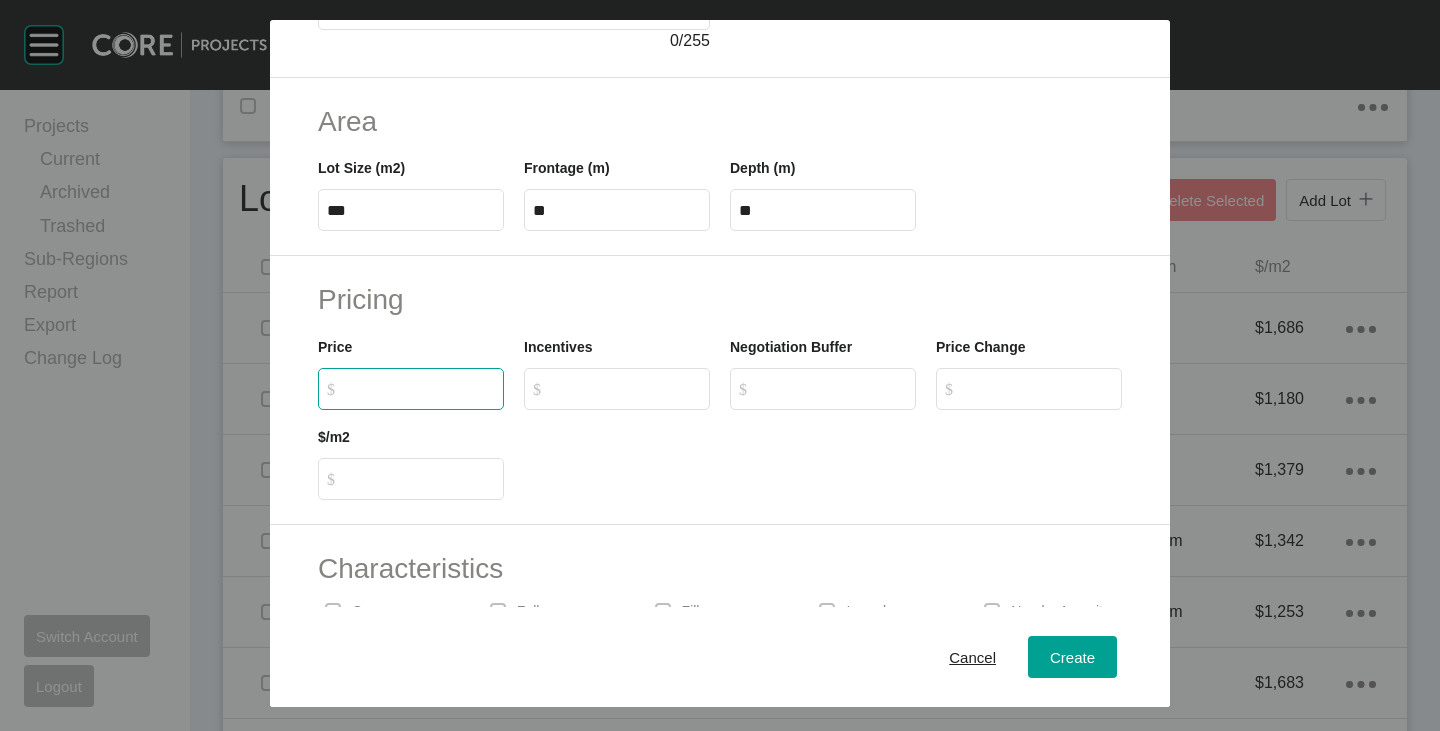 type on "*" 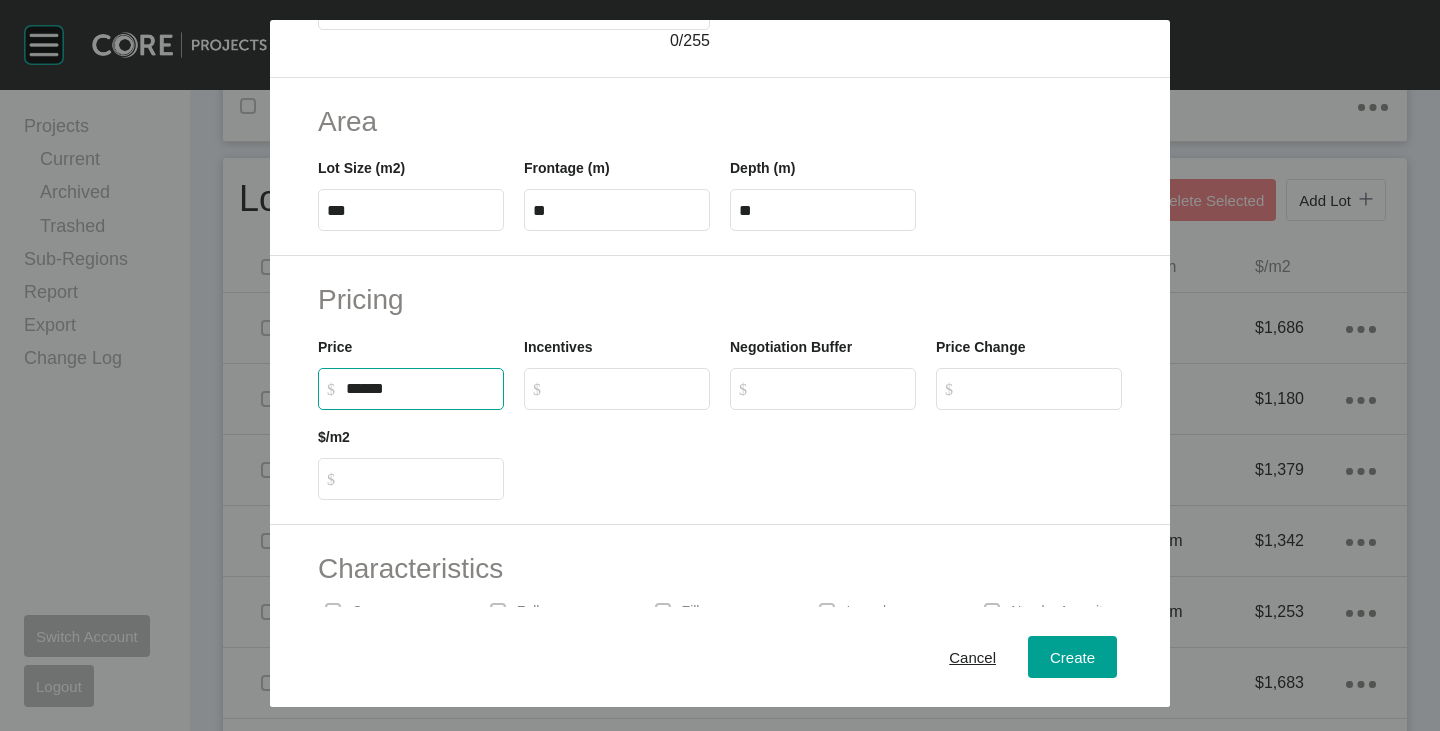 click on "Create  Lot Details Stage 23 Lot Number Status Available Titled True Notes 0 / 255 Area Lot Size (m2) *** Frontage (m) ** Depth (m) ** Pricing Price $ Created with Sketch. $ ****** Incentives $ Created with Sketch. $ Negotiation Buffer $ Created with Sketch. $ Price Change $ Created with Sketch. $ $/m2 $ Created with Sketch. $ Characteristics Corner Fall Fill Irregular Nearby [GEOGRAPHIC_DATA] / Wetlands Powerlines Substation Double Storey Orientation Cancel Create" at bounding box center [720, 365] 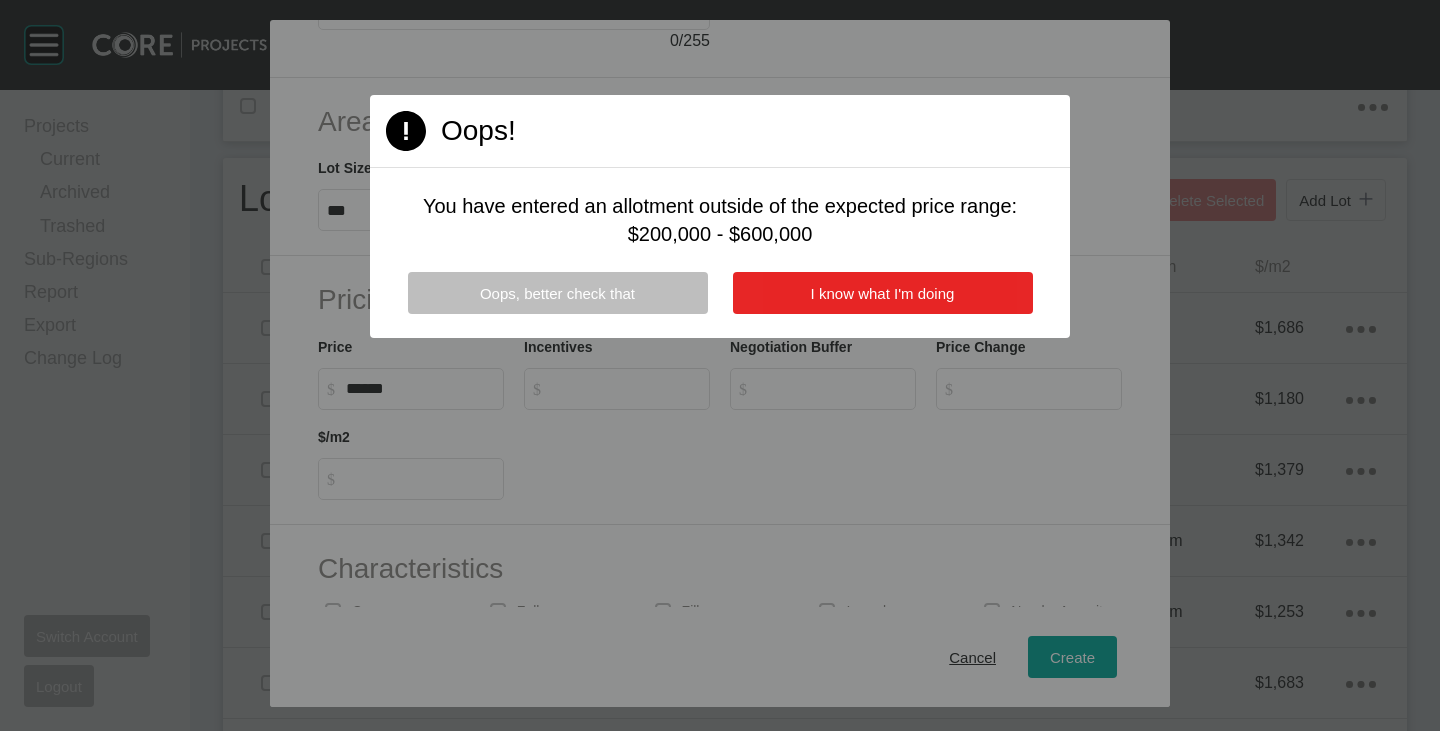 click on "I know what I'm doing" at bounding box center (883, 293) 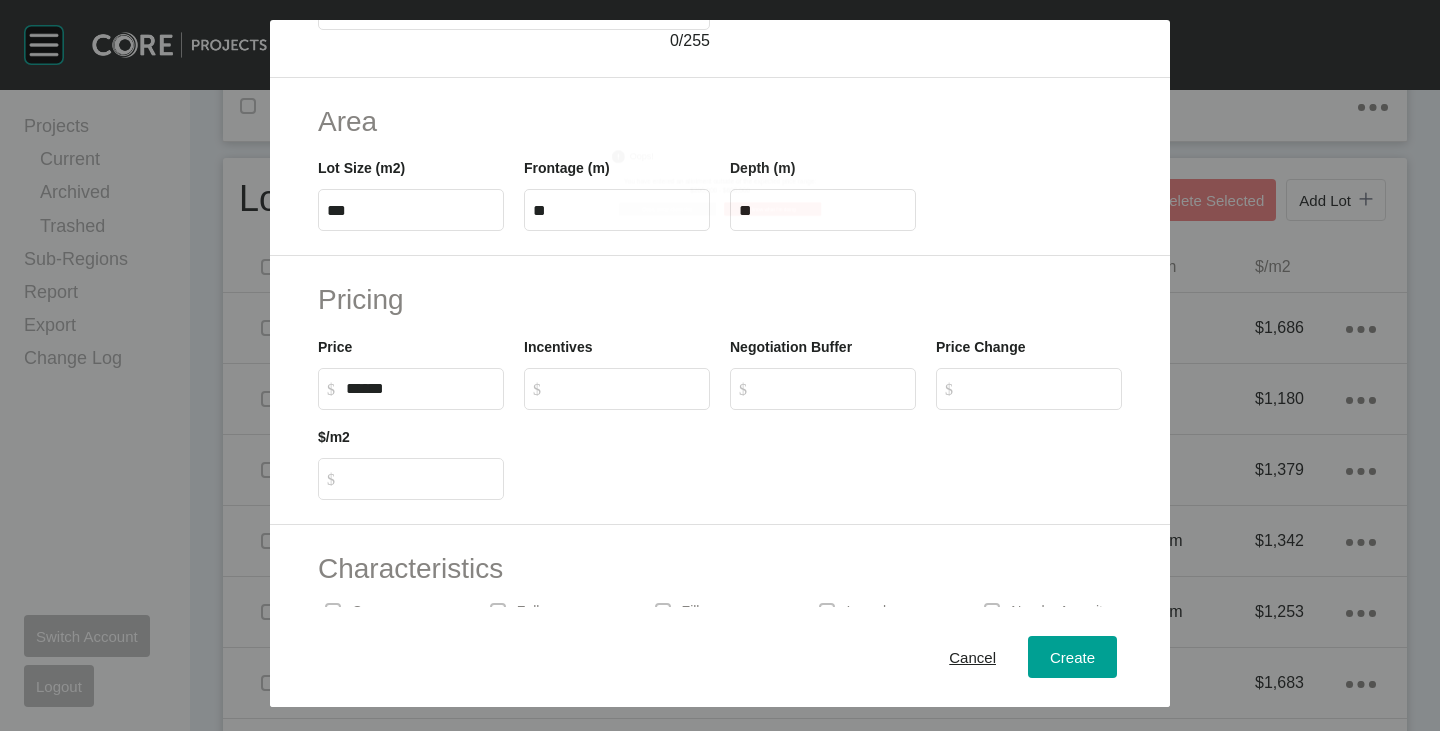 click on "******" at bounding box center [420, 388] 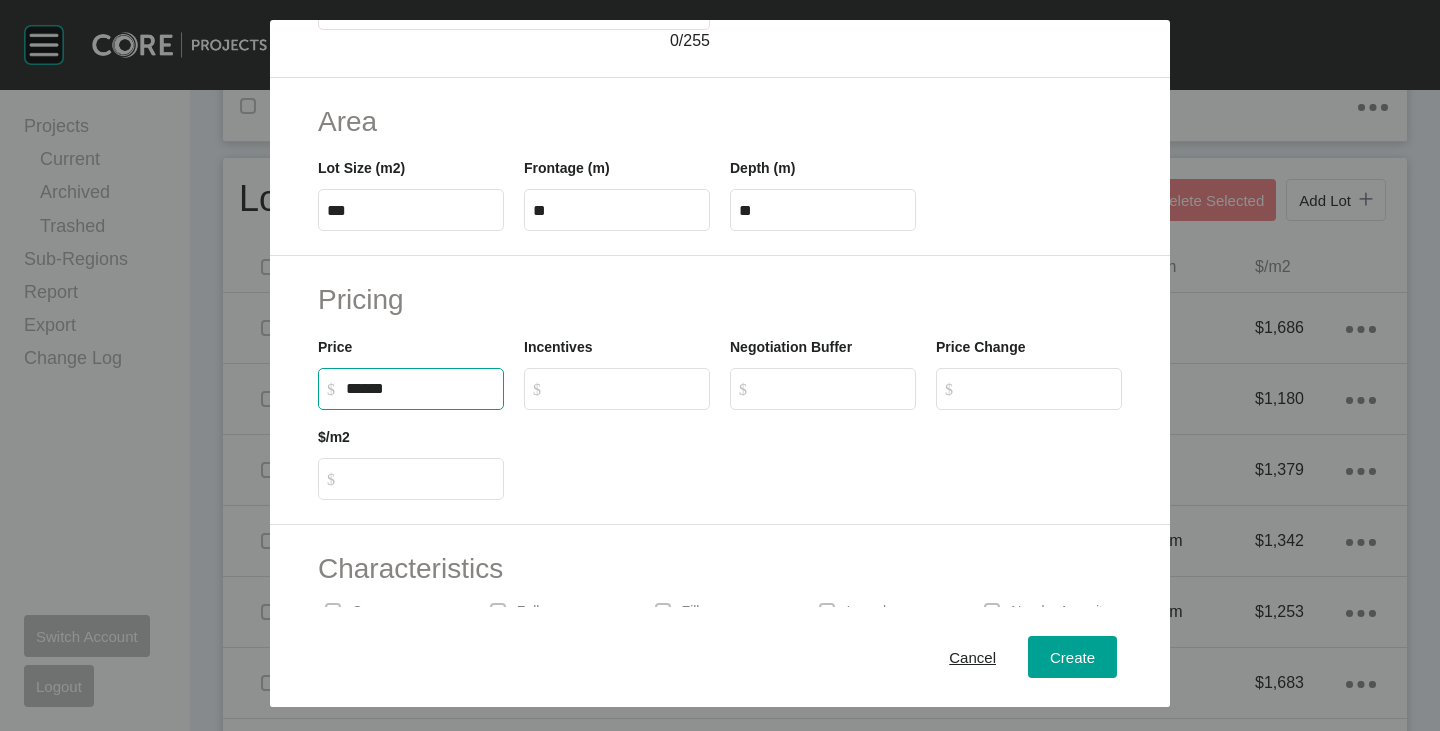 type on "*******" 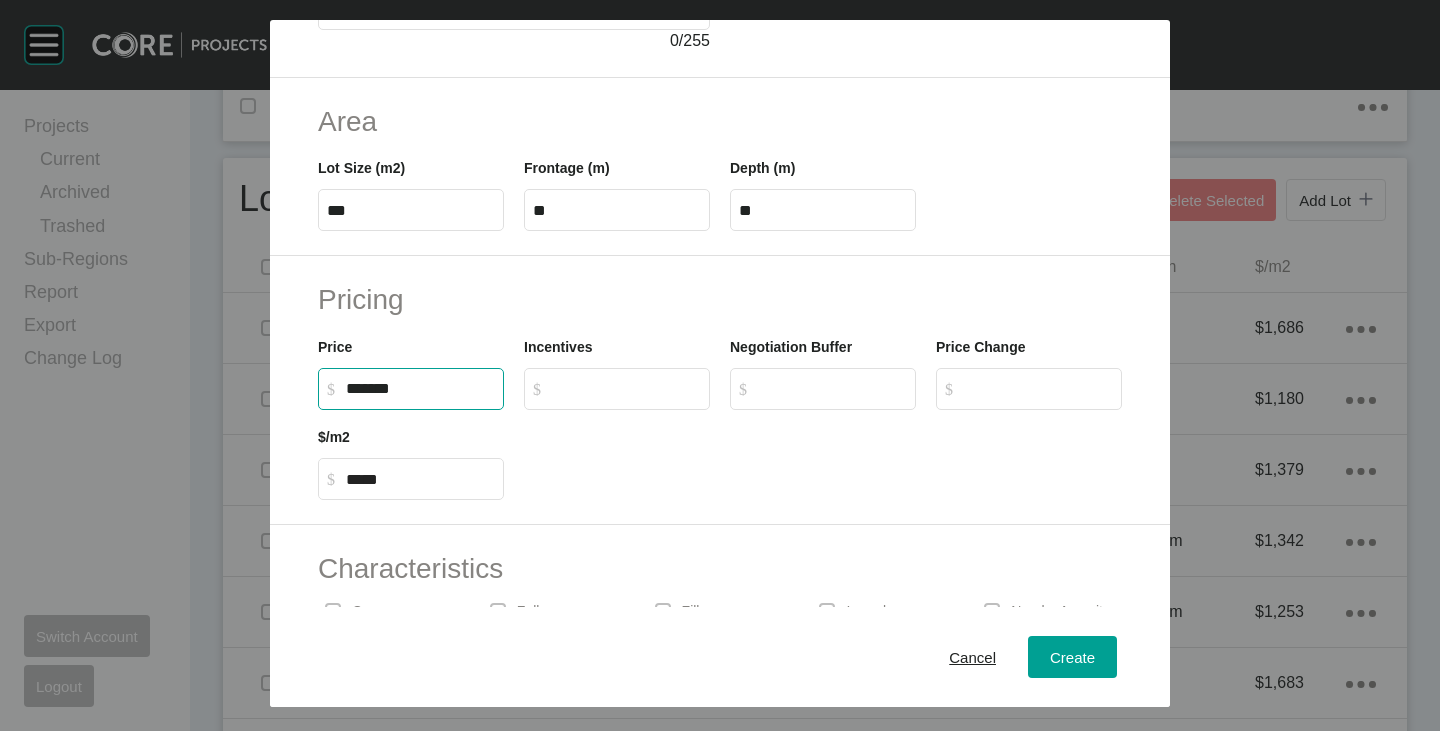 click on "Pricing" at bounding box center (720, 299) 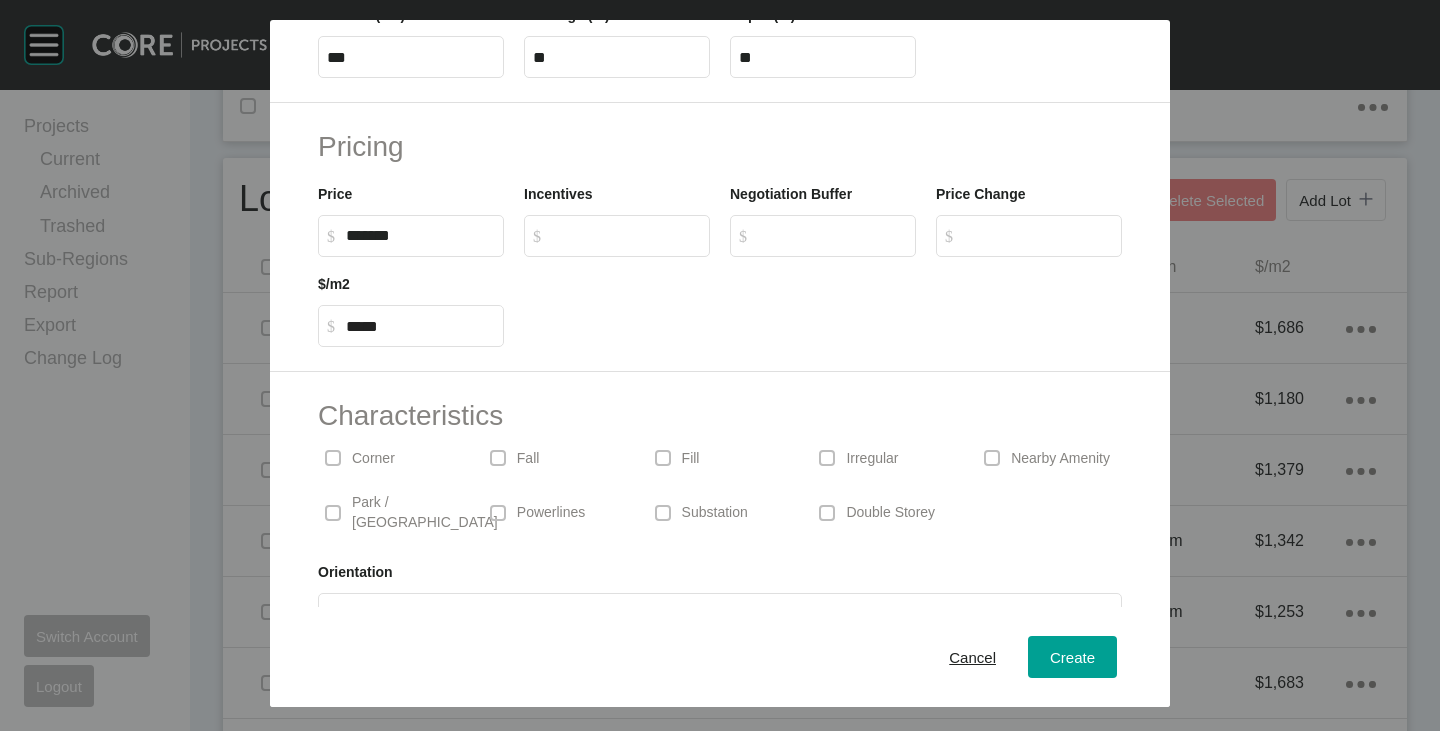 scroll, scrollTop: 489, scrollLeft: 0, axis: vertical 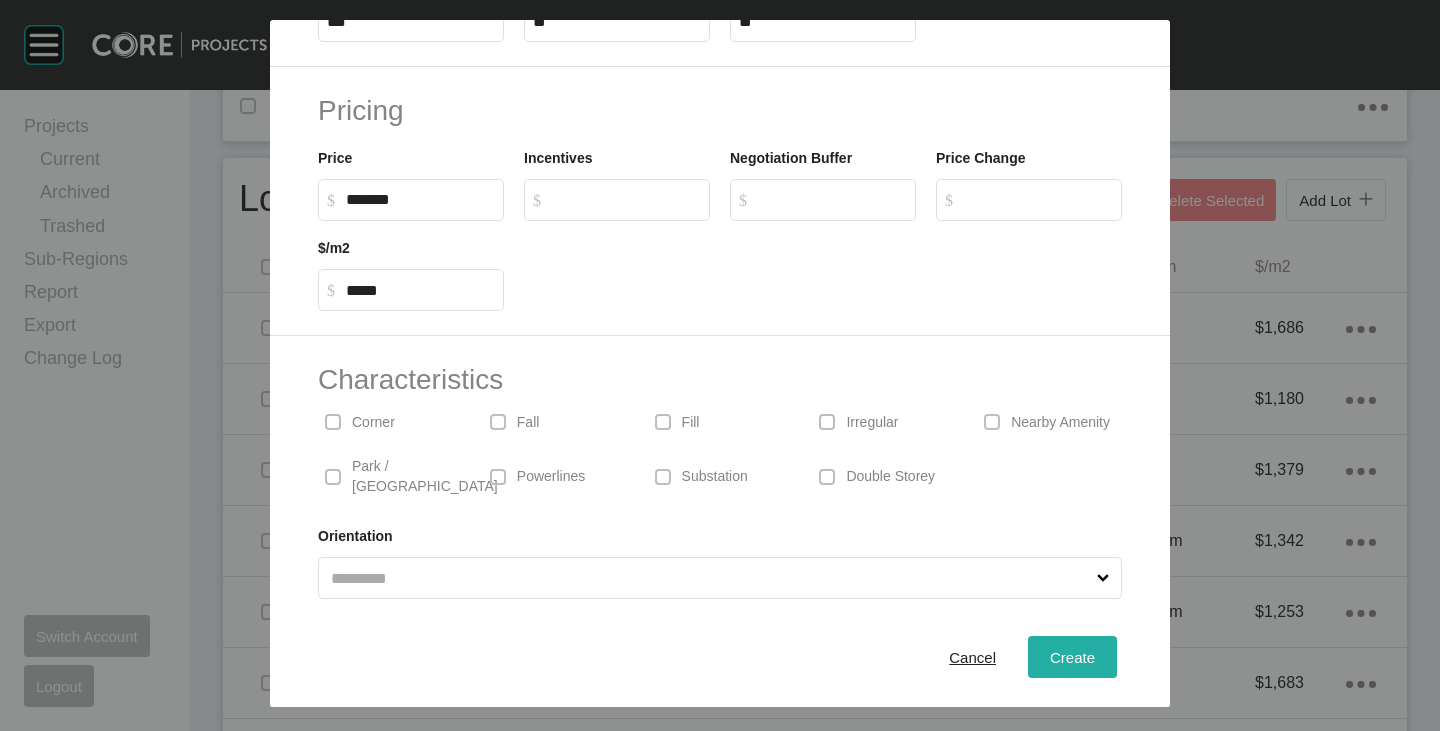click on "Create" at bounding box center [1072, 657] 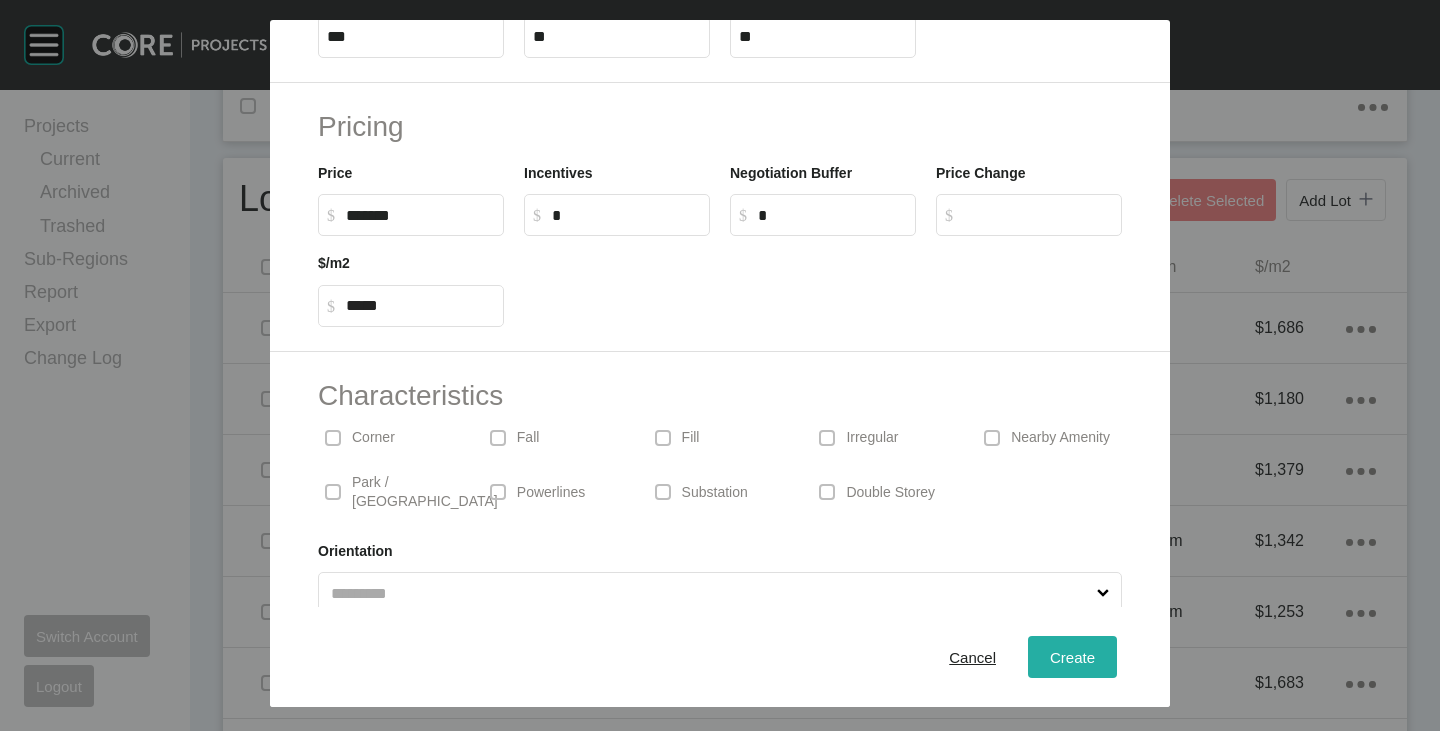 scroll, scrollTop: 90, scrollLeft: 0, axis: vertical 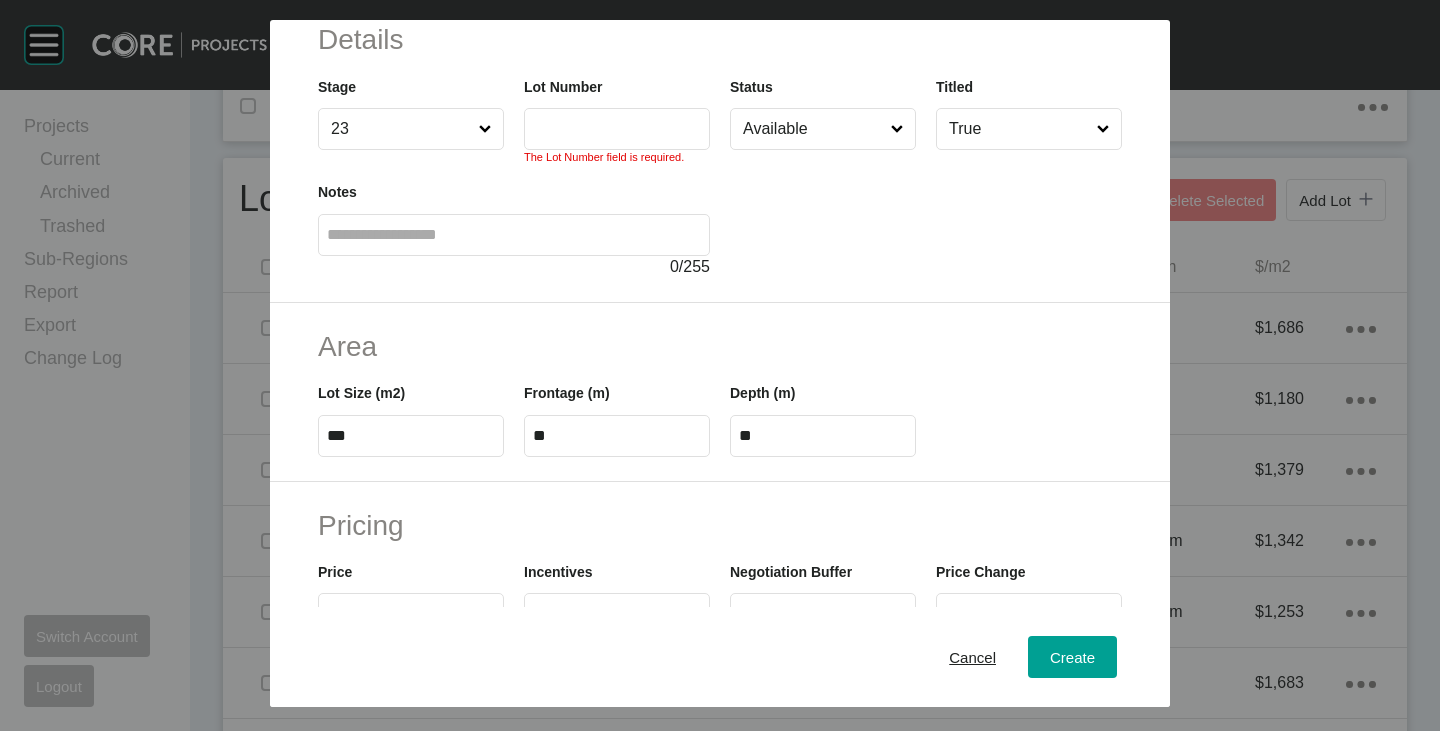 click at bounding box center (617, 128) 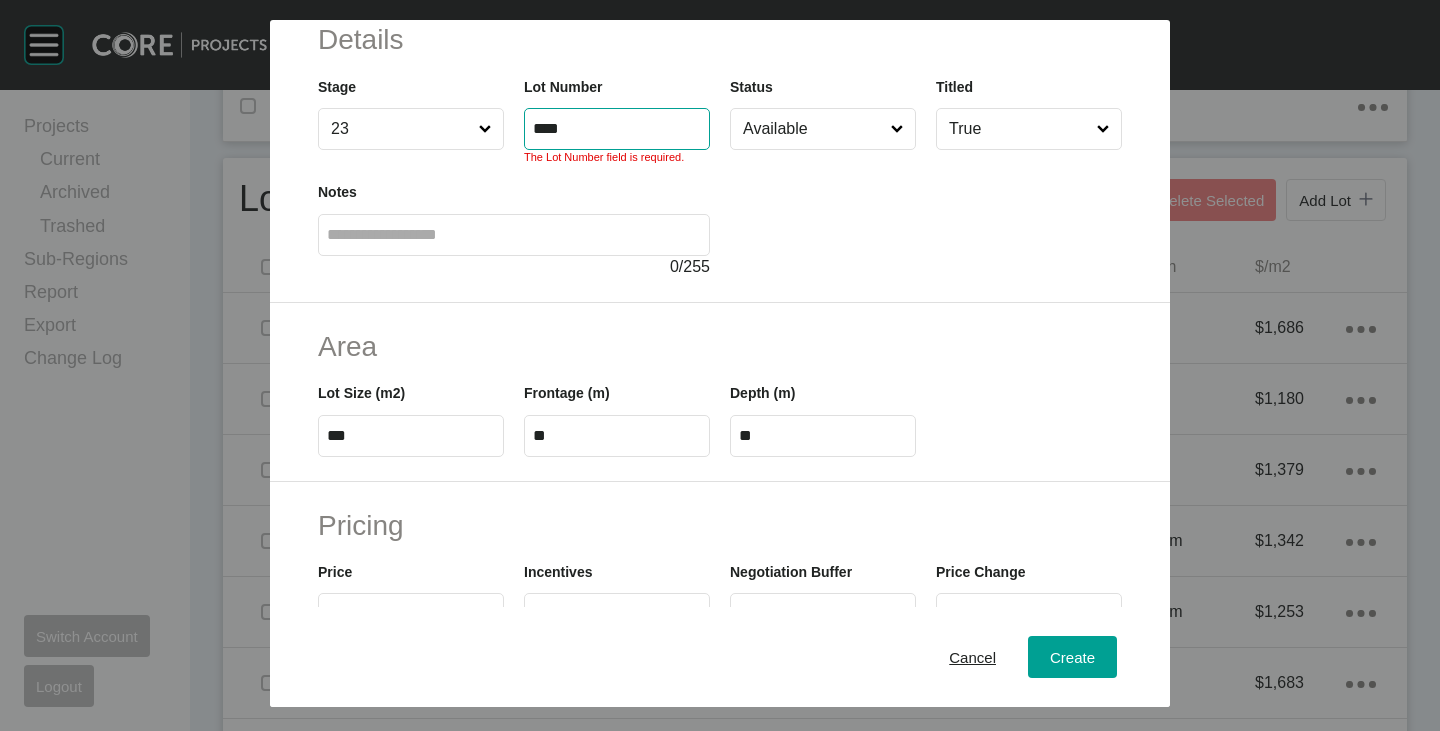 type on "****" 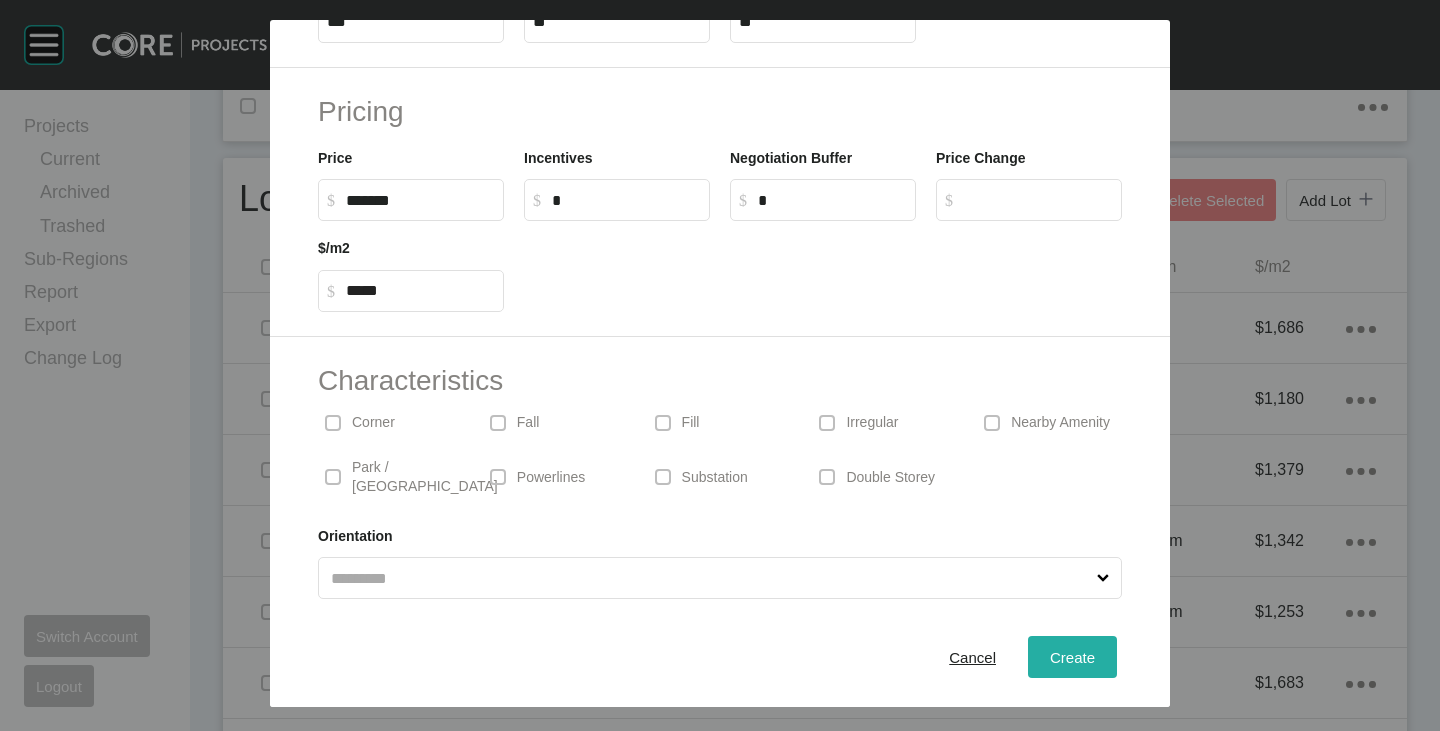click on "Create" at bounding box center (1072, 657) 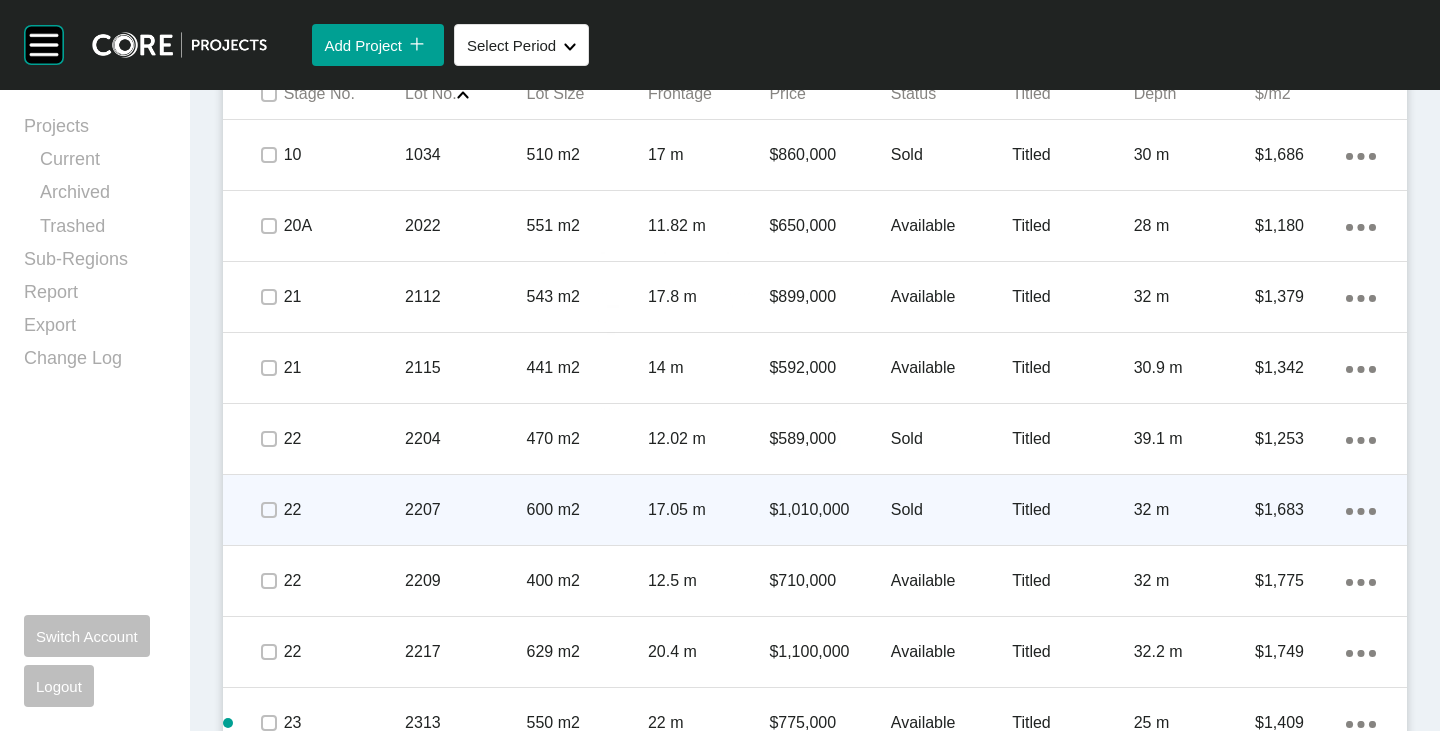 scroll, scrollTop: 1470, scrollLeft: 0, axis: vertical 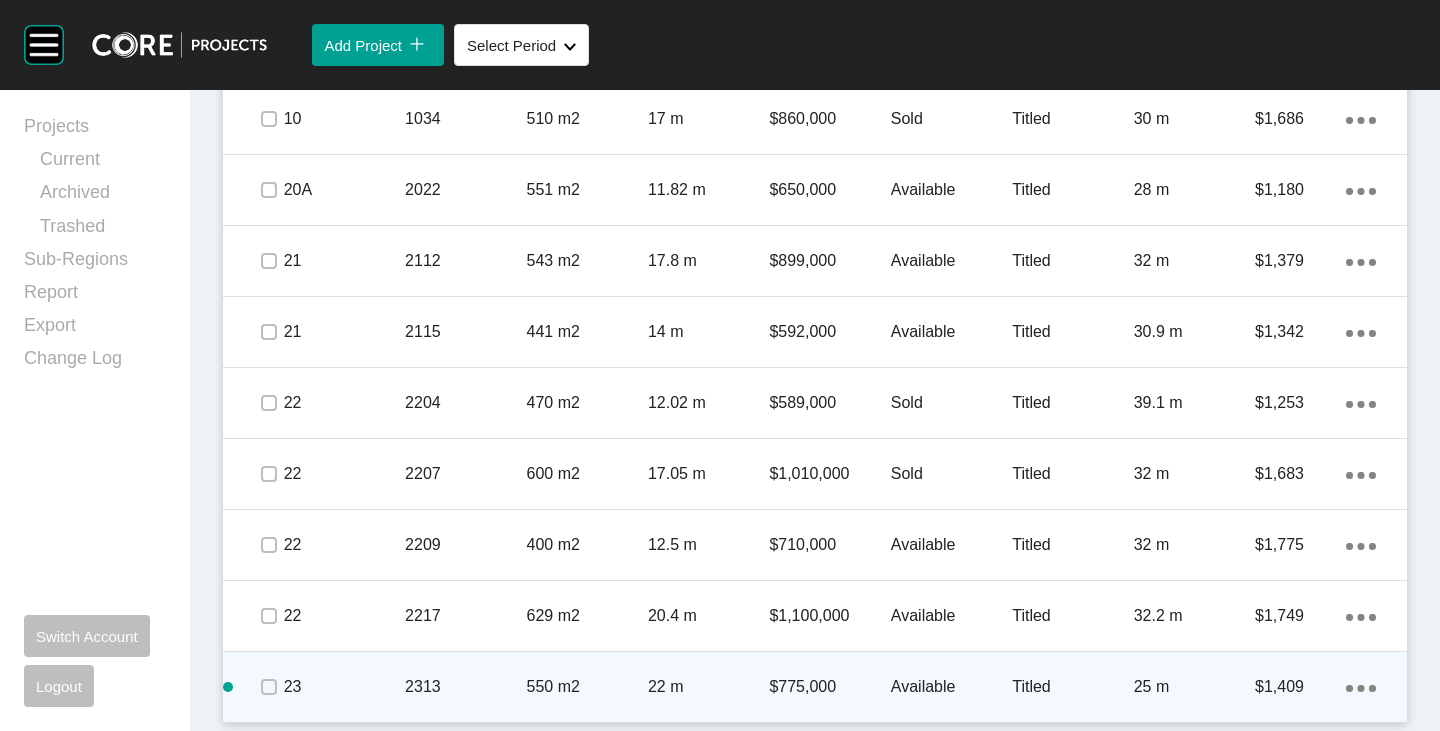 click on "Action Menu Dots Copy 6 Created with Sketch." 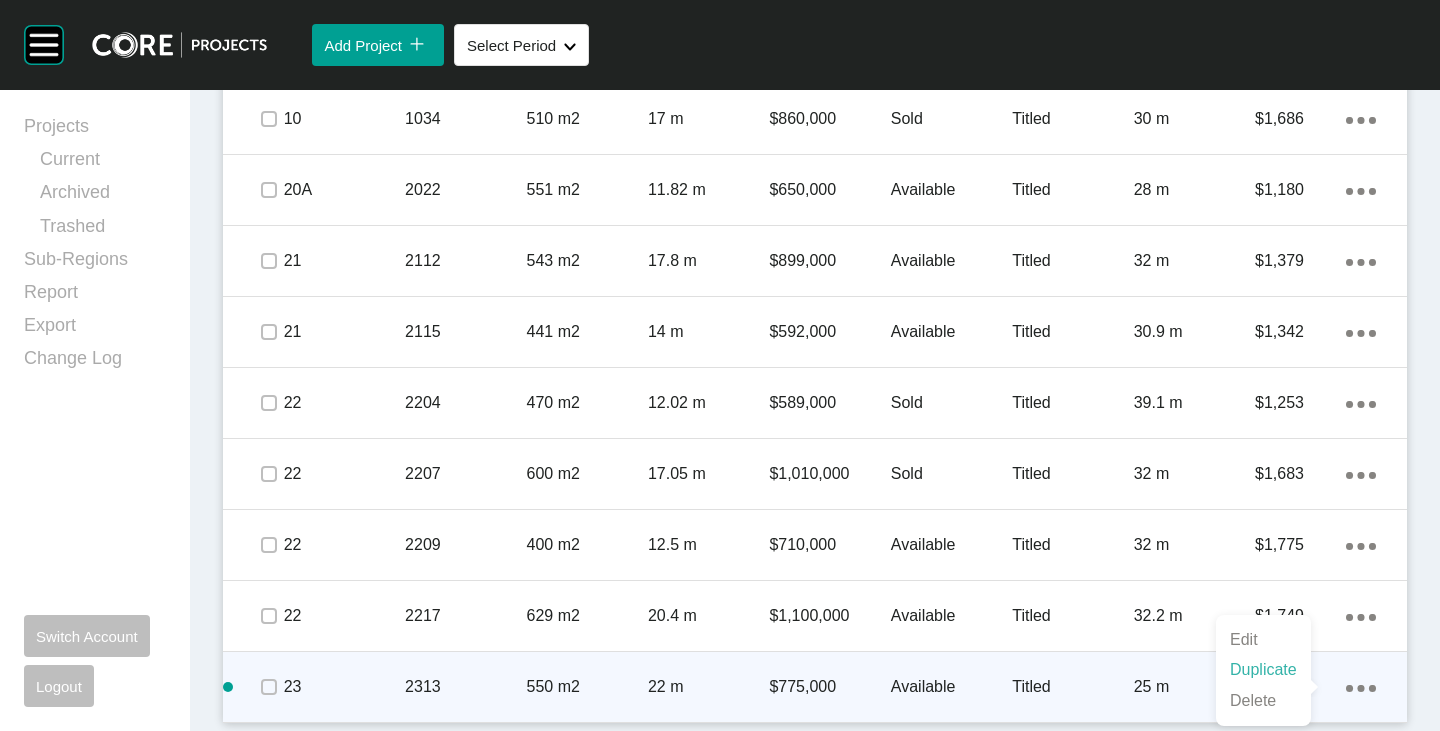 click on "Duplicate" at bounding box center (1263, 670) 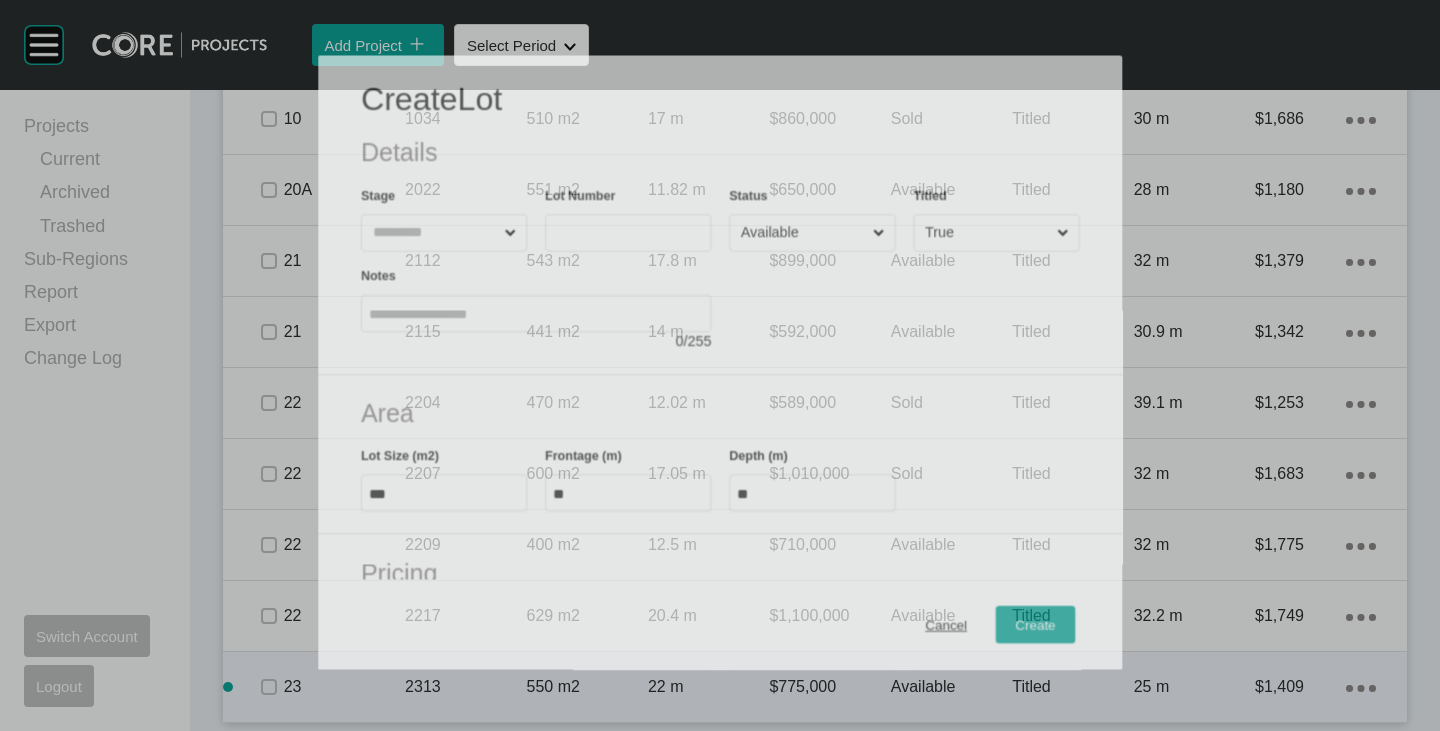 scroll, scrollTop: 1408, scrollLeft: 0, axis: vertical 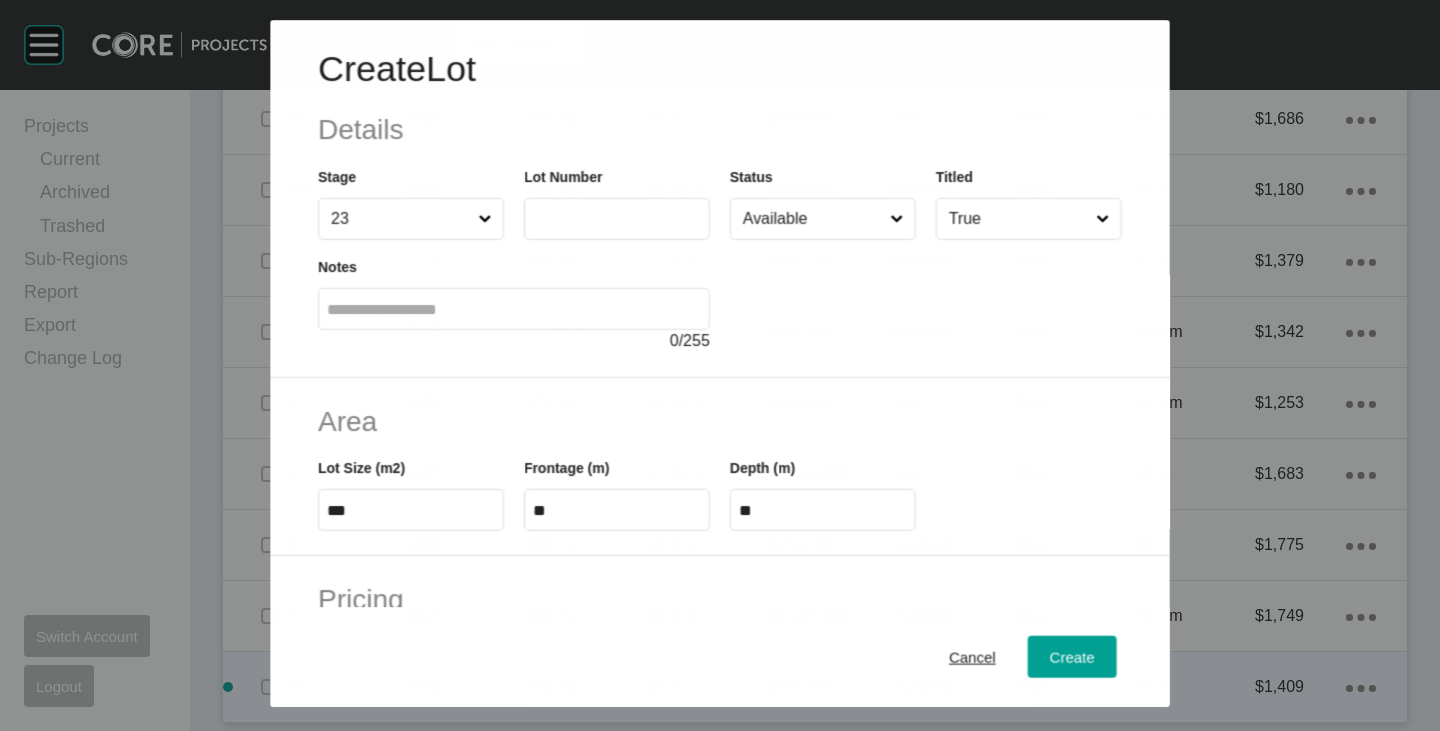 click at bounding box center [617, 219] 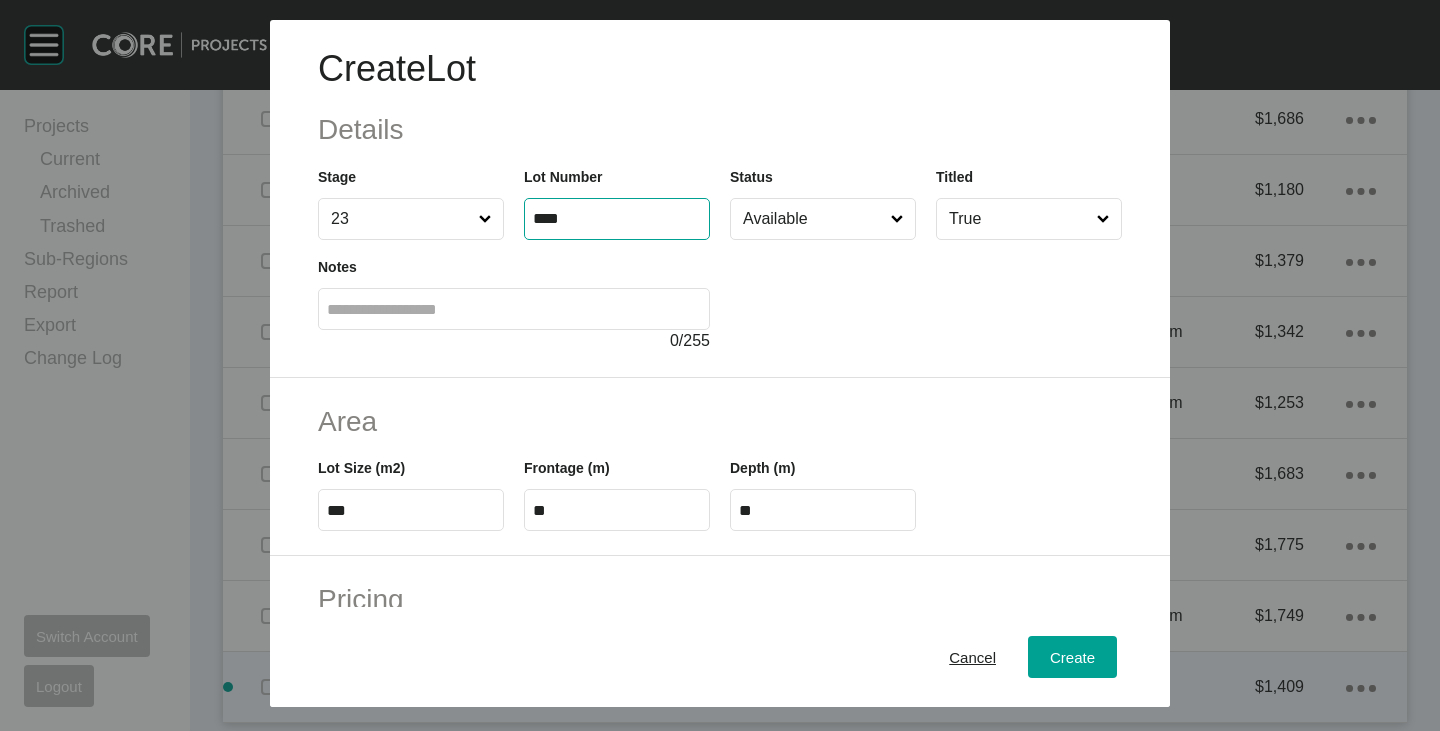 type on "****" 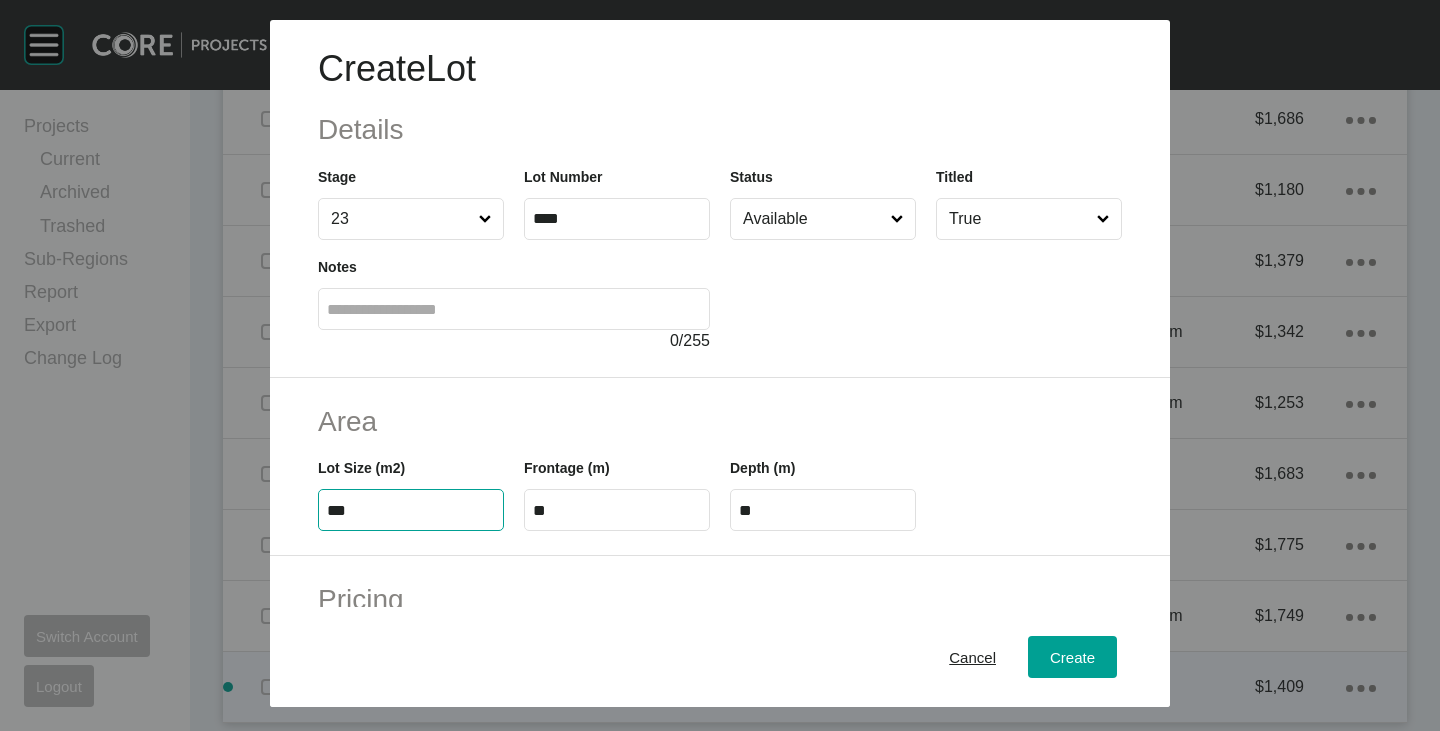drag, startPoint x: 362, startPoint y: 514, endPoint x: 336, endPoint y: 508, distance: 26.683329 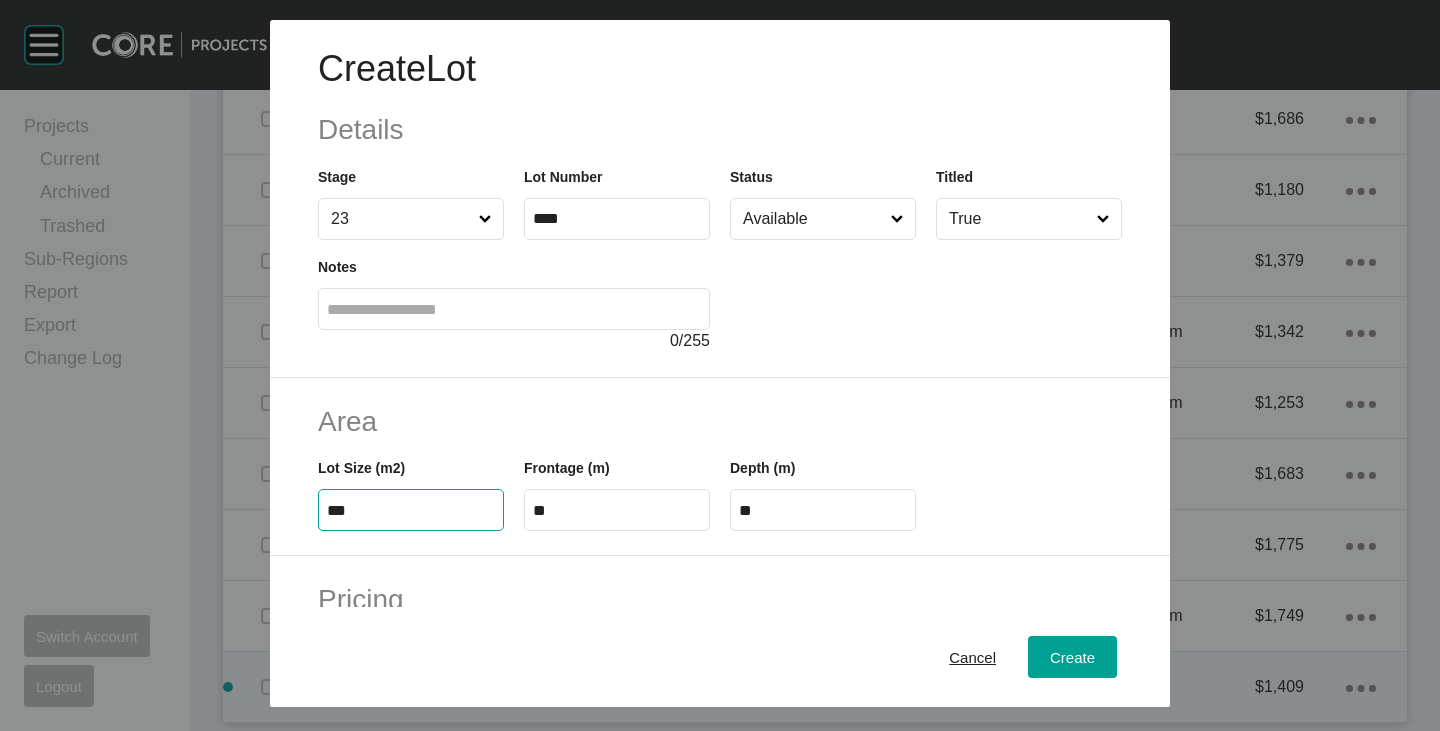 type on "***" 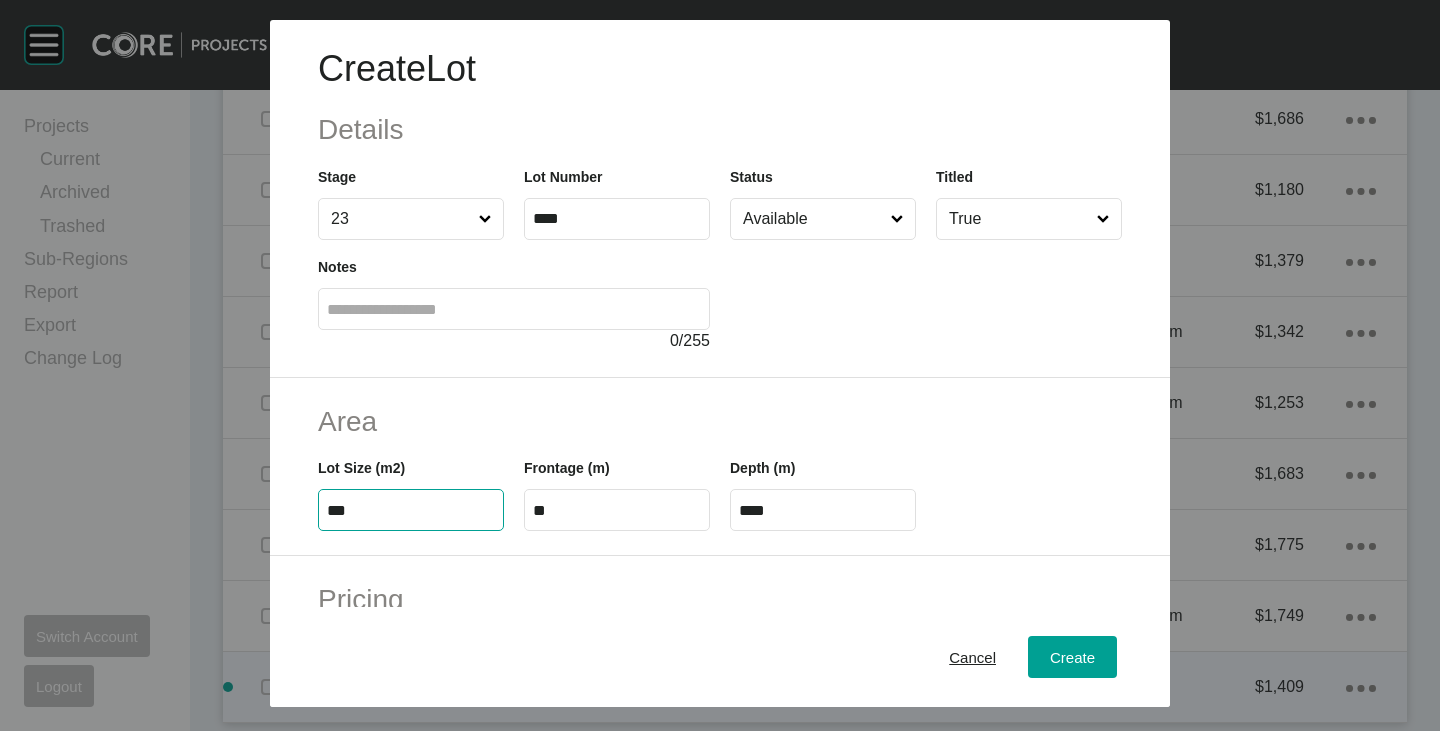 click on "Area Lot Size (m2) *** Frontage (m) ** Depth (m) ****" at bounding box center [720, 467] 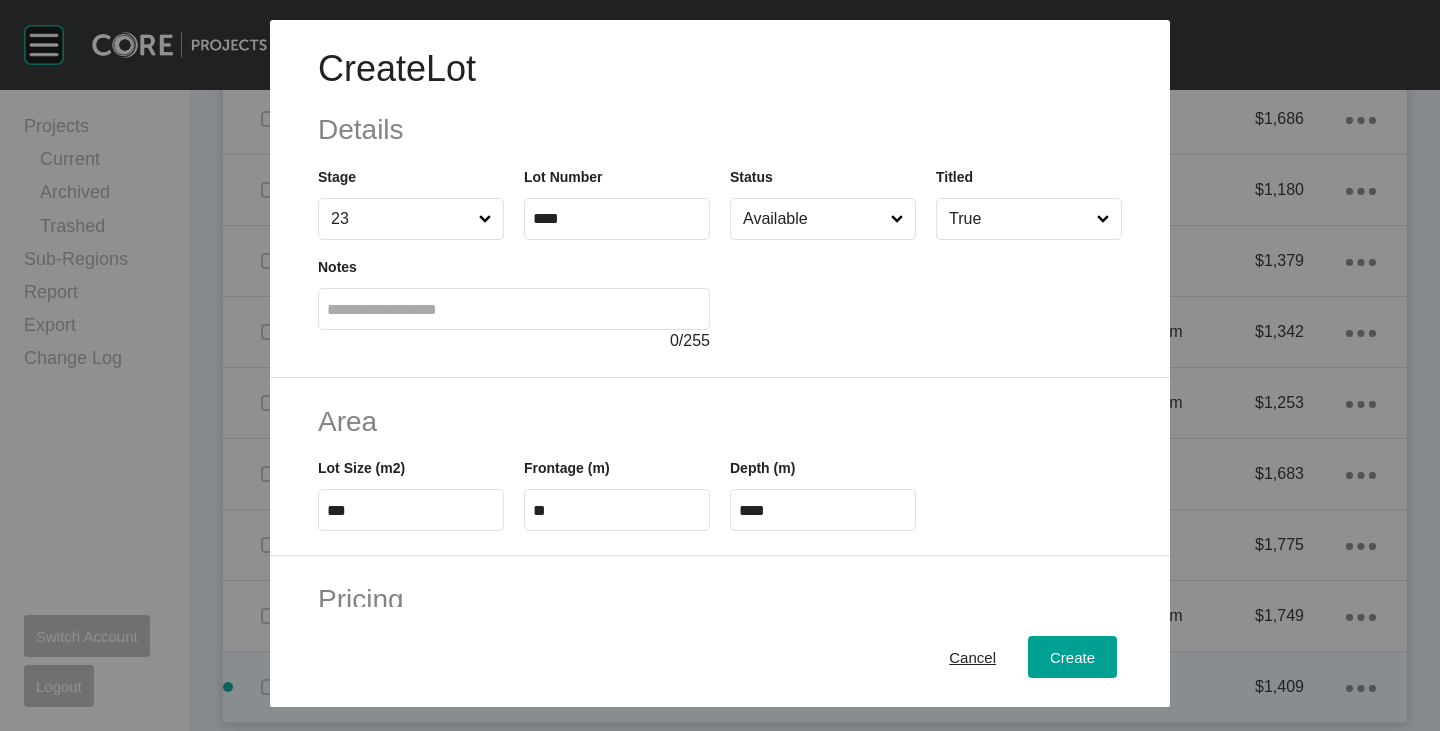 click on "**" at bounding box center [617, 510] 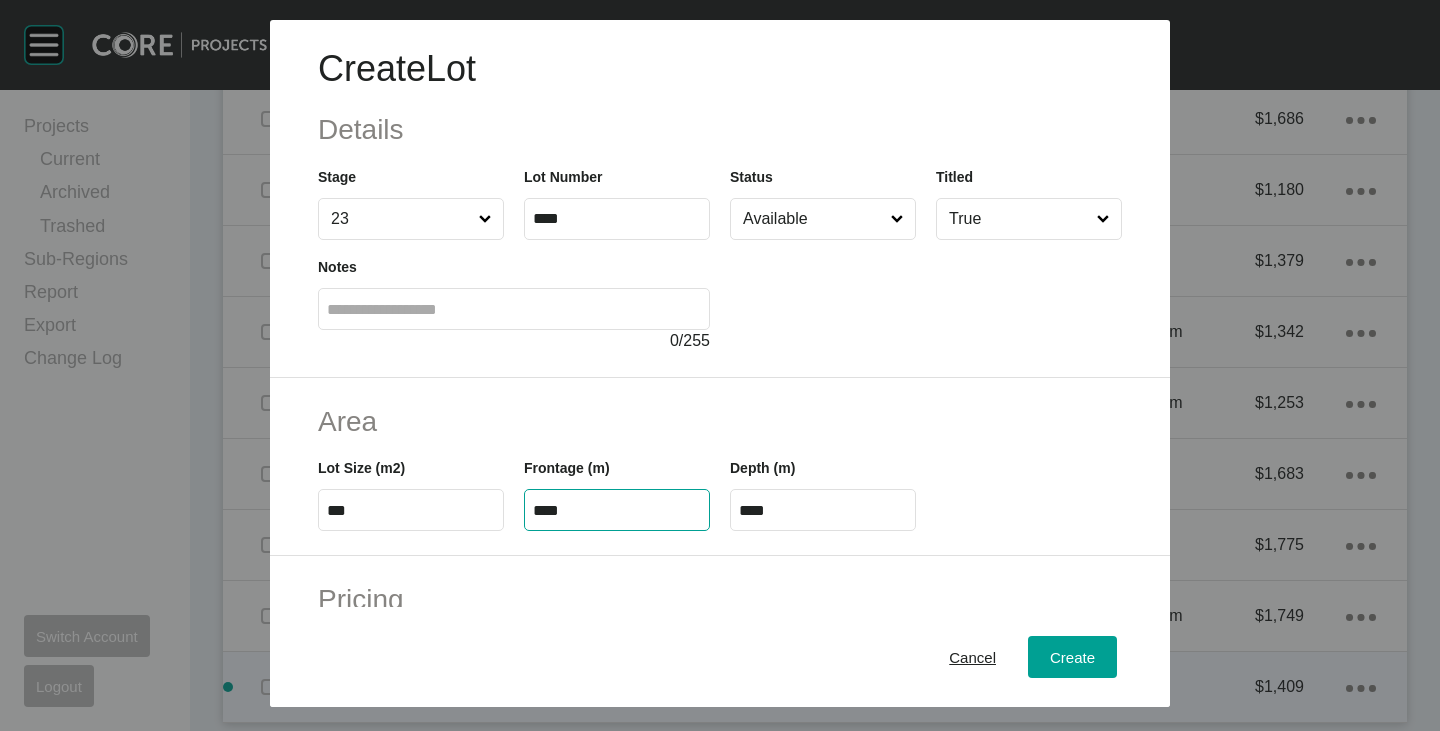 type on "****" 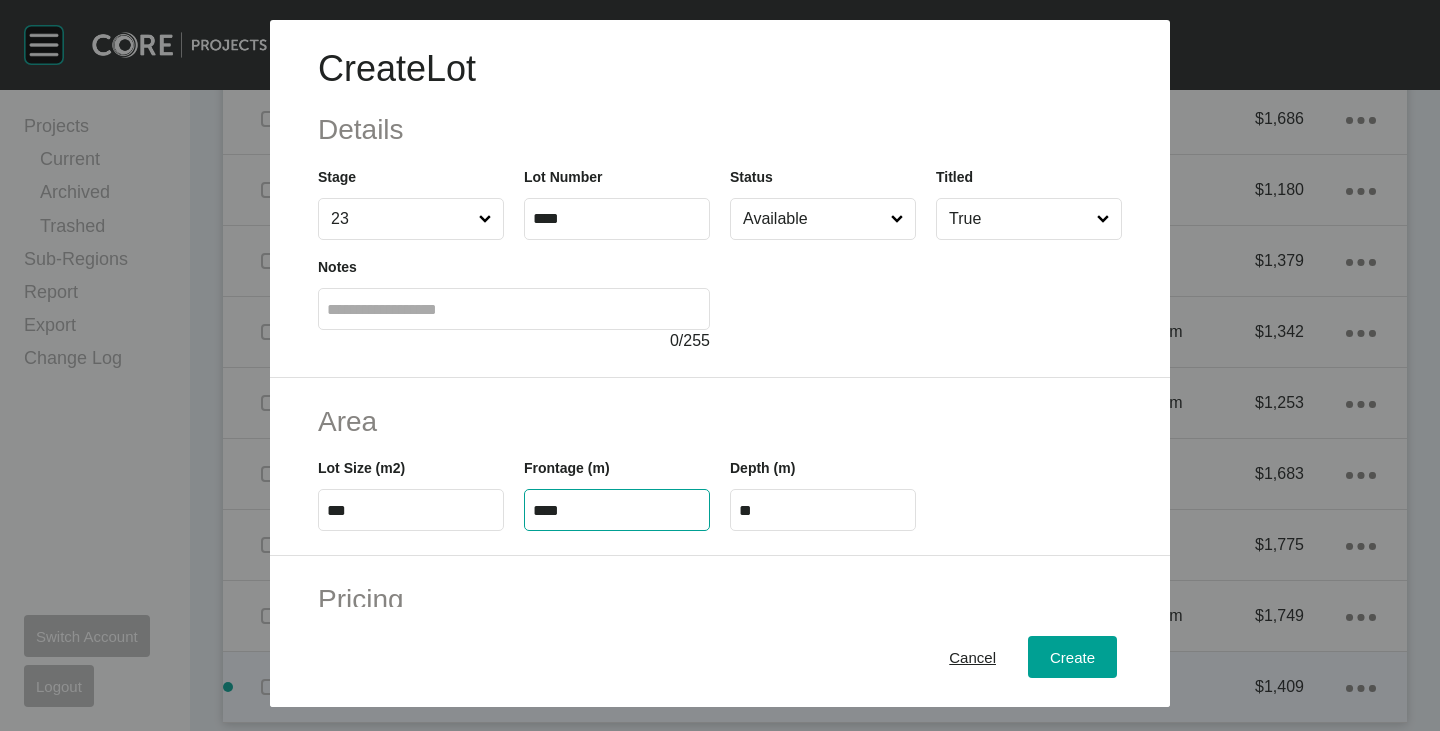 click on "Area" at bounding box center (720, 421) 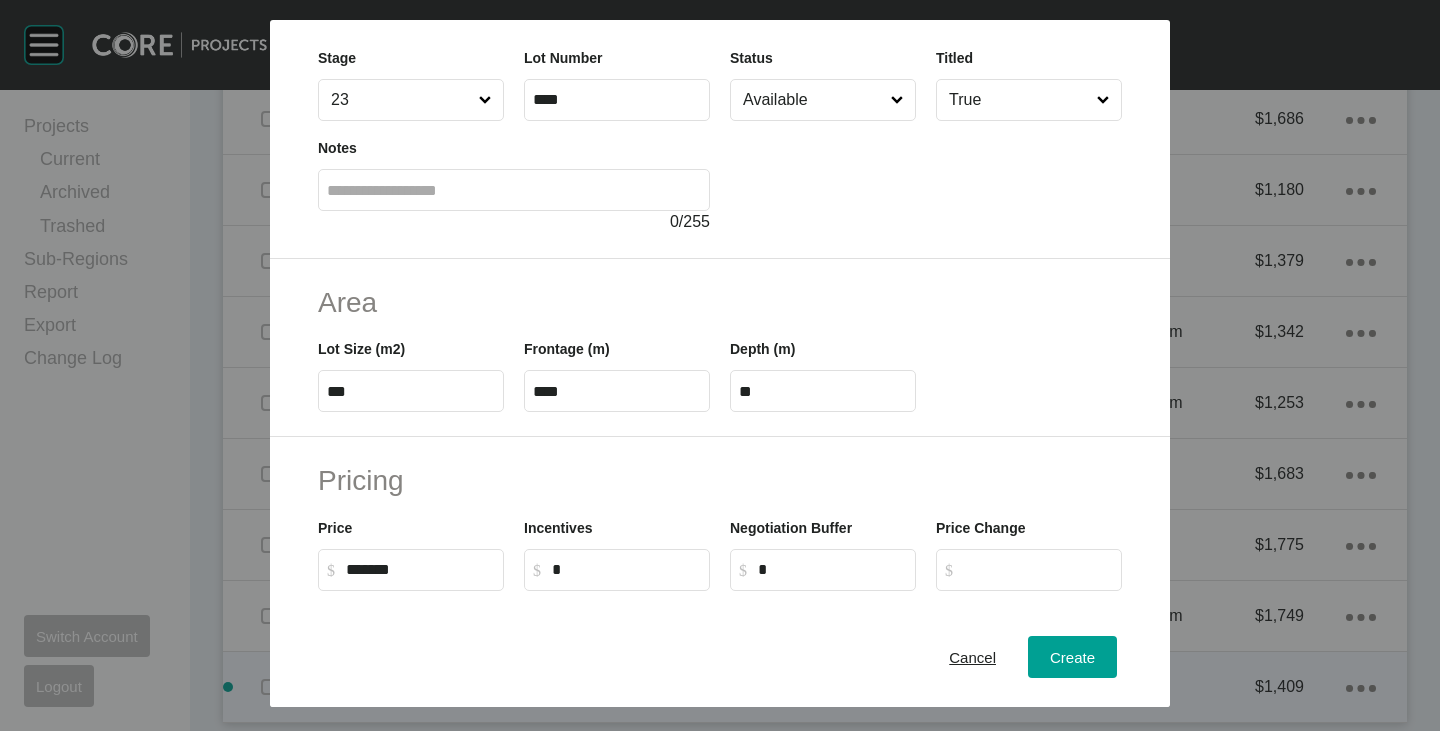 scroll, scrollTop: 300, scrollLeft: 0, axis: vertical 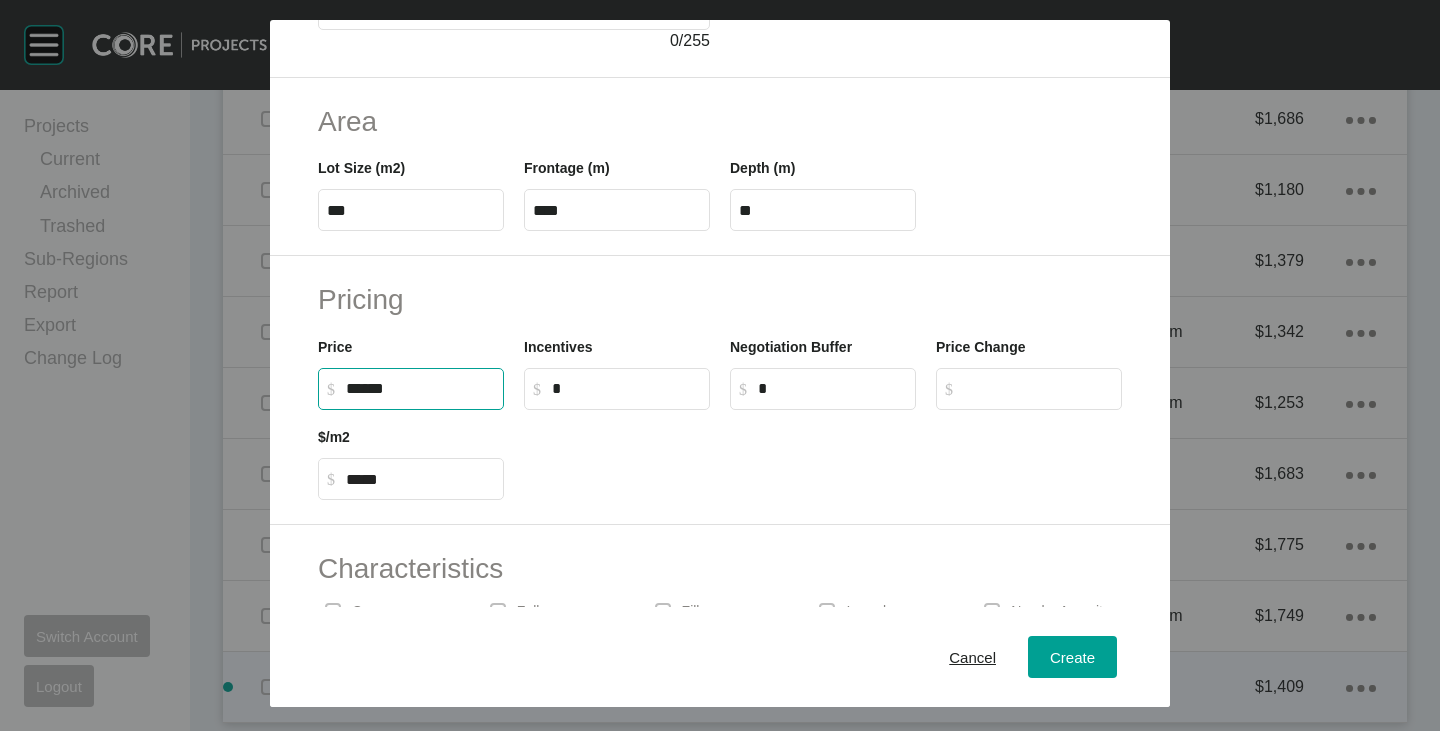 click on "******" at bounding box center (420, 388) 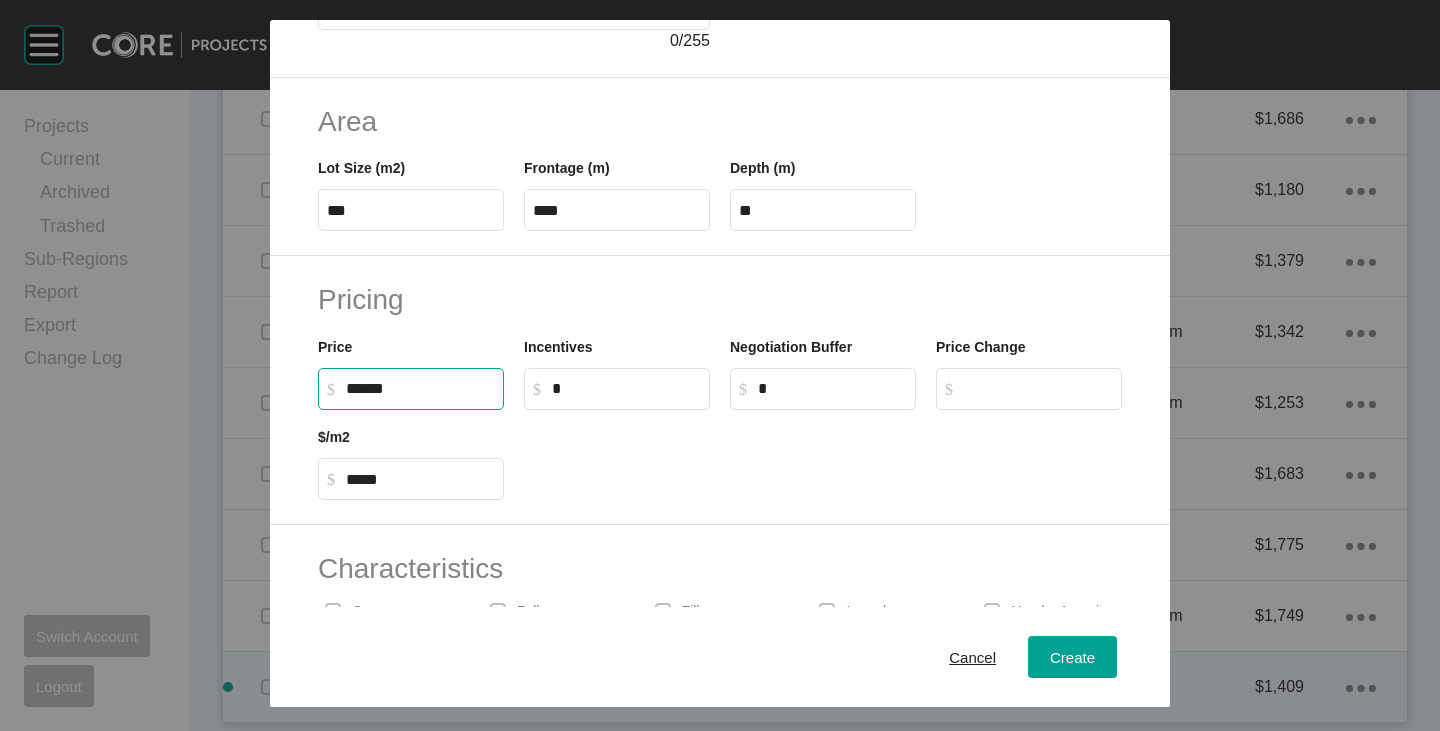 click on "Create  Lot Details Stage 23 Lot Number **** Status Available Titled True Notes 0 / 255 Area Lot Size (m2) *** Frontage (m) **** Depth (m) ** Pricing Price $ Created with Sketch. $ ****** Incentives $ Created with Sketch. $ * Negotiation Buffer $ Created with Sketch. $ * Price Change $ Created with Sketch. $ $/m2 $ Created with Sketch. $ ***** Characteristics Corner Fall Fill Irregular Nearby [GEOGRAPHIC_DATA] / Wetlands Powerlines Substation Double Storey Orientation Cancel Create" at bounding box center (720, 365) 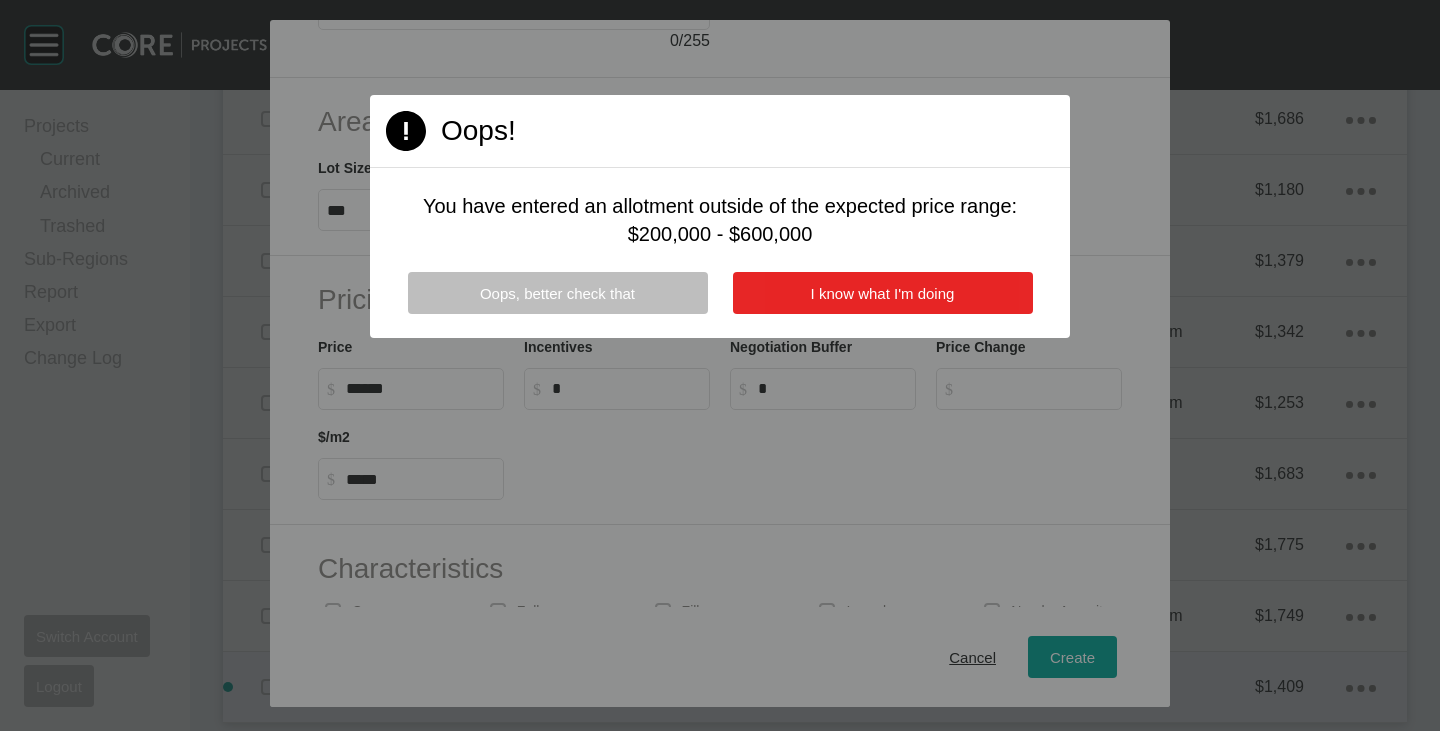 click on "I know what I'm doing" at bounding box center (883, 293) 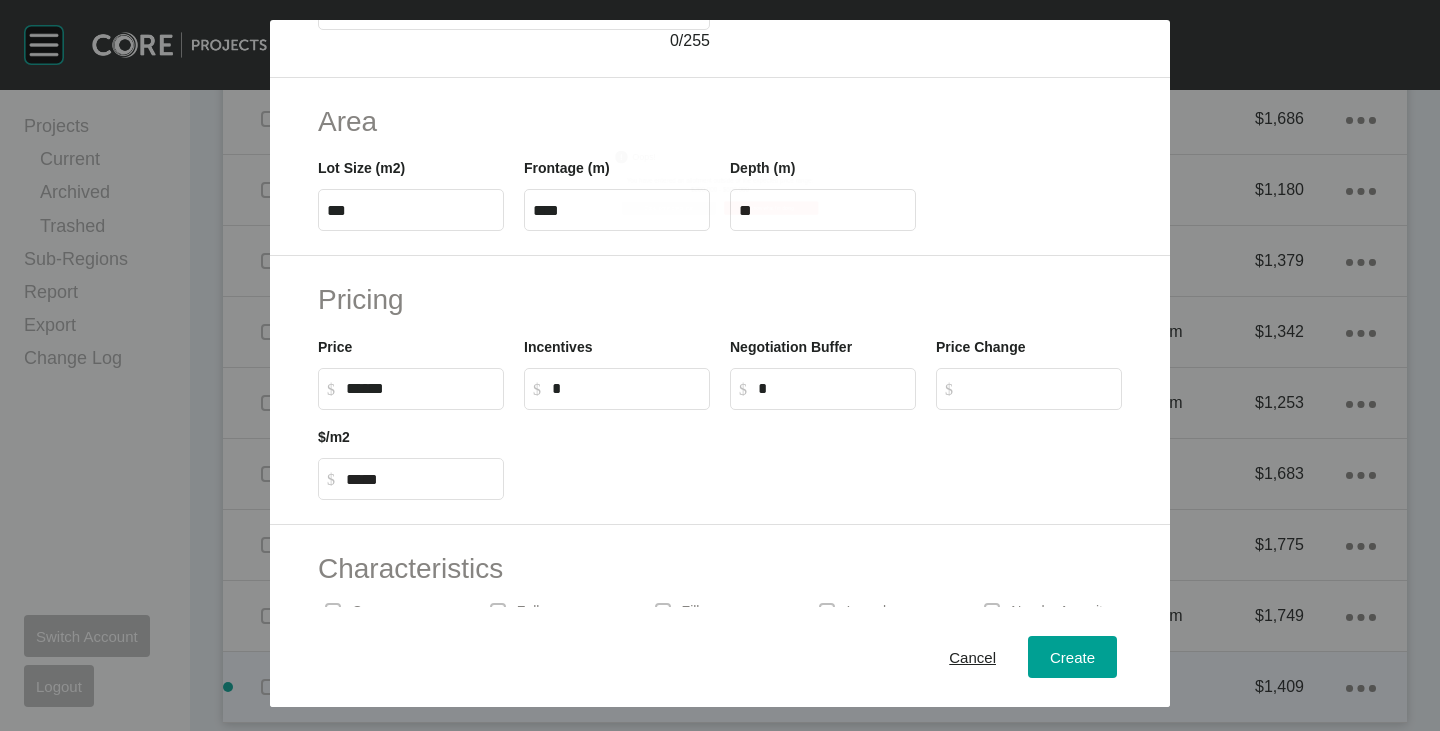 click on "******" at bounding box center (420, 388) 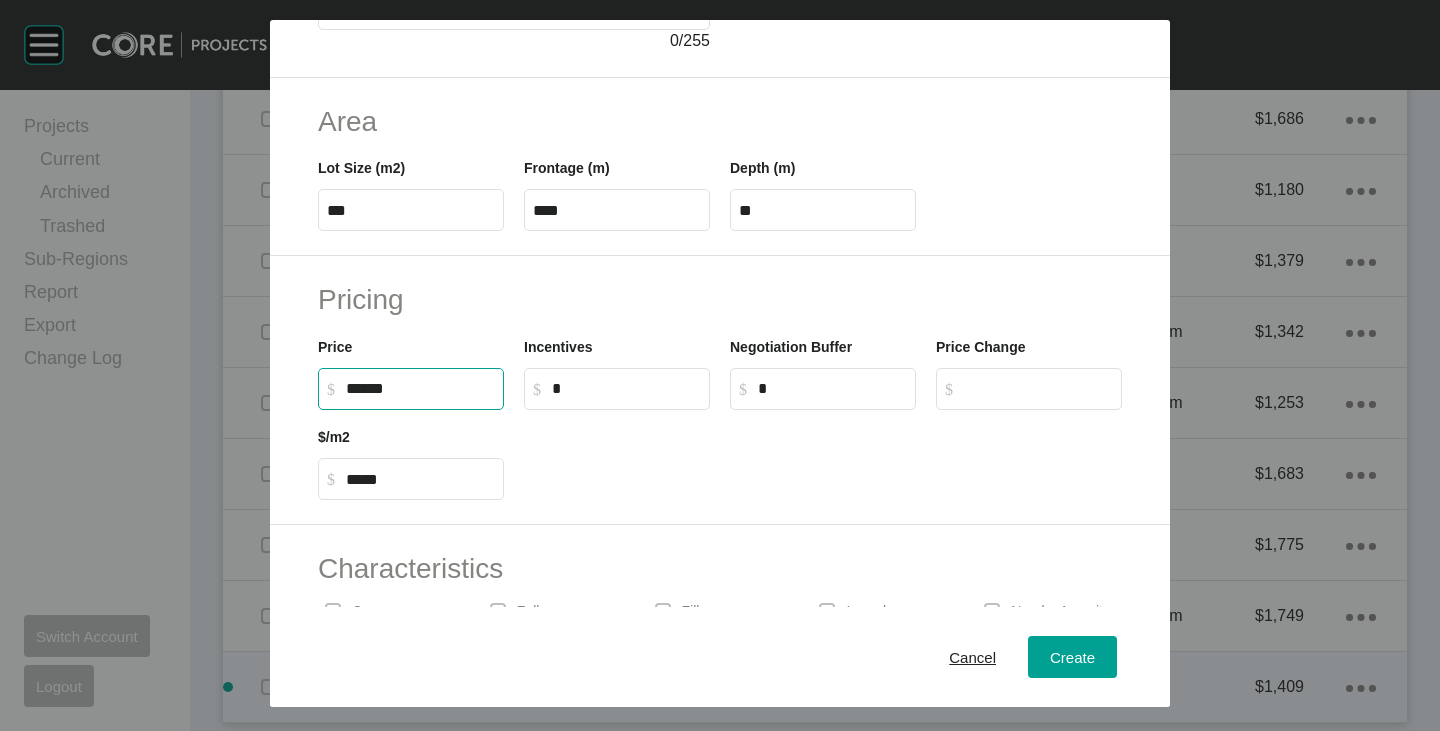 type on "*******" 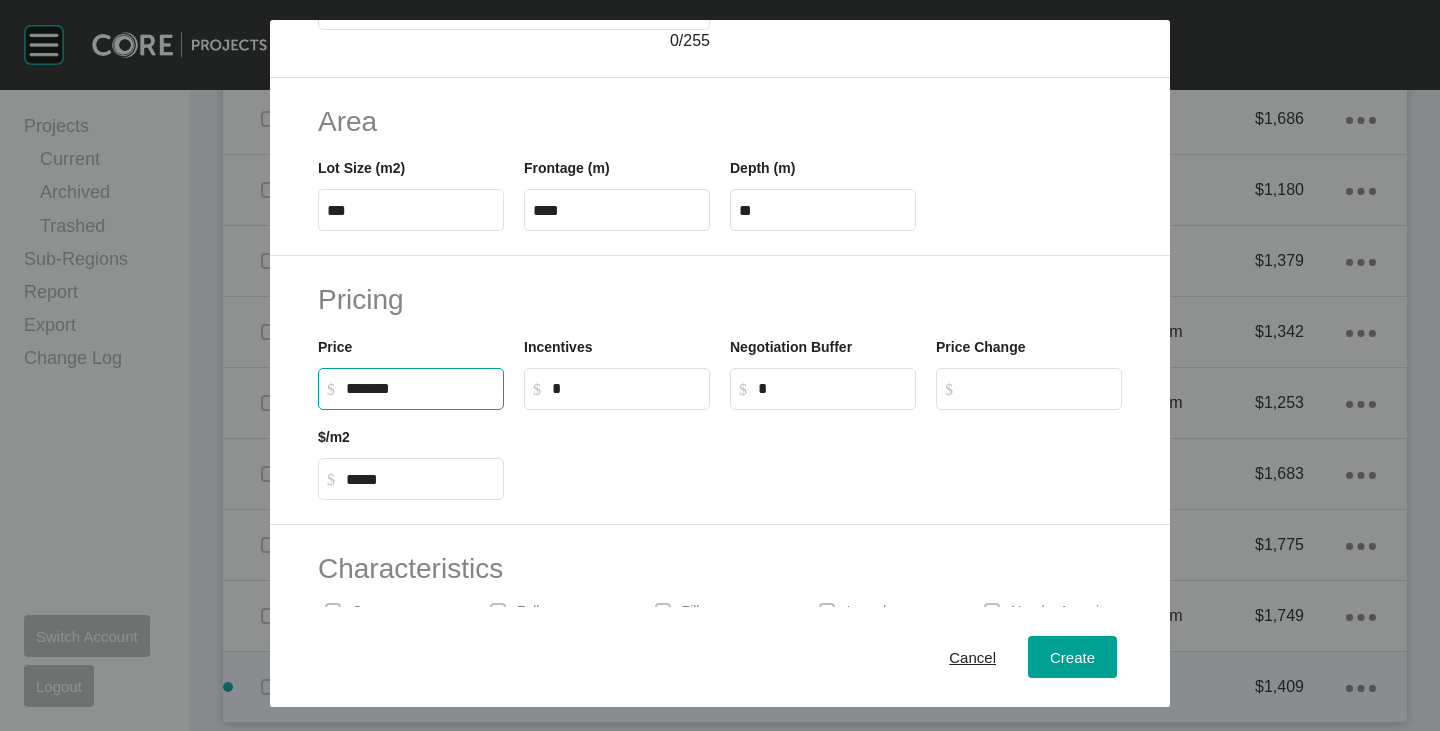 click at bounding box center [823, 455] 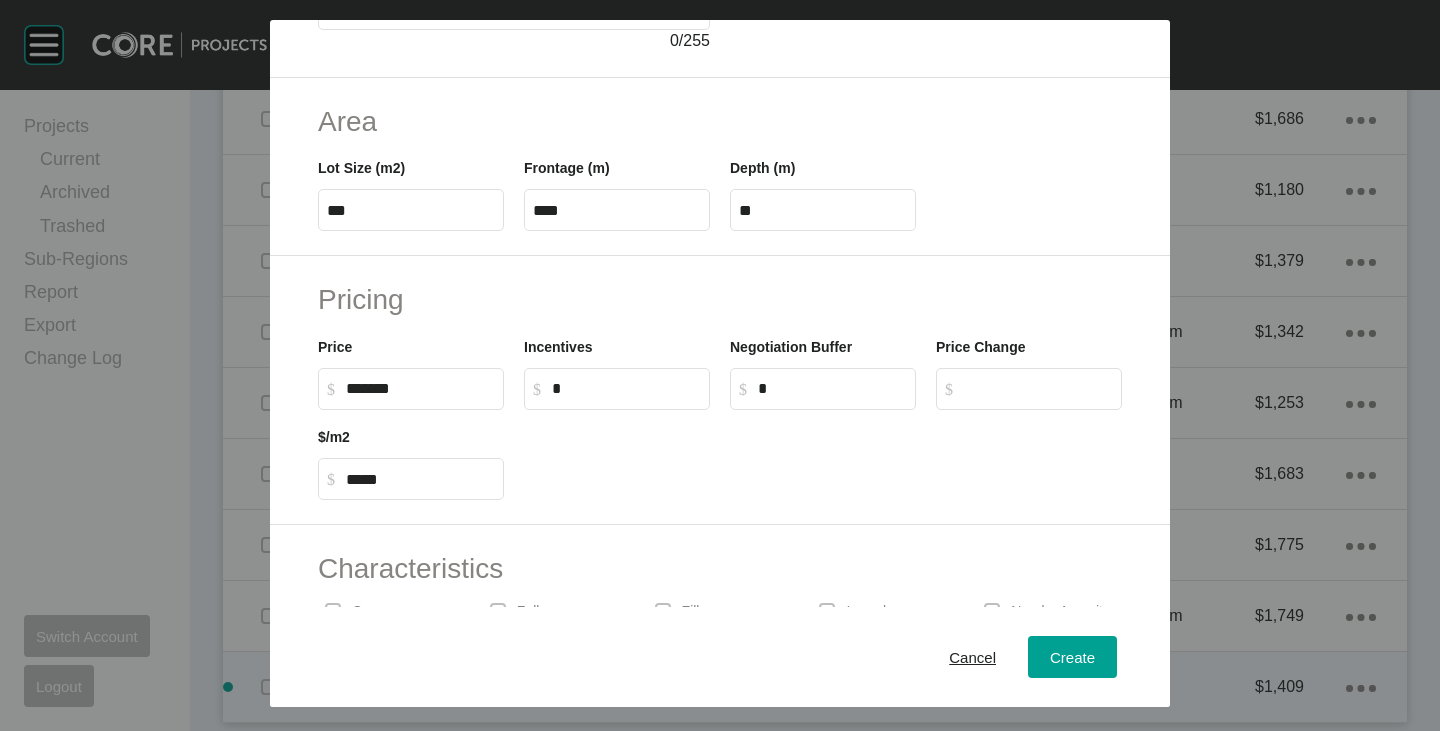 scroll, scrollTop: 489, scrollLeft: 0, axis: vertical 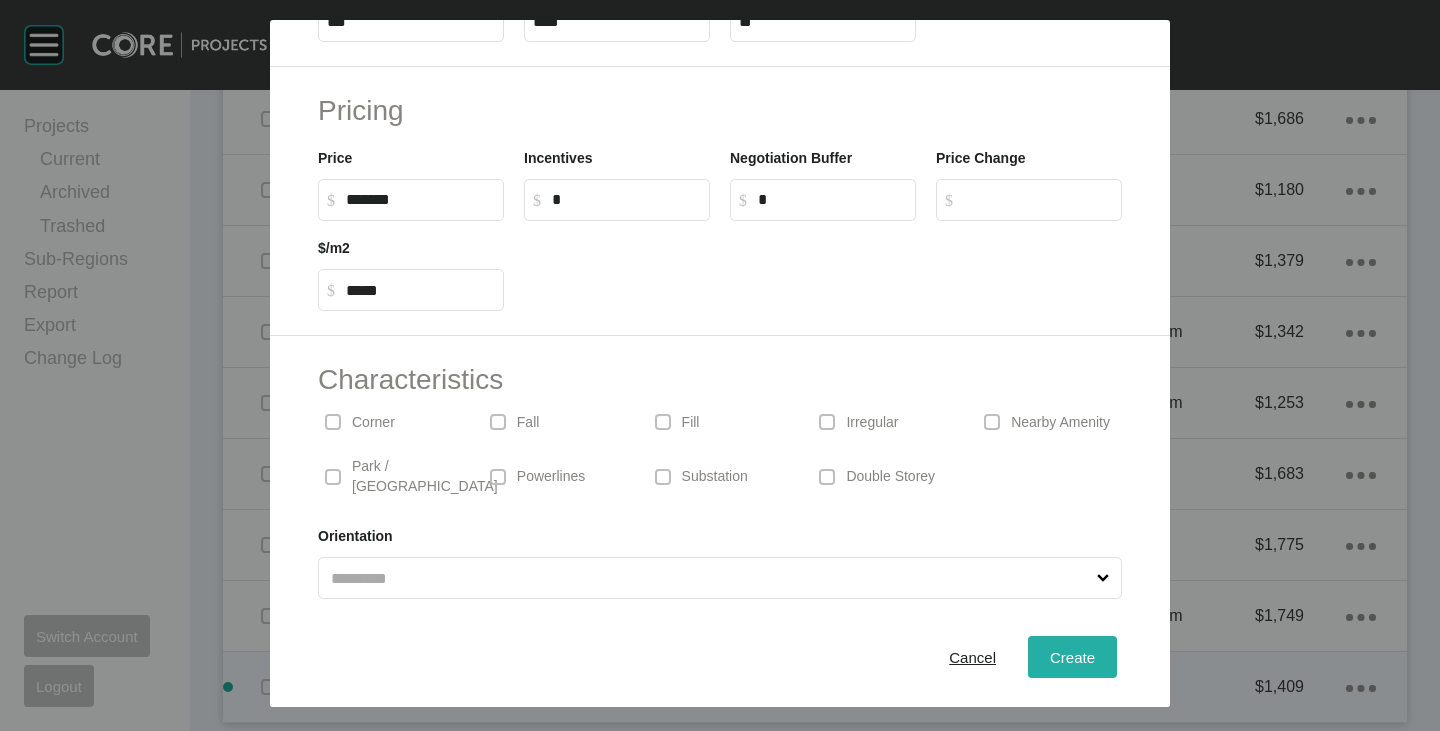 click on "Create" at bounding box center (1072, 657) 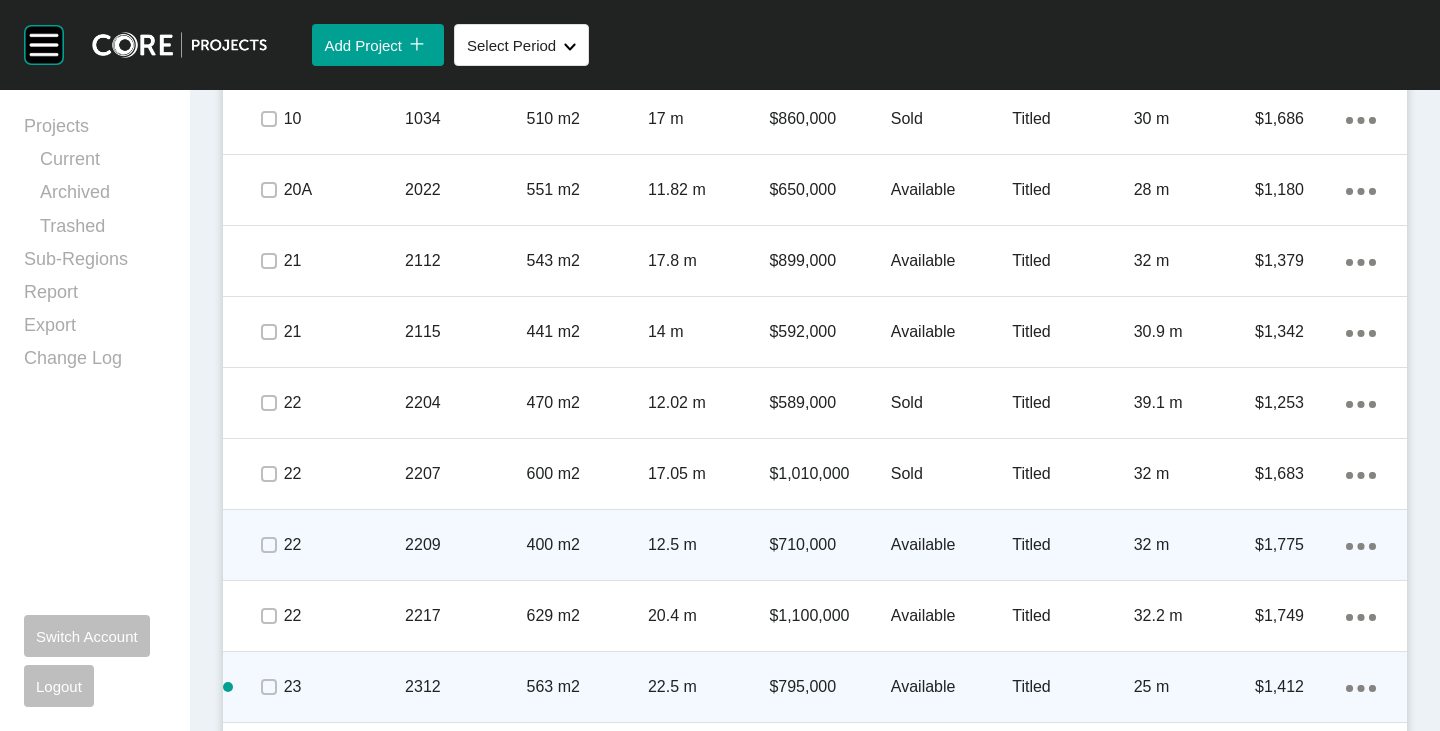 scroll, scrollTop: 1541, scrollLeft: 0, axis: vertical 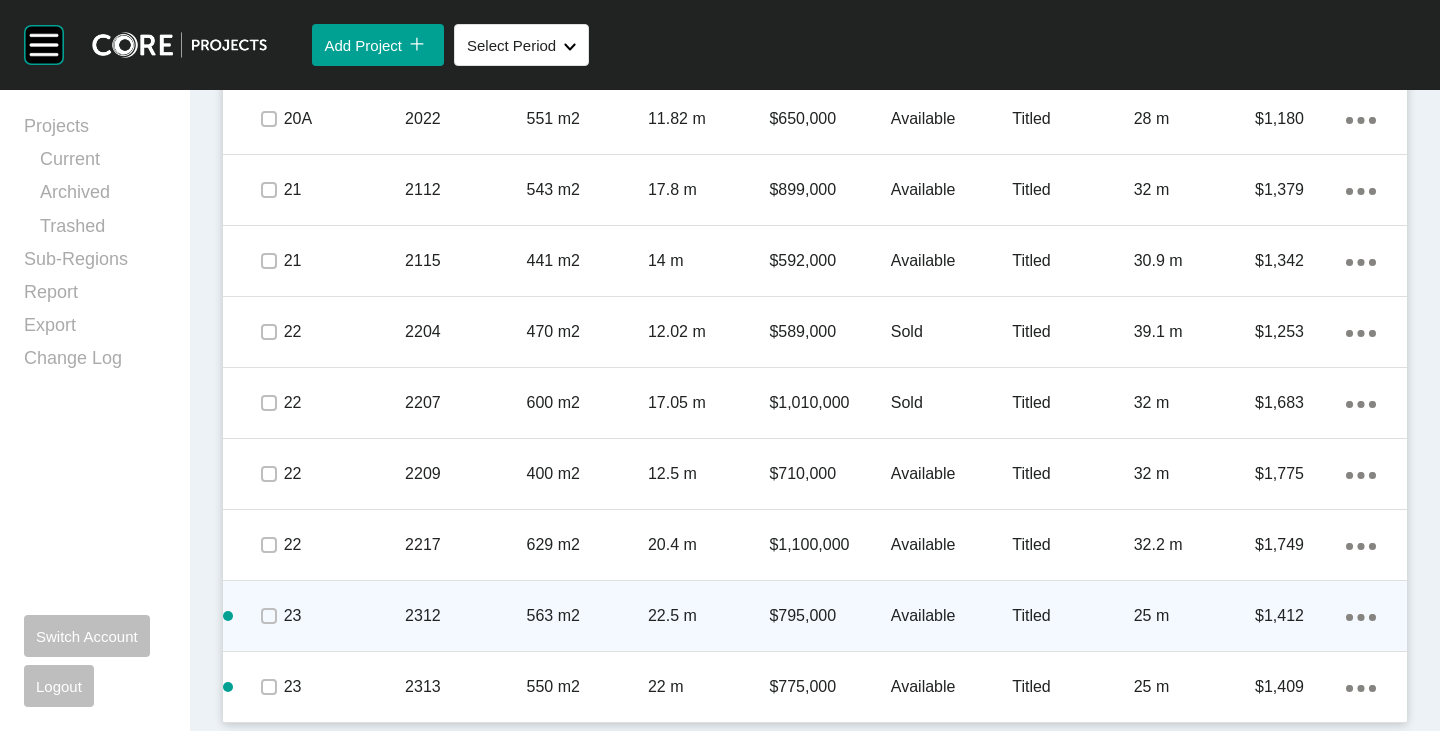 click 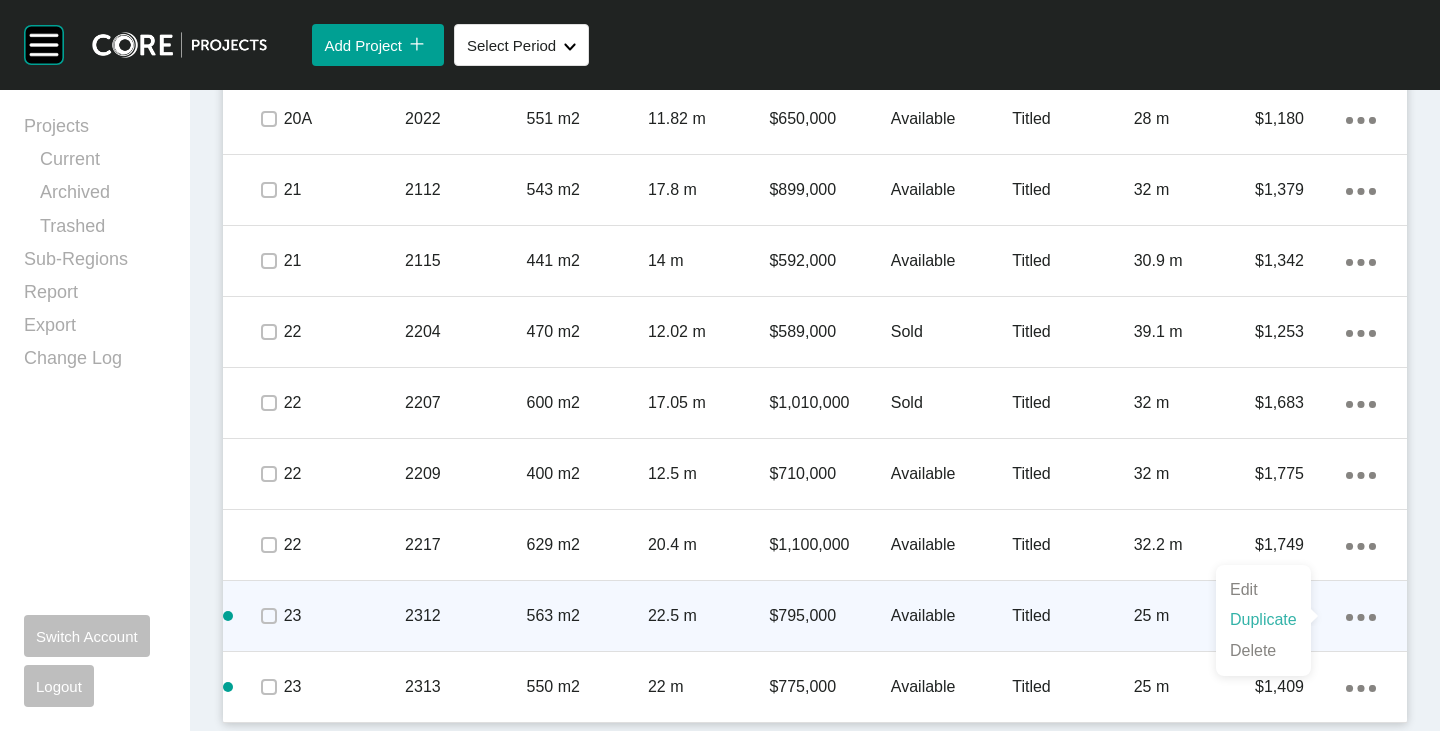 click on "Duplicate" at bounding box center [1263, 620] 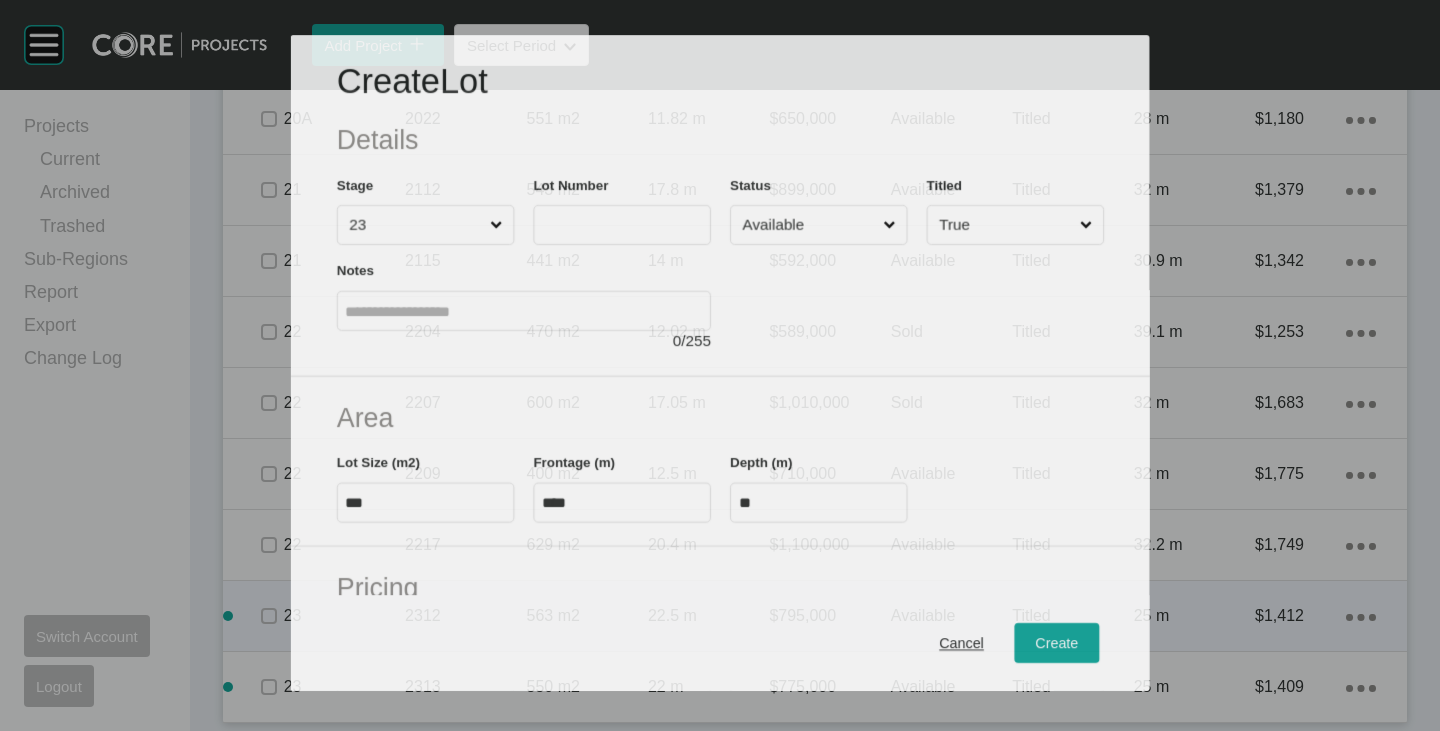 scroll, scrollTop: 1479, scrollLeft: 0, axis: vertical 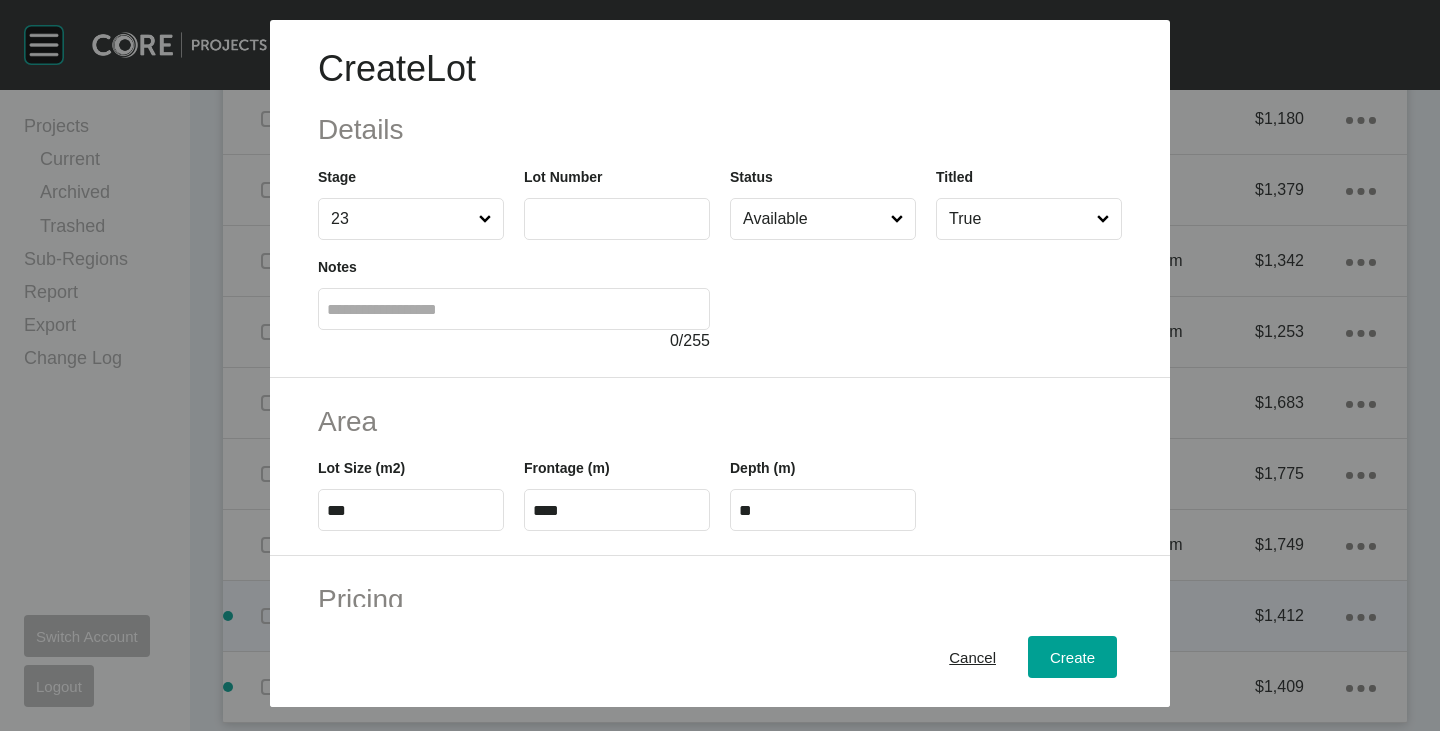 click at bounding box center (617, 218) 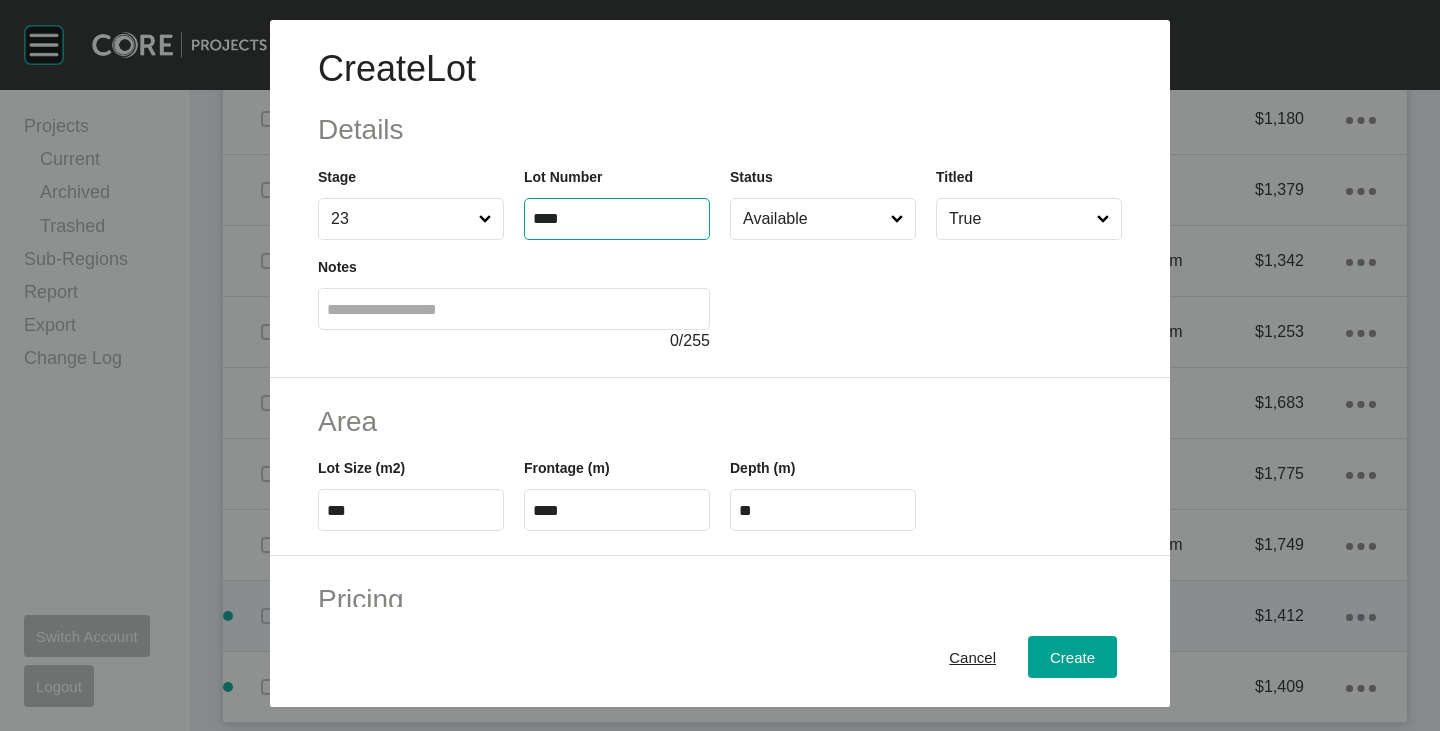 type on "****" 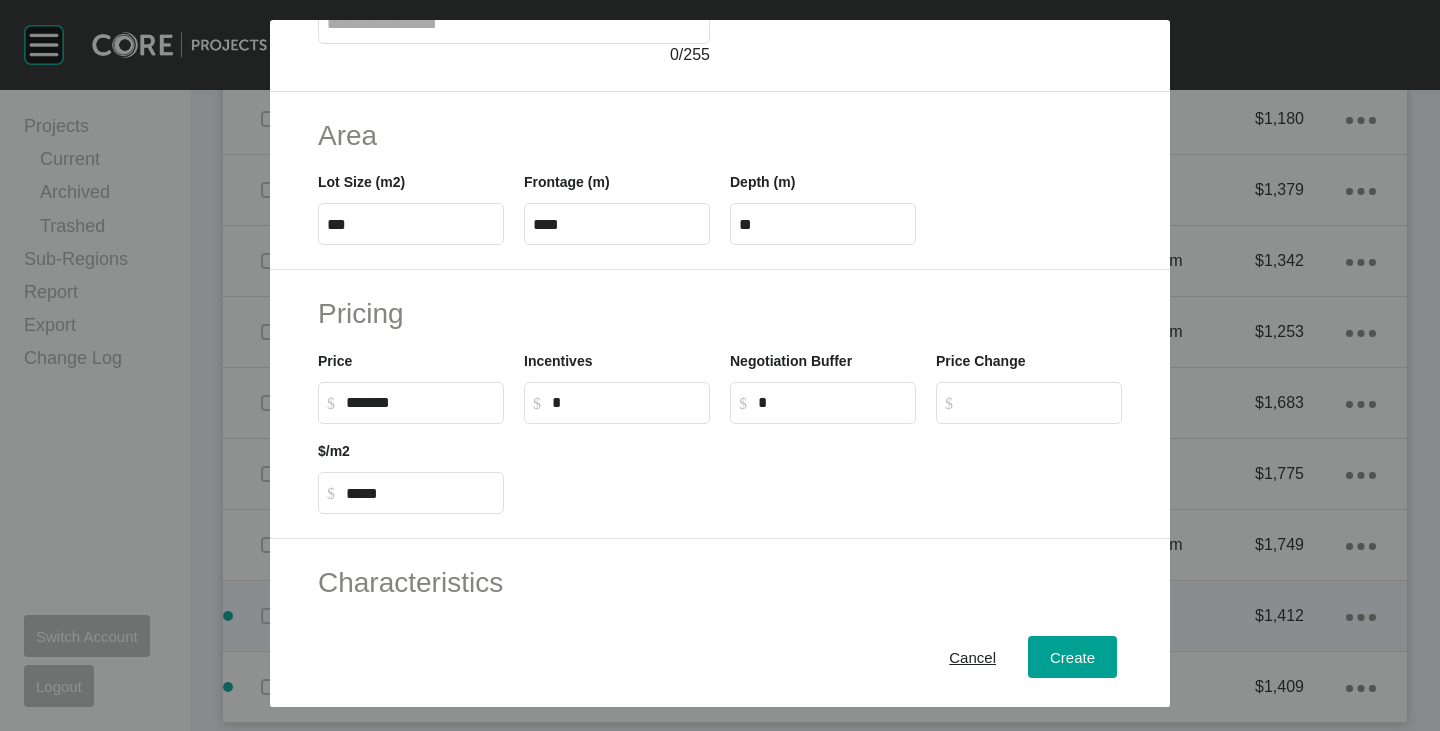 scroll, scrollTop: 300, scrollLeft: 0, axis: vertical 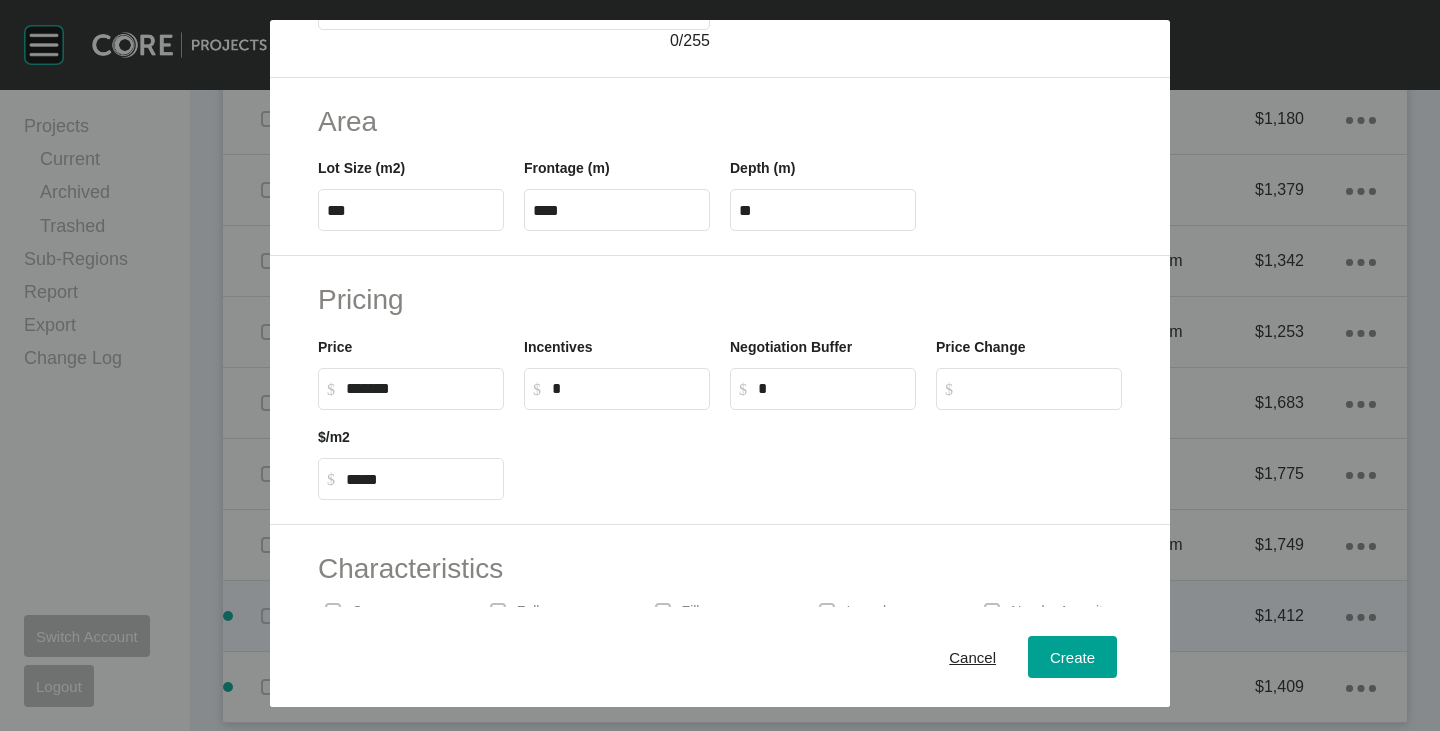 click on "***" at bounding box center [411, 210] 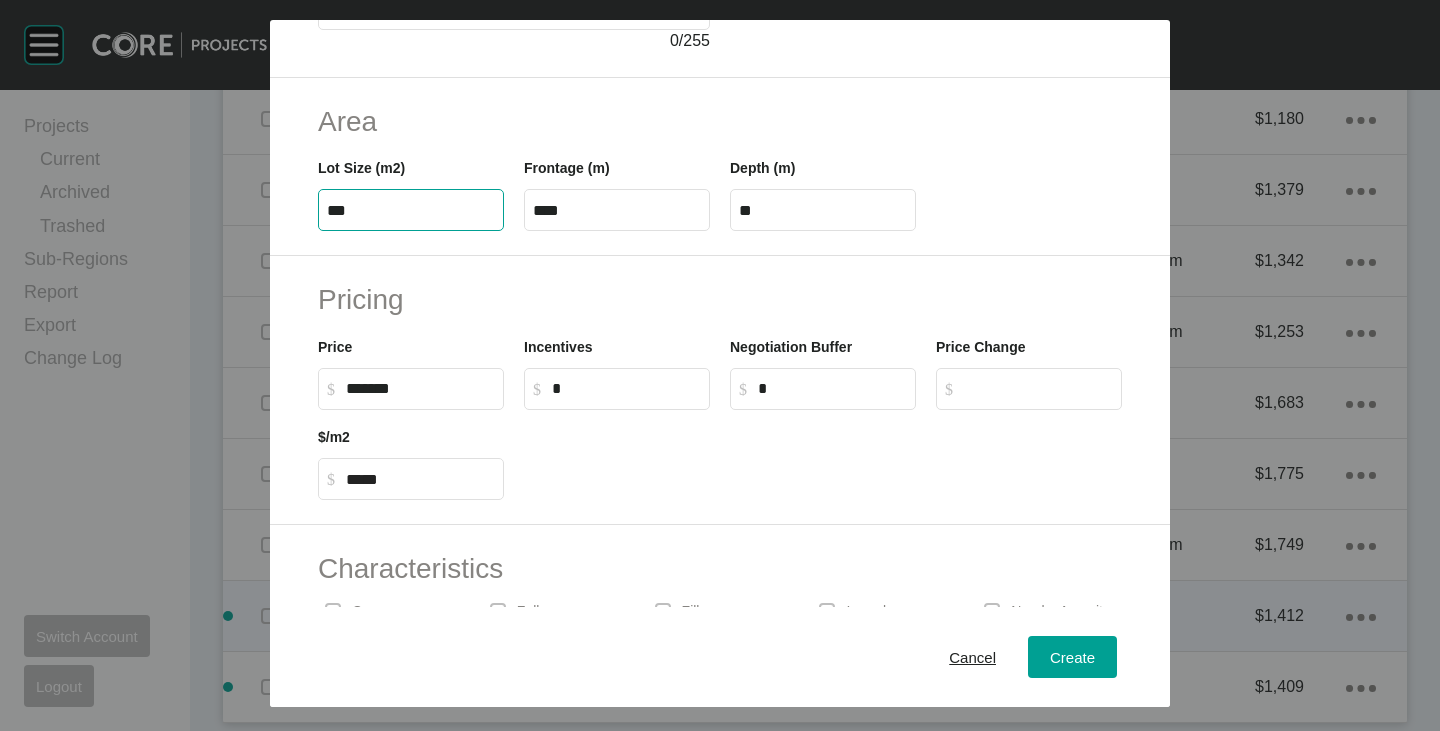 click on "***" at bounding box center (411, 210) 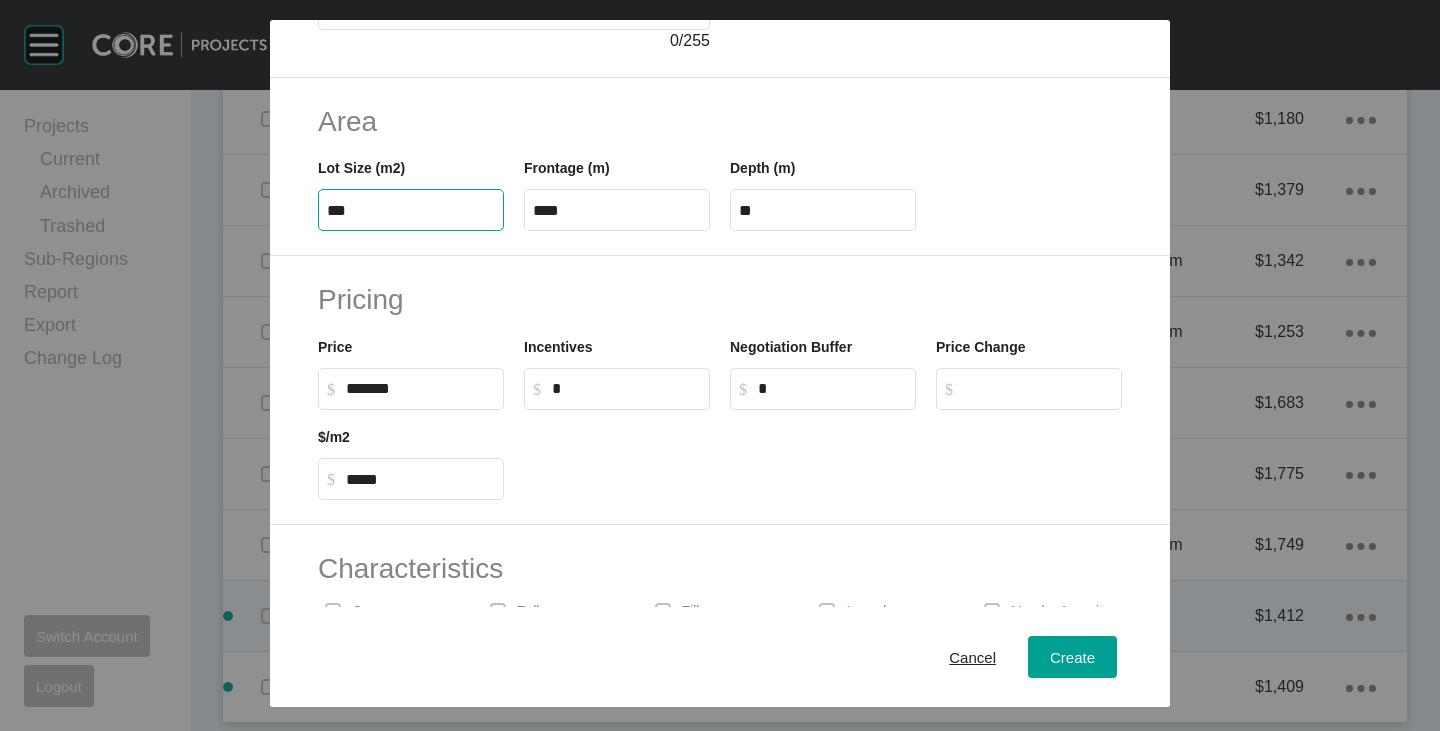 type on "***" 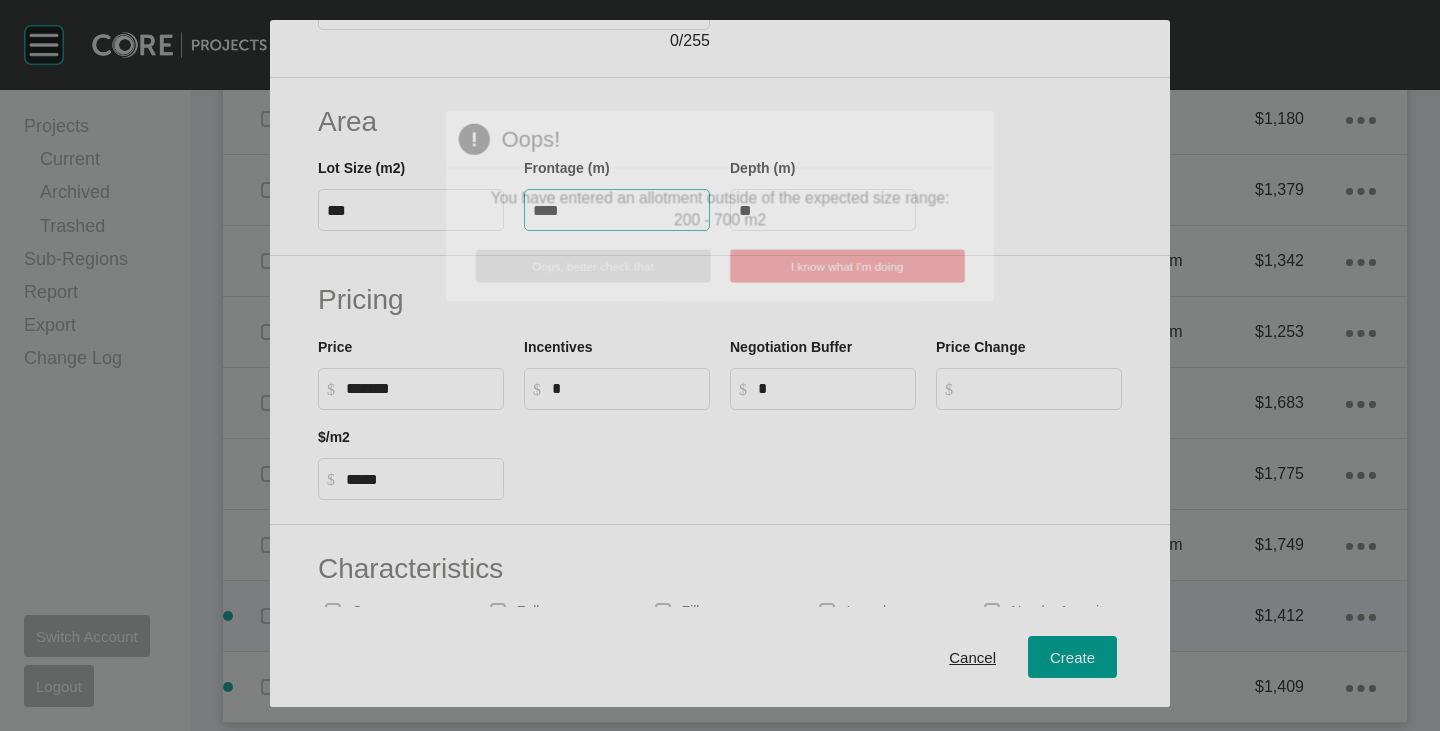 type on "****" 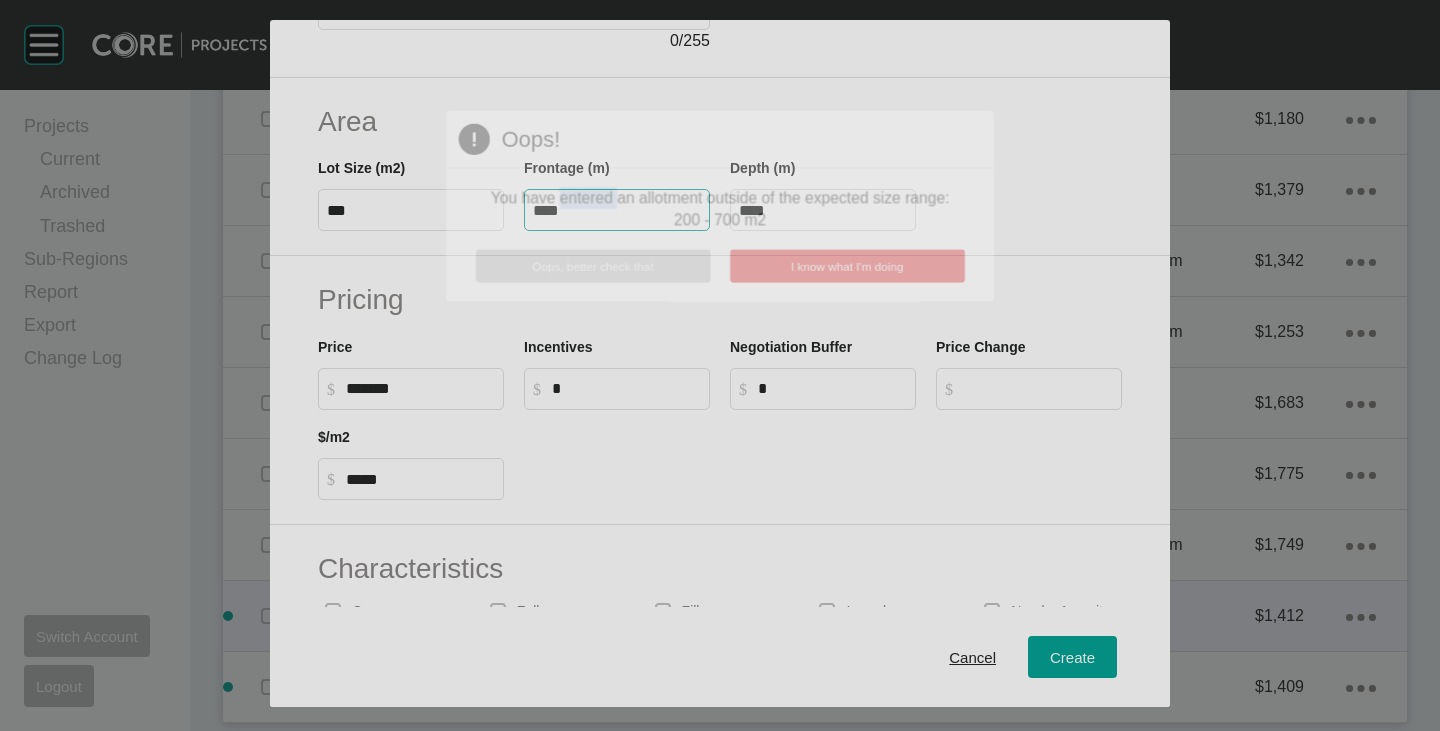 click on "You have entered an allotment outside of the expected size range: 200 - 700 m2" at bounding box center [720, 209] 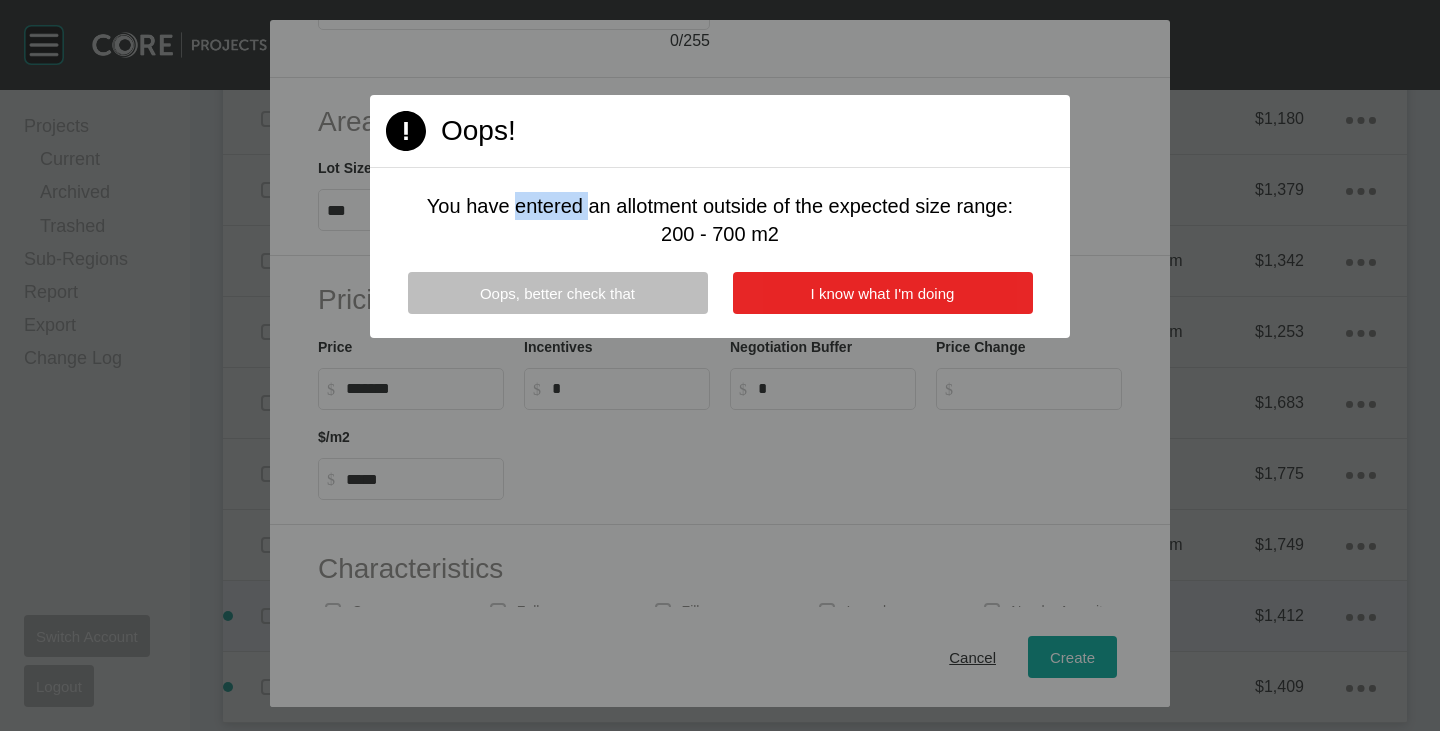 click on "I know what I'm doing" at bounding box center [883, 293] 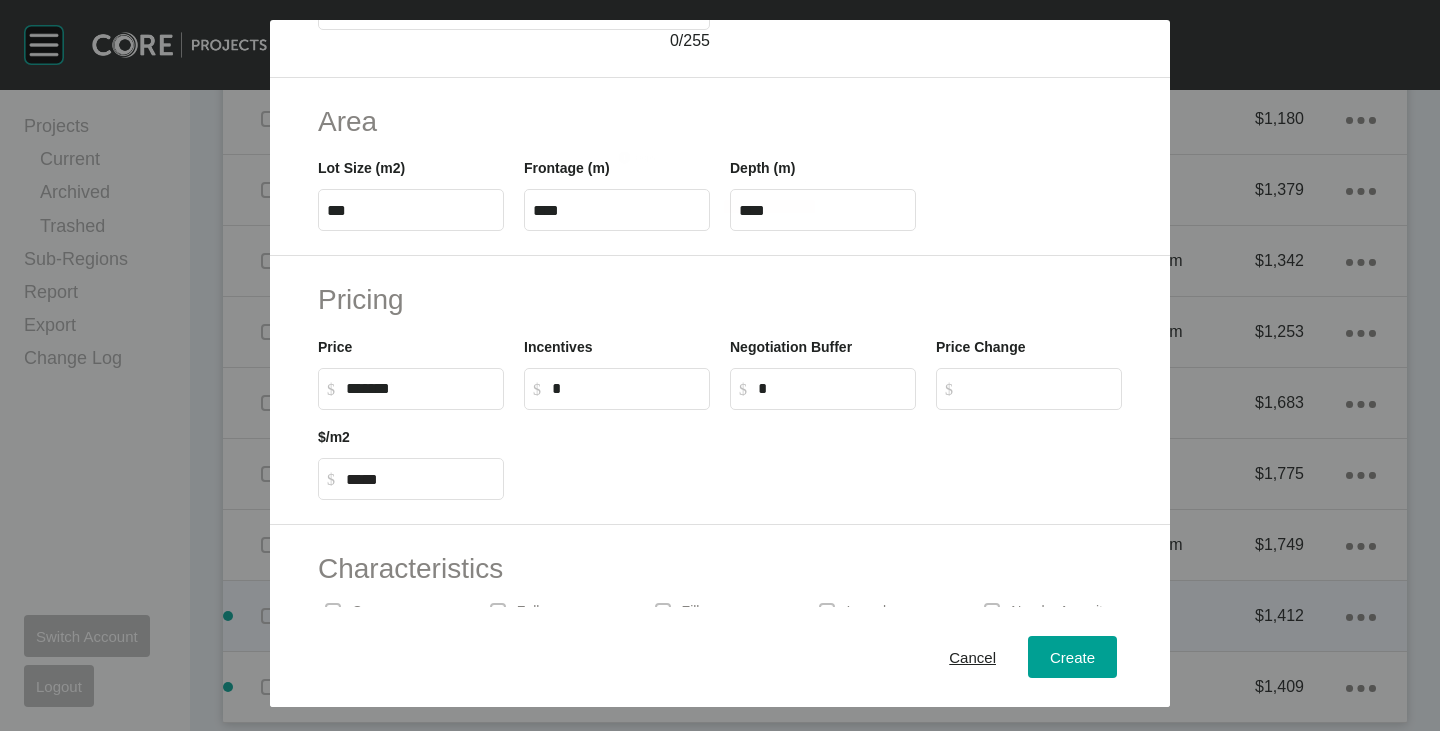 click on "Page 1 Created with Sketch.   Oops! You have entered an allotment outside of the expected size range: 200 - 700 m2 Oops, better check that I know what I'm doing" at bounding box center [720, 169] 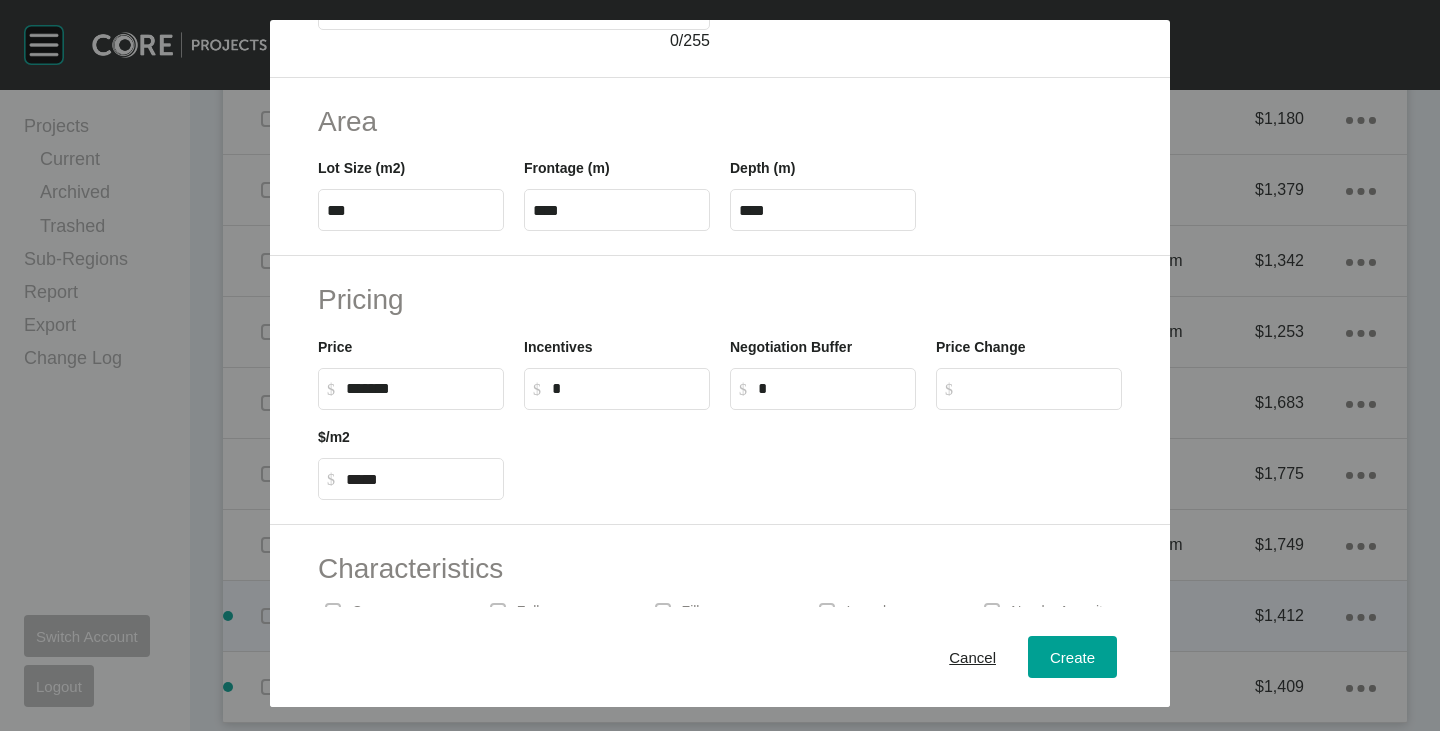 click on "****" at bounding box center [617, 210] 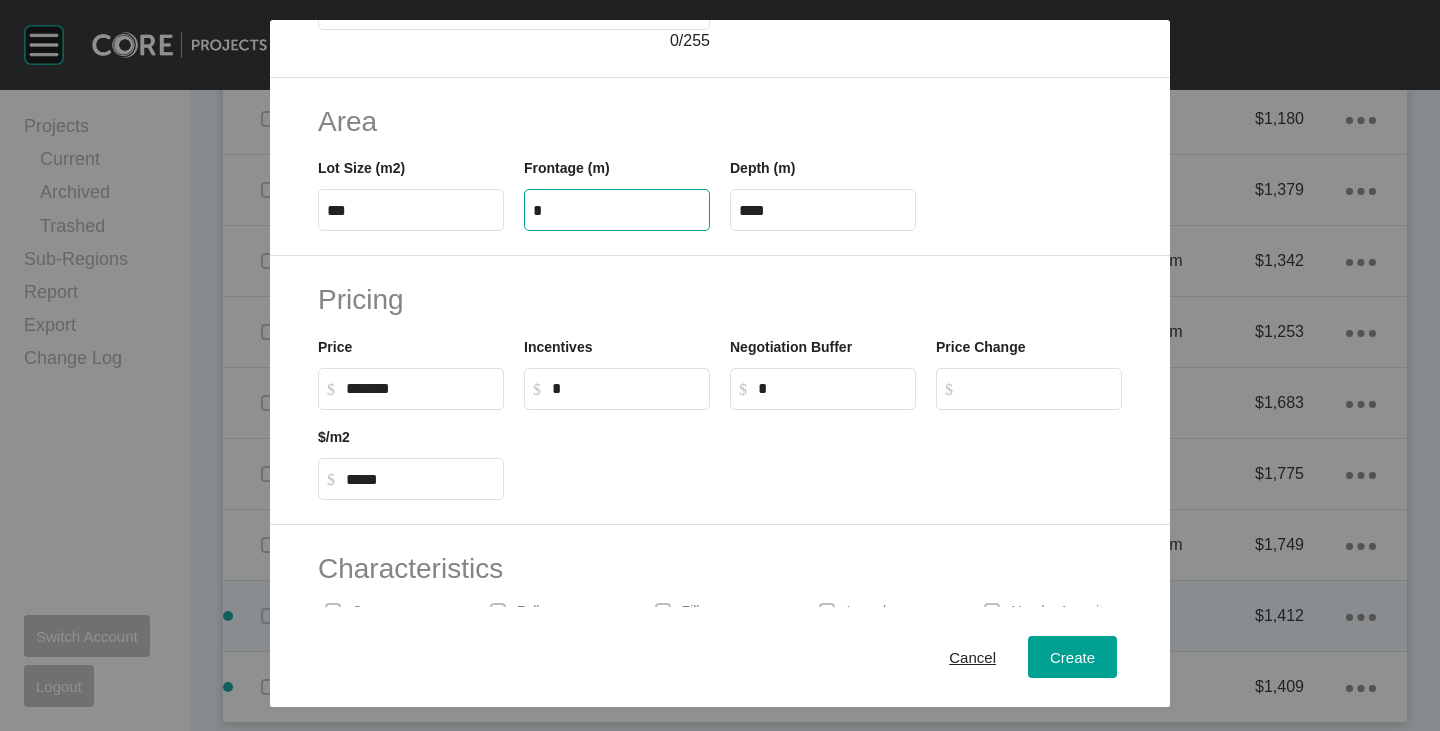 type on "*" 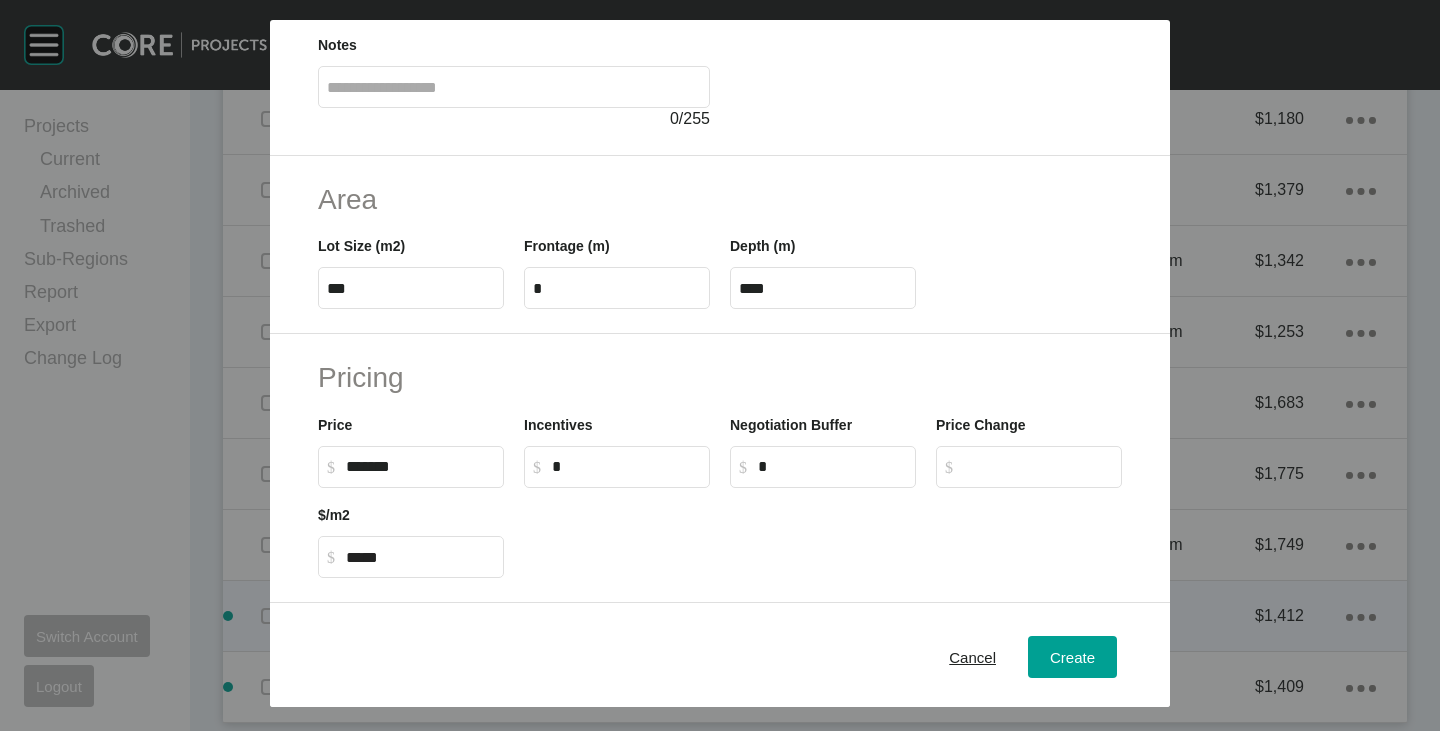 scroll, scrollTop: 200, scrollLeft: 0, axis: vertical 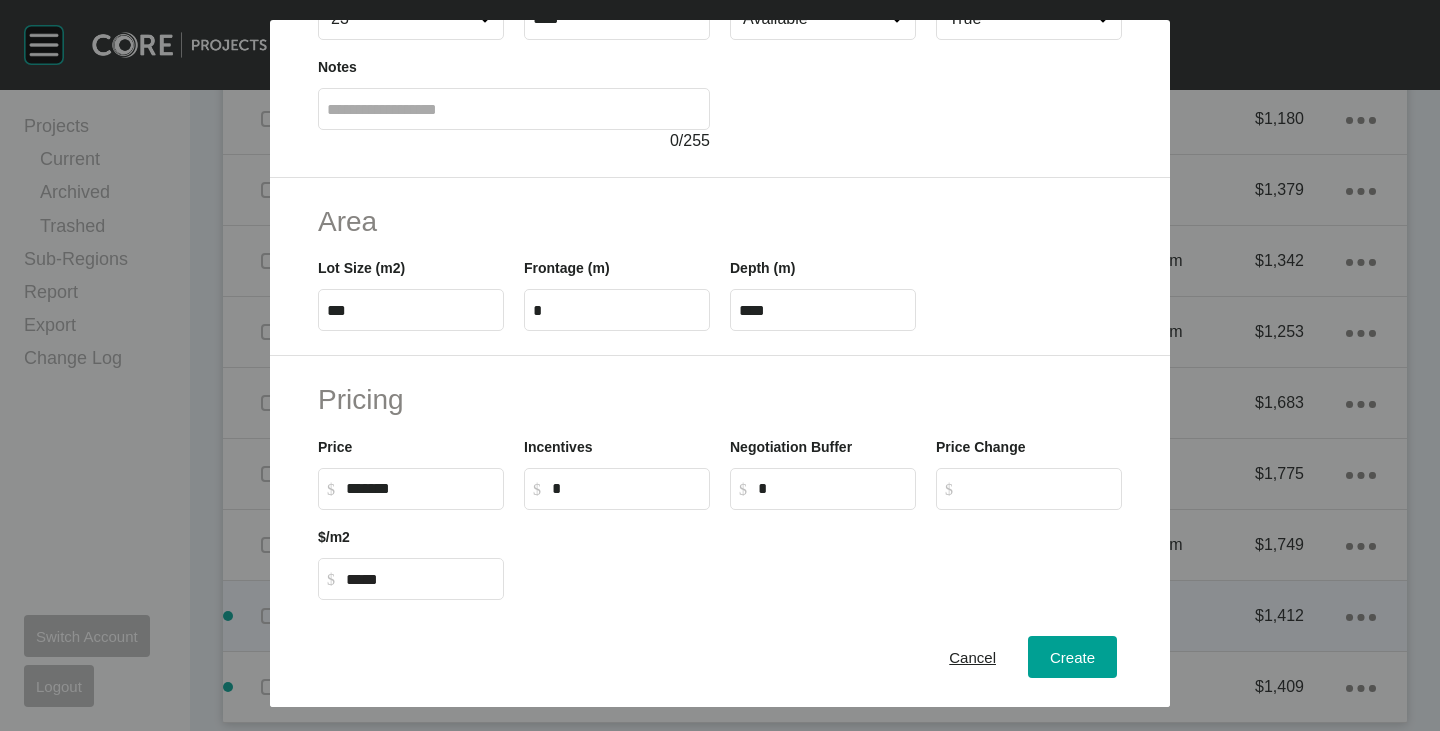 click on "****" at bounding box center (823, 310) 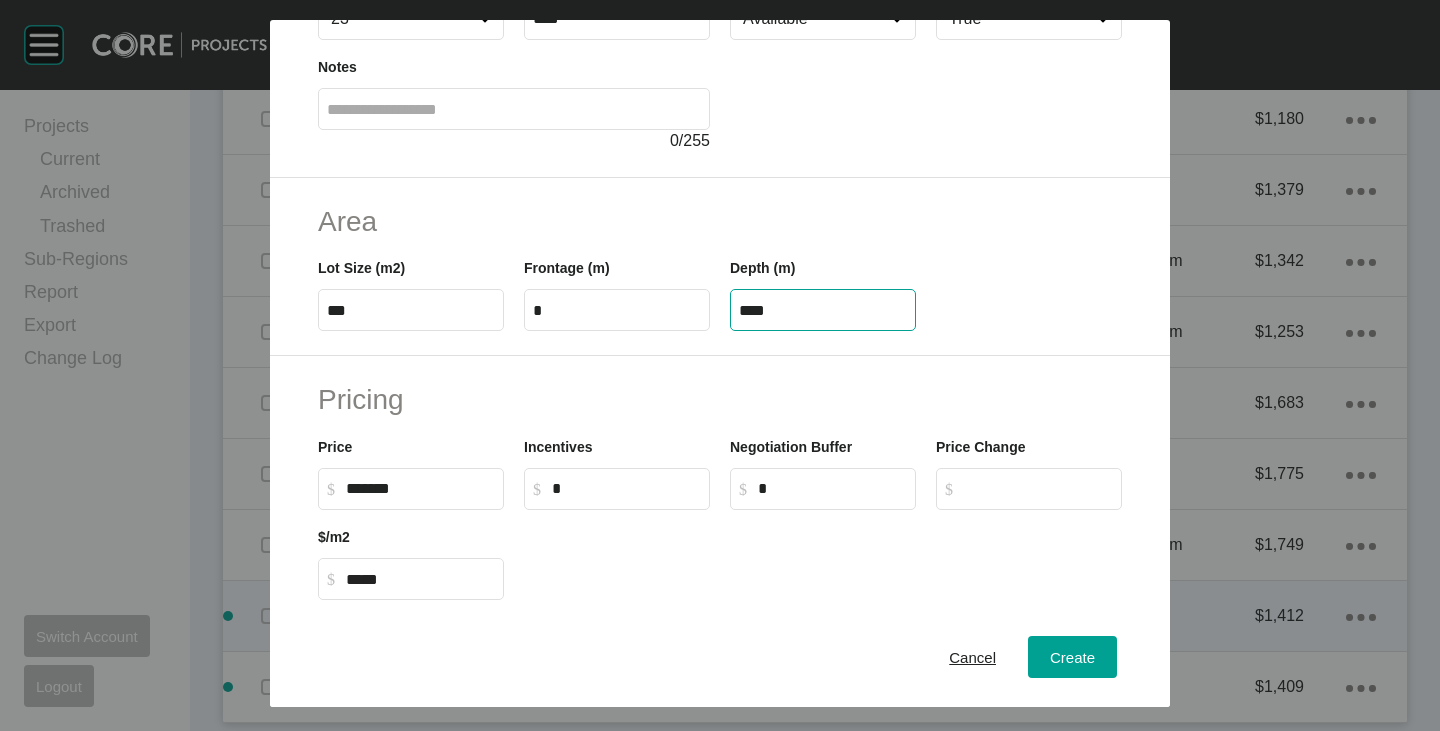 click on "****" at bounding box center [823, 310] 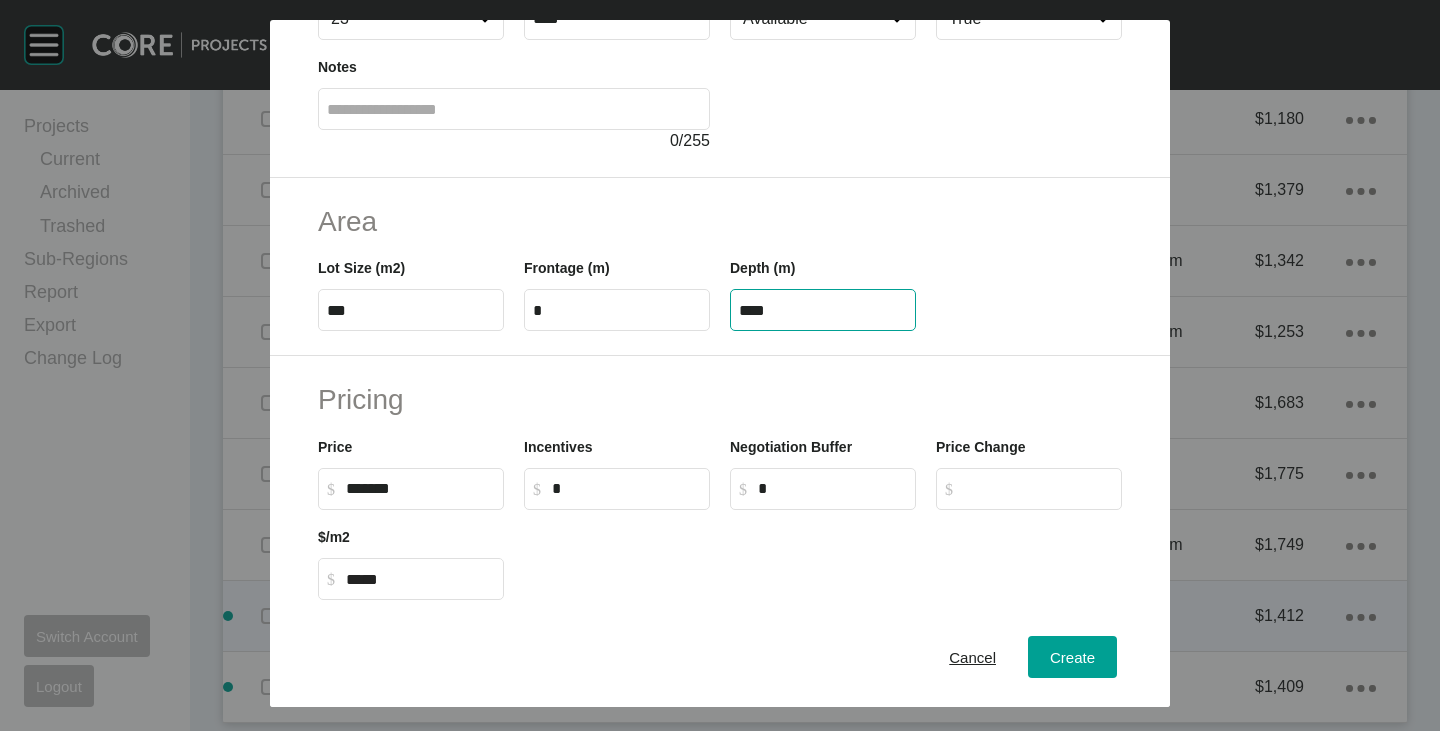 click on "****" at bounding box center (823, 310) 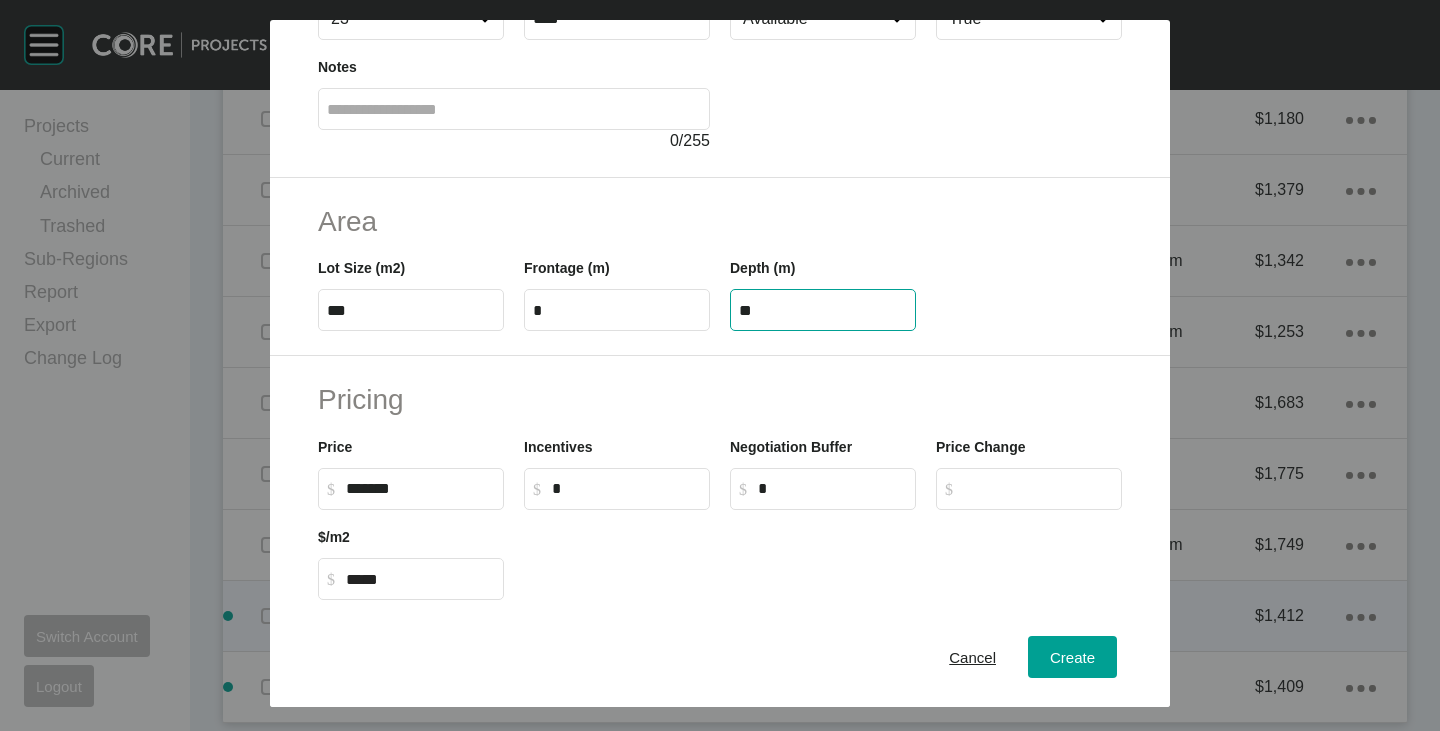 type on "**" 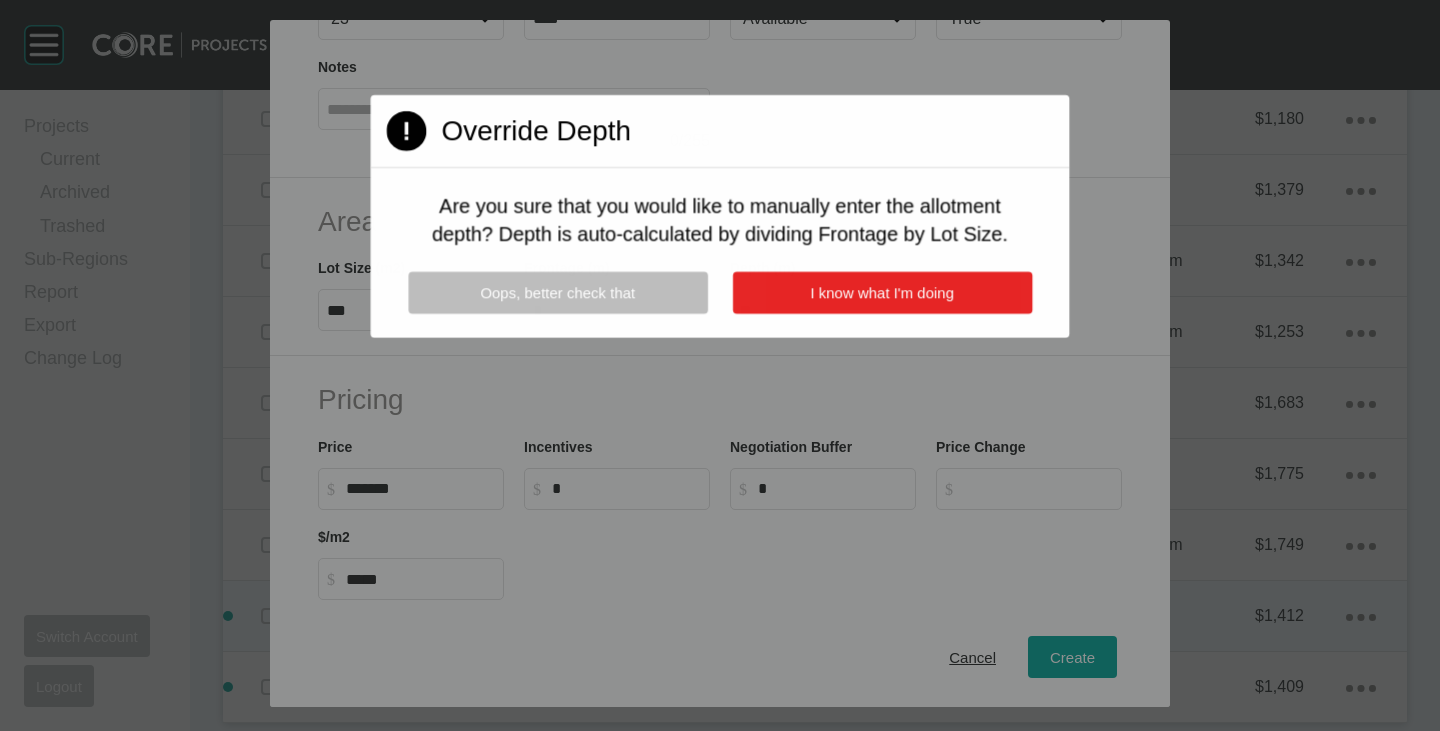 click on "I know what I'm doing" at bounding box center (881, 293) 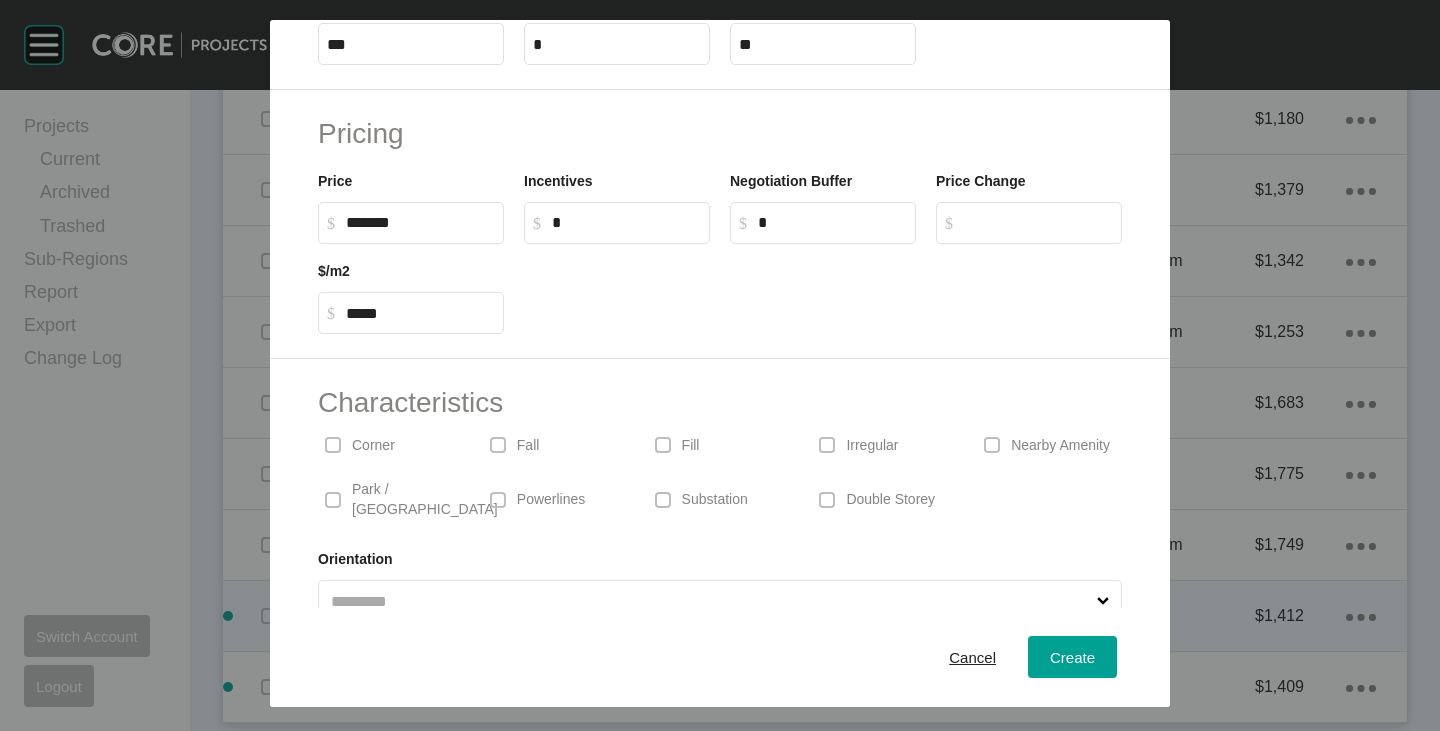 scroll, scrollTop: 489, scrollLeft: 0, axis: vertical 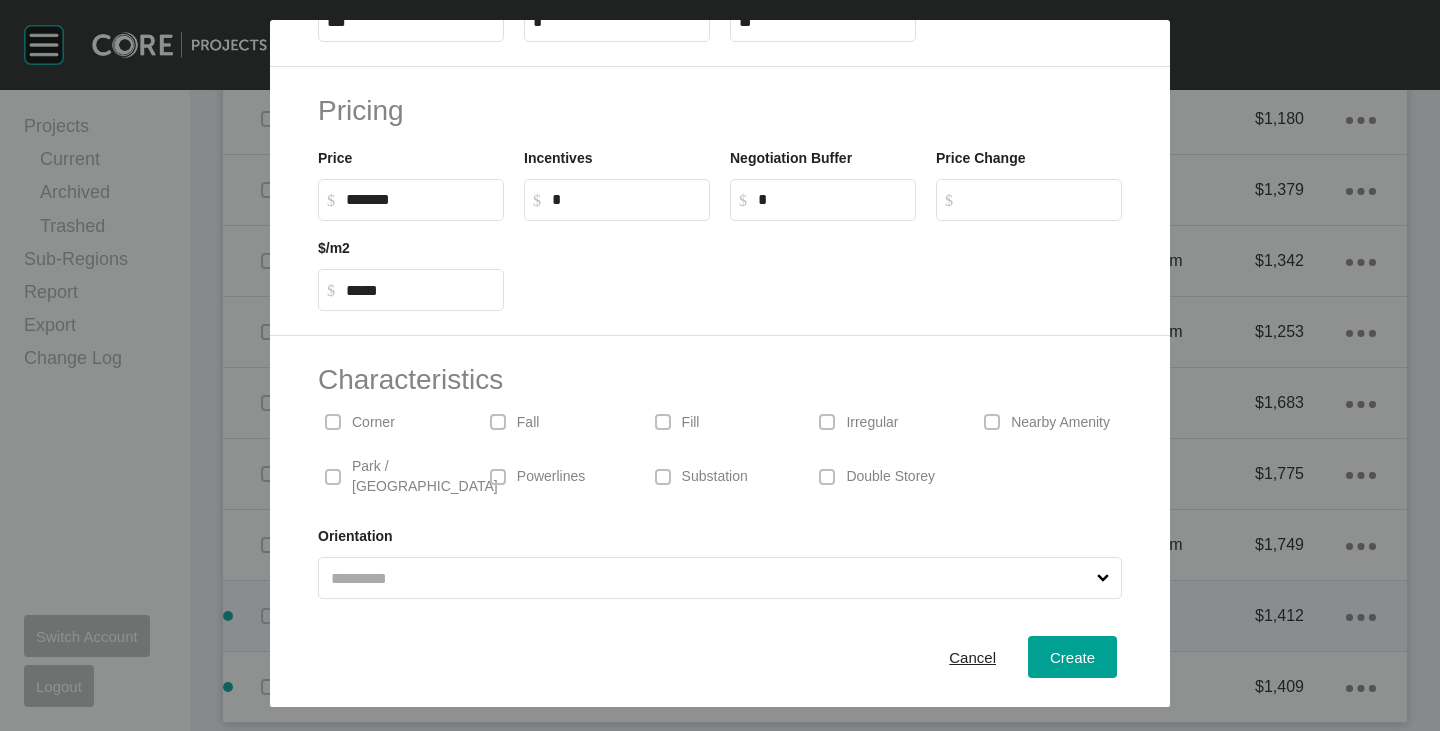 click on "Irregular" at bounding box center (872, 423) 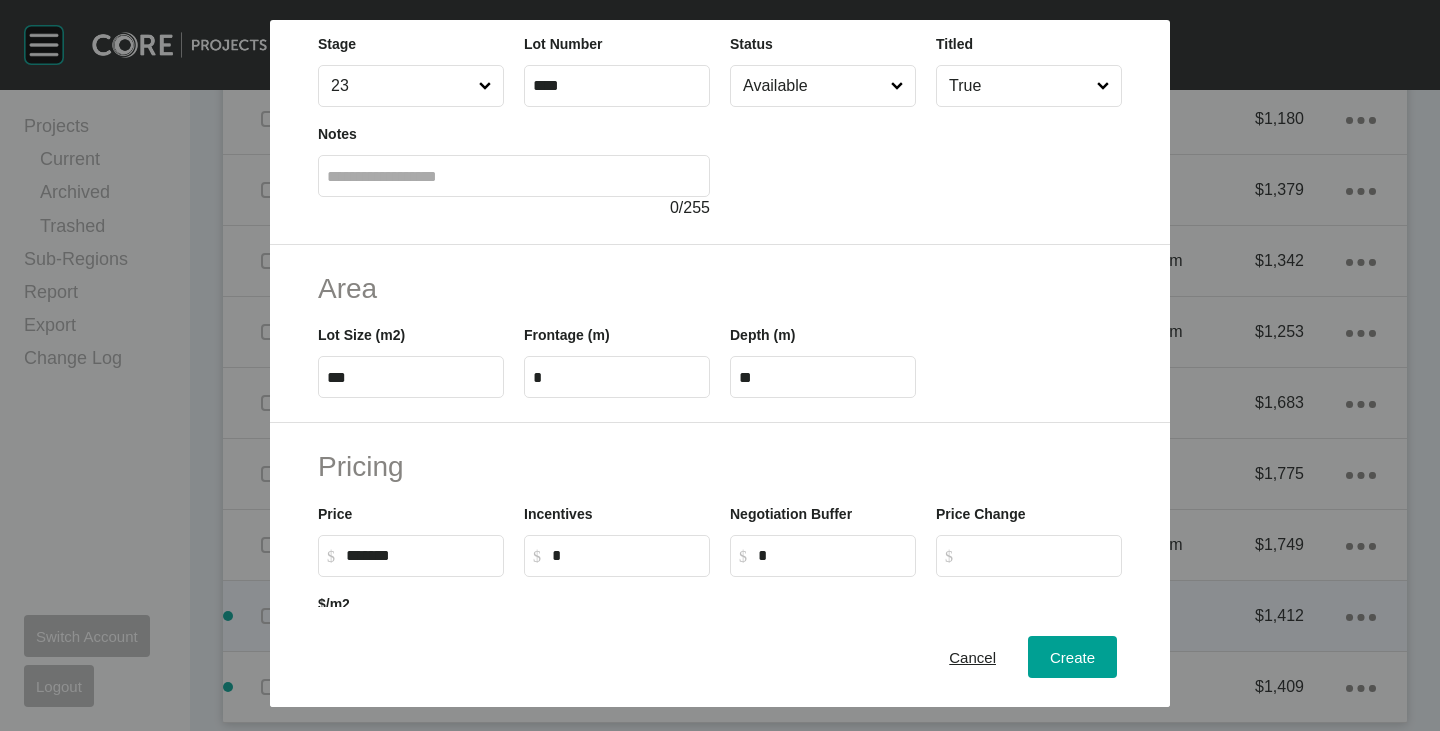 scroll, scrollTop: 300, scrollLeft: 0, axis: vertical 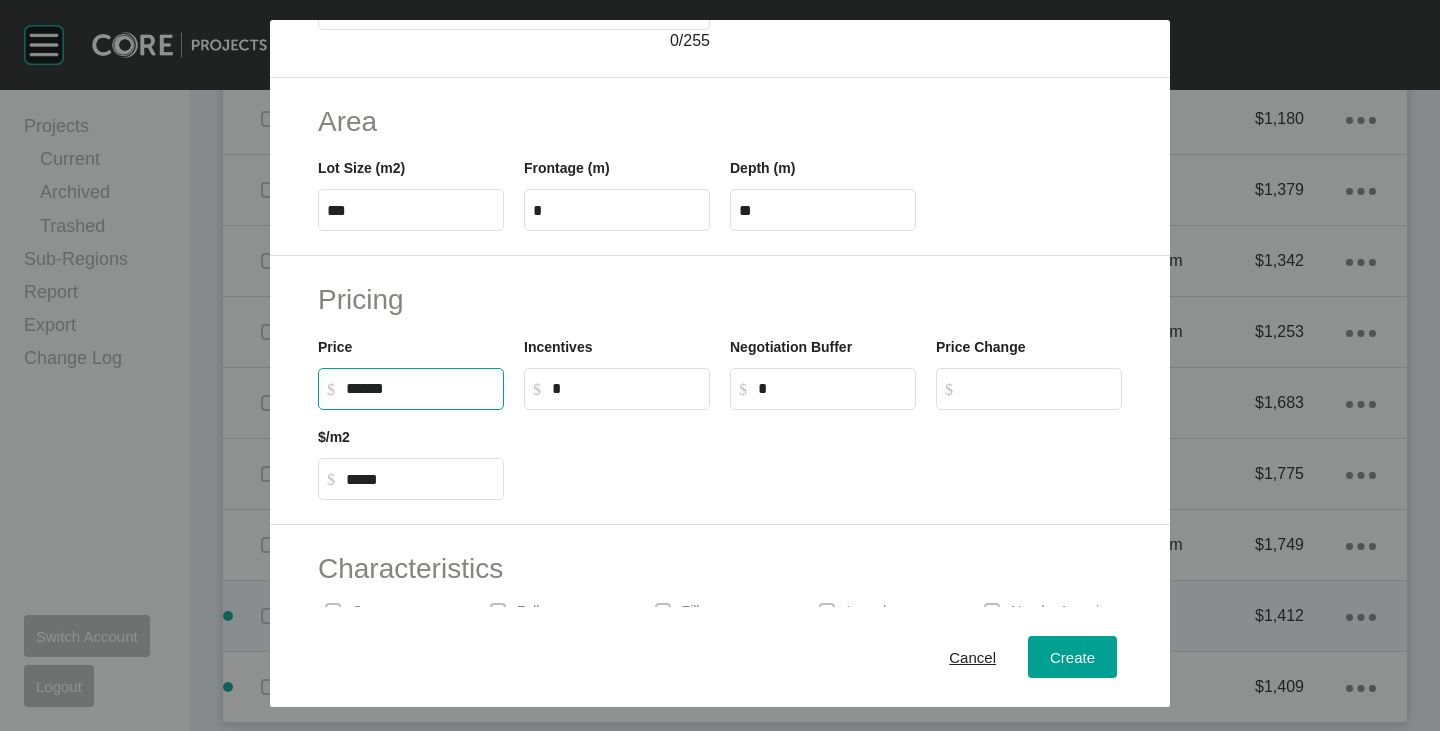 drag, startPoint x: 417, startPoint y: 391, endPoint x: 323, endPoint y: 392, distance: 94.00532 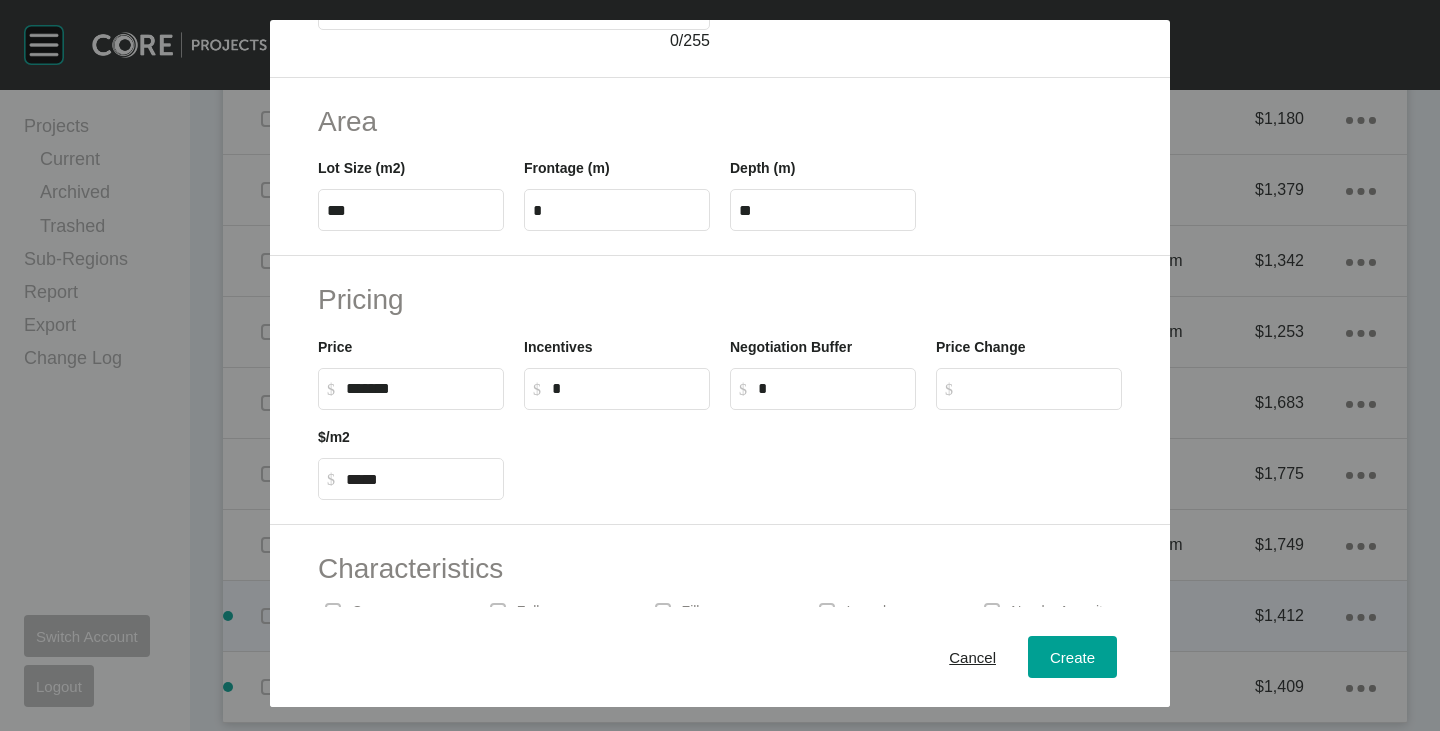 click on "Create  Lot Details Stage 23 Lot Number **** Status Available Titled True Notes 0 / 255 Area Lot Size (m2) *** Frontage (m) * Depth (m) ** Pricing Price $ Created with Sketch. $ ******* Incentives $ Created with Sketch. $ * Negotiation Buffer $ Created with Sketch. $ * Price Change $ Created with Sketch. $ $/m2 $ Created with Sketch. $ ***** Characteristics Corner Fall Fill Irregular Nearby [GEOGRAPHIC_DATA] / Wetlands Powerlines Substation Double Storey Orientation Cancel Create Page 1 Created with Sketch.   Oops! You have entered an allotment outside of the expected price range: $200,000 - $600,000 Oops, better check that I know what I'm doing" at bounding box center (720, 365) 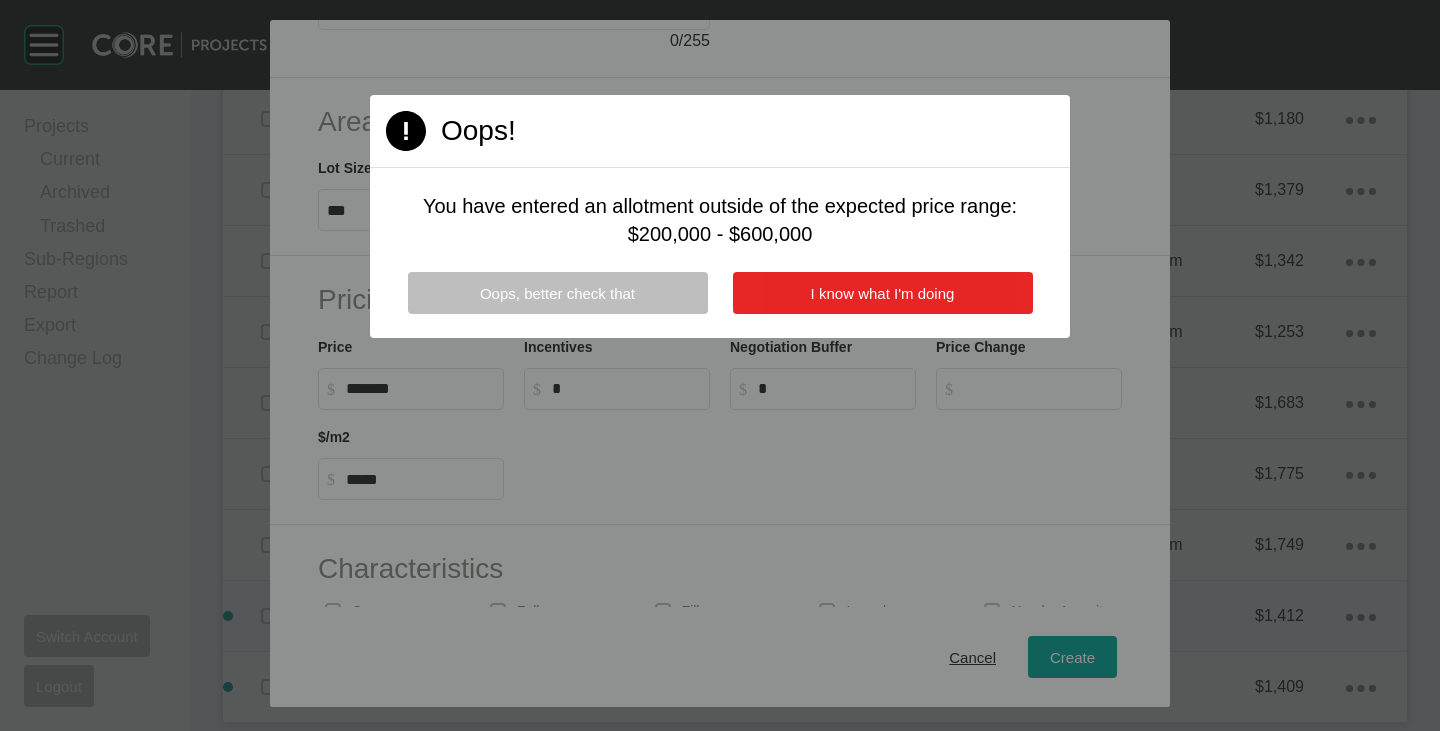 click on "I know what I'm doing" at bounding box center (883, 293) 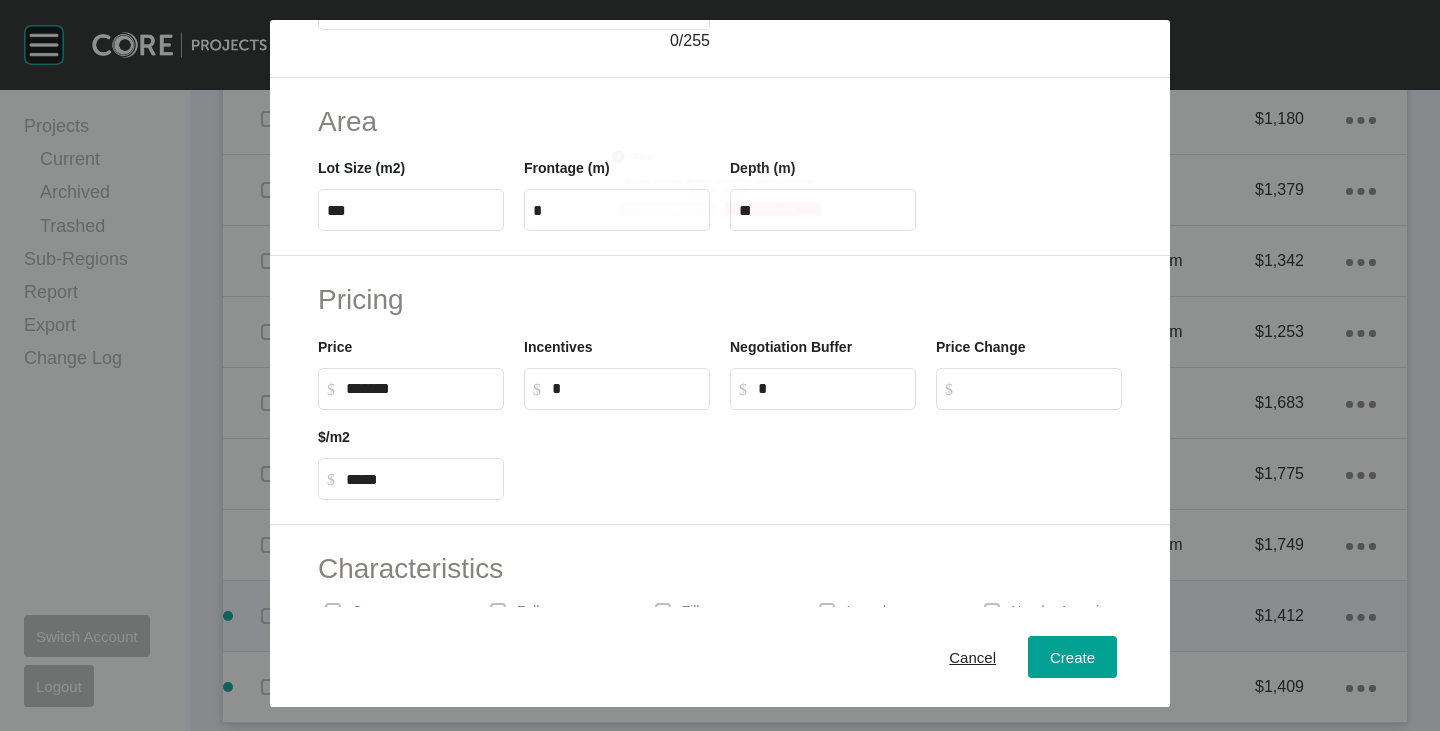 click on "$ Created with Sketch. $ *******" at bounding box center (411, 389) 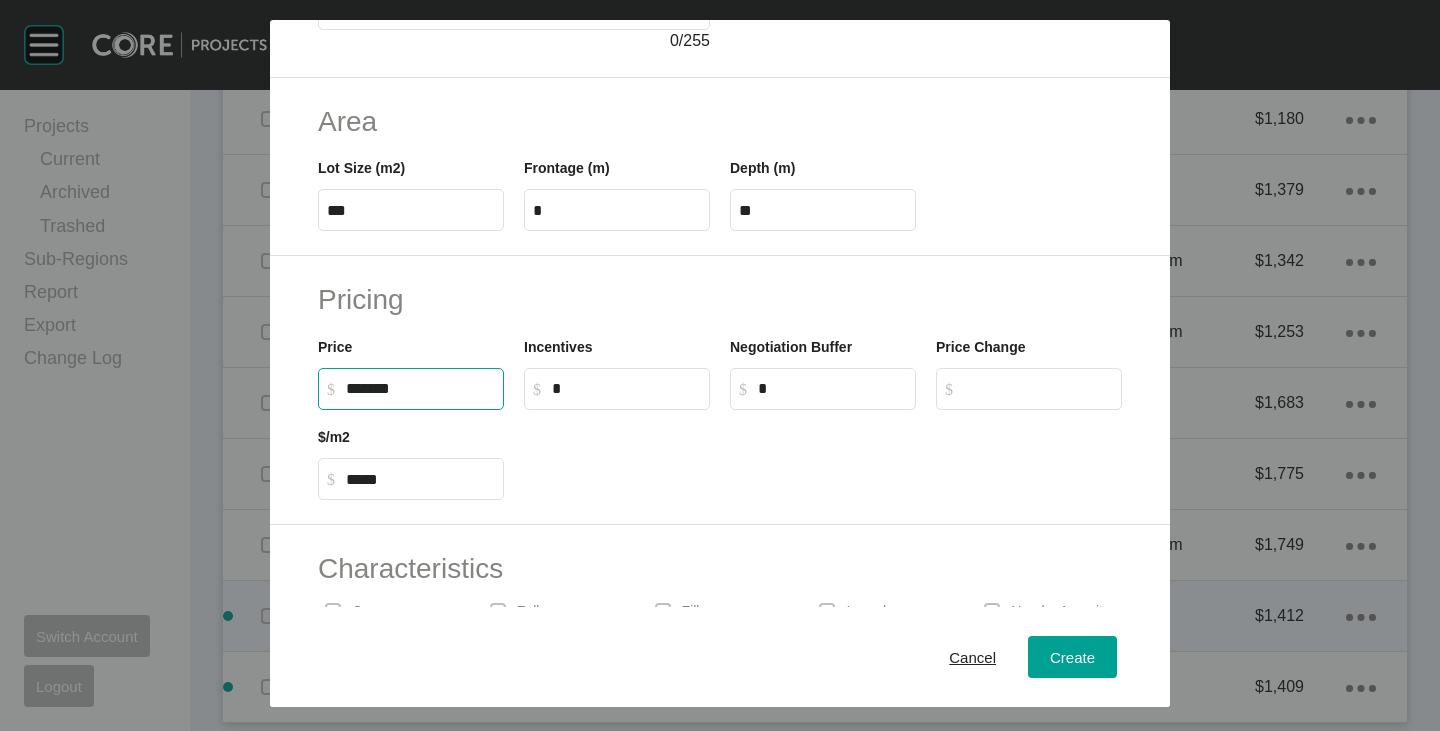 type on "*********" 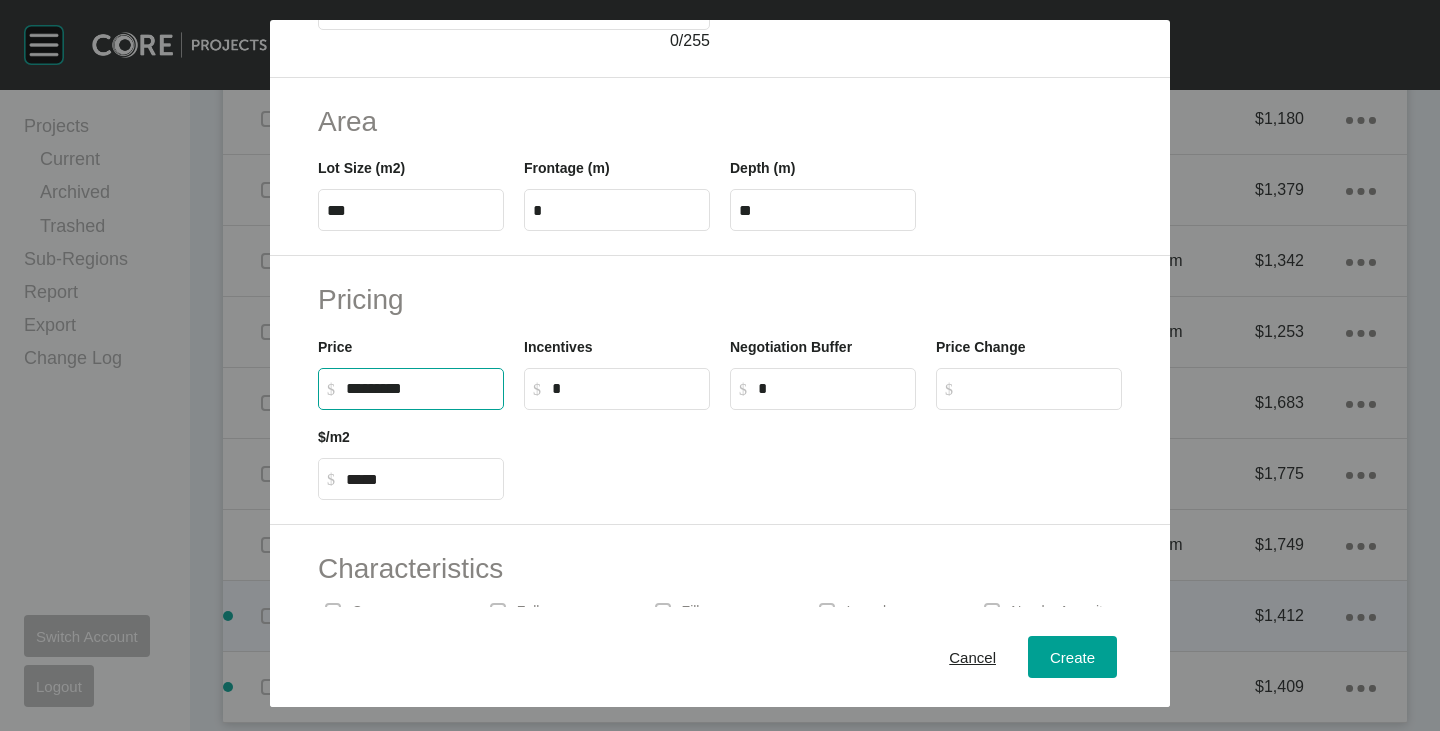 click at bounding box center [823, 455] 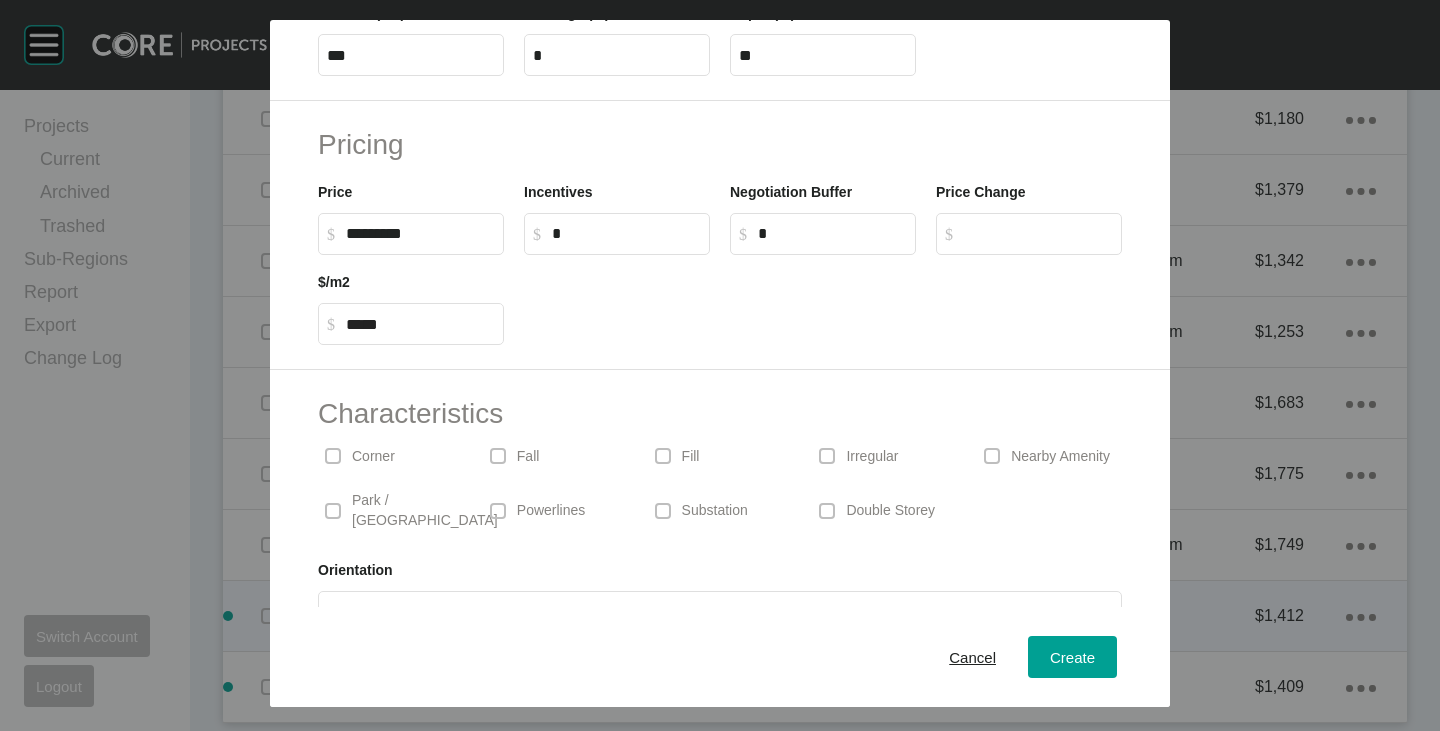 scroll, scrollTop: 489, scrollLeft: 0, axis: vertical 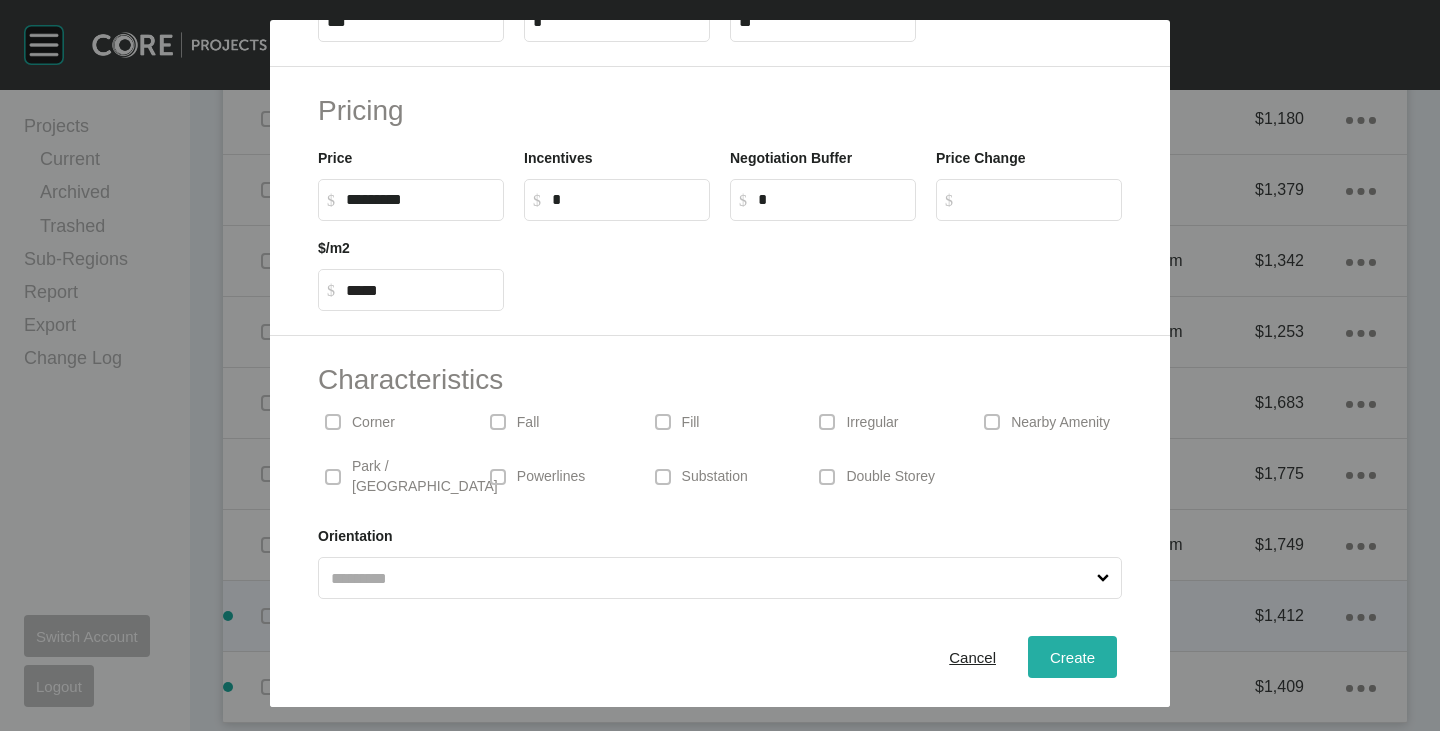 click on "Create" at bounding box center [1072, 657] 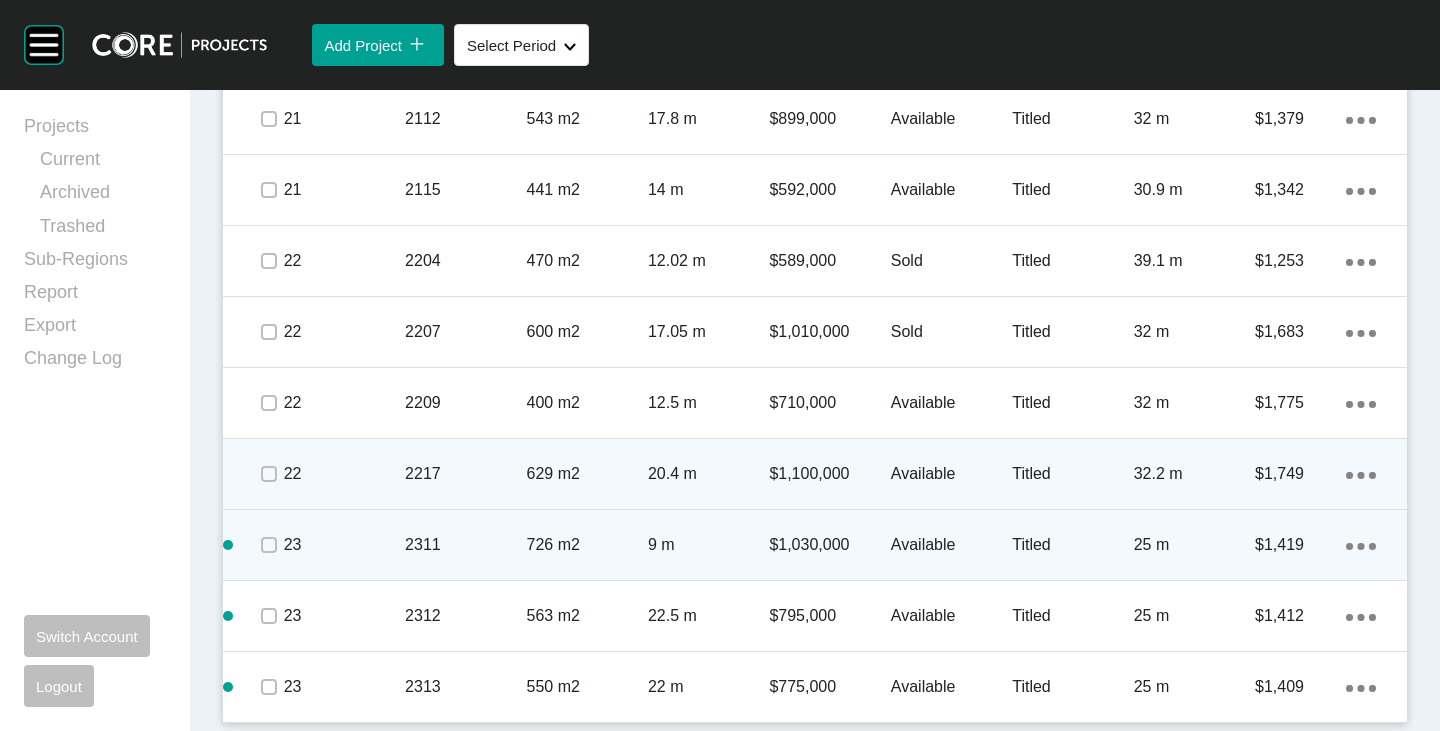 scroll, scrollTop: 1612, scrollLeft: 0, axis: vertical 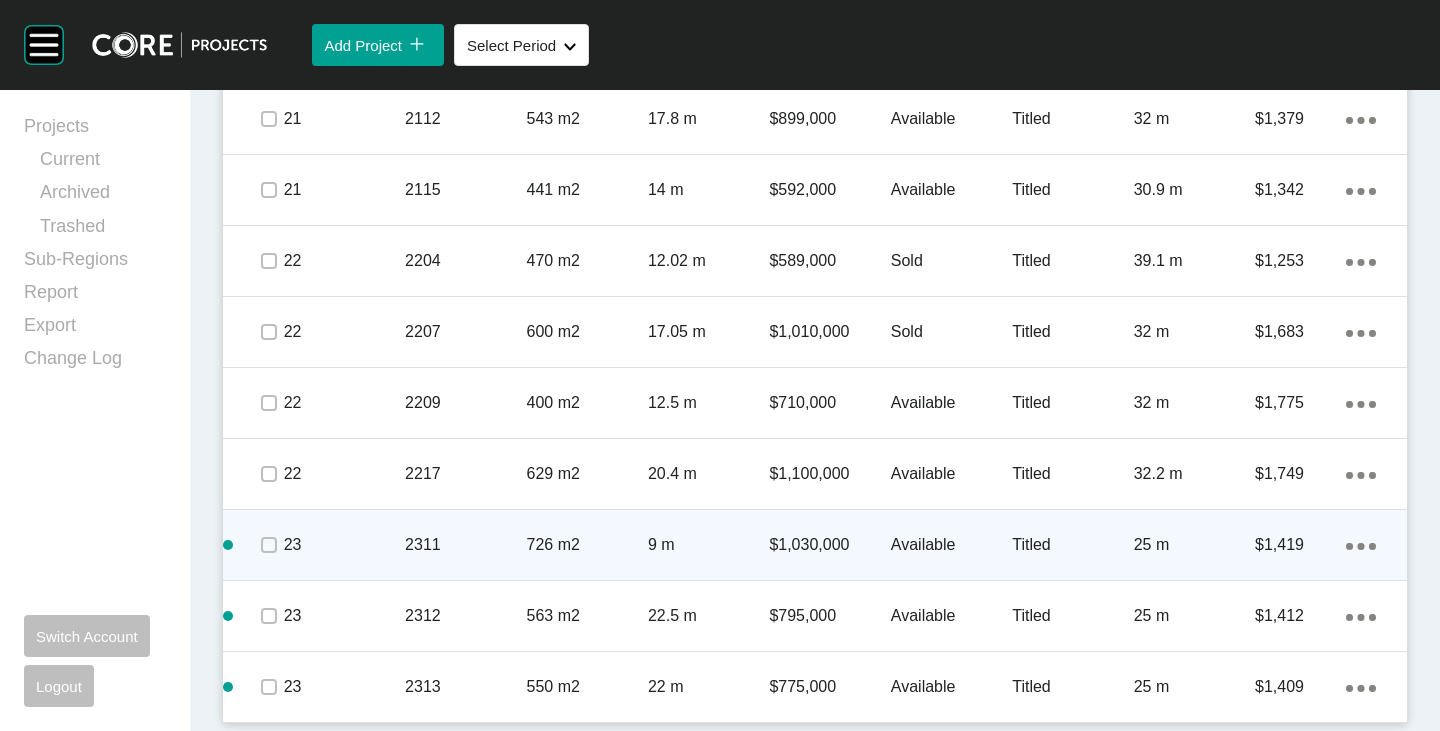 click on "Action Menu Dots Copy 6 Created with Sketch." 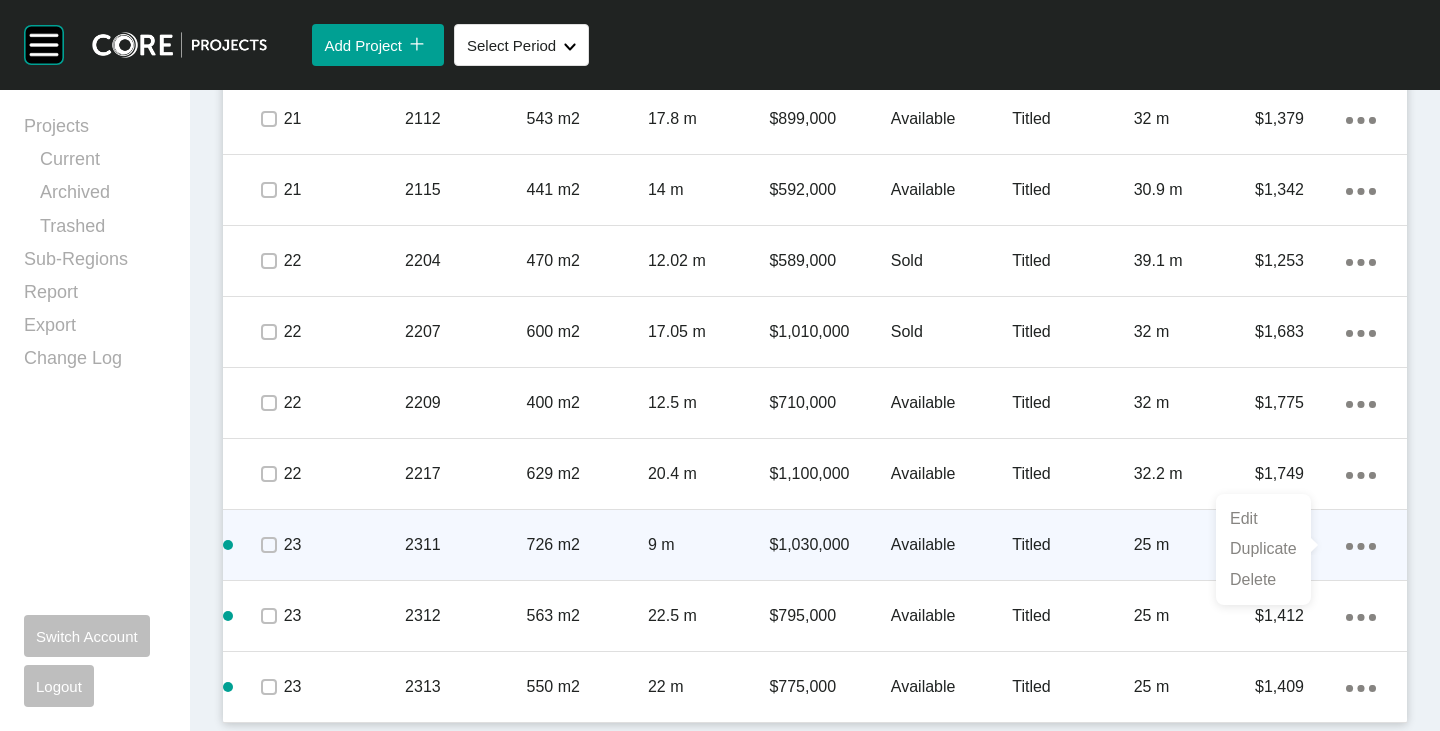 click on "Duplicate" at bounding box center (1263, 549) 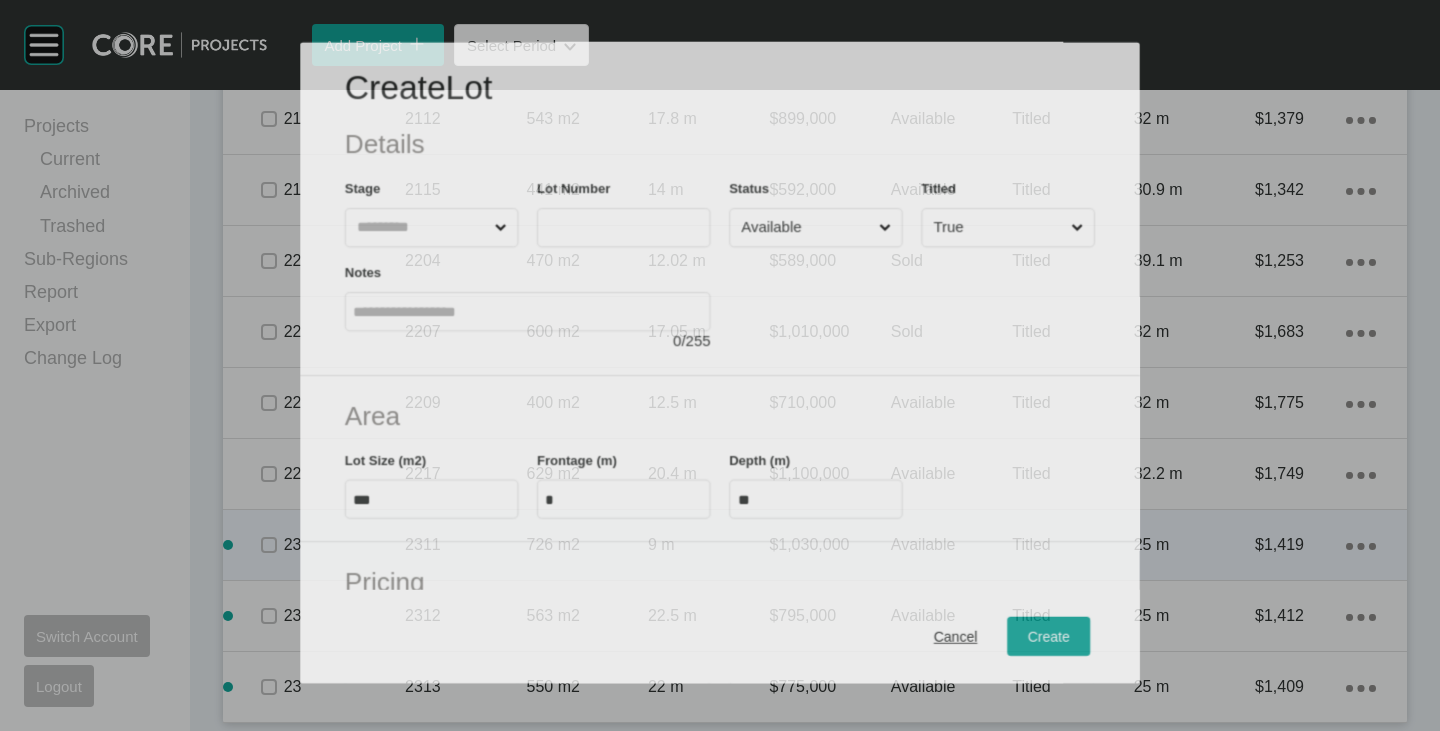 scroll, scrollTop: 1550, scrollLeft: 0, axis: vertical 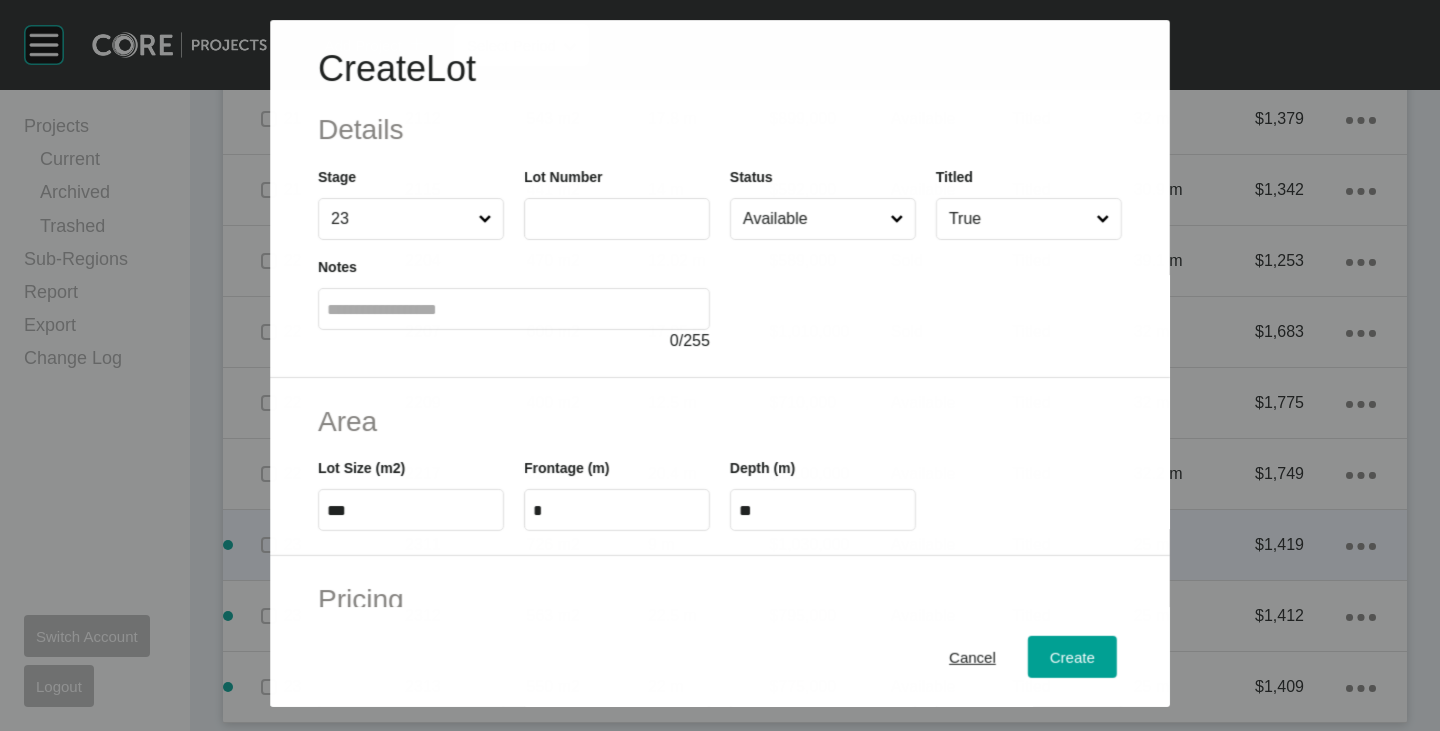 click at bounding box center [617, 219] 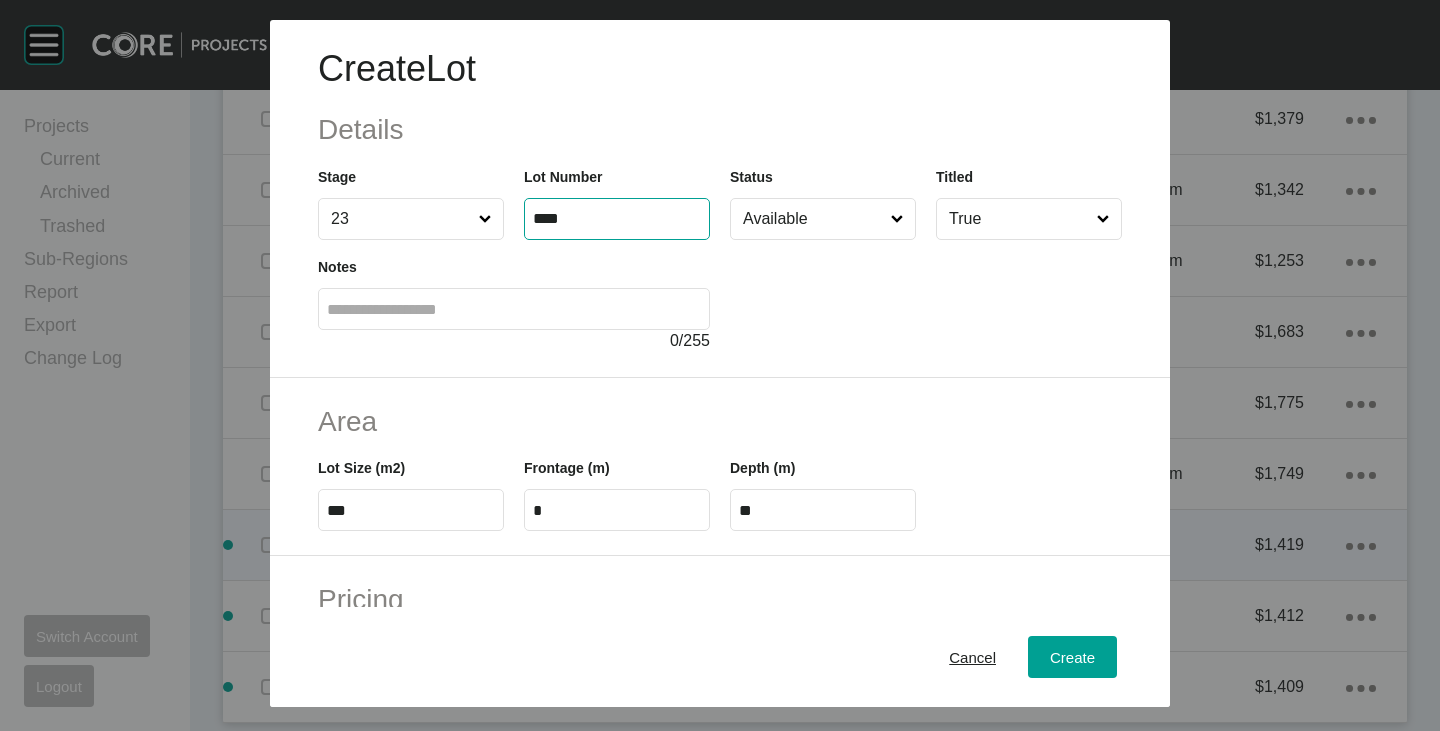 type on "****" 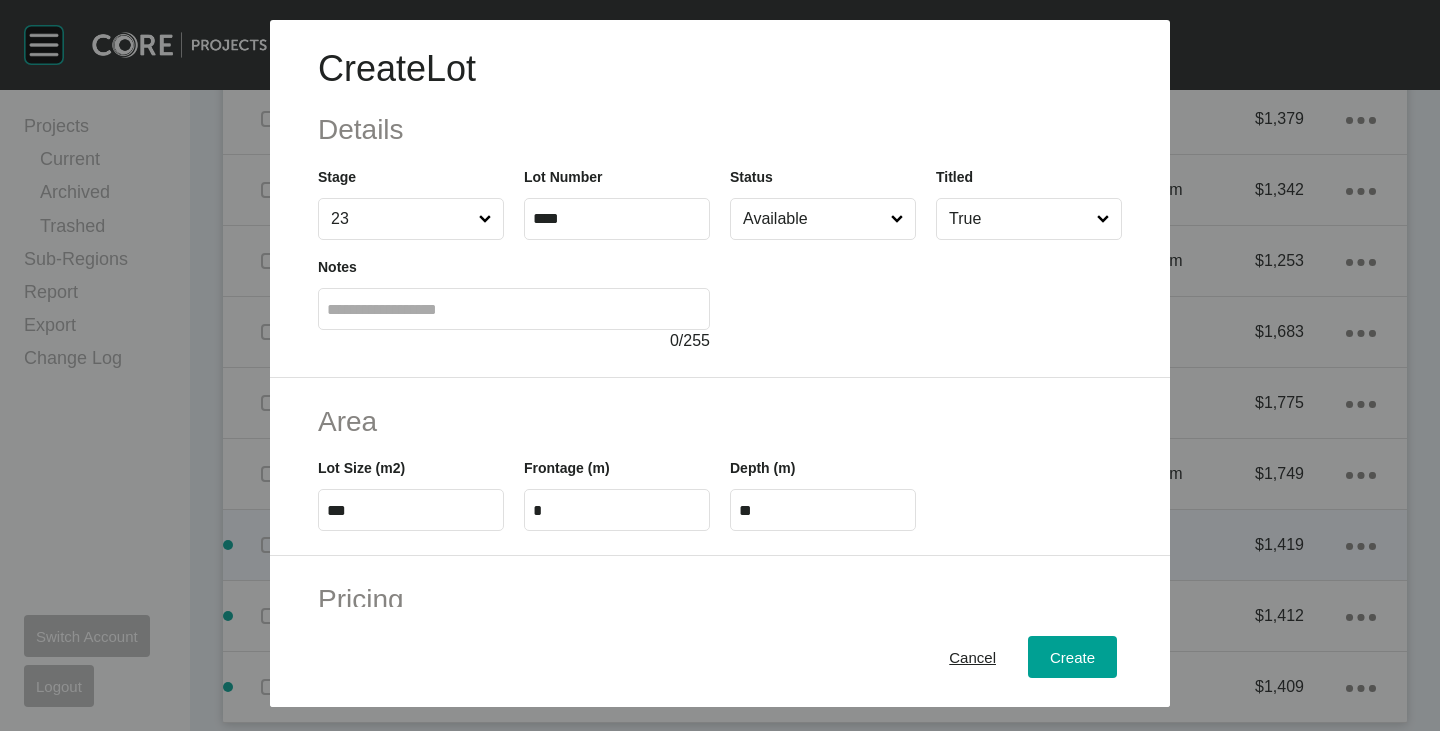click on "***" at bounding box center [411, 510] 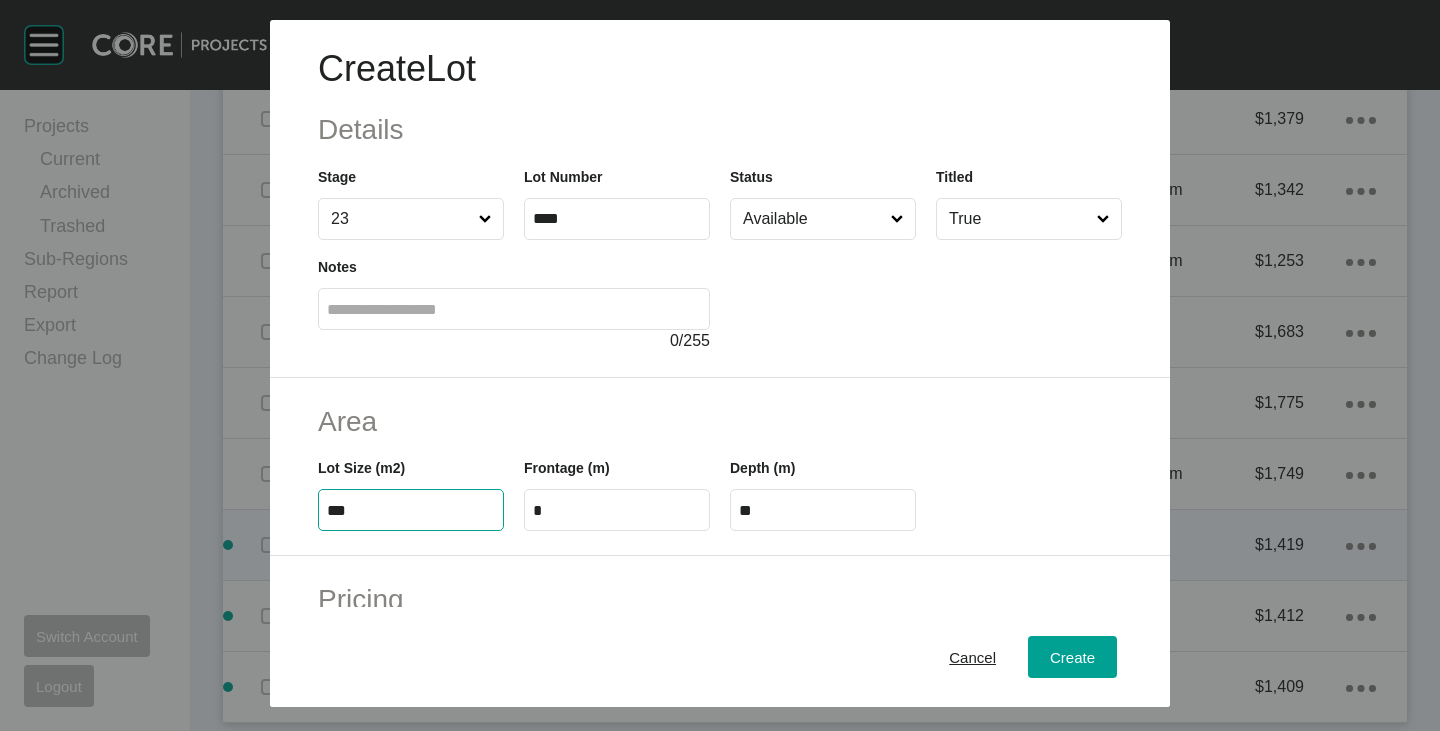 click on "***" at bounding box center (411, 510) 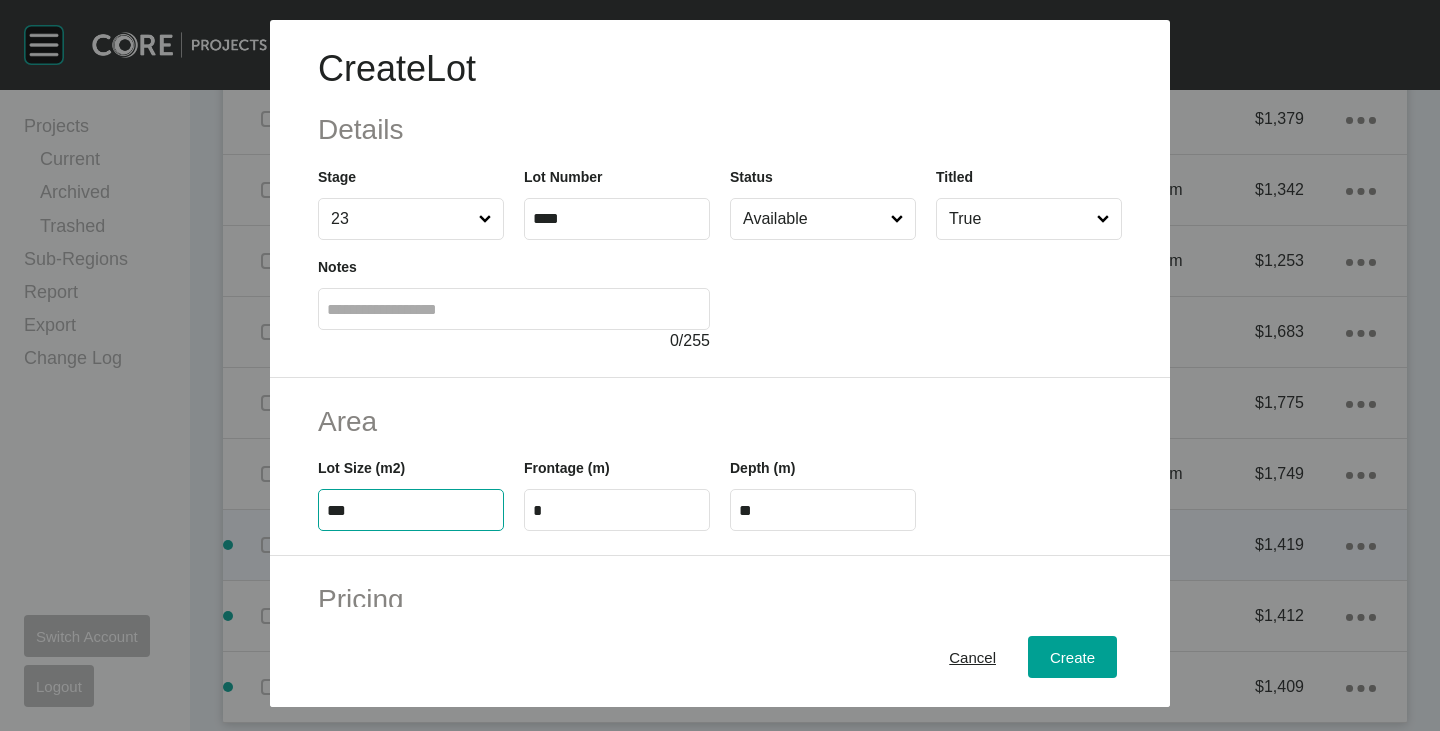 type on "***" 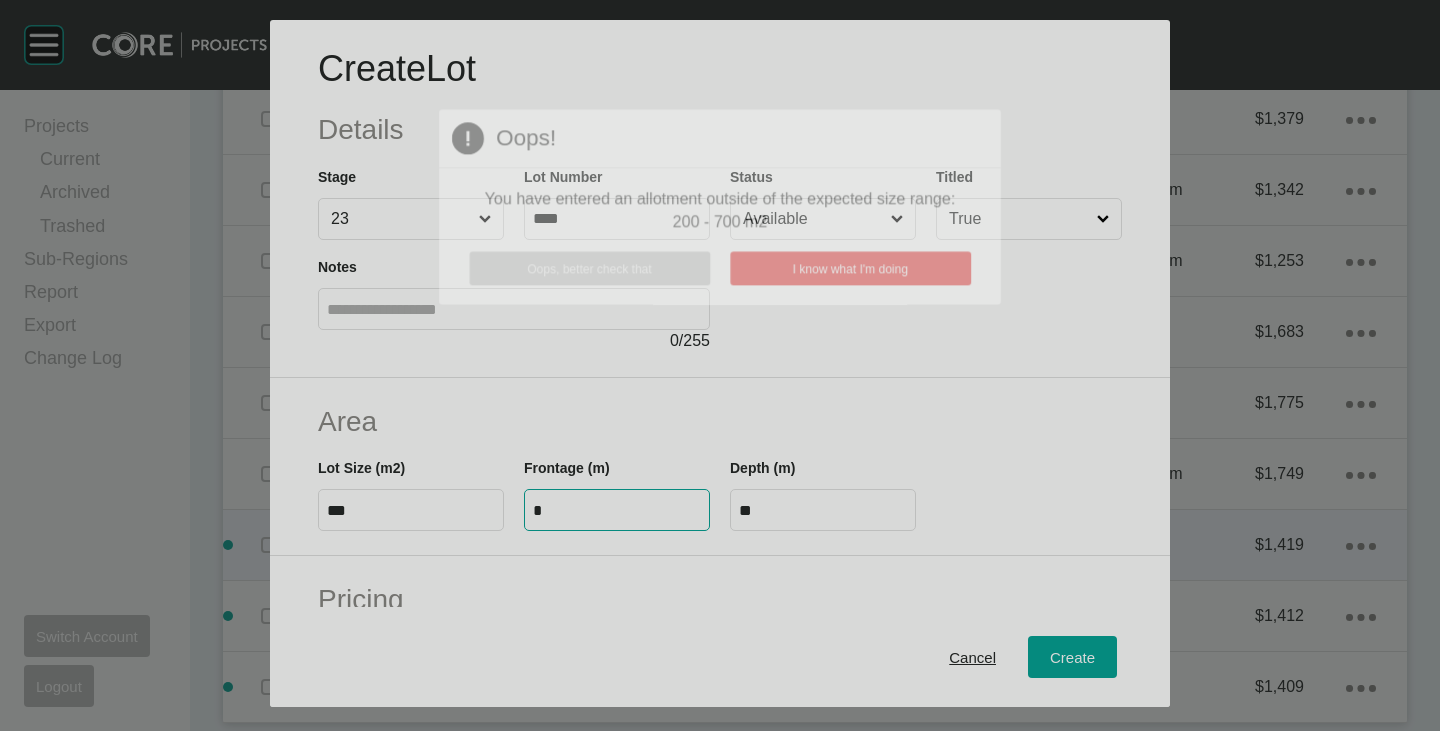 type on "****" 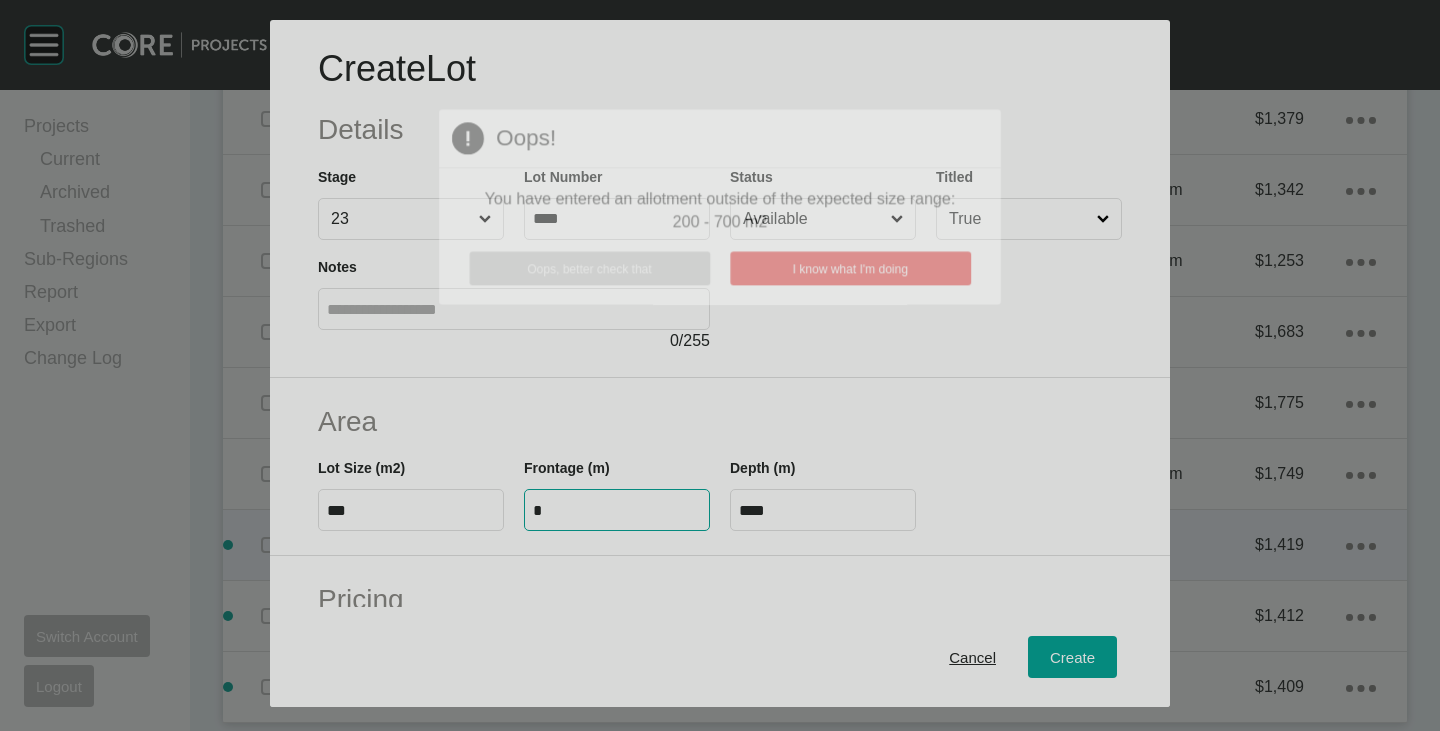 click at bounding box center [720, 365] 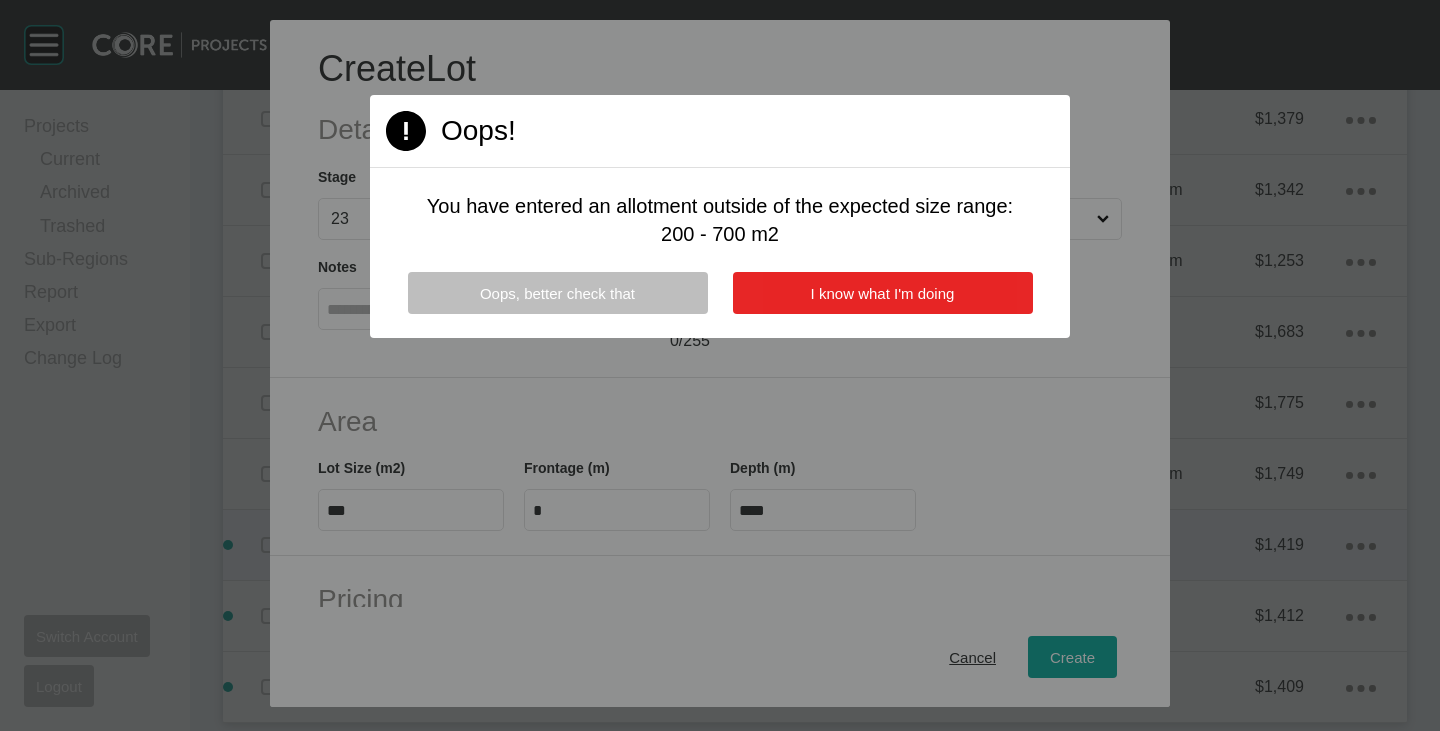 click on "I know what I'm doing" at bounding box center [883, 293] 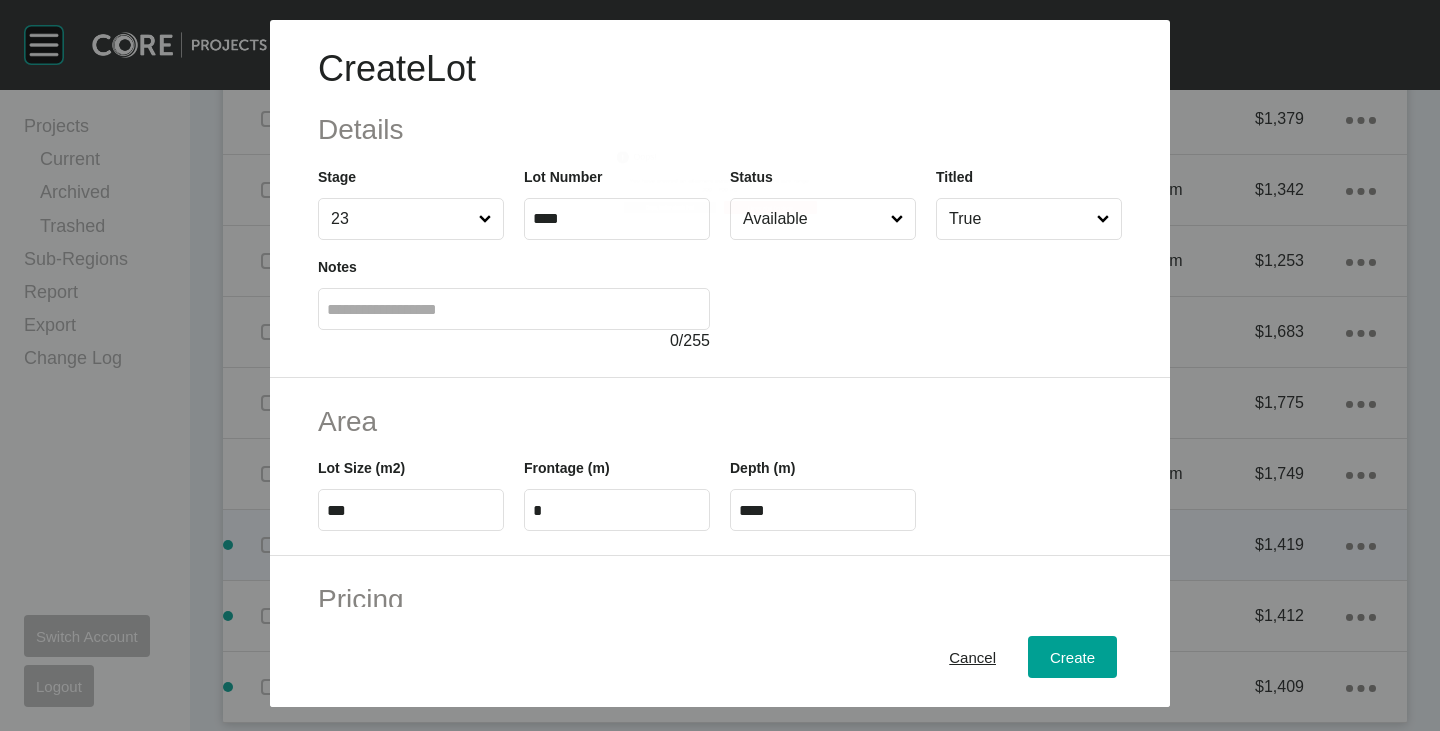 click on "*" at bounding box center (617, 510) 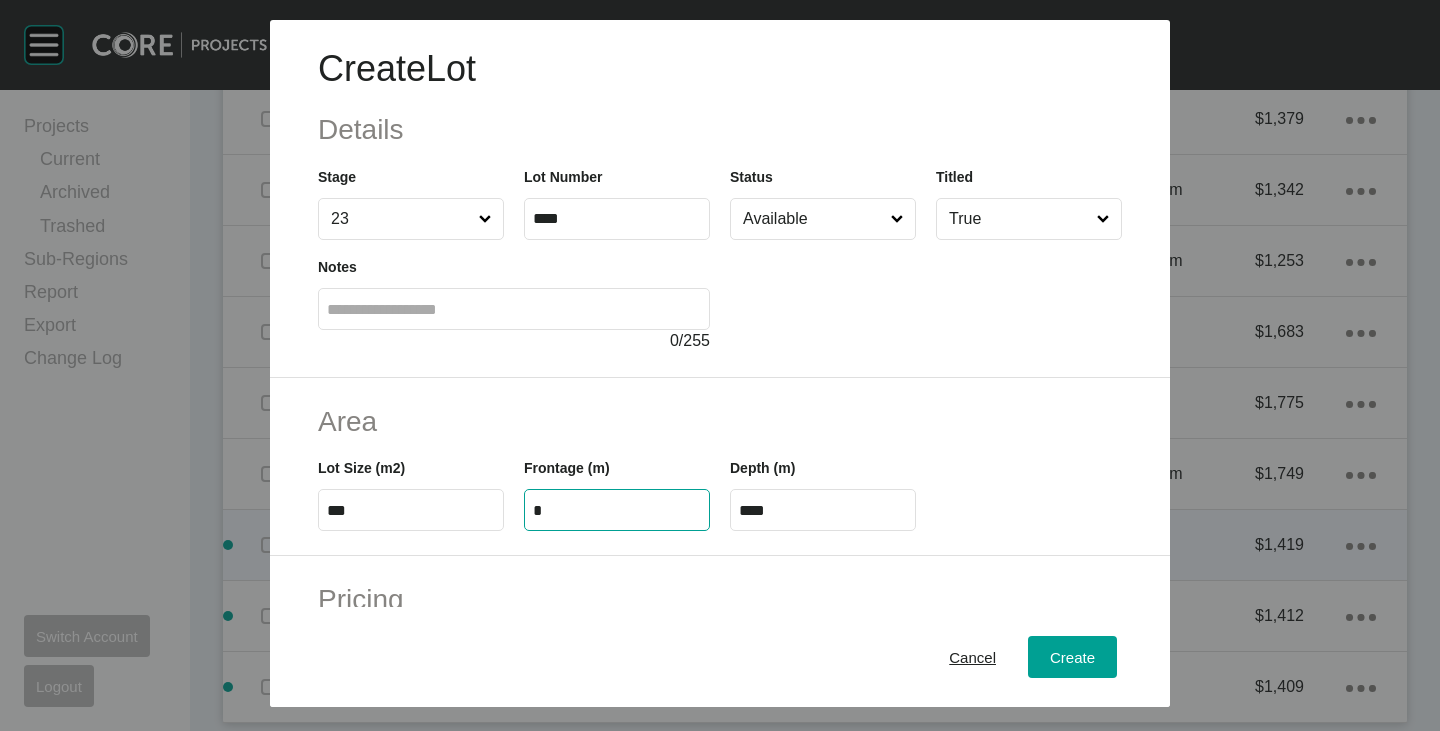 click on "*" at bounding box center [617, 510] 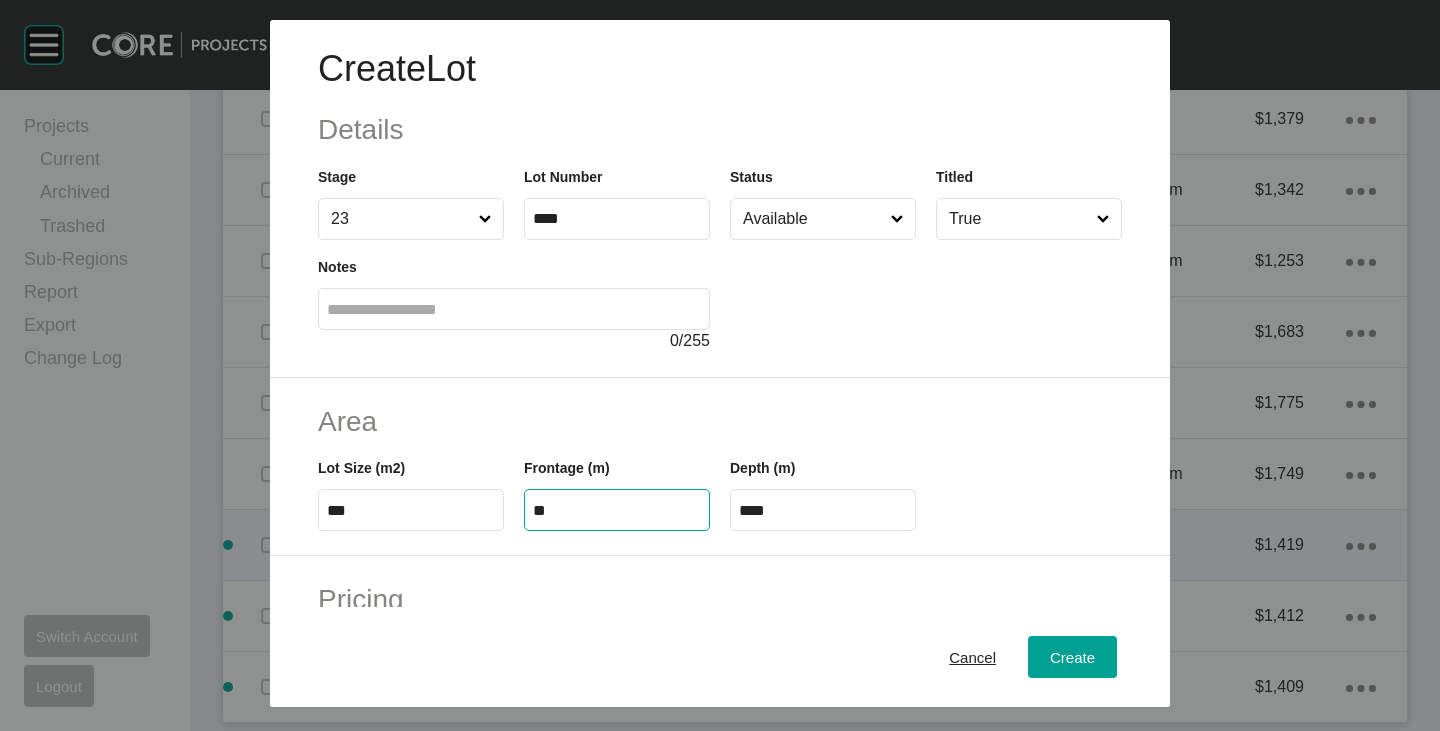 type on "**" 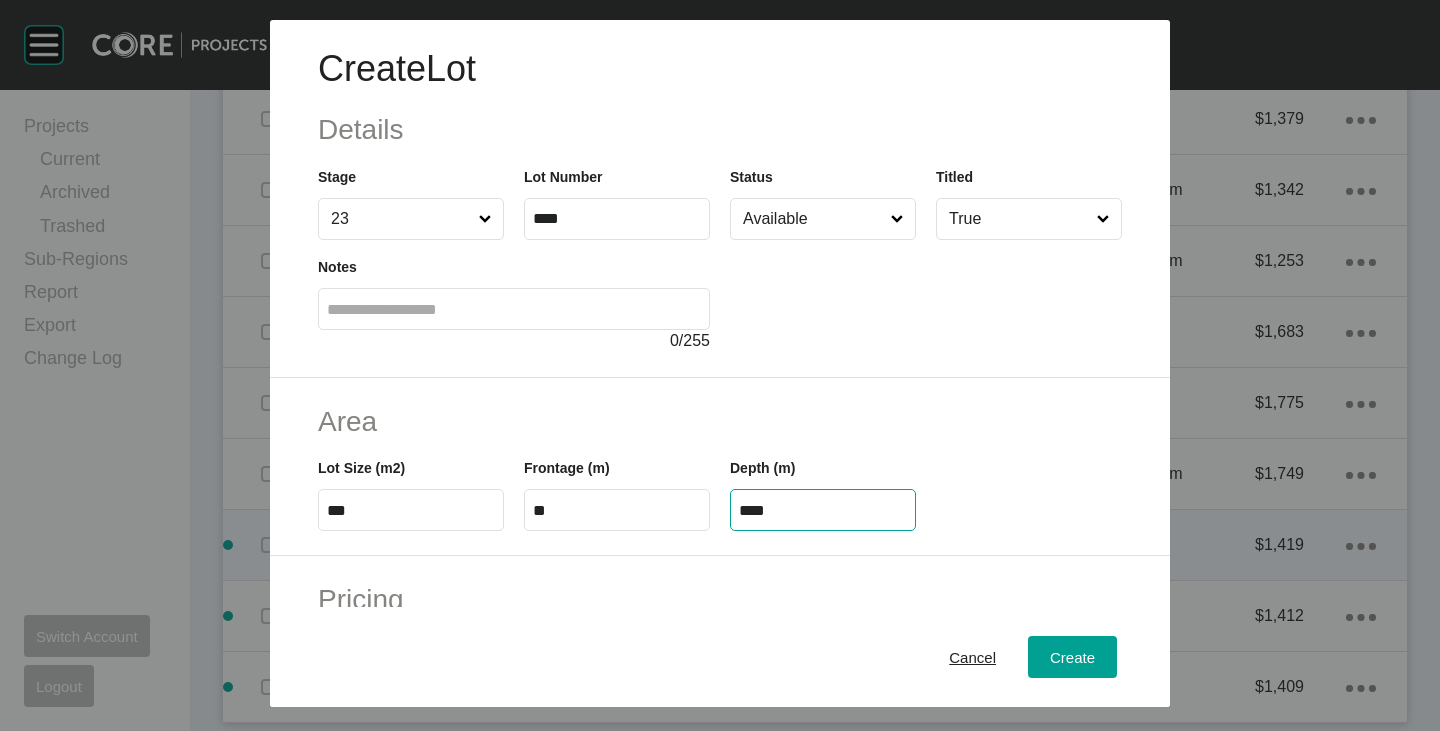 click on "****" at bounding box center [823, 510] 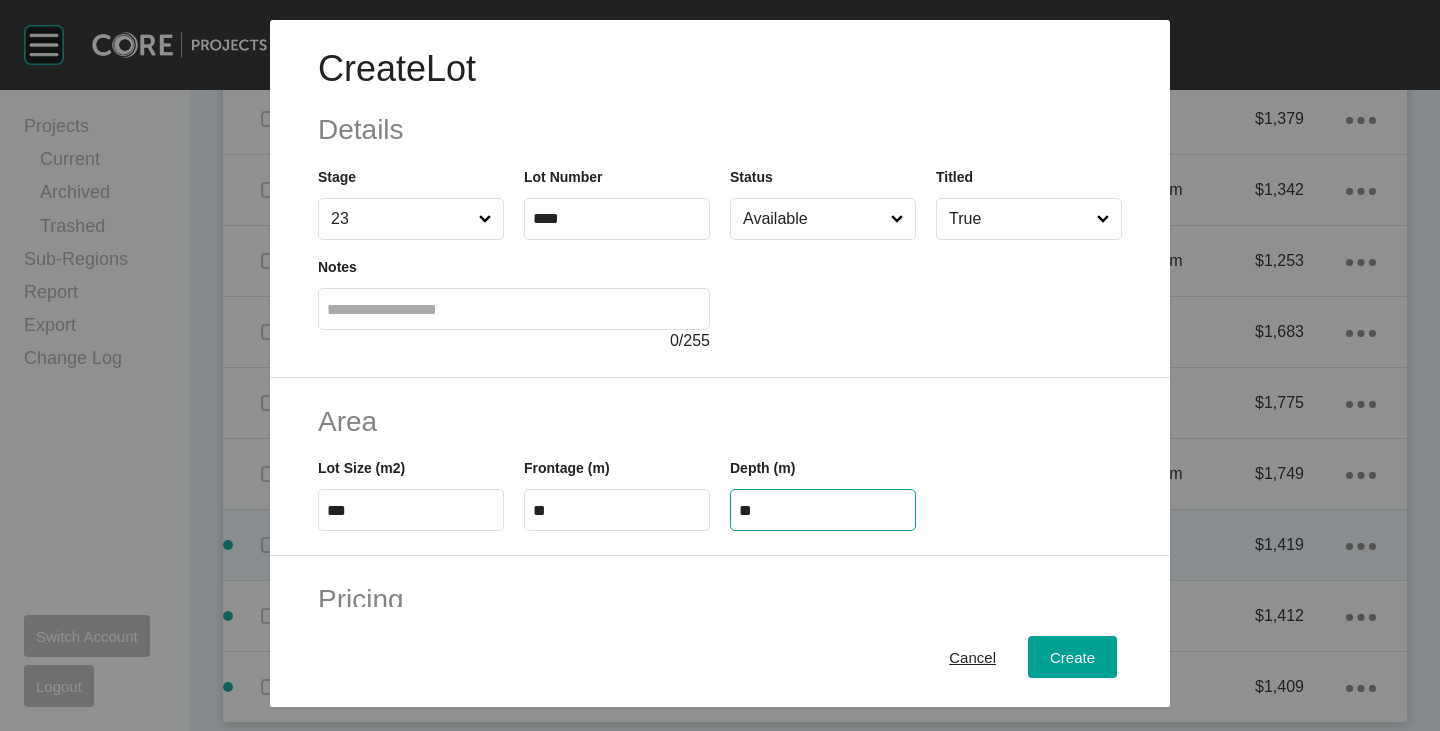 type on "**" 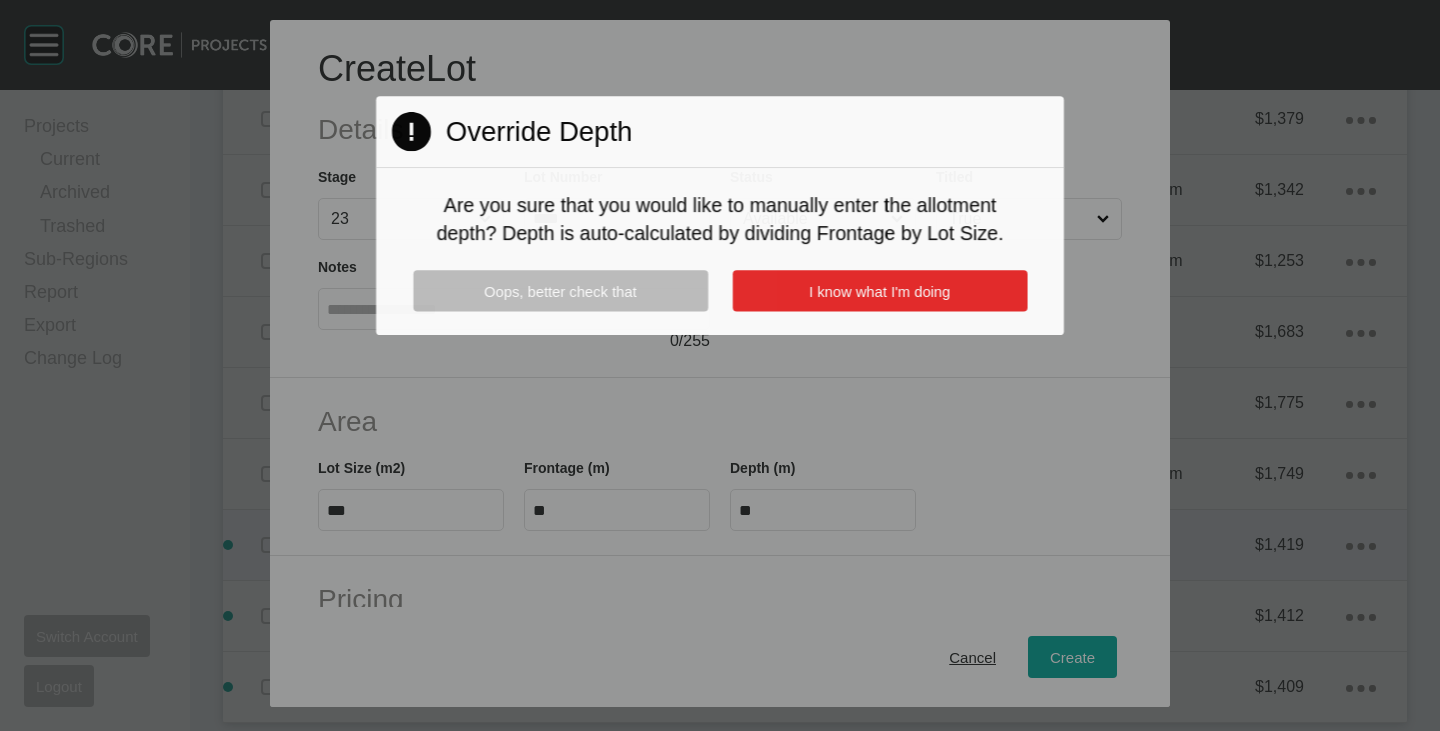 click on "I know what I'm doing" at bounding box center (879, 290) 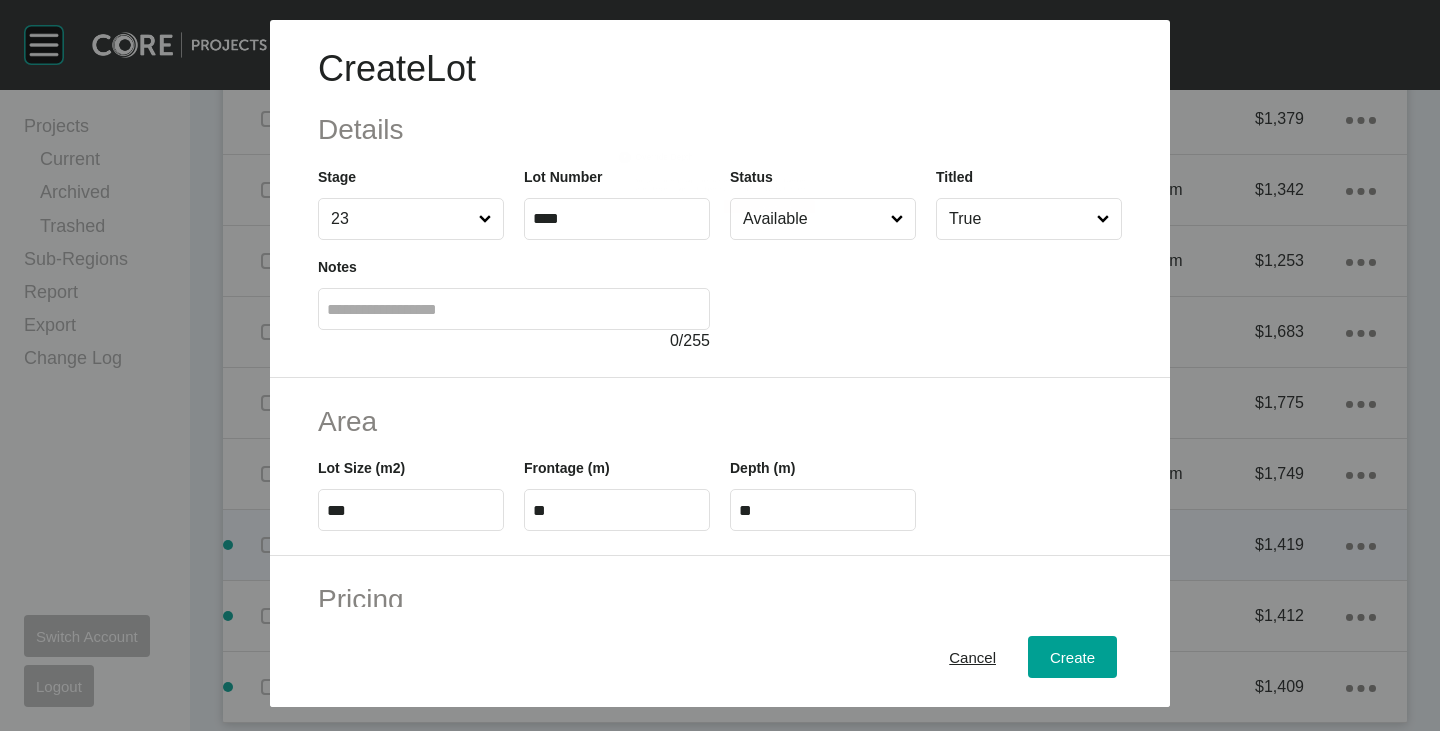scroll, scrollTop: 489, scrollLeft: 0, axis: vertical 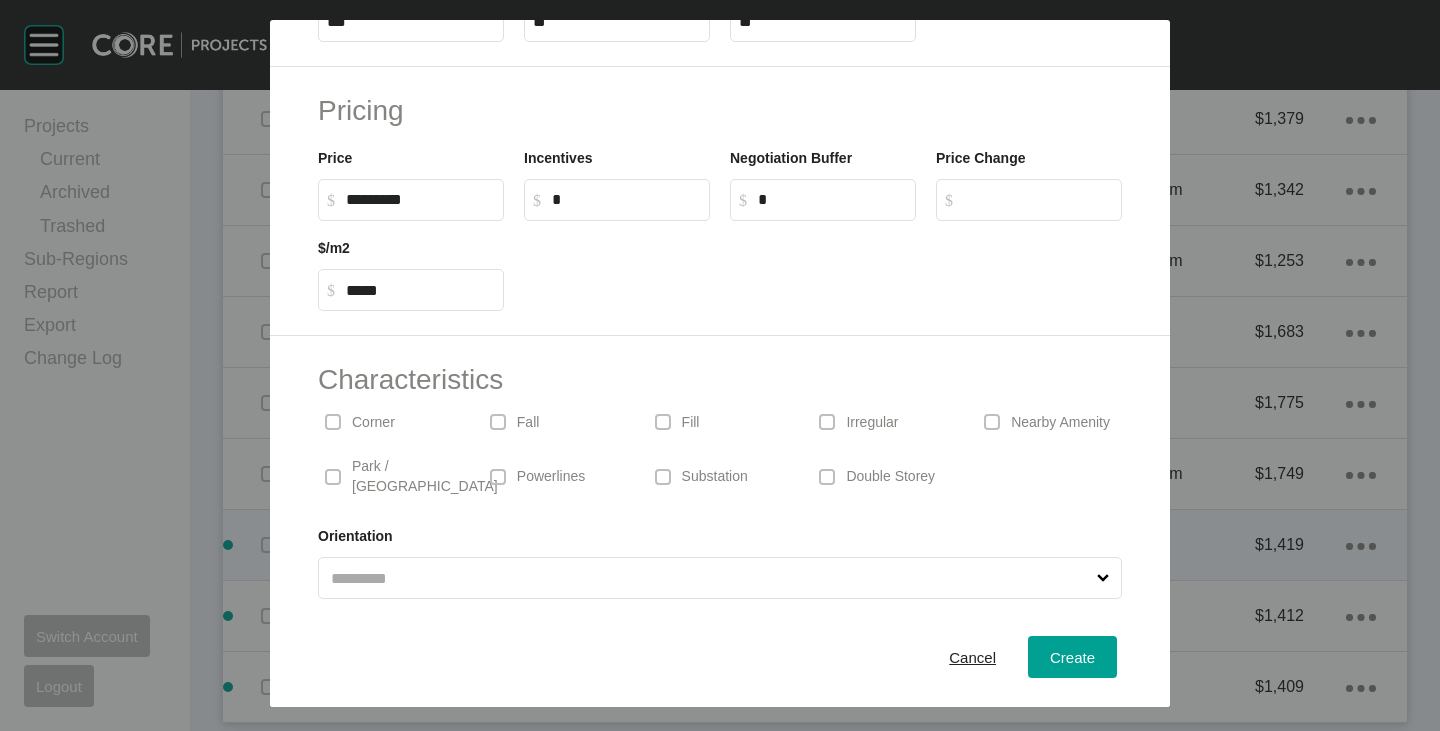 click on "Park / [GEOGRAPHIC_DATA]" at bounding box center [425, 476] 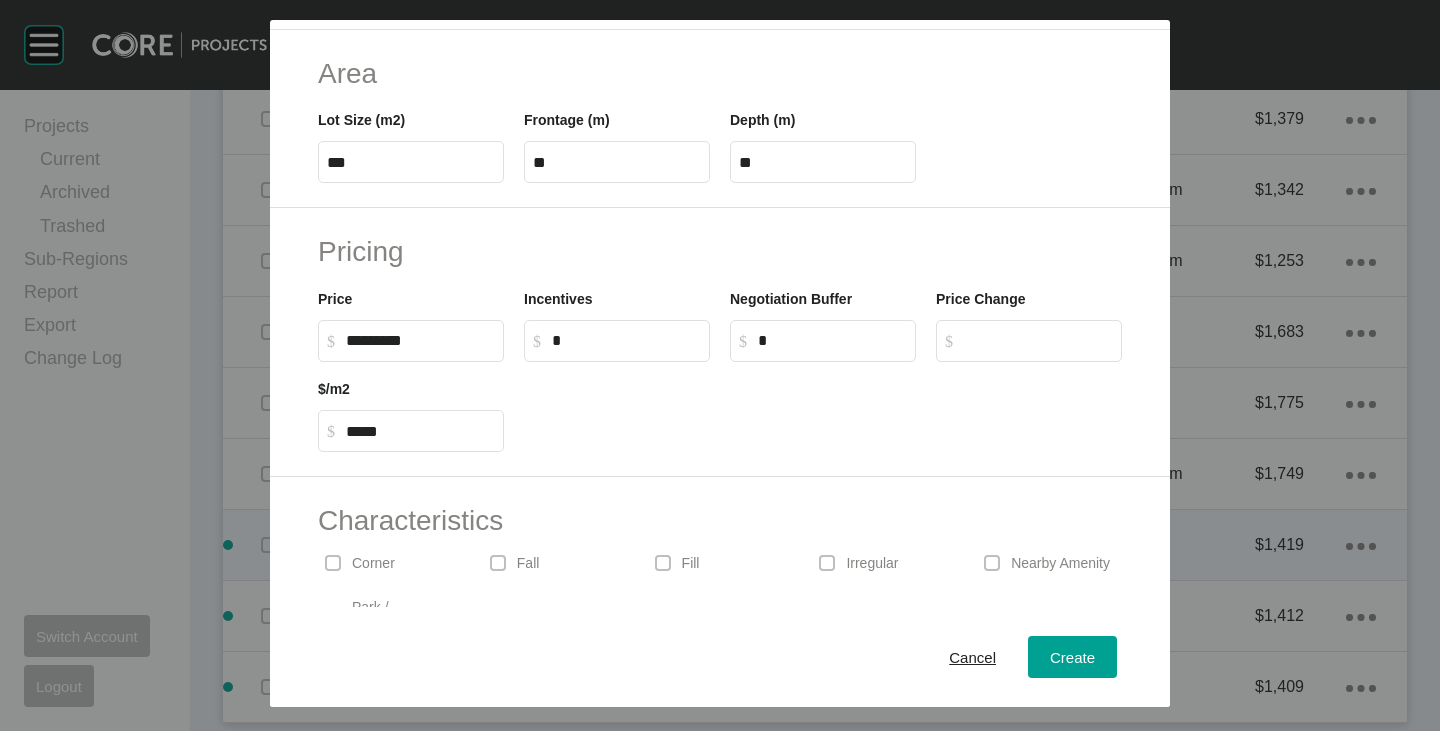 scroll, scrollTop: 289, scrollLeft: 0, axis: vertical 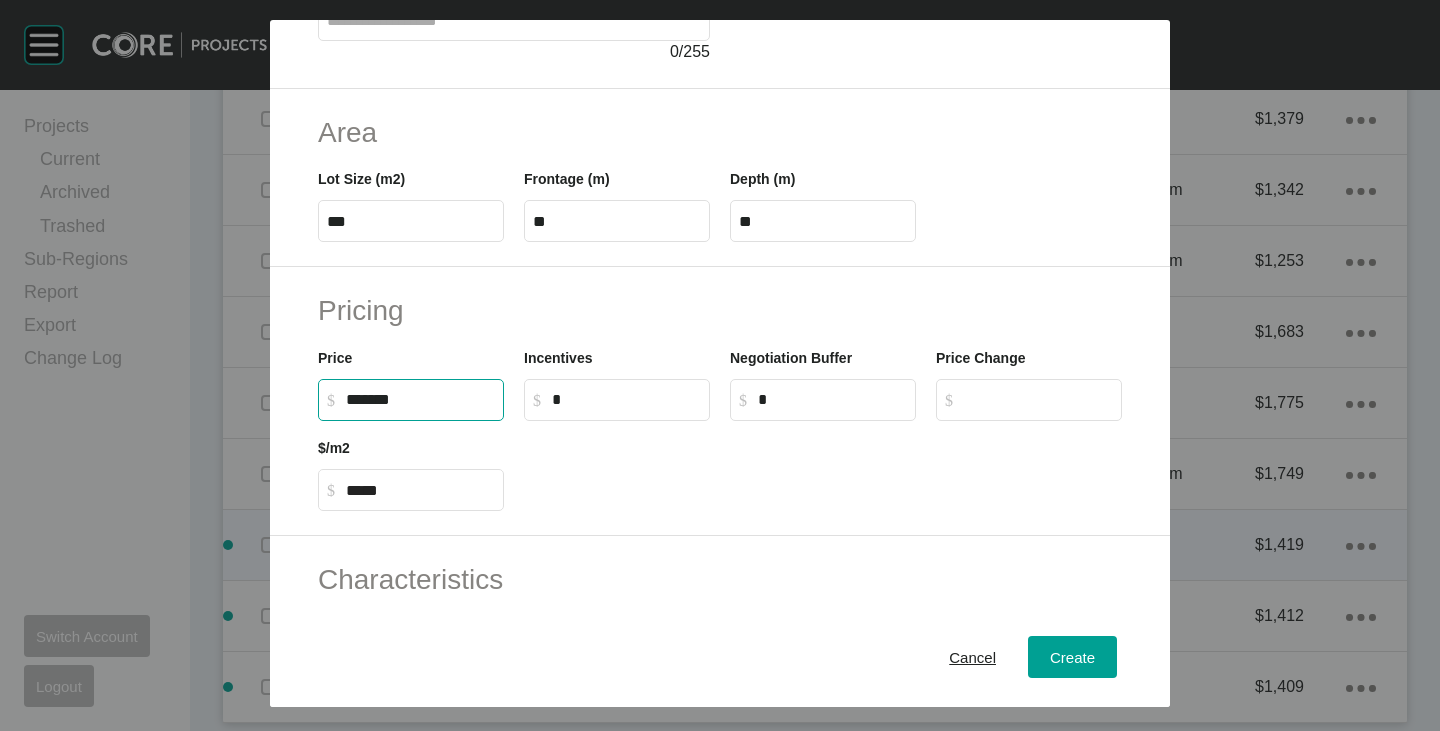drag, startPoint x: 361, startPoint y: 404, endPoint x: 375, endPoint y: 408, distance: 14.56022 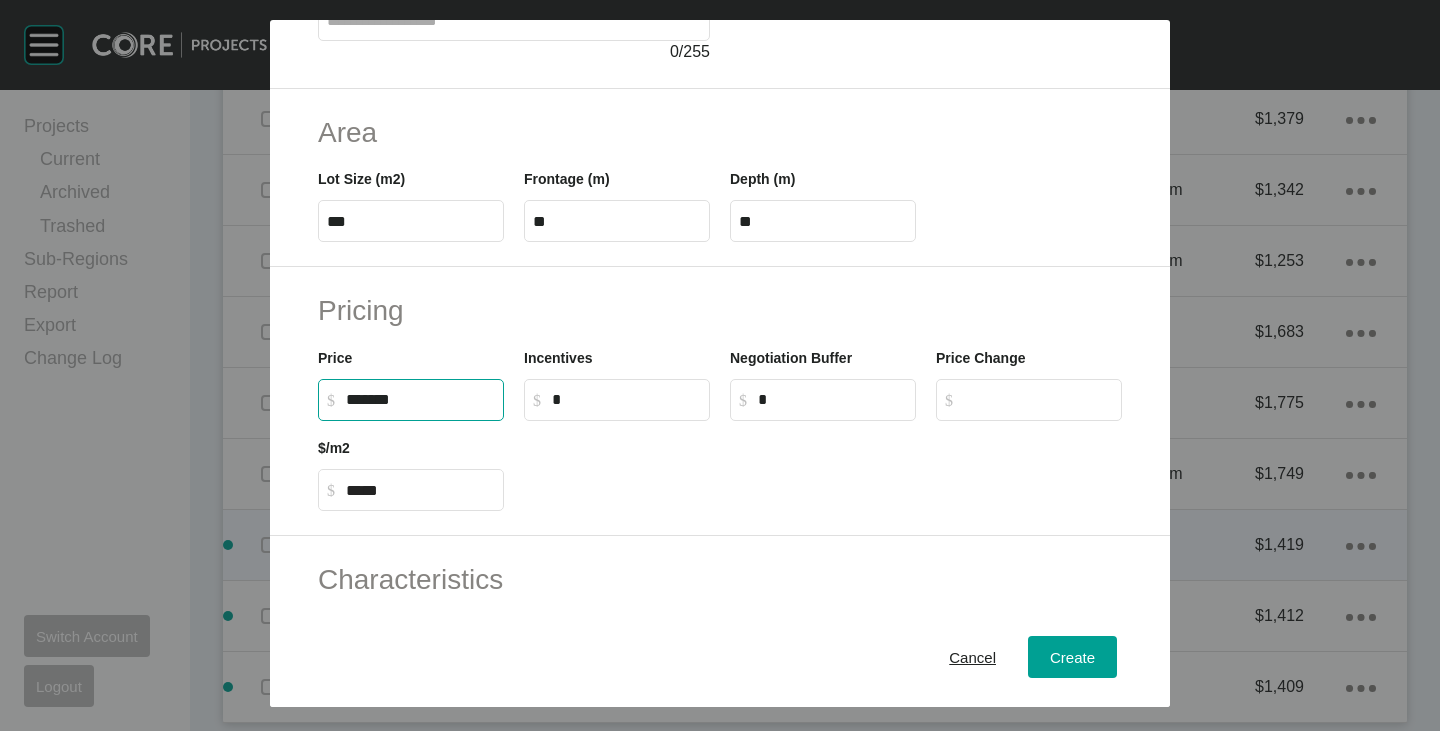 drag, startPoint x: 357, startPoint y: 399, endPoint x: 369, endPoint y: 404, distance: 13 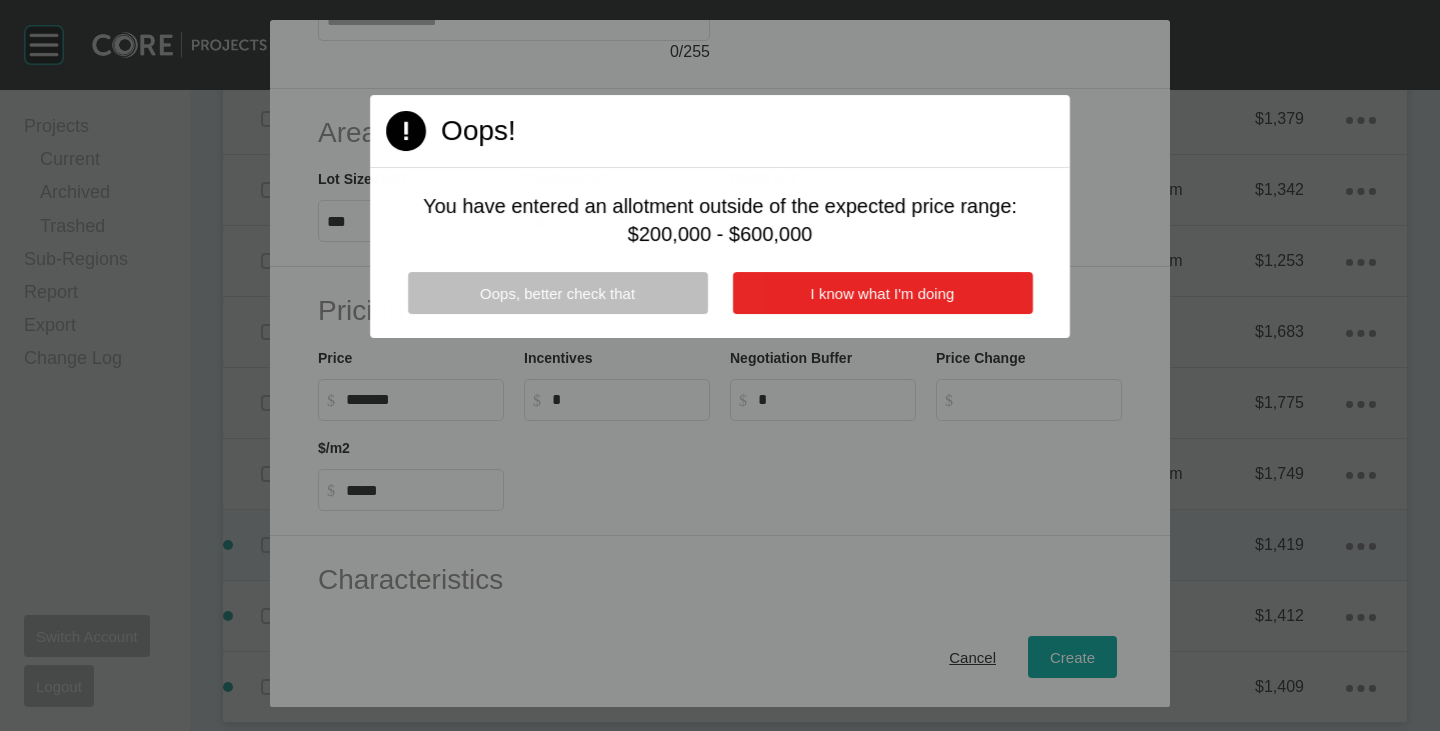 click on "I know what I'm doing" at bounding box center [882, 293] 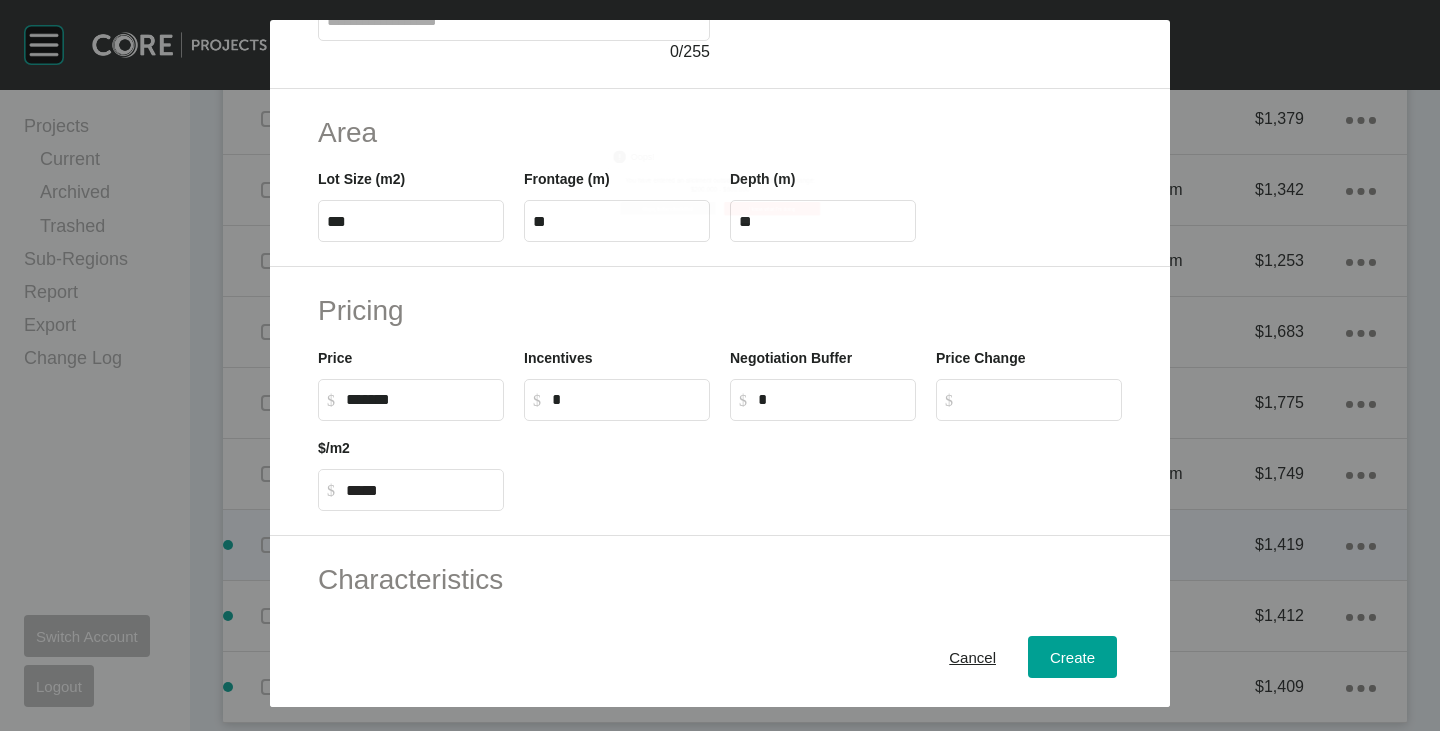 click on "*******" at bounding box center [420, 399] 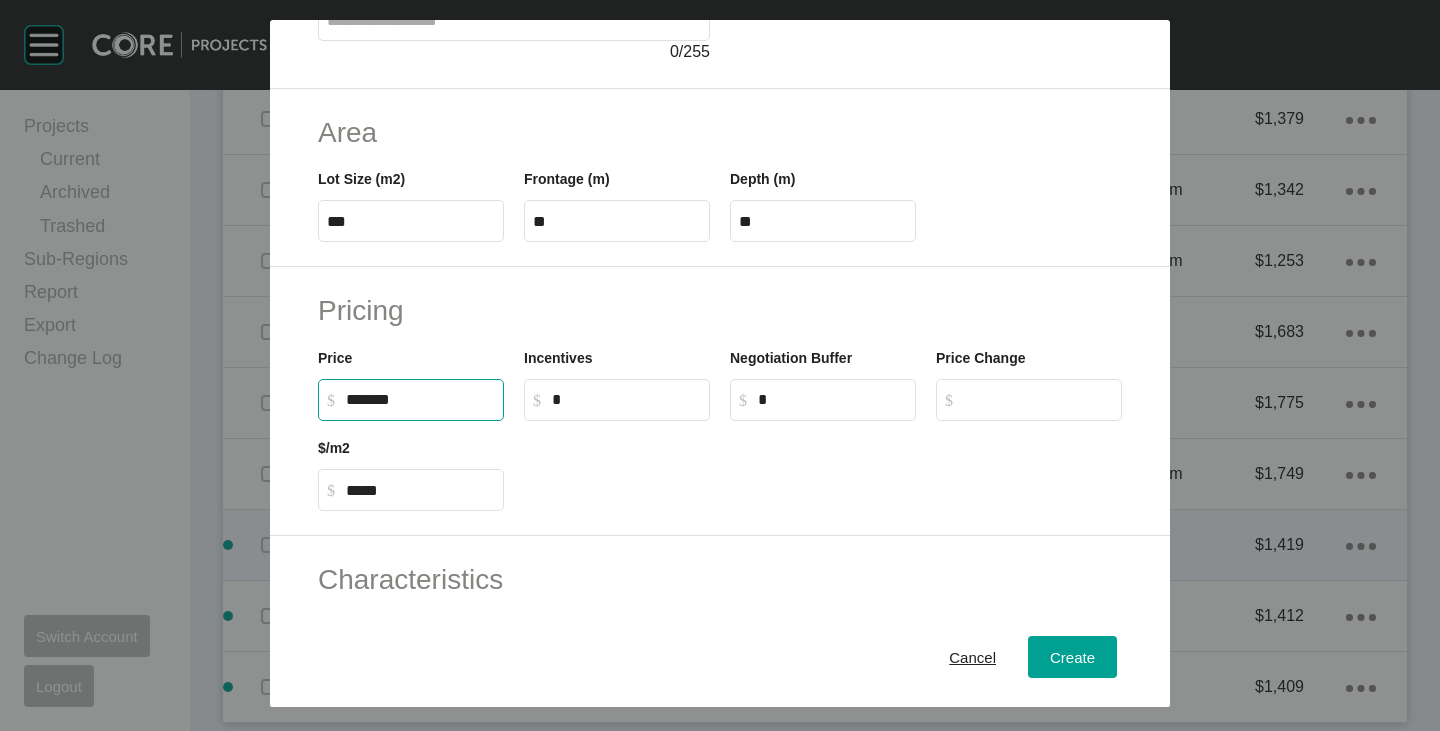 type on "*********" 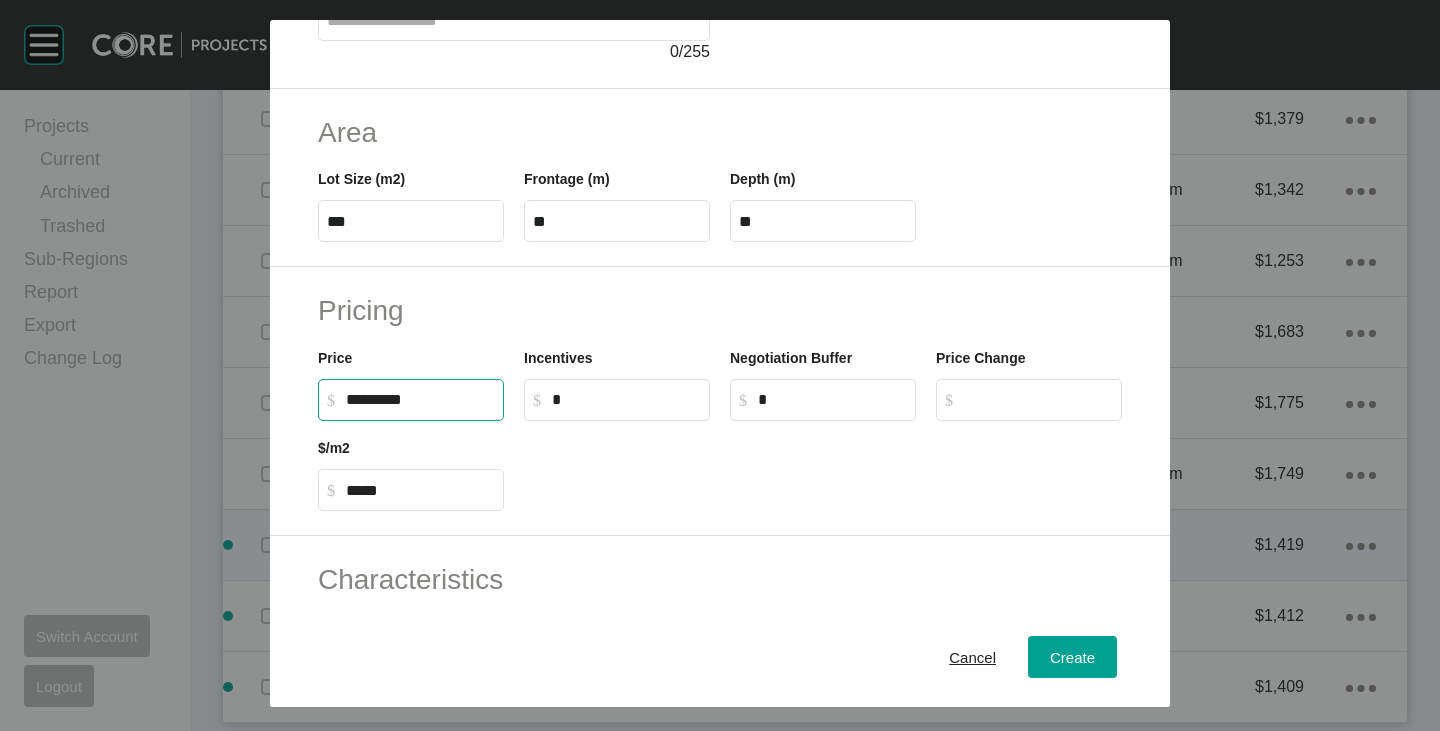 click at bounding box center [823, 466] 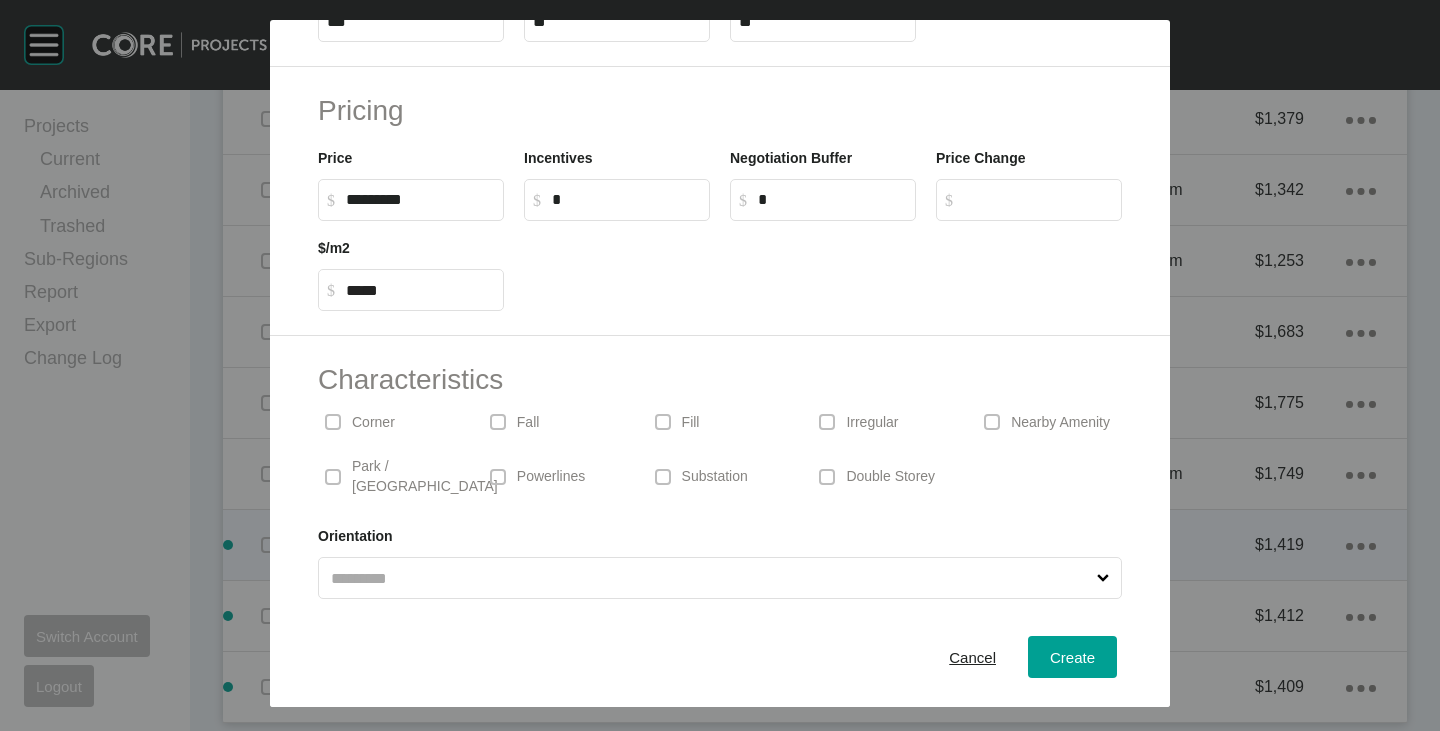 scroll, scrollTop: 289, scrollLeft: 0, axis: vertical 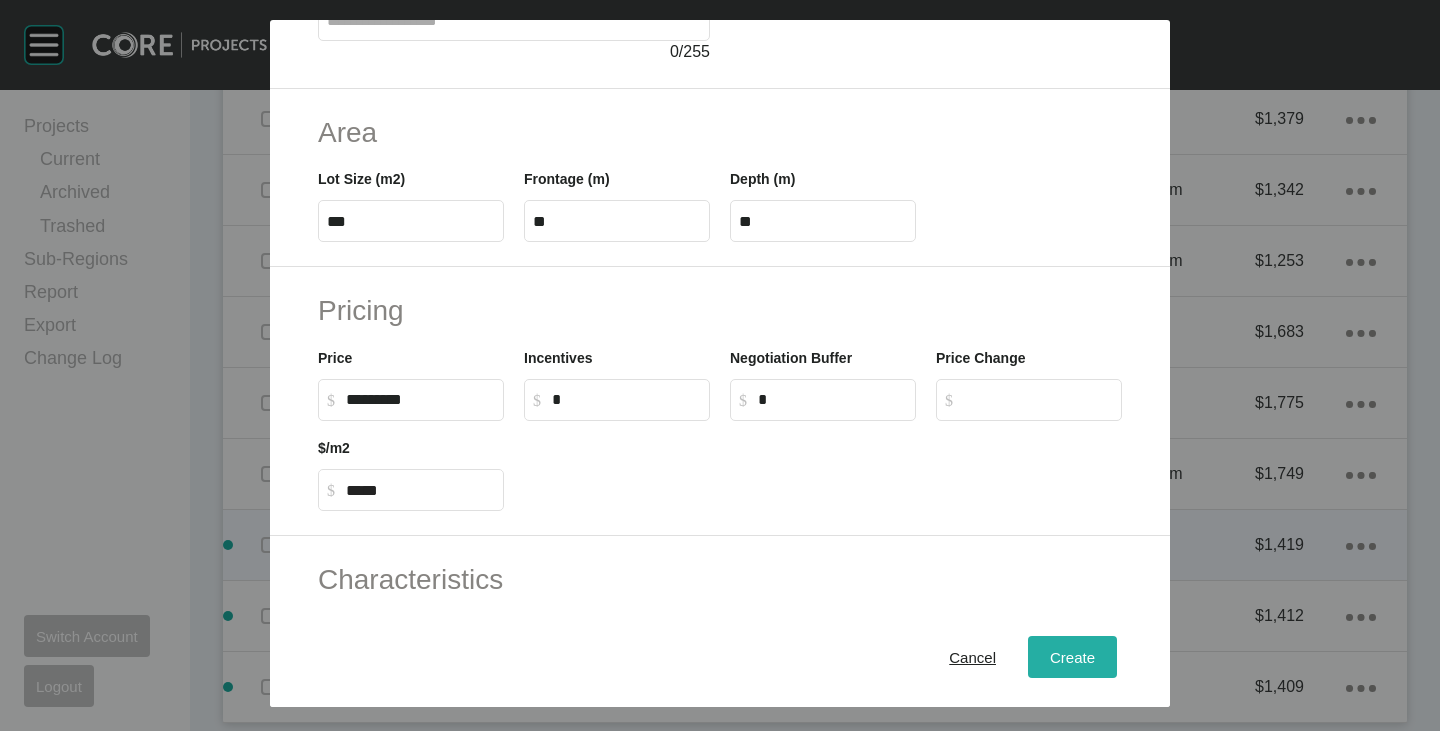 click on "Create" at bounding box center (1072, 657) 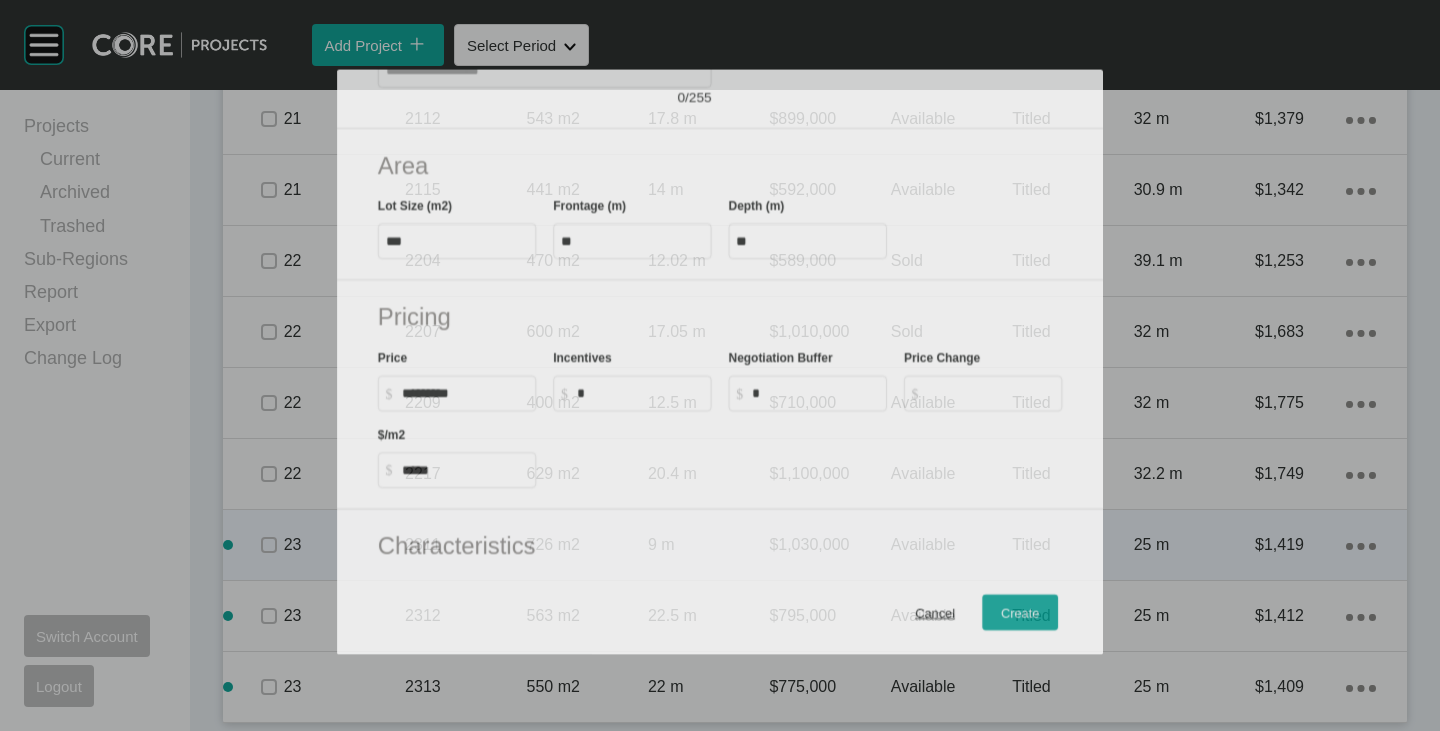 scroll, scrollTop: 1612, scrollLeft: 0, axis: vertical 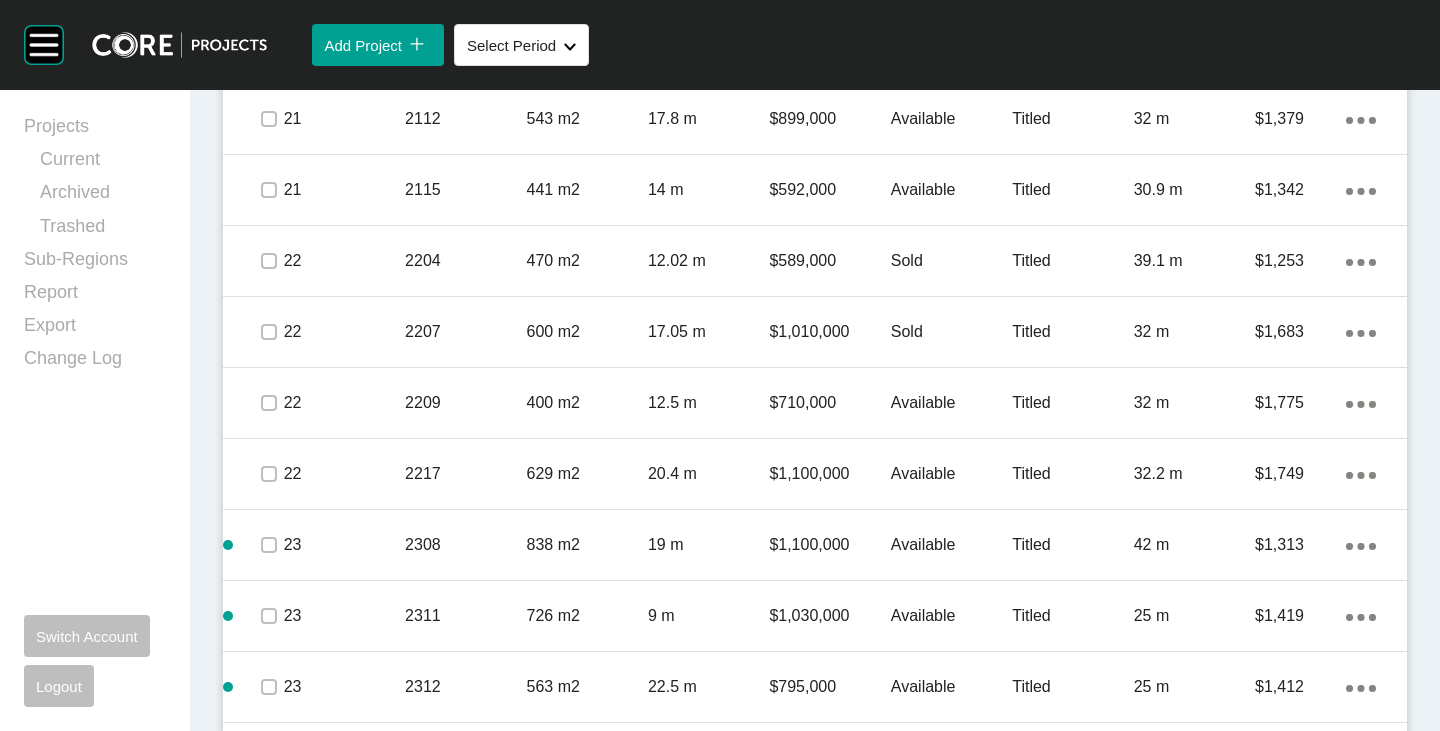 click on "Action Menu Dots Copy 6 Created with Sketch." 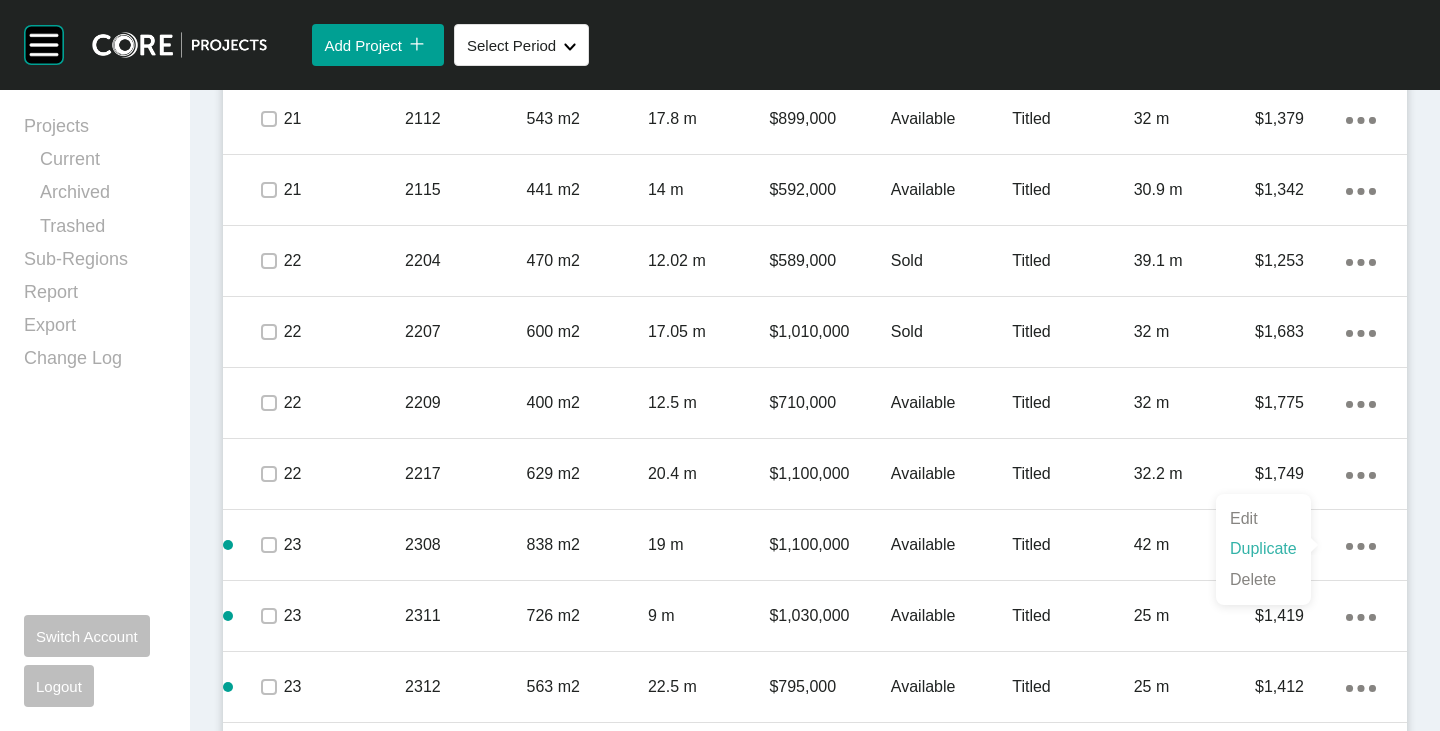 click on "Duplicate" at bounding box center [1263, 549] 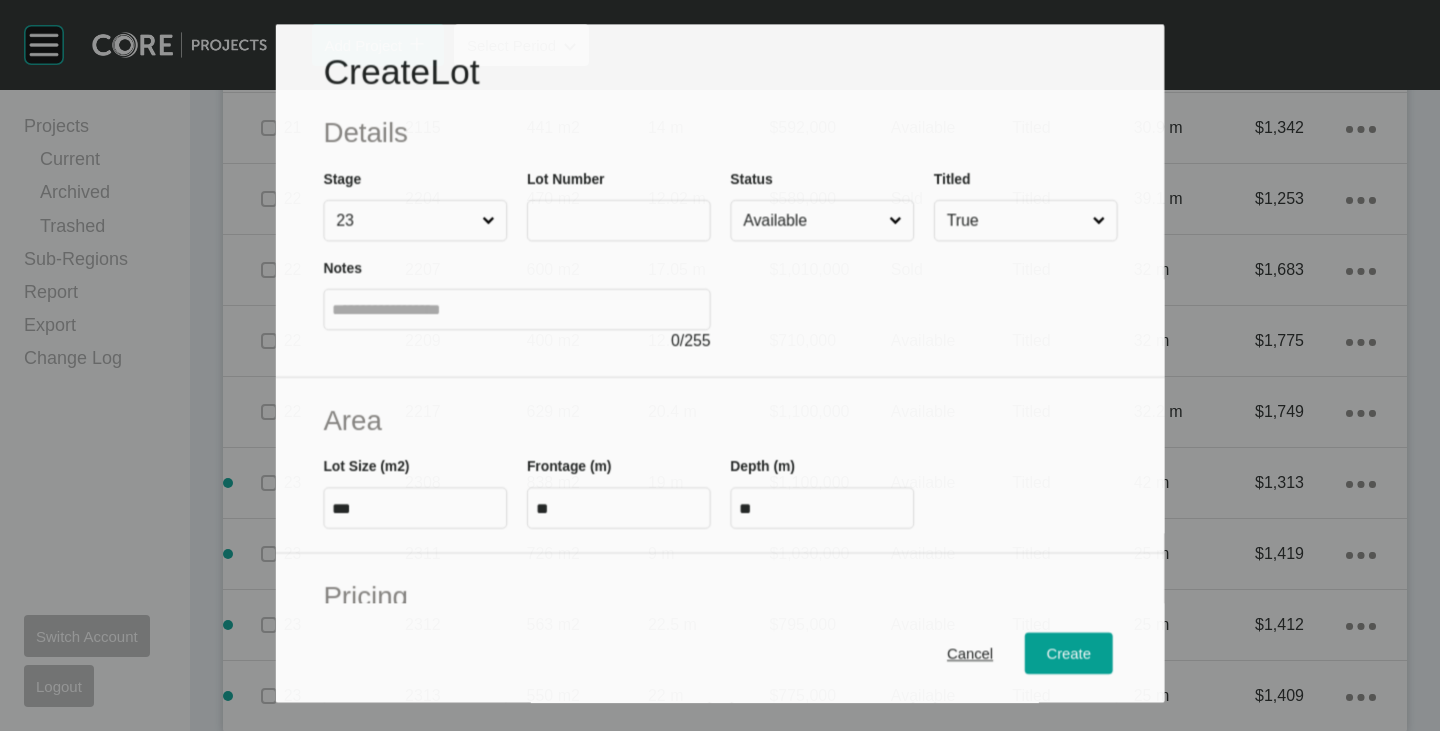 scroll, scrollTop: 1550, scrollLeft: 0, axis: vertical 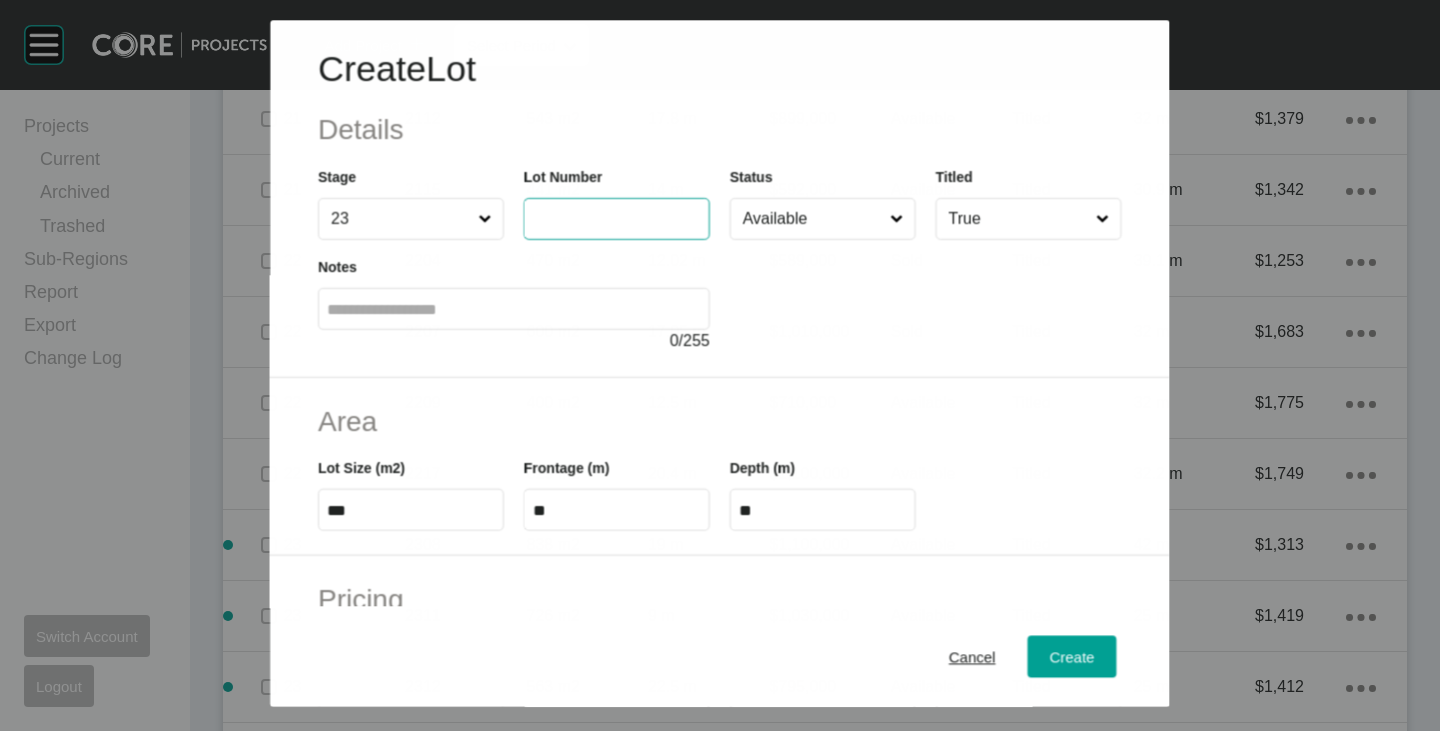 click at bounding box center [617, 219] 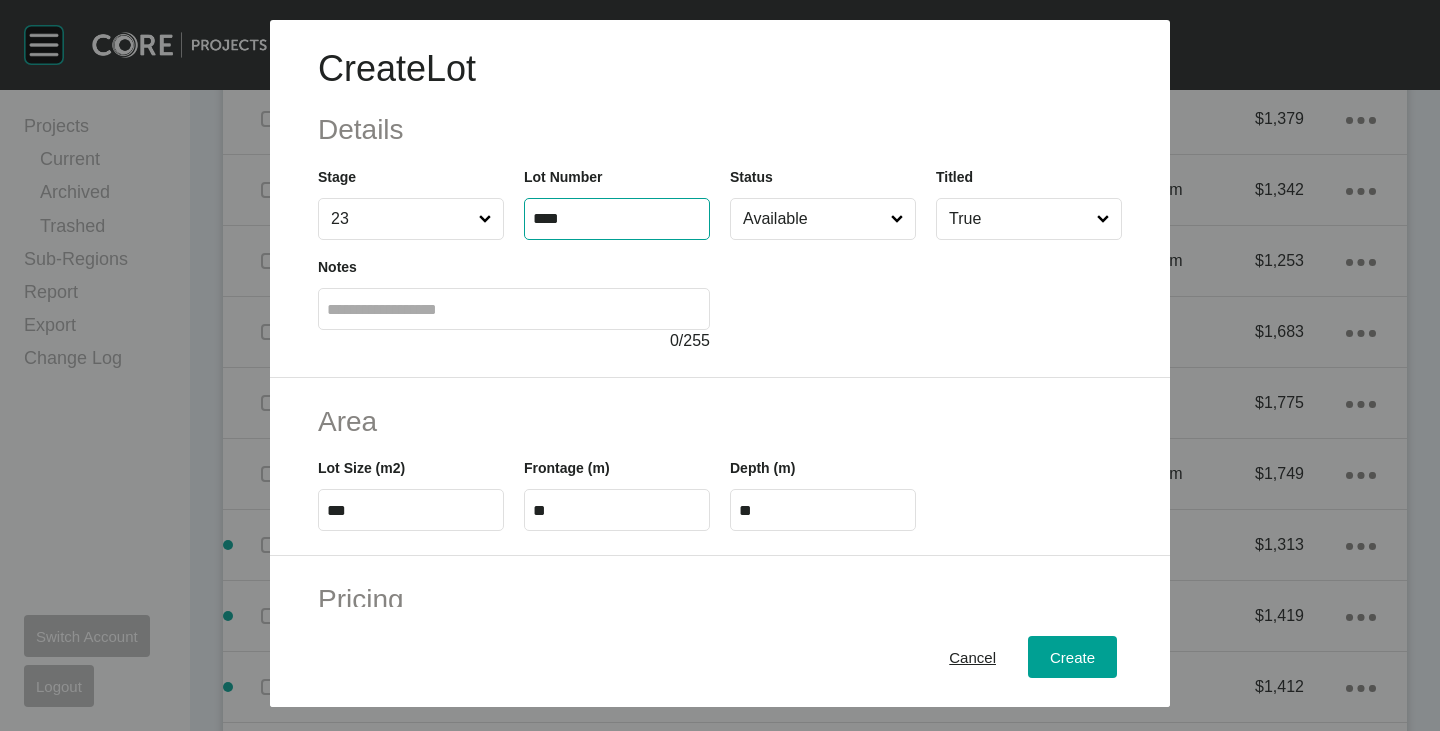 type on "****" 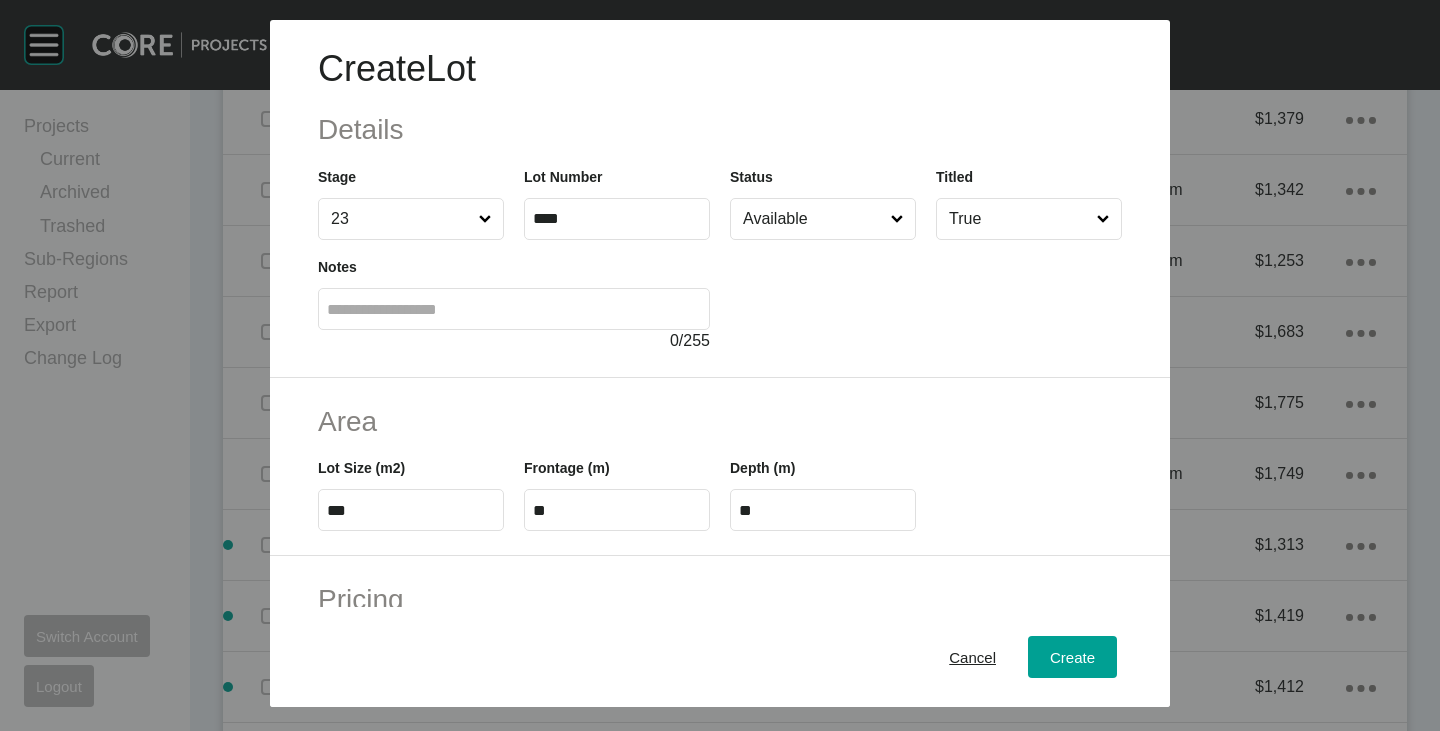click at bounding box center (926, 296) 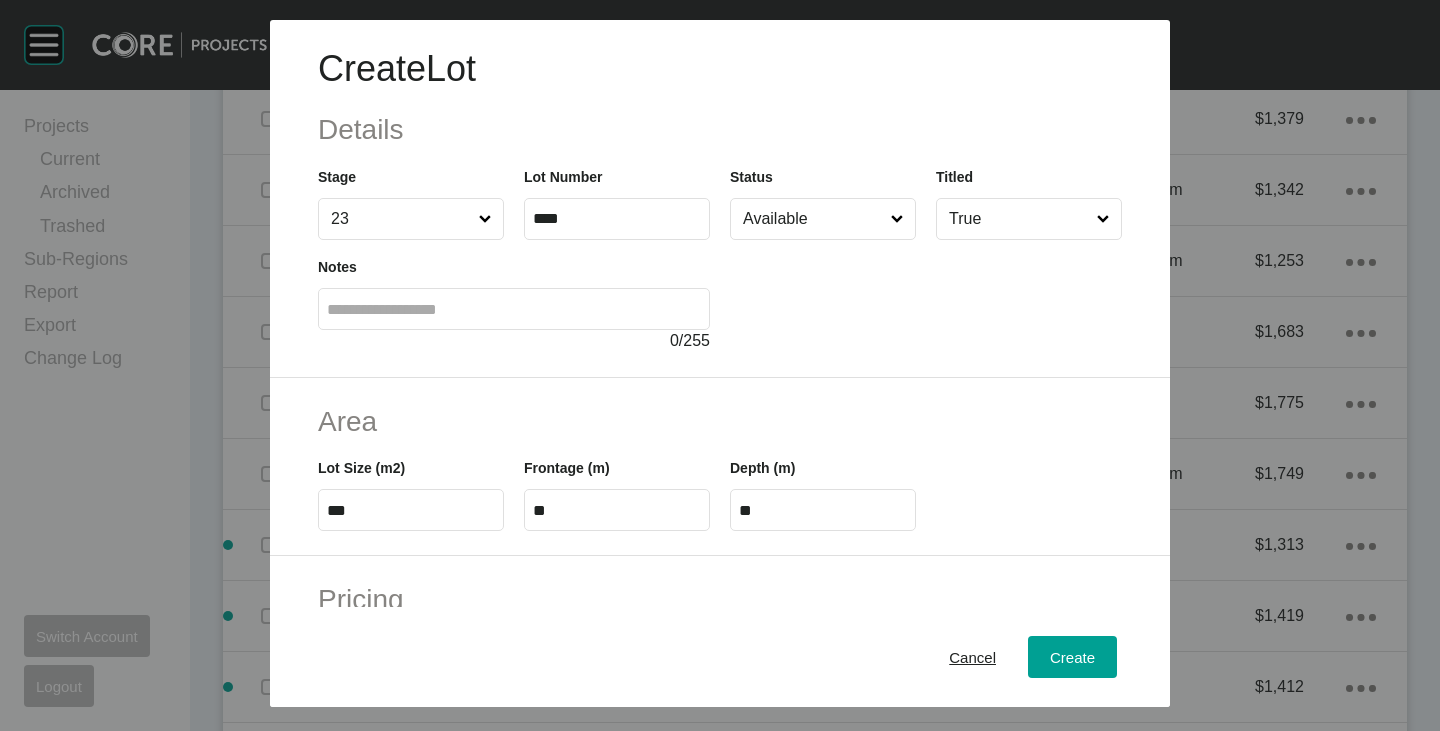 type on "*******" 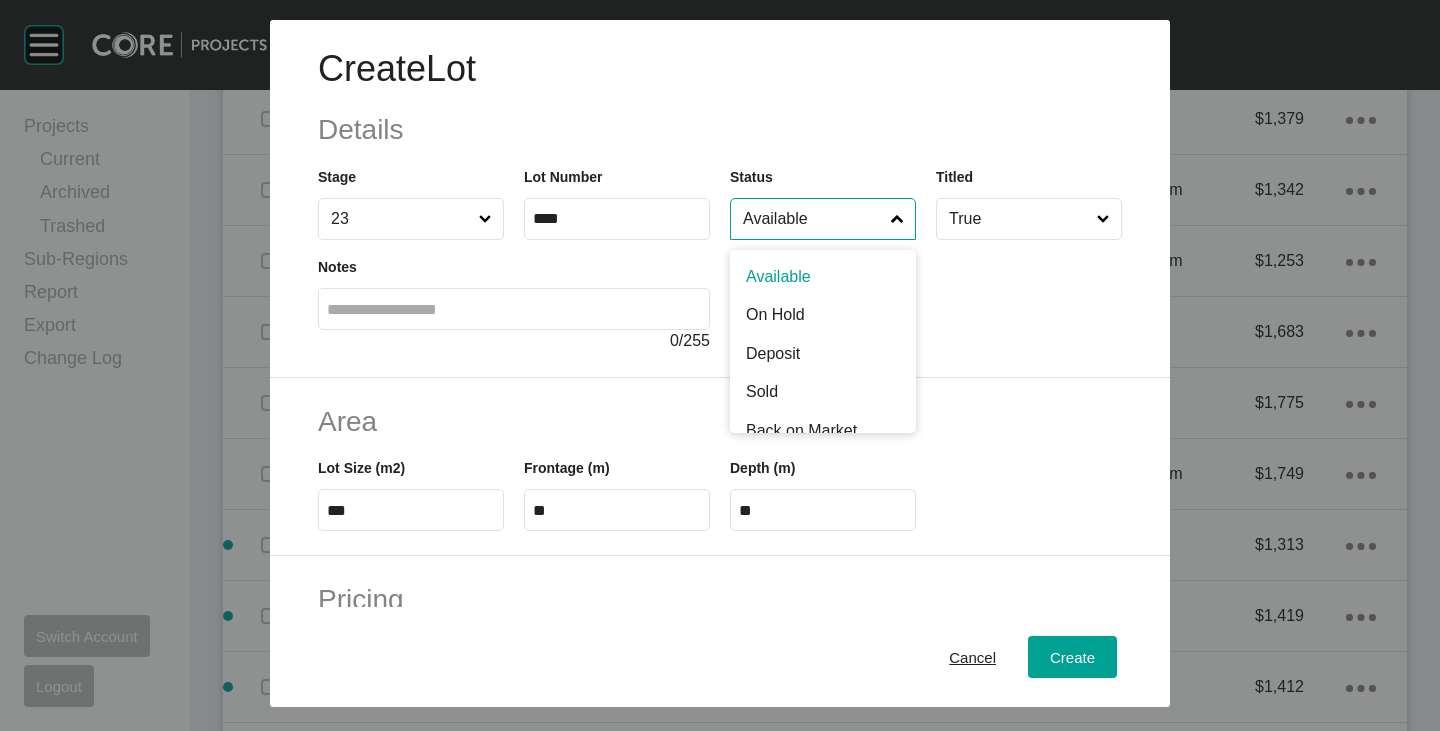 click on "Available" at bounding box center [813, 219] 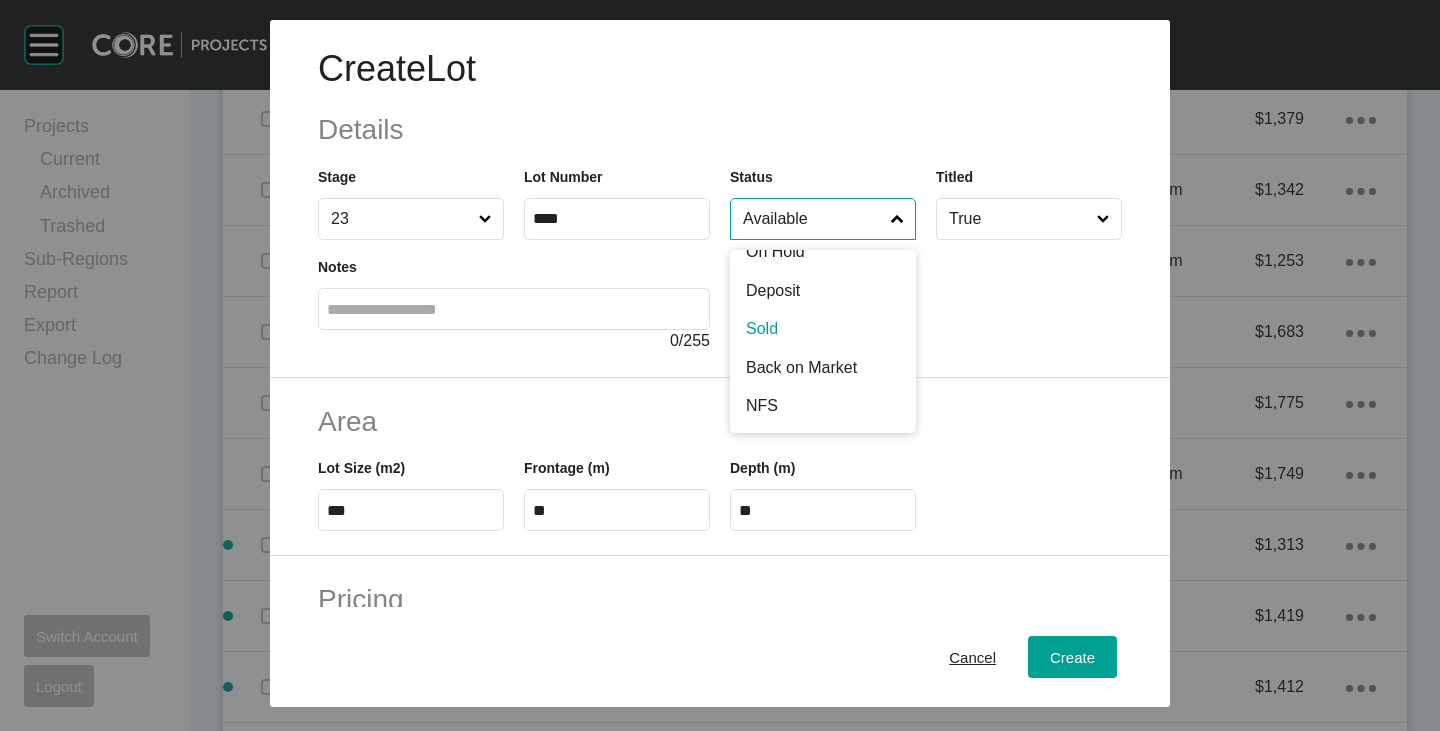 scroll, scrollTop: 102, scrollLeft: 0, axis: vertical 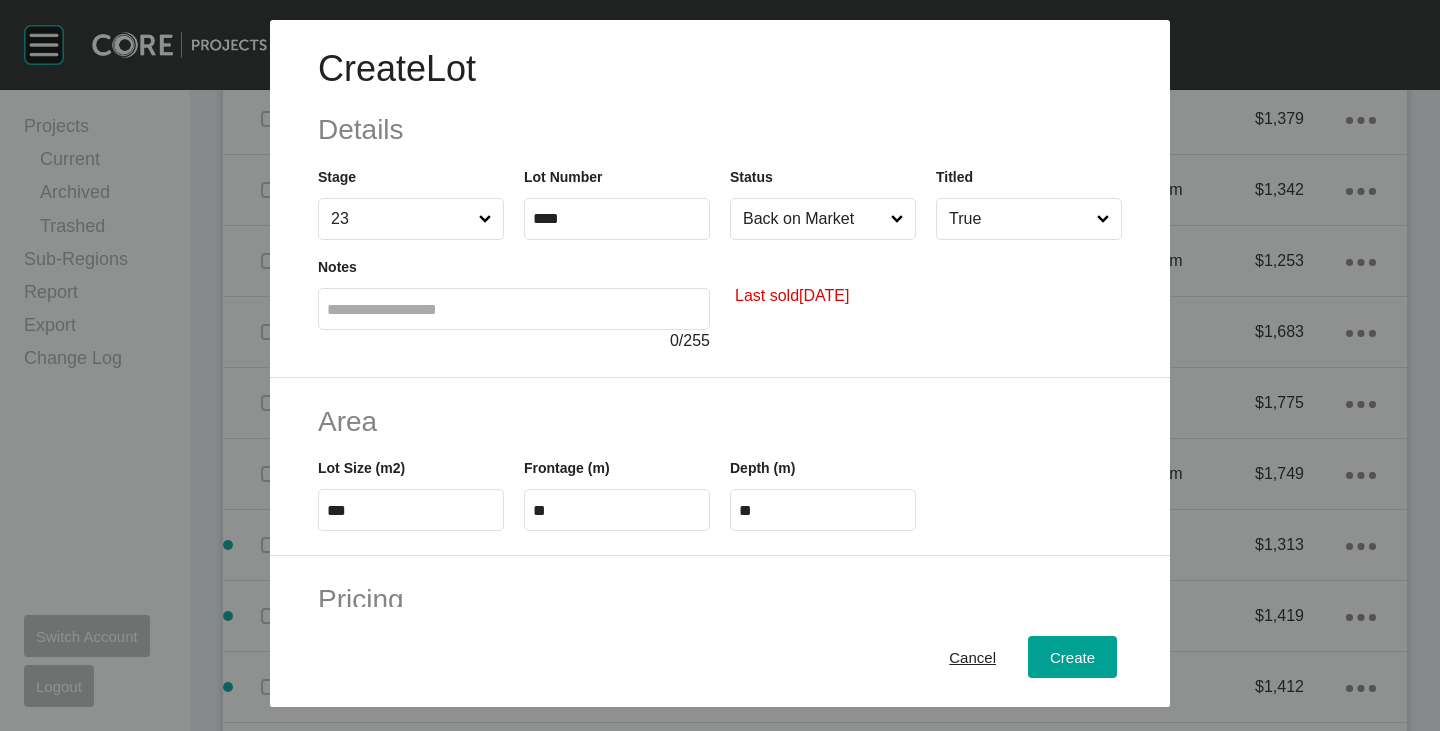click on "***" at bounding box center [411, 510] 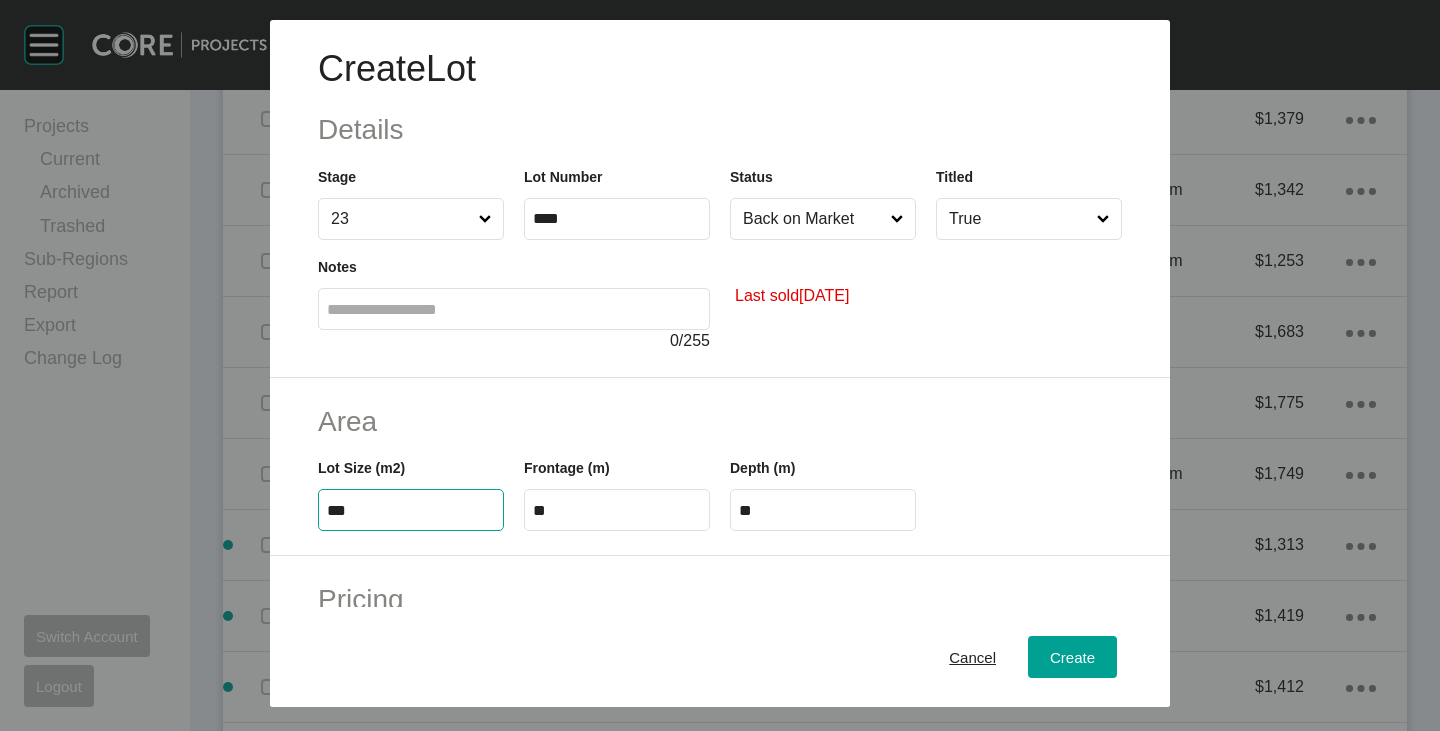 click on "***" at bounding box center [411, 510] 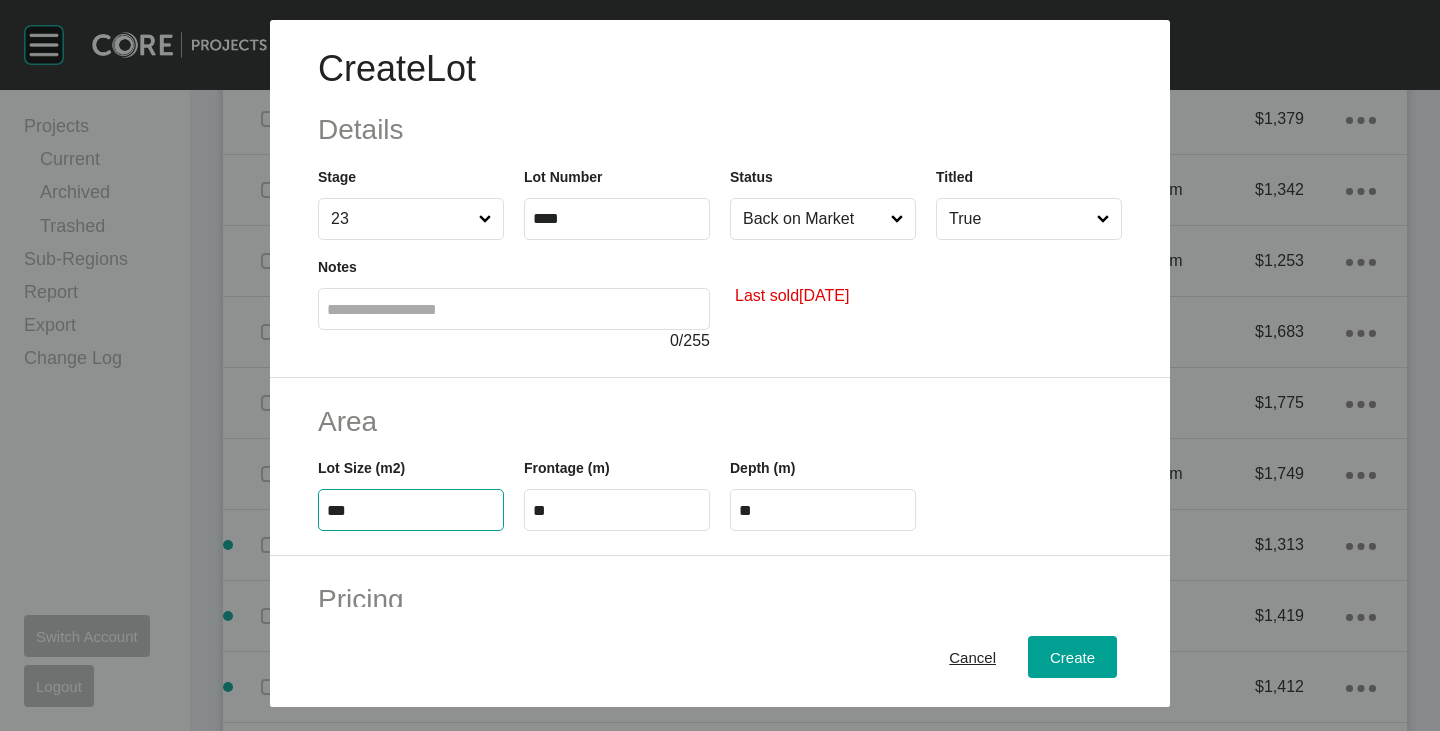 type on "***" 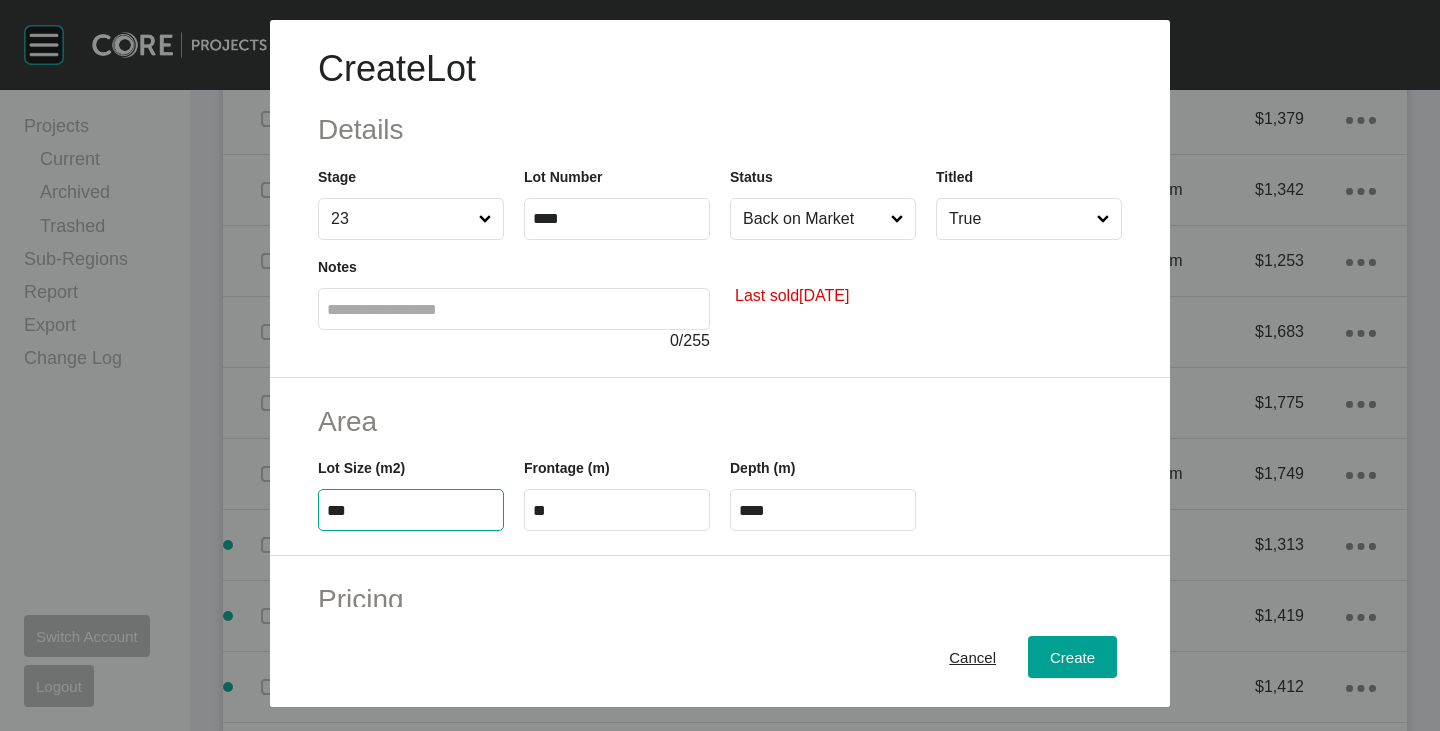 click on "Area Lot Size (m2) *** Frontage (m) ** Depth (m) ****" at bounding box center [720, 467] 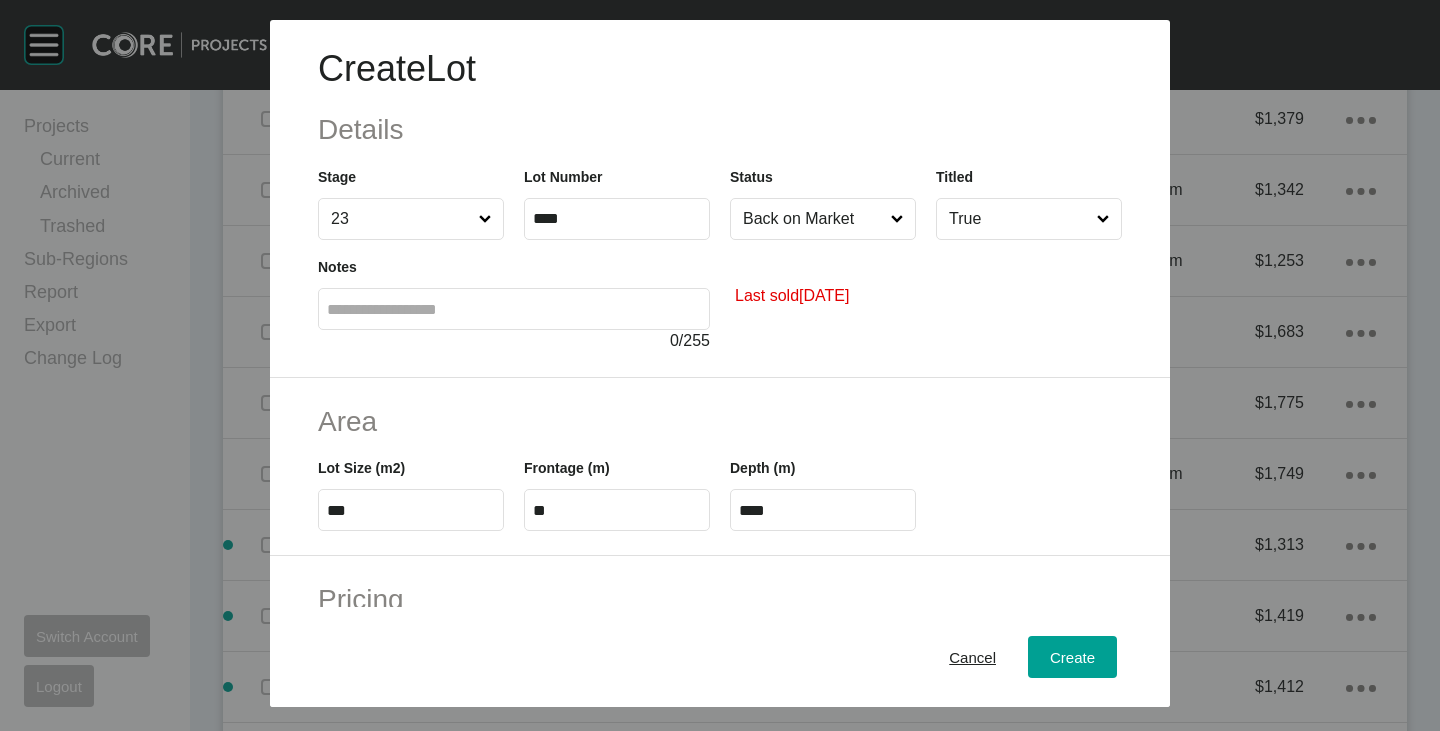 click on "**" at bounding box center [617, 510] 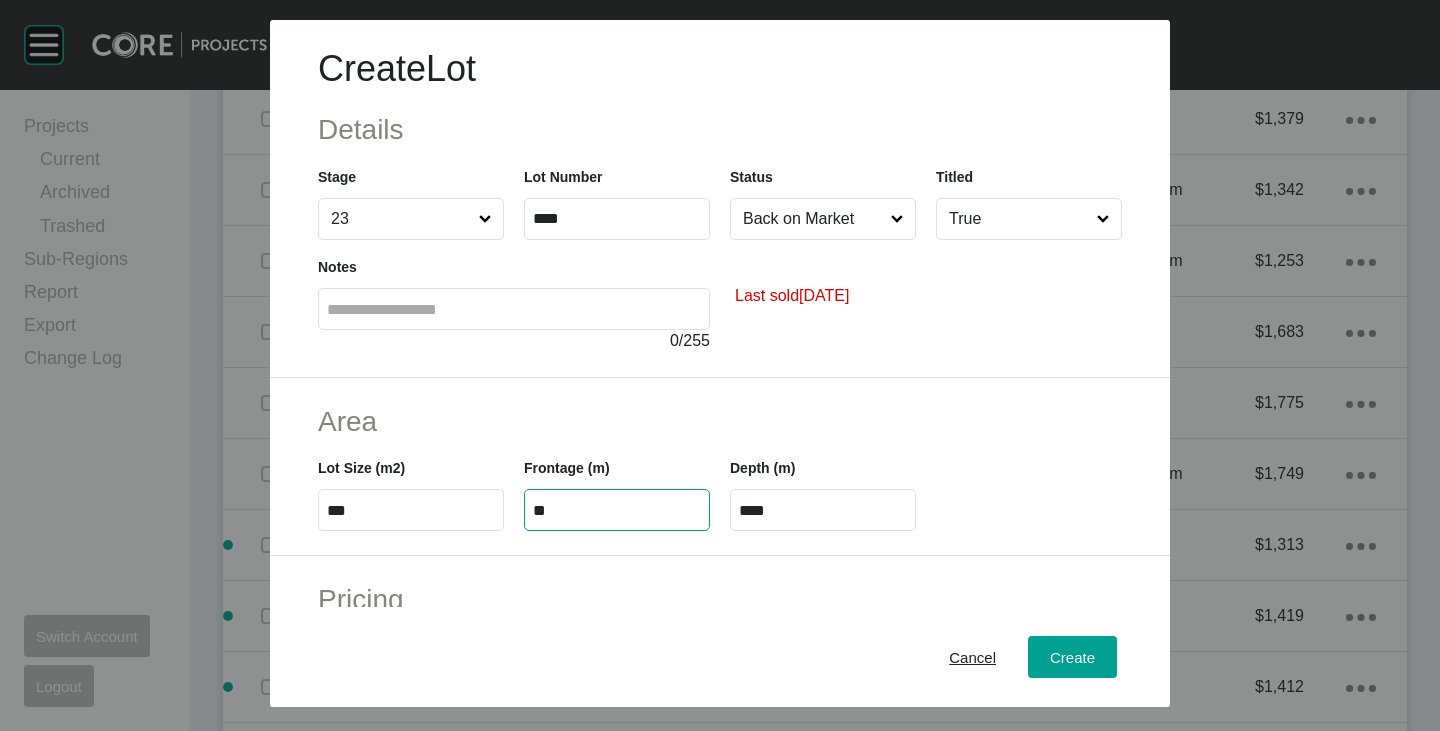 click on "**" at bounding box center [617, 510] 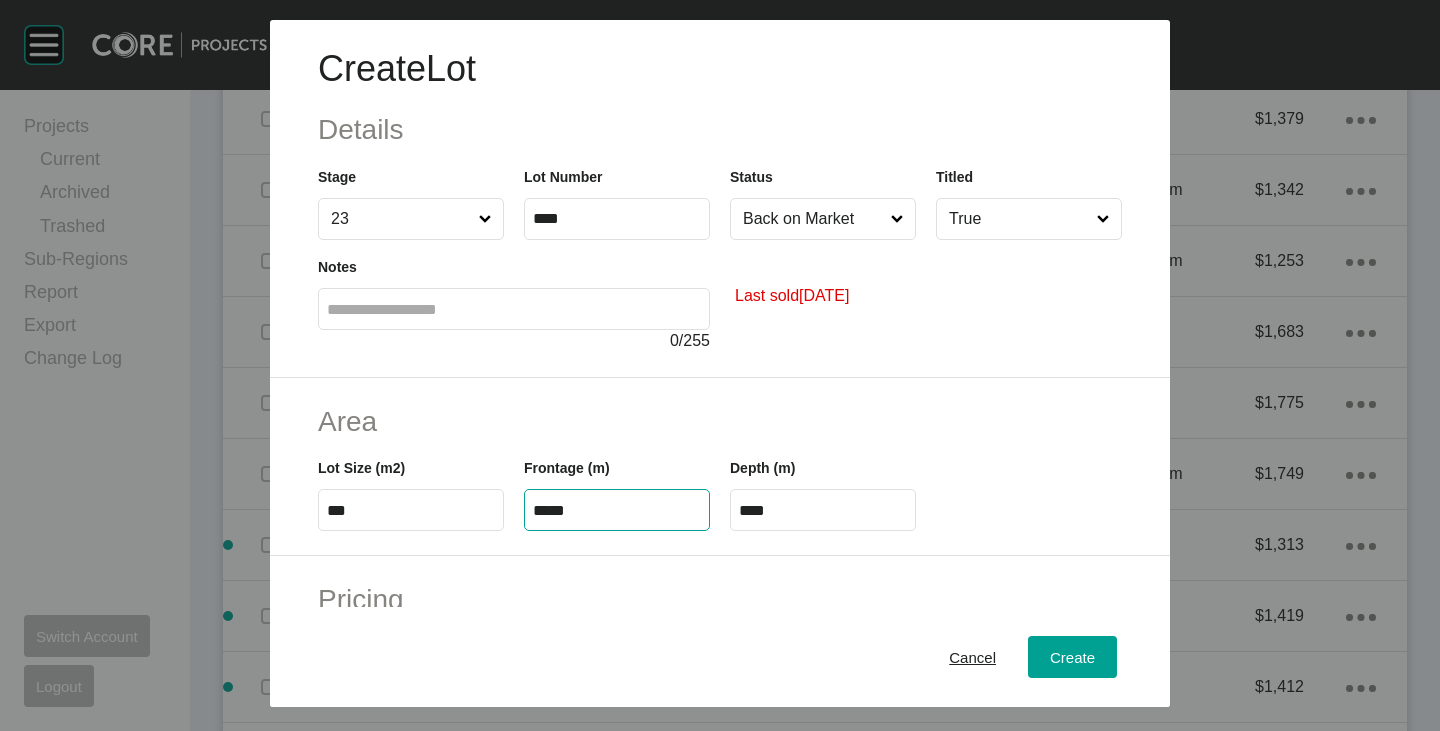 type on "*****" 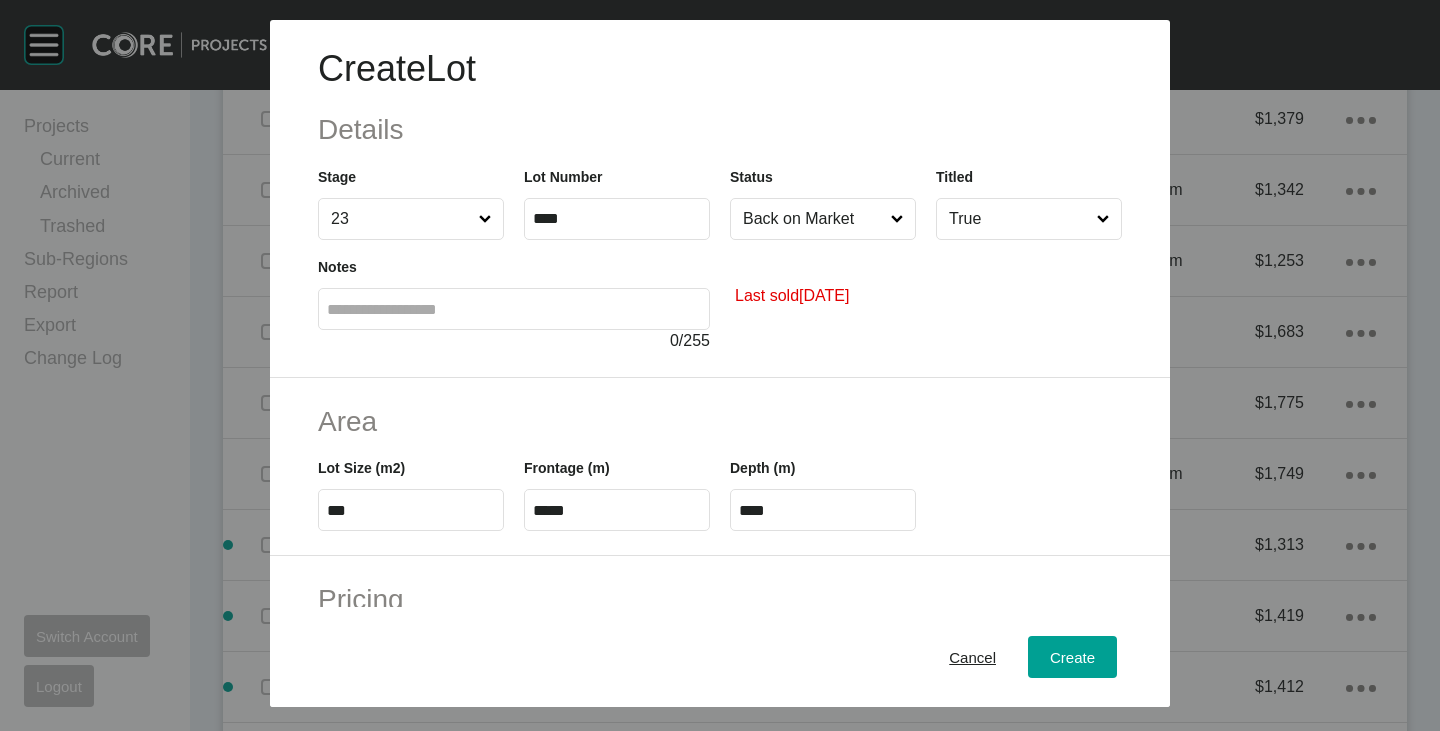 click on "Frontage (m) *****" at bounding box center [617, 486] 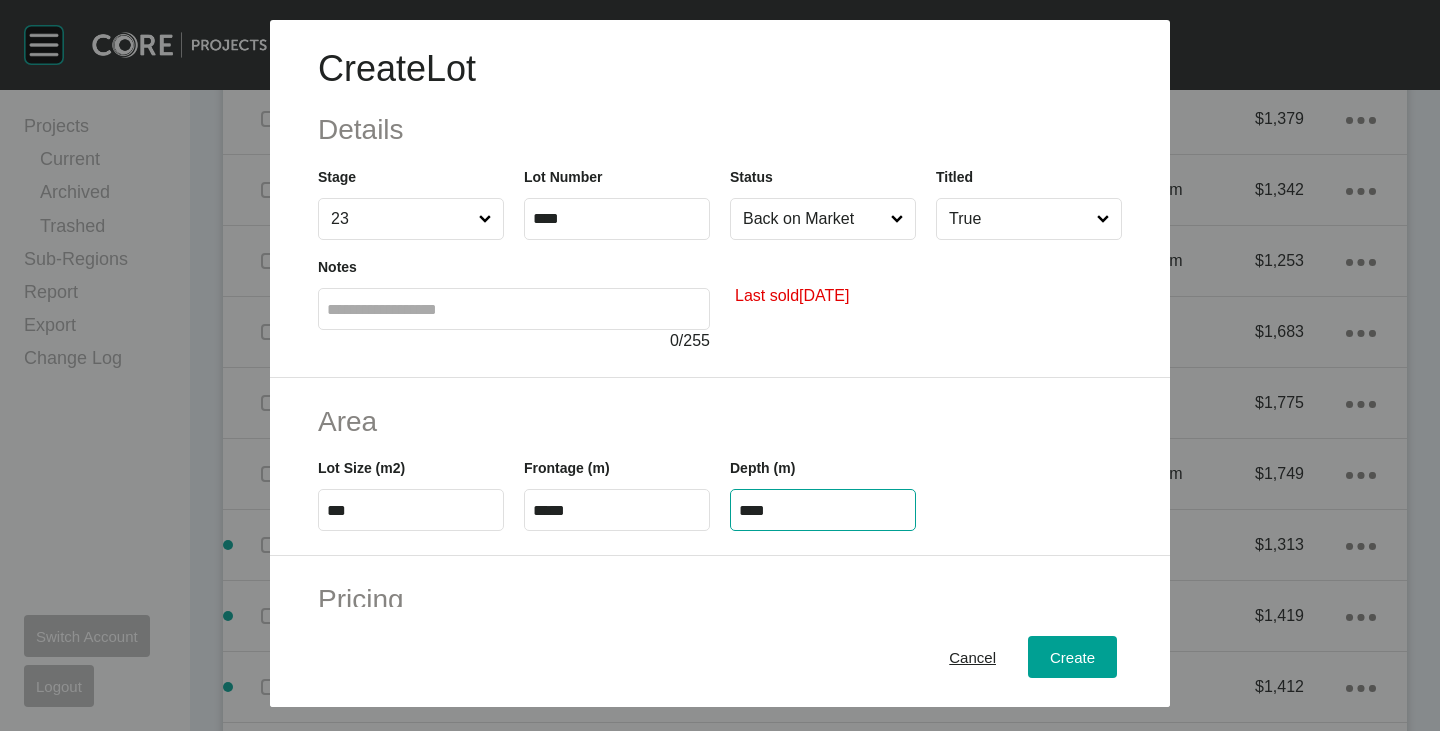 click on "****" at bounding box center (823, 510) 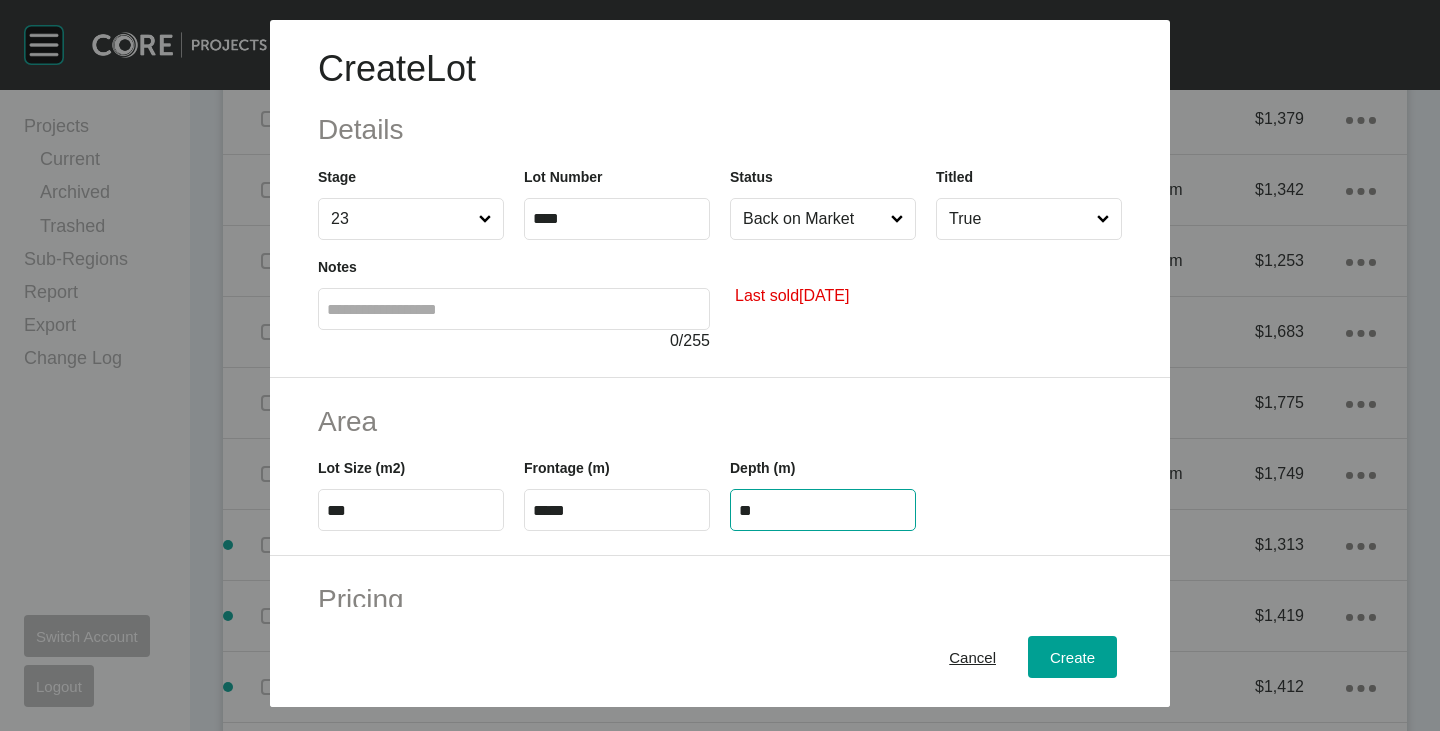 type on "**" 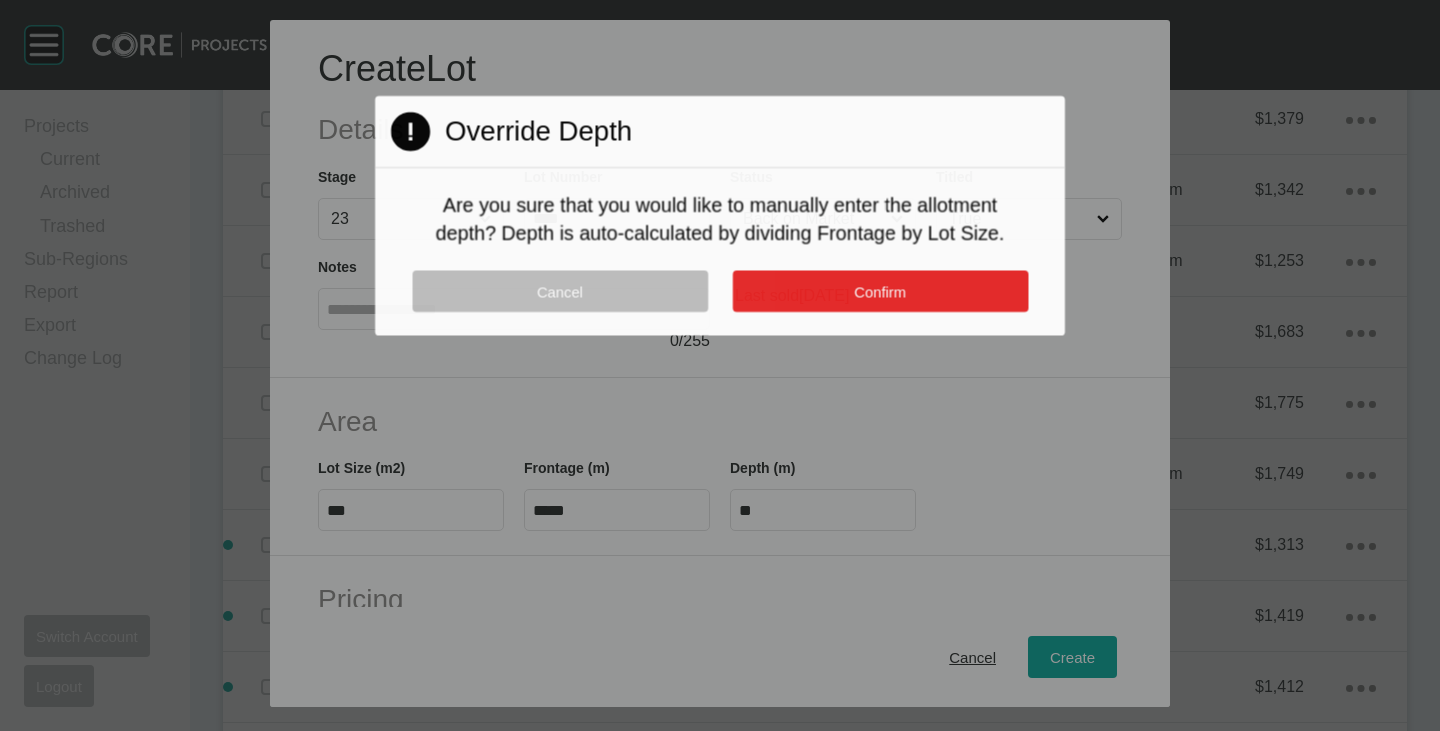 click on "Confirm" at bounding box center (880, 291) 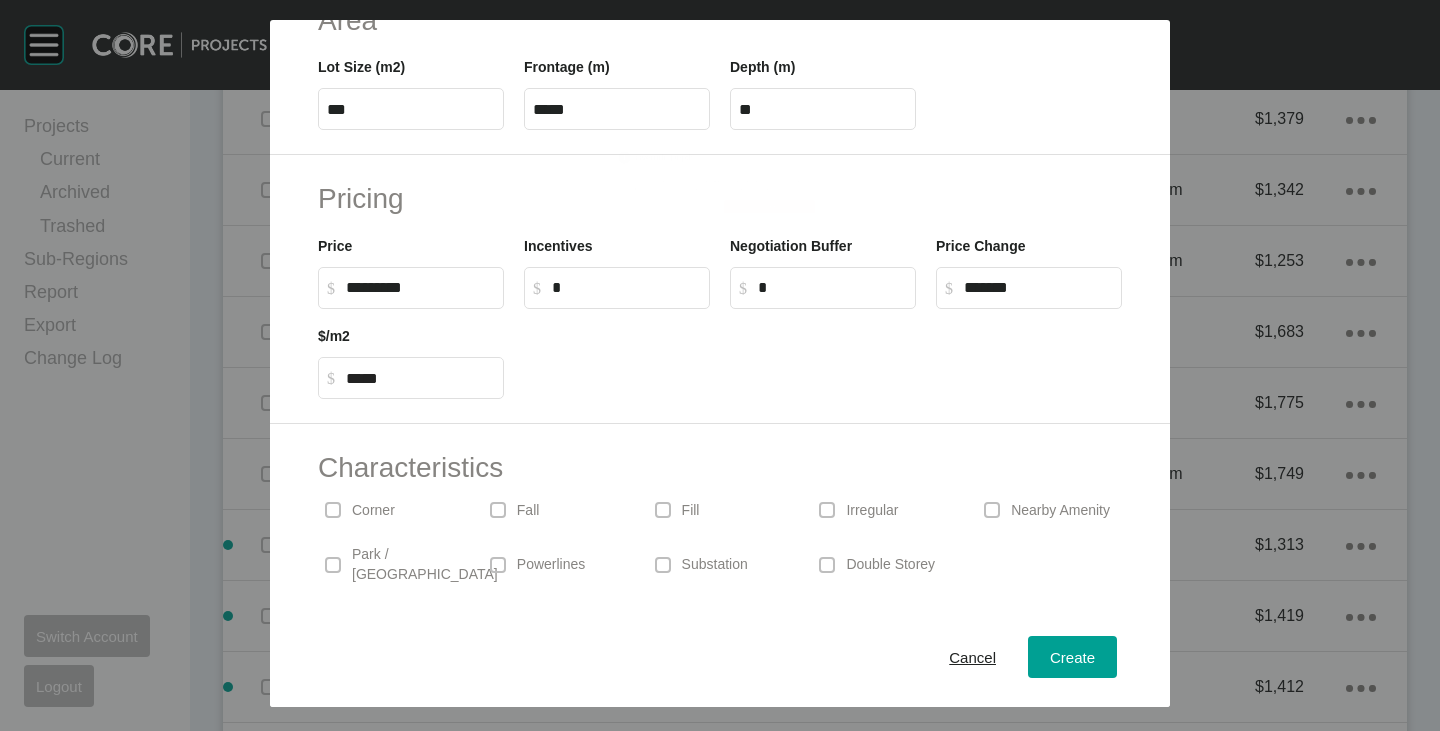 scroll, scrollTop: 489, scrollLeft: 0, axis: vertical 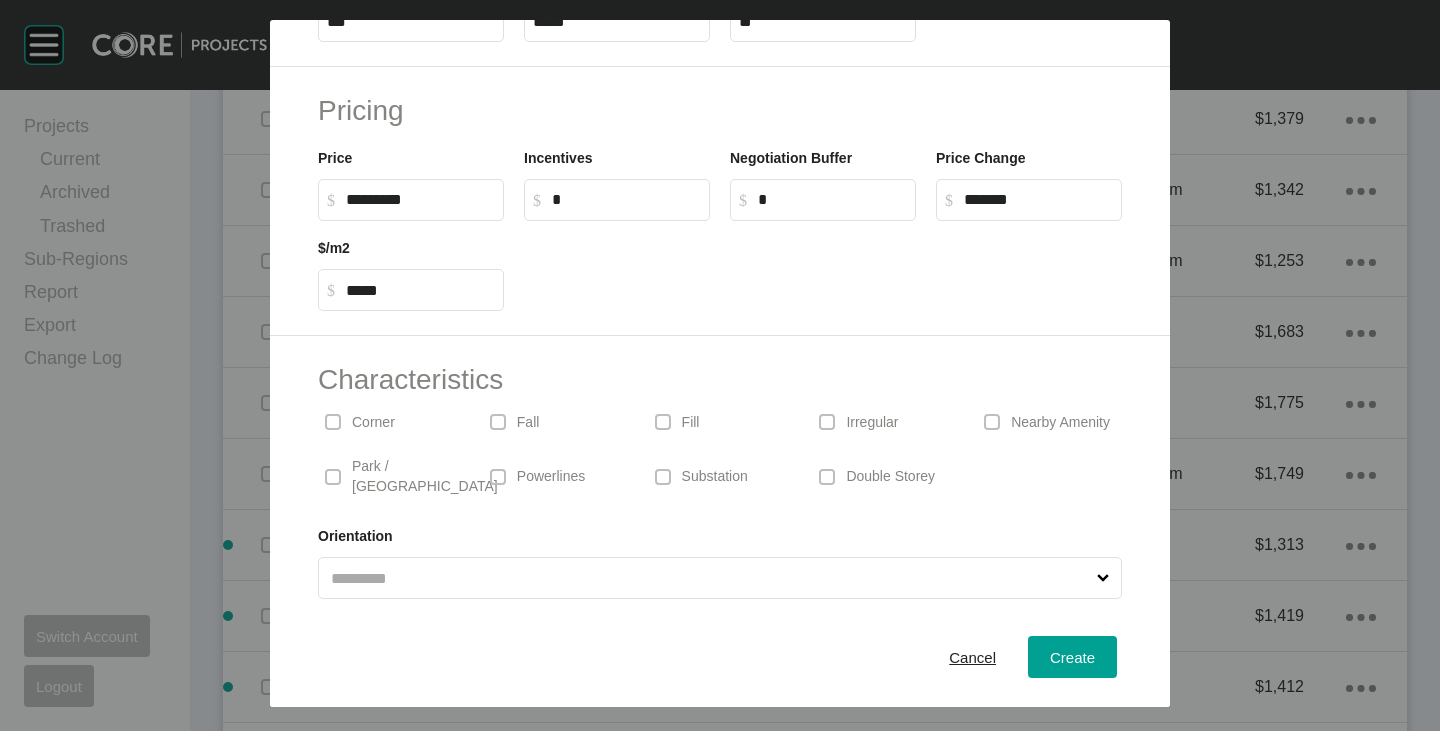 click on "Corner" at bounding box center [373, 423] 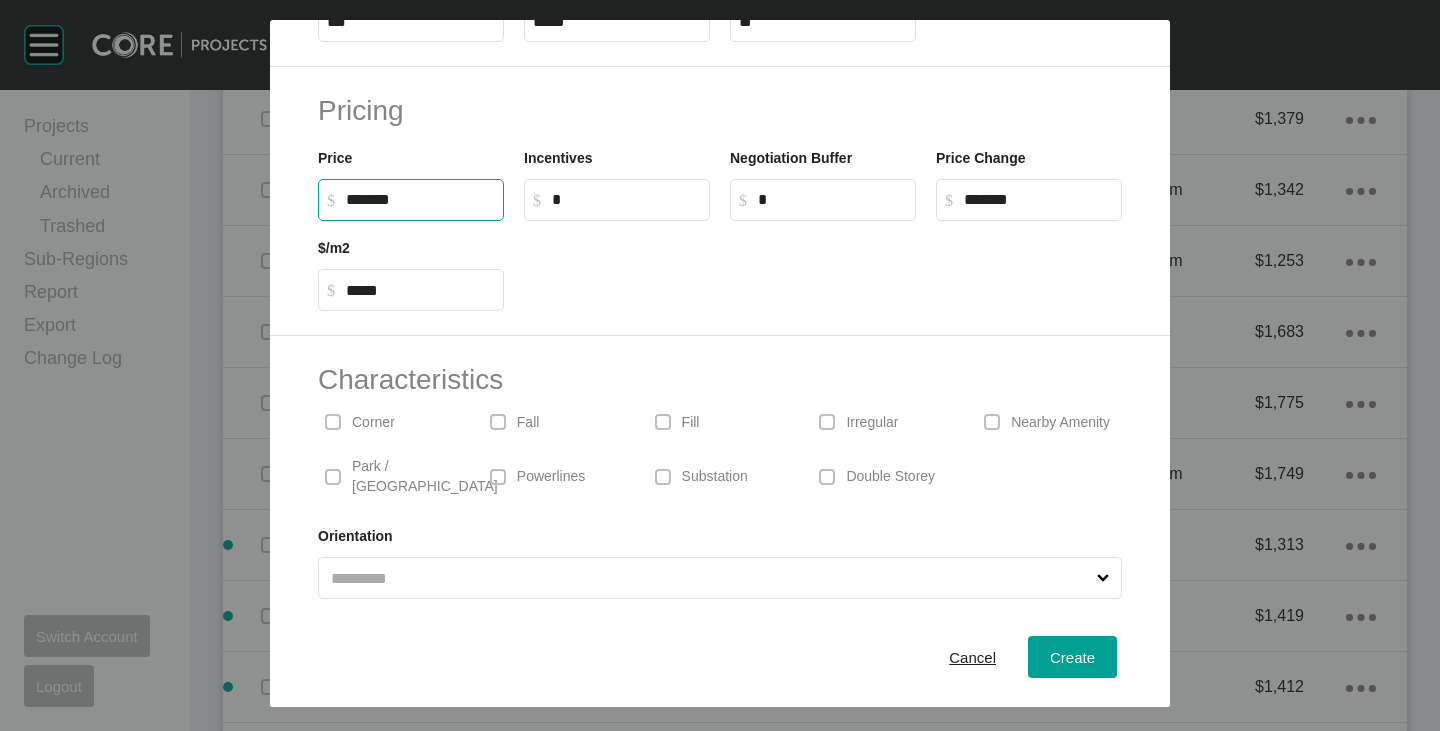 drag, startPoint x: 347, startPoint y: 194, endPoint x: 369, endPoint y: 194, distance: 22 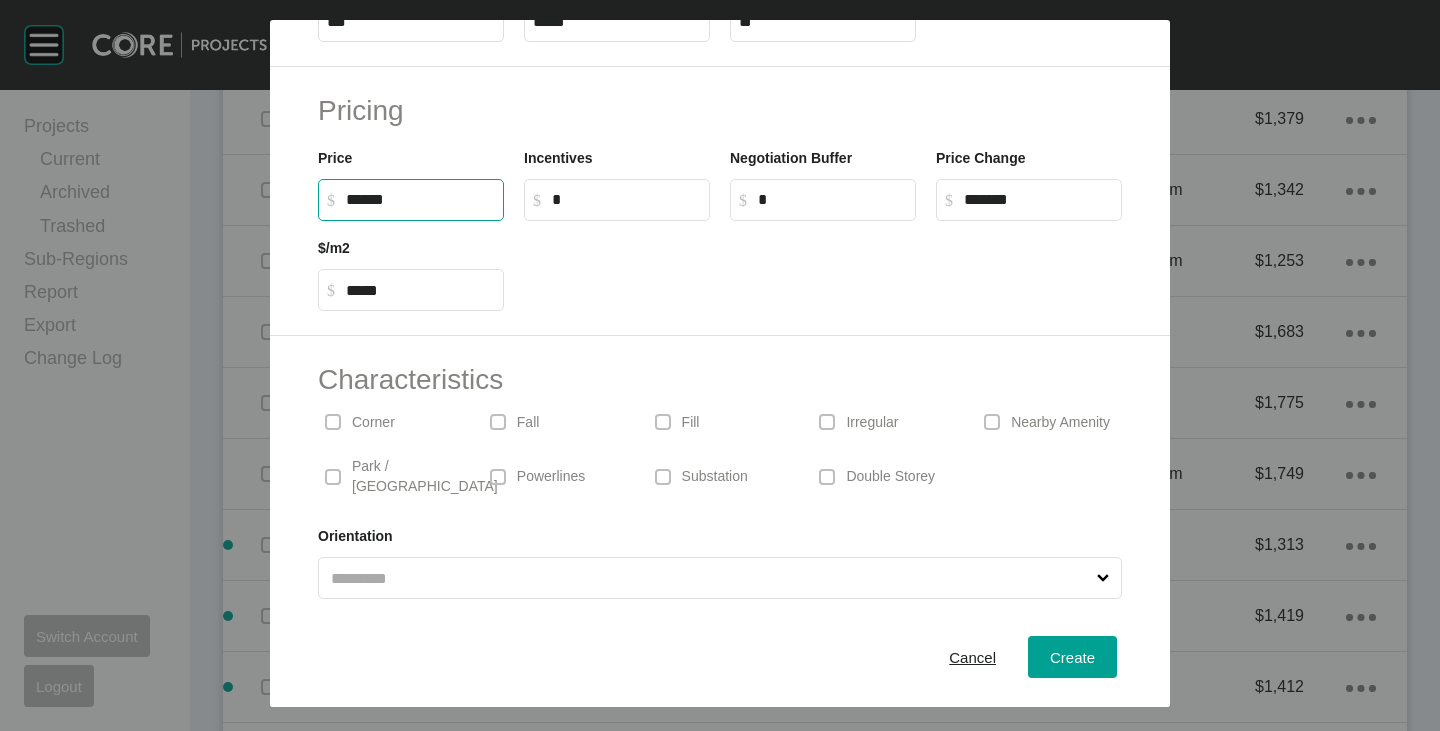 click on "Create  Lot Details Stage 23 Lot Number **** Status Back on Market Titled True Notes 0 / 255 Last sold  [DATE] Area Lot Size (m2) *** Frontage (m) ***** Depth (m) ** Pricing Price $ Created with Sketch. $ ****** Incentives $ Created with Sketch. $ * Negotiation Buffer $ Created with Sketch. $ * Price Change $ Created with Sketch. $ ******* $/m2 $ Created with Sketch. $ ***** Characteristics Corner Fall Fill Irregular Nearby [GEOGRAPHIC_DATA] / Wetlands Powerlines Substation Double Storey Orientation Cancel Create" at bounding box center (720, 365) 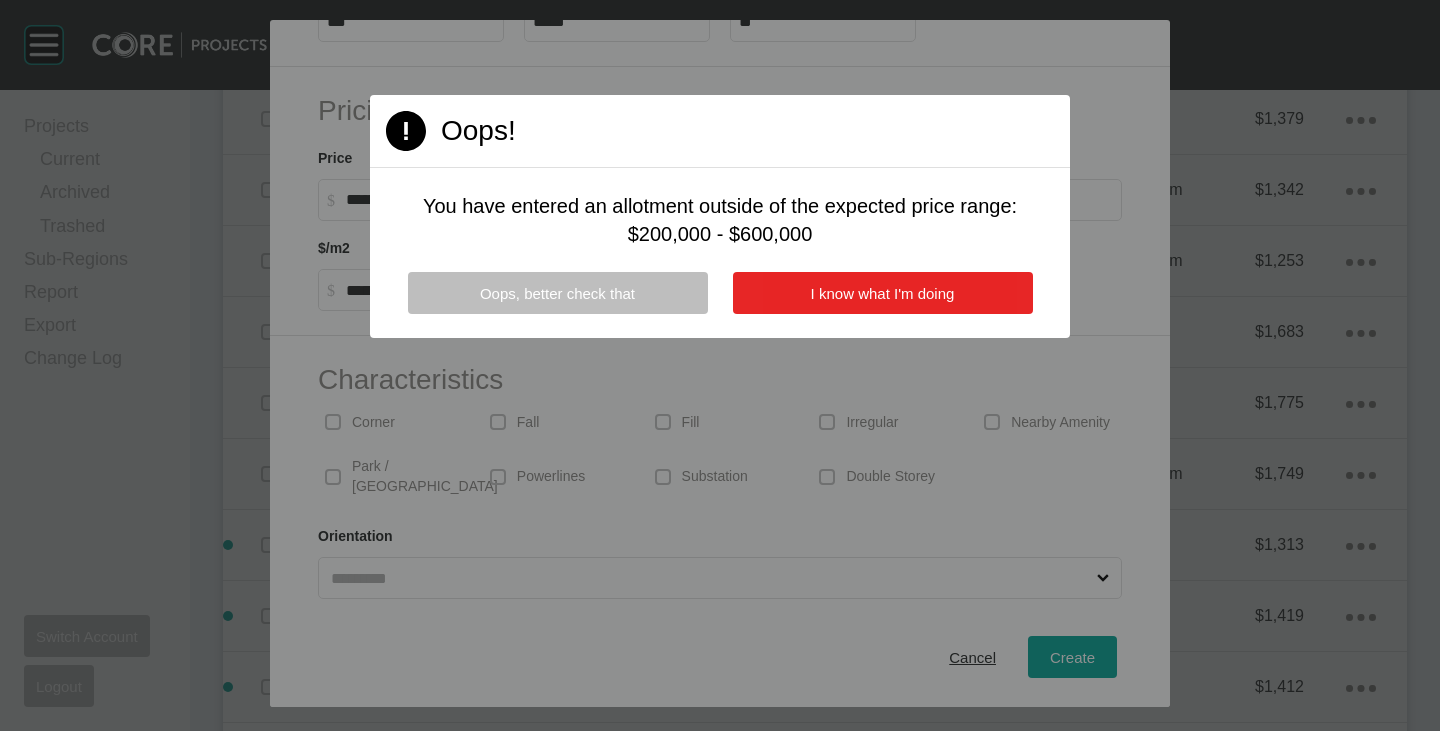 click on "I know what I'm doing" at bounding box center (883, 293) 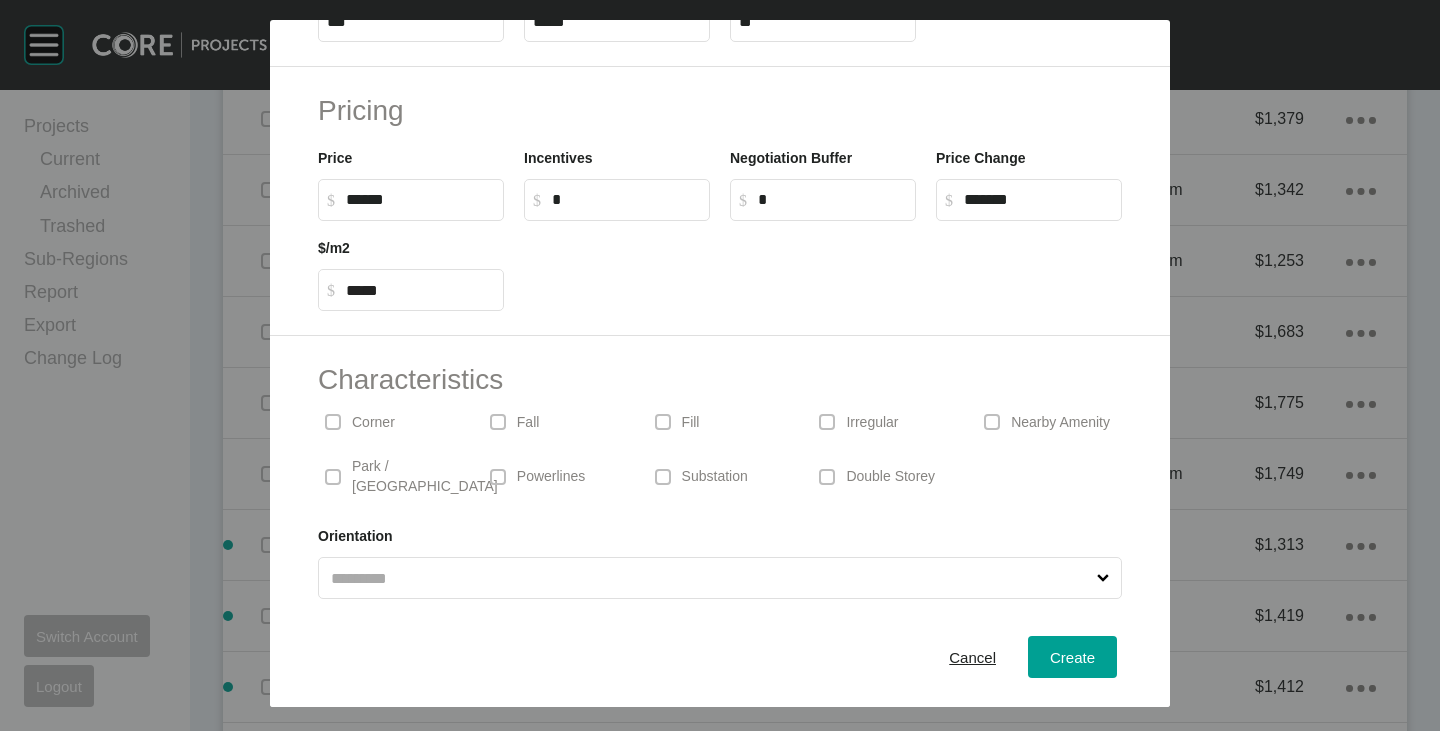 click on "******" at bounding box center [420, 199] 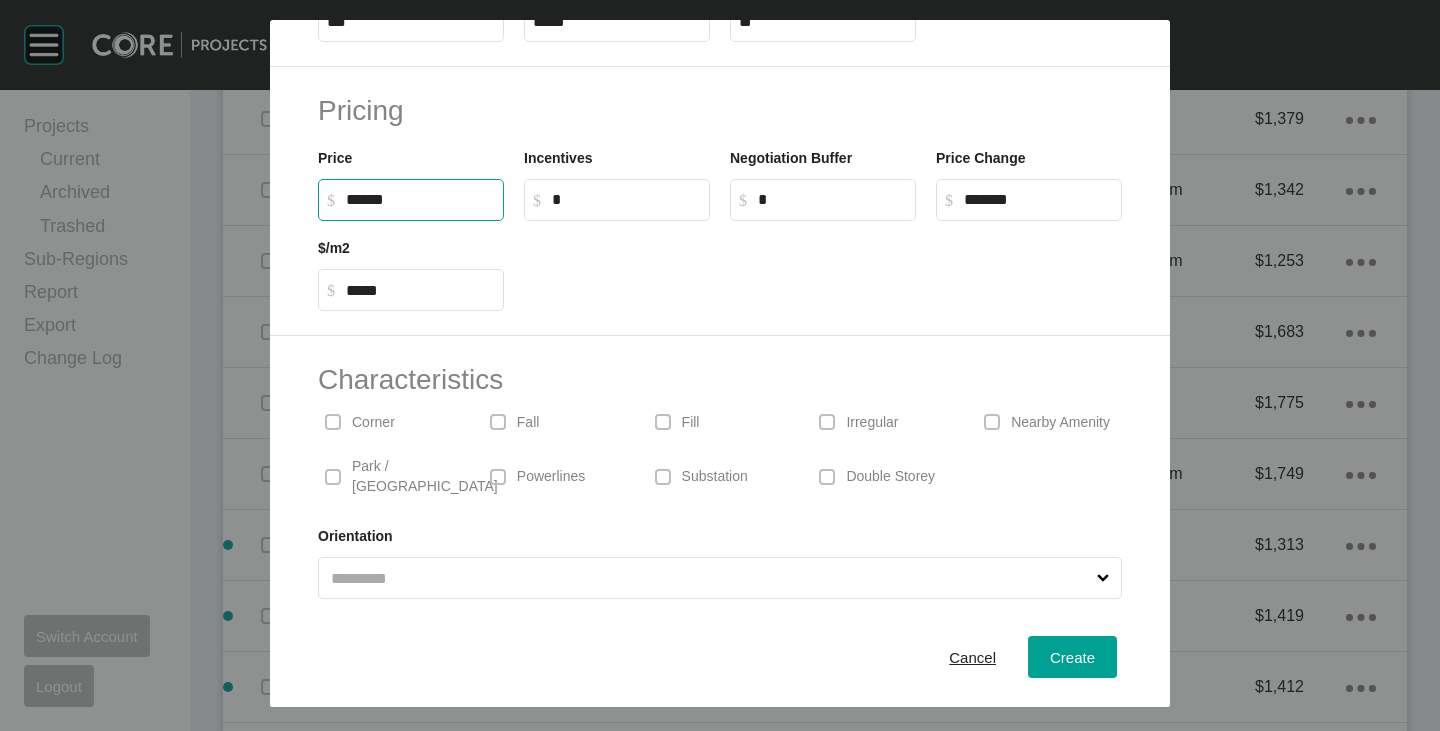 type on "*******" 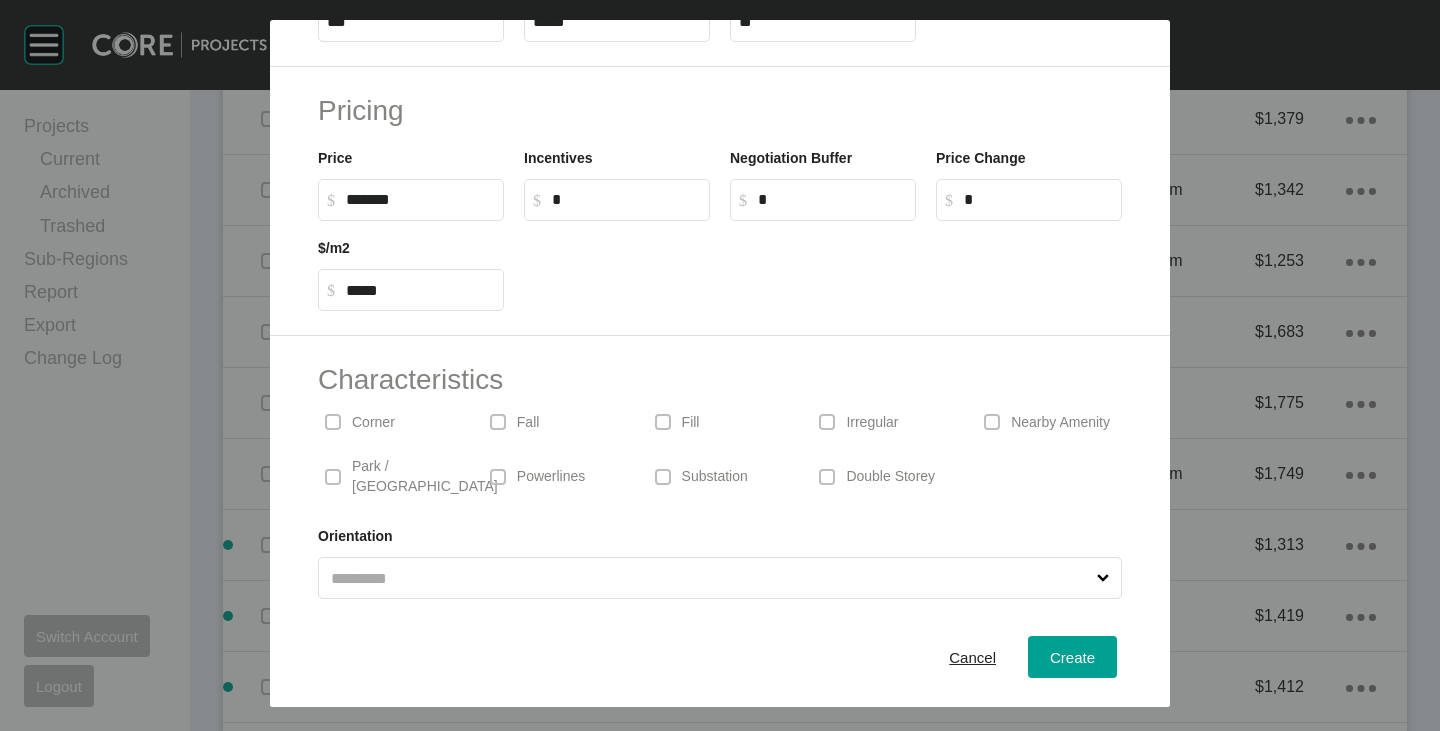 click at bounding box center [823, 266] 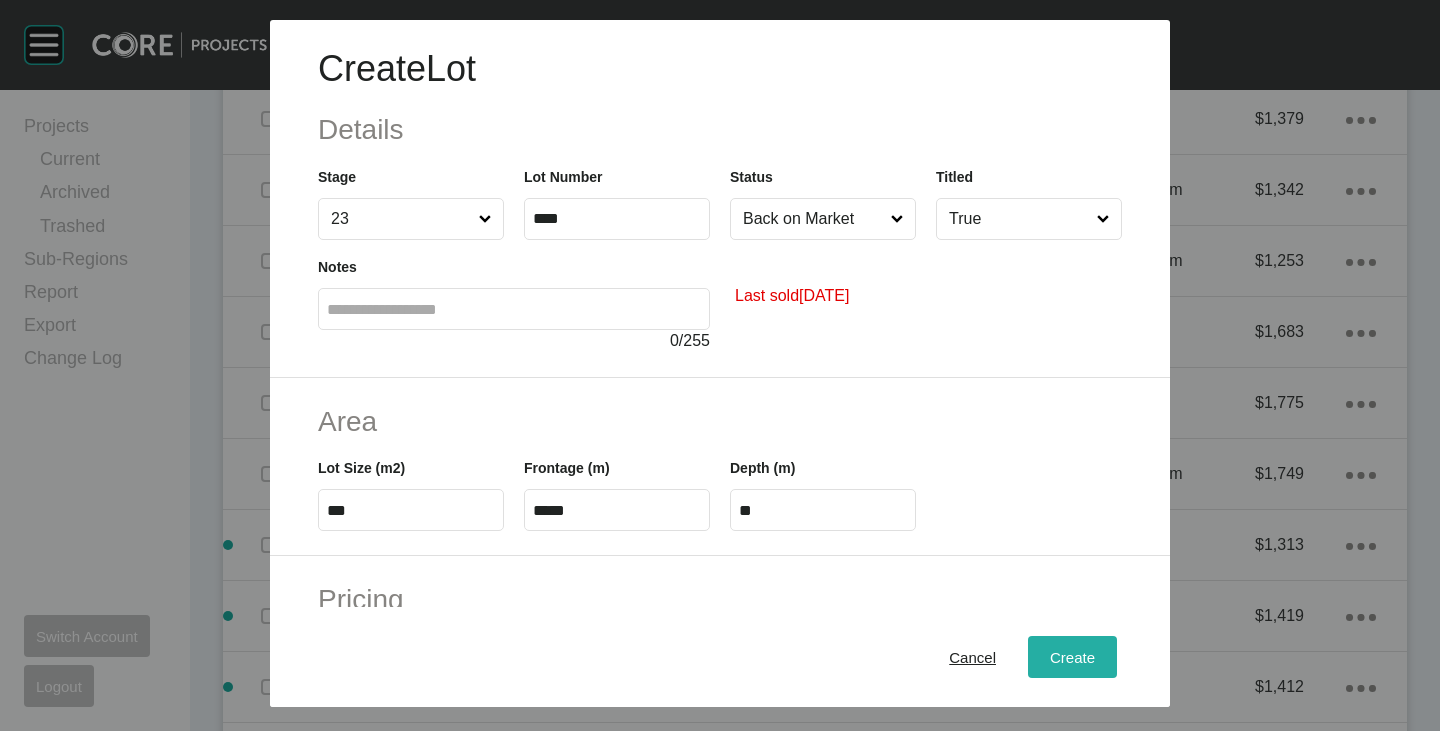 click on "Create" at bounding box center [1072, 657] 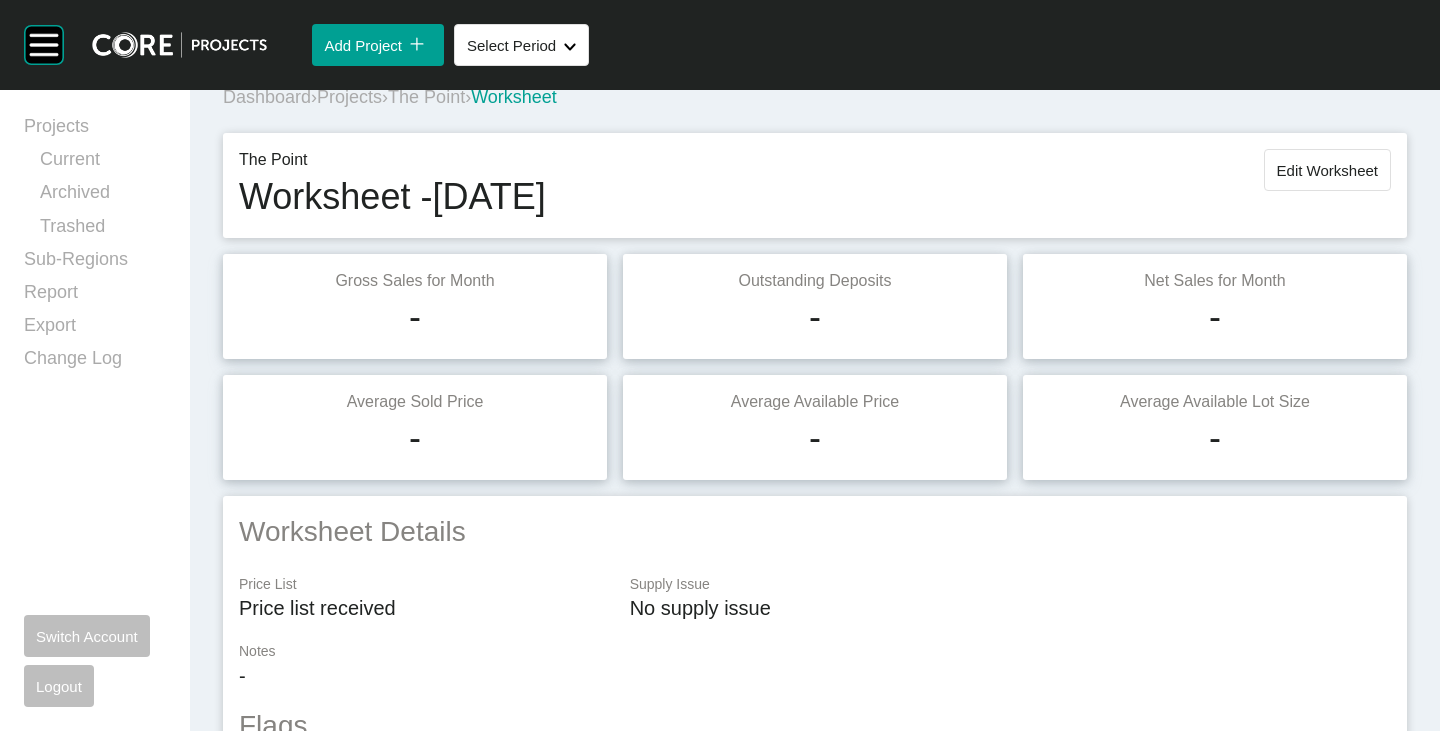 scroll, scrollTop: 0, scrollLeft: 0, axis: both 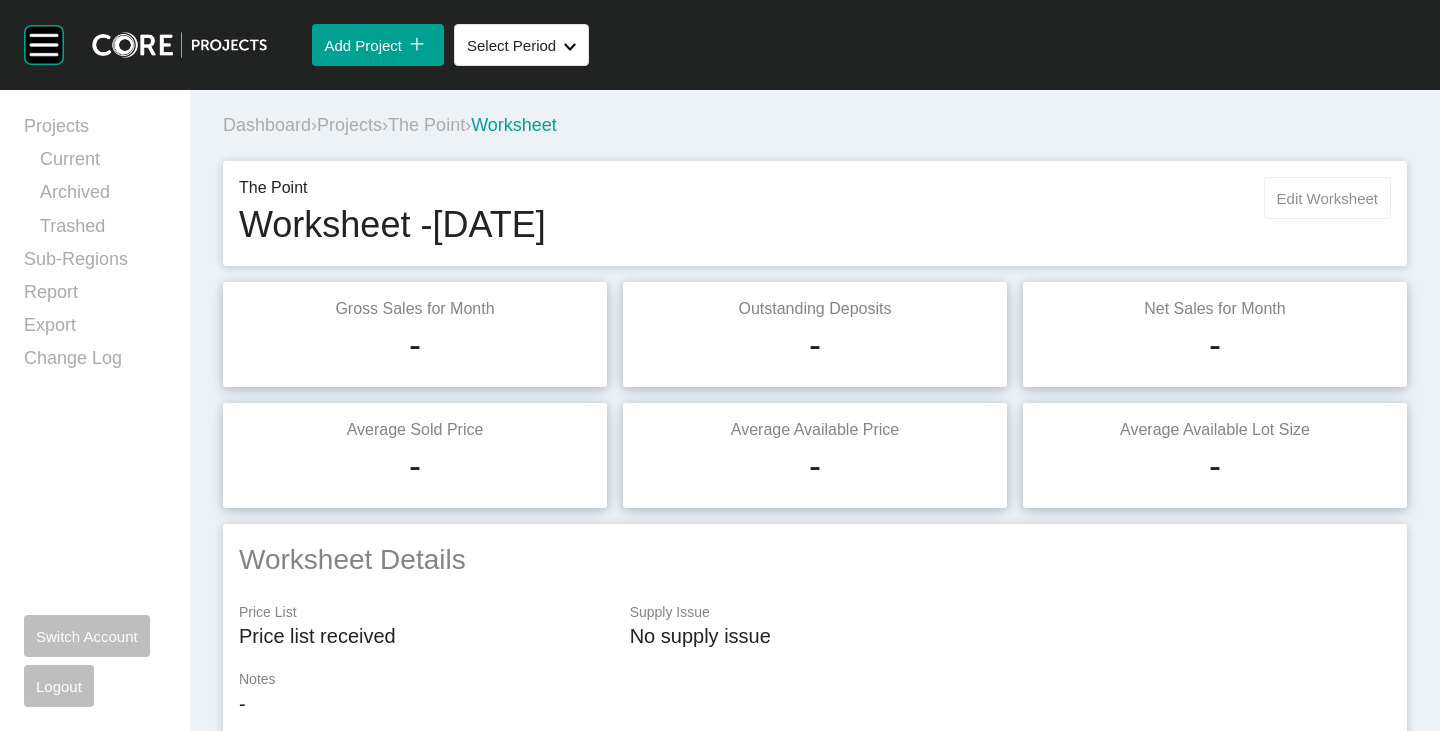 click on "Edit Worksheet" at bounding box center [1327, 198] 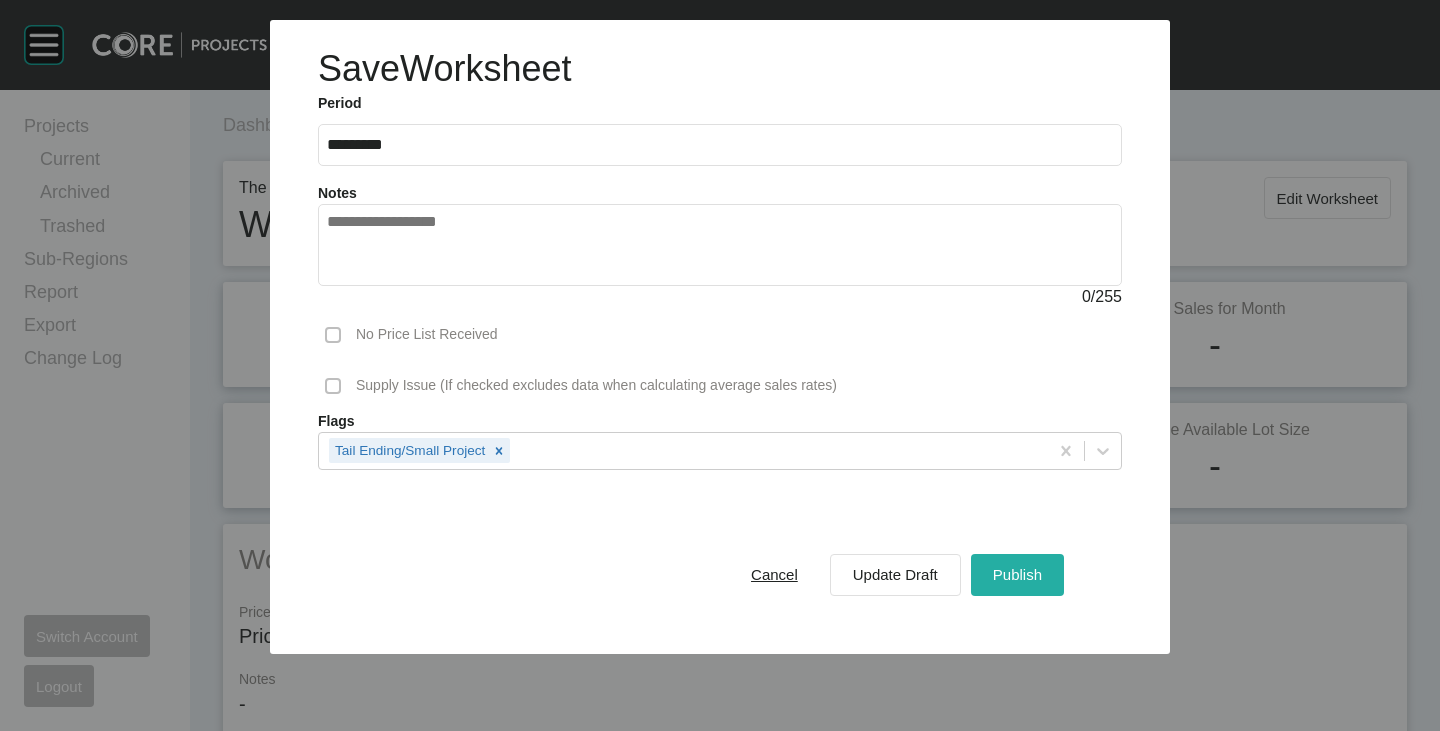 click on "Publish" at bounding box center (1017, 574) 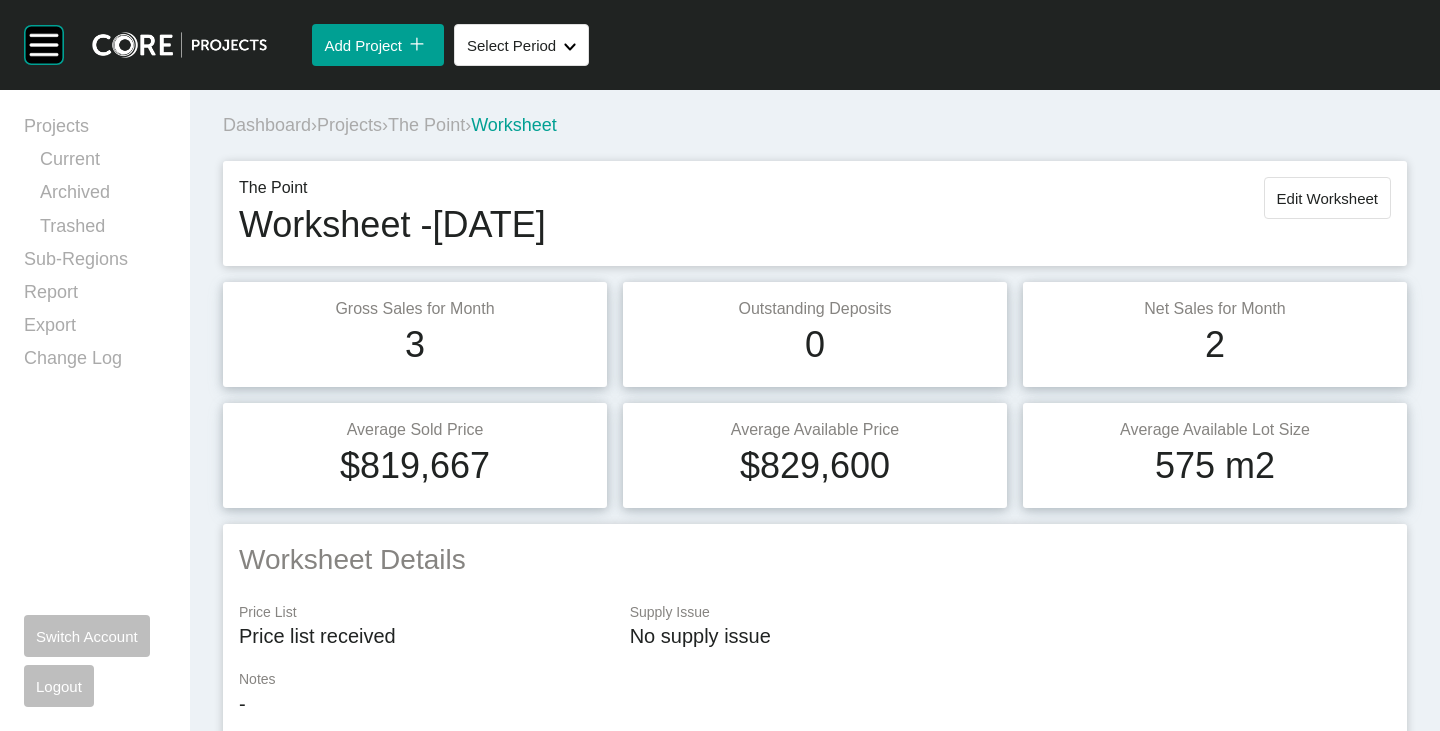 click on "The Point" at bounding box center [426, 125] 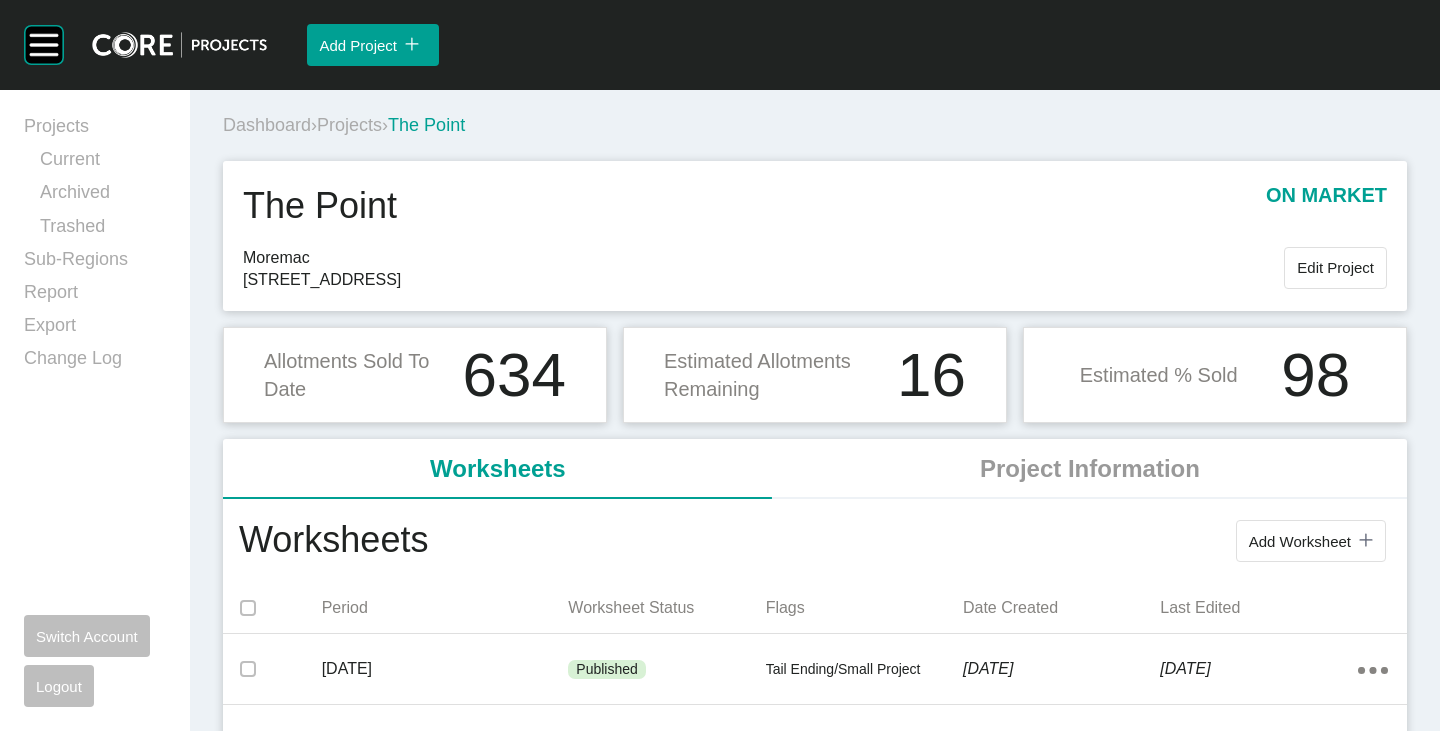 click on "Projects" at bounding box center (349, 125) 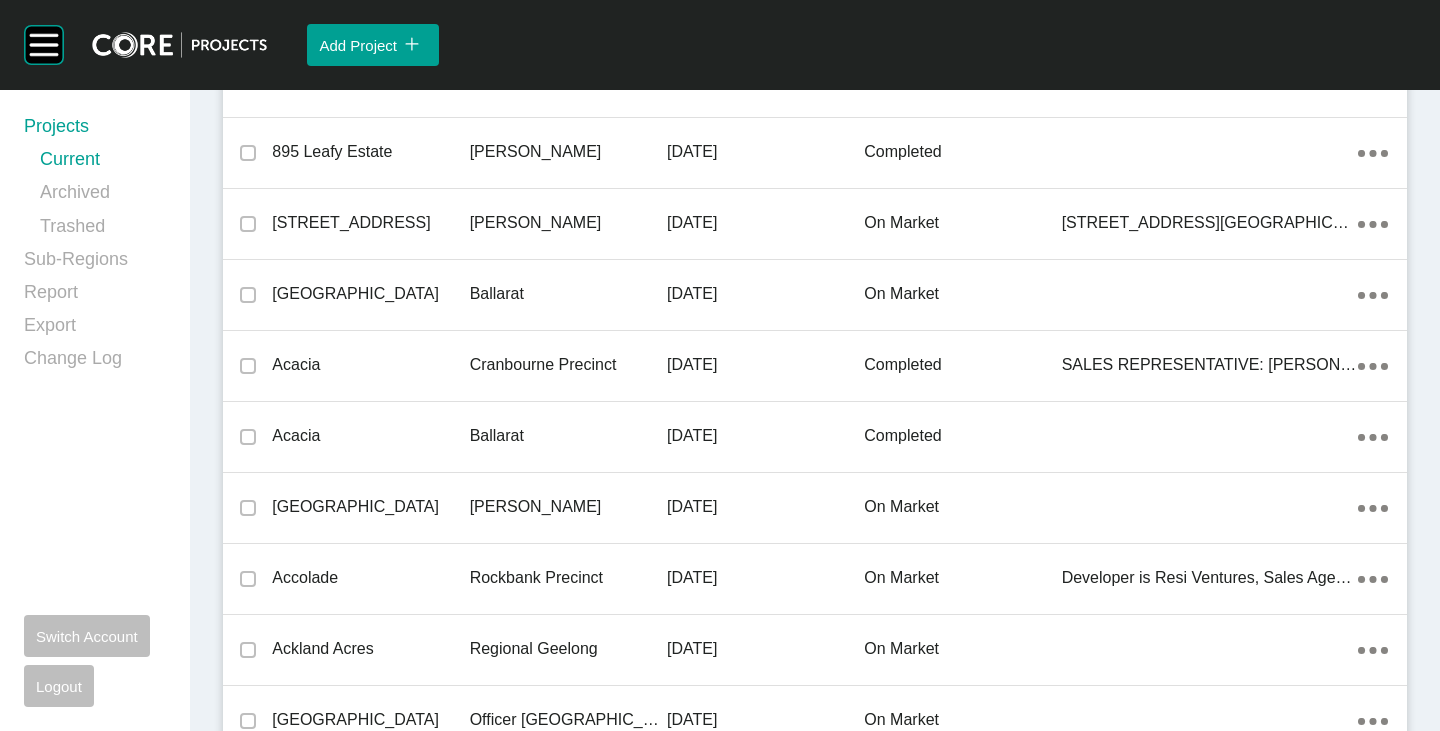 scroll, scrollTop: 35188, scrollLeft: 0, axis: vertical 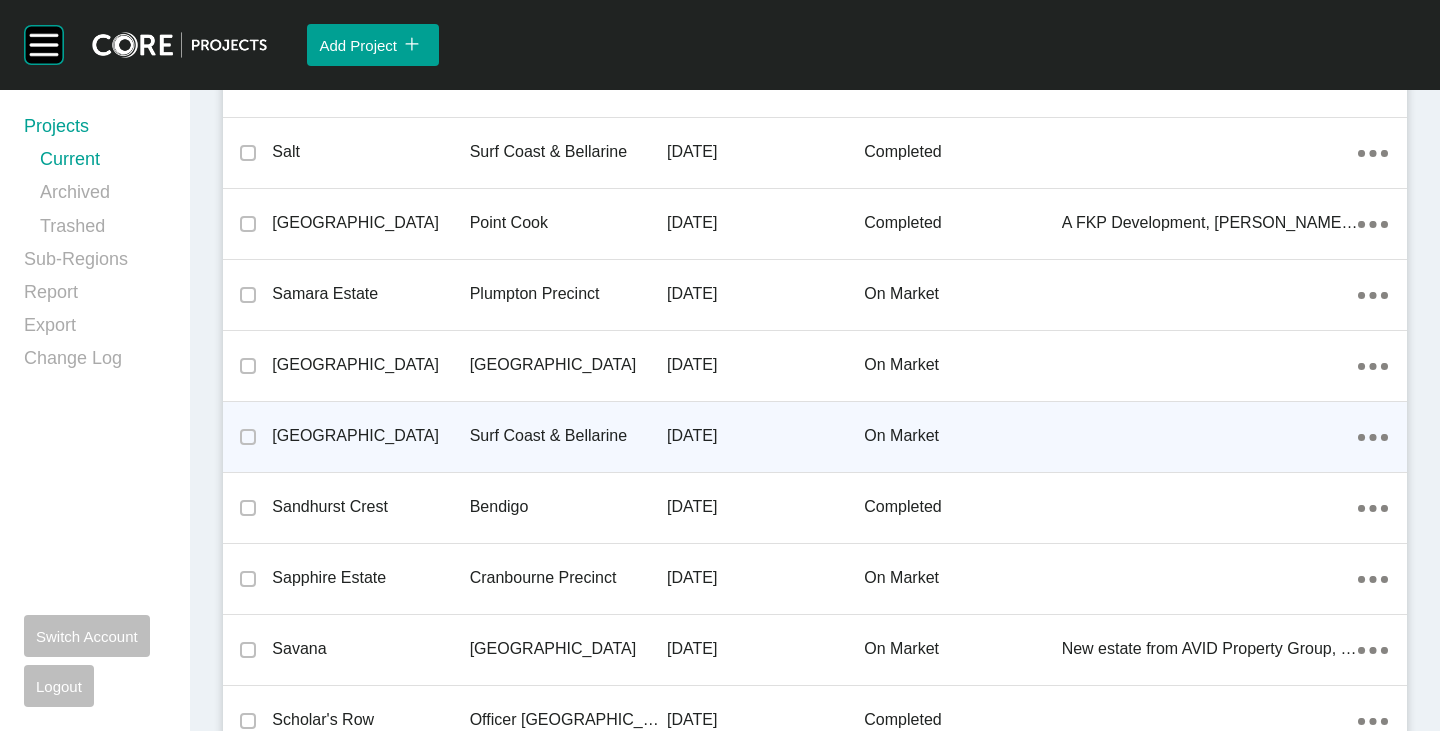 click on "[GEOGRAPHIC_DATA]" at bounding box center [370, 436] 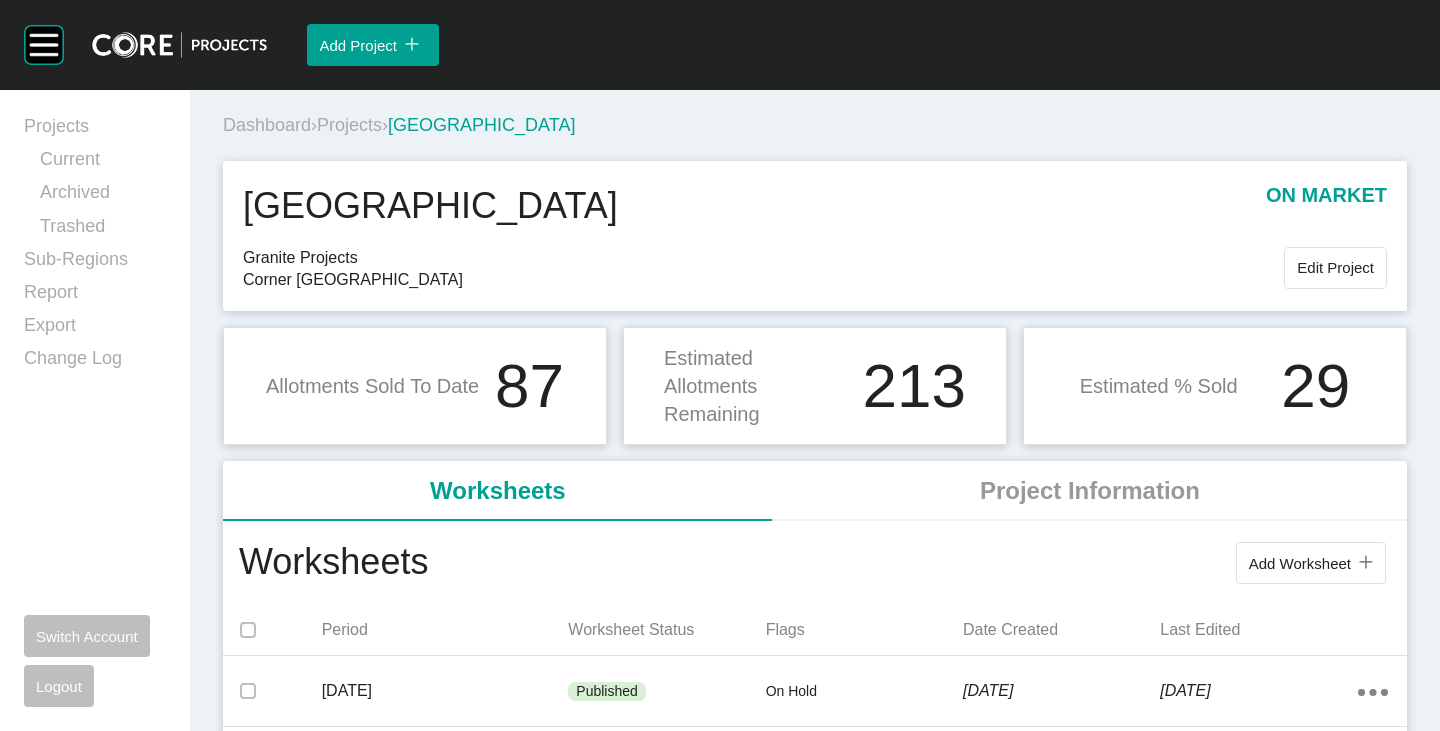 scroll, scrollTop: 100, scrollLeft: 0, axis: vertical 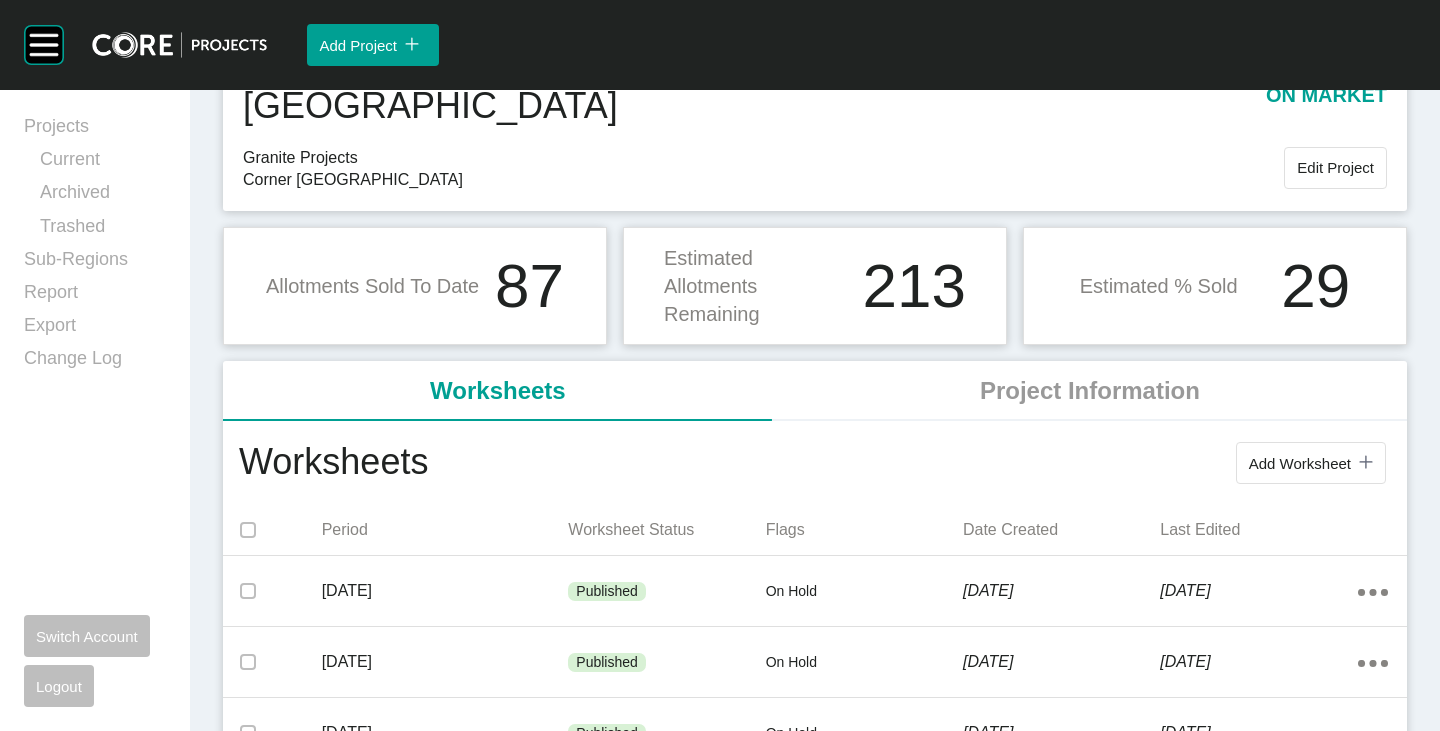 click on "Add Worksheet icon/tick copy 11 Created with Sketch." at bounding box center [1311, 463] 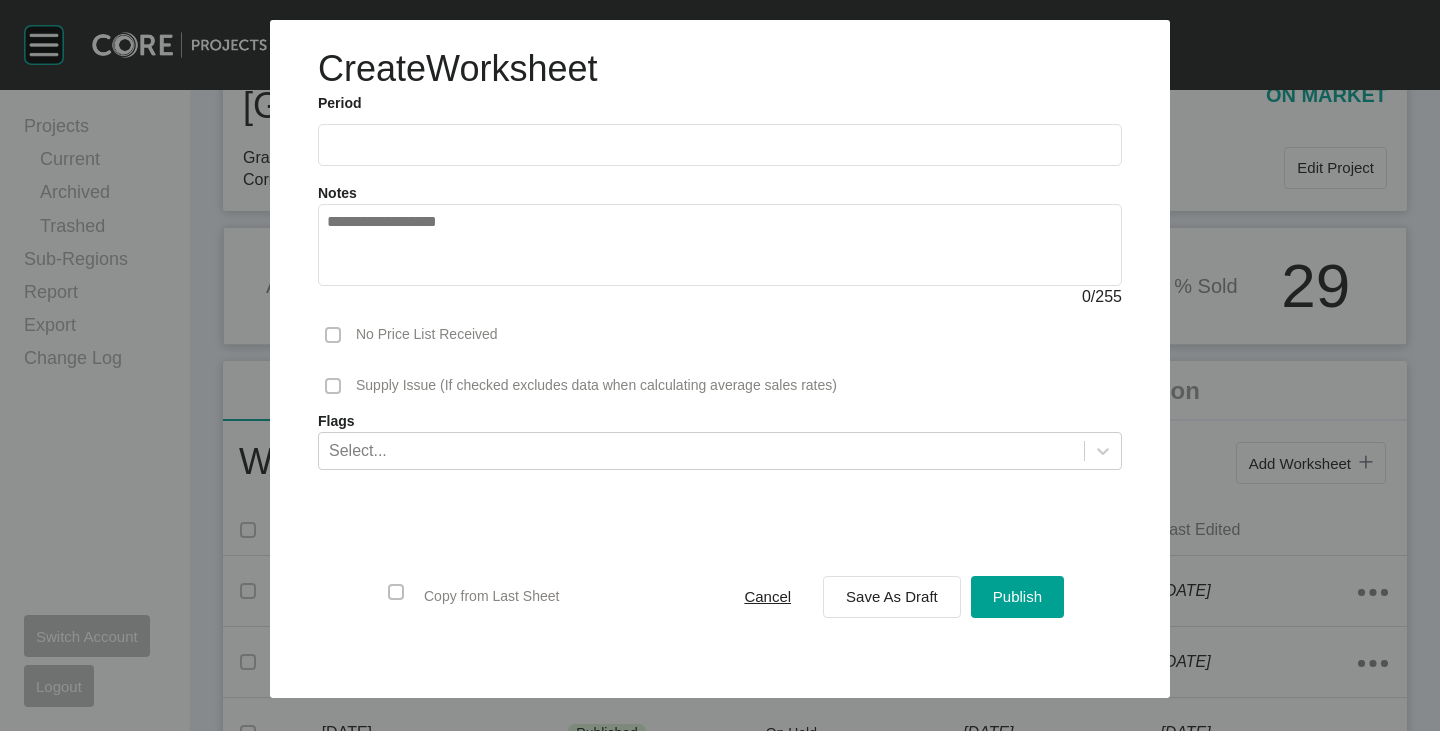 click at bounding box center (720, 144) 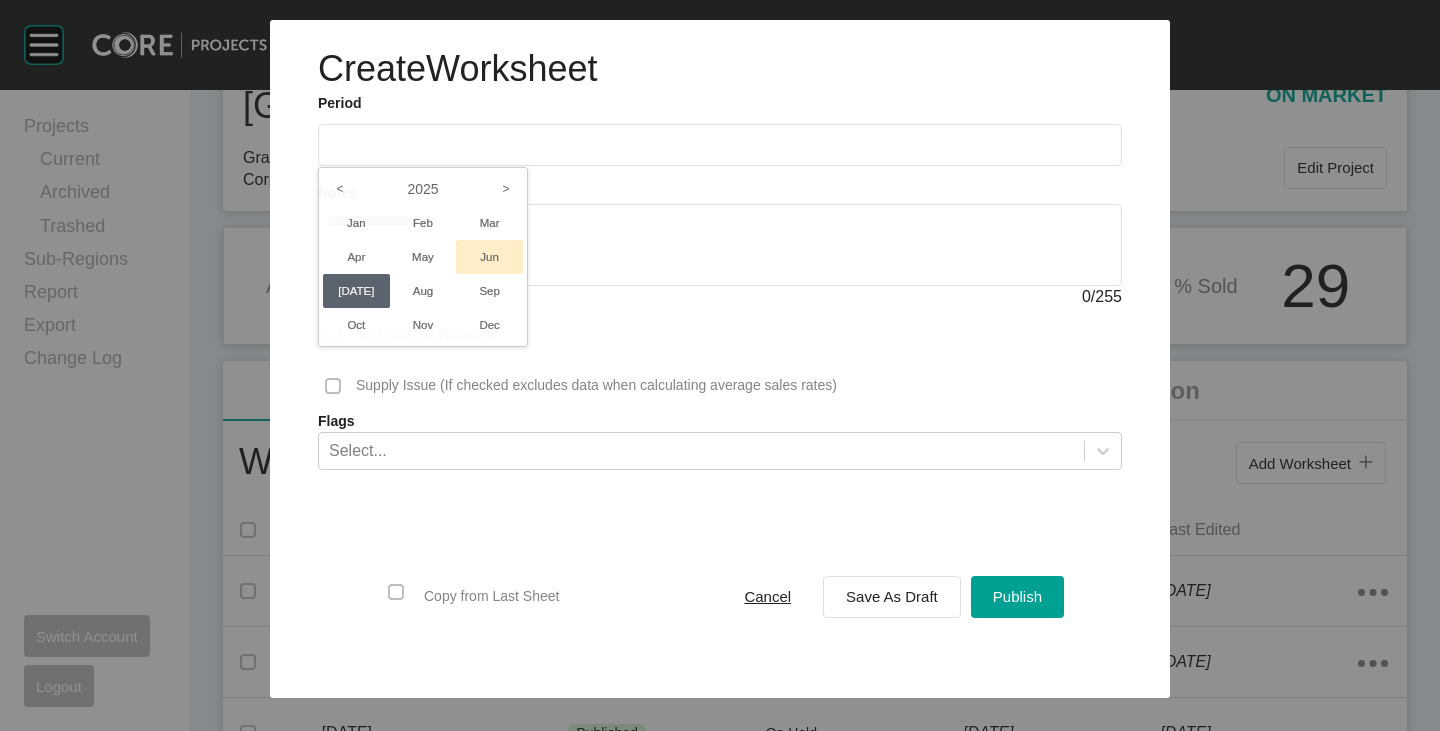 click on "Jun" at bounding box center [489, 257] 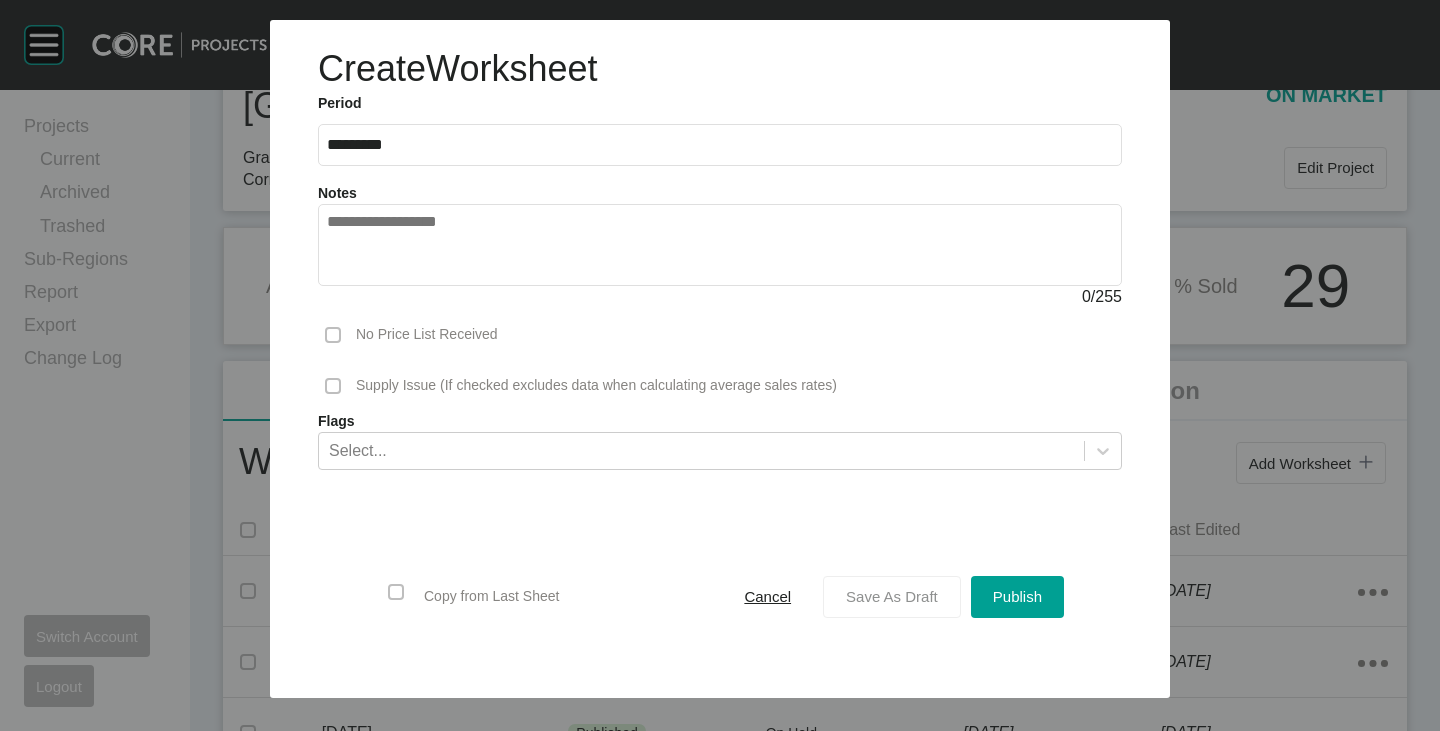 click on "Save As Draft" at bounding box center (892, 596) 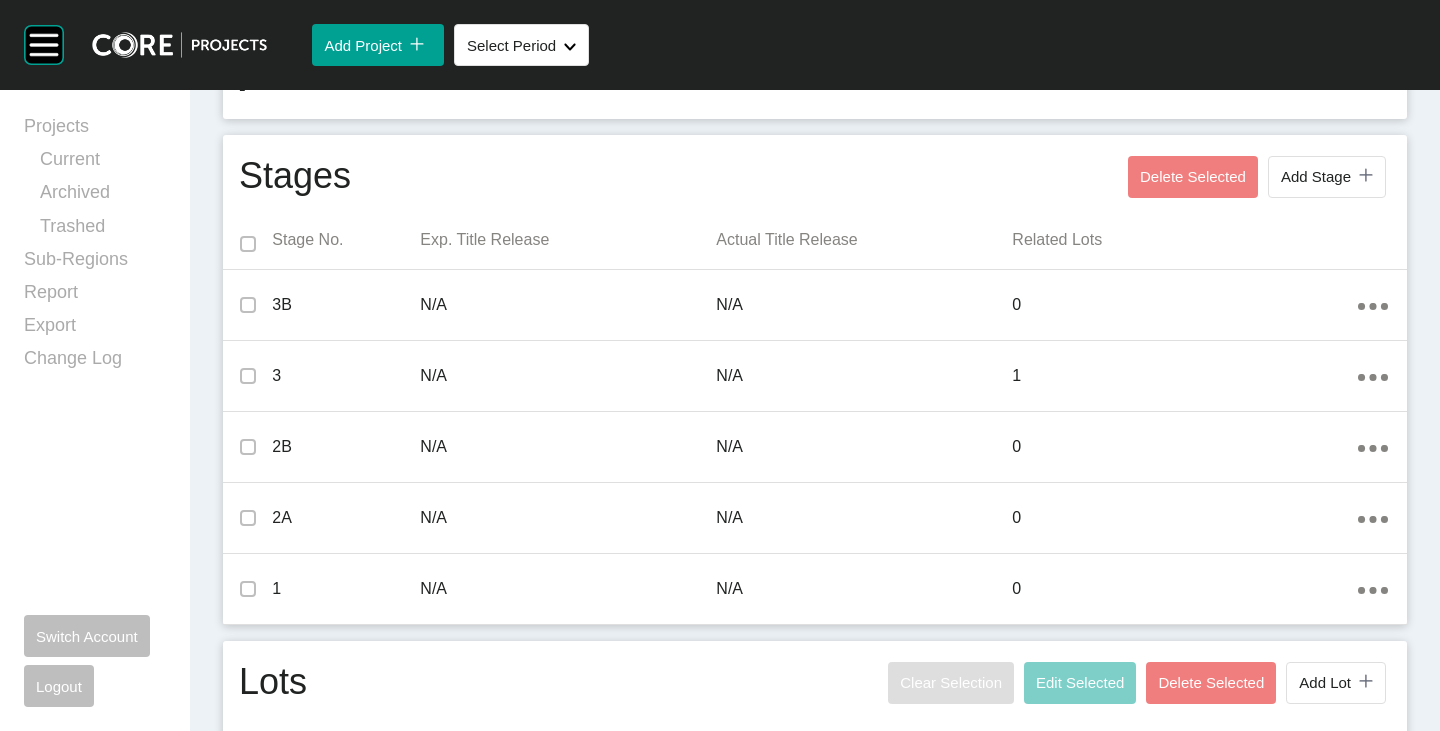 scroll, scrollTop: 739, scrollLeft: 0, axis: vertical 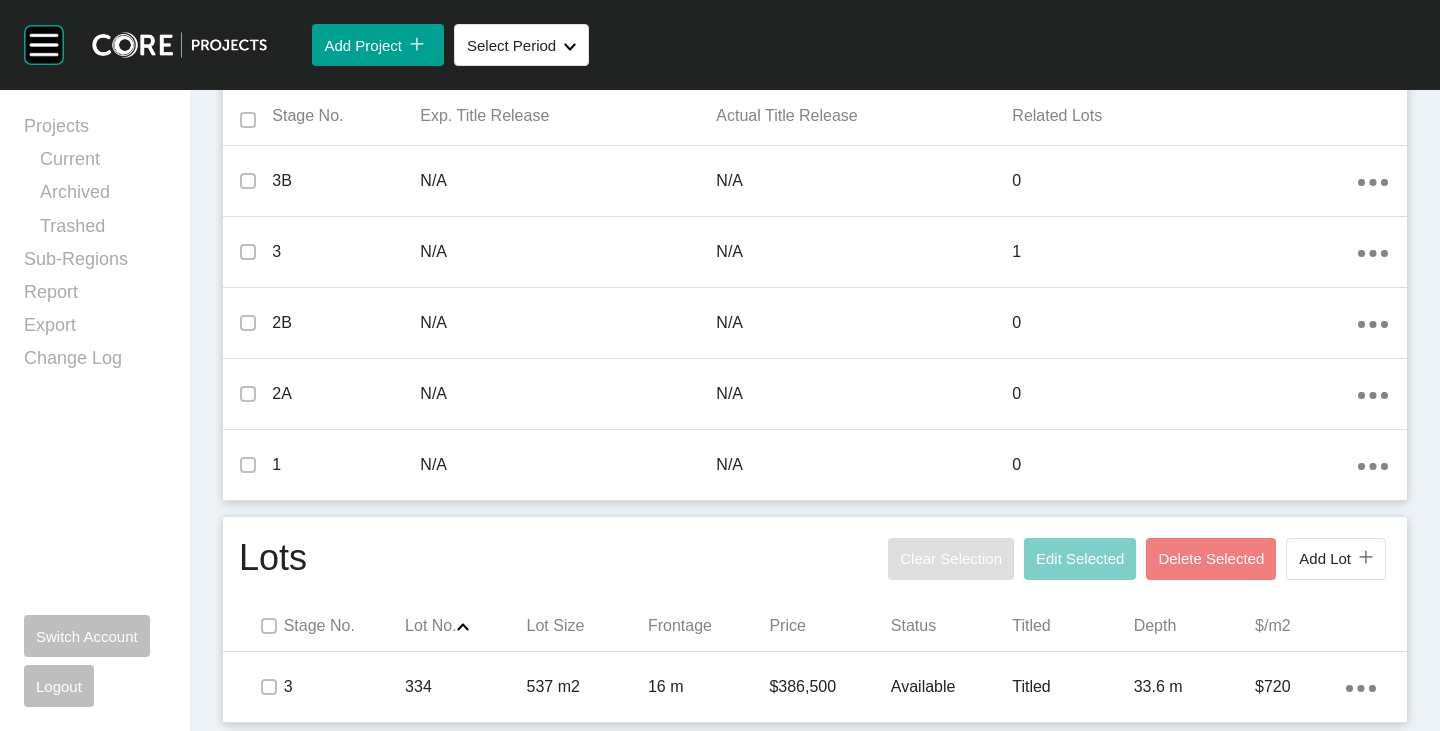 click on "Available" at bounding box center (951, 687) 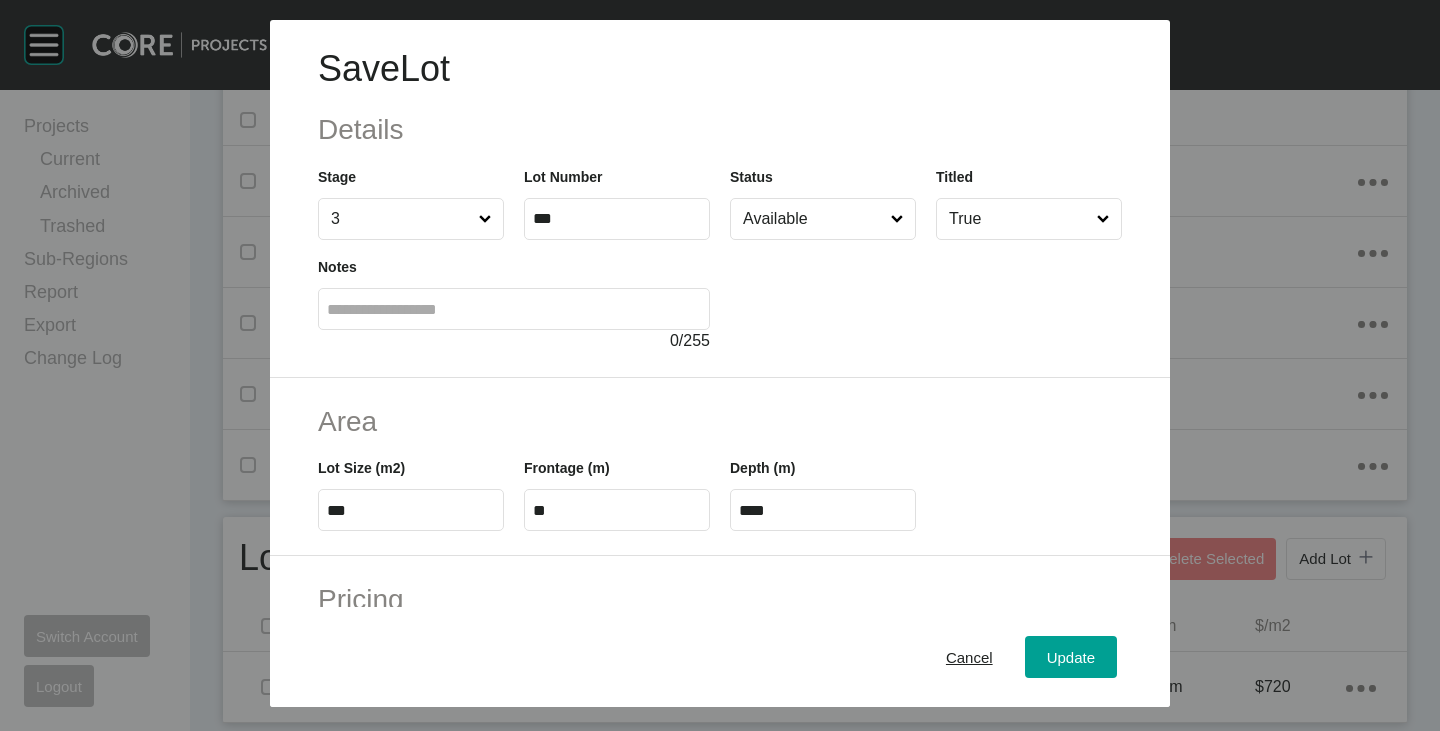 click on "Available" at bounding box center [813, 219] 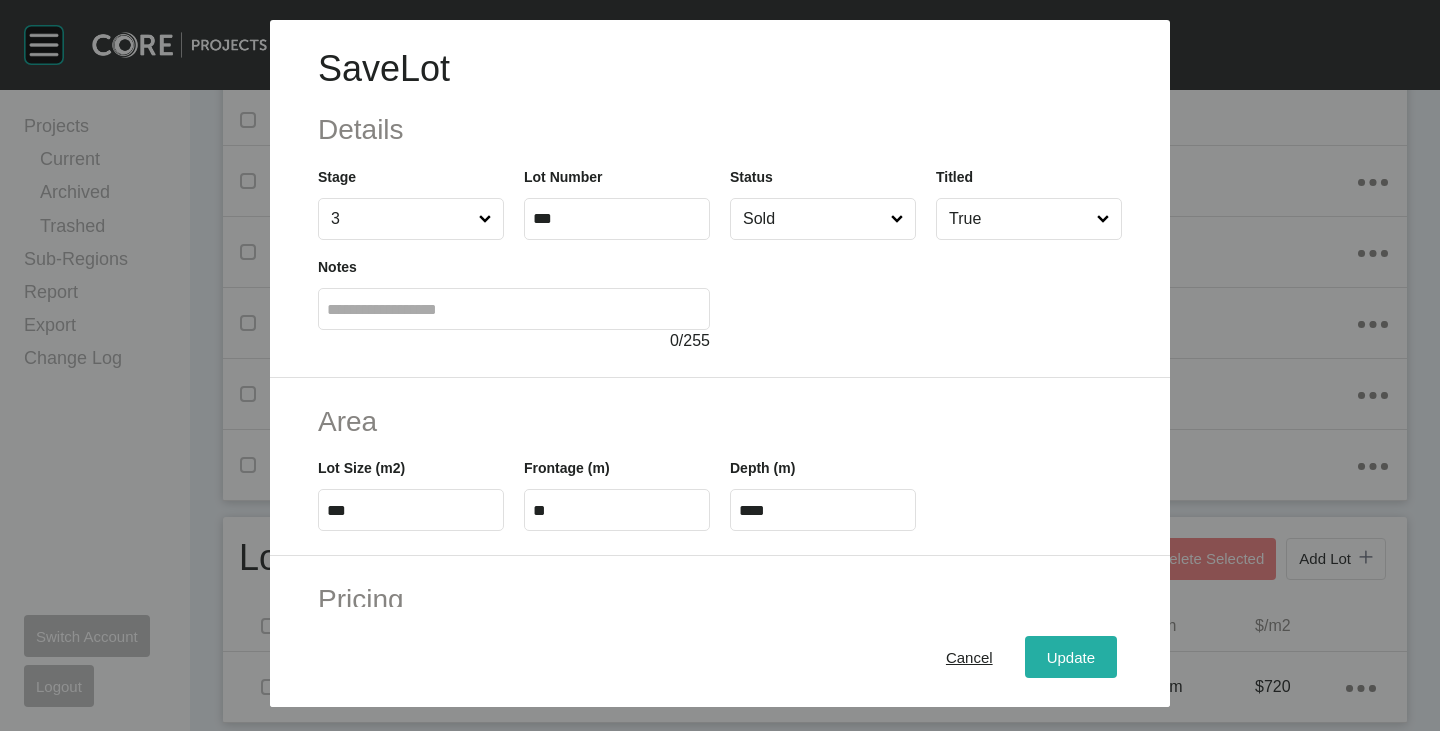 click on "Update" at bounding box center [1071, 657] 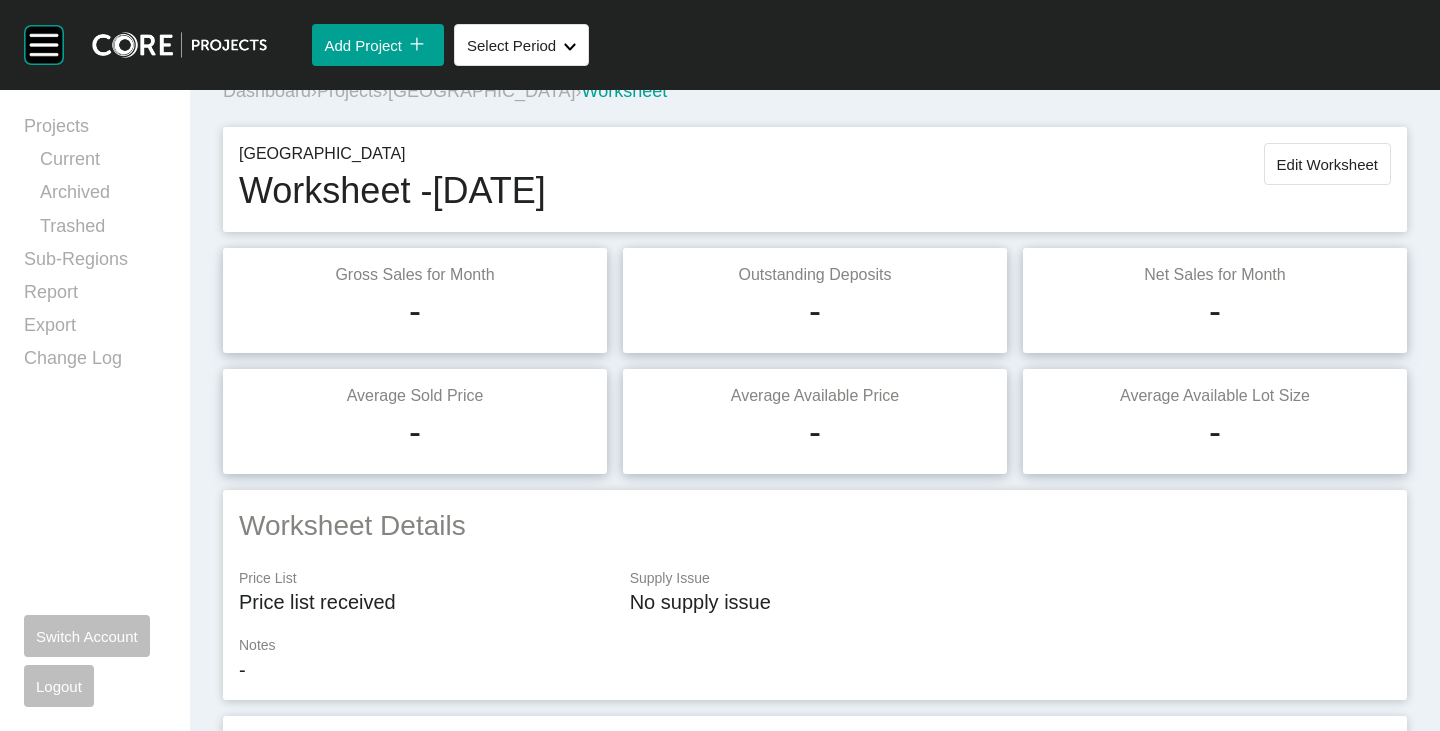 scroll, scrollTop: 0, scrollLeft: 0, axis: both 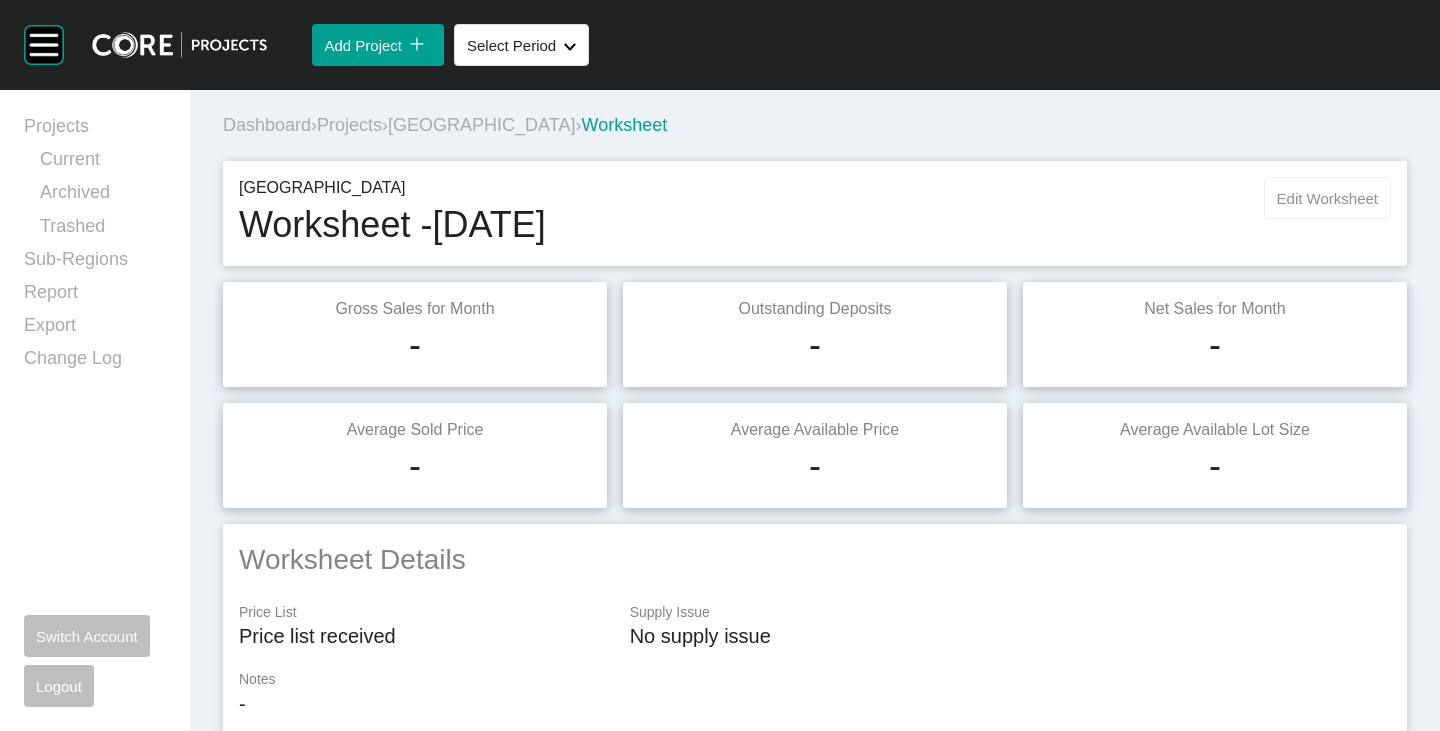 click on "Edit Worksheet" at bounding box center [1327, 198] 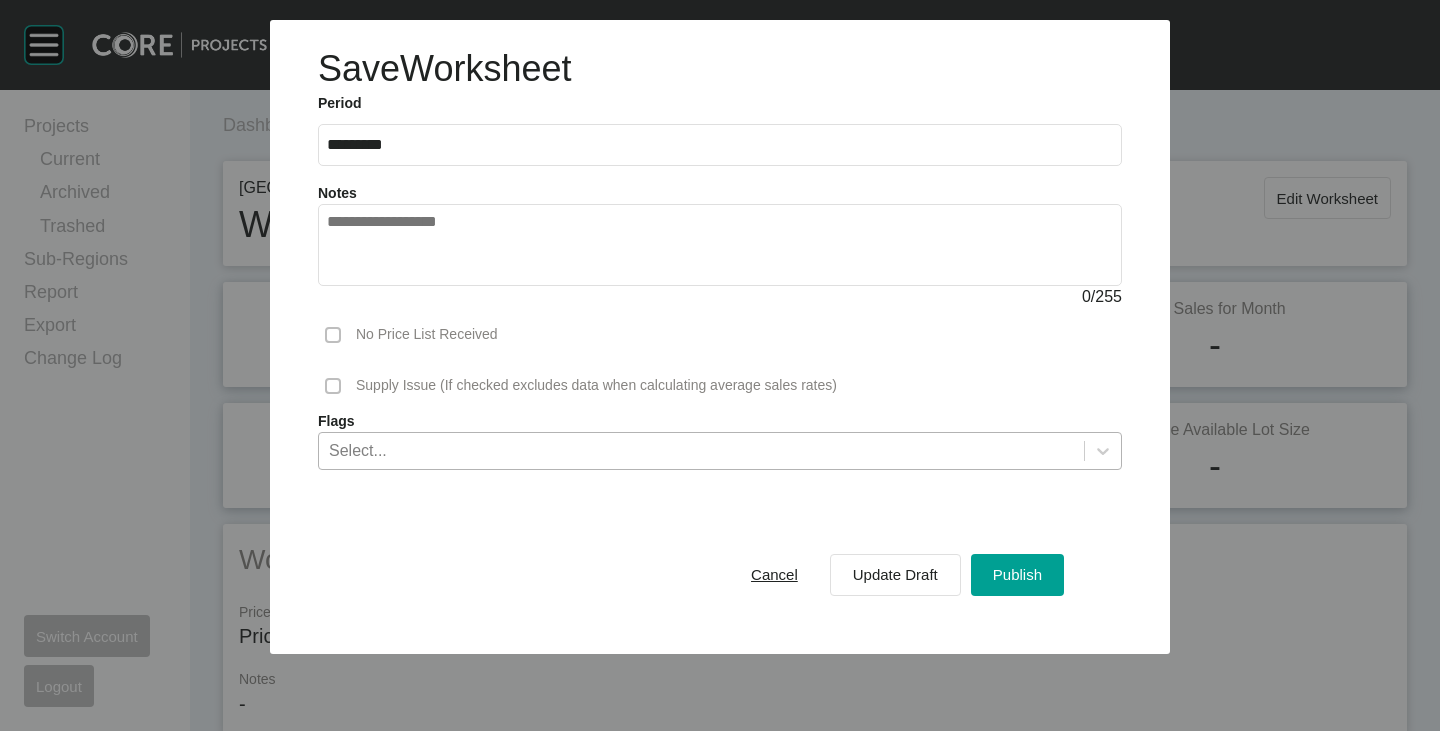 click on "Select..." at bounding box center (701, 450) 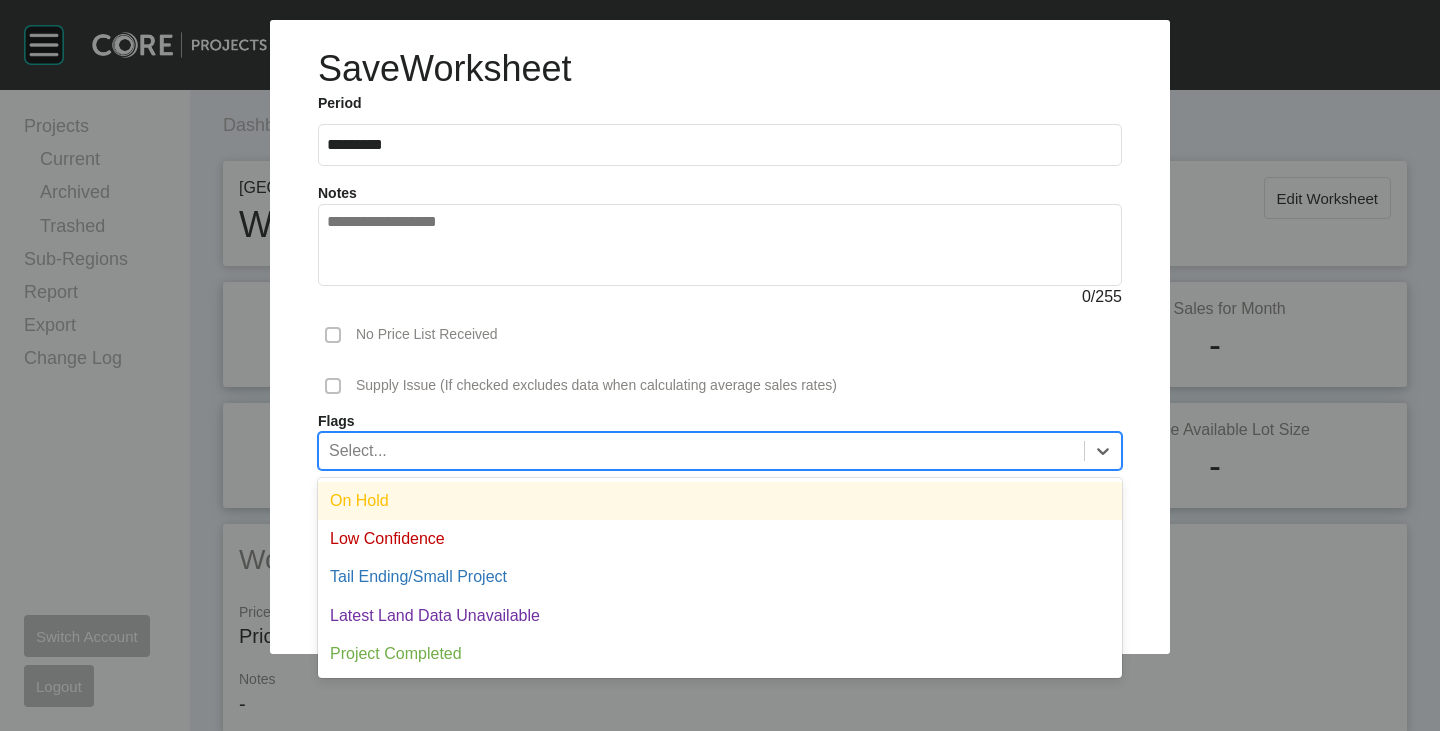 click on "On Hold" at bounding box center [720, 501] 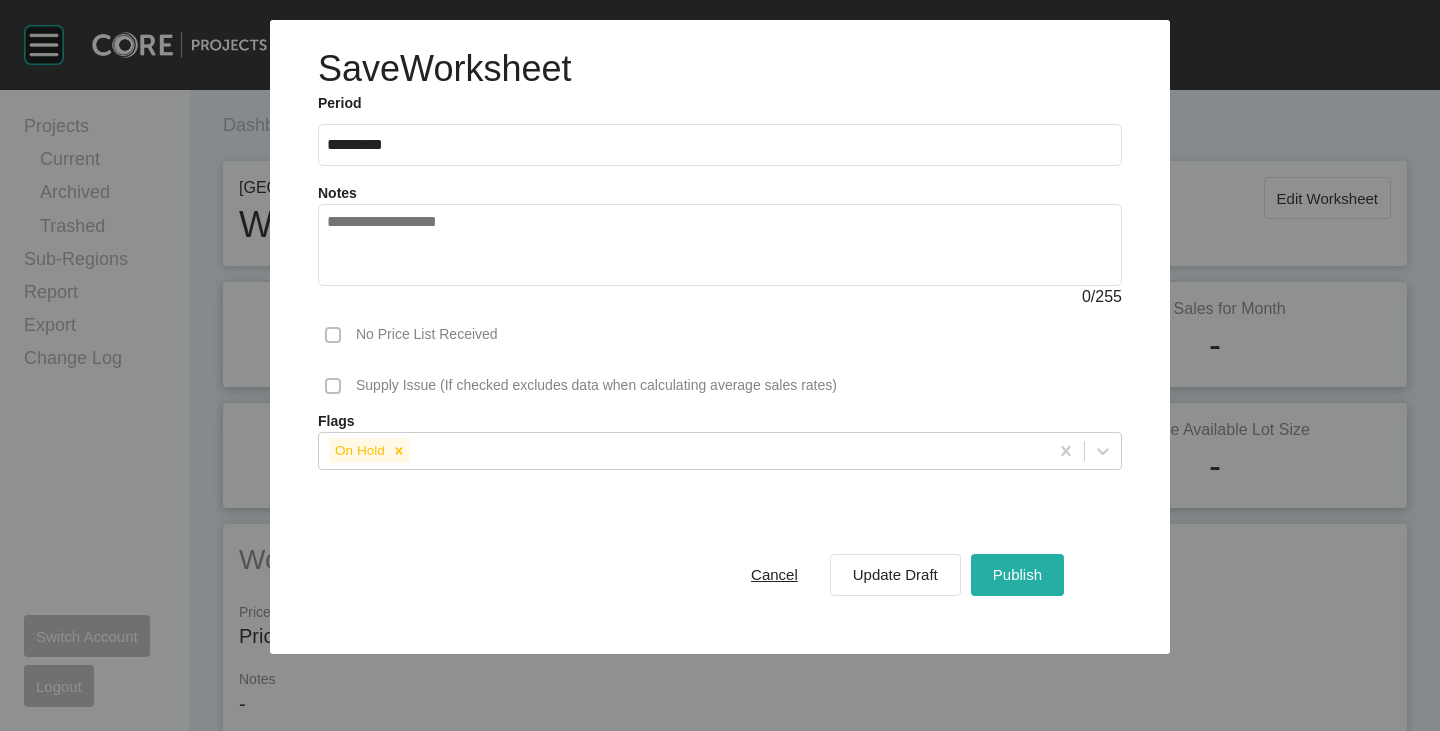 click on "Publish" at bounding box center [1017, 574] 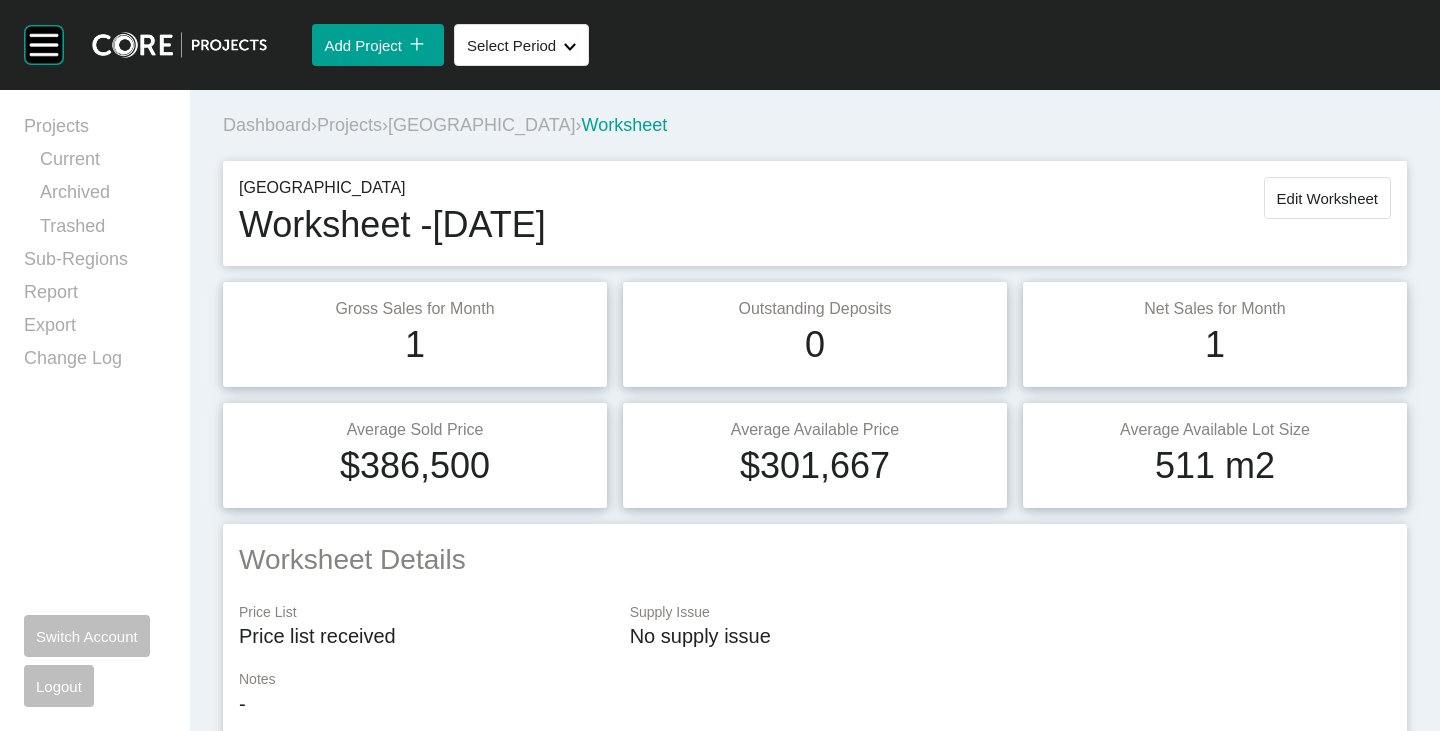 click on "[GEOGRAPHIC_DATA]" at bounding box center [481, 125] 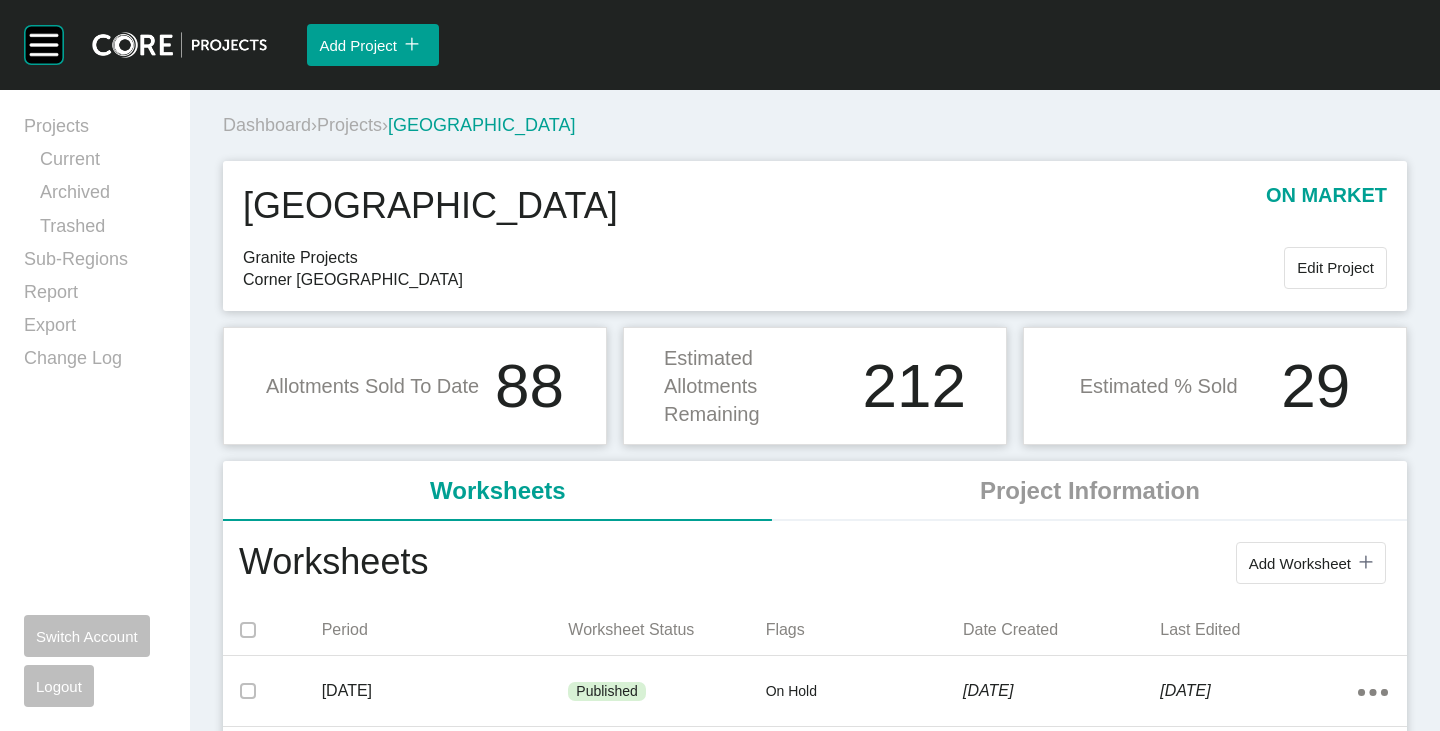 click on "Projects" at bounding box center [349, 125] 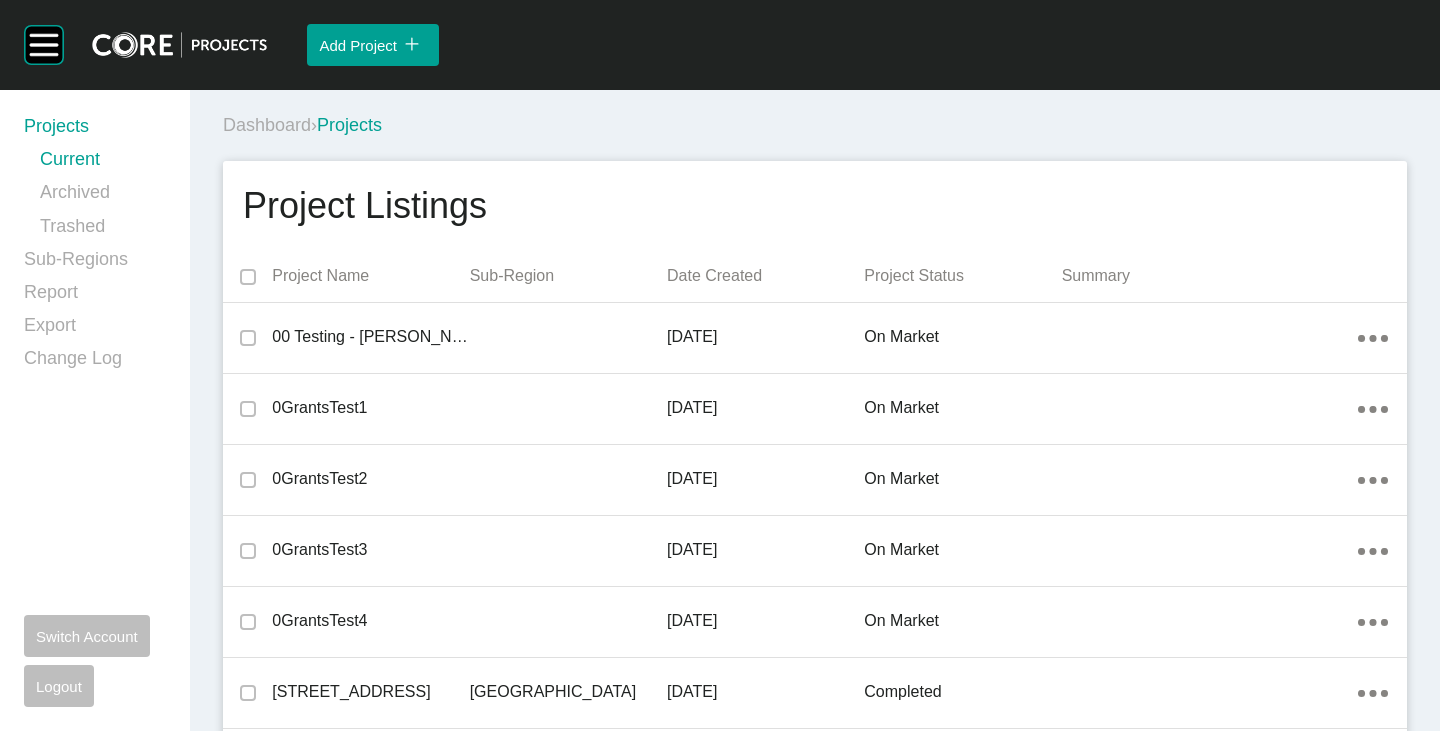 scroll, scrollTop: 14243, scrollLeft: 0, axis: vertical 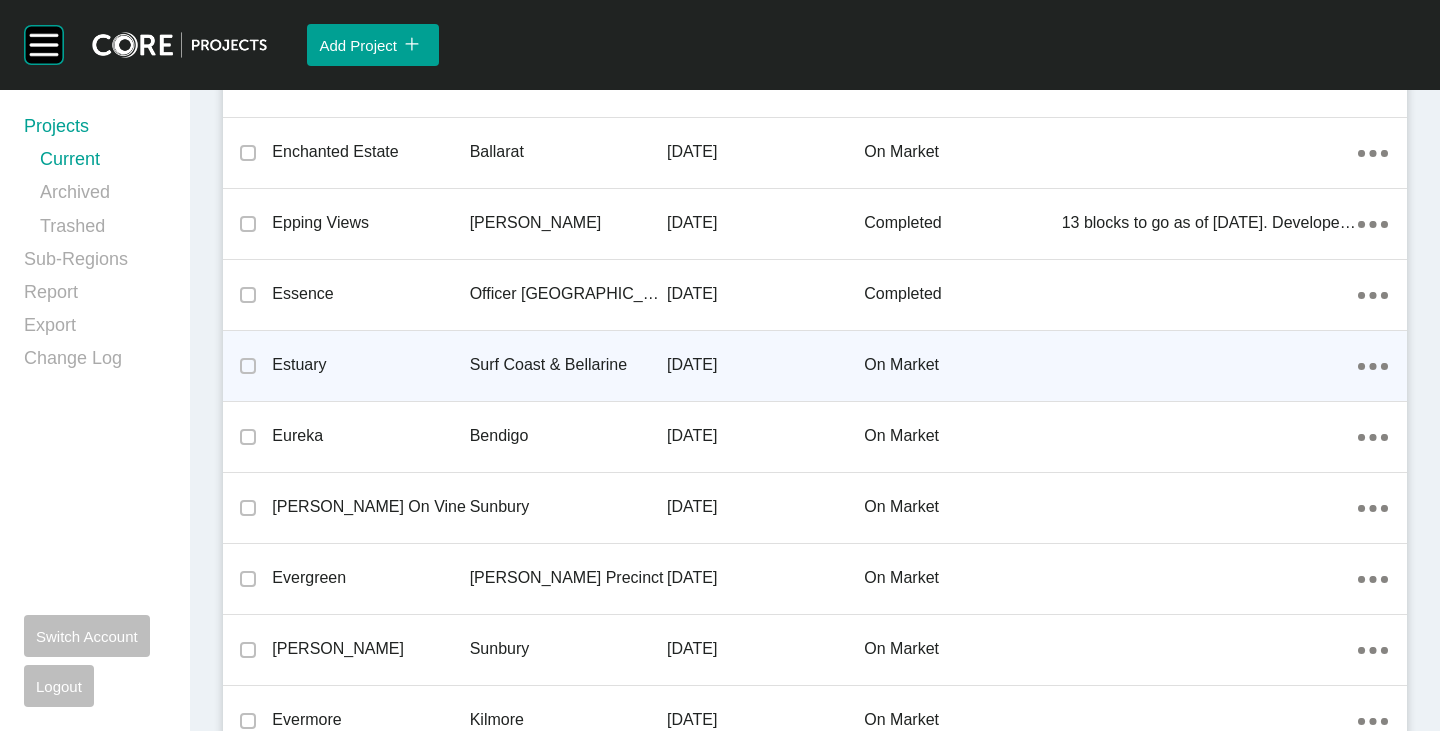 click on "Estuary" at bounding box center (370, 365) 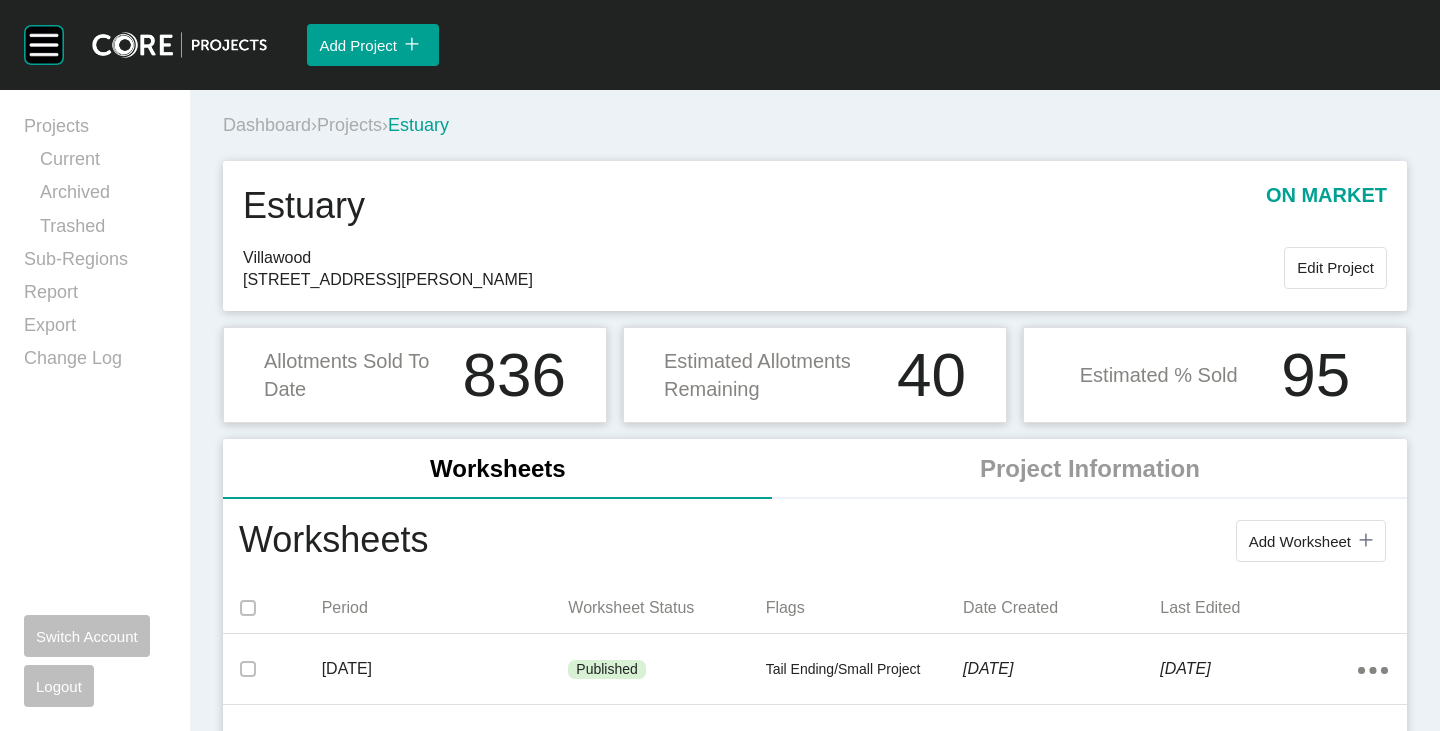scroll, scrollTop: 200, scrollLeft: 0, axis: vertical 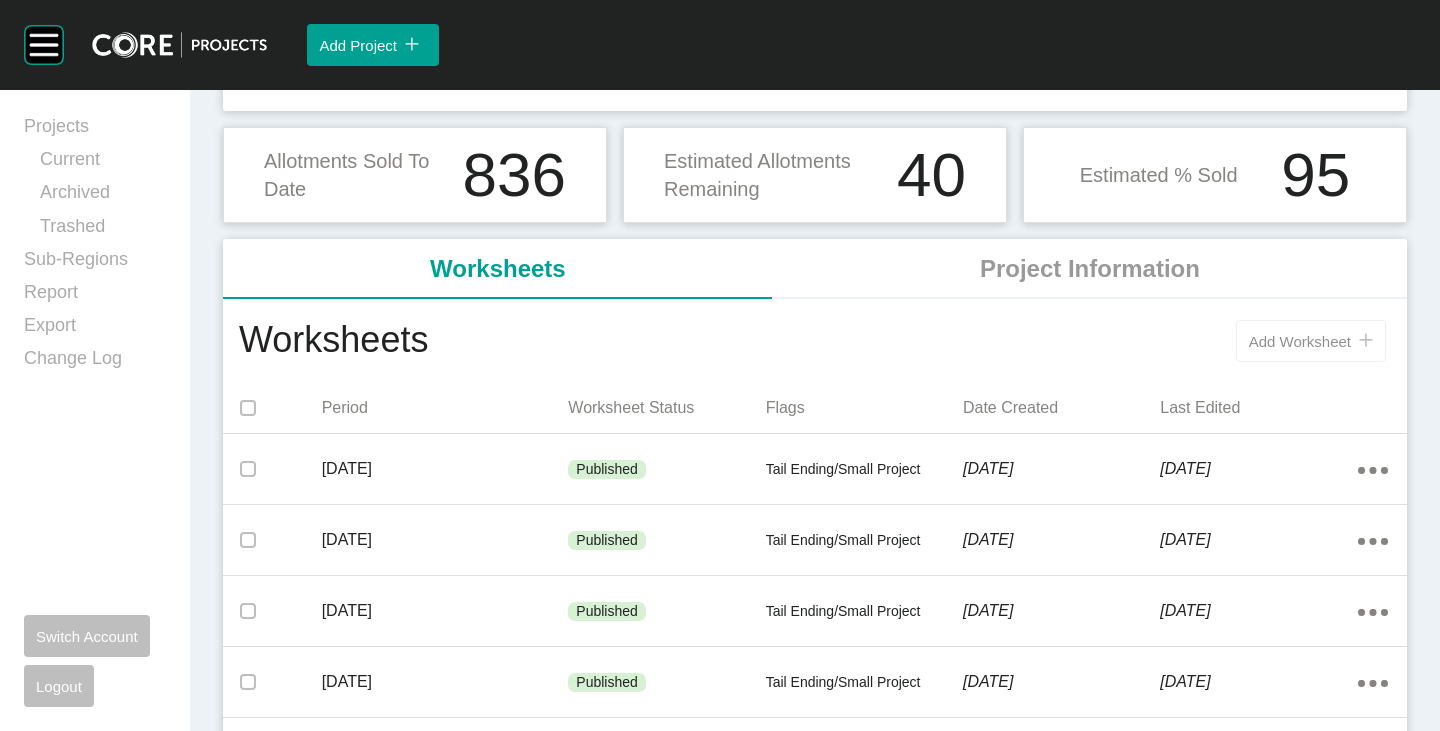 click on "Add Worksheet icon/tick copy 11 Created with Sketch." at bounding box center (1311, 341) 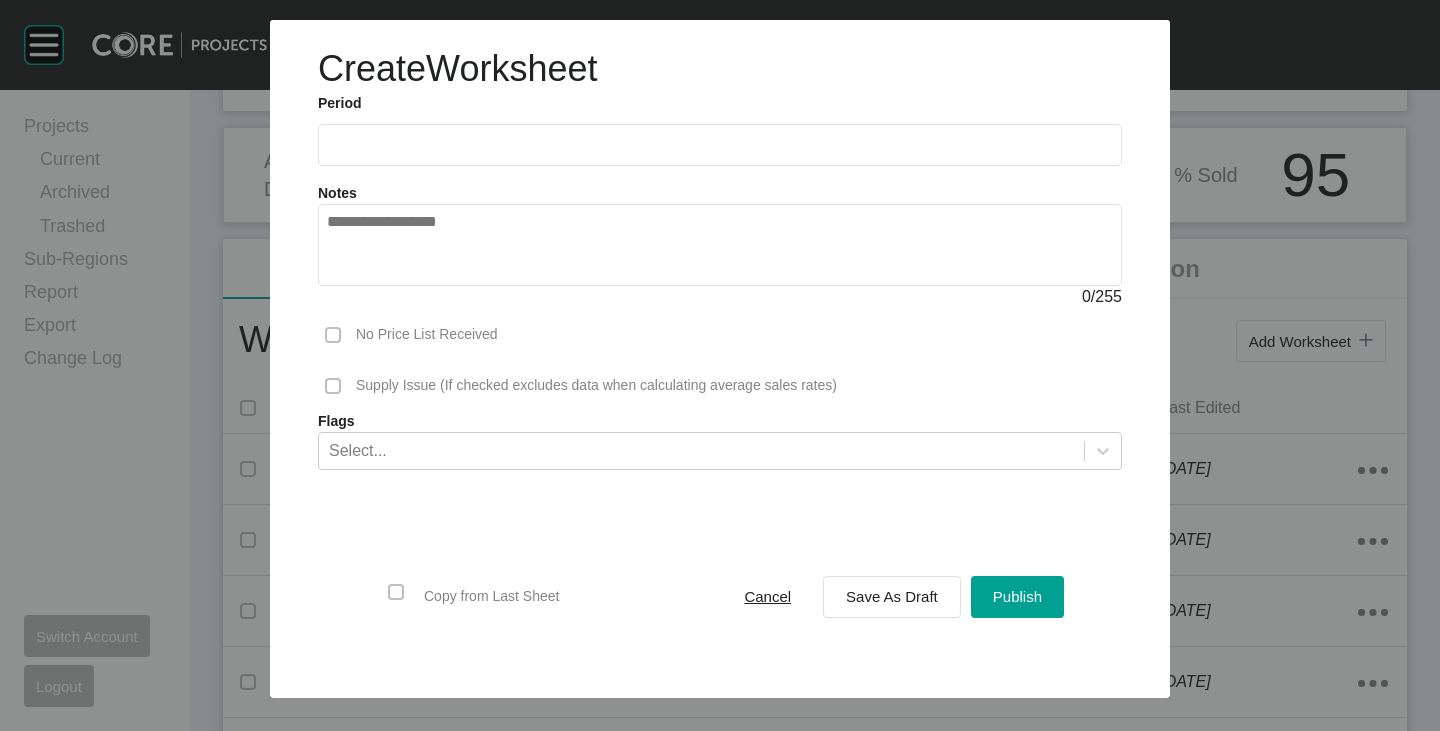 click at bounding box center (720, 144) 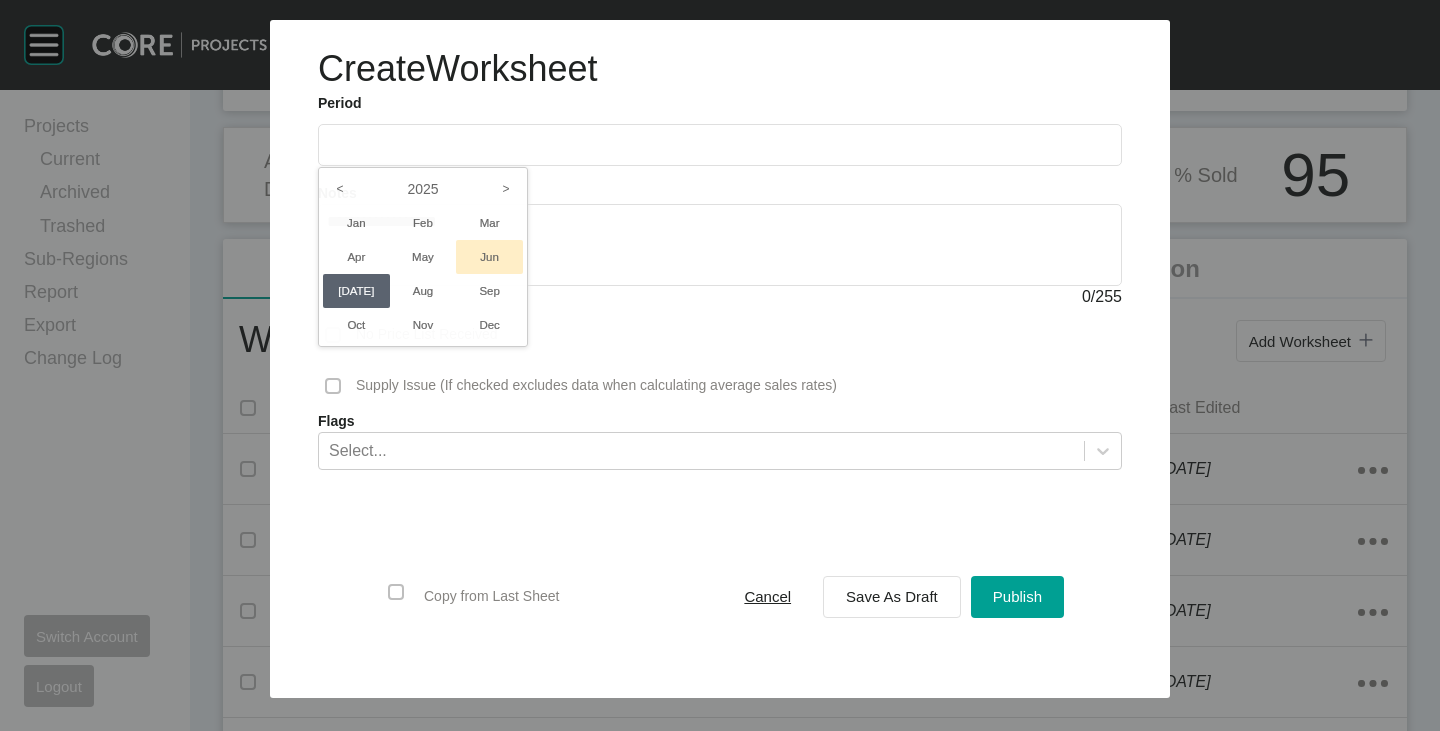 click on "Jun" at bounding box center [489, 257] 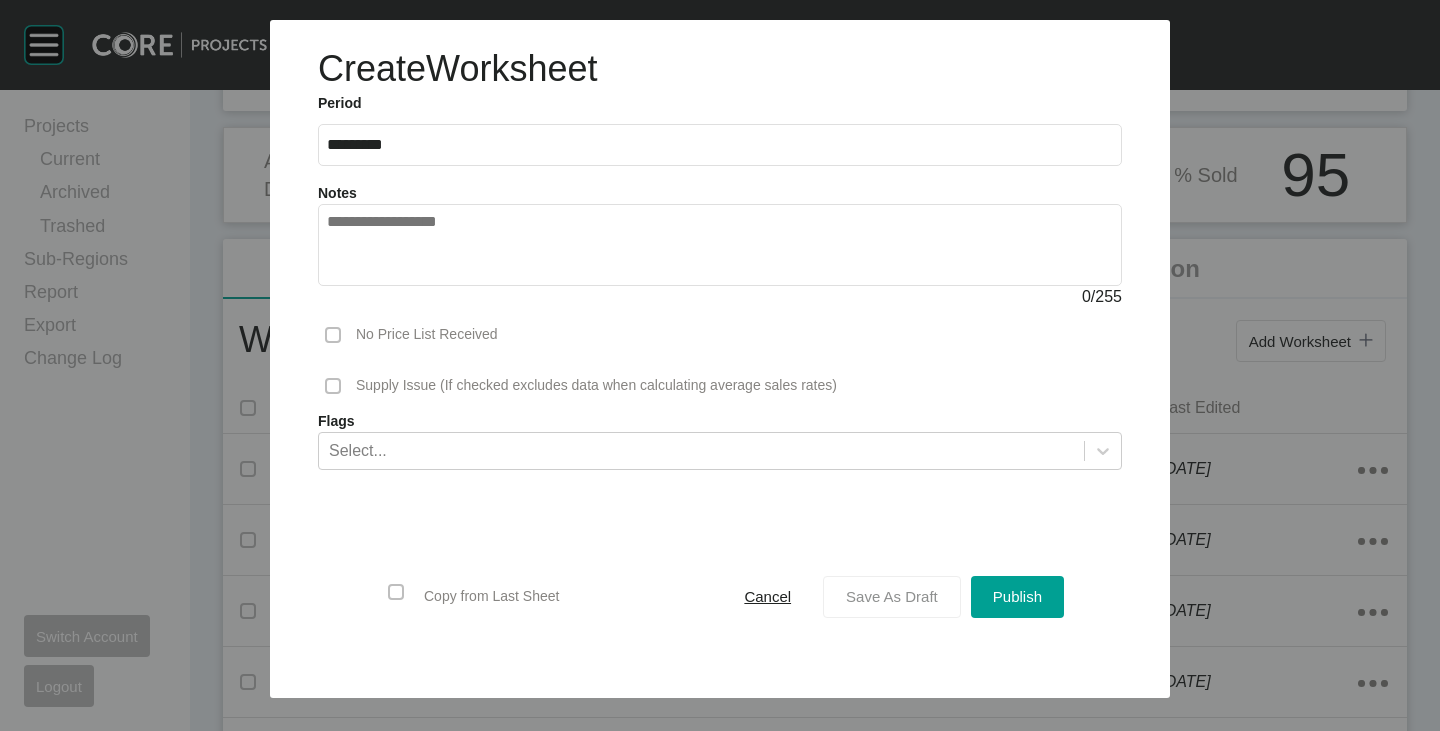 click on "Save As Draft" at bounding box center [892, 596] 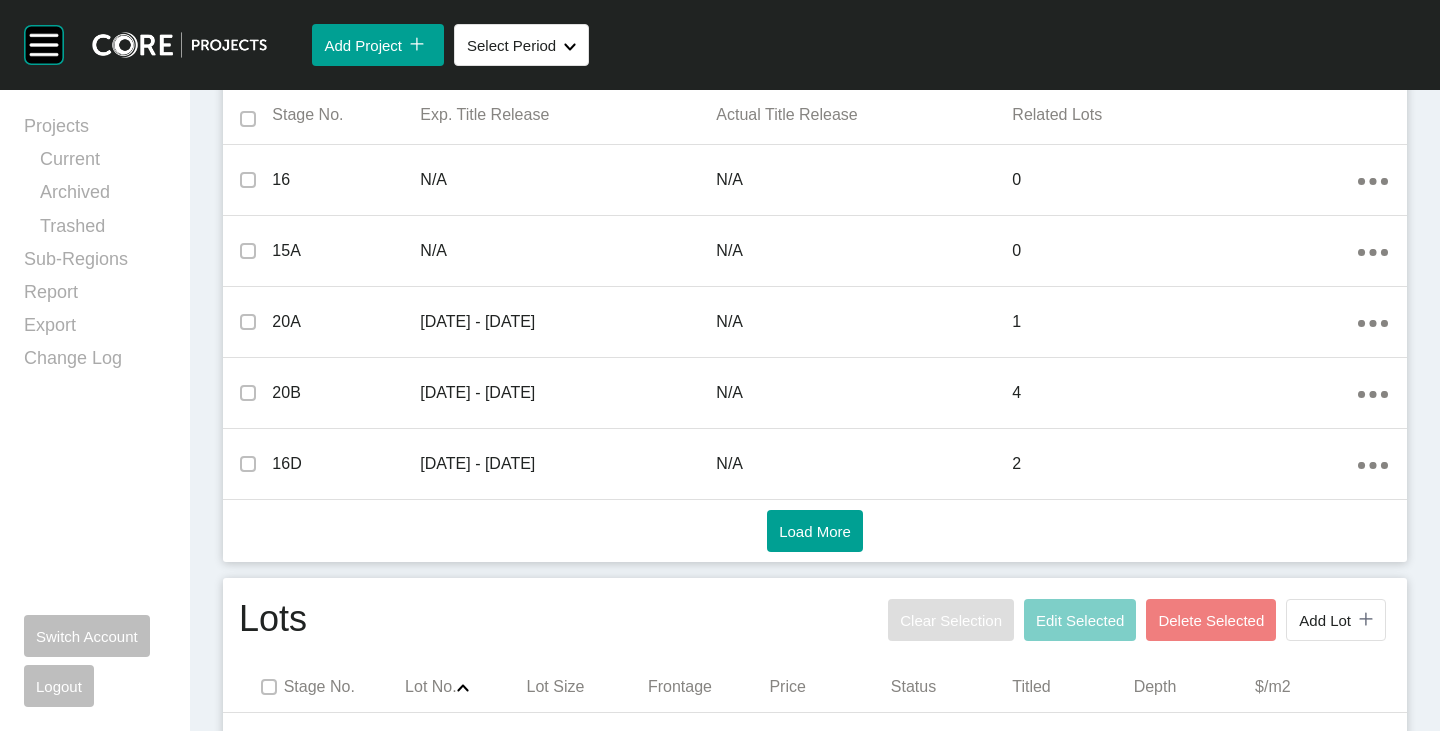 scroll, scrollTop: 1341, scrollLeft: 0, axis: vertical 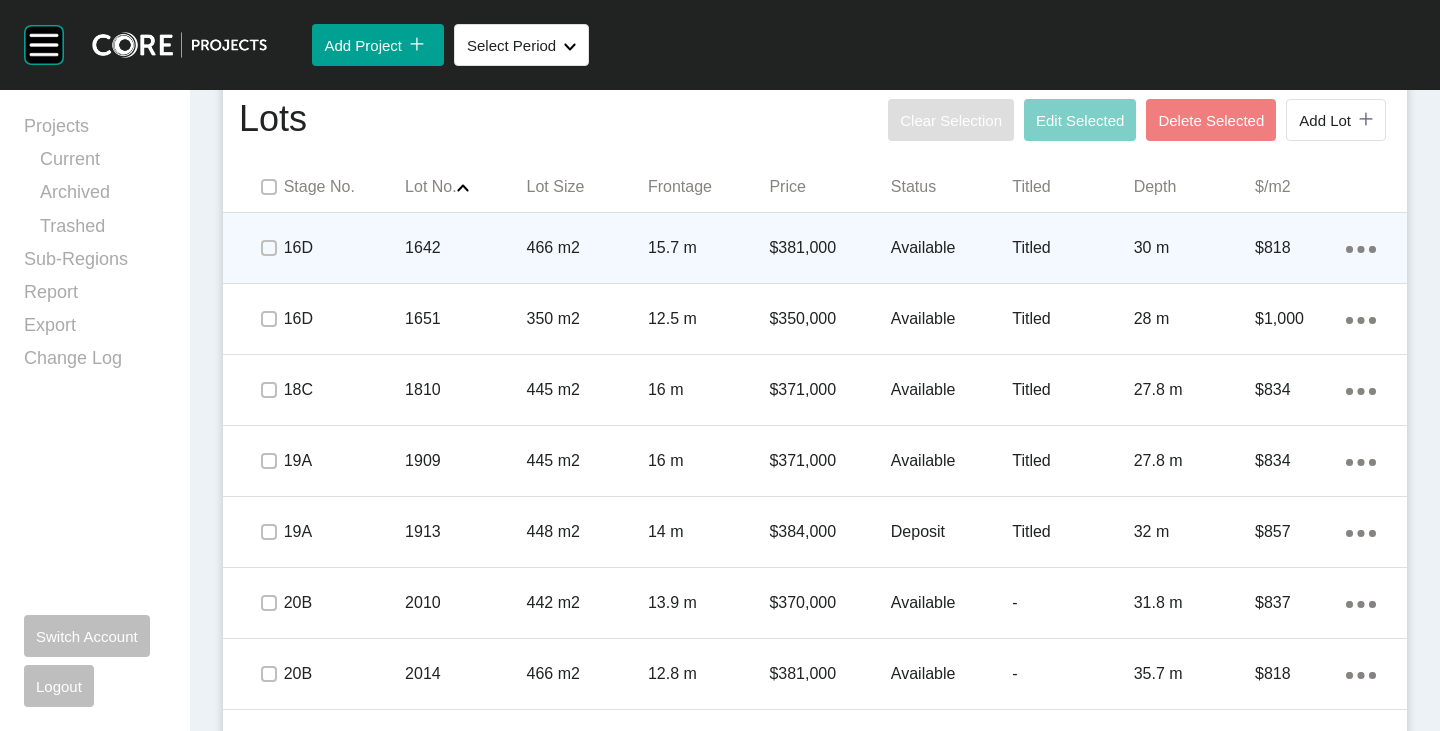 click on "Available" at bounding box center [951, 248] 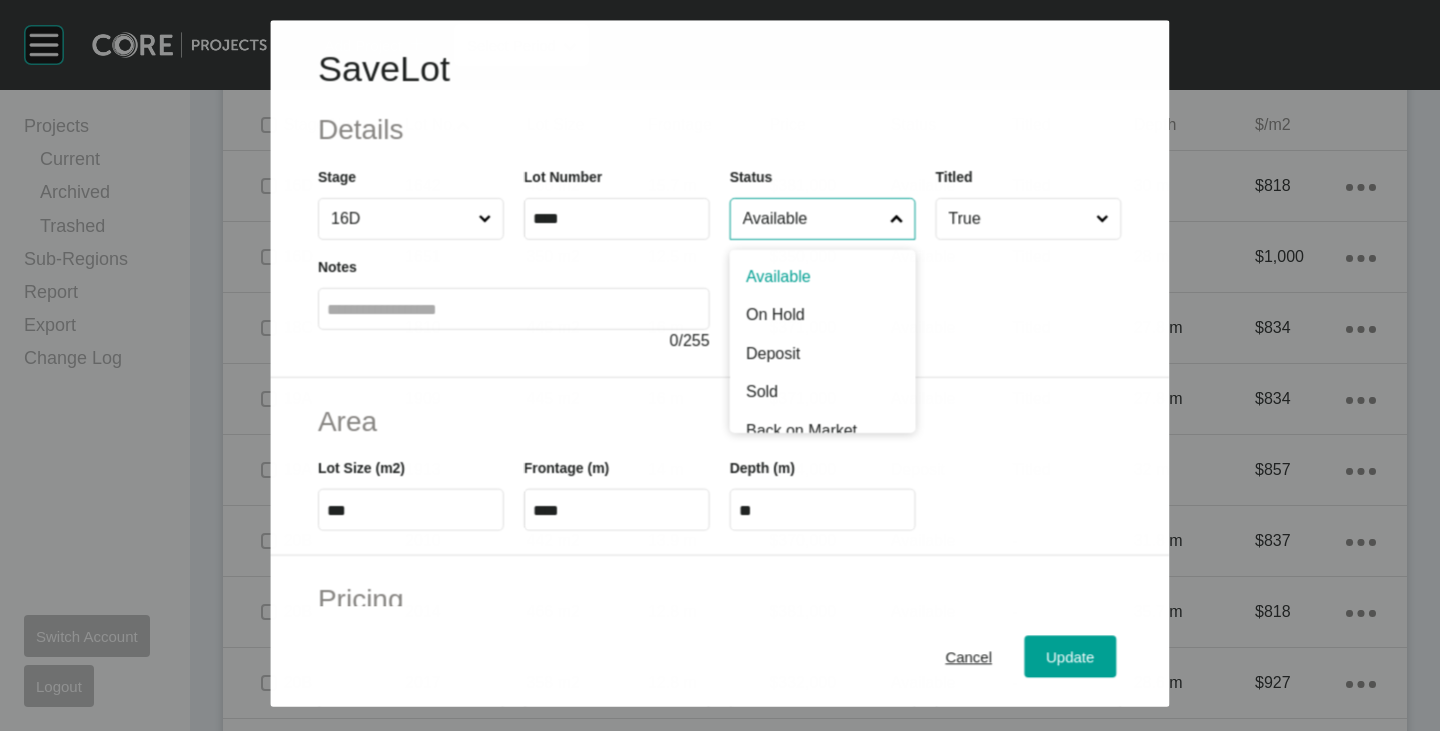 click on "Available" at bounding box center [812, 219] 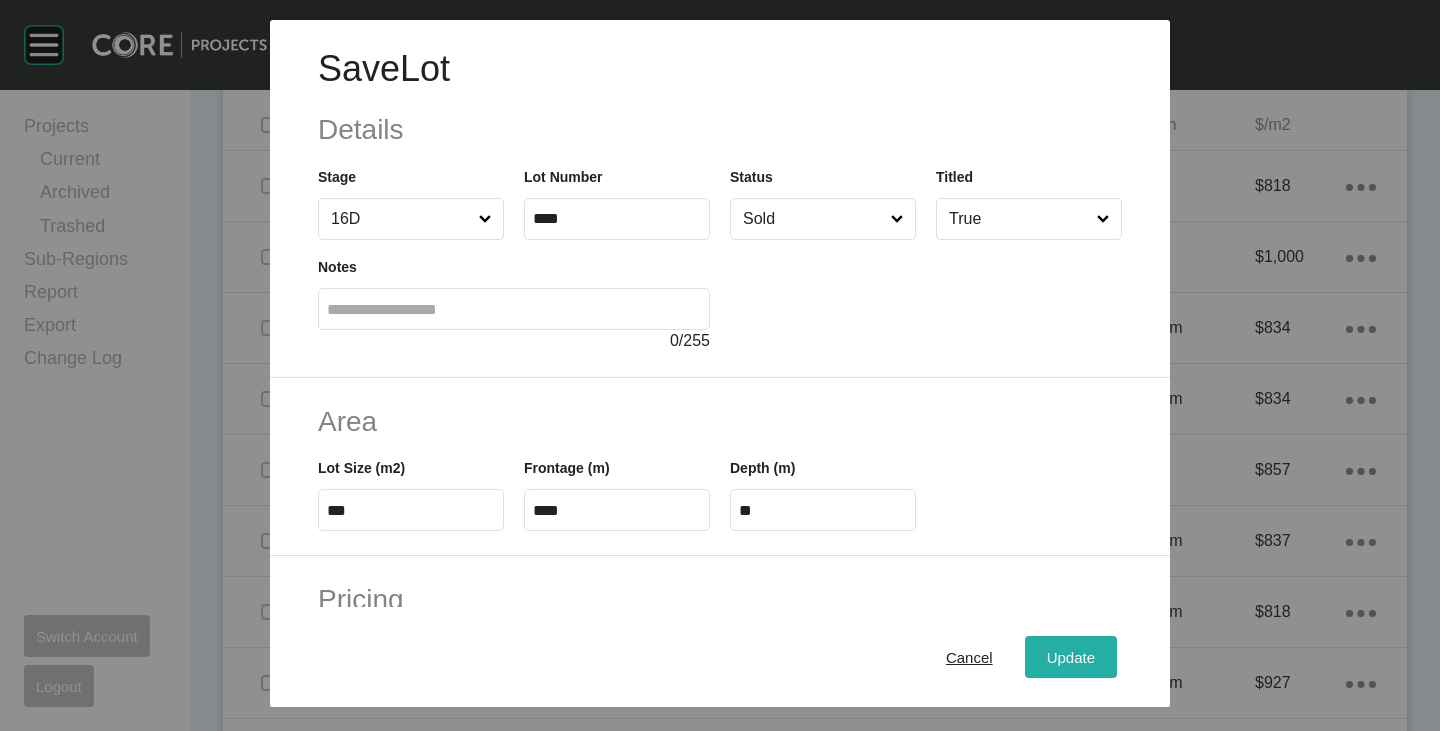 click on "Update" at bounding box center (1071, 657) 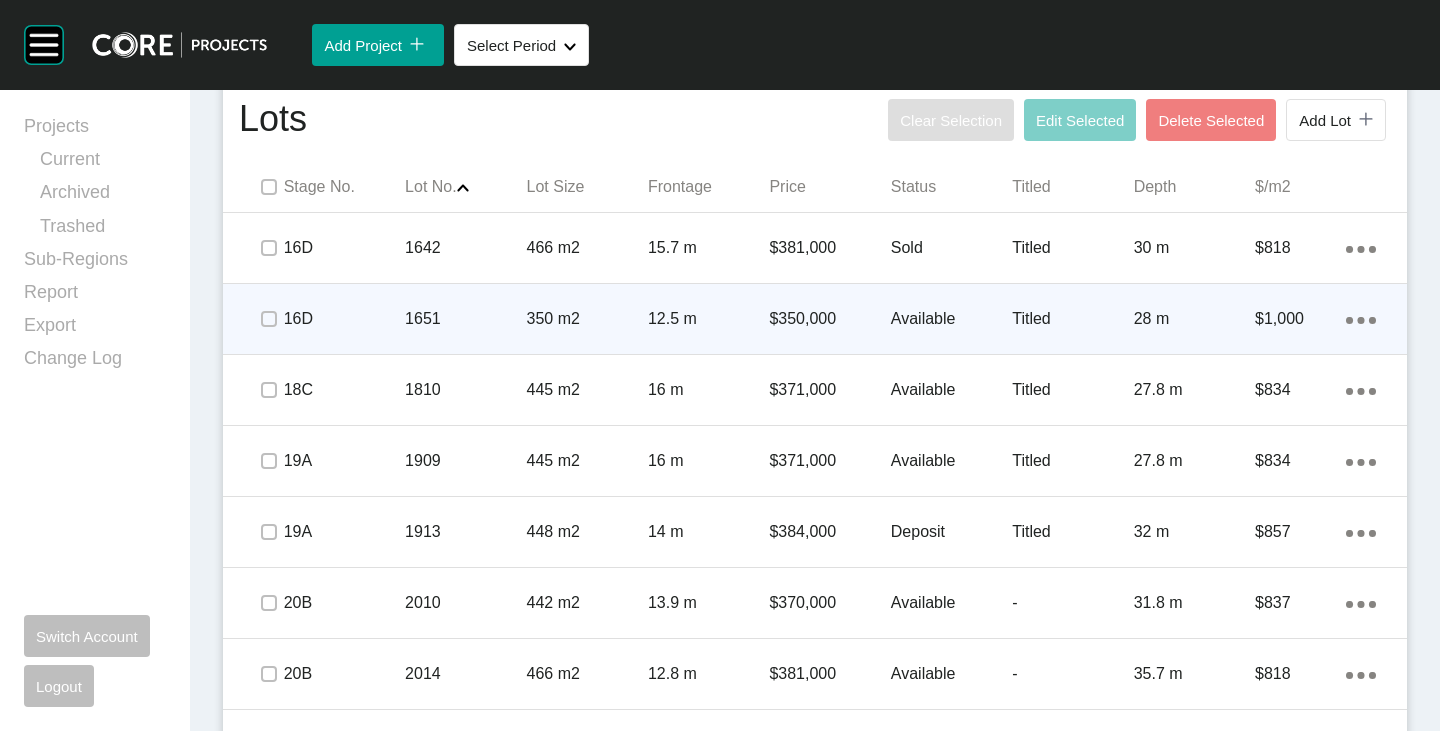 click on "Available" at bounding box center [951, 319] 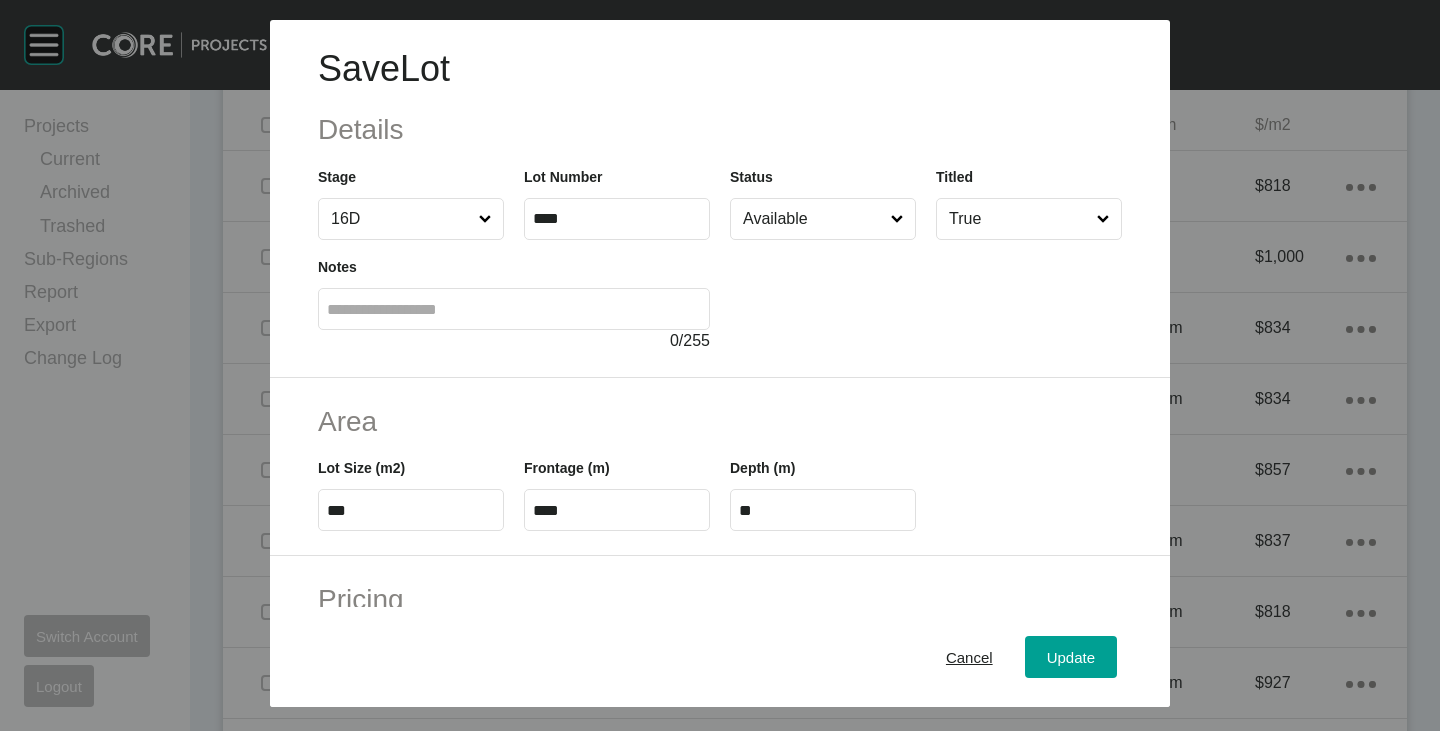 click on "Available" at bounding box center (813, 219) 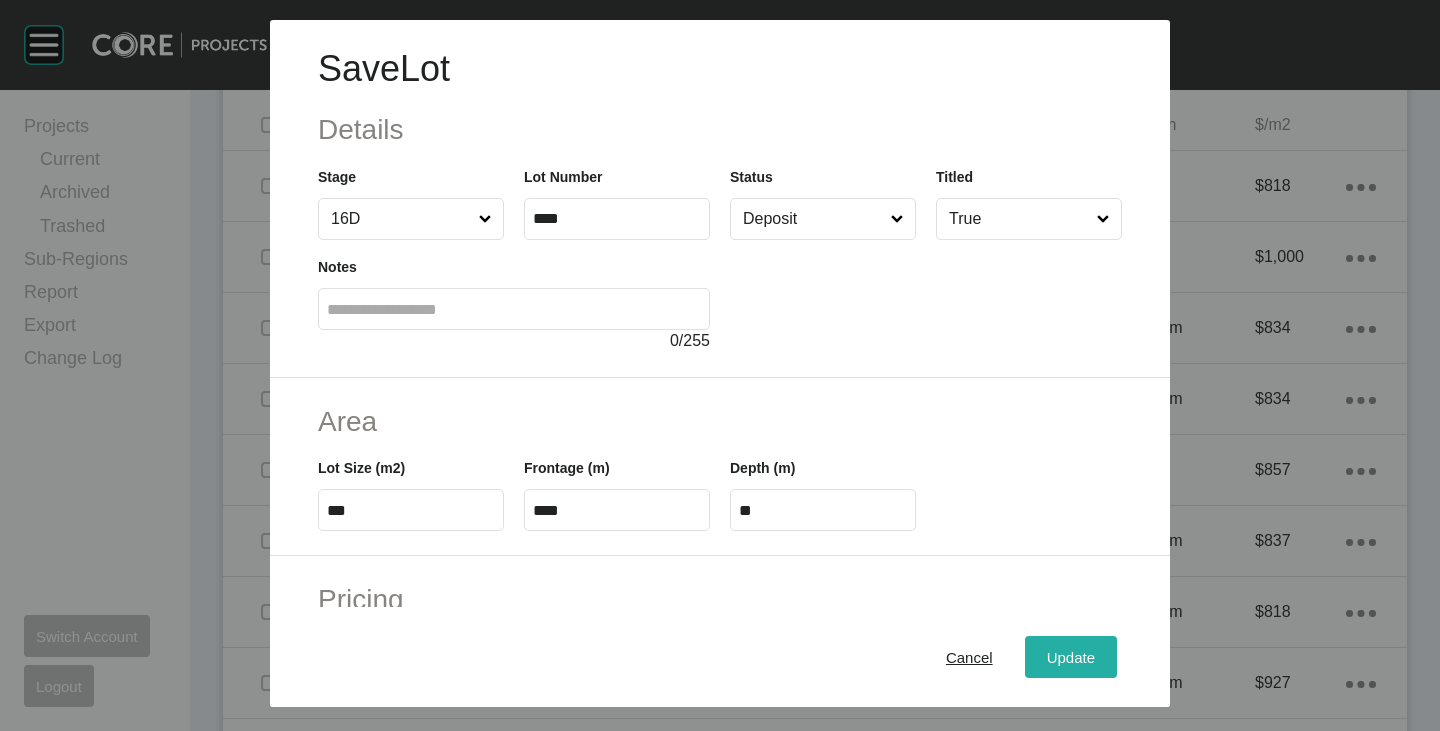 click on "Update" at bounding box center (1071, 657) 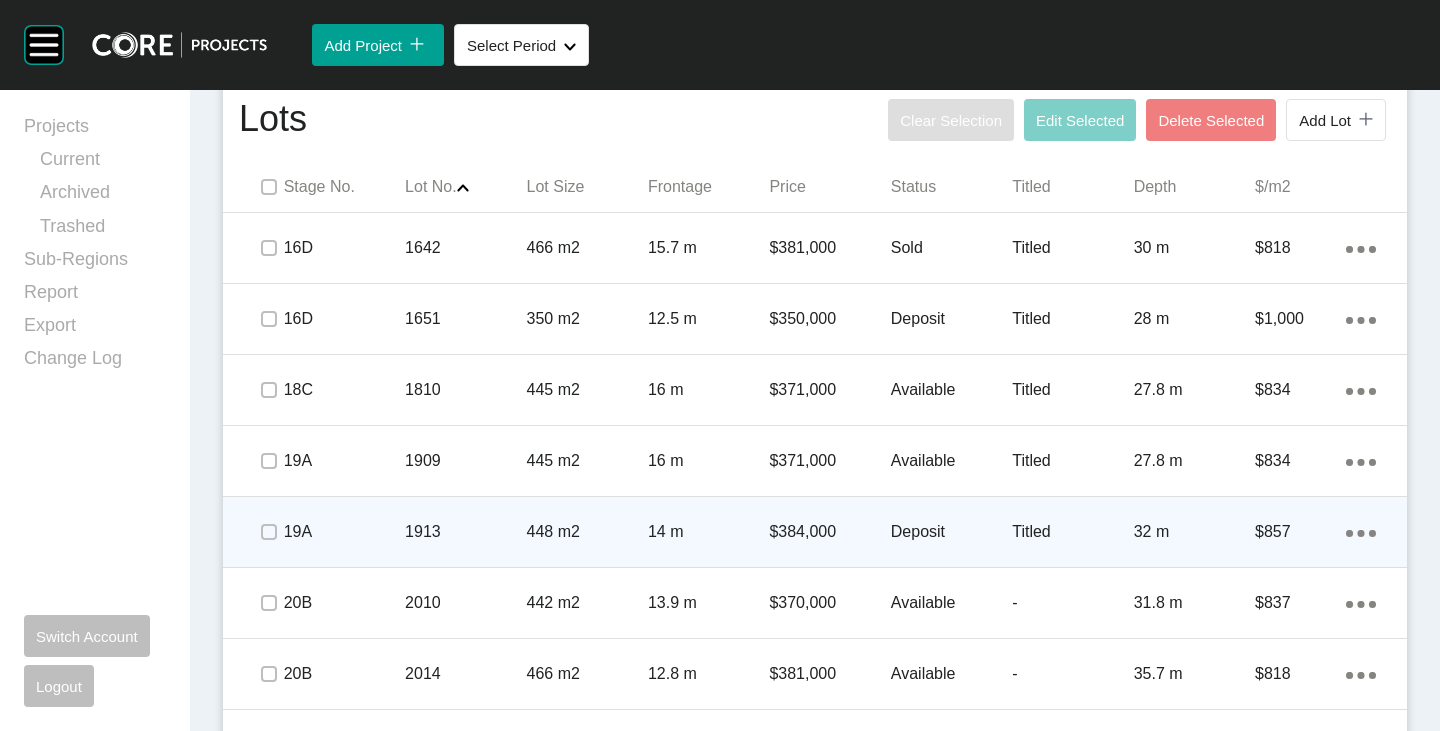 click on "Deposit" at bounding box center [951, 532] 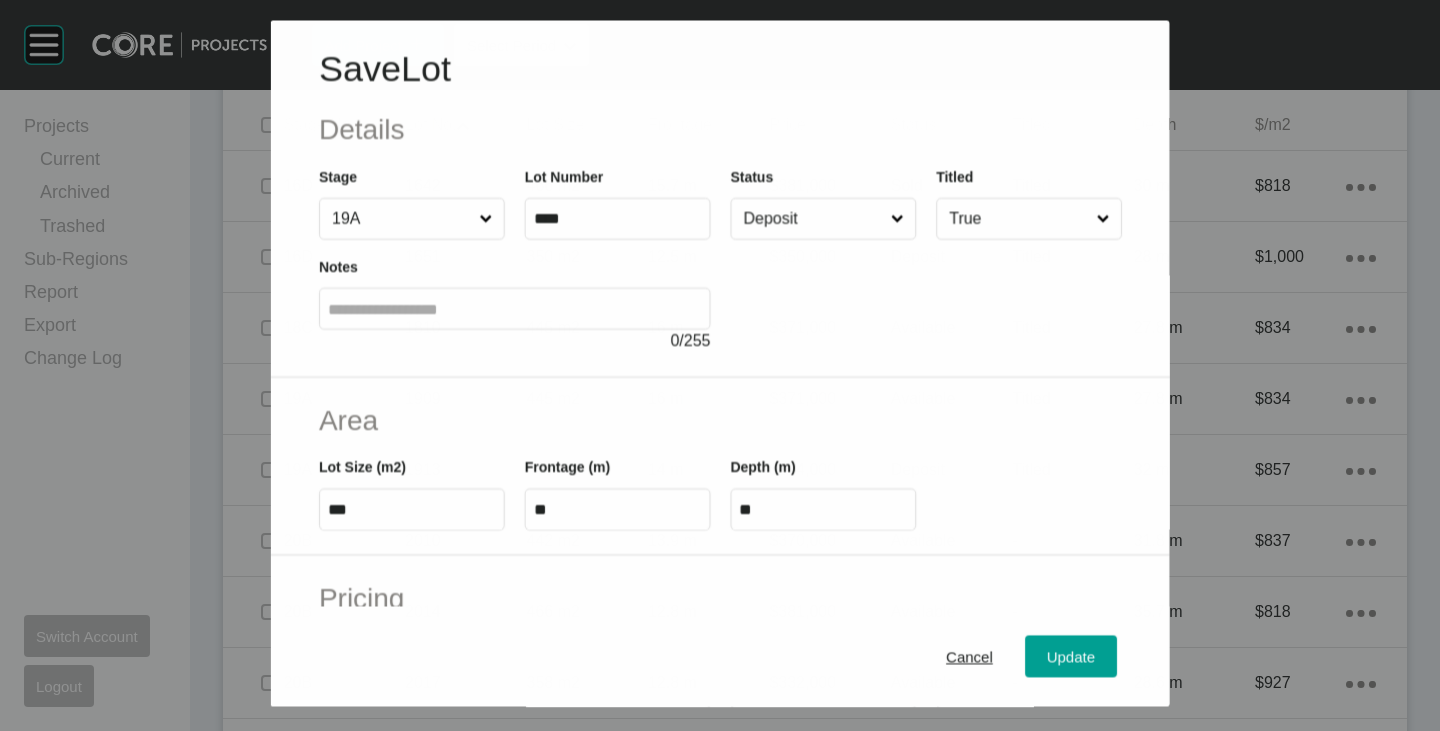 click on "Deposit" at bounding box center (812, 219) 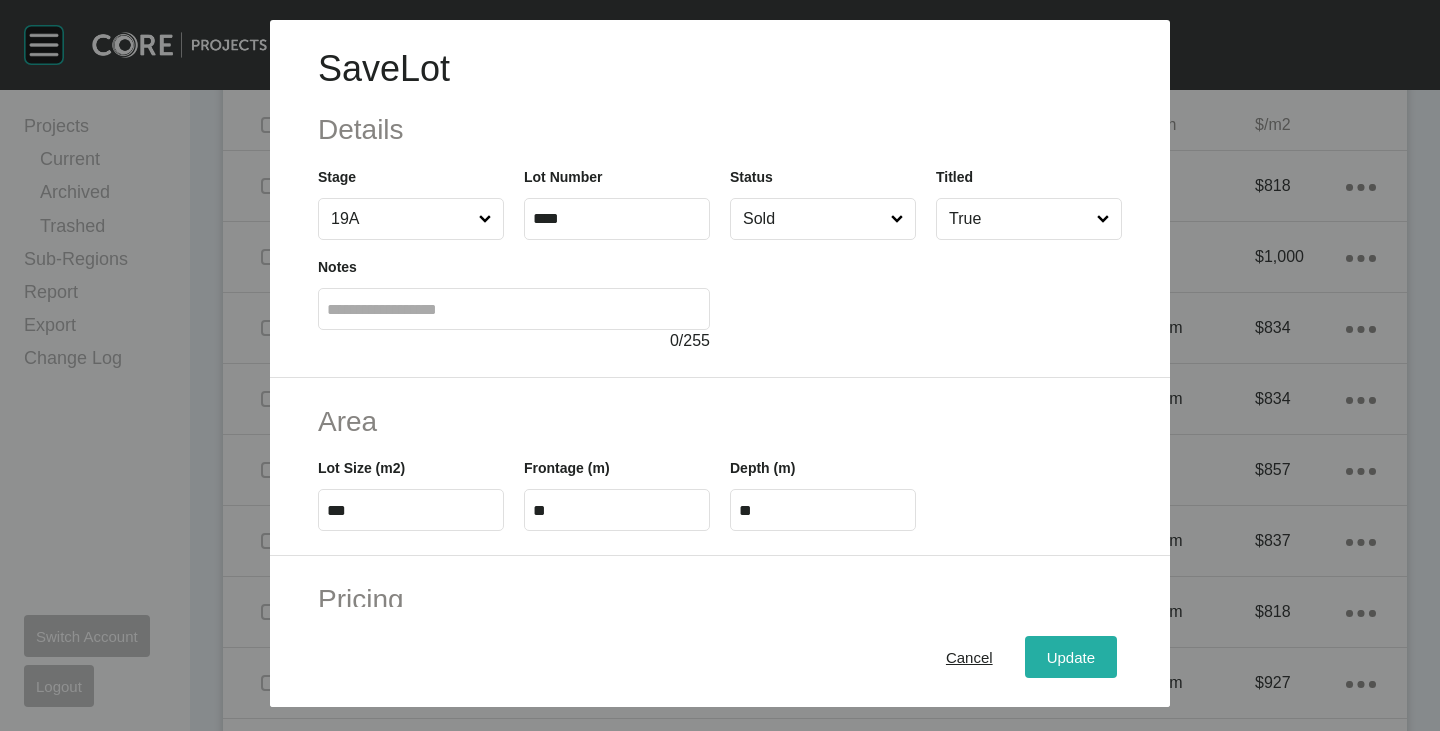 click on "Update" at bounding box center [1071, 657] 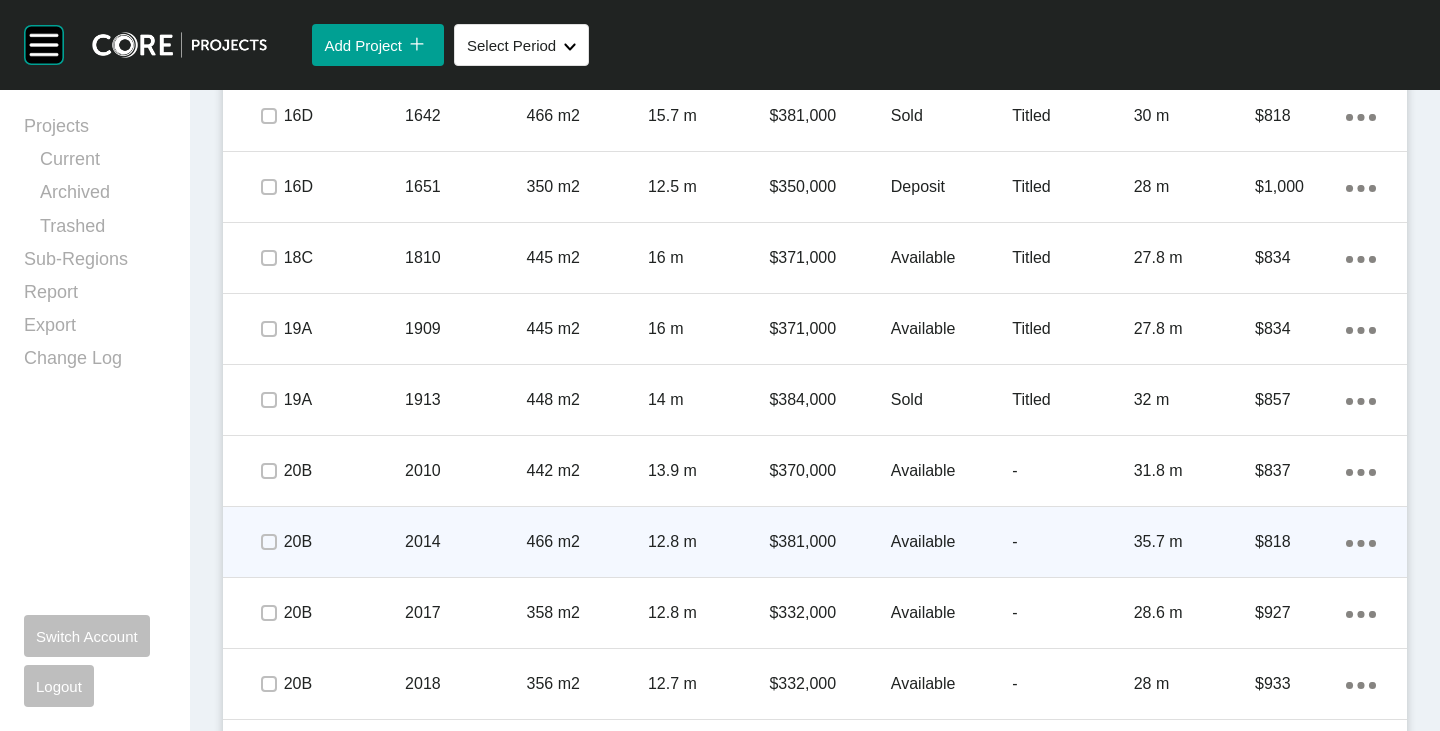 scroll, scrollTop: 1541, scrollLeft: 0, axis: vertical 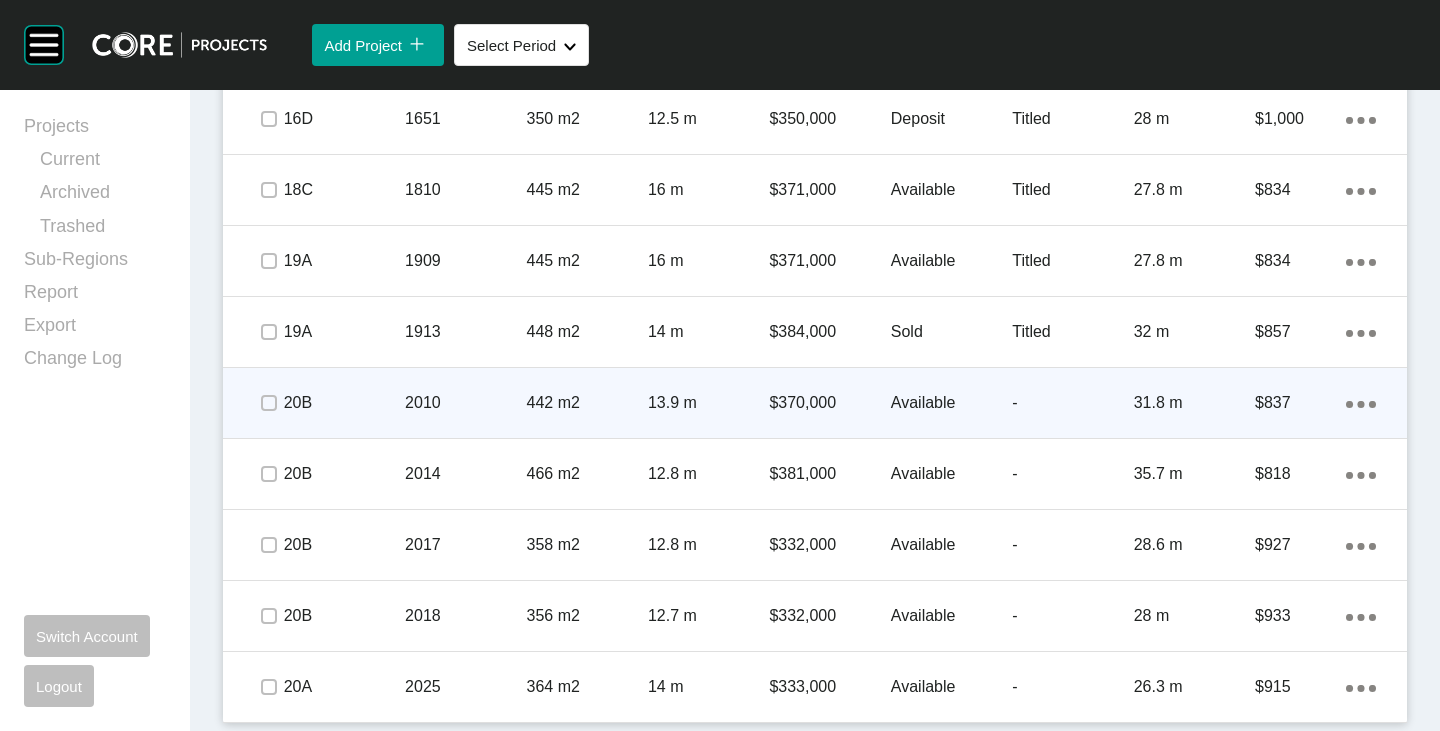 click on "Available" at bounding box center (951, 403) 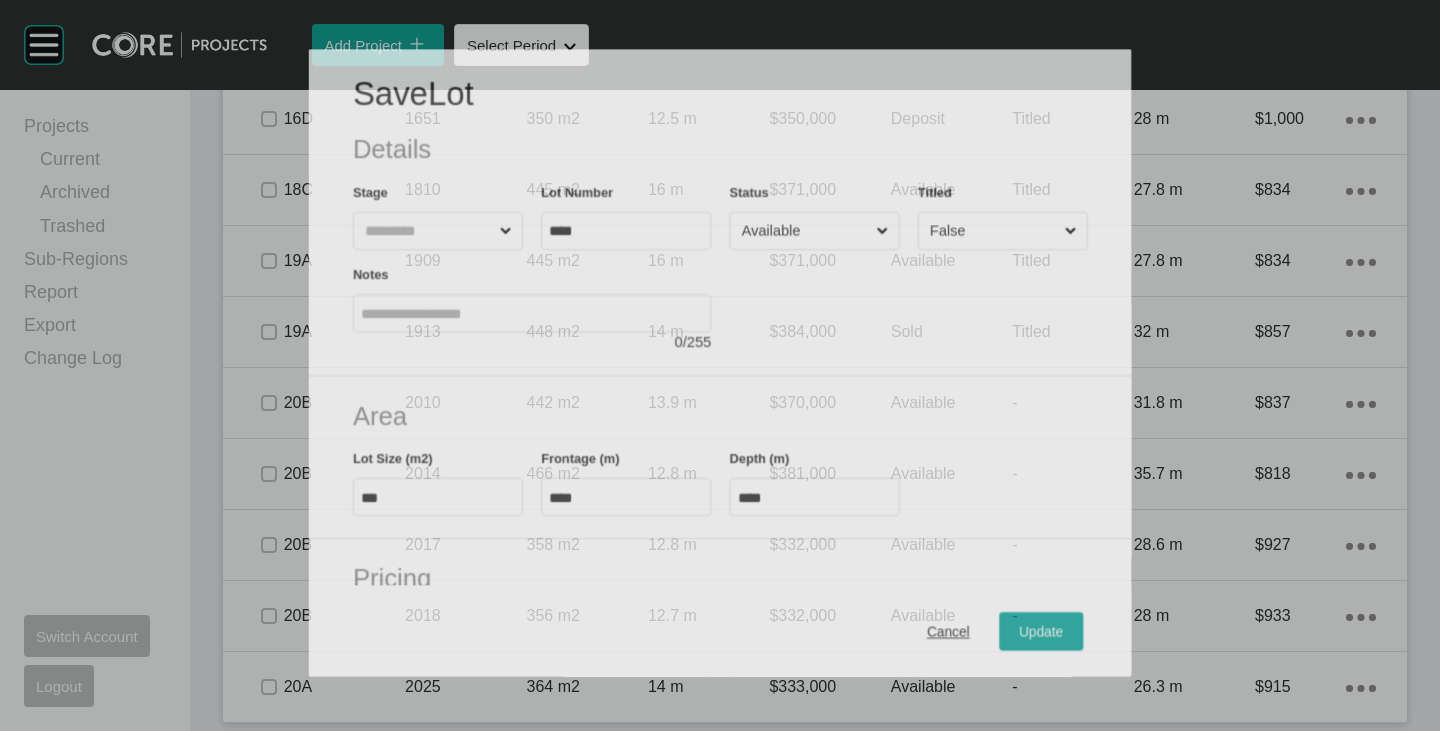 scroll, scrollTop: 1479, scrollLeft: 0, axis: vertical 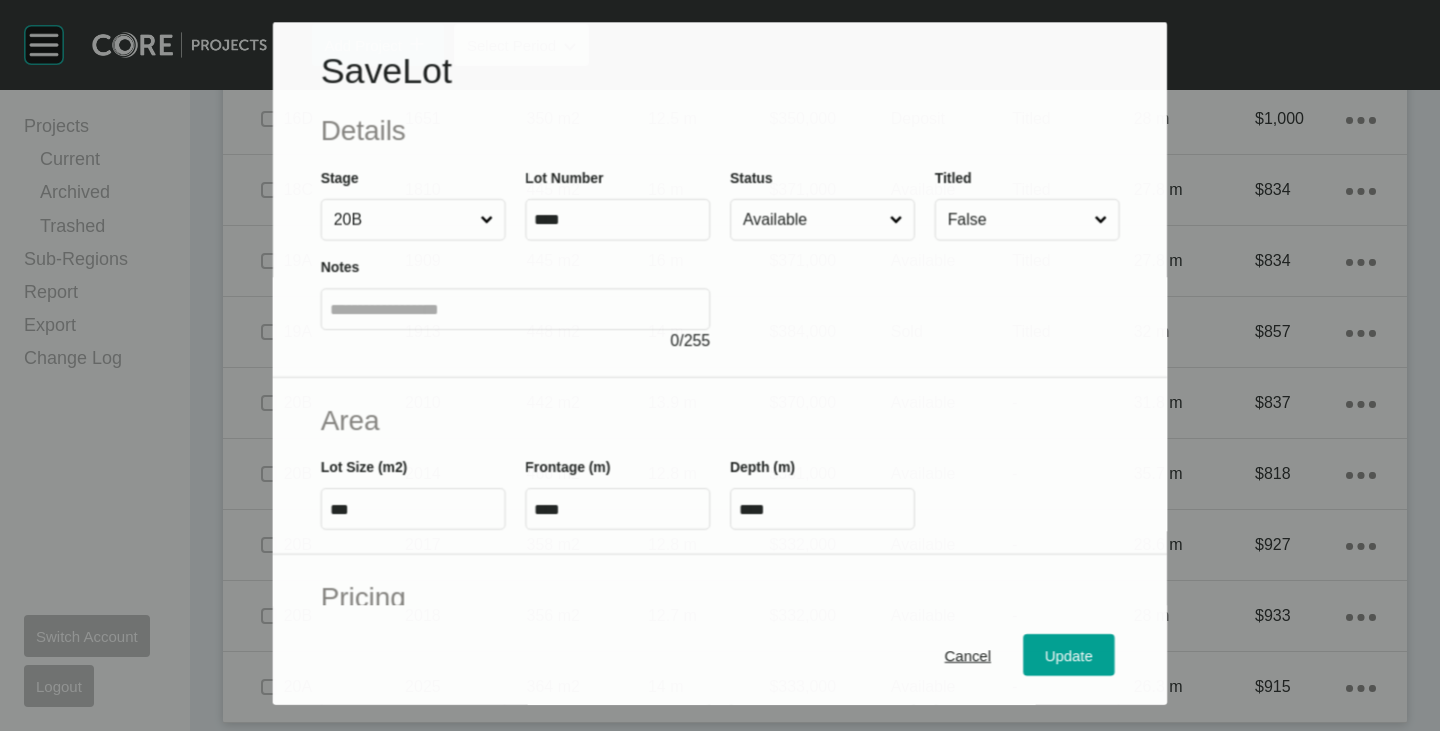 click on "Available" at bounding box center [812, 220] 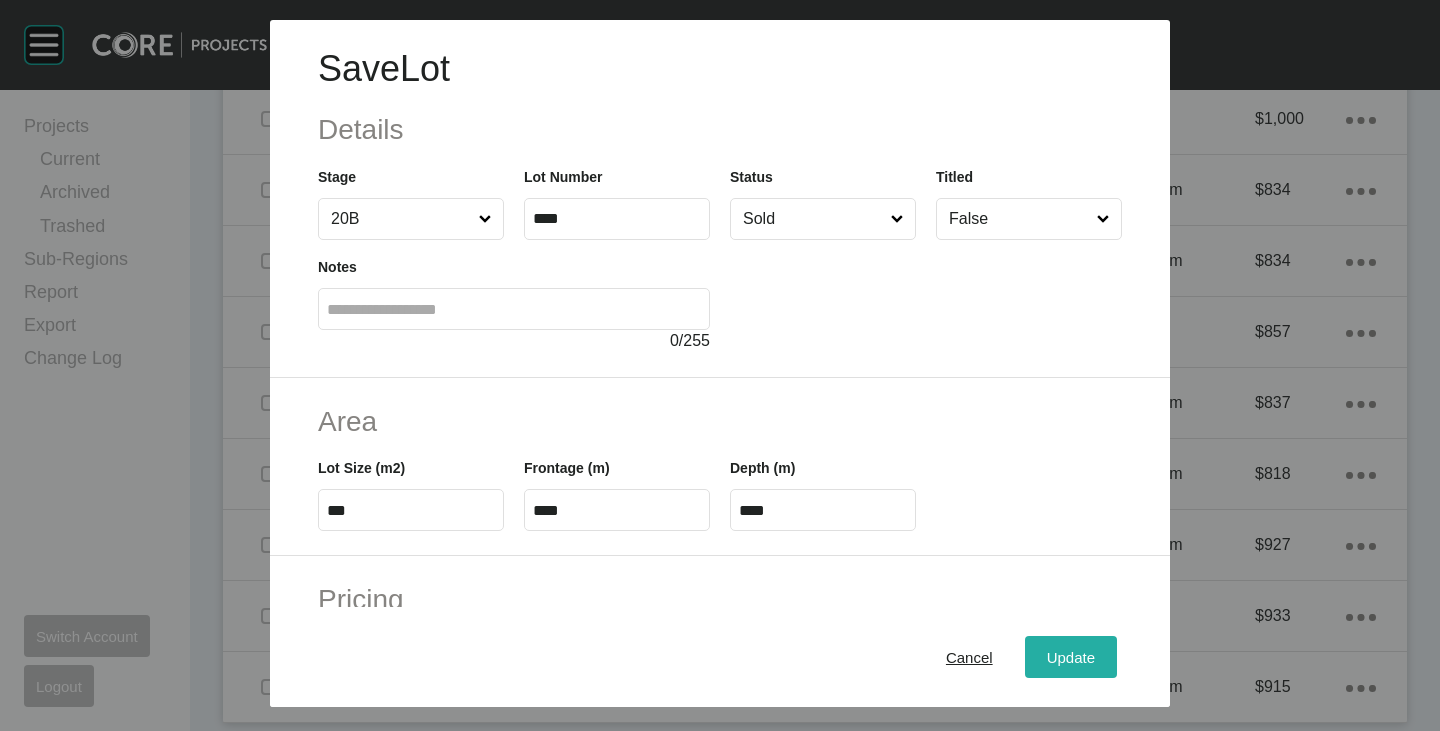 click on "Update" at bounding box center (1071, 657) 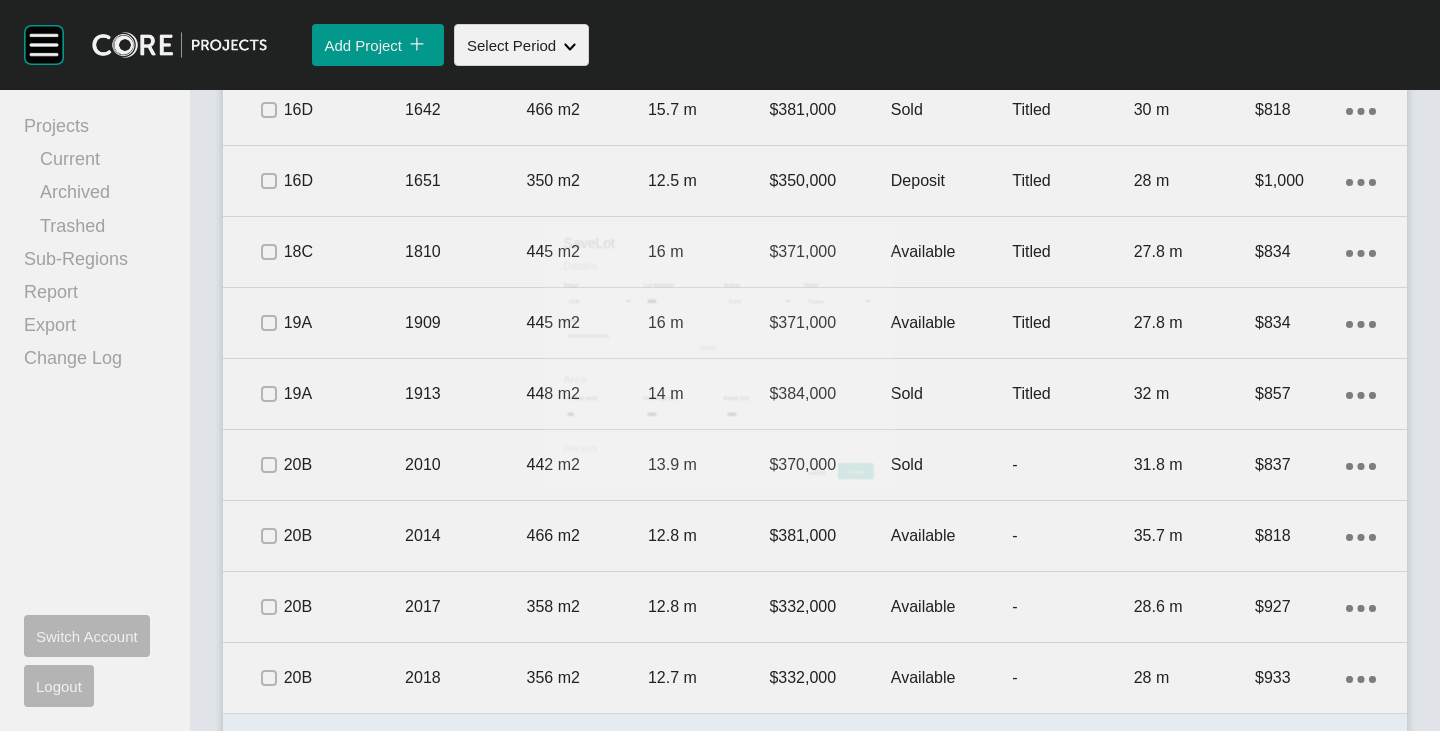 scroll, scrollTop: 1541, scrollLeft: 0, axis: vertical 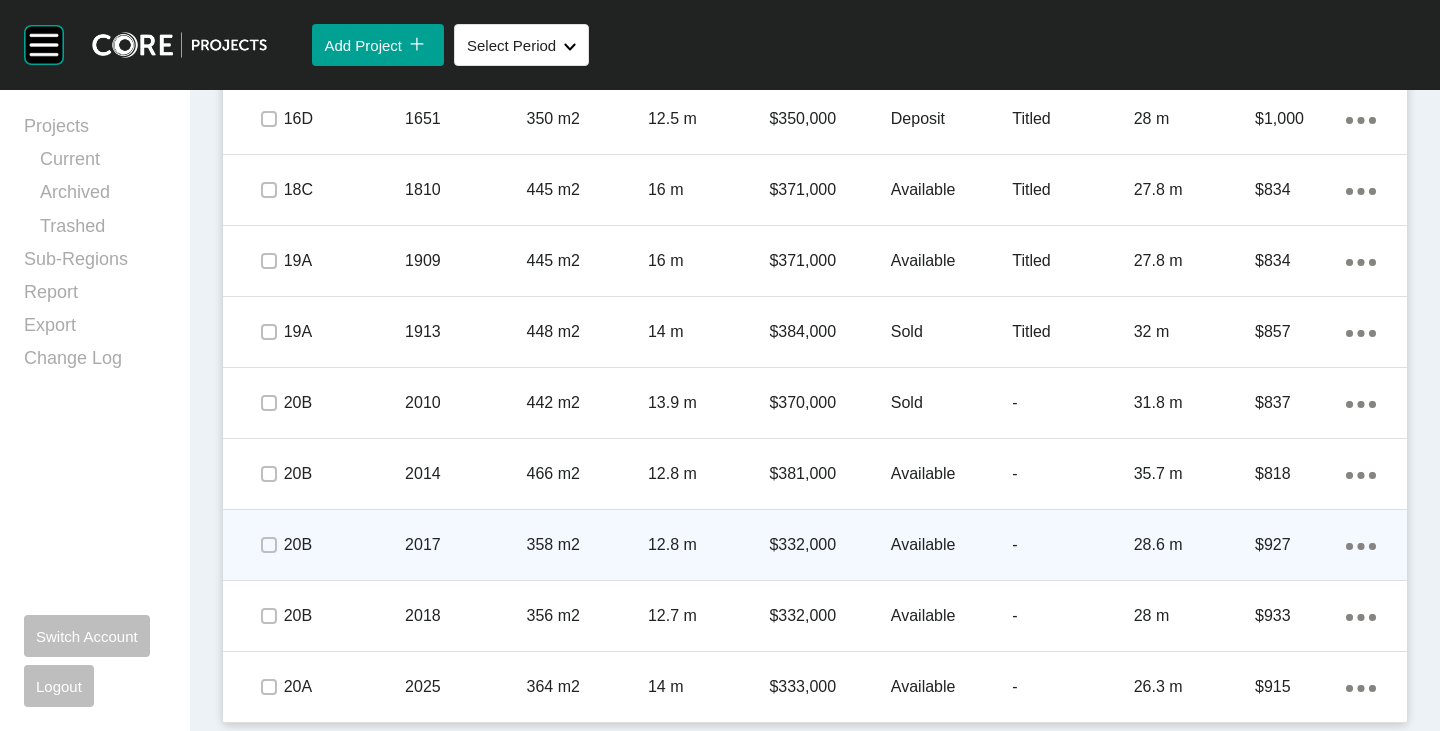 click on "Available" at bounding box center (951, 545) 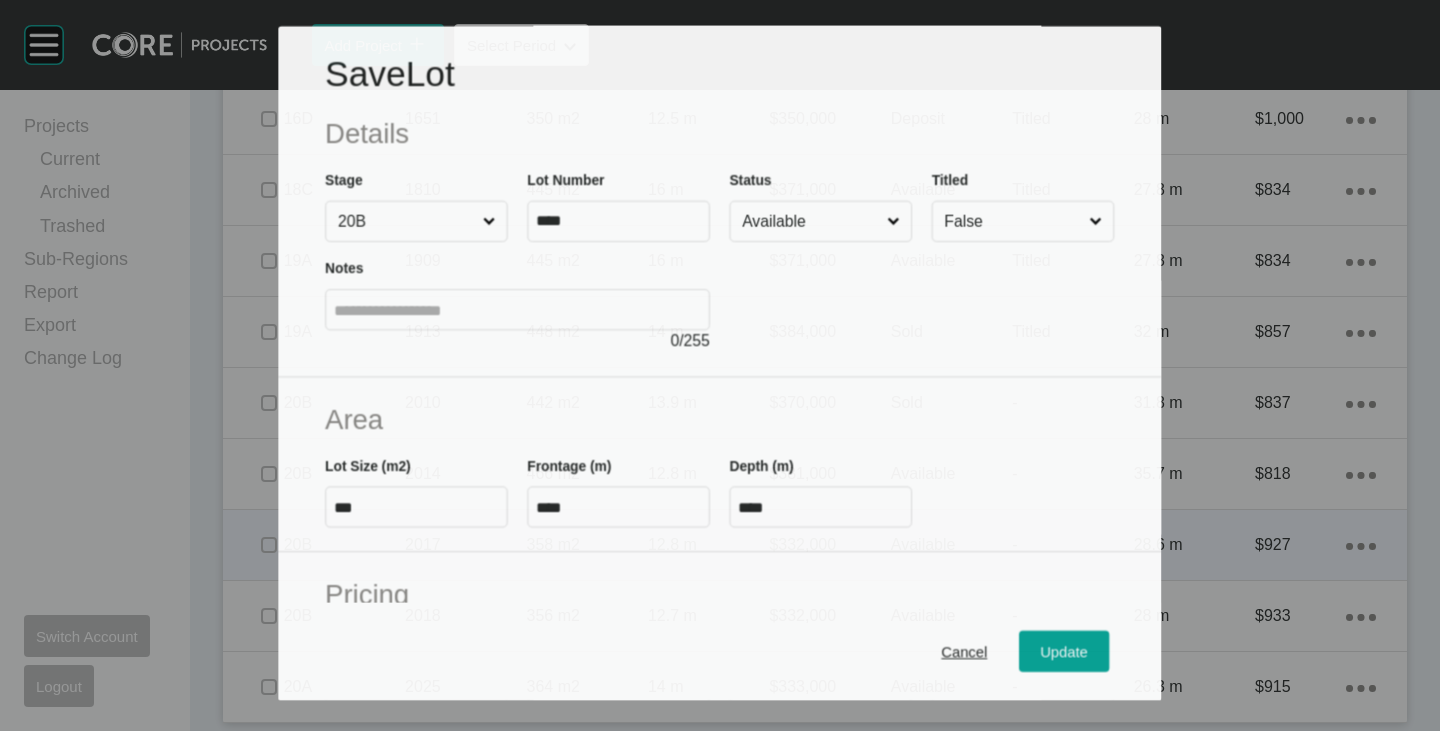 scroll, scrollTop: 1479, scrollLeft: 0, axis: vertical 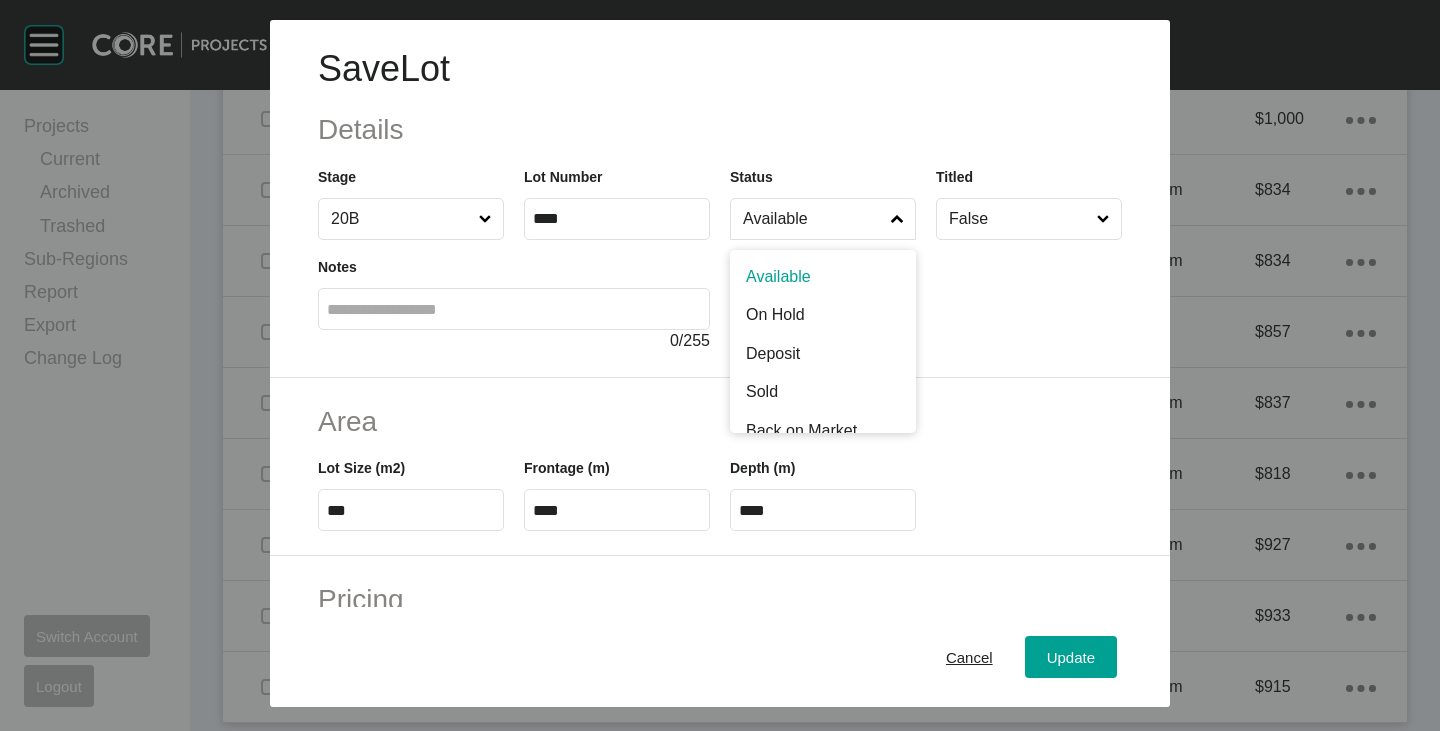 drag, startPoint x: 808, startPoint y: 239, endPoint x: 787, endPoint y: 284, distance: 49.658836 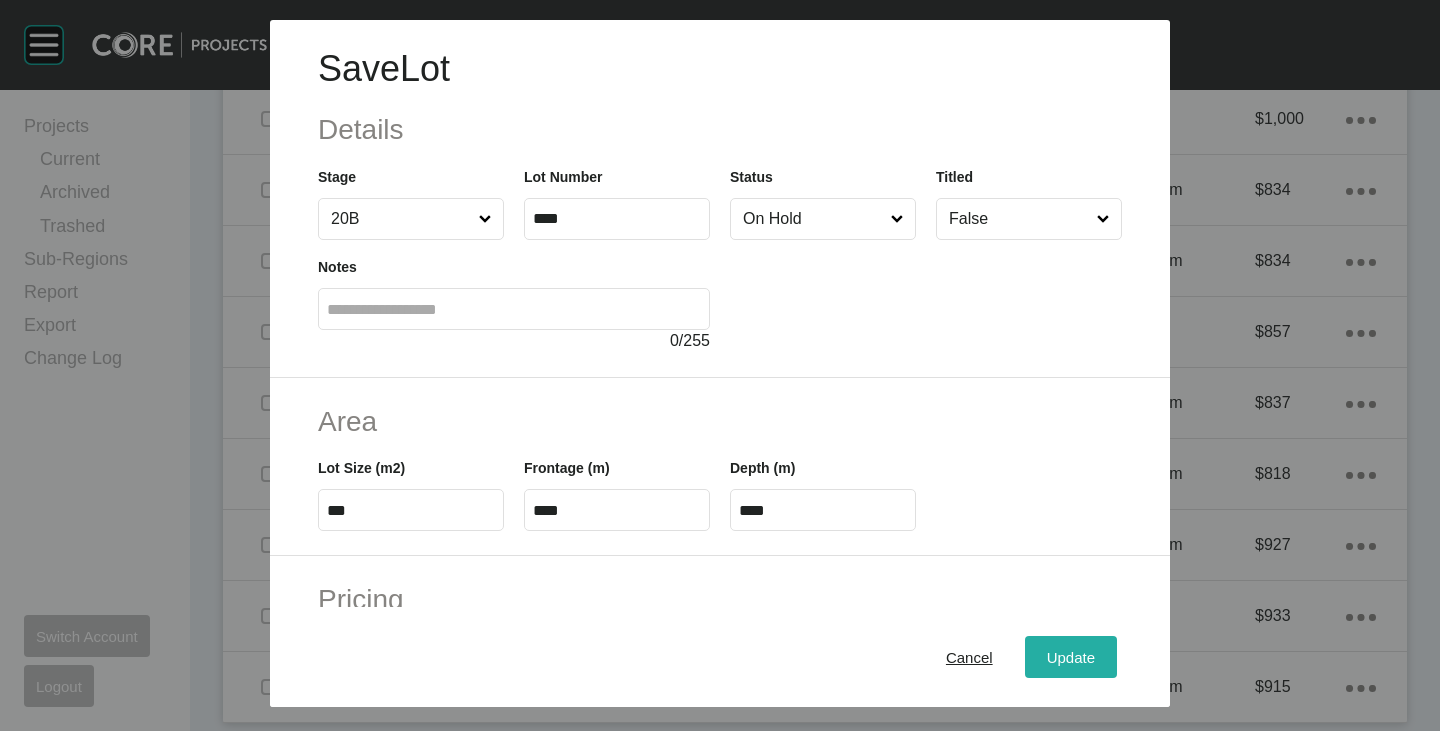 click on "Update" at bounding box center [1071, 657] 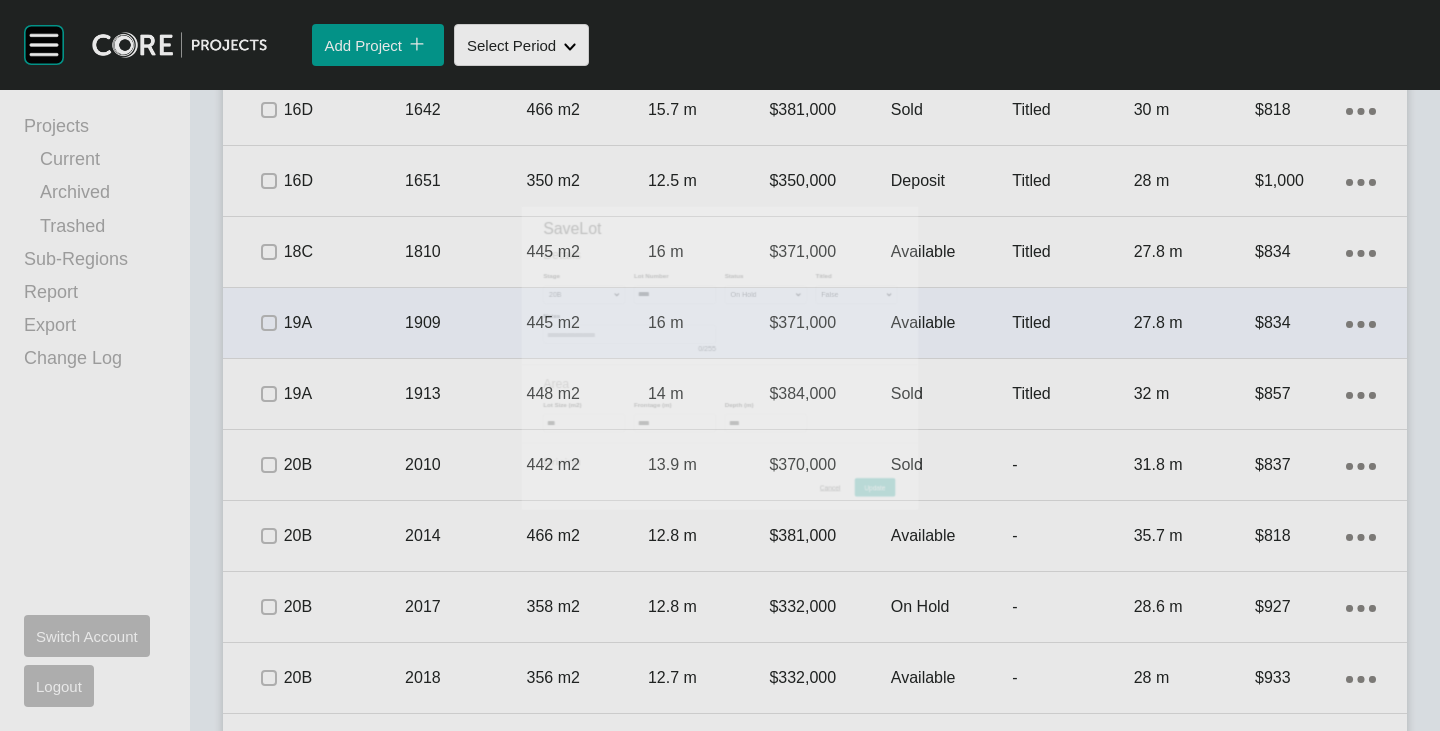scroll, scrollTop: 1541, scrollLeft: 0, axis: vertical 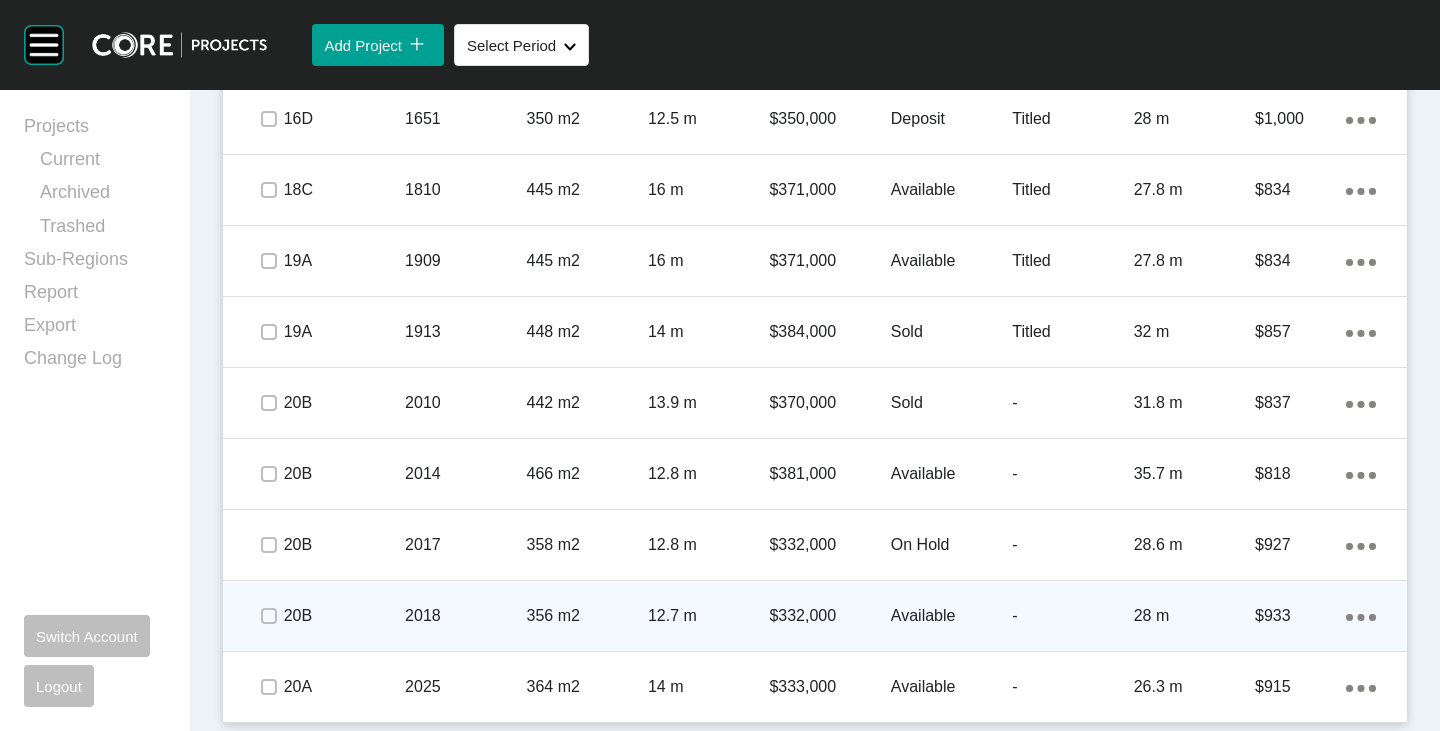 click on "Available" at bounding box center [951, 616] 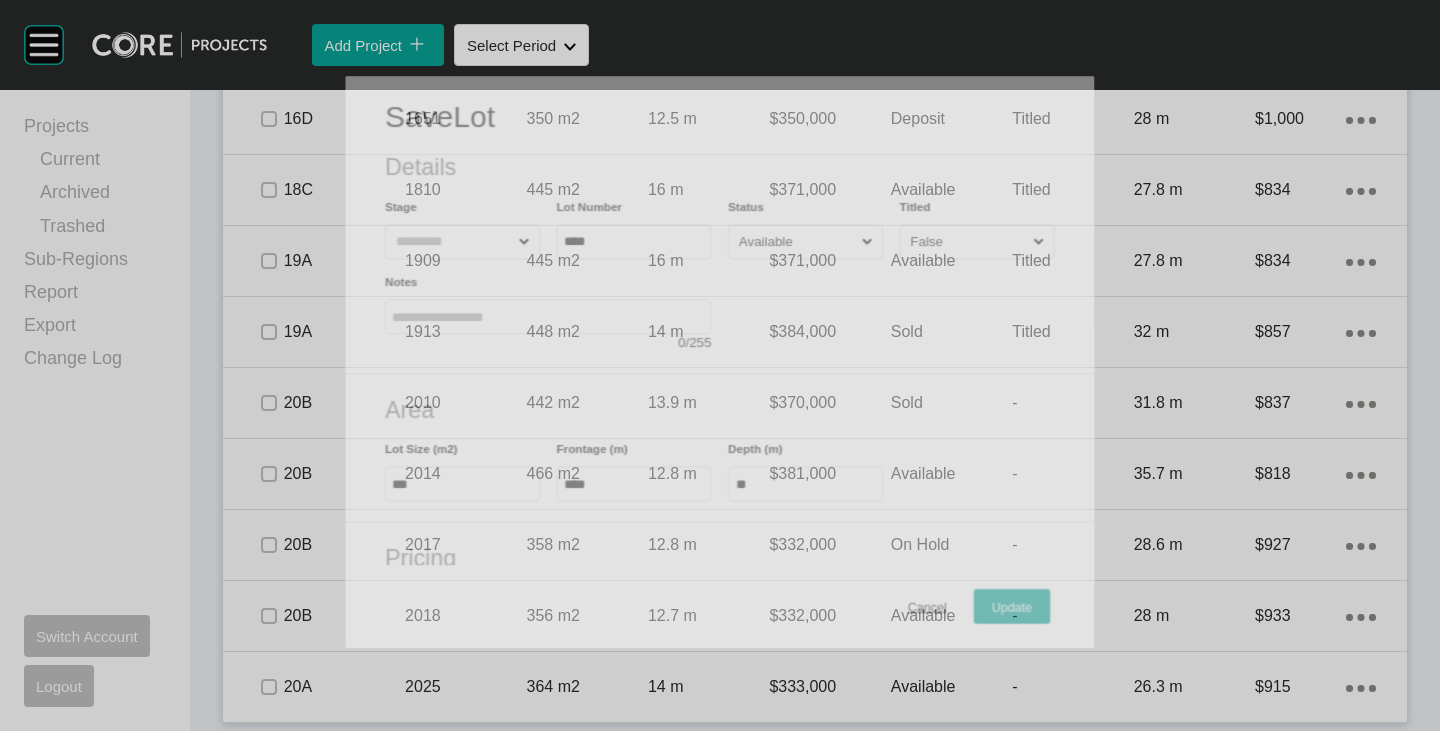scroll, scrollTop: 1479, scrollLeft: 0, axis: vertical 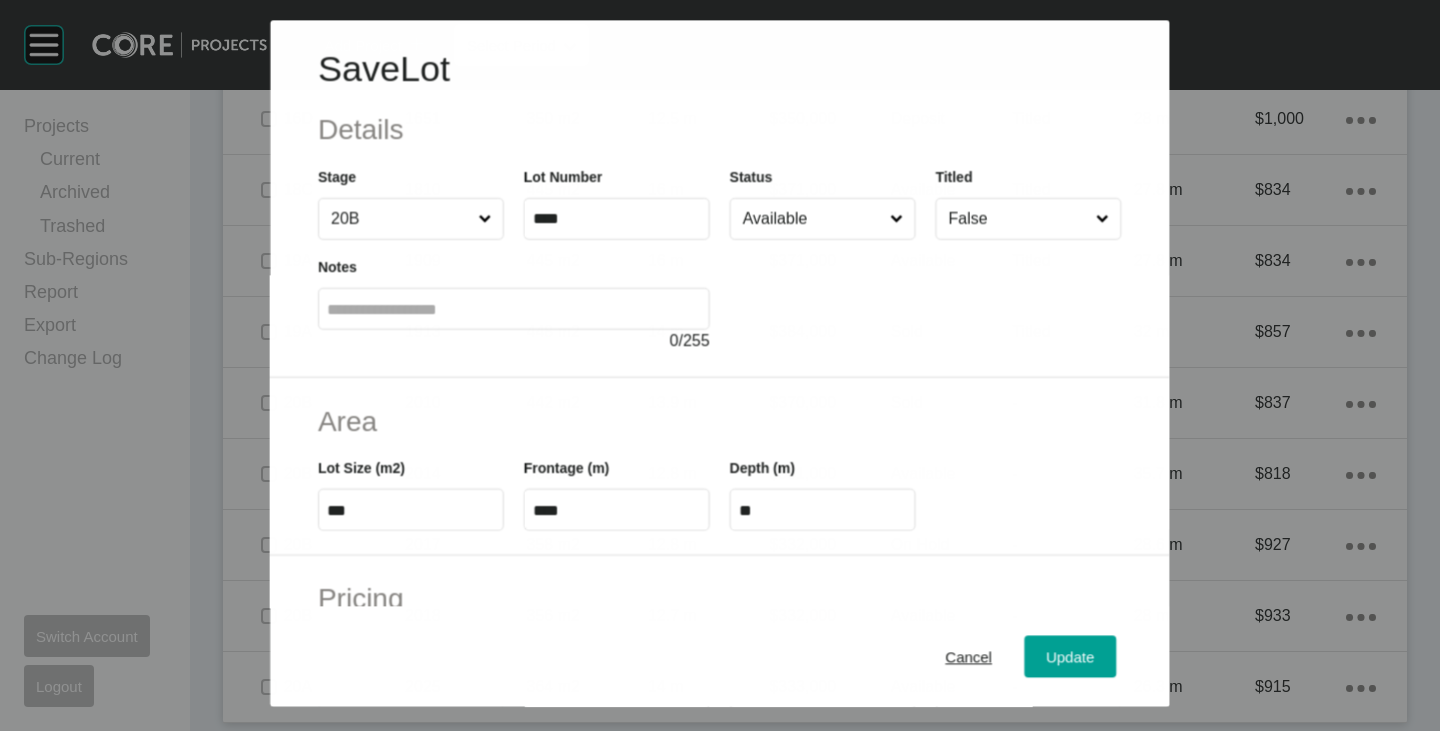 click on "Available" at bounding box center (812, 219) 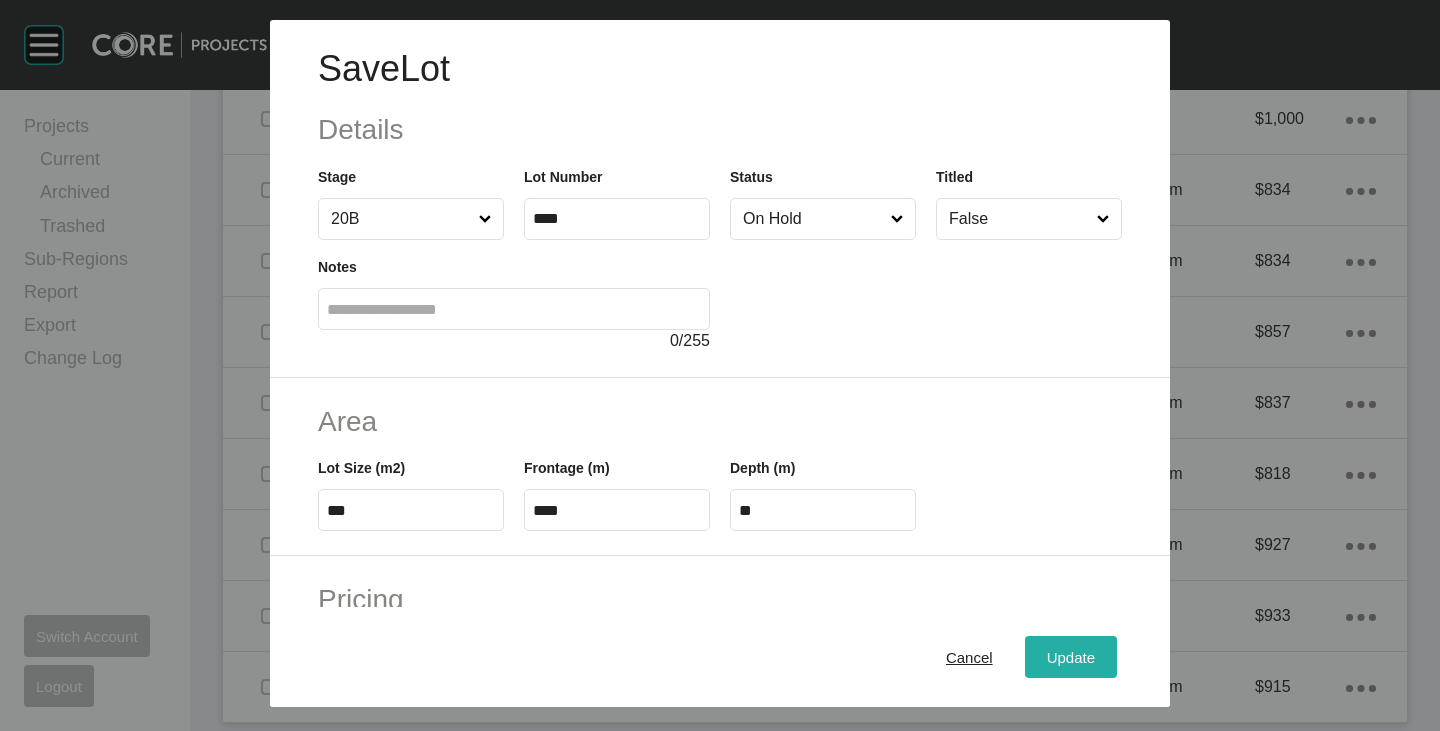 click on "Update" at bounding box center [1071, 657] 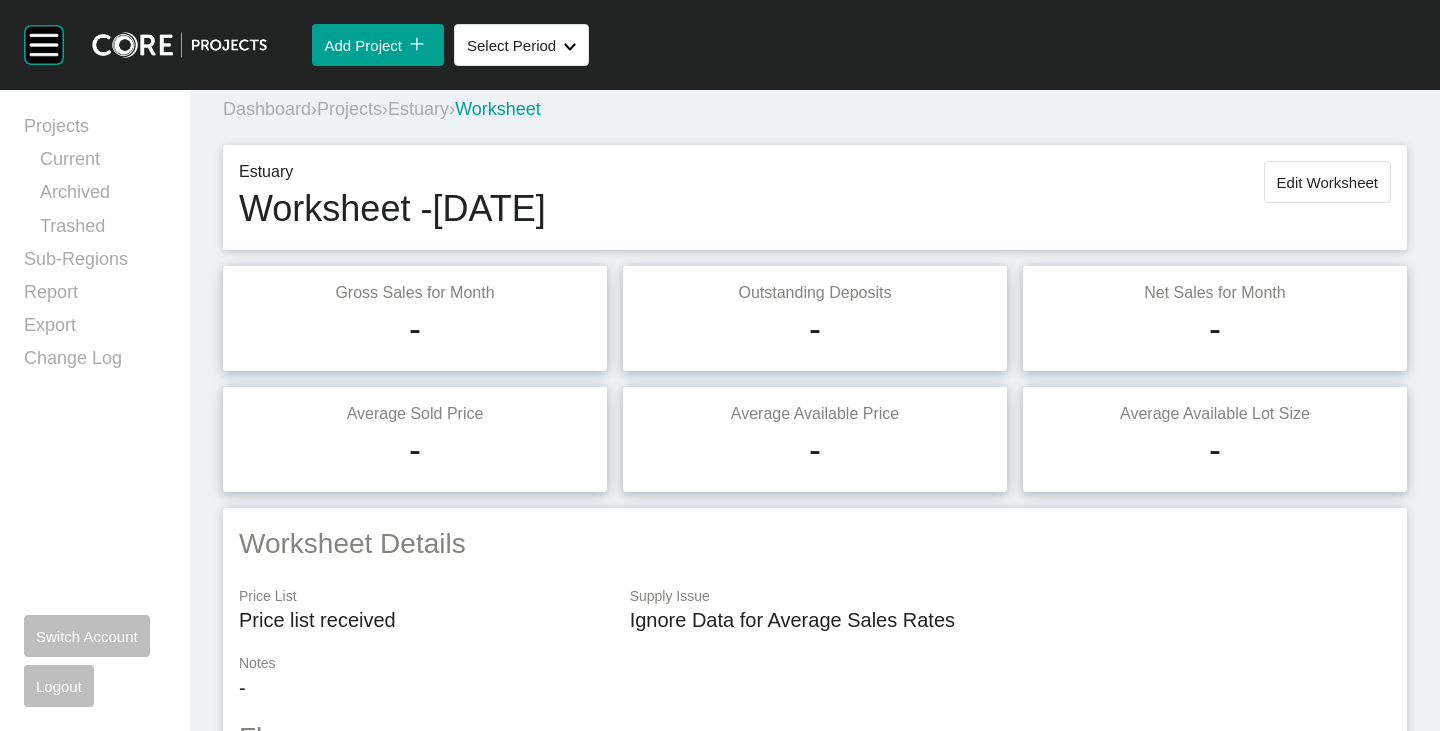 scroll, scrollTop: 0, scrollLeft: 0, axis: both 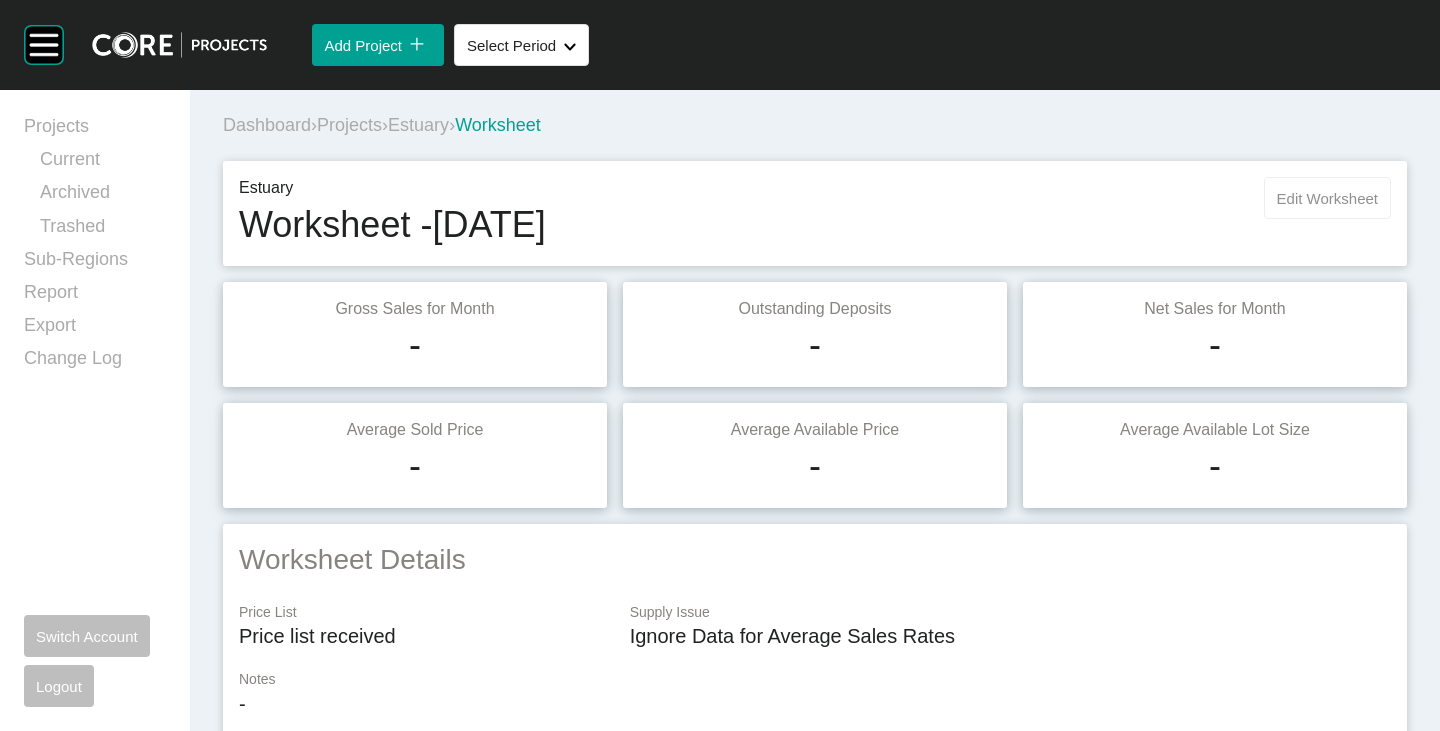 click on "Edit Worksheet" at bounding box center (1327, 198) 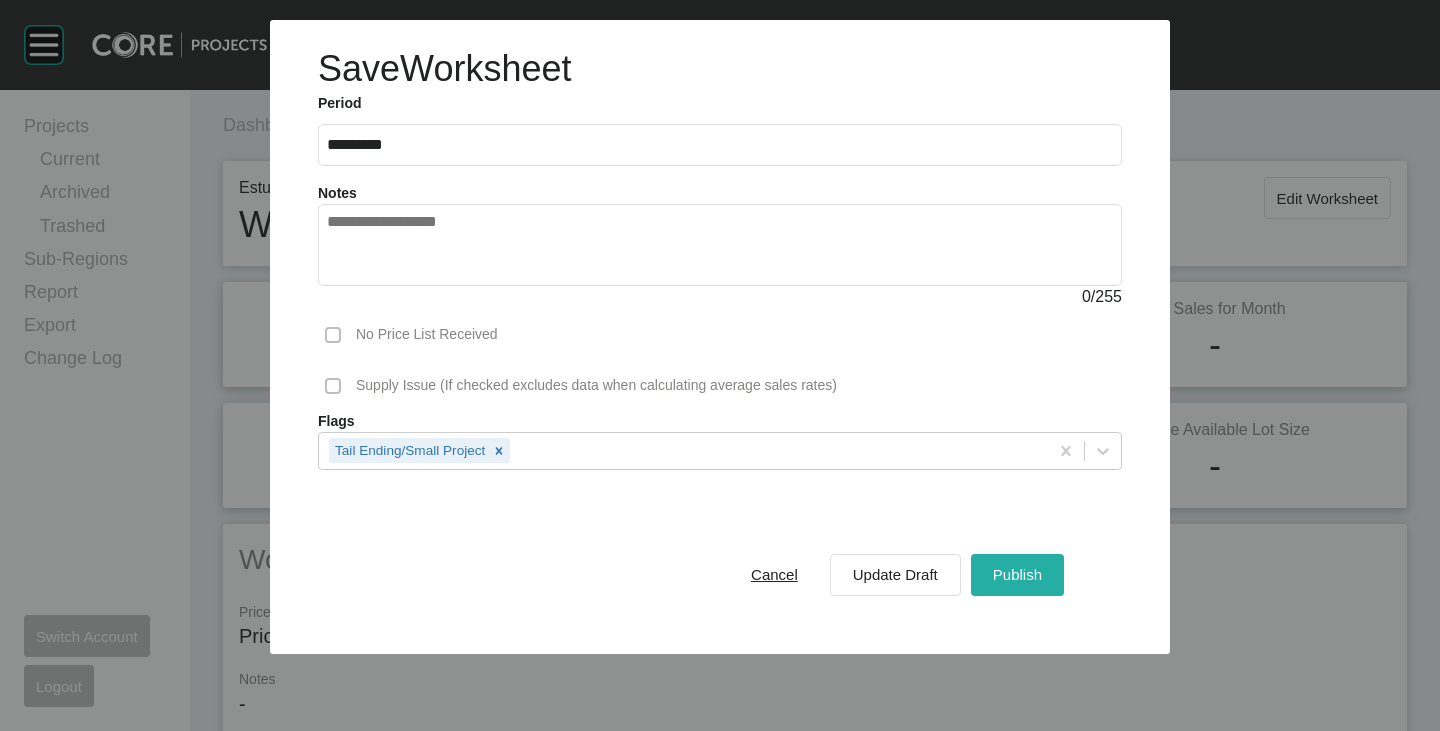 click on "Publish" at bounding box center (1017, 574) 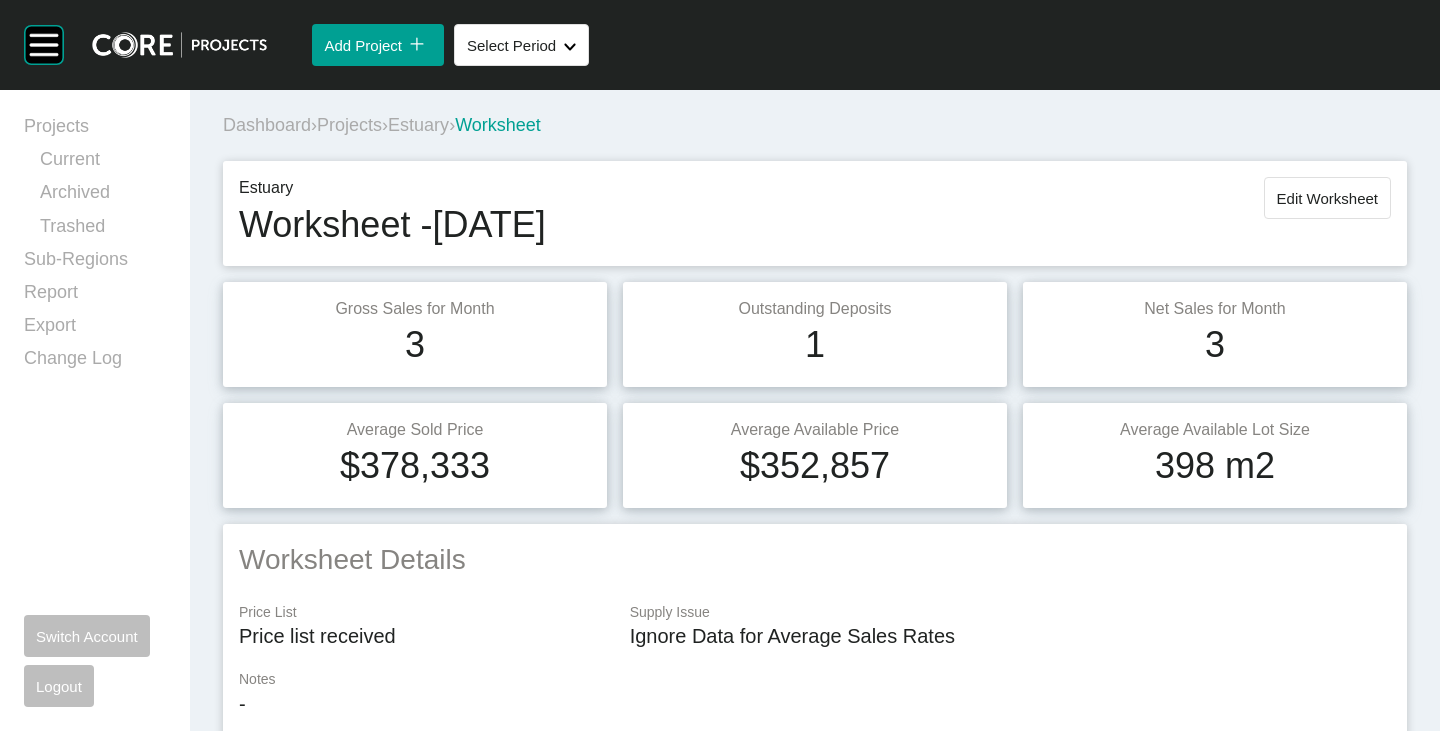 click on "Estuary" at bounding box center (418, 125) 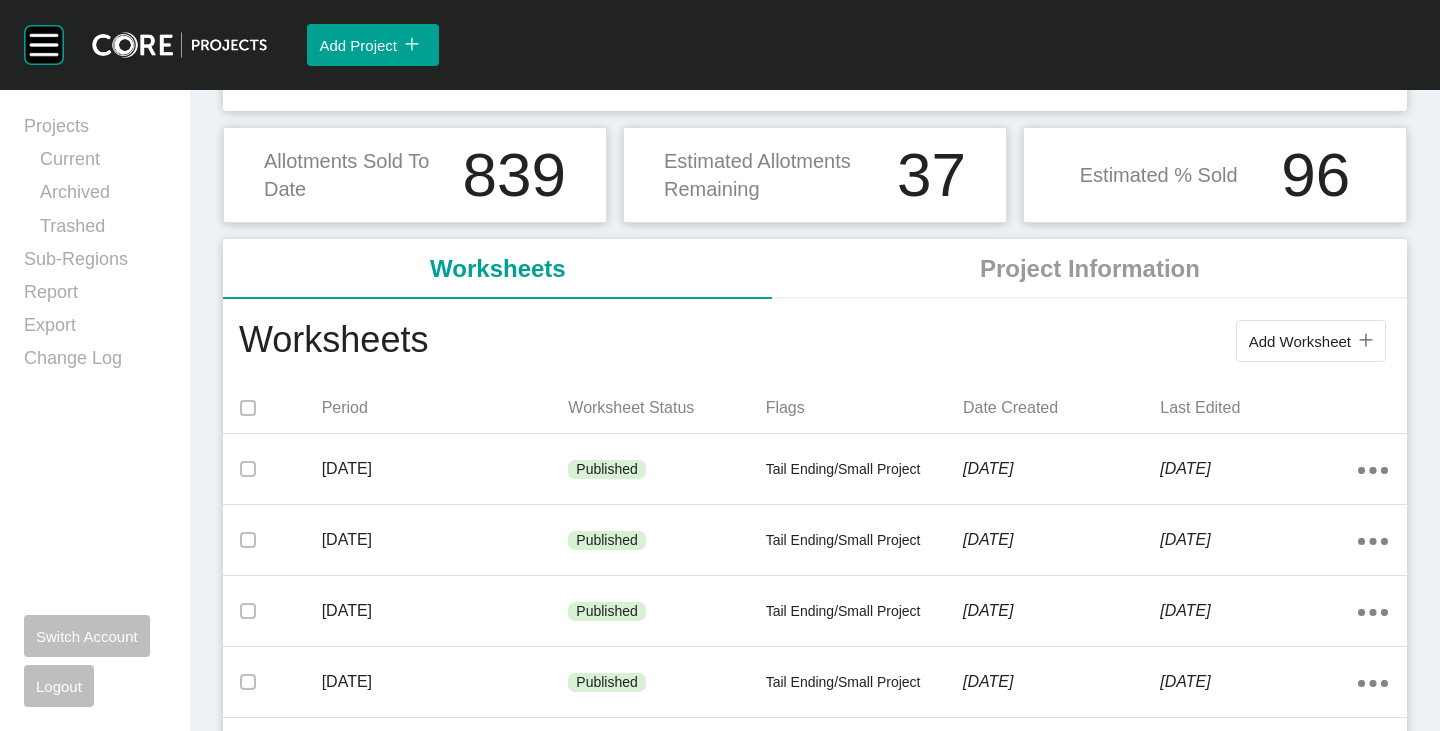 scroll, scrollTop: 0, scrollLeft: 0, axis: both 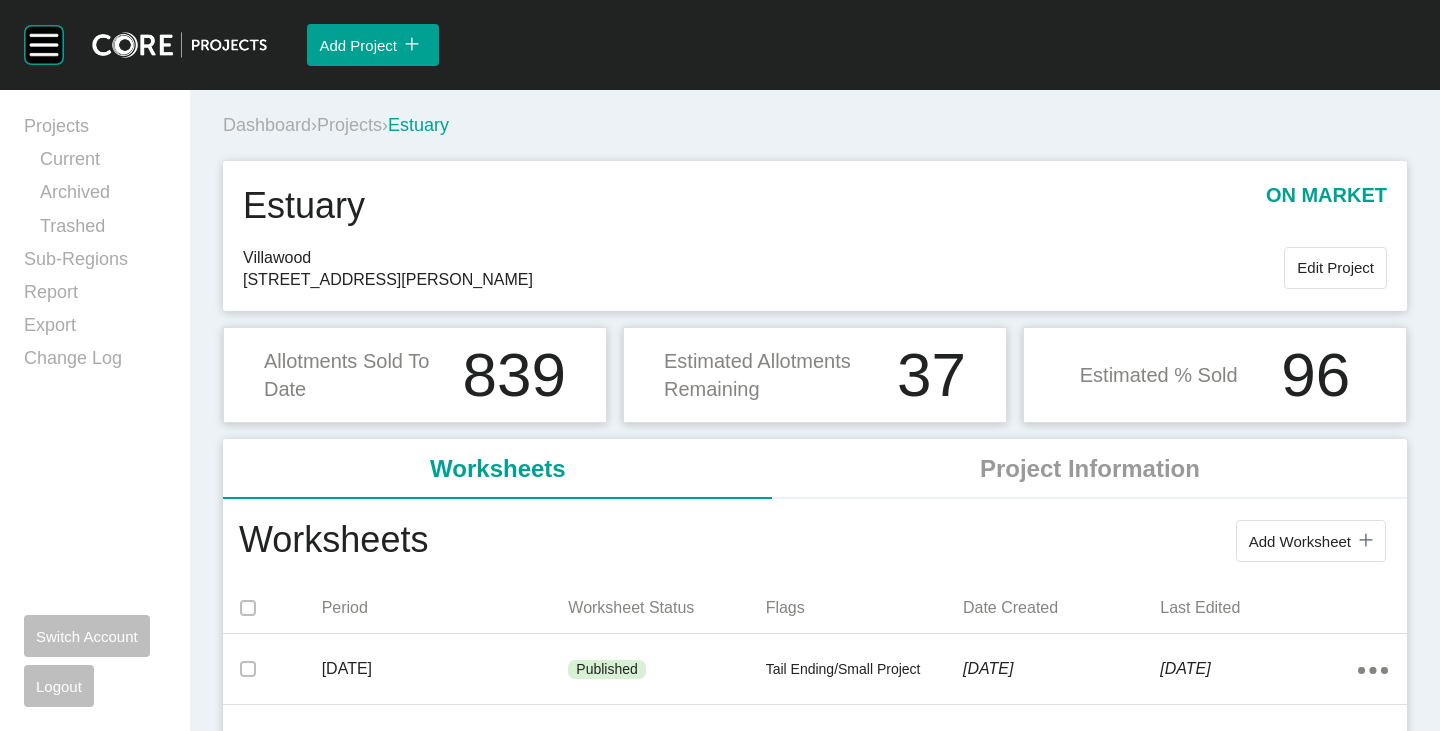 click on "Projects" at bounding box center (349, 125) 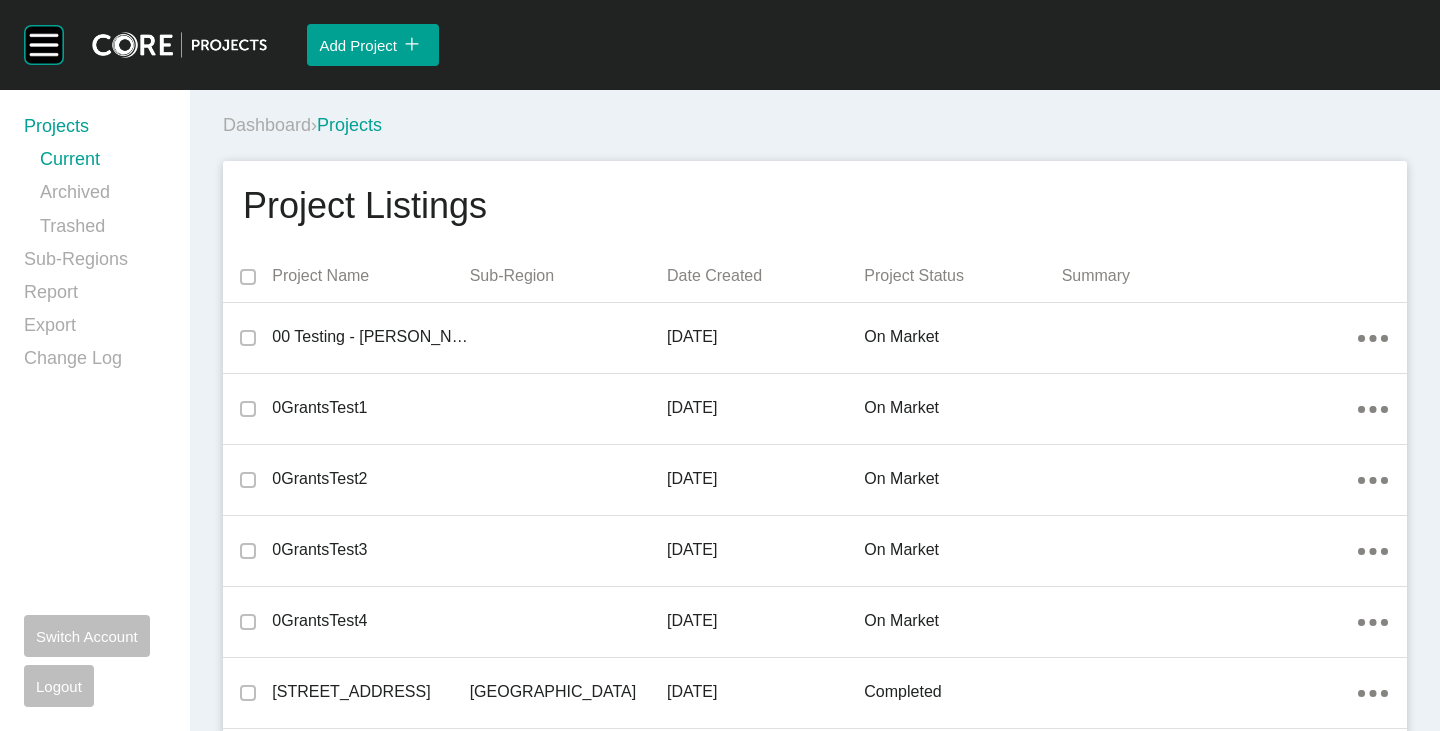 scroll, scrollTop: 30573, scrollLeft: 0, axis: vertical 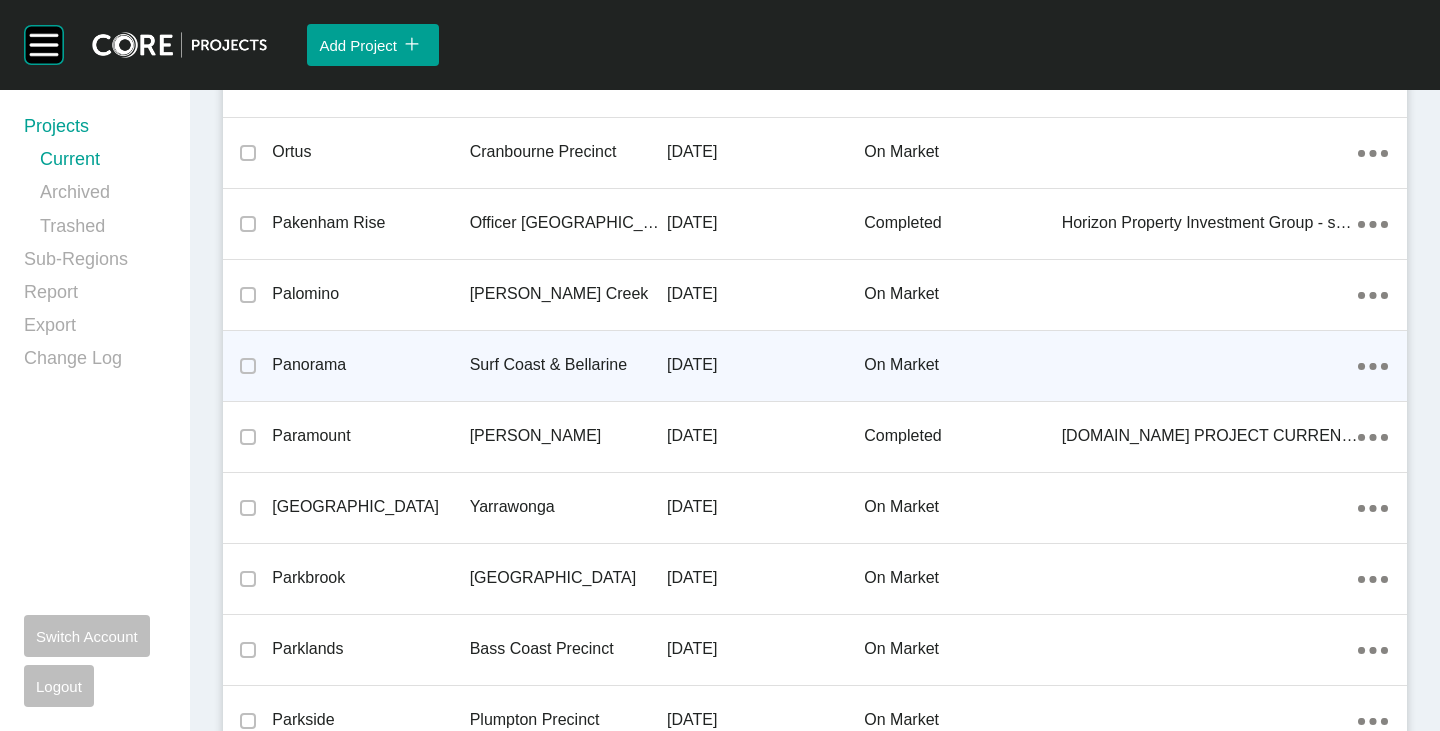 click on "Panorama" at bounding box center (370, 365) 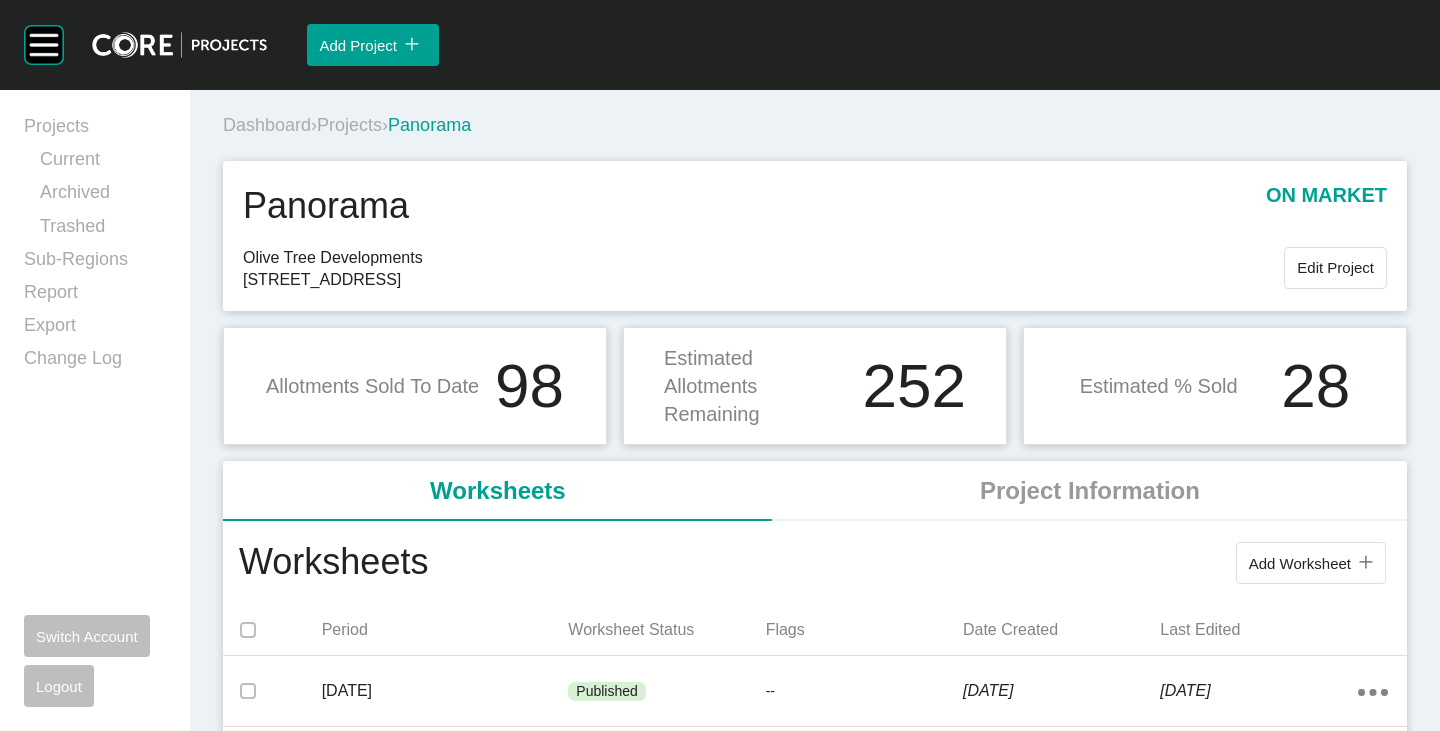 scroll, scrollTop: 300, scrollLeft: 0, axis: vertical 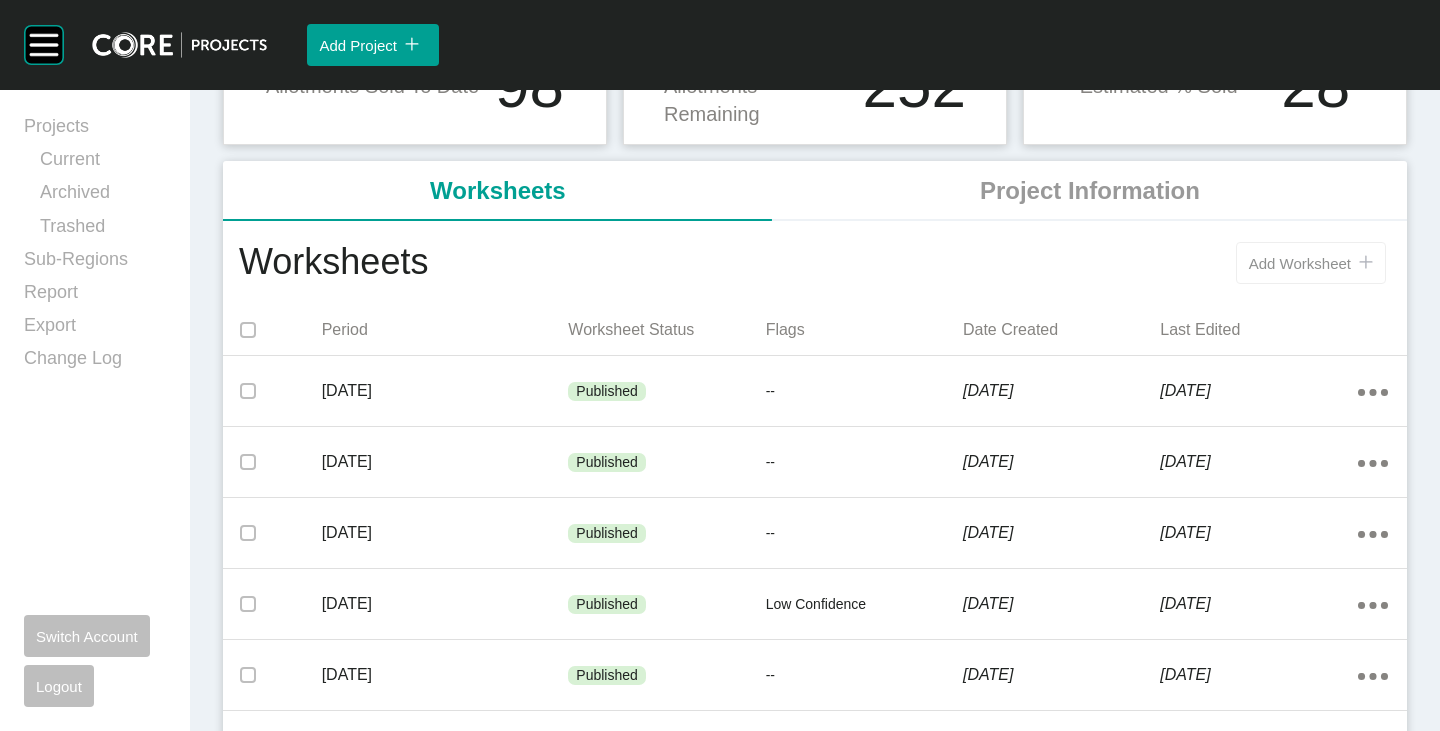 click on "Add Worksheet icon/tick copy 11 Created with Sketch." at bounding box center (1311, 263) 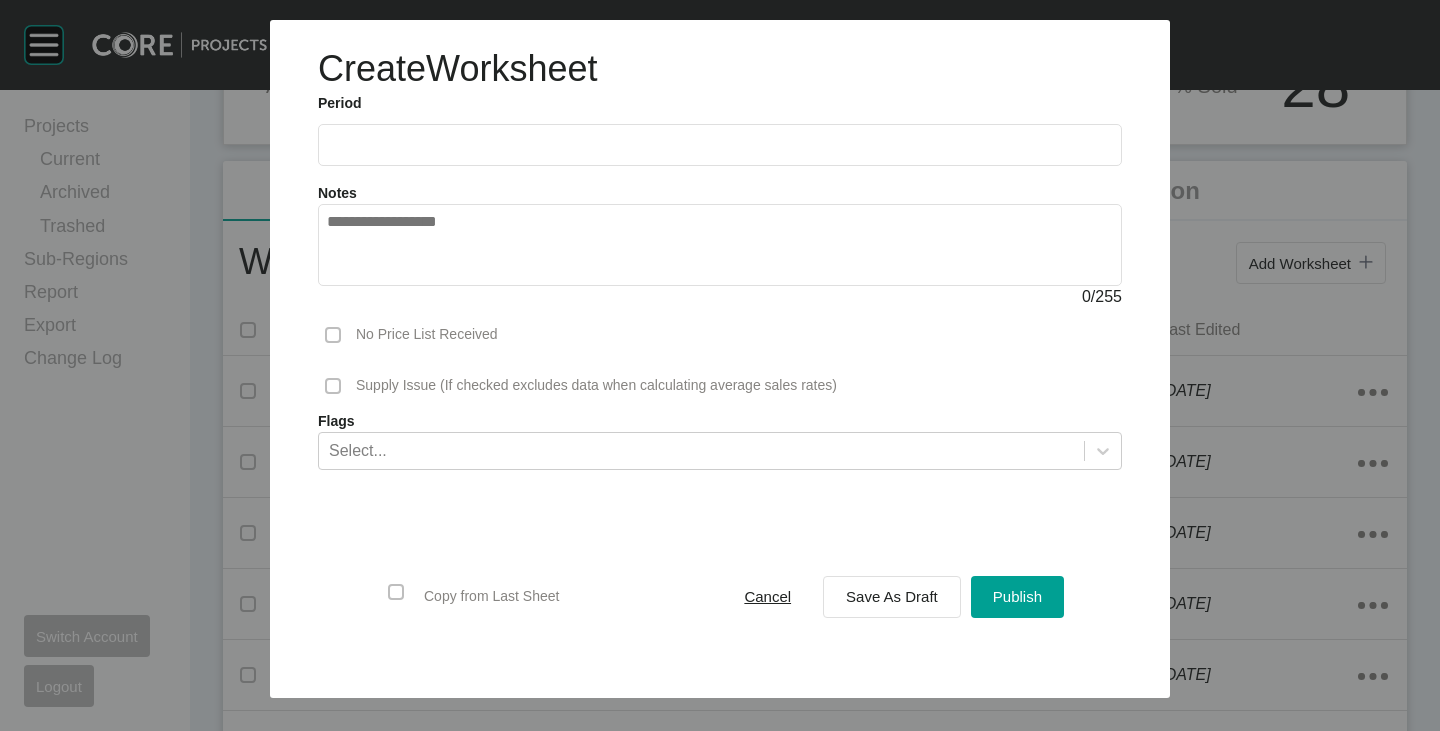 click at bounding box center [720, 144] 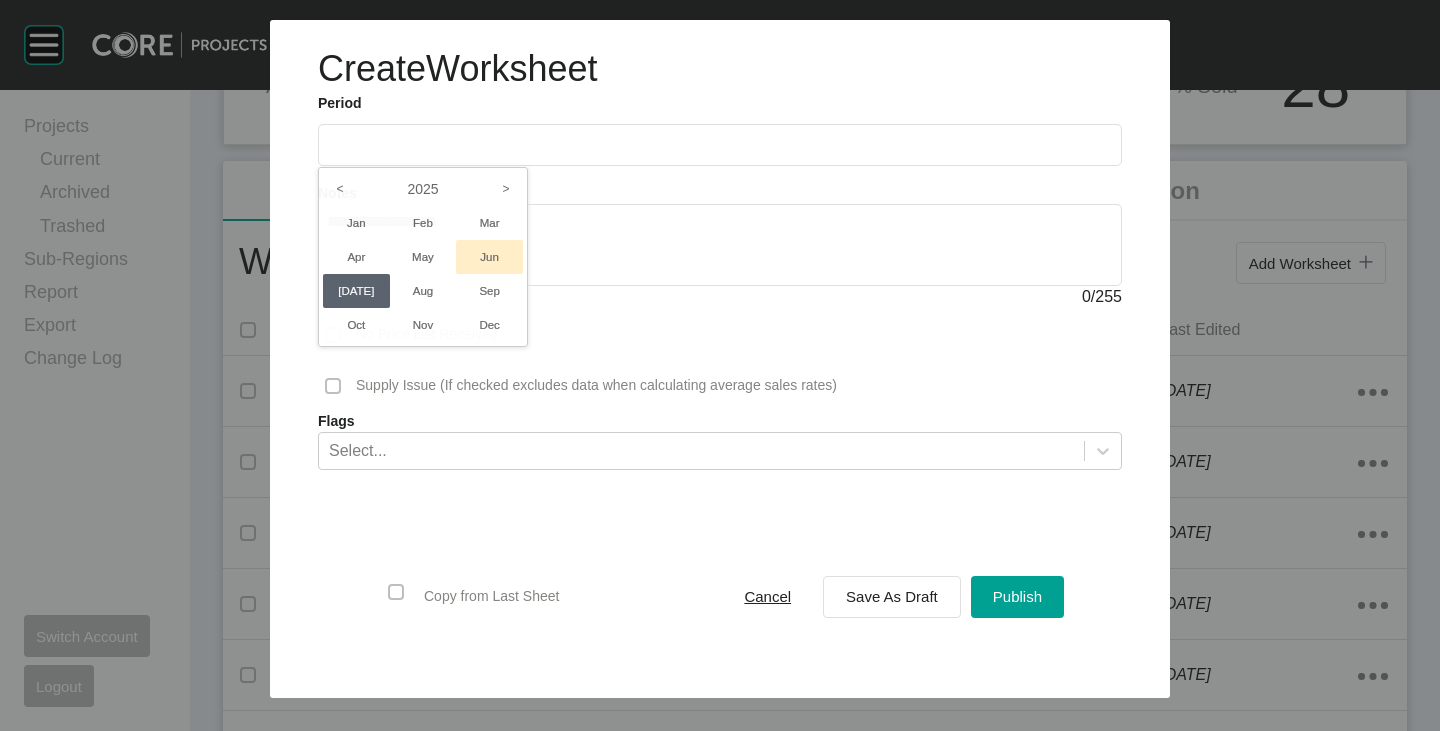click on "Jun" at bounding box center [489, 257] 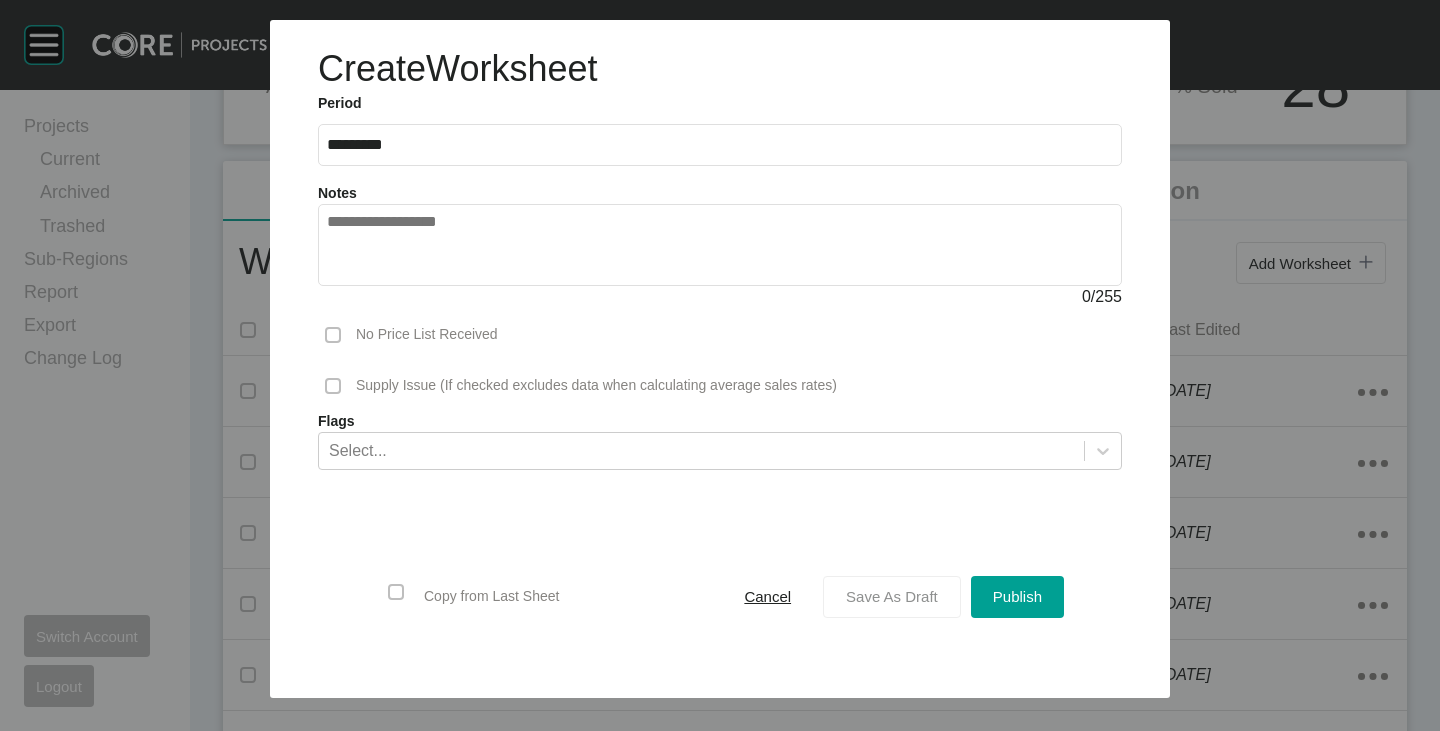 click on "Save As Draft" at bounding box center [892, 596] 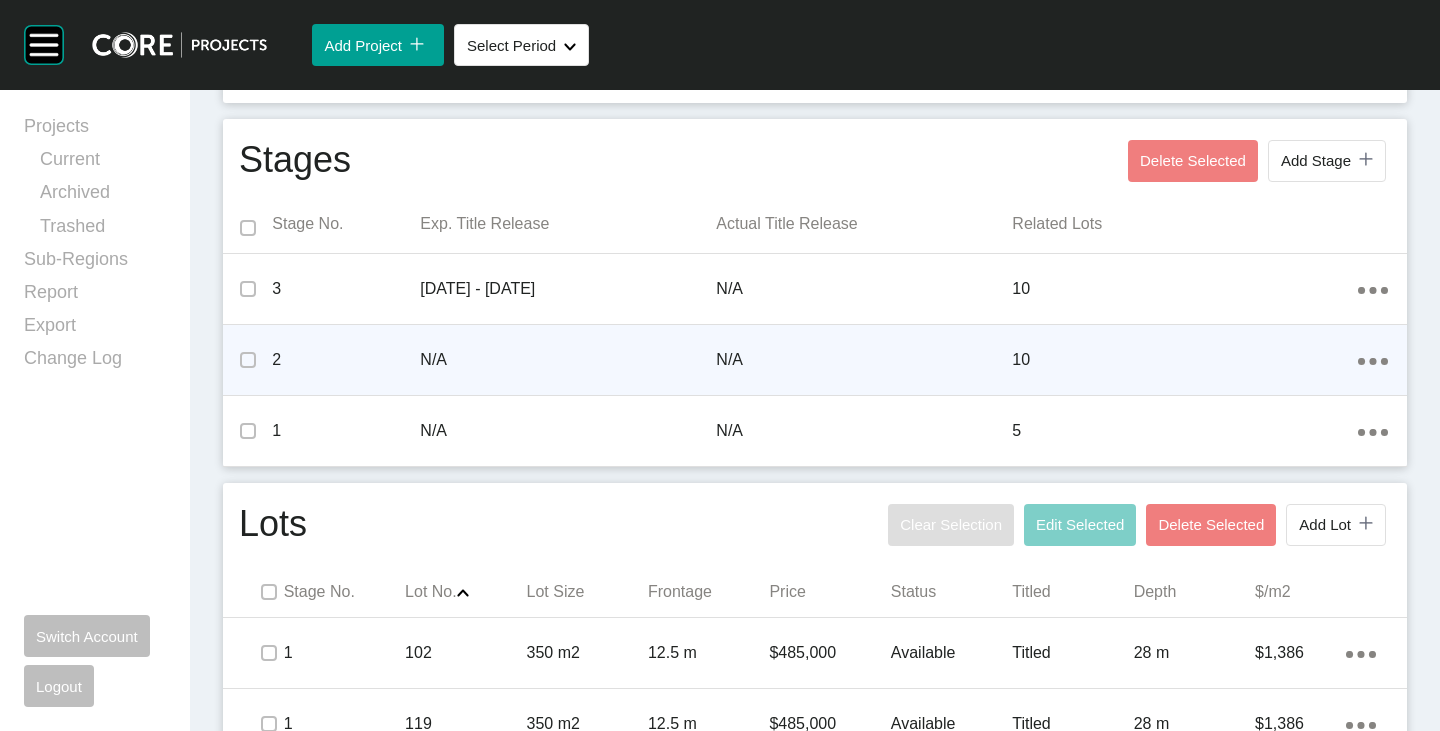 scroll, scrollTop: 700, scrollLeft: 0, axis: vertical 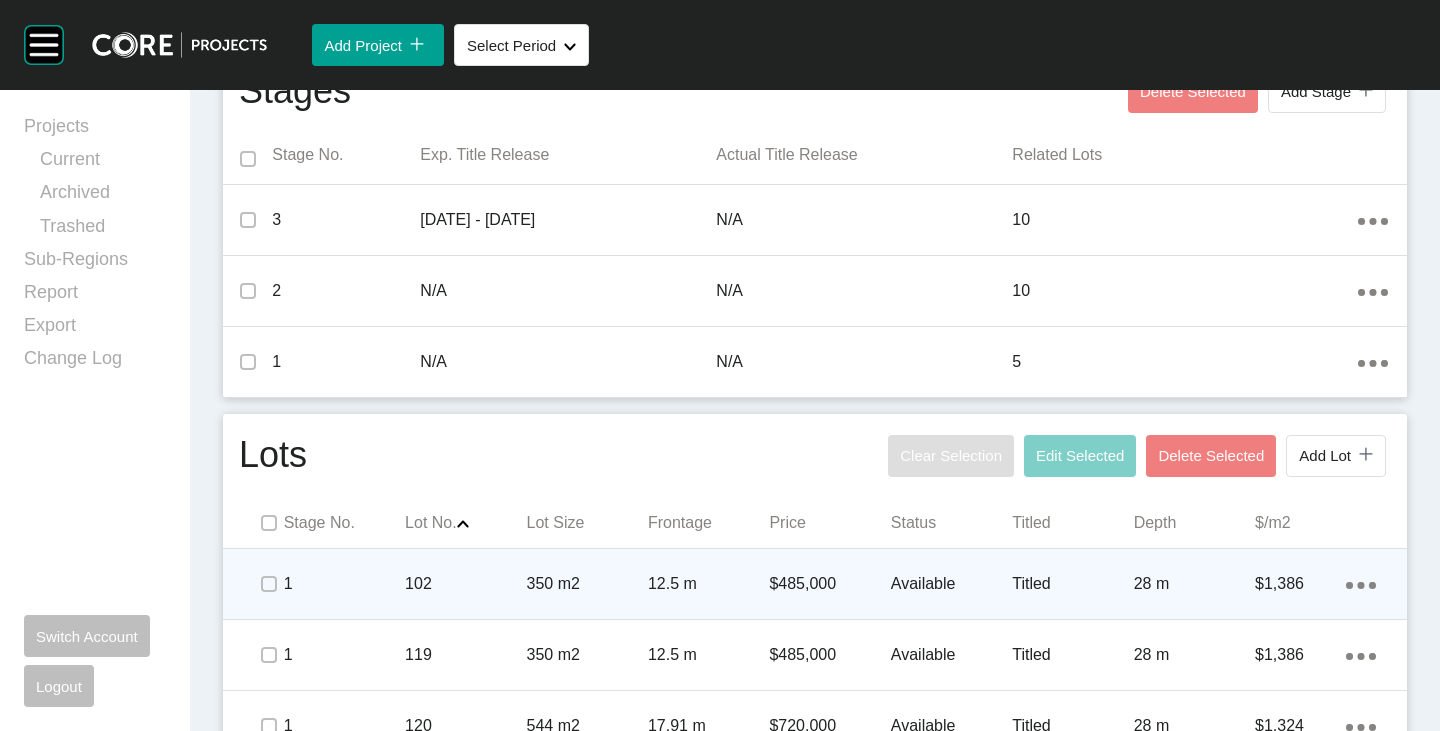 click on "Action Menu Dots Copy 6 Created with Sketch." at bounding box center [1361, 584] 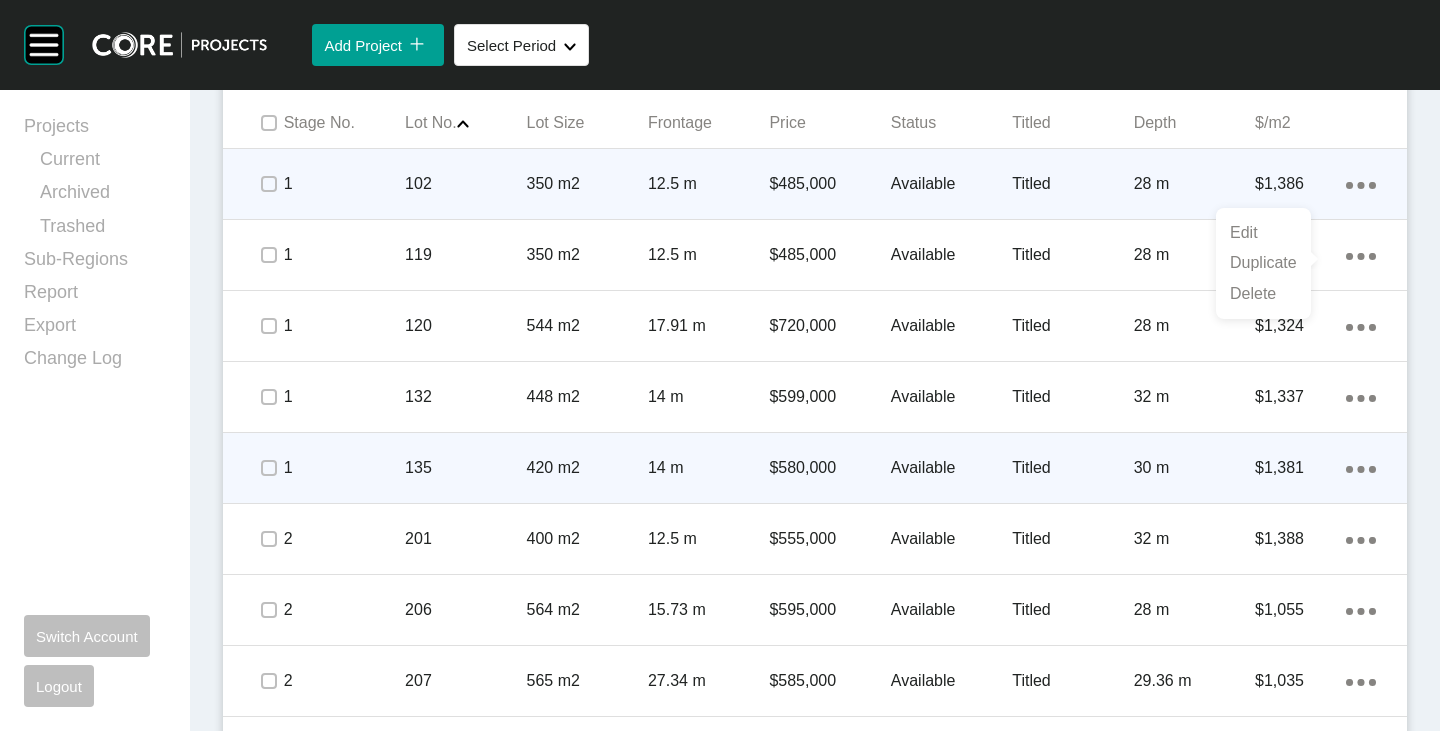 scroll, scrollTop: 1000, scrollLeft: 0, axis: vertical 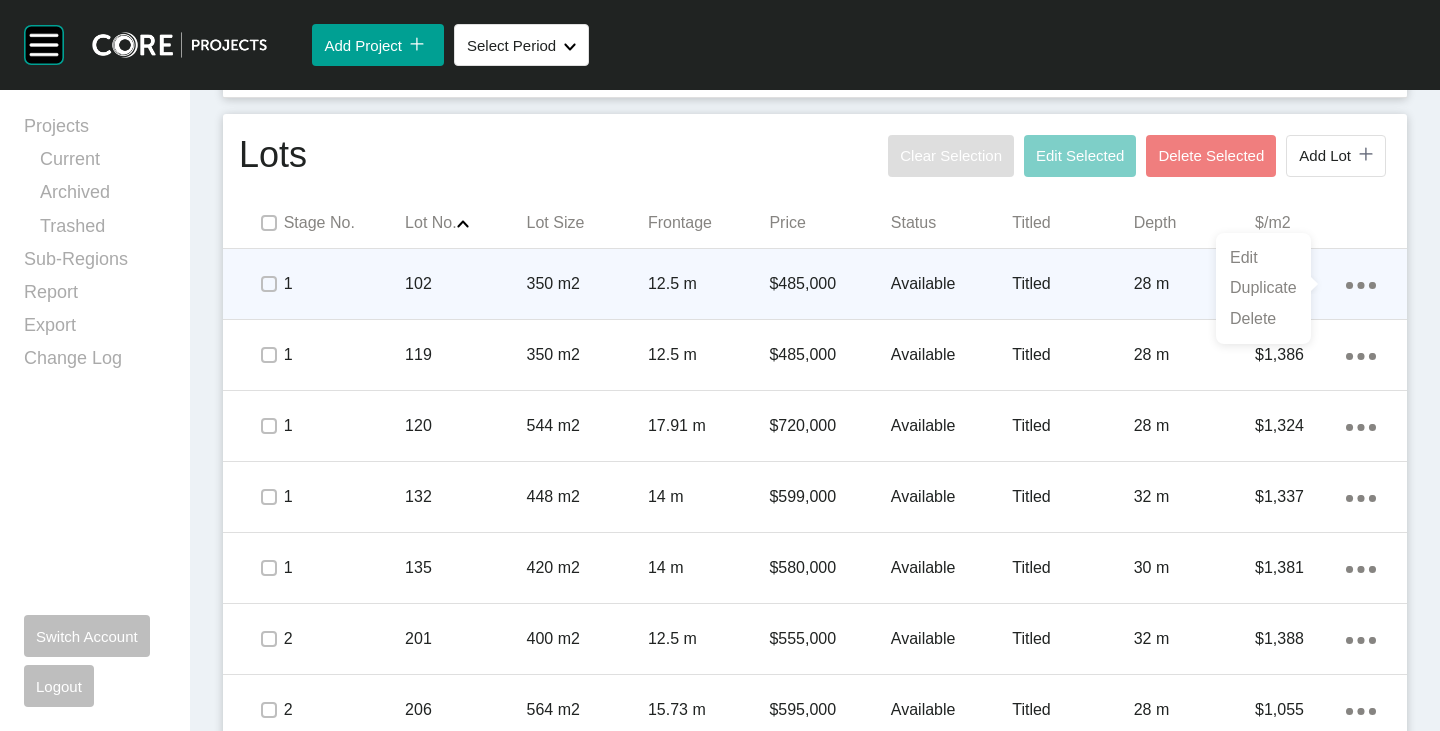 click on "$485,000" at bounding box center [829, 284] 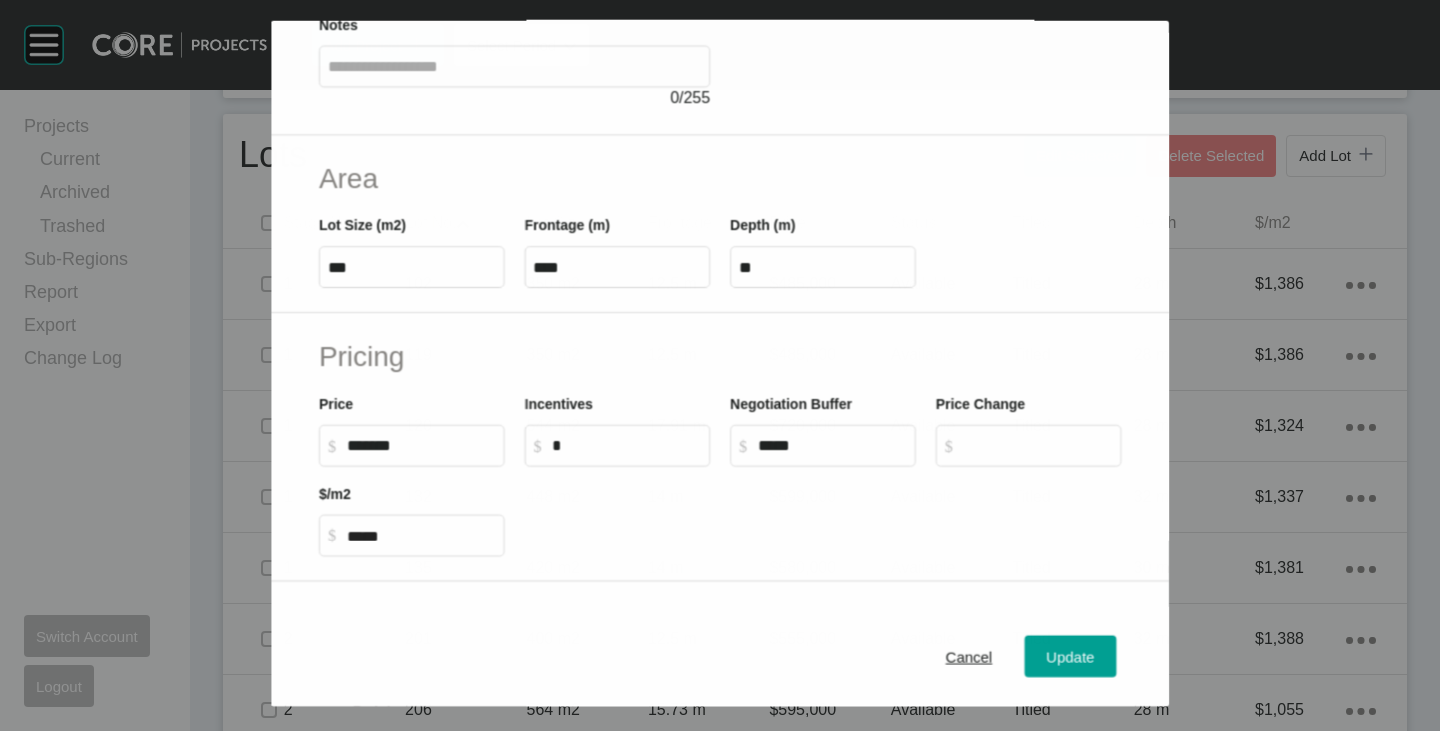 scroll, scrollTop: 300, scrollLeft: 0, axis: vertical 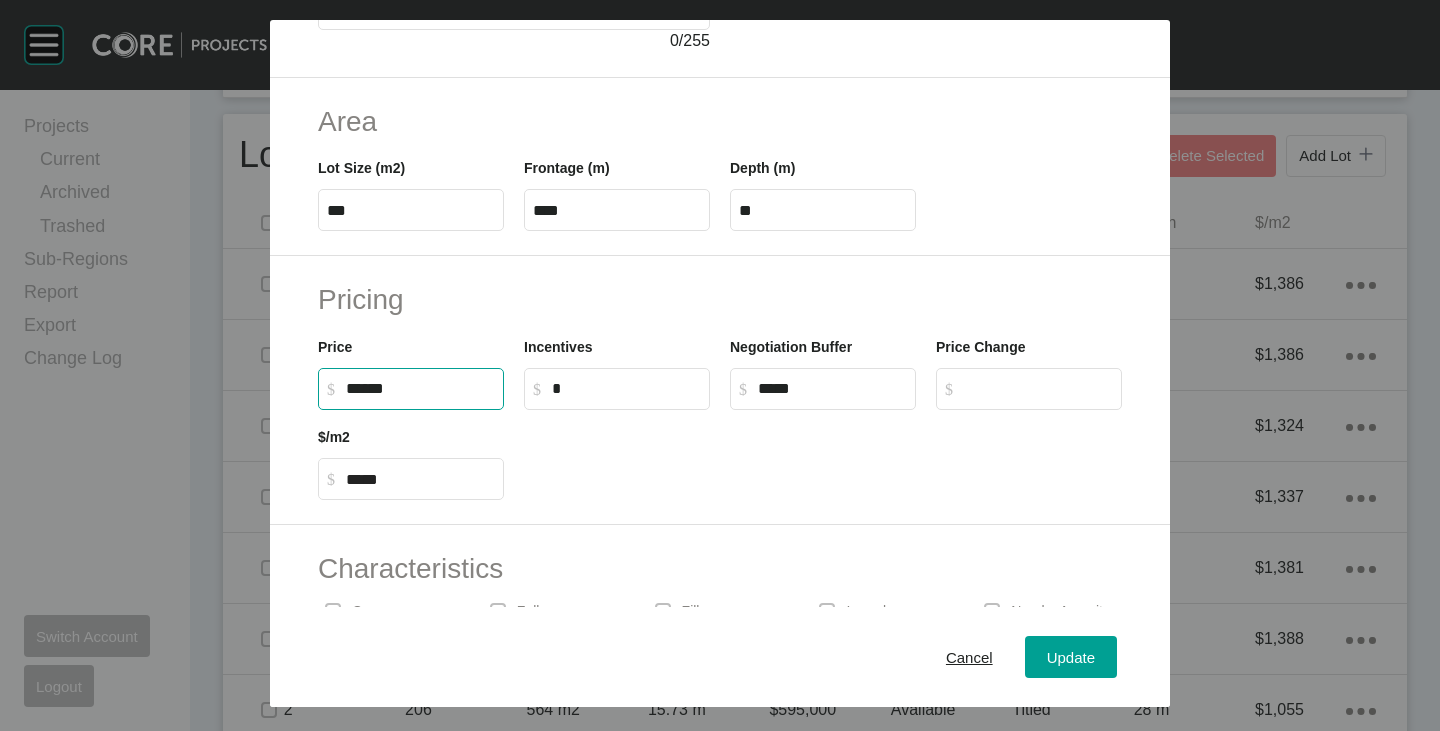 drag, startPoint x: 352, startPoint y: 391, endPoint x: 342, endPoint y: 390, distance: 10.049875 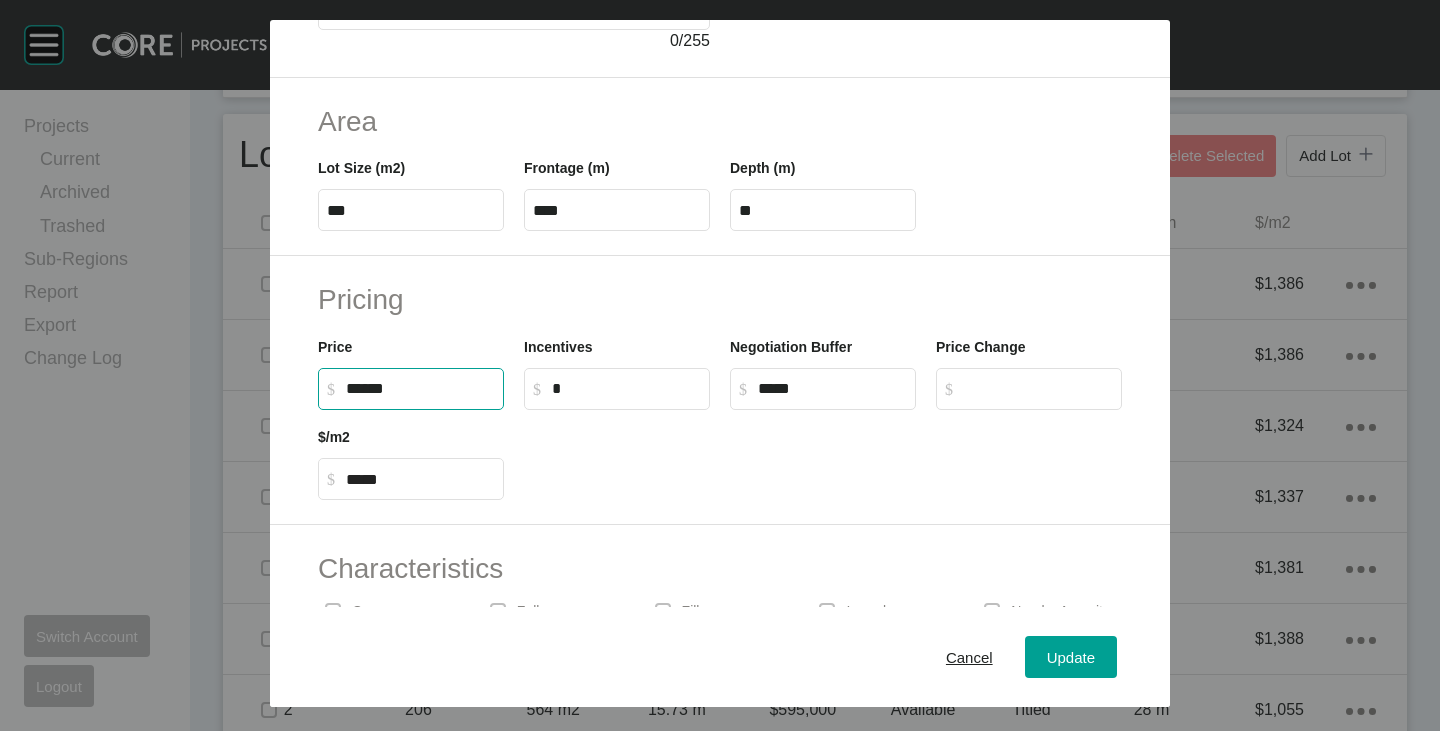 type on "*******" 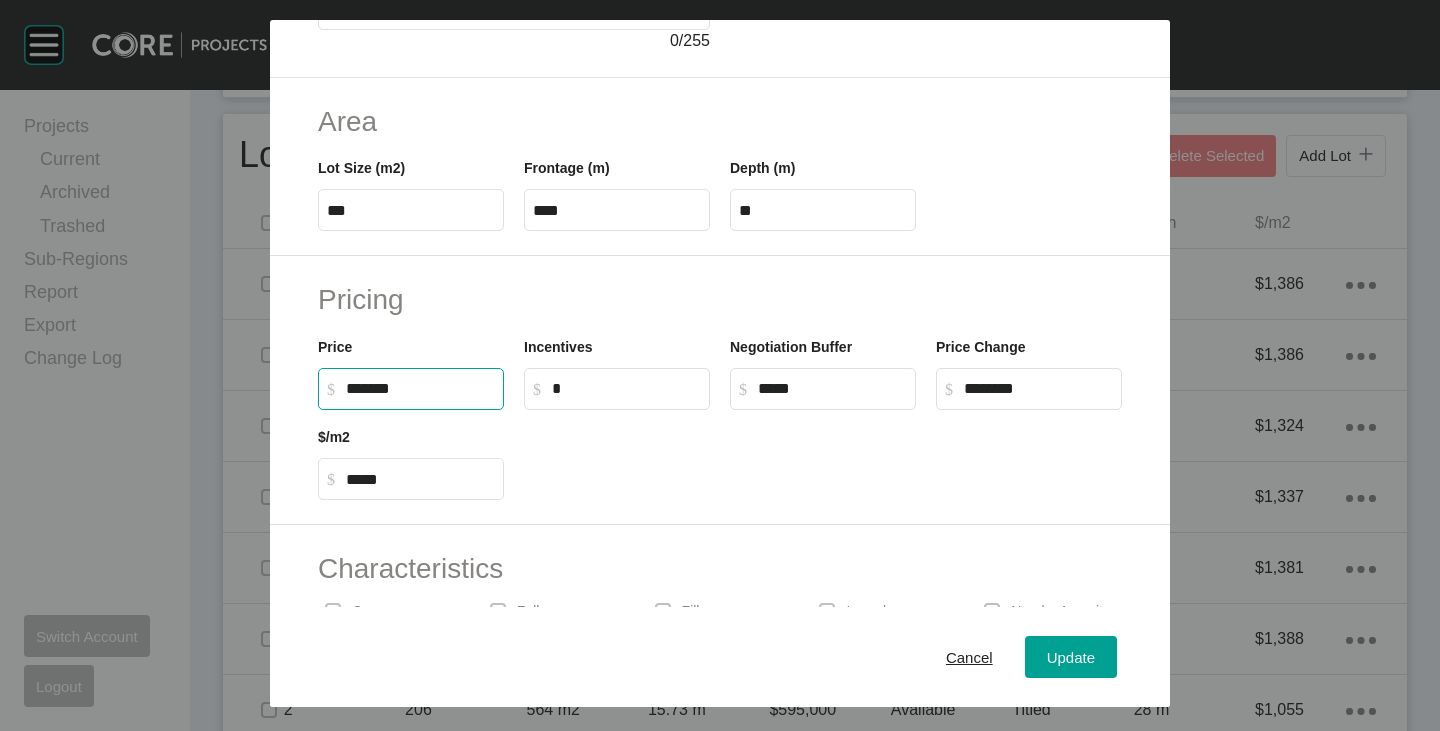 click at bounding box center (823, 455) 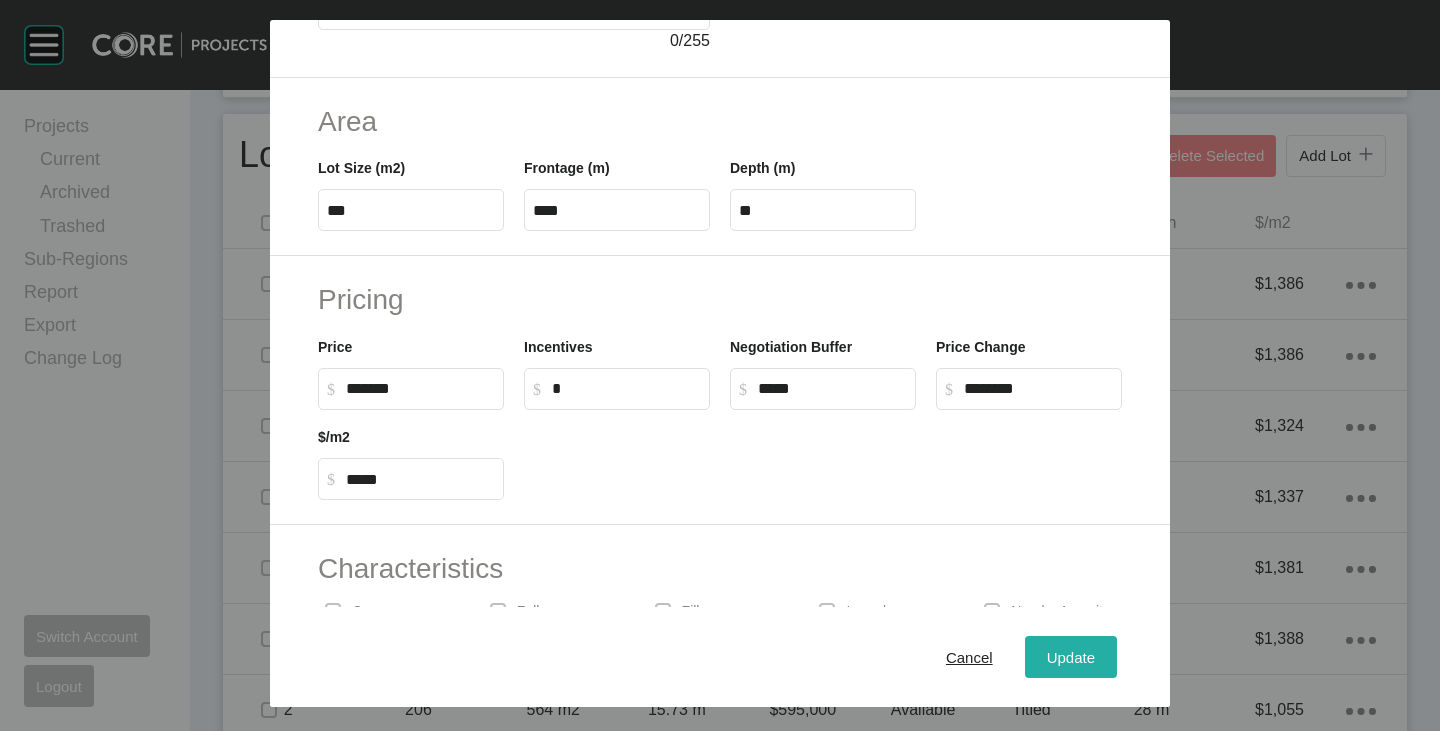 click on "Update" at bounding box center (1071, 657) 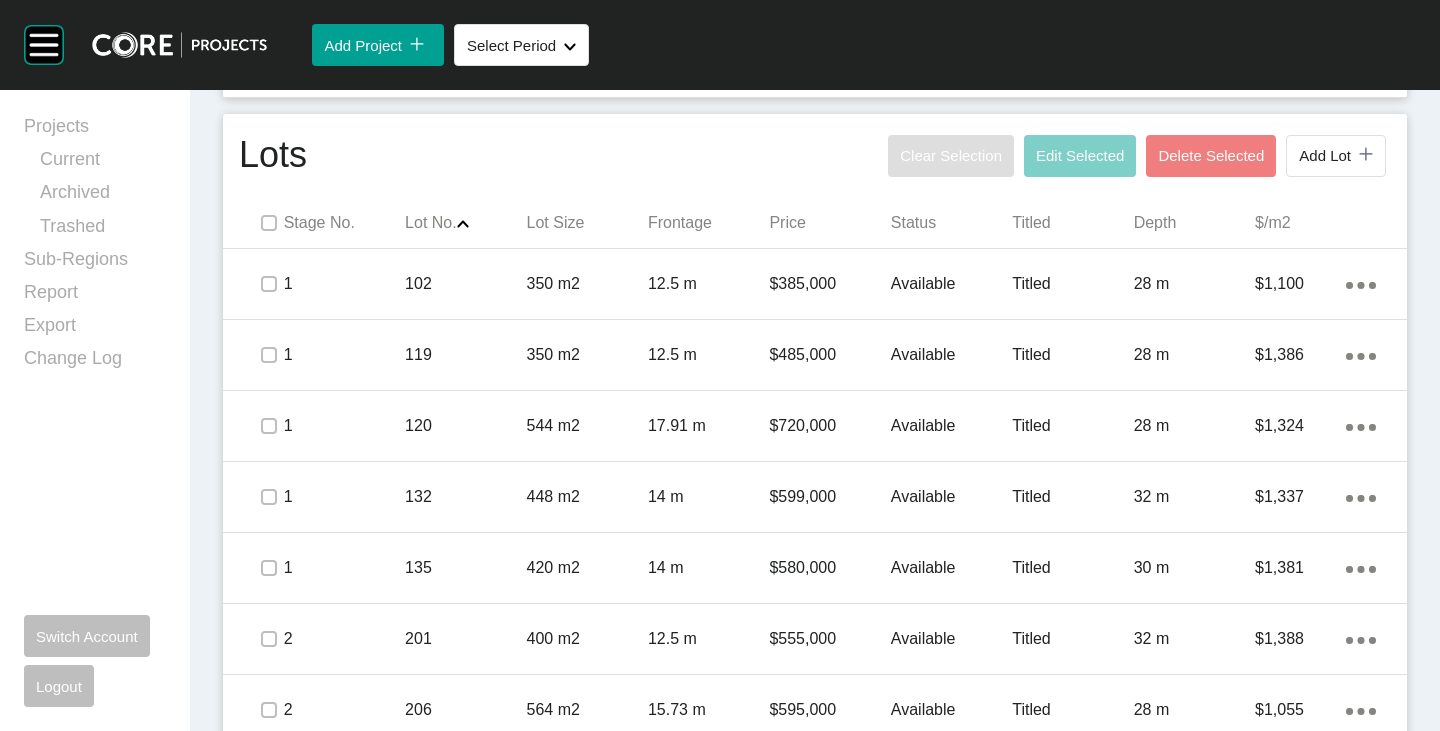 click on "Action Menu Dots Copy 6 Created with Sketch." 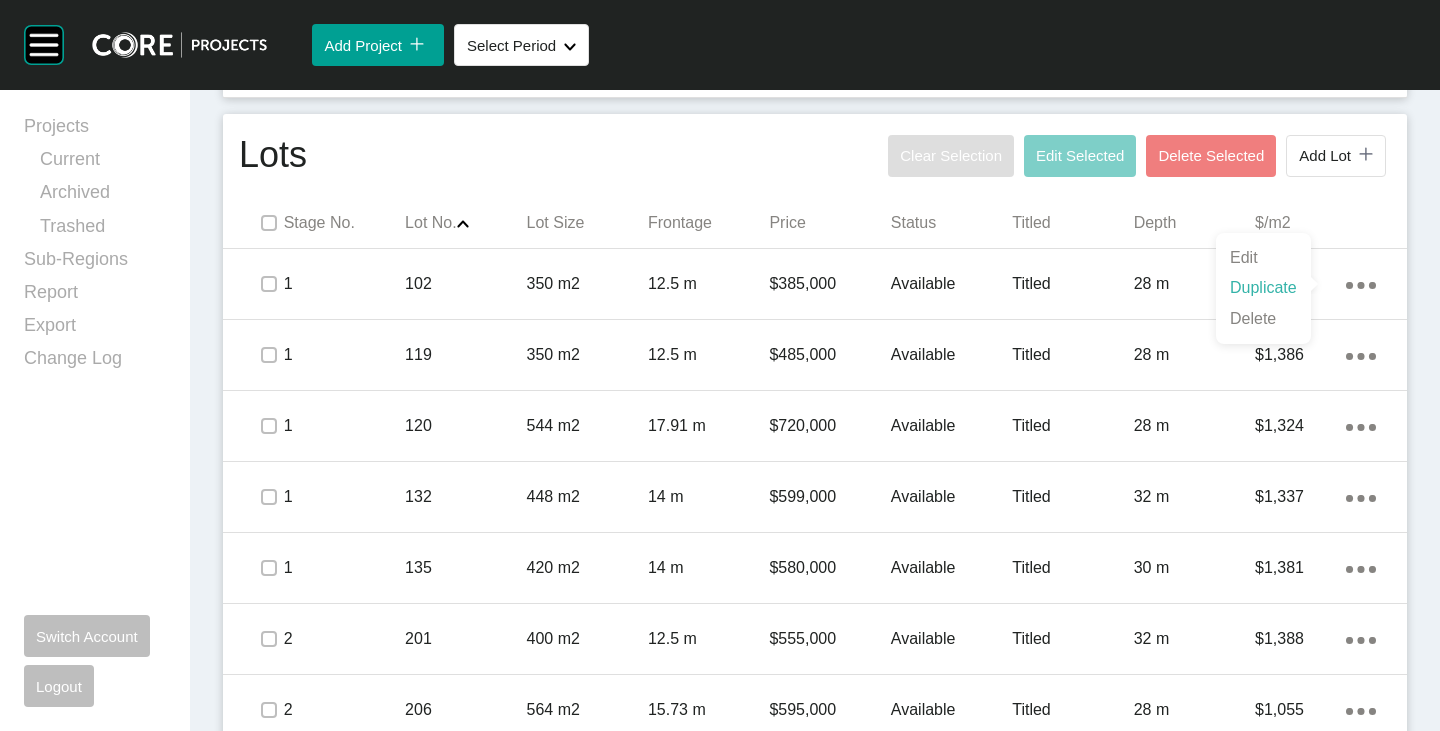 click on "Duplicate" at bounding box center [1263, 288] 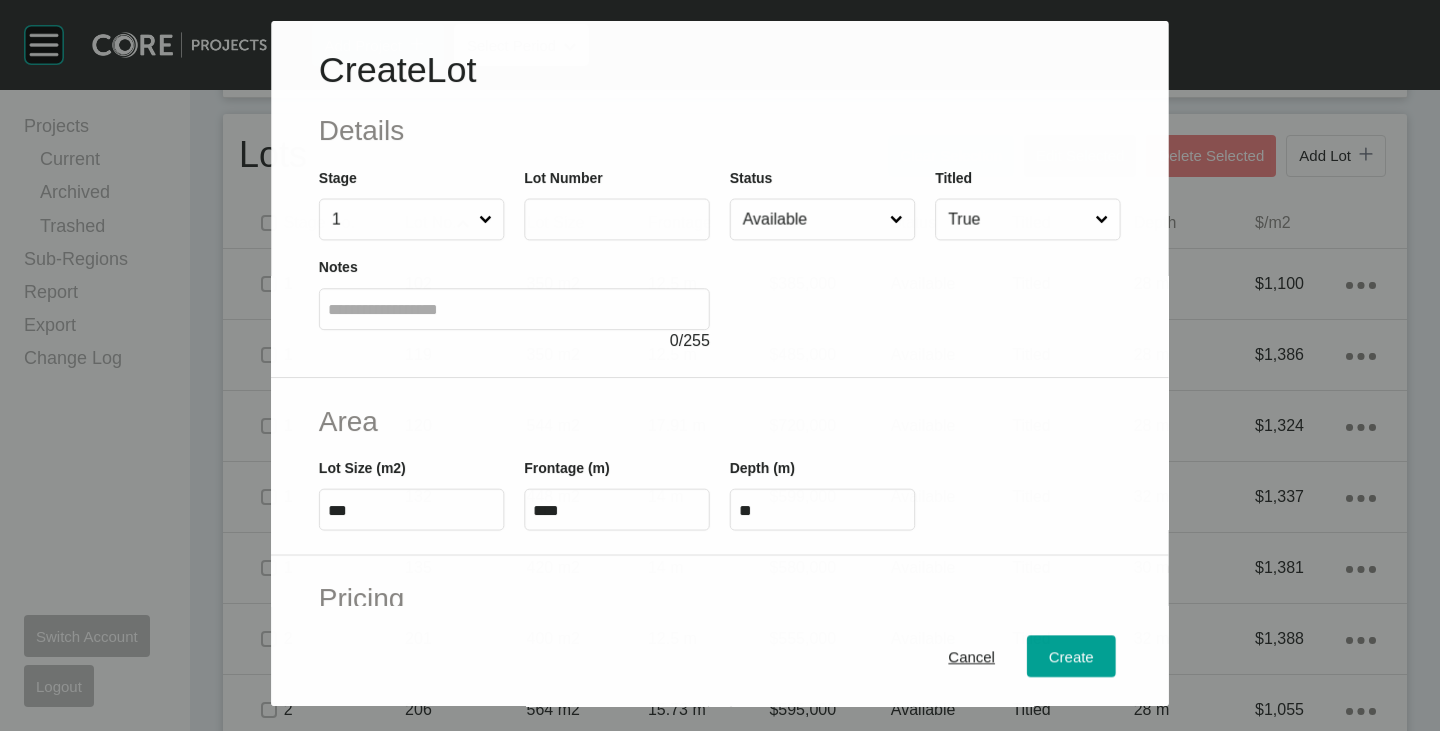 click at bounding box center [618, 219] 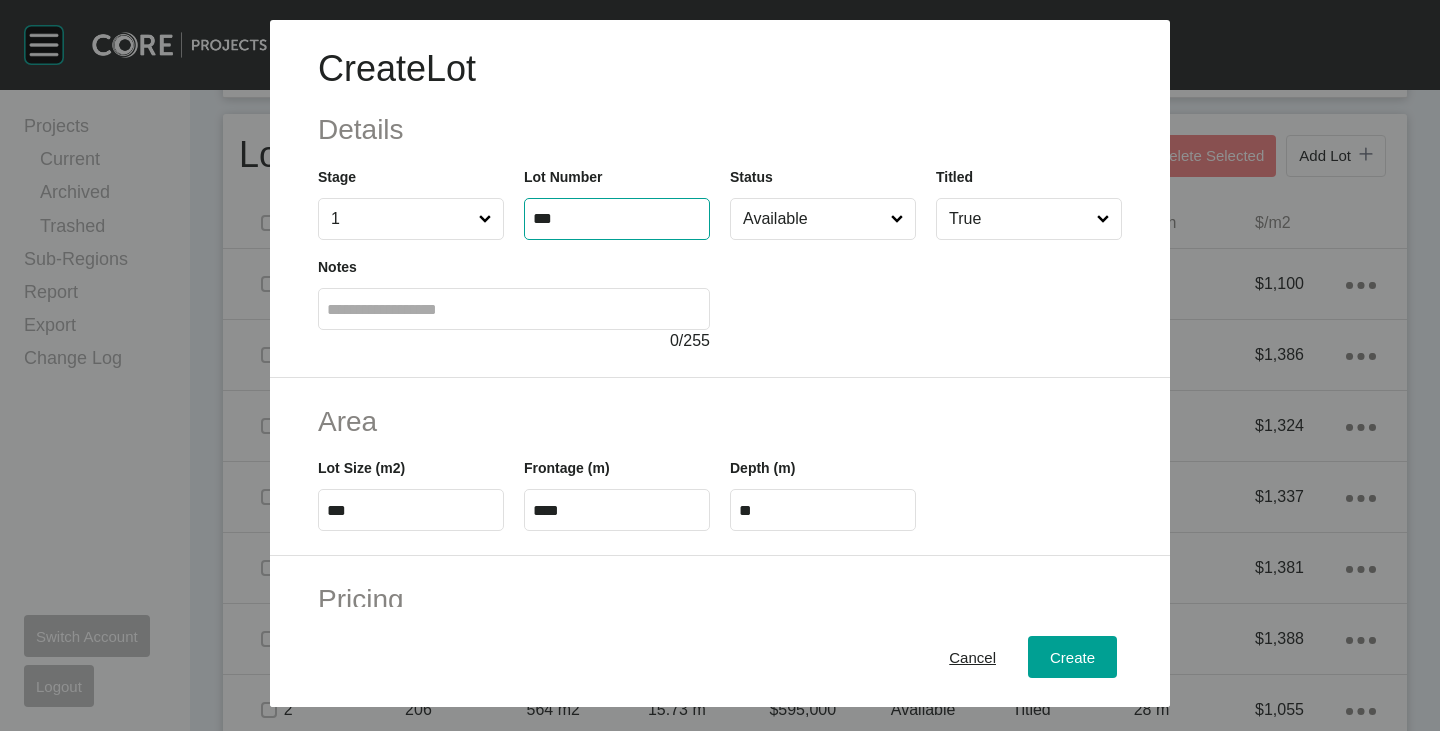 type on "***" 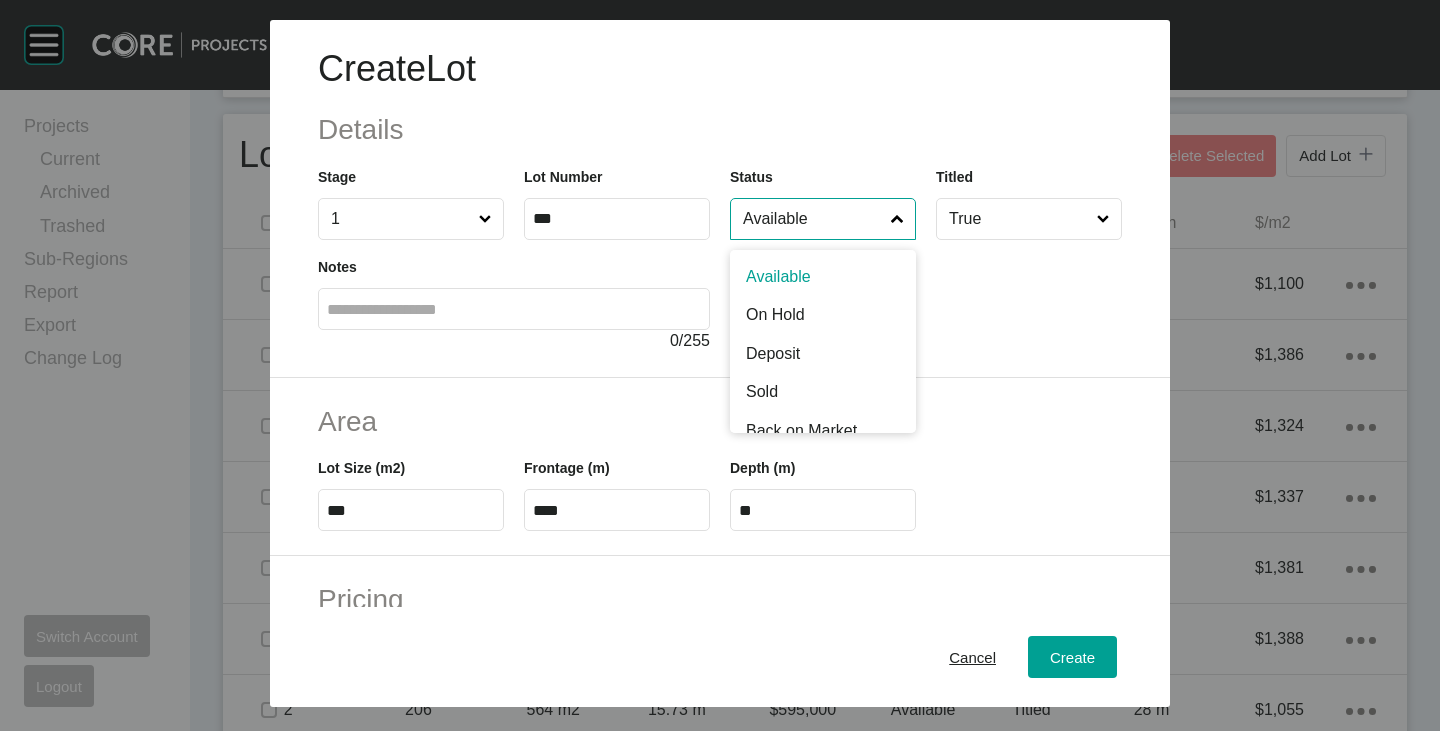 click on "Available" at bounding box center [813, 219] 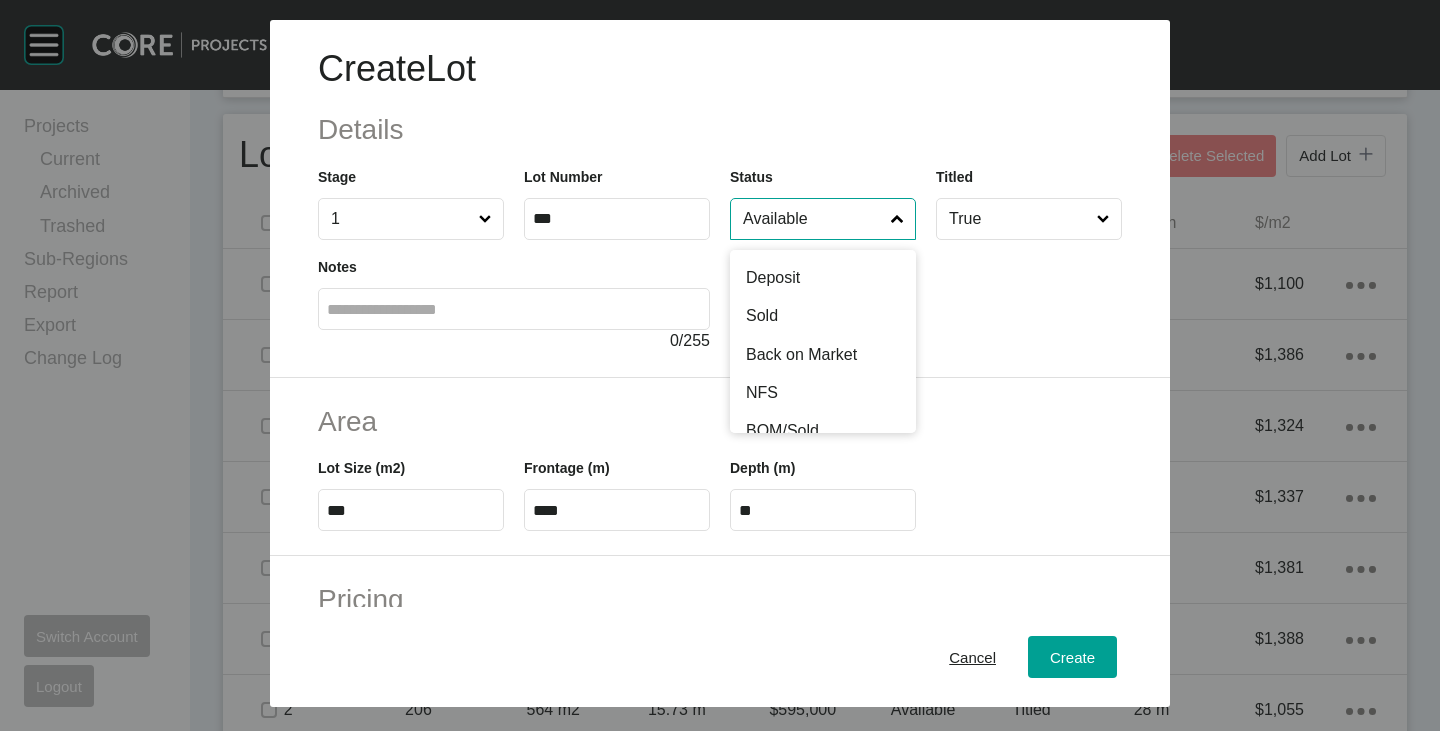 scroll, scrollTop: 100, scrollLeft: 0, axis: vertical 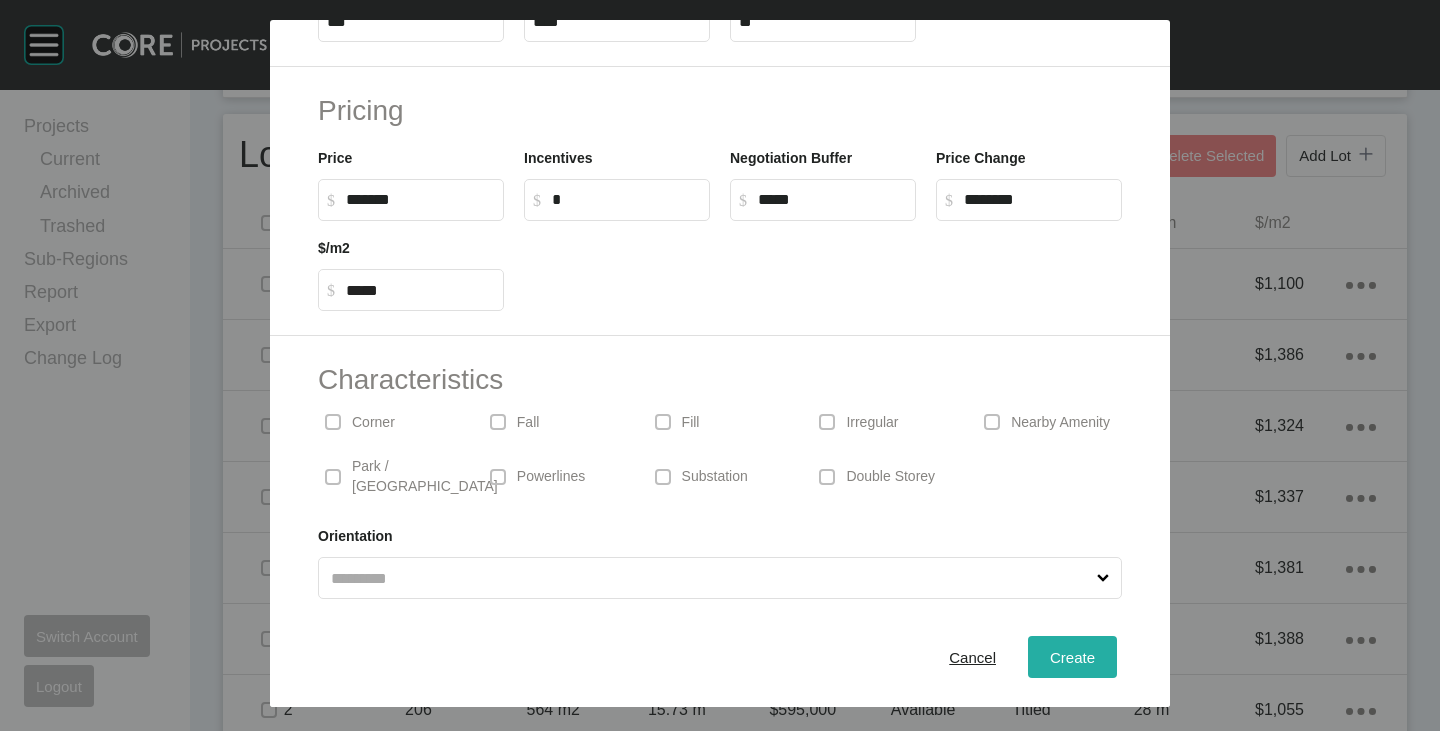 click on "Create" at bounding box center [1072, 657] 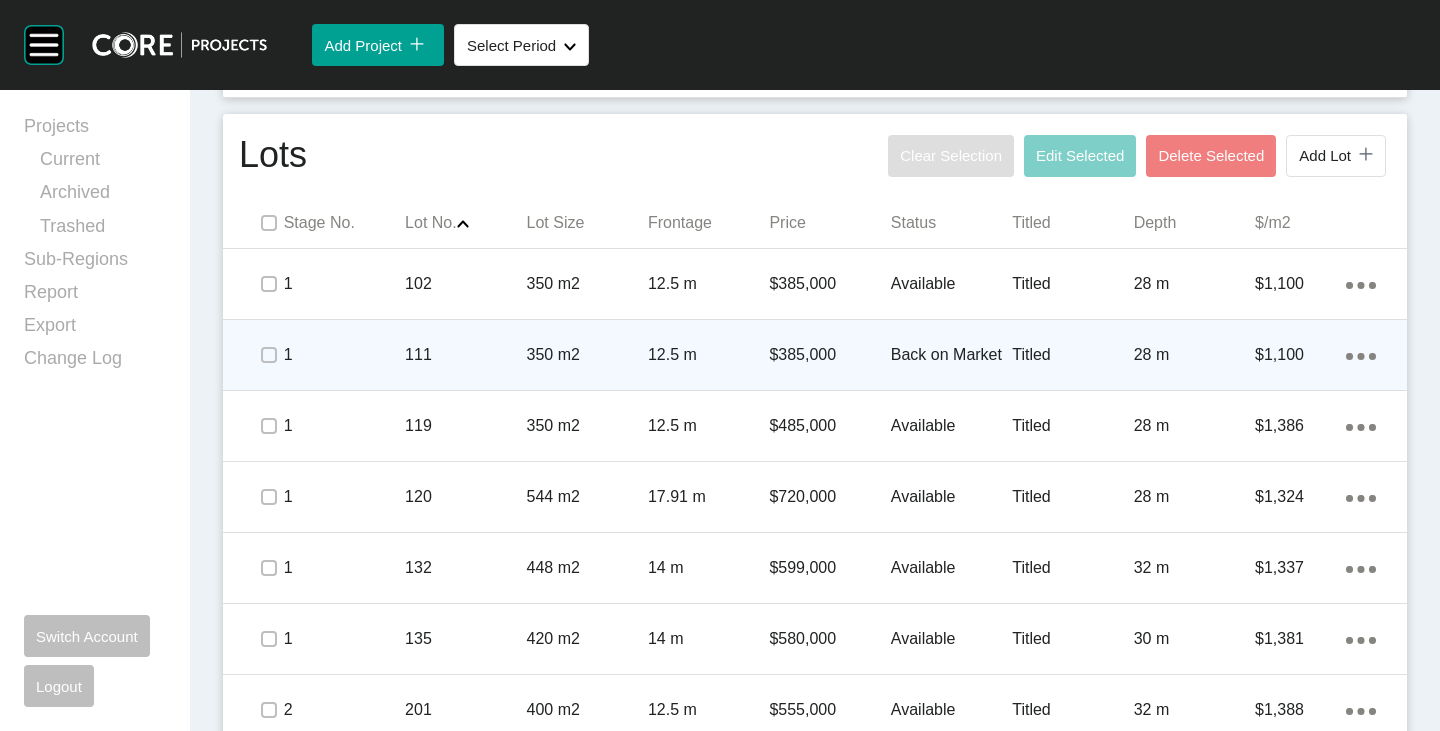 click 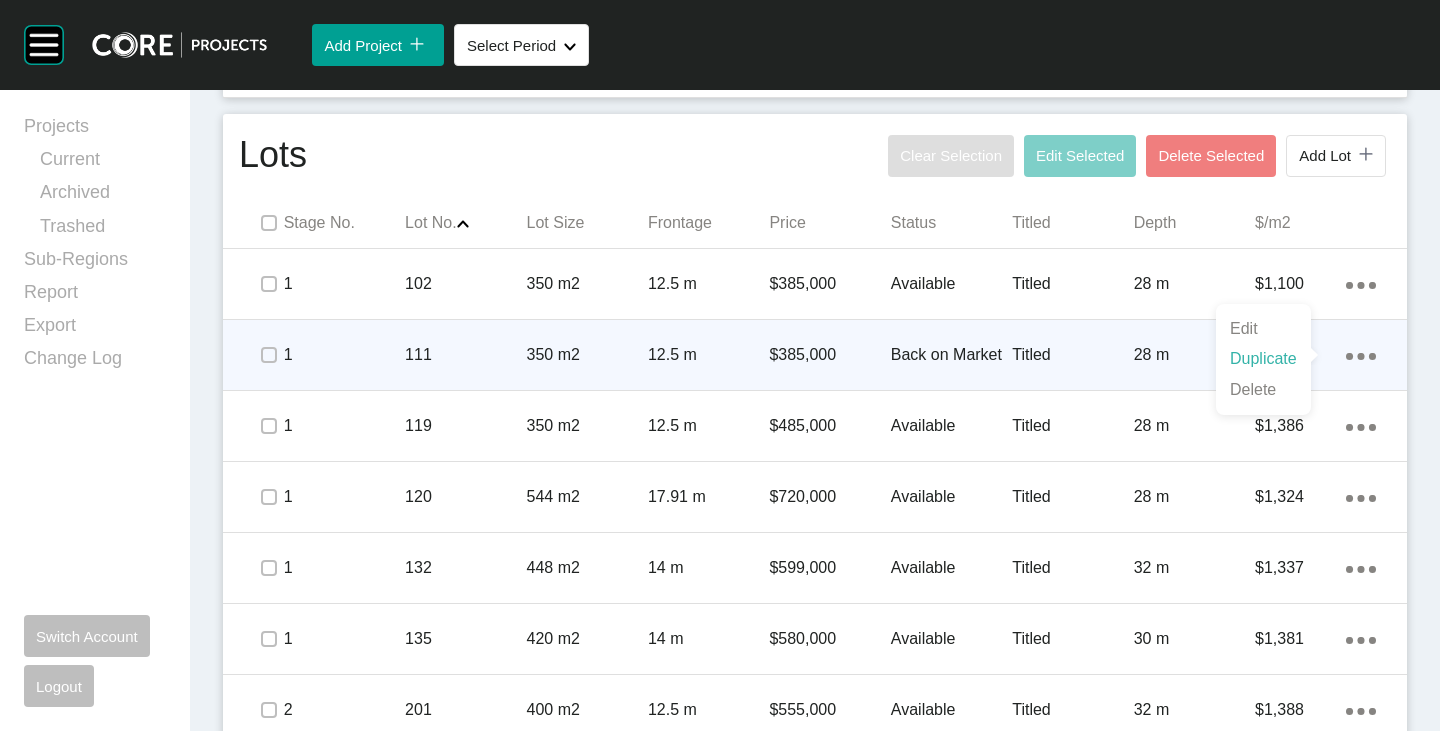 click on "Duplicate" at bounding box center [1263, 359] 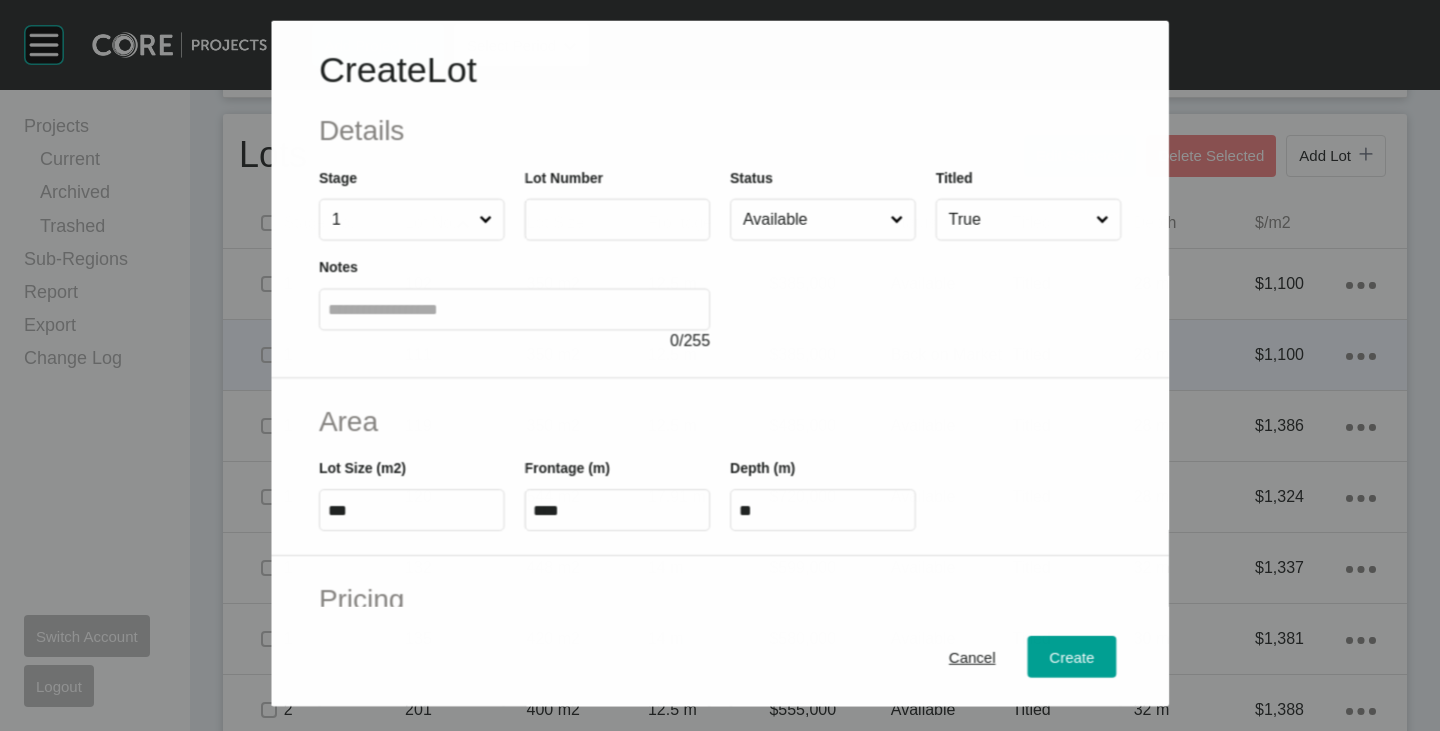 click at bounding box center [617, 219] 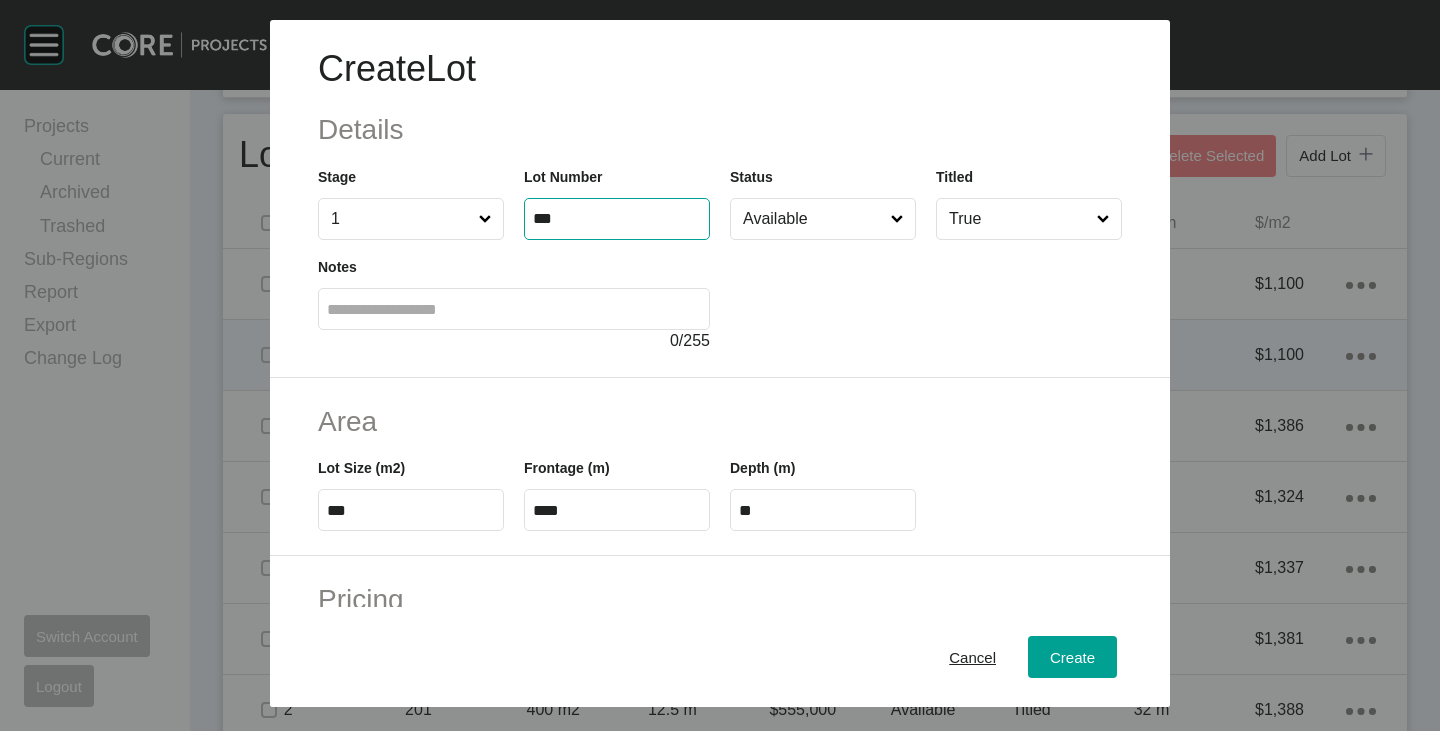 type 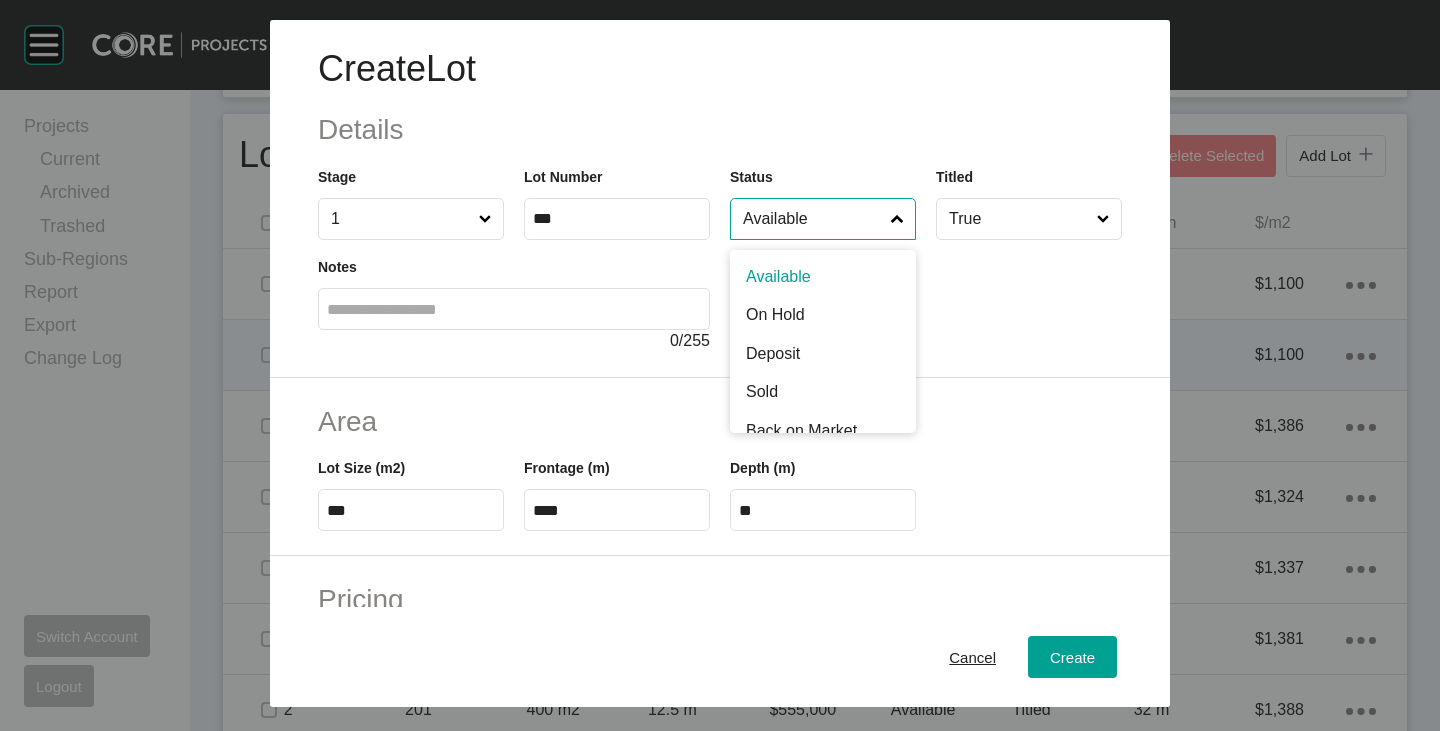 click on "Available" at bounding box center (813, 219) 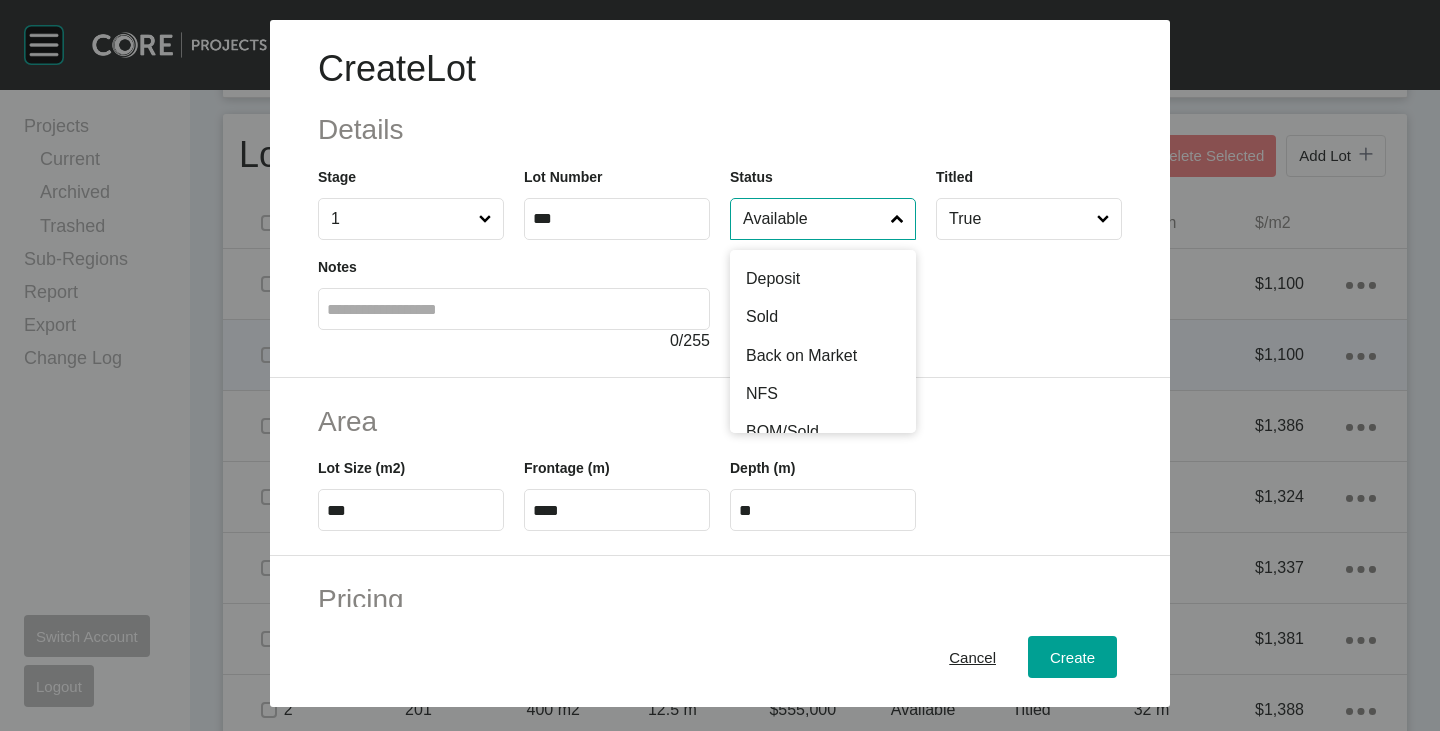 scroll, scrollTop: 100, scrollLeft: 0, axis: vertical 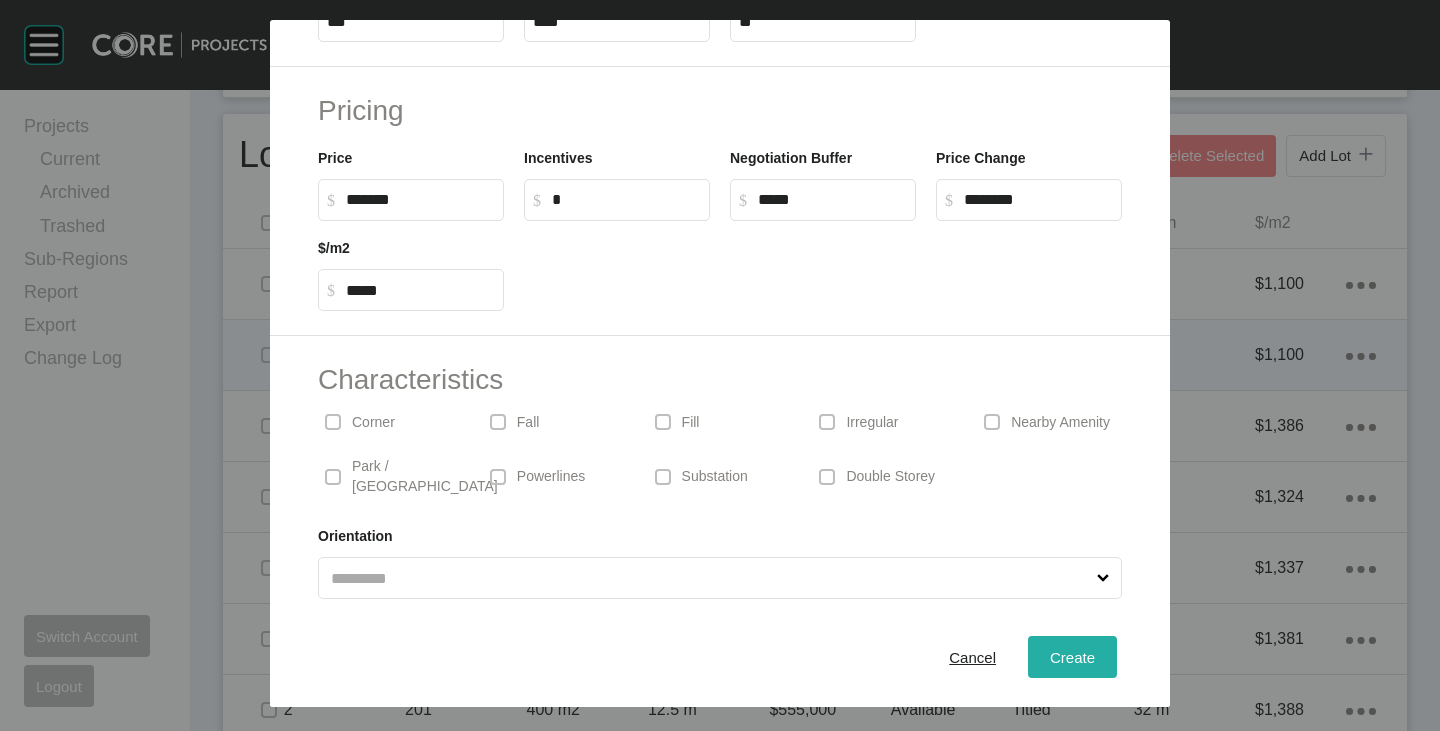 click on "Create" at bounding box center (1072, 657) 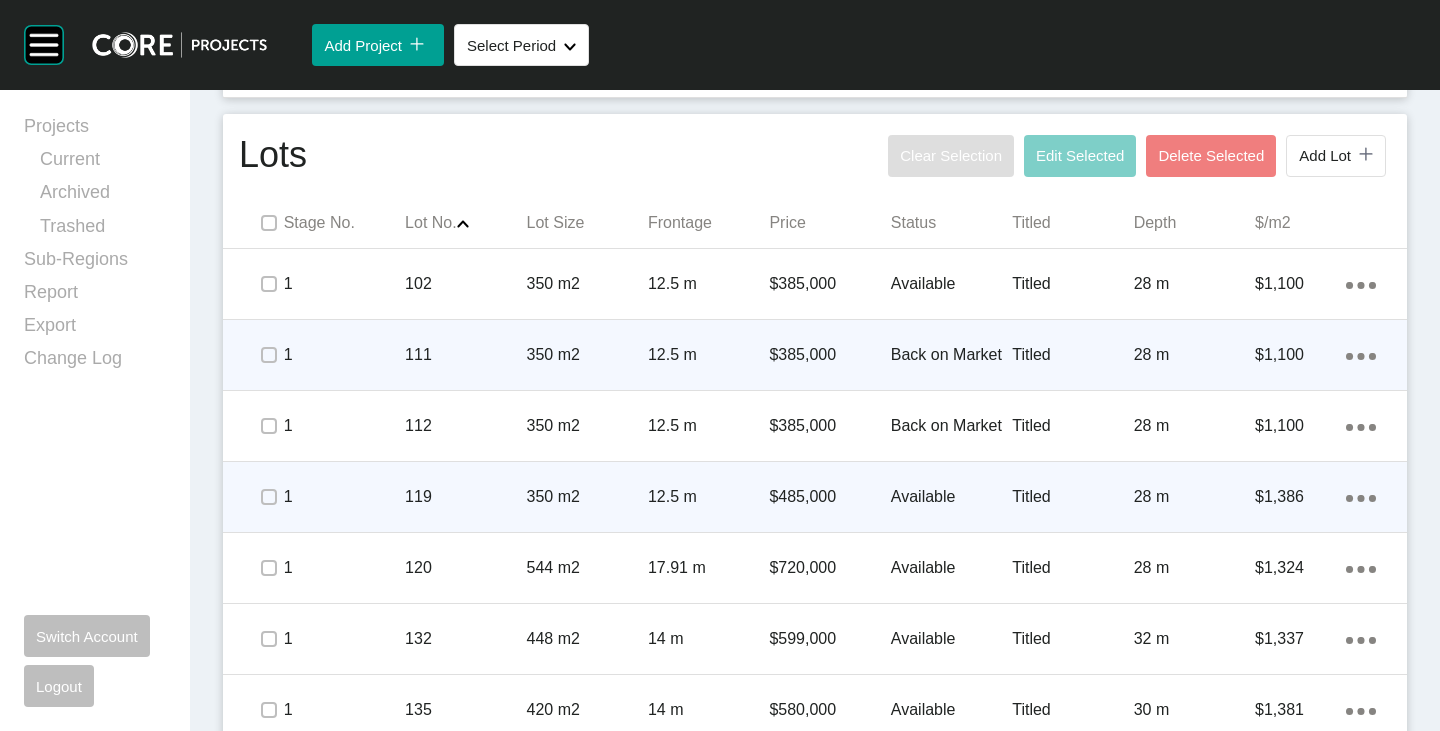 click on "$485,000" at bounding box center (829, 497) 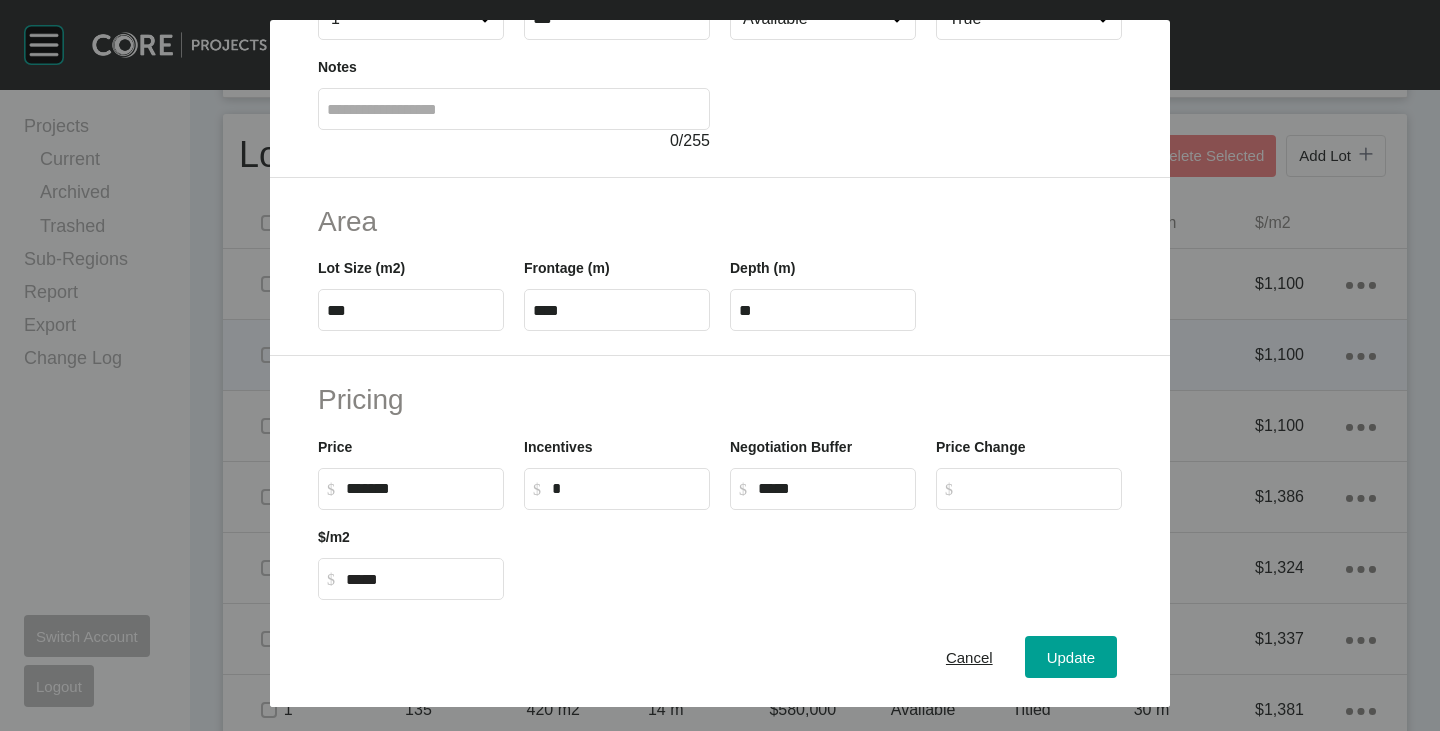scroll, scrollTop: 300, scrollLeft: 0, axis: vertical 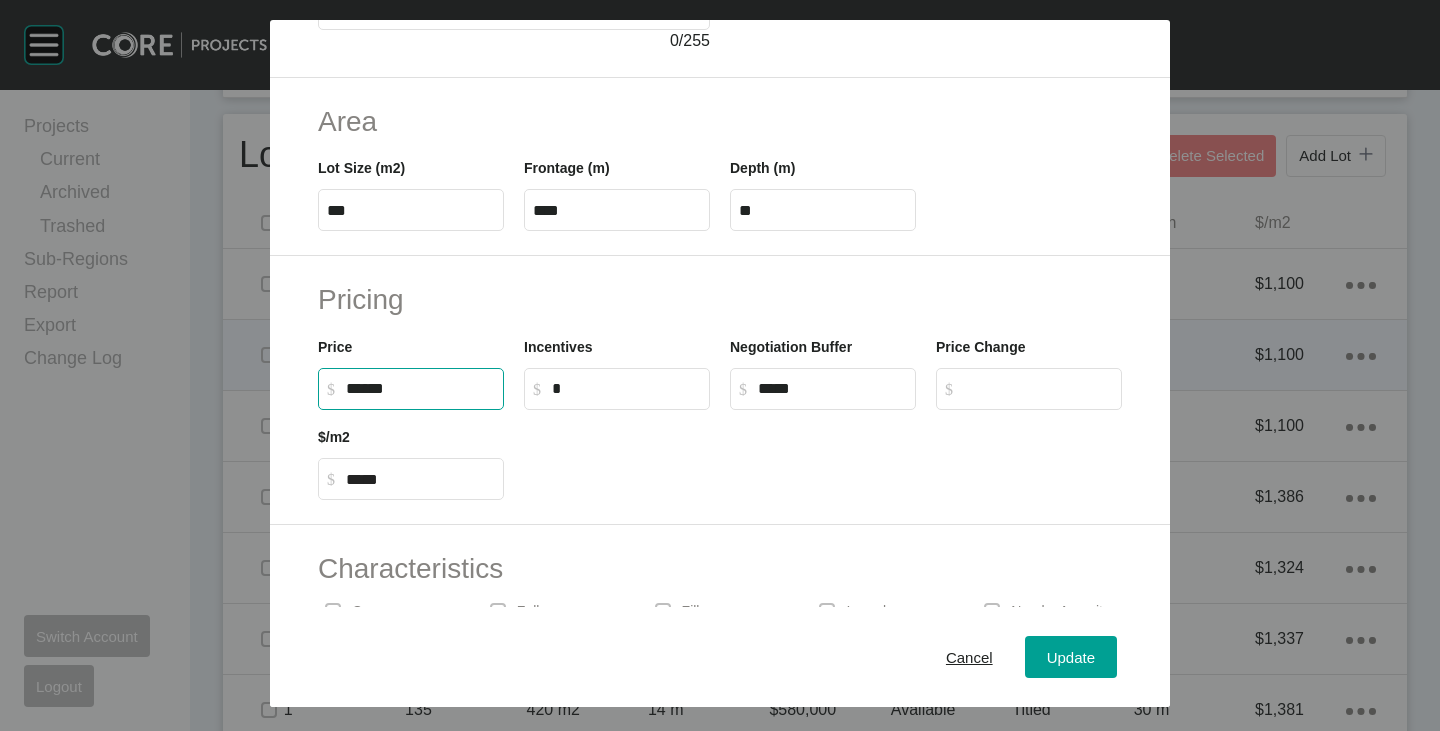 click on "******" at bounding box center (420, 388) 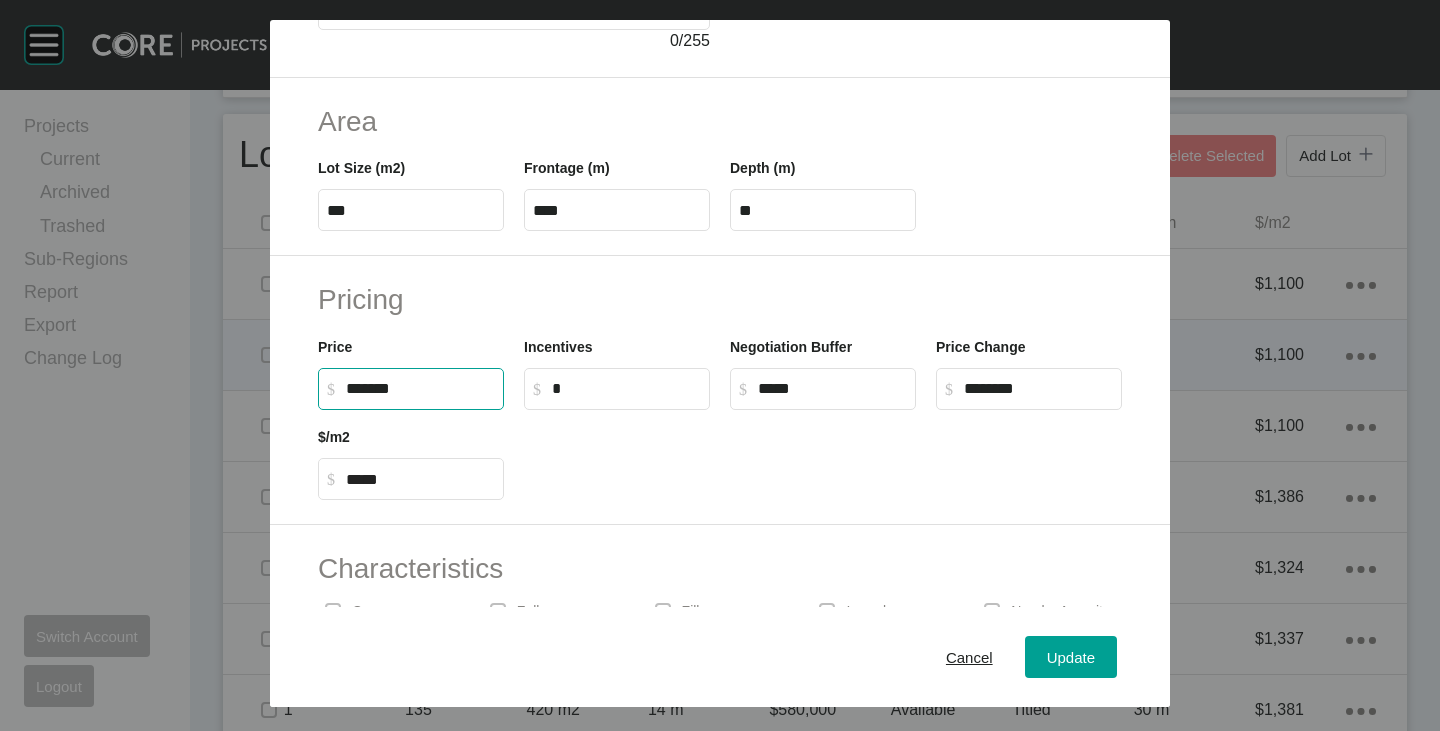 click at bounding box center (823, 455) 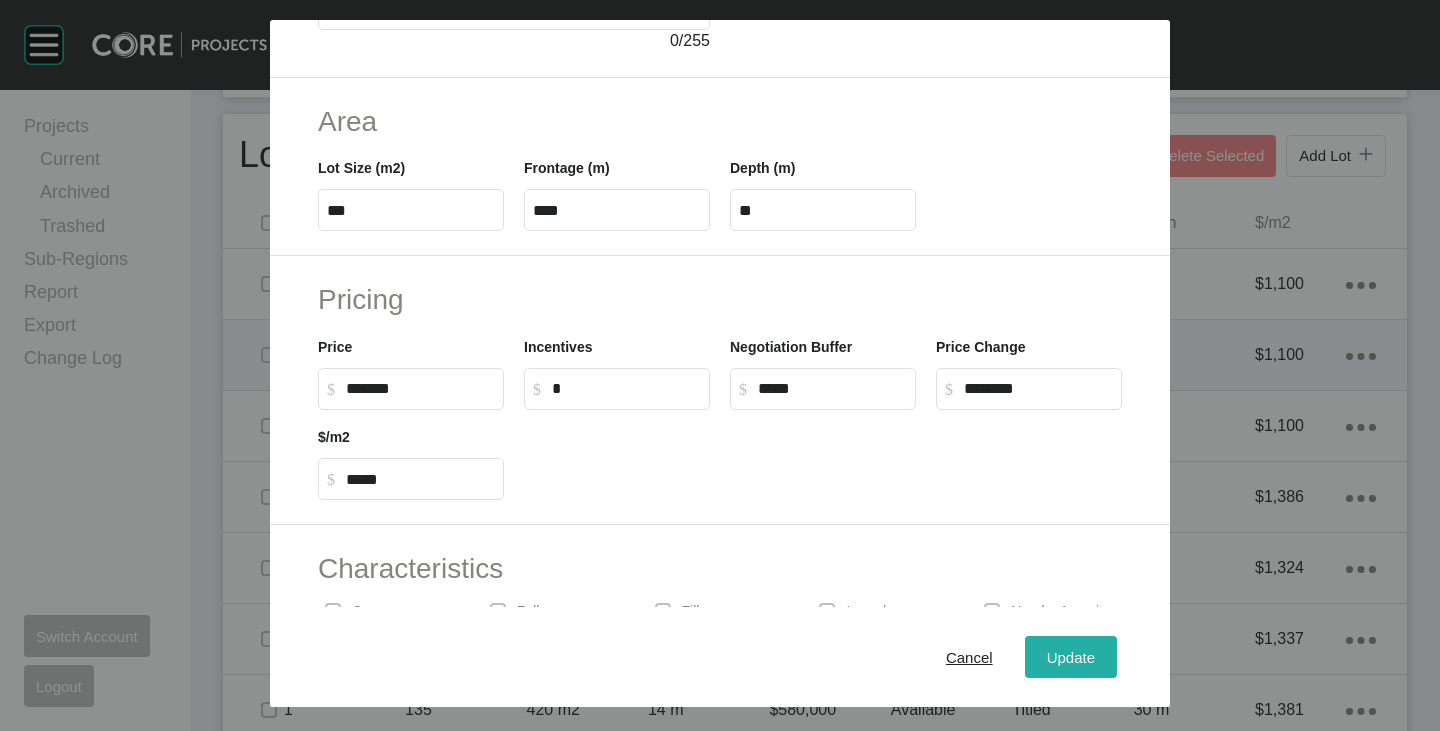 click on "Update" at bounding box center [1071, 657] 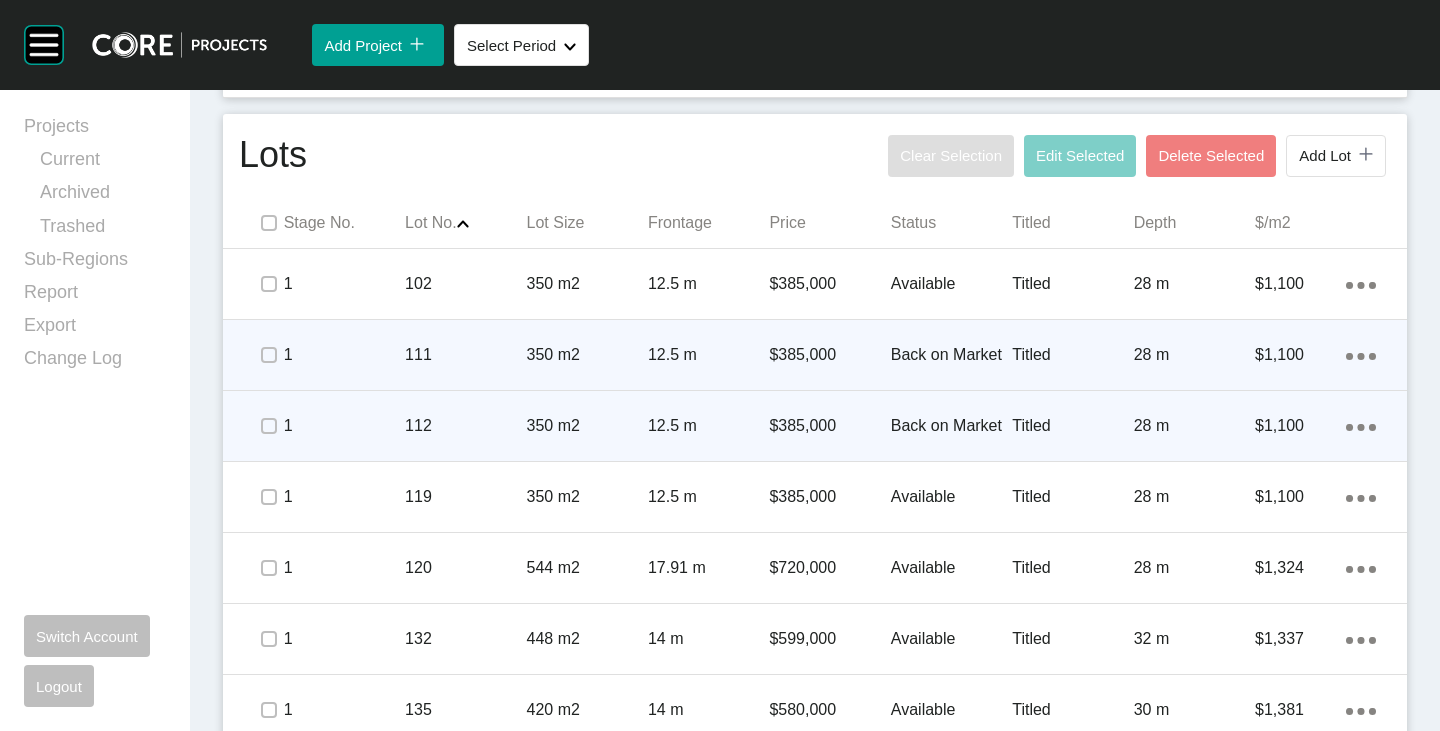 scroll, scrollTop: 1100, scrollLeft: 0, axis: vertical 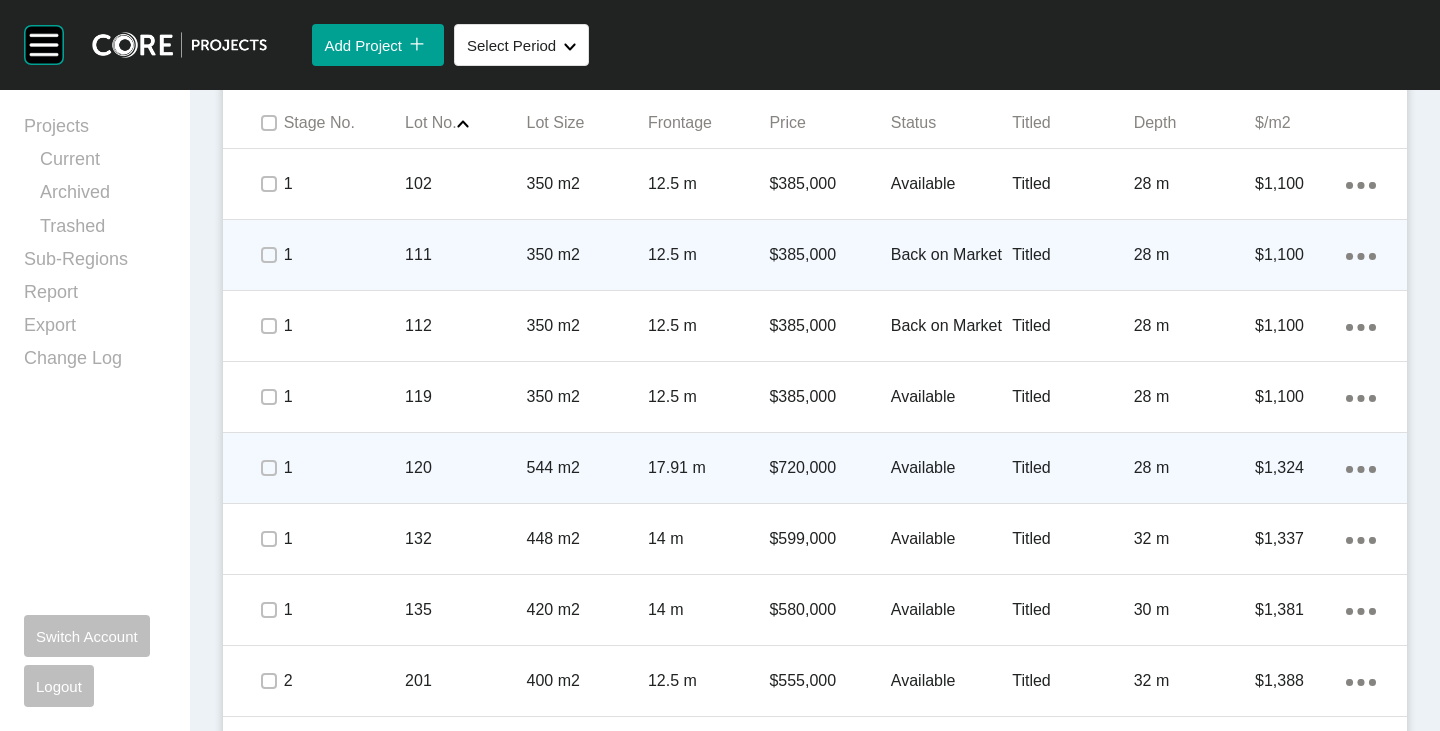 click 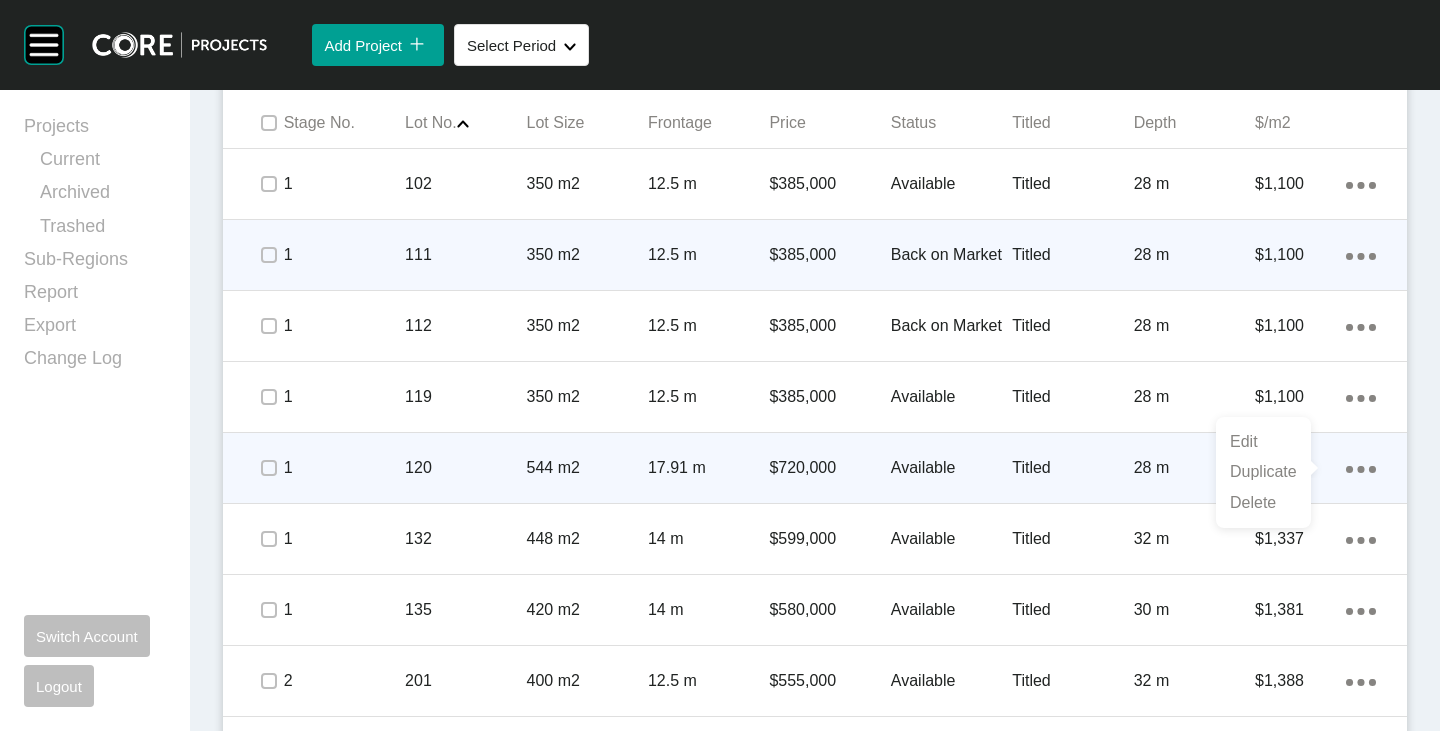 click on "Duplicate" at bounding box center [1263, 472] 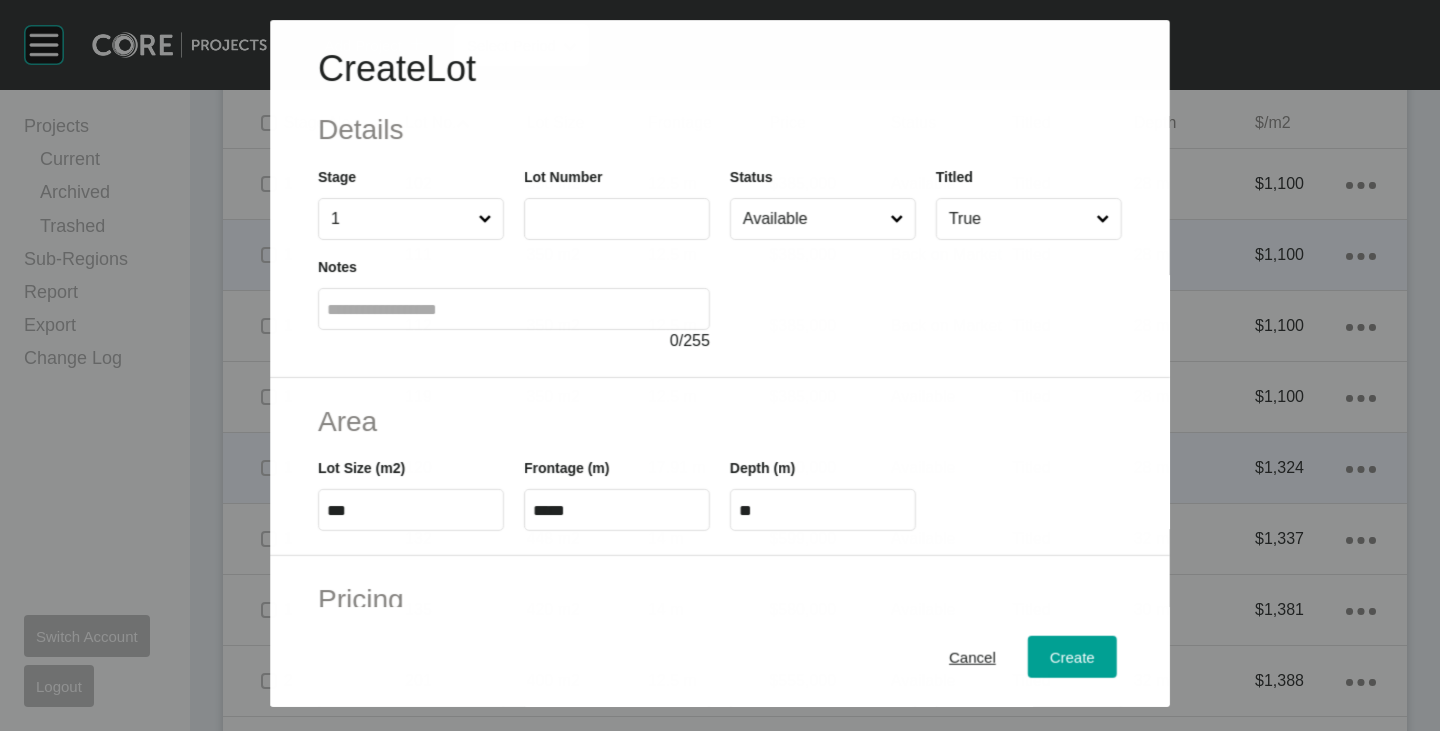 click at bounding box center [617, 219] 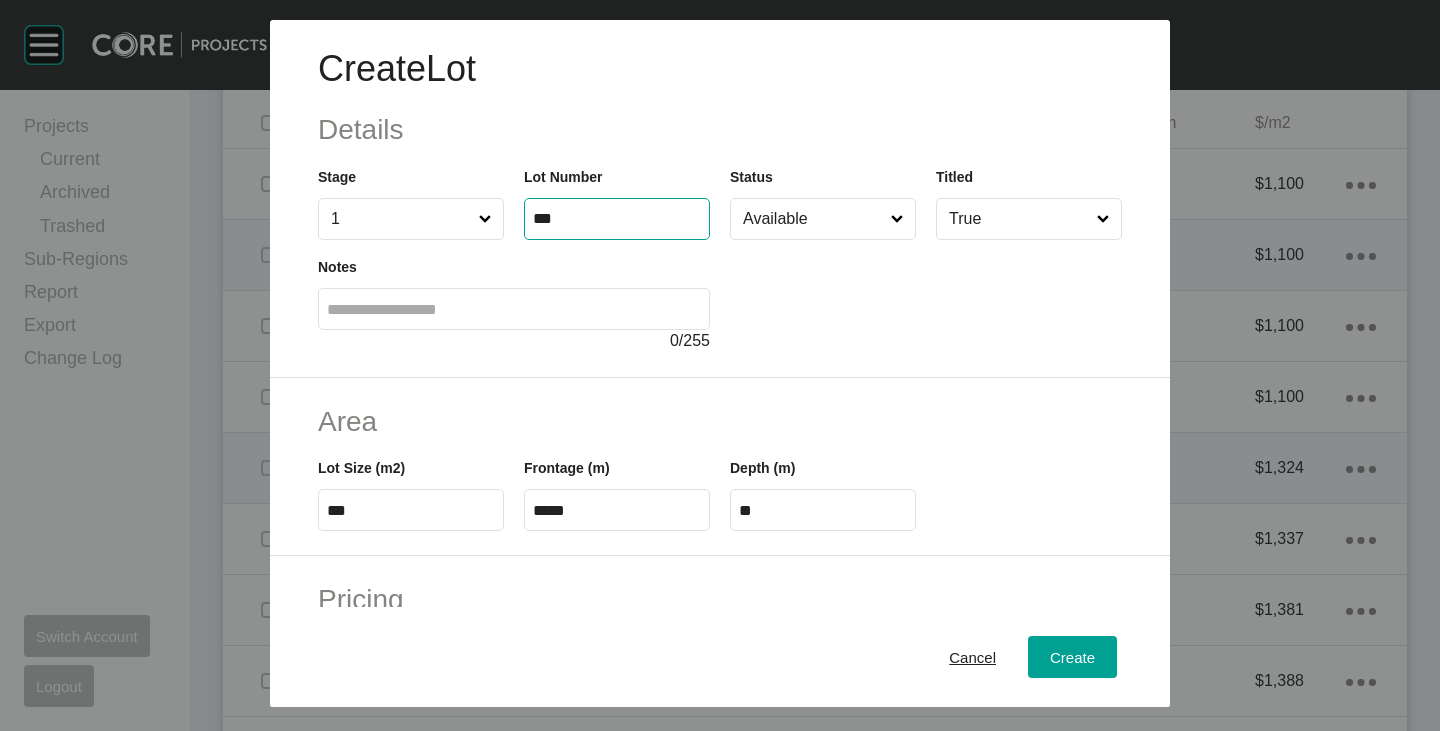 click at bounding box center (926, 296) 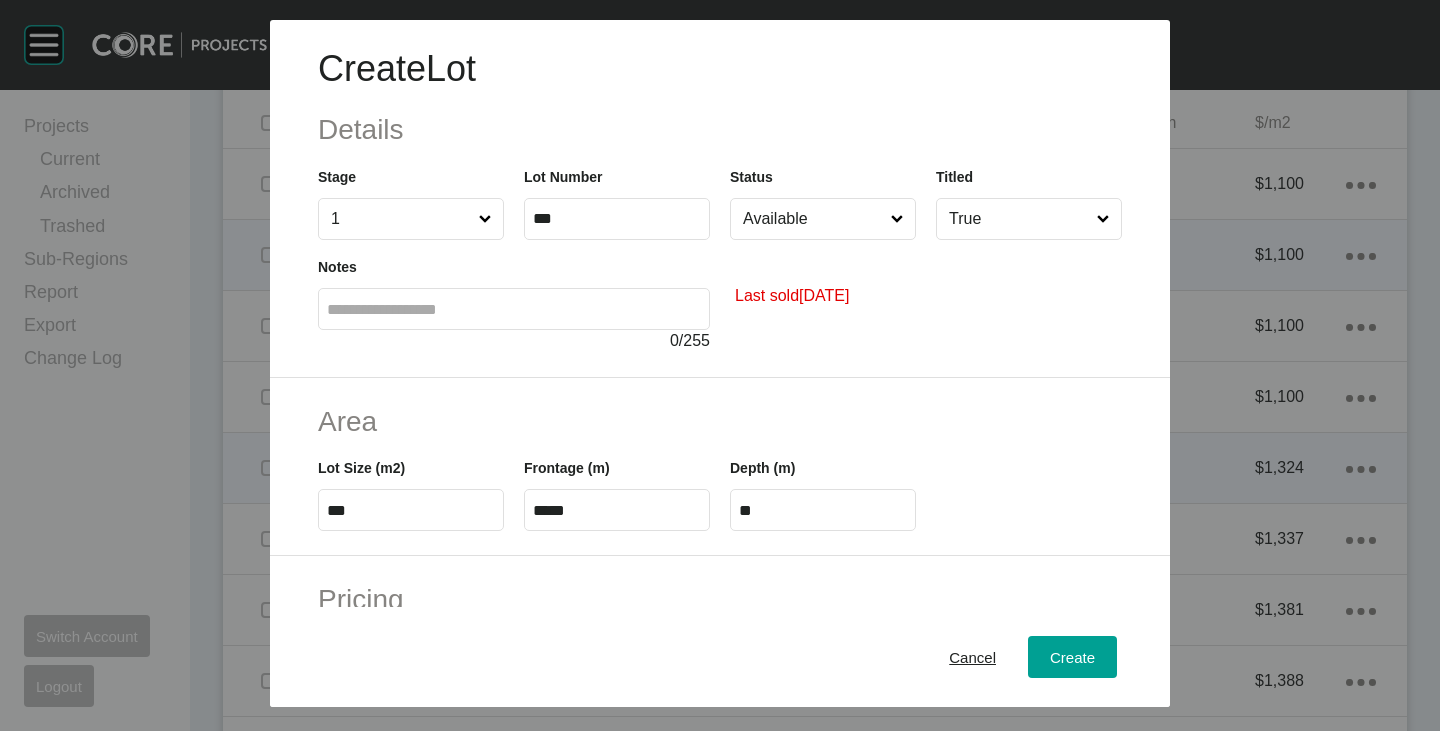 click on "Last sold  [DATE]" at bounding box center (926, 296) 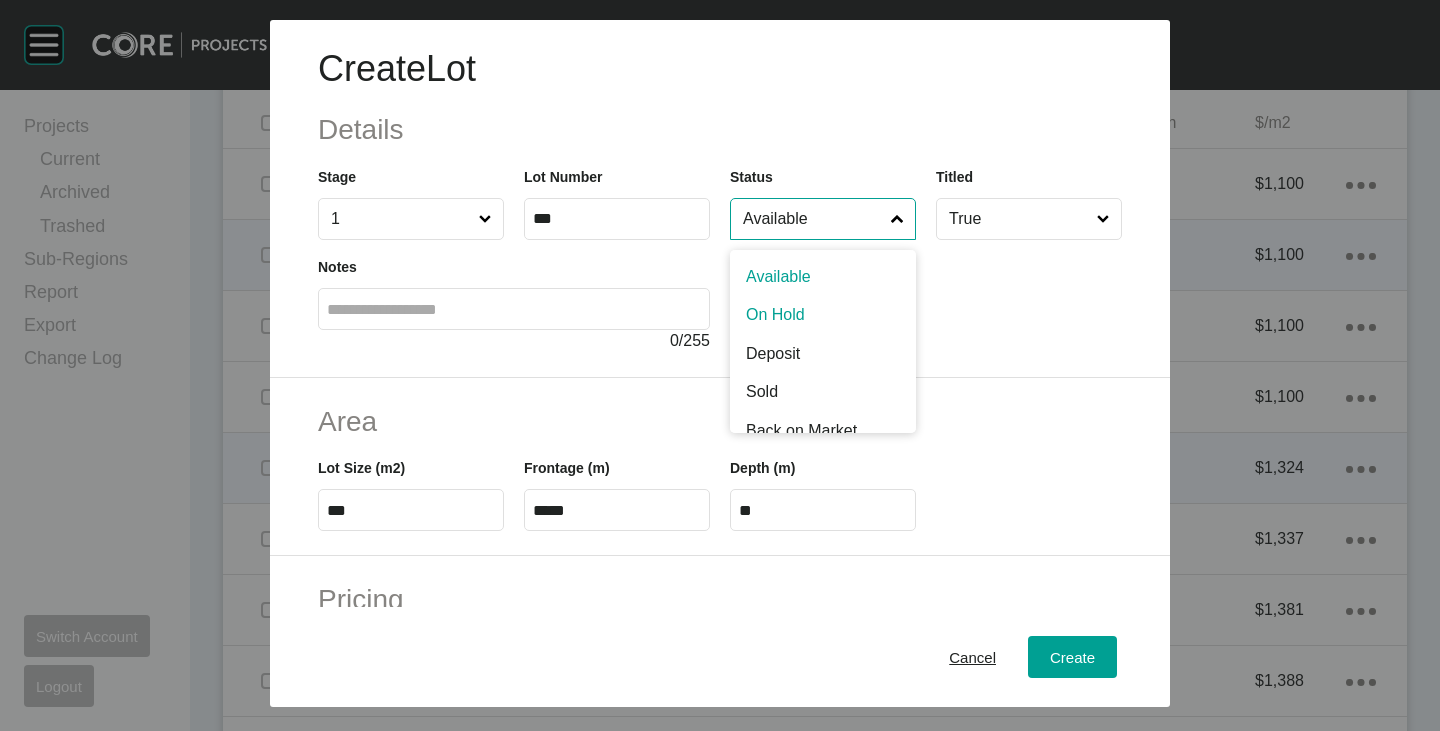 scroll, scrollTop: 102, scrollLeft: 0, axis: vertical 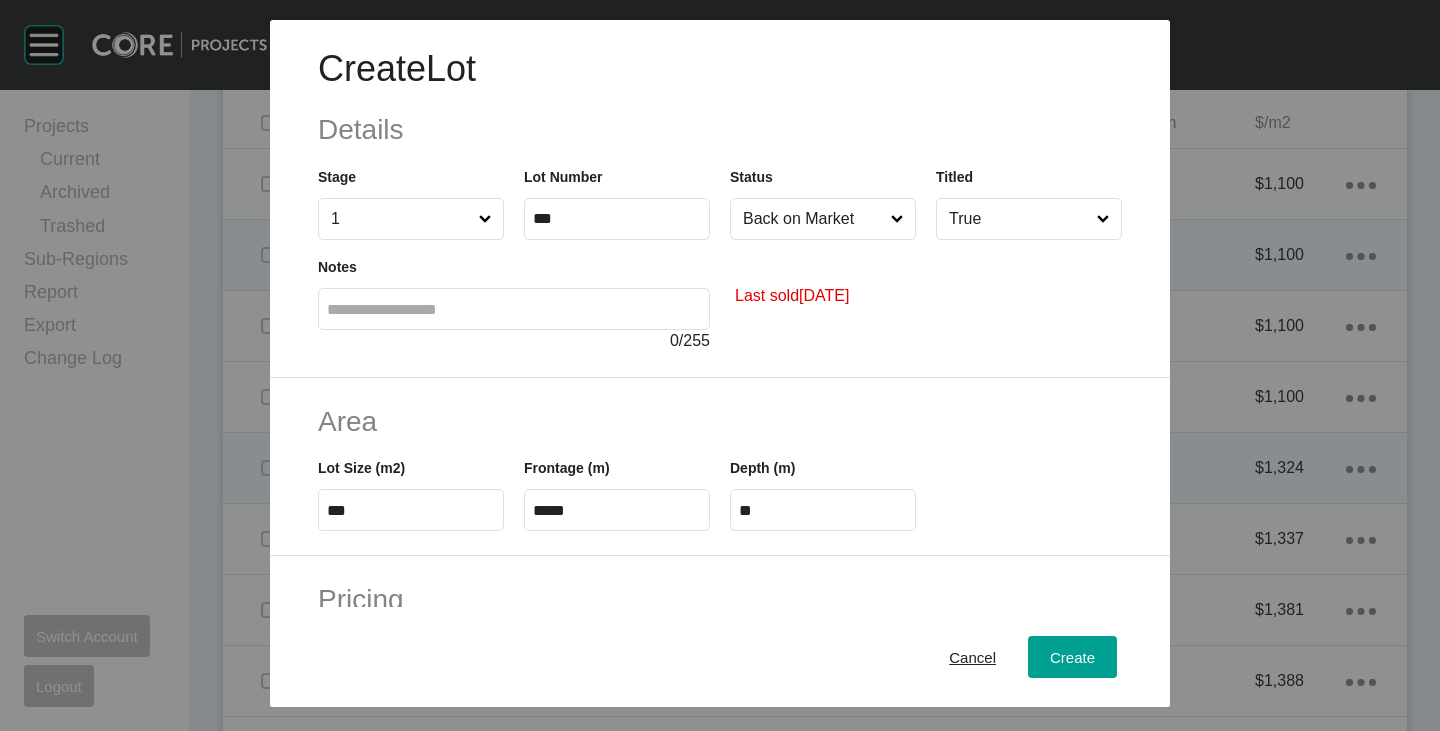 click on "***" at bounding box center [411, 510] 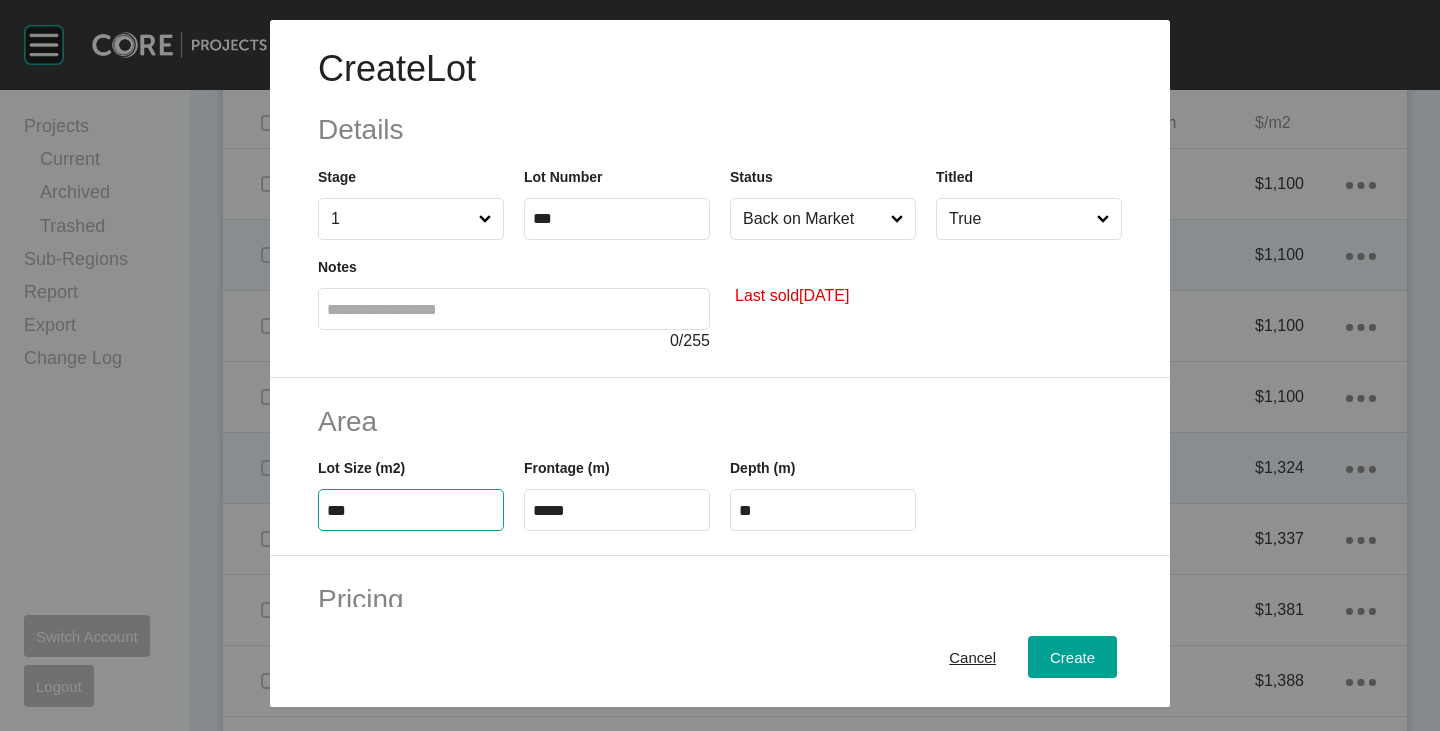 click on "***" at bounding box center [411, 510] 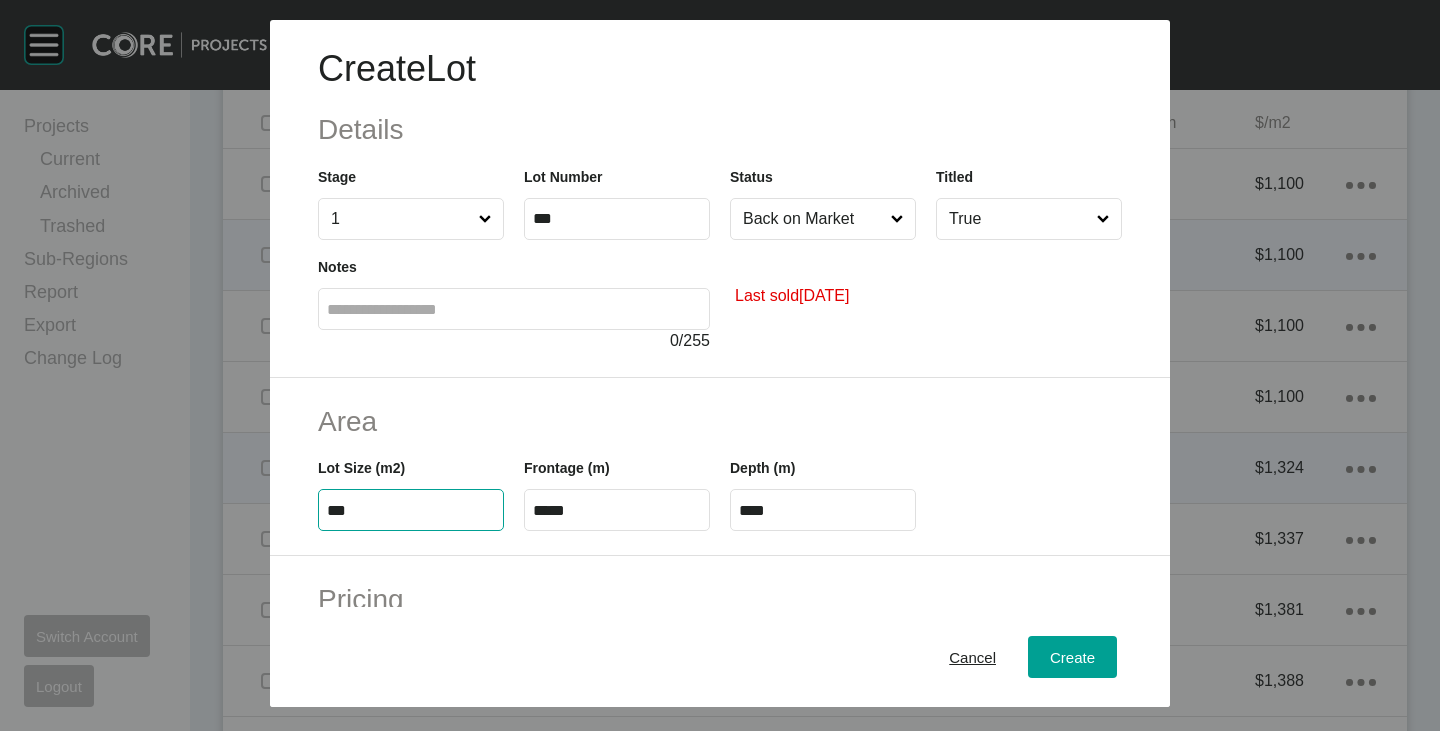 click on "Area Lot Size (m2) *** Frontage (m) ***** Depth (m) ****" at bounding box center (720, 467) 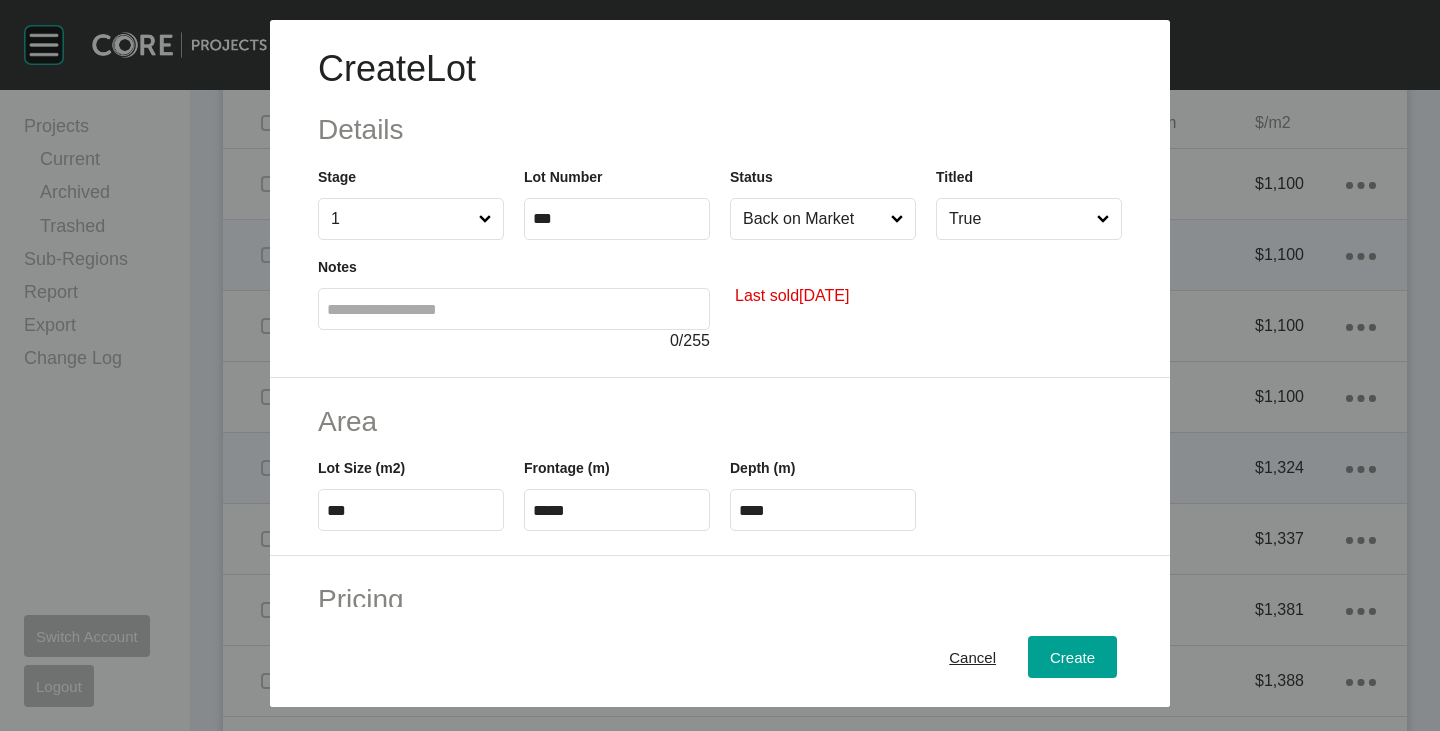 click on "*****" at bounding box center [617, 510] 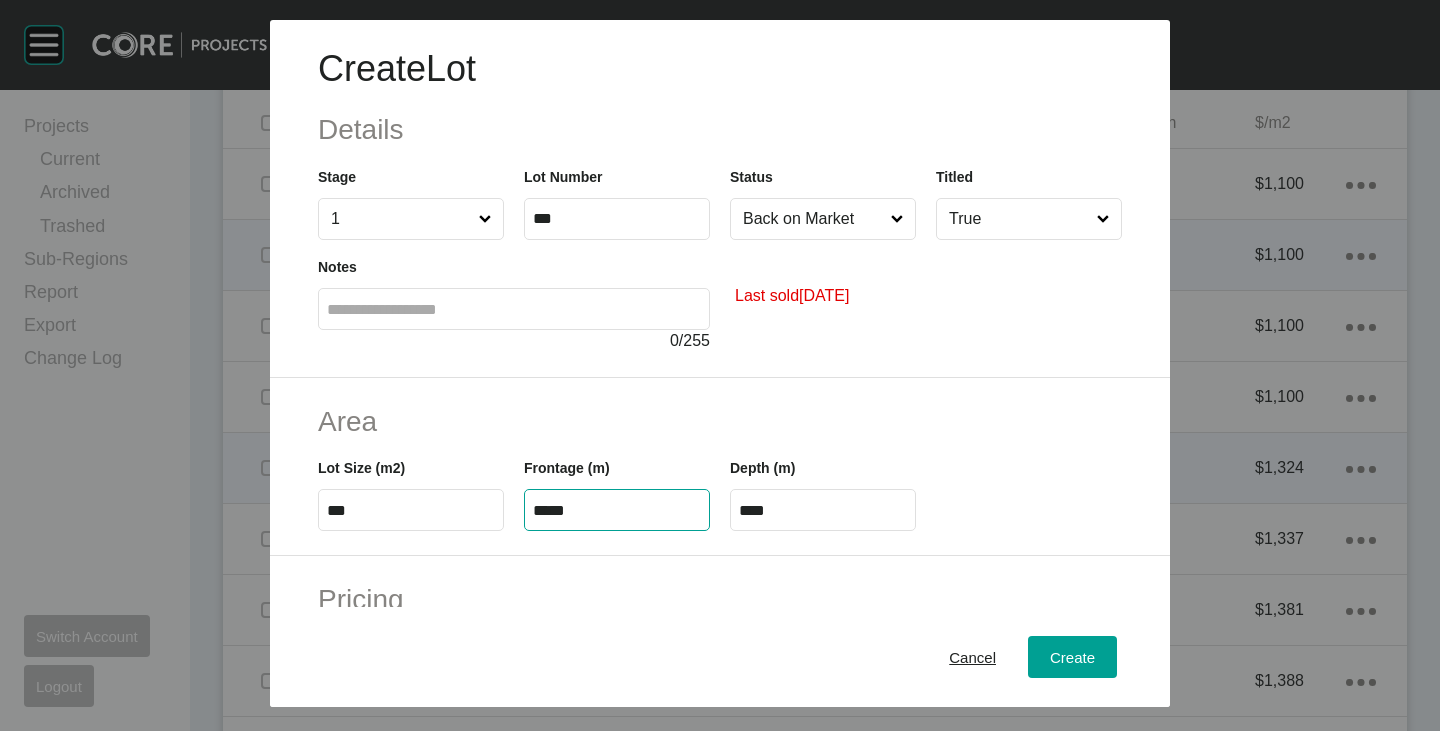click on "*****" at bounding box center (617, 510) 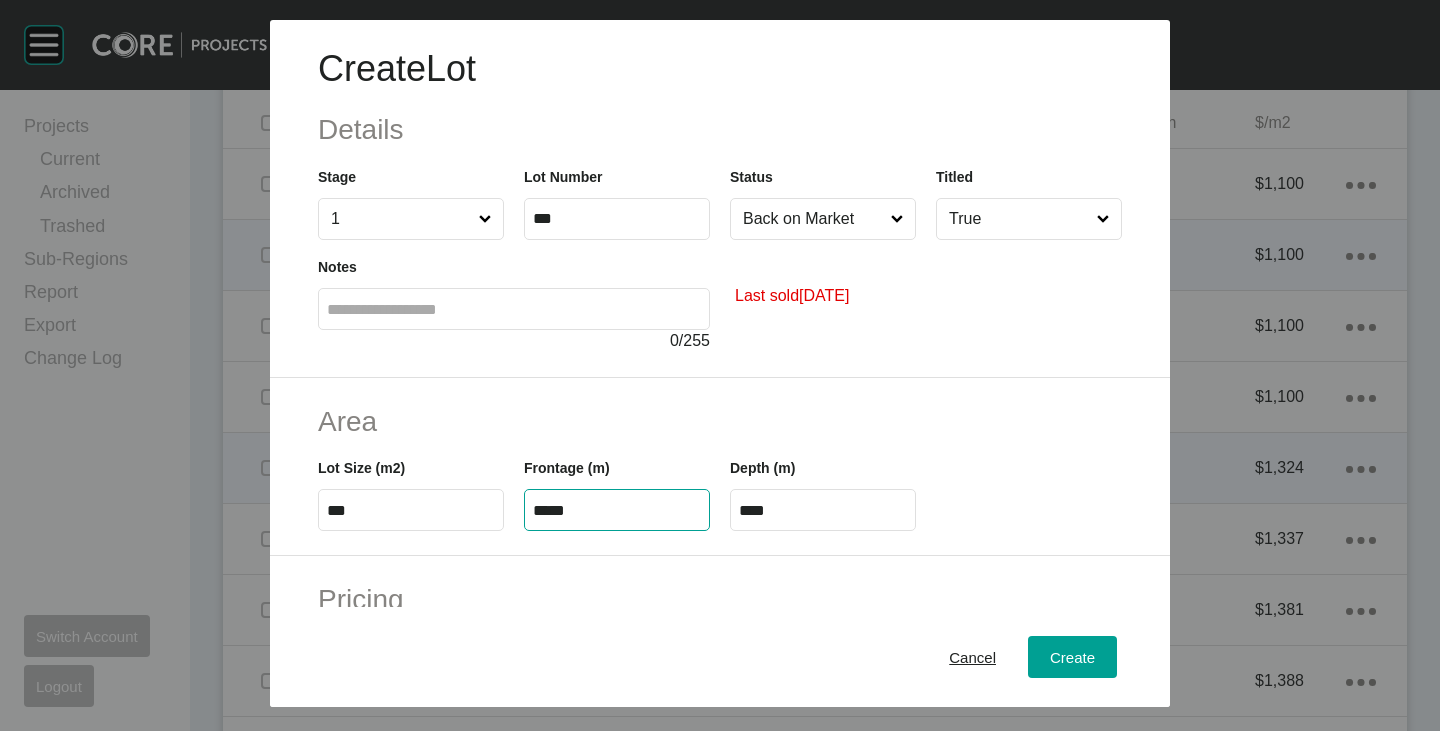 click on "Area" at bounding box center (720, 421) 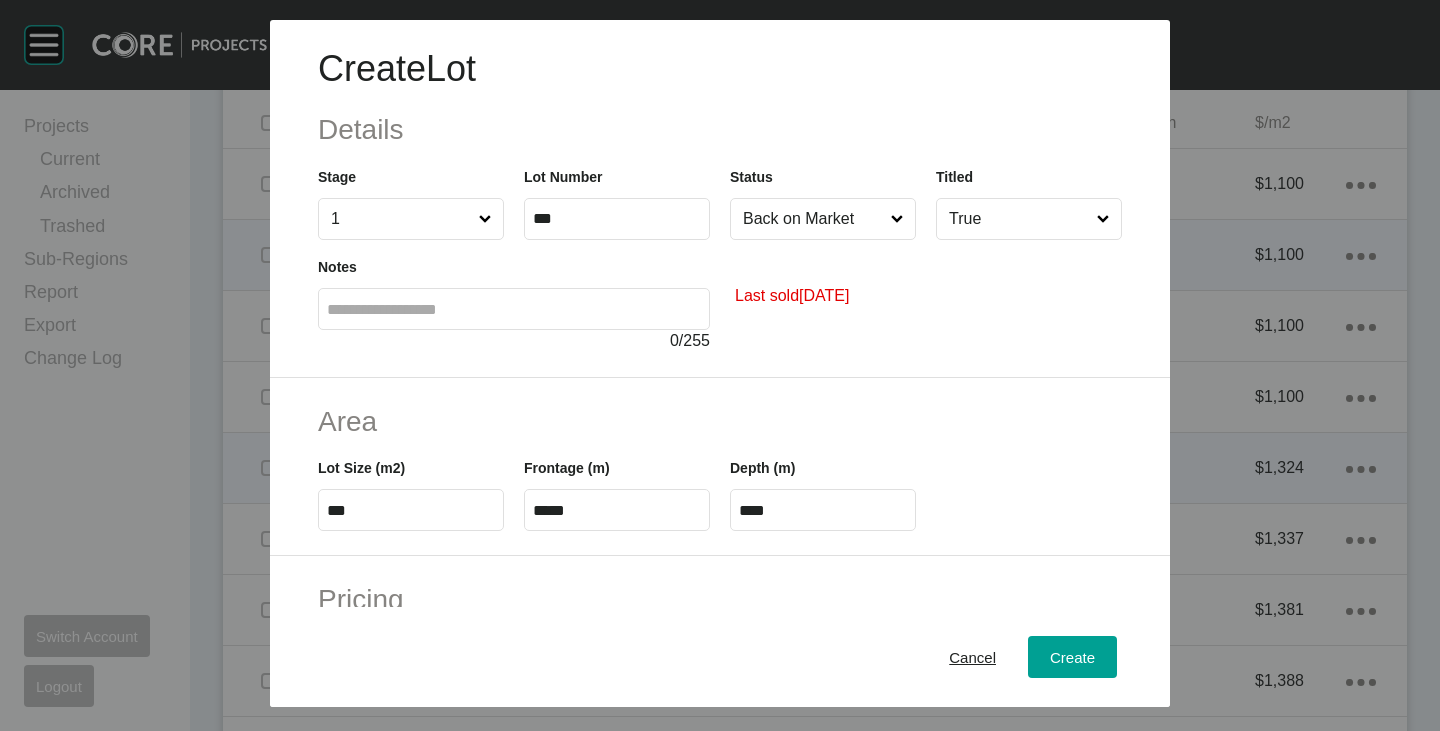 click on "****" at bounding box center [823, 510] 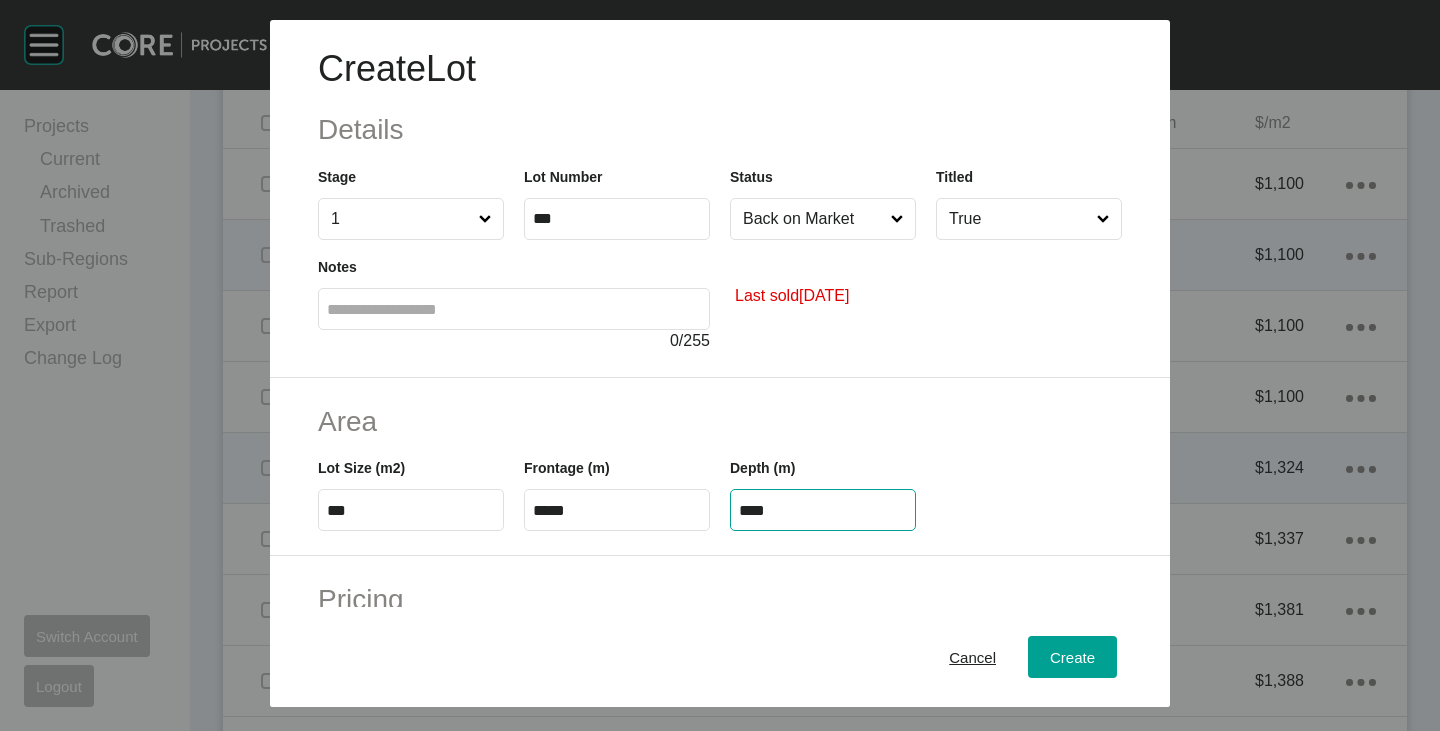 click on "****" at bounding box center [823, 510] 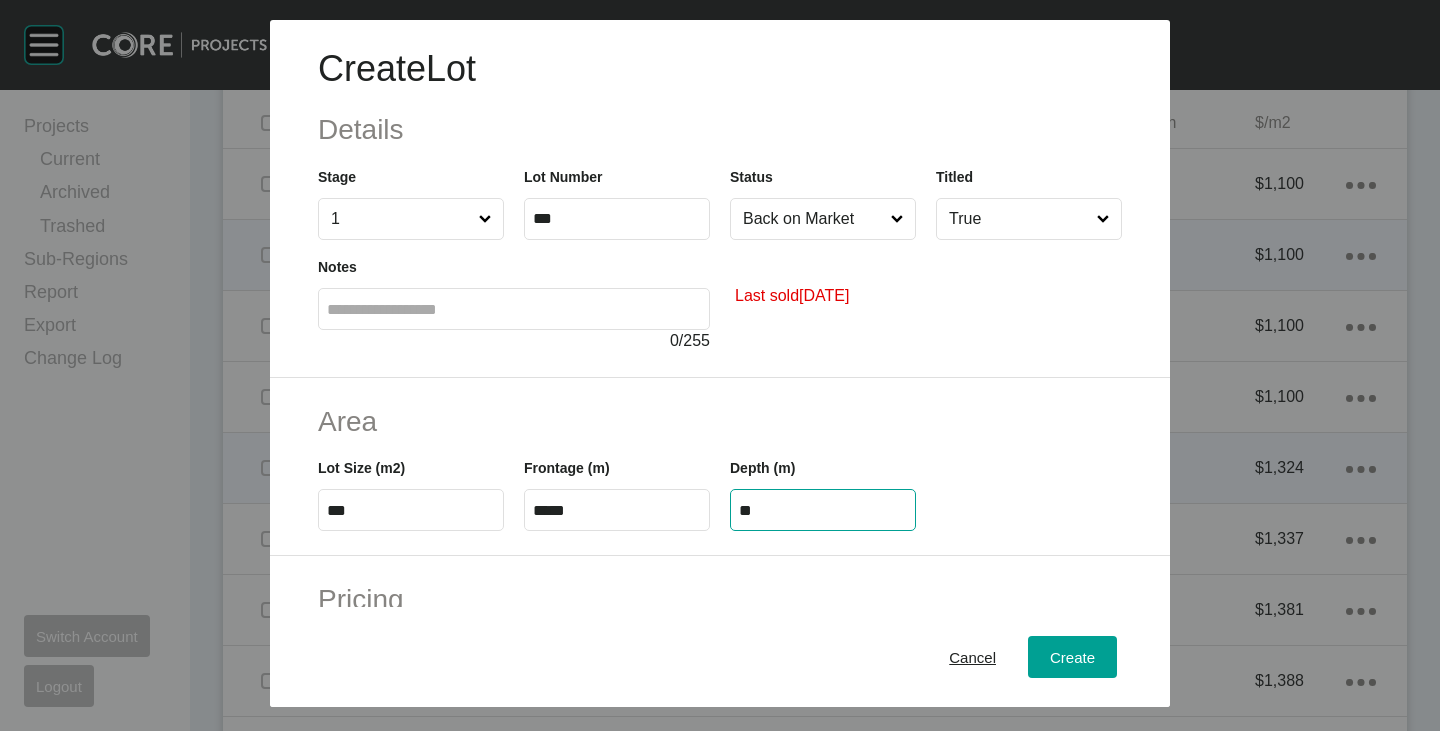 click on "Create  Lot Details Stage 1 Lot Number *** Status Back on Market Titled True Notes 0 / 255 Last sold  [DATE] Area Lot Size (m2) *** Frontage (m) ***** Depth (m) ** Pricing Price $ Created with Sketch. $ ******* Incentives $ Created with Sketch. $ * Negotiation Buffer $ Created with Sketch. $ ***** Price Change $ Created with Sketch. $ ******* $/m2 $ Created with Sketch. $ ***** Characteristics Corner Fall Fill Irregular Nearby [GEOGRAPHIC_DATA] / Wetlands Powerlines Substation Double Storey Orientation Cancel Create" at bounding box center (720, 365) 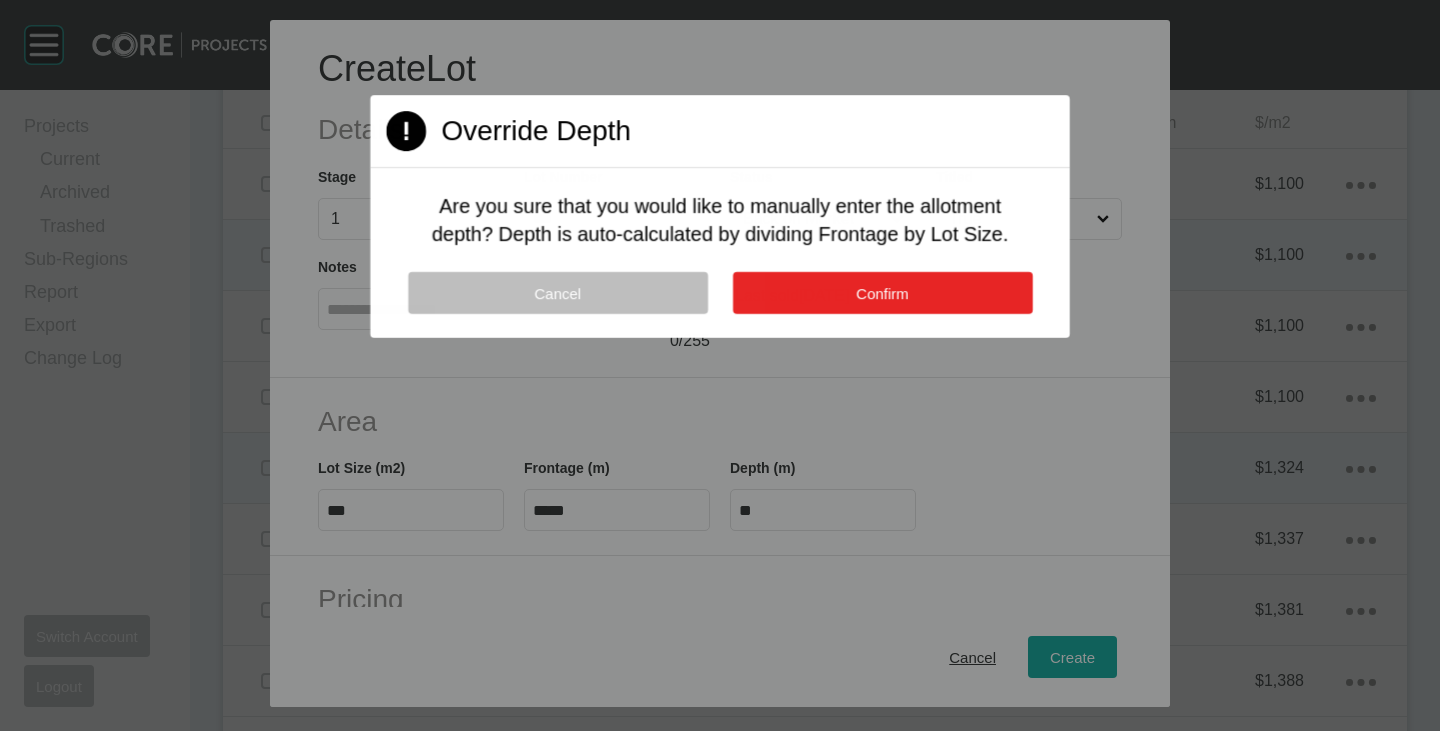 click on "Confirm" at bounding box center [882, 293] 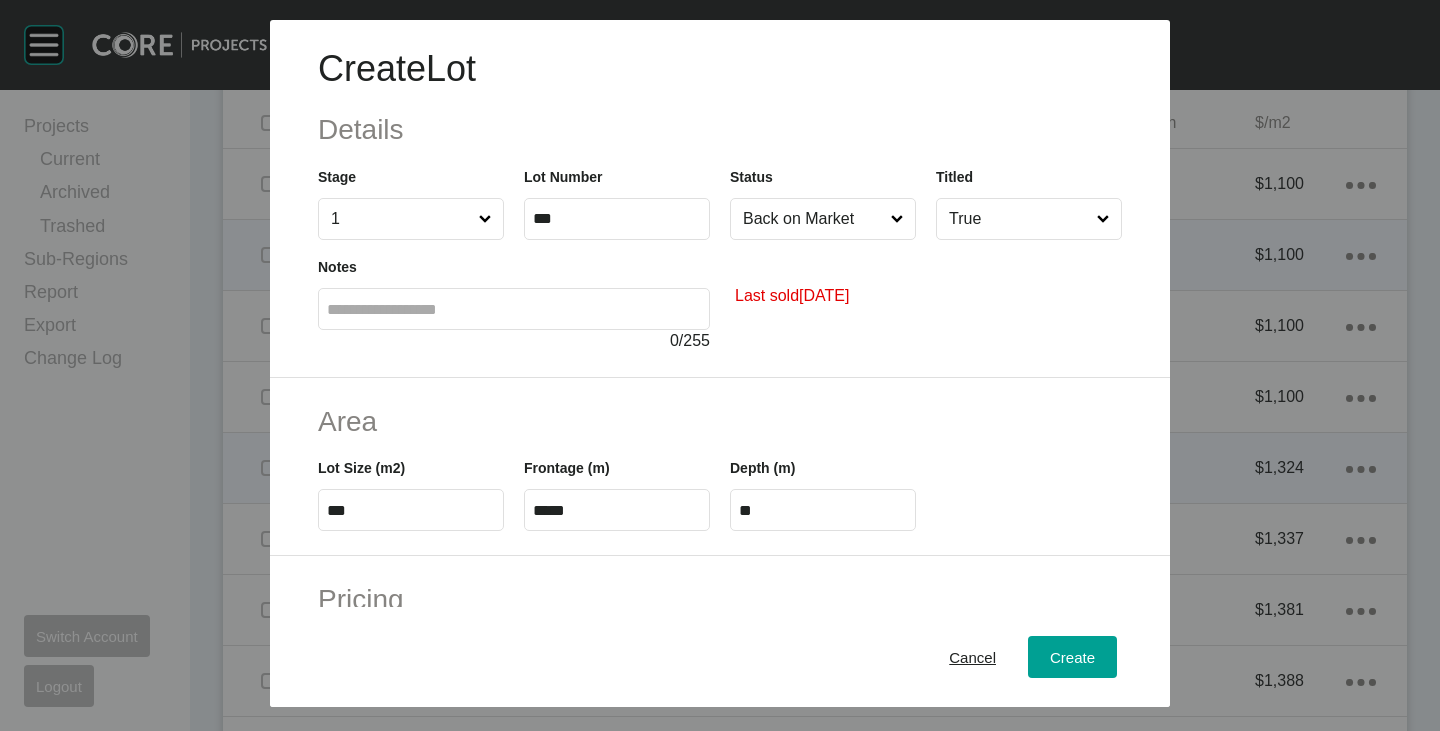 scroll, scrollTop: 300, scrollLeft: 0, axis: vertical 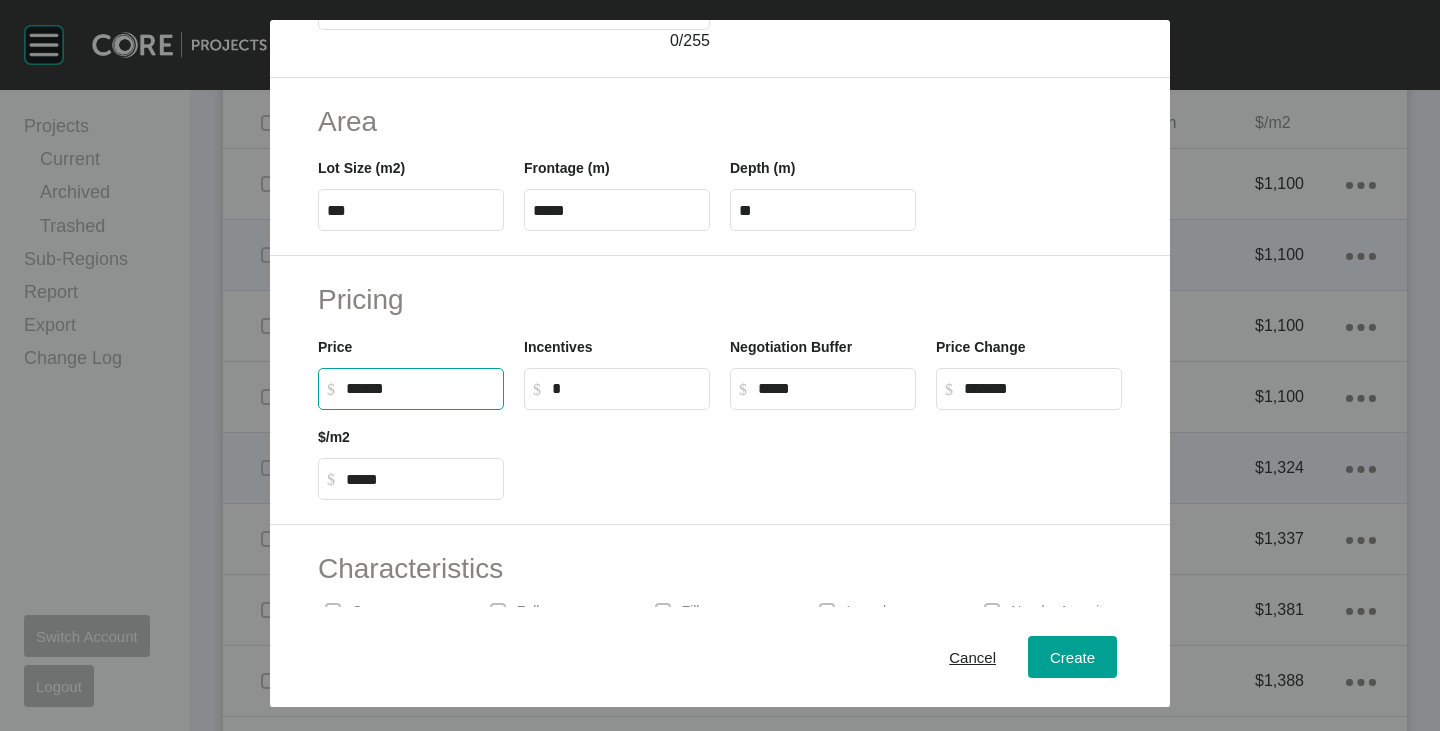 drag, startPoint x: 356, startPoint y: 389, endPoint x: 371, endPoint y: 395, distance: 16.155495 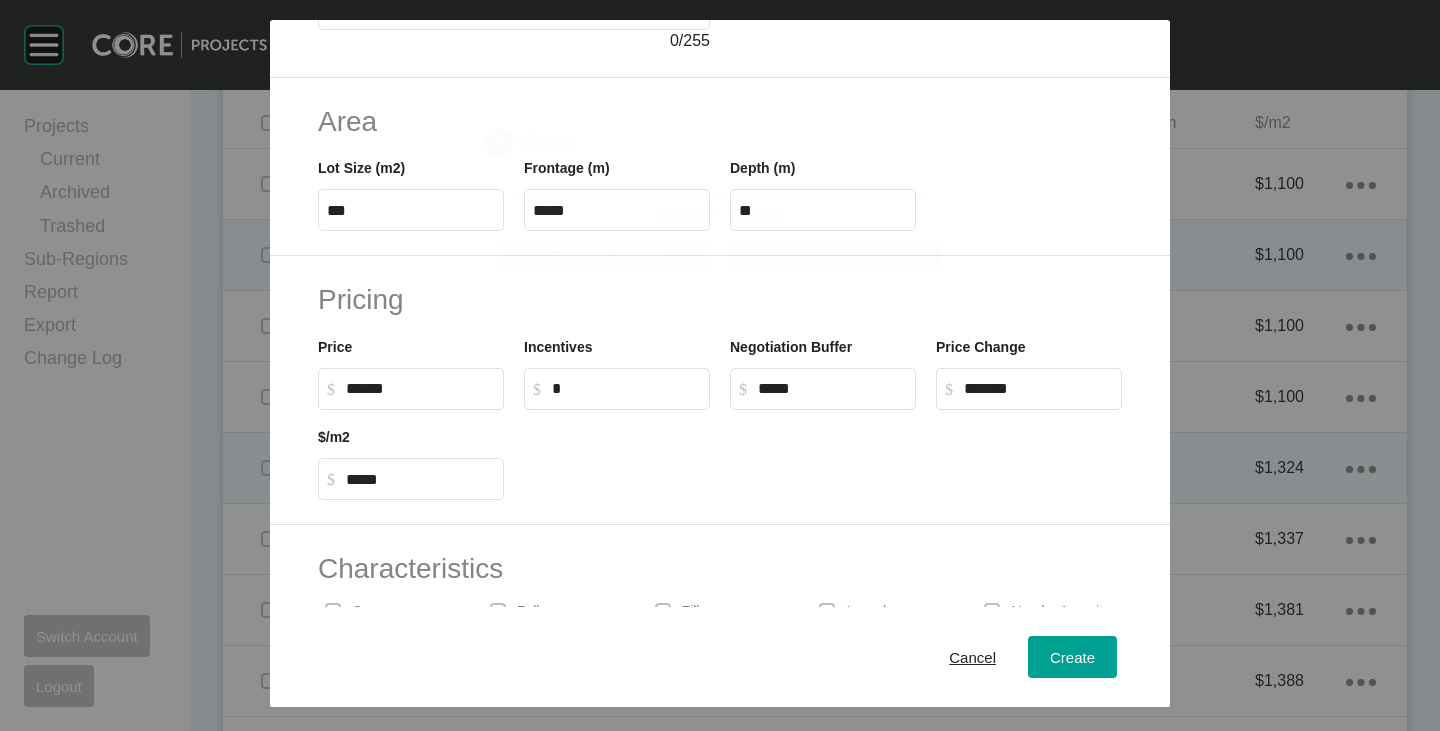 click on "Create  Lot Details Stage 1 Lot Number *** Status Back on Market Titled True Notes 0 / 255 Last sold  [DATE] Area Lot Size (m2) *** Frontage (m) ***** Depth (m) ** Pricing Price $ Created with Sketch. $ ****** Incentives $ Created with Sketch. $ * Negotiation Buffer $ Created with Sketch. $ ***** Price Change $ Created with Sketch. $ ******* $/m2 $ Created with Sketch. $ ***** Characteristics Corner Fall Fill Irregular Nearby [GEOGRAPHIC_DATA] / Wetlands Powerlines Substation Double Storey Orientation Cancel Create Page 1 Created with Sketch.   Oops! You have entered an allotment outside of the expected price range: $200,000 - $600,000 Oops, better check that I know what I'm doing" at bounding box center [720, 365] 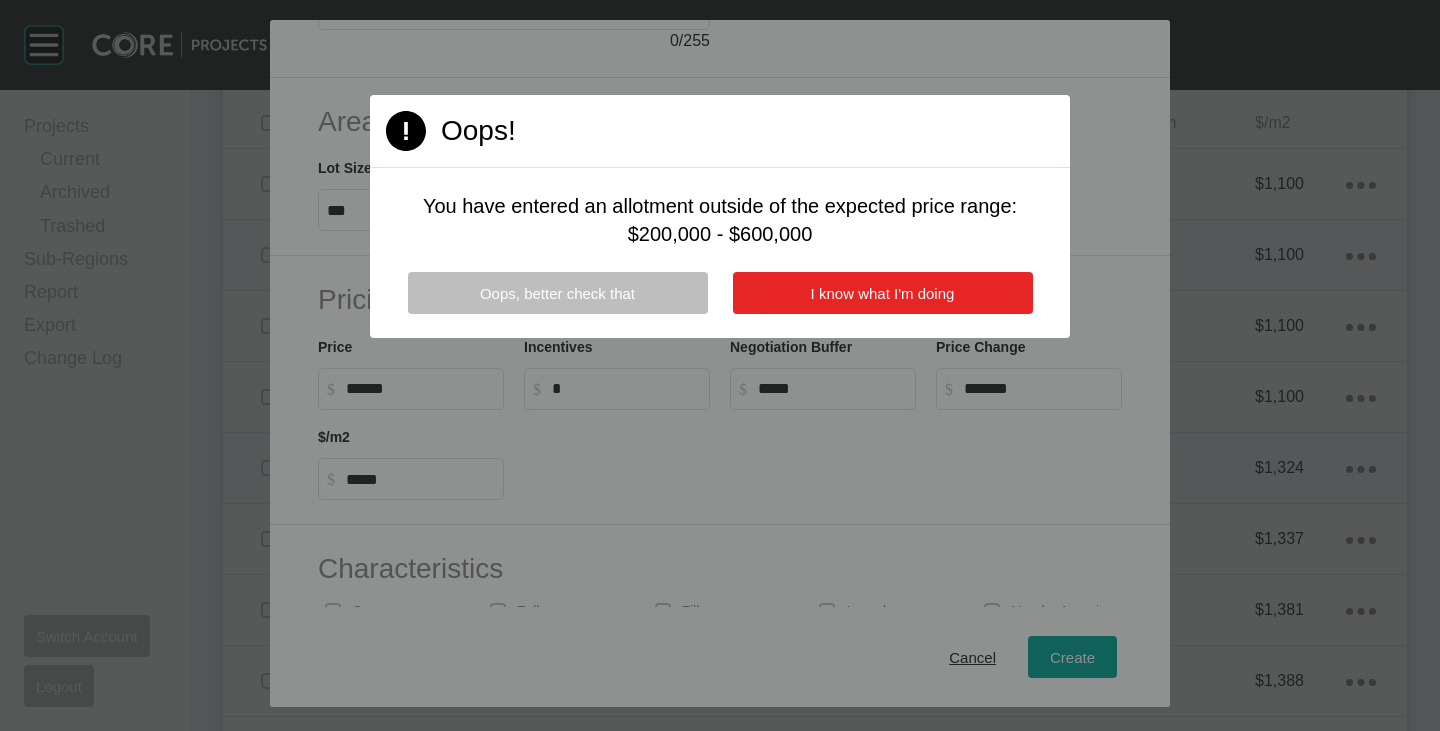 click on "I know what I'm doing" at bounding box center [883, 293] 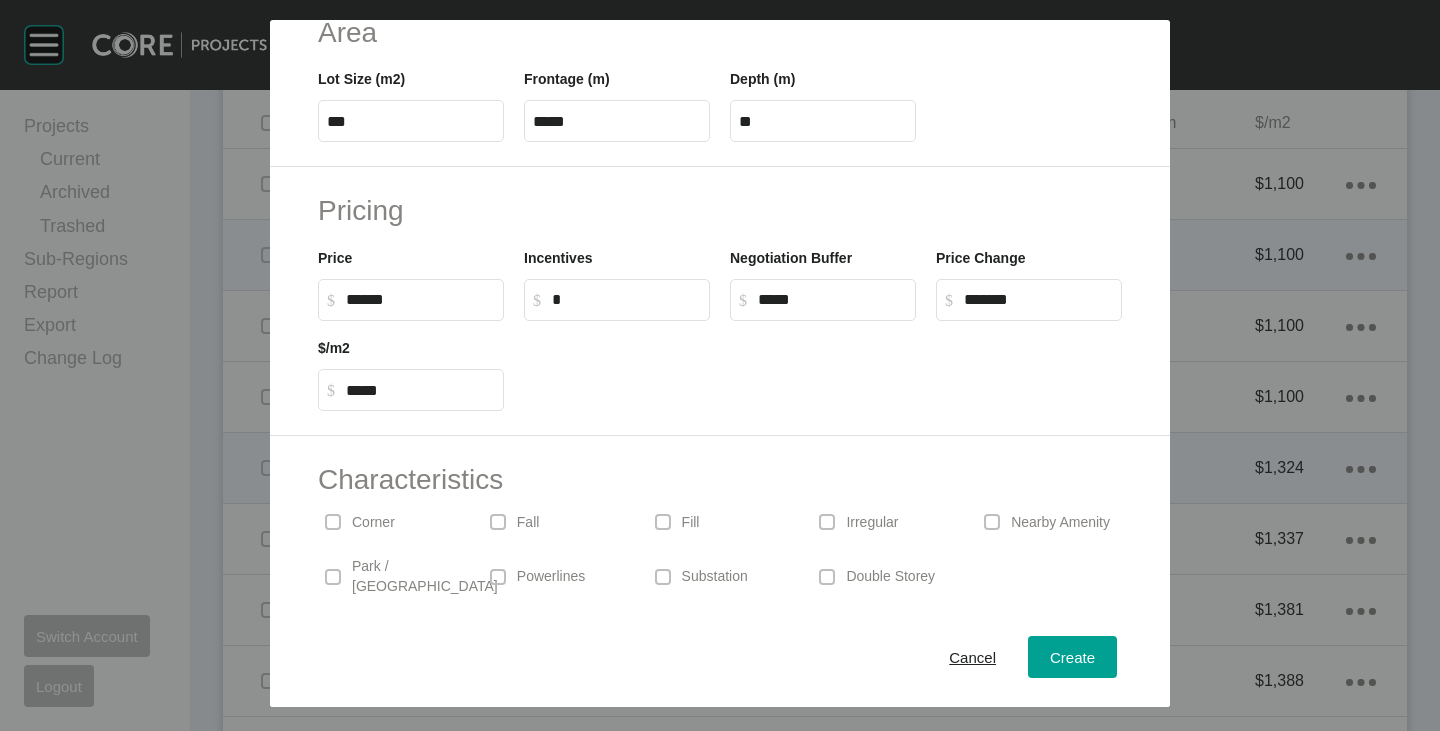 scroll, scrollTop: 0, scrollLeft: 0, axis: both 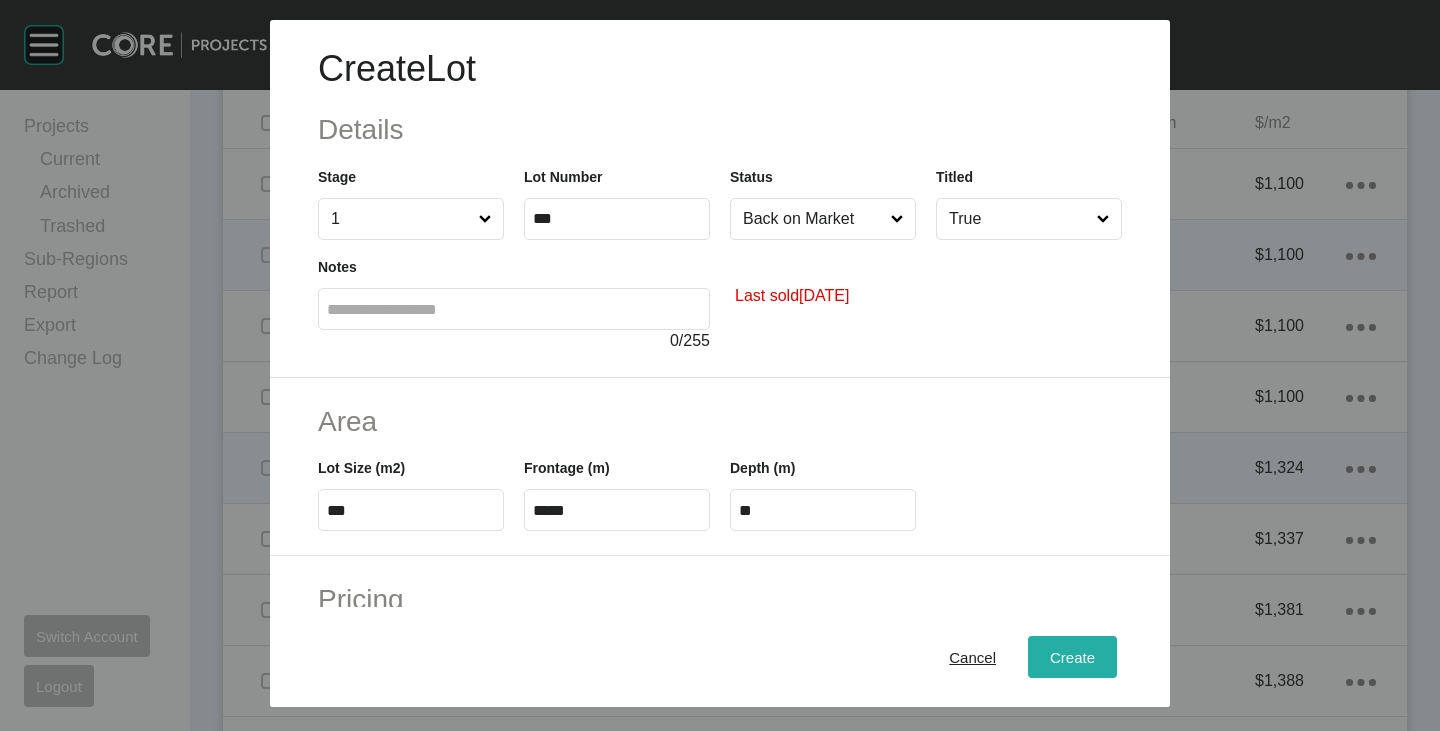click on "Create" at bounding box center (1072, 657) 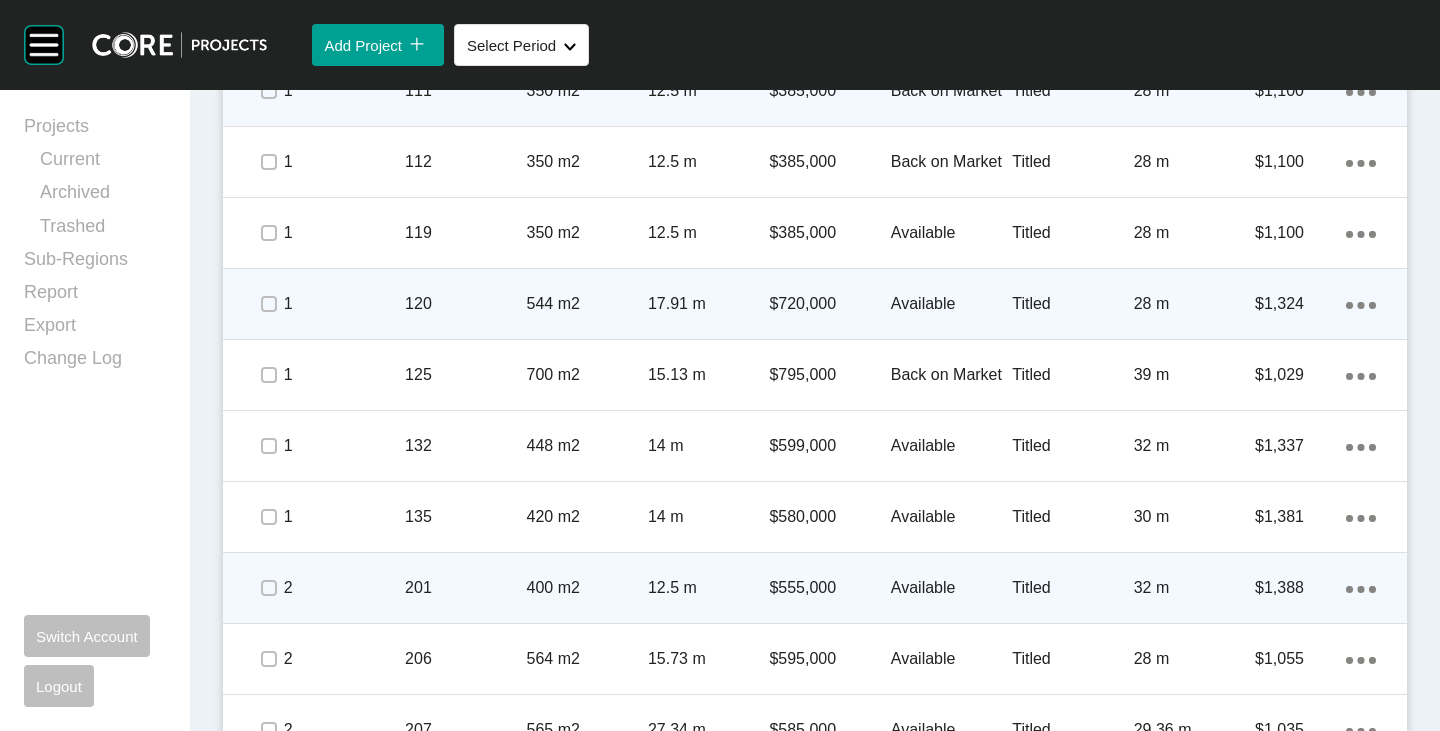 scroll, scrollTop: 1300, scrollLeft: 0, axis: vertical 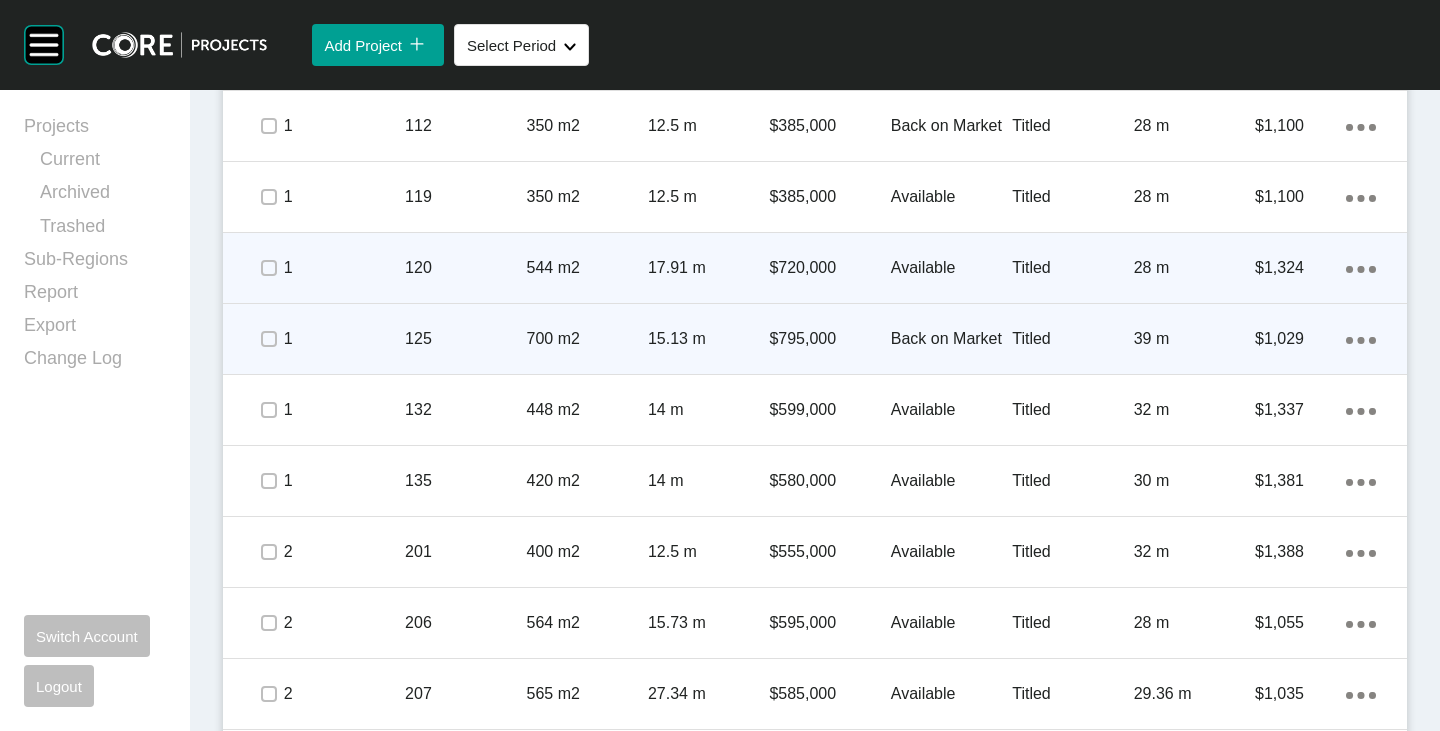 click on "Action Menu Dots Copy 6 Created with Sketch." 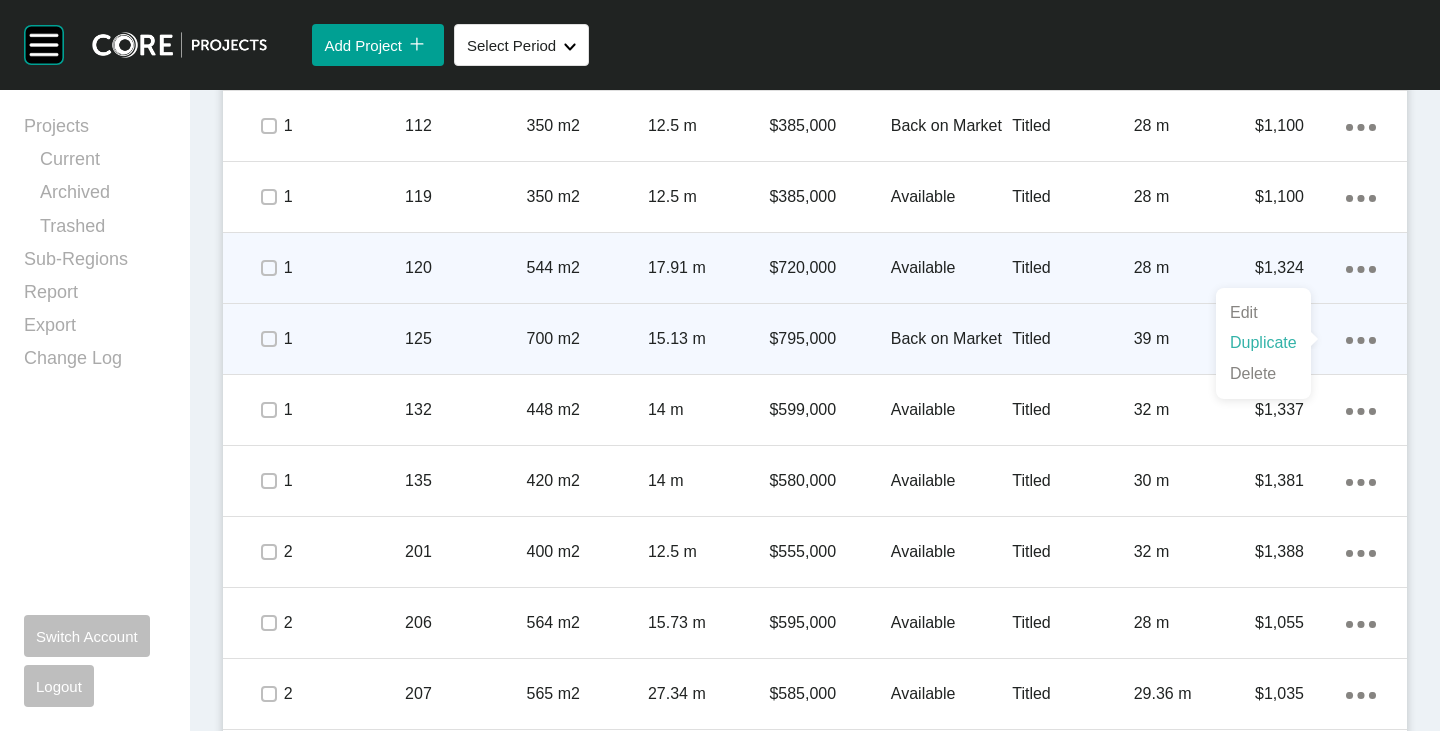 click on "Duplicate" at bounding box center [1263, 343] 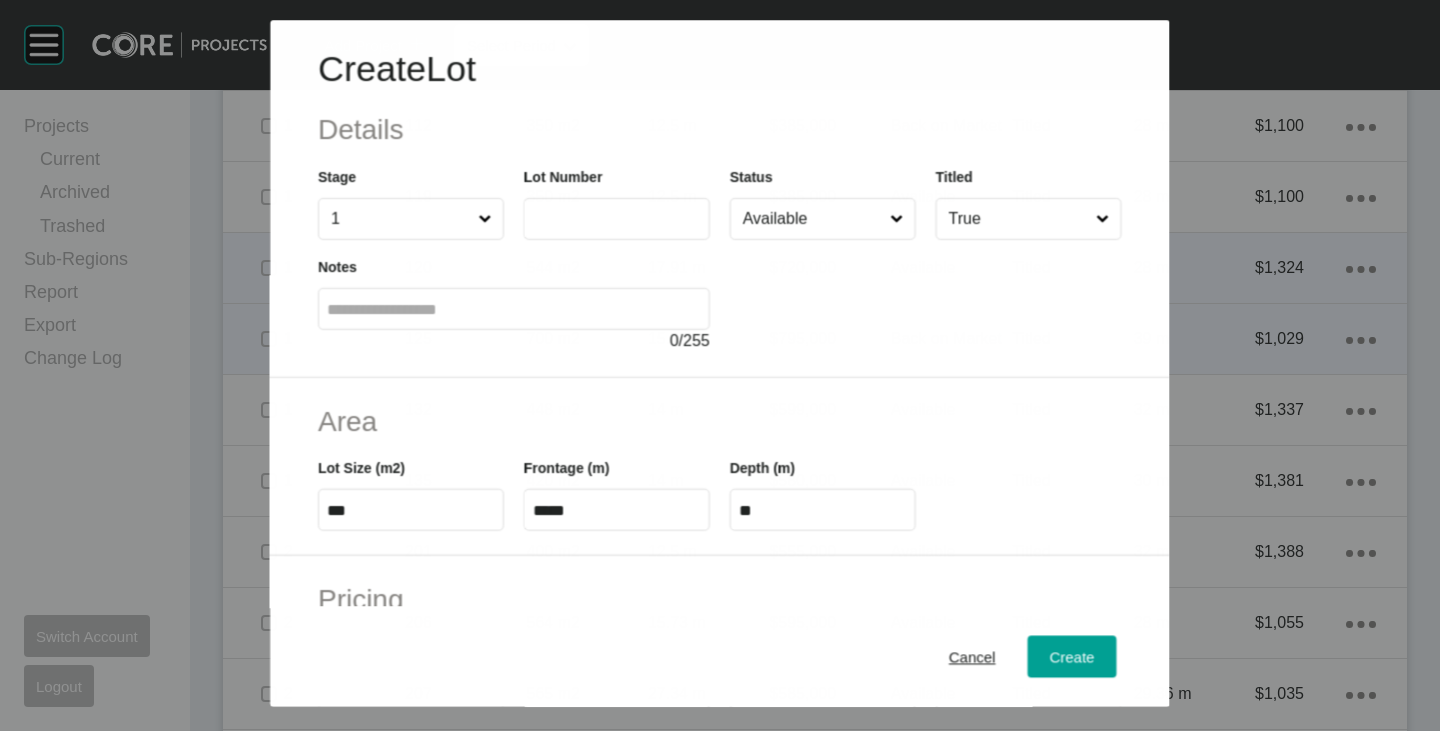 click at bounding box center (617, 219) 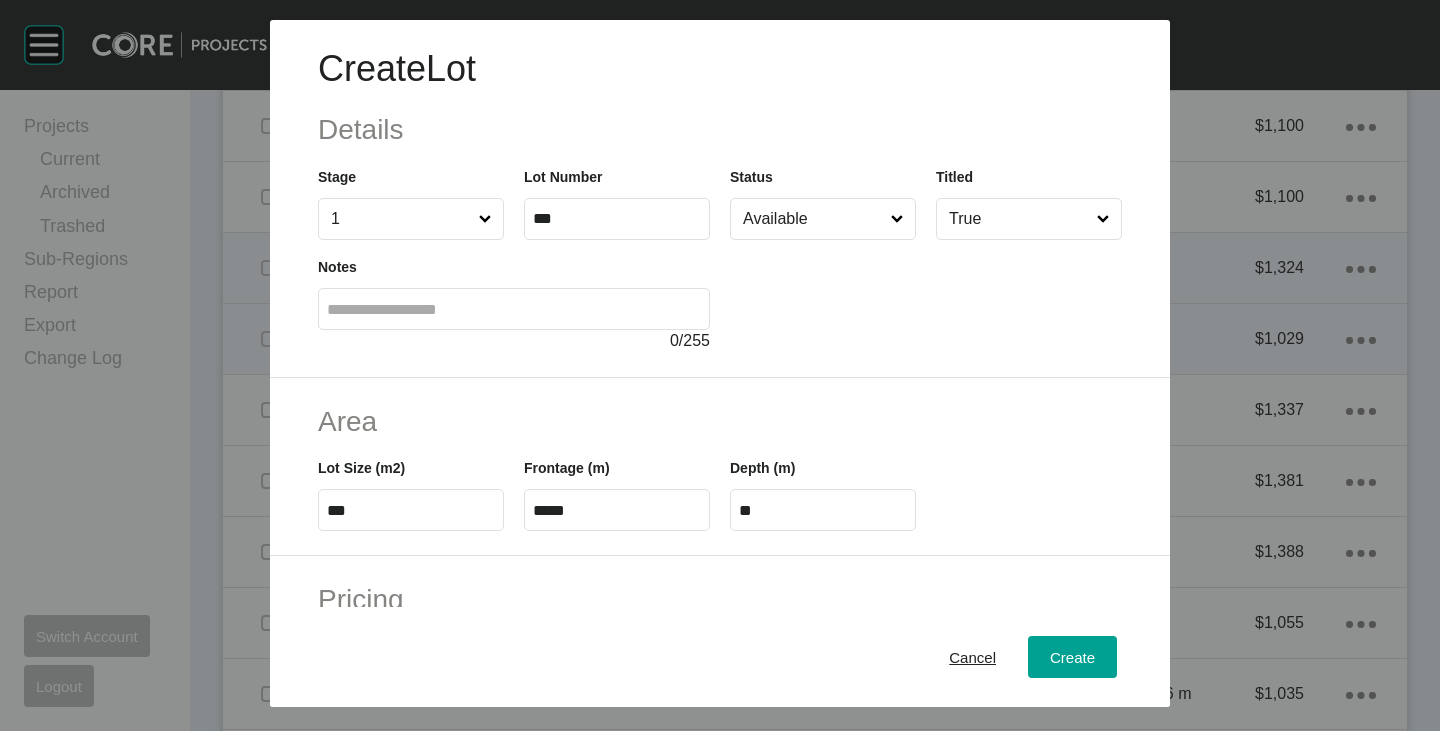 click at bounding box center [926, 296] 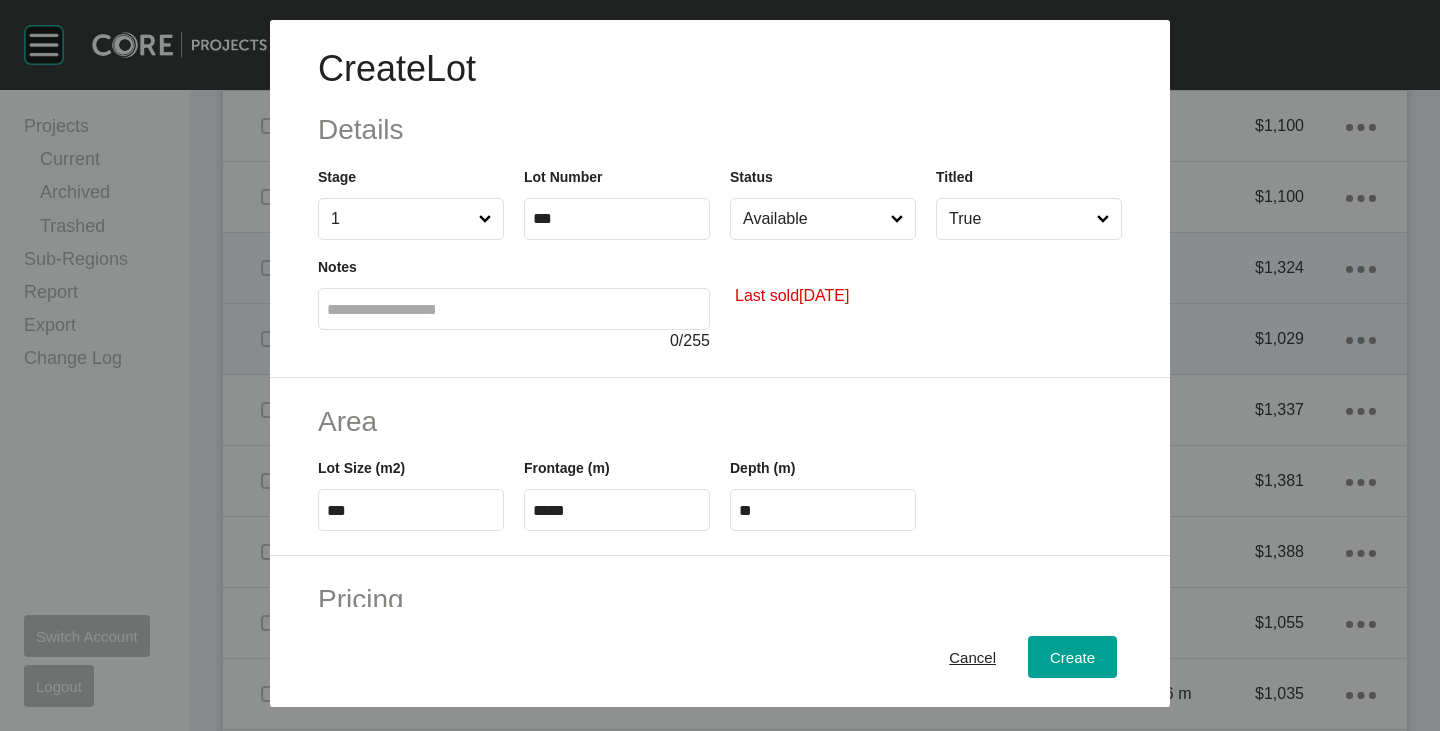 click on "Available" at bounding box center (813, 219) 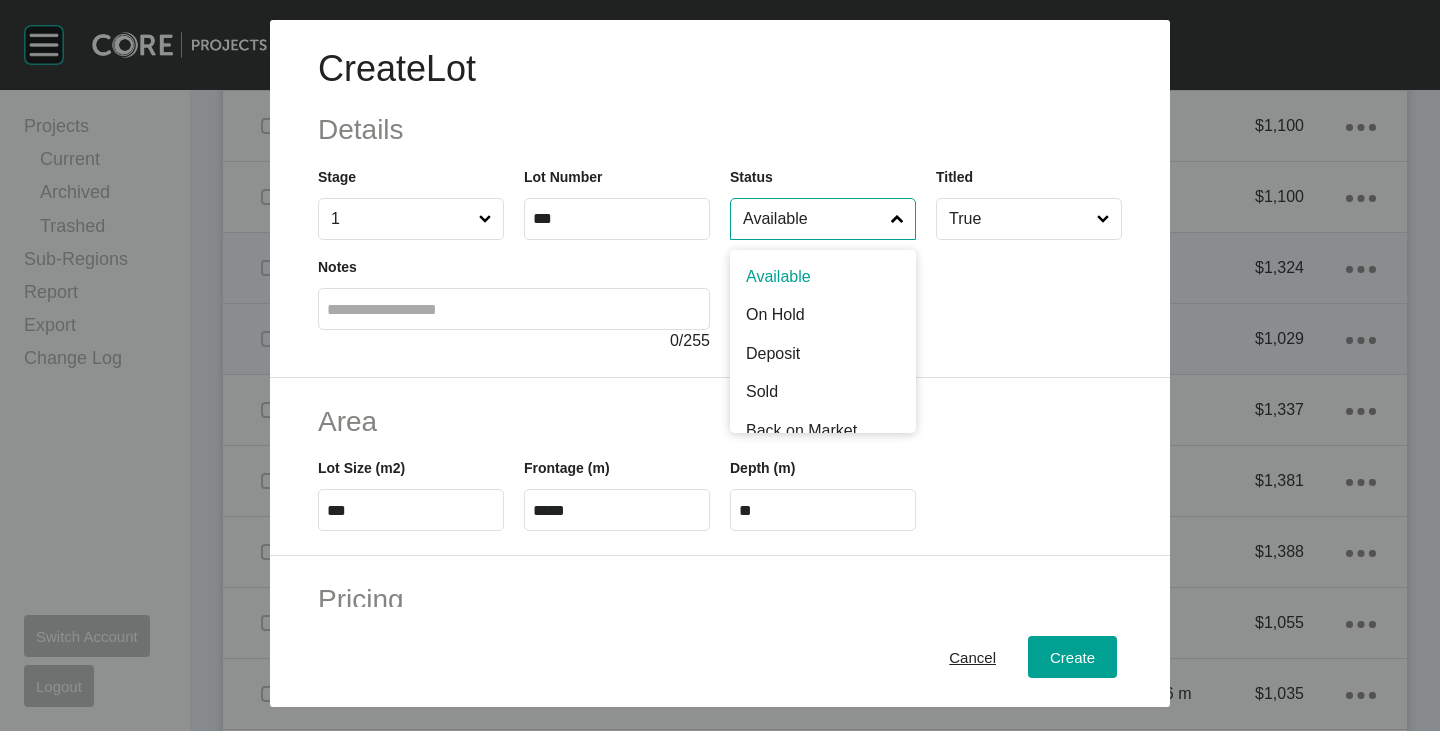 scroll, scrollTop: 100, scrollLeft: 0, axis: vertical 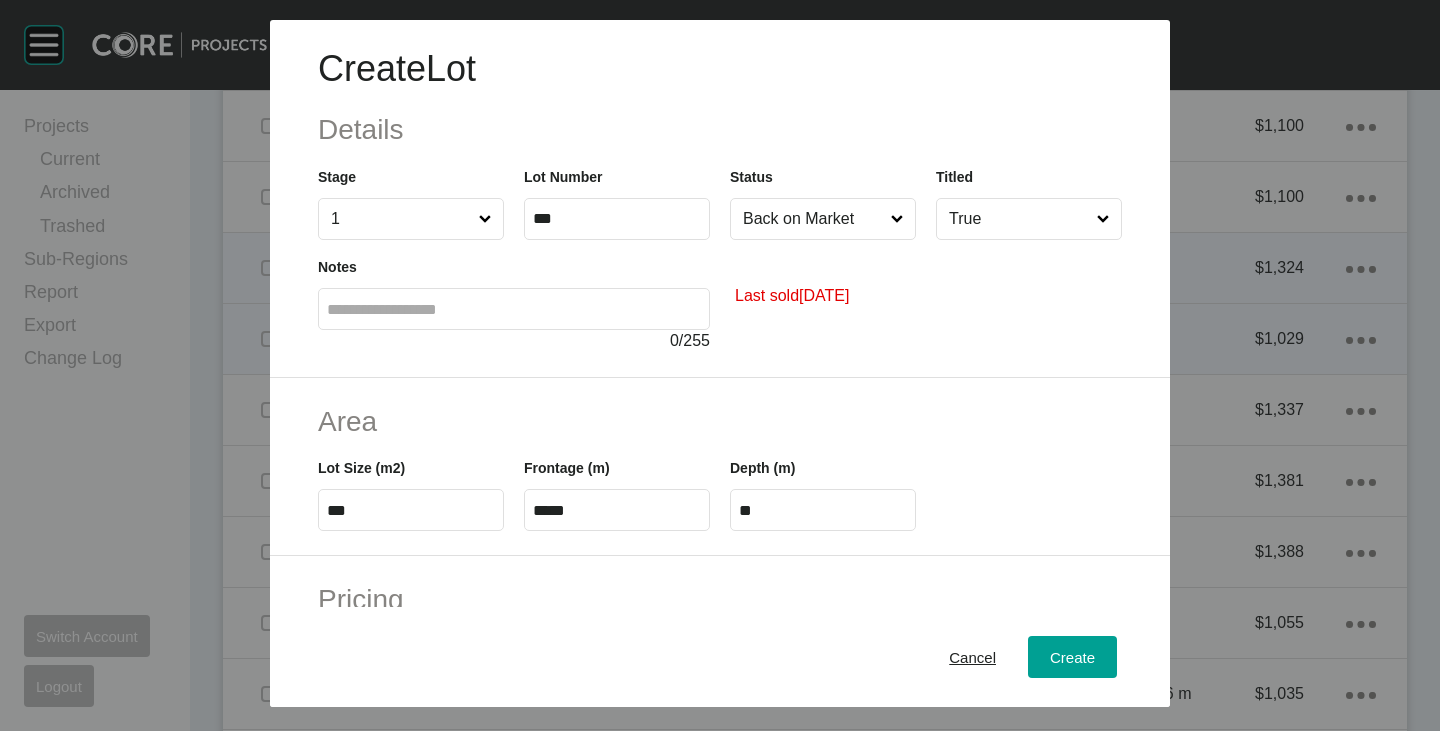 click on "***" at bounding box center (411, 510) 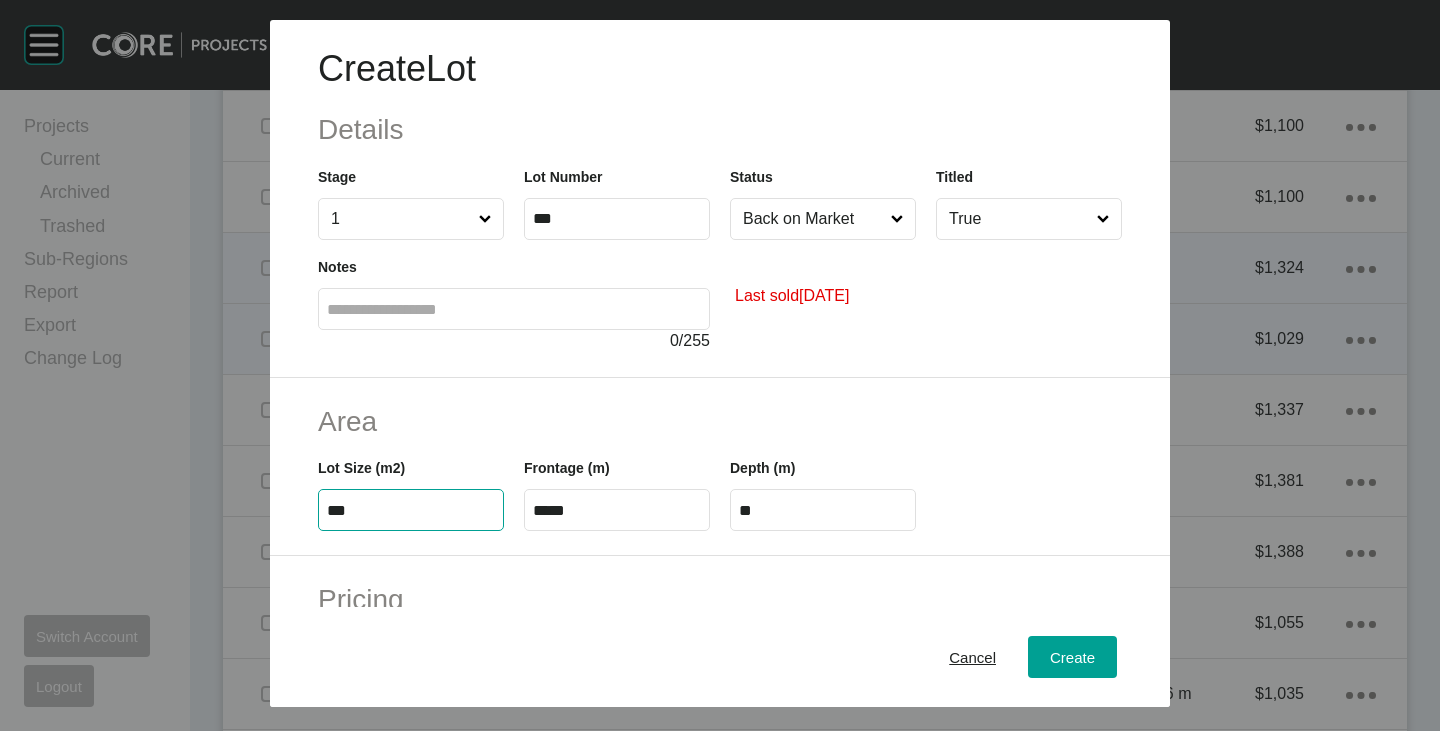 click on "***" at bounding box center (411, 510) 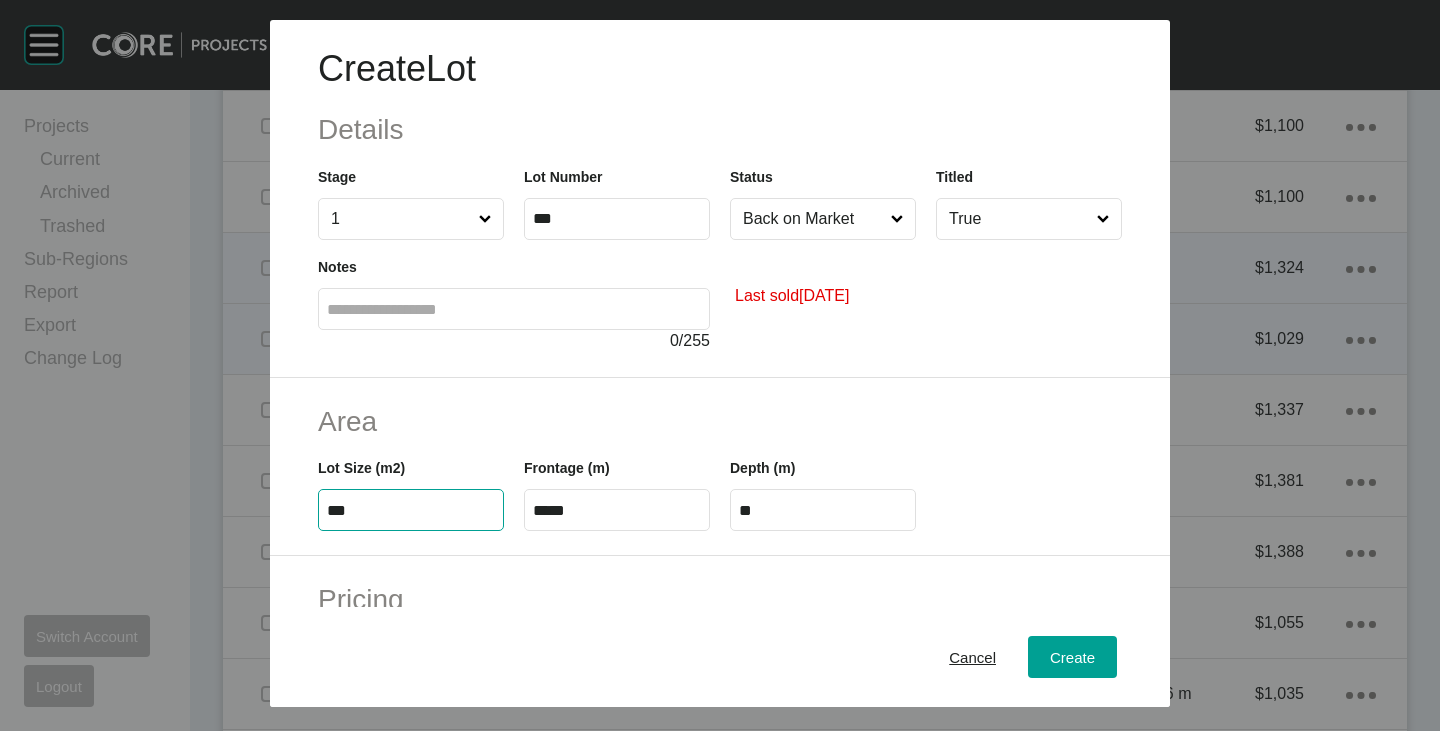 click on "Area" at bounding box center [720, 421] 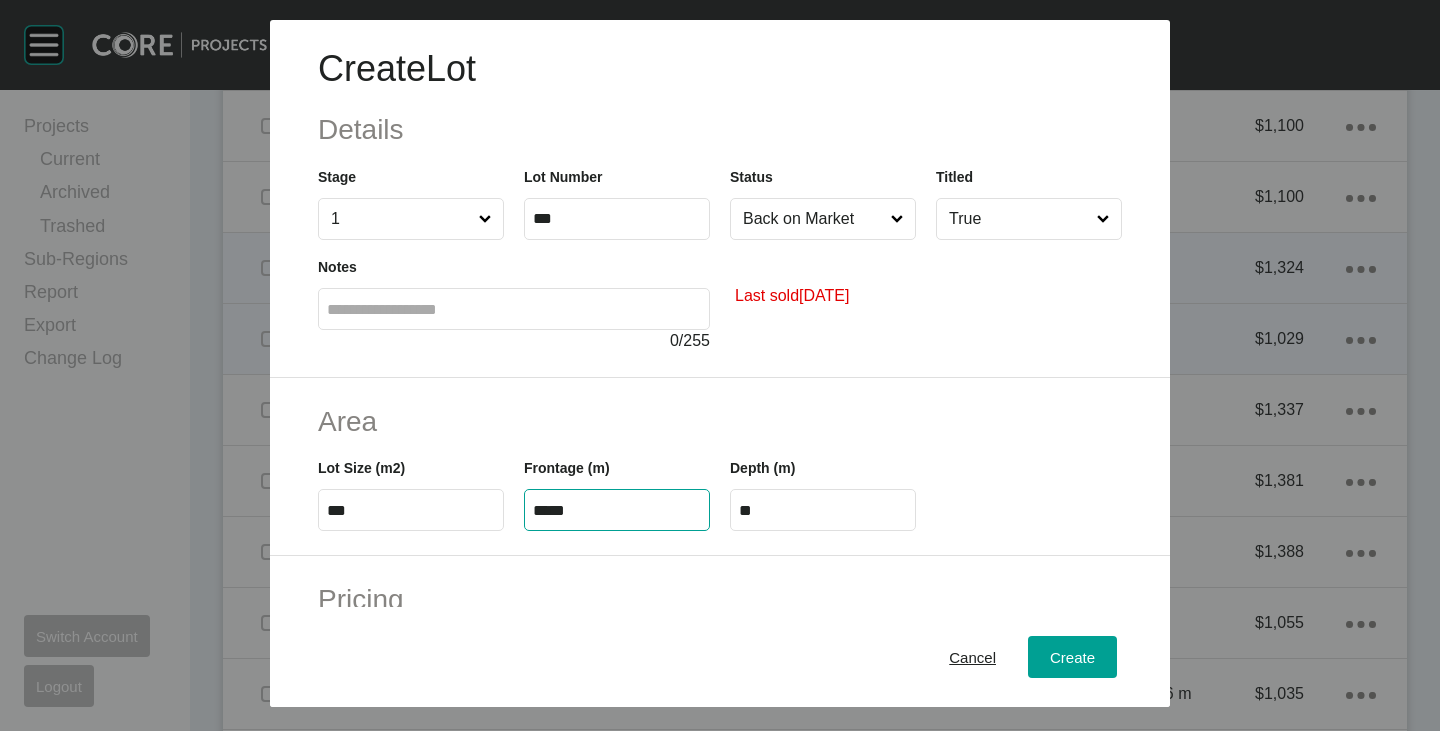 click on "*****" at bounding box center [617, 510] 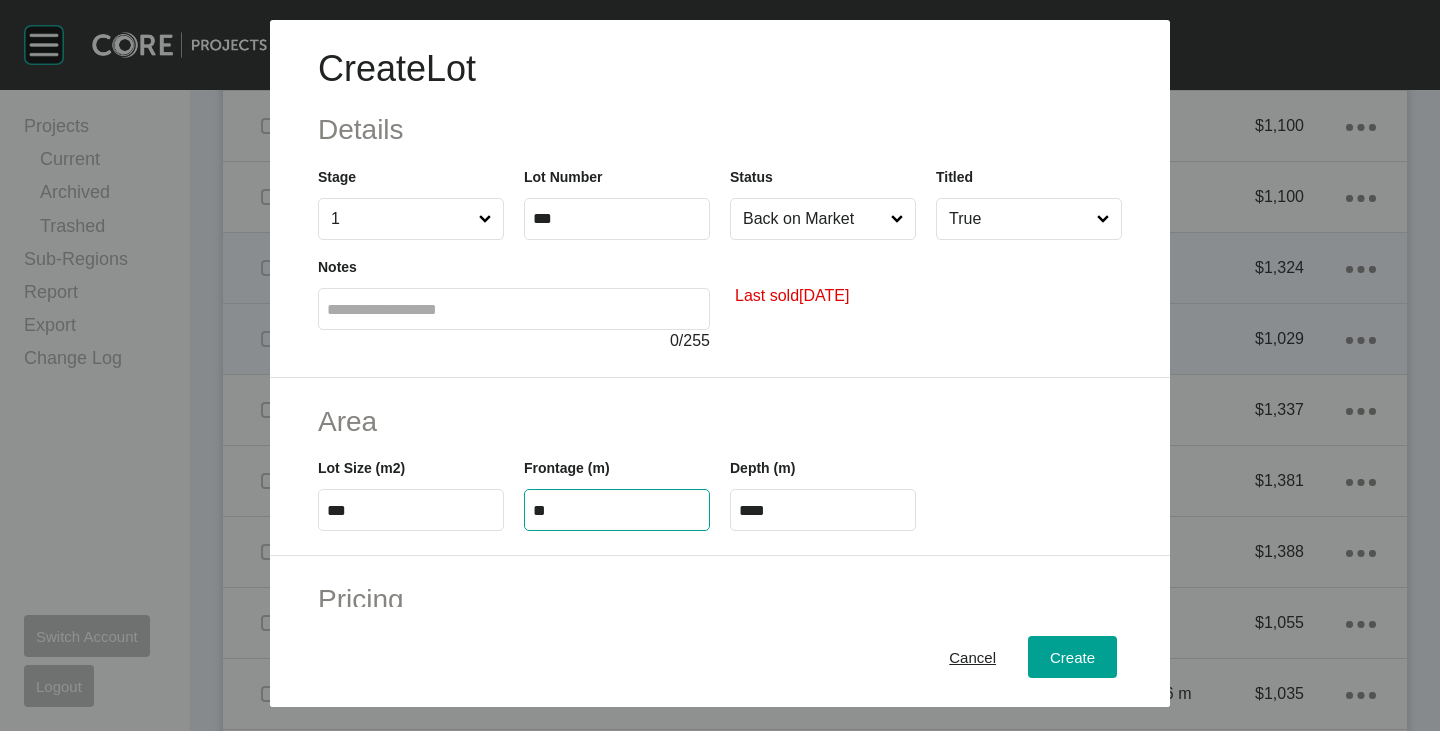 click on "Area" at bounding box center [720, 421] 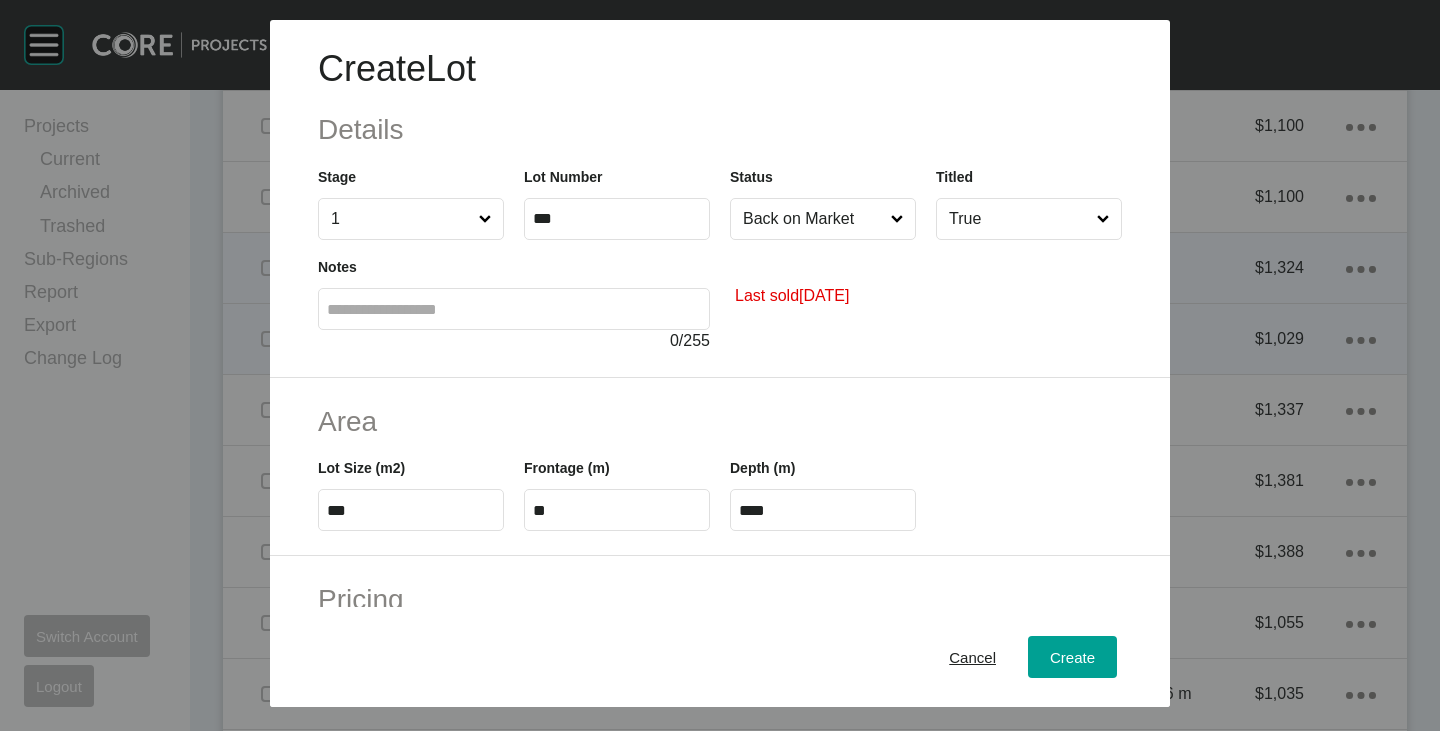 click on "****" at bounding box center (823, 510) 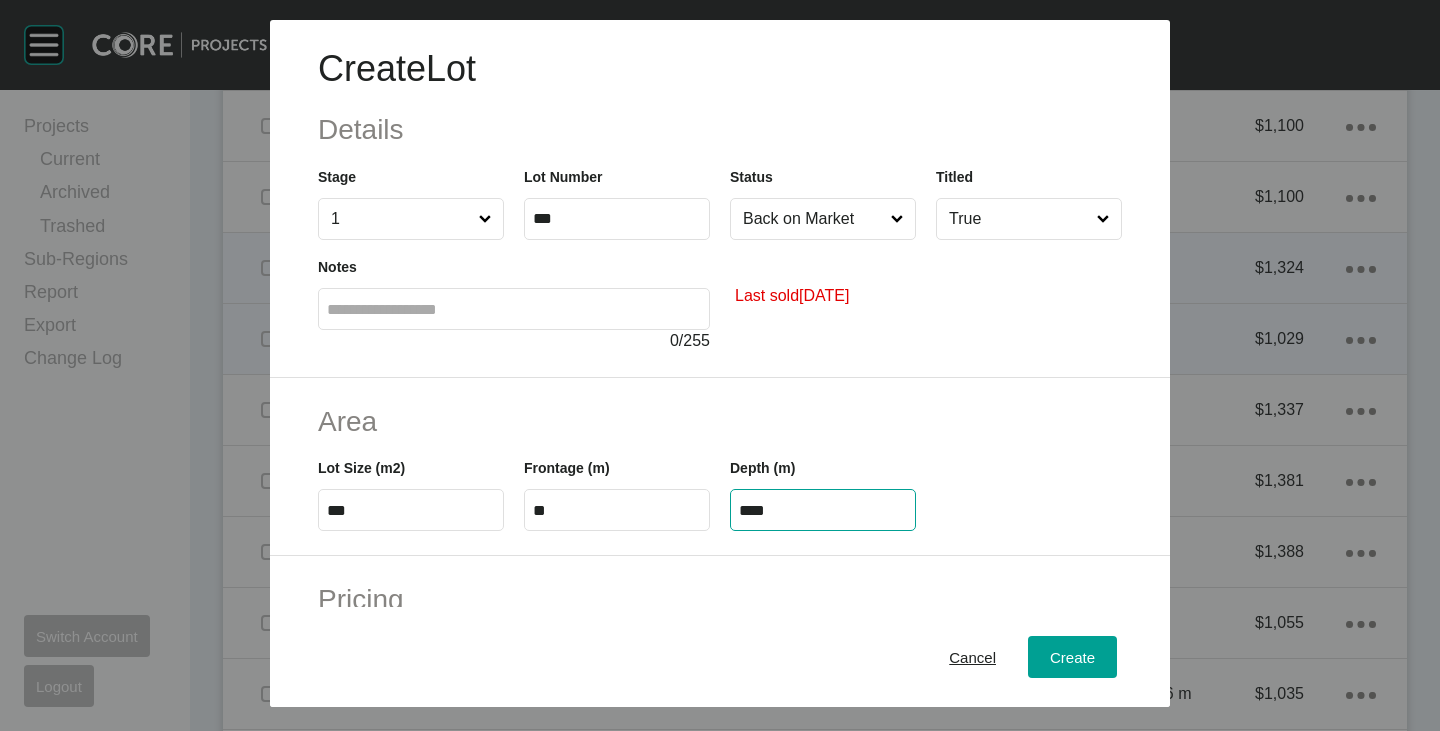 click on "****" at bounding box center (823, 510) 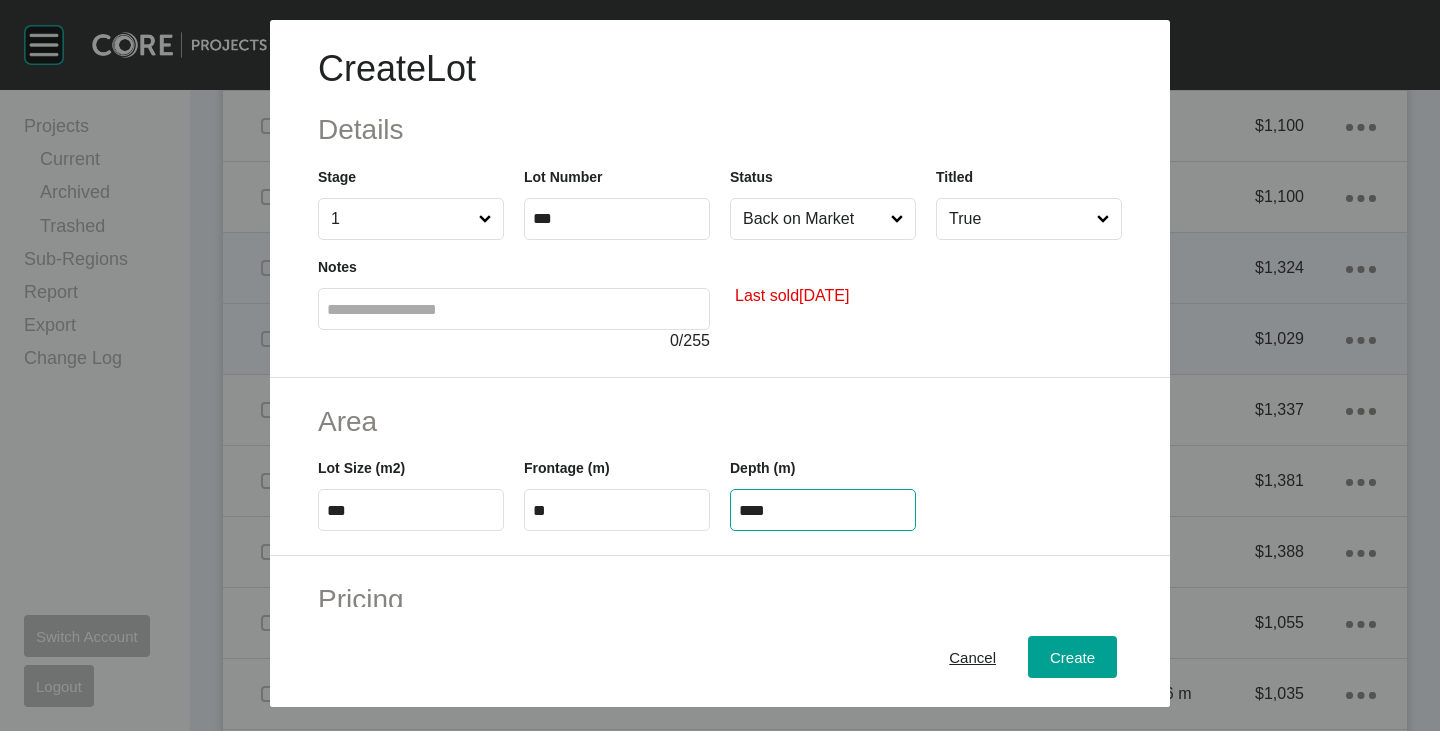 click on "Create  Lot Details Stage 1 Lot Number *** Status Back on Market Titled True Notes 0 / 255 Last sold  [DATE] Area Lot Size (m2) *** Frontage (m) ** Depth (m) **** Pricing Price $ Created with Sketch. $ ******* Incentives $ Created with Sketch. $ * Negotiation Buffer $ Created with Sketch. $ ***** Price Change $ Created with Sketch. $ ******* $/m2 $ Created with Sketch. $ ***** Characteristics Corner Fall Fill Irregular Nearby [GEOGRAPHIC_DATA] / Wetlands Powerlines Substation Double Storey Orientation Cancel Create" at bounding box center (720, 365) 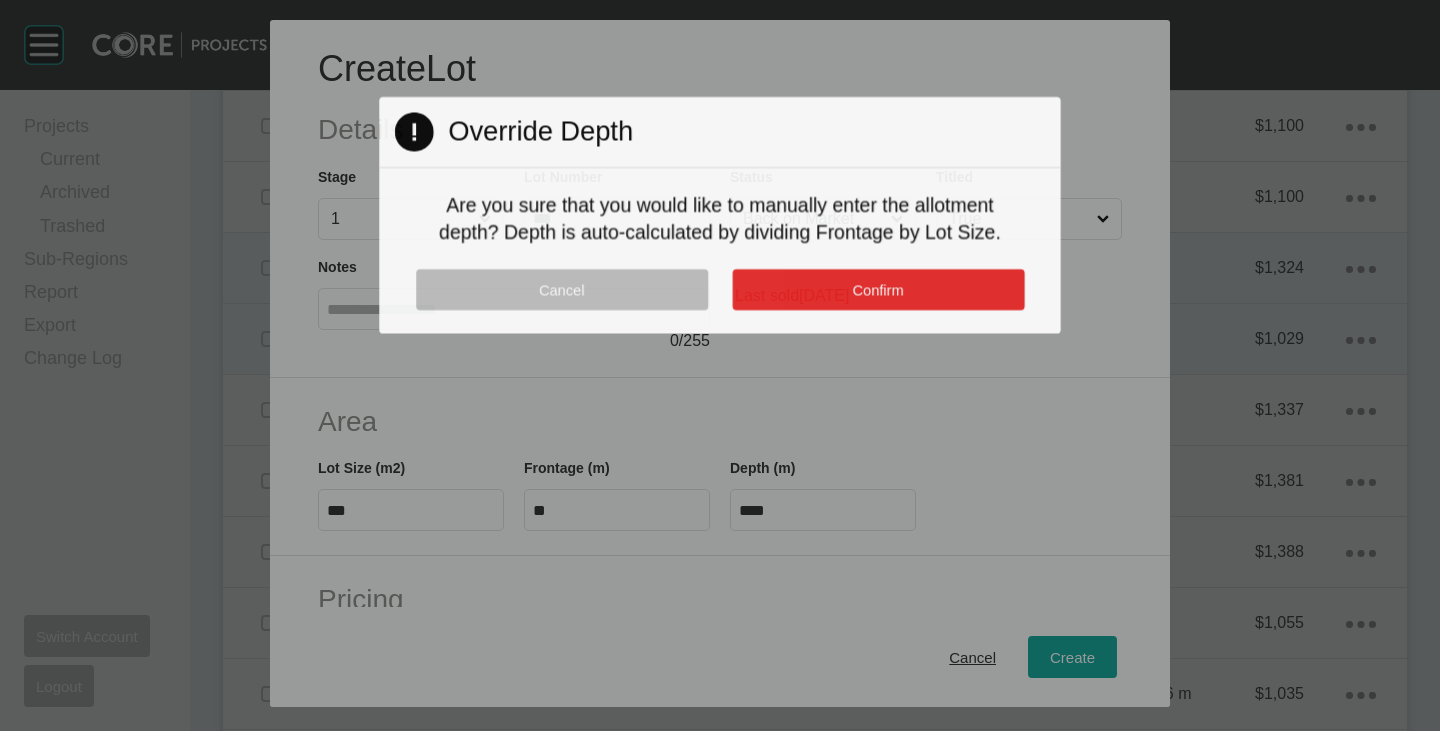 click on "Confirm" at bounding box center [878, 289] 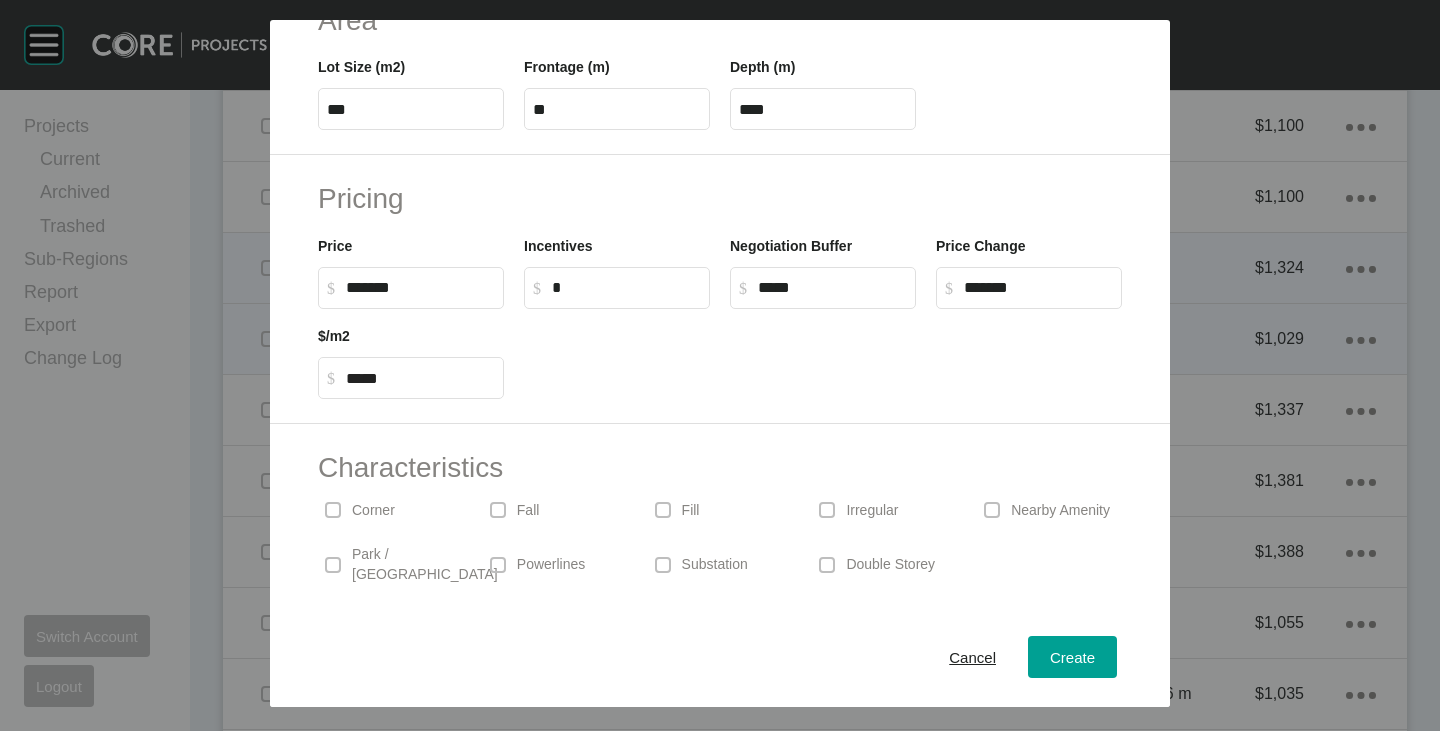 scroll, scrollTop: 489, scrollLeft: 0, axis: vertical 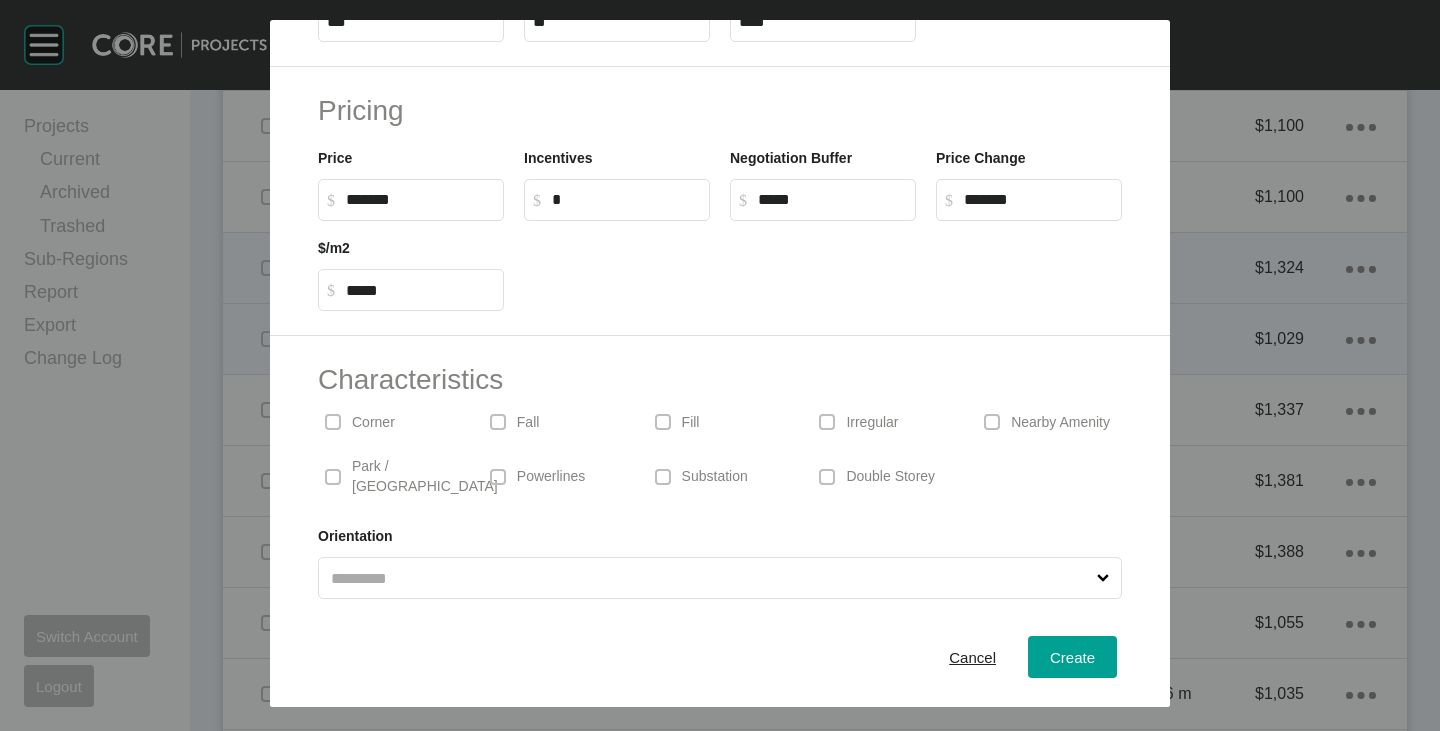 click on "$ Created with Sketch. $ *******" at bounding box center (411, 200) 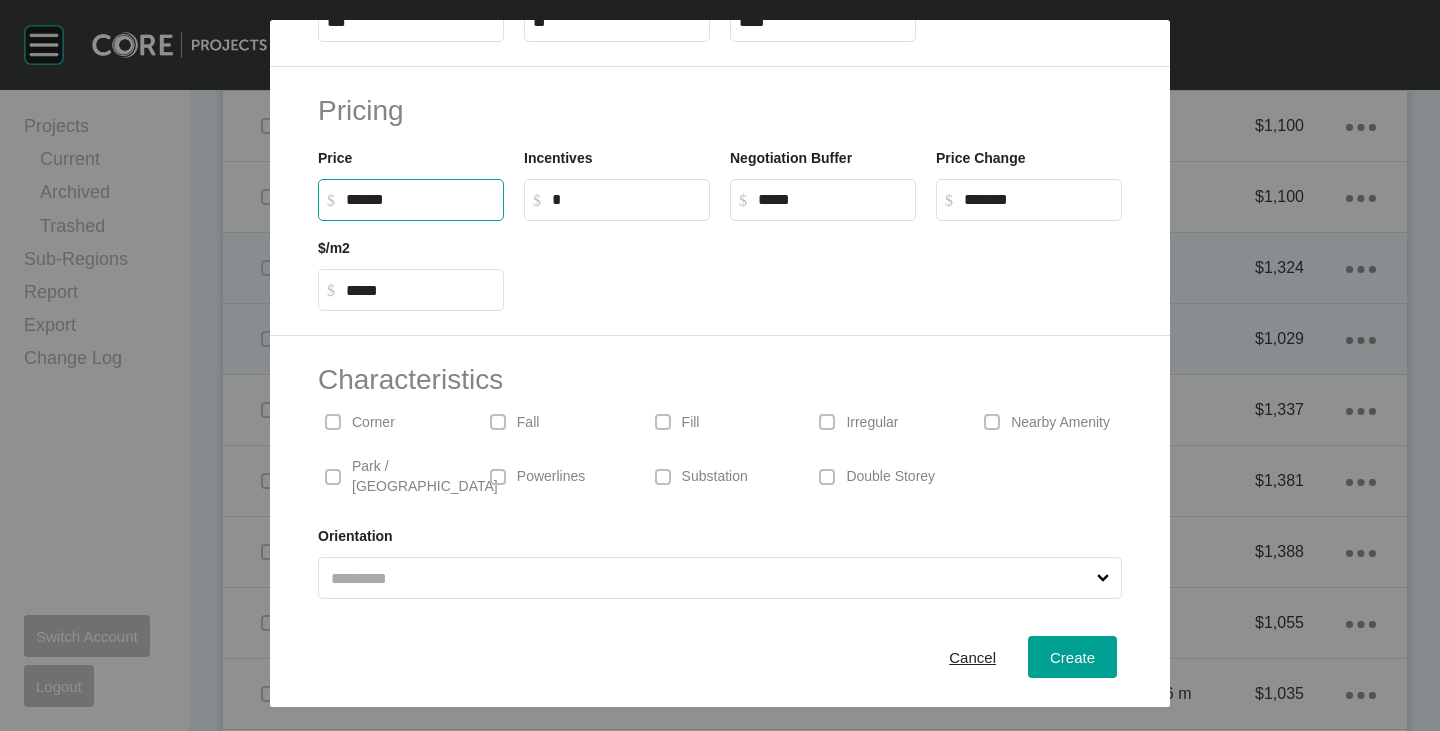 drag, startPoint x: 348, startPoint y: 199, endPoint x: 374, endPoint y: 210, distance: 28.231188 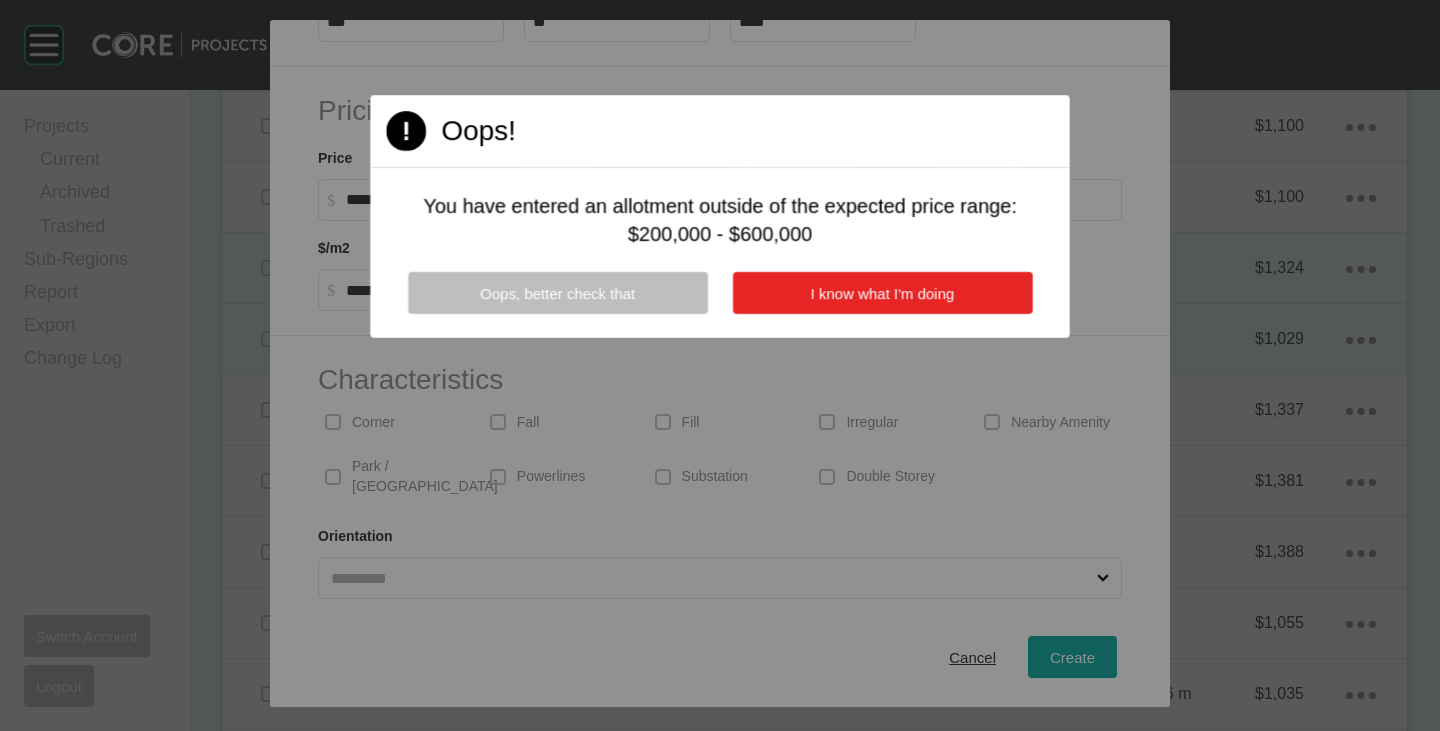 click on "I know what I'm doing" at bounding box center (882, 293) 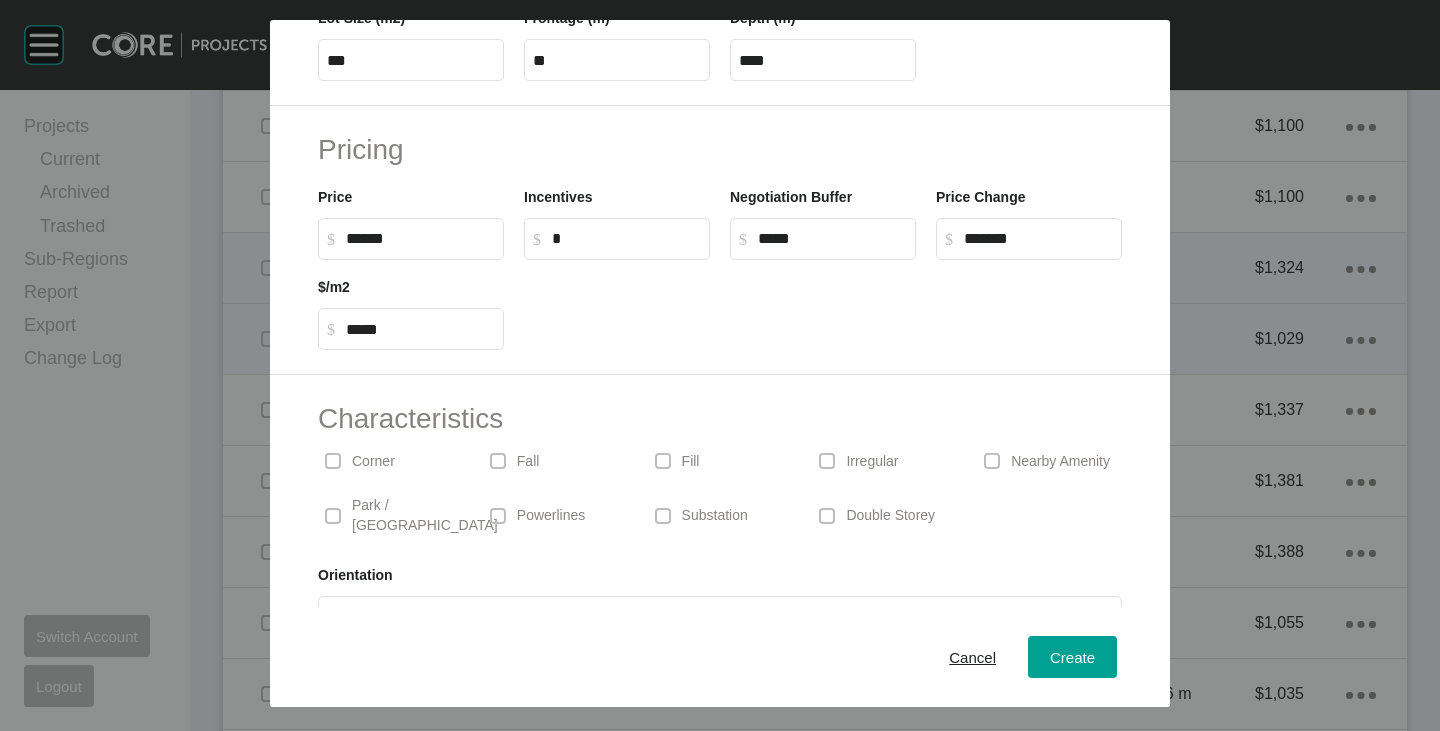 scroll, scrollTop: 489, scrollLeft: 0, axis: vertical 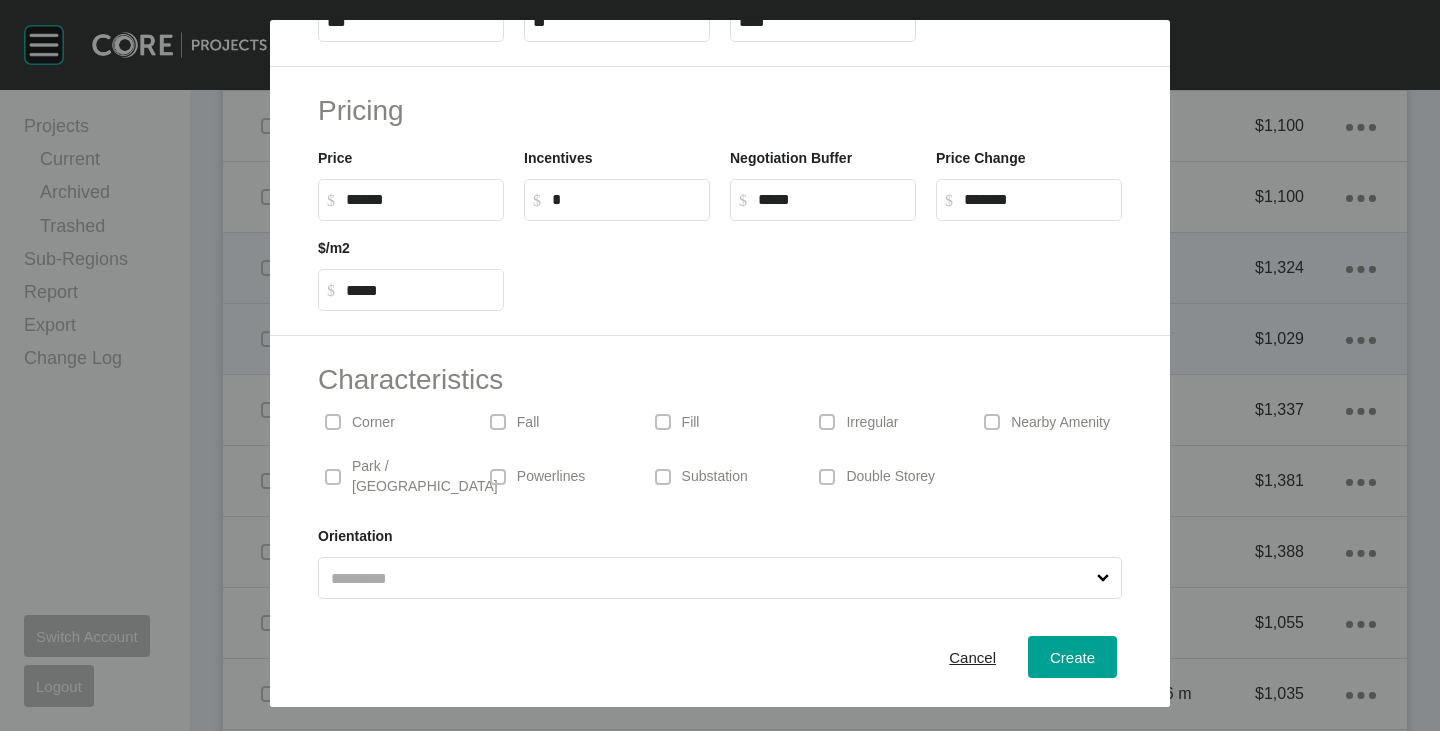 click on "******" at bounding box center [420, 199] 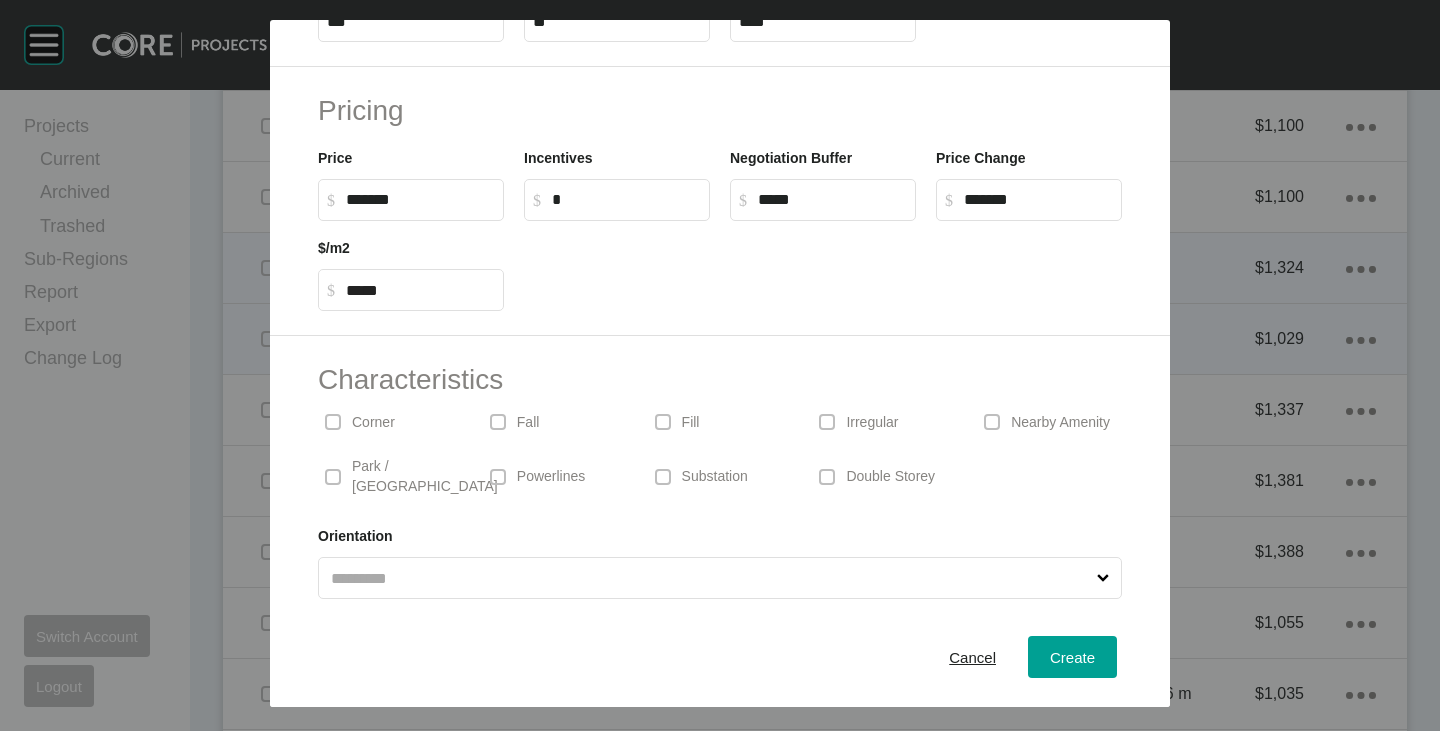click at bounding box center [823, 266] 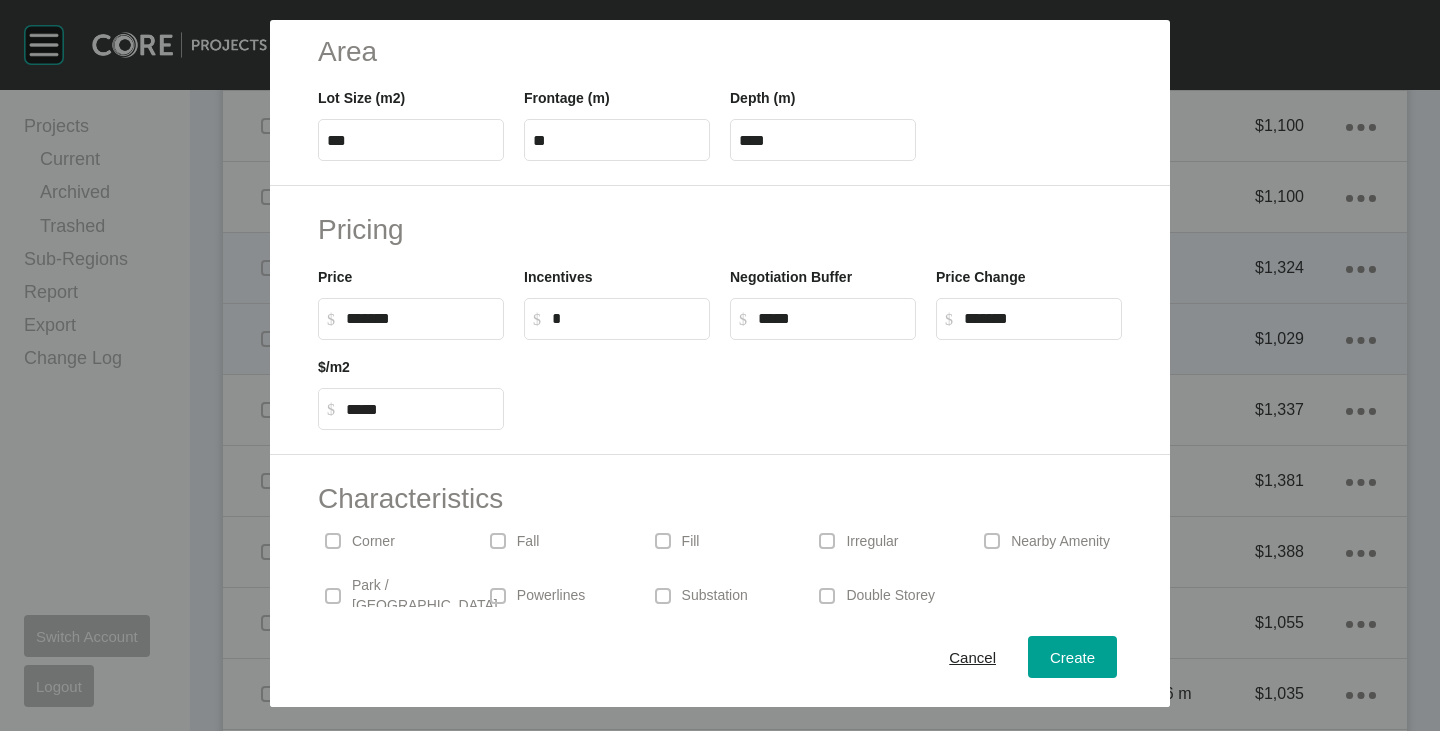 scroll, scrollTop: 489, scrollLeft: 0, axis: vertical 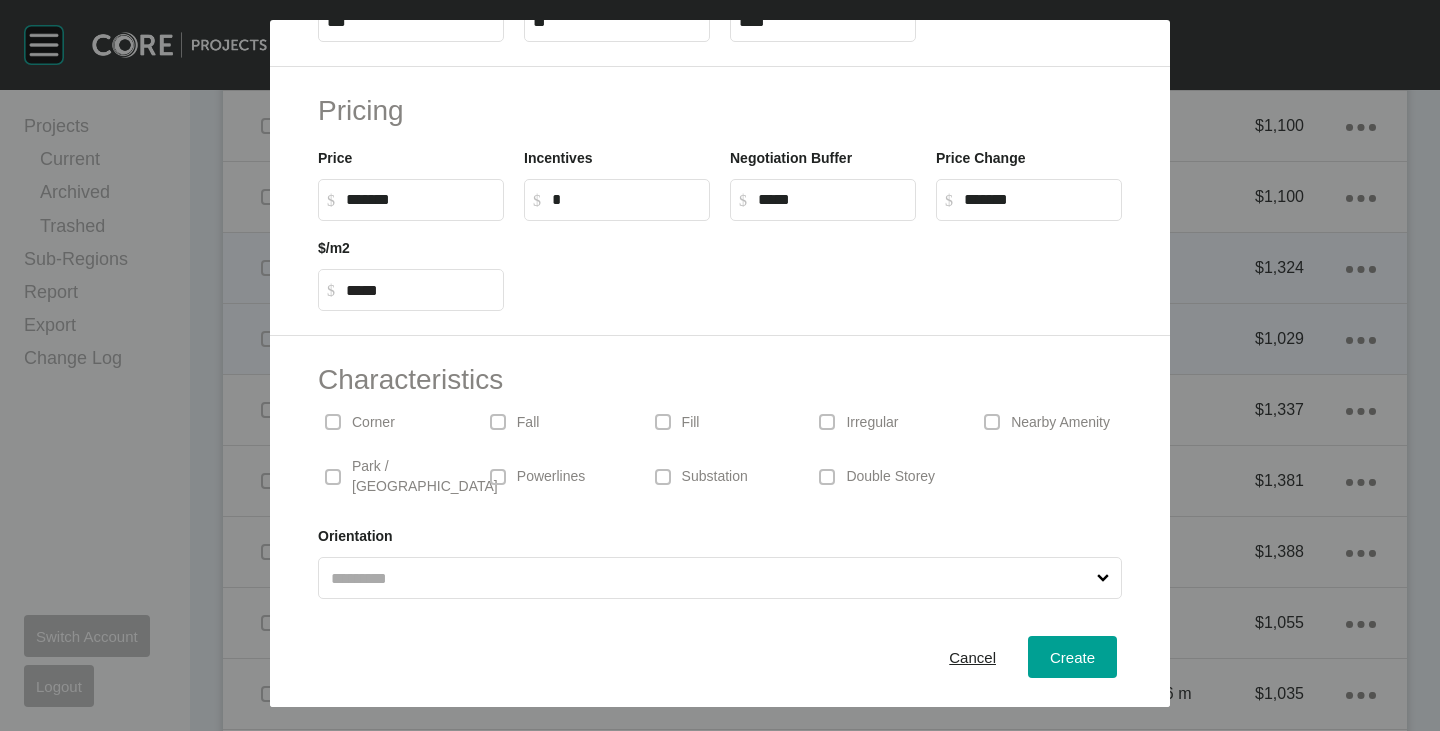 drag, startPoint x: 371, startPoint y: 440, endPoint x: 369, endPoint y: 424, distance: 16.124516 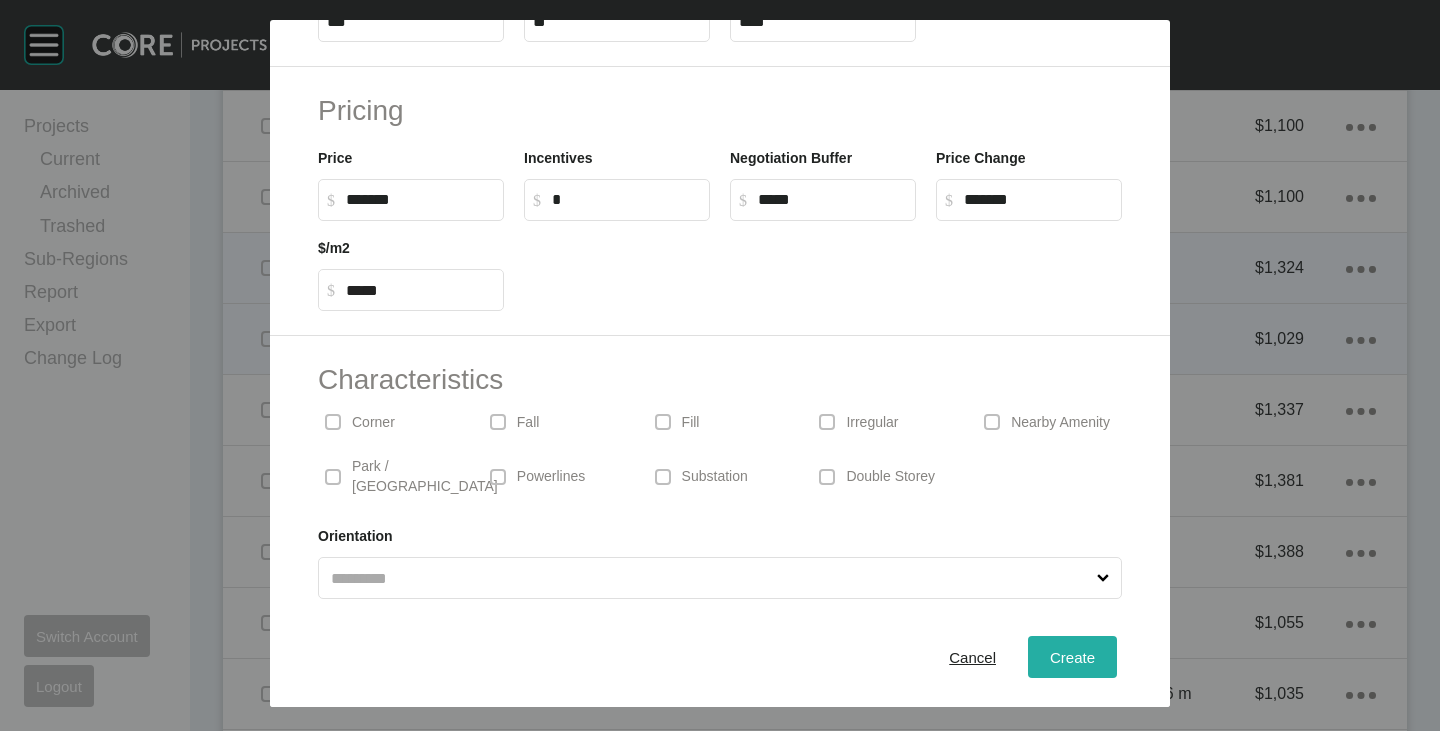 click on "Create" at bounding box center (1072, 657) 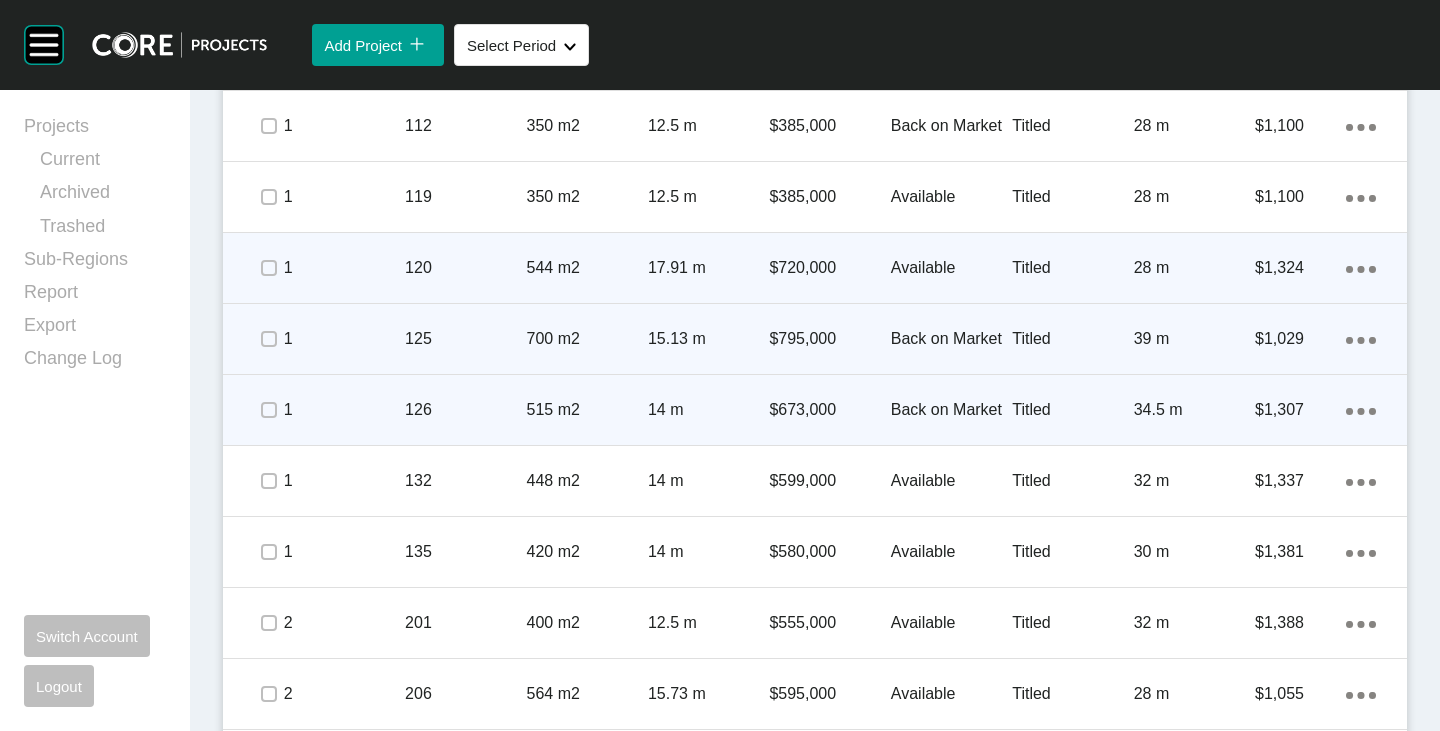click on "Action Menu Dots Copy 6 Created with Sketch." at bounding box center [1361, 410] 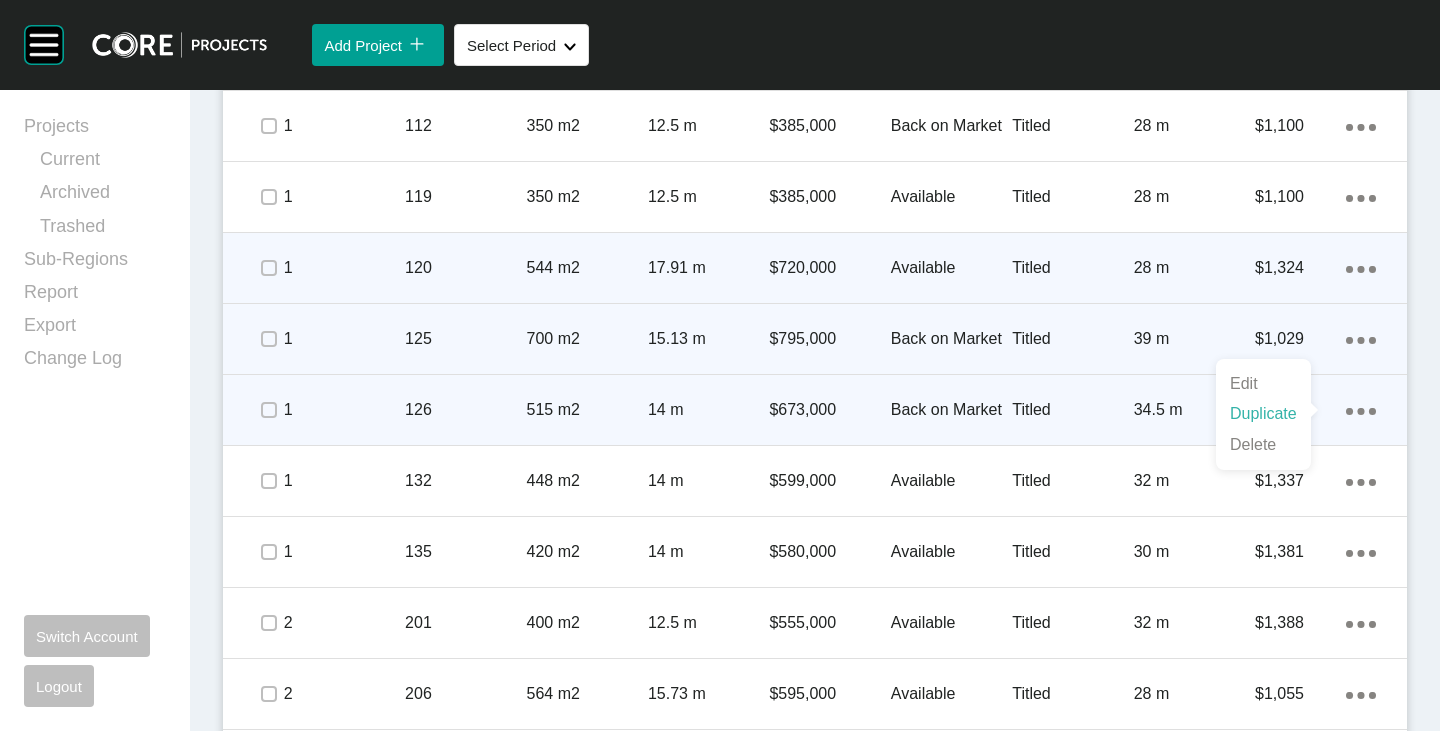click on "Duplicate" at bounding box center [1263, 414] 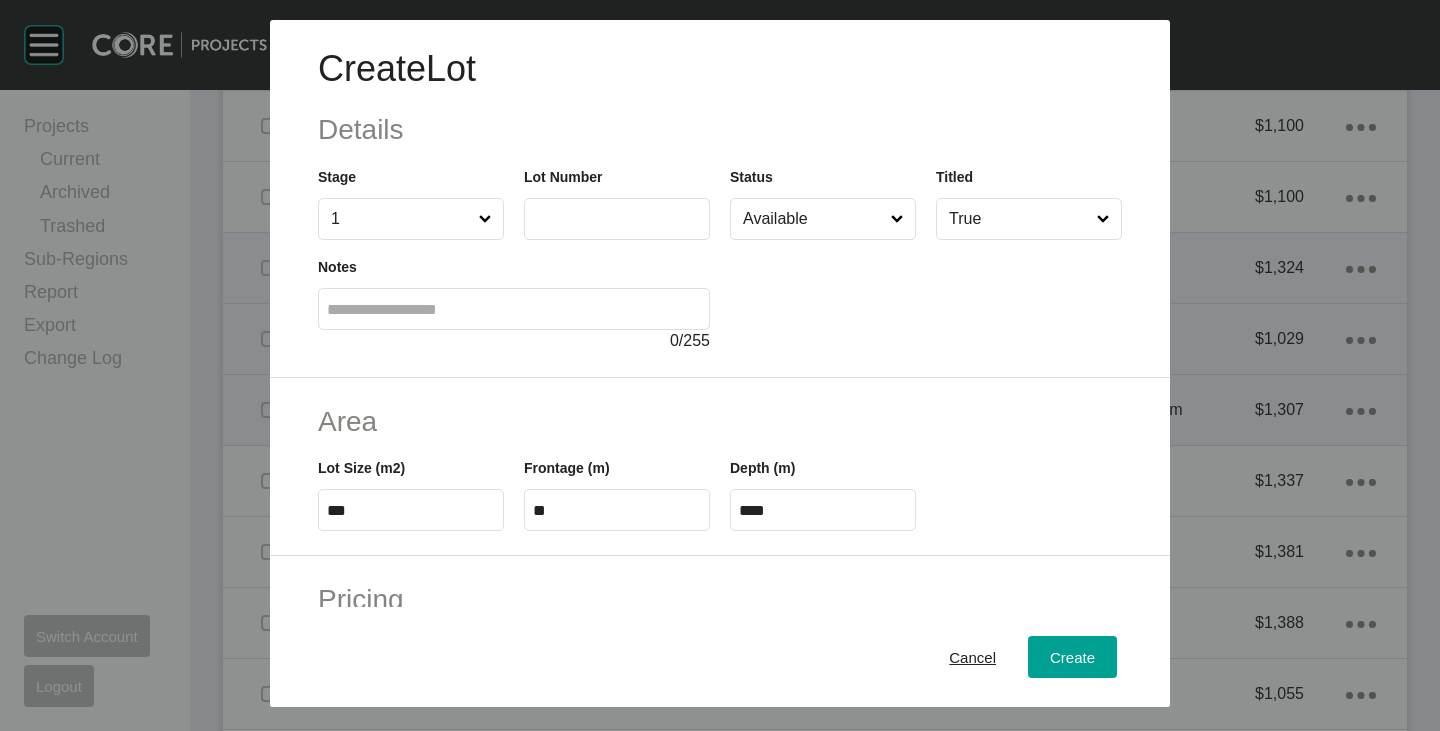click at bounding box center (617, 218) 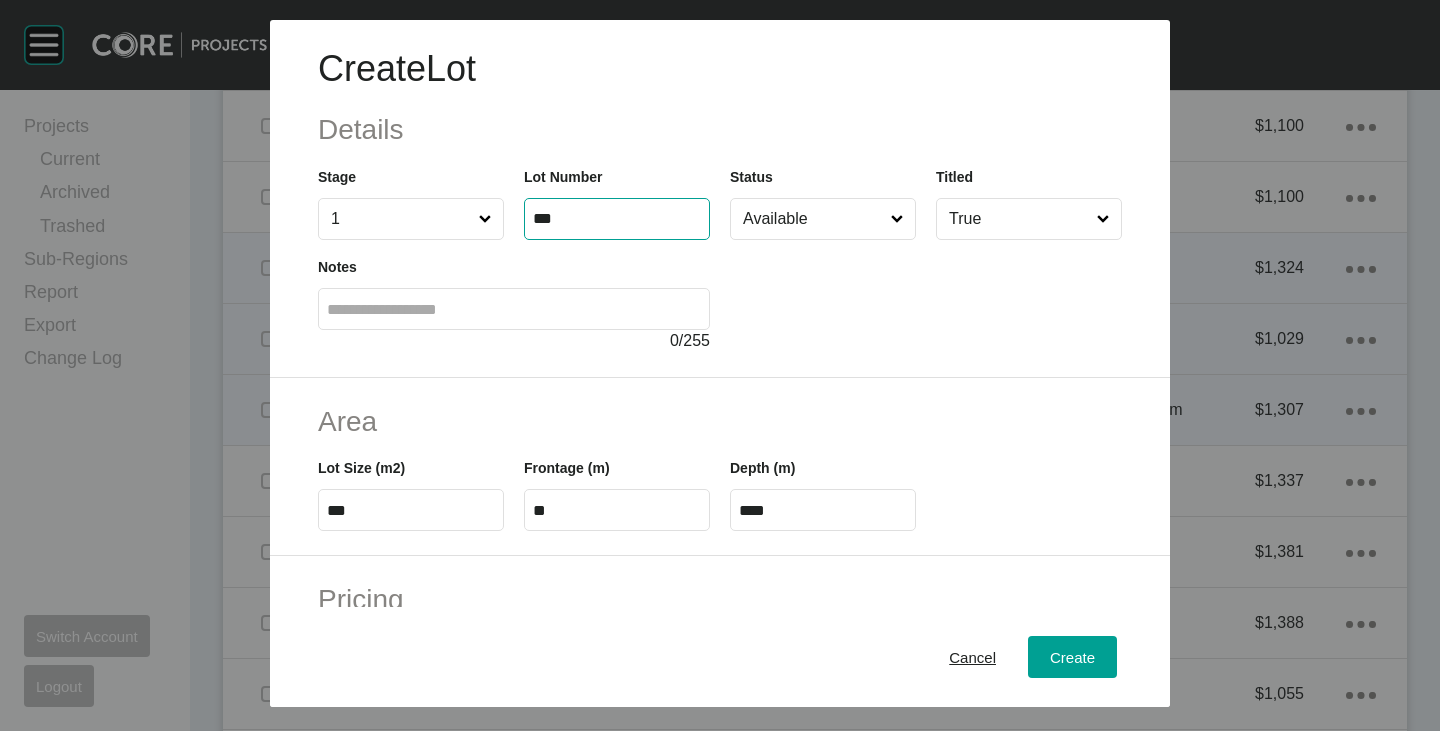 click at bounding box center [926, 296] 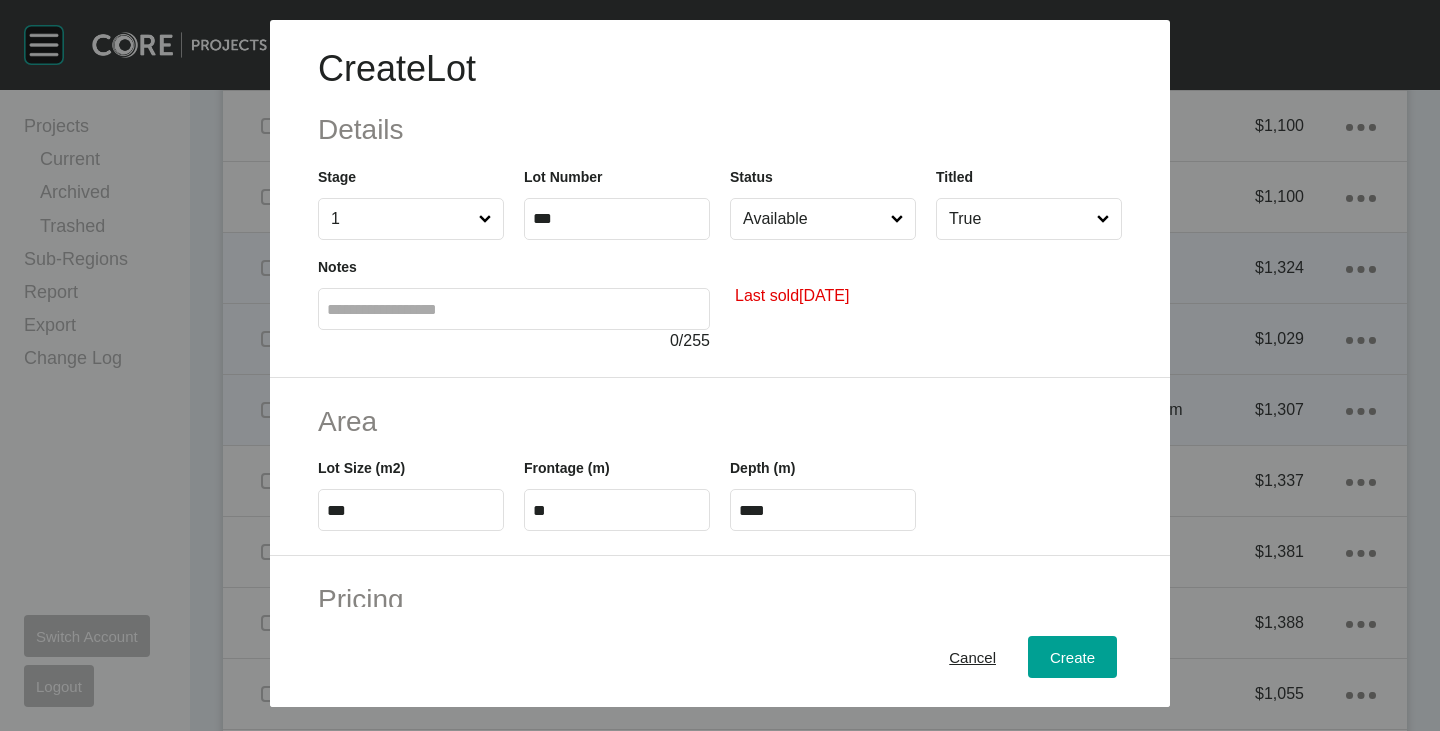 click on "Available" at bounding box center [813, 219] 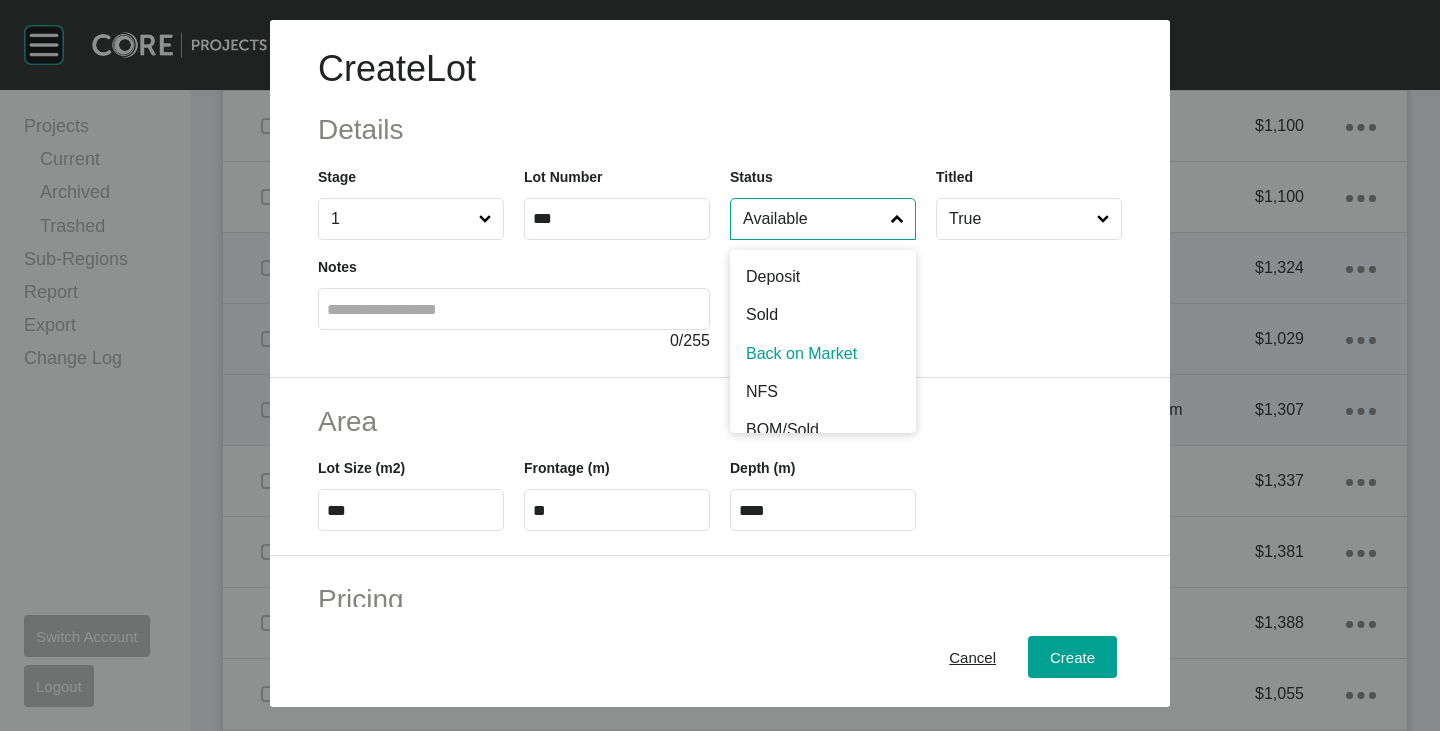 scroll, scrollTop: 100, scrollLeft: 0, axis: vertical 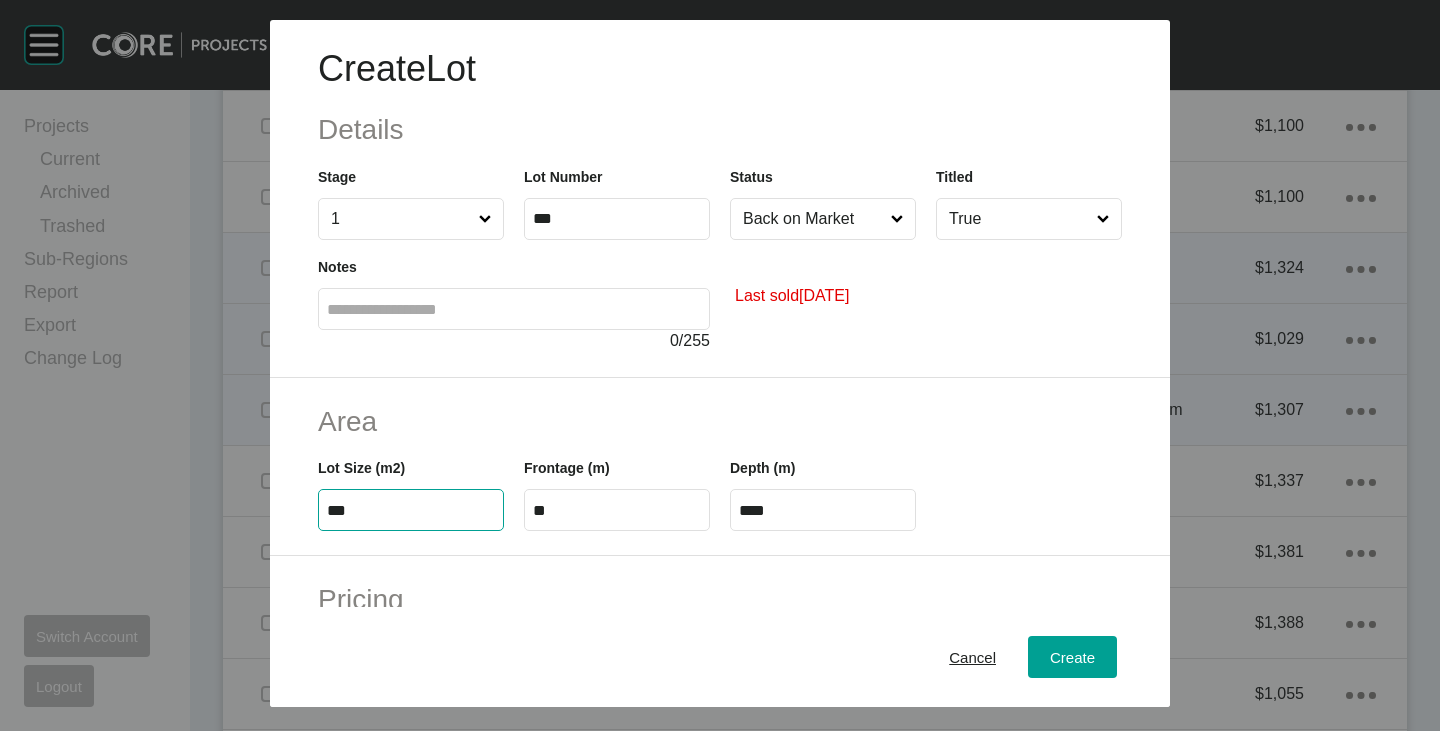 click on "***" at bounding box center [411, 510] 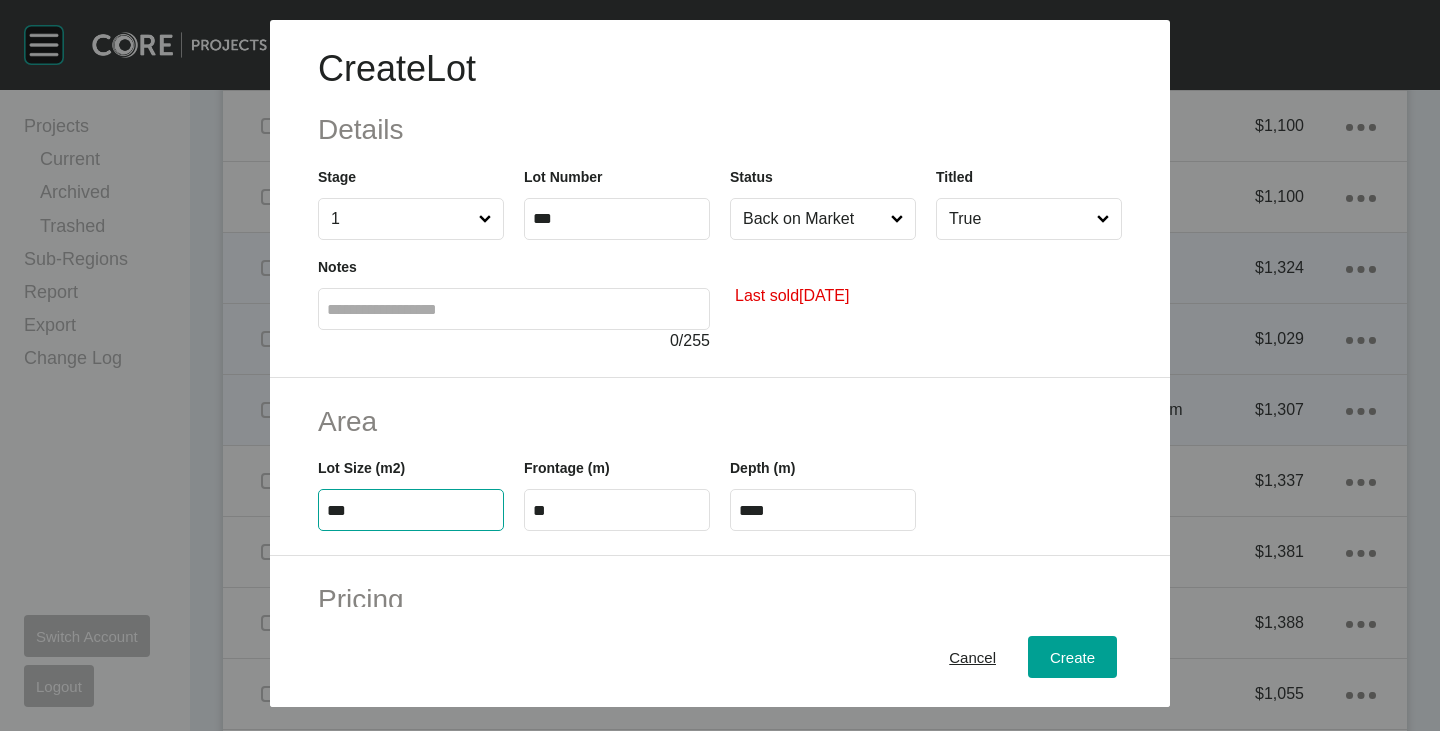 click on "Create  Lot Details Stage 1 Lot Number *** Status Back on Market Titled True Notes 0 / 255 Last sold  [DATE] Area Lot Size (m2) *** Frontage (m) ** Depth (m) **** Pricing Price $ Created with Sketch. $ ******* Incentives $ Created with Sketch. $ * Negotiation Buffer $ Created with Sketch. $ ***** Price Change $ Created with Sketch. $ ******* $/m2 $ Created with Sketch. $ ***** Characteristics Corner Fall Fill Irregular Nearby [GEOGRAPHIC_DATA] / Wetlands Powerlines Substation Double Storey Orientation Cancel Create" at bounding box center (720, 365) 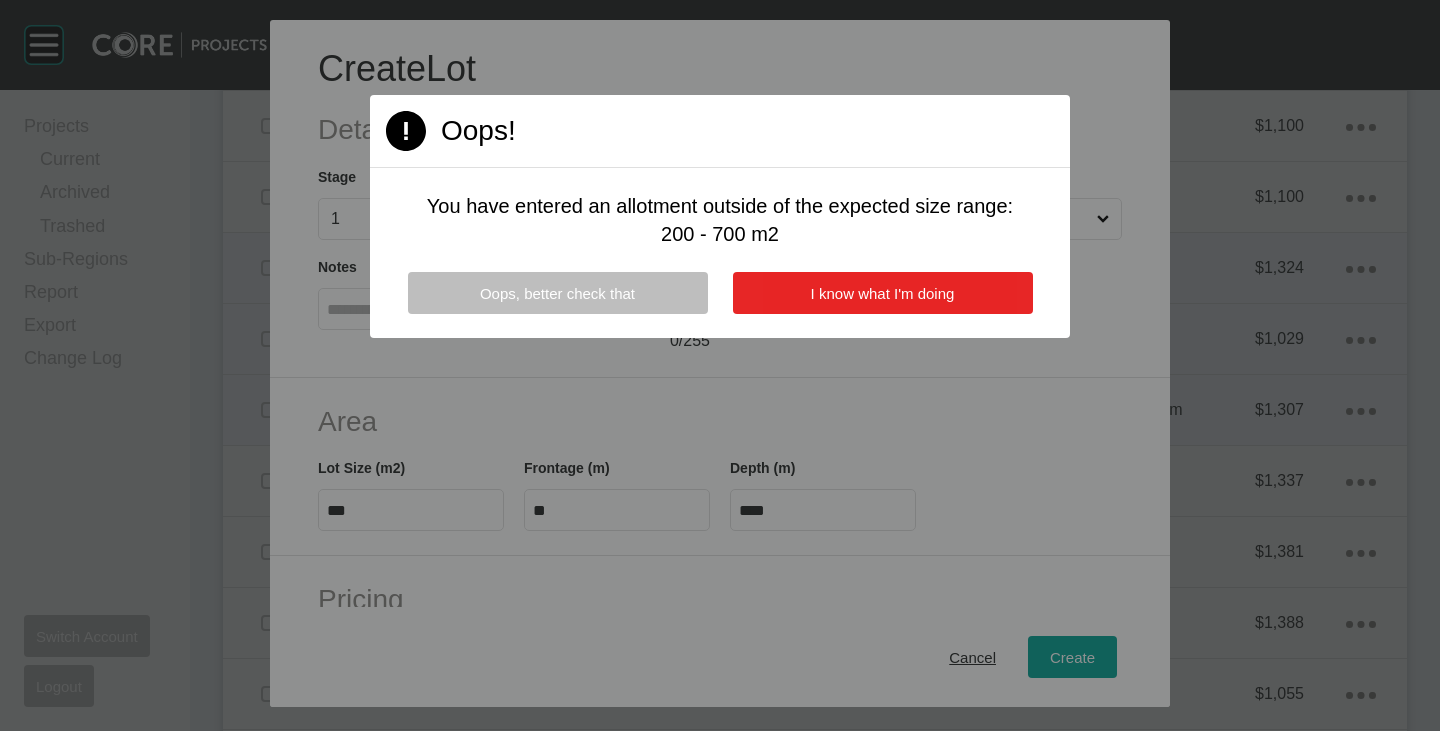 click on "I know what I'm doing" at bounding box center (883, 293) 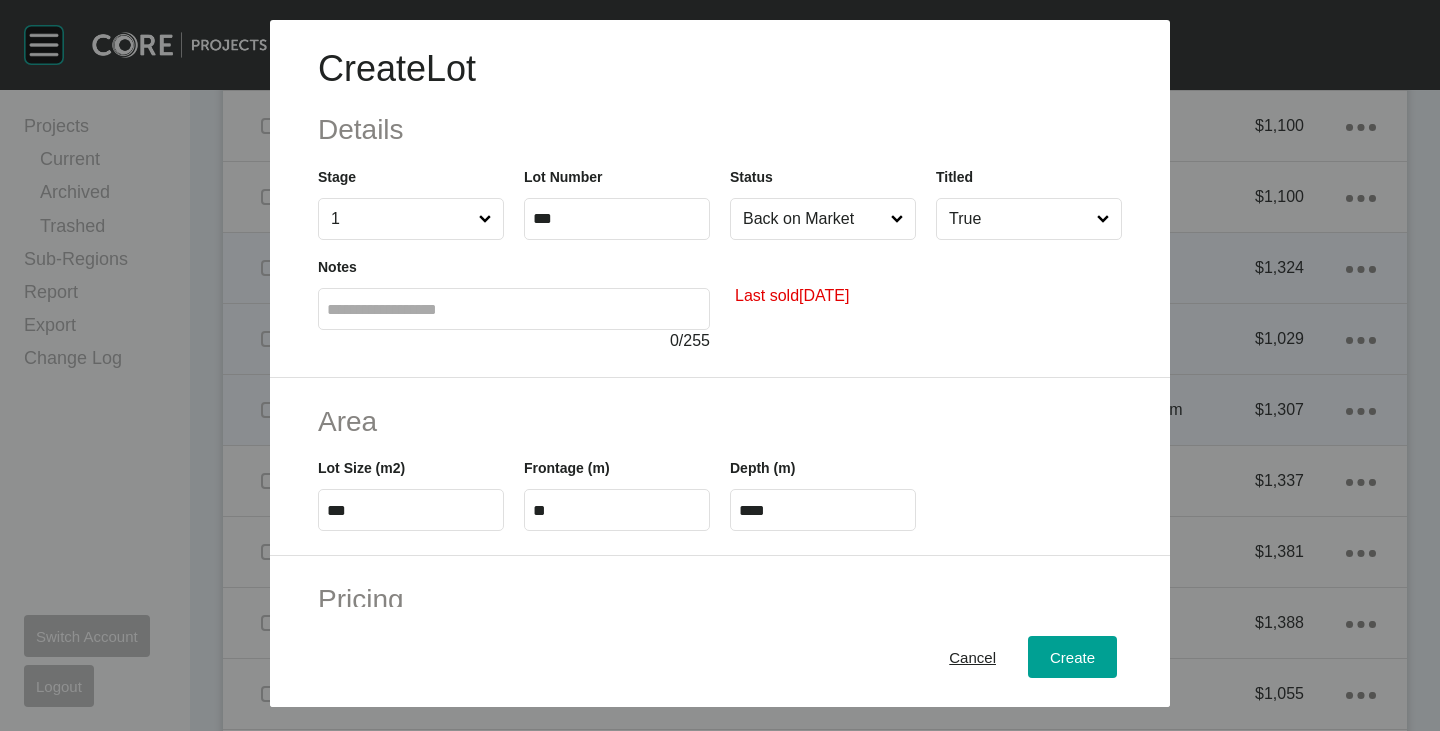 click on "**" at bounding box center (617, 510) 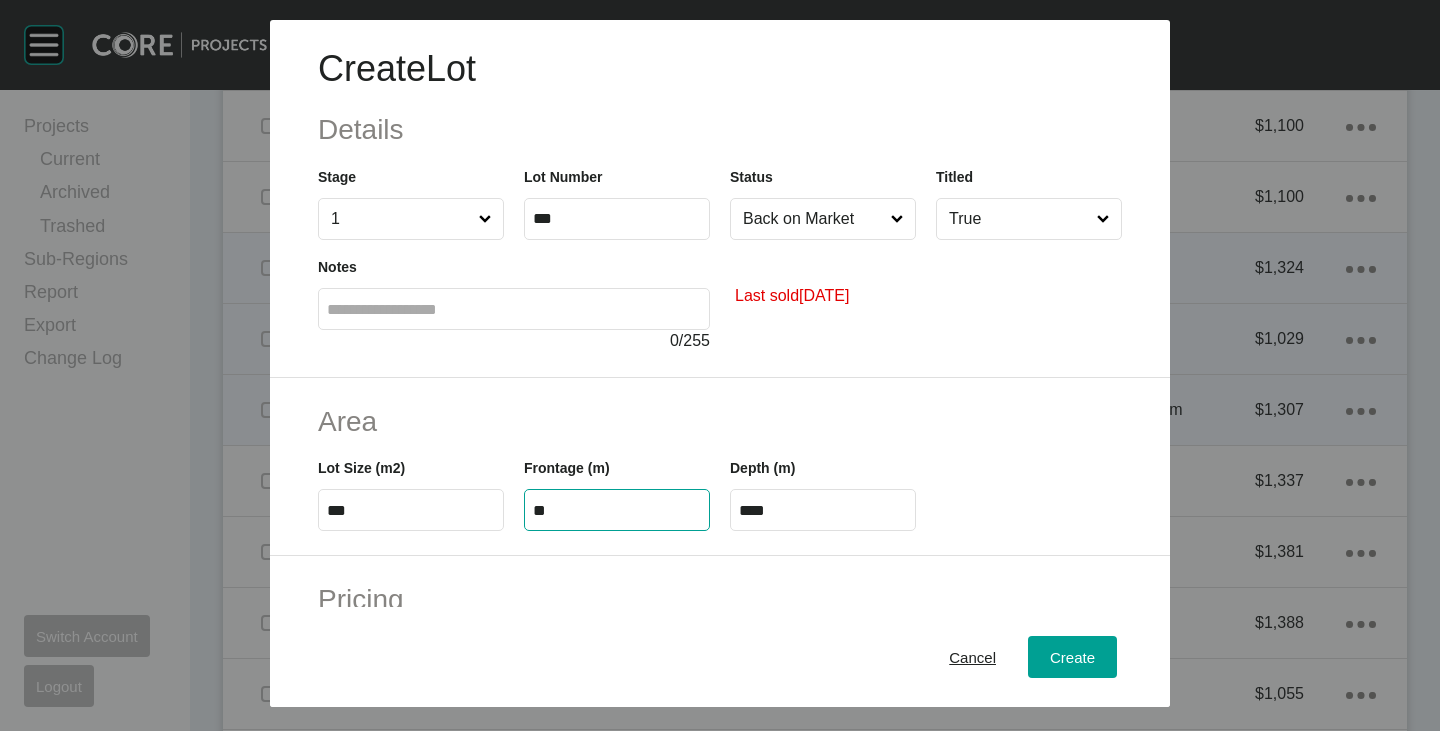 click on "**" at bounding box center (617, 510) 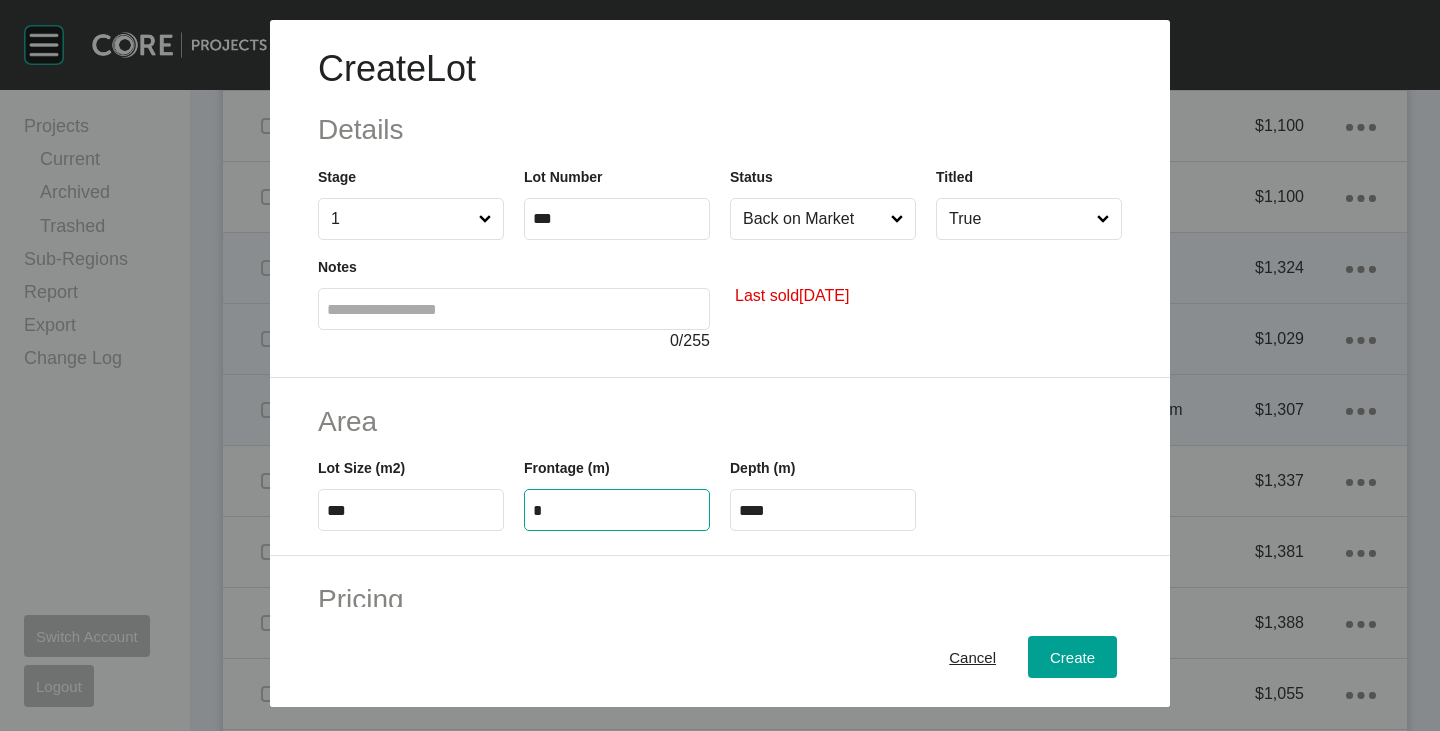 click on "Area" at bounding box center (720, 421) 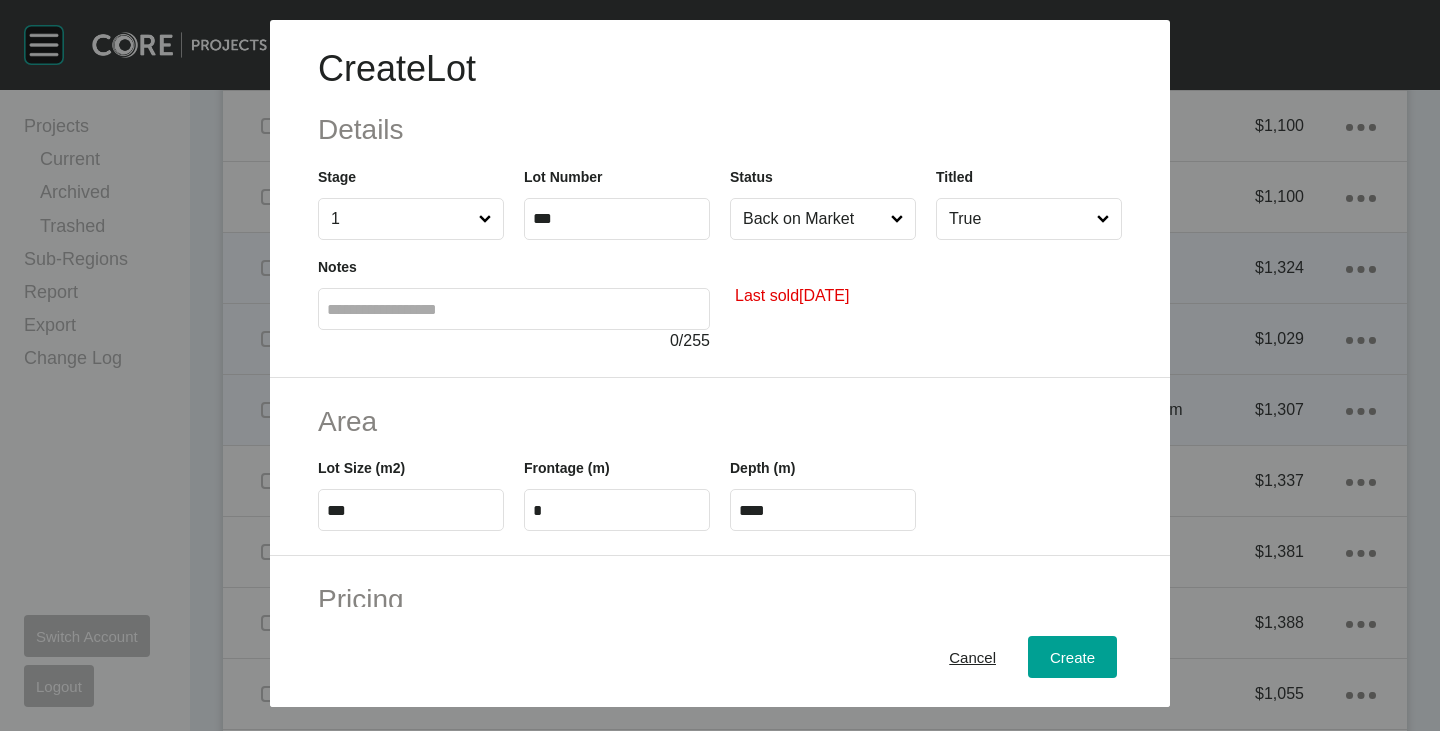 click on "****" at bounding box center [823, 510] 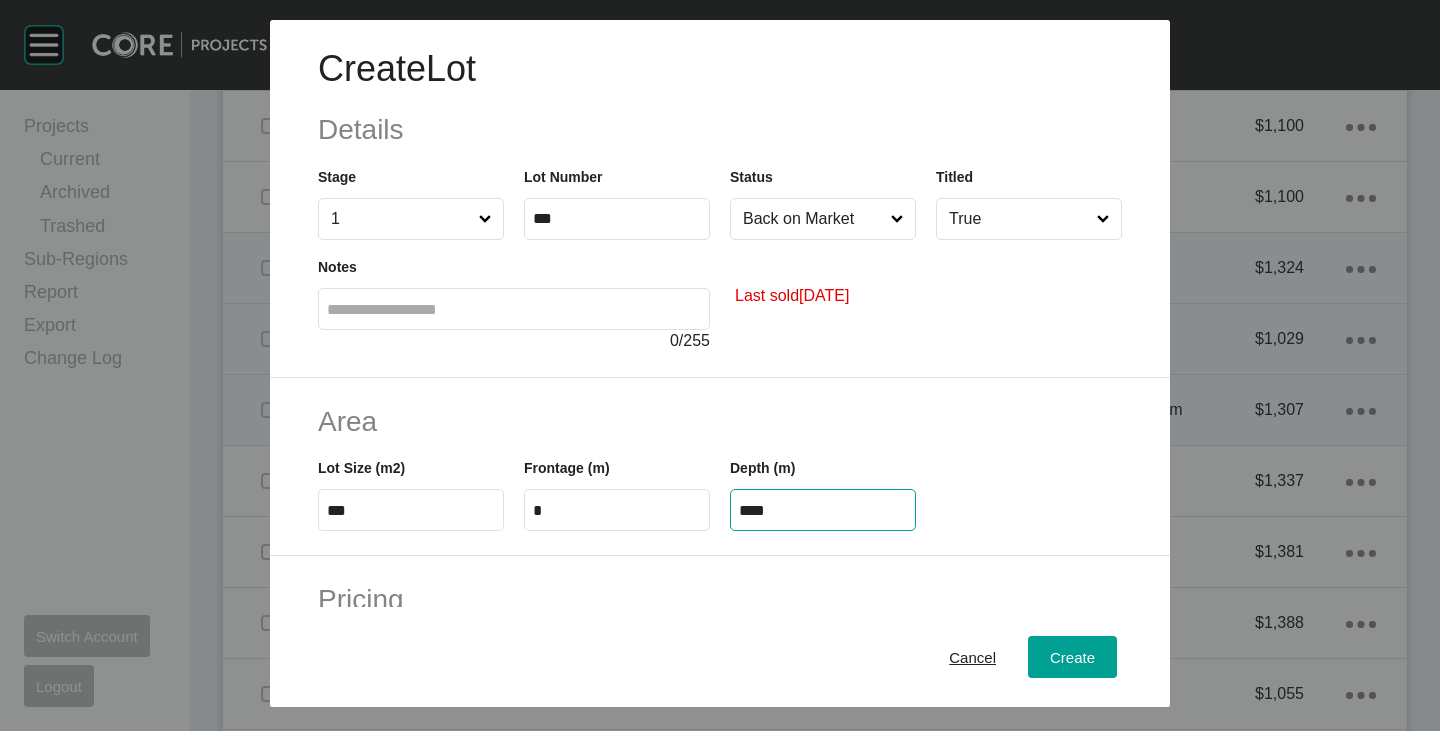 click on "****" at bounding box center (823, 510) 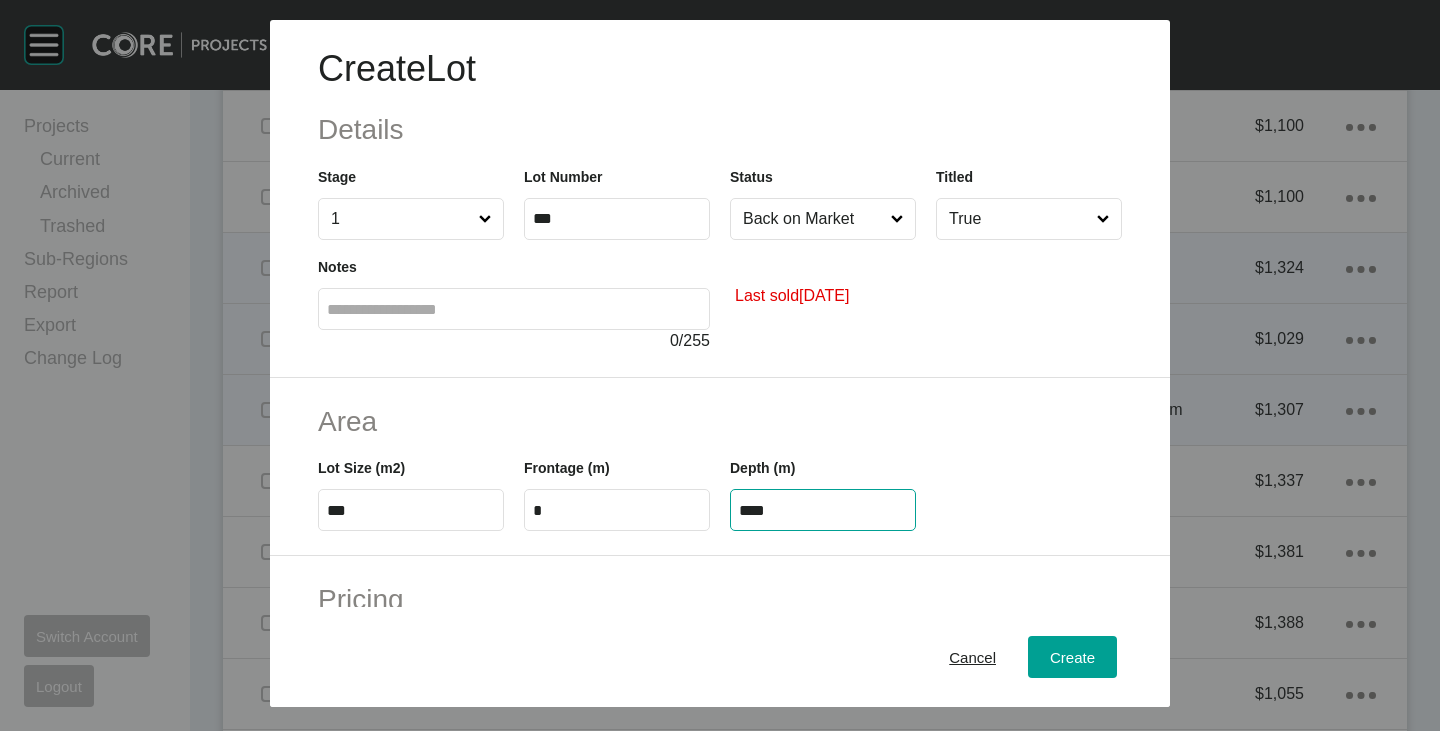 click on "Create  Lot Details Stage 1 Lot Number *** Status Back on Market Titled True Notes 0 / 255 Last sold  [DATE] Area Lot Size (m2) *** Frontage (m) * Depth (m) **** Pricing Price $ Created with Sketch. $ ******* Incentives $ Created with Sketch. $ * Negotiation Buffer $ Created with Sketch. $ ***** Price Change $ Created with Sketch. $ ******* $/m2 $ Created with Sketch. $ ***** Characteristics Corner Fall Fill Irregular Nearby [GEOGRAPHIC_DATA] / Wetlands Powerlines Substation Double Storey Orientation Cancel Create" at bounding box center (720, 365) 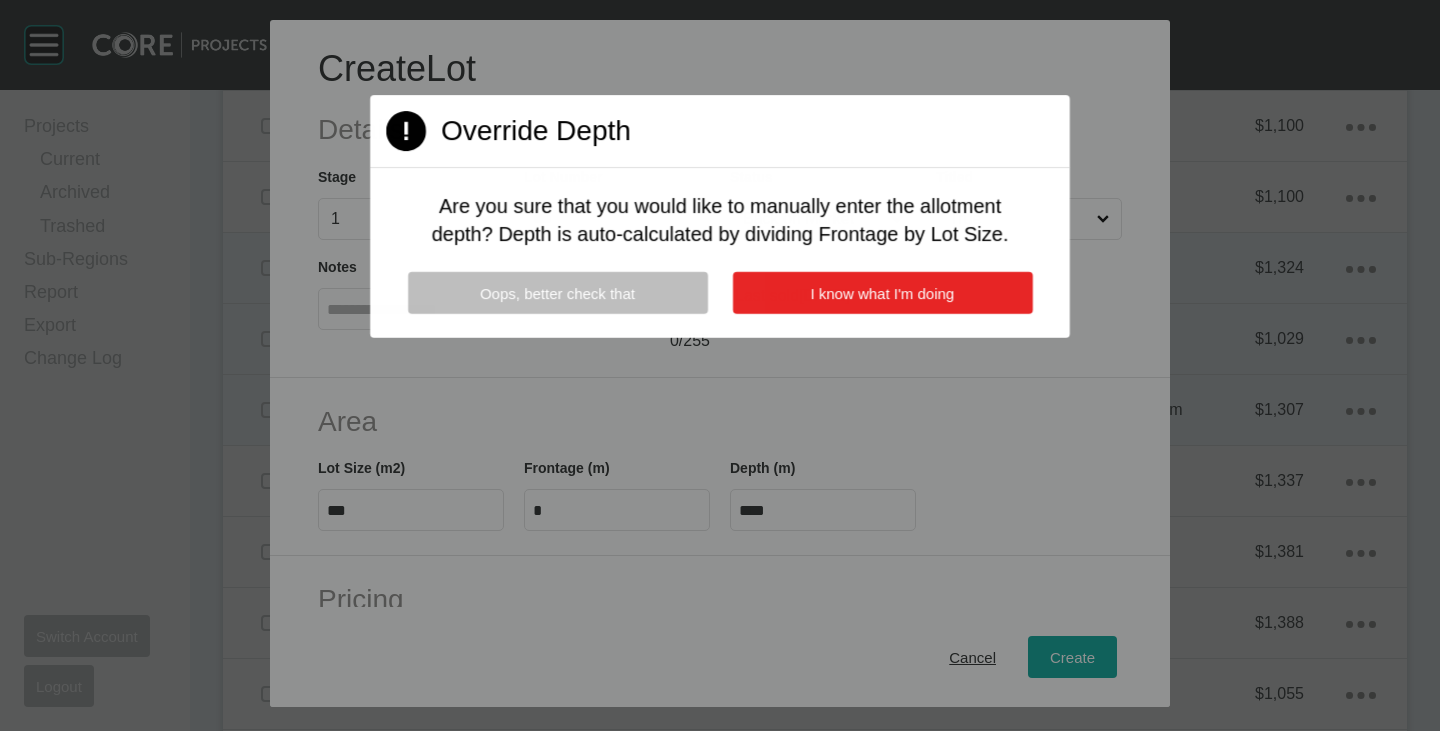click on "I know what I'm doing" at bounding box center [882, 293] 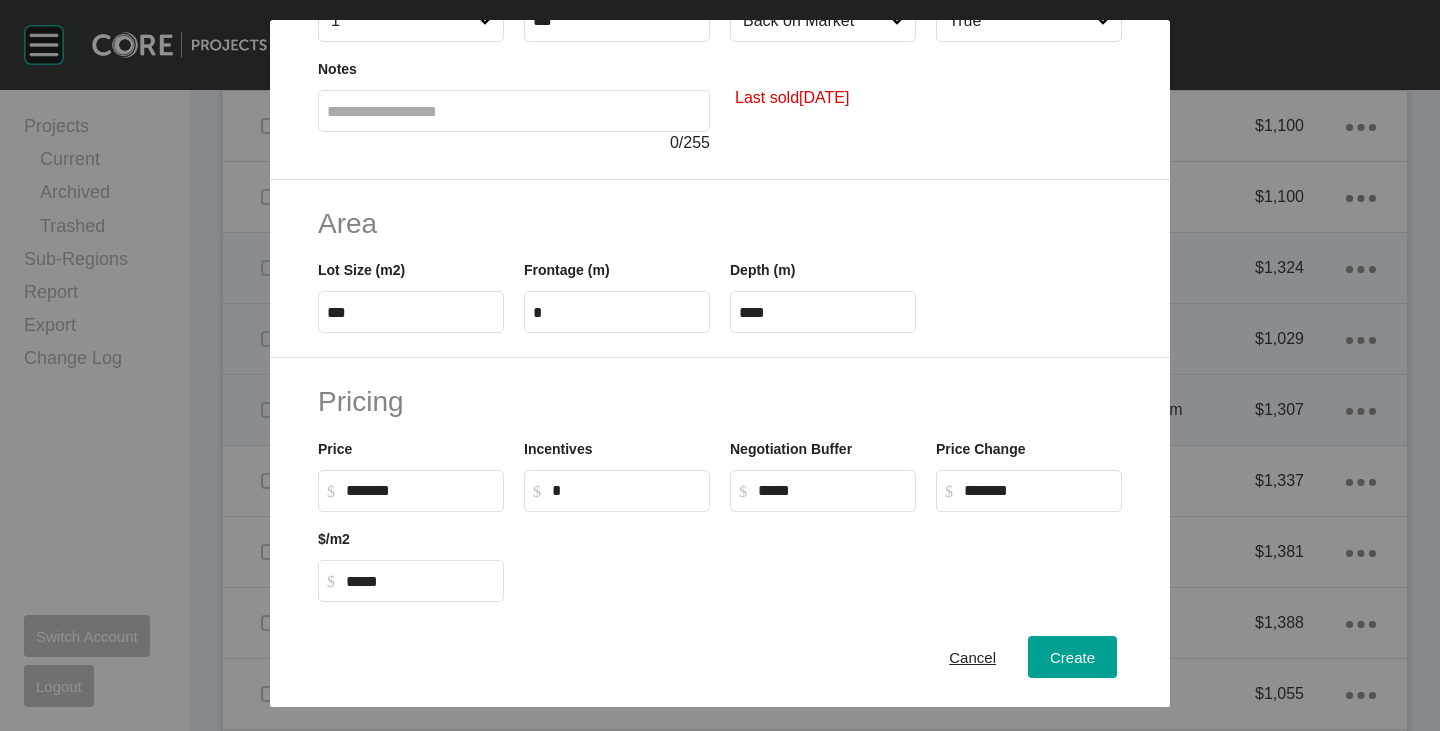 scroll, scrollTop: 200, scrollLeft: 0, axis: vertical 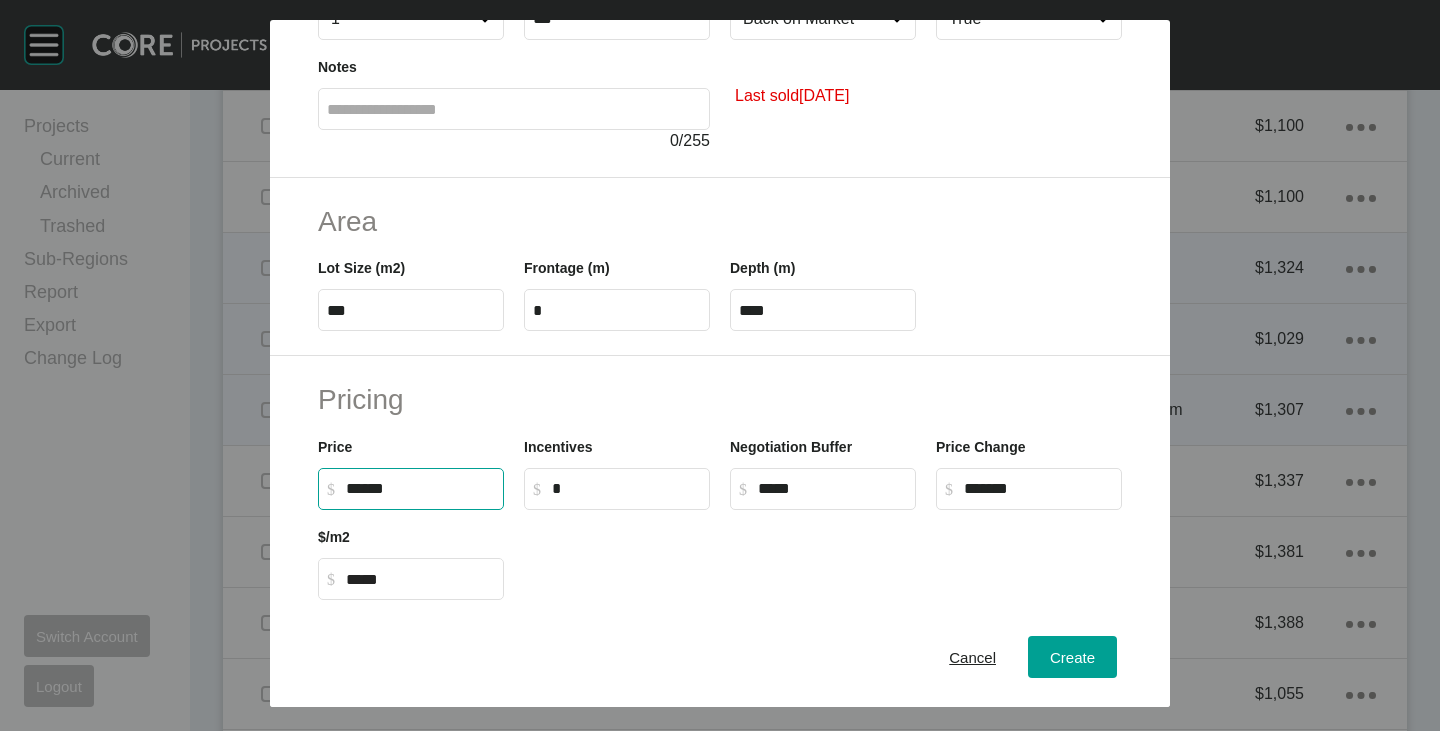 drag, startPoint x: 355, startPoint y: 488, endPoint x: 375, endPoint y: 489, distance: 20.024984 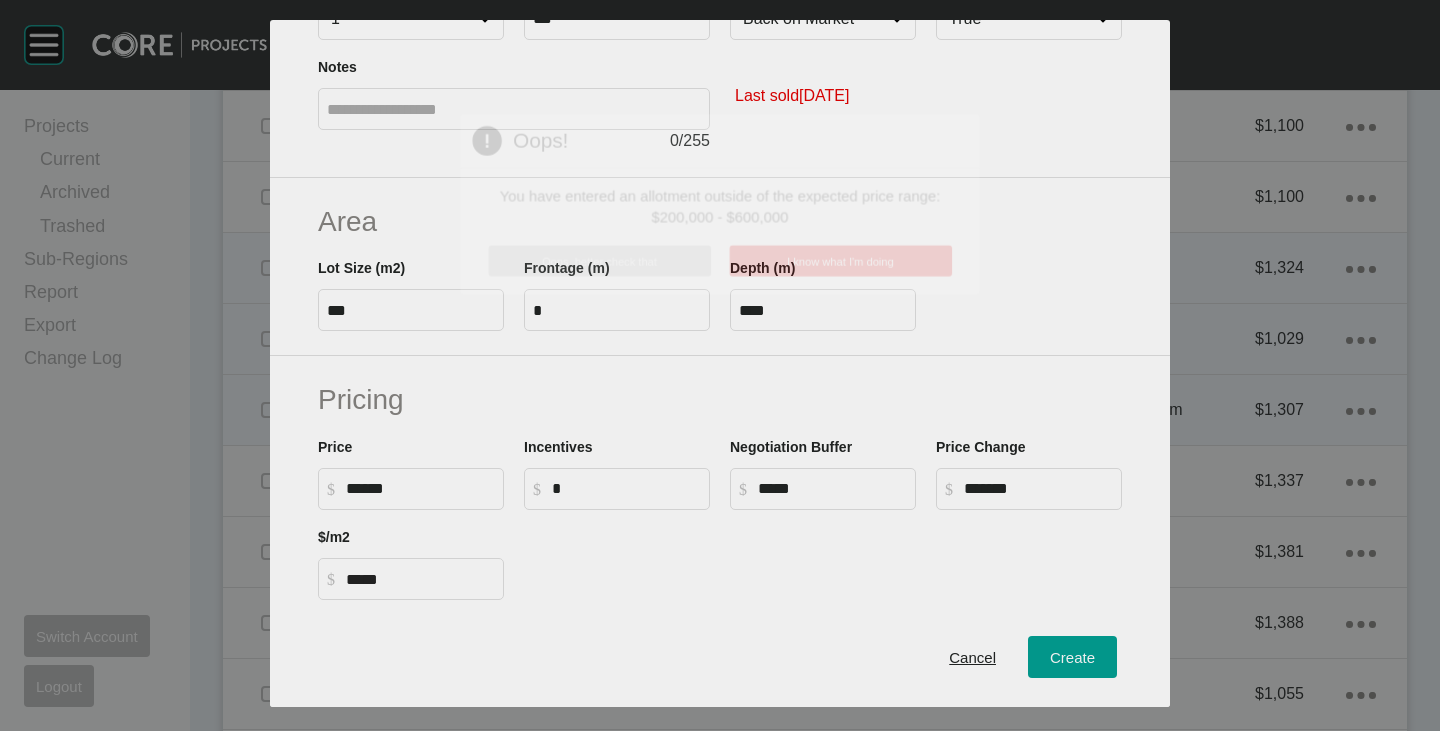 click on "Create  Lot Details Stage 1 Lot Number *** Status Back on Market Titled True Notes 0 / 255 Last sold  [DATE] Area Lot Size (m2) *** Frontage (m) * Depth (m) **** Pricing Price $ Created with Sketch. $ ****** Incentives $ Created with Sketch. $ * Negotiation Buffer $ Created with Sketch. $ ***** Price Change $ Created with Sketch. $ ******* $/m2 $ Created with Sketch. $ ***** Characteristics Corner Fall Fill Irregular Nearby [GEOGRAPHIC_DATA] / Wetlands Powerlines Substation Double Storey Orientation Cancel Create Page 1 Created with Sketch.   Oops! You have entered an allotment outside of the expected price range: $200,000 - $600,000 Oops, better check that I know what I'm doing" at bounding box center (720, 365) 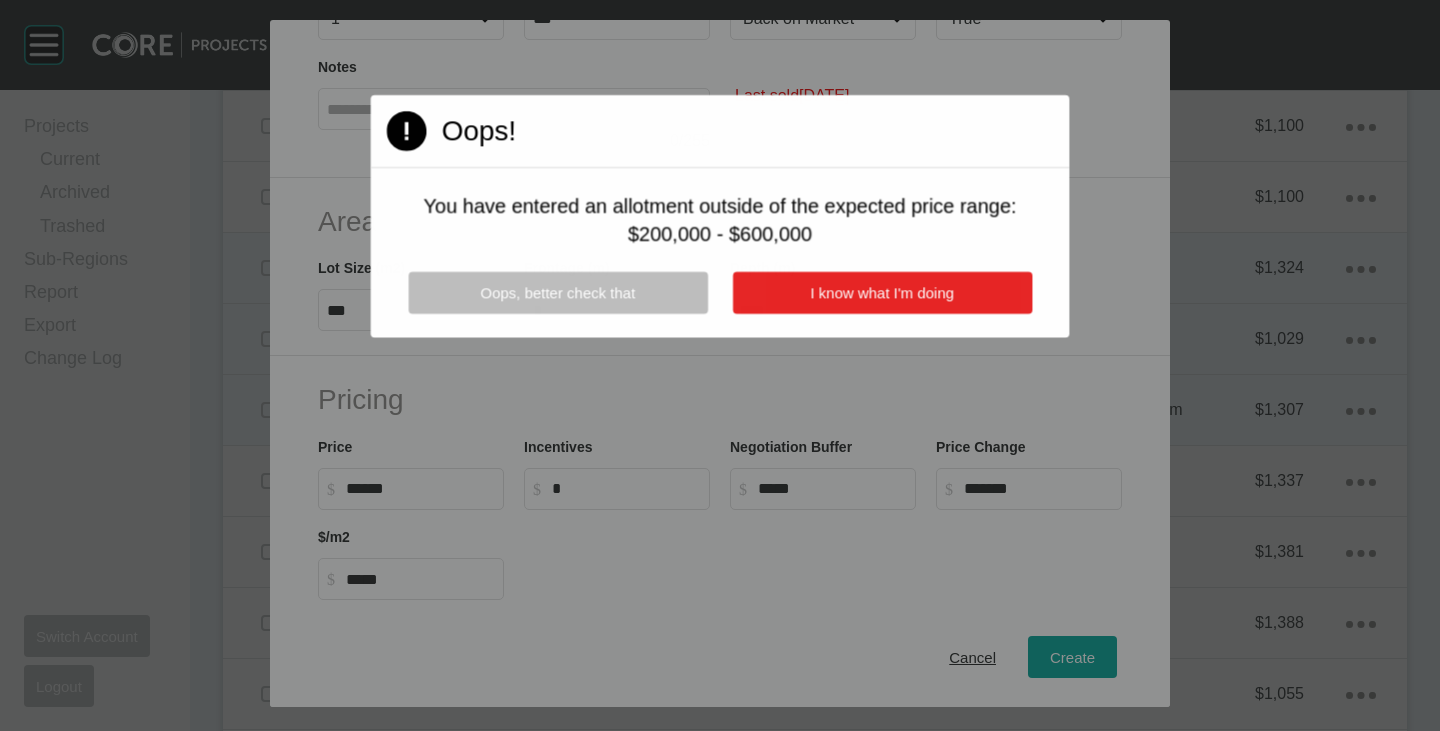click on "I know what I'm doing" at bounding box center (881, 293) 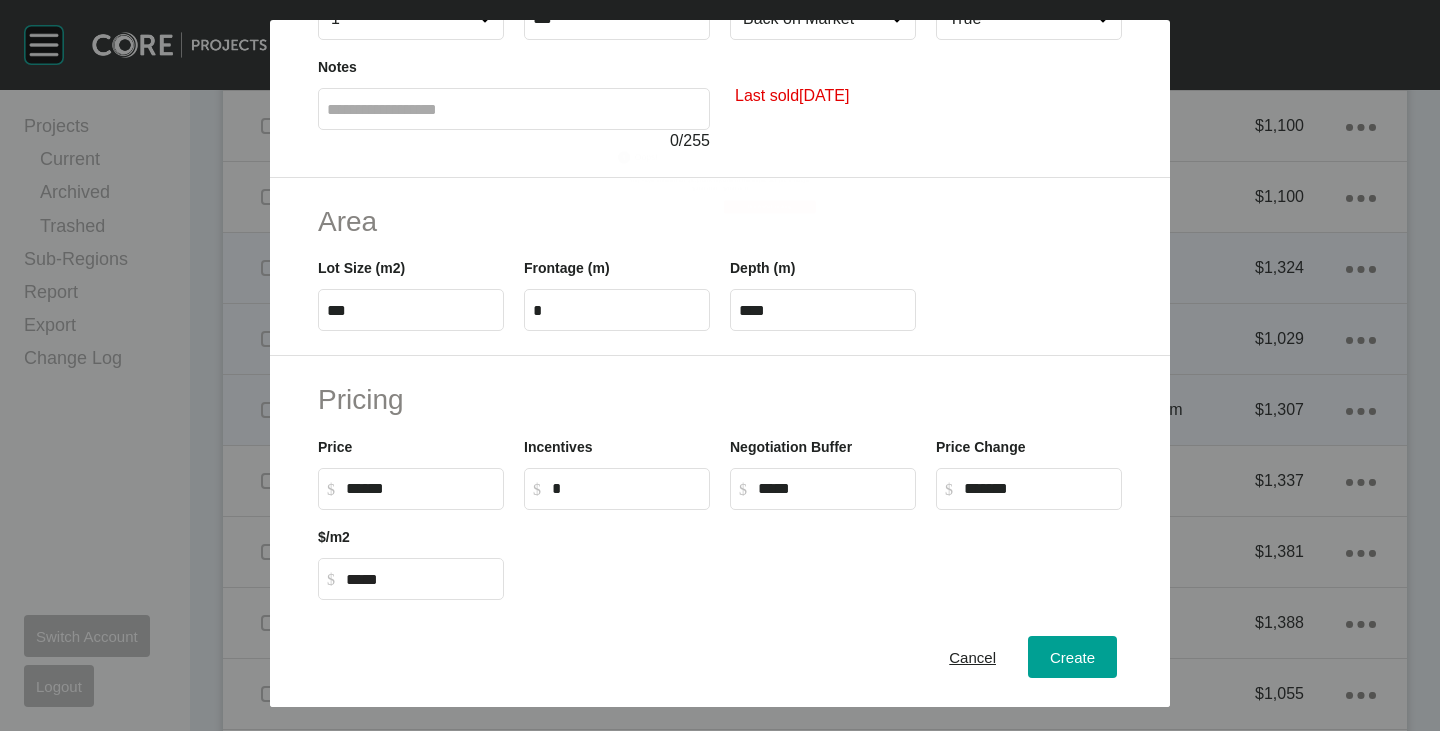 click on "******" at bounding box center (420, 488) 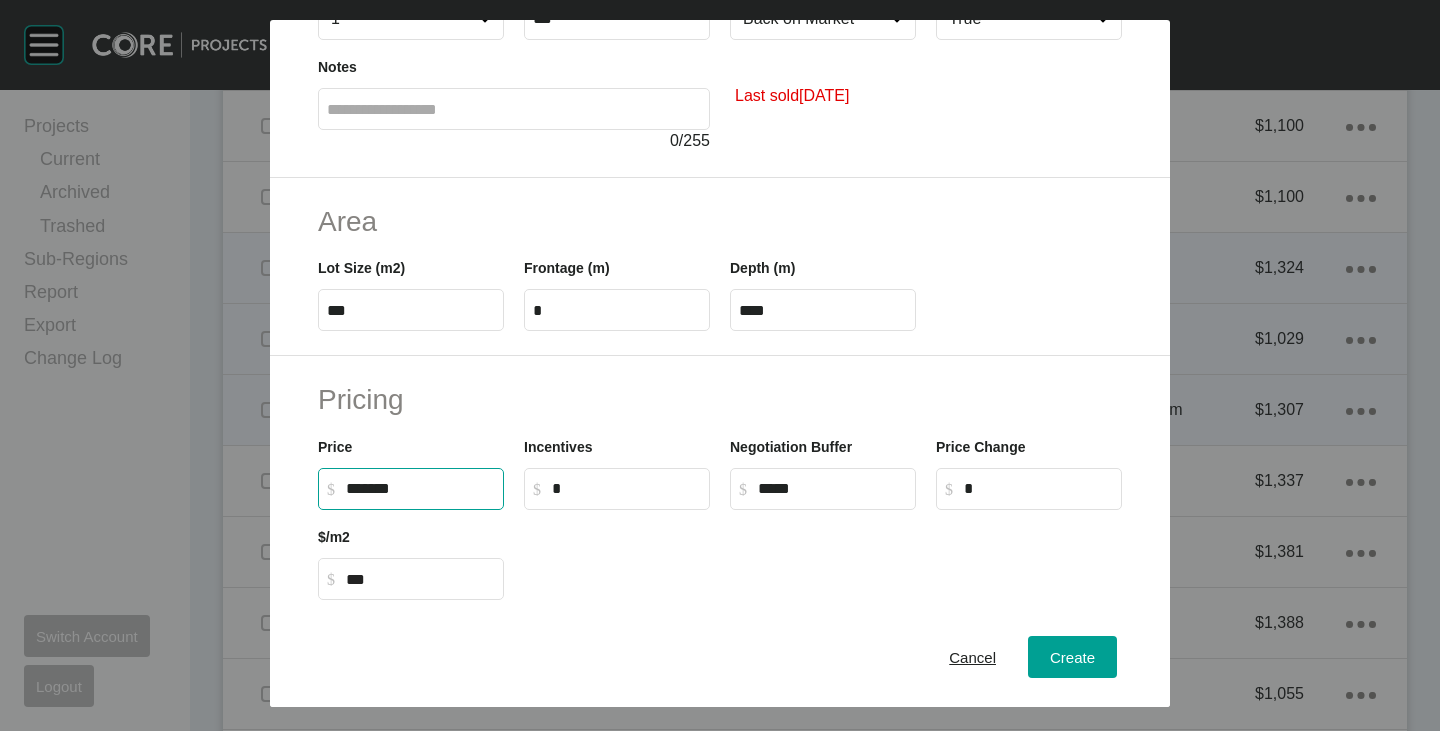 click on "Price $ Created with Sketch. $ *******" at bounding box center [411, 465] 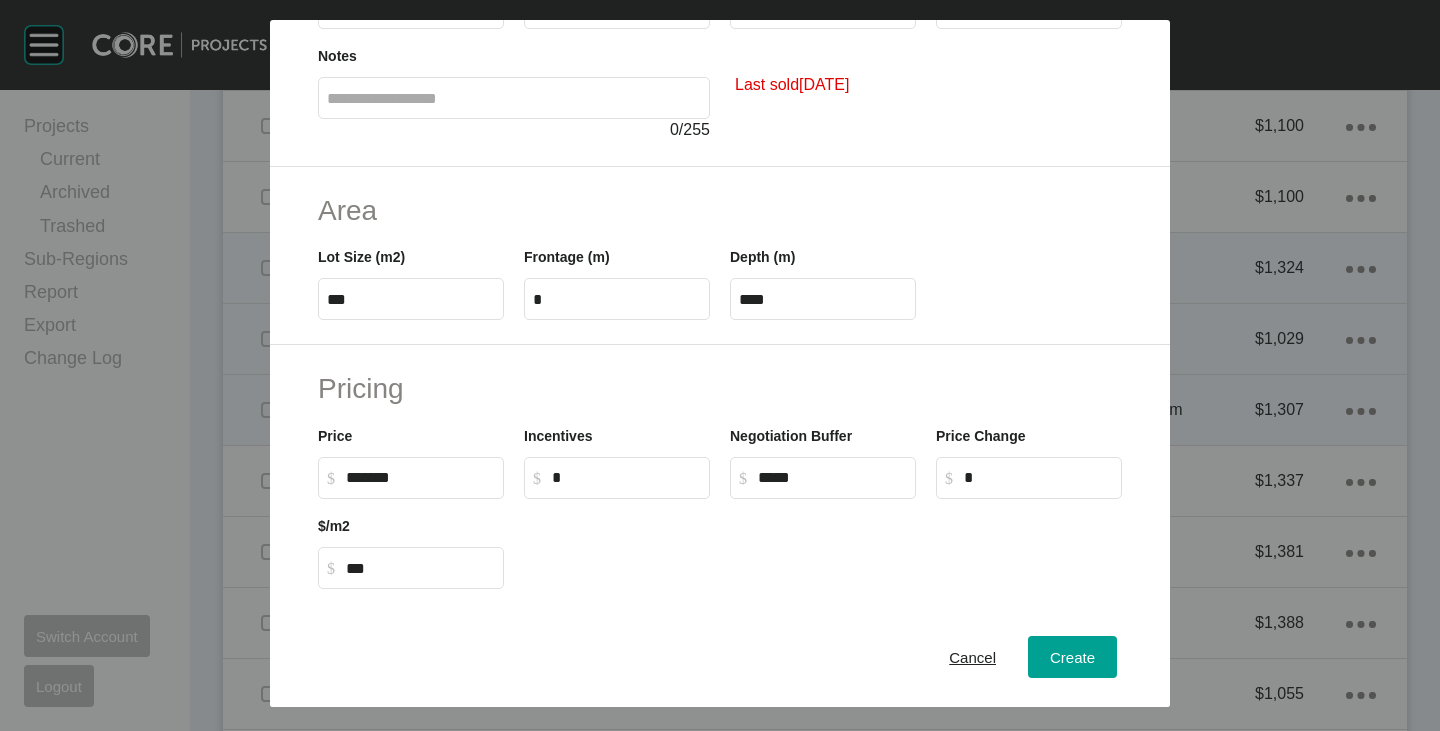 scroll, scrollTop: 0, scrollLeft: 0, axis: both 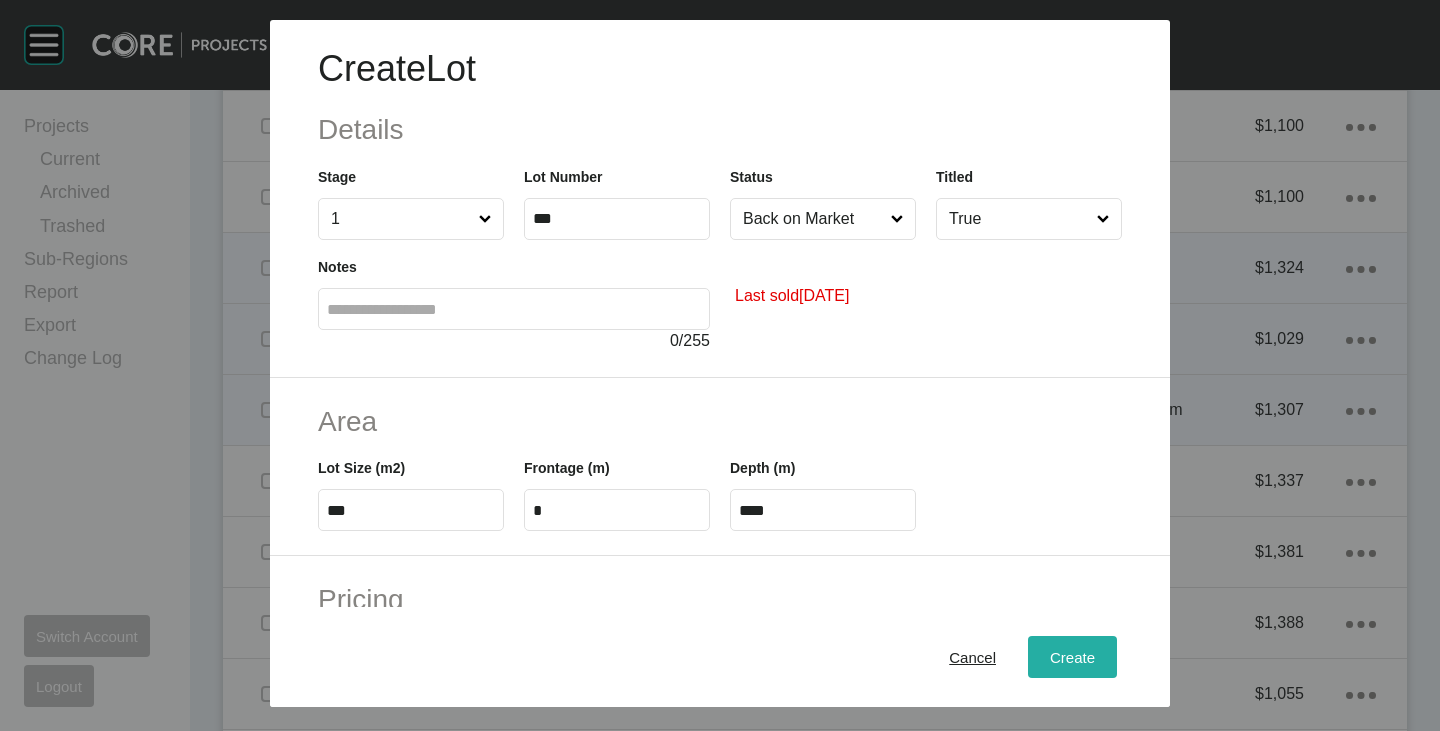 click on "Create" at bounding box center [1072, 657] 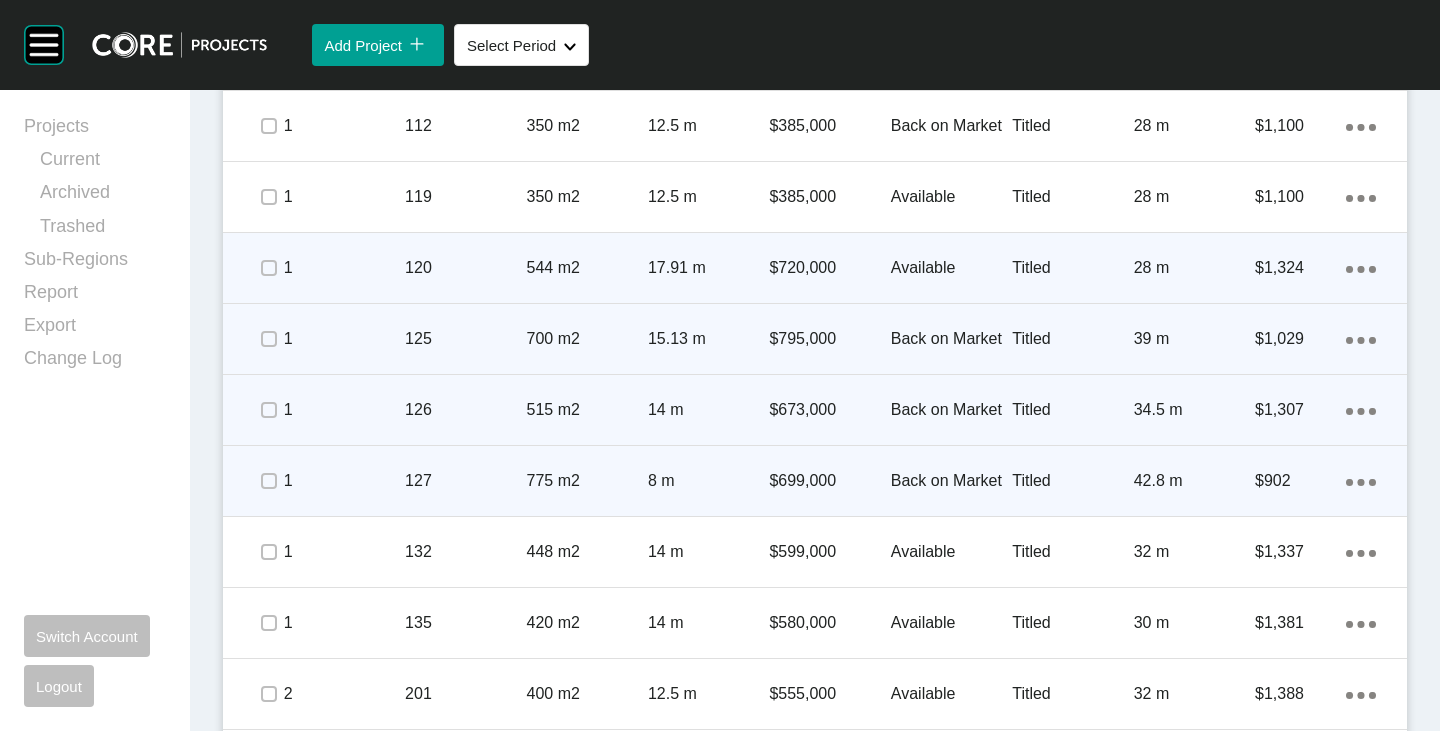 click 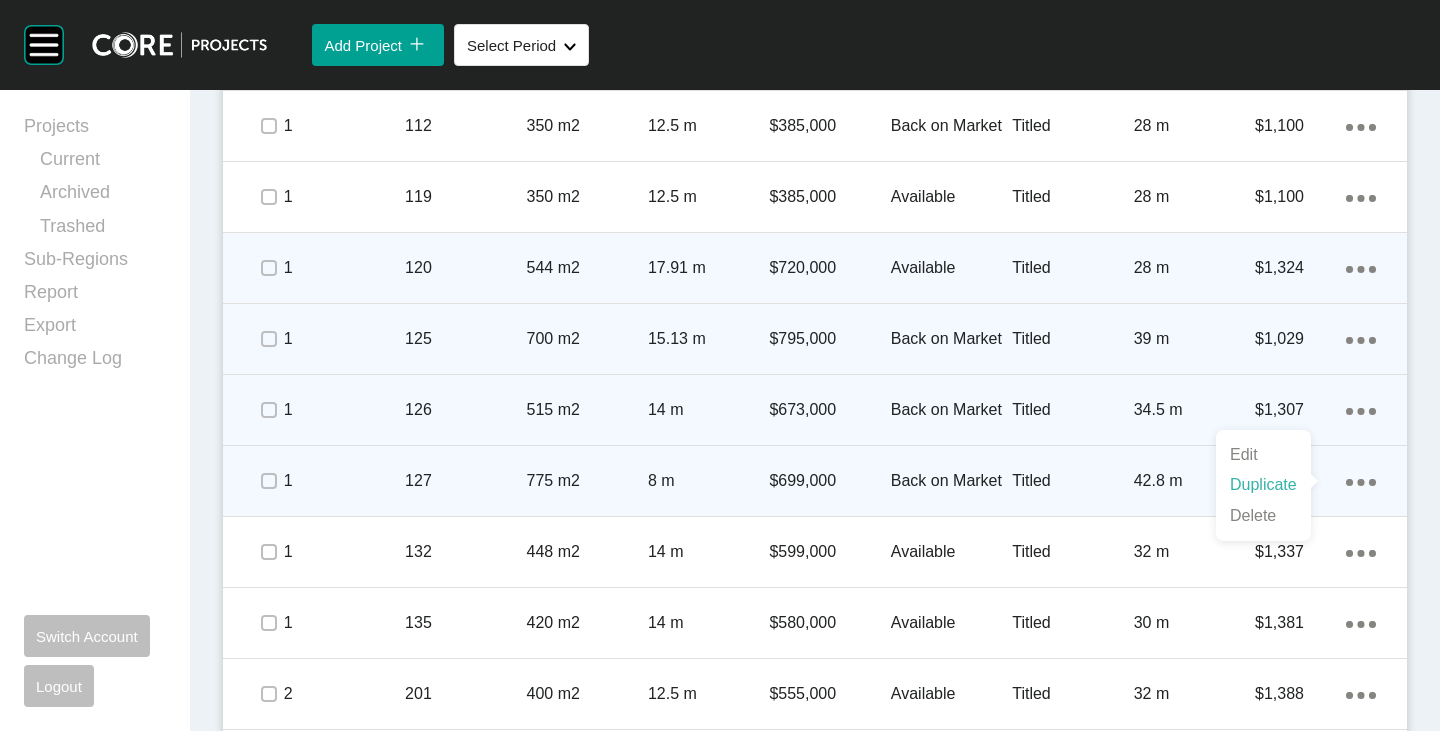 click on "Duplicate" at bounding box center [1263, 485] 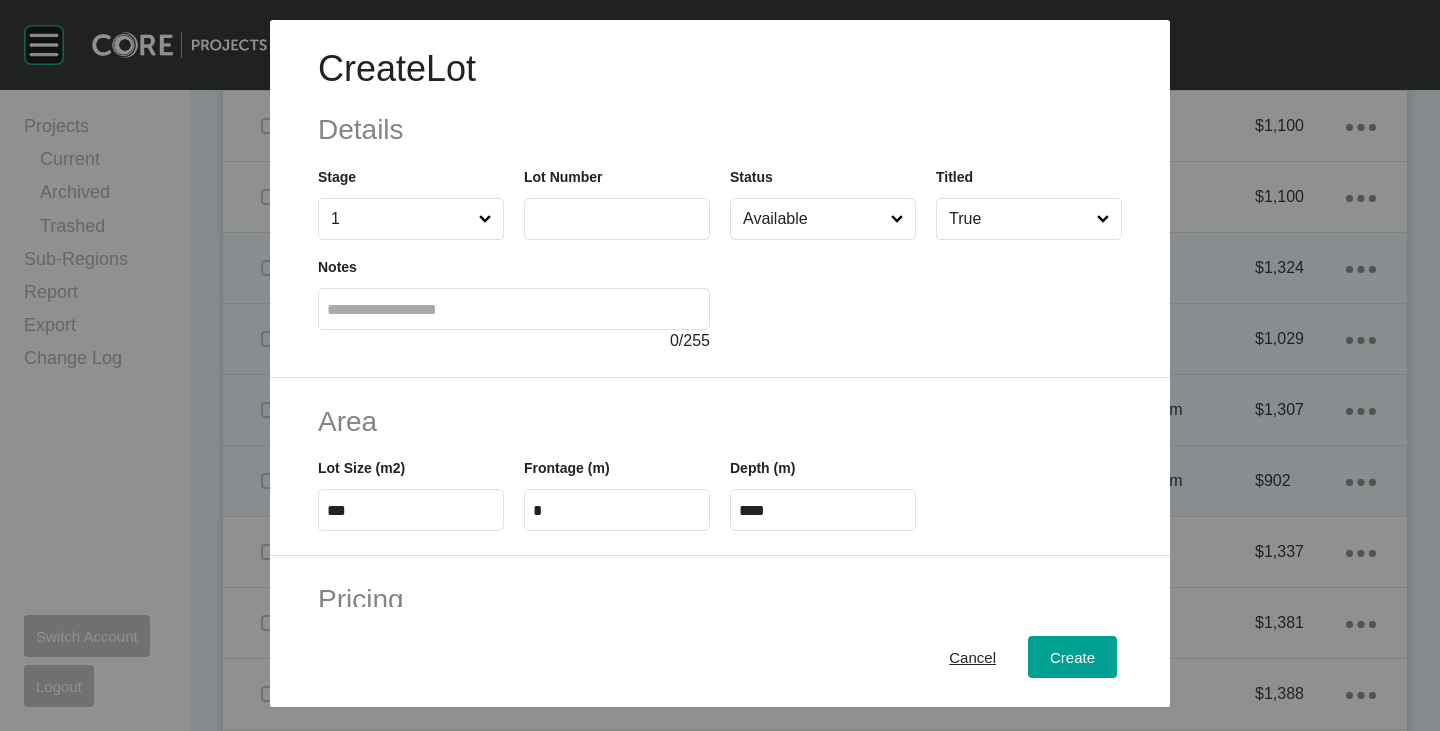 click at bounding box center [617, 218] 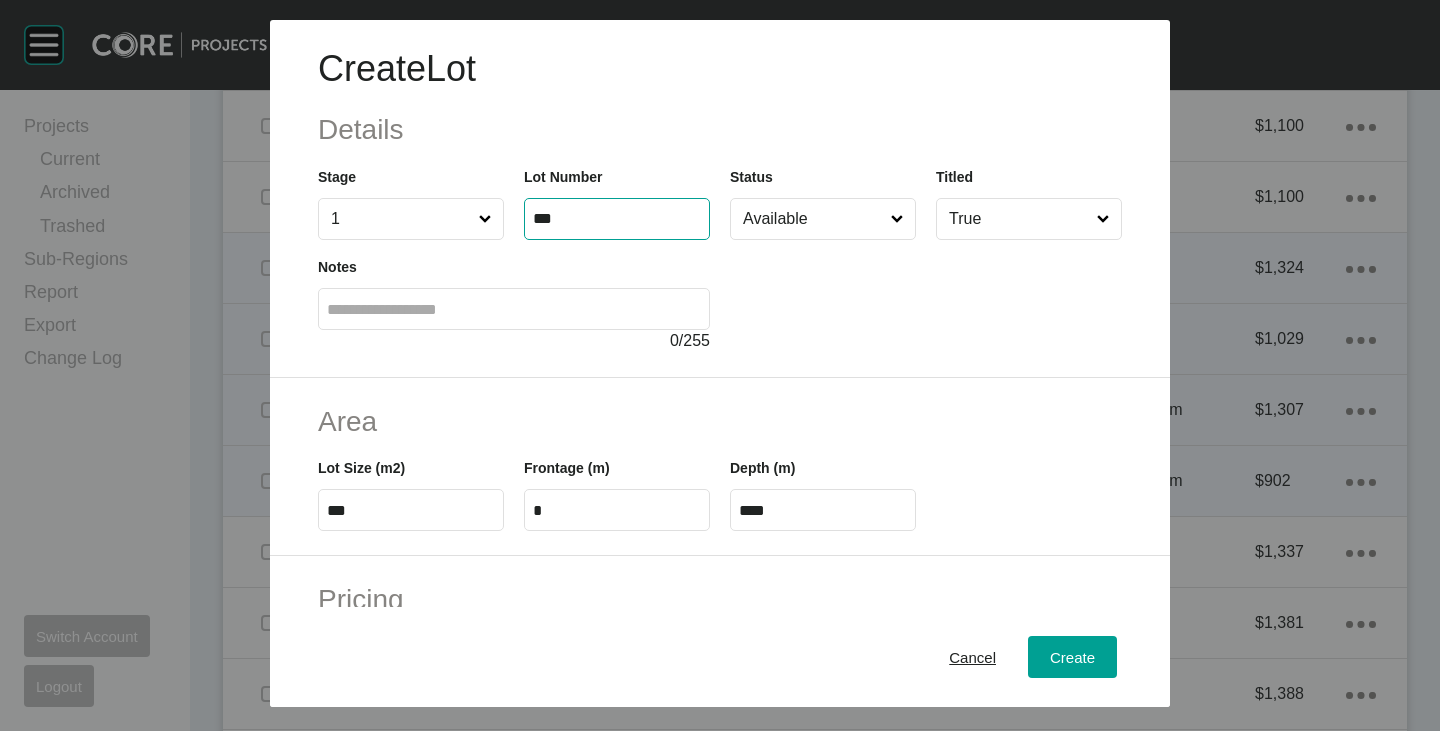click at bounding box center (926, 296) 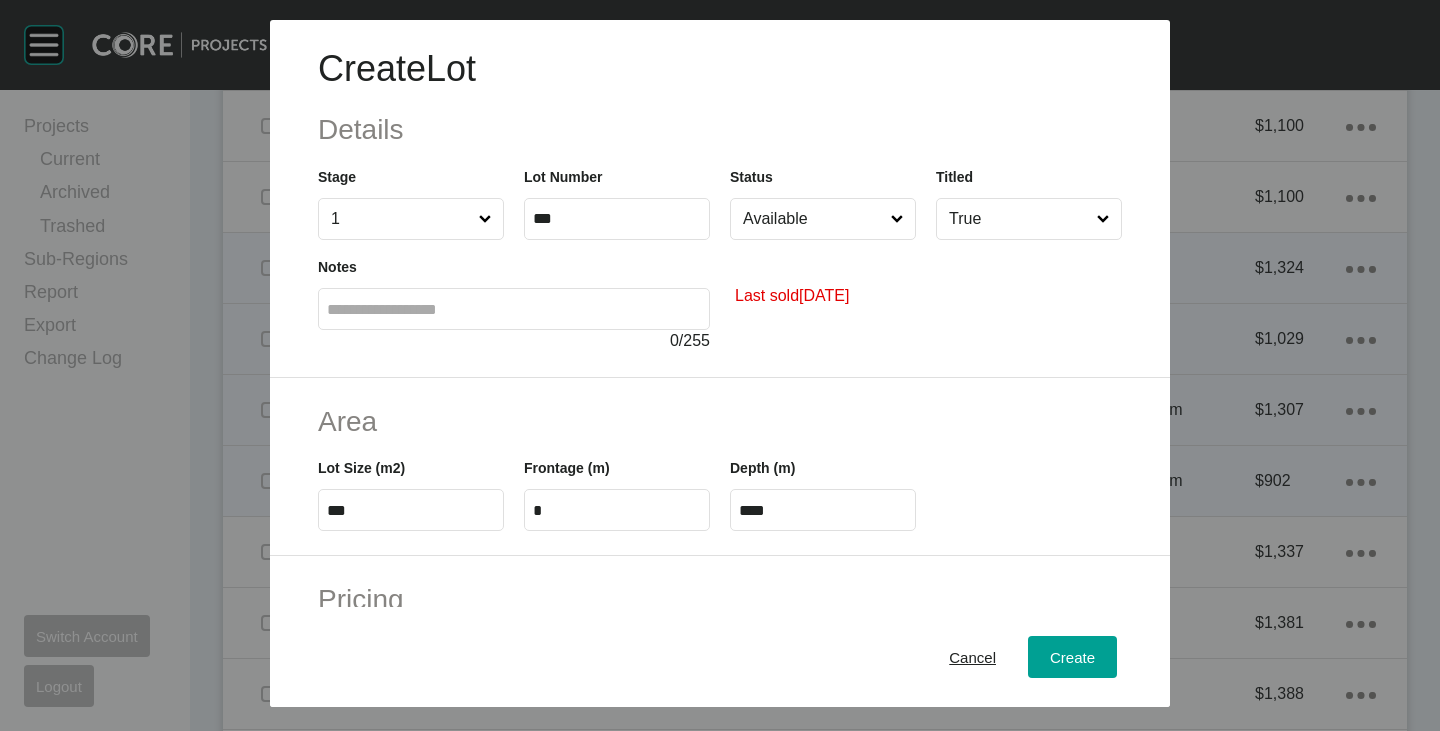 click on "Available" at bounding box center [813, 219] 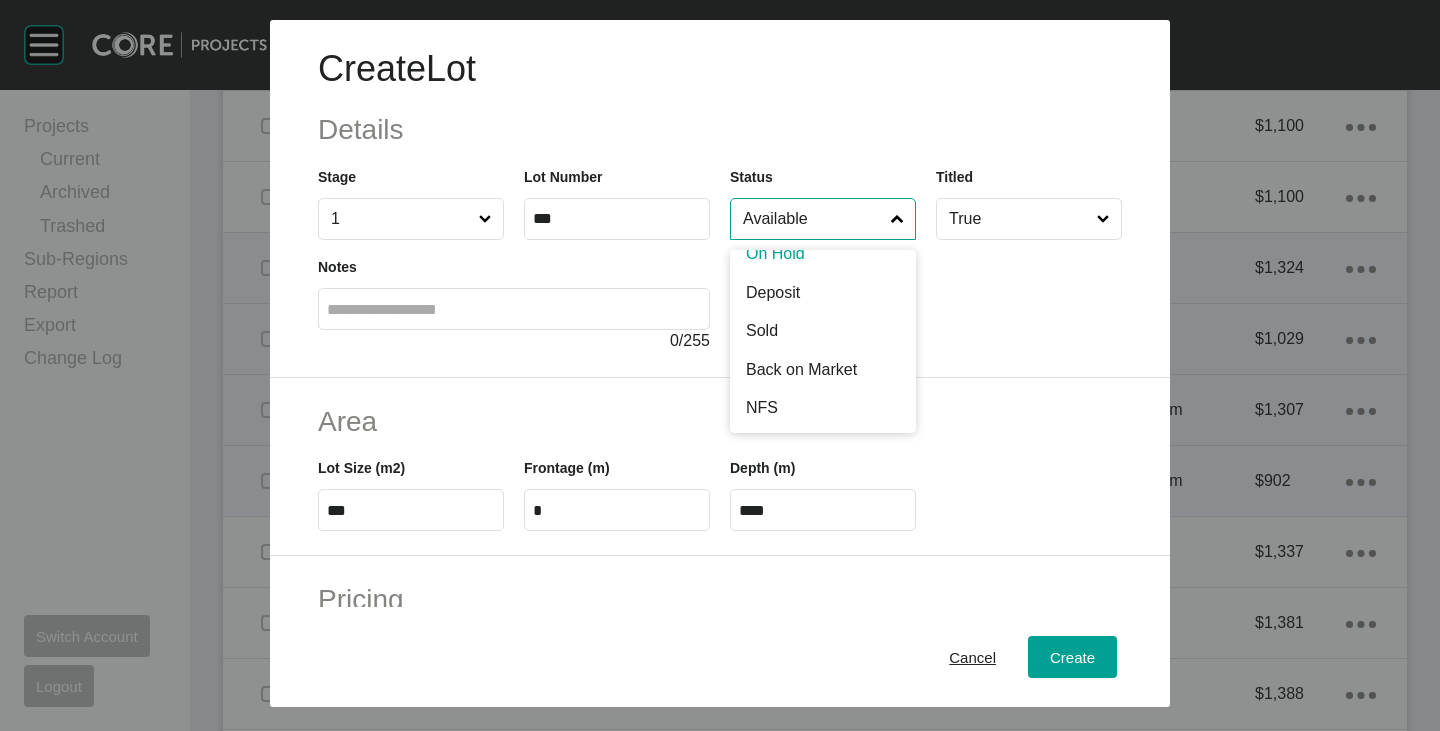 scroll, scrollTop: 100, scrollLeft: 0, axis: vertical 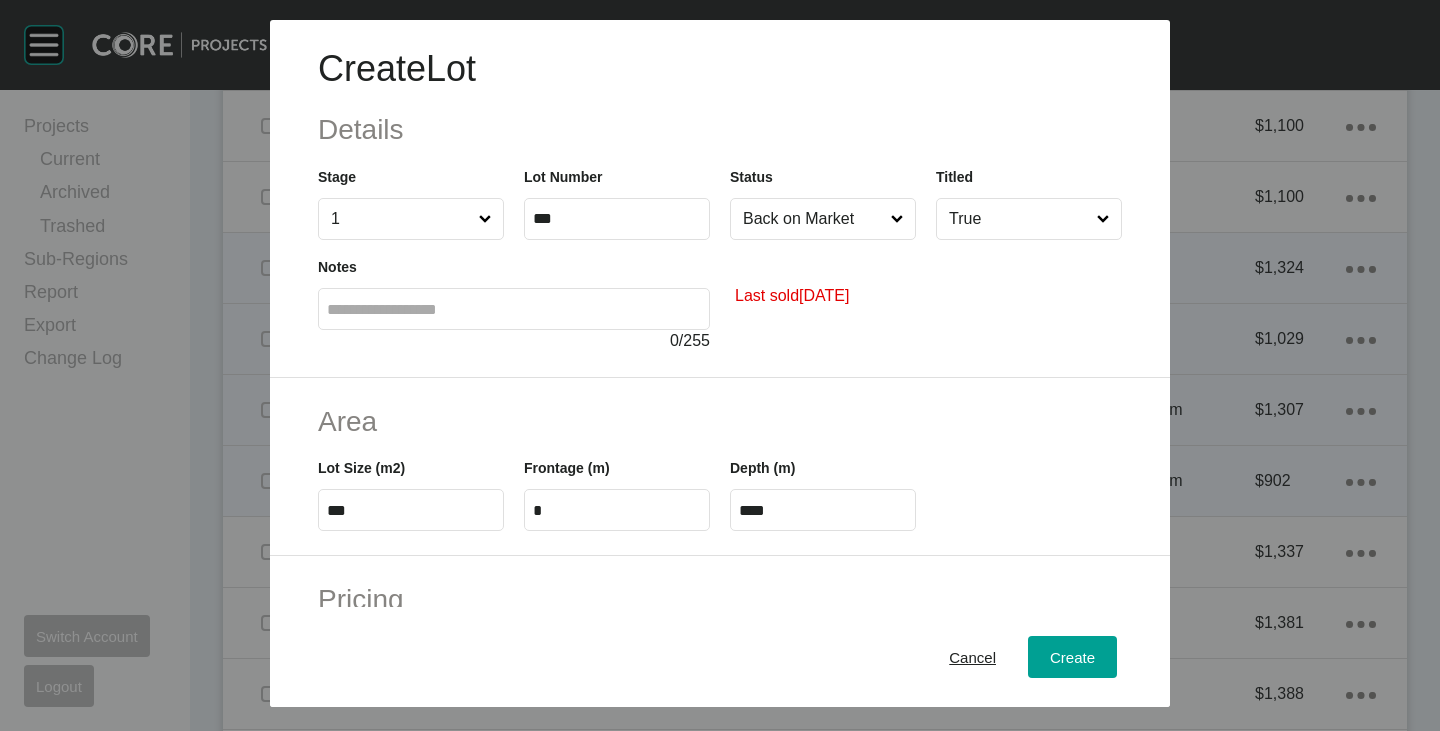click on "***" at bounding box center [411, 510] 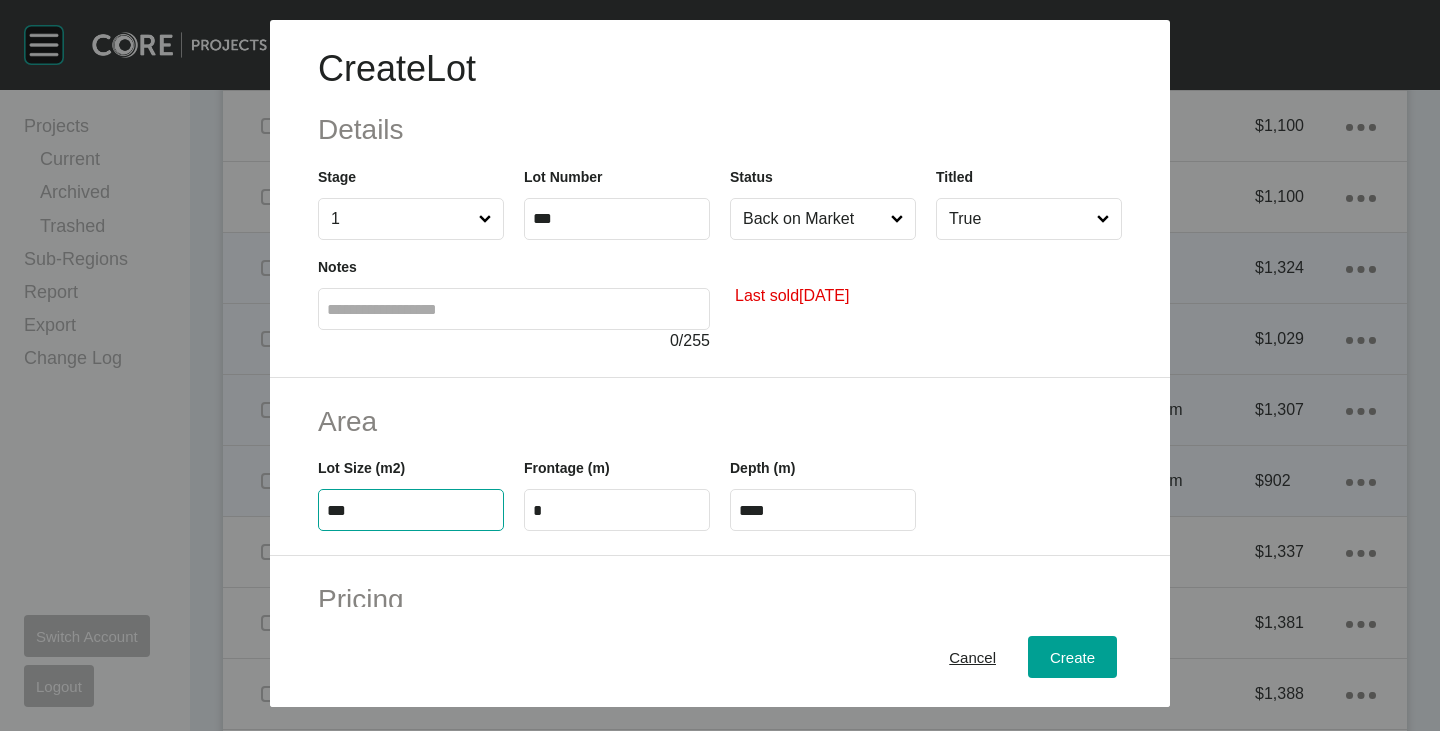click on "***" at bounding box center (411, 510) 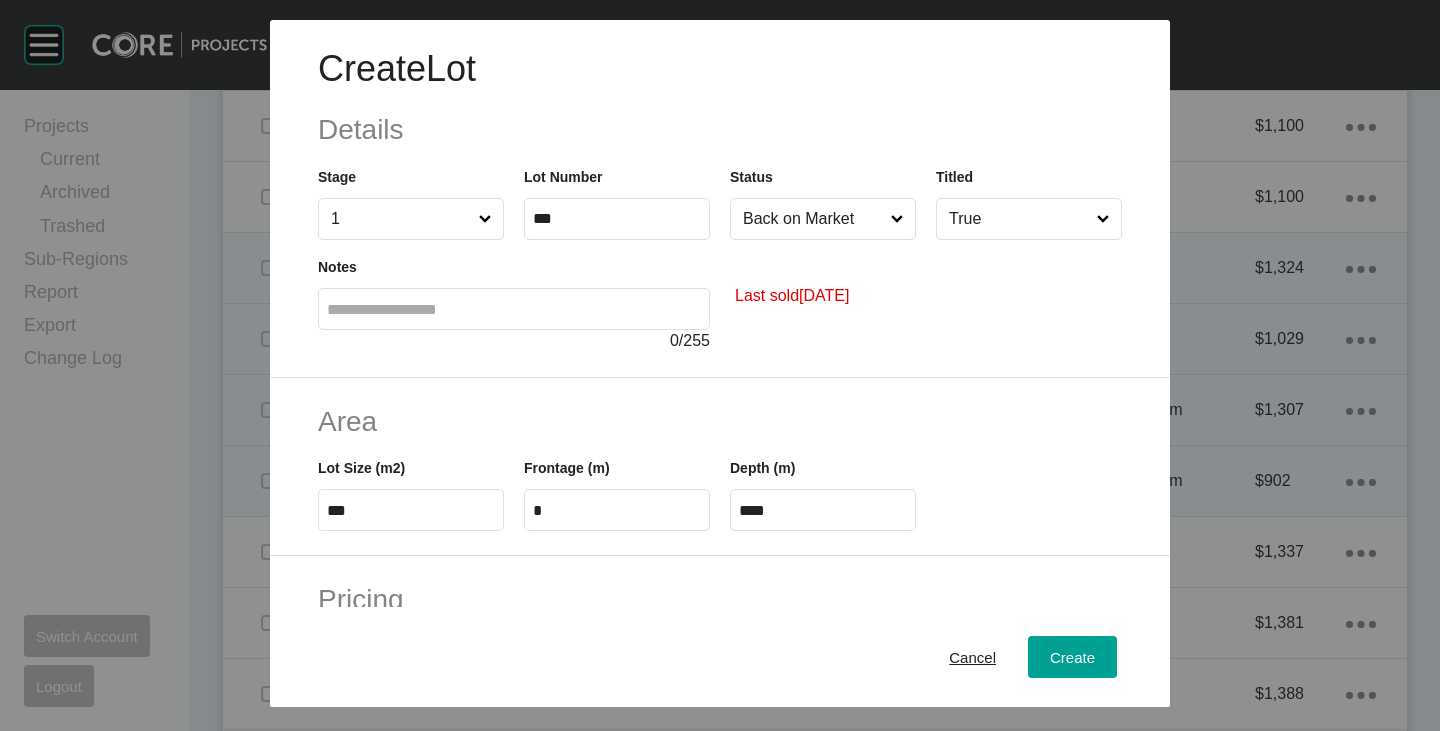 click on "Area" at bounding box center (720, 421) 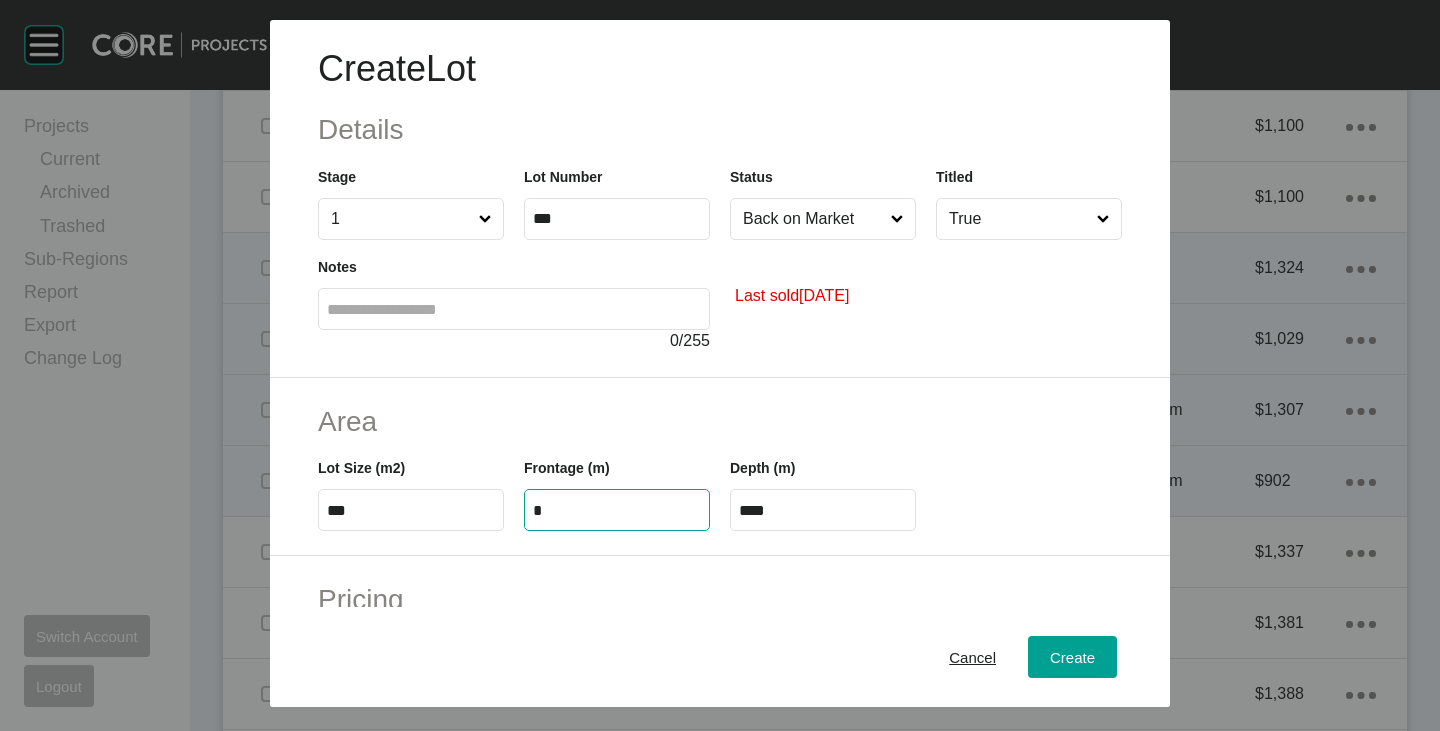 click on "*" at bounding box center (617, 510) 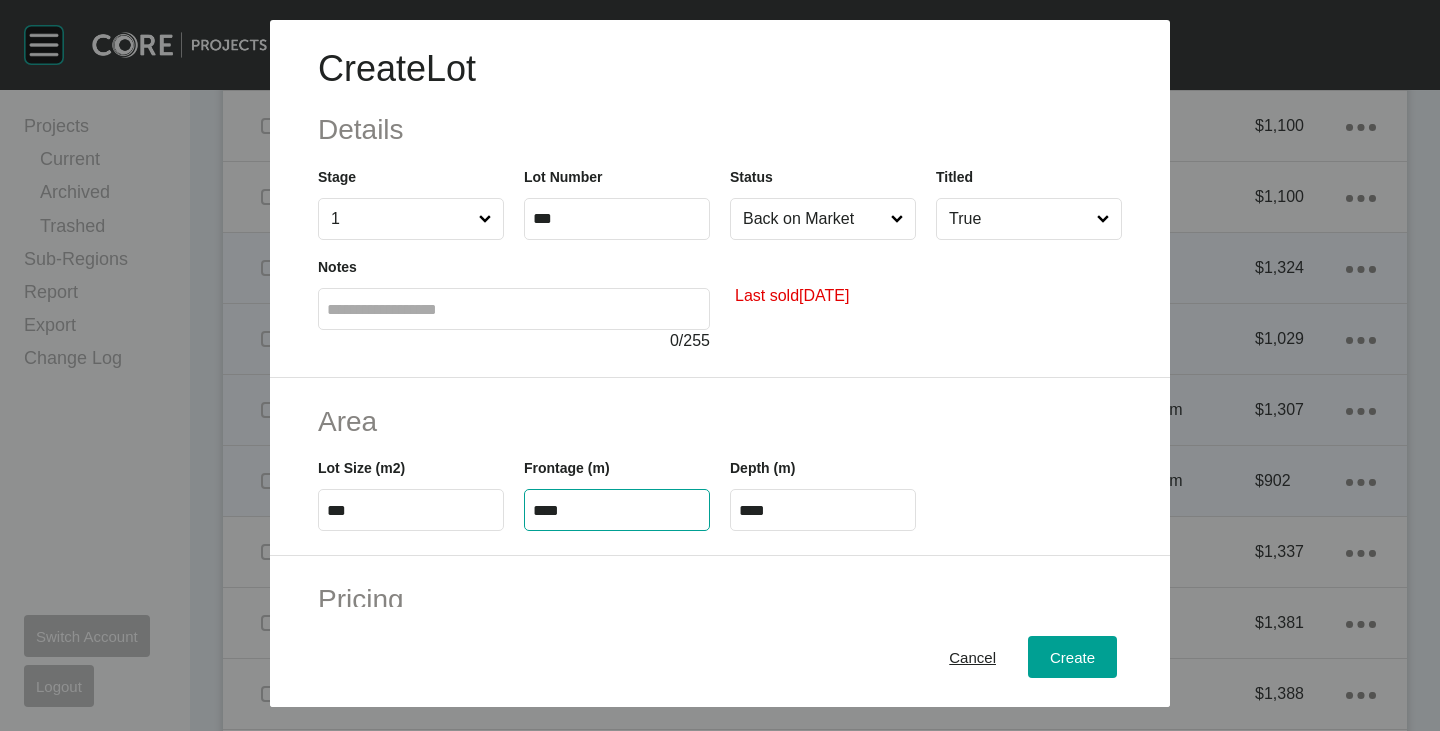 click on "Area" at bounding box center (720, 421) 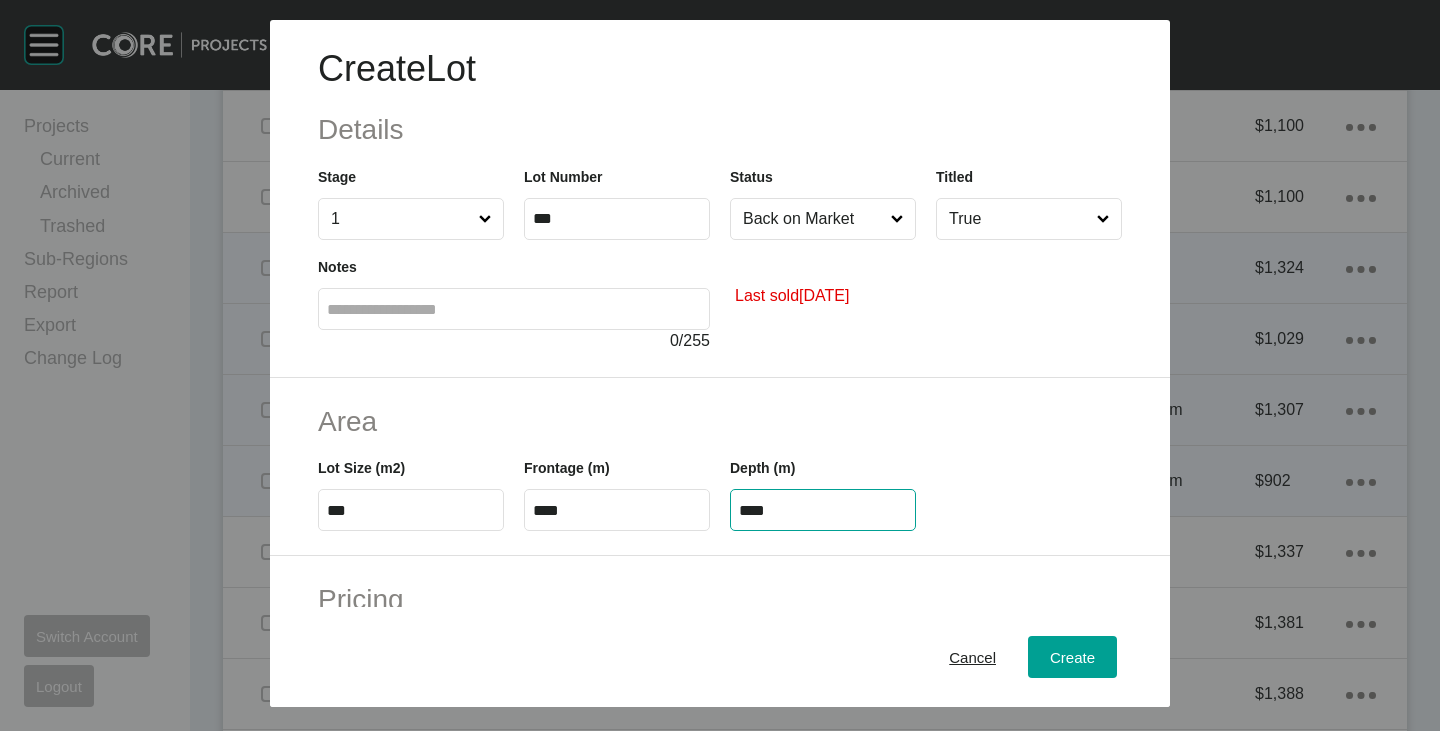 click on "****" at bounding box center [823, 510] 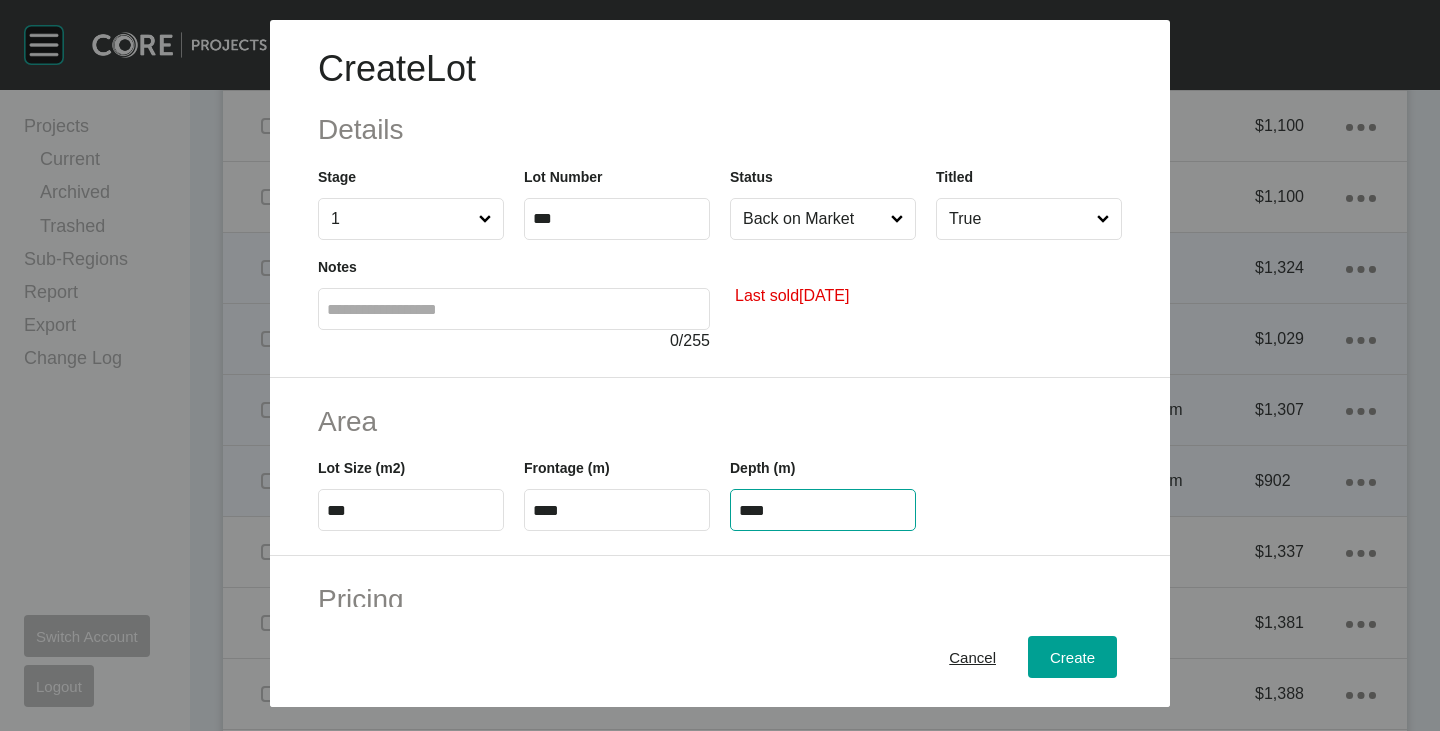 click on "Create  Lot Details Stage 1 Lot Number *** Status Back on Market Titled True Notes 0 / 255 Last sold  [DATE] Area Lot Size (m2) *** Frontage (m) **** Depth (m) **** Pricing Price $ Created with Sketch. $ ******* Incentives $ Created with Sketch. $ * Negotiation Buffer $ Created with Sketch. $ ***** Price Change $ Created with Sketch. $ * $/m2 $ Created with Sketch. $ ***** Characteristics Corner Fall Fill Irregular Nearby [GEOGRAPHIC_DATA] / Wetlands Powerlines Substation Double Storey Orientation Cancel Create" at bounding box center (720, 365) 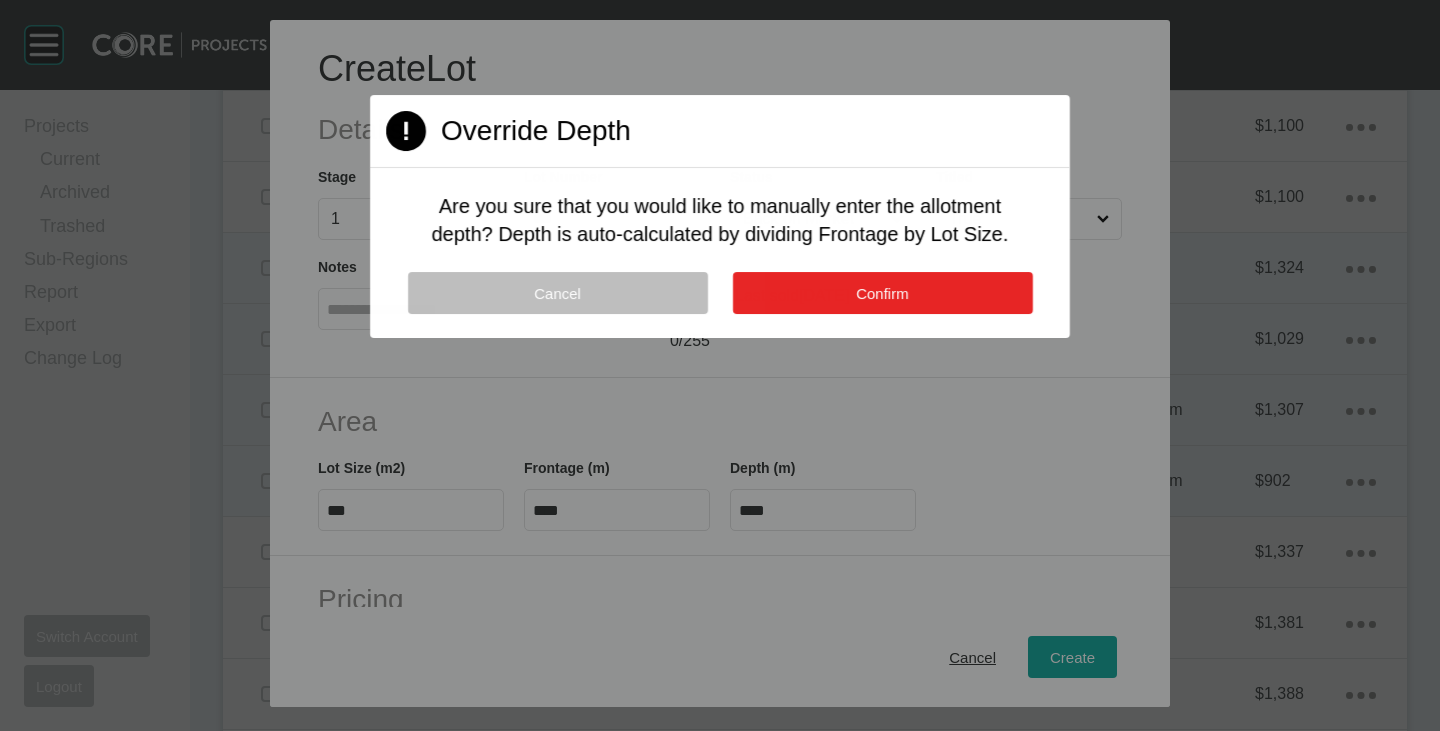 click on "Confirm" at bounding box center (882, 293) 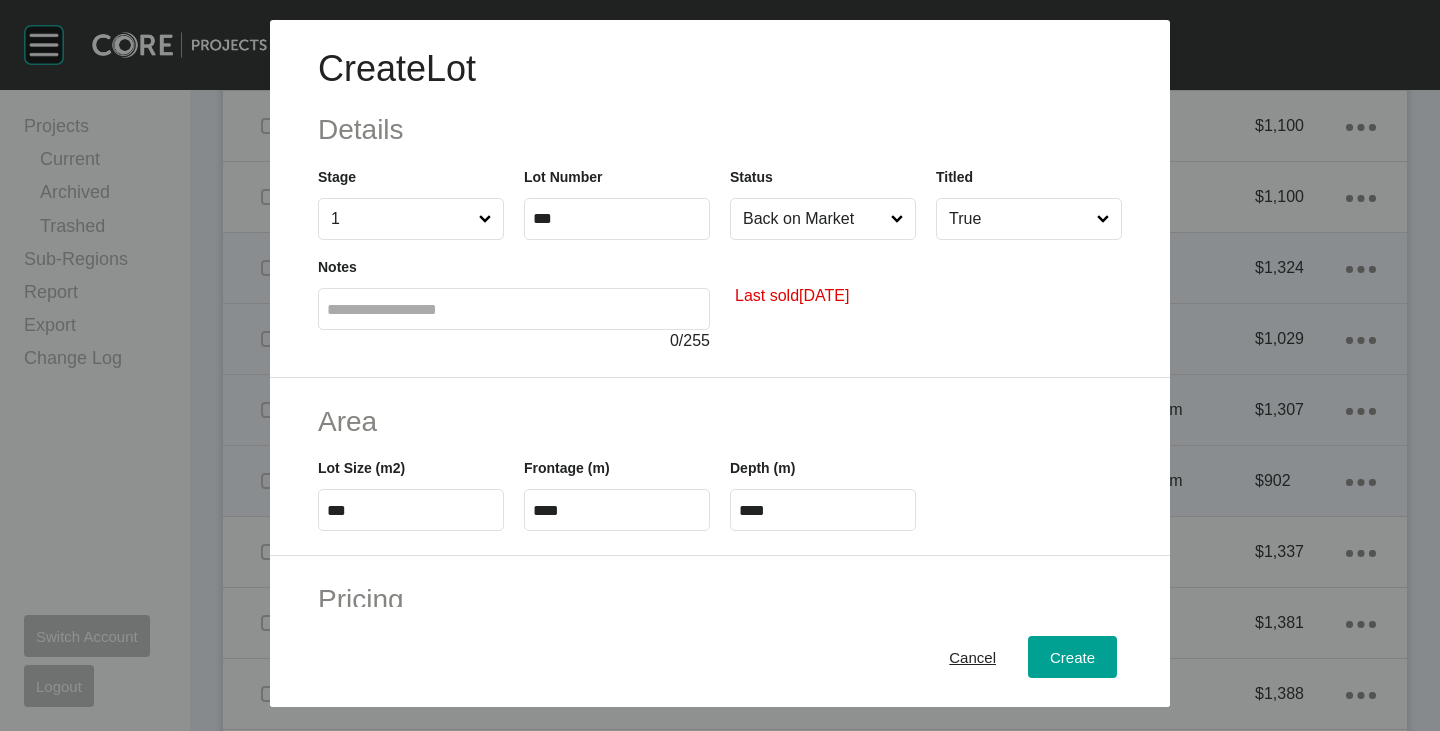scroll, scrollTop: 489, scrollLeft: 0, axis: vertical 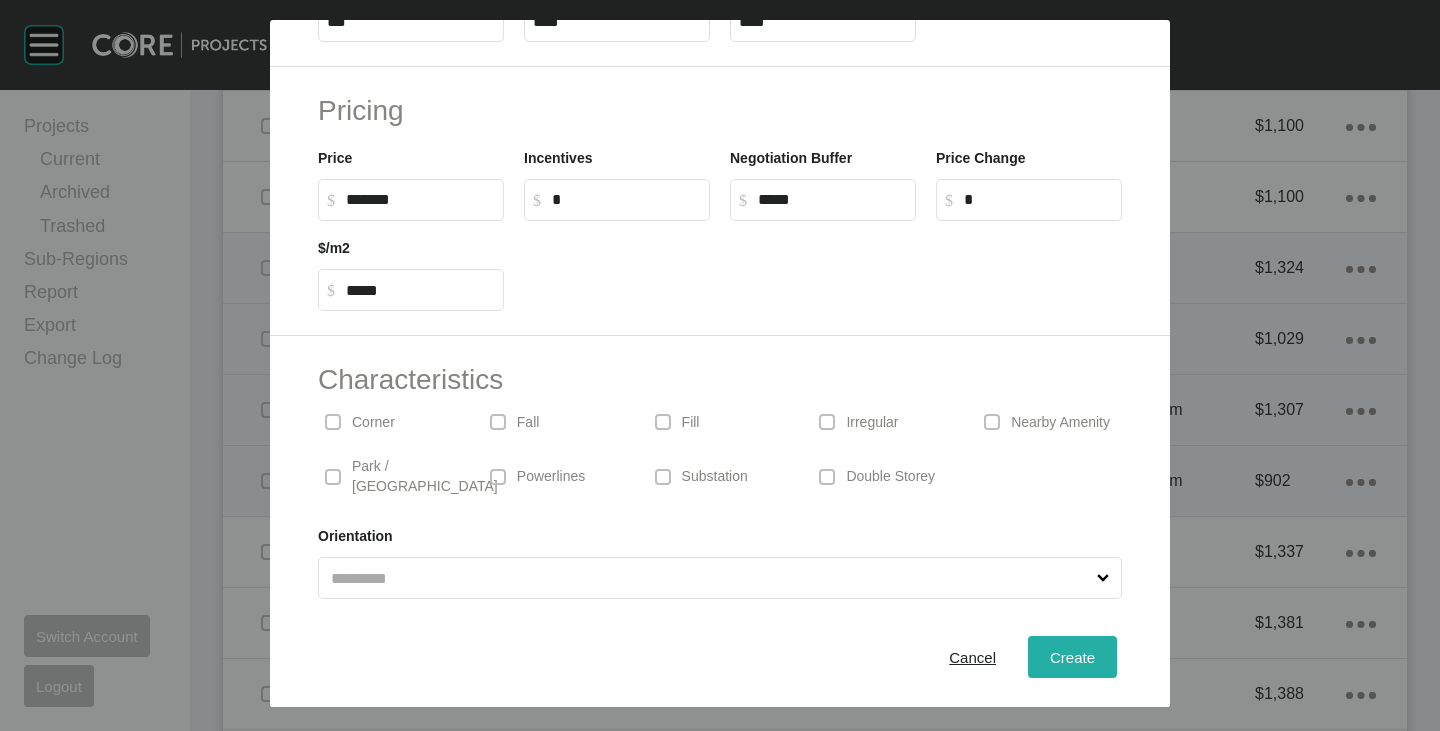 click on "Create" at bounding box center (1072, 657) 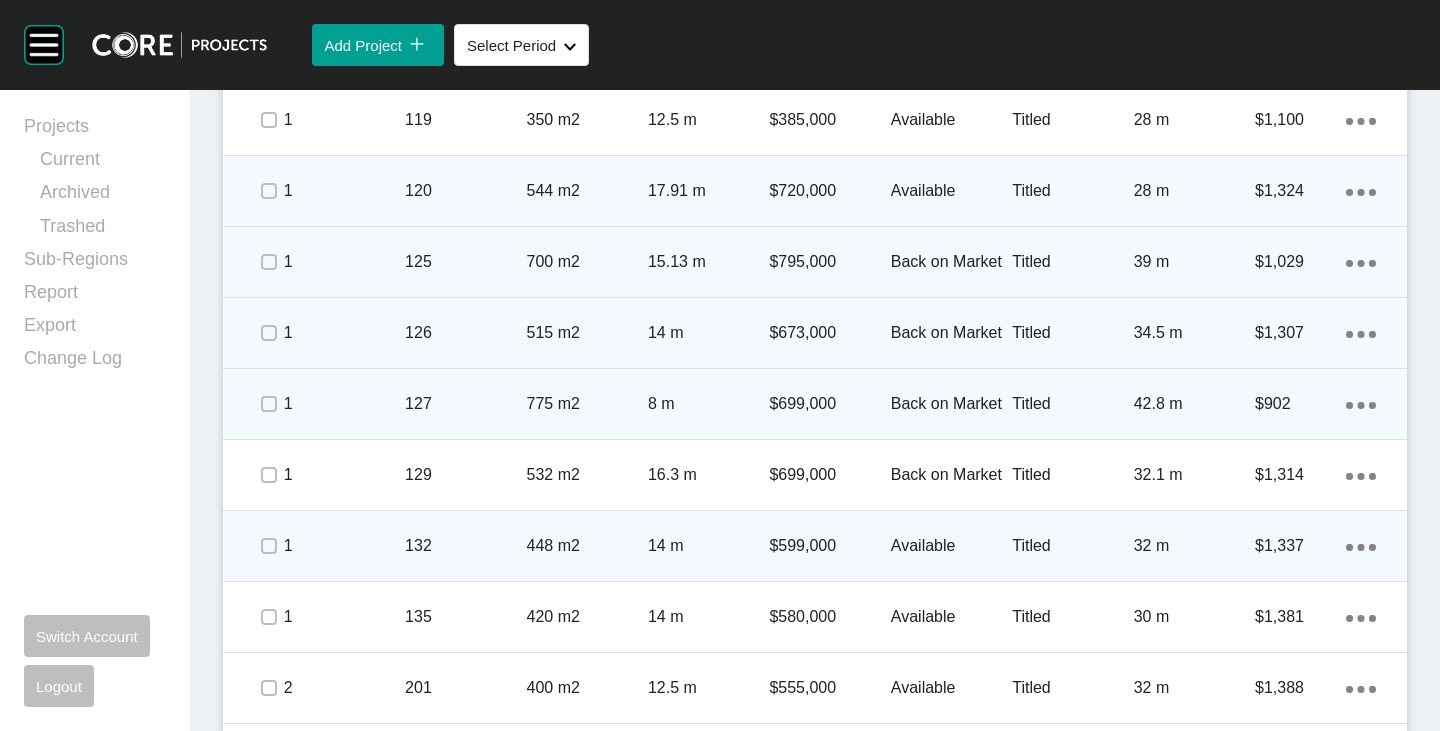 scroll, scrollTop: 1400, scrollLeft: 0, axis: vertical 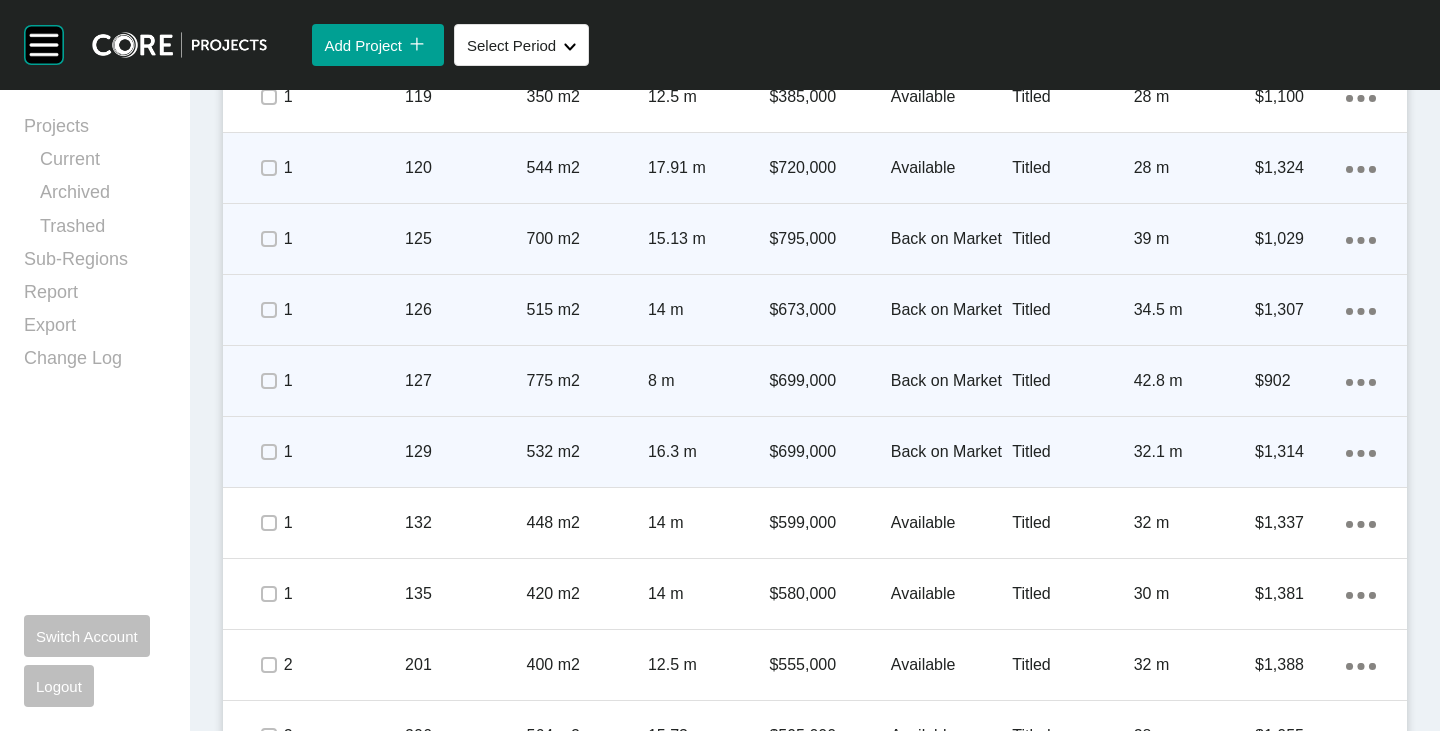 click on "Action Menu Dots Copy 6 Created with Sketch." at bounding box center (1361, 452) 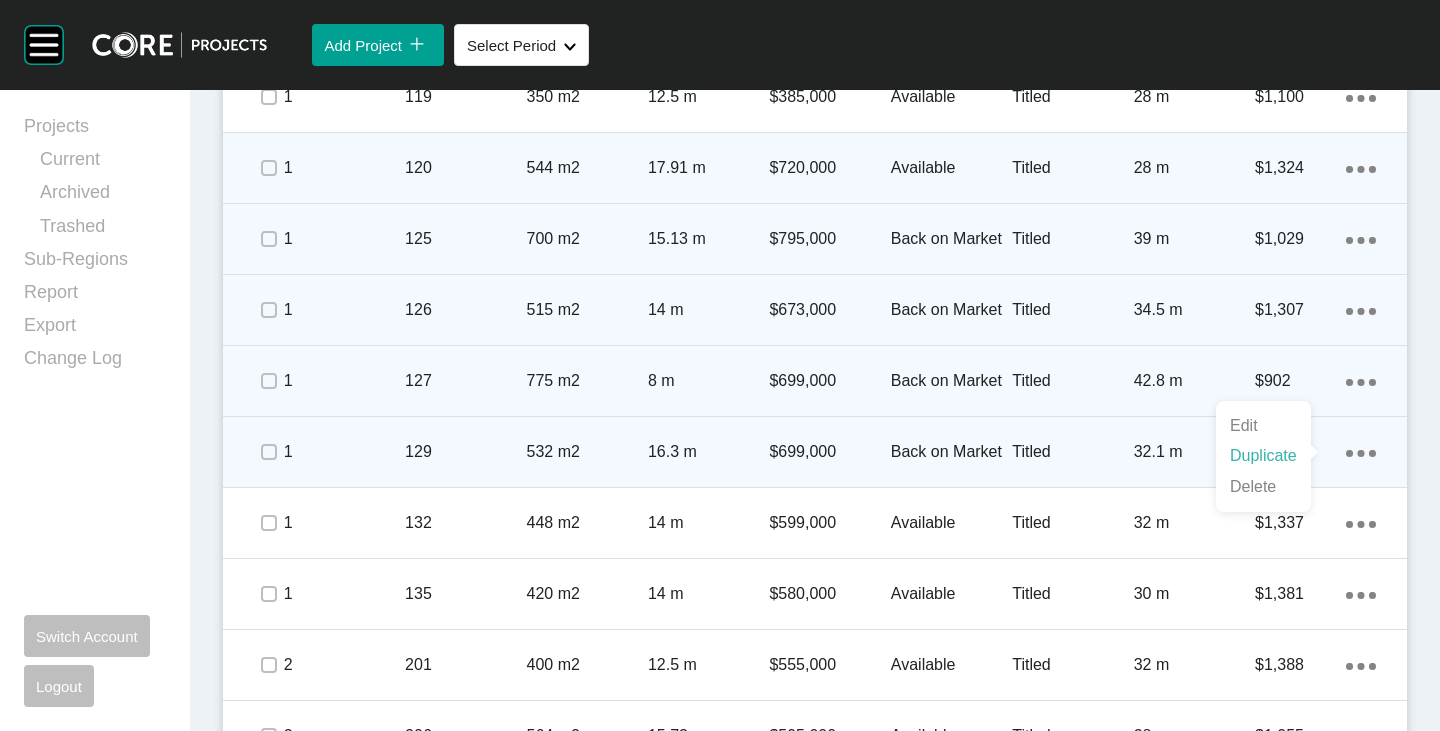click on "Duplicate" at bounding box center (1263, 456) 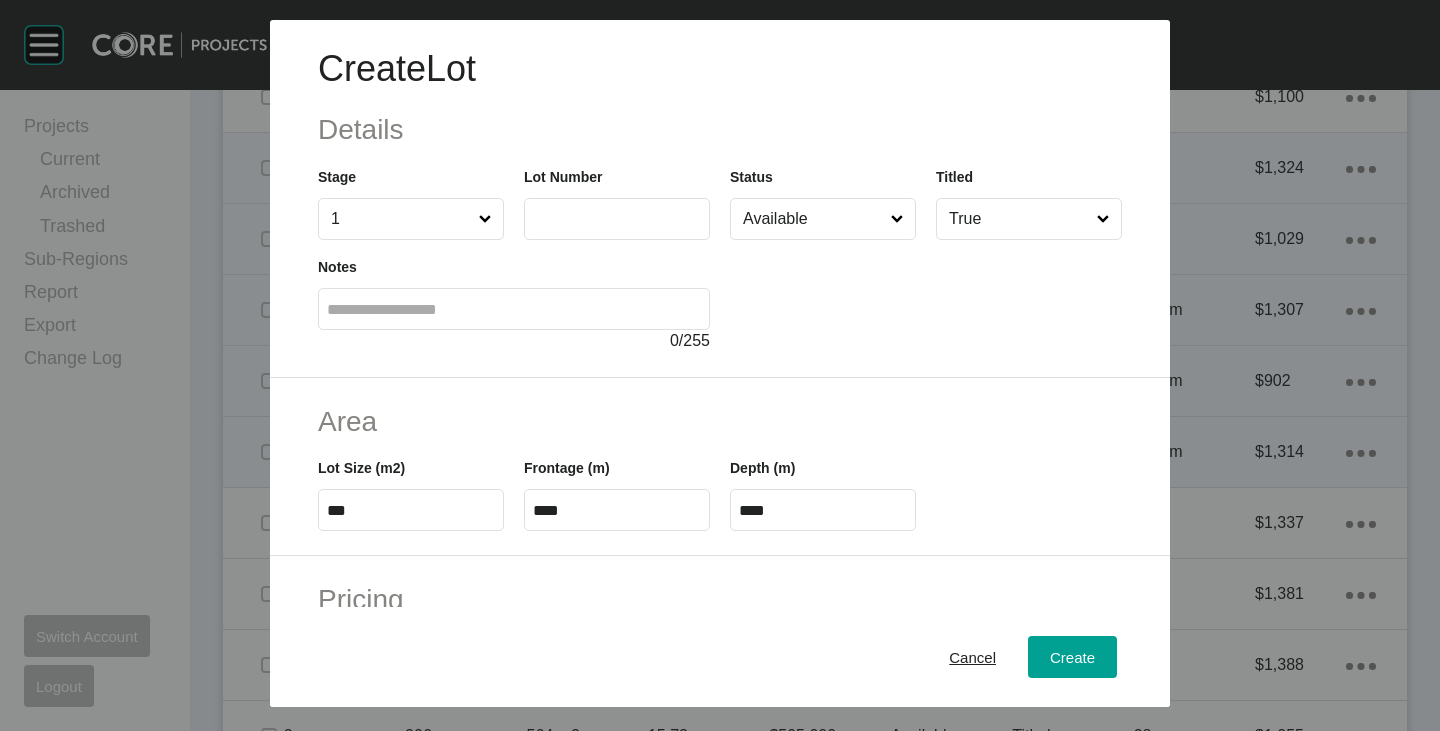 click at bounding box center (617, 218) 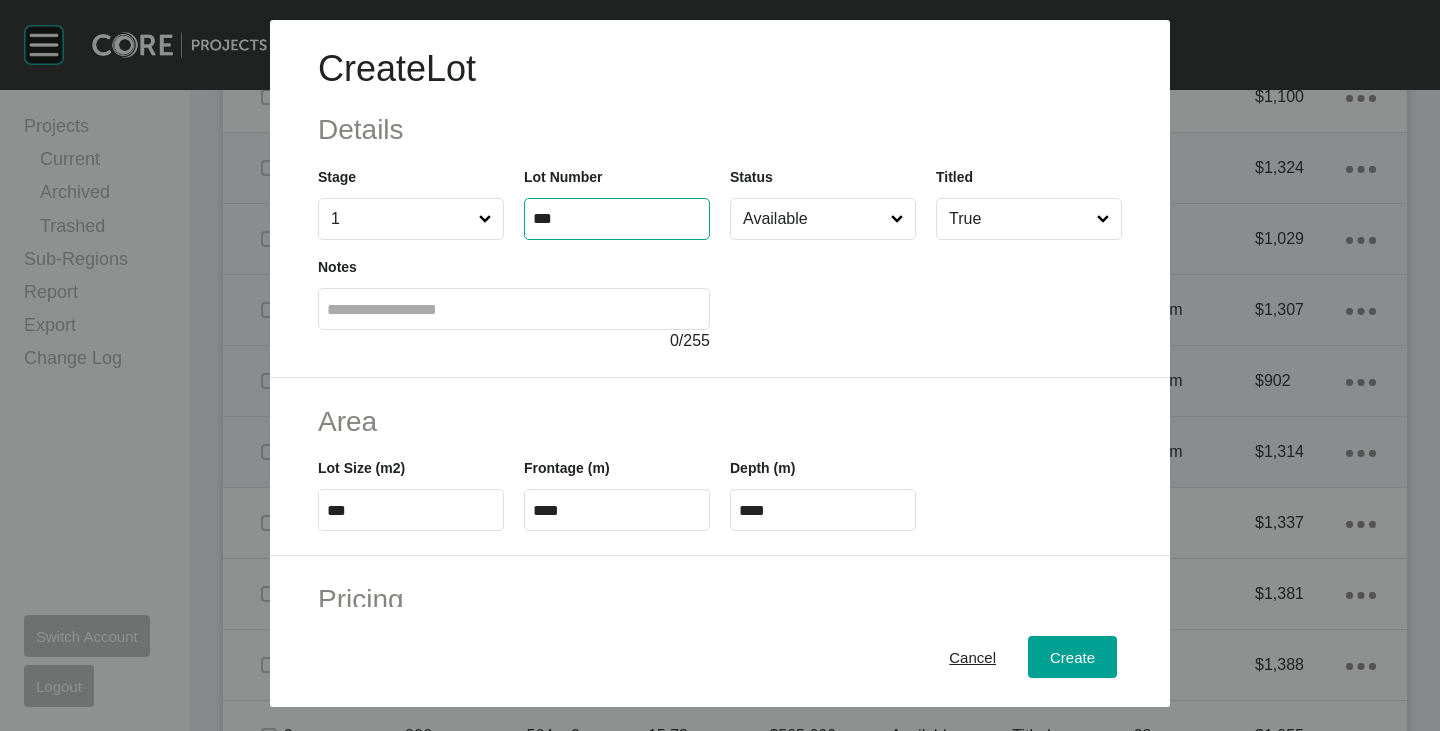 click at bounding box center [926, 296] 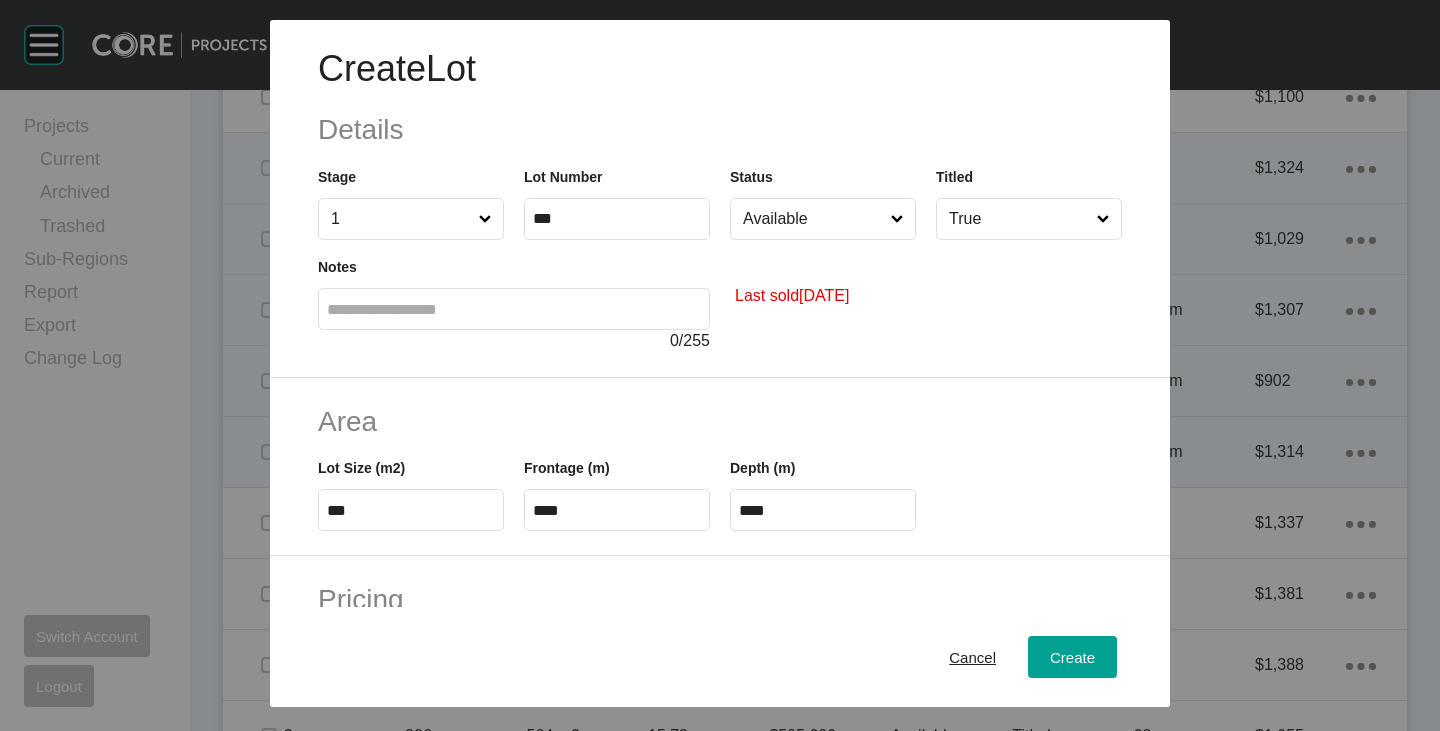 click on "Available" at bounding box center (813, 219) 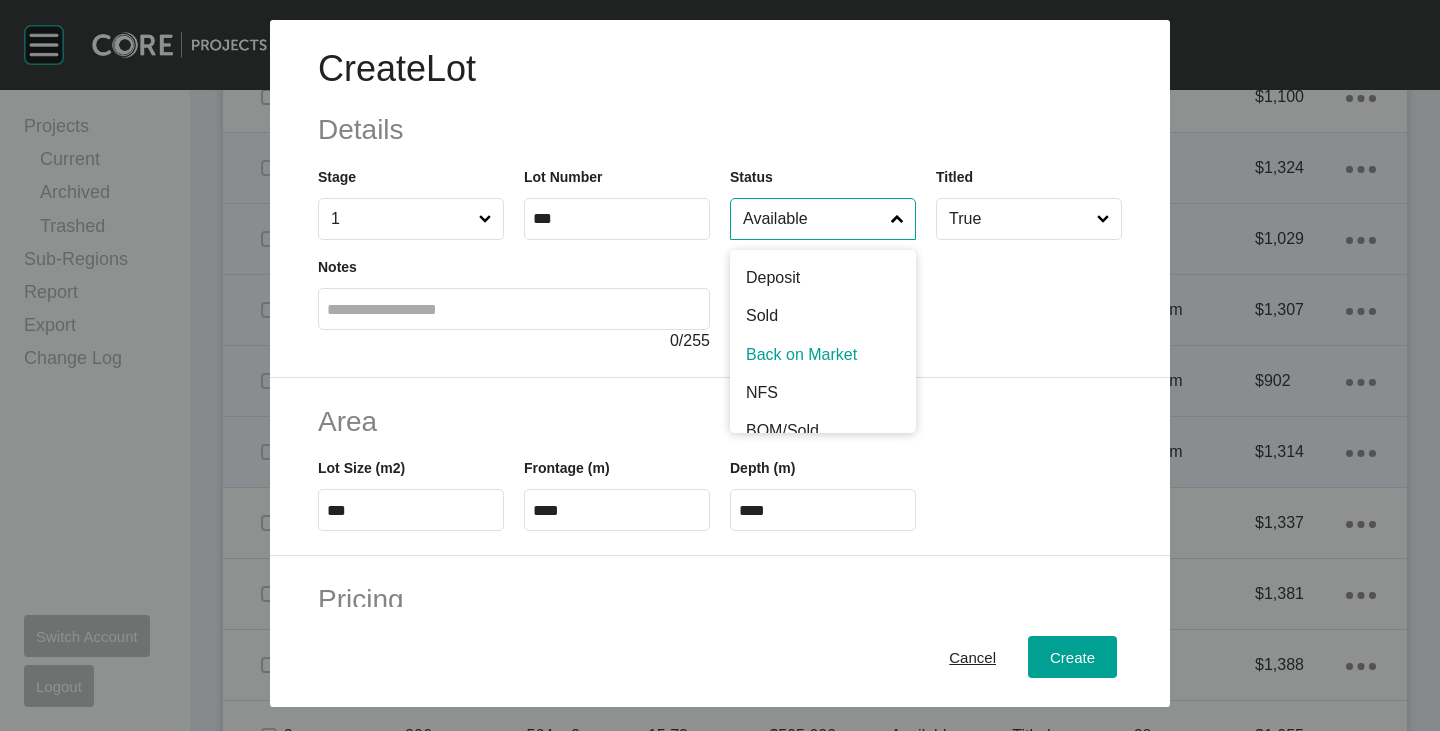 scroll, scrollTop: 100, scrollLeft: 0, axis: vertical 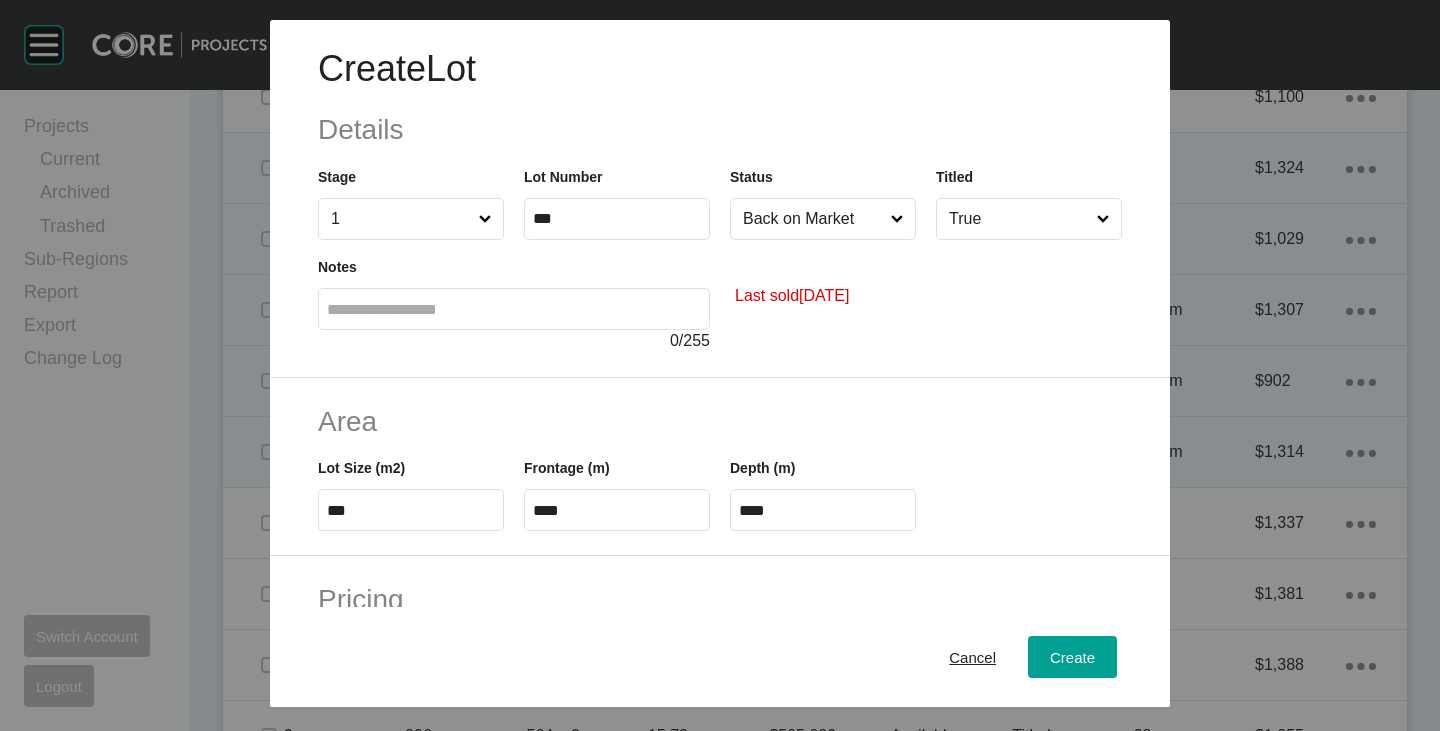 click on "***" at bounding box center (411, 510) 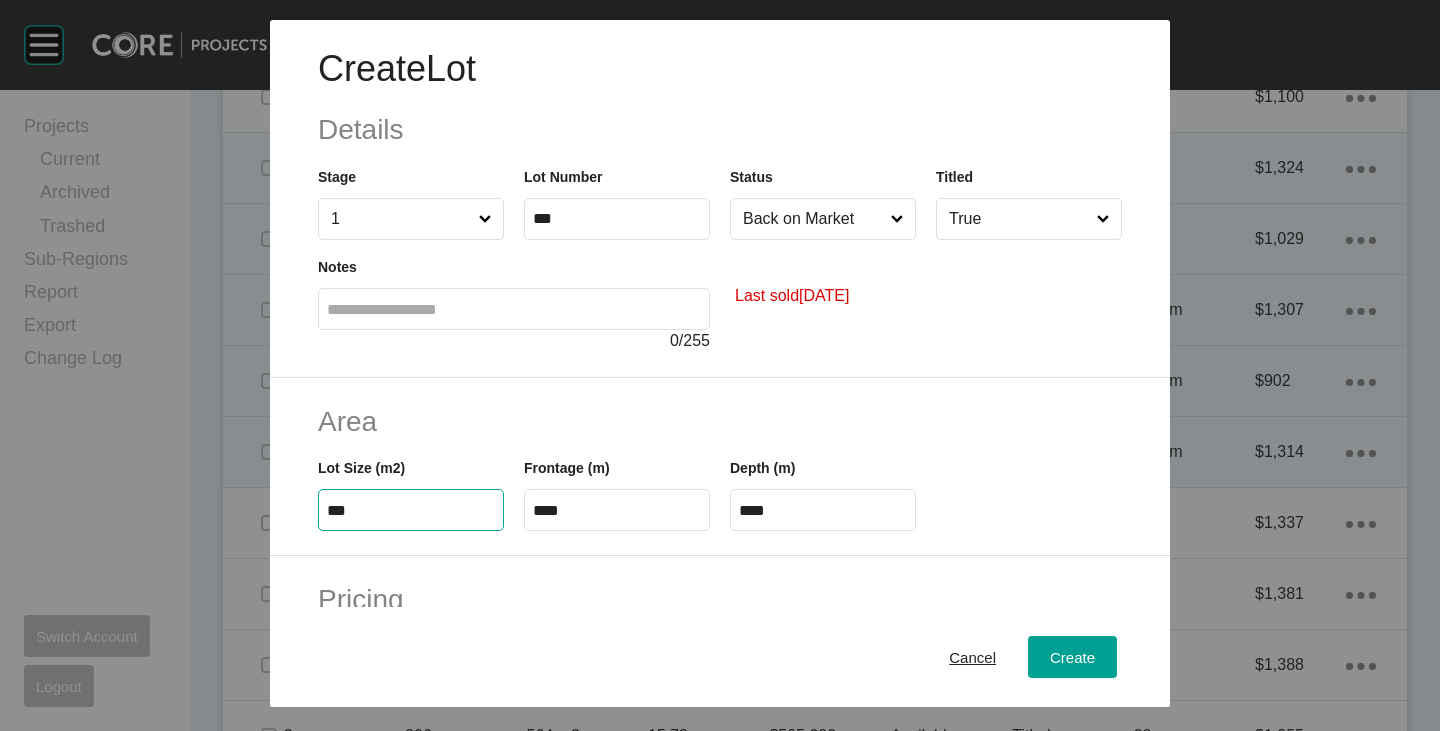 click on "***" at bounding box center [411, 510] 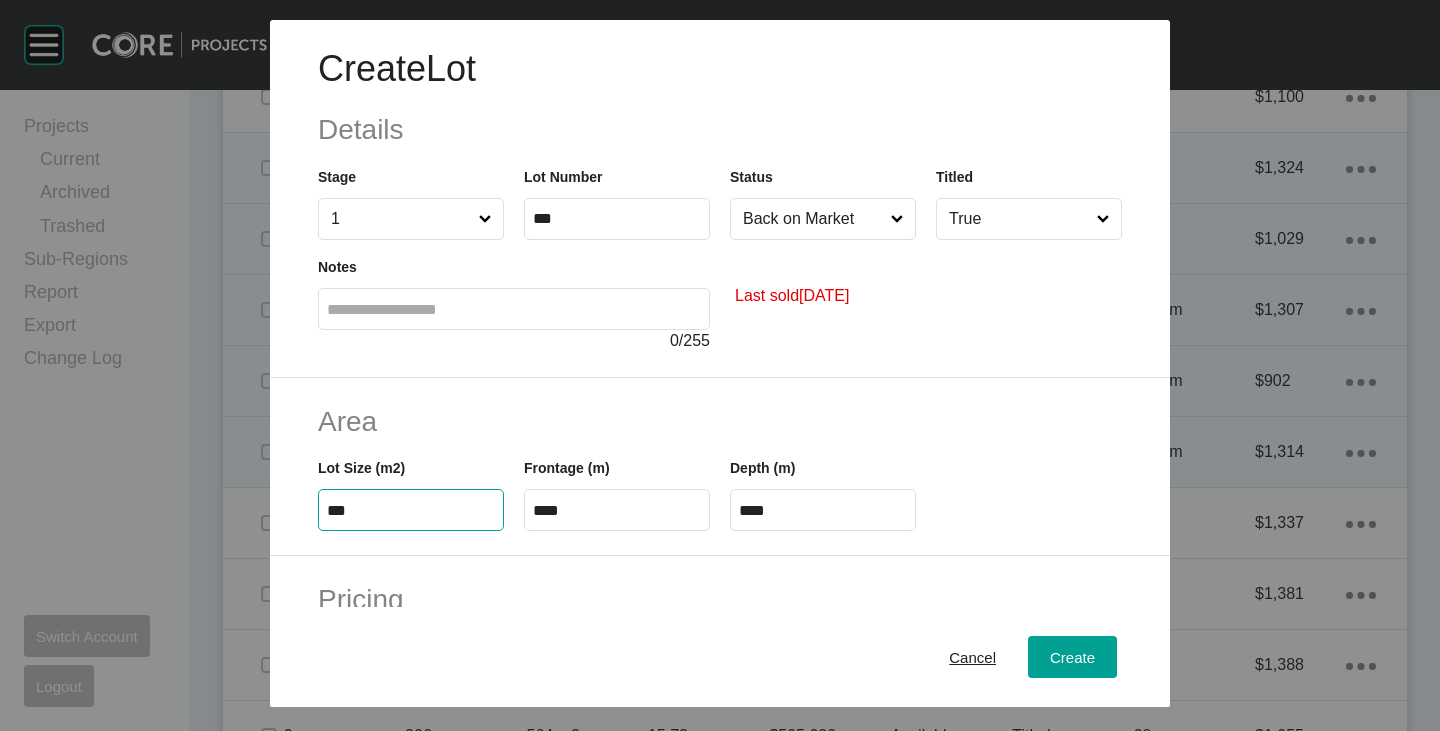 drag, startPoint x: 381, startPoint y: 507, endPoint x: 336, endPoint y: 506, distance: 45.01111 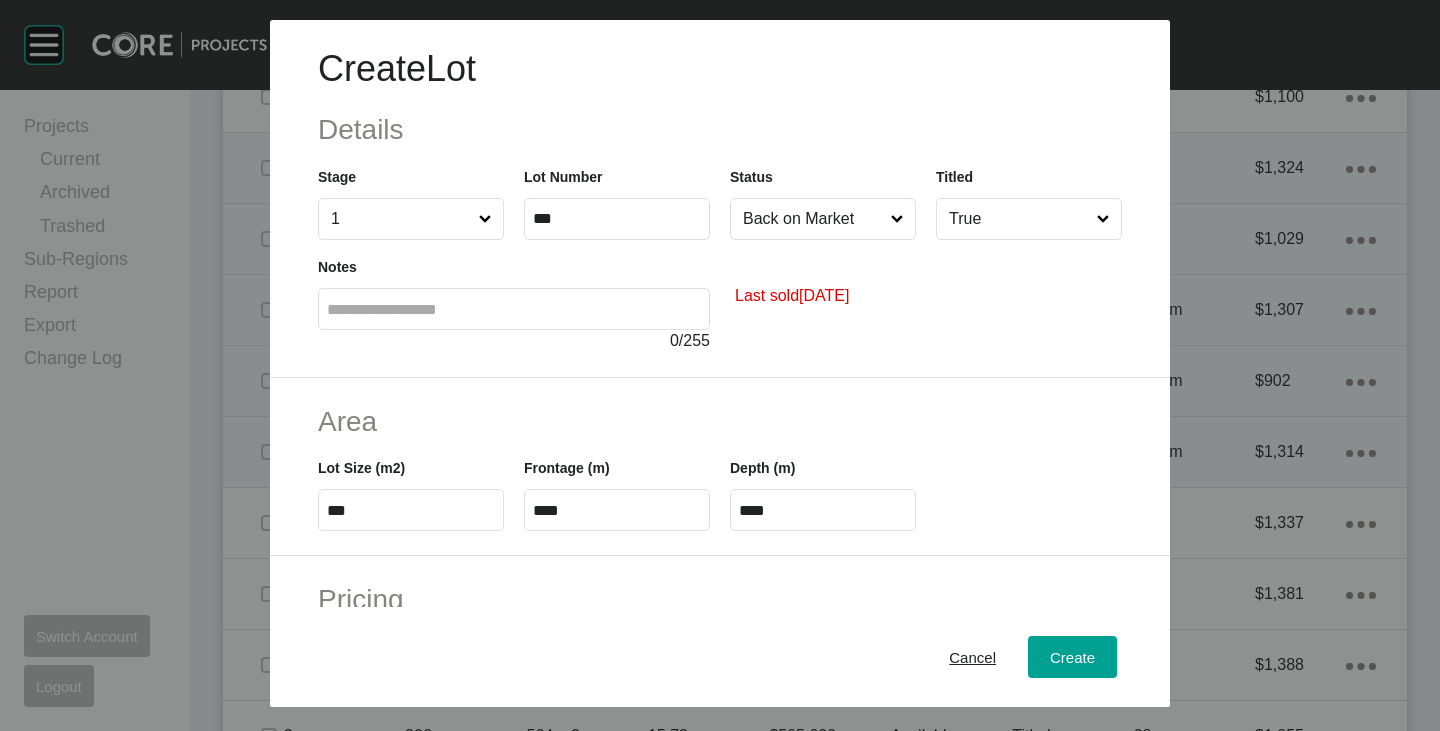 click on "****" at bounding box center (617, 510) 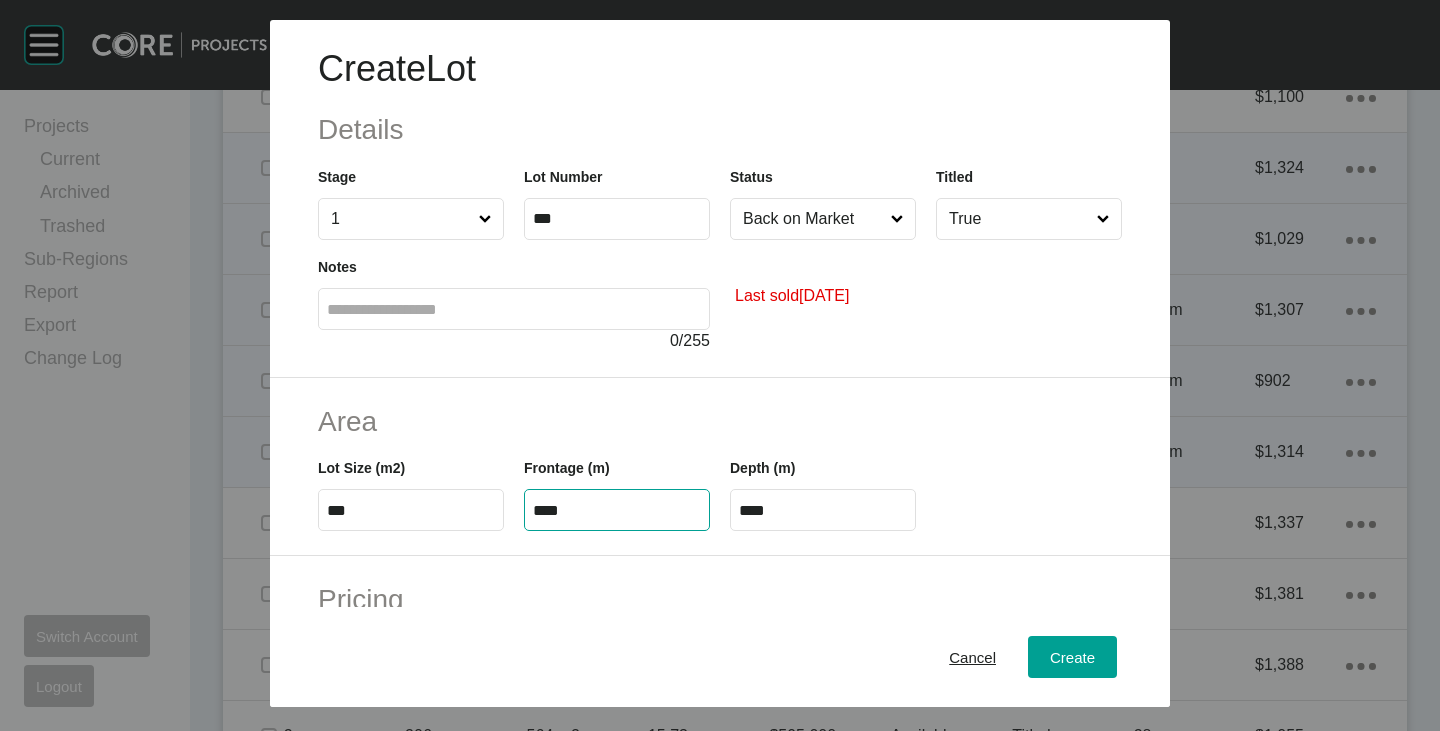 click on "****" at bounding box center [617, 510] 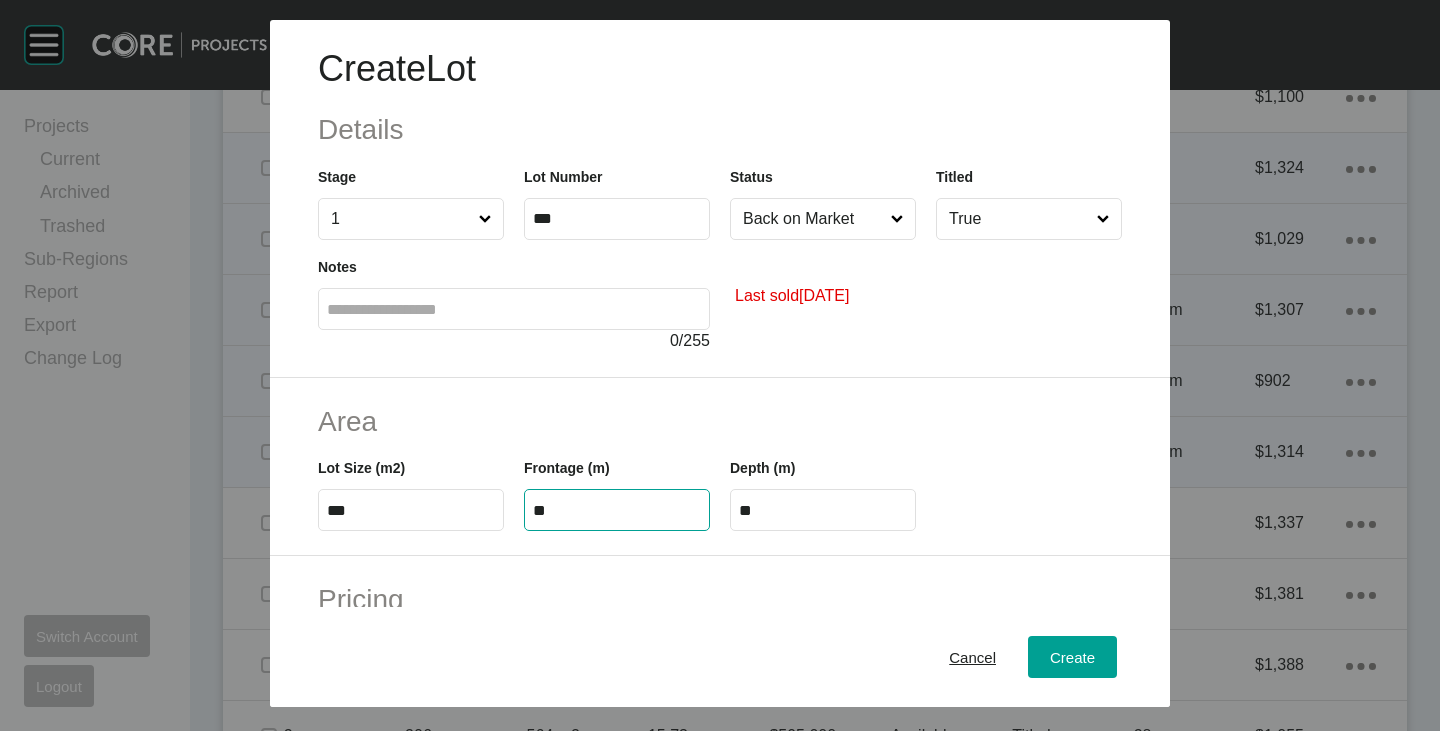 click on "Area" at bounding box center (720, 421) 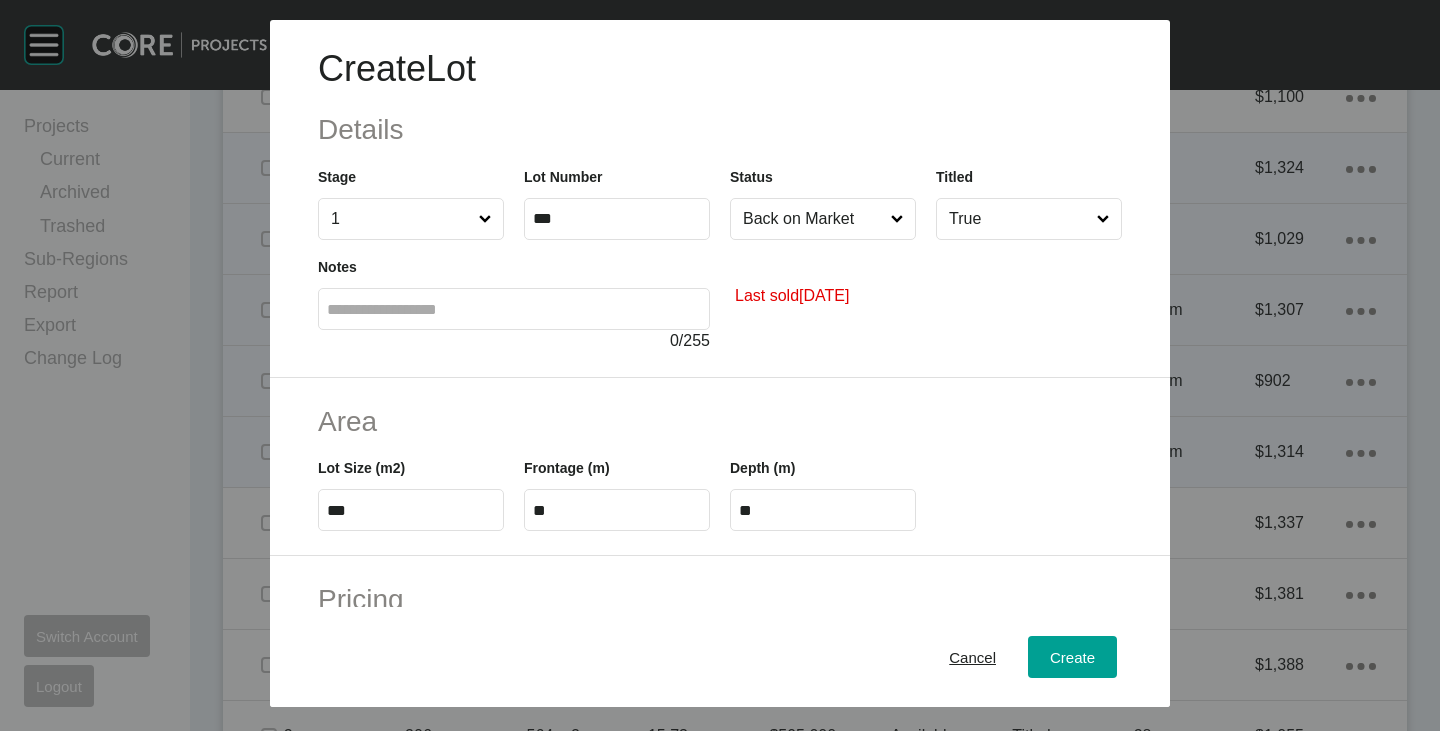 scroll, scrollTop: 200, scrollLeft: 0, axis: vertical 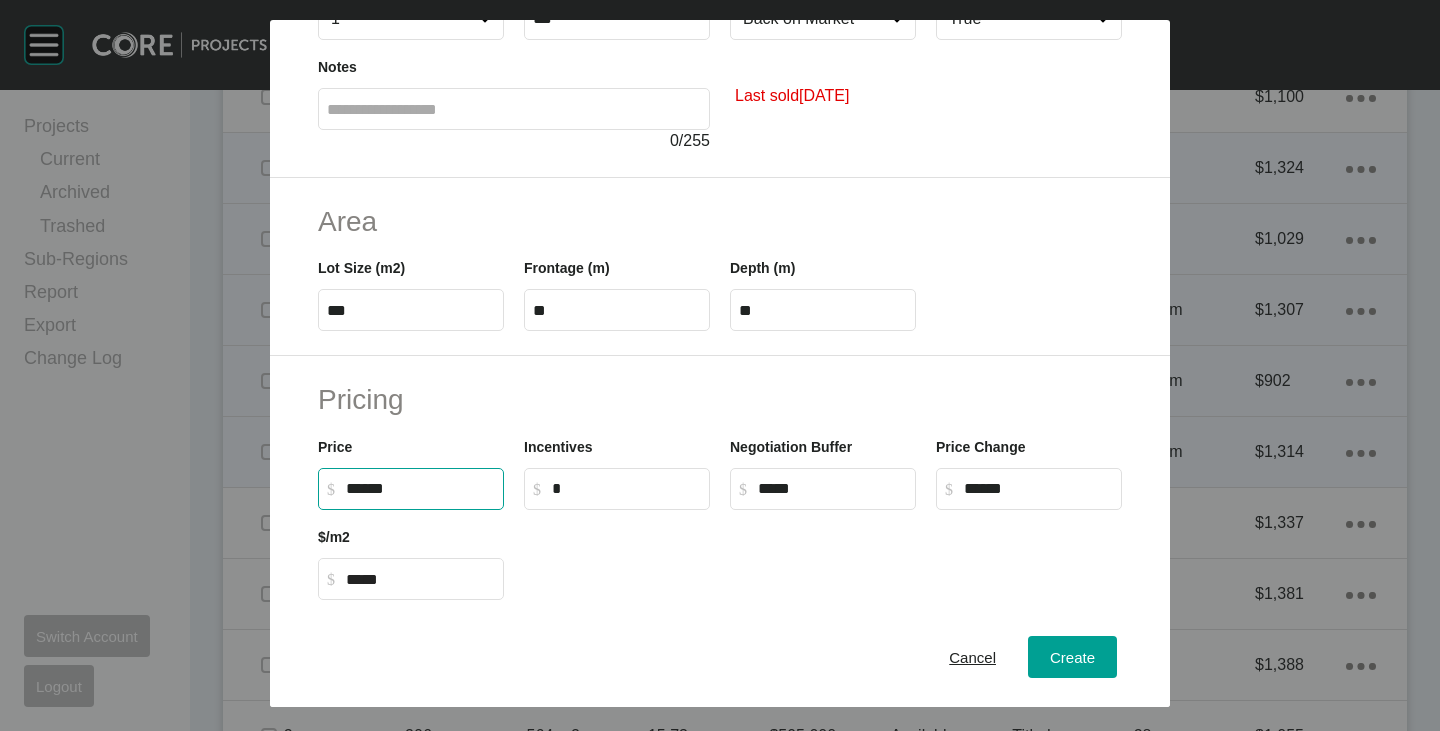 drag, startPoint x: 353, startPoint y: 493, endPoint x: 370, endPoint y: 501, distance: 18.788294 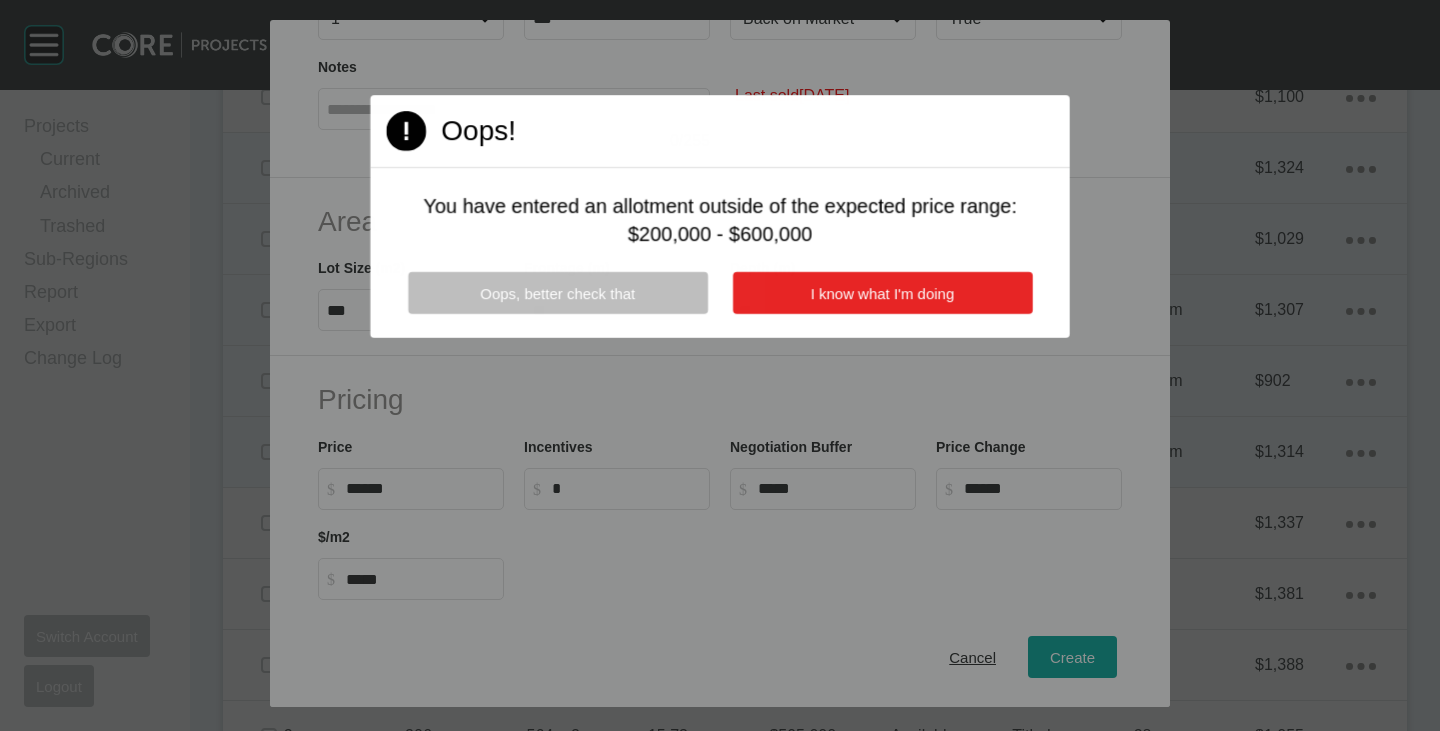 click on "I know what I'm doing" at bounding box center (882, 293) 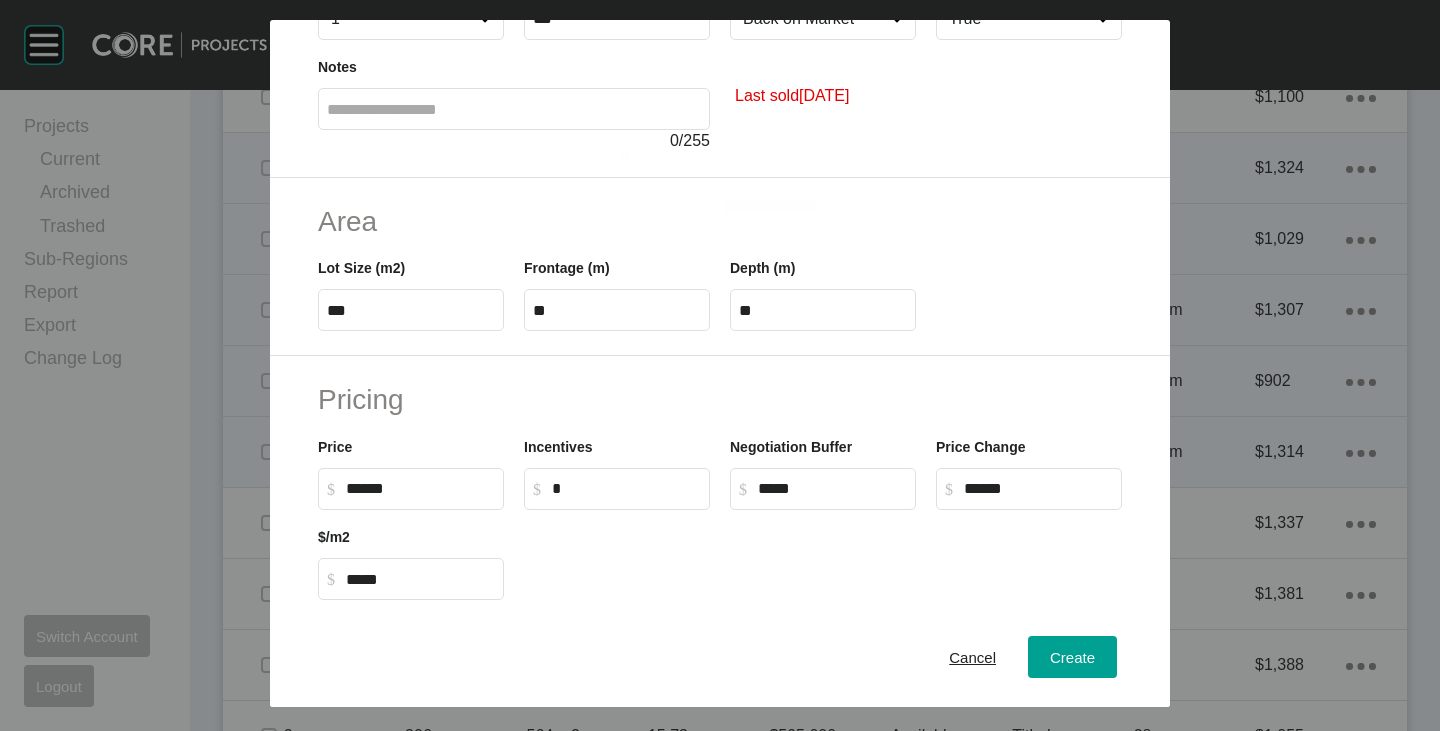 click on "$ Created with Sketch. $ ******" at bounding box center (411, 489) 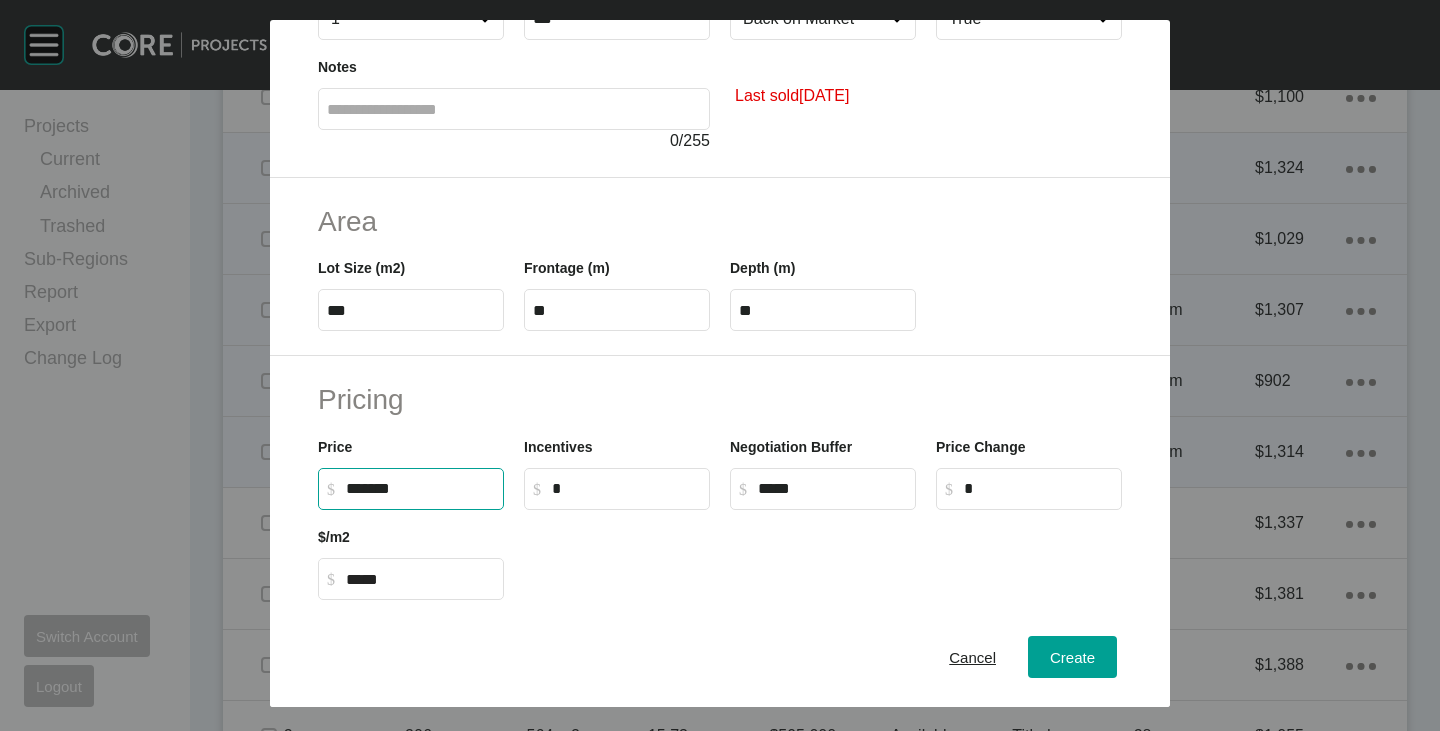 click on "Price $ Created with Sketch. $ *******" at bounding box center [411, 473] 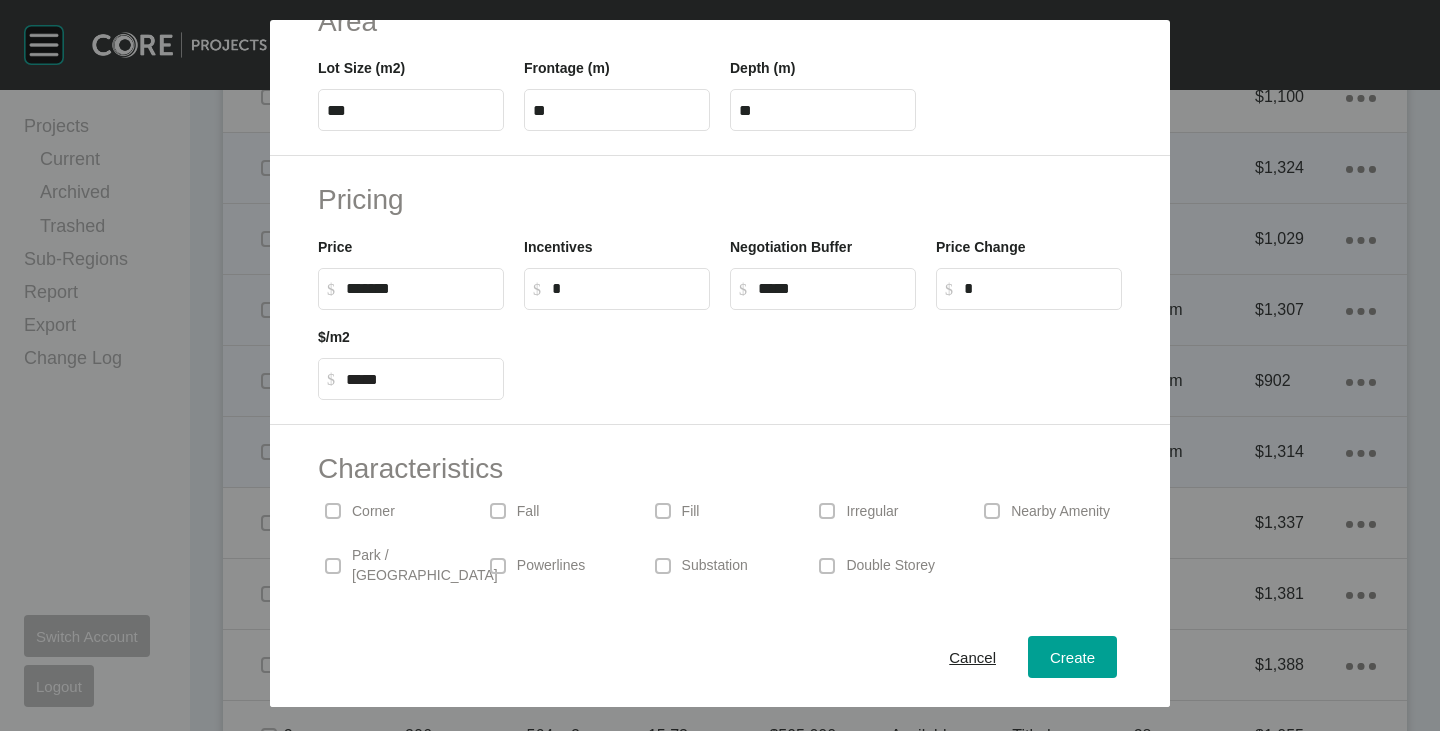 scroll, scrollTop: 489, scrollLeft: 0, axis: vertical 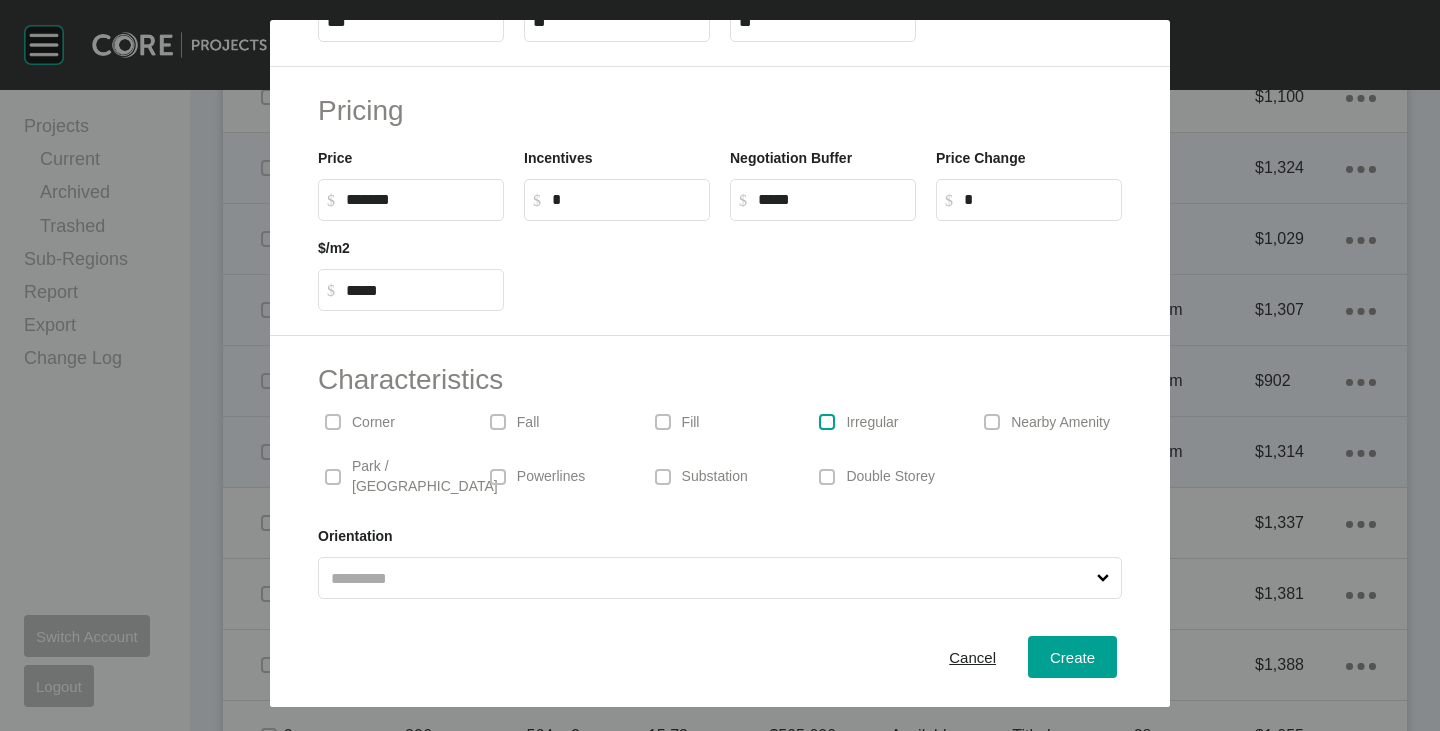 click at bounding box center [827, 422] 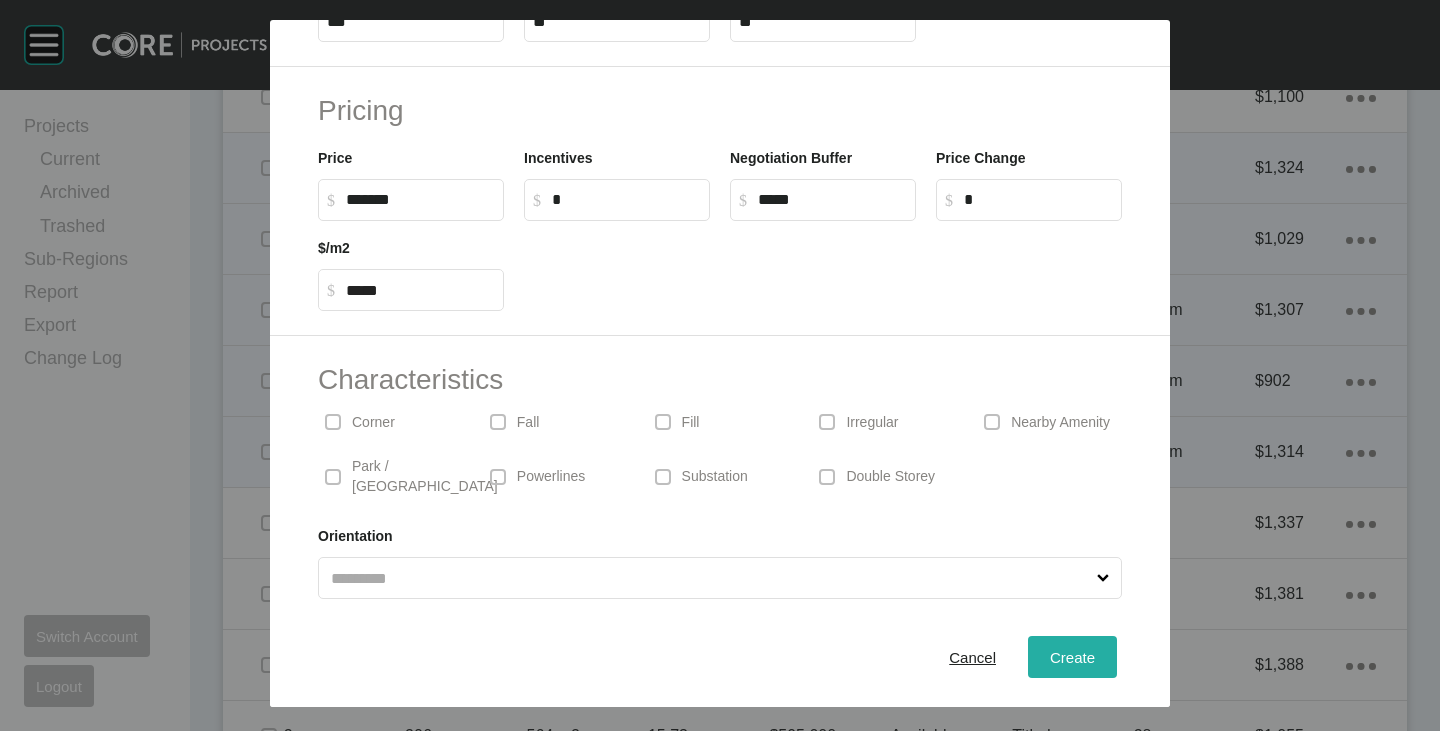 click on "Create" at bounding box center (1072, 657) 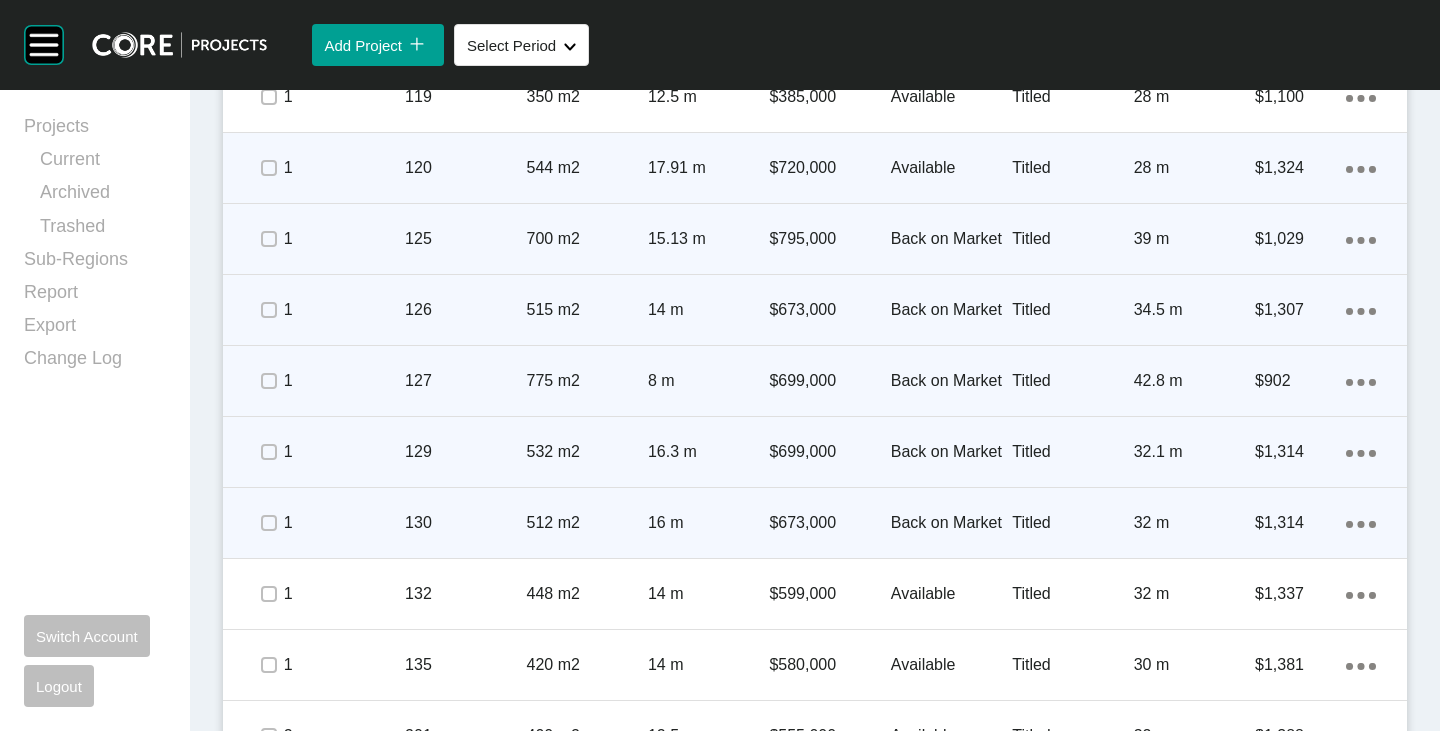 click 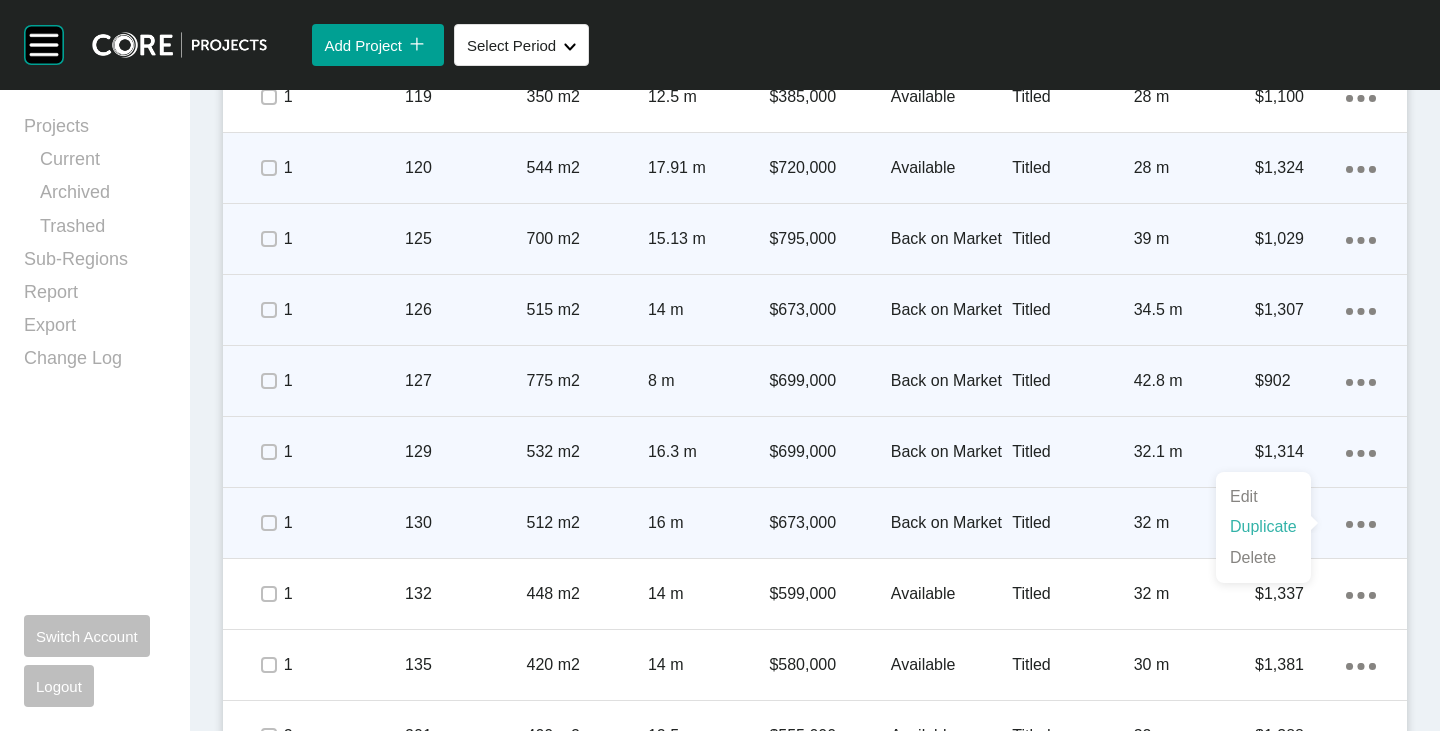 click on "Duplicate" at bounding box center [1263, 527] 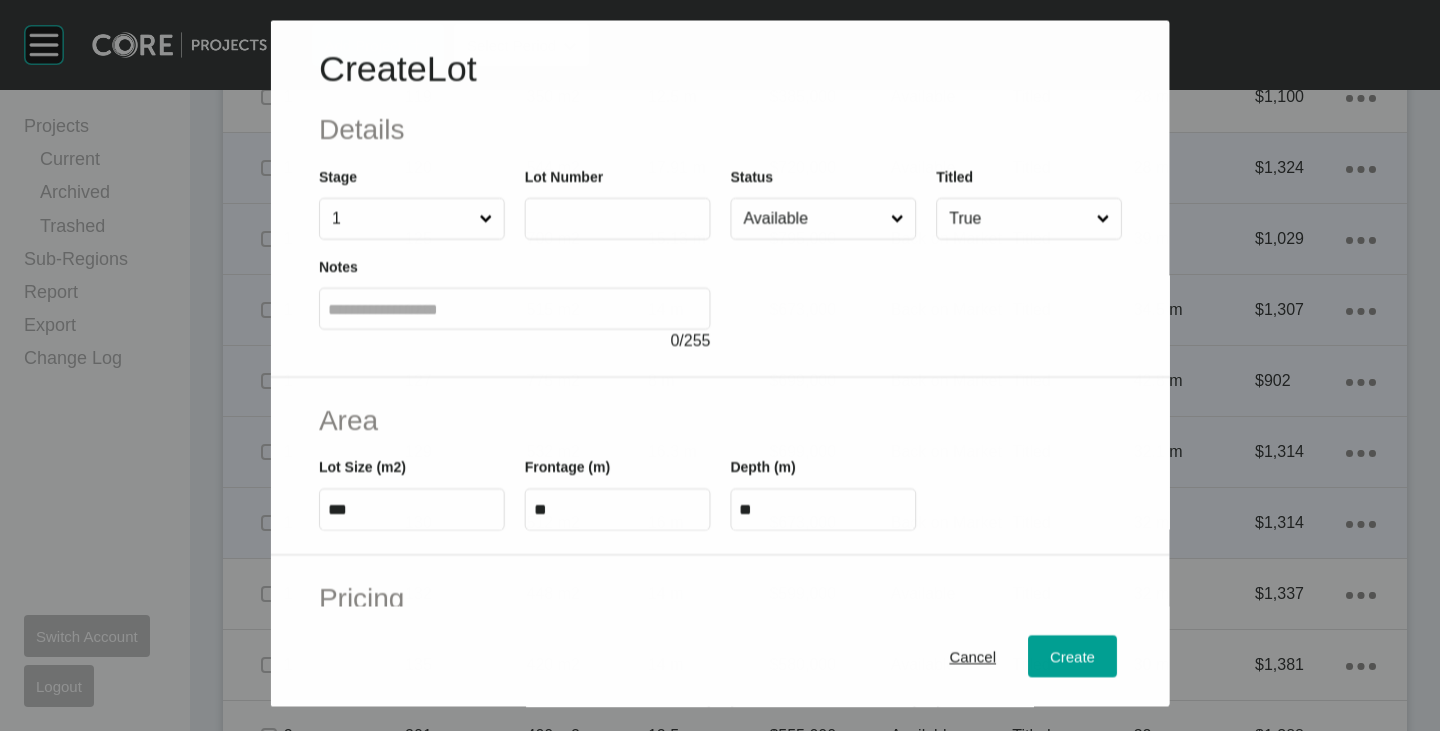 click at bounding box center (617, 219) 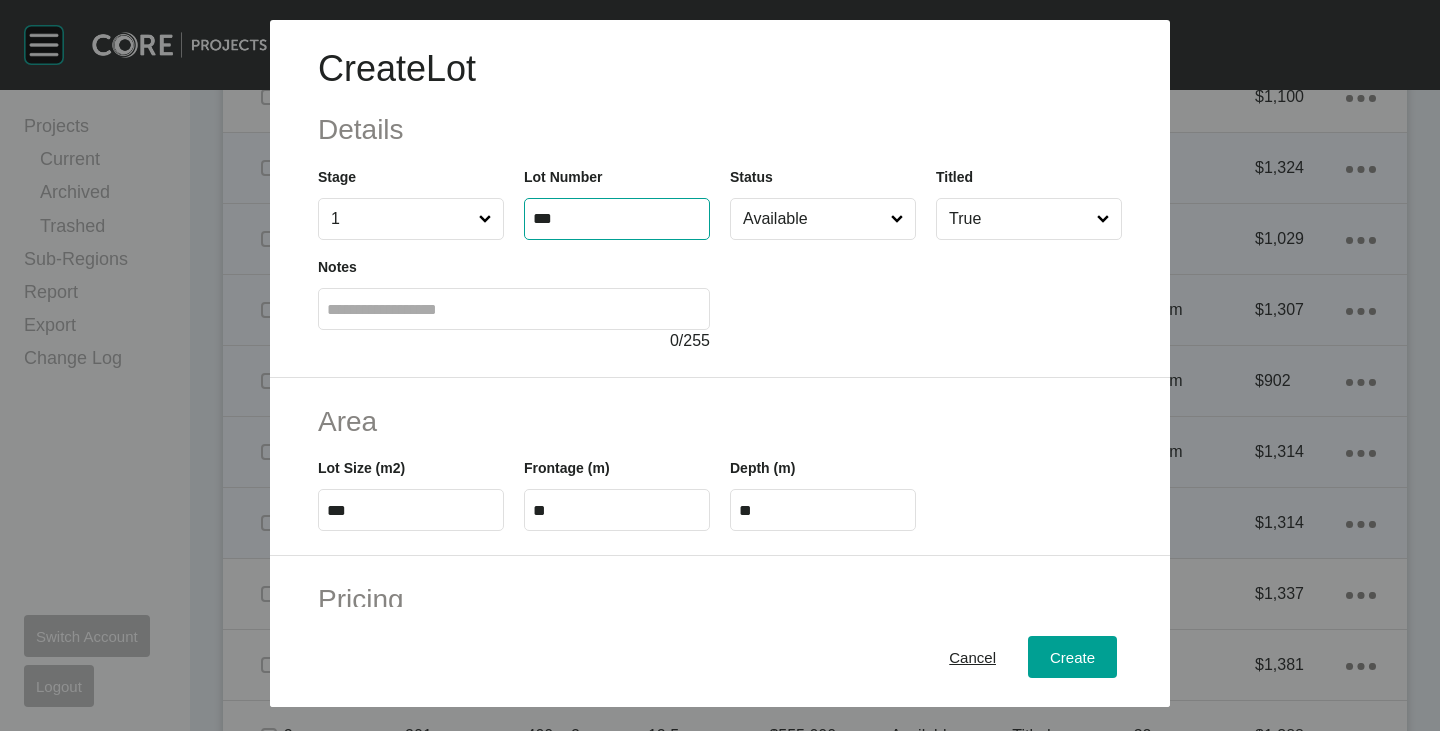 click at bounding box center (926, 296) 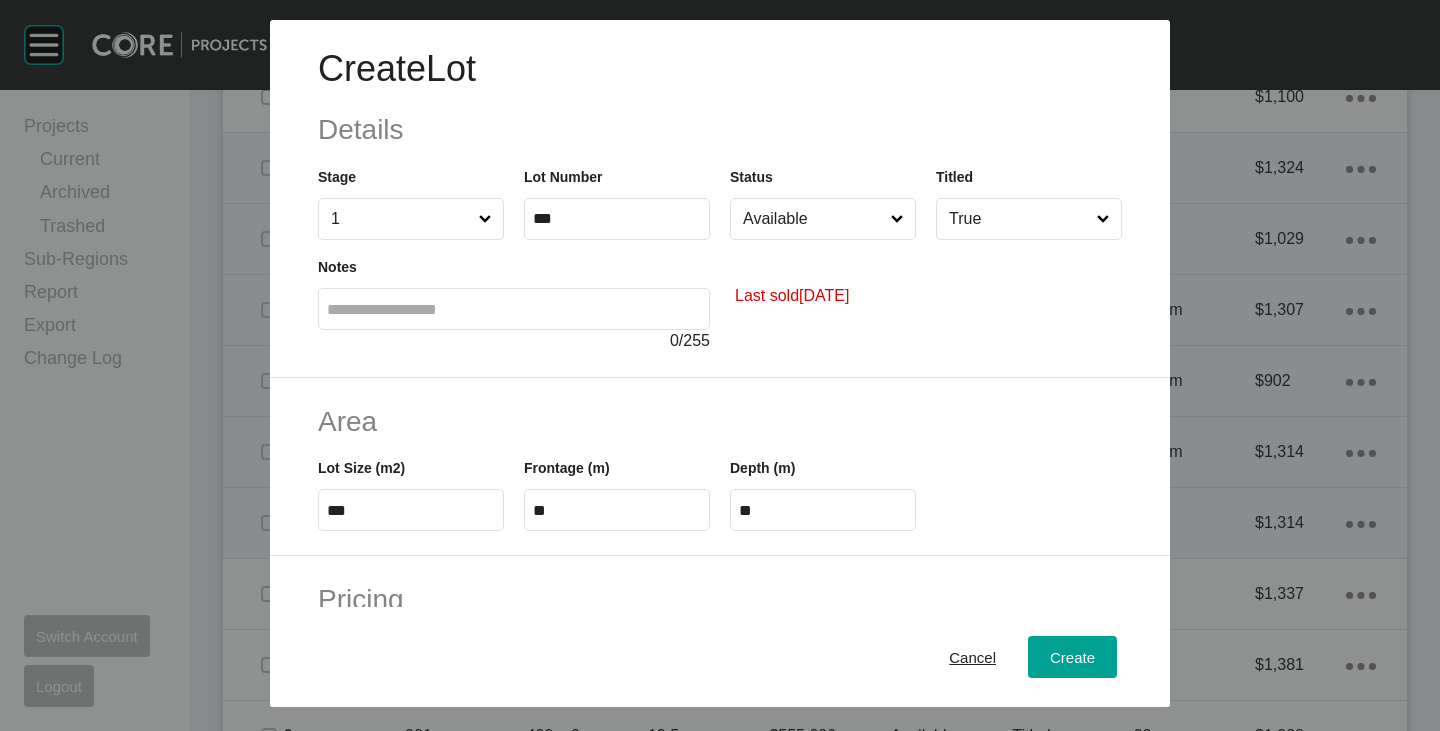 drag, startPoint x: 824, startPoint y: 228, endPoint x: 820, endPoint y: 245, distance: 17.464249 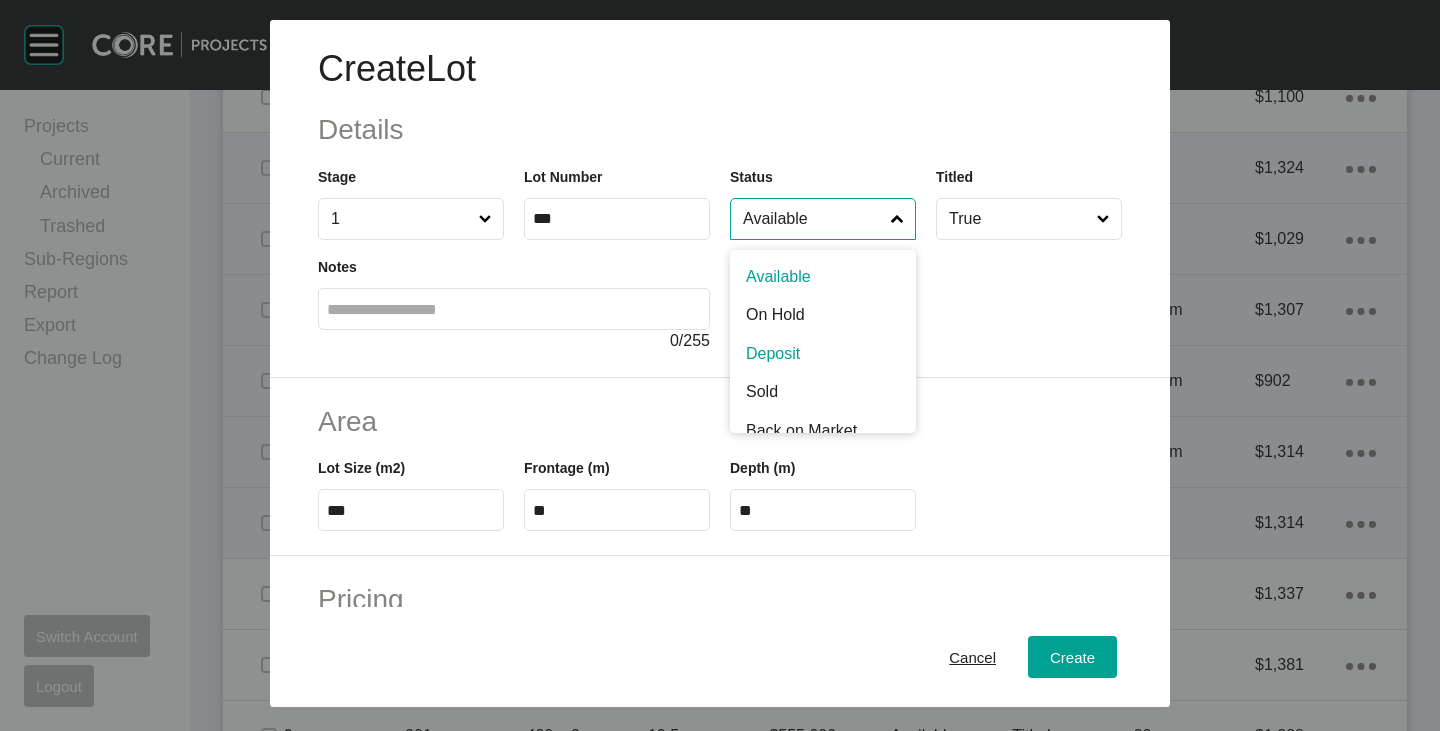 scroll, scrollTop: 102, scrollLeft: 0, axis: vertical 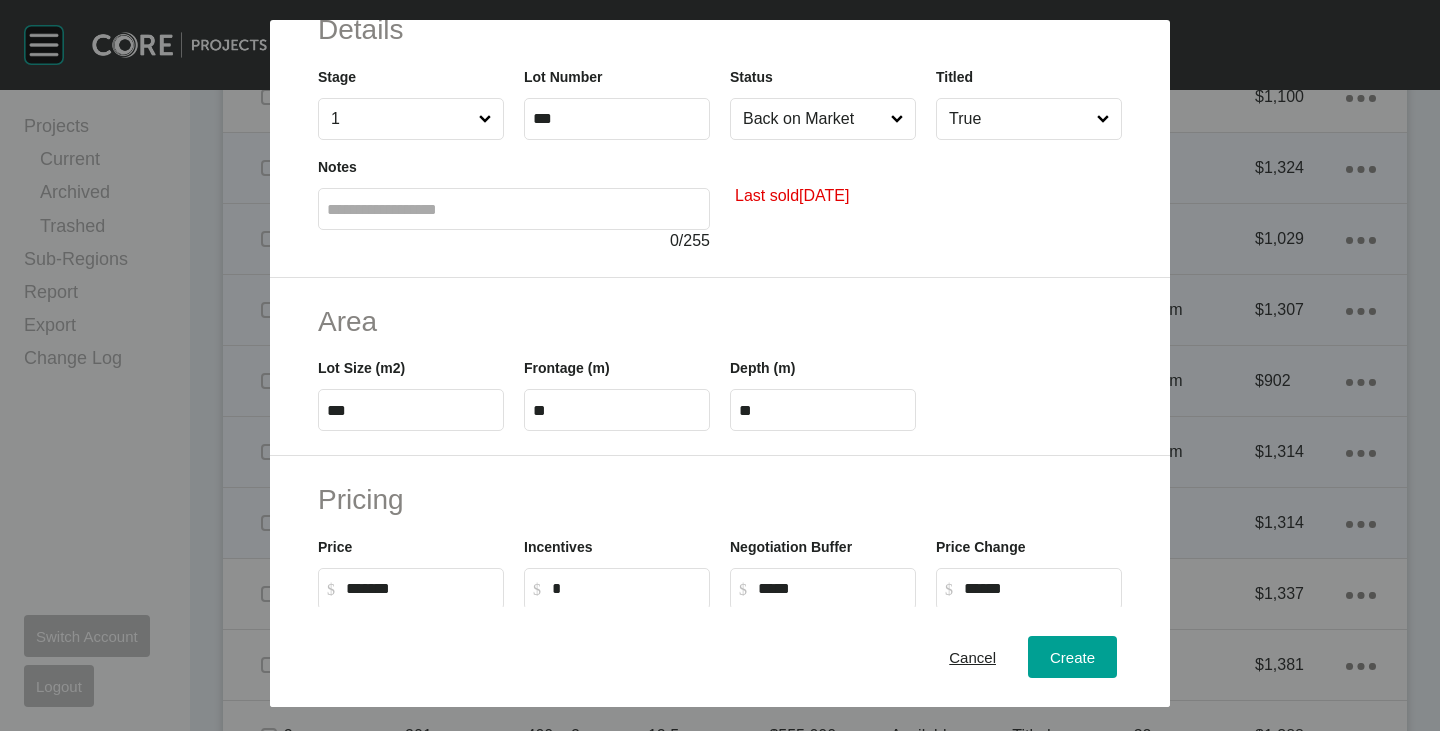 click on "***" at bounding box center (411, 410) 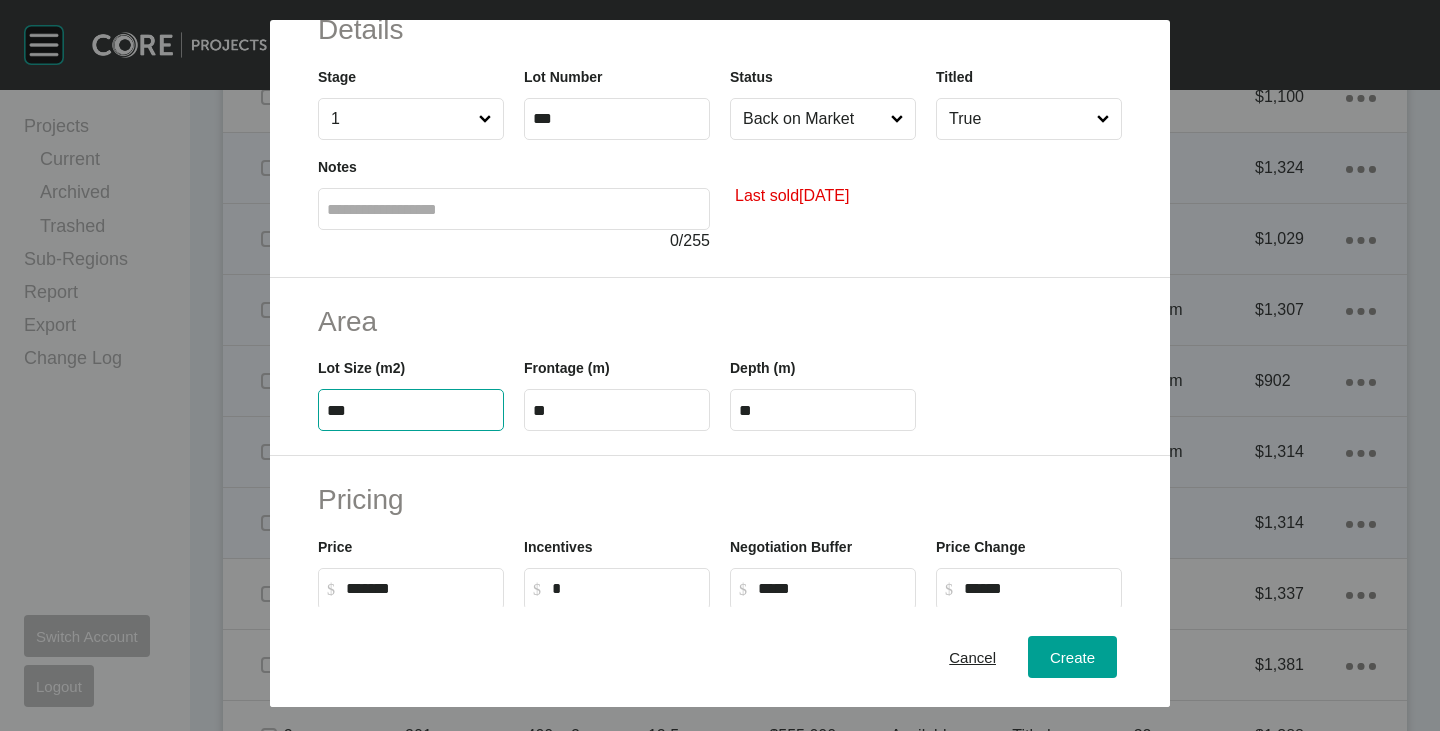 click on "***" at bounding box center (411, 410) 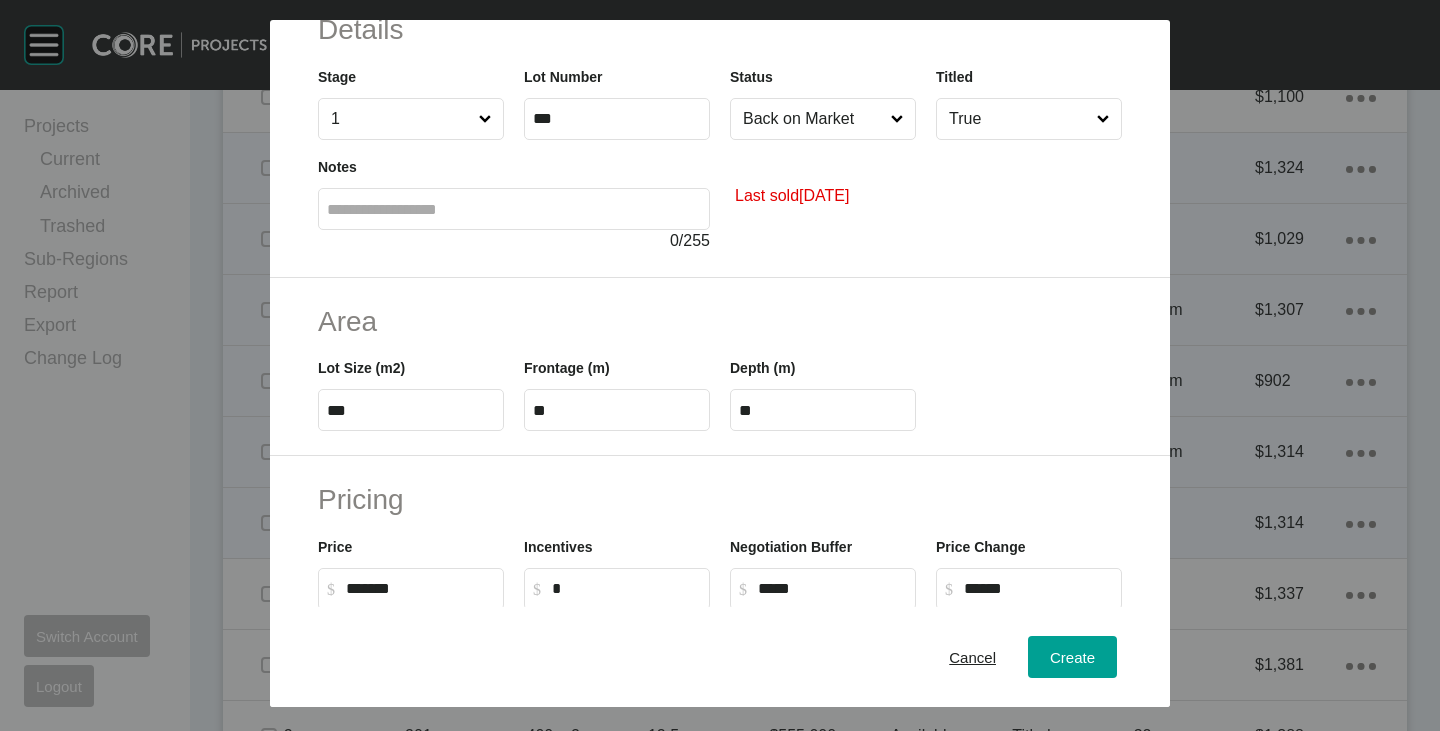 click on "Area" at bounding box center [720, 321] 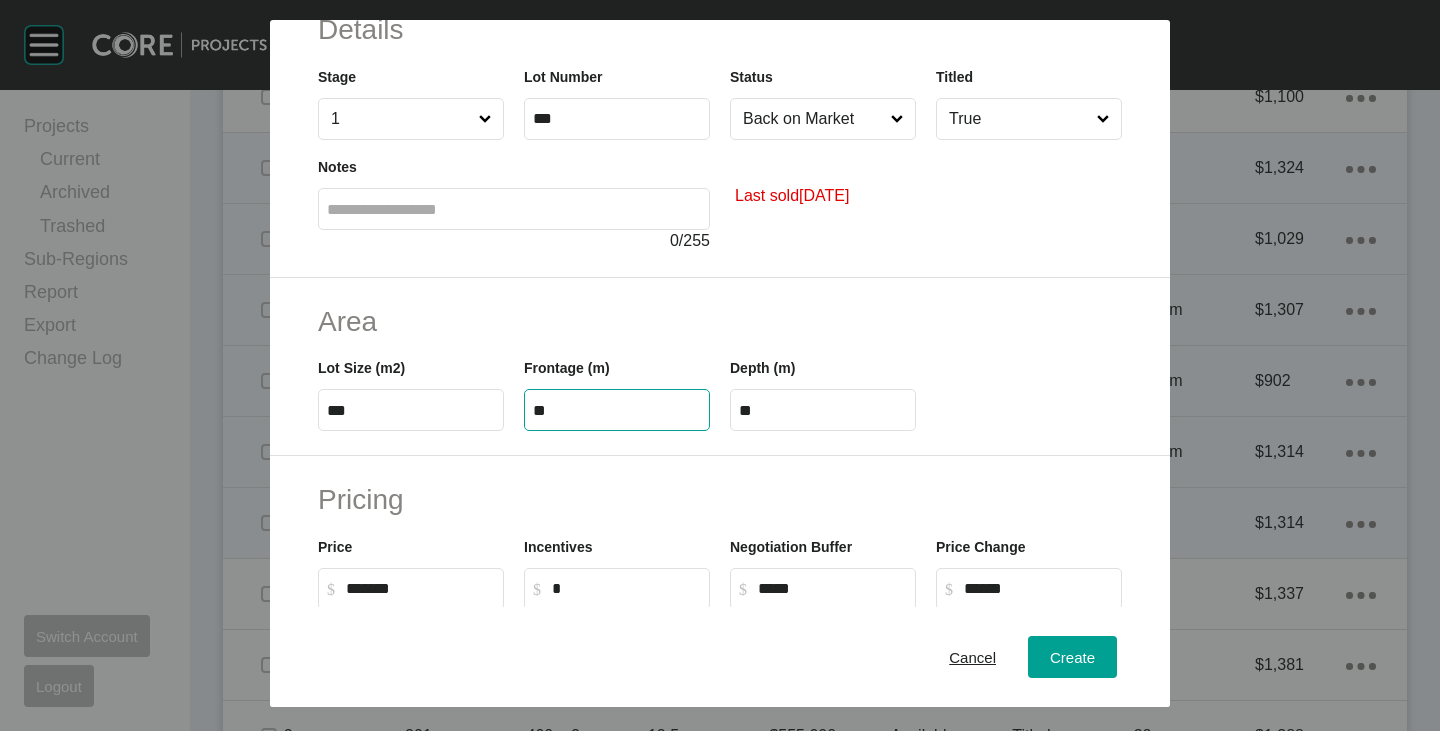 click on "Area Lot Size (m2) *** Frontage (m) ** Depth (m) **" at bounding box center (720, 367) 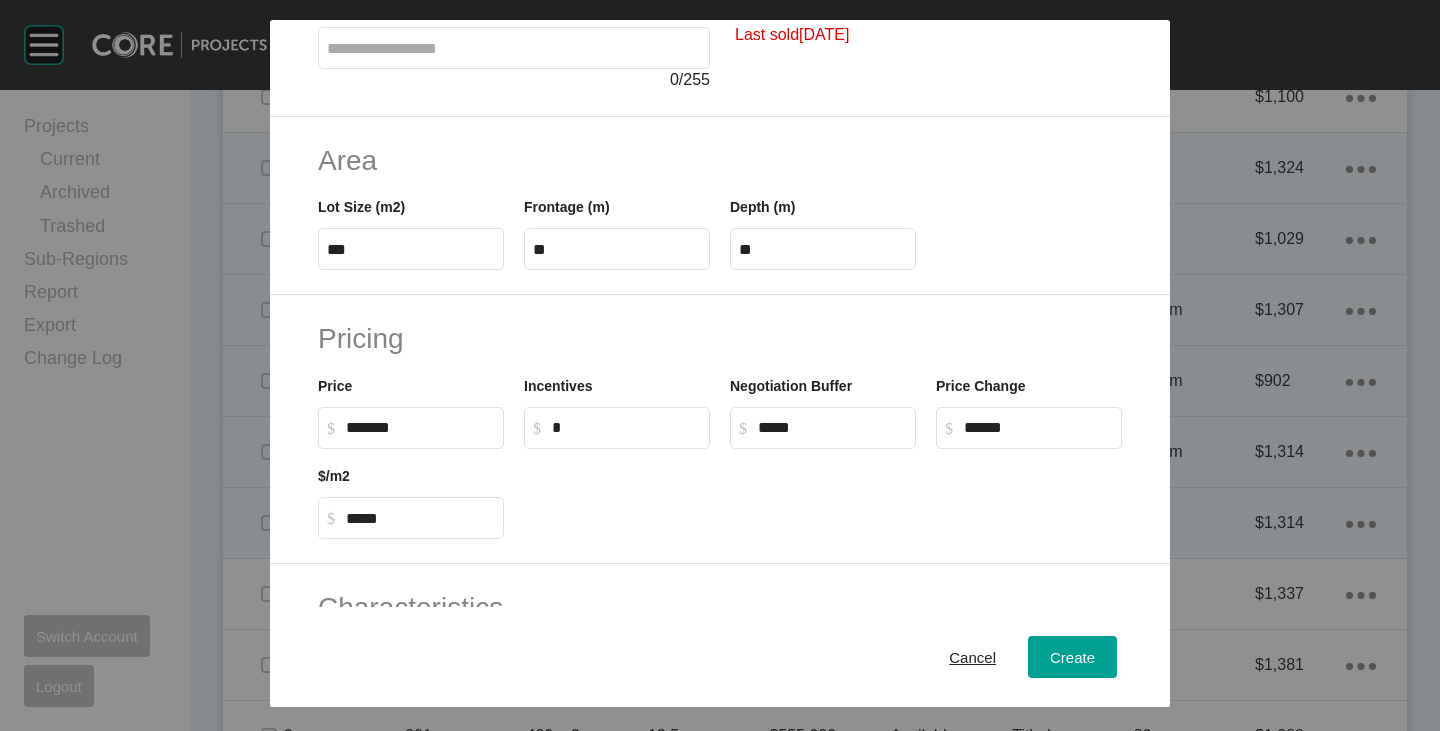 scroll, scrollTop: 400, scrollLeft: 0, axis: vertical 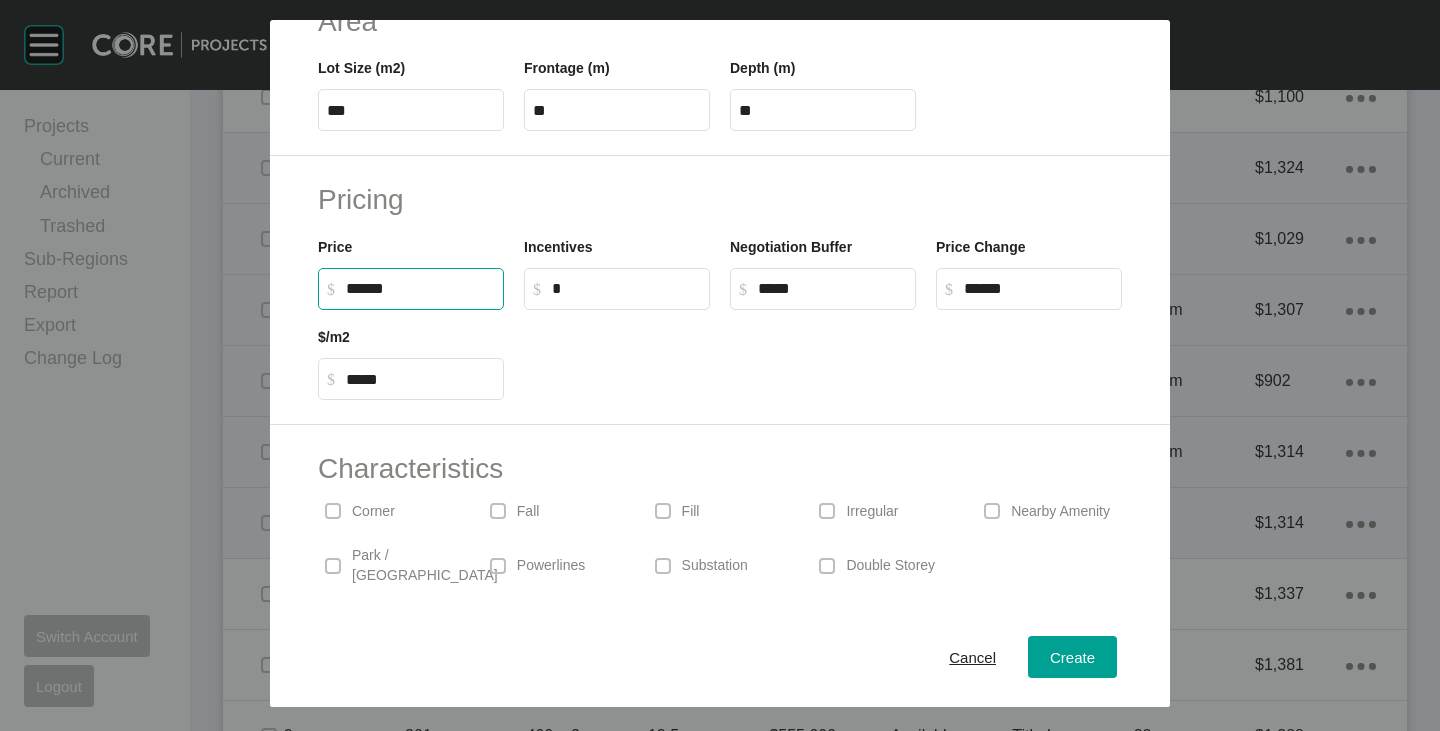 drag, startPoint x: 347, startPoint y: 290, endPoint x: 378, endPoint y: 295, distance: 31.400637 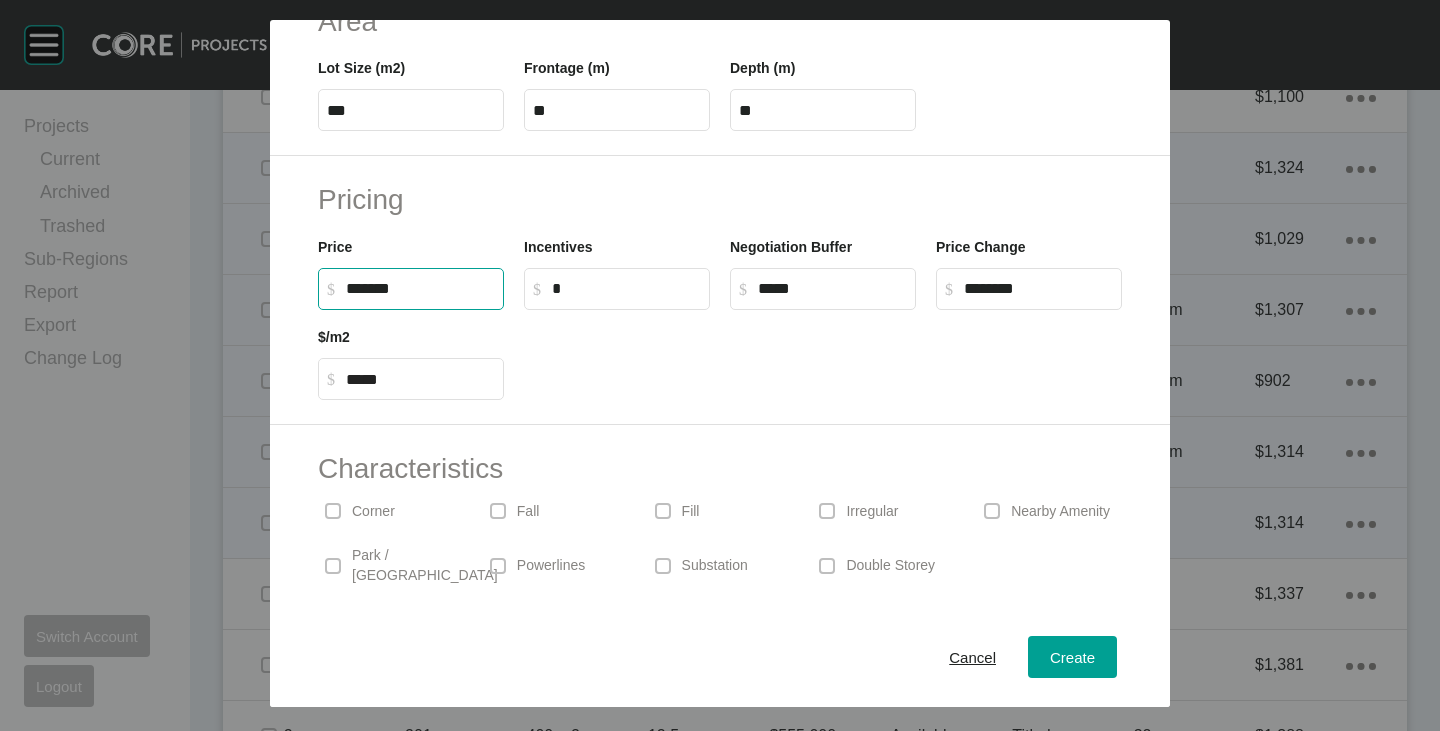 click at bounding box center [823, 355] 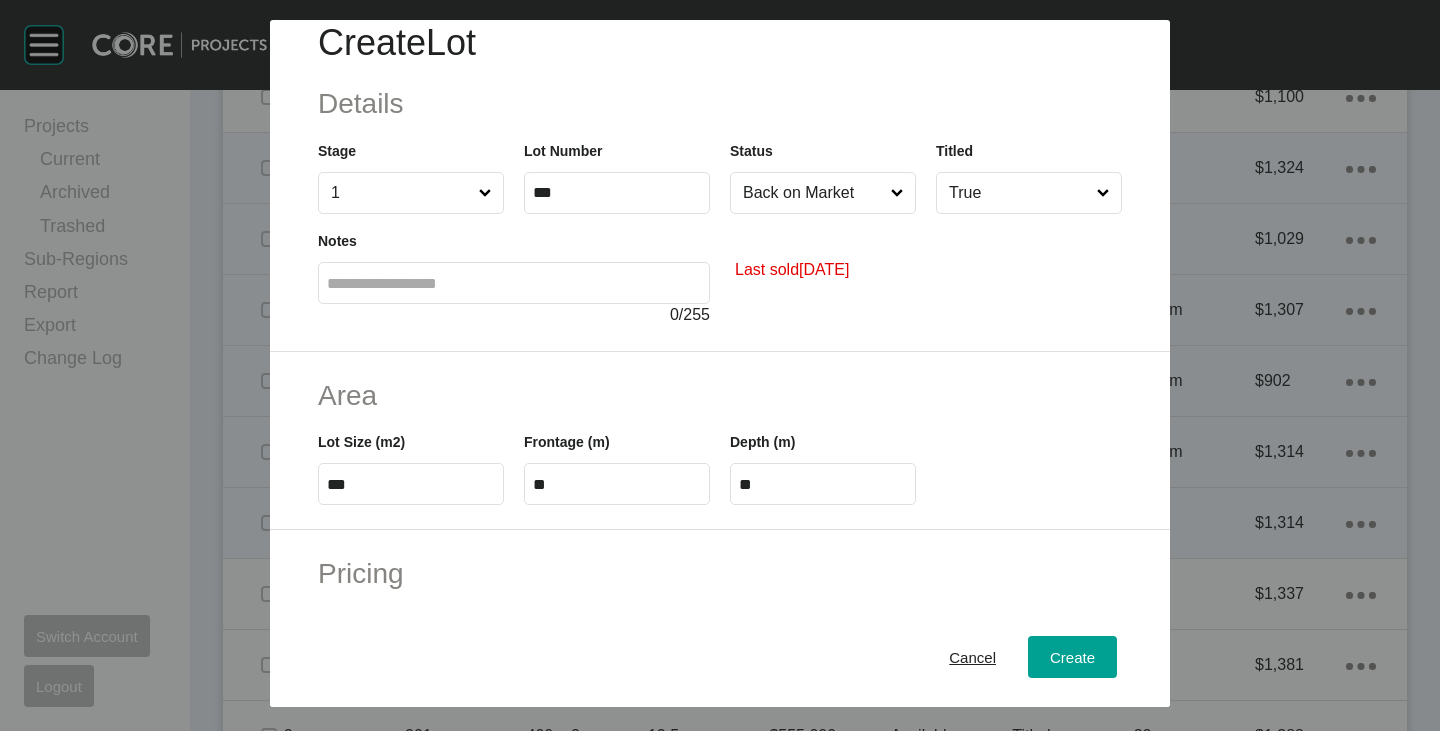 scroll, scrollTop: 0, scrollLeft: 0, axis: both 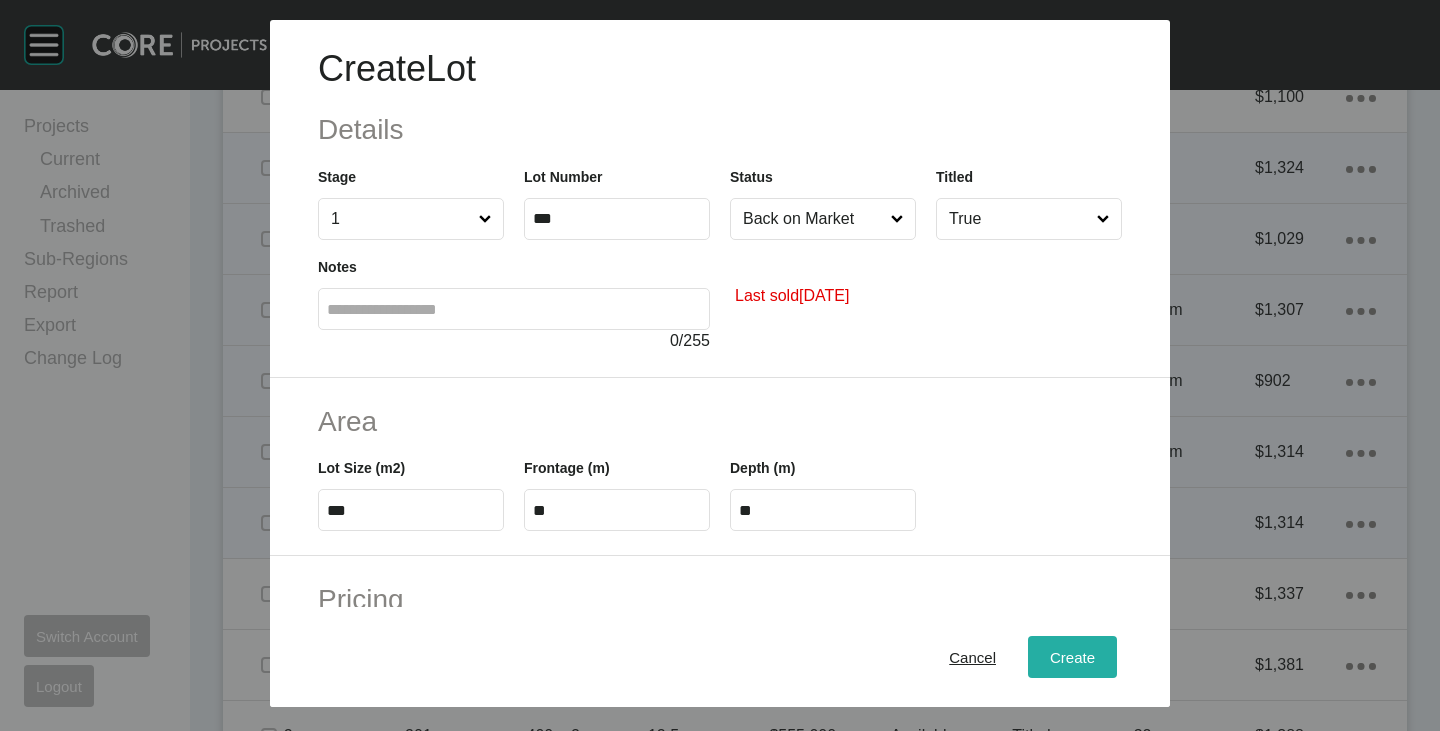 click on "Create" at bounding box center [1072, 657] 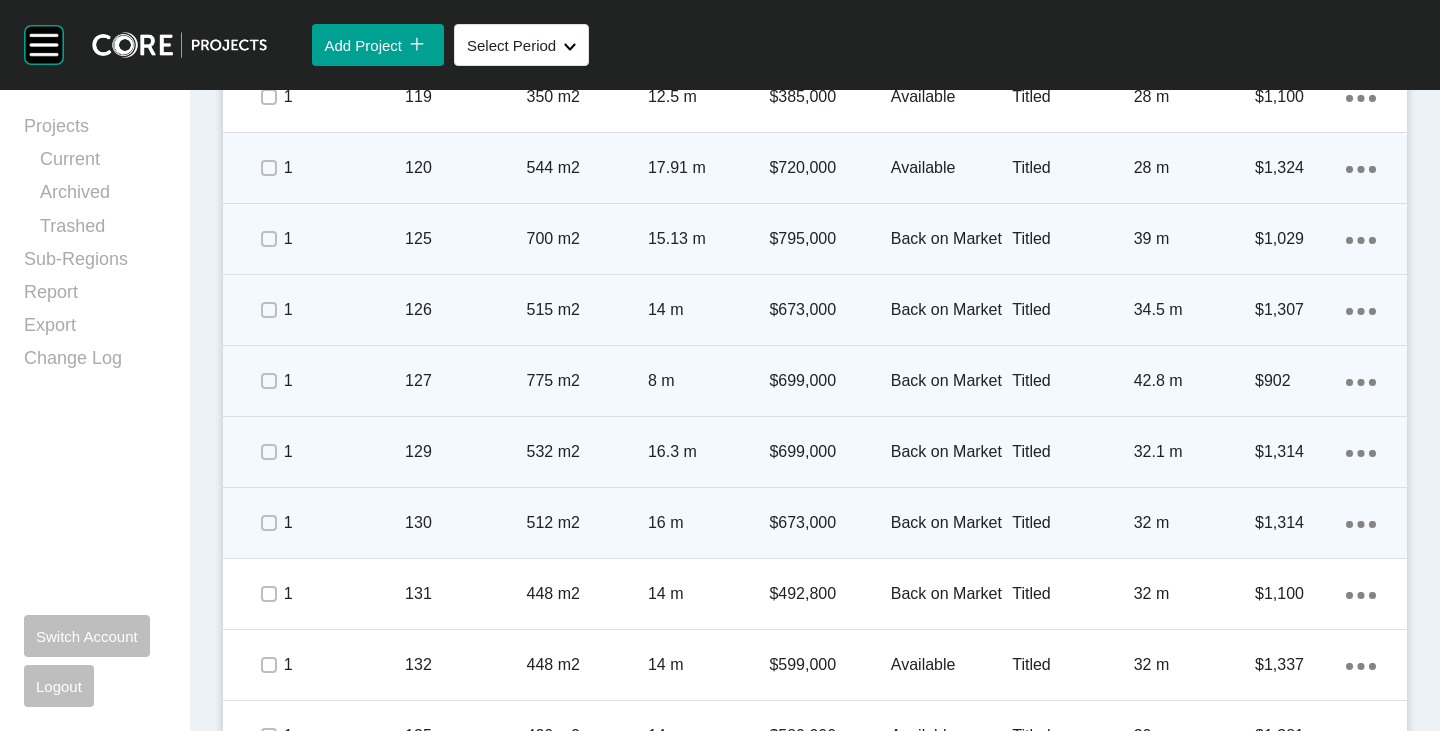 scroll, scrollTop: 1500, scrollLeft: 0, axis: vertical 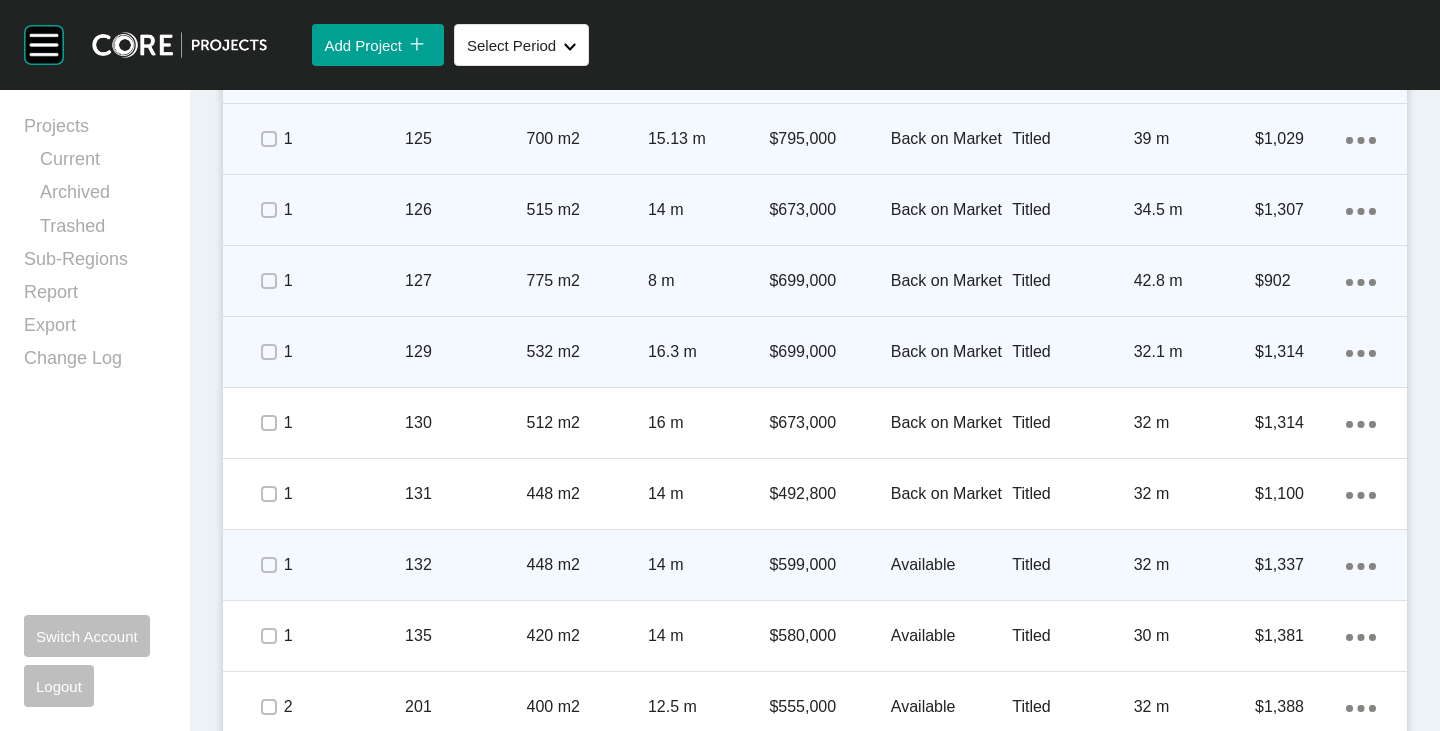 click on "$599,000" at bounding box center (829, 565) 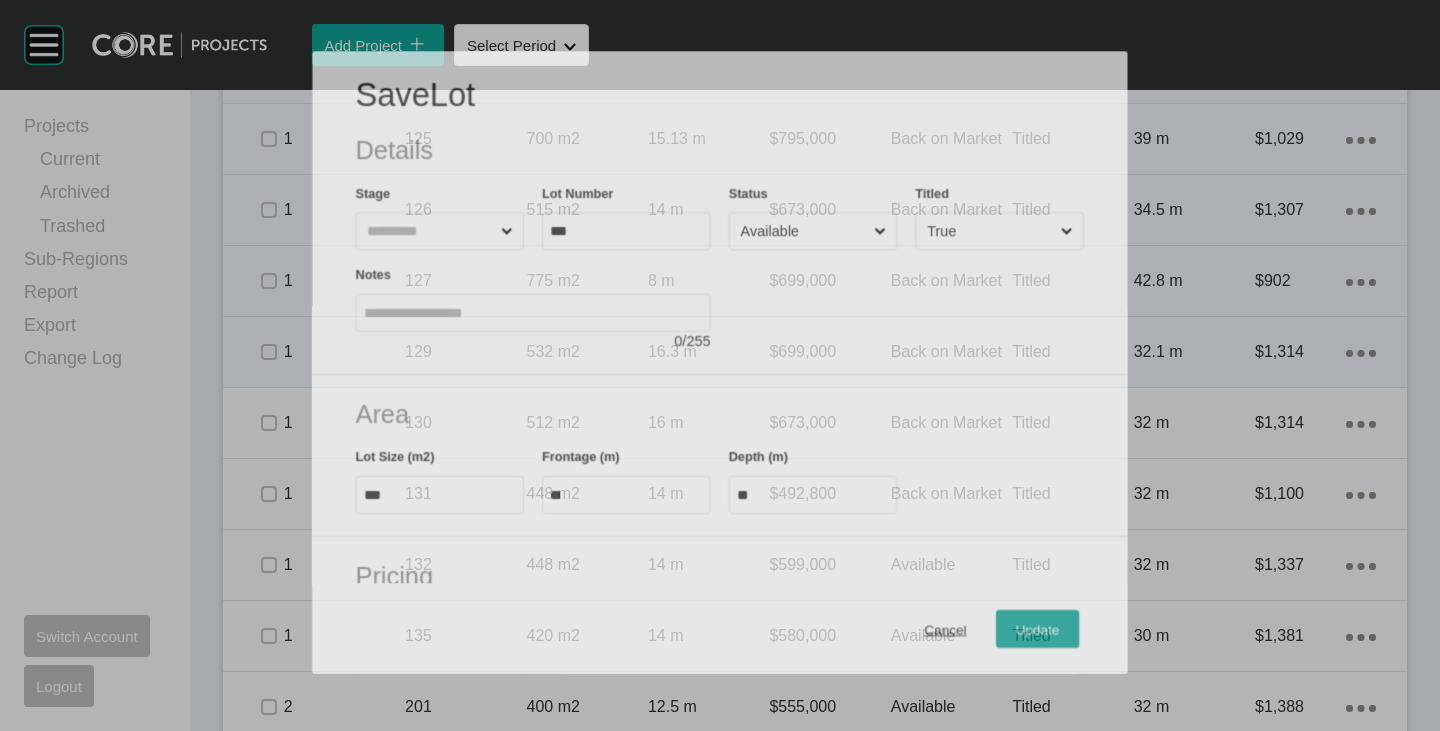 scroll, scrollTop: 300, scrollLeft: 0, axis: vertical 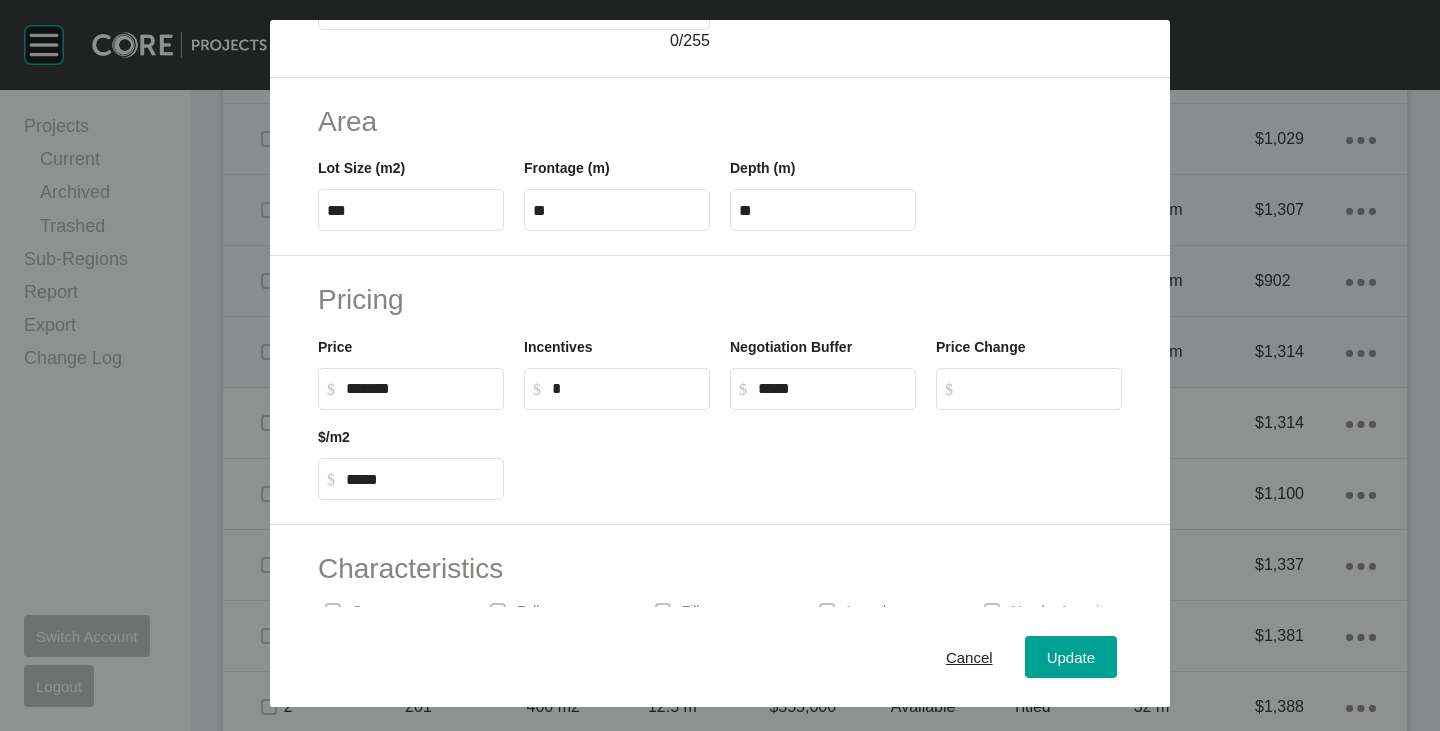 drag, startPoint x: 345, startPoint y: 386, endPoint x: 388, endPoint y: 391, distance: 43.289722 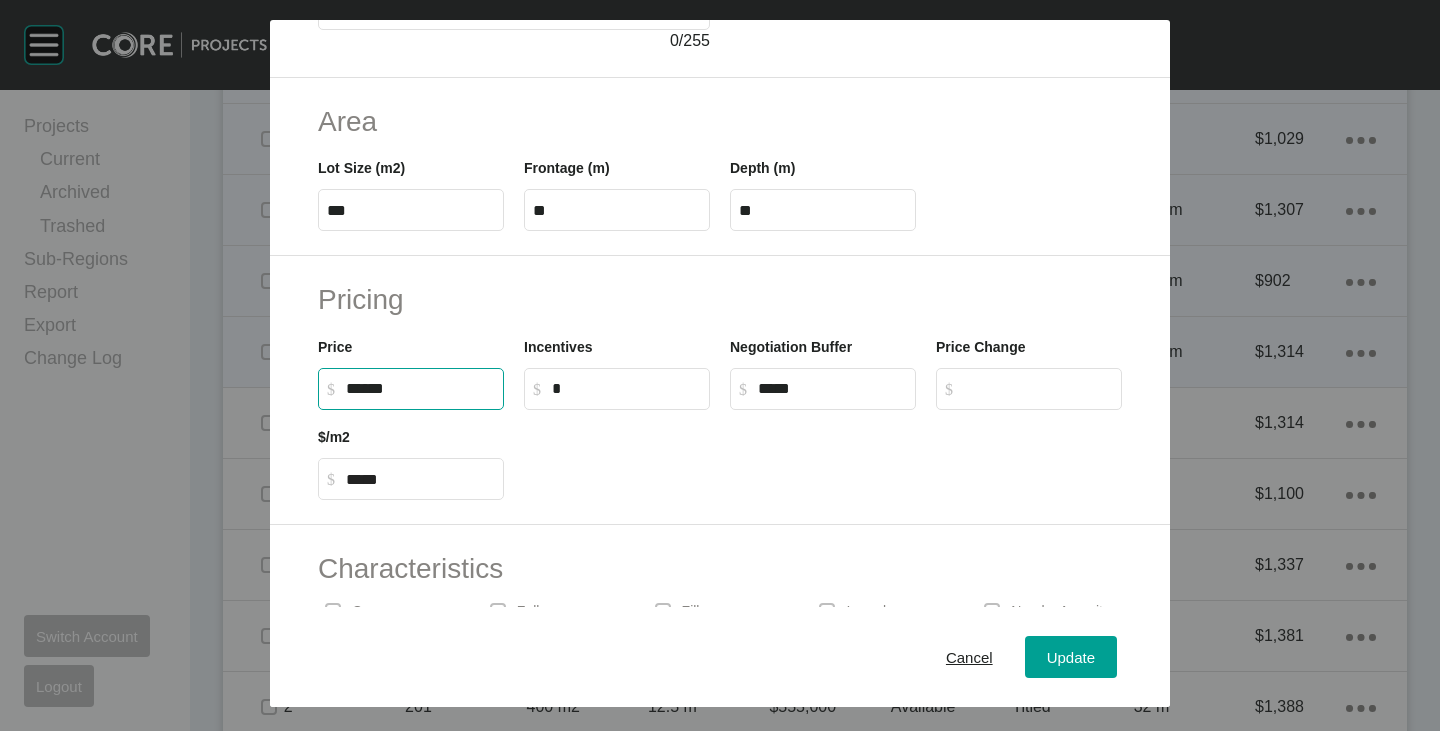 drag, startPoint x: 347, startPoint y: 390, endPoint x: 384, endPoint y: 393, distance: 37.12142 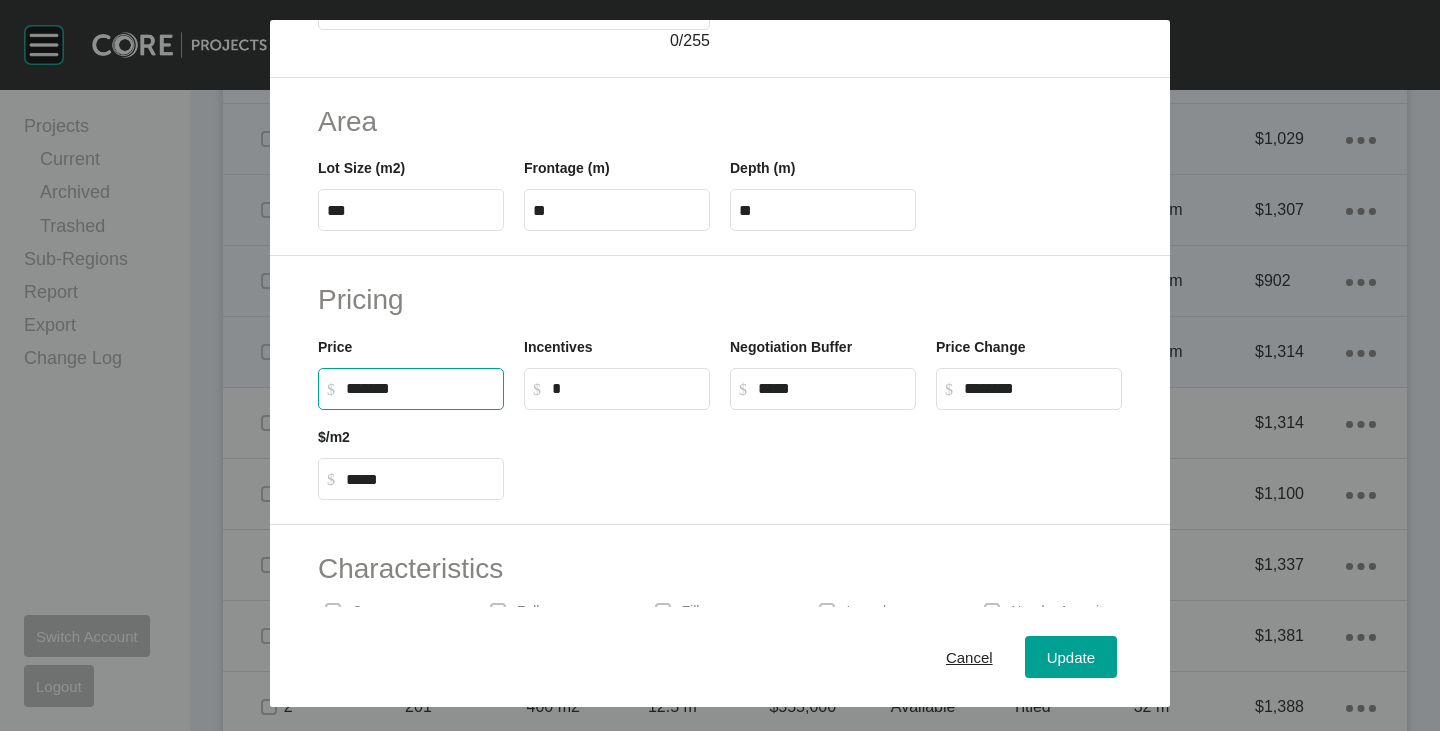 click at bounding box center [823, 455] 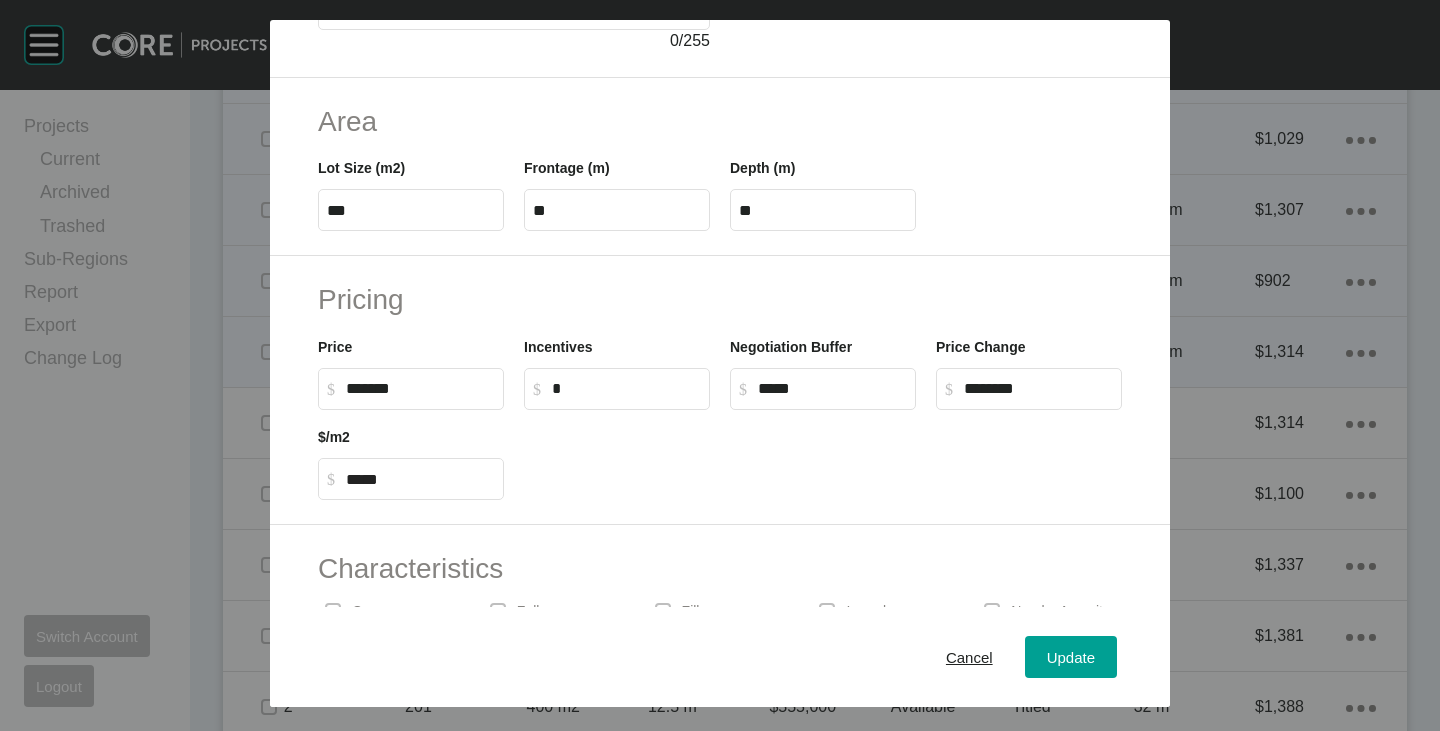 scroll, scrollTop: 489, scrollLeft: 0, axis: vertical 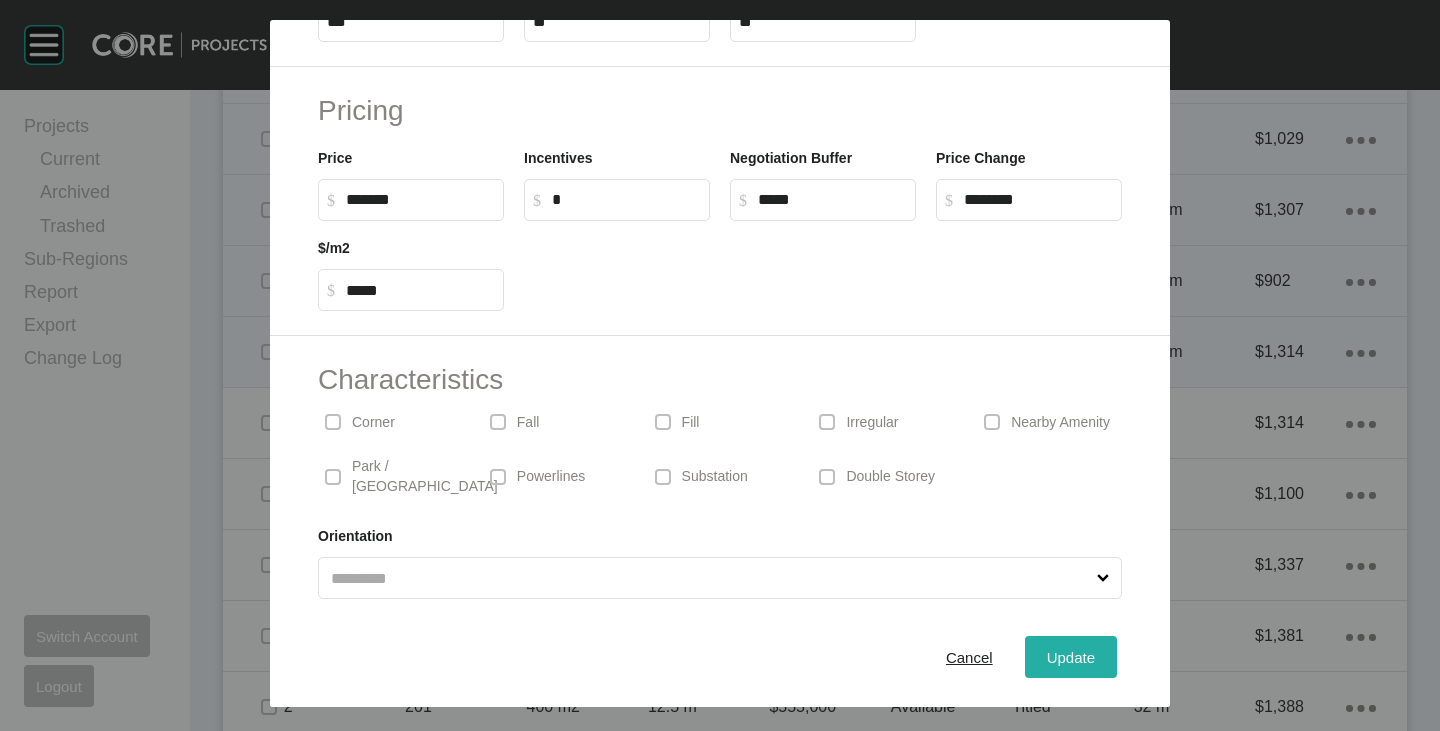 click on "Update" at bounding box center [1071, 657] 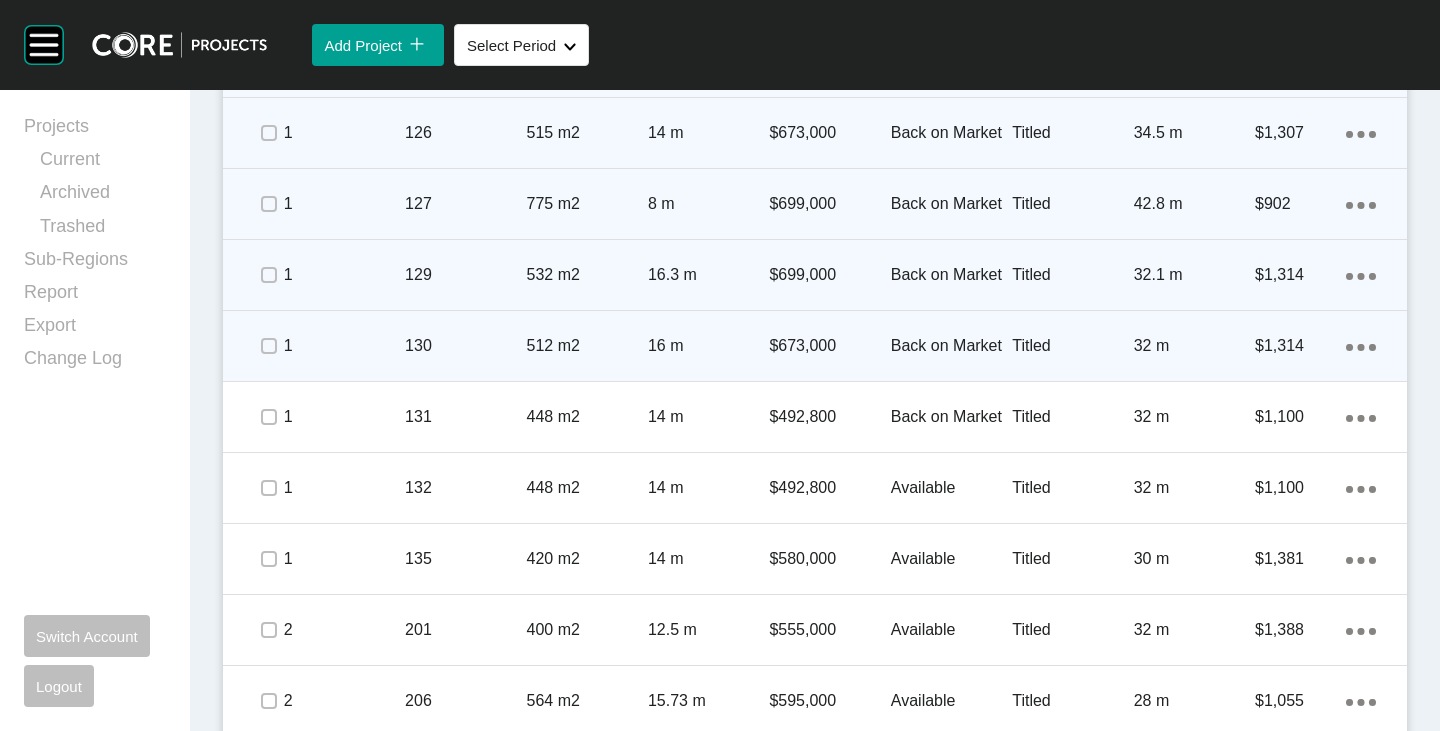 scroll, scrollTop: 1600, scrollLeft: 0, axis: vertical 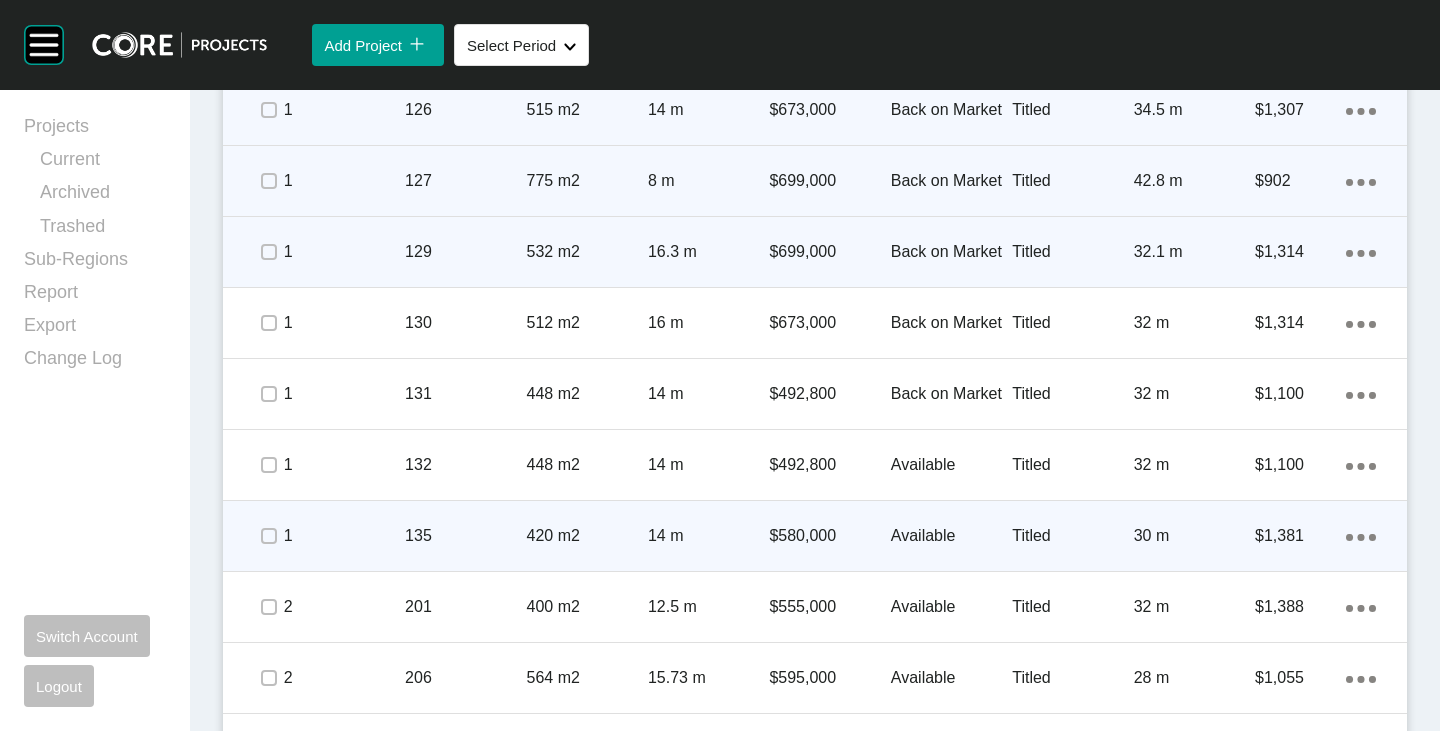click on "$580,000" at bounding box center [829, 536] 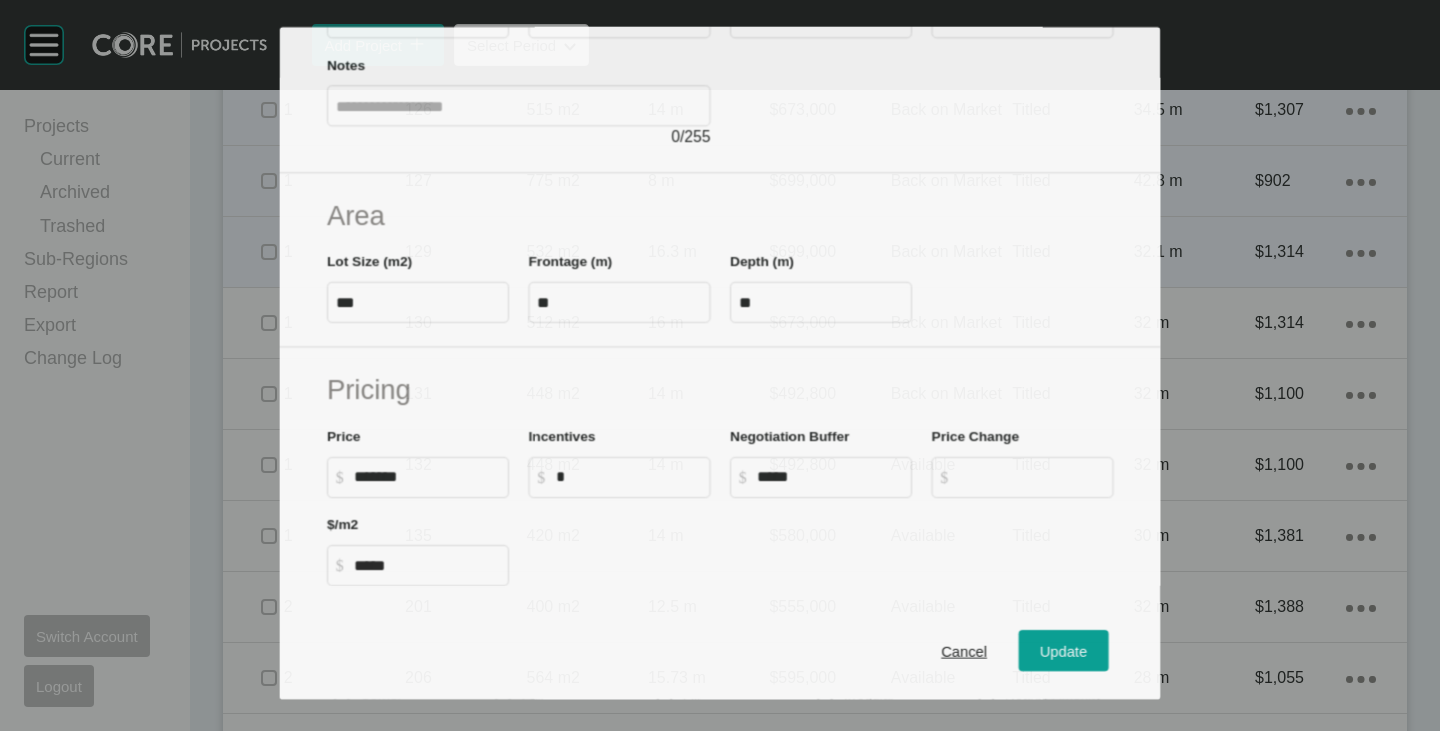 scroll, scrollTop: 300, scrollLeft: 0, axis: vertical 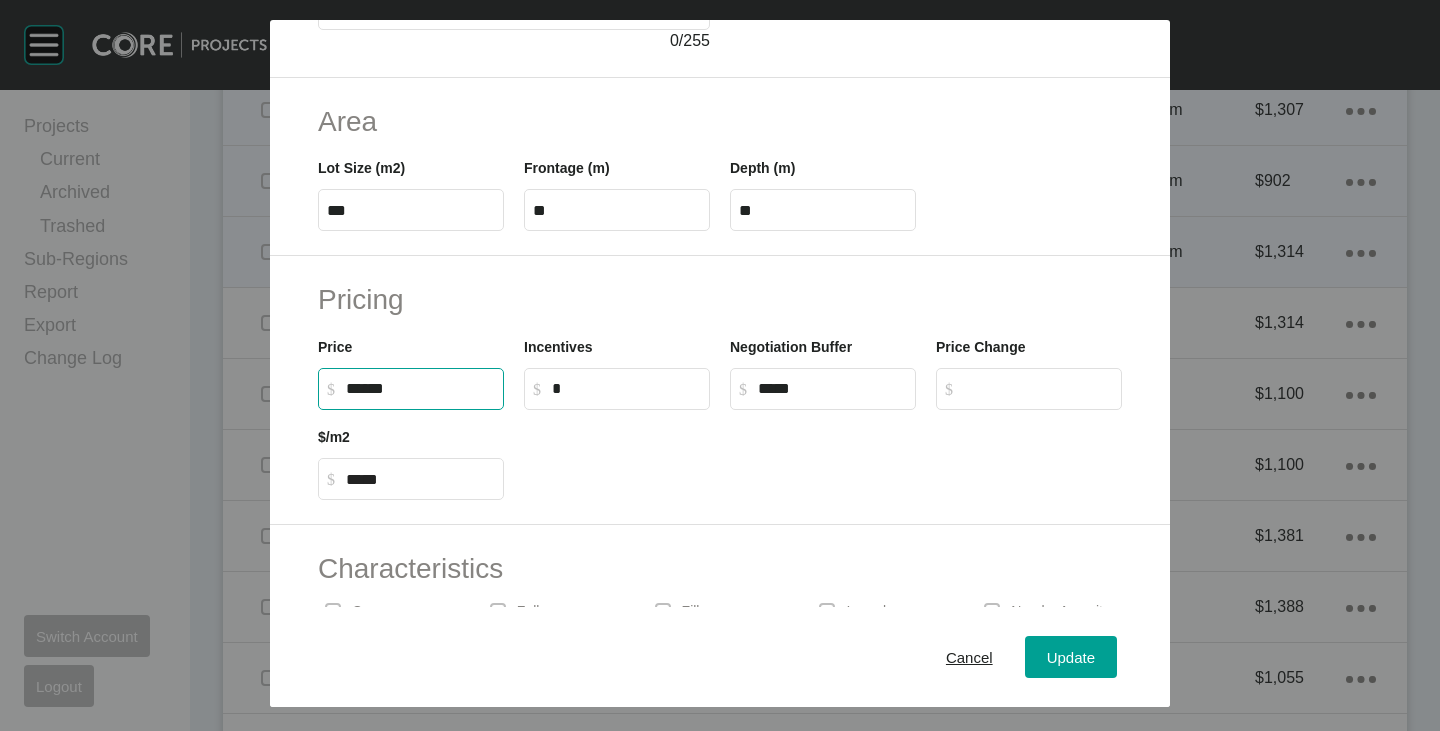 drag, startPoint x: 348, startPoint y: 388, endPoint x: 378, endPoint y: 399, distance: 31.95309 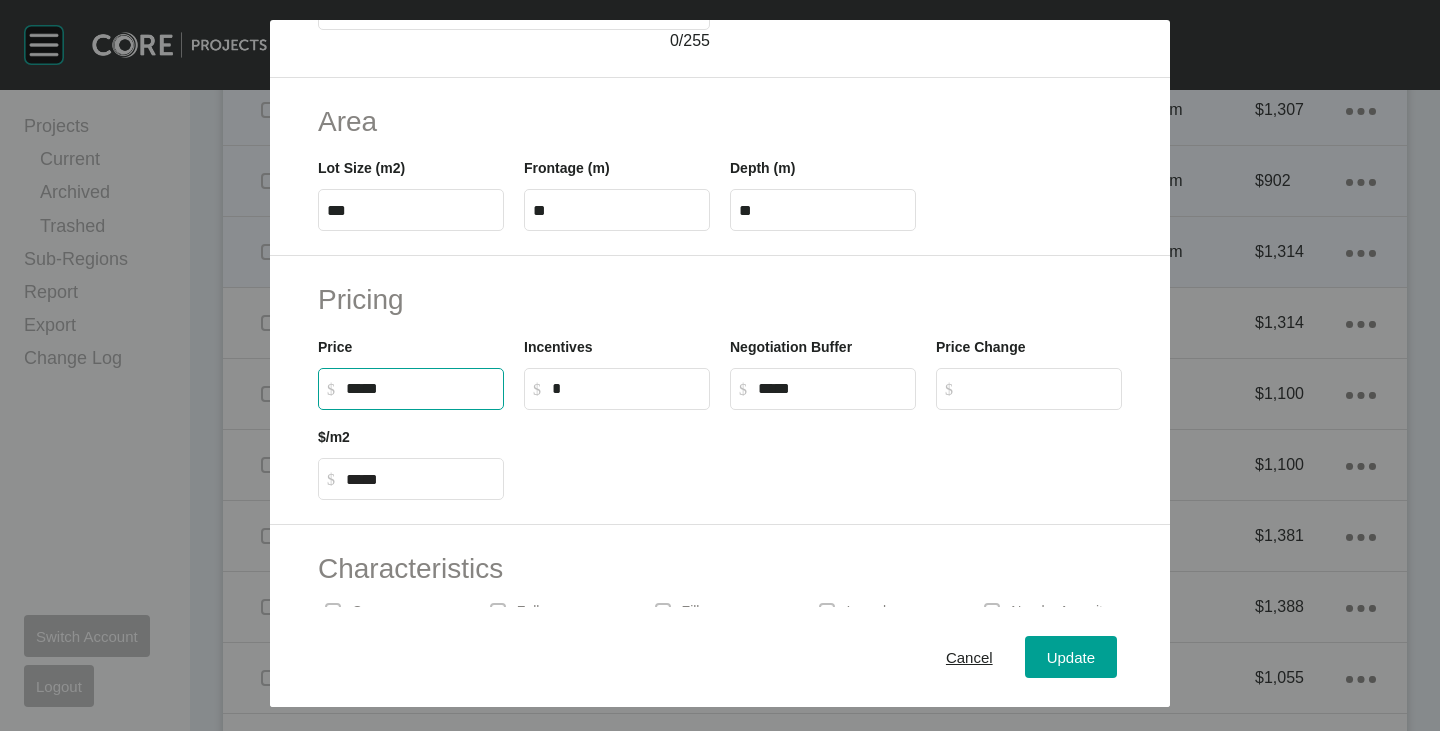 click on "Save  Lot Details Stage 1 Lot Number *** Status Available Titled True Notes 0 / 255 Area Lot Size (m2) *** Frontage (m) ** Depth (m) ** Pricing Price $ Created with Sketch. $ ***** Incentives $ Created with Sketch. $ * Negotiation Buffer $ Created with Sketch. $ ***** Price Change $ Created with Sketch. $ $/m2 $ Created with Sketch. $ ***** Characteristics Corner Fall Fill Irregular Nearby [GEOGRAPHIC_DATA] / Wetlands Powerlines Substation Double Storey Orientation Cancel Update" at bounding box center [720, 365] 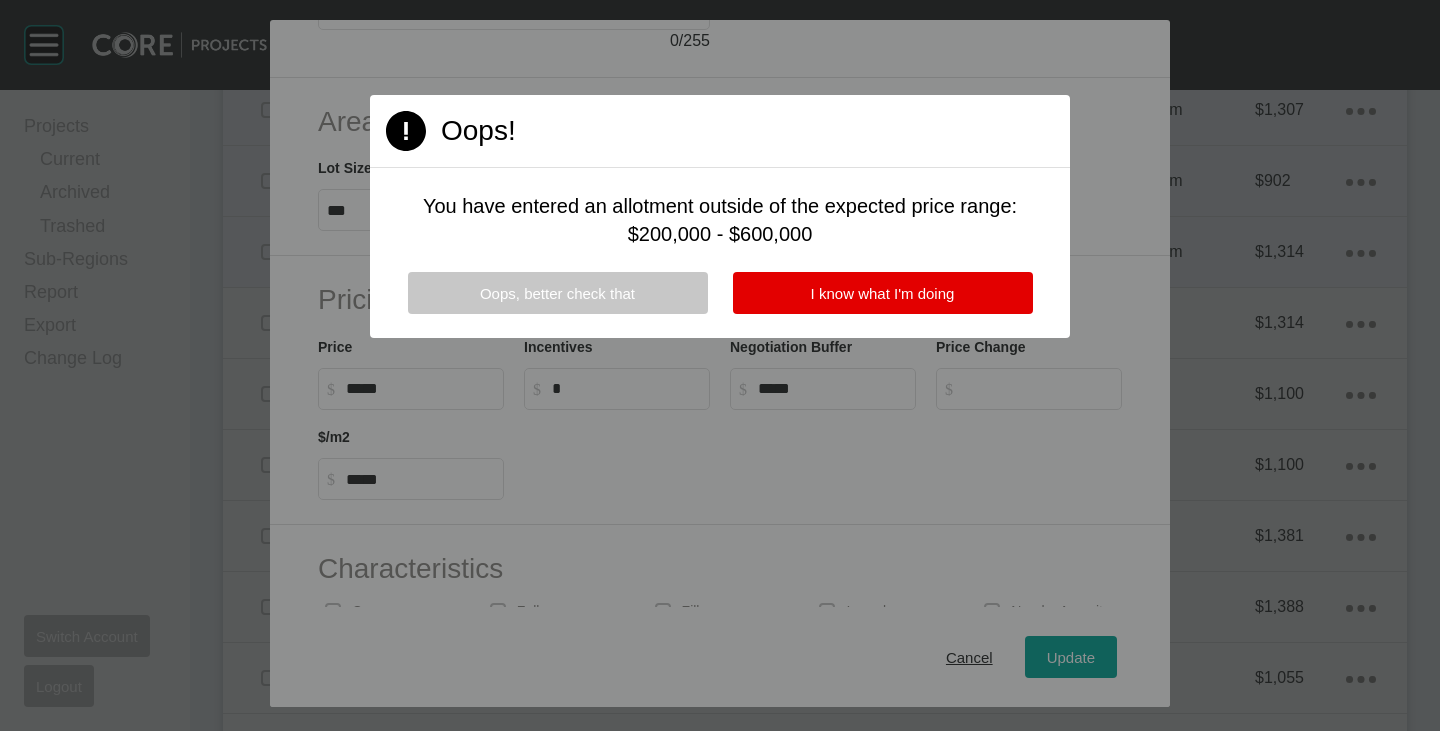 click on "Oops, better check that" at bounding box center (558, 293) 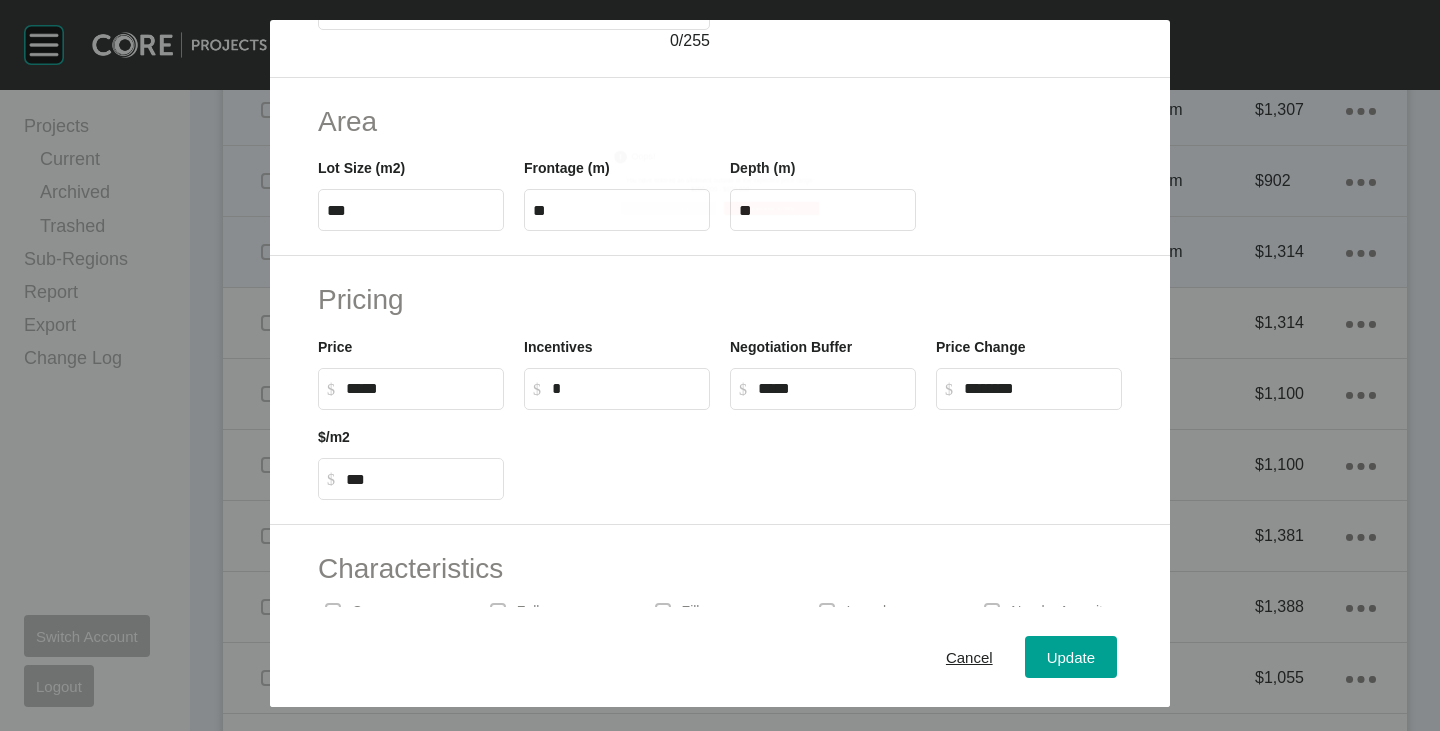 click on "*****" at bounding box center [420, 388] 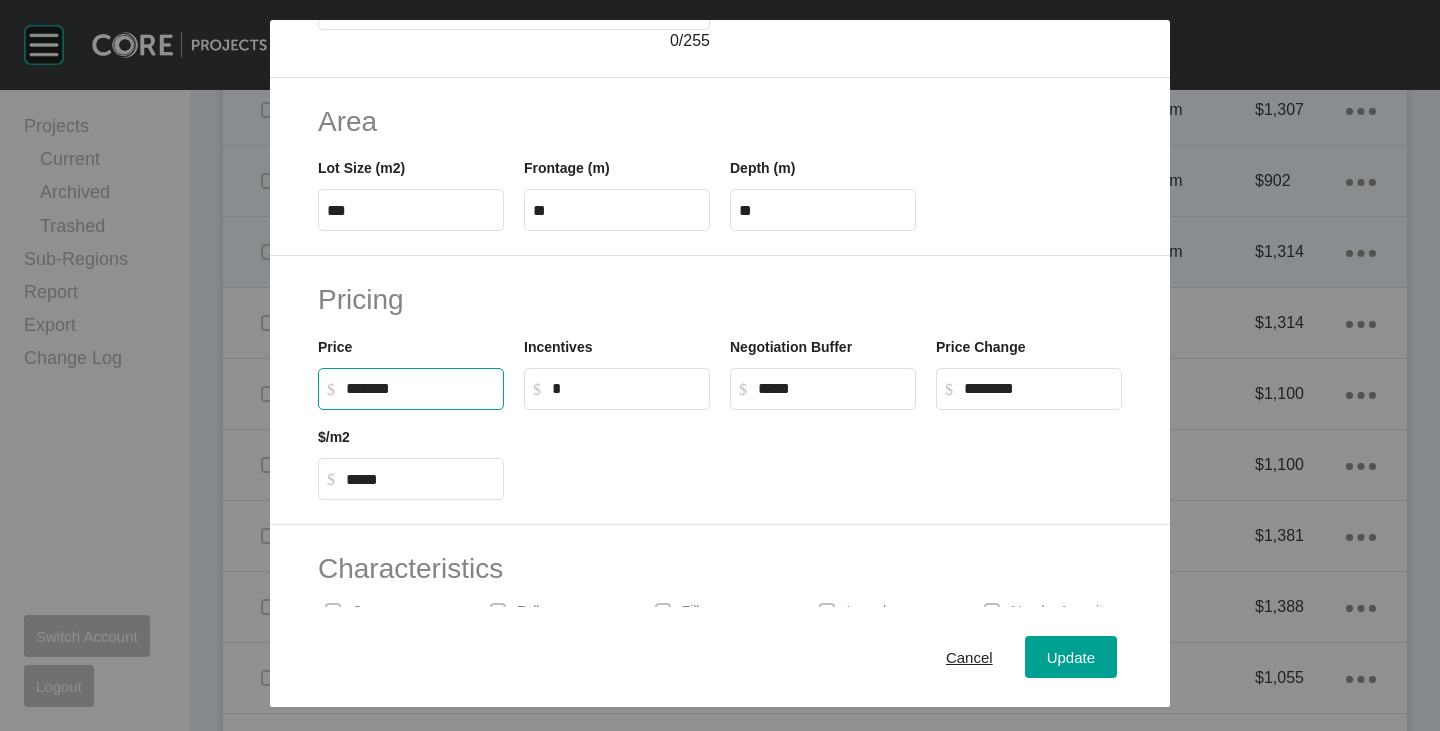 click at bounding box center [823, 455] 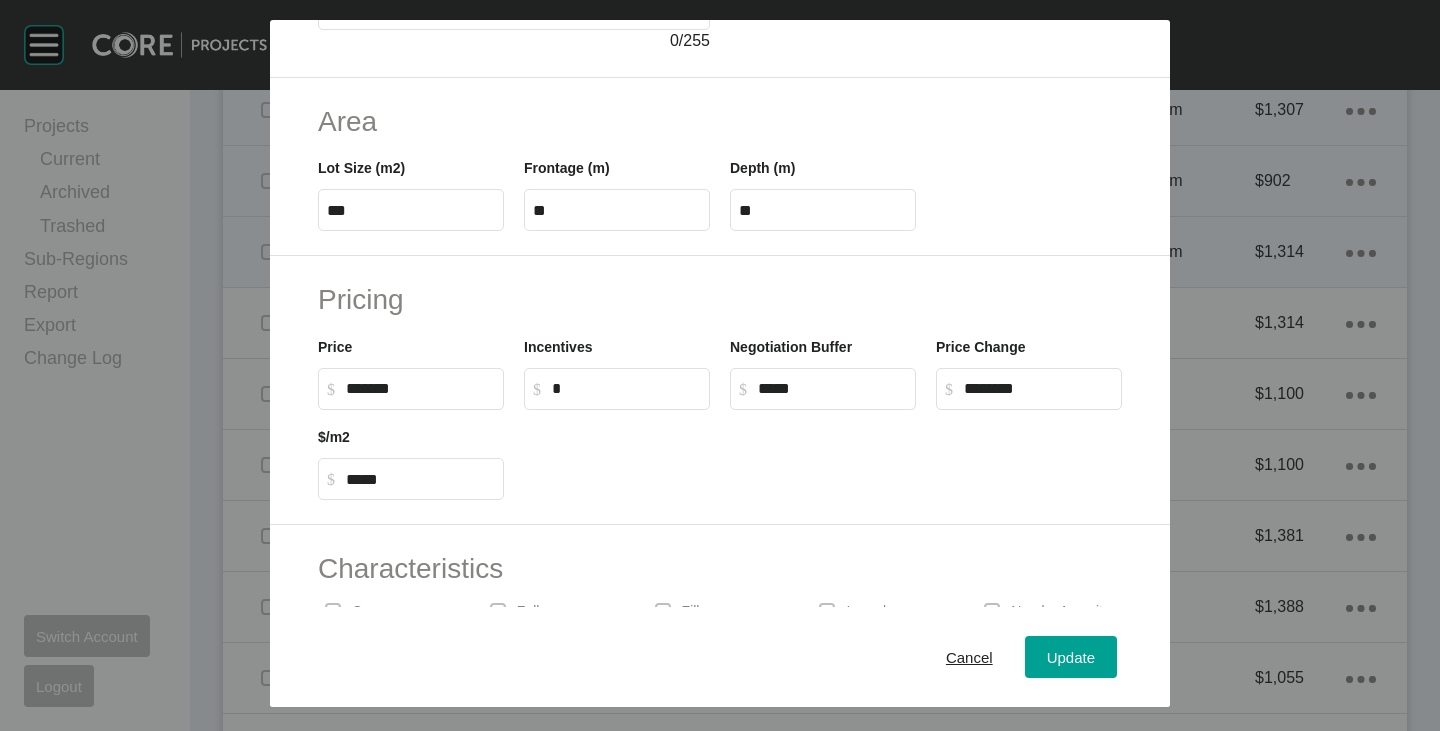 scroll, scrollTop: 489, scrollLeft: 0, axis: vertical 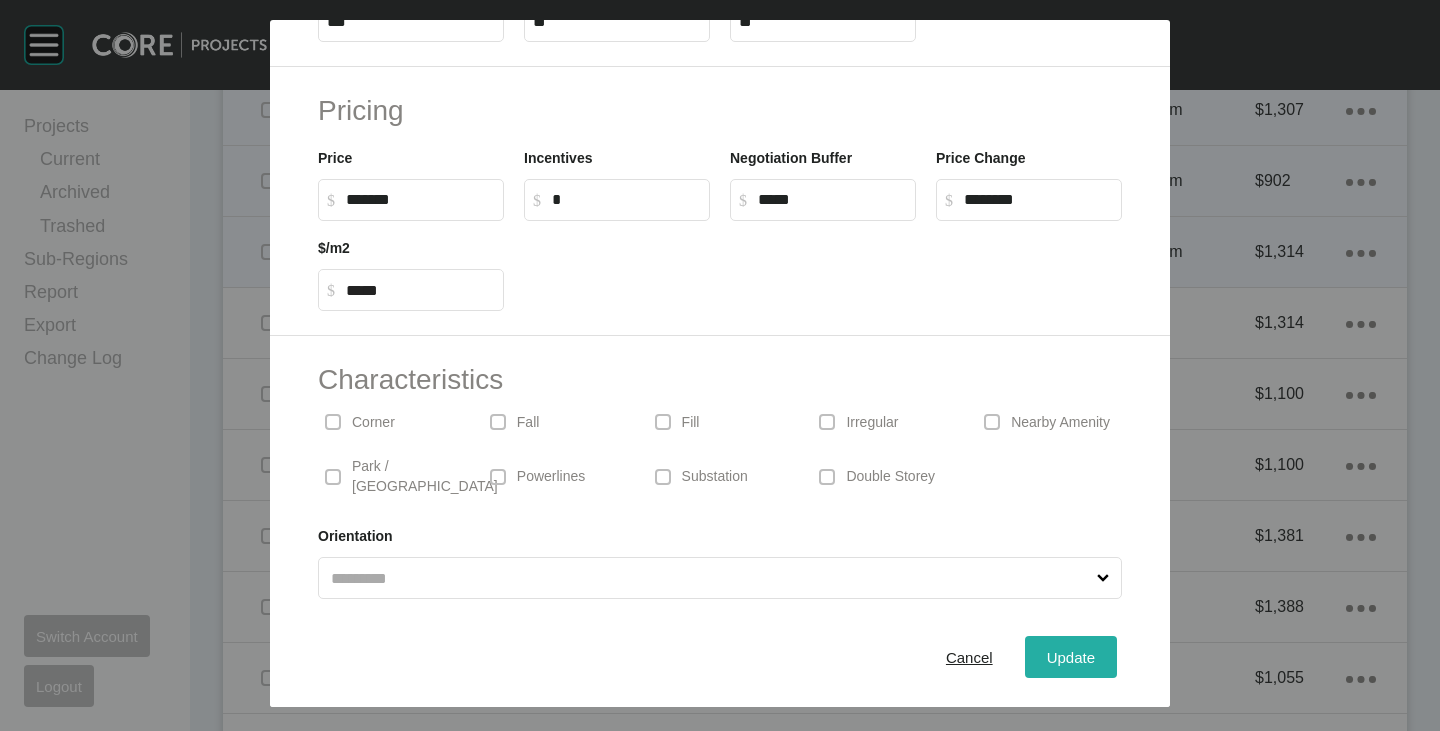click on "Update" at bounding box center (1071, 657) 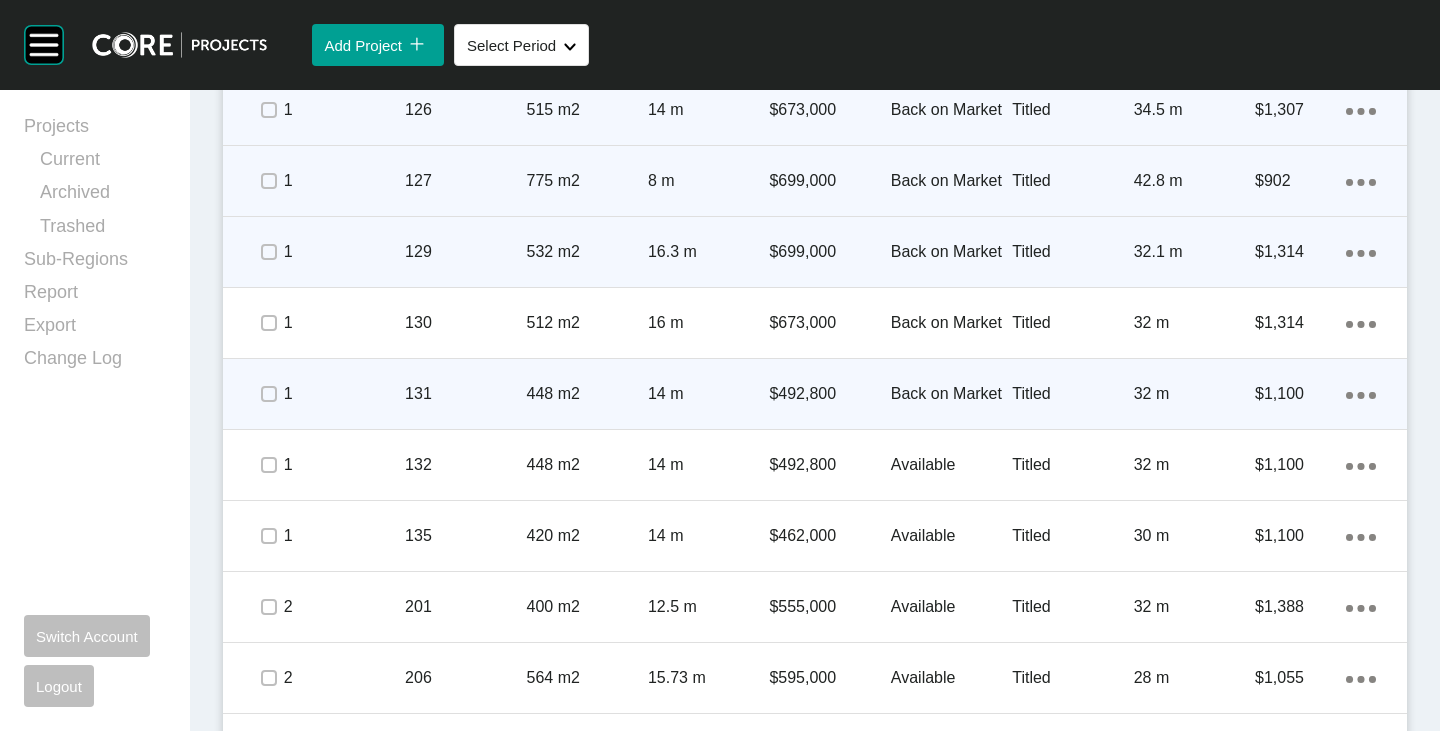scroll, scrollTop: 1700, scrollLeft: 0, axis: vertical 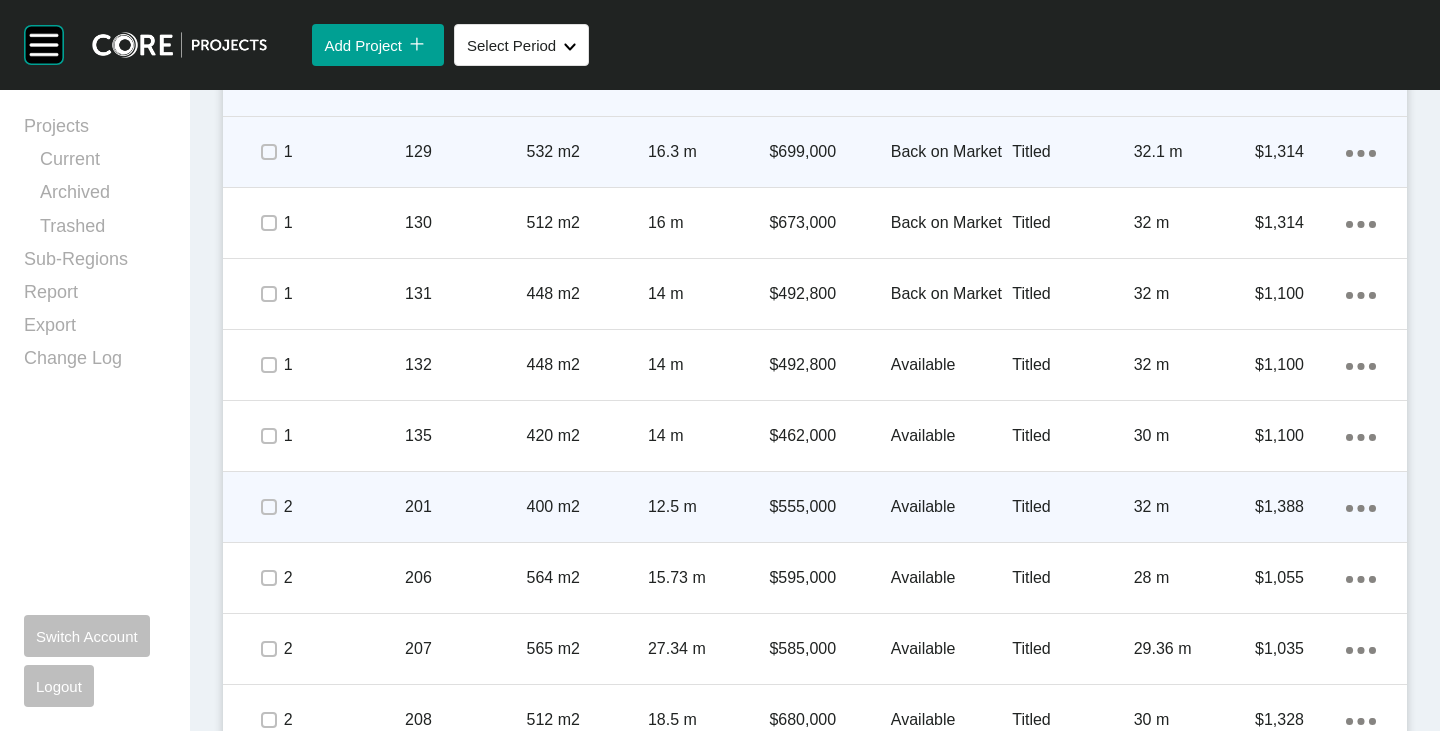 click on "Action Menu Dots Copy 6 Created with Sketch." at bounding box center (1361, 507) 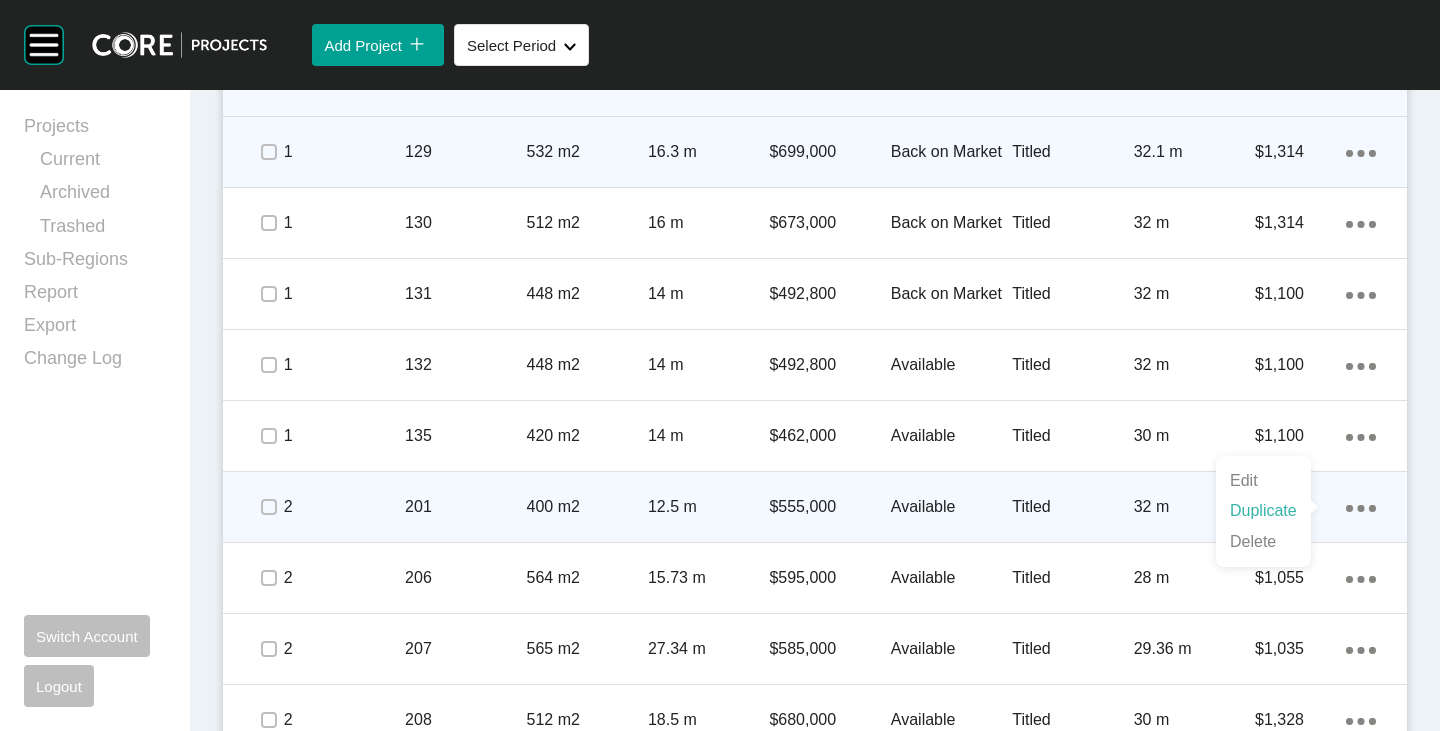 click on "Duplicate" at bounding box center [1263, 511] 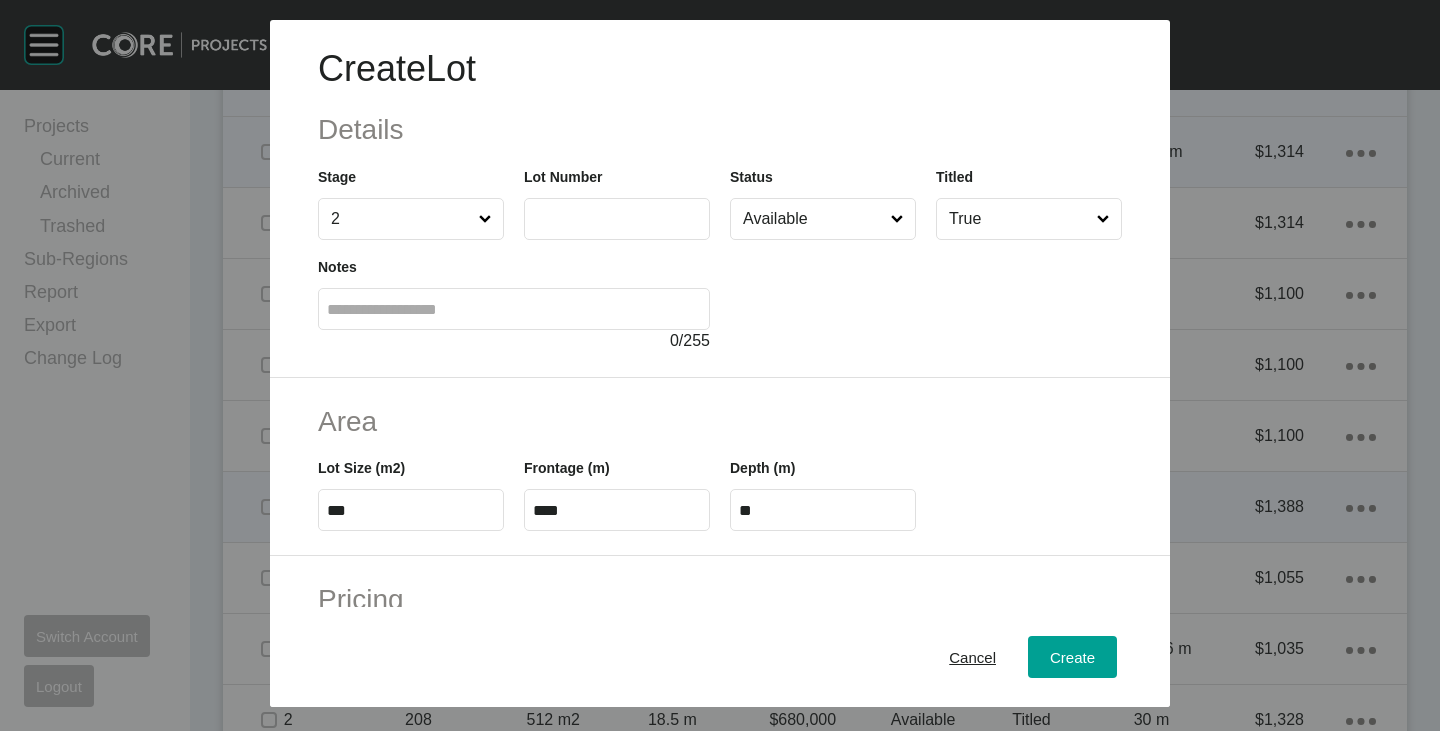 click at bounding box center [617, 218] 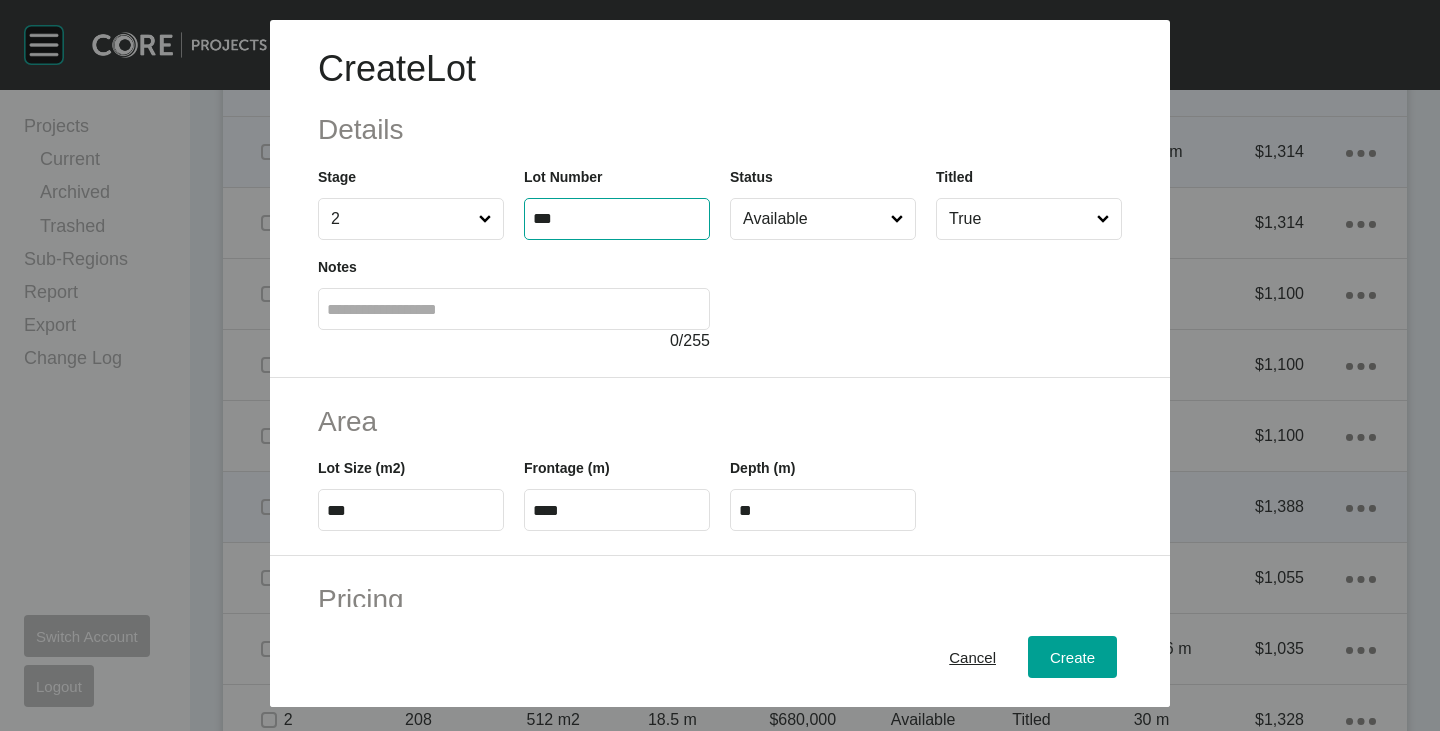 click at bounding box center (926, 296) 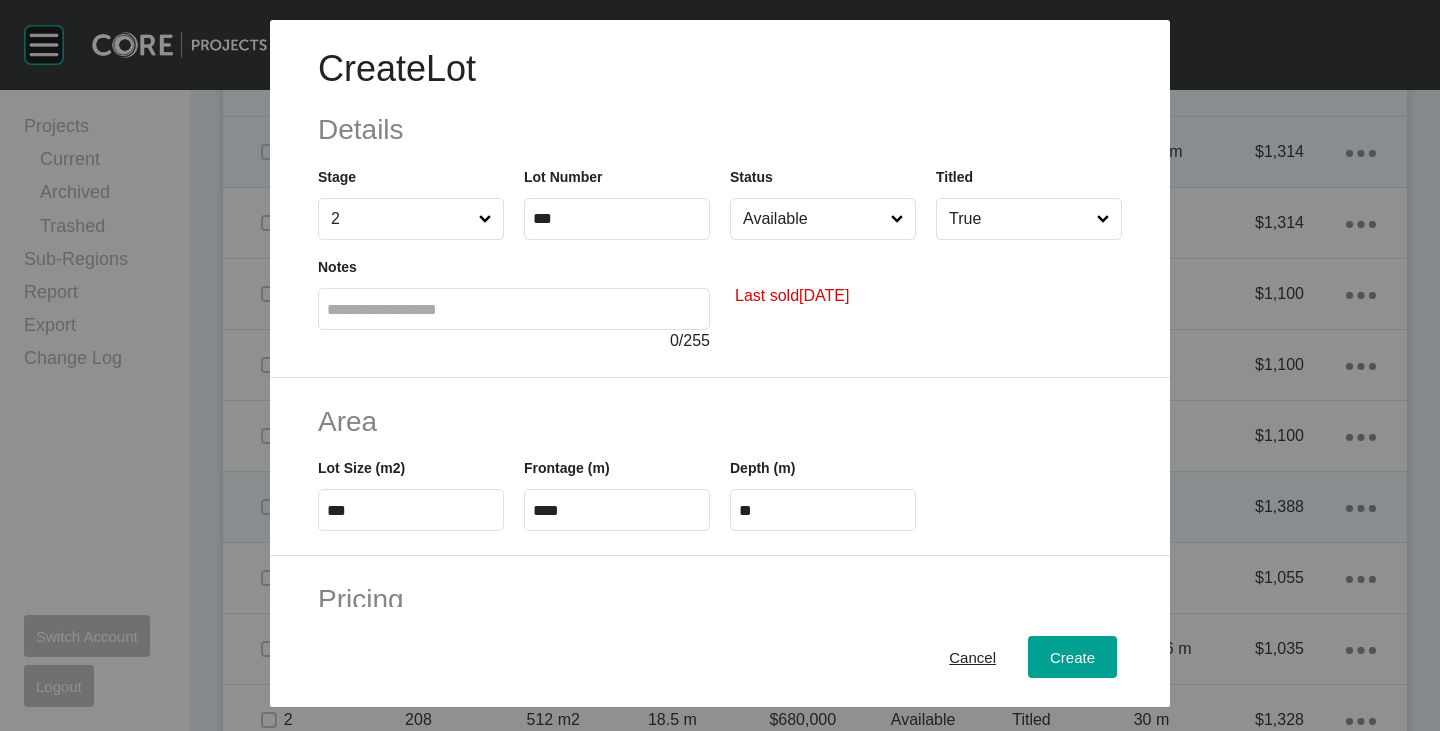 click on "Status Available" at bounding box center [823, 203] 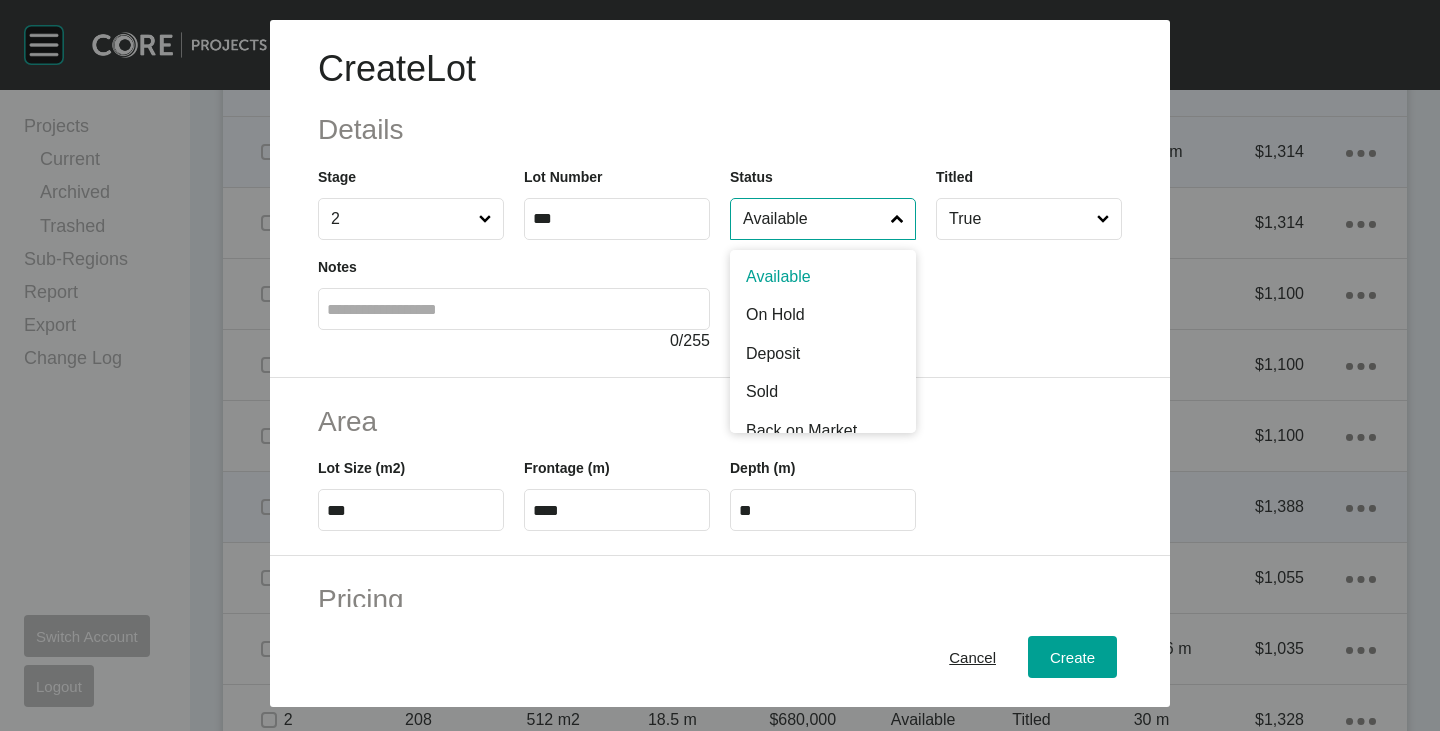 scroll, scrollTop: 100, scrollLeft: 0, axis: vertical 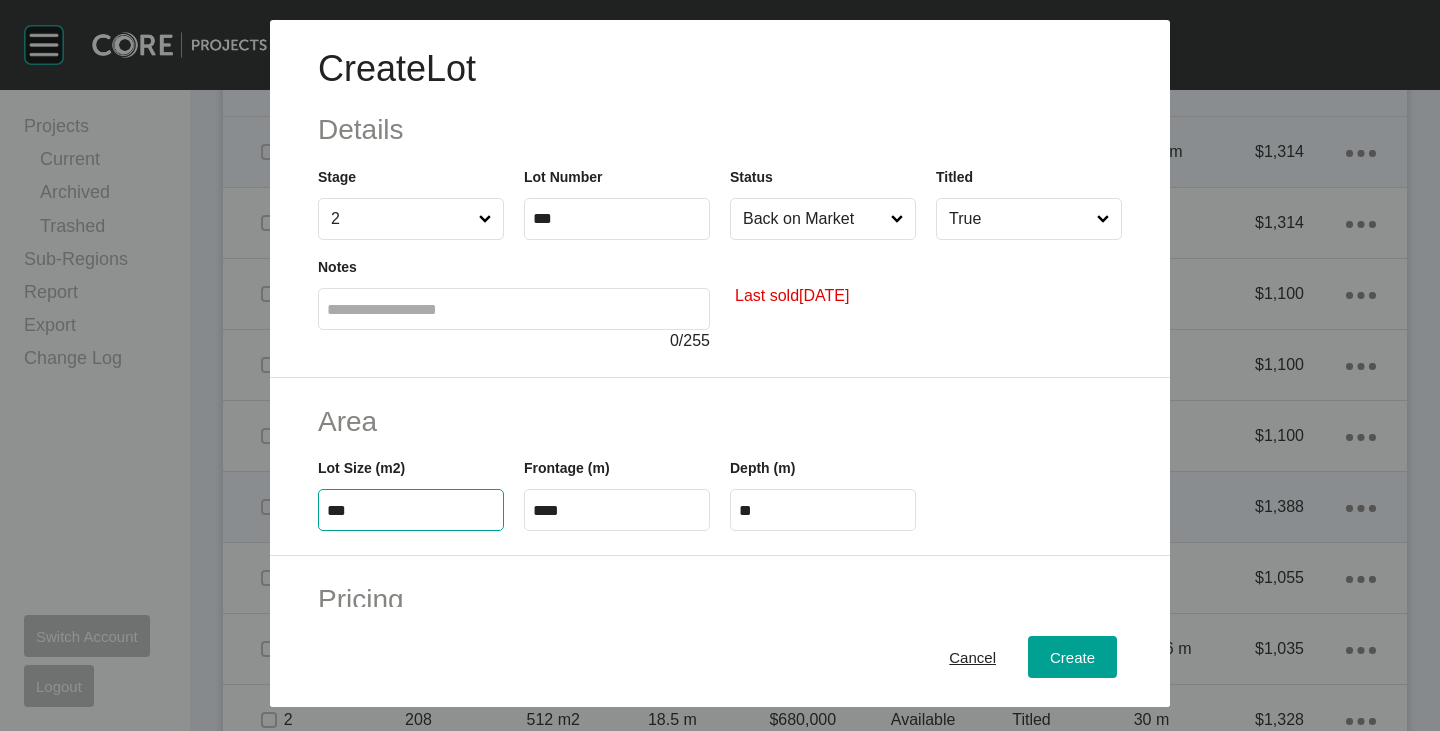 drag, startPoint x: 339, startPoint y: 503, endPoint x: 353, endPoint y: 516, distance: 19.104973 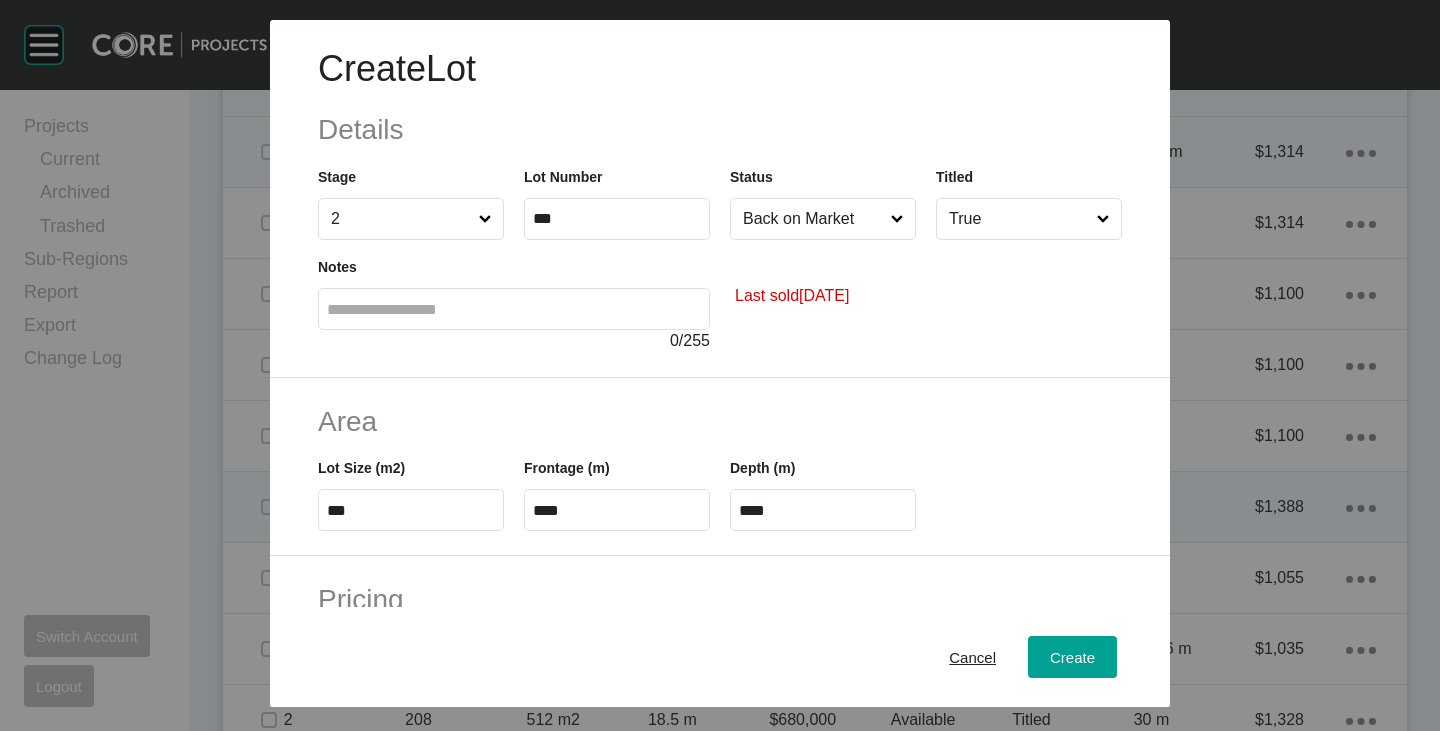 click on "Area Lot Size (m2) *** Frontage (m) **** Depth (m) ****" at bounding box center [720, 467] 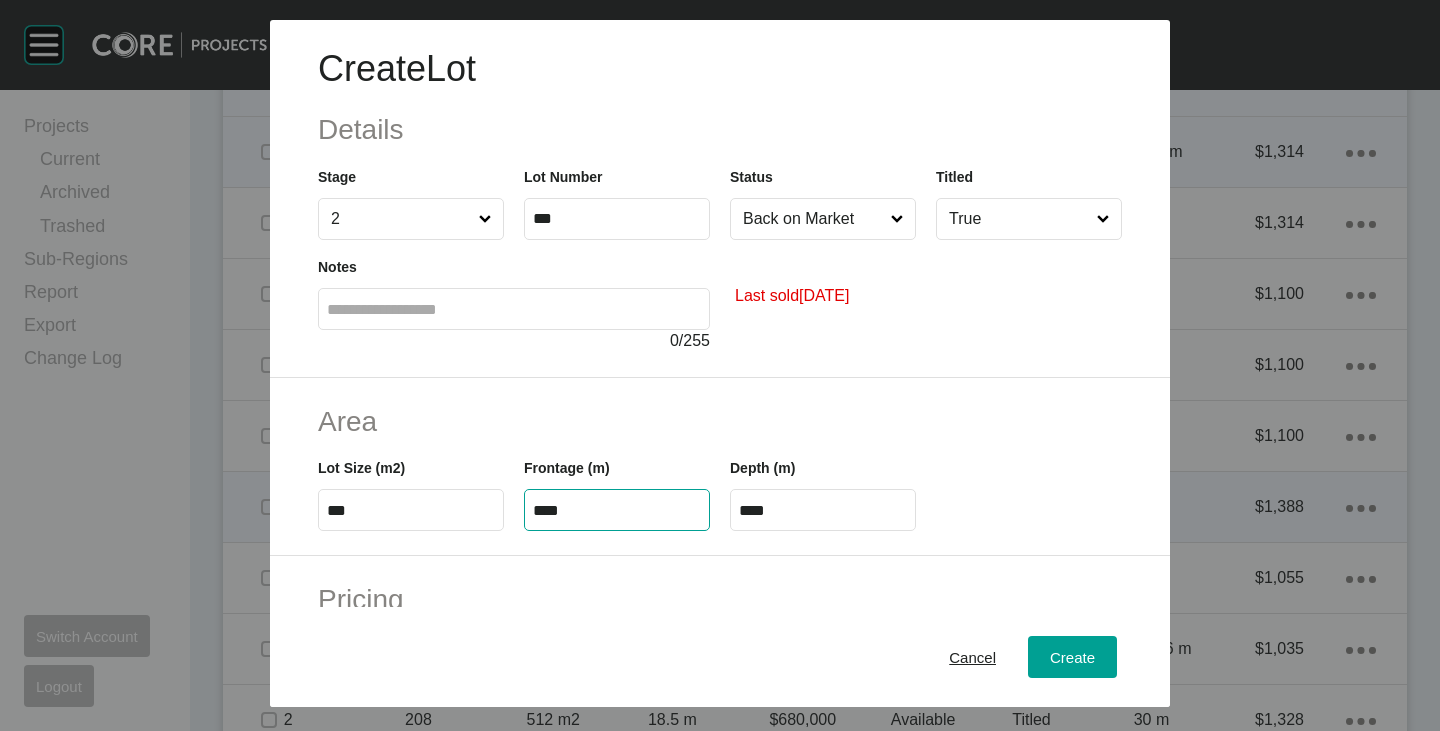 click on "****" at bounding box center (617, 510) 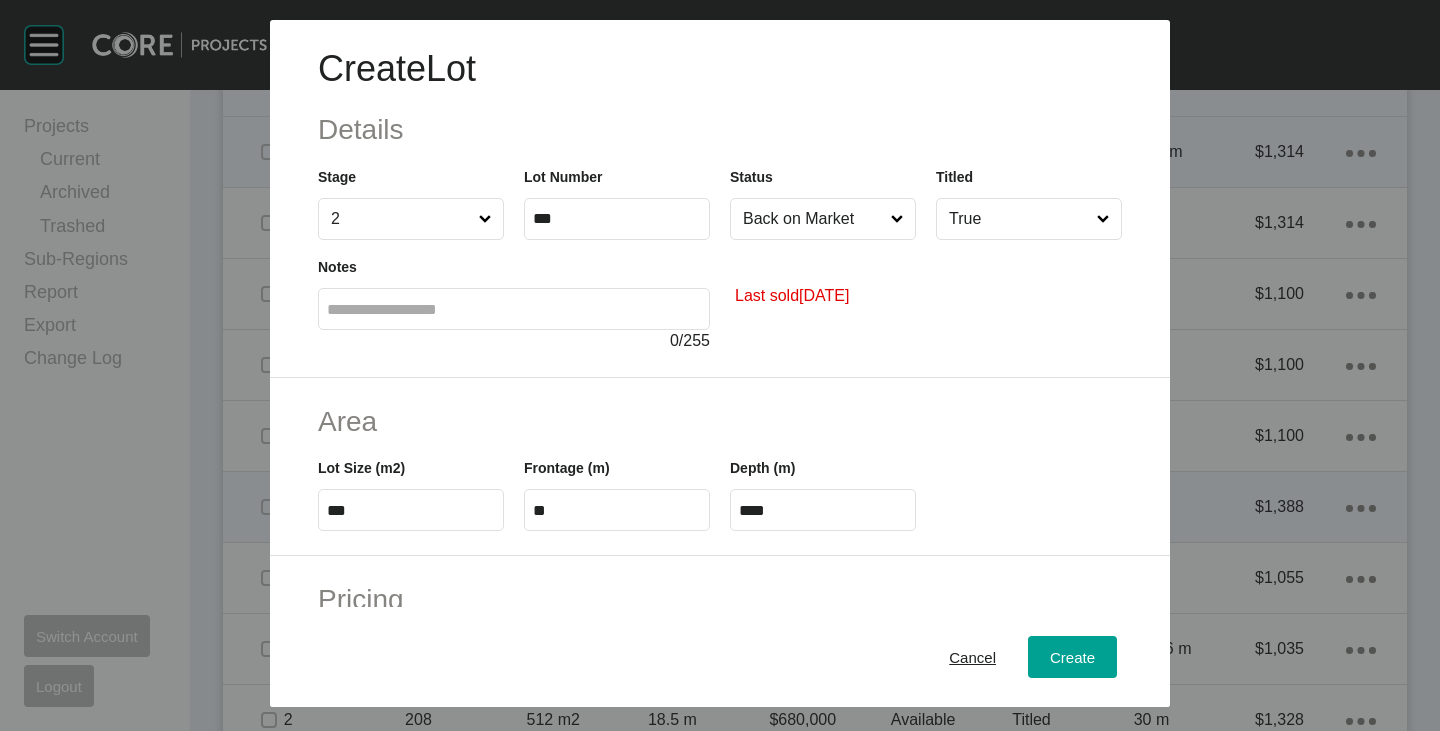 click on "Area Lot Size (m2) *** Frontage (m) ** Depth (m) ****" at bounding box center [720, 467] 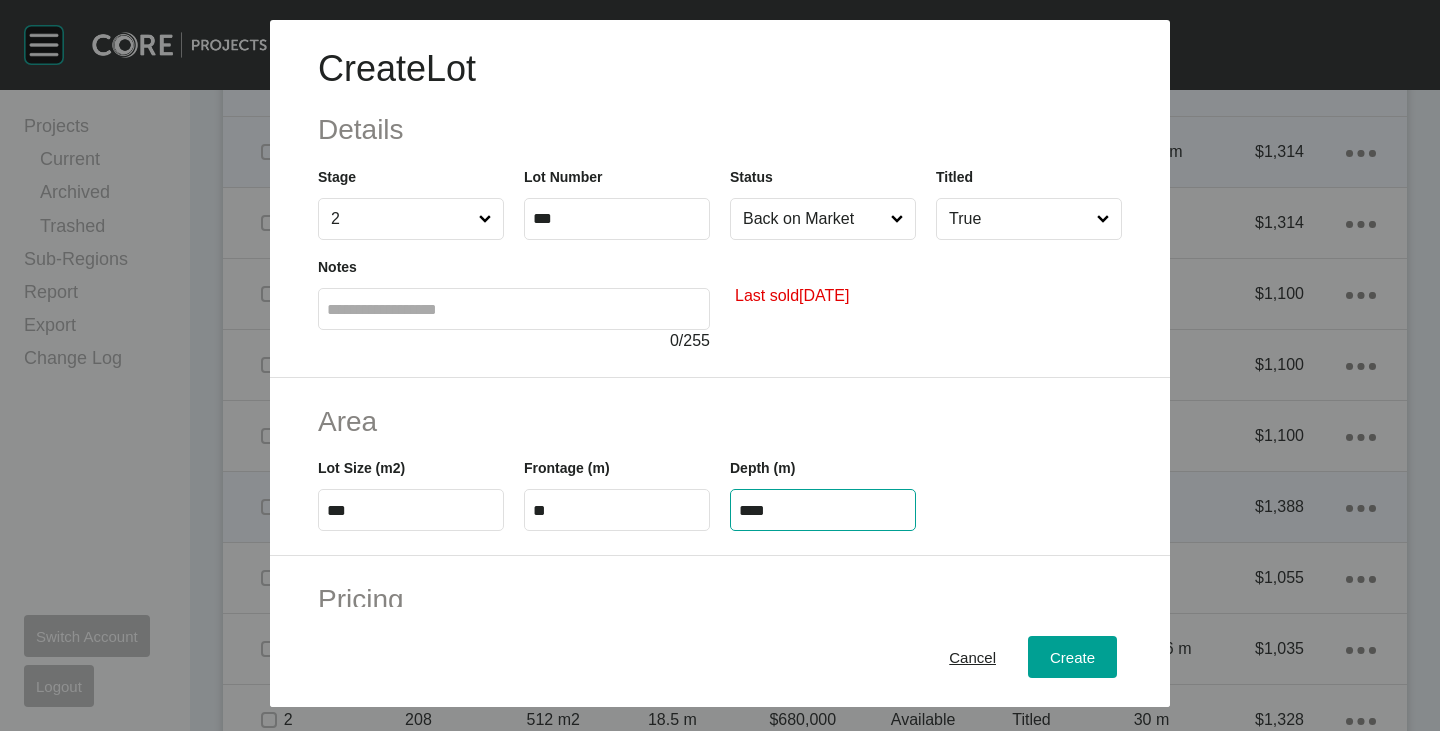 click on "****" at bounding box center [823, 510] 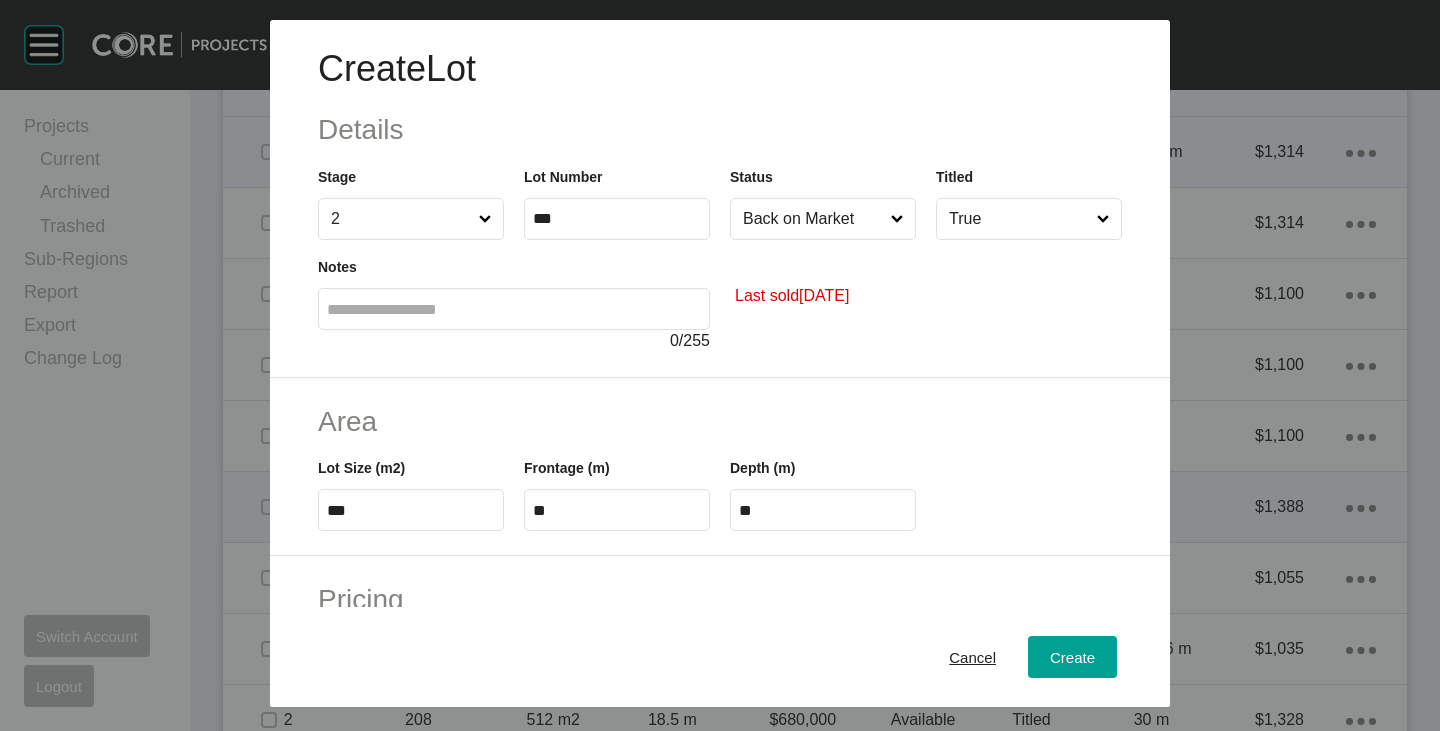 click on "Create  Lot Details Stage 2 Lot Number *** Status Back on Market Titled True Notes 0 / 255 Last sold  [DATE] Area Lot Size (m2) *** Frontage (m) ** Depth (m) ** Pricing Price $ Created with Sketch. $ ******* Incentives $ Created with Sketch. $ * Negotiation Buffer $ Created with Sketch. $ ***** Price Change $ Created with Sketch. $ ******* $/m2 $ Created with Sketch. $ ***** Characteristics Corner Fall Fill Irregular Nearby [GEOGRAPHIC_DATA] / Wetlands Powerlines Substation Double Storey Orientation Cancel Create Page 1 Created with Sketch.   Override Depth Are you sure that you would like to manually enter the allotment depth? Depth is auto-calculated by dividing Frontage by Lot Size. Cancel Confirm" at bounding box center (720, 365) 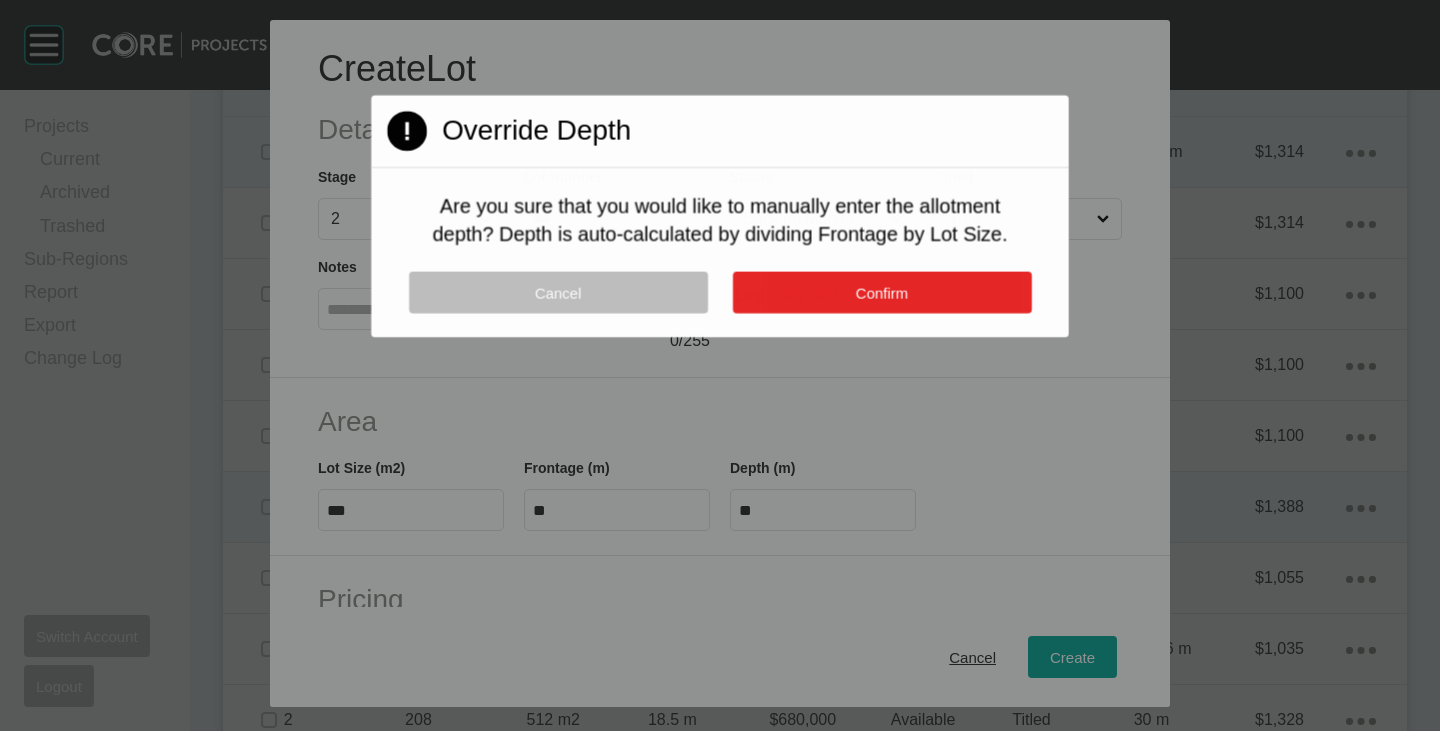 click on "Confirm" at bounding box center [882, 292] 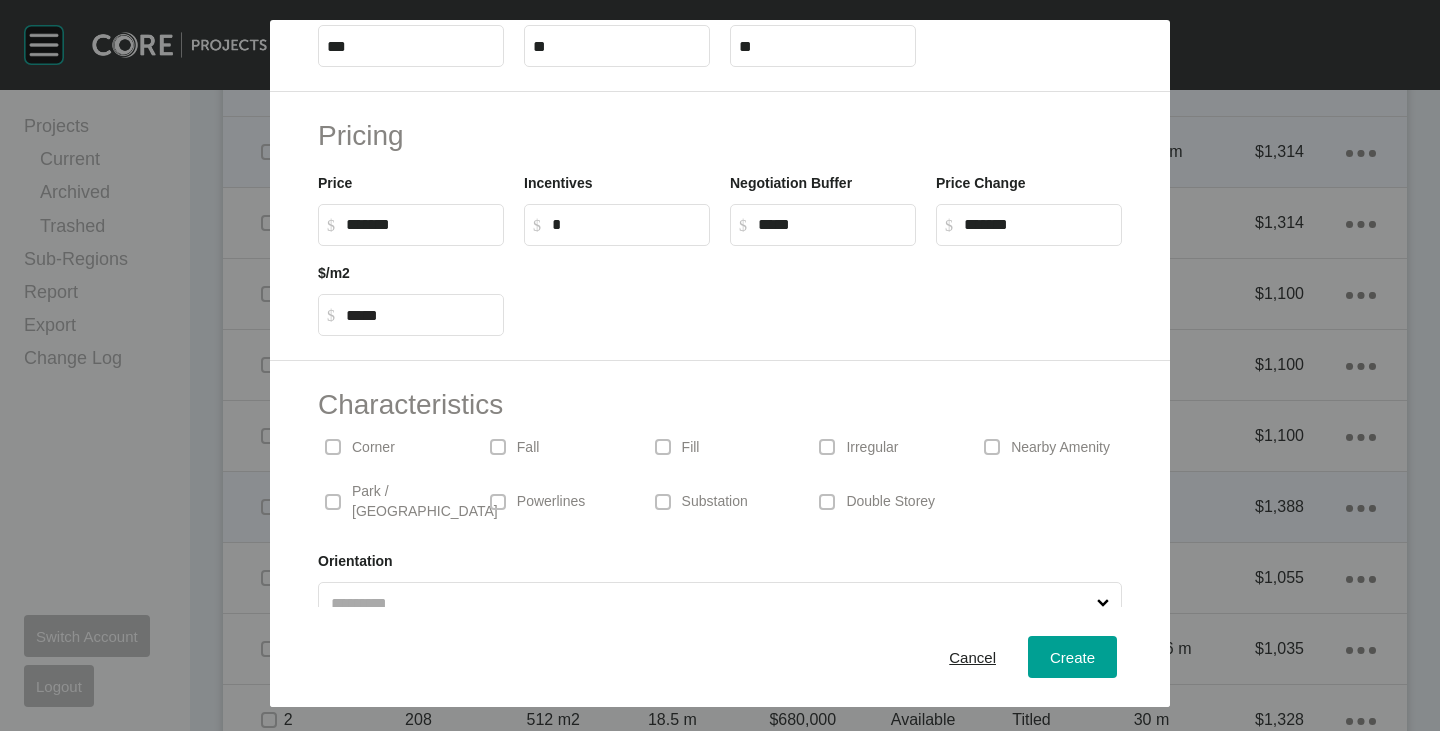 scroll, scrollTop: 489, scrollLeft: 0, axis: vertical 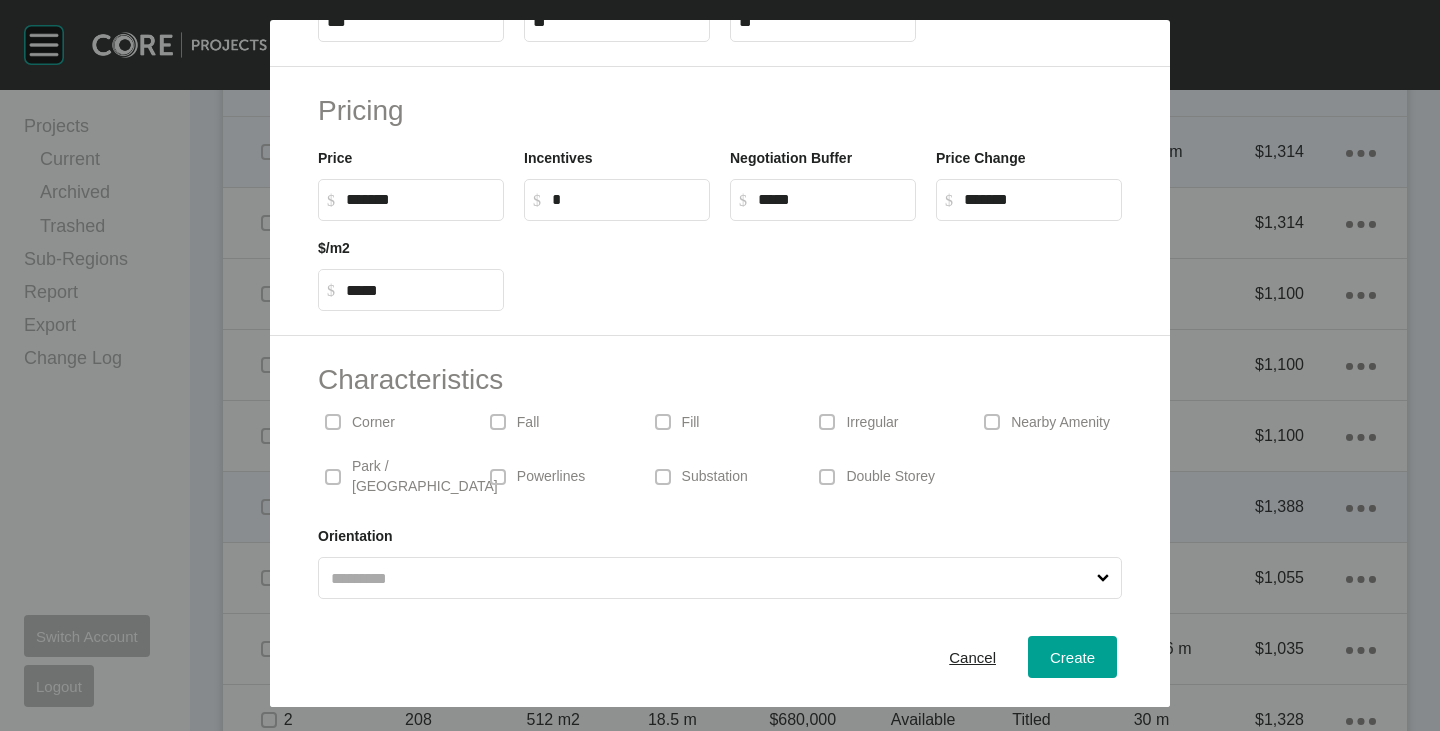 click on "Irregular" at bounding box center (872, 423) 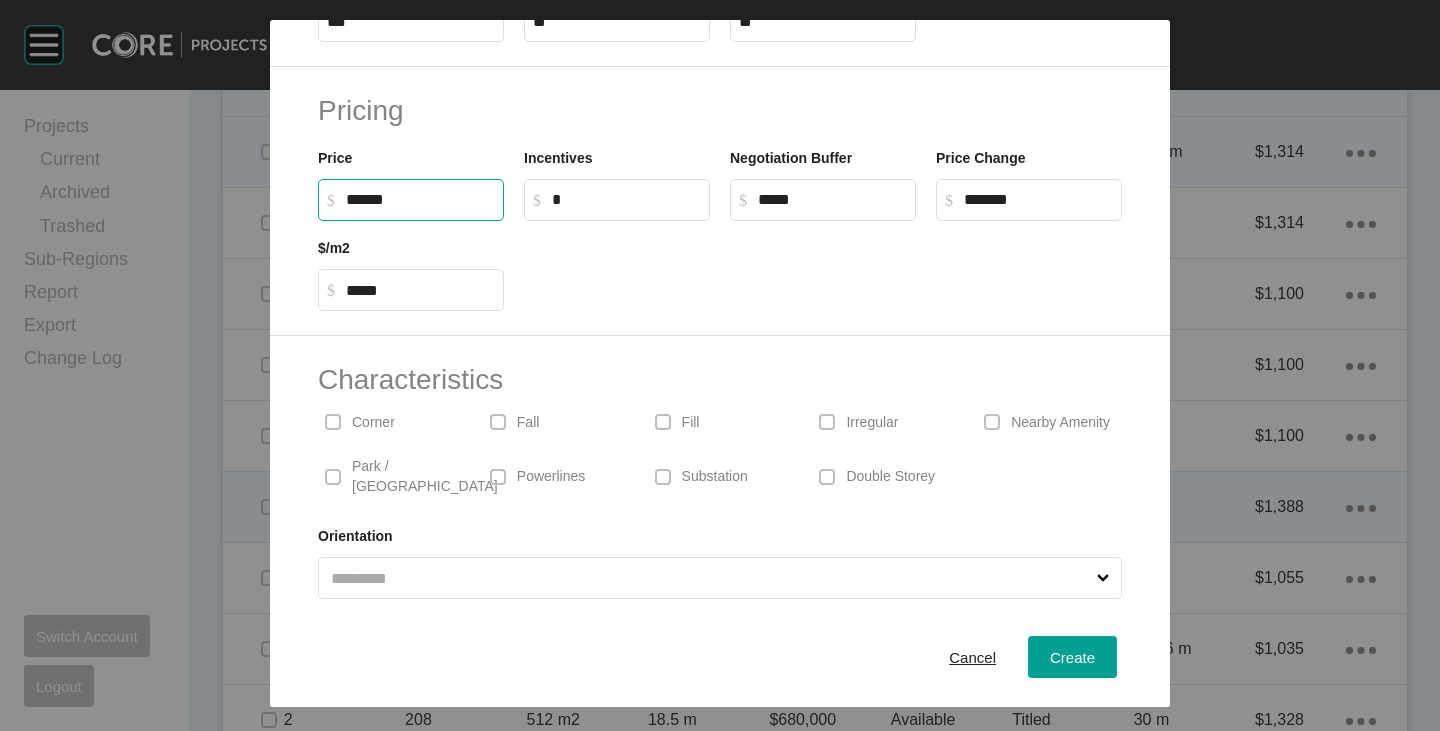 click on "******" at bounding box center (420, 199) 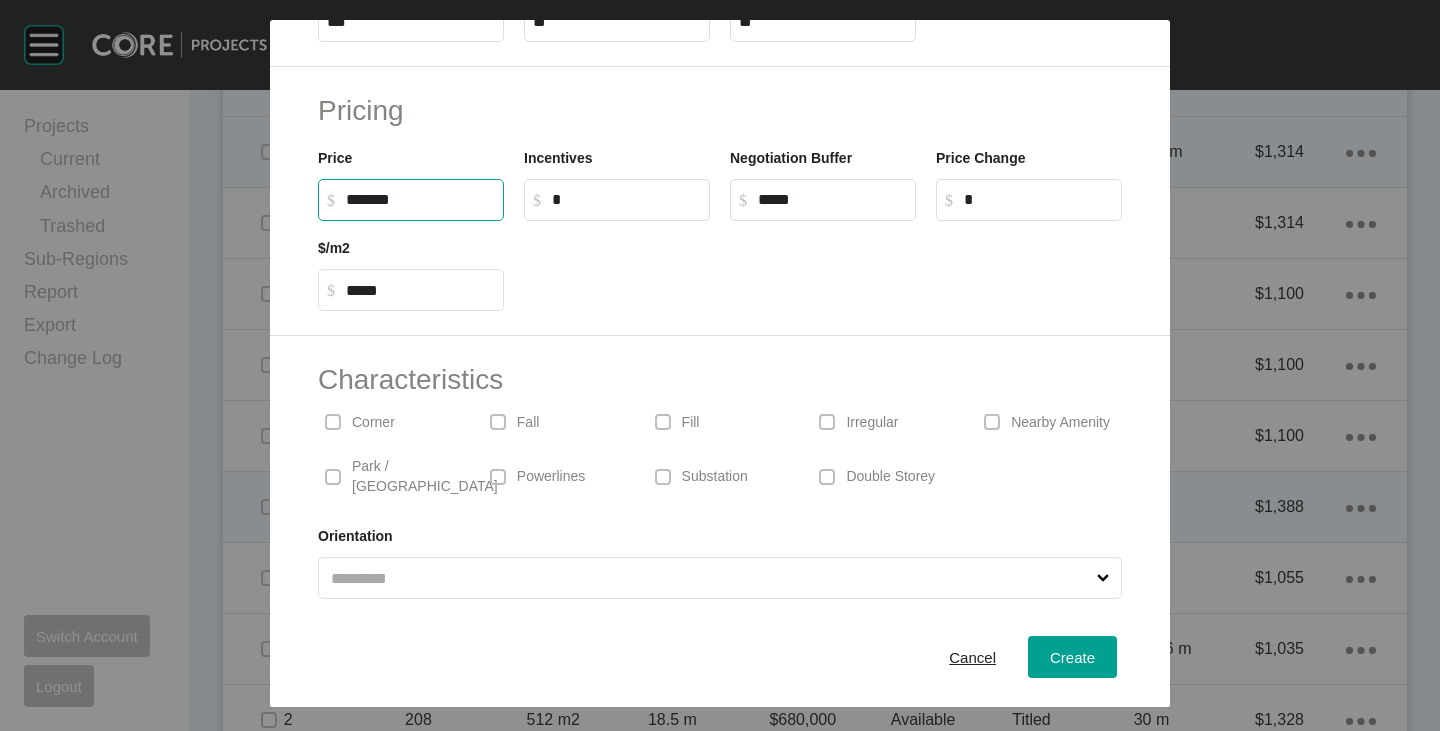 click at bounding box center [823, 266] 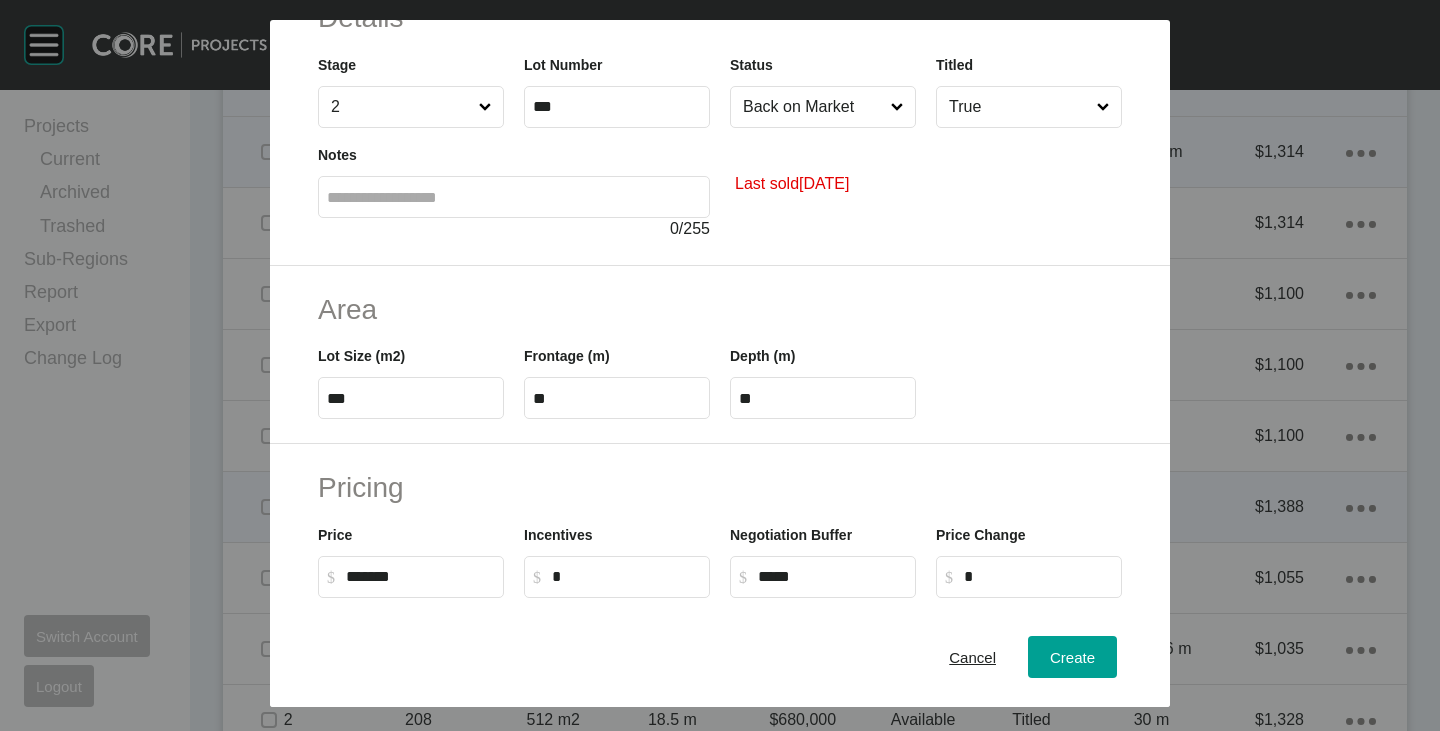 scroll, scrollTop: 0, scrollLeft: 0, axis: both 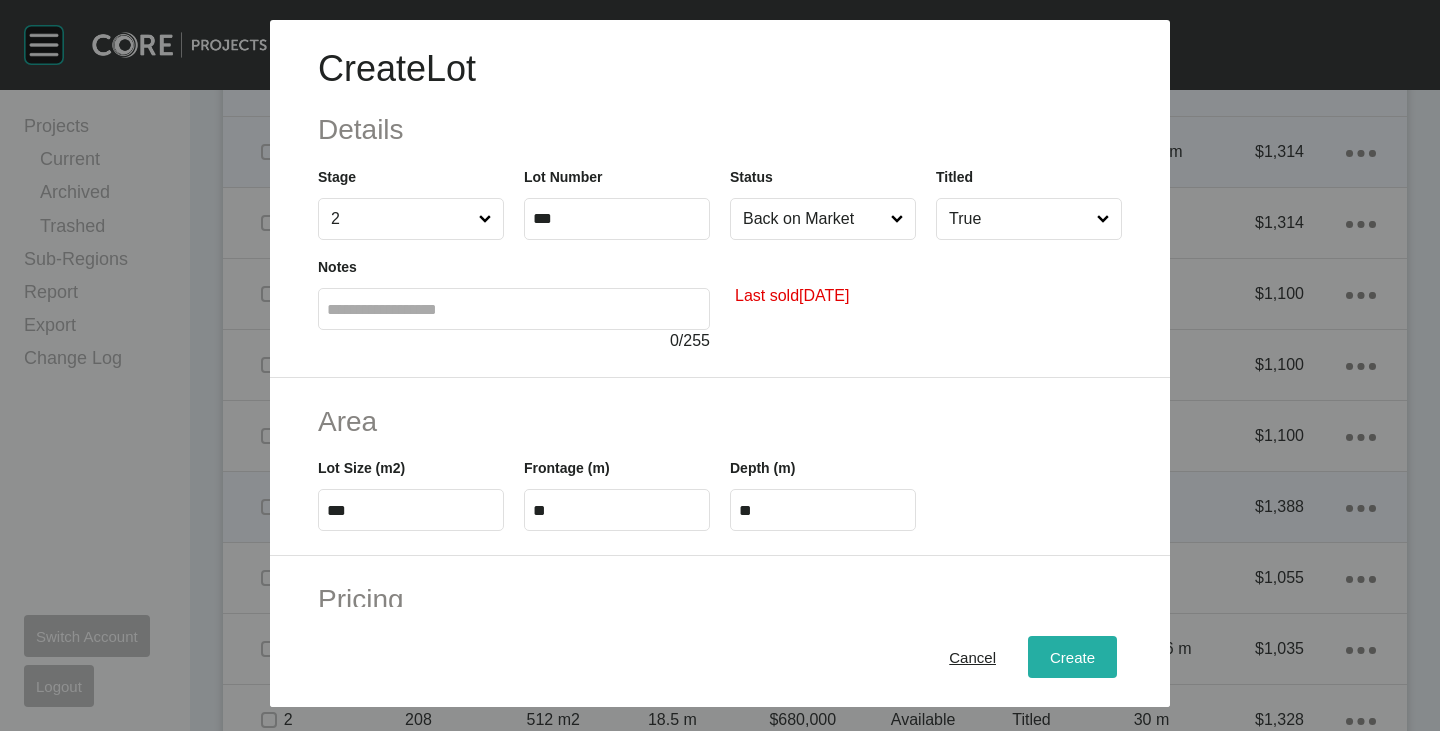 click on "Create" at bounding box center (1072, 657) 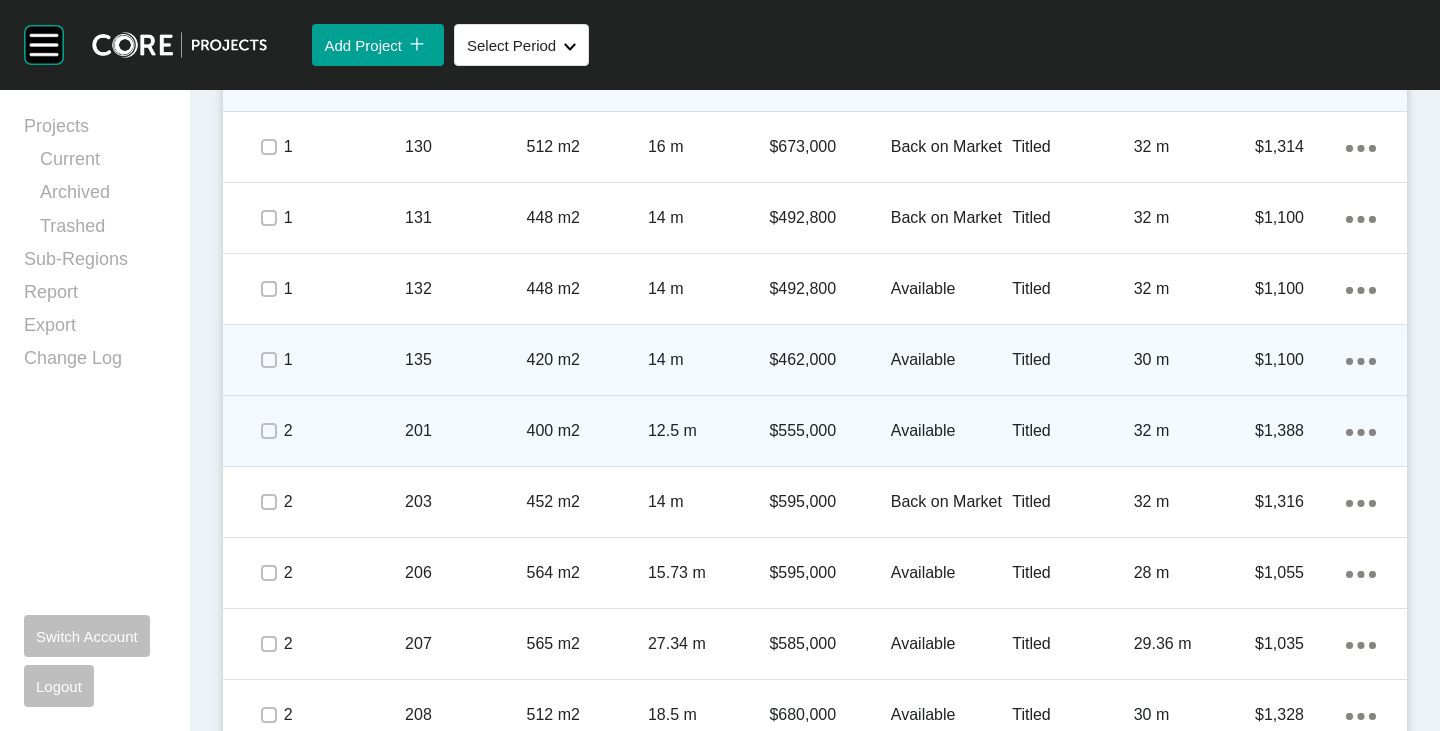 scroll, scrollTop: 1800, scrollLeft: 0, axis: vertical 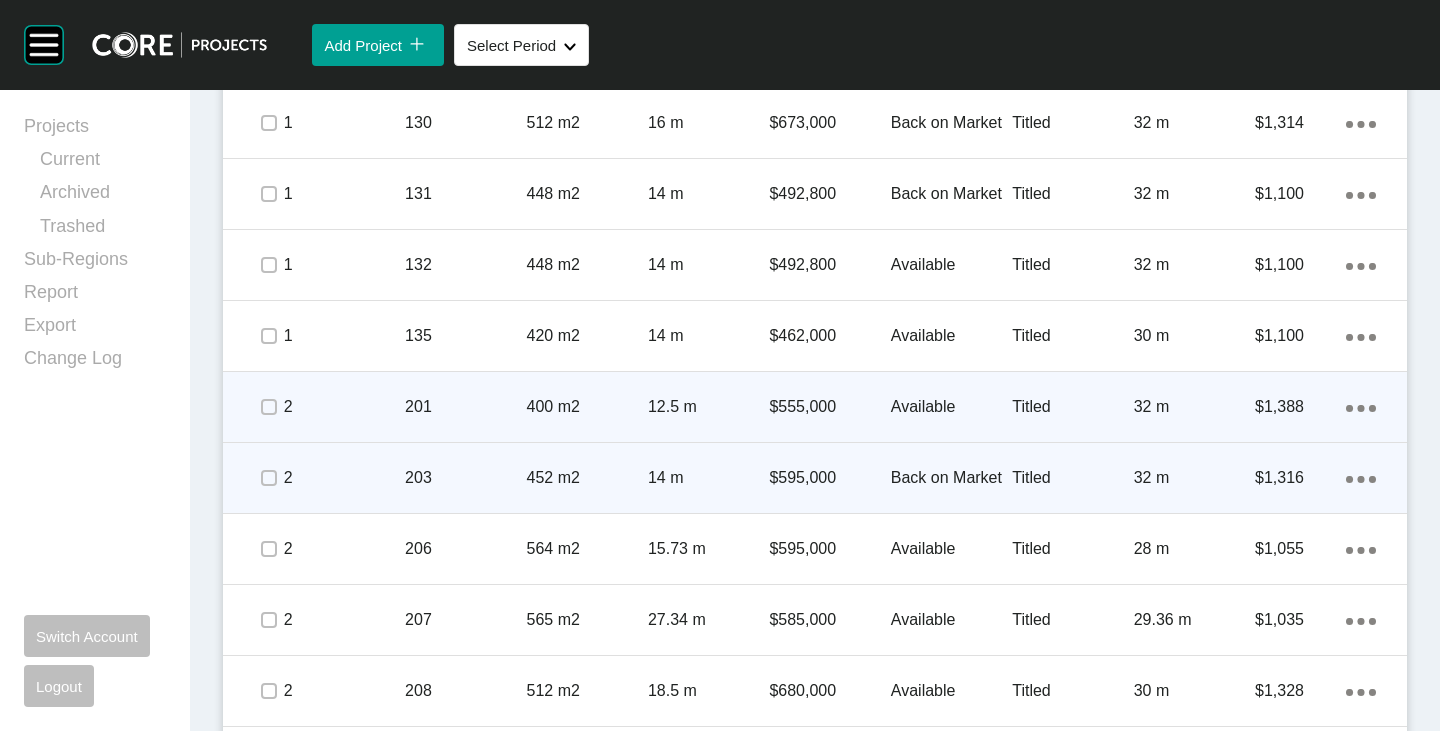 click on "Action Menu Dots Copy 6 Created with Sketch." at bounding box center [1361, 478] 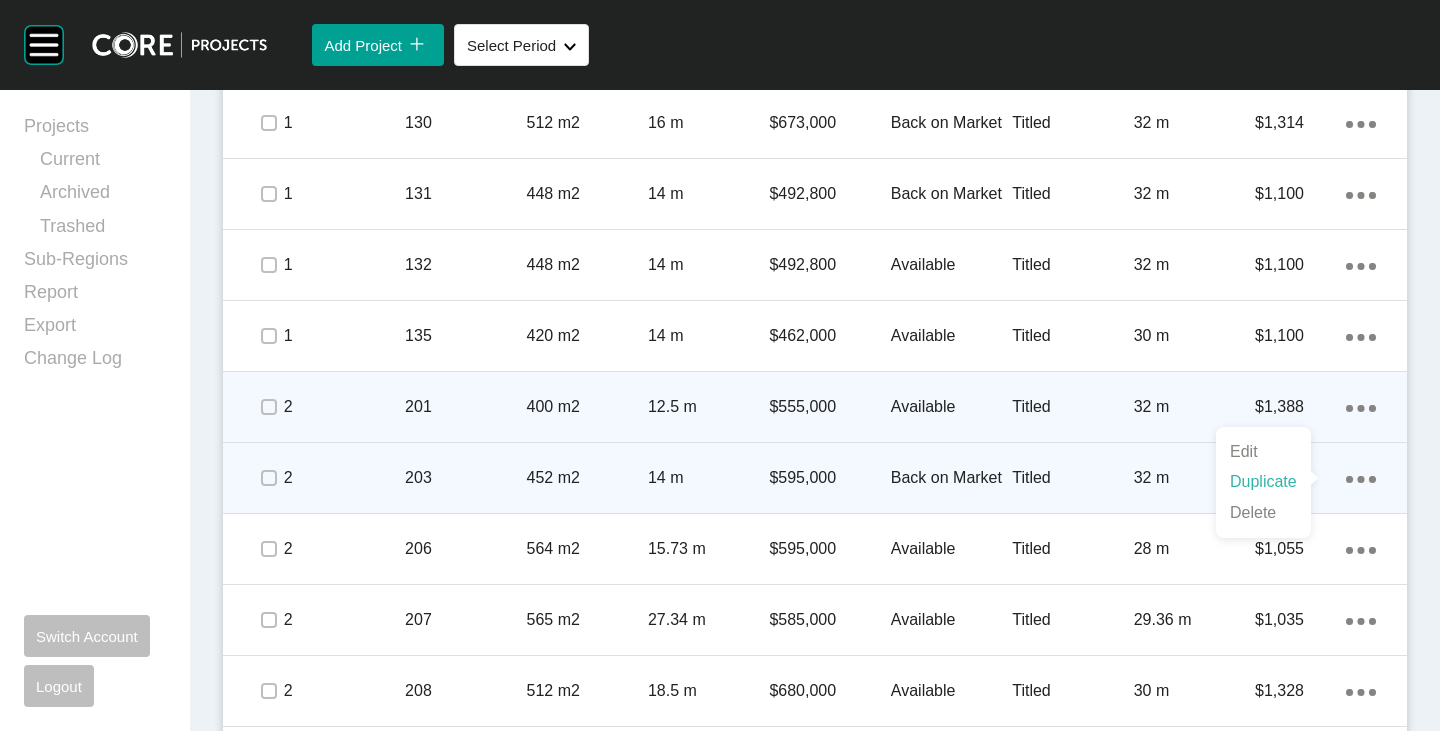 click on "Duplicate" at bounding box center (1263, 482) 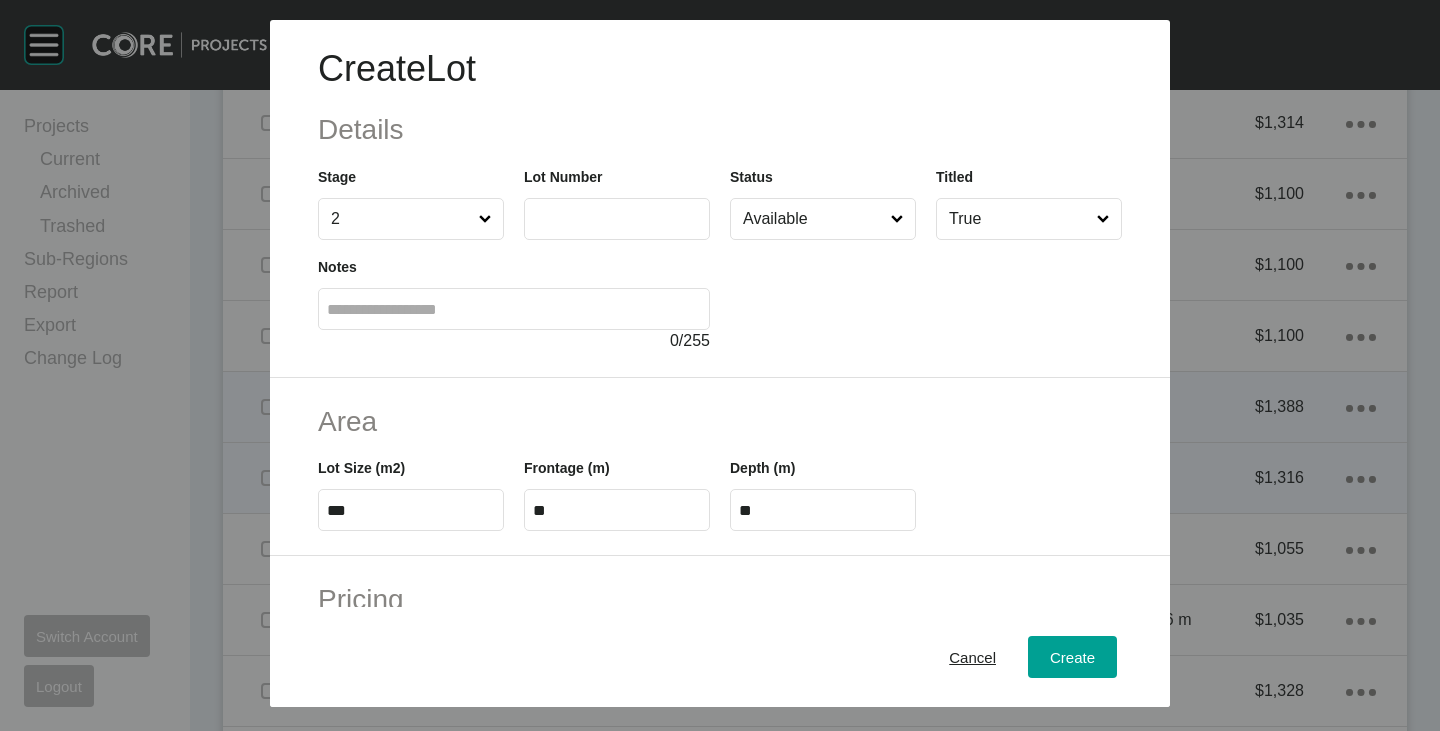 click at bounding box center [617, 218] 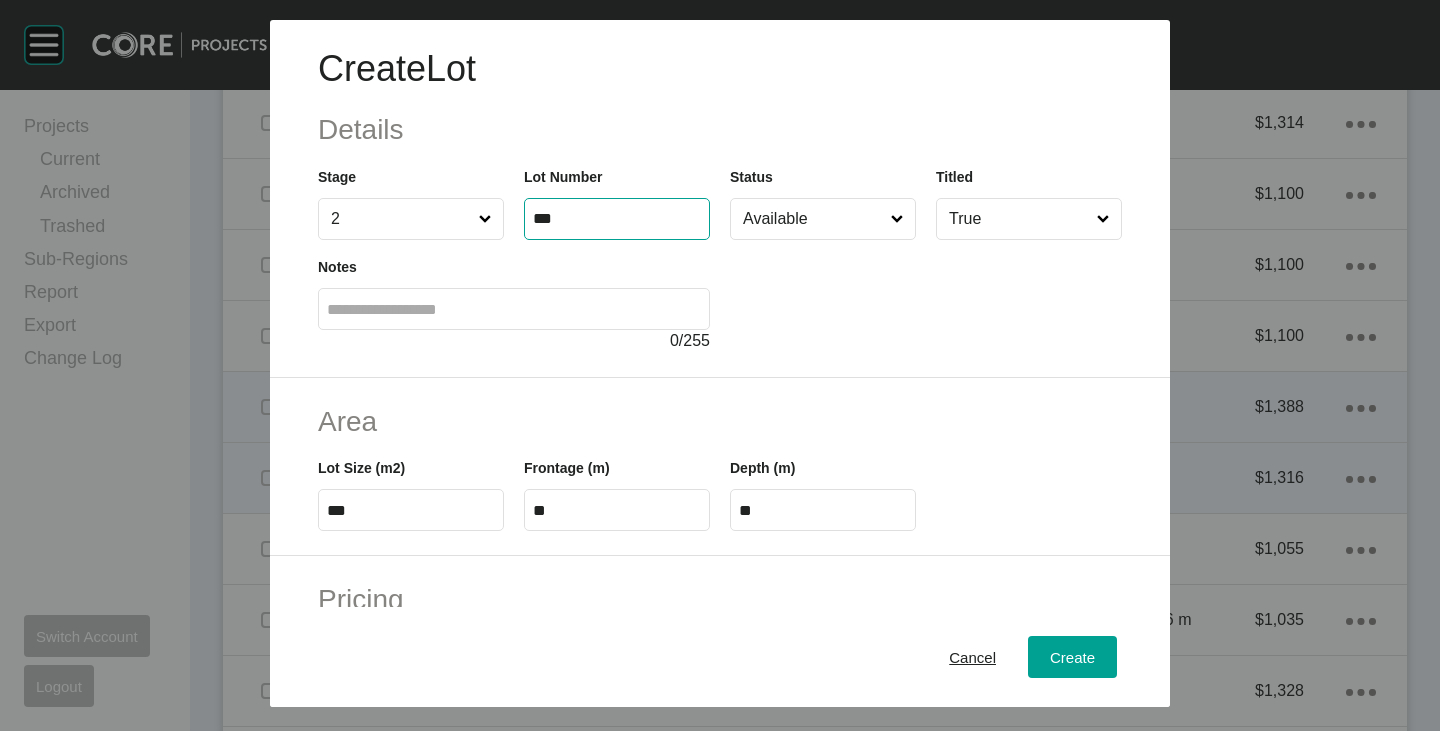 click at bounding box center [926, 296] 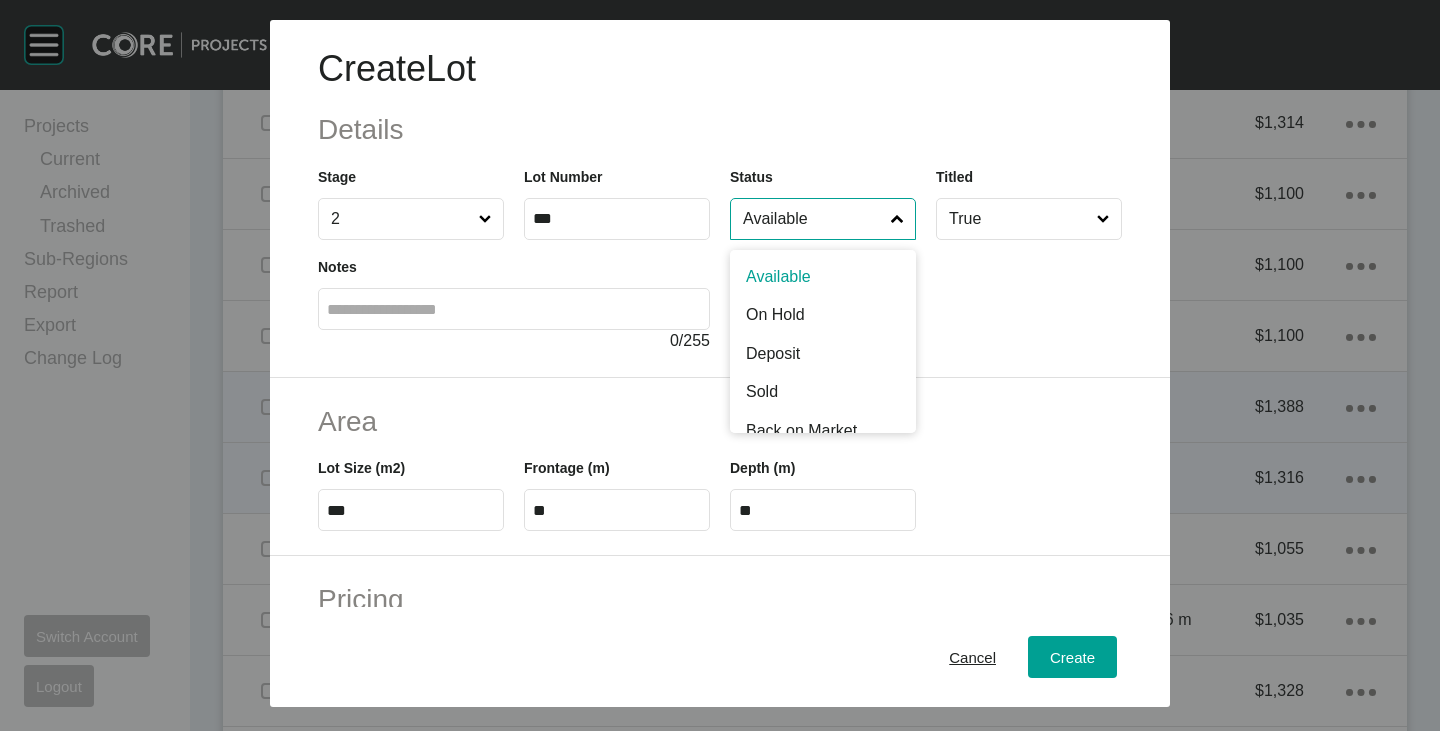click on "Available" at bounding box center (813, 219) 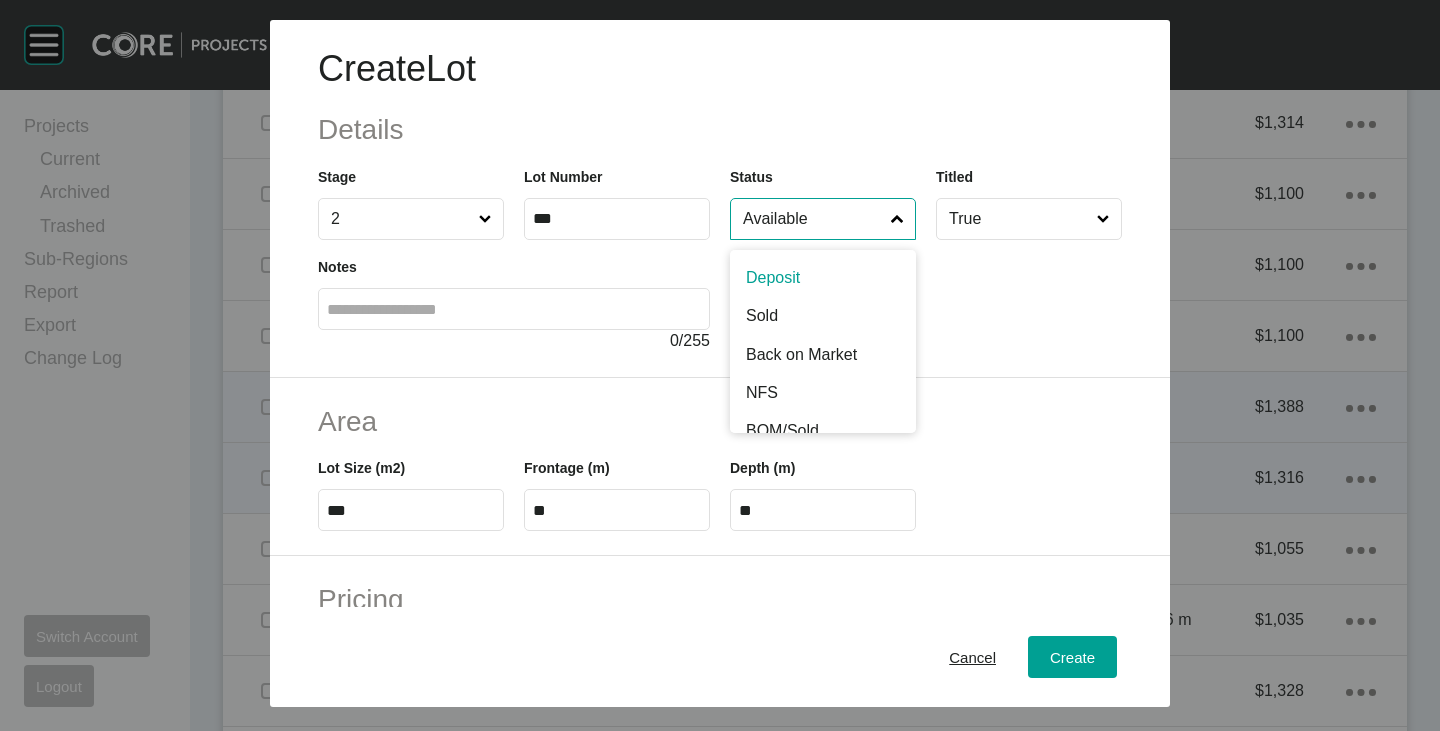 scroll, scrollTop: 85, scrollLeft: 0, axis: vertical 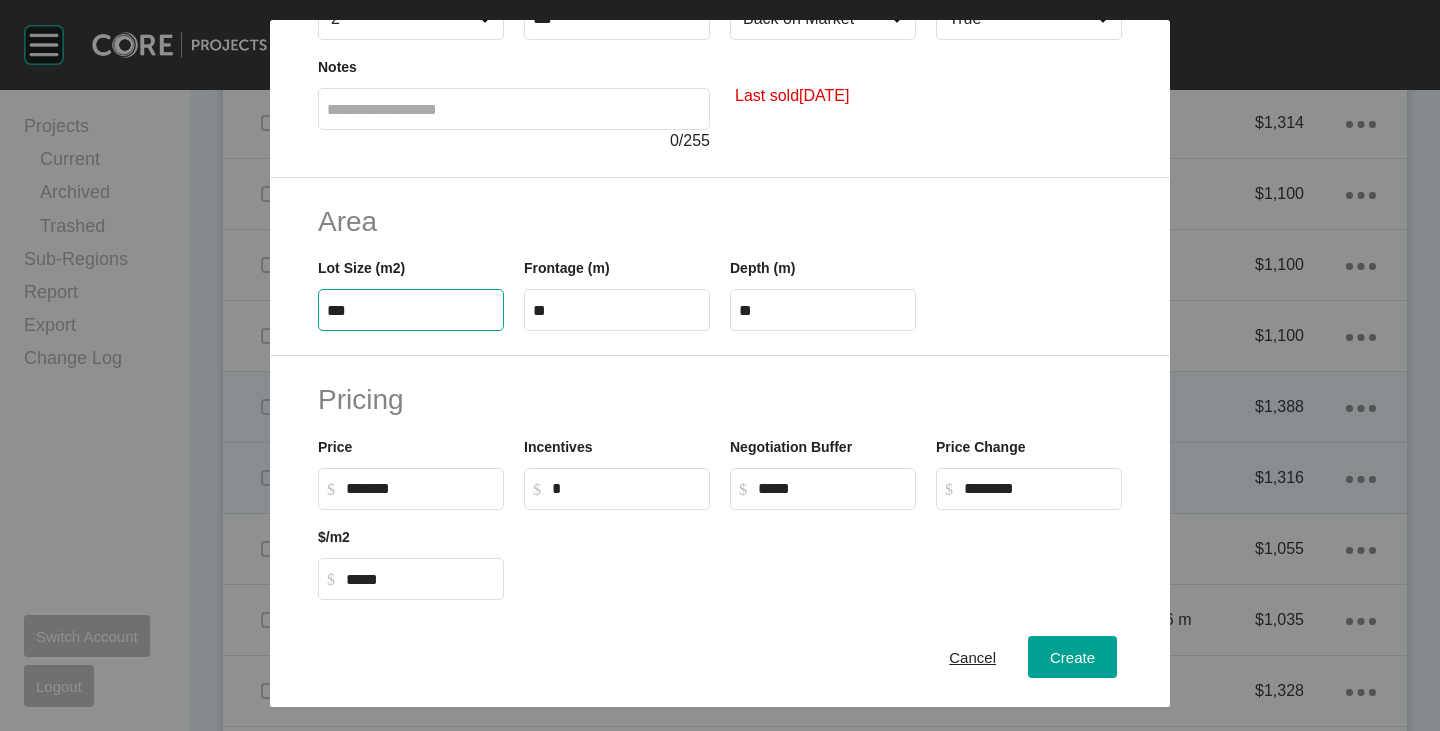 click on "***" at bounding box center [411, 310] 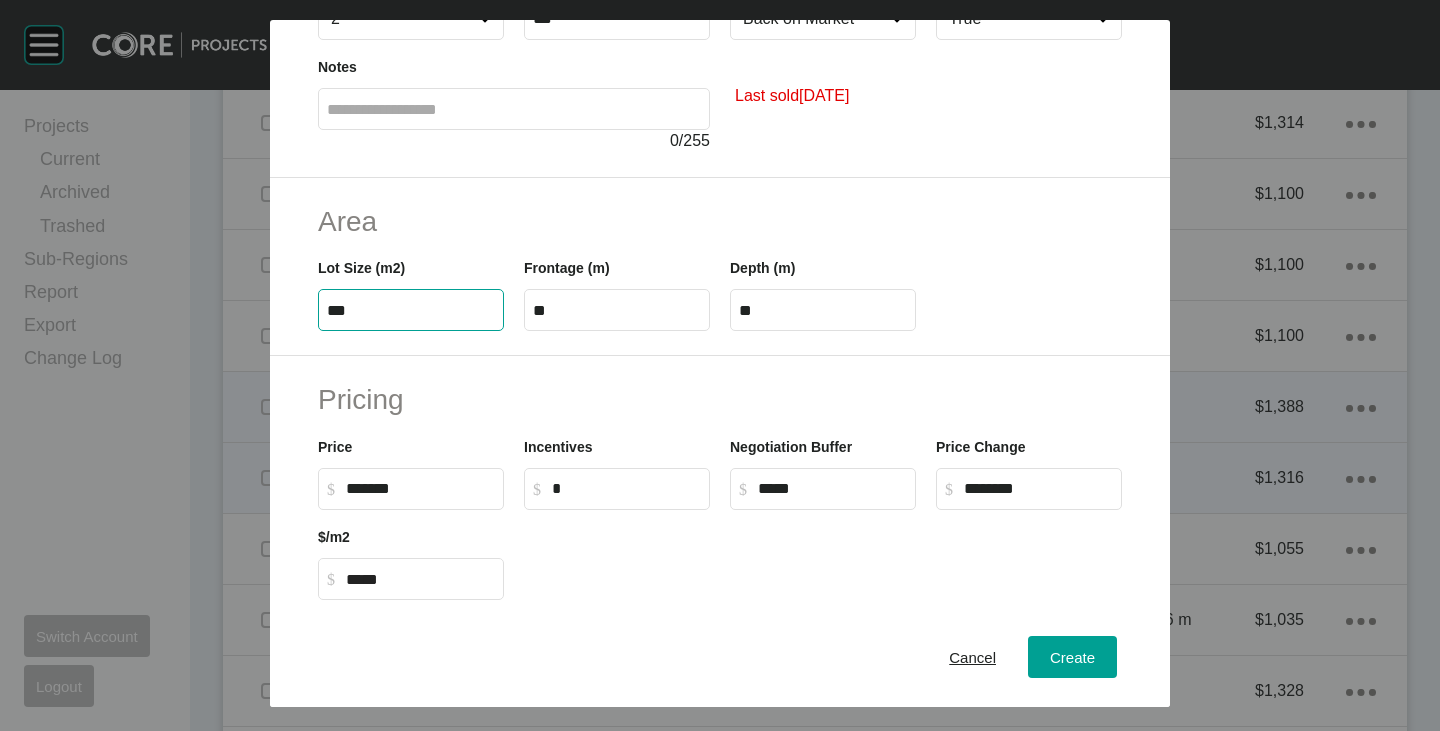 click on "Create  Lot Details Stage 2 Lot Number *** Status Back on Market Titled True Notes 0 / 255 Last sold  [DATE] Area Lot Size (m2) *** Frontage (m) ** Depth (m) ** Pricing Price $ Created with Sketch. $ ******* Incentives $ Created with Sketch. $ * Negotiation Buffer $ Created with Sketch. $ ***** Price Change $ Created with Sketch. $ ******** $/m2 $ Created with Sketch. $ ***** Characteristics Corner Fall Fill Irregular Nearby [GEOGRAPHIC_DATA] / Wetlands Powerlines Substation Double Storey Orientation Cancel Create" at bounding box center (720, 365) 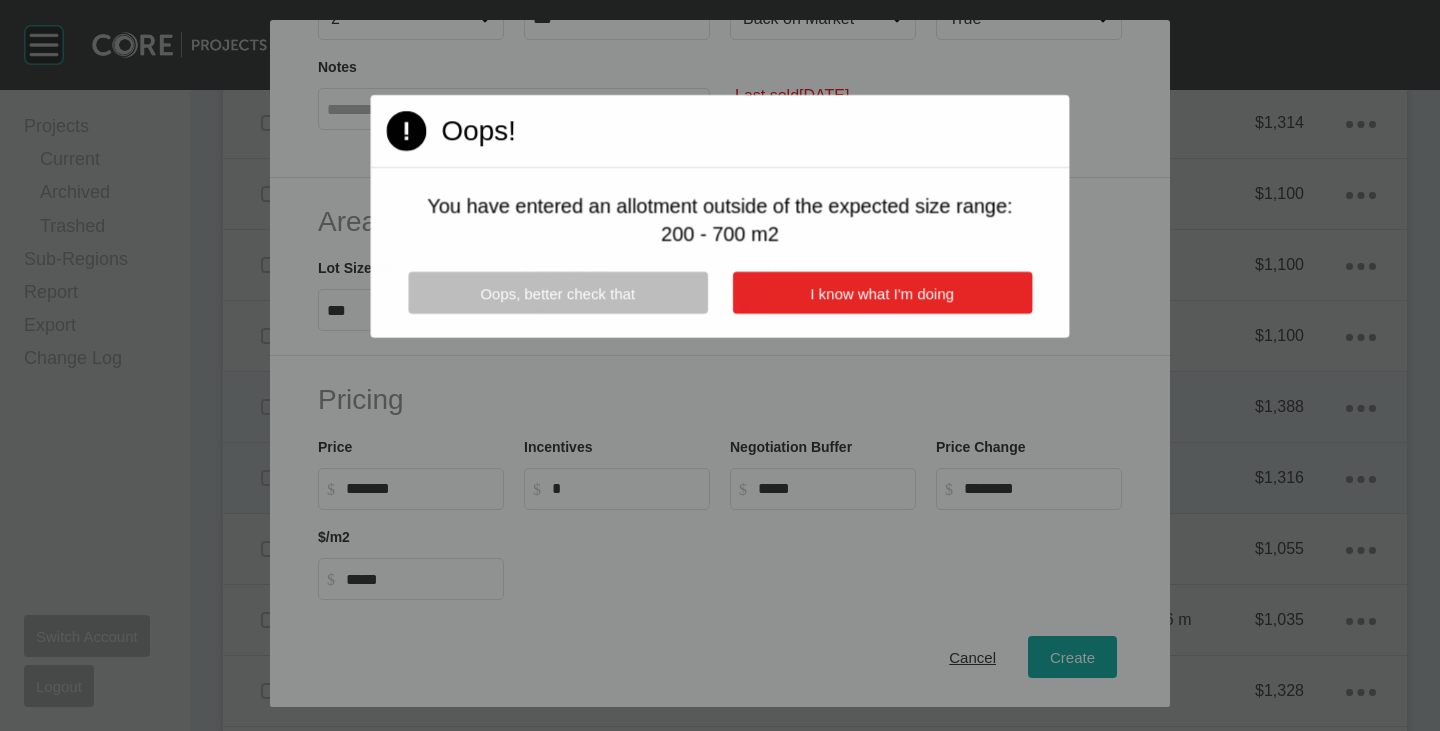 click on "I know what I'm doing" at bounding box center (882, 293) 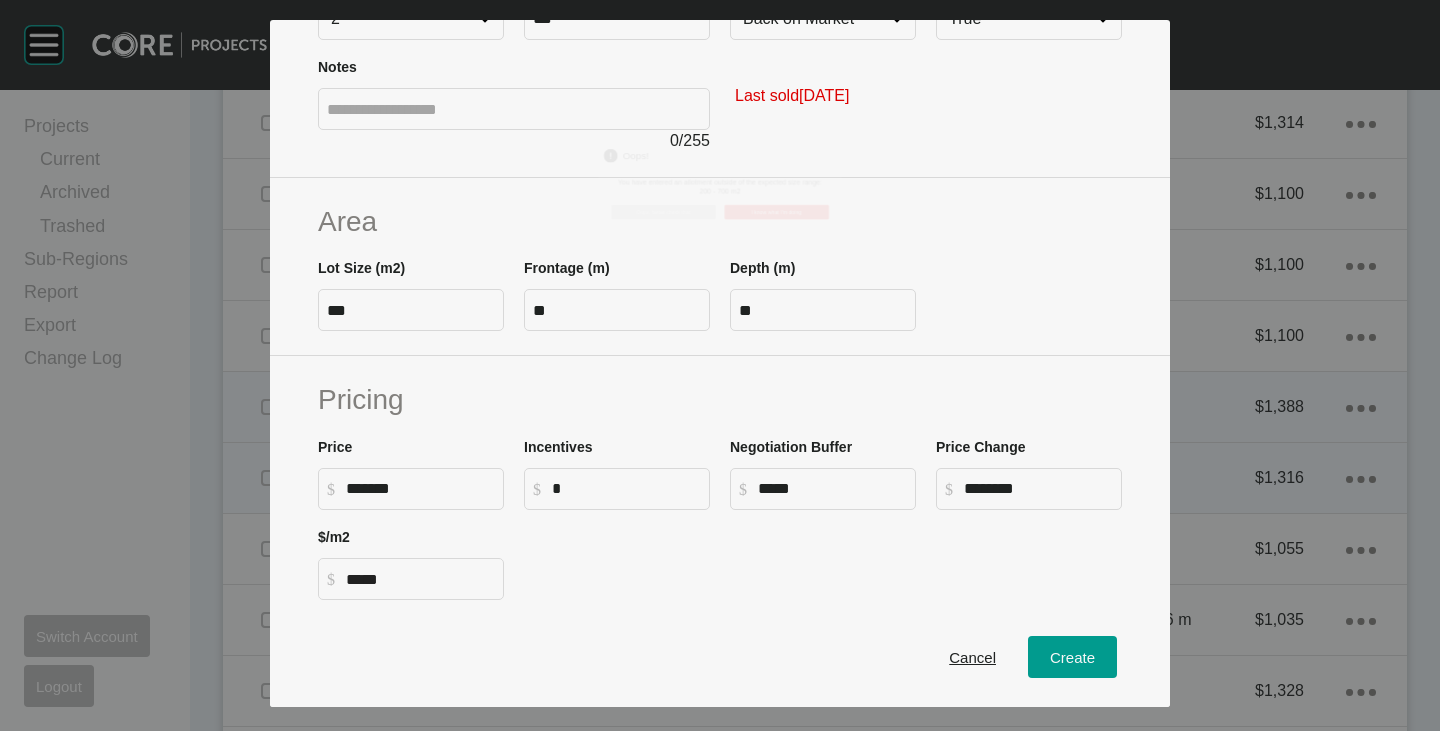 click on "**" at bounding box center (617, 310) 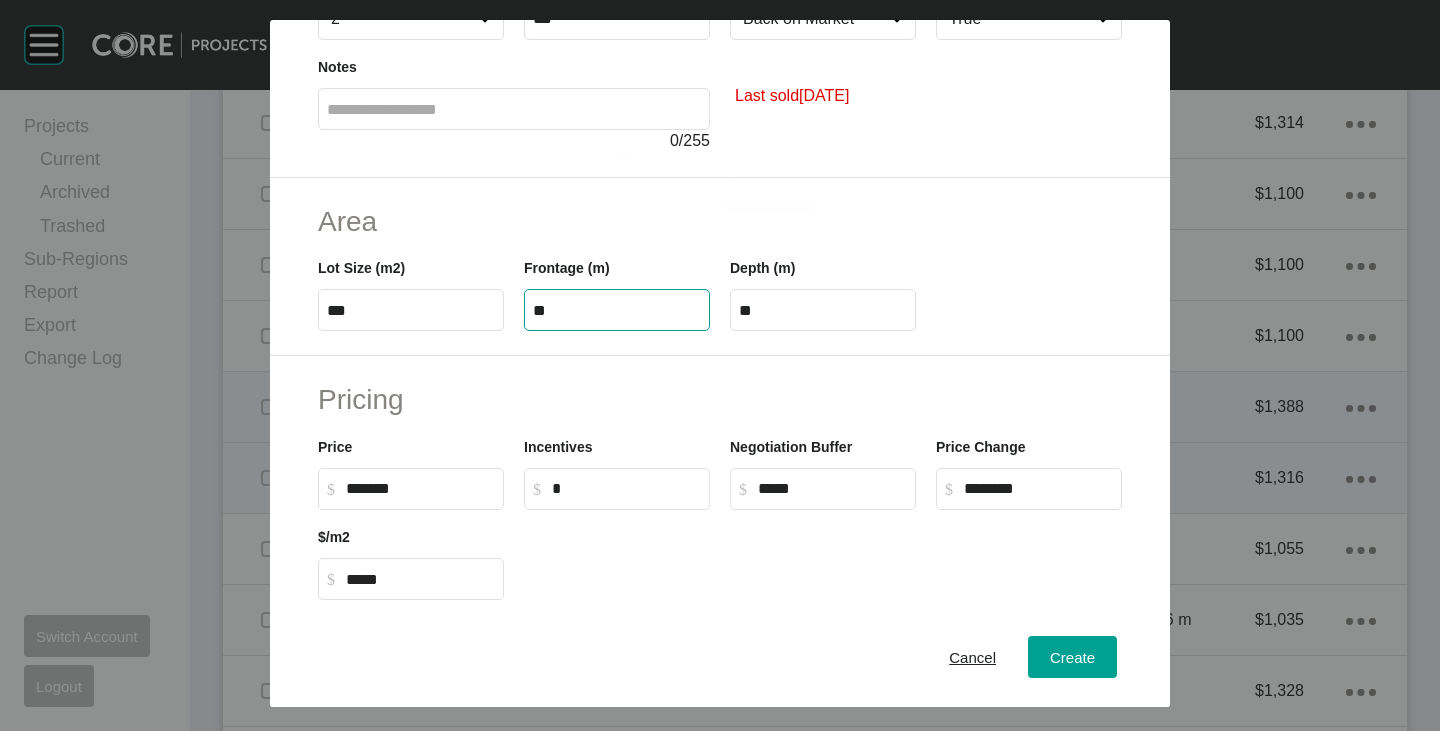 click on "**" at bounding box center [617, 310] 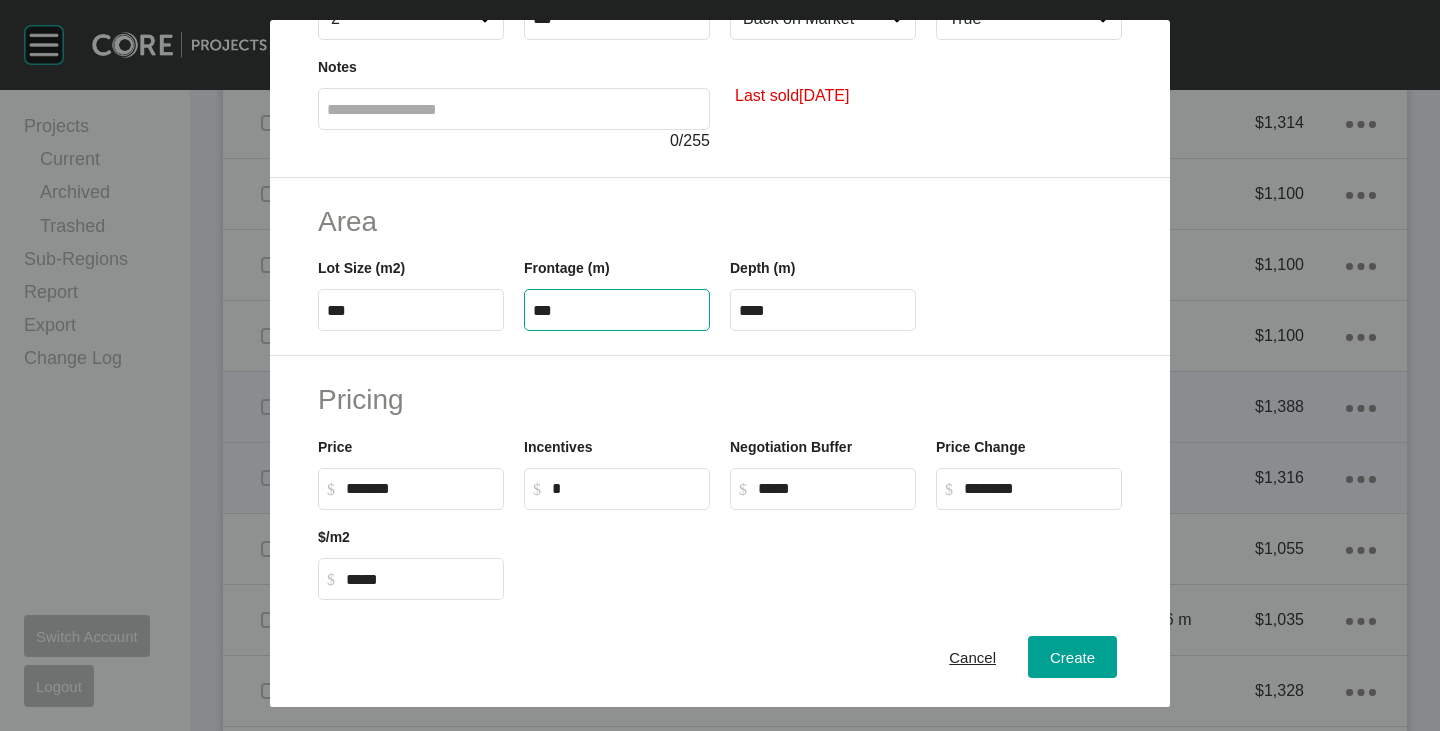 click on "Area" at bounding box center (720, 221) 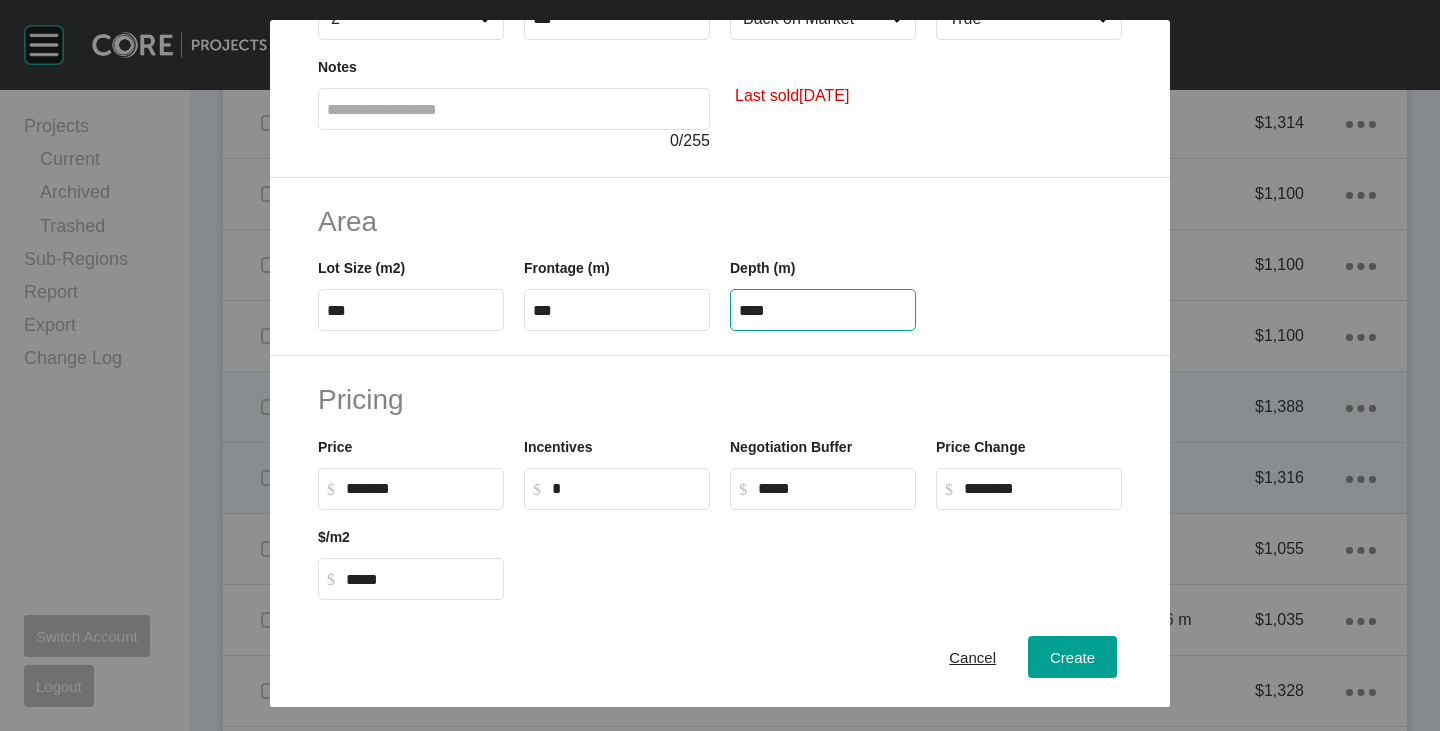 click on "****" at bounding box center (823, 310) 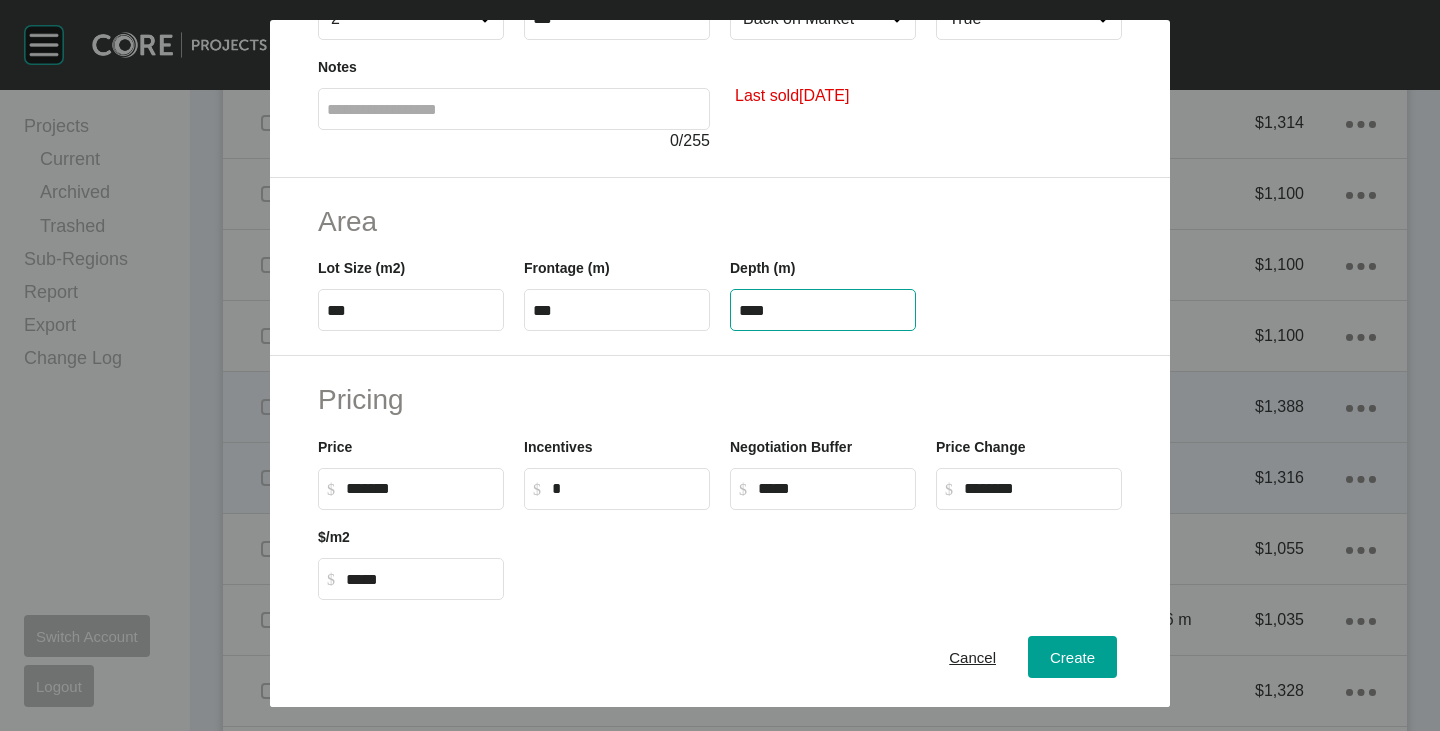 click on "Create  Lot Details Stage 2 Lot Number *** Status Back on Market Titled True Notes 0 / 255 Last sold  [DATE] Area Lot Size (m2) *** Frontage (m) *** Depth (m) **** Pricing Price $ Created with Sketch. $ ******* Incentives $ Created with Sketch. $ * Negotiation Buffer $ Created with Sketch. $ ***** Price Change $ Created with Sketch. $ ******** $/m2 $ Created with Sketch. $ ***** Characteristics Corner Fall Fill Irregular Nearby [GEOGRAPHIC_DATA] / Wetlands Powerlines Substation Double Storey Orientation Cancel Create" at bounding box center (720, 365) 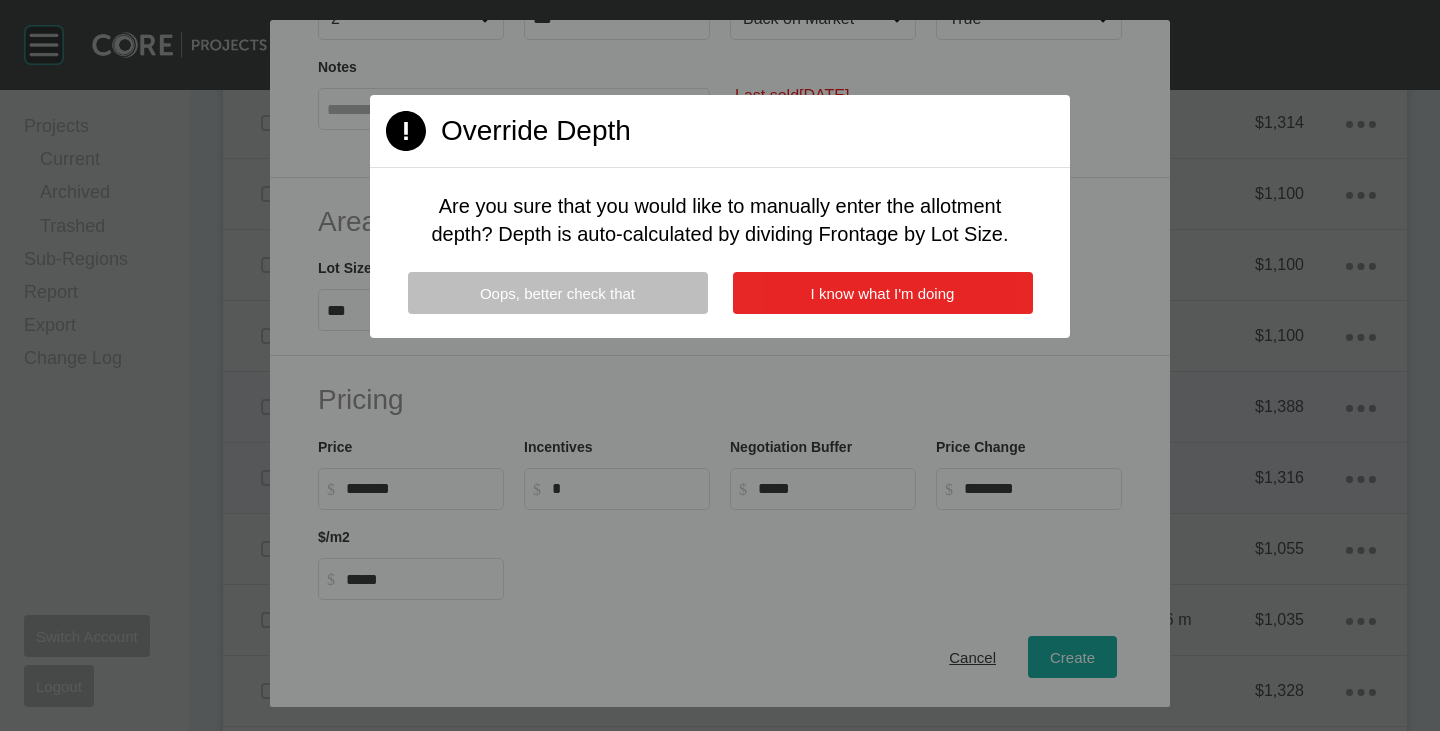 click on "I know what I'm doing" at bounding box center [883, 293] 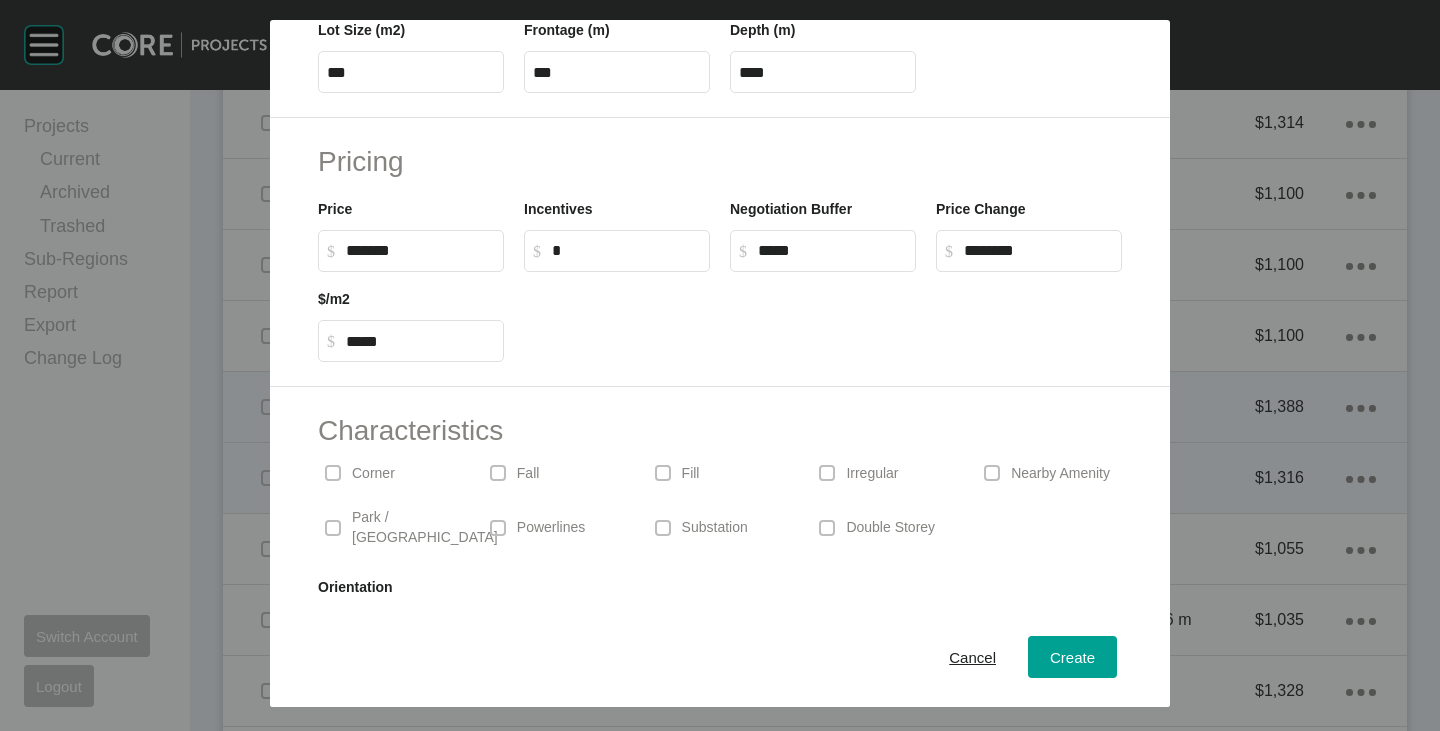 scroll, scrollTop: 489, scrollLeft: 0, axis: vertical 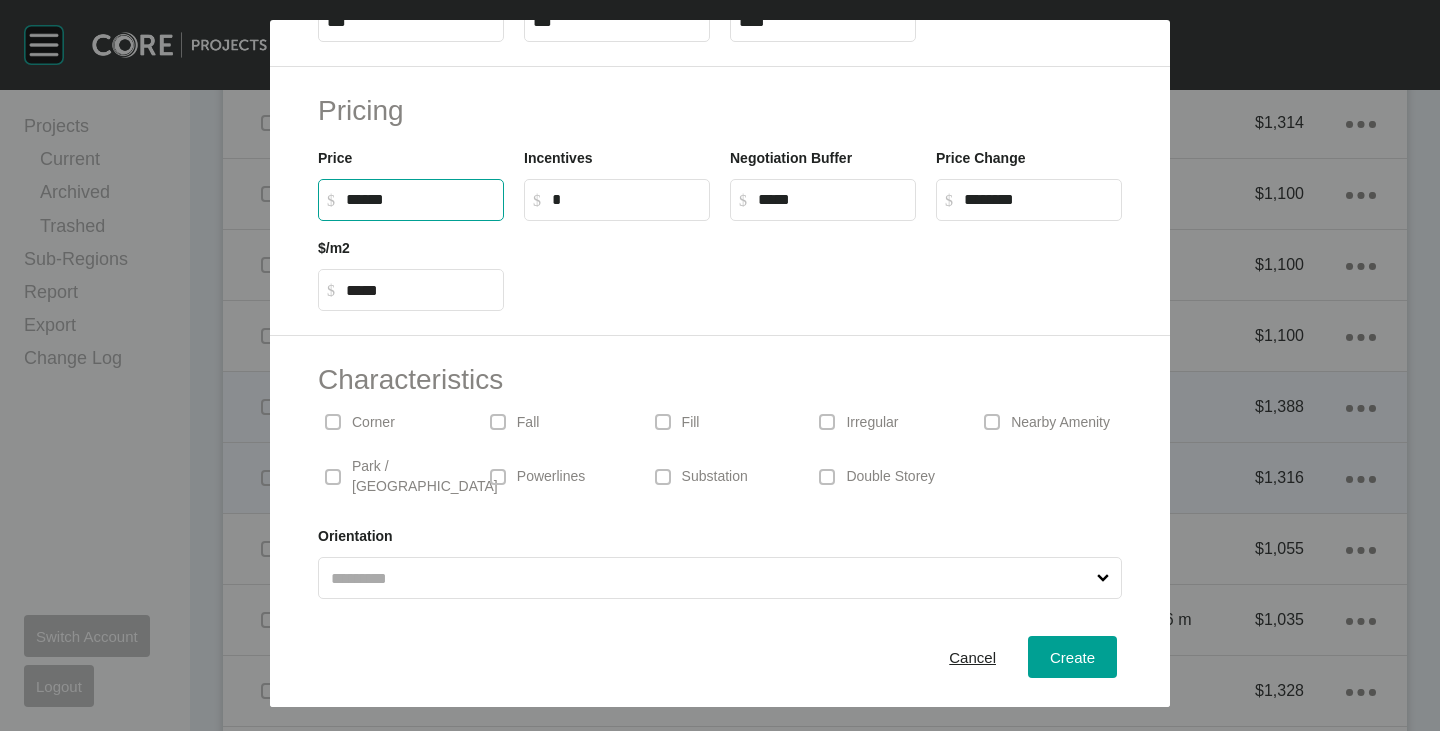 drag, startPoint x: 347, startPoint y: 196, endPoint x: 369, endPoint y: 203, distance: 23.086792 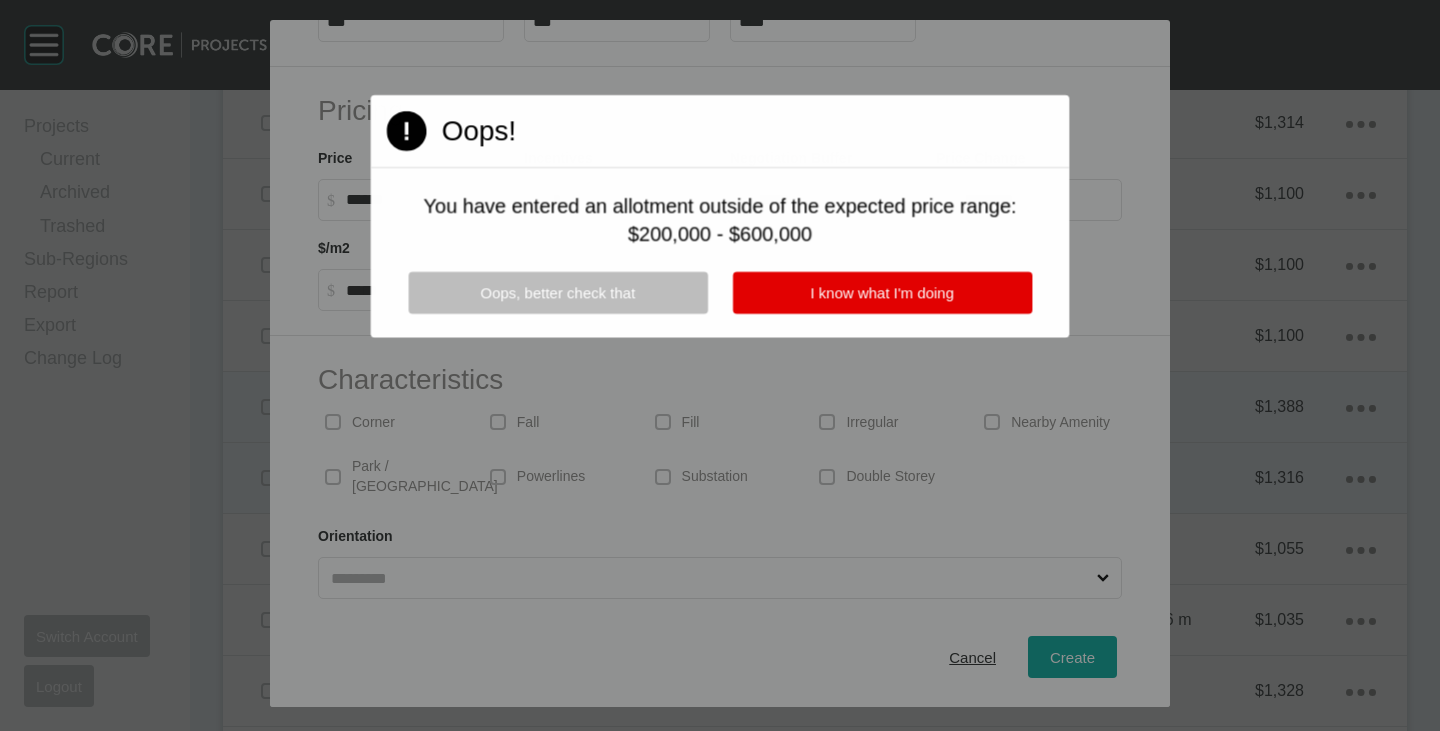 click on "Oops, better check that I know what I'm doing" at bounding box center [720, 305] 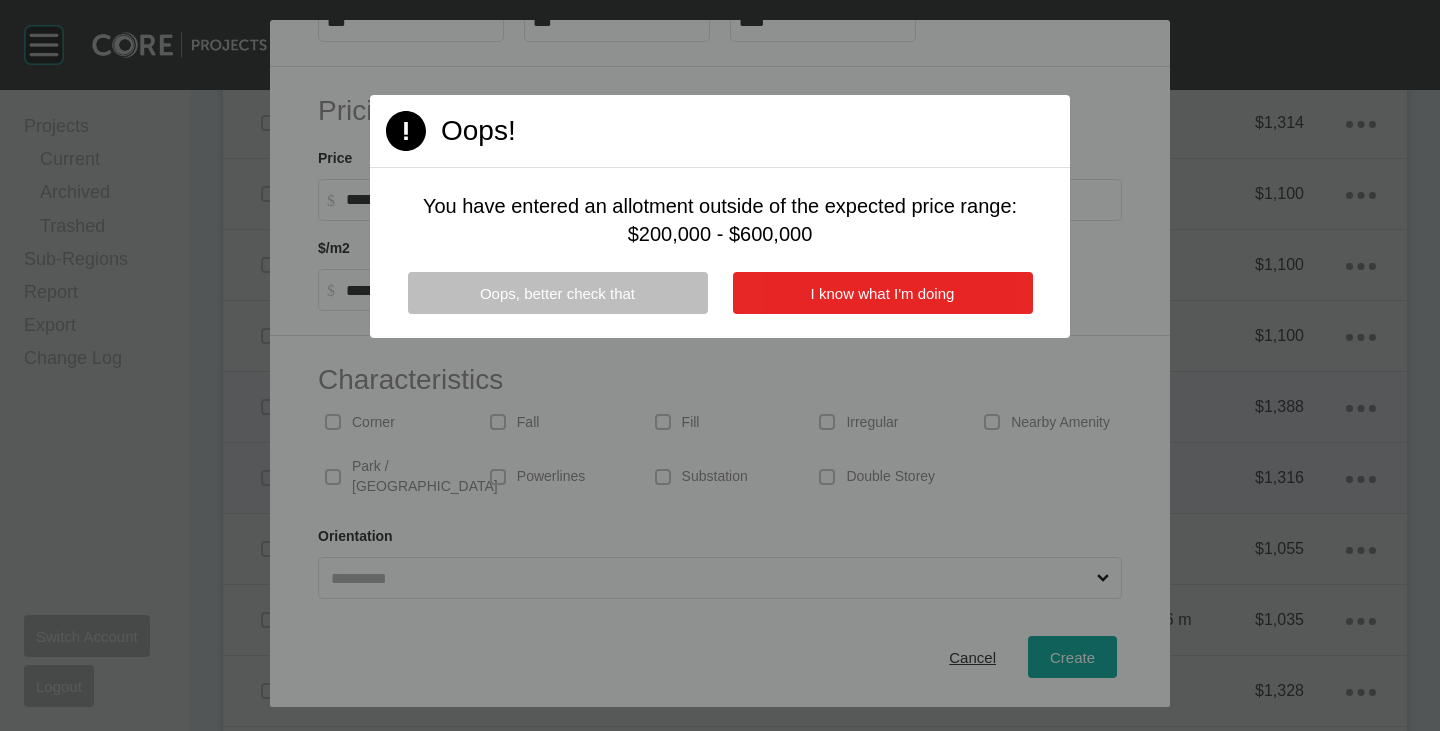 click on "I know what I'm doing" at bounding box center [883, 293] 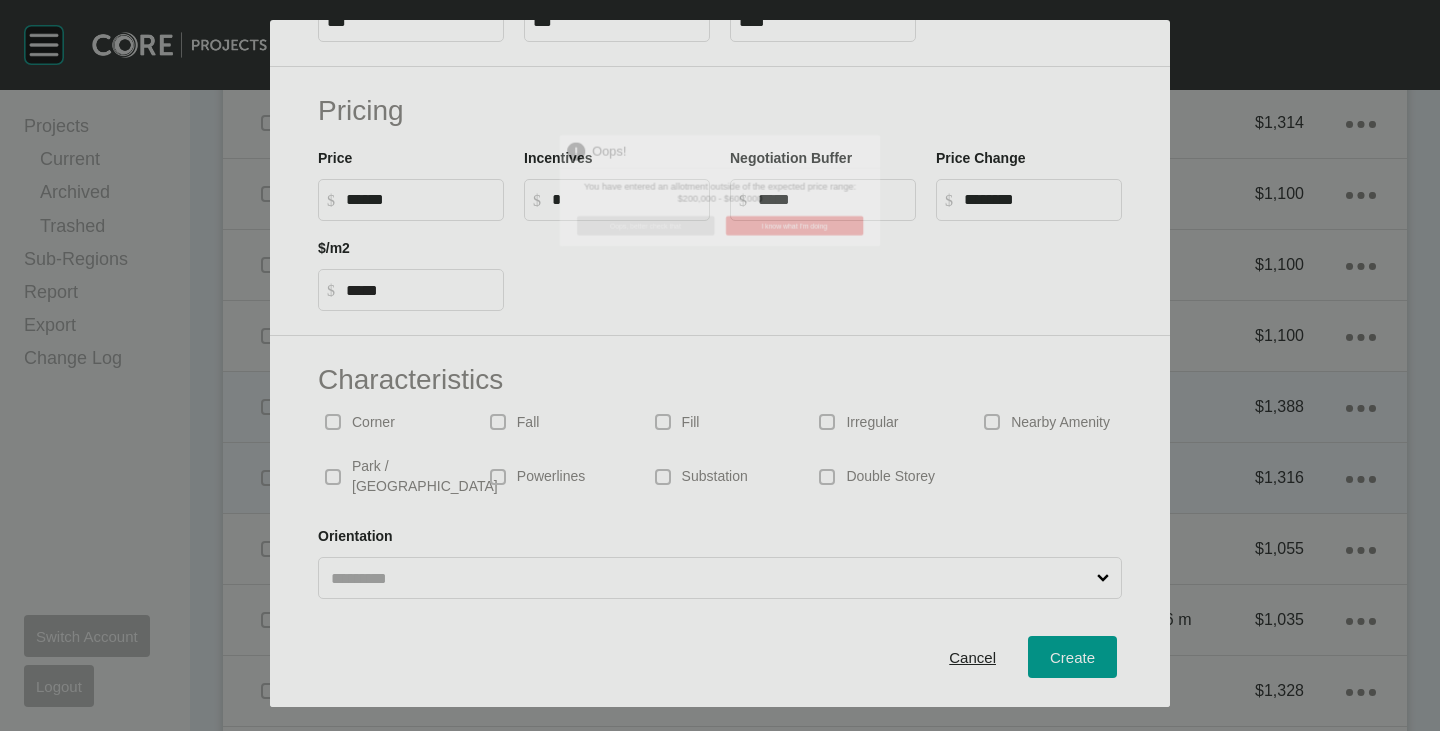 click at bounding box center [720, 365] 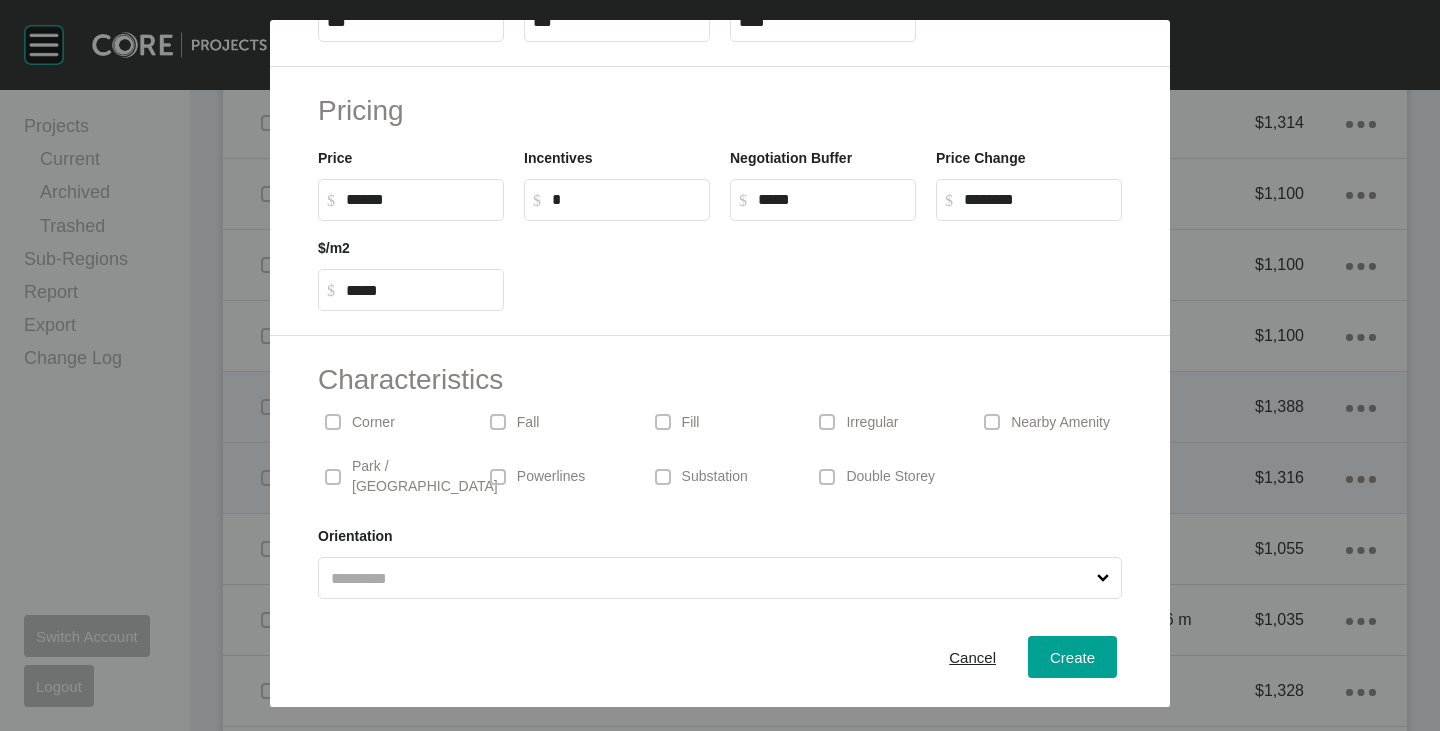 click on "******" at bounding box center [420, 199] 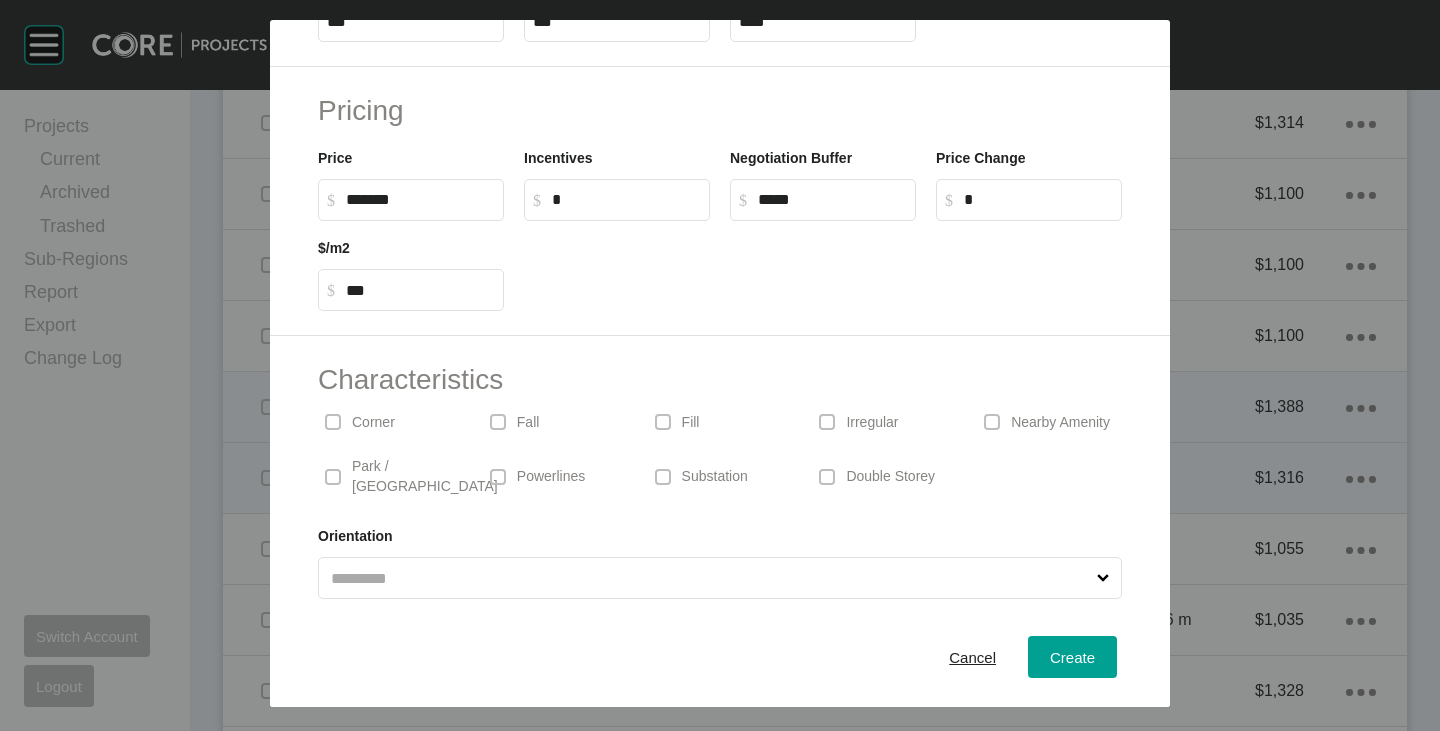 click at bounding box center (823, 266) 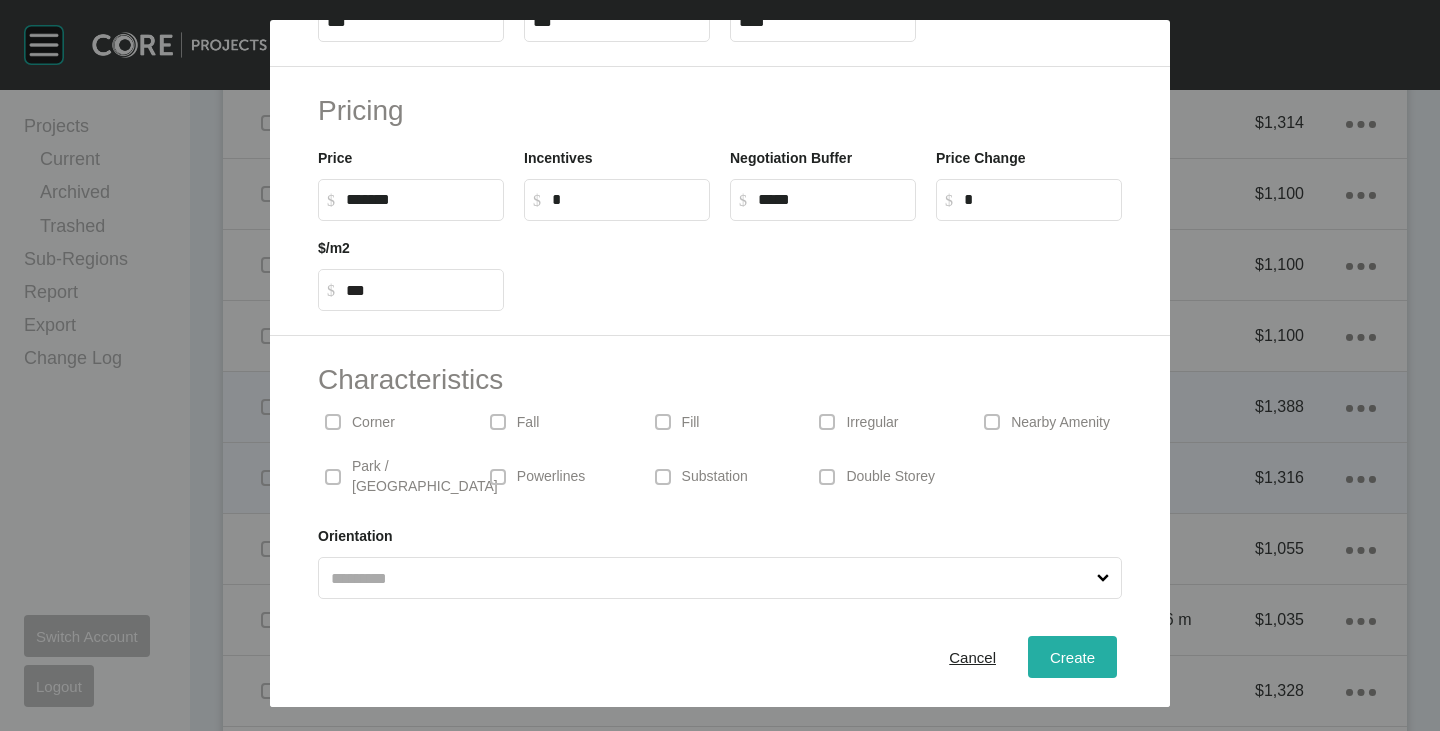 click on "Create" at bounding box center [1072, 657] 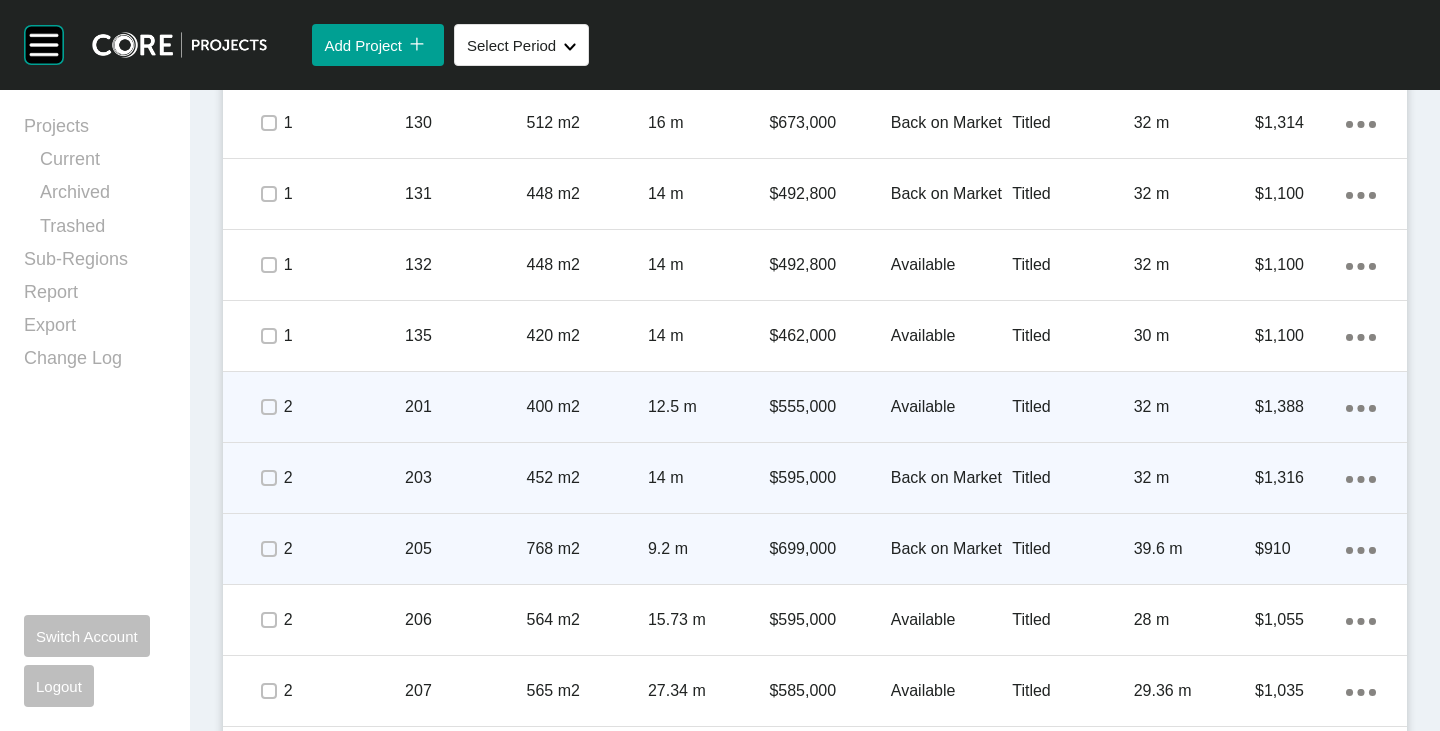 scroll, scrollTop: 1900, scrollLeft: 0, axis: vertical 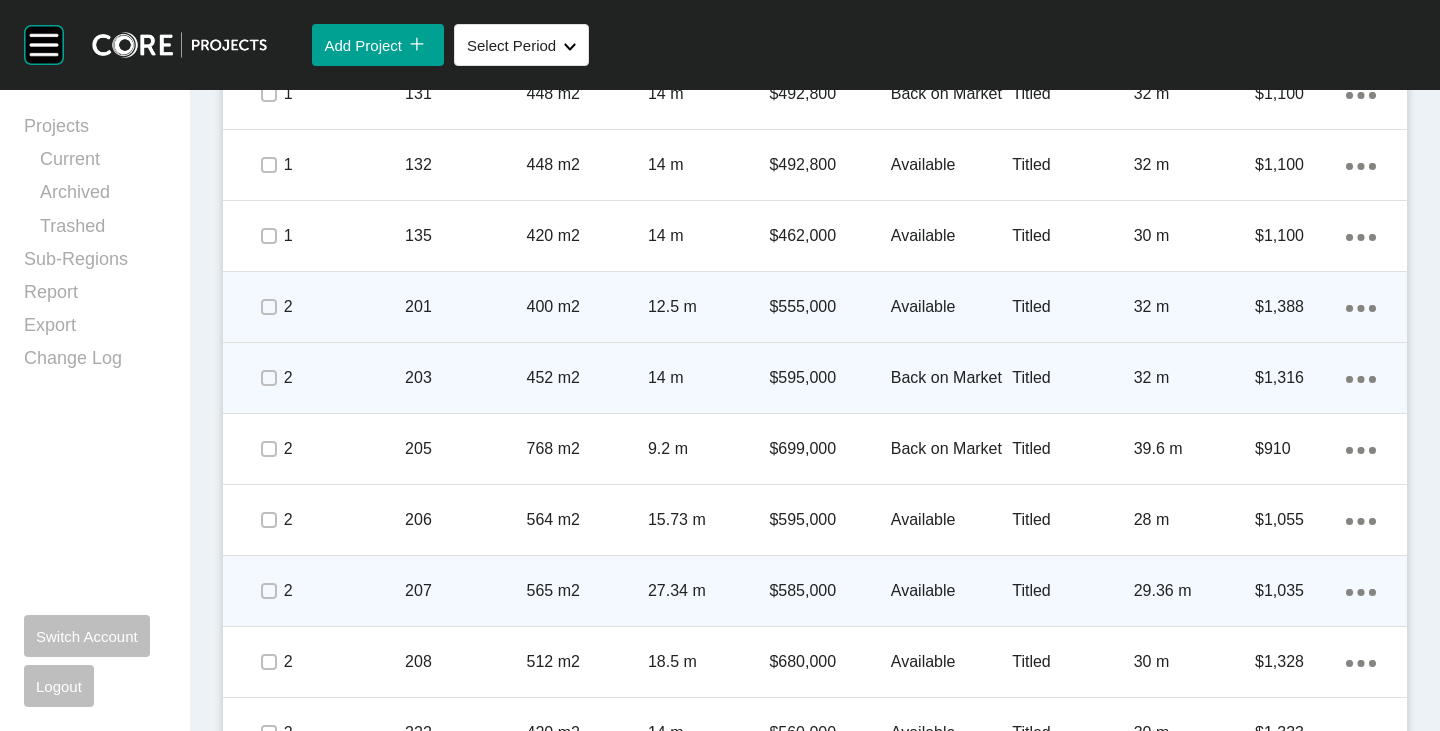 click on "$585,000" at bounding box center (829, 591) 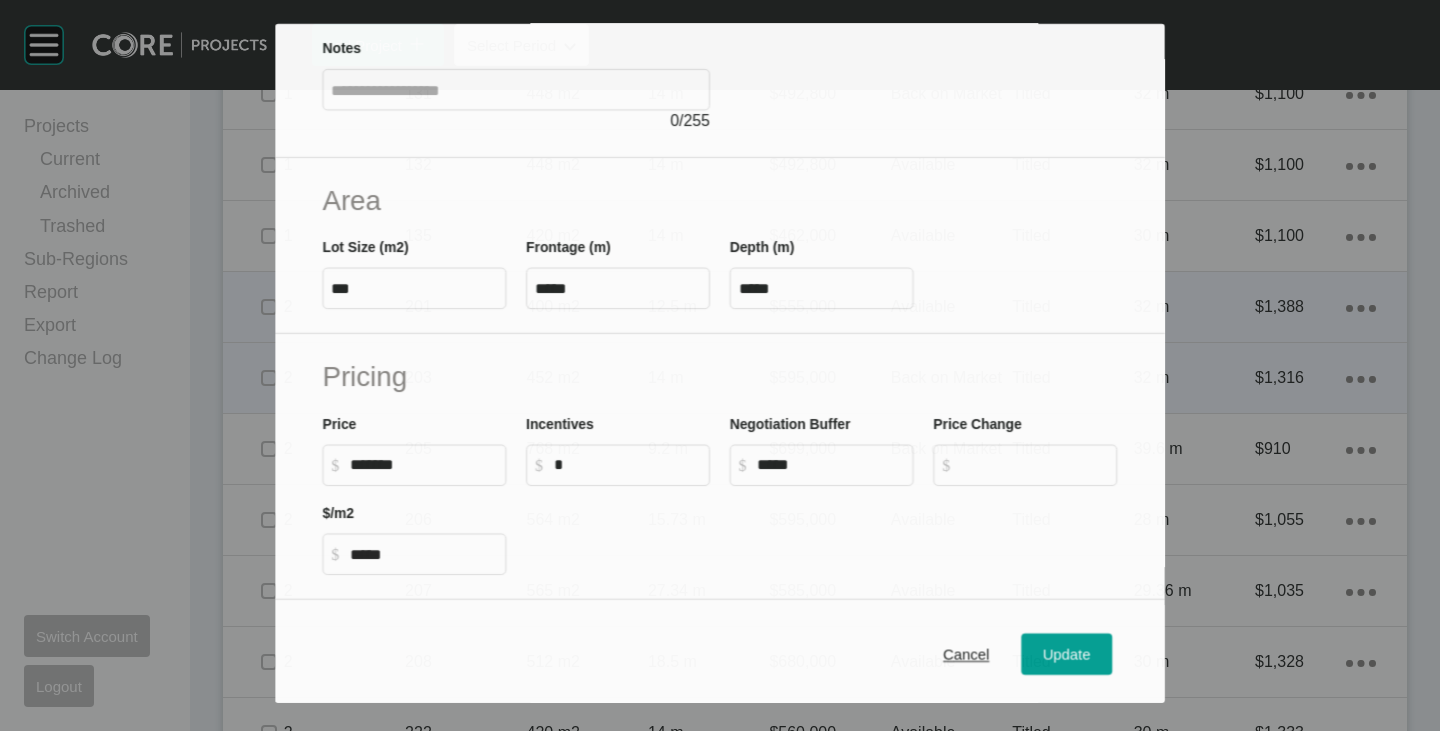 scroll, scrollTop: 400, scrollLeft: 0, axis: vertical 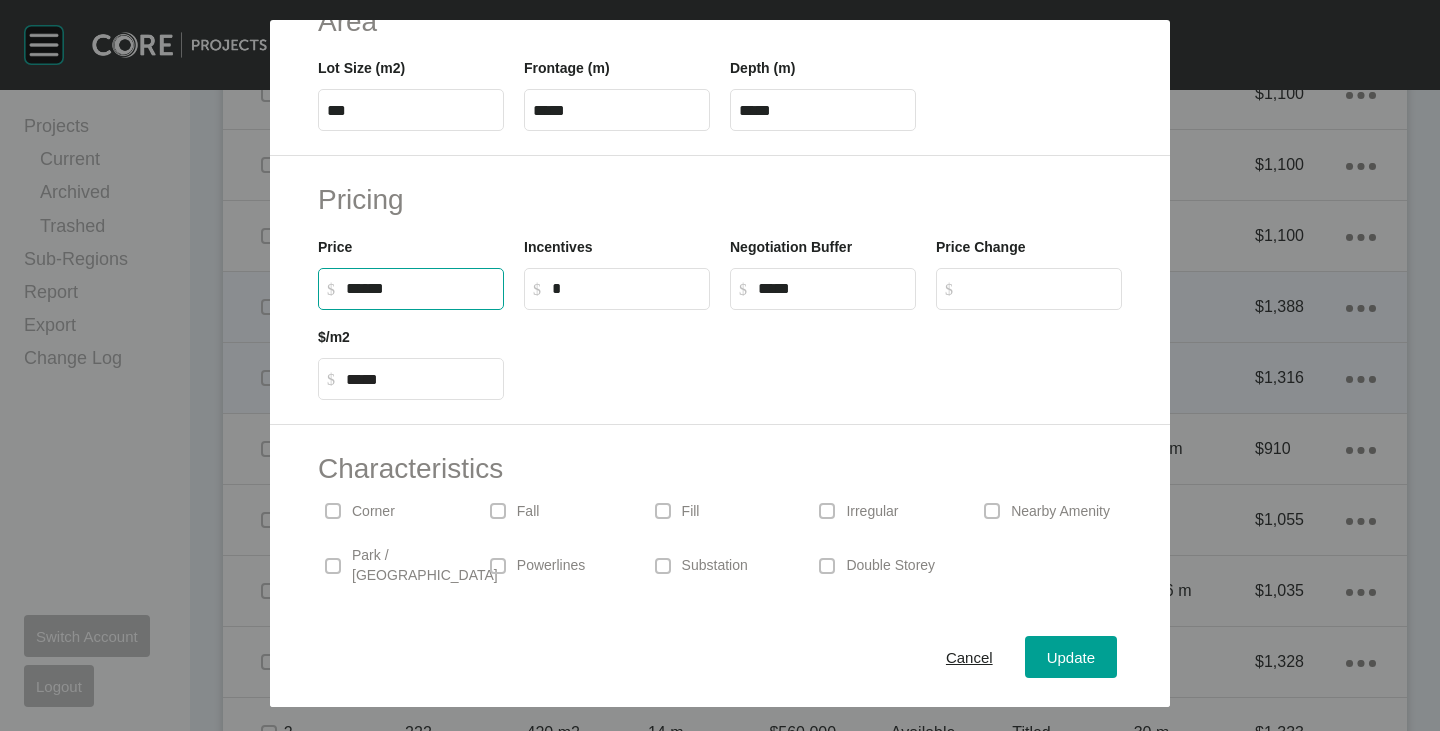 click on "******" at bounding box center (420, 288) 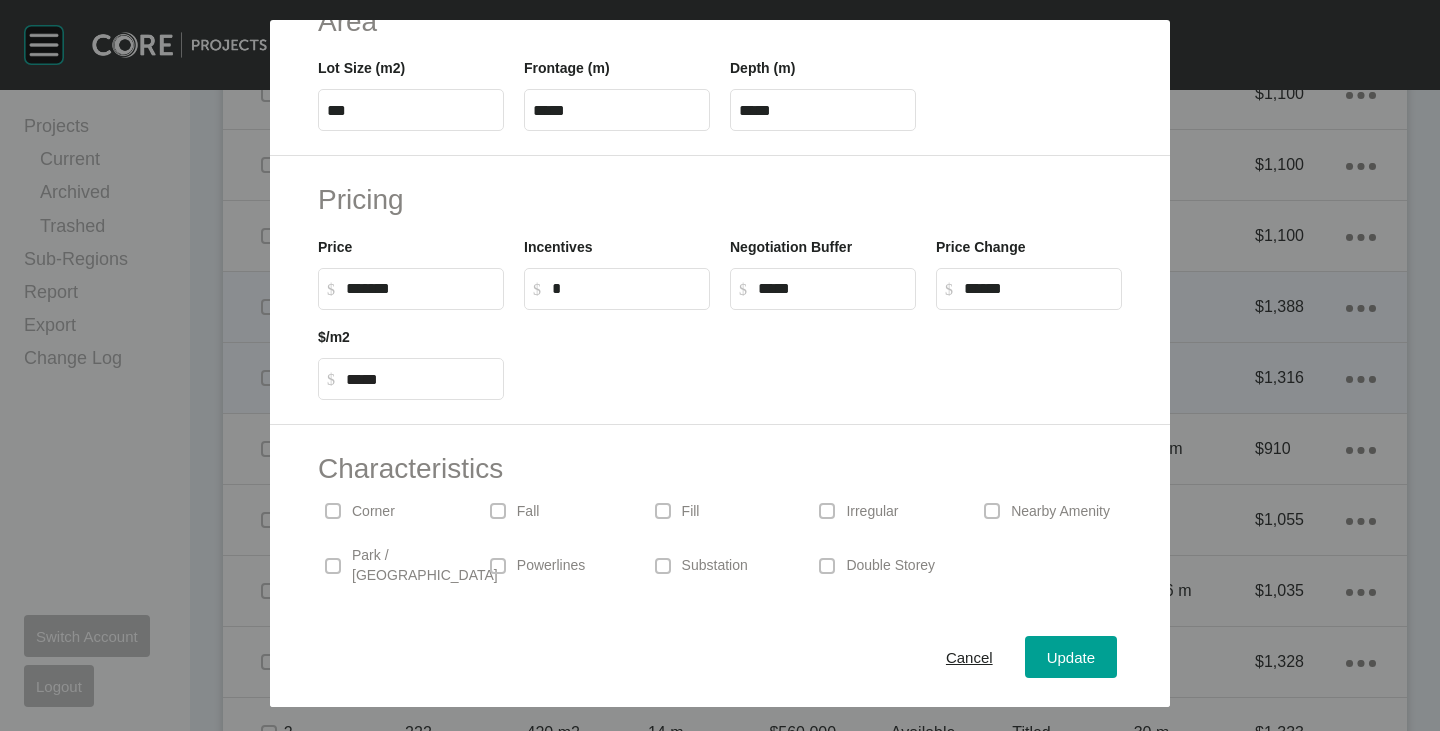 click at bounding box center [823, 355] 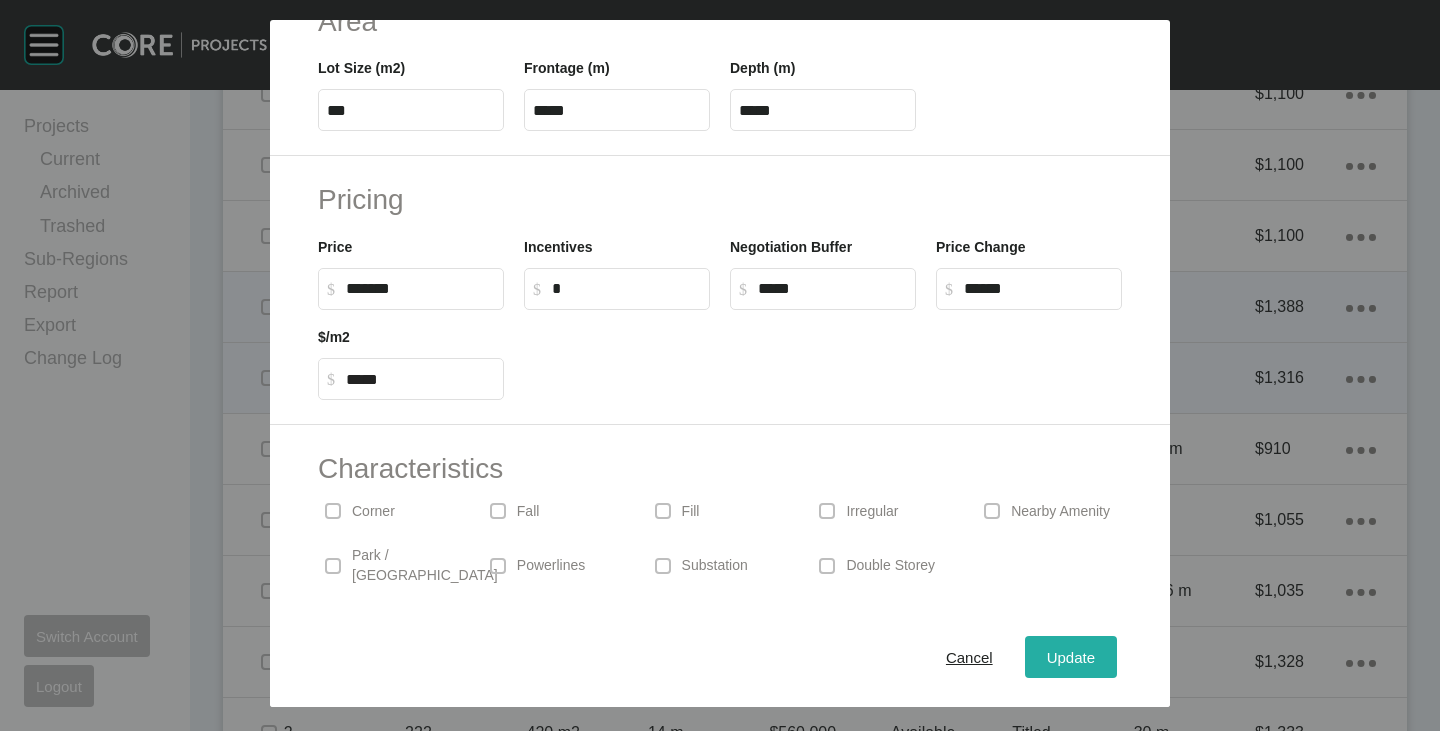 click on "Update" at bounding box center (1071, 657) 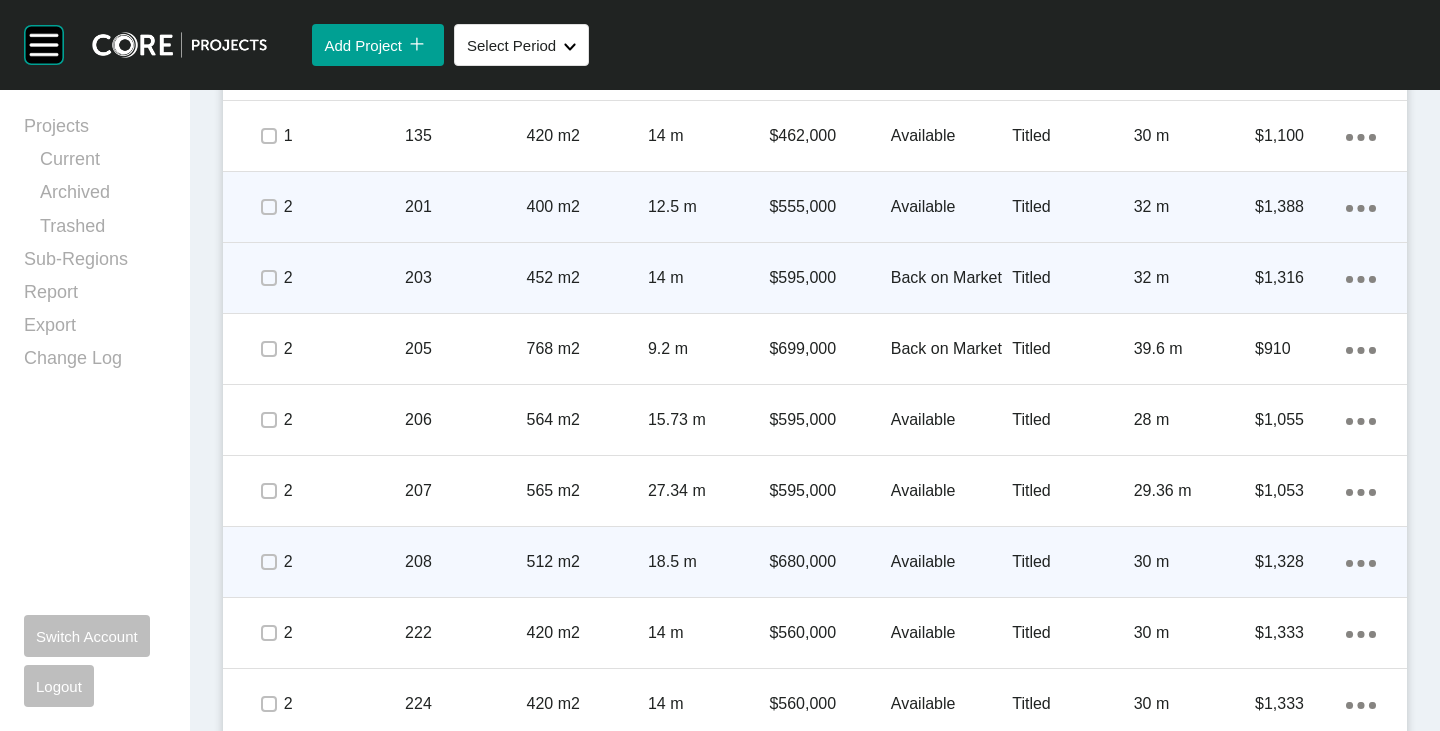 scroll, scrollTop: 2100, scrollLeft: 0, axis: vertical 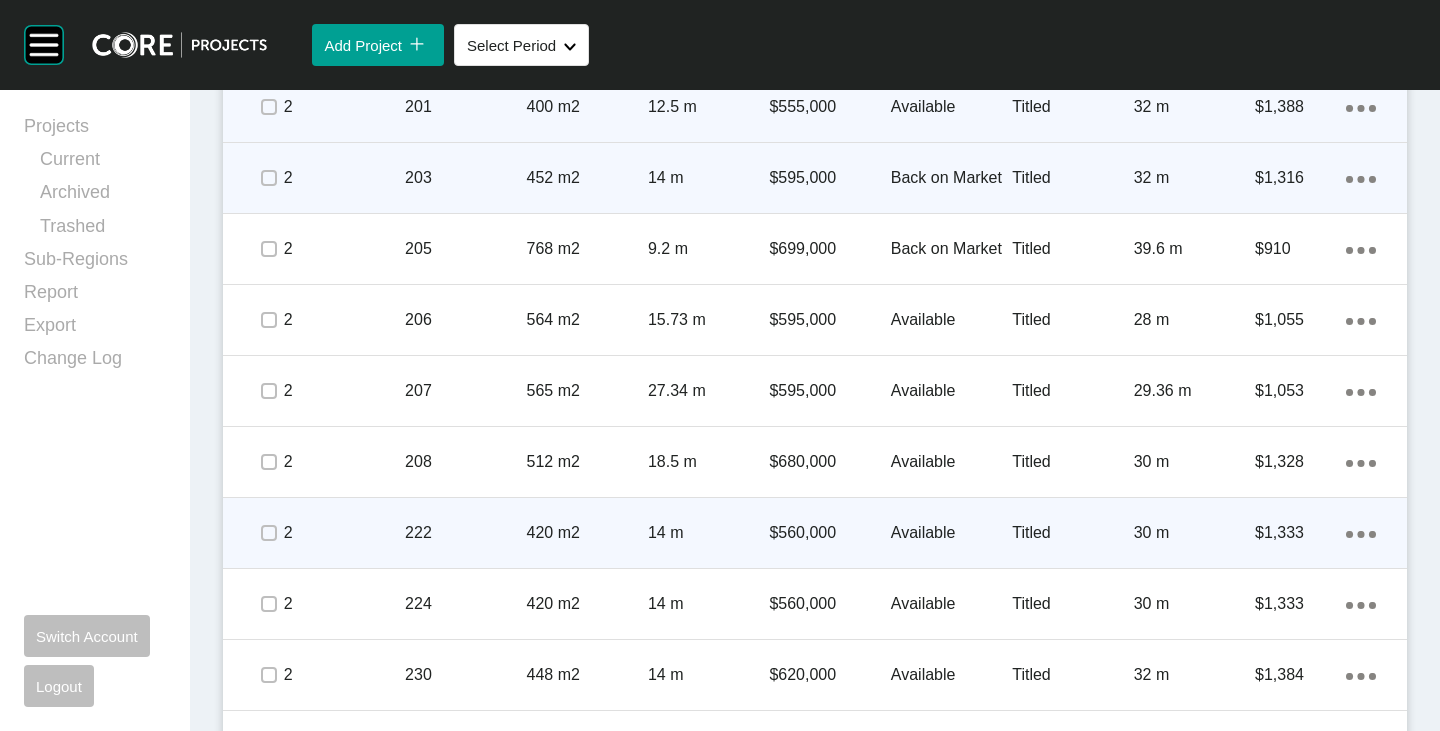click on "Action Menu Dots Copy 6 Created with Sketch." 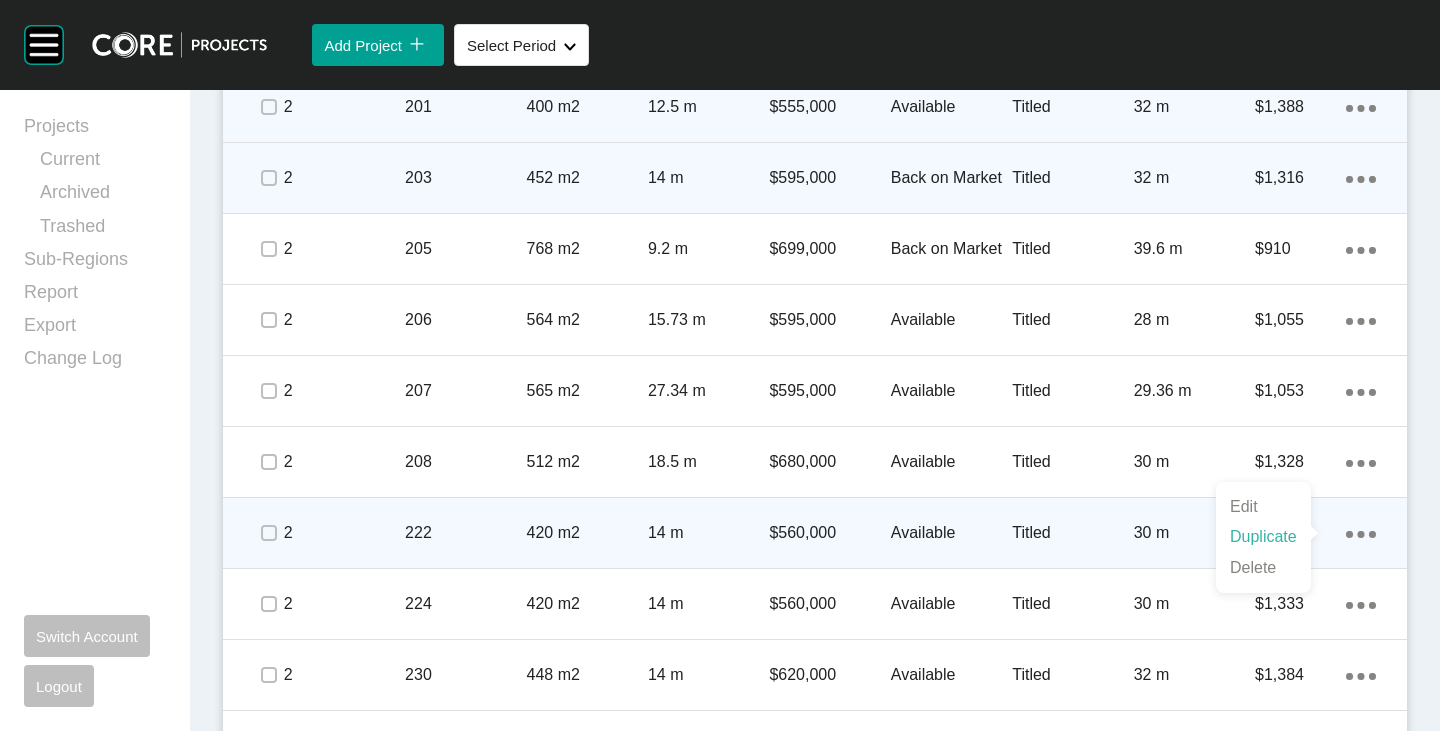 click on "Duplicate" at bounding box center [1263, 537] 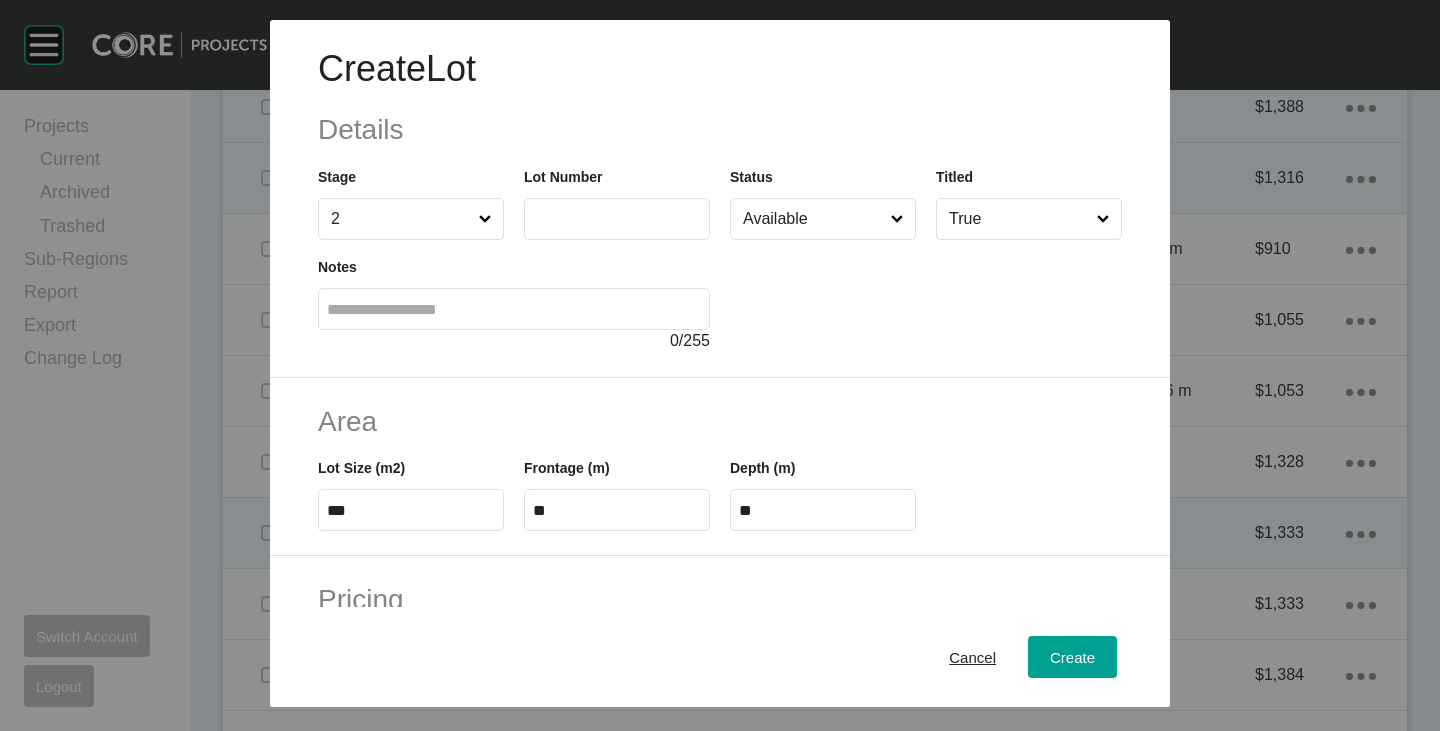 click at bounding box center [617, 219] 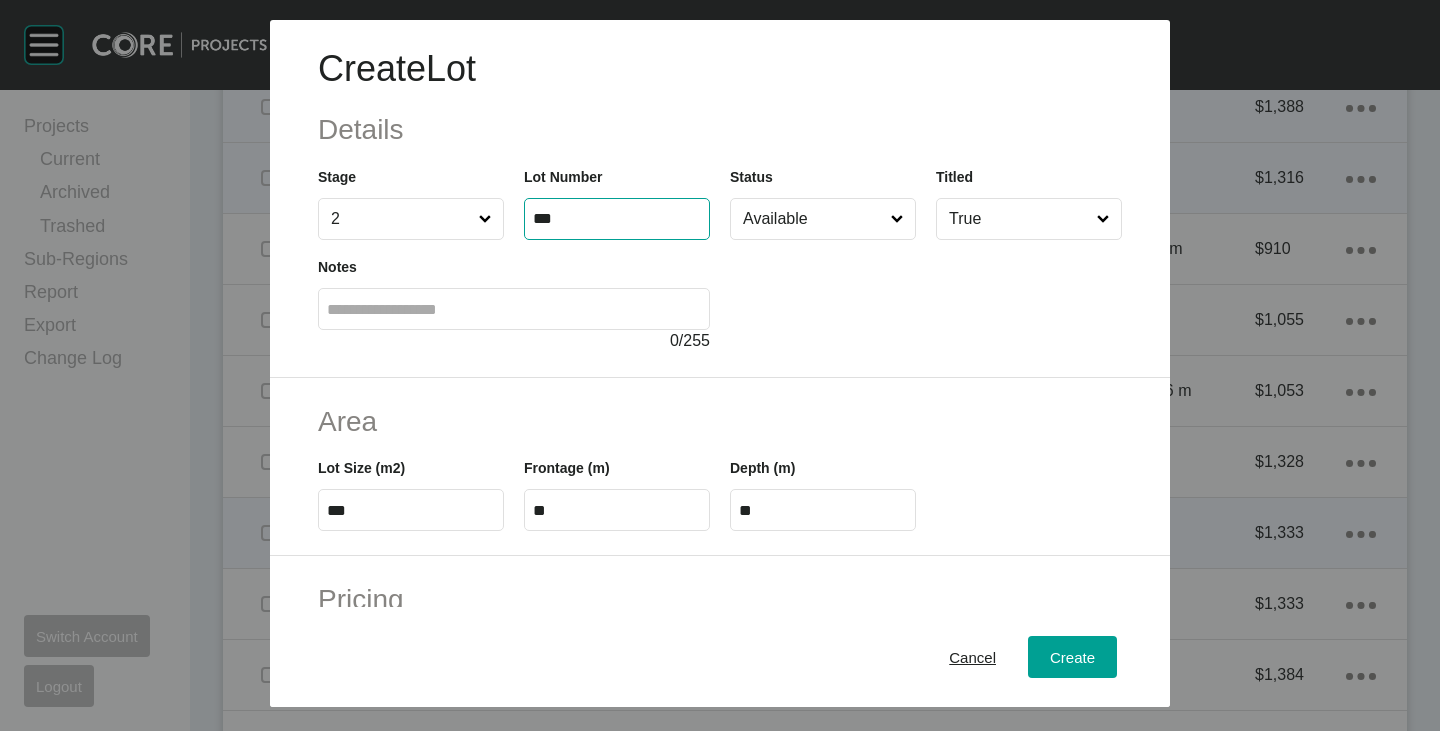 click on "Create  Lot Details Stage 2 Lot Number *** Status Available Titled True Notes 0 / 255" at bounding box center (720, 199) 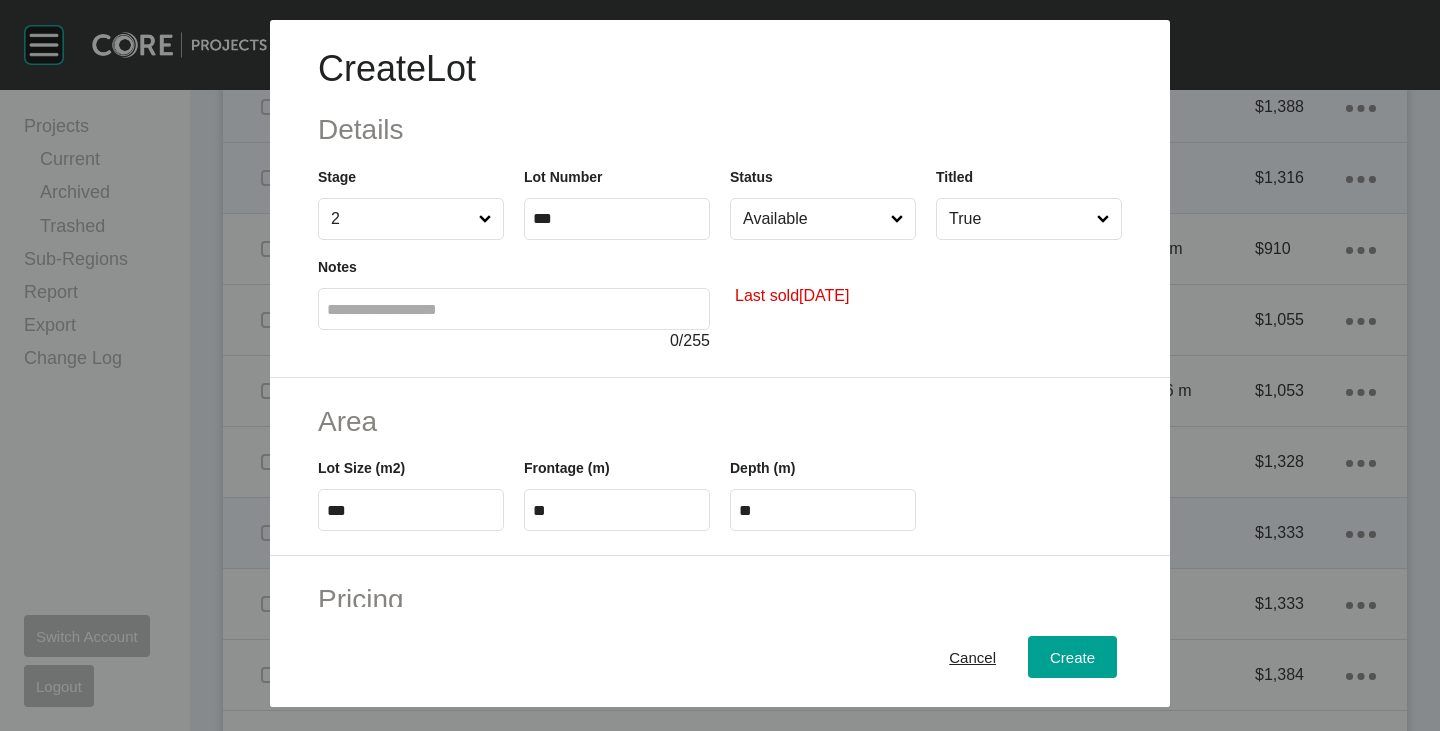 click on "Available" at bounding box center [813, 219] 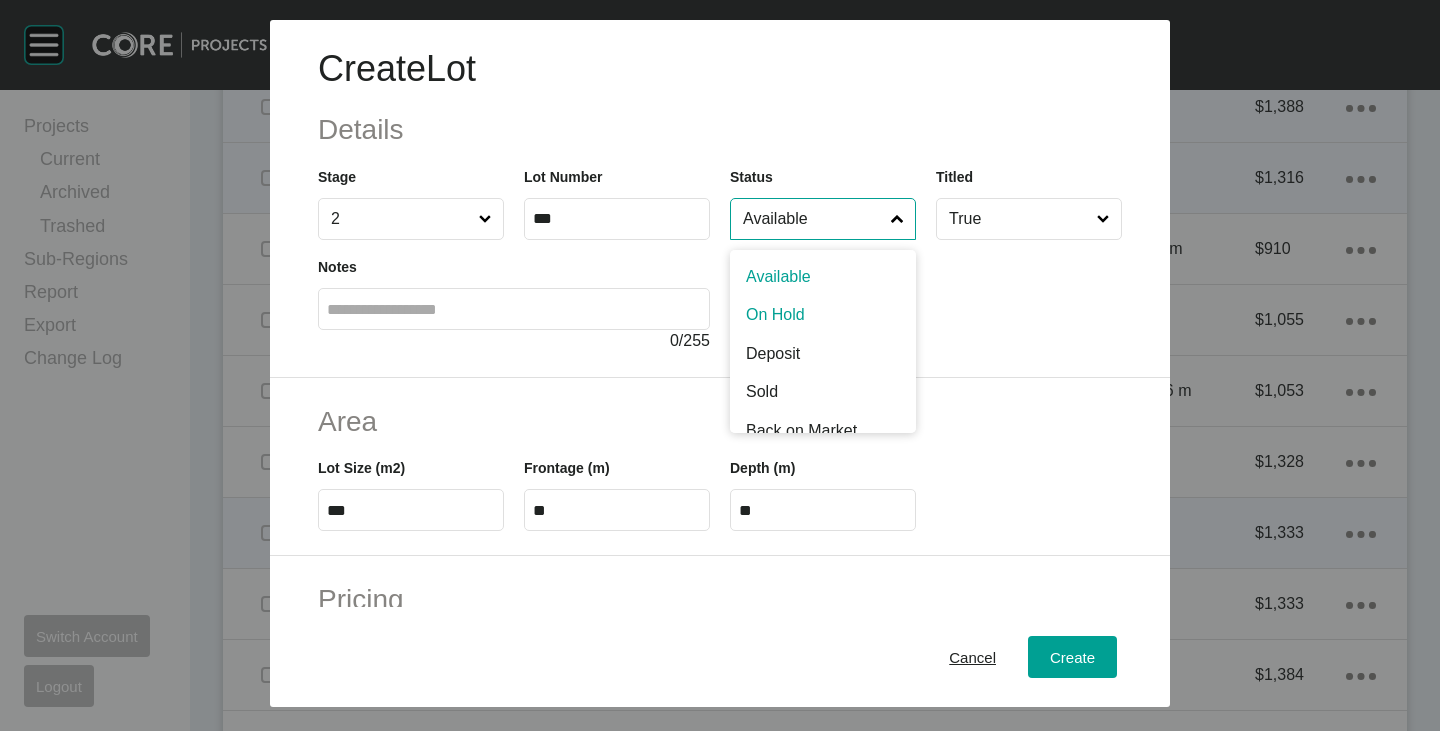 scroll, scrollTop: 100, scrollLeft: 0, axis: vertical 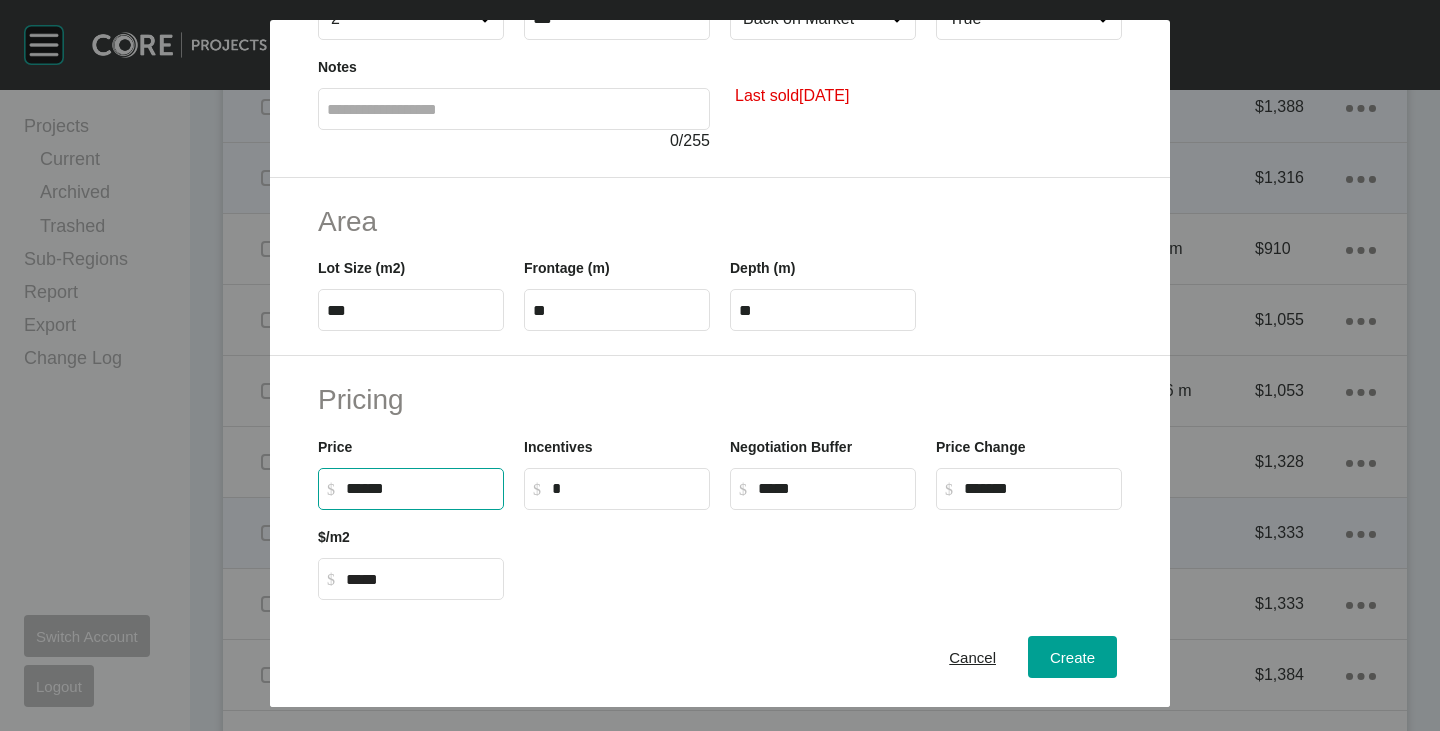 click on "******" at bounding box center (420, 488) 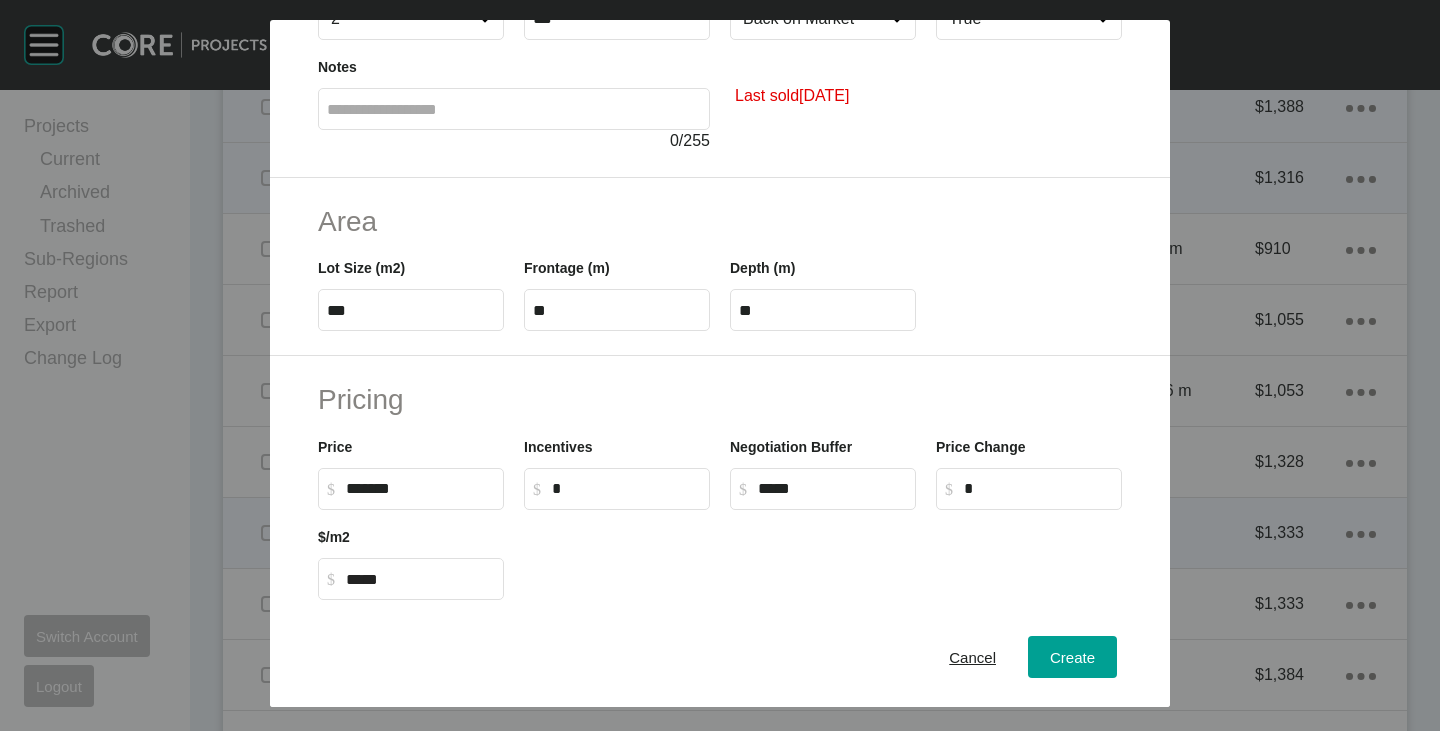 click on "Pricing Price $ Created with Sketch. $ ******* Incentives $ Created with Sketch. $ * Negotiation Buffer $ Created with Sketch. $ ***** Price Change $ Created with Sketch. $ * $/m2 $ Created with Sketch. $ *****" at bounding box center (720, 490) 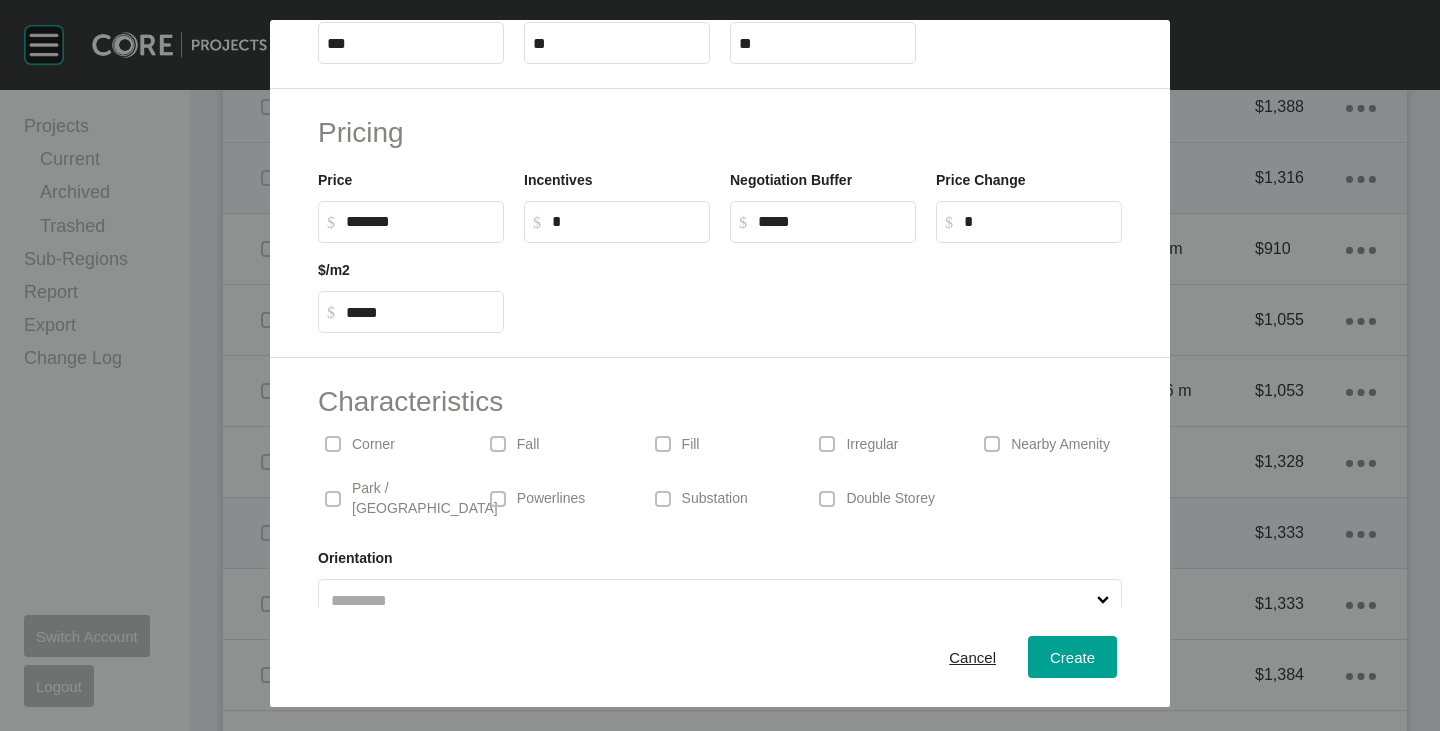 scroll, scrollTop: 489, scrollLeft: 0, axis: vertical 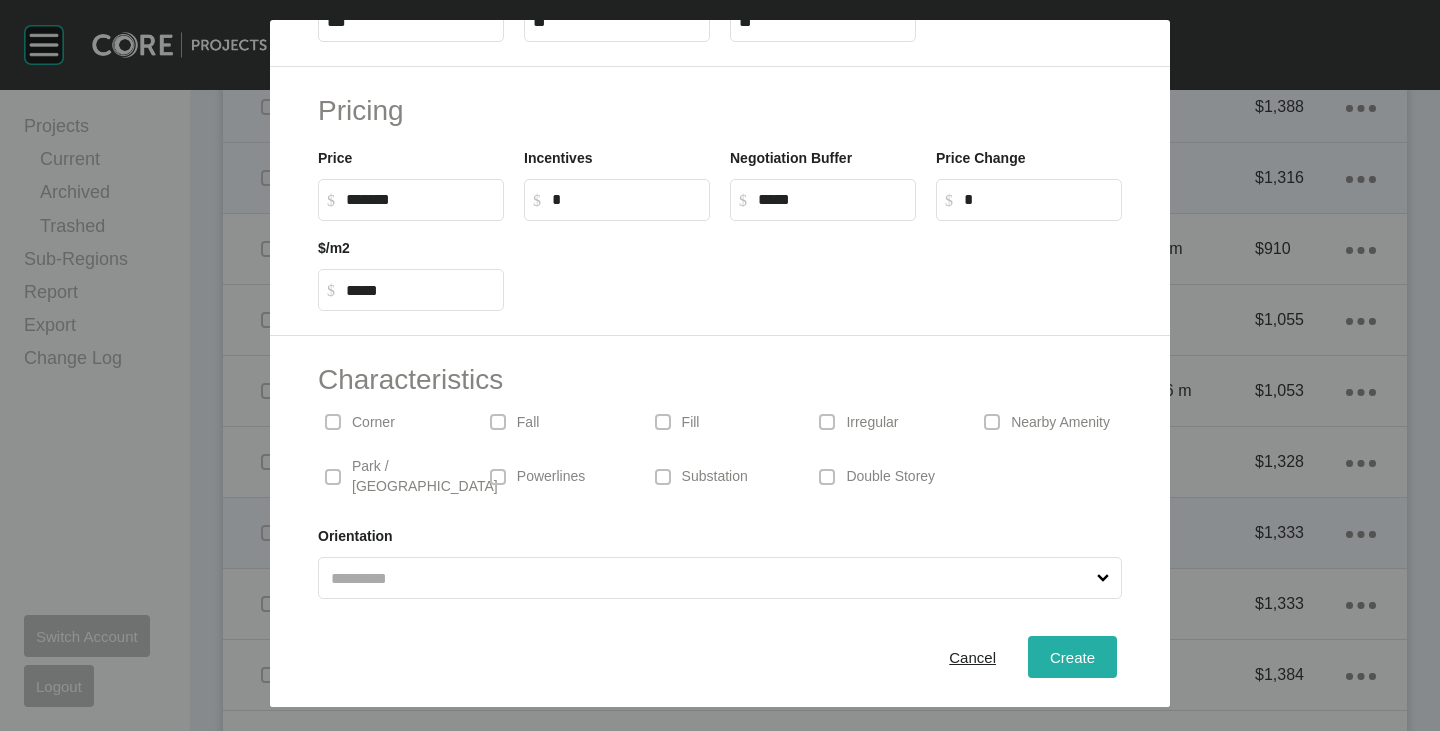 click on "Create" at bounding box center [1072, 657] 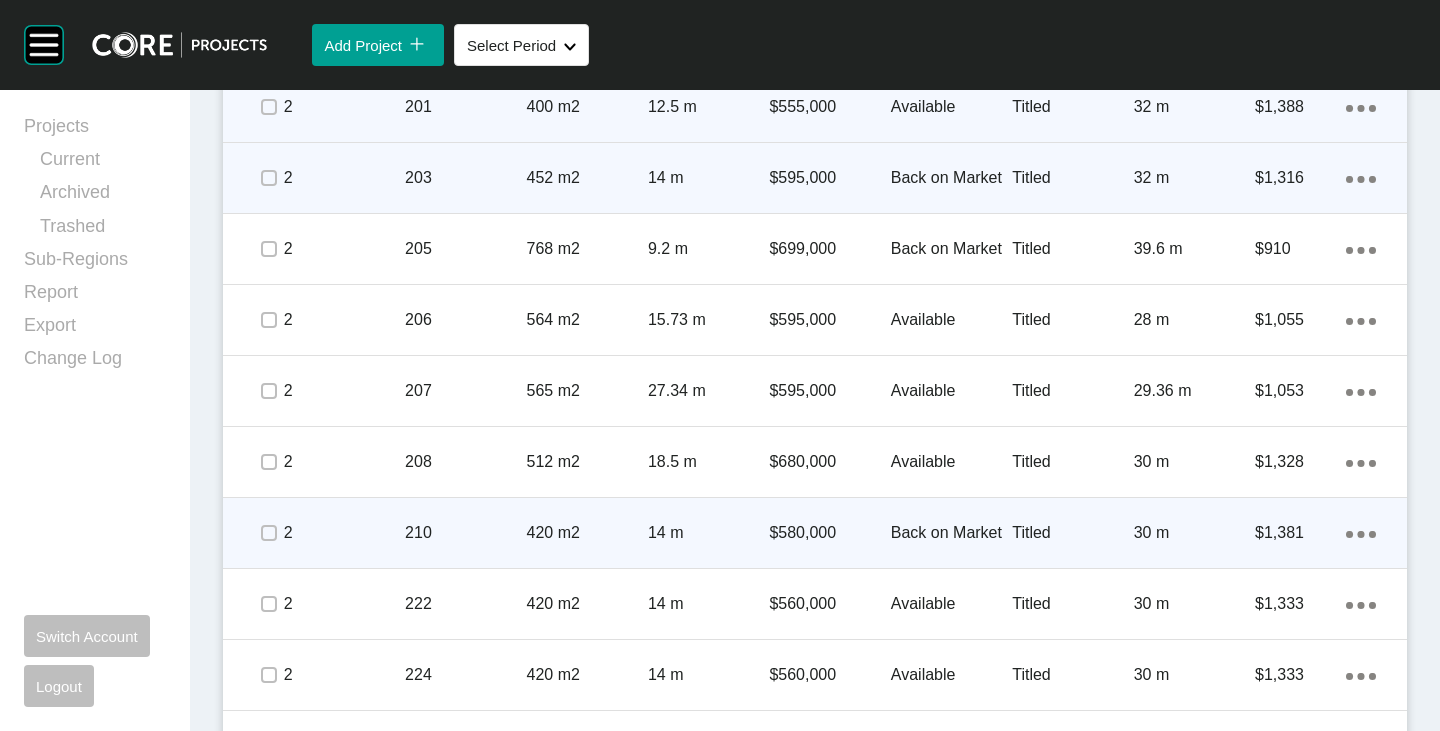 click 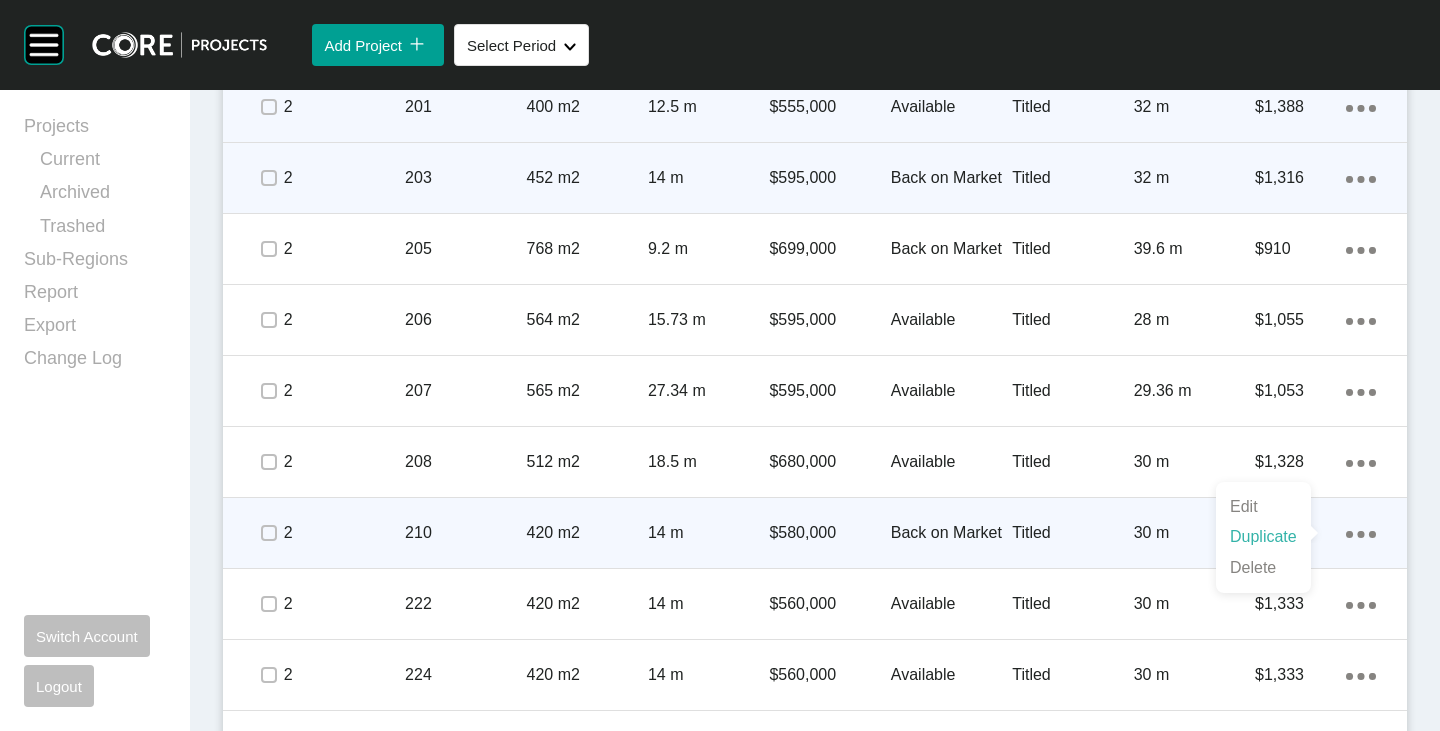click on "Duplicate" at bounding box center [1263, 537] 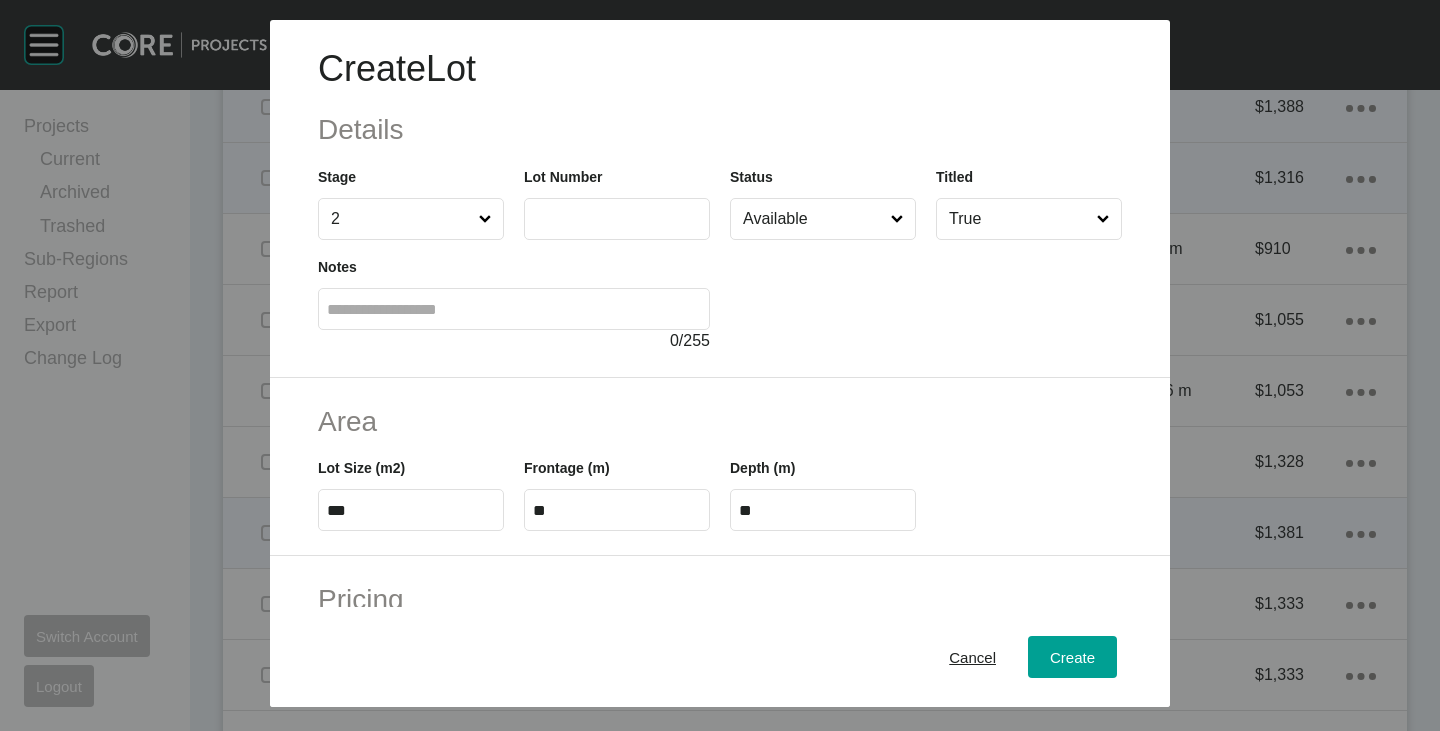 click at bounding box center (617, 219) 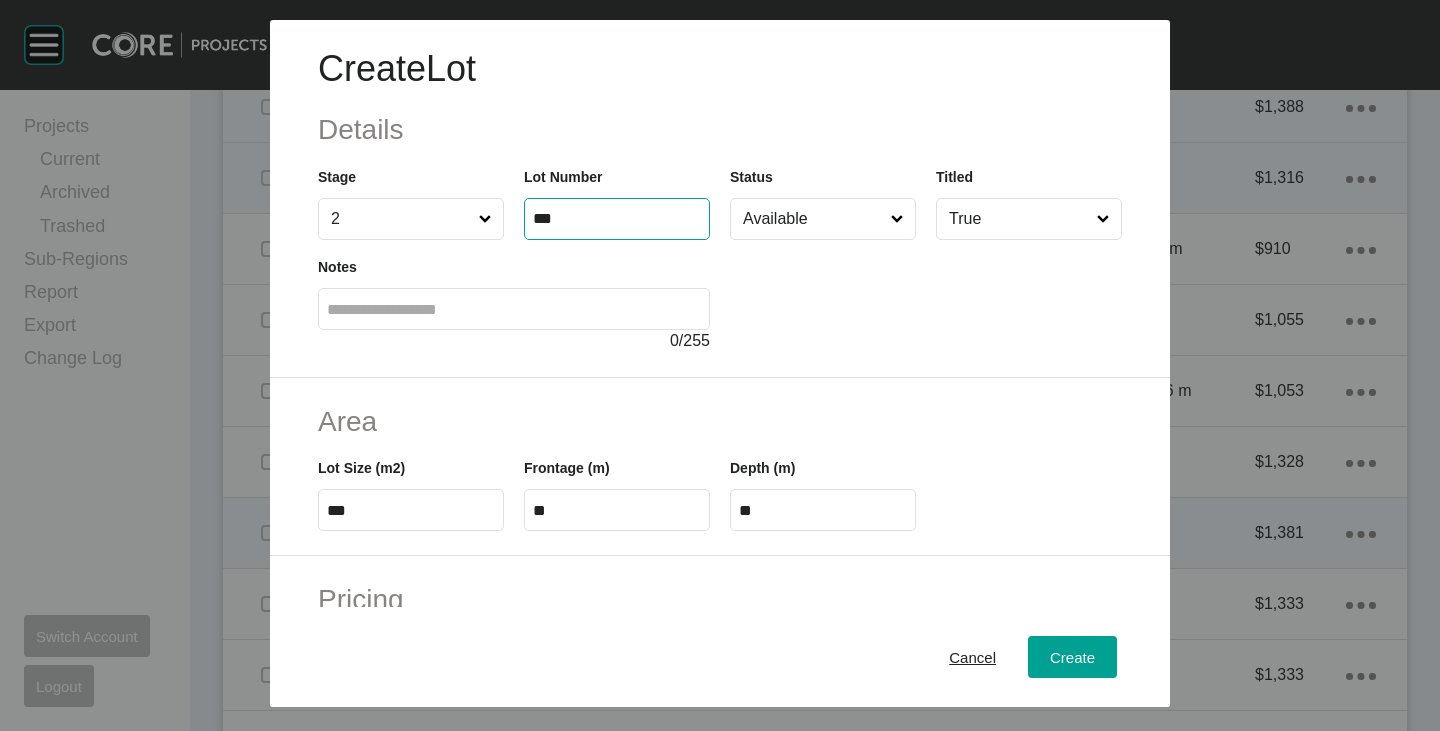 click at bounding box center (926, 296) 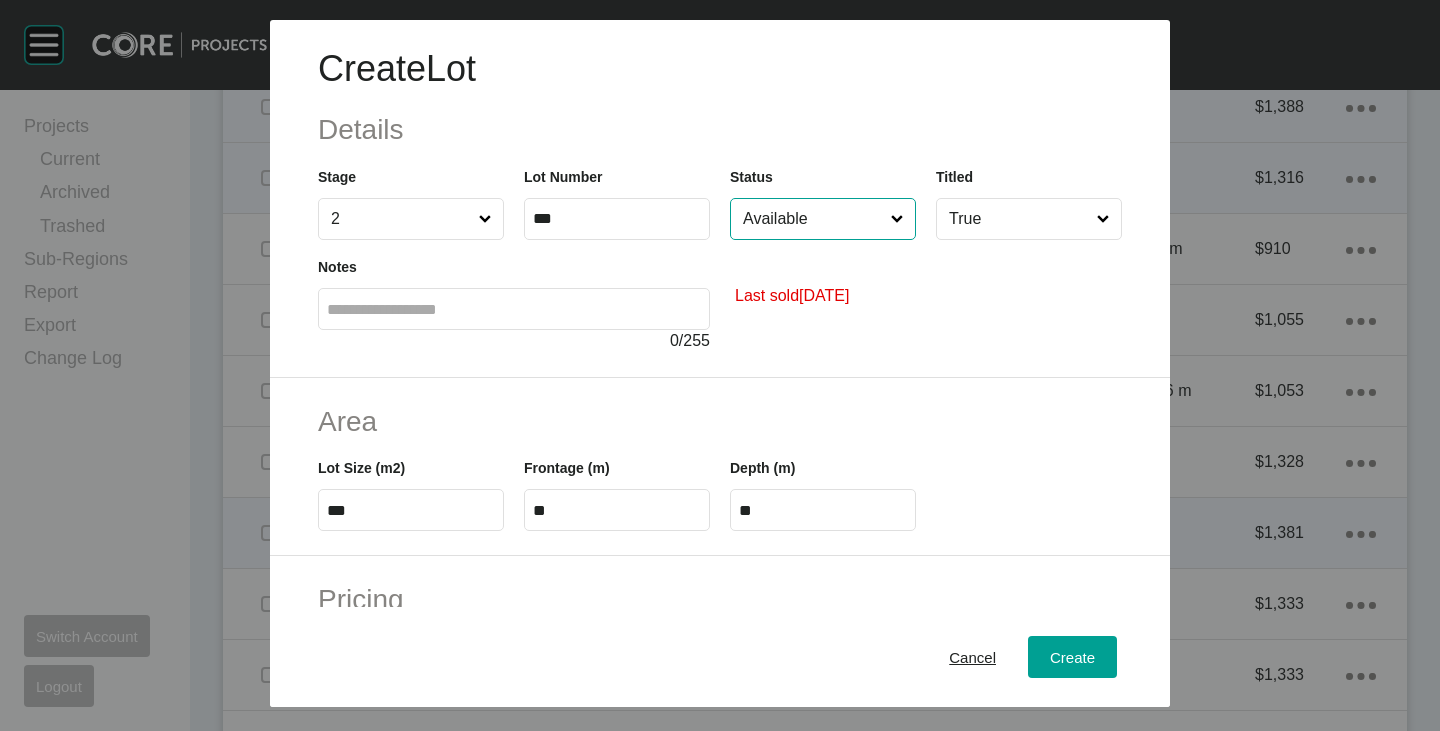 click on "Available" at bounding box center [813, 219] 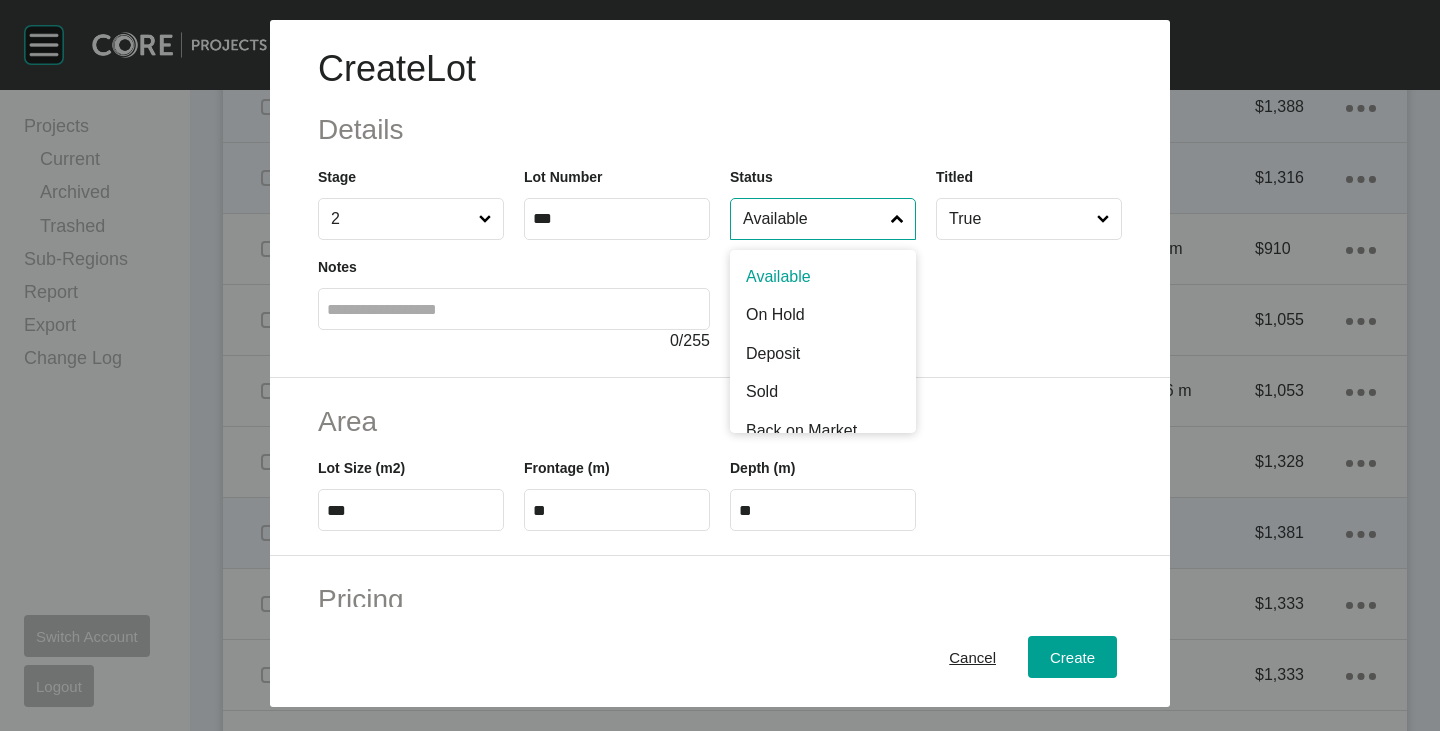 click on "Last sold  [DATE]" at bounding box center [926, 296] 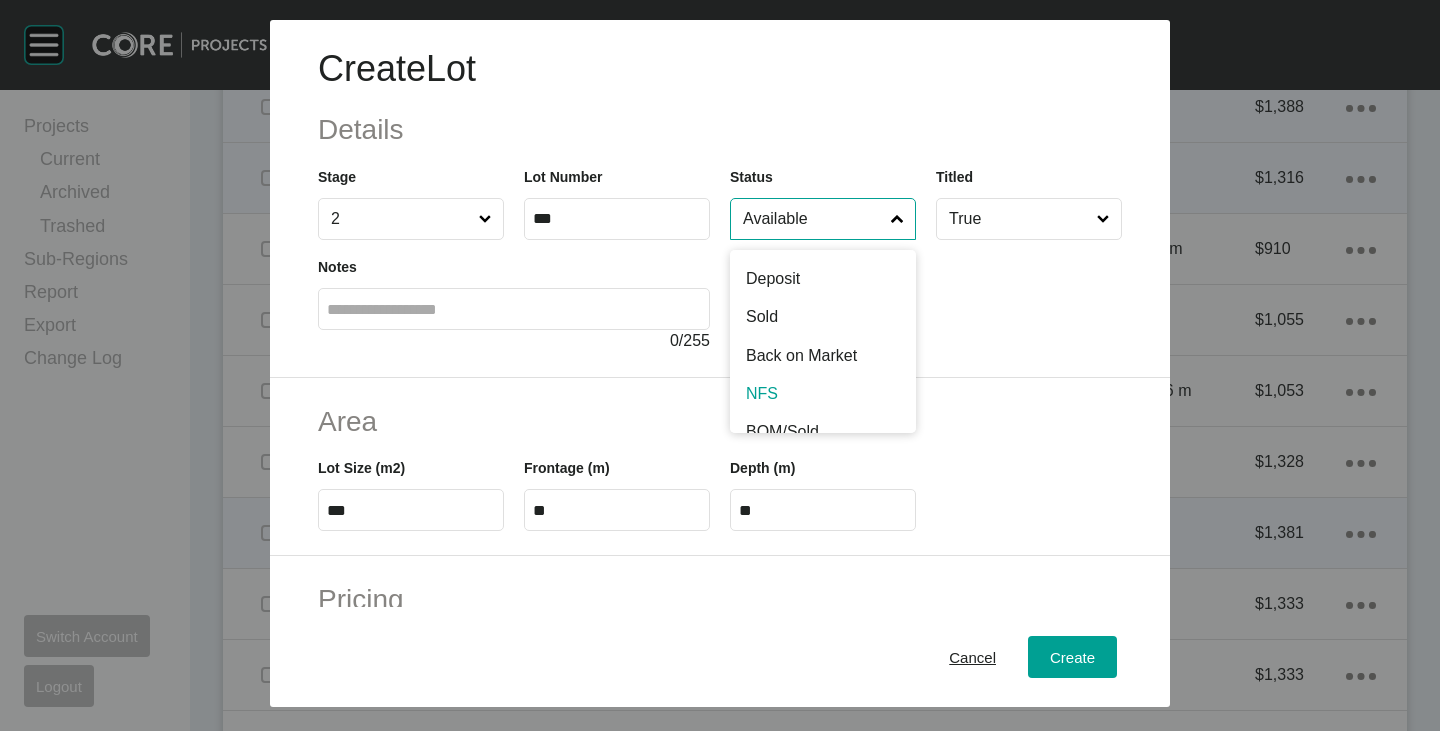scroll, scrollTop: 100, scrollLeft: 0, axis: vertical 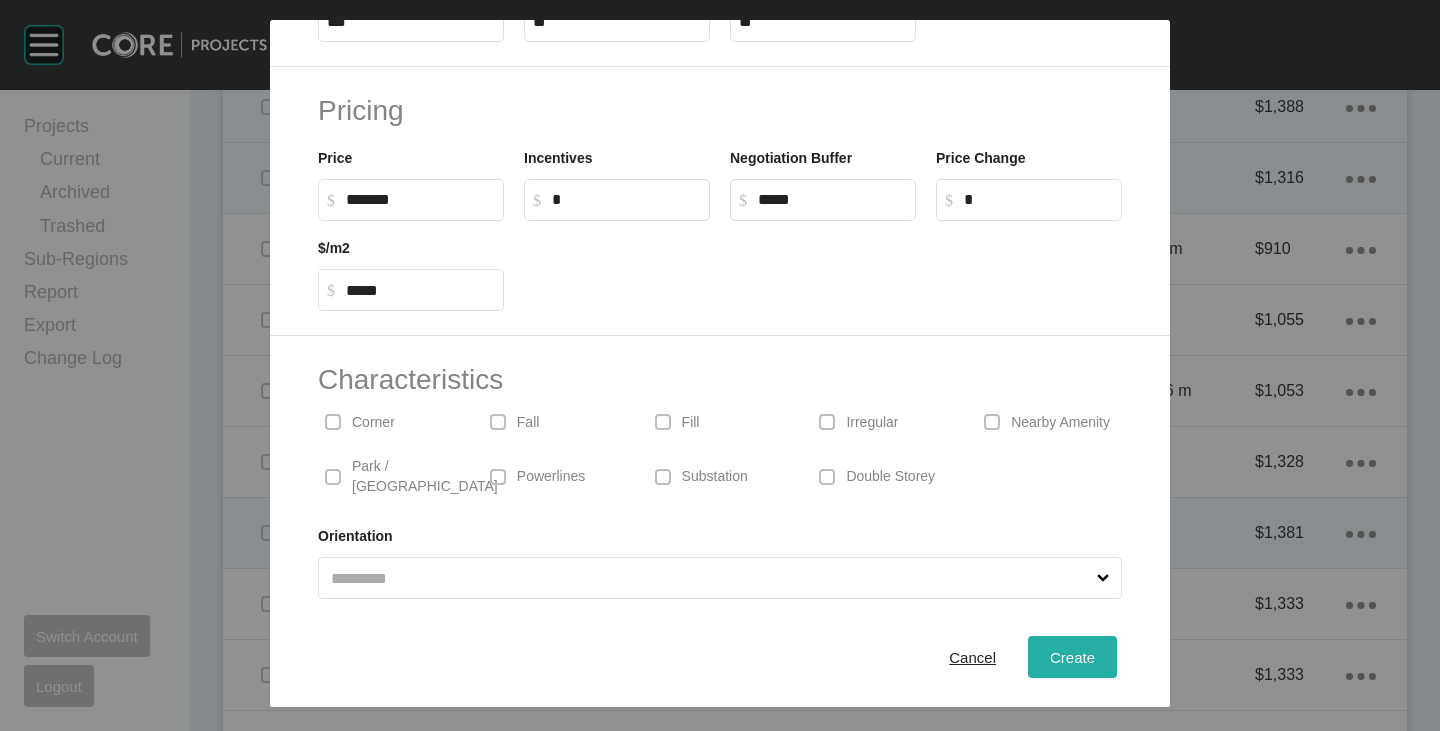click on "Create" at bounding box center [1072, 657] 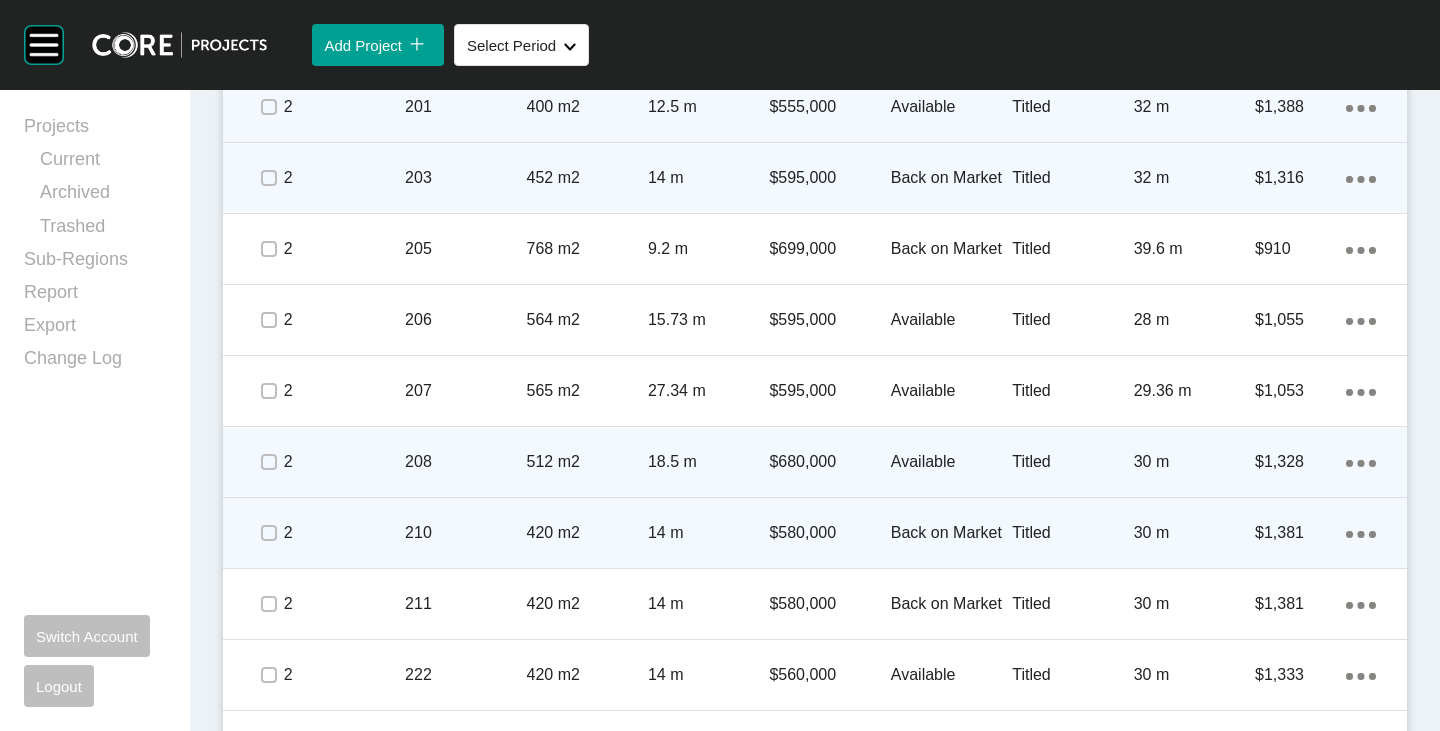 scroll, scrollTop: 2200, scrollLeft: 0, axis: vertical 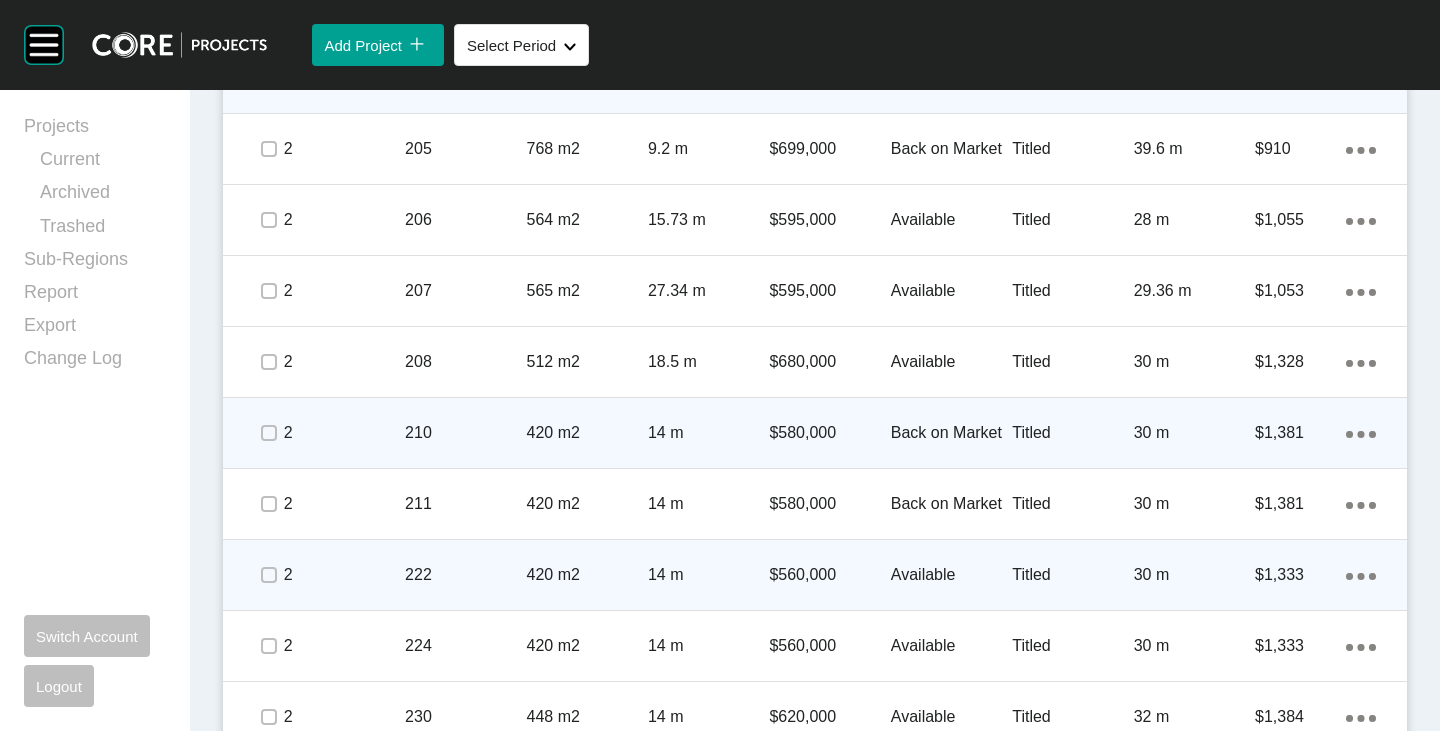 click 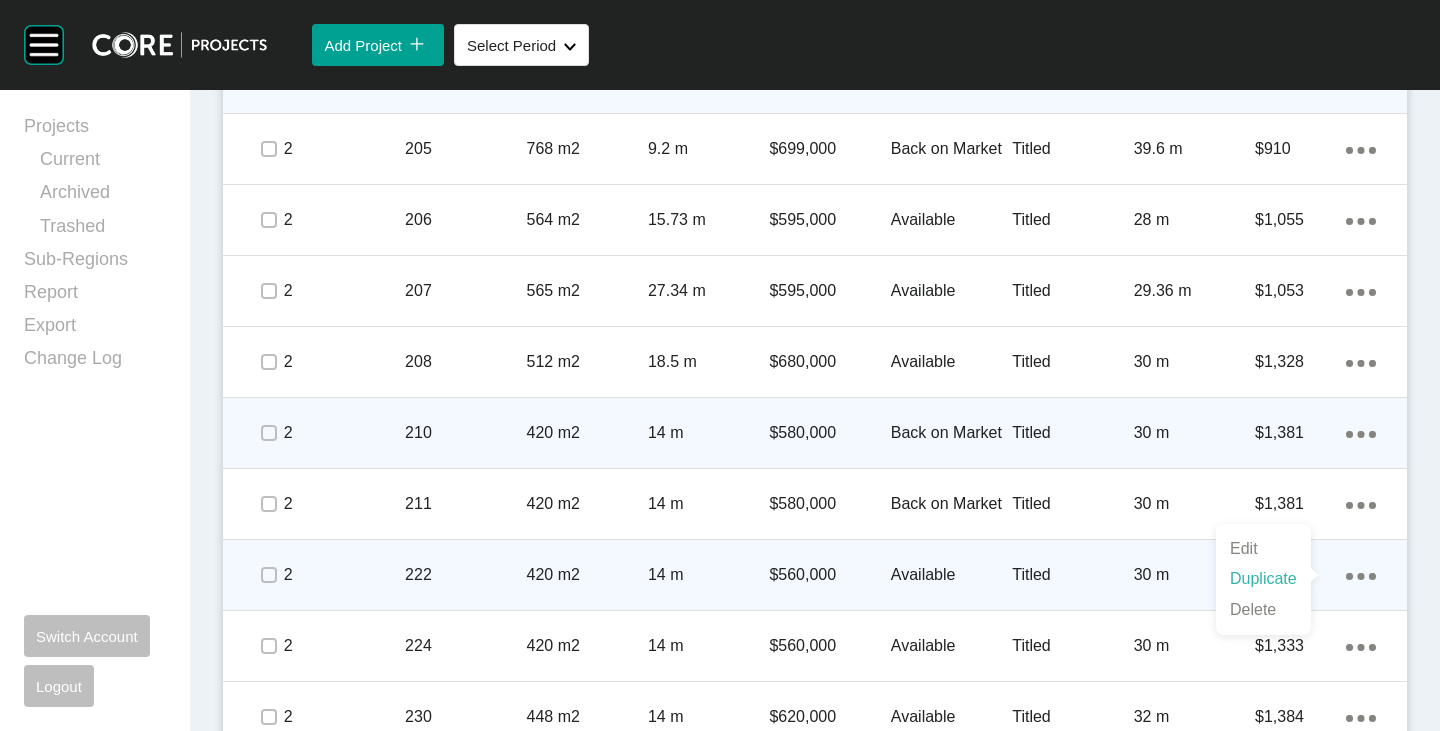 click on "Duplicate" at bounding box center (1263, 579) 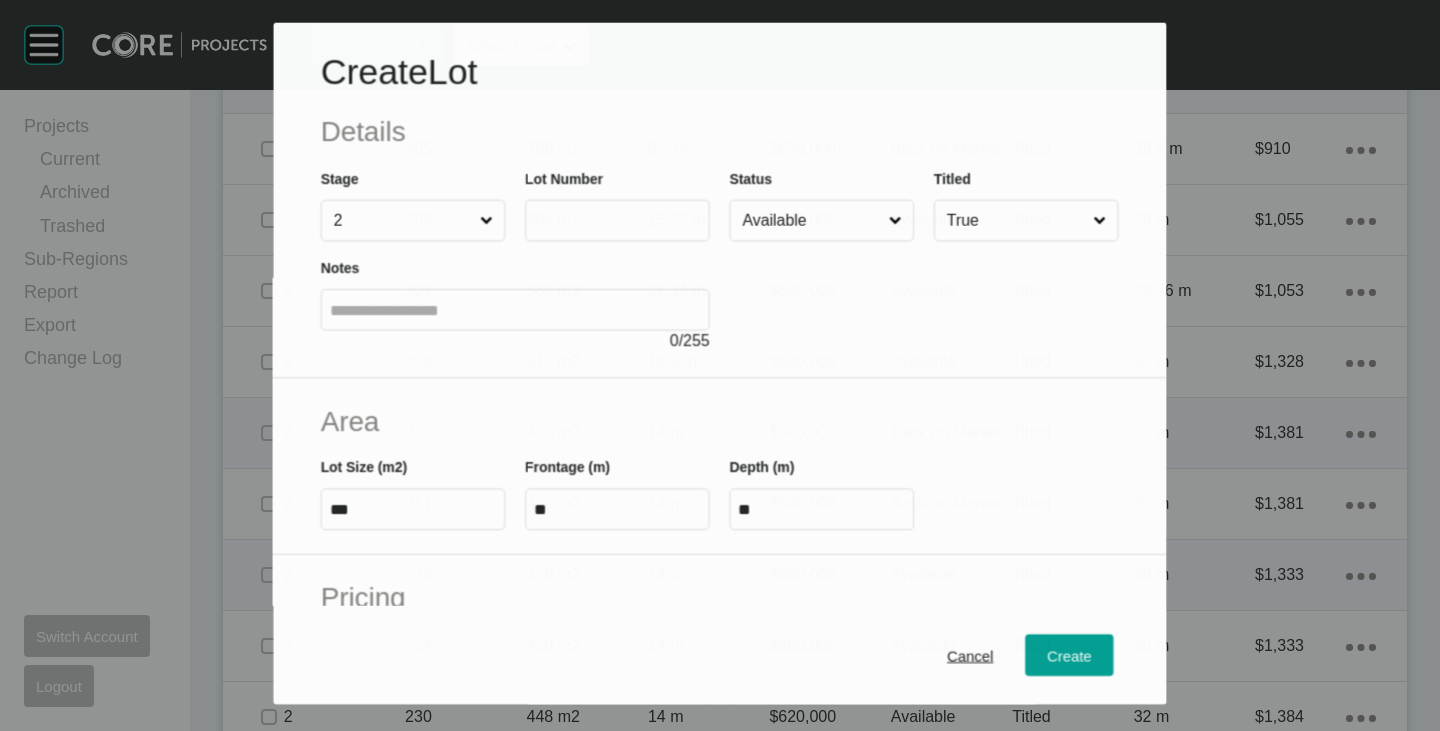 click at bounding box center (617, 220) 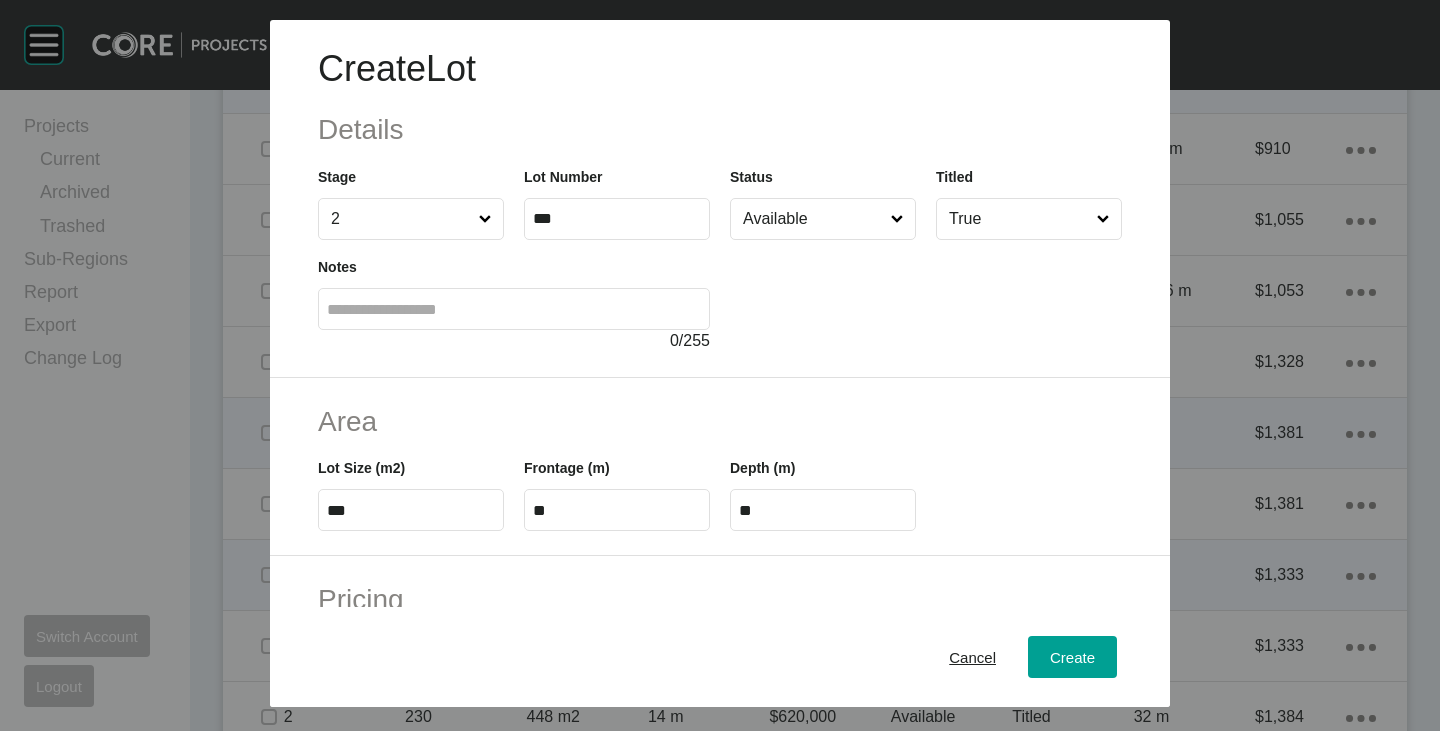 click on "Area Lot Size (m2) *** Frontage (m) ** Depth (m) **" at bounding box center [720, 467] 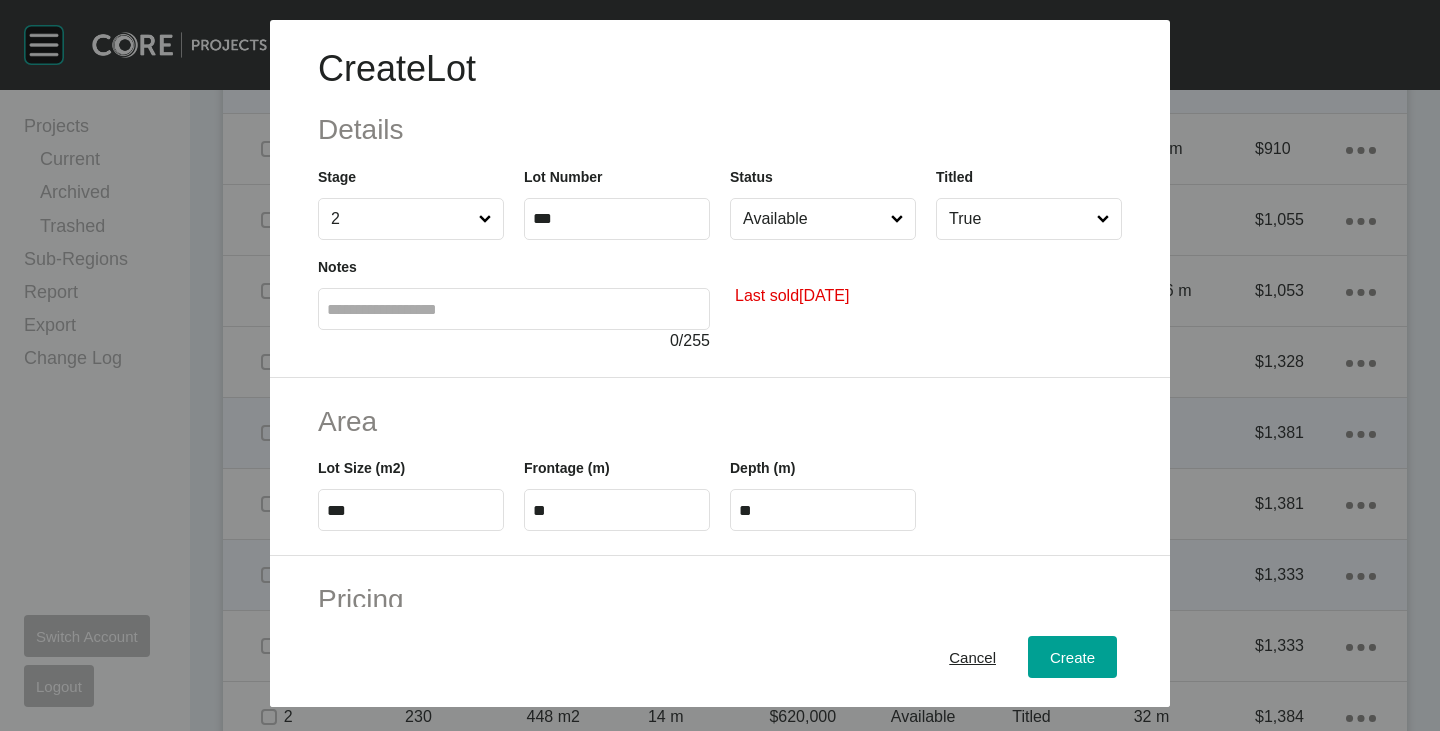 click on "Available" at bounding box center [813, 219] 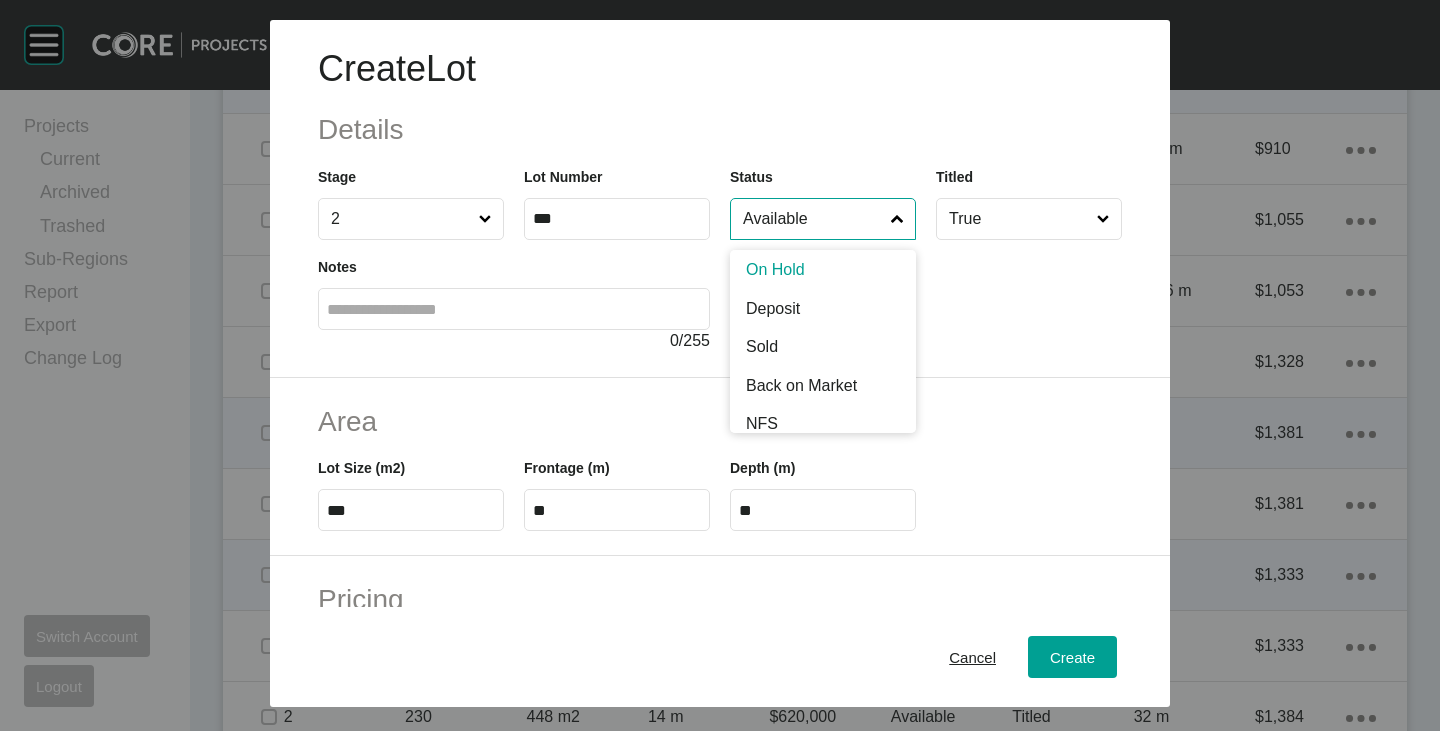 scroll, scrollTop: 100, scrollLeft: 0, axis: vertical 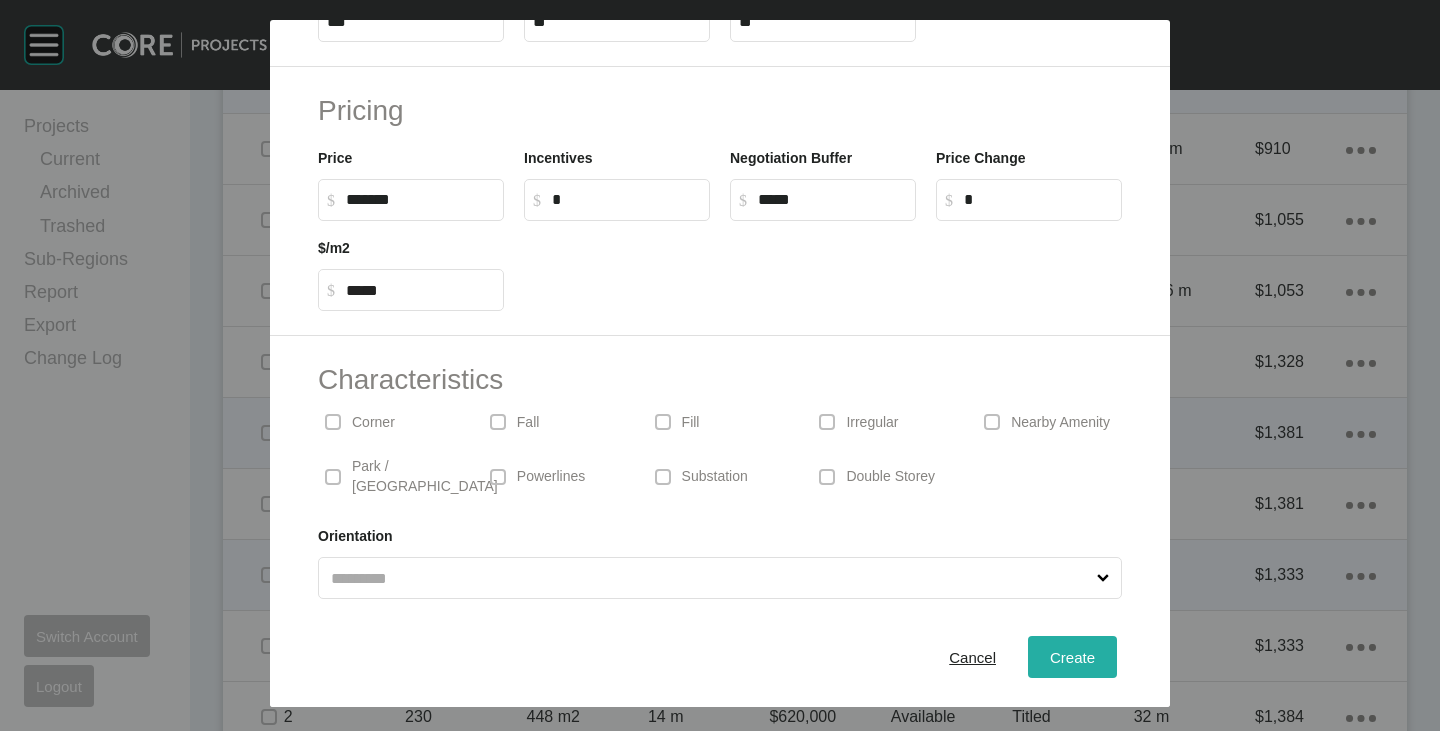 click on "Create" at bounding box center (1072, 657) 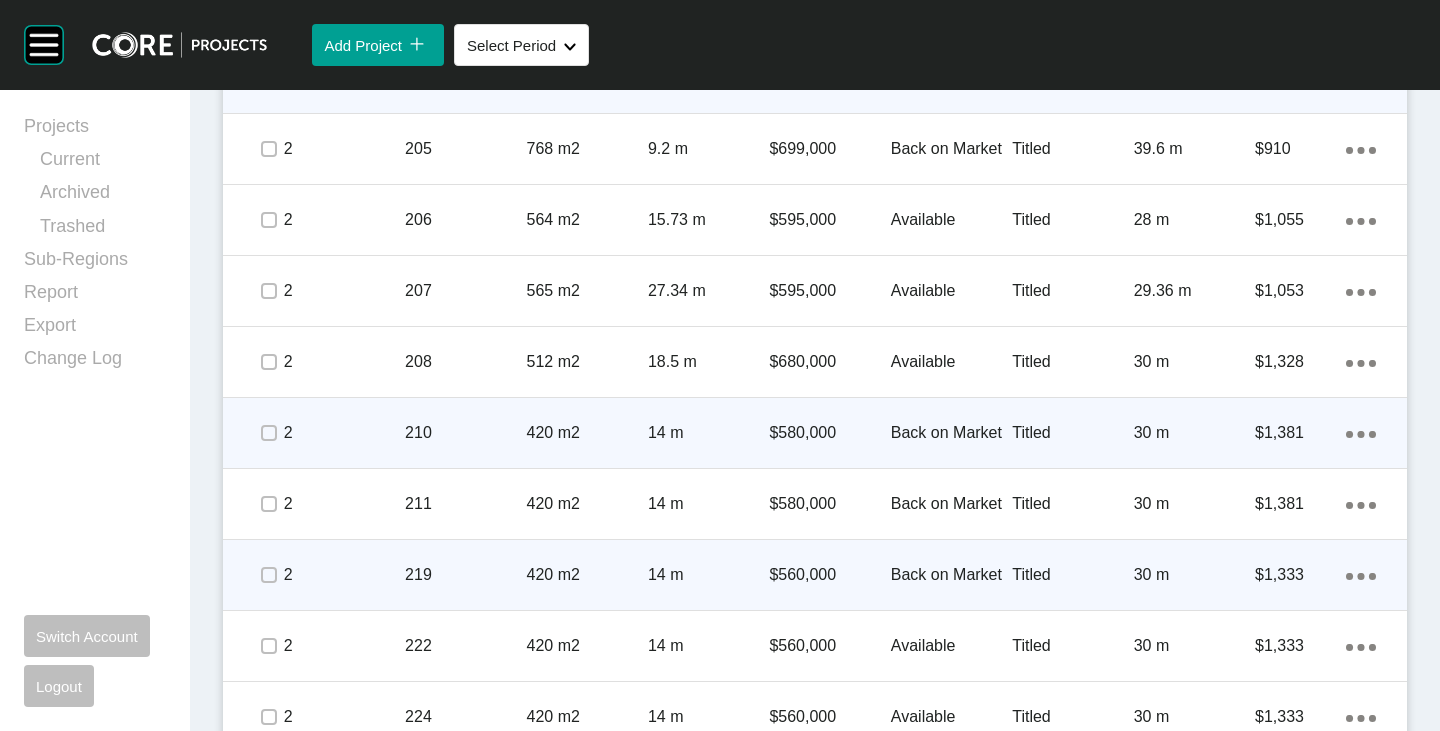 click 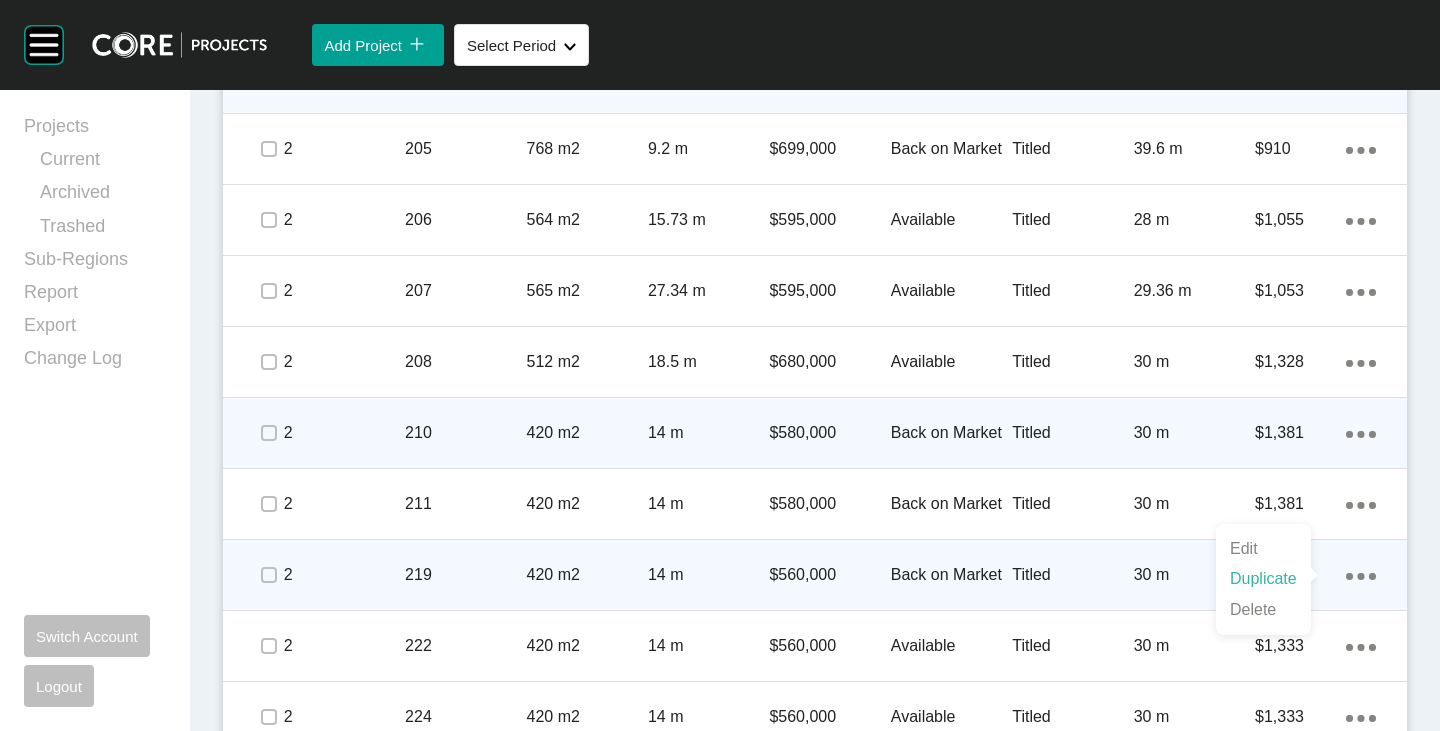 click on "Duplicate" at bounding box center [1263, 579] 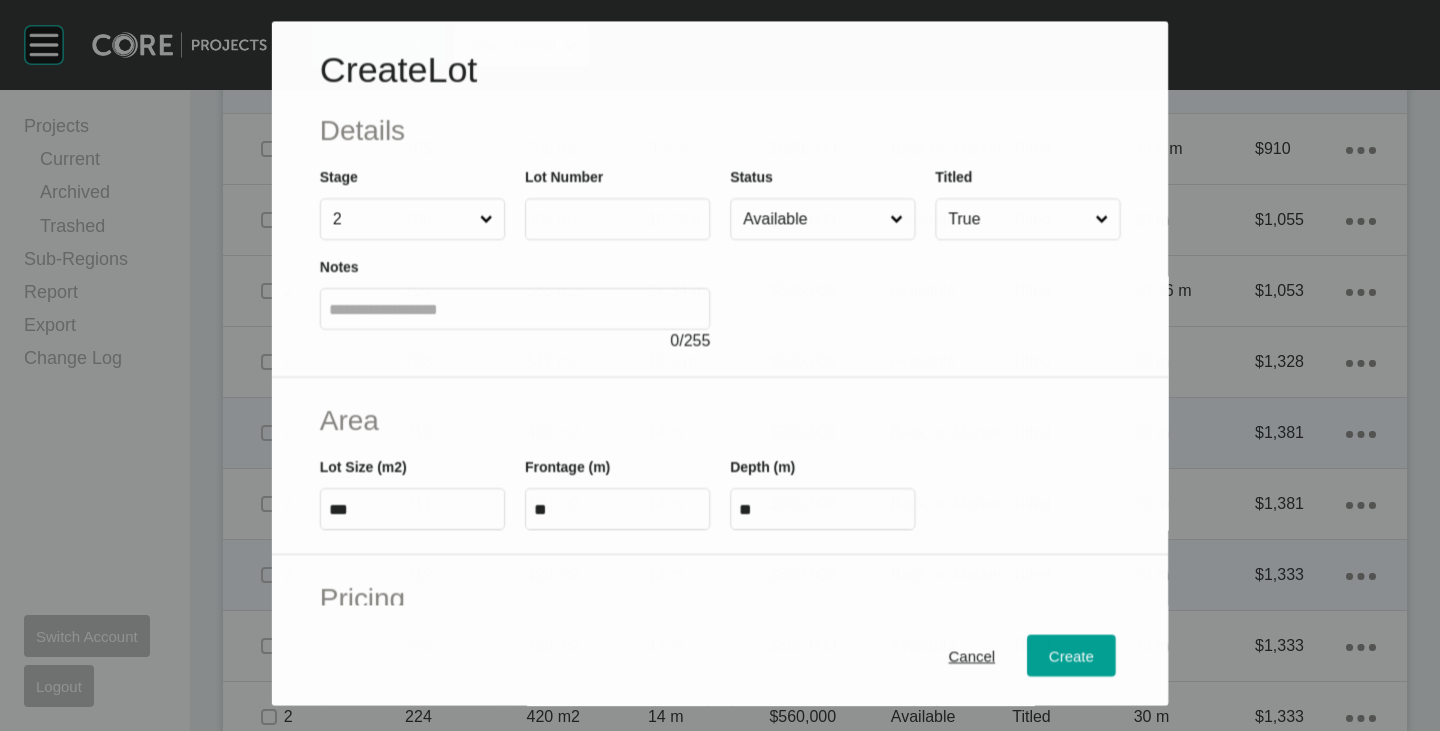 click at bounding box center [617, 220] 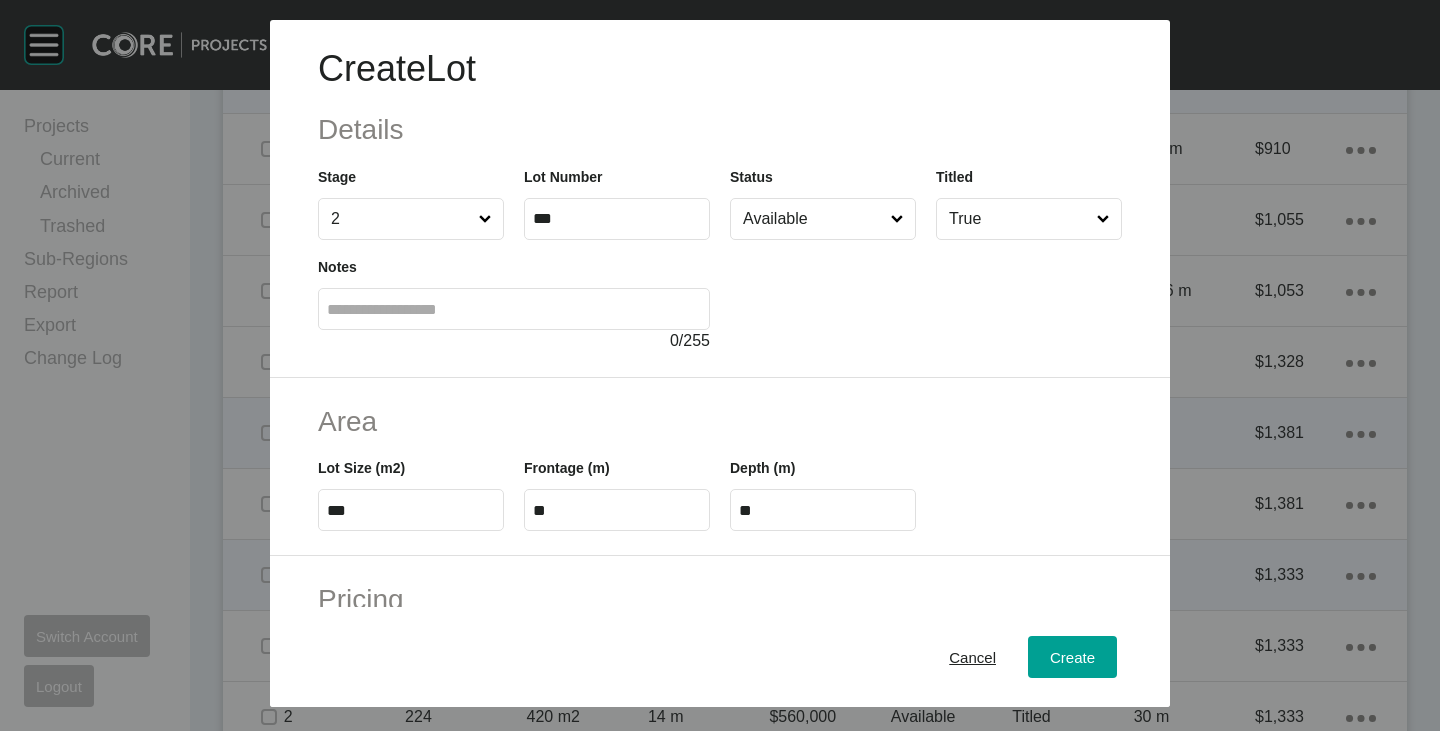click on "Create  Lot Details Stage 2 Lot Number *** Status Available Titled True Notes 0 / 255" at bounding box center (720, 199) 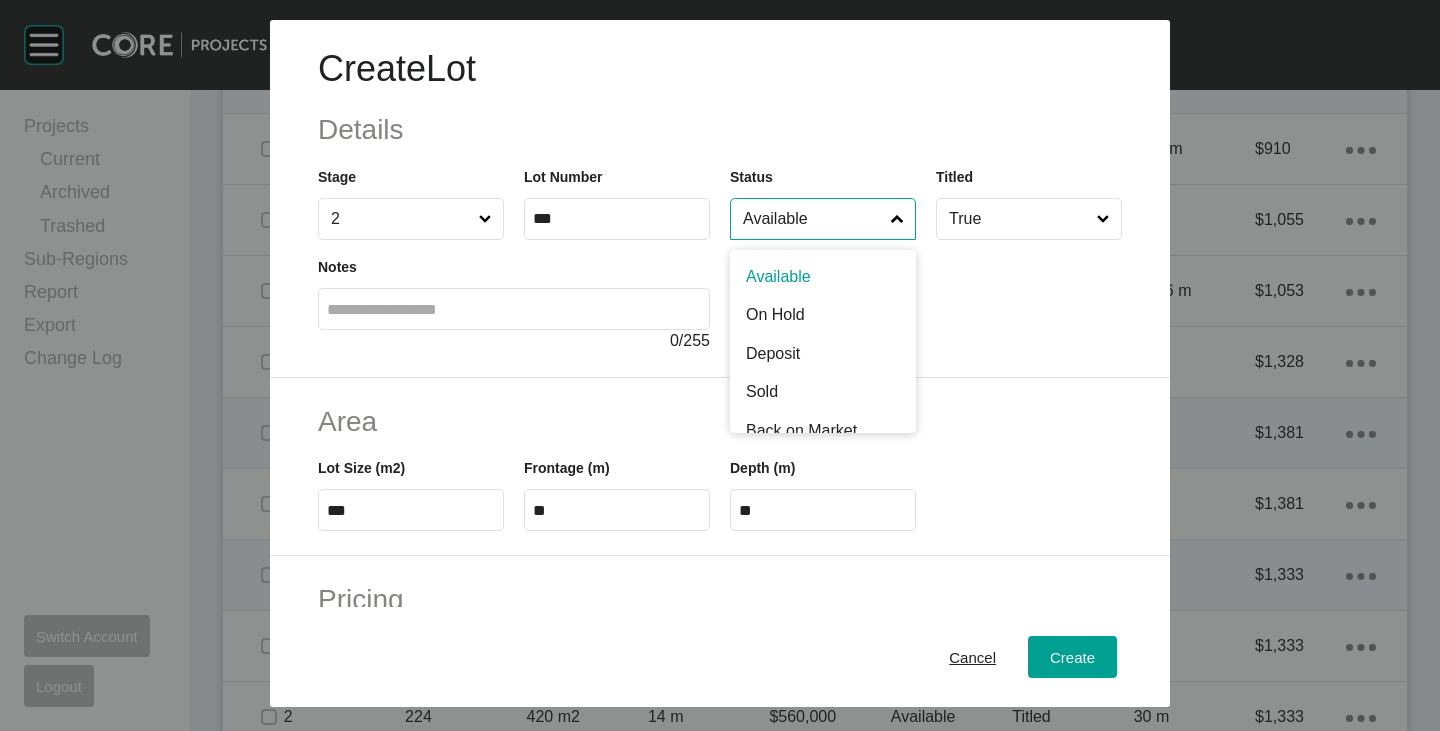 click on "Available" at bounding box center (813, 219) 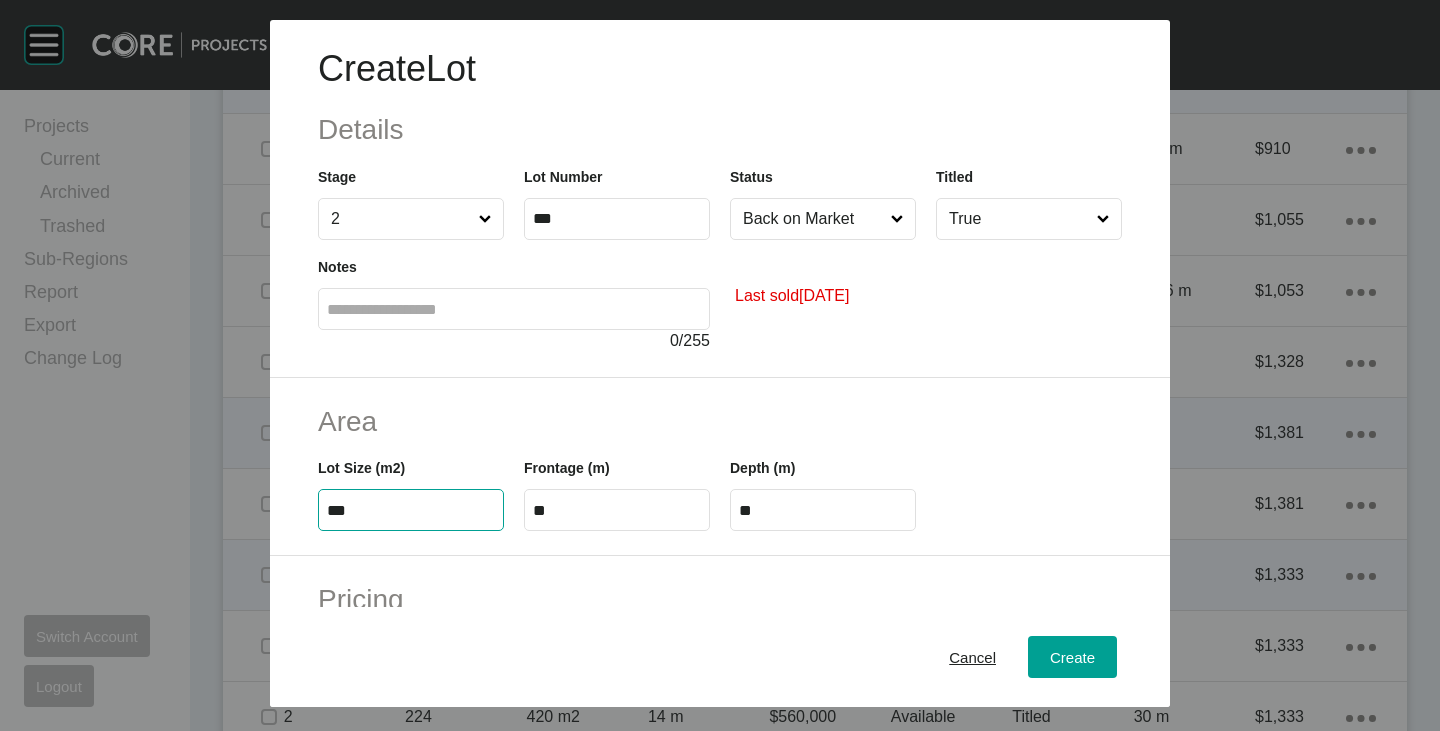 drag, startPoint x: 348, startPoint y: 509, endPoint x: 334, endPoint y: 509, distance: 14 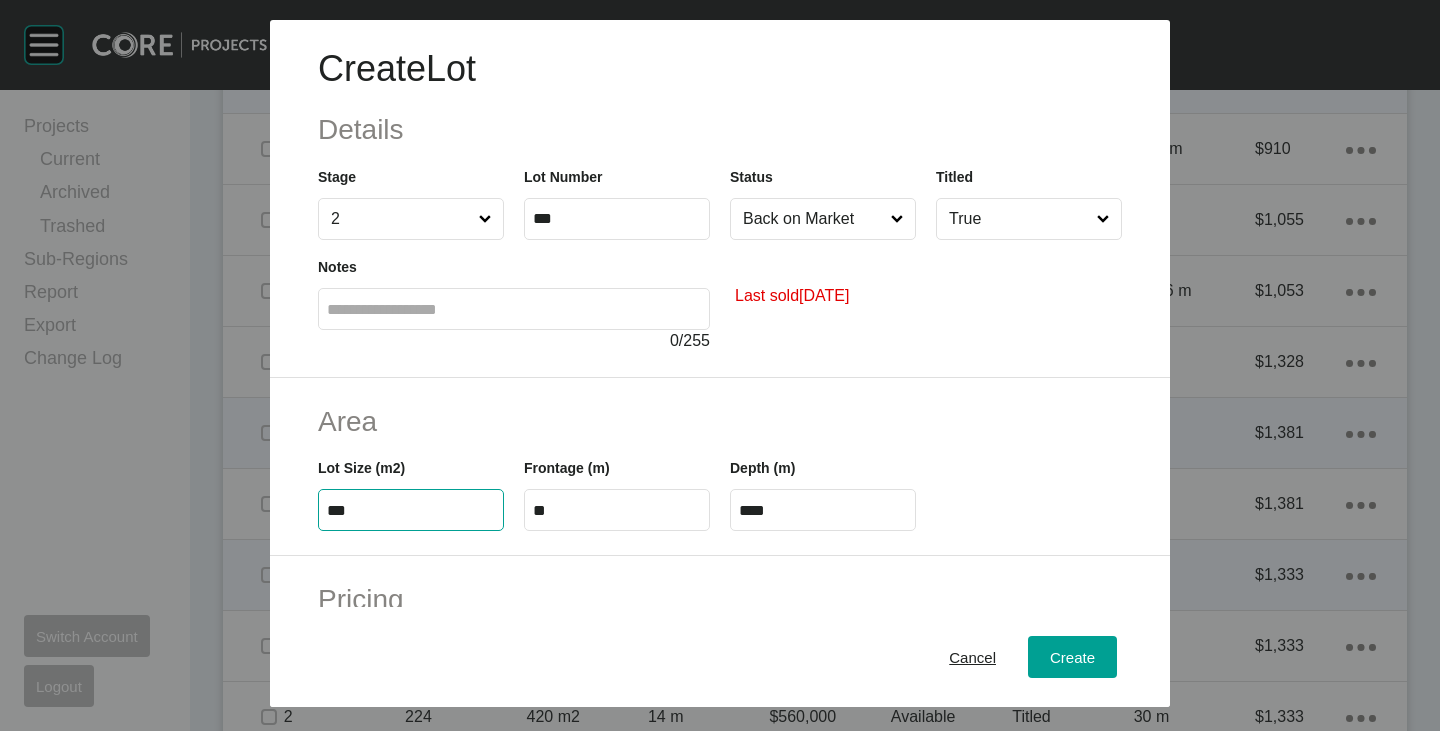 click on "Area" at bounding box center [720, 421] 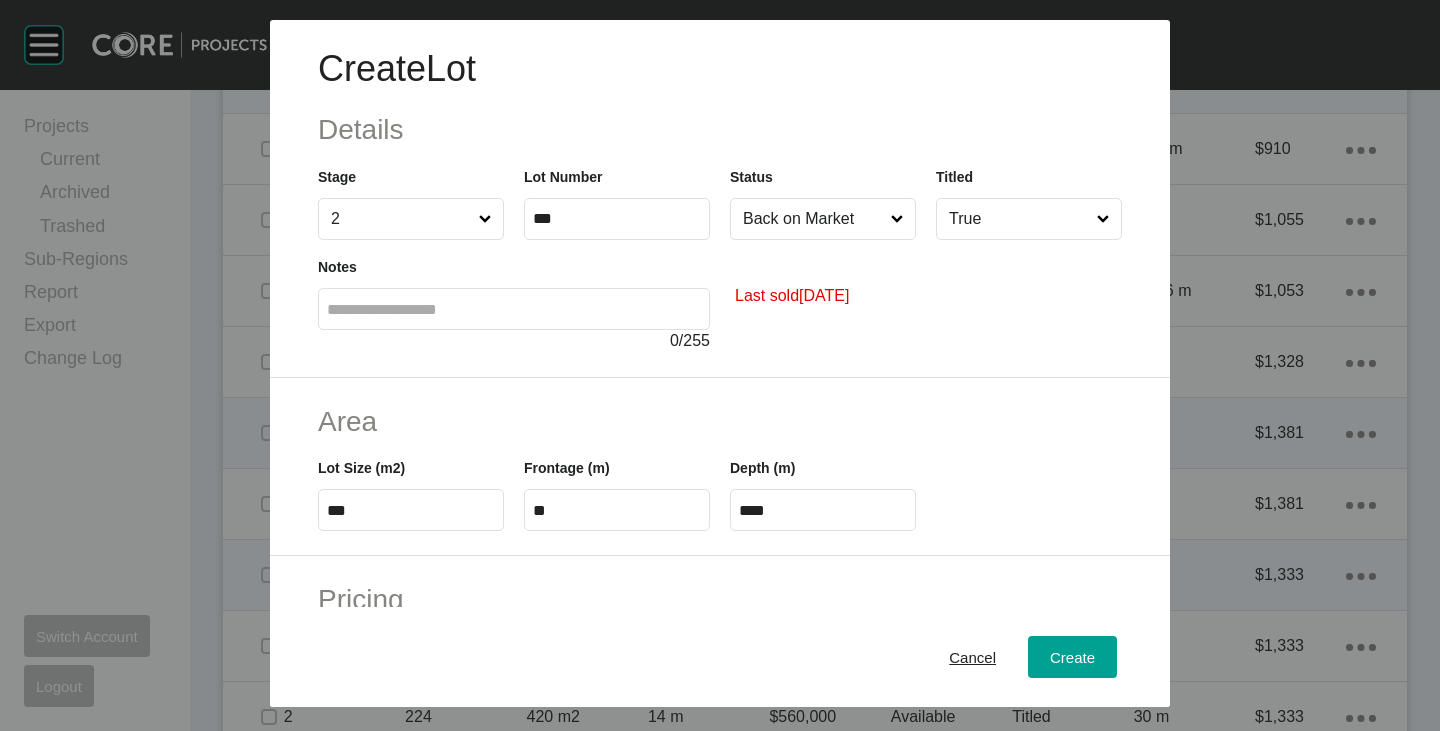 click on "**" at bounding box center [617, 510] 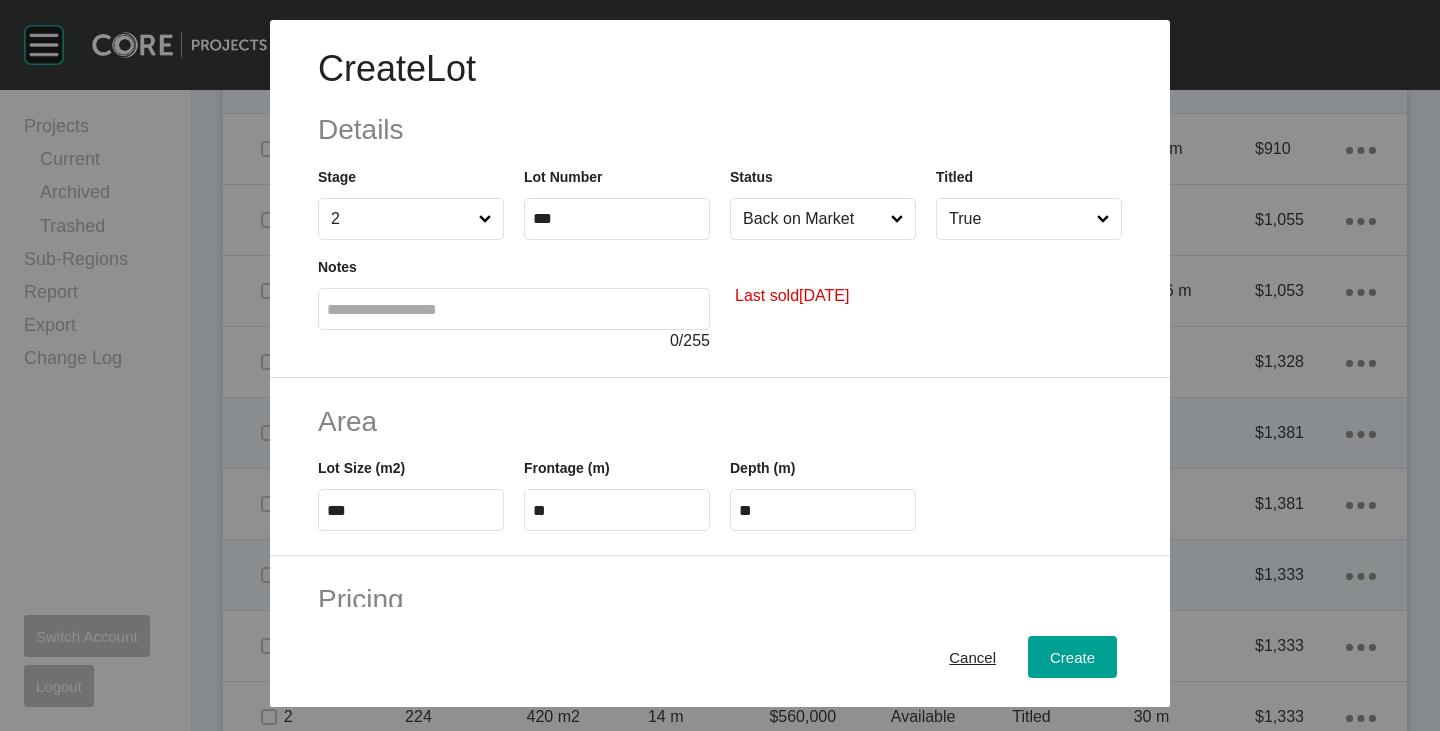 click on "Area Lot Size (m2) *** Frontage (m) ** Depth (m) **" at bounding box center [720, 467] 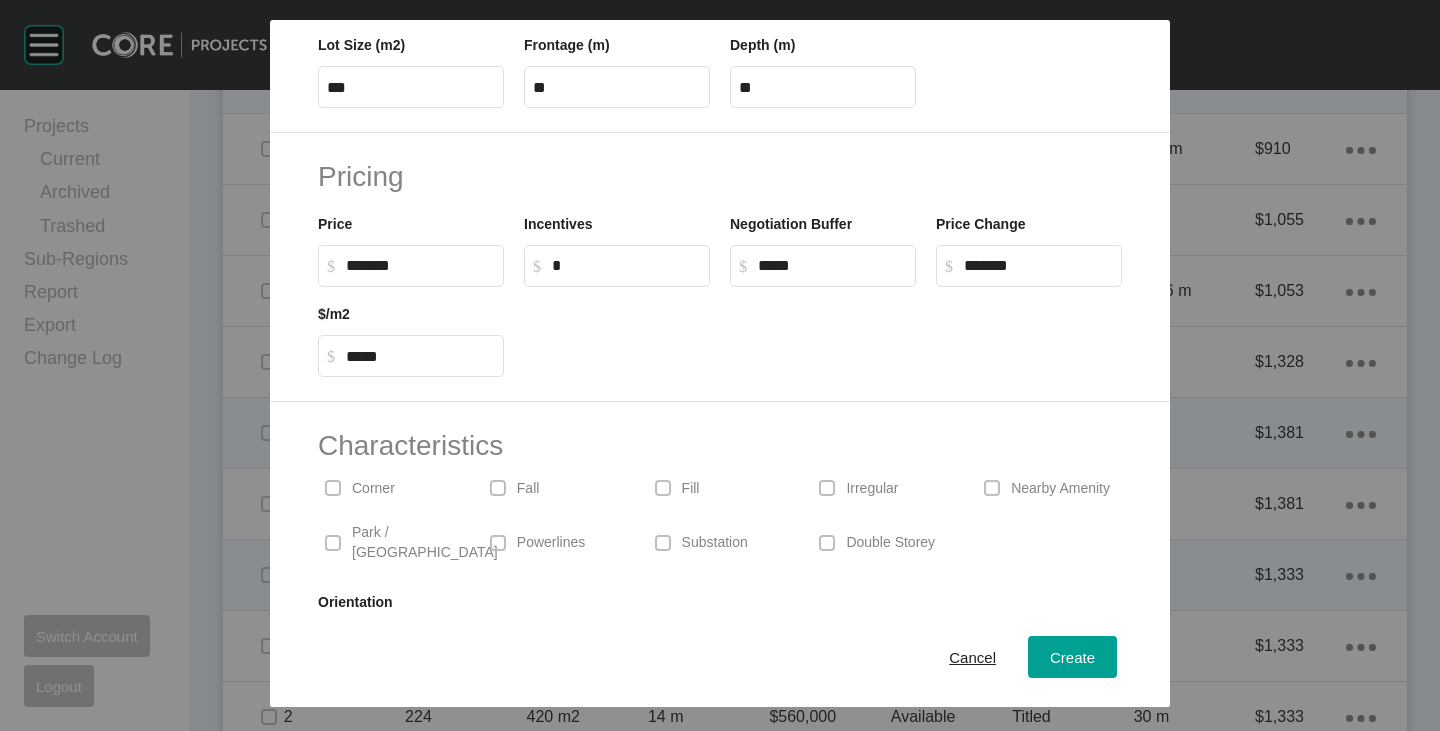 scroll, scrollTop: 489, scrollLeft: 0, axis: vertical 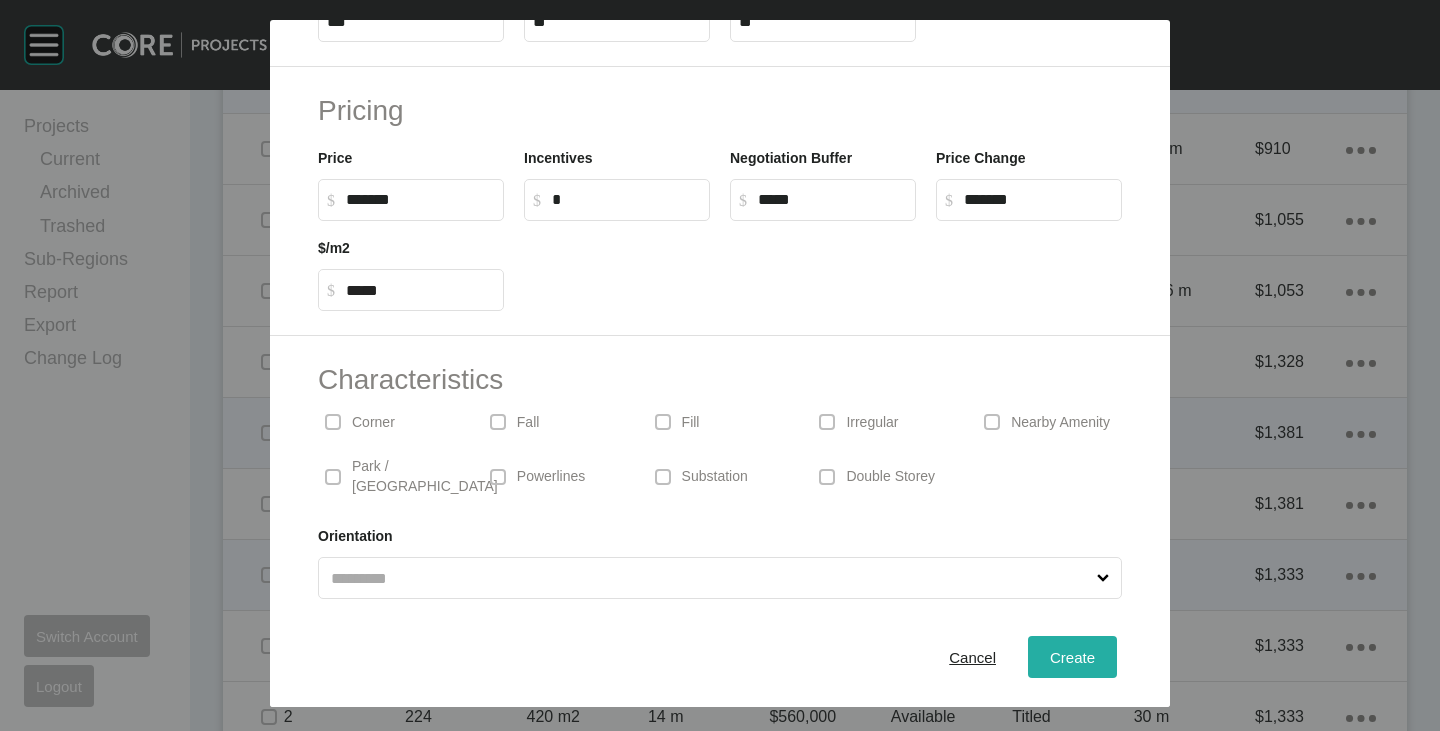 click on "Create" at bounding box center (1072, 657) 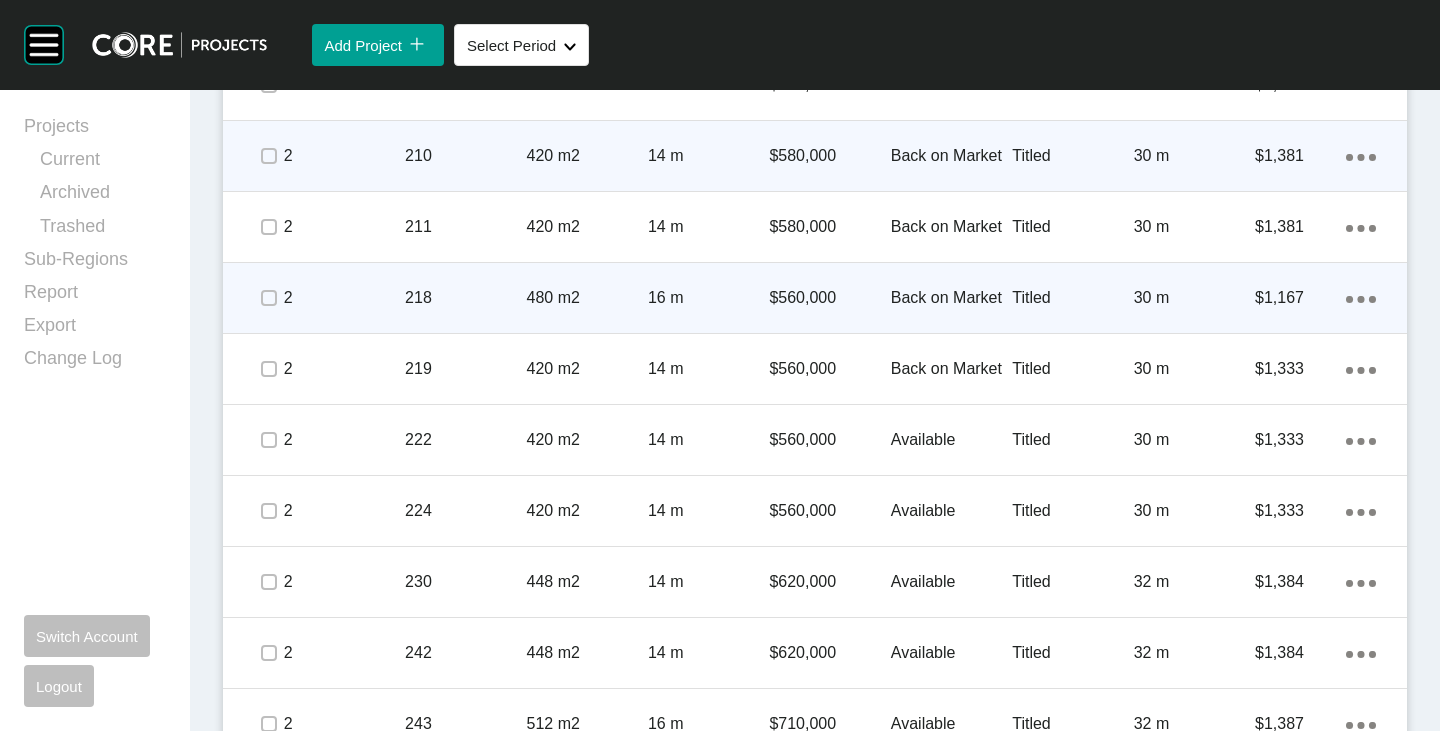 scroll, scrollTop: 2500, scrollLeft: 0, axis: vertical 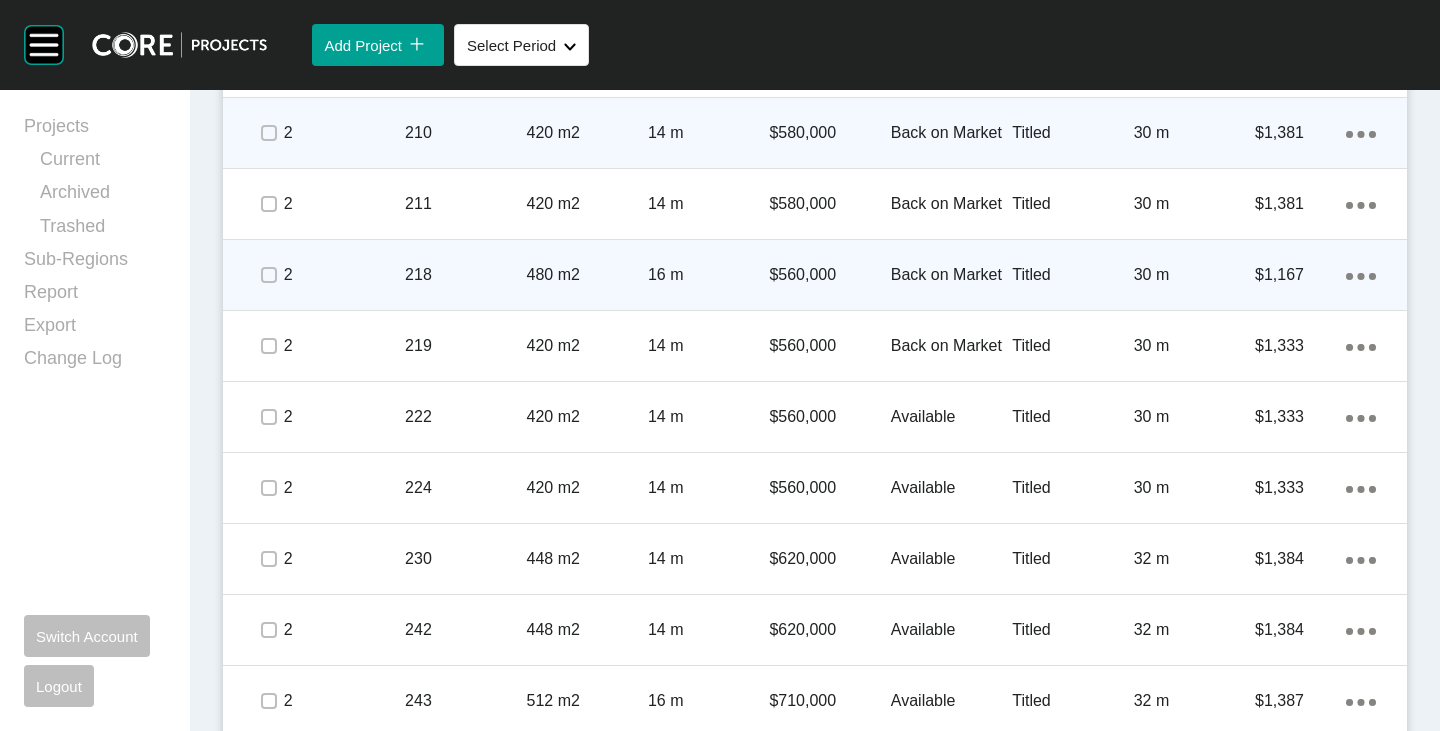 click on "Action Menu Dots Copy 6 Created with Sketch." 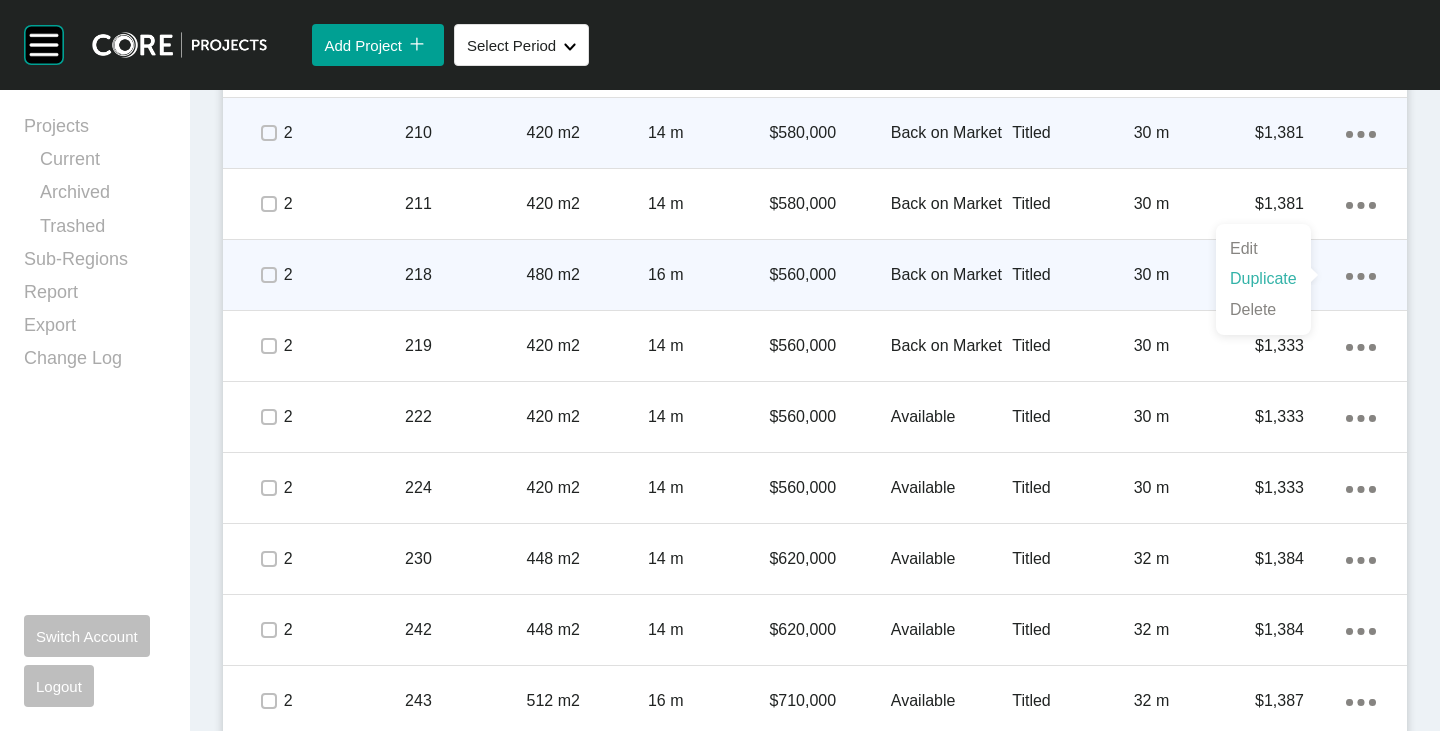click on "Duplicate" at bounding box center [1263, 279] 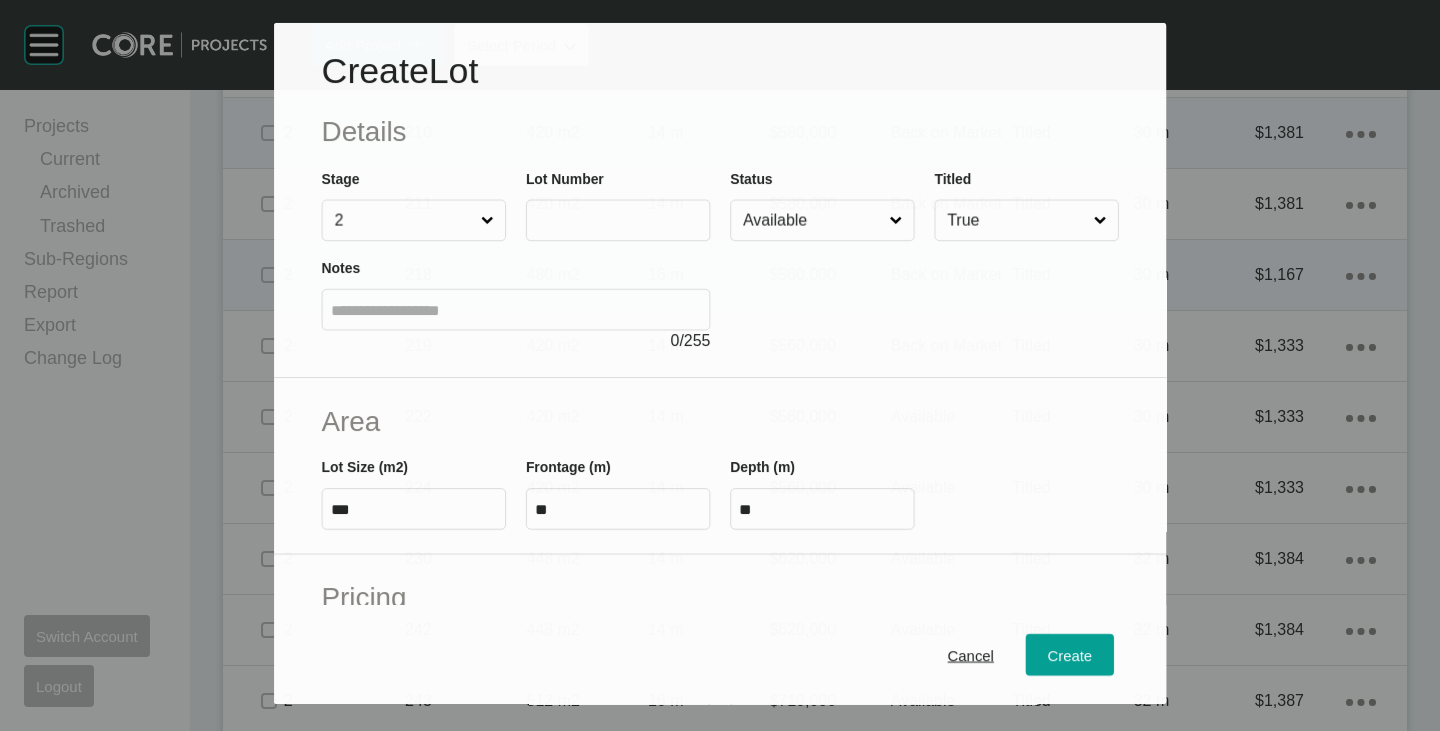click at bounding box center (618, 220) 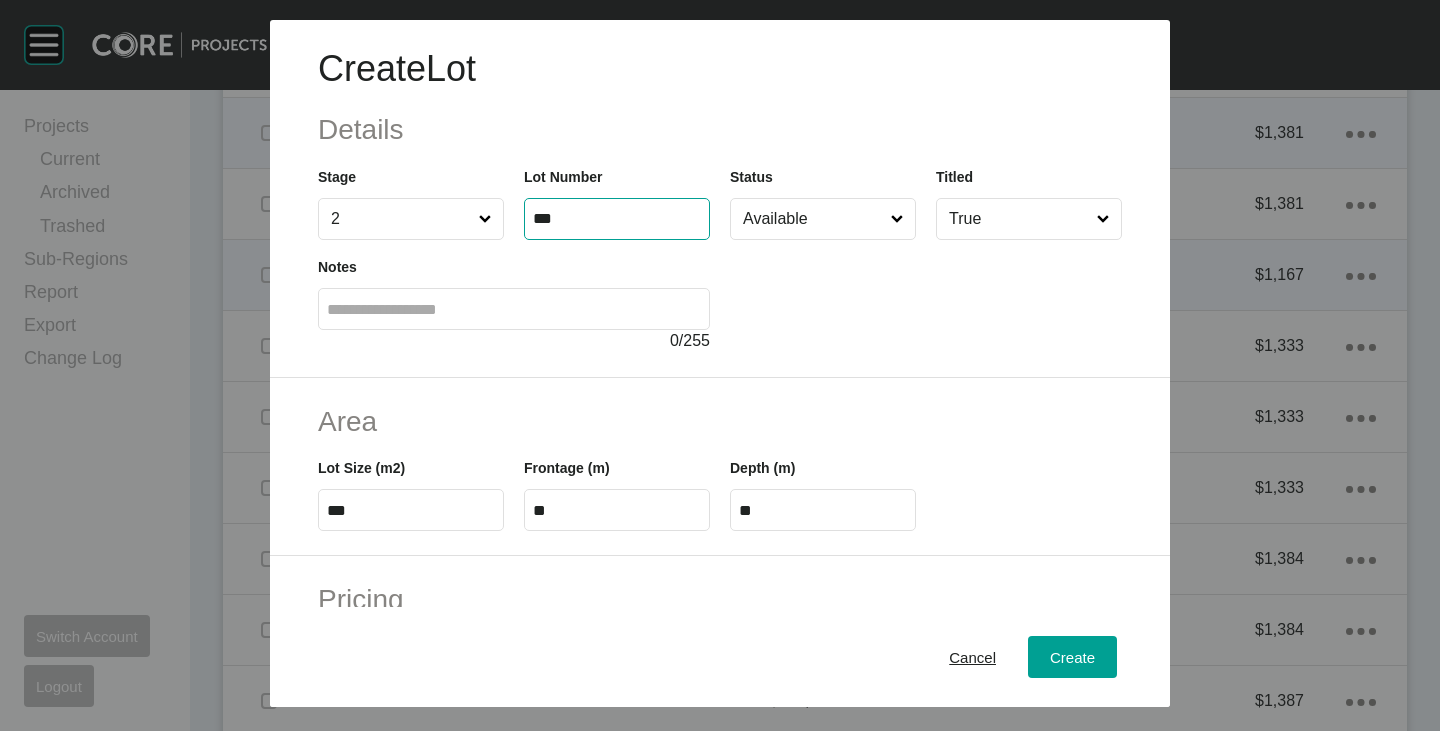 click at bounding box center (926, 296) 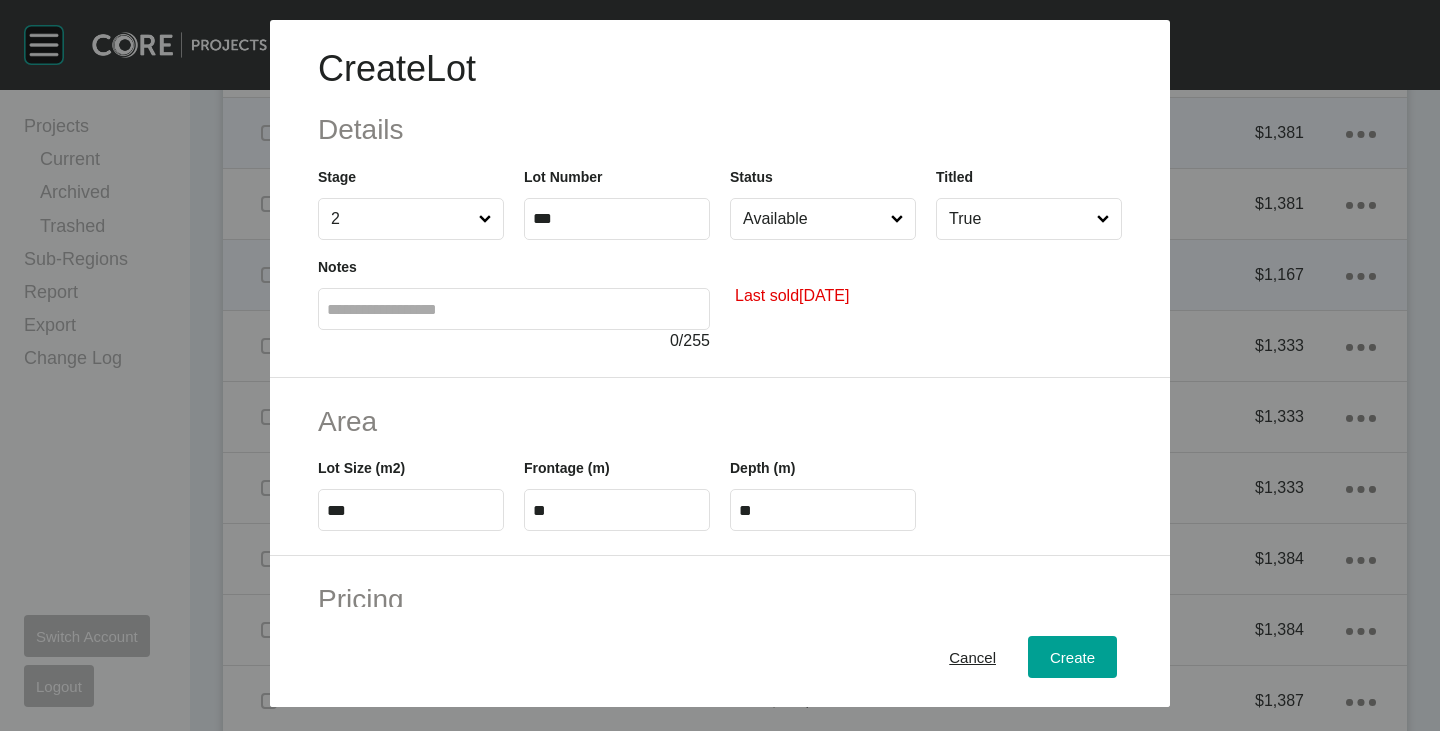 click on "Available" at bounding box center (813, 219) 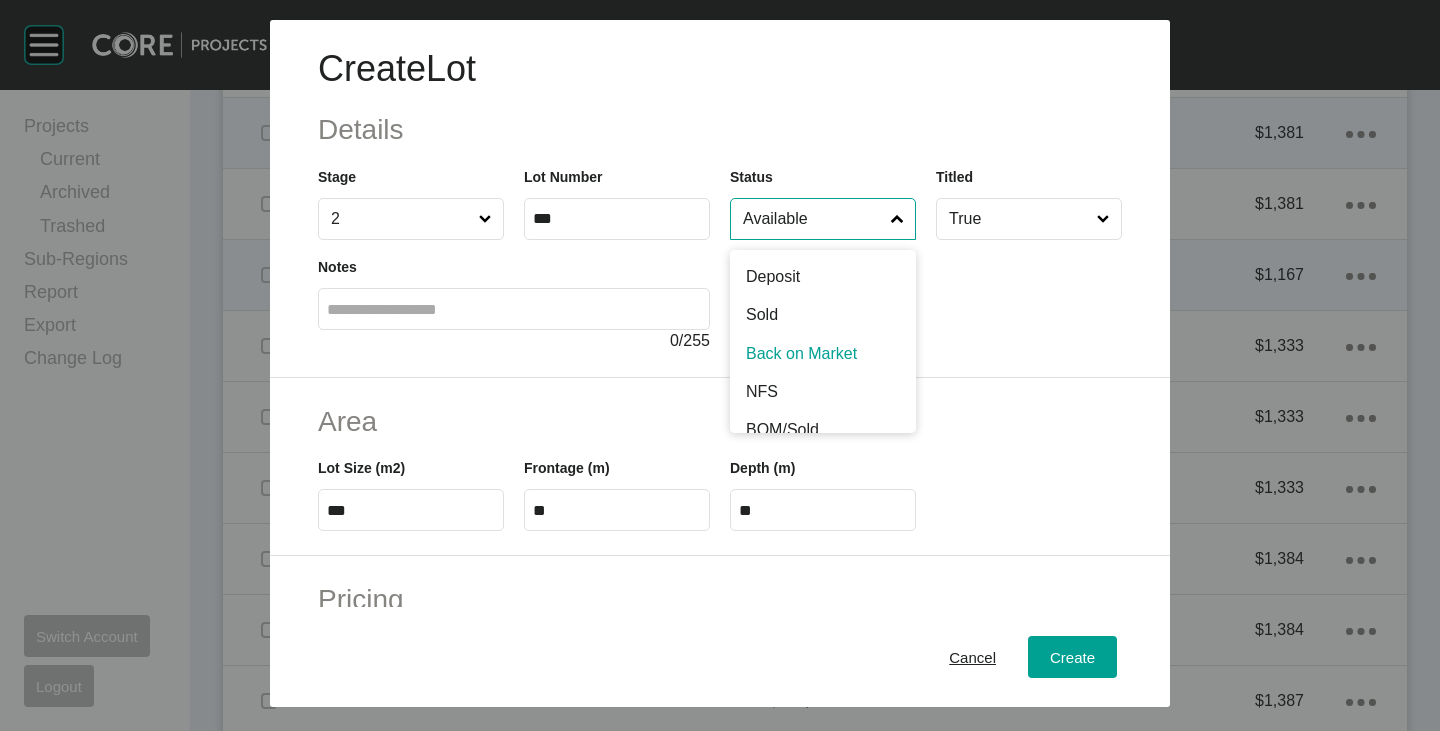 scroll, scrollTop: 100, scrollLeft: 0, axis: vertical 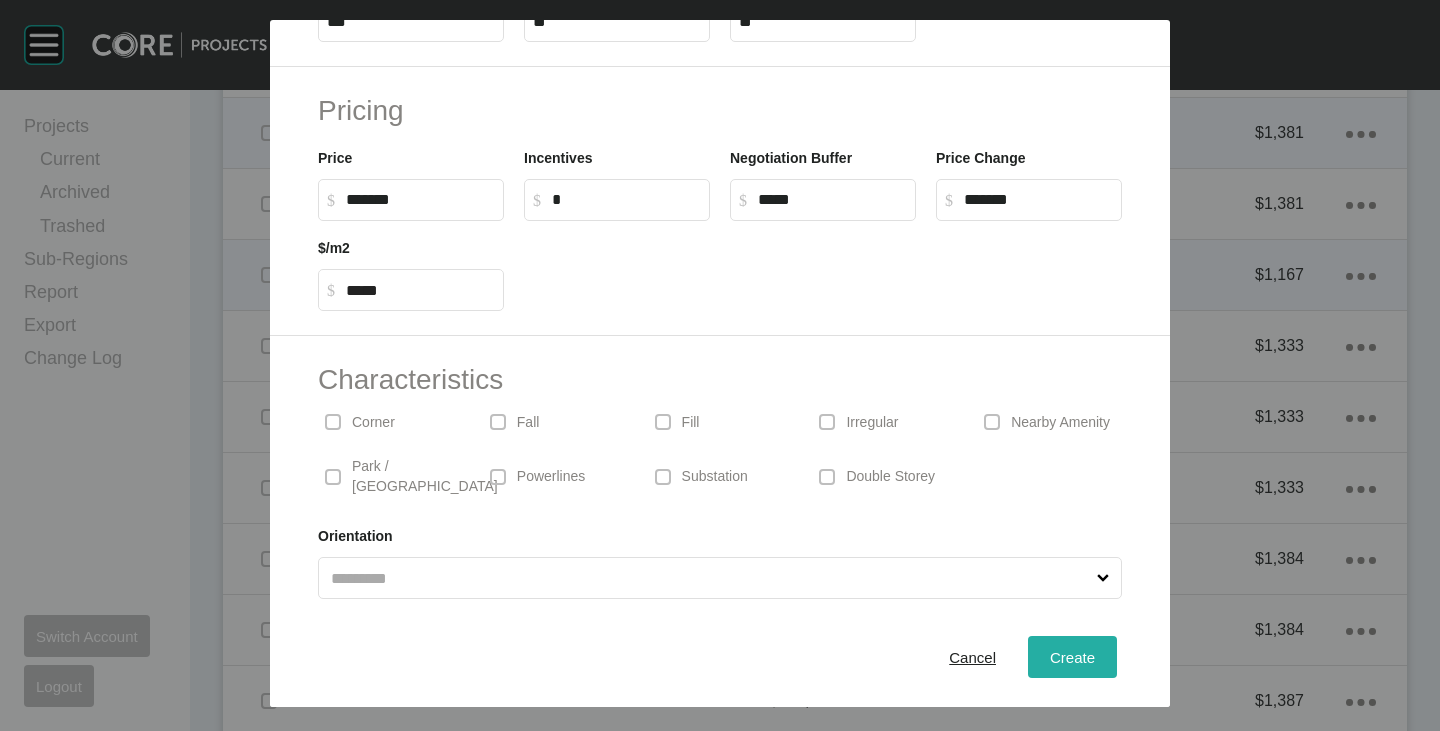 click on "Create" at bounding box center (1072, 657) 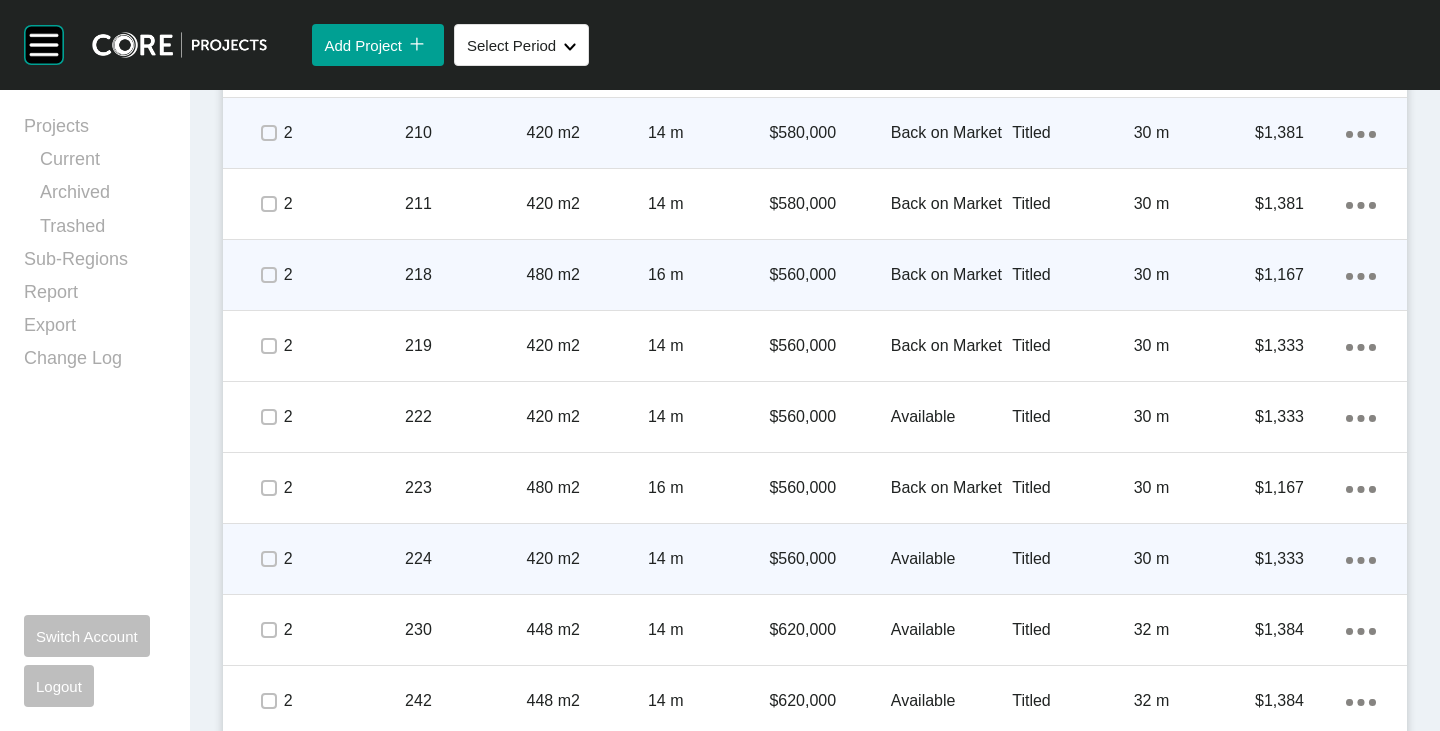 click on "Action Menu Dots Copy 6 Created with Sketch." 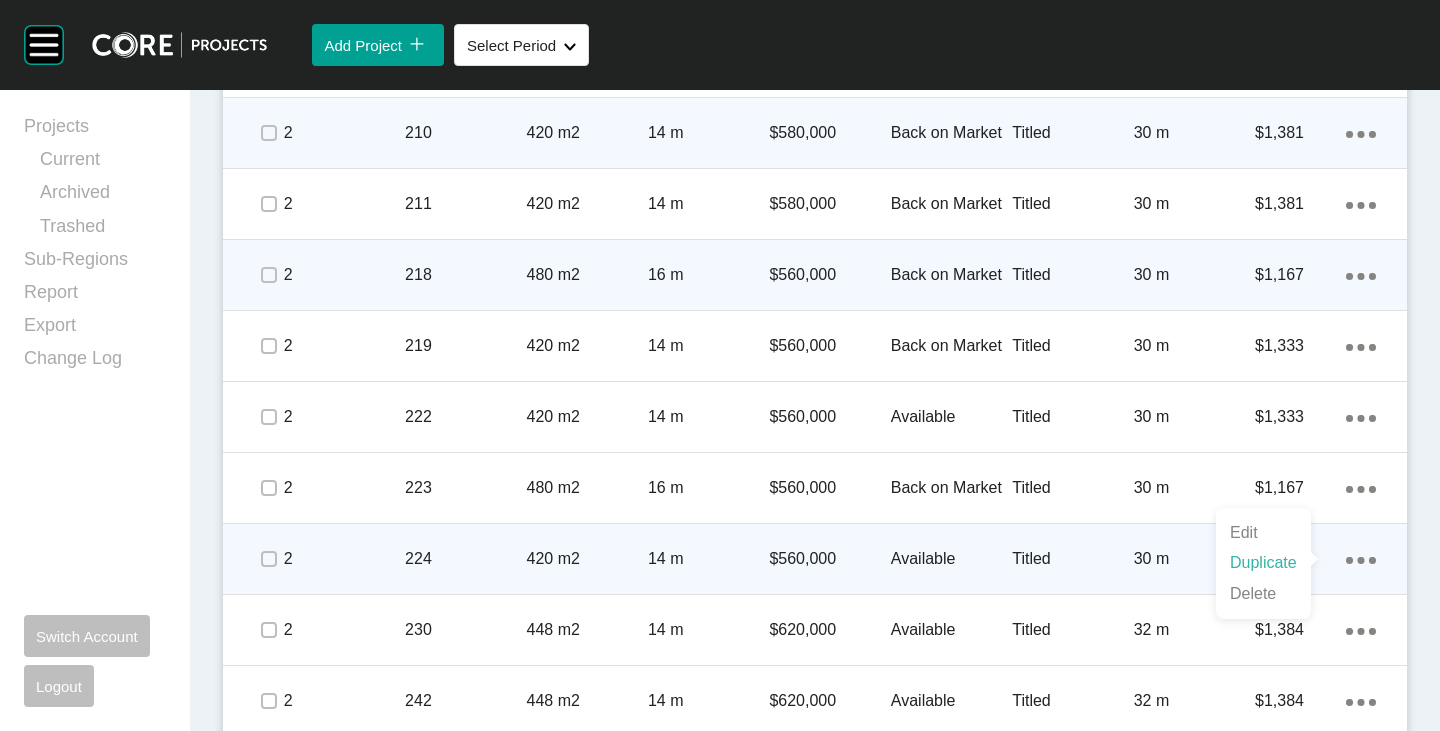 click on "Duplicate" at bounding box center (1263, 563) 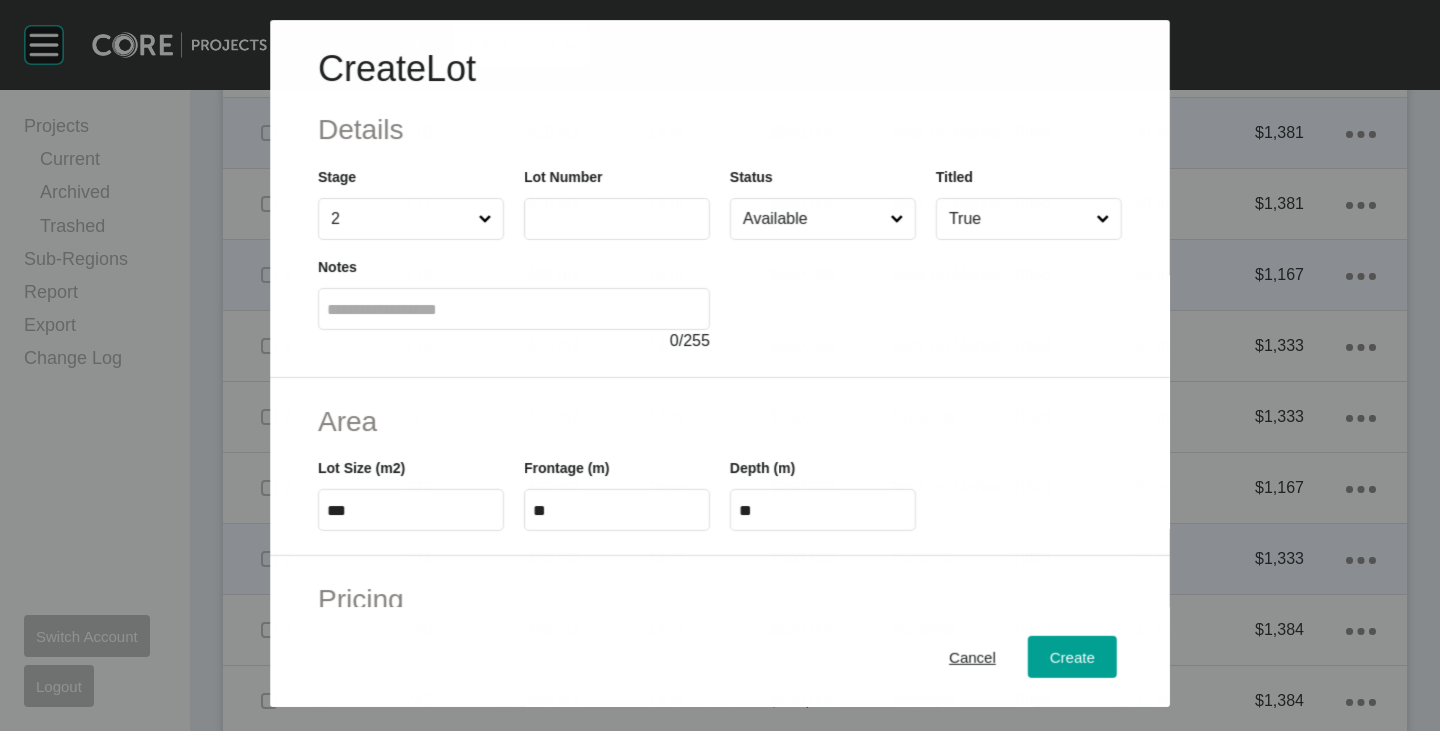 click at bounding box center [617, 219] 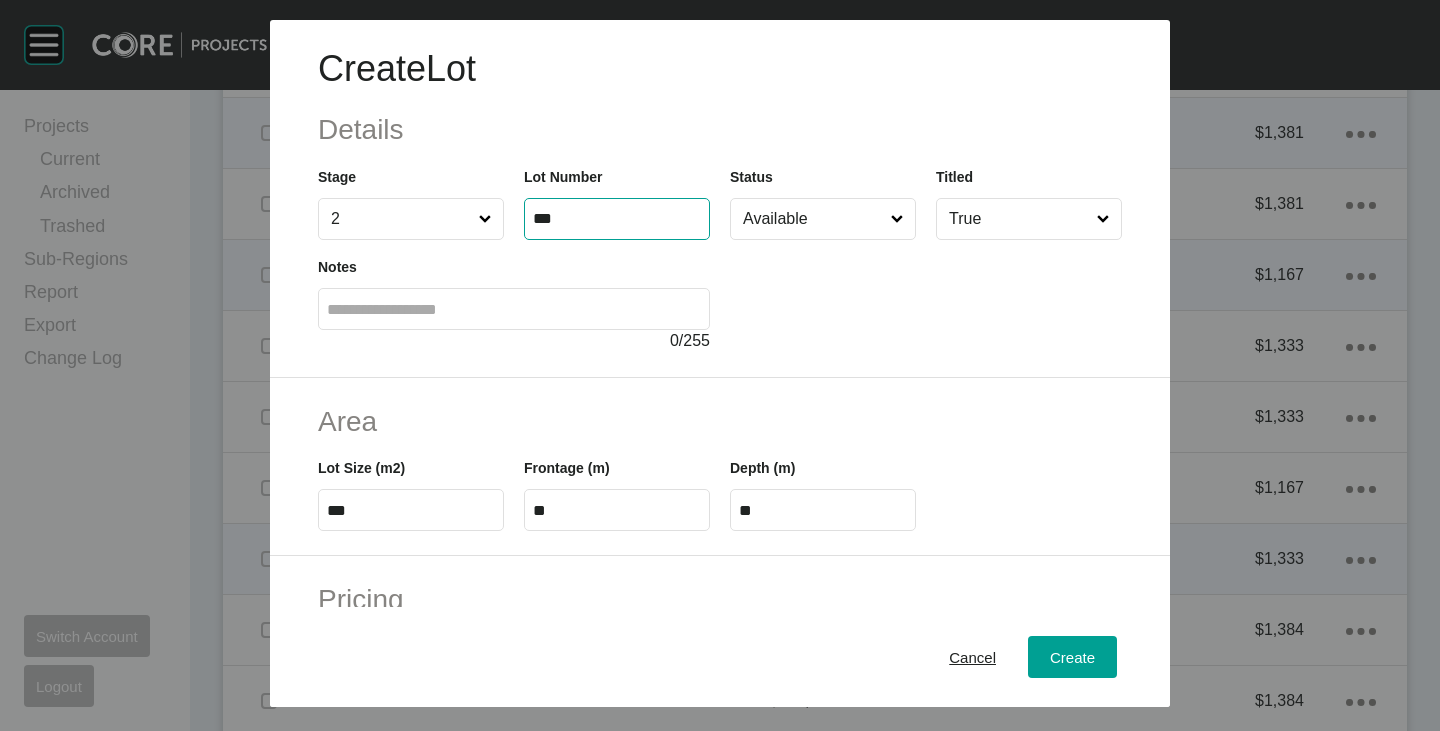 click at bounding box center [926, 296] 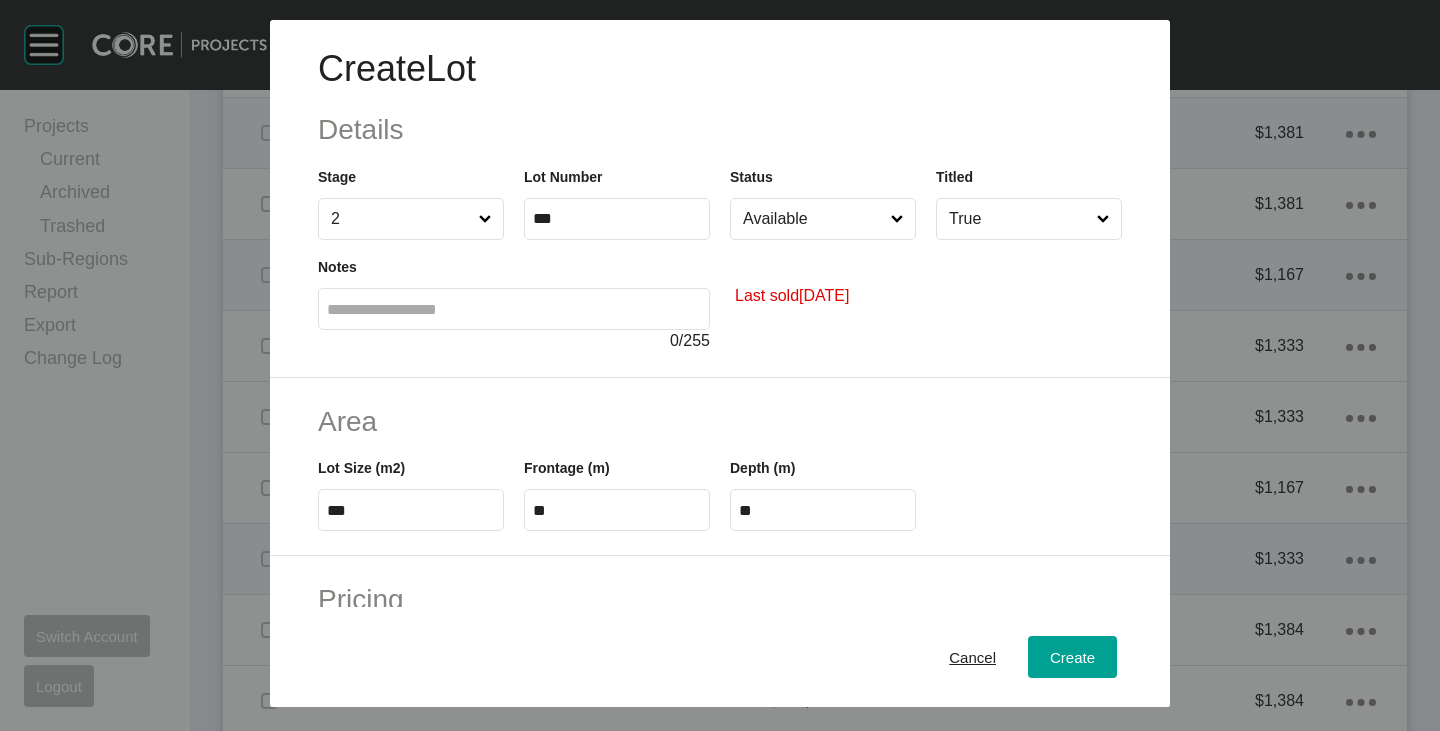 click on "Available" at bounding box center [813, 219] 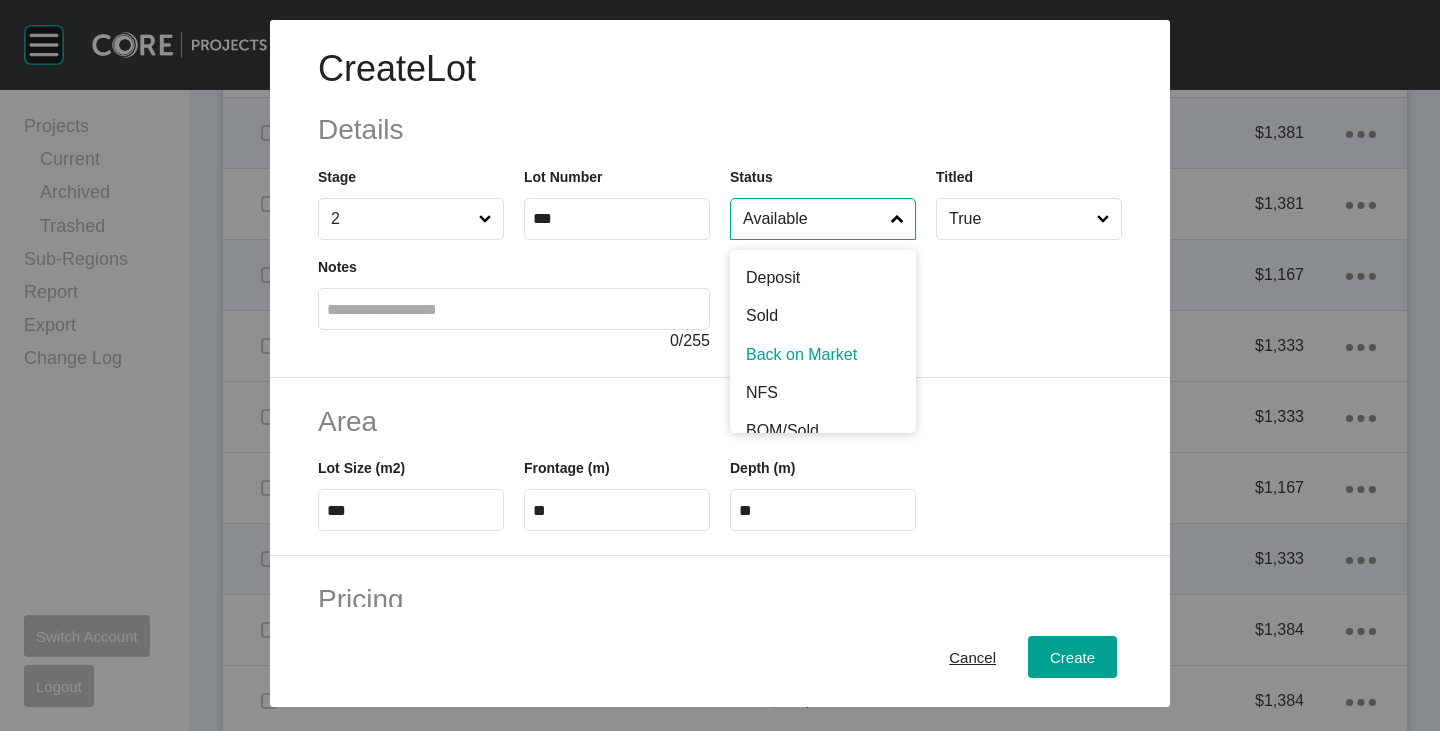 scroll, scrollTop: 100, scrollLeft: 0, axis: vertical 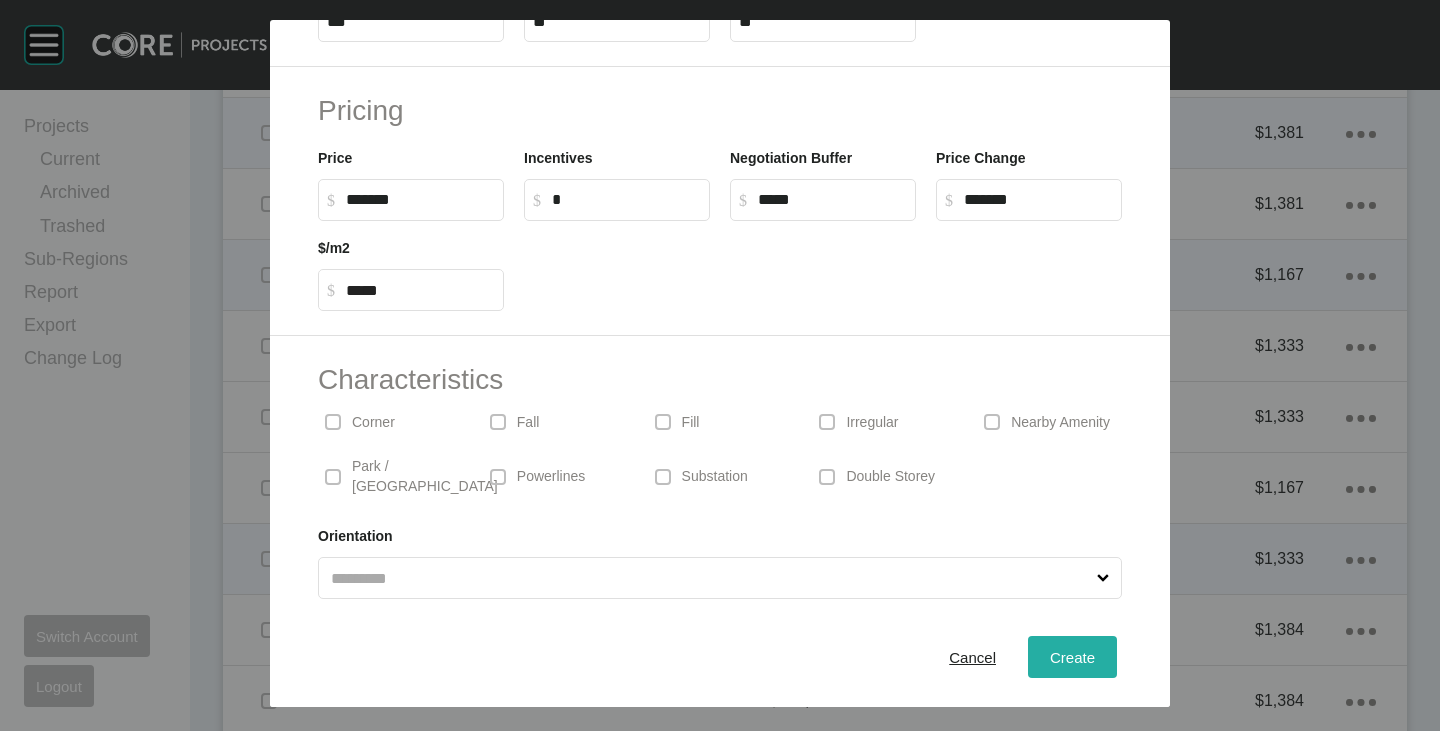 click on "Create" at bounding box center [1072, 657] 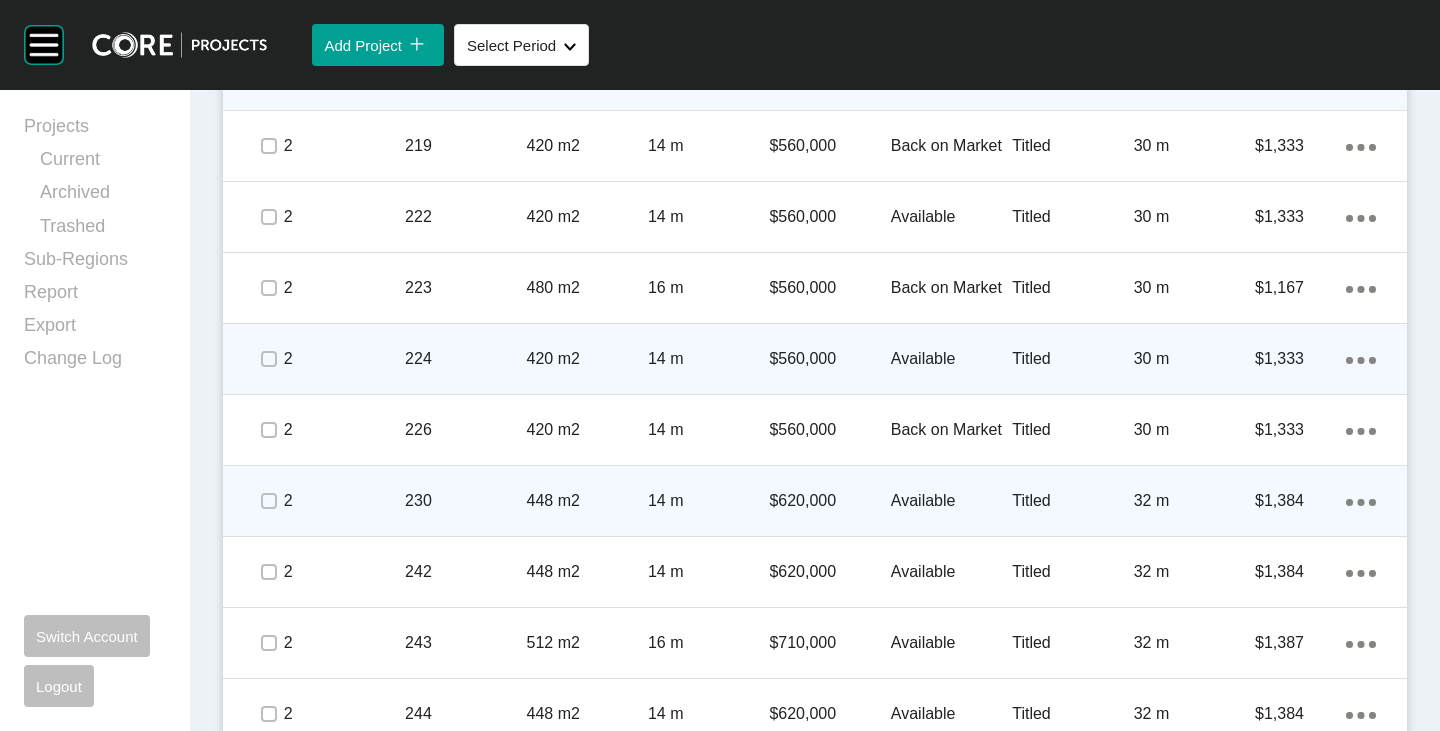 scroll, scrollTop: 2800, scrollLeft: 0, axis: vertical 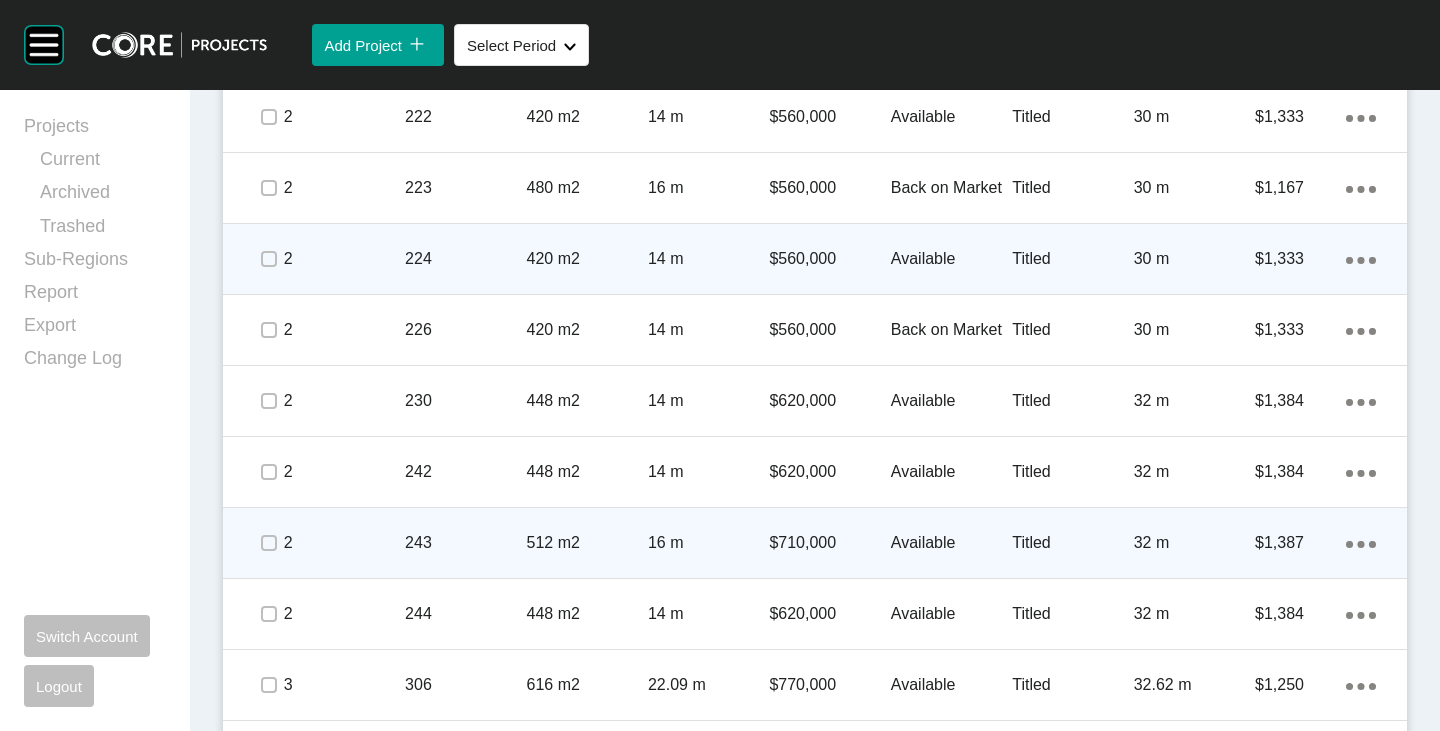 click 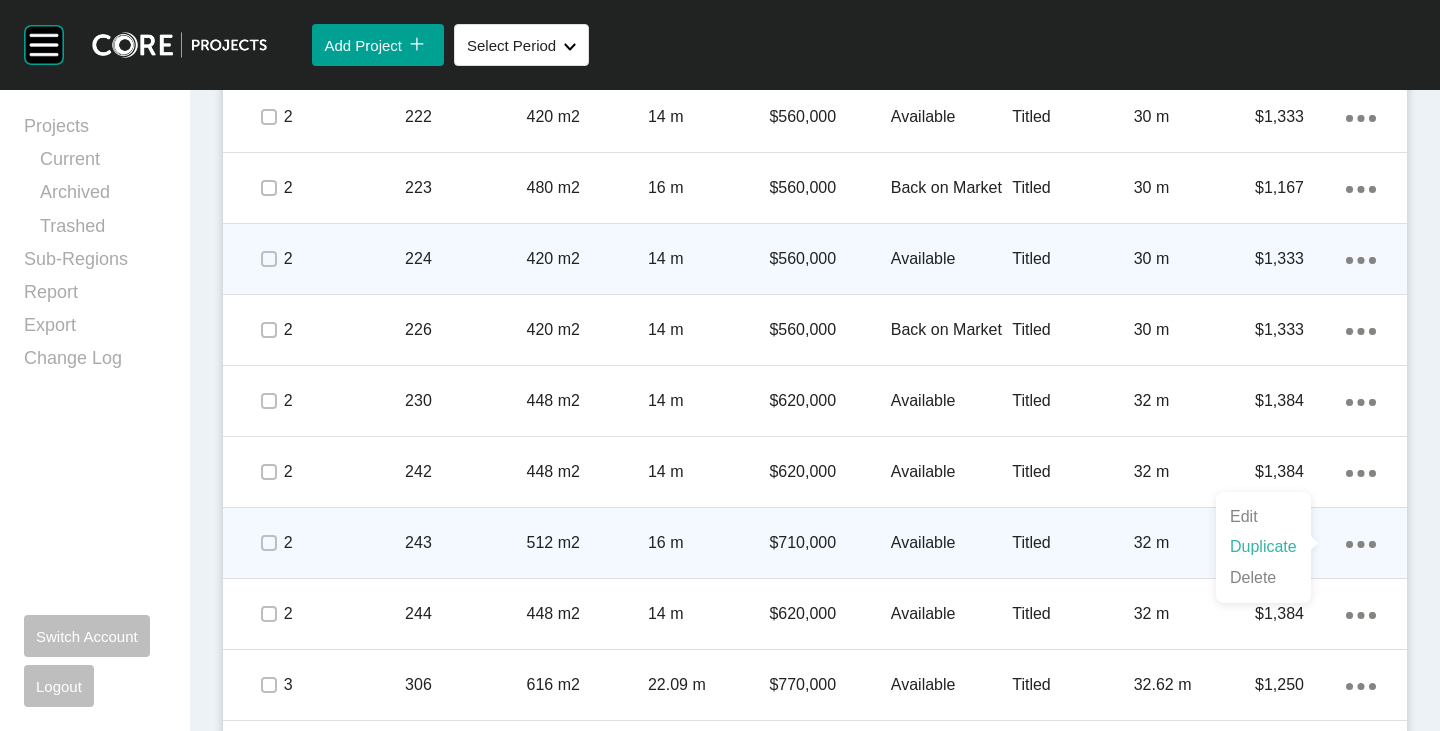 click on "Duplicate" at bounding box center [1263, 547] 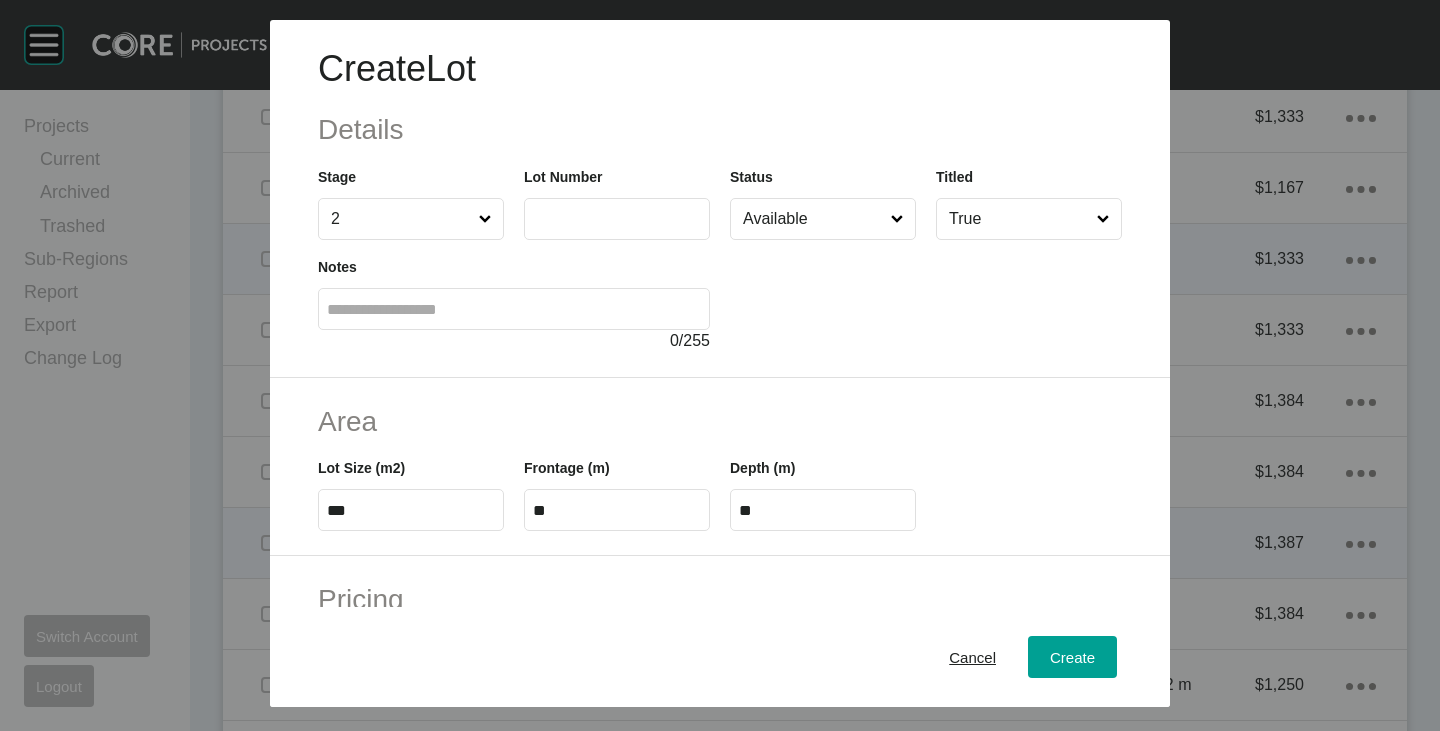 click at bounding box center [617, 218] 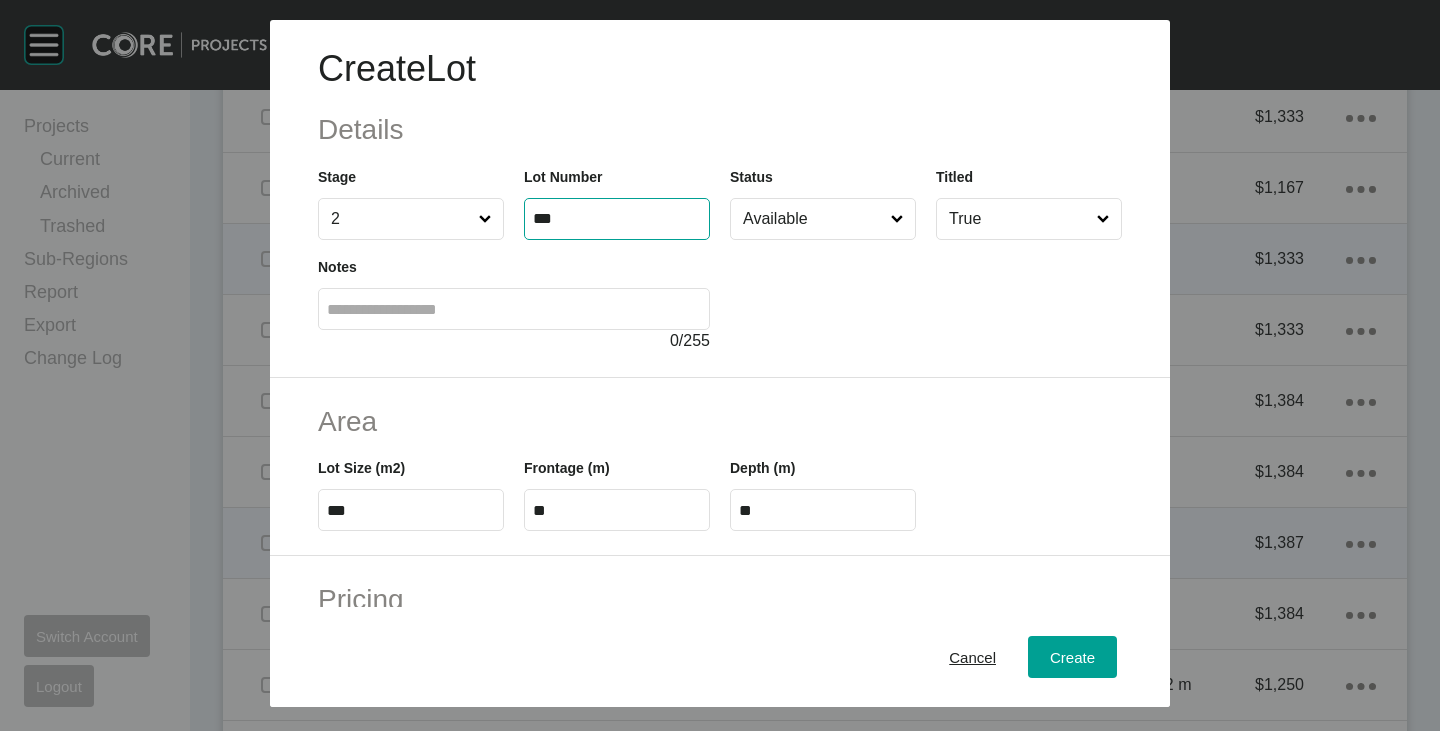 click at bounding box center (926, 296) 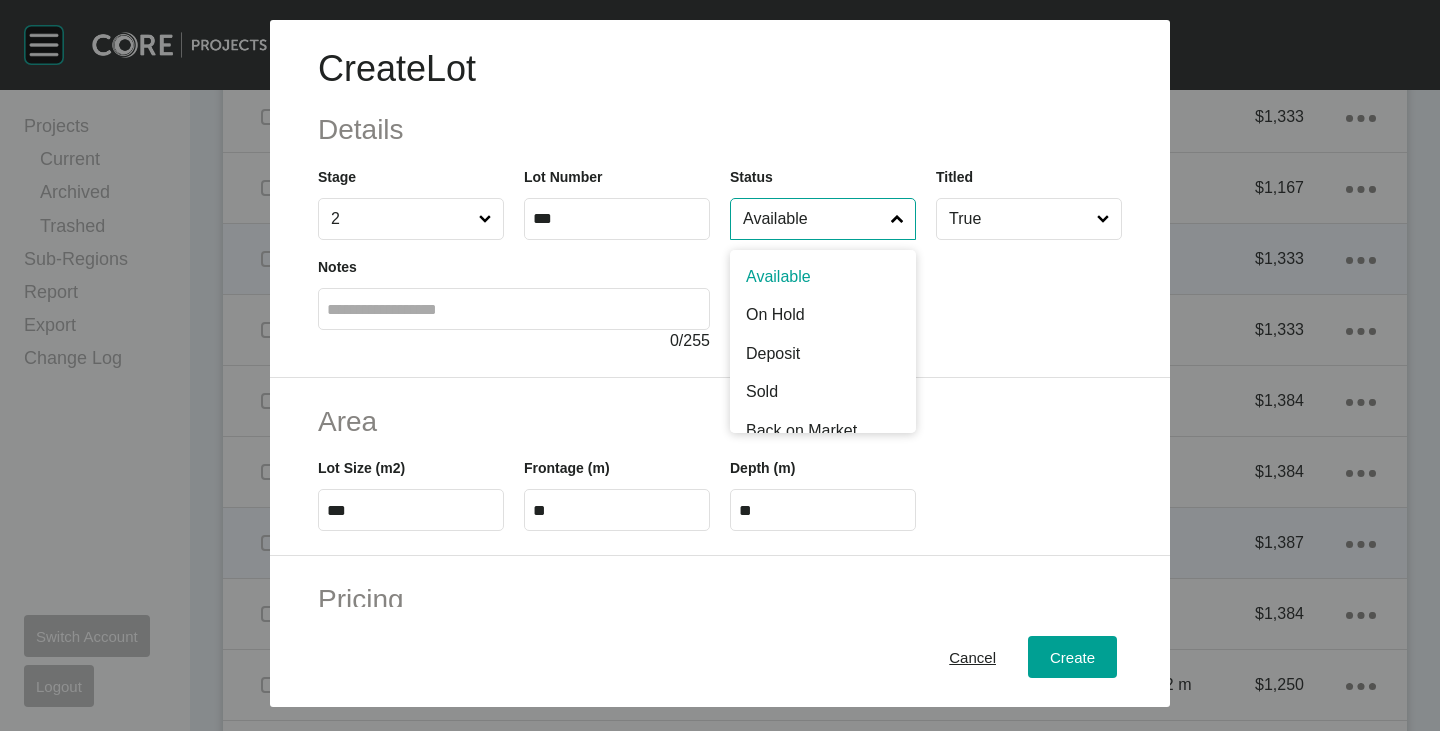click on "Available" at bounding box center [813, 219] 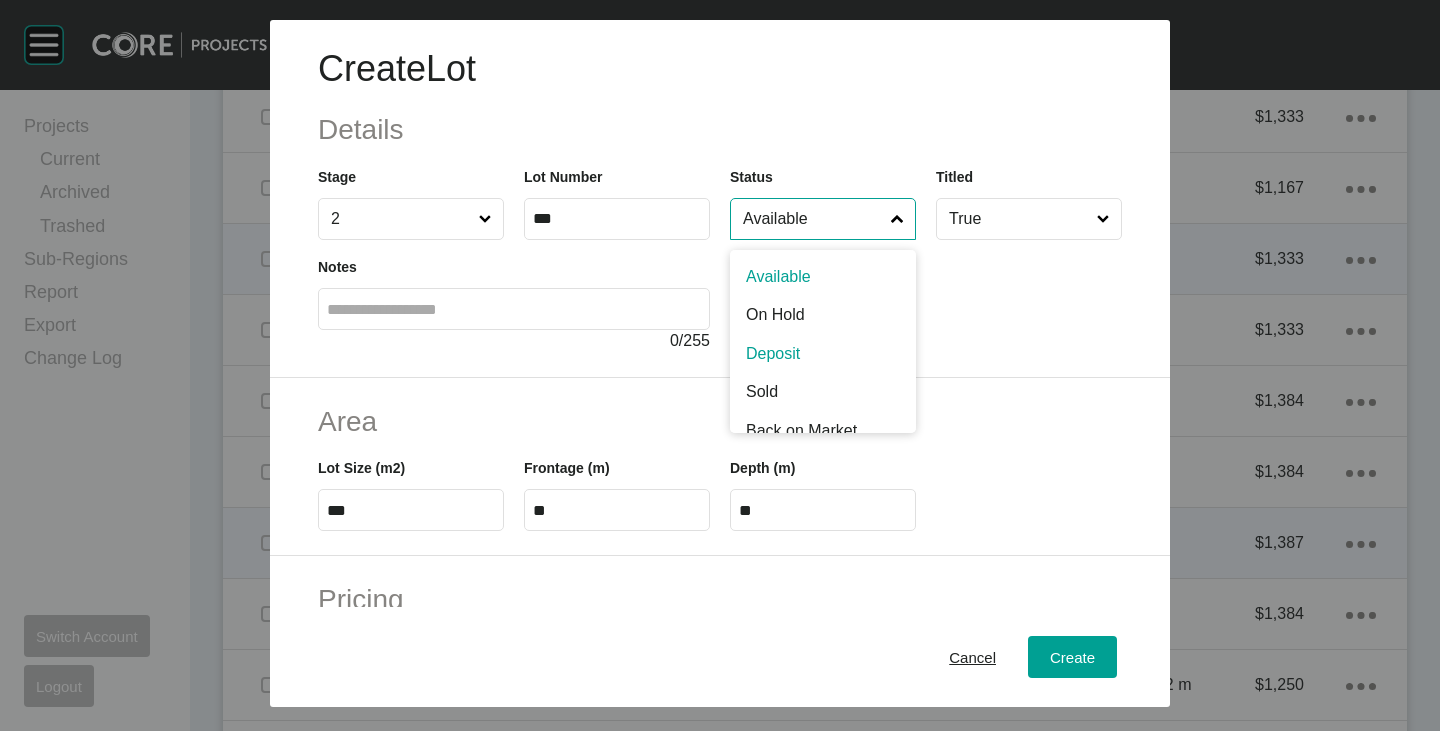 scroll, scrollTop: 100, scrollLeft: 0, axis: vertical 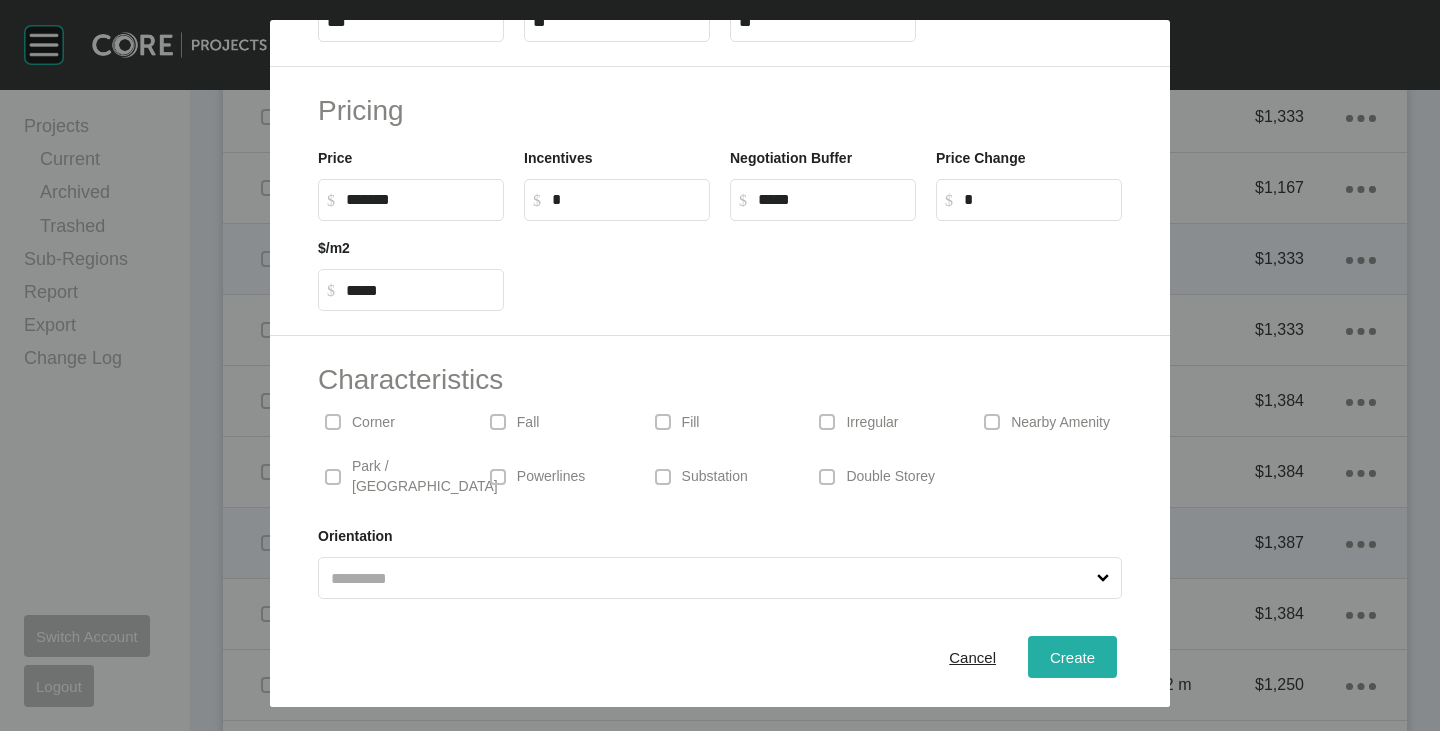 click on "Create" at bounding box center (1072, 657) 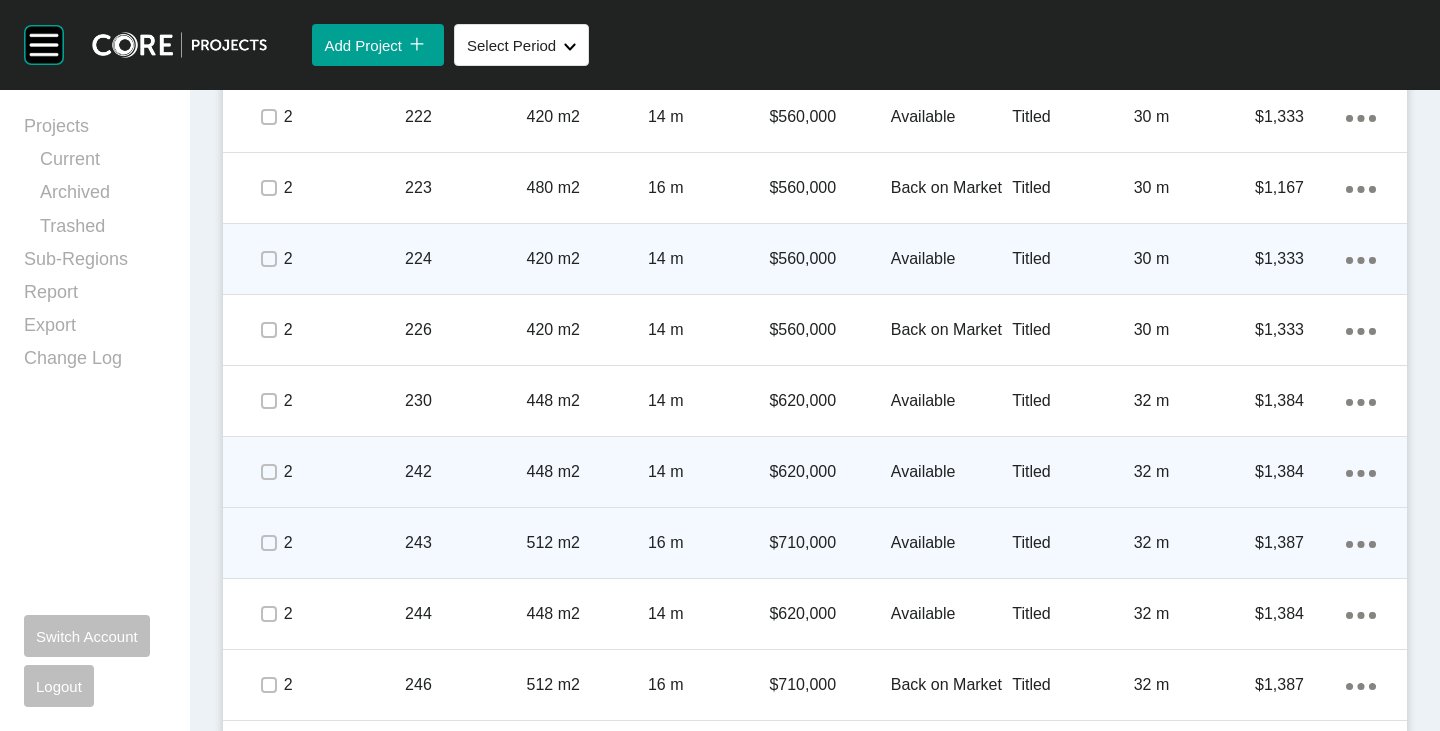 scroll, scrollTop: 2700, scrollLeft: 0, axis: vertical 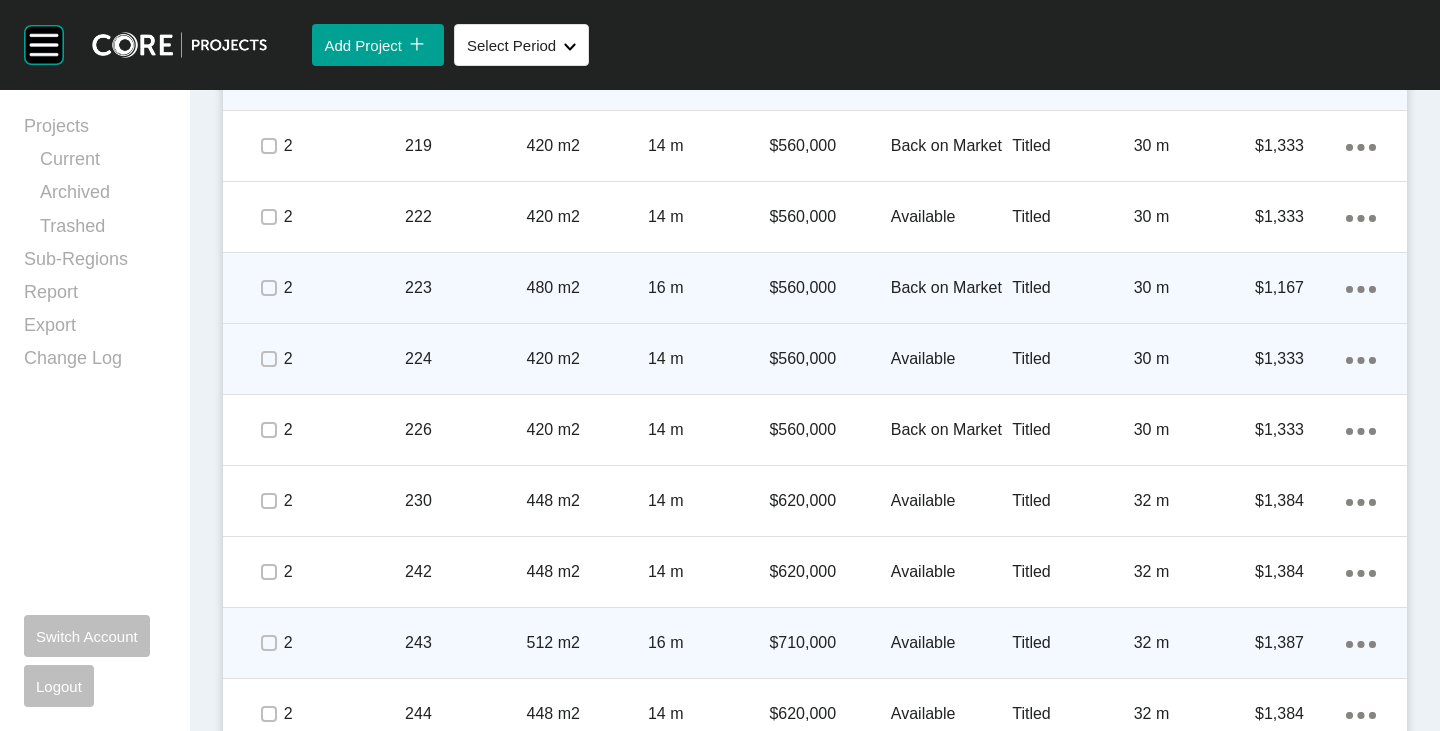 click on "$560,000" at bounding box center [829, 288] 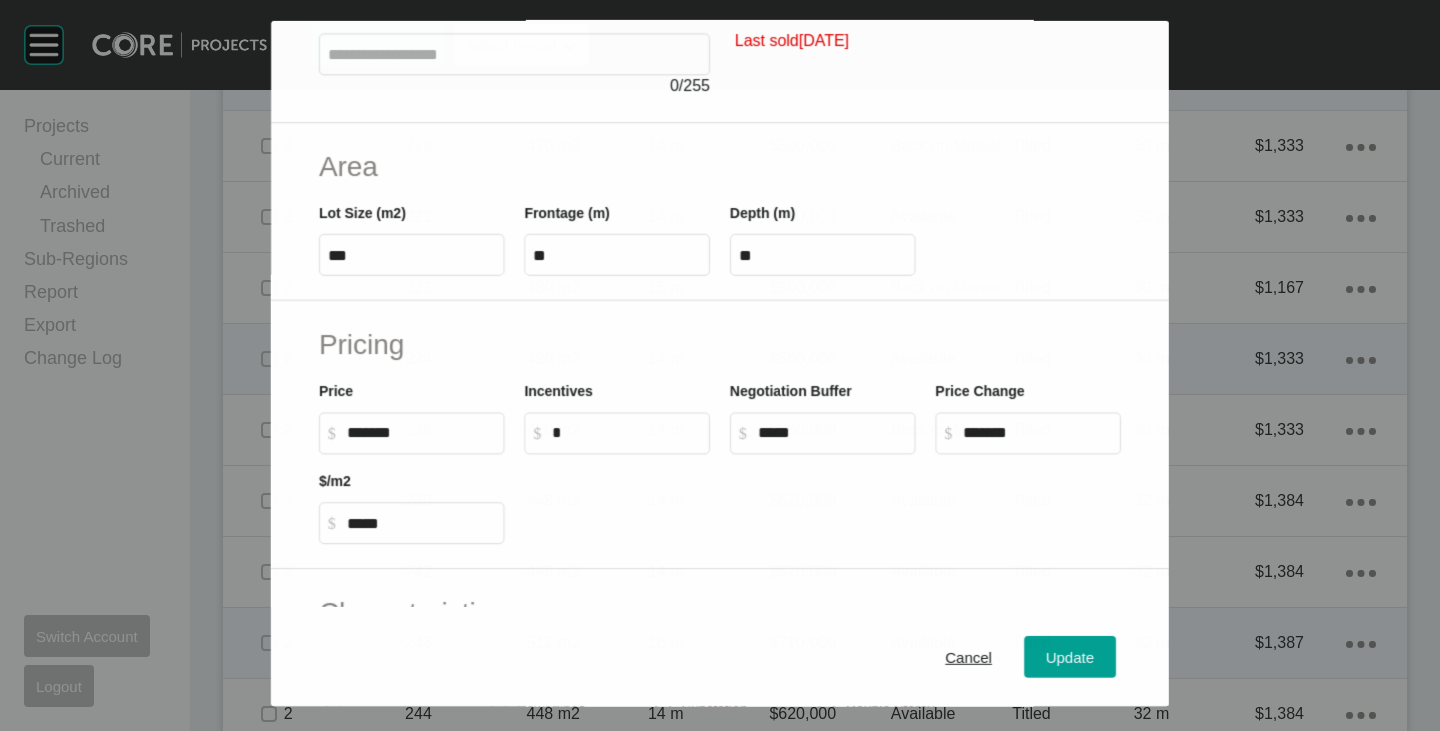 scroll, scrollTop: 300, scrollLeft: 0, axis: vertical 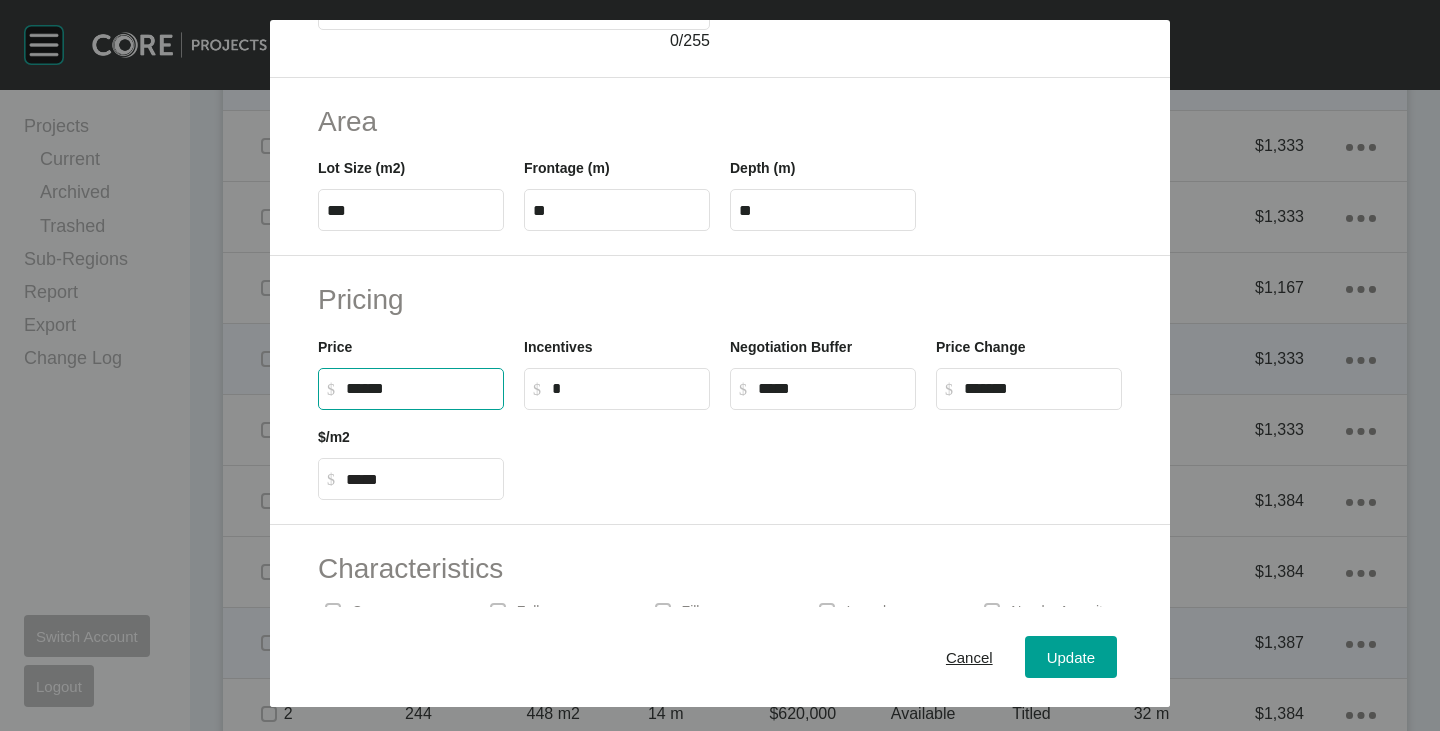 click on "******" at bounding box center (420, 388) 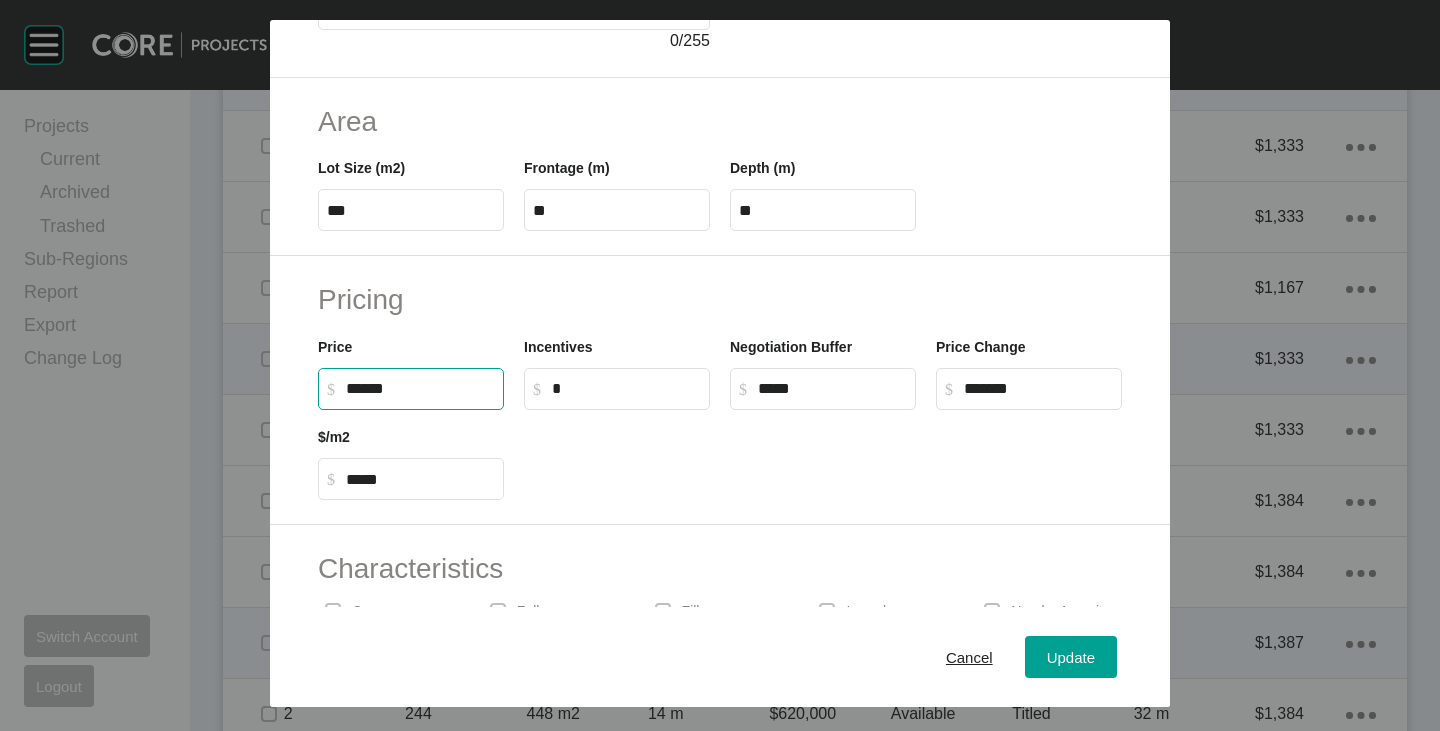 click on "Save  Lot Details Stage 2 Lot Number *** Status Back on Market Titled True Notes 0 / 255 Last sold  [DATE] Area Lot Size (m2) *** Frontage (m) ** Depth (m) ** Pricing Price $ Created with Sketch. $ ****** Incentives $ Created with Sketch. $ * Negotiation Buffer $ Created with Sketch. $ ***** Price Change $ Created with Sketch. $ ******* $/m2 $ Created with Sketch. $ ***** Characteristics Corner Fall Fill Irregular Nearby [GEOGRAPHIC_DATA] / Wetlands Powerlines Substation Double Storey Orientation Cancel Update" at bounding box center [720, 365] 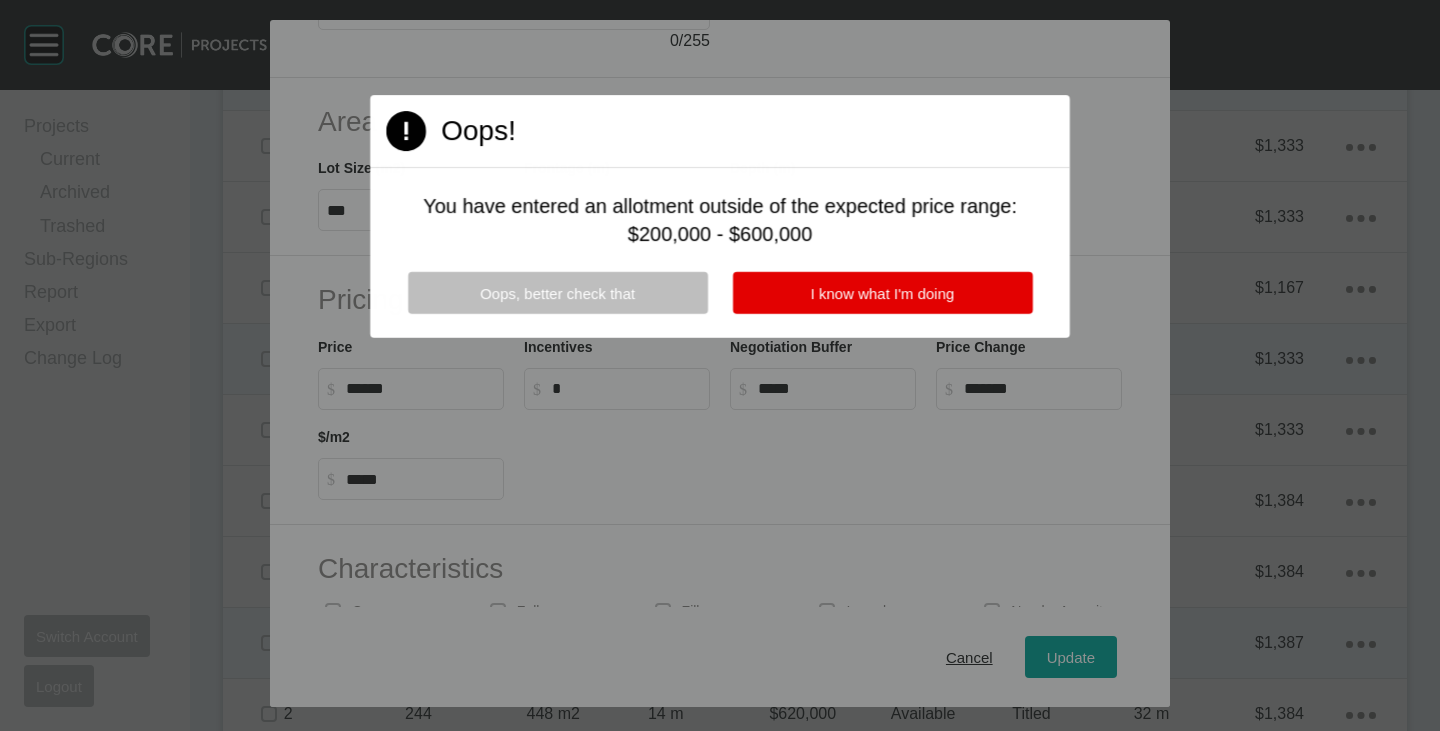 click on "Page 1 Created with Sketch.   Oops! You have entered an allotment outside of the expected price range: $200,000 - $600,000 Oops, better check that I know what I'm doing" at bounding box center (720, 216) 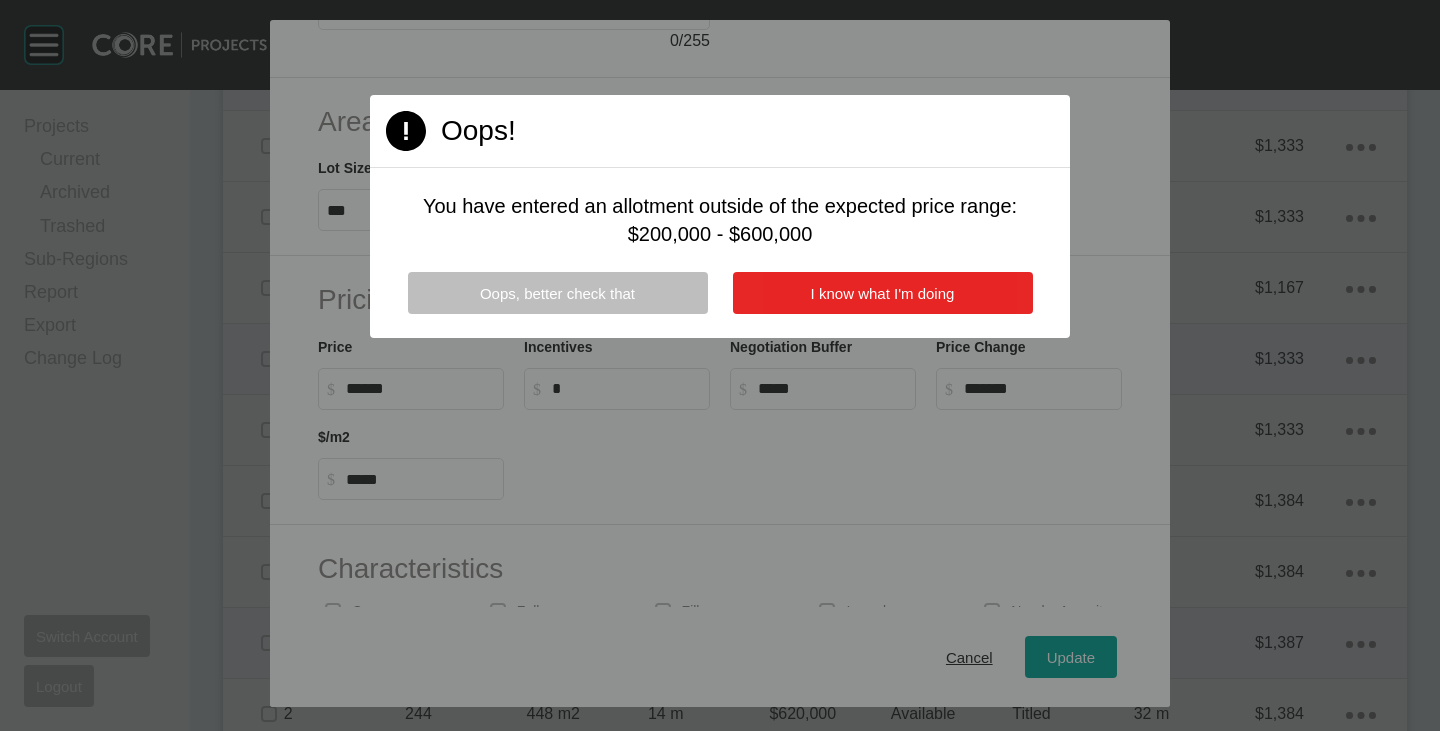 click on "I know what I'm doing" at bounding box center [883, 293] 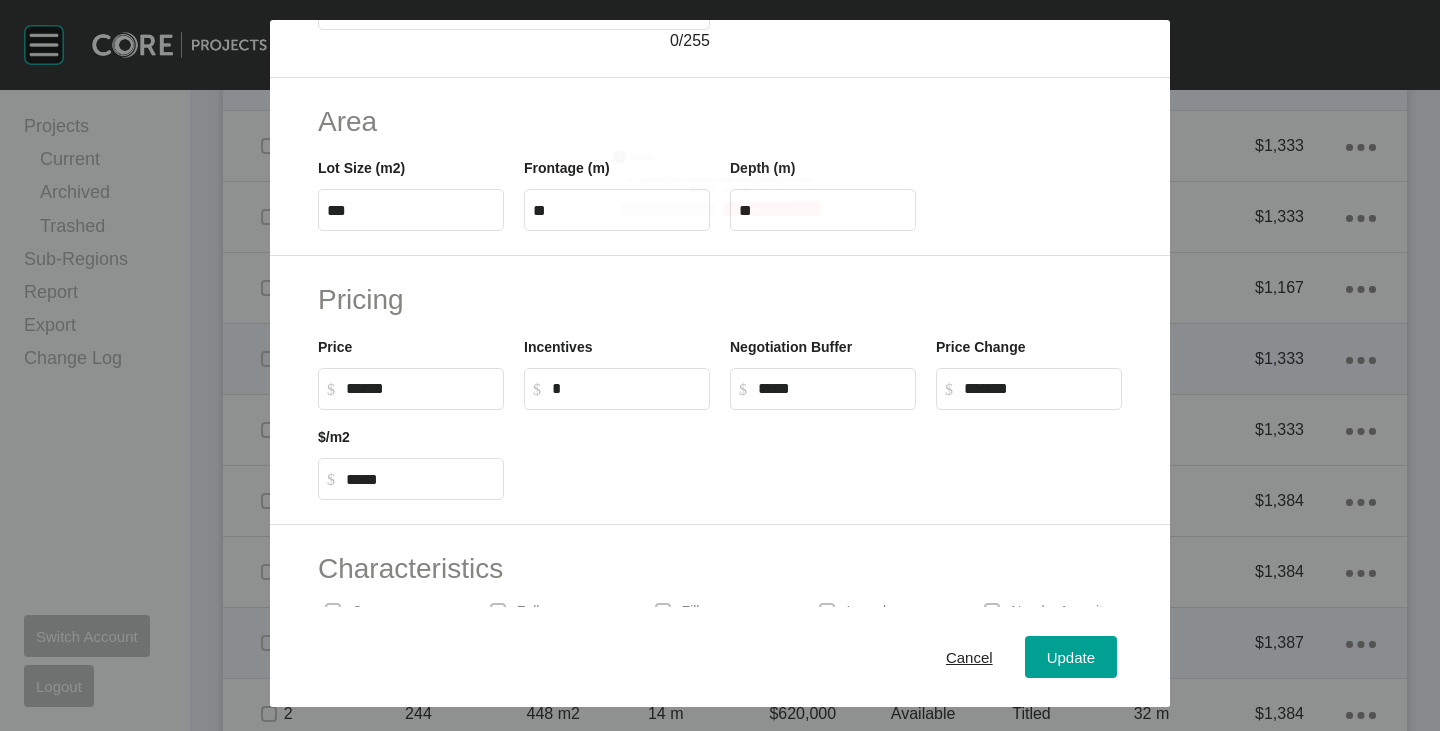click on "******" at bounding box center (420, 388) 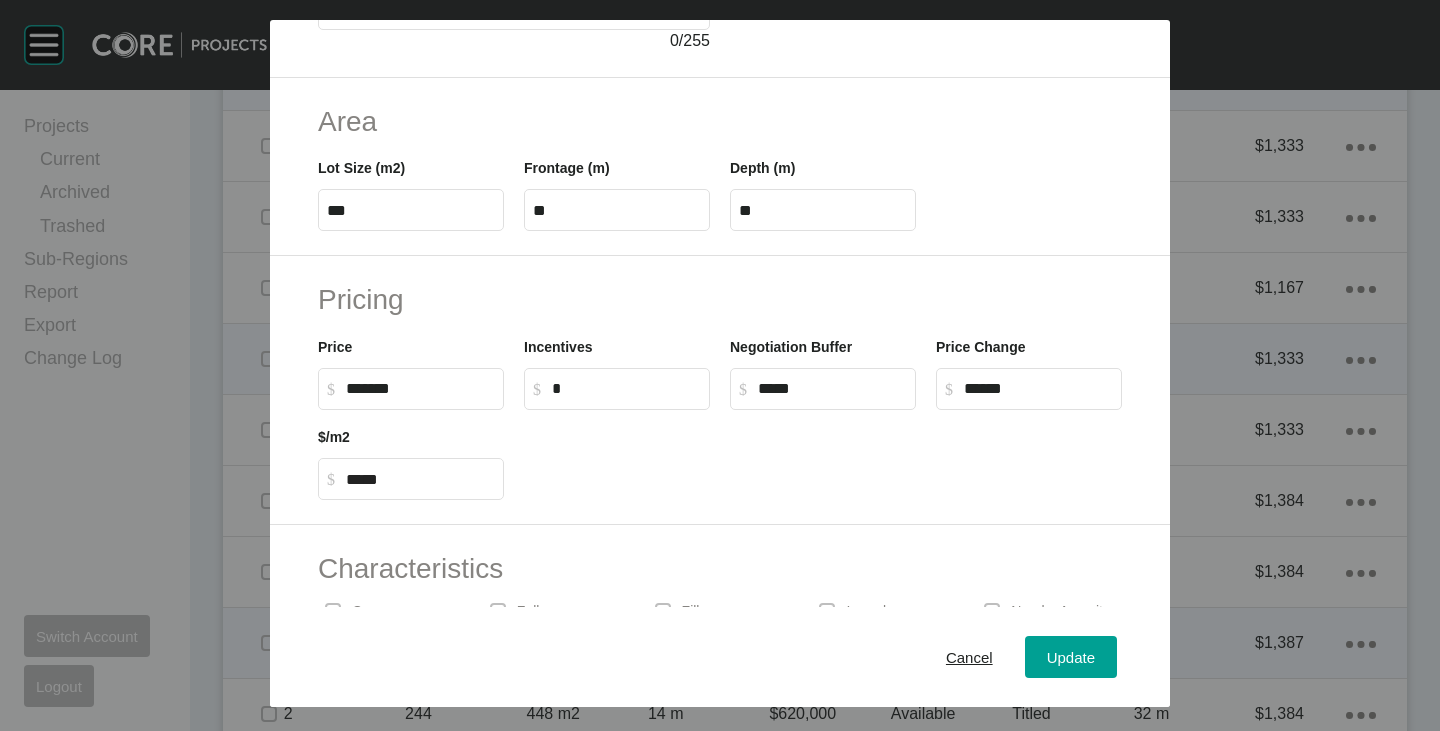click on "Characteristics Corner Fall Fill Irregular Nearby [GEOGRAPHIC_DATA] / Wetlands Powerlines Substation Double Storey Orientation" at bounding box center [720, 669] 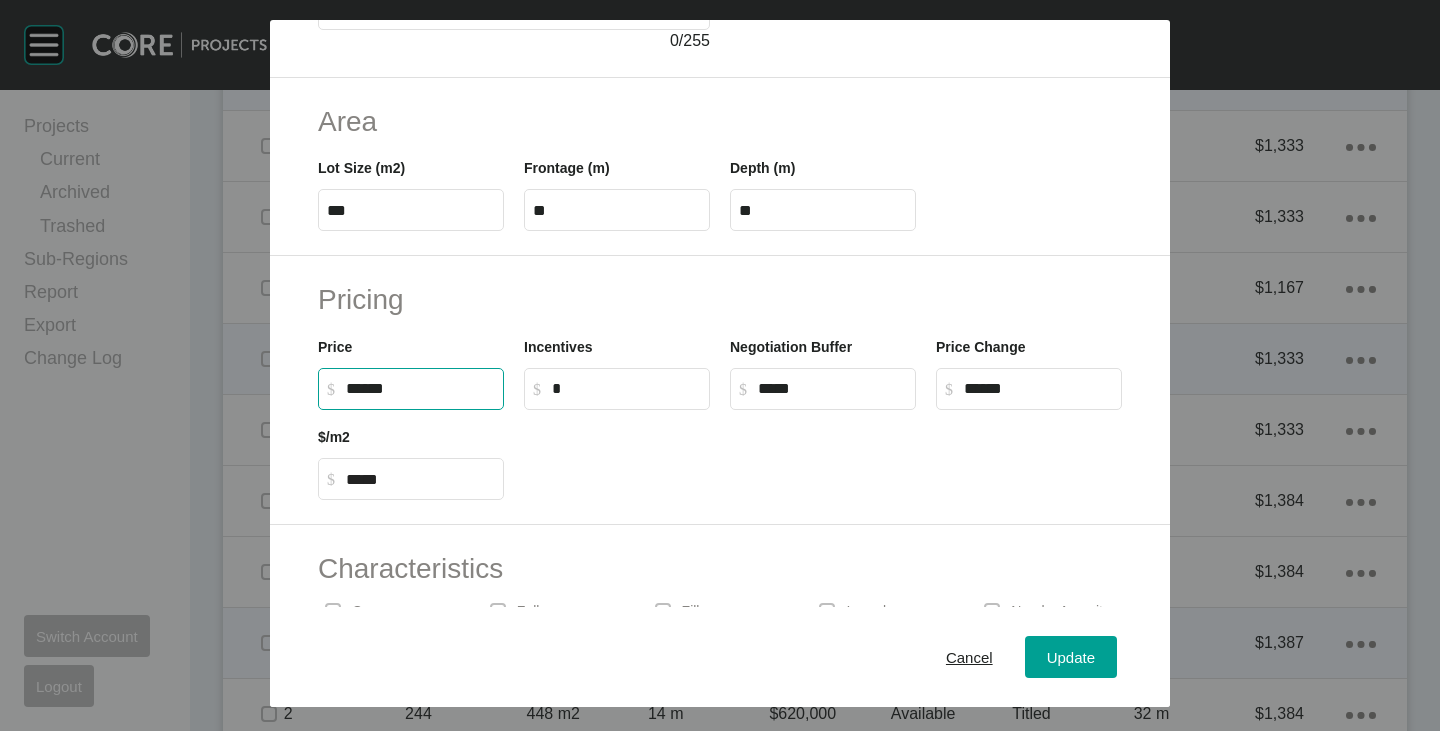 click on "******" at bounding box center (420, 388) 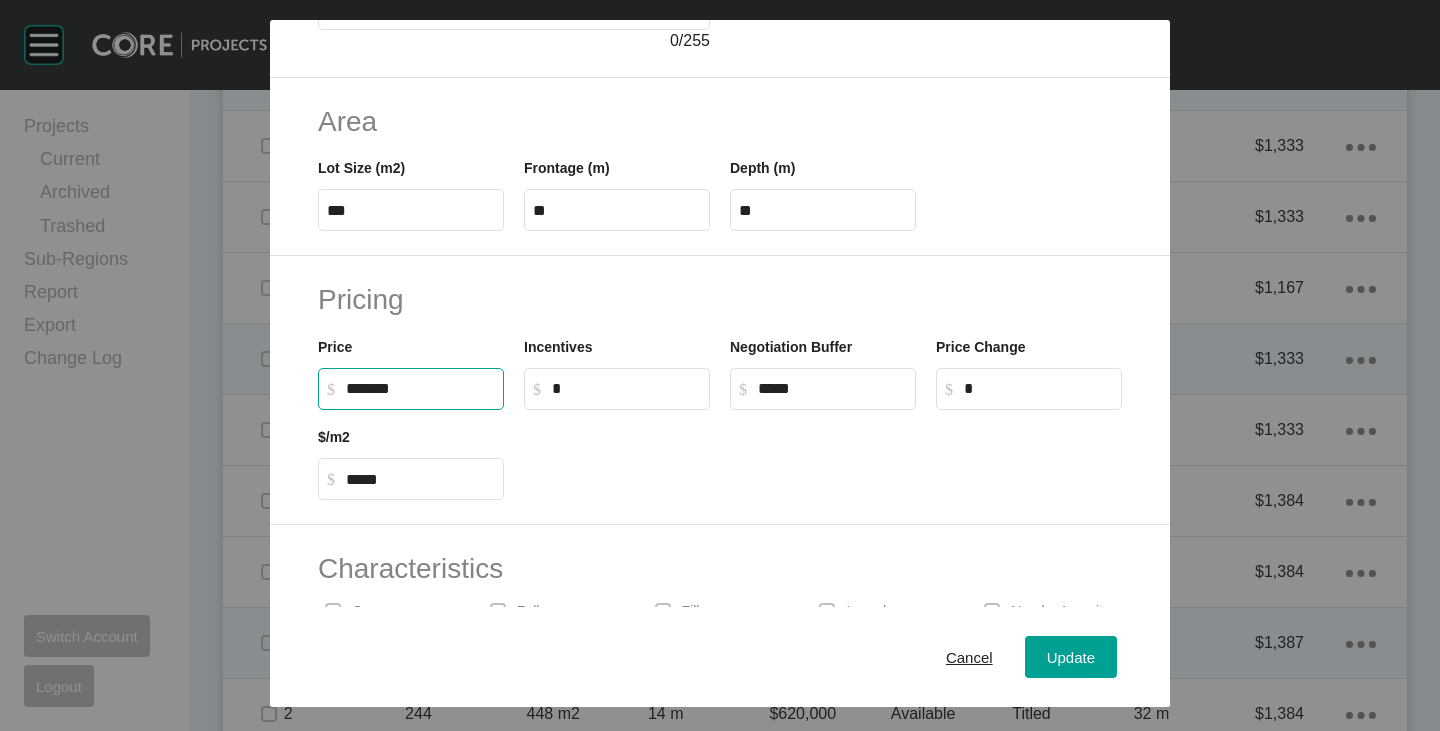 click at bounding box center [823, 455] 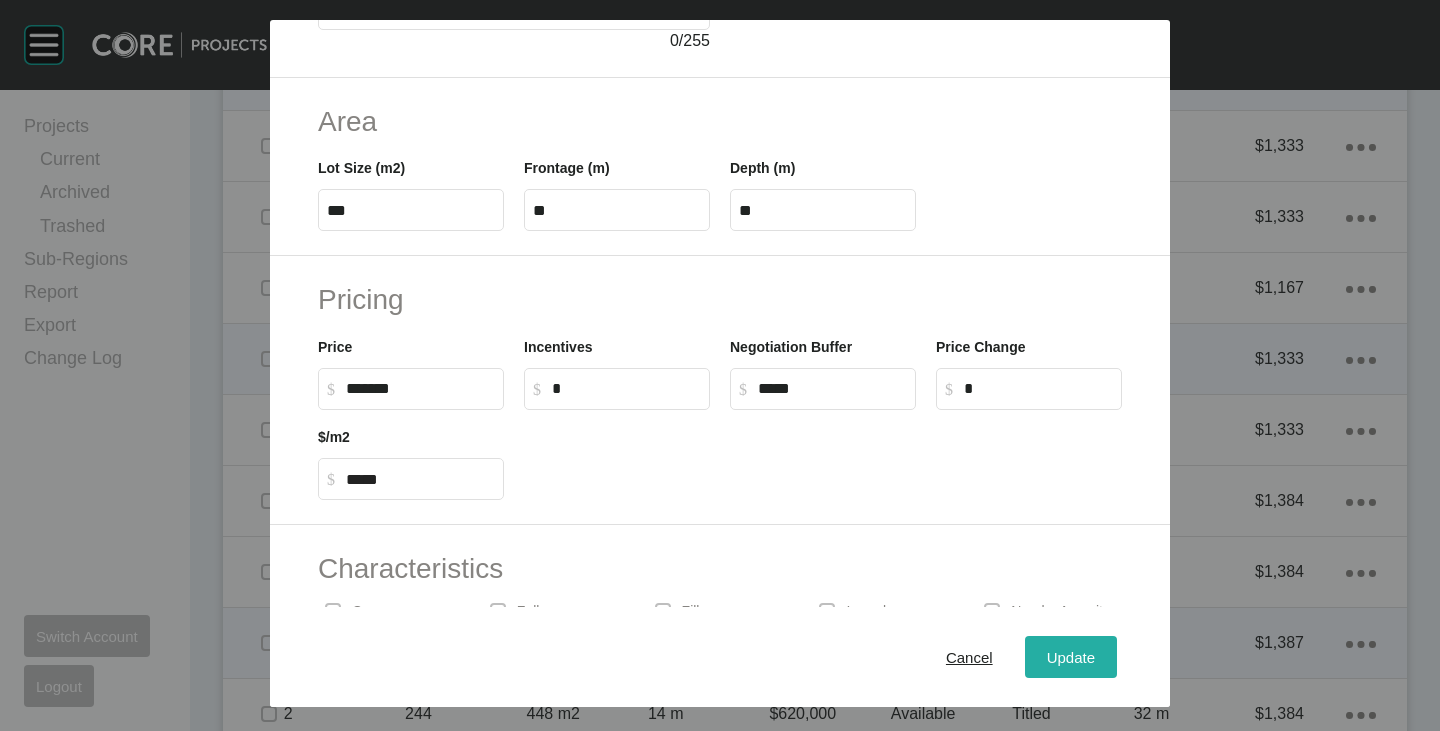 click on "Update" at bounding box center (1071, 657) 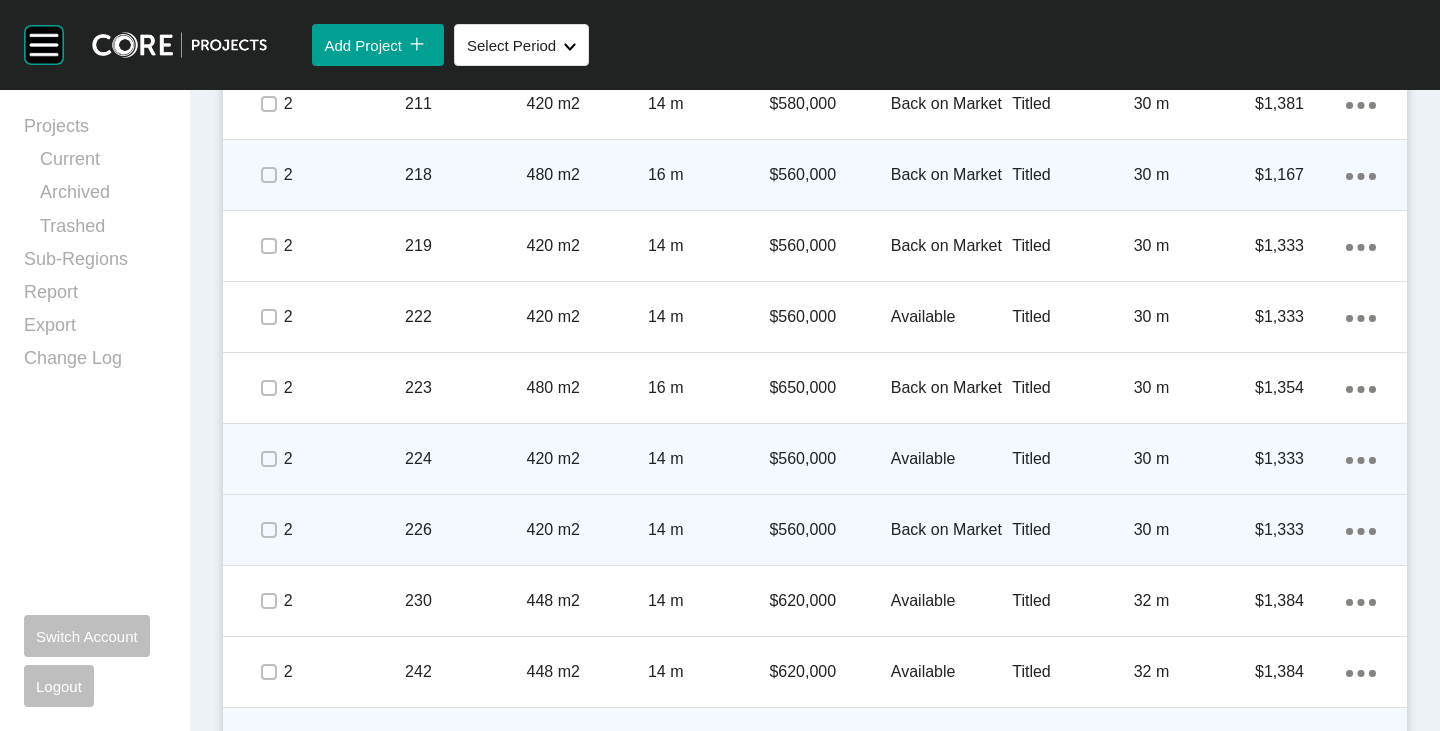 scroll, scrollTop: 2600, scrollLeft: 0, axis: vertical 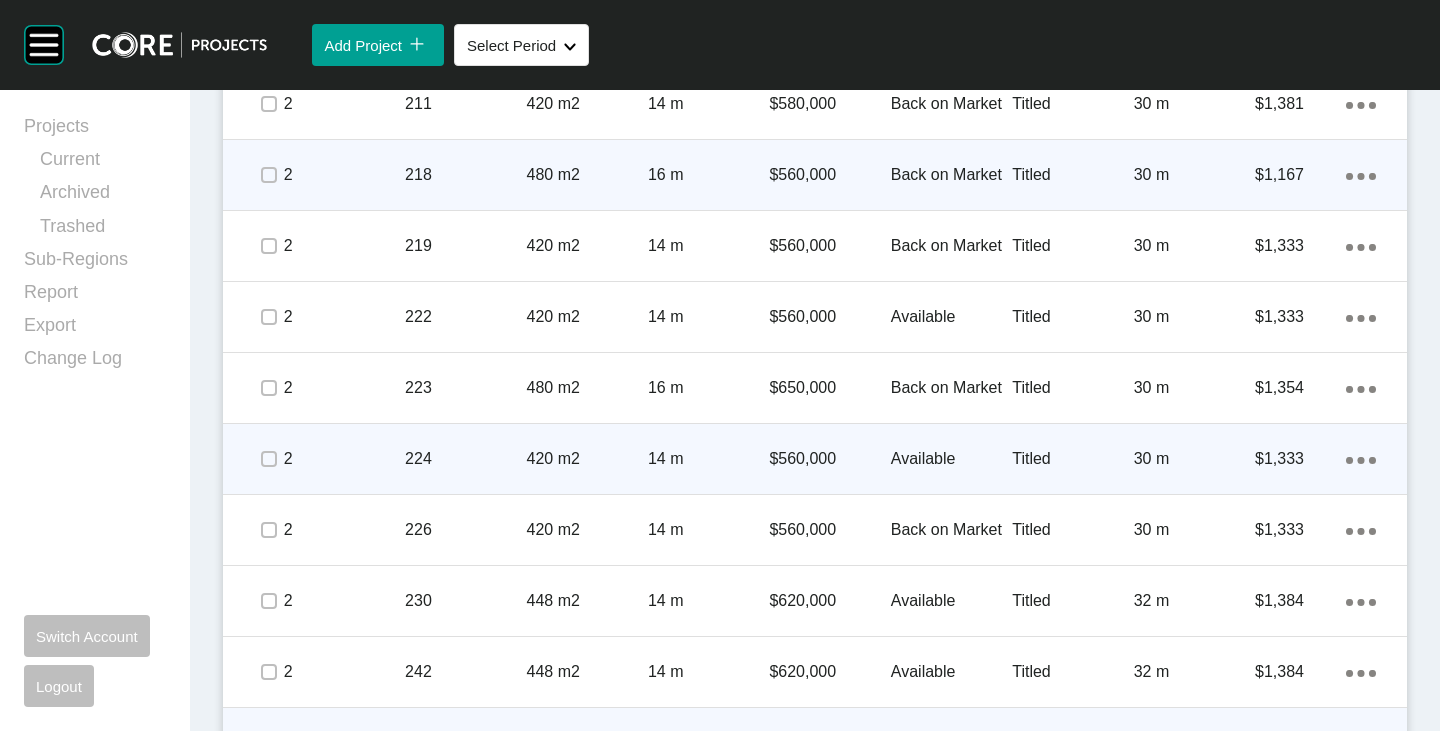 click on "$560,000" at bounding box center [829, 175] 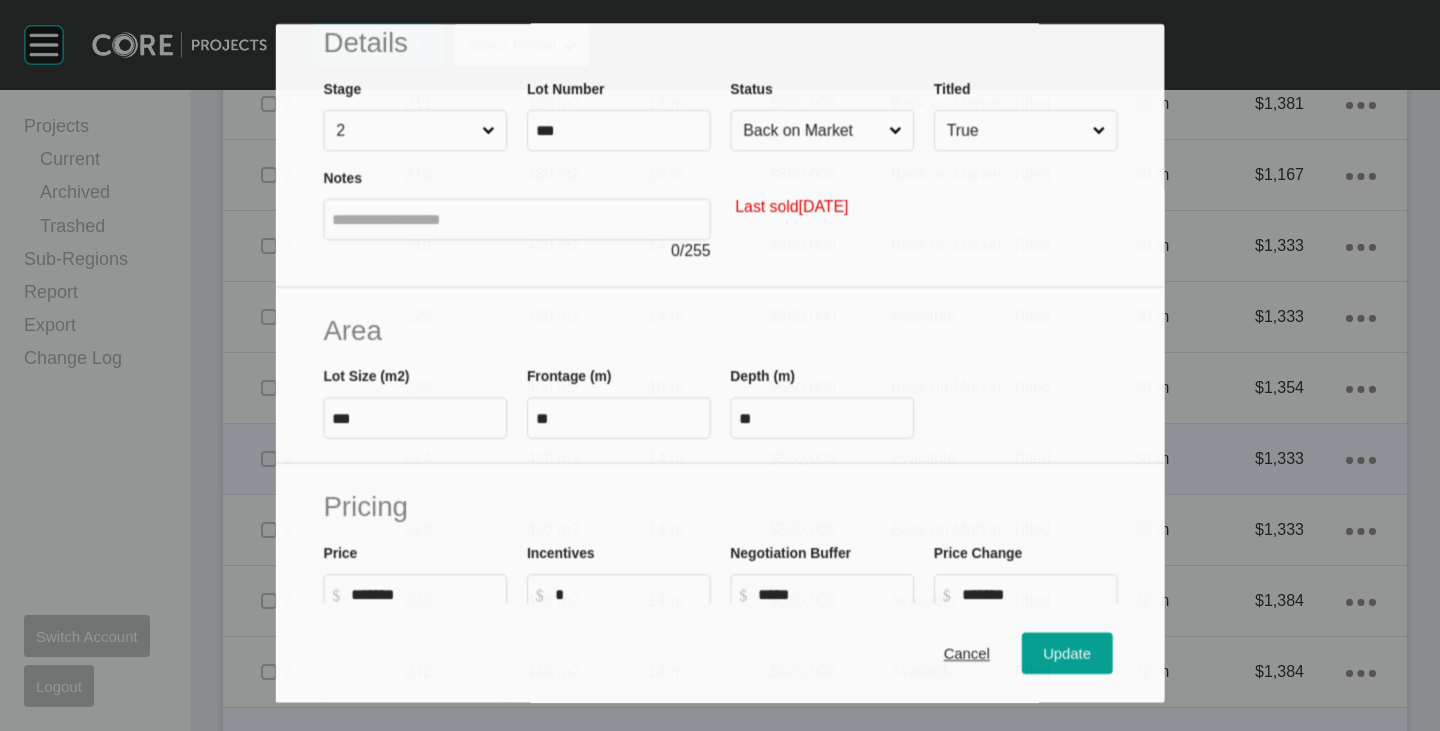scroll, scrollTop: 200, scrollLeft: 0, axis: vertical 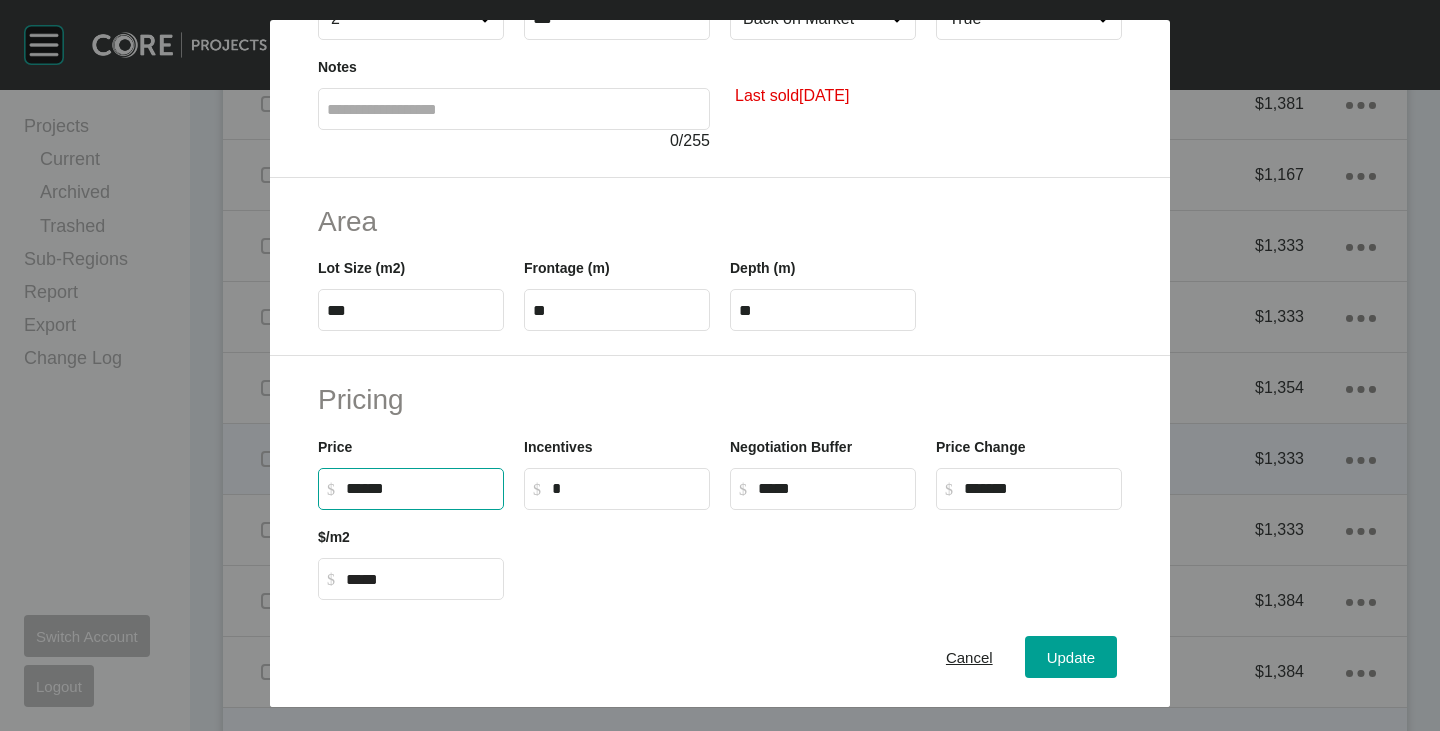 drag, startPoint x: 361, startPoint y: 488, endPoint x: 346, endPoint y: 483, distance: 15.811388 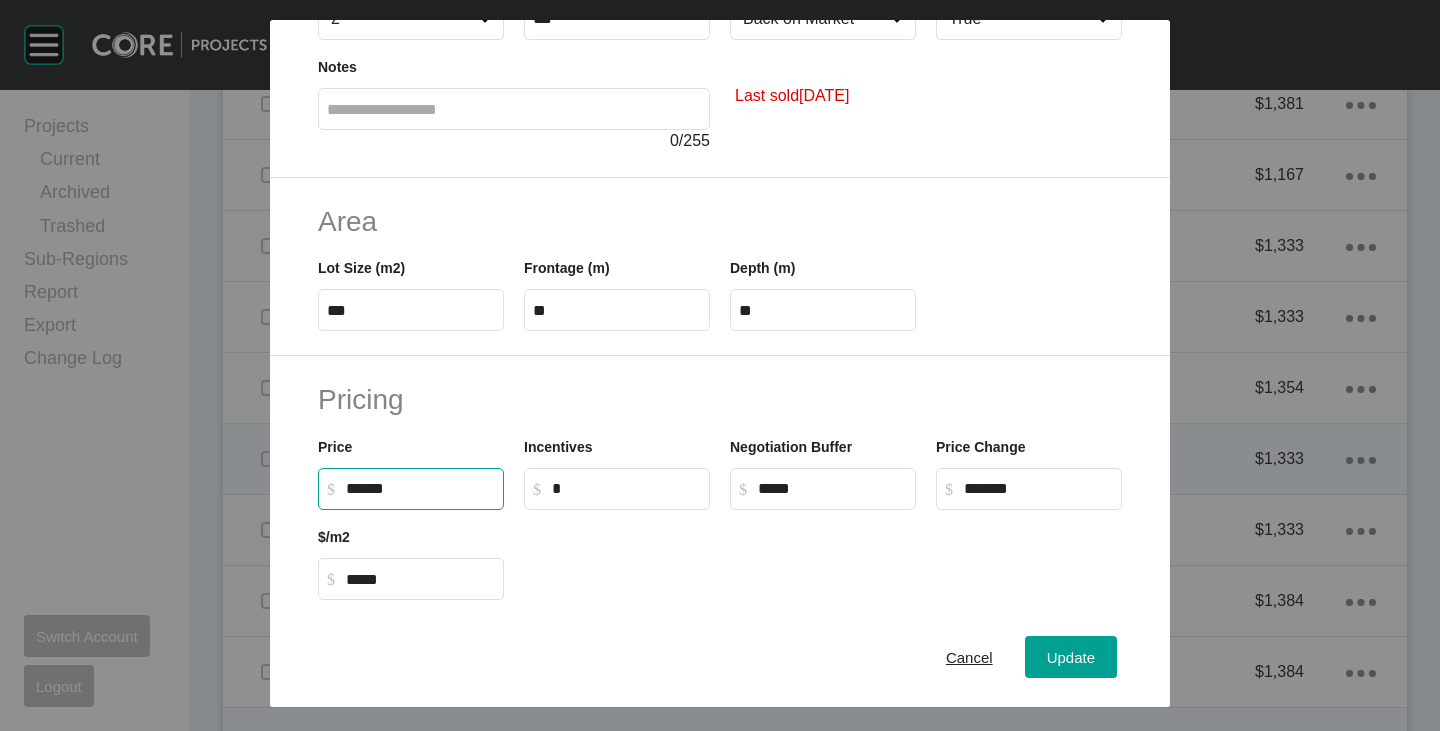 click on "Save  Lot Details Stage 2 Lot Number *** Status Back on Market Titled True Notes 0 / 255 Last sold  [DATE] Area Lot Size (m2) *** Frontage (m) ** Depth (m) ** Pricing Price $ Created with Sketch. $ ****** Incentives $ Created with Sketch. $ * Negotiation Buffer $ Created with Sketch. $ ***** Price Change $ Created with Sketch. $ ******* $/m2 $ Created with Sketch. $ ***** Characteristics Corner Fall Fill Irregular Nearby [GEOGRAPHIC_DATA] / Wetlands Powerlines Substation Double Storey Orientation Cancel Update" at bounding box center [720, 365] 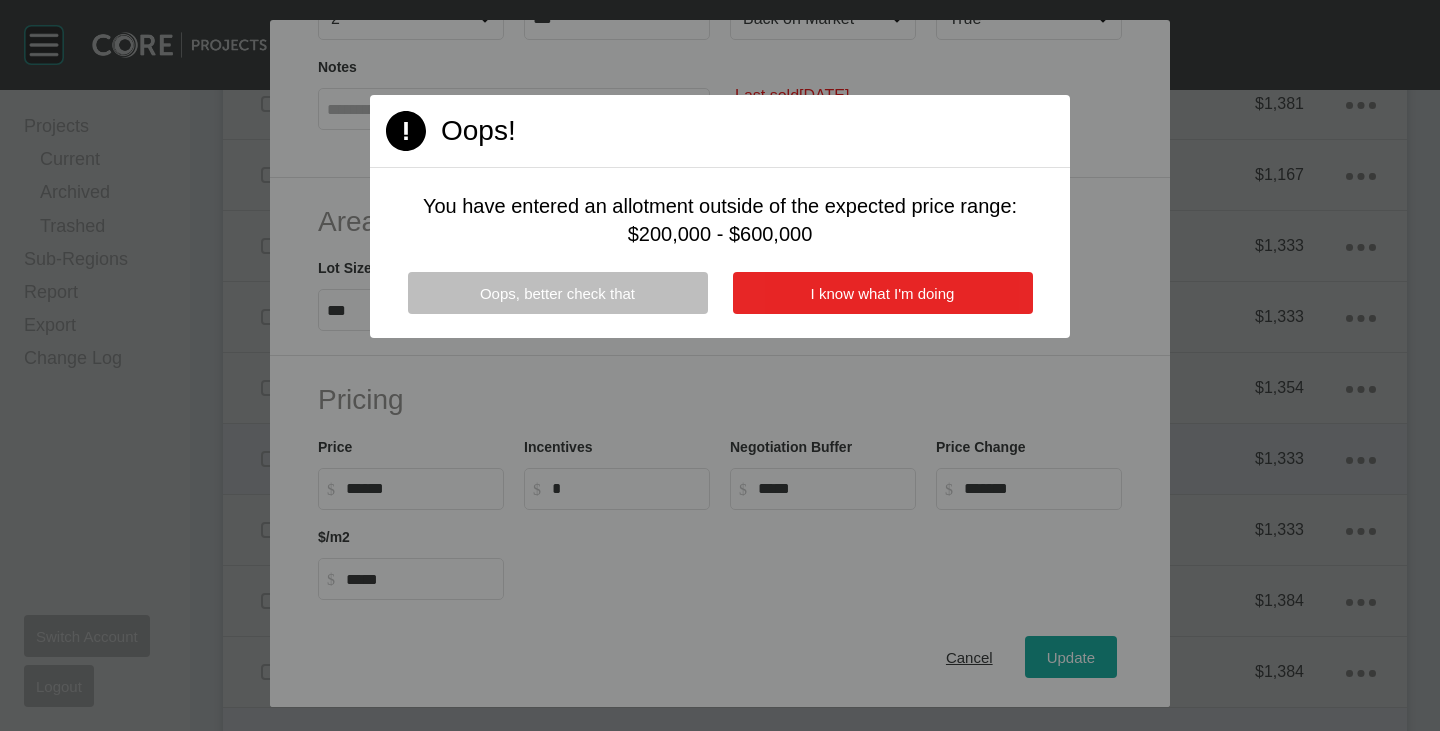 click on "I know what I'm doing" at bounding box center (883, 293) 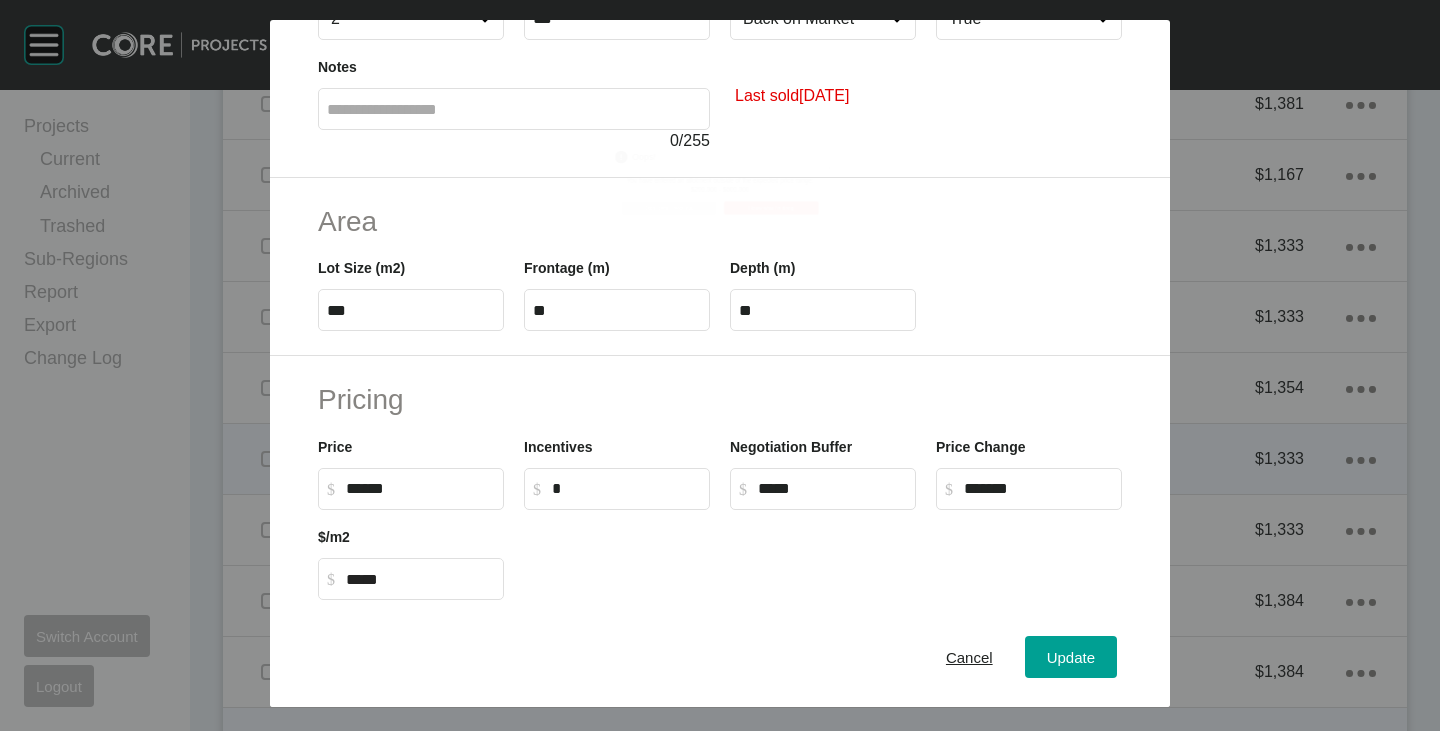 click on "******" at bounding box center [420, 488] 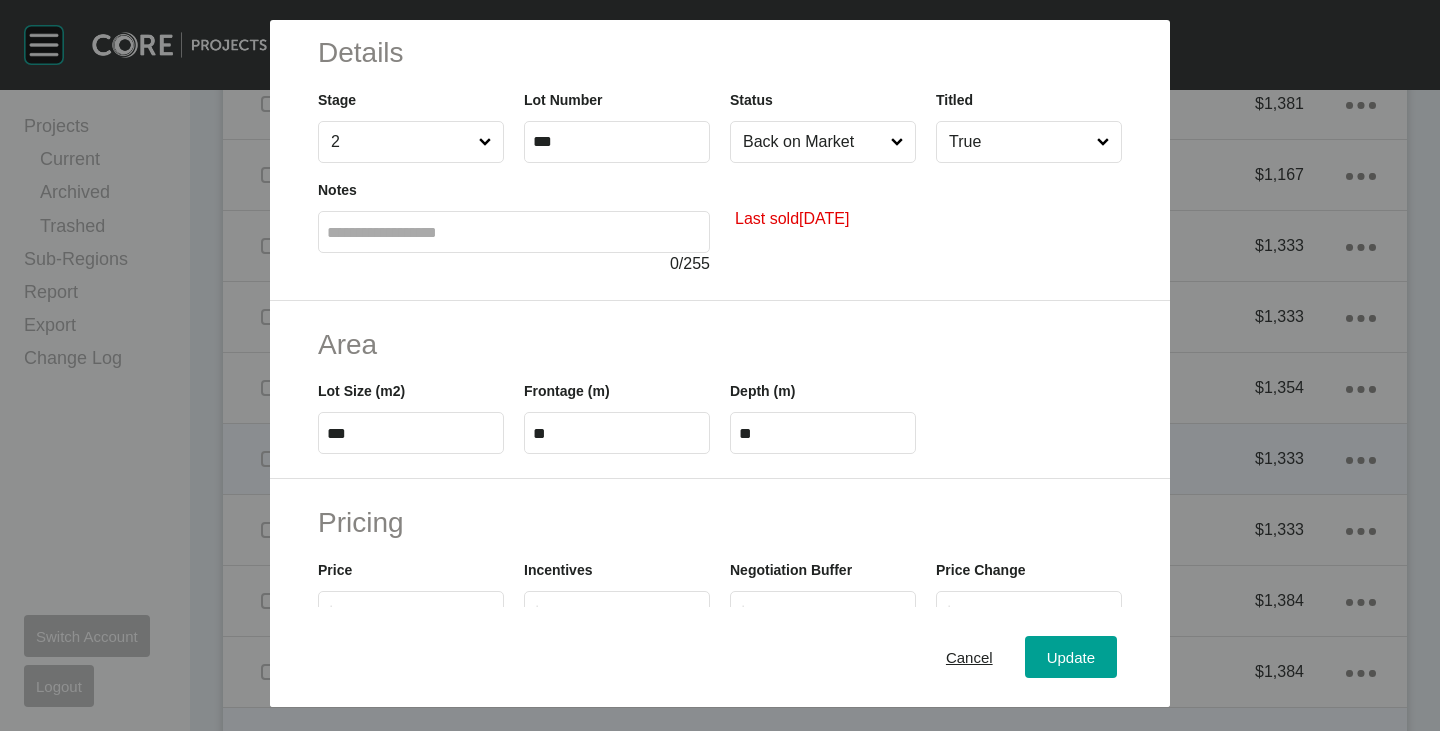 scroll, scrollTop: 0, scrollLeft: 0, axis: both 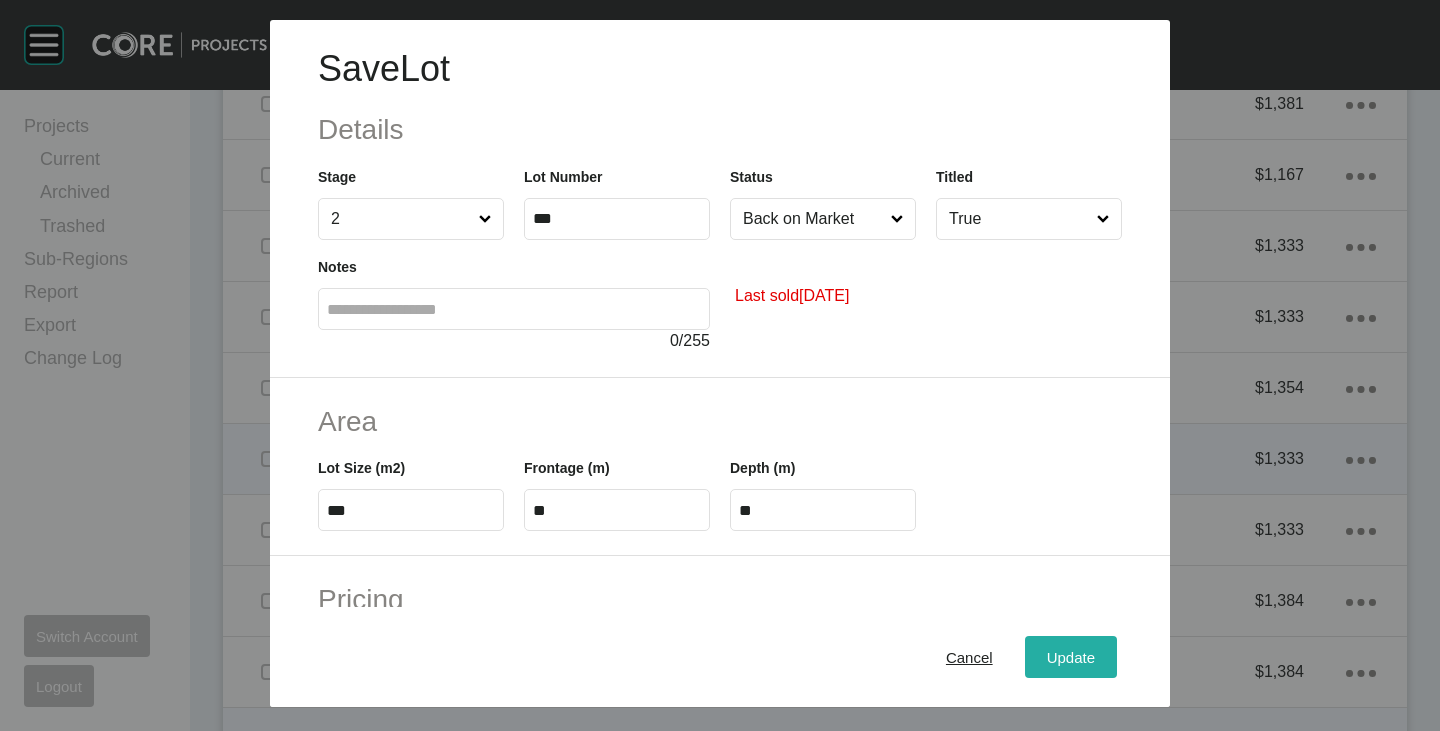 click on "Update" at bounding box center (1071, 657) 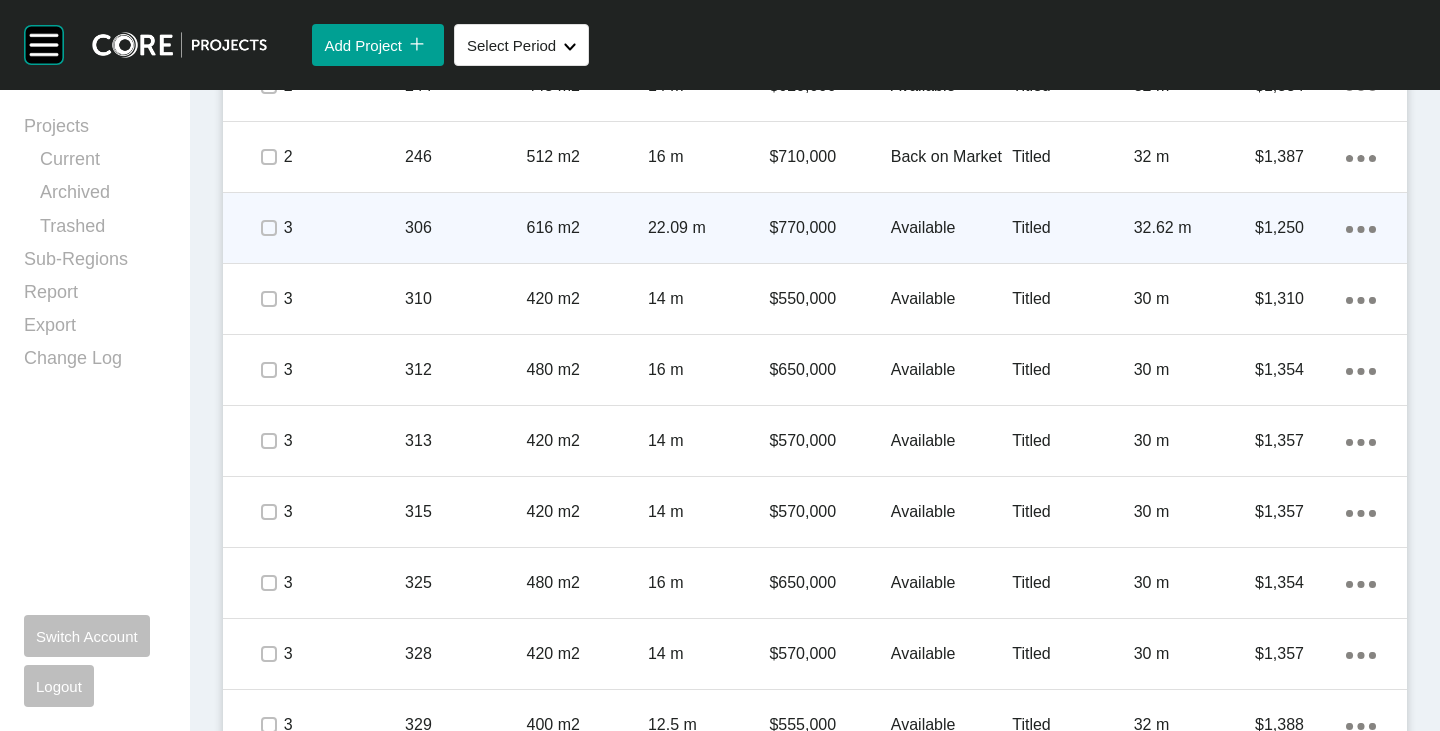 scroll, scrollTop: 3400, scrollLeft: 0, axis: vertical 